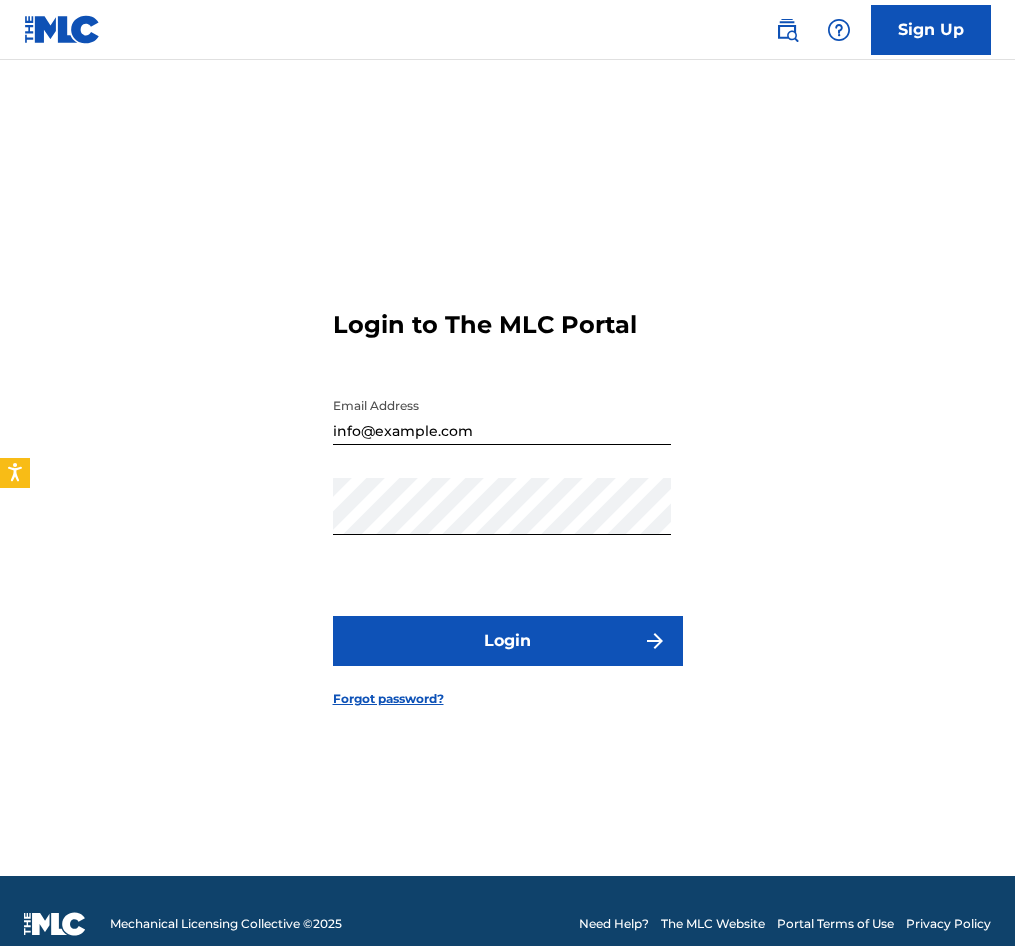 scroll, scrollTop: 0, scrollLeft: 0, axis: both 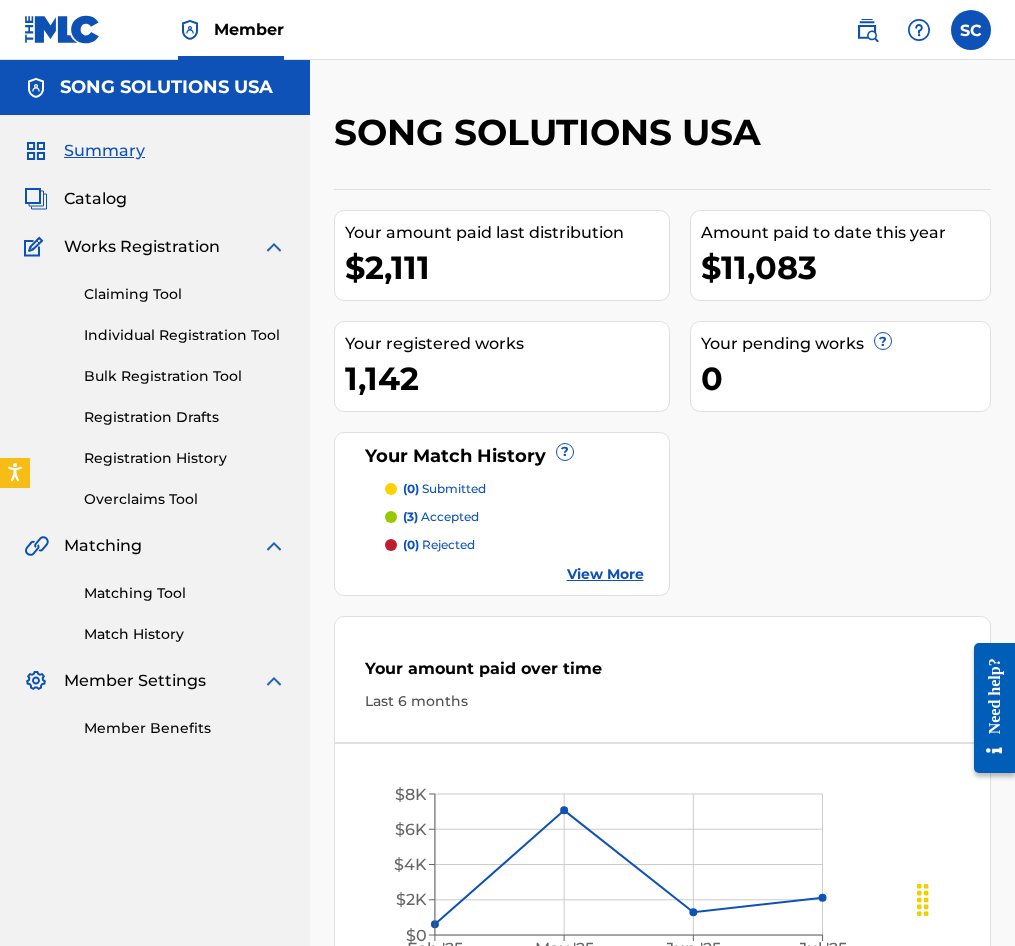 click on "Individual Registration Tool" at bounding box center (185, 335) 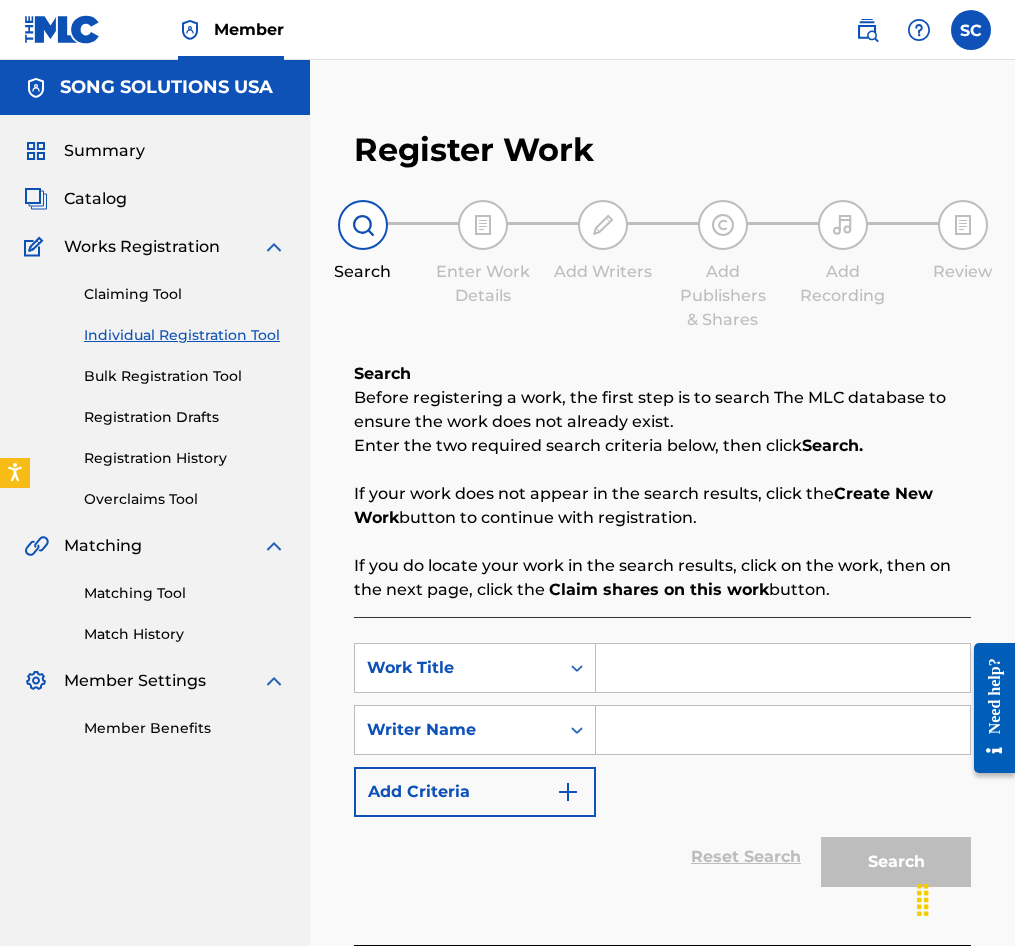 click on "Registration History" at bounding box center [185, 458] 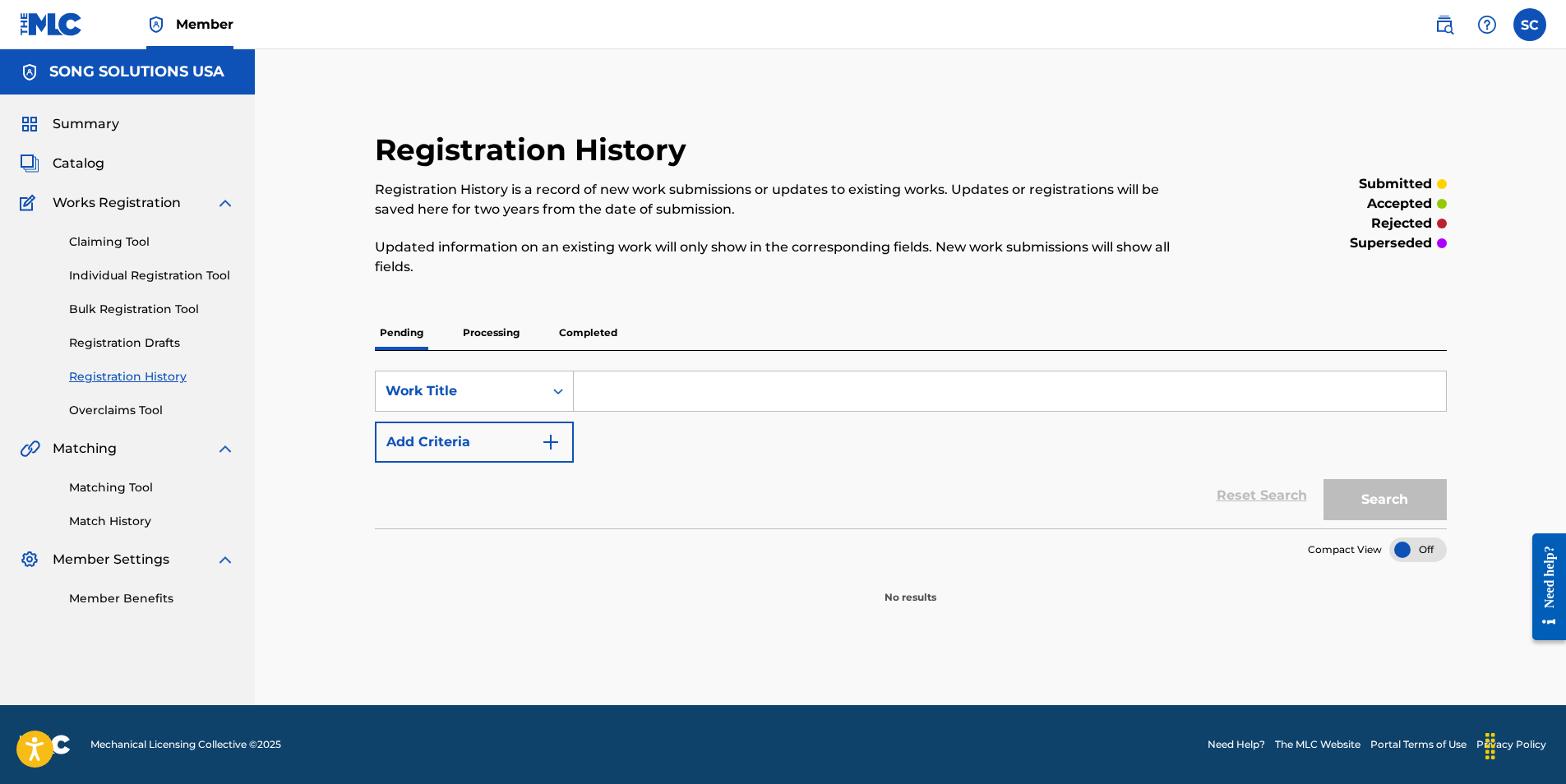 click on "Processing" at bounding box center [491, 333] 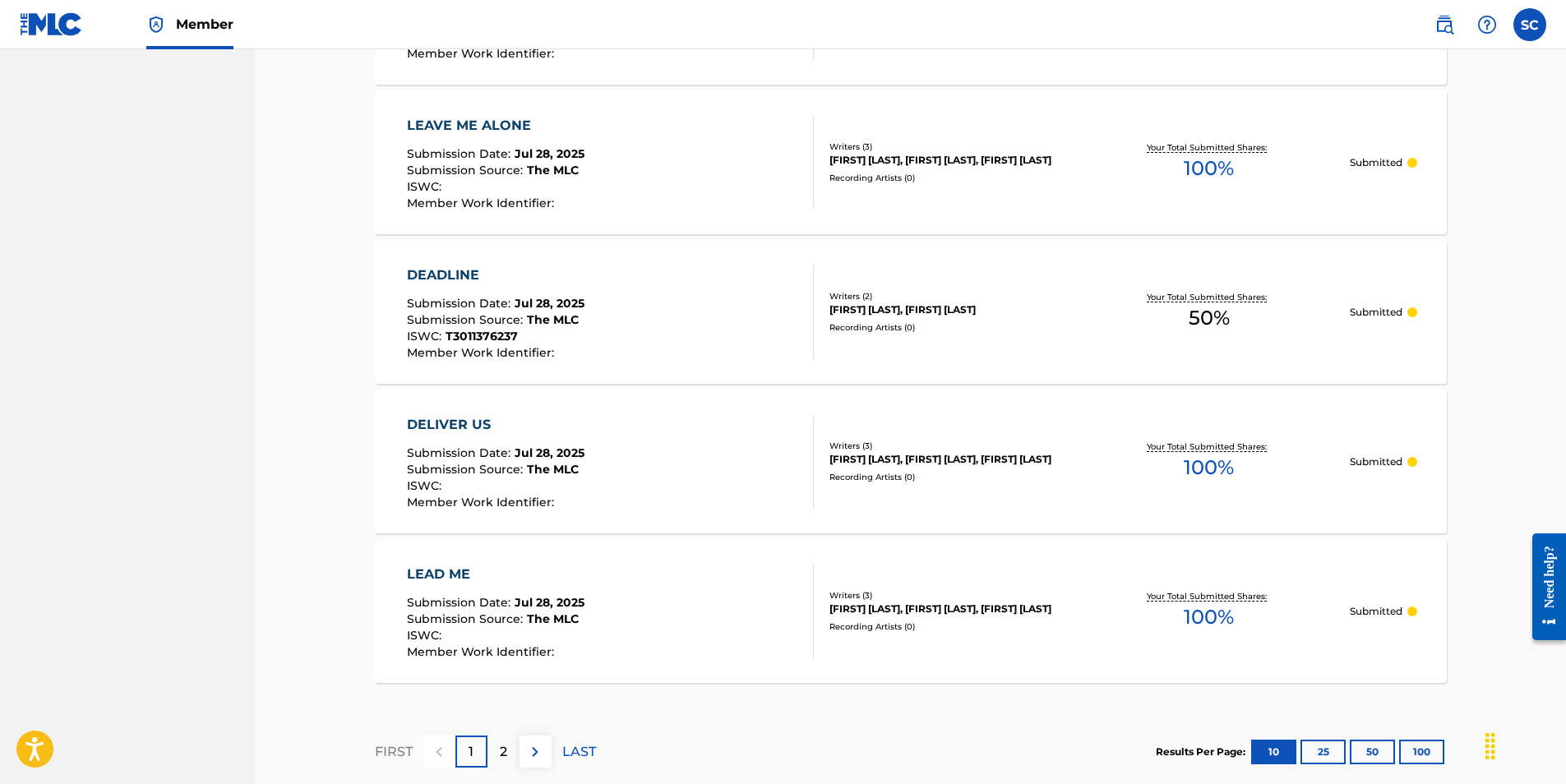 scroll, scrollTop: 1466, scrollLeft: 0, axis: vertical 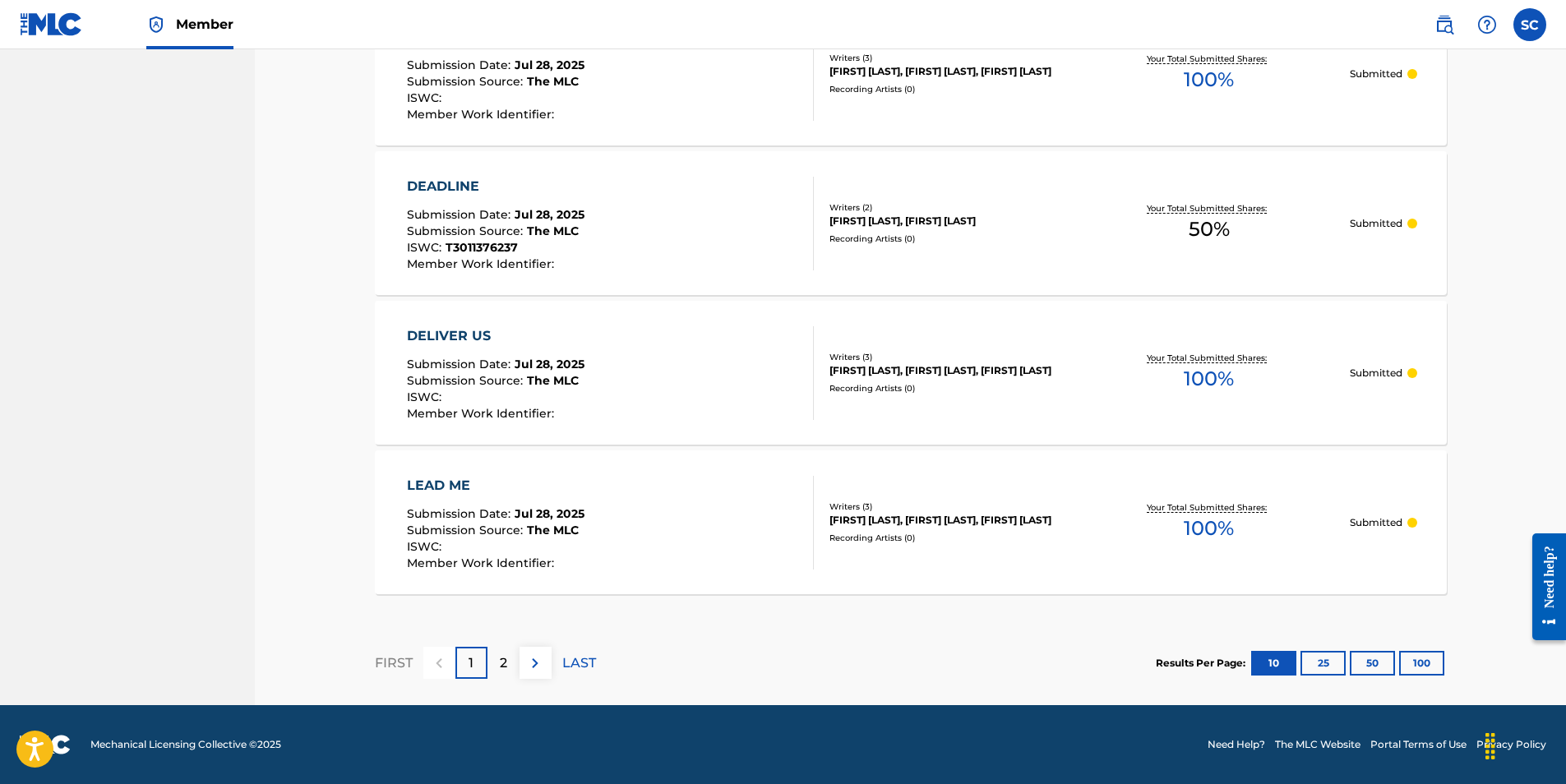 click on "100" at bounding box center (1421, 663) 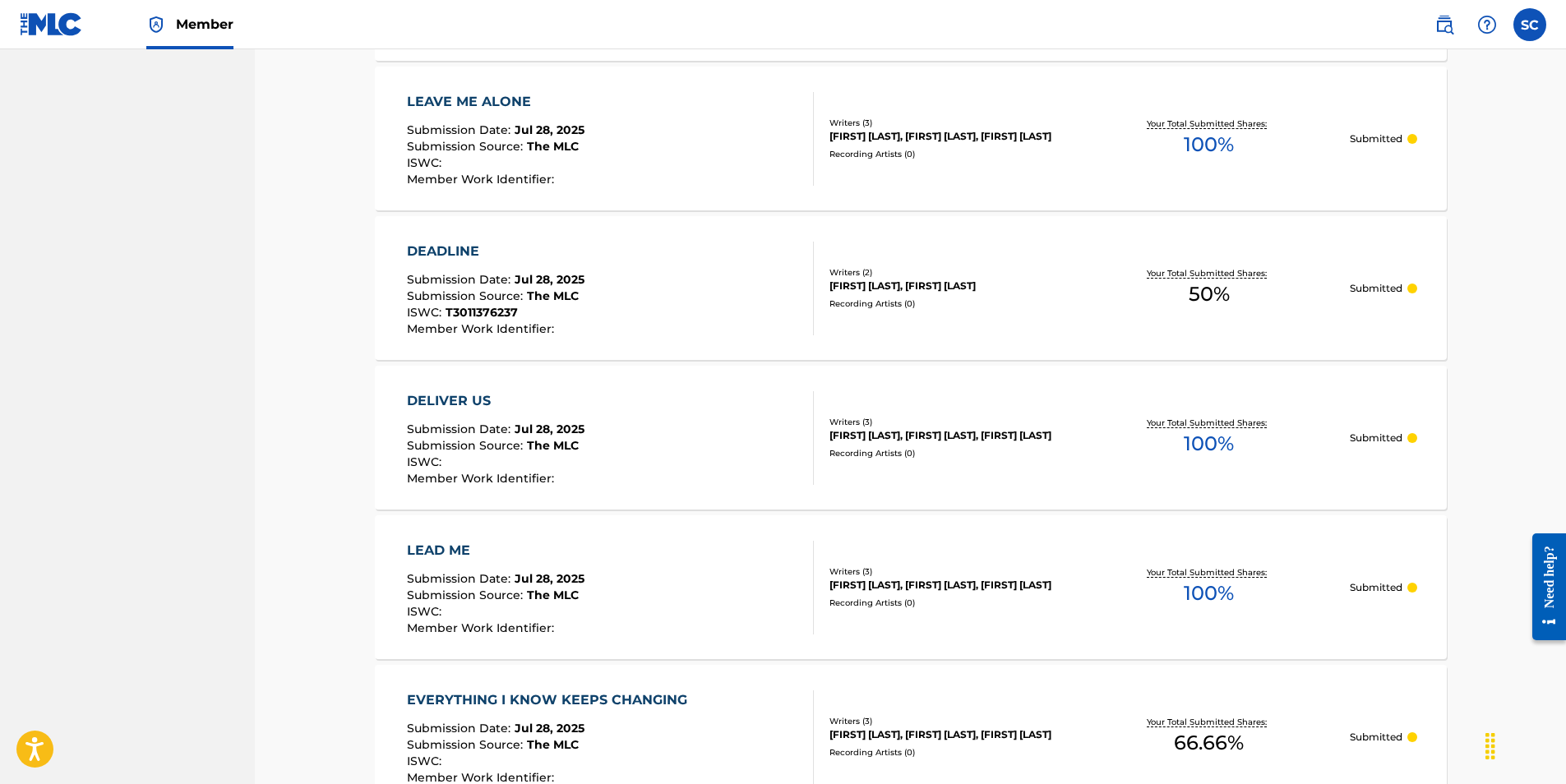 scroll, scrollTop: 1644, scrollLeft: 0, axis: vertical 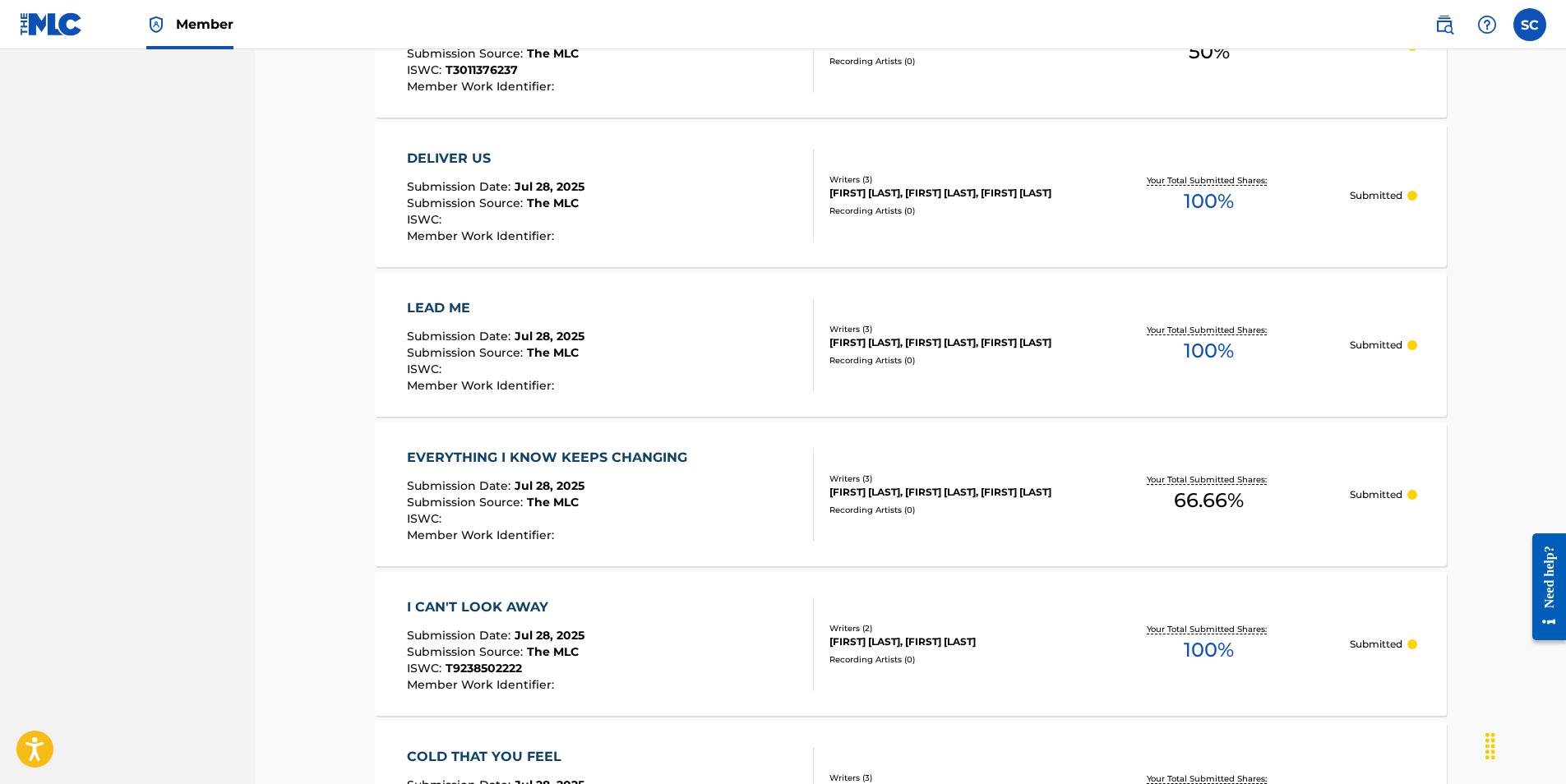 click on "I CAN'T LOOK AWAY" at bounding box center [496, 607] 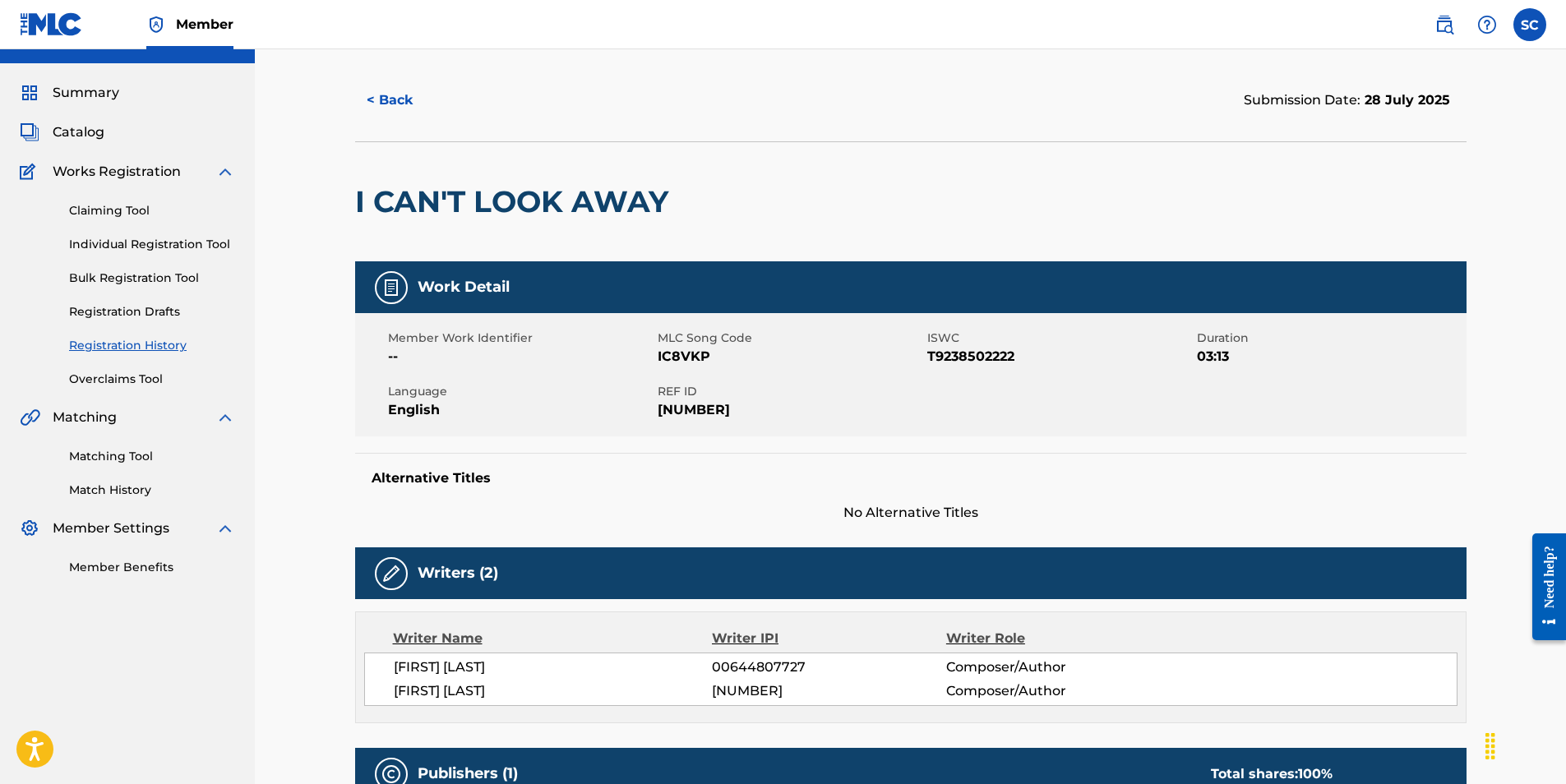 scroll, scrollTop: 26, scrollLeft: 0, axis: vertical 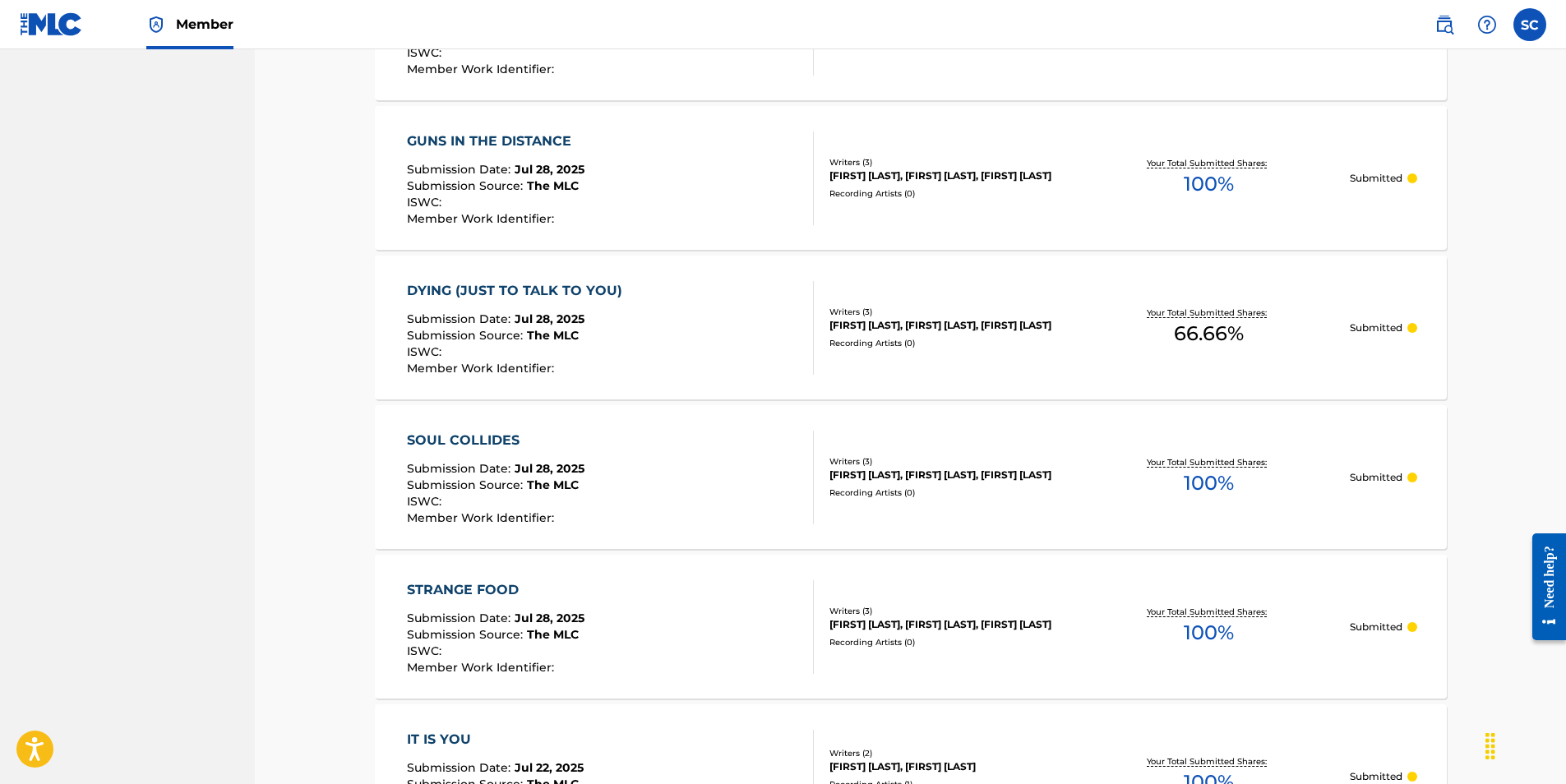 click on "DYING (JUST TO TALK TO YOU)" at bounding box center (519, 291) 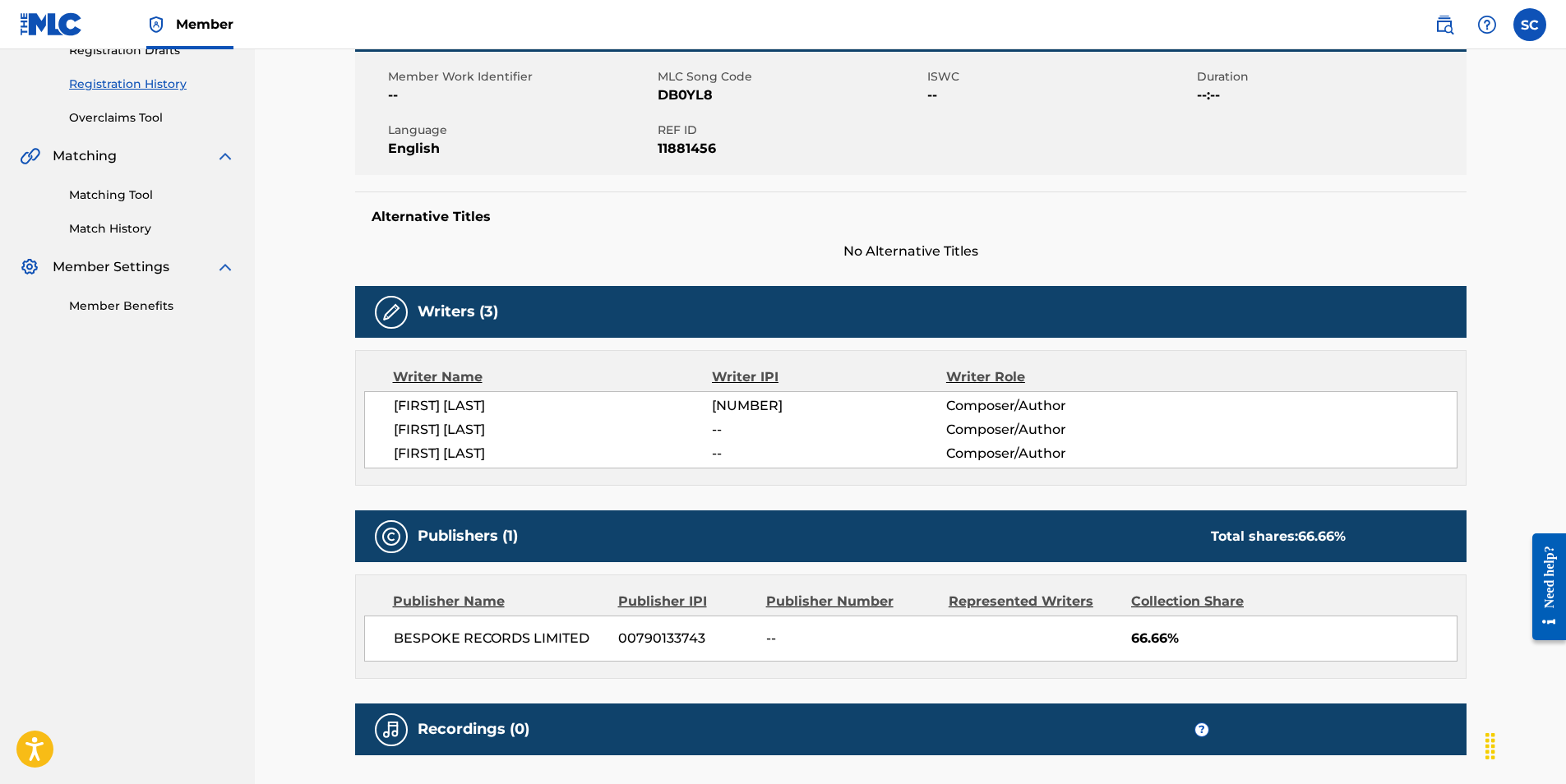 scroll, scrollTop: 132, scrollLeft: 0, axis: vertical 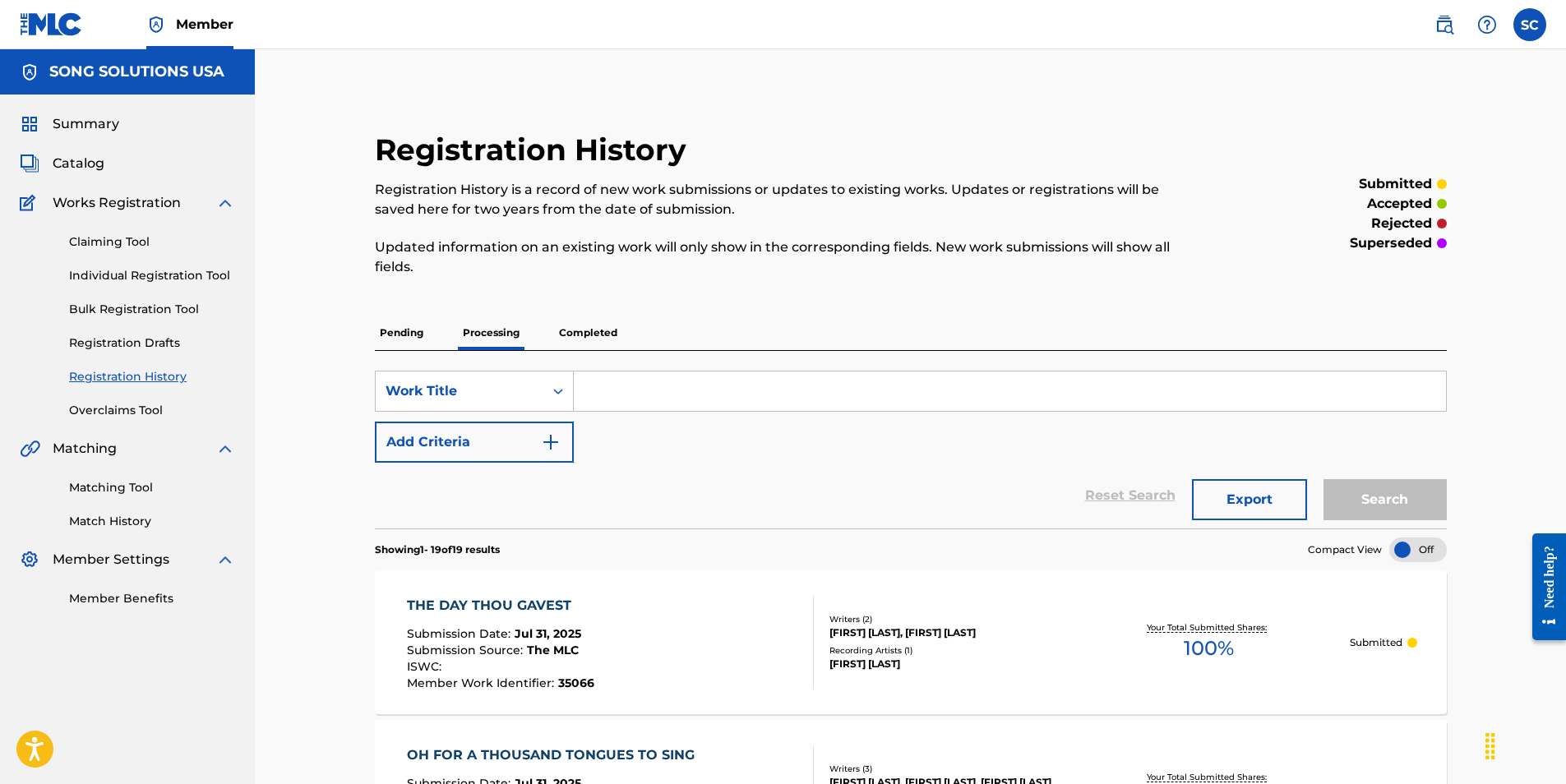 click on "Completed" at bounding box center [588, 333] 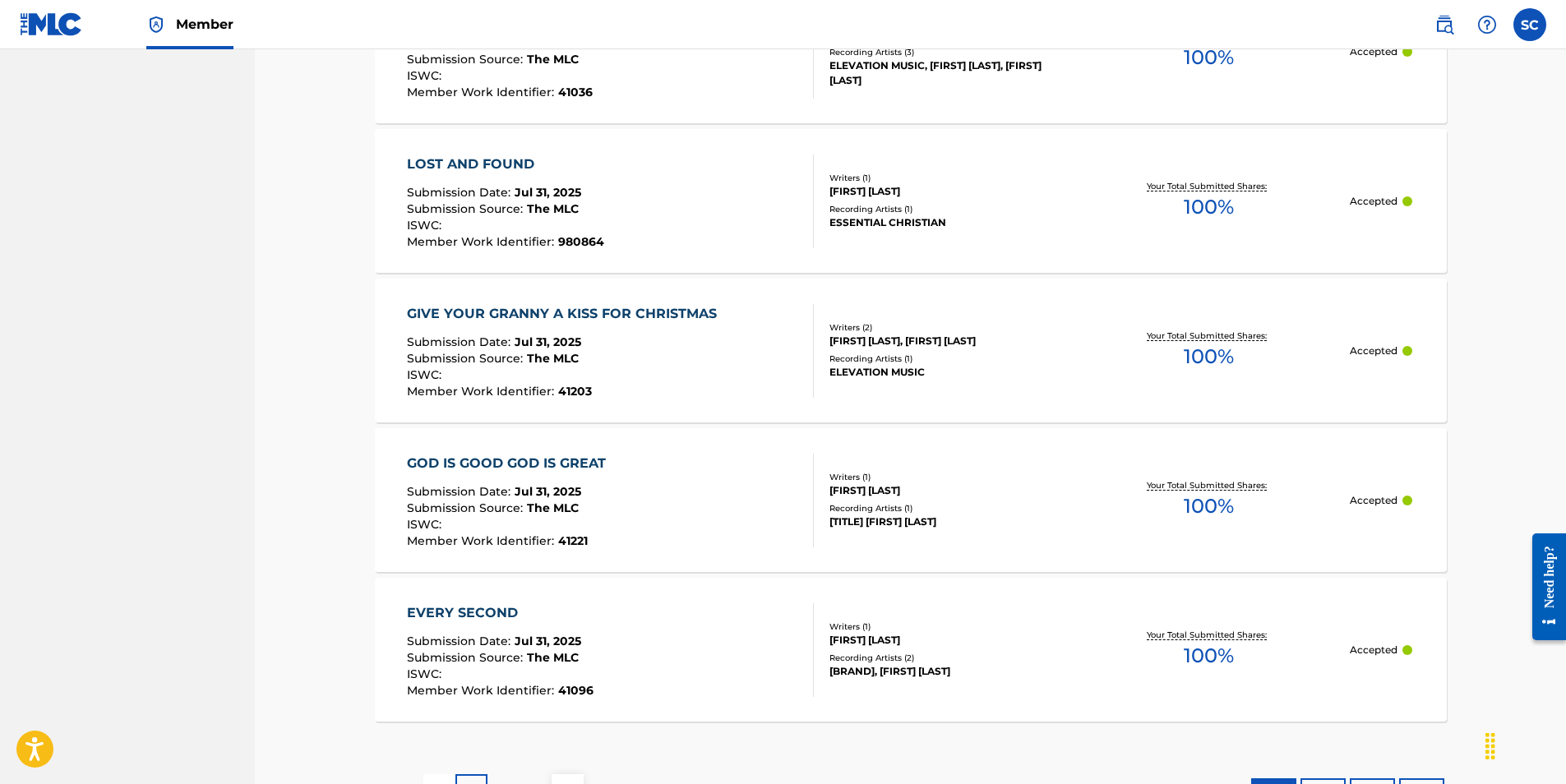 scroll, scrollTop: 1533, scrollLeft: 0, axis: vertical 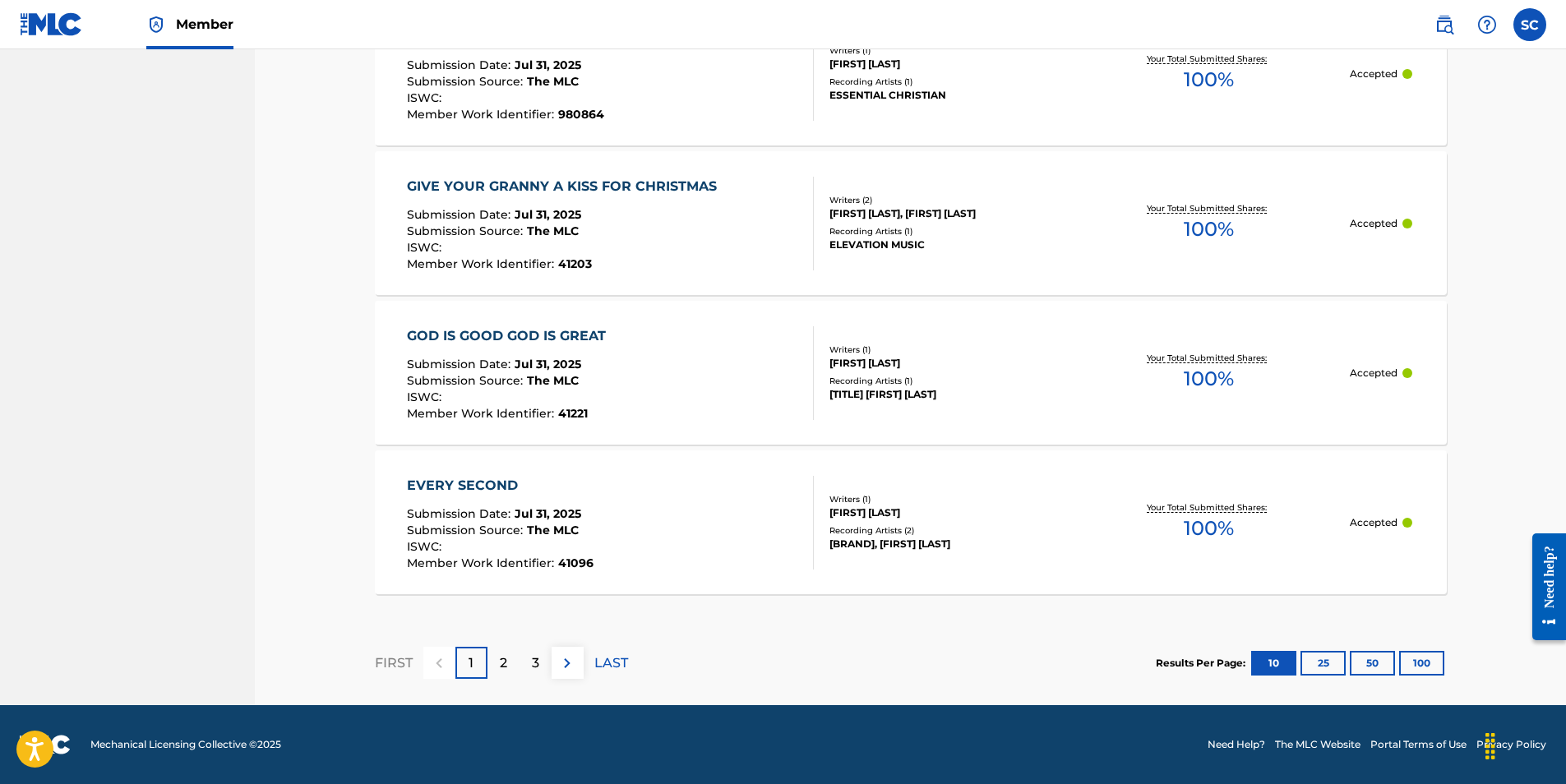click on "100" at bounding box center (1421, 663) 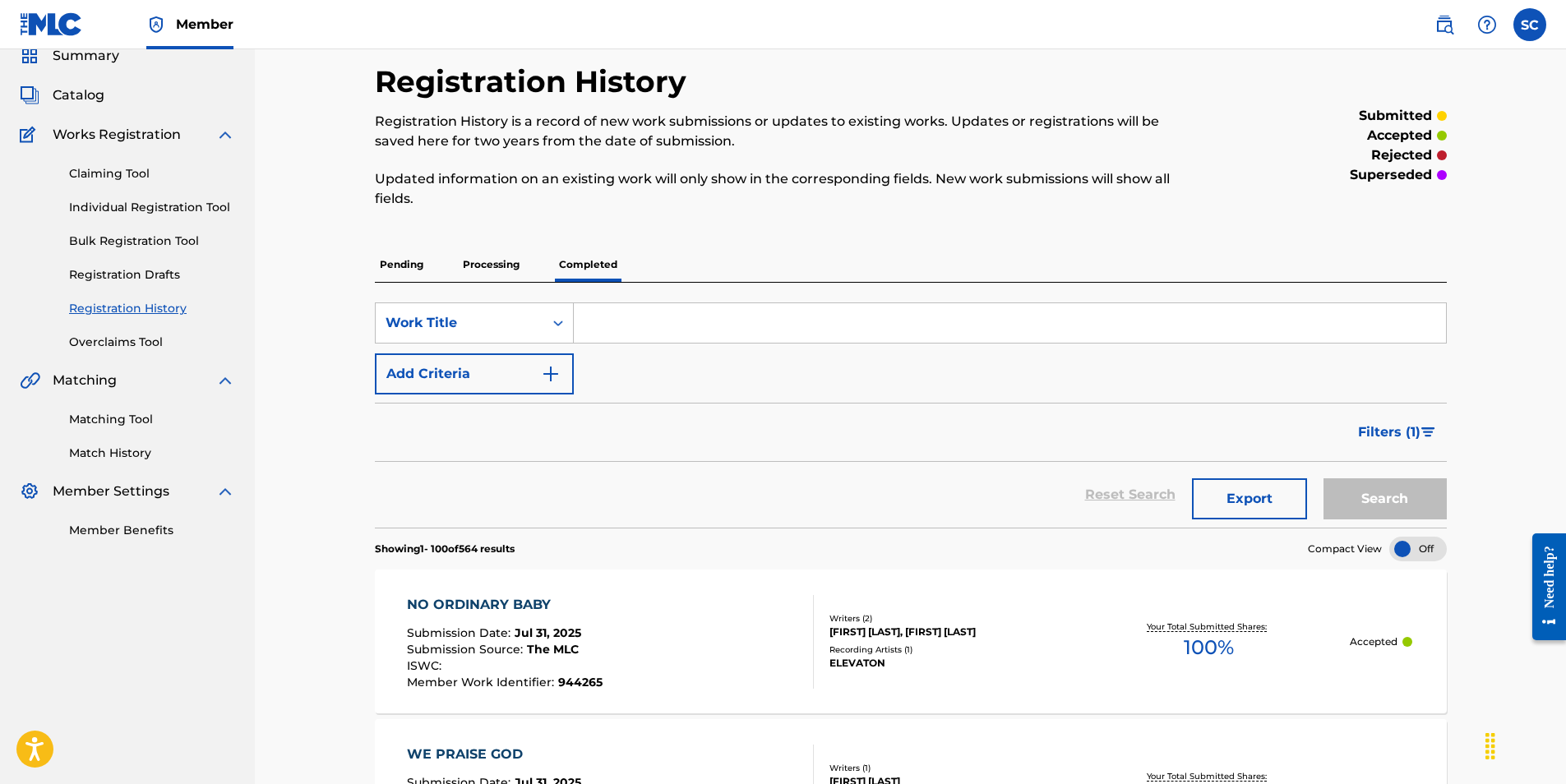 scroll, scrollTop: 0, scrollLeft: 0, axis: both 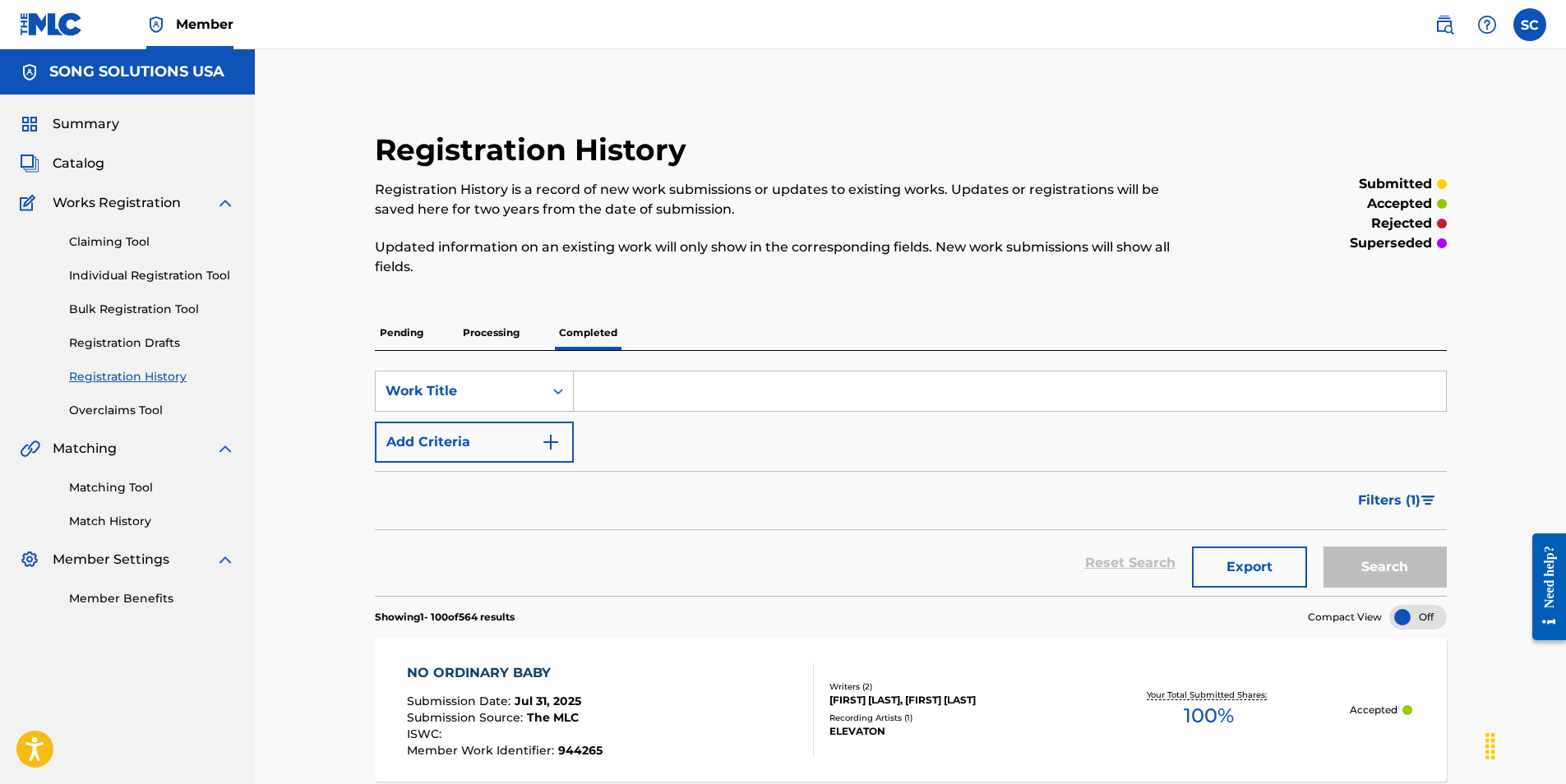click on "Individual Registration Tool" at bounding box center (152, 275) 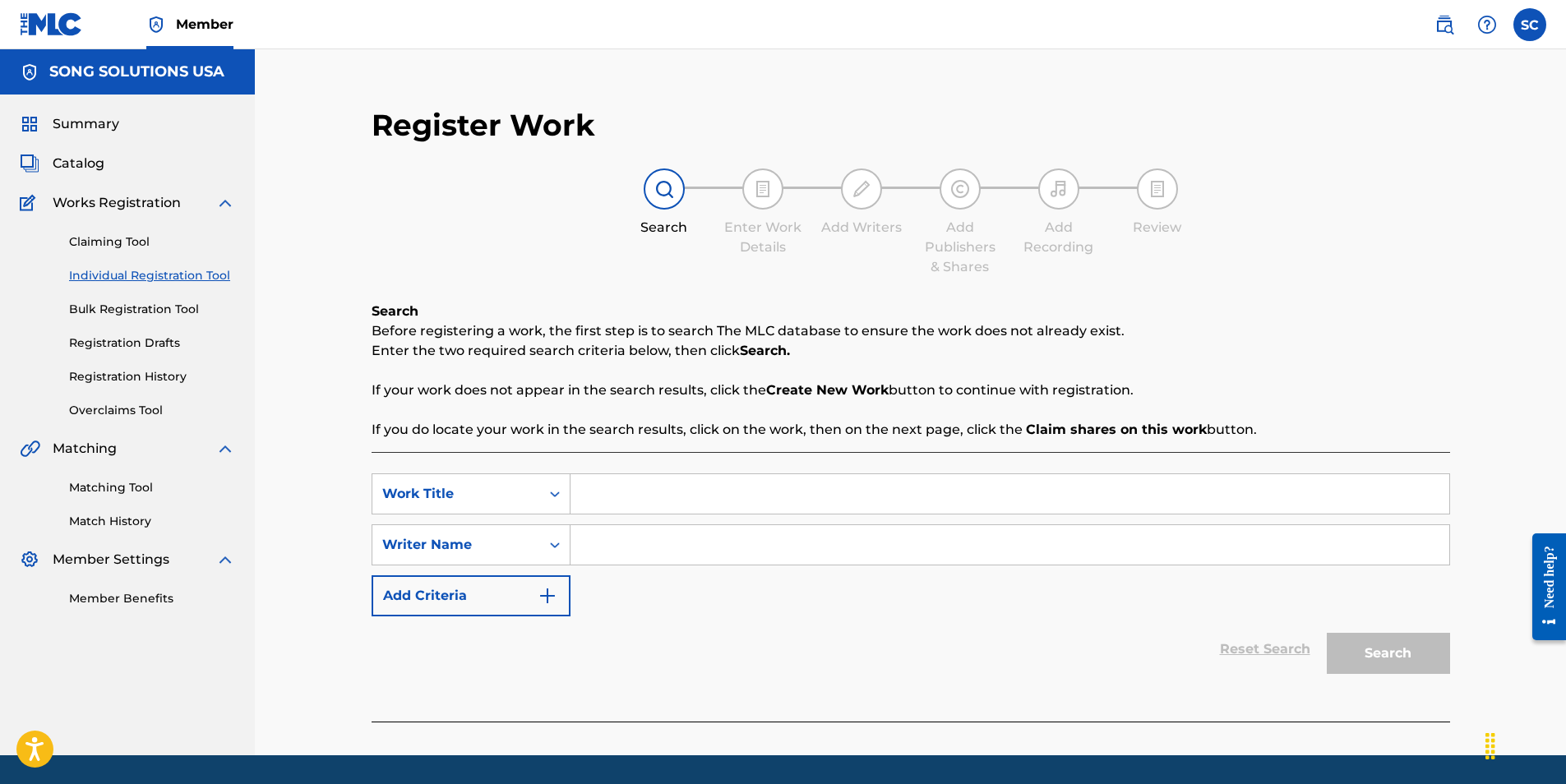 click on "Register Work Search Enter Work Details Add Writers Add Publishers & Shares Add Recording Review Search Before registering a work, the first step is to search The MLC database to ensure the work does not already exist. Enter the two required search criteria below, then click Search. If your work does not appear in the search results, click on the work, then on the next page, click the Claim shares on this work button. SearchWithCriteriae35f010b-5b10-4e45-b1c6-d66500435ebd Work Title SearchWithCriteria28a962d7-57ad-40de-b22f-5a9046652e3b Writer Name Add Criteria Reset Search Search" at bounding box center [910, 402] 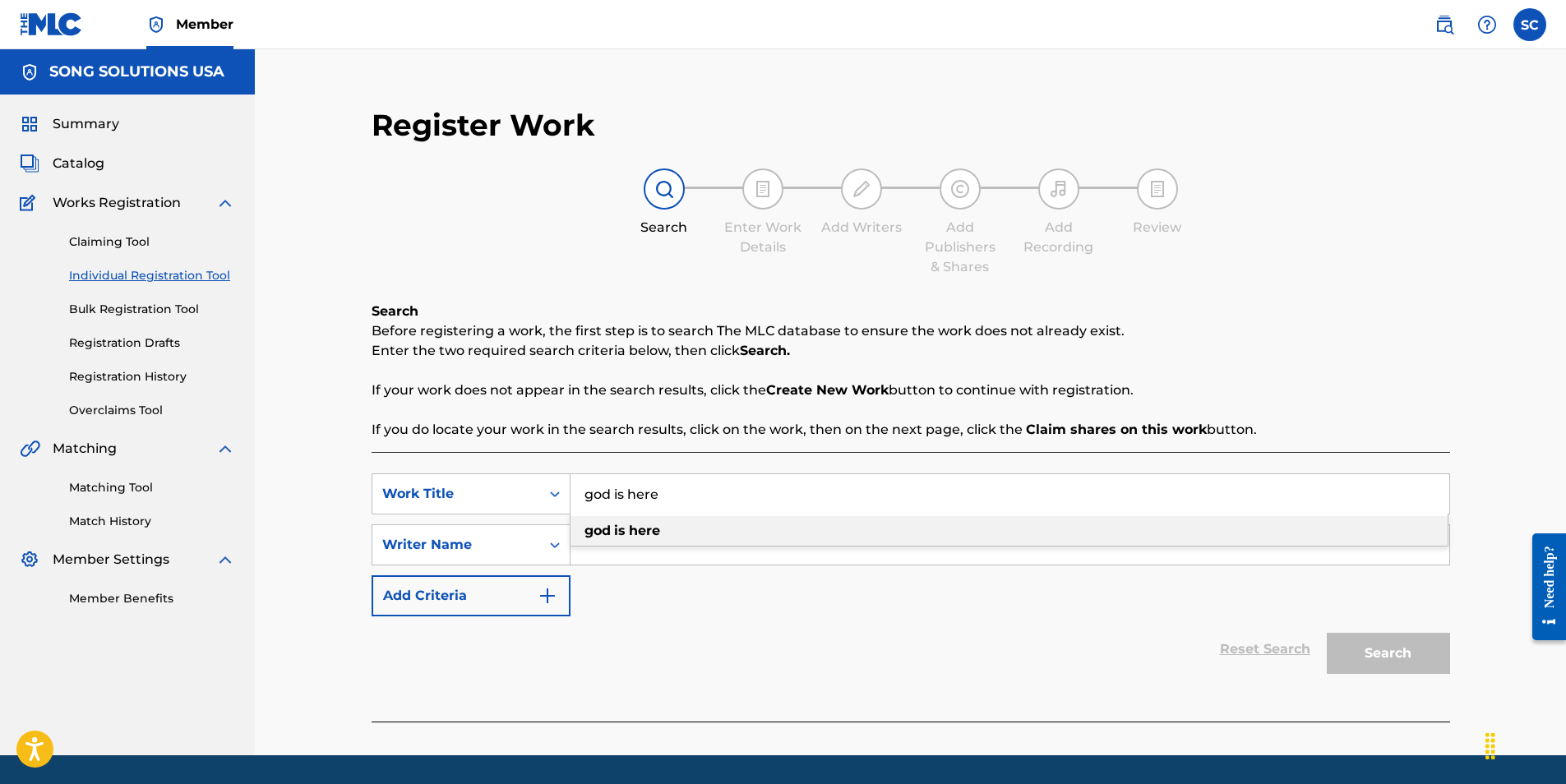 type on "god is here" 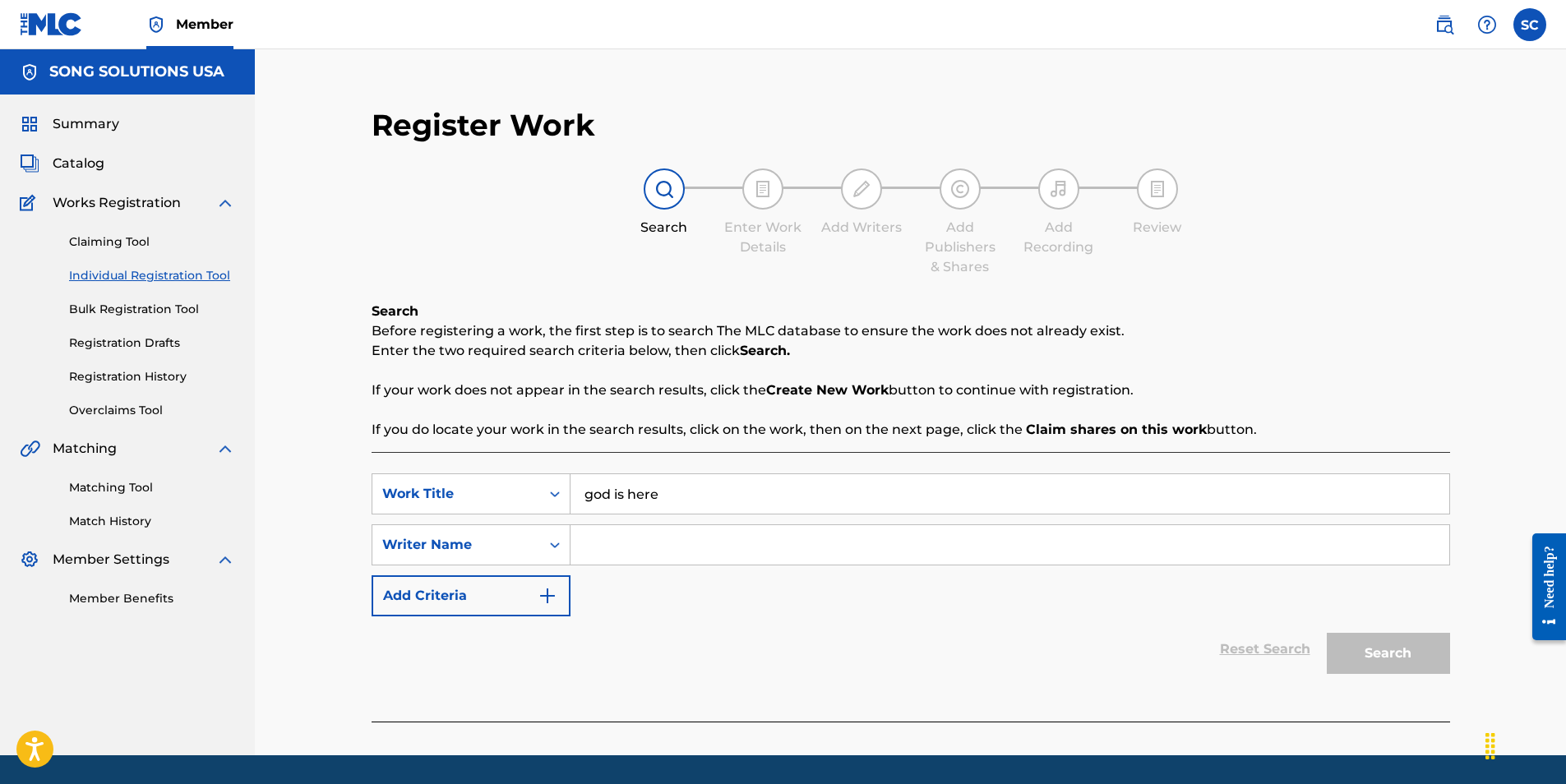 drag, startPoint x: 623, startPoint y: 542, endPoint x: 620, endPoint y: 523, distance: 19.235384 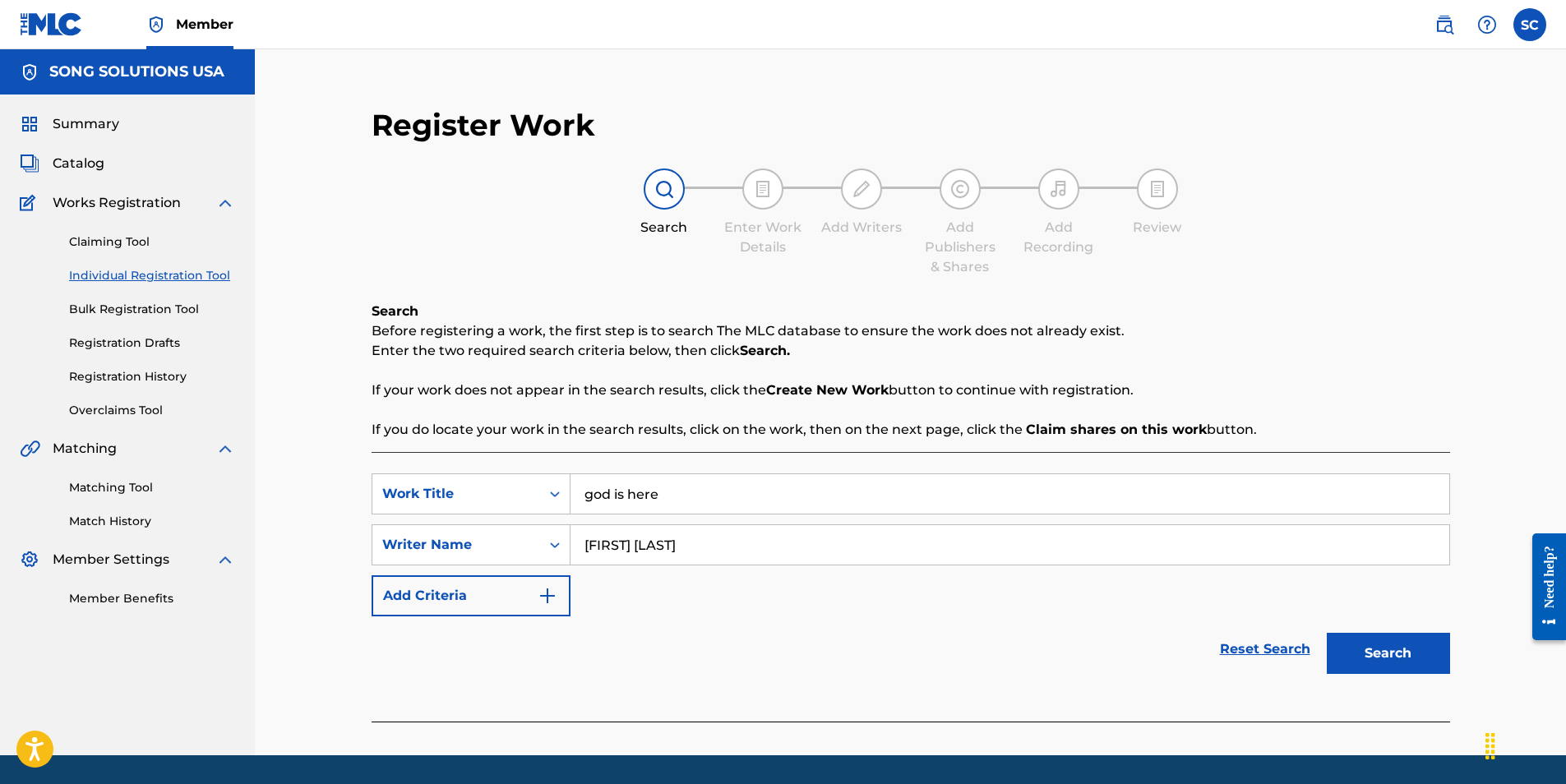 type on "[FIRST] [LAST]" 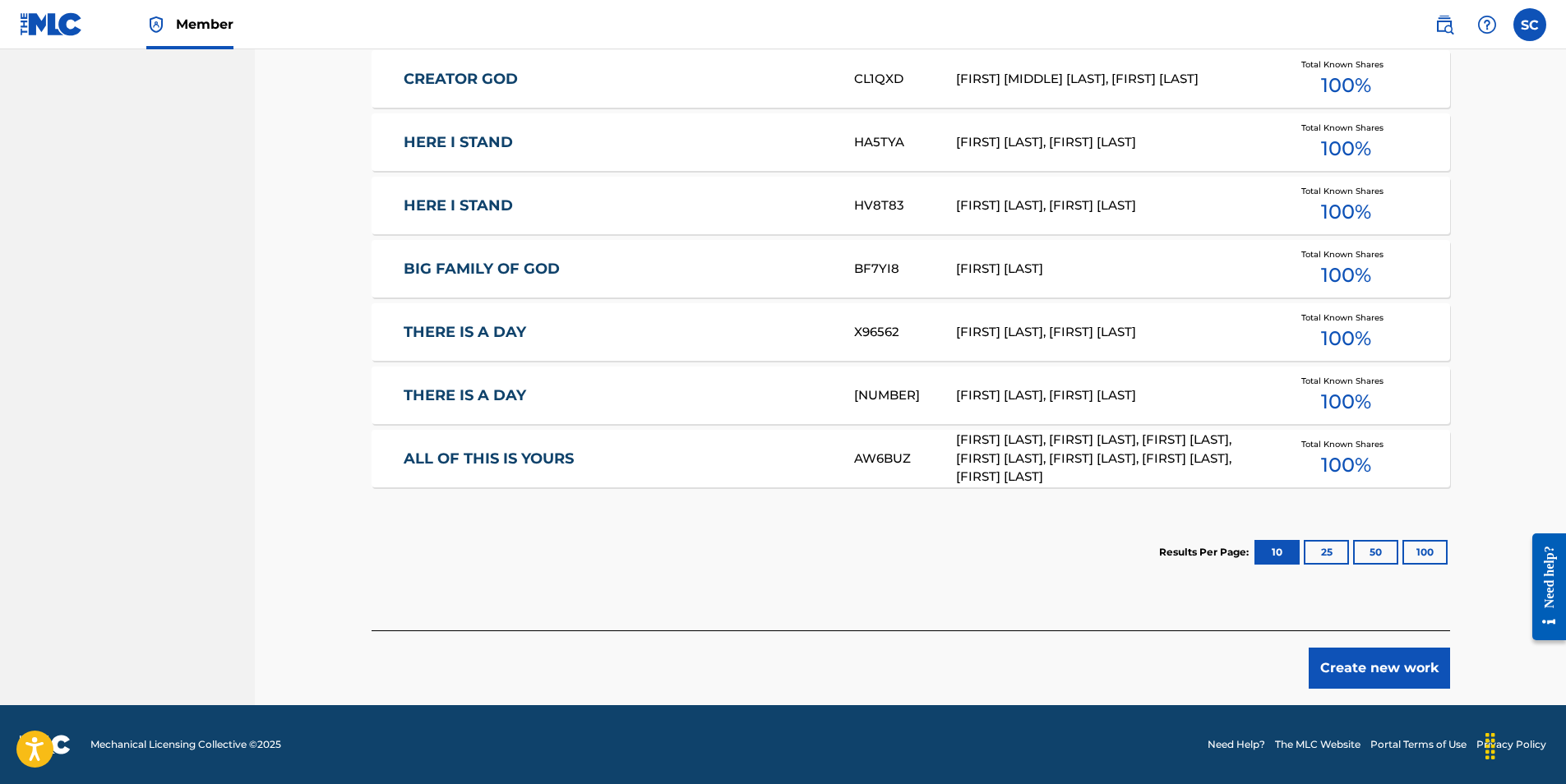 scroll, scrollTop: 431, scrollLeft: 0, axis: vertical 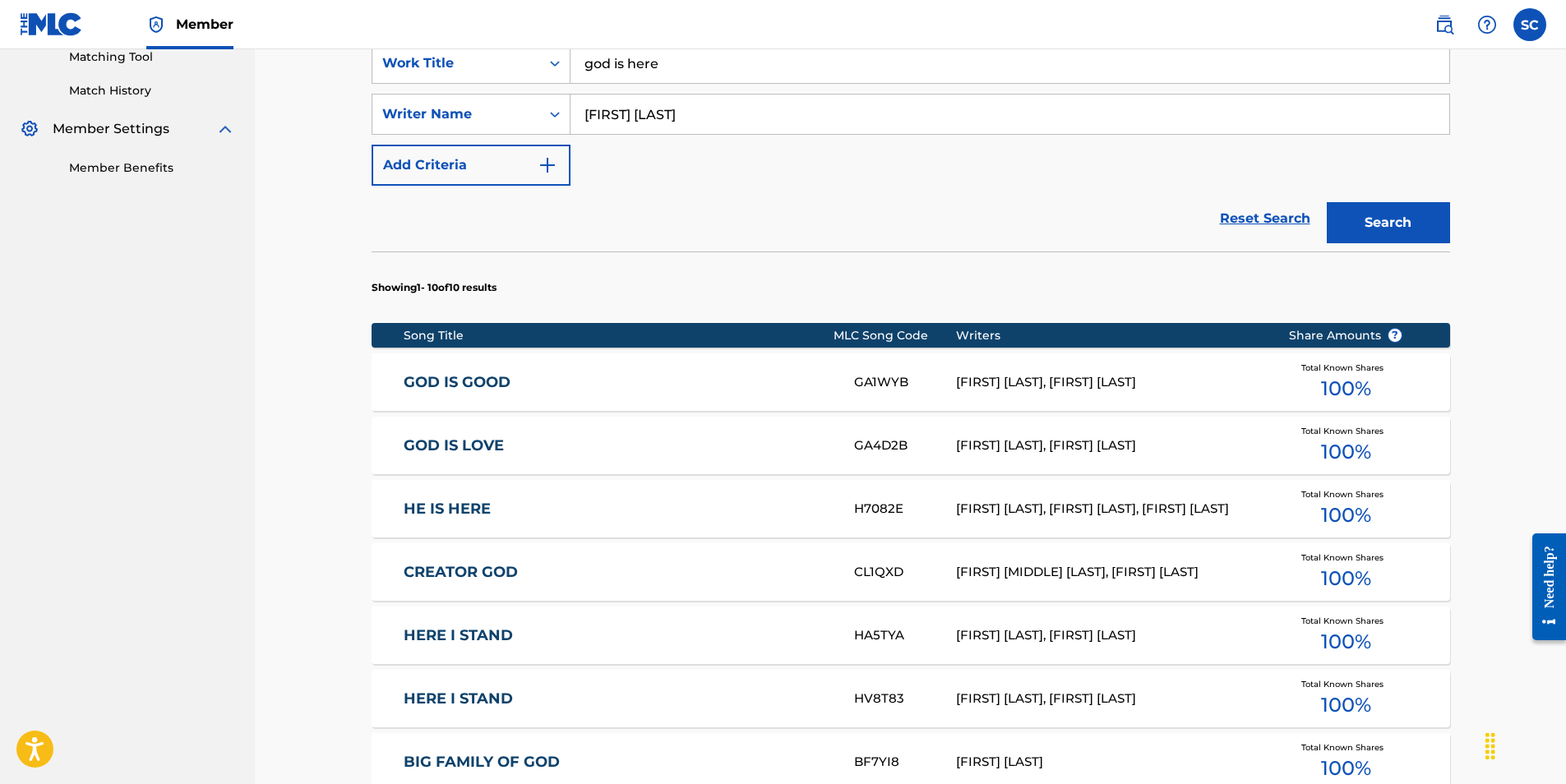 click on "GOD IS GOOD" at bounding box center (617, 382) 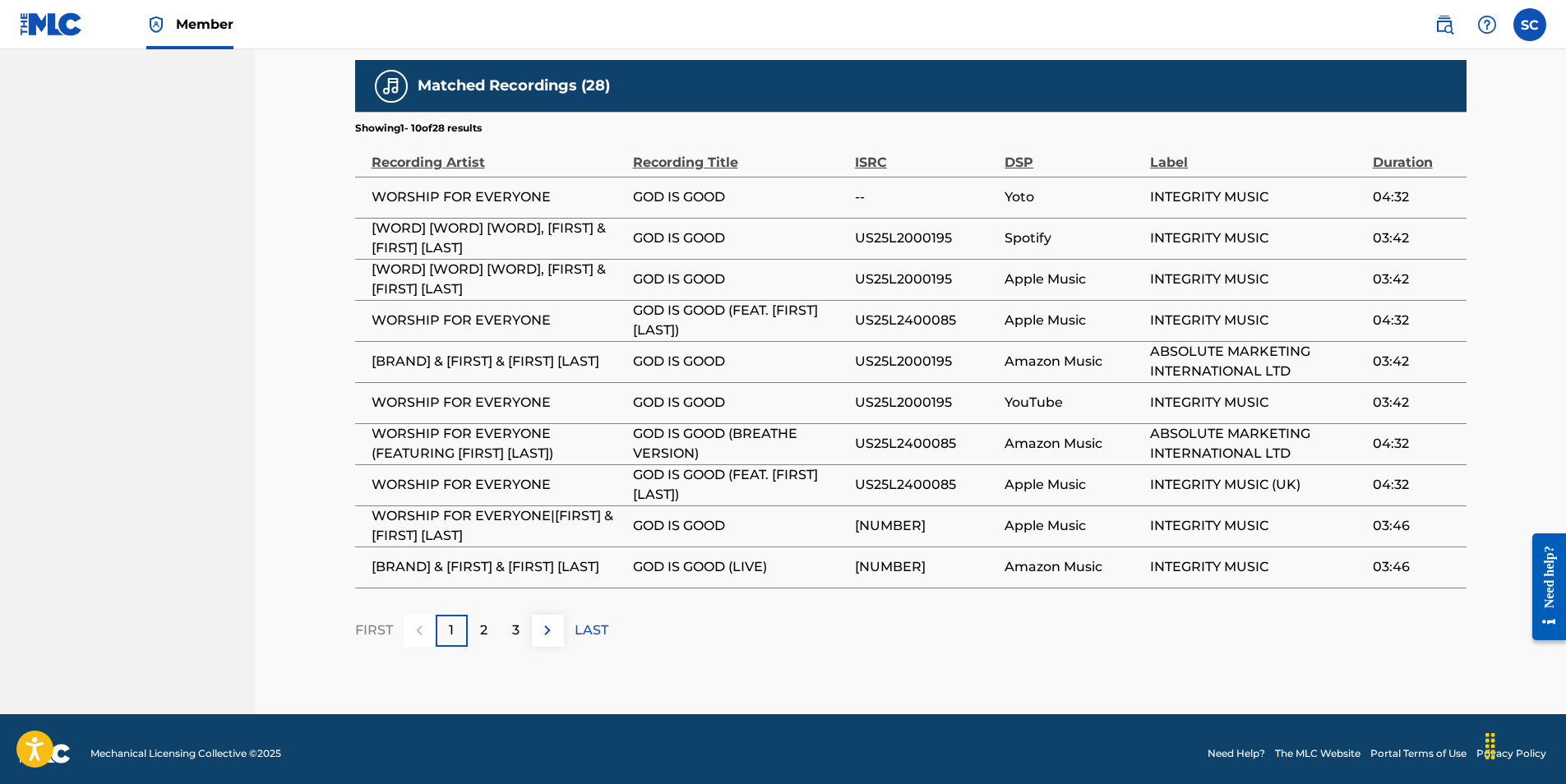 scroll, scrollTop: 1022, scrollLeft: 0, axis: vertical 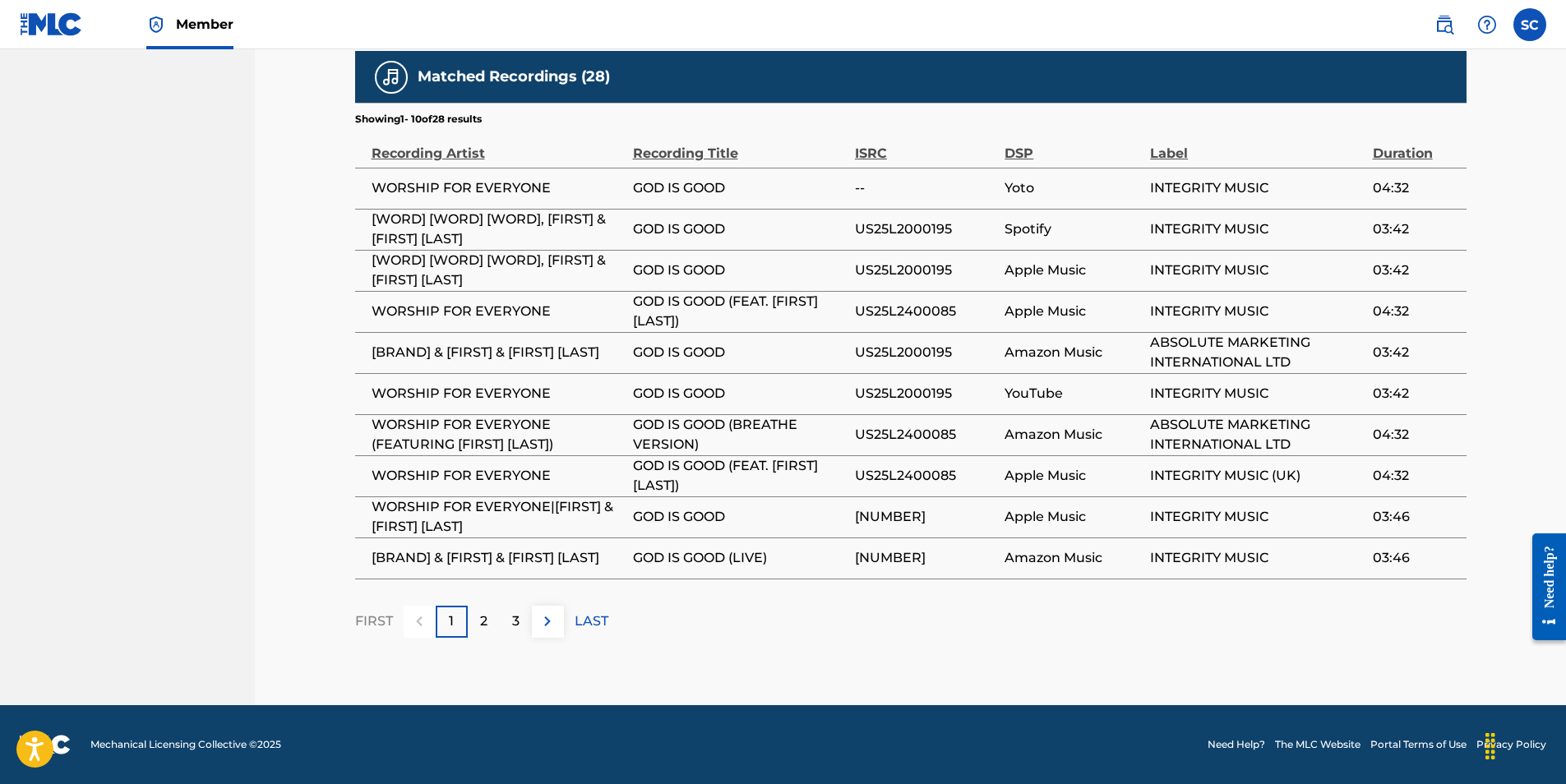 click on "2" at bounding box center [483, 621] 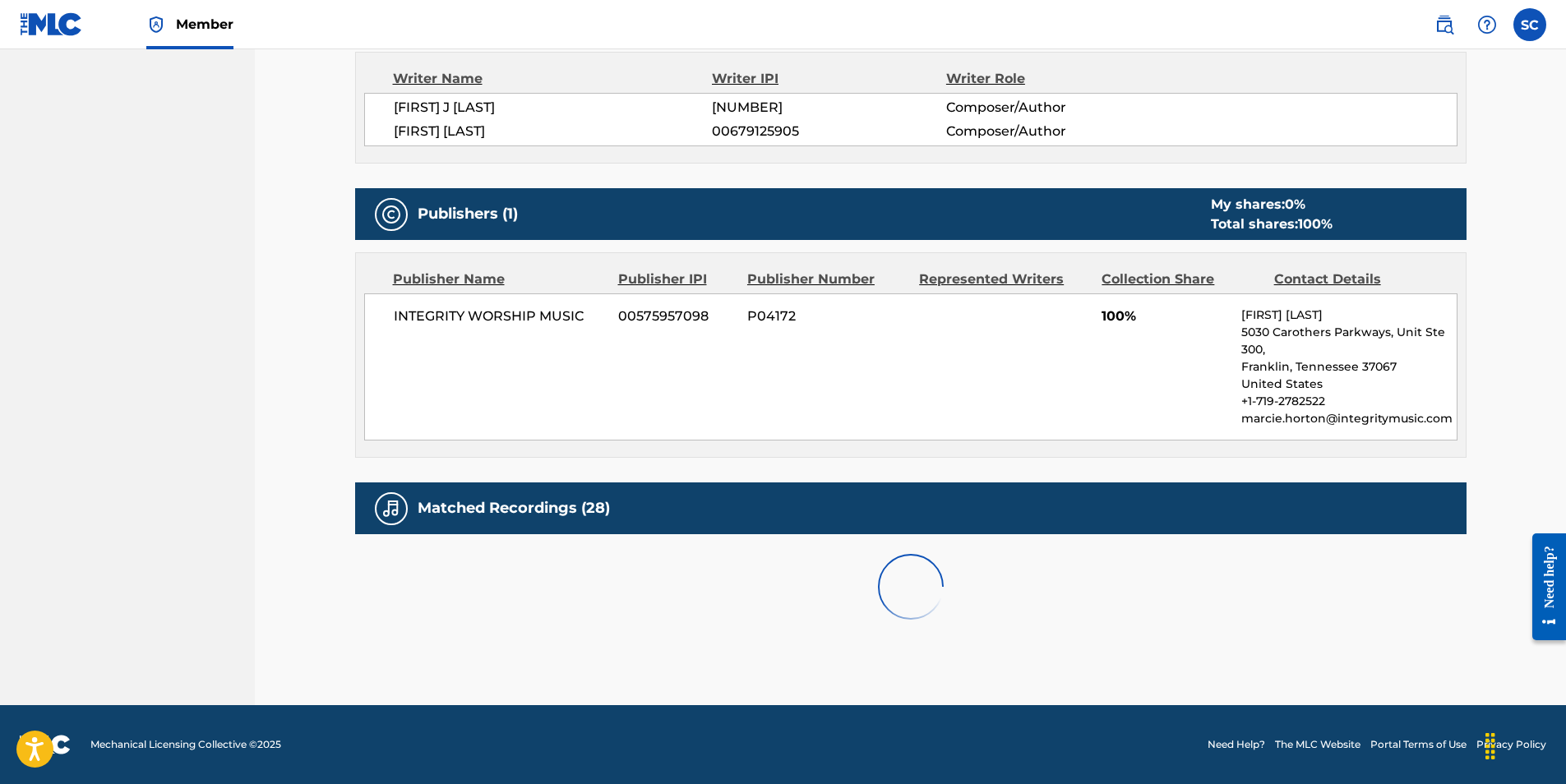 scroll, scrollTop: 1022, scrollLeft: 0, axis: vertical 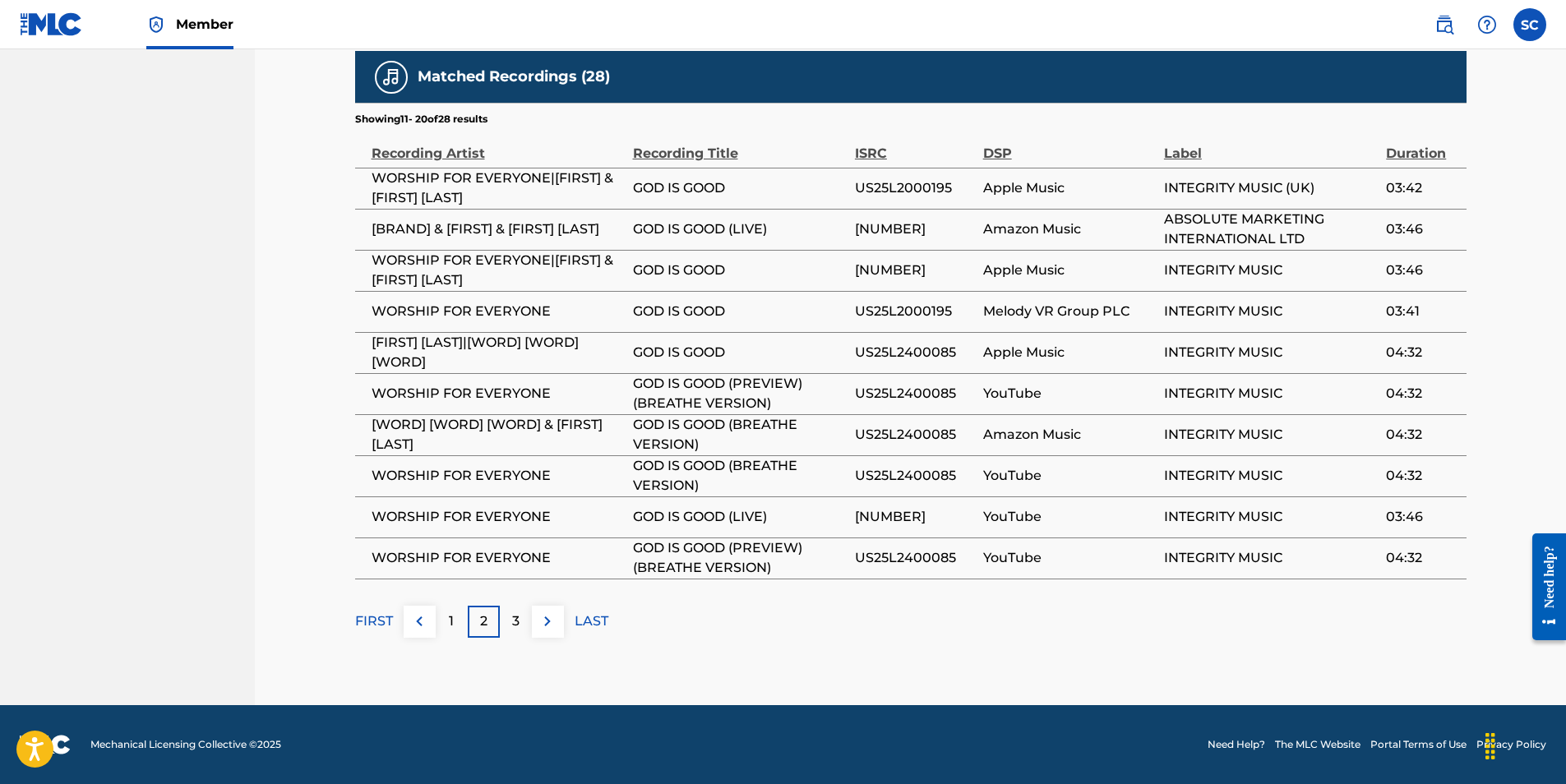 click on "3" at bounding box center [515, 621] 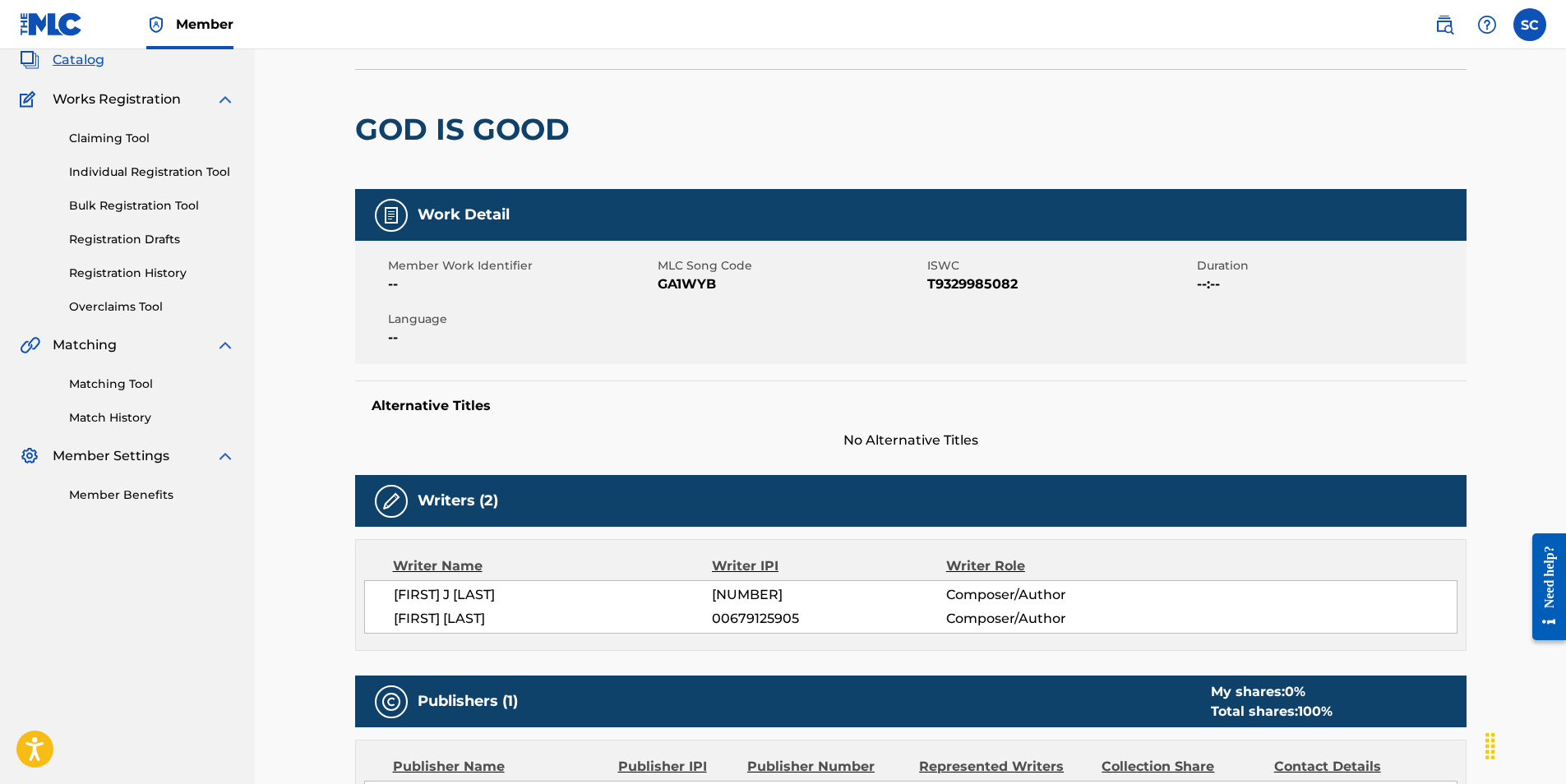 scroll, scrollTop: 0, scrollLeft: 0, axis: both 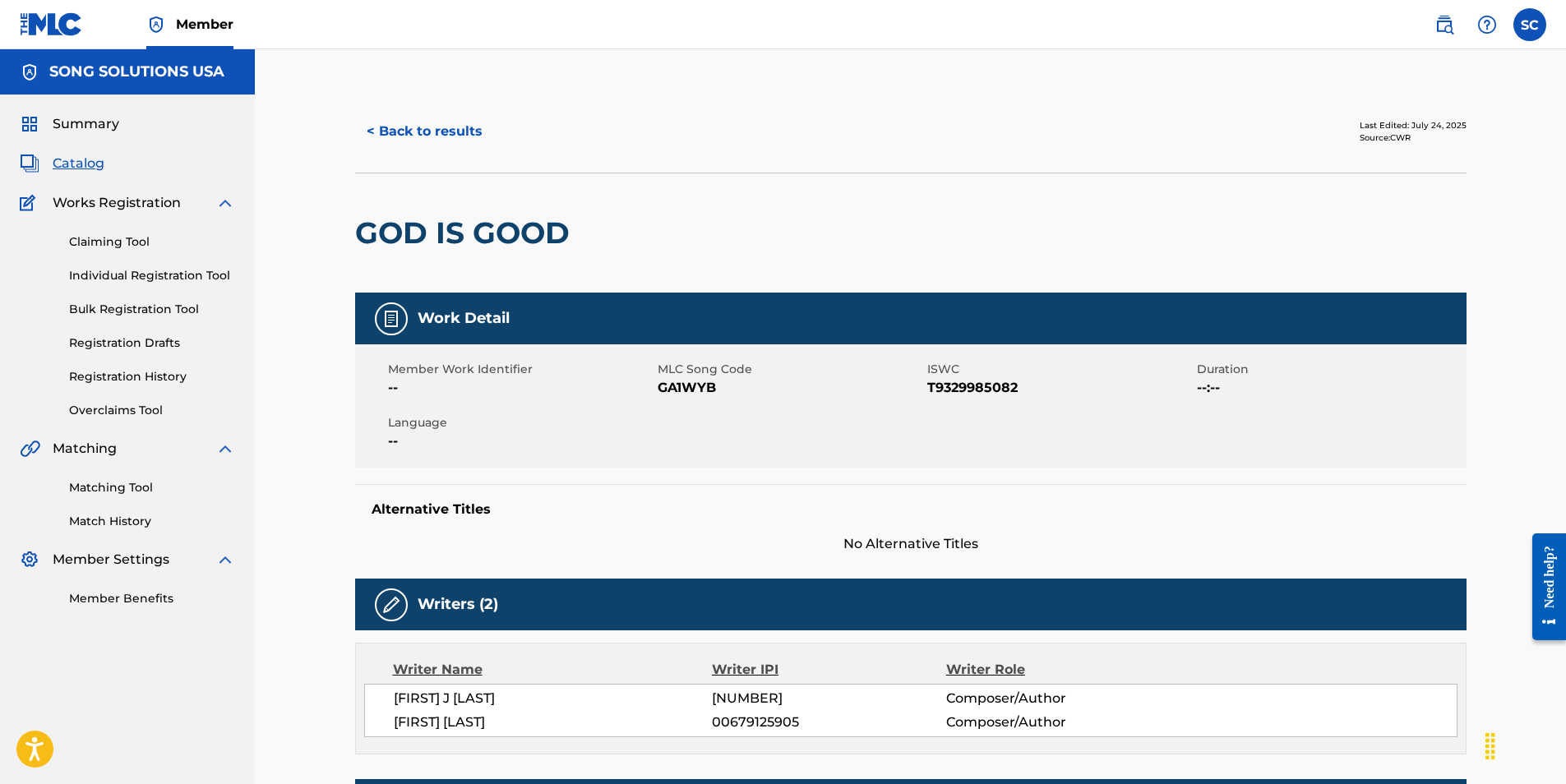 click on "< Back to results" at bounding box center [424, 131] 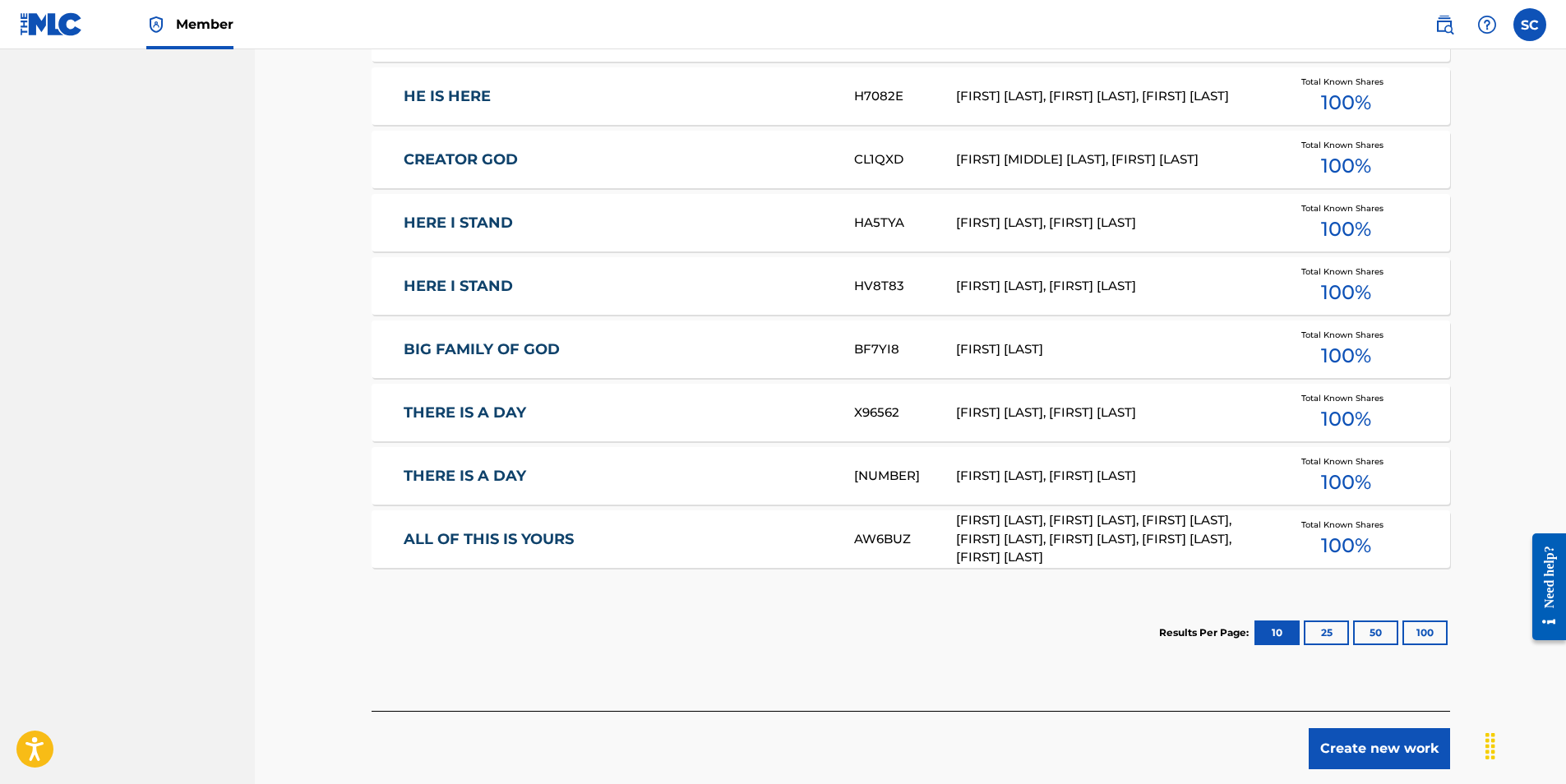 scroll, scrollTop: 842, scrollLeft: 0, axis: vertical 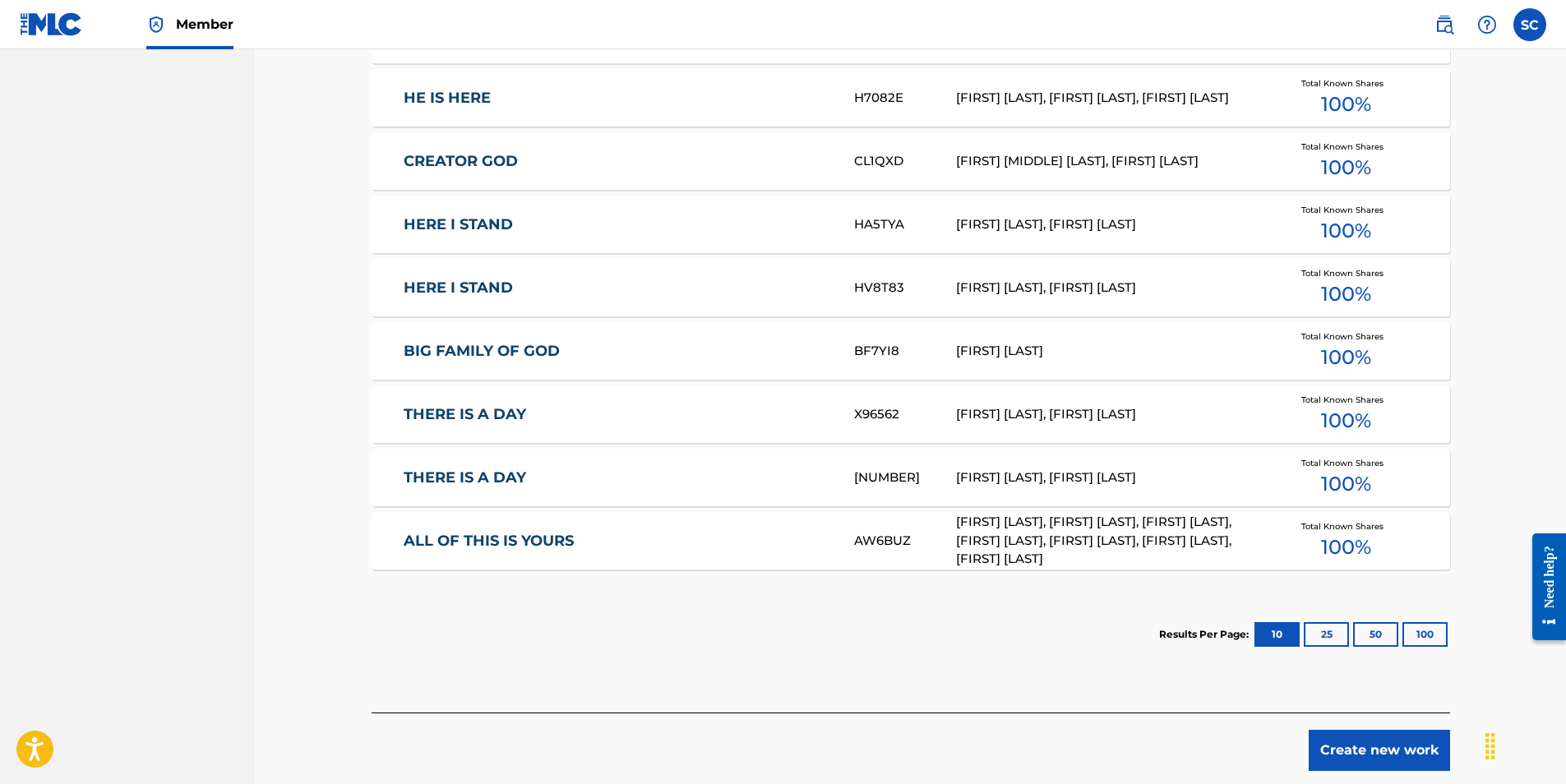 click on "Create new work" at bounding box center [1379, 750] 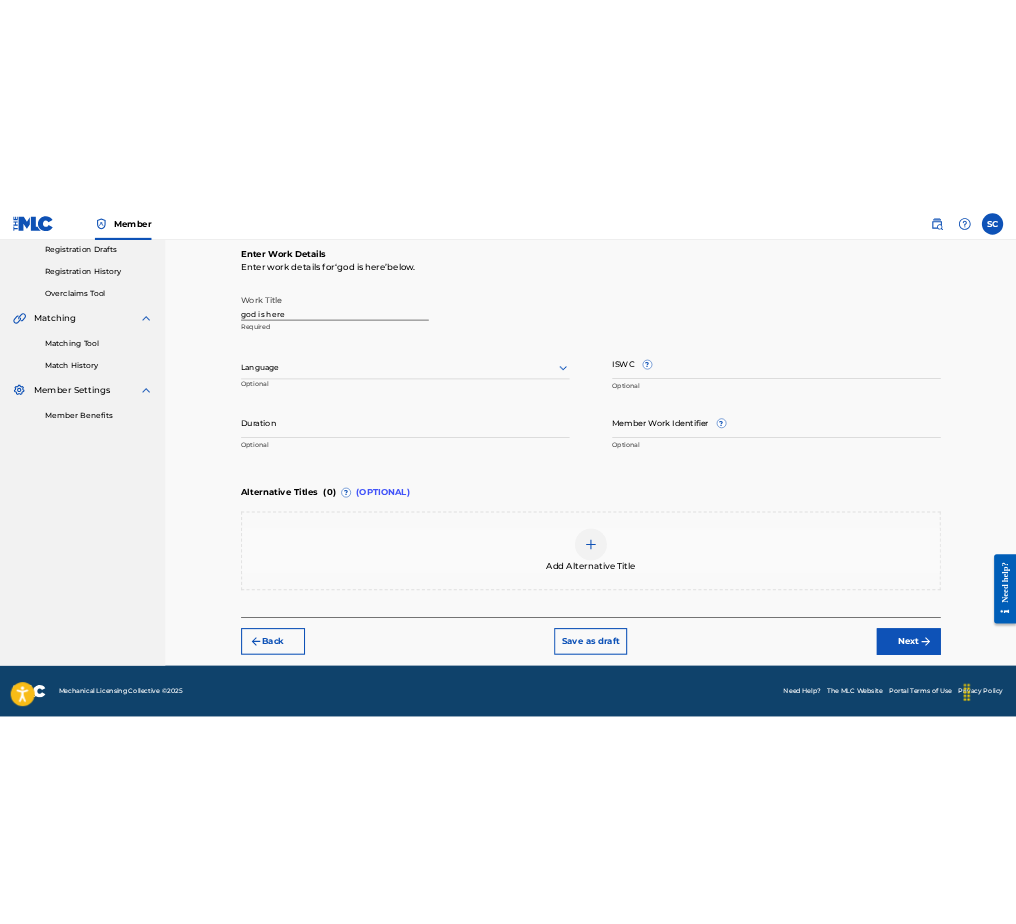 scroll, scrollTop: 339, scrollLeft: 0, axis: vertical 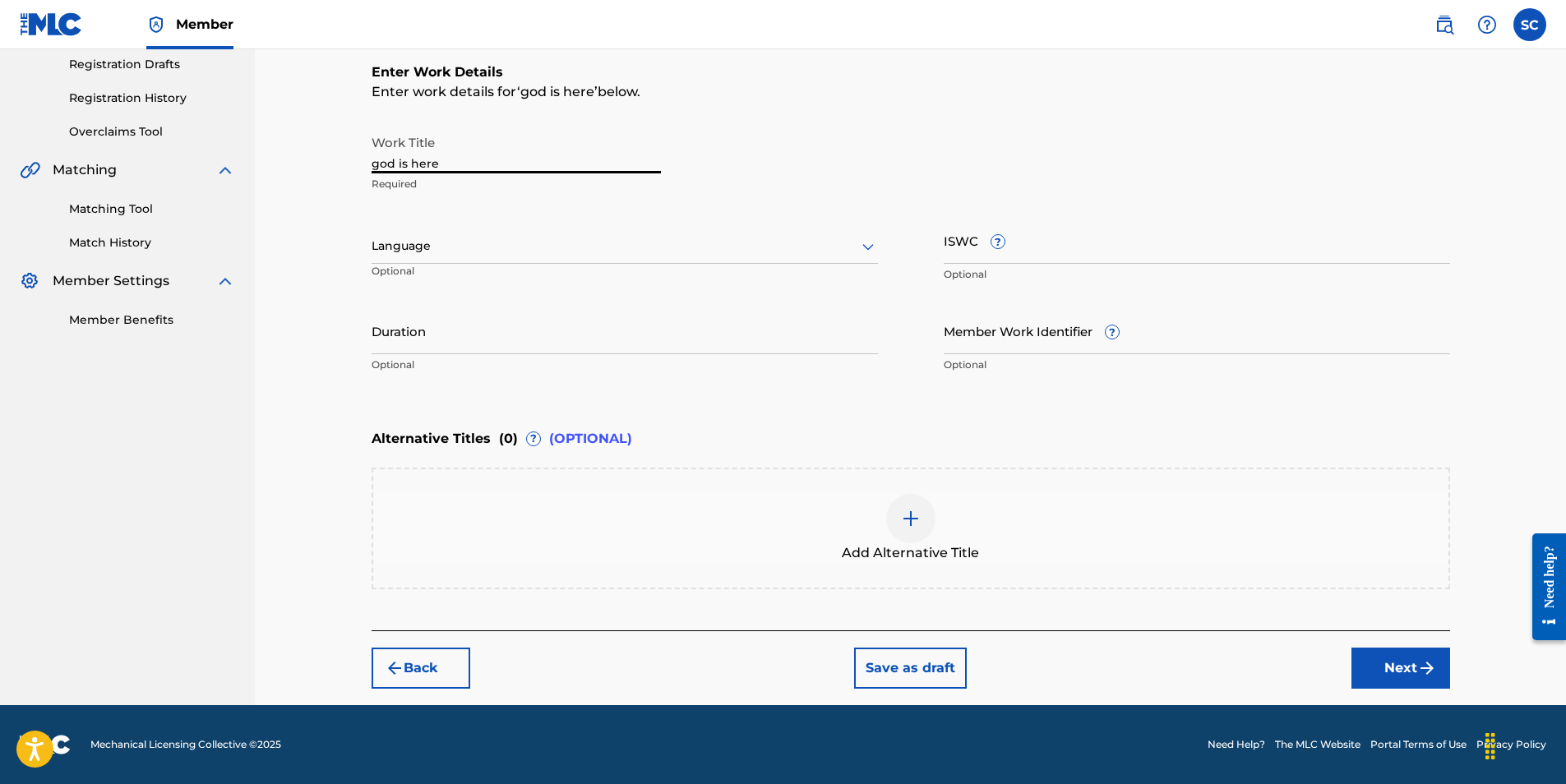 drag, startPoint x: 439, startPoint y: 170, endPoint x: 261, endPoint y: 134, distance: 181.60396 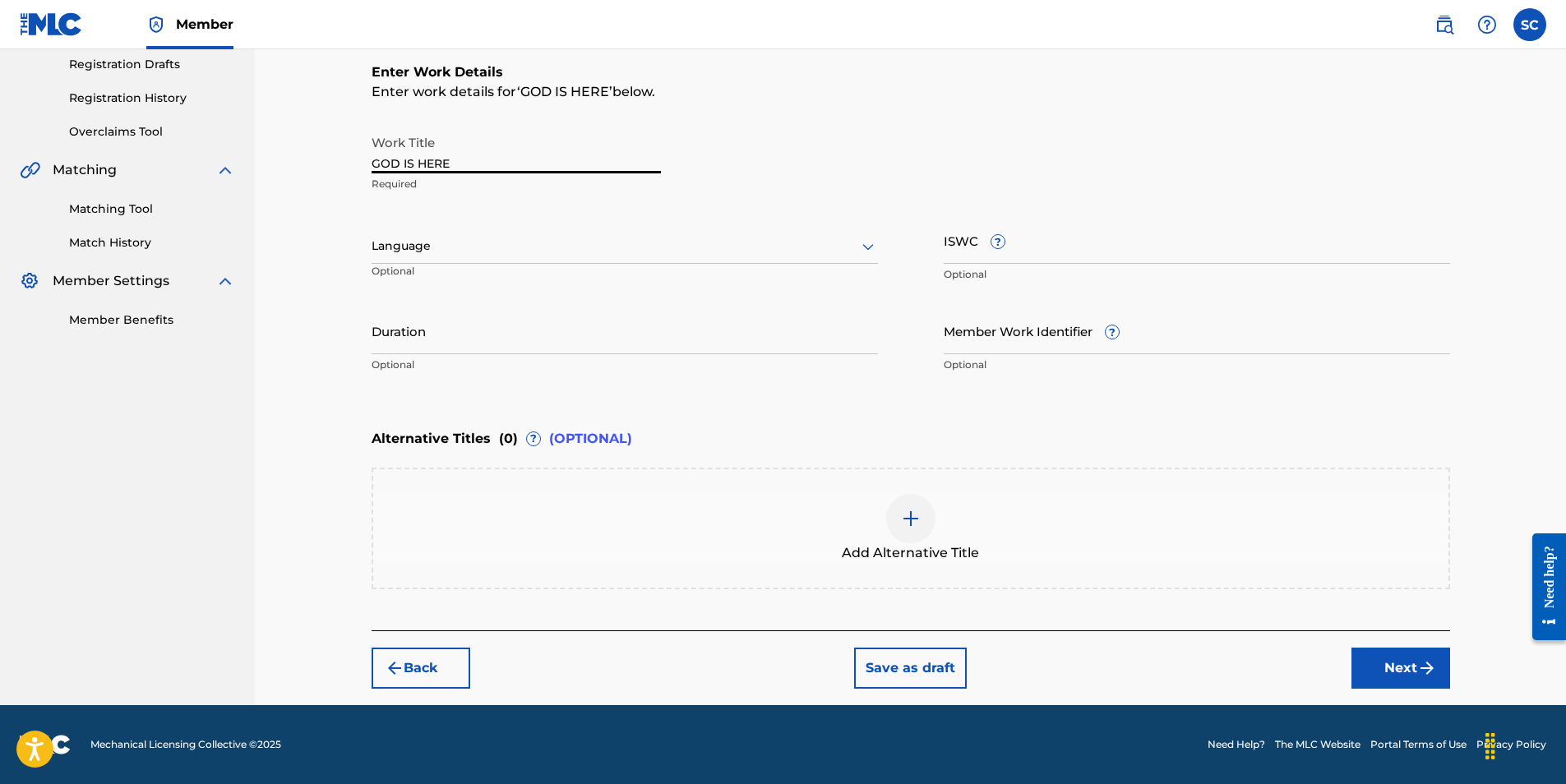 type on "GOD IS HERE" 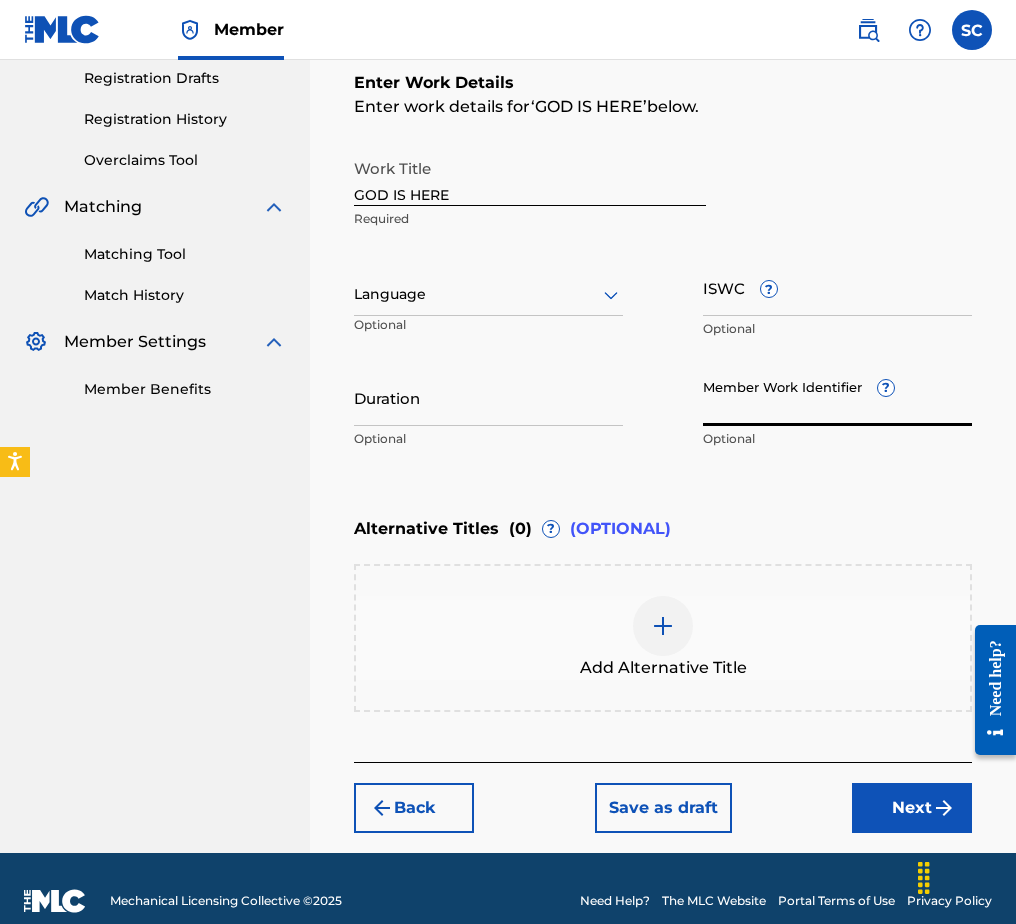 click on "Member Work Identifier   ?" at bounding box center (837, 397) 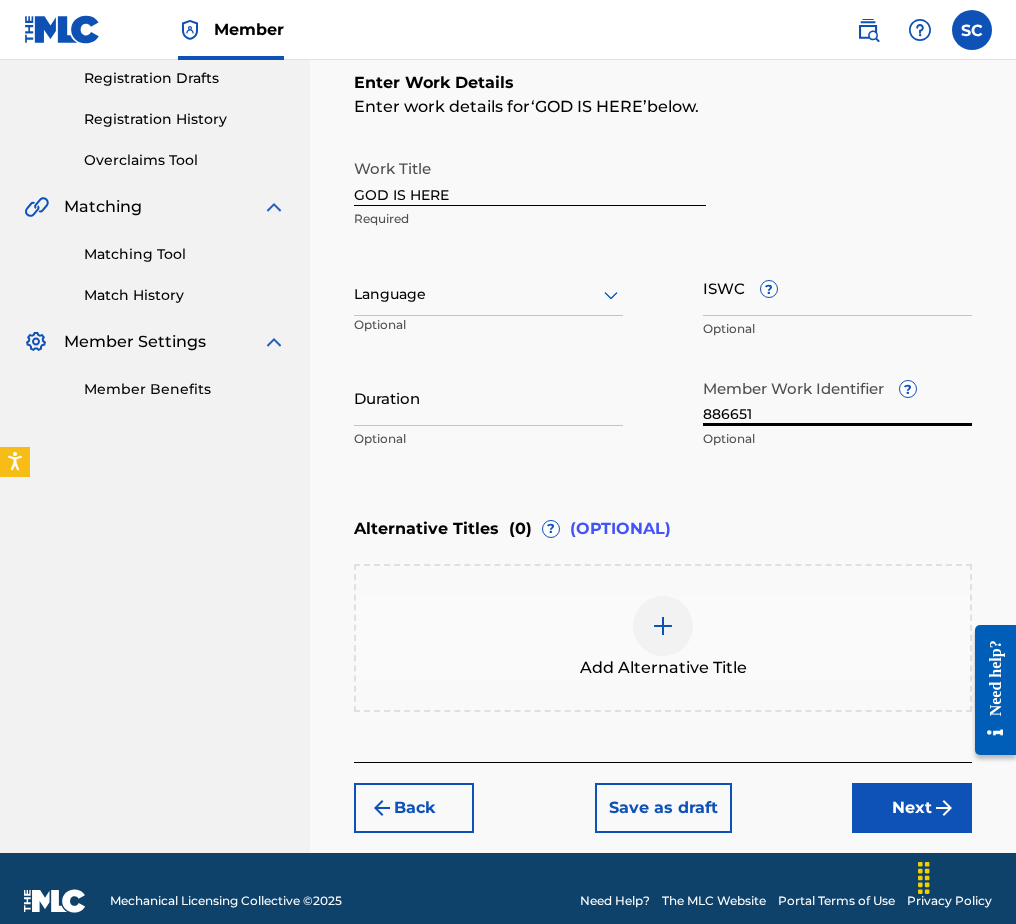 type on "886651" 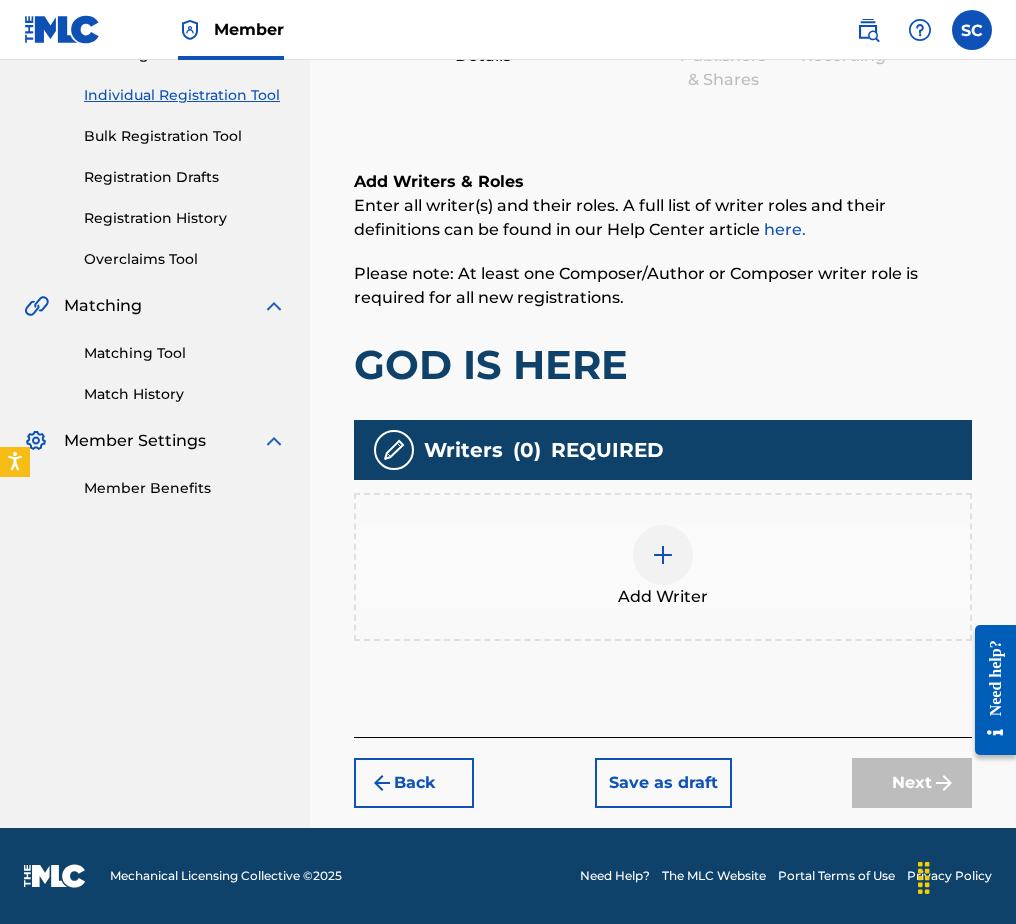 scroll, scrollTop: 90, scrollLeft: 0, axis: vertical 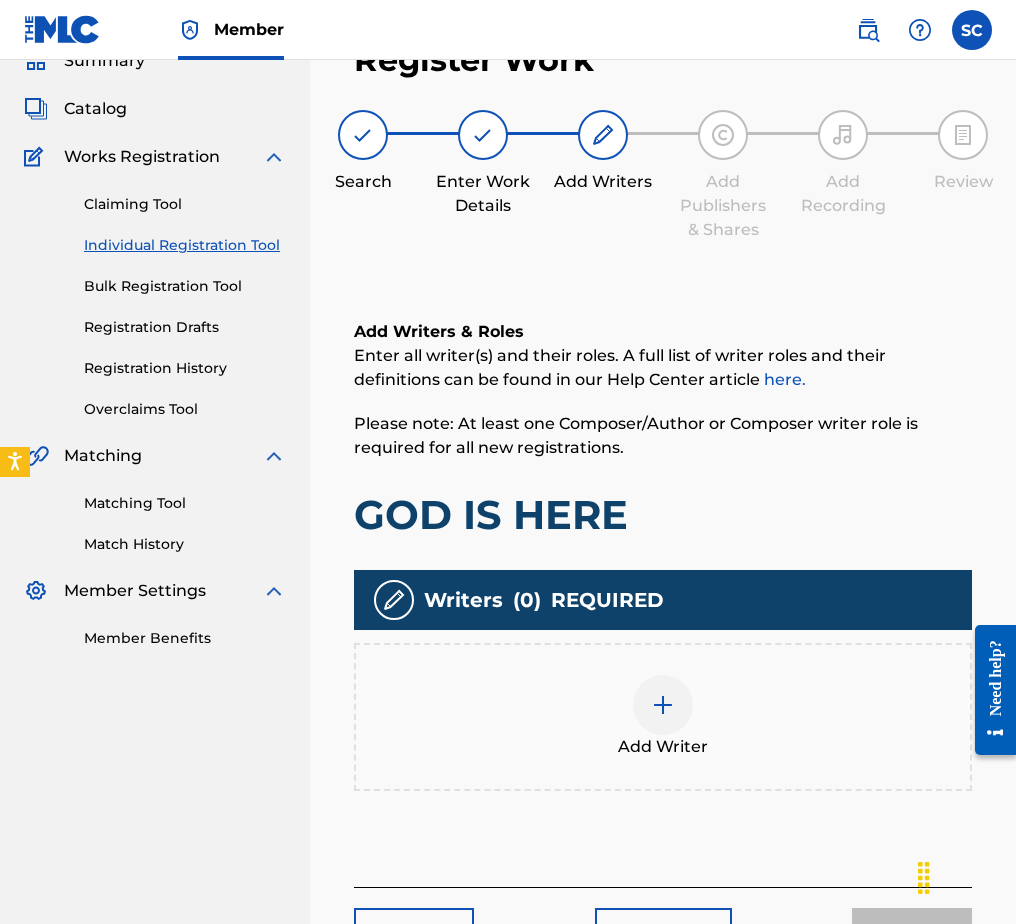 click at bounding box center [663, 705] 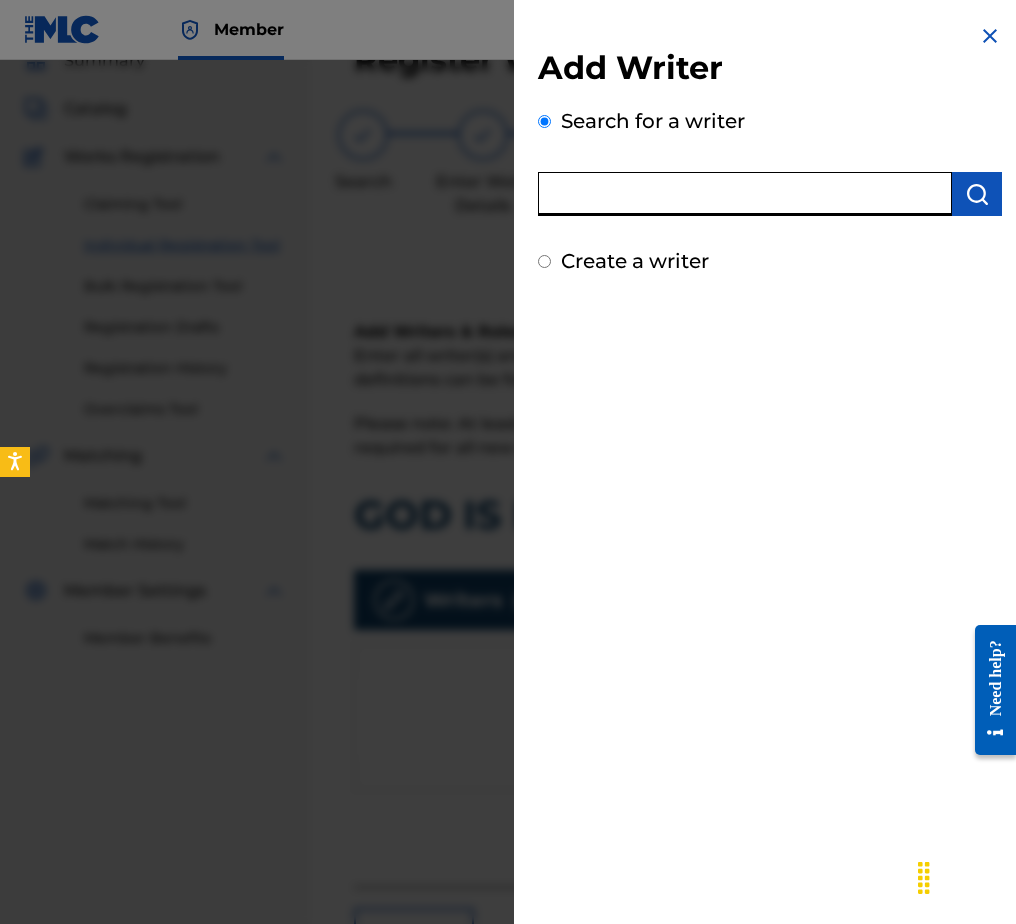 click at bounding box center [745, 194] 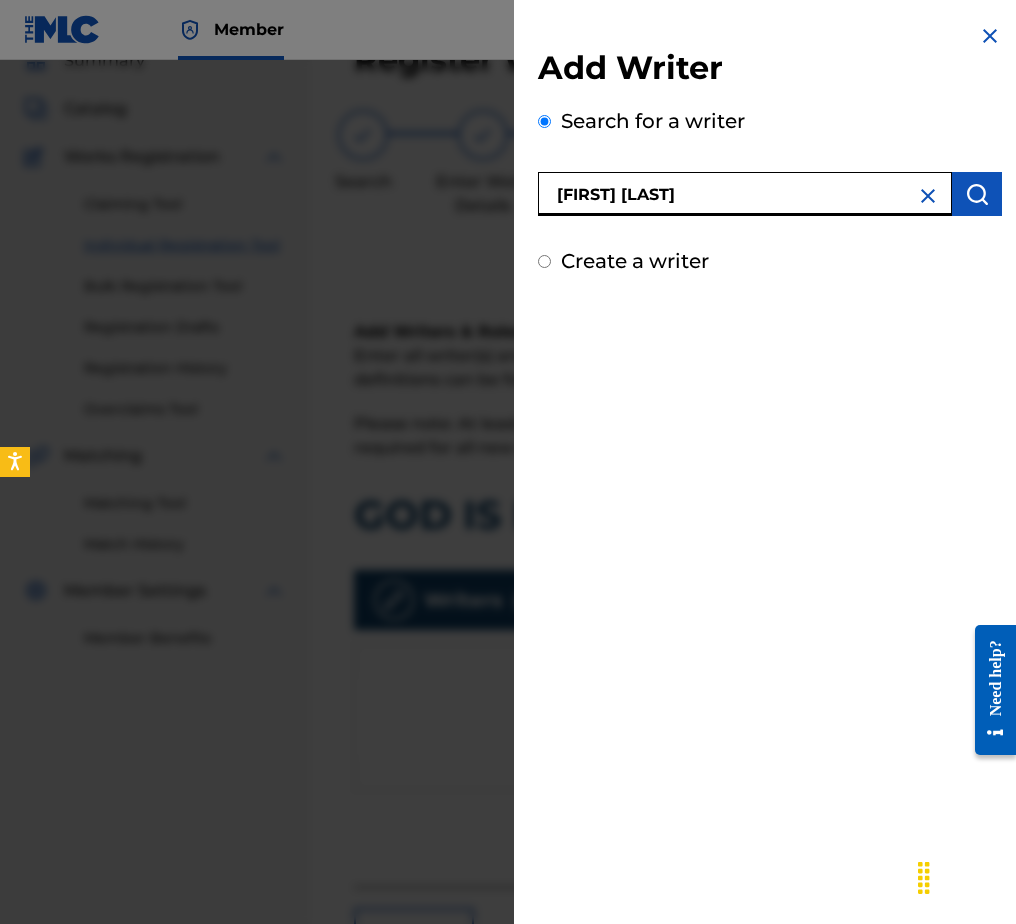 type on "[FIRST] [LAST]" 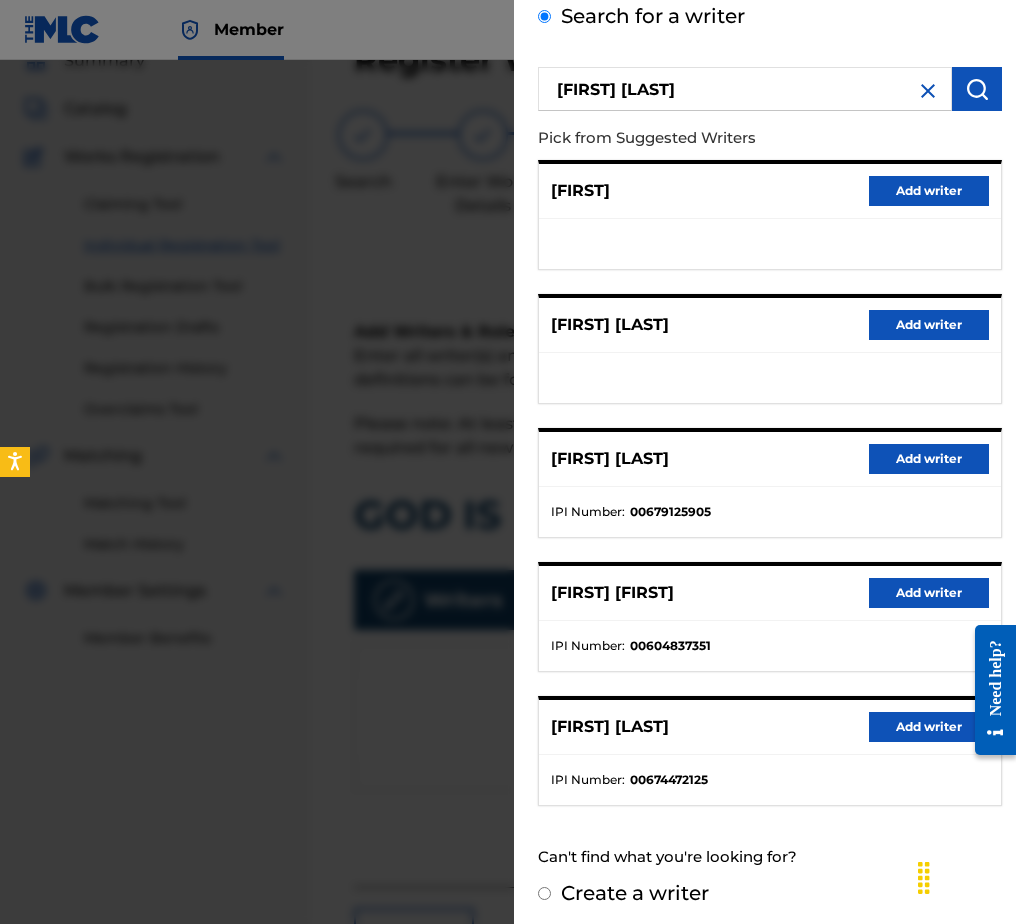 scroll, scrollTop: 113, scrollLeft: 0, axis: vertical 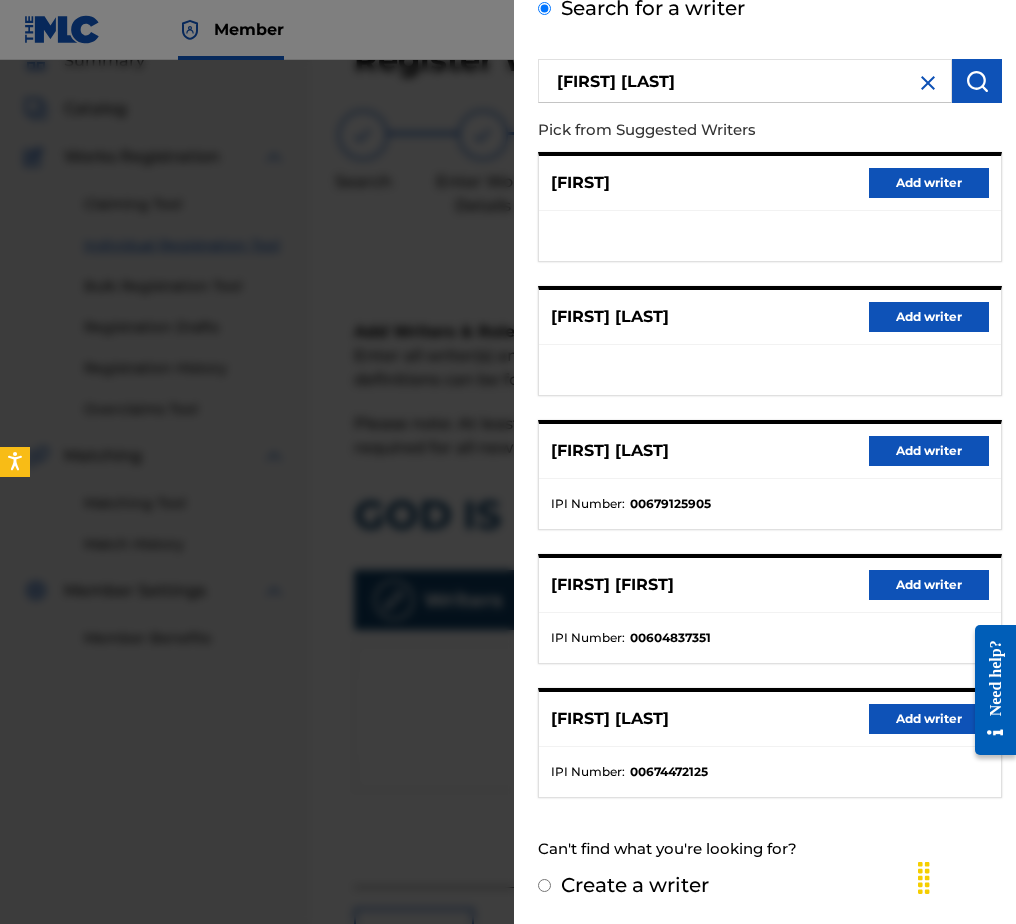 click on "Add writer" at bounding box center [929, 719] 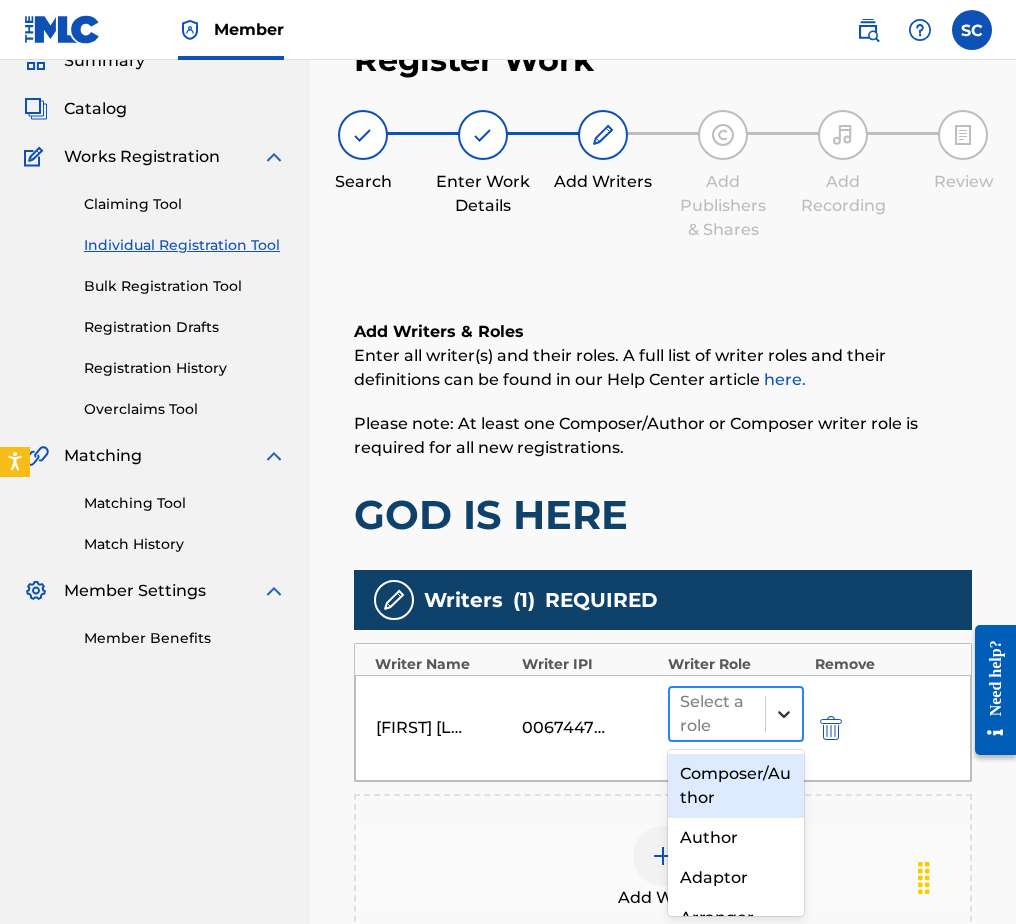 click 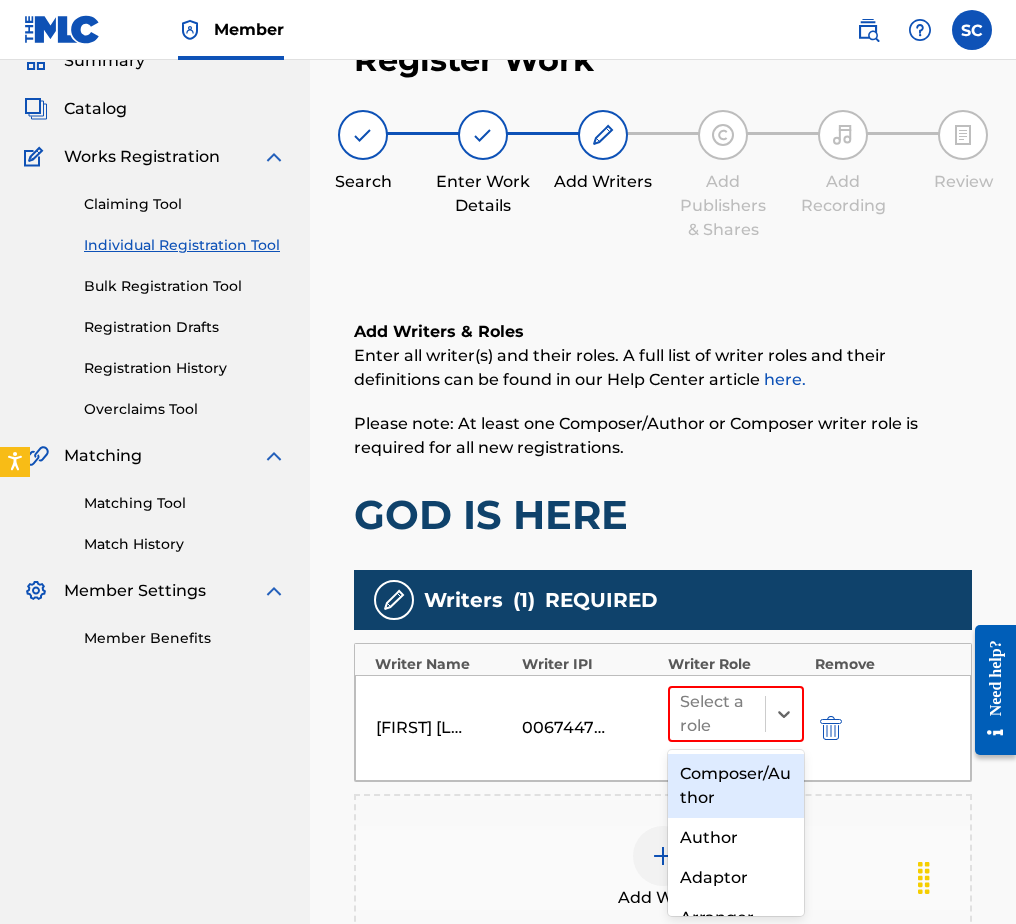 click on "Composer/Author" at bounding box center (736, 786) 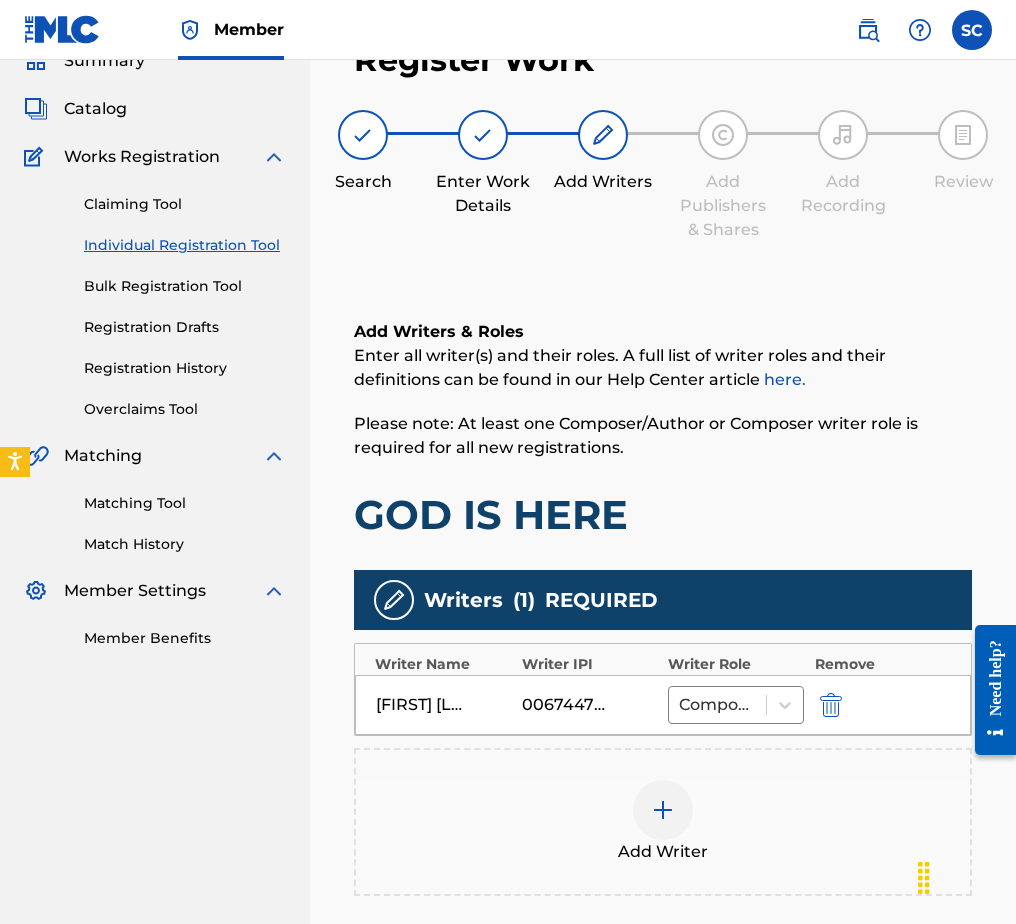click at bounding box center [663, 810] 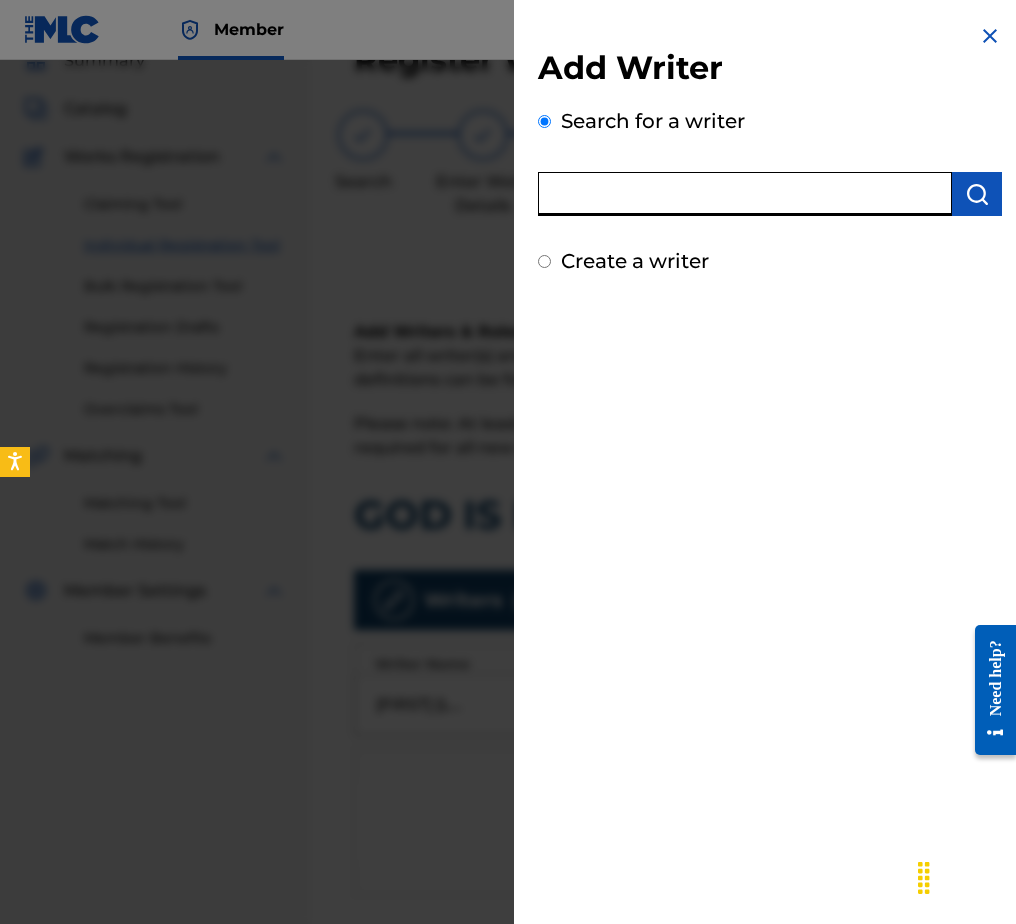 click at bounding box center (745, 194) 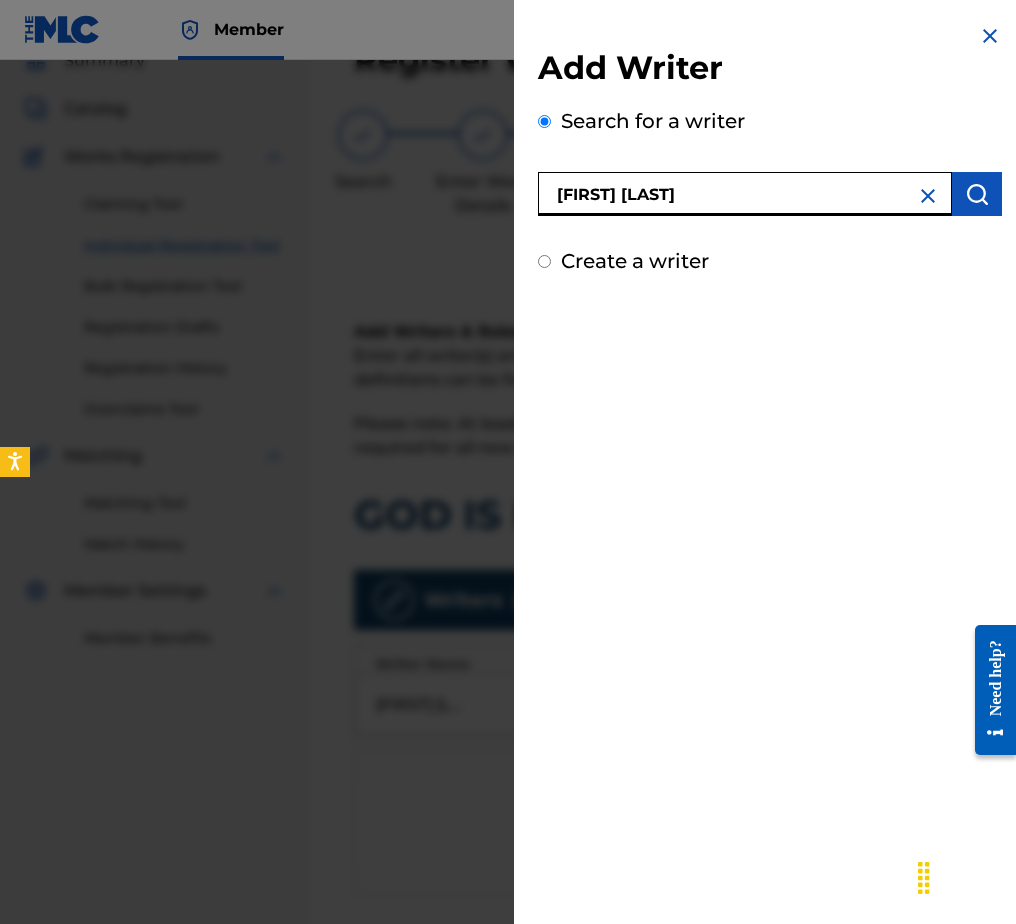 type on "[FIRST] [LAST]" 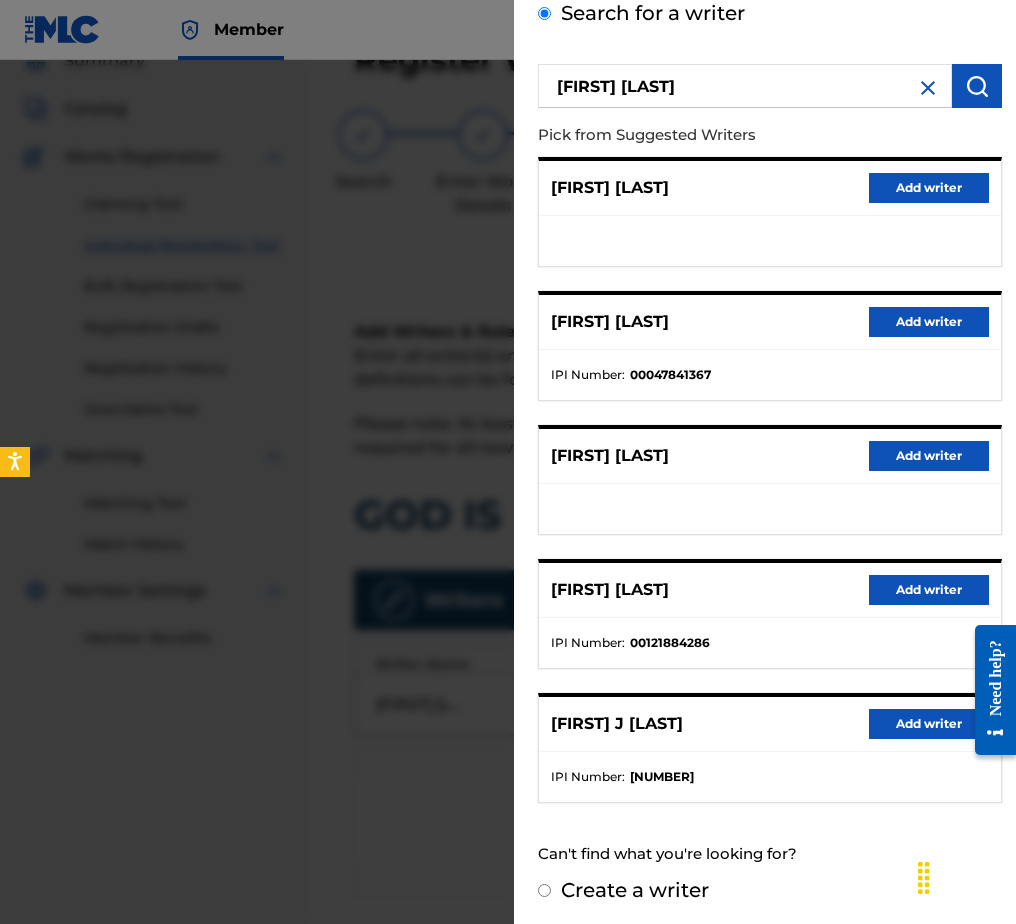 scroll, scrollTop: 113, scrollLeft: 0, axis: vertical 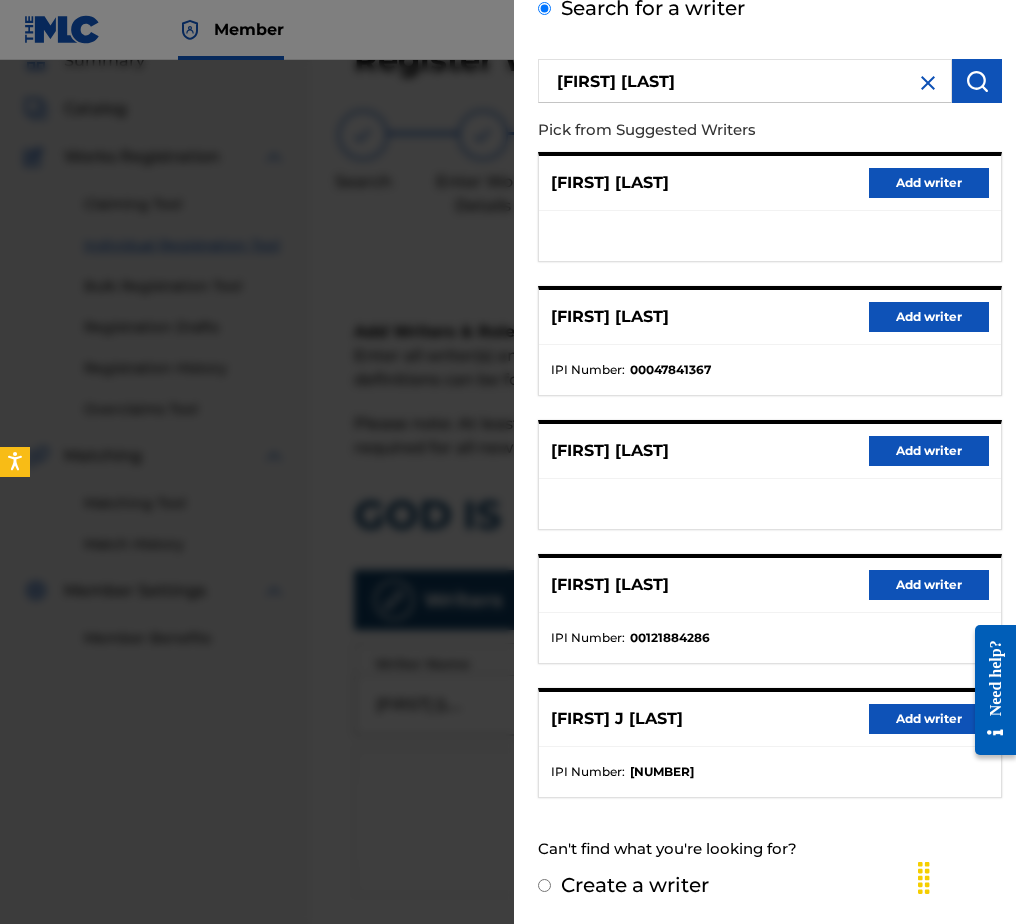 click on "Add writer" at bounding box center [929, 719] 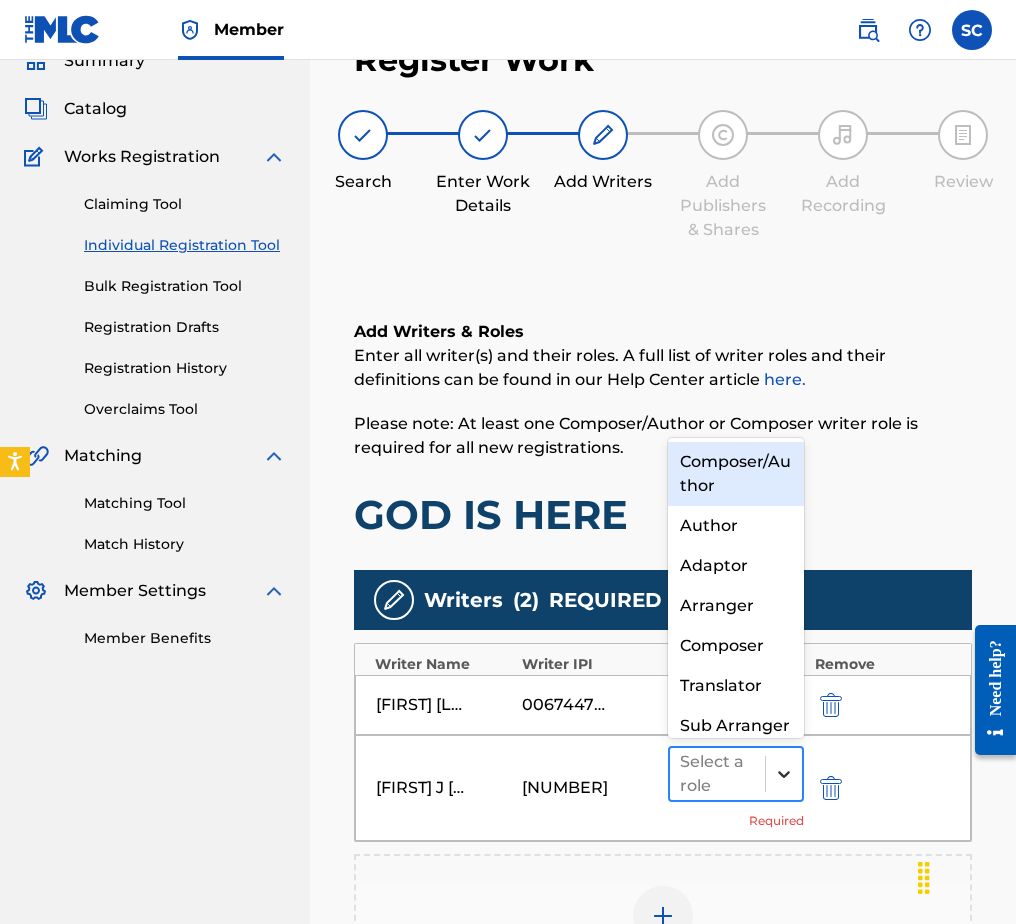 click 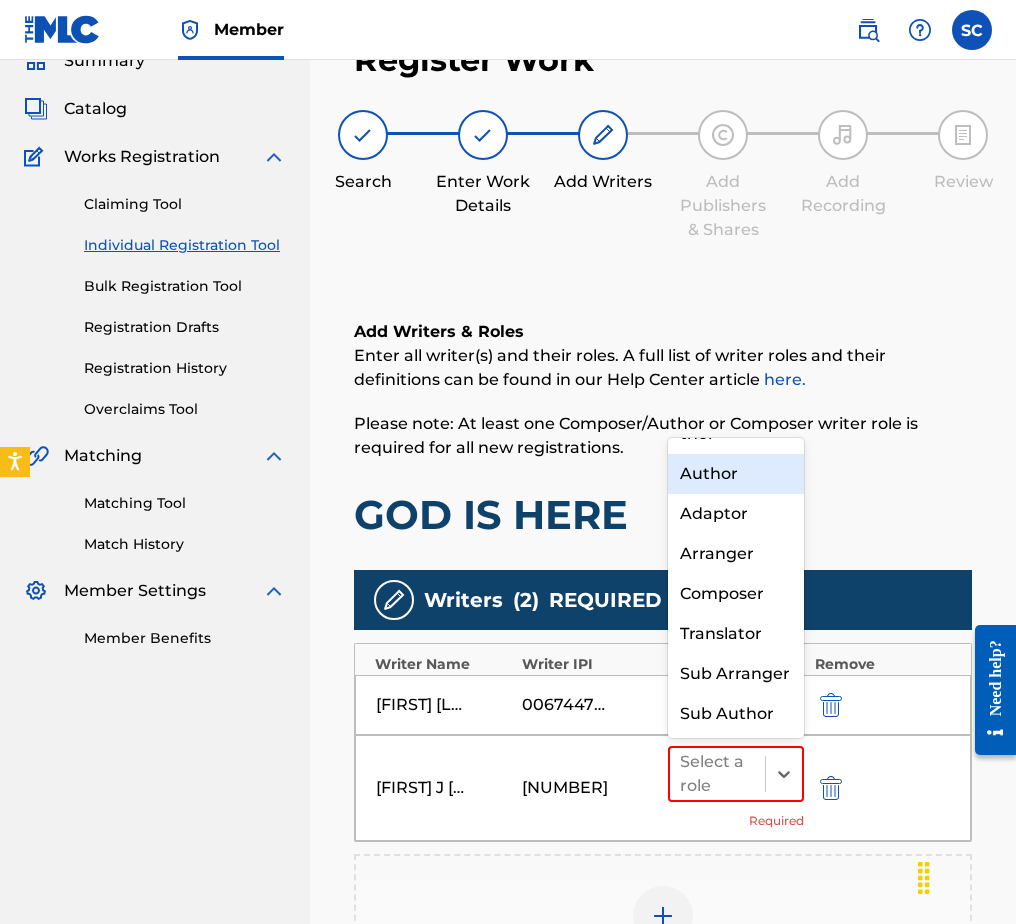 scroll, scrollTop: 0, scrollLeft: 0, axis: both 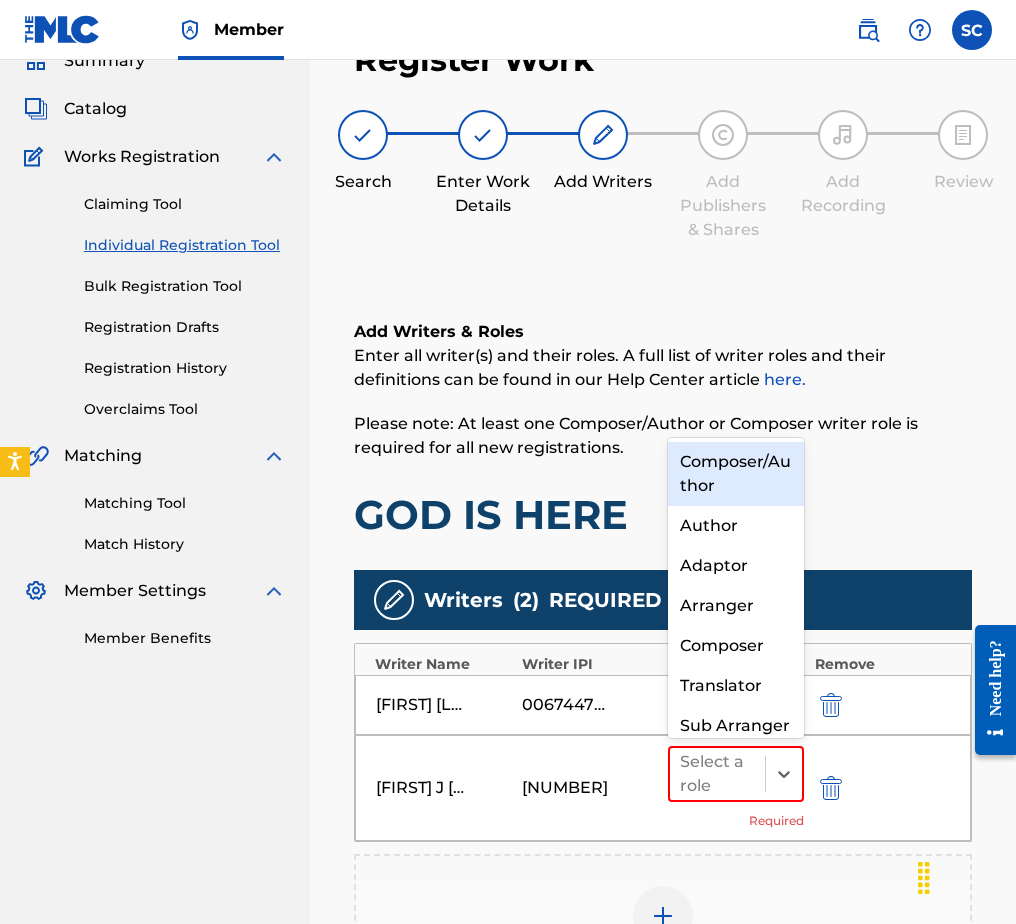 click on "Composer/Author" at bounding box center (736, 474) 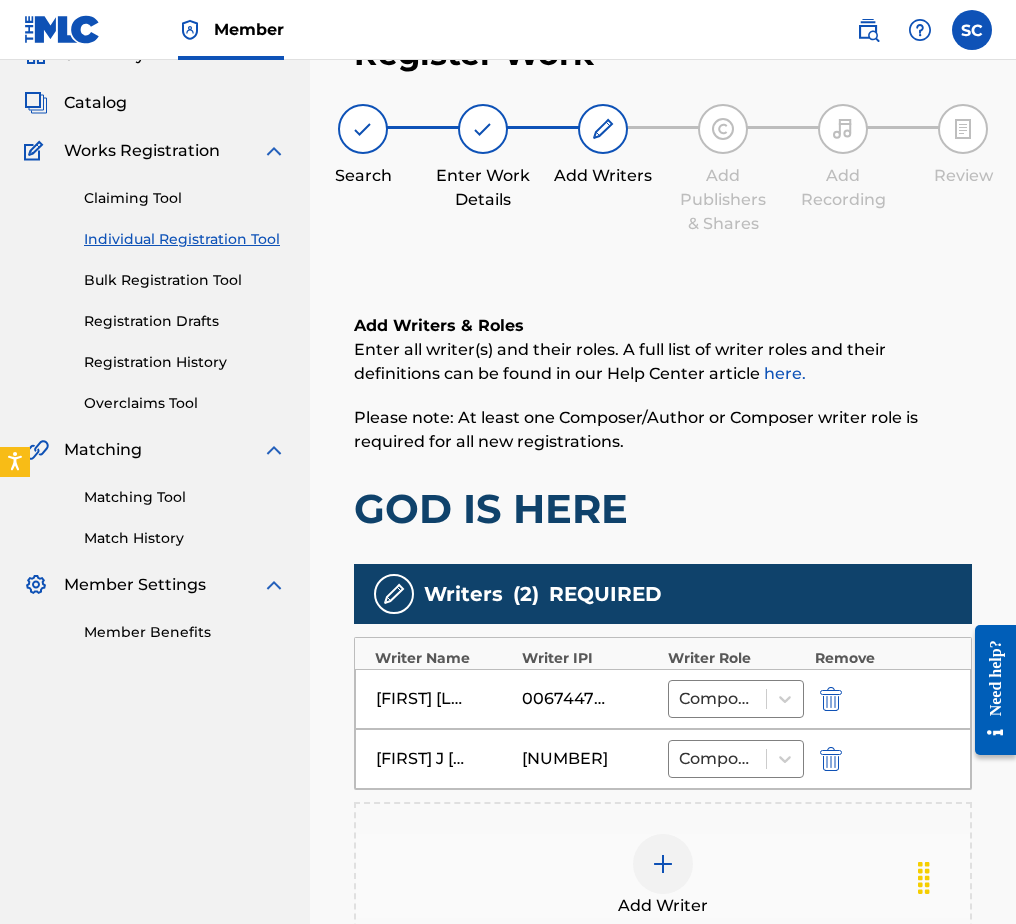 scroll, scrollTop: 290, scrollLeft: 0, axis: vertical 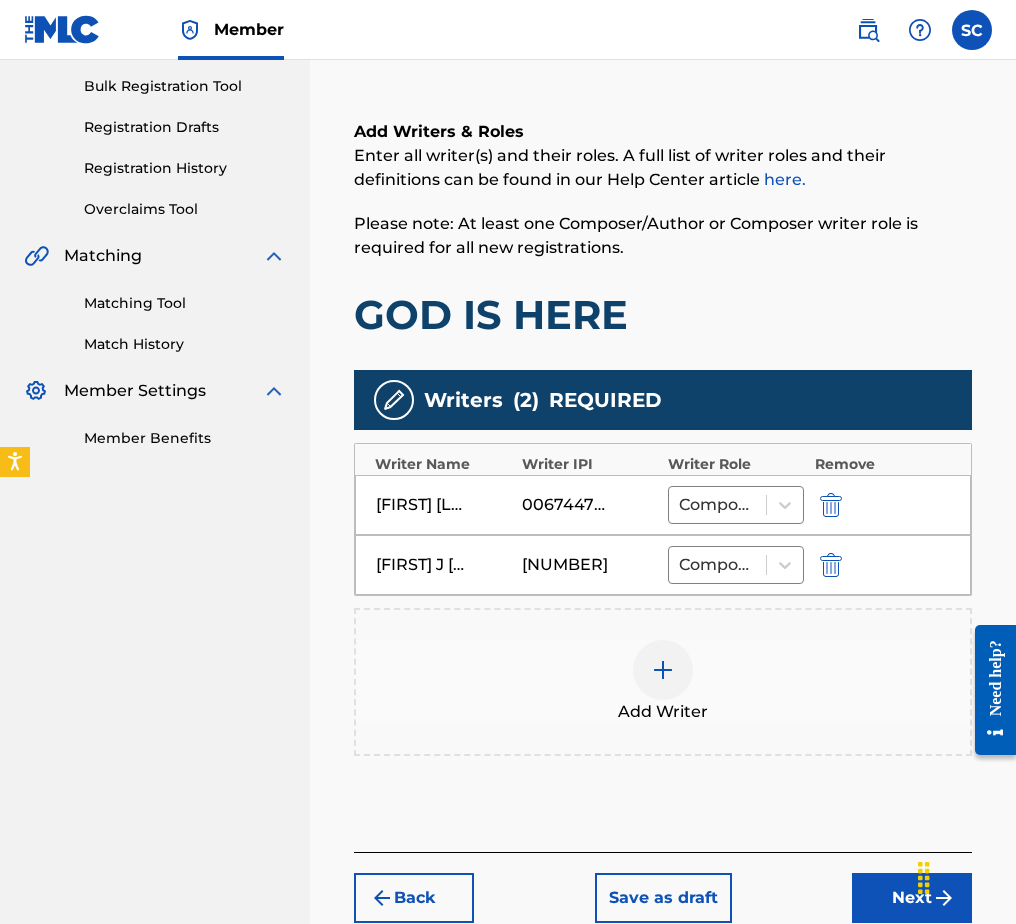 click on "Next" at bounding box center (912, 898) 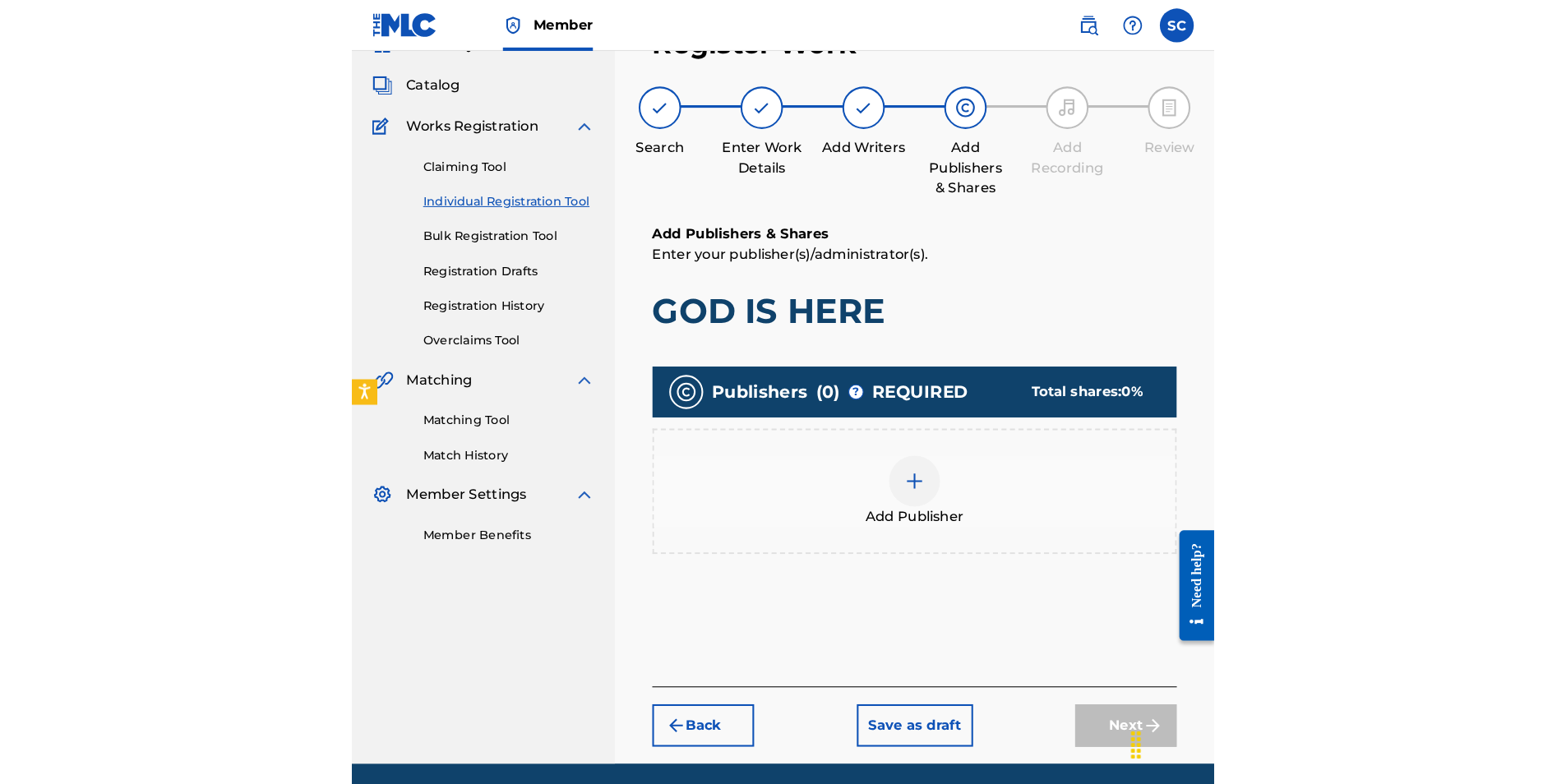scroll, scrollTop: 74, scrollLeft: 0, axis: vertical 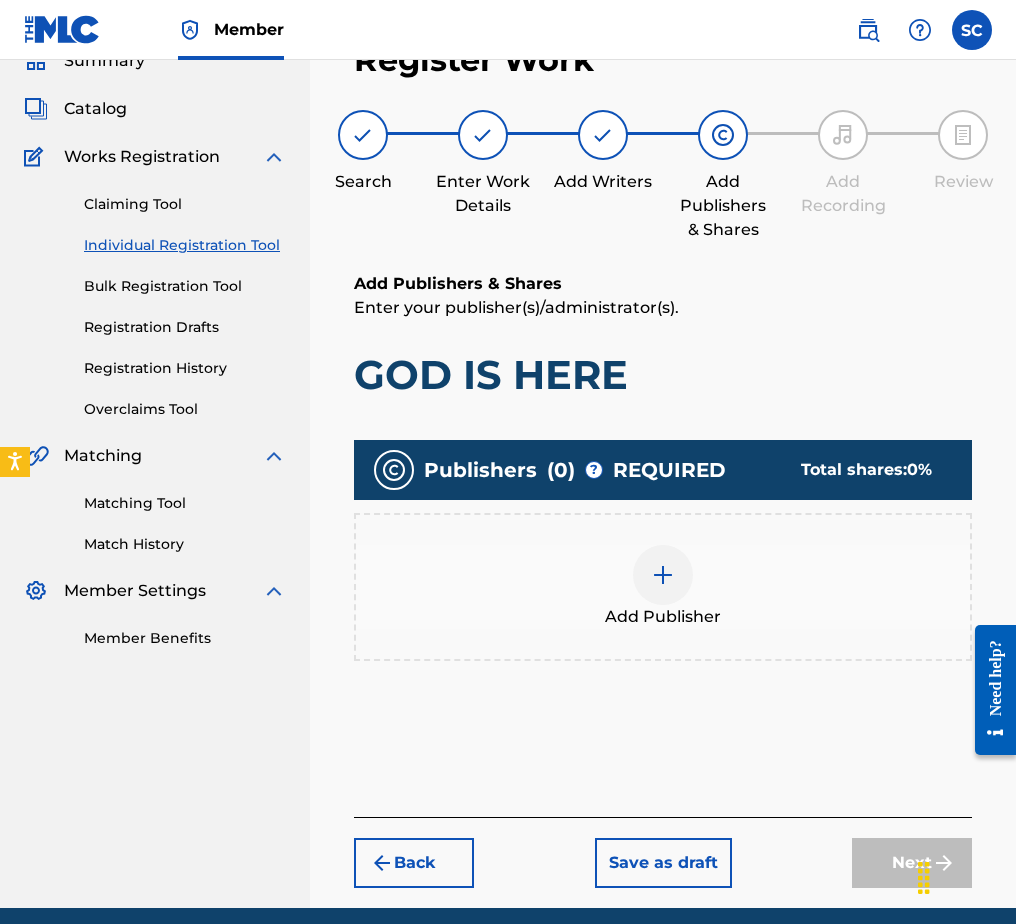 click at bounding box center (663, 575) 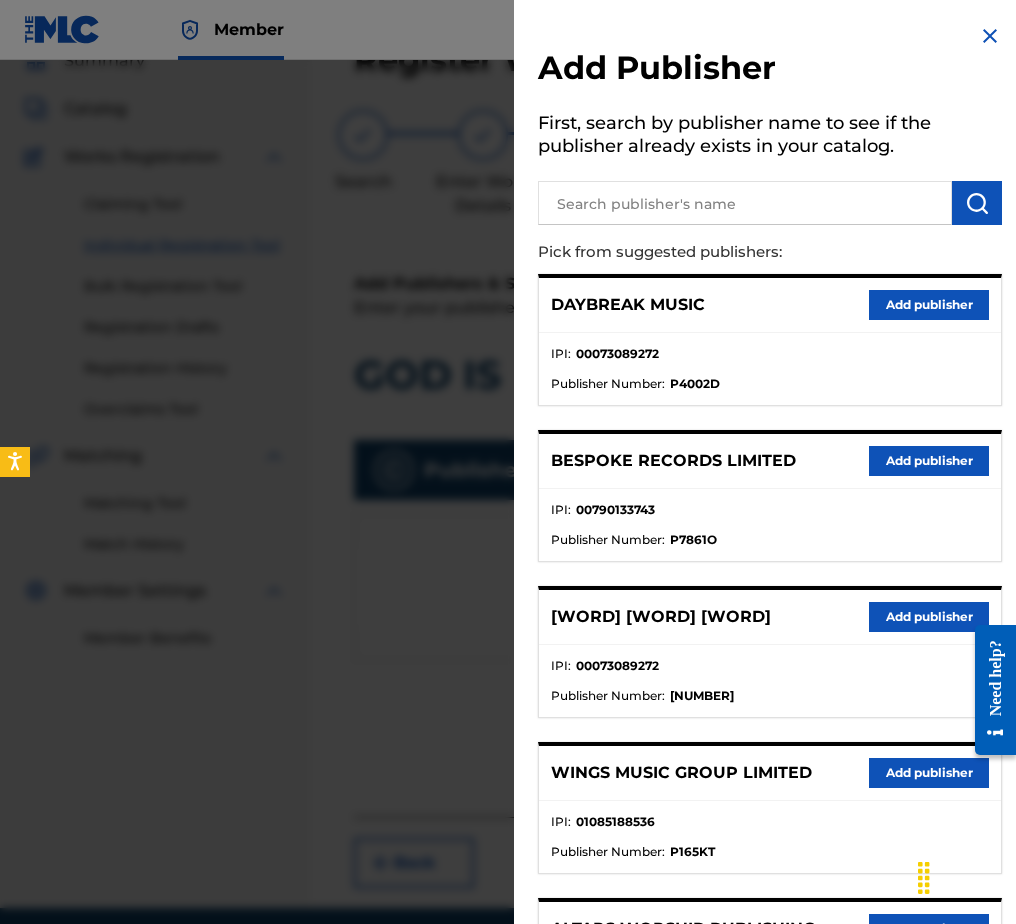 click at bounding box center [745, 203] 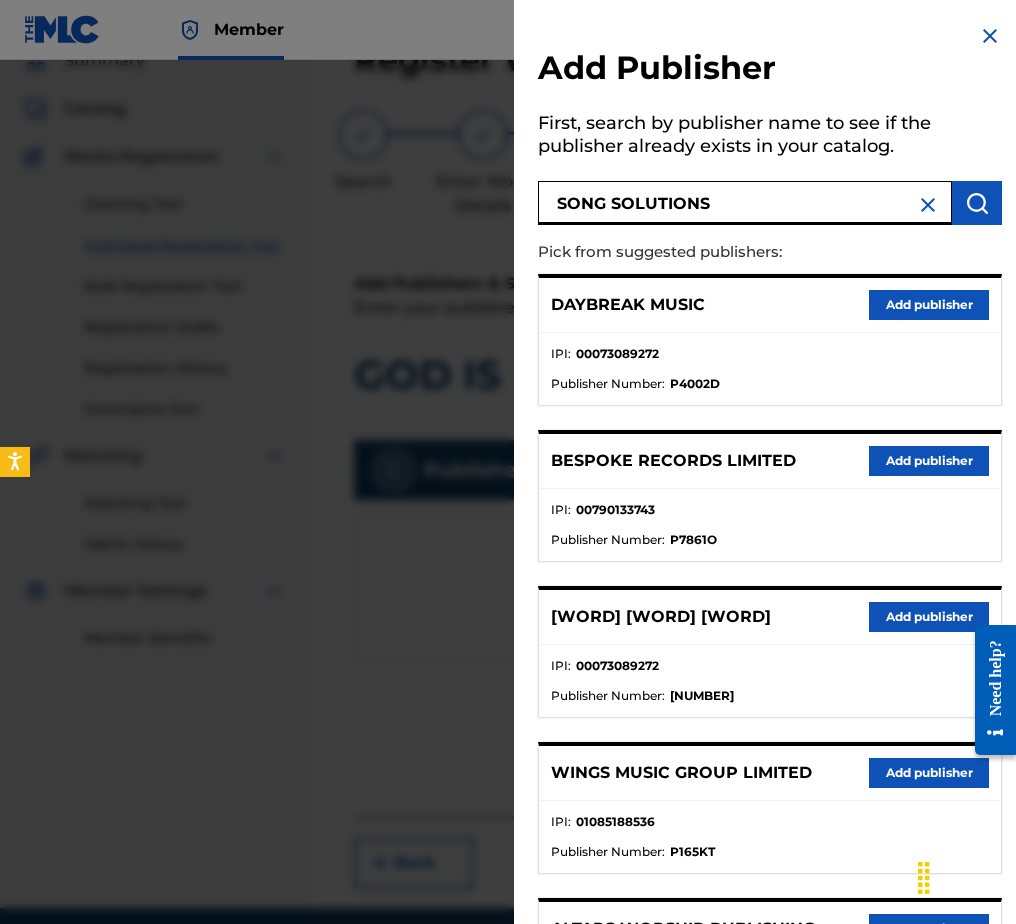 type on "SONG SOLUTIONS" 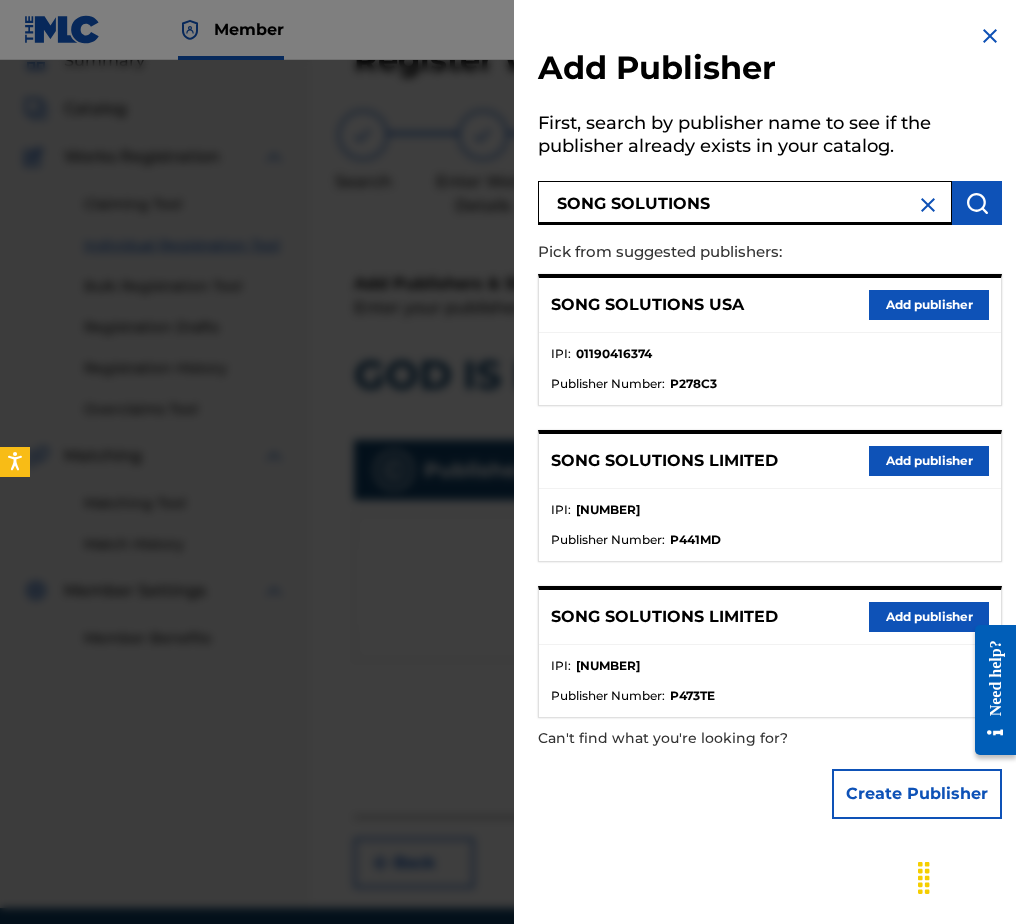 click at bounding box center [928, 205] 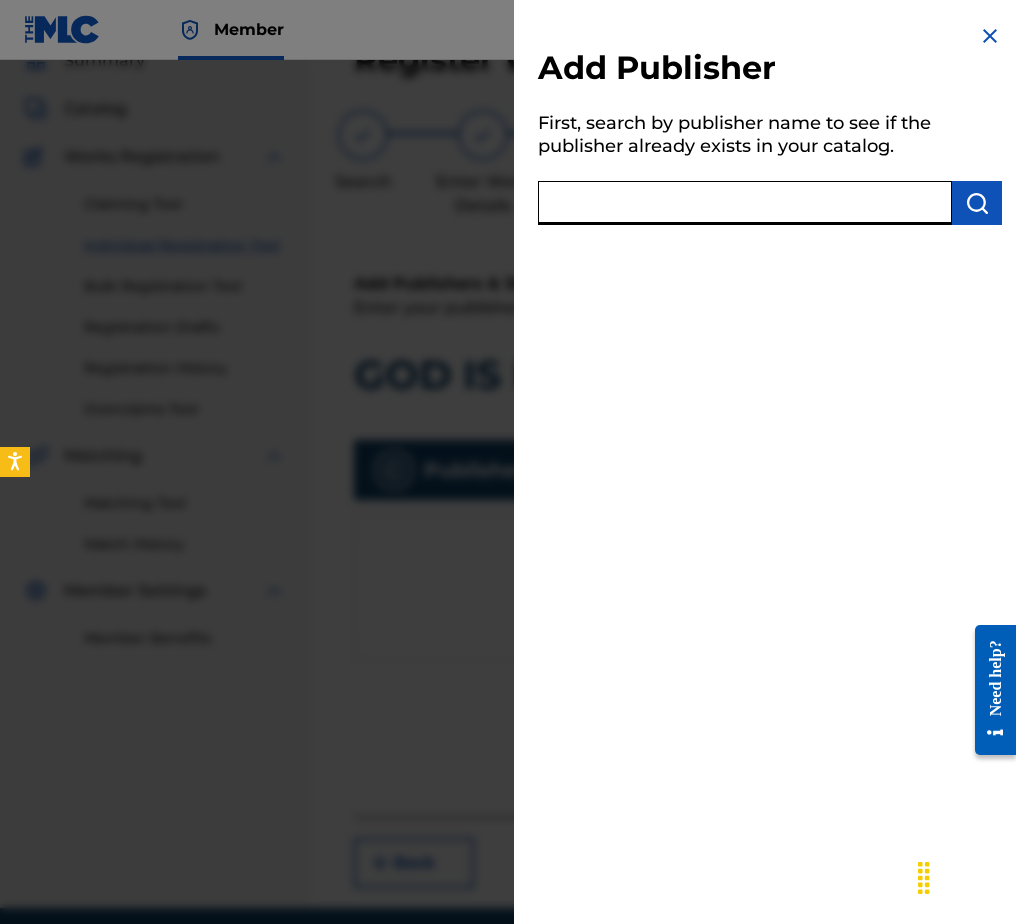 click at bounding box center (745, 203) 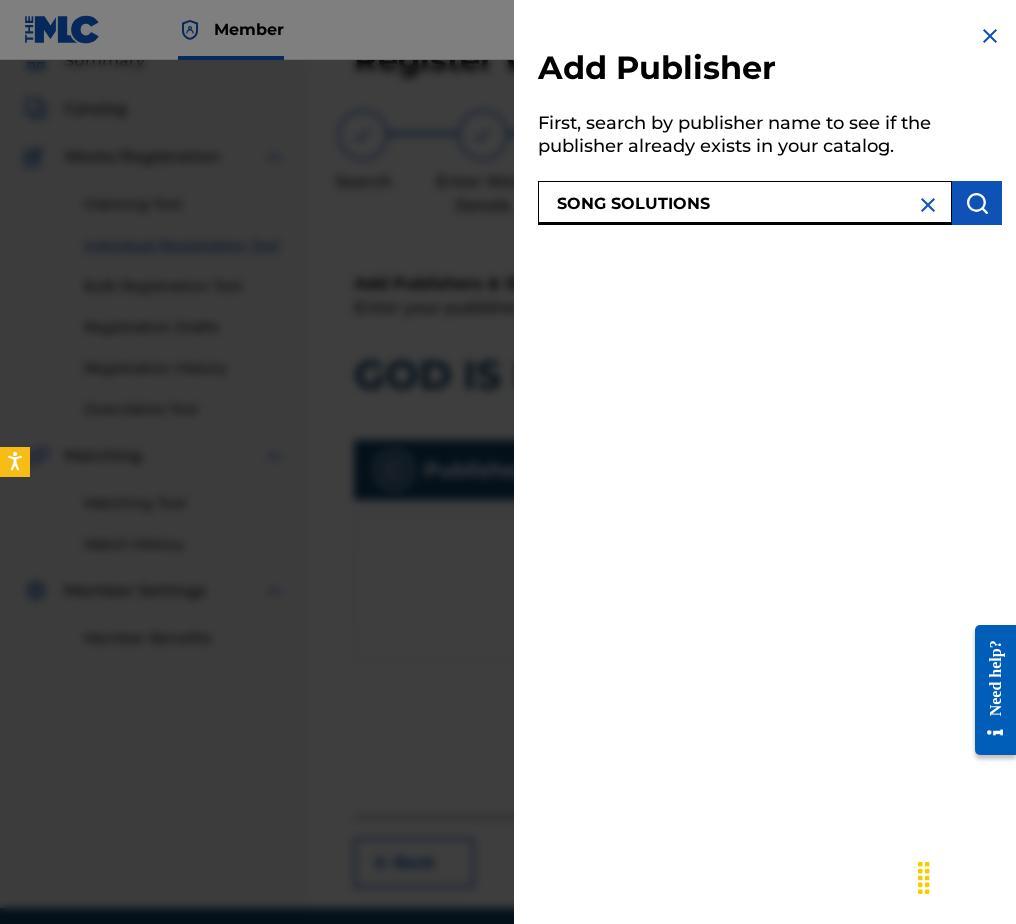 type on "SONG SOLUTIONS" 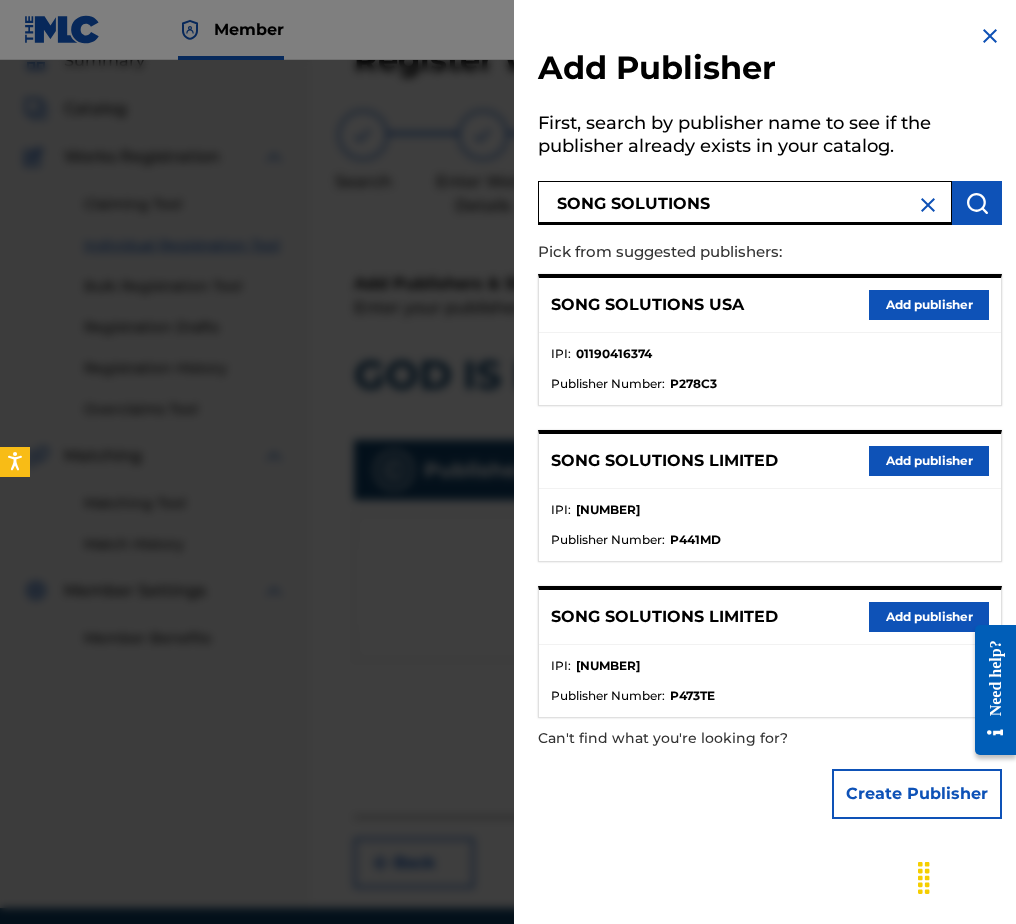 click on "Create Publisher" at bounding box center (917, 794) 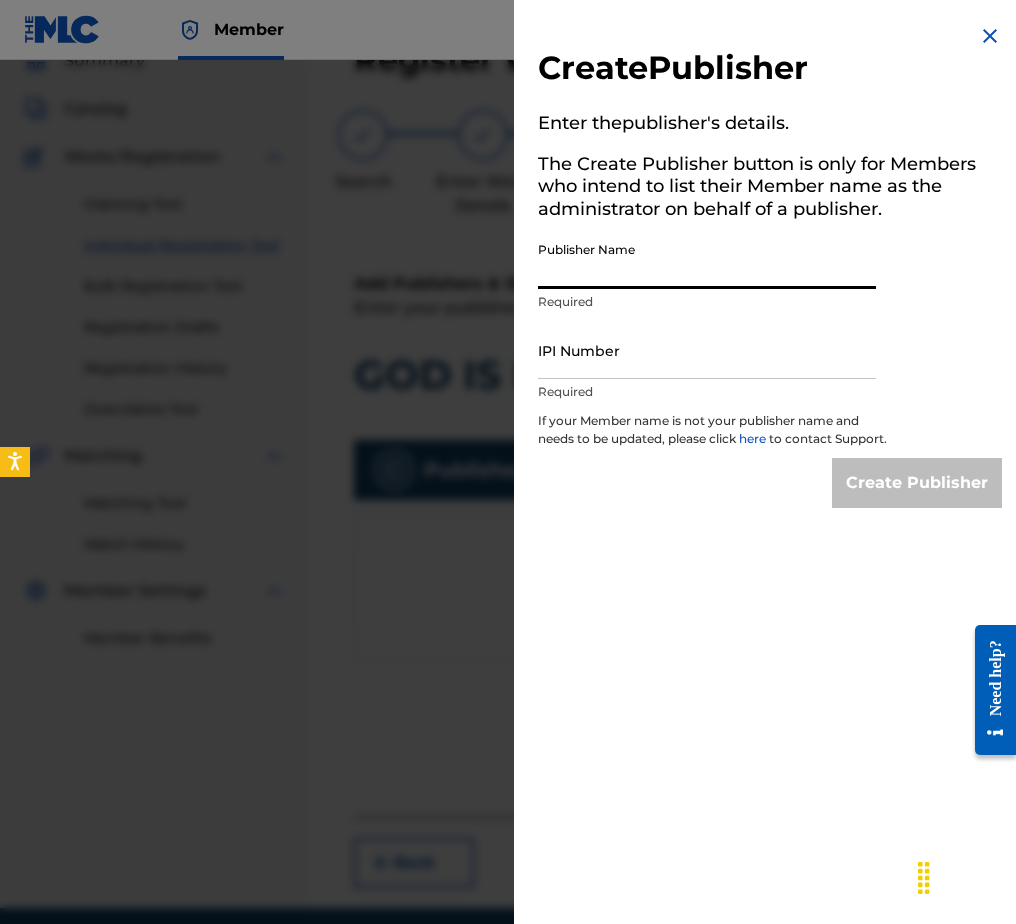 click on "Publisher Name" at bounding box center [707, 260] 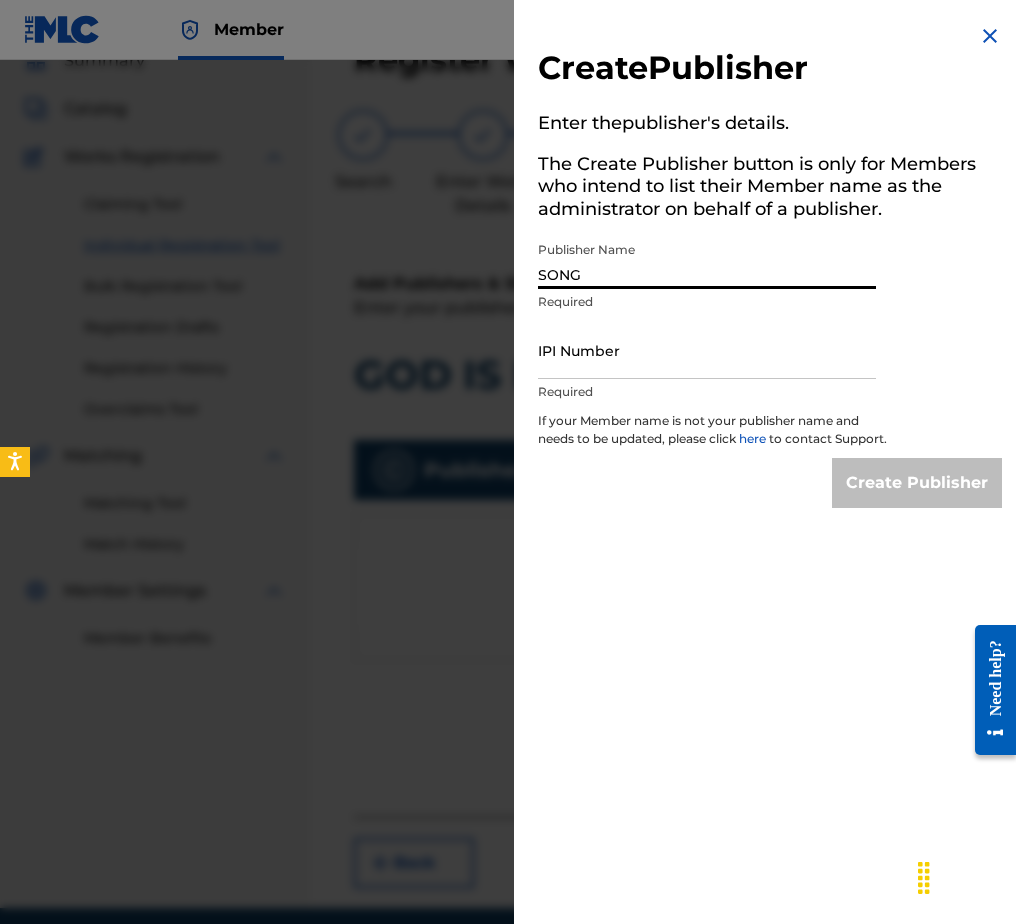 click on "SONG" at bounding box center [707, 260] 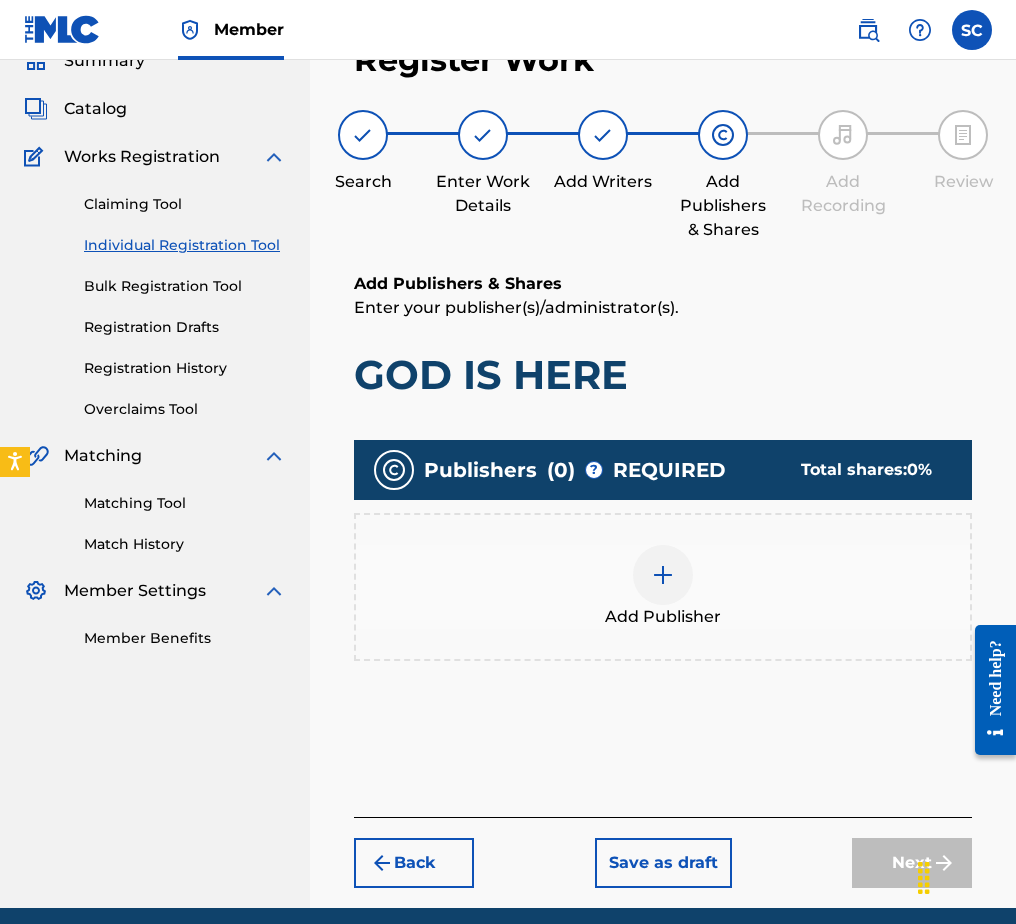 click at bounding box center (663, 575) 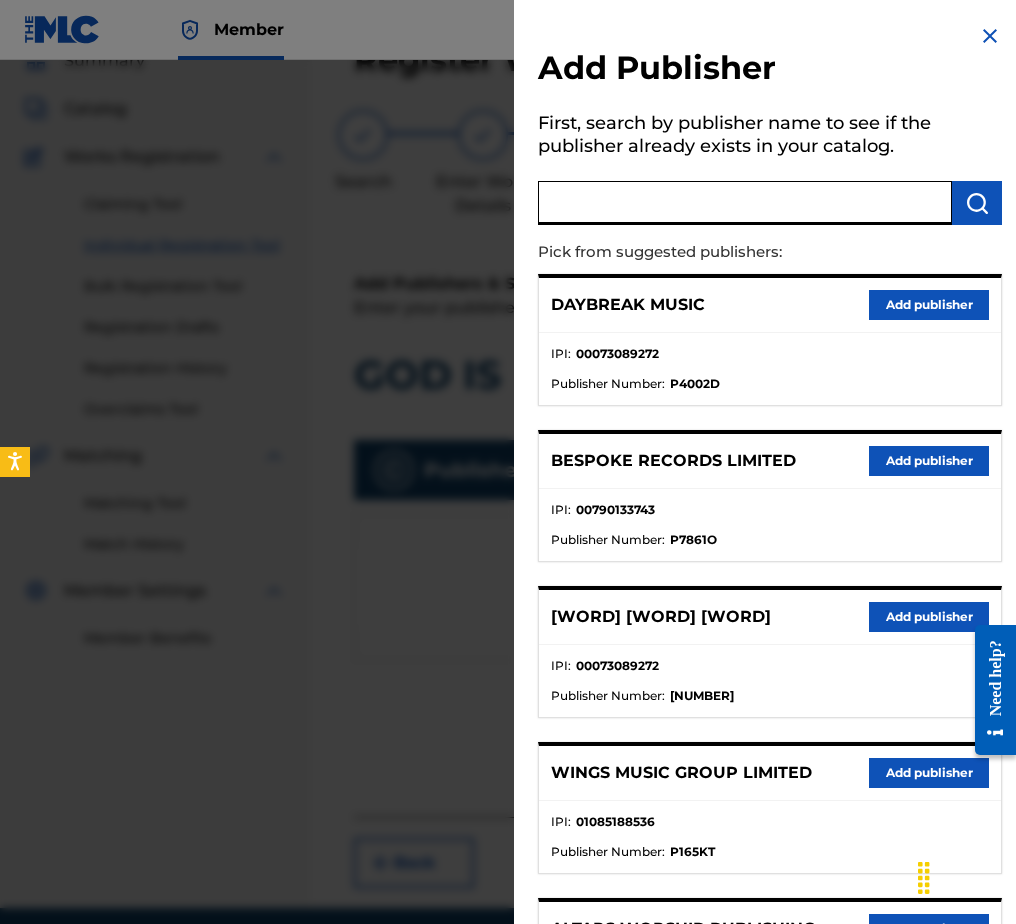 click at bounding box center [745, 203] 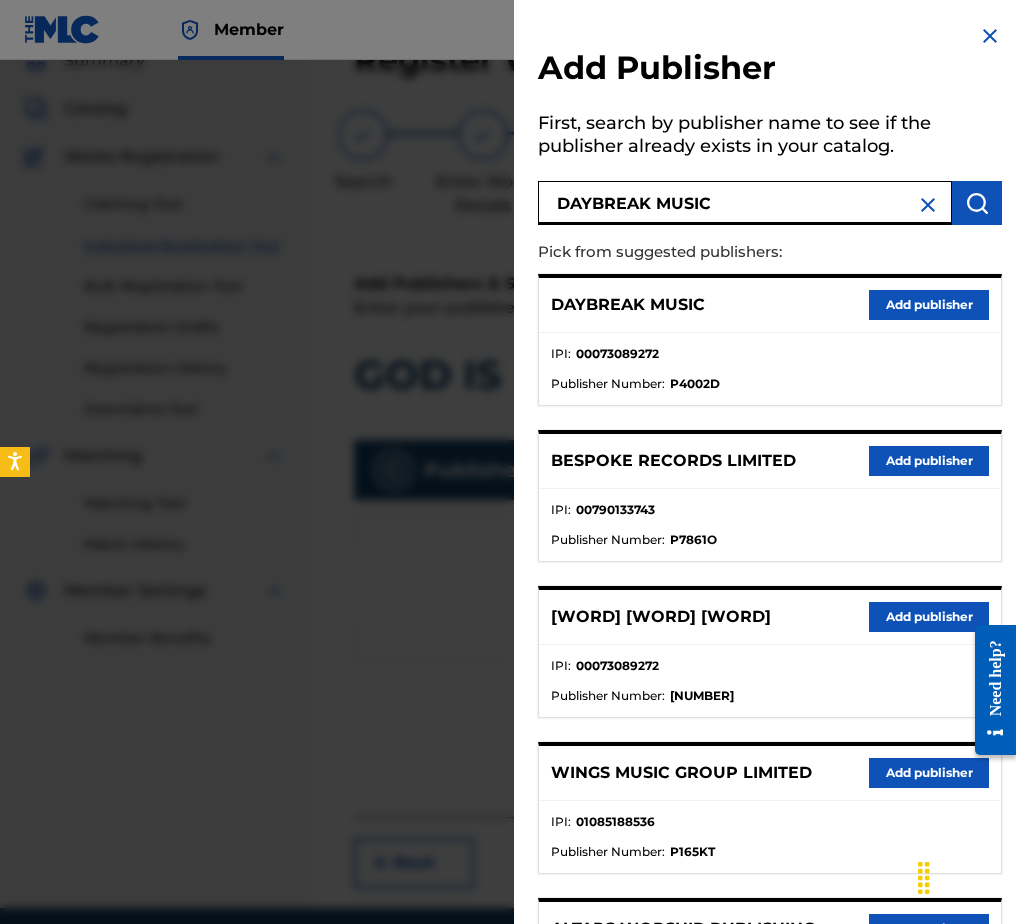 type on "DAYBREAK MUSIC" 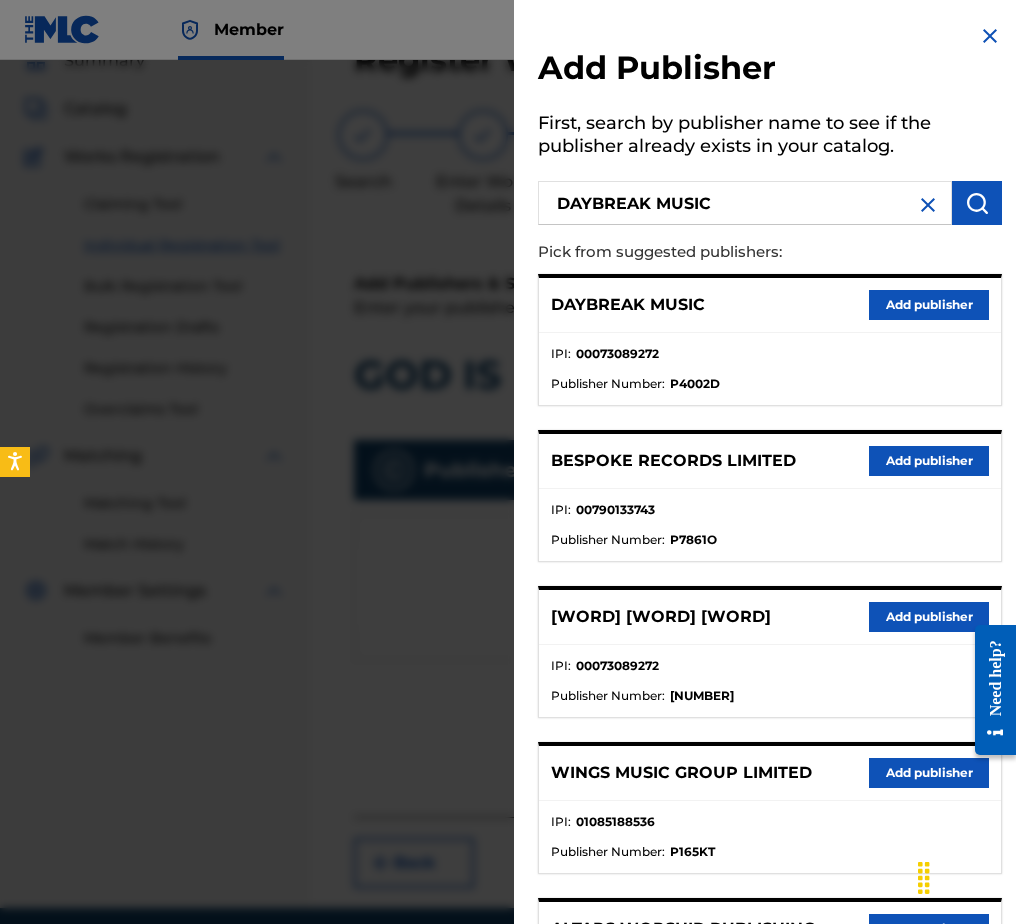 click on "Add publisher" at bounding box center (929, 617) 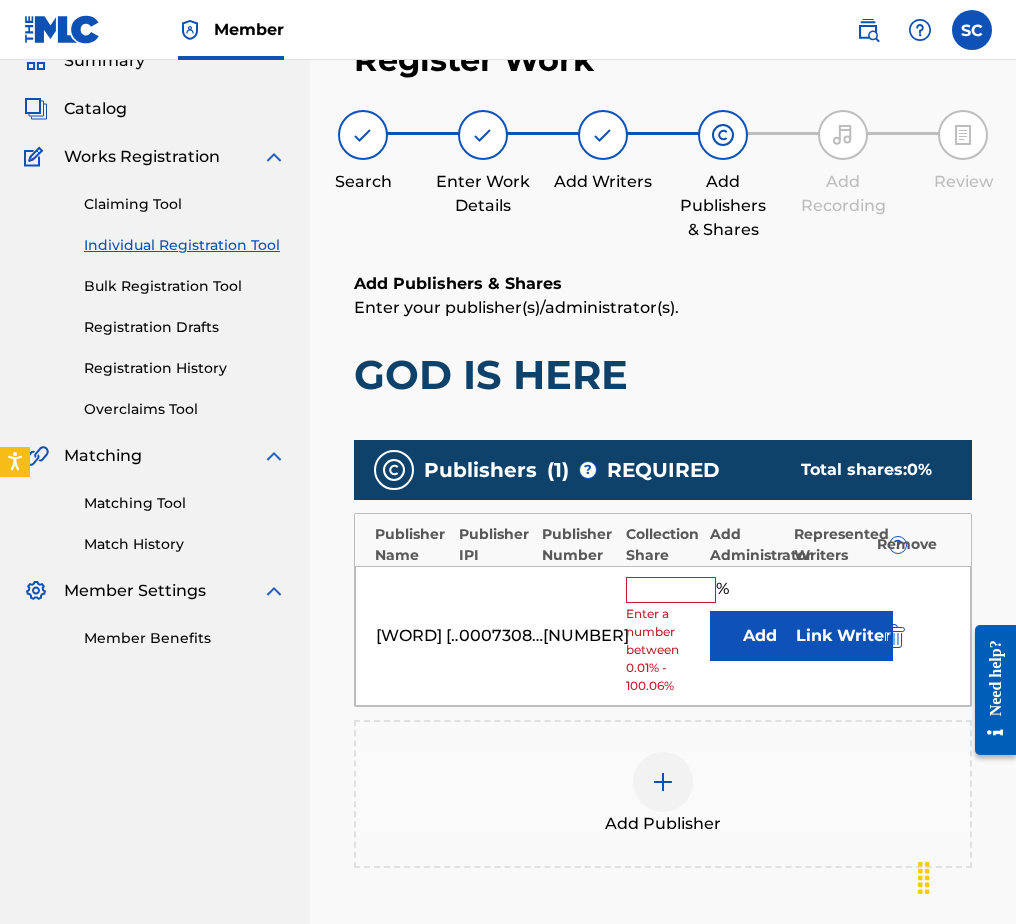 click at bounding box center [671, 590] 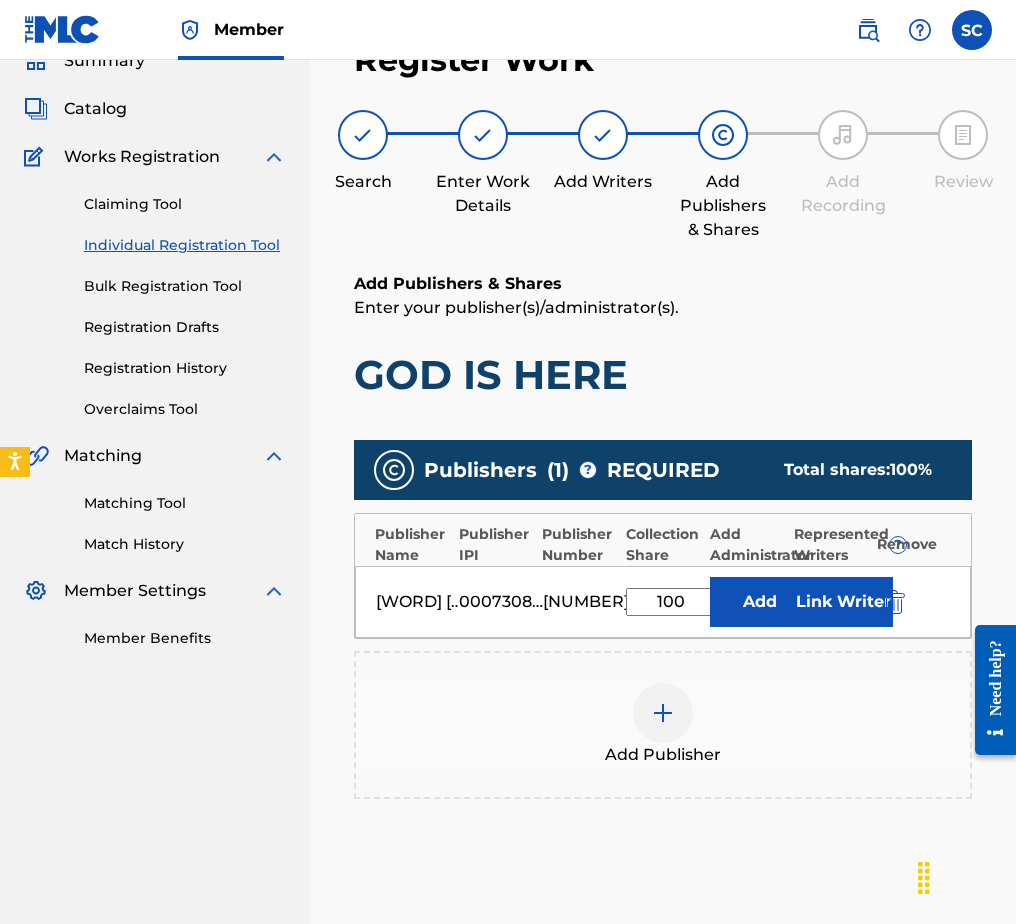 type on "100" 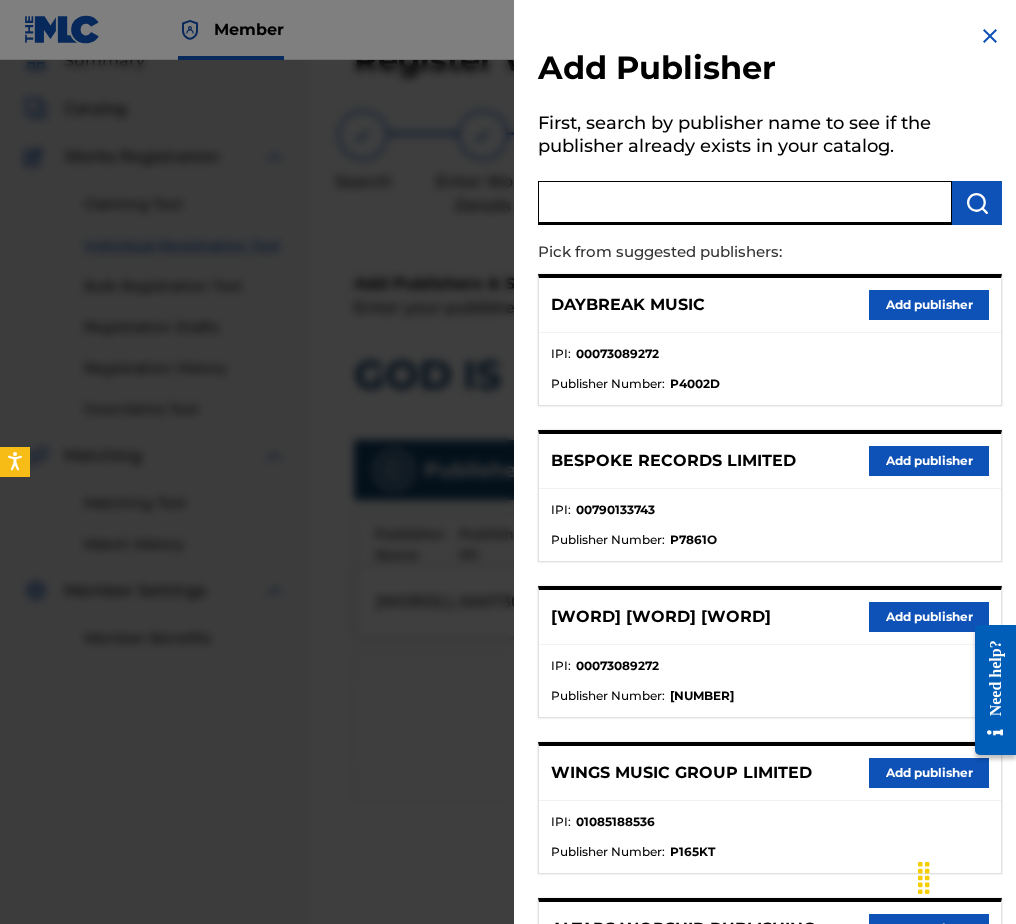 click at bounding box center (745, 203) 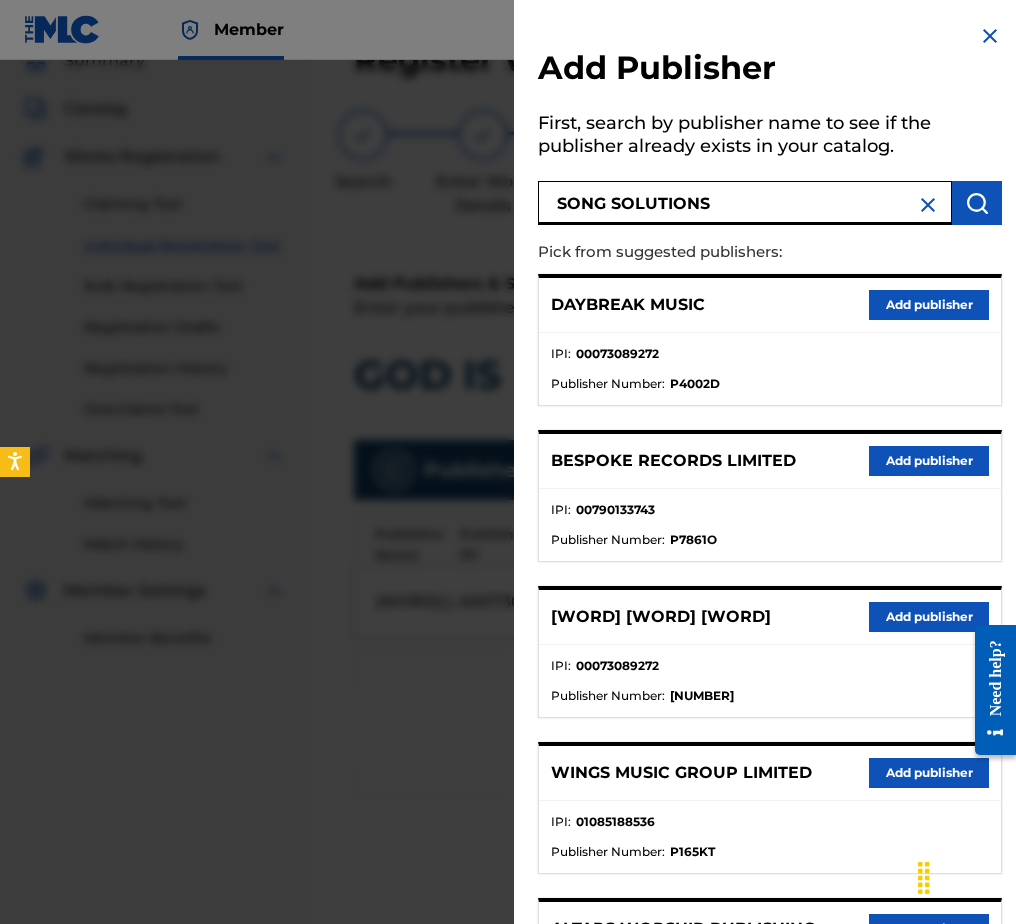 type on "SONG SOLUTIONS" 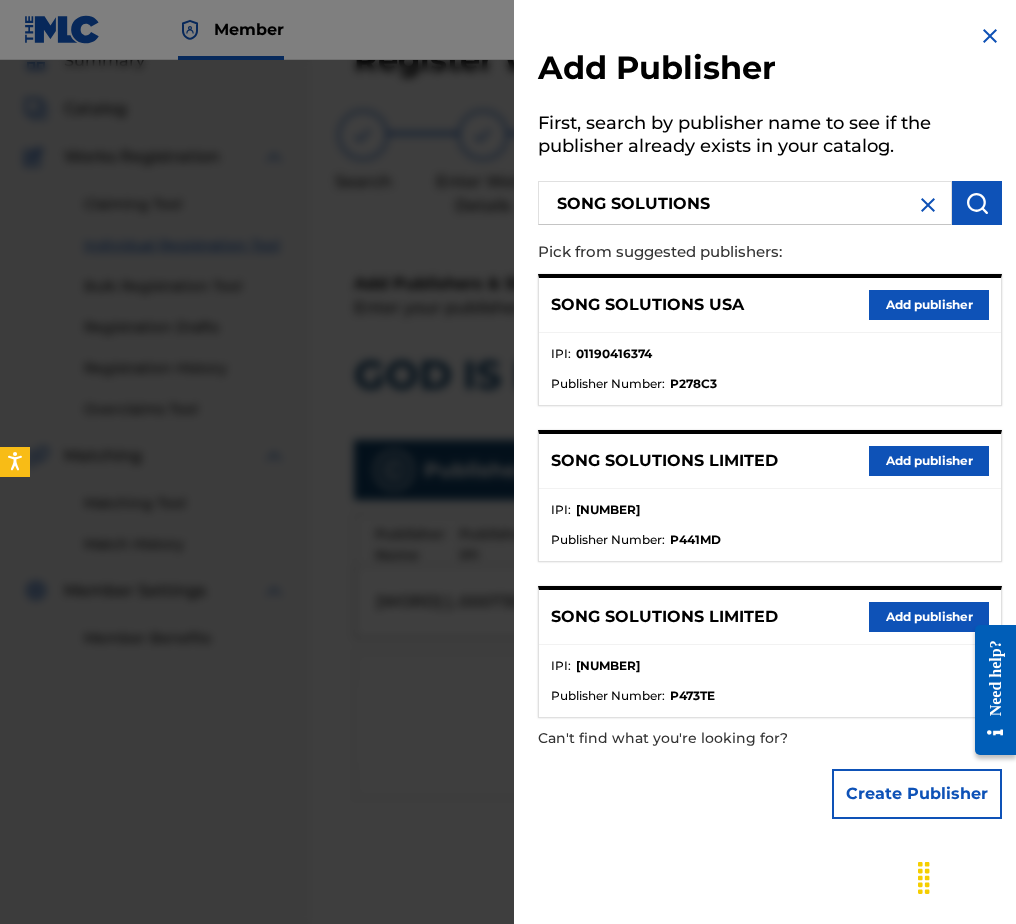 click on "Add publisher" at bounding box center [929, 305] 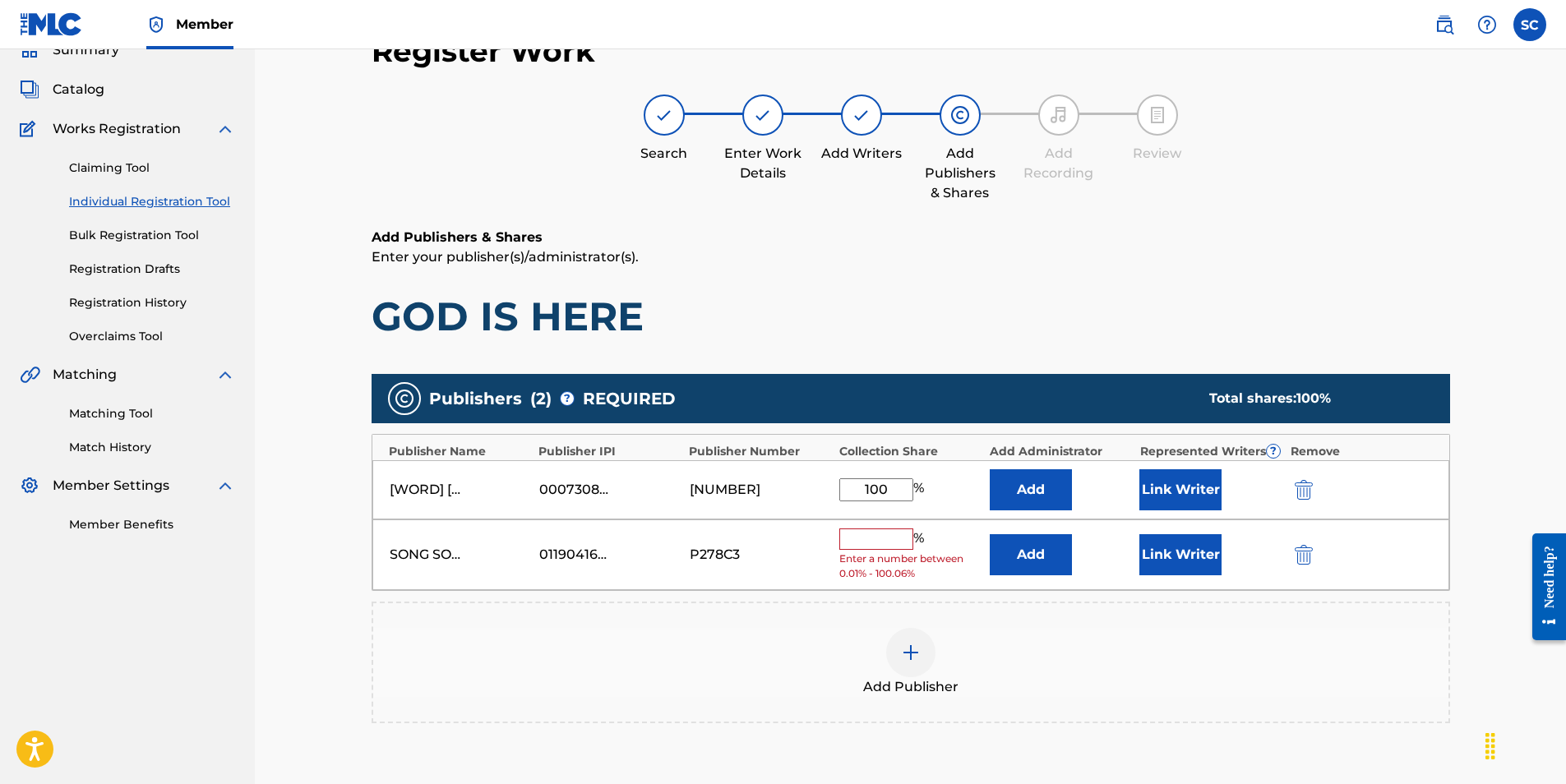 click at bounding box center (1304, 555) 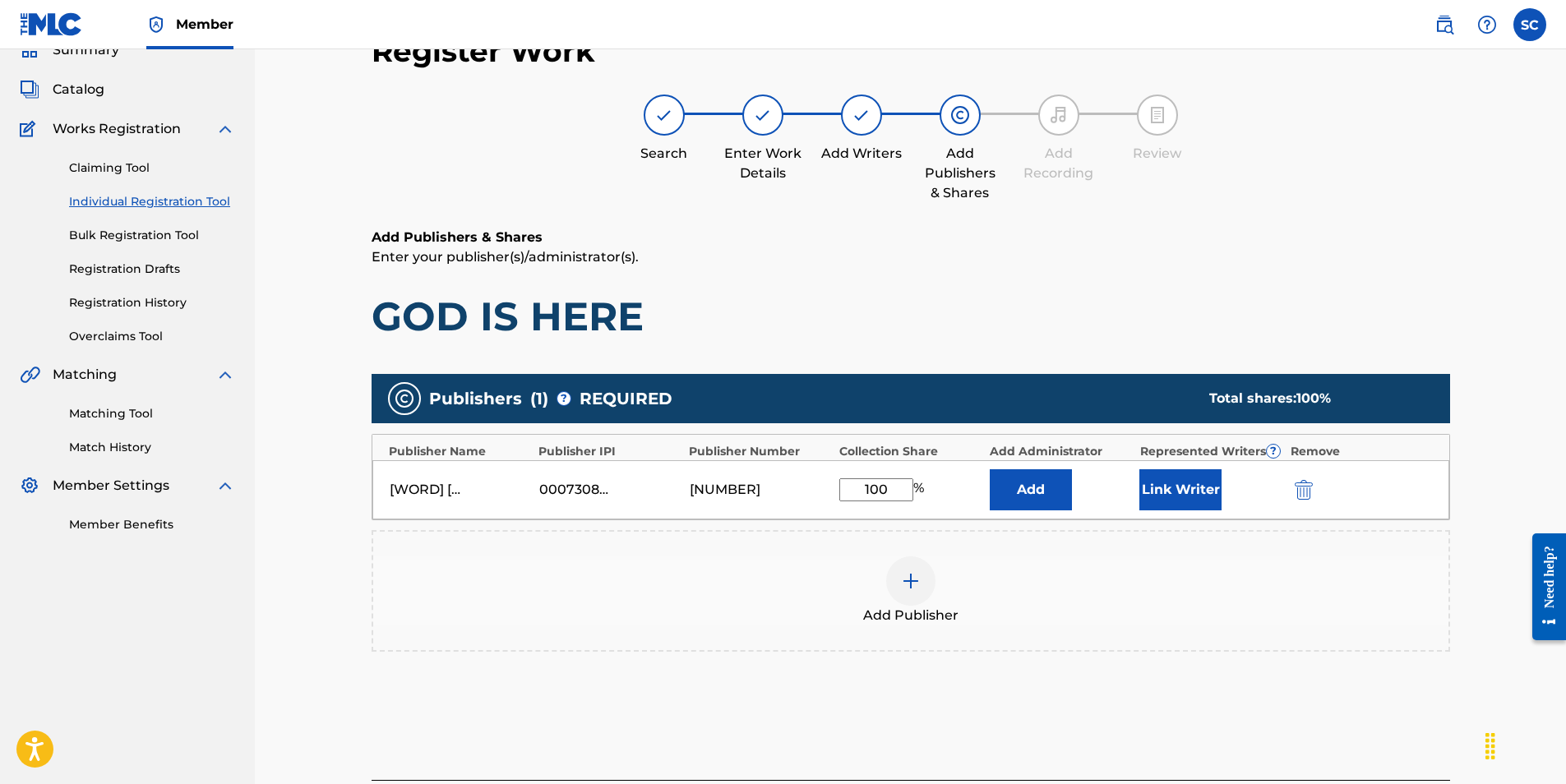 click on "Add" at bounding box center [1031, 490] 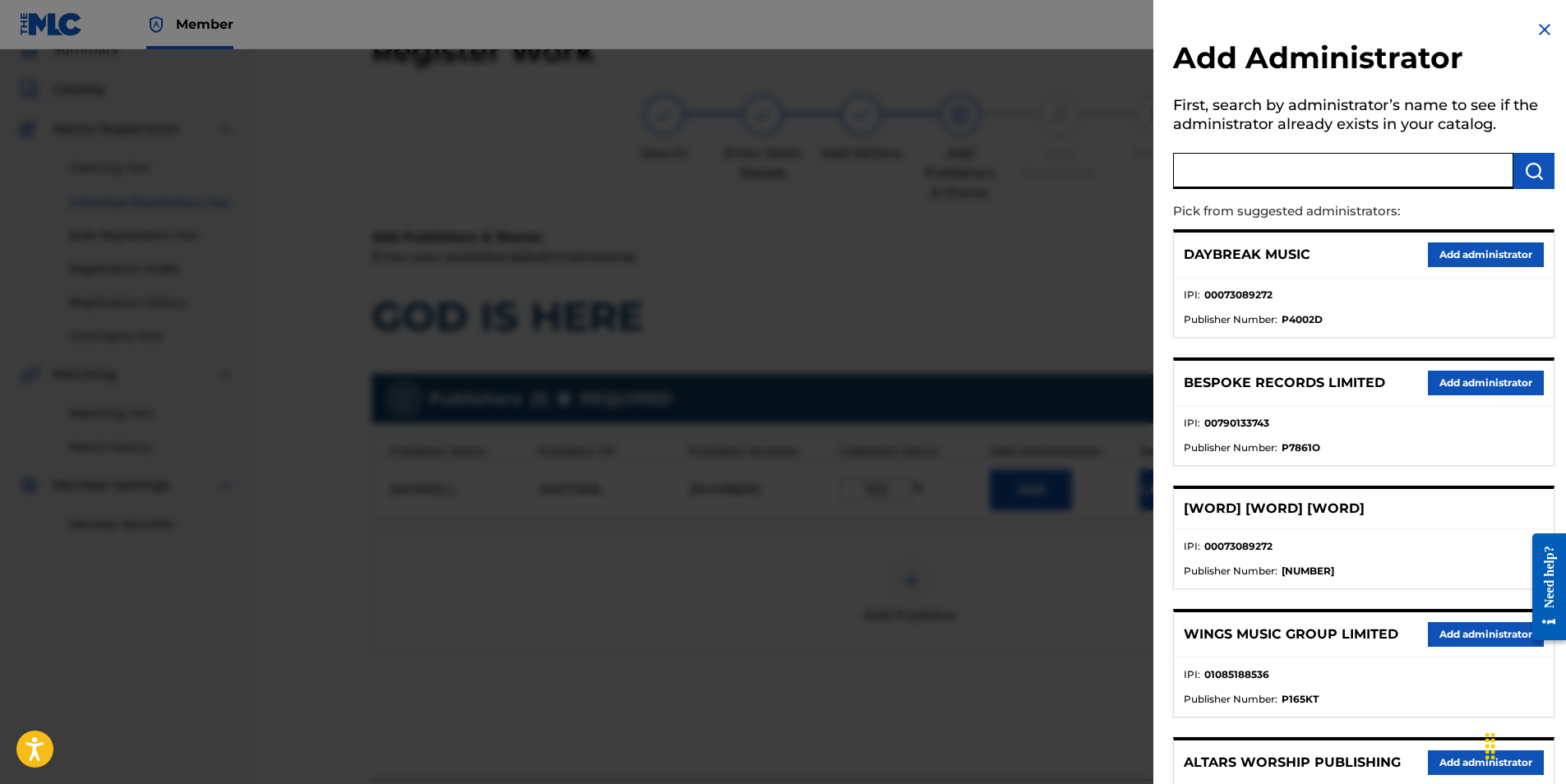 click at bounding box center (1343, 171) 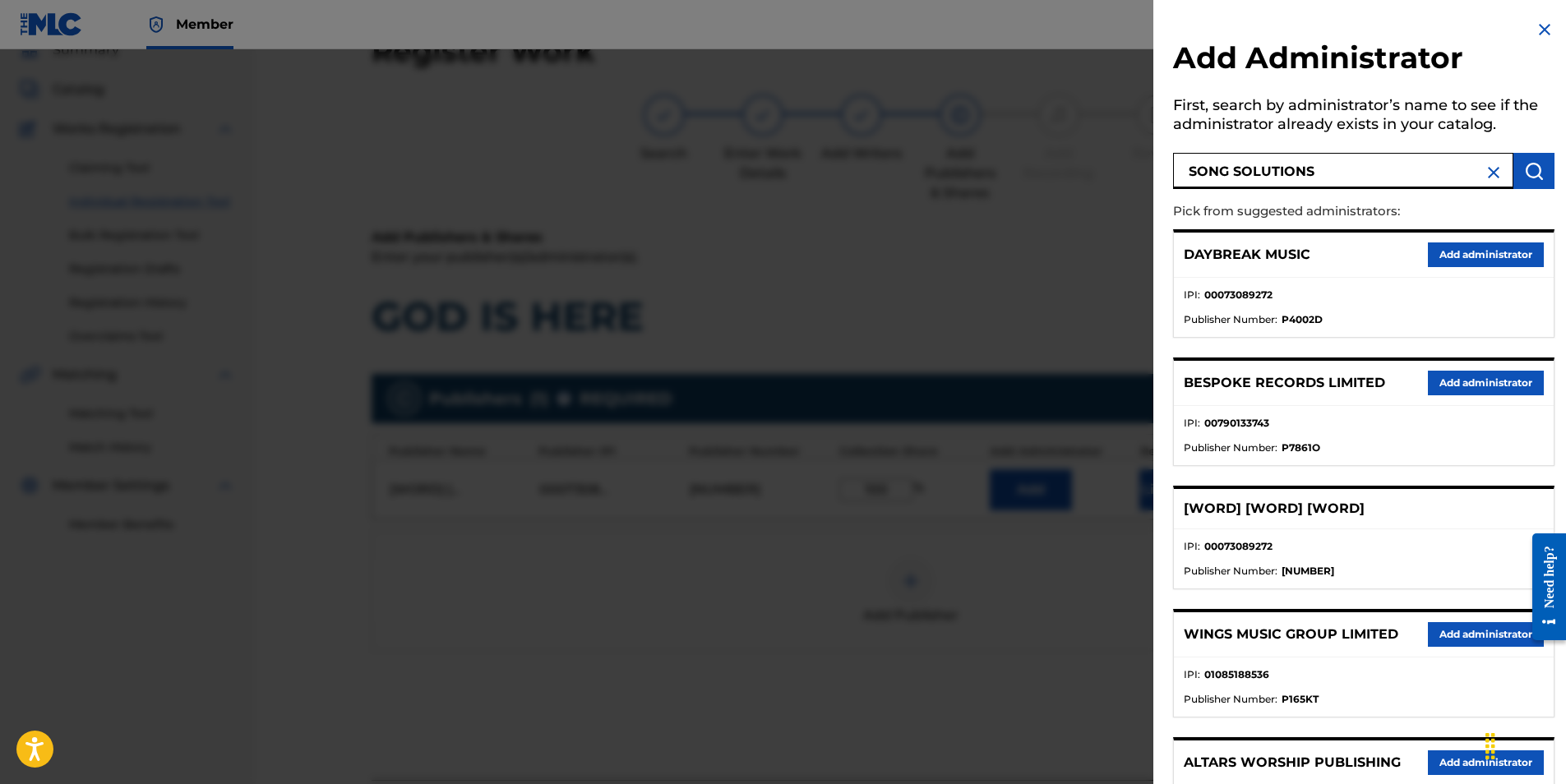 type on "SONG SOLUTIONS" 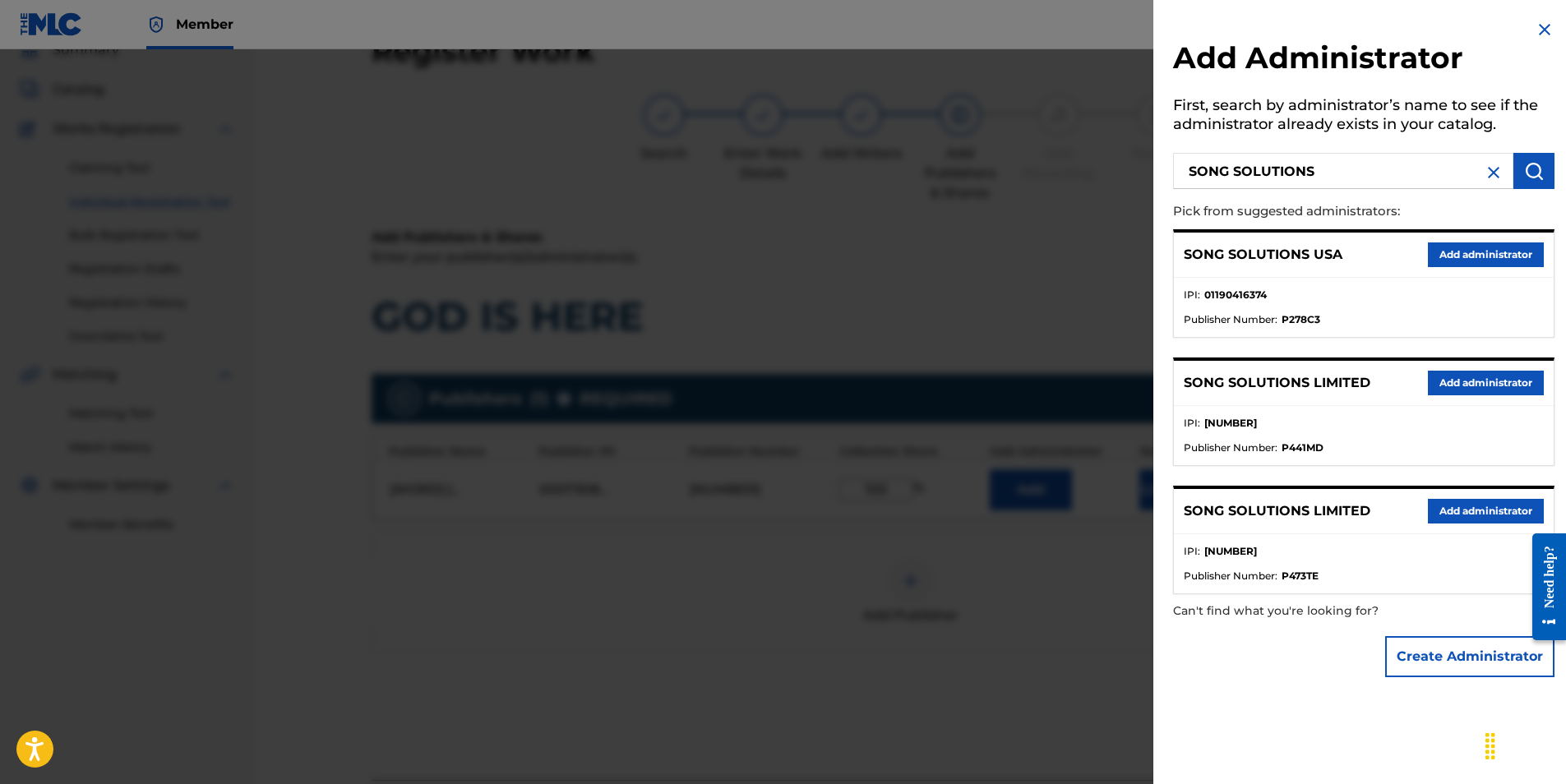 click on "Add administrator" at bounding box center [1485, 255] 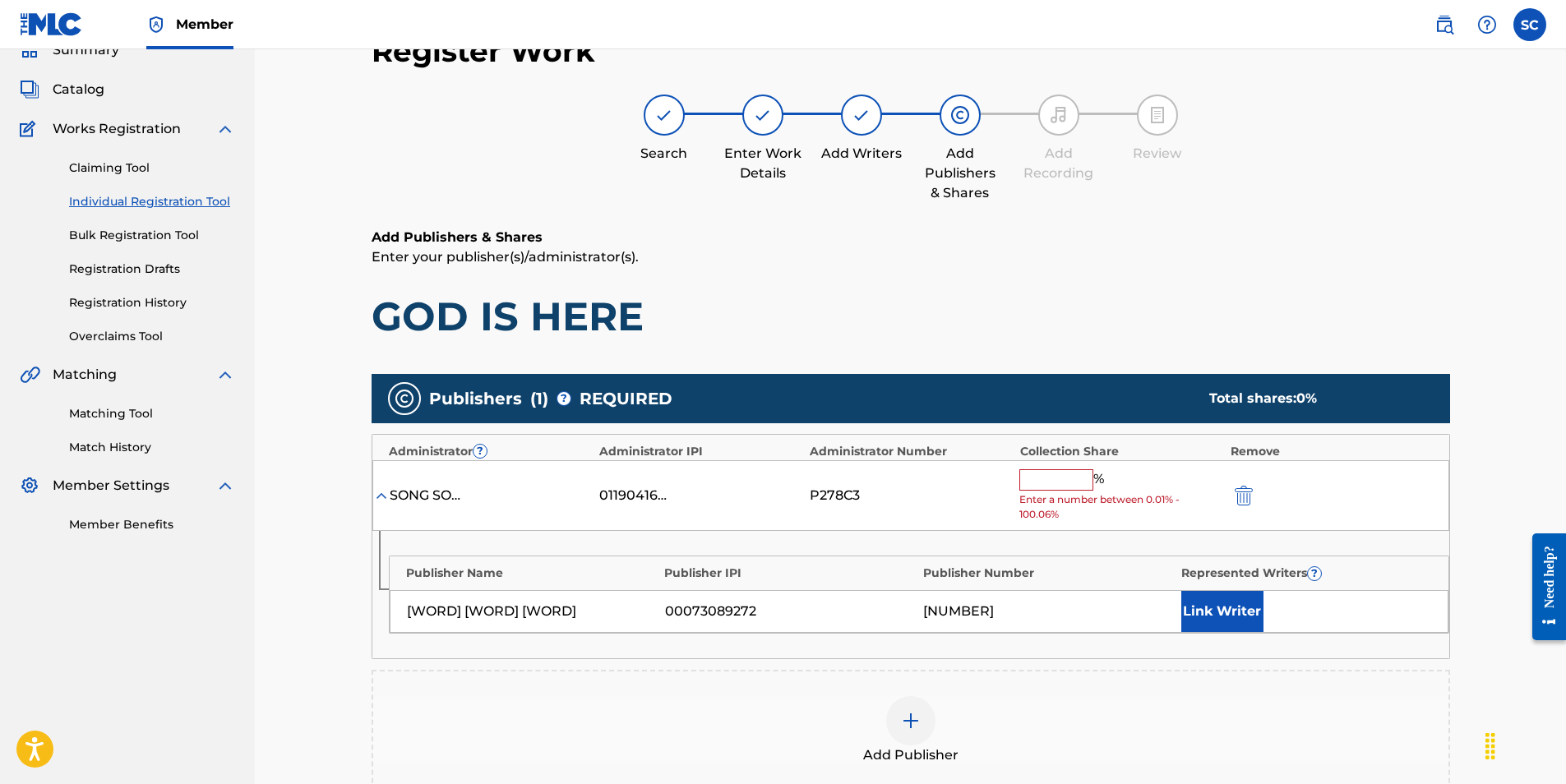 click at bounding box center (1056, 480) 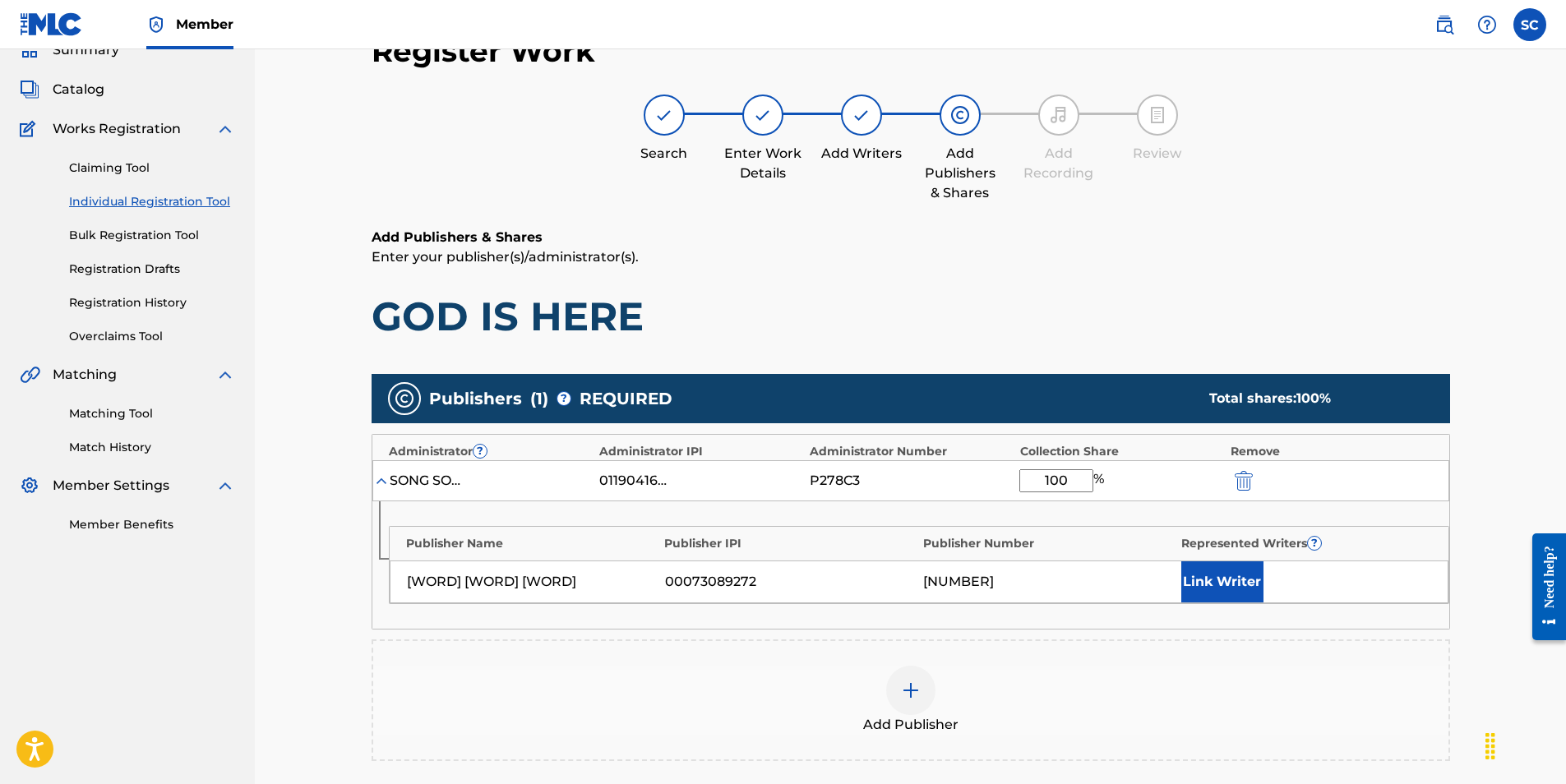 type on "100" 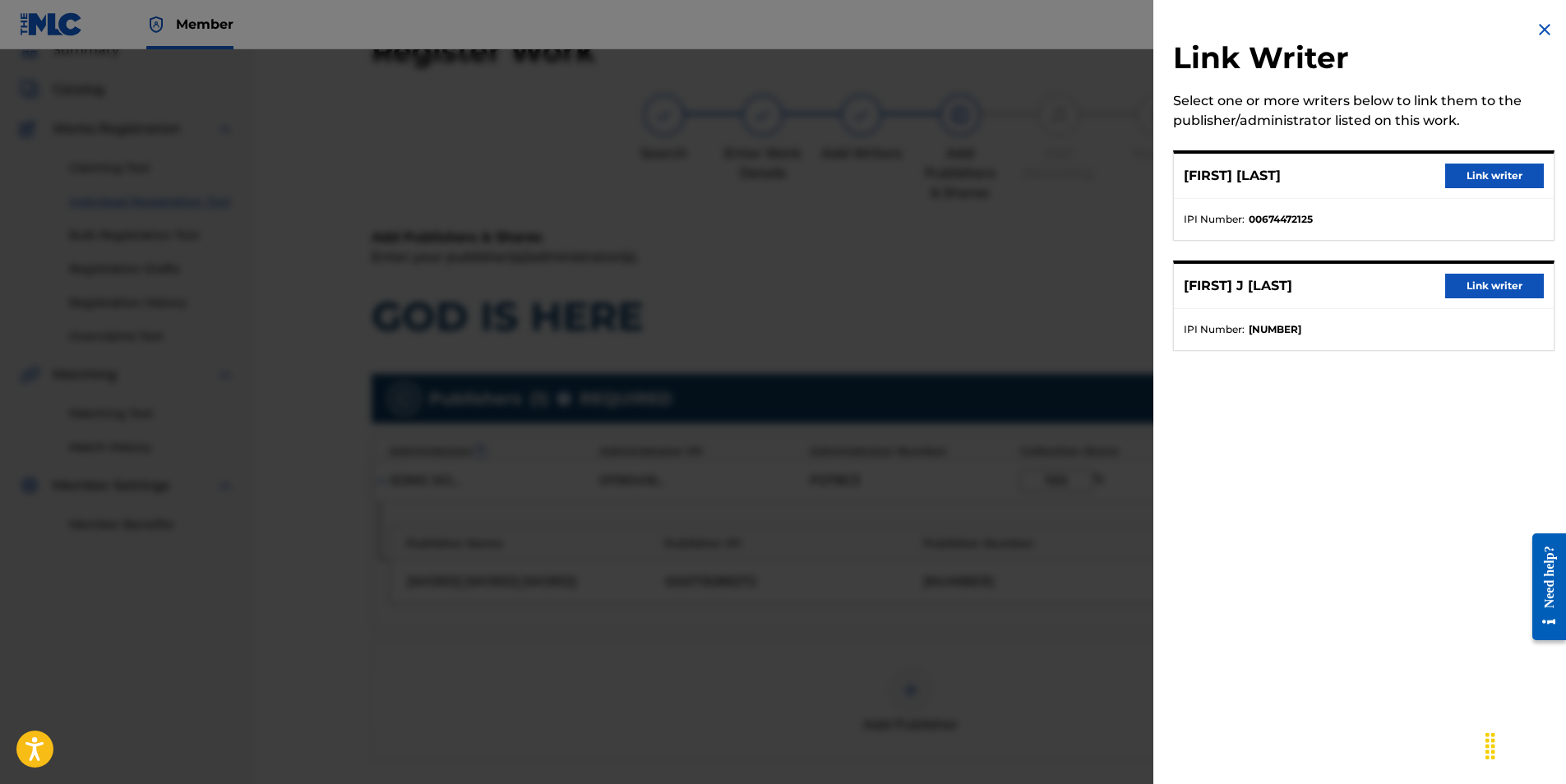 click on "Link writer" at bounding box center [1494, 176] 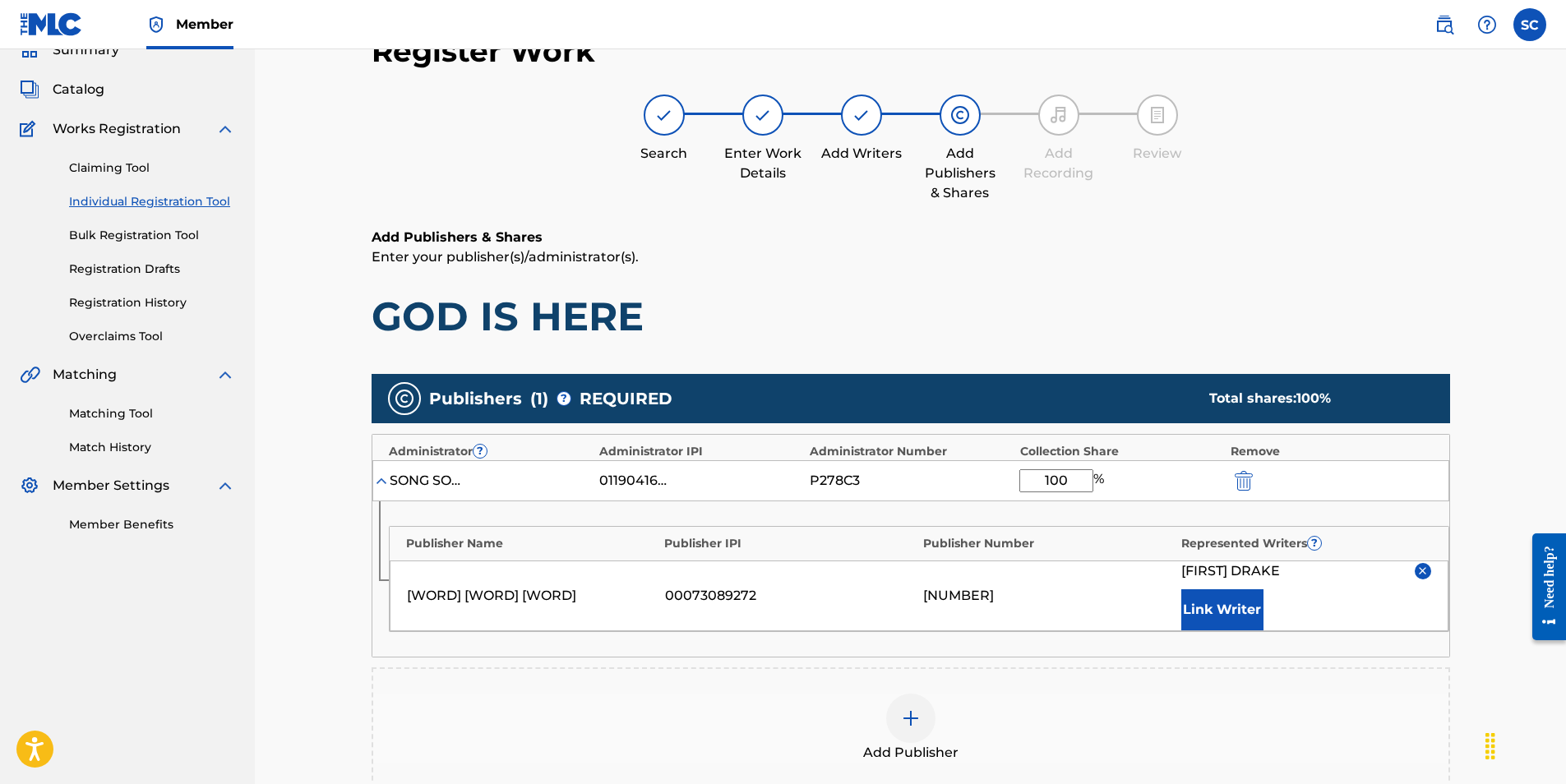 click on "Link Writer" at bounding box center [1222, 610] 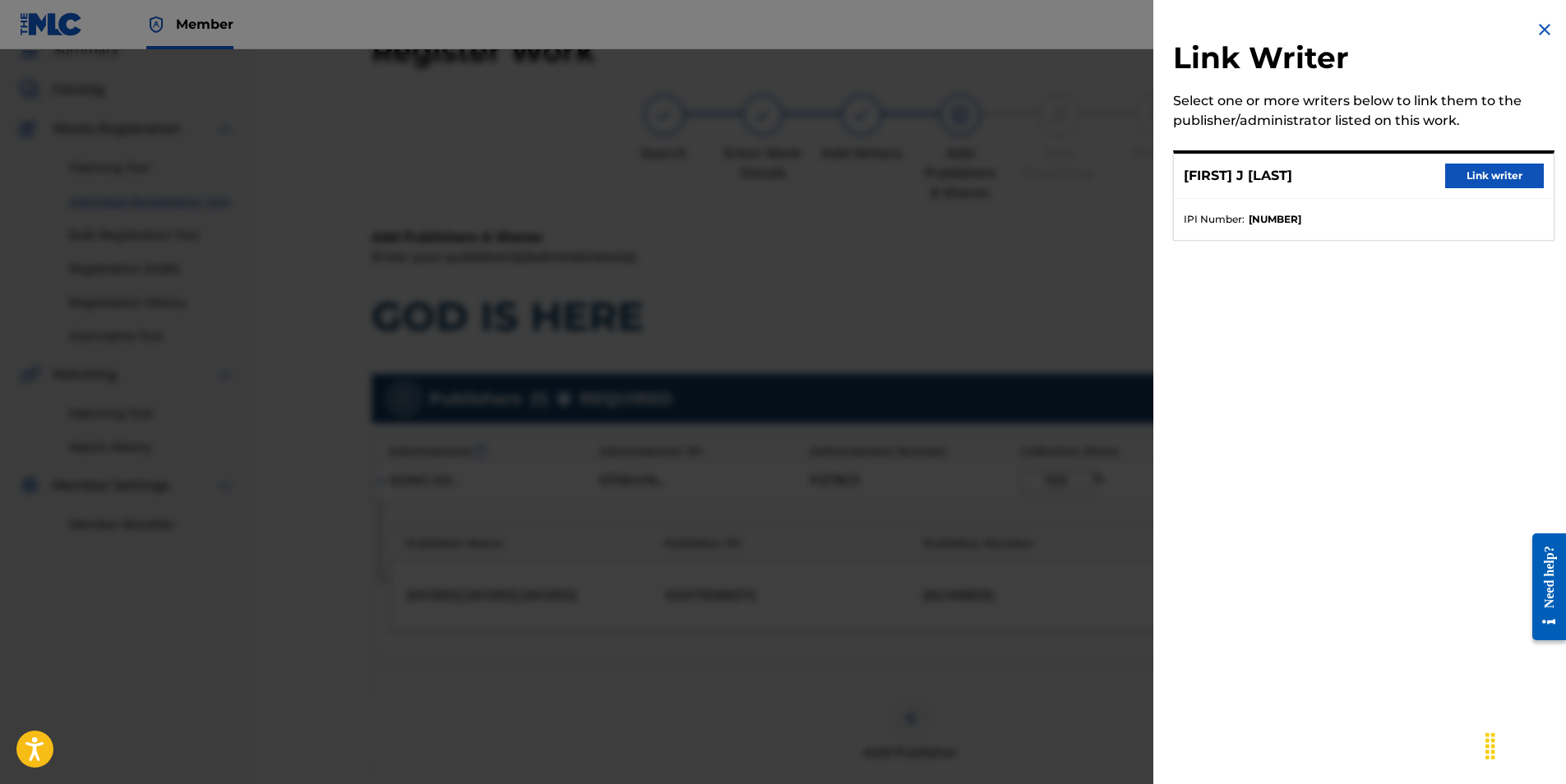 click on "Link writer" at bounding box center (1494, 176) 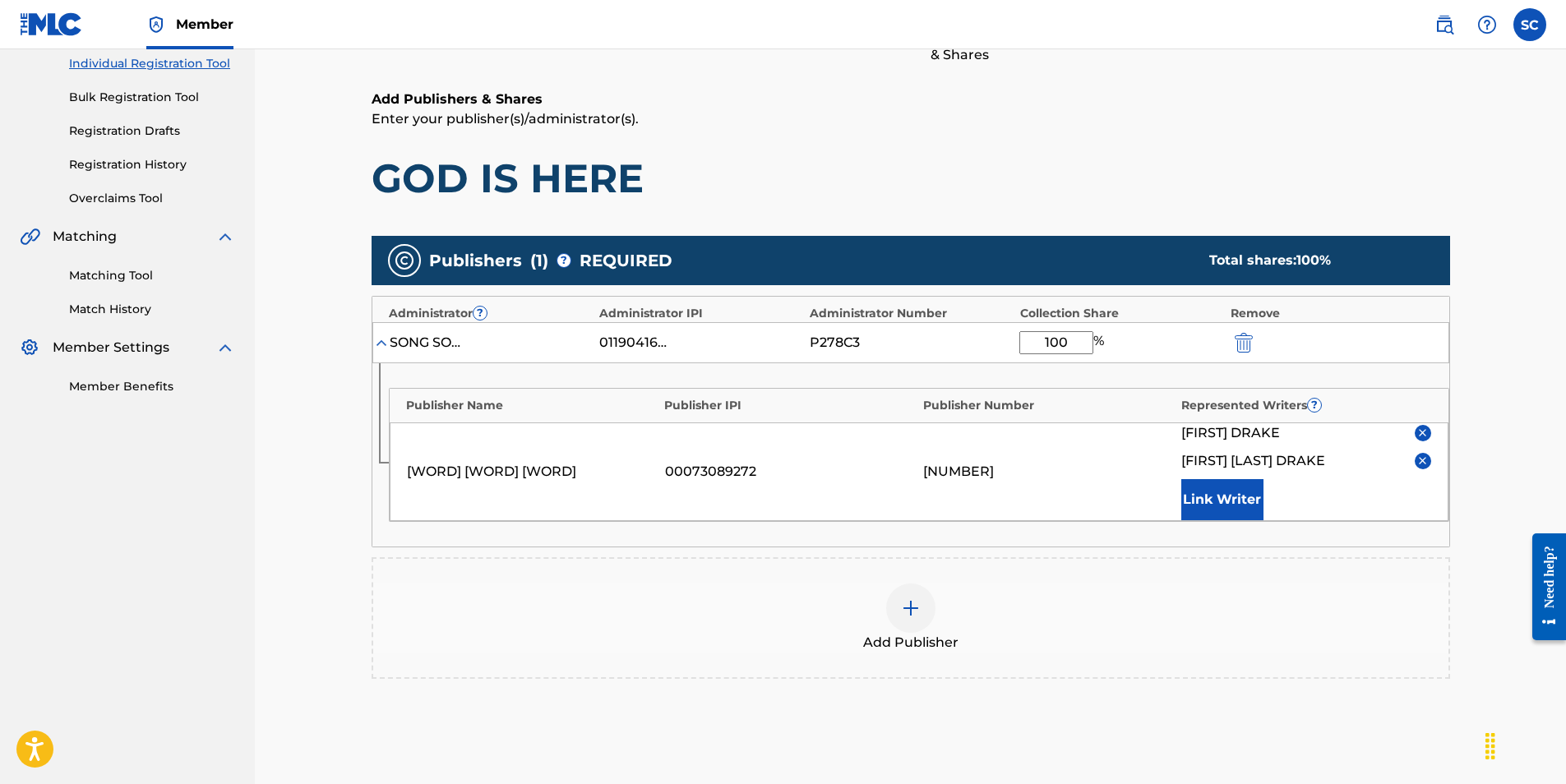 scroll, scrollTop: 321, scrollLeft: 0, axis: vertical 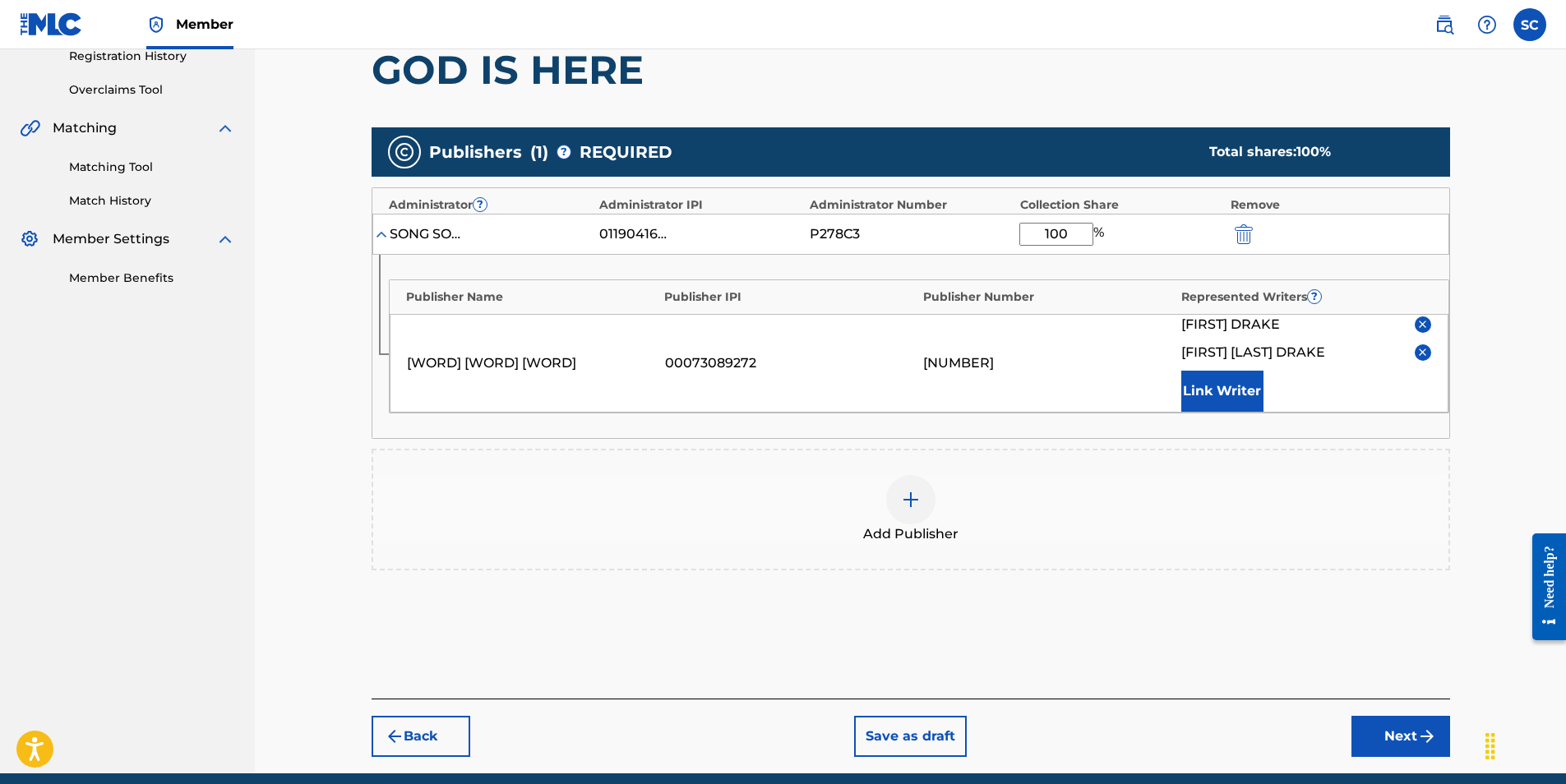click on "Next" at bounding box center (1401, 736) 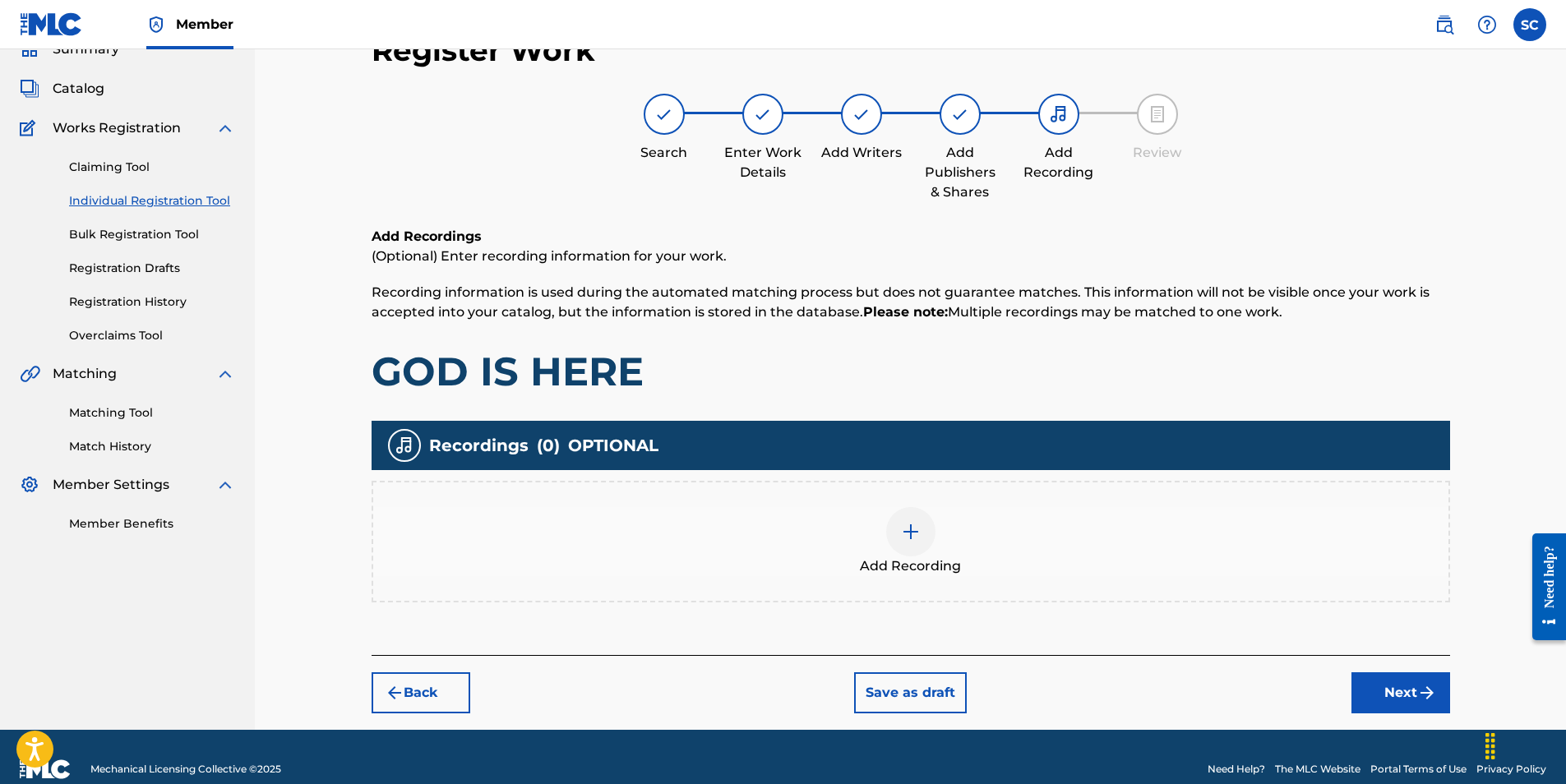 scroll, scrollTop: 74, scrollLeft: 0, axis: vertical 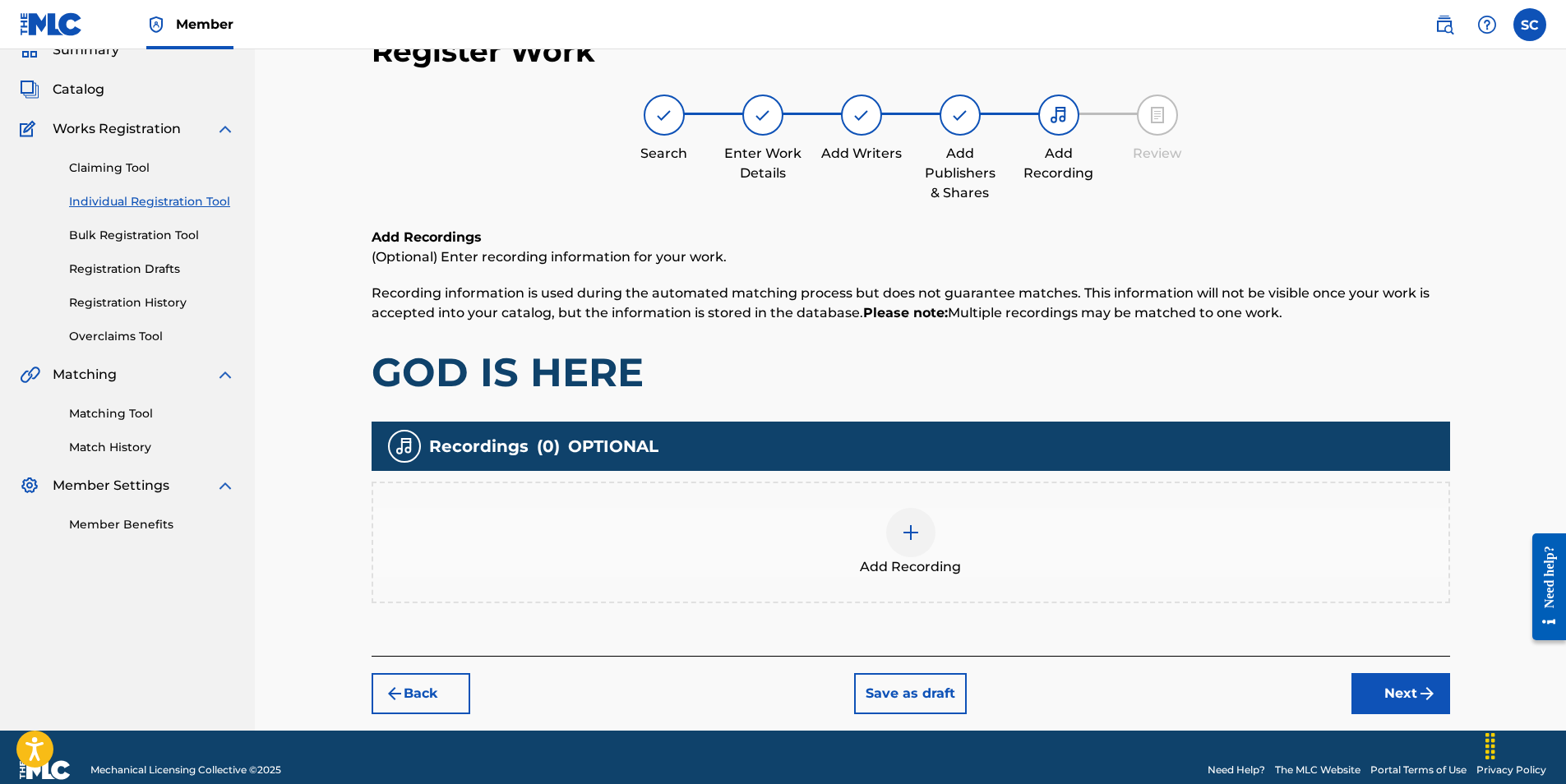 click at bounding box center [911, 533] 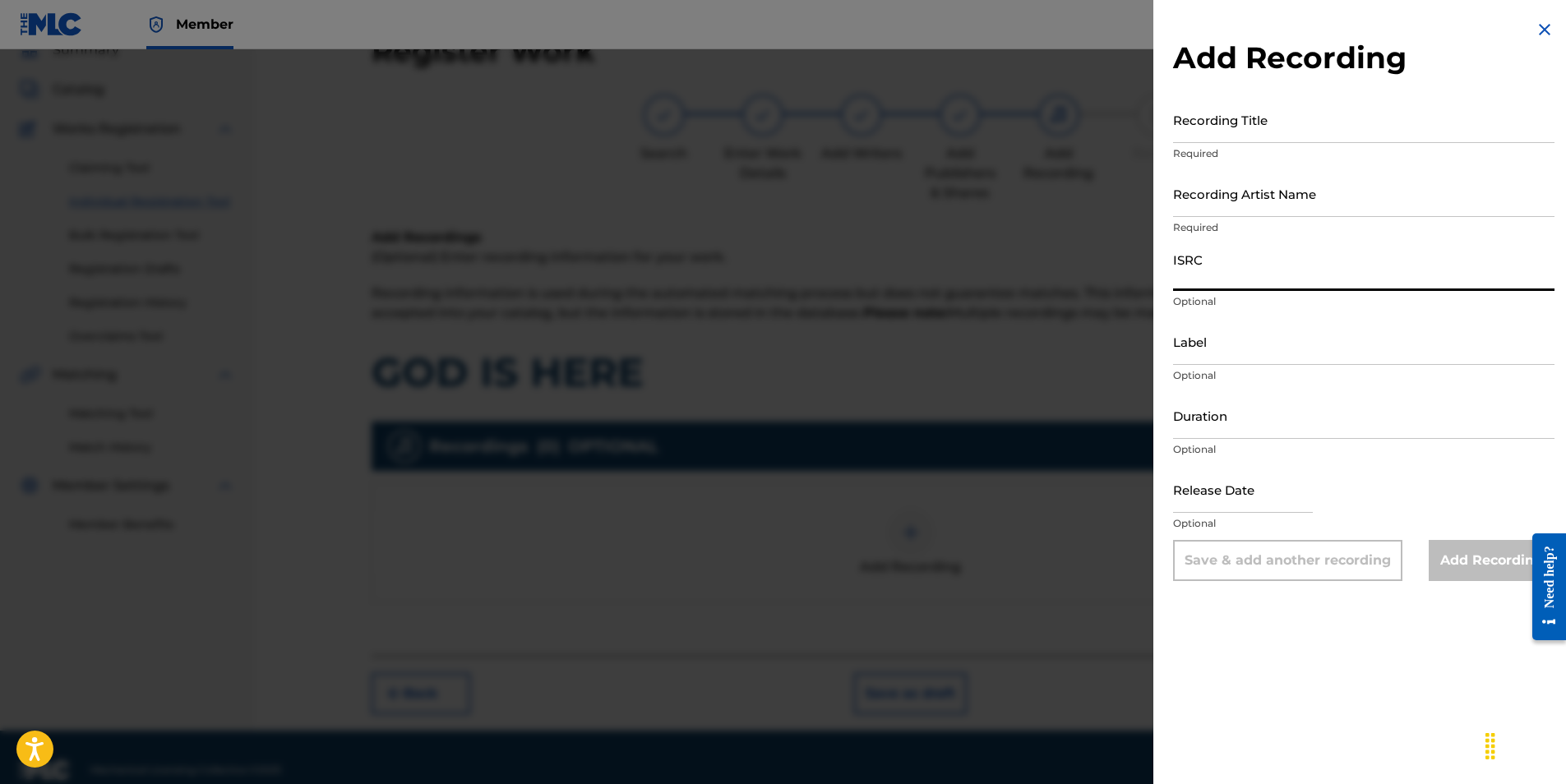 click on "ISRC" at bounding box center (1364, 267) 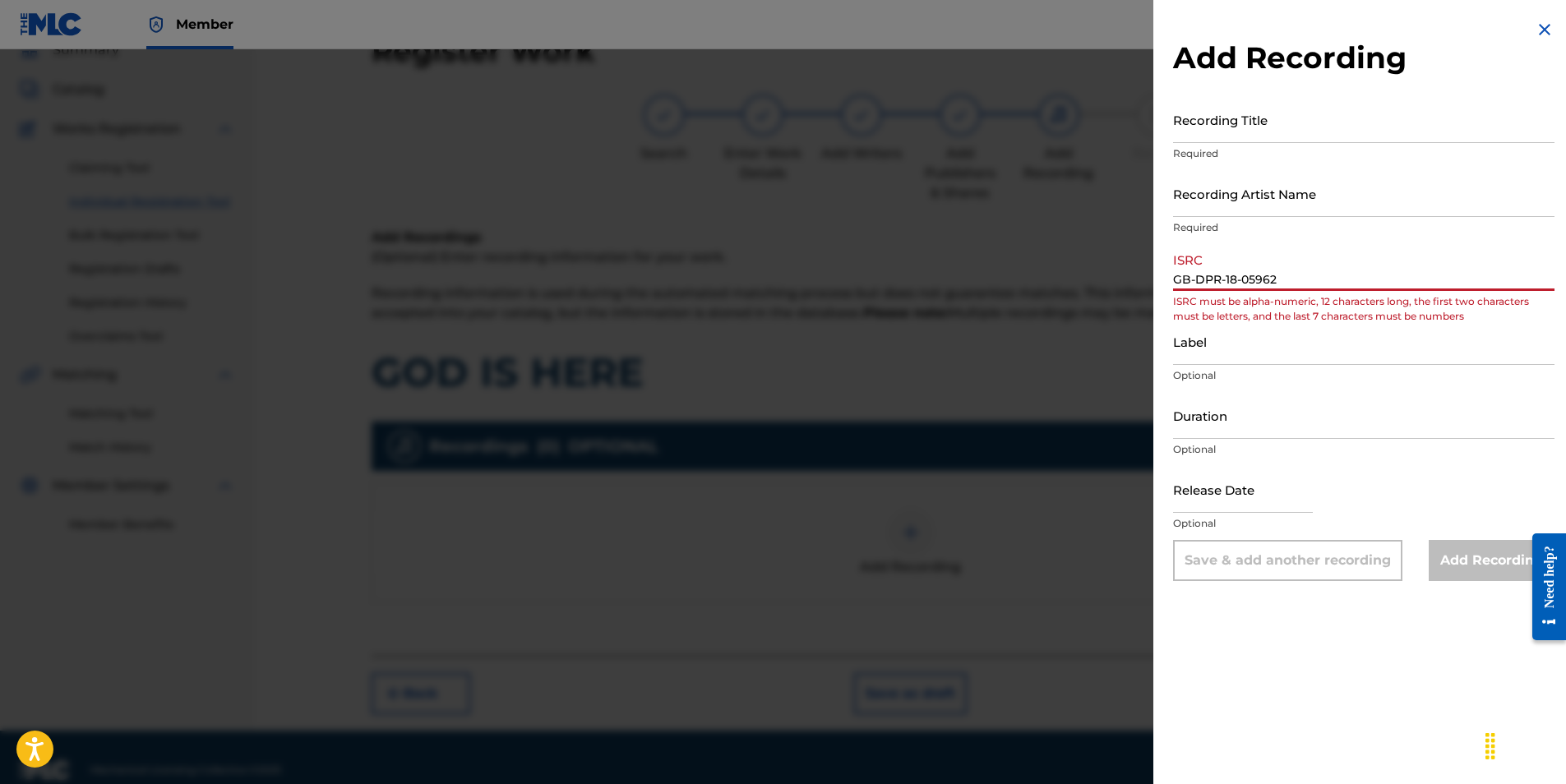 click on "GB-DPR-18-05962" at bounding box center [1364, 267] 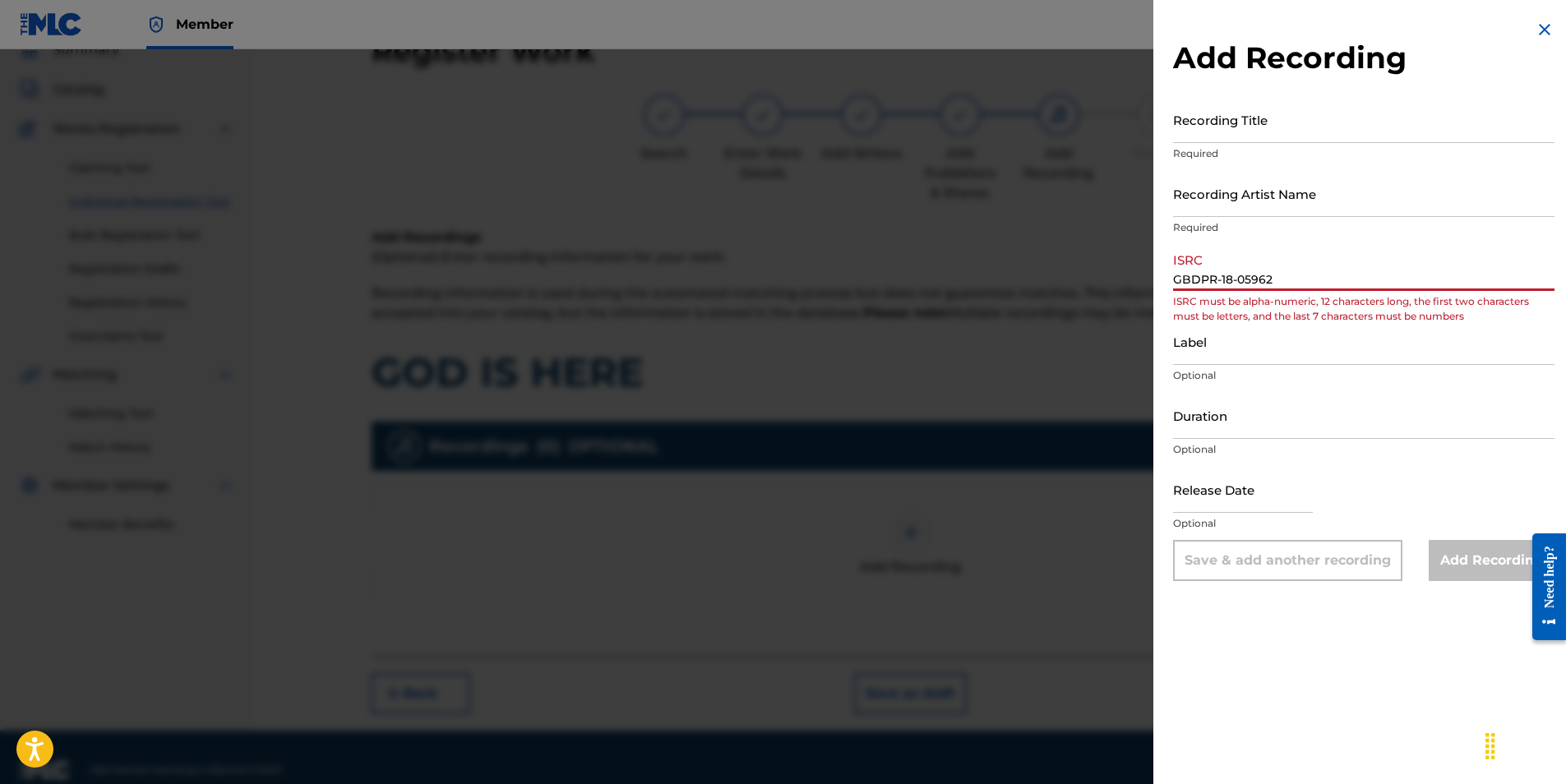 click on "GBDPR-18-05962" at bounding box center (1364, 267) 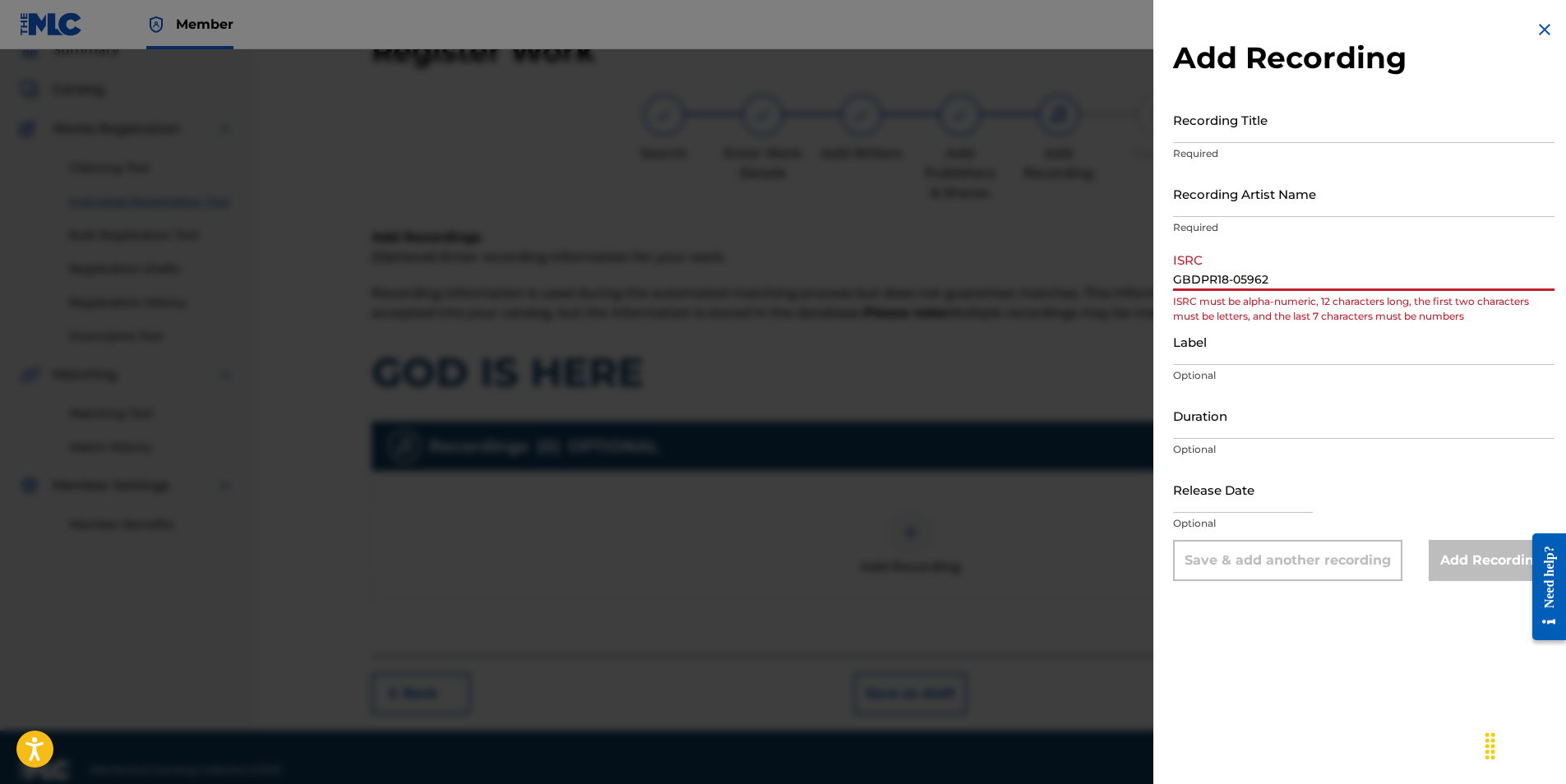 click on "GBDPR18-05962" at bounding box center (1364, 267) 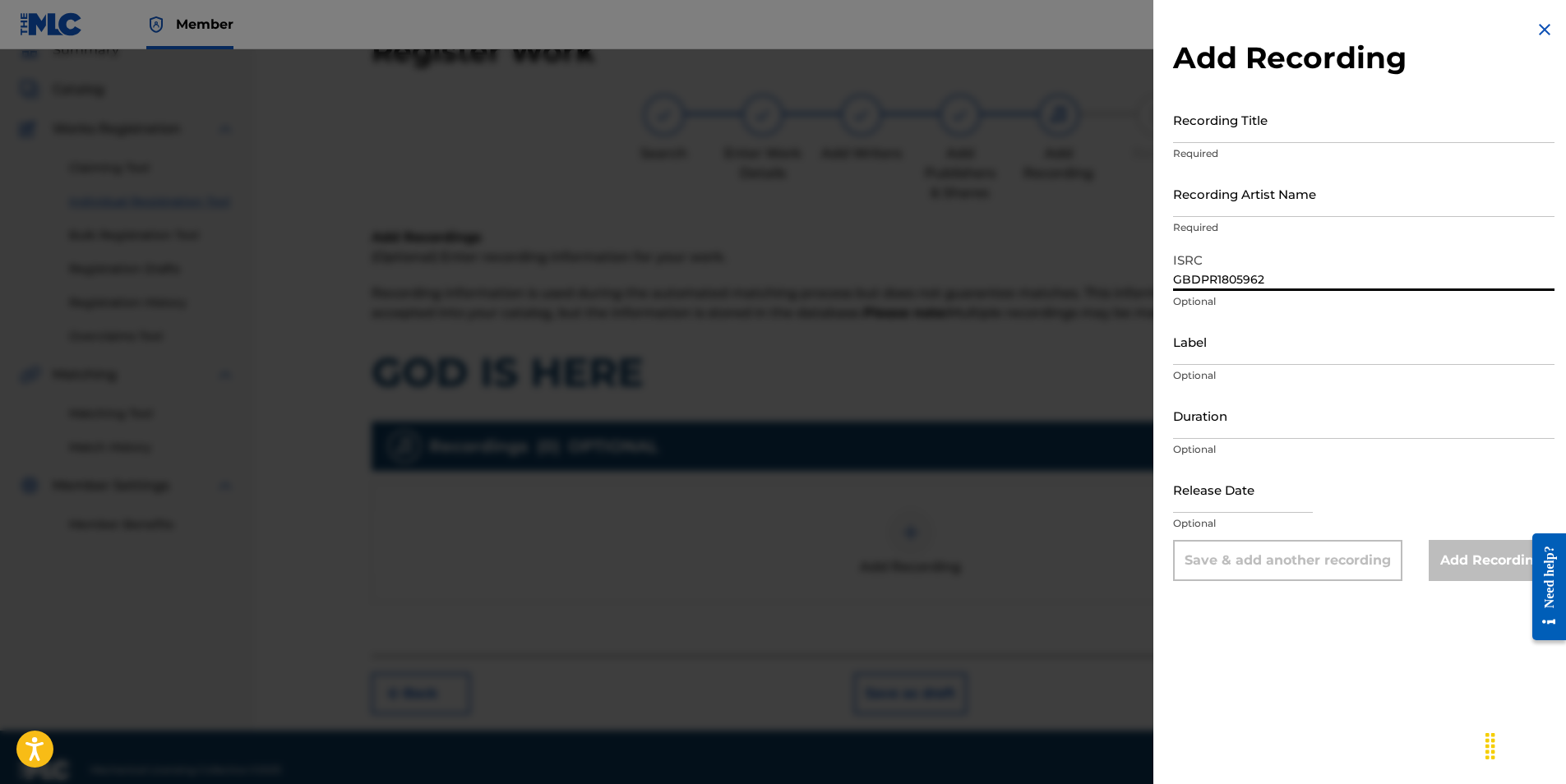 type on "GBDPR1805962" 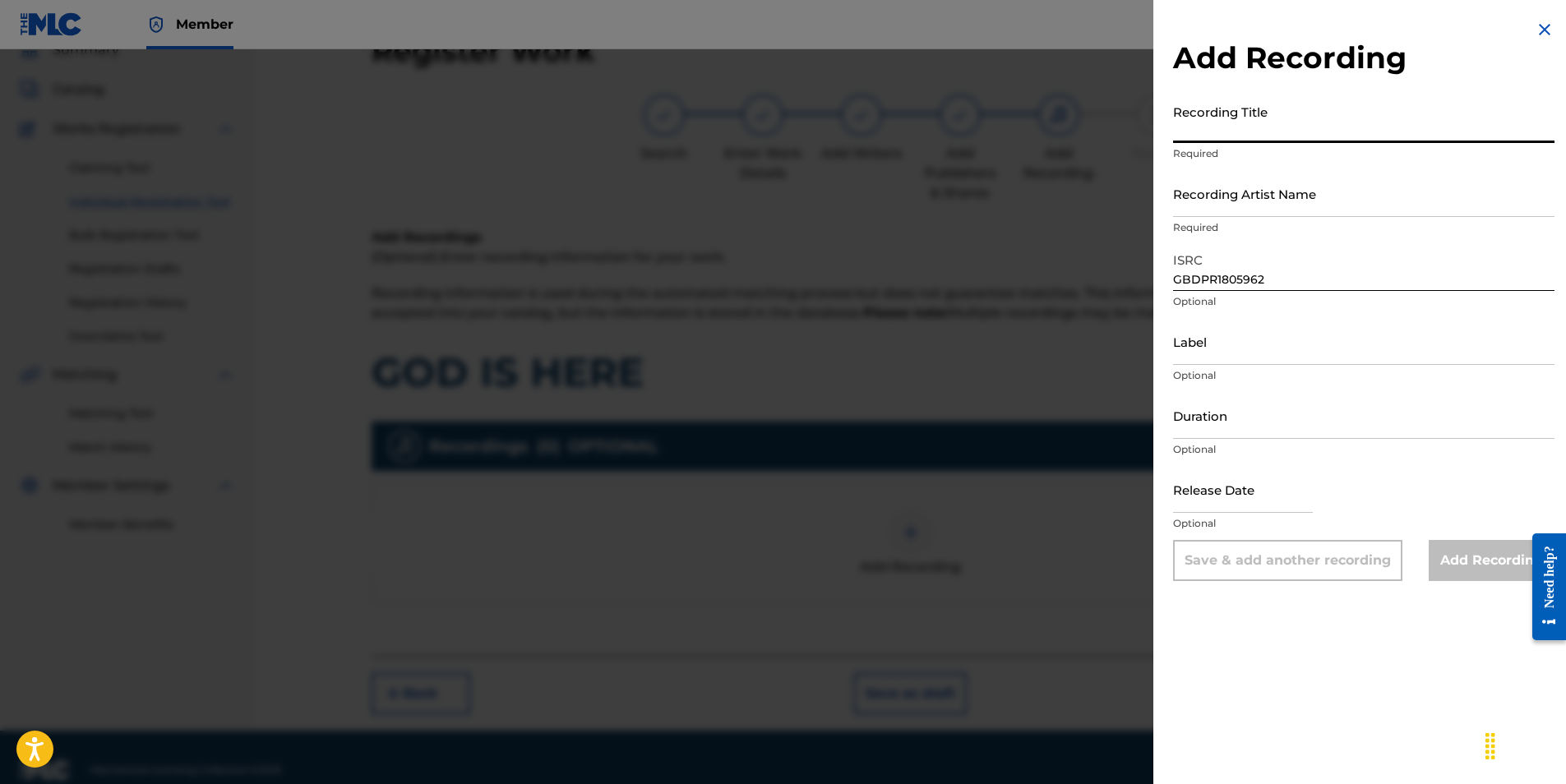 click on "Recording Title" at bounding box center (1364, 119) 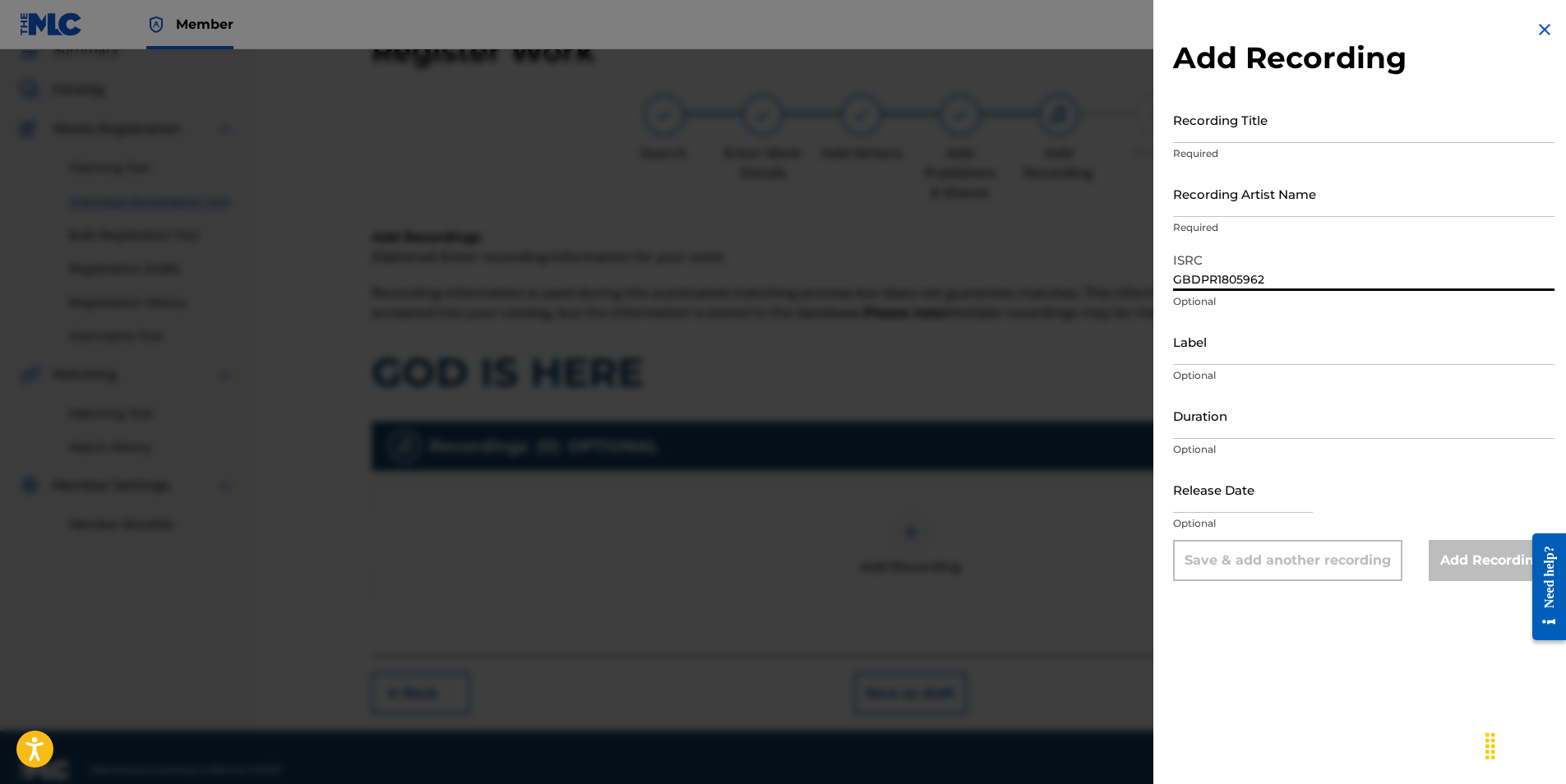 drag, startPoint x: 1285, startPoint y: 282, endPoint x: 1165, endPoint y: 287, distance: 120.10412 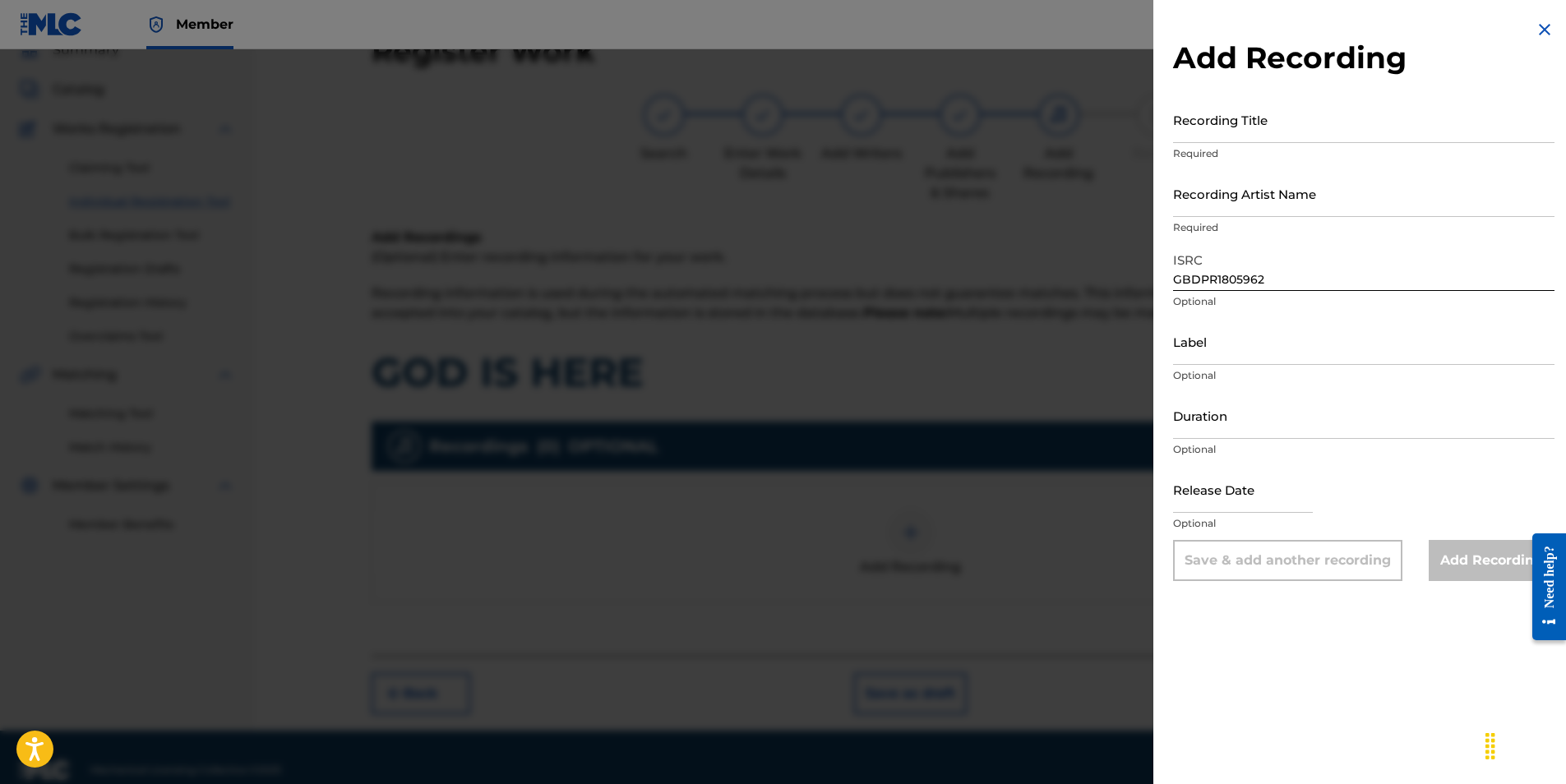 click on "Recording Title" at bounding box center [1364, 119] 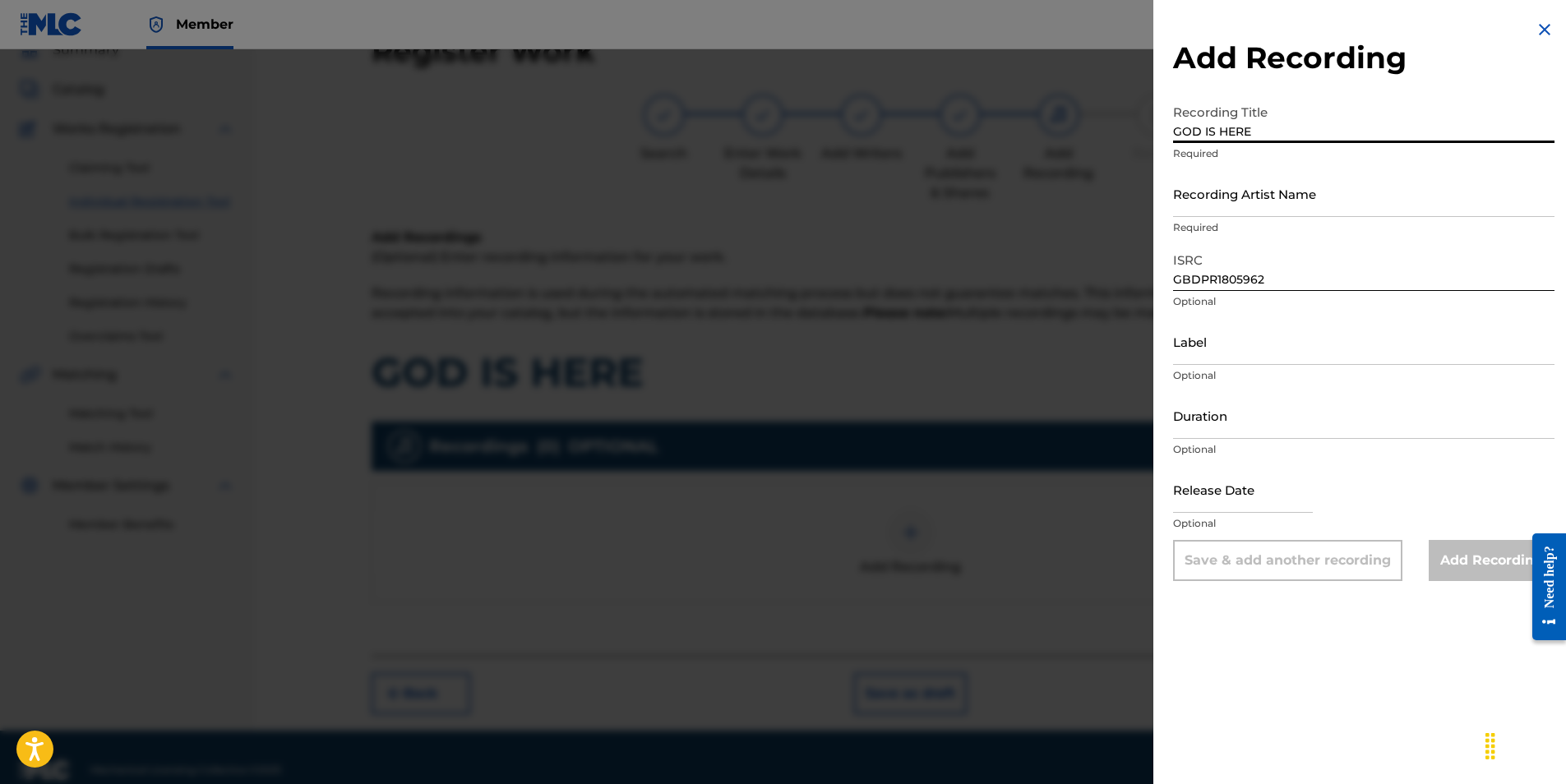 type on "GOD IS HERE" 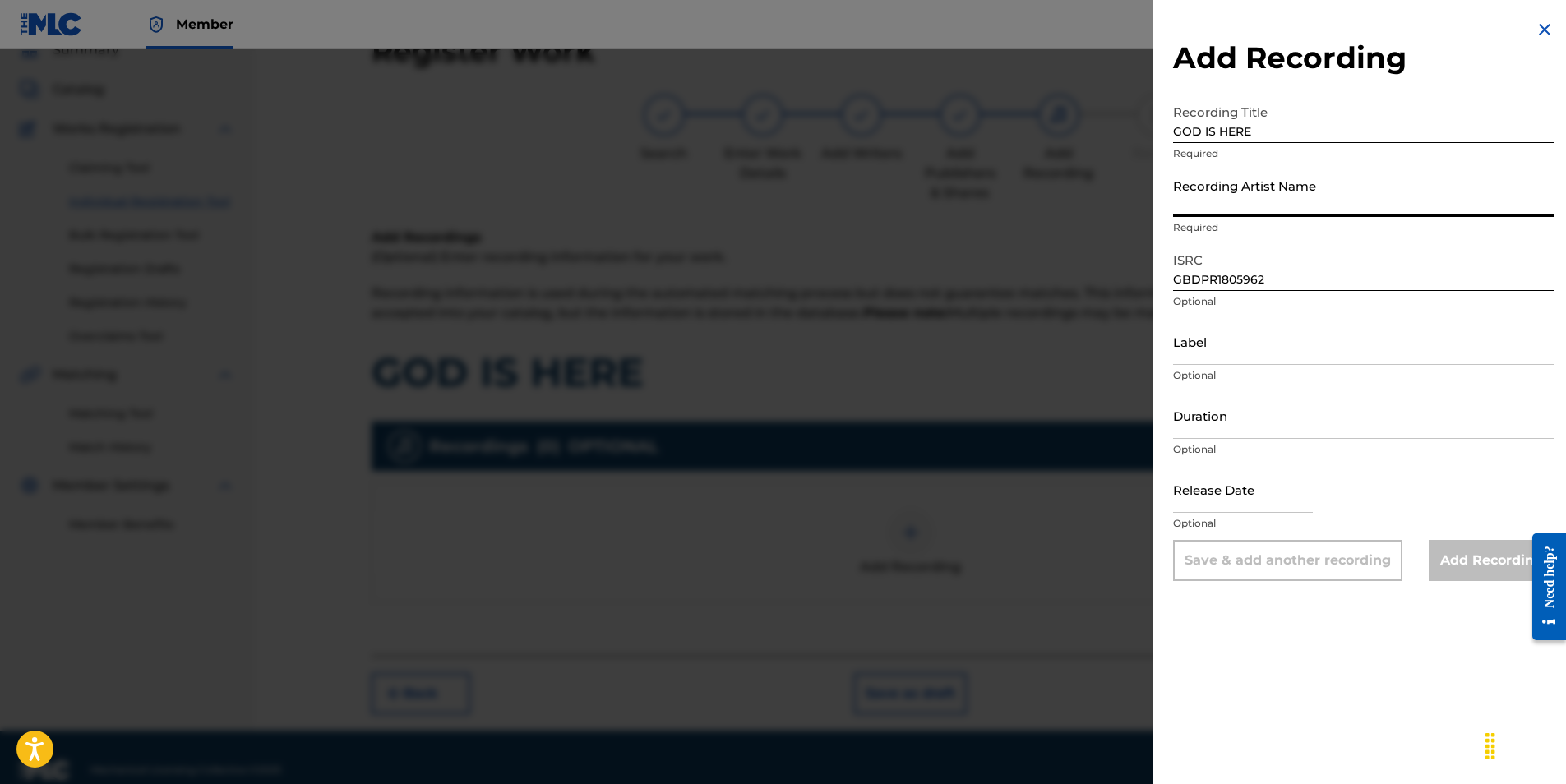 click on "Recording Artist Name" at bounding box center (1364, 193) 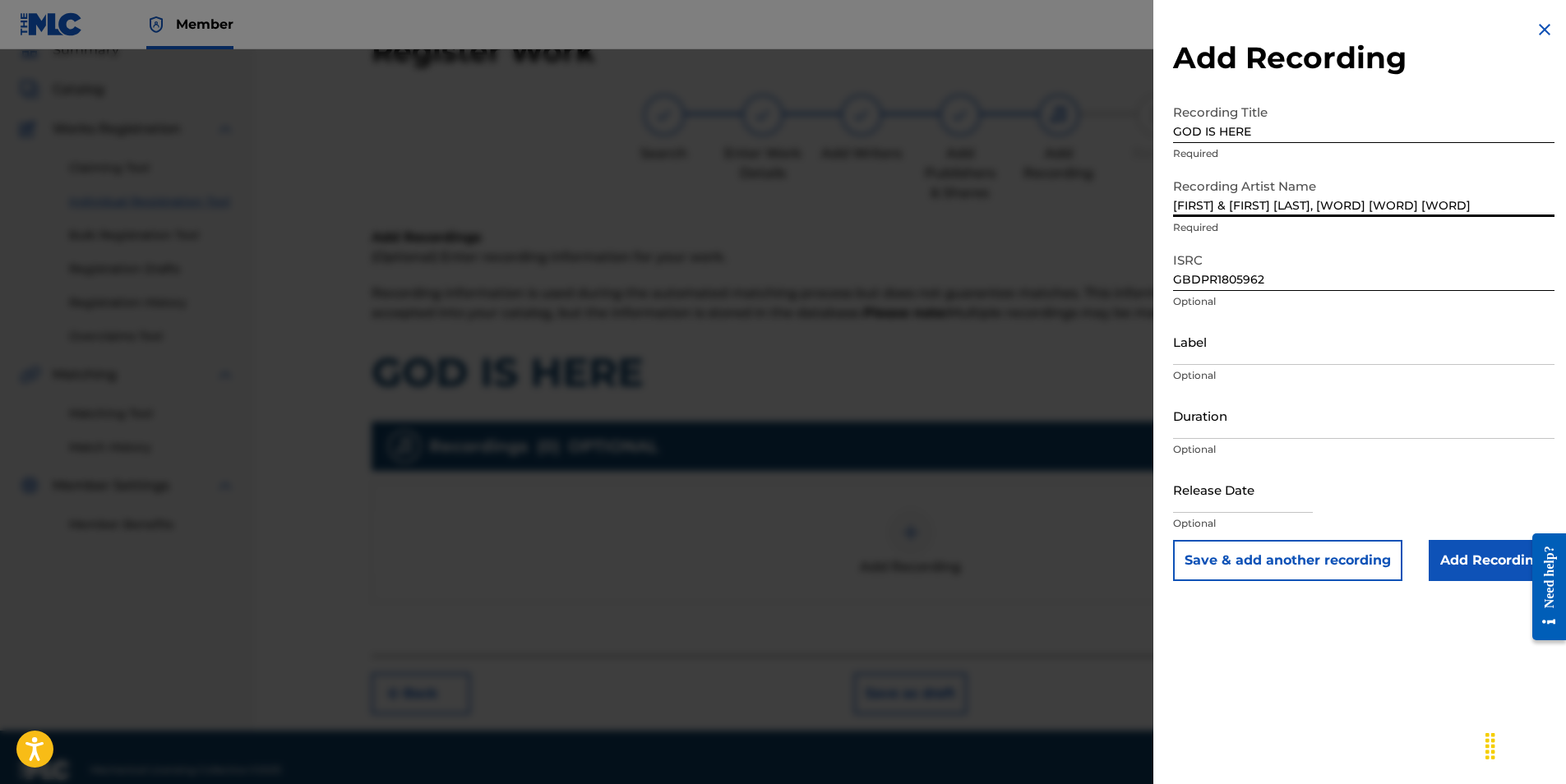 type on "[FIRST] & [FIRST] [LAST], [WORD] [WORD] [WORD]" 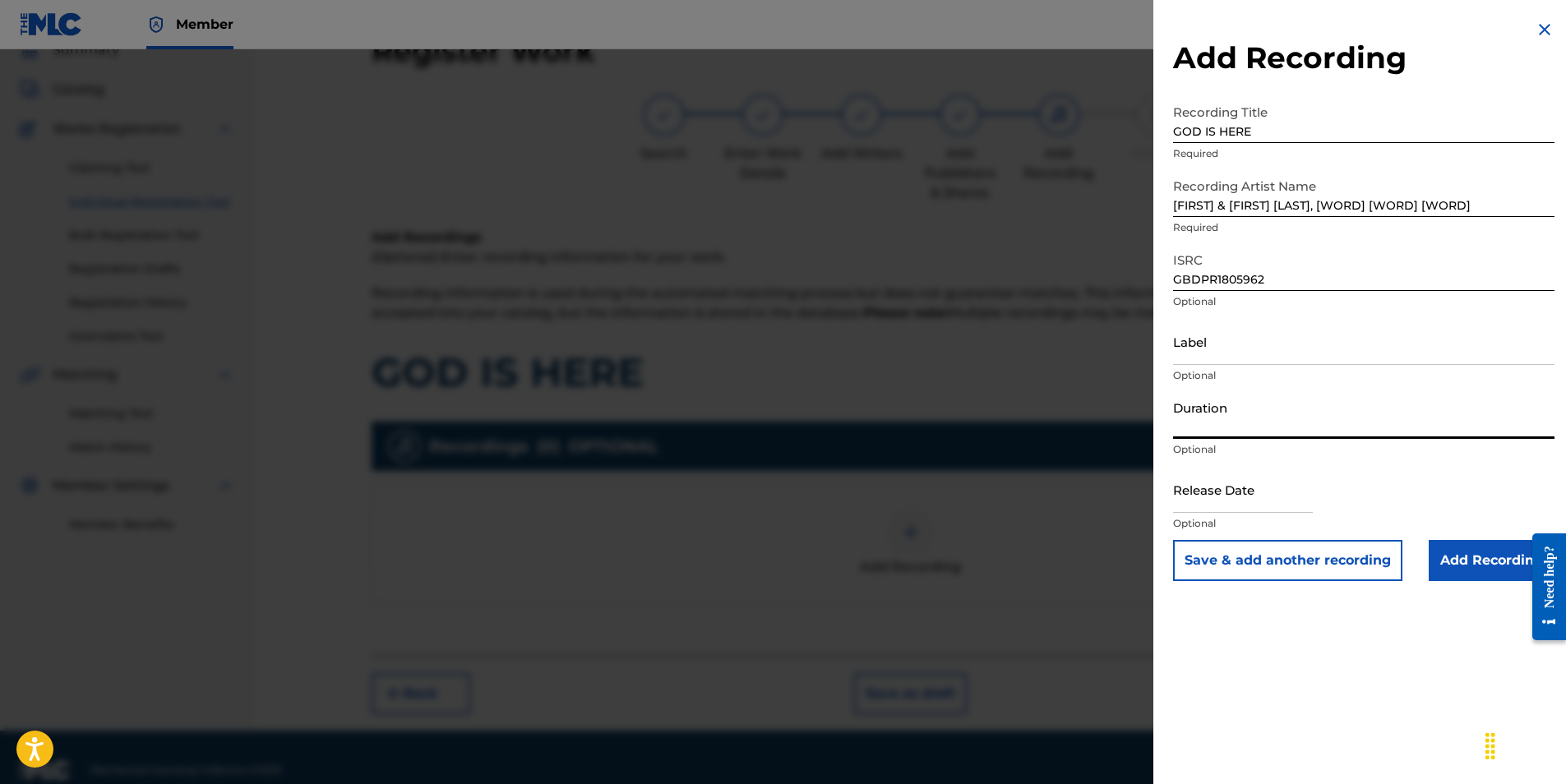 click on "Duration" at bounding box center (1364, 415) 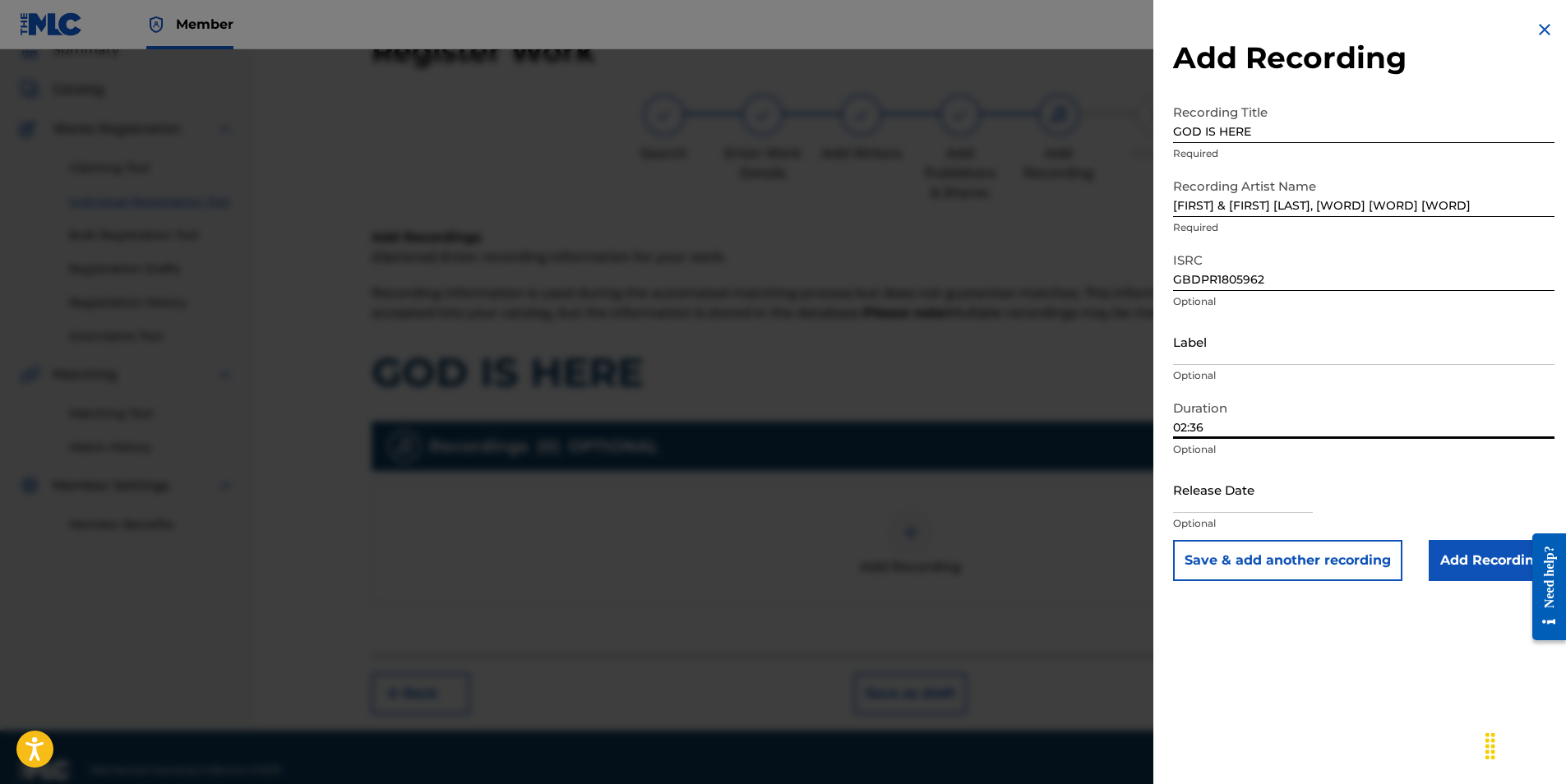 type on "02:36" 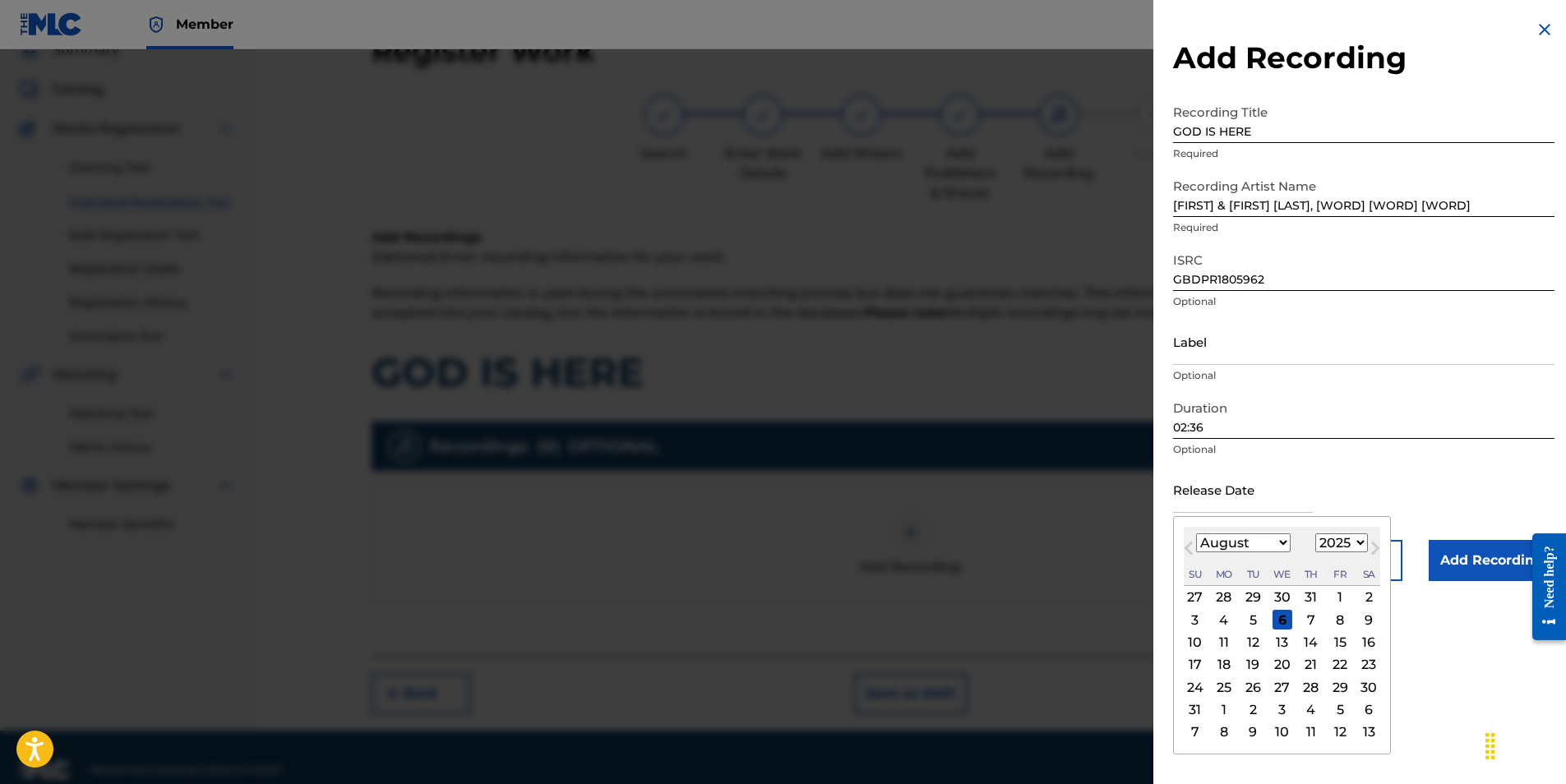 click at bounding box center (1243, 489) 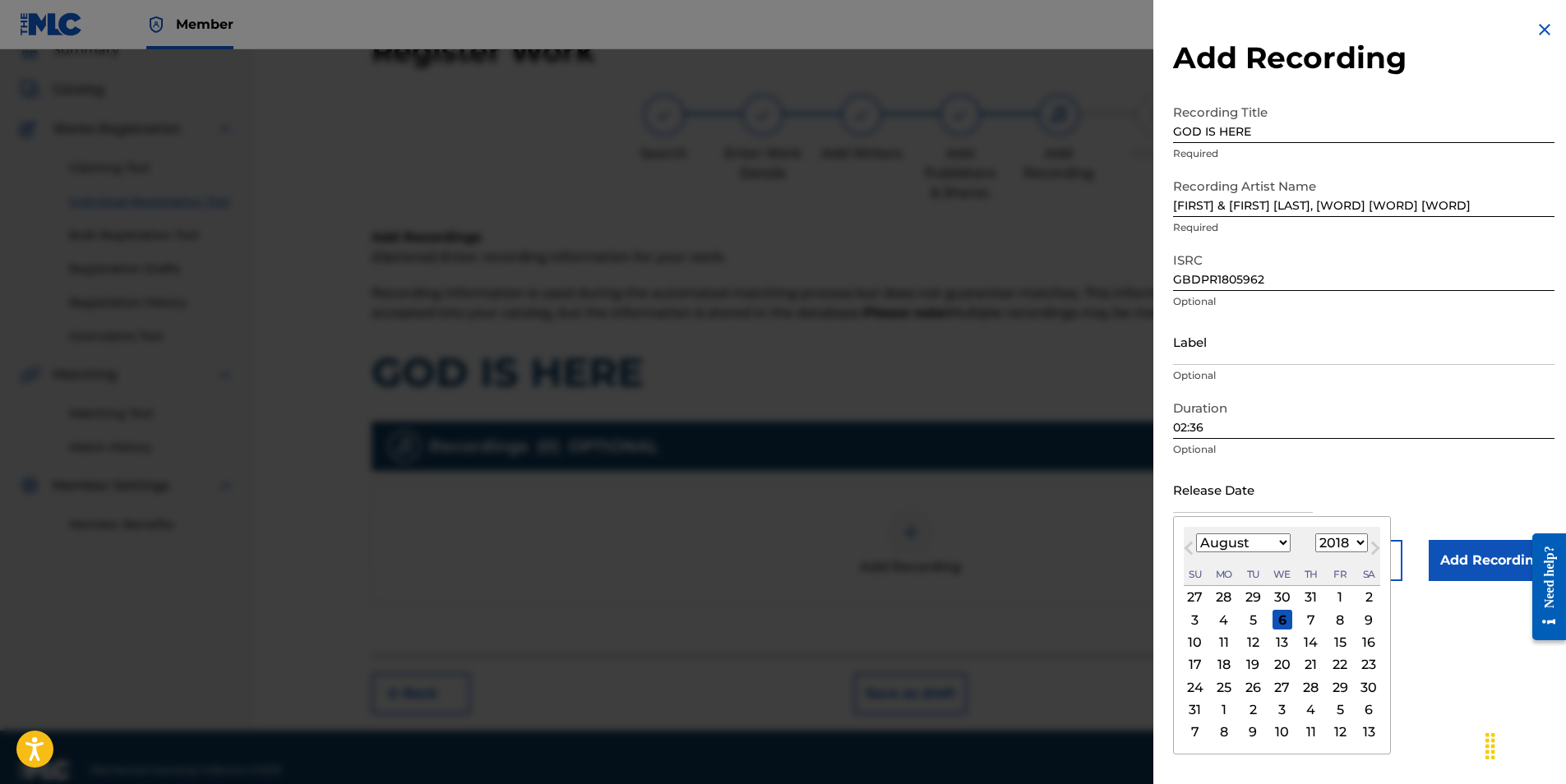 click on "1900 1901 1902 1903 1904 1905 1906 1907 1908 1909 1910 1911 1912 1913 1914 1915 1916 1917 1918 1919 1920 1921 1922 1923 1924 1925 1926 1927 1928 1929 1930 1931 1932 1933 1934 1935 1936 1937 1938 1939 1940 1941 1942 1943 1944 1945 1946 1947 1948 1949 1950 1951 1952 1953 1954 1955 1956 1957 1958 1959 1960 1961 1962 1963 1964 1965 1966 1967 1968 1969 1970 1971 1972 1973 1974 1975 1976 1977 1978 1979 1980 1981 1982 1983 1984 1985 1986 1987 1988 1989 1990 1991 1992 1993 1994 1995 1996 1997 1998 1999 2000 2001 2002 2003 2004 2005 2006 2007 2008 2009 2010 2011 2012 2013 2014 2015 2016 2017 2018 2019 2020 2021 2022 2023 2024 2025 2026 2027 2028 2029 2030 2031 2032 2033 2034 2035 2036 2037 2038 2039 2040 2041 2042 2043 2044 2045 2046 2047 2048 2049 2050 2051 2052 2053 2054 2055 2056 2057 2058 2059 2060 2061 2062 2063 2064 2065 2066 2067 2068 2069 2070 2071 2072 2073 2074 2075 2076 2077 2078 2079 2080 2081 2082 2083 2084 2085 2086 2087 2088 2089 2090 2091 2092 2093 2094 2095 2096 2097 2098 2099 2100" at bounding box center [1342, 542] 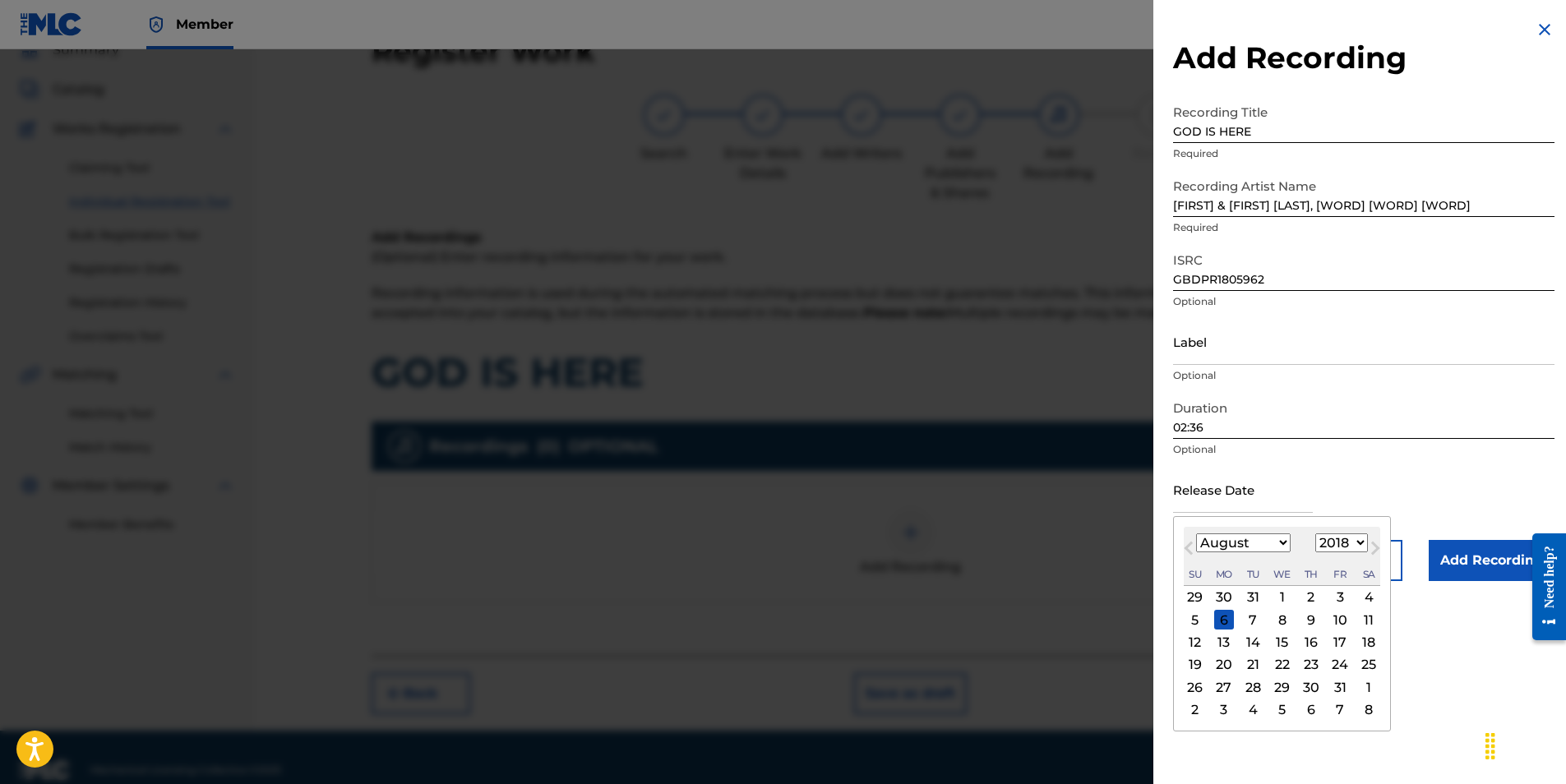 click on "Previous Month" at bounding box center (1190, 551) 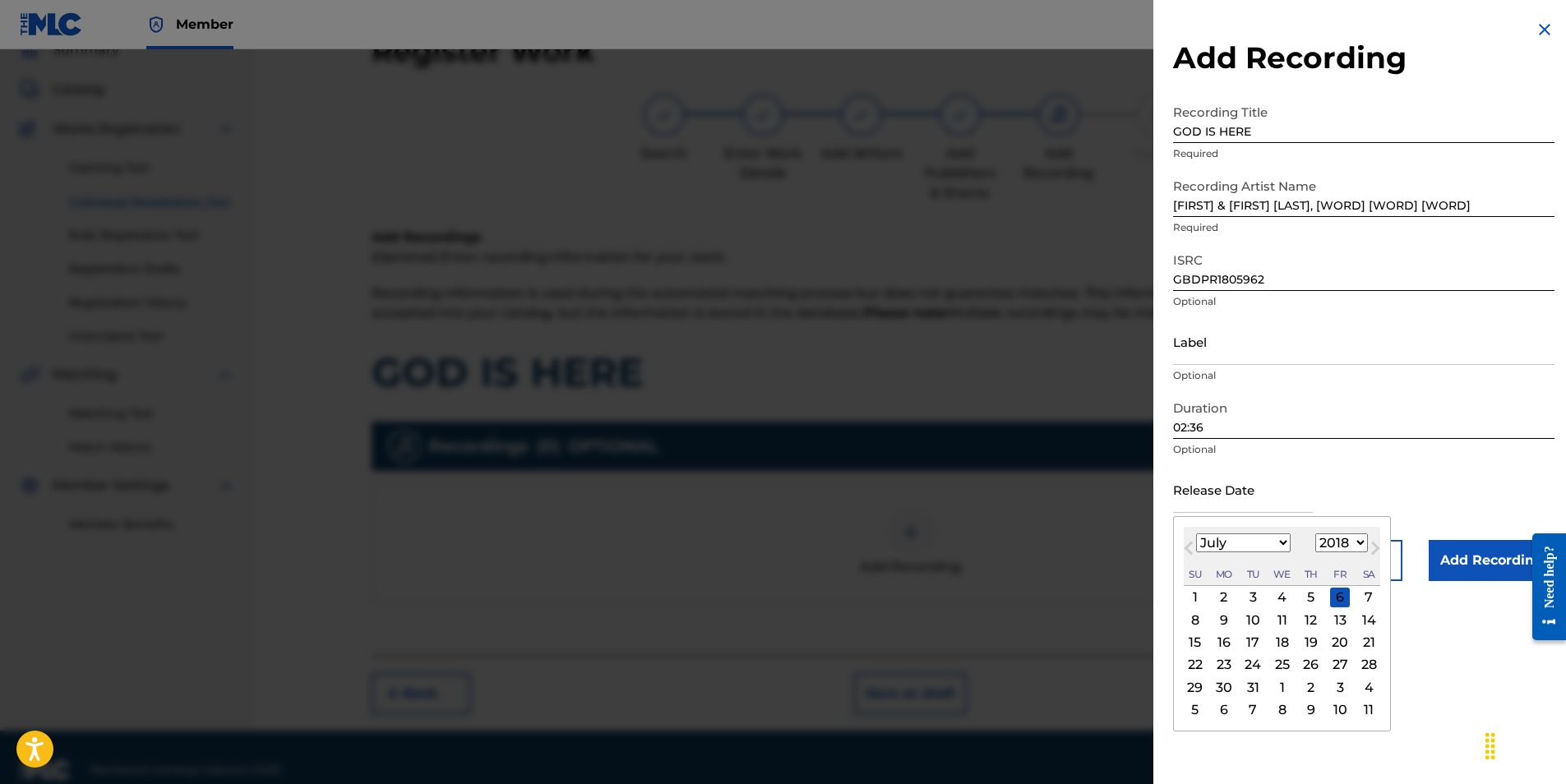 click on "Previous Month" at bounding box center (1190, 551) 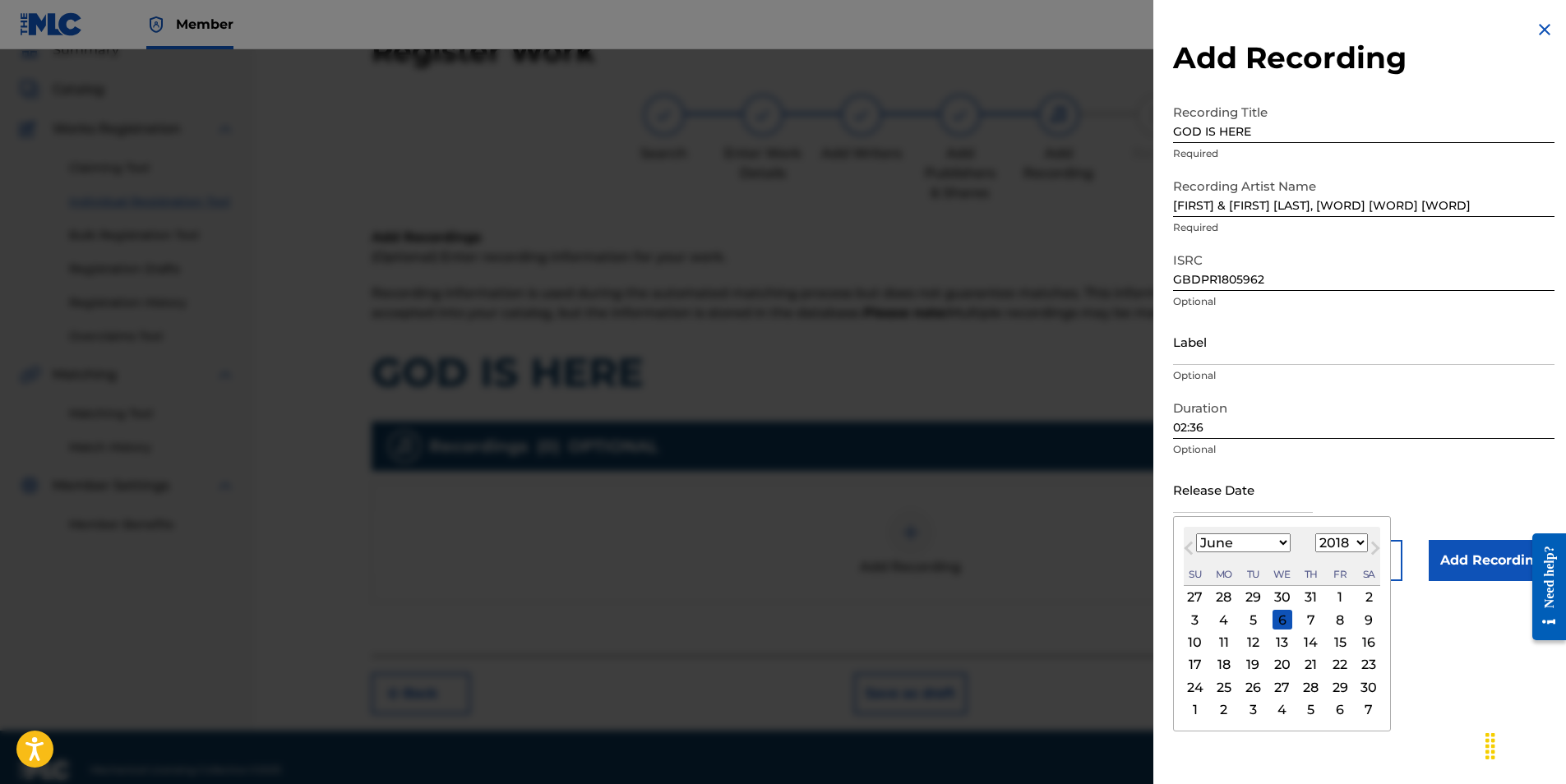 click on "Previous Month" at bounding box center [1190, 551] 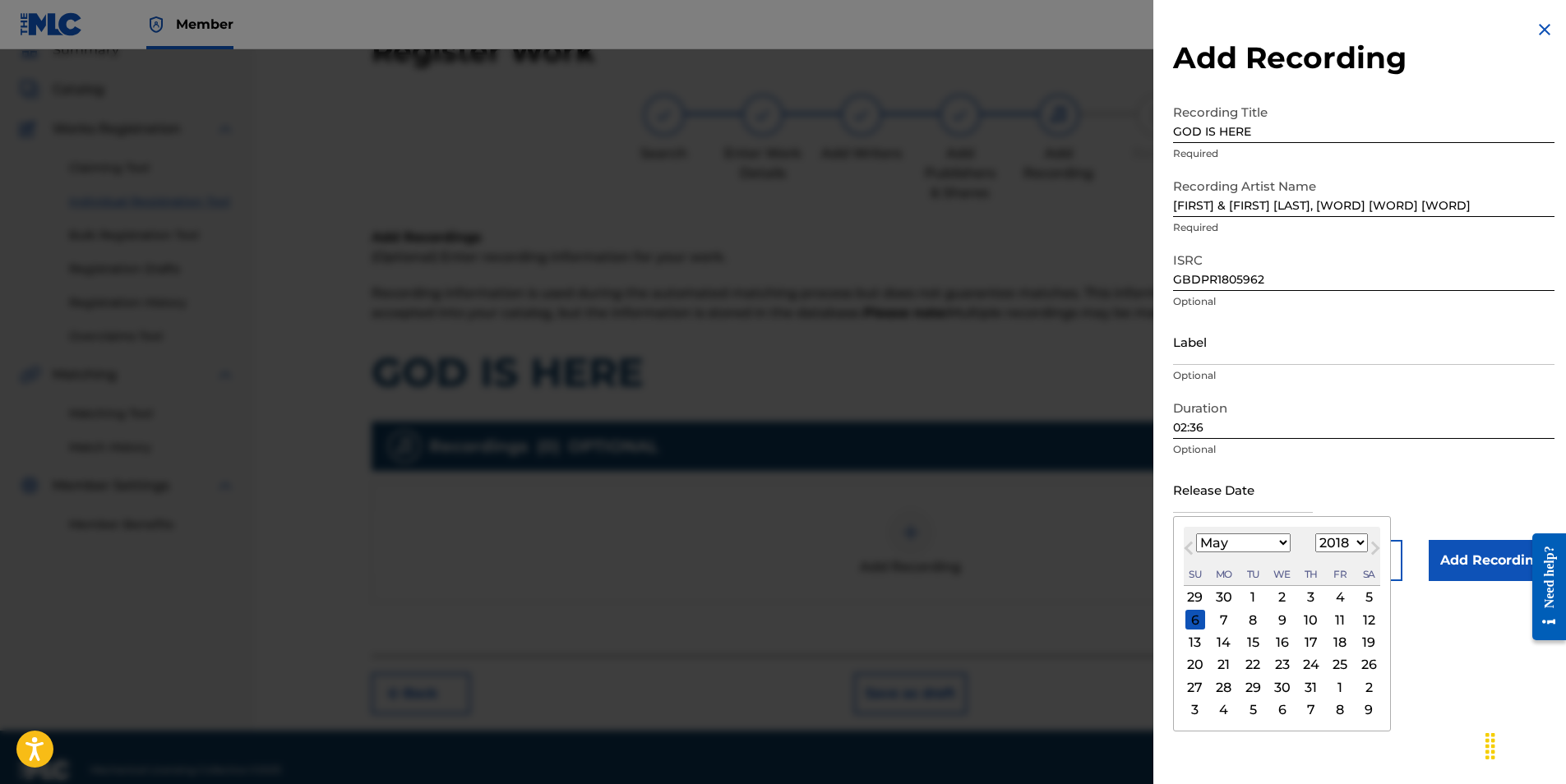 click on "Previous Month" at bounding box center [1190, 551] 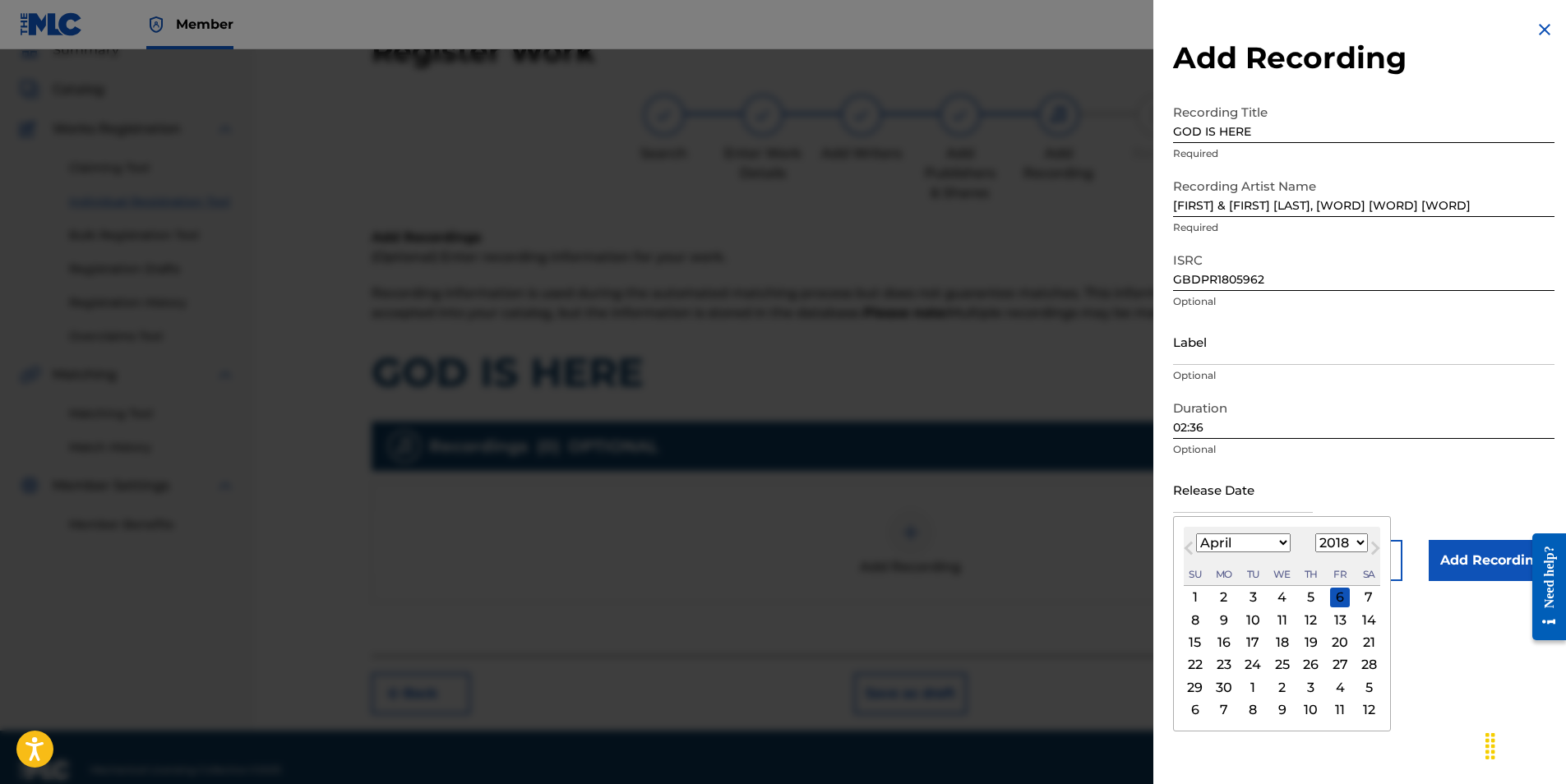 click on "Previous Month" at bounding box center [1190, 551] 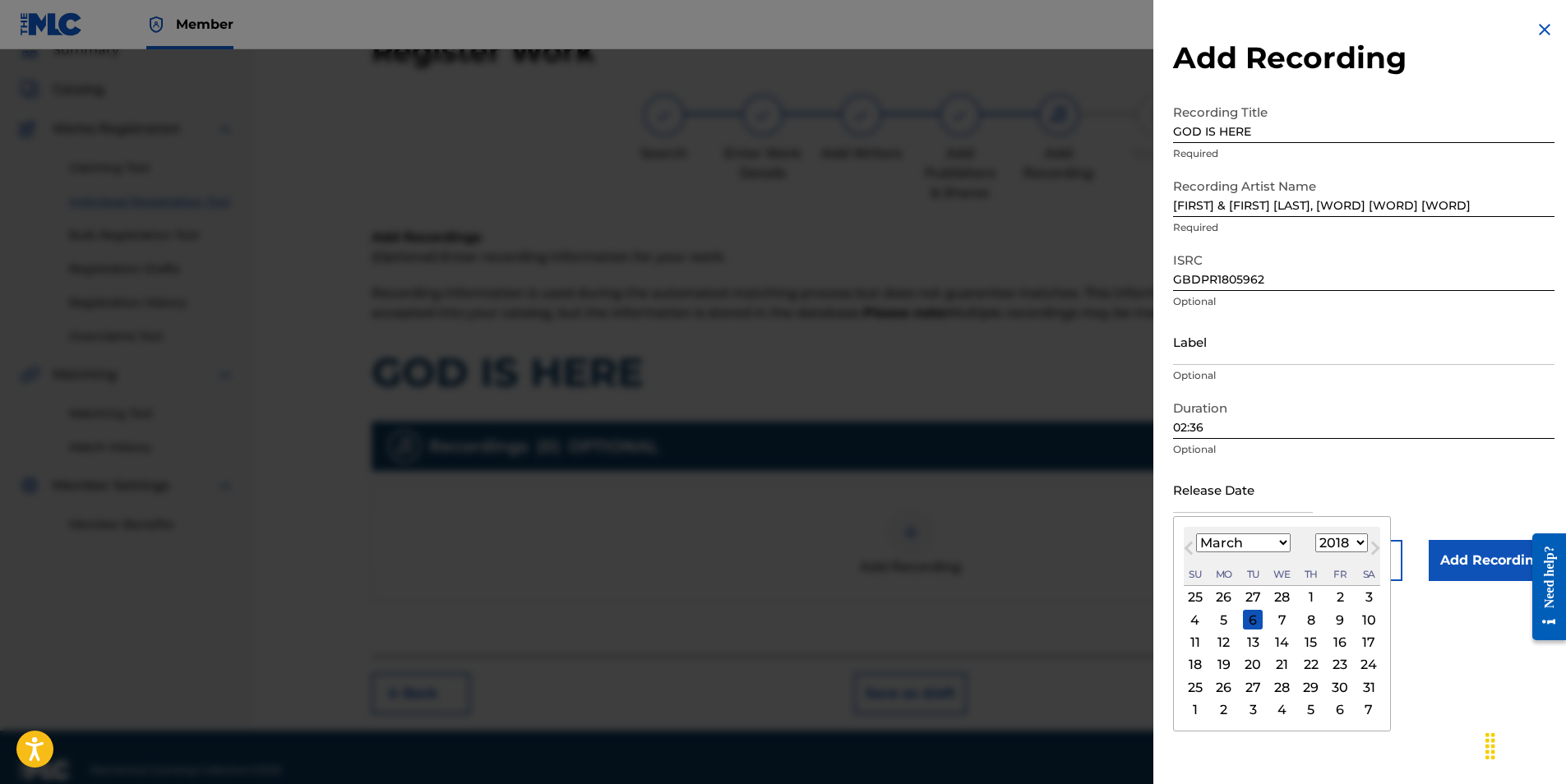 click on "23" at bounding box center [1340, 665] 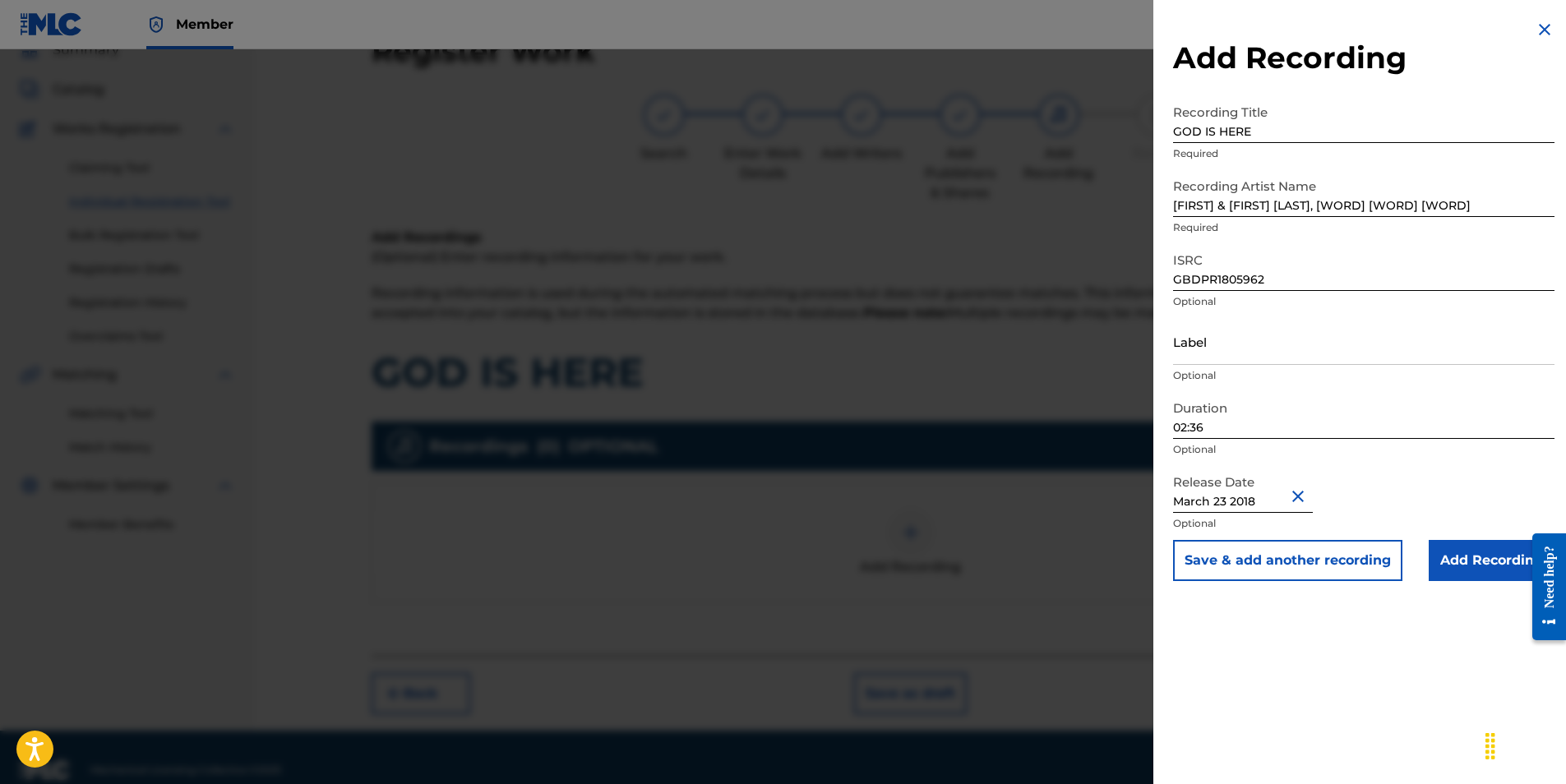 click on "Add Recording" at bounding box center [1491, 560] 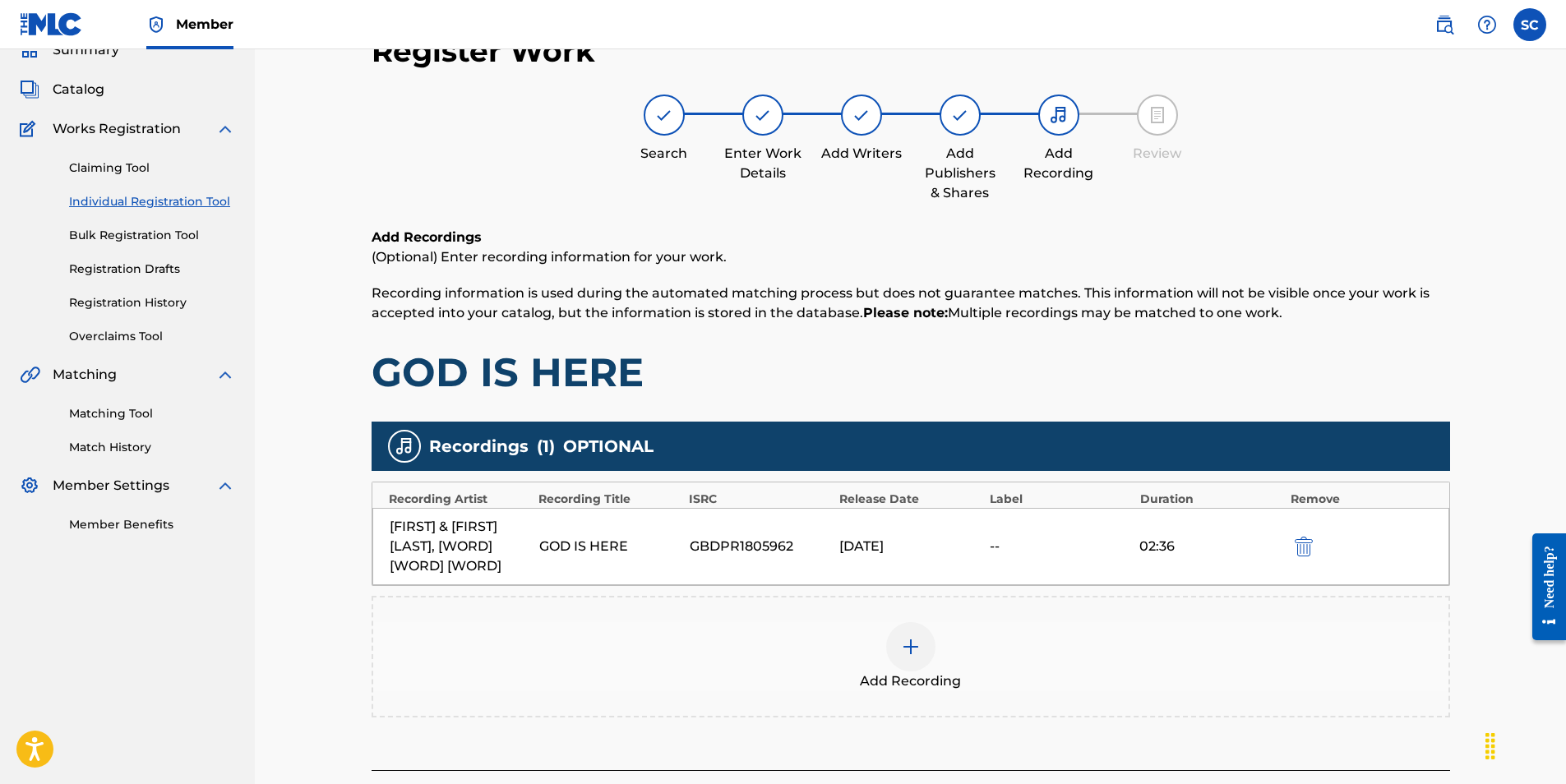 click at bounding box center (911, 647) 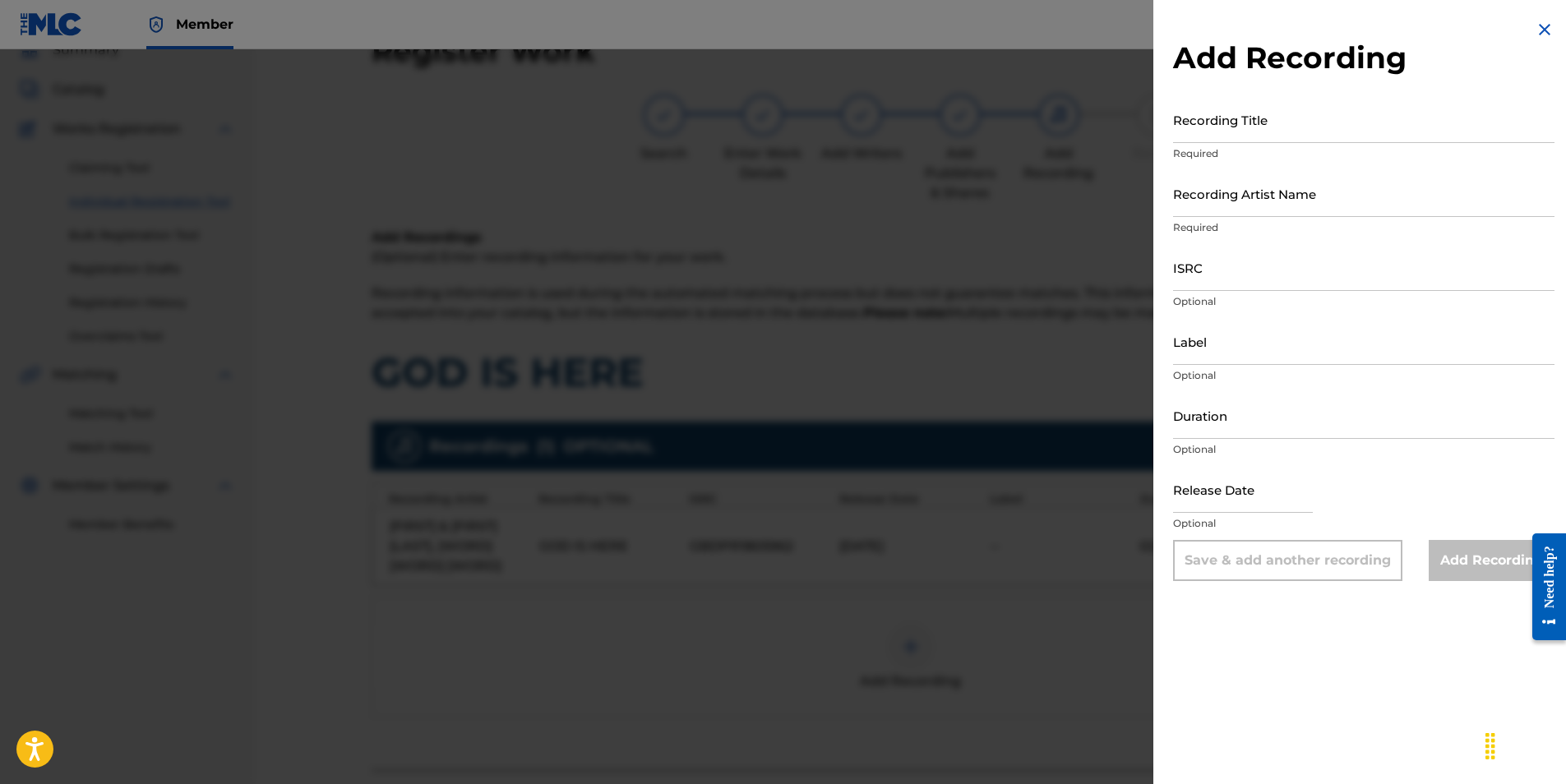 click on "ISRC" at bounding box center (1364, 267) 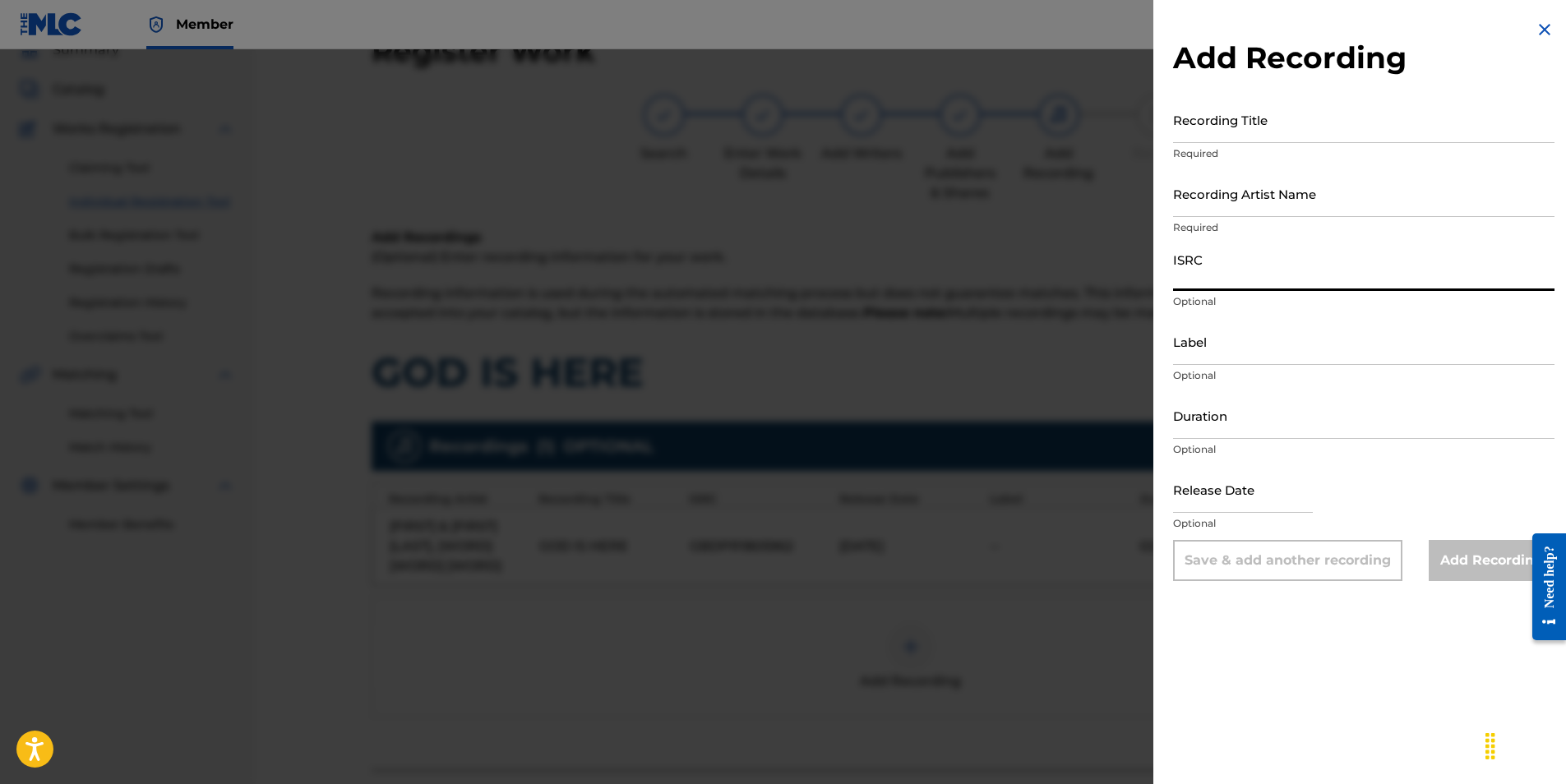 paste on "[NUMBER]" 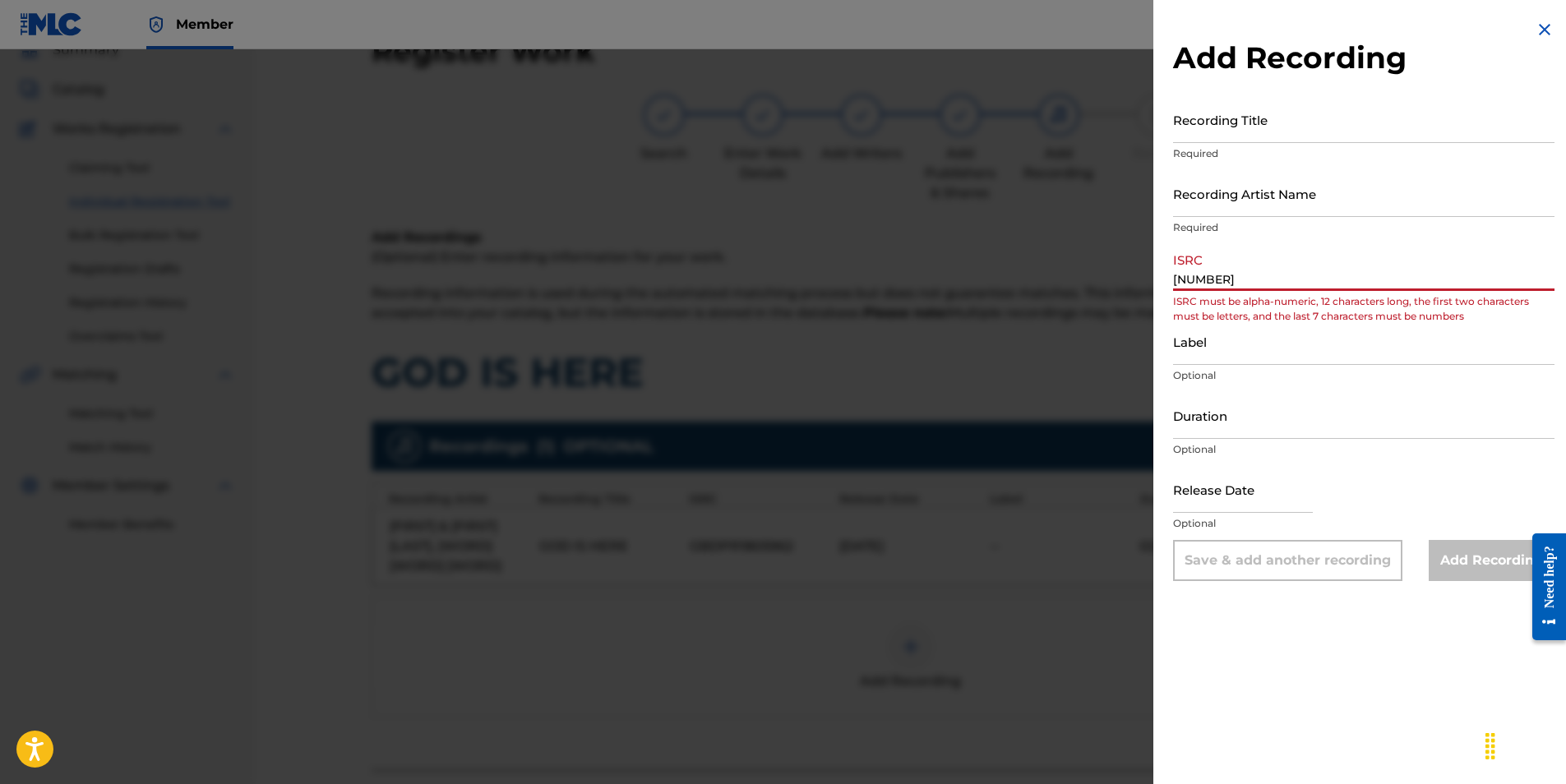 click on "[NUMBER]" at bounding box center [1364, 267] 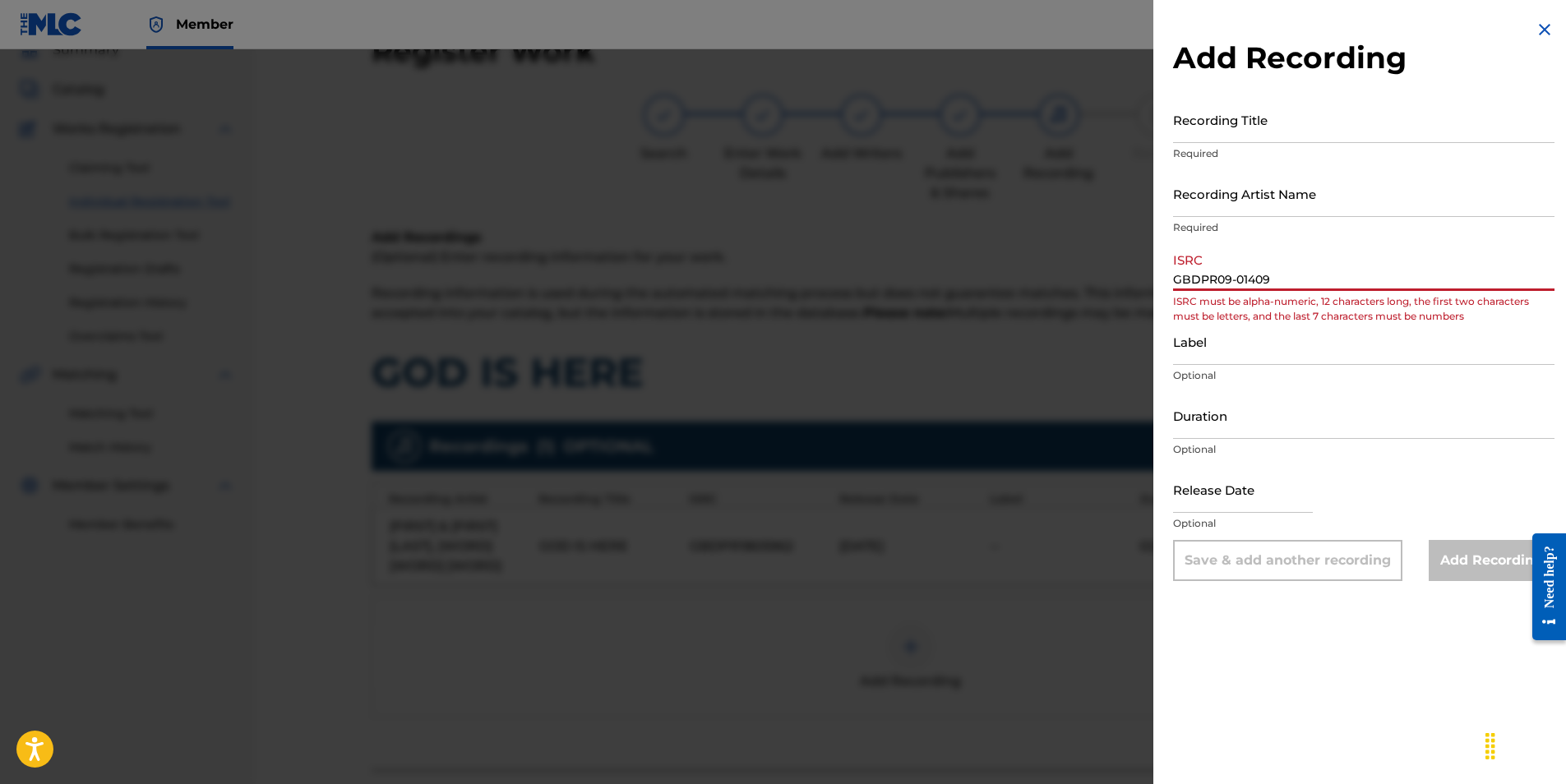 click on "GBDPR09-01409" at bounding box center (1364, 267) 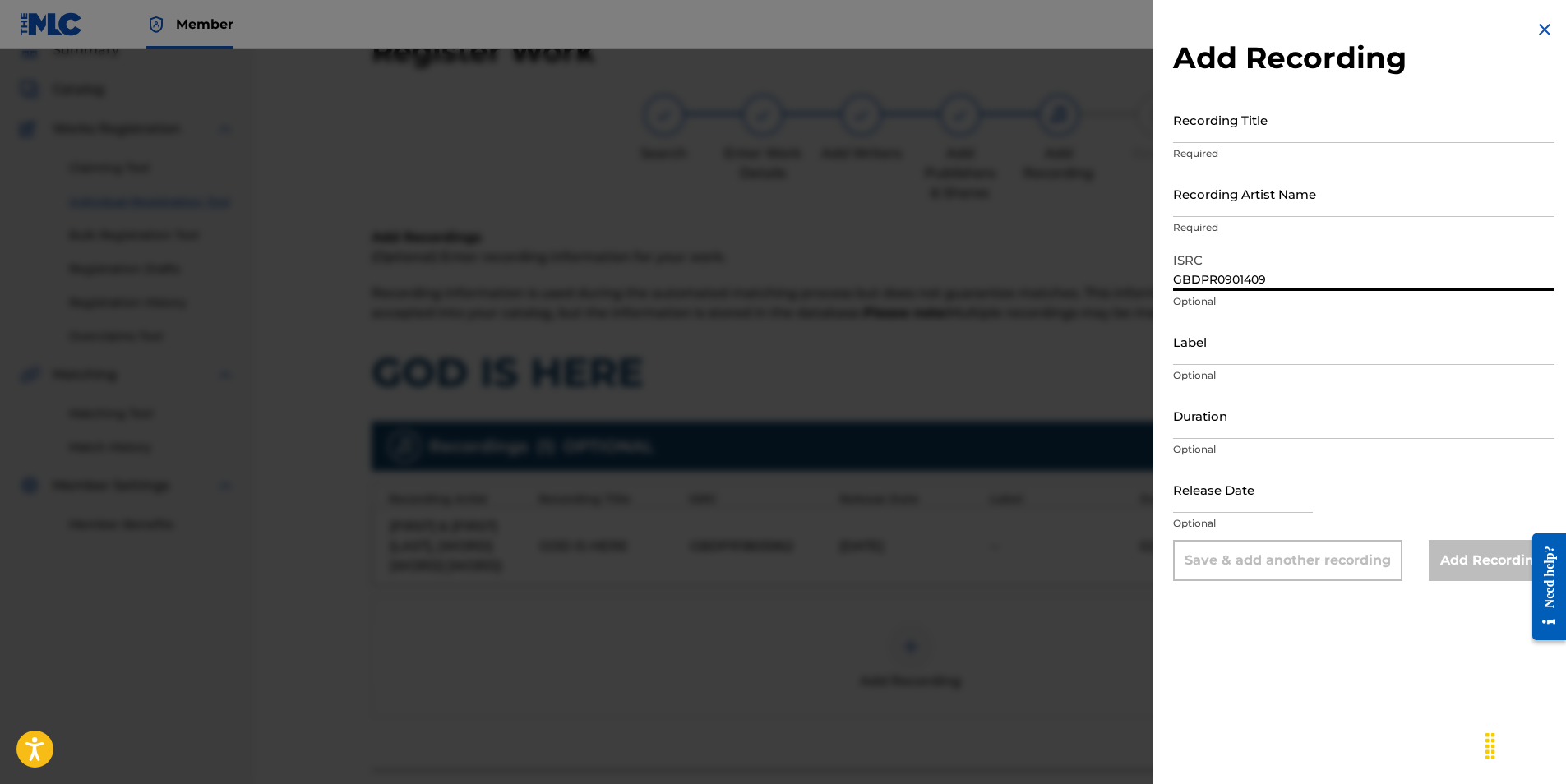 drag, startPoint x: 1276, startPoint y: 277, endPoint x: 1164, endPoint y: 275, distance: 112.01786 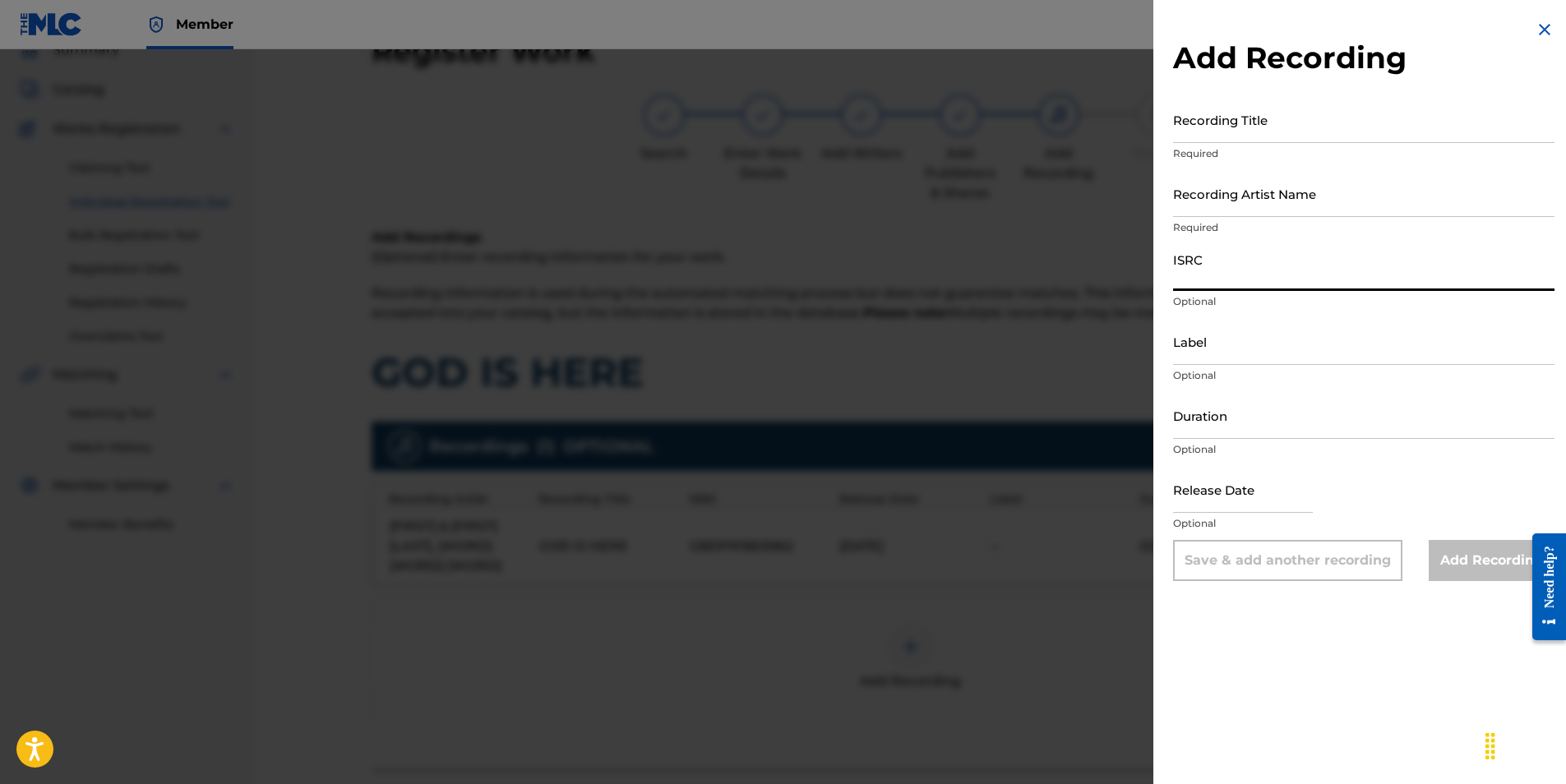 paste on "GBDPR0901409" 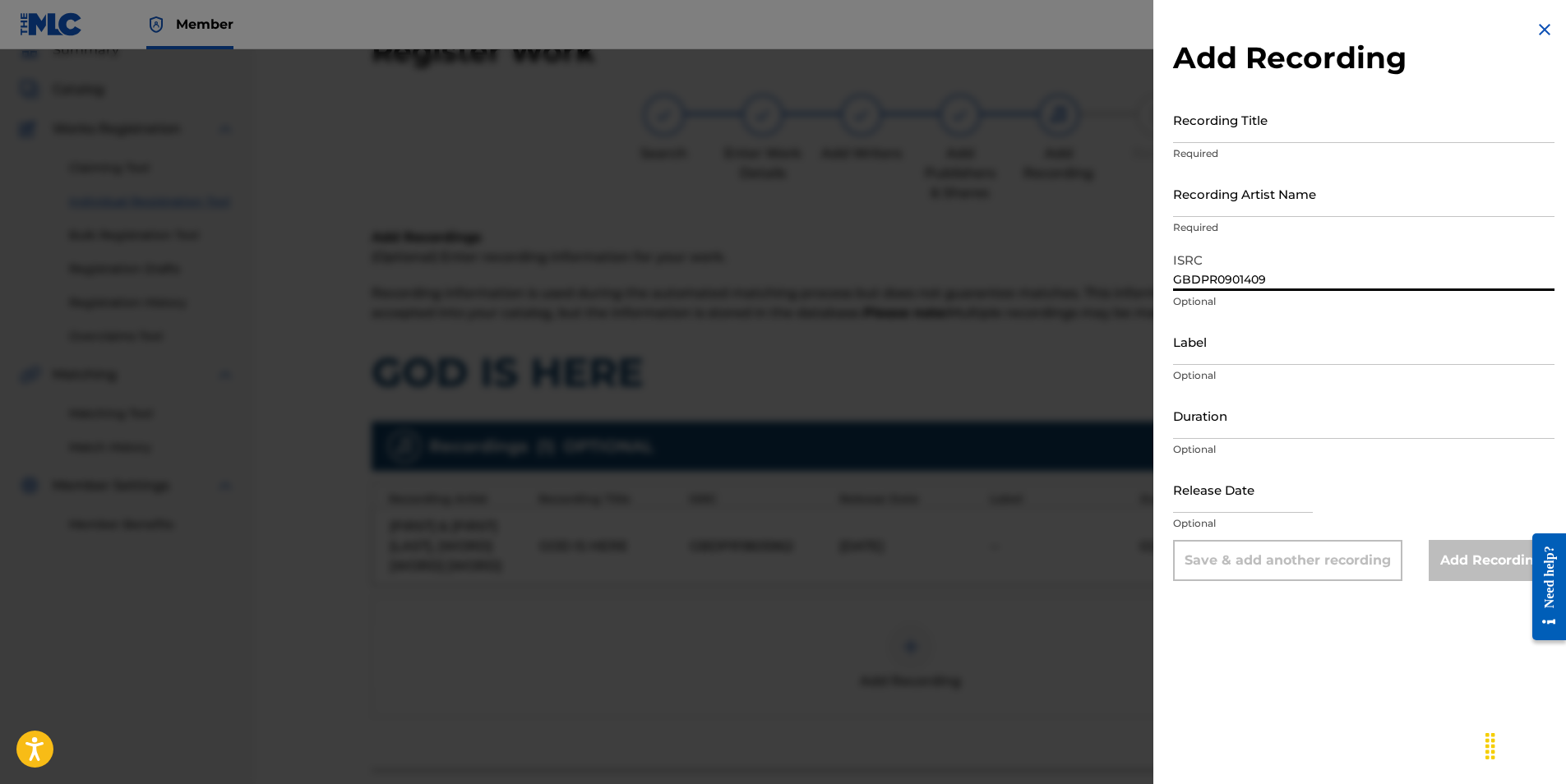 drag, startPoint x: 1280, startPoint y: 280, endPoint x: 1148, endPoint y: 248, distance: 135.82341 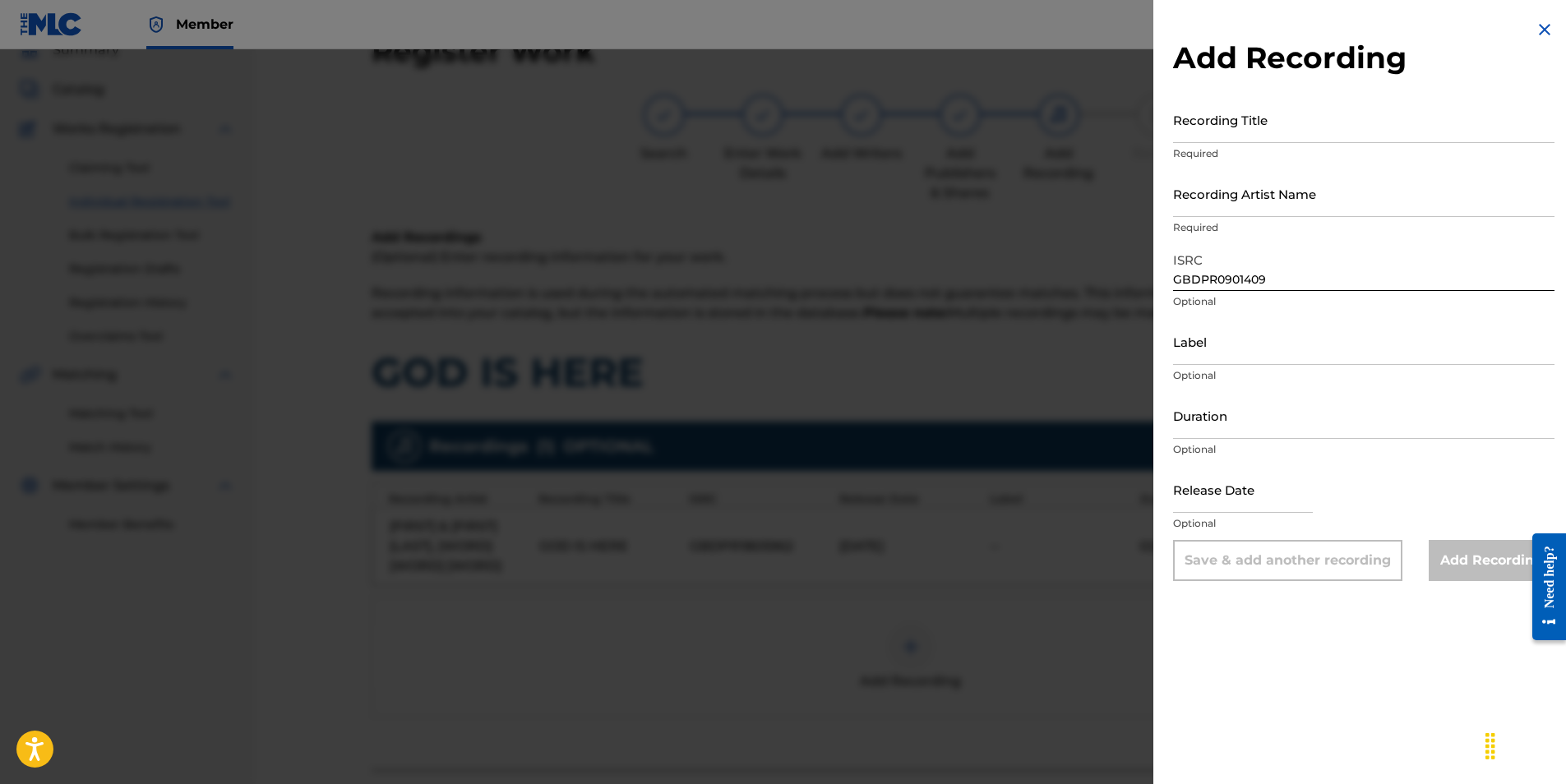 click on "Recording Title" at bounding box center [1364, 119] 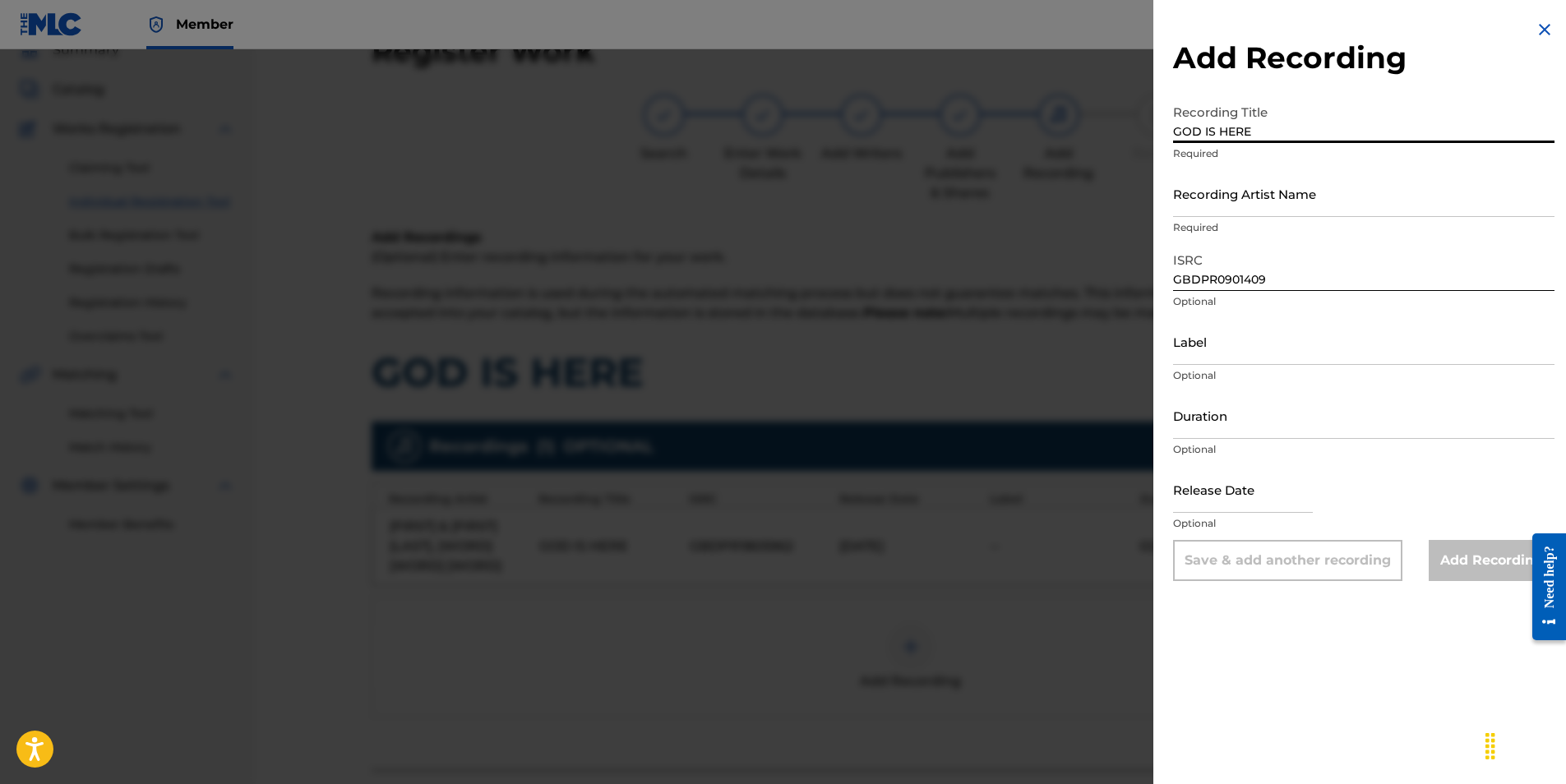 type on "GOD IS HERE" 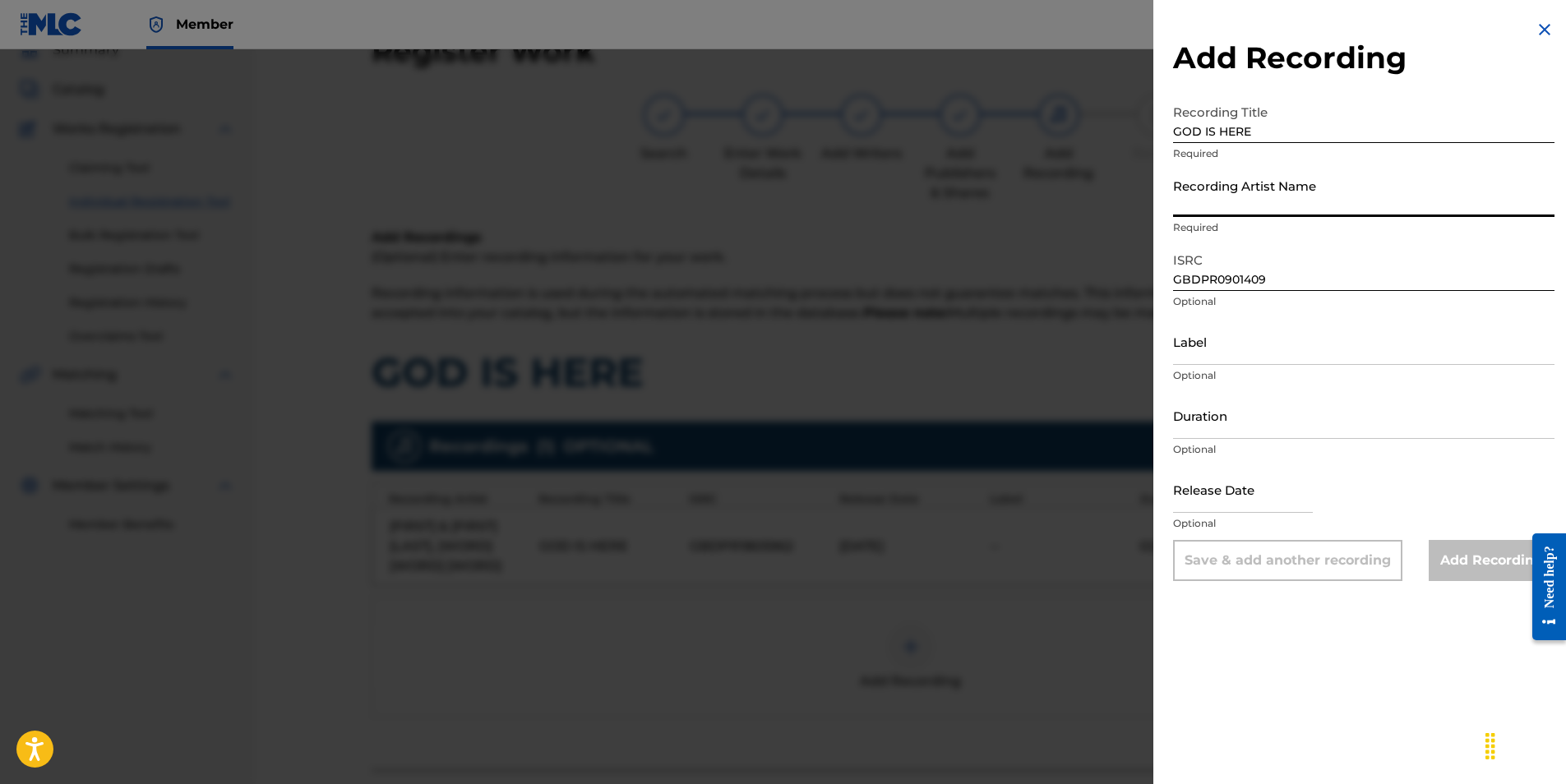 click on "Recording Artist Name" at bounding box center (1364, 193) 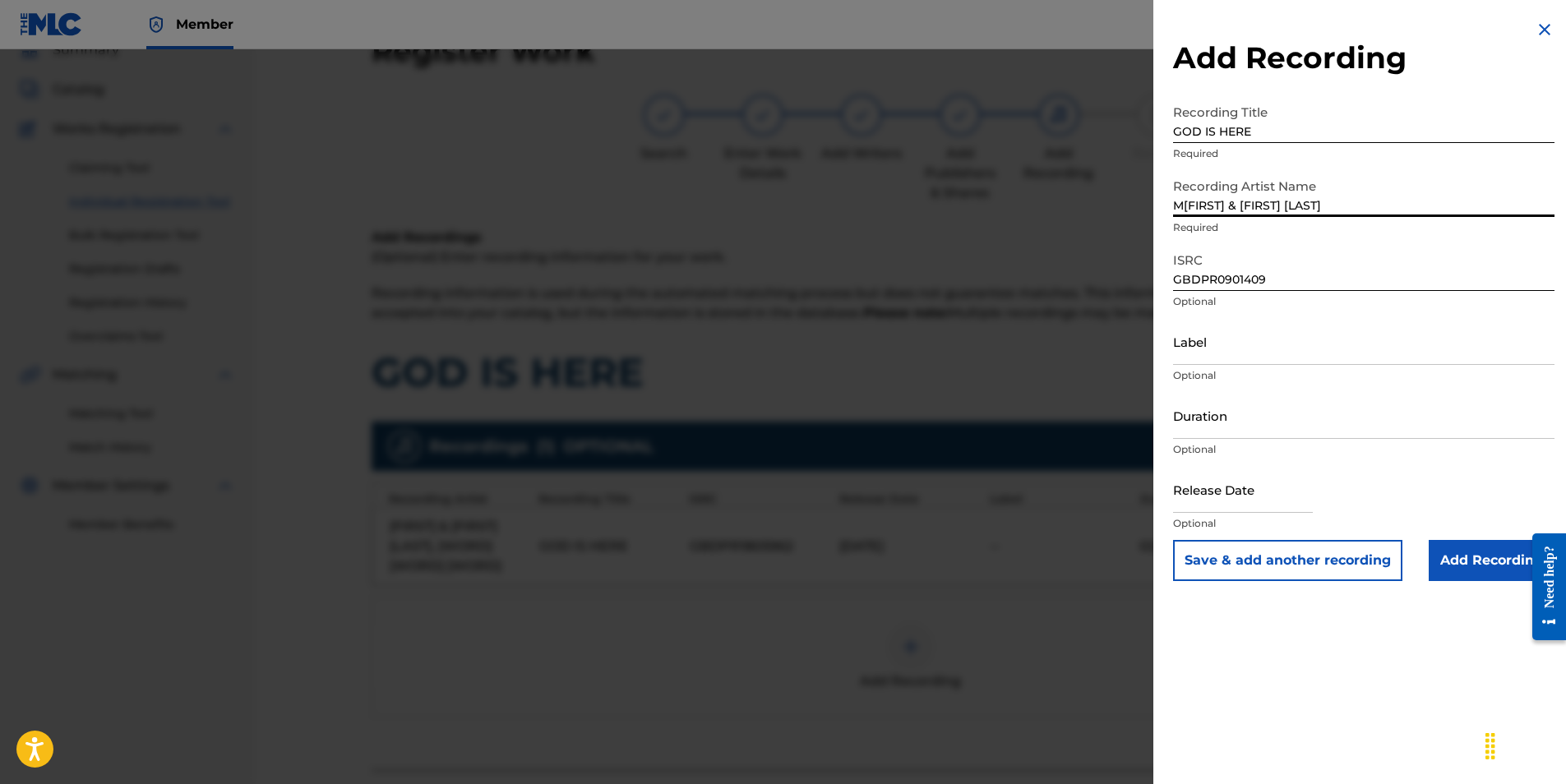 type on "M[FIRST] & [FIRST] [LAST]" 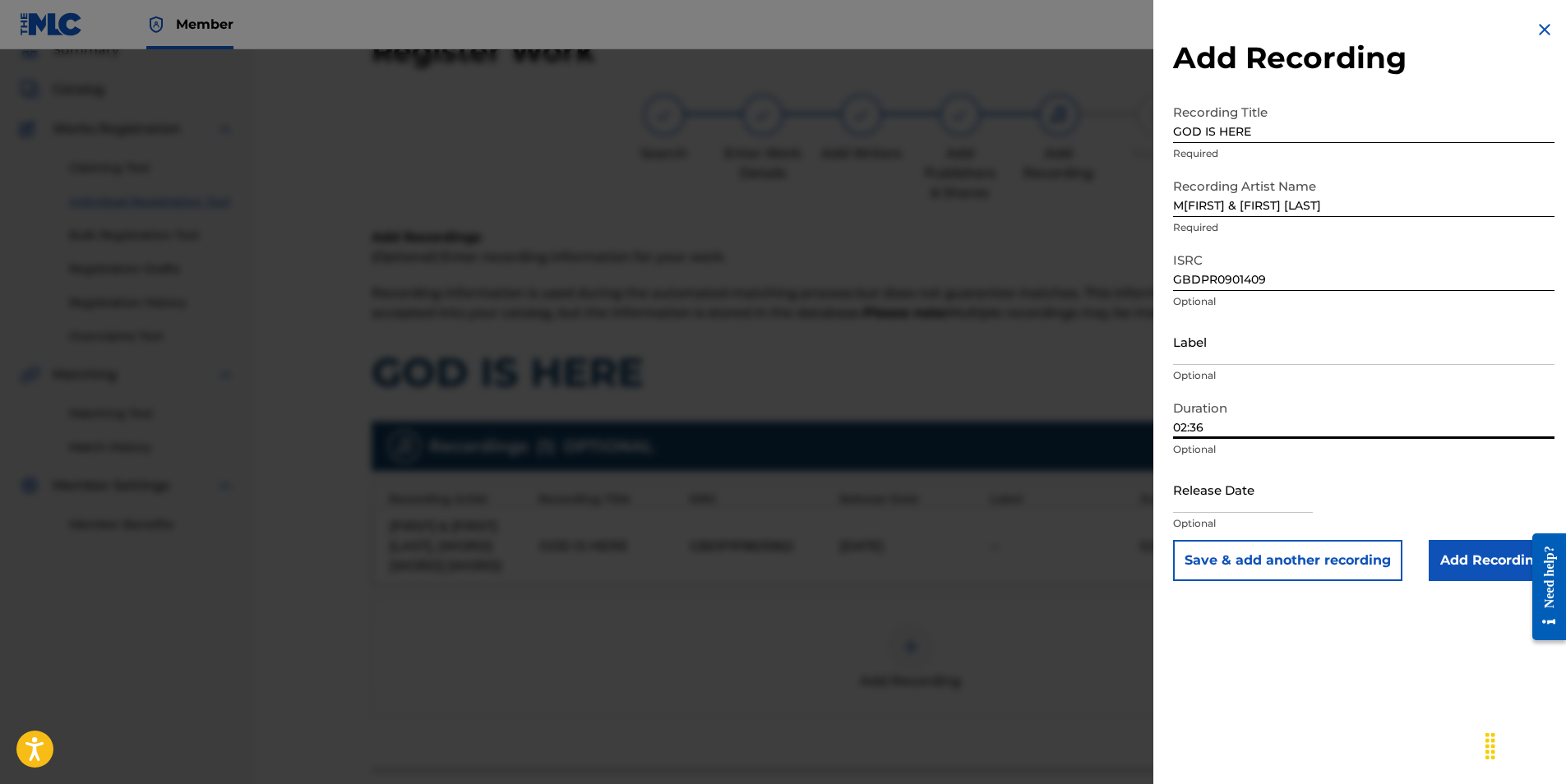 type on "02:36" 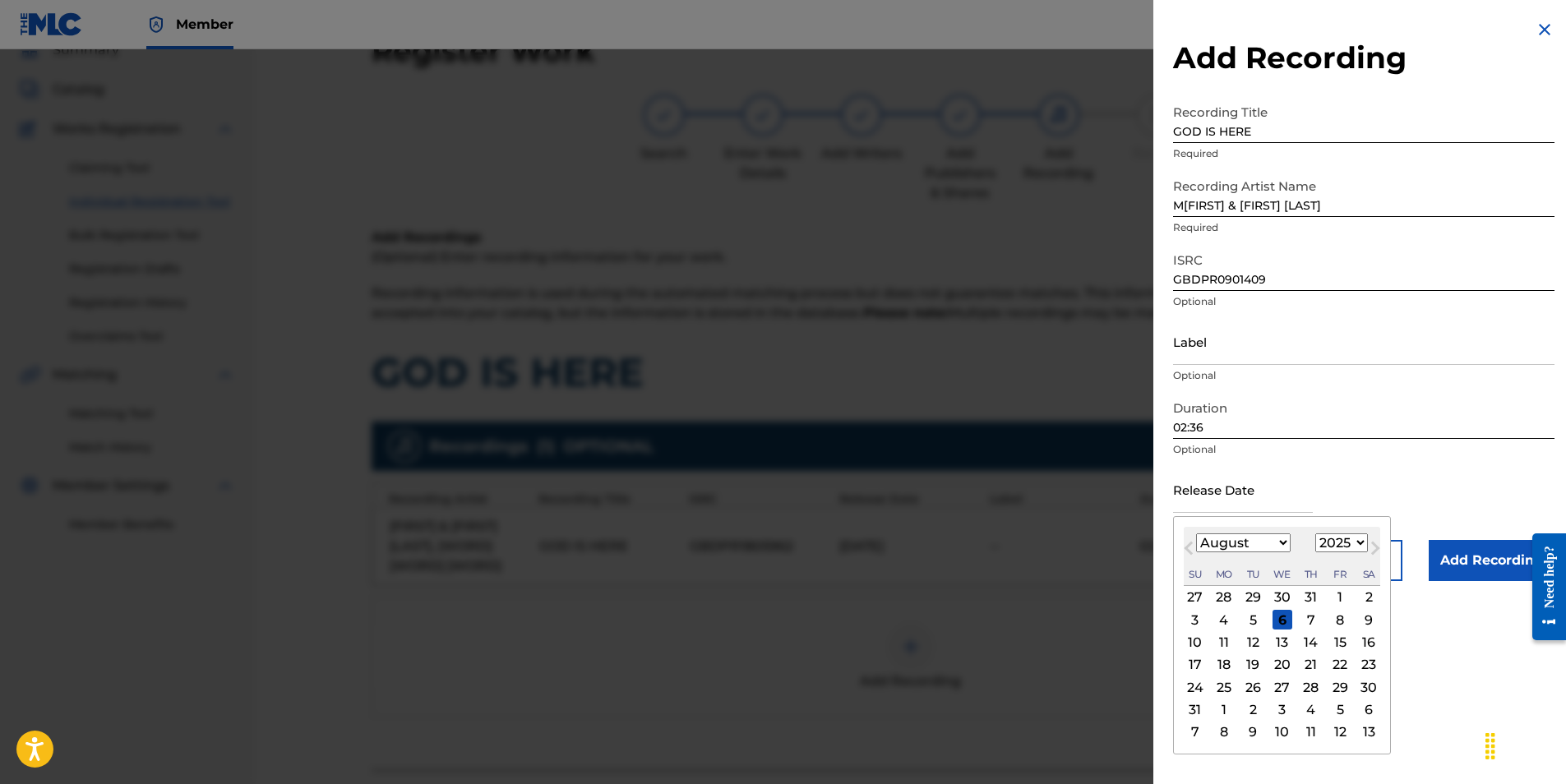 click on "Previous Month Next Month August 2025 January February March April May June July August September October November December 1900 1901 1902 1903 1904 1905 1906 1907 1908 1909 1910 1911 1912 1913 1914 1915 1916 1917 1918 1919 1920 1921 1922 1923 1924 1925 1926 1927 1928 1929 1930 1931 1932 1933 1934 1935 1936 1937 1938 1939 1940 1941 1942 1943 1944 1945 1946 1947 1948 1949 1950 1951 1952 1953 1954 1955 1956 1957 1958 1959 1960 1961 1962 1963 1964 1965 1966 1967 1968 1969 1970 1971 1972 1973 1974 1975 1976 1977 1978 1979 1980 1981 1982 1983 1984 1985 1986 1987 1988 1989 1990 1991 1992 1993 1994 1995 1996 1997 1998 1999 2000 2001 2002 2003 2004 2005 2006 2007 2008 2009 2010 2011 2012 2013 2014 2015 2016 2017 2018 2019 2020 2021 2022 2023 2024 2025 2026 2027 2028 2029 2030 2031 2032 2033 2034 2035 2036 2037 2038 2039 2040 2041 2042 2043 2044 2045 2046 2047 2048 2049 2050 2051 2052 2053 2054 2055 2056 2057 2058 2059 2060 2061 2062 2063 2064 2065 2066 2067 2068 2069 2070 2071 2072 2073 2074 2075 2076 2077 2078 2079" at bounding box center (1282, 635) 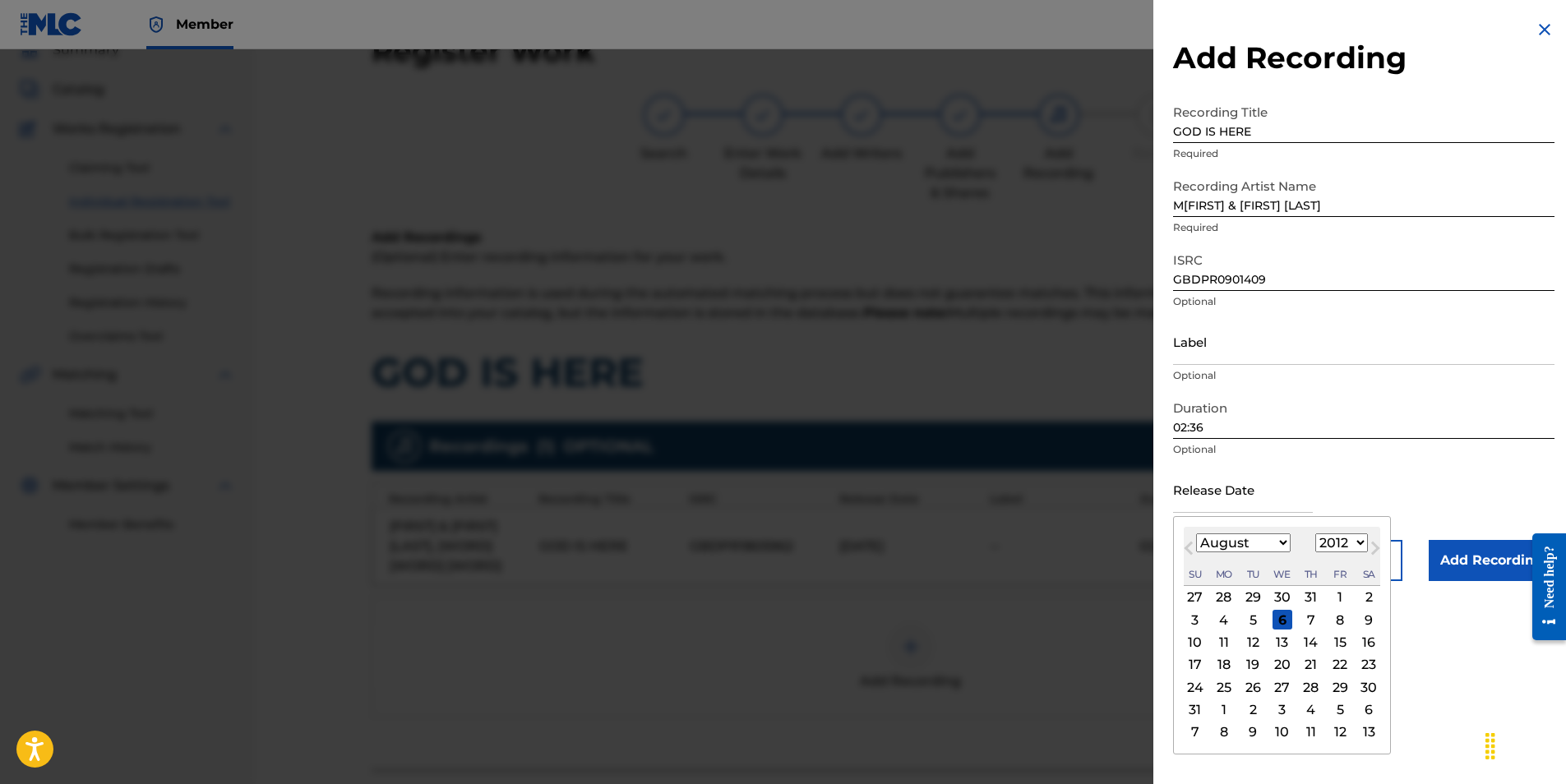click on "1900 1901 1902 1903 1904 1905 1906 1907 1908 1909 1910 1911 1912 1913 1914 1915 1916 1917 1918 1919 1920 1921 1922 1923 1924 1925 1926 1927 1928 1929 1930 1931 1932 1933 1934 1935 1936 1937 1938 1939 1940 1941 1942 1943 1944 1945 1946 1947 1948 1949 1950 1951 1952 1953 1954 1955 1956 1957 1958 1959 1960 1961 1962 1963 1964 1965 1966 1967 1968 1969 1970 1971 1972 1973 1974 1975 1976 1977 1978 1979 1980 1981 1982 1983 1984 1985 1986 1987 1988 1989 1990 1991 1992 1993 1994 1995 1996 1997 1998 1999 2000 2001 2002 2003 2004 2005 2006 2007 2008 2009 2010 2011 2012 2013 2014 2015 2016 2017 2018 2019 2020 2021 2022 2023 2024 2025 2026 2027 2028 2029 2030 2031 2032 2033 2034 2035 2036 2037 2038 2039 2040 2041 2042 2043 2044 2045 2046 2047 2048 2049 2050 2051 2052 2053 2054 2055 2056 2057 2058 2059 2060 2061 2062 2063 2064 2065 2066 2067 2068 2069 2070 2071 2072 2073 2074 2075 2076 2077 2078 2079 2080 2081 2082 2083 2084 2085 2086 2087 2088 2089 2090 2091 2092 2093 2094 2095 2096 2097 2098 2099 2100" at bounding box center [1342, 542] 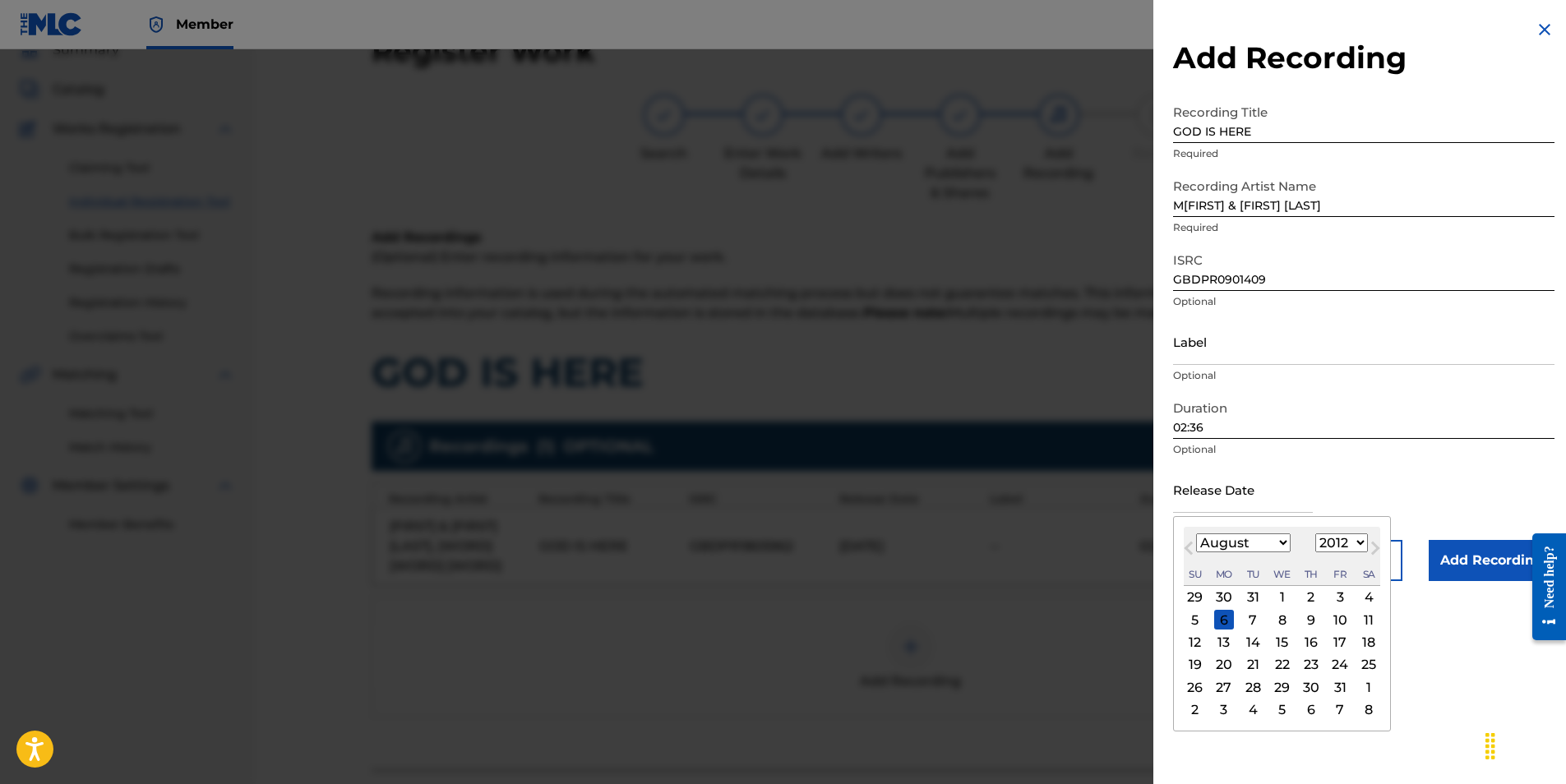 click on "January February March April May June July August September October November December" at bounding box center (1243, 542) 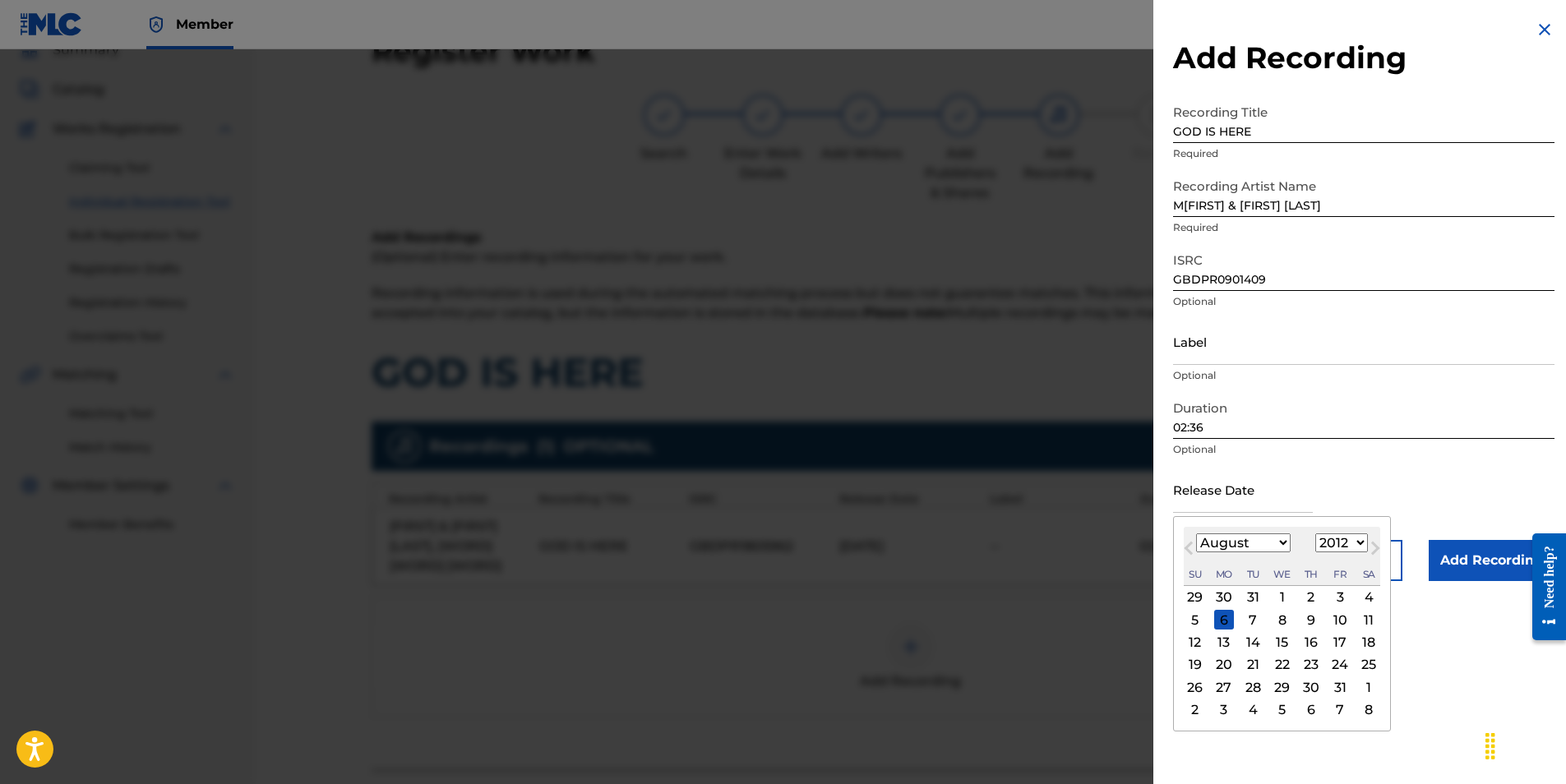 select on "3" 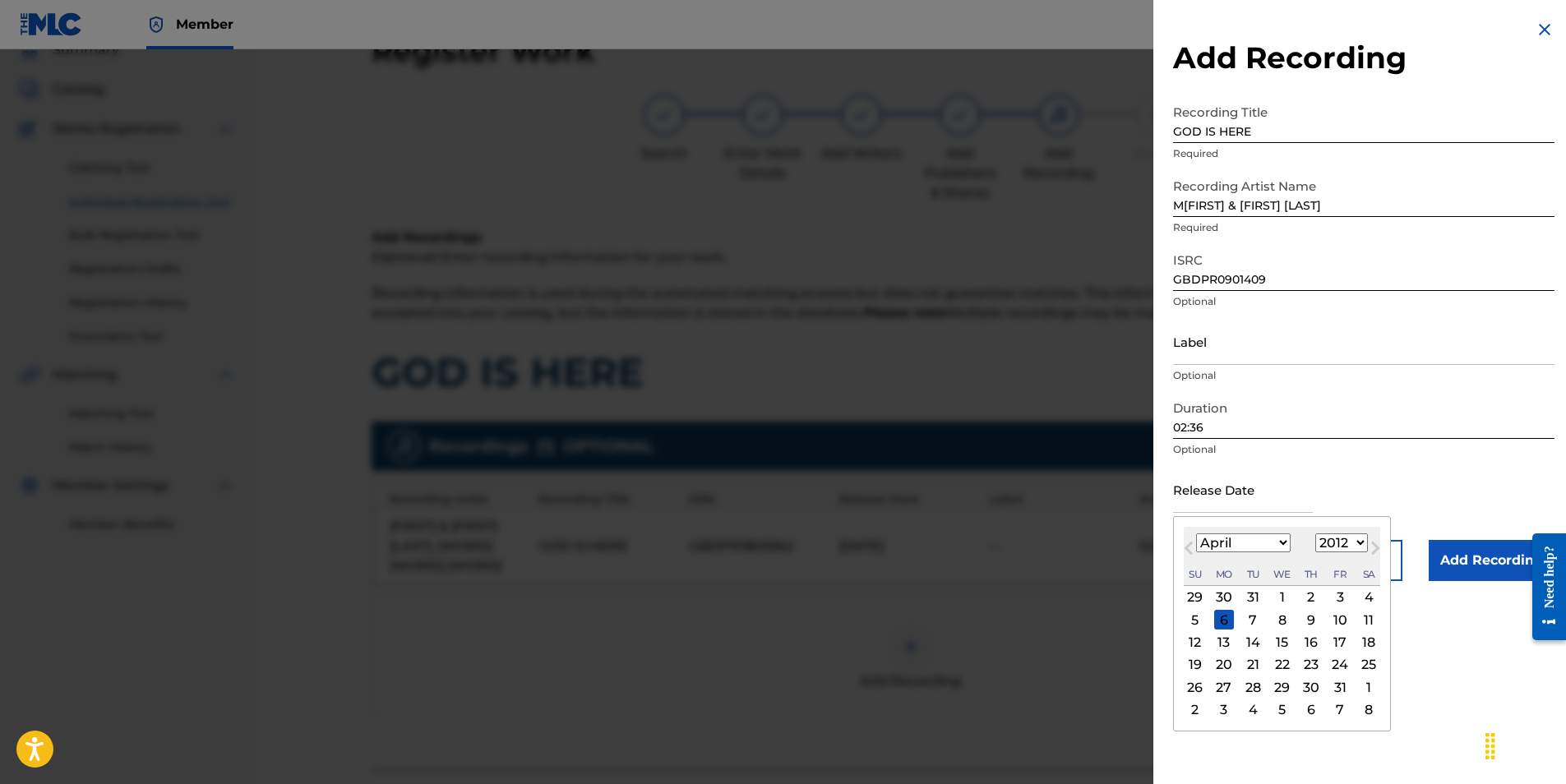 click on "January February March April May June July August September October November December" at bounding box center [1243, 542] 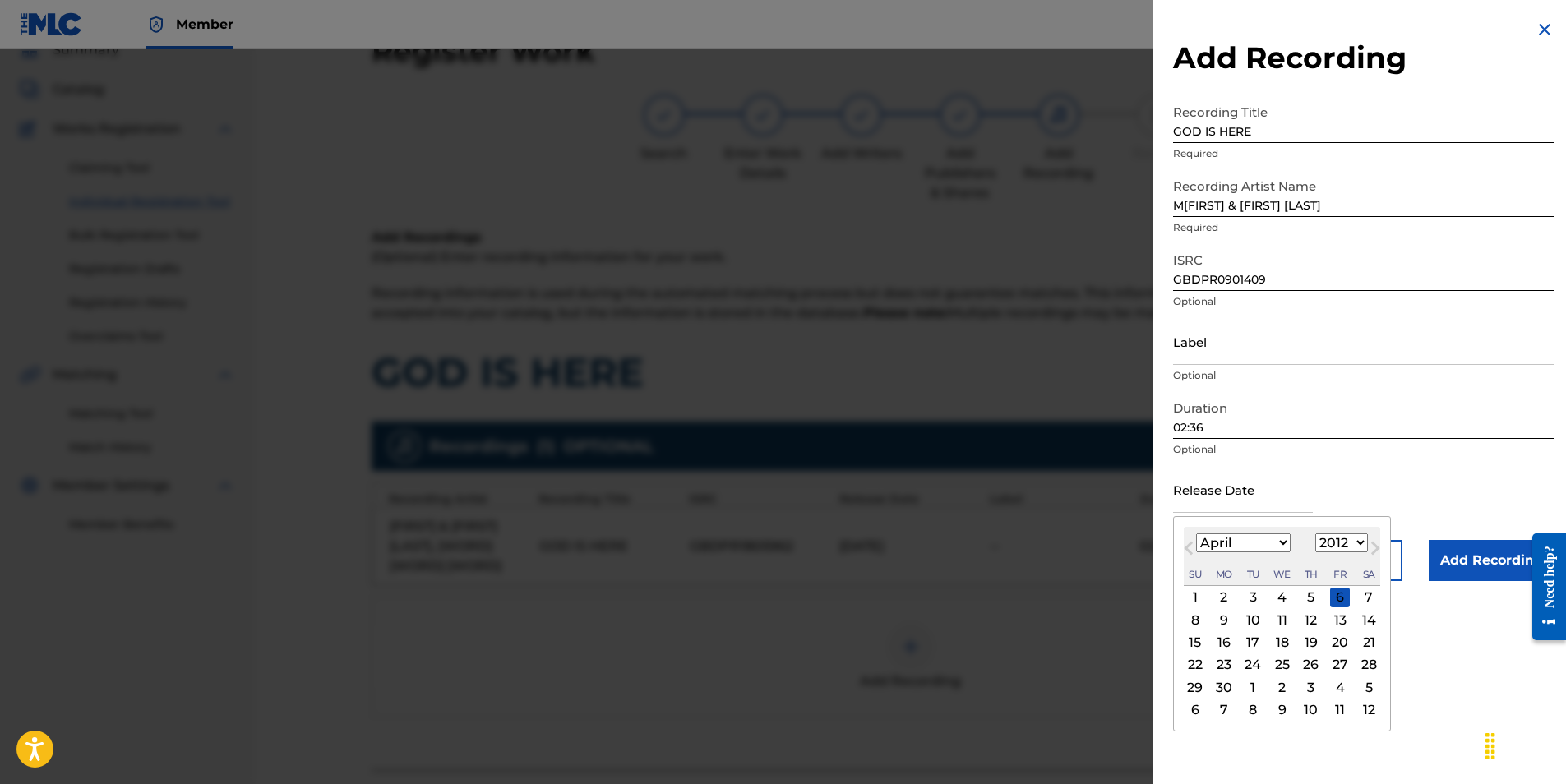 click on "10" at bounding box center [1253, 620] 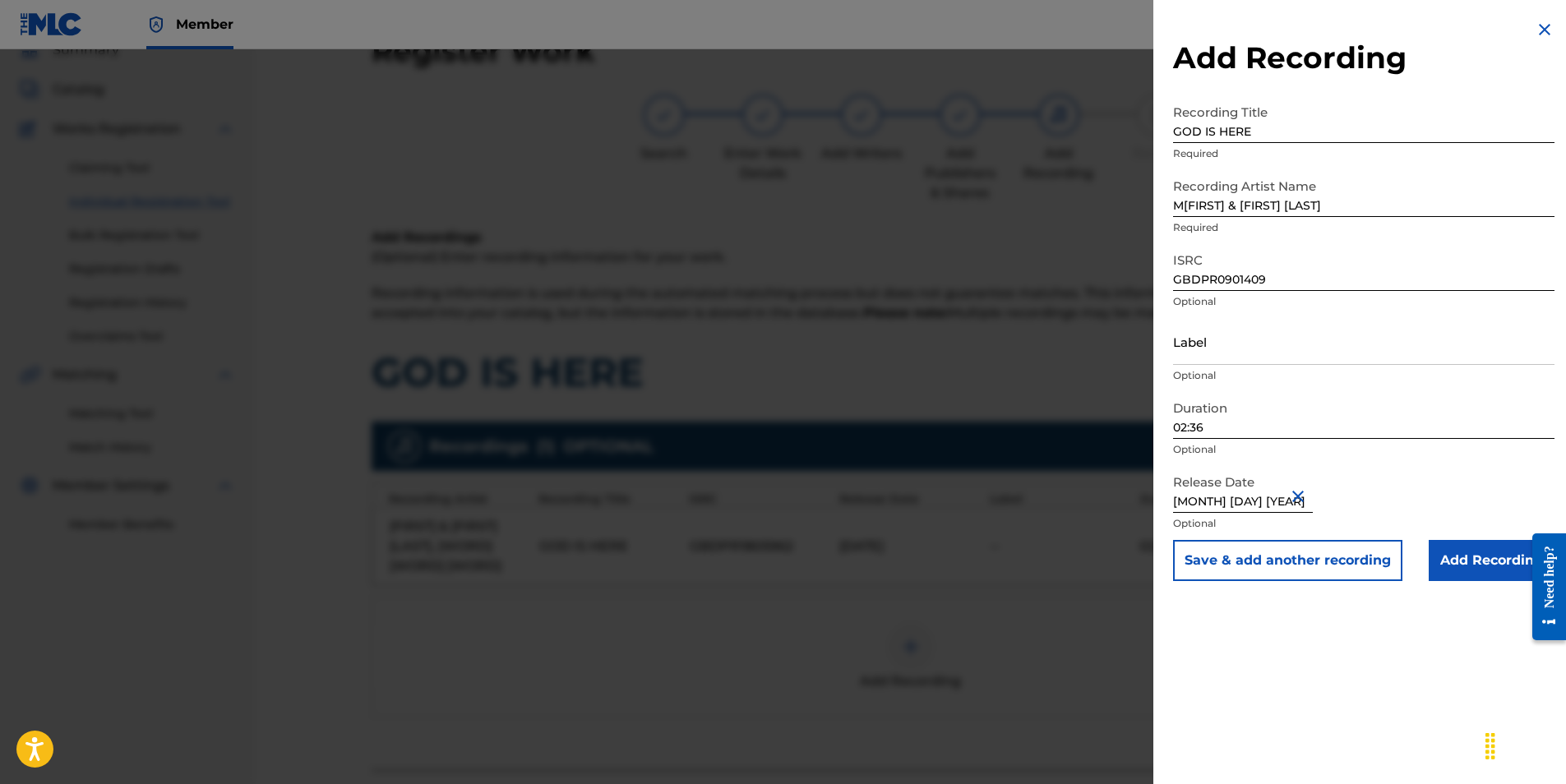 click on "Add Recording" at bounding box center (1491, 560) 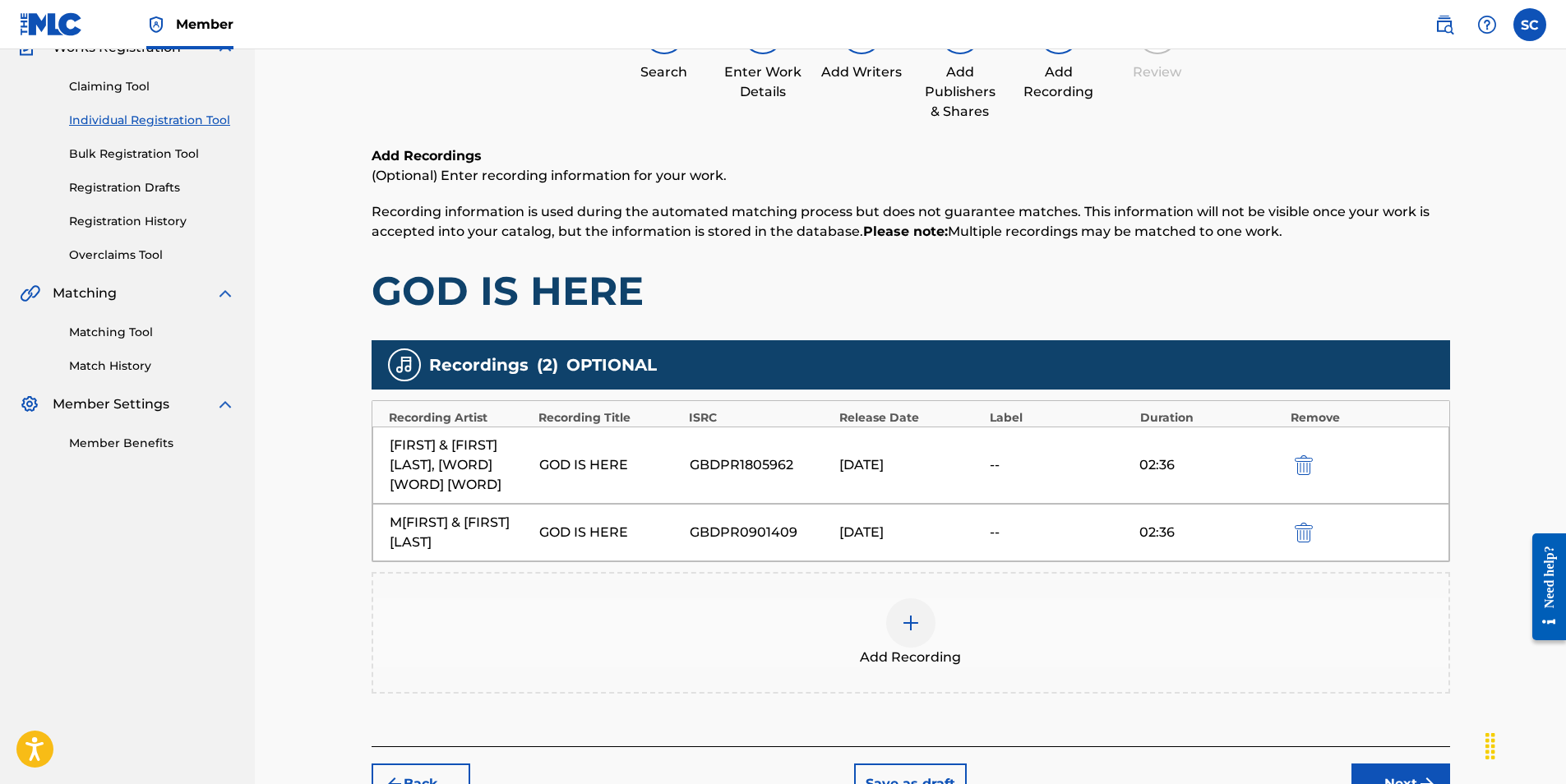 scroll, scrollTop: 271, scrollLeft: 0, axis: vertical 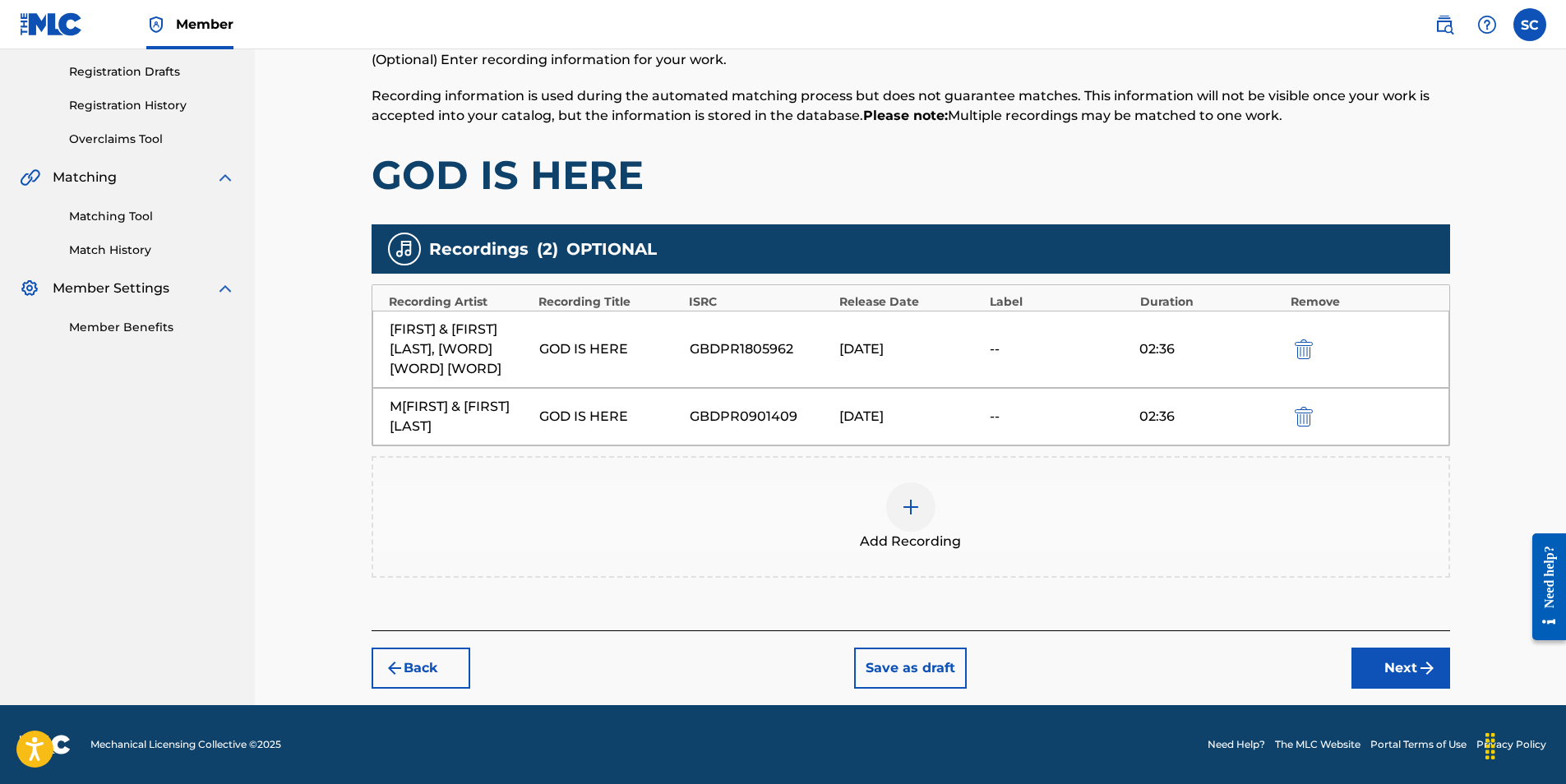 click on "Next" at bounding box center [1401, 668] 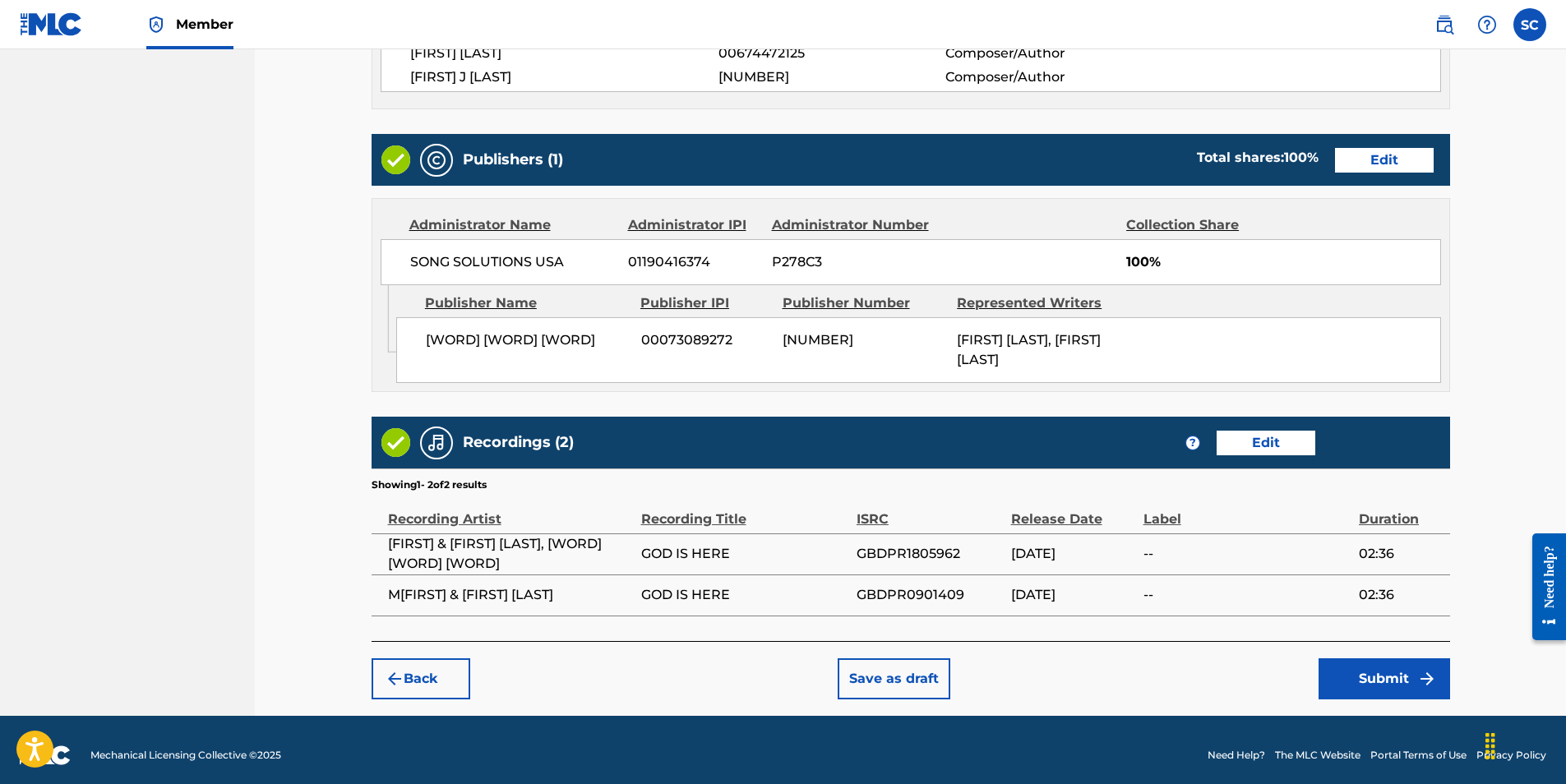 scroll, scrollTop: 782, scrollLeft: 0, axis: vertical 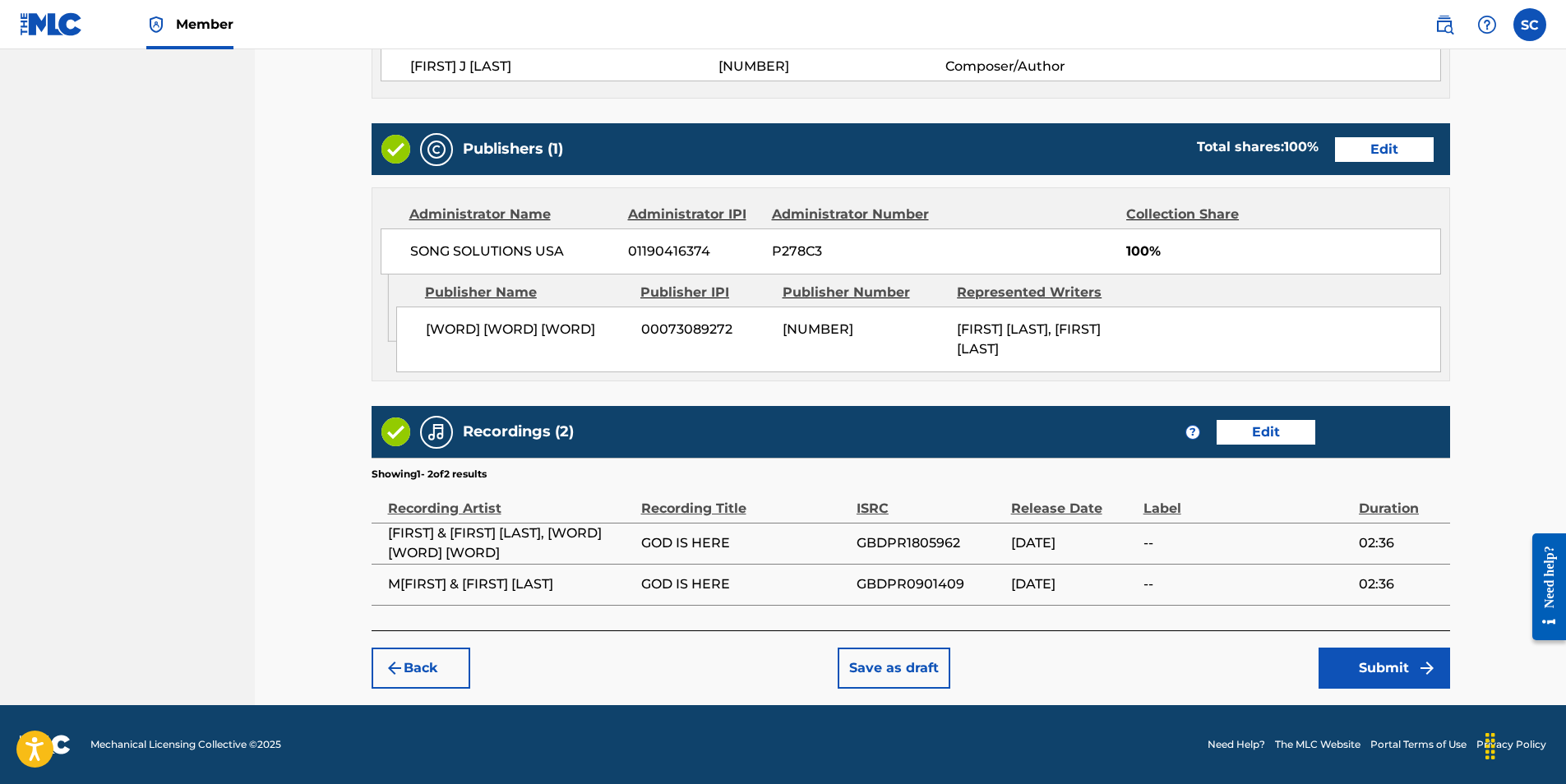 click on "Edit" at bounding box center [1266, 432] 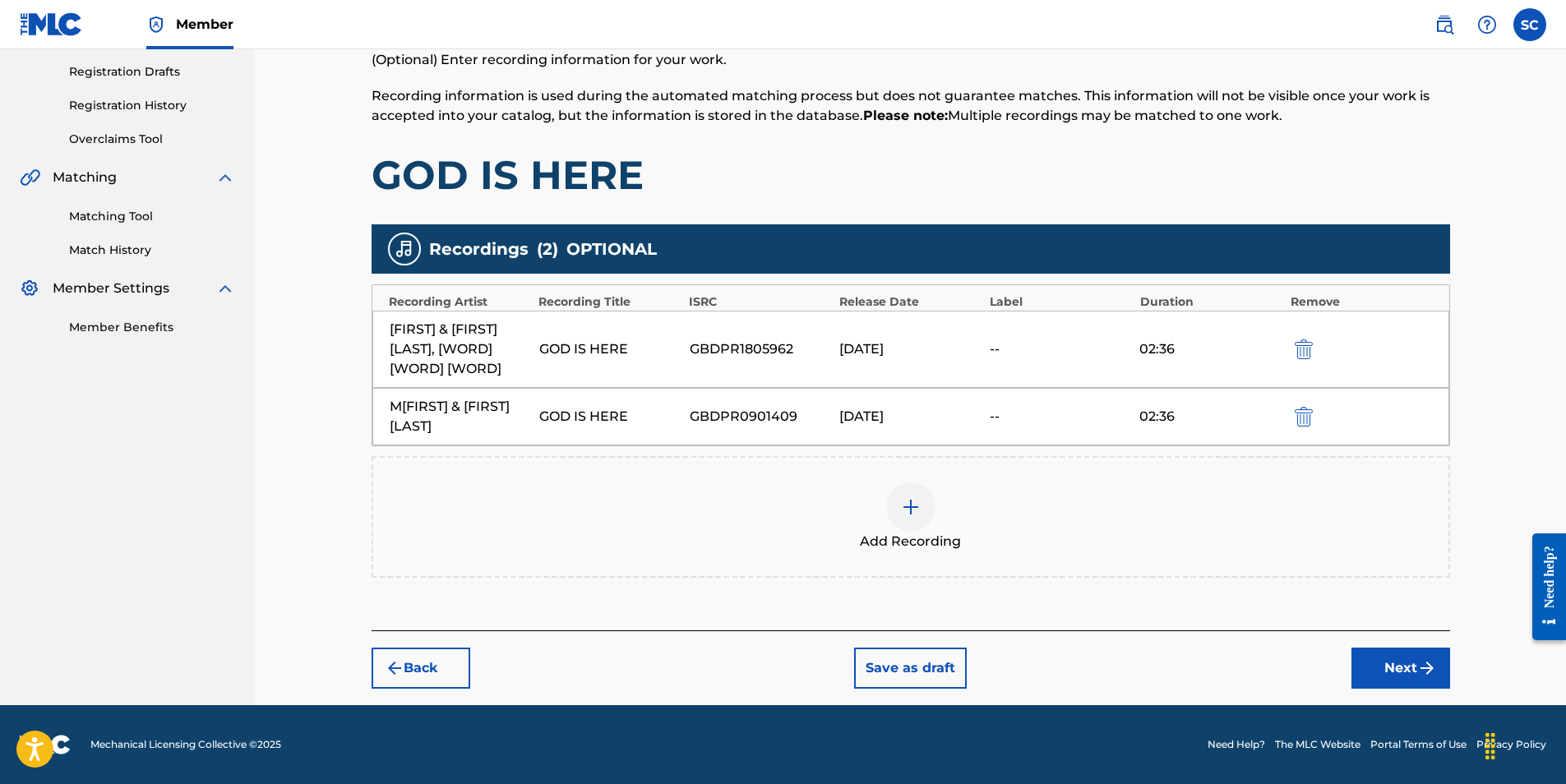 click at bounding box center [1304, 417] 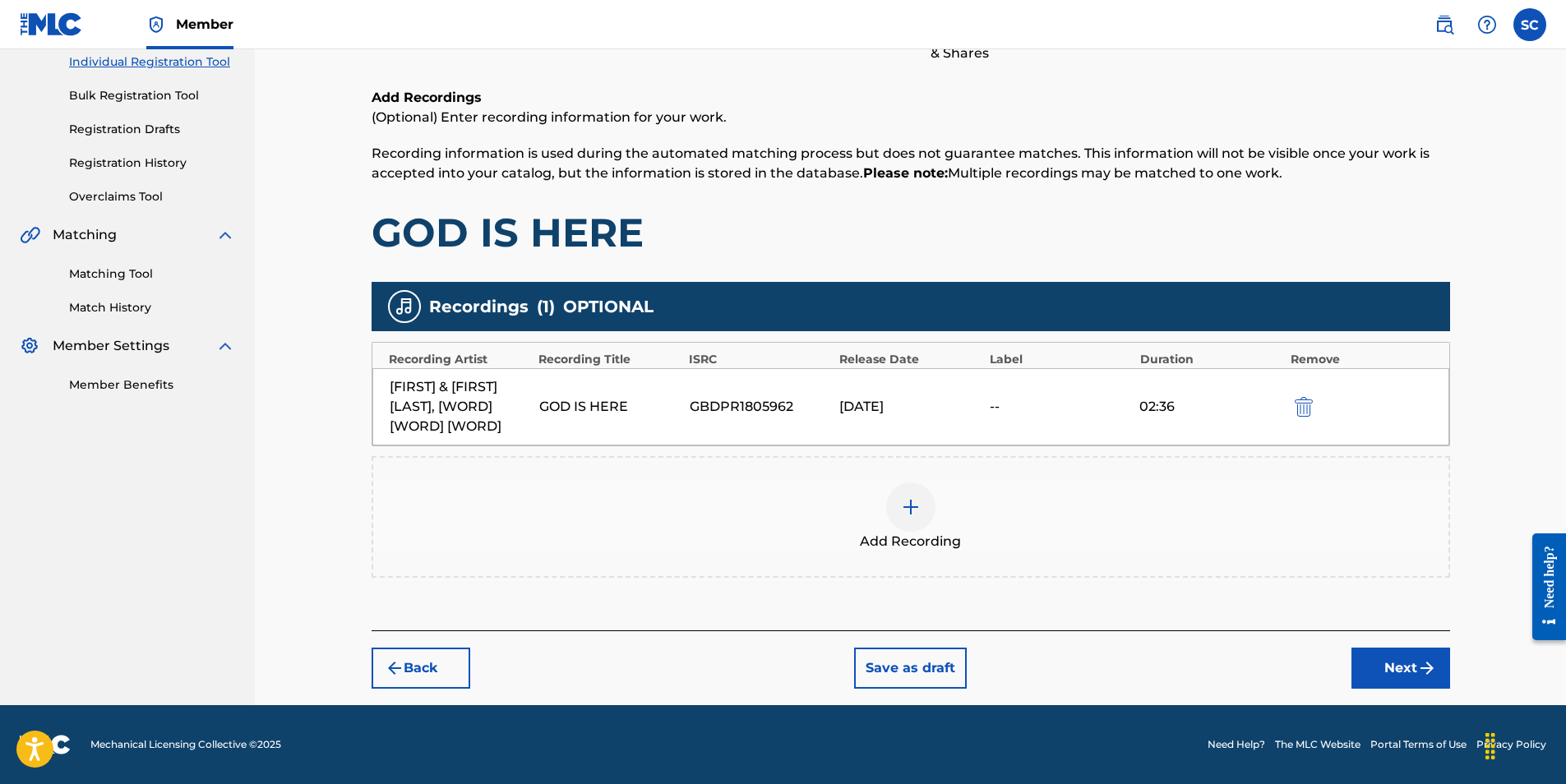 scroll, scrollTop: 214, scrollLeft: 0, axis: vertical 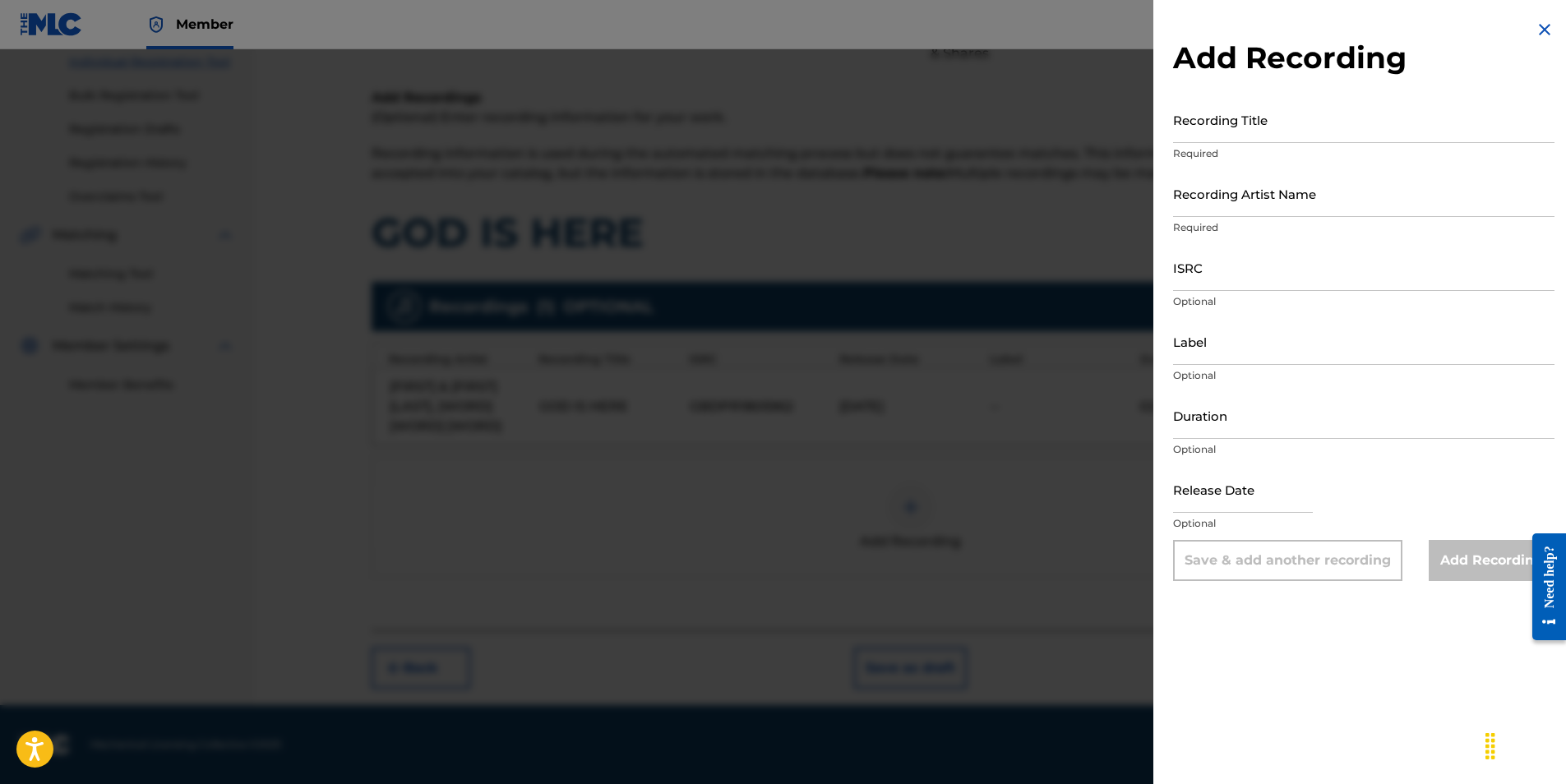 click on "ISRC" at bounding box center [1364, 267] 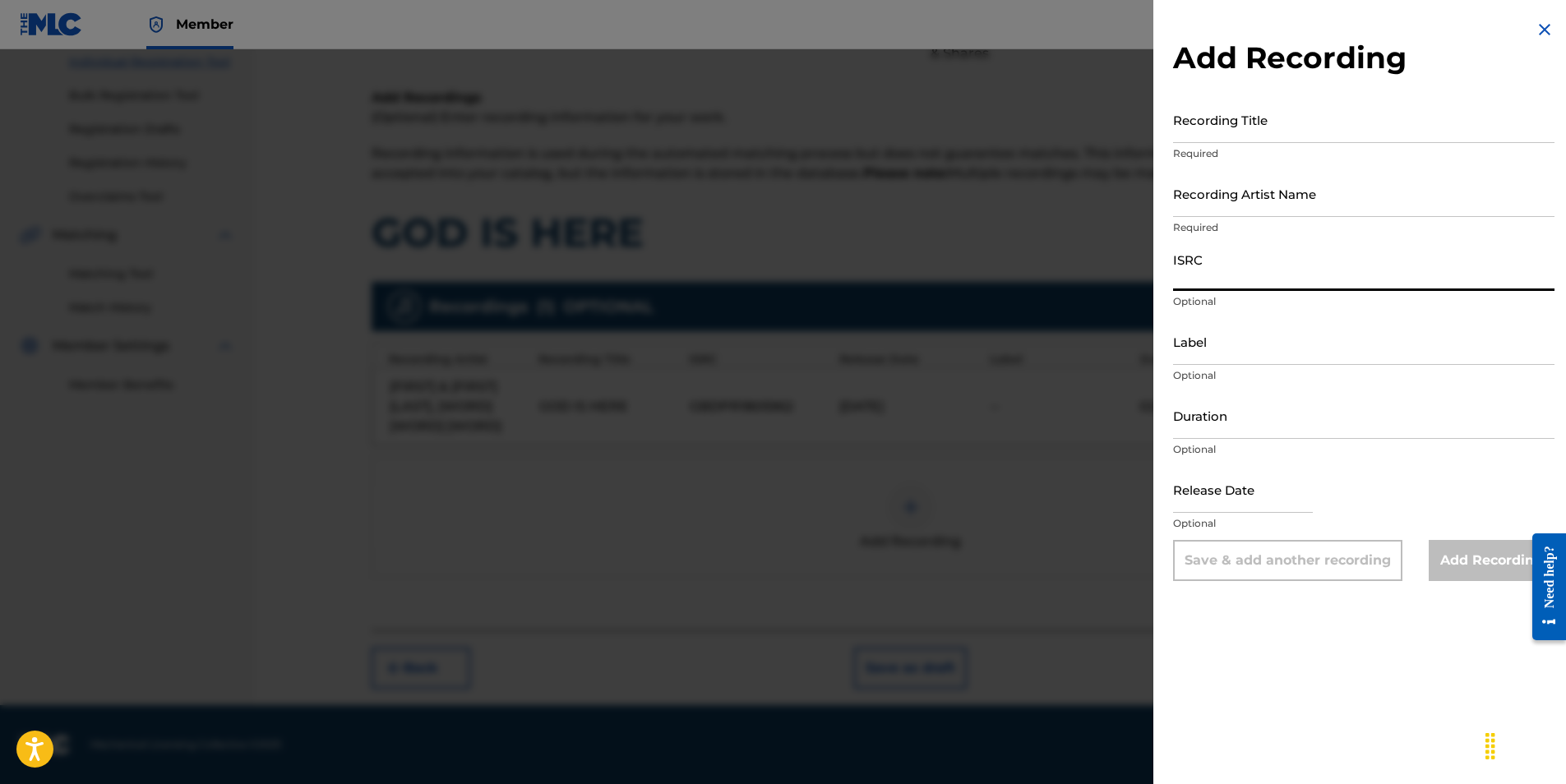 paste on "GBDPR0901409" 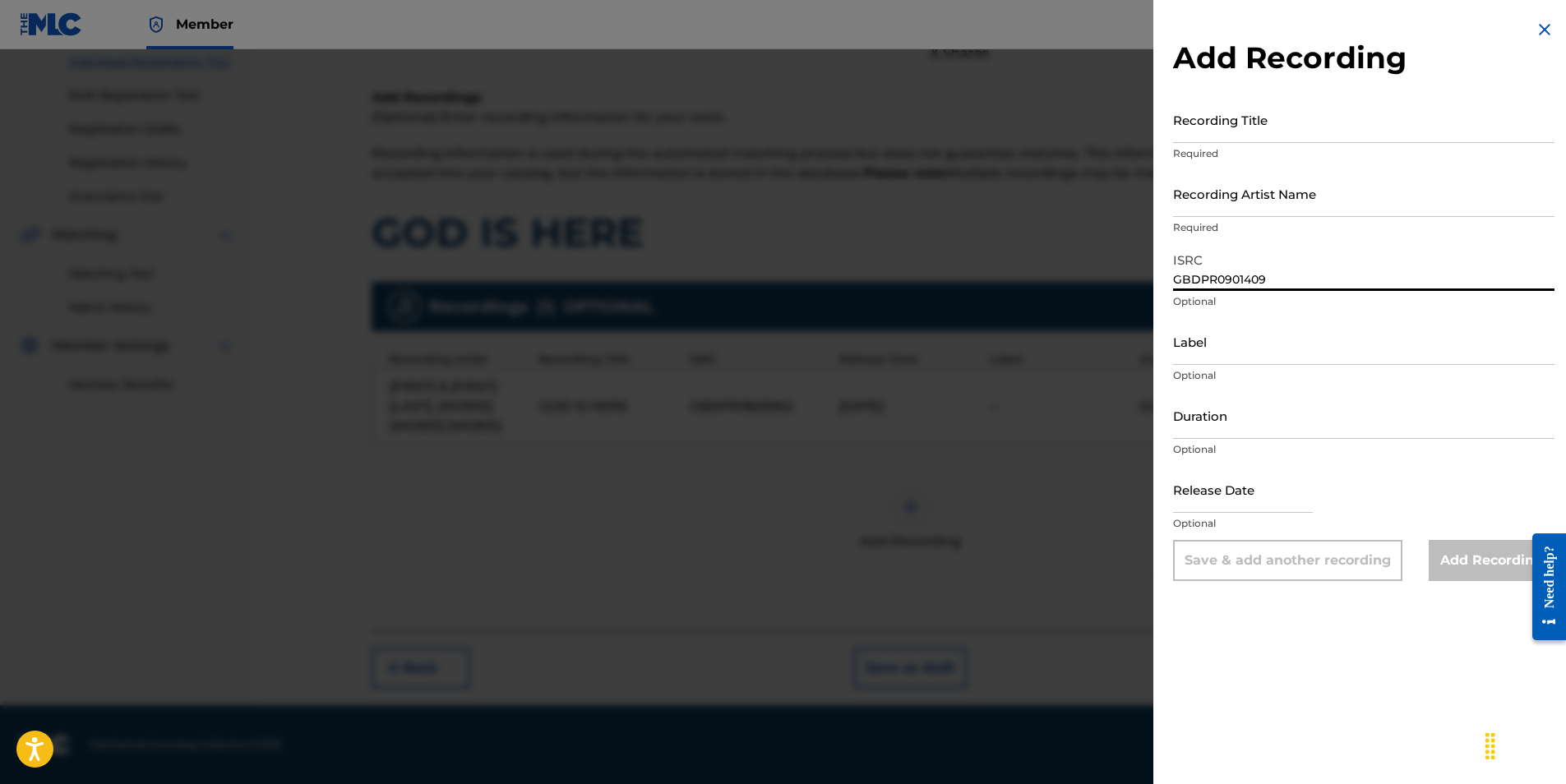 type on "GBDPR0901409" 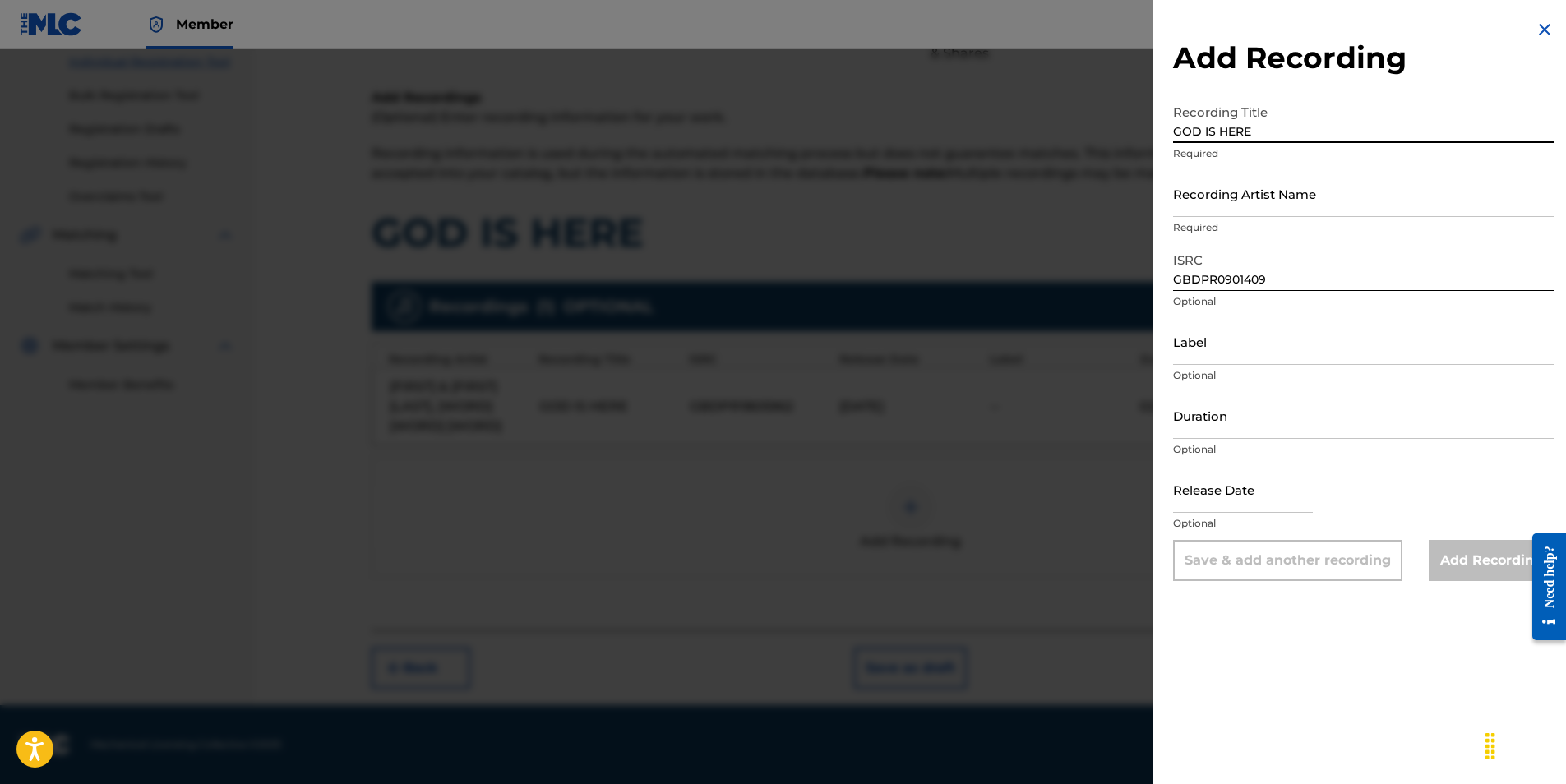 type on "GOD IS HERE" 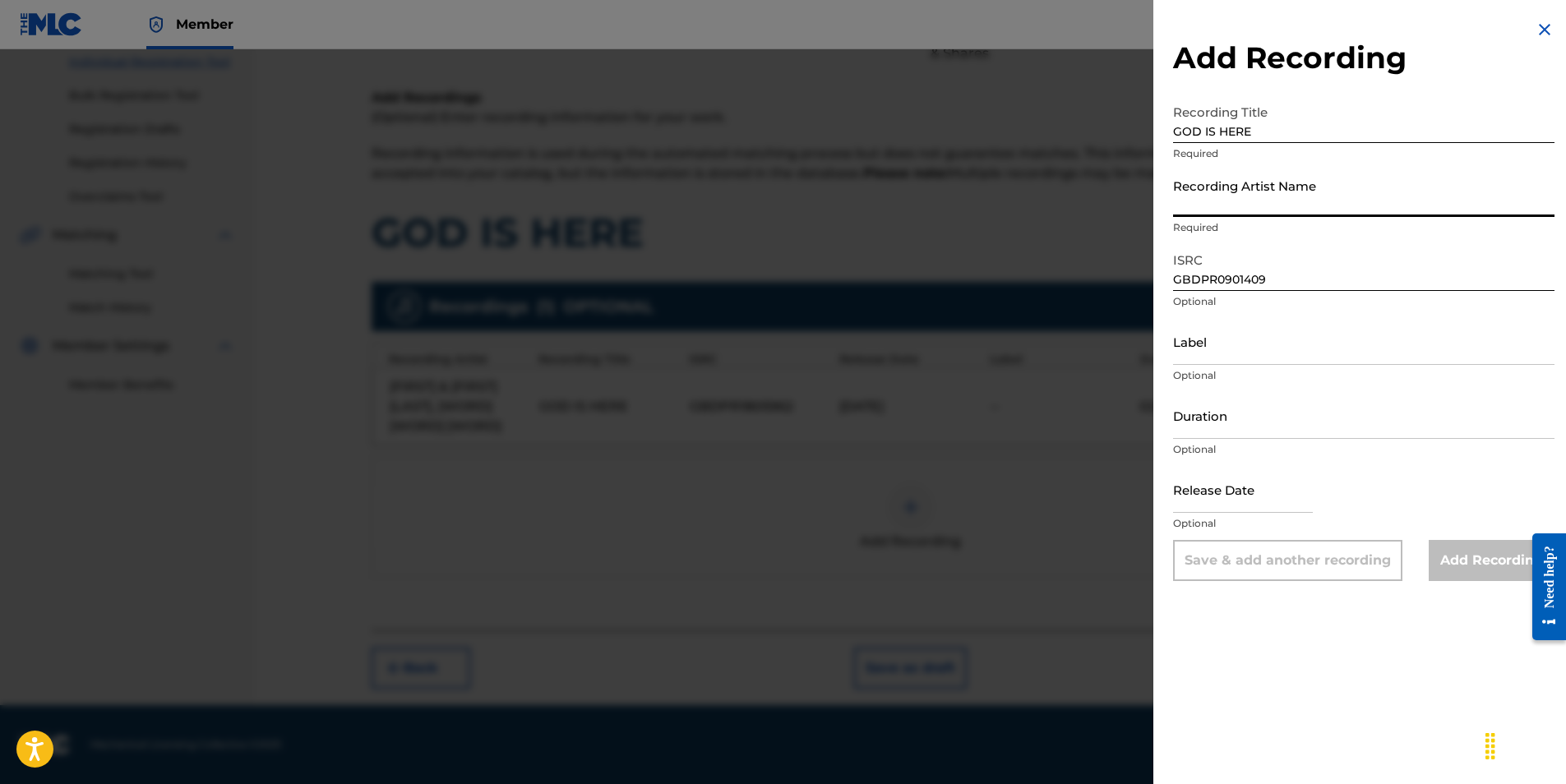 click on "Recording Artist Name" at bounding box center [1364, 193] 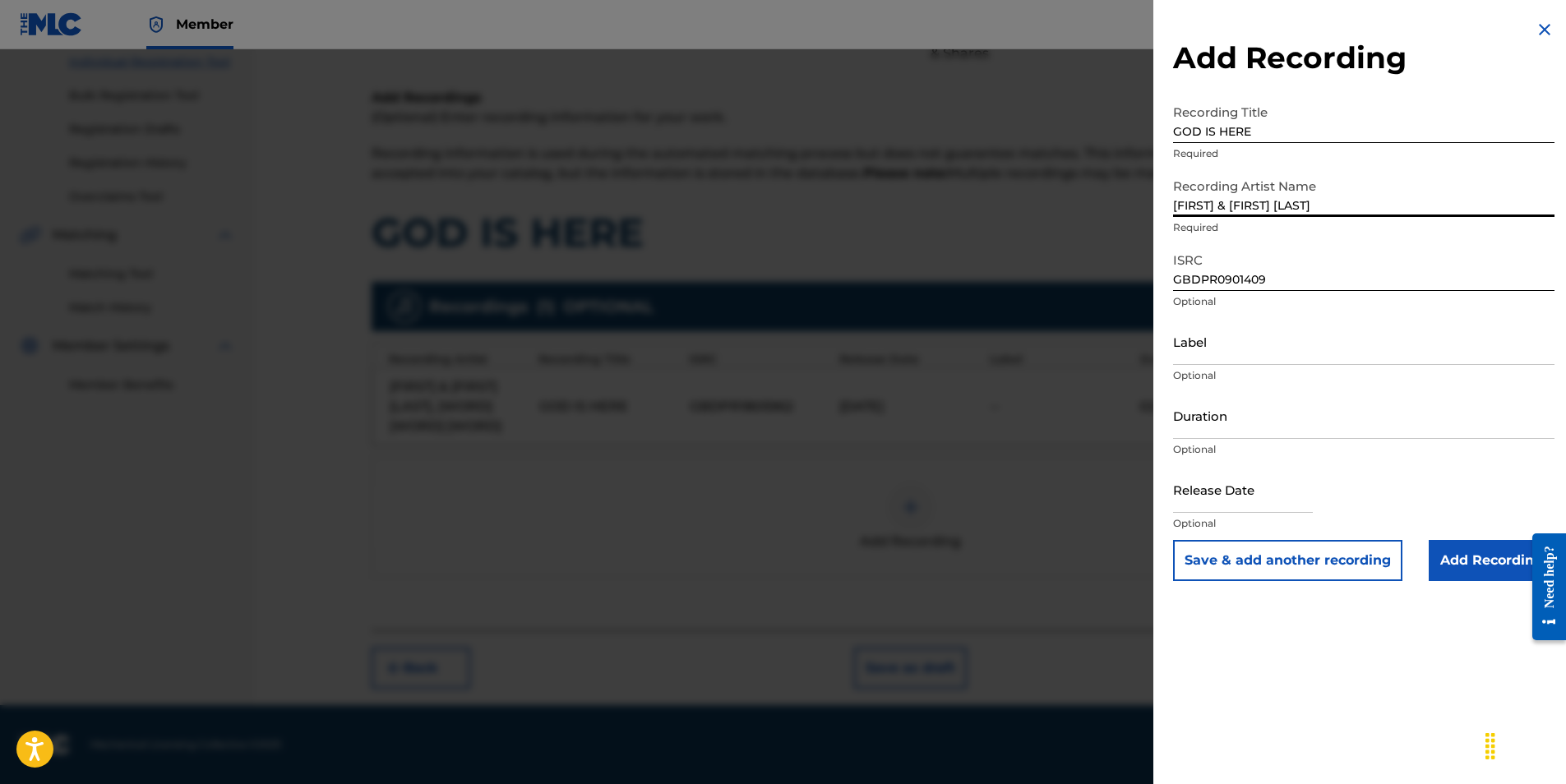 type on "[FIRST] & [FIRST] [LAST]" 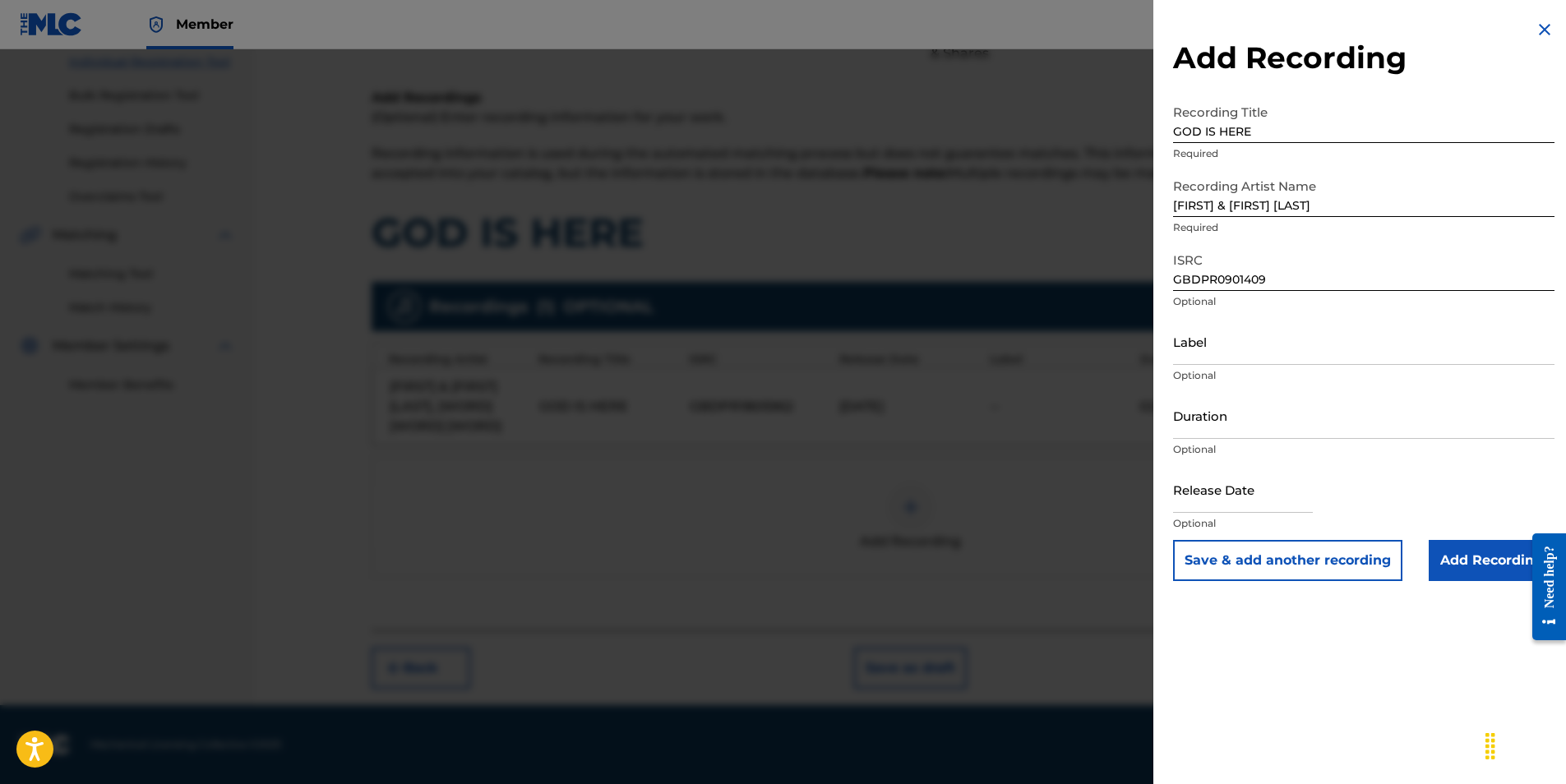 click on "Add Recording Recording Title GOD IS HERE Required Recording Artist Name [FIRST] & [FIRST] [LAST] Required ISRC [ISRC] Optional Label Optional Duration Optional Release Date Optional Save & add another recording Add Recording" at bounding box center [1364, 300] 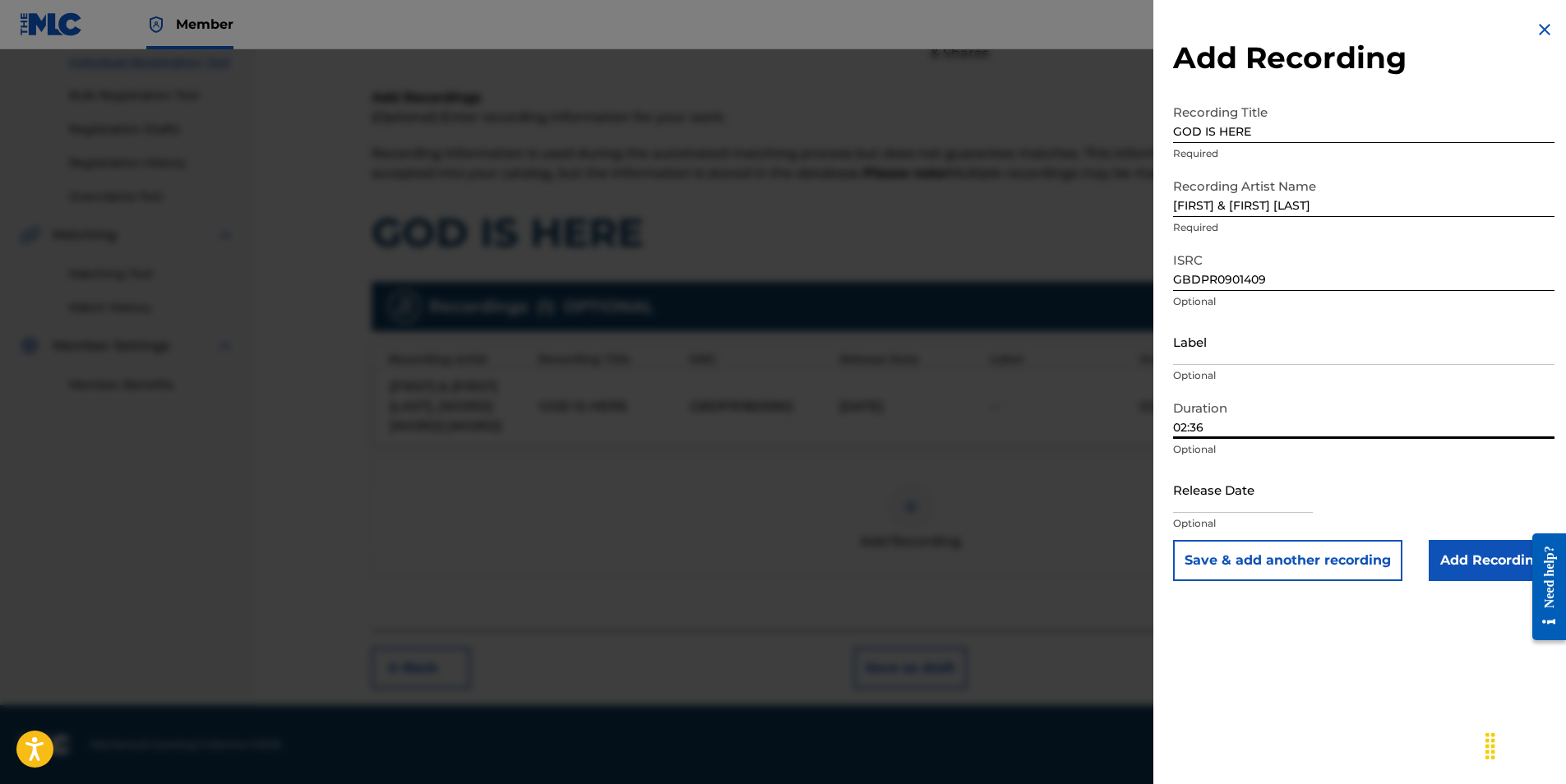 type on "02:36" 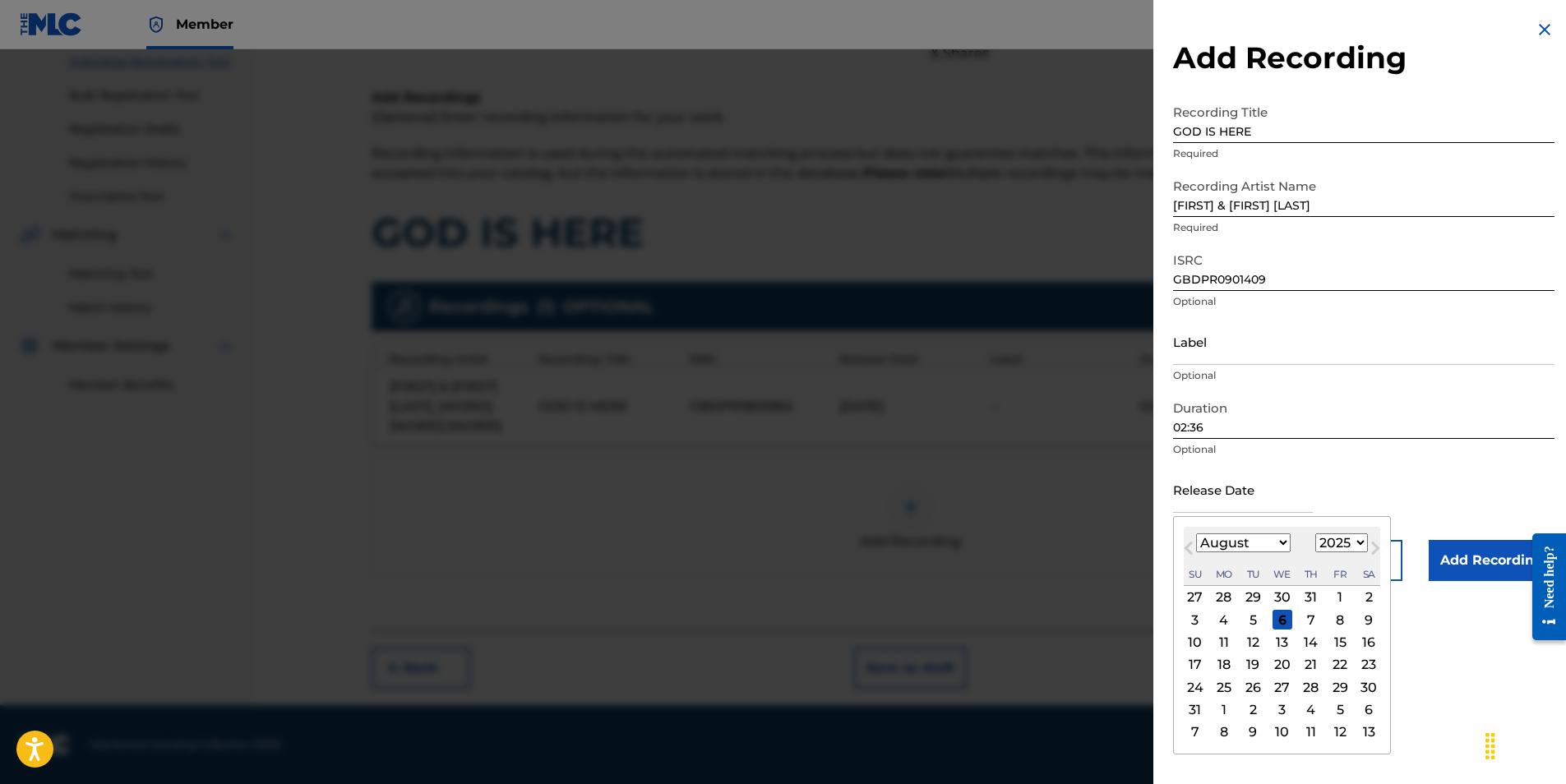 click at bounding box center (1243, 489) 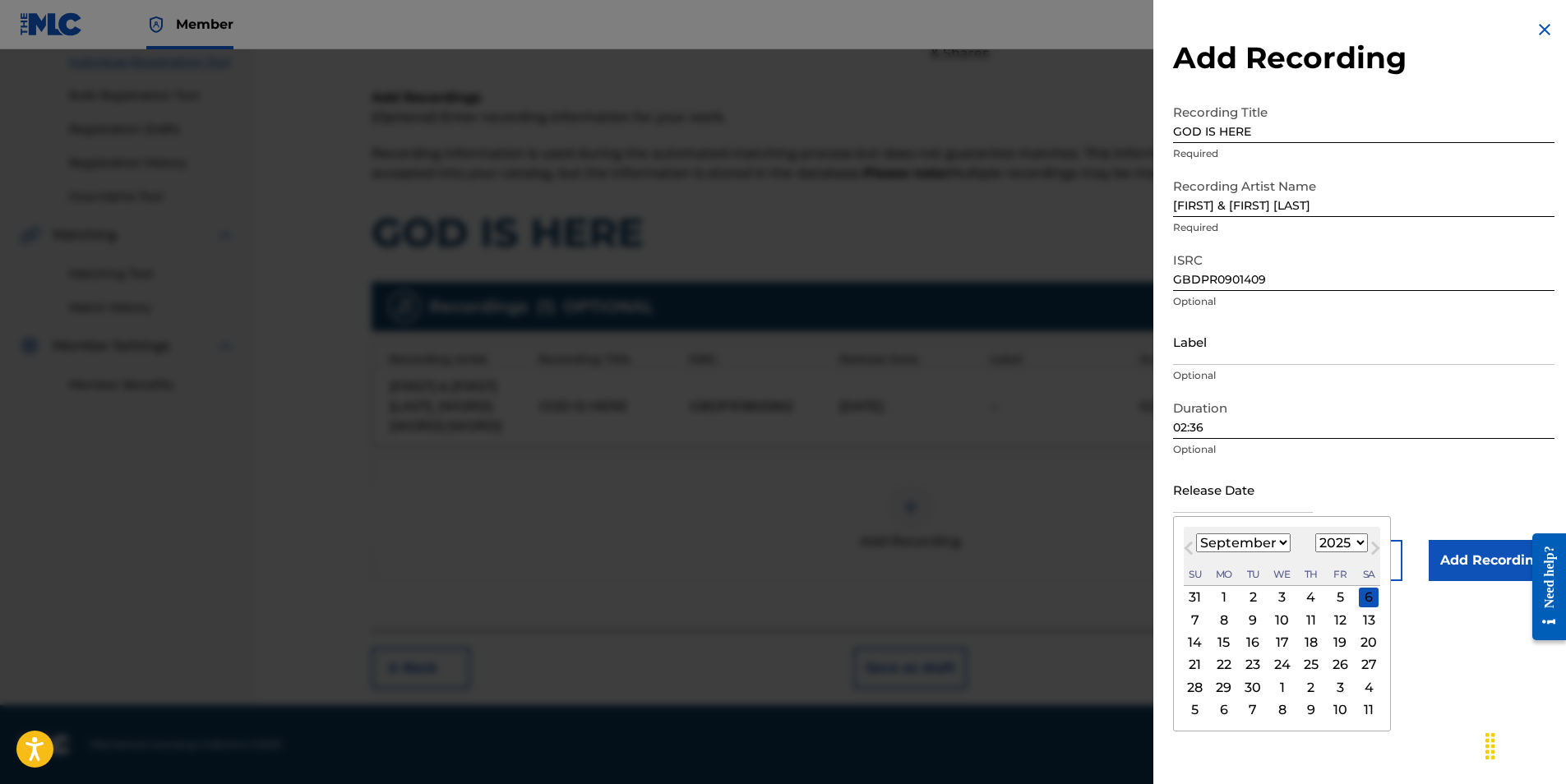 click on "Next Month" at bounding box center [1375, 551] 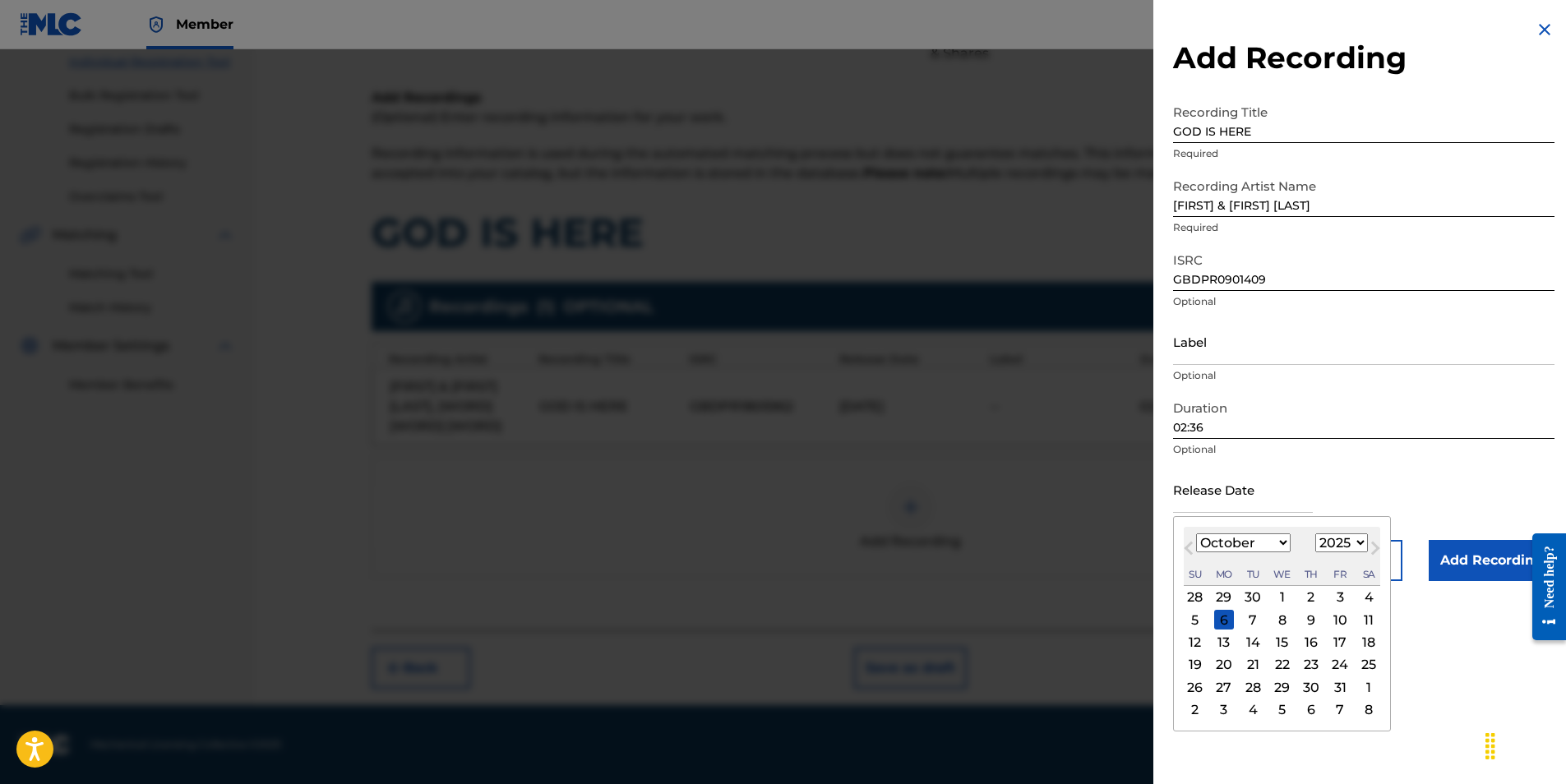 click on "Next Month" at bounding box center (1375, 551) 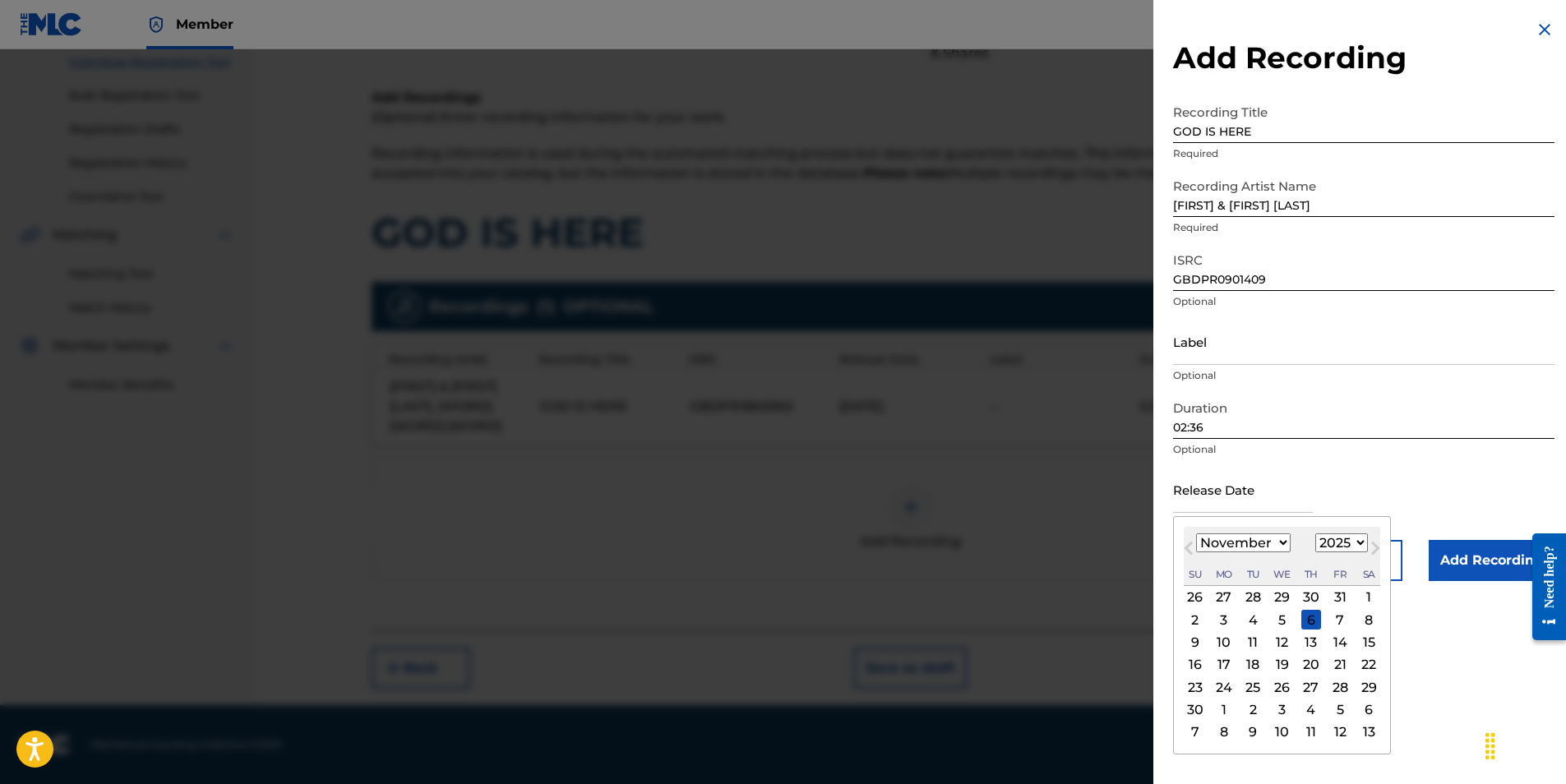 click on "1900 1901 1902 1903 1904 1905 1906 1907 1908 1909 1910 1911 1912 1913 1914 1915 1916 1917 1918 1919 1920 1921 1922 1923 1924 1925 1926 1927 1928 1929 1930 1931 1932 1933 1934 1935 1936 1937 1938 1939 1940 1941 1942 1943 1944 1945 1946 1947 1948 1949 1950 1951 1952 1953 1954 1955 1956 1957 1958 1959 1960 1961 1962 1963 1964 1965 1966 1967 1968 1969 1970 1971 1972 1973 1974 1975 1976 1977 1978 1979 1980 1981 1982 1983 1984 1985 1986 1987 1988 1989 1990 1991 1992 1993 1994 1995 1996 1997 1998 1999 2000 2001 2002 2003 2004 2005 2006 2007 2008 2009 2010 2011 2012 2013 2014 2015 2016 2017 2018 2019 2020 2021 2022 2023 2024 2025 2026 2027 2028 2029 2030 2031 2032 2033 2034 2035 2036 2037 2038 2039 2040 2041 2042 2043 2044 2045 2046 2047 2048 2049 2050 2051 2052 2053 2054 2055 2056 2057 2058 2059 2060 2061 2062 2063 2064 2065 2066 2067 2068 2069 2070 2071 2072 2073 2074 2075 2076 2077 2078 2079 2080 2081 2082 2083 2084 2085 2086 2087 2088 2089 2090 2091 2092 2093 2094 2095 2096 2097 2098 2099 2100" at bounding box center [1342, 542] 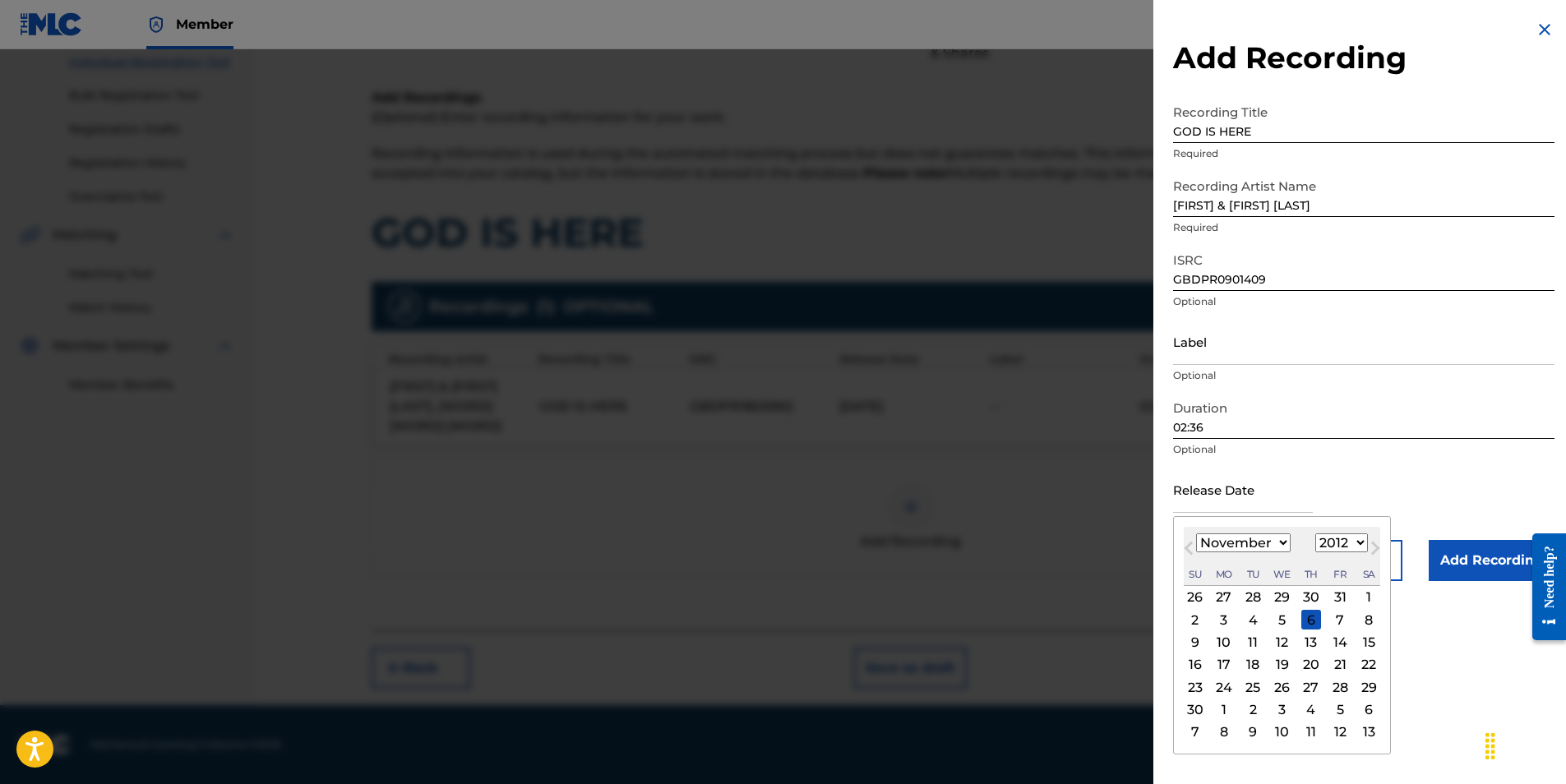 click on "1900 1901 1902 1903 1904 1905 1906 1907 1908 1909 1910 1911 1912 1913 1914 1915 1916 1917 1918 1919 1920 1921 1922 1923 1924 1925 1926 1927 1928 1929 1930 1931 1932 1933 1934 1935 1936 1937 1938 1939 1940 1941 1942 1943 1944 1945 1946 1947 1948 1949 1950 1951 1952 1953 1954 1955 1956 1957 1958 1959 1960 1961 1962 1963 1964 1965 1966 1967 1968 1969 1970 1971 1972 1973 1974 1975 1976 1977 1978 1979 1980 1981 1982 1983 1984 1985 1986 1987 1988 1989 1990 1991 1992 1993 1994 1995 1996 1997 1998 1999 2000 2001 2002 2003 2004 2005 2006 2007 2008 2009 2010 2011 2012 2013 2014 2015 2016 2017 2018 2019 2020 2021 2022 2023 2024 2025 2026 2027 2028 2029 2030 2031 2032 2033 2034 2035 2036 2037 2038 2039 2040 2041 2042 2043 2044 2045 2046 2047 2048 2049 2050 2051 2052 2053 2054 2055 2056 2057 2058 2059 2060 2061 2062 2063 2064 2065 2066 2067 2068 2069 2070 2071 2072 2073 2074 2075 2076 2077 2078 2079 2080 2081 2082 2083 2084 2085 2086 2087 2088 2089 2090 2091 2092 2093 2094 2095 2096 2097 2098 2099 2100" at bounding box center [1342, 542] 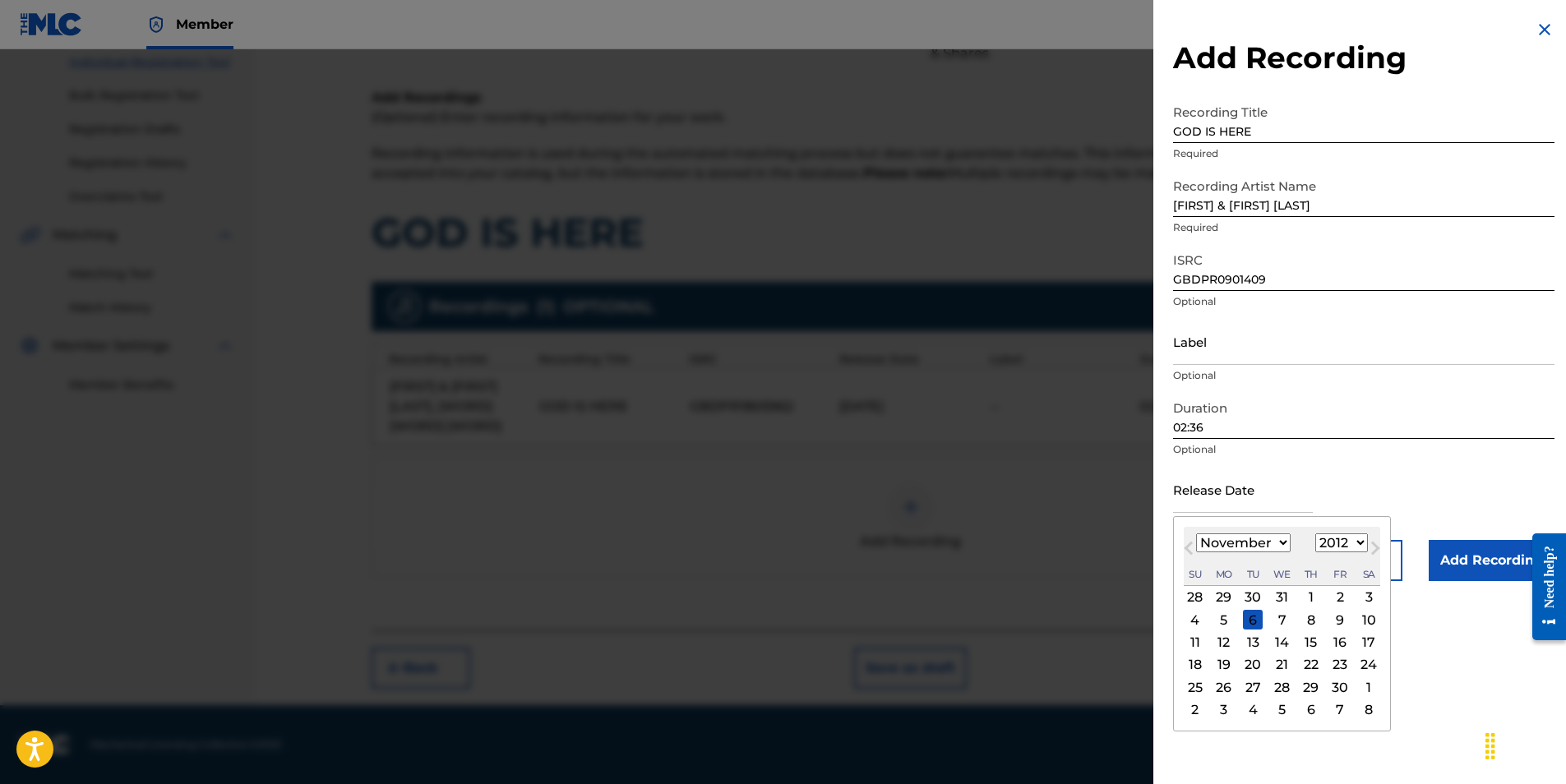 click on "January February March April May June July August September October November December" at bounding box center [1243, 542] 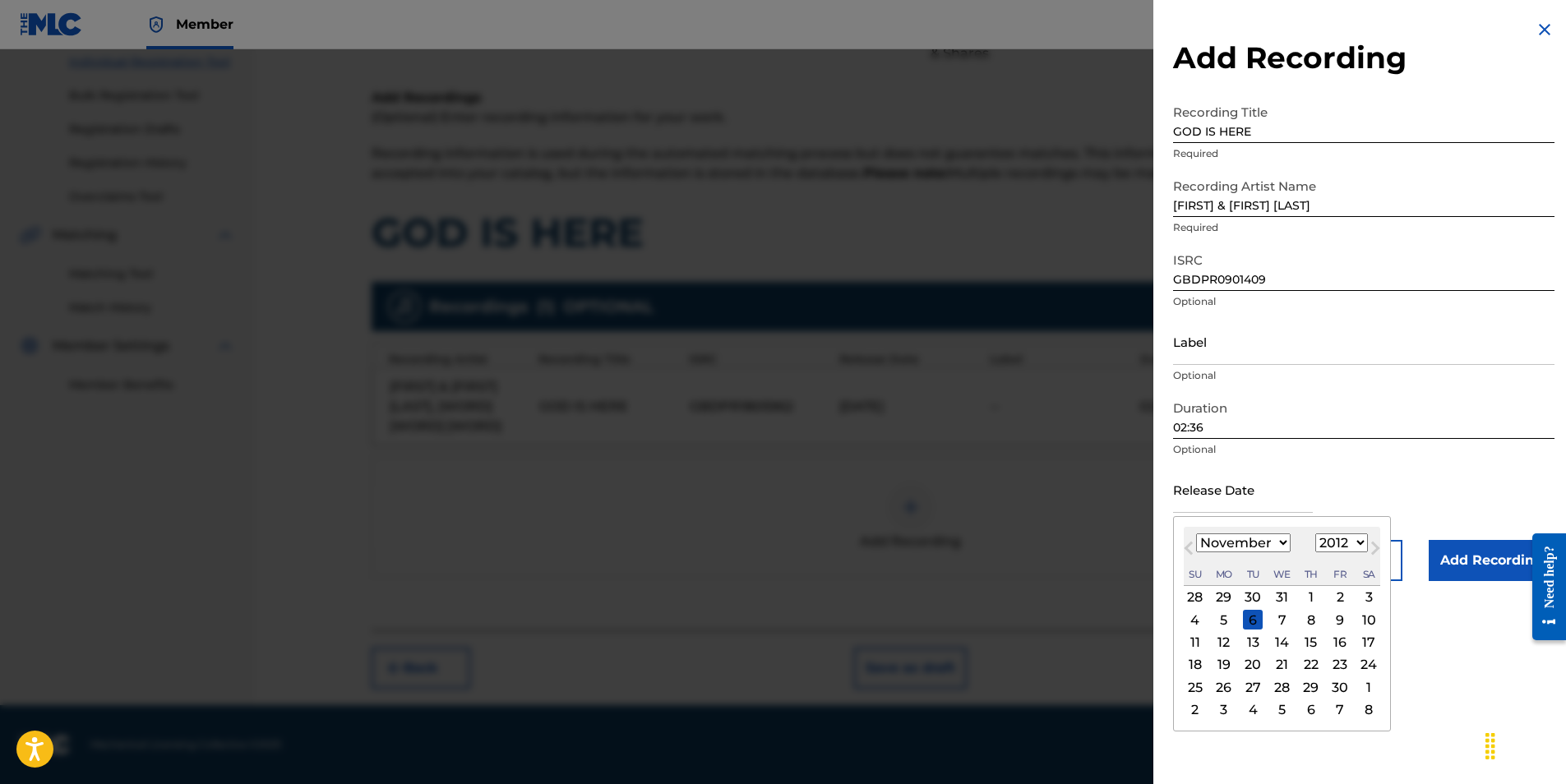 select on "3" 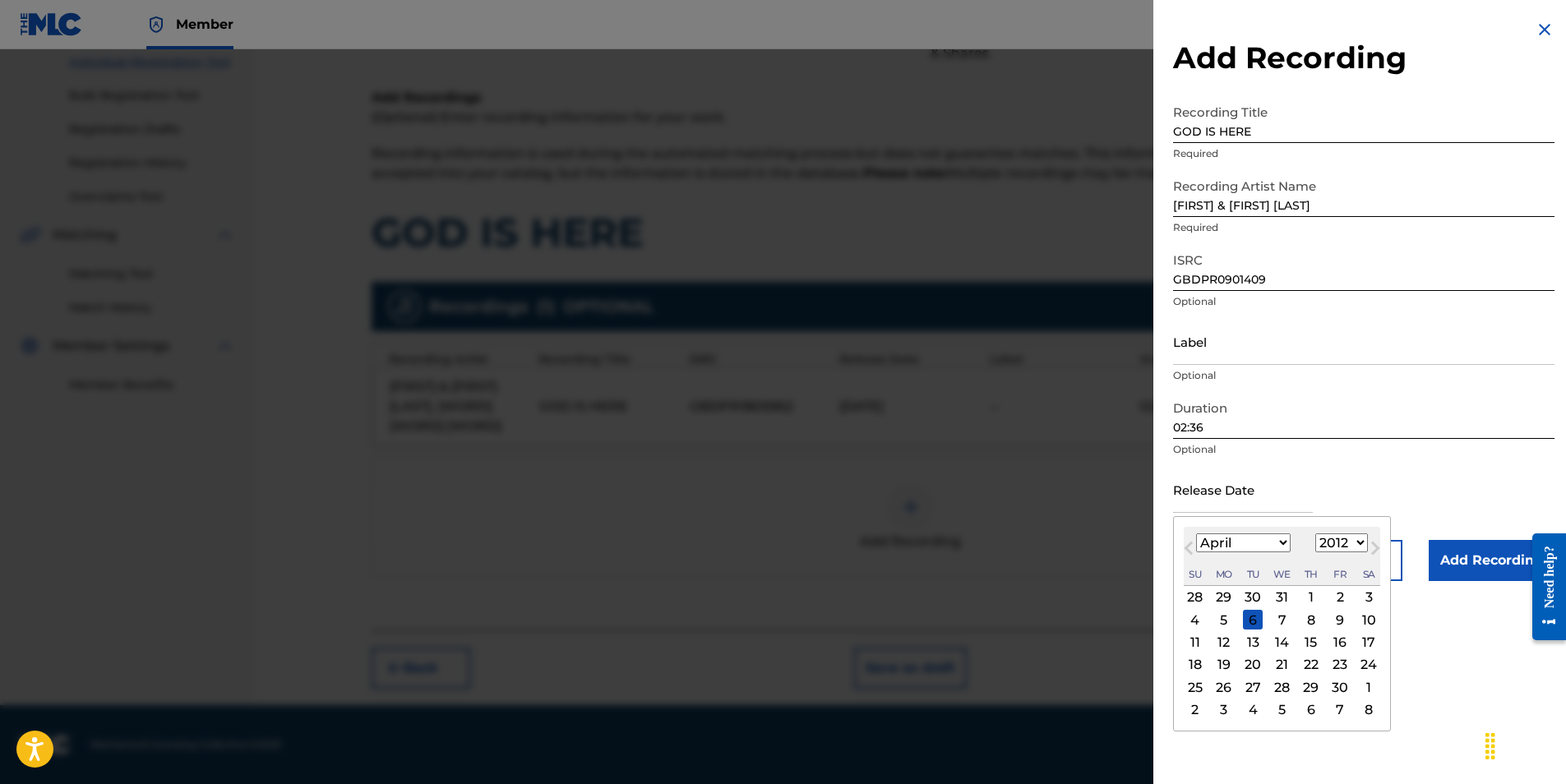 click on "January February March April May June July August September October November December" at bounding box center (1243, 542) 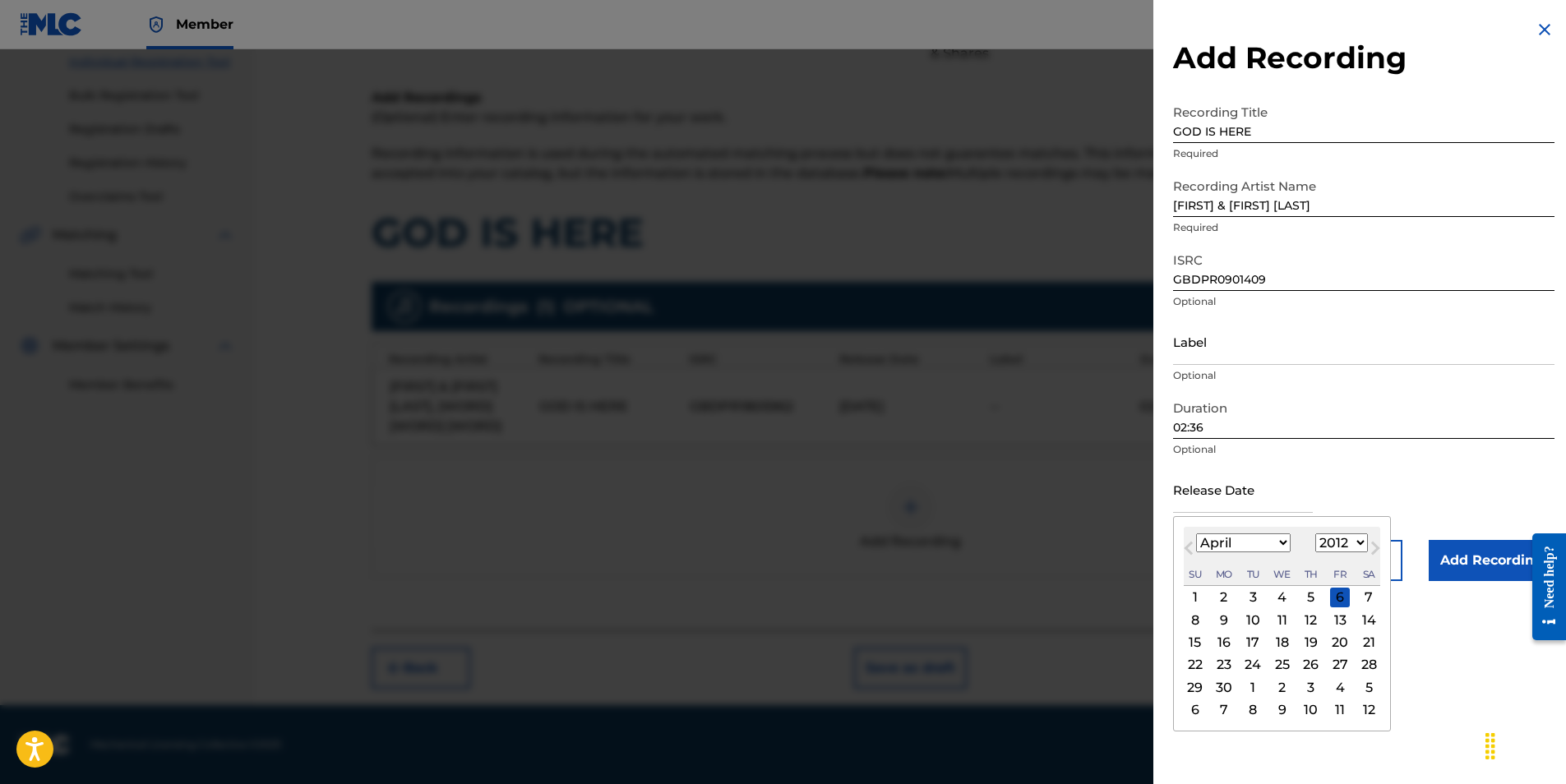 click on "10" at bounding box center [1253, 620] 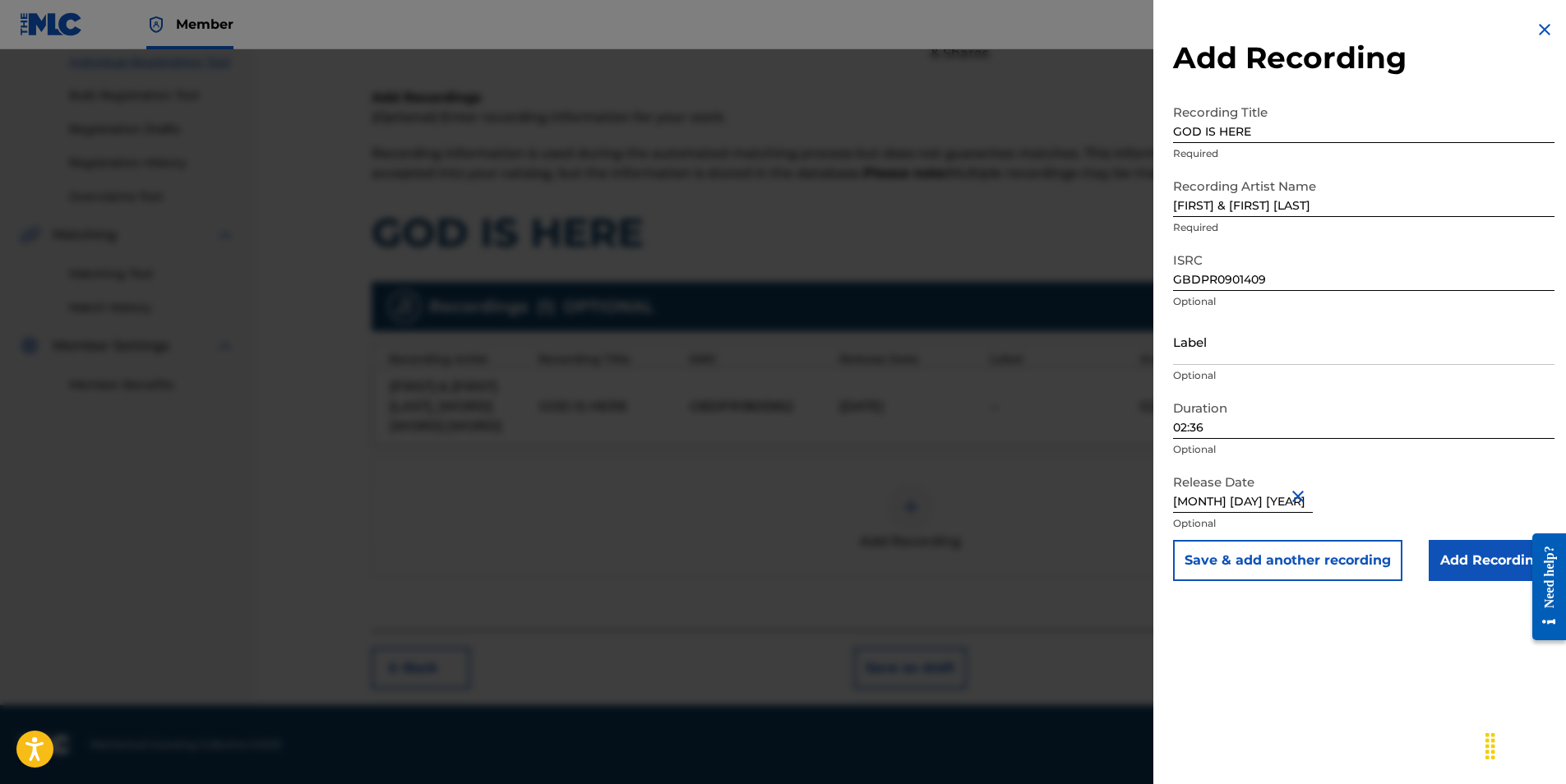 click on "Add Recording" at bounding box center [1491, 560] 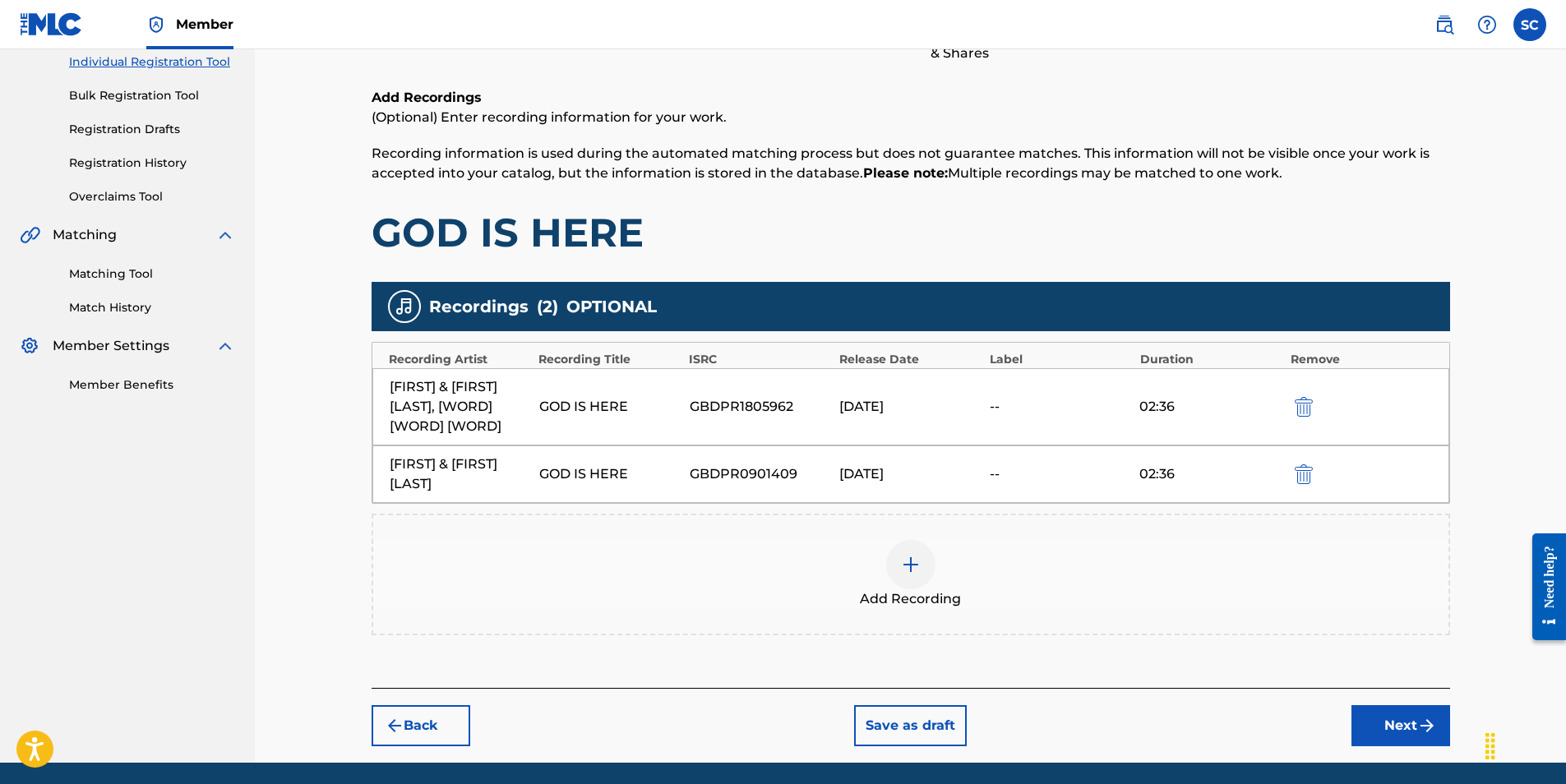 click on "Next" at bounding box center (1401, 726) 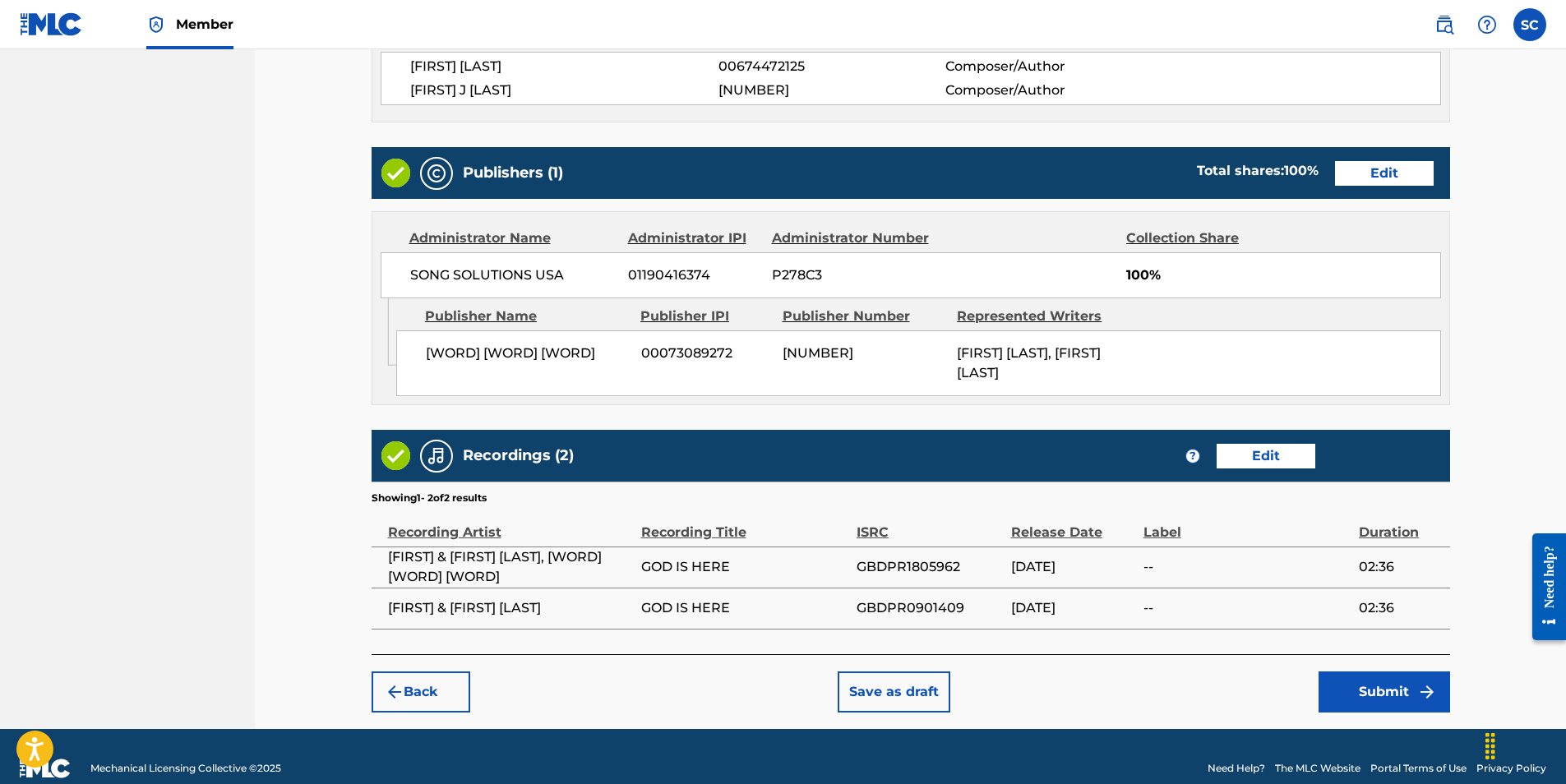 scroll, scrollTop: 782, scrollLeft: 0, axis: vertical 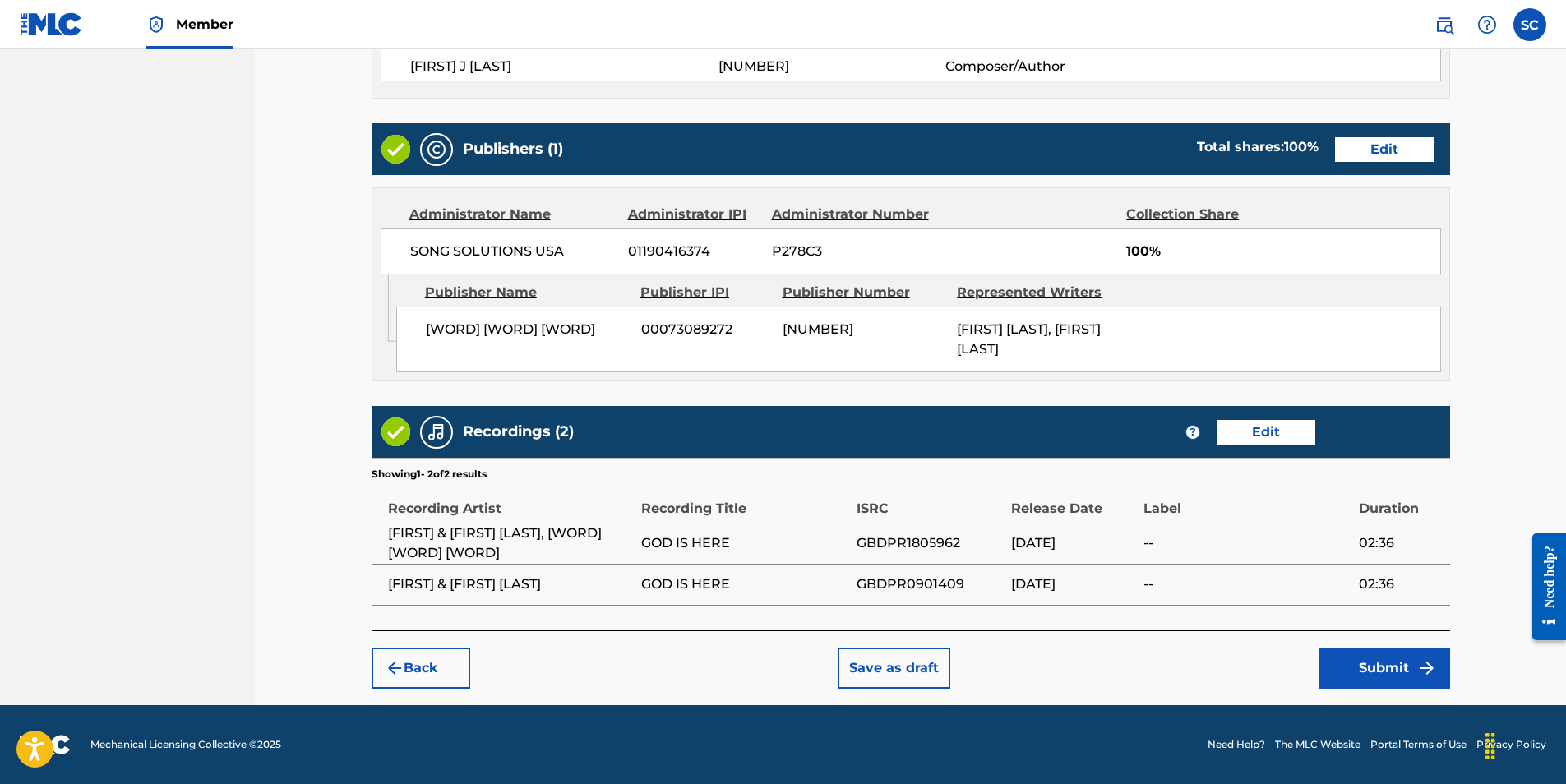 click on "Submit" at bounding box center [1384, 668] 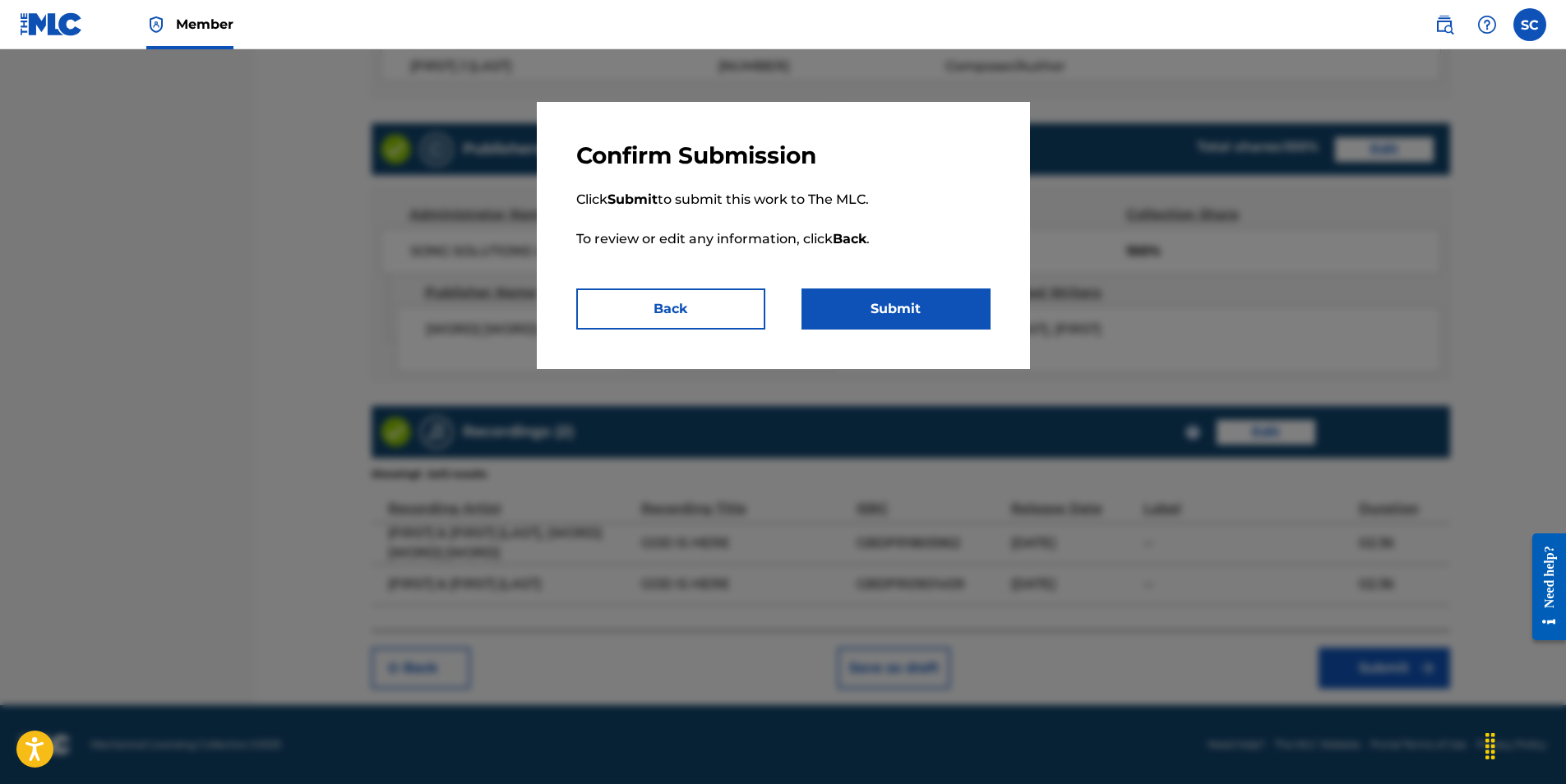 click on "Submit" at bounding box center (896, 309) 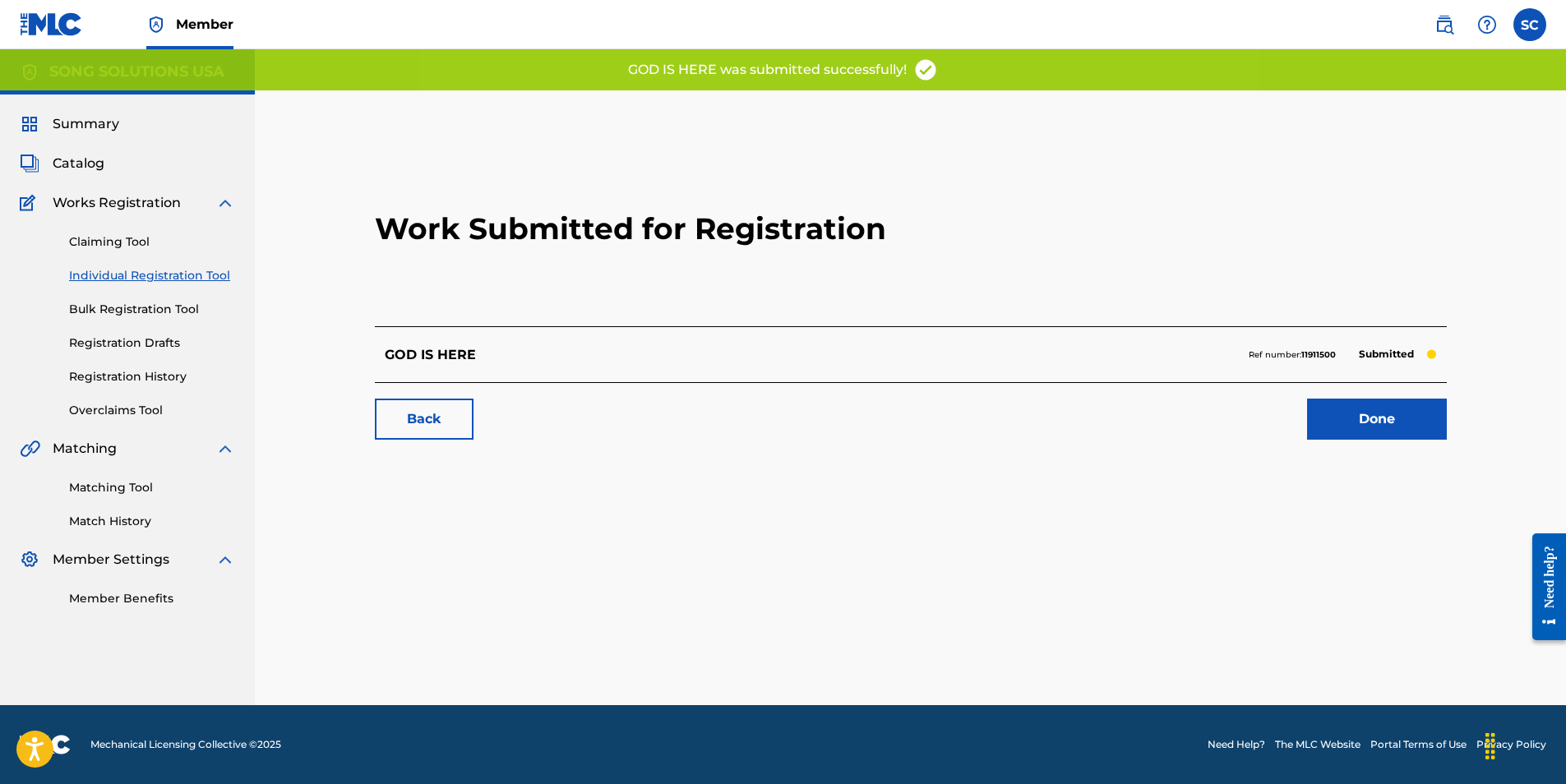 click on "Done" at bounding box center [1377, 419] 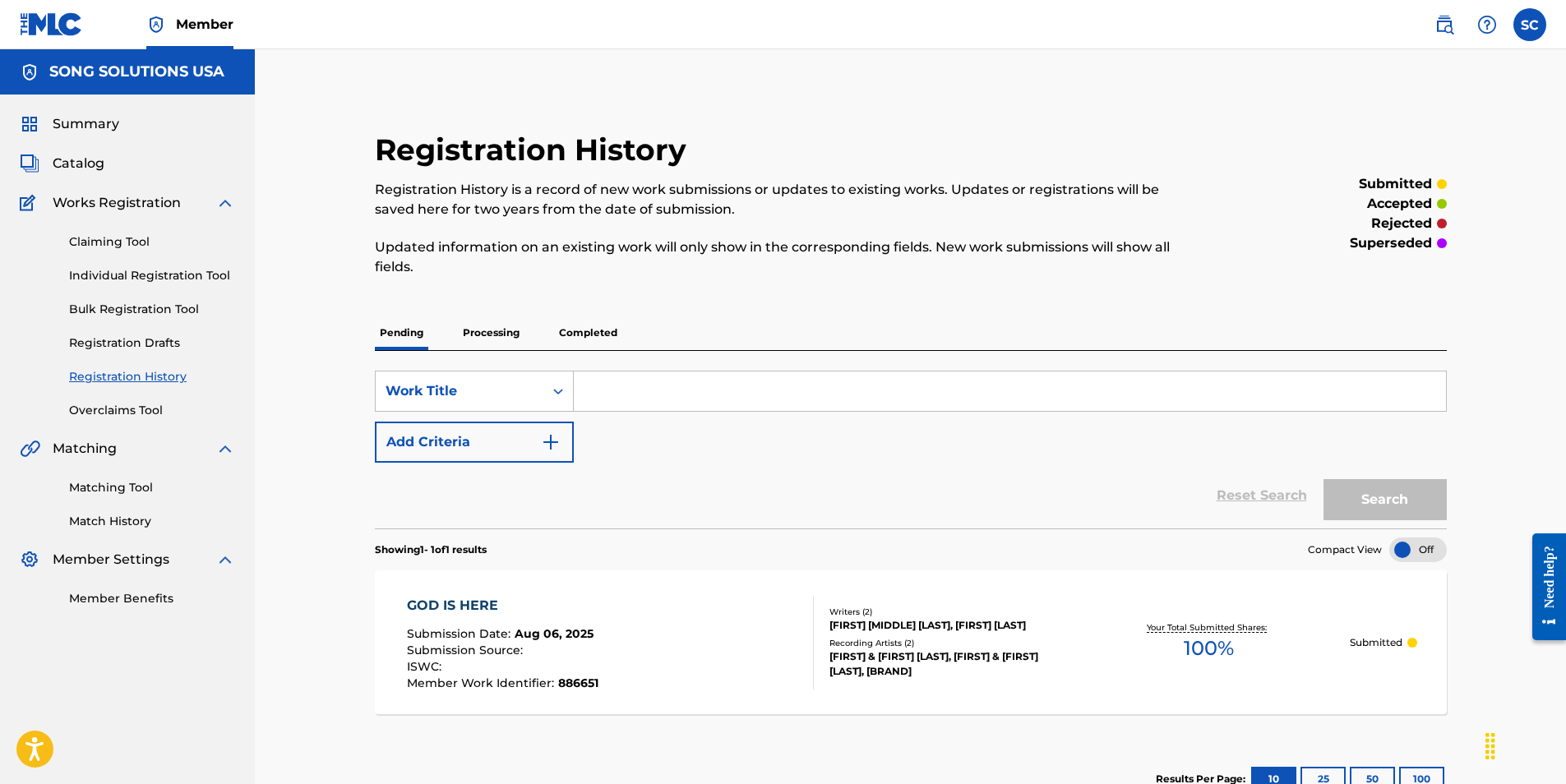 click on "Individual Registration Tool" at bounding box center (152, 275) 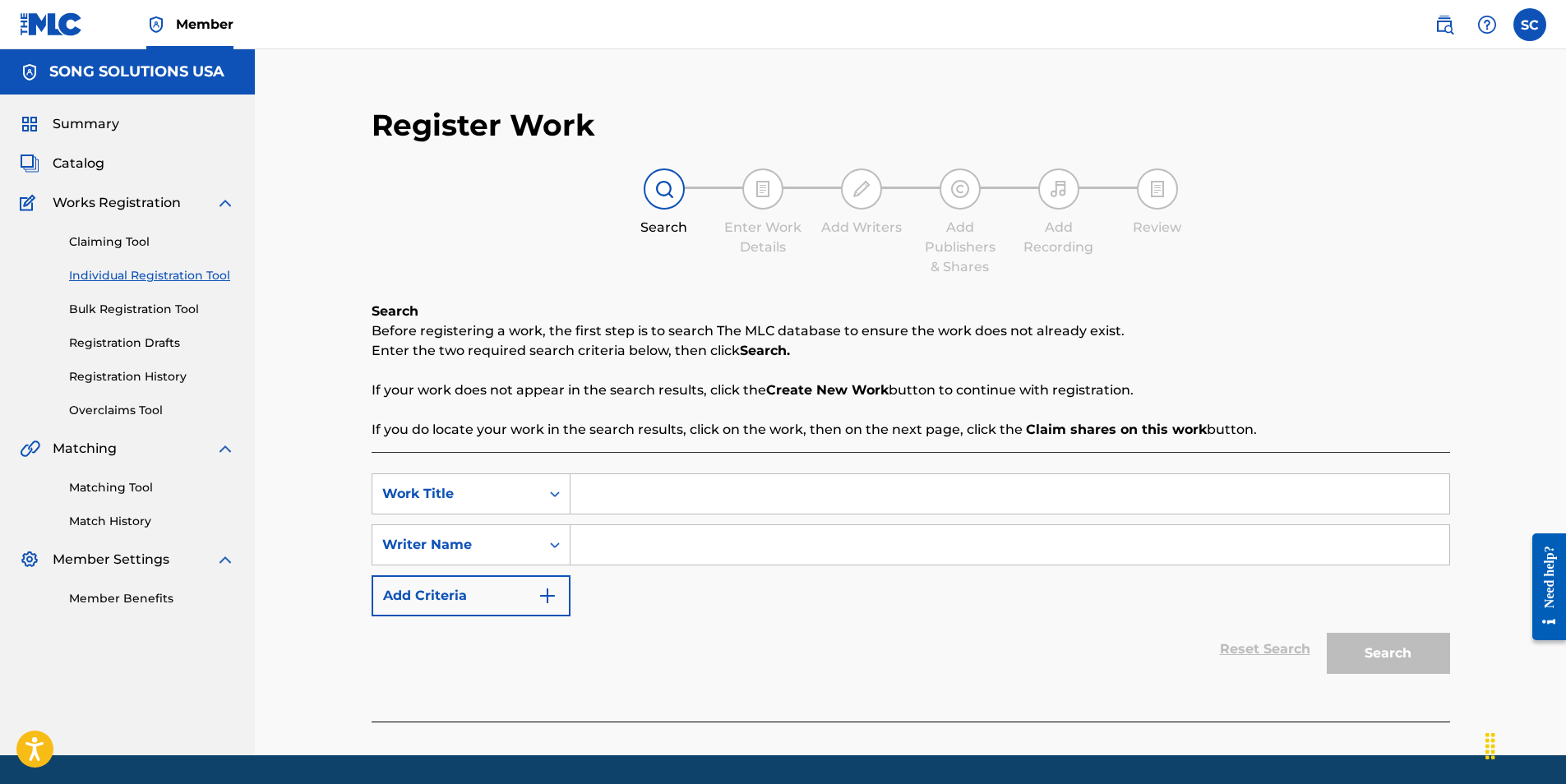 click at bounding box center (1009, 494) 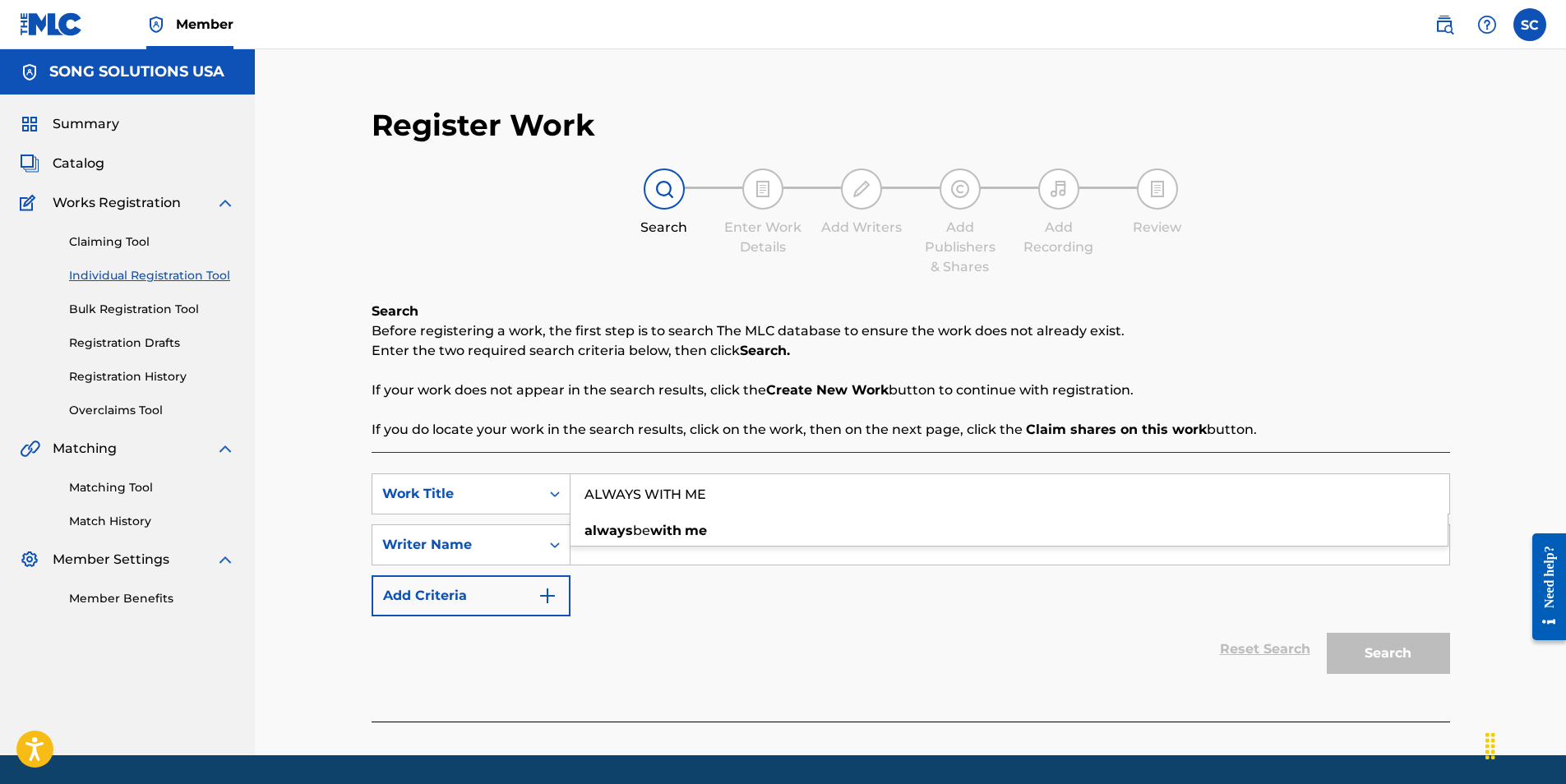 type on "ALWAYS WITH ME" 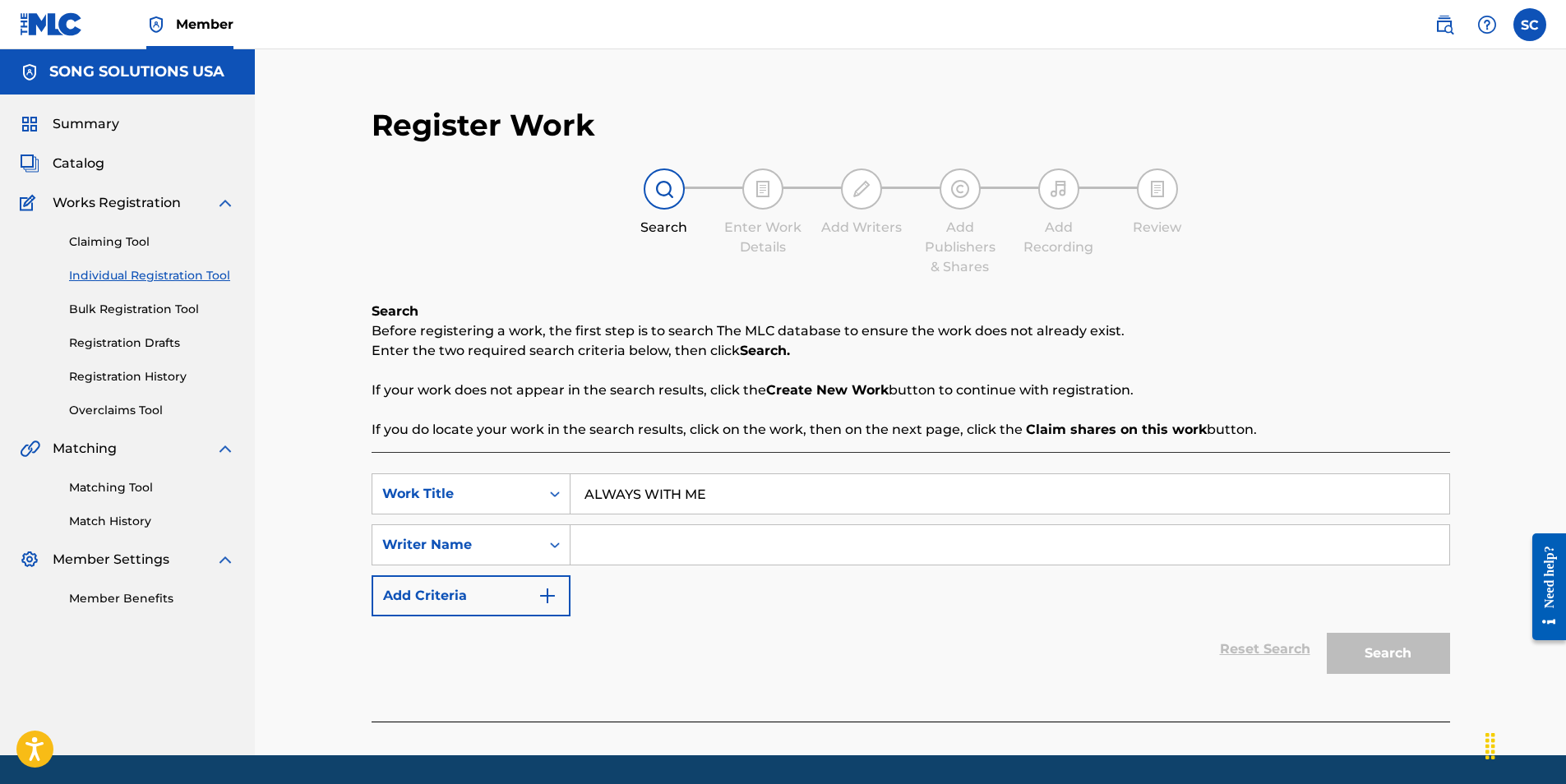 click on "SearchWithCriteriae35f010b-5b10-4e45-b1c6-d66500435ebd Work Title ALWAYS WITH ME SearchWithCriteria28a962d7-57ad-40de-b22f-5a9046652e3b Writer Name Add Criteria" at bounding box center (911, 545) 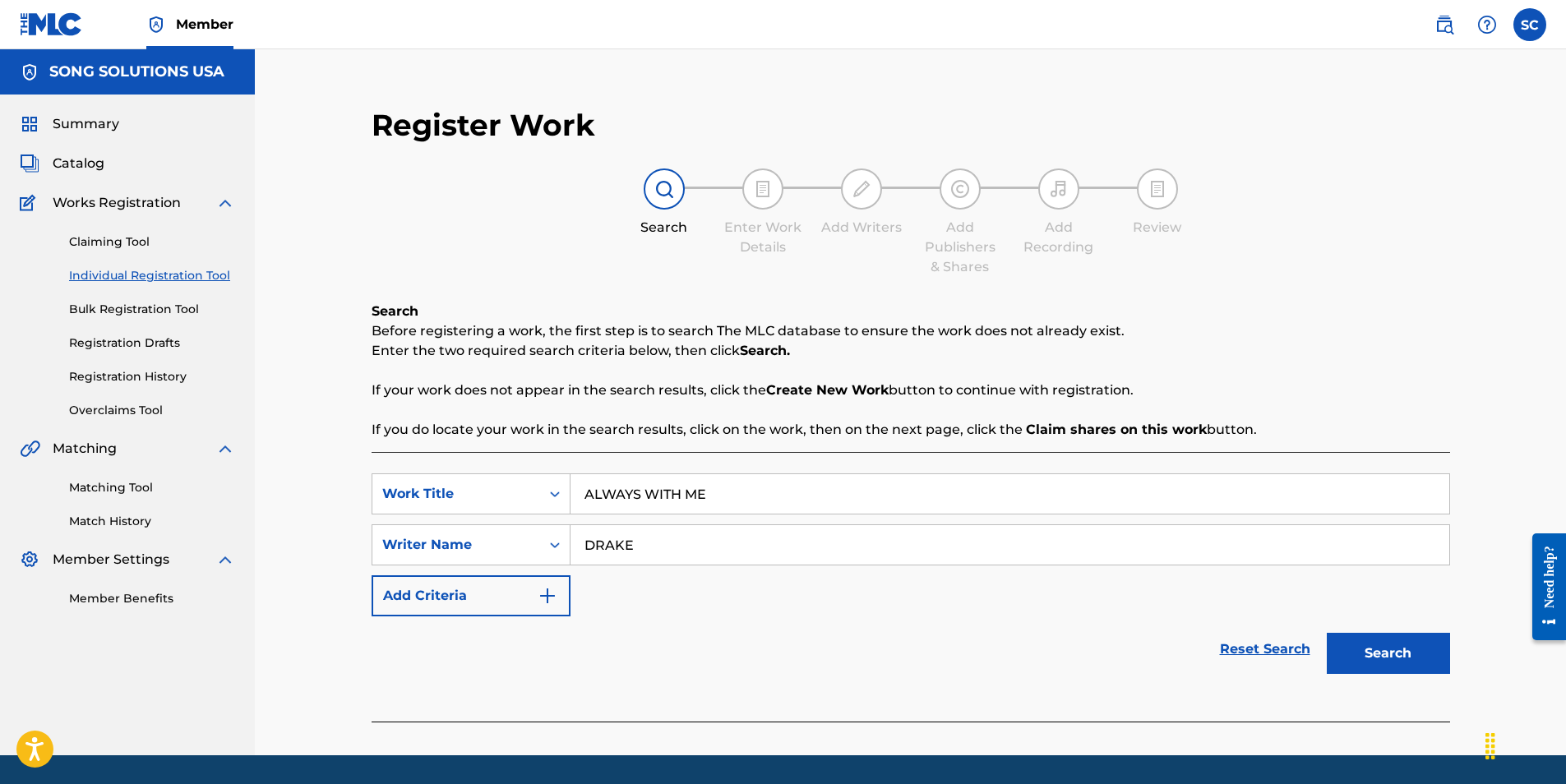 type on "DRAKE" 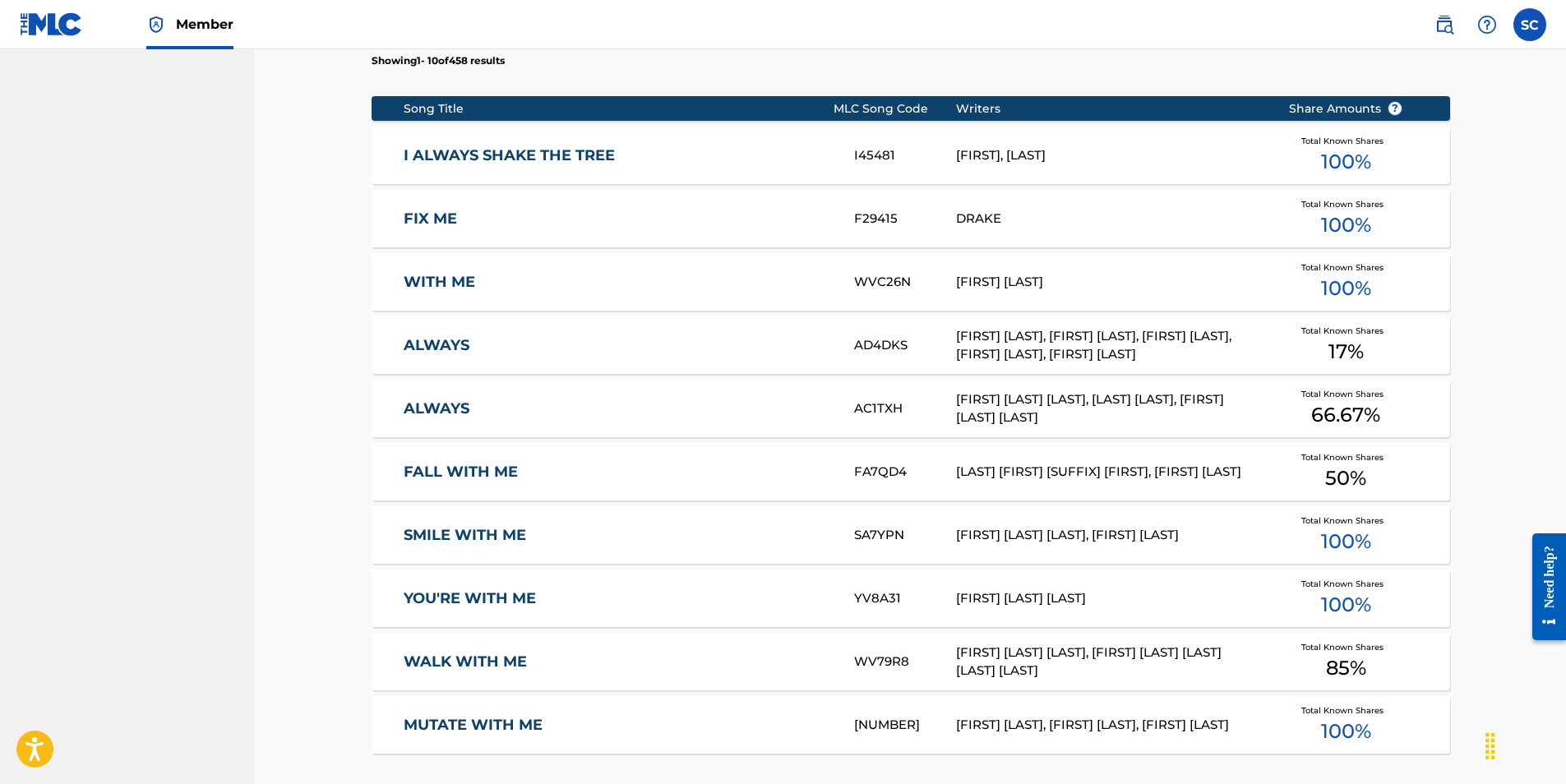 scroll, scrollTop: 904, scrollLeft: 0, axis: vertical 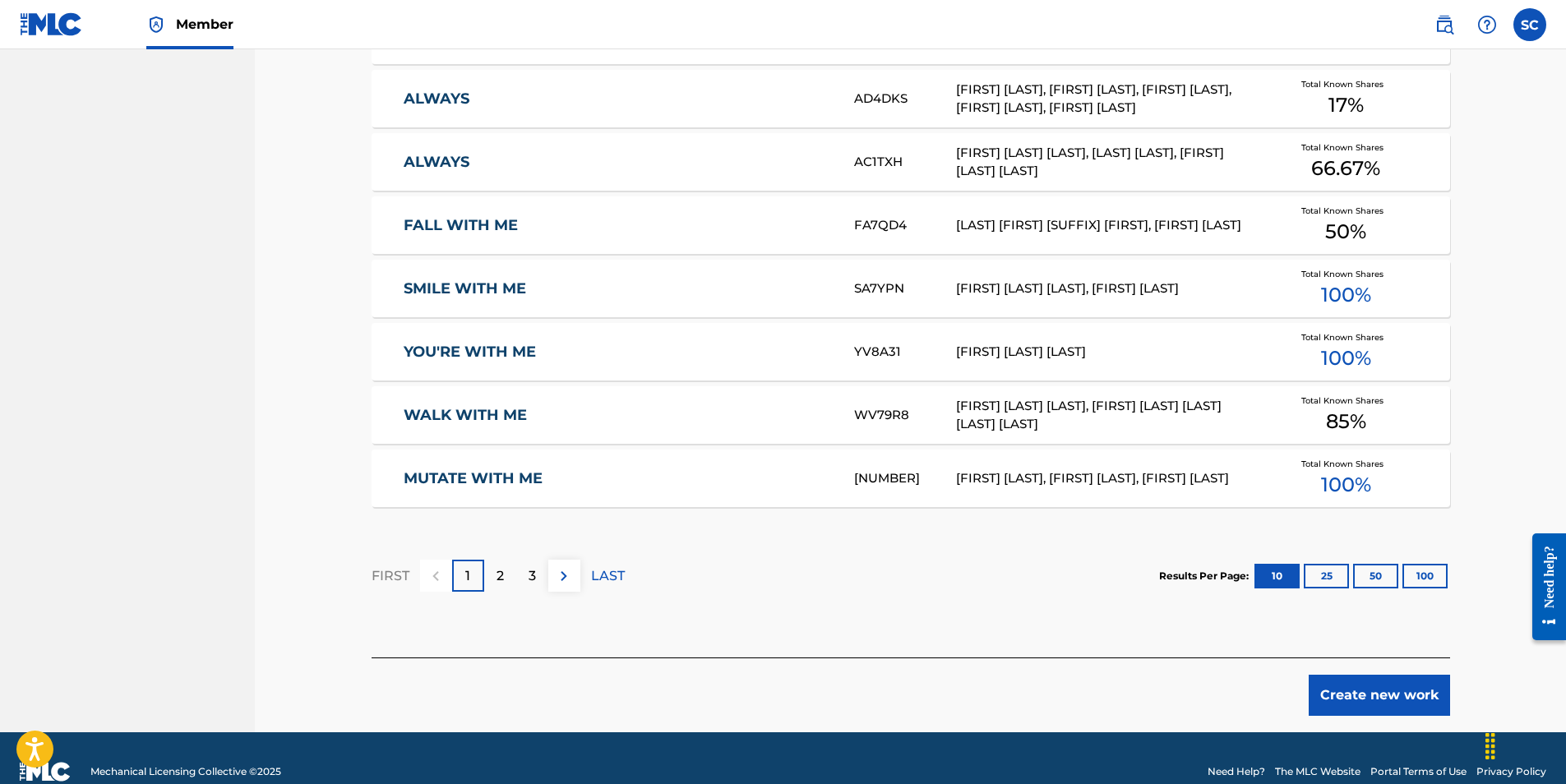click on "Create new work" at bounding box center [1379, 695] 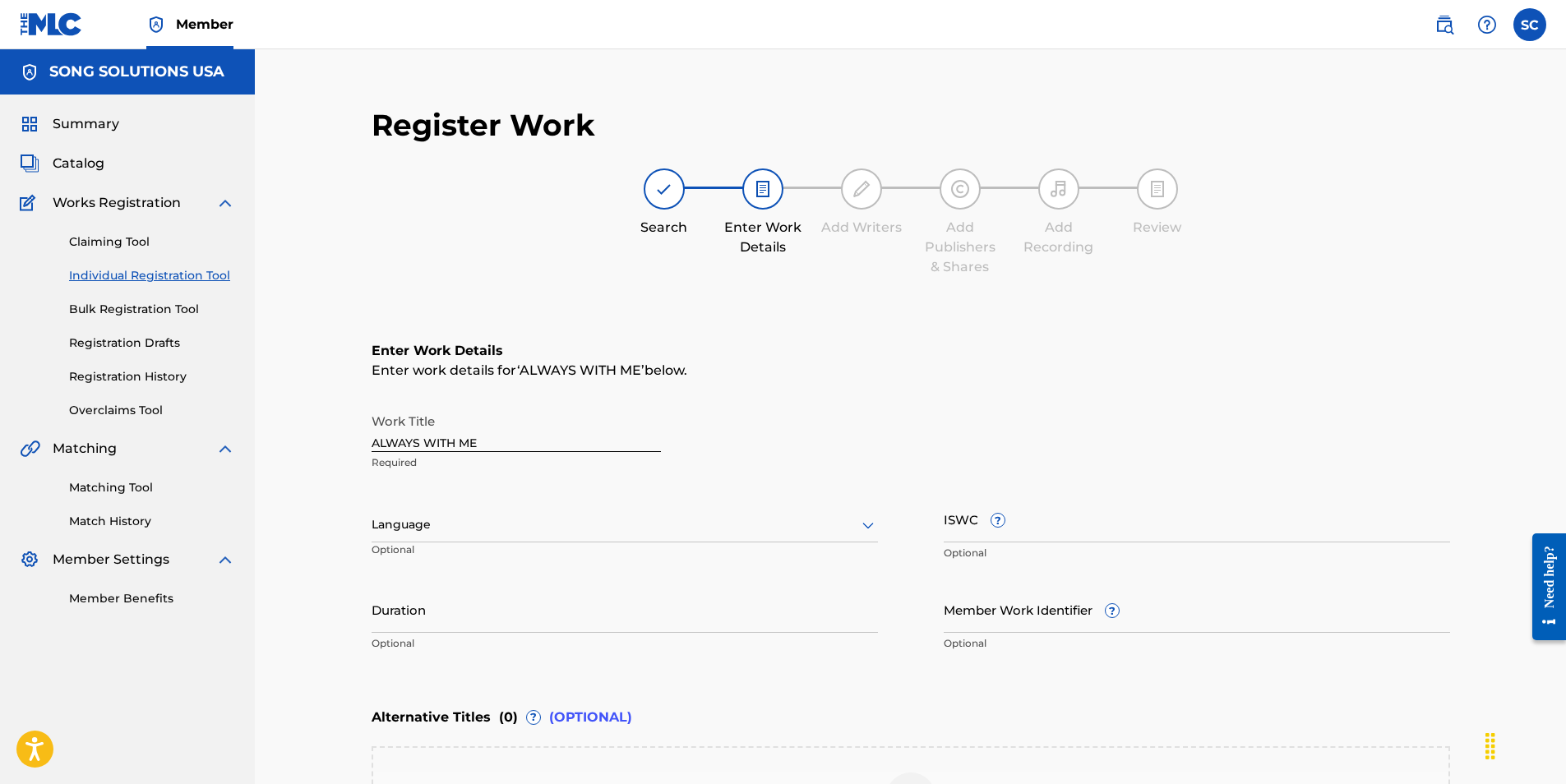 click on "Member Work Identifier   ?" at bounding box center [1197, 609] 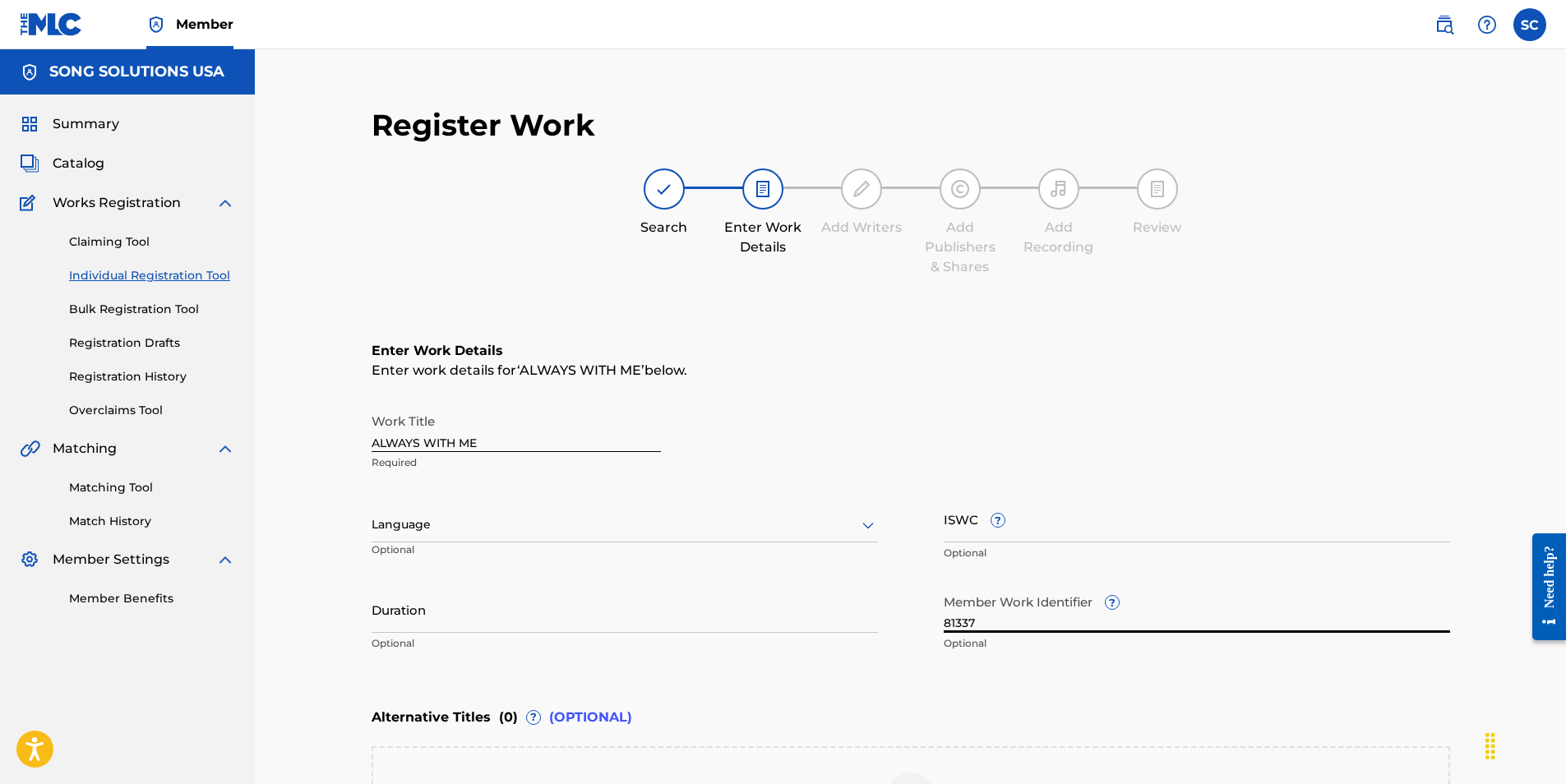scroll, scrollTop: 279, scrollLeft: 0, axis: vertical 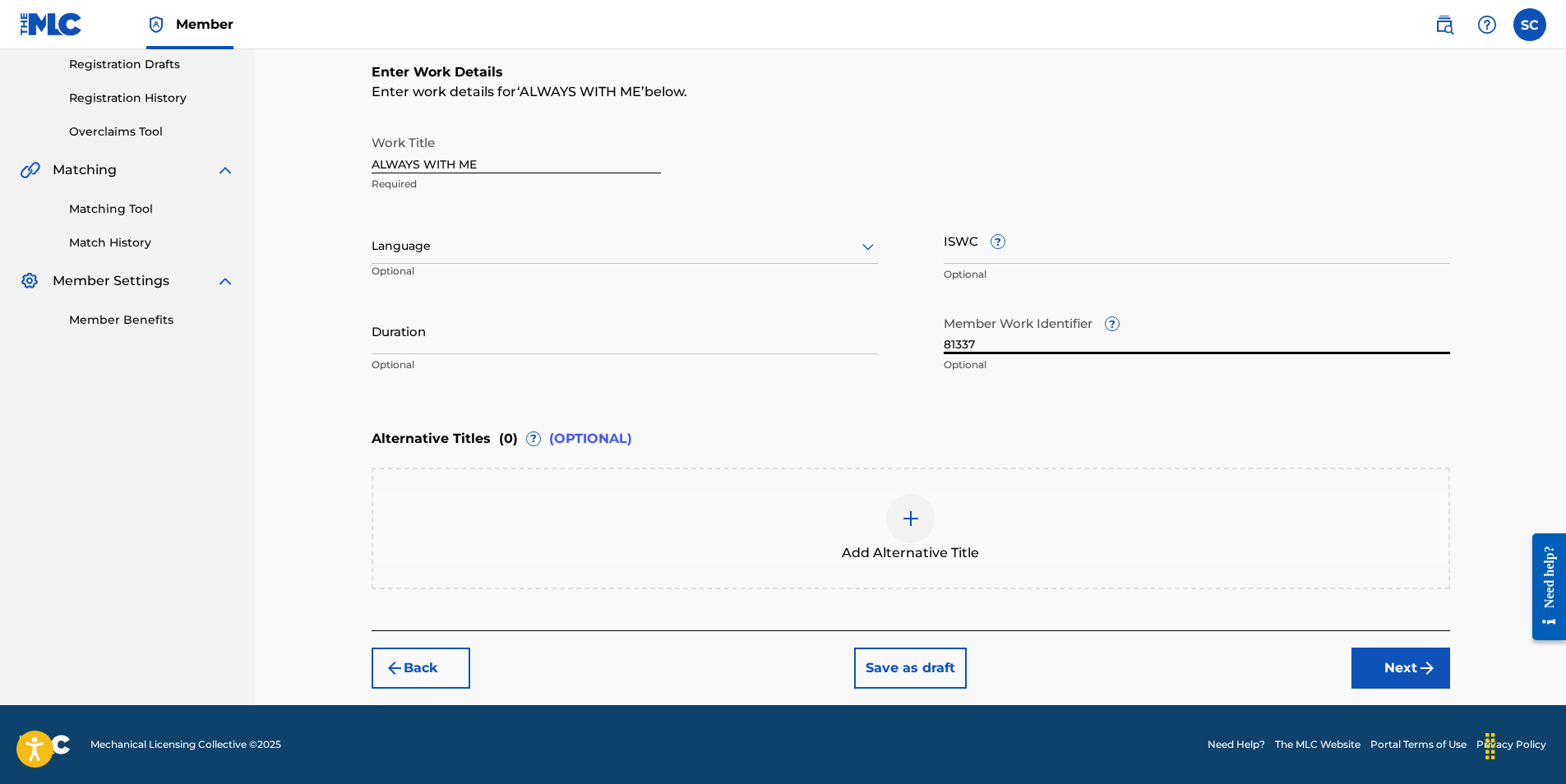 type on "81337" 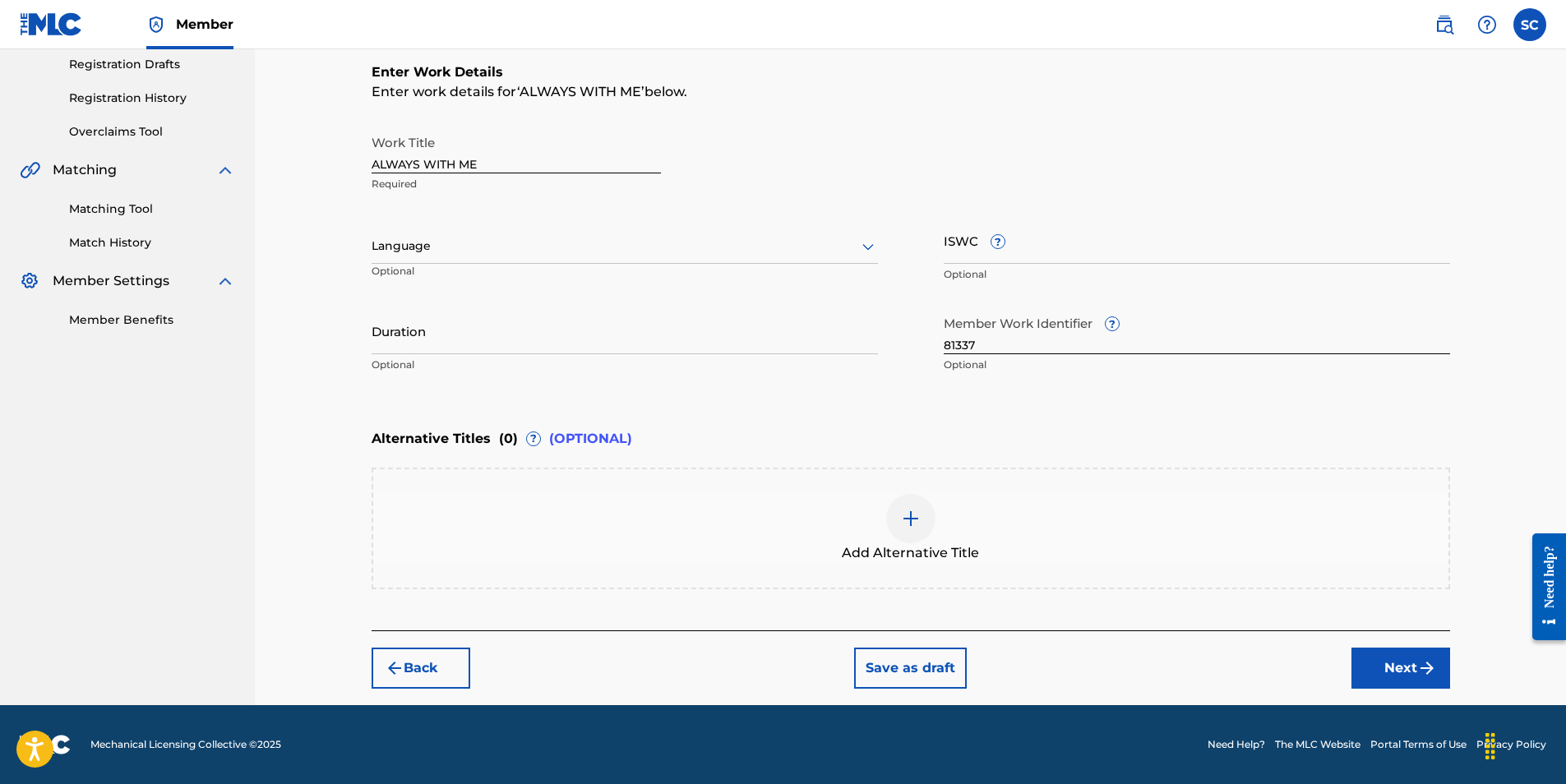 click on "Next" at bounding box center [1401, 668] 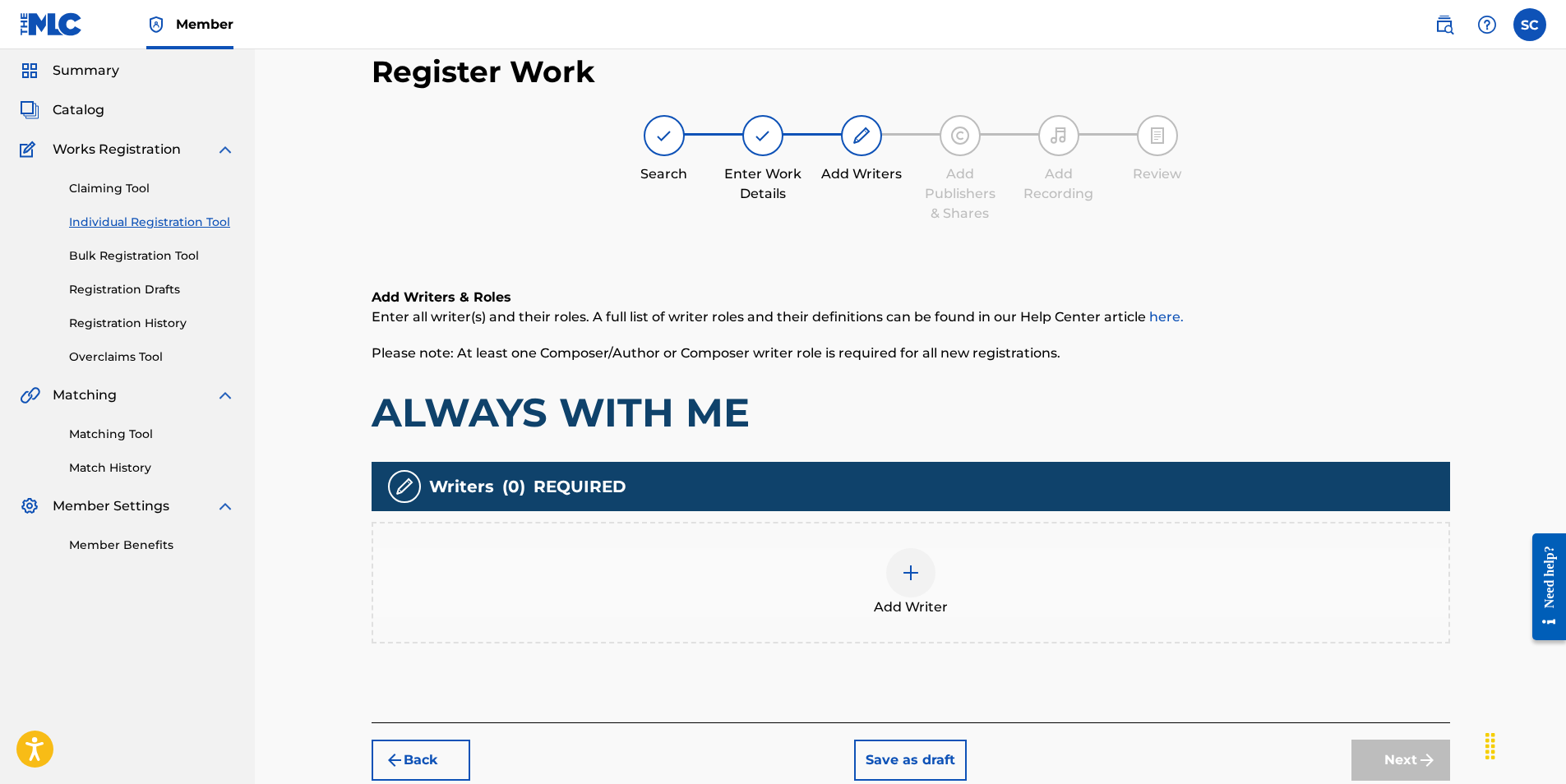 scroll, scrollTop: 74, scrollLeft: 0, axis: vertical 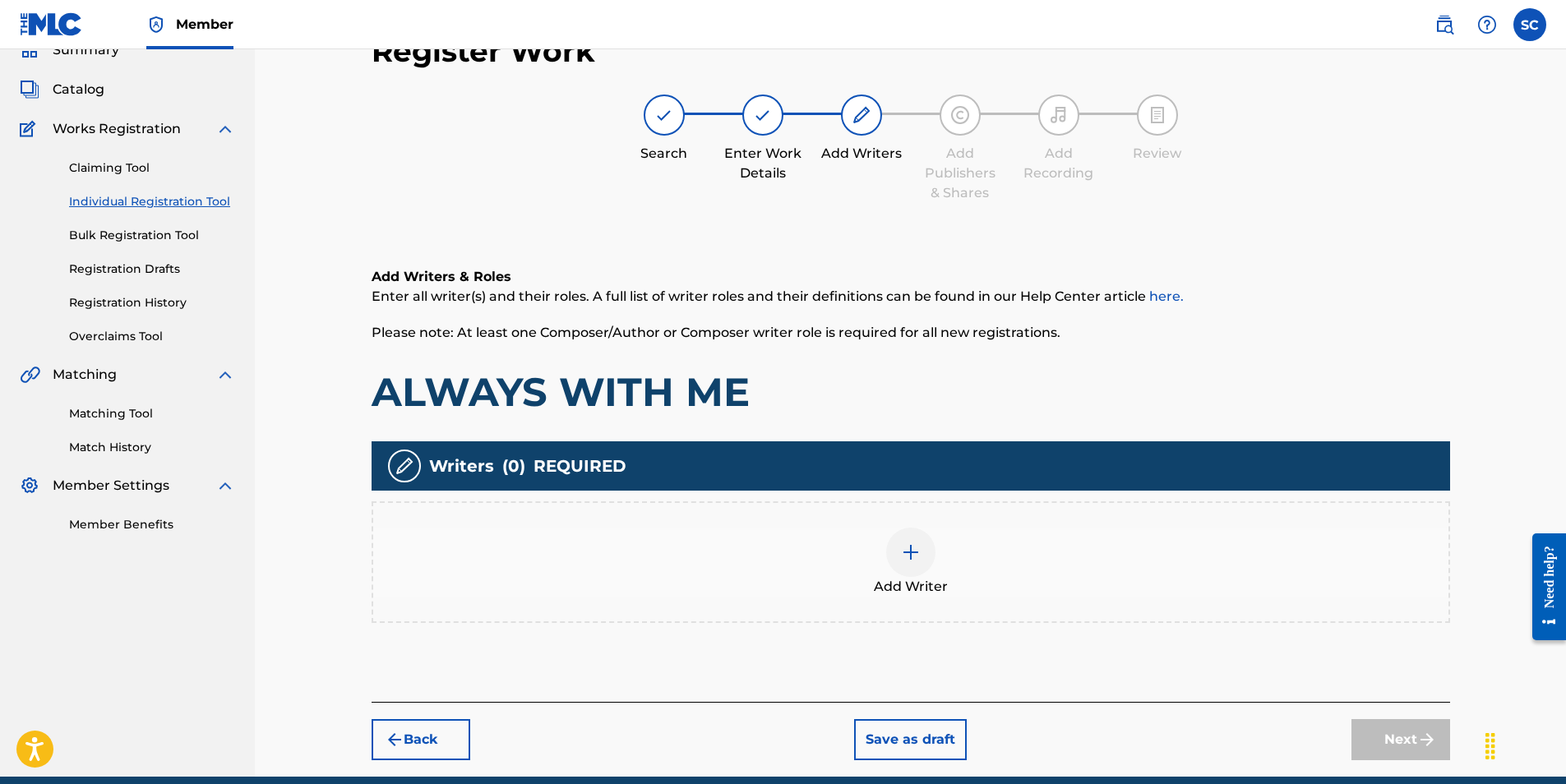 click at bounding box center [911, 552] 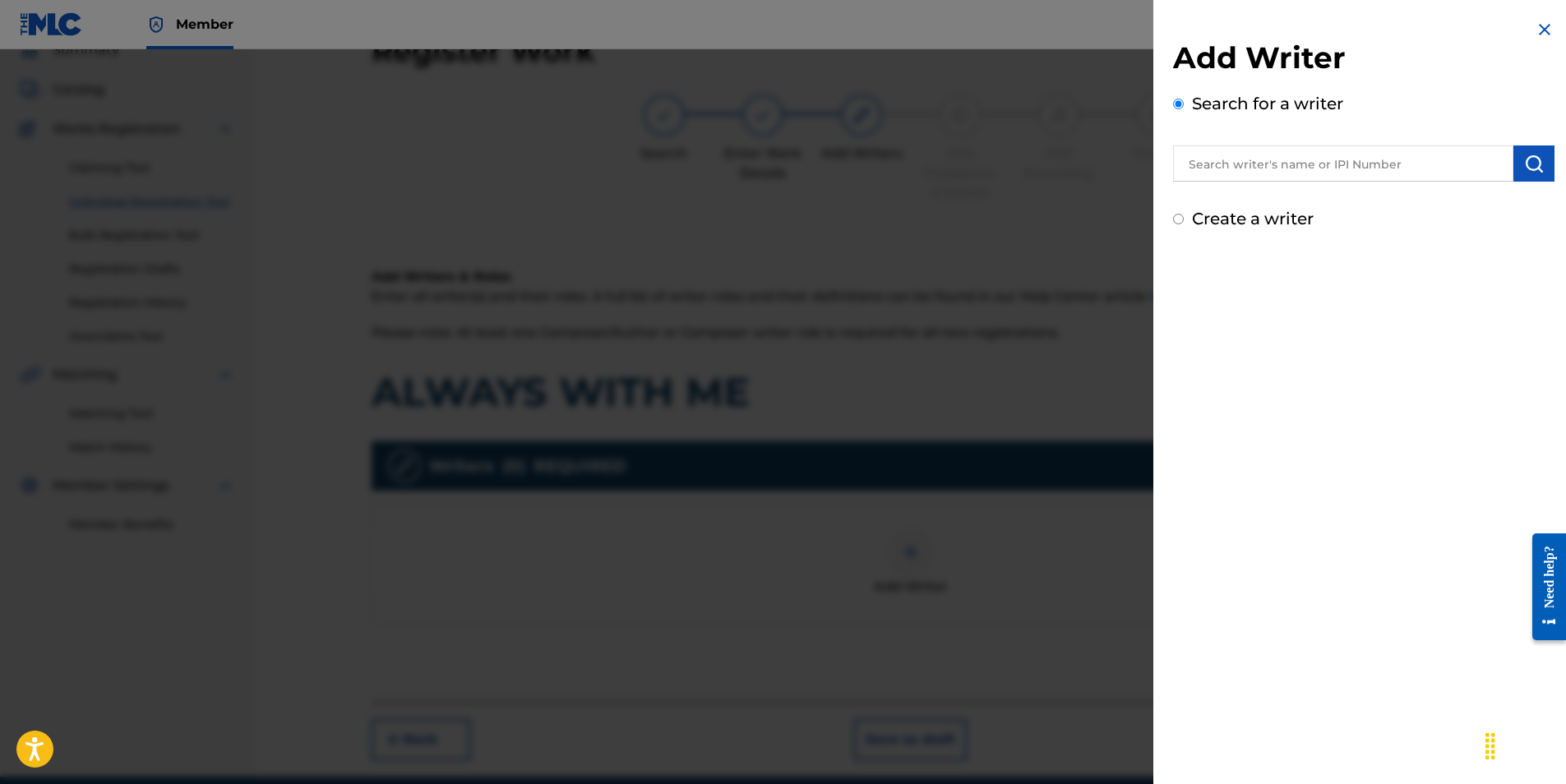 click at bounding box center [1343, 164] 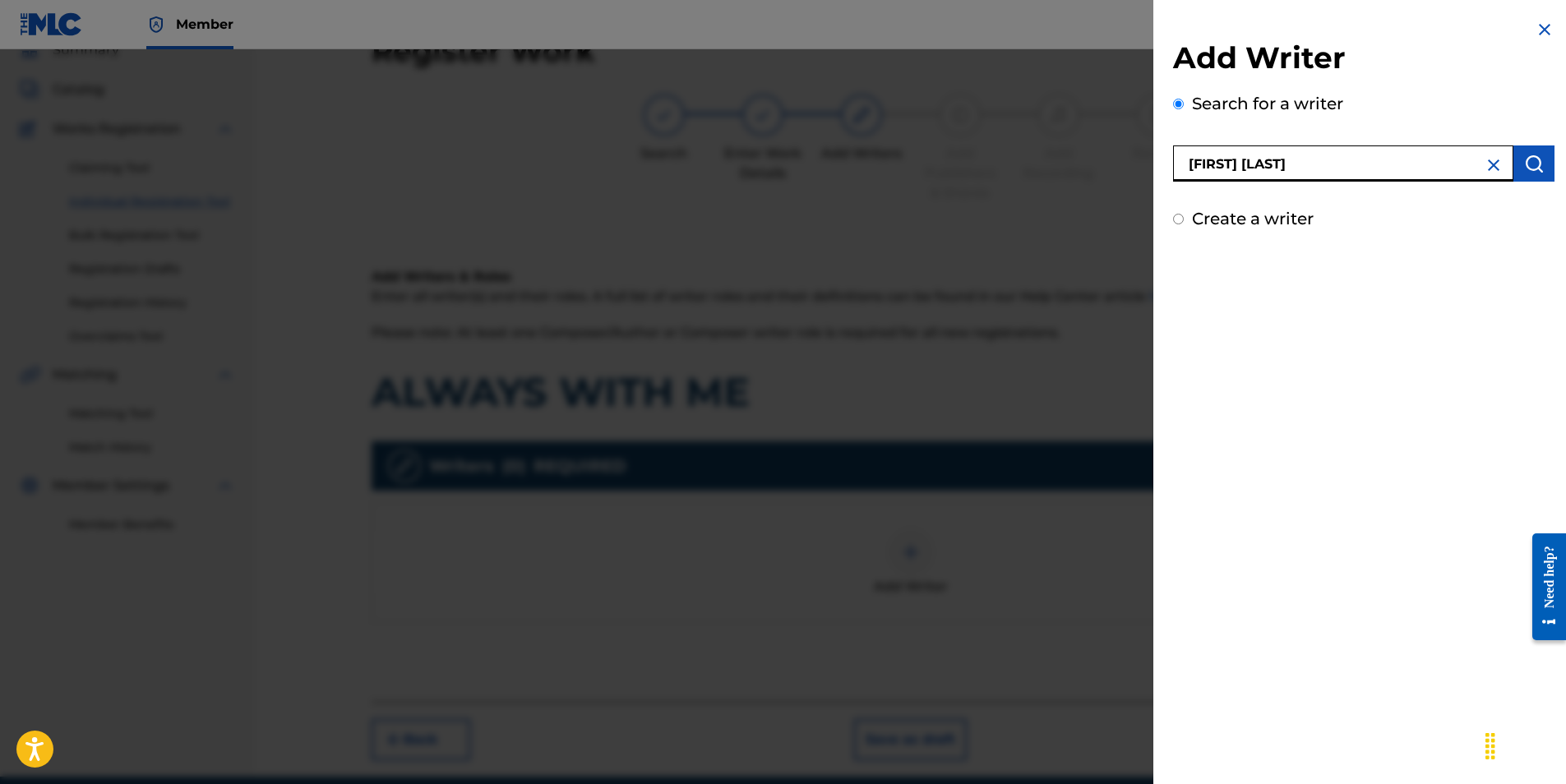 type on "[FIRST] [LAST]" 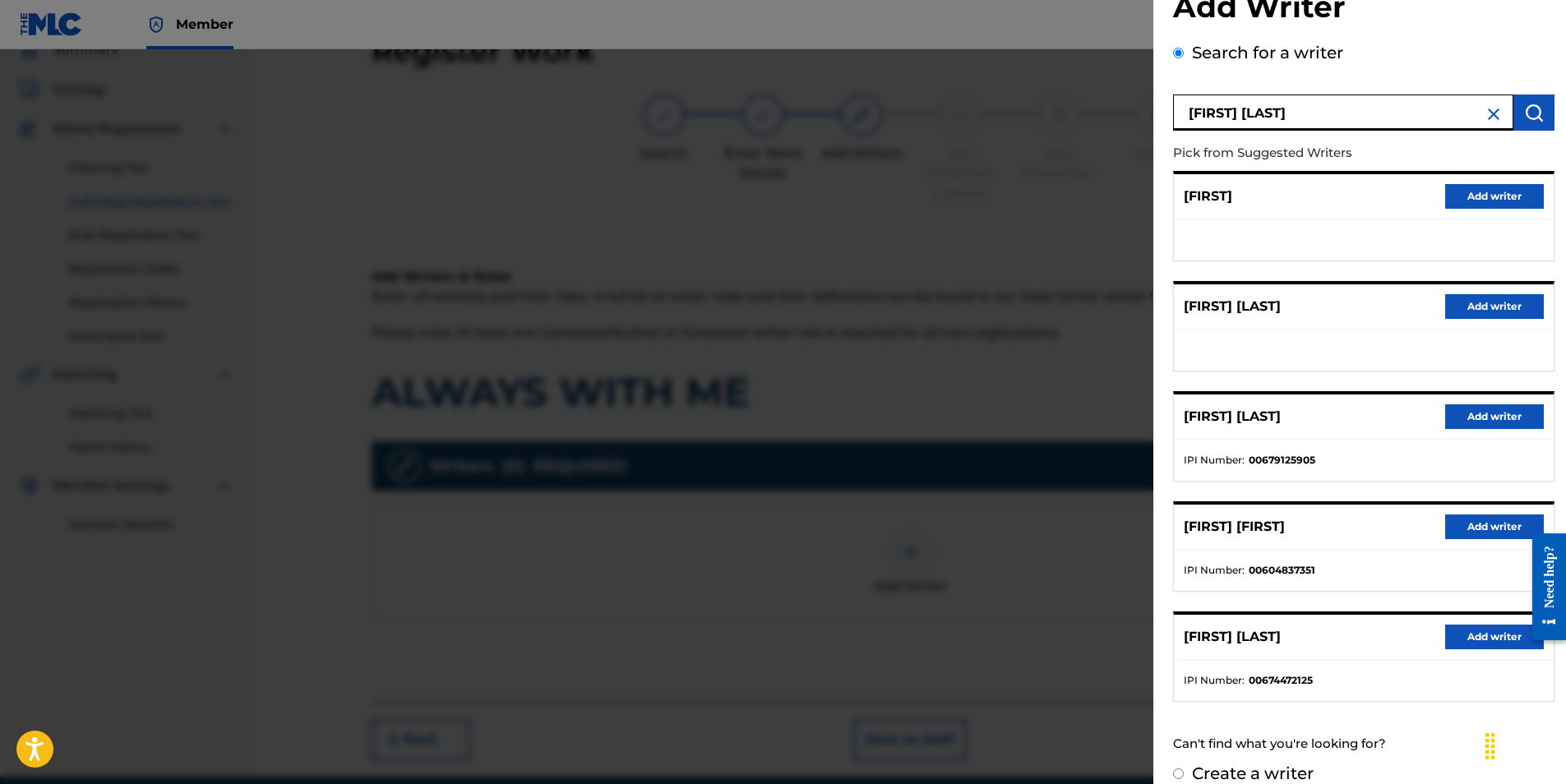 scroll, scrollTop: 72, scrollLeft: 0, axis: vertical 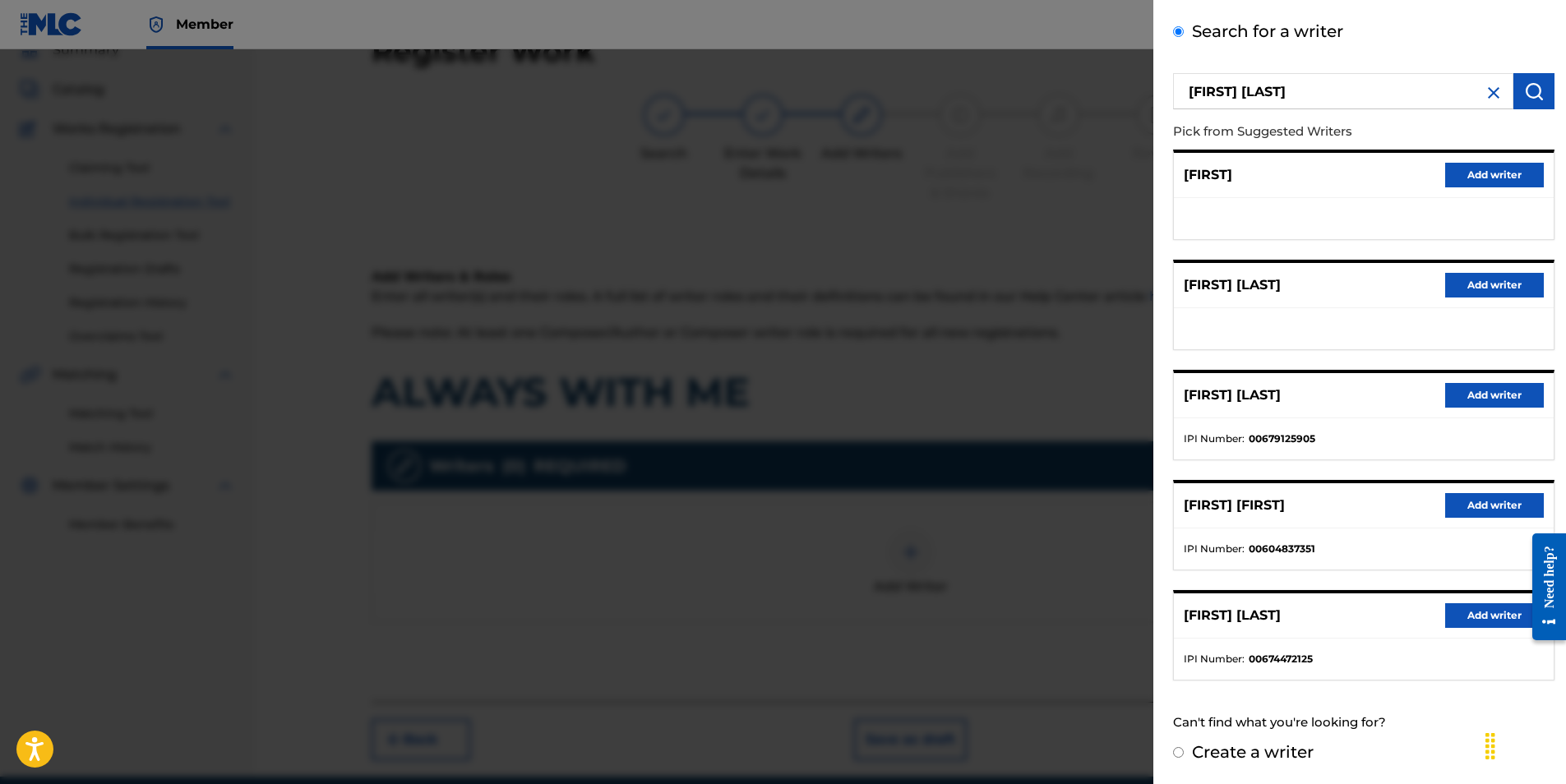 click on "Add writer" at bounding box center [1494, 616] 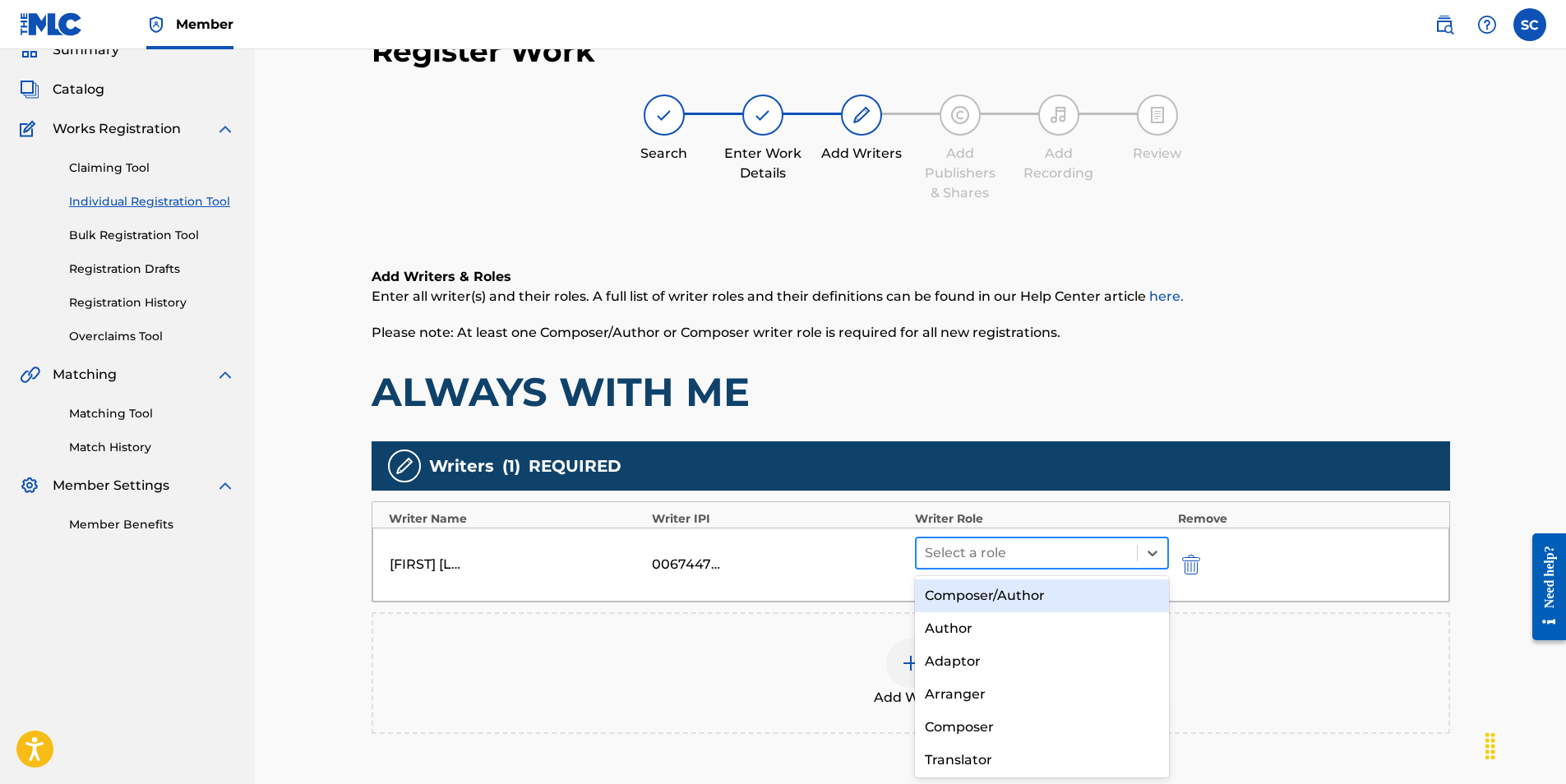 click at bounding box center [1027, 553] 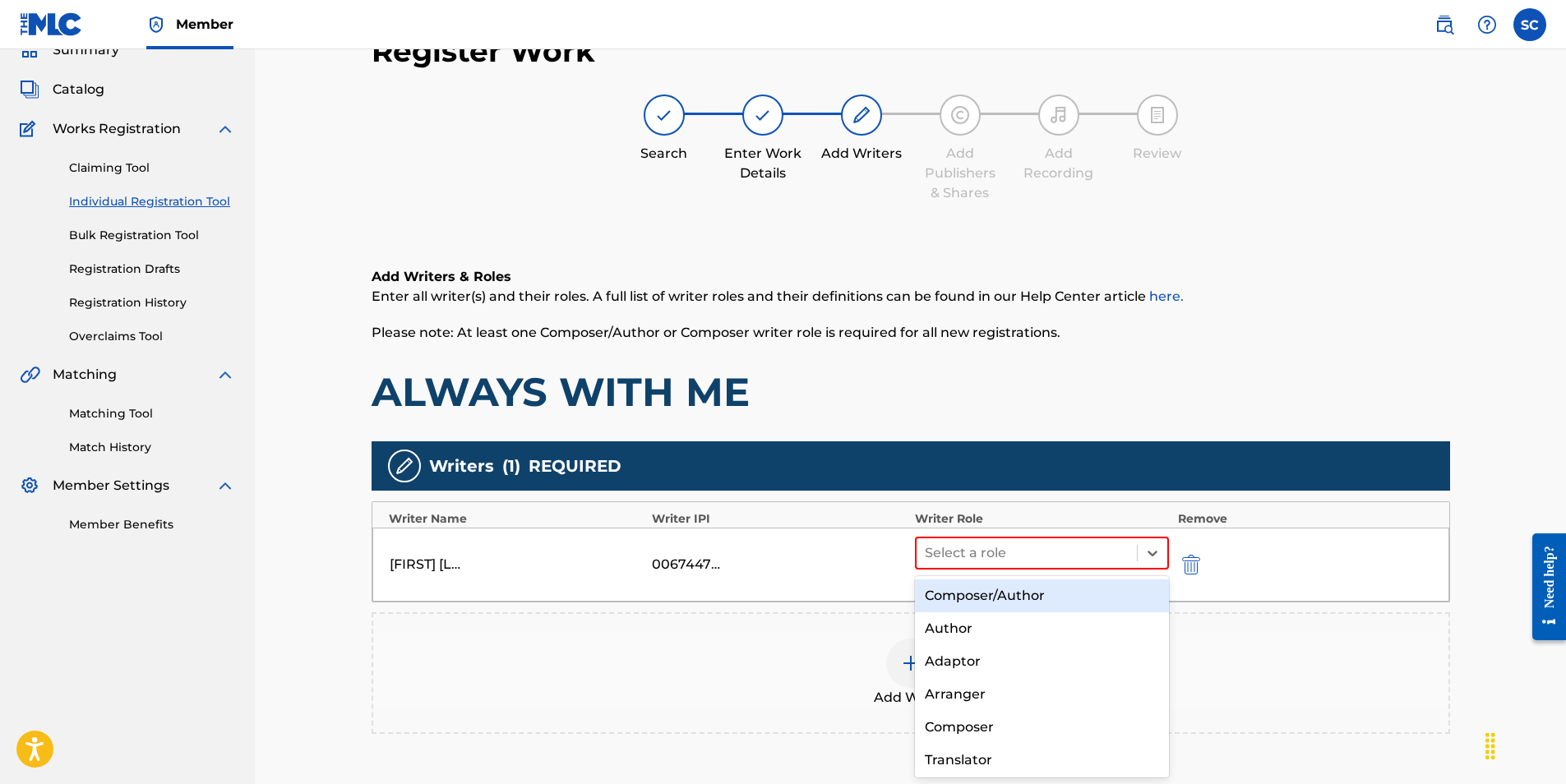 click on "Composer/Author" at bounding box center [1042, 596] 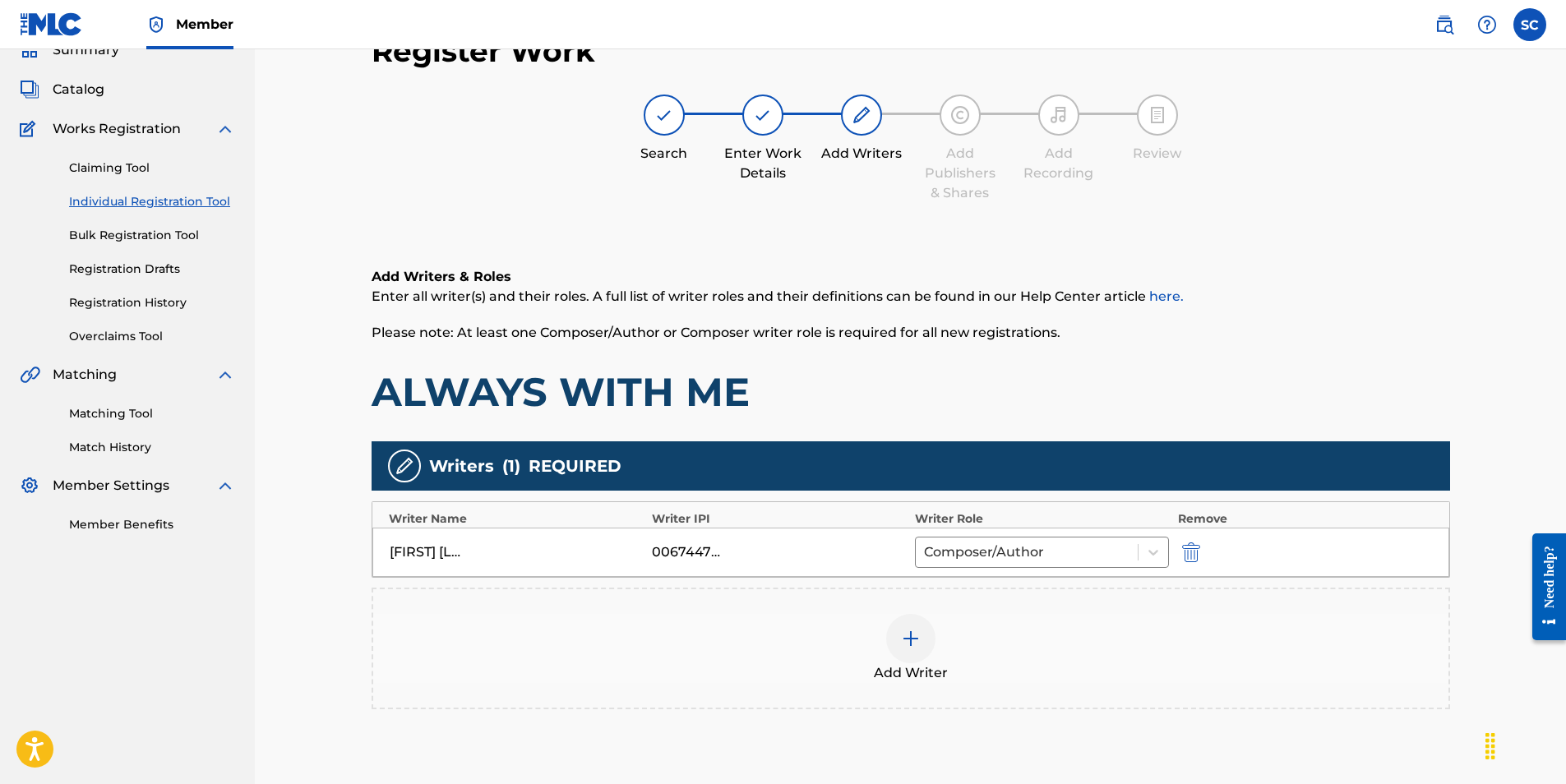 scroll, scrollTop: 232, scrollLeft: 0, axis: vertical 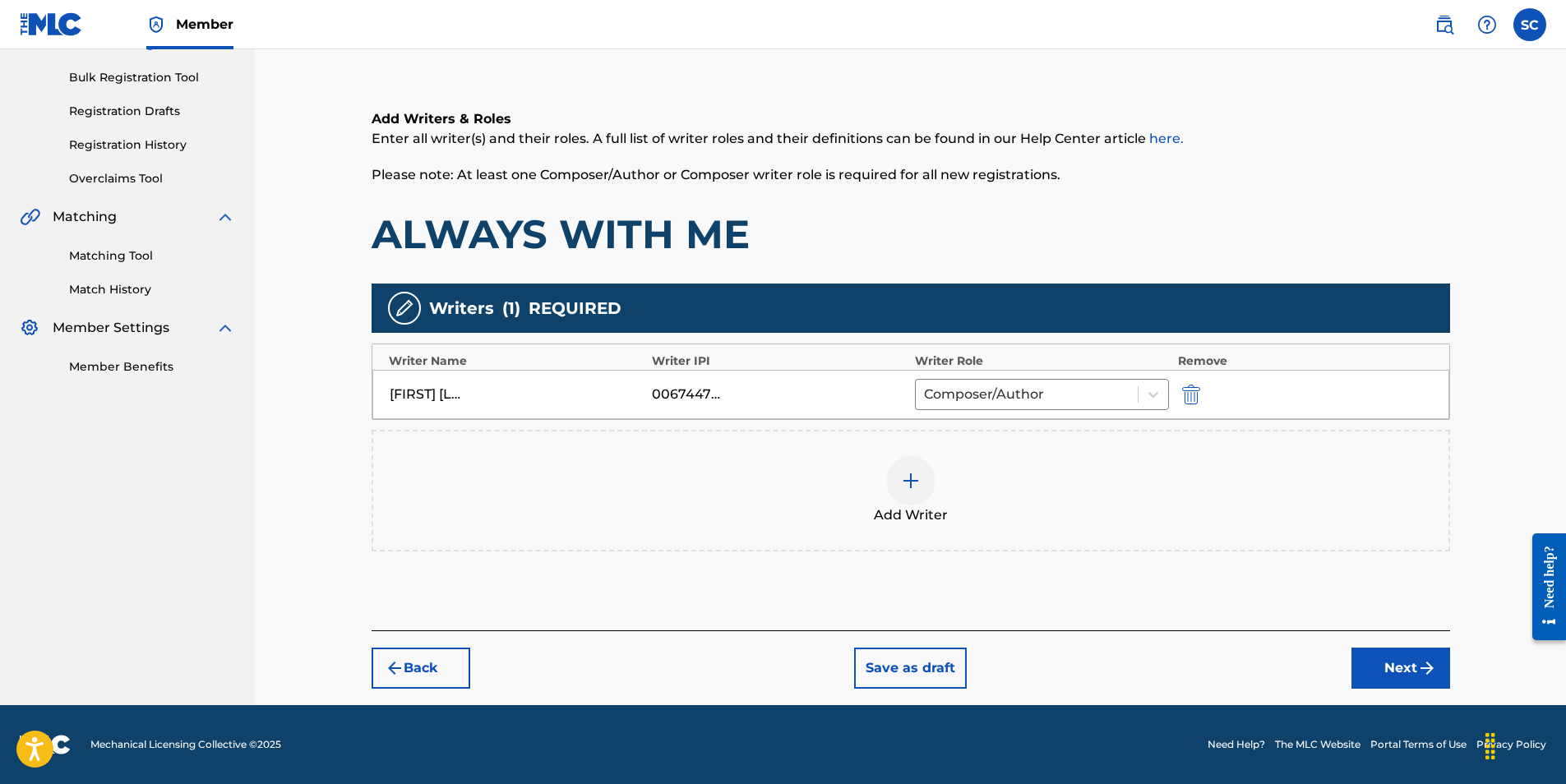 click on "Next" at bounding box center (1401, 668) 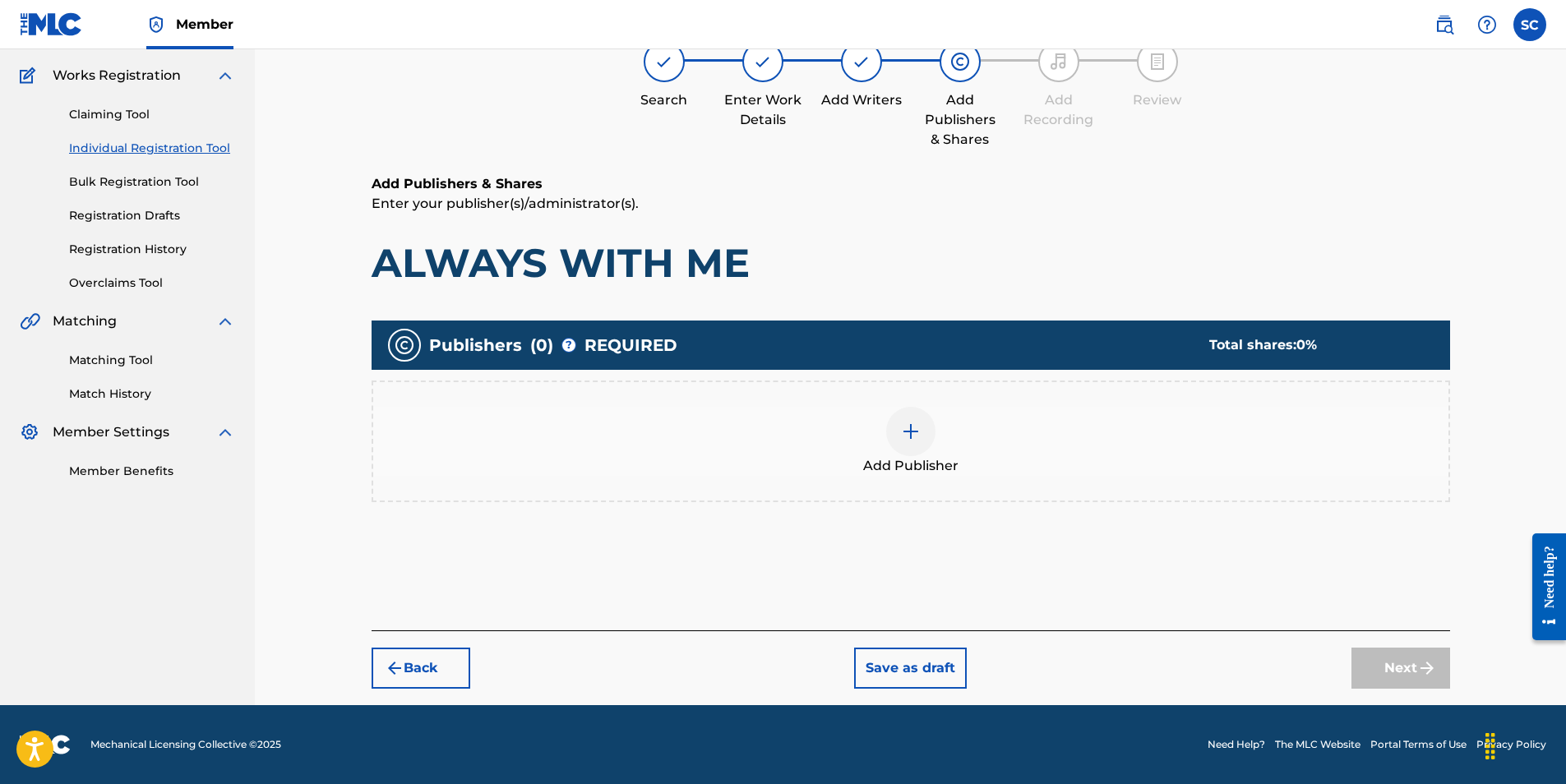 scroll, scrollTop: 74, scrollLeft: 0, axis: vertical 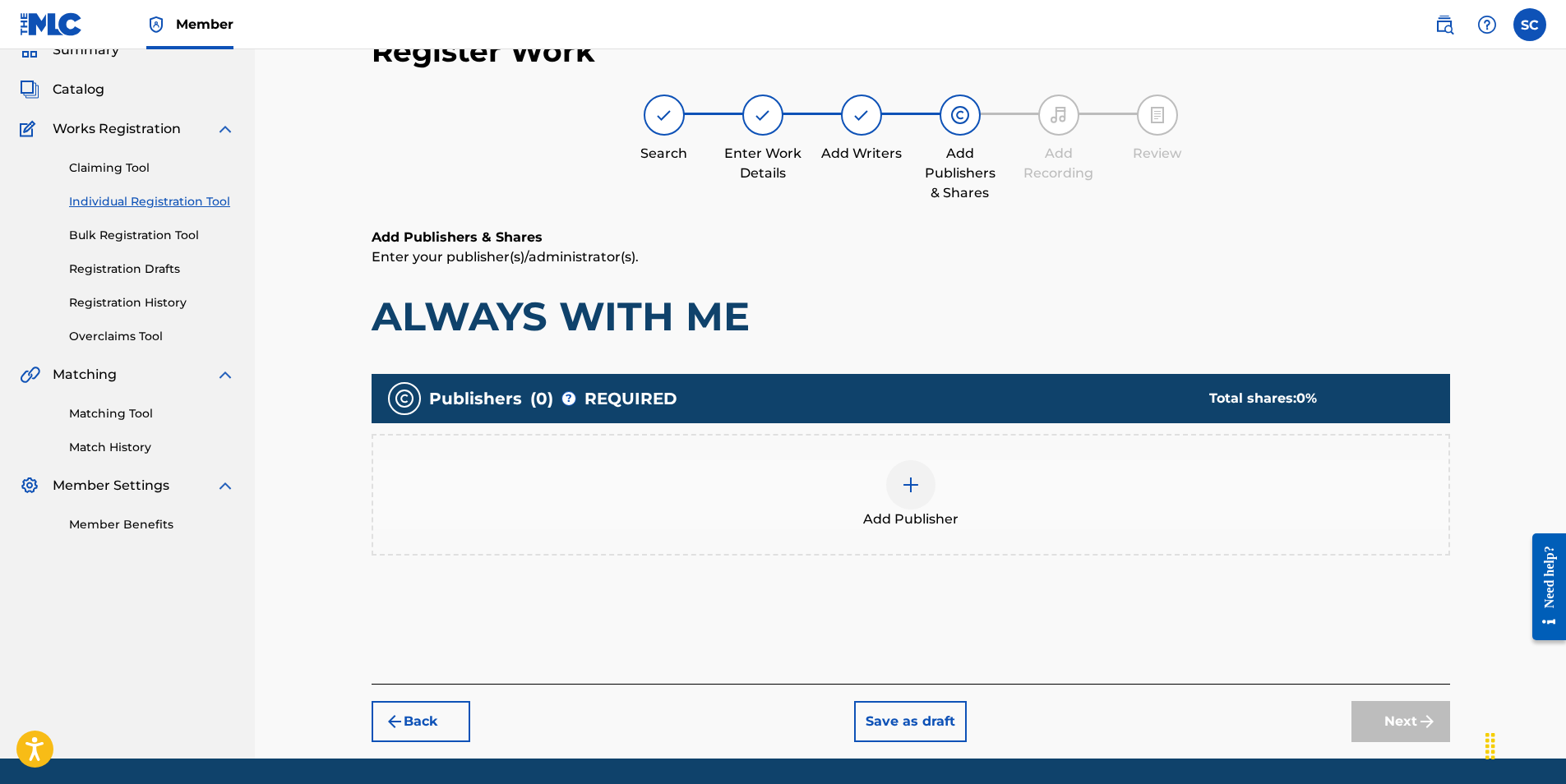 click at bounding box center [911, 485] 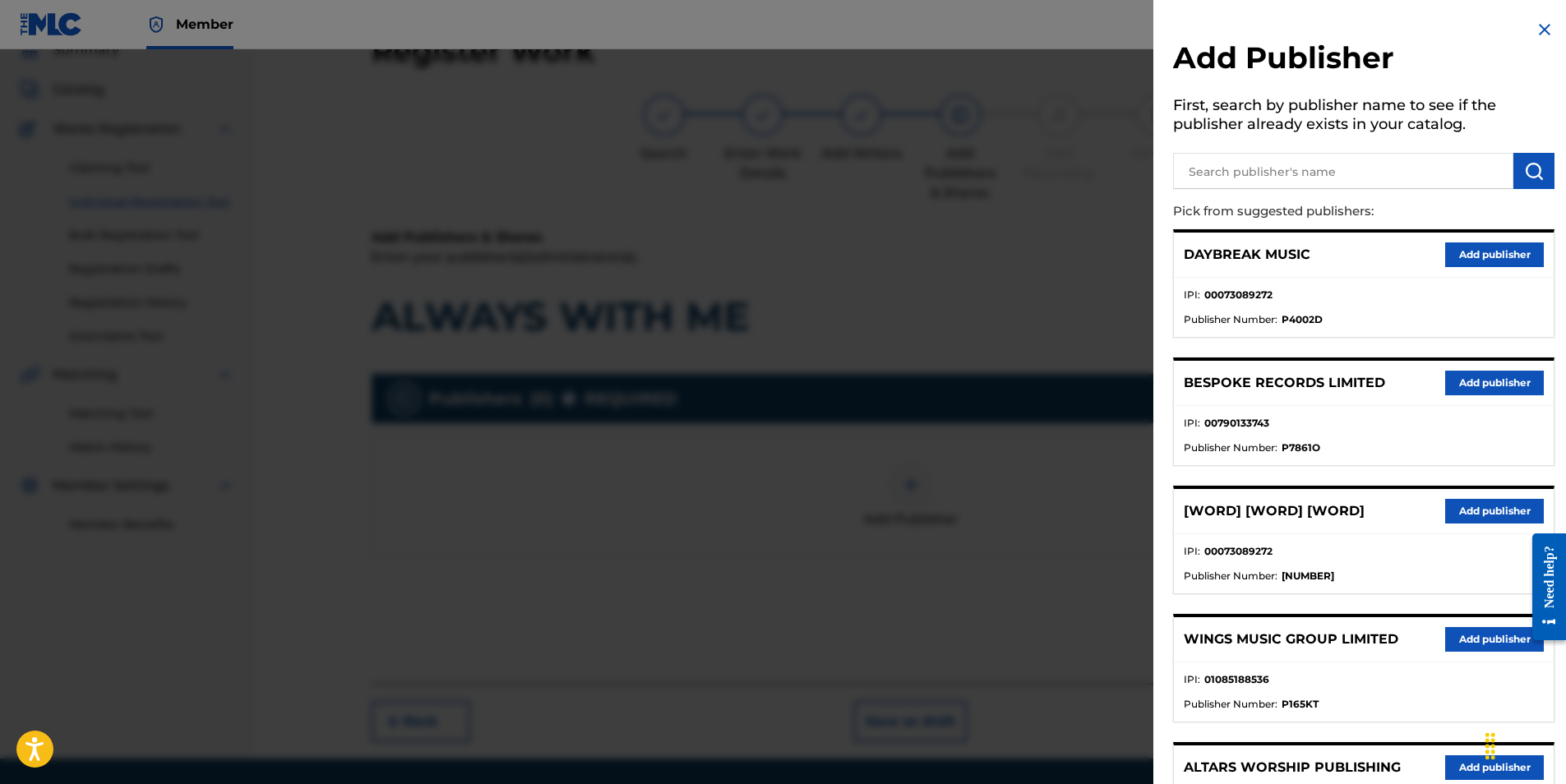 click on "Add publisher" at bounding box center [1494, 511] 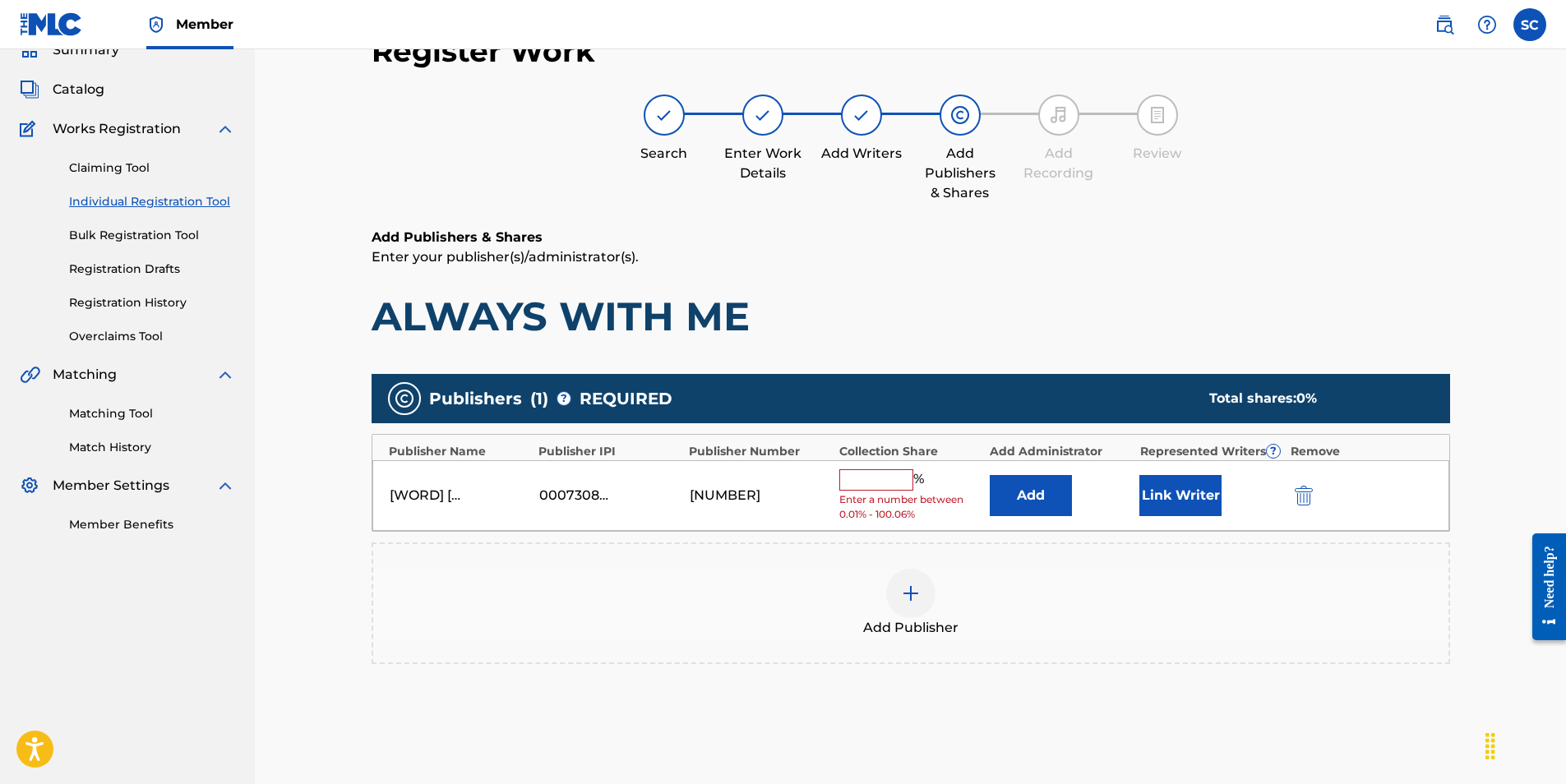 click at bounding box center (876, 480) 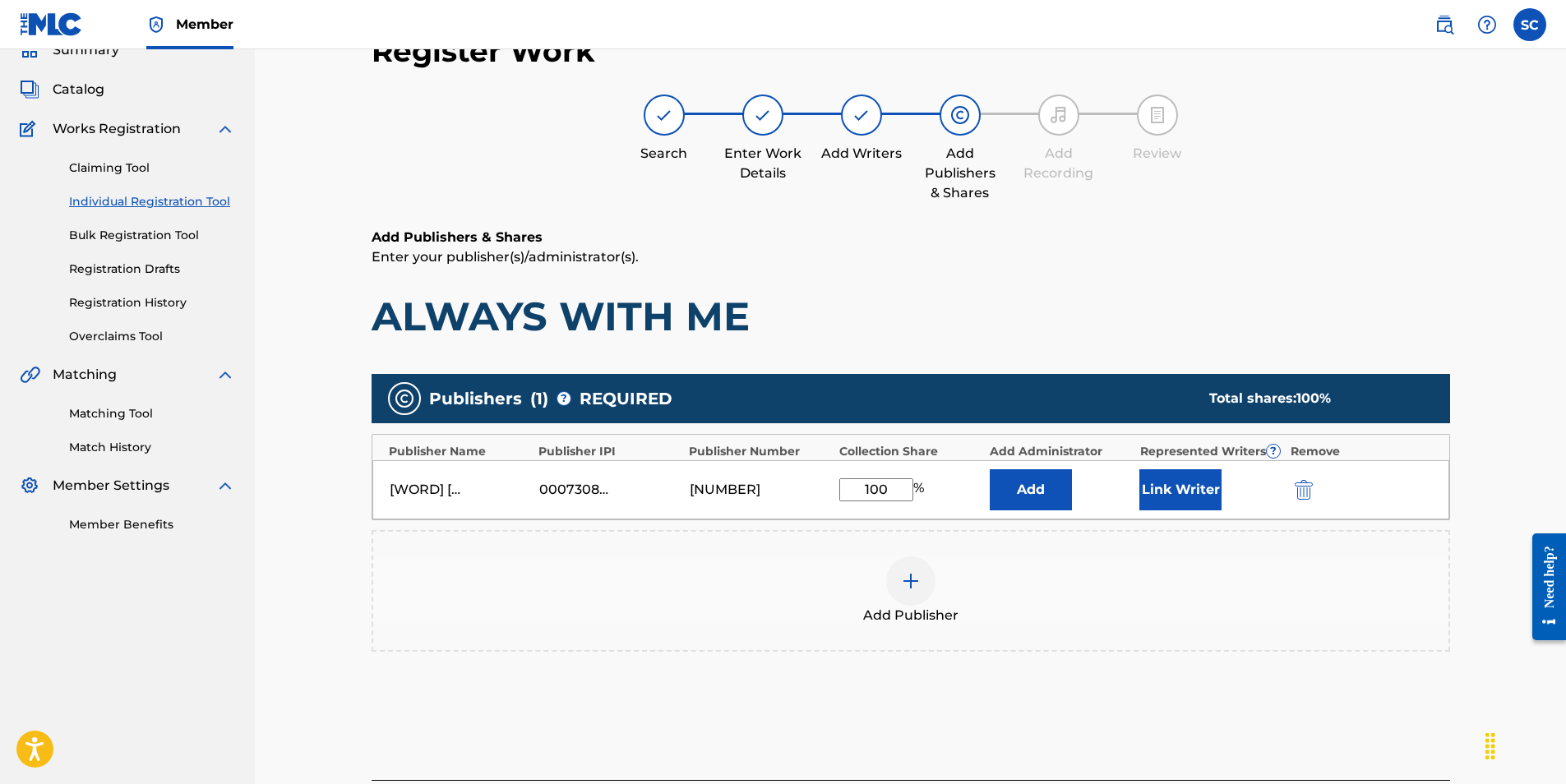 type on "100" 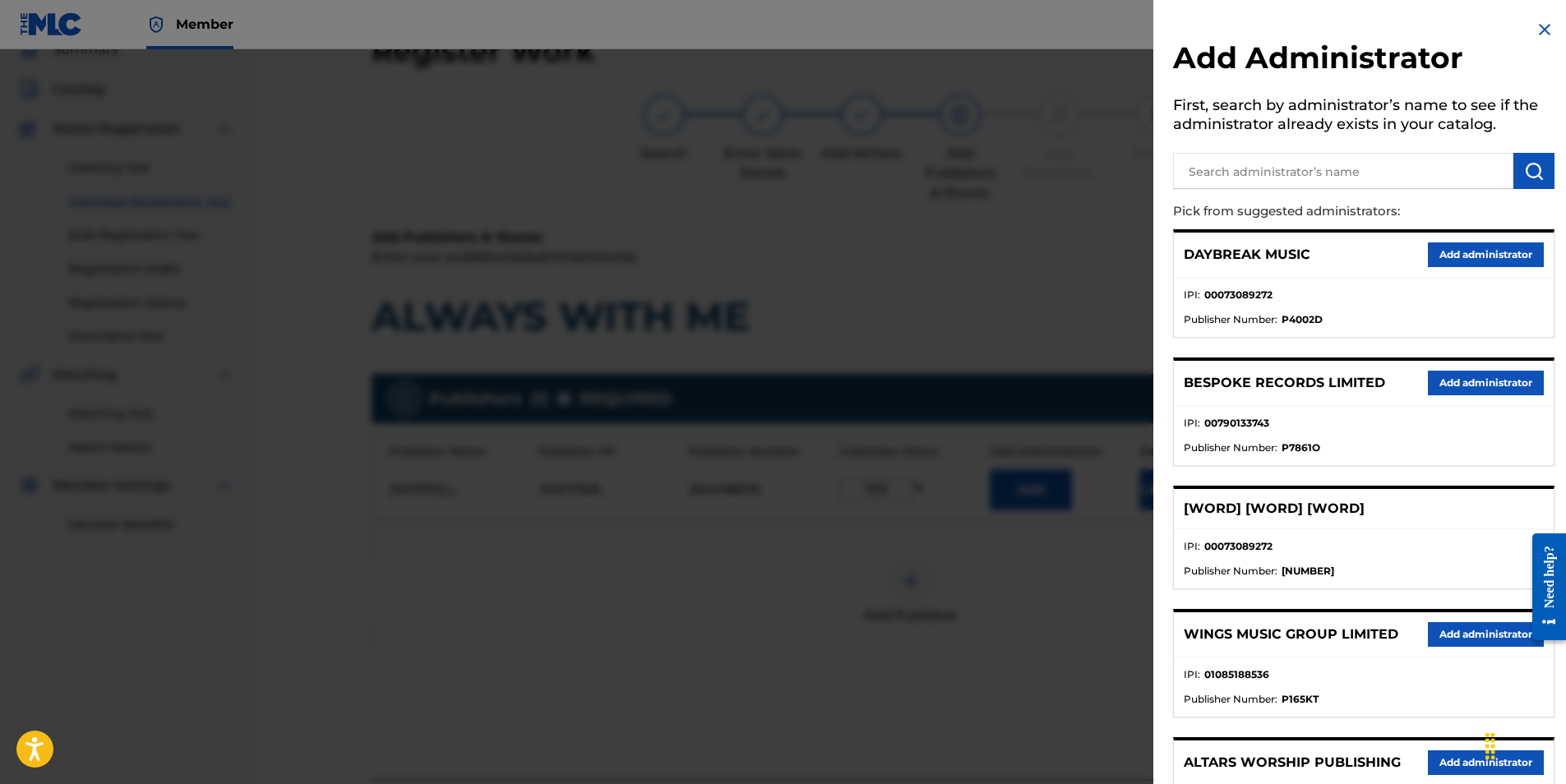 click at bounding box center (1343, 171) 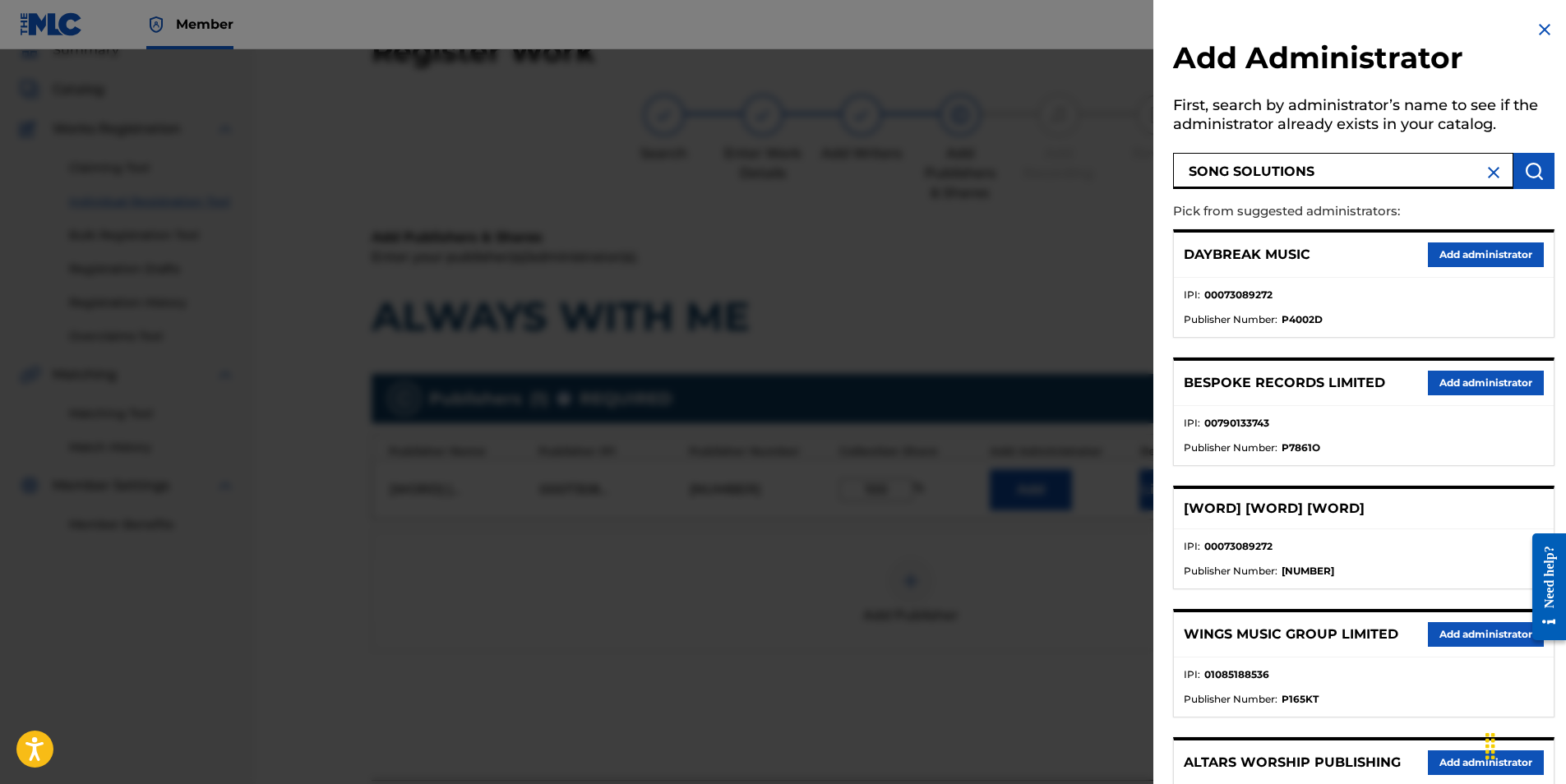 type on "SONG SOLUTIONS" 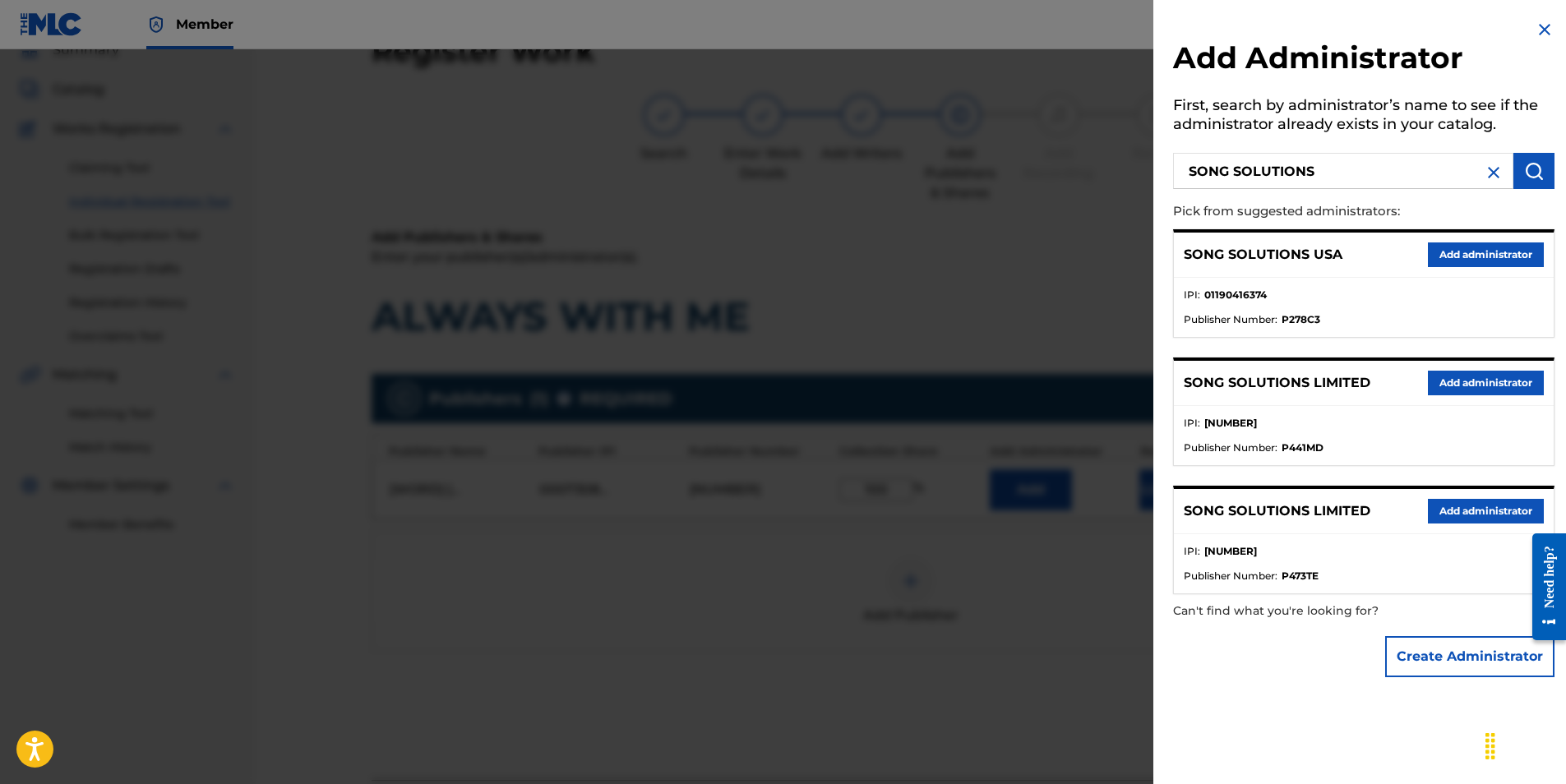 click on "Add administrator" at bounding box center [1485, 255] 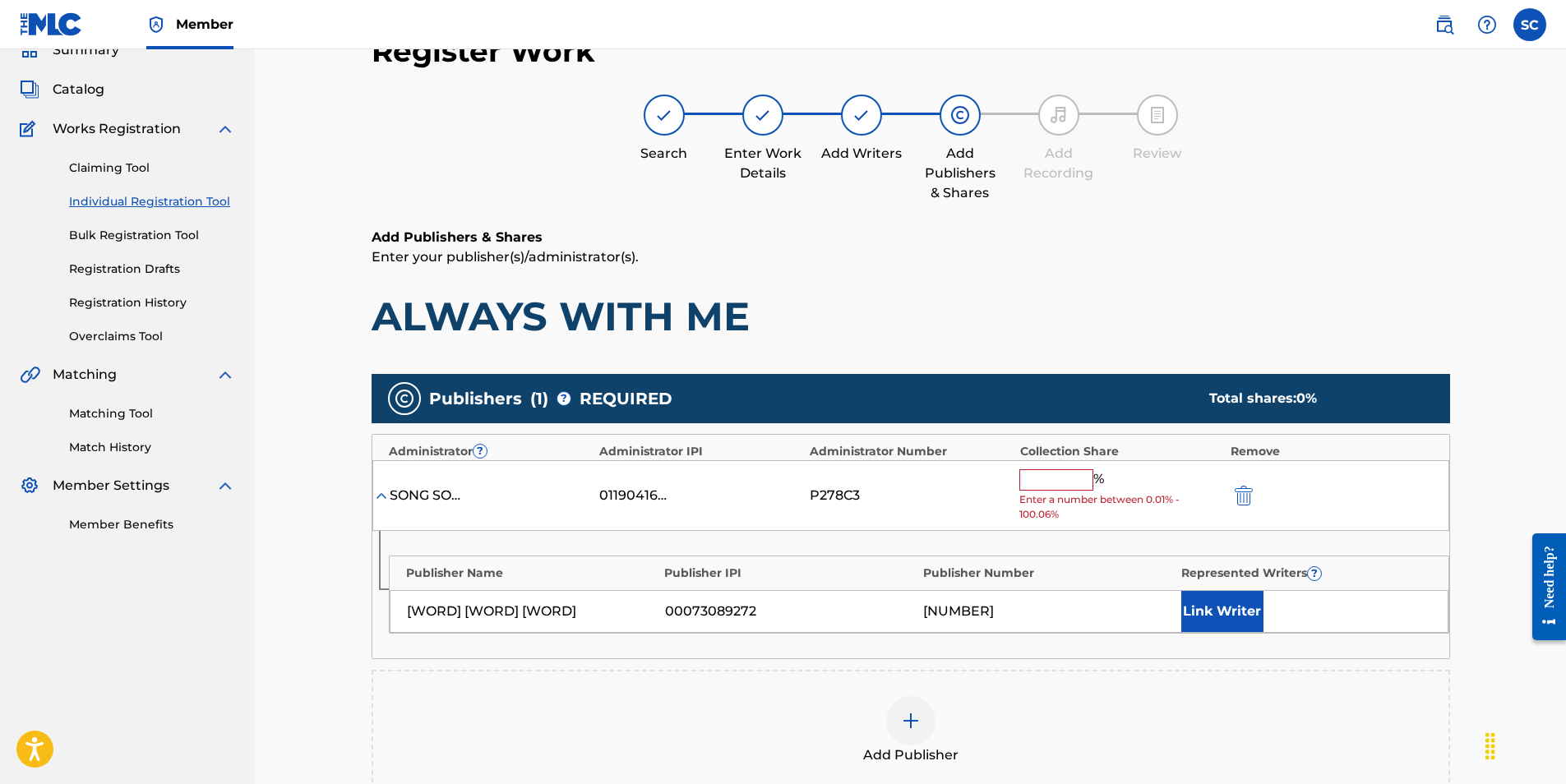 click at bounding box center [1056, 480] 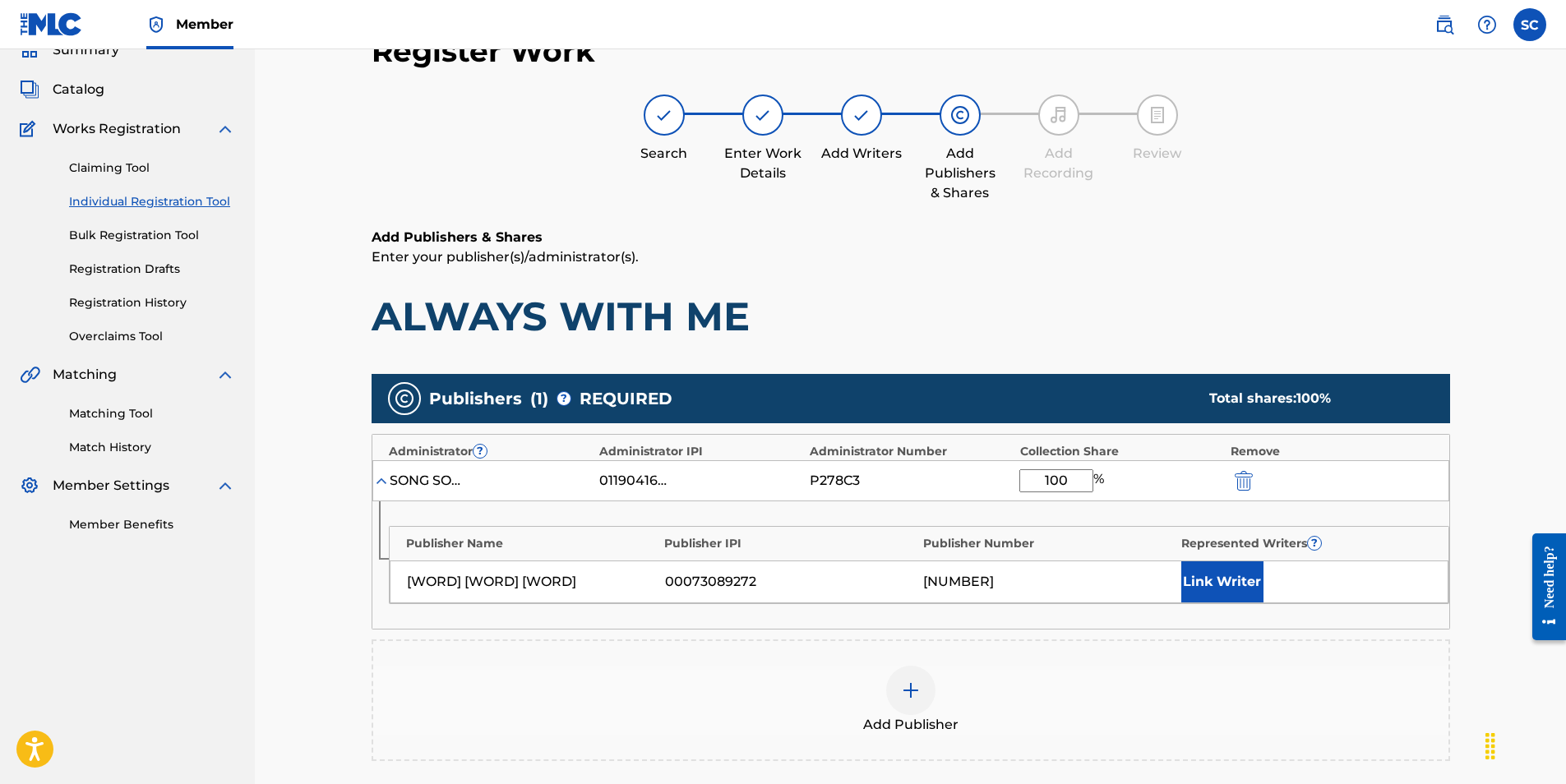 click on "Link Writer" at bounding box center (1222, 582) 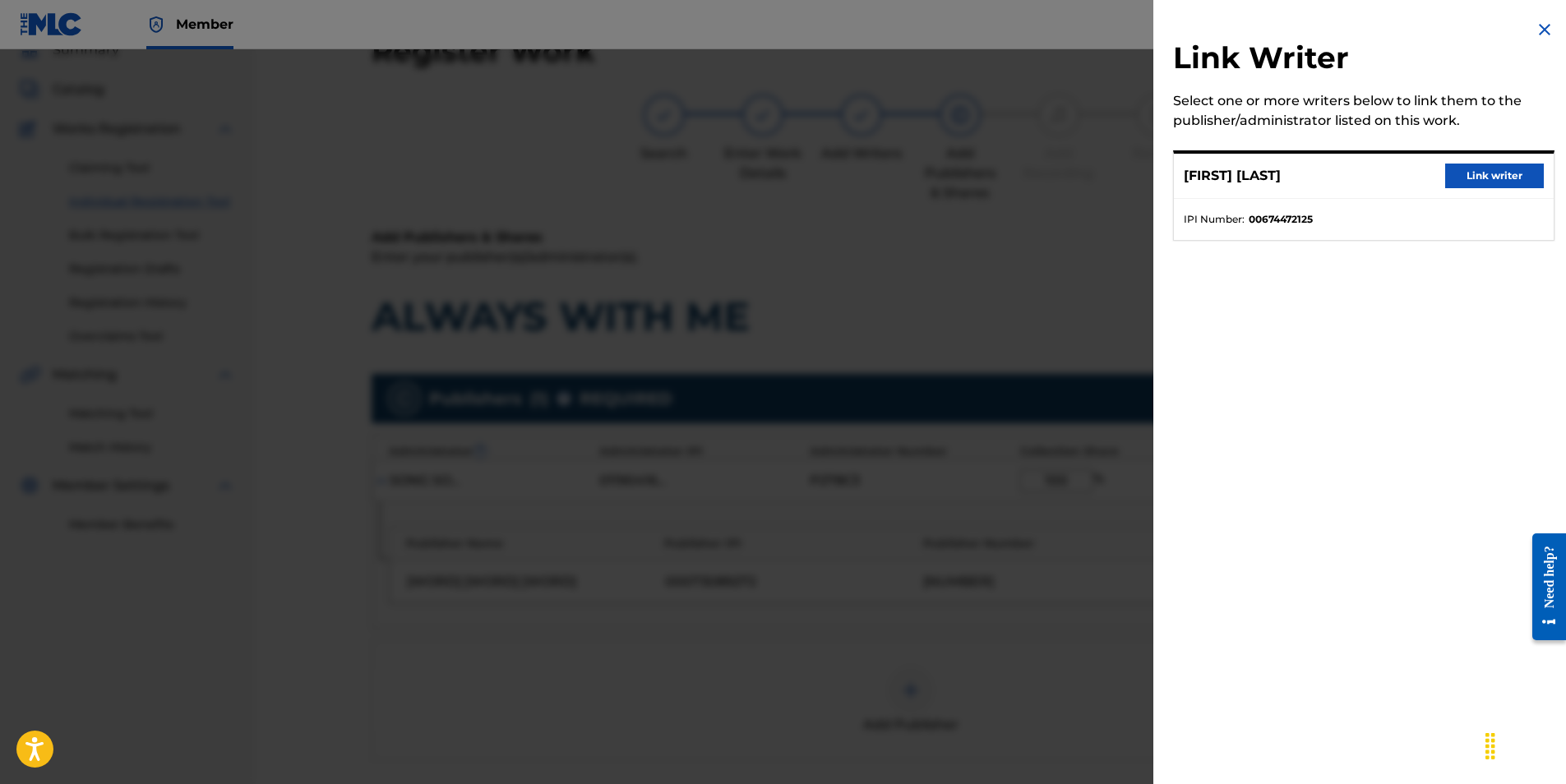 click on "Link writer" at bounding box center [1494, 176] 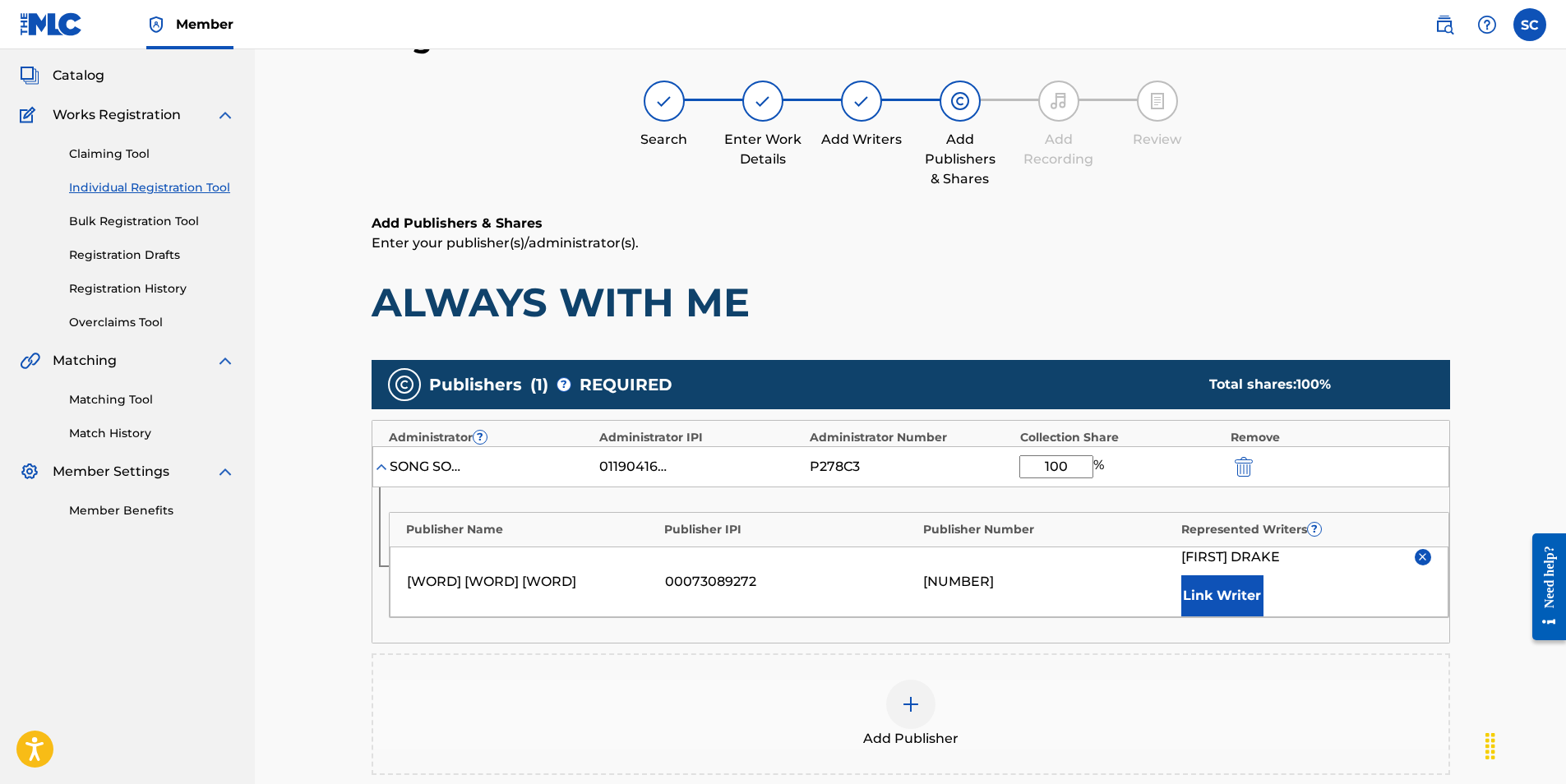 scroll, scrollTop: 361, scrollLeft: 0, axis: vertical 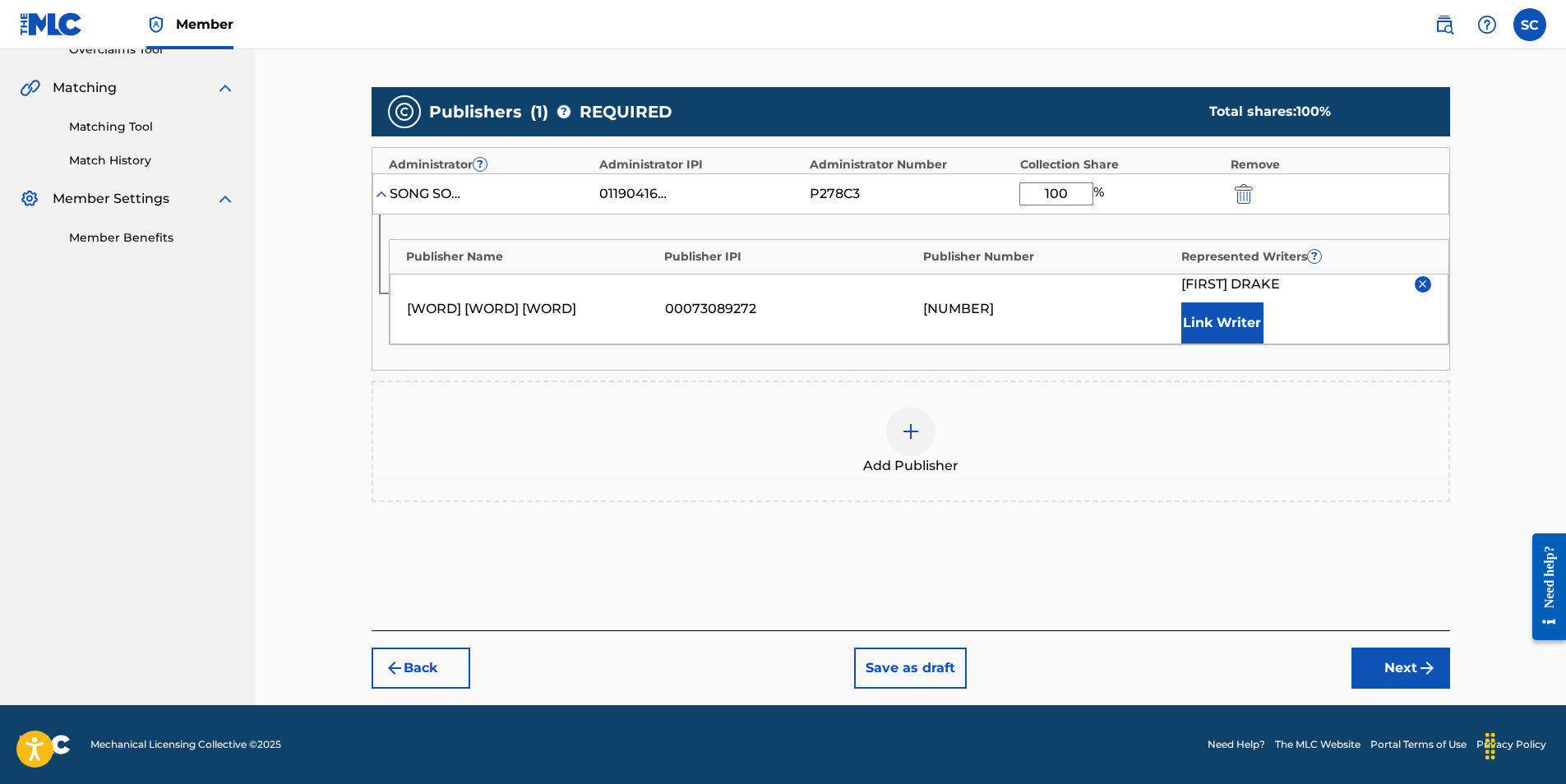 click on "Next" at bounding box center [1401, 668] 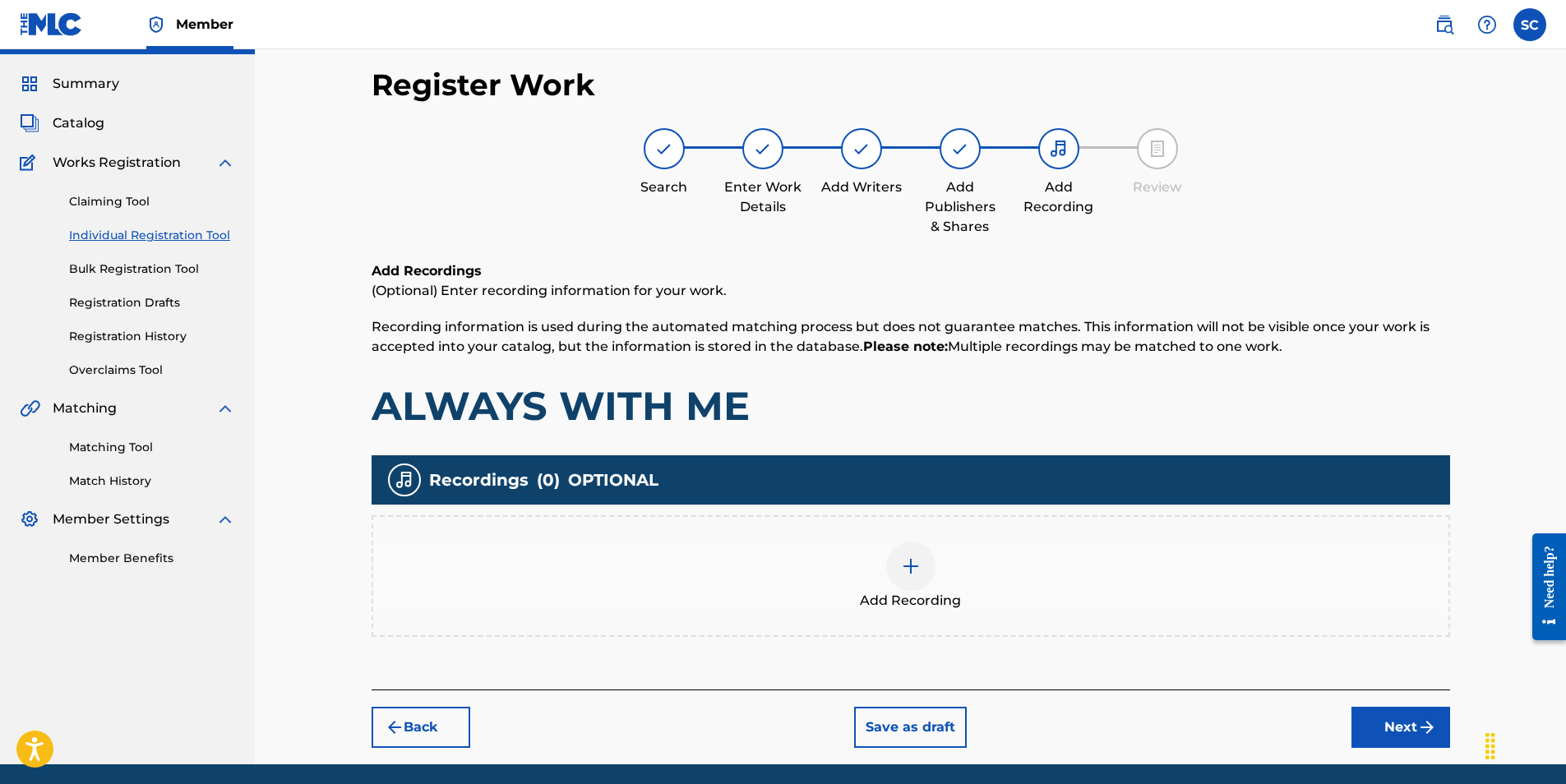 scroll, scrollTop: 74, scrollLeft: 0, axis: vertical 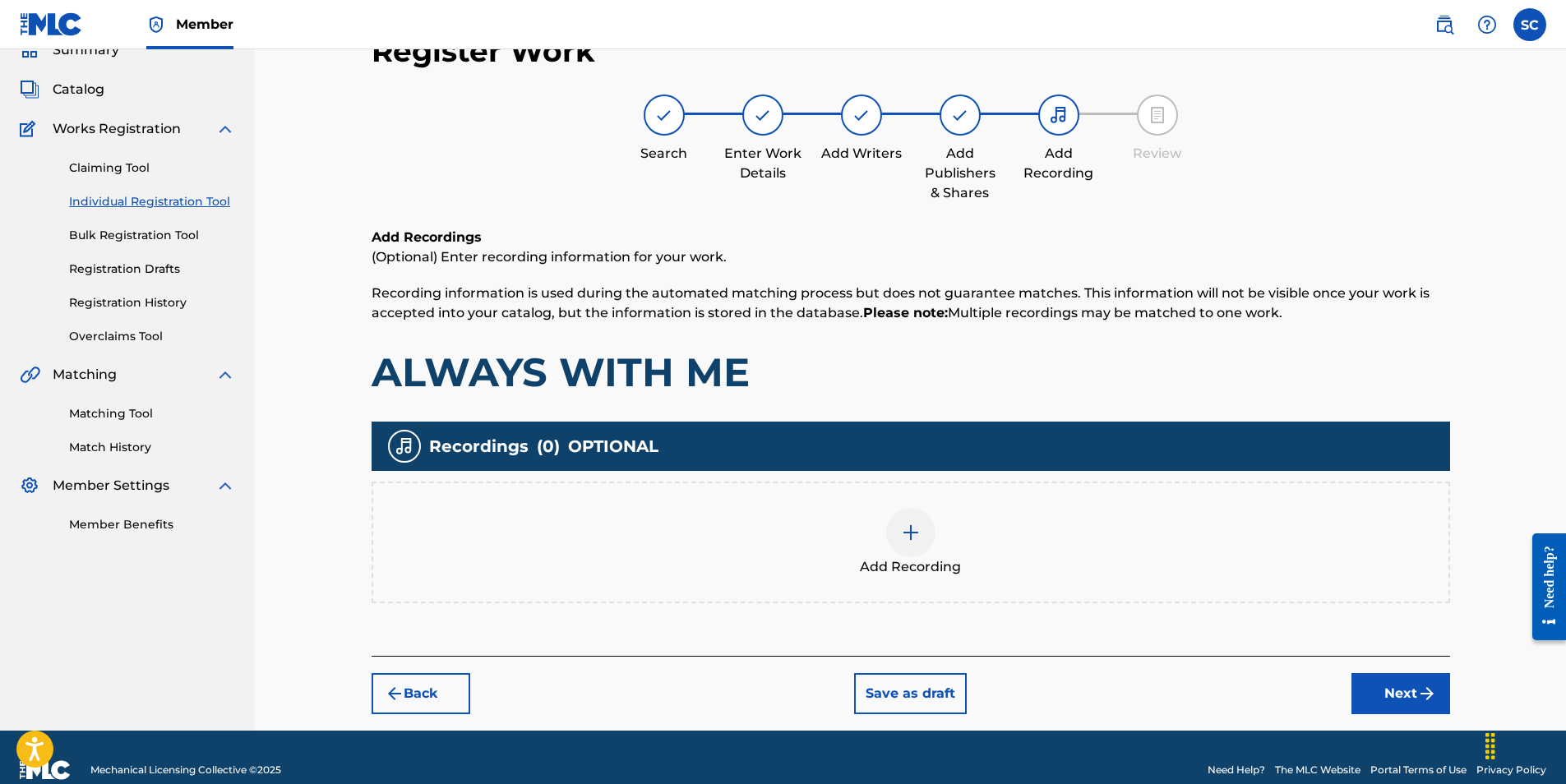 click at bounding box center [911, 533] 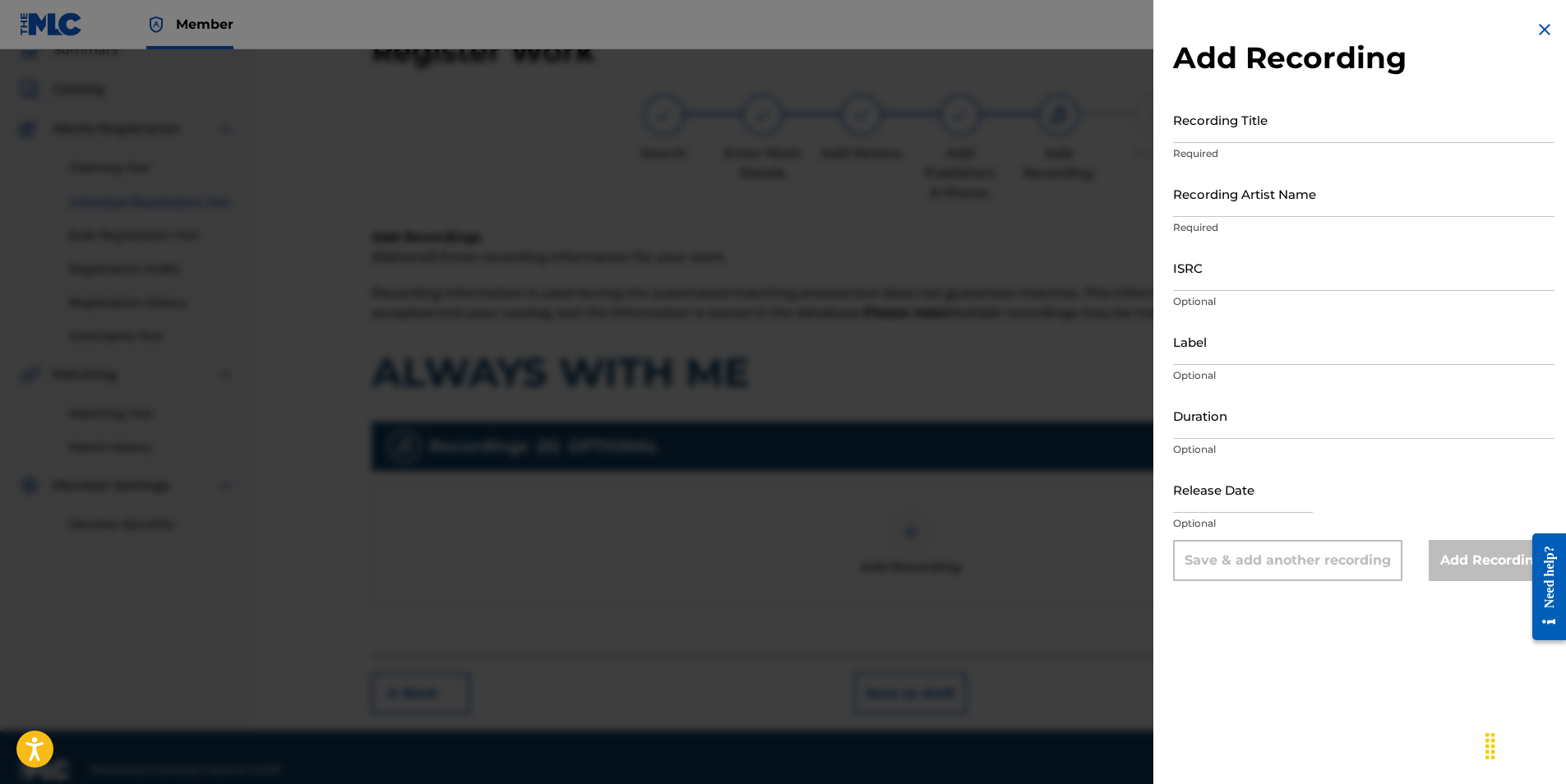 click on "ISRC" at bounding box center [1364, 267] 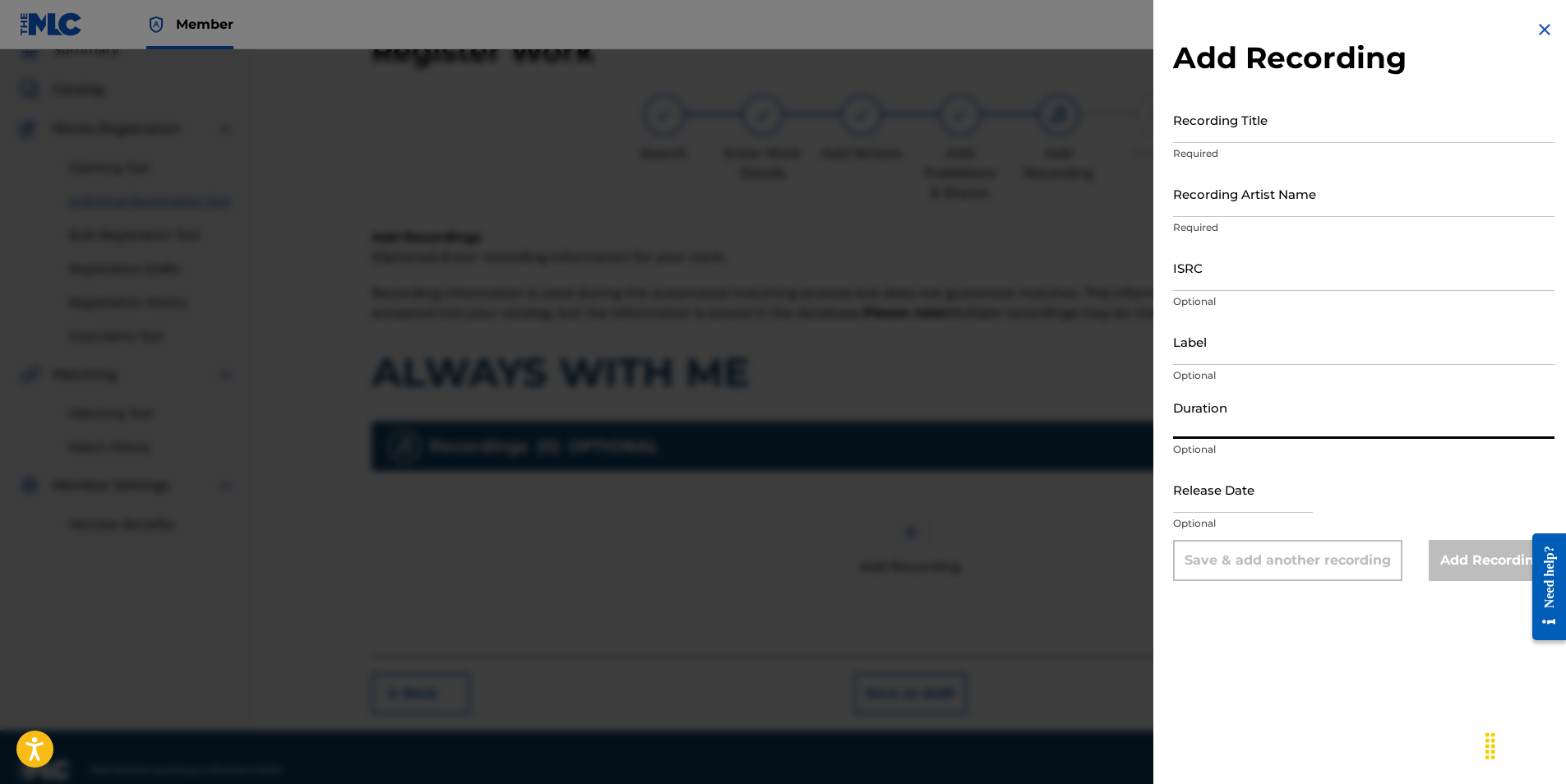 click on "Duration" at bounding box center (1364, 415) 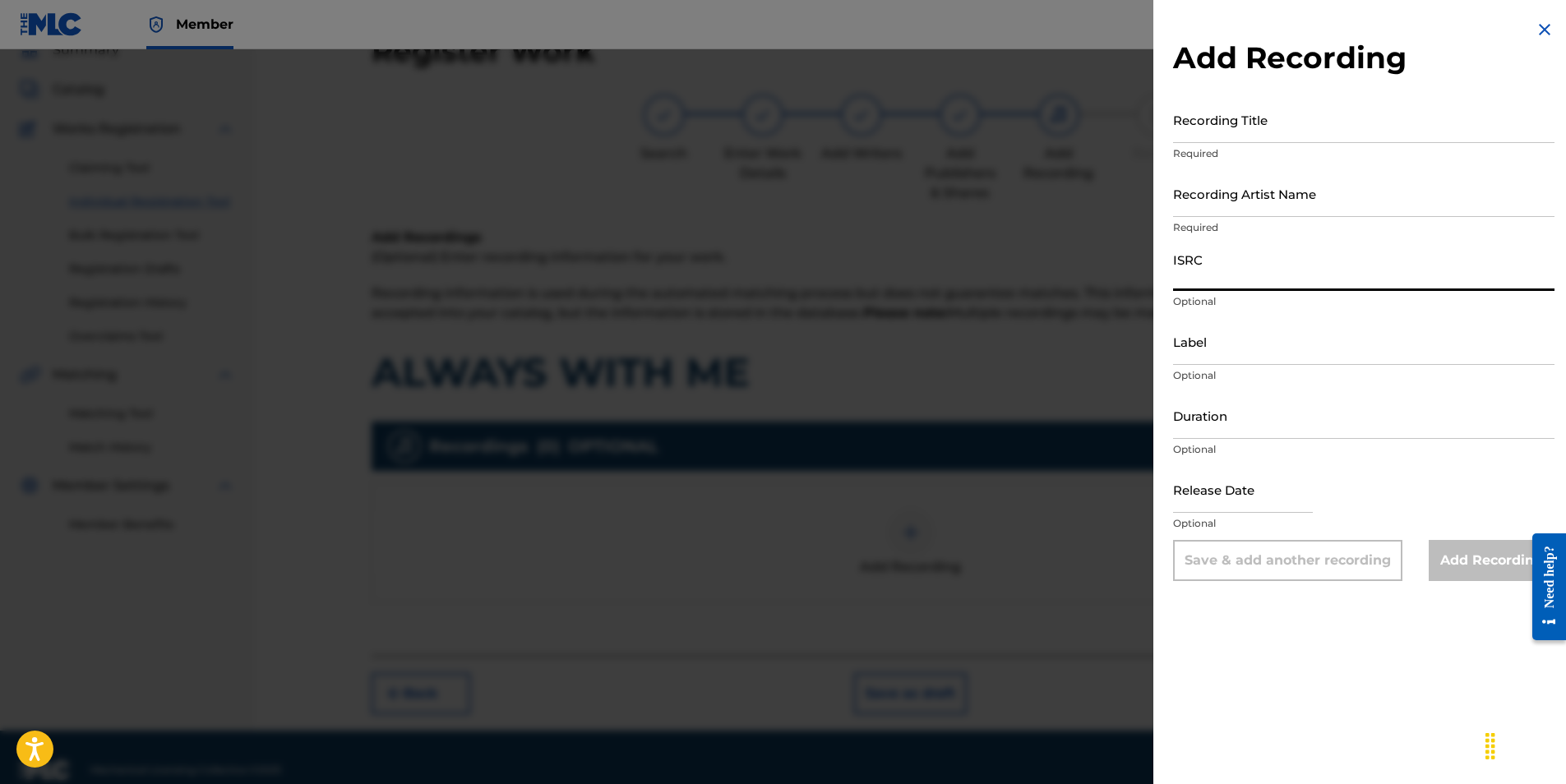 click on "ISRC" at bounding box center [1364, 267] 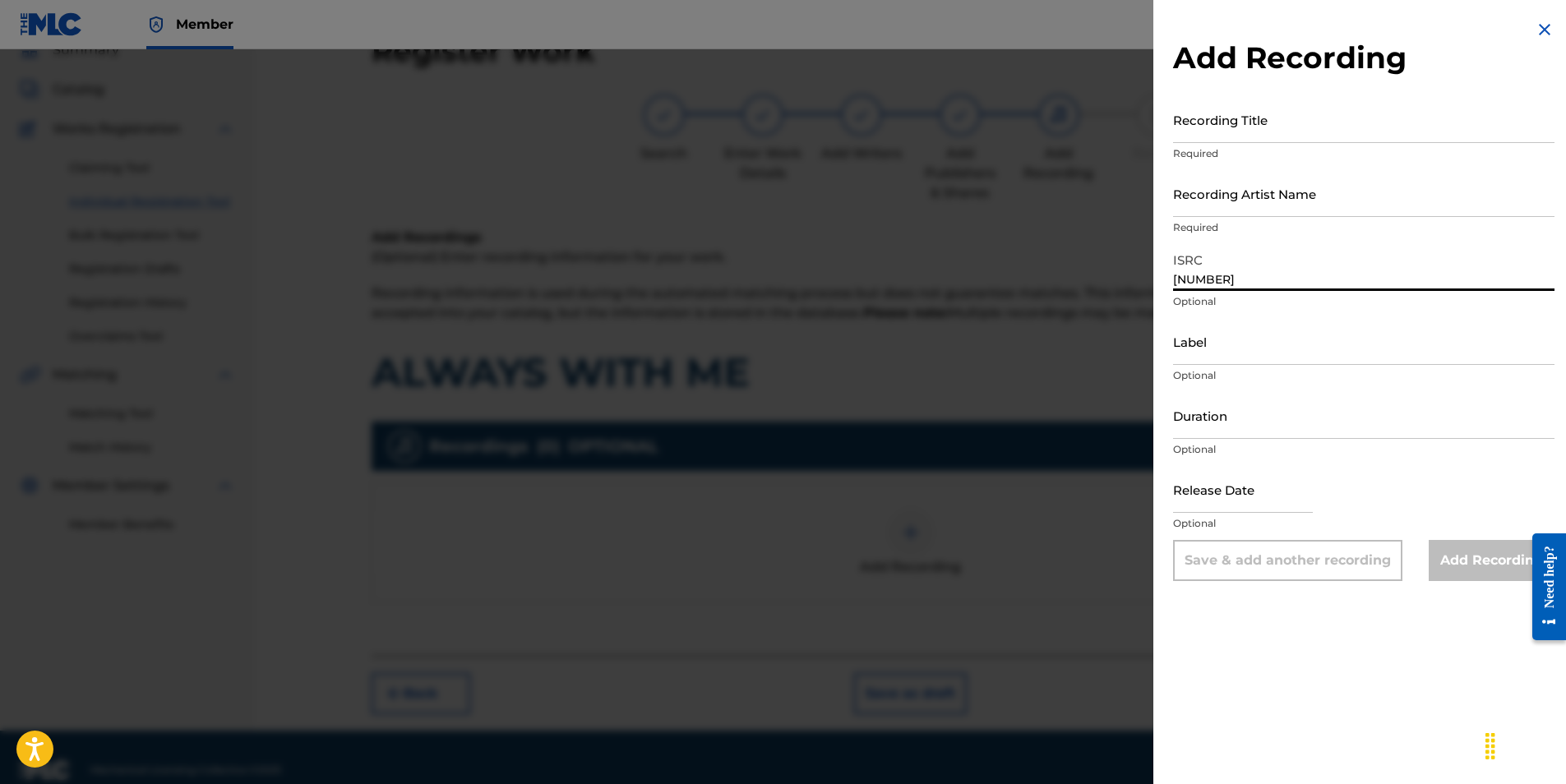 type on "[NUMBER]" 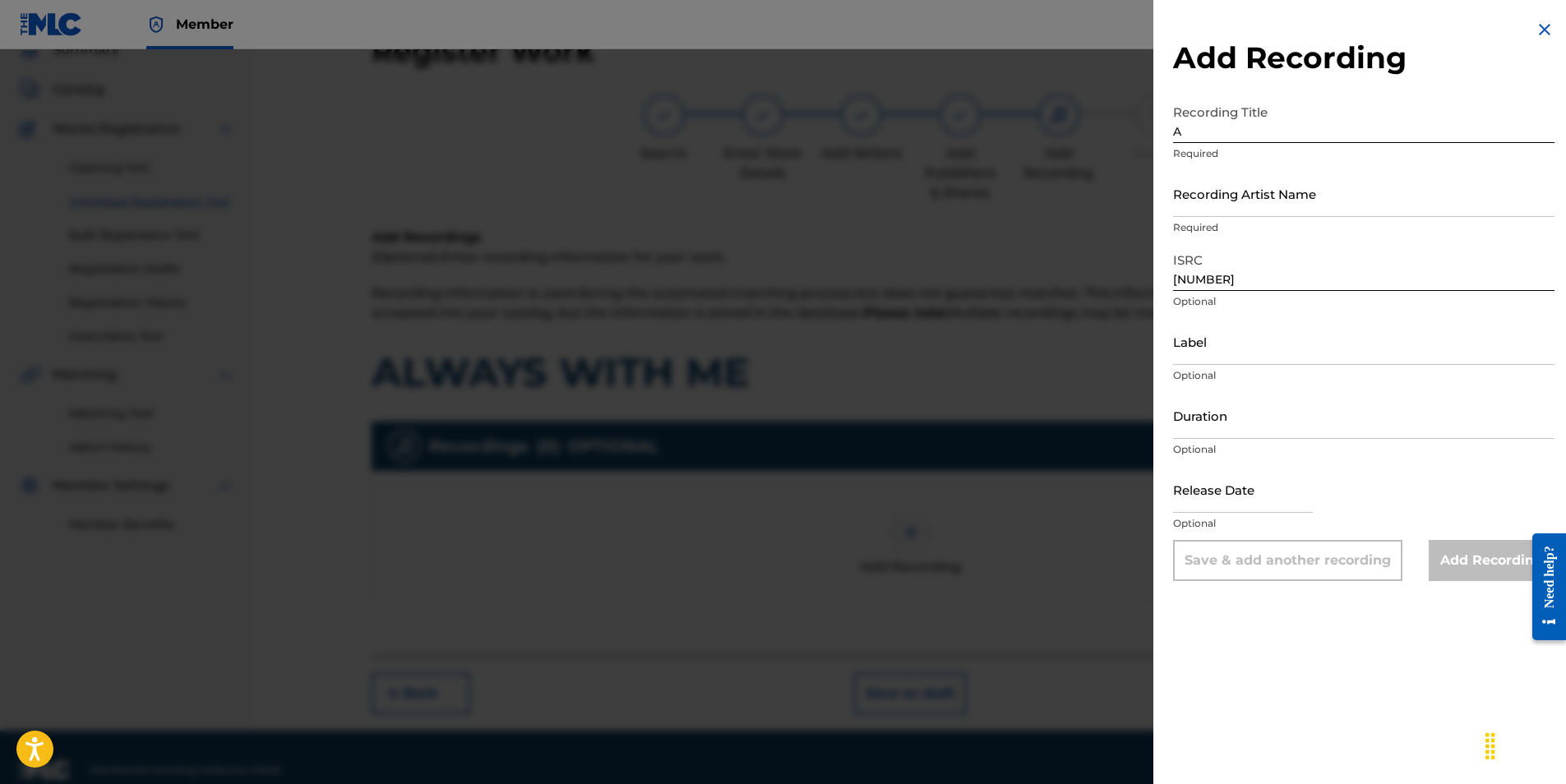 click on "A" at bounding box center (1364, 119) 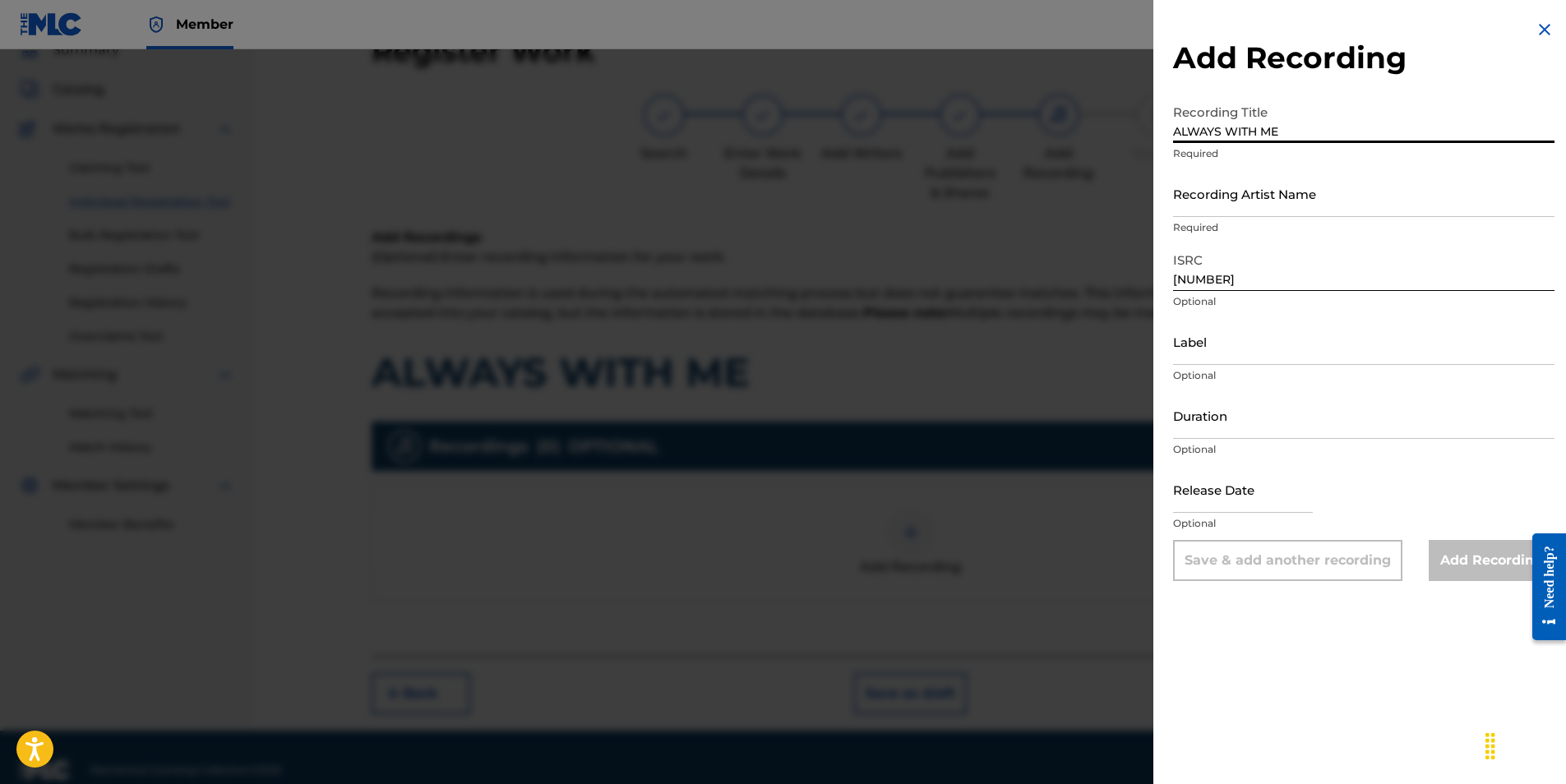 type on "ALWAYS WITH ME" 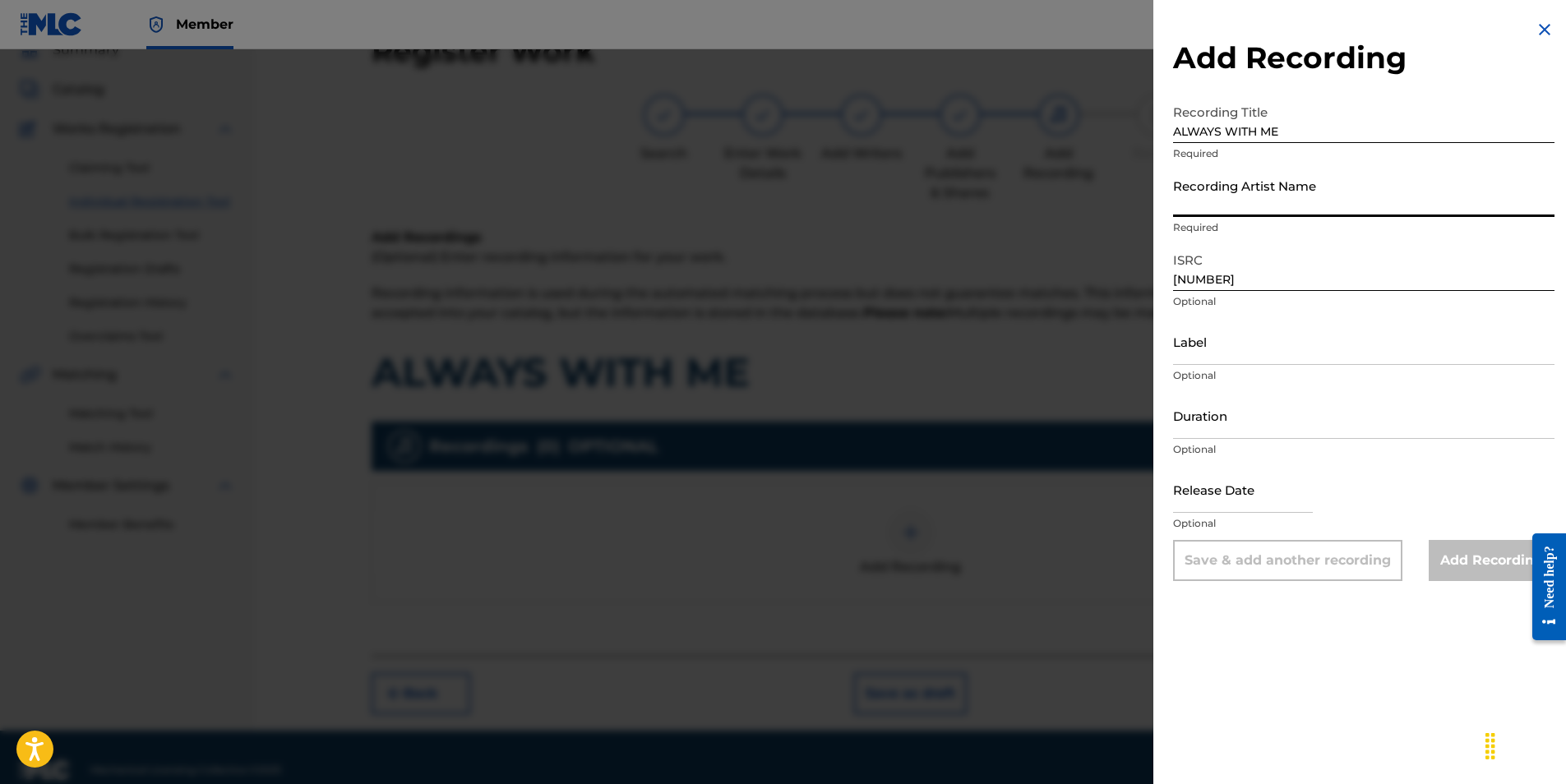click on "Recording Artist Name" at bounding box center [1364, 193] 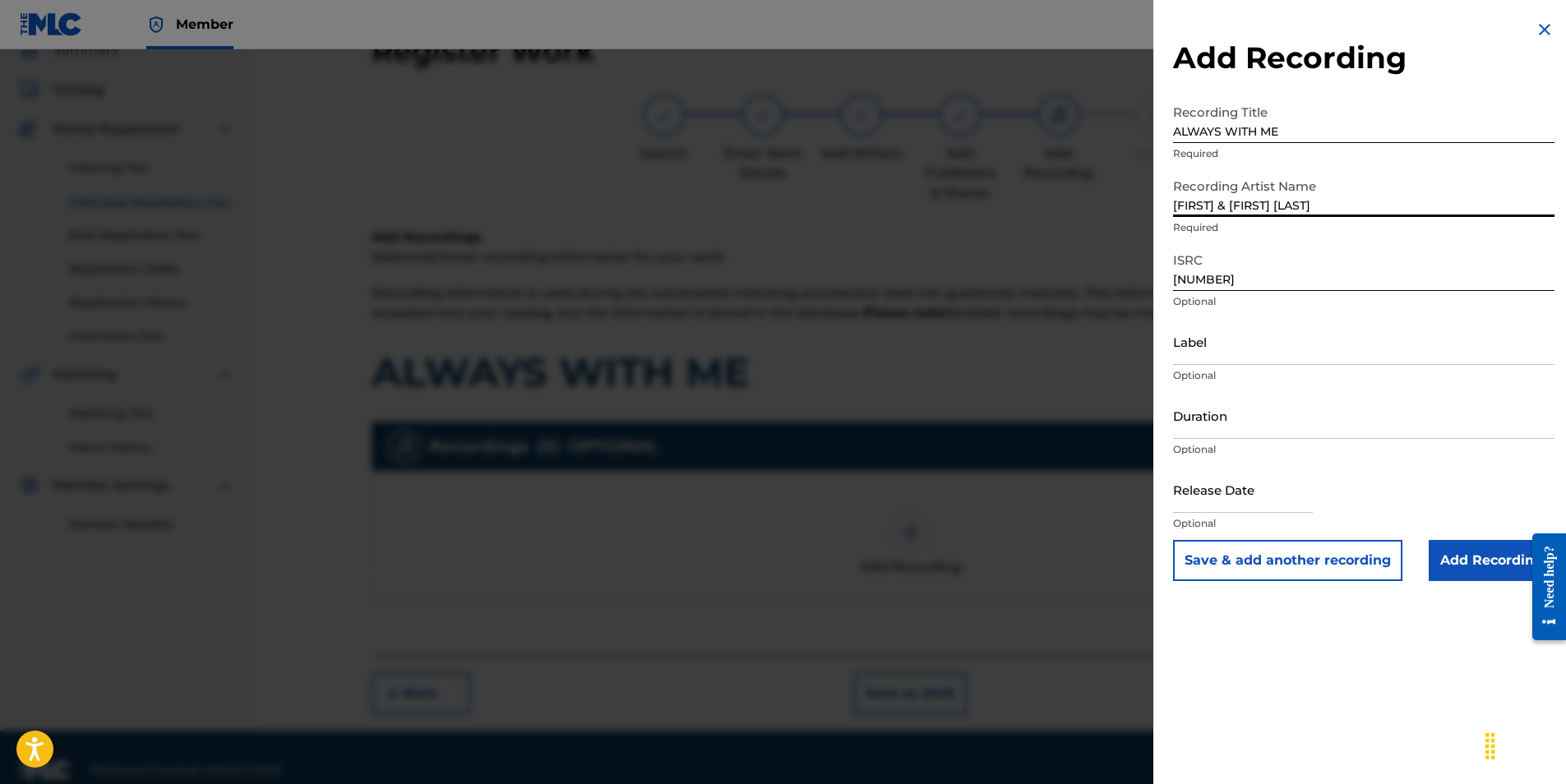 type on "[FIRST] & [FIRST] [LAST]" 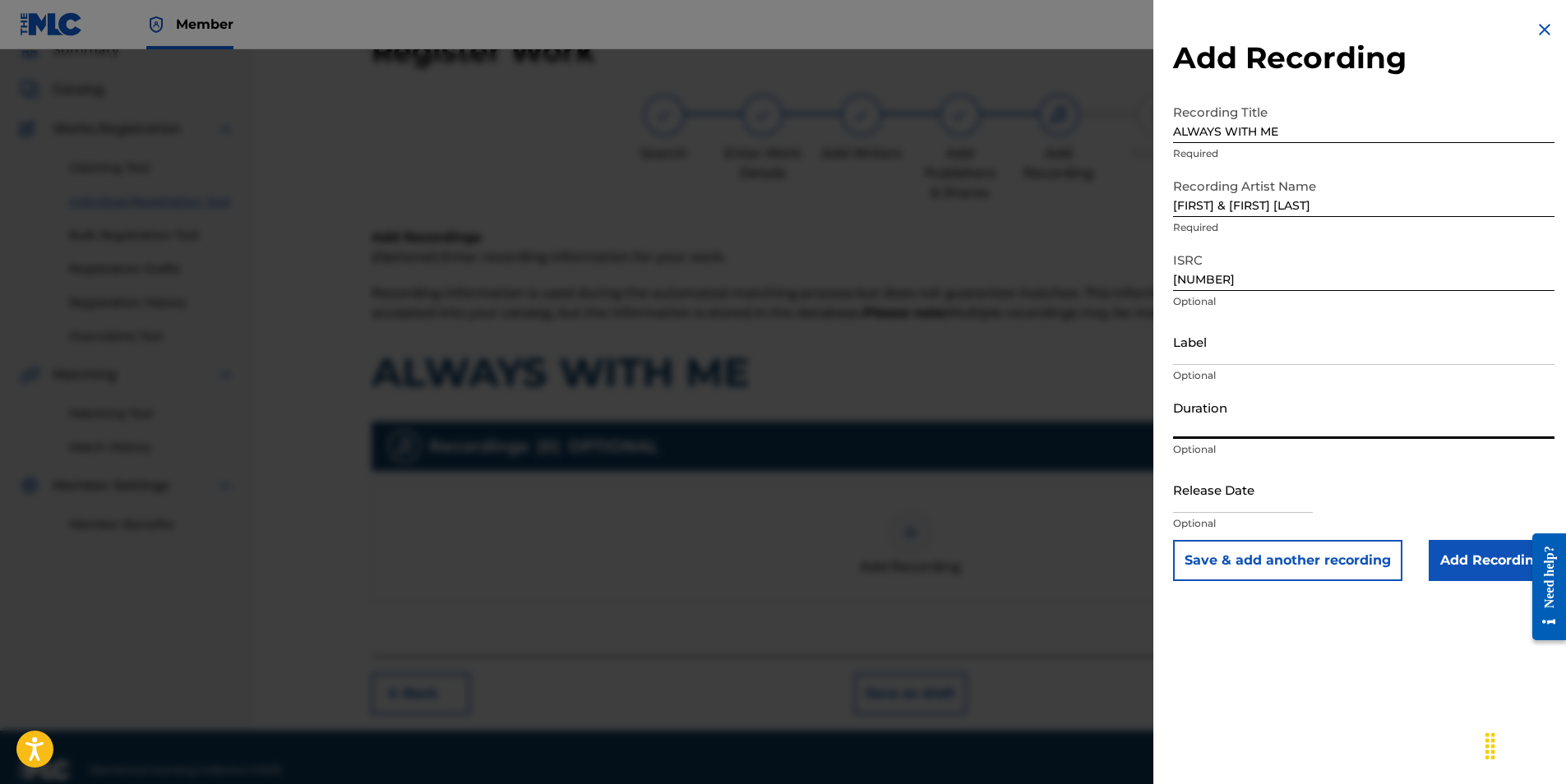 click on "Duration" at bounding box center (1364, 415) 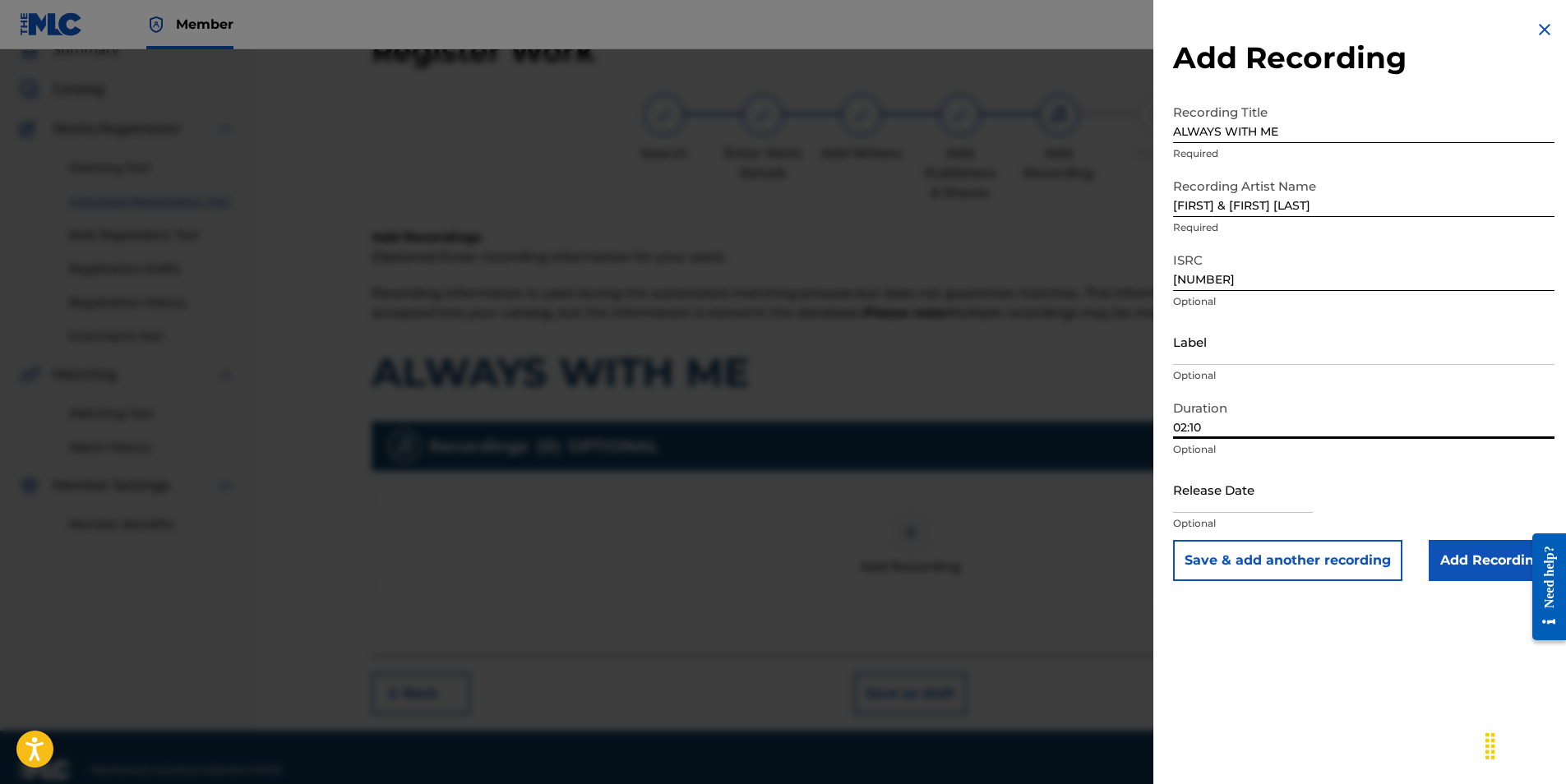 type on "02:10" 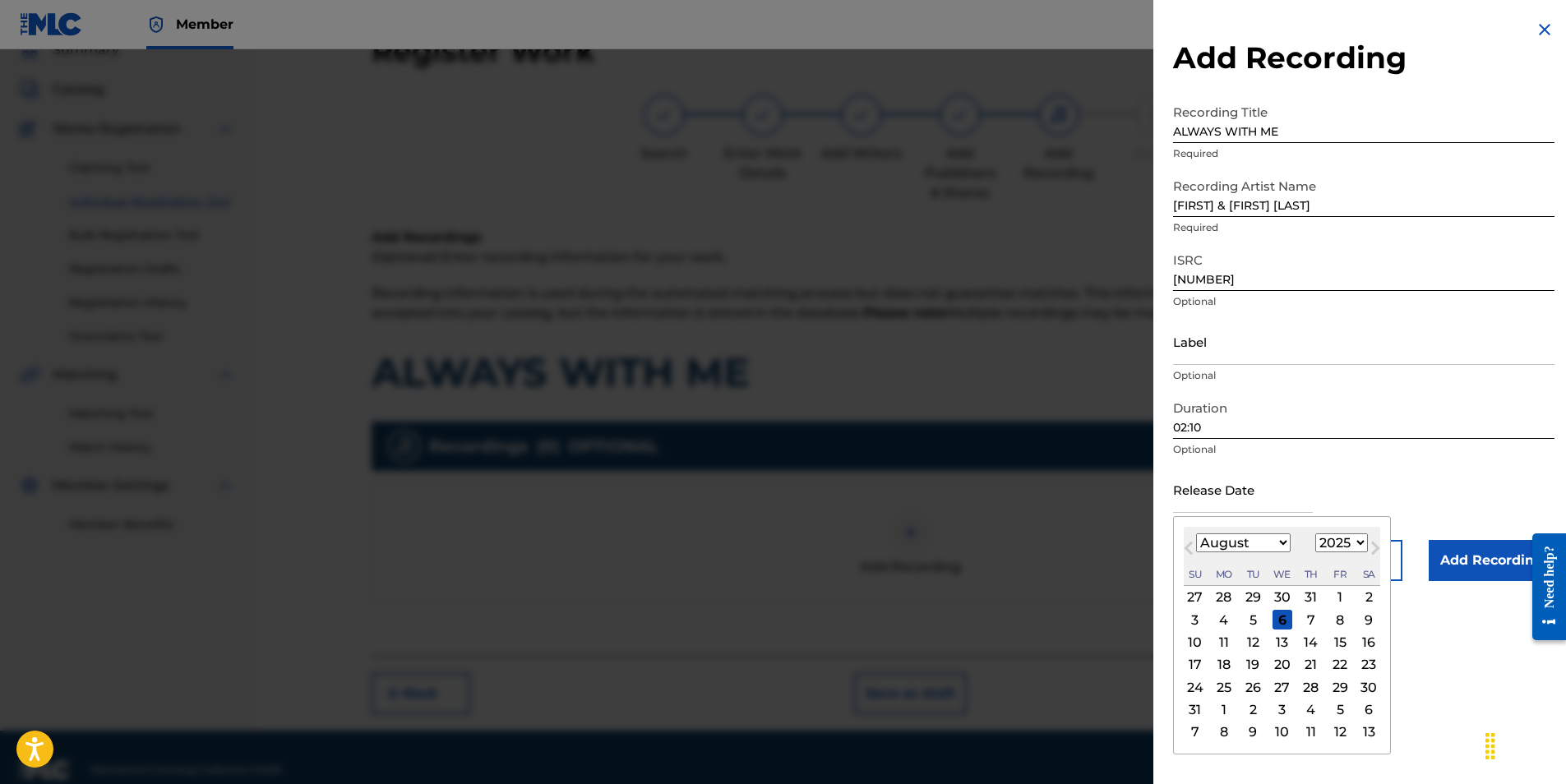 click on "Previous Month Next Month August 2025 January February March April May June July August September October November December 1900 1901 1902 1903 1904 1905 1906 1907 1908 1909 1910 1911 1912 1913 1914 1915 1916 1917 1918 1919 1920 1921 1922 1923 1924 1925 1926 1927 1928 1929 1930 1931 1932 1933 1934 1935 1936 1937 1938 1939 1940 1941 1942 1943 1944 1945 1946 1947 1948 1949 1950 1951 1952 1953 1954 1955 1956 1957 1958 1959 1960 1961 1962 1963 1964 1965 1966 1967 1968 1969 1970 1971 1972 1973 1974 1975 1976 1977 1978 1979 1980 1981 1982 1983 1984 1985 1986 1987 1988 1989 1990 1991 1992 1993 1994 1995 1996 1997 1998 1999 2000 2001 2002 2003 2004 2005 2006 2007 2008 2009 2010 2011 2012 2013 2014 2015 2016 2017 2018 2019 2020 2021 2022 2023 2024 2025 2026 2027 2028 2029 2030 2031 2032 2033 2034 2035 2036 2037 2038 2039 2040 2041 2042 2043 2044 2045 2046 2047 2048 2049 2050 2051 2052 2053 2054 2055 2056 2057 2058 2059 2060 2061 2062 2063 2064 2065 2066 2067 2068 2069 2070 2071 2072 2073 2074 2075 2076 2077 2078 2079" at bounding box center (1282, 635) 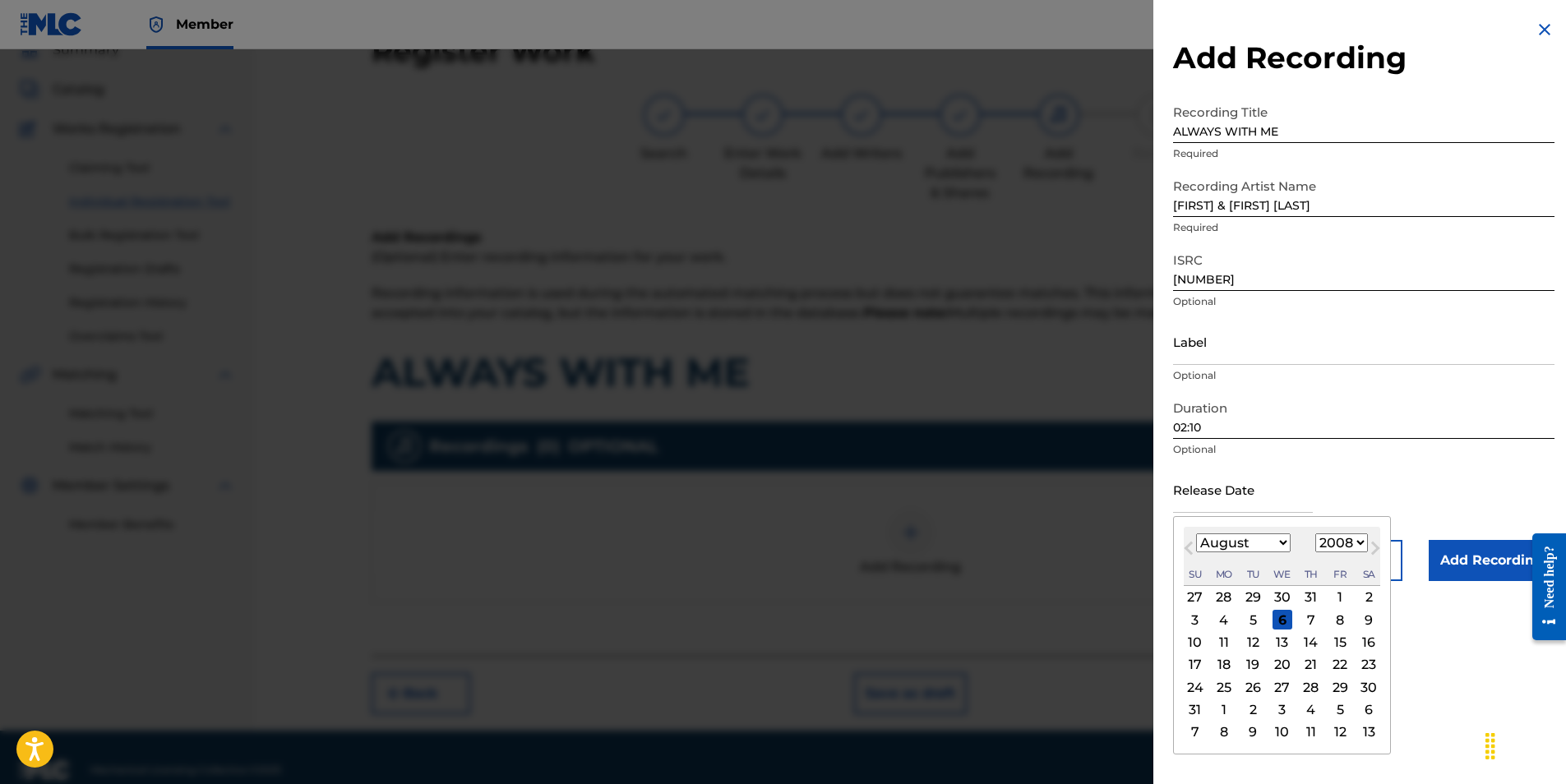 click on "1900 1901 1902 1903 1904 1905 1906 1907 1908 1909 1910 1911 1912 1913 1914 1915 1916 1917 1918 1919 1920 1921 1922 1923 1924 1925 1926 1927 1928 1929 1930 1931 1932 1933 1934 1935 1936 1937 1938 1939 1940 1941 1942 1943 1944 1945 1946 1947 1948 1949 1950 1951 1952 1953 1954 1955 1956 1957 1958 1959 1960 1961 1962 1963 1964 1965 1966 1967 1968 1969 1970 1971 1972 1973 1974 1975 1976 1977 1978 1979 1980 1981 1982 1983 1984 1985 1986 1987 1988 1989 1990 1991 1992 1993 1994 1995 1996 1997 1998 1999 2000 2001 2002 2003 2004 2005 2006 2007 2008 2009 2010 2011 2012 2013 2014 2015 2016 2017 2018 2019 2020 2021 2022 2023 2024 2025 2026 2027 2028 2029 2030 2031 2032 2033 2034 2035 2036 2037 2038 2039 2040 2041 2042 2043 2044 2045 2046 2047 2048 2049 2050 2051 2052 2053 2054 2055 2056 2057 2058 2059 2060 2061 2062 2063 2064 2065 2066 2067 2068 2069 2070 2071 2072 2073 2074 2075 2076 2077 2078 2079 2080 2081 2082 2083 2084 2085 2086 2087 2088 2089 2090 2091 2092 2093 2094 2095 2096 2097 2098 2099 2100" at bounding box center (1342, 542) 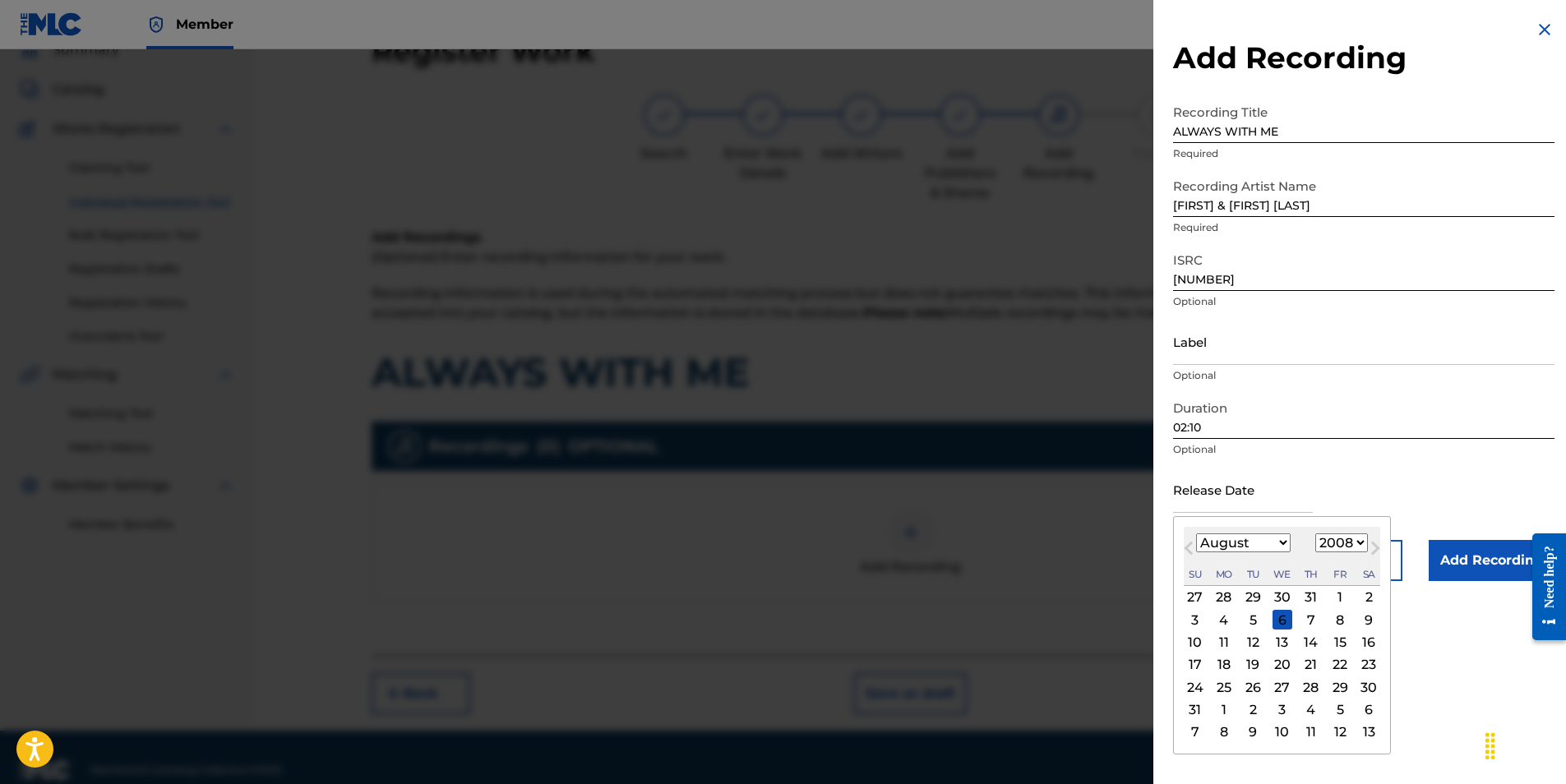 click on "January February March April May June July August September October November December" at bounding box center [1243, 542] 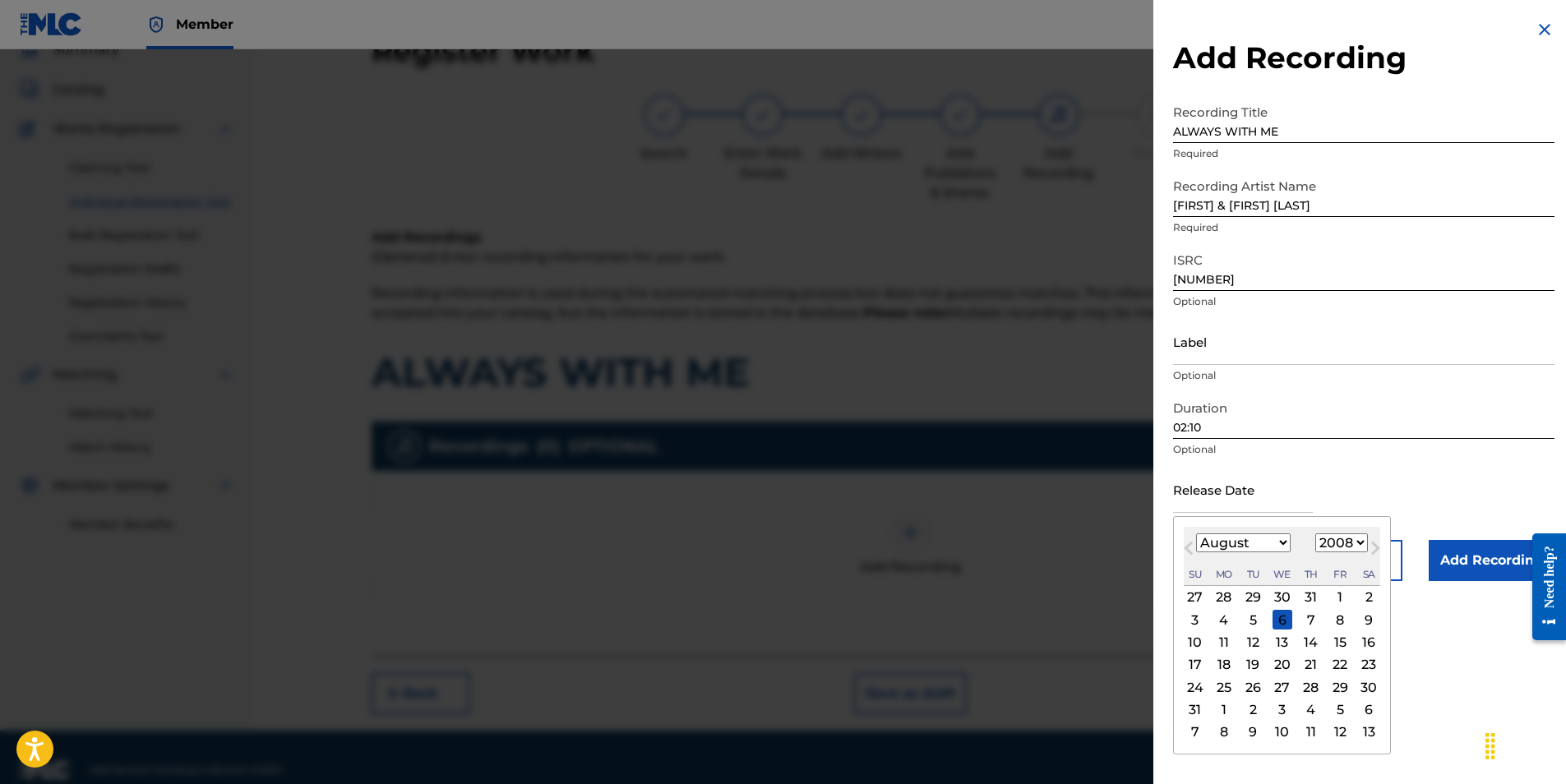 select on "2" 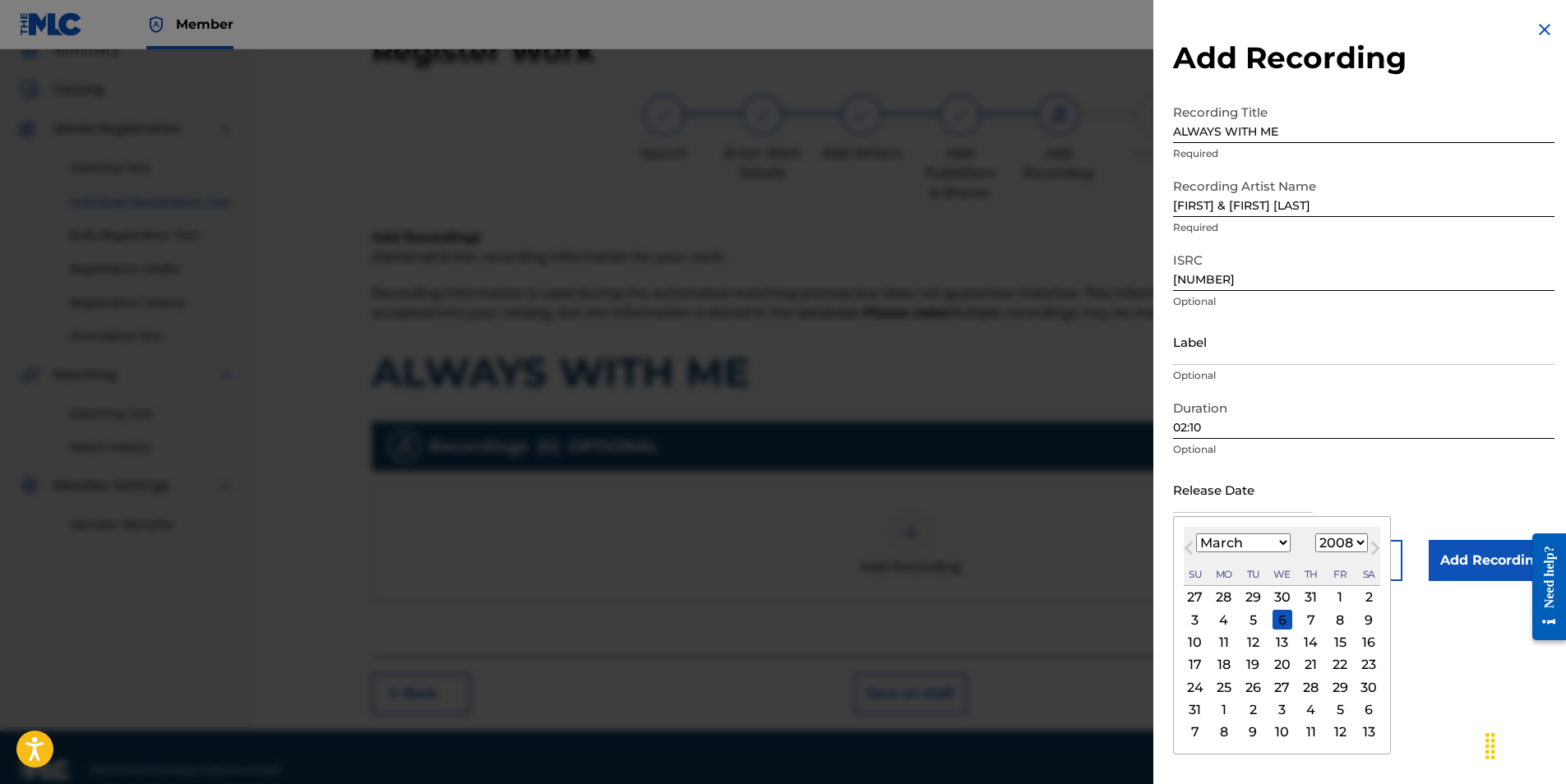 click on "January February March April May June July August September October November December" at bounding box center [1243, 542] 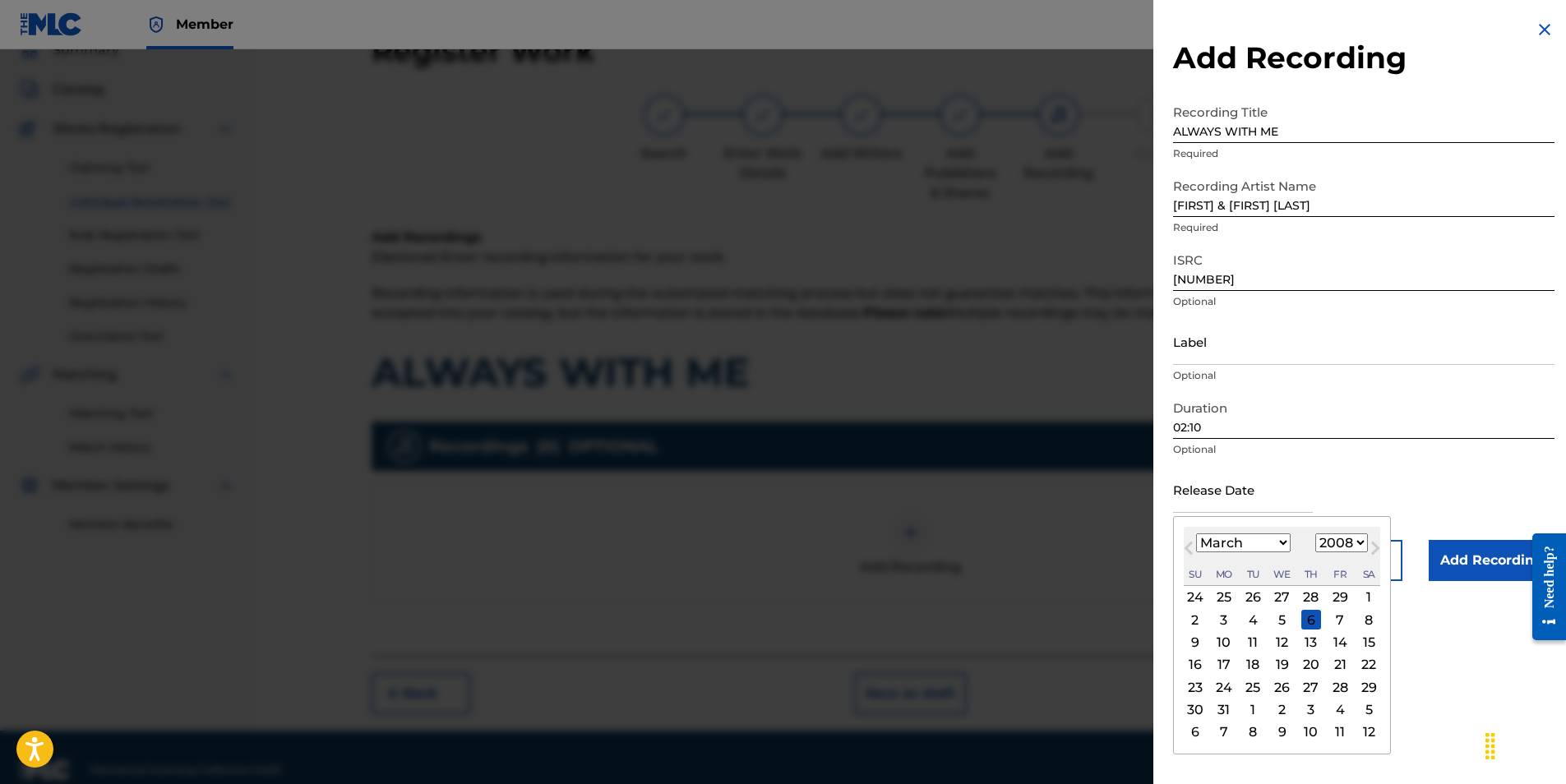 click on "10" at bounding box center [1224, 643] 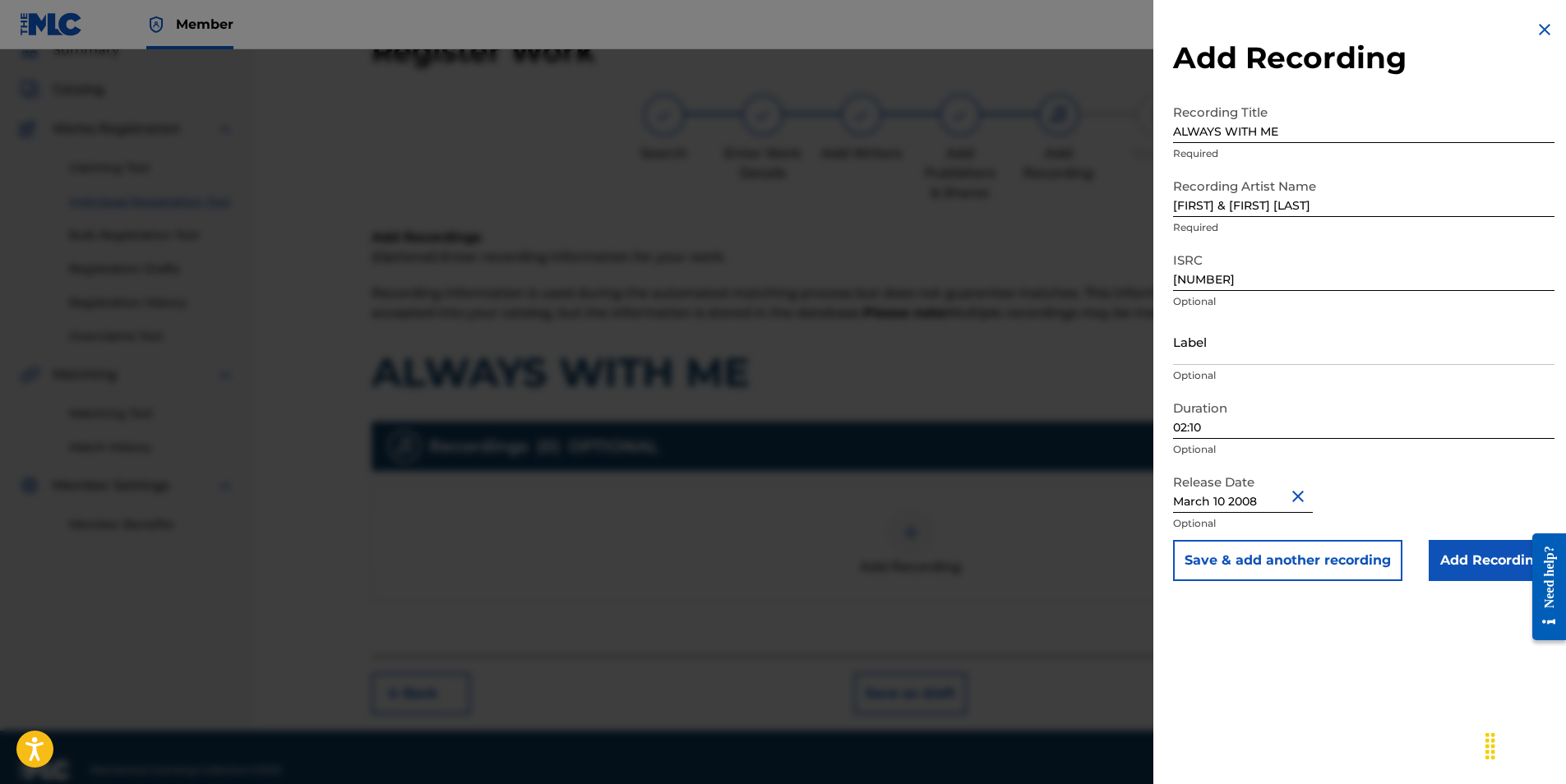 click on "Add Recording" at bounding box center (1491, 560) 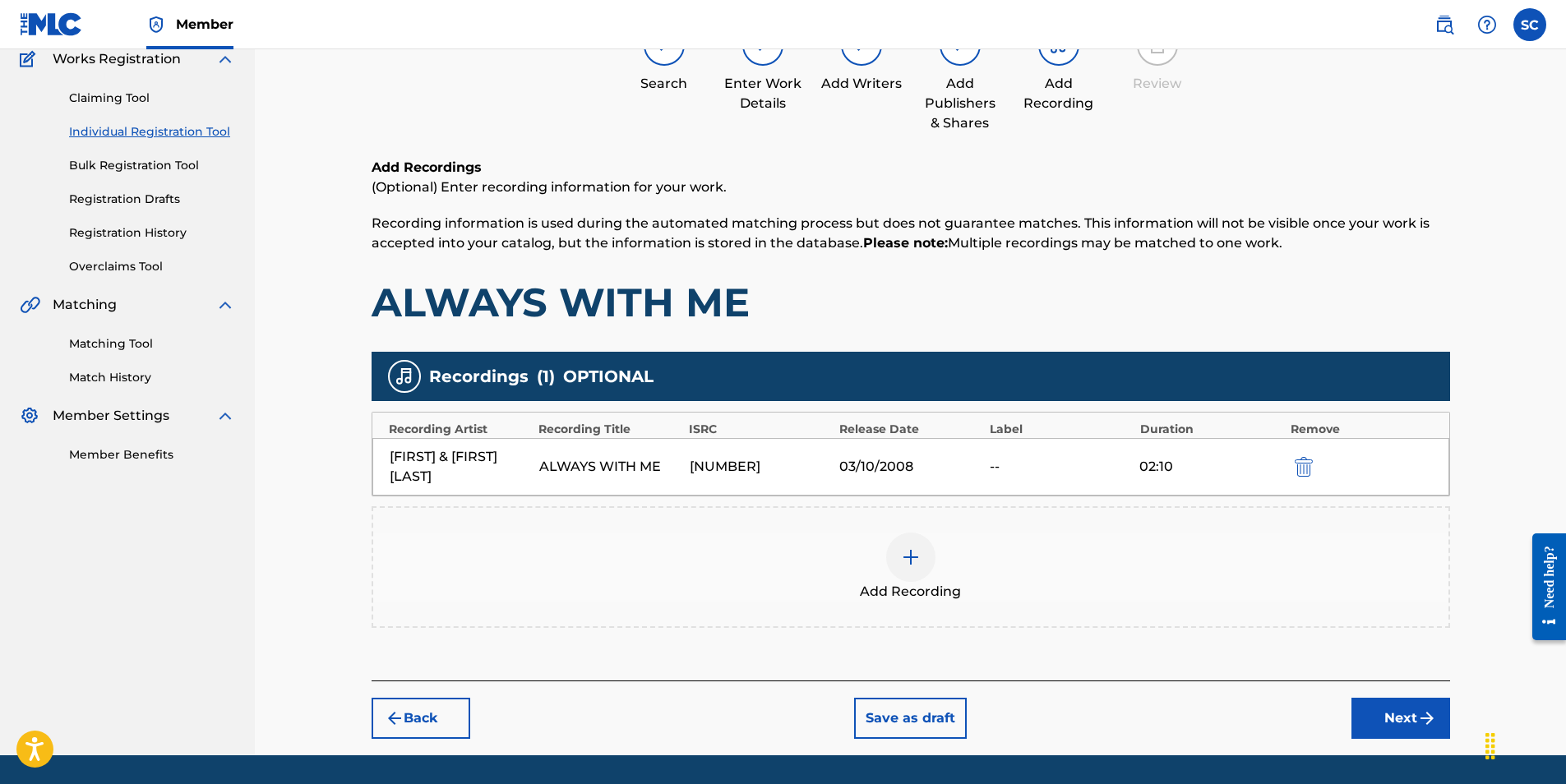scroll, scrollTop: 194, scrollLeft: 0, axis: vertical 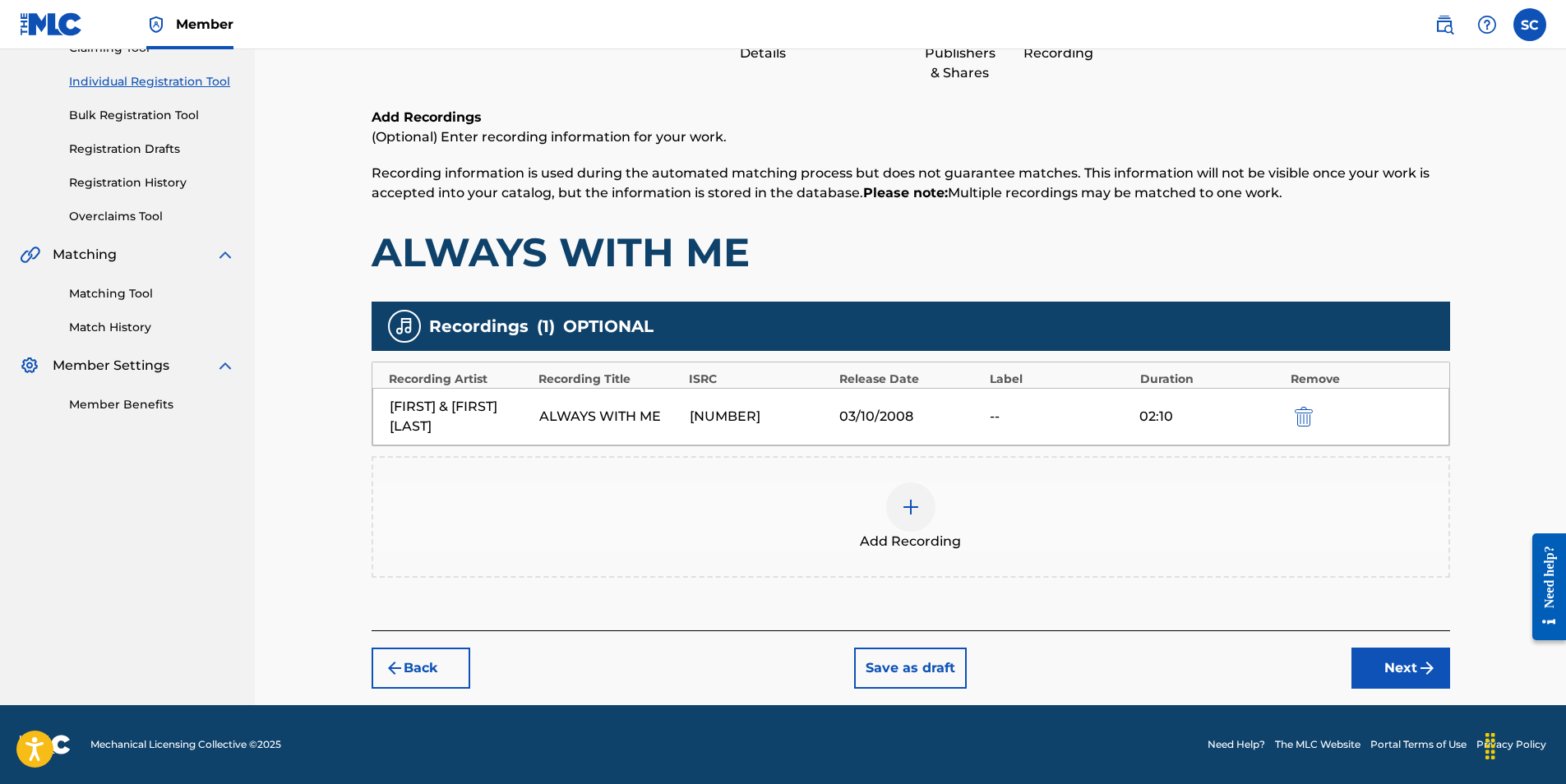 click on "Next" at bounding box center [1401, 668] 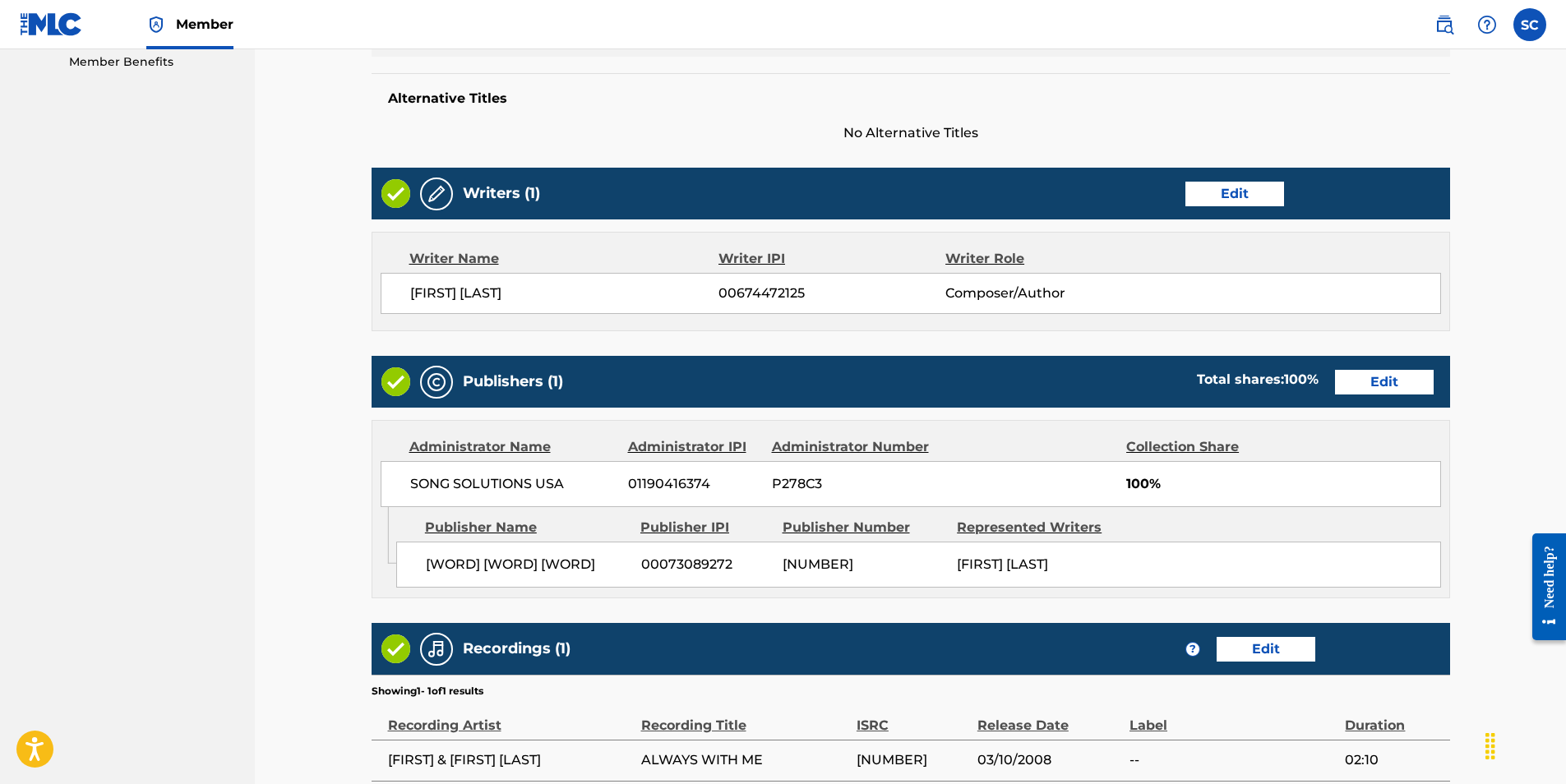 scroll, scrollTop: 713, scrollLeft: 0, axis: vertical 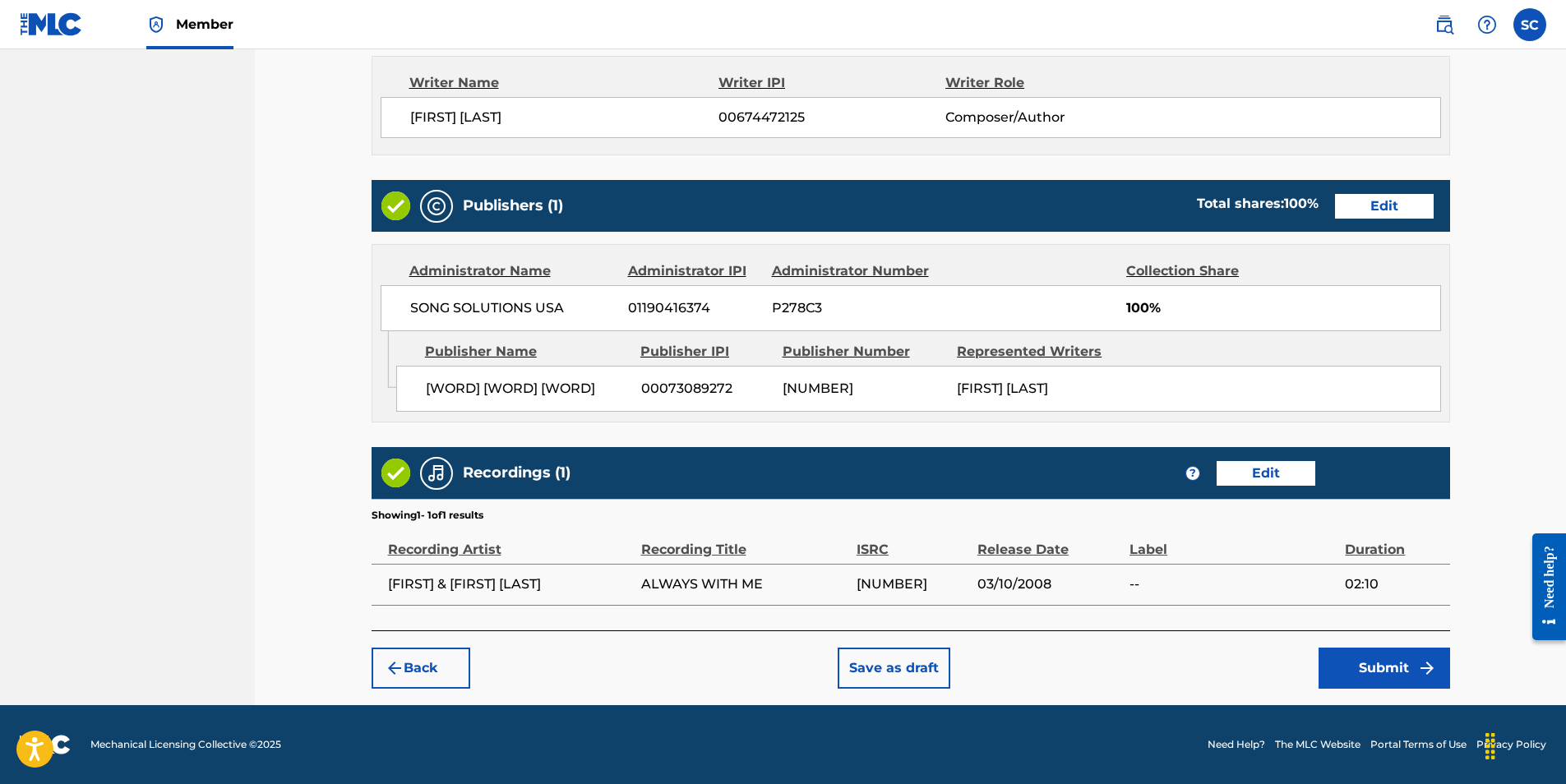 click on "Submit" at bounding box center [1384, 668] 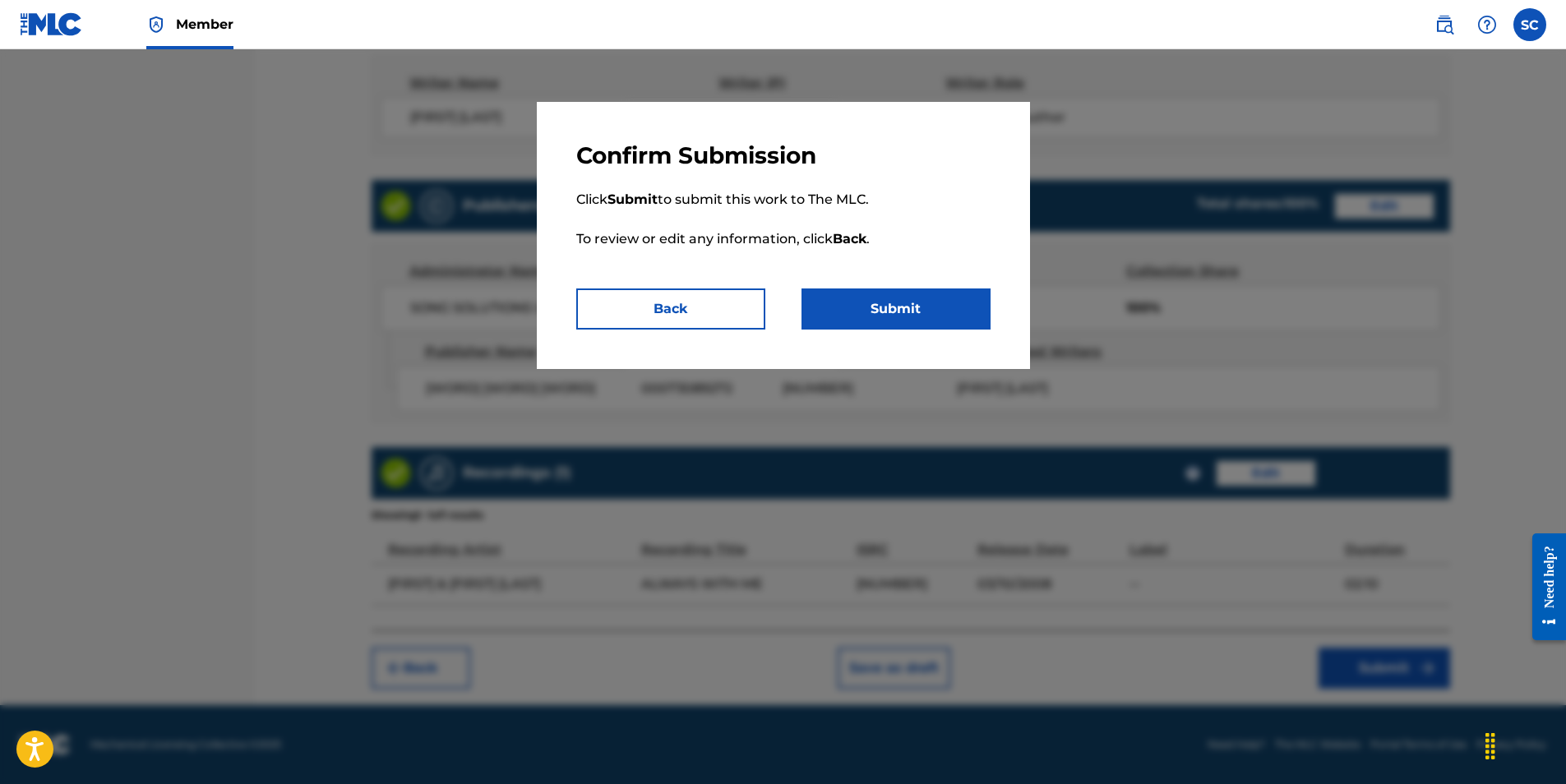 click on "Submit" at bounding box center (896, 309) 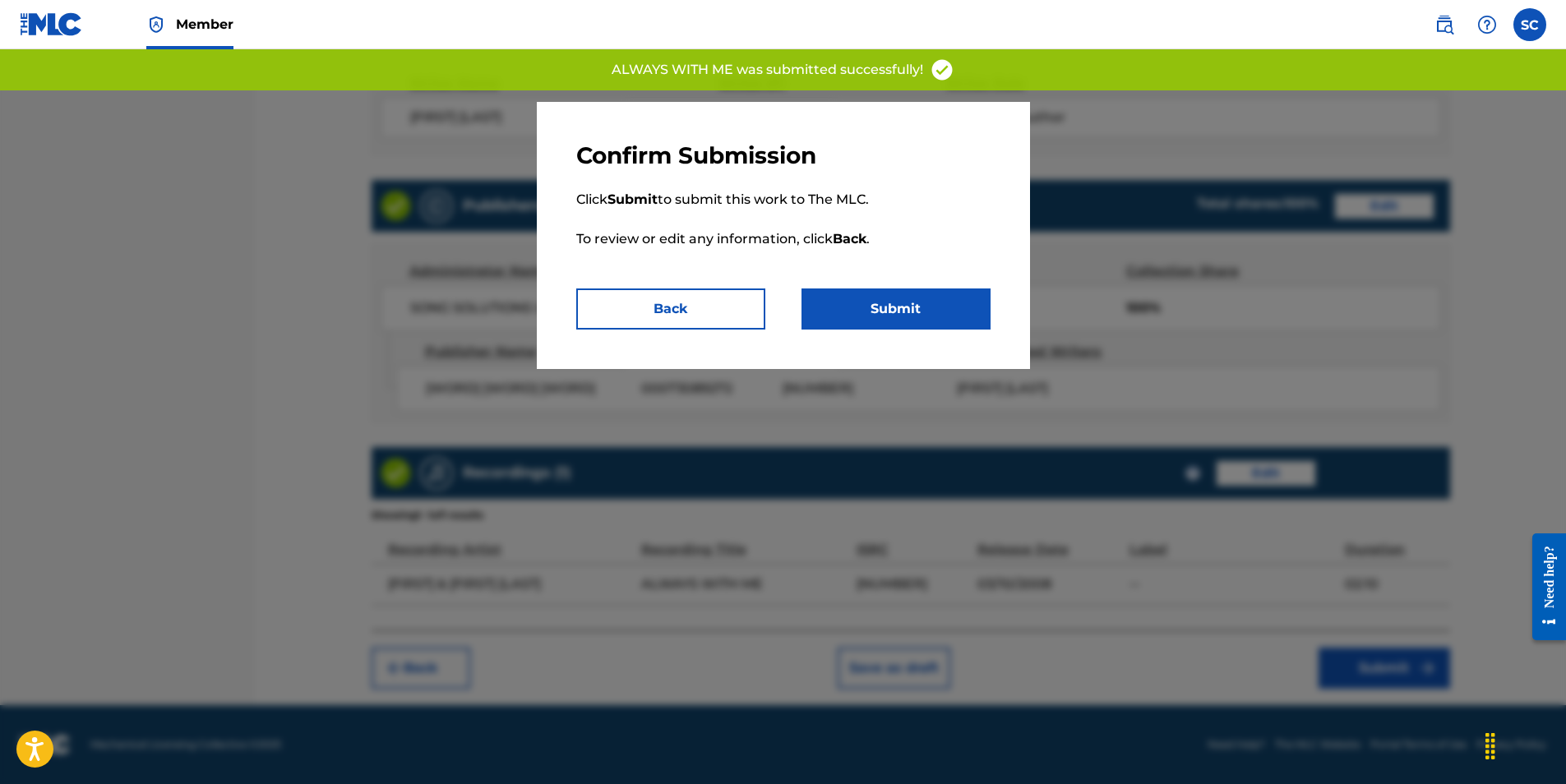 scroll, scrollTop: 0, scrollLeft: 0, axis: both 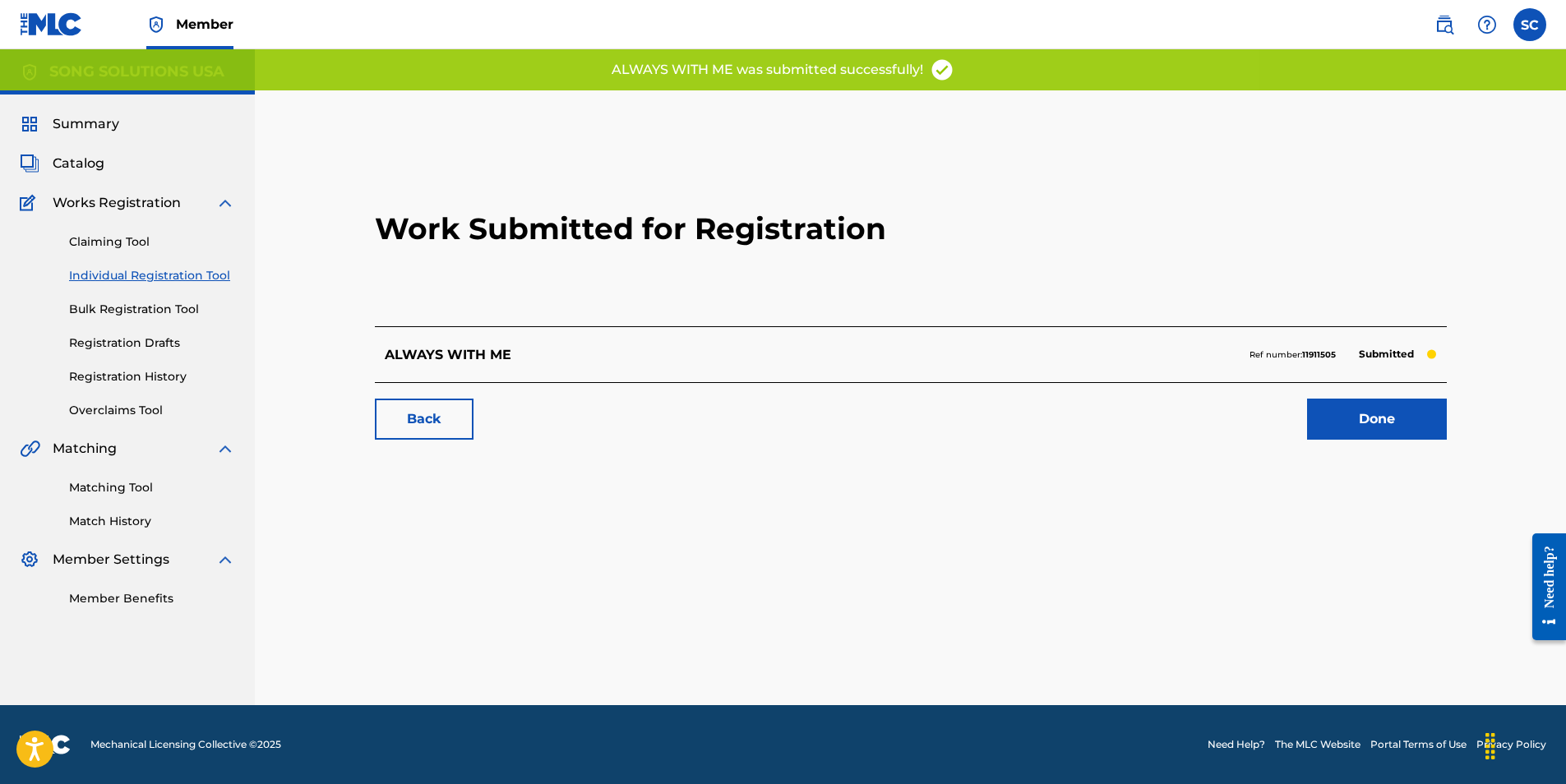 click on "Done" at bounding box center (1377, 419) 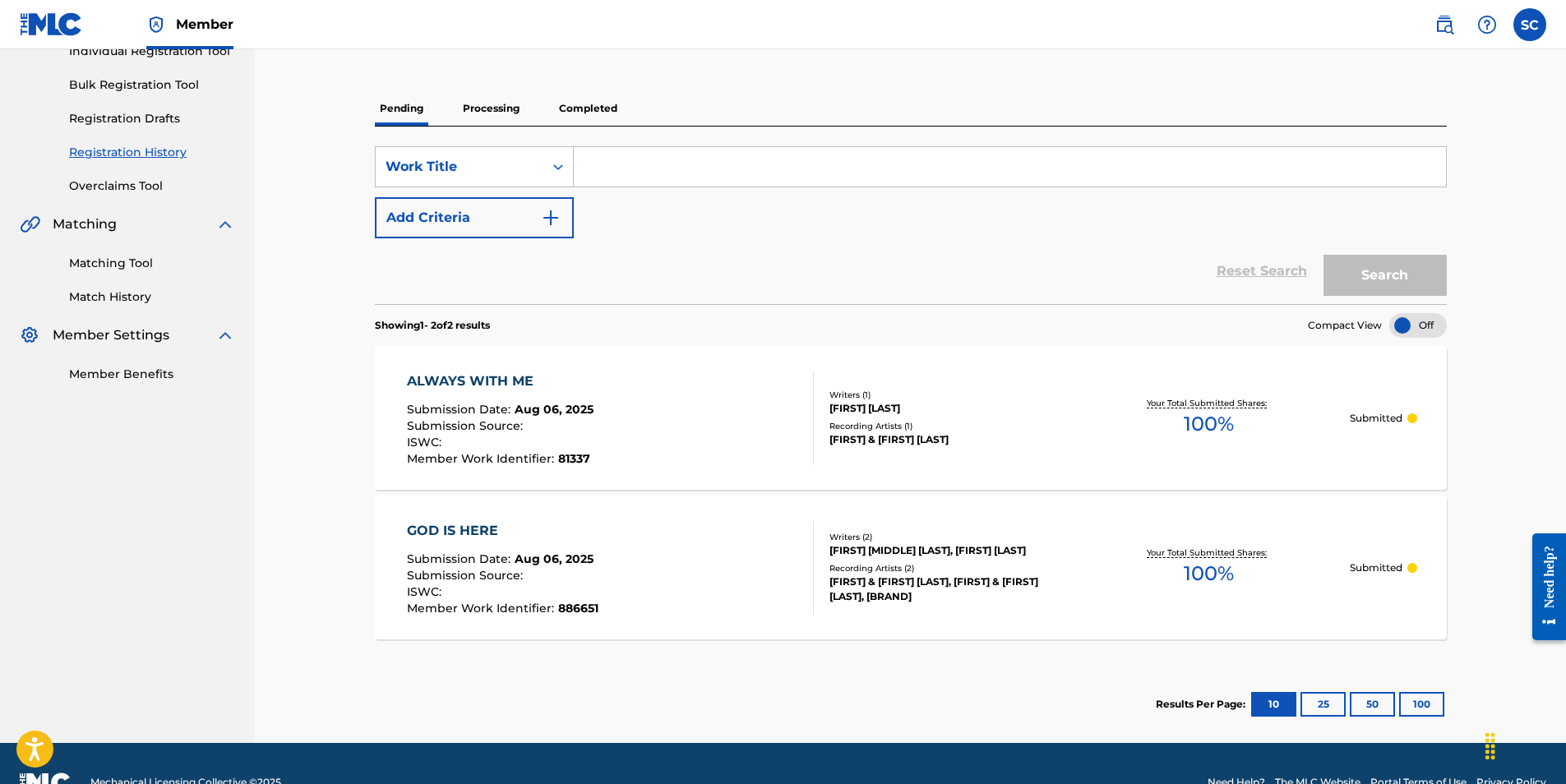 scroll, scrollTop: 0, scrollLeft: 0, axis: both 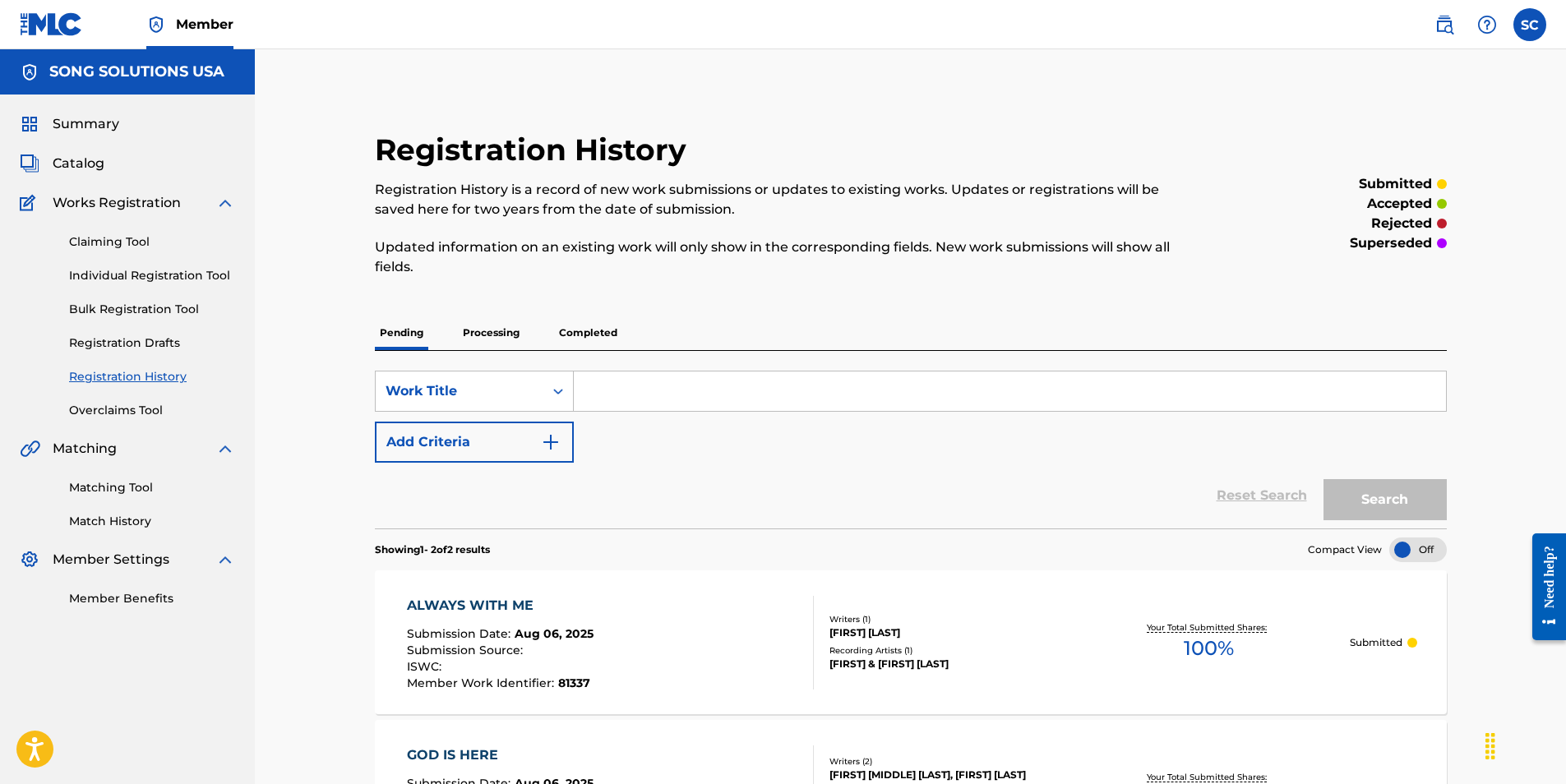 click on "Individual Registration Tool" at bounding box center (152, 275) 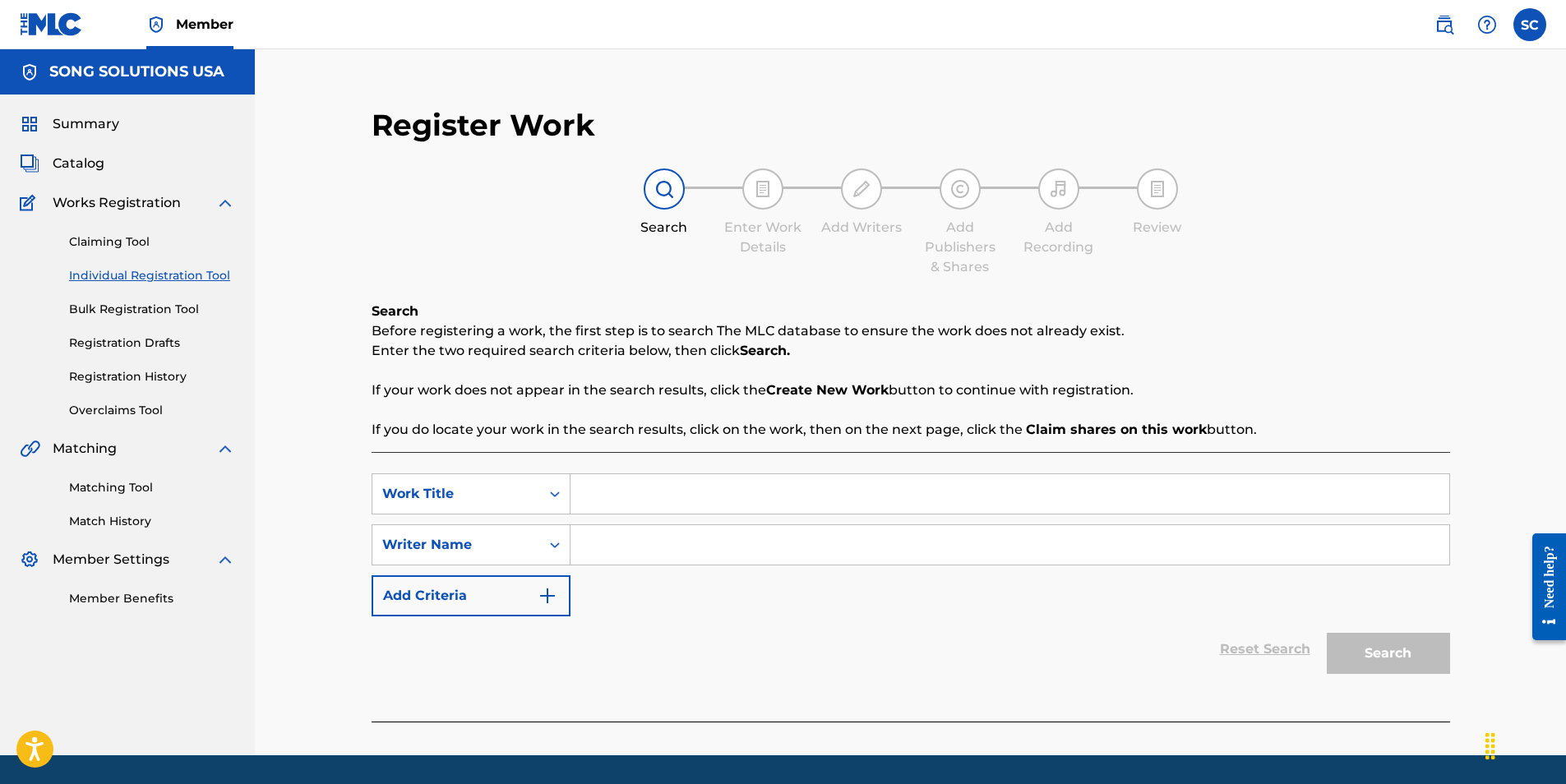 click on "Registration History" at bounding box center [152, 376] 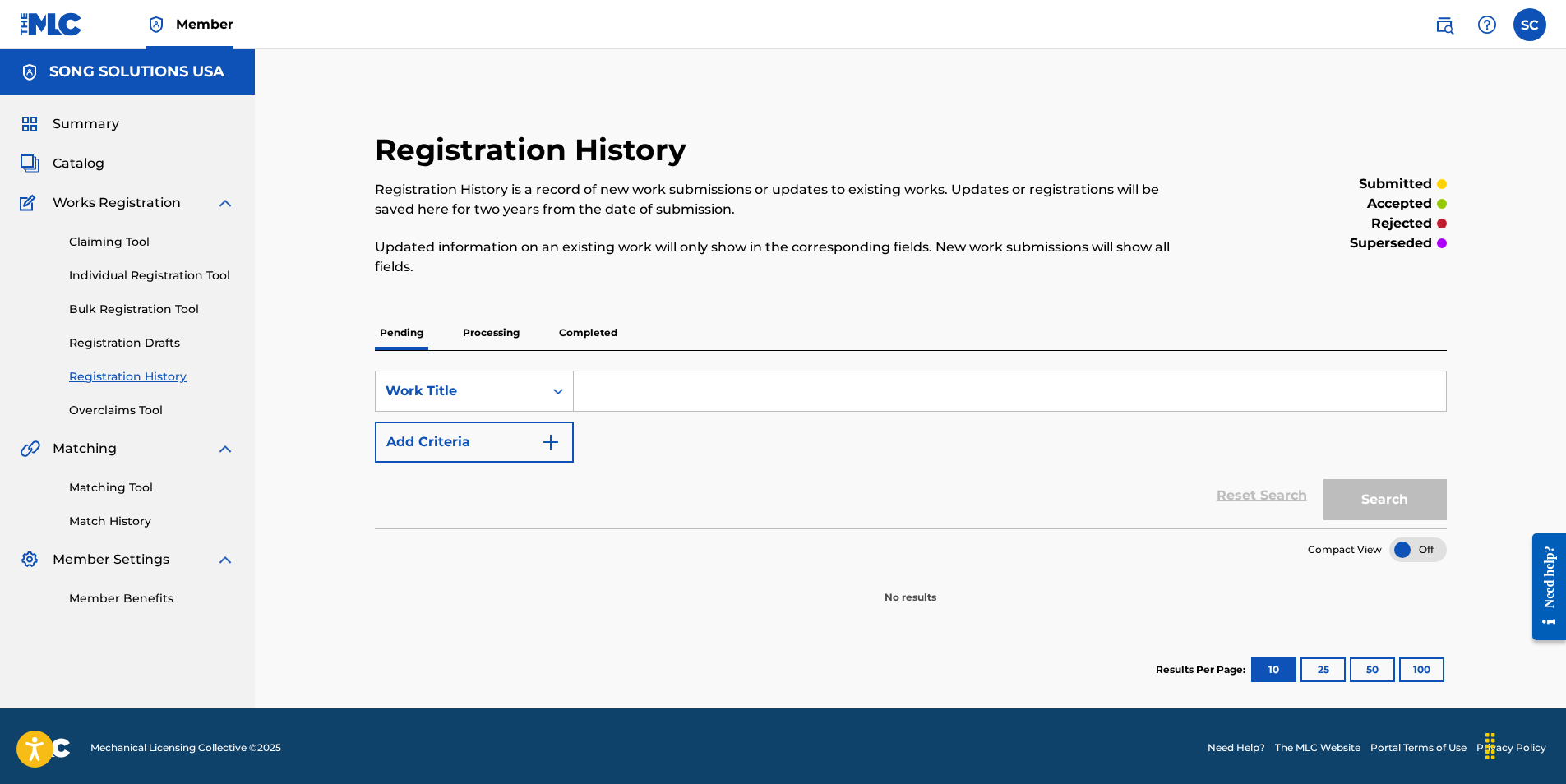 click at bounding box center (1009, 391) 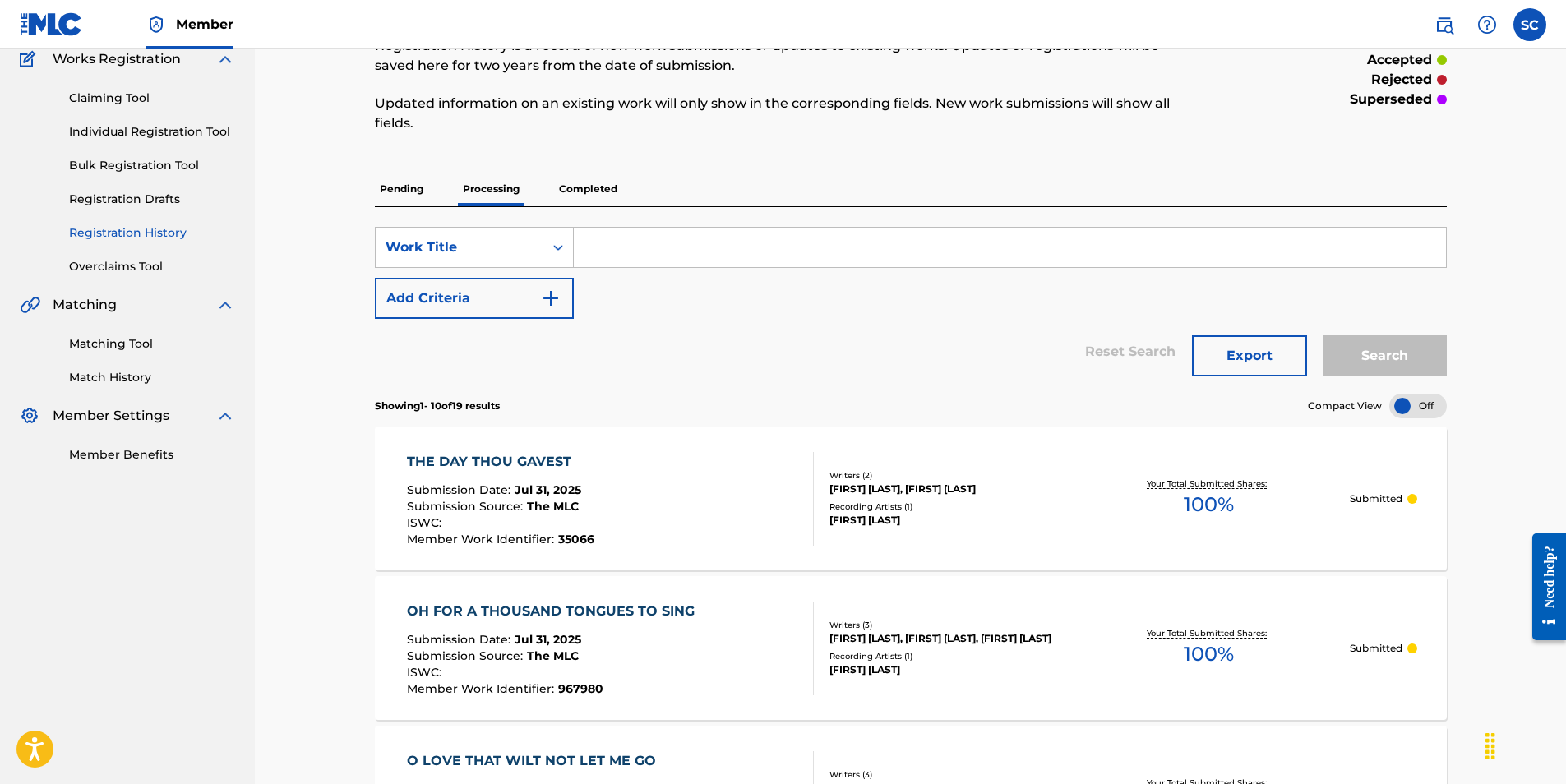 scroll, scrollTop: 0, scrollLeft: 0, axis: both 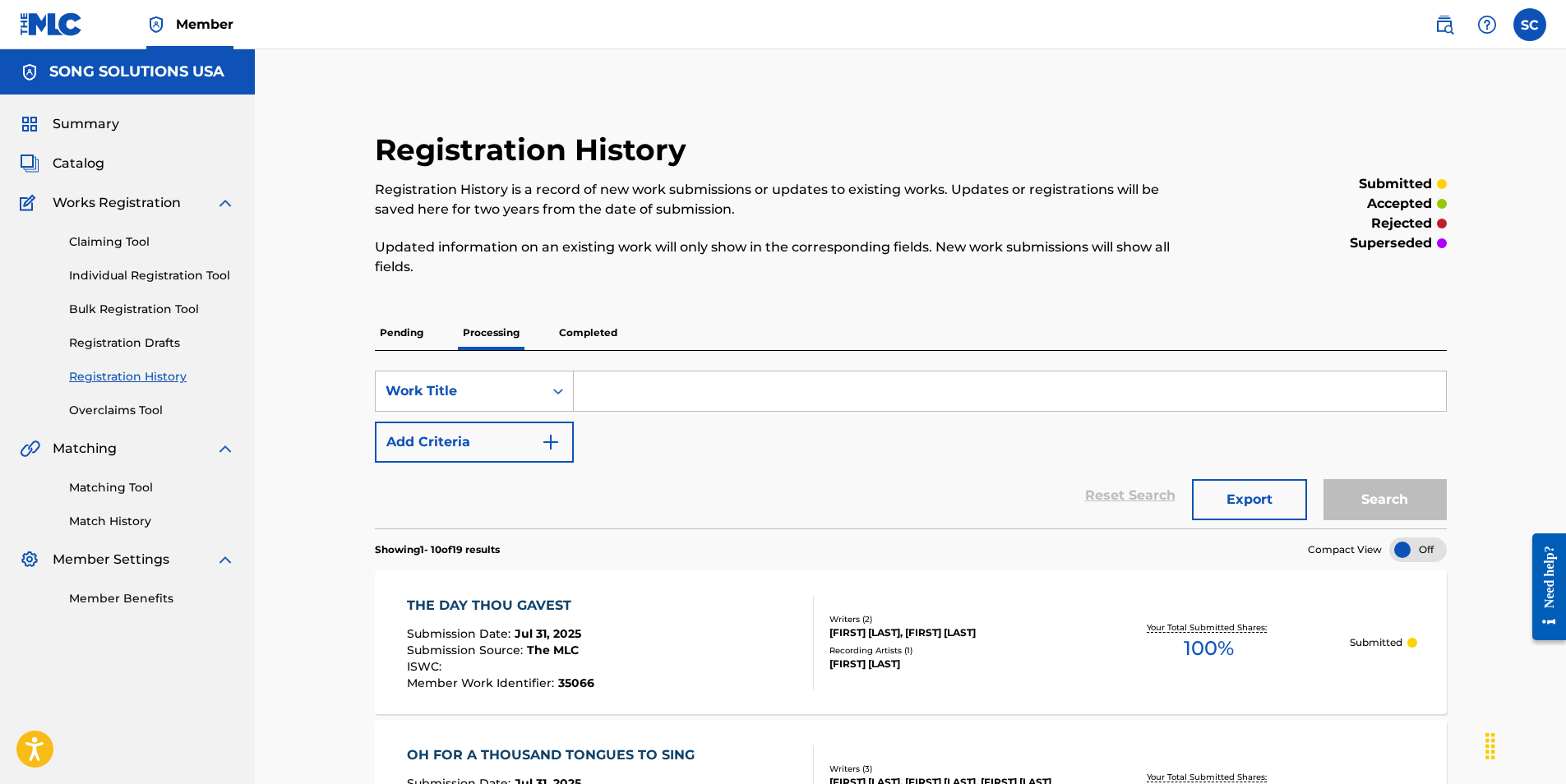 click on "Completed" at bounding box center [588, 333] 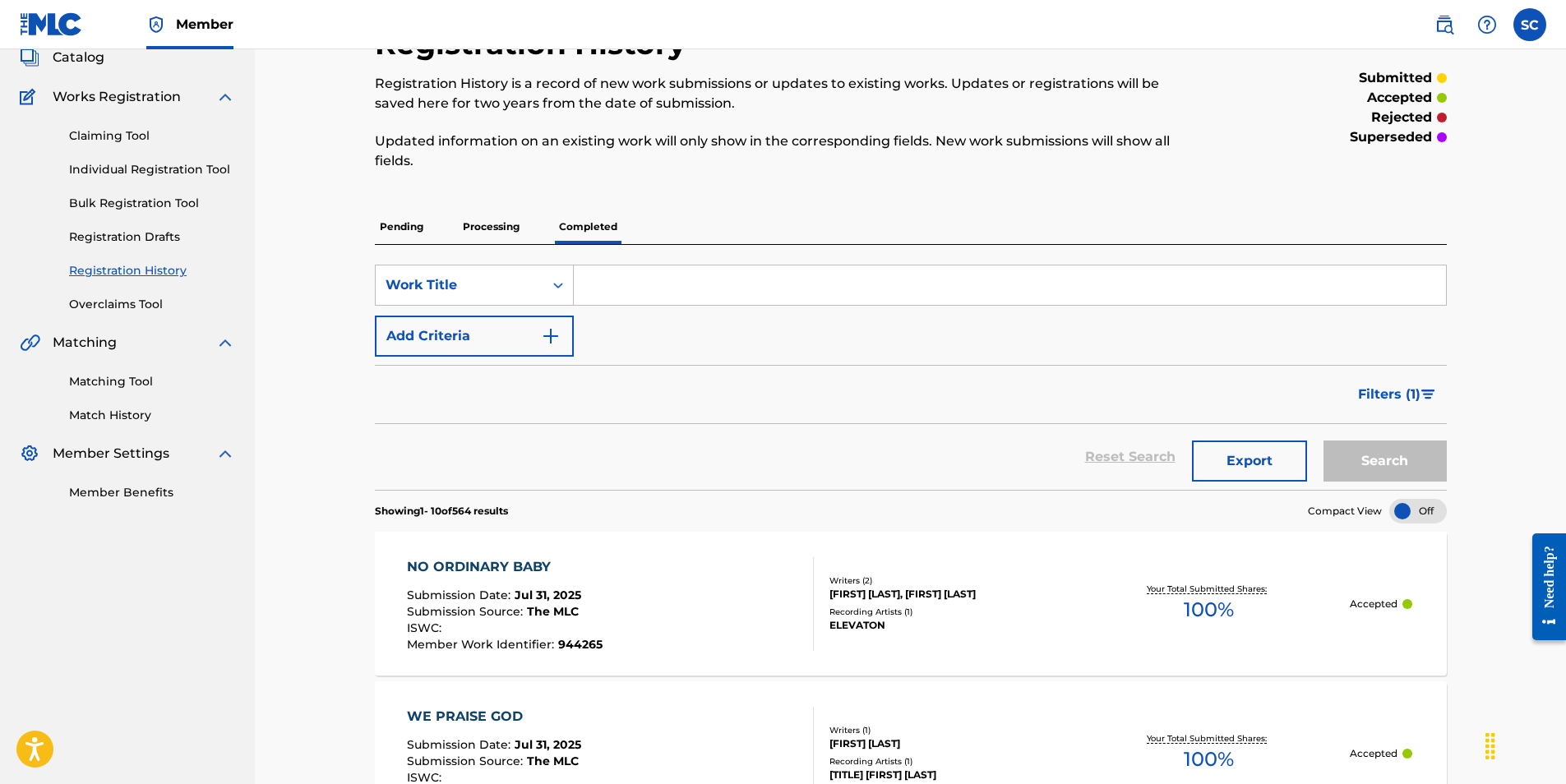 scroll, scrollTop: 0, scrollLeft: 0, axis: both 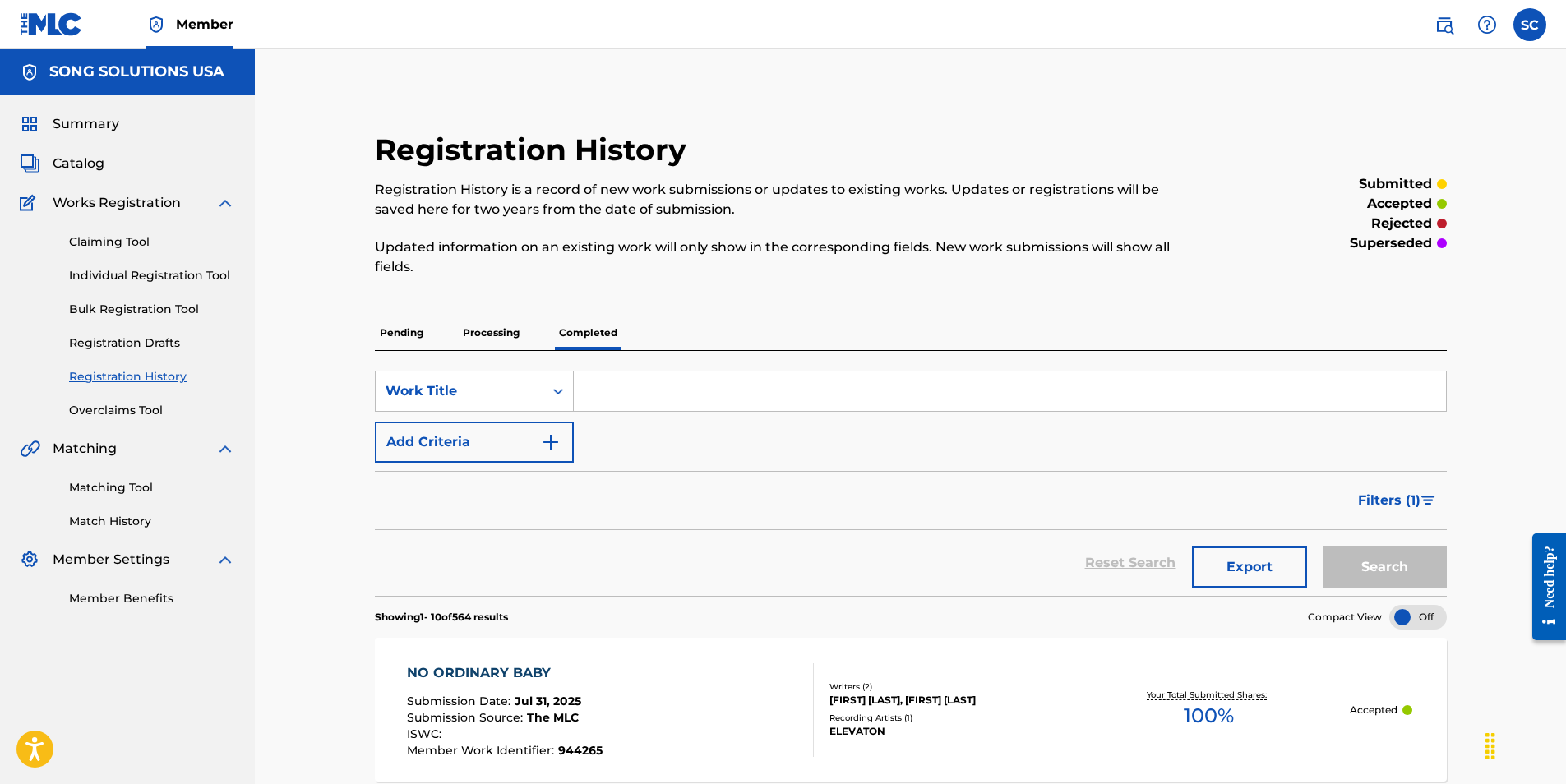 click on "Individual Registration Tool" at bounding box center [152, 275] 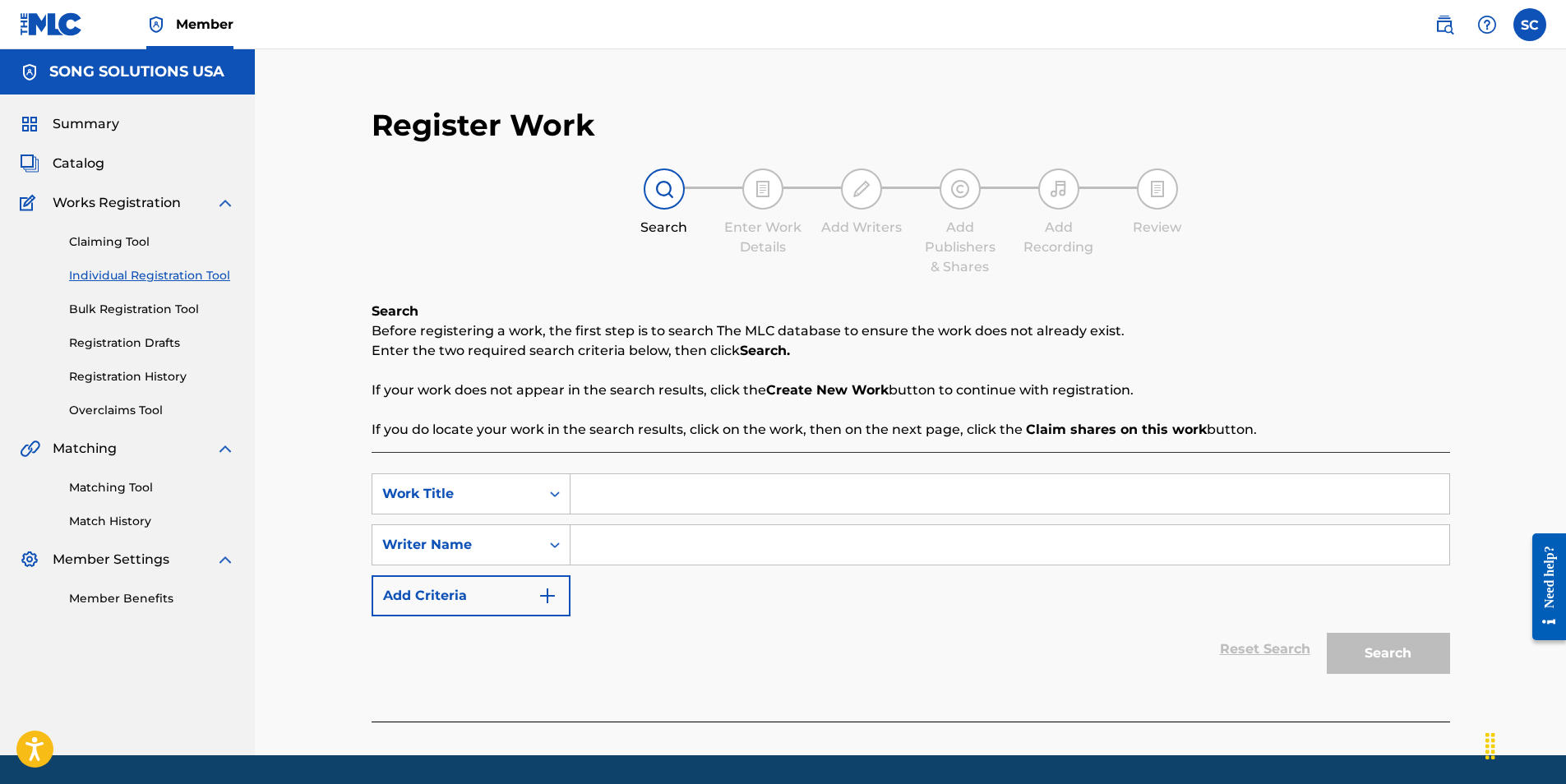 click at bounding box center [1009, 494] 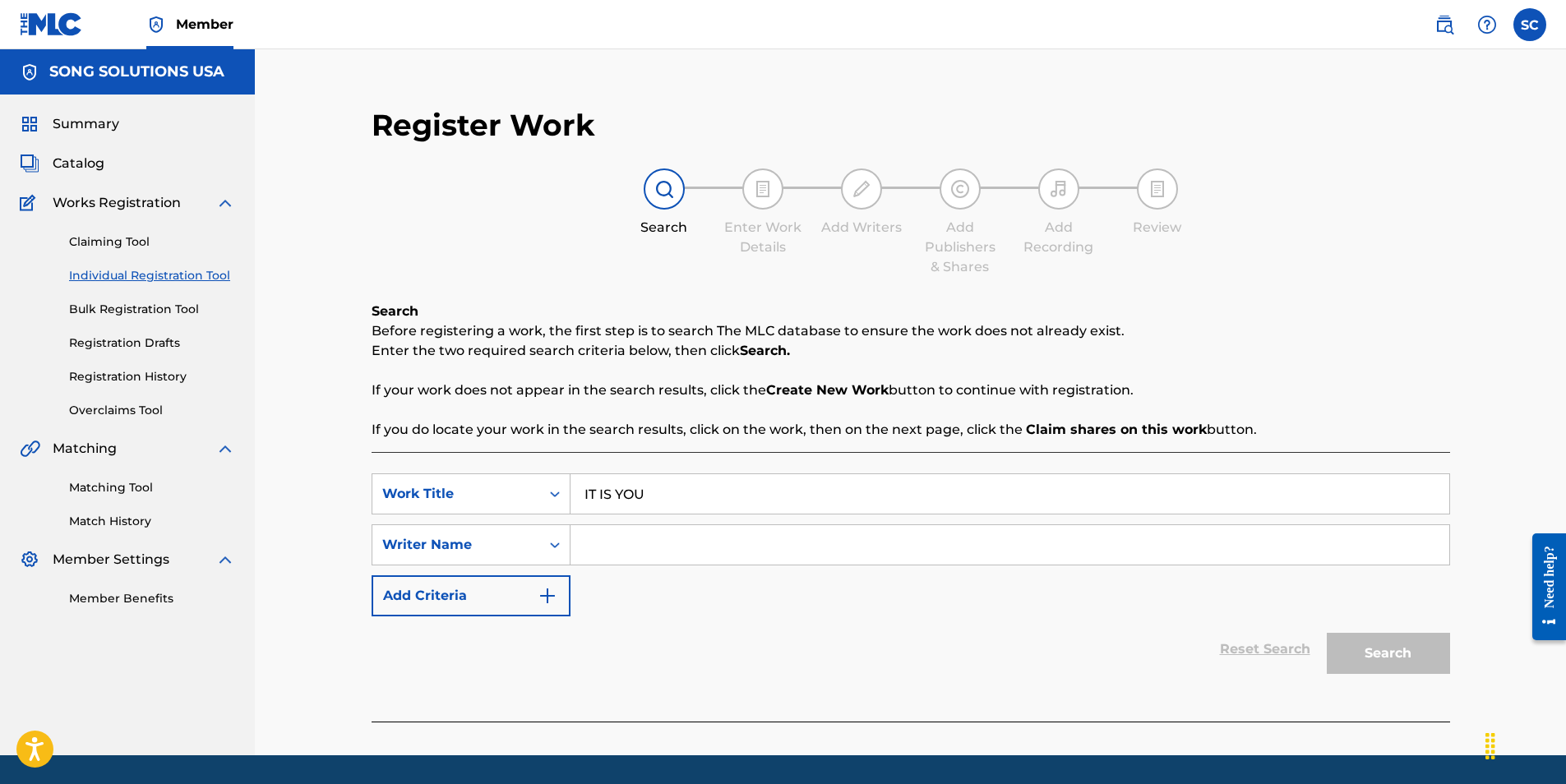 type on "IT IS YOU" 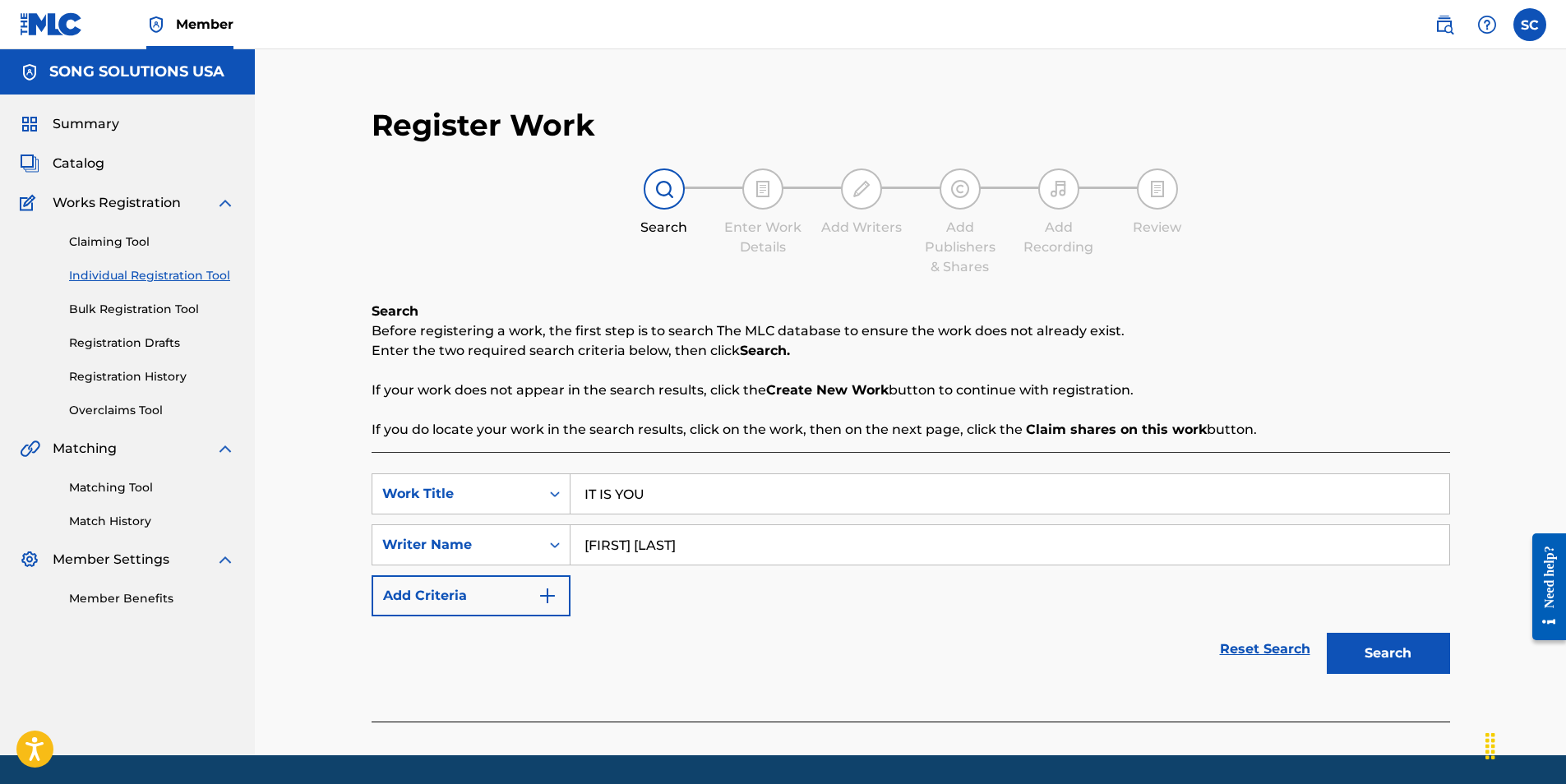 type on "[FIRST] [LAST]" 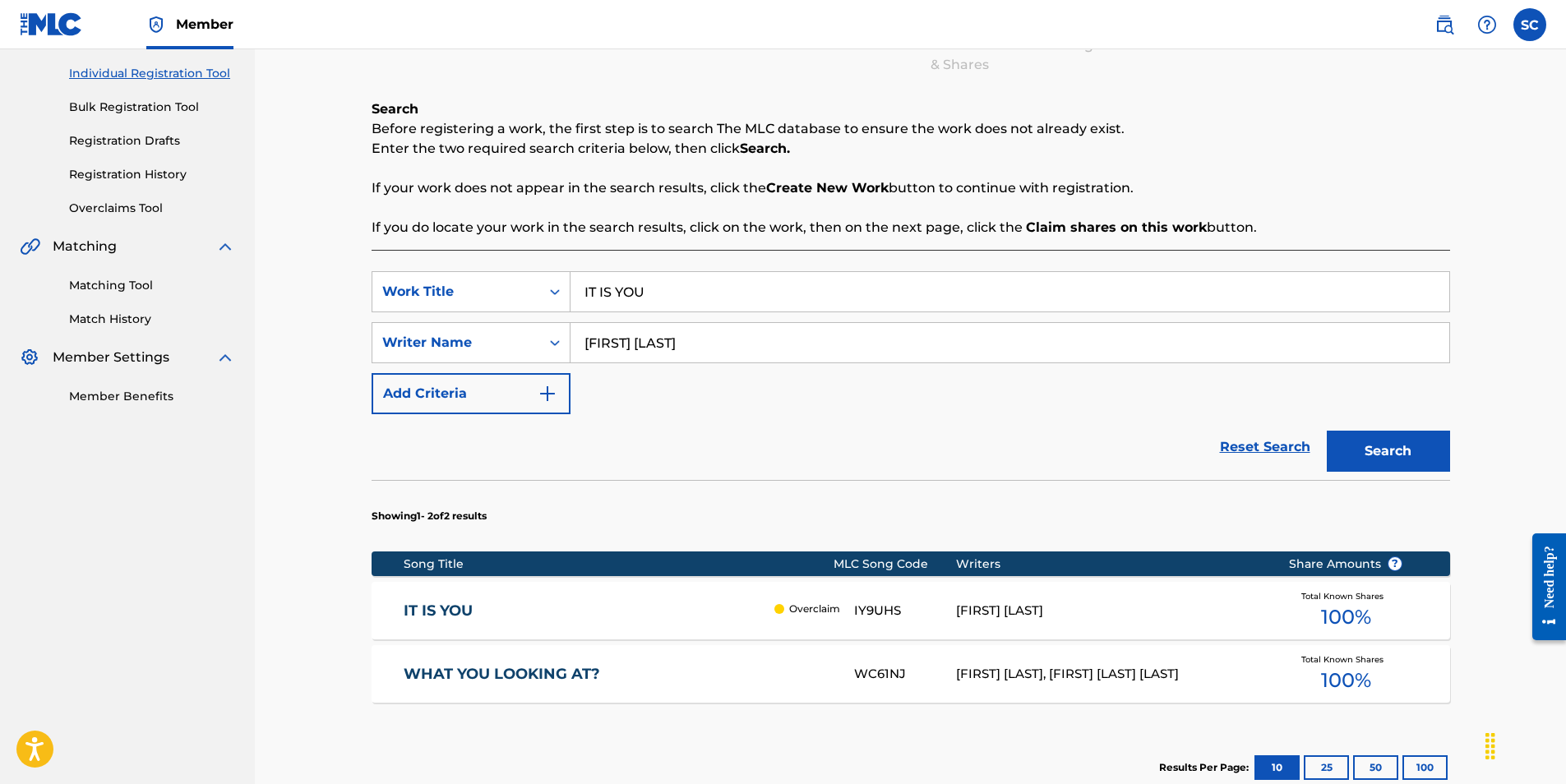 scroll, scrollTop: 411, scrollLeft: 0, axis: vertical 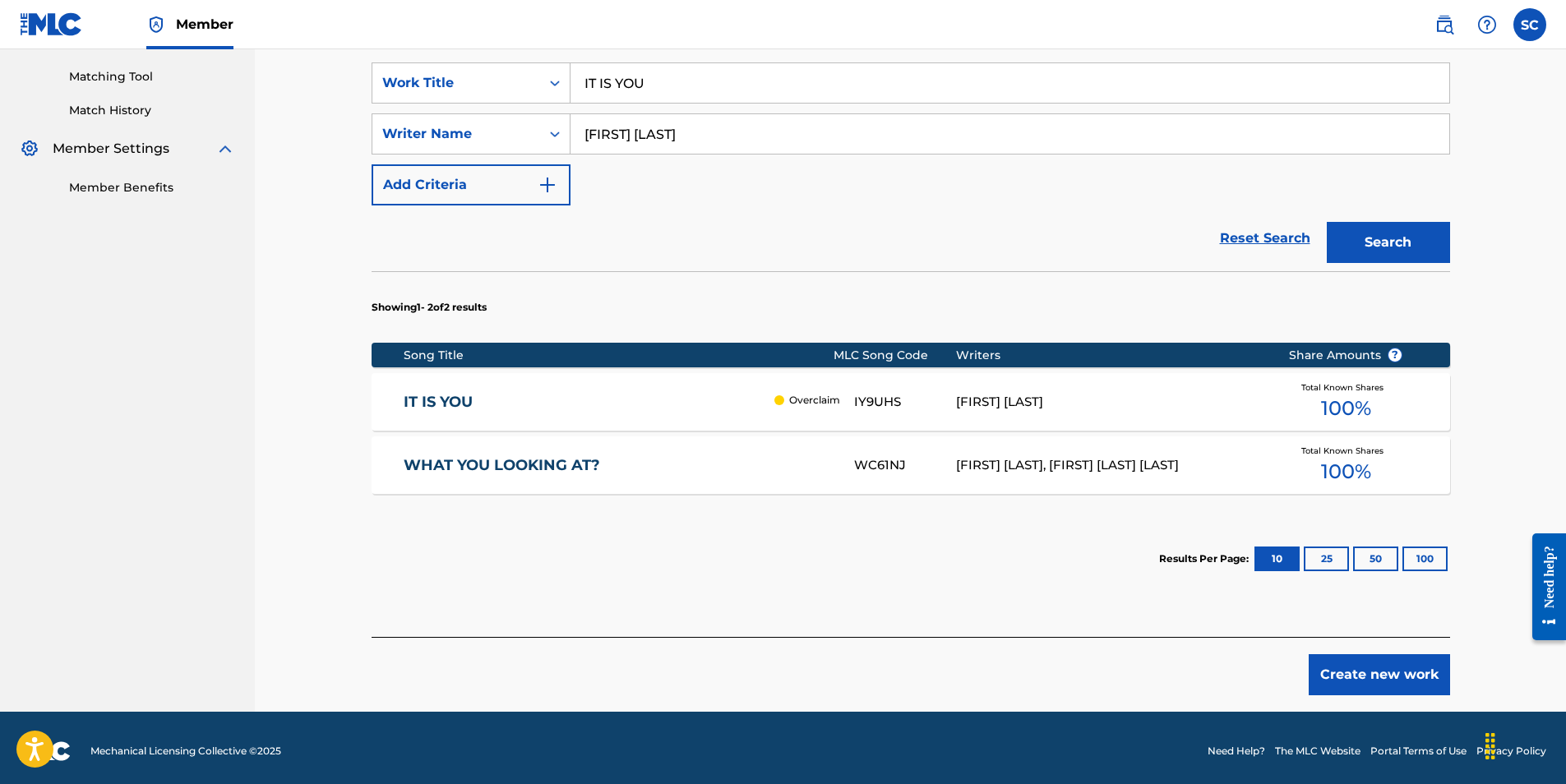 click on "IT IS YOU" at bounding box center (584, 402) 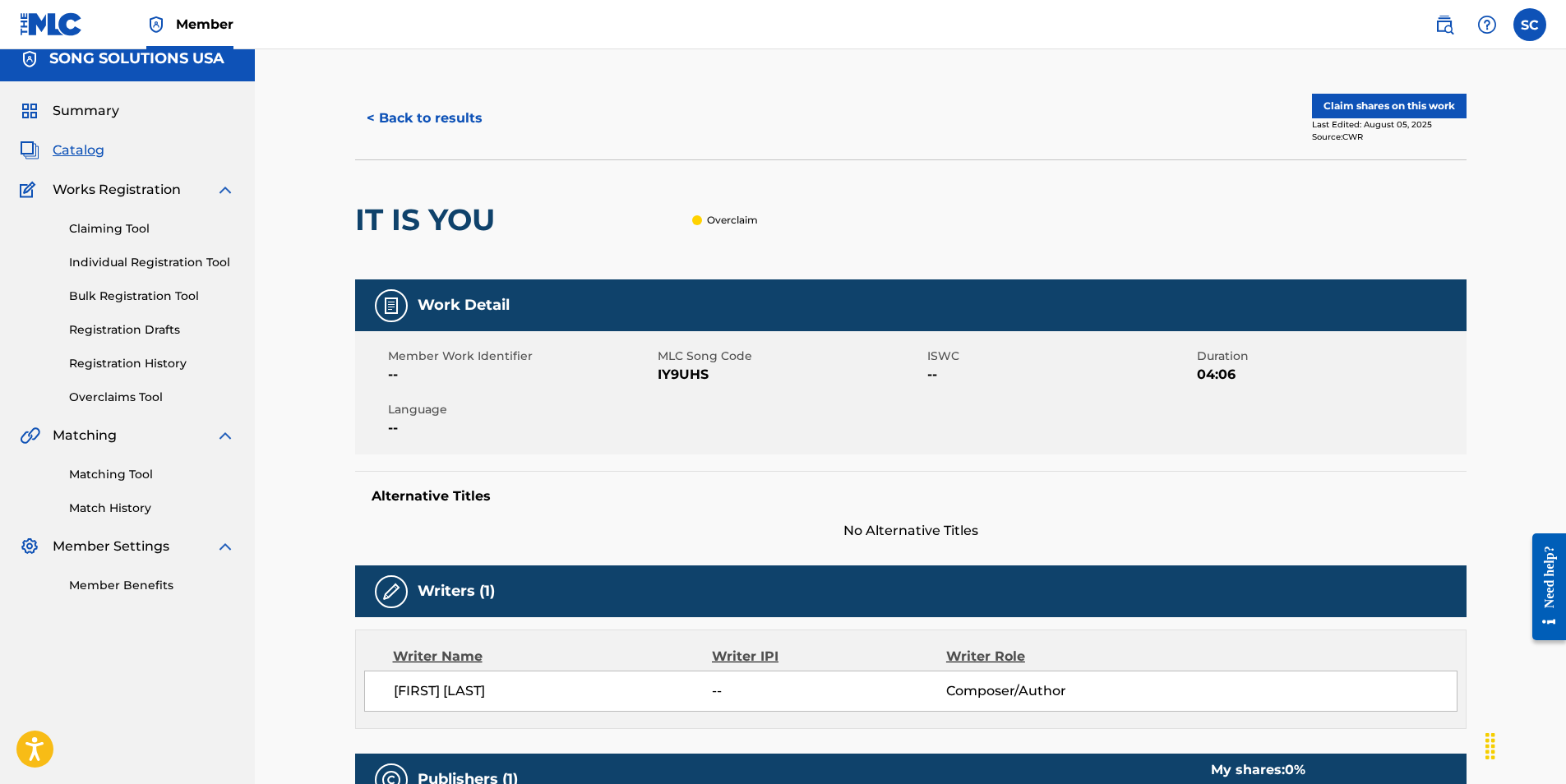 scroll, scrollTop: 0, scrollLeft: 0, axis: both 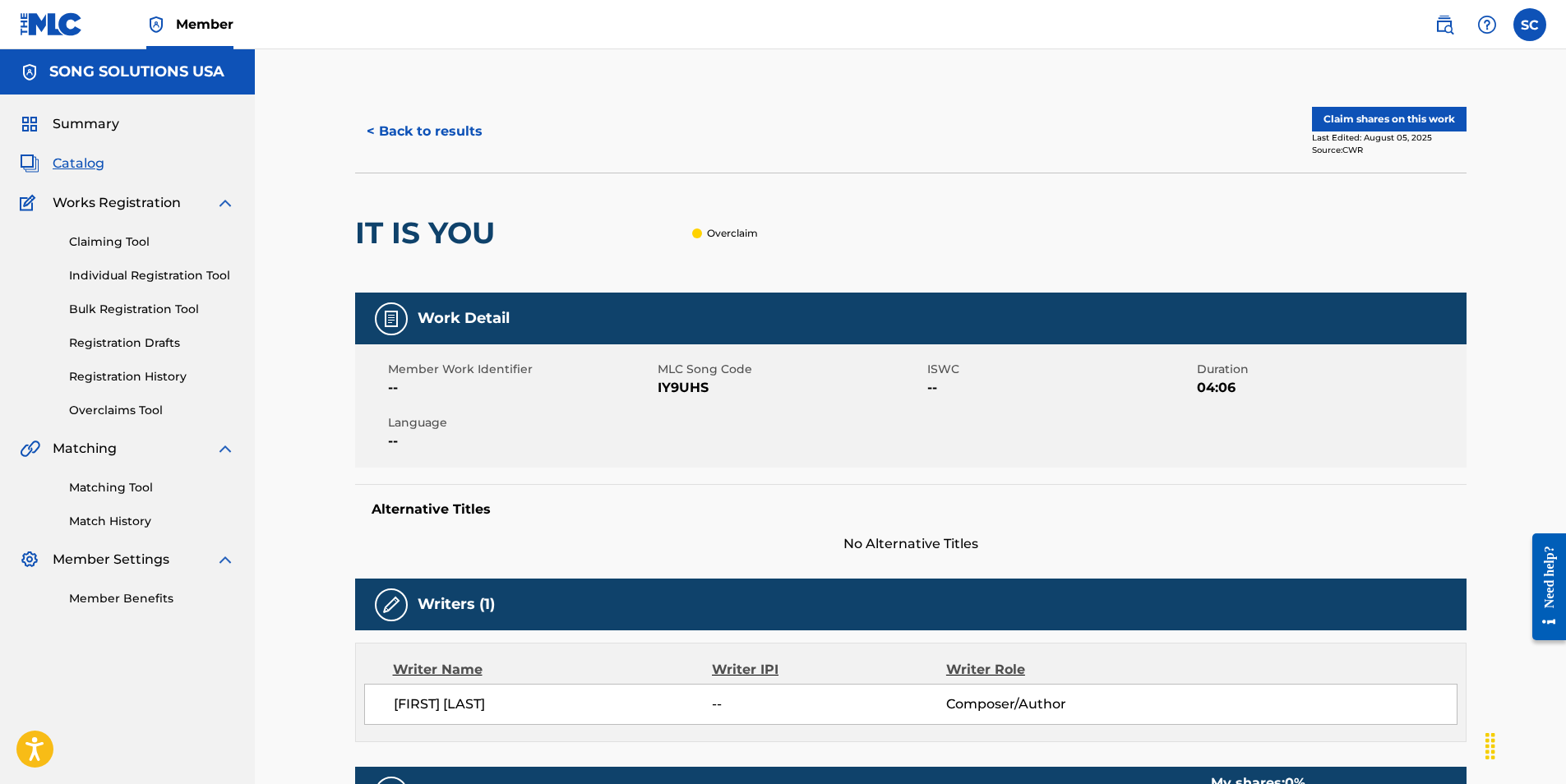 click on "SONG SOLUTIONS USA Summary Catalog Works Registration Claiming Tool Individual Registration Tool Bulk Registration Tool Registration Drafts Registration History Overclaims Tool Matching Matching Tool Match History Member Settings Member Benefits" at bounding box center [127, 643] 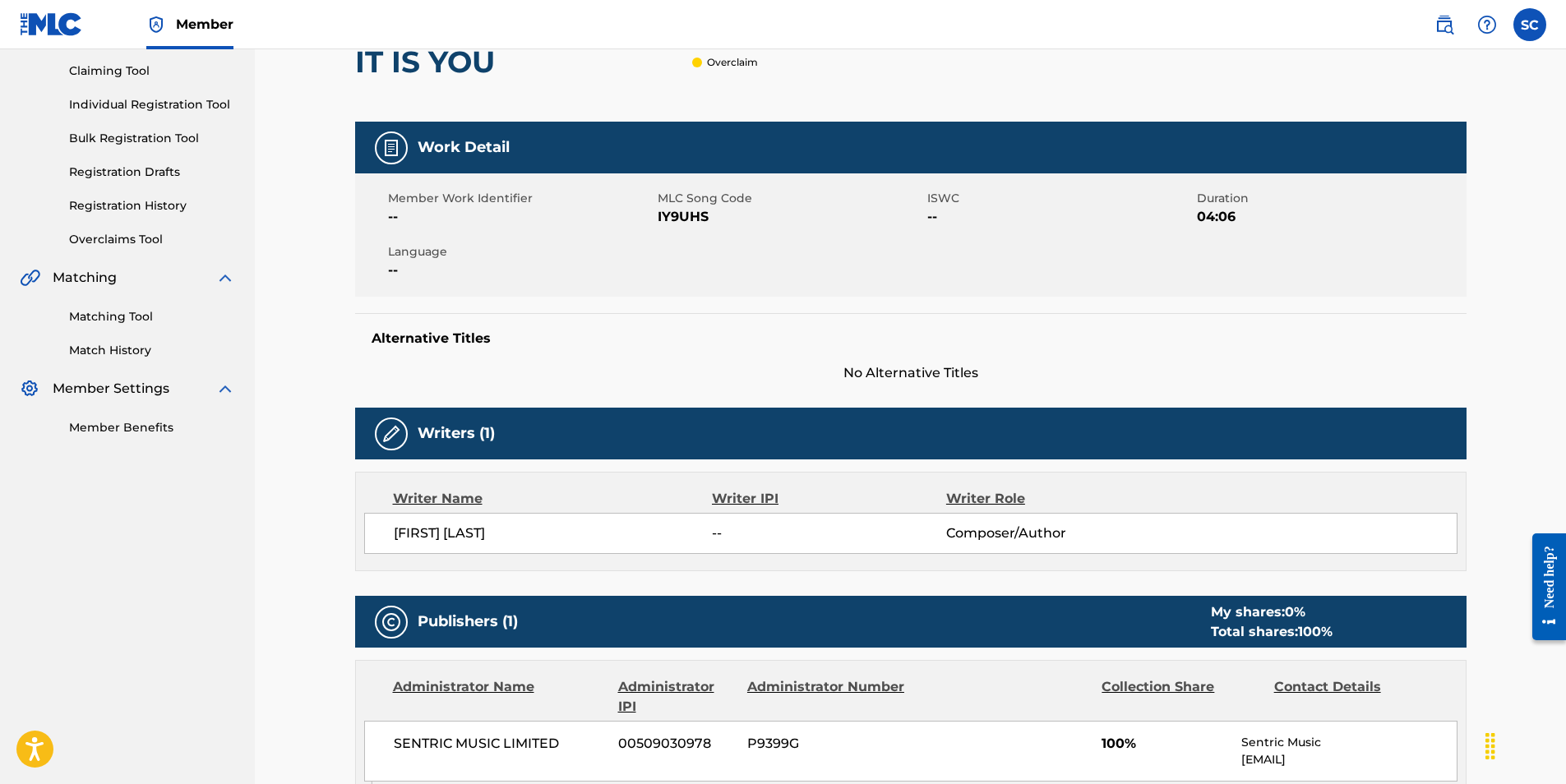 scroll, scrollTop: 0, scrollLeft: 0, axis: both 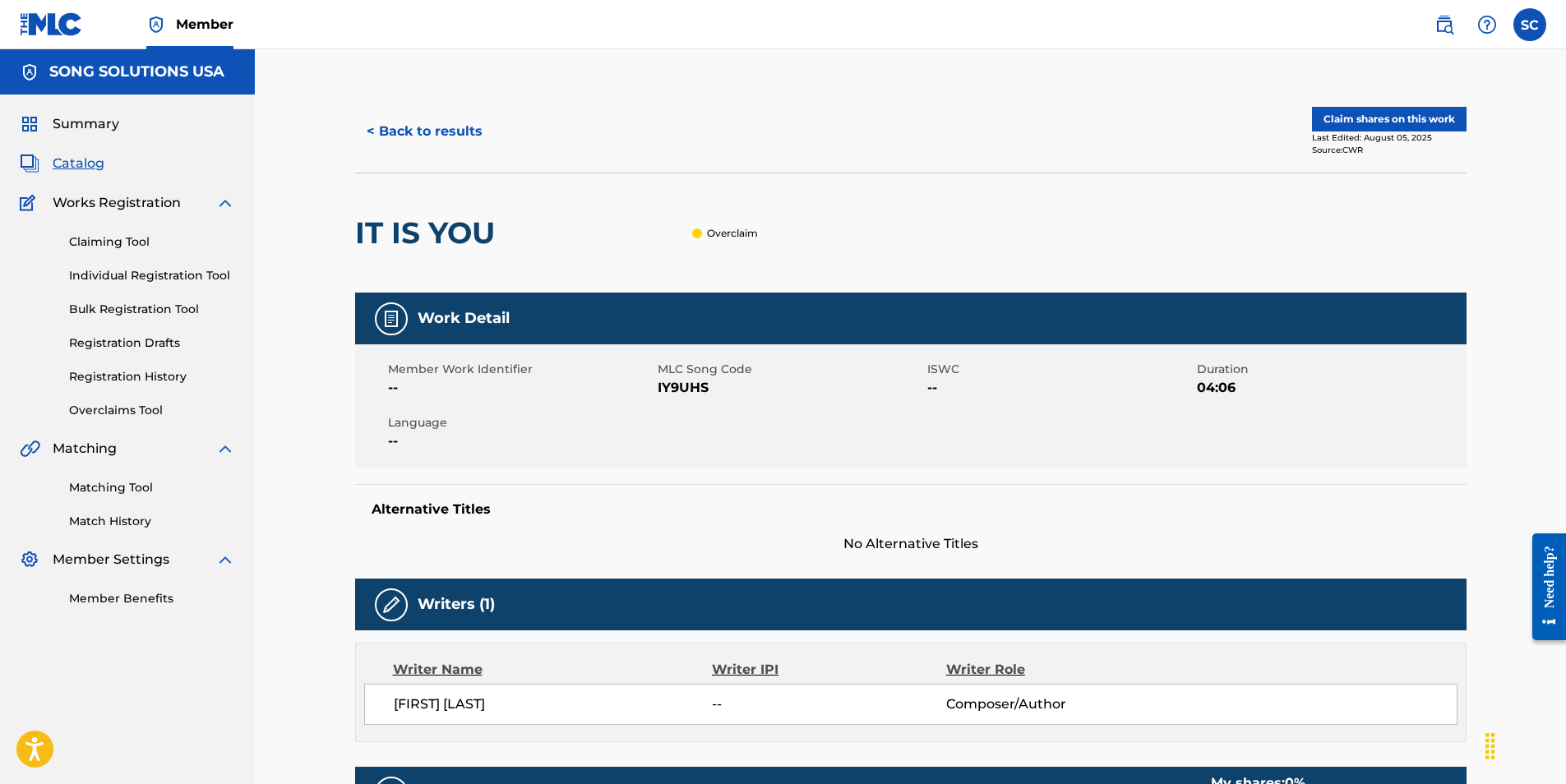 click on "Registration History" at bounding box center (152, 376) 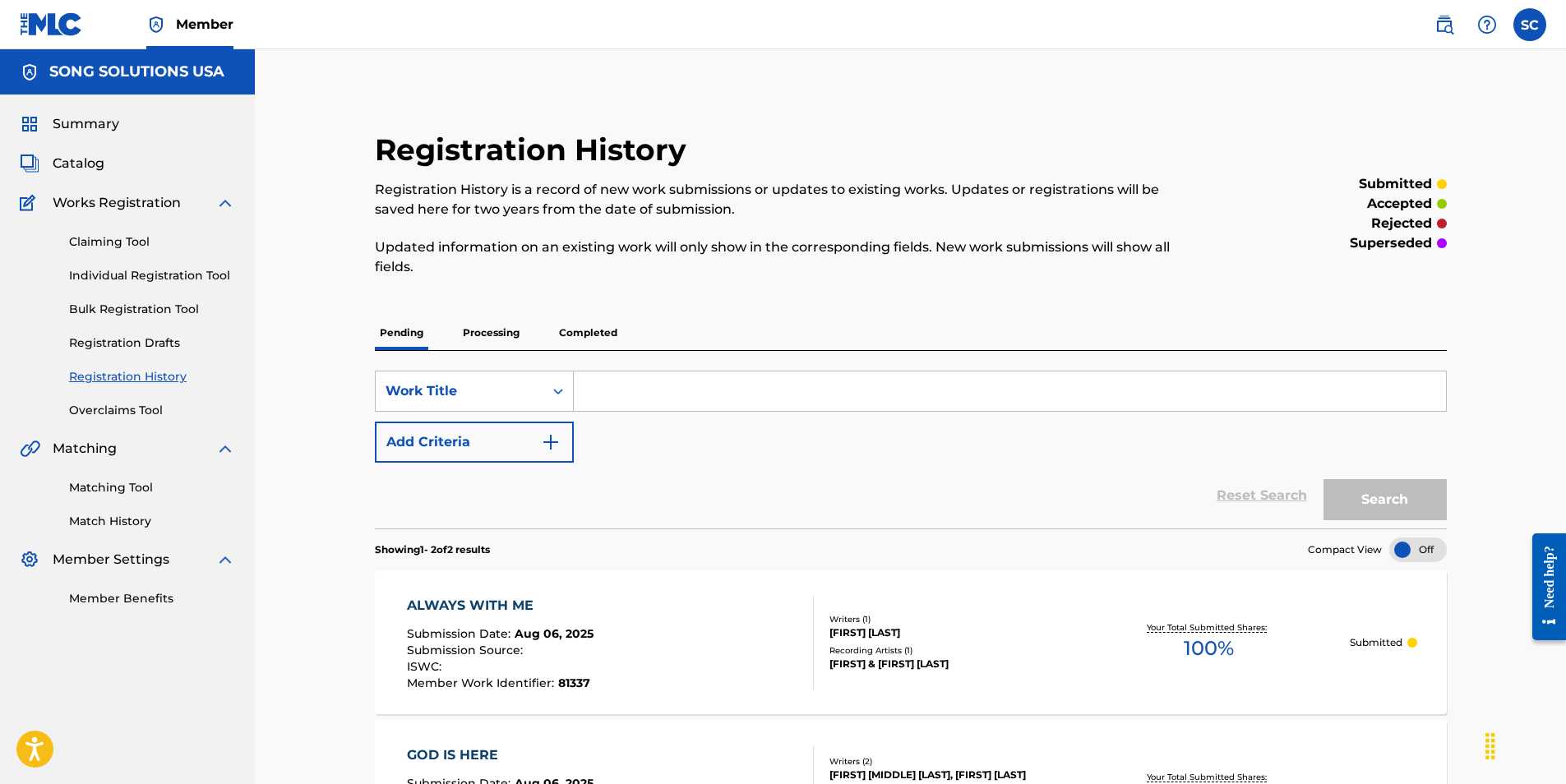 click on "Completed" at bounding box center [588, 333] 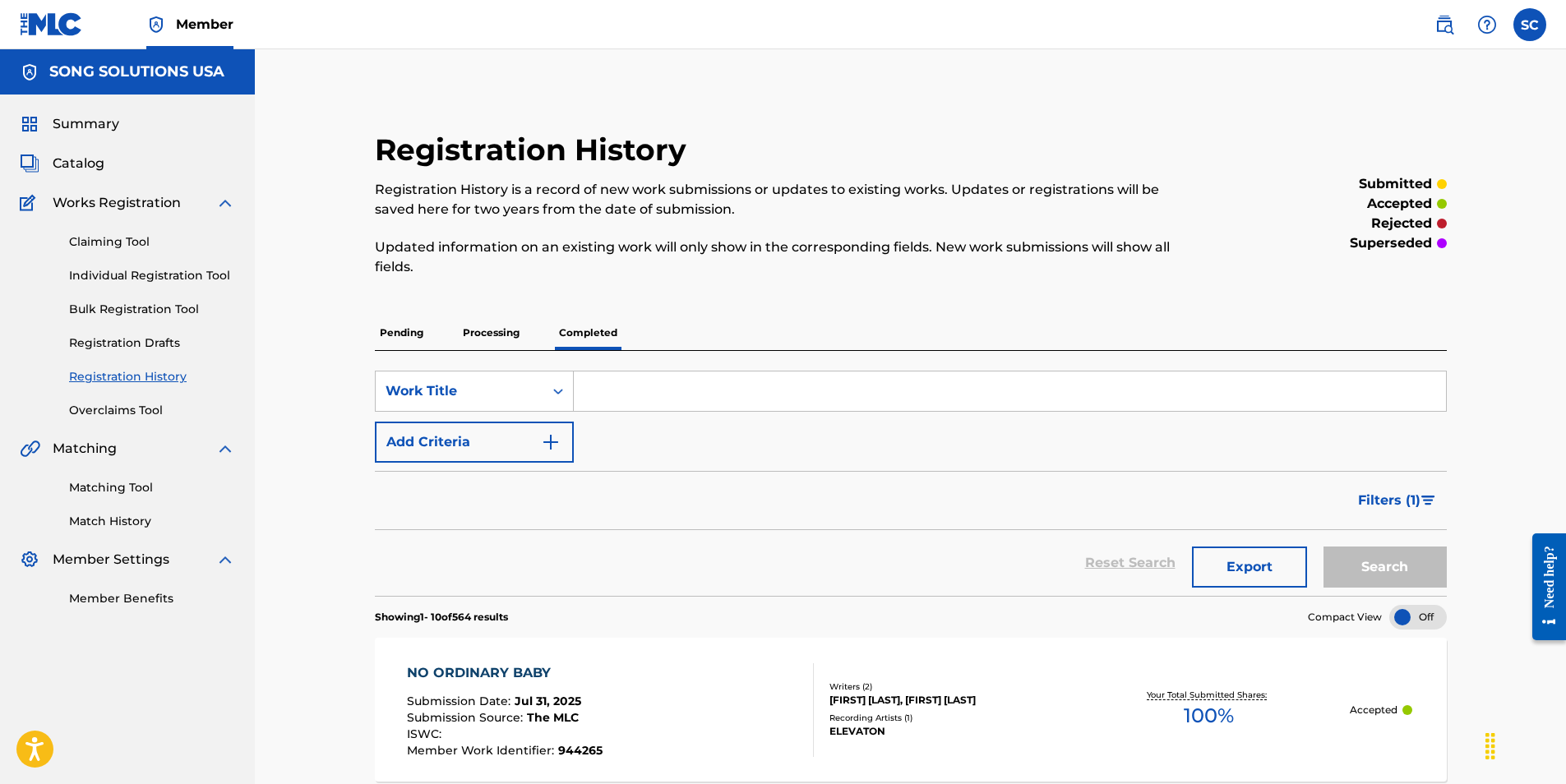 click at bounding box center [1009, 391] 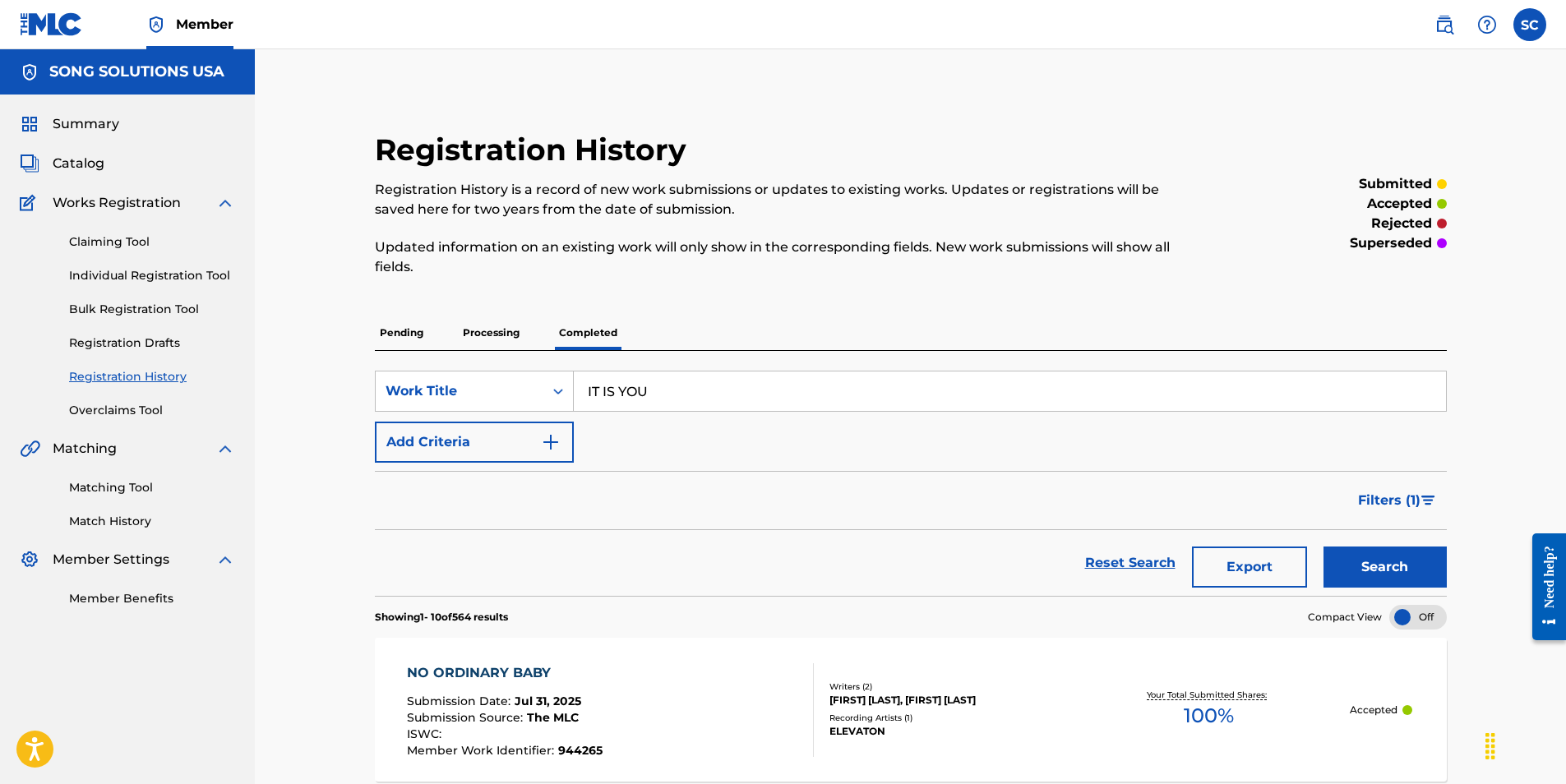 type on "IT IS YOU" 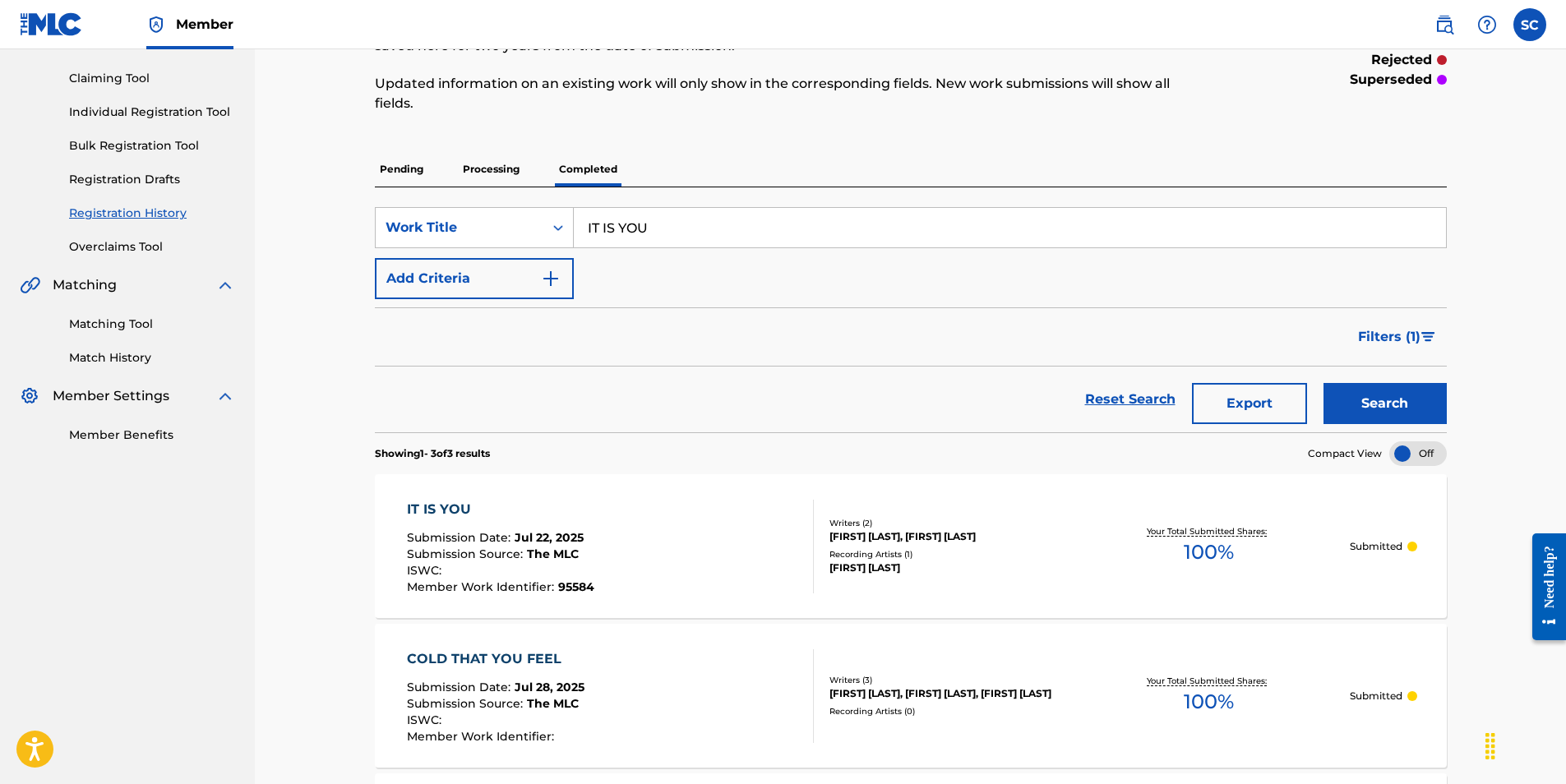 scroll, scrollTop: 164, scrollLeft: 0, axis: vertical 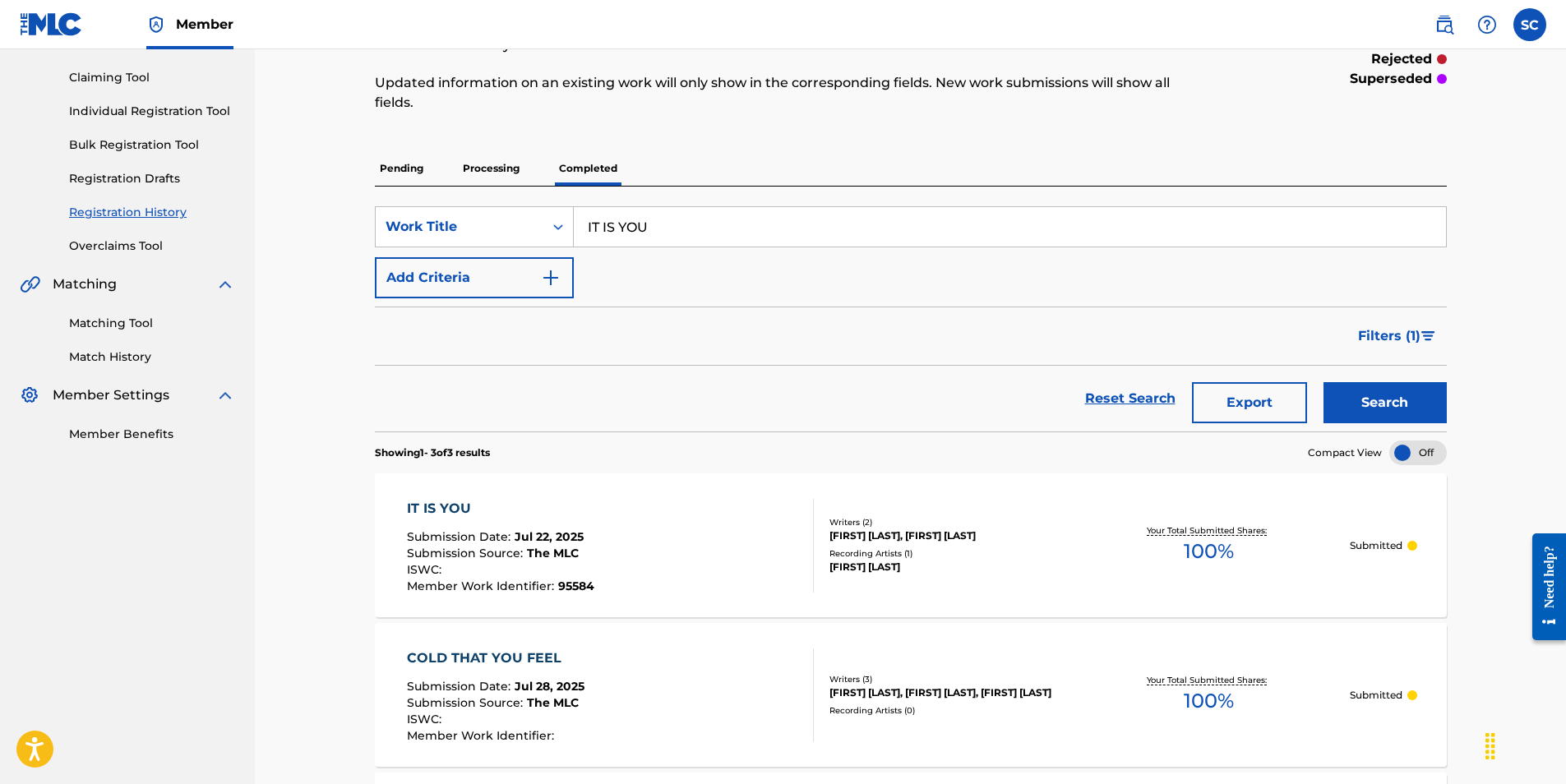 click on "IT IS YOU" at bounding box center [501, 509] 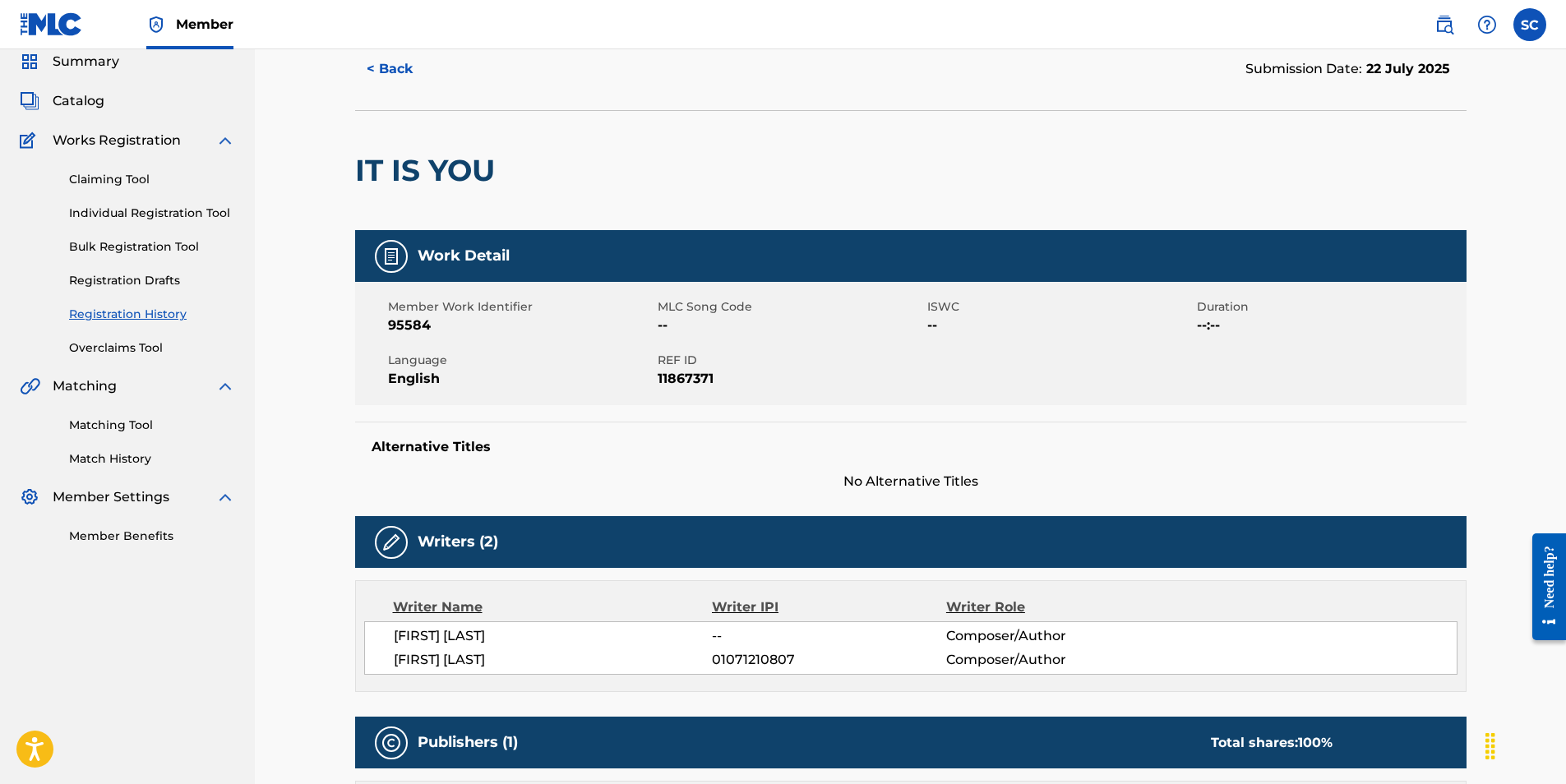 scroll, scrollTop: 0, scrollLeft: 0, axis: both 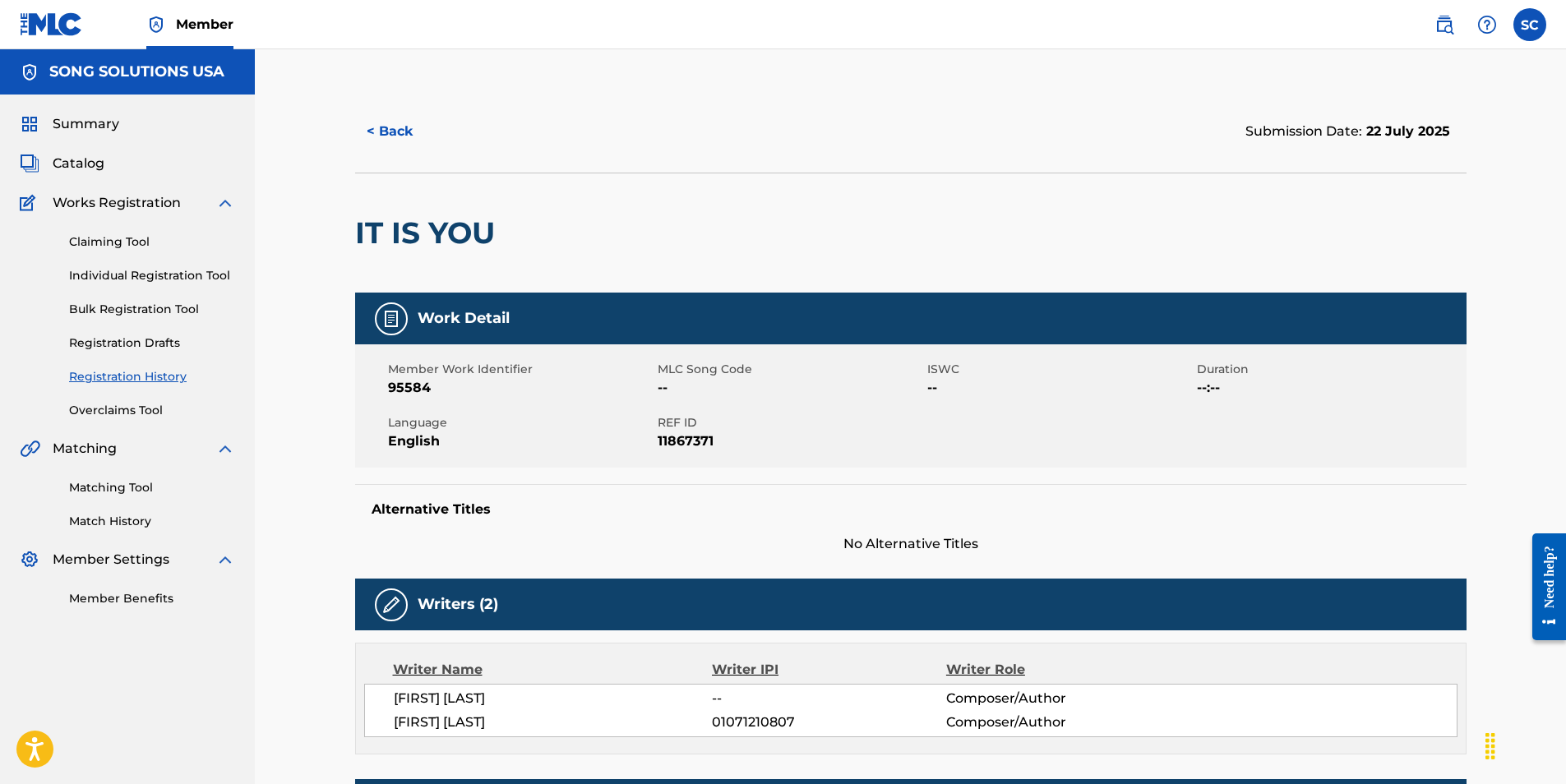 click on "Individual Registration Tool" at bounding box center [152, 275] 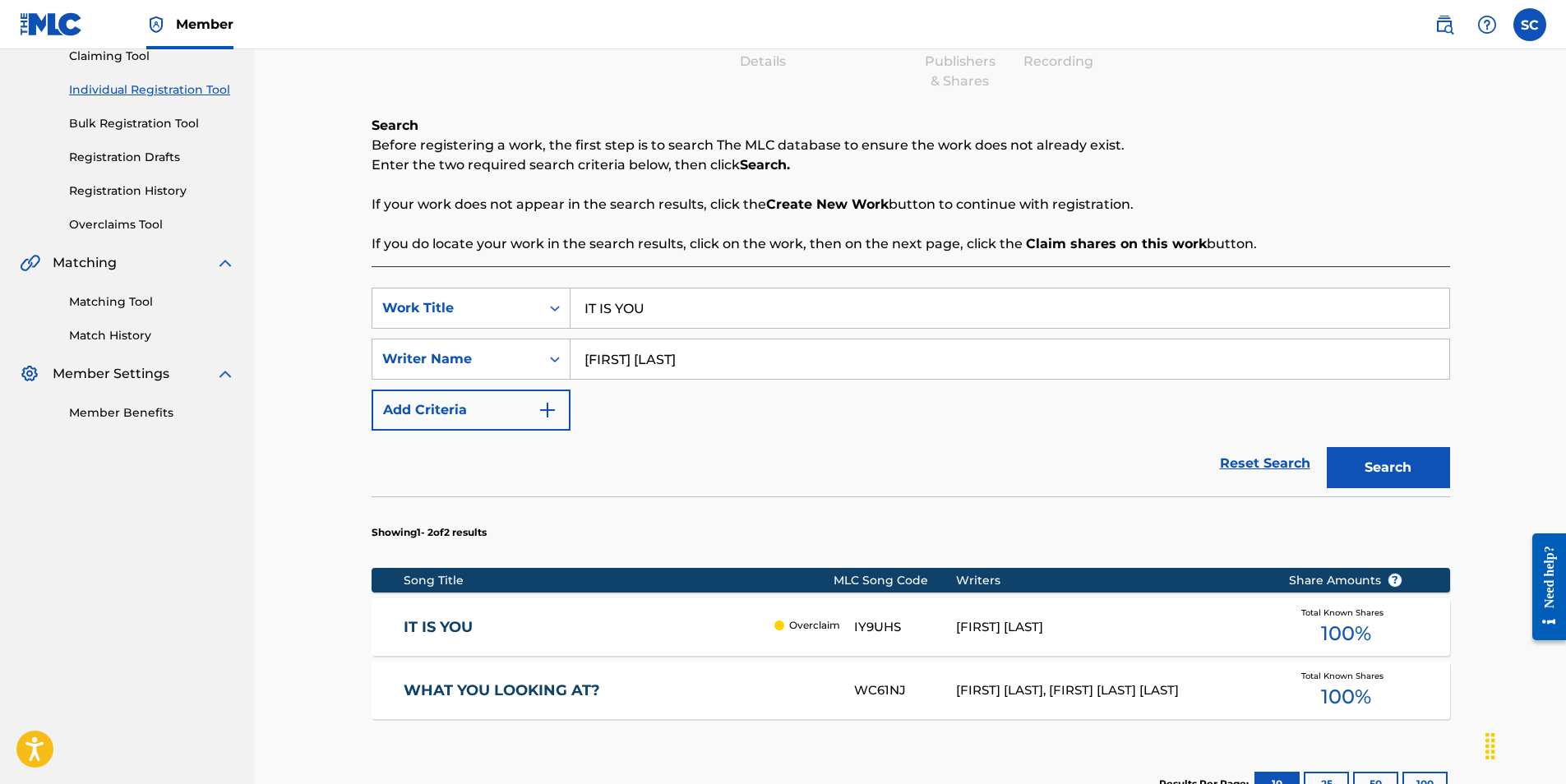 scroll, scrollTop: 329, scrollLeft: 0, axis: vertical 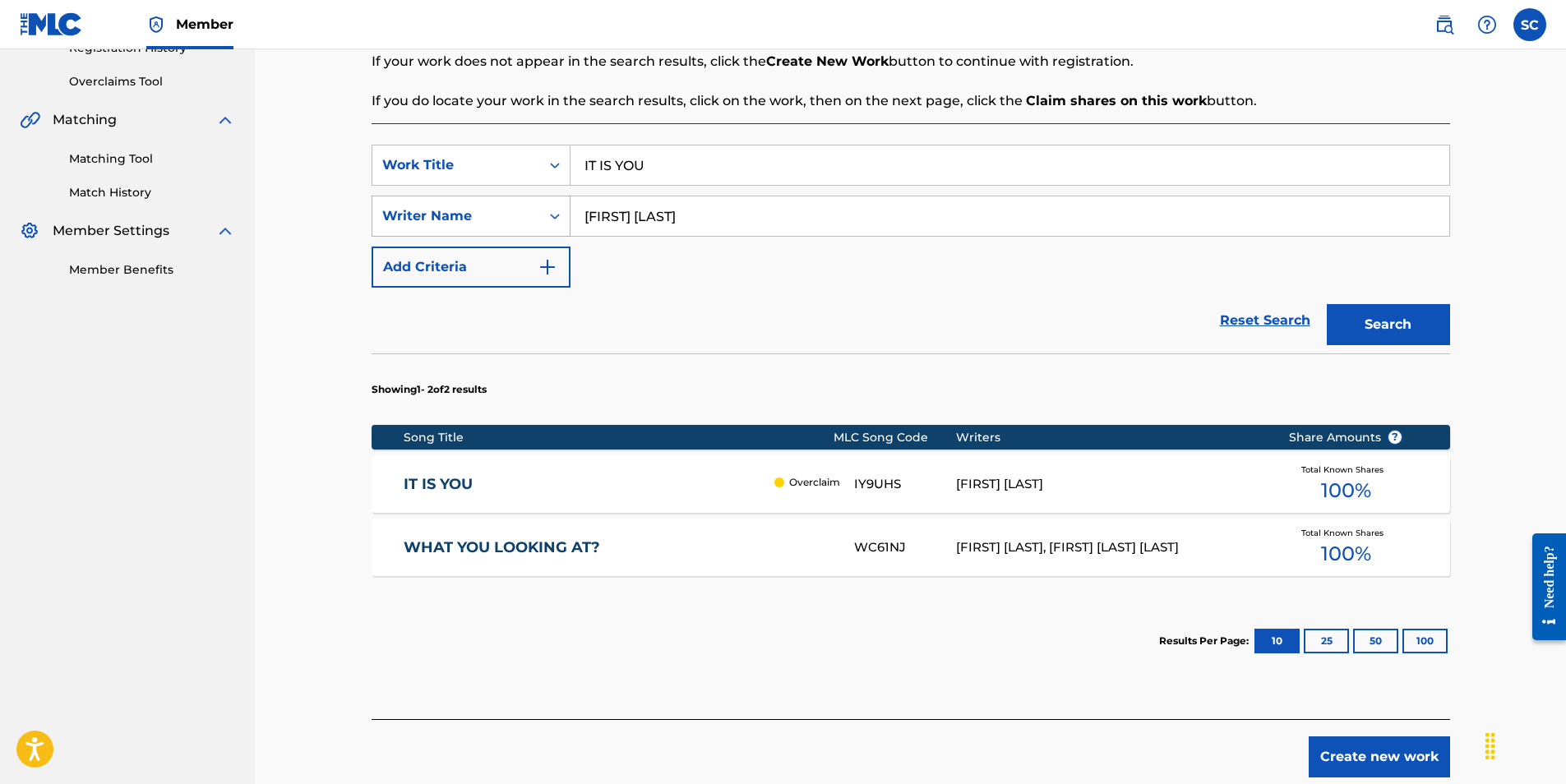 drag, startPoint x: 617, startPoint y: 214, endPoint x: 565, endPoint y: 207, distance: 52.46904 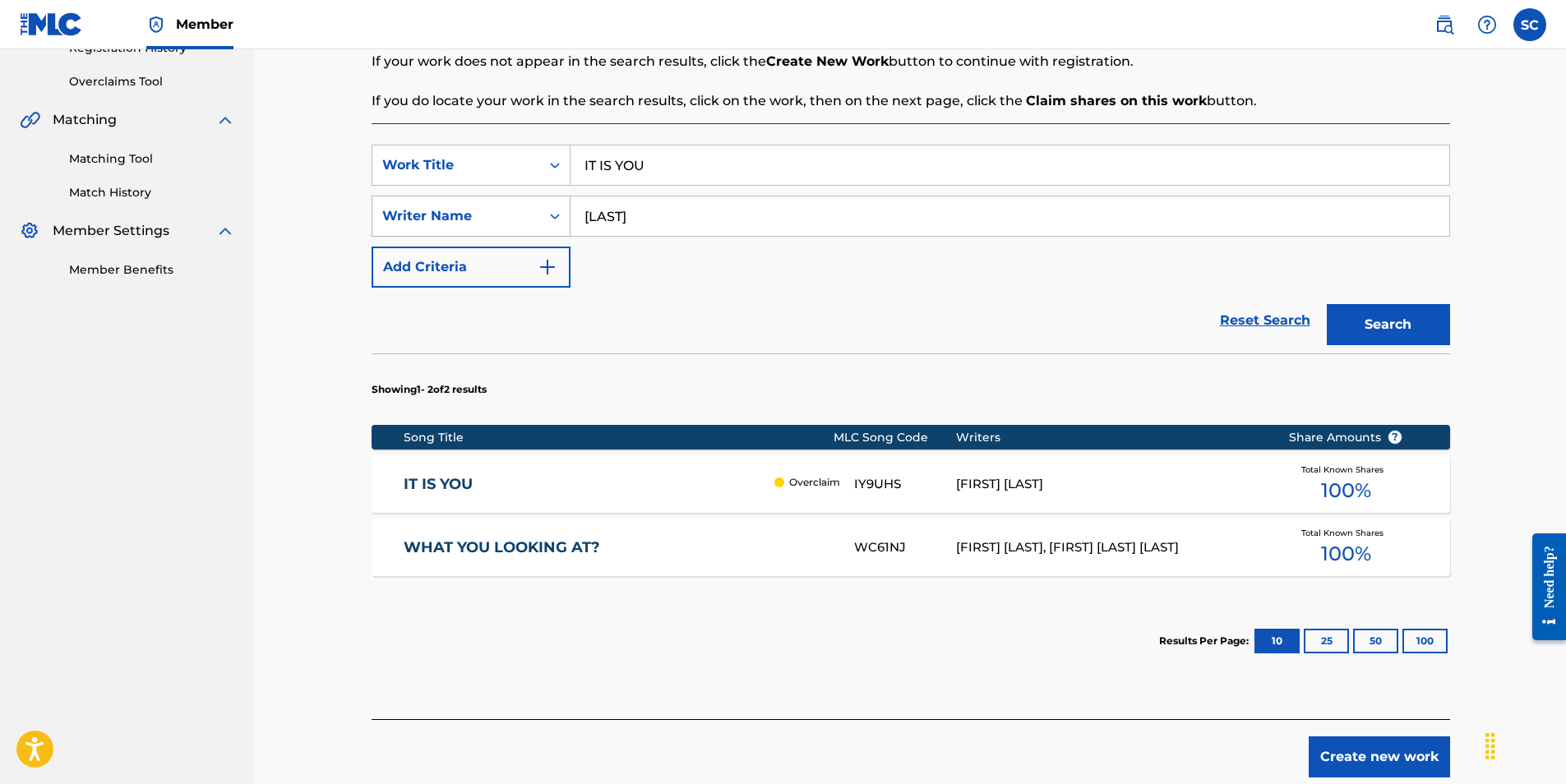 type on "[LAST]" 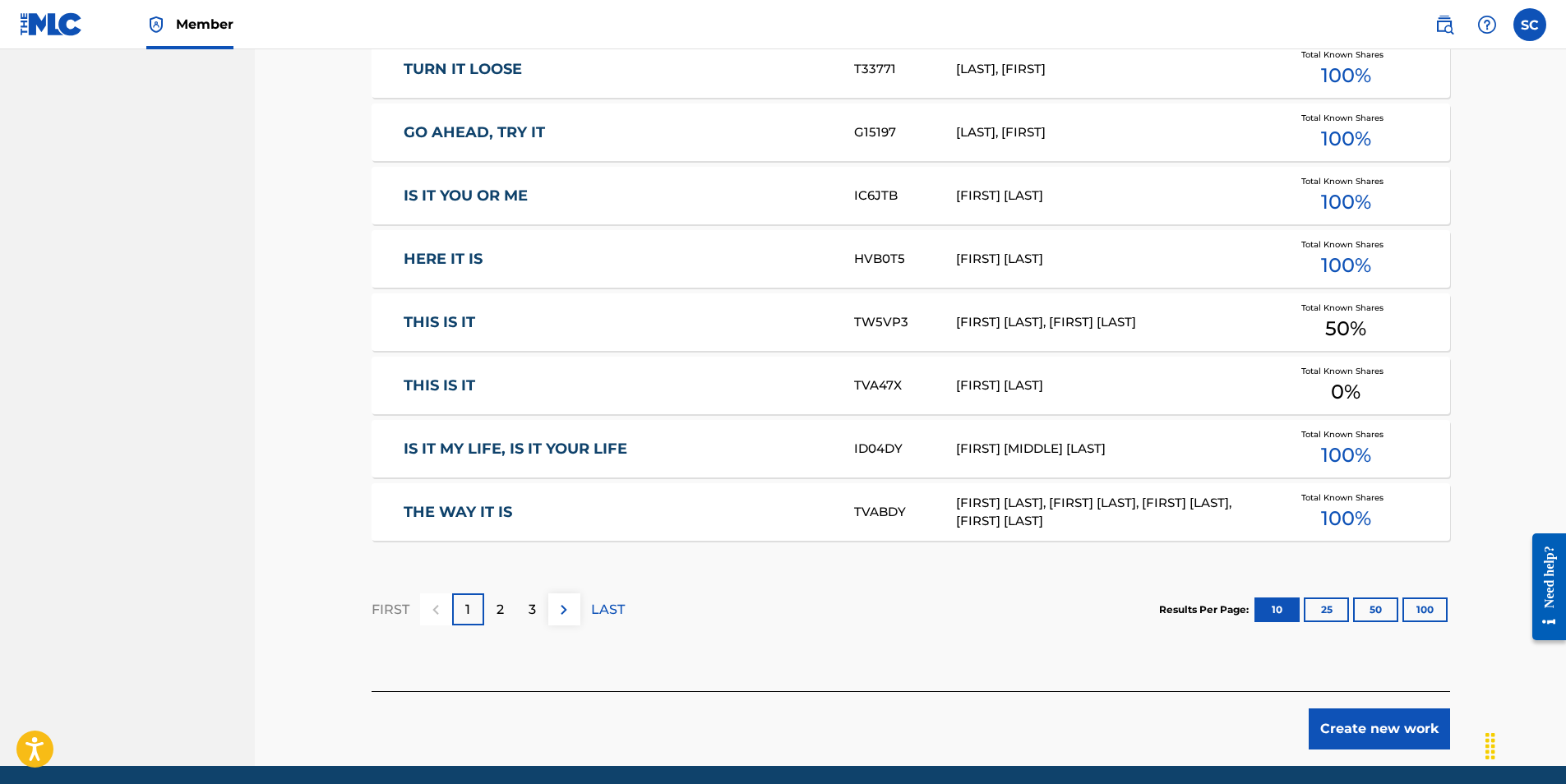 scroll, scrollTop: 904, scrollLeft: 0, axis: vertical 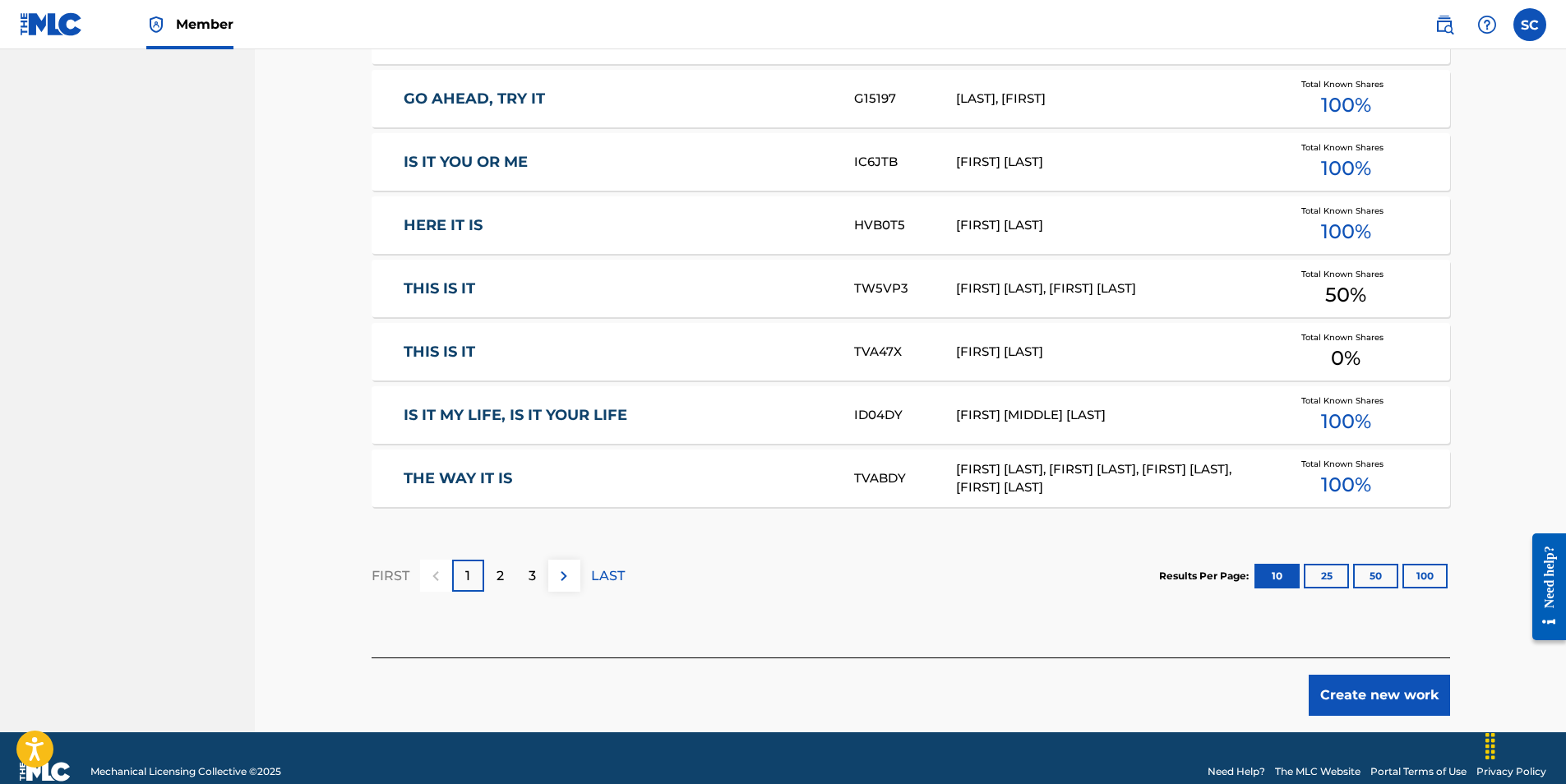 click on "SONG SOLUTIONS USA Summary Catalog Works Registration Claiming Tool Individual Registration Tool Bulk Registration Tool Registration Drafts Registration History Overclaims Tool Matching Matching Tool Match History Member Settings Member Benefits" at bounding box center [127, -62] 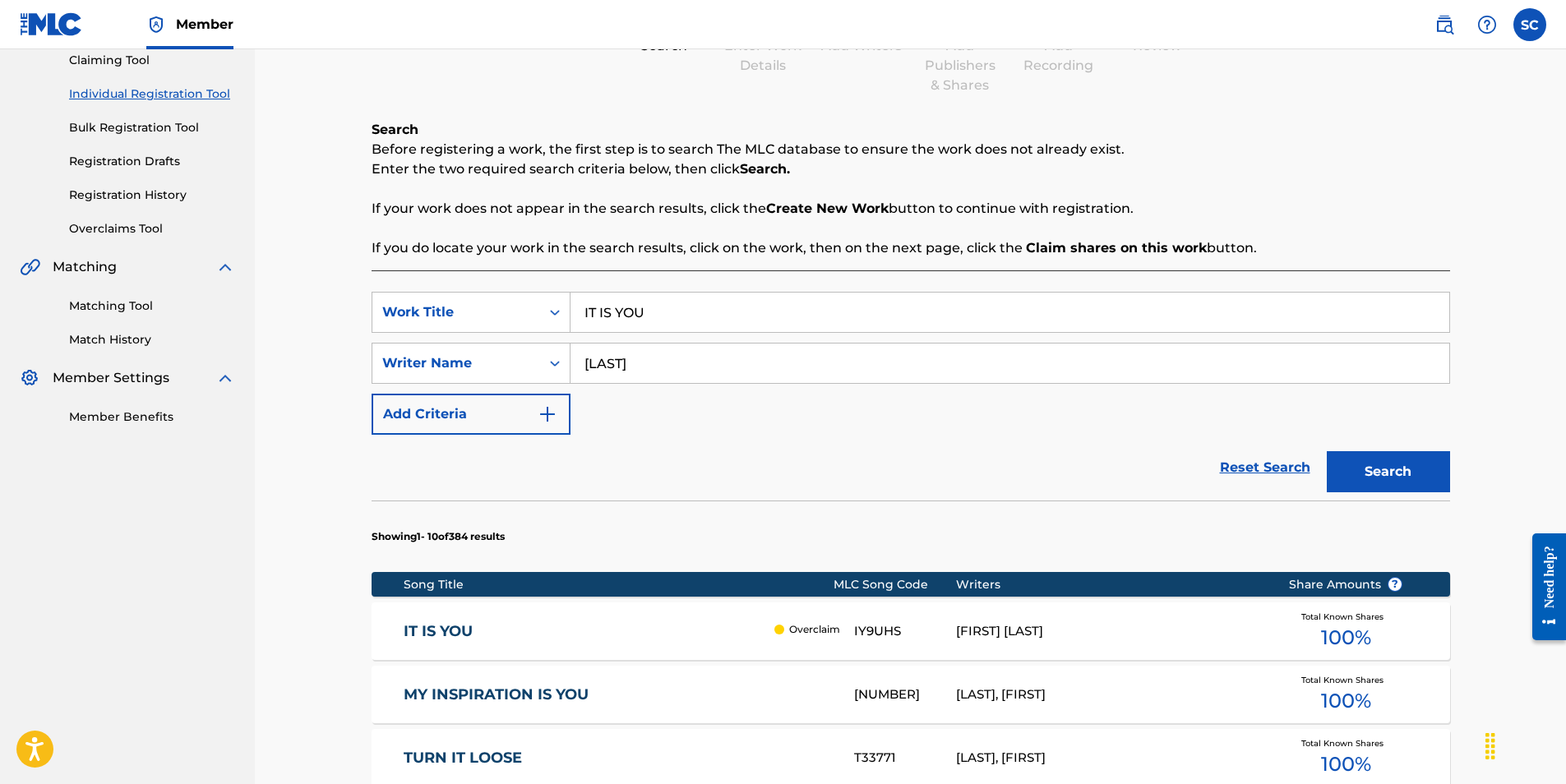 scroll, scrollTop: 329, scrollLeft: 0, axis: vertical 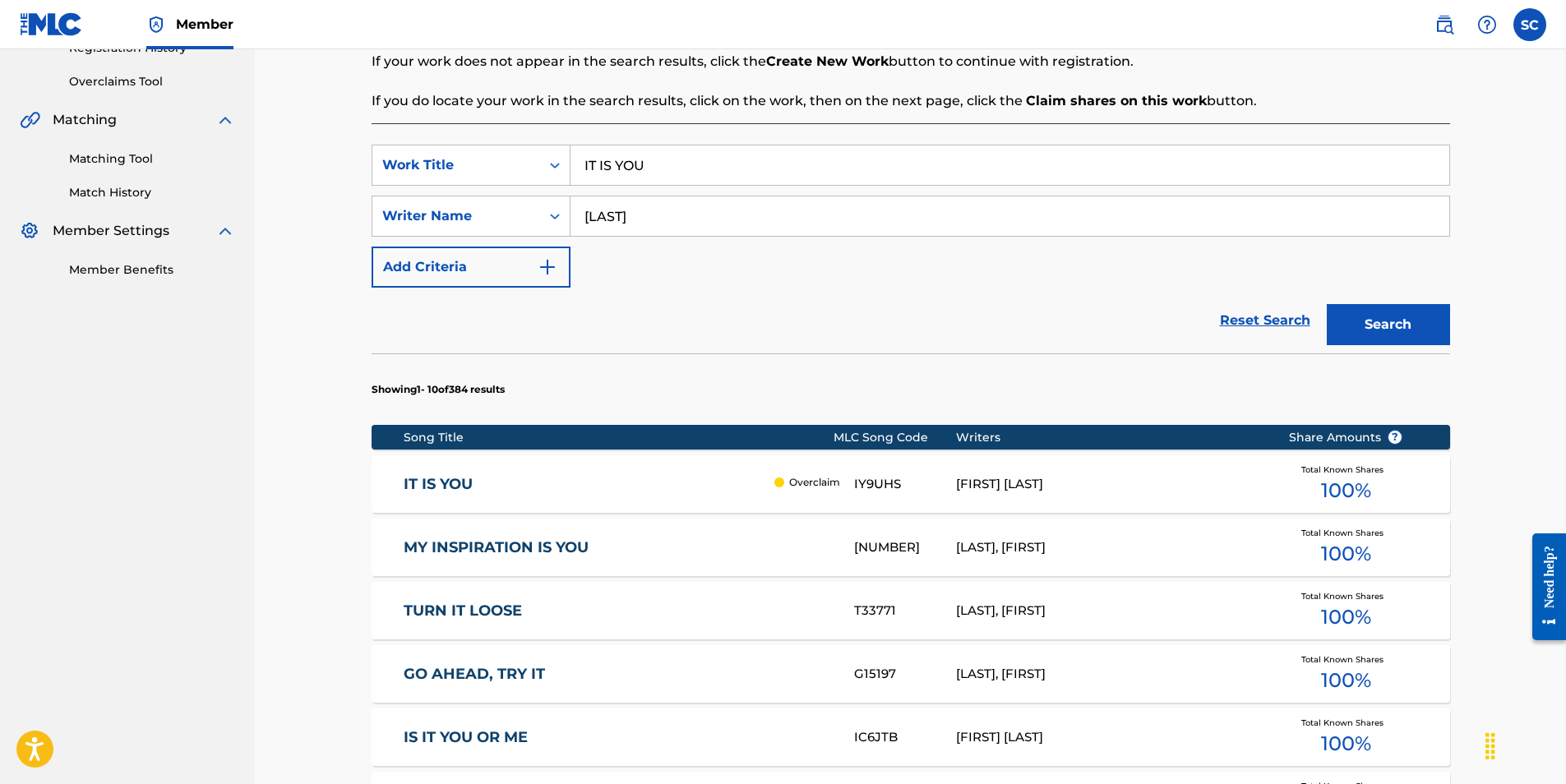 click on "IT IS YOU" at bounding box center [584, 484] 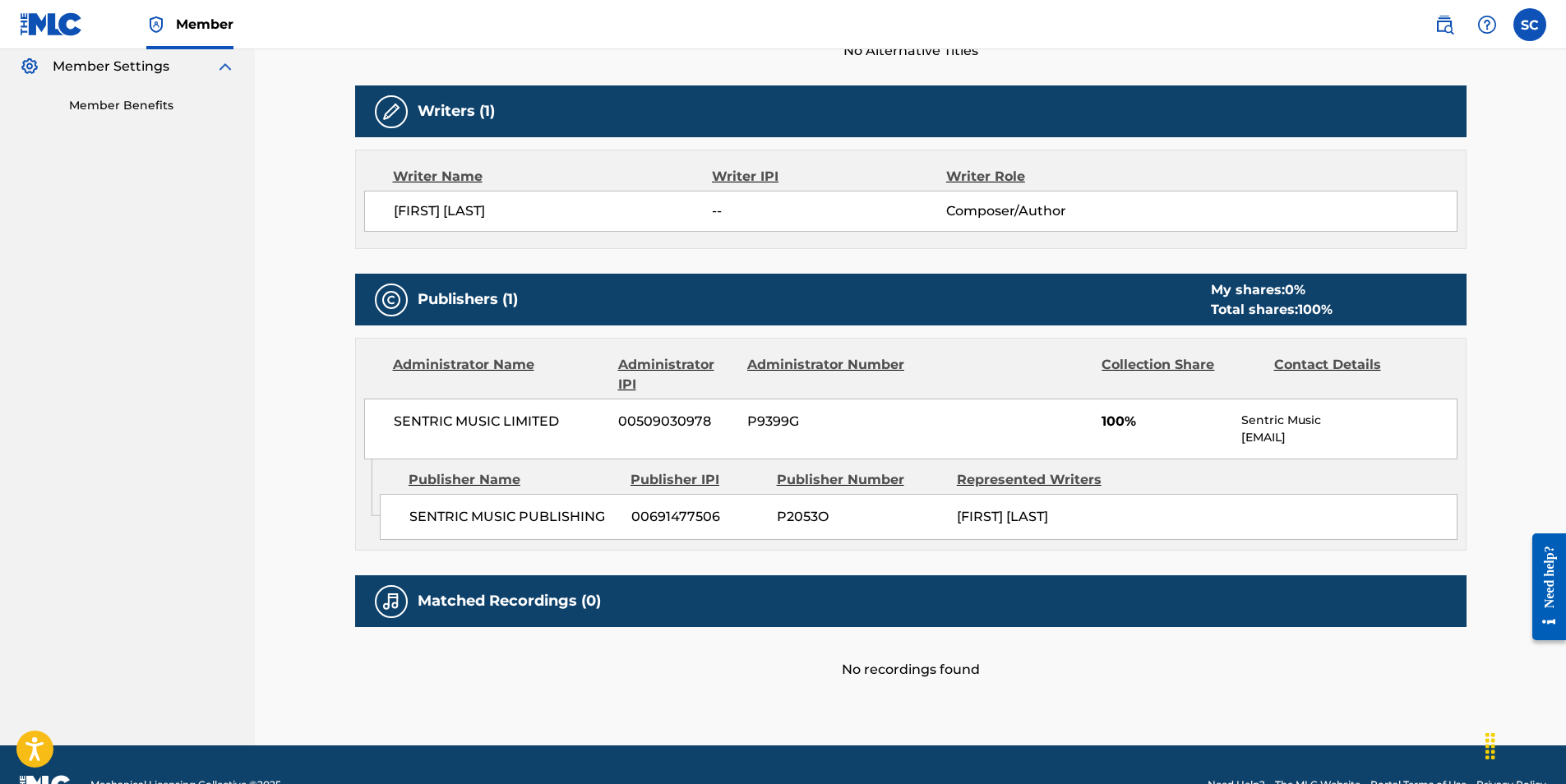 scroll, scrollTop: 0, scrollLeft: 0, axis: both 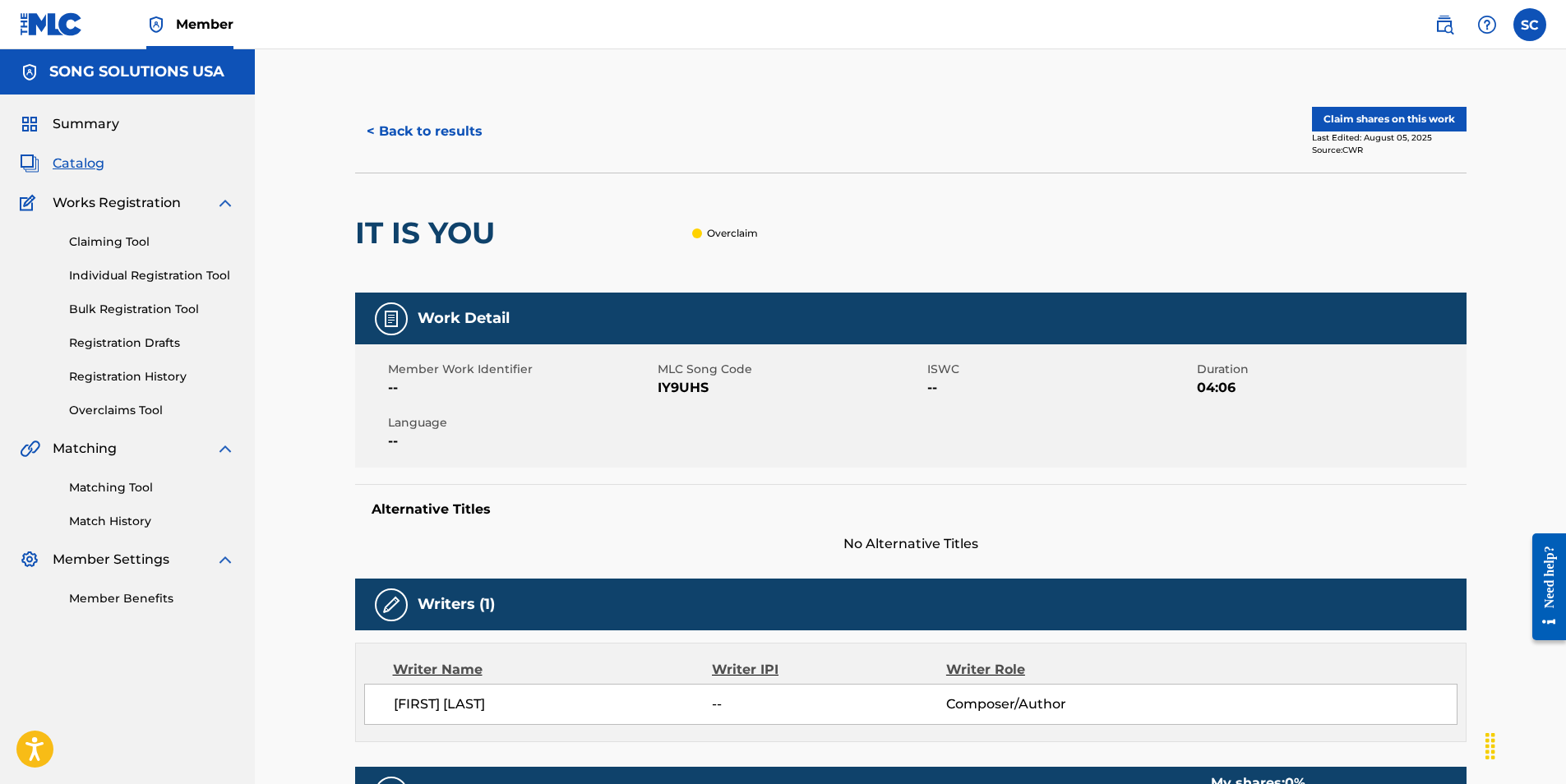 drag, startPoint x: 1279, startPoint y: 216, endPoint x: 1280, endPoint y: 225, distance: 9.055385 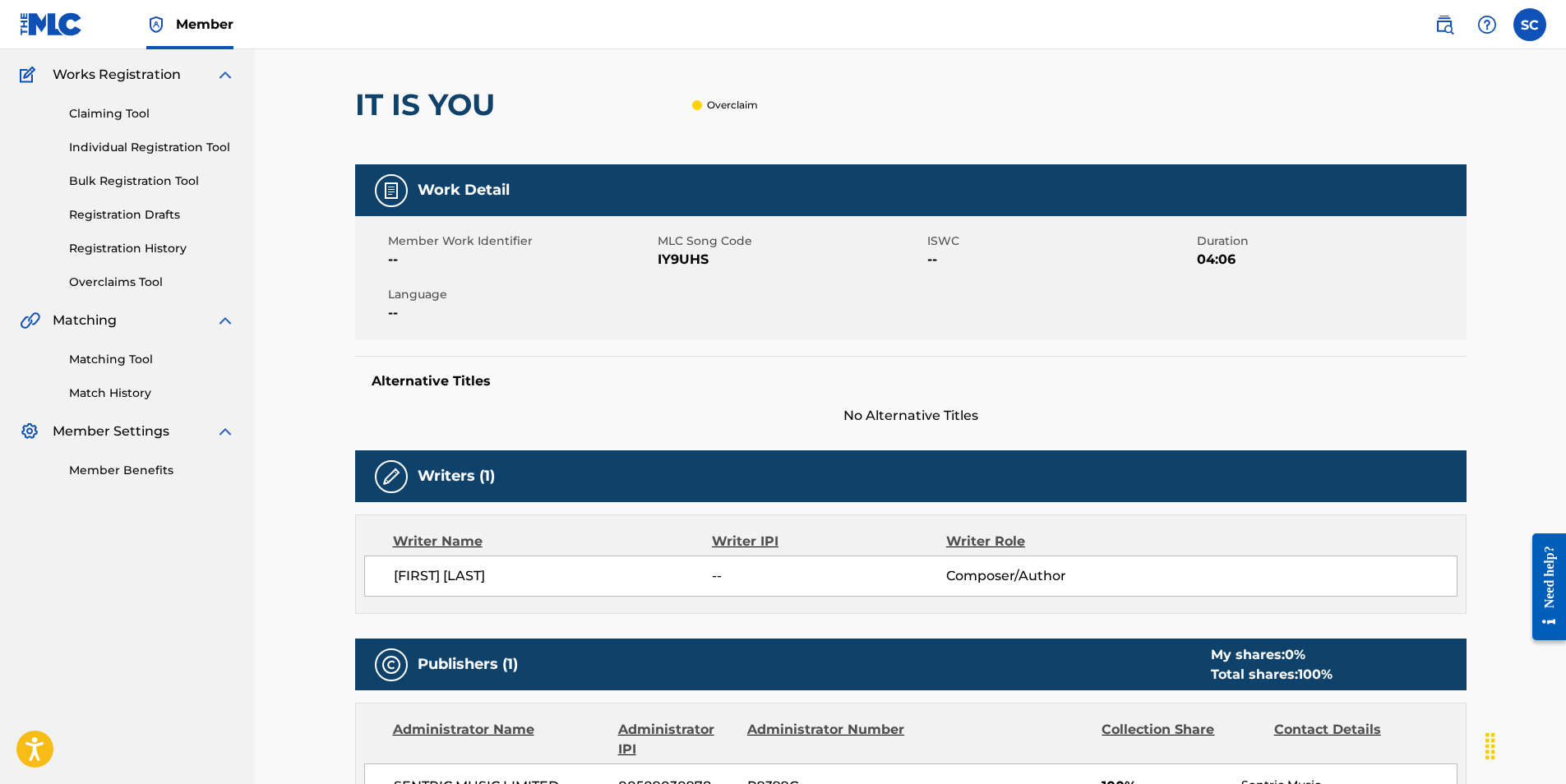 scroll, scrollTop: 0, scrollLeft: 0, axis: both 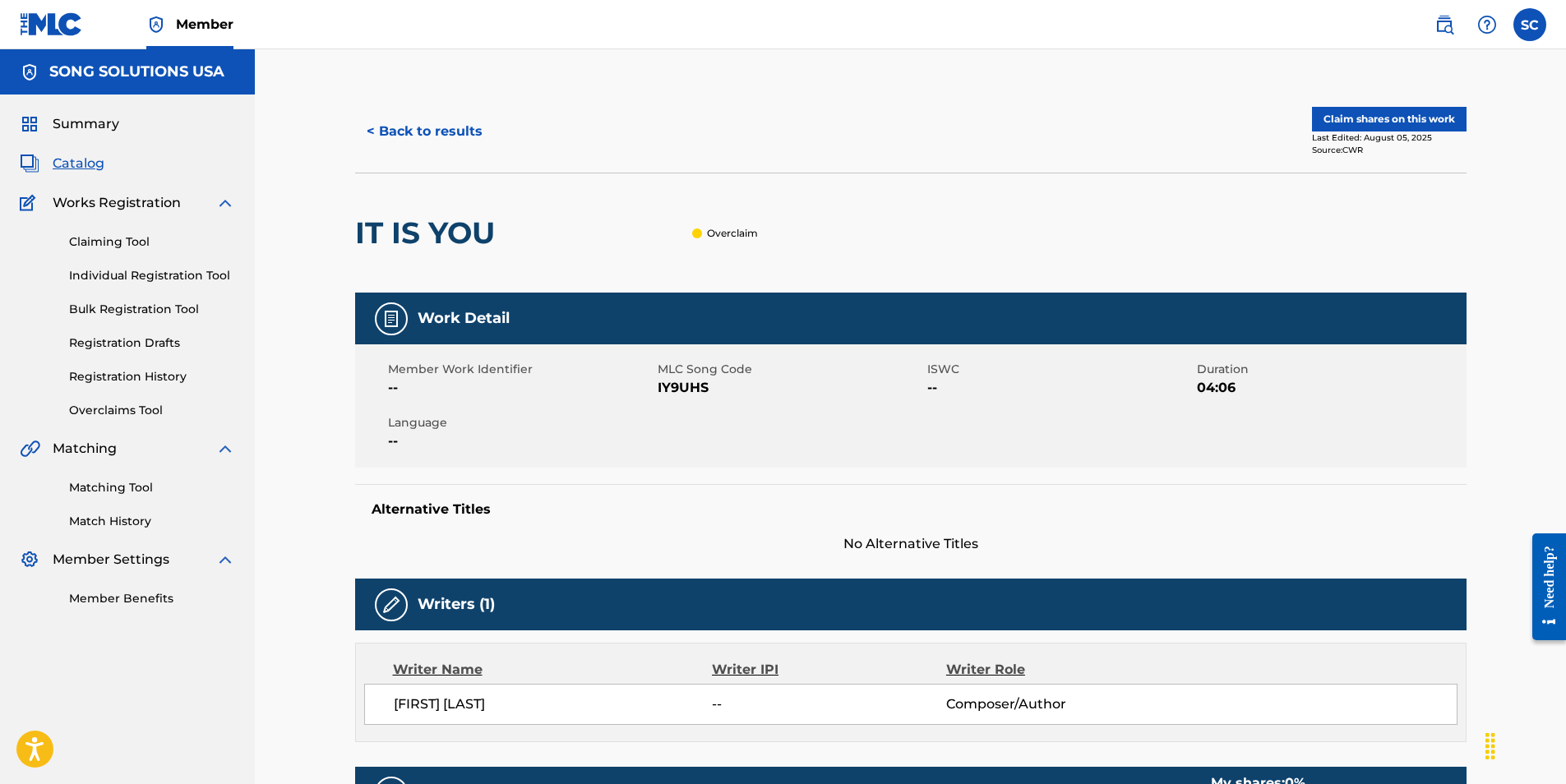 click on "Overclaims Tool" at bounding box center (152, 410) 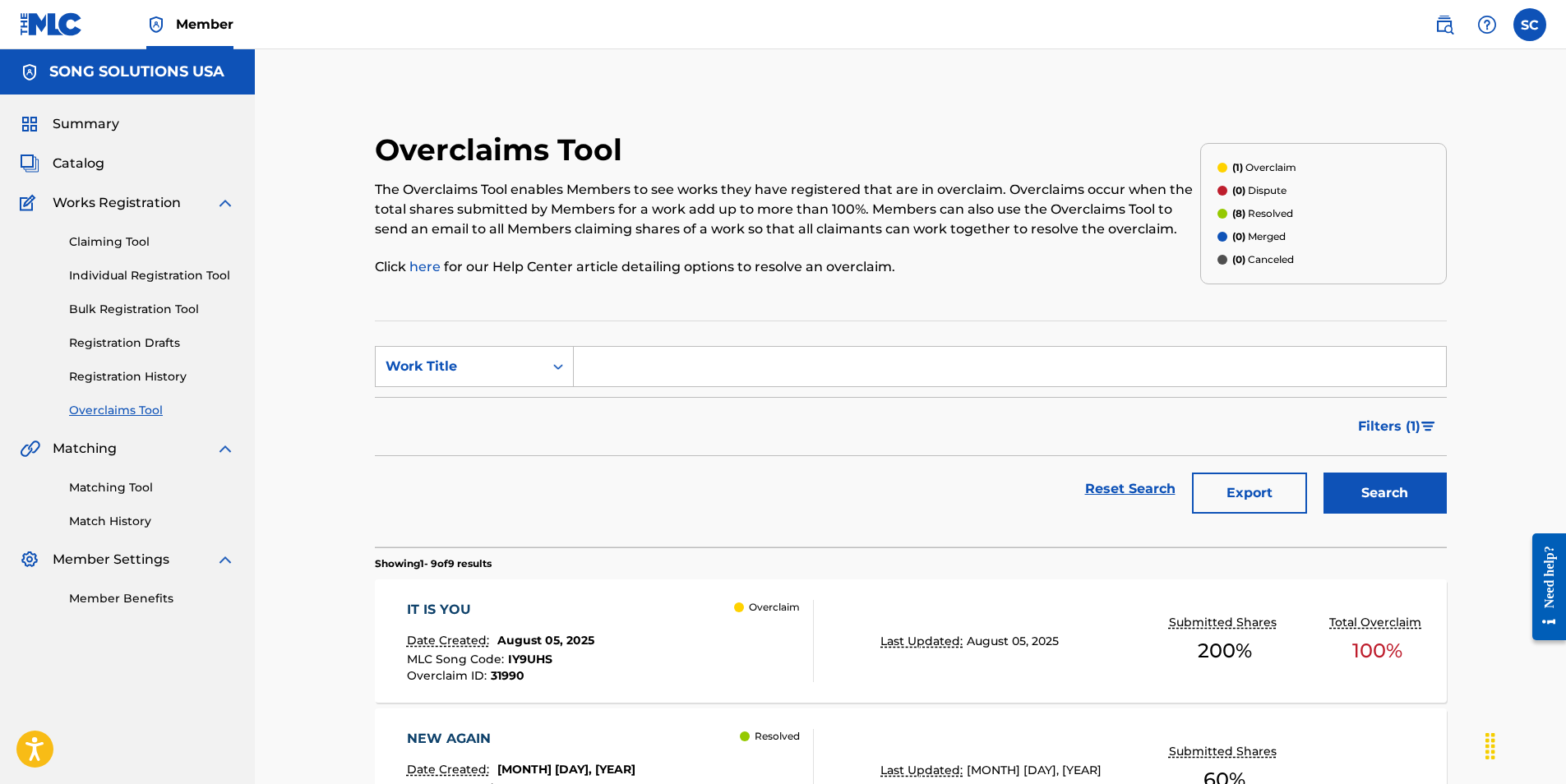 click at bounding box center [1009, 367] 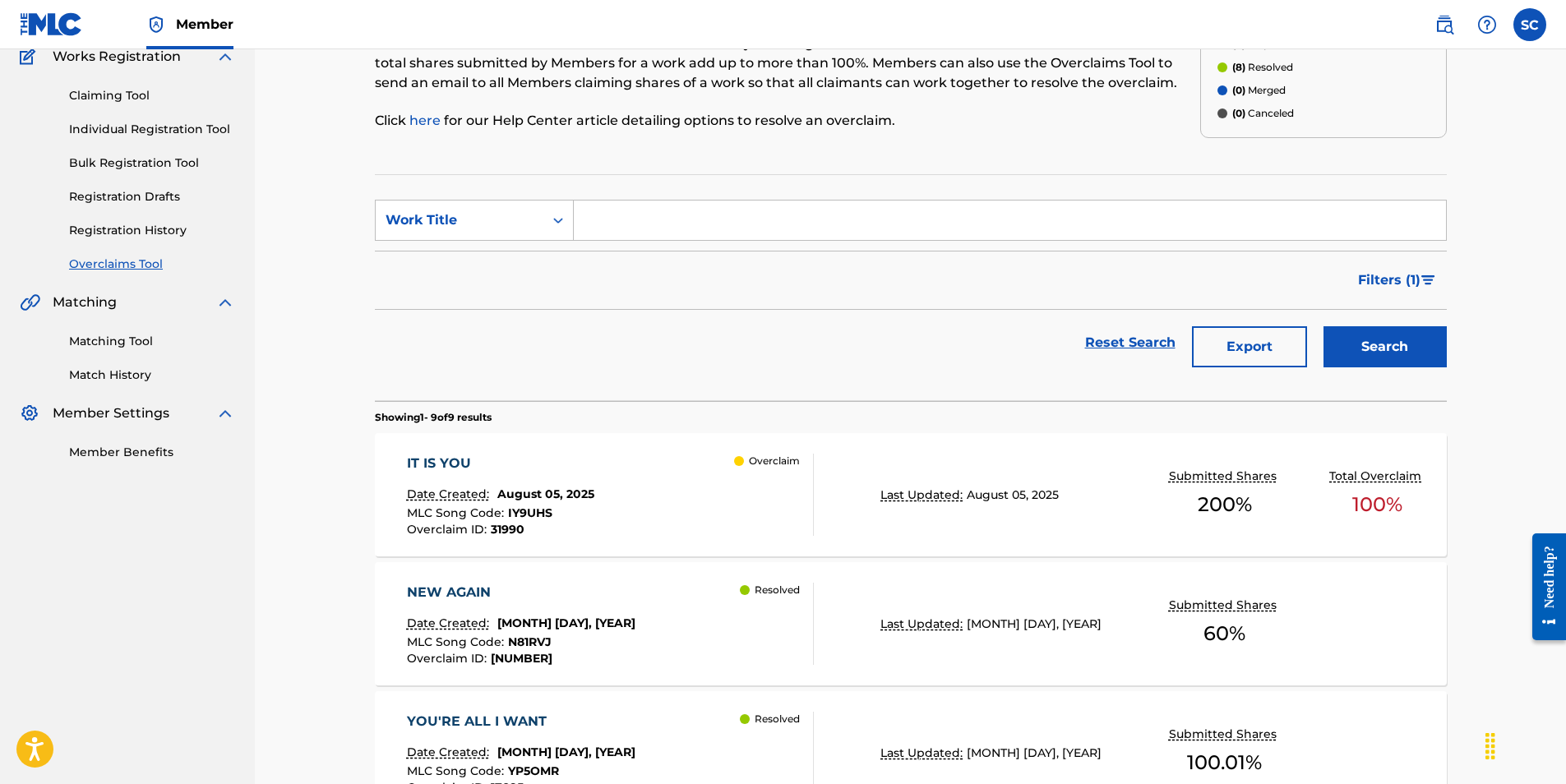 scroll, scrollTop: 329, scrollLeft: 0, axis: vertical 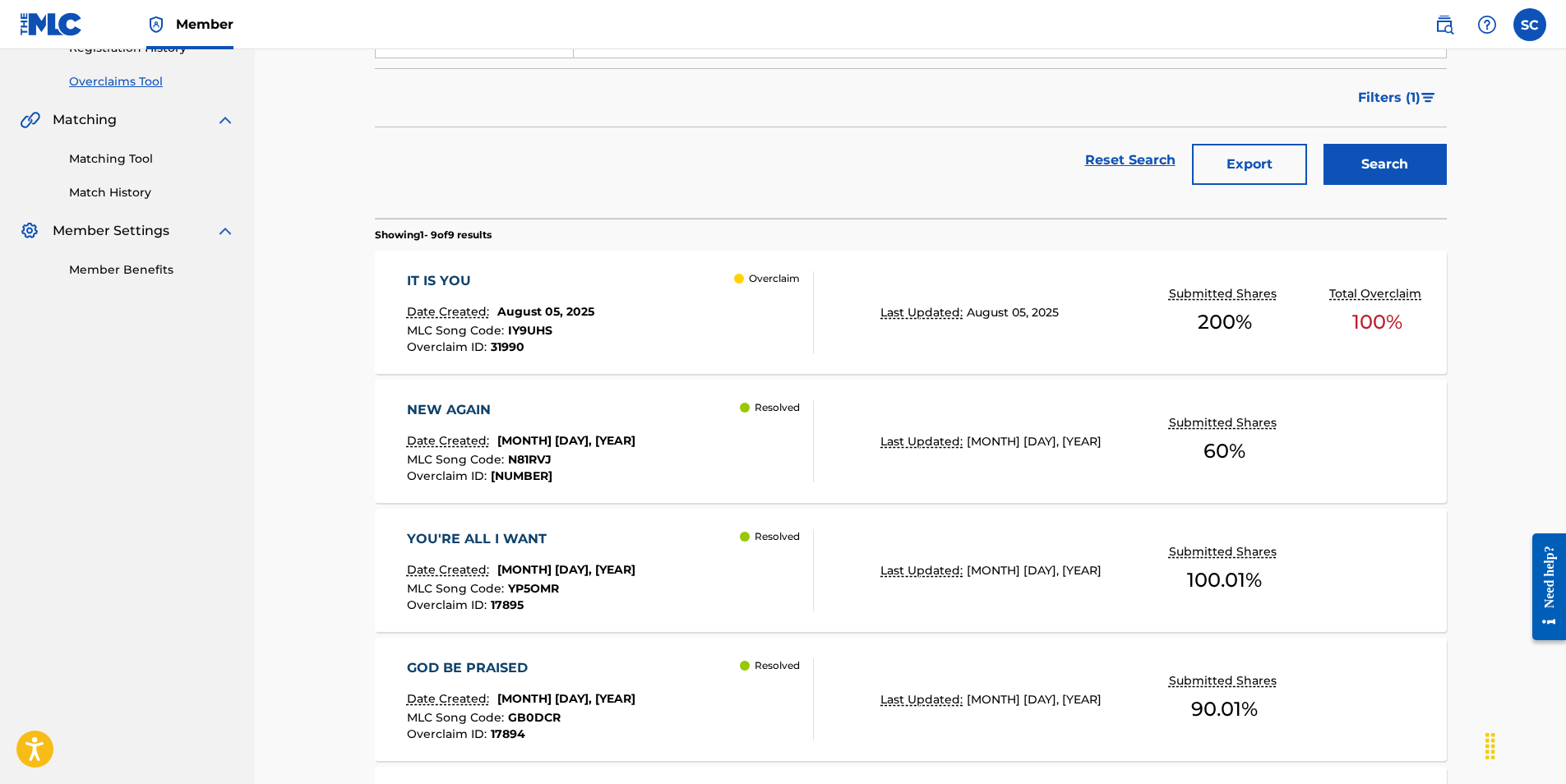 click on "IT IS YOU Date Created: August 05, 2025 MLC Song Code : IY9UHS Overclaim ID : 31990   Overclaim" at bounding box center [611, 312] 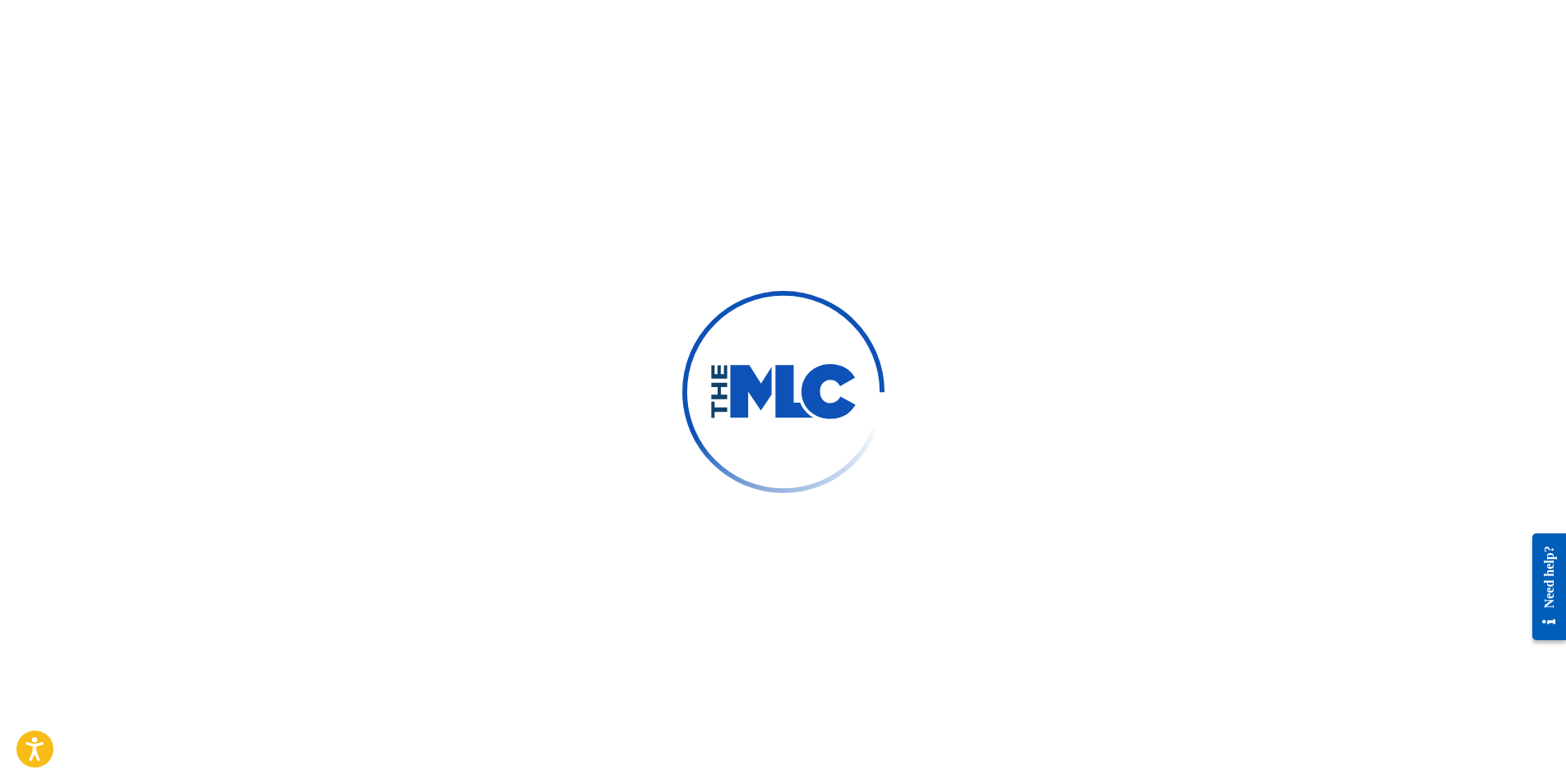 scroll, scrollTop: 0, scrollLeft: 0, axis: both 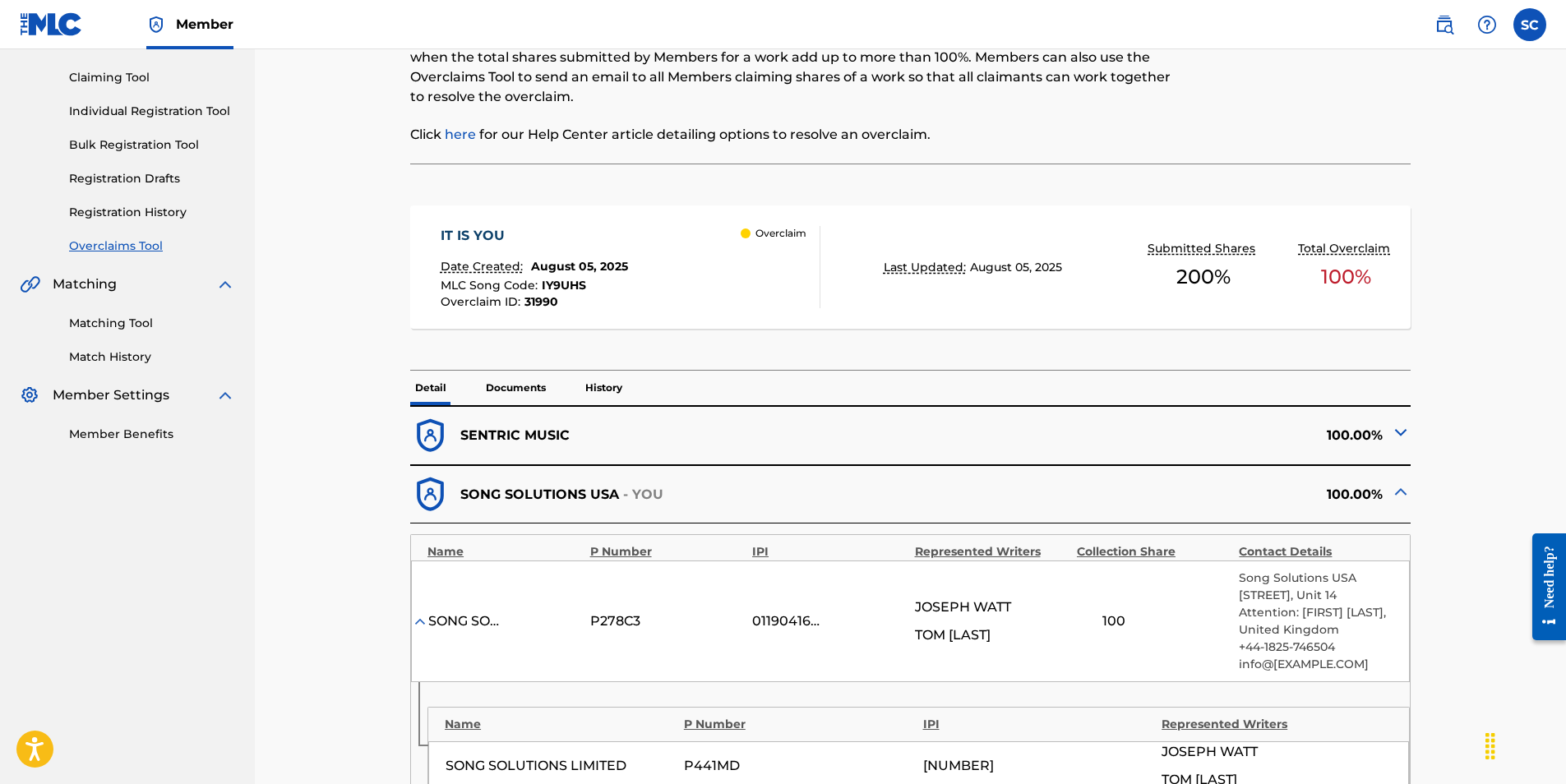 click at bounding box center [1401, 432] 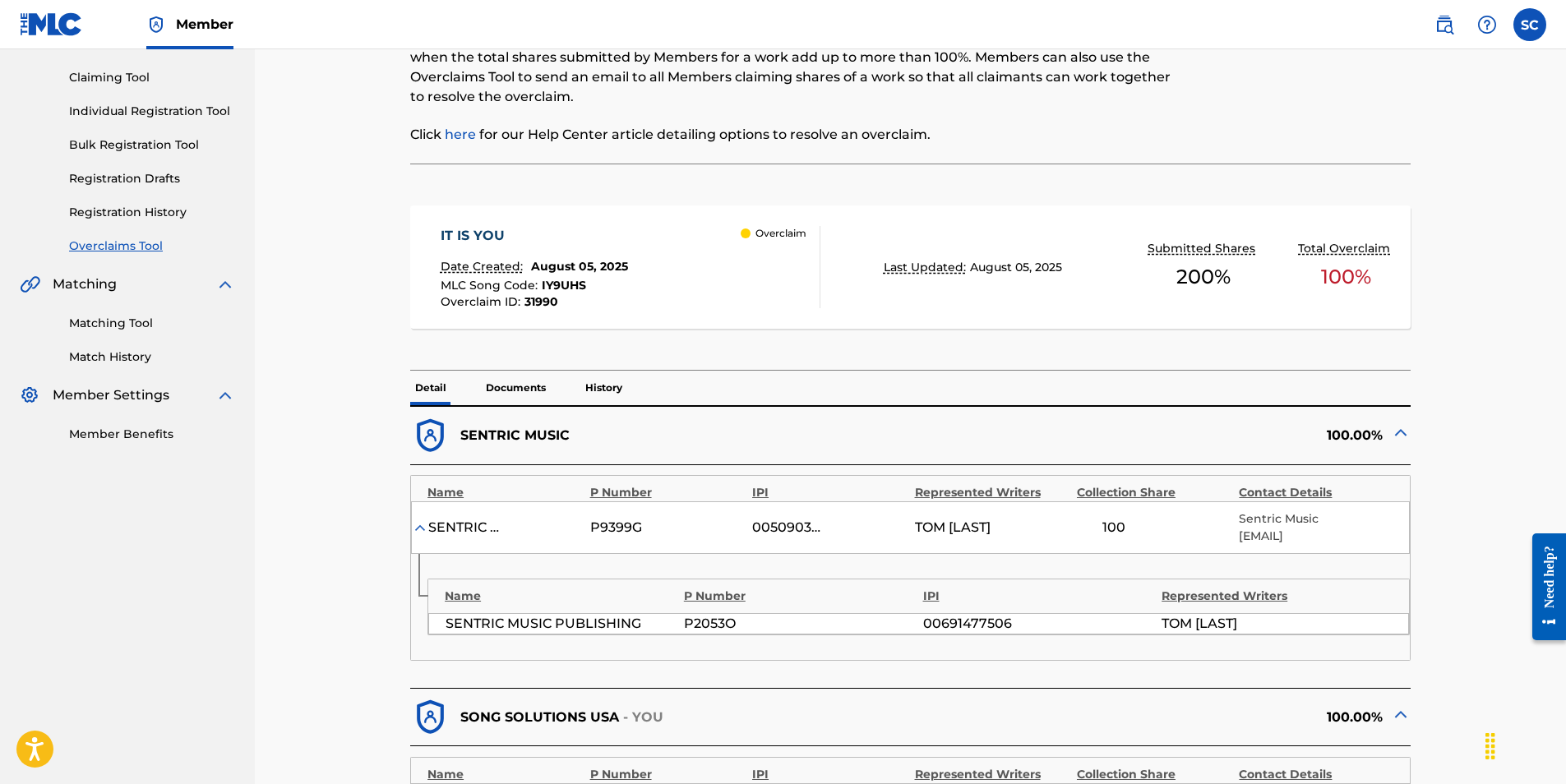 click at bounding box center (1401, 432) 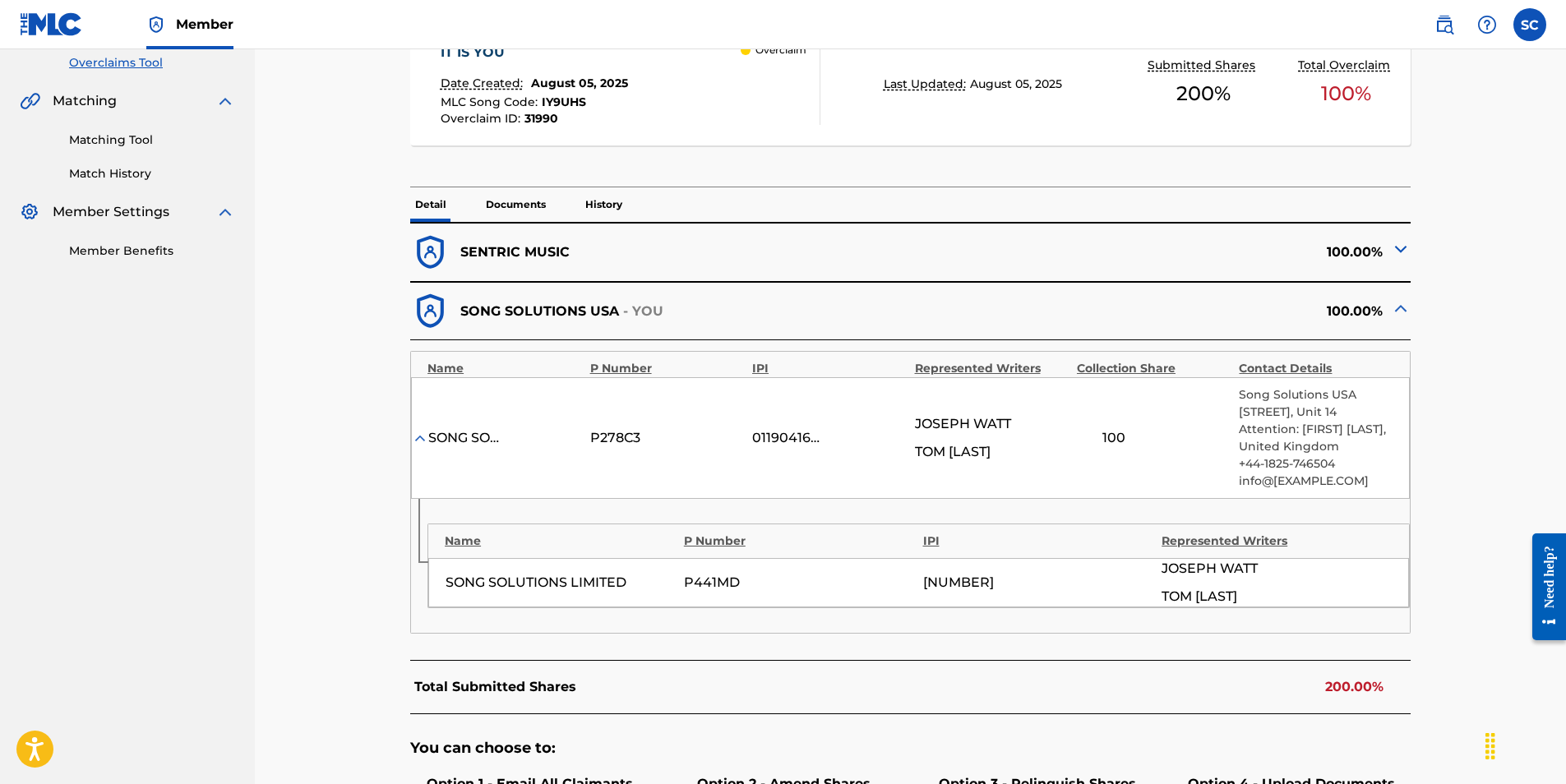 scroll, scrollTop: 329, scrollLeft: 0, axis: vertical 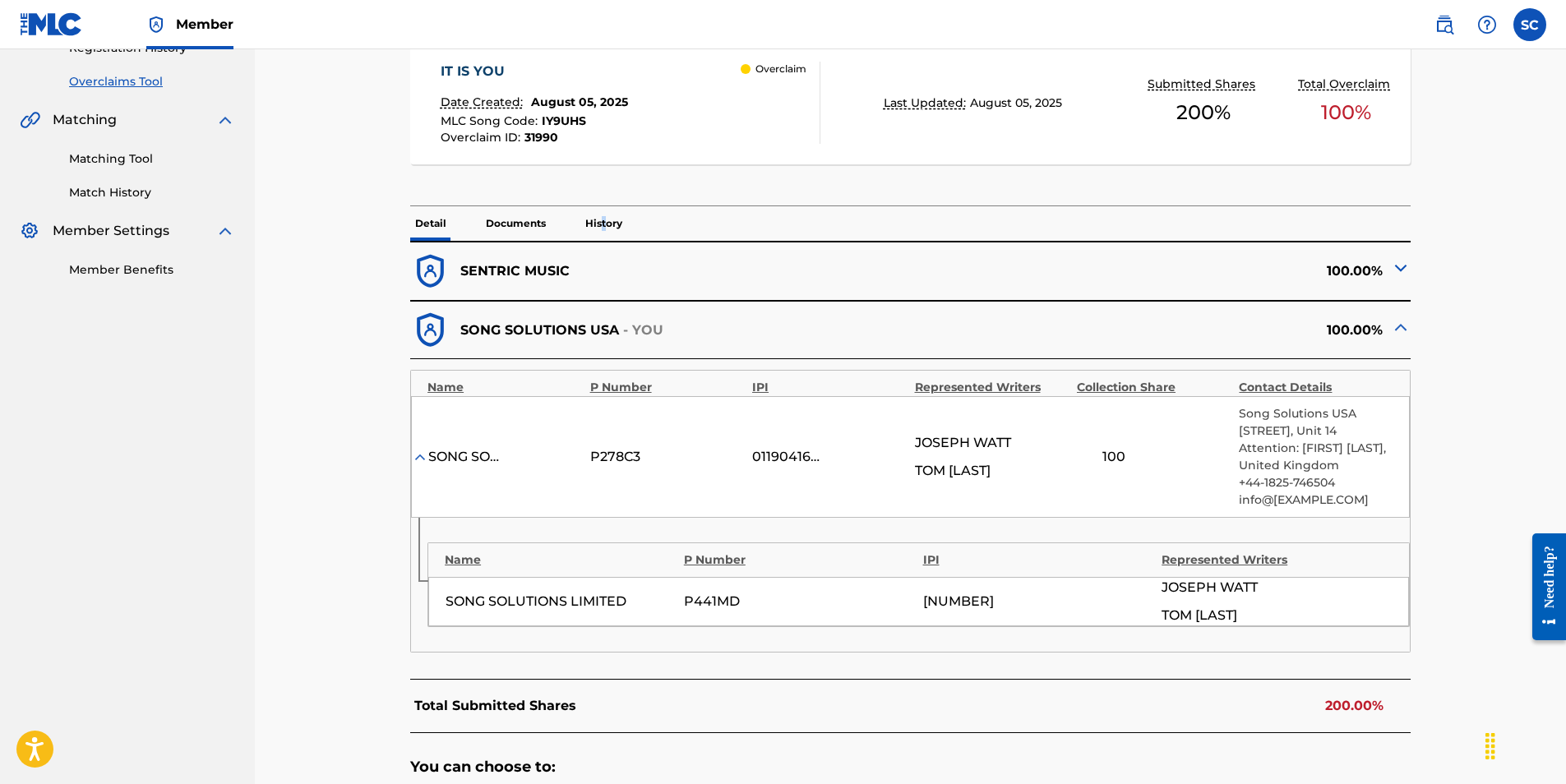 click on "History" at bounding box center [603, 224] 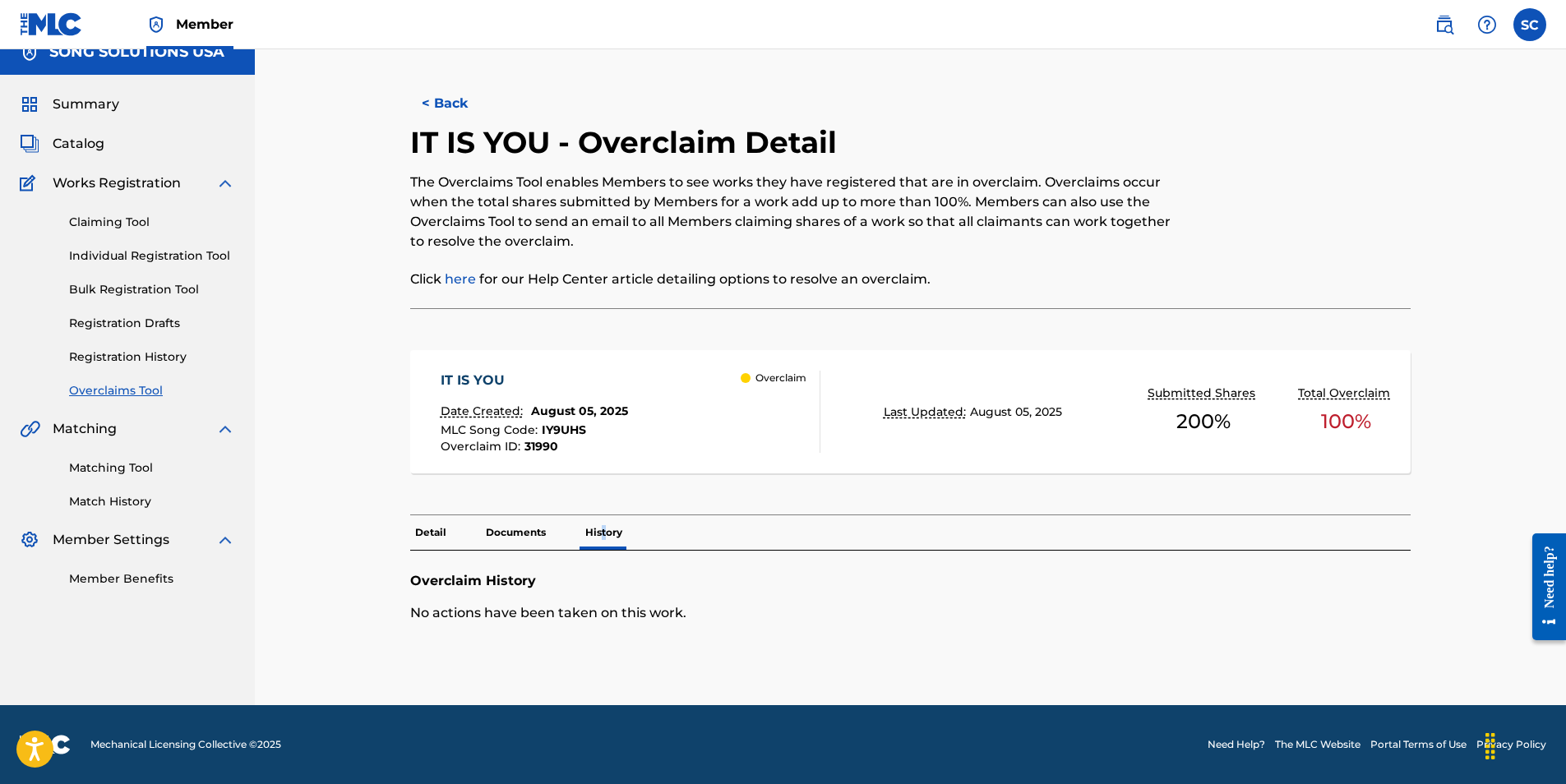 scroll, scrollTop: 20, scrollLeft: 0, axis: vertical 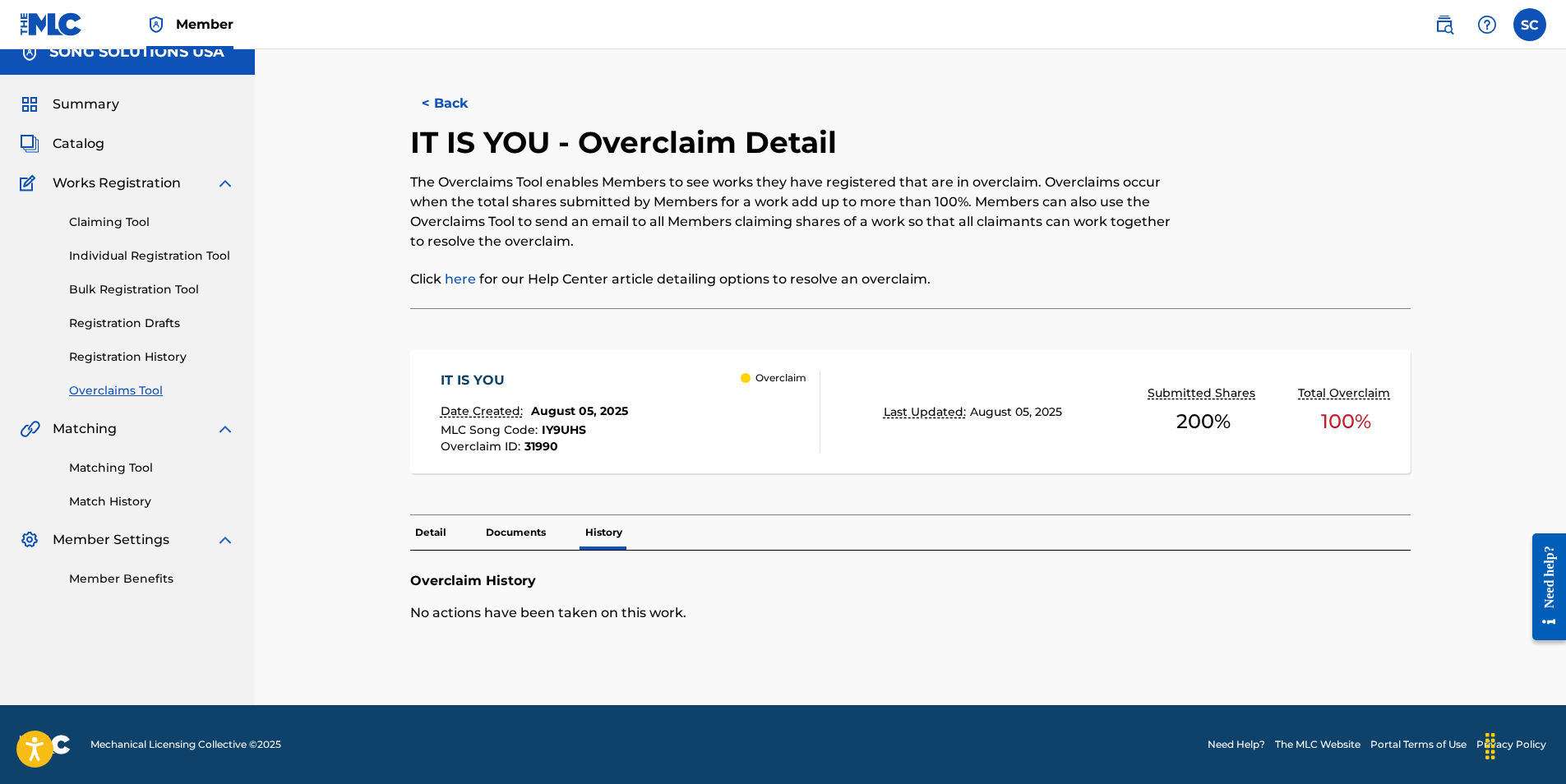 click on "Documents" at bounding box center [515, 533] 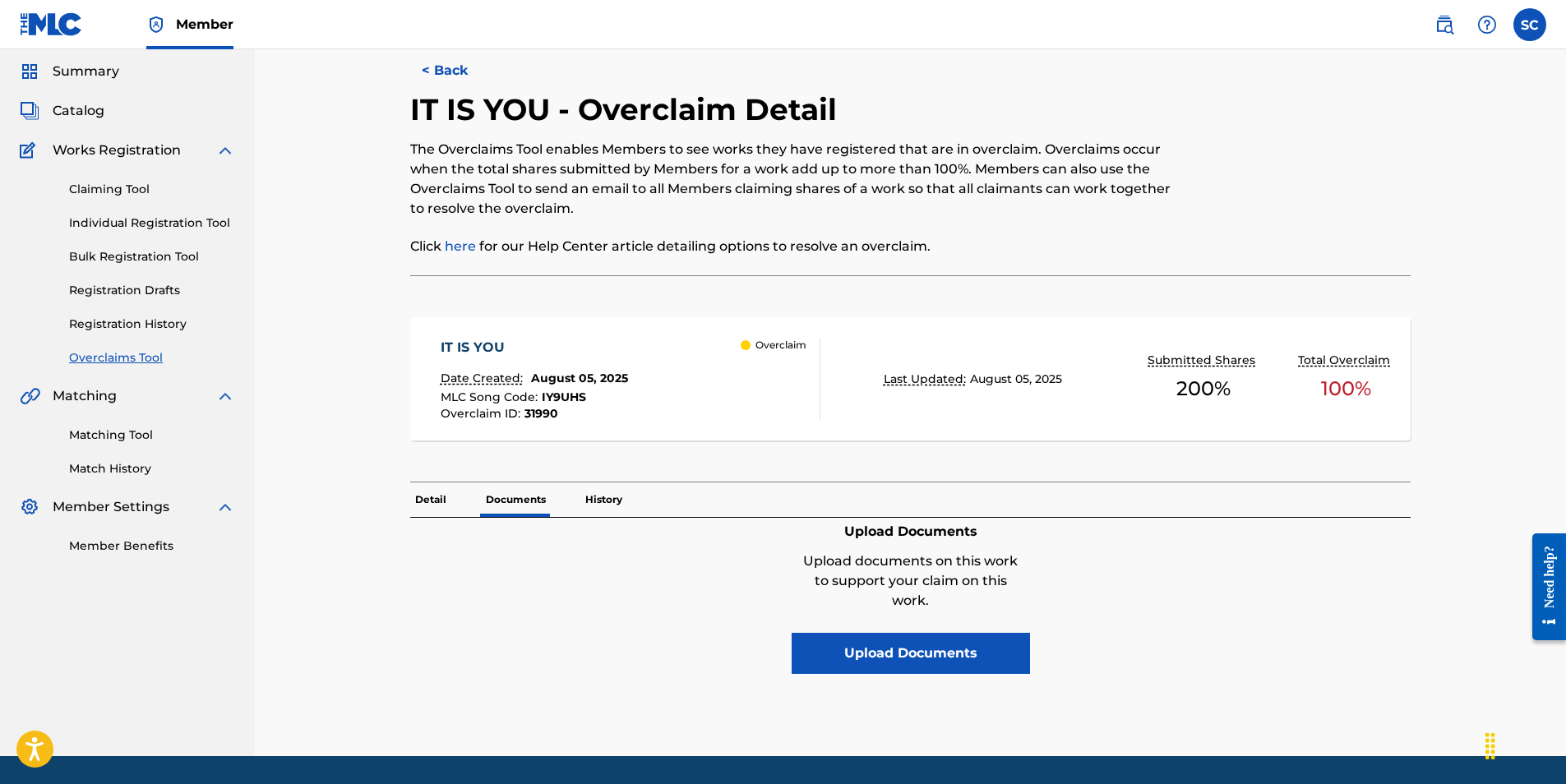 scroll, scrollTop: 104, scrollLeft: 0, axis: vertical 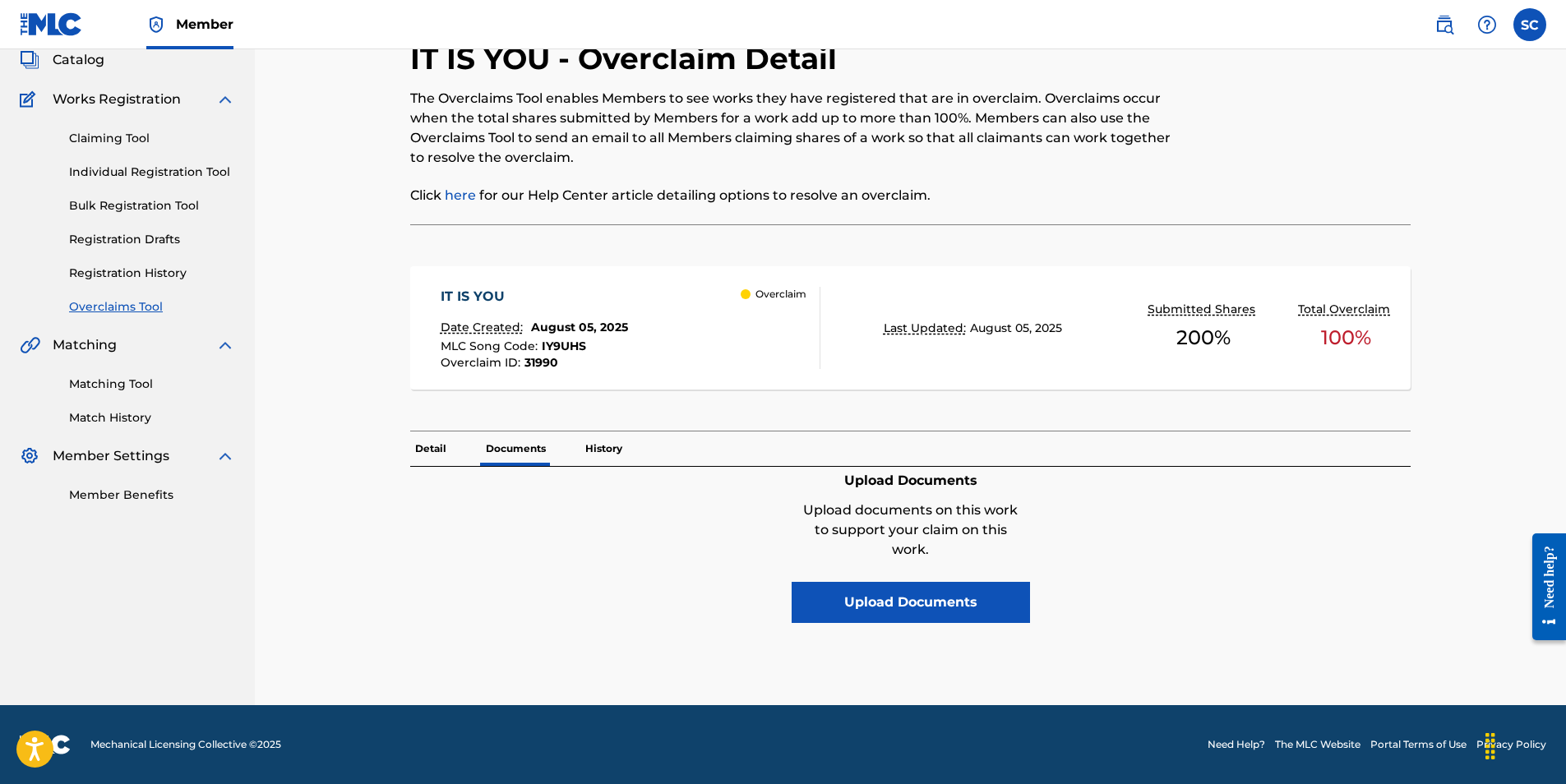 click on "Detail" at bounding box center [431, 449] 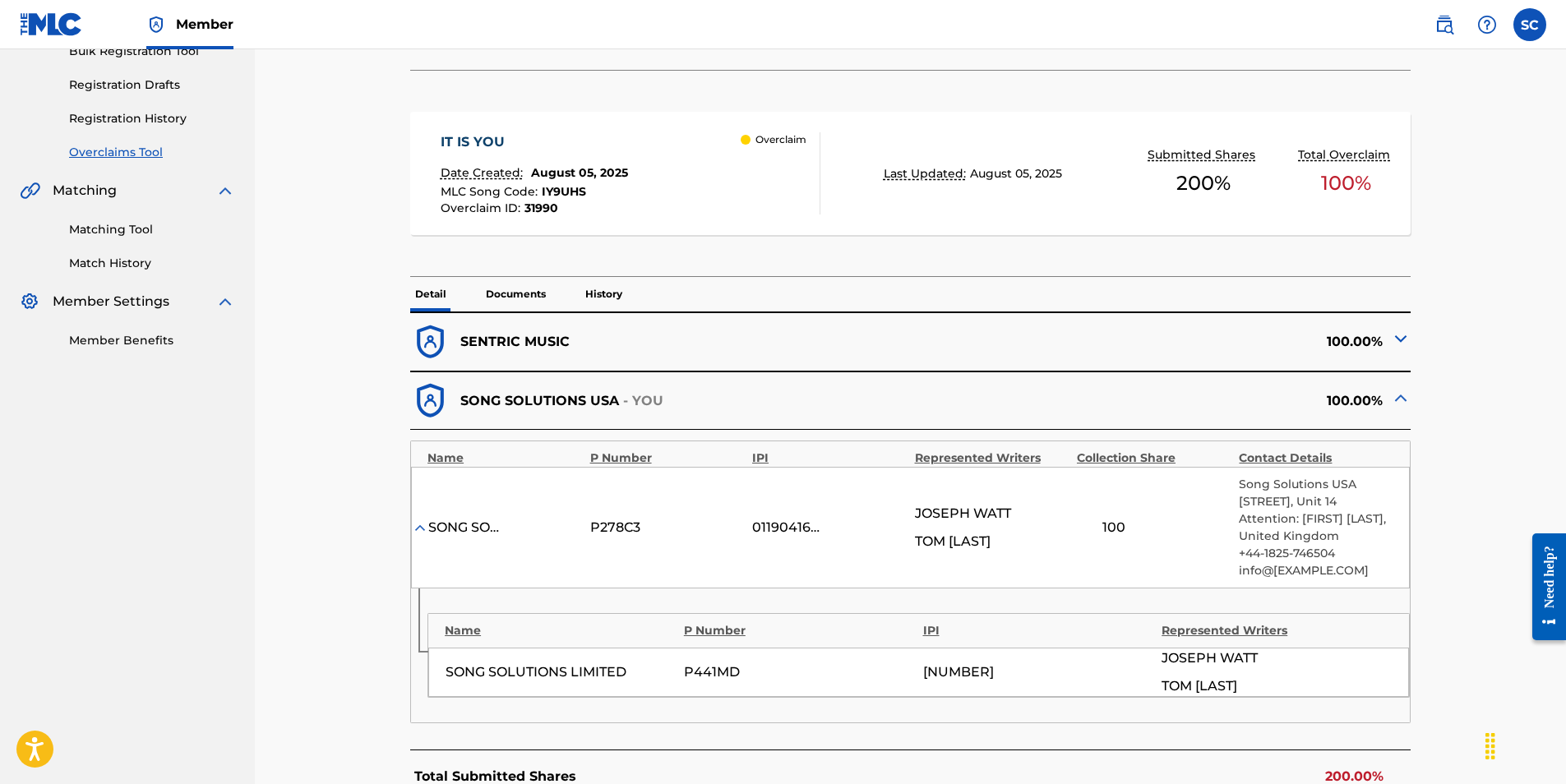 scroll, scrollTop: 164, scrollLeft: 0, axis: vertical 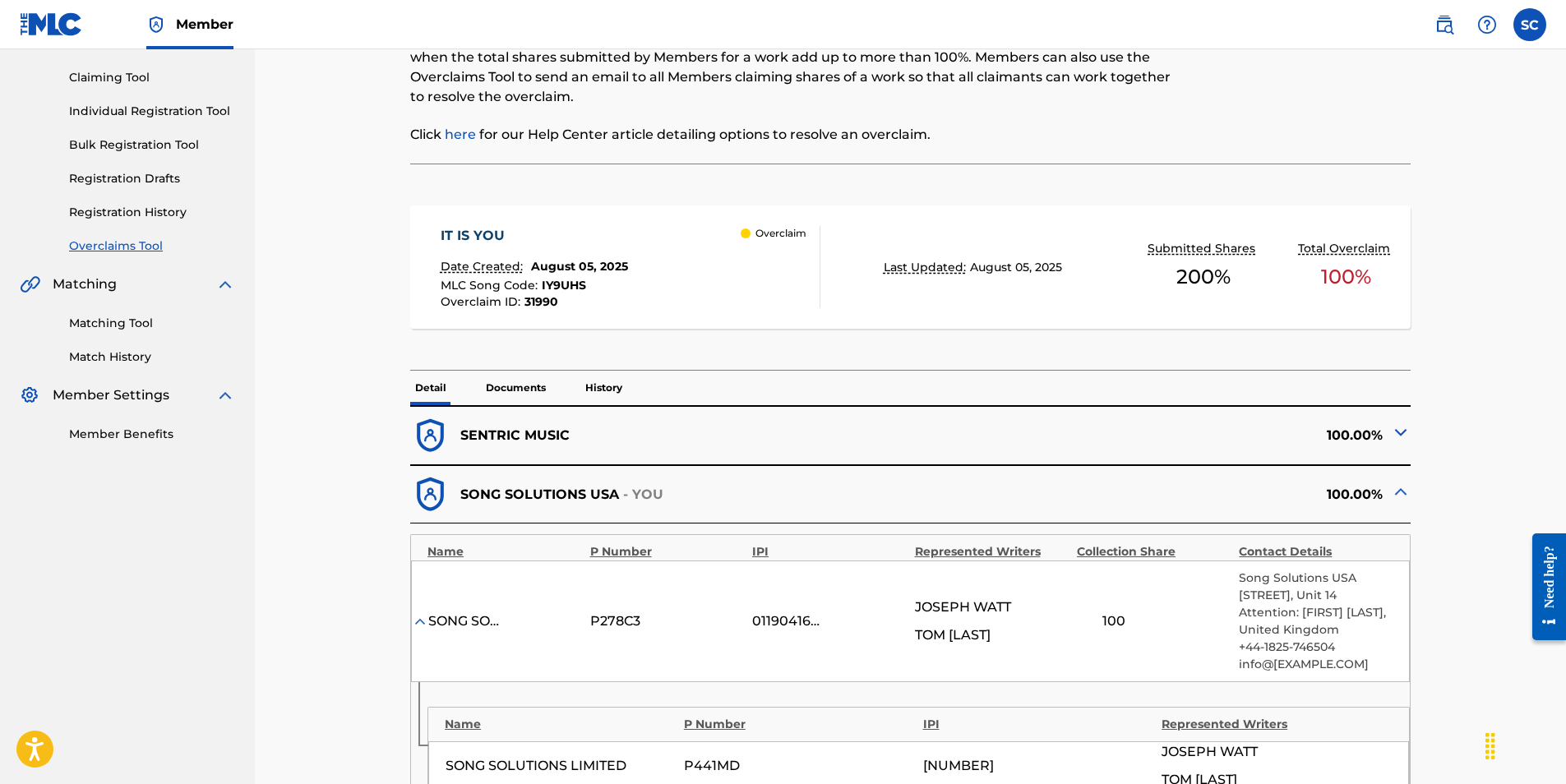 click at bounding box center [1401, 432] 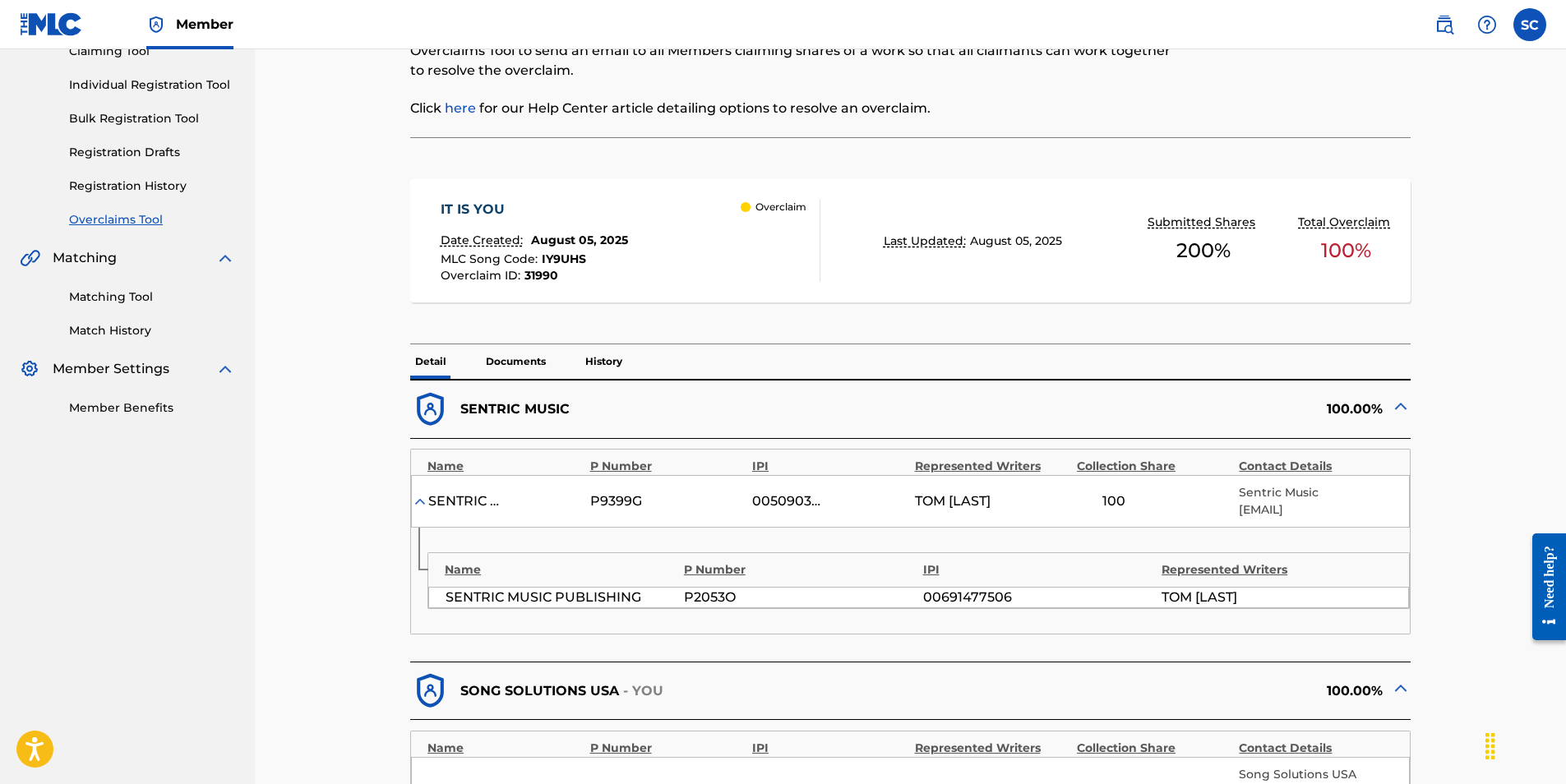 scroll, scrollTop: 0, scrollLeft: 0, axis: both 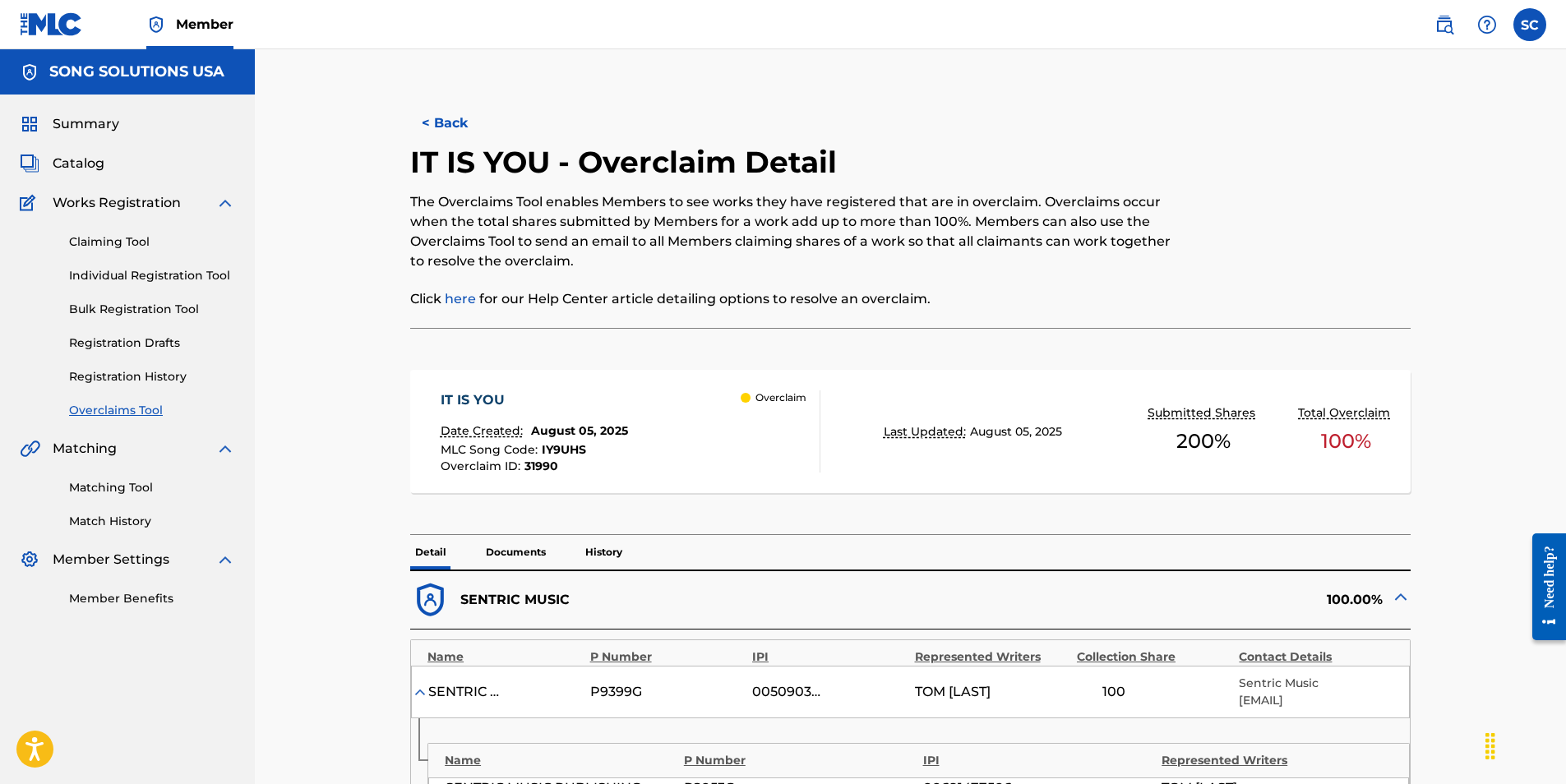 click on "Individual Registration Tool" at bounding box center [152, 275] 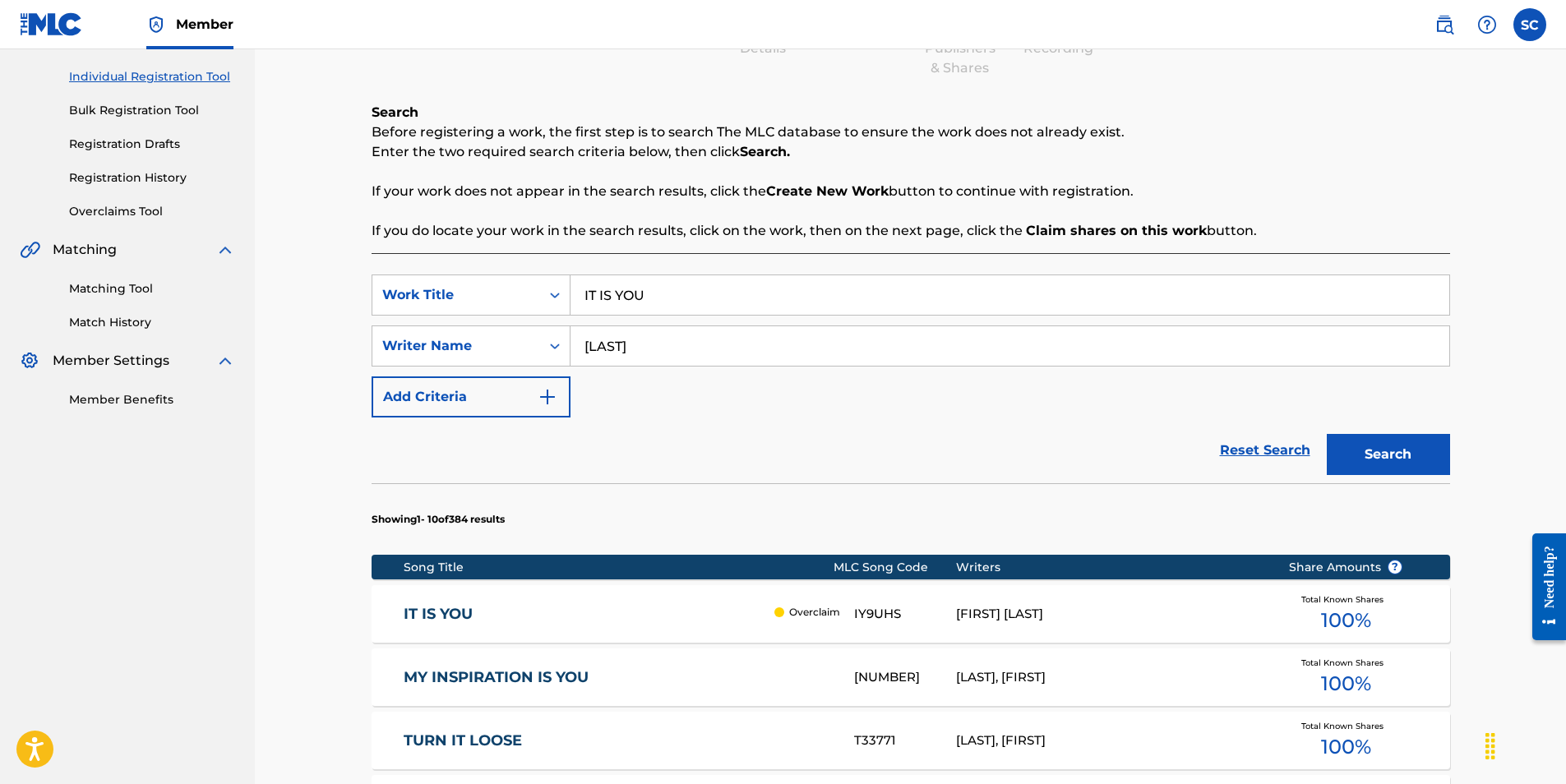 scroll, scrollTop: 329, scrollLeft: 0, axis: vertical 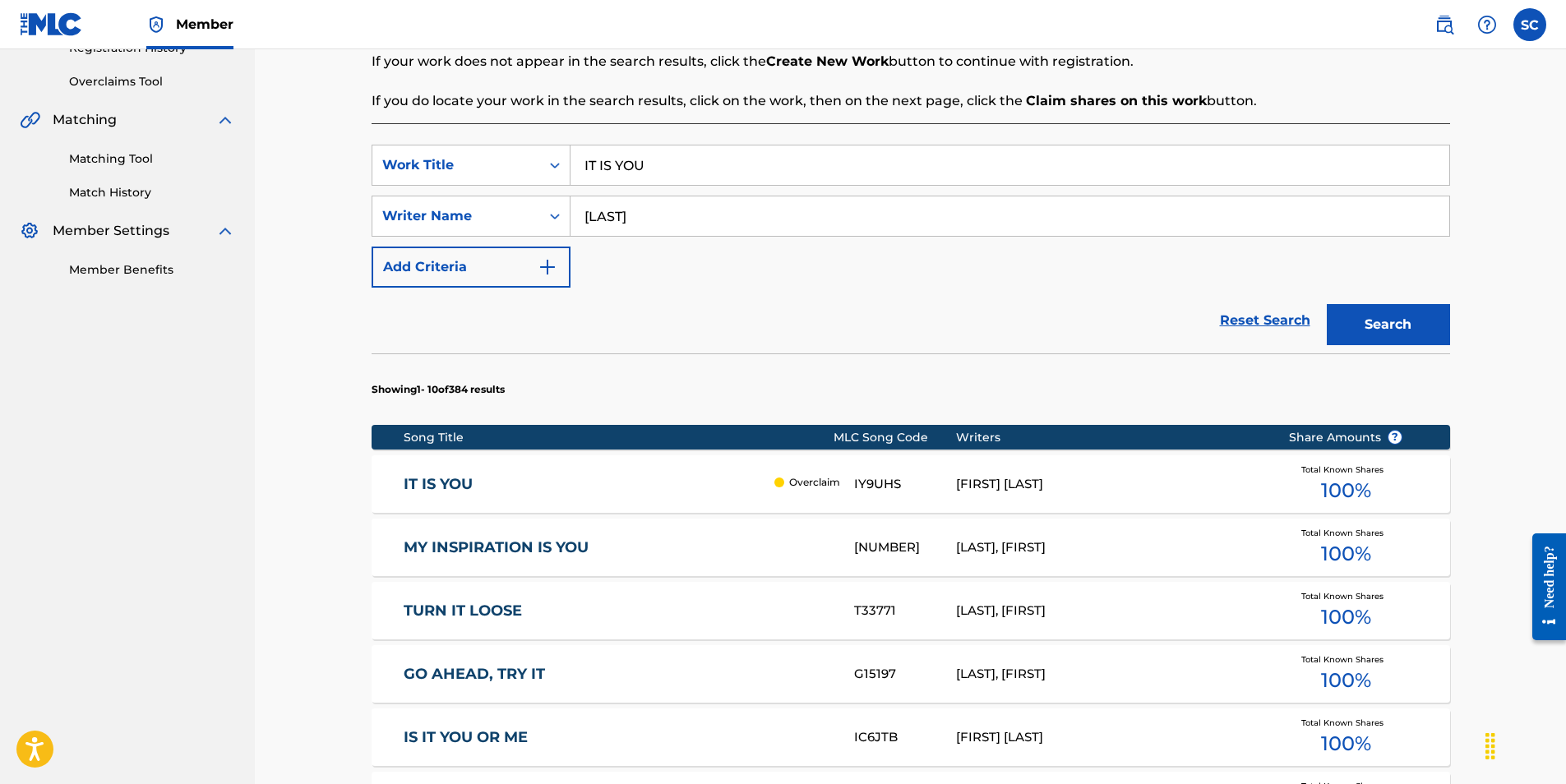 click on "IT IS YOU" at bounding box center [584, 484] 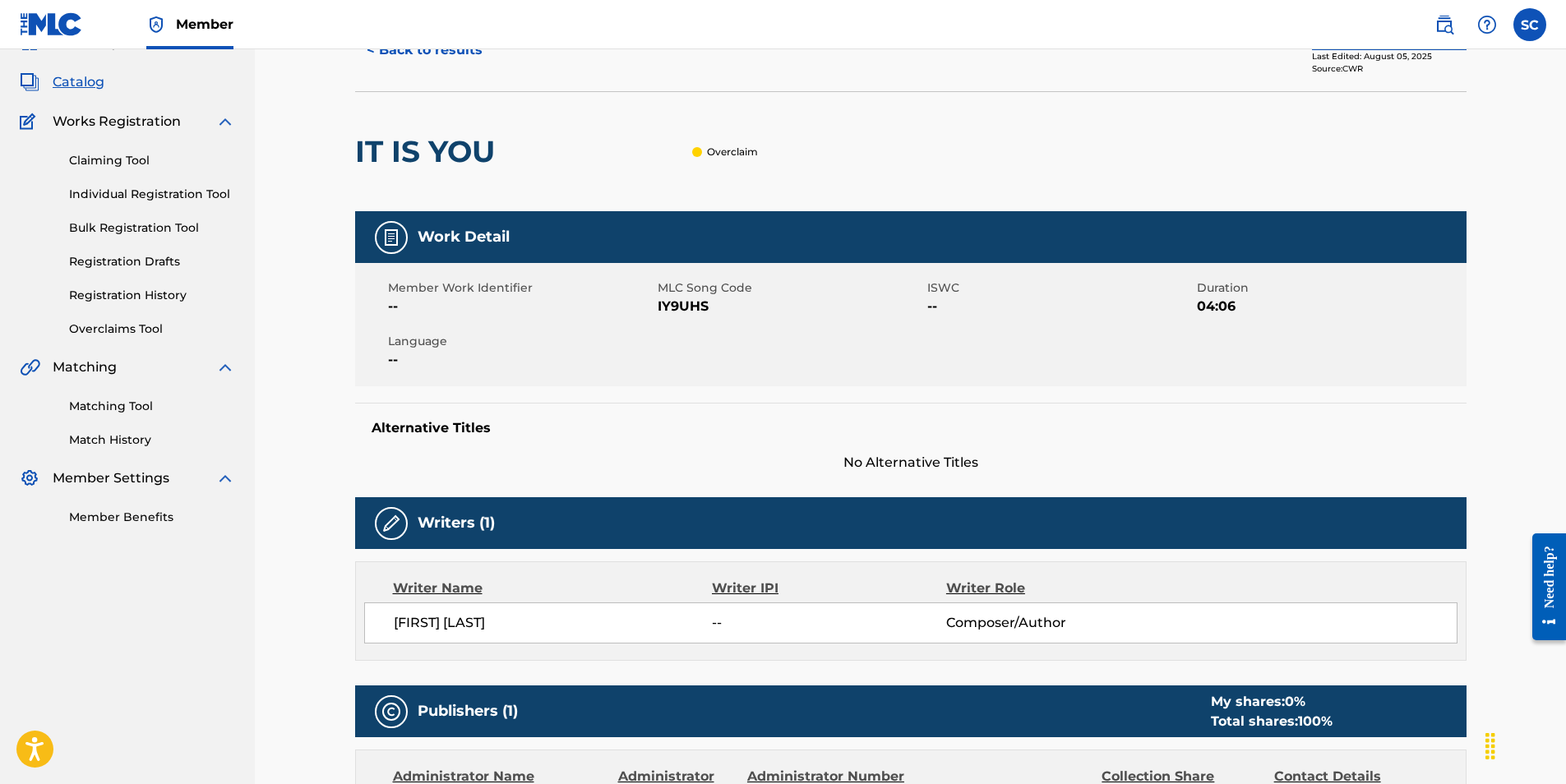 scroll, scrollTop: 0, scrollLeft: 0, axis: both 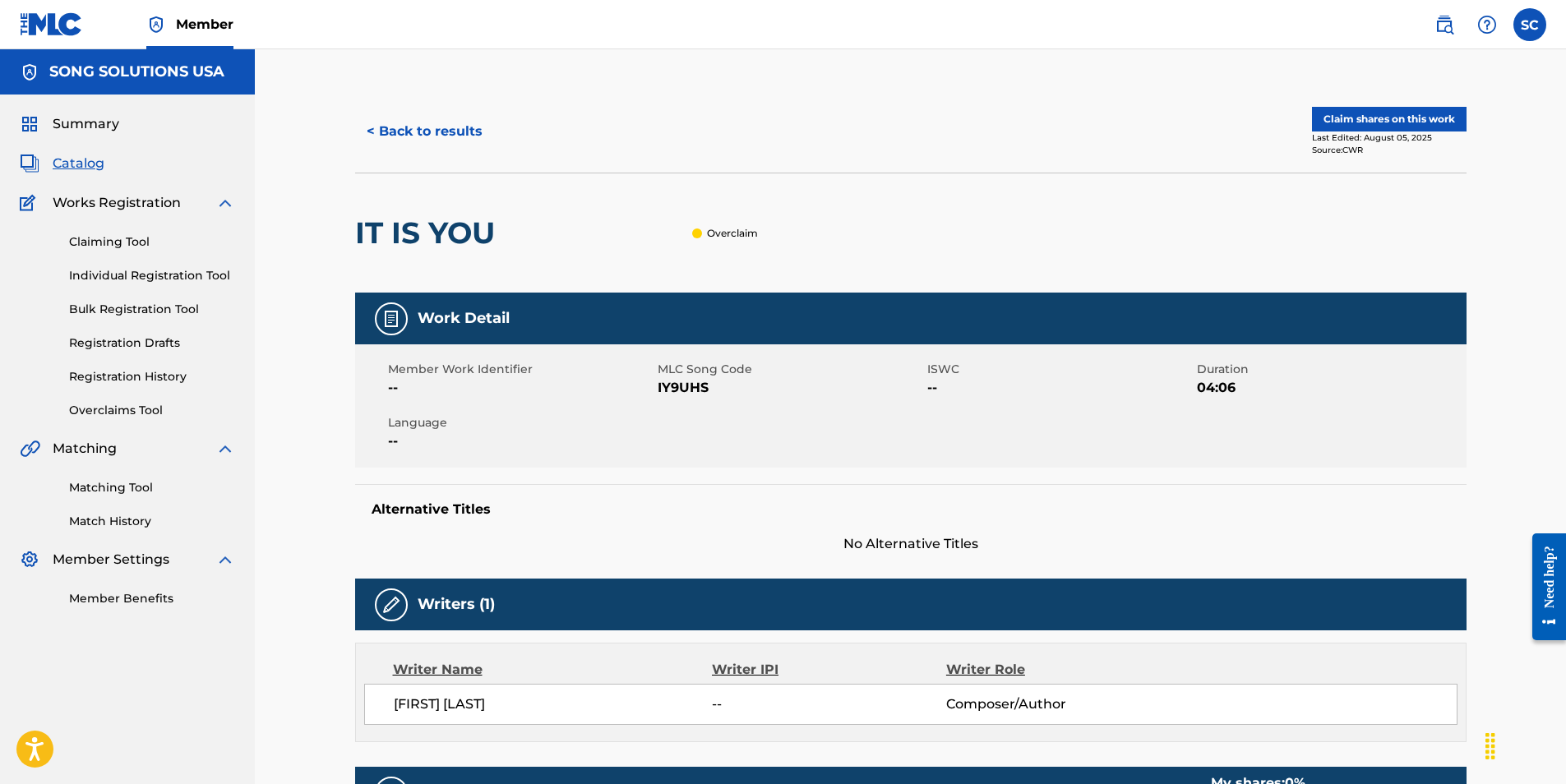 click on "Registration History" at bounding box center (152, 376) 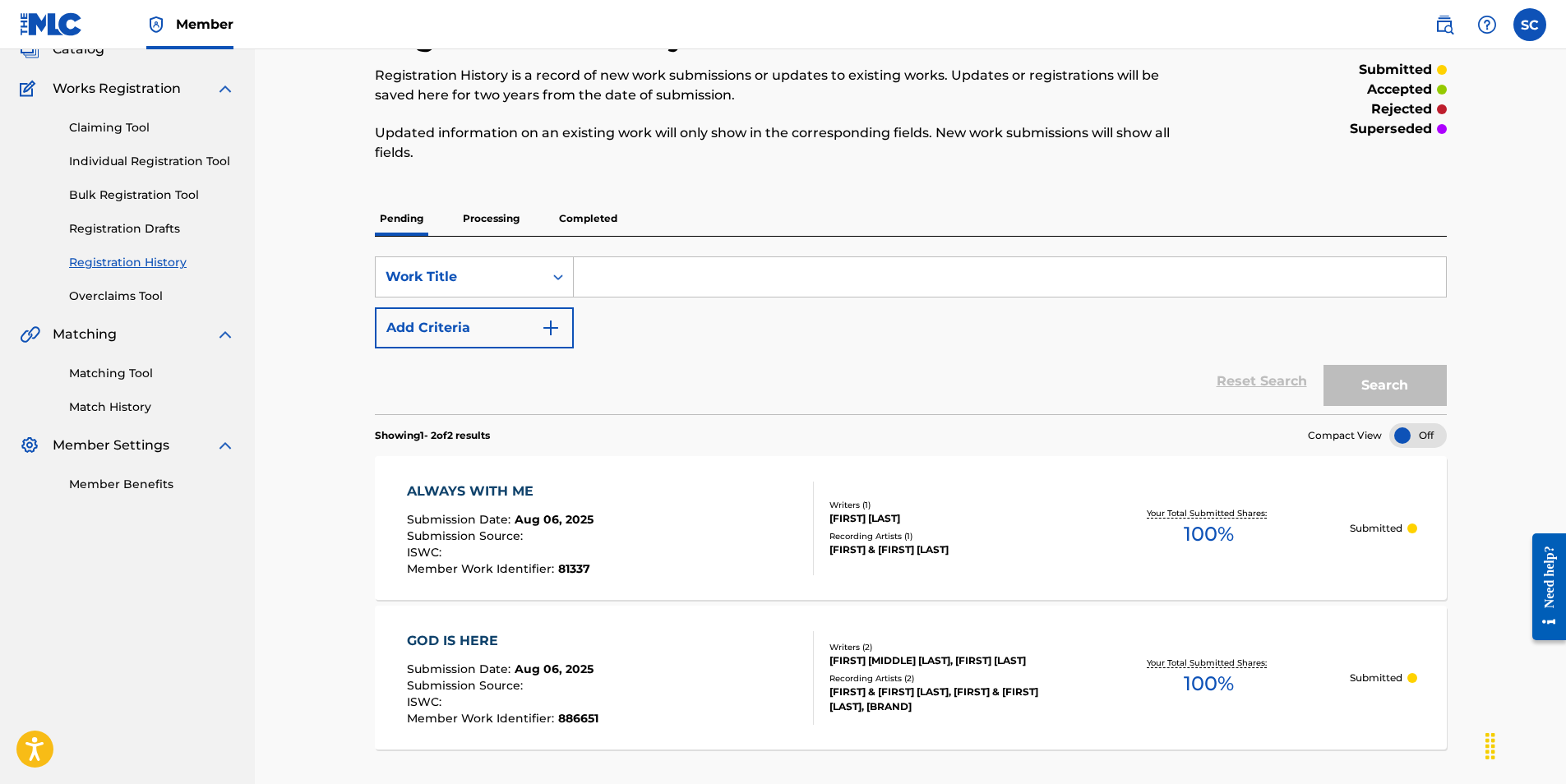 scroll, scrollTop: 0, scrollLeft: 0, axis: both 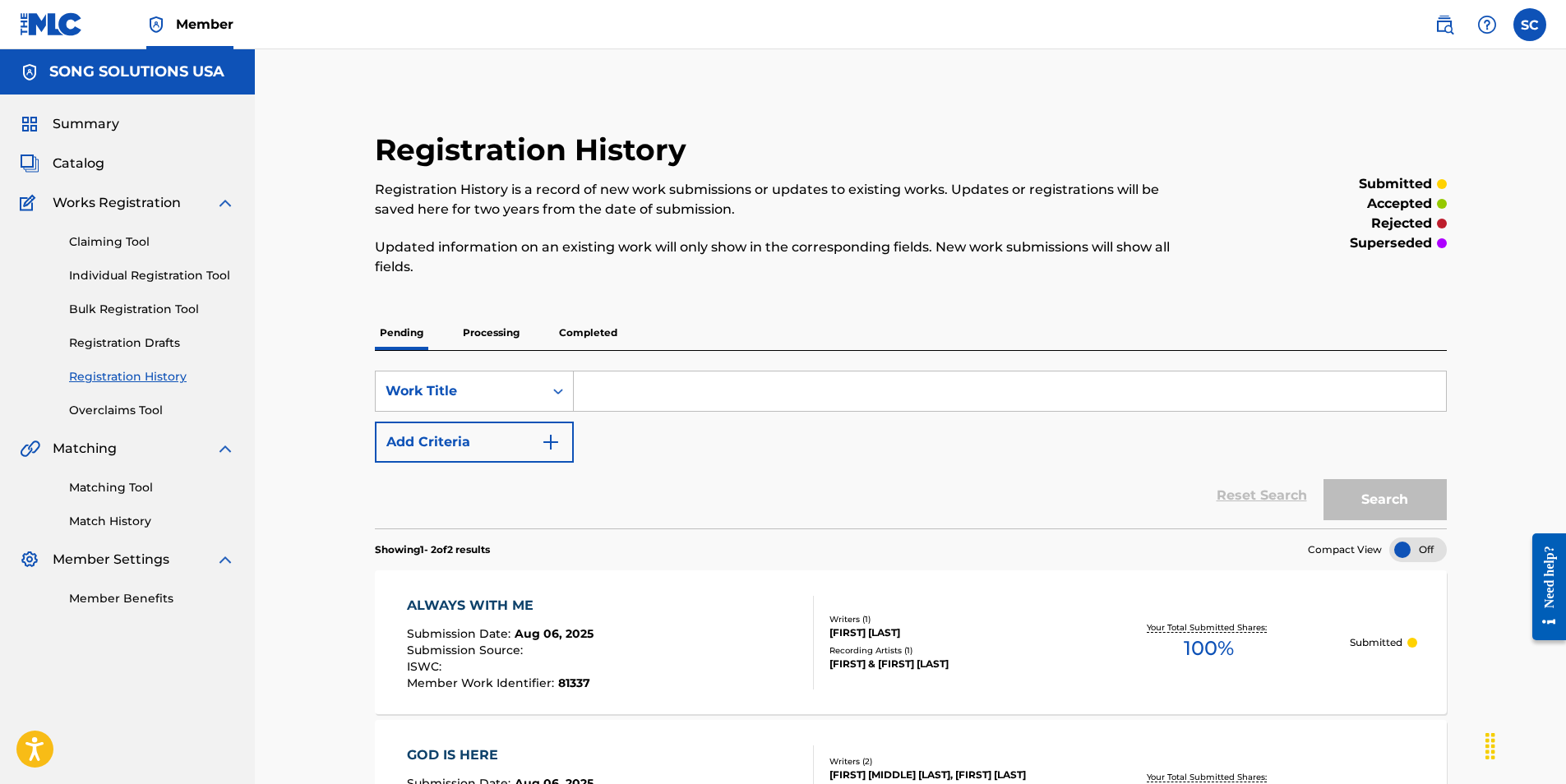 click on "Processing" at bounding box center [491, 333] 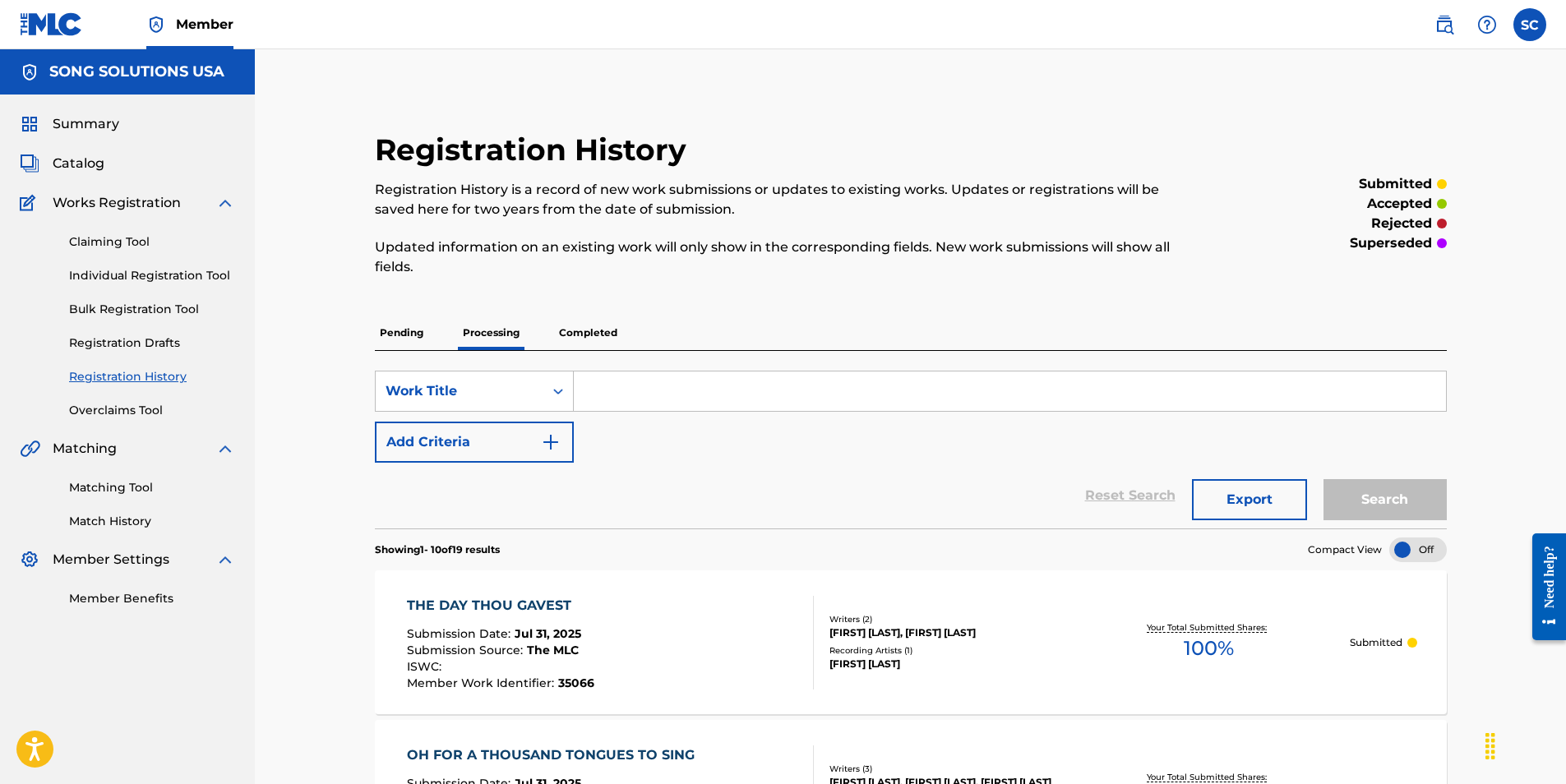 click on "Completed" at bounding box center (588, 333) 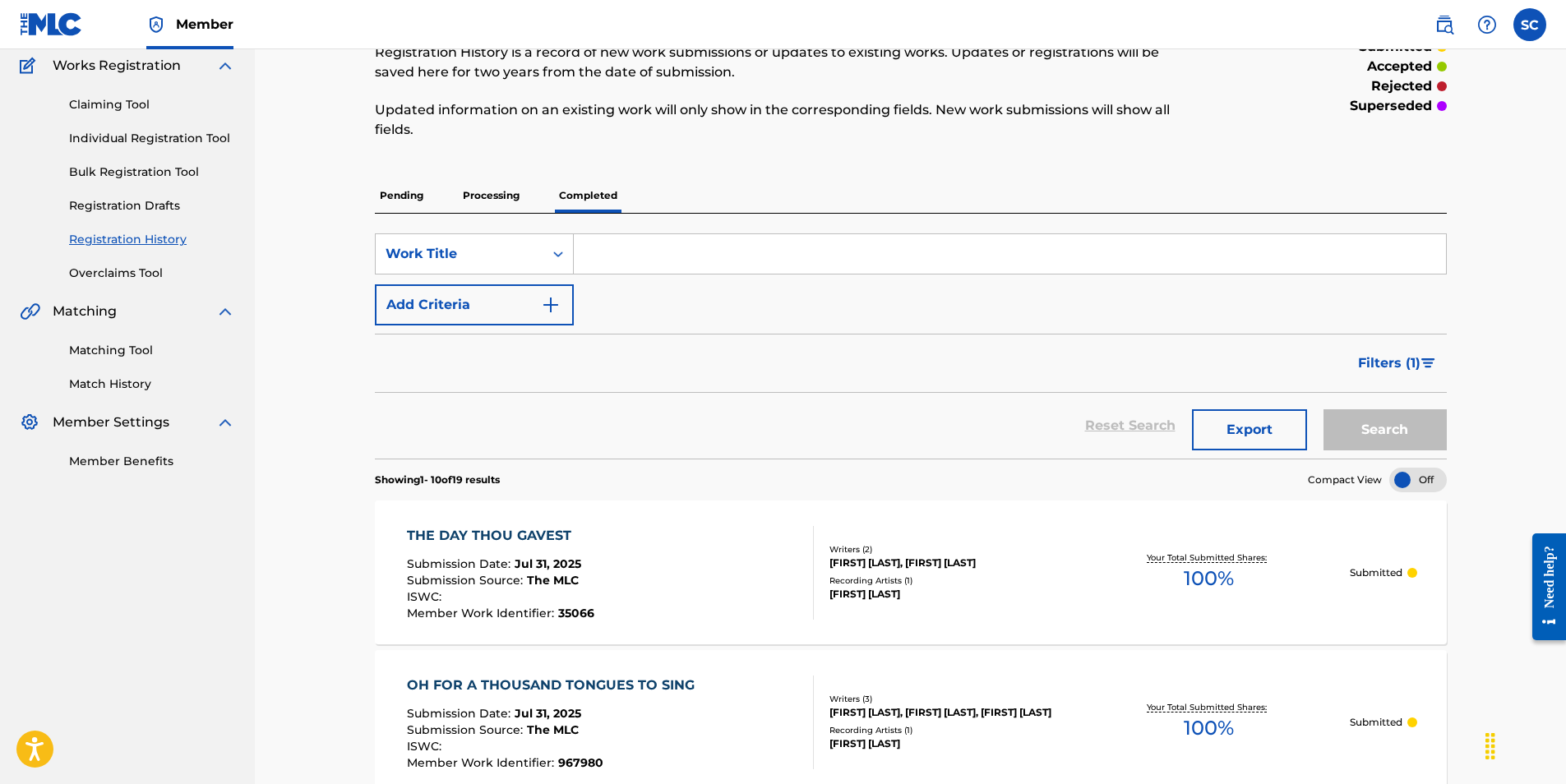 scroll, scrollTop: 0, scrollLeft: 0, axis: both 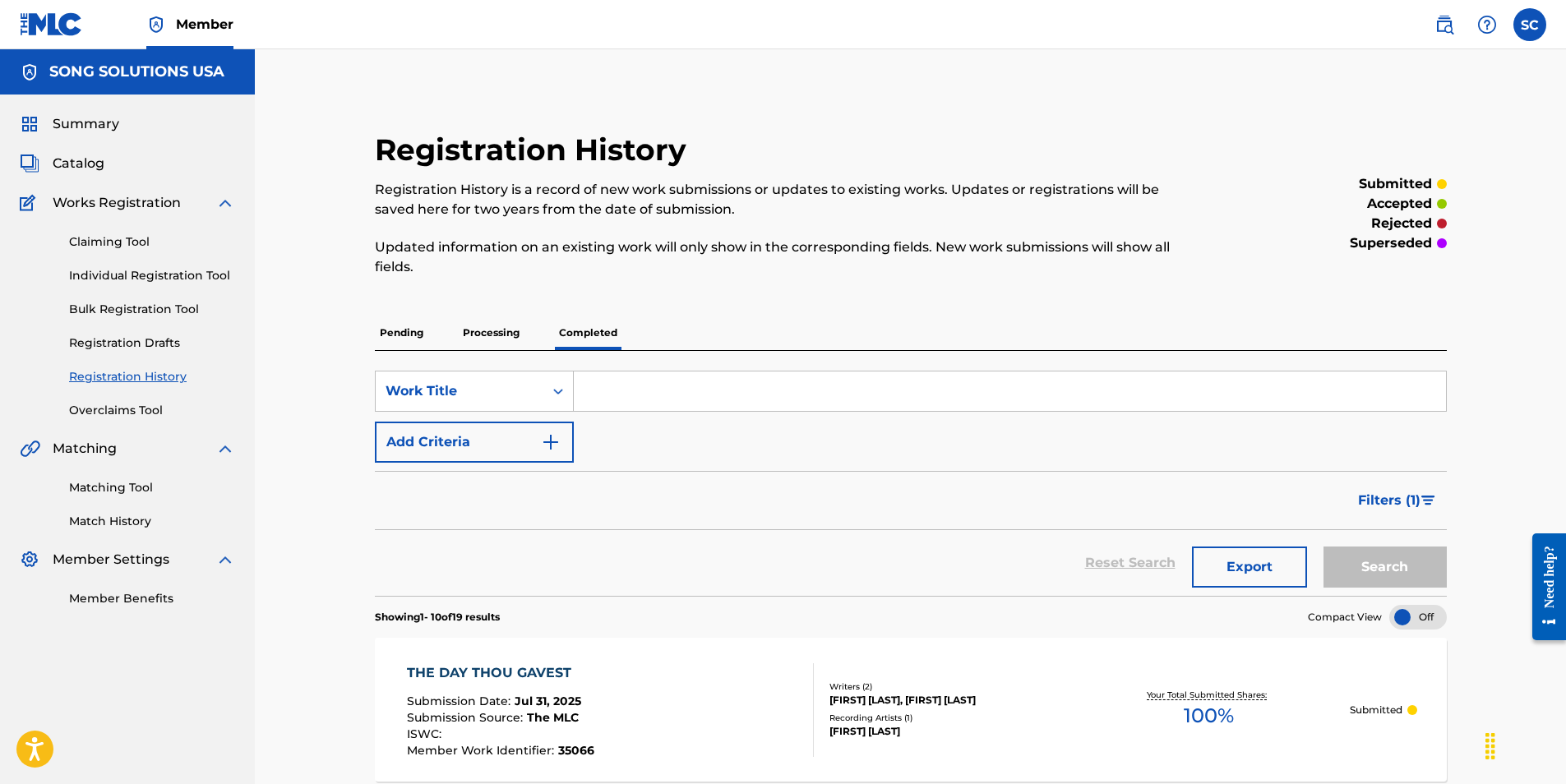 click on "Overclaims Tool" at bounding box center (152, 410) 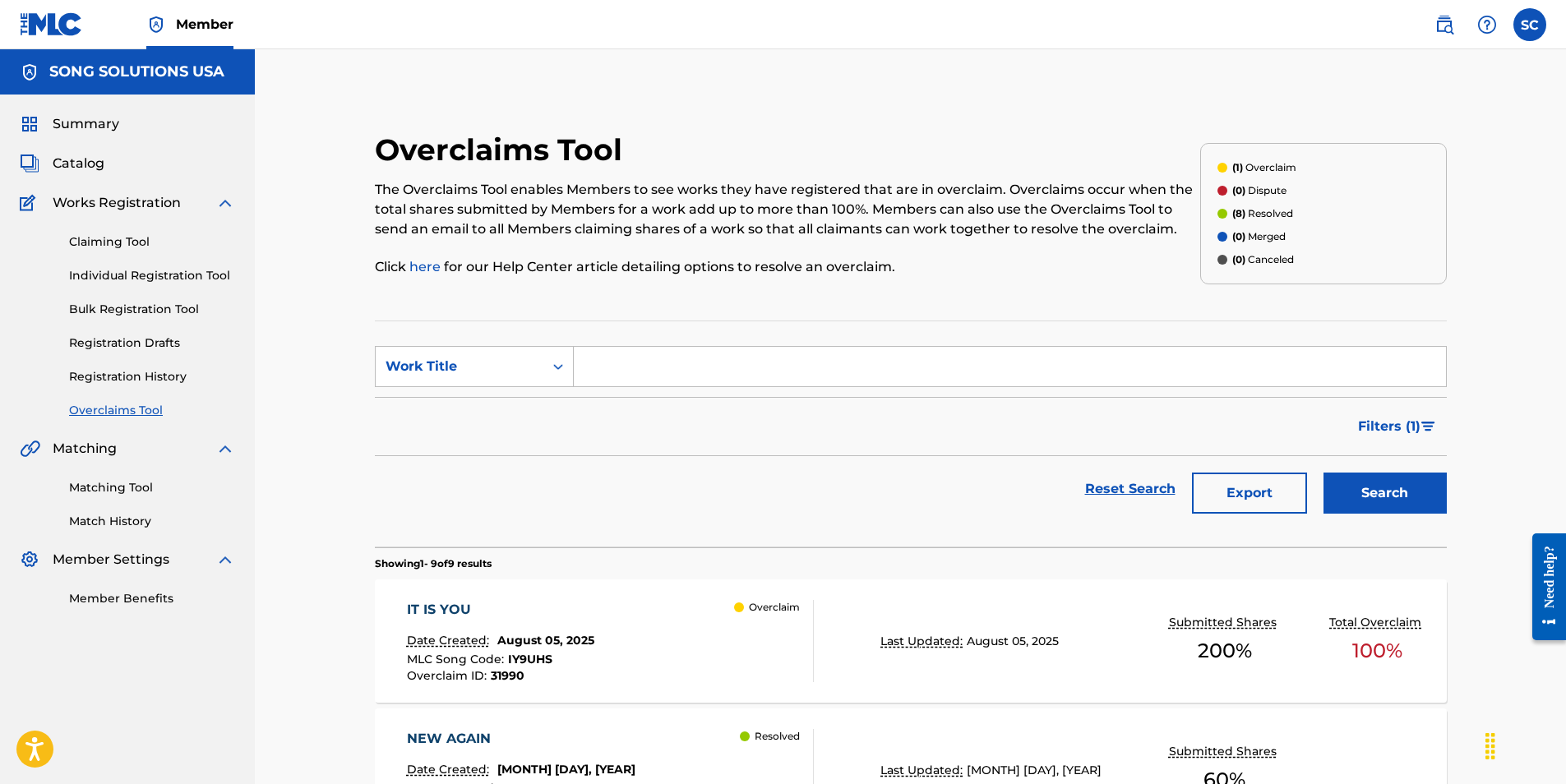 scroll, scrollTop: 0, scrollLeft: 0, axis: both 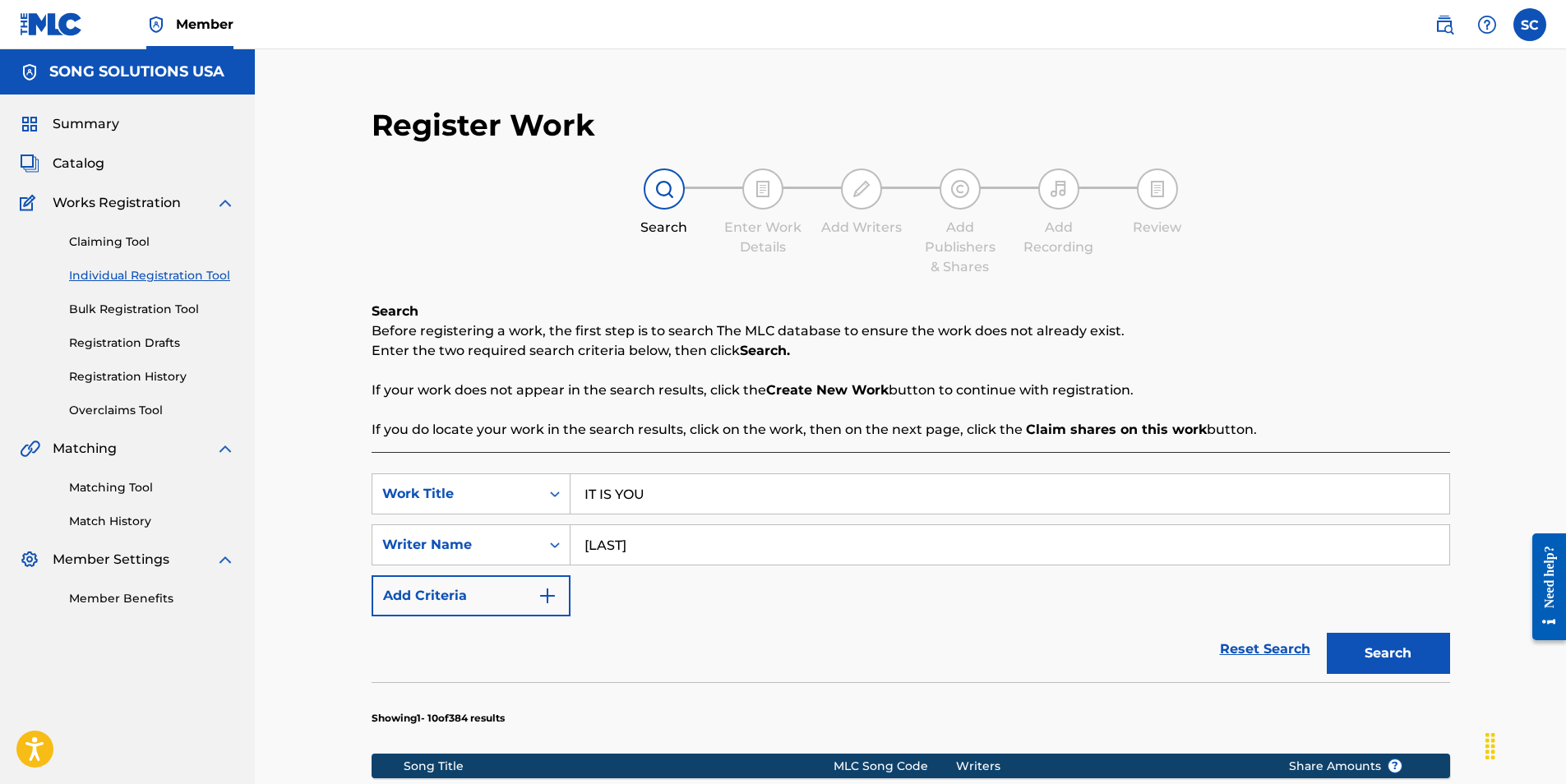 click on "Reset Search Search" at bounding box center [911, 649] 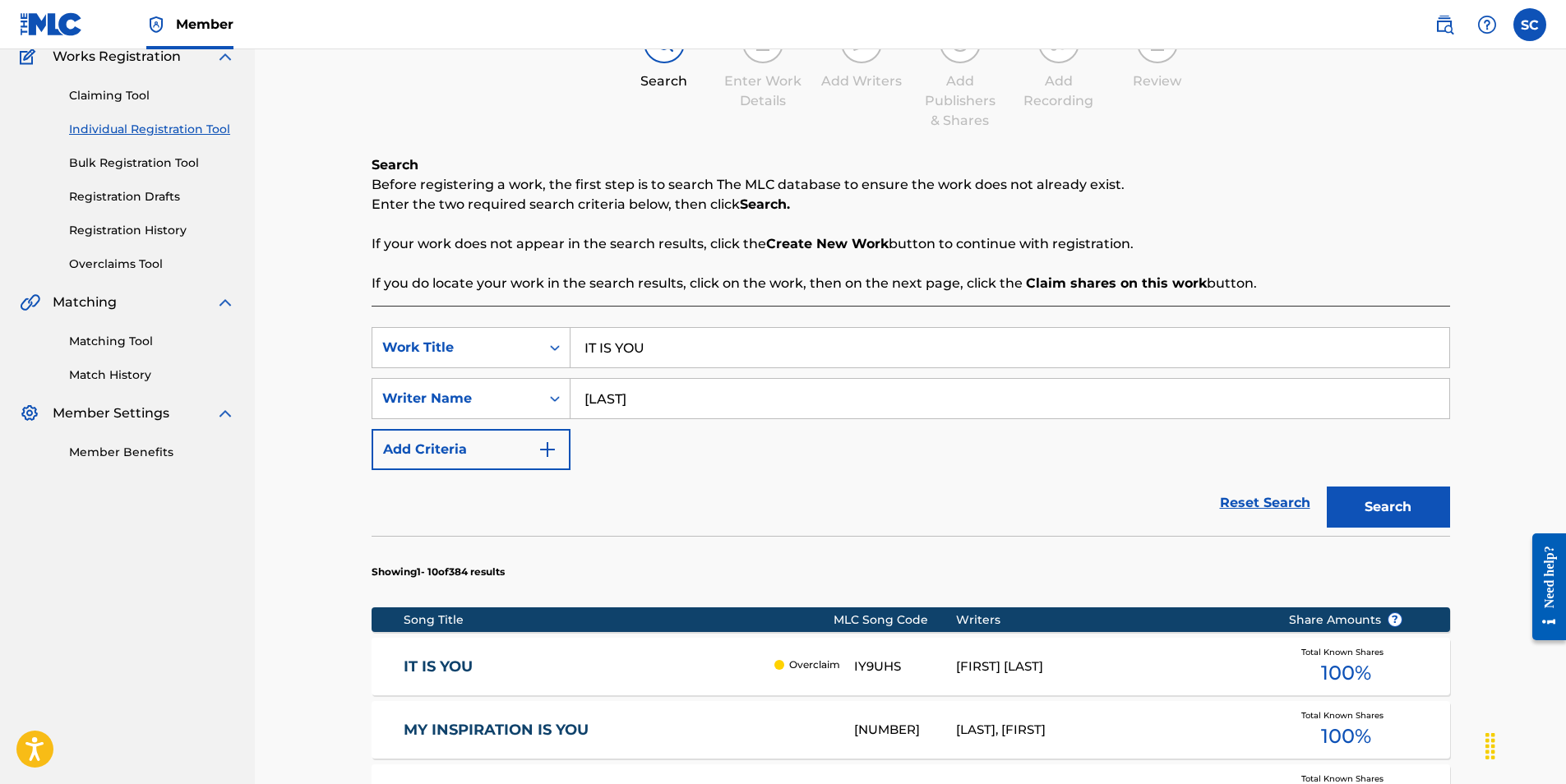 scroll, scrollTop: 0, scrollLeft: 0, axis: both 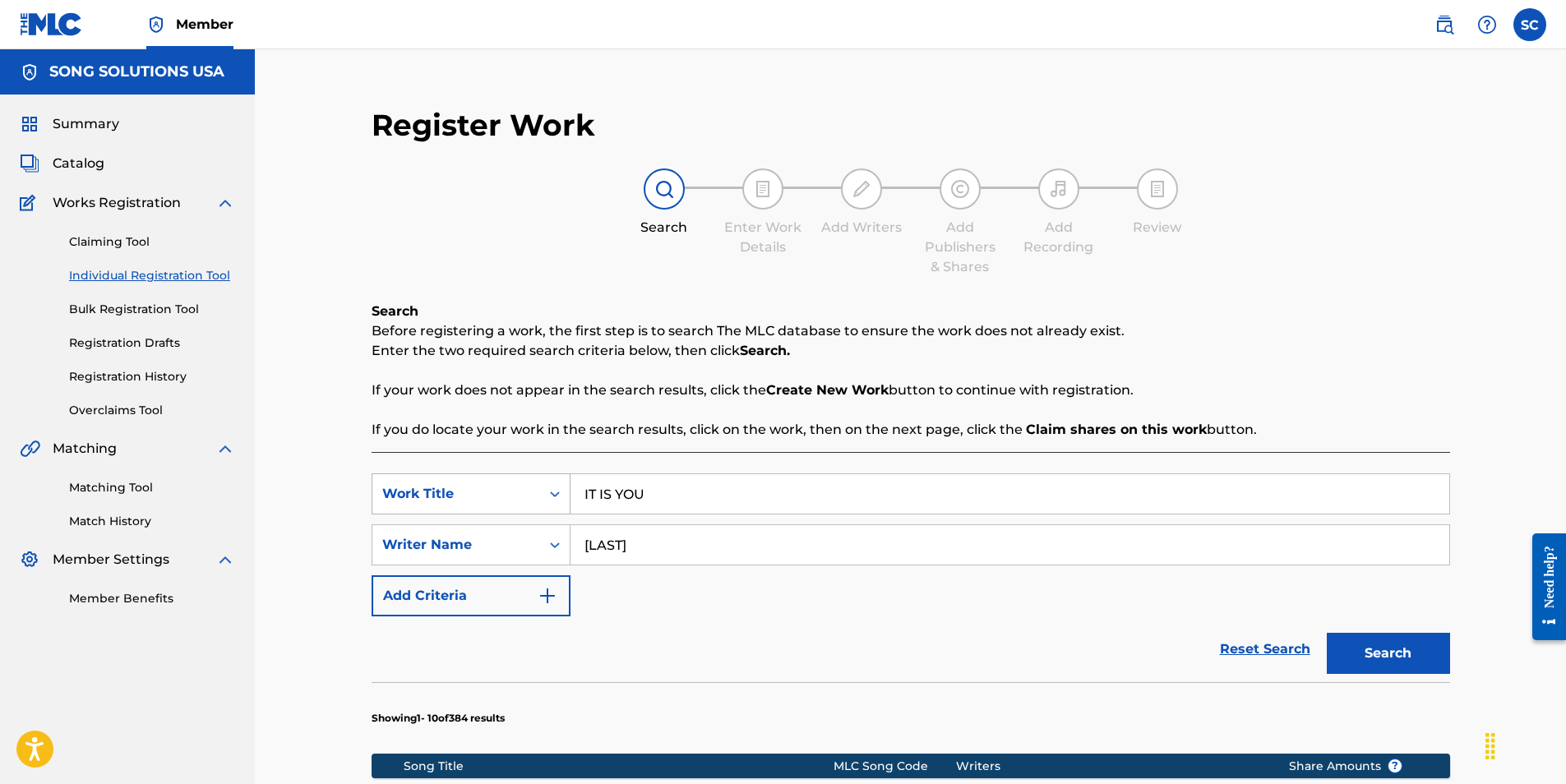 drag, startPoint x: 672, startPoint y: 496, endPoint x: 534, endPoint y: 482, distance: 138.70833 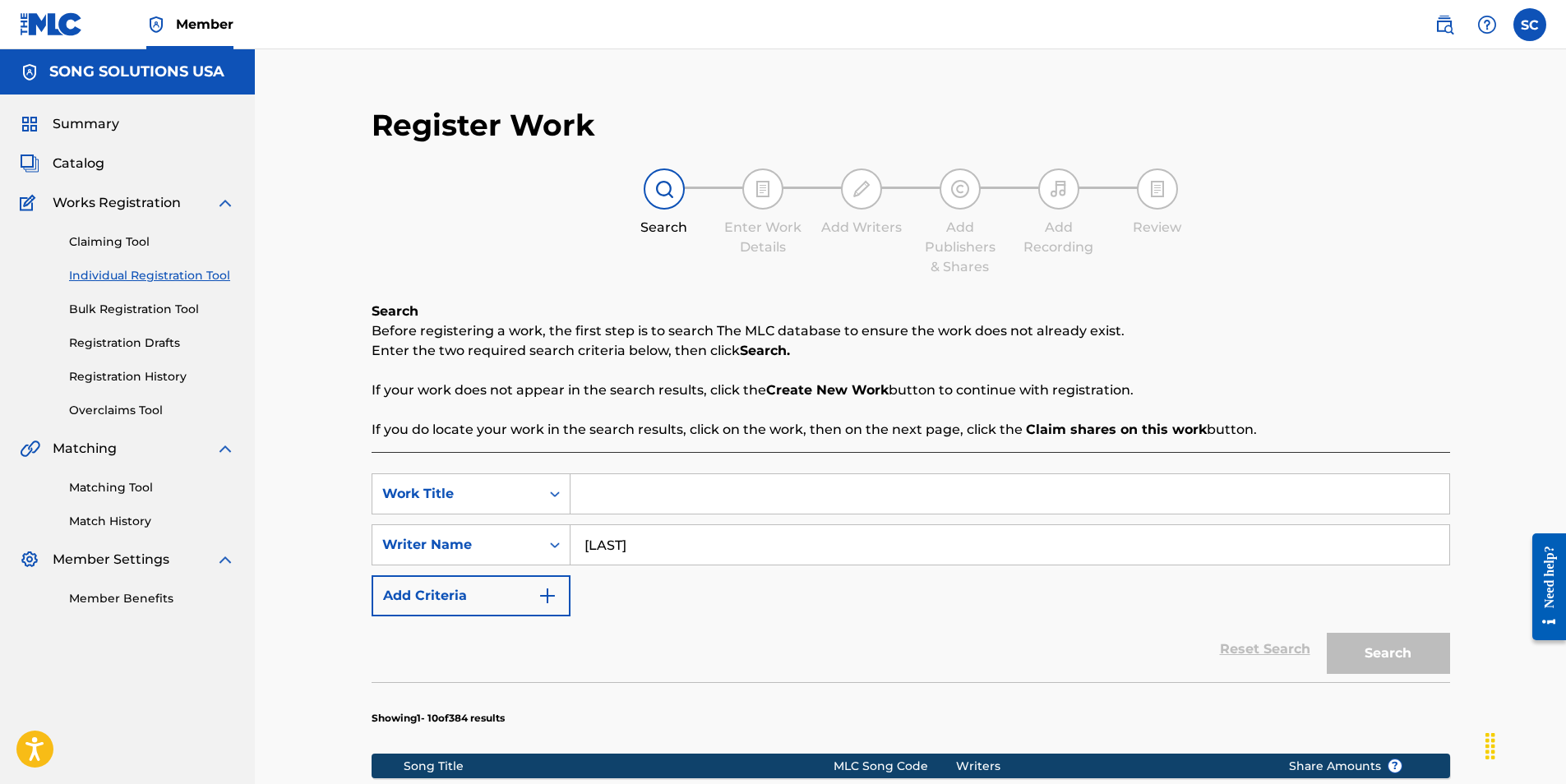 type 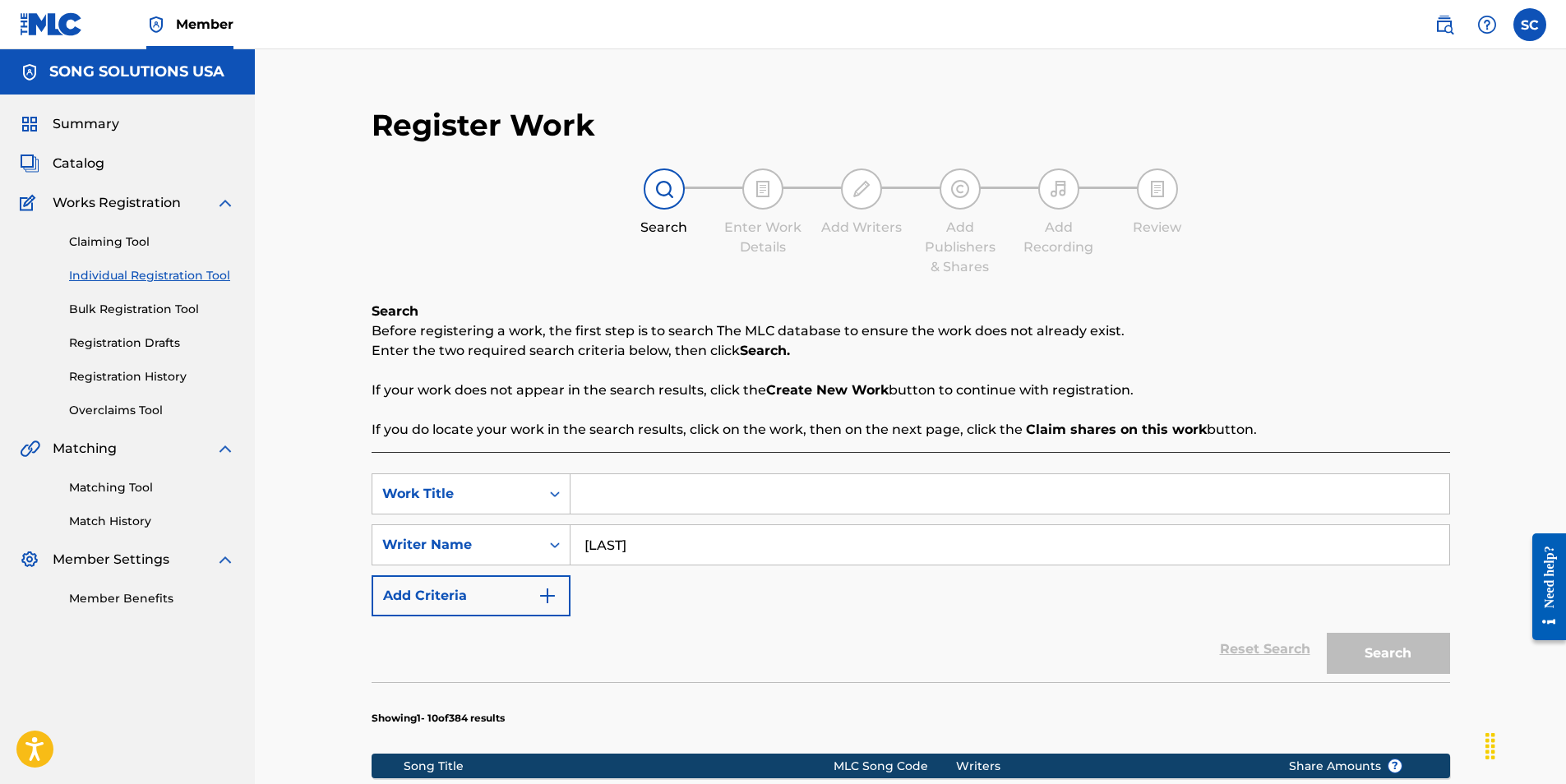 click on "[LAST]" at bounding box center [1009, 545] 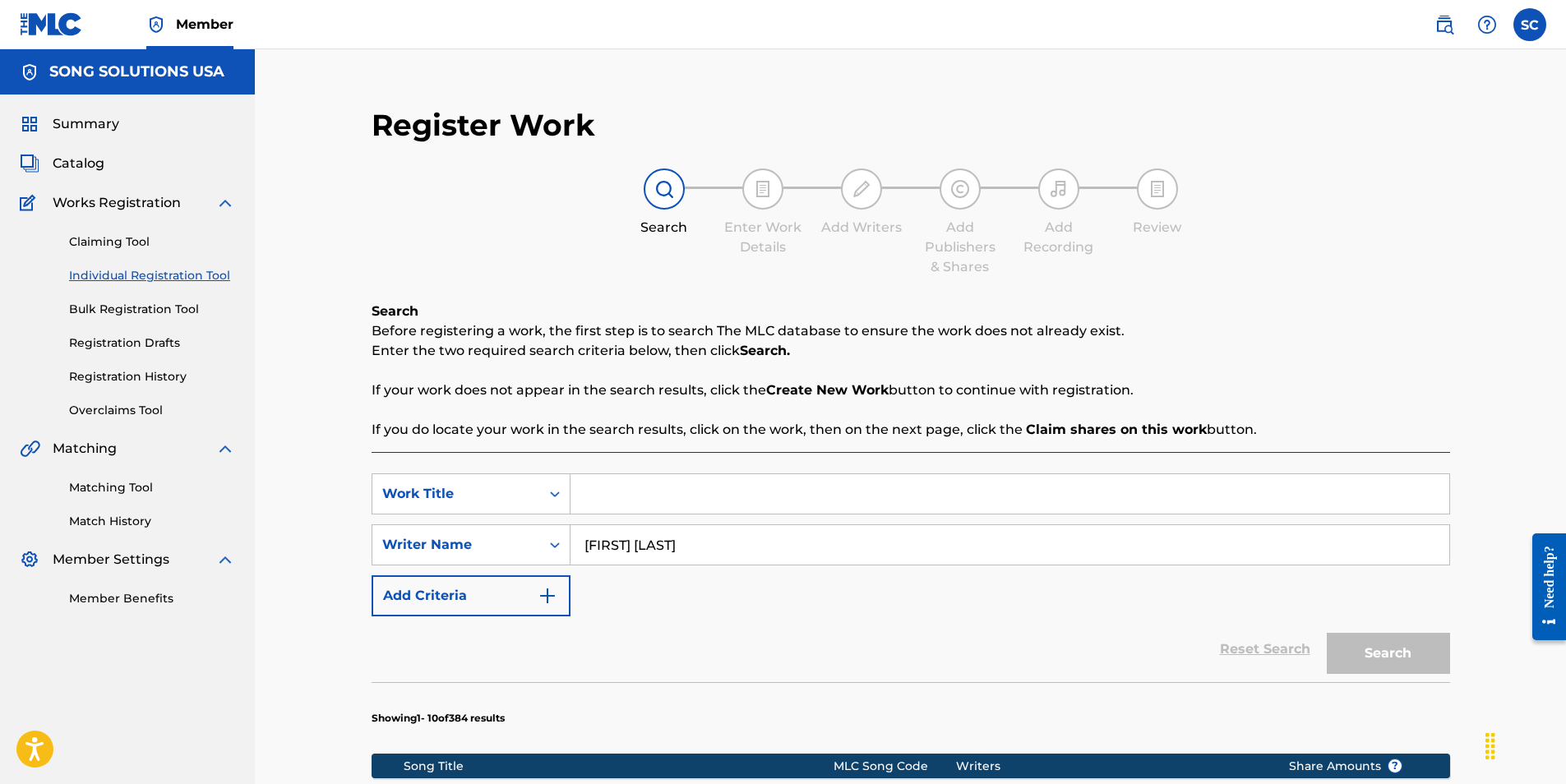 type on "[FIRST] [LAST]" 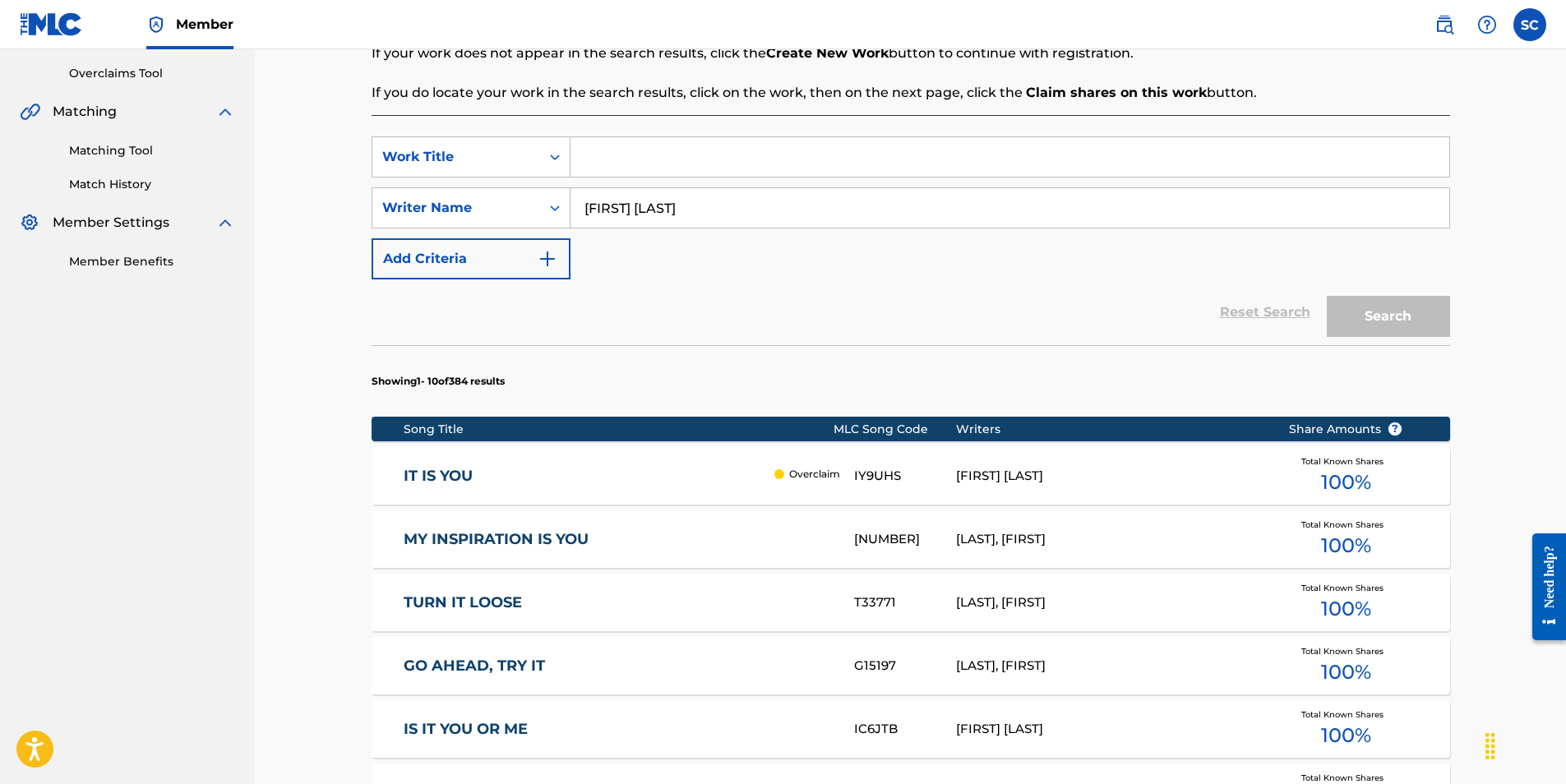 scroll, scrollTop: 164, scrollLeft: 0, axis: vertical 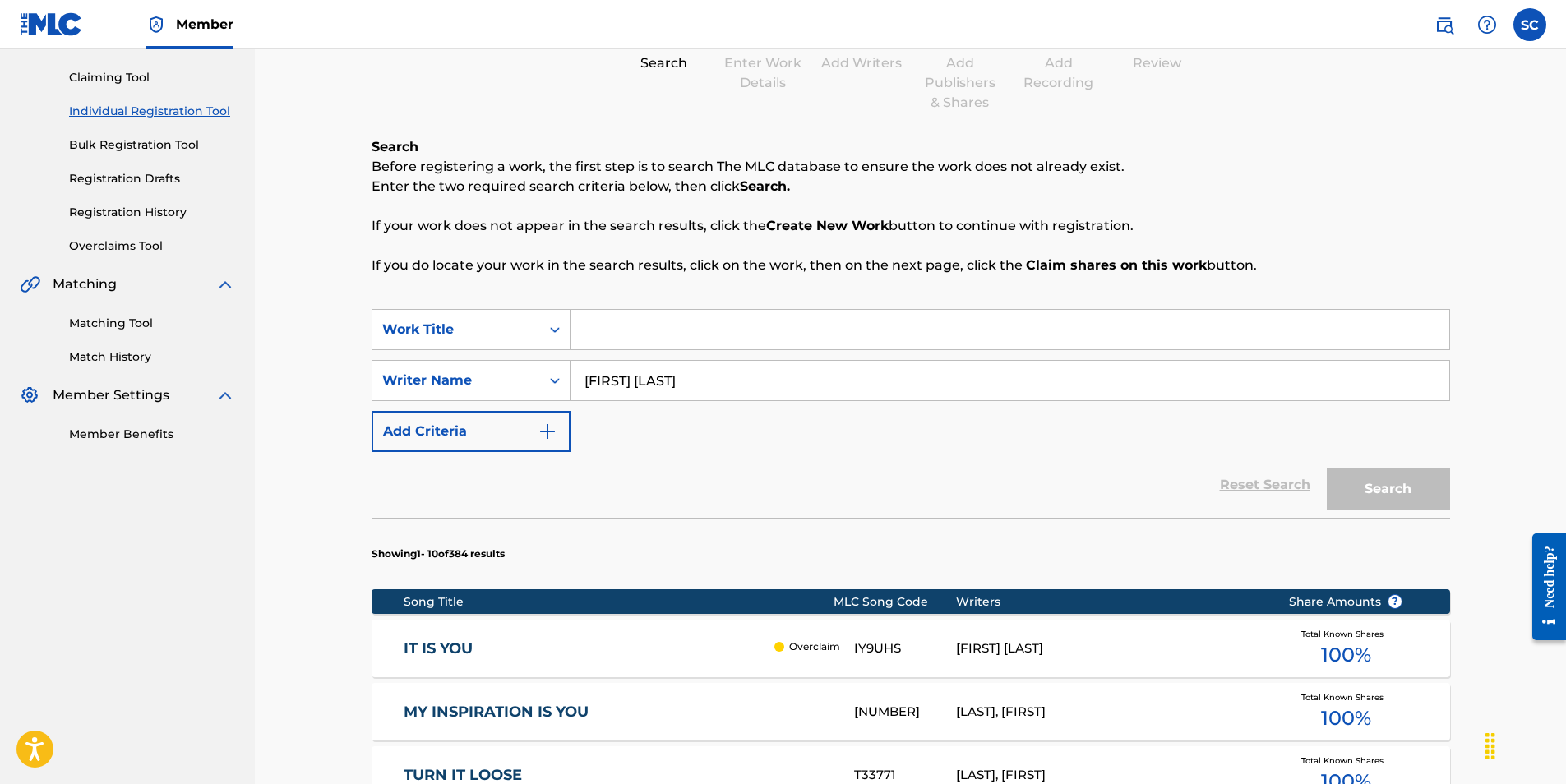 click on "[FIRST] [LAST]" at bounding box center (1009, 380) 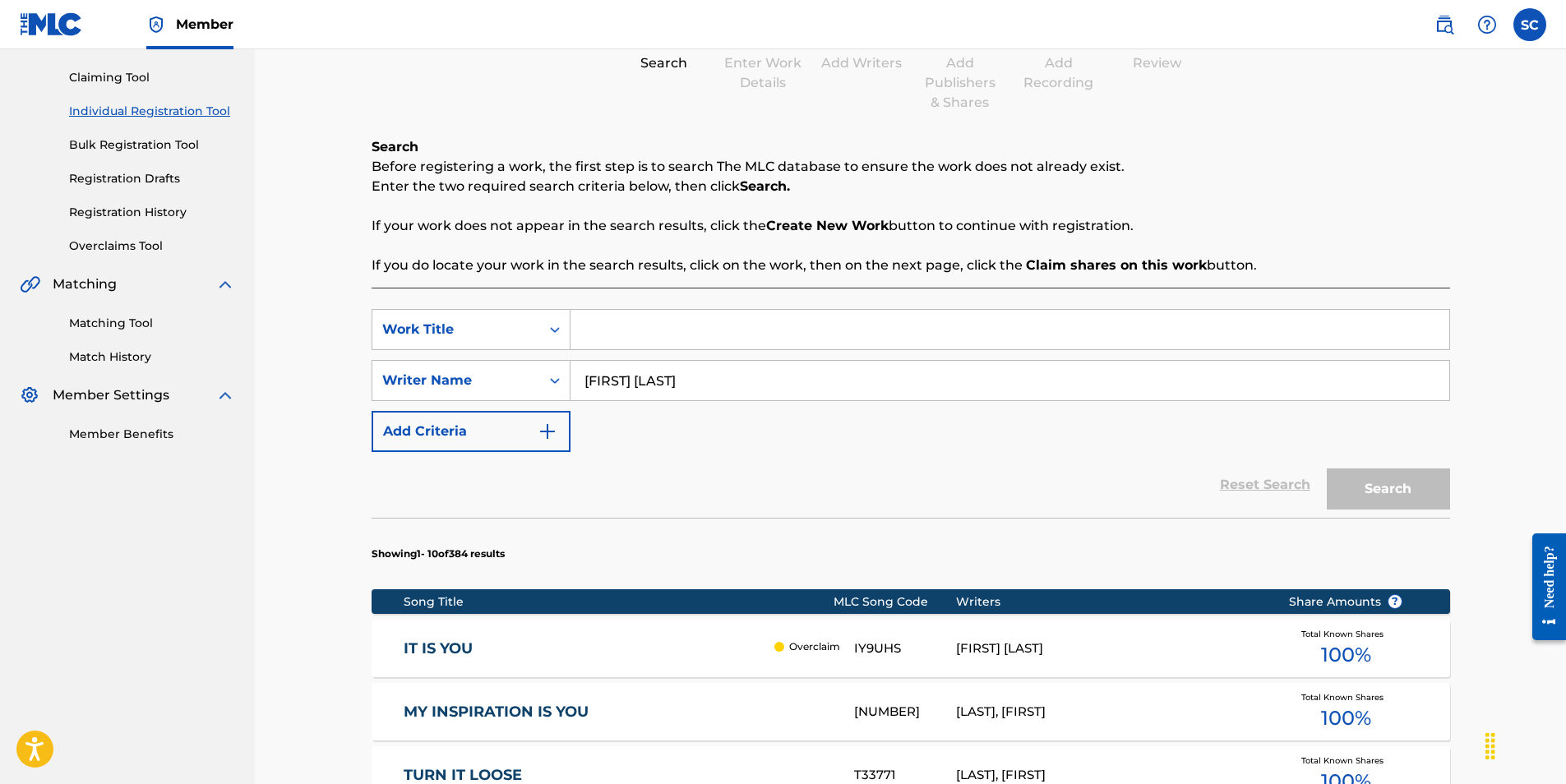 click at bounding box center (1009, 330) 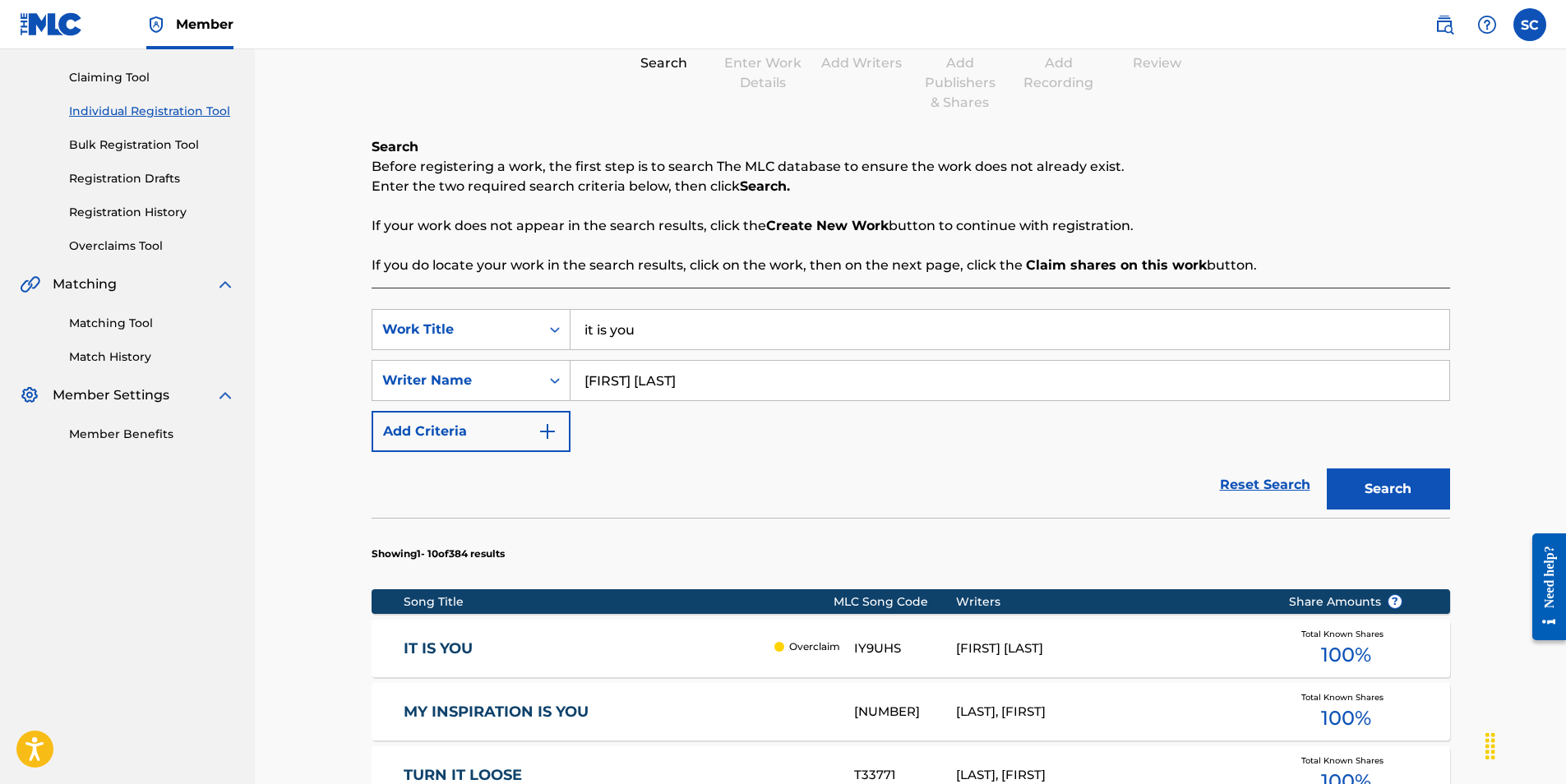 type on "it is you" 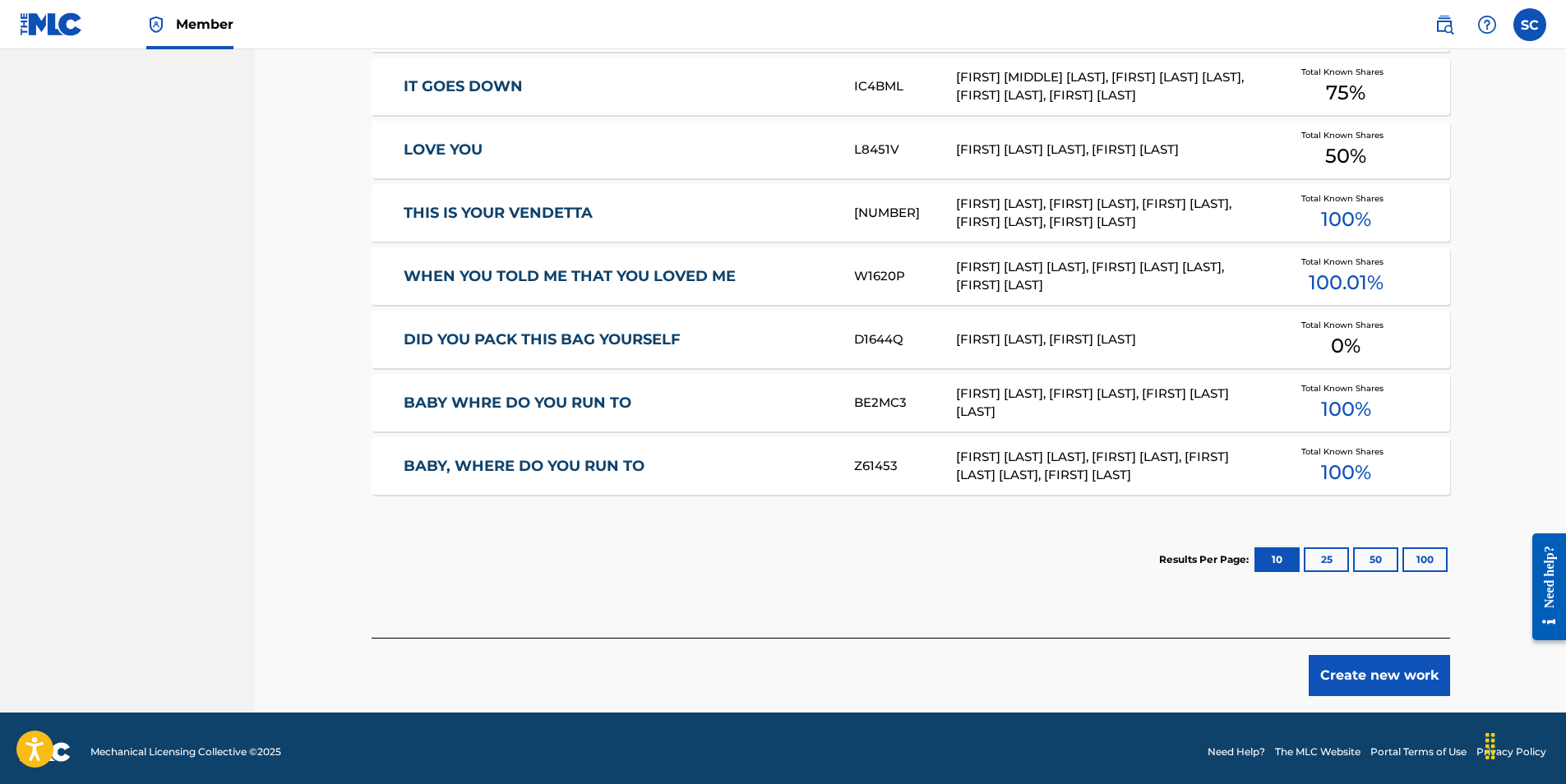 scroll, scrollTop: 797, scrollLeft: 0, axis: vertical 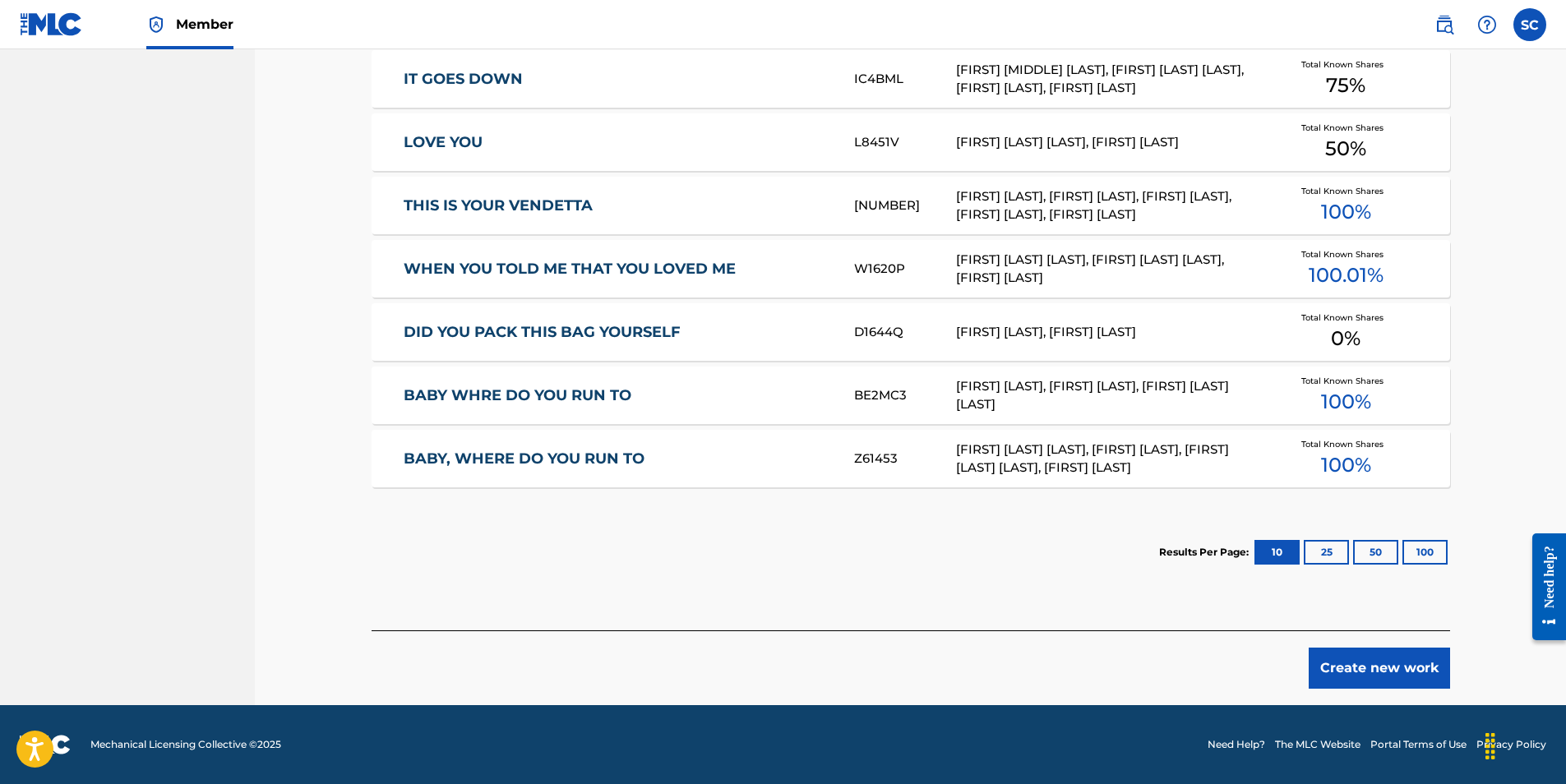 click on "BABY WHRE DO YOU RUN TO" at bounding box center (617, 395) 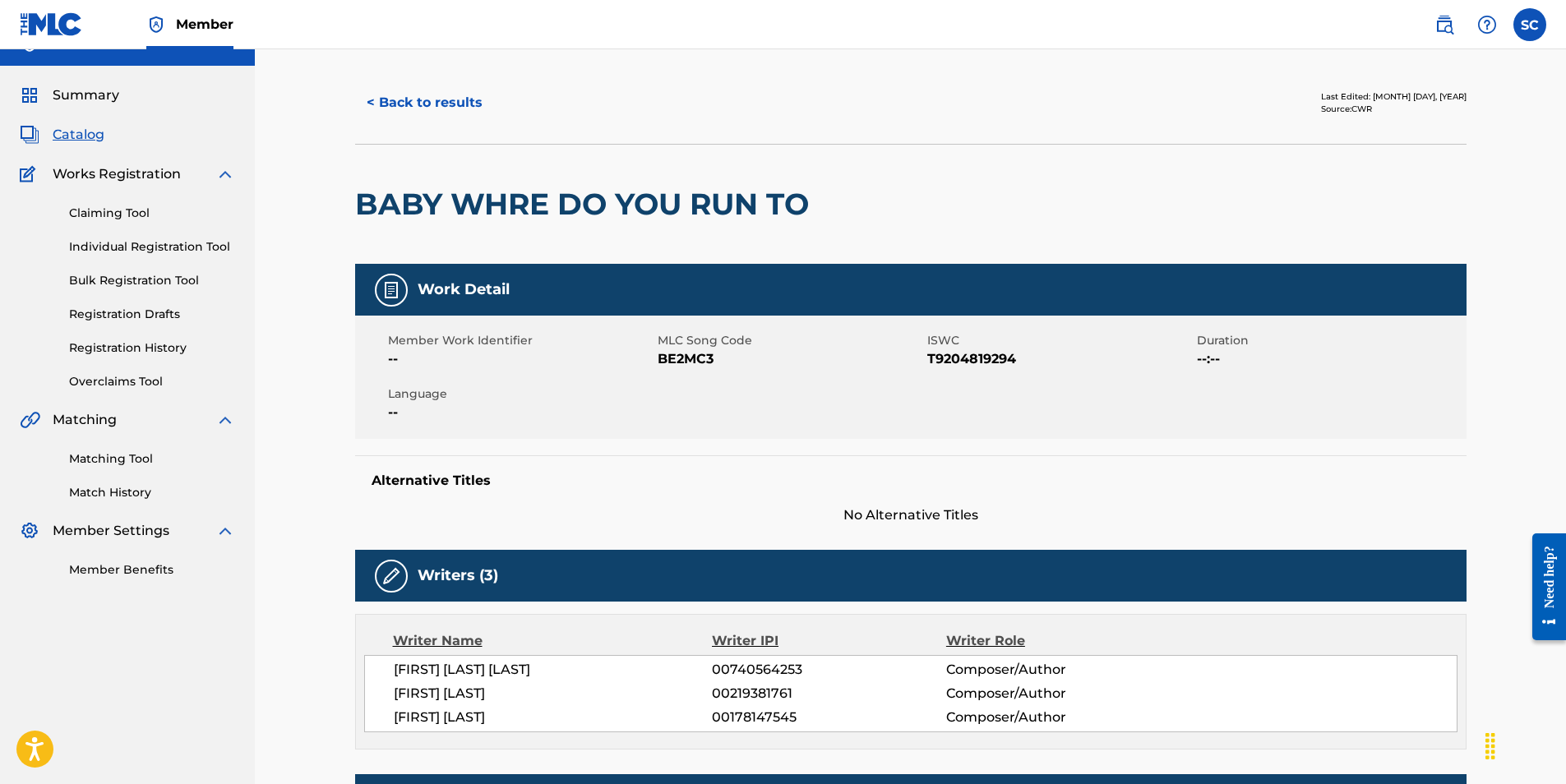 scroll, scrollTop: 0, scrollLeft: 0, axis: both 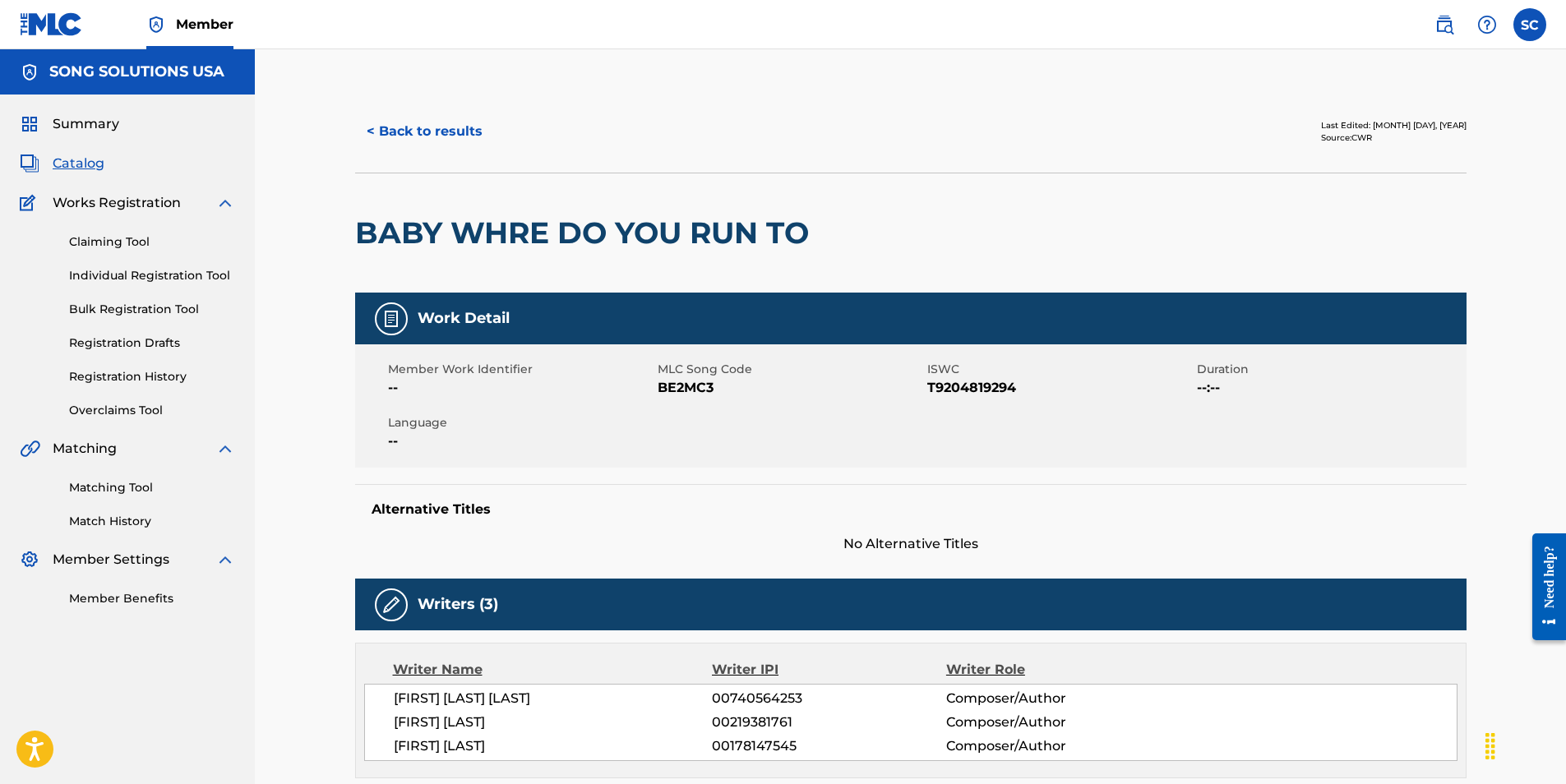click on "< Back to results" at bounding box center (424, 131) 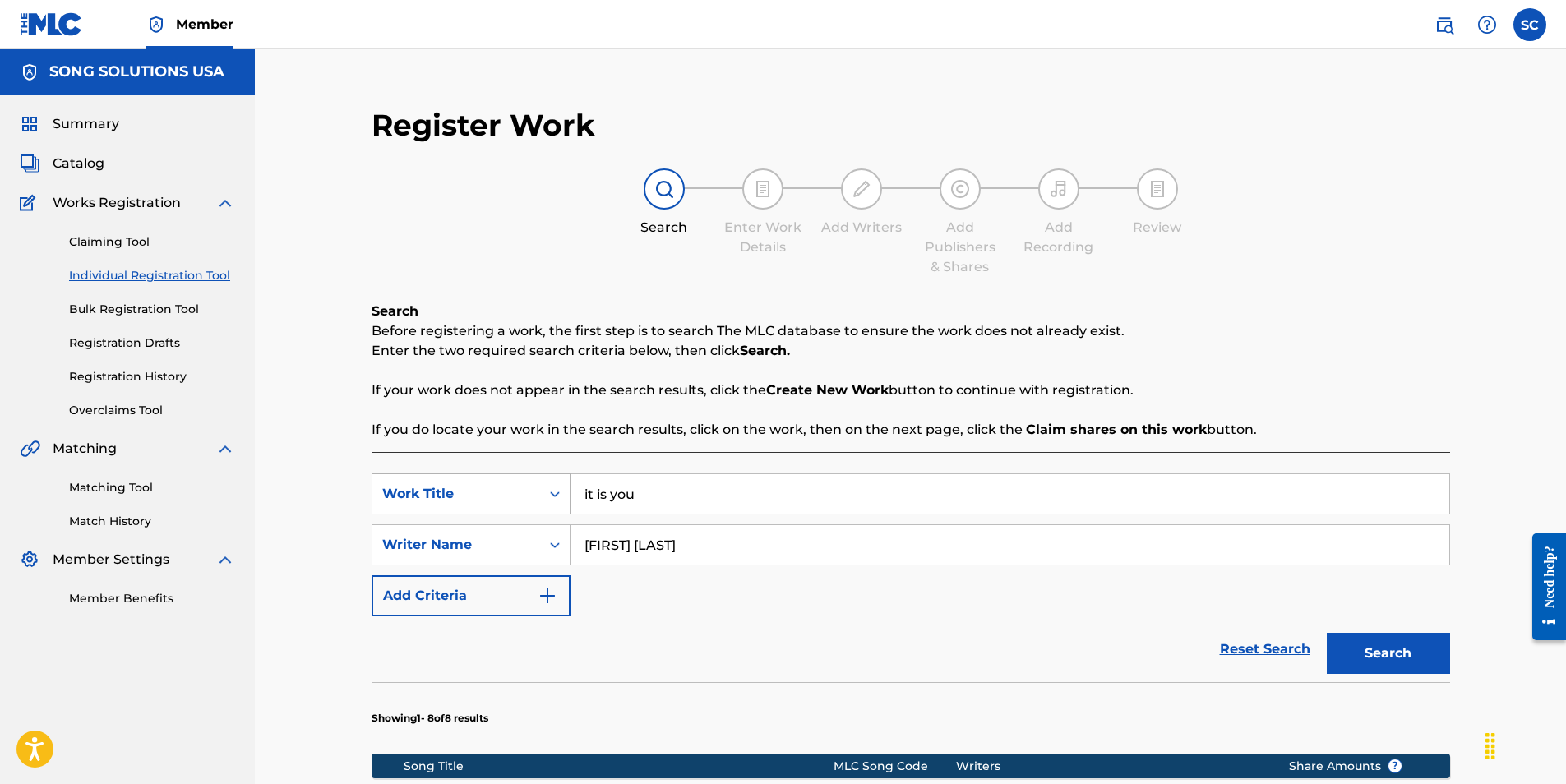 drag, startPoint x: 650, startPoint y: 495, endPoint x: 557, endPoint y: 482, distance: 93.904207 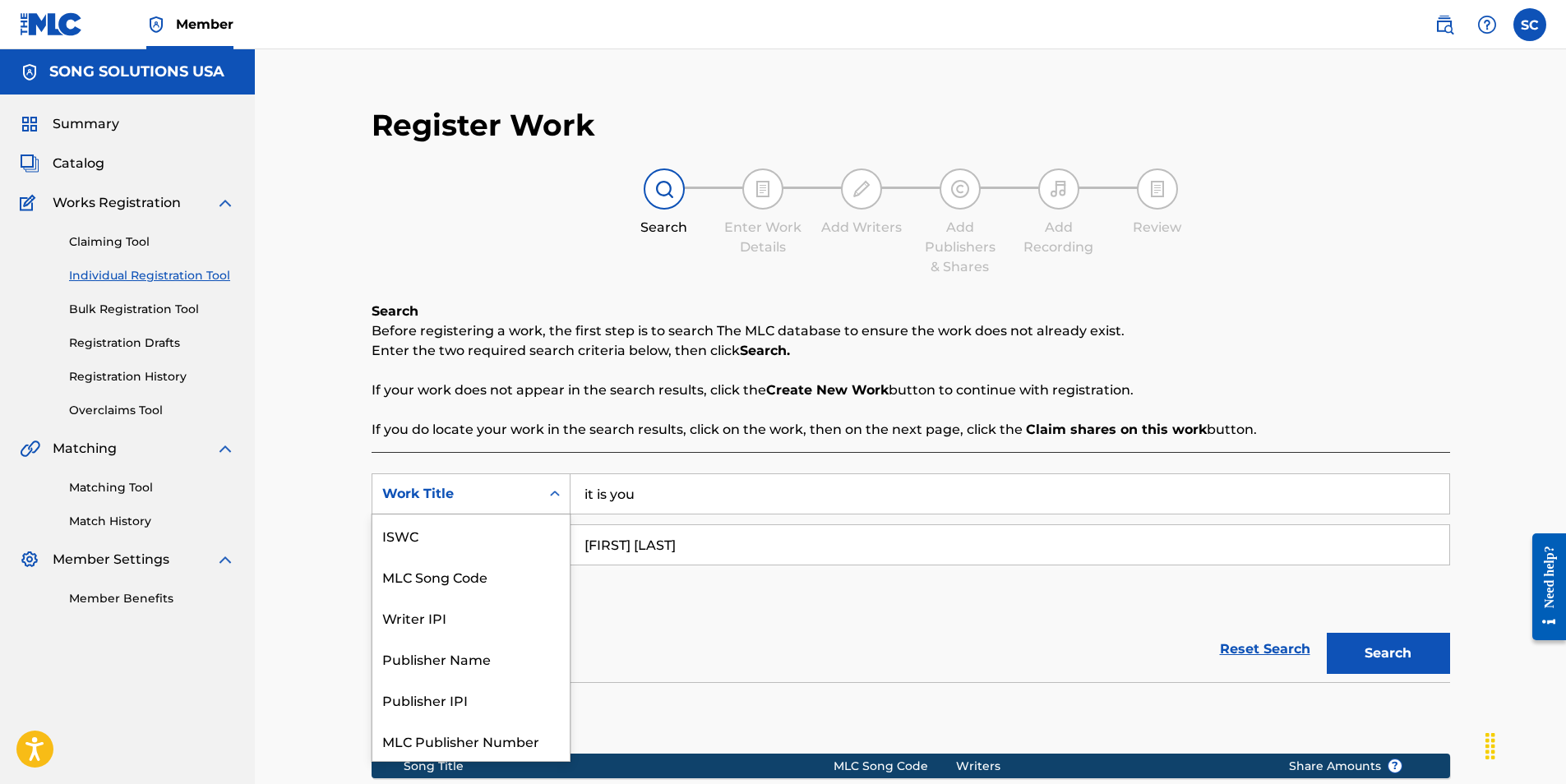 scroll, scrollTop: 41, scrollLeft: 0, axis: vertical 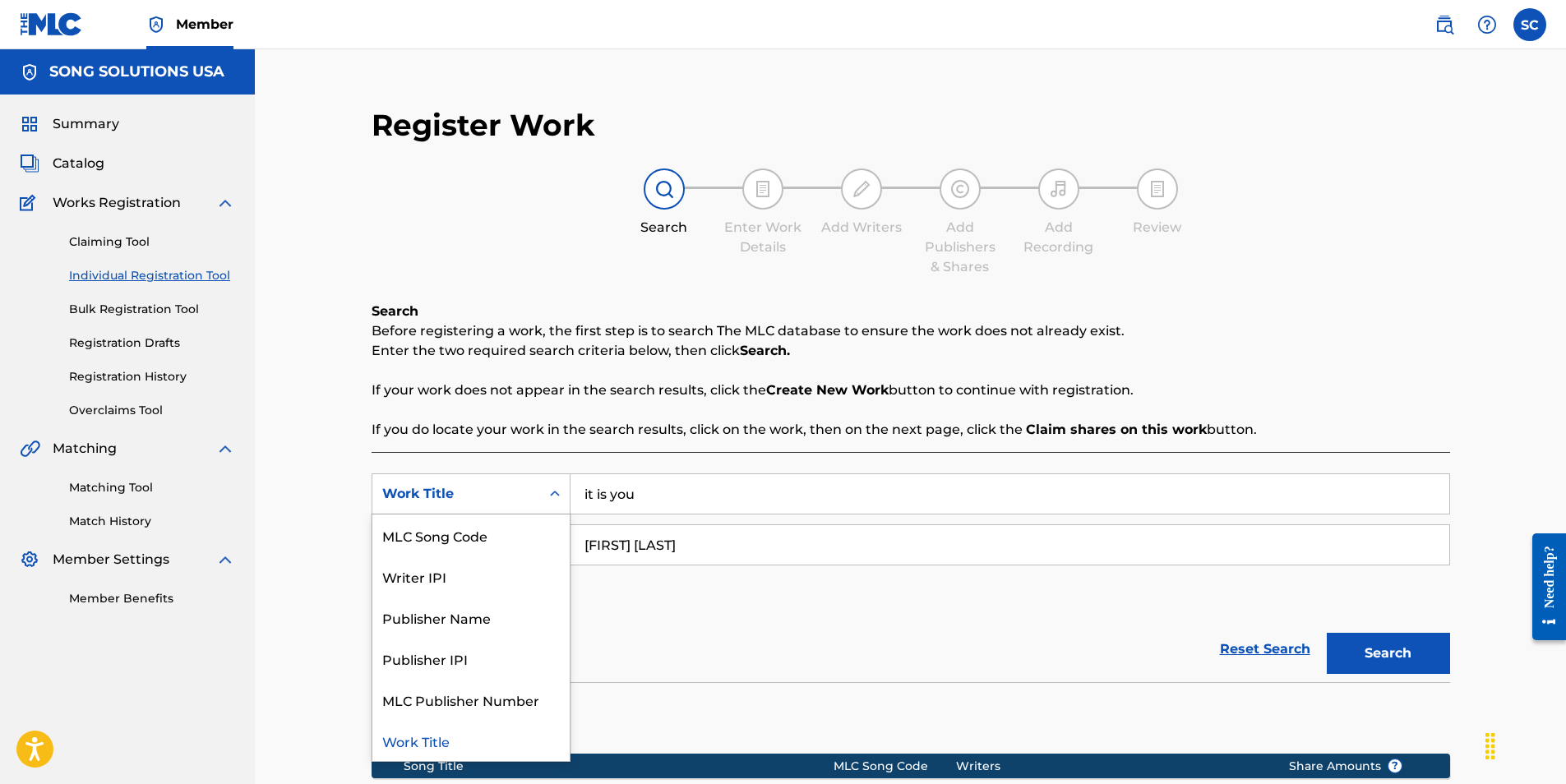 click on "[FIRST] [LAST]" at bounding box center (1009, 545) 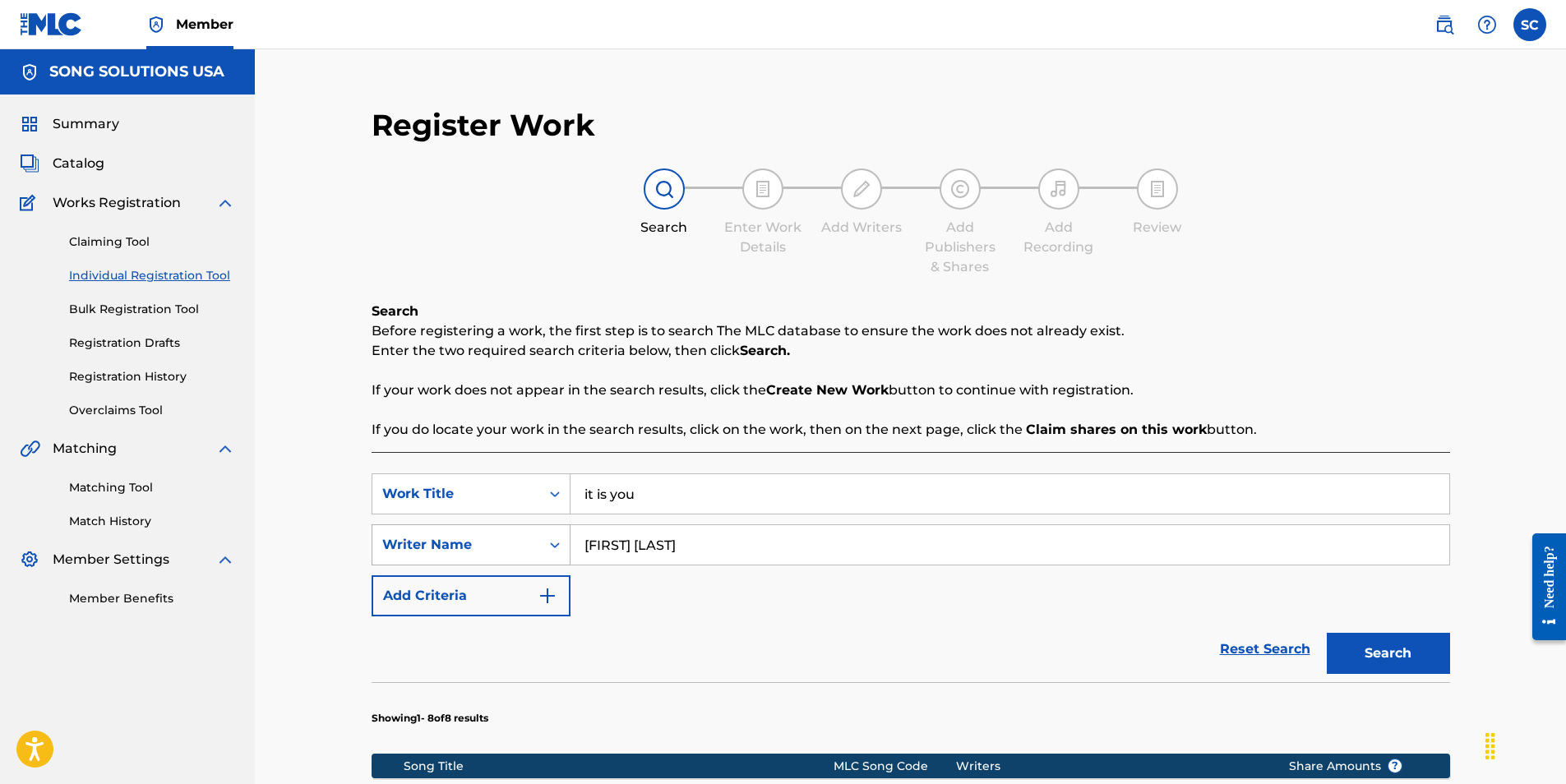 drag, startPoint x: 709, startPoint y: 554, endPoint x: 483, endPoint y: 525, distance: 227.85302 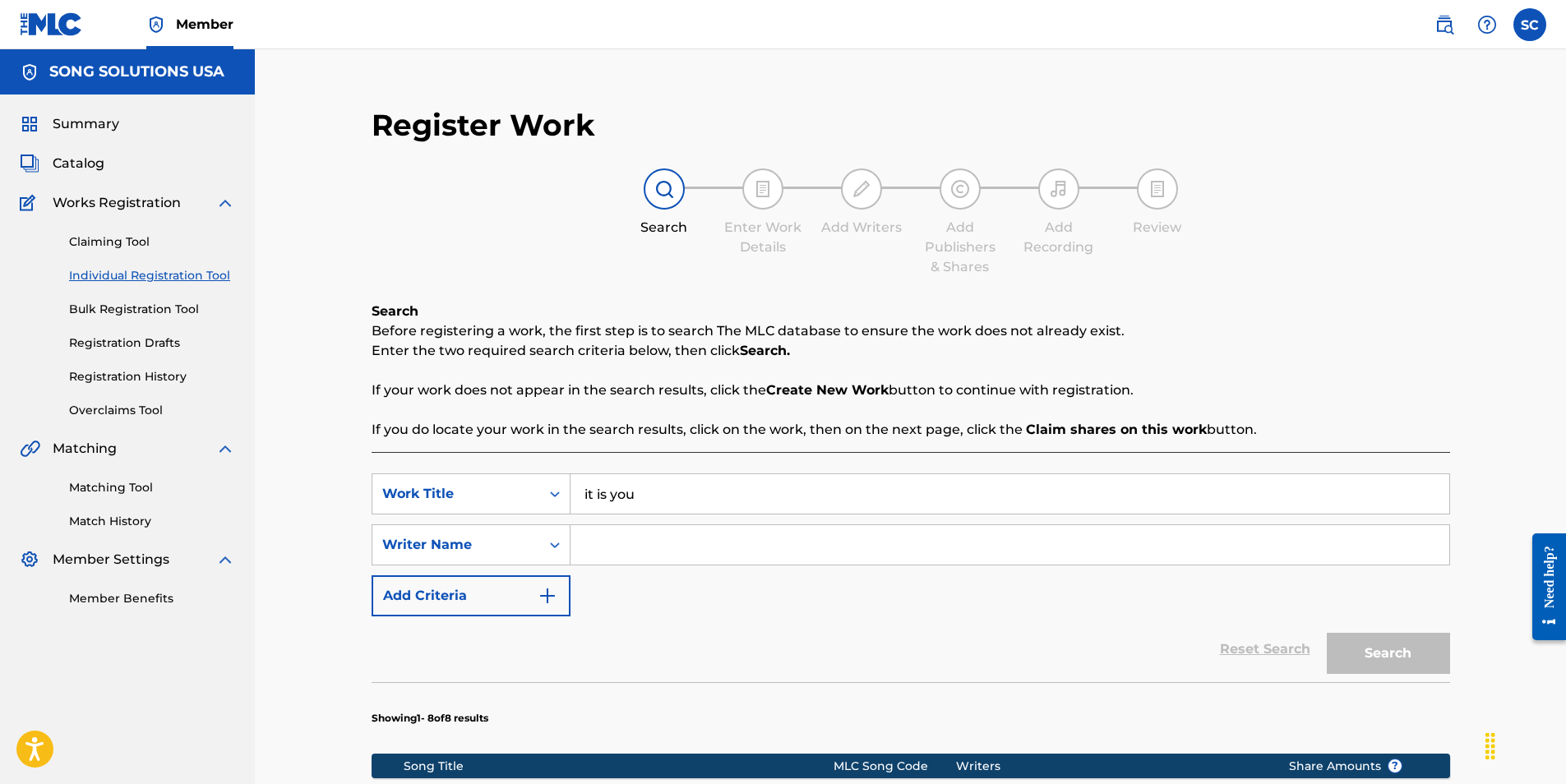 type 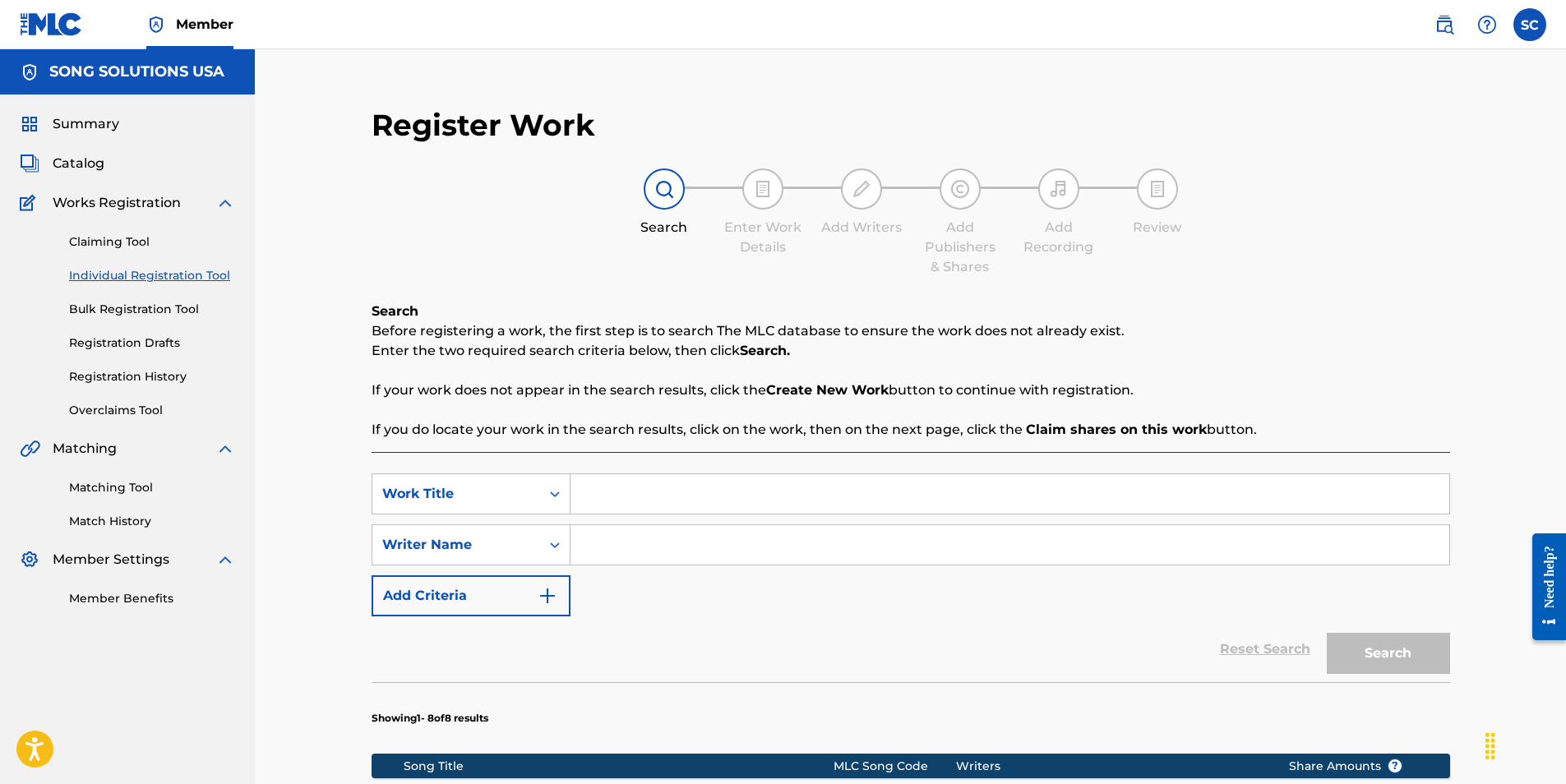 click at bounding box center [1009, 494] 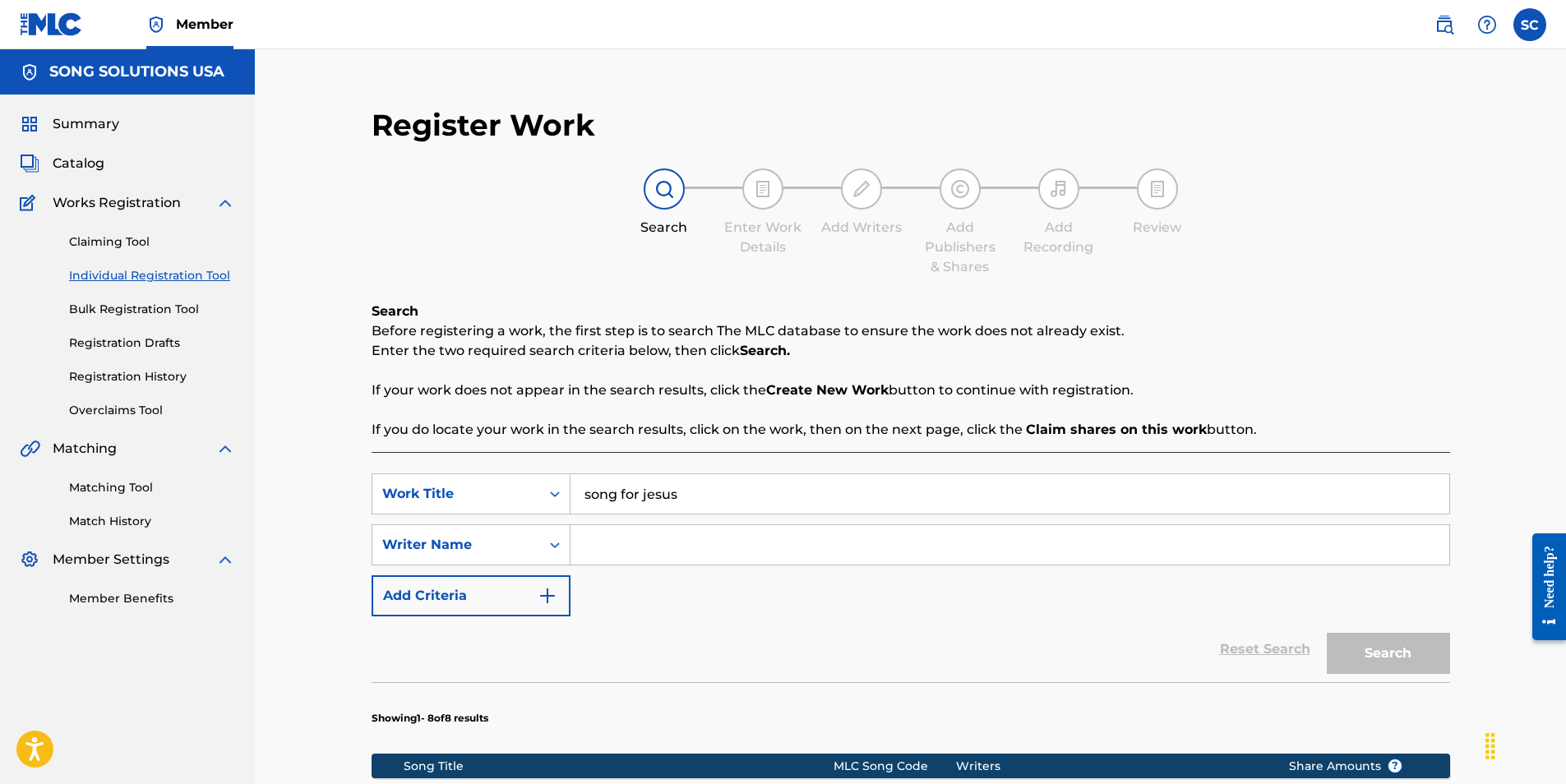 type on "song for jesus" 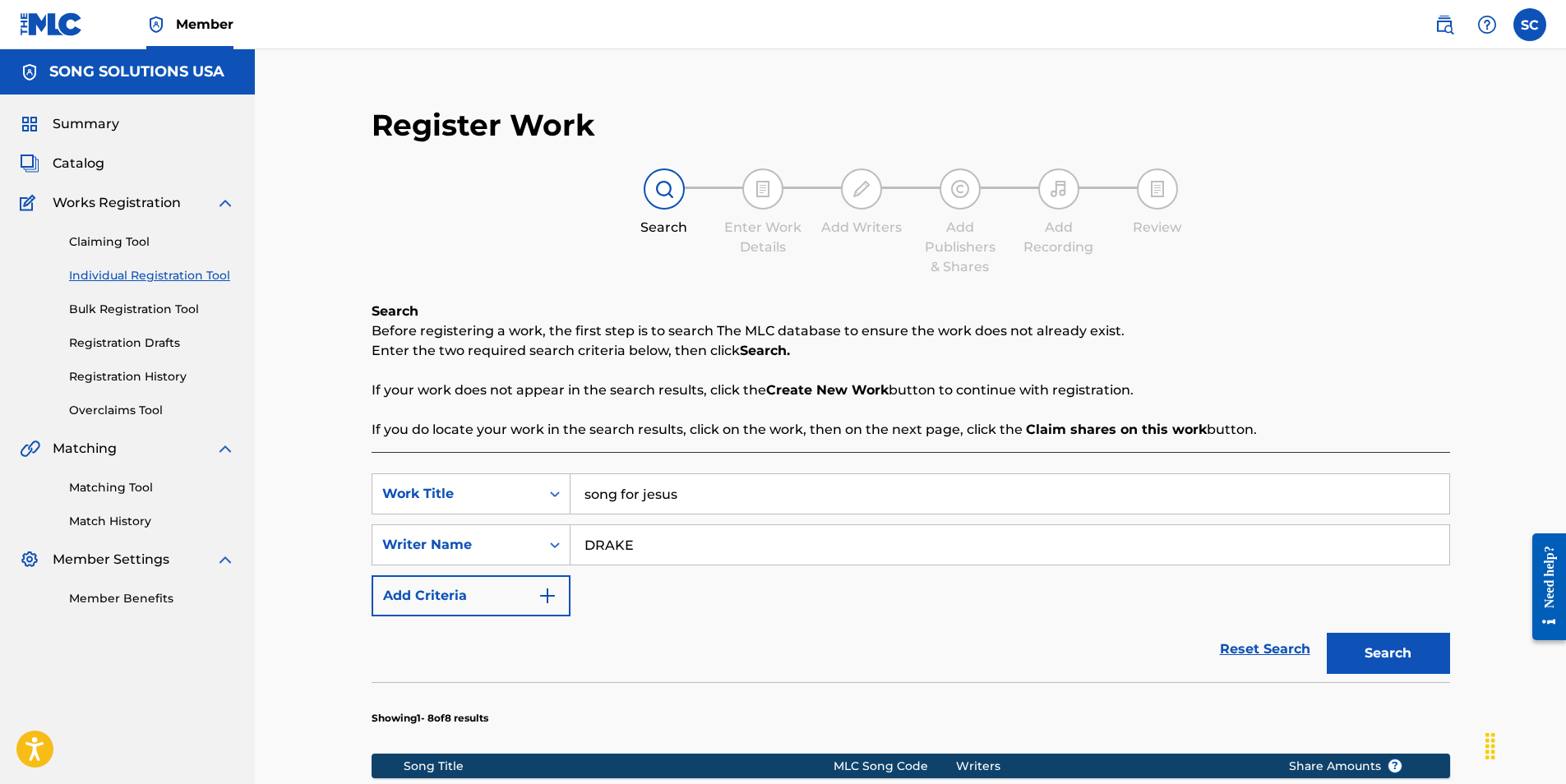 type on "DRAKE" 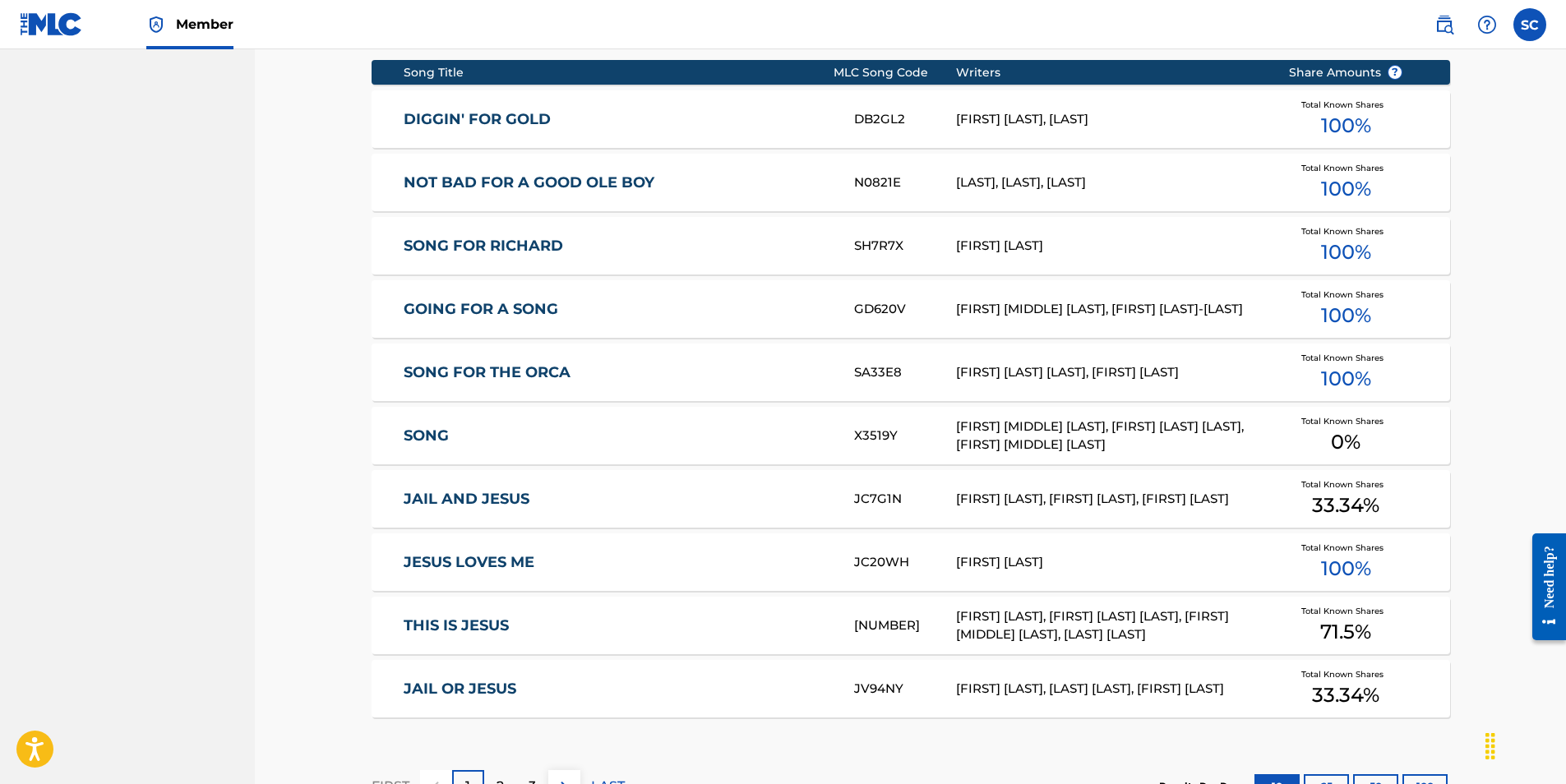scroll, scrollTop: 740, scrollLeft: 0, axis: vertical 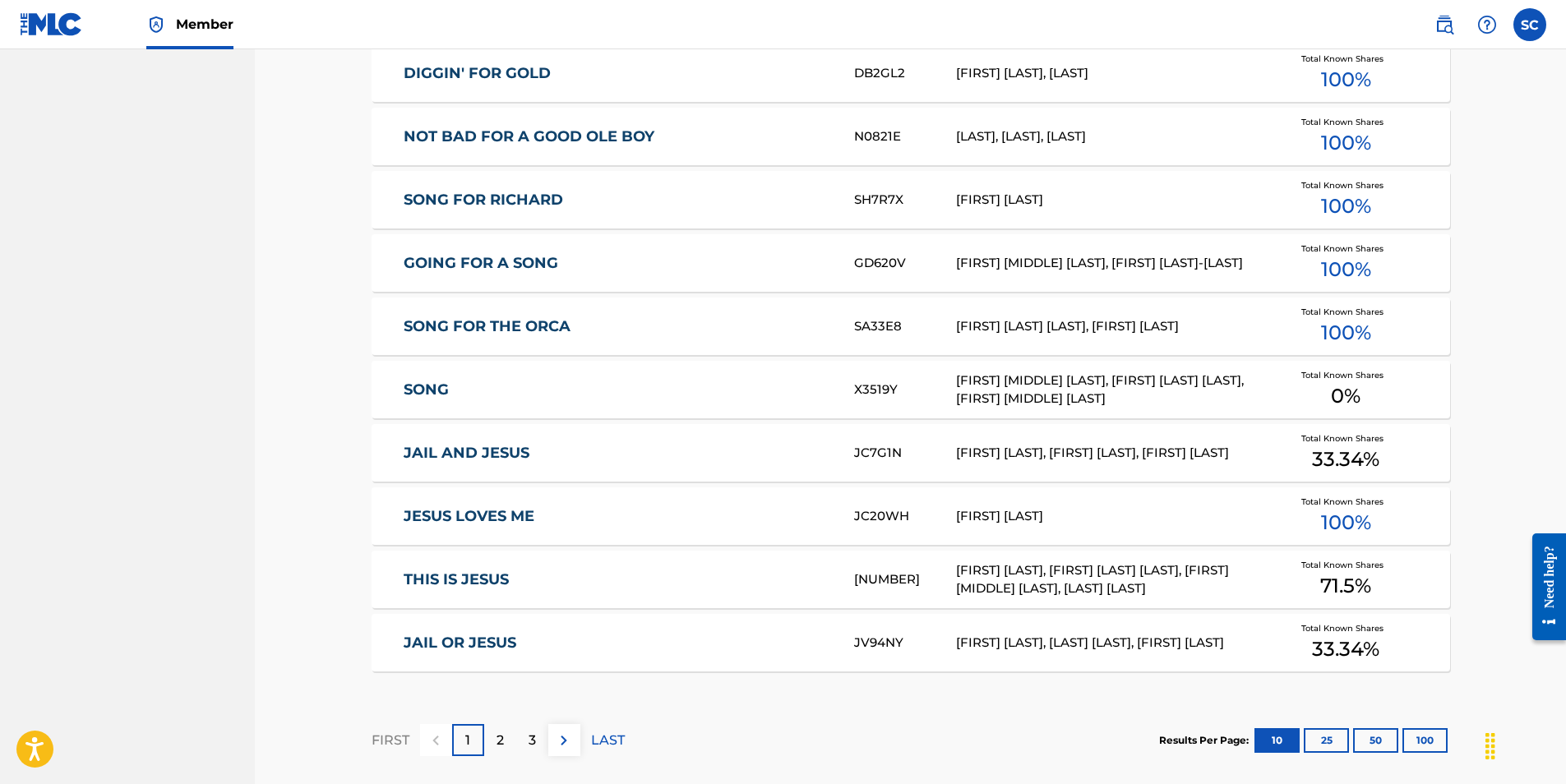click on "100" at bounding box center (1425, 740) 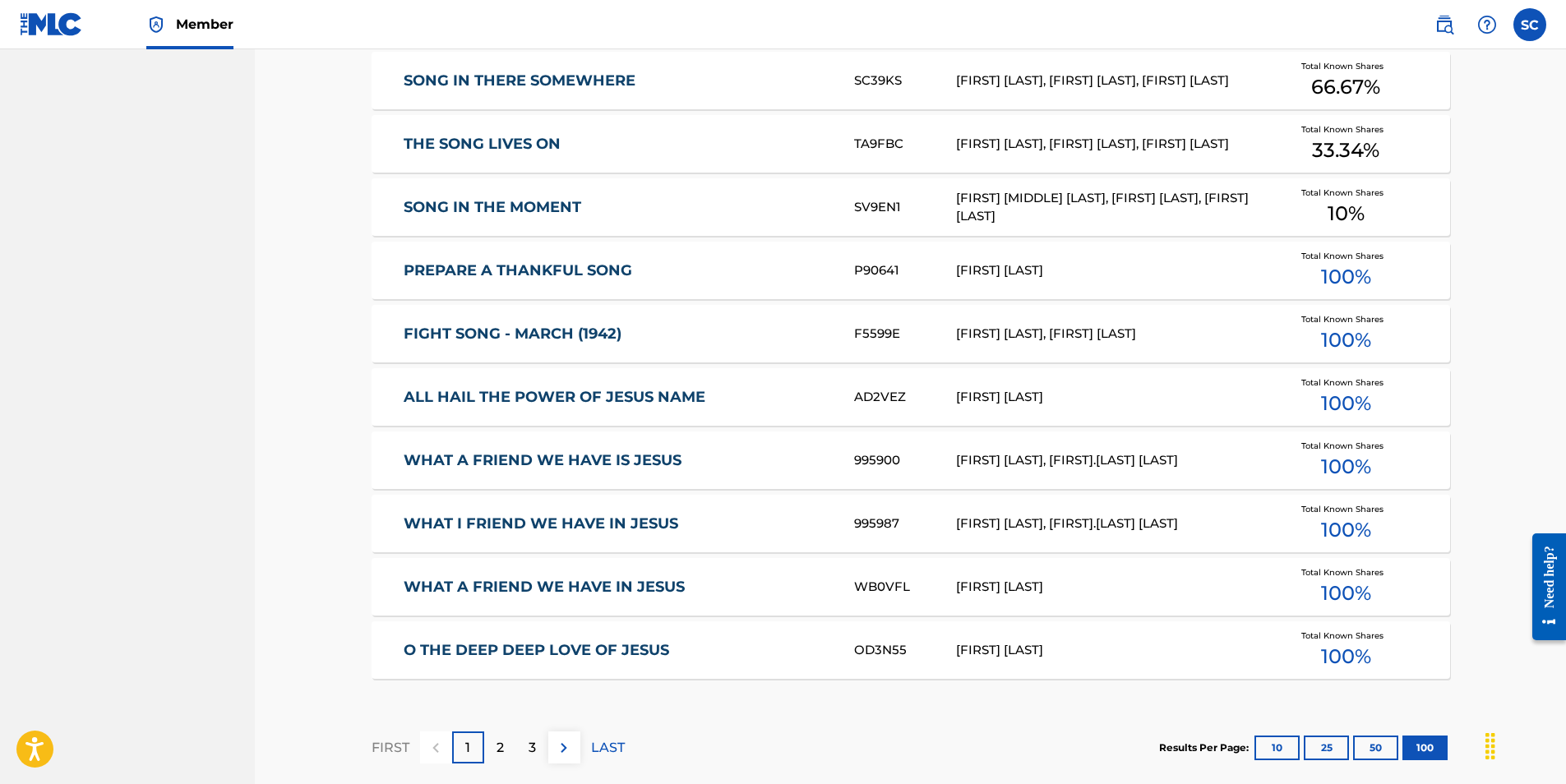 scroll, scrollTop: 6626, scrollLeft: 0, axis: vertical 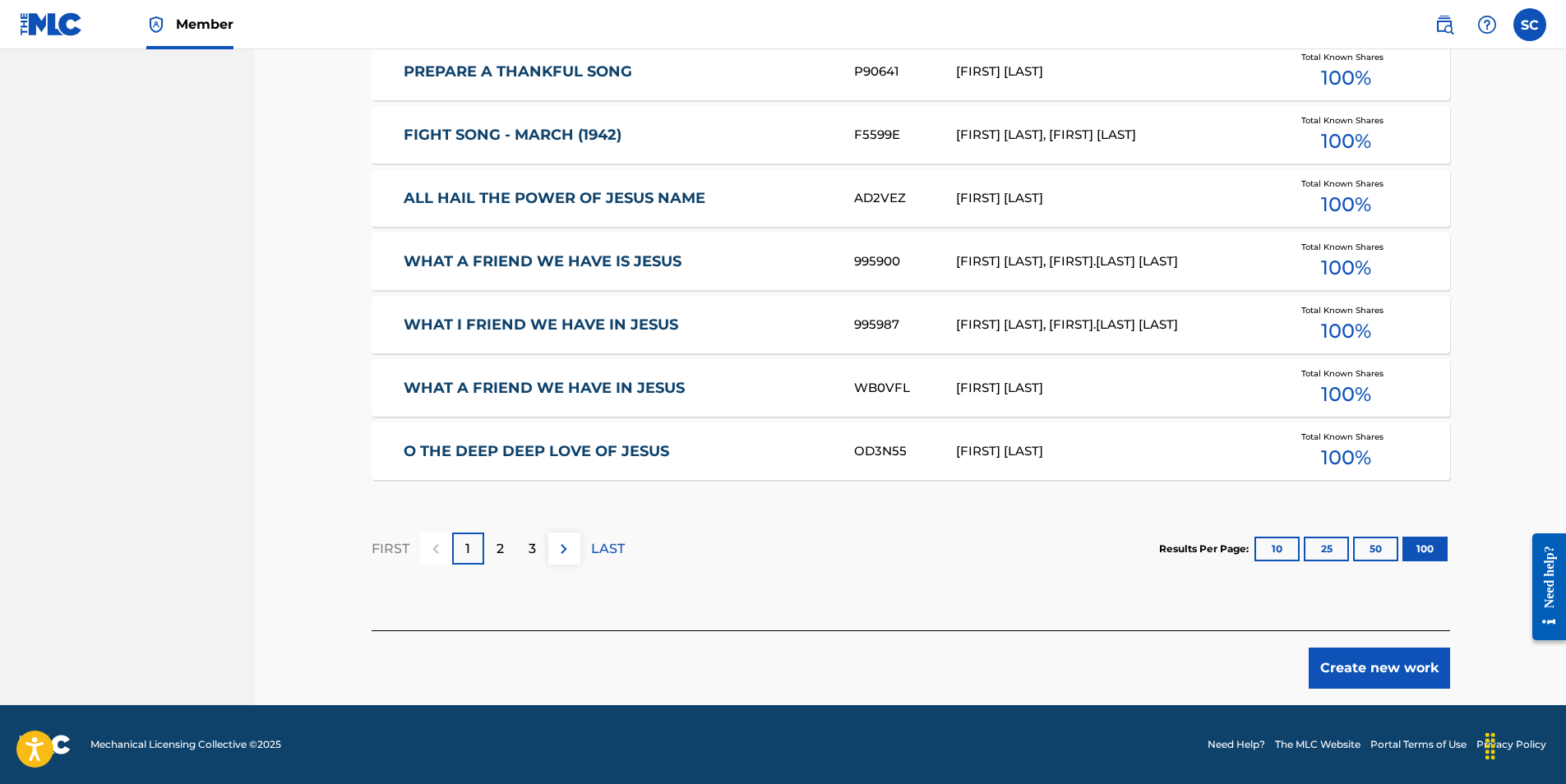 click on "Create new work" at bounding box center (1379, 668) 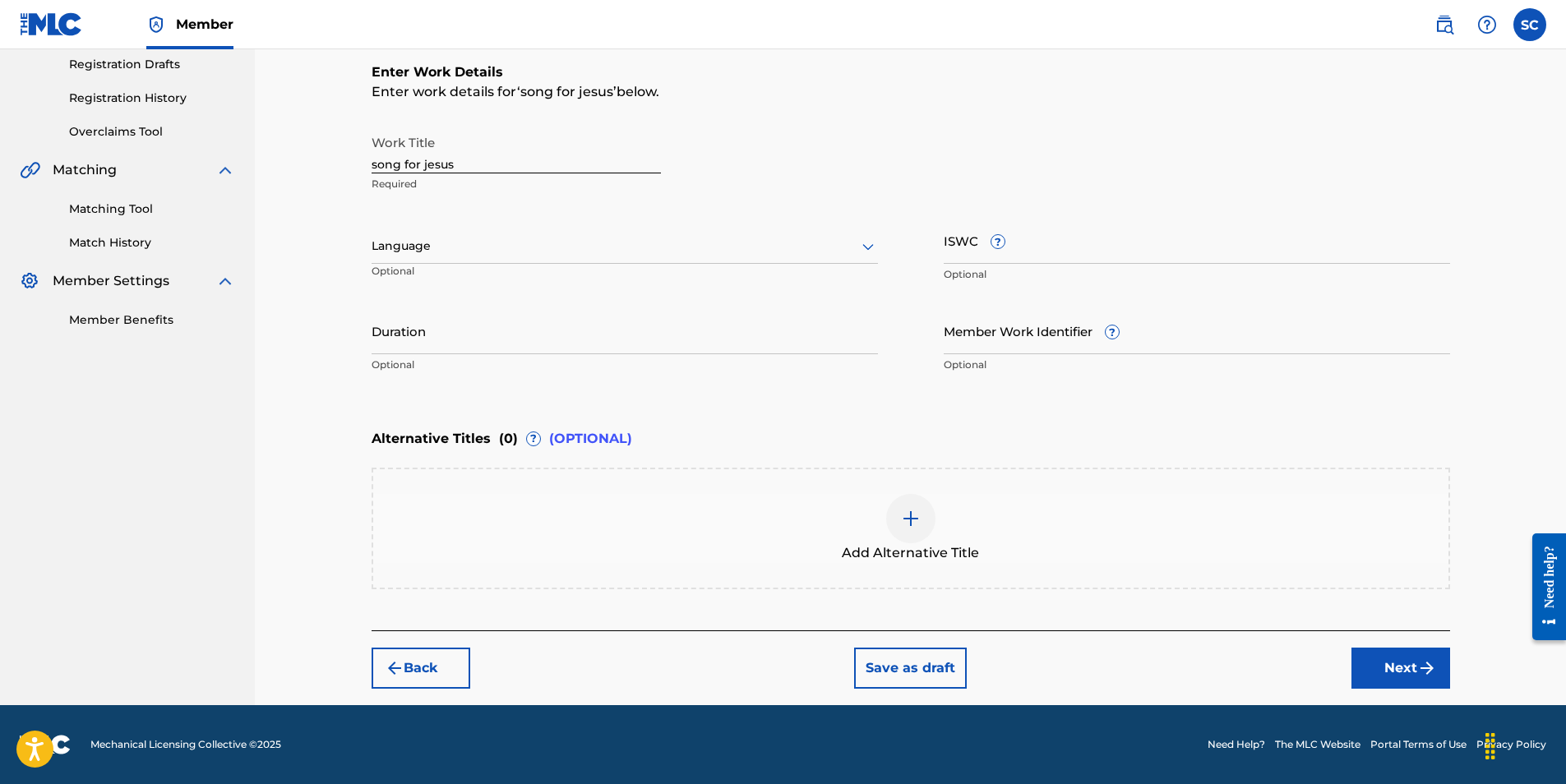 scroll, scrollTop: 0, scrollLeft: 0, axis: both 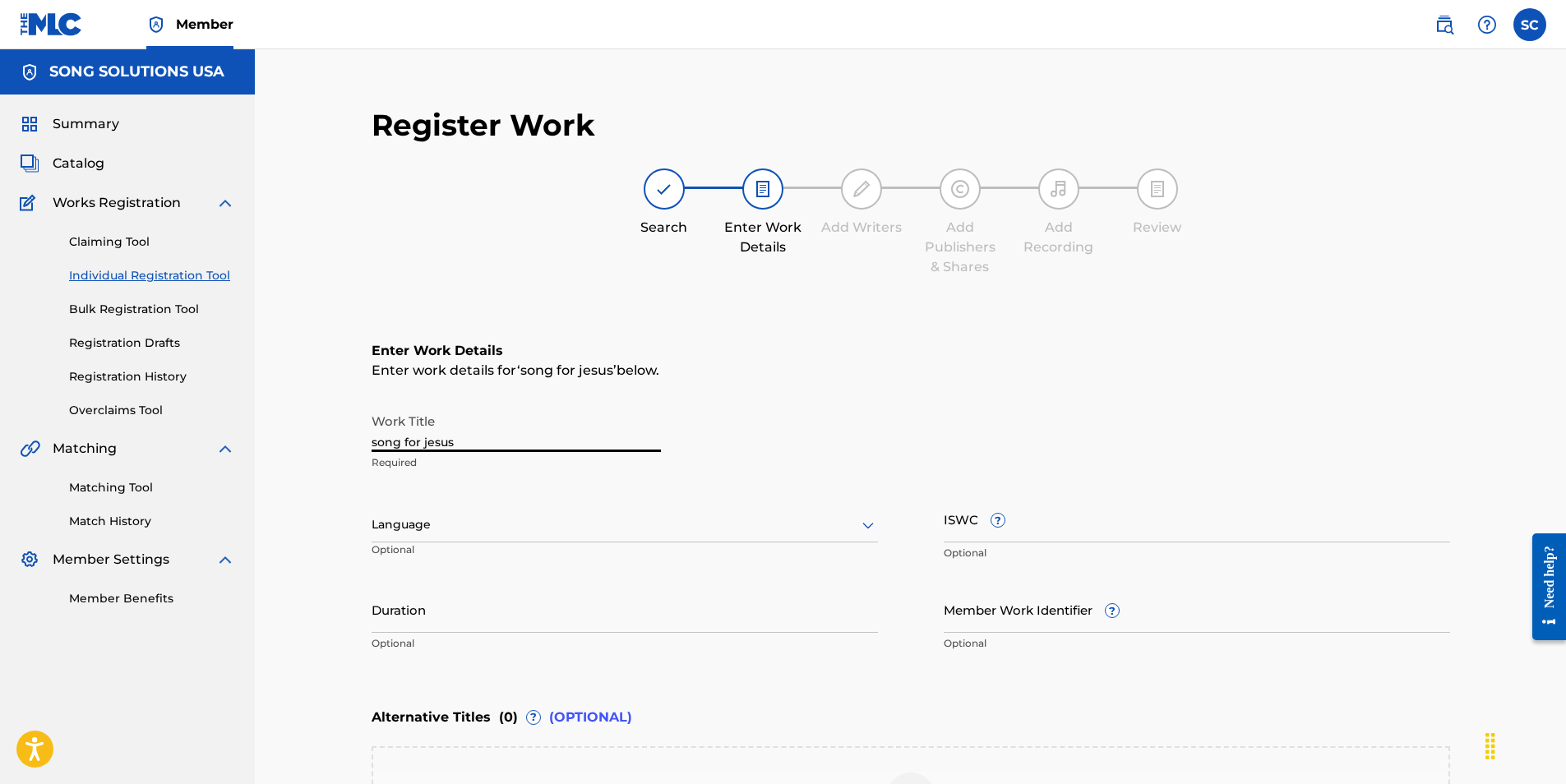 drag, startPoint x: 472, startPoint y: 449, endPoint x: 219, endPoint y: 390, distance: 259.79 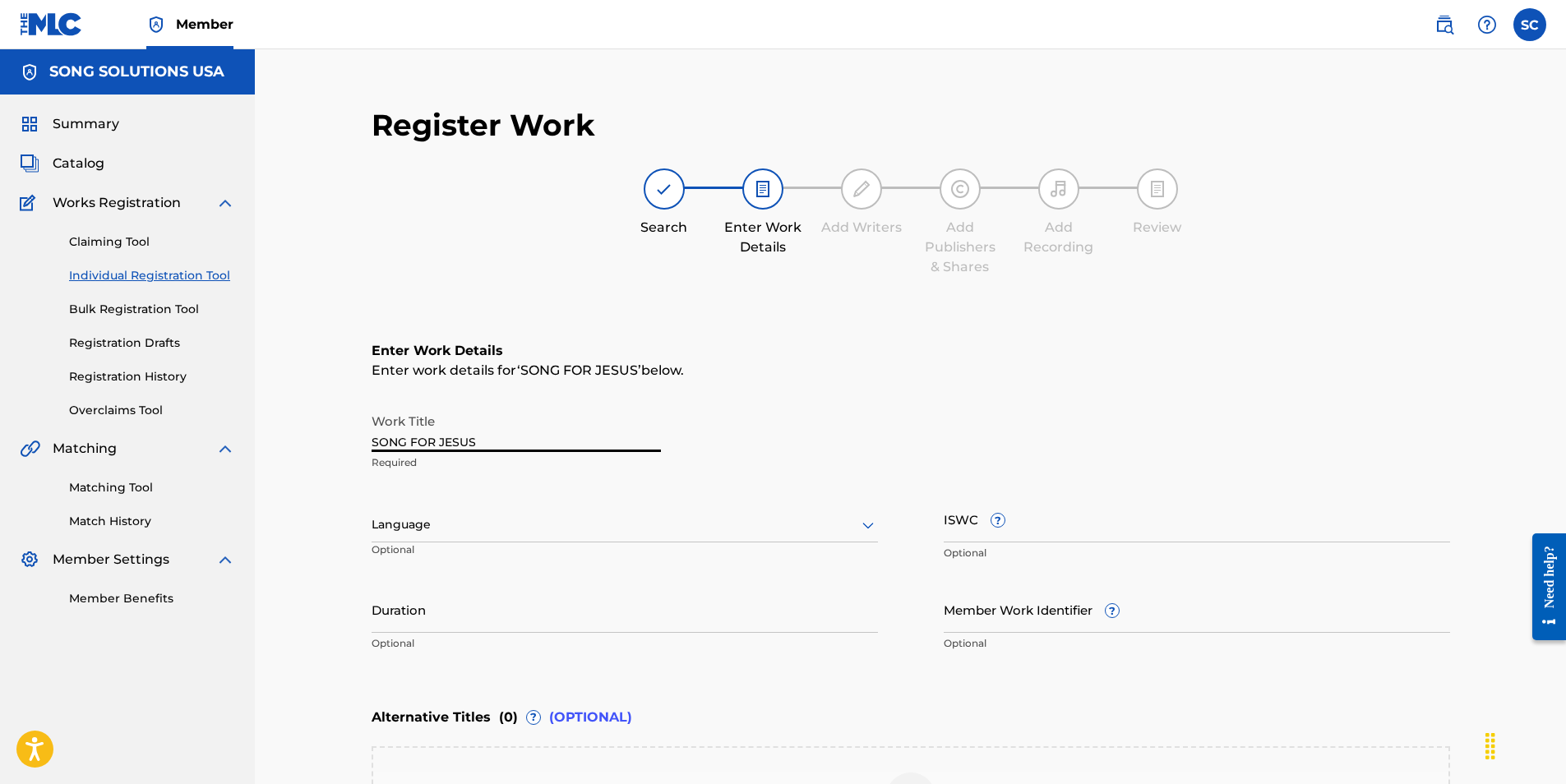 type on "SONG FOR JESUS" 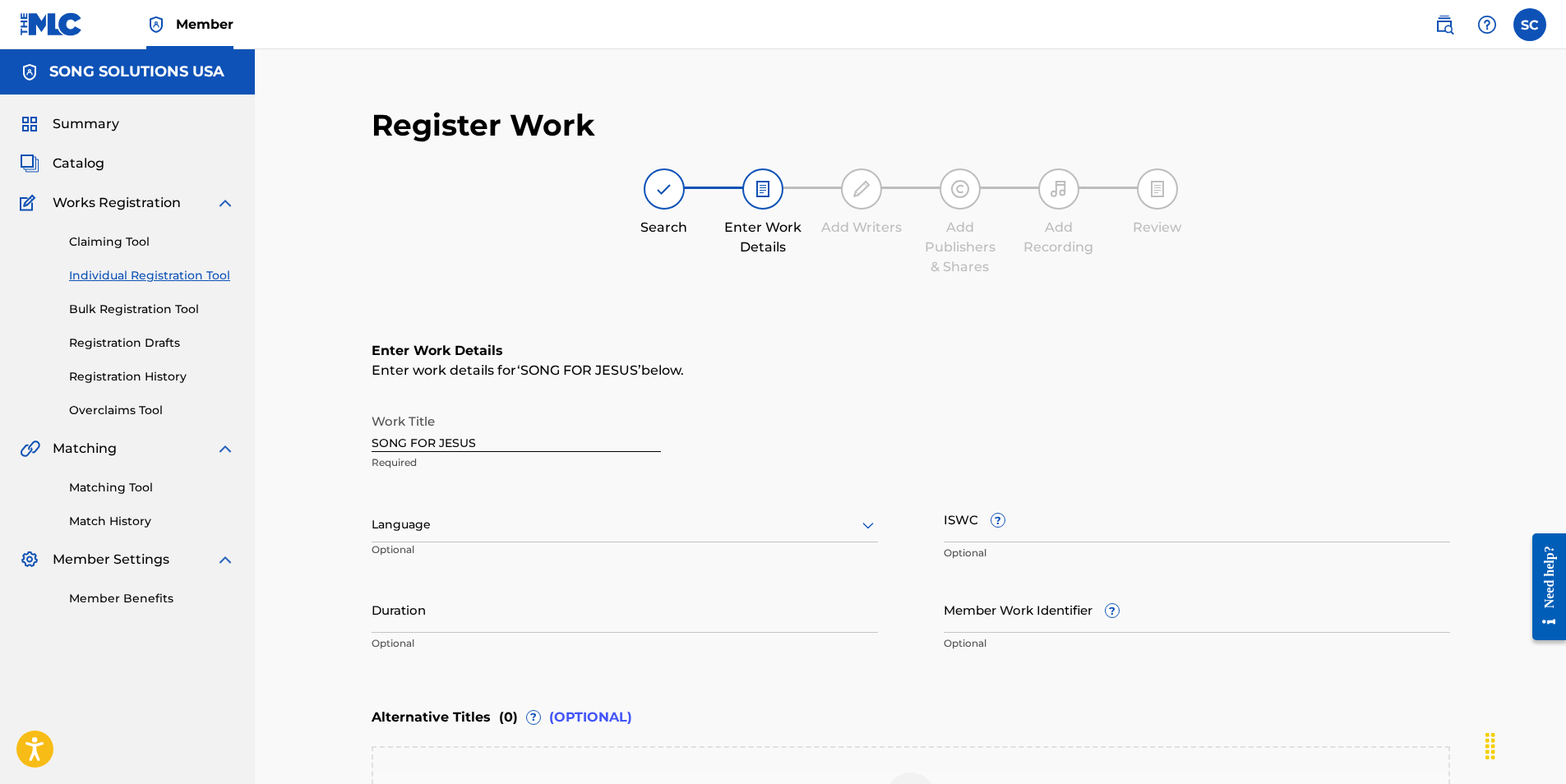 click on "Member Work Identifier   ?" at bounding box center (1197, 609) 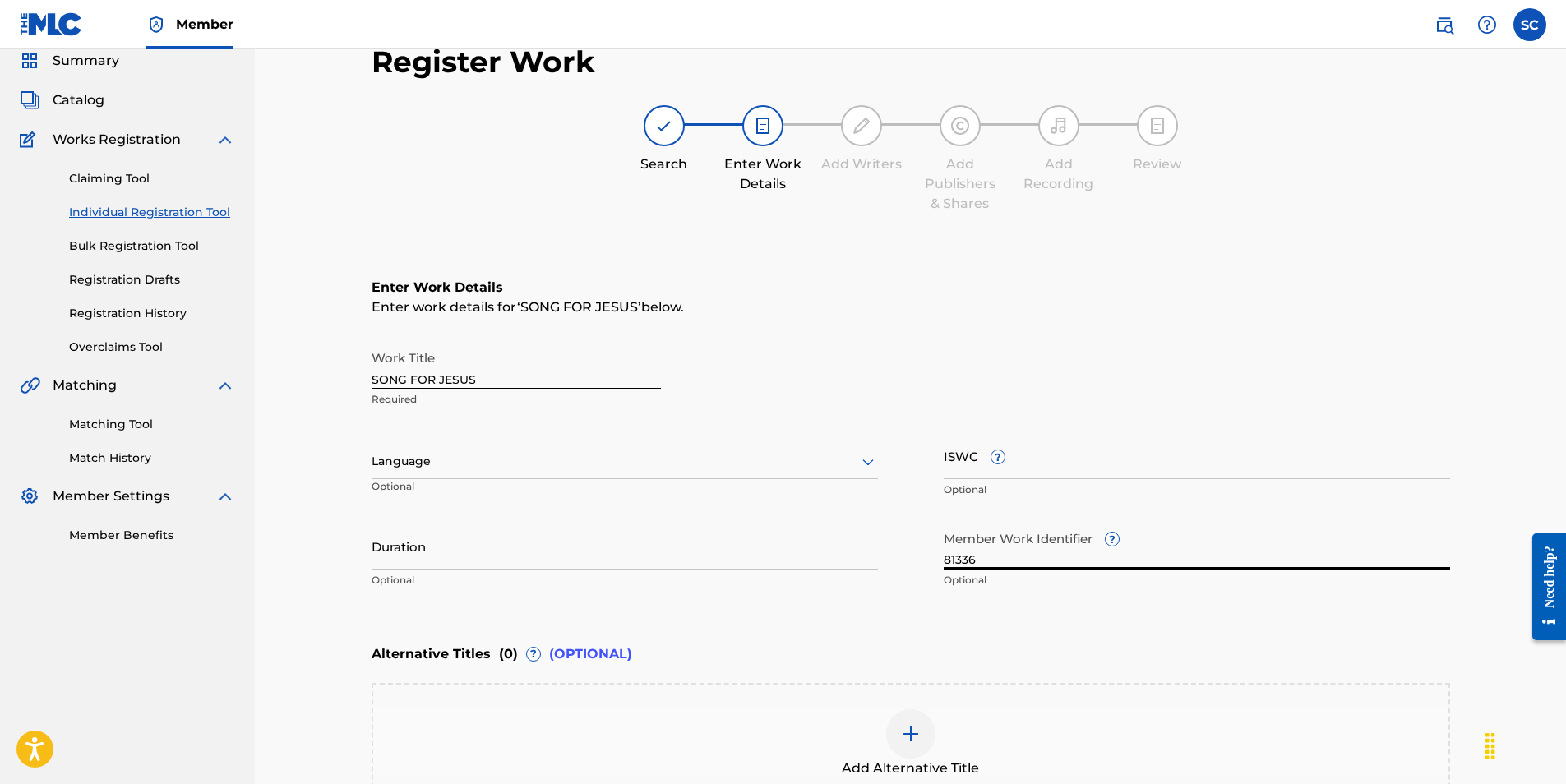 scroll, scrollTop: 247, scrollLeft: 0, axis: vertical 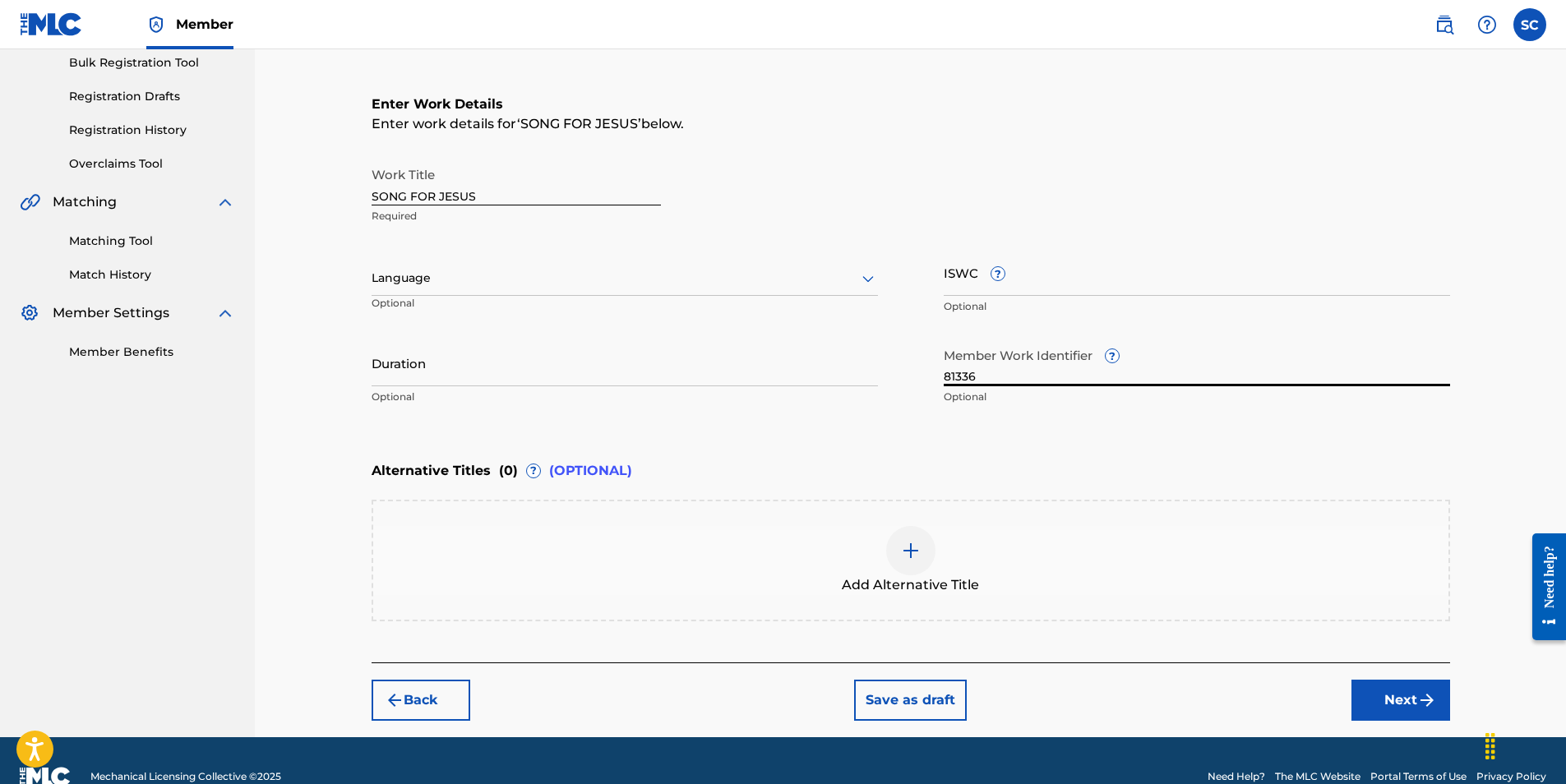 type on "81336" 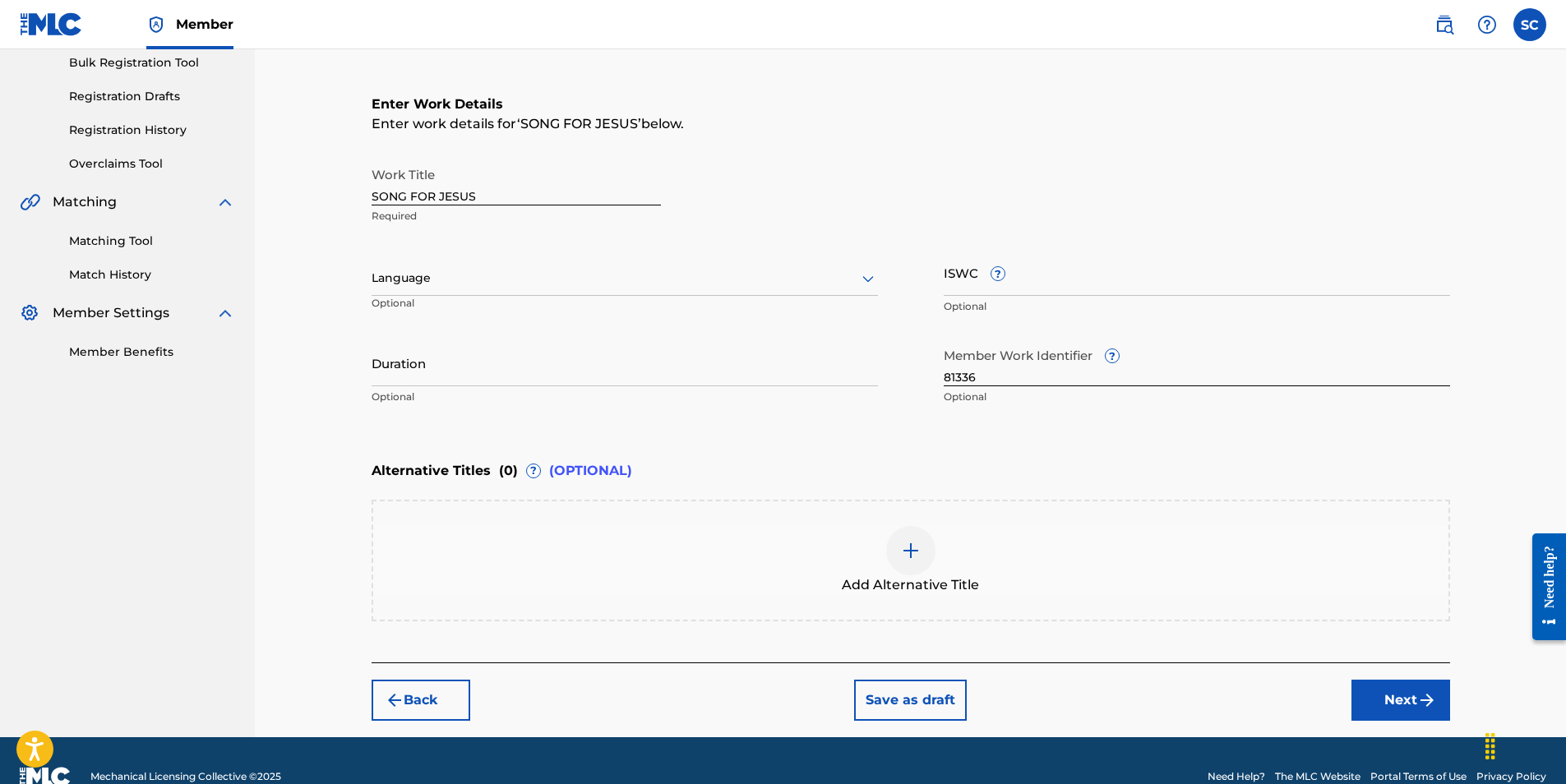 click on "Next" at bounding box center [1401, 700] 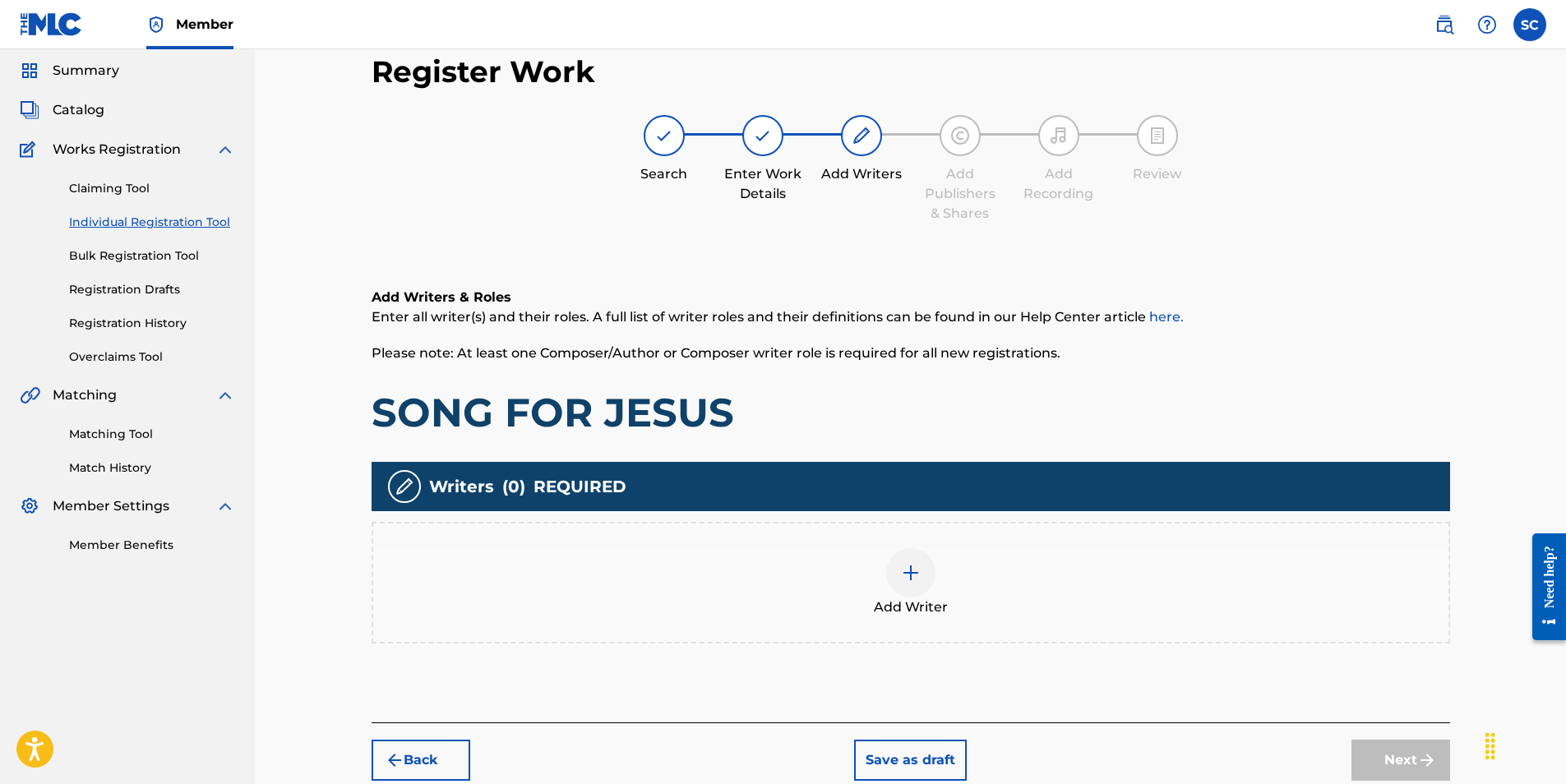 scroll, scrollTop: 74, scrollLeft: 0, axis: vertical 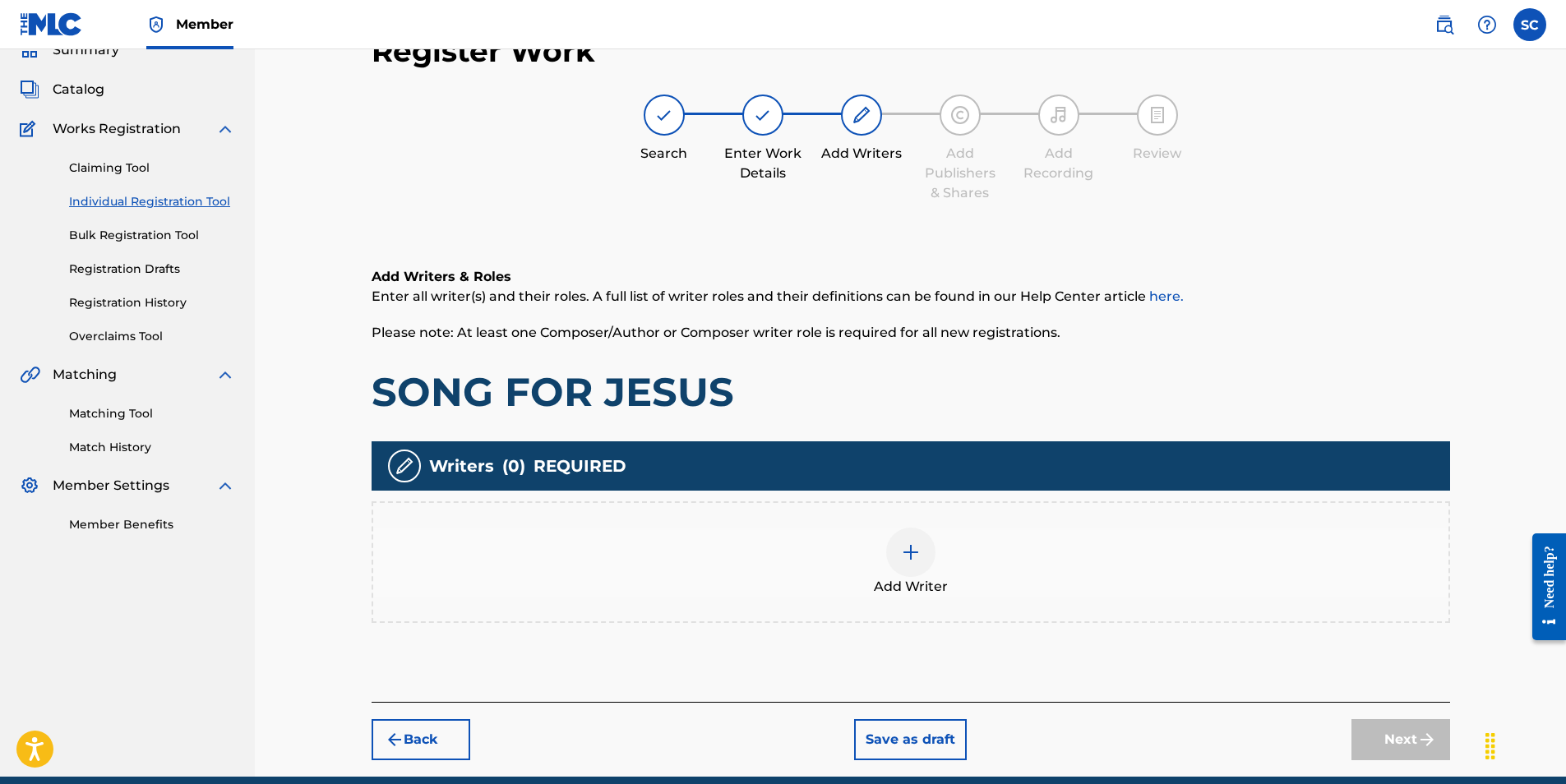 click at bounding box center (911, 552) 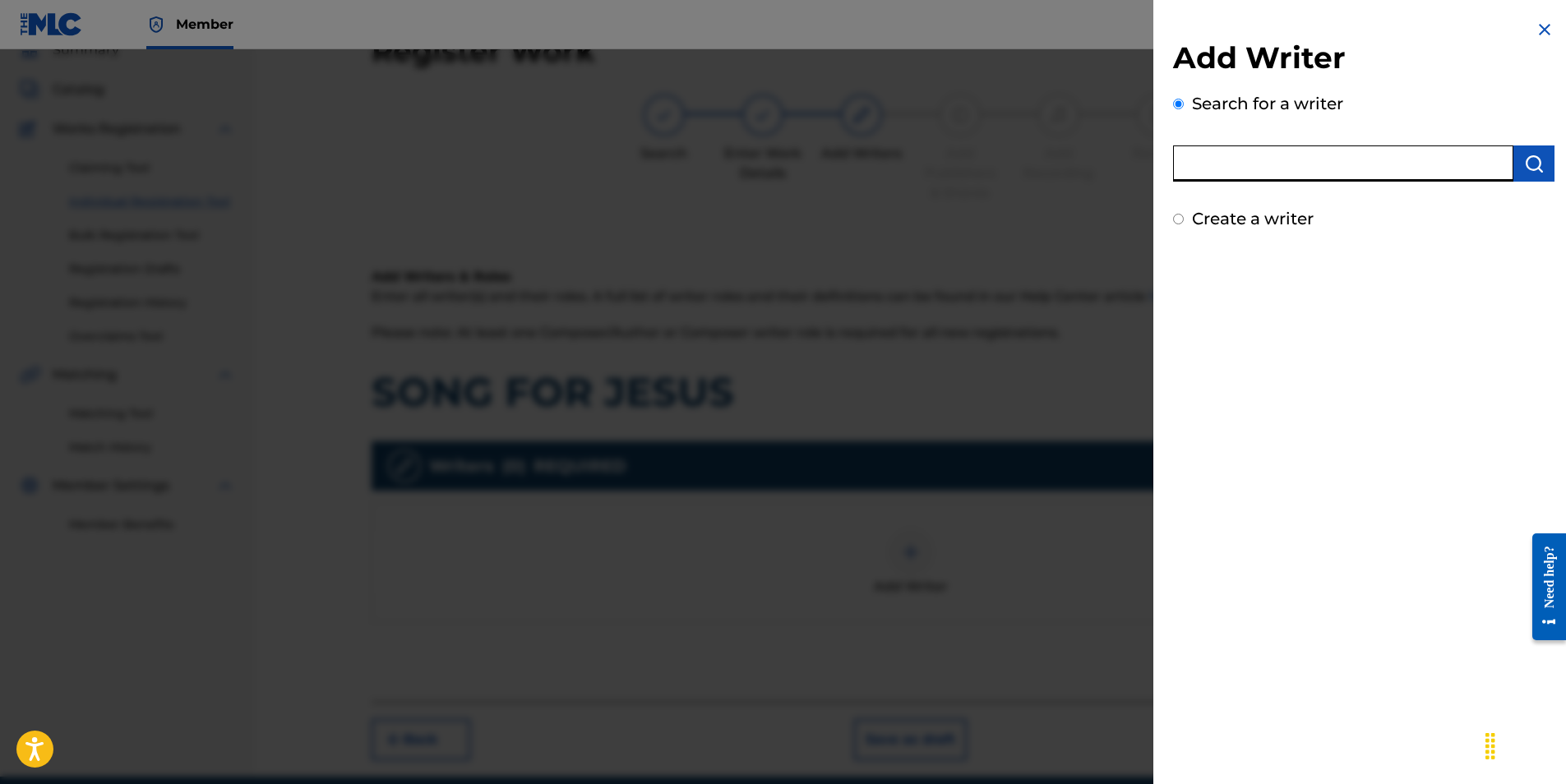 click at bounding box center (1343, 164) 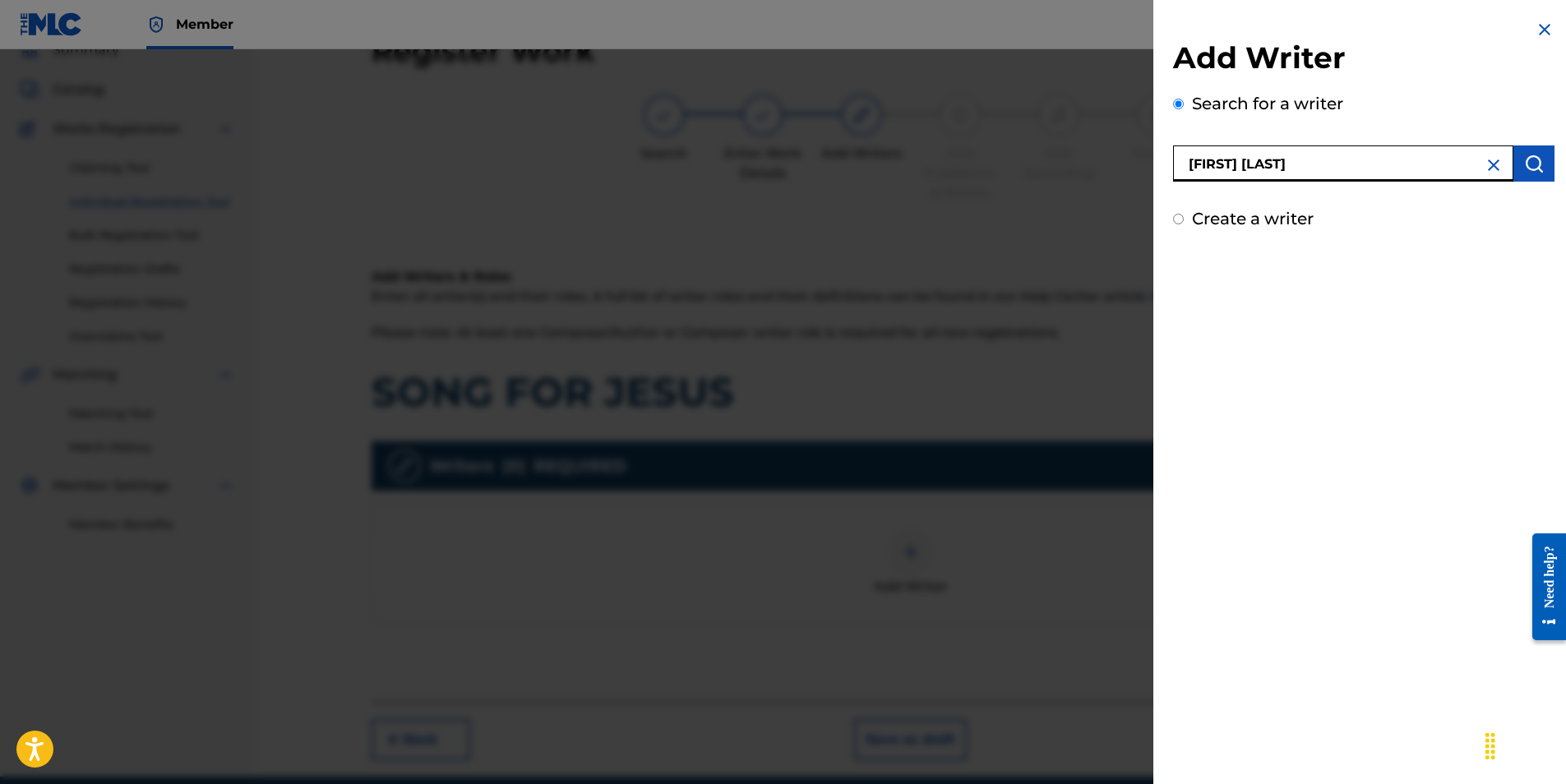 type on "[FIRST] [LAST]" 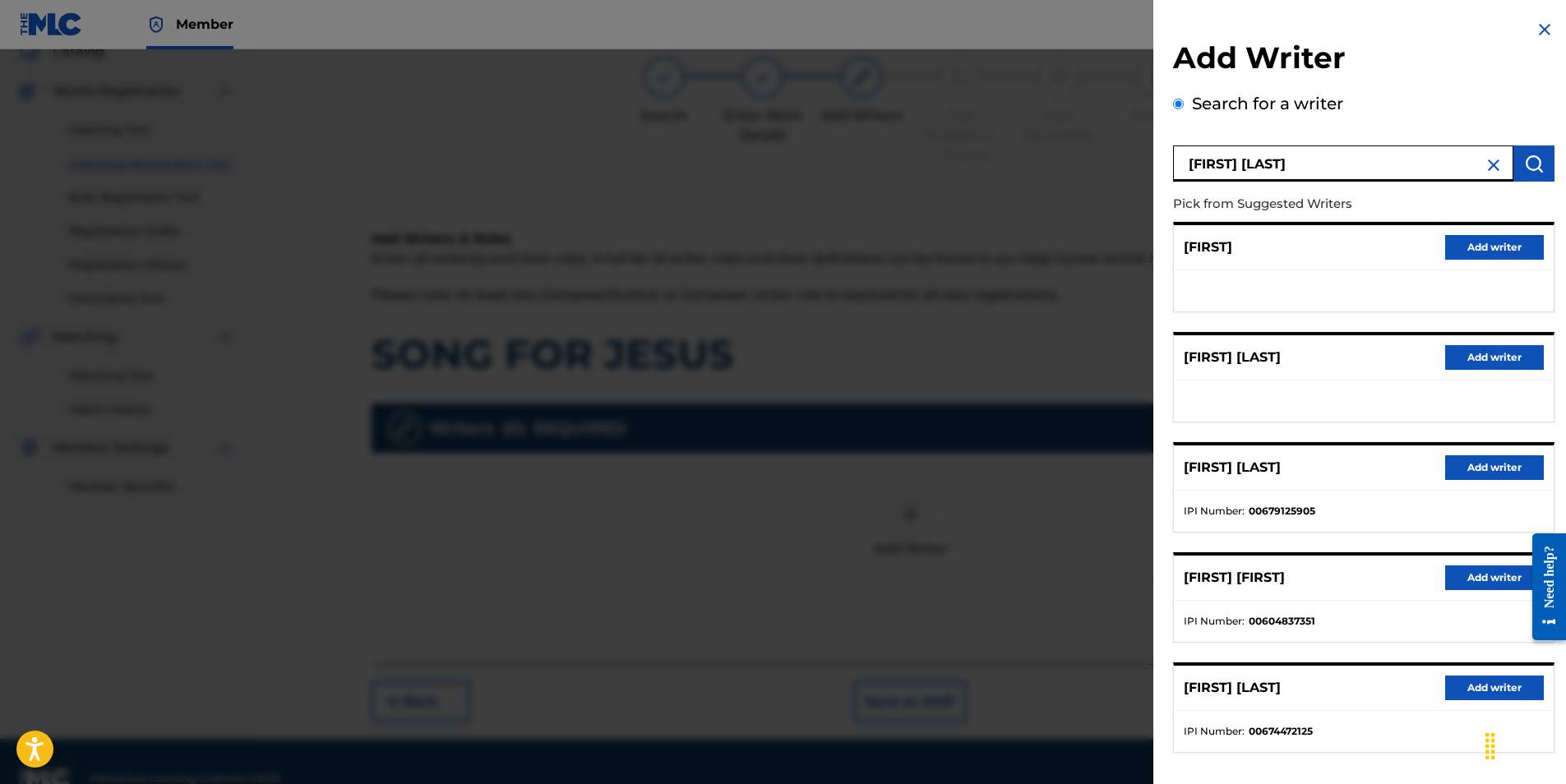 scroll, scrollTop: 145, scrollLeft: 0, axis: vertical 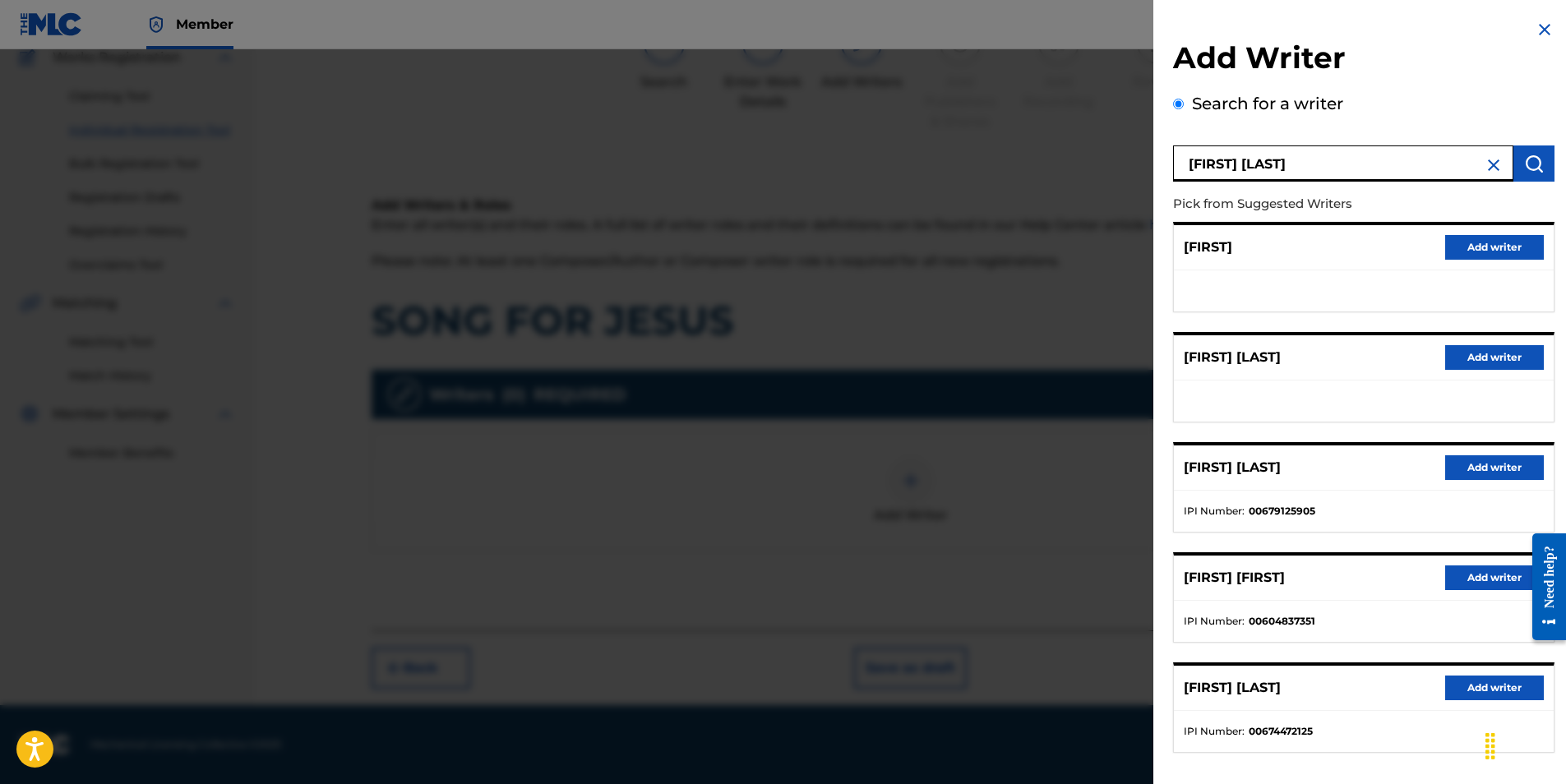 click on "Add writer" at bounding box center [1494, 688] 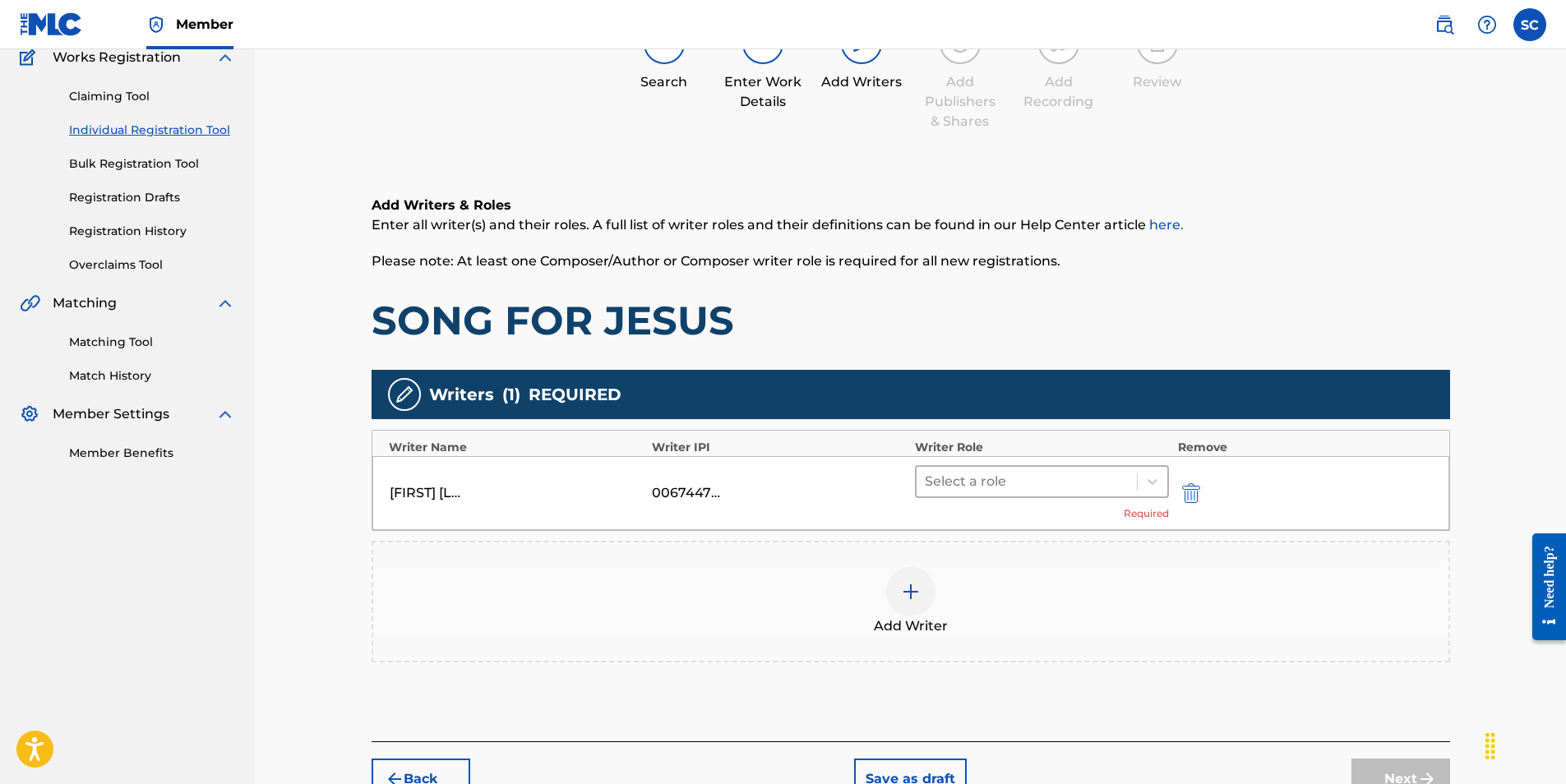 click at bounding box center (1027, 482) 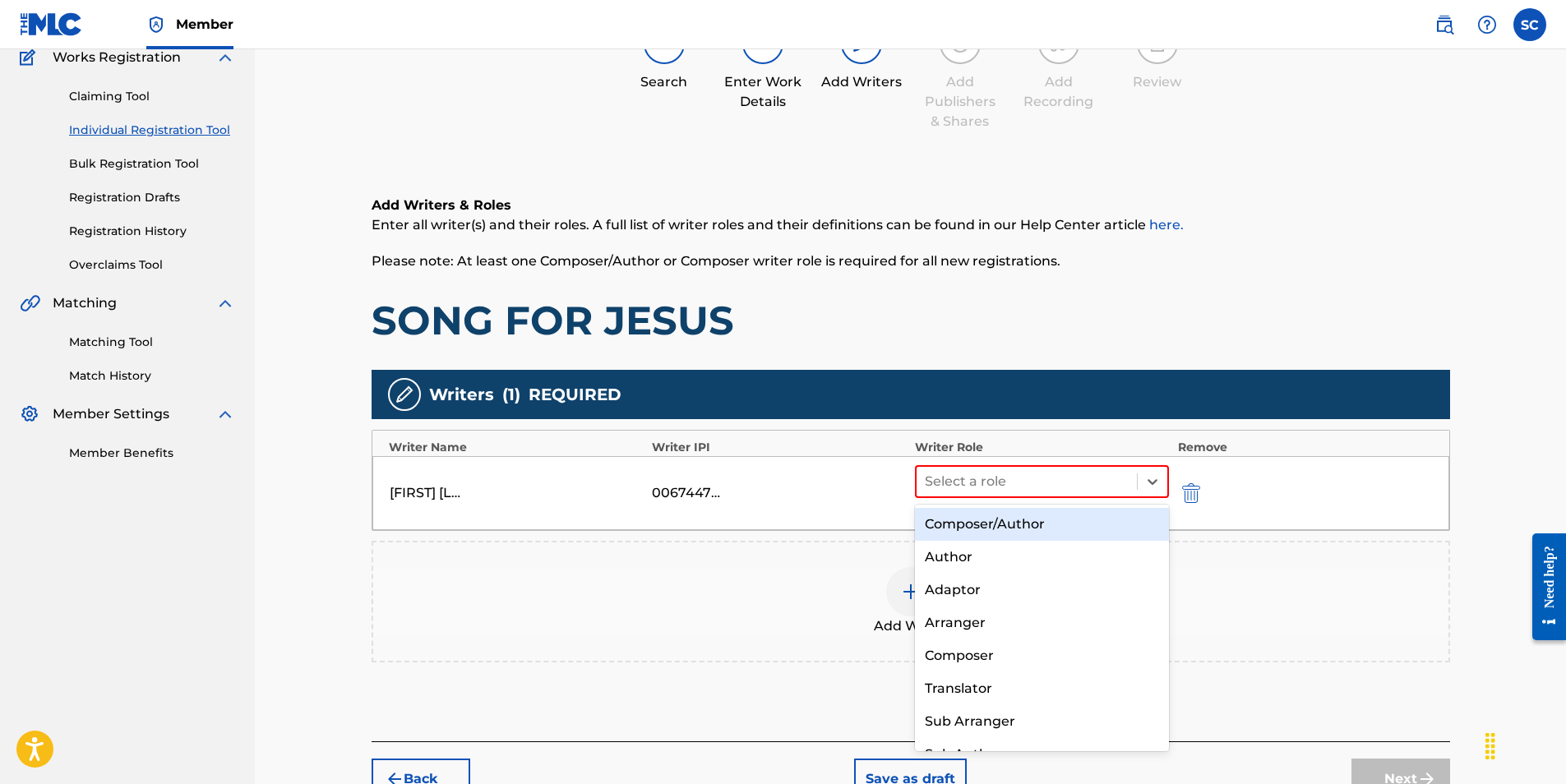 click on "Composer/Author" at bounding box center [1042, 524] 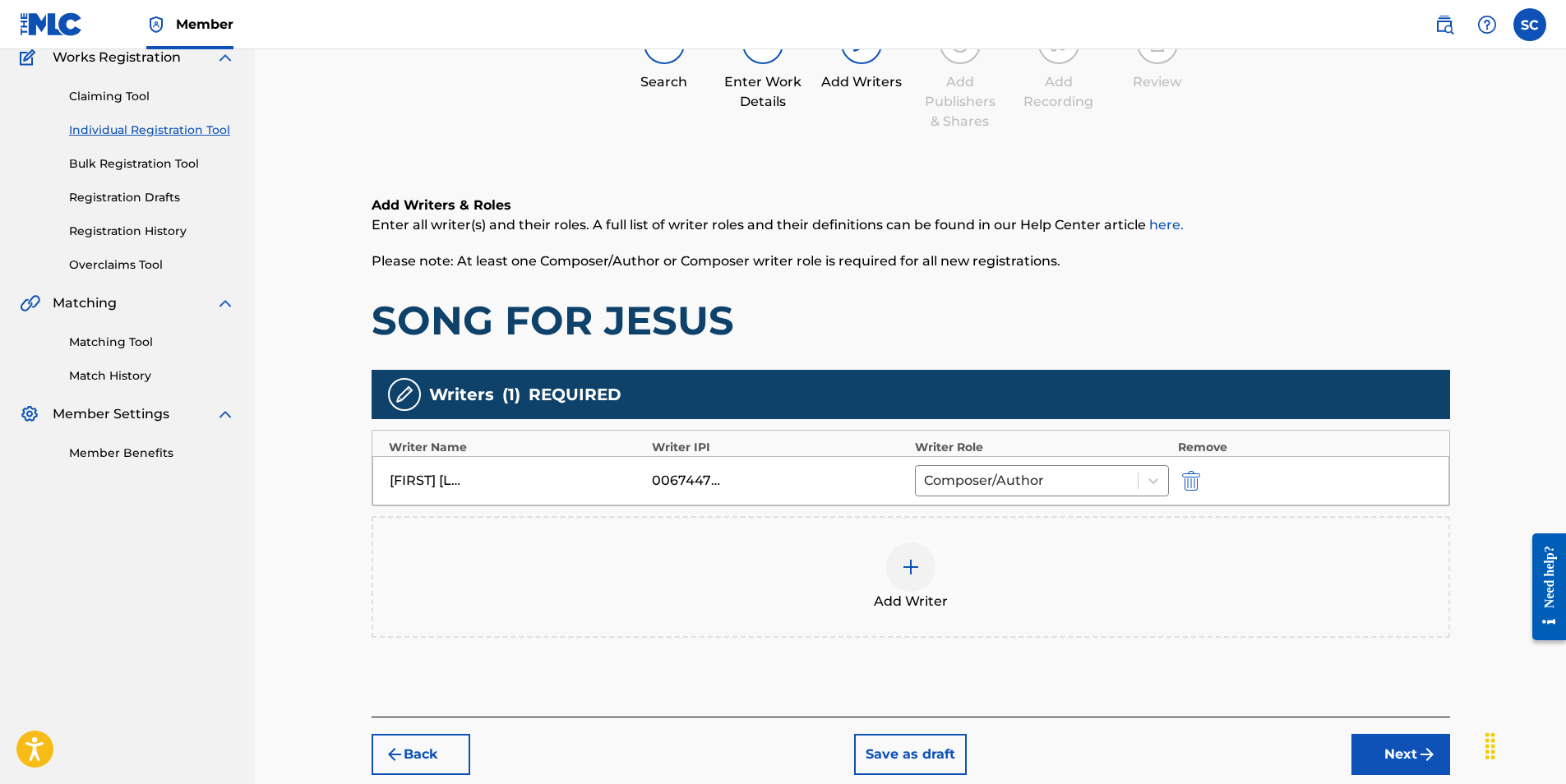 click on "Next" at bounding box center [1401, 754] 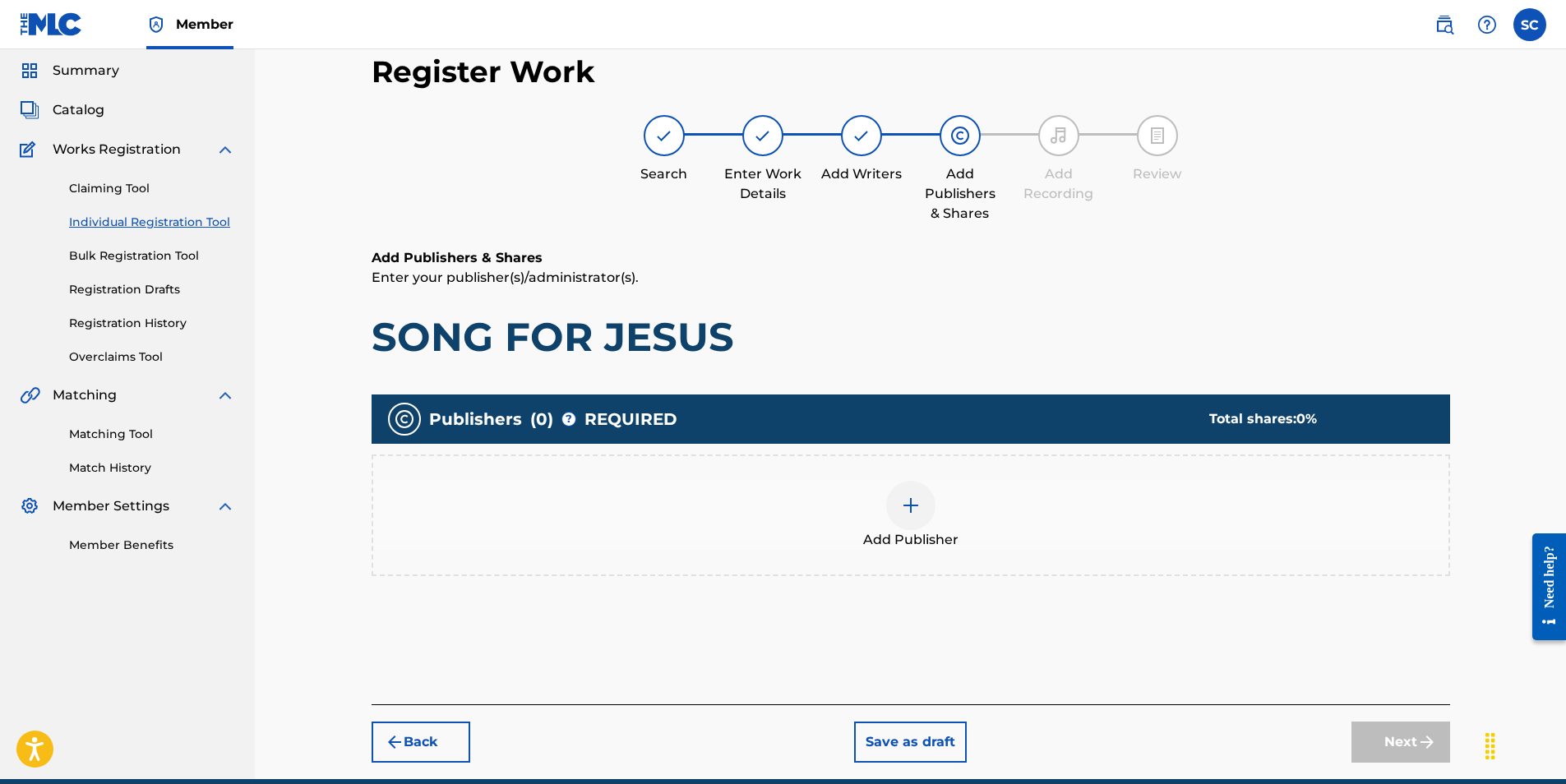 scroll, scrollTop: 74, scrollLeft: 0, axis: vertical 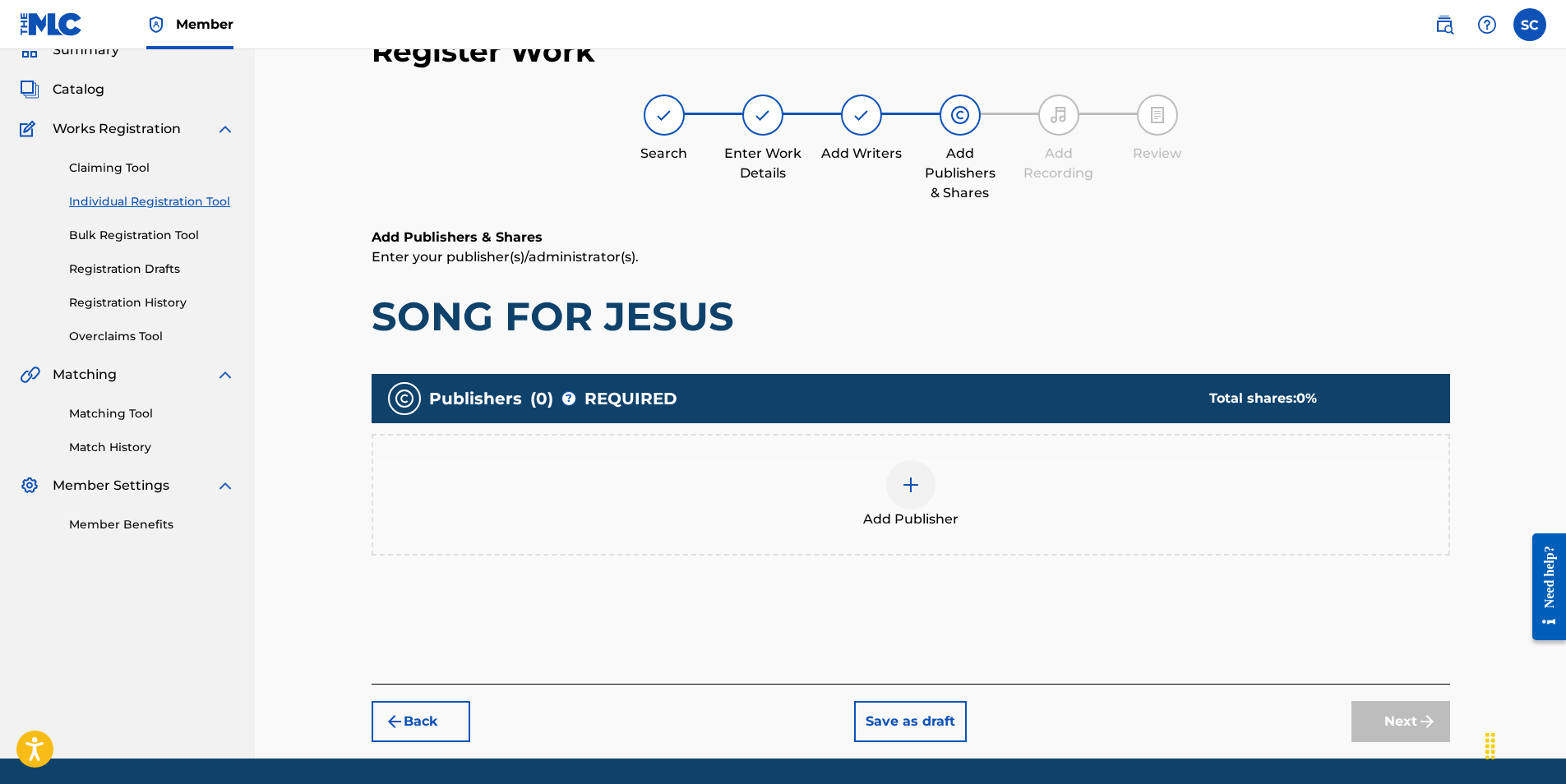 click at bounding box center (911, 485) 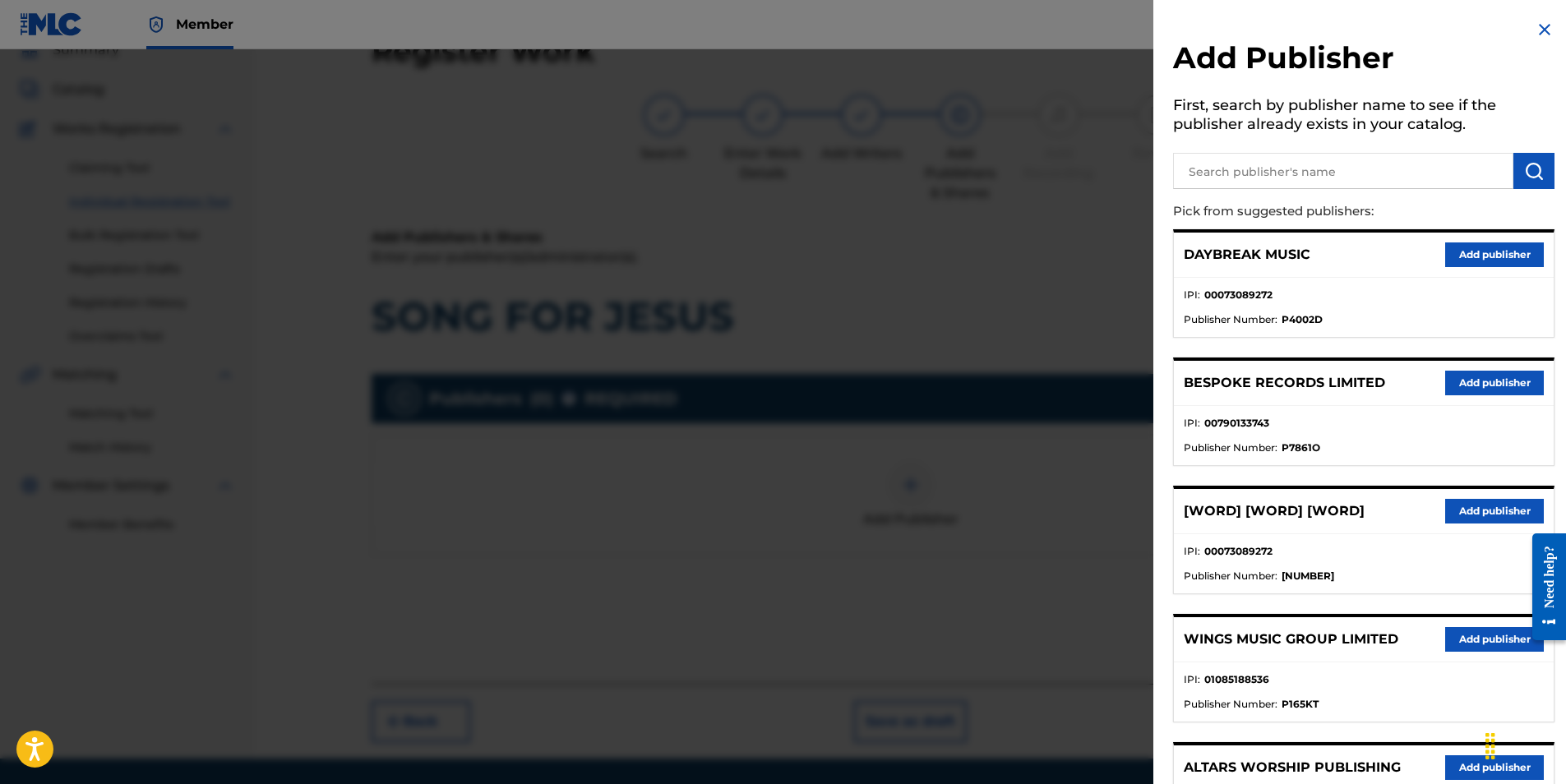 click on "Add publisher" at bounding box center (1494, 511) 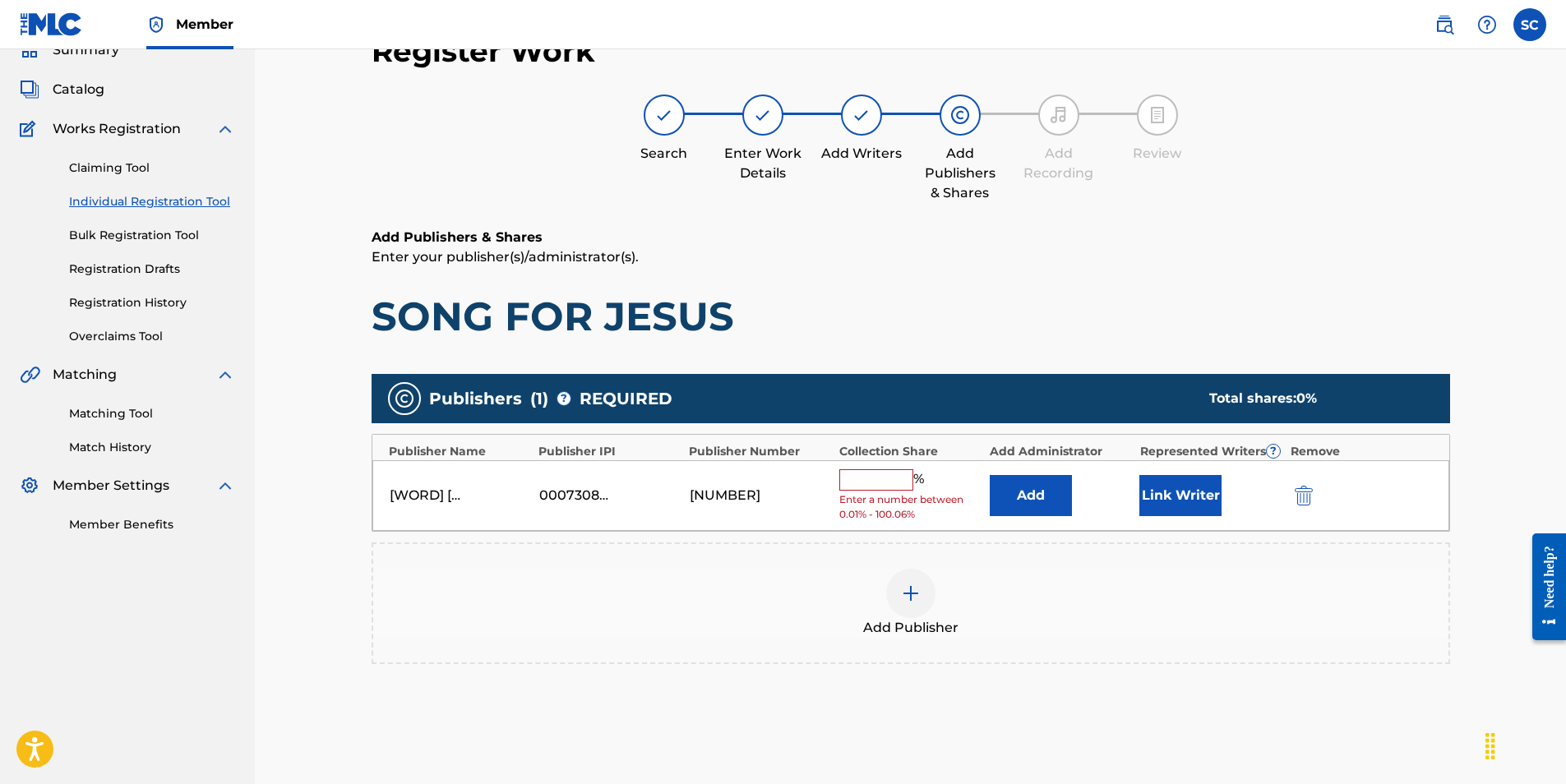 click at bounding box center [876, 480] 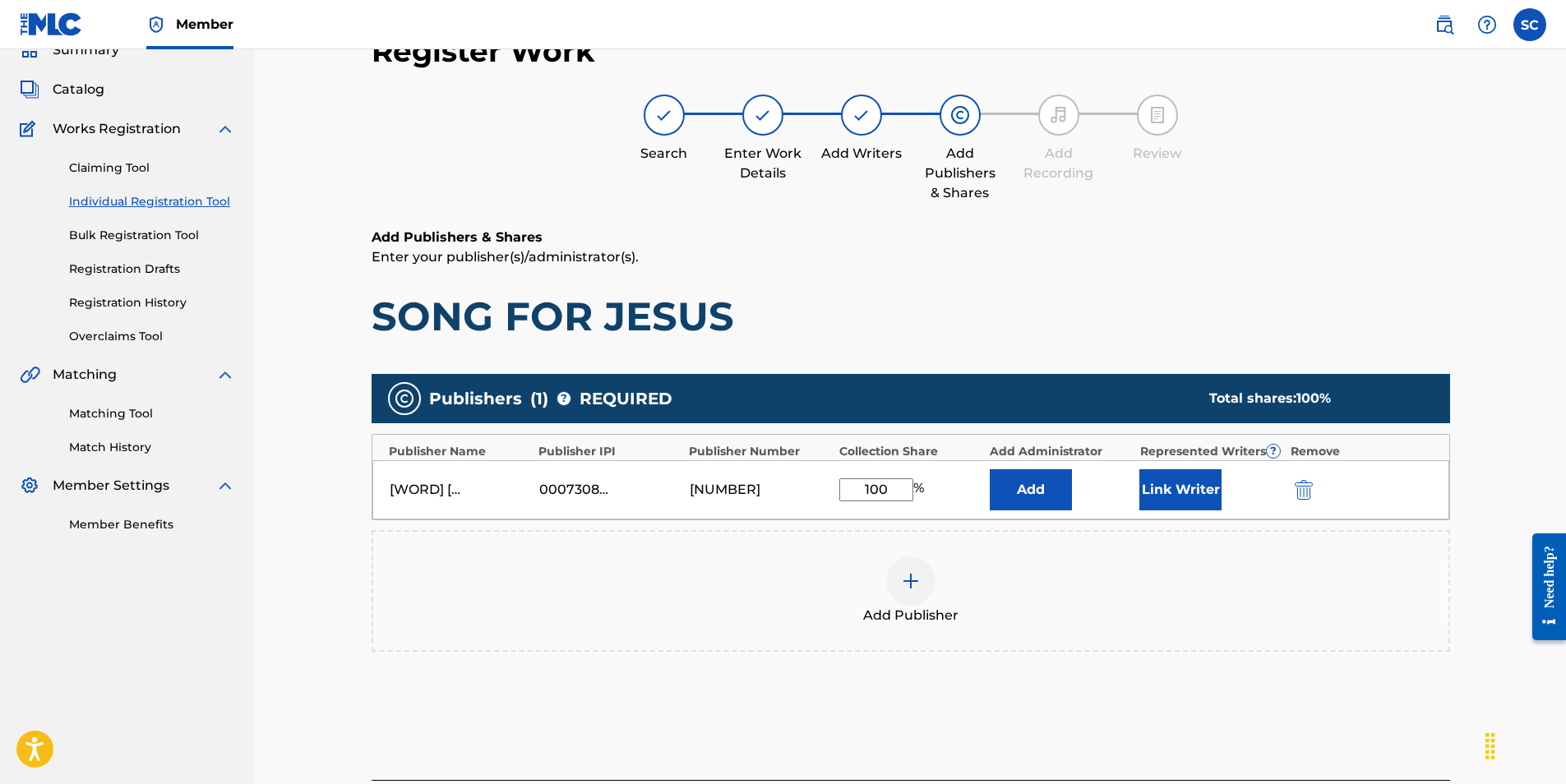 type on "100" 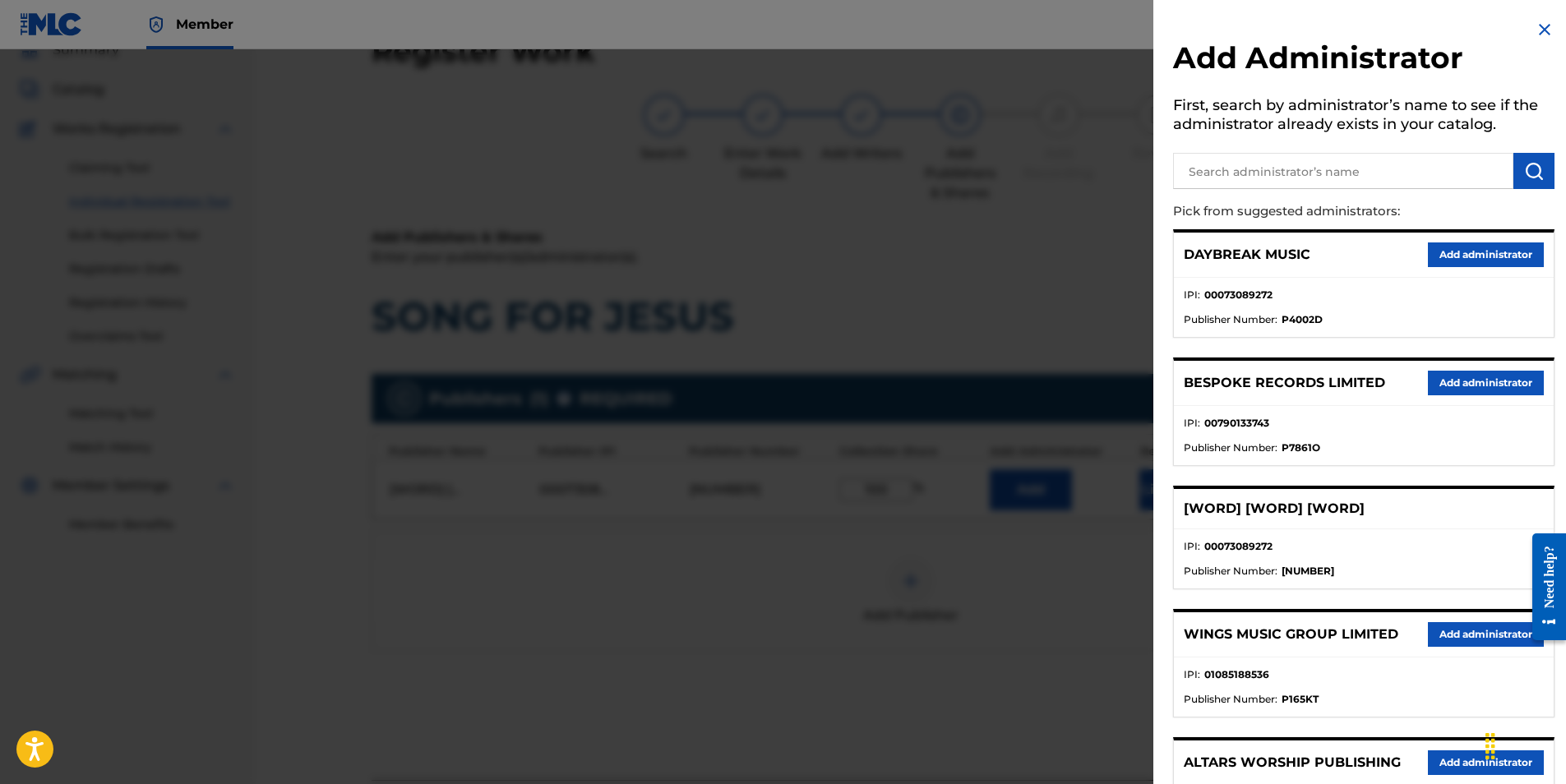 click at bounding box center (1343, 171) 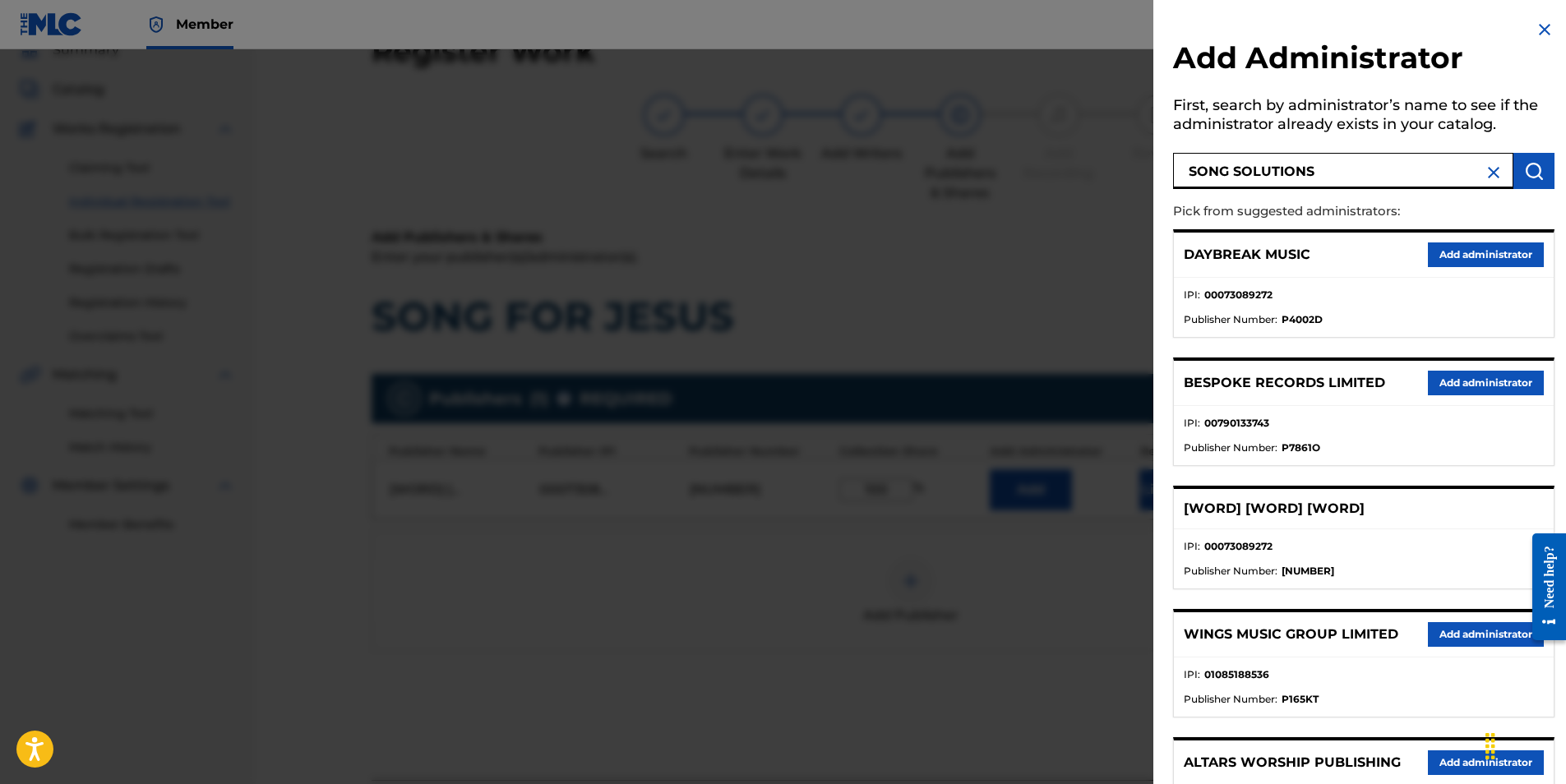 type on "SONG SOLUTIONS" 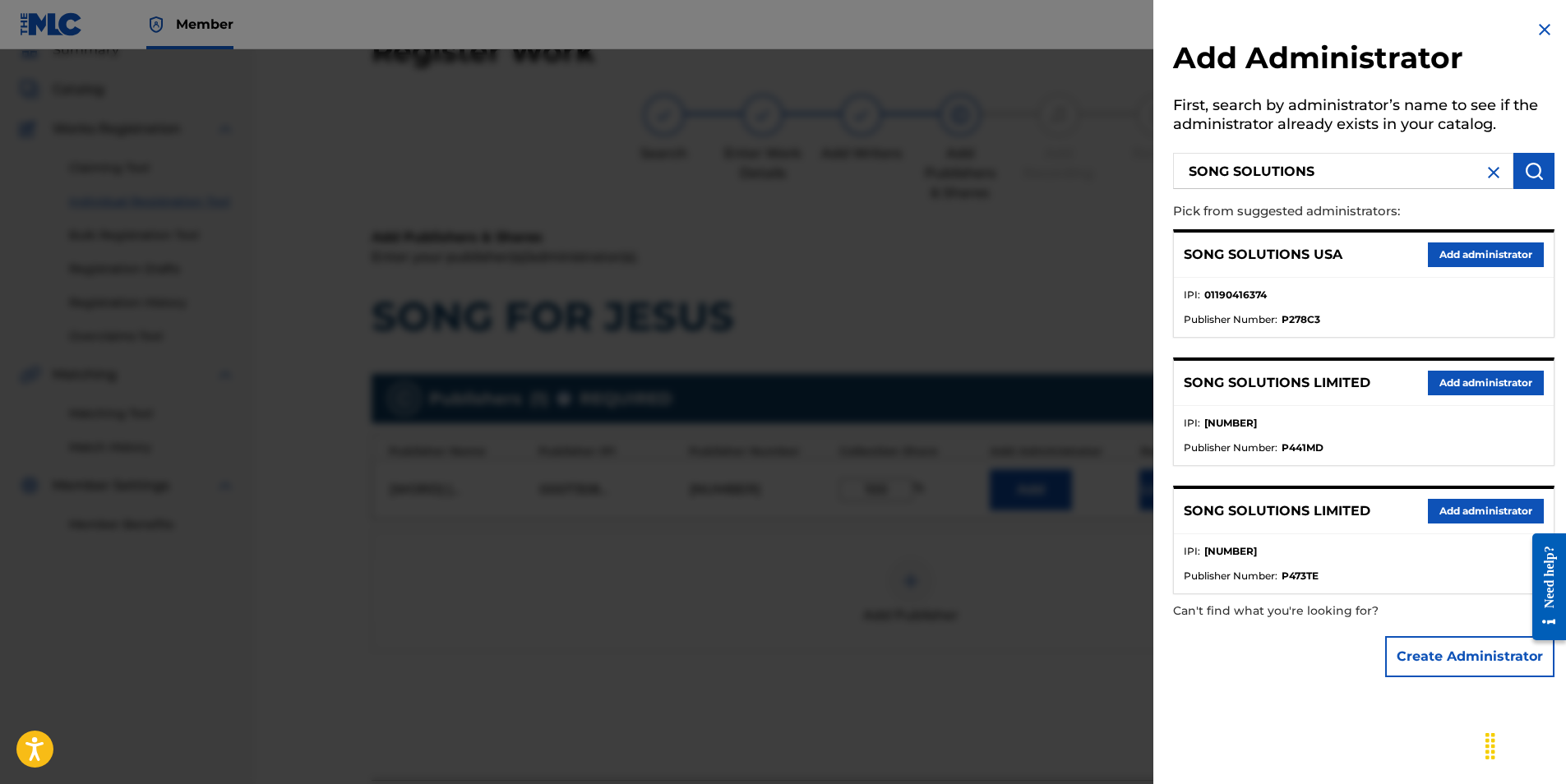 click on "Add administrator" at bounding box center (1485, 255) 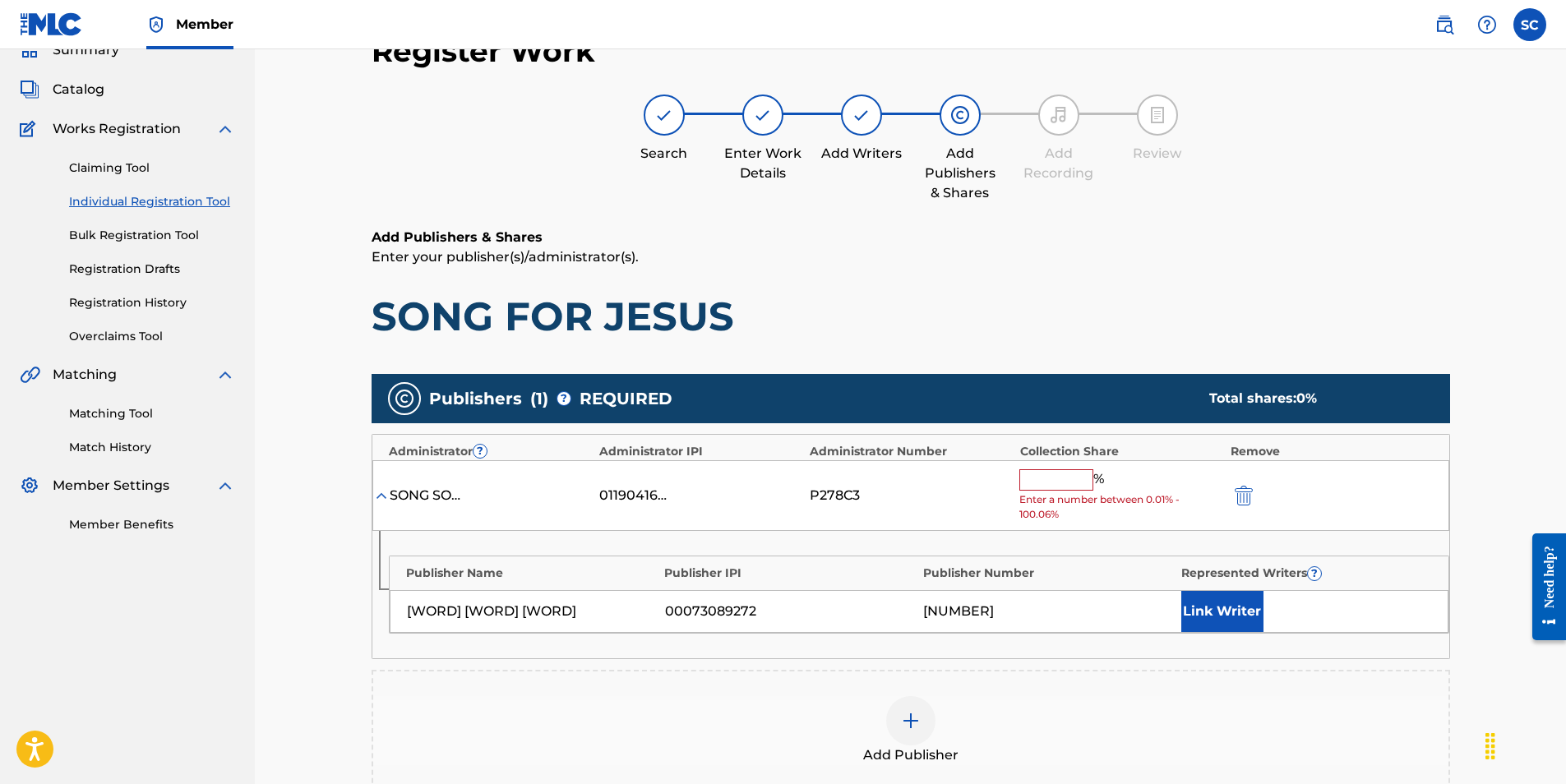 click at bounding box center [1056, 480] 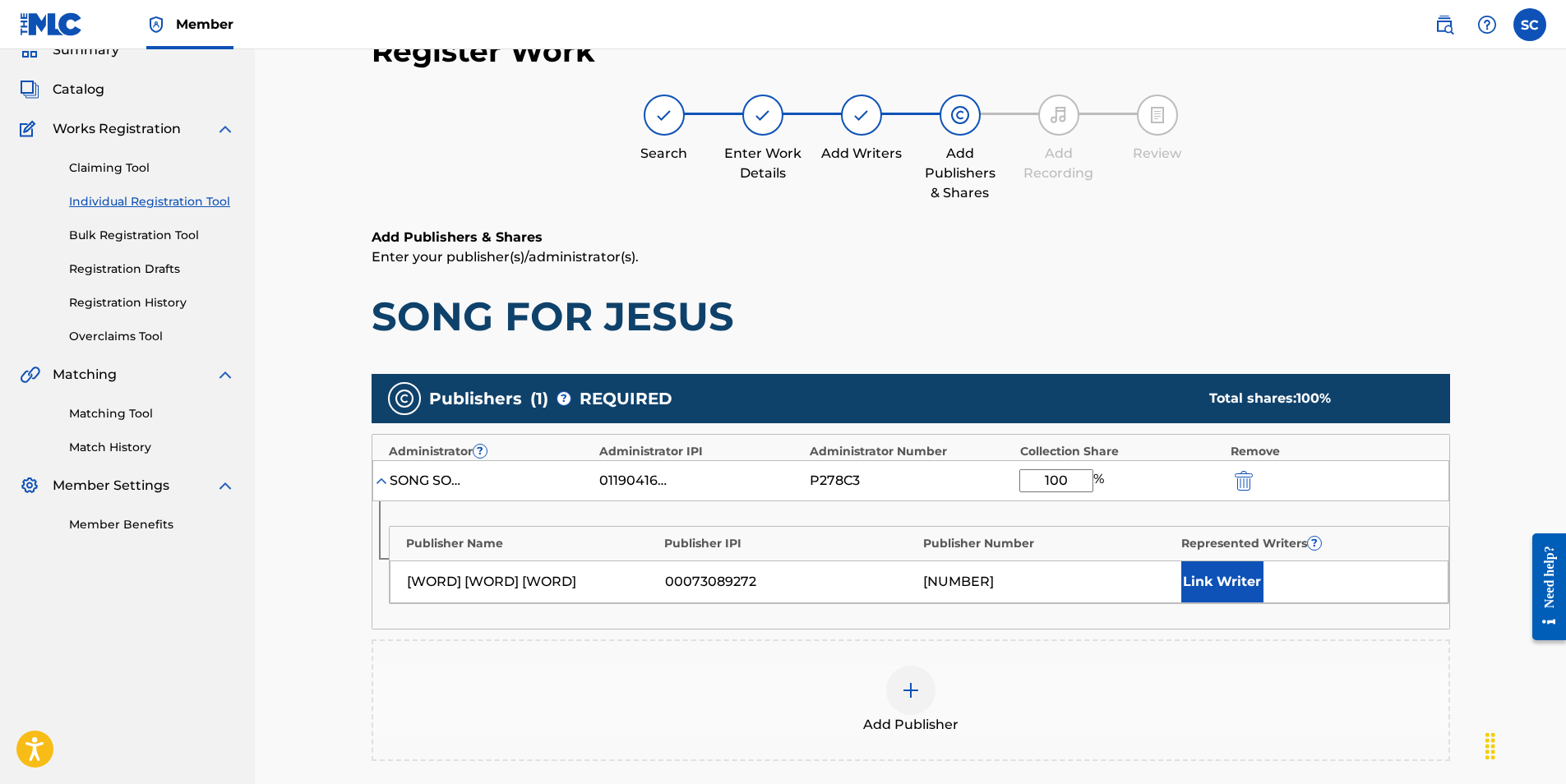 type on "100" 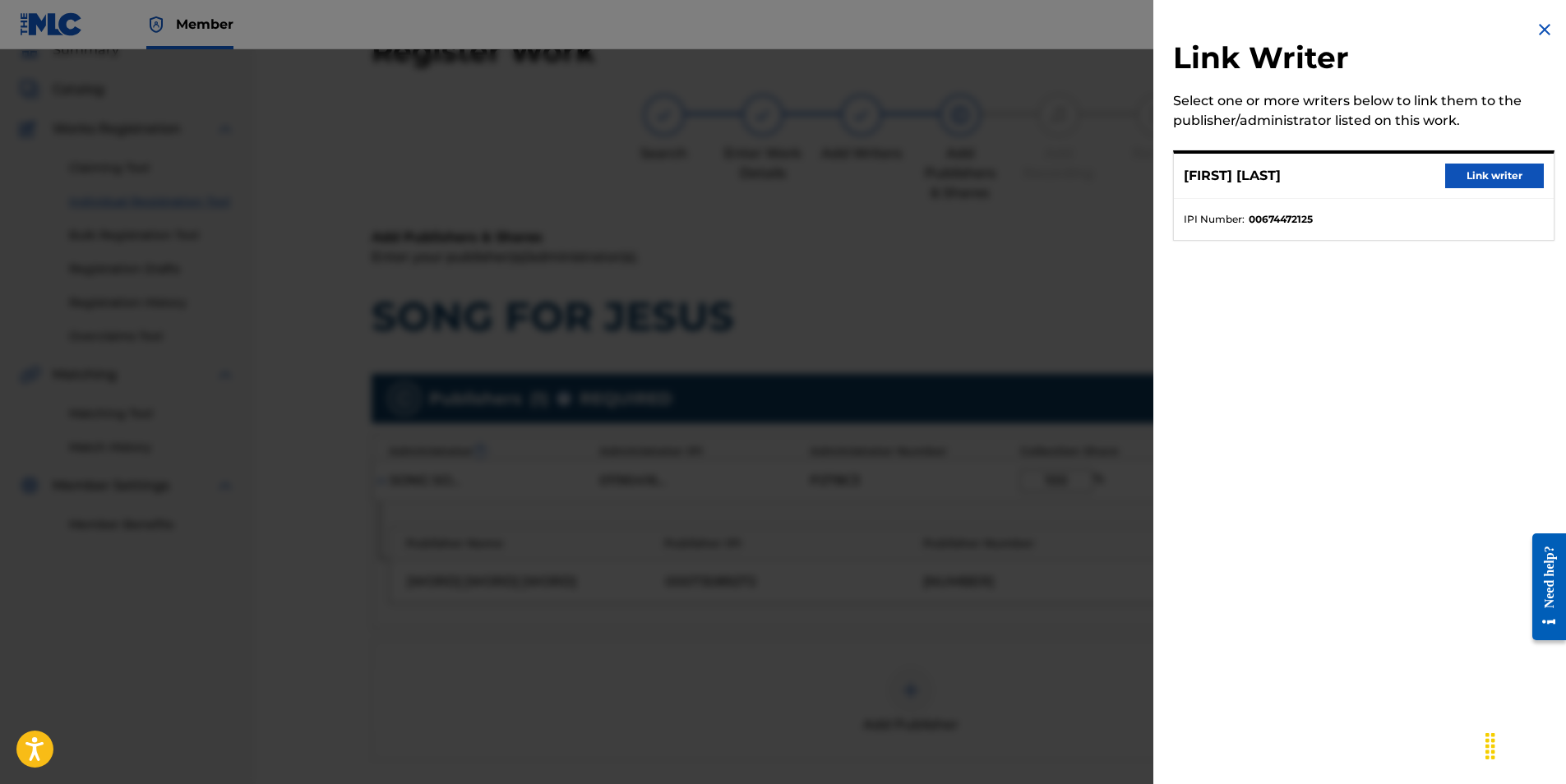 click on "Link writer" at bounding box center (1494, 176) 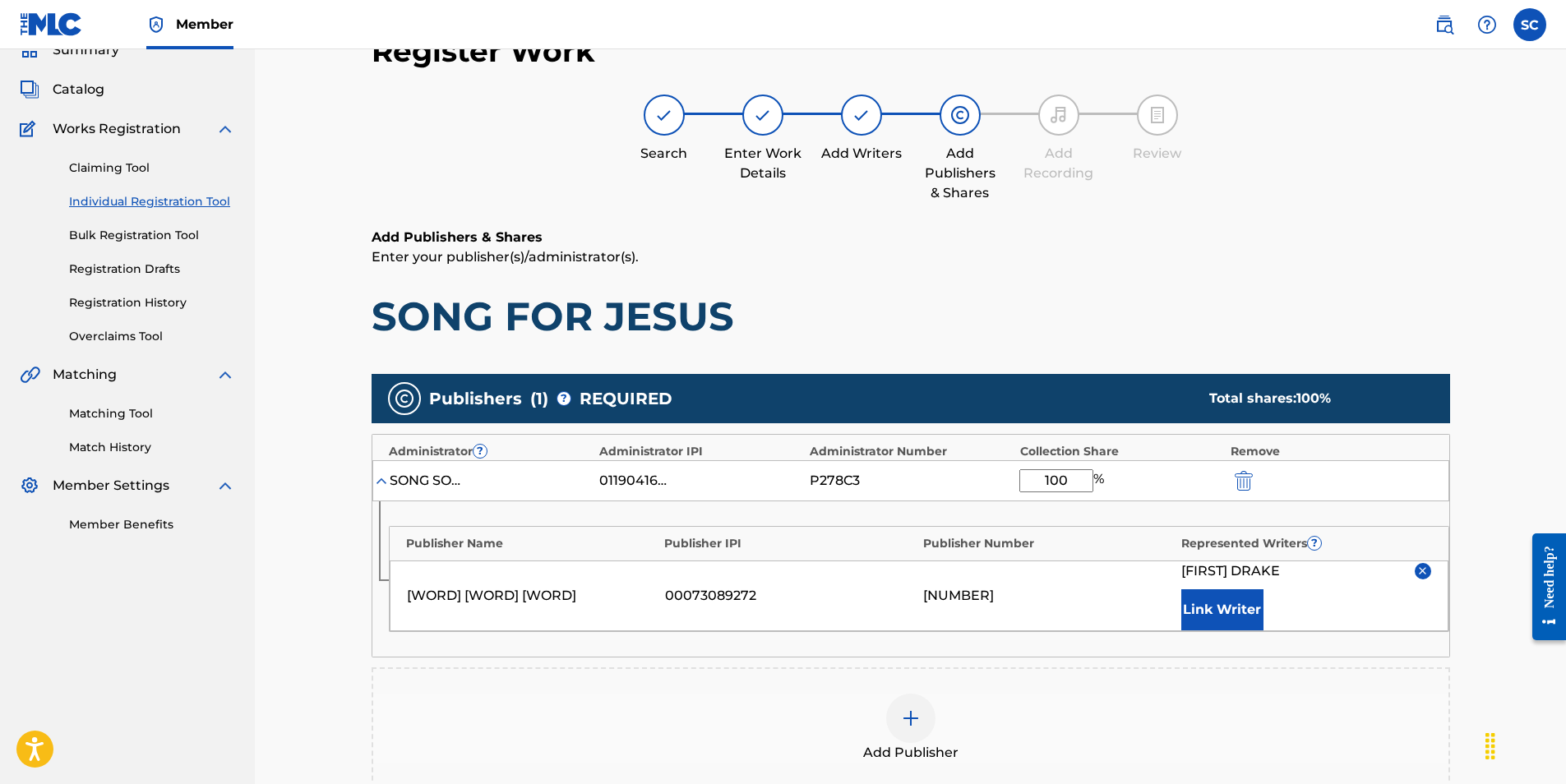 scroll, scrollTop: 361, scrollLeft: 0, axis: vertical 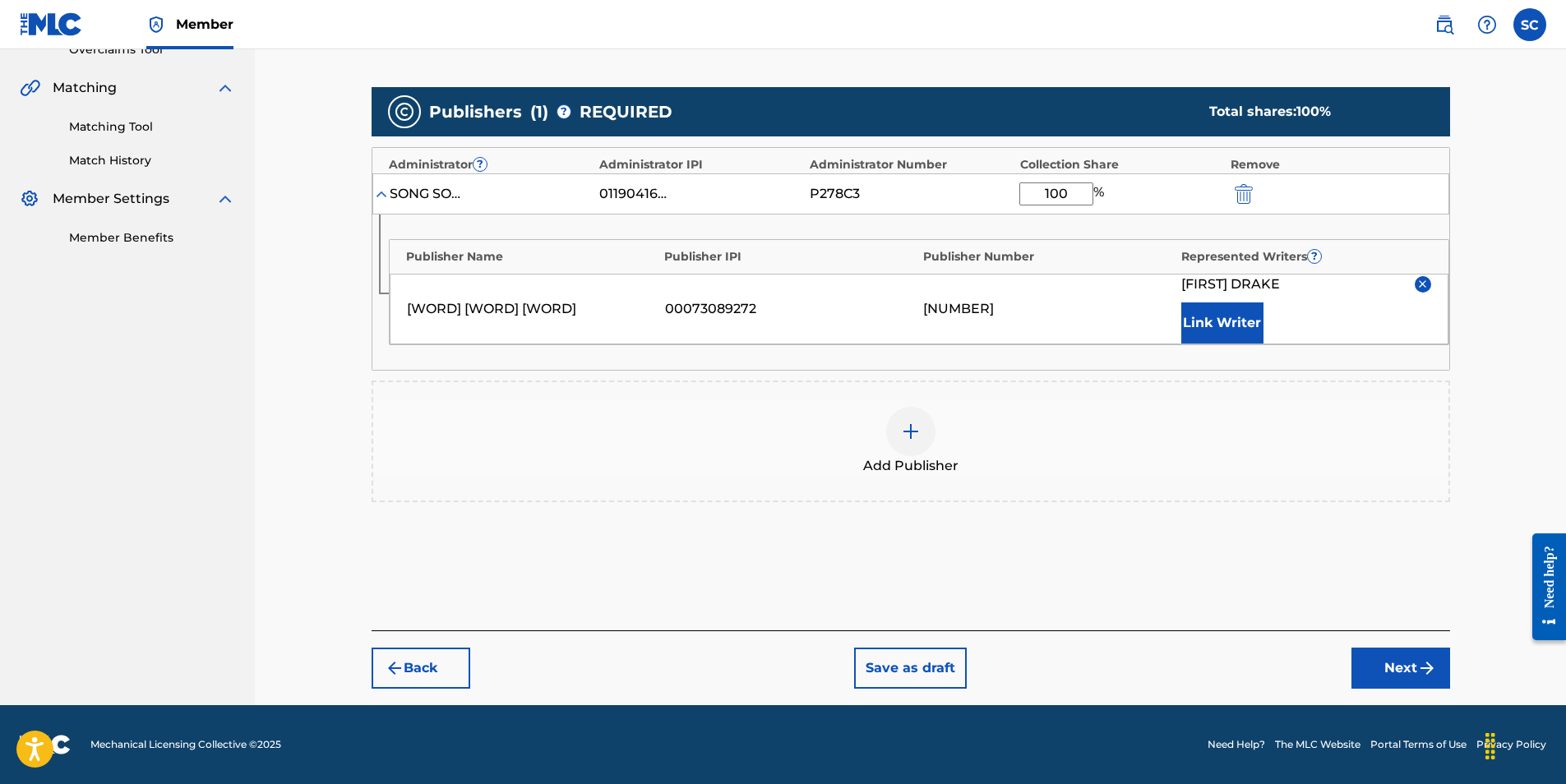 click on "Next" at bounding box center [1401, 668] 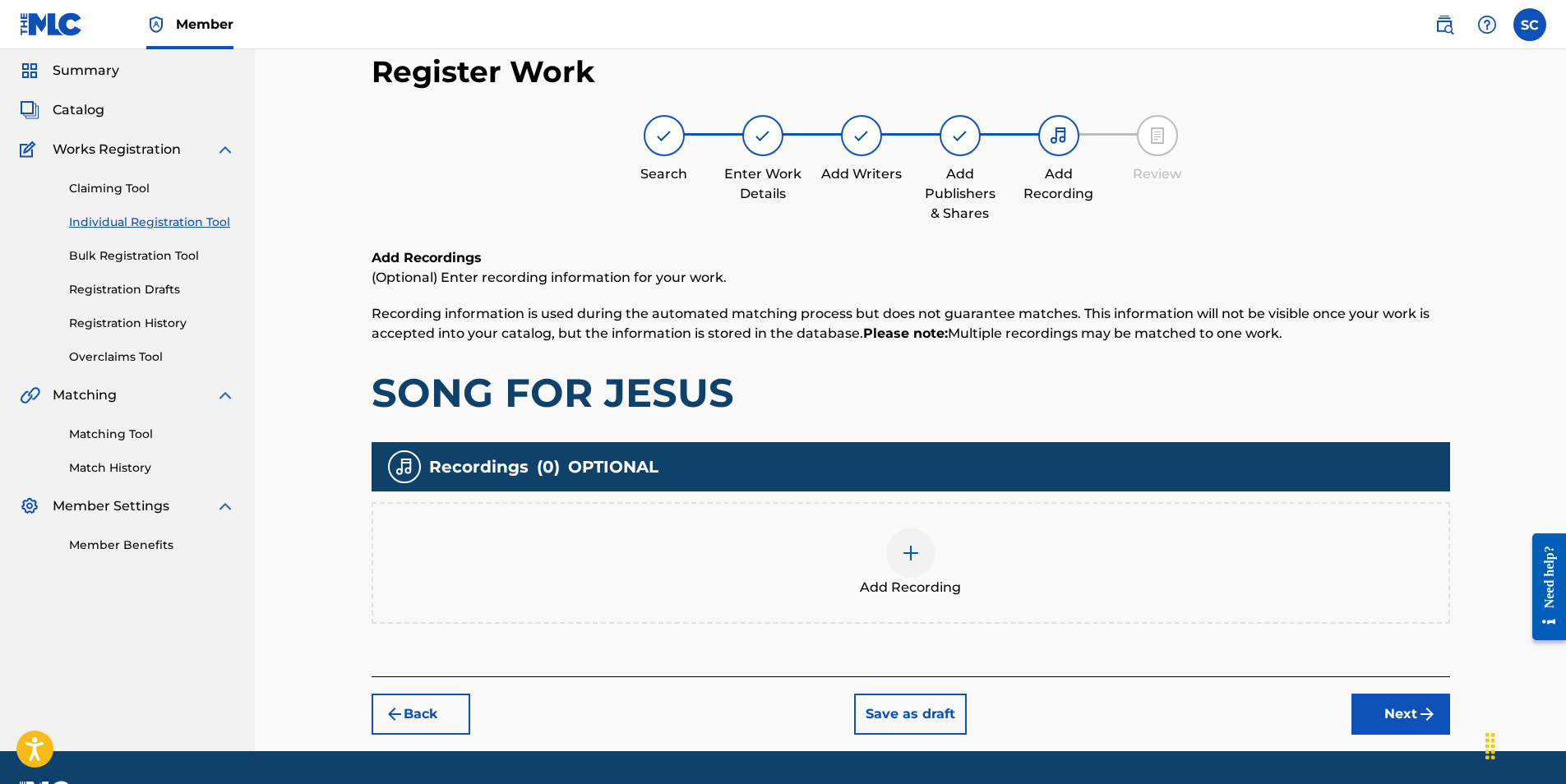 scroll, scrollTop: 74, scrollLeft: 0, axis: vertical 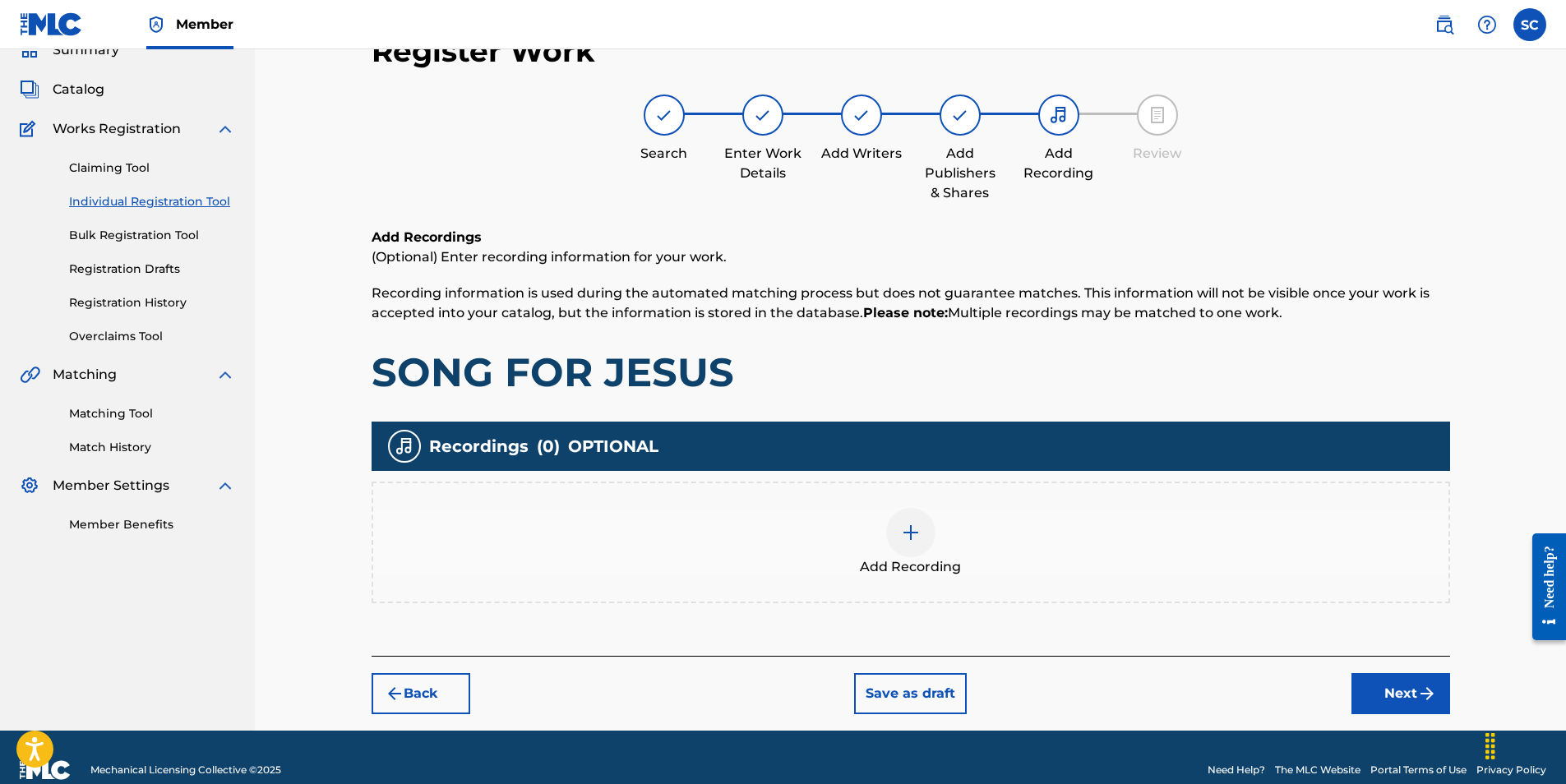 click at bounding box center (911, 533) 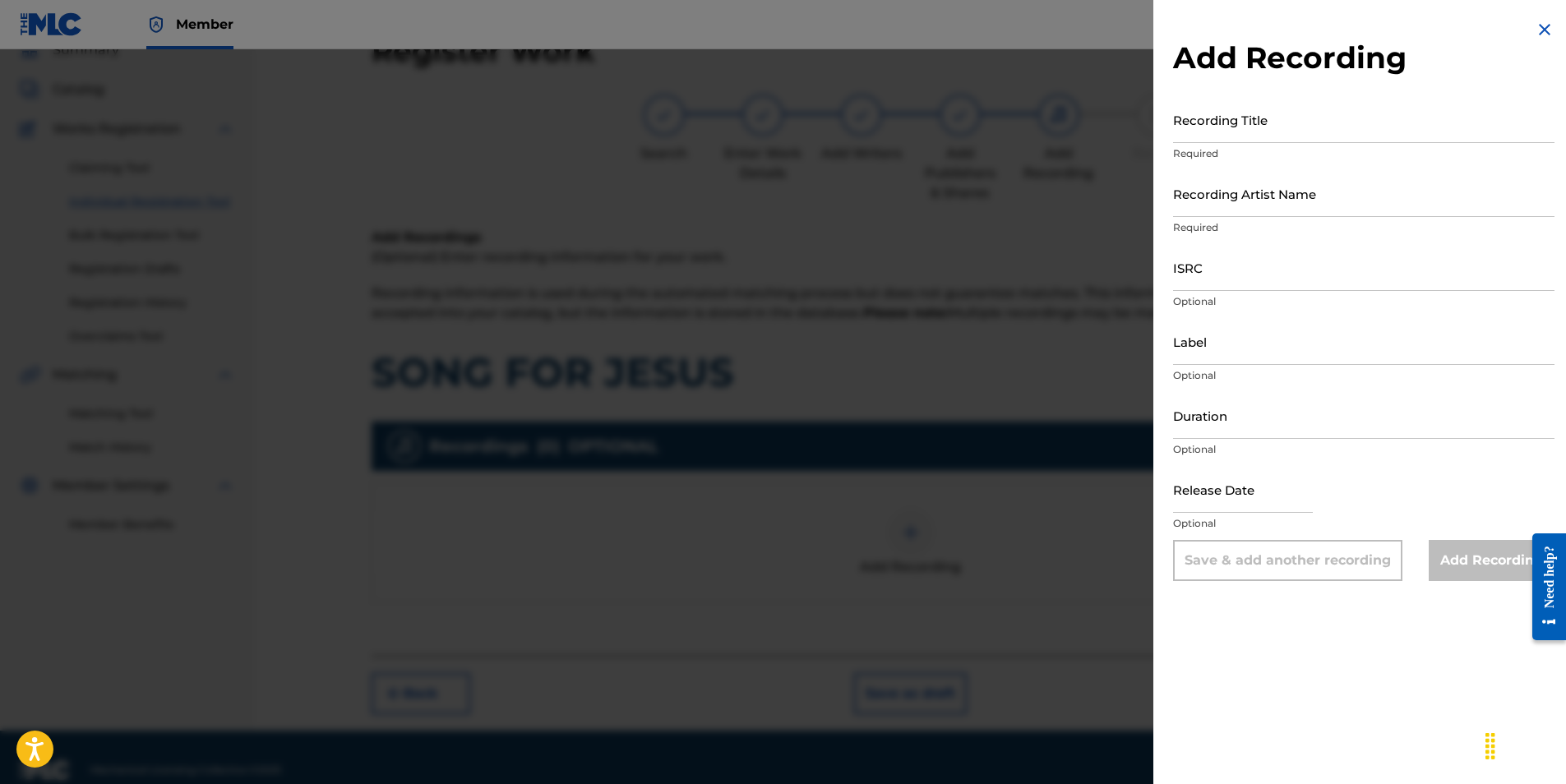 click on "ISRC" at bounding box center [1364, 267] 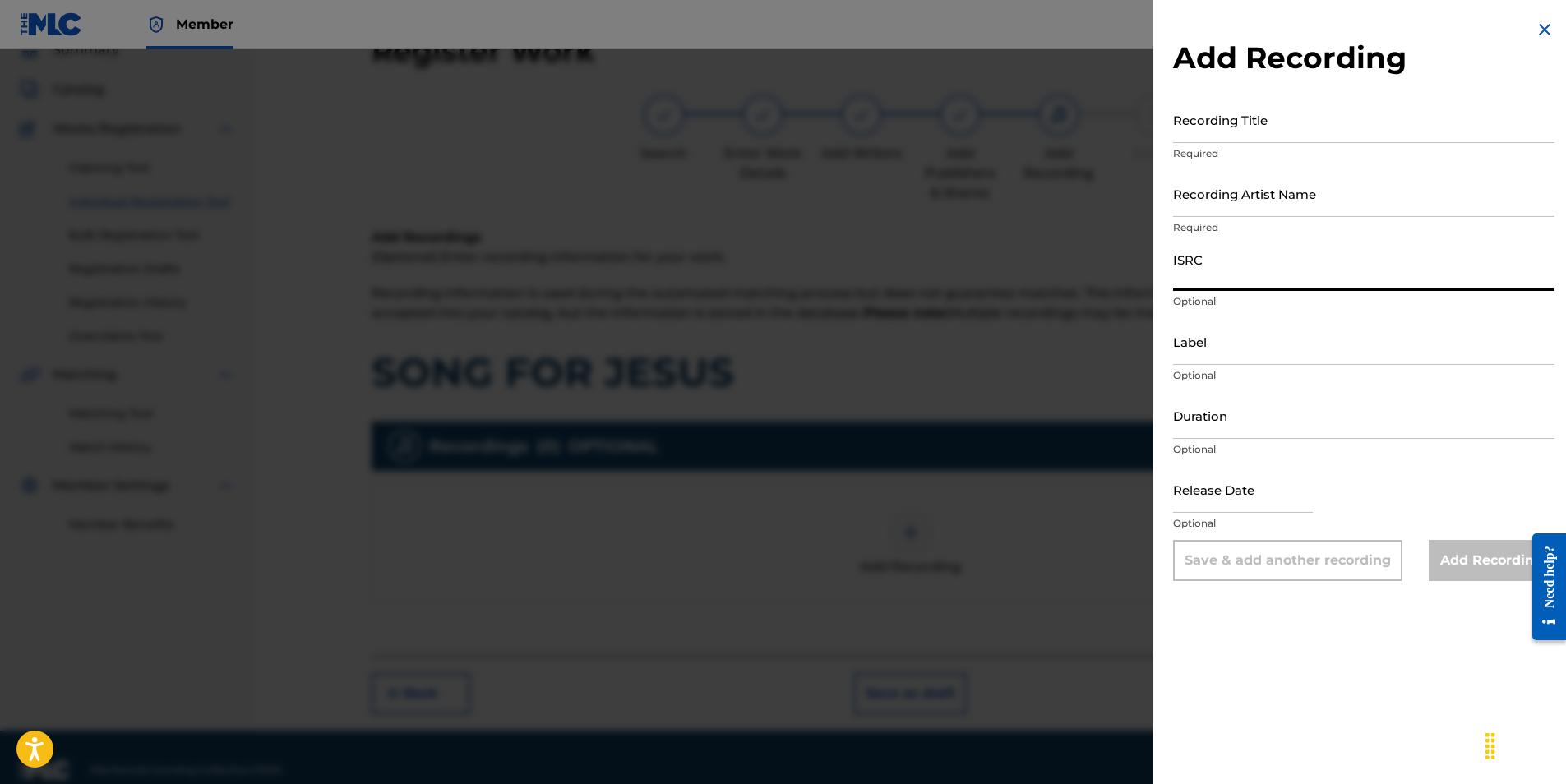 paste on "GB-UEX-07-00005" 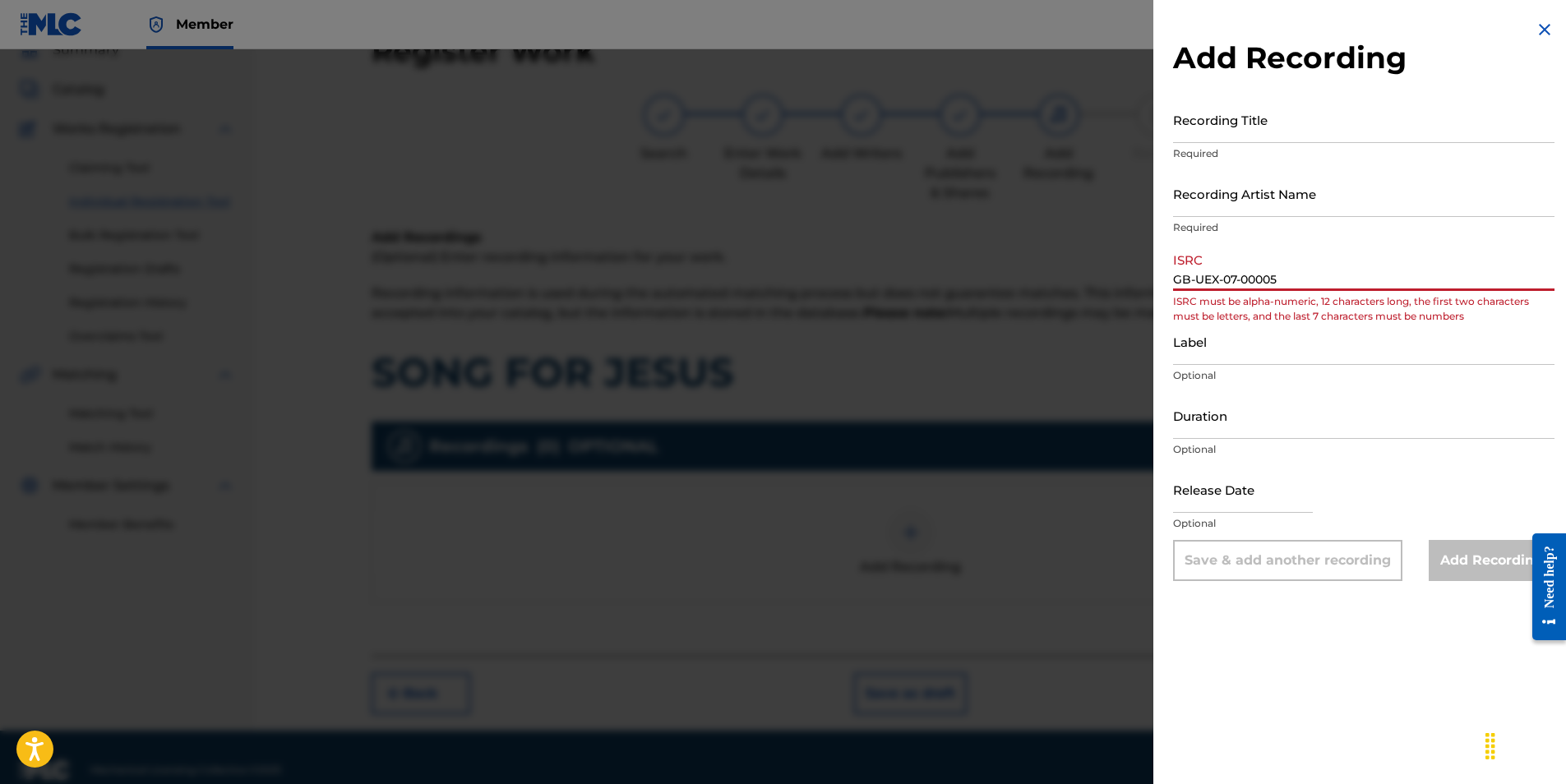 click on "GB-UEX-07-00005" at bounding box center (1364, 267) 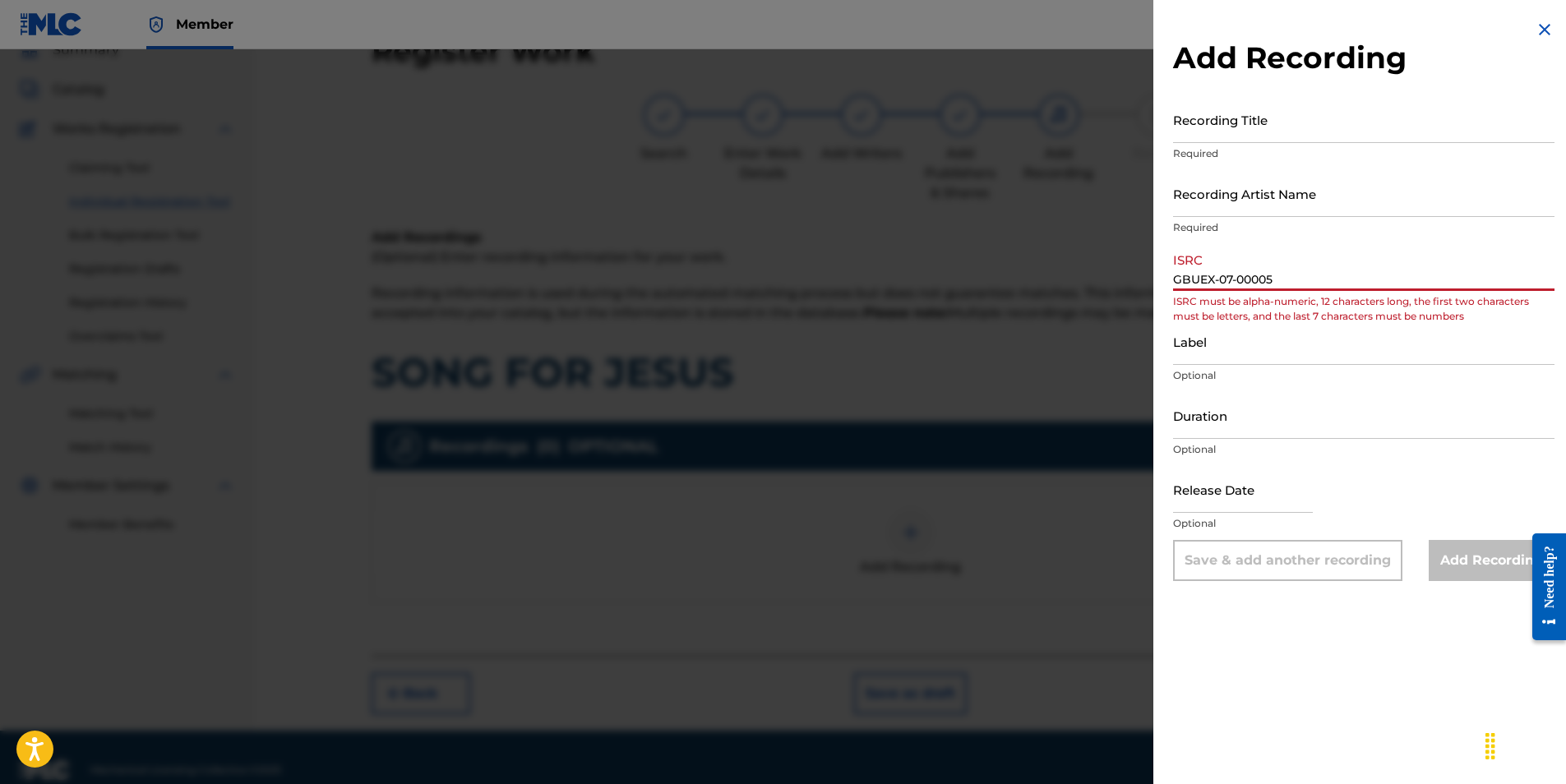 click on "GBUEX-07-00005" at bounding box center (1364, 267) 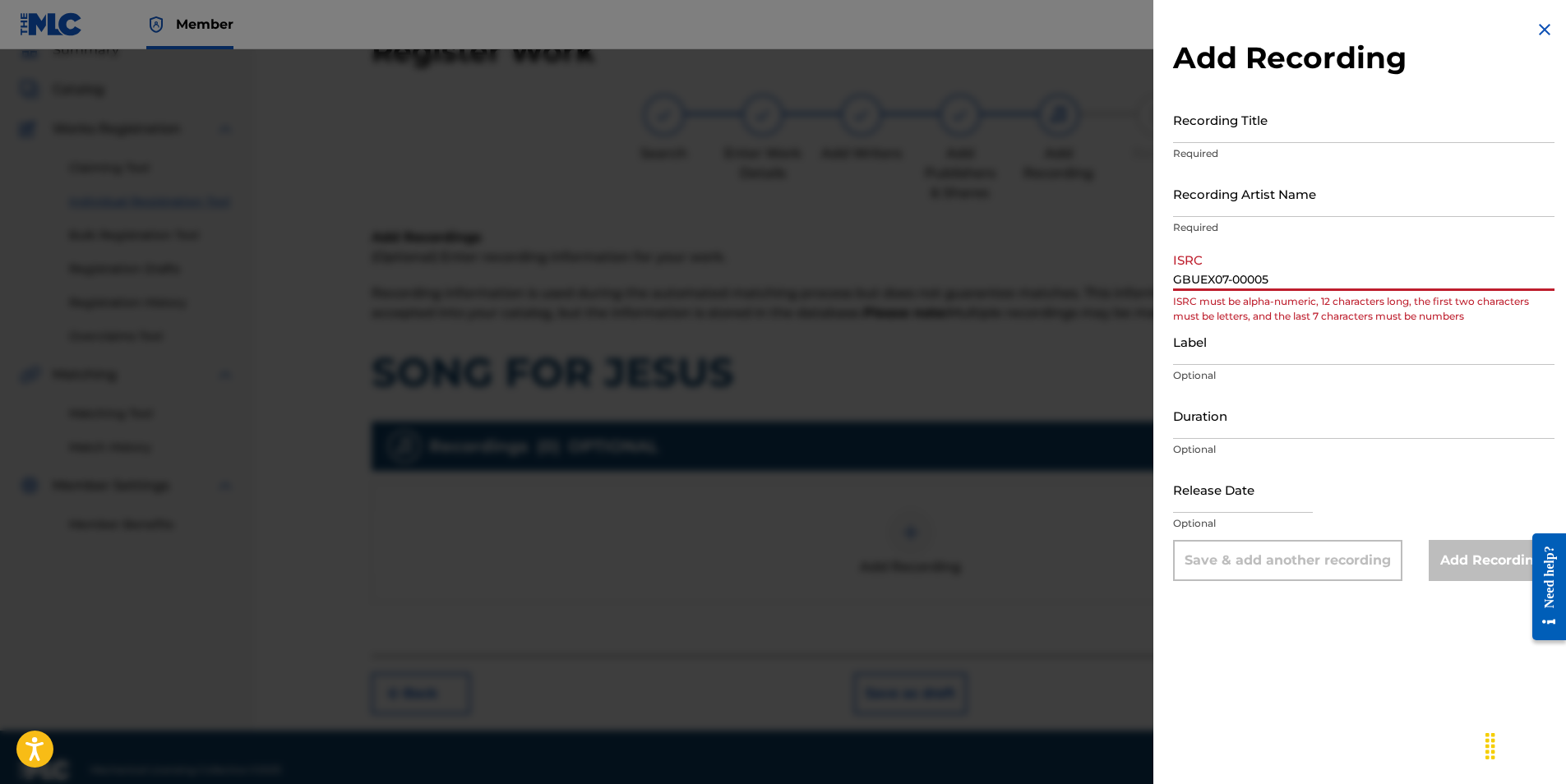 click on "GBUEX07-00005" at bounding box center [1364, 267] 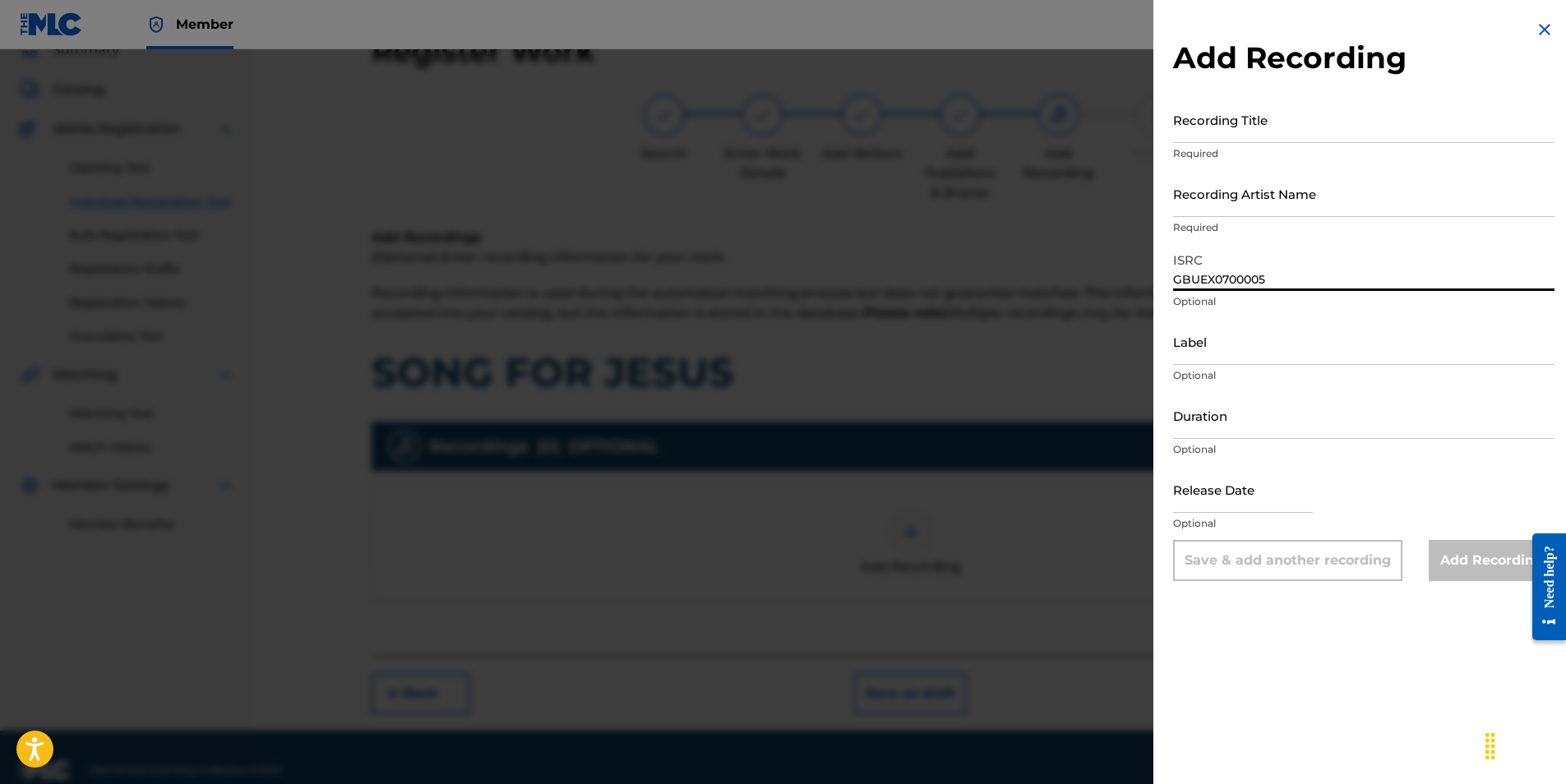 type on "GBUEX0700005" 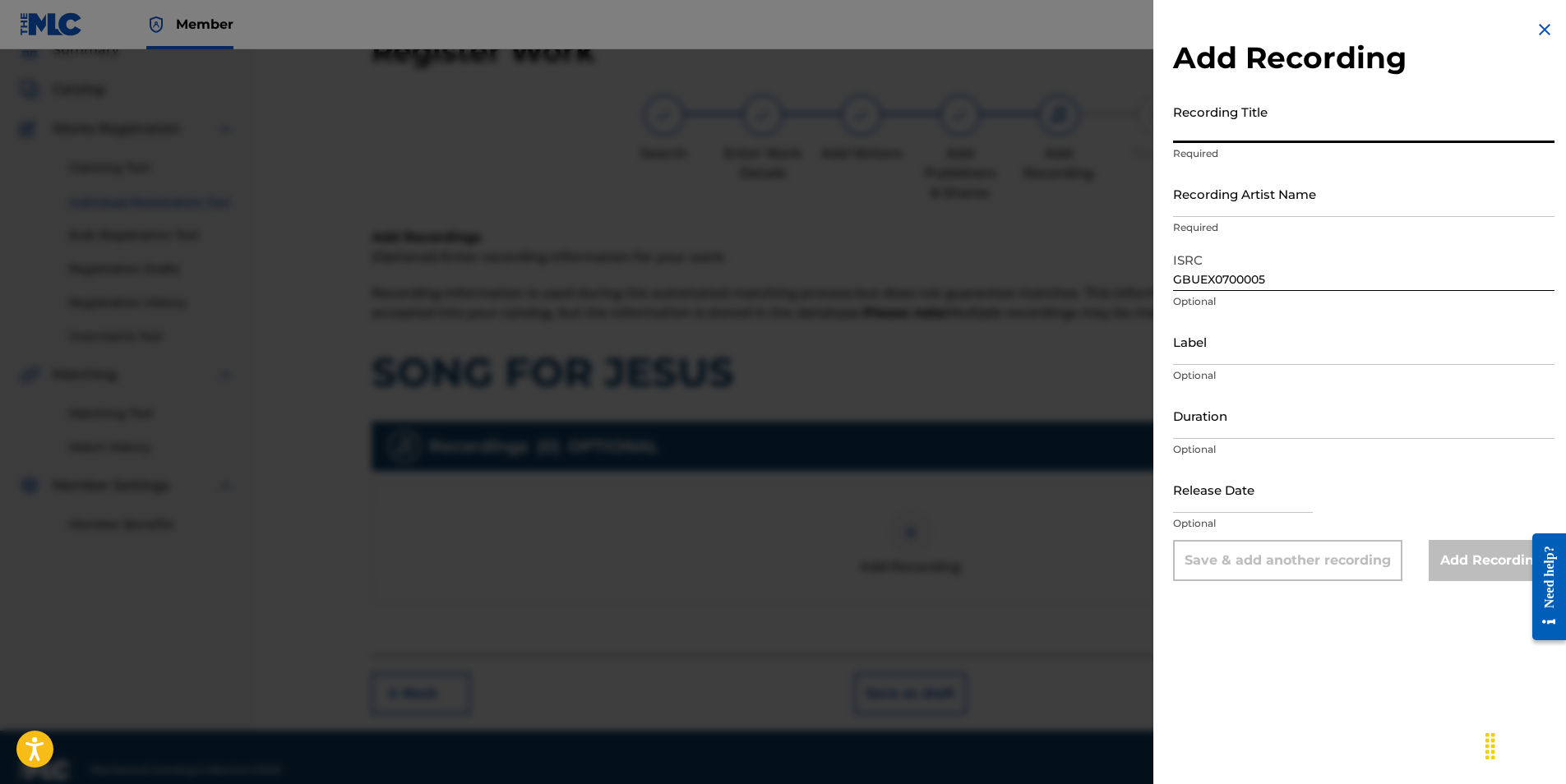 click on "Recording Title" at bounding box center [1364, 119] 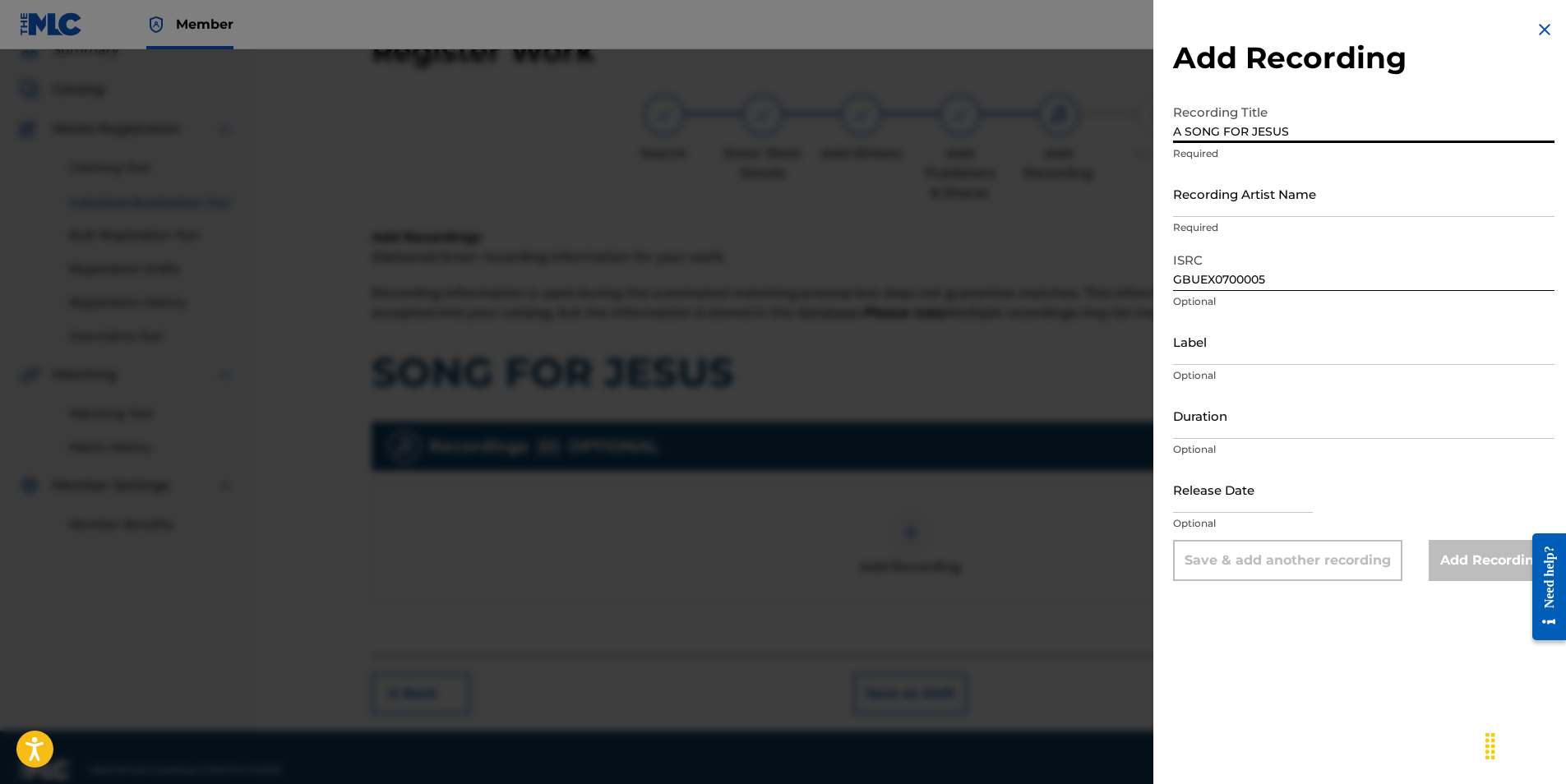 type on "A SONG FOR JESUS" 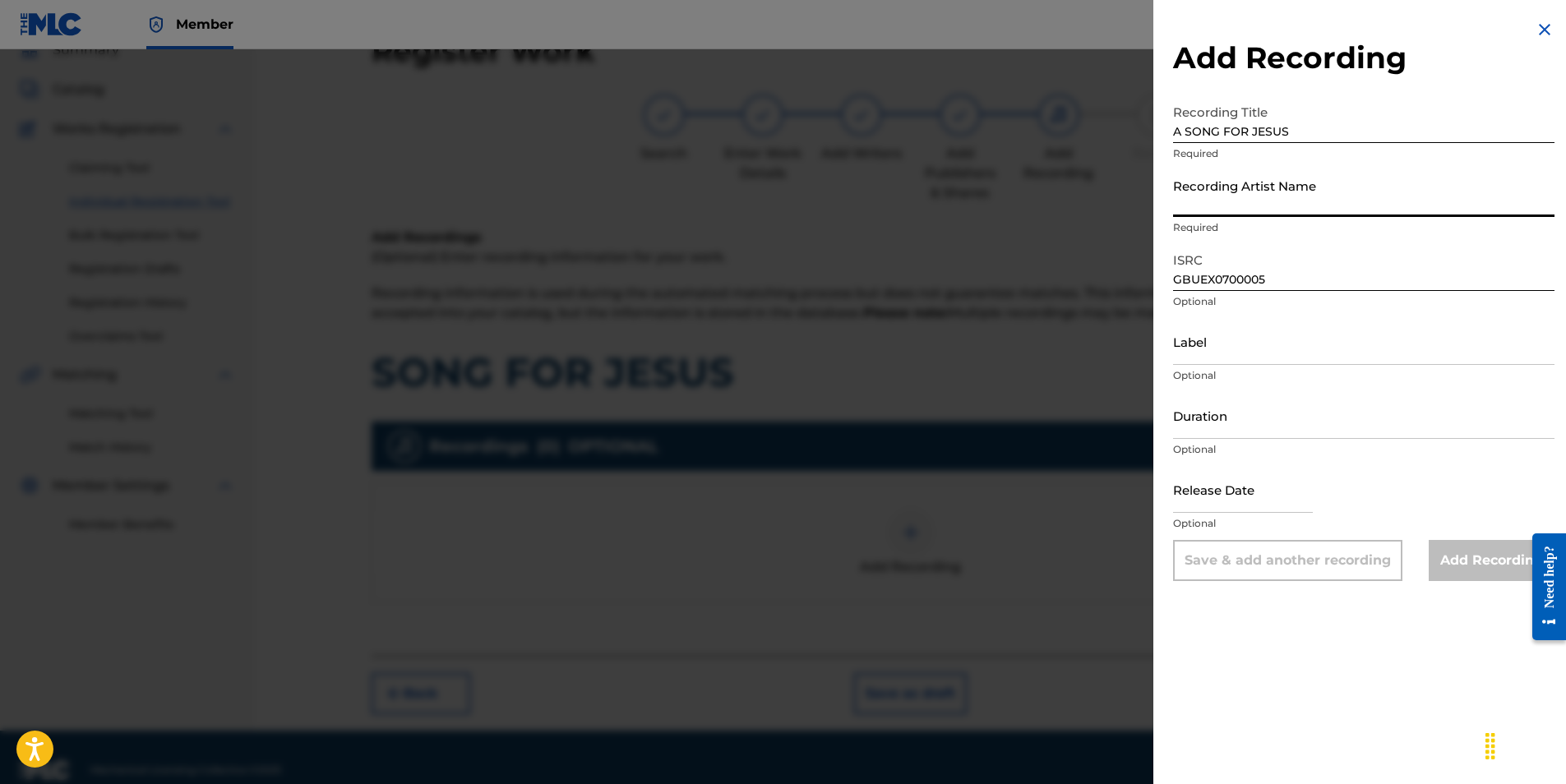 click on "Recording Artist Name" at bounding box center (1364, 193) 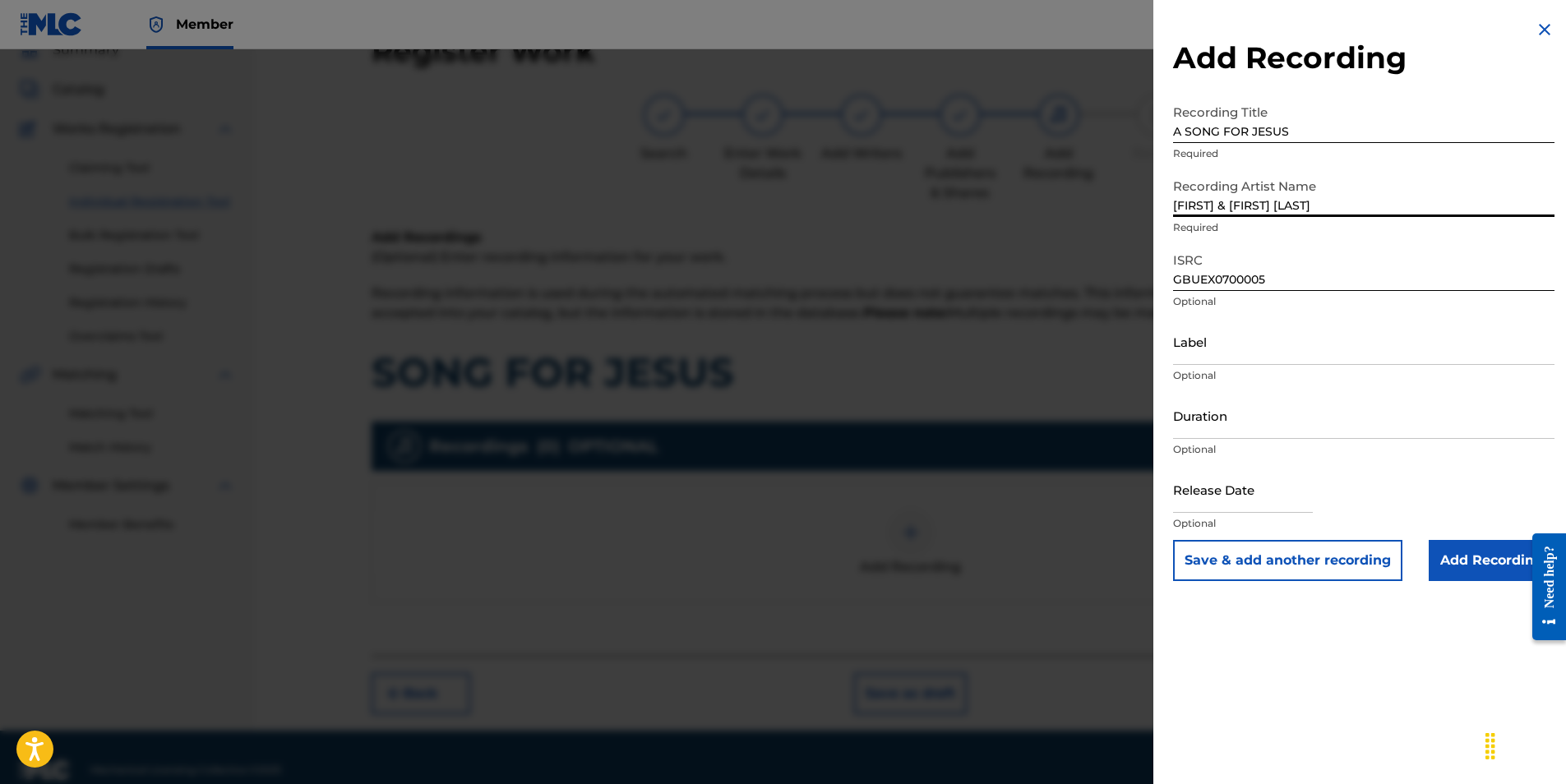 type on "[FIRST] & [FIRST] [LAST]" 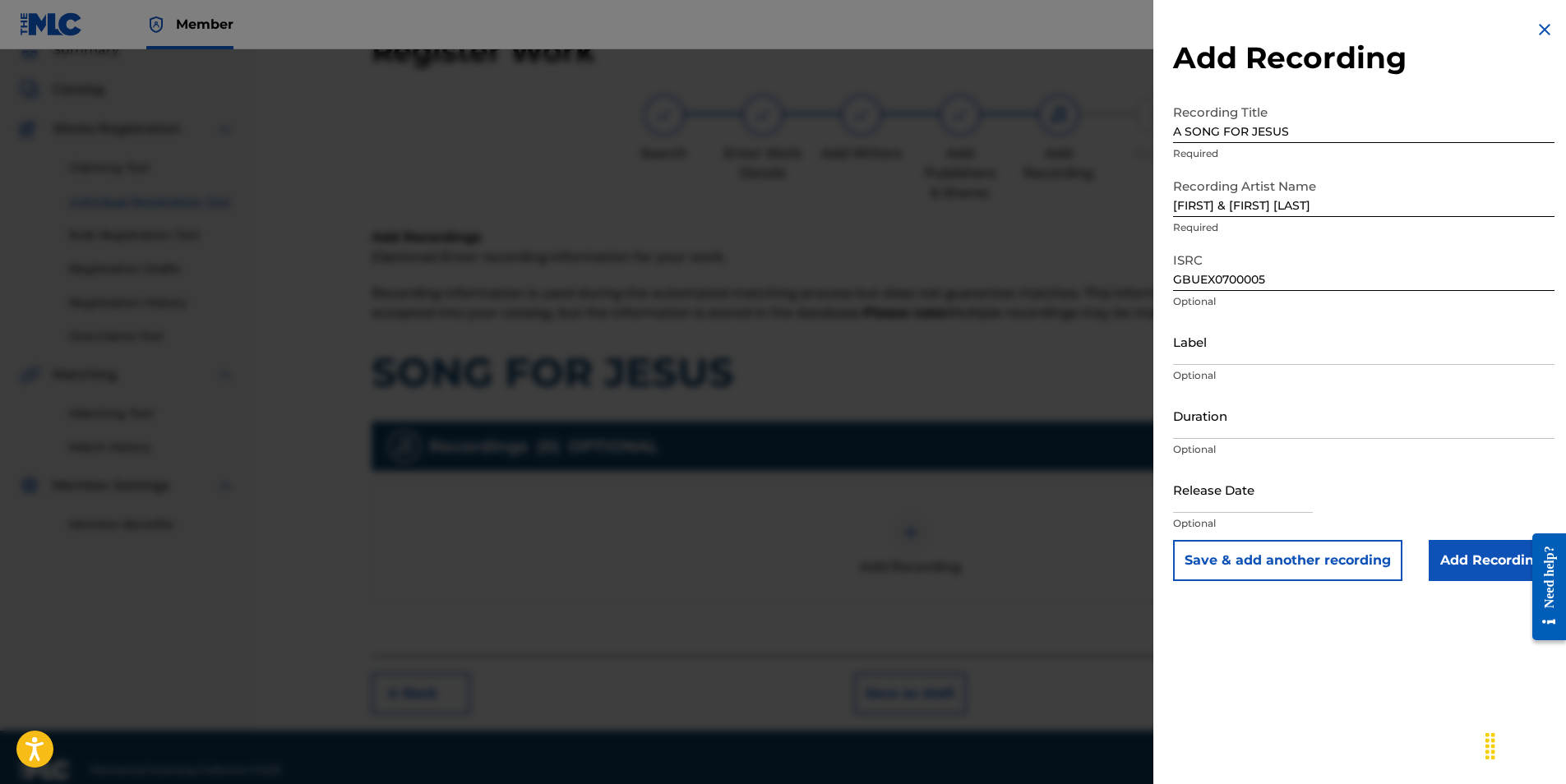 click on "Add Recording Recording Title A SONG FOR JESUS Required Recording Artist Name [FIRST] & [FIRST] [LAST] Required ISRC GBUEX0700005 Optional Label Optional Duration Optional Release Date Optional Save & add another recording Add Recording" at bounding box center [1364, 300] 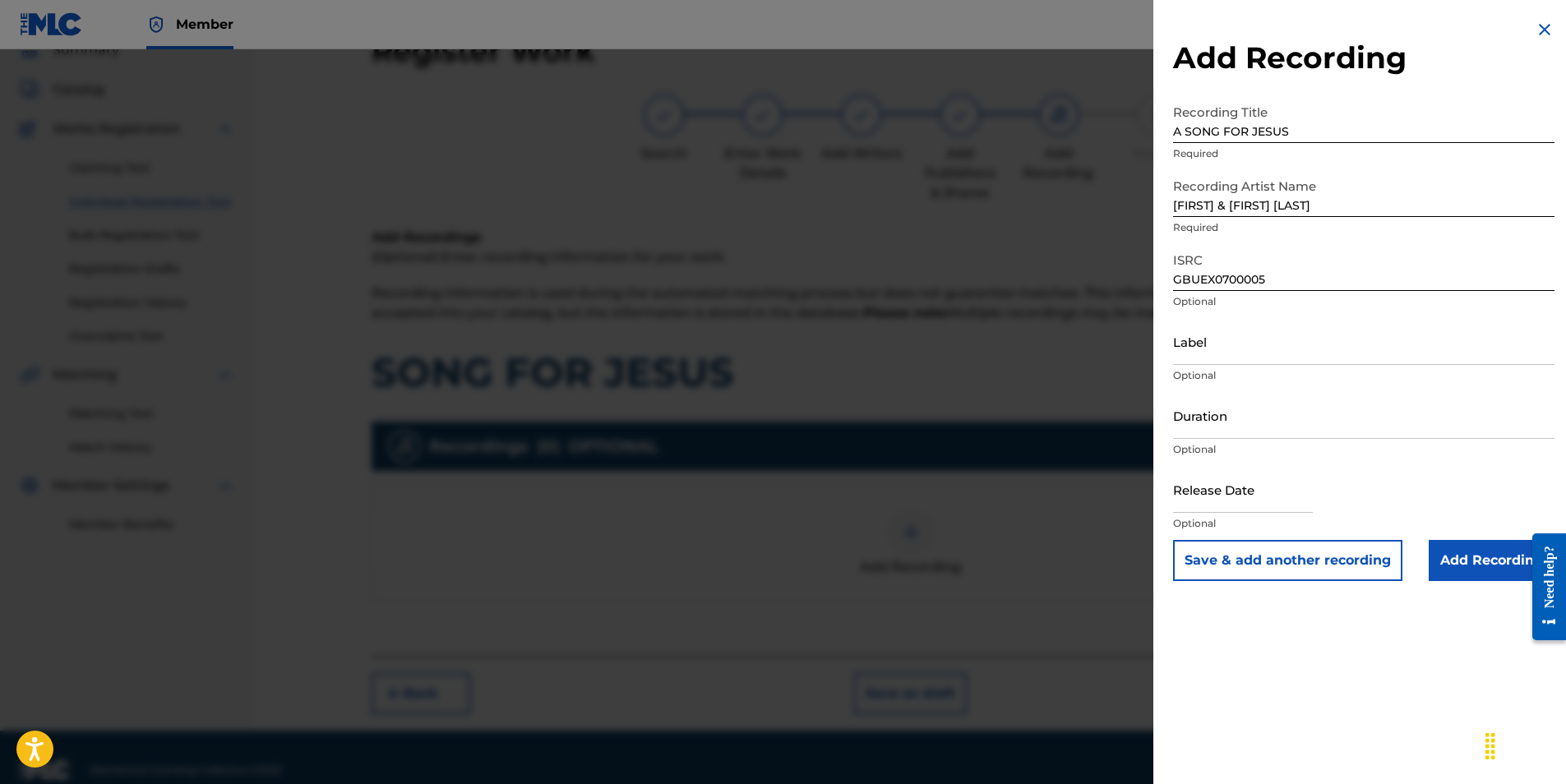 click on "Duration" at bounding box center (1364, 415) 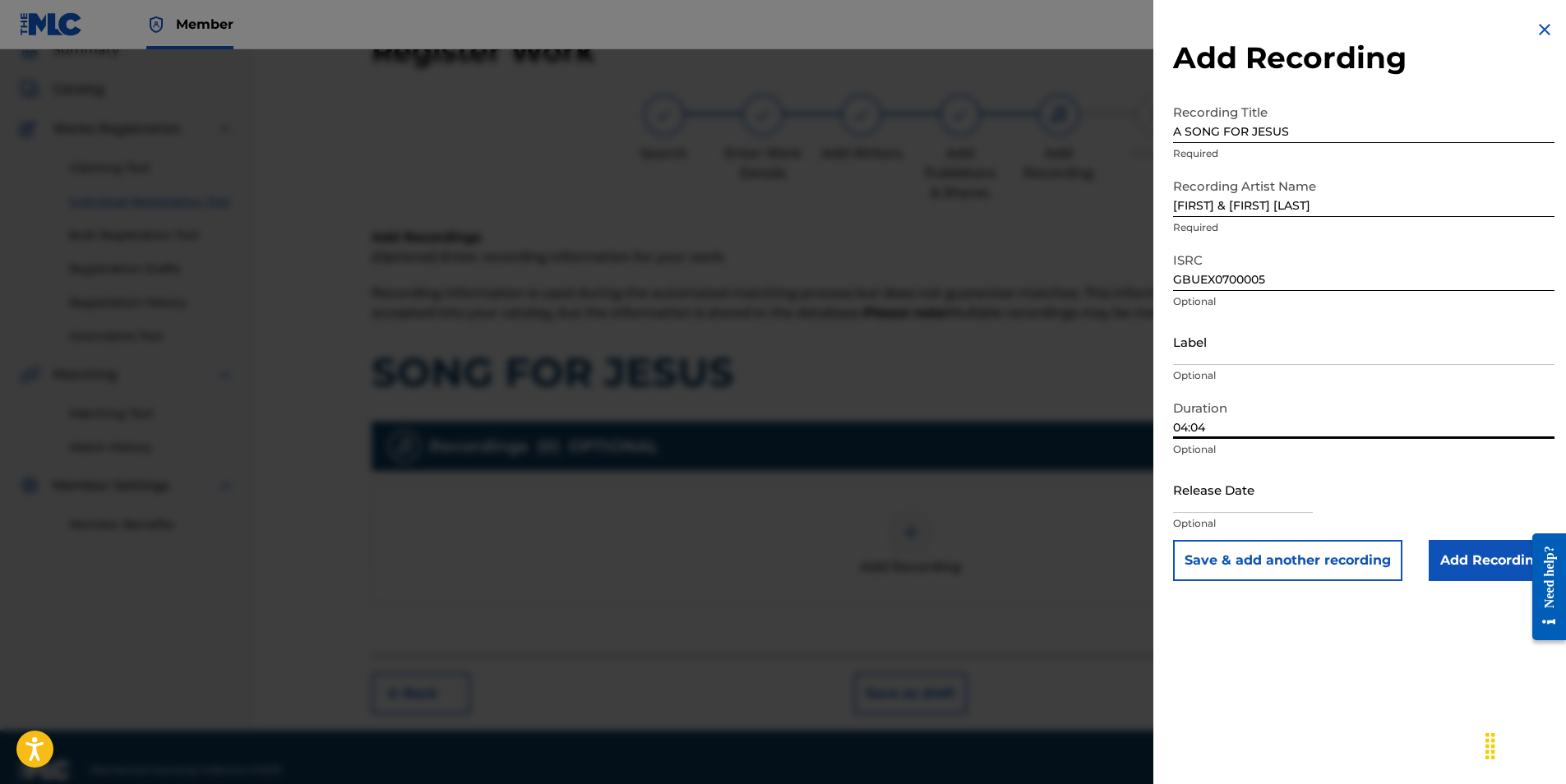 type on "04:04" 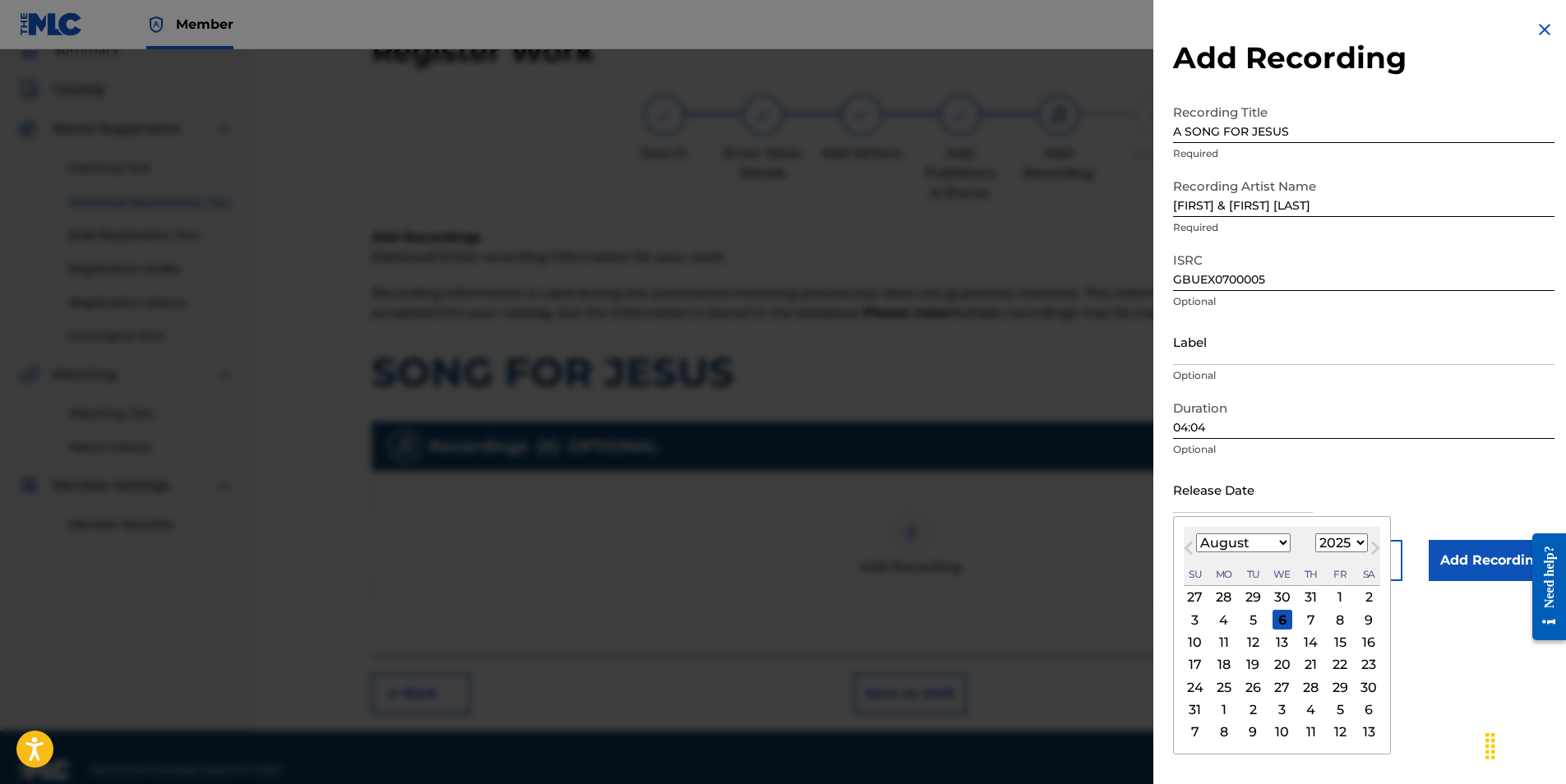 click at bounding box center (1243, 489) 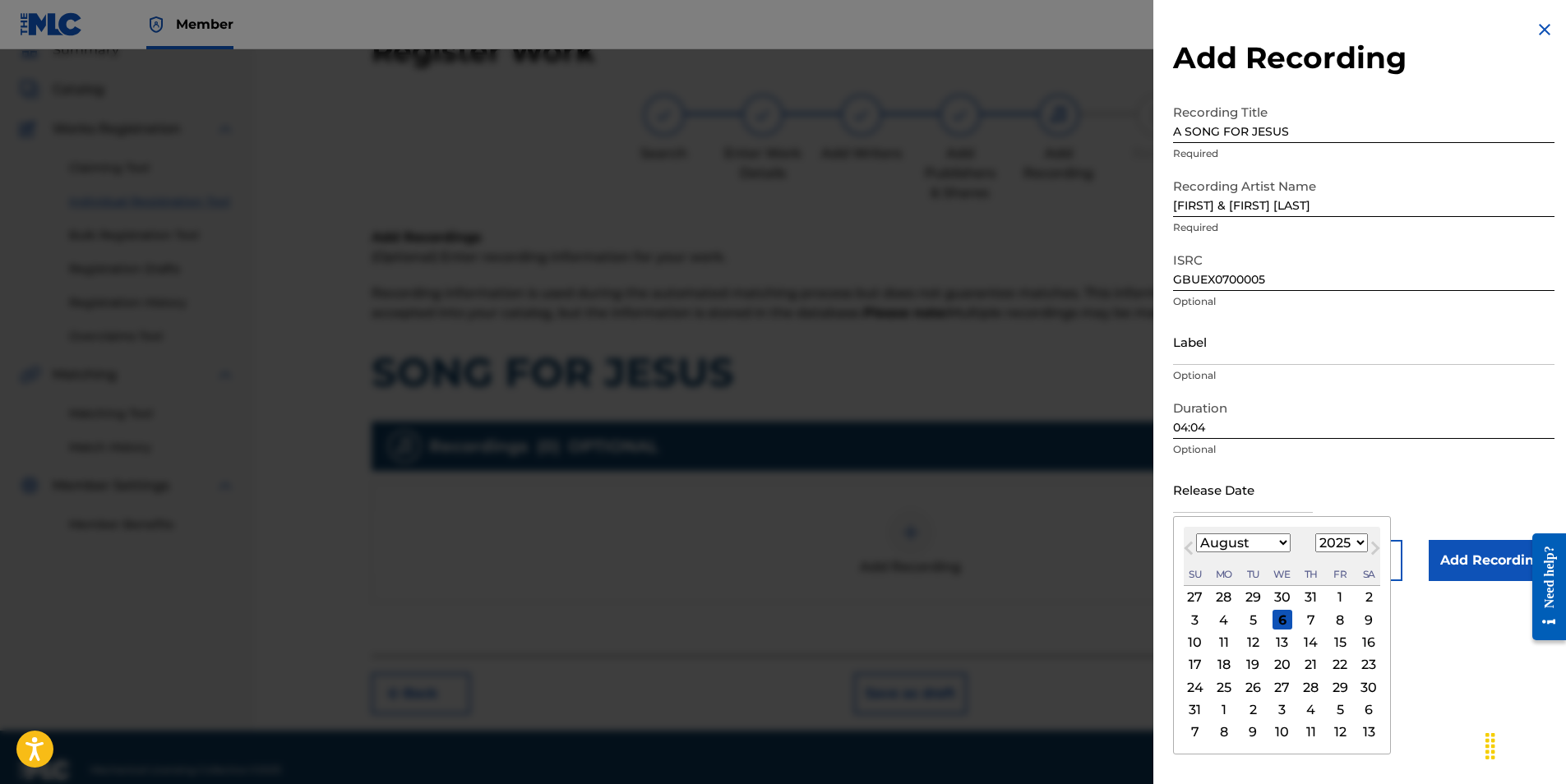 click on "Previous Month Next Month August 2025 January February March April May June July August September October November December 1900 1901 1902 1903 1904 1905 1906 1907 1908 1909 1910 1911 1912 1913 1914 1915 1916 1917 1918 1919 1920 1921 1922 1923 1924 1925 1926 1927 1928 1929 1930 1931 1932 1933 1934 1935 1936 1937 1938 1939 1940 1941 1942 1943 1944 1945 1946 1947 1948 1949 1950 1951 1952 1953 1954 1955 1956 1957 1958 1959 1960 1961 1962 1963 1964 1965 1966 1967 1968 1969 1970 1971 1972 1973 1974 1975 1976 1977 1978 1979 1980 1981 1982 1983 1984 1985 1986 1987 1988 1989 1990 1991 1992 1993 1994 1995 1996 1997 1998 1999 2000 2001 2002 2003 2004 2005 2006 2007 2008 2009 2010 2011 2012 2013 2014 2015 2016 2017 2018 2019 2020 2021 2022 2023 2024 2025 2026 2027 2028 2029 2030 2031 2032 2033 2034 2035 2036 2037 2038 2039 2040 2041 2042 2043 2044 2045 2046 2047 2048 2049 2050 2051 2052 2053 2054 2055 2056 2057 2058 2059 2060 2061 2062 2063 2064 2065 2066 2067 2068 2069 2070 2071 2072 2073 2074 2075 2076 2077 2078 2079" at bounding box center [1282, 635] 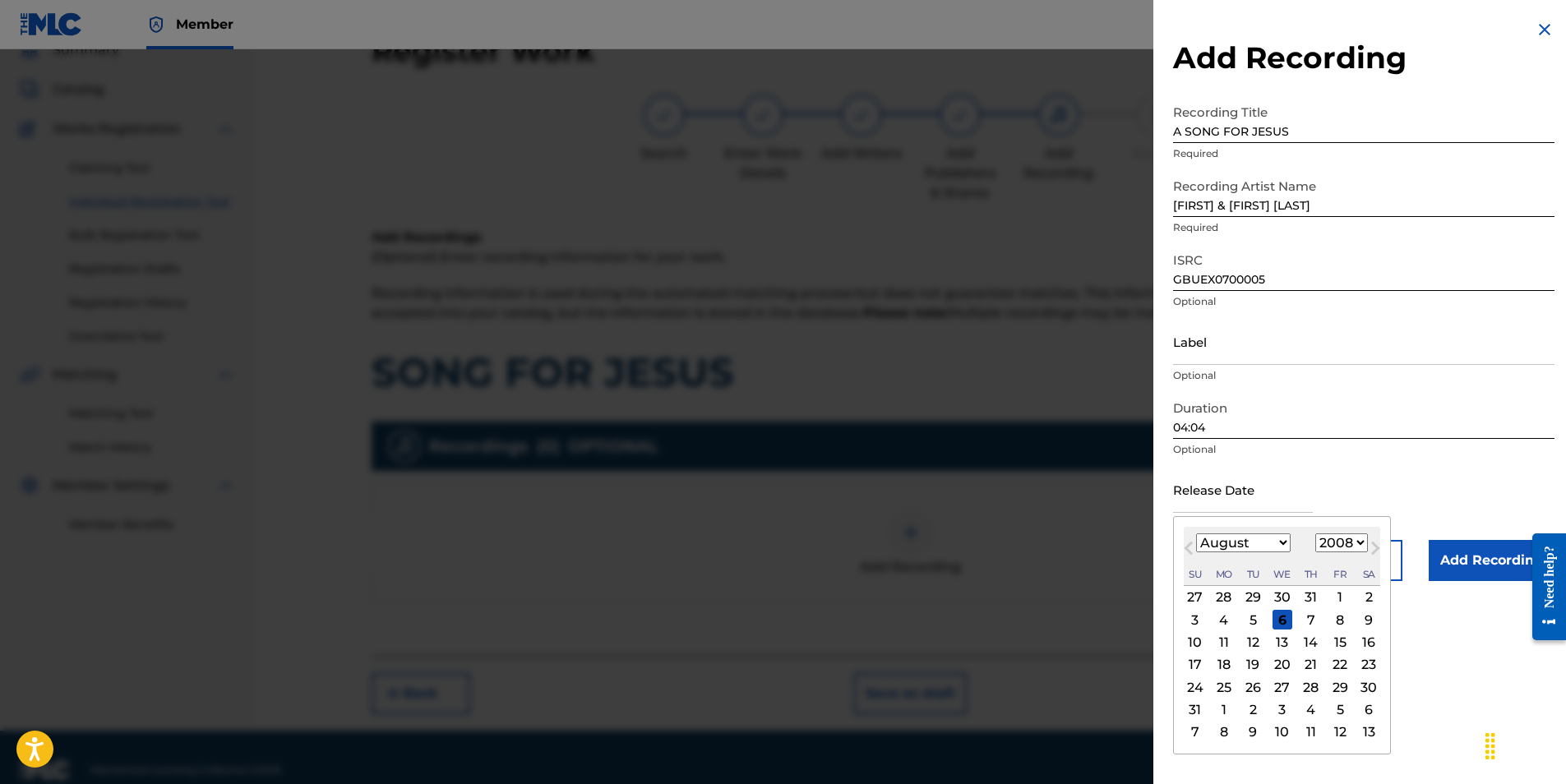 click on "1900 1901 1902 1903 1904 1905 1906 1907 1908 1909 1910 1911 1912 1913 1914 1915 1916 1917 1918 1919 1920 1921 1922 1923 1924 1925 1926 1927 1928 1929 1930 1931 1932 1933 1934 1935 1936 1937 1938 1939 1940 1941 1942 1943 1944 1945 1946 1947 1948 1949 1950 1951 1952 1953 1954 1955 1956 1957 1958 1959 1960 1961 1962 1963 1964 1965 1966 1967 1968 1969 1970 1971 1972 1973 1974 1975 1976 1977 1978 1979 1980 1981 1982 1983 1984 1985 1986 1987 1988 1989 1990 1991 1992 1993 1994 1995 1996 1997 1998 1999 2000 2001 2002 2003 2004 2005 2006 2007 2008 2009 2010 2011 2012 2013 2014 2015 2016 2017 2018 2019 2020 2021 2022 2023 2024 2025 2026 2027 2028 2029 2030 2031 2032 2033 2034 2035 2036 2037 2038 2039 2040 2041 2042 2043 2044 2045 2046 2047 2048 2049 2050 2051 2052 2053 2054 2055 2056 2057 2058 2059 2060 2061 2062 2063 2064 2065 2066 2067 2068 2069 2070 2071 2072 2073 2074 2075 2076 2077 2078 2079 2080 2081 2082 2083 2084 2085 2086 2087 2088 2089 2090 2091 2092 2093 2094 2095 2096 2097 2098 2099 2100" at bounding box center (1342, 542) 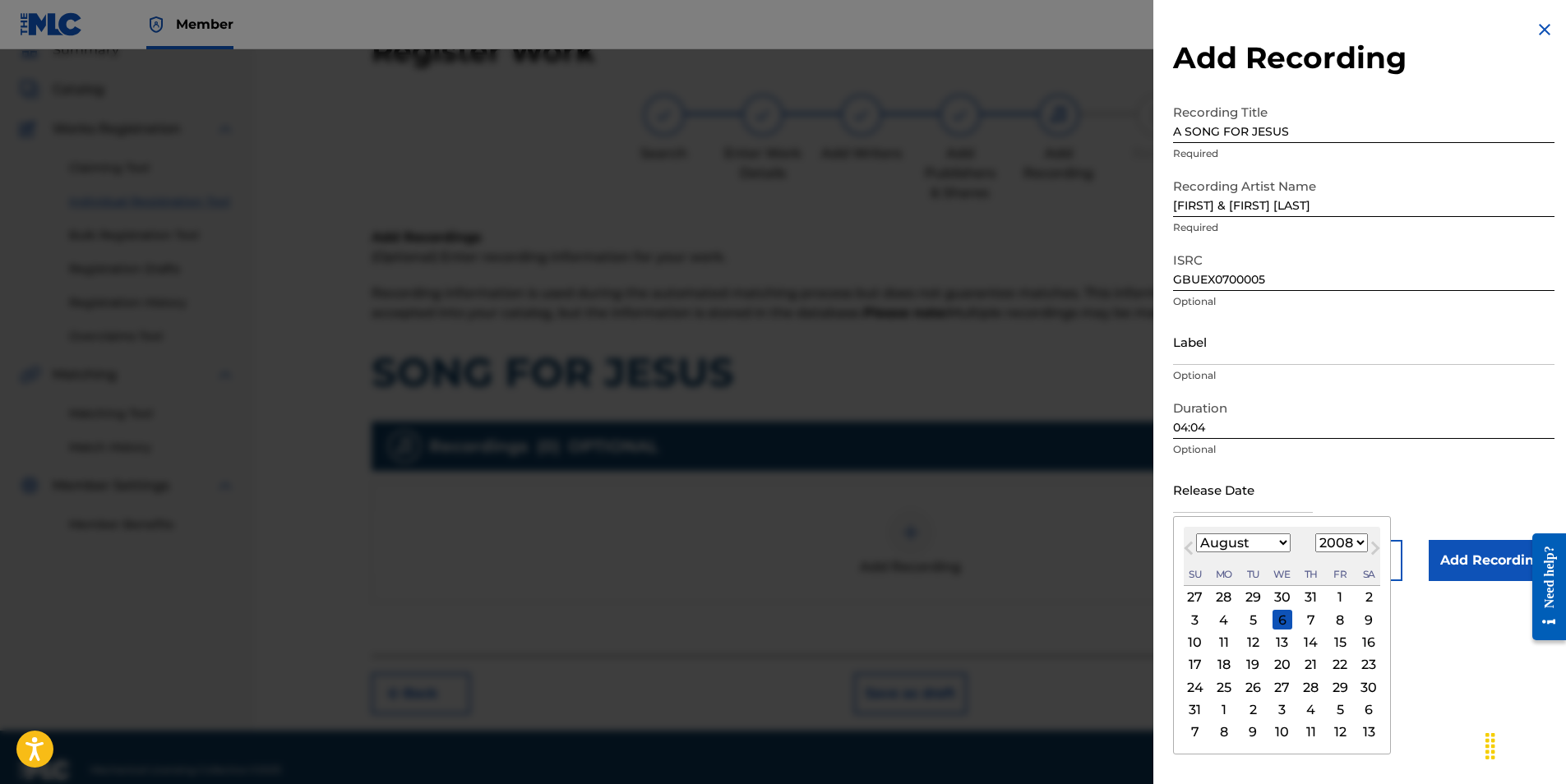 click on "January February March April May June July August September October November December" at bounding box center (1243, 542) 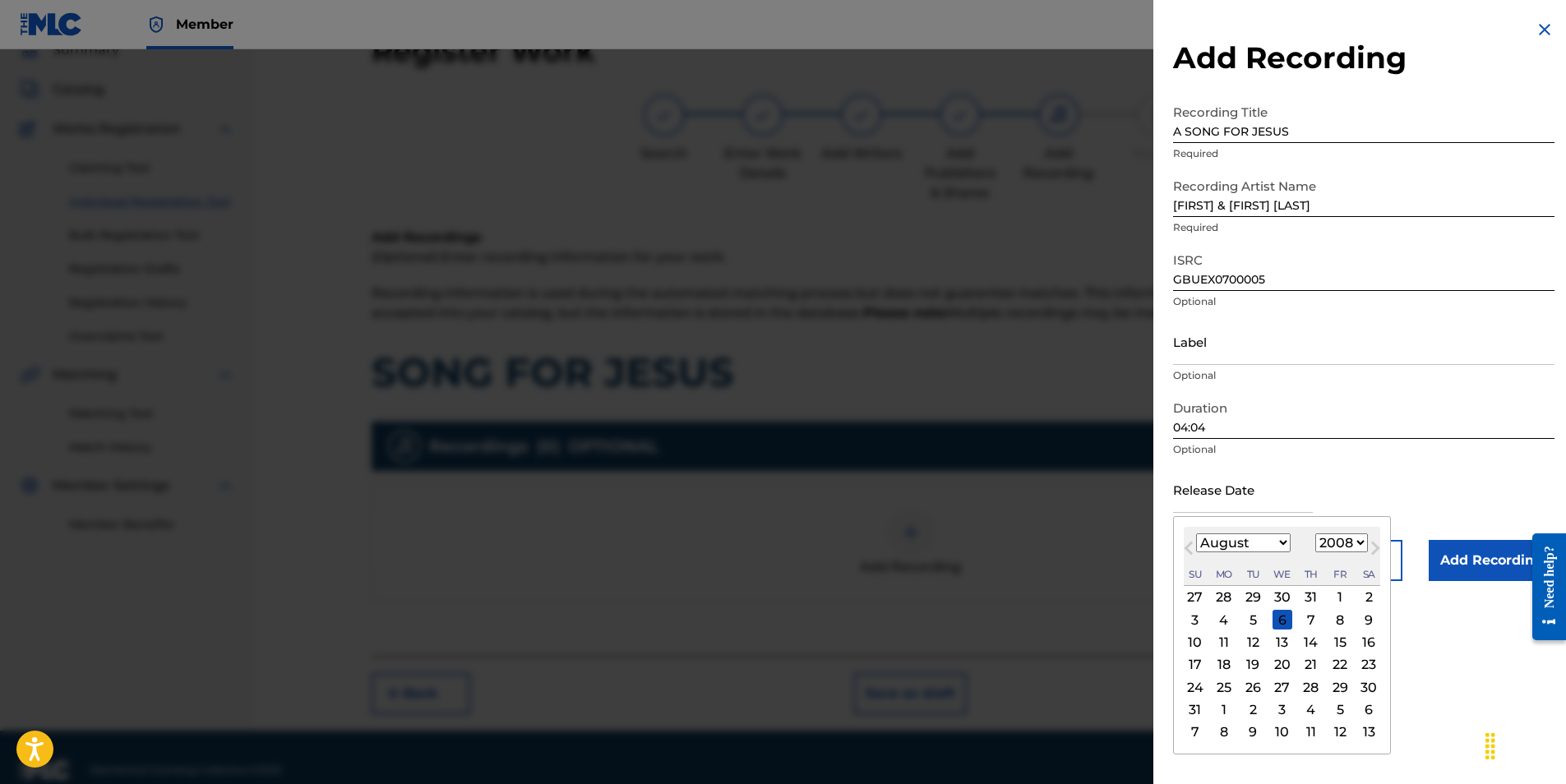 select on "2" 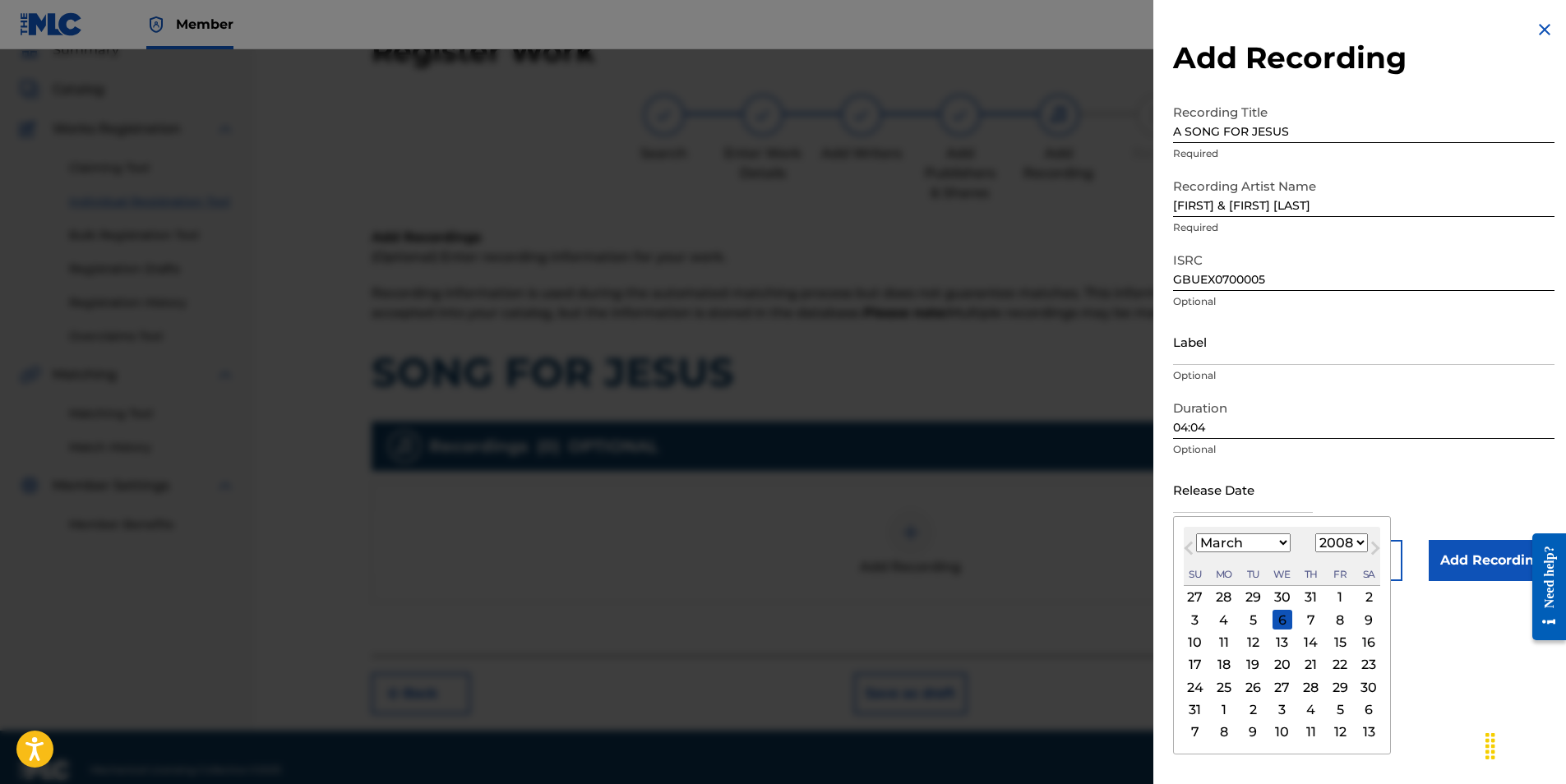 click on "January February March April May June July August September October November December" at bounding box center [1243, 542] 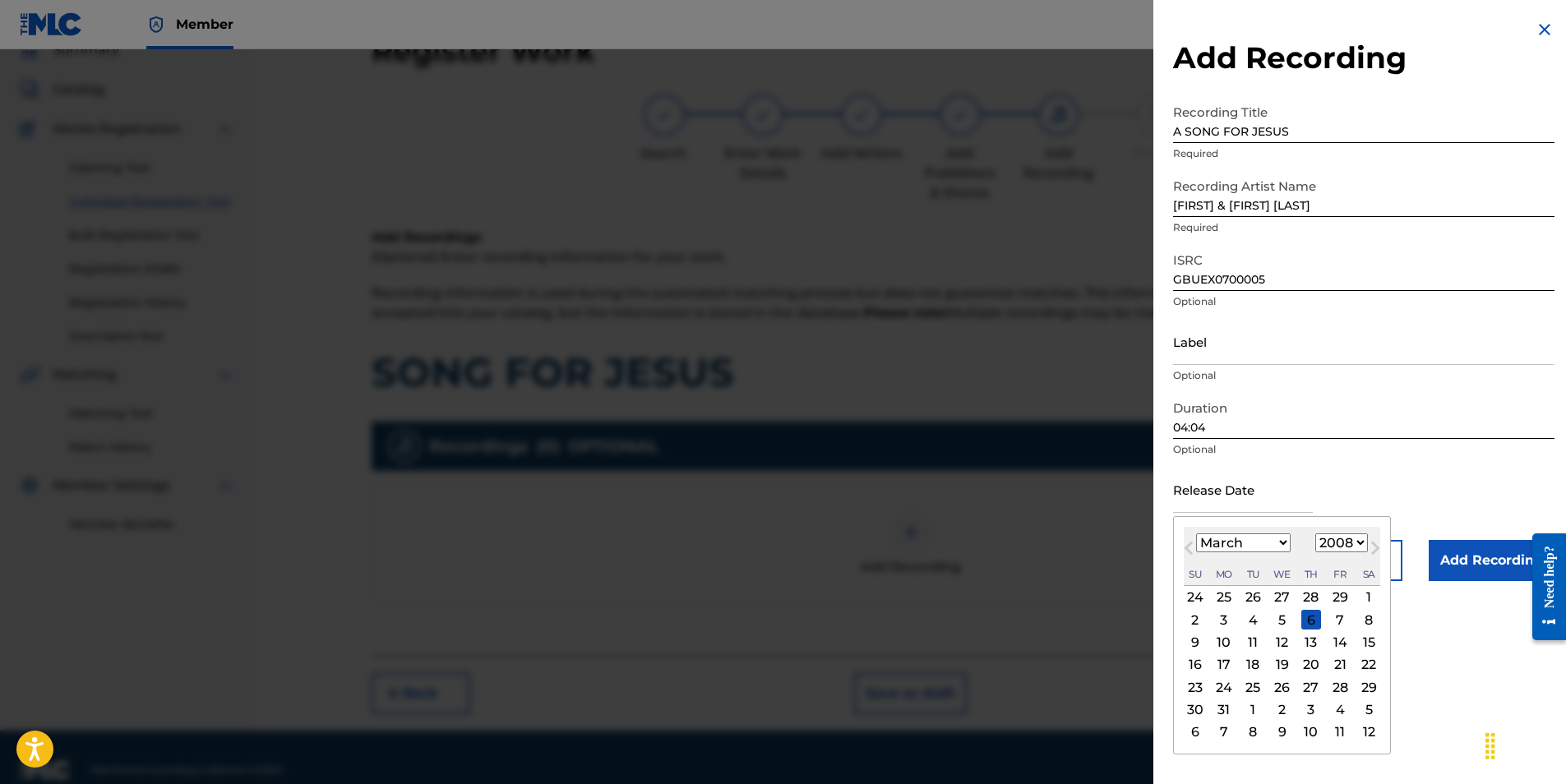 click on "10" at bounding box center [1224, 643] 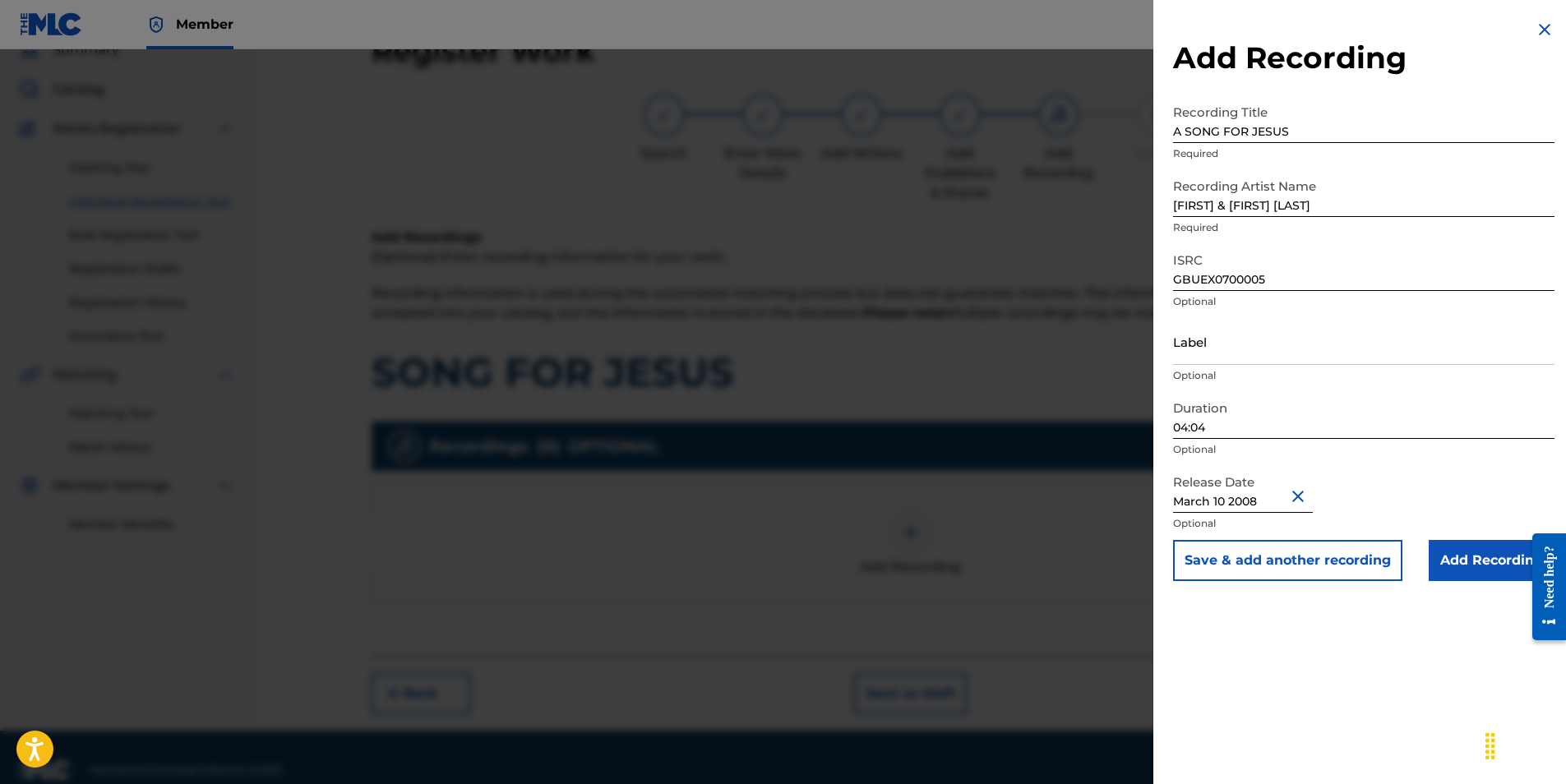 click on "Add Recording" at bounding box center (1491, 560) 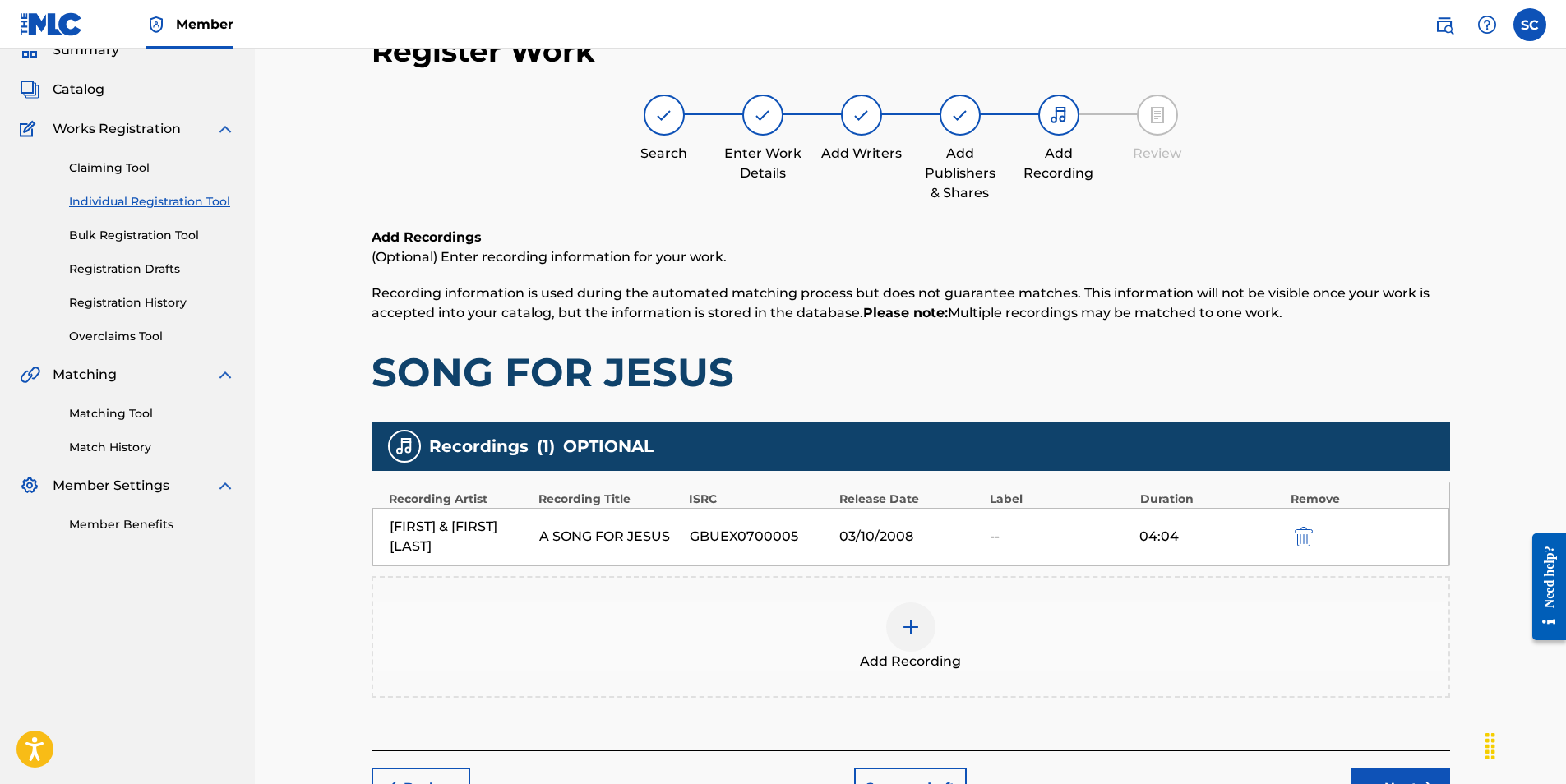 click at bounding box center (911, 627) 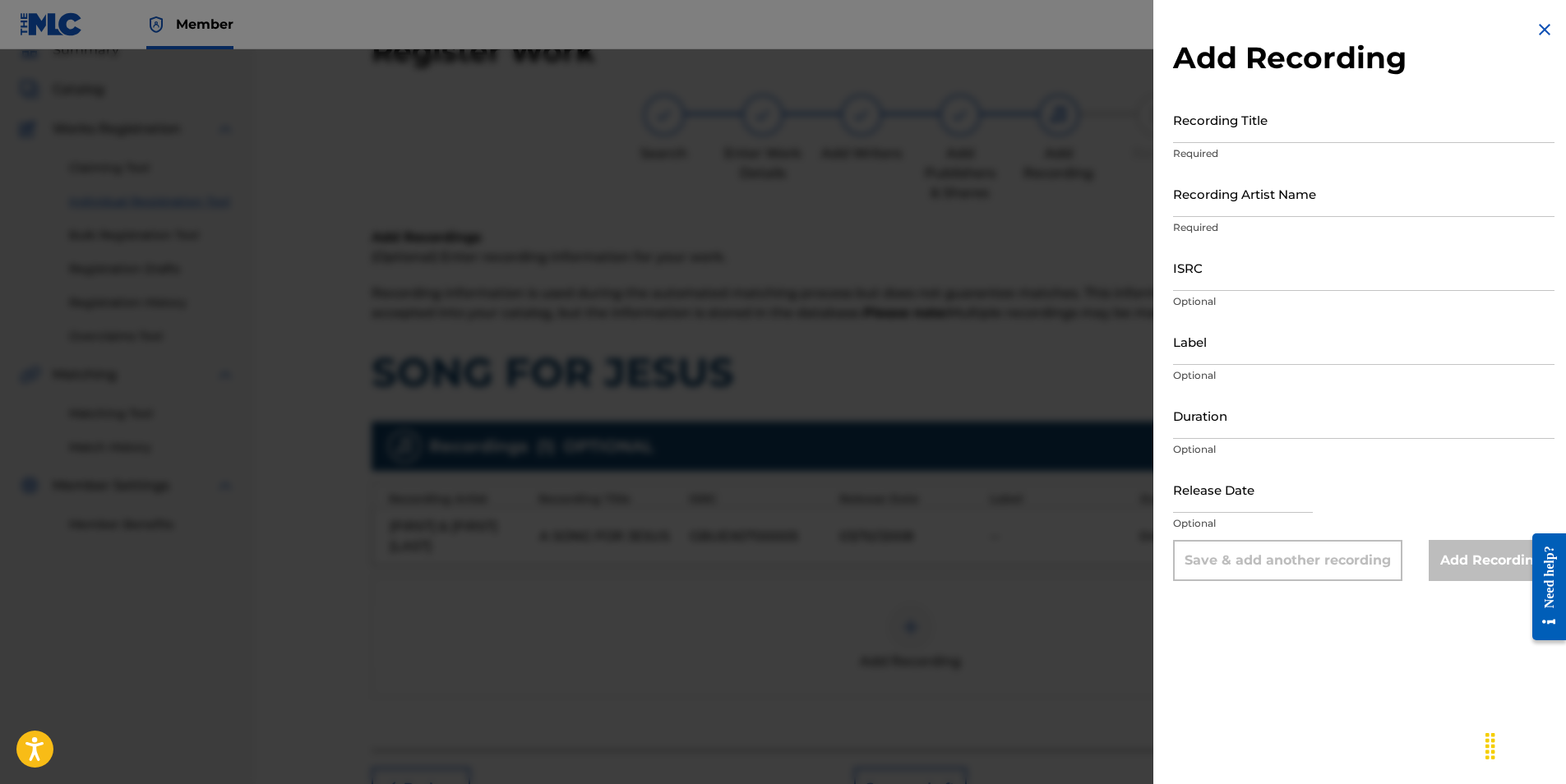 click on "Recording Title" at bounding box center [1364, 119] 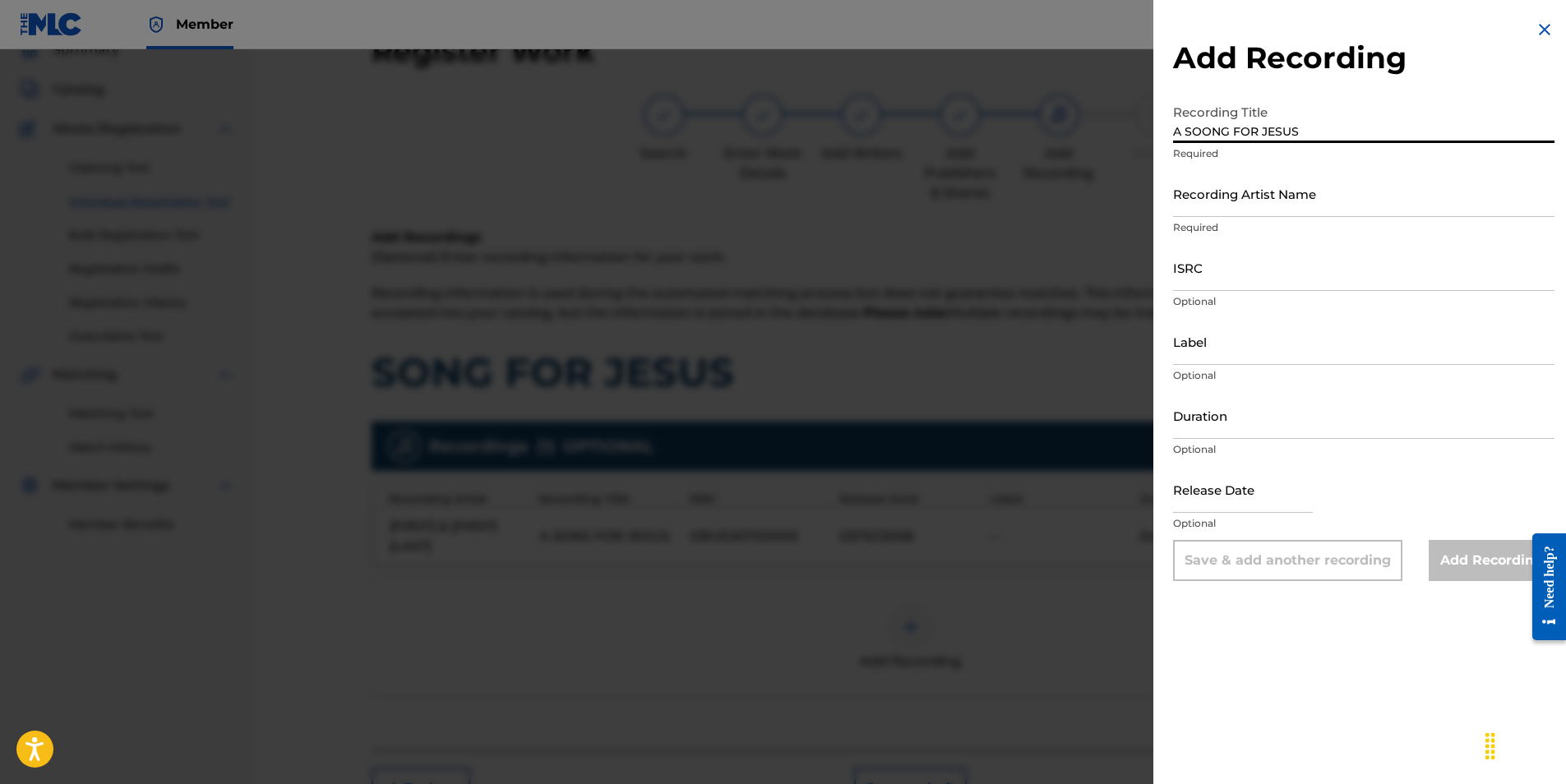 click on "A SOONG FOR JESUS" at bounding box center (1364, 119) 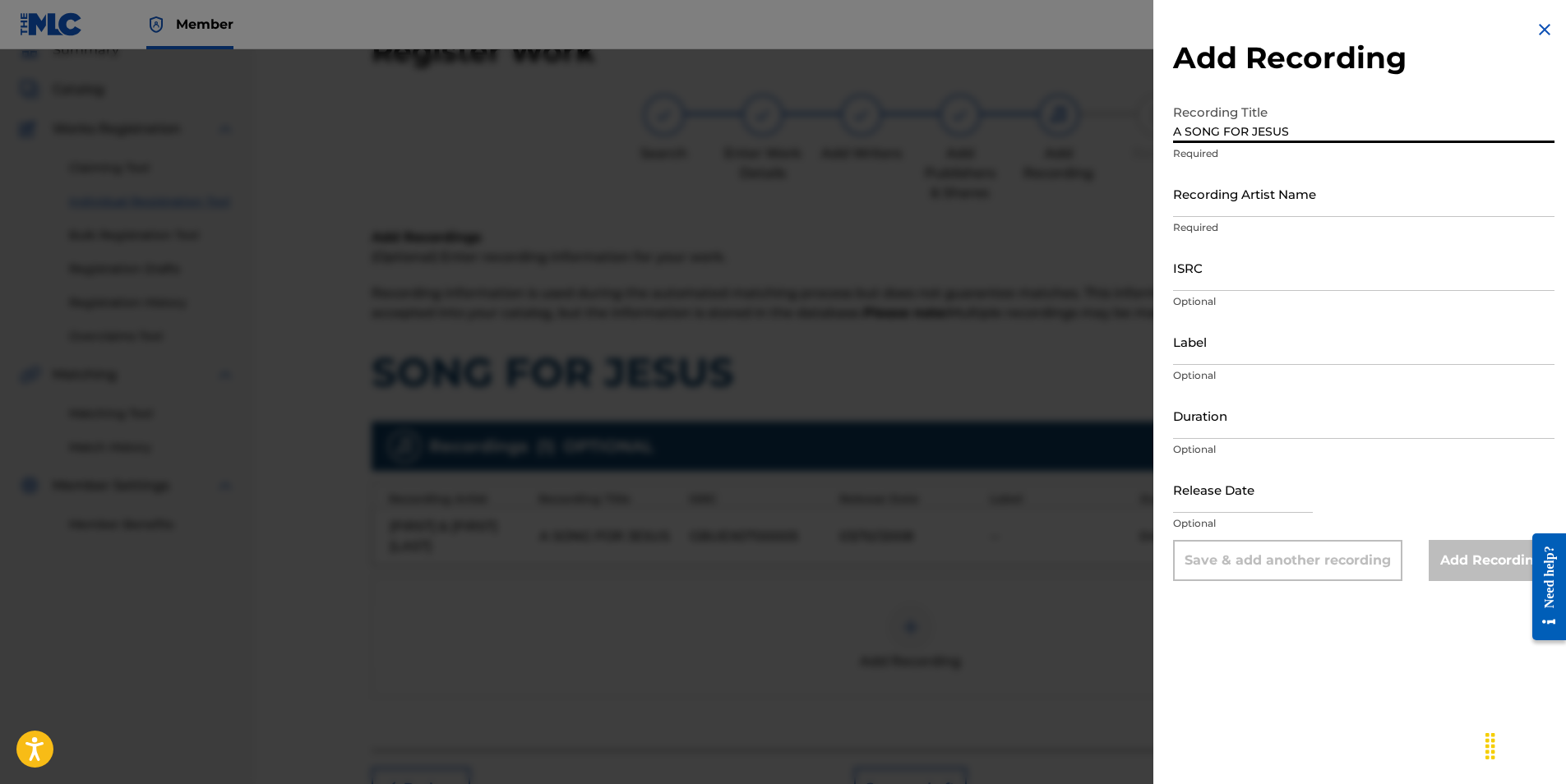 type on "A SONG FOR JESUS" 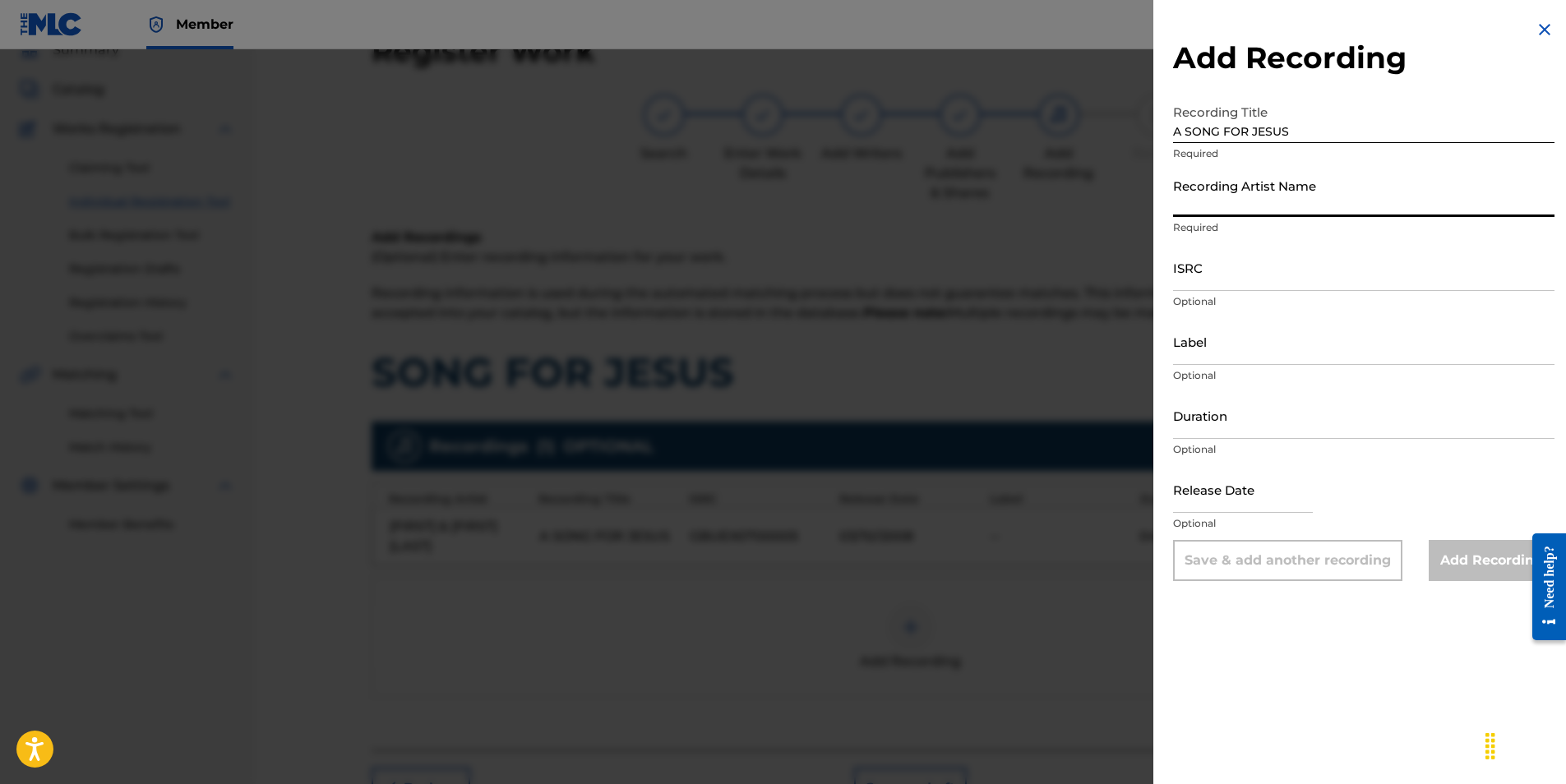 click on "Recording Artist Name" at bounding box center (1364, 193) 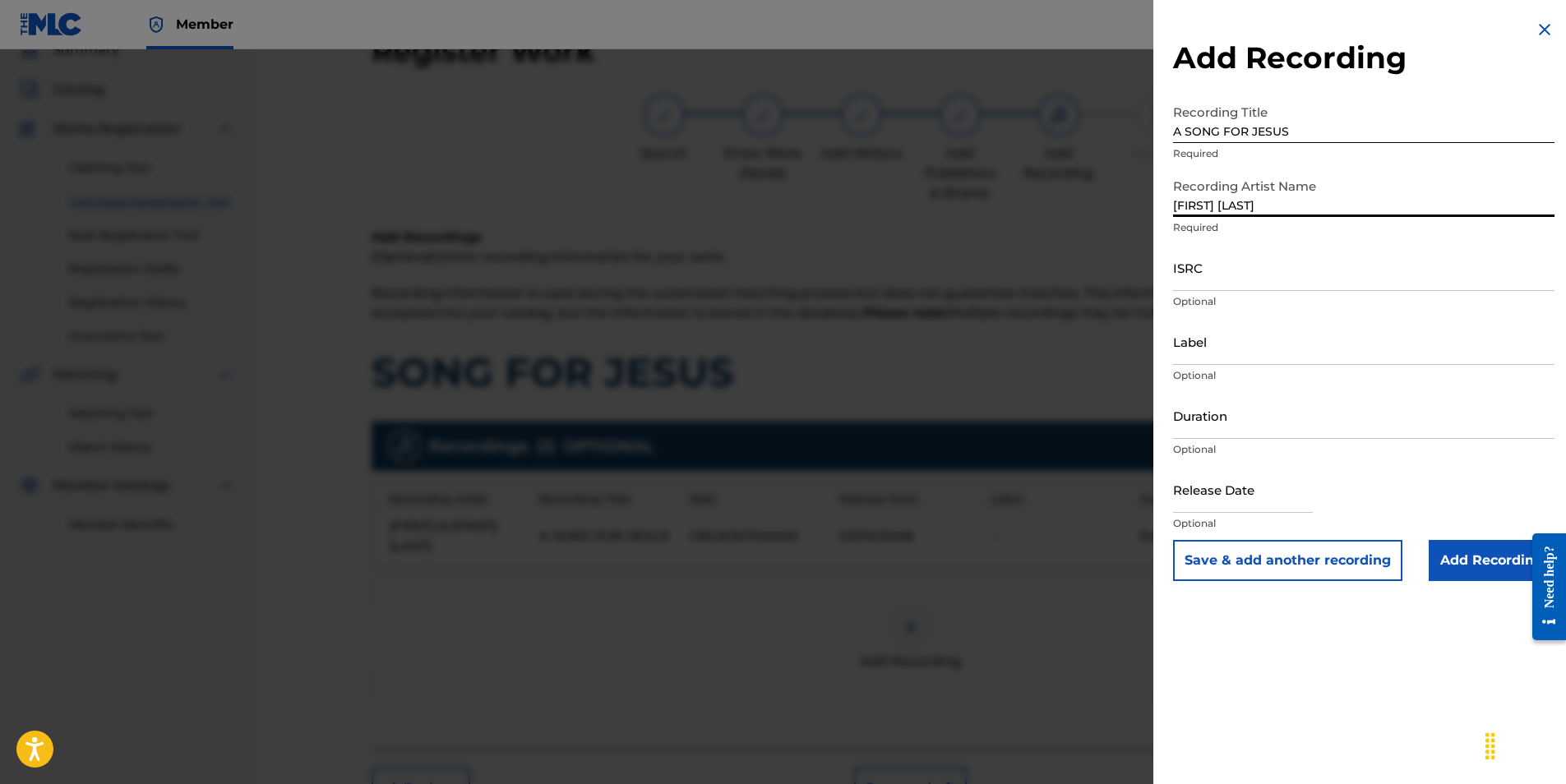 drag, startPoint x: 1326, startPoint y: 203, endPoint x: 1091, endPoint y: 175, distance: 236.6622 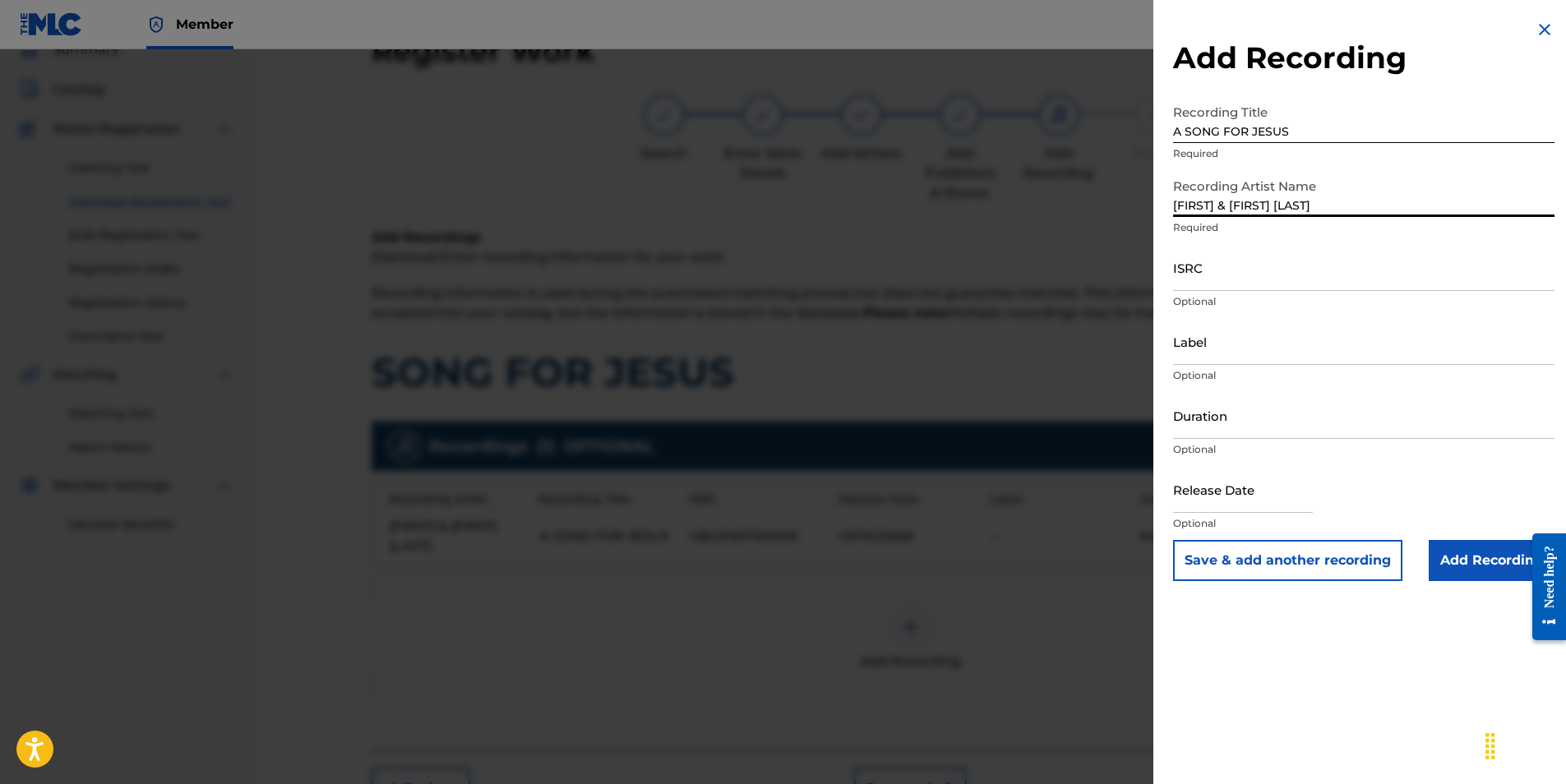 type on "[FIRST] & [FIRST] [LAST]" 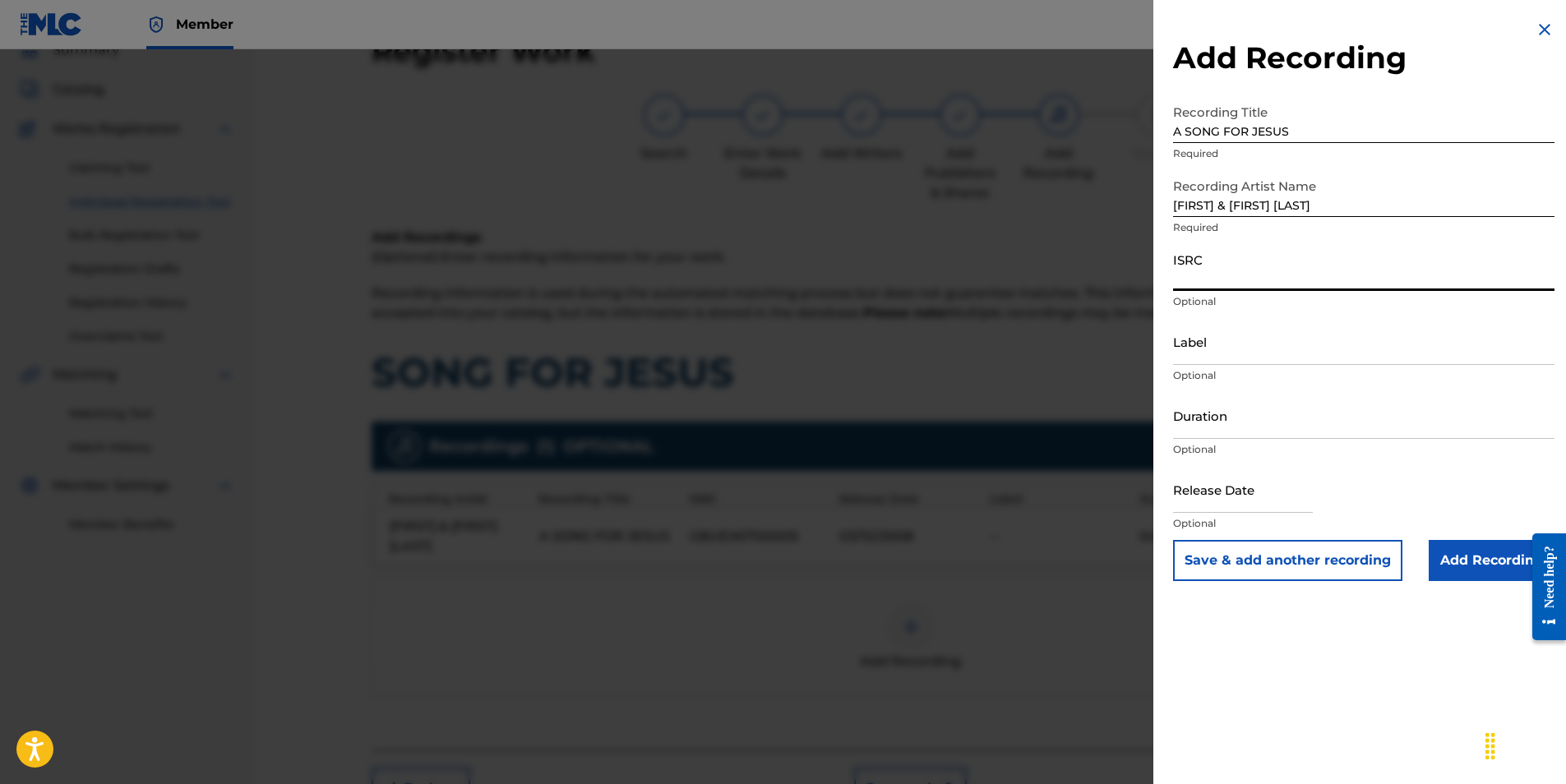 click on "ISRC" at bounding box center (1364, 267) 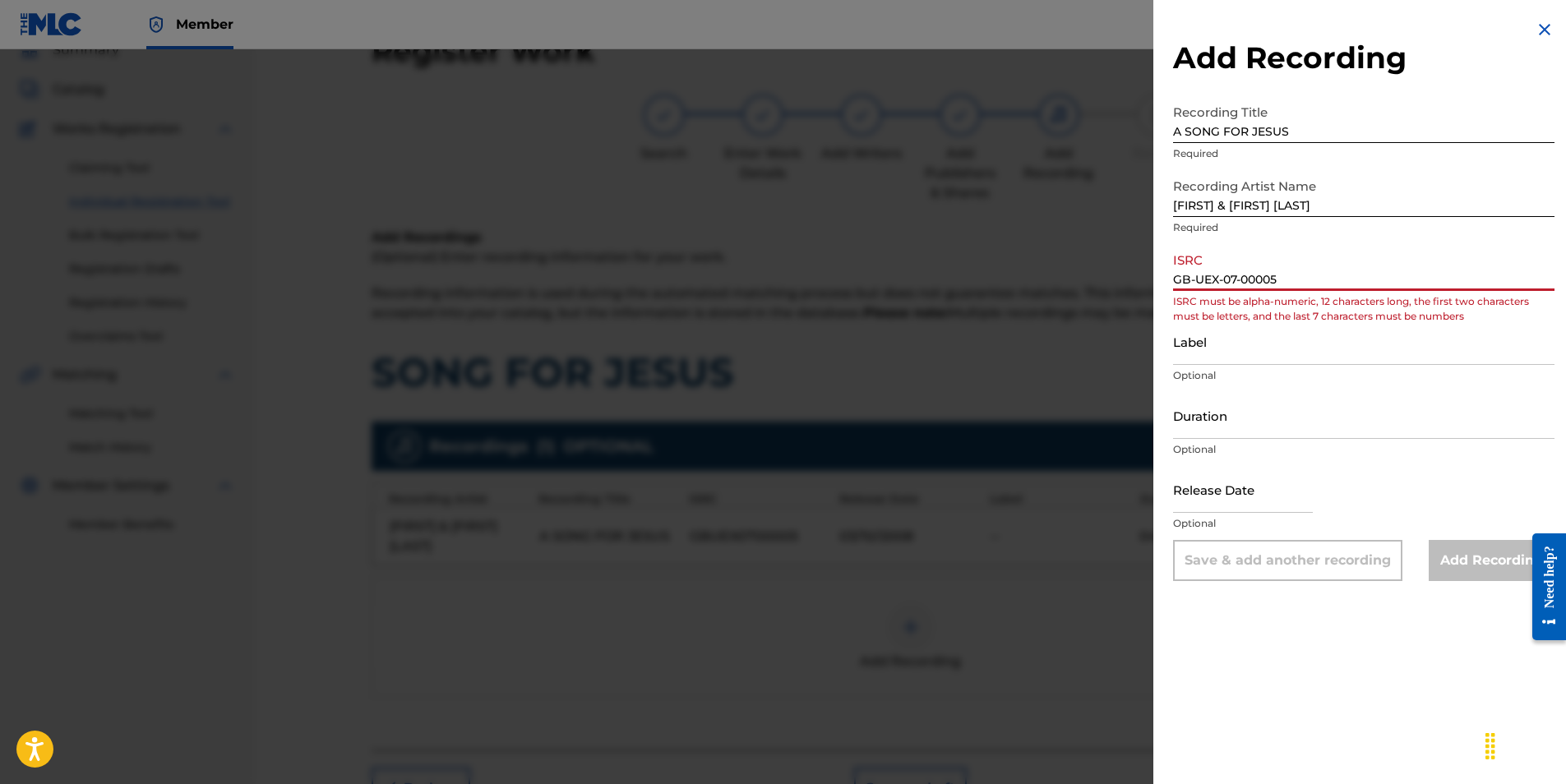 click on "GB-UEX-07-00005" at bounding box center [1364, 267] 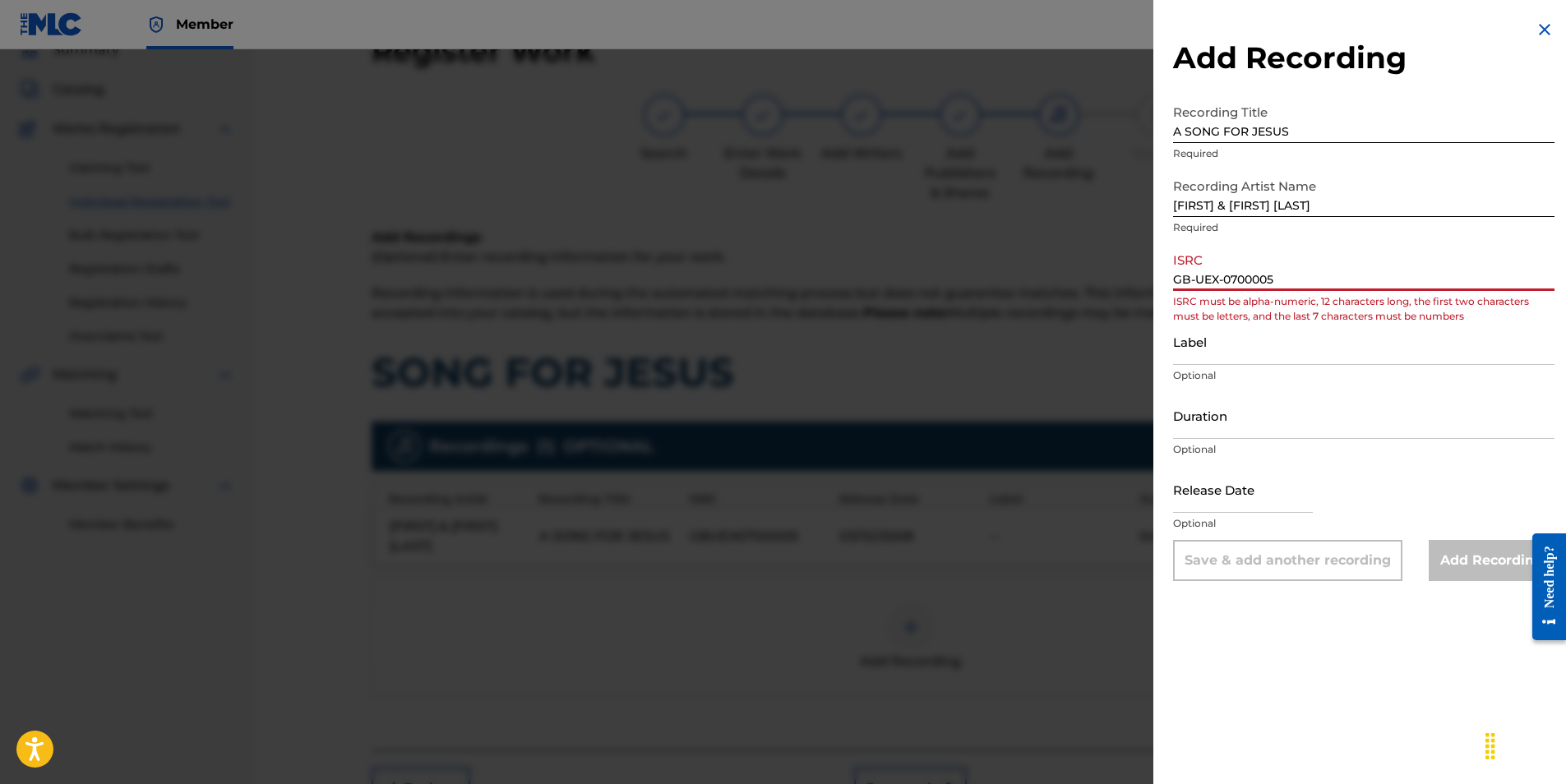 click on "GB-UEX-0700005" at bounding box center [1364, 267] 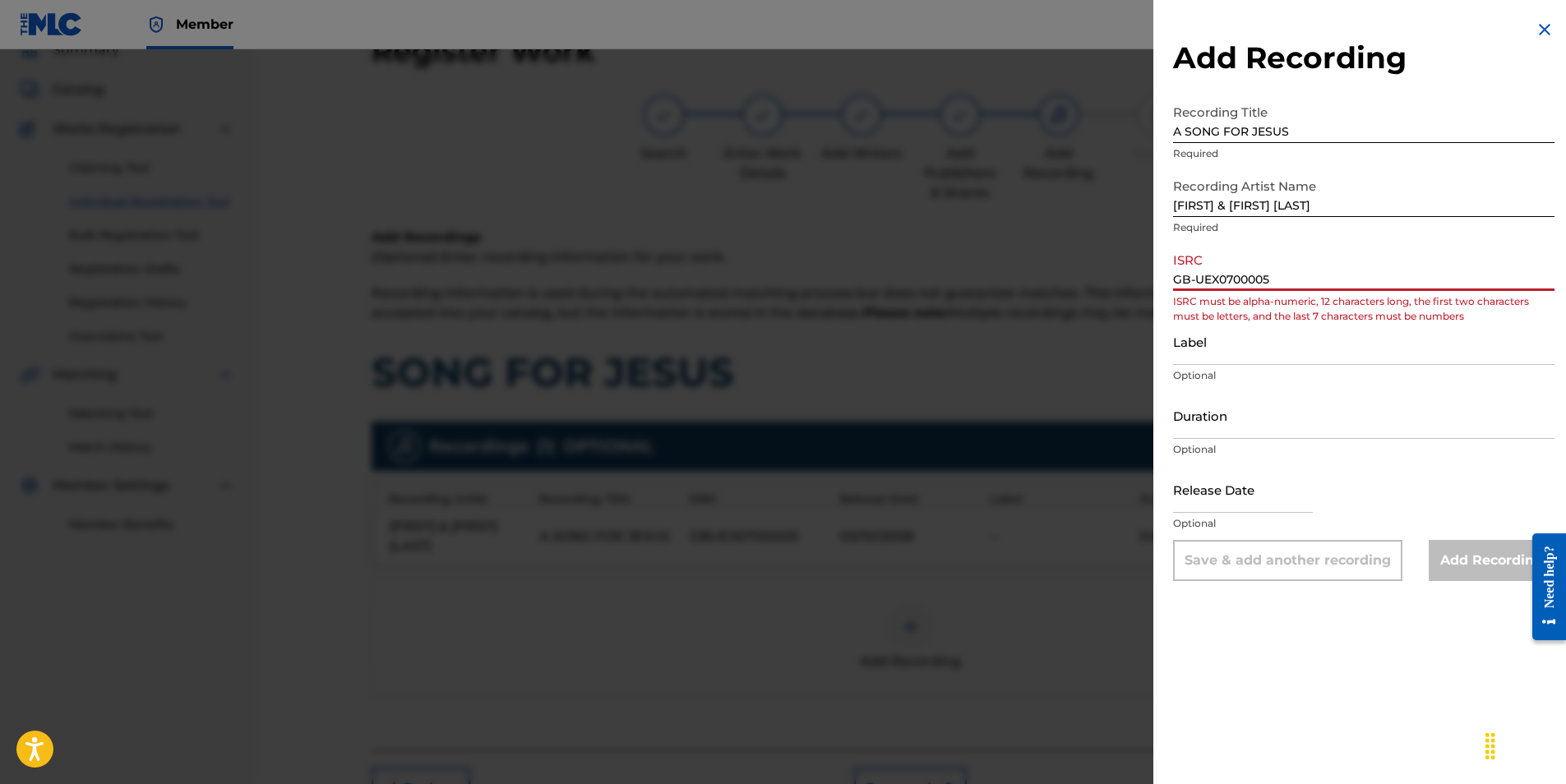 click on "GB-UEX0700005" at bounding box center (1364, 267) 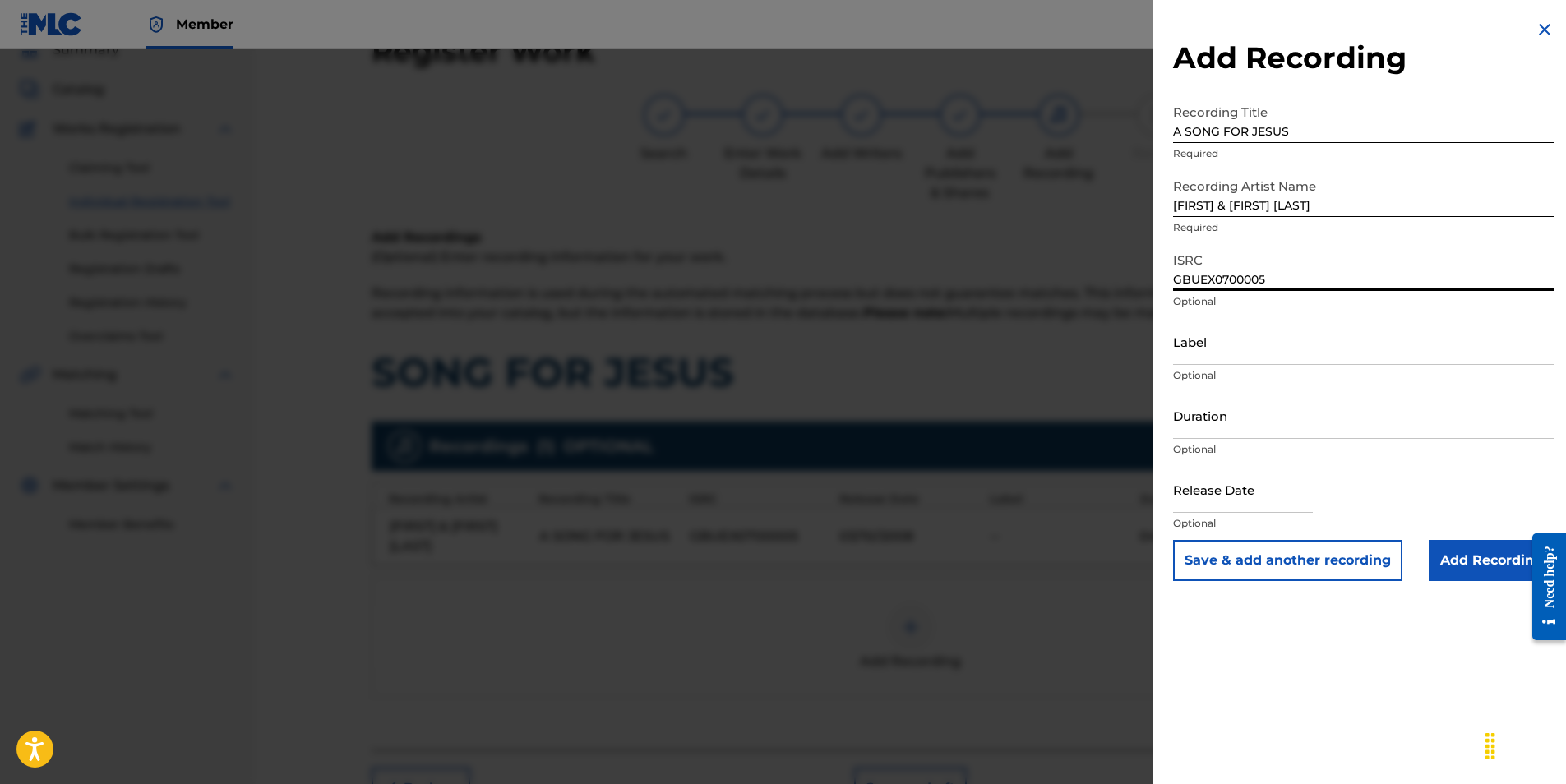 type on "GBUEX0700005" 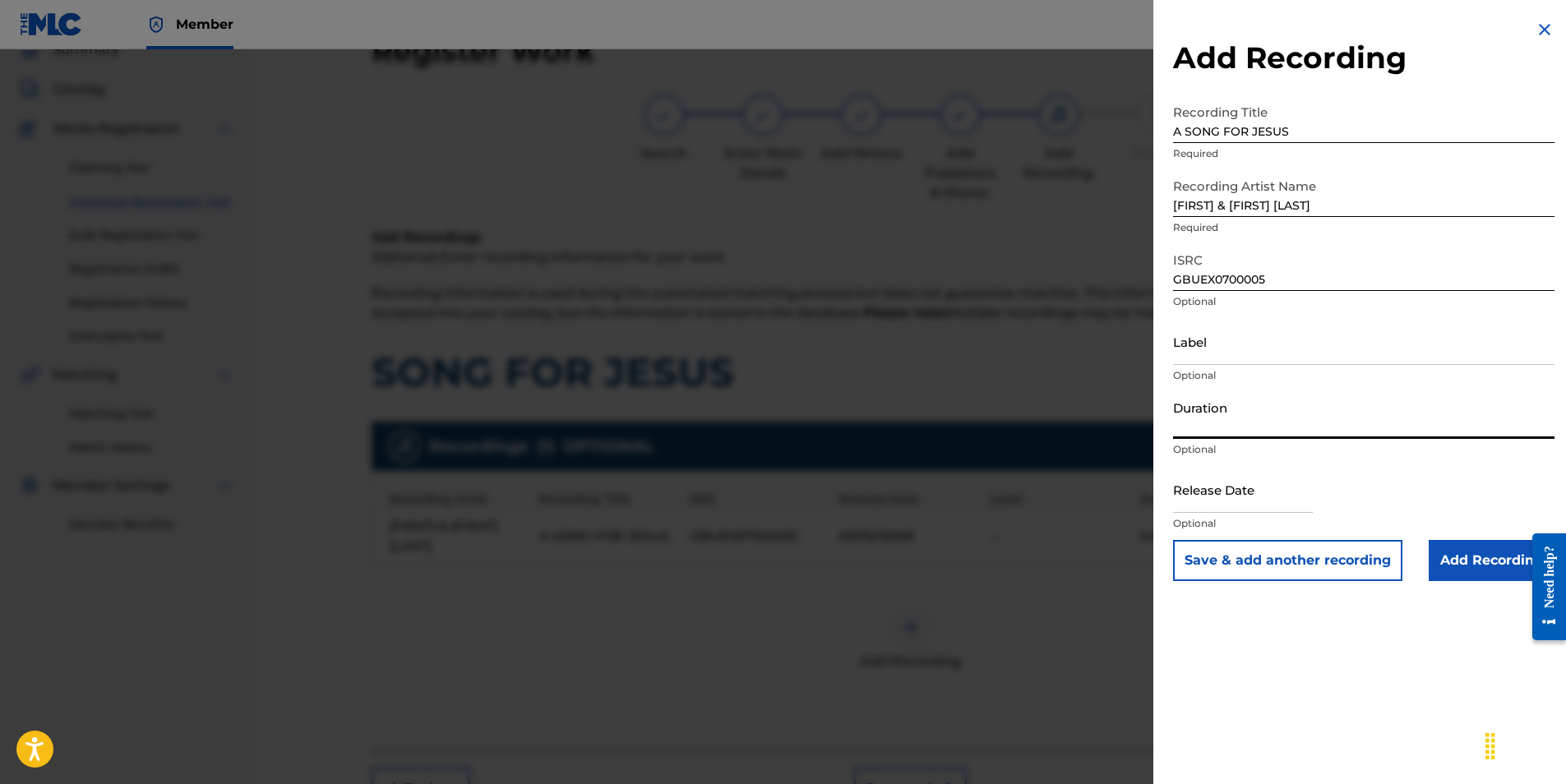 click on "Duration" at bounding box center (1364, 415) 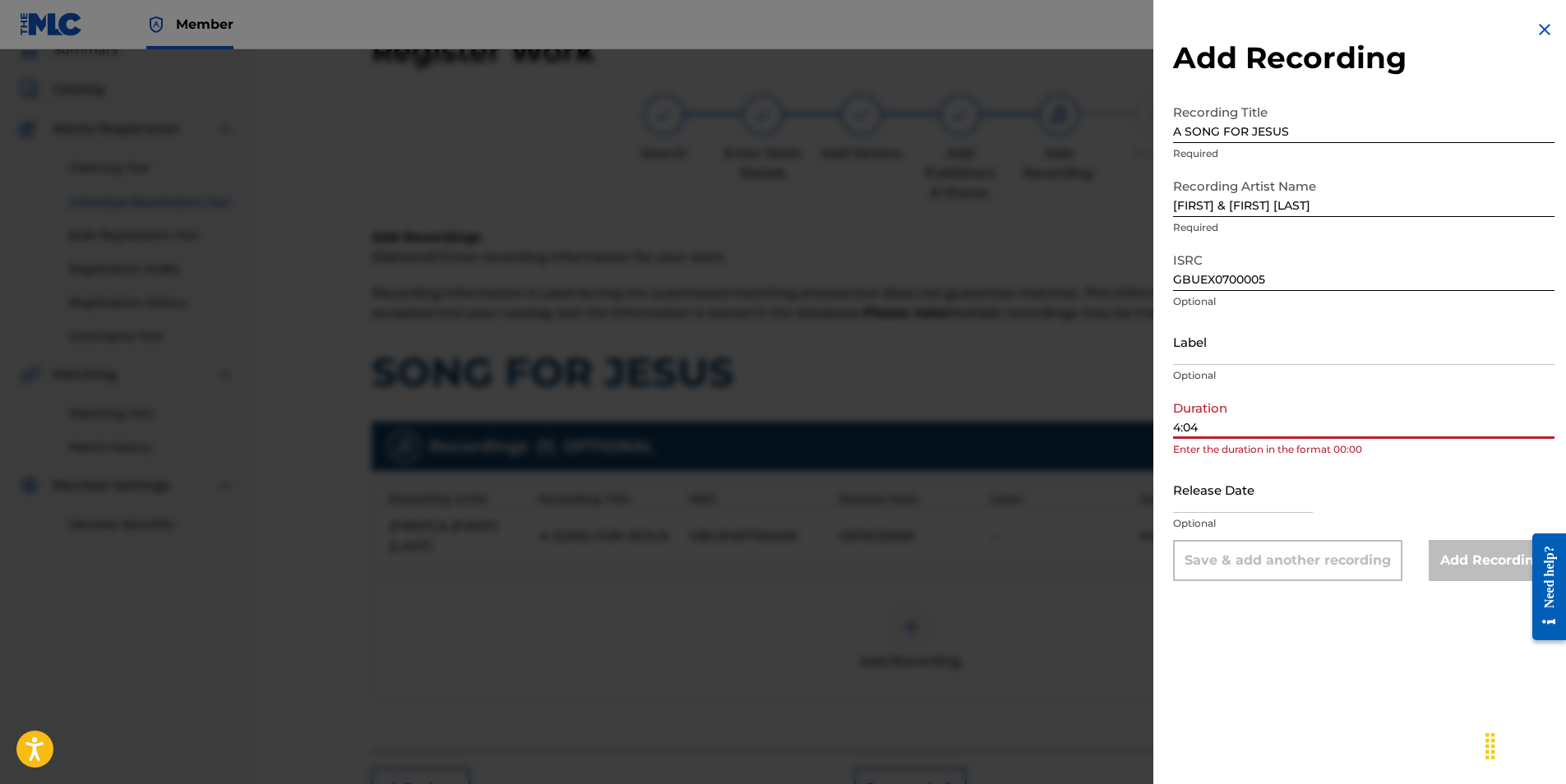 type on "4:04" 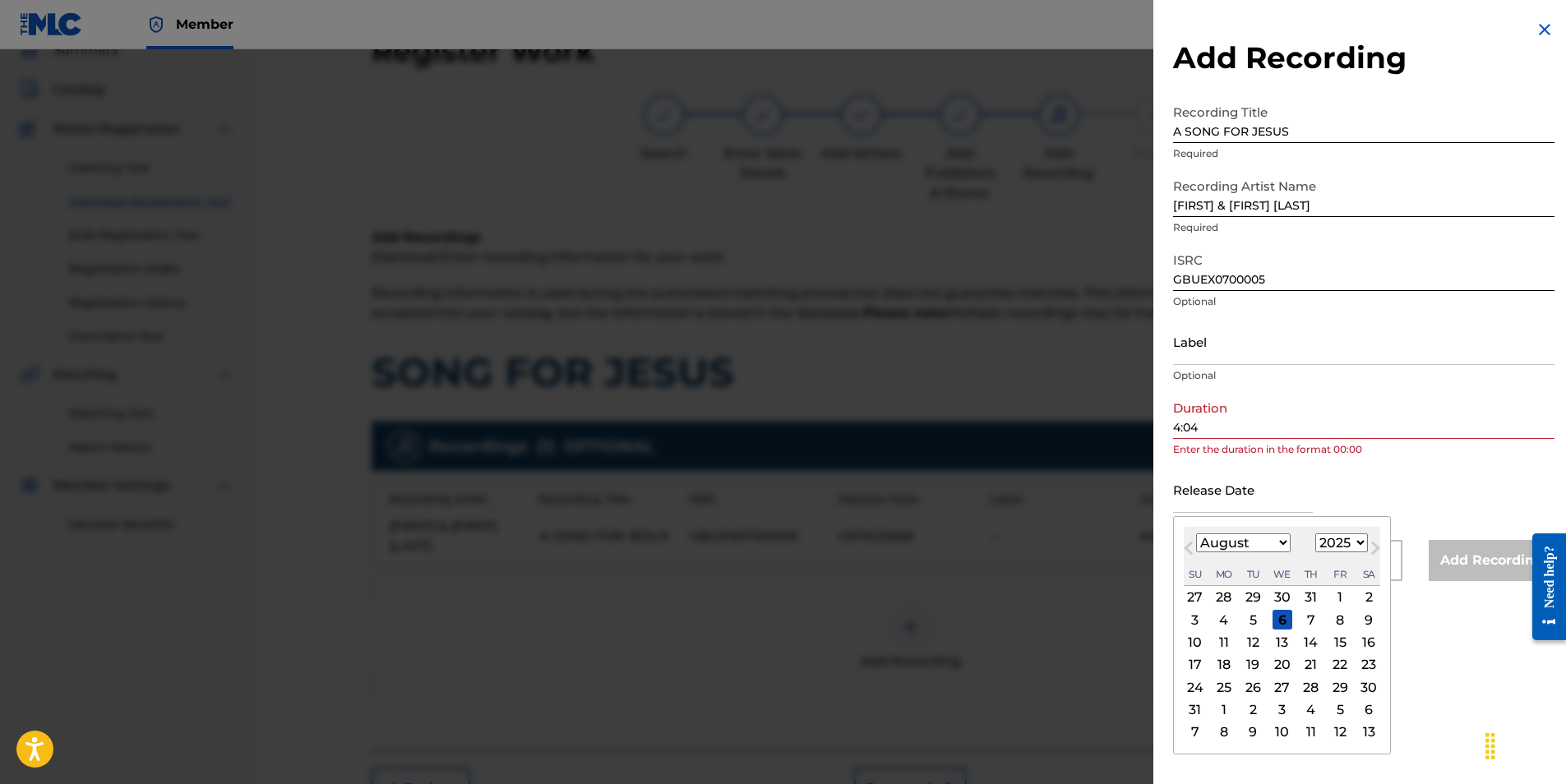 click on "1900 1901 1902 1903 1904 1905 1906 1907 1908 1909 1910 1911 1912 1913 1914 1915 1916 1917 1918 1919 1920 1921 1922 1923 1924 1925 1926 1927 1928 1929 1930 1931 1932 1933 1934 1935 1936 1937 1938 1939 1940 1941 1942 1943 1944 1945 1946 1947 1948 1949 1950 1951 1952 1953 1954 1955 1956 1957 1958 1959 1960 1961 1962 1963 1964 1965 1966 1967 1968 1969 1970 1971 1972 1973 1974 1975 1976 1977 1978 1979 1980 1981 1982 1983 1984 1985 1986 1987 1988 1989 1990 1991 1992 1993 1994 1995 1996 1997 1998 1999 2000 2001 2002 2003 2004 2005 2006 2007 2008 2009 2010 2011 2012 2013 2014 2015 2016 2017 2018 2019 2020 2021 2022 2023 2024 2025 2026 2027 2028 2029 2030 2031 2032 2033 2034 2035 2036 2037 2038 2039 2040 2041 2042 2043 2044 2045 2046 2047 2048 2049 2050 2051 2052 2053 2054 2055 2056 2057 2058 2059 2060 2061 2062 2063 2064 2065 2066 2067 2068 2069 2070 2071 2072 2073 2074 2075 2076 2077 2078 2079 2080 2081 2082 2083 2084 2085 2086 2087 2088 2089 2090 2091 2092 2093 2094 2095 2096 2097 2098 2099 2100" at bounding box center (1342, 542) 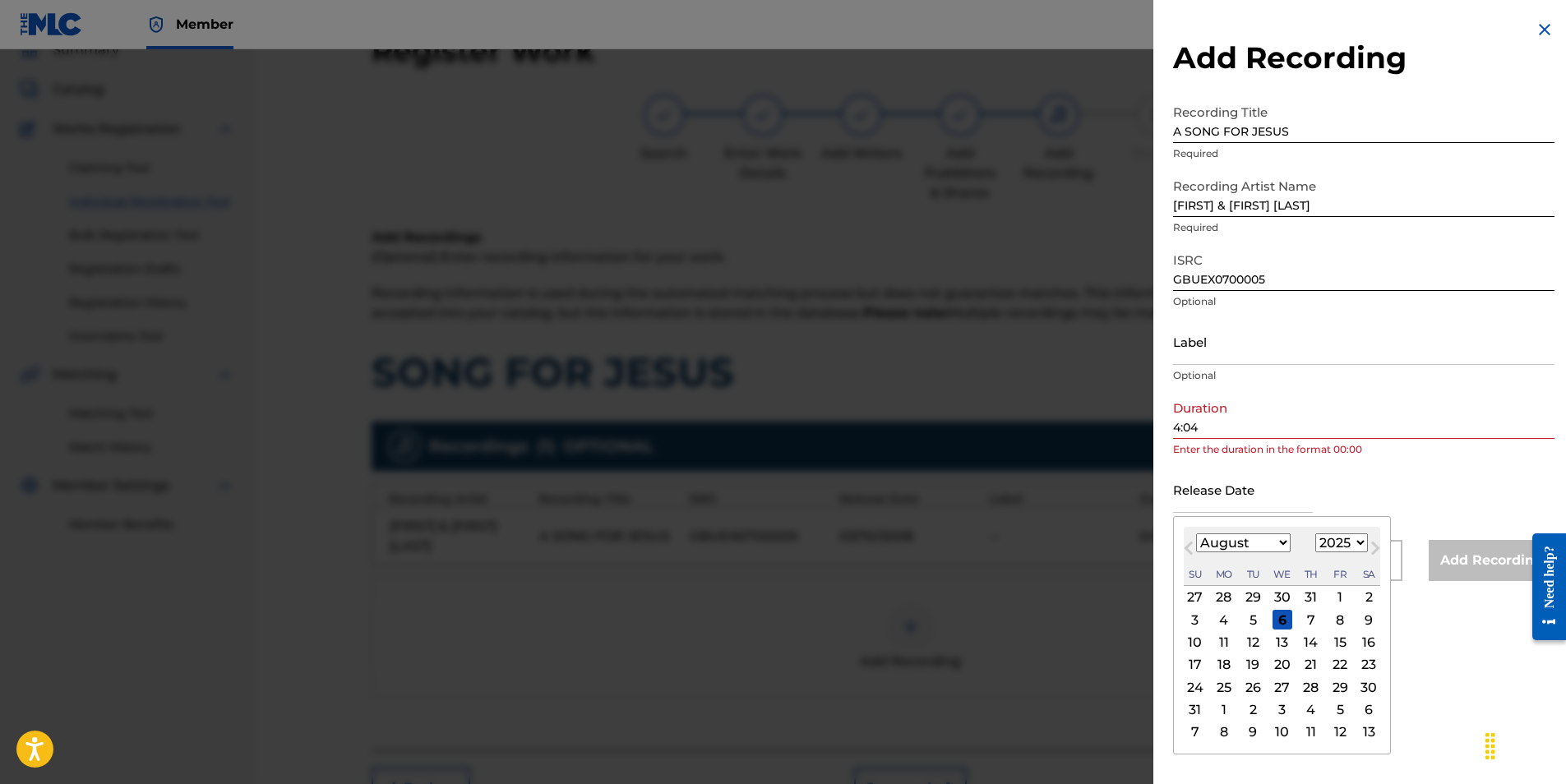 select on "2018" 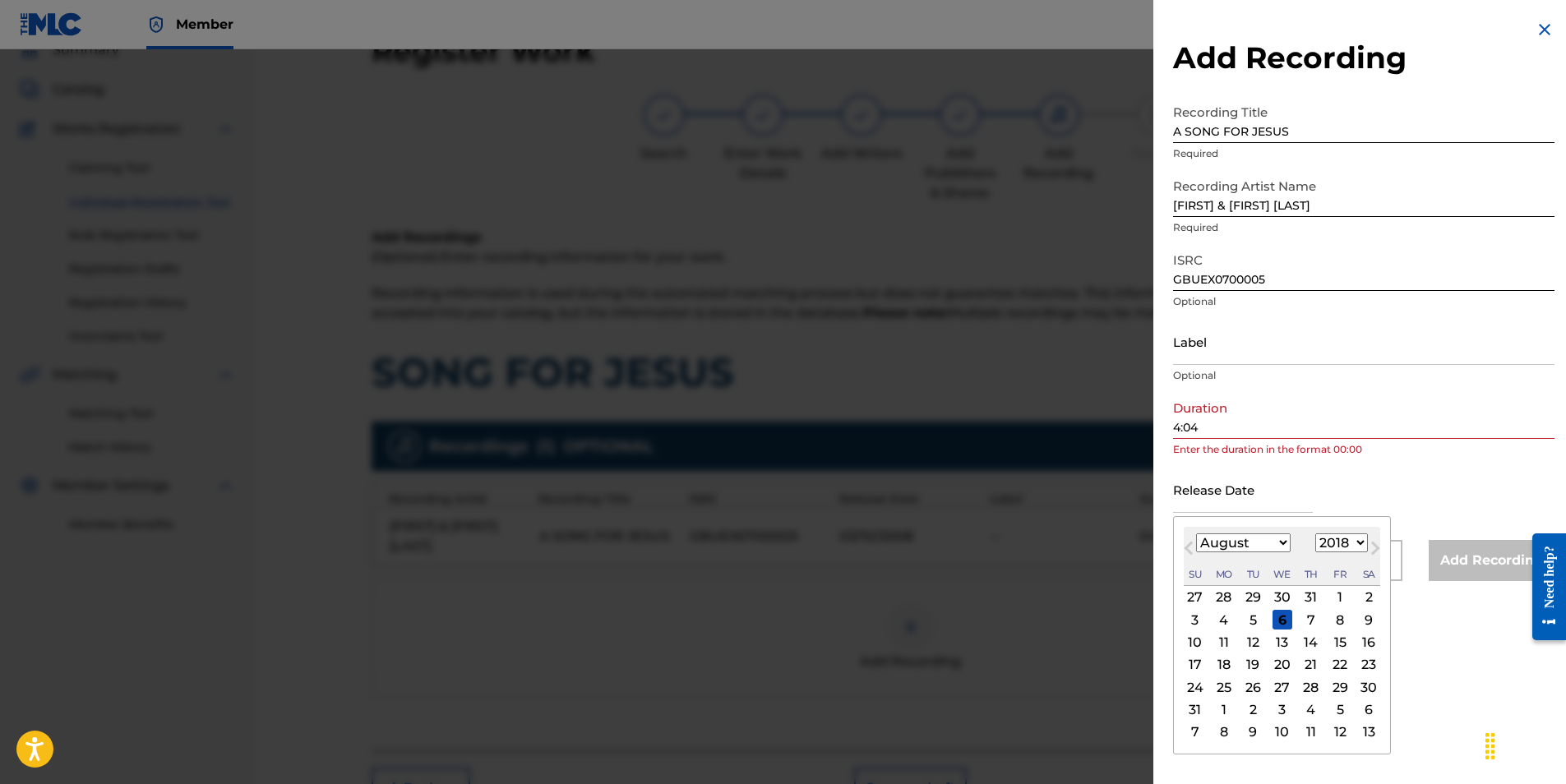 click on "1900 1901 1902 1903 1904 1905 1906 1907 1908 1909 1910 1911 1912 1913 1914 1915 1916 1917 1918 1919 1920 1921 1922 1923 1924 1925 1926 1927 1928 1929 1930 1931 1932 1933 1934 1935 1936 1937 1938 1939 1940 1941 1942 1943 1944 1945 1946 1947 1948 1949 1950 1951 1952 1953 1954 1955 1956 1957 1958 1959 1960 1961 1962 1963 1964 1965 1966 1967 1968 1969 1970 1971 1972 1973 1974 1975 1976 1977 1978 1979 1980 1981 1982 1983 1984 1985 1986 1987 1988 1989 1990 1991 1992 1993 1994 1995 1996 1997 1998 1999 2000 2001 2002 2003 2004 2005 2006 2007 2008 2009 2010 2011 2012 2013 2014 2015 2016 2017 2018 2019 2020 2021 2022 2023 2024 2025 2026 2027 2028 2029 2030 2031 2032 2033 2034 2035 2036 2037 2038 2039 2040 2041 2042 2043 2044 2045 2046 2047 2048 2049 2050 2051 2052 2053 2054 2055 2056 2057 2058 2059 2060 2061 2062 2063 2064 2065 2066 2067 2068 2069 2070 2071 2072 2073 2074 2075 2076 2077 2078 2079 2080 2081 2082 2083 2084 2085 2086 2087 2088 2089 2090 2091 2092 2093 2094 2095 2096 2097 2098 2099 2100" at bounding box center (1342, 542) 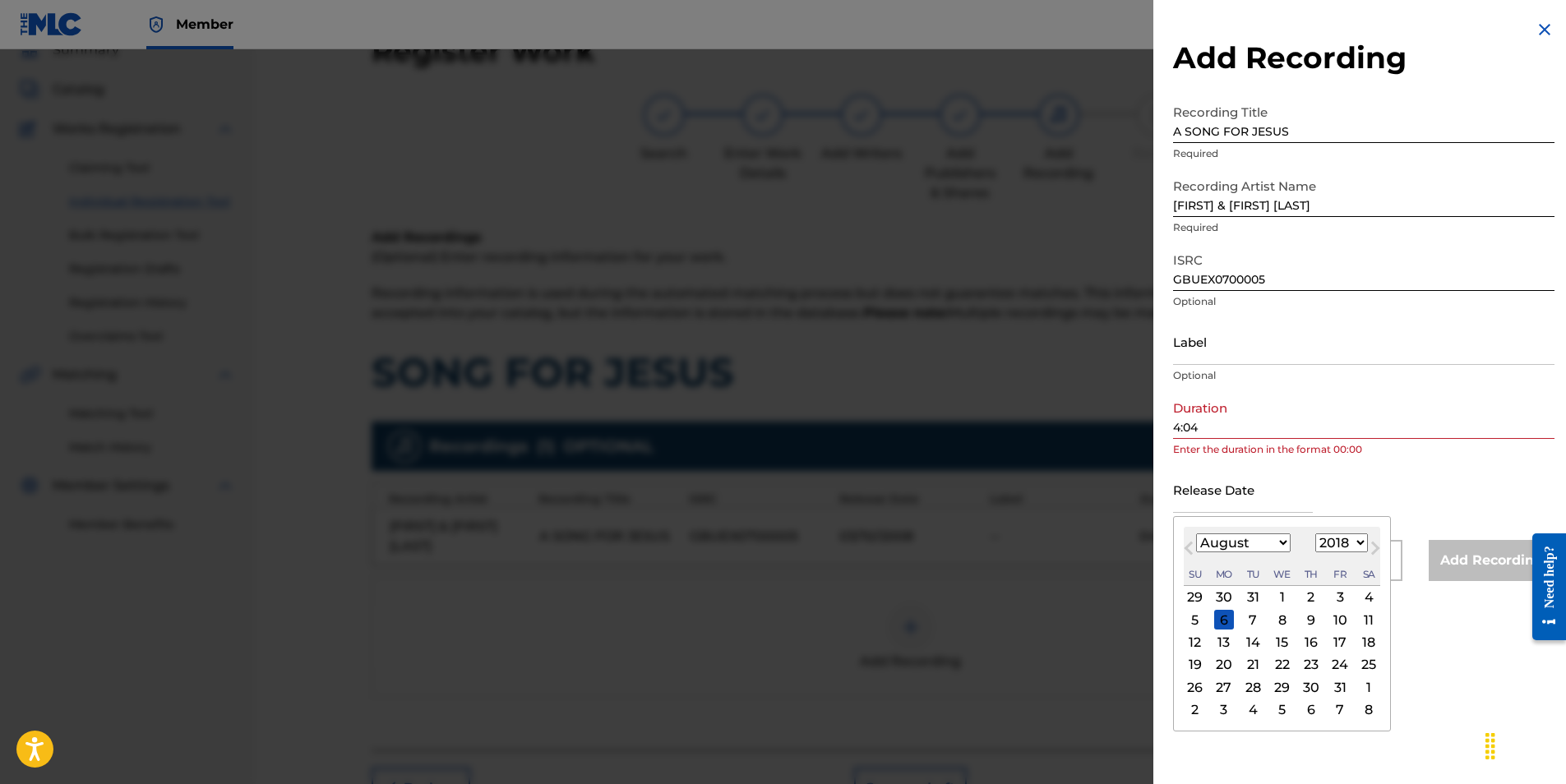 click on "January February March April May June July August September October November December" at bounding box center (1243, 542) 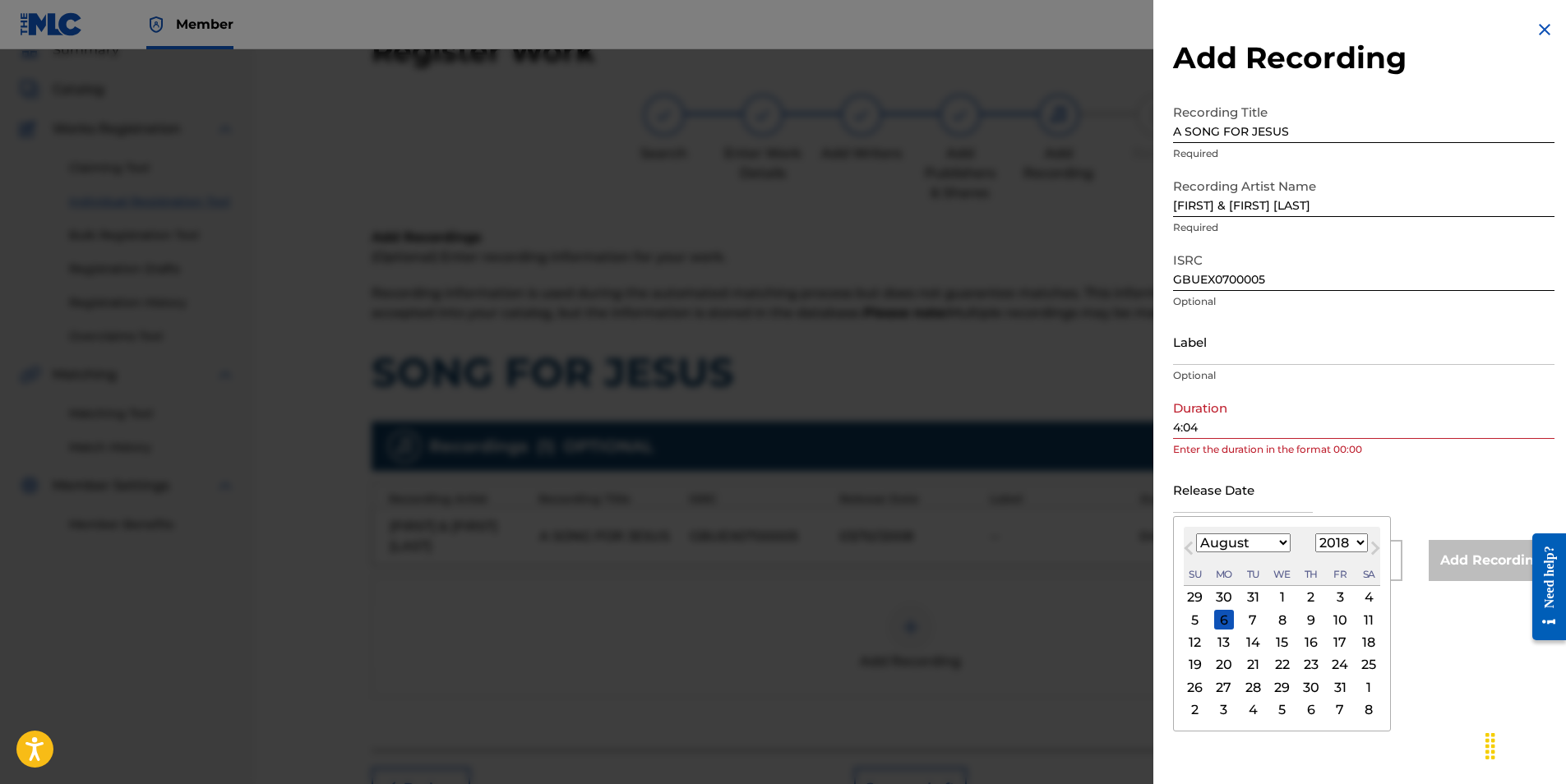 select on "5" 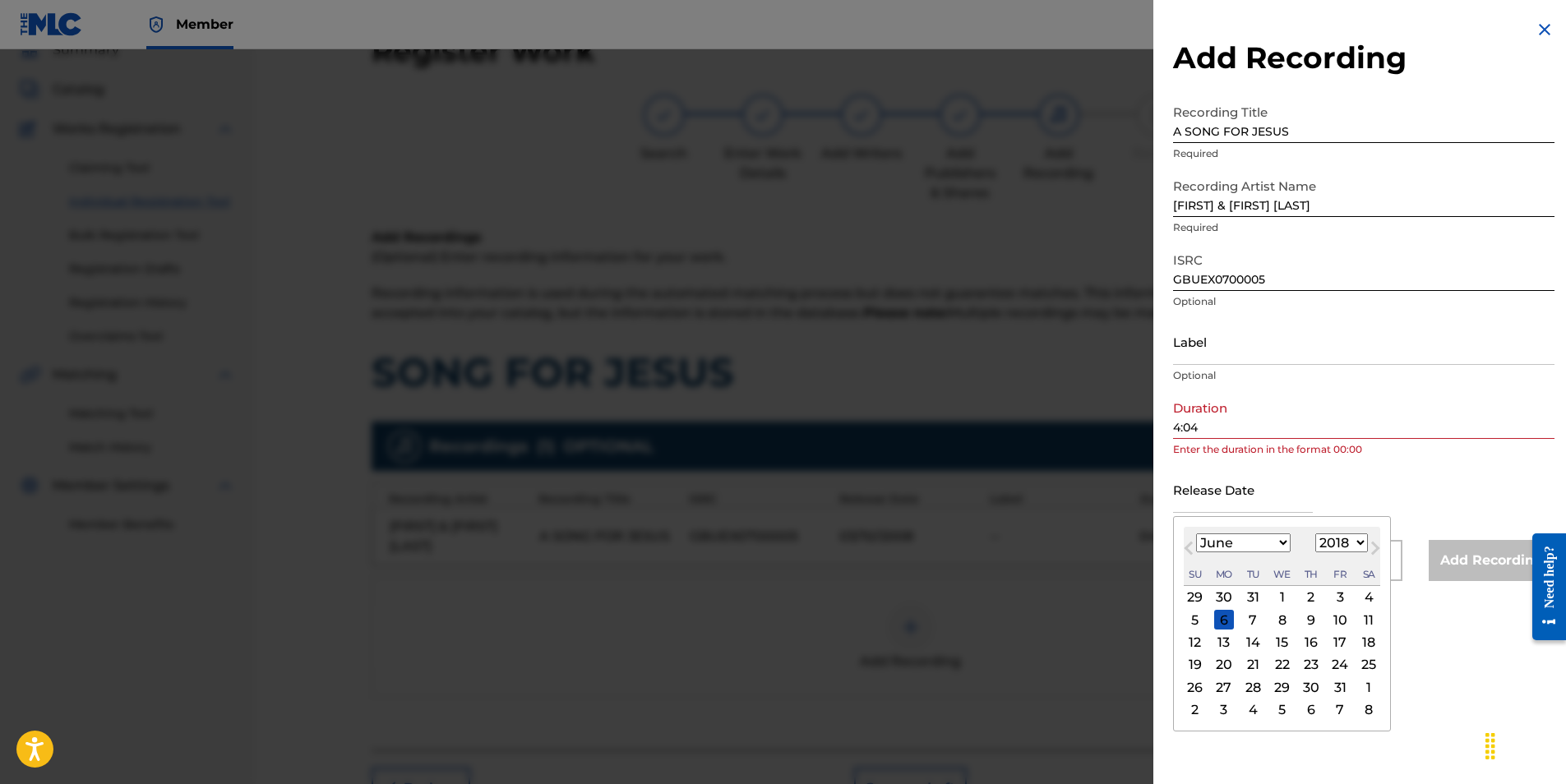 click on "January February March April May June July August September October November December" at bounding box center (1243, 542) 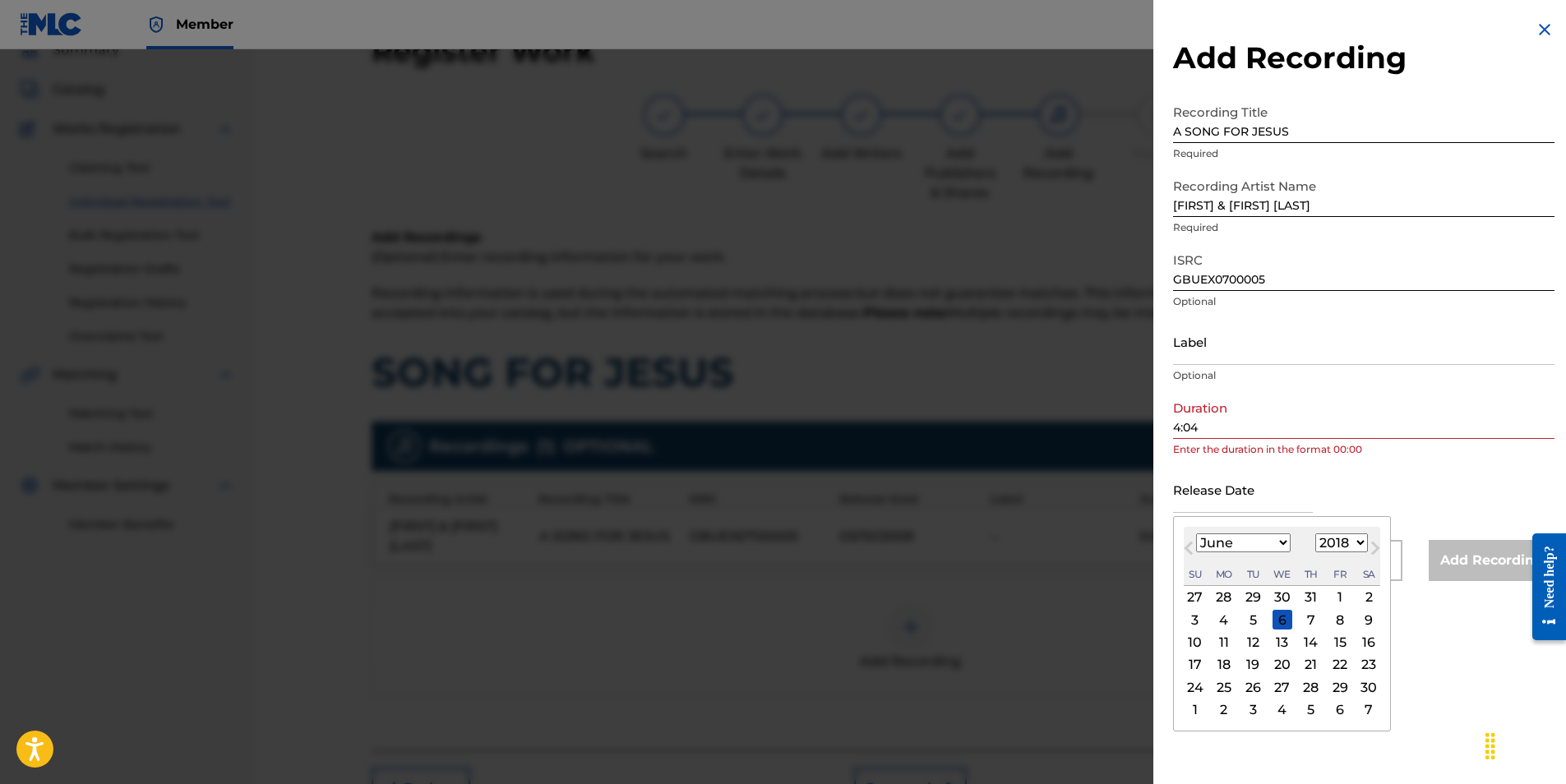 click on "15" at bounding box center (1340, 643) 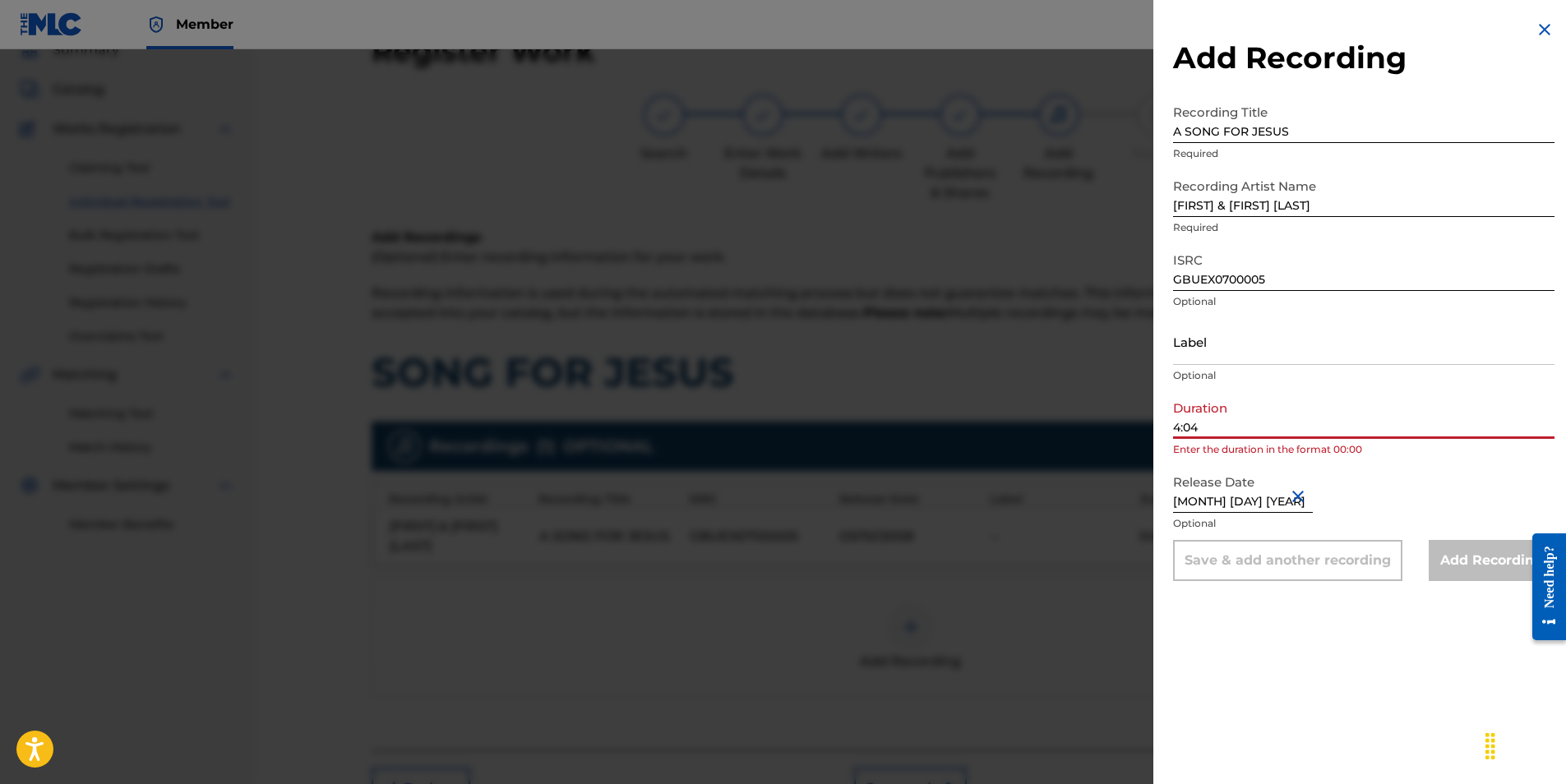 click on "4:04" at bounding box center (1364, 415) 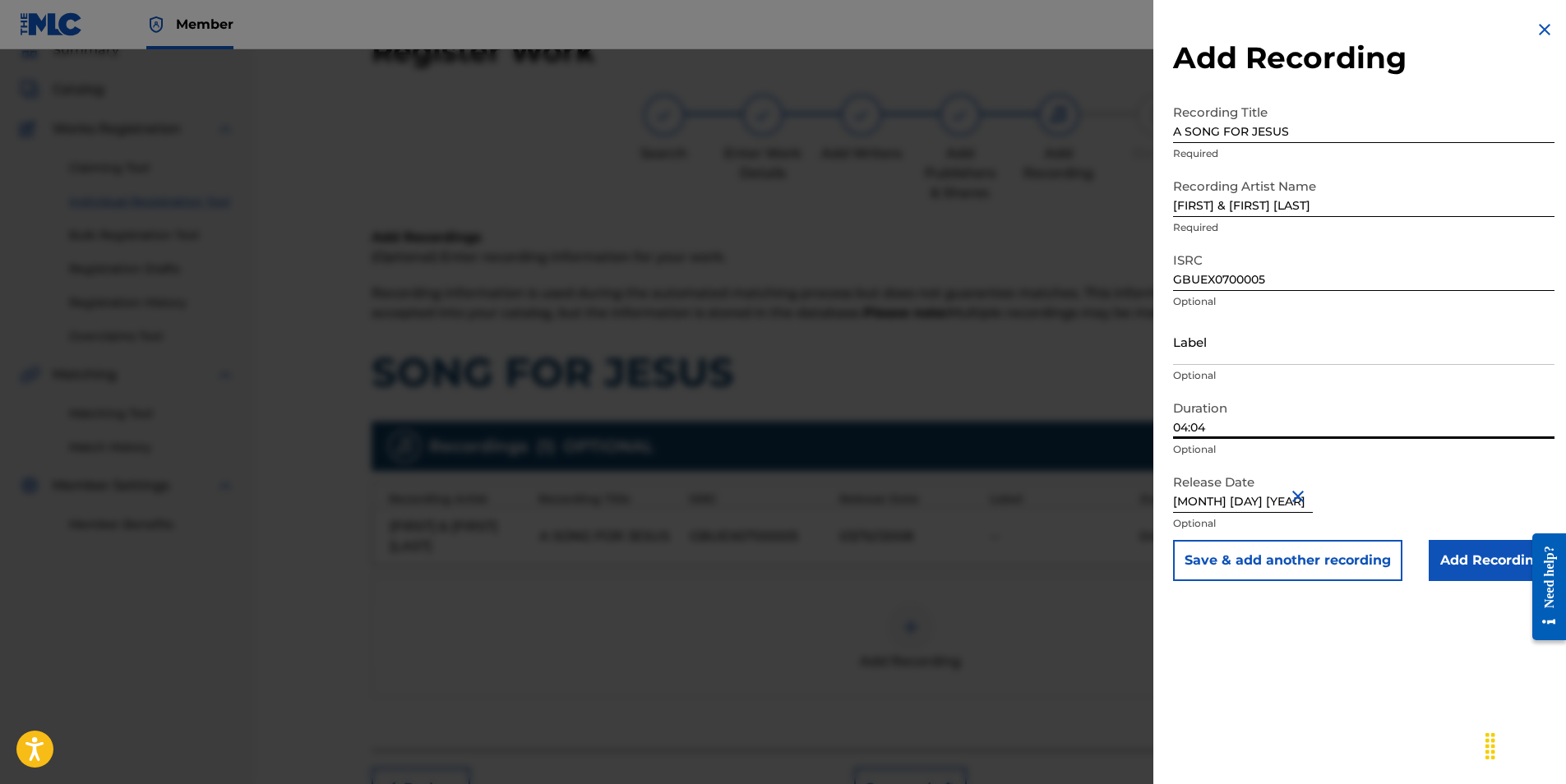 type on "04:04" 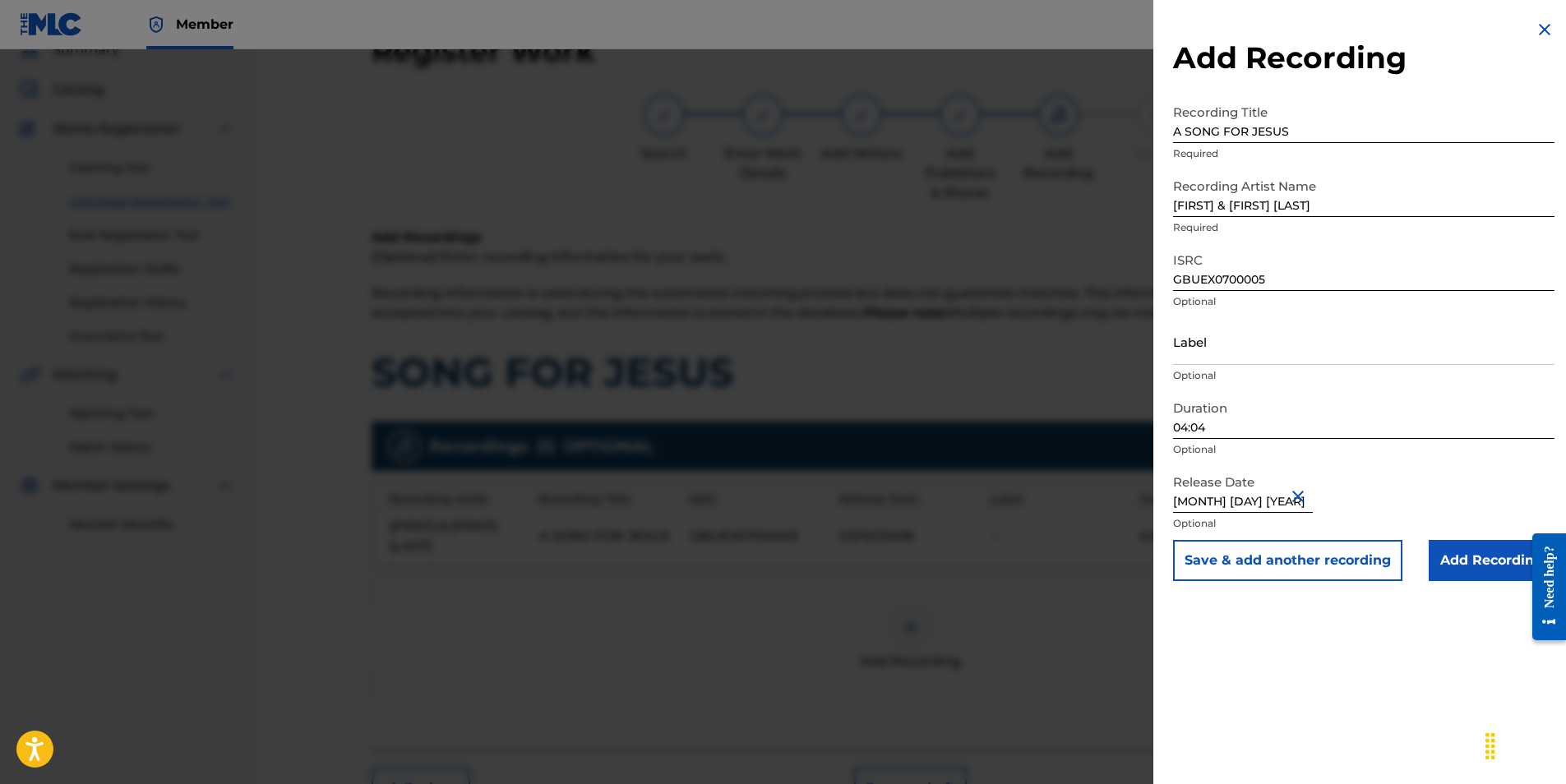 click on "Add Recording" at bounding box center [1491, 560] 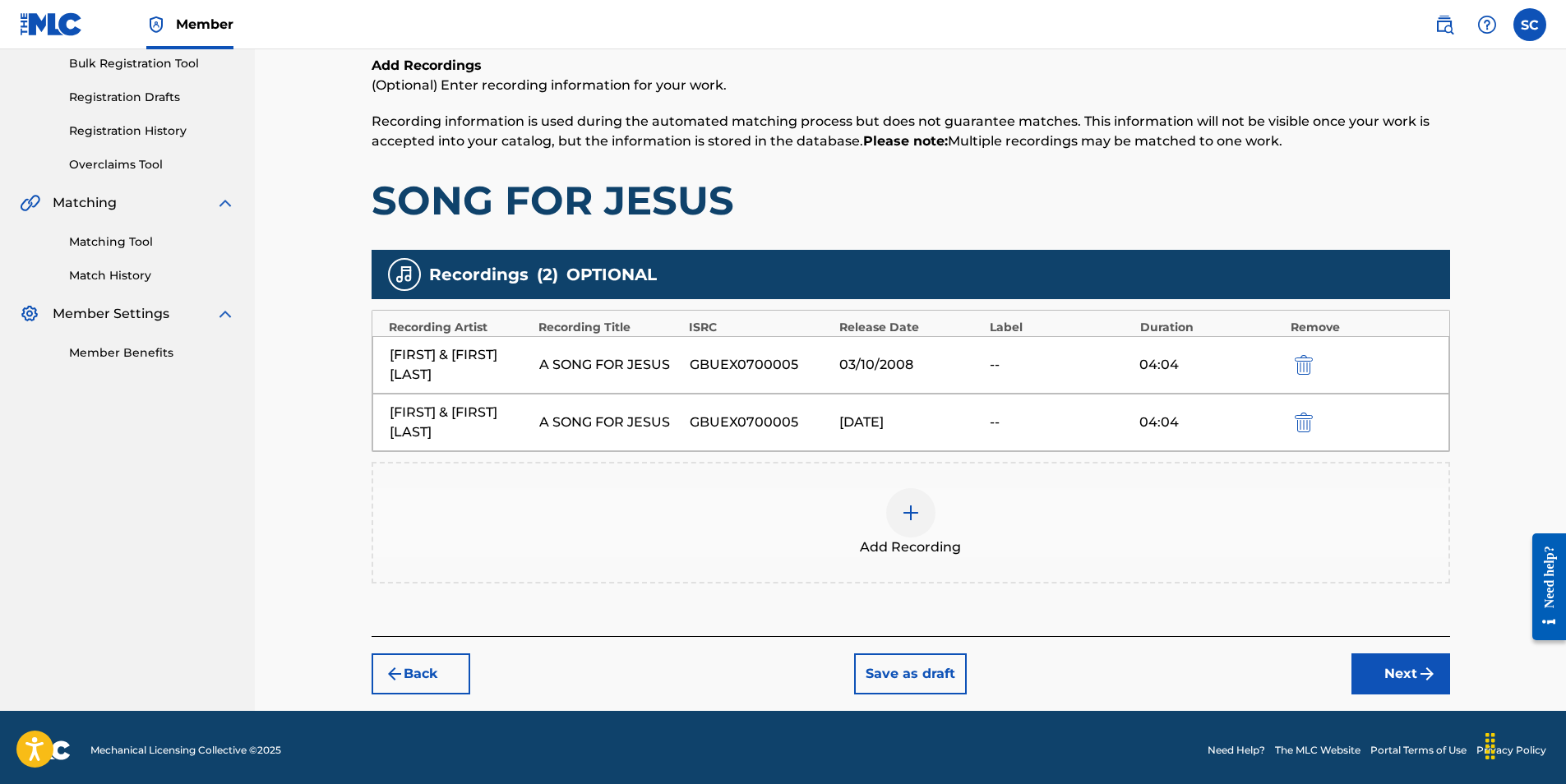 scroll, scrollTop: 251, scrollLeft: 0, axis: vertical 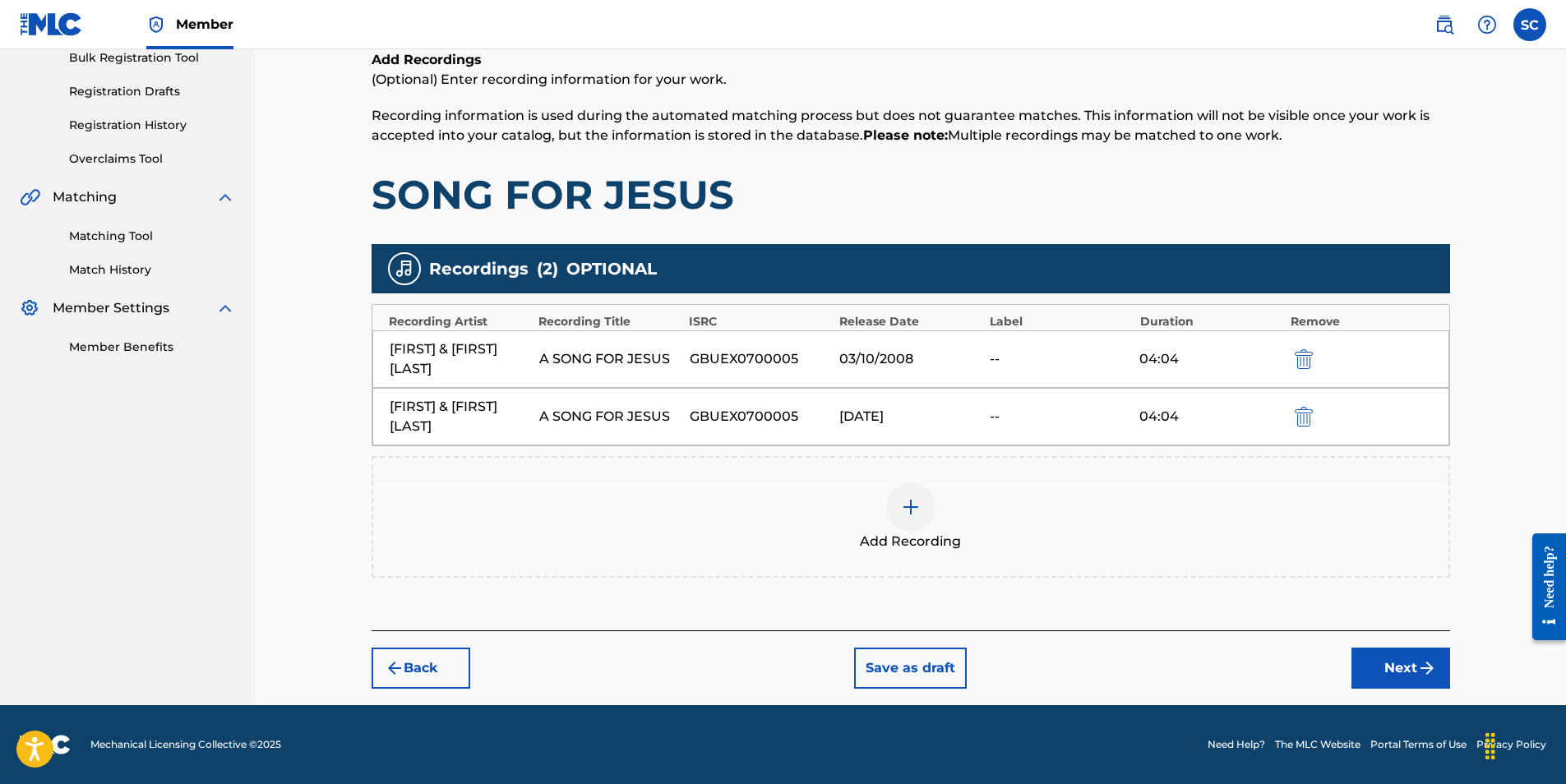 click on "Next" at bounding box center (1401, 668) 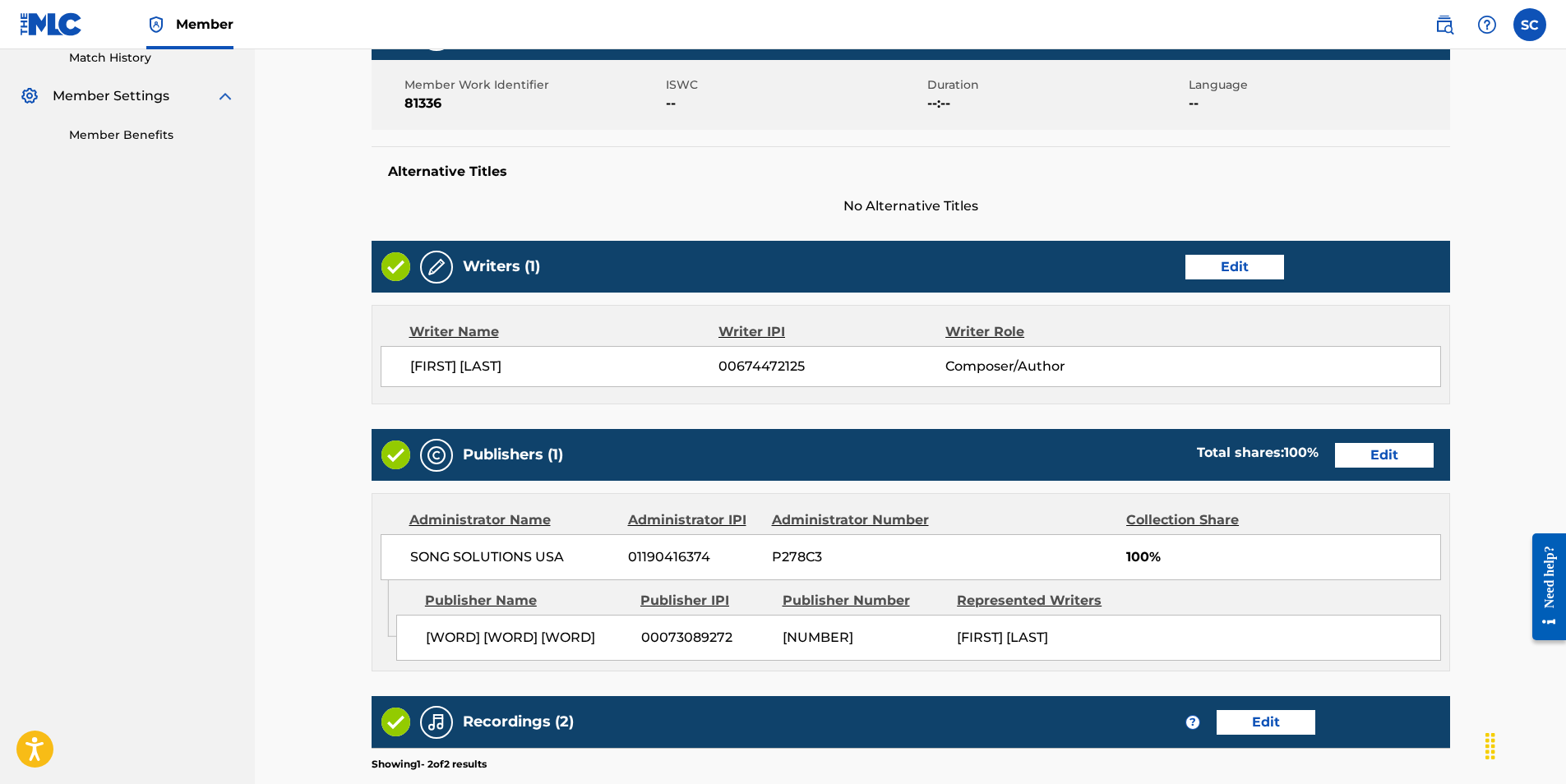 scroll, scrollTop: 731, scrollLeft: 0, axis: vertical 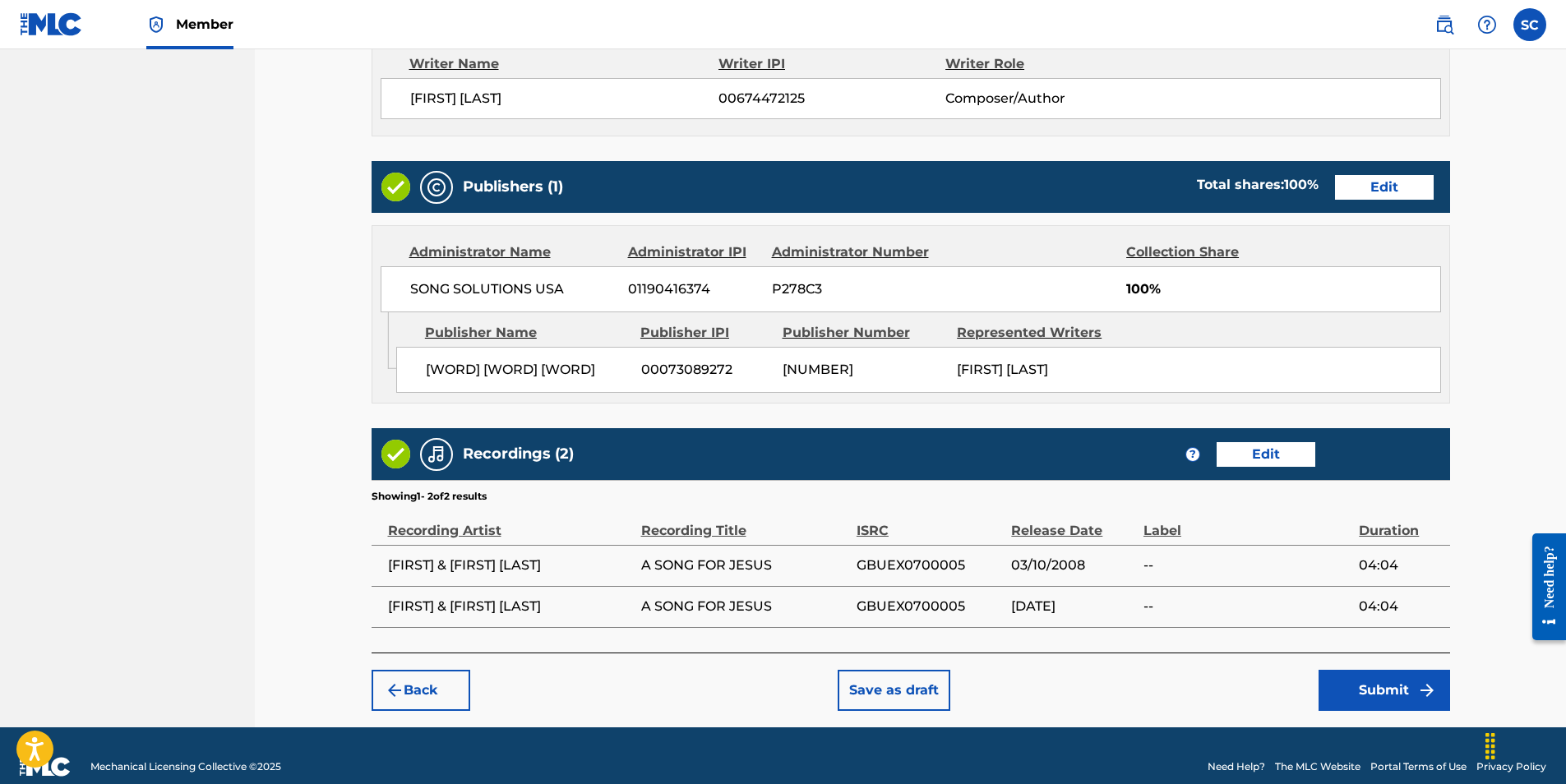 click on "Submit" at bounding box center [1384, 690] 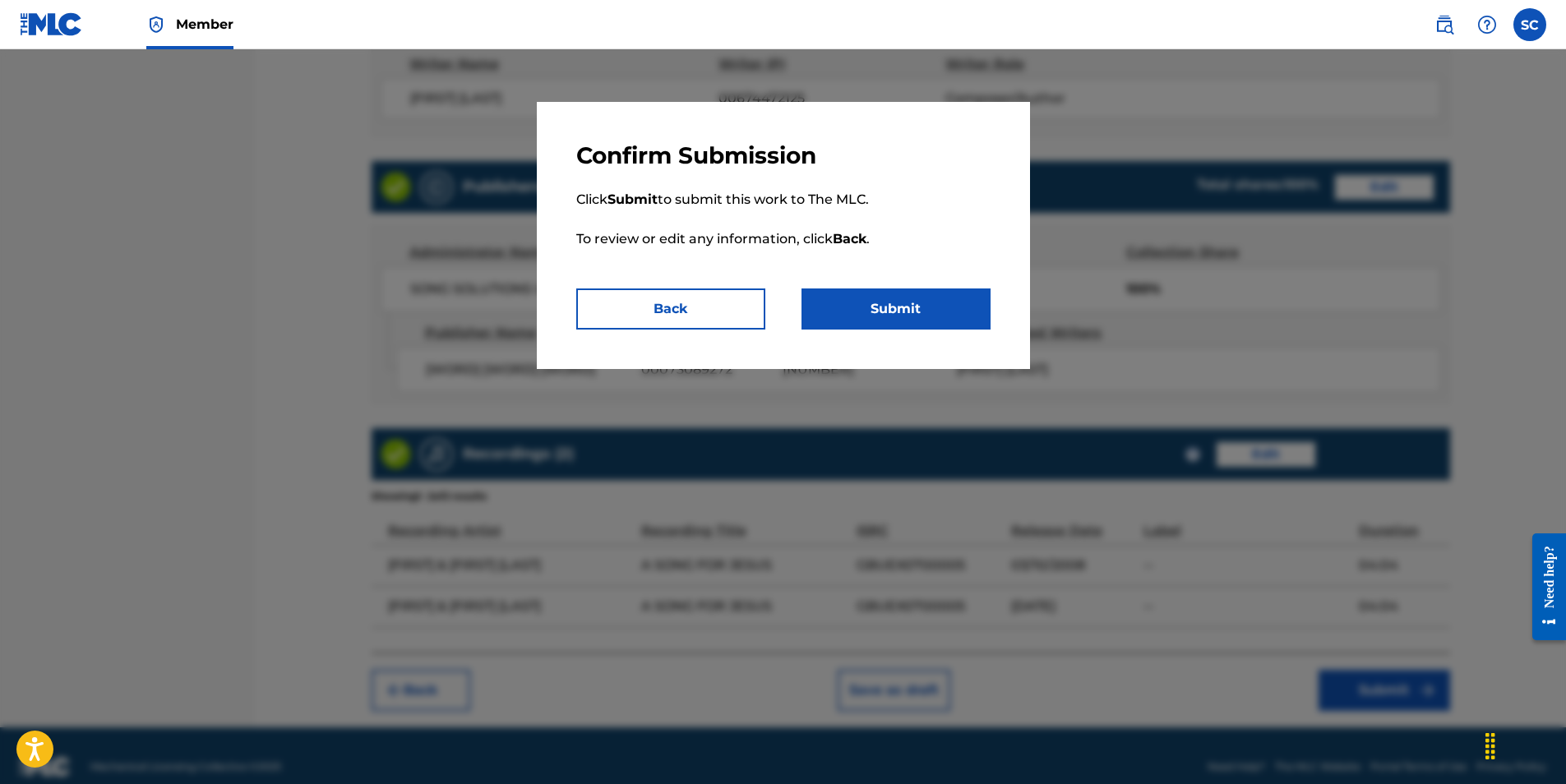 click on "Submit" at bounding box center [896, 309] 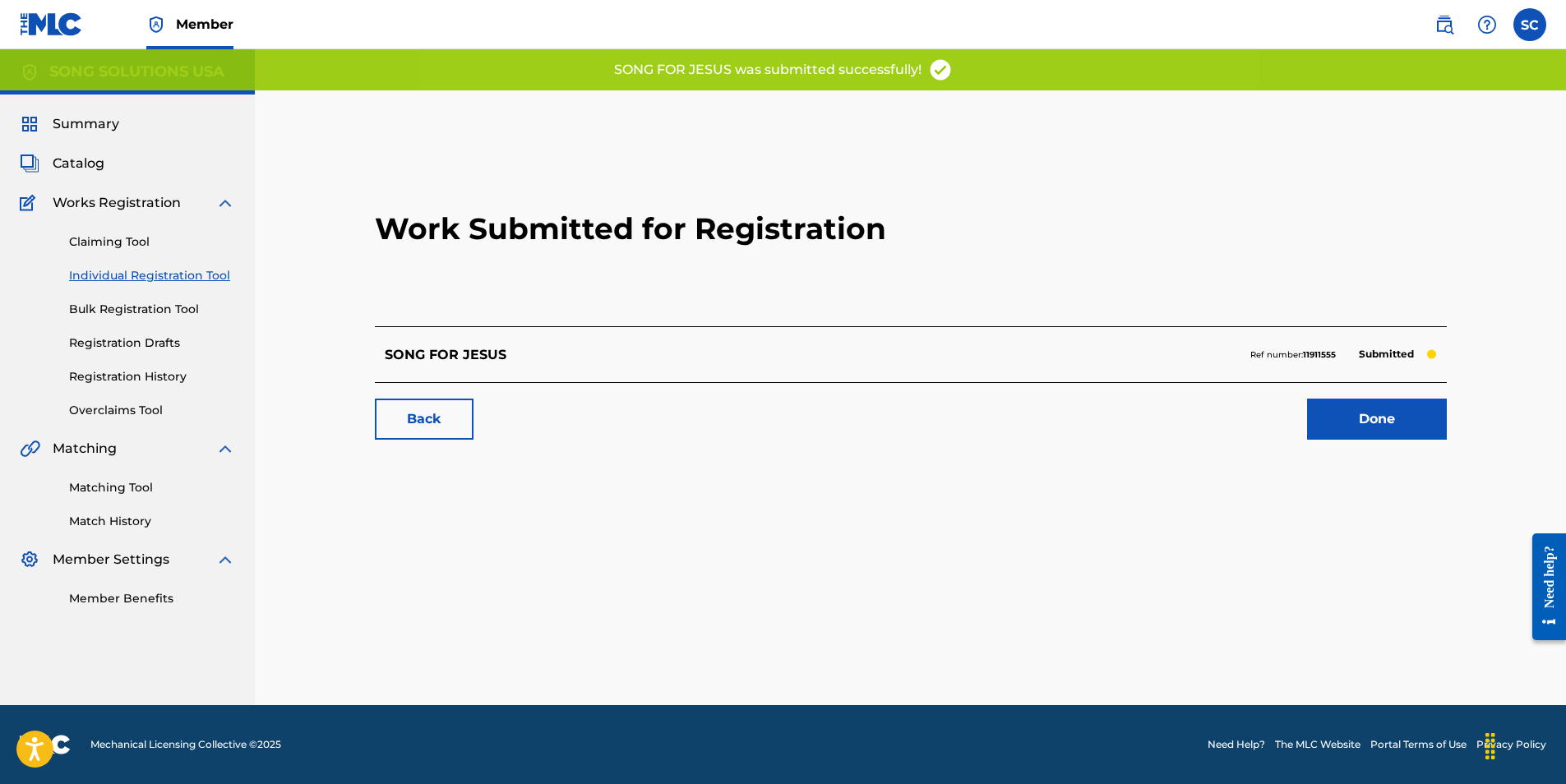 click on "Done" at bounding box center (1377, 419) 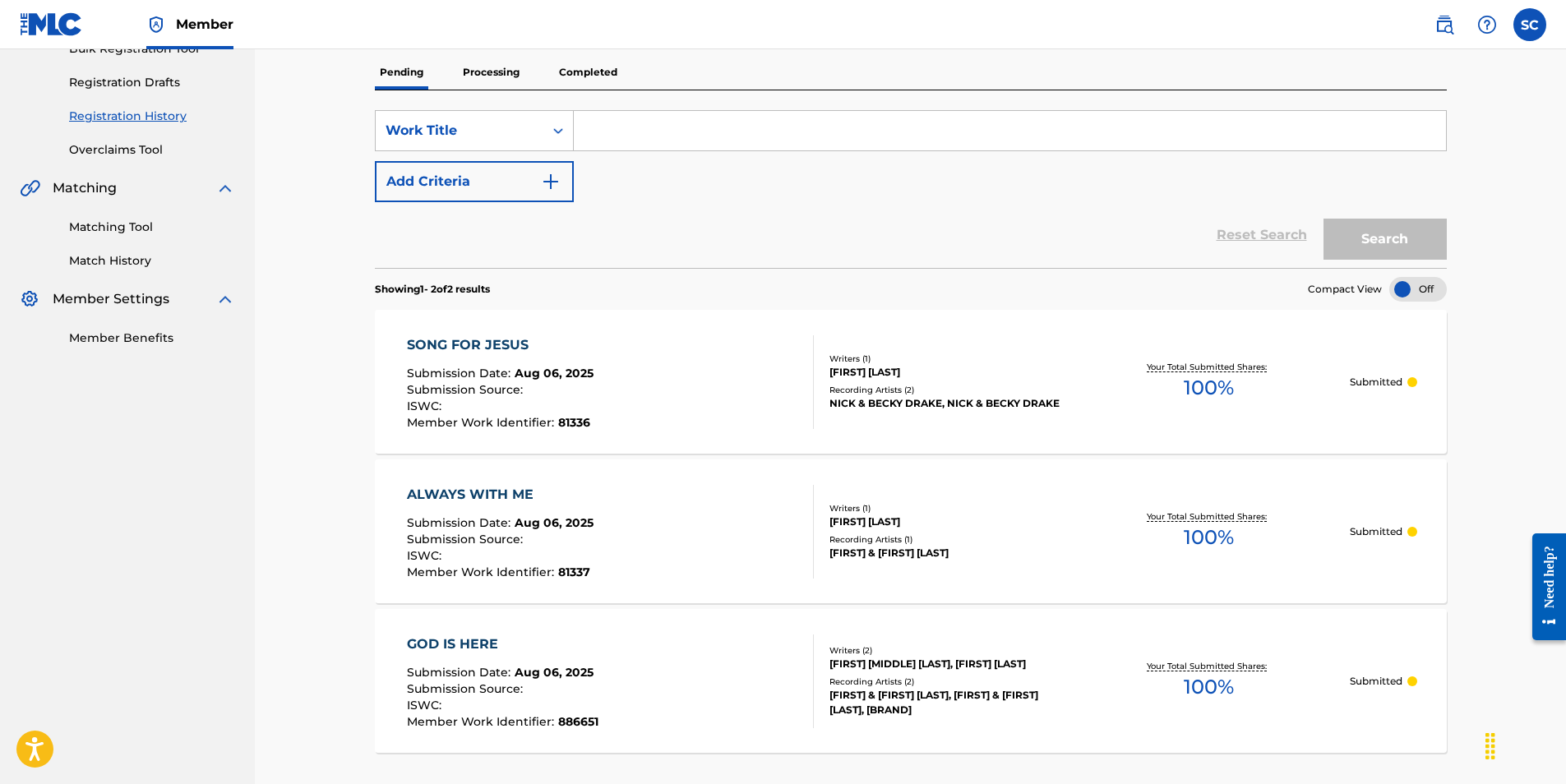scroll, scrollTop: 164, scrollLeft: 0, axis: vertical 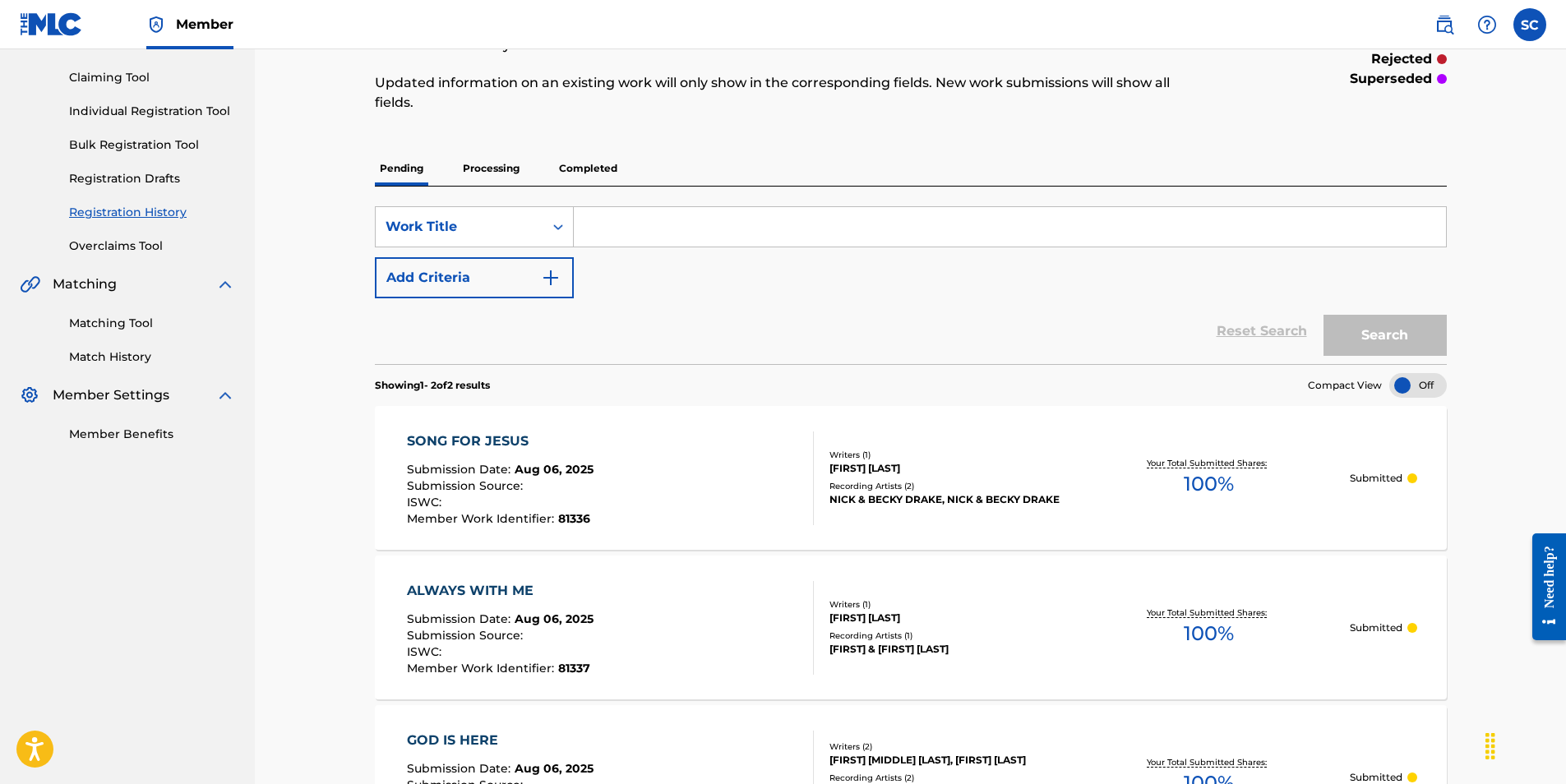 click on "Individual Registration Tool" at bounding box center (152, 111) 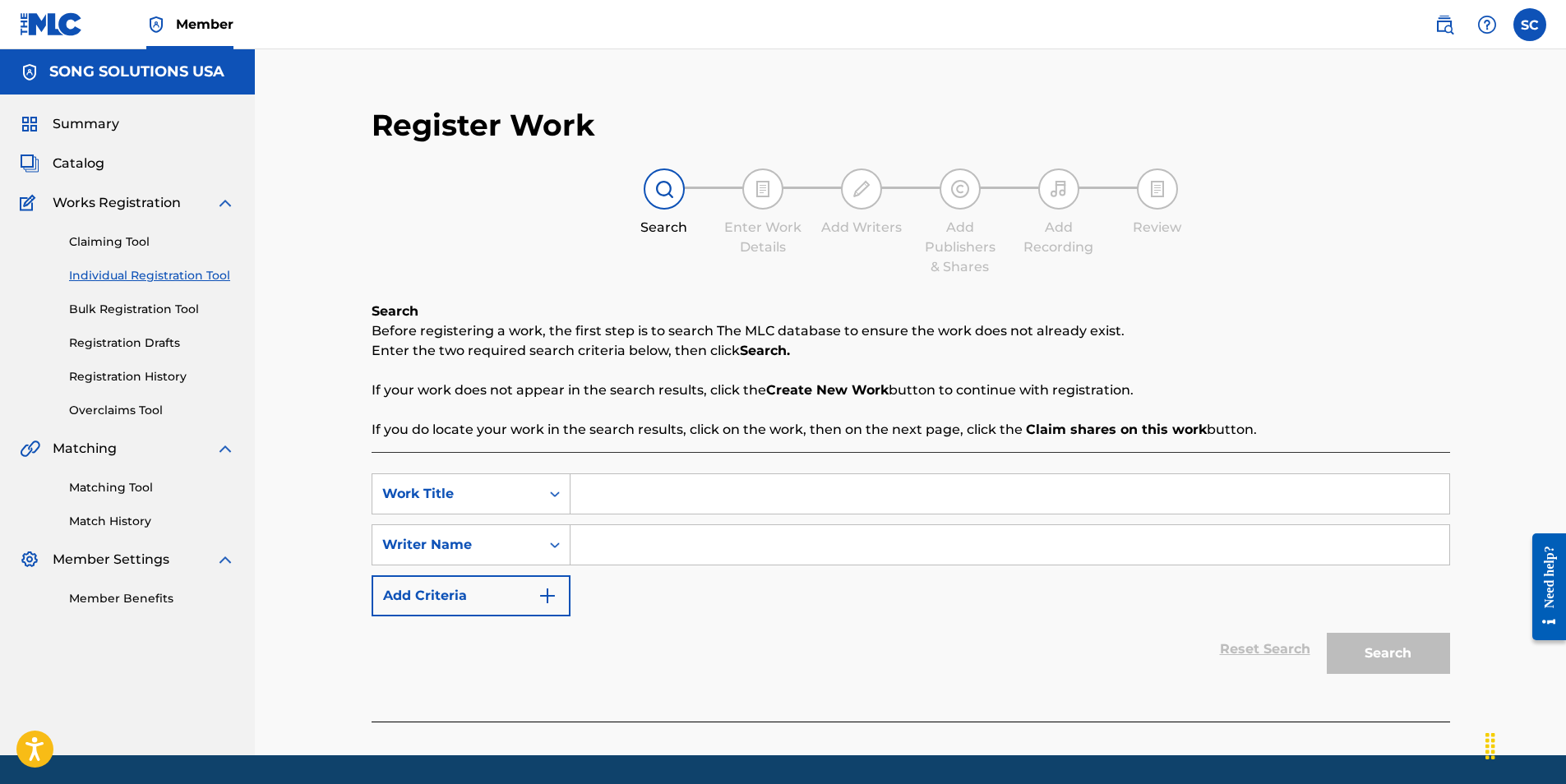 click at bounding box center (1009, 494) 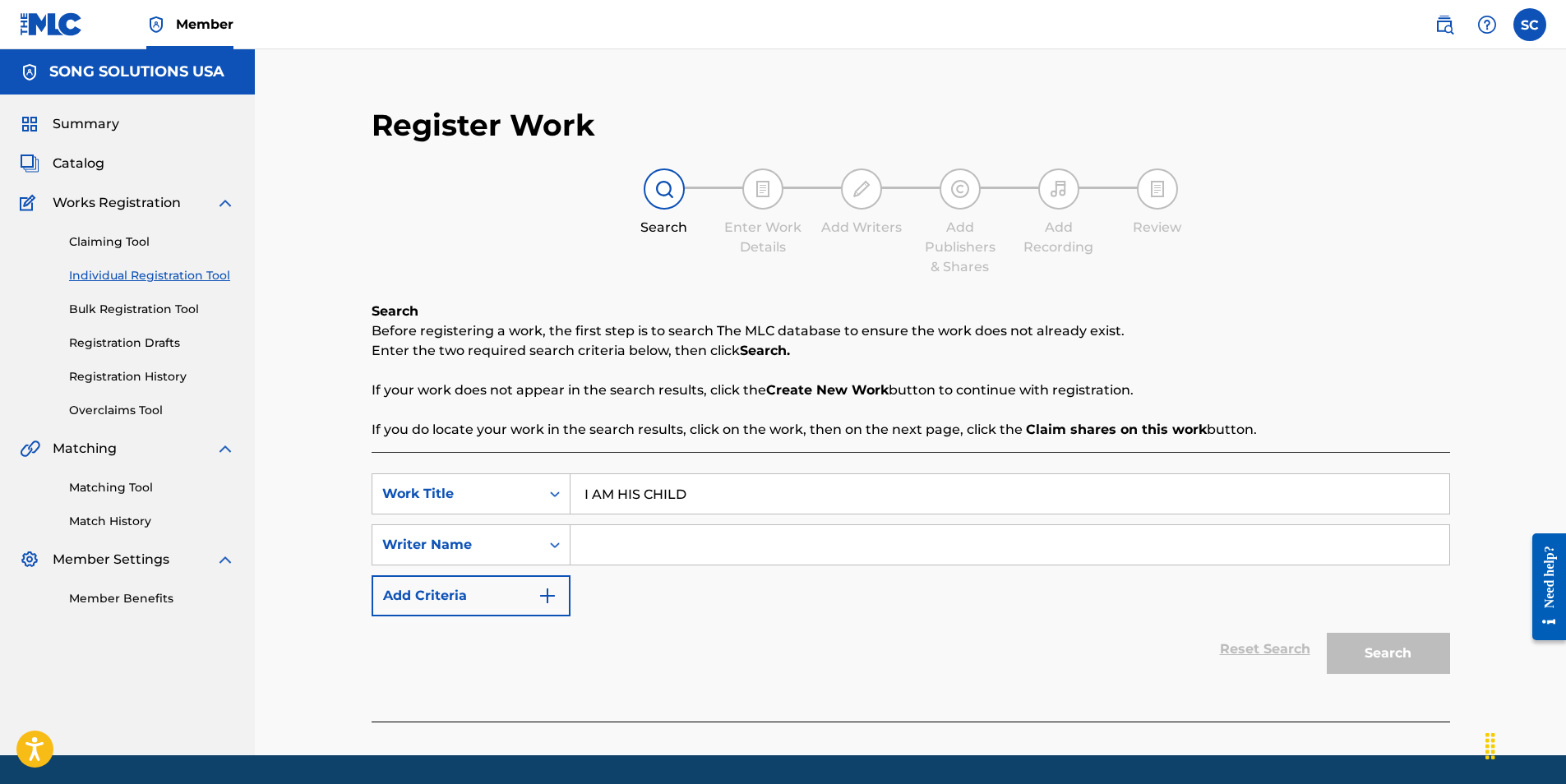 type on "I AM HIS CHILD" 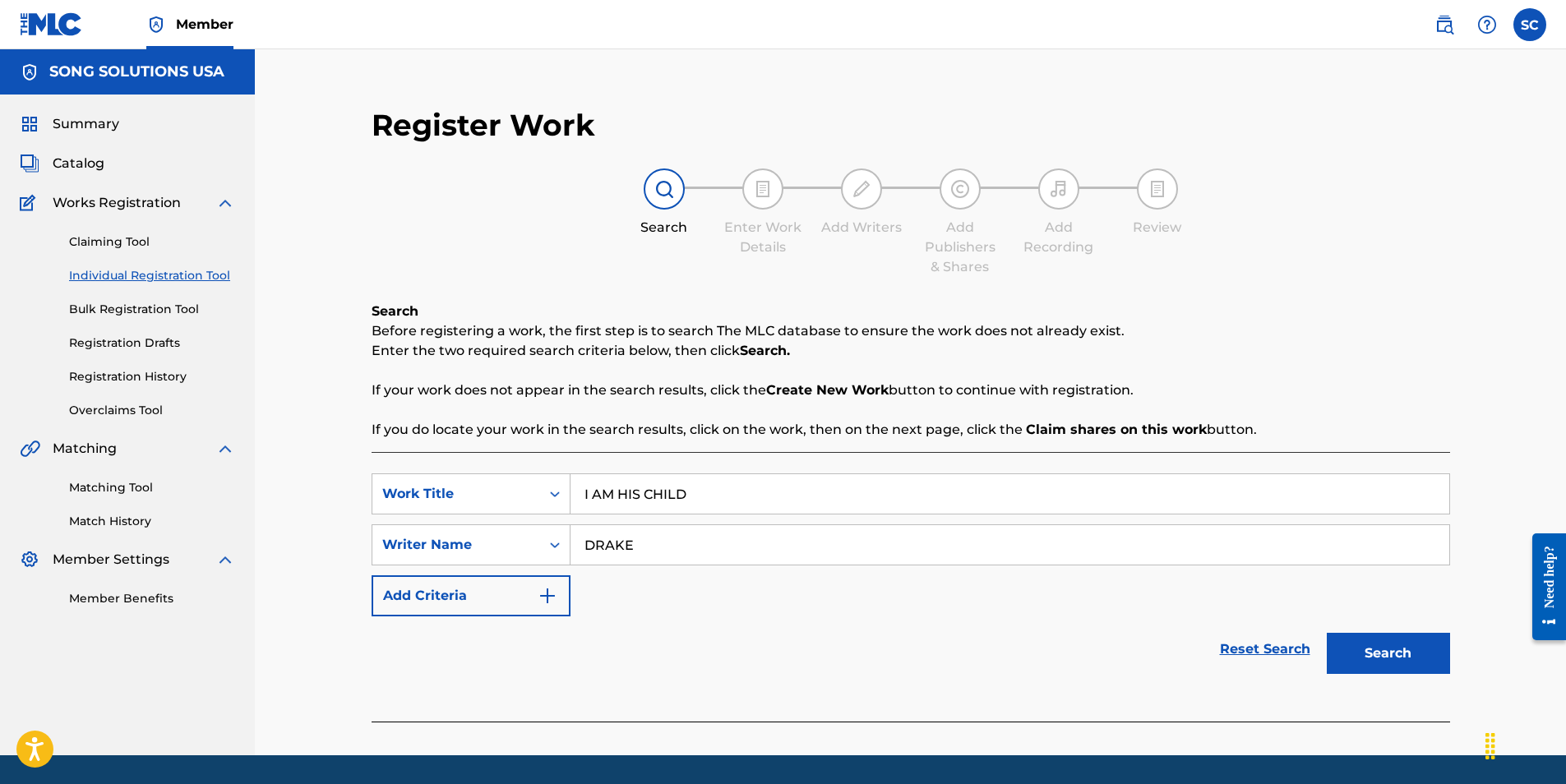 click on "Search" at bounding box center (1388, 653) 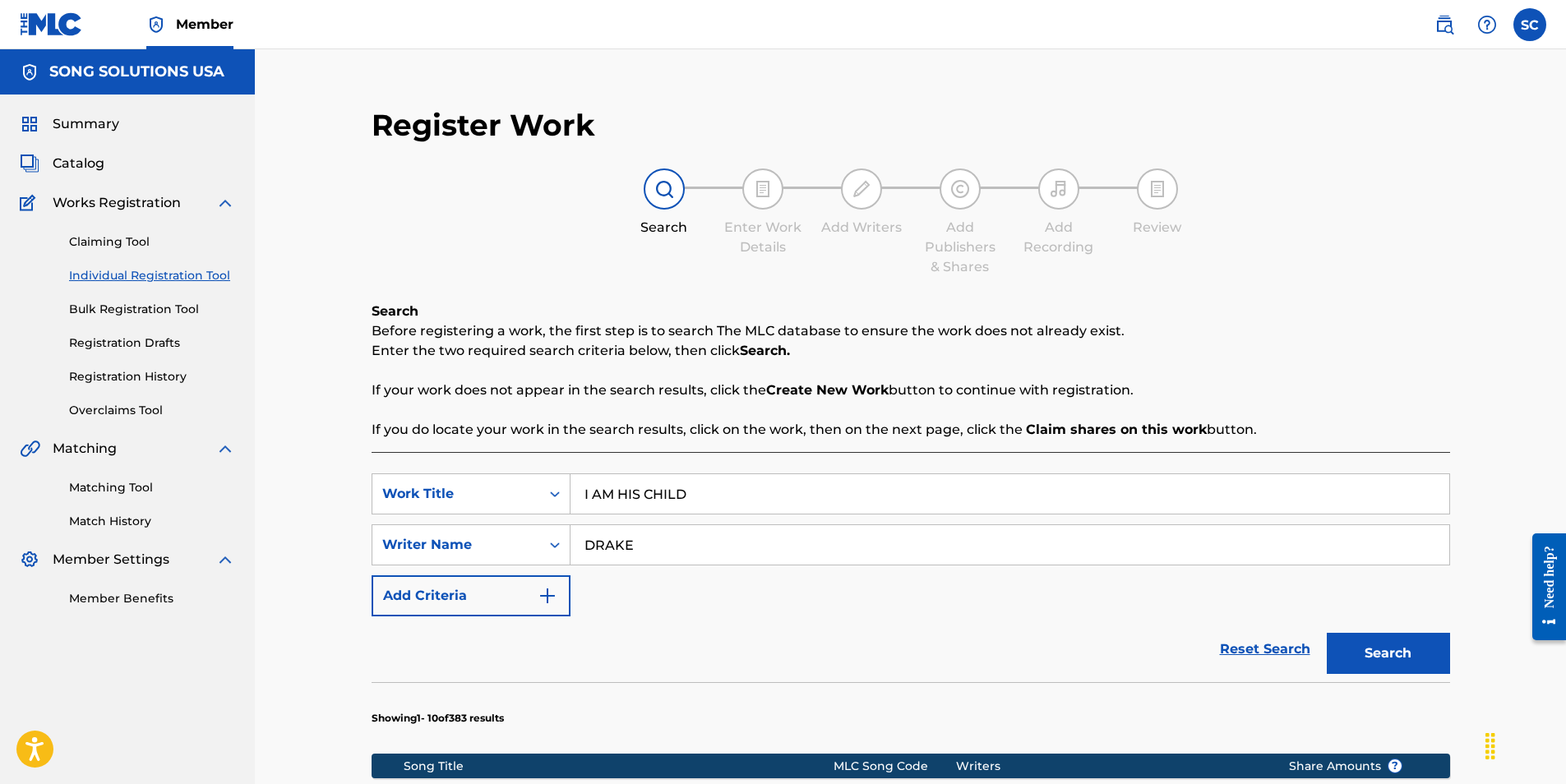 click on "Search" at bounding box center [1388, 653] 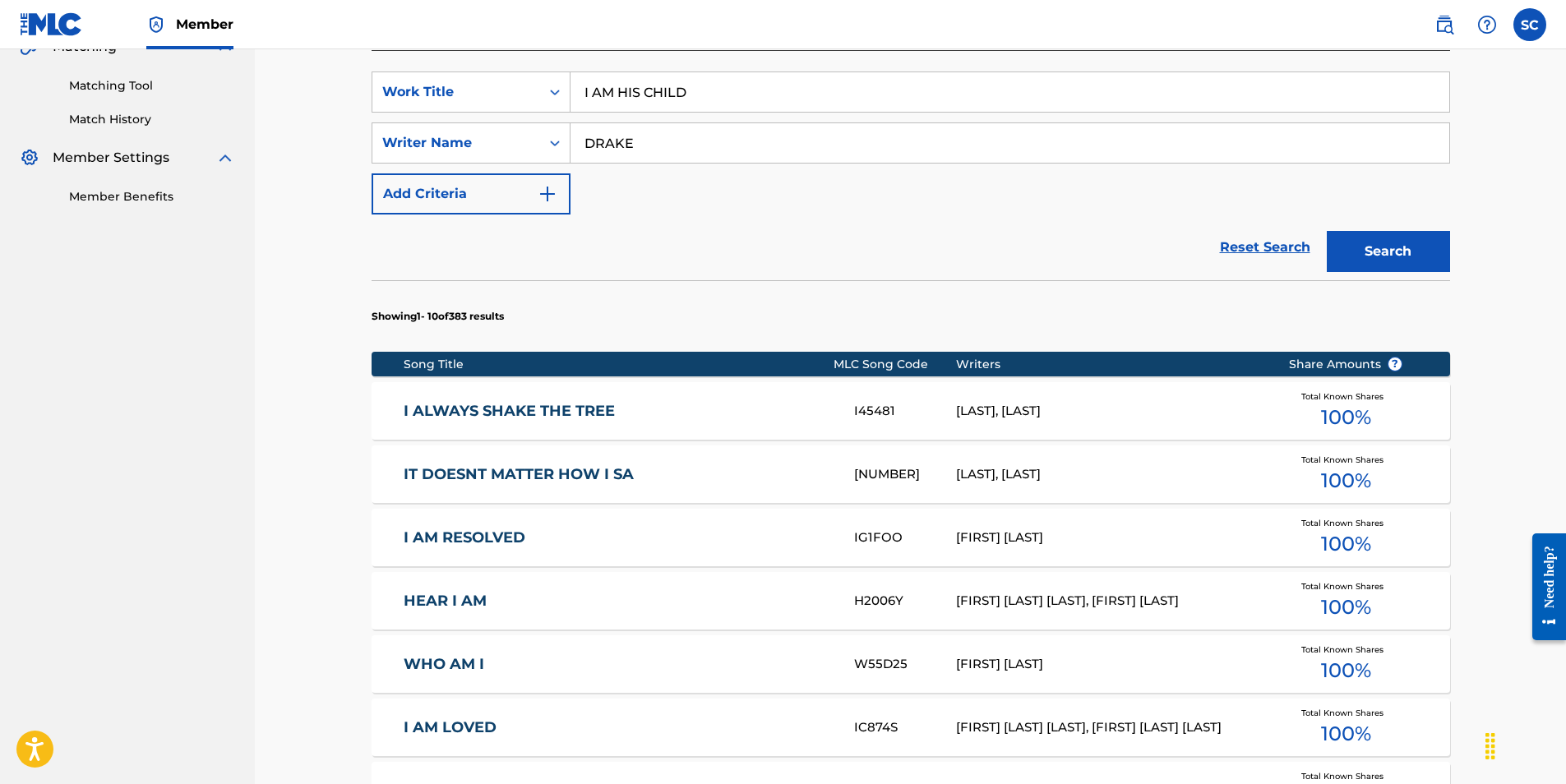 scroll, scrollTop: 411, scrollLeft: 0, axis: vertical 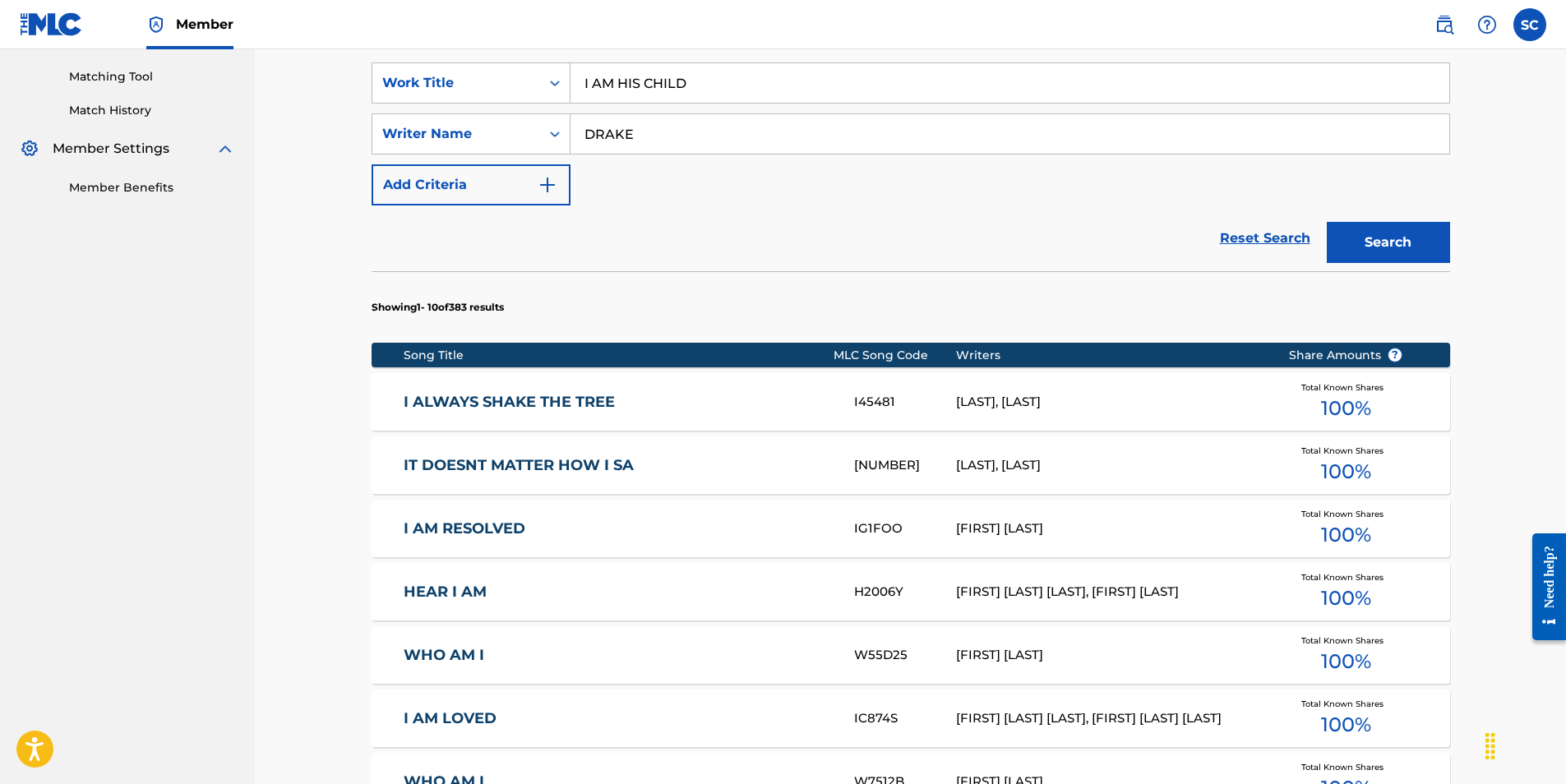 click on "DRAKE" at bounding box center [1009, 134] 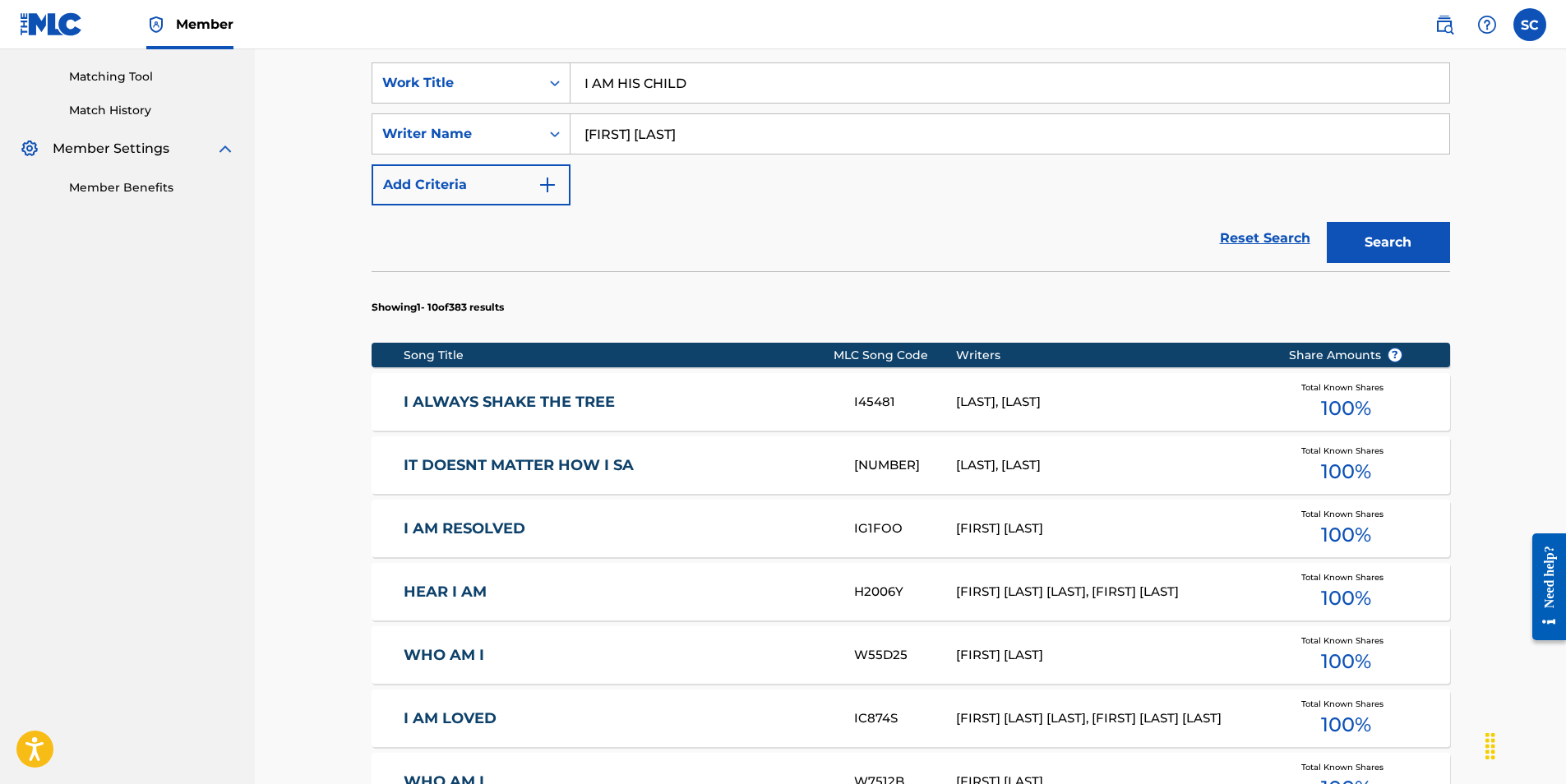 type on "[FIRST] [LAST]" 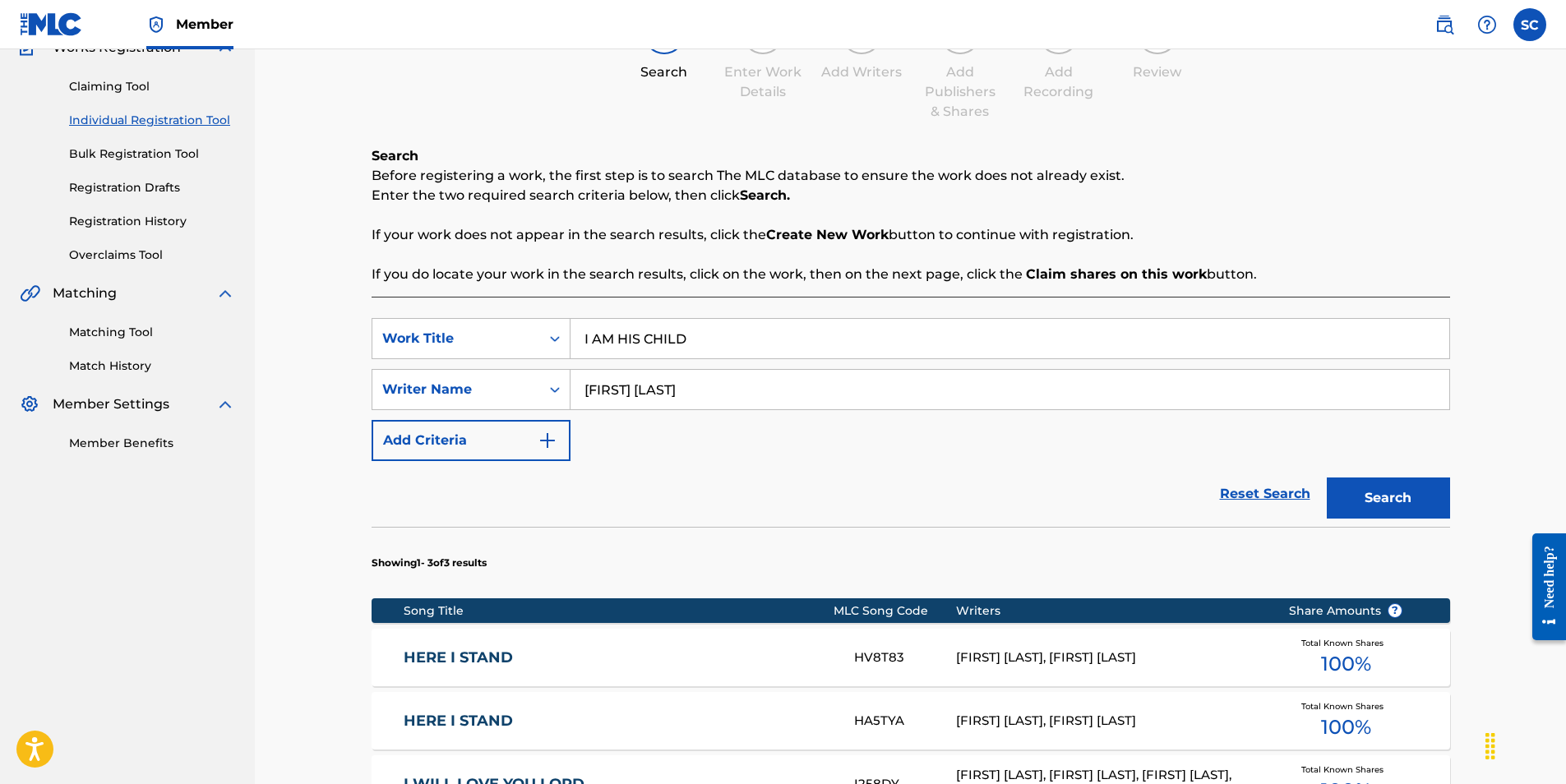 scroll, scrollTop: 411, scrollLeft: 0, axis: vertical 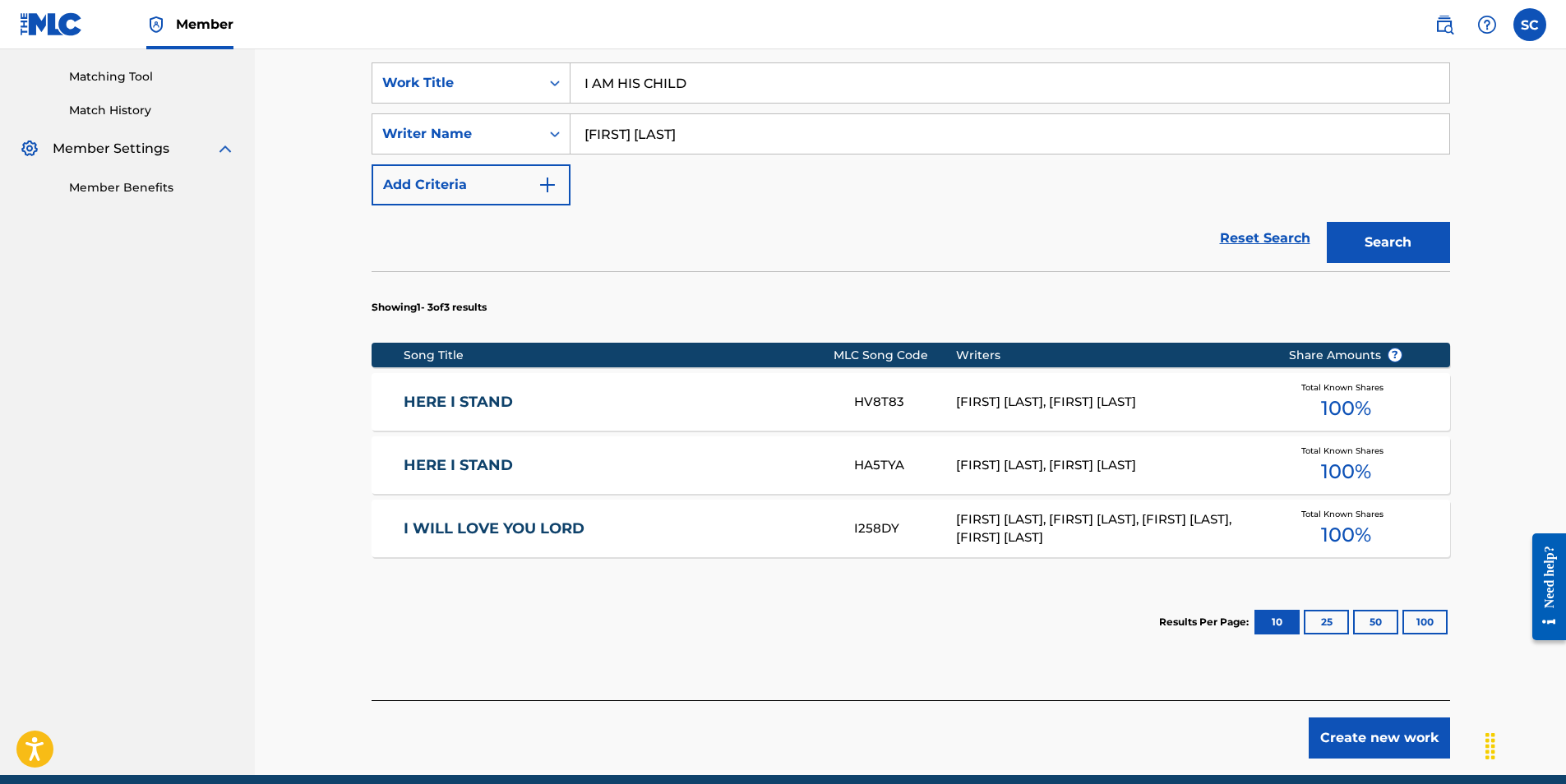 click on "Create new work" at bounding box center [1379, 738] 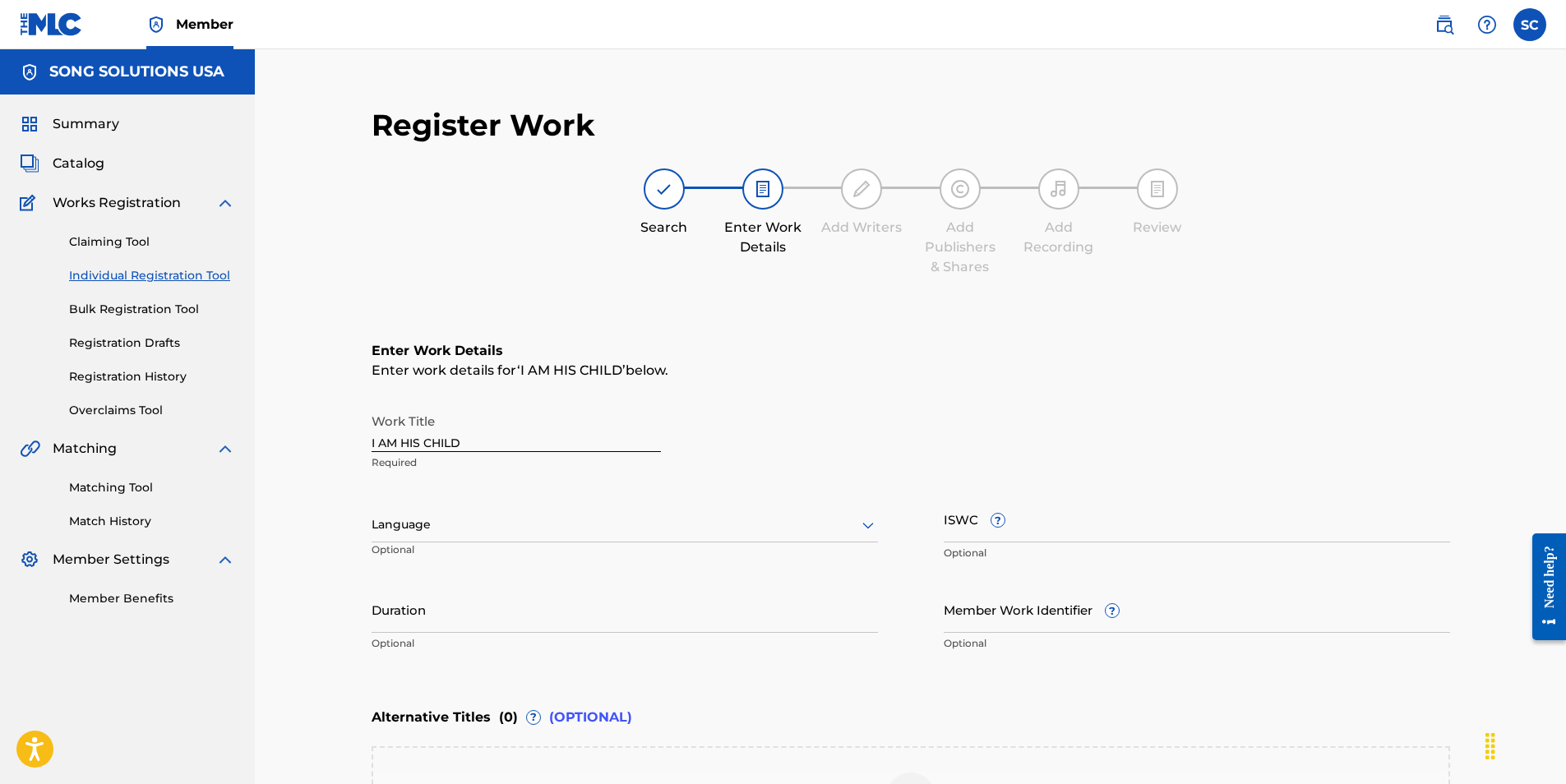 click on "Member Work Identifier   ?" at bounding box center [1197, 609] 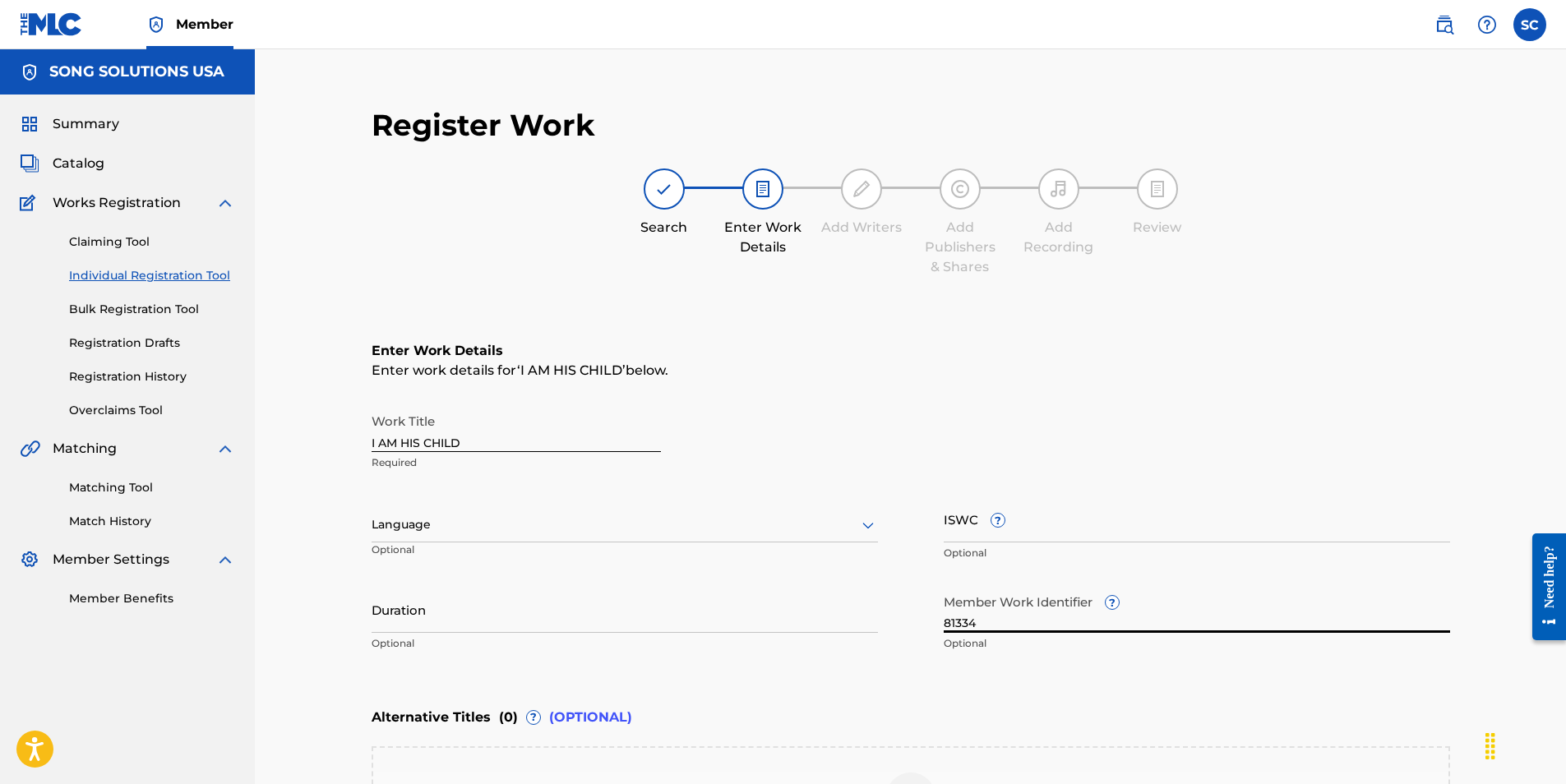 type on "81334" 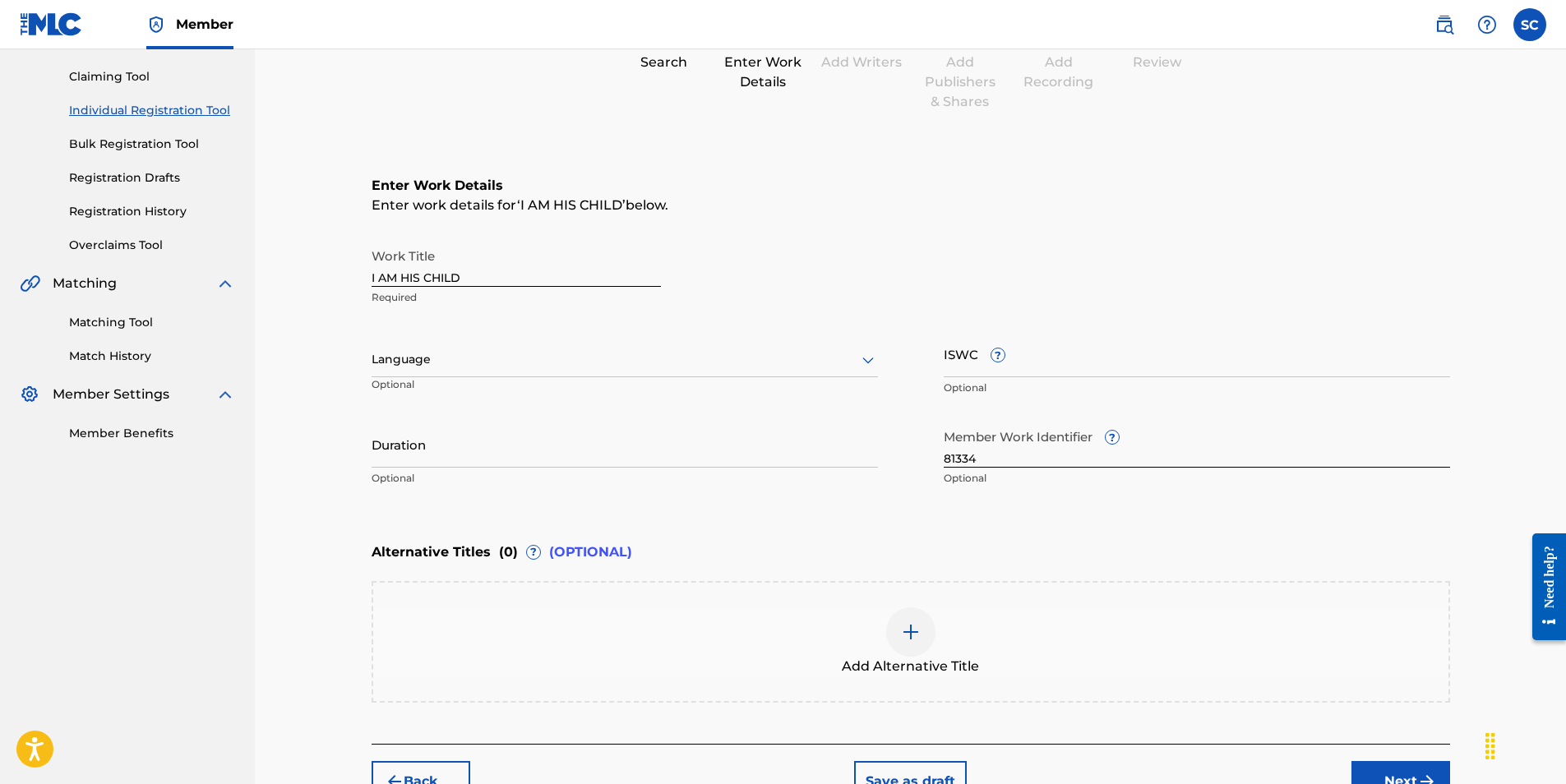 scroll, scrollTop: 279, scrollLeft: 0, axis: vertical 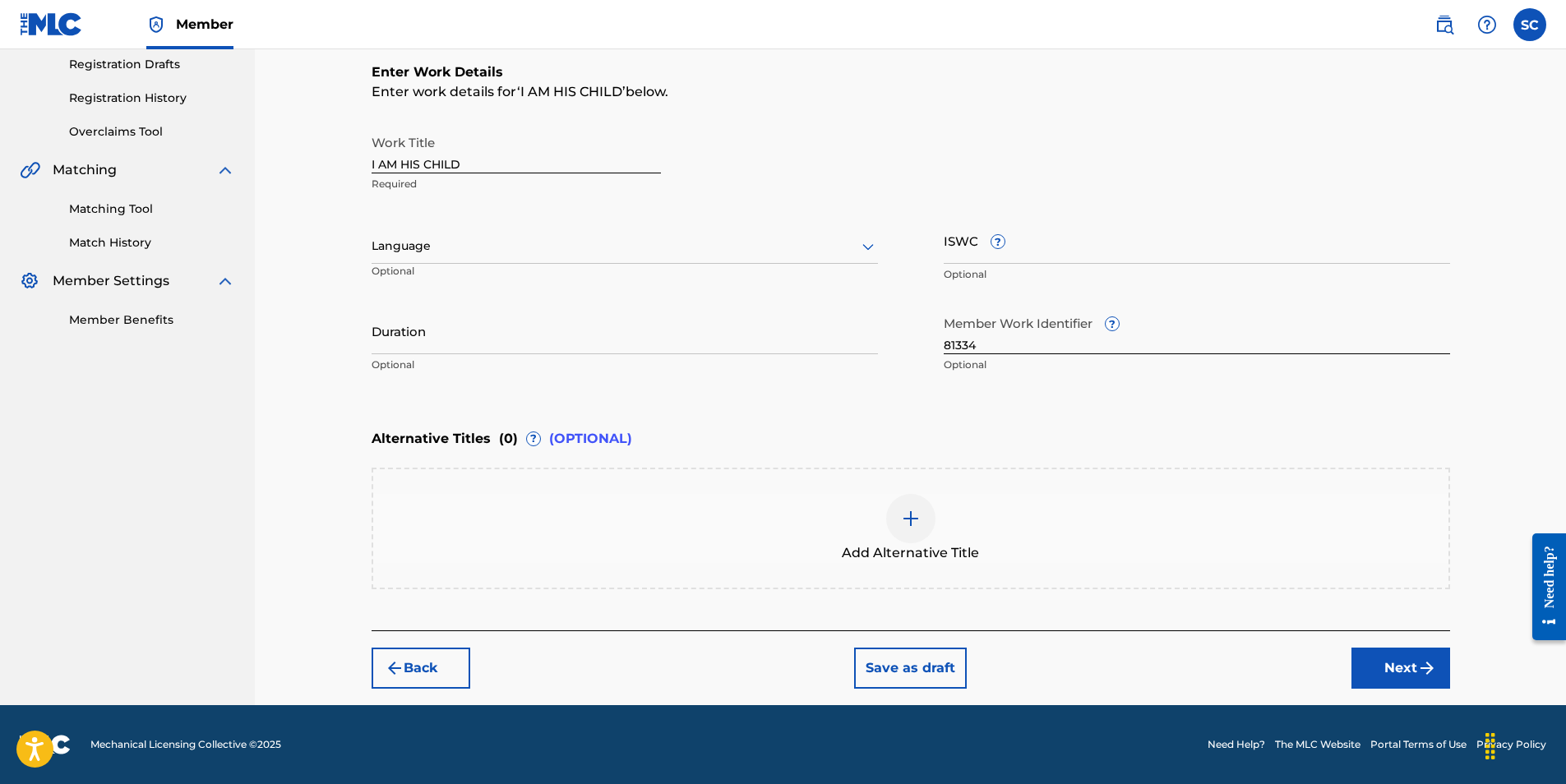 click on "Next" at bounding box center (1401, 668) 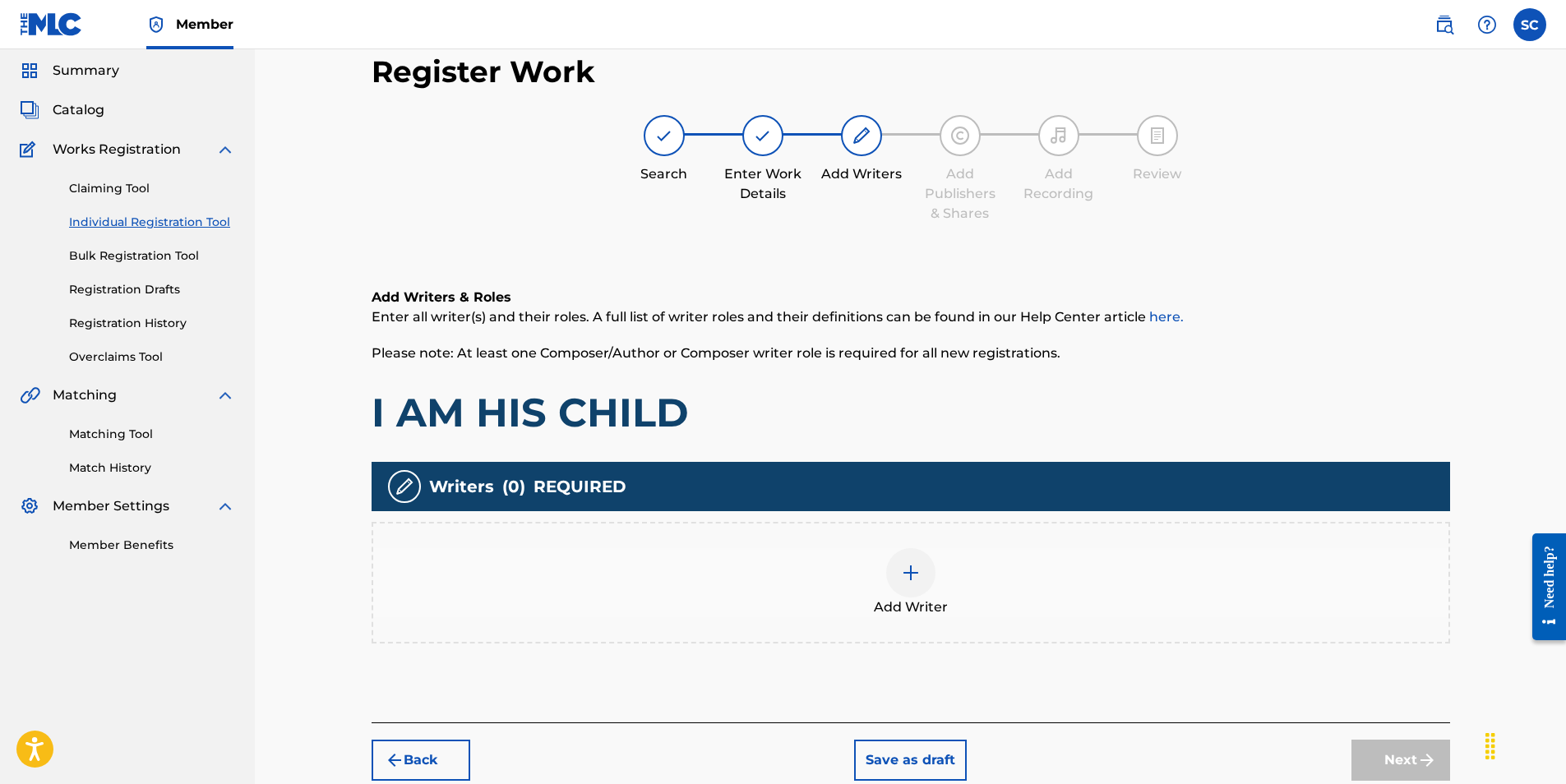 scroll, scrollTop: 74, scrollLeft: 0, axis: vertical 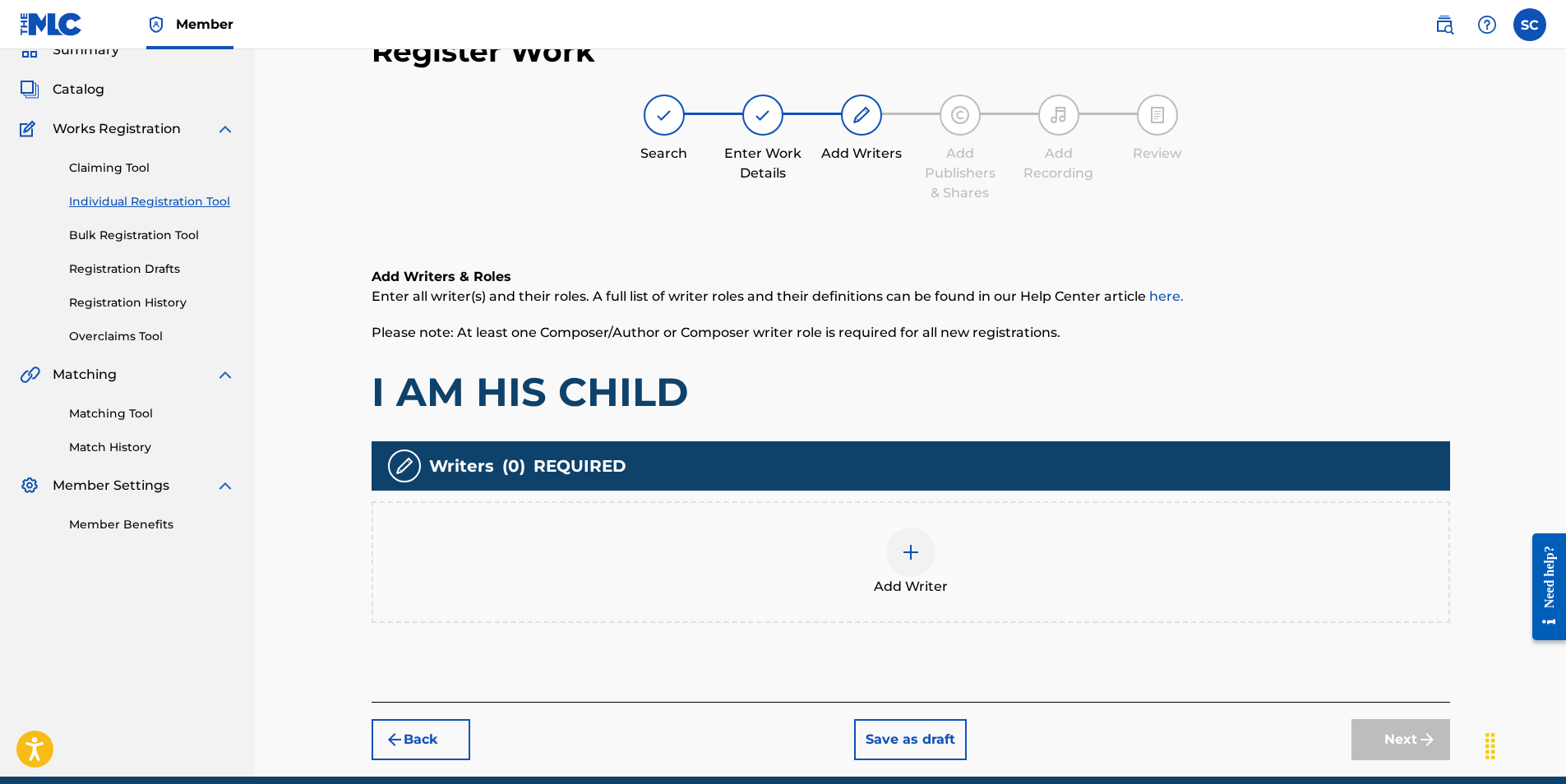click at bounding box center (911, 552) 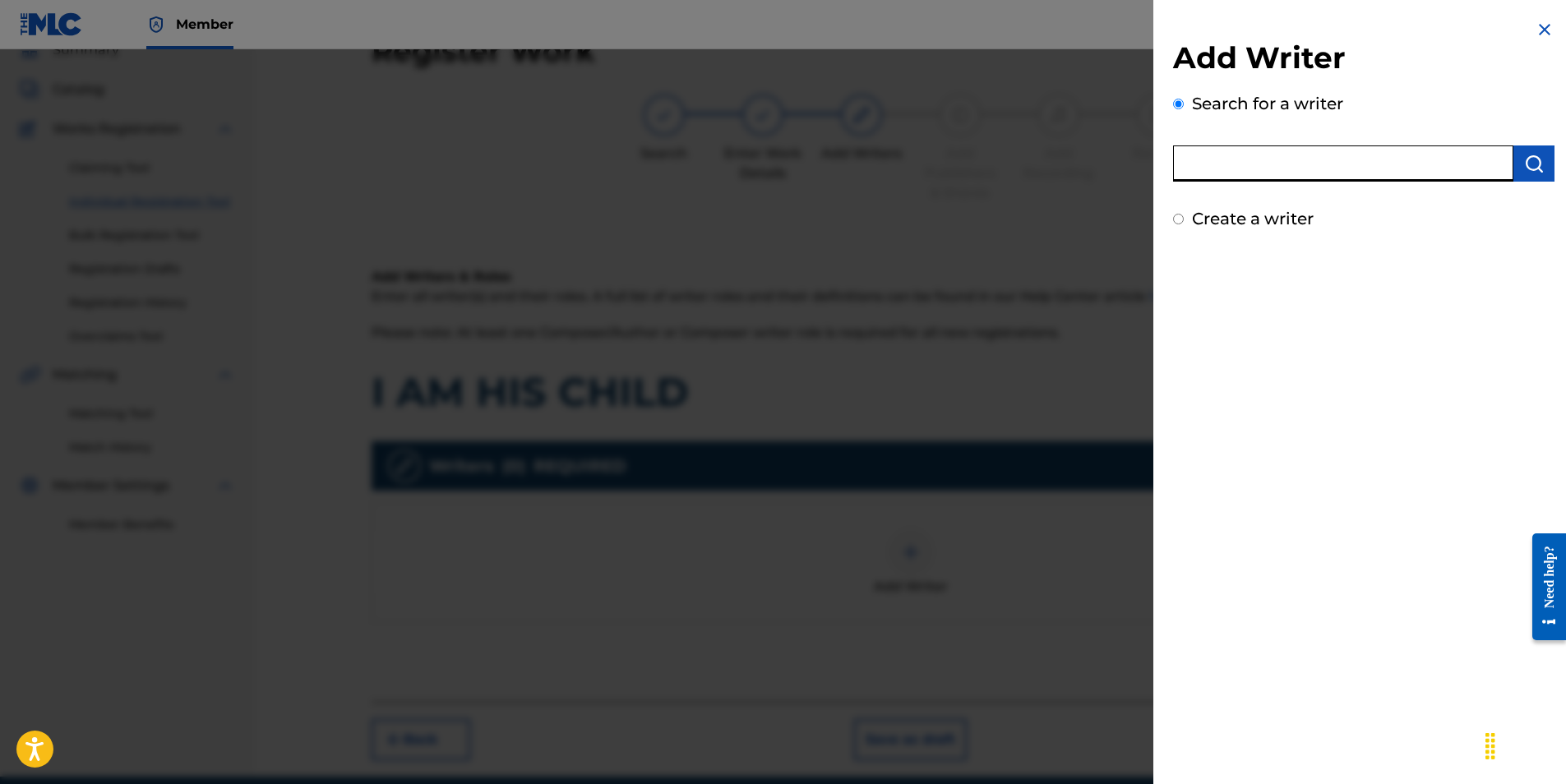 click at bounding box center (1343, 164) 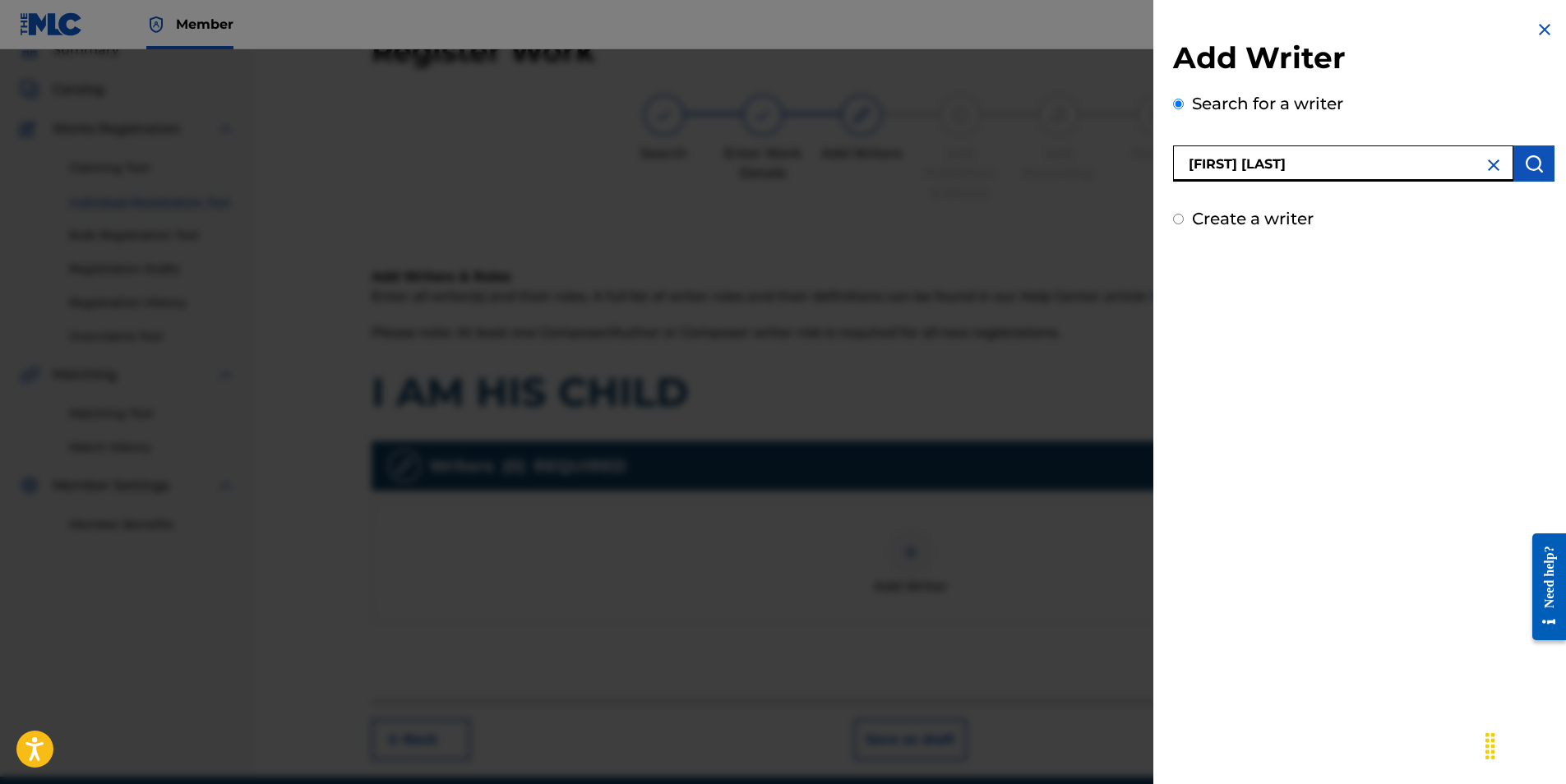 type on "[FIRST] [LAST]" 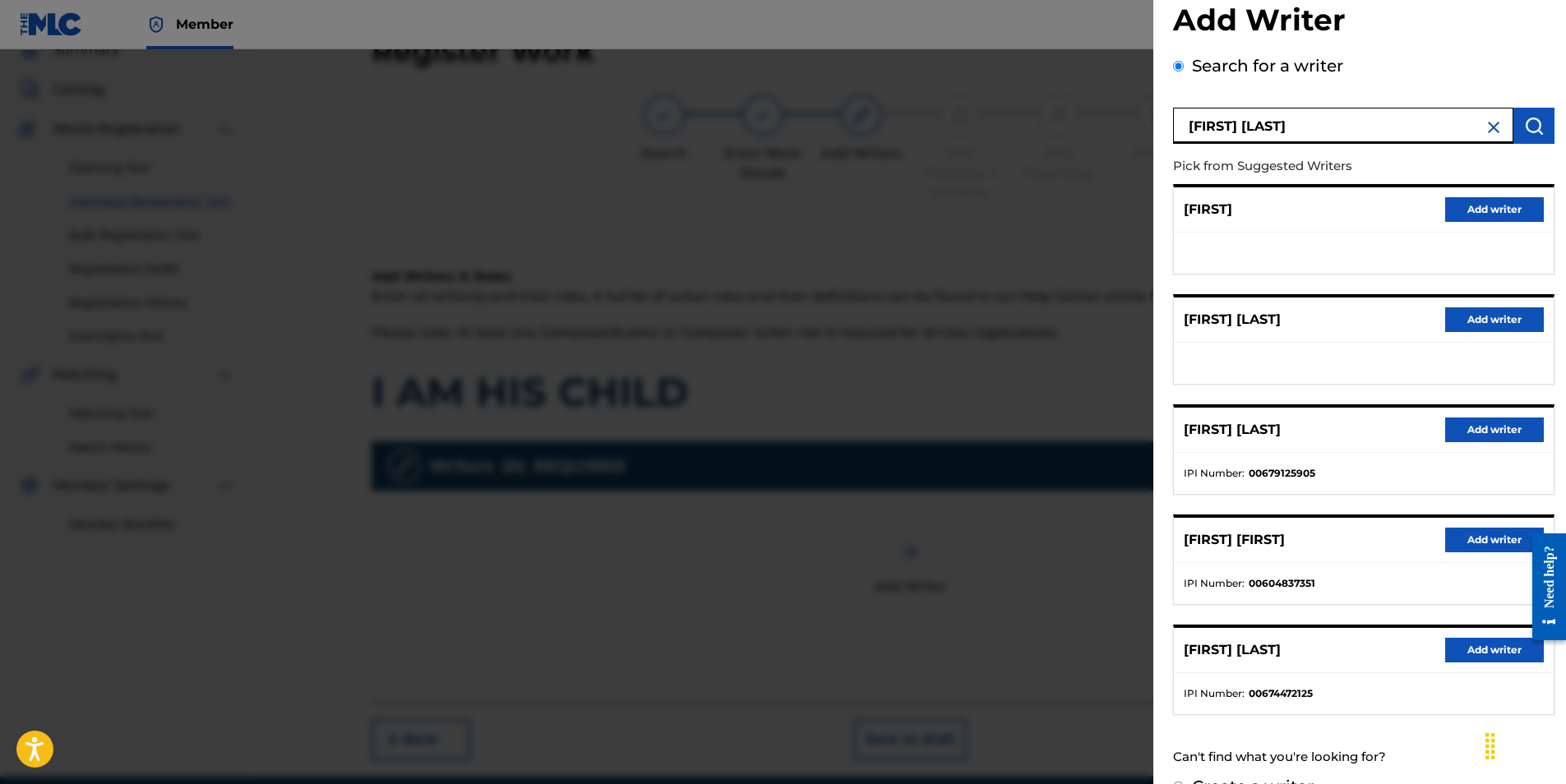scroll, scrollTop: 72, scrollLeft: 0, axis: vertical 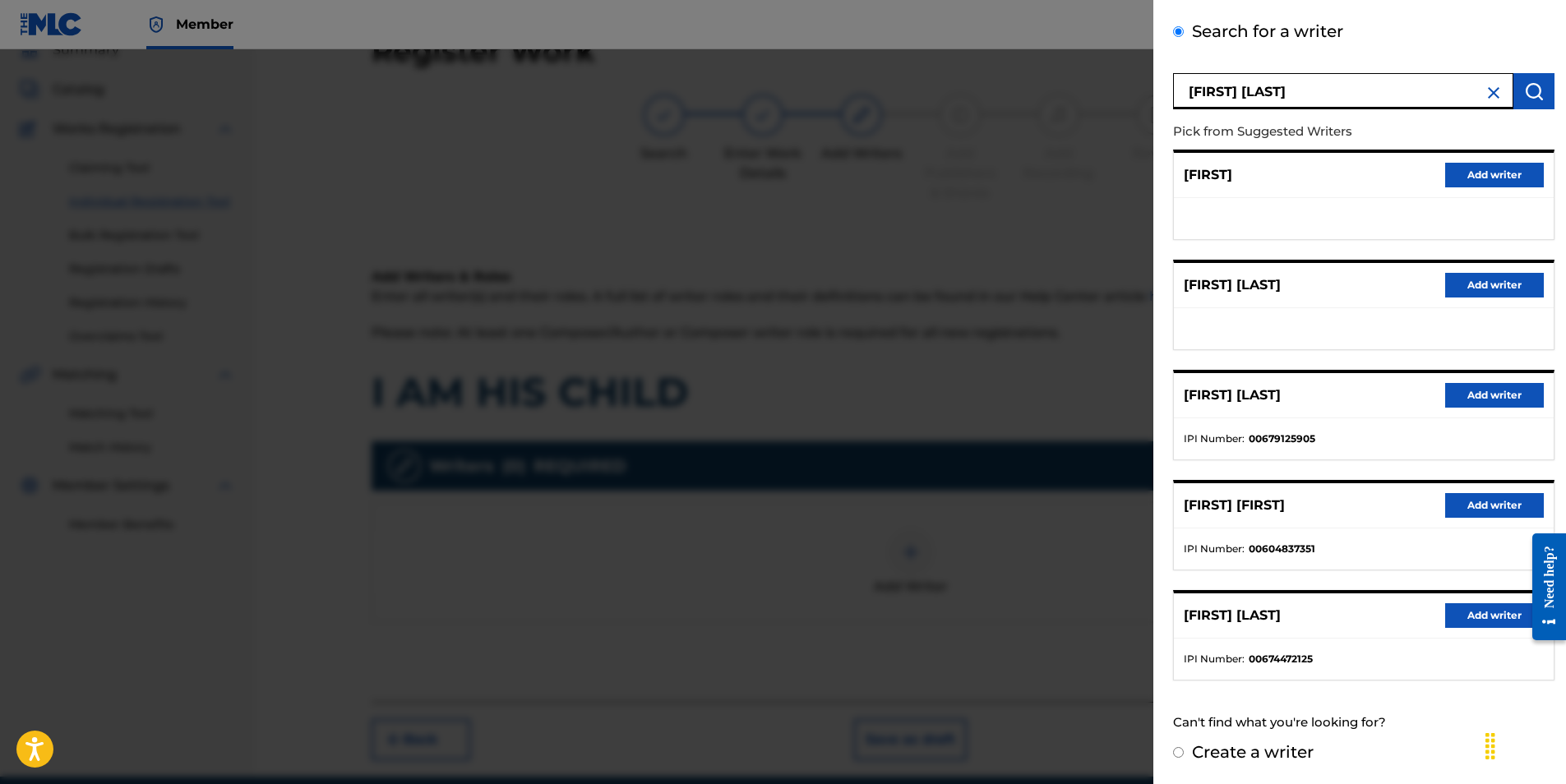 click on "Add writer" at bounding box center [1494, 616] 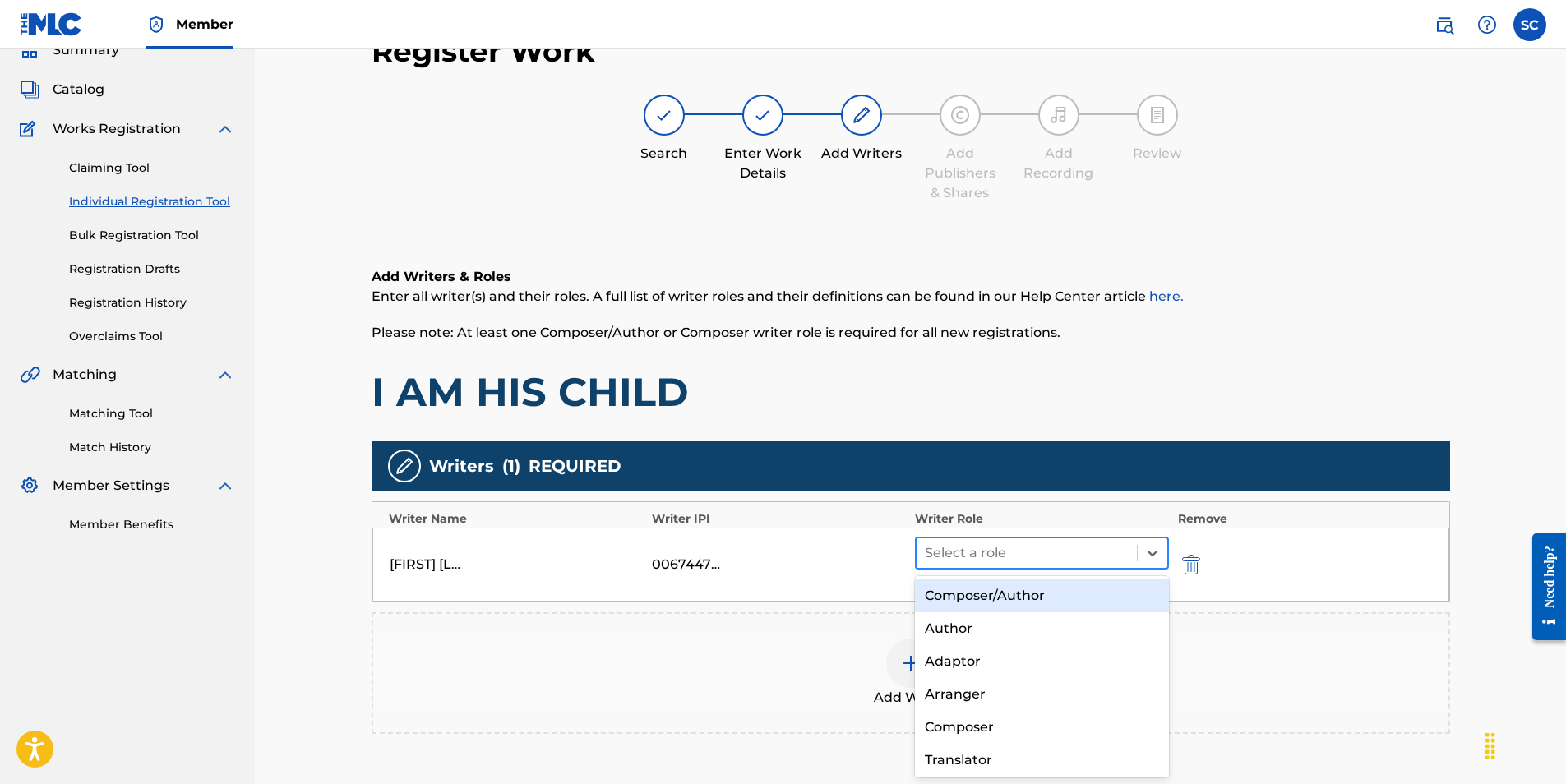 click at bounding box center (1027, 553) 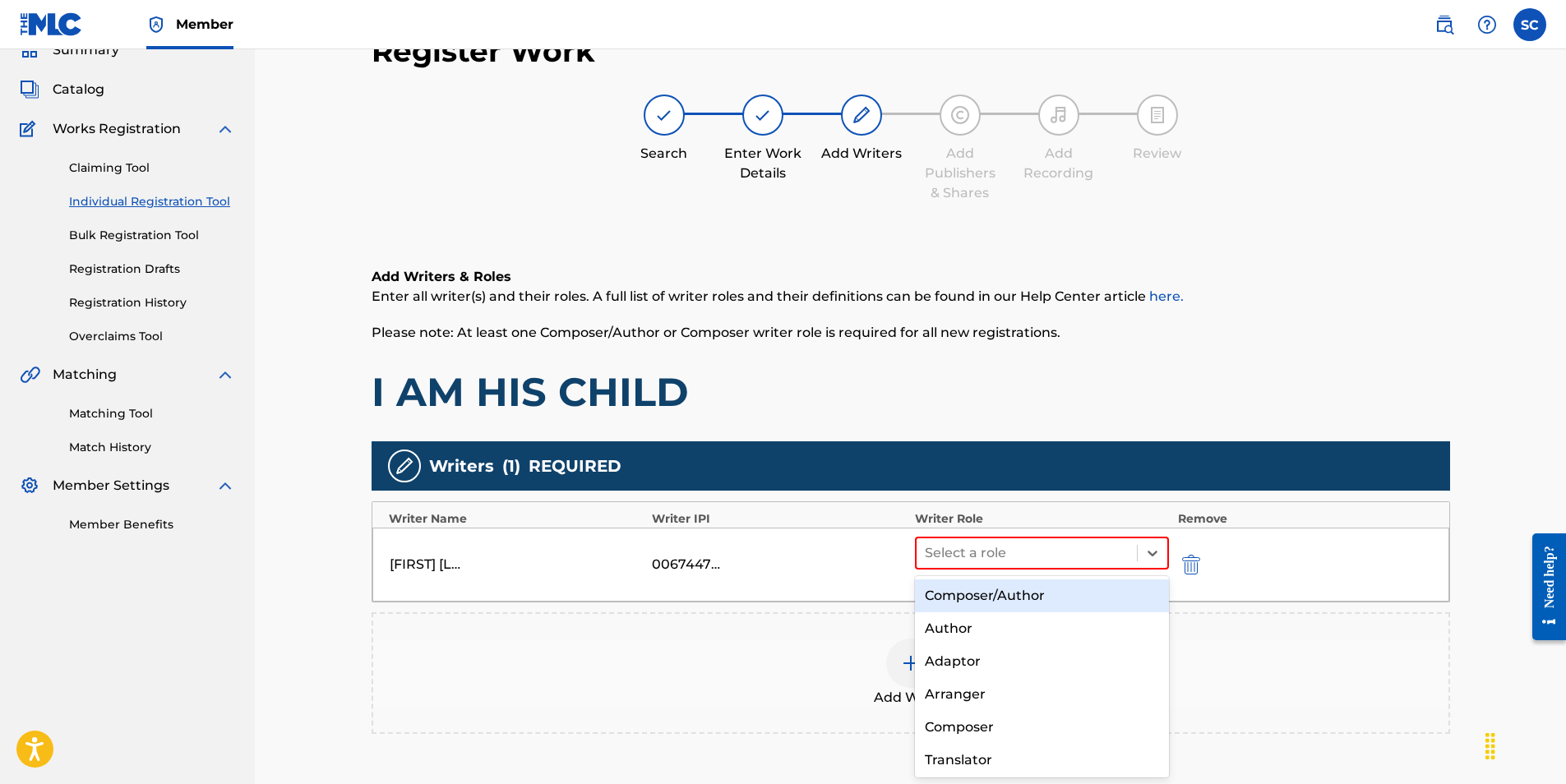 click on "Composer/Author" at bounding box center [1042, 596] 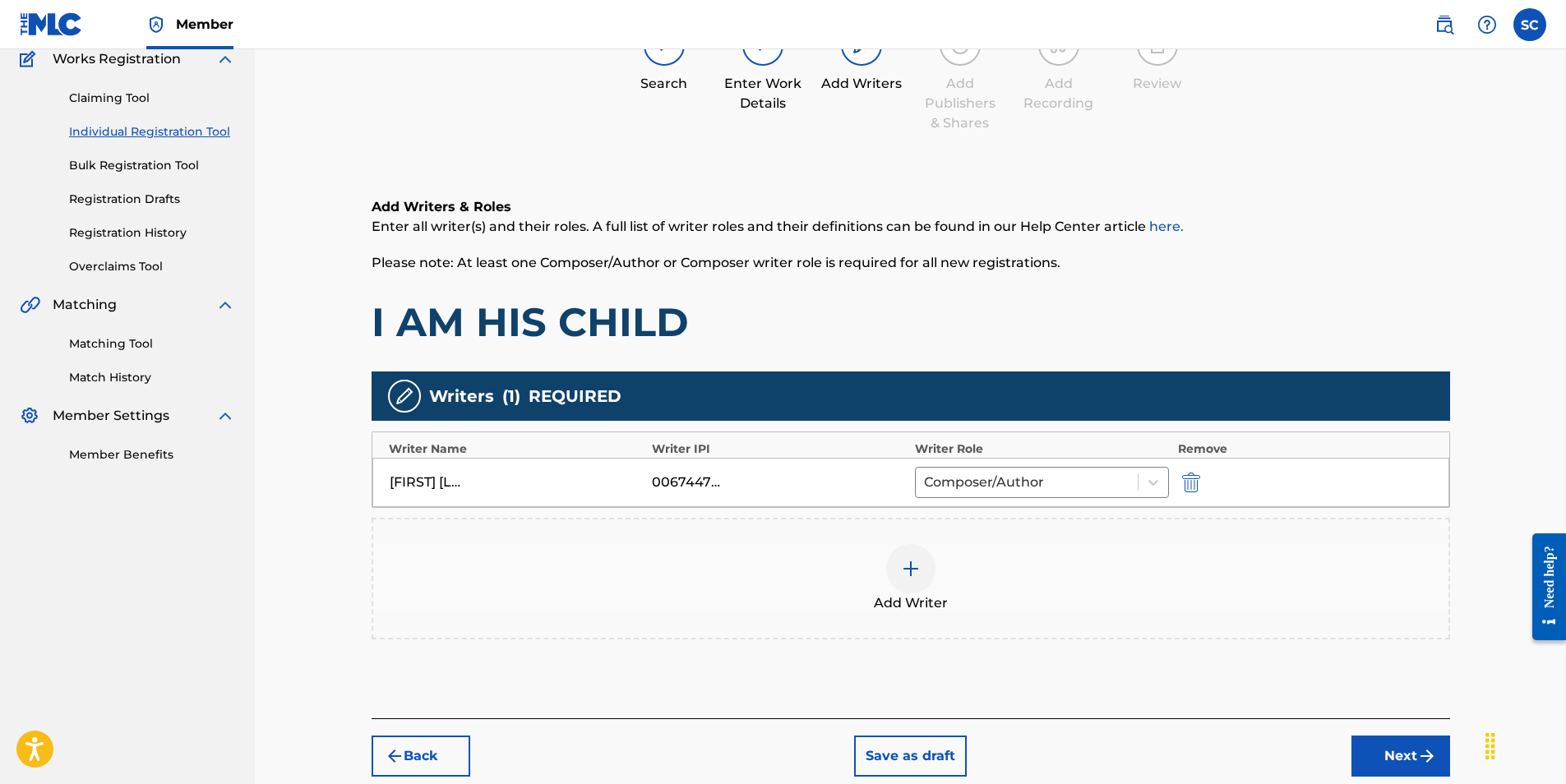 scroll, scrollTop: 232, scrollLeft: 0, axis: vertical 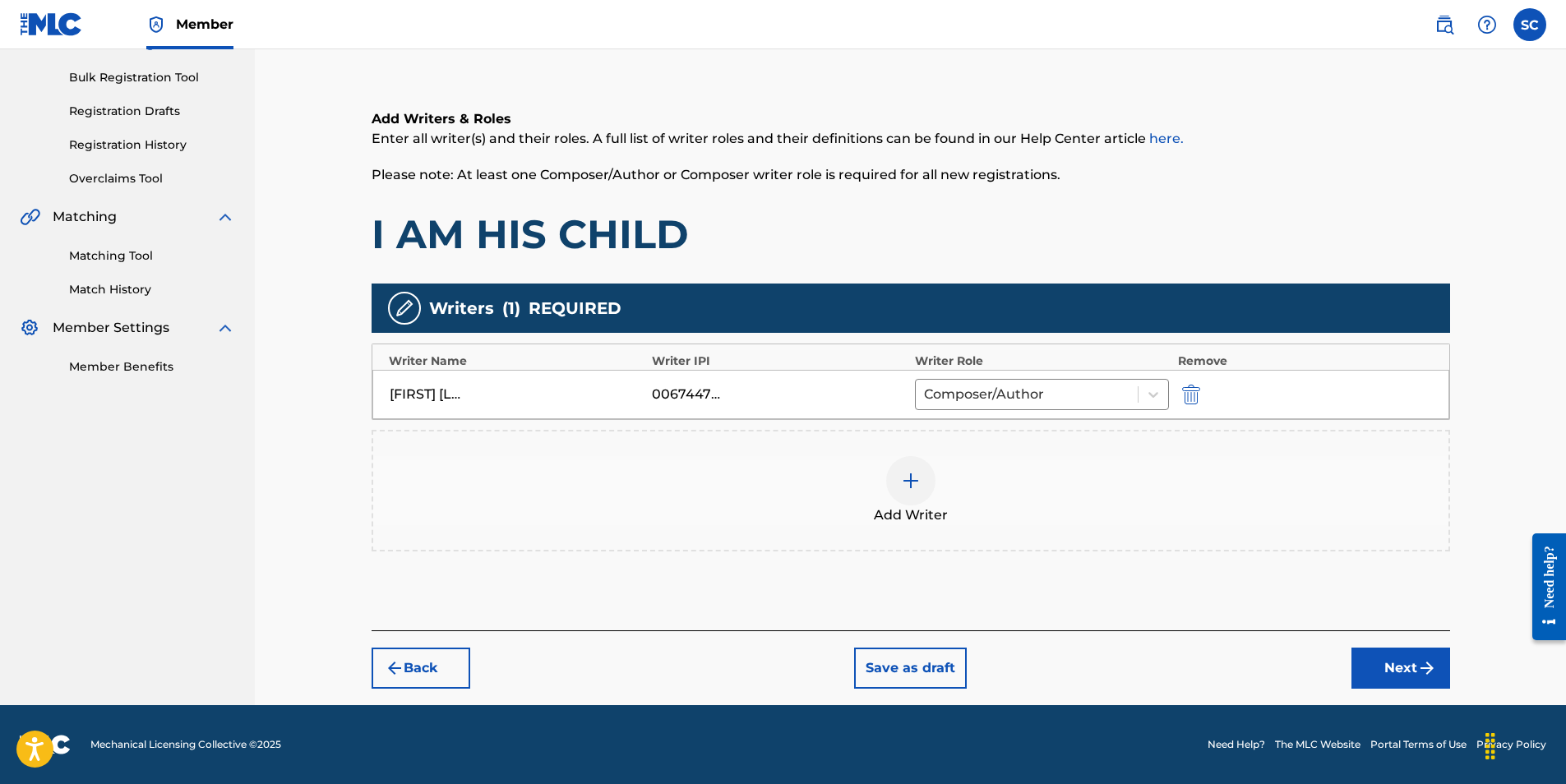 click on "Next" at bounding box center (1401, 668) 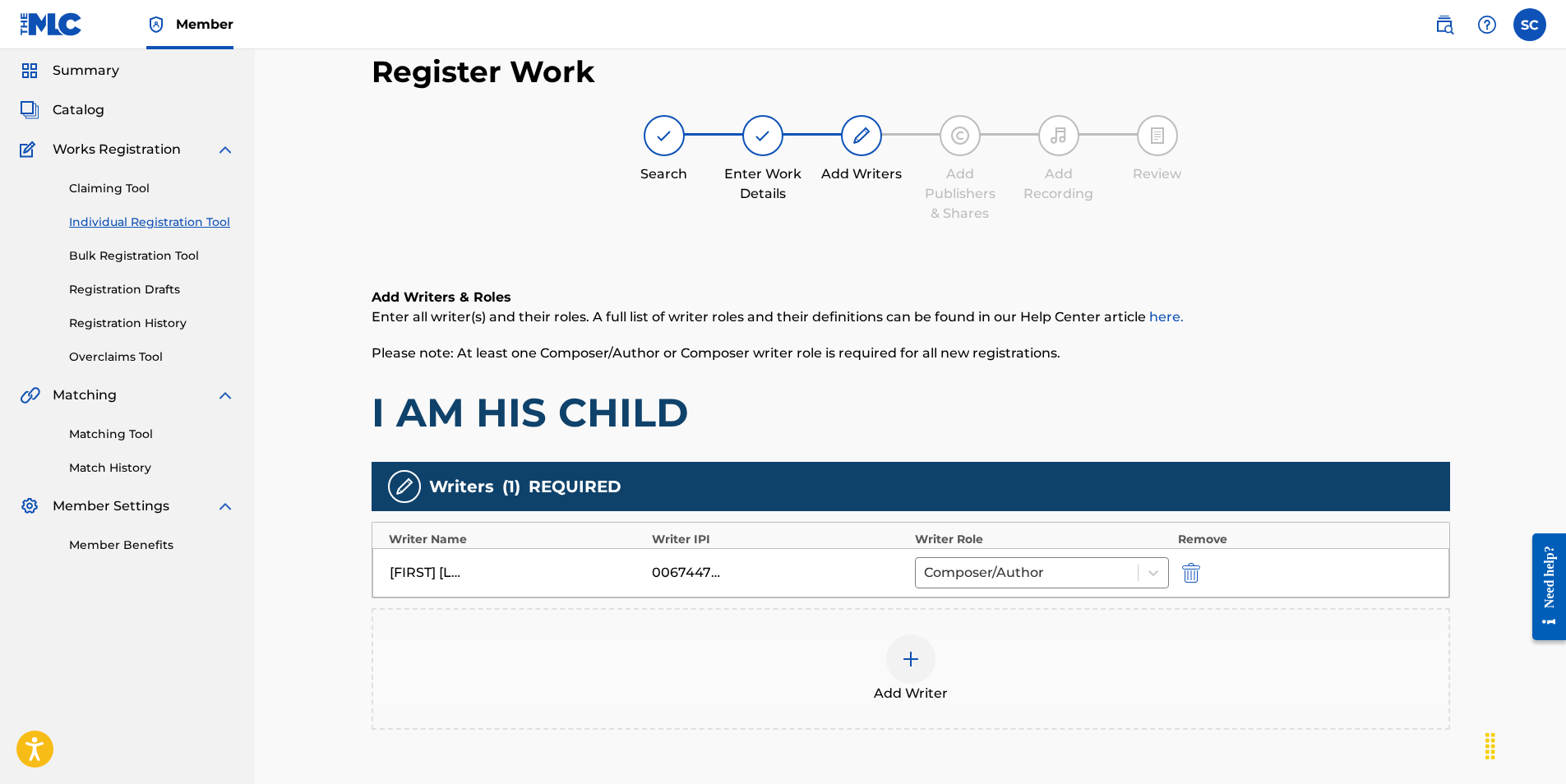 scroll, scrollTop: 74, scrollLeft: 0, axis: vertical 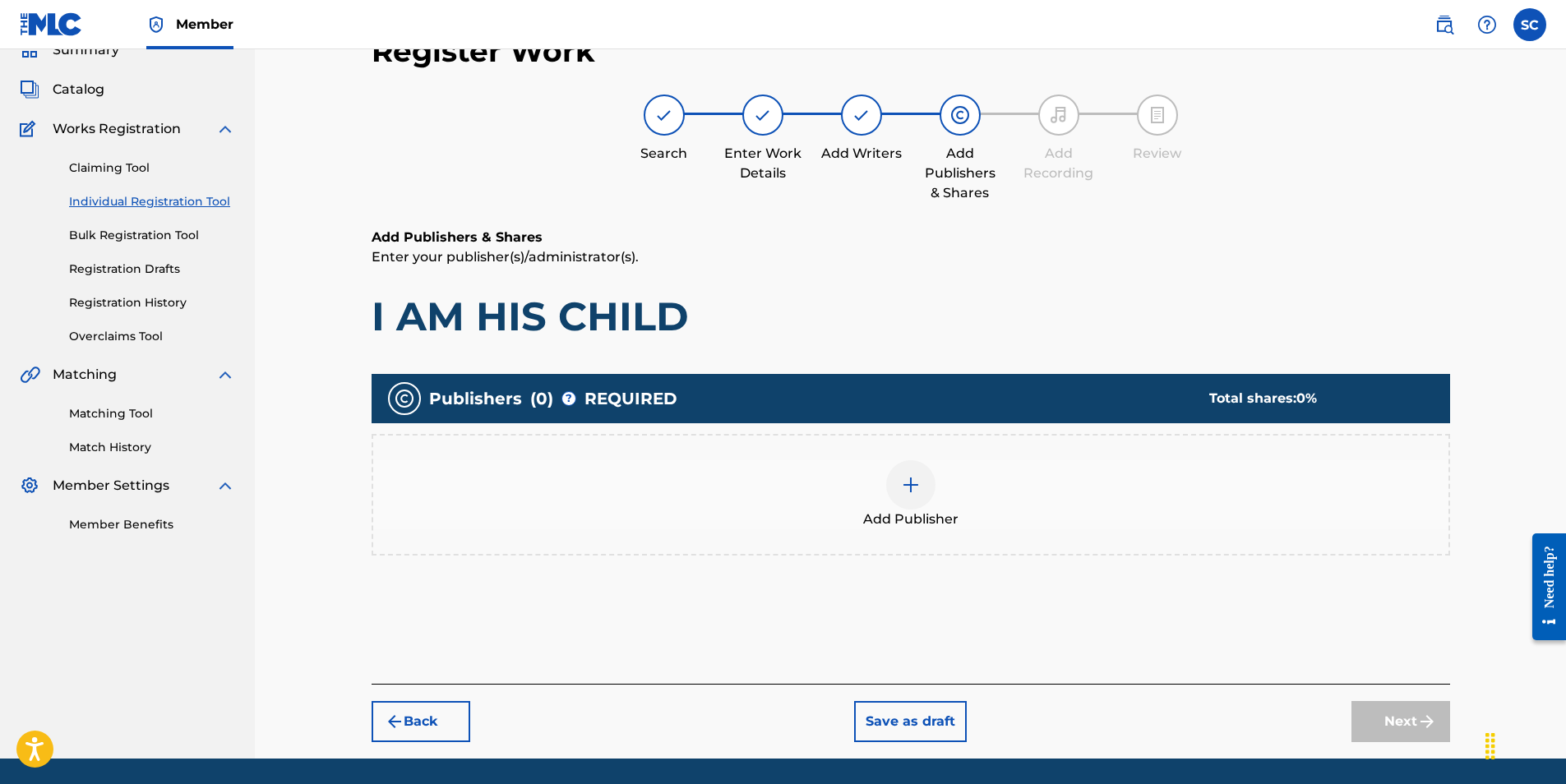 click at bounding box center (911, 485) 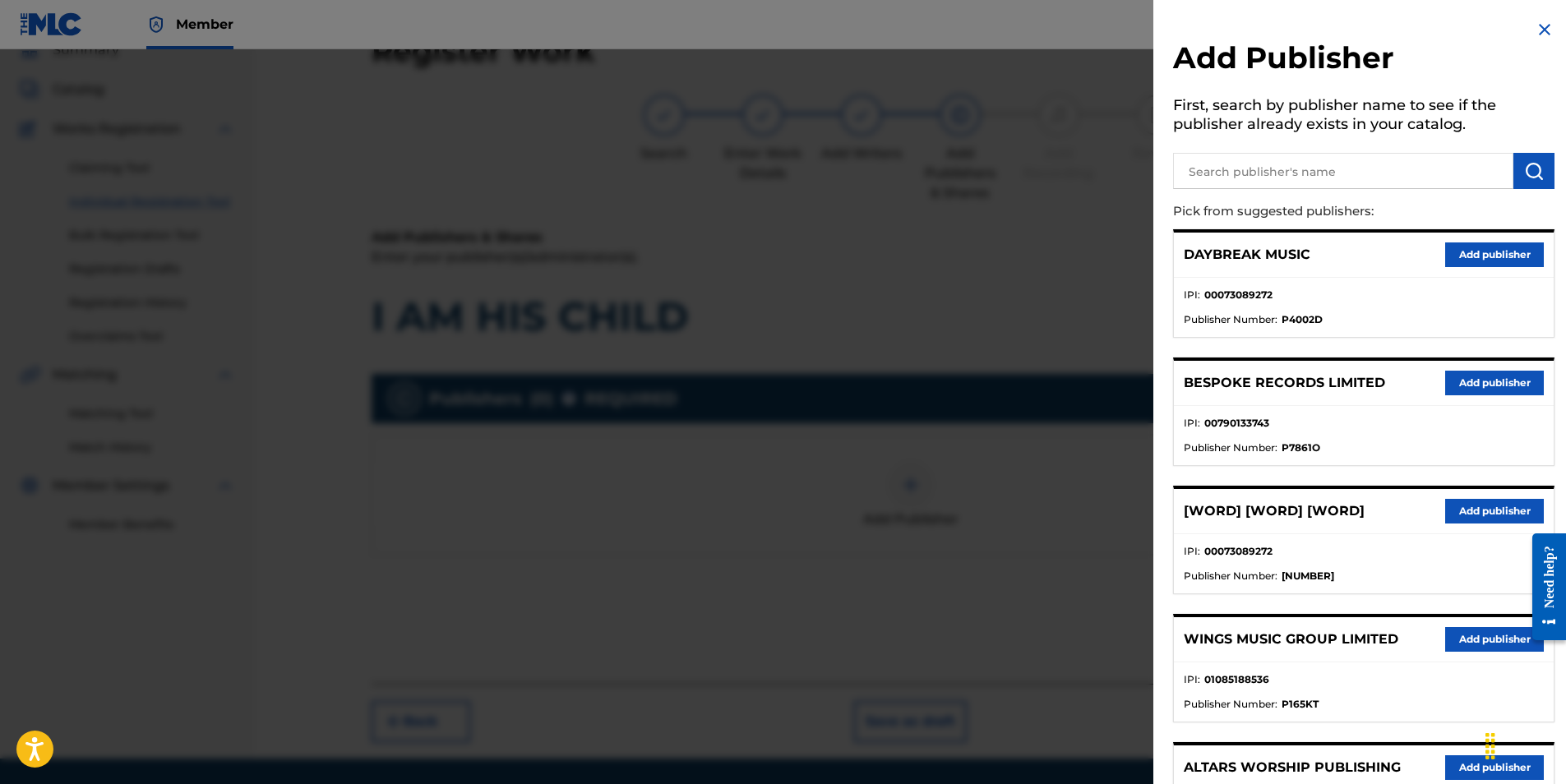 click on "Add publisher" at bounding box center [1494, 511] 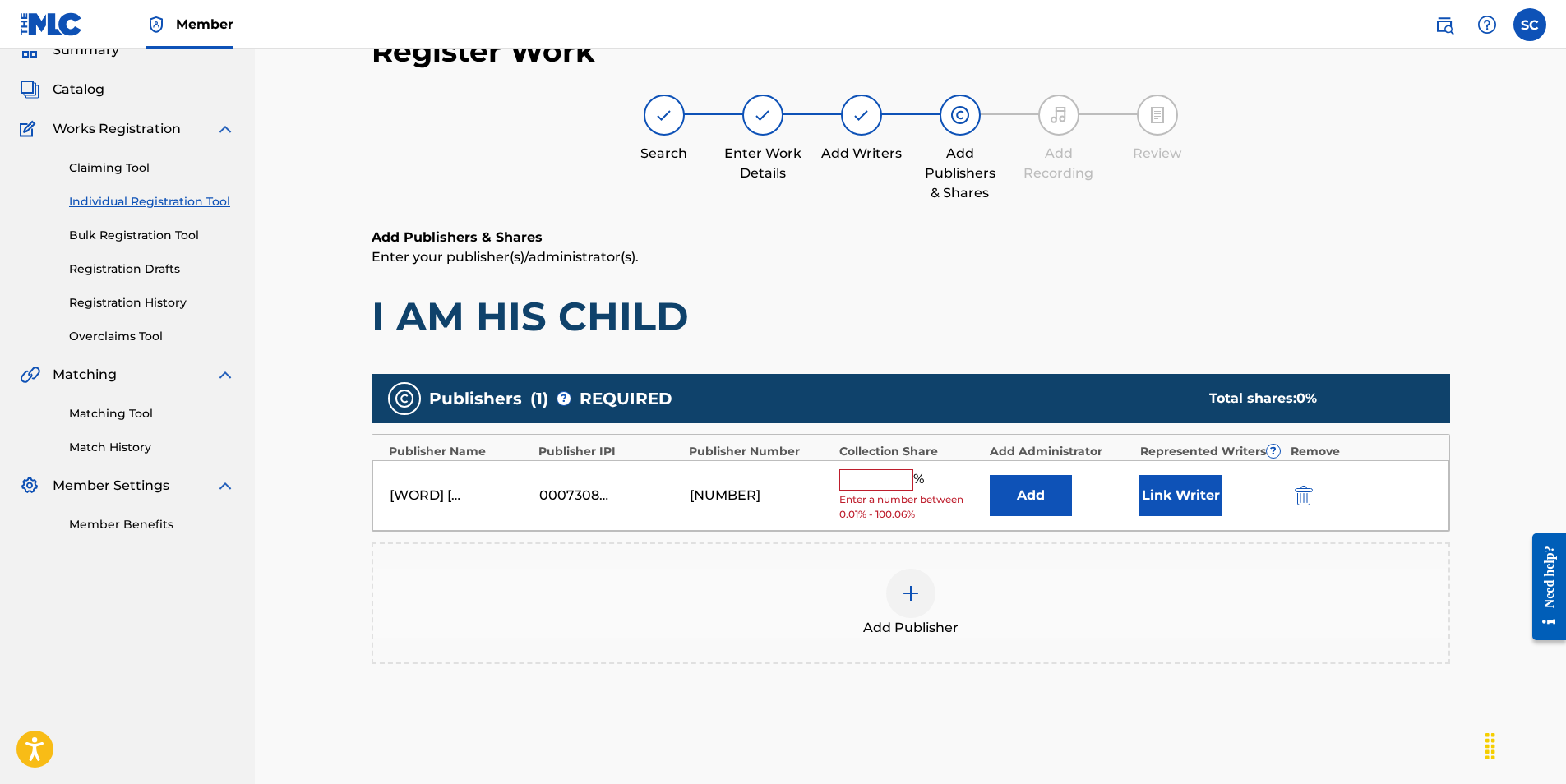 click at bounding box center (876, 480) 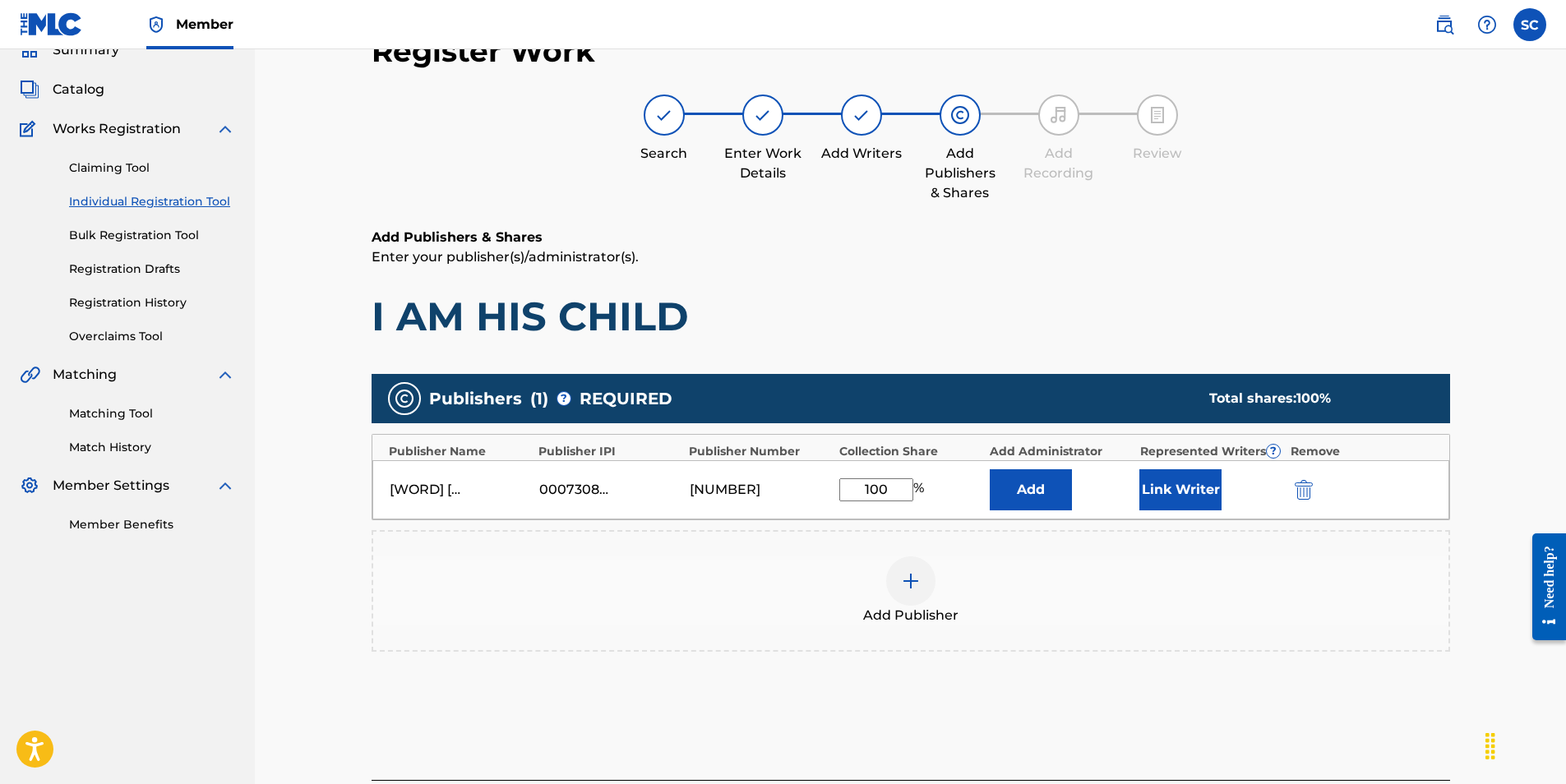 type on "100" 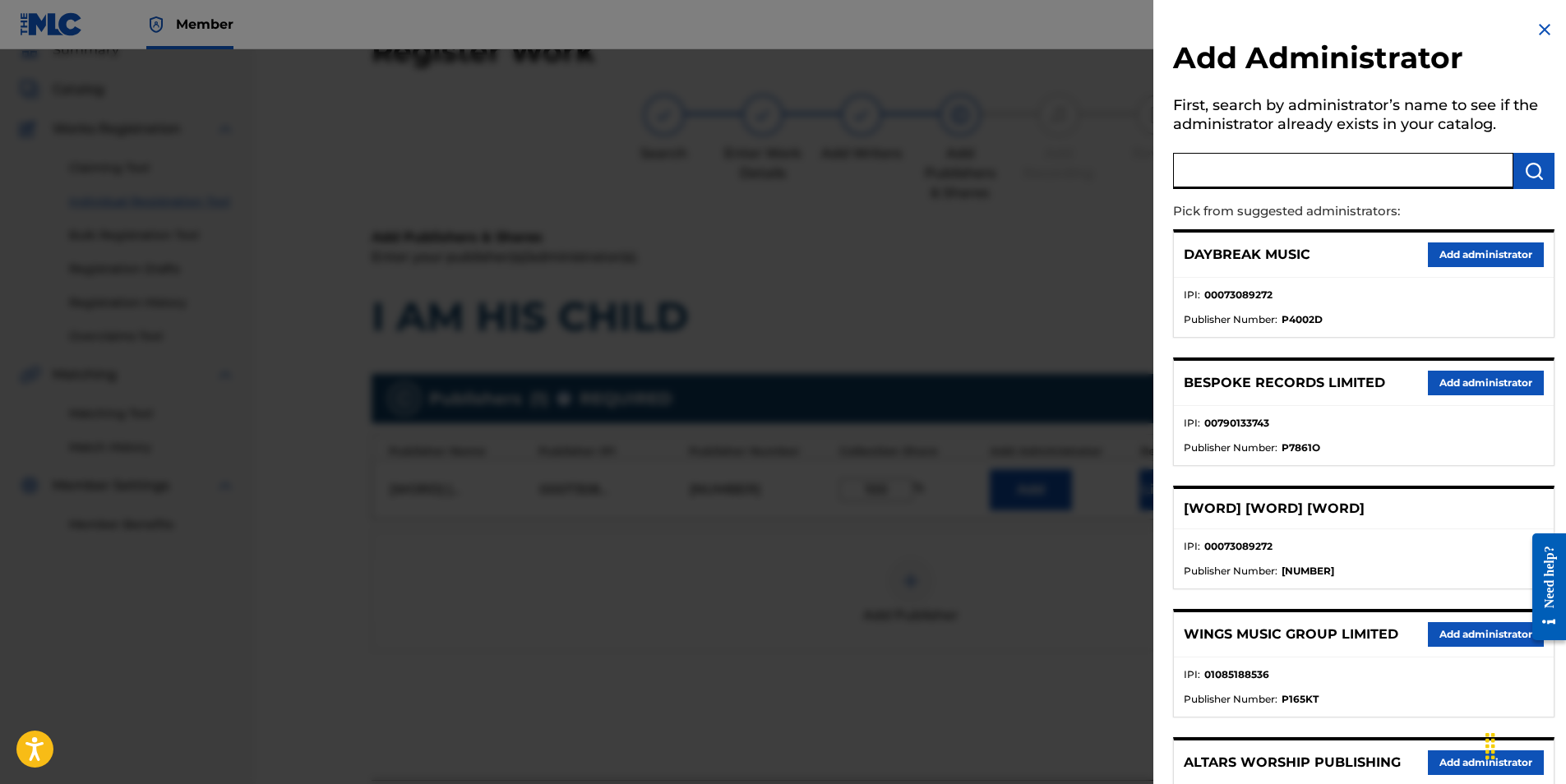 click at bounding box center (1343, 171) 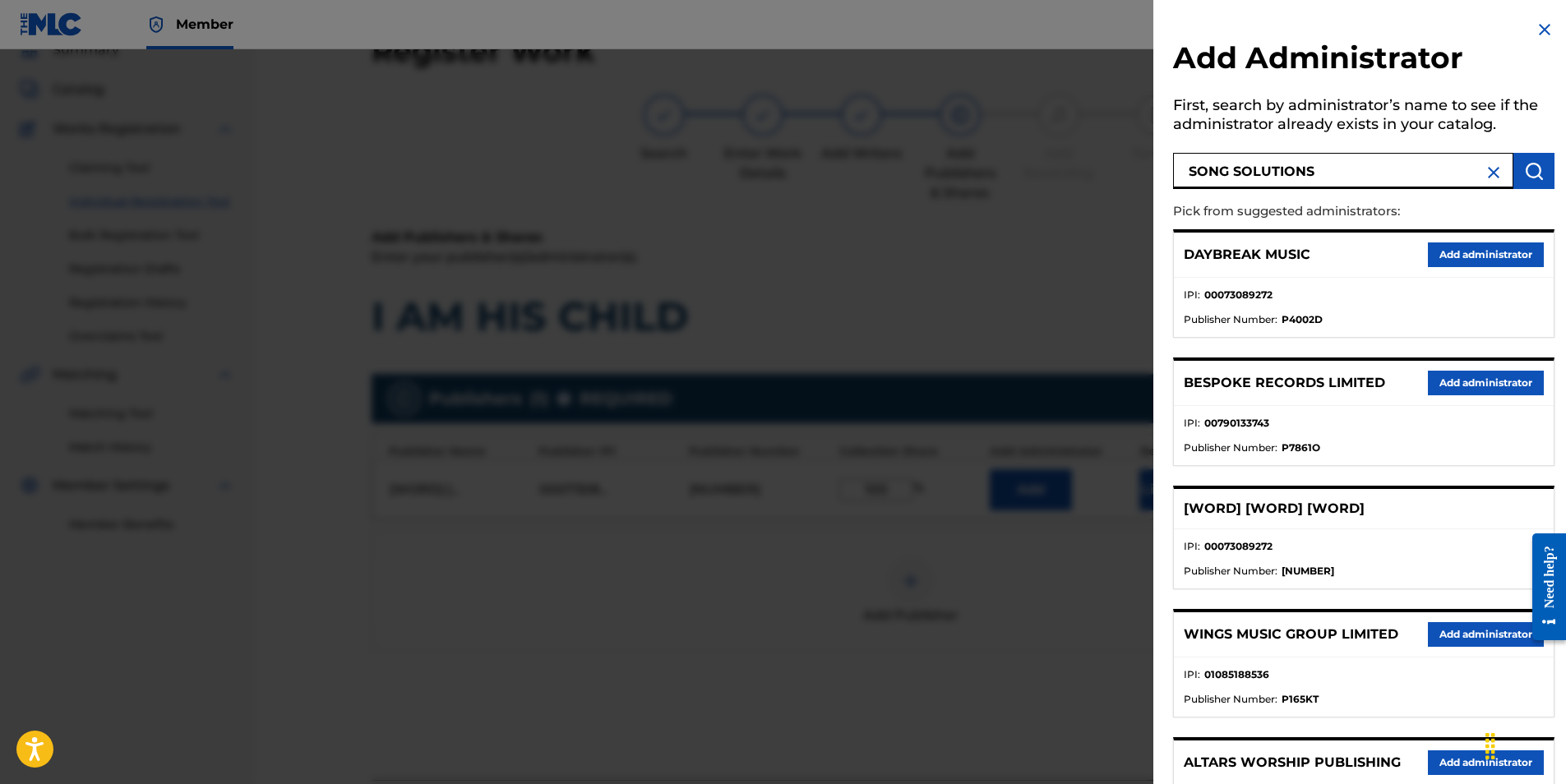 type on "SONG SOLUTIONS" 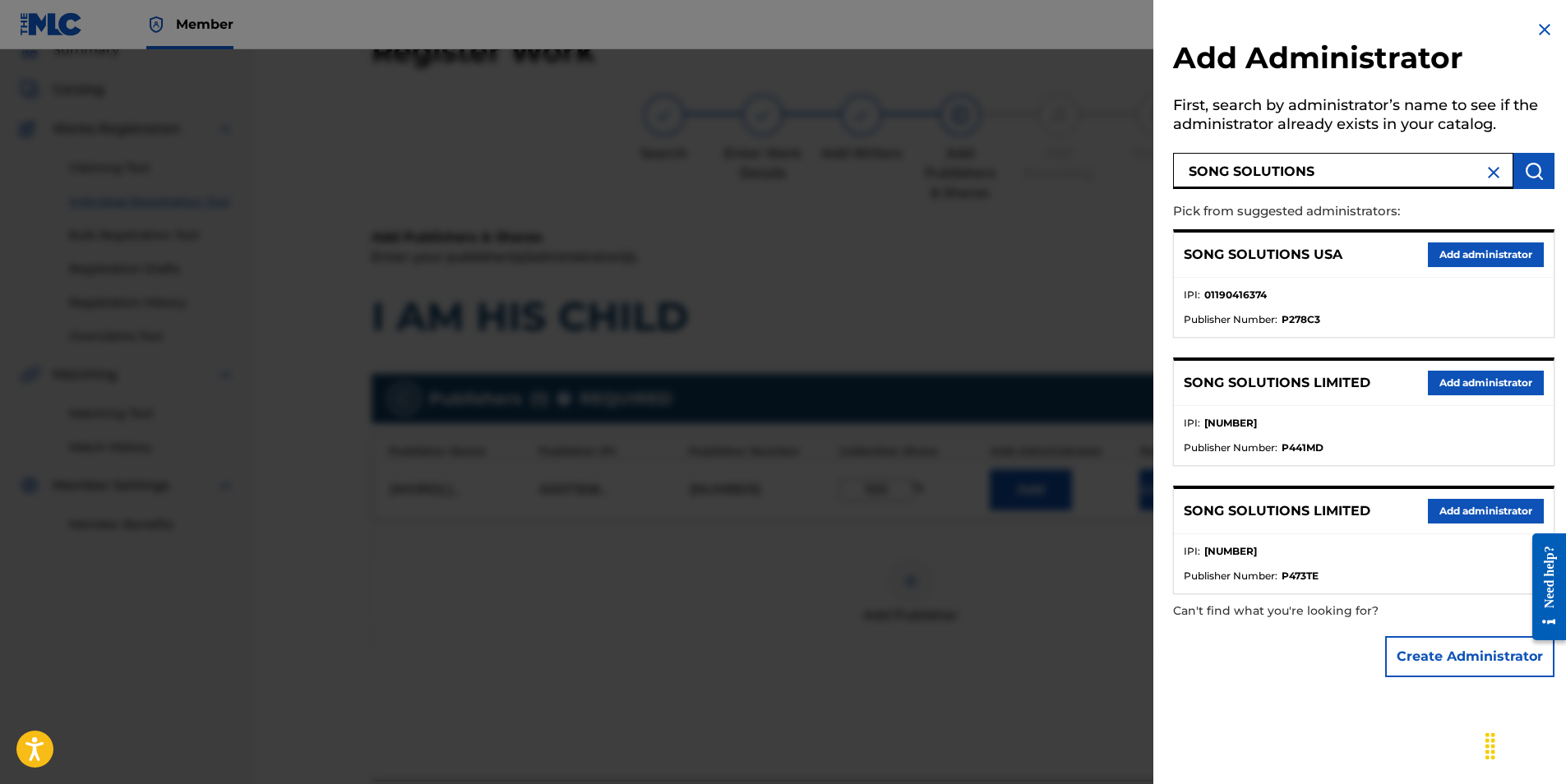click on "Add administrator" at bounding box center (1485, 255) 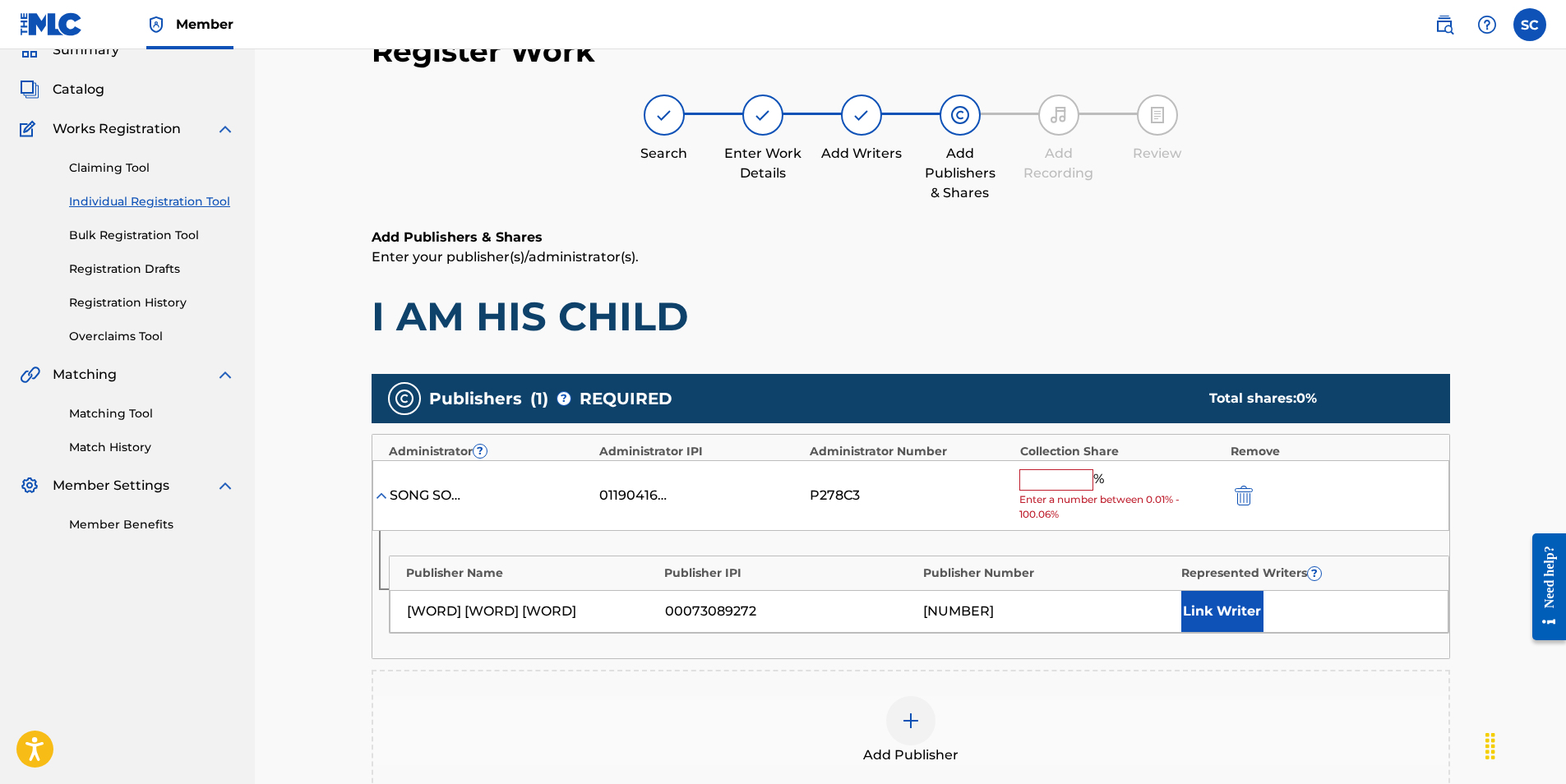 click at bounding box center [1056, 480] 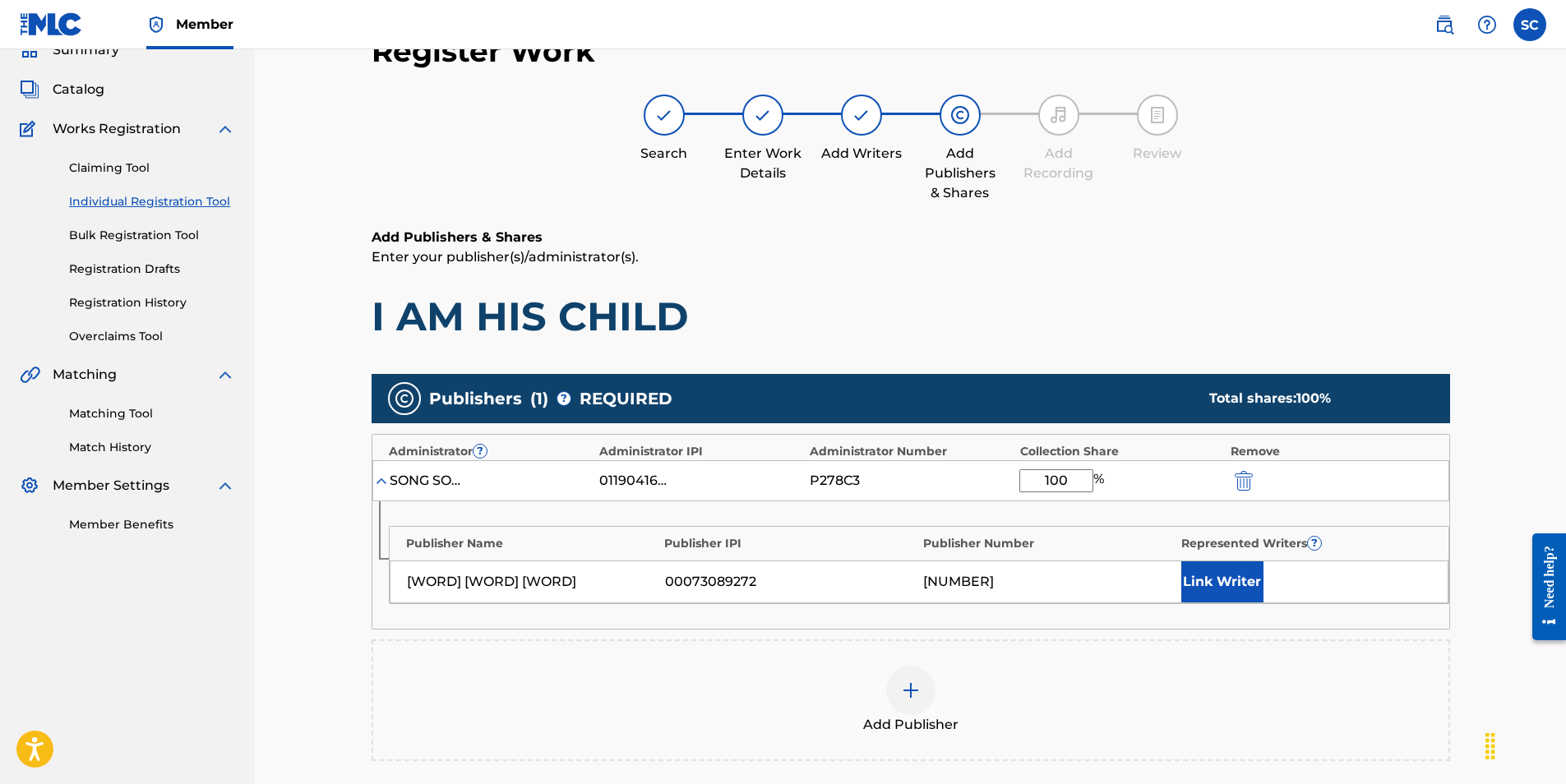 type on "100" 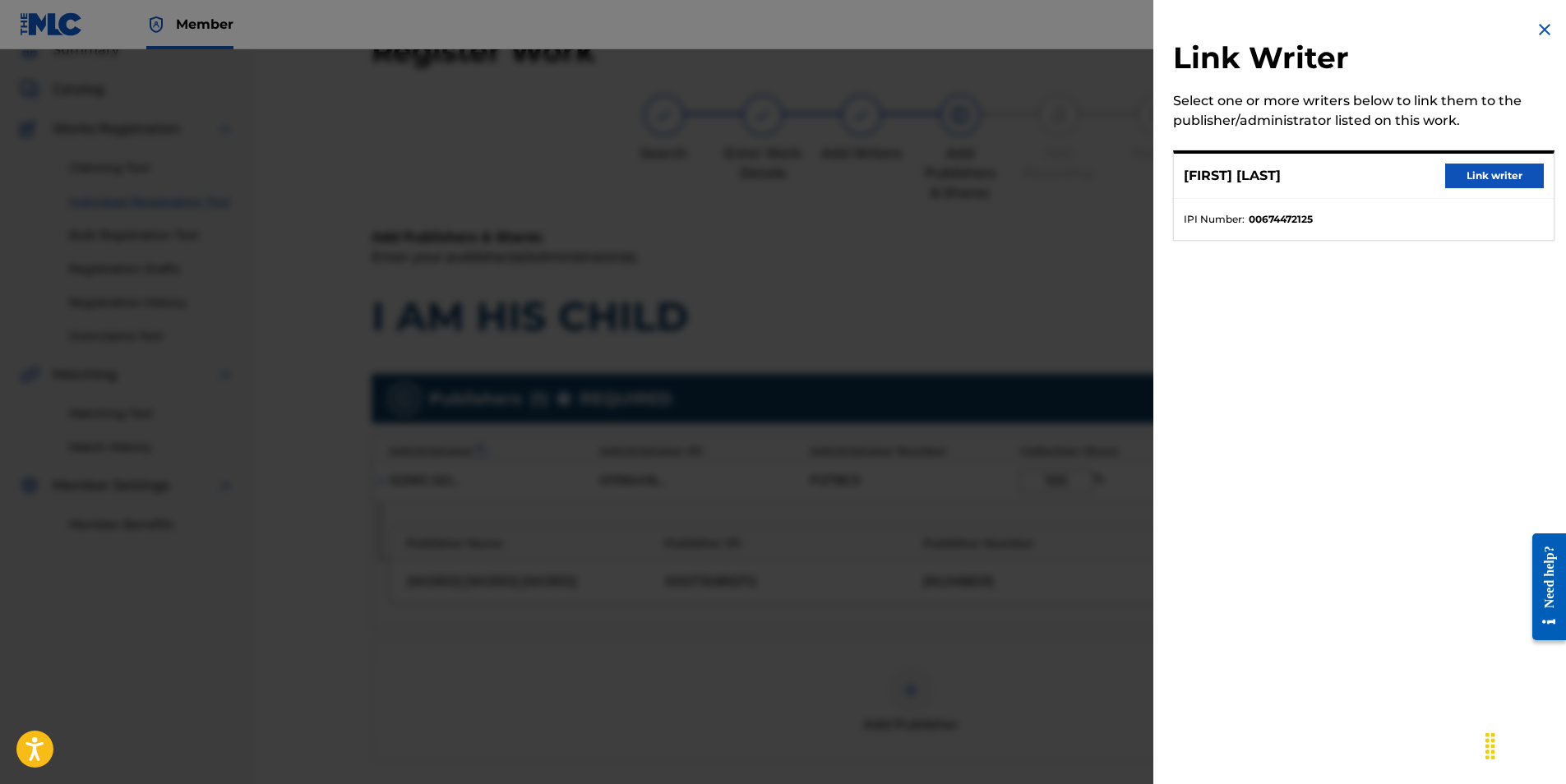 click on "Link writer" at bounding box center (1494, 176) 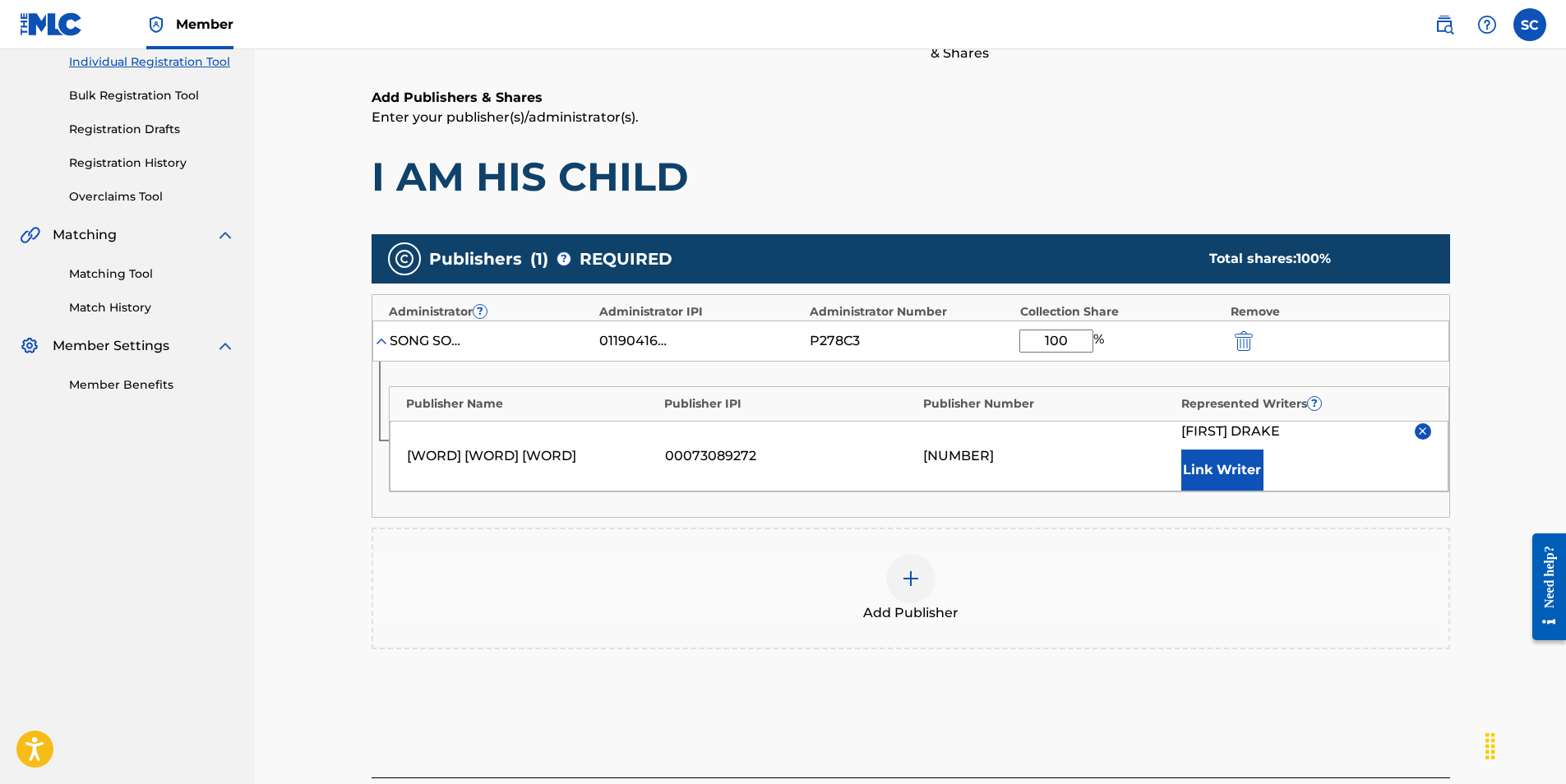 scroll, scrollTop: 361, scrollLeft: 0, axis: vertical 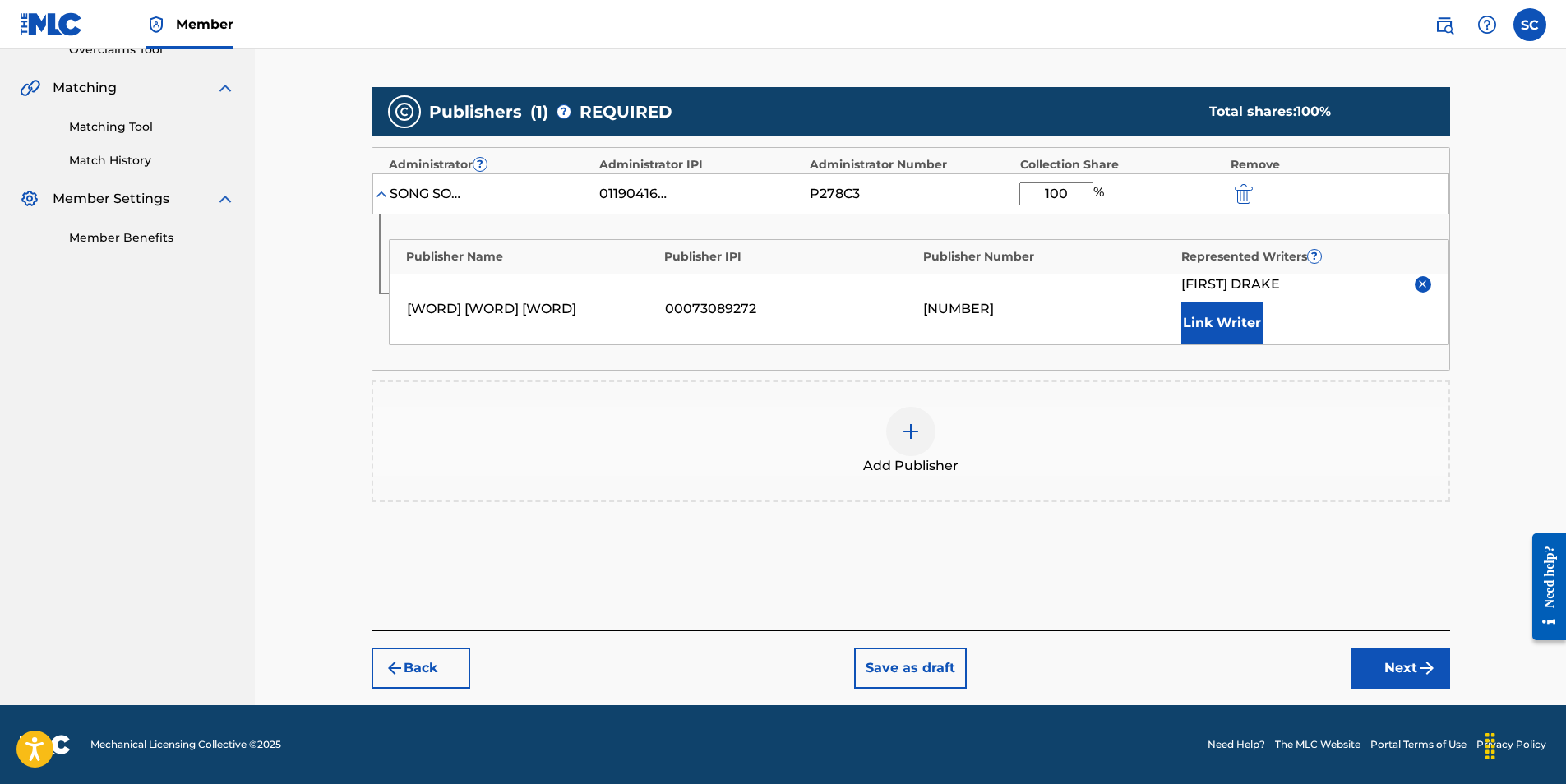 click on "Next" at bounding box center (1401, 668) 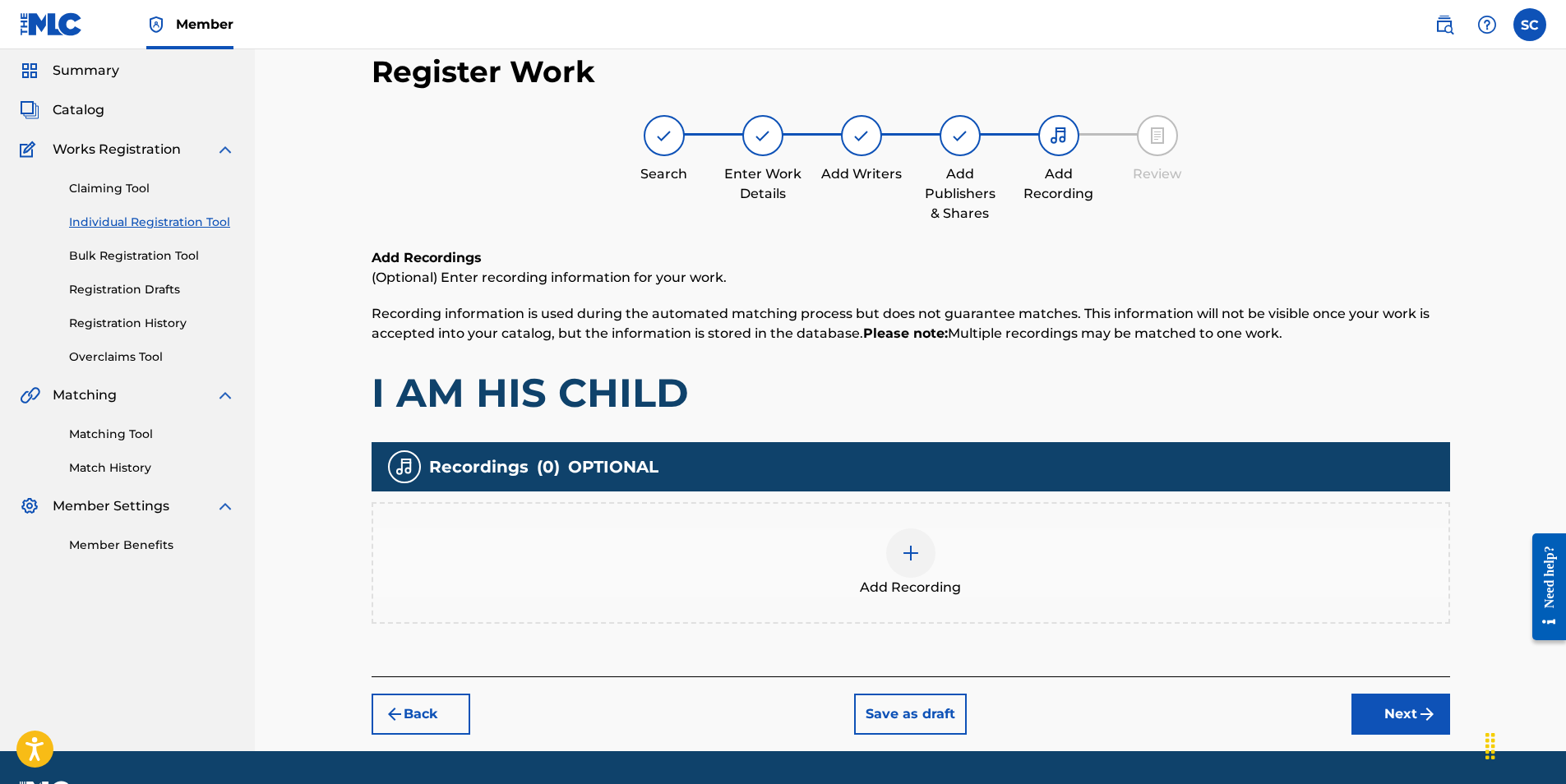 scroll, scrollTop: 74, scrollLeft: 0, axis: vertical 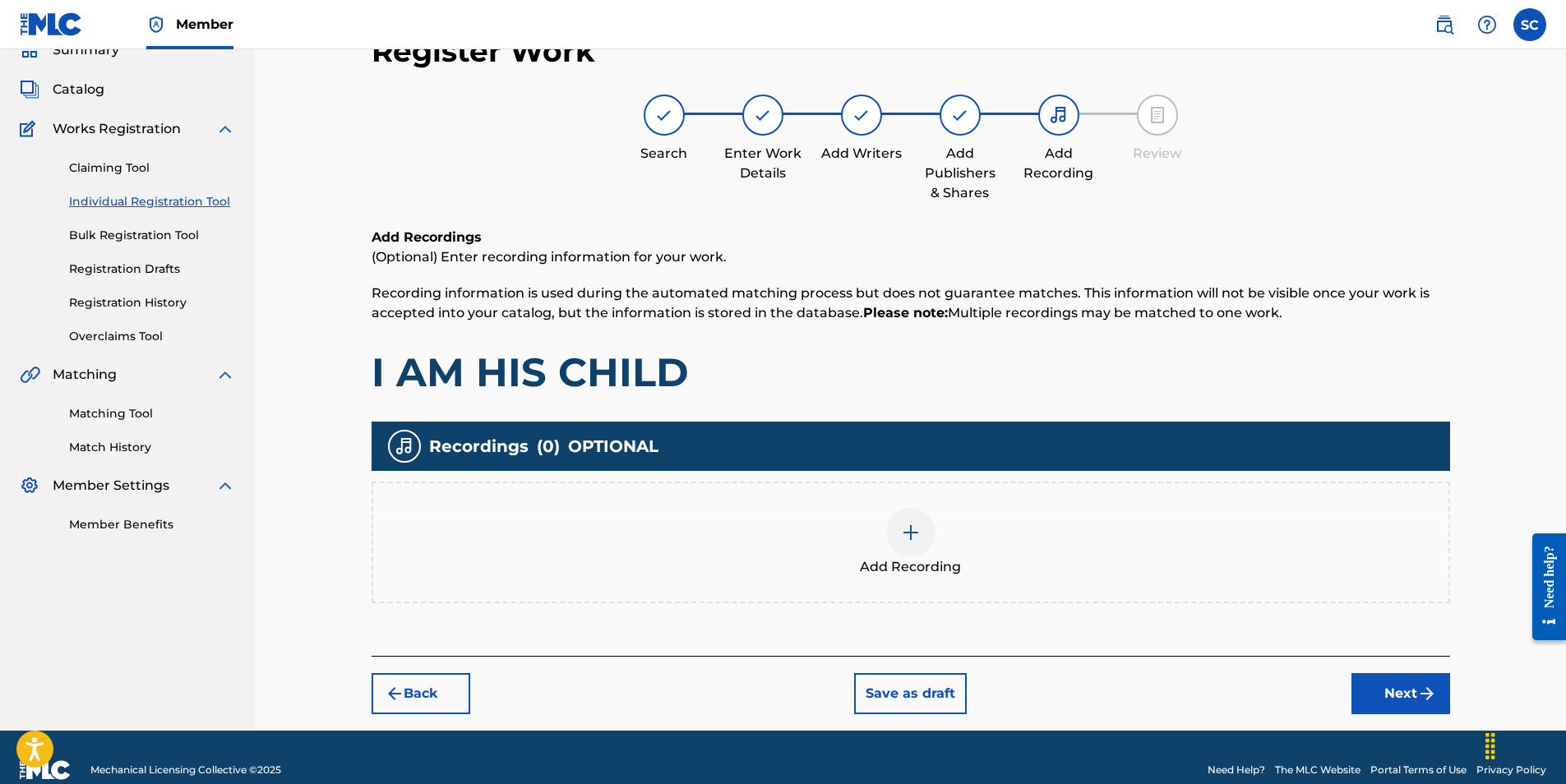 click at bounding box center (911, 533) 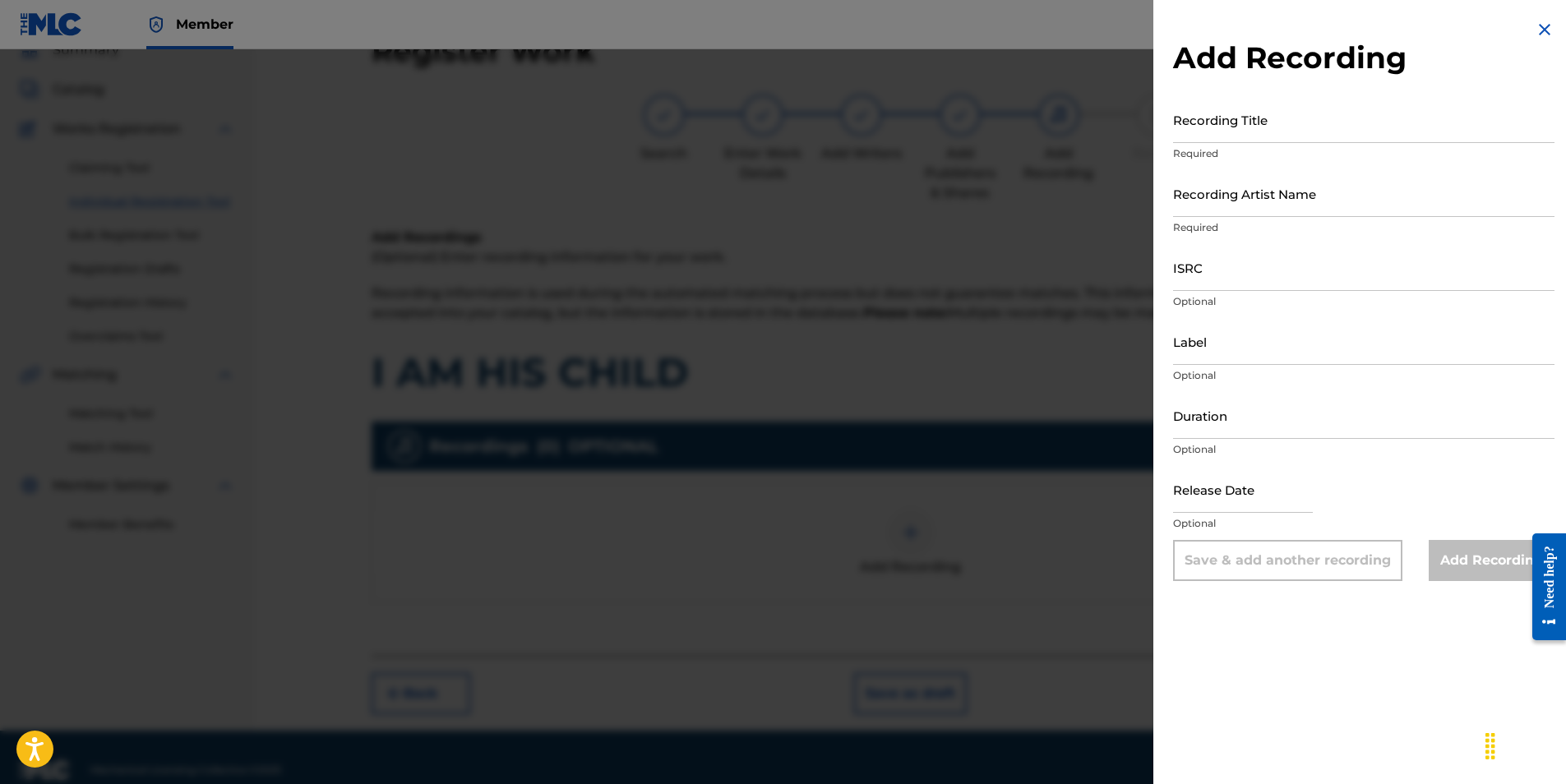 click on "Recording Title" at bounding box center (1364, 119) 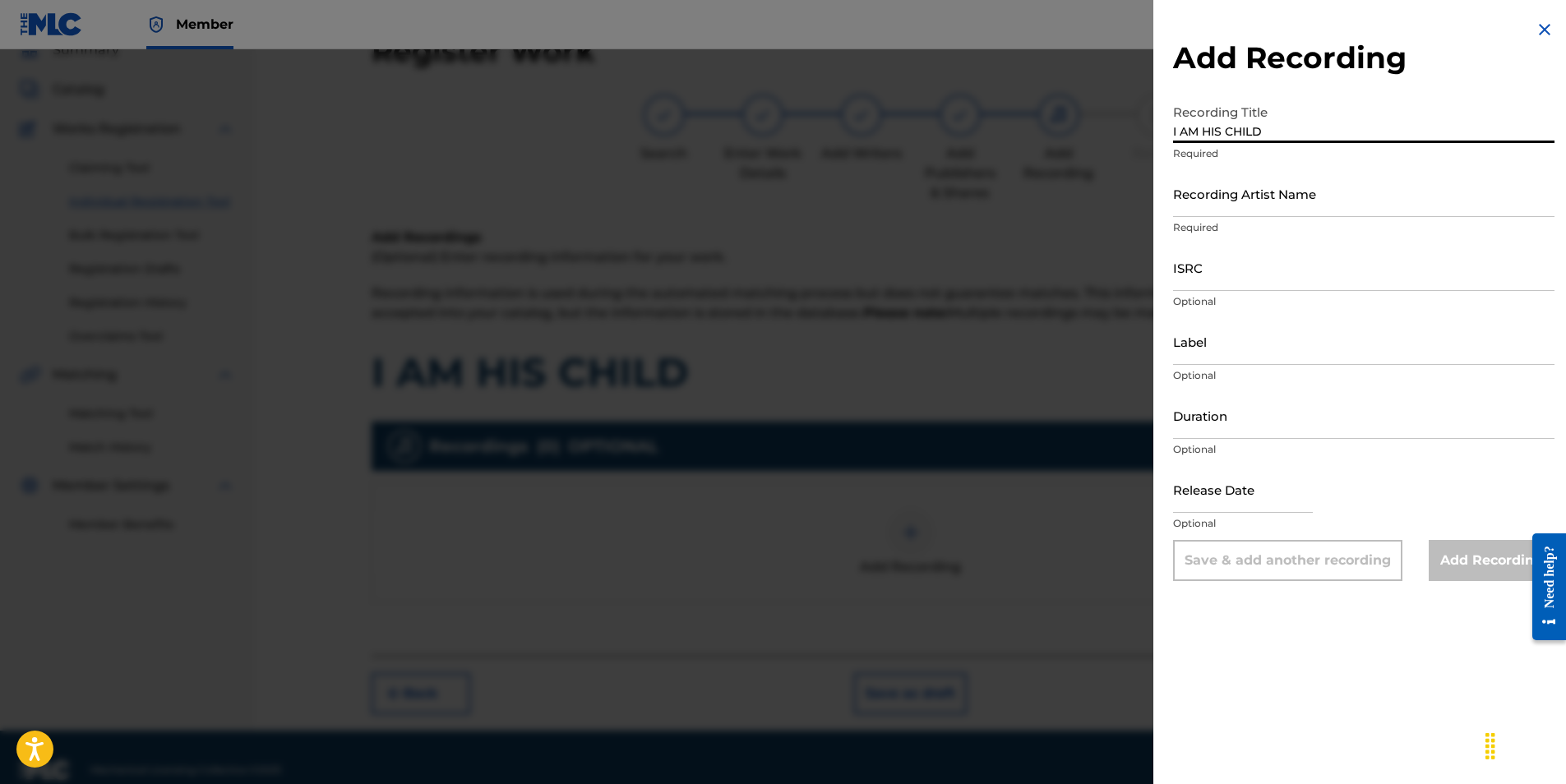type on "I AM HIS CHILD" 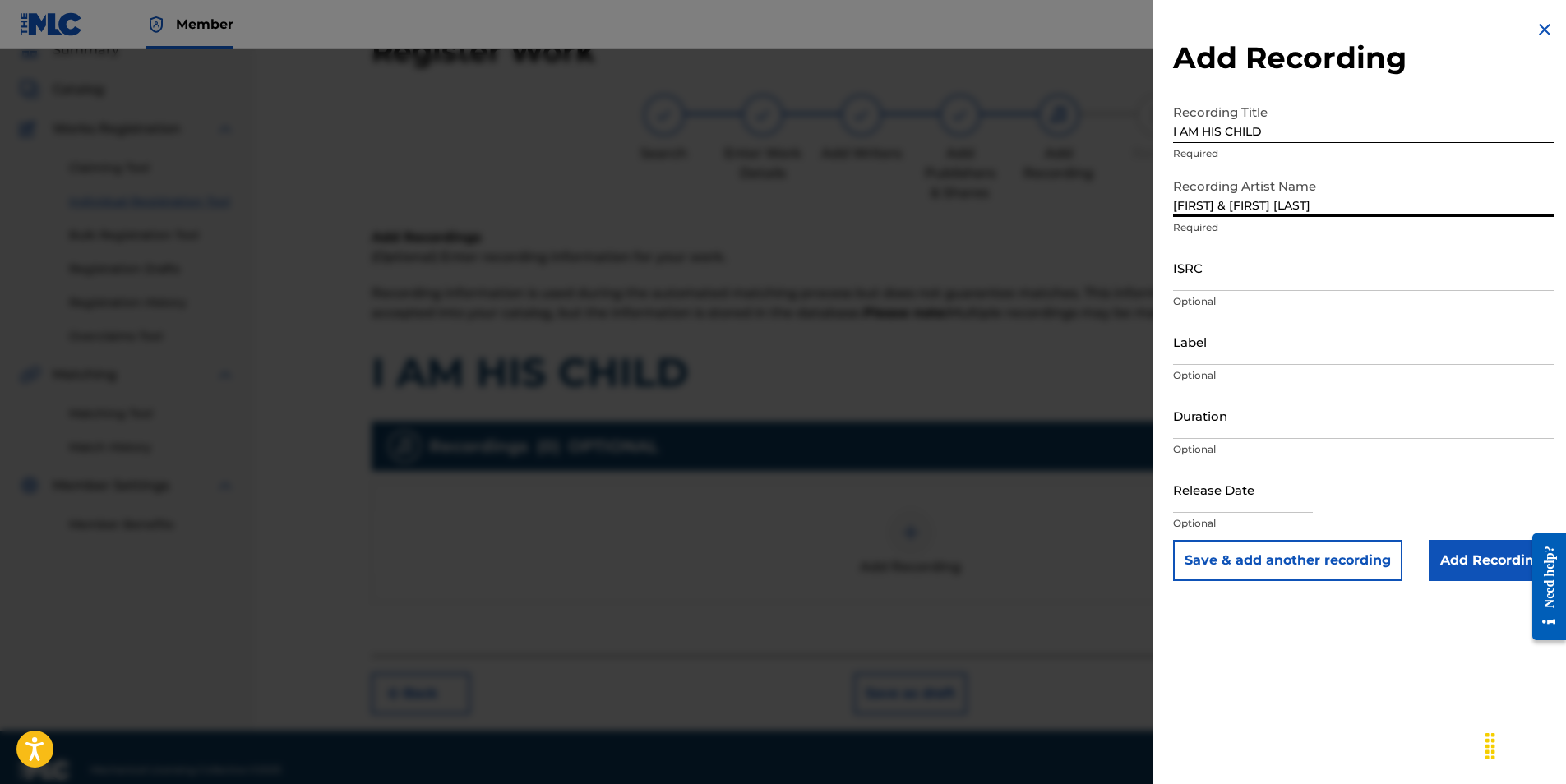type on "[FIRST] & [FIRST] [LAST]" 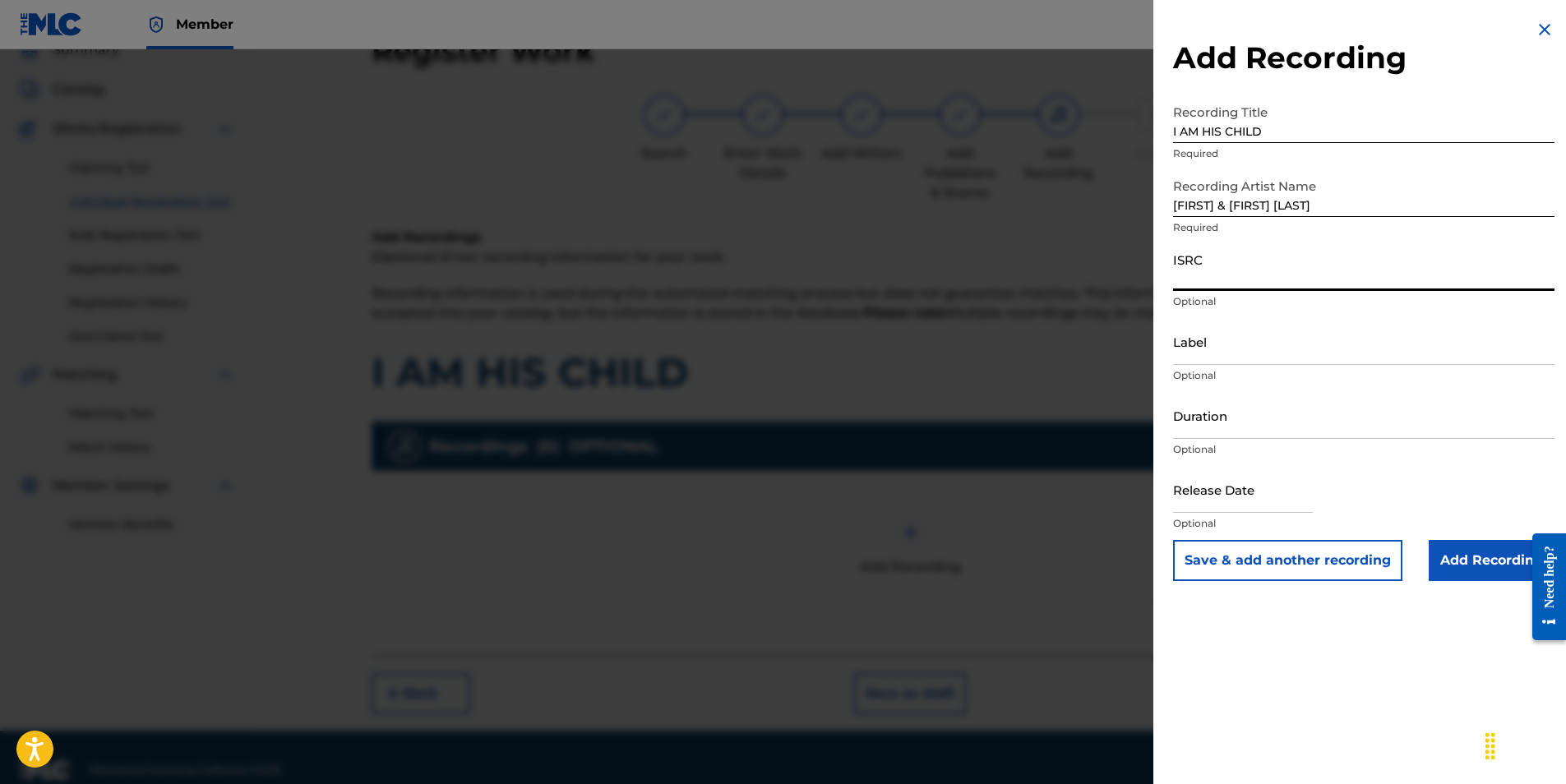 click on "ISRC" at bounding box center (1364, 267) 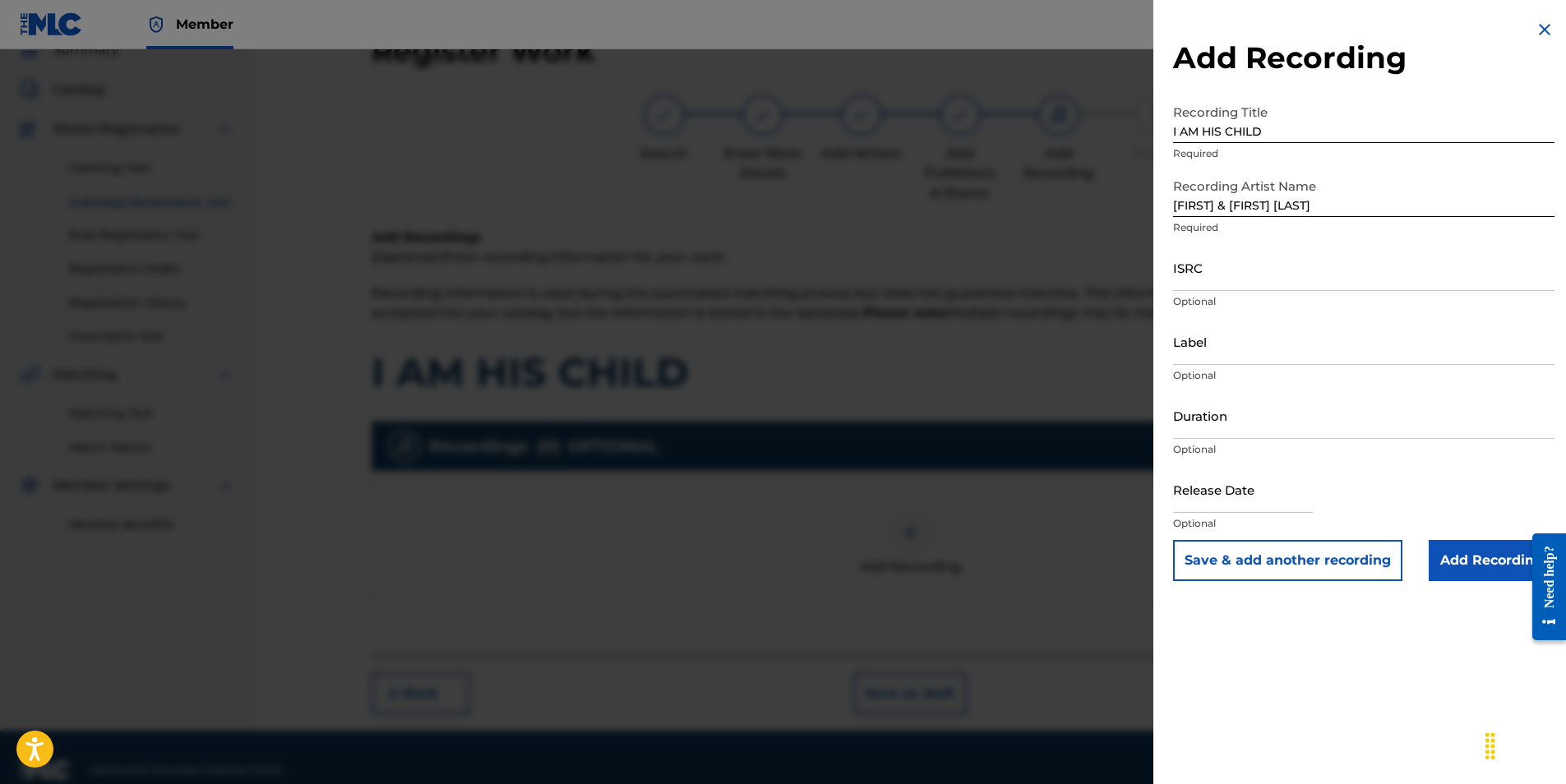 click on "ISRC" at bounding box center (1364, 267) 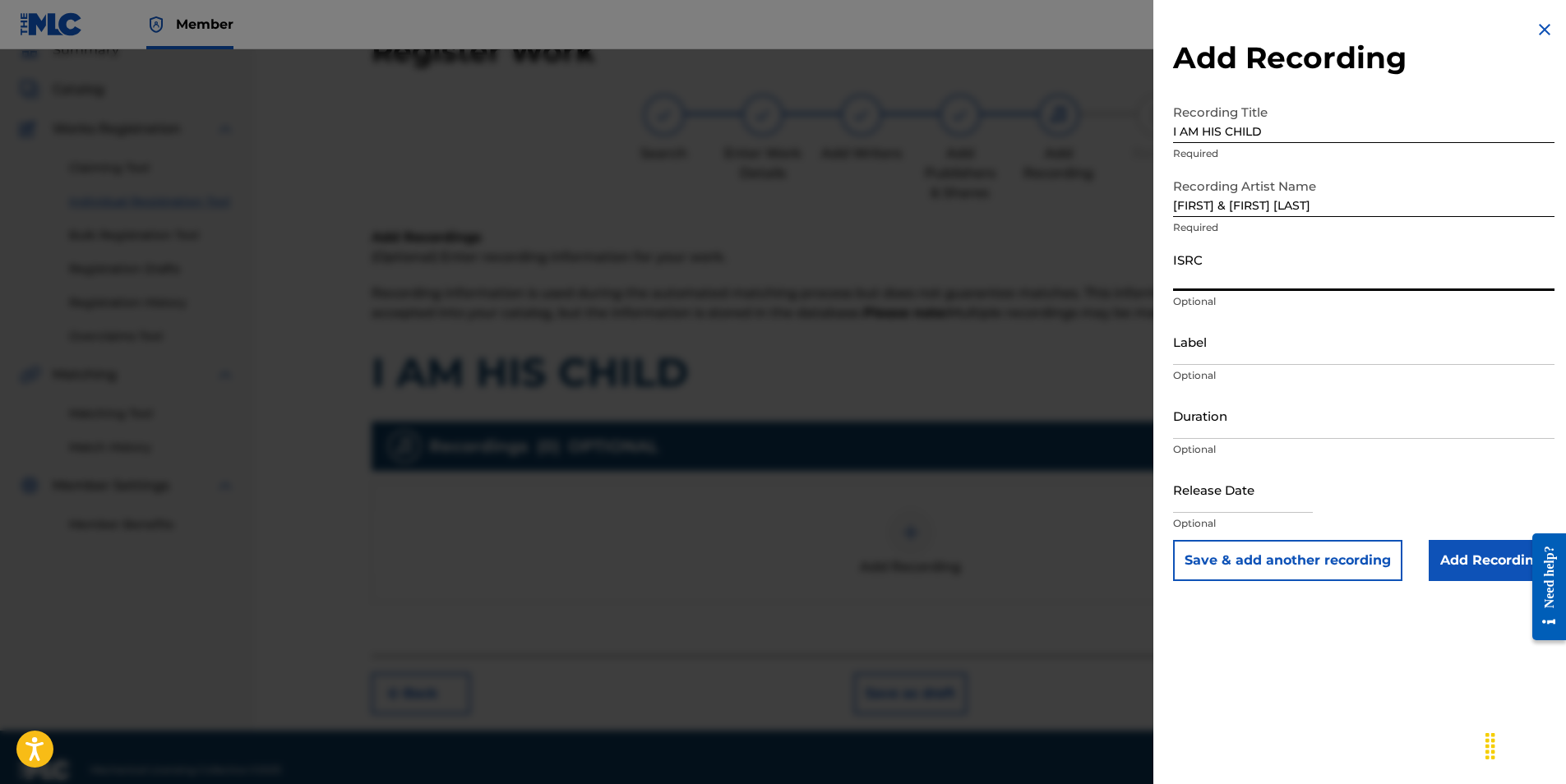 paste on "GBUEX0700007" 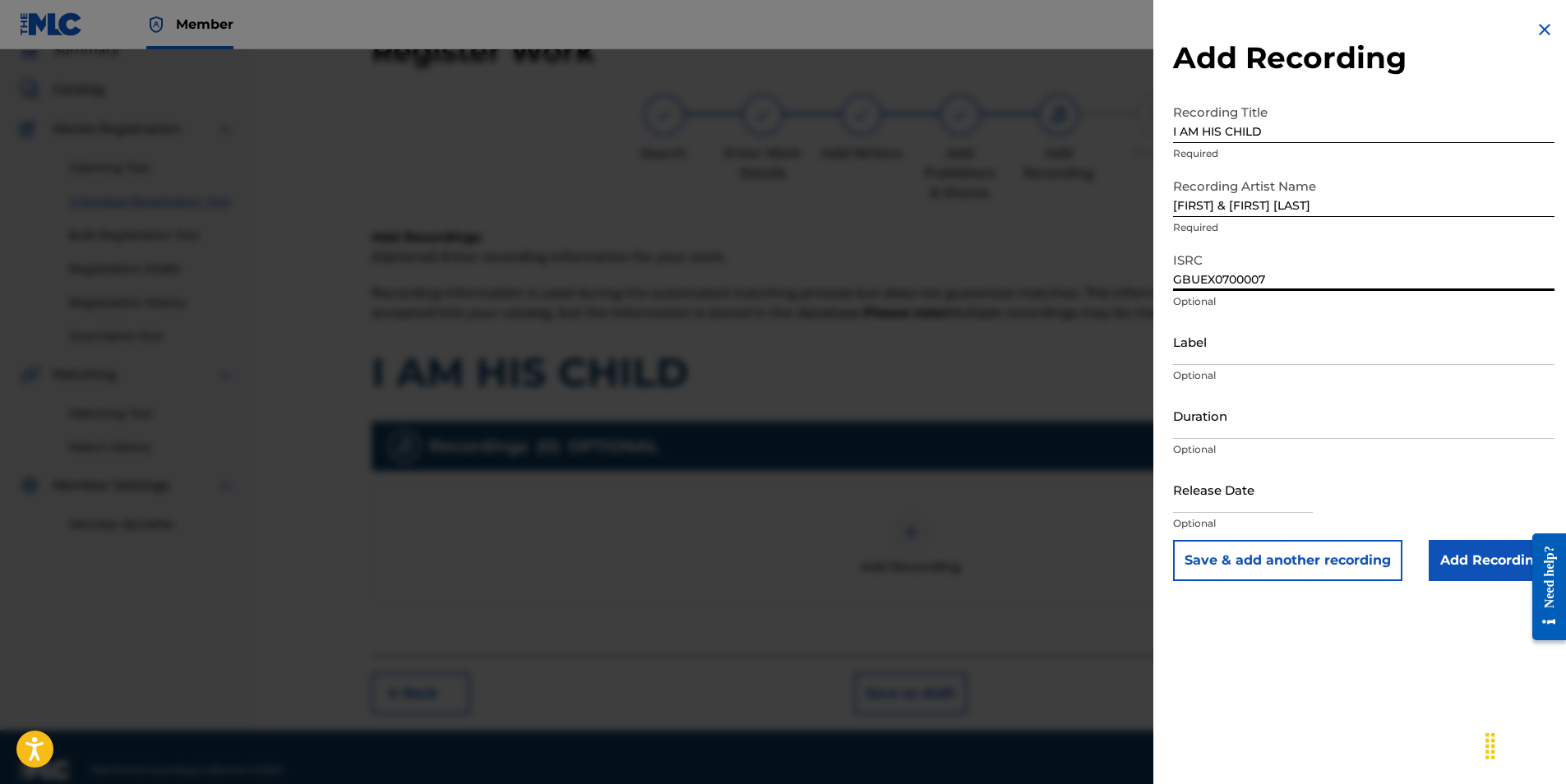 type on "GBUEX0700007" 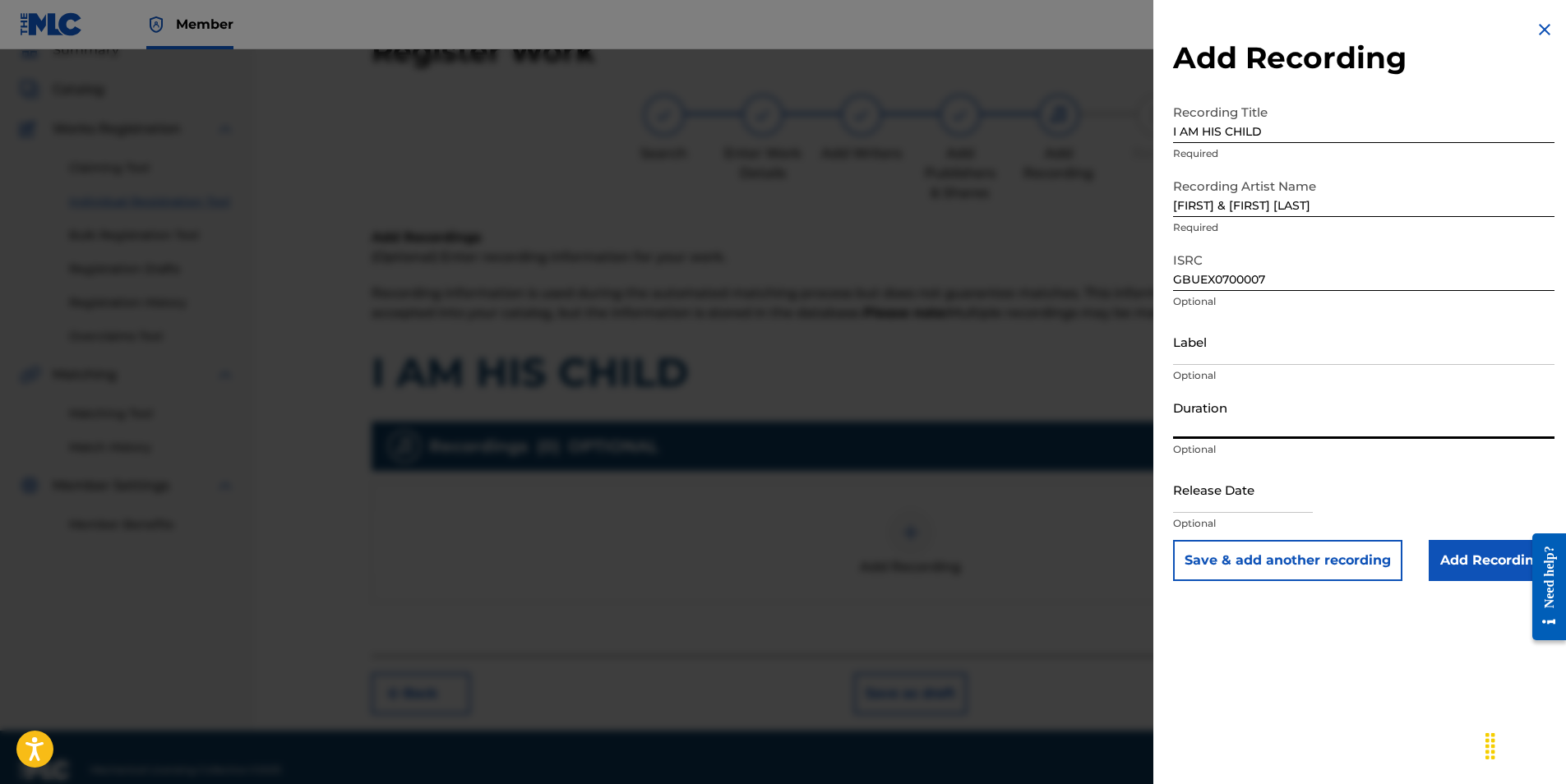 click on "Duration" at bounding box center (1364, 415) 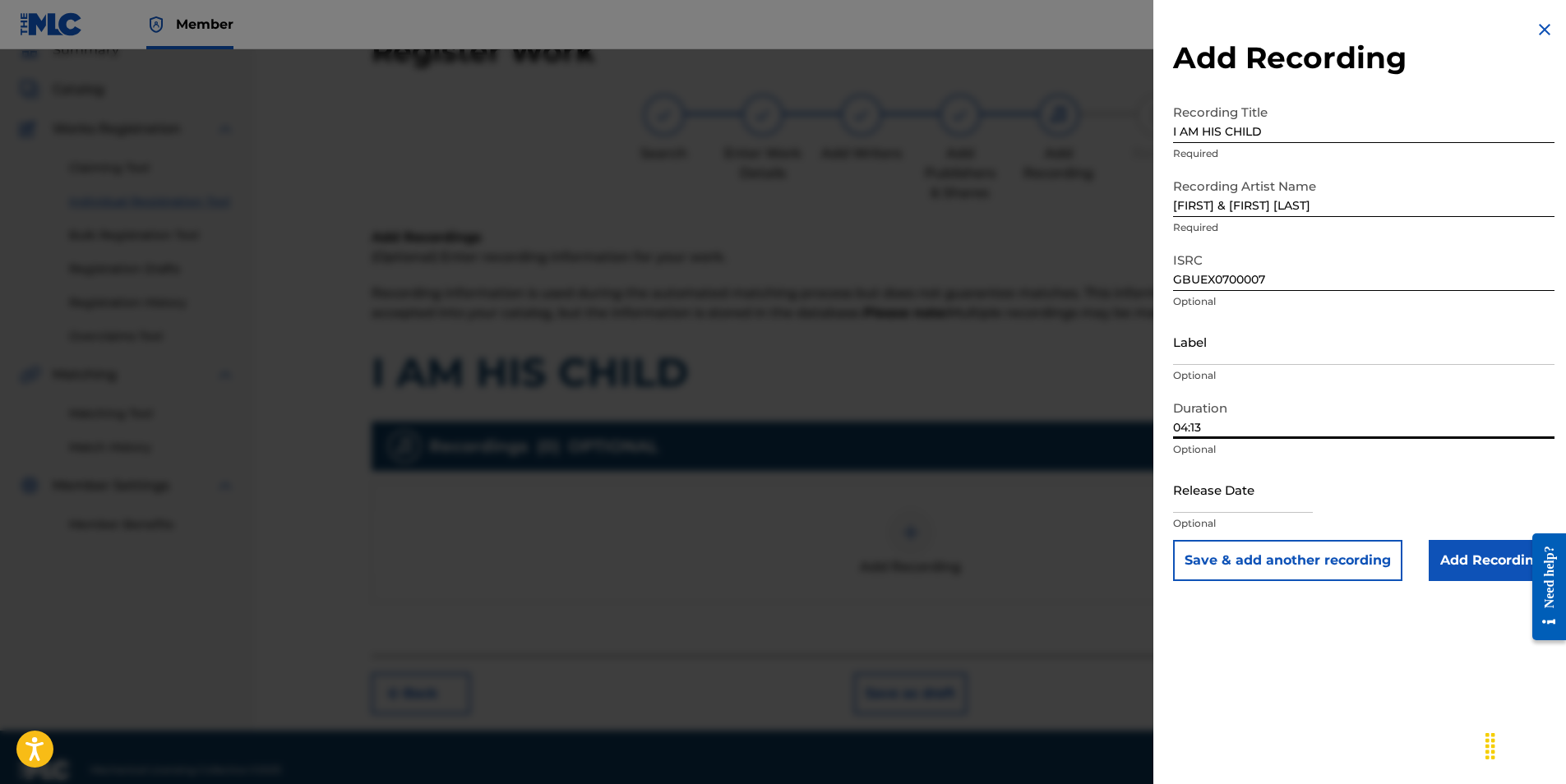type on "04:13" 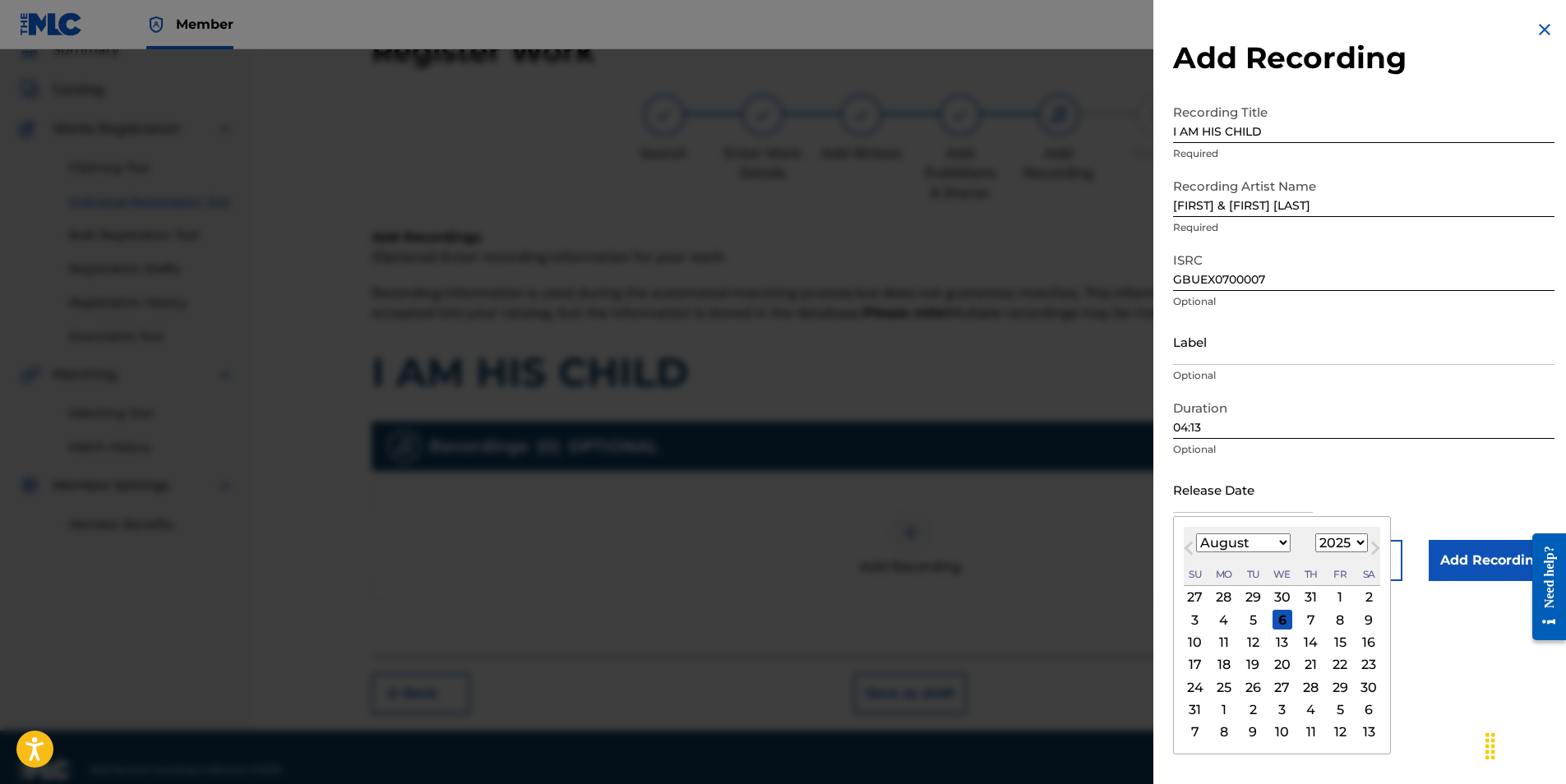 click on "Previous Month Next Month August 2025 January February March April May June July August September October November December 1900 1901 1902 1903 1904 1905 1906 1907 1908 1909 1910 1911 1912 1913 1914 1915 1916 1917 1918 1919 1920 1921 1922 1923 1924 1925 1926 1927 1928 1929 1930 1931 1932 1933 1934 1935 1936 1937 1938 1939 1940 1941 1942 1943 1944 1945 1946 1947 1948 1949 1950 1951 1952 1953 1954 1955 1956 1957 1958 1959 1960 1961 1962 1963 1964 1965 1966 1967 1968 1969 1970 1971 1972 1973 1974 1975 1976 1977 1978 1979 1980 1981 1982 1983 1984 1985 1986 1987 1988 1989 1990 1991 1992 1993 1994 1995 1996 1997 1998 1999 2000 2001 2002 2003 2004 2005 2006 2007 2008 2009 2010 2011 2012 2013 2014 2015 2016 2017 2018 2019 2020 2021 2022 2023 2024 2025 2026 2027 2028 2029 2030 2031 2032 2033 2034 2035 2036 2037 2038 2039 2040 2041 2042 2043 2044 2045 2046 2047 2048 2049 2050 2051 2052 2053 2054 2055 2056 2057 2058 2059 2060 2061 2062 2063 2064 2065 2066 2067 2068 2069 2070 2071 2072 2073 2074 2075 2076 2077 2078 2079" at bounding box center [1282, 635] 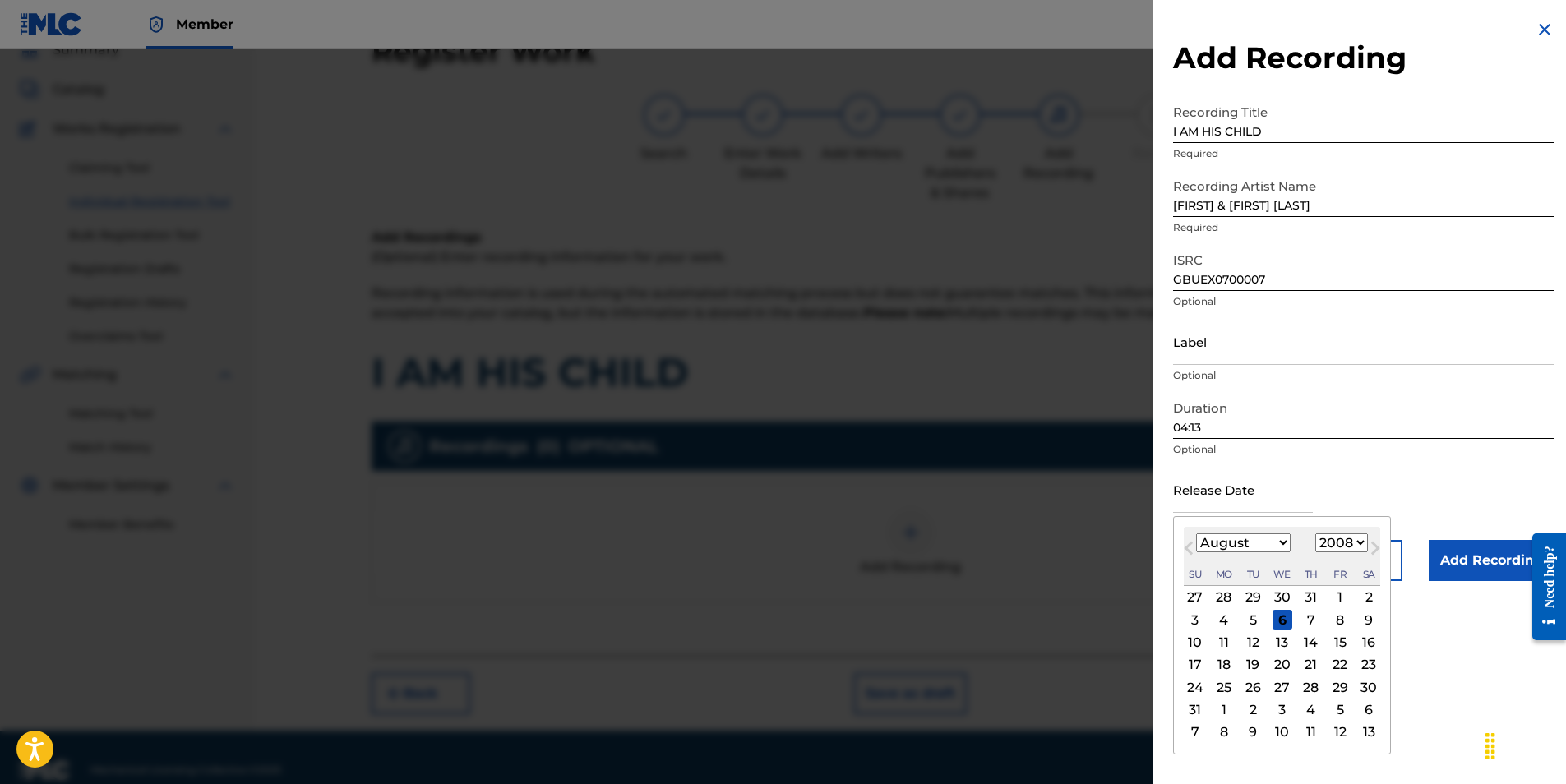 click on "1900 1901 1902 1903 1904 1905 1906 1907 1908 1909 1910 1911 1912 1913 1914 1915 1916 1917 1918 1919 1920 1921 1922 1923 1924 1925 1926 1927 1928 1929 1930 1931 1932 1933 1934 1935 1936 1937 1938 1939 1940 1941 1942 1943 1944 1945 1946 1947 1948 1949 1950 1951 1952 1953 1954 1955 1956 1957 1958 1959 1960 1961 1962 1963 1964 1965 1966 1967 1968 1969 1970 1971 1972 1973 1974 1975 1976 1977 1978 1979 1980 1981 1982 1983 1984 1985 1986 1987 1988 1989 1990 1991 1992 1993 1994 1995 1996 1997 1998 1999 2000 2001 2002 2003 2004 2005 2006 2007 2008 2009 2010 2011 2012 2013 2014 2015 2016 2017 2018 2019 2020 2021 2022 2023 2024 2025 2026 2027 2028 2029 2030 2031 2032 2033 2034 2035 2036 2037 2038 2039 2040 2041 2042 2043 2044 2045 2046 2047 2048 2049 2050 2051 2052 2053 2054 2055 2056 2057 2058 2059 2060 2061 2062 2063 2064 2065 2066 2067 2068 2069 2070 2071 2072 2073 2074 2075 2076 2077 2078 2079 2080 2081 2082 2083 2084 2085 2086 2087 2088 2089 2090 2091 2092 2093 2094 2095 2096 2097 2098 2099 2100" at bounding box center [1342, 542] 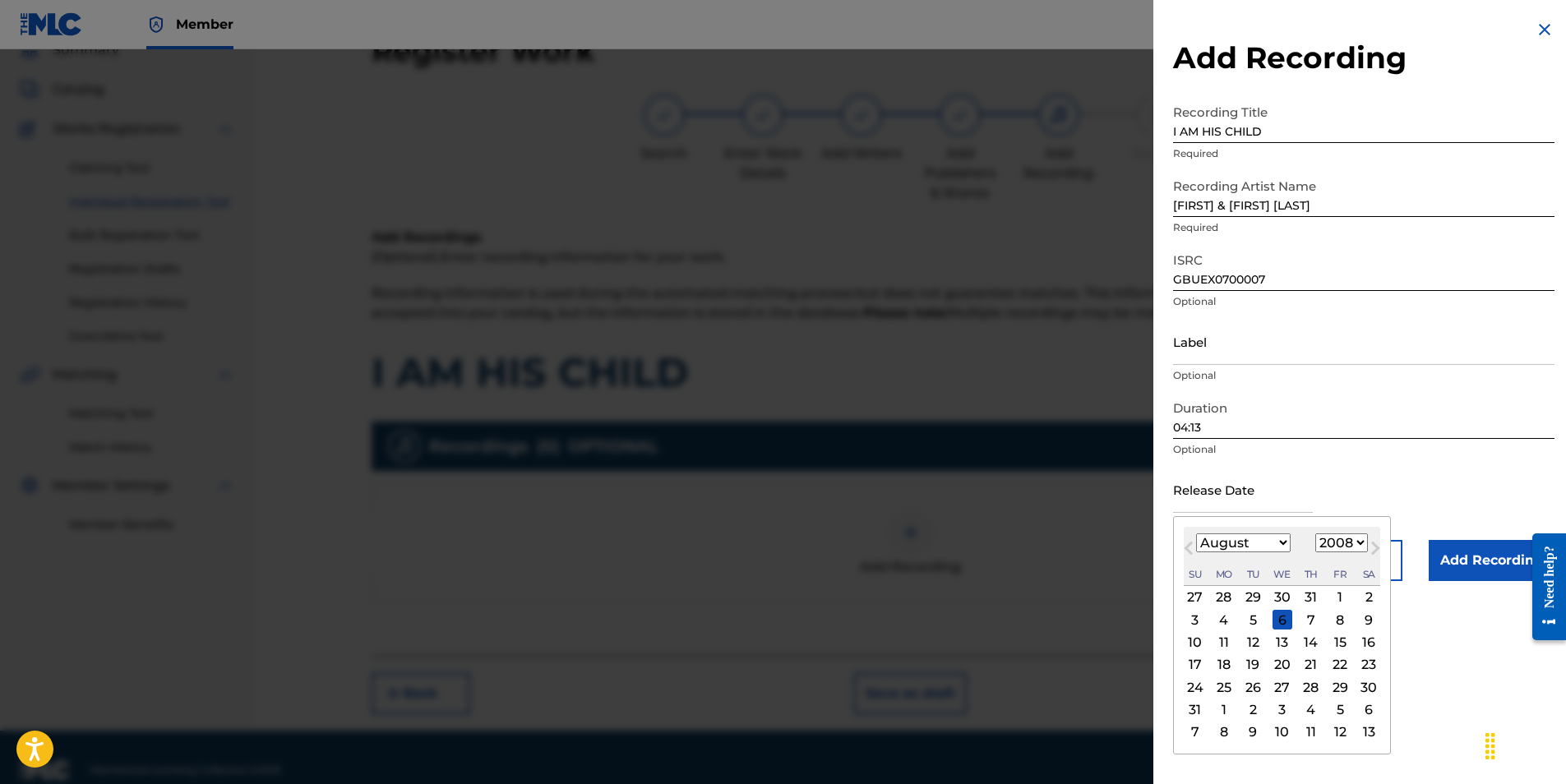 click on "January February March April May June July August September October November December" at bounding box center [1243, 542] 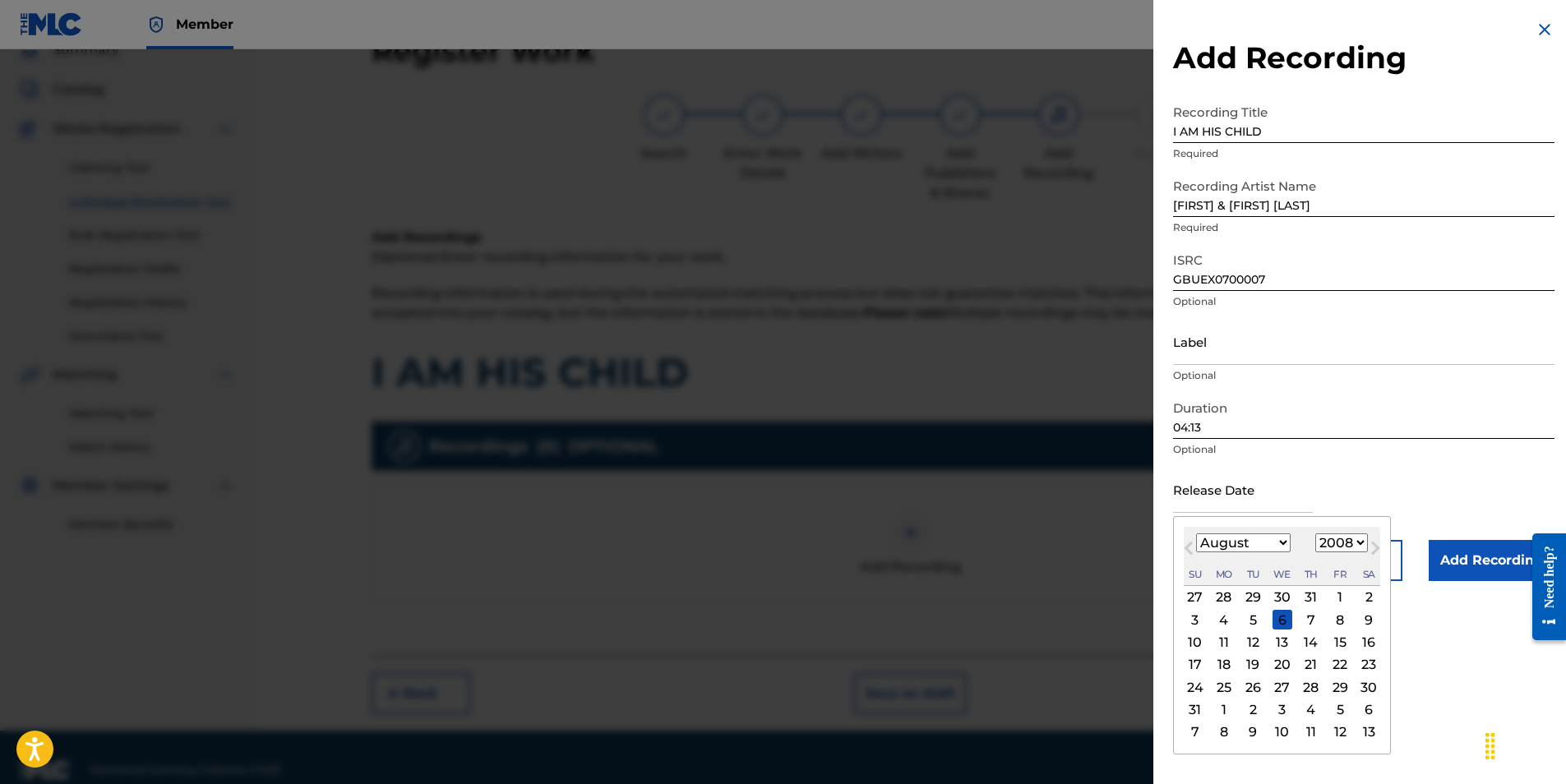 select on "2" 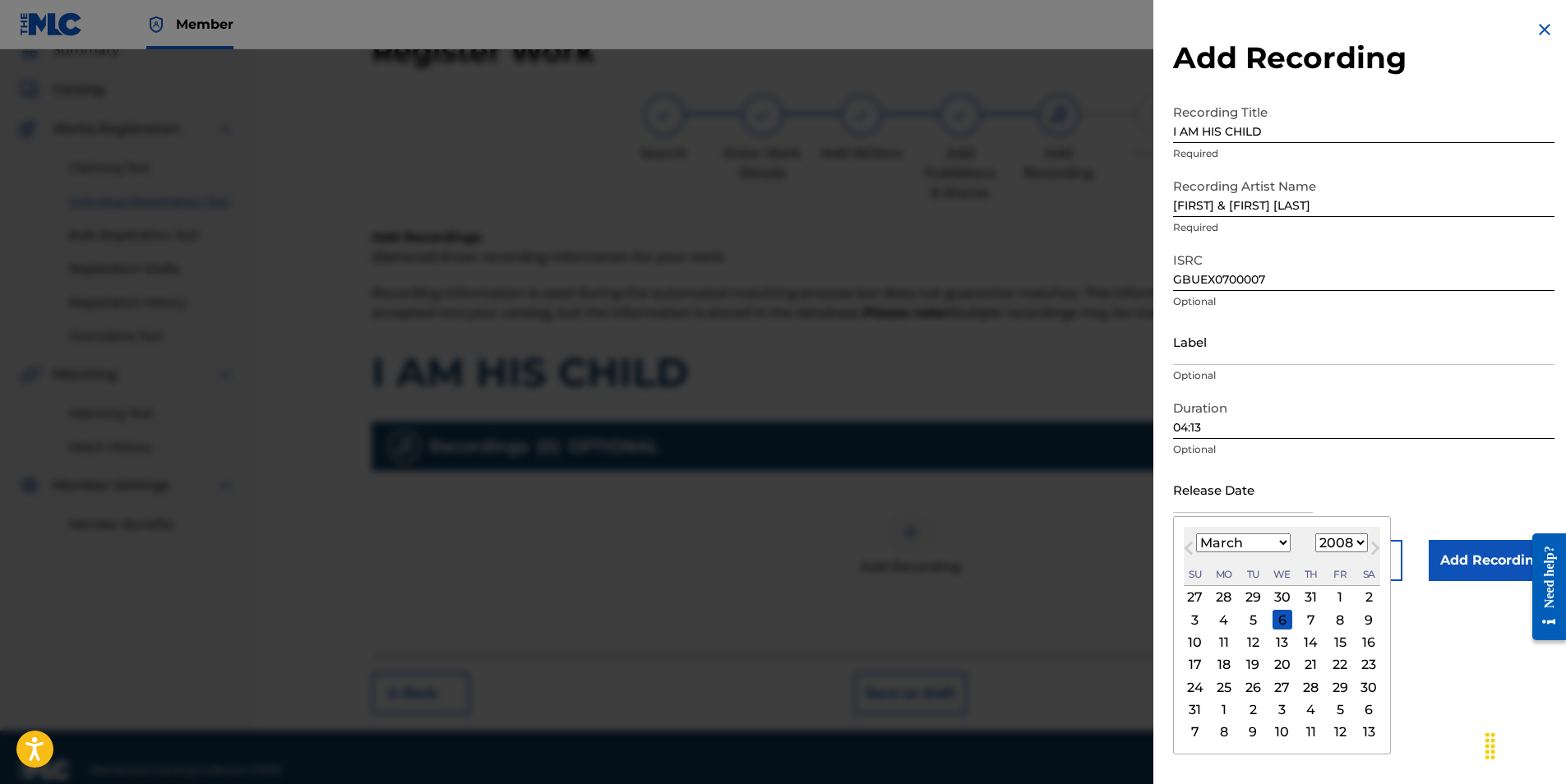 click on "January February March April May June July August September October November December" at bounding box center [1243, 542] 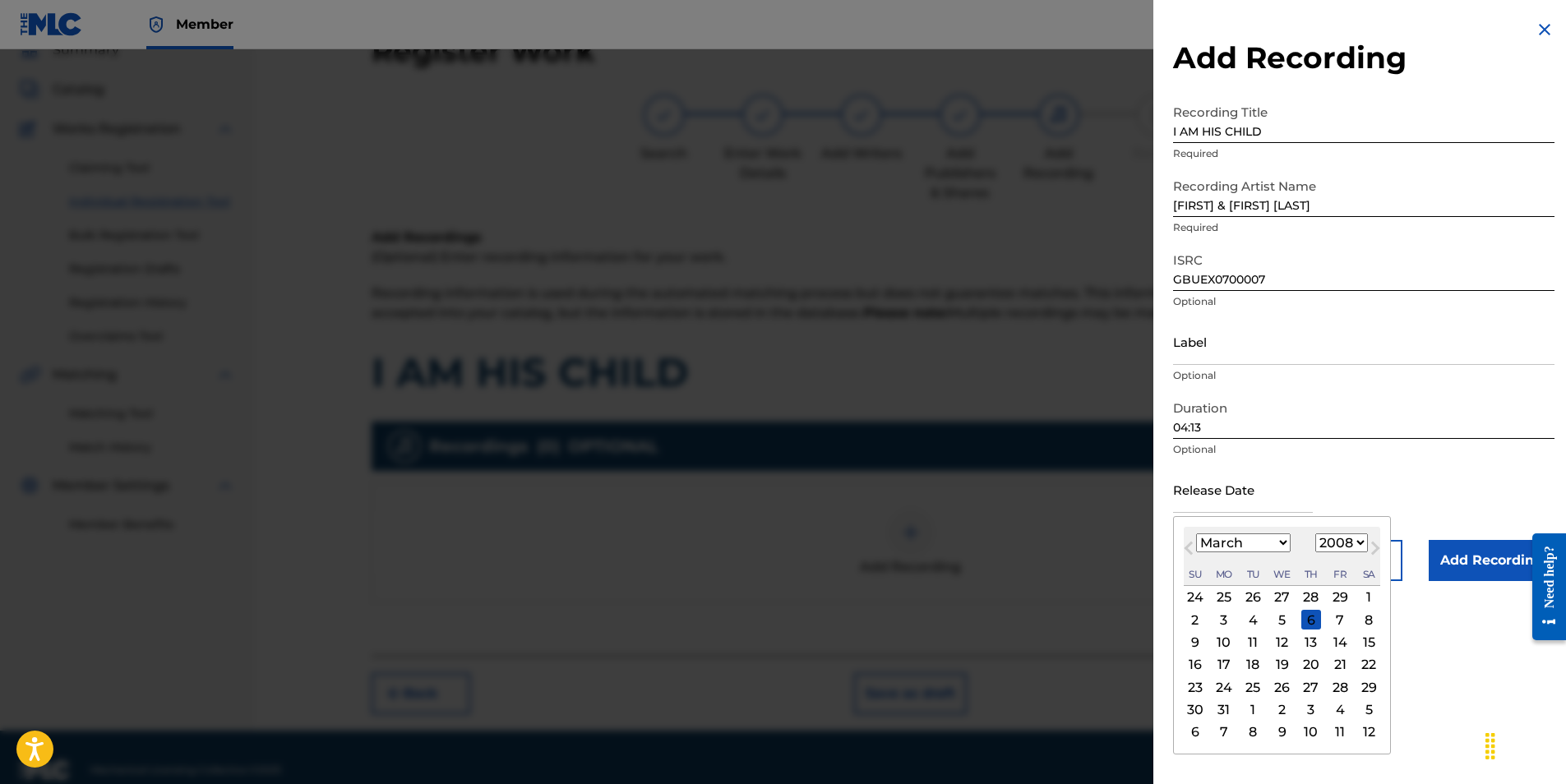 click on "10" at bounding box center [1224, 643] 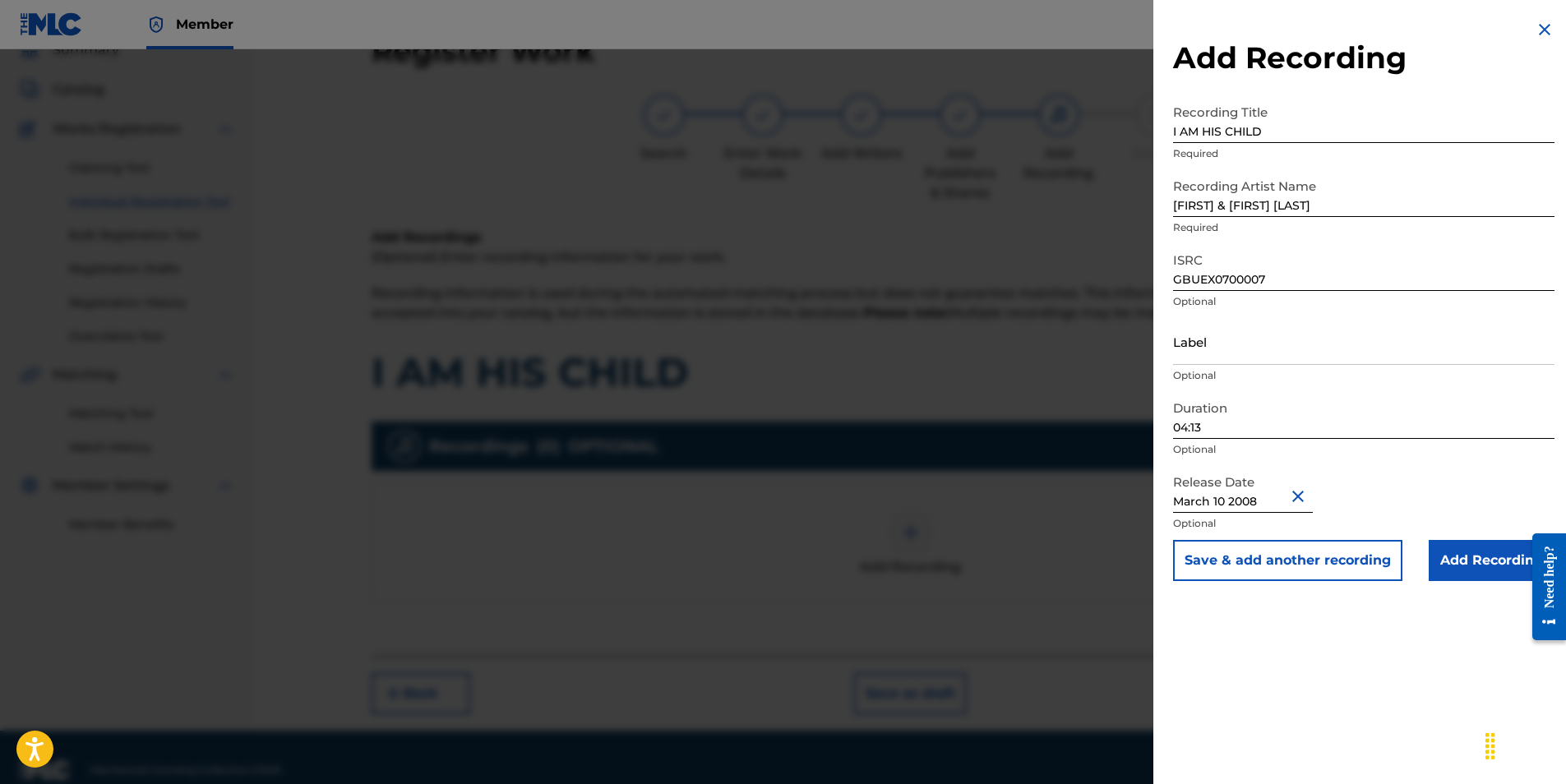click on "Add Recording" at bounding box center (1491, 560) 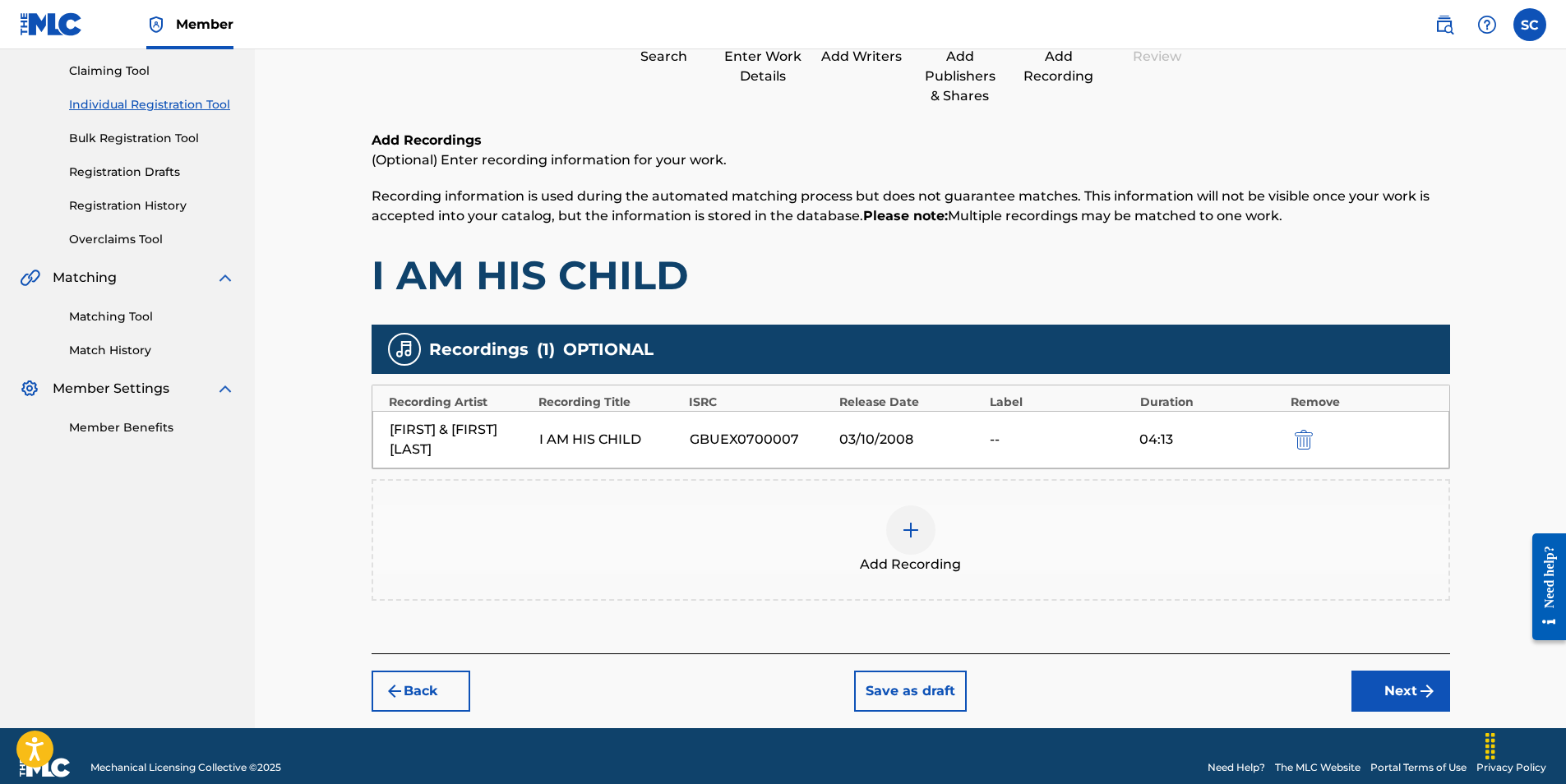 scroll, scrollTop: 174, scrollLeft: 0, axis: vertical 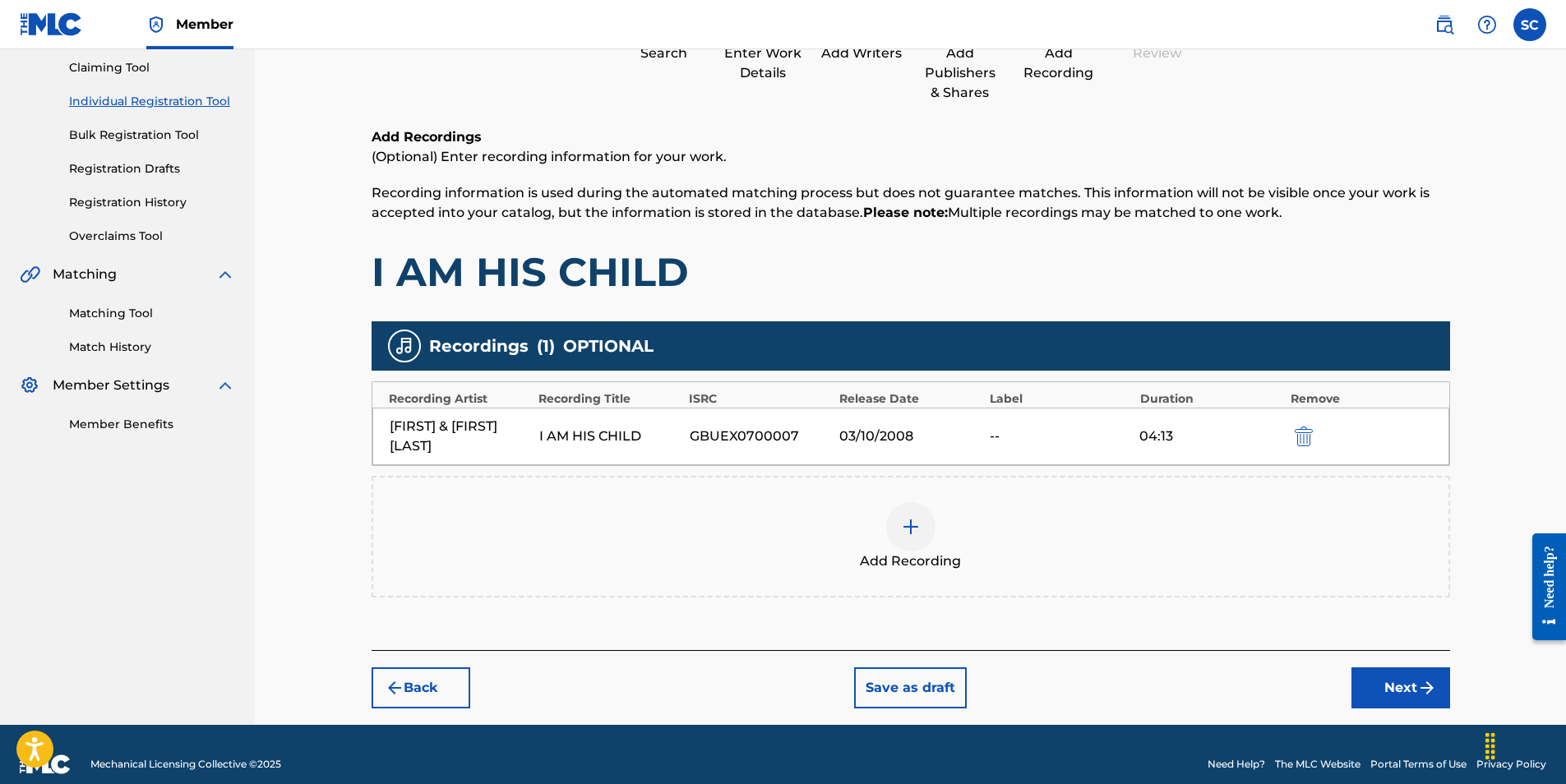 click on "Next" at bounding box center [1401, 688] 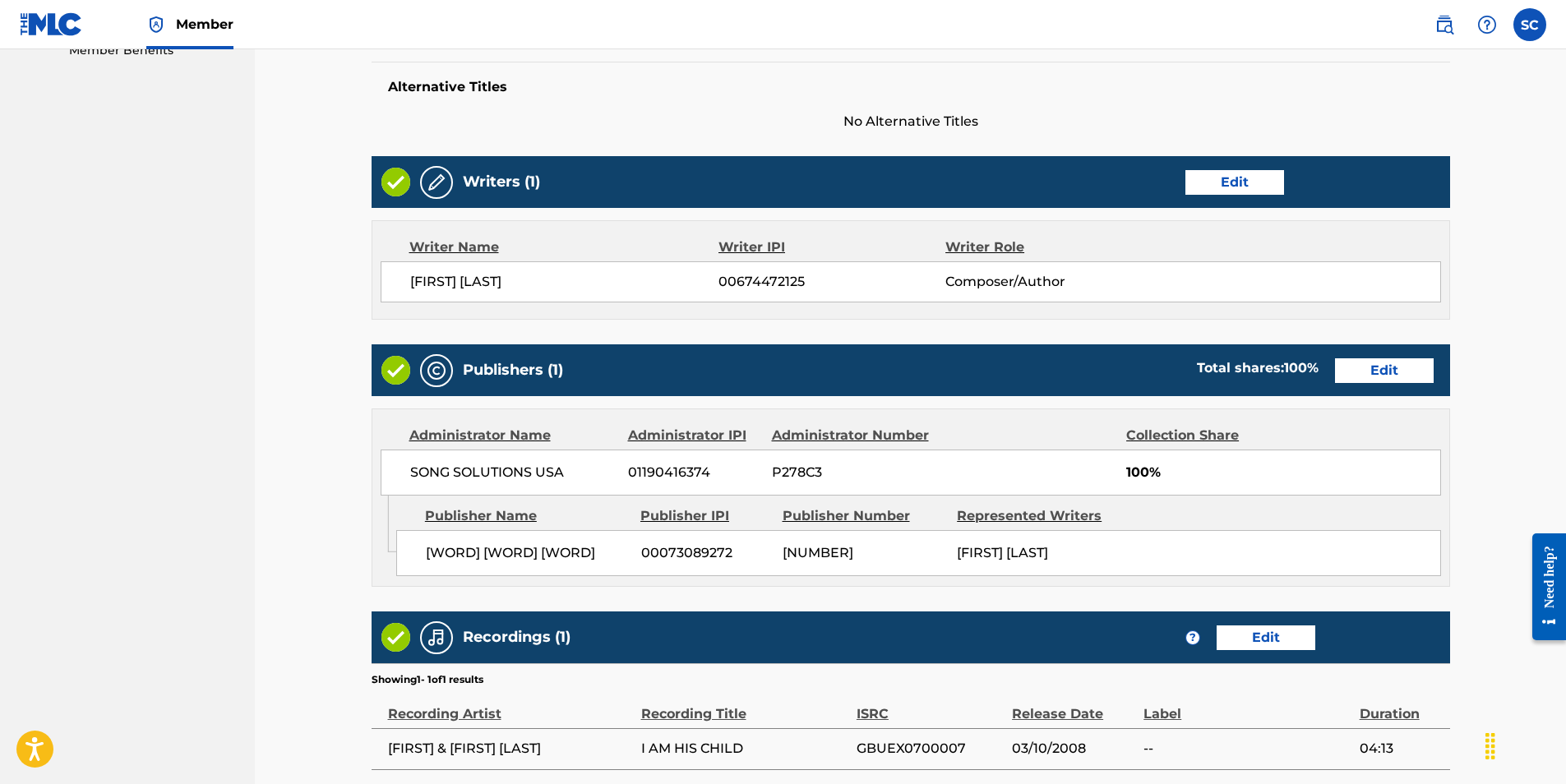 scroll, scrollTop: 713, scrollLeft: 0, axis: vertical 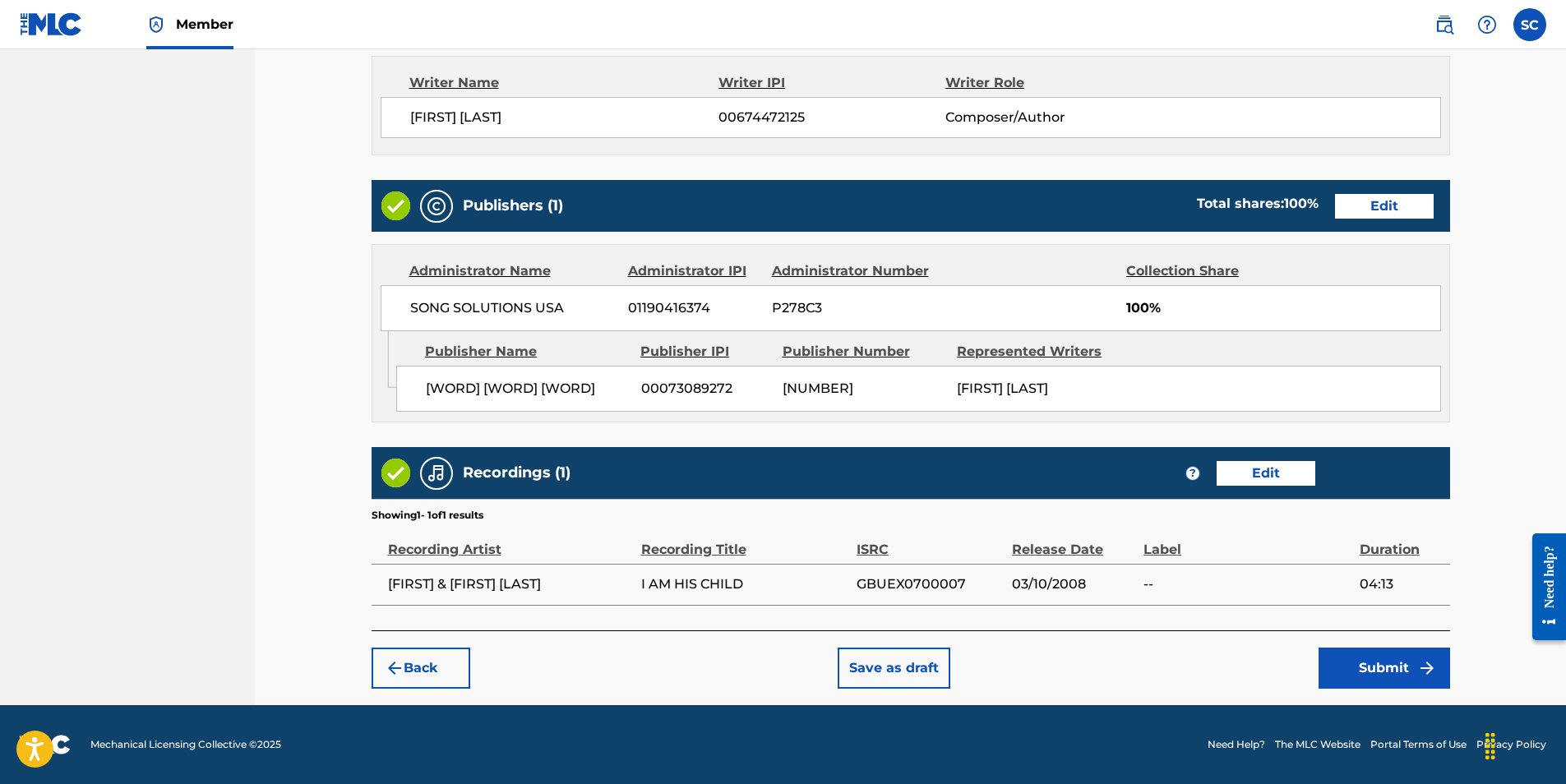 click on "Submit" at bounding box center (1384, 668) 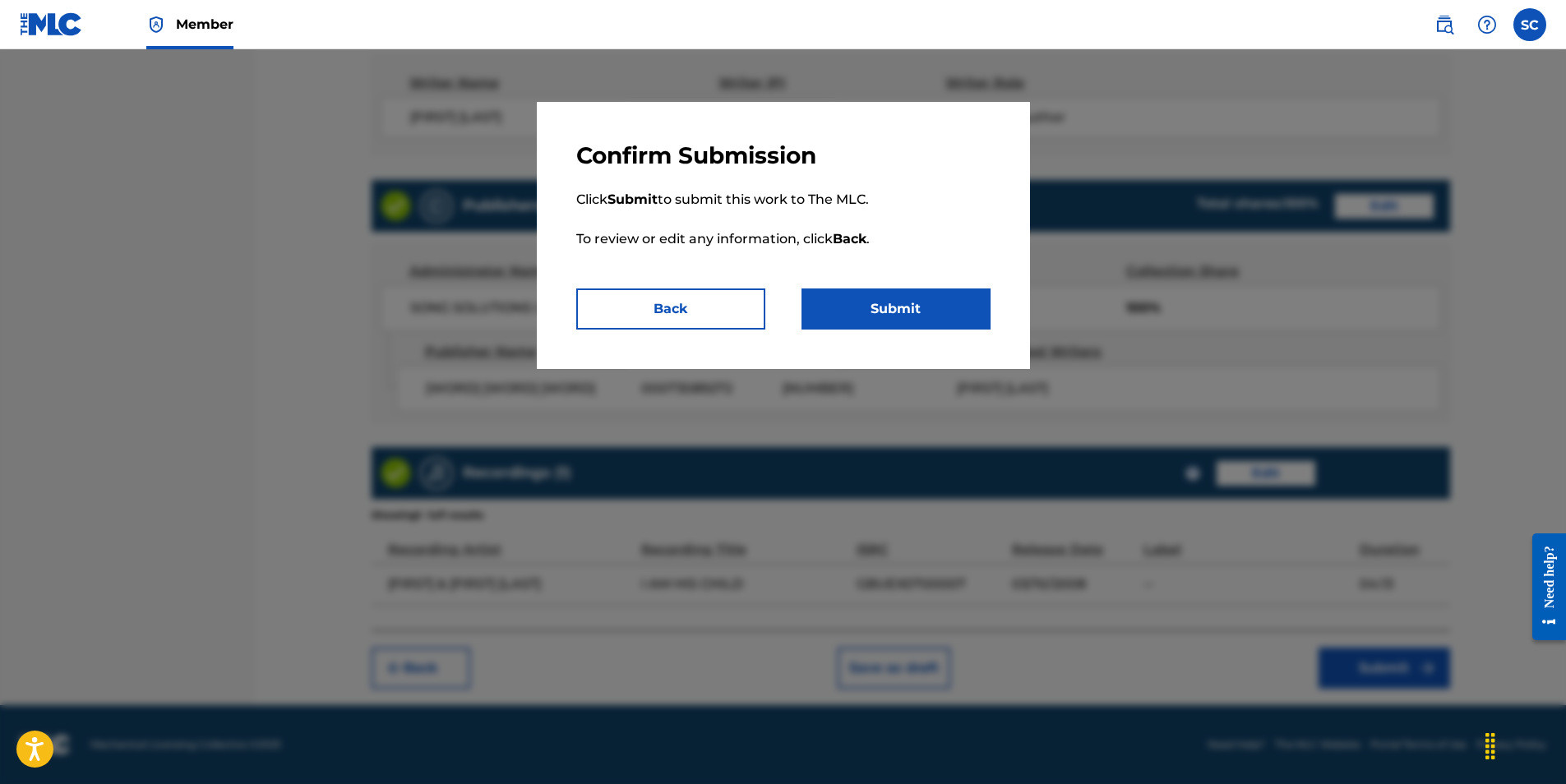 click on "Submit" at bounding box center [896, 309] 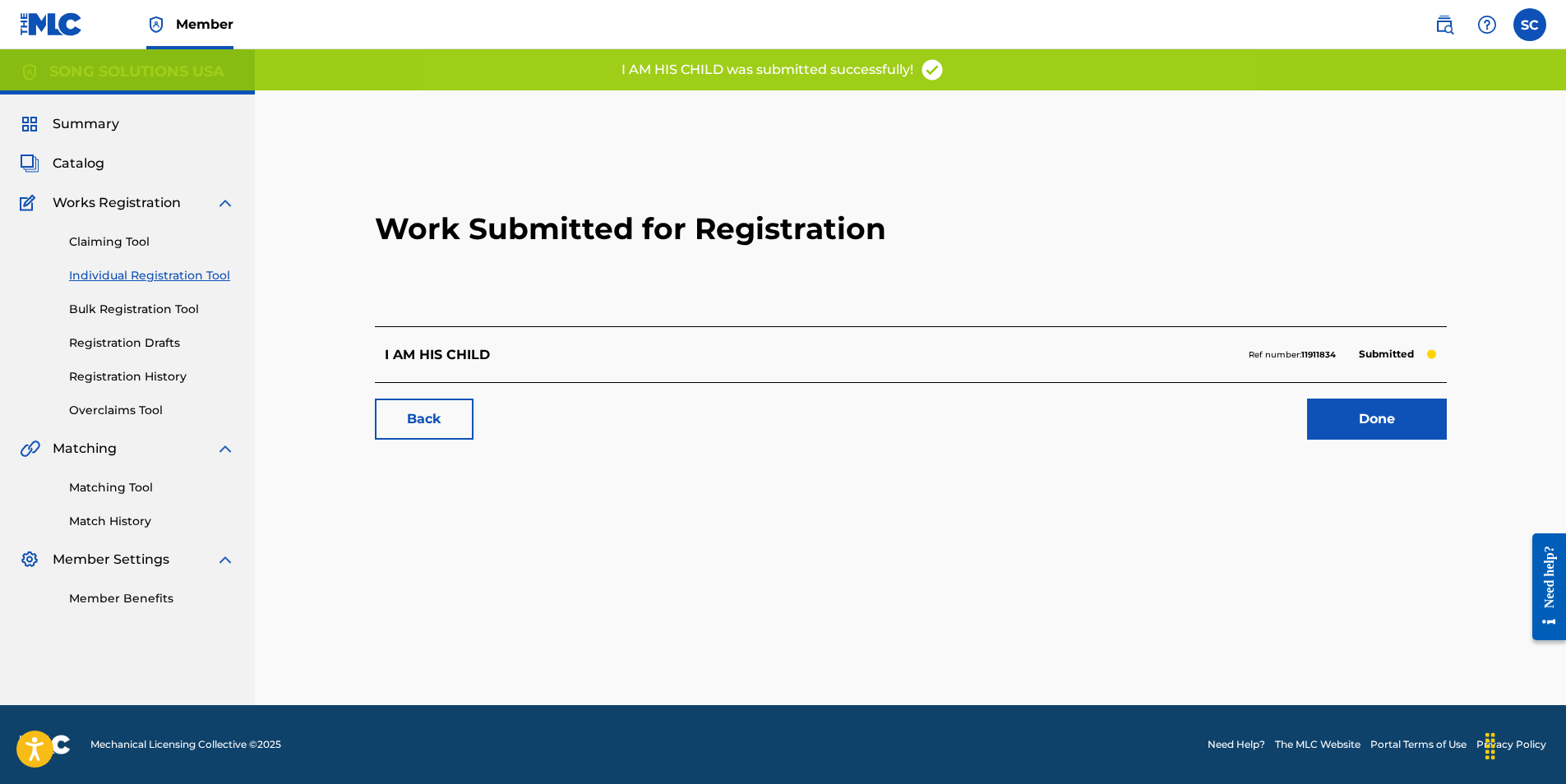 click on "Done" at bounding box center [1377, 419] 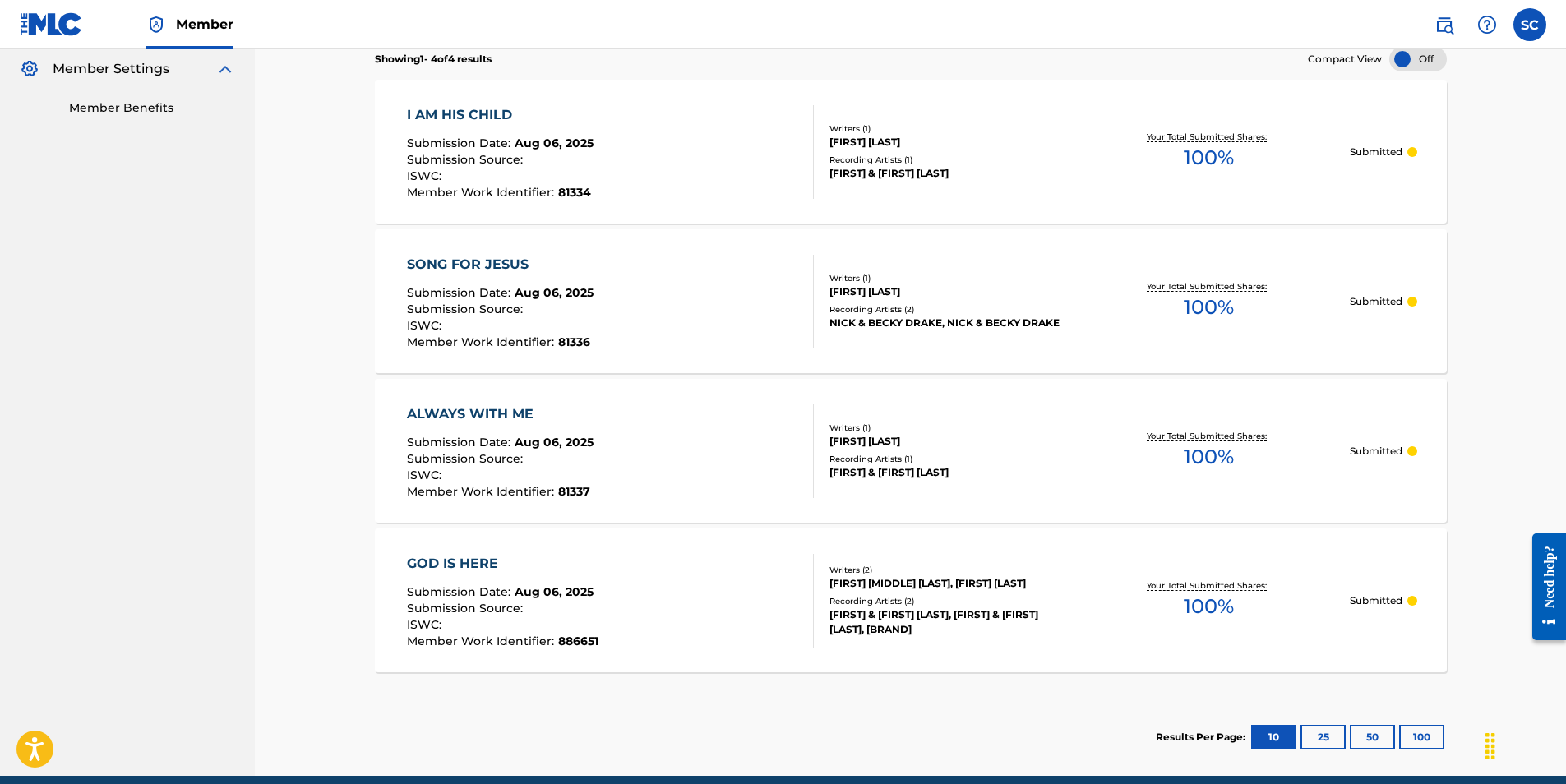 scroll, scrollTop: 561, scrollLeft: 0, axis: vertical 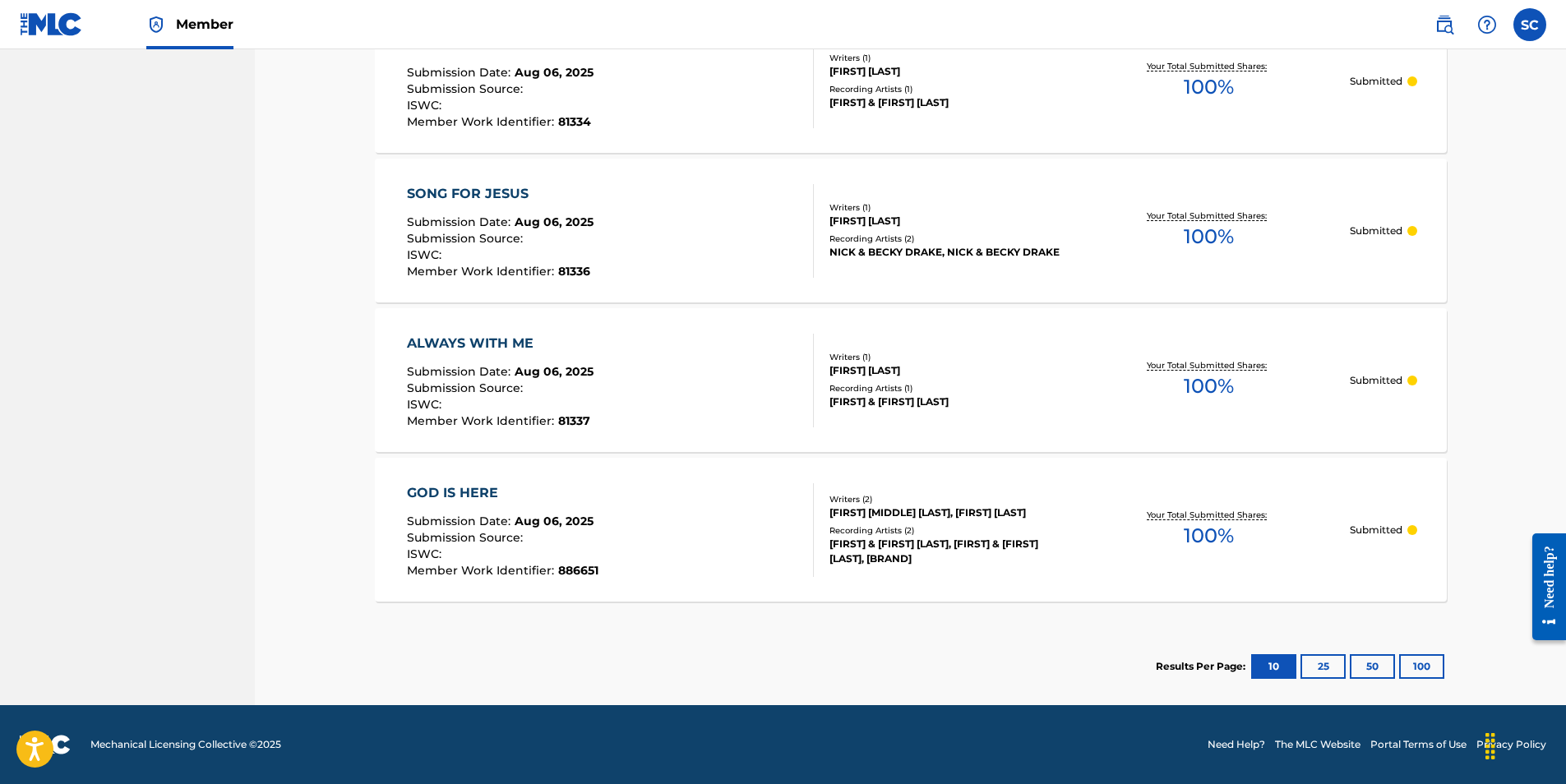 click on "GOD IS HERE" at bounding box center [502, 493] 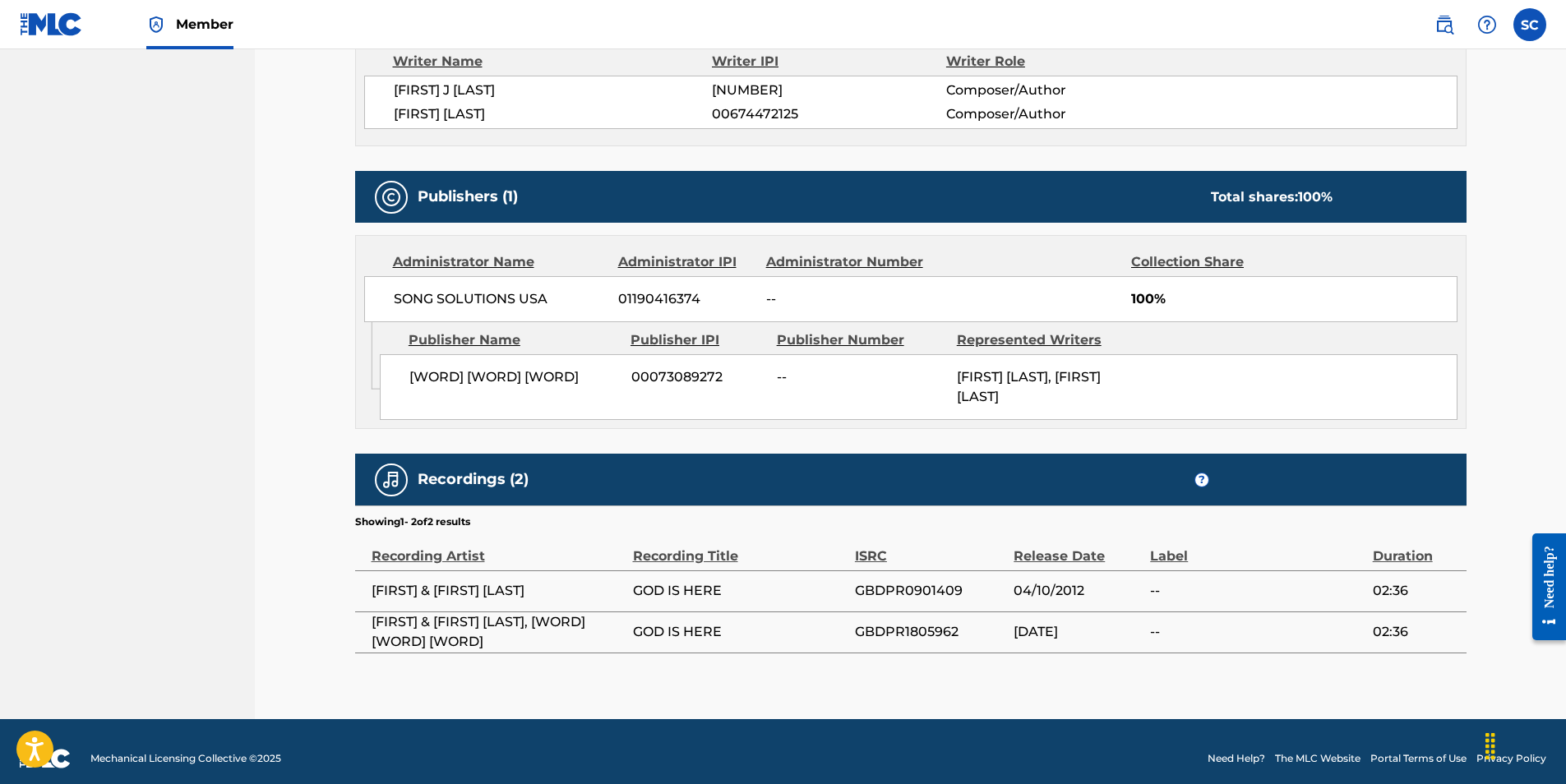 scroll, scrollTop: 622, scrollLeft: 0, axis: vertical 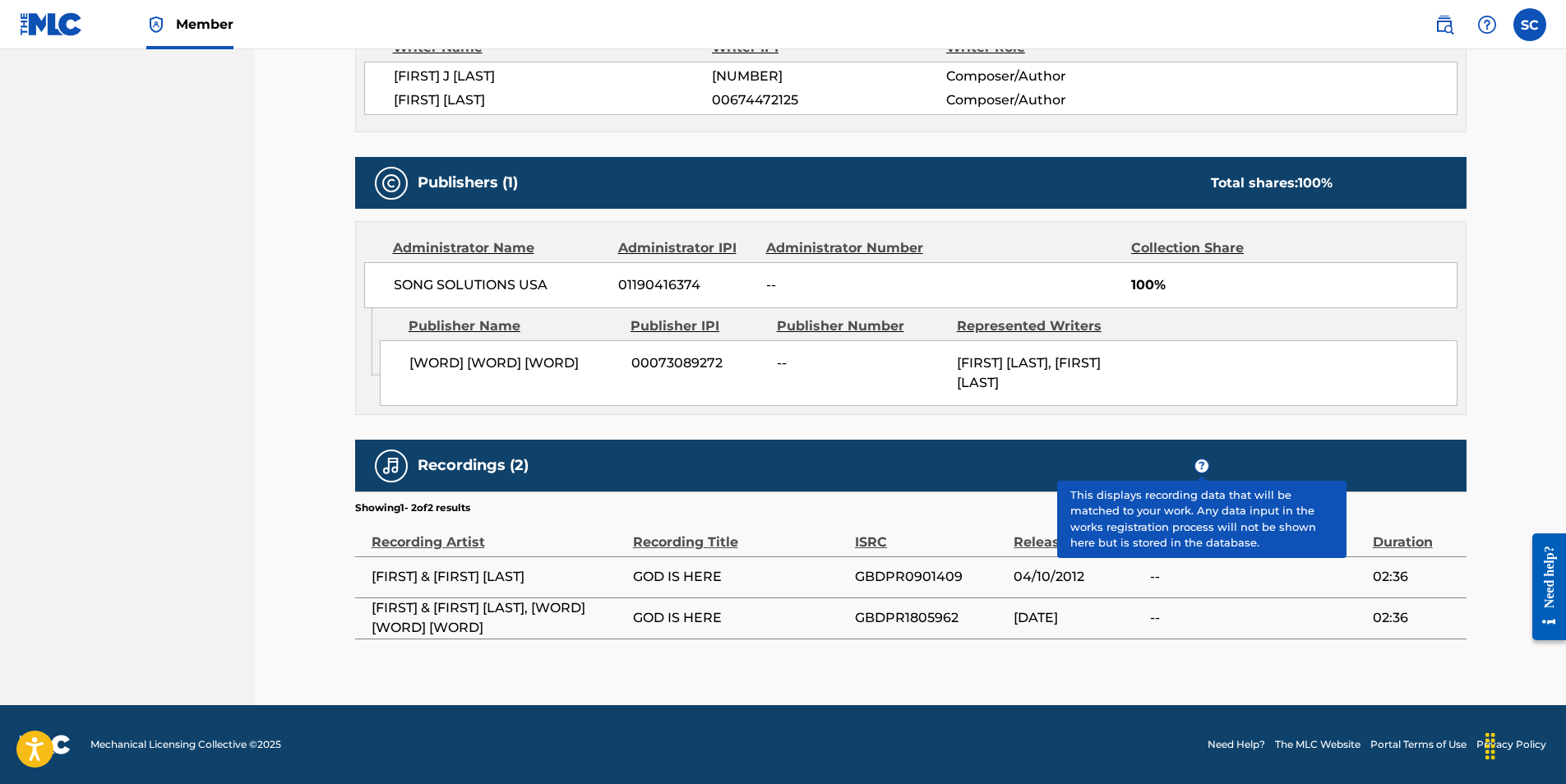 click on "?" at bounding box center [1202, 466] 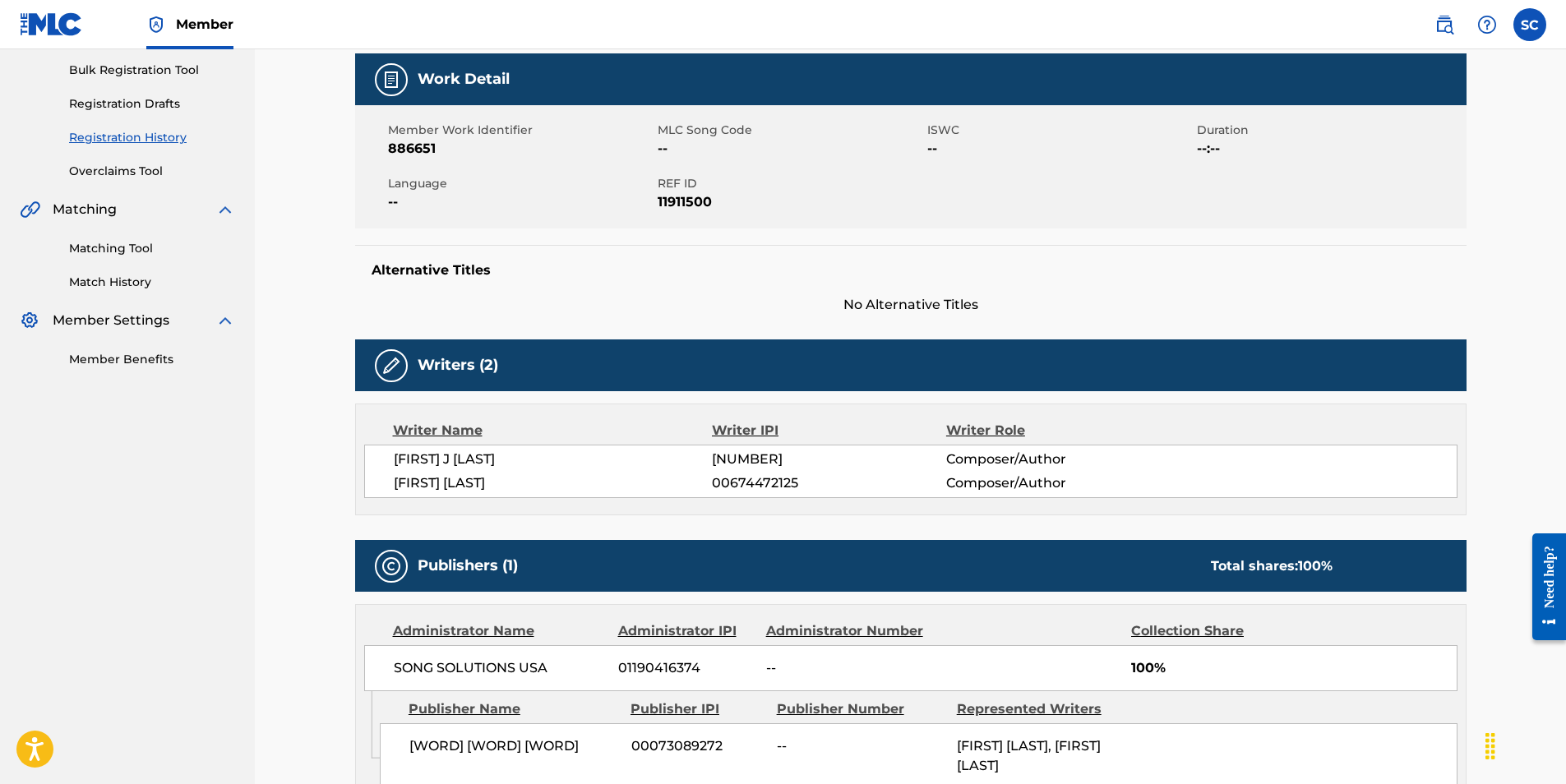 scroll, scrollTop: 211, scrollLeft: 0, axis: vertical 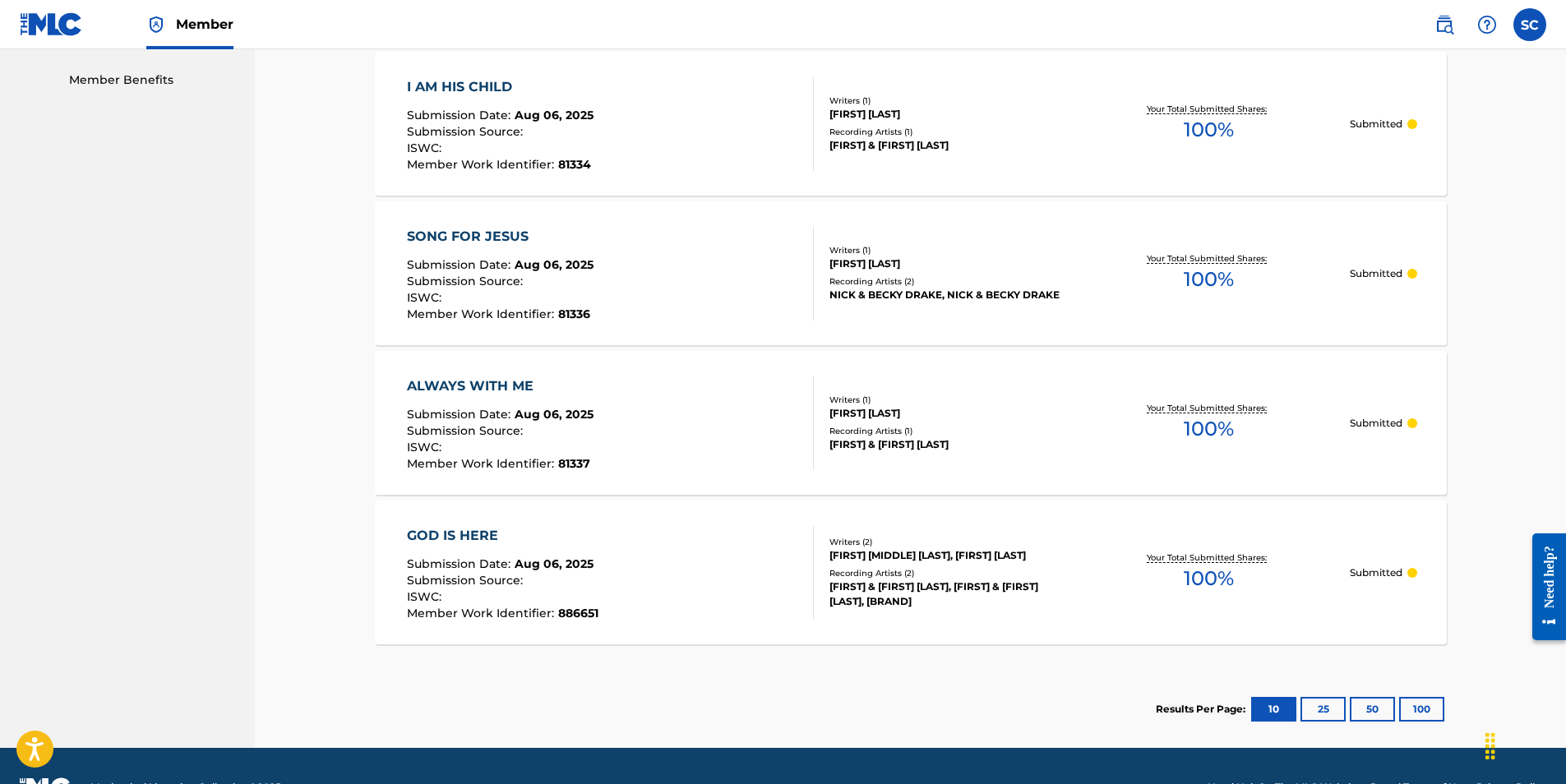 click on "SONG FOR JESUS" at bounding box center (500, 237) 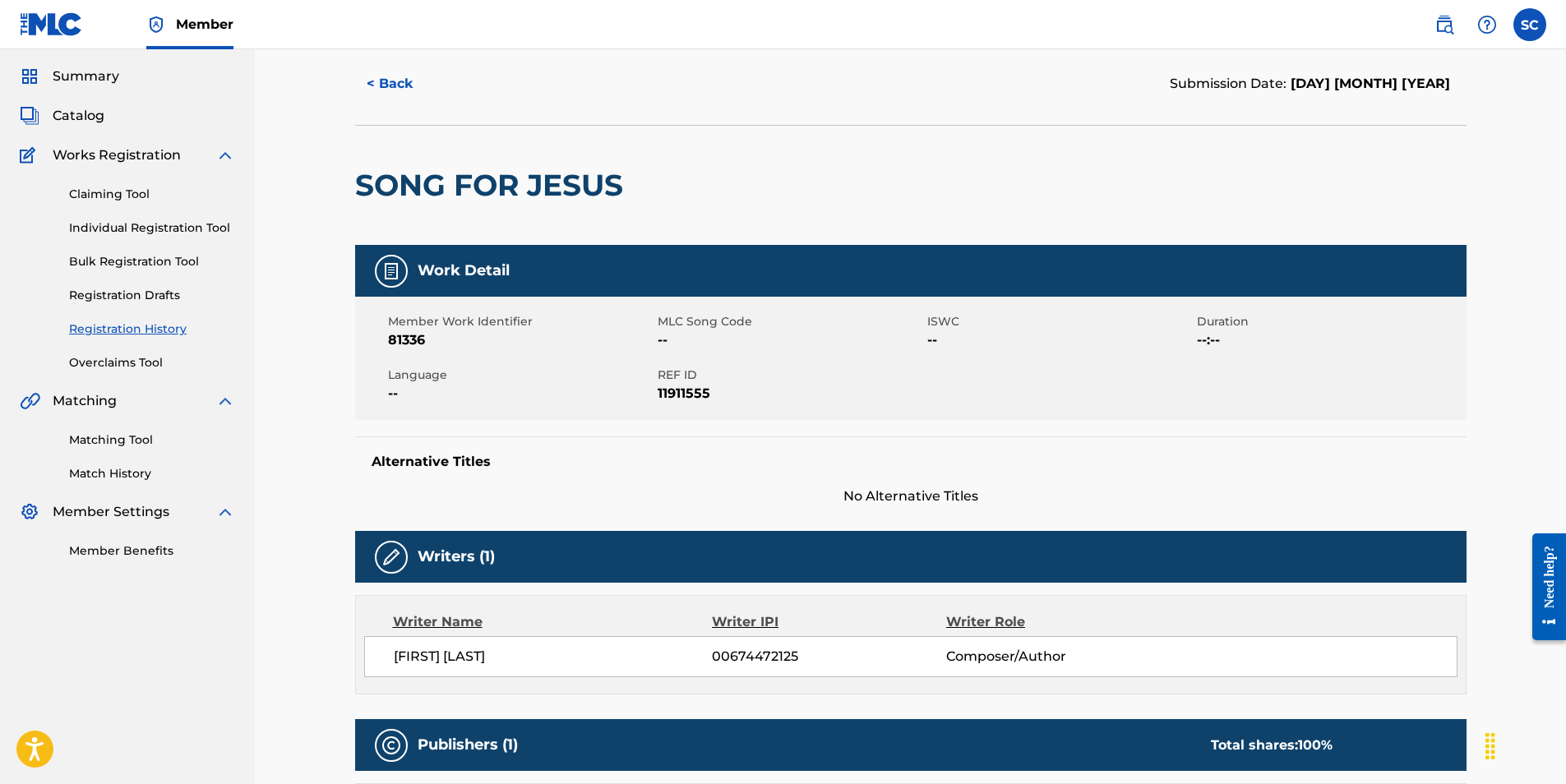 scroll, scrollTop: 0, scrollLeft: 0, axis: both 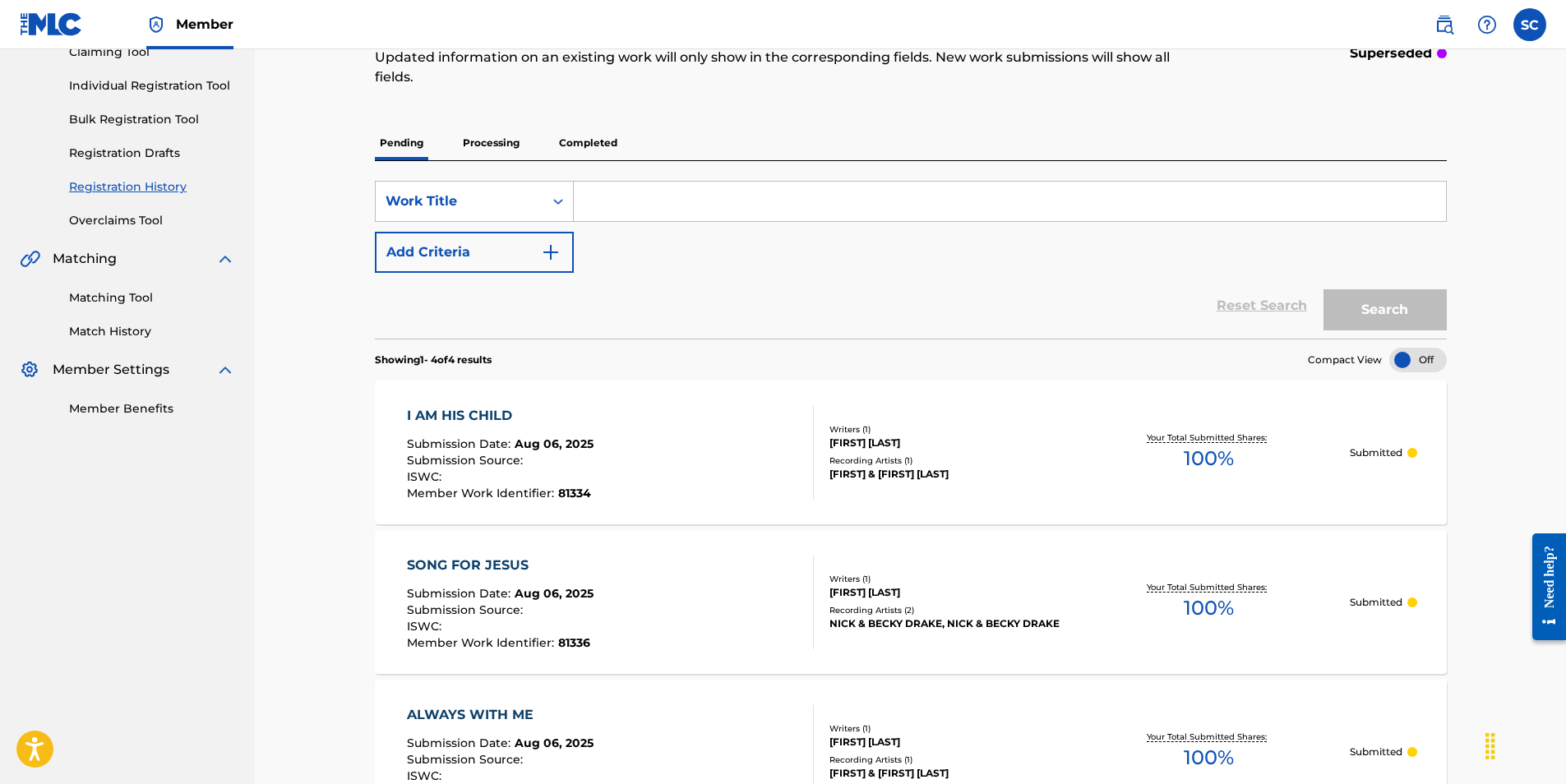 click on "Individual Registration Tool" at bounding box center [152, 85] 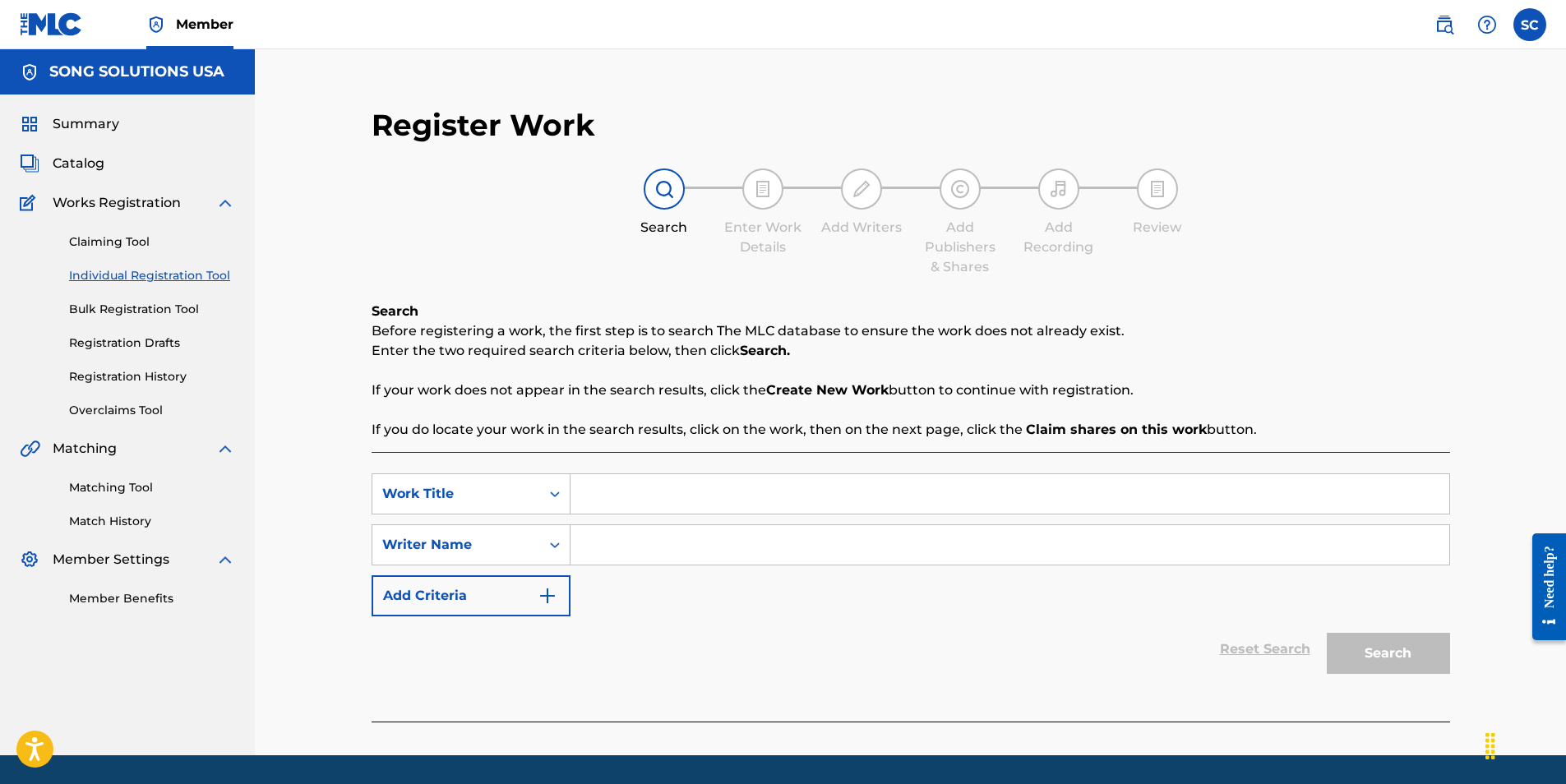 click at bounding box center [1009, 494] 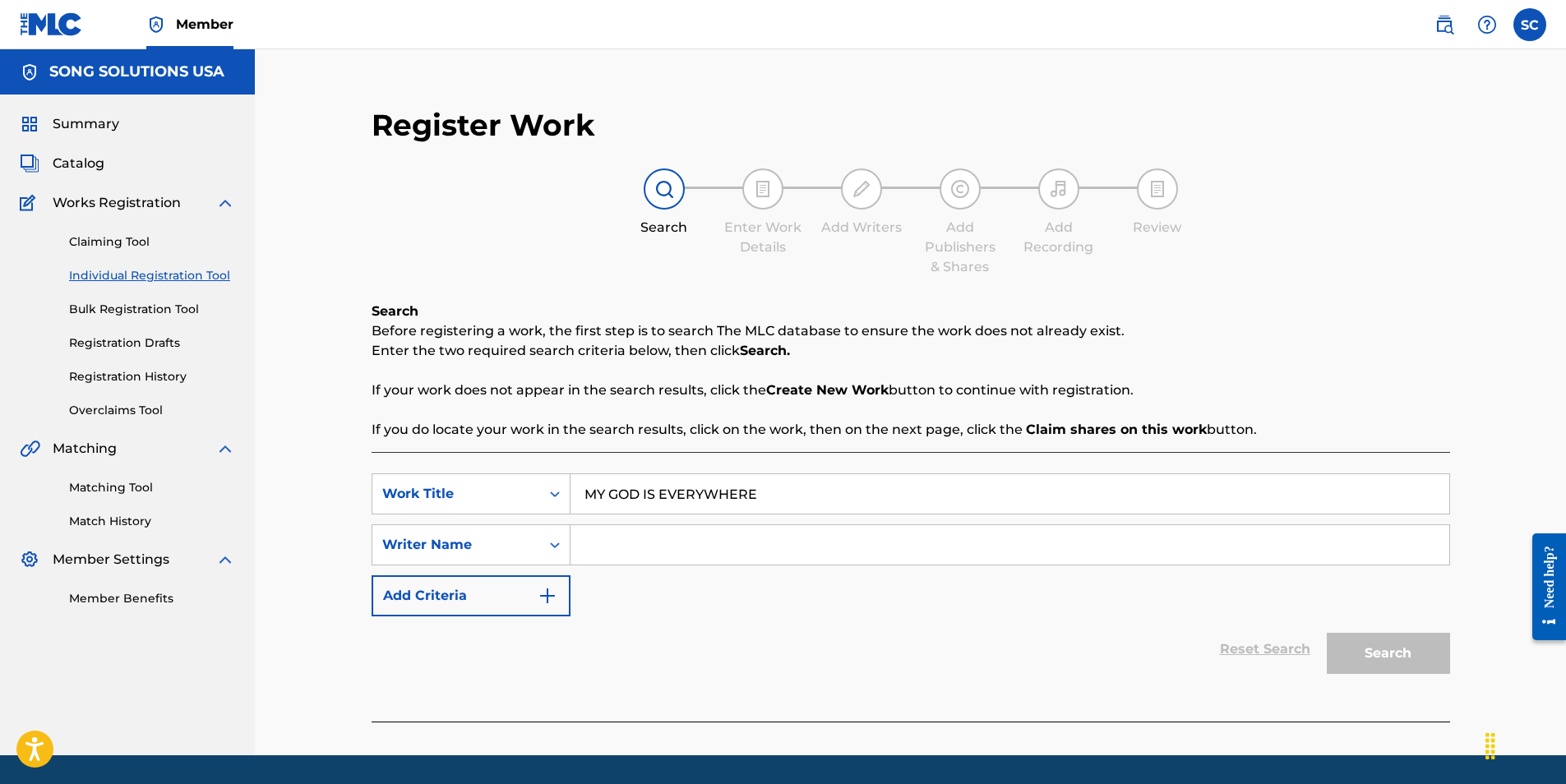 type on "MY GOD IS EVERYWHERE" 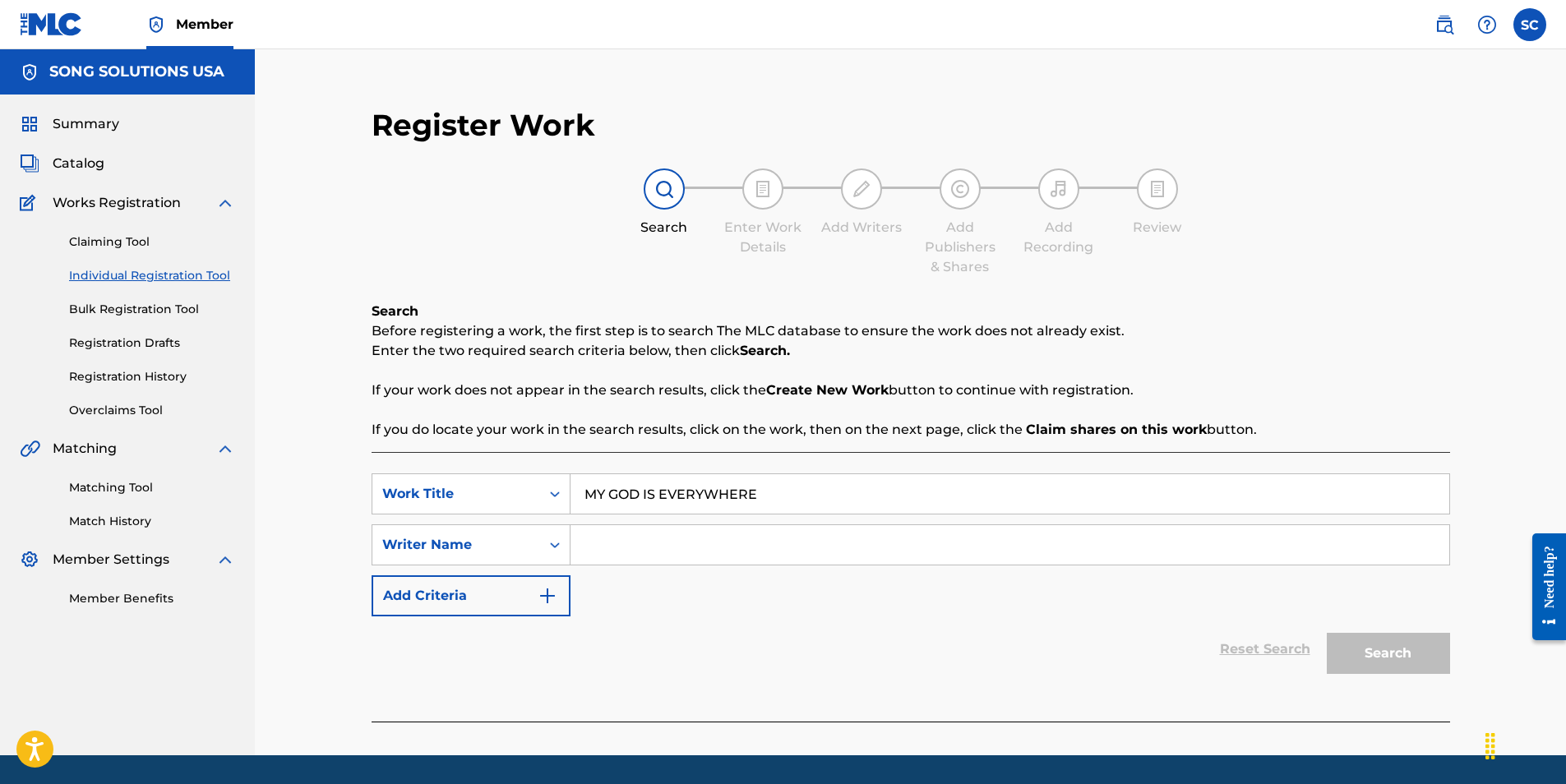 click at bounding box center [1009, 545] 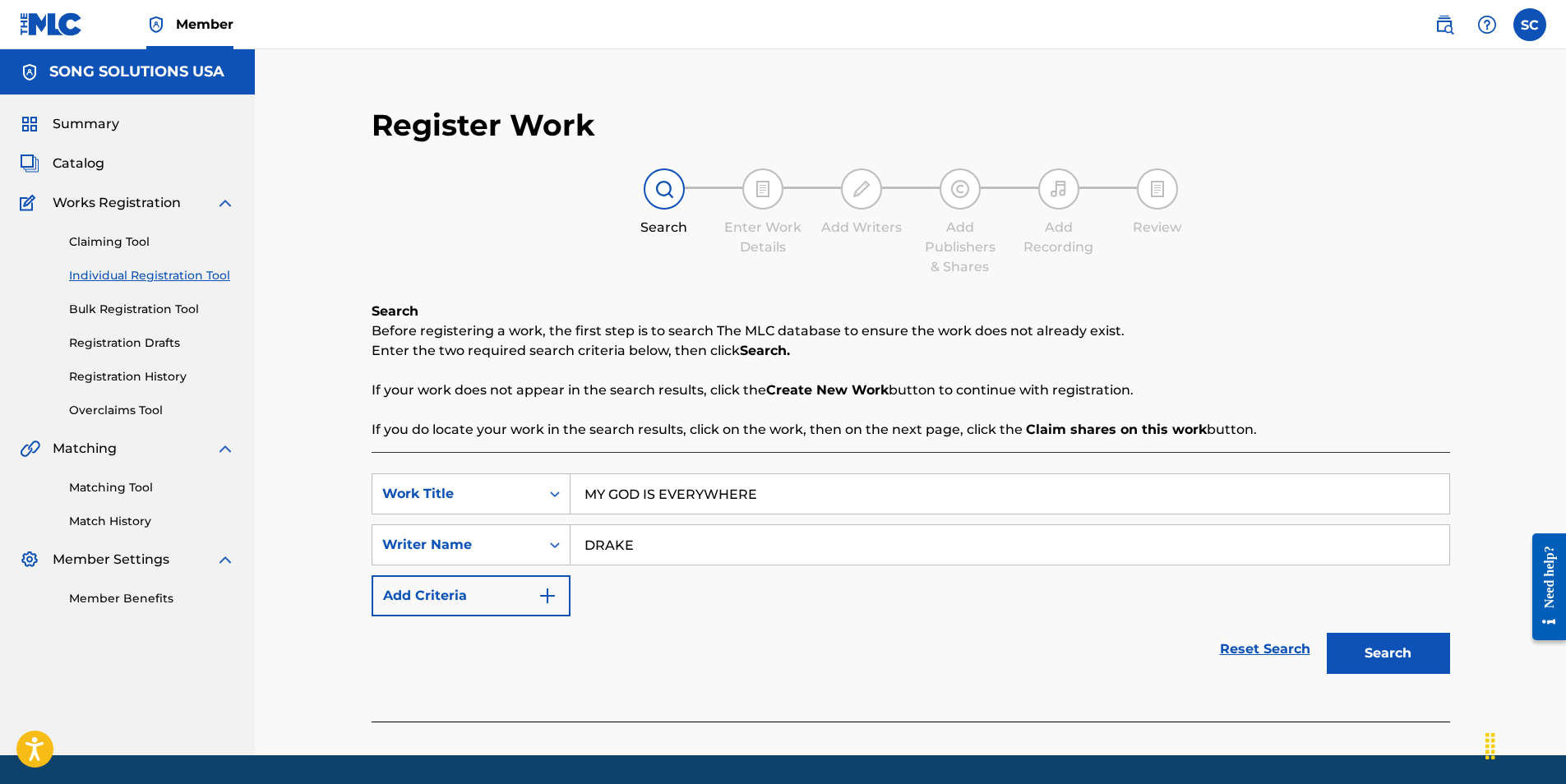 type on "DRAKE" 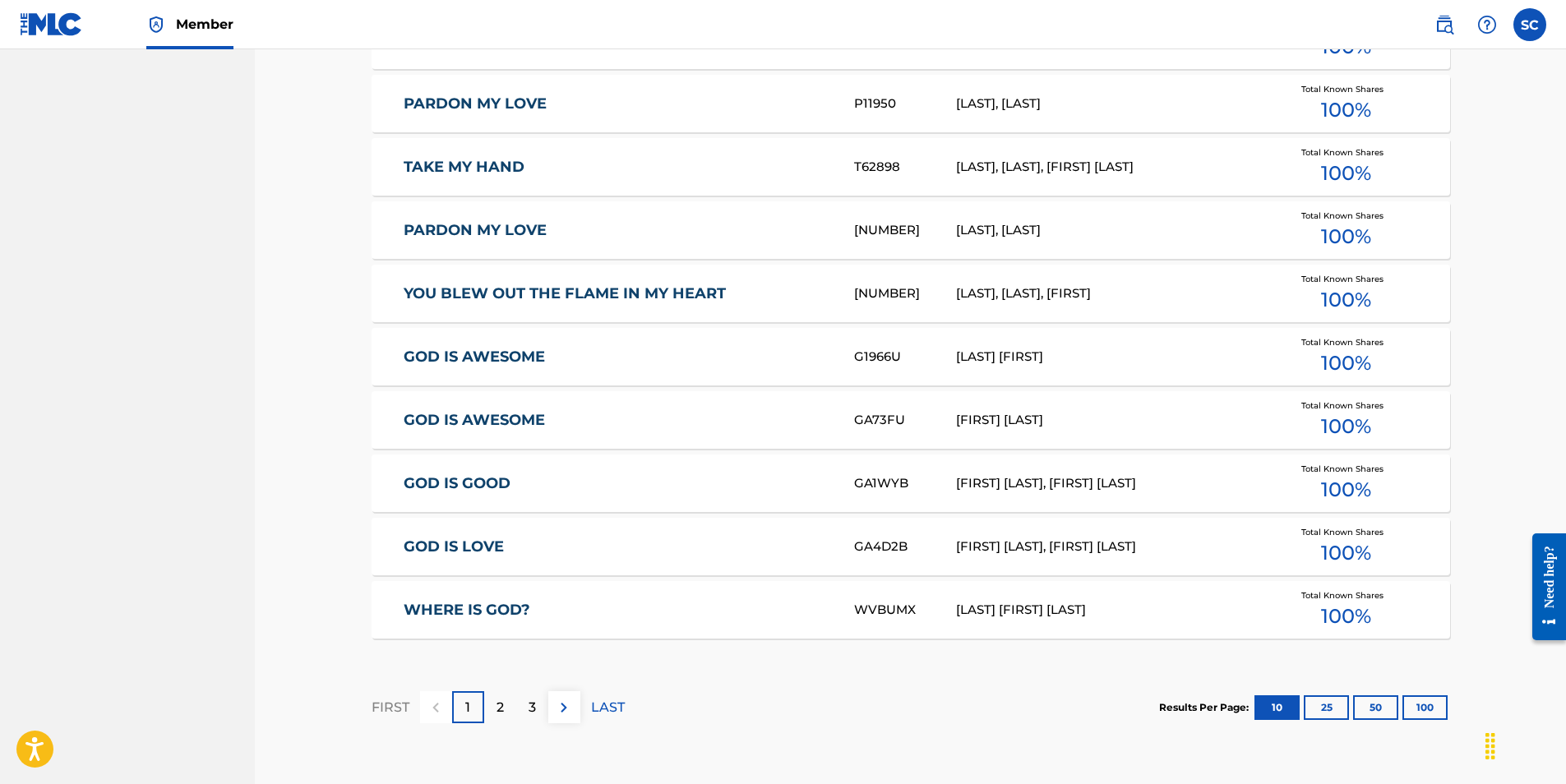 scroll, scrollTop: 931, scrollLeft: 0, axis: vertical 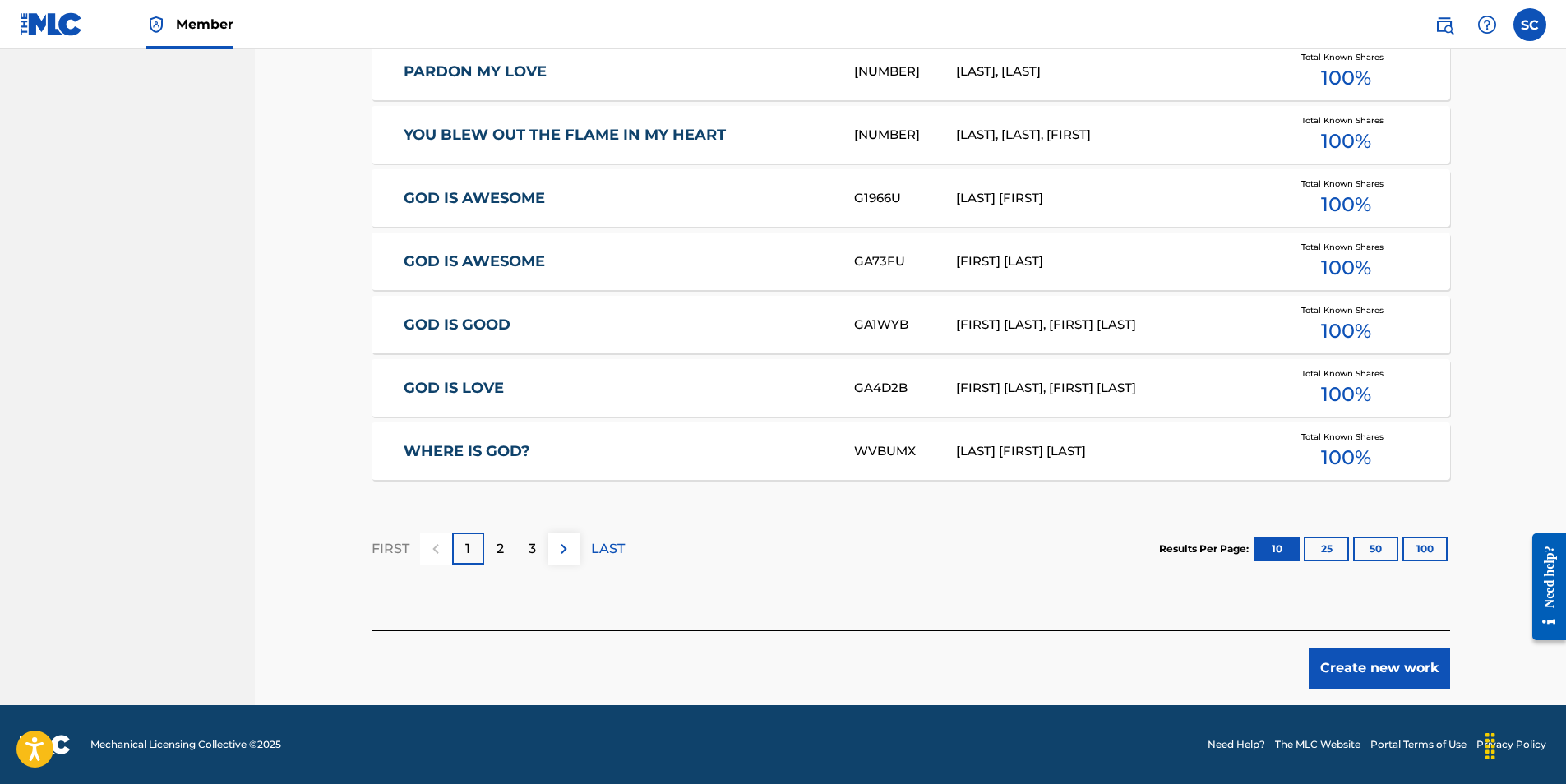 click on "Create new work" at bounding box center [1379, 668] 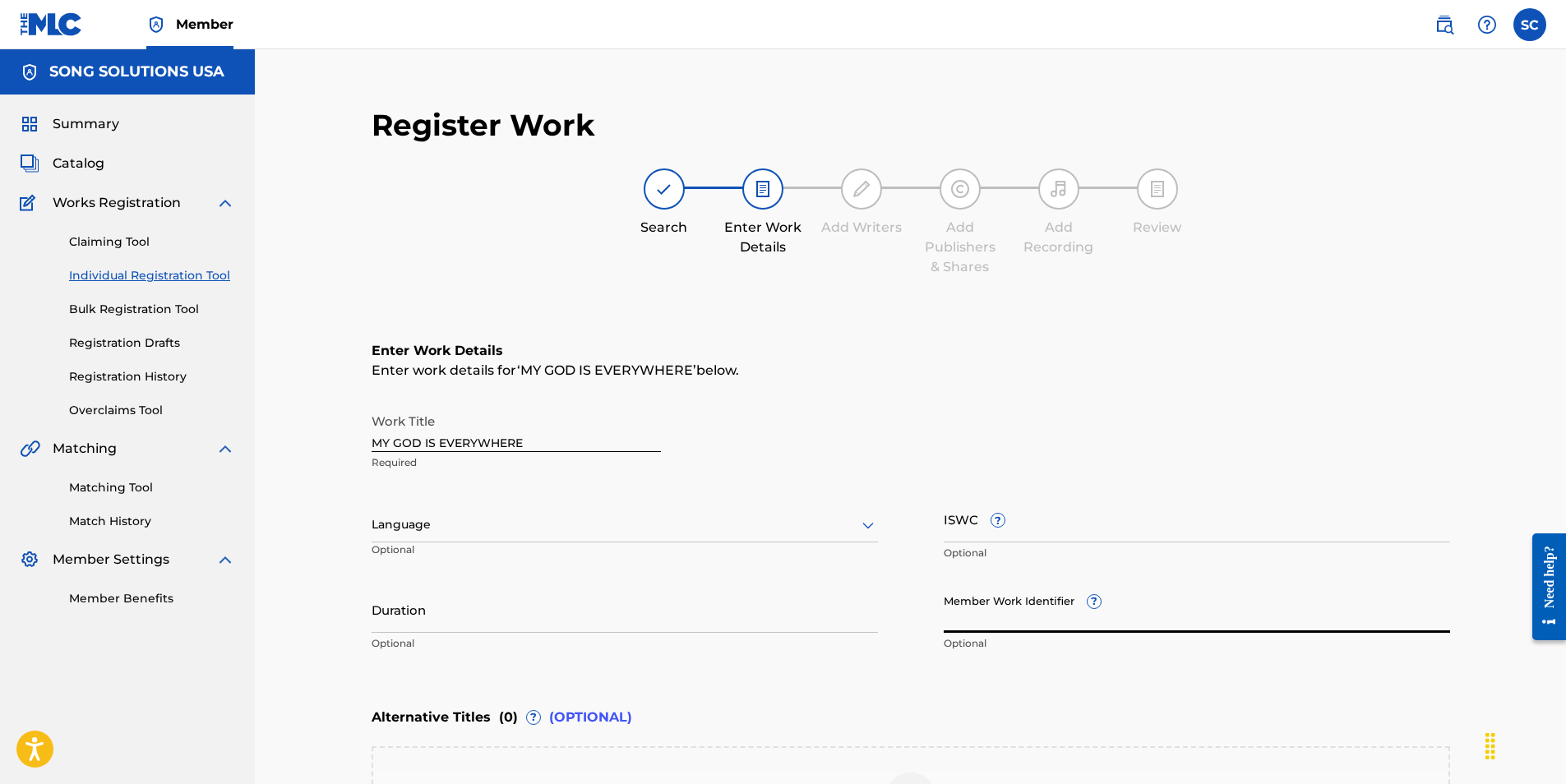click on "Member Work Identifier   ?" at bounding box center (1197, 609) 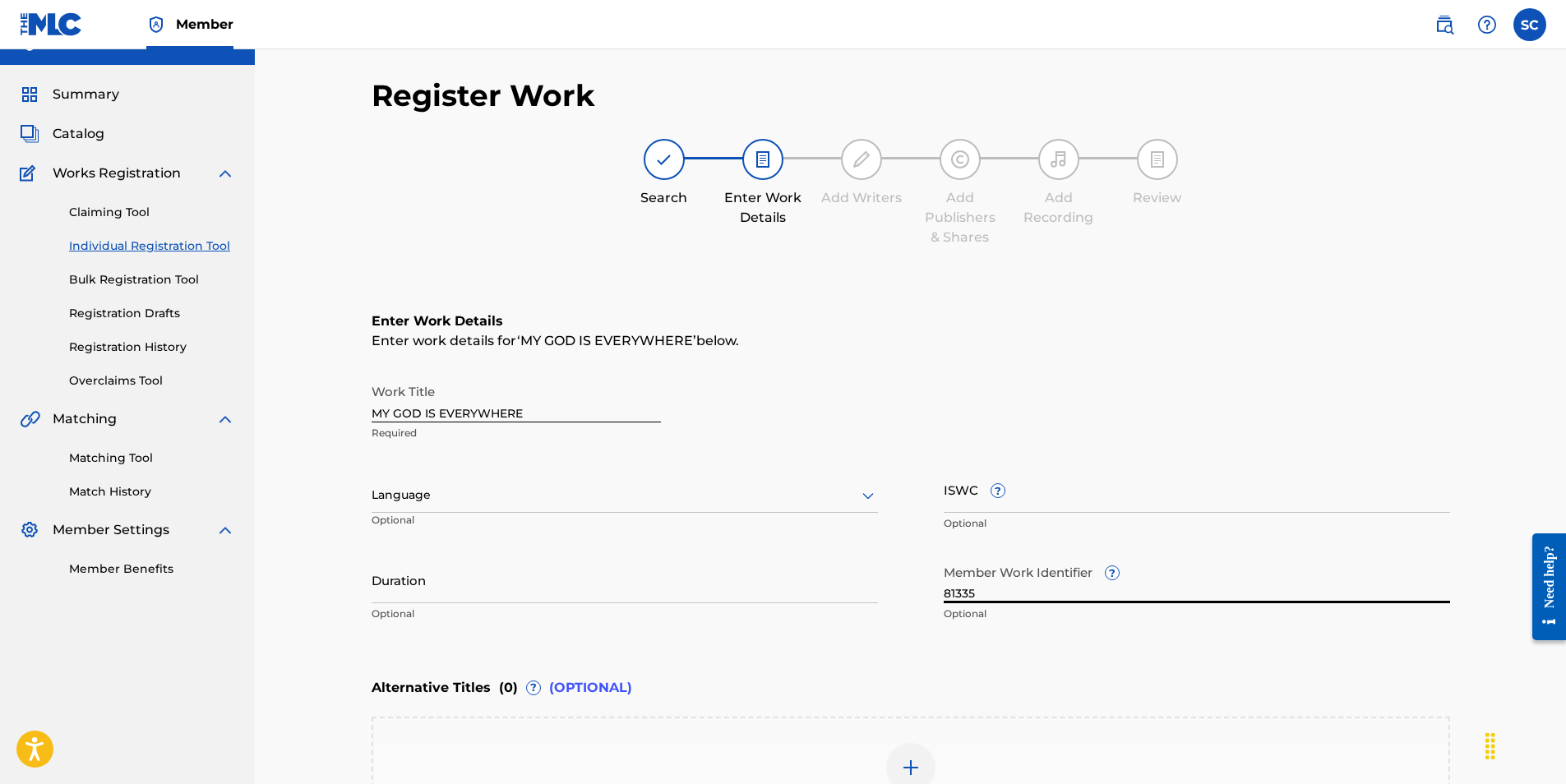 scroll, scrollTop: 279, scrollLeft: 0, axis: vertical 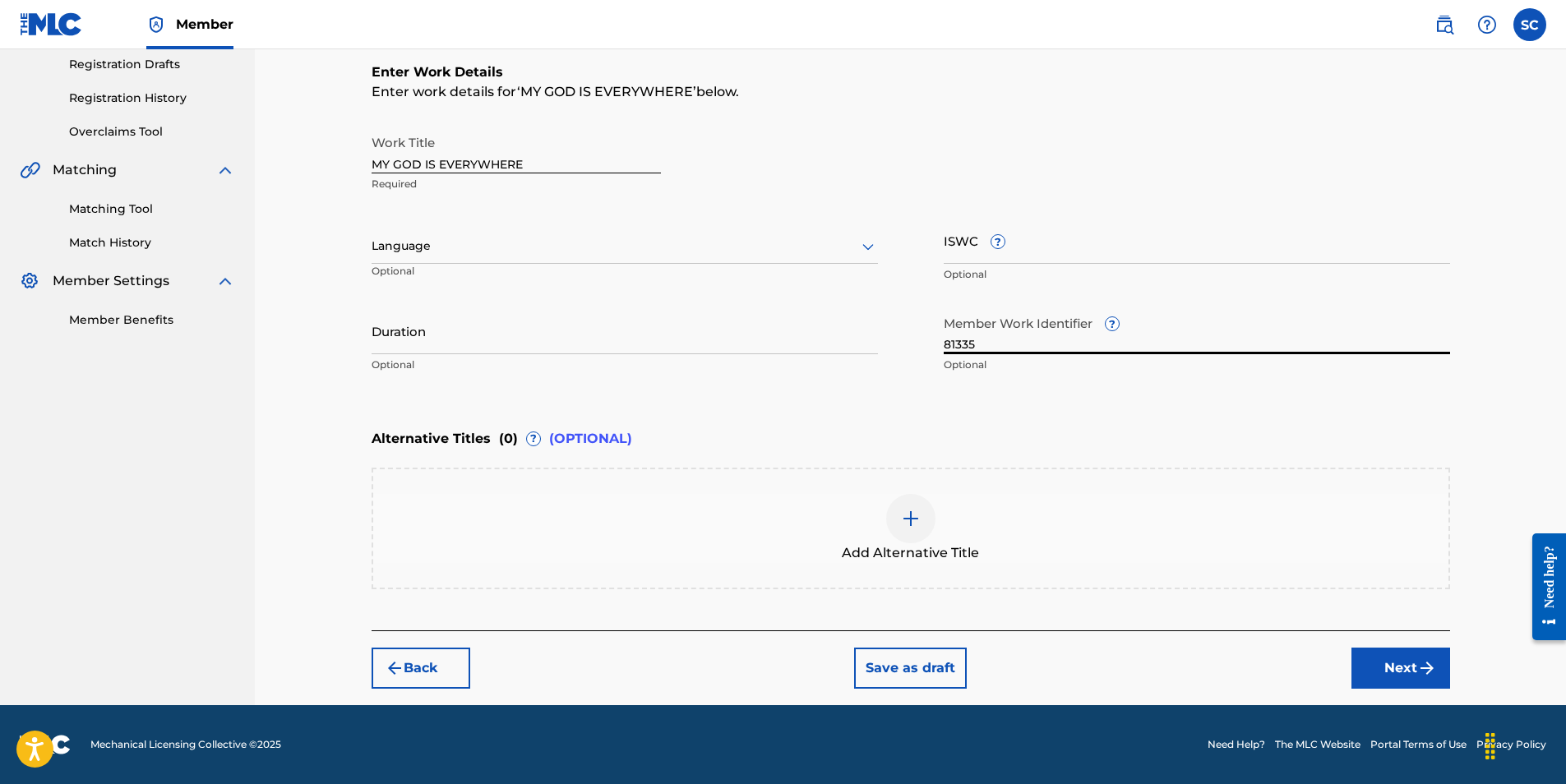 type on "81335" 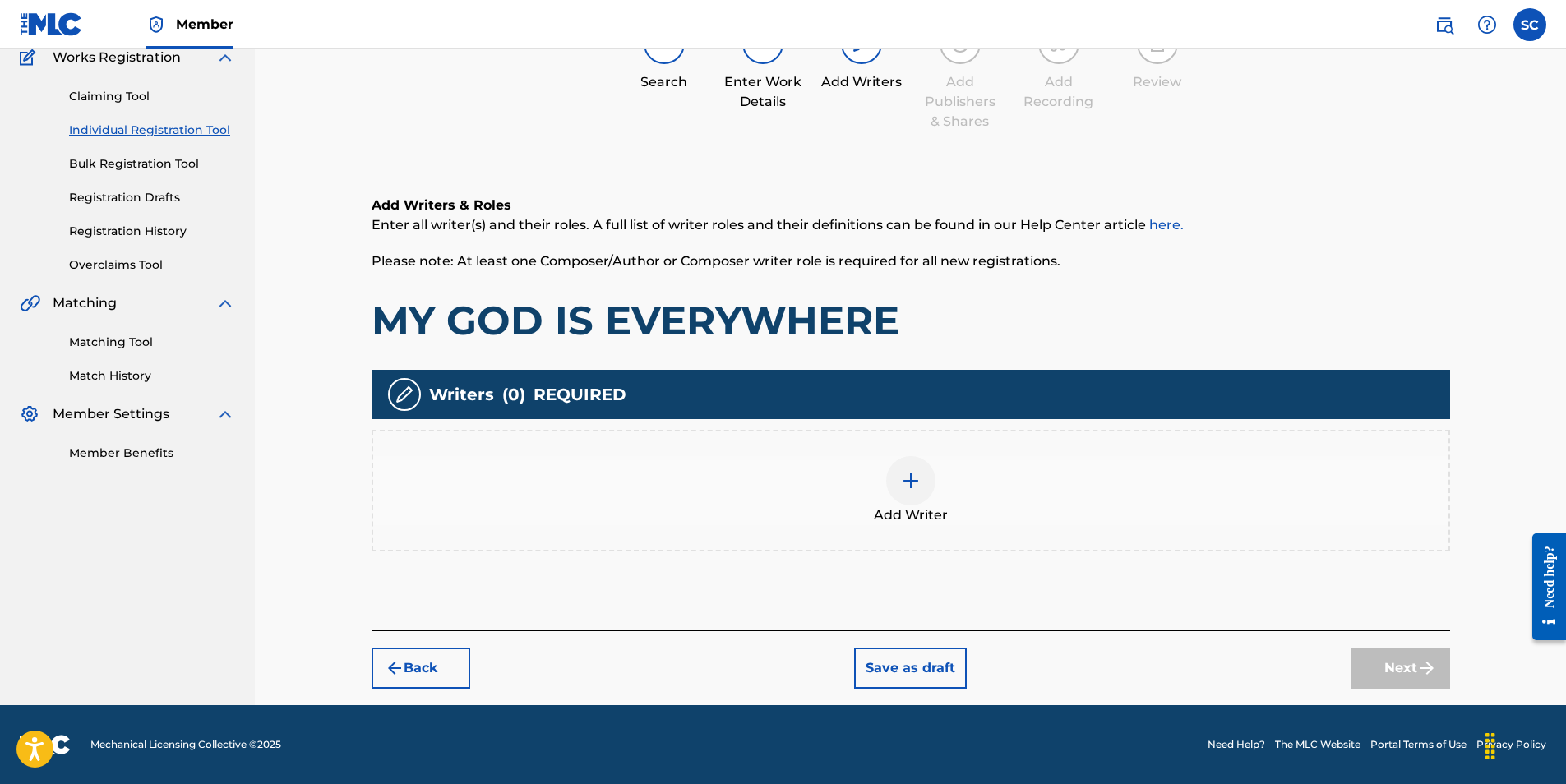 scroll, scrollTop: 74, scrollLeft: 0, axis: vertical 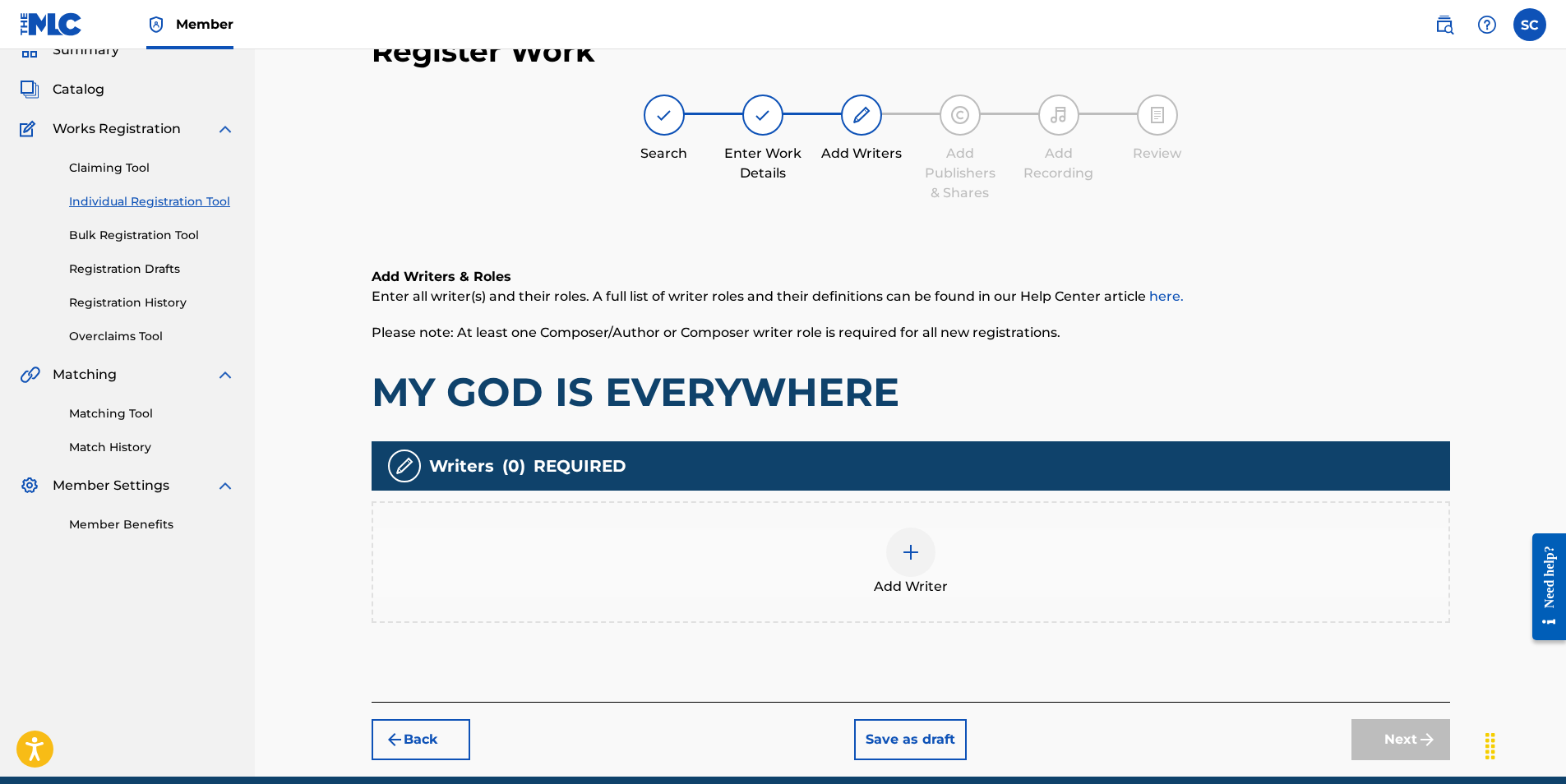 click at bounding box center [911, 552] 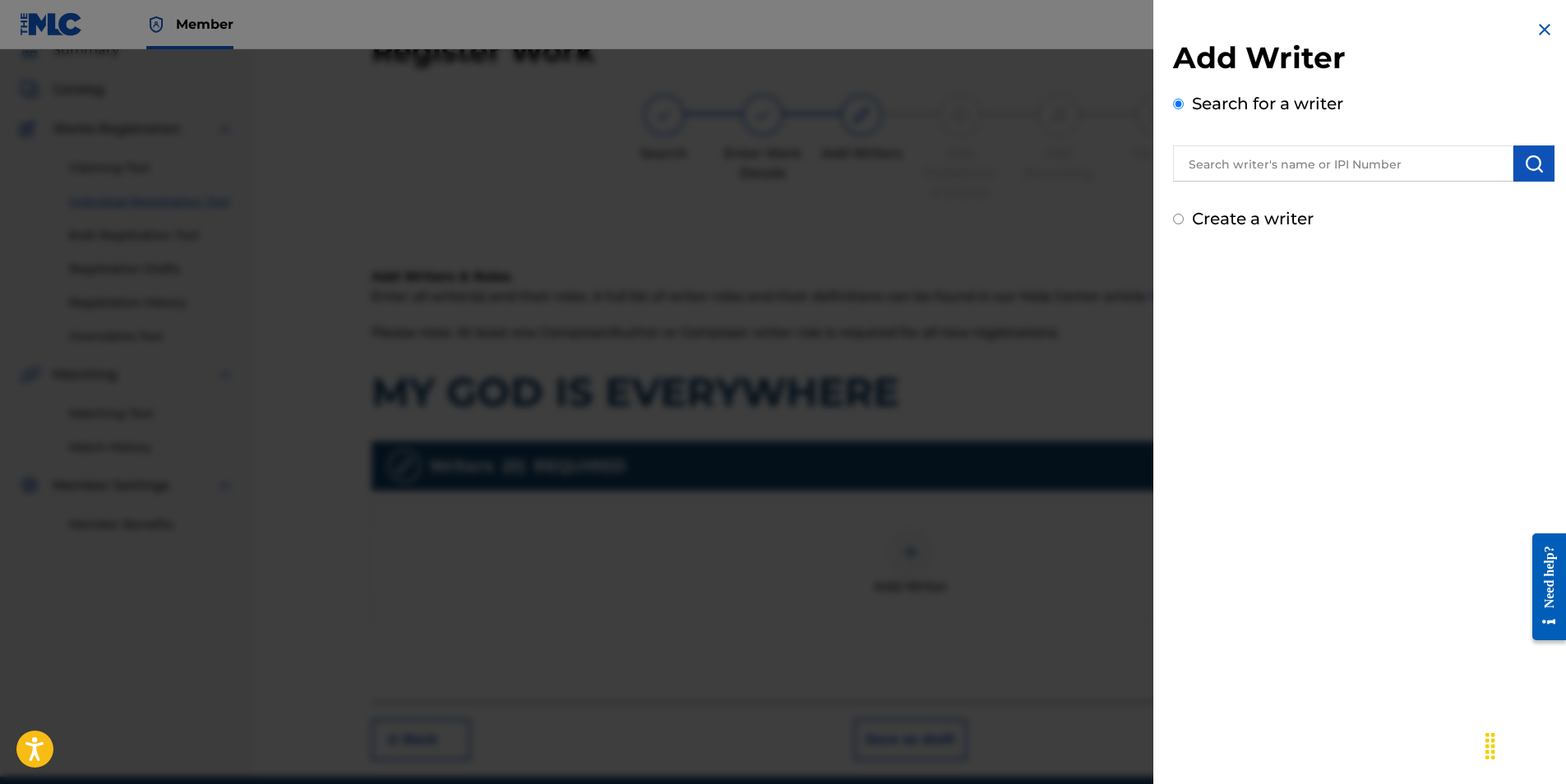 click at bounding box center [1343, 164] 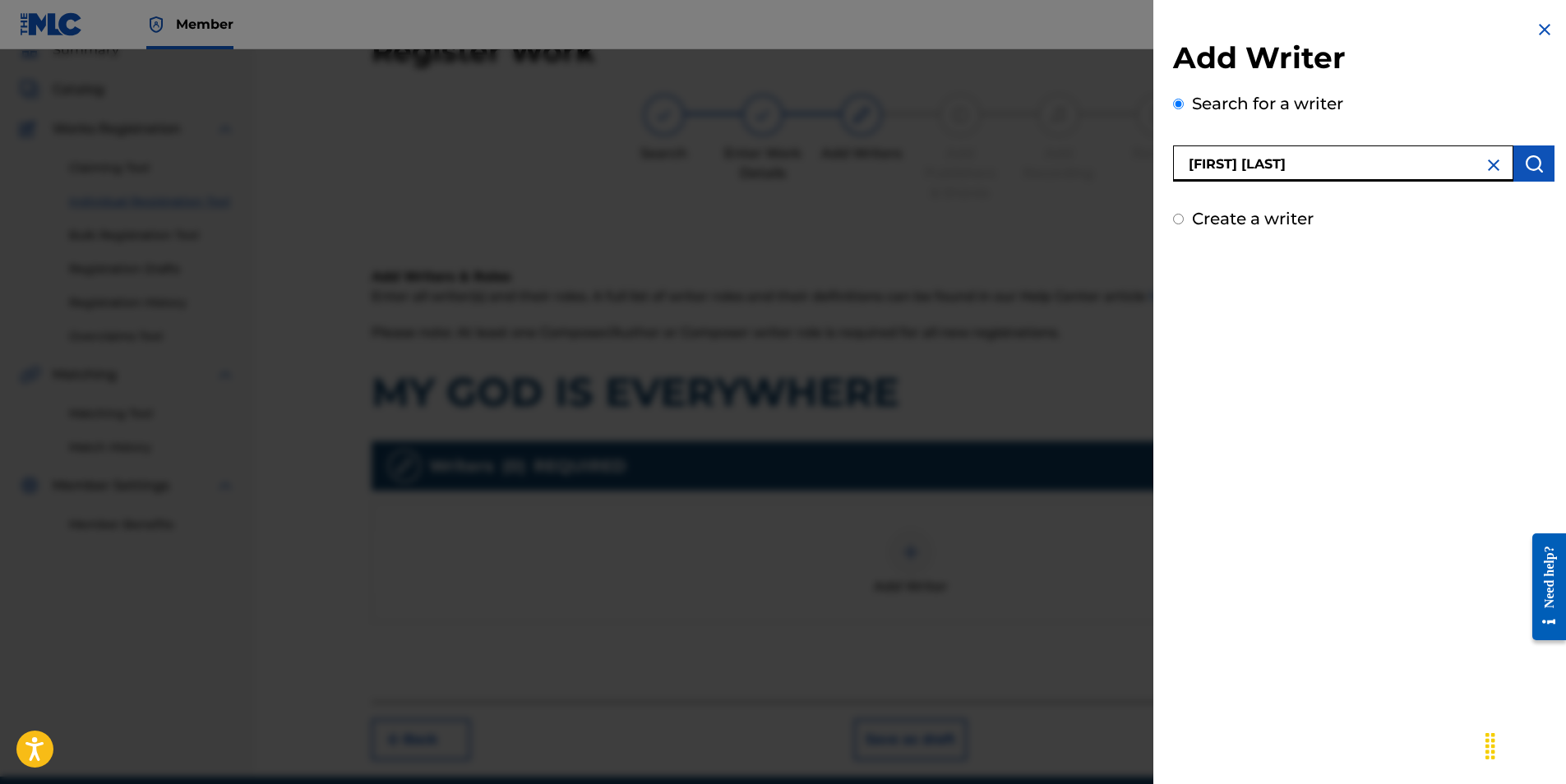 click on "[FIRST] [LAST]" at bounding box center (1343, 164) 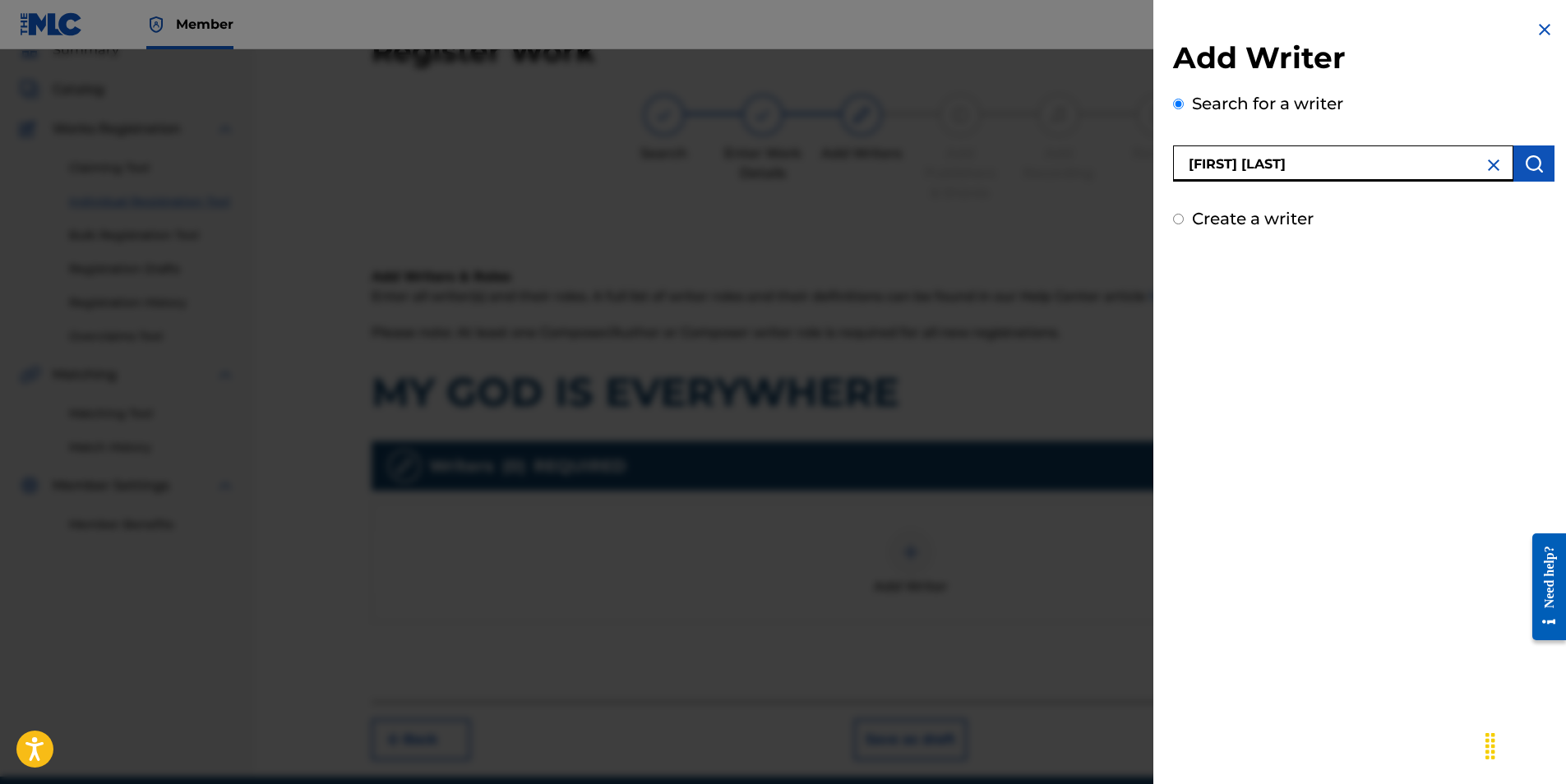 type on "[FIRST] [LAST]" 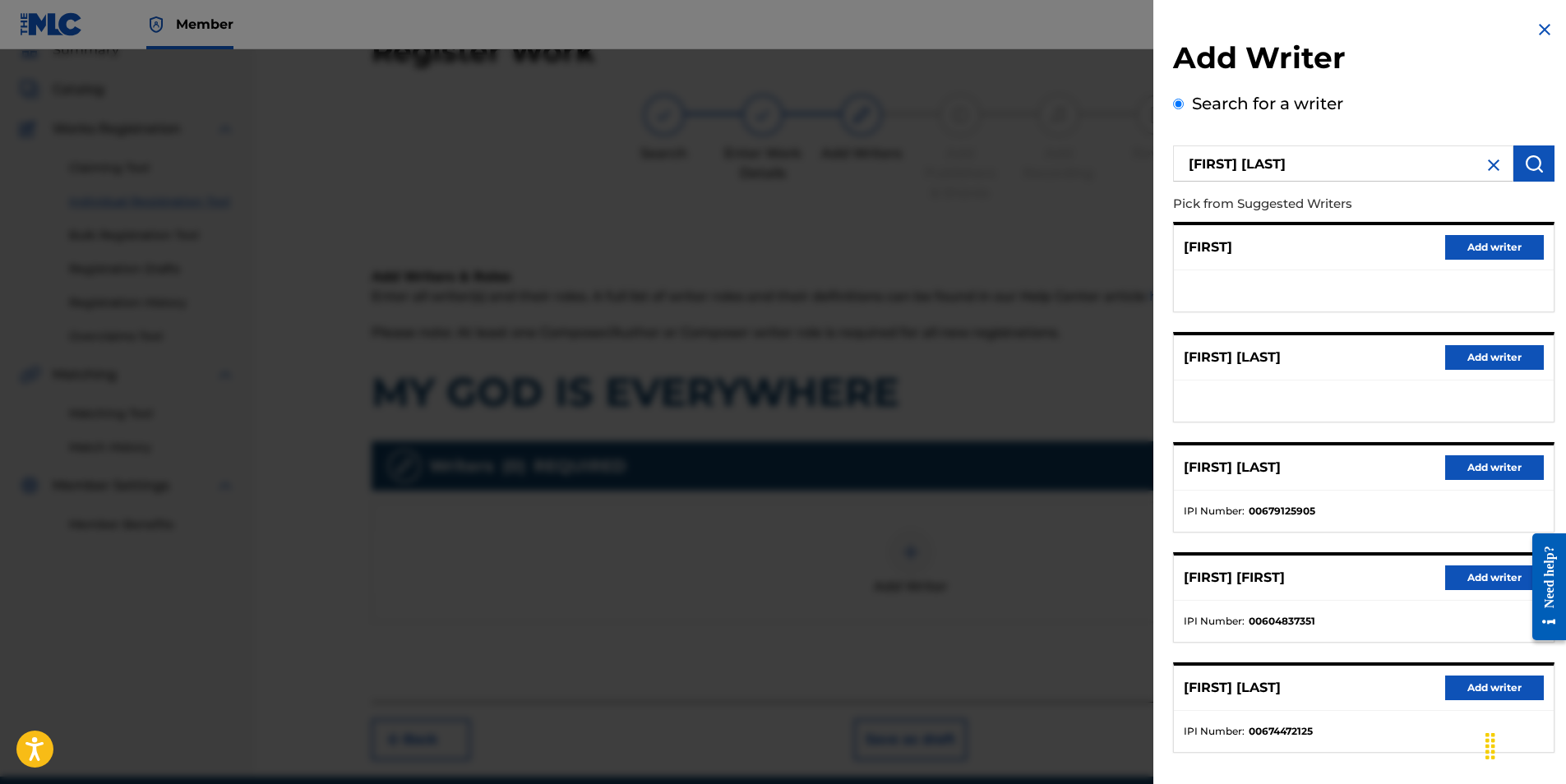 click on "Add writer" at bounding box center (1494, 688) 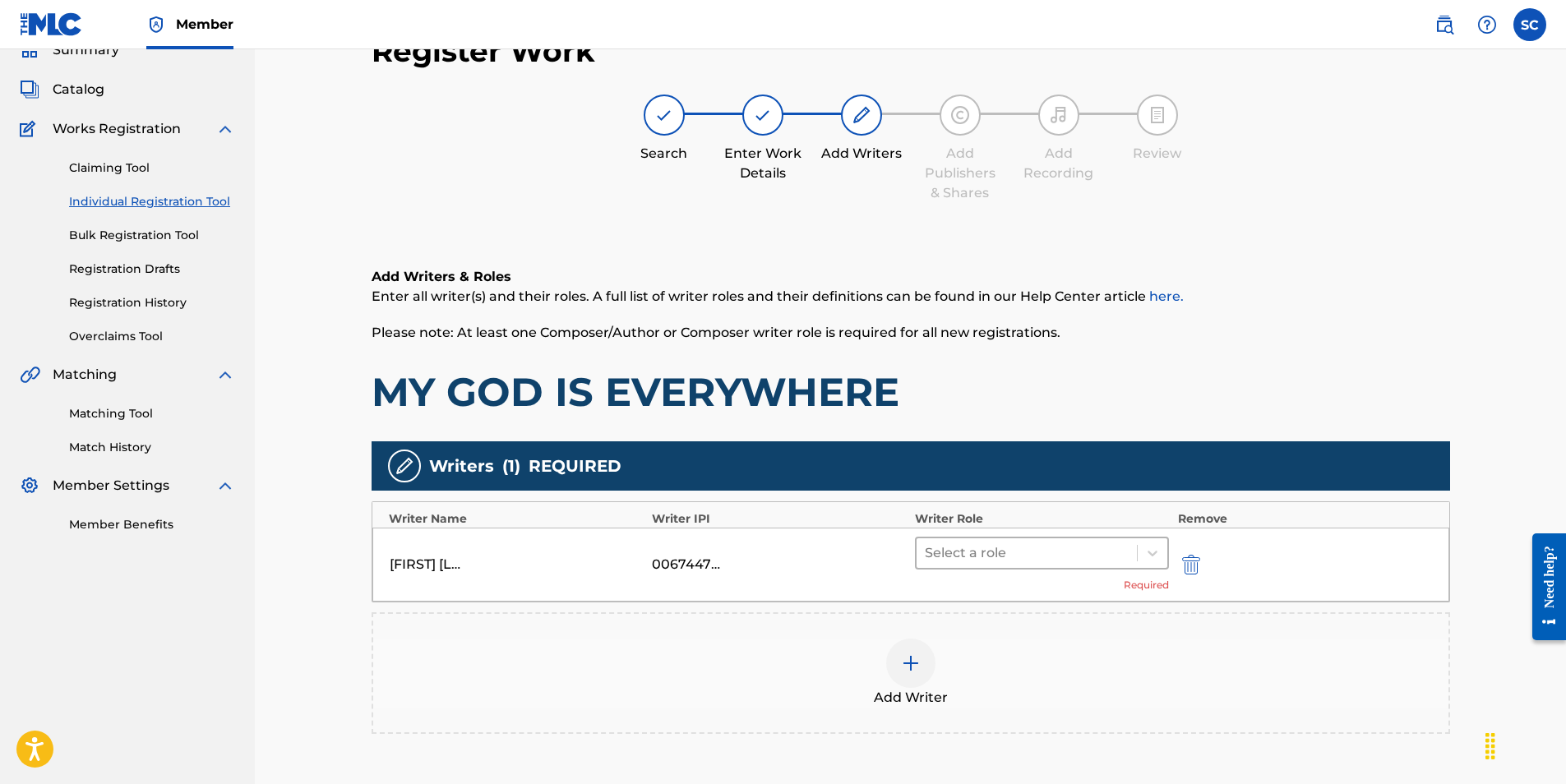 drag, startPoint x: 959, startPoint y: 538, endPoint x: 958, endPoint y: 546, distance: 8.062258 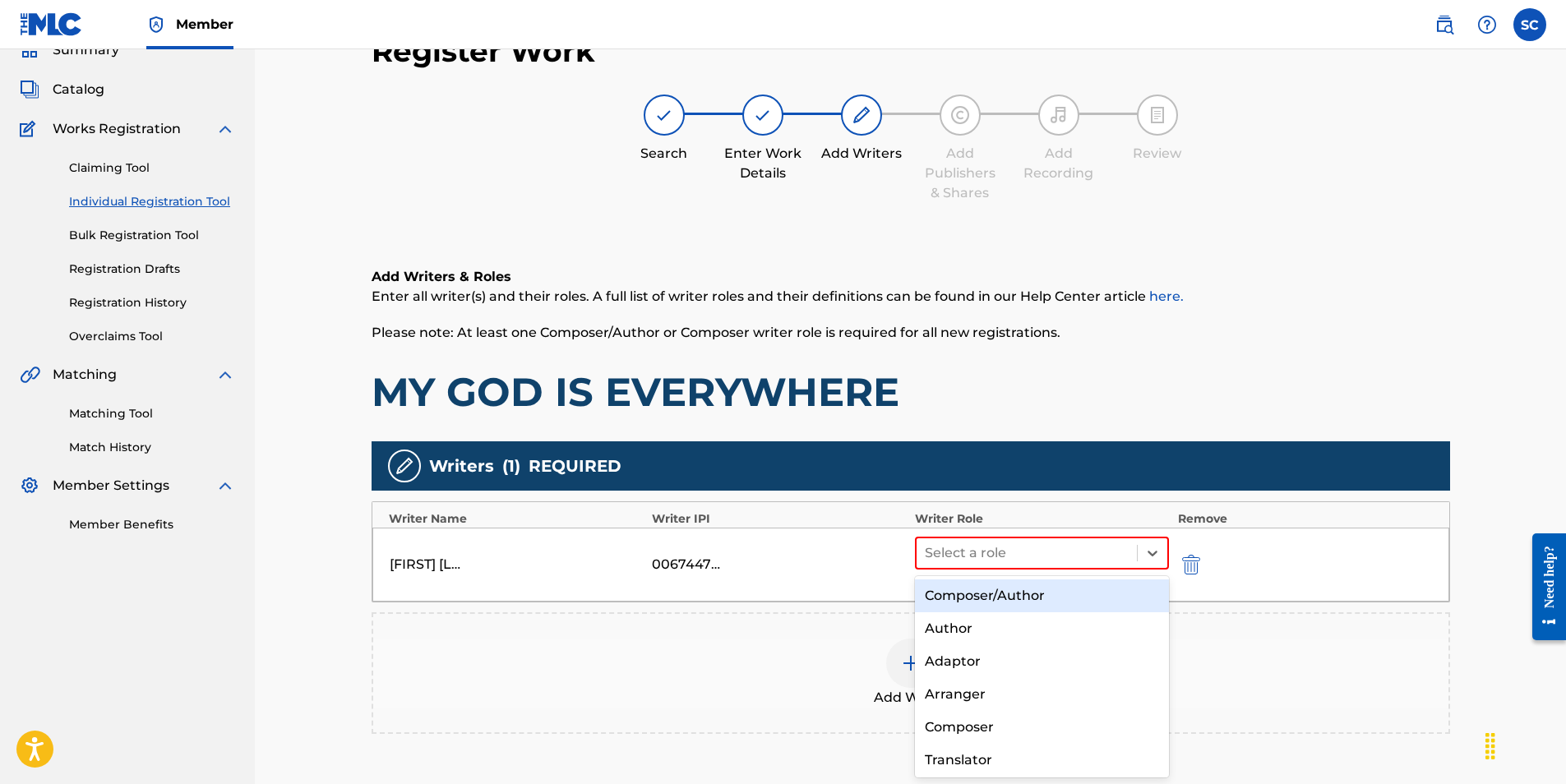 click on "Composer/Author" at bounding box center (1042, 596) 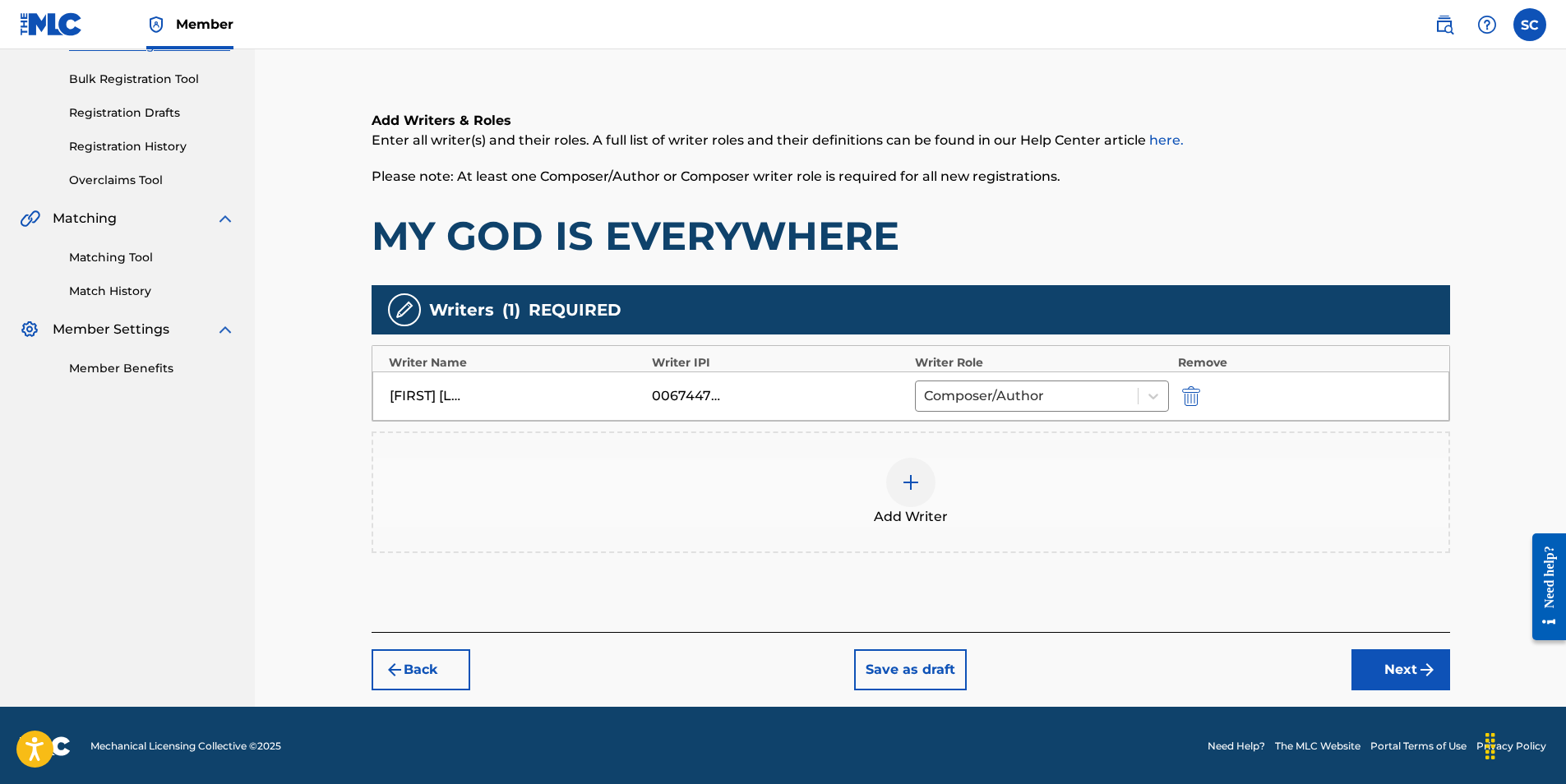 scroll, scrollTop: 232, scrollLeft: 0, axis: vertical 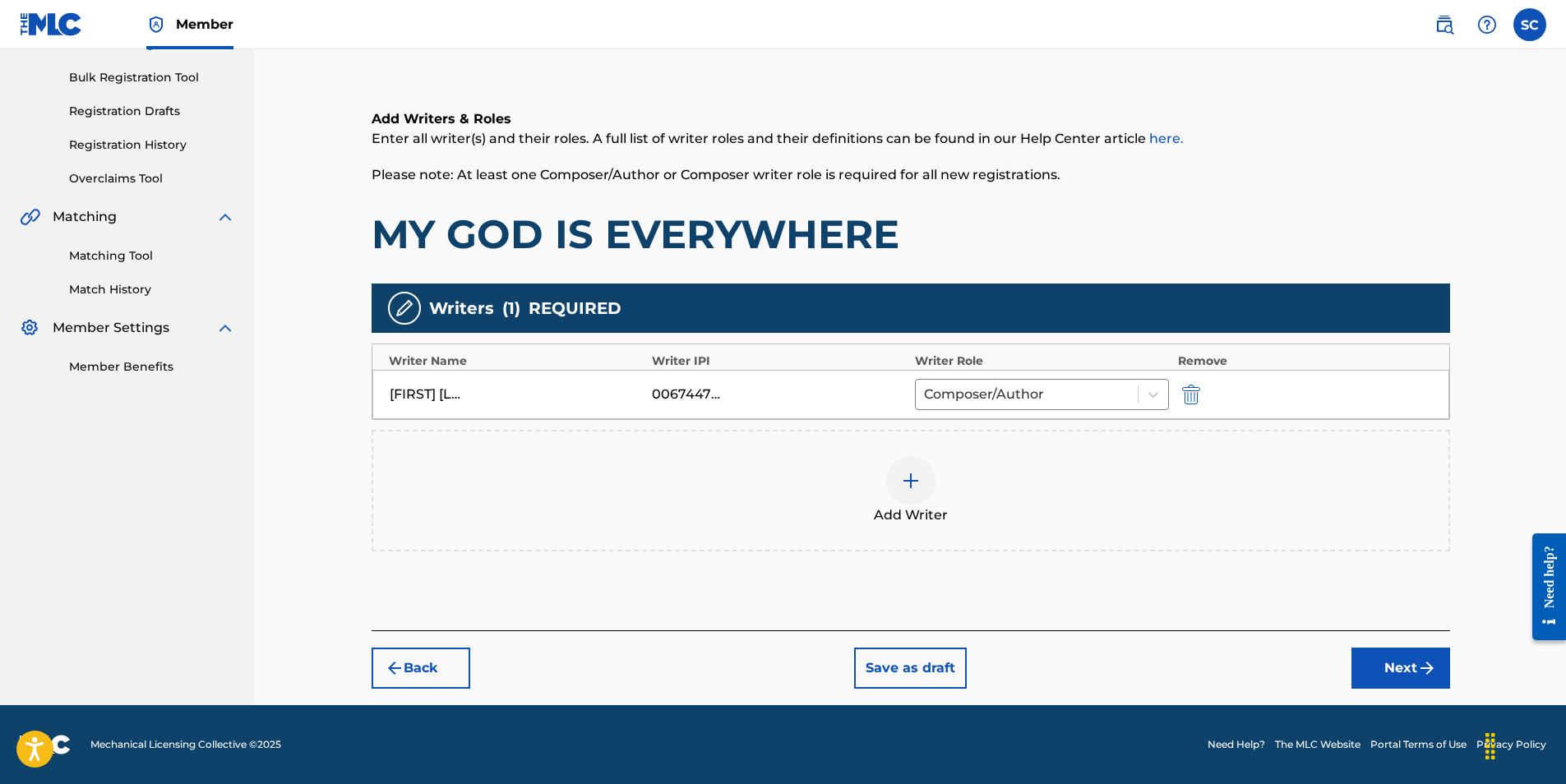 click on "Next" at bounding box center (1401, 668) 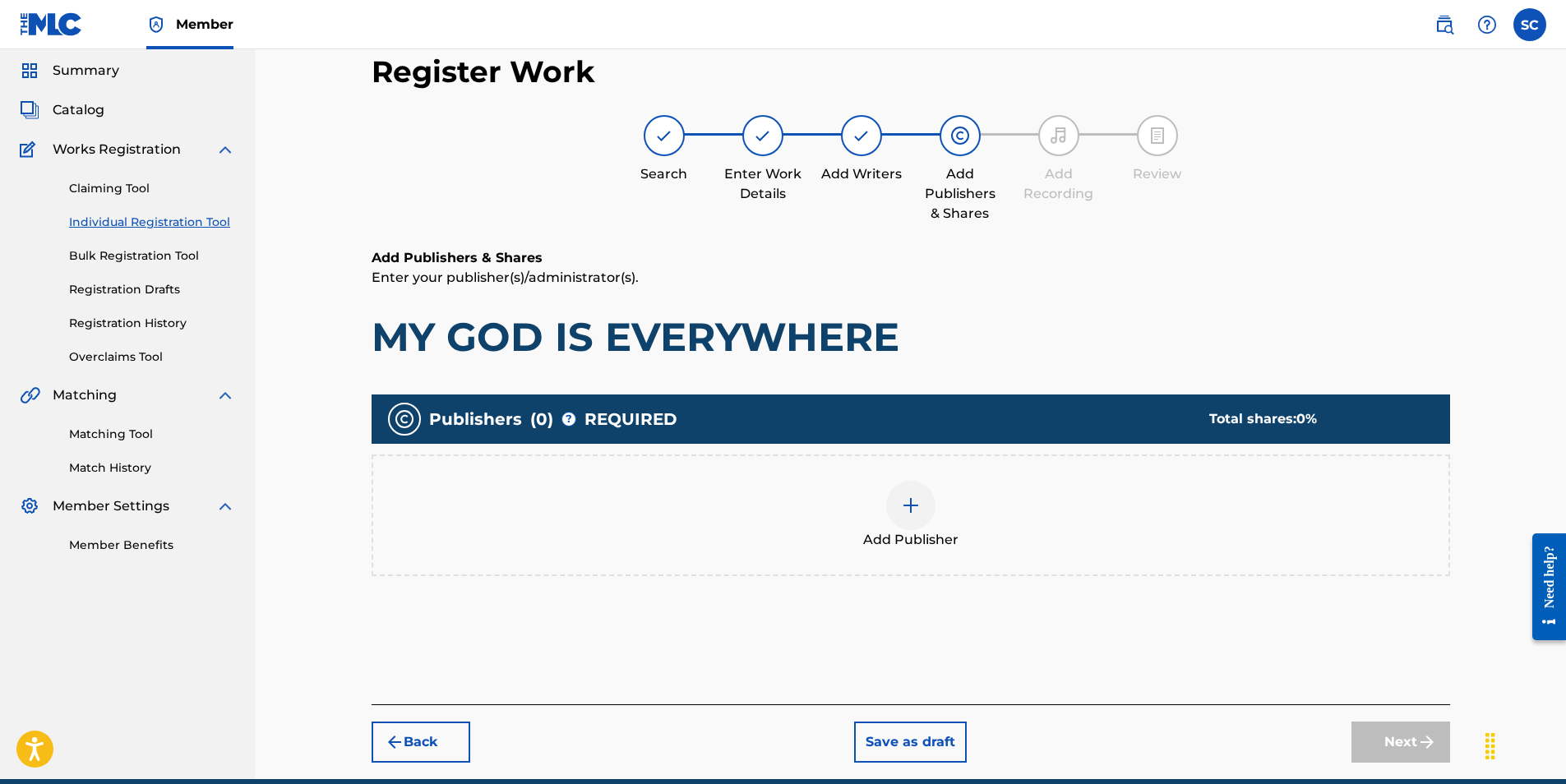 scroll, scrollTop: 74, scrollLeft: 0, axis: vertical 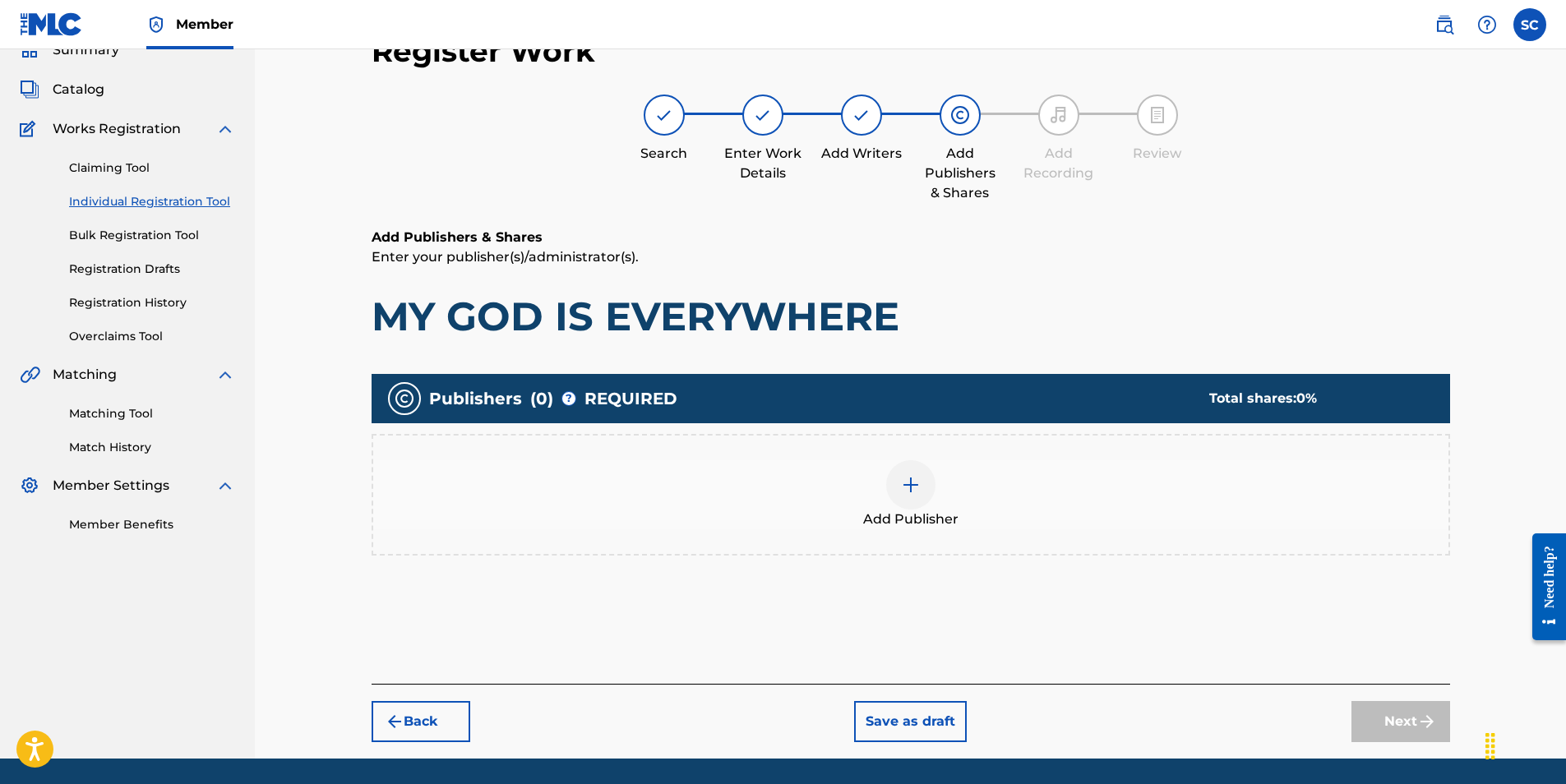 click at bounding box center [911, 485] 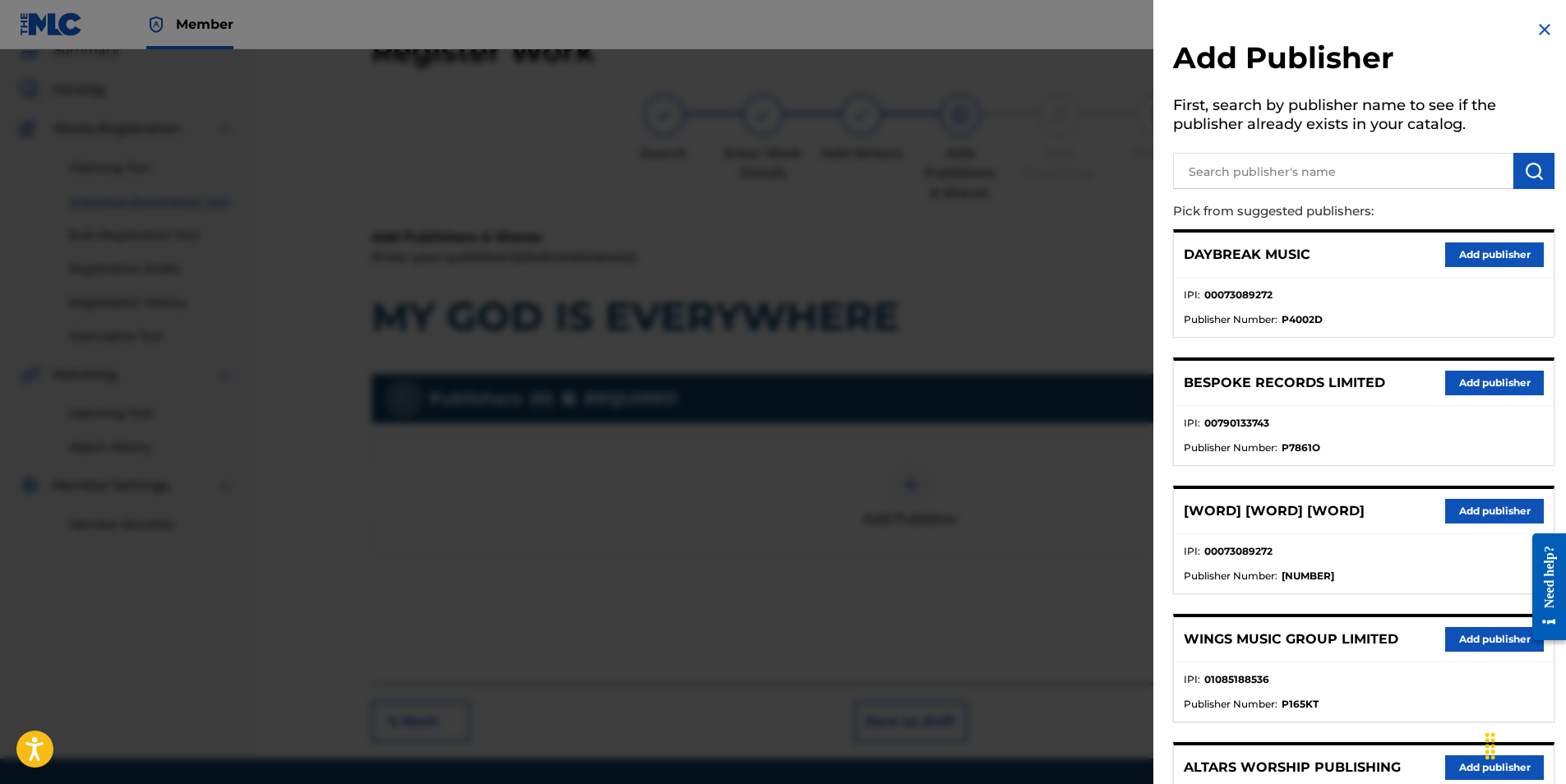 click on "Add publisher" at bounding box center (1494, 511) 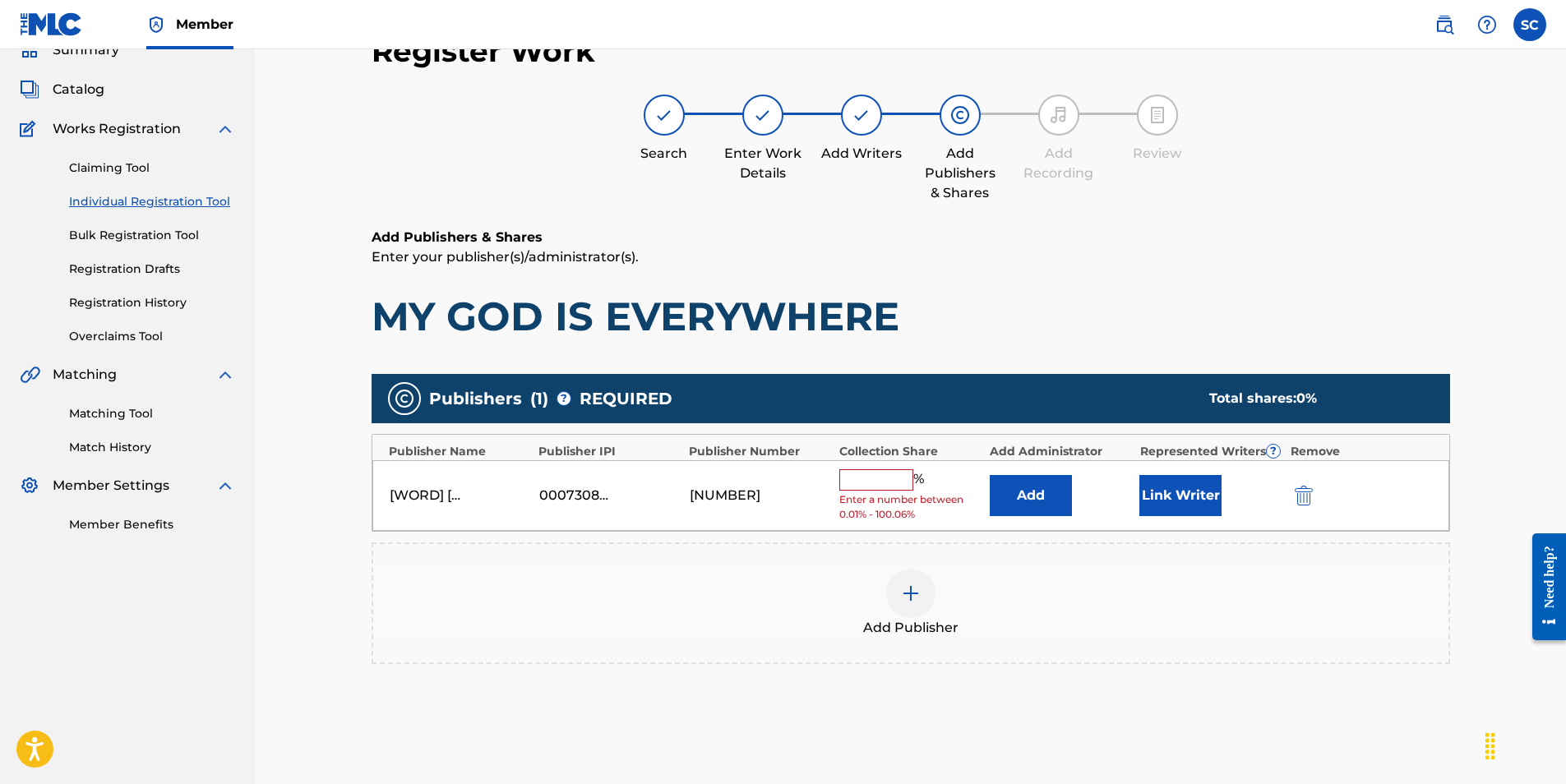 click at bounding box center (876, 480) 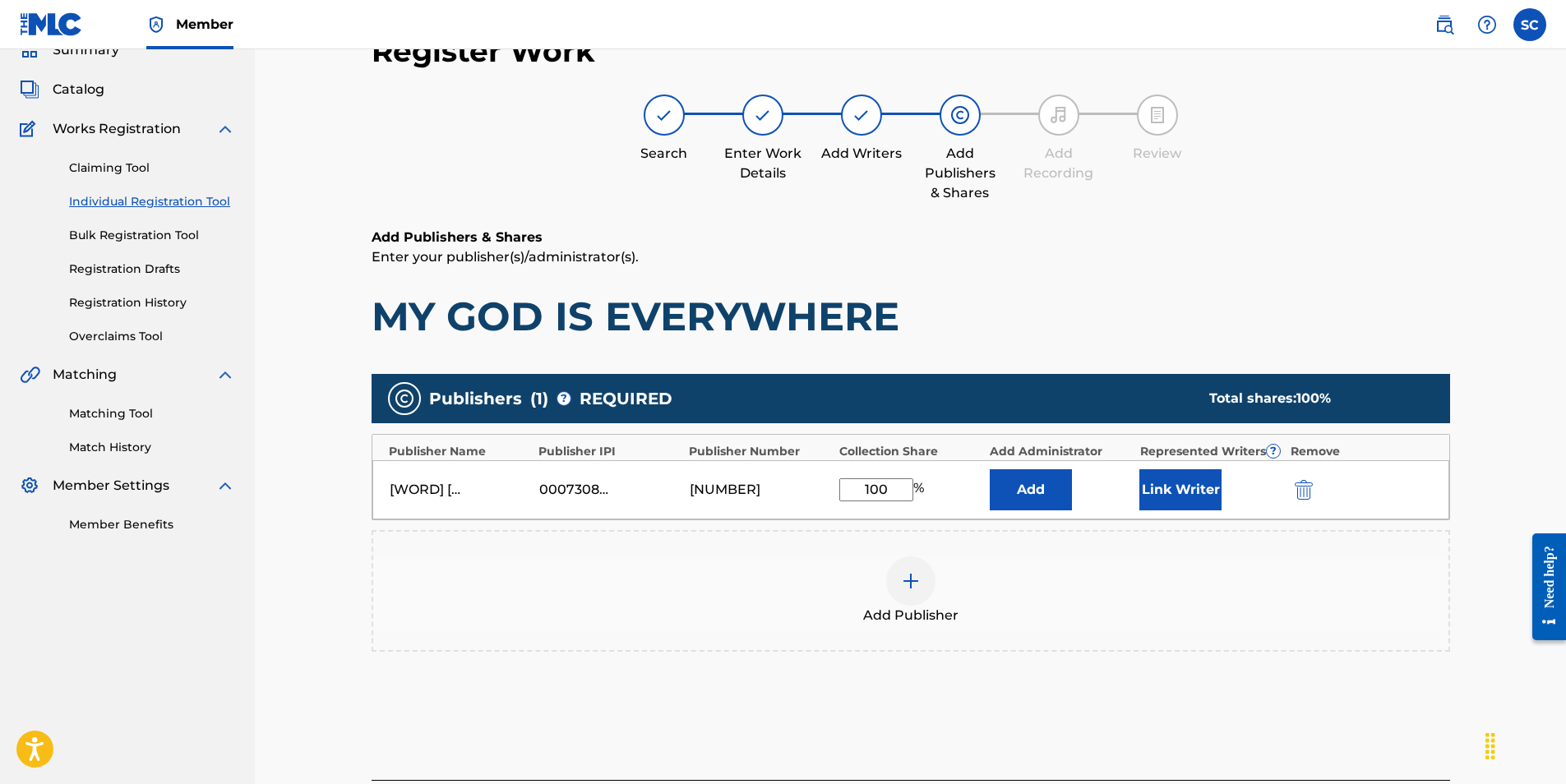 type on "100" 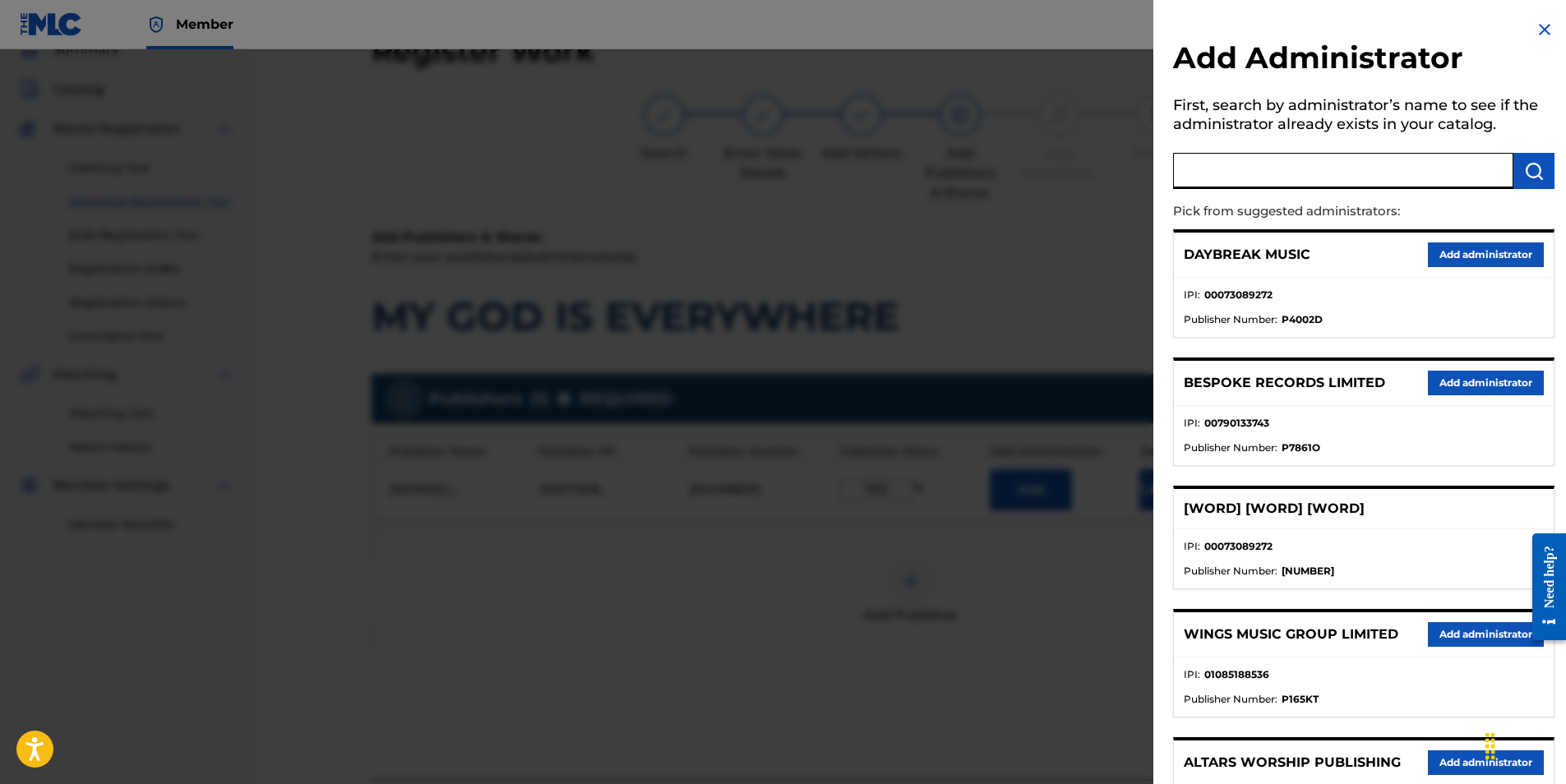 click at bounding box center (1343, 171) 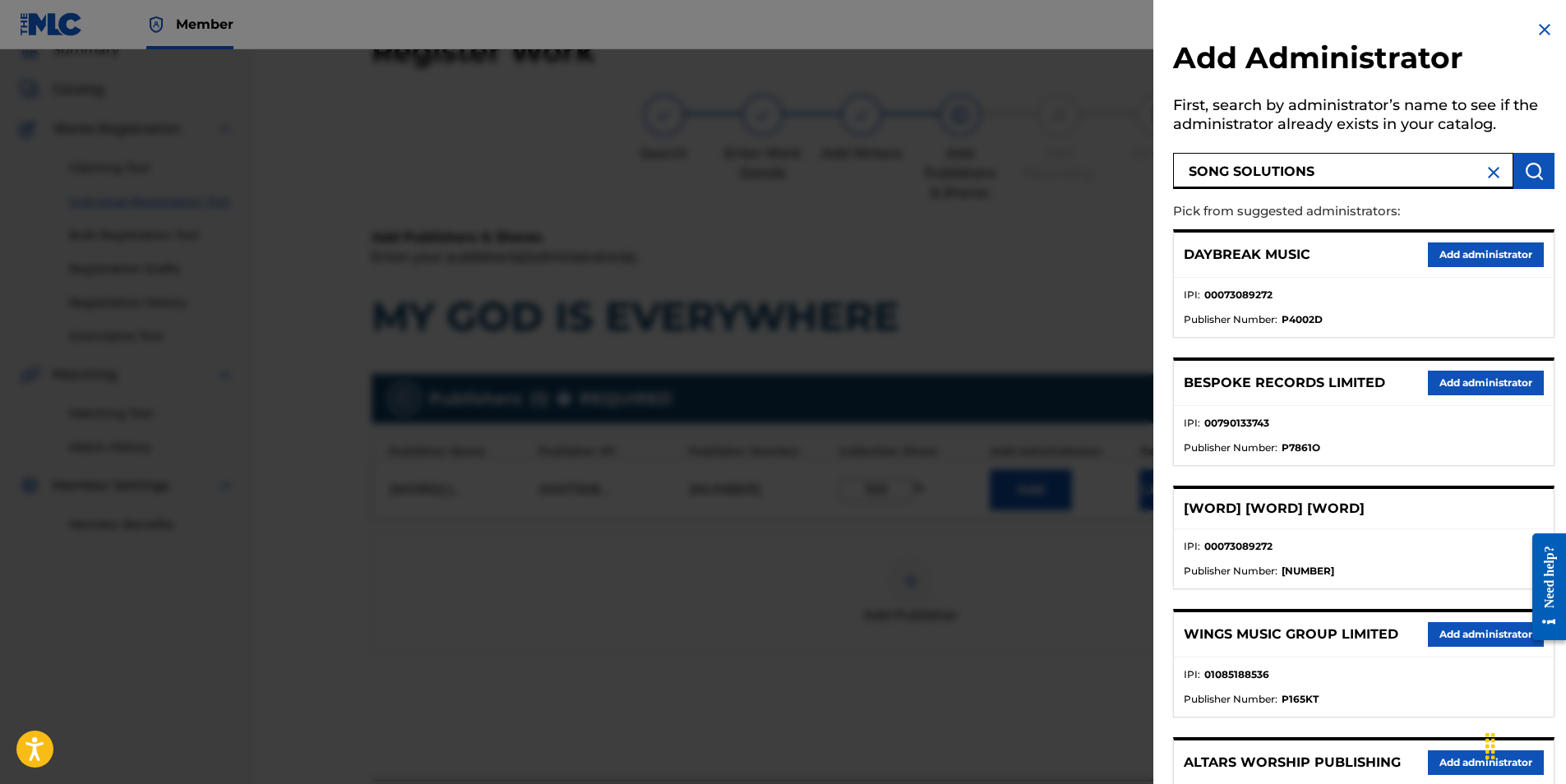 type on "SONG SOLUTIONS" 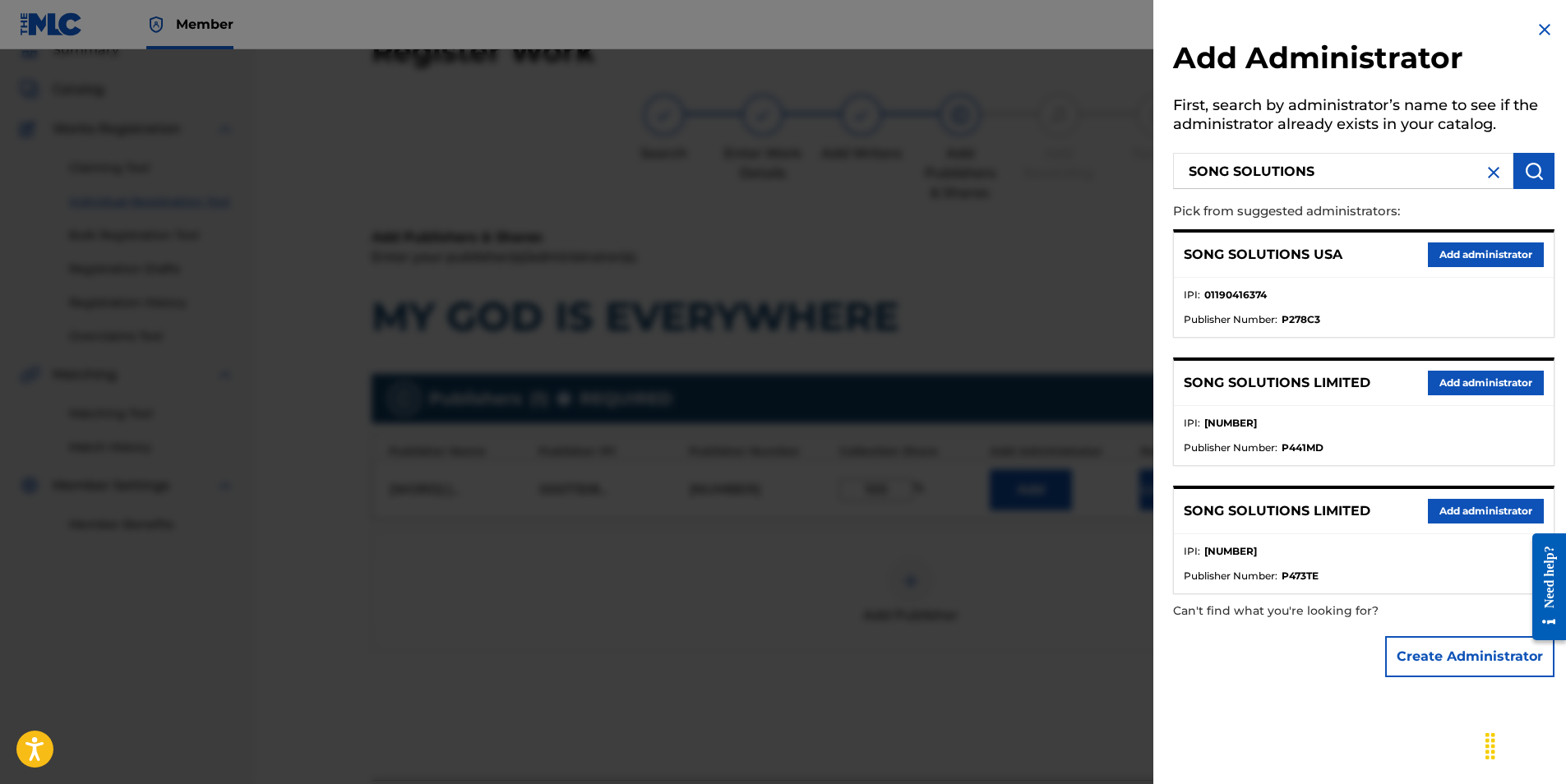 click on "Add administrator" at bounding box center (1485, 255) 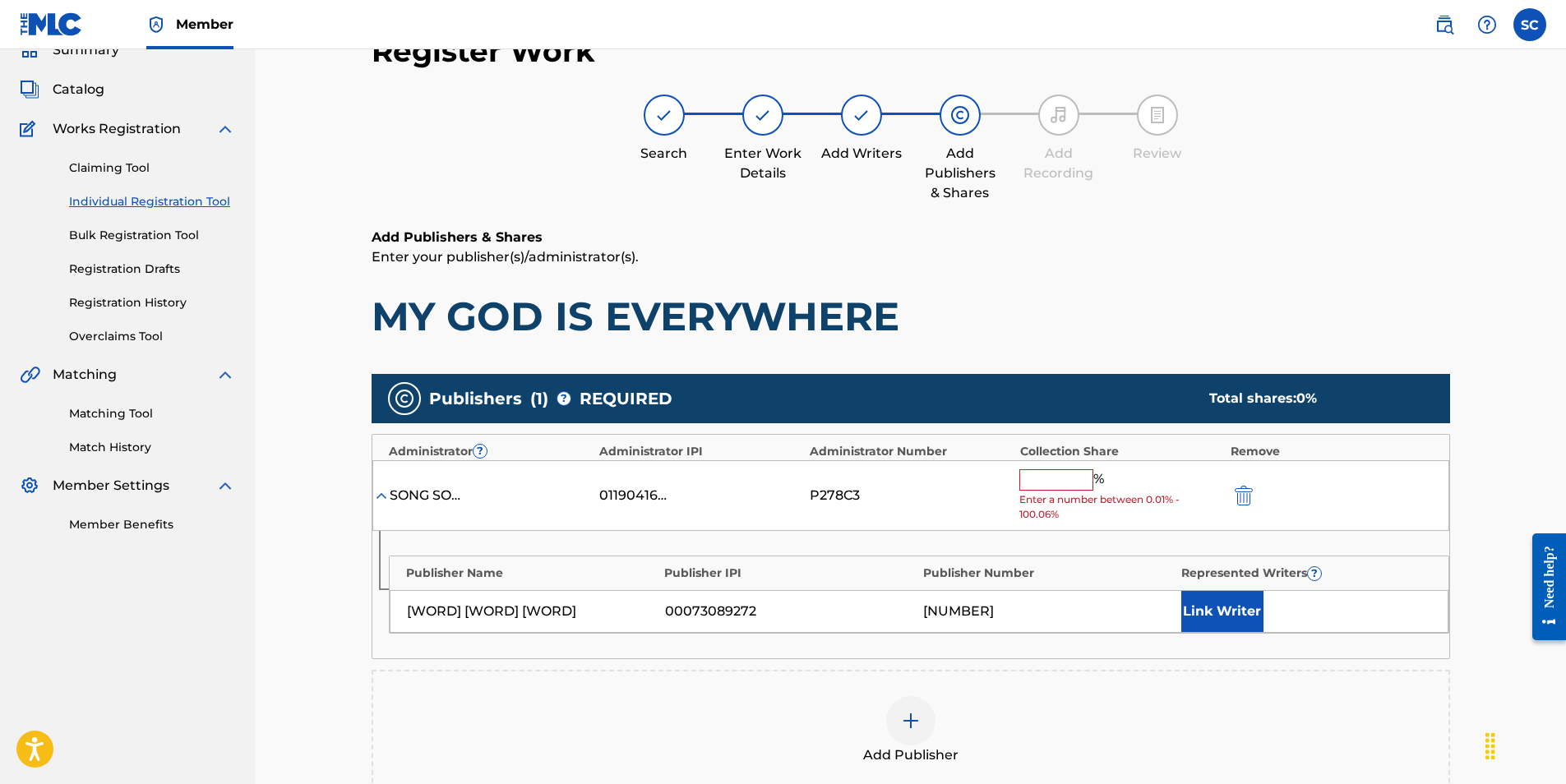 click at bounding box center (1056, 480) 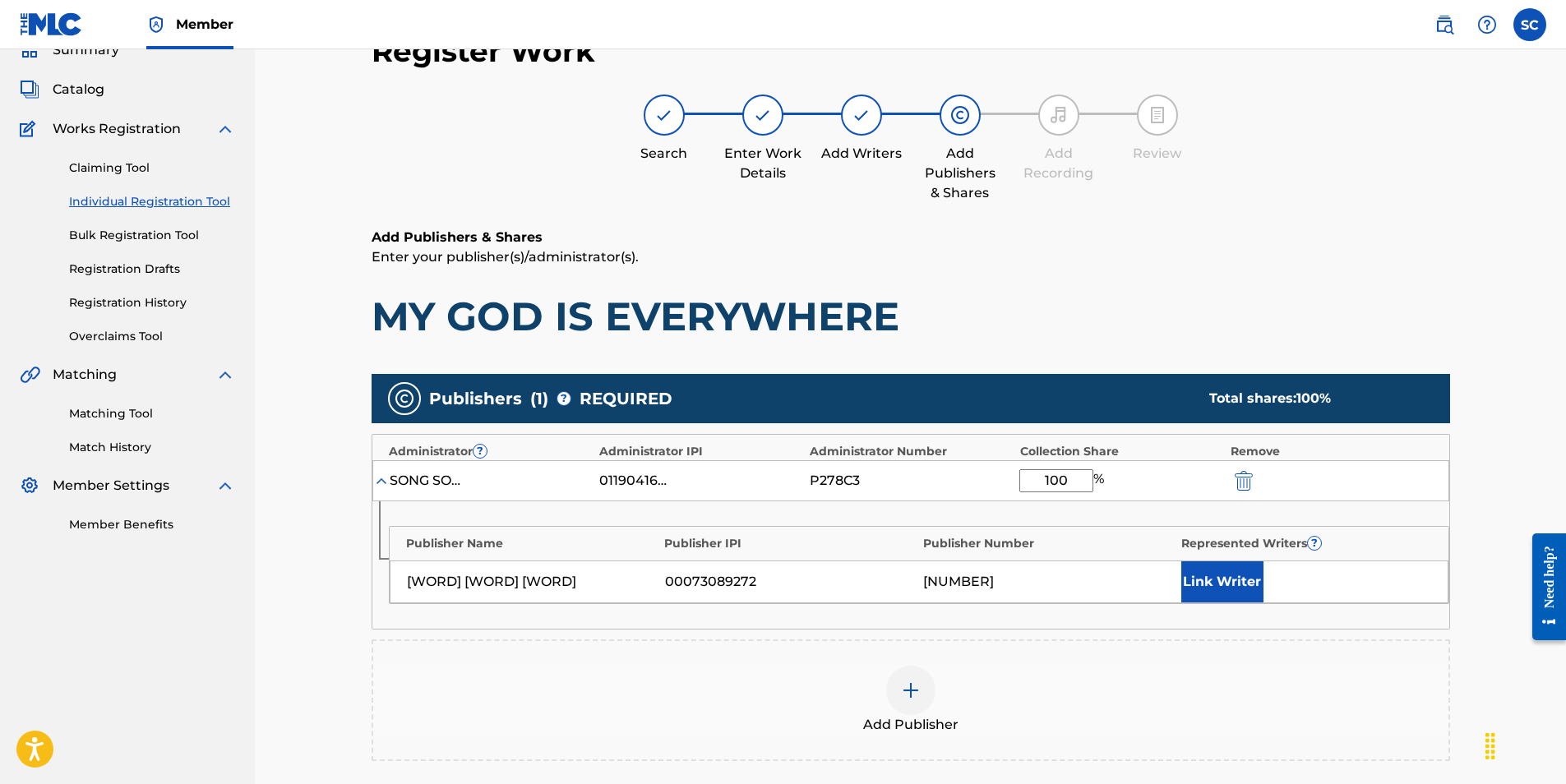 type on "100" 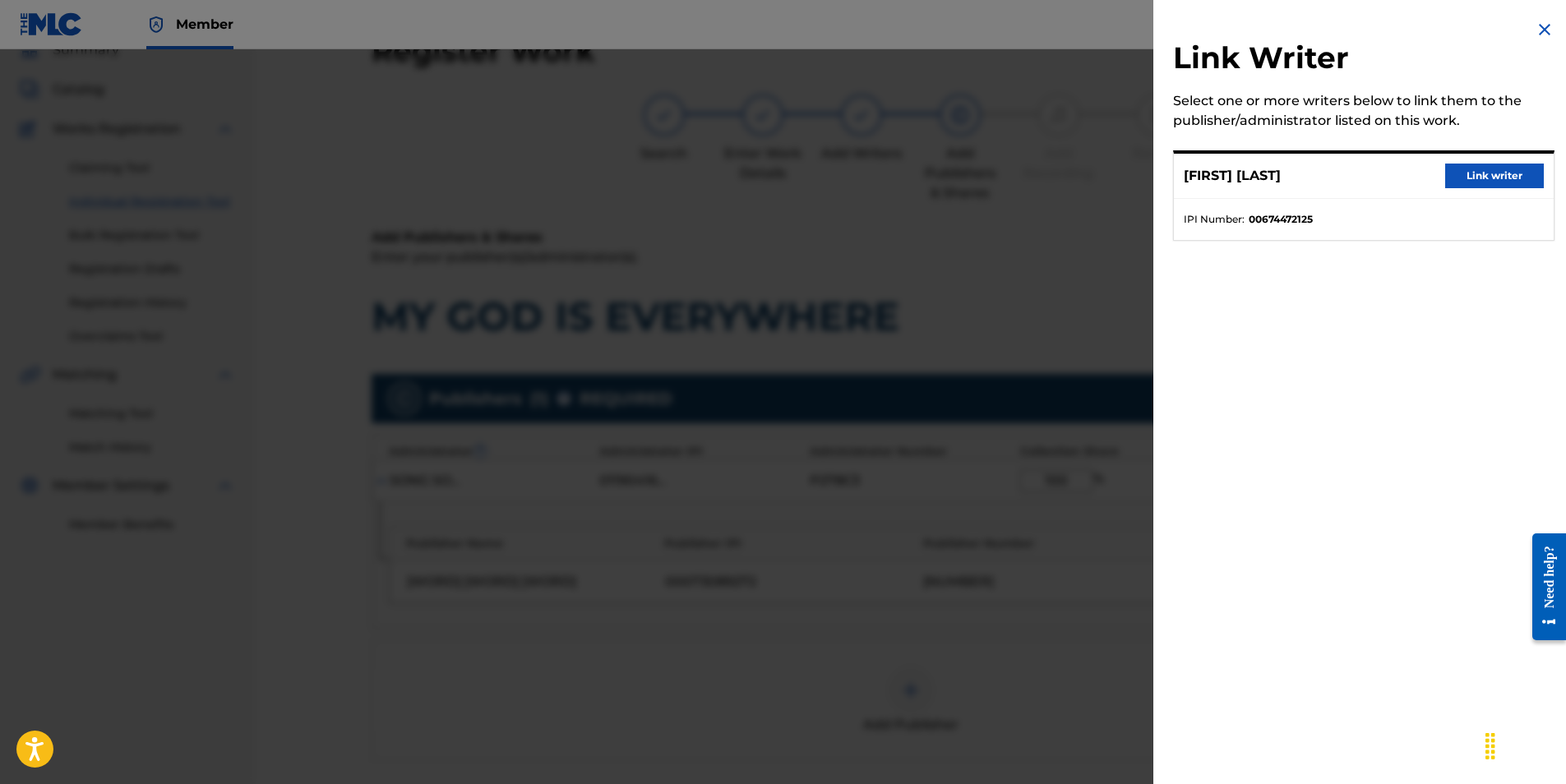 click on "Link writer" at bounding box center [1494, 176] 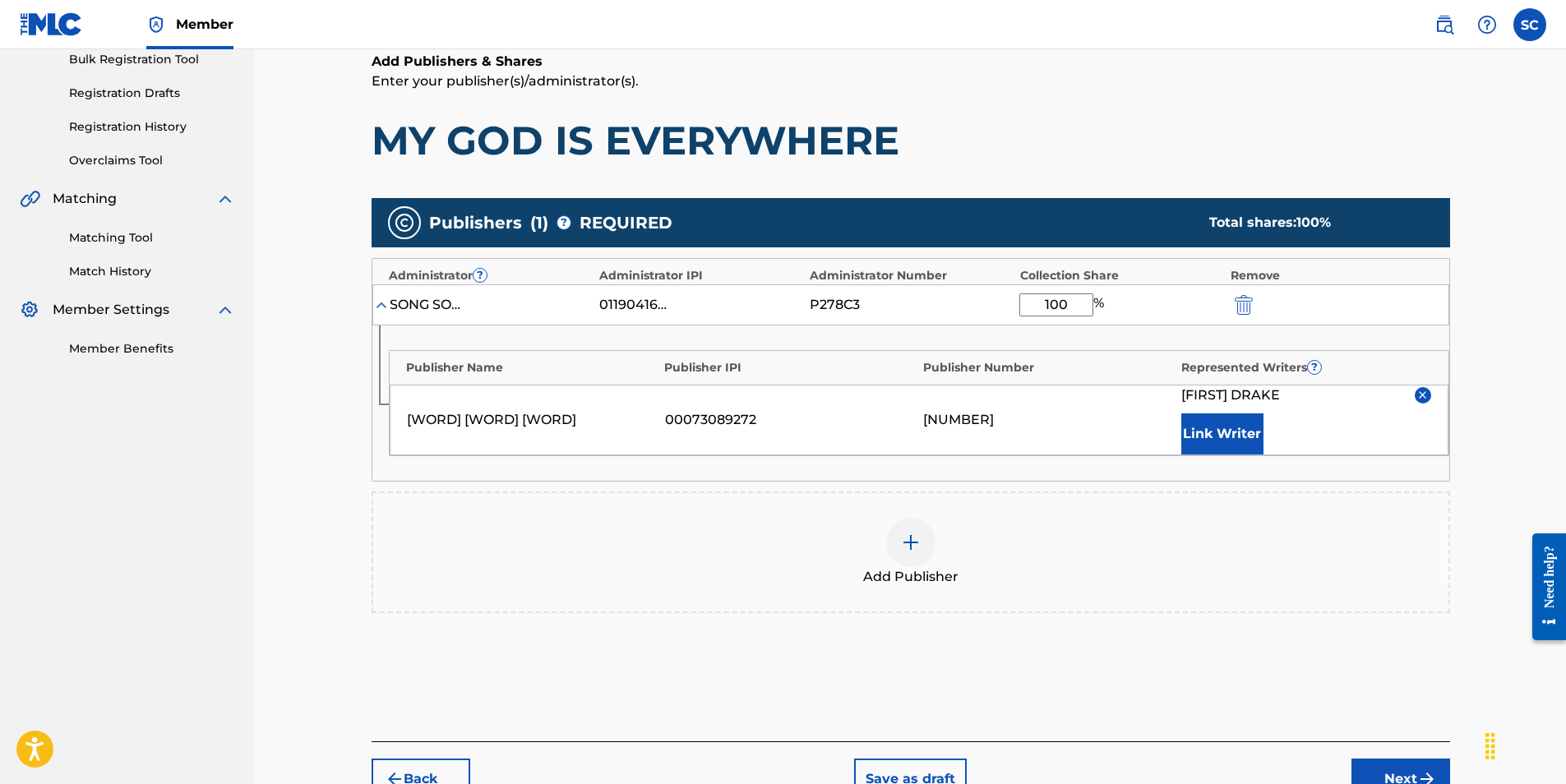 scroll, scrollTop: 361, scrollLeft: 0, axis: vertical 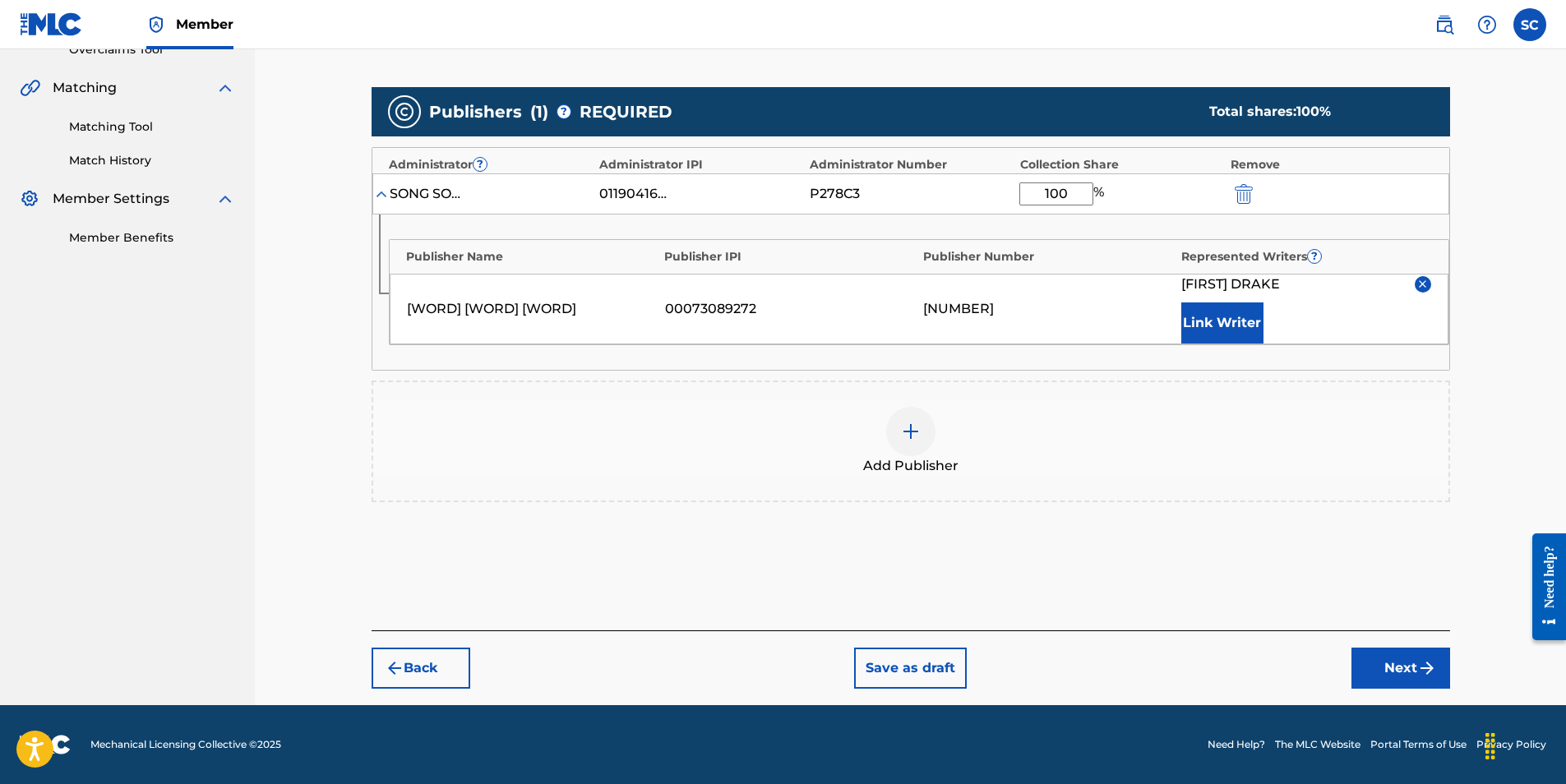 click on "Next" at bounding box center [1401, 668] 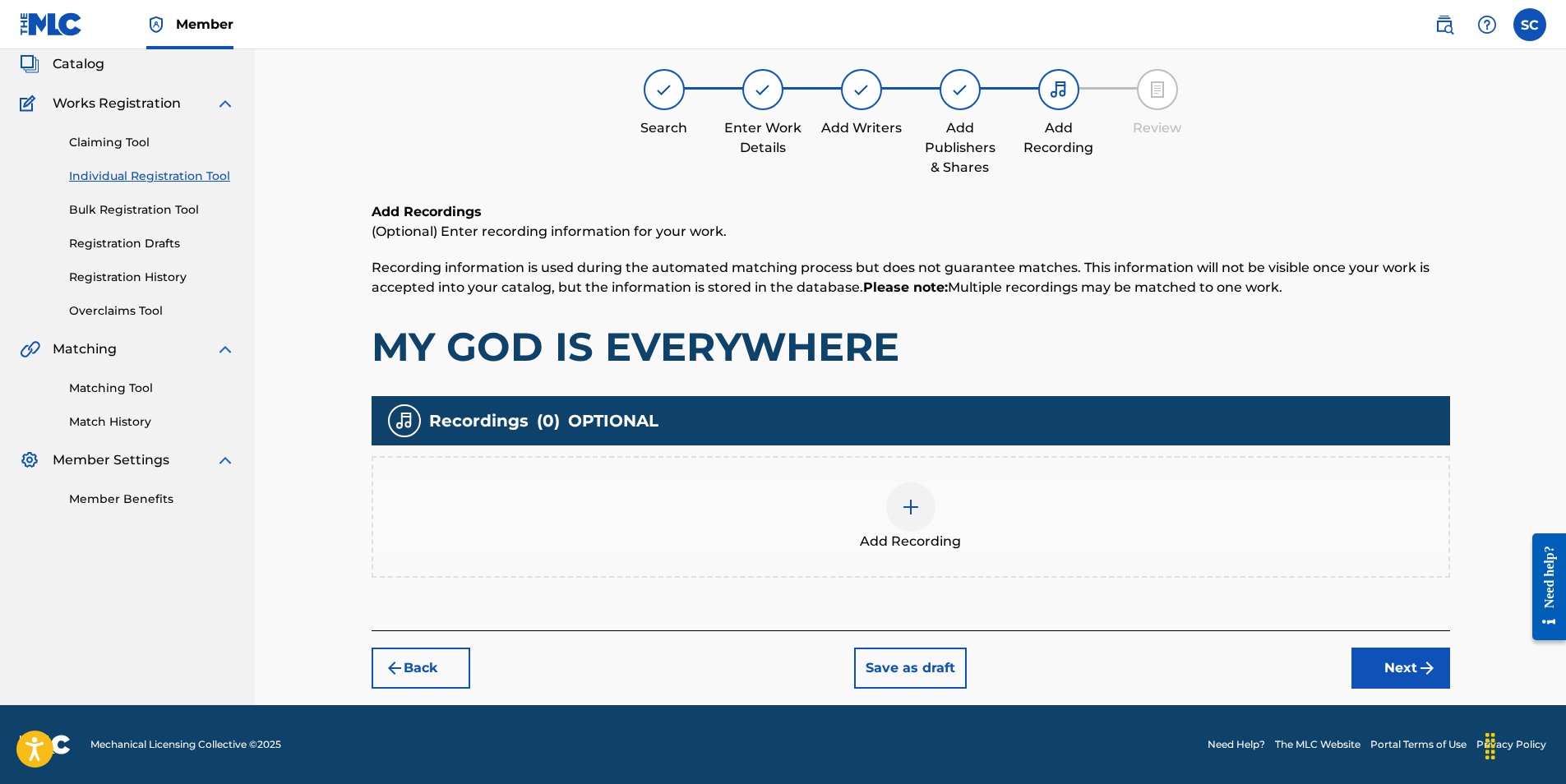 scroll, scrollTop: 74, scrollLeft: 0, axis: vertical 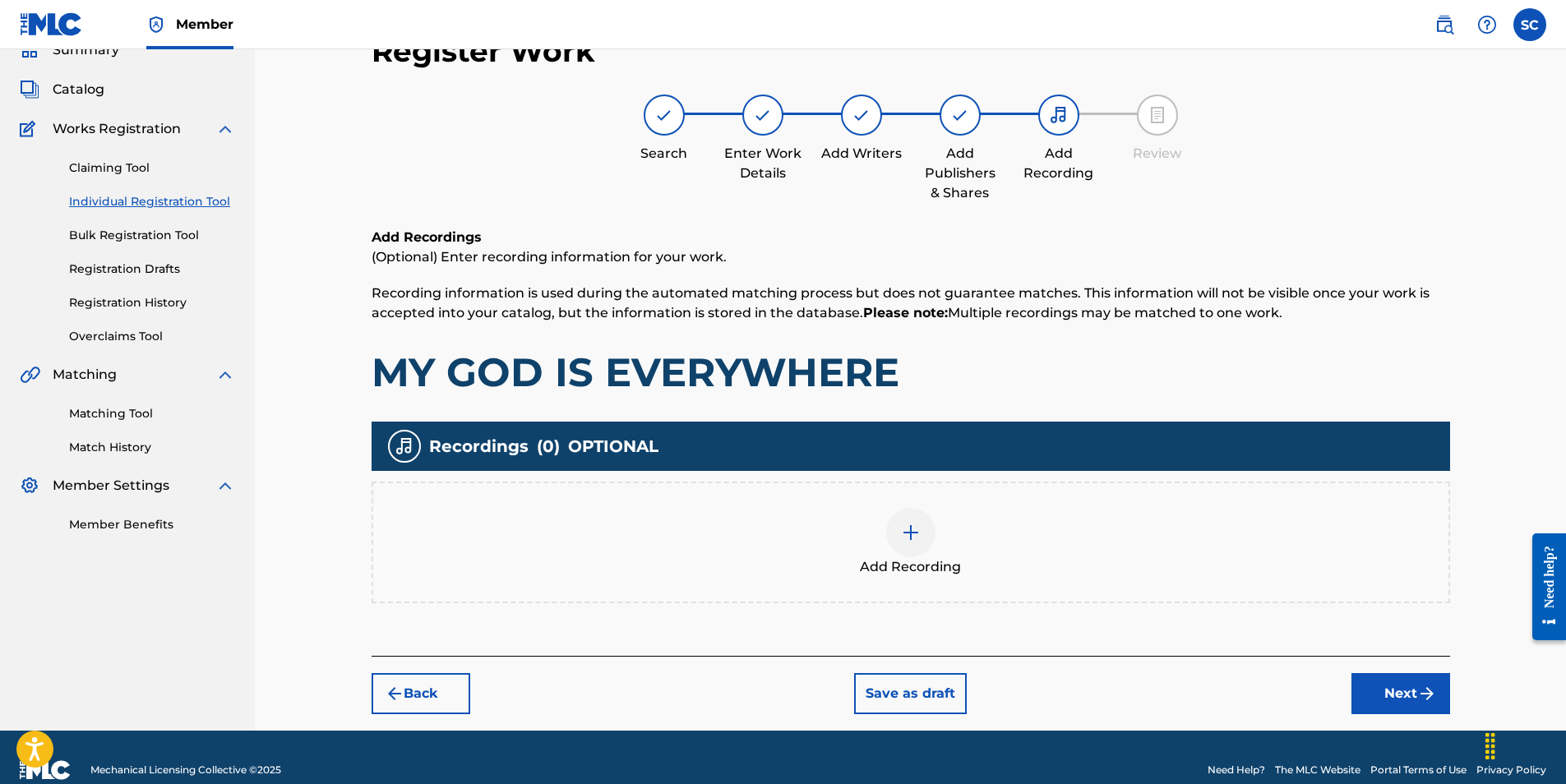 click at bounding box center [911, 533] 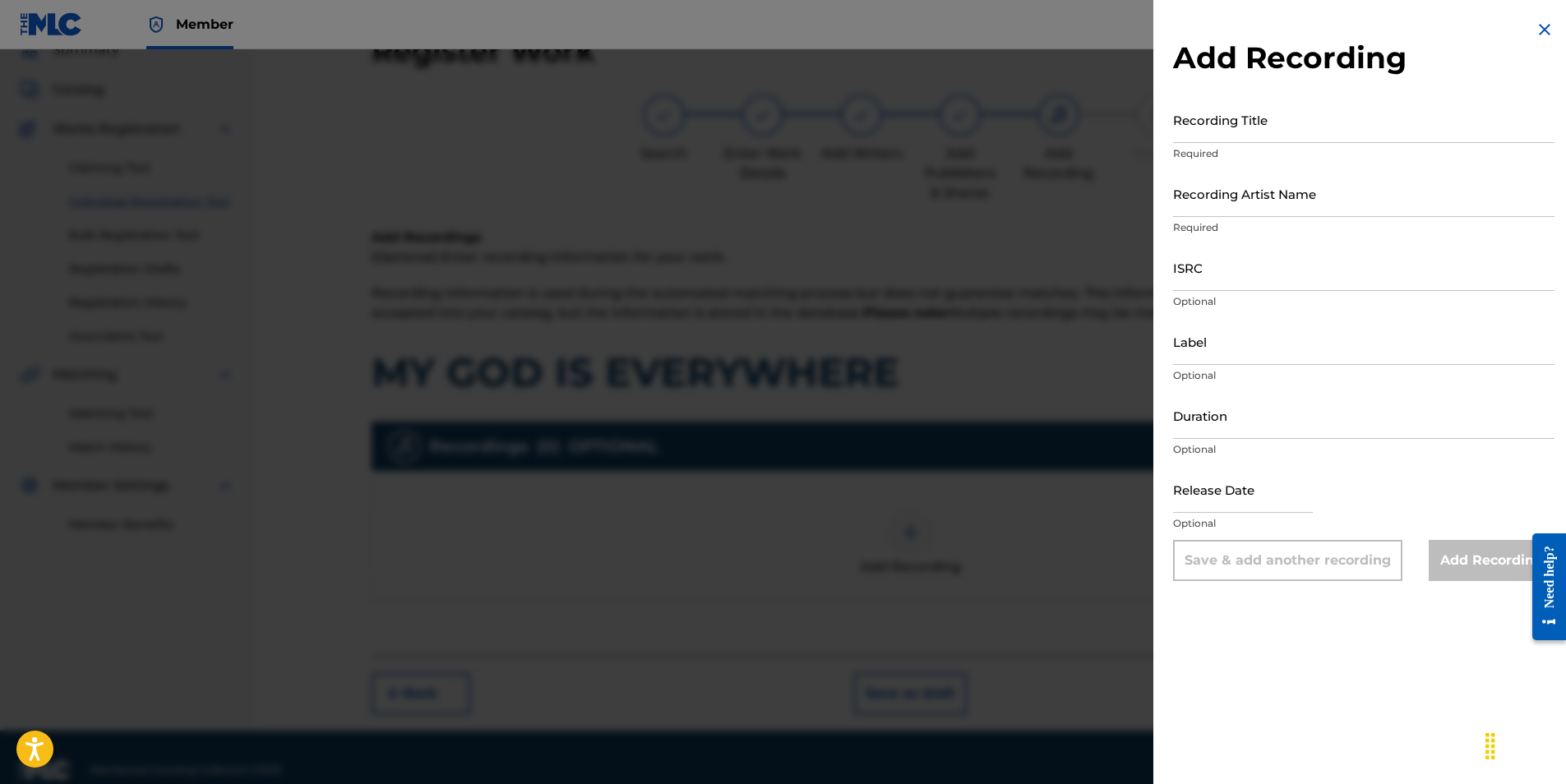 click on "ISRC" at bounding box center [1364, 267] 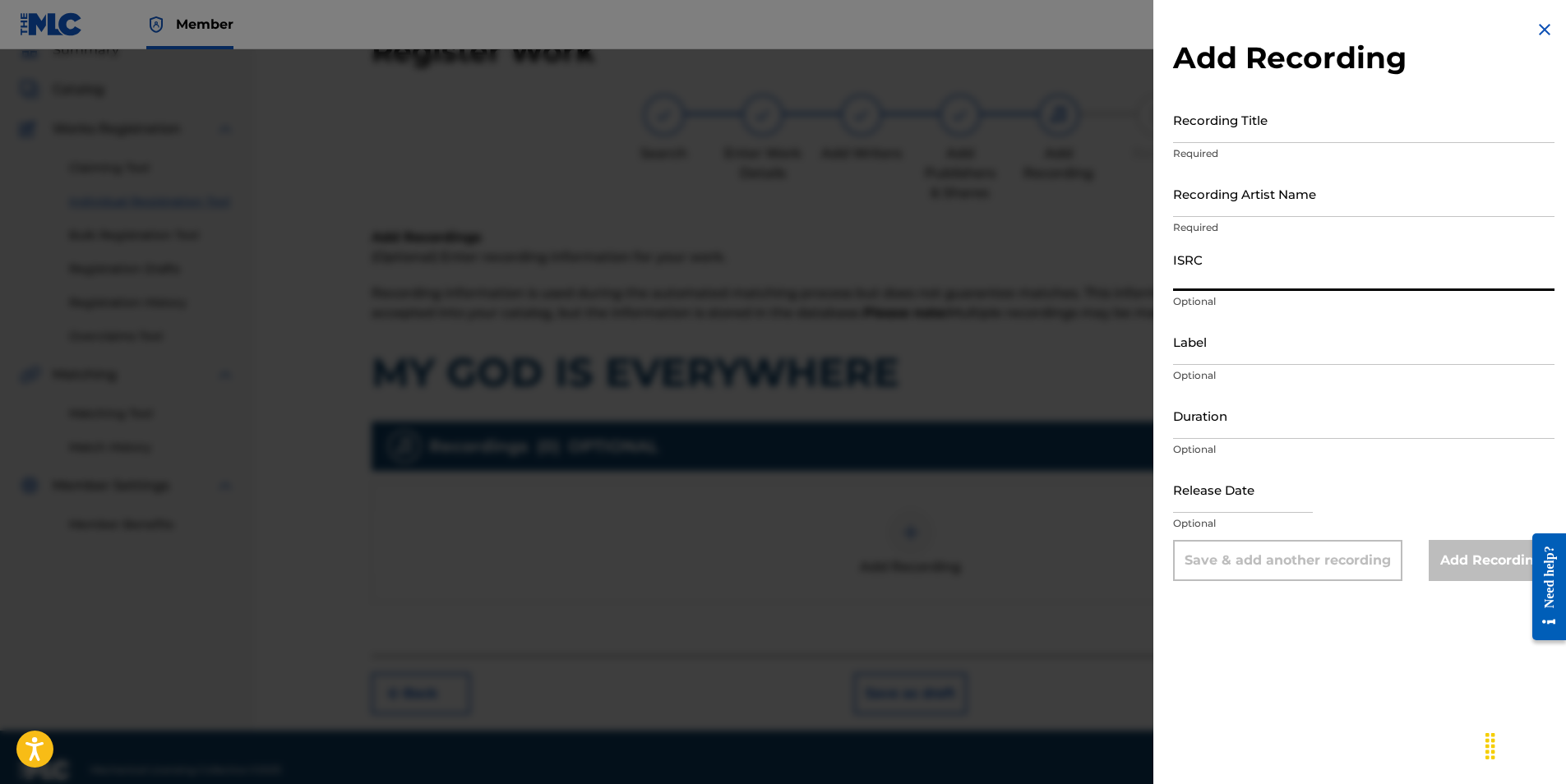 paste on "GBUEX0700008" 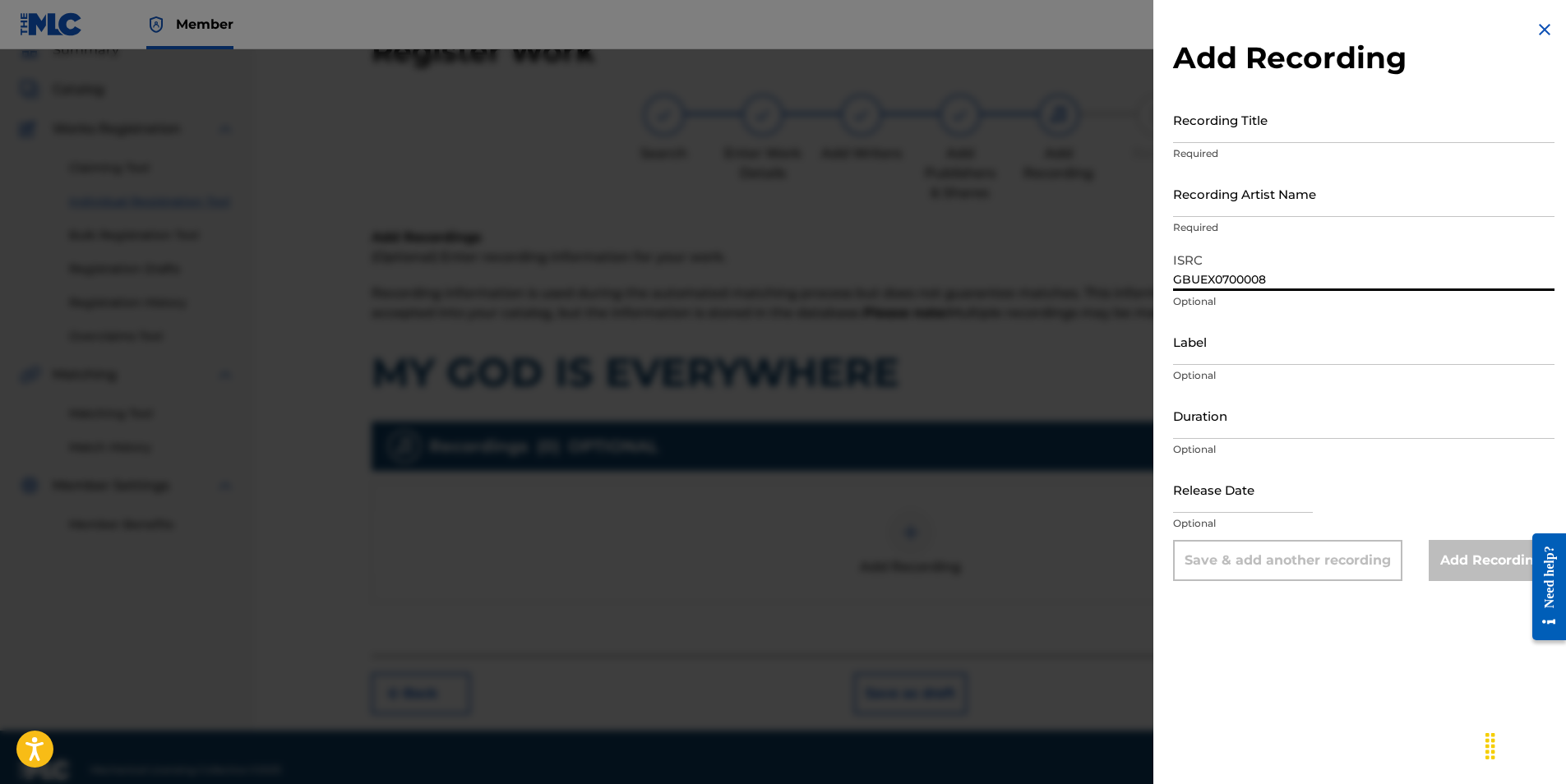 type on "GBUEX0700008" 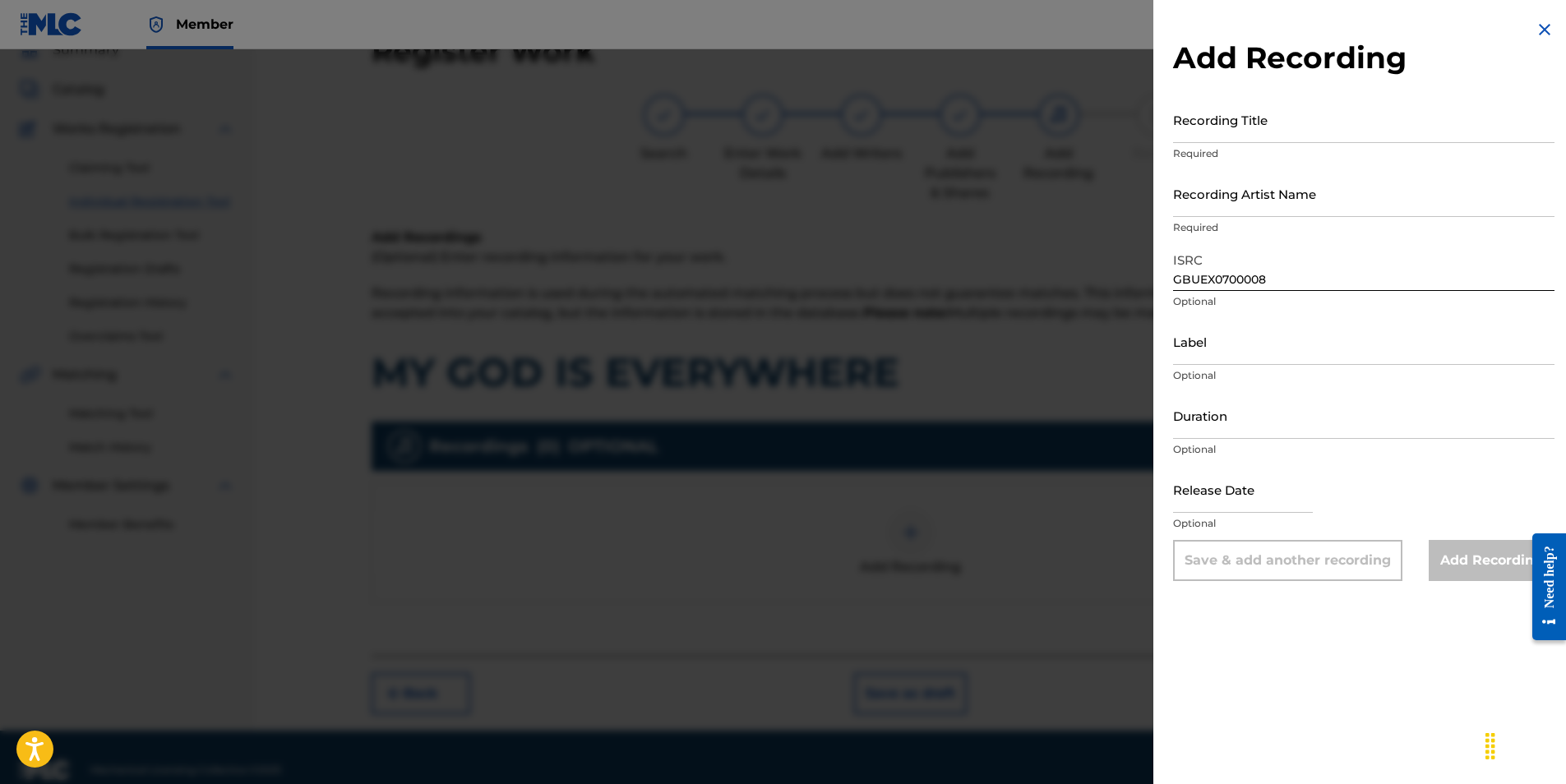 click on "Duration" at bounding box center [1364, 415] 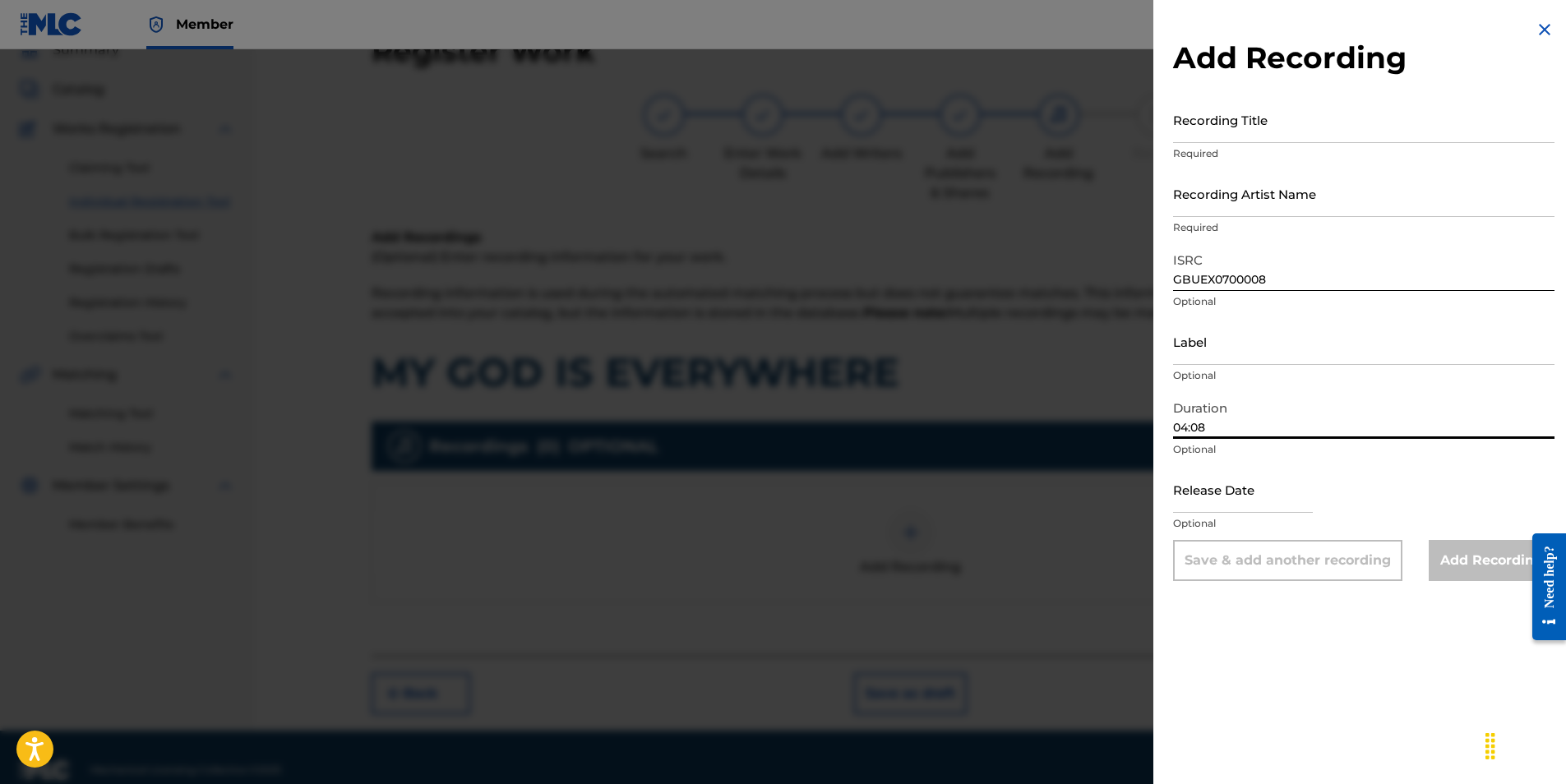 type on "04:08" 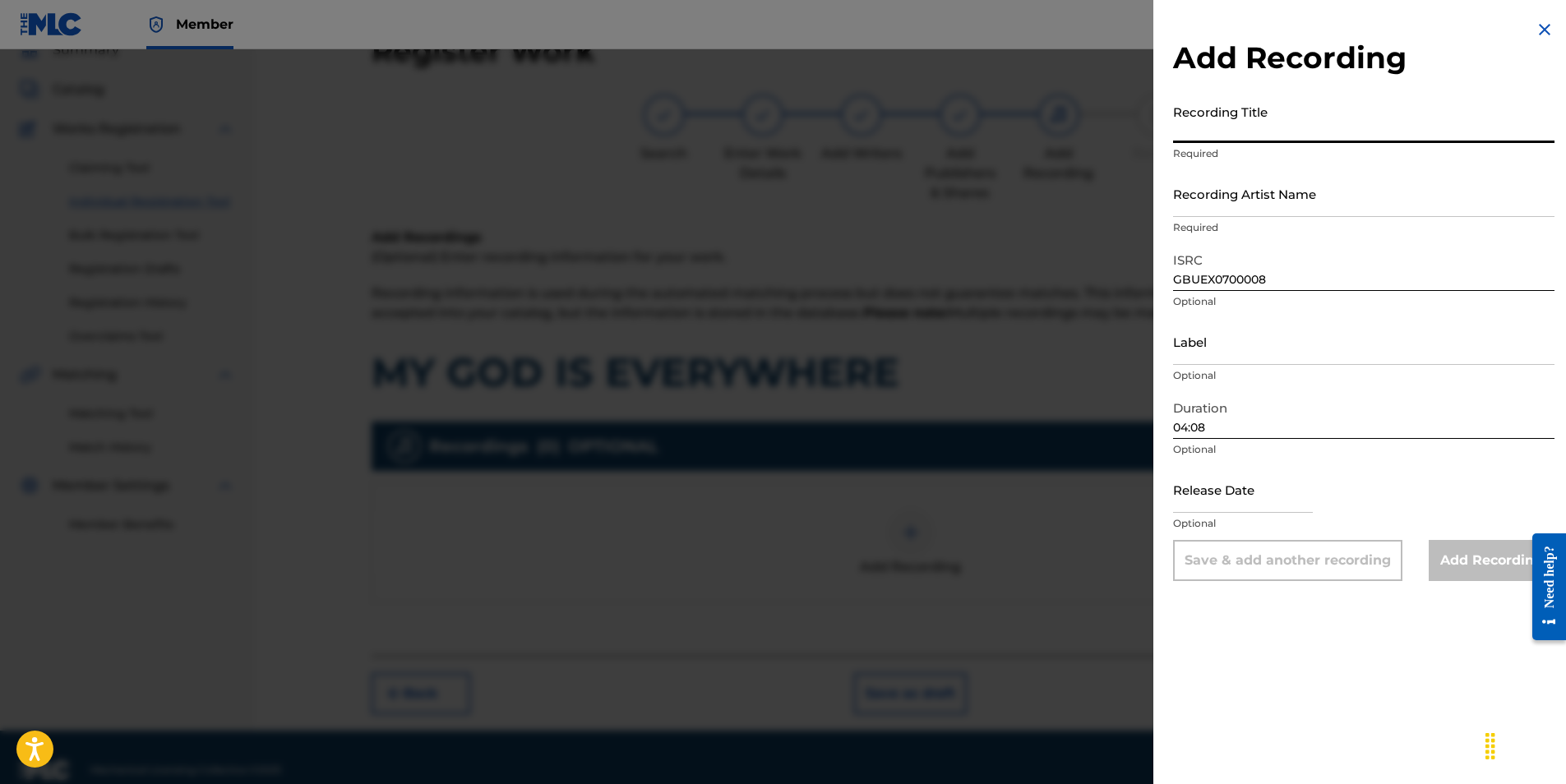 click on "Recording Title" at bounding box center [1364, 119] 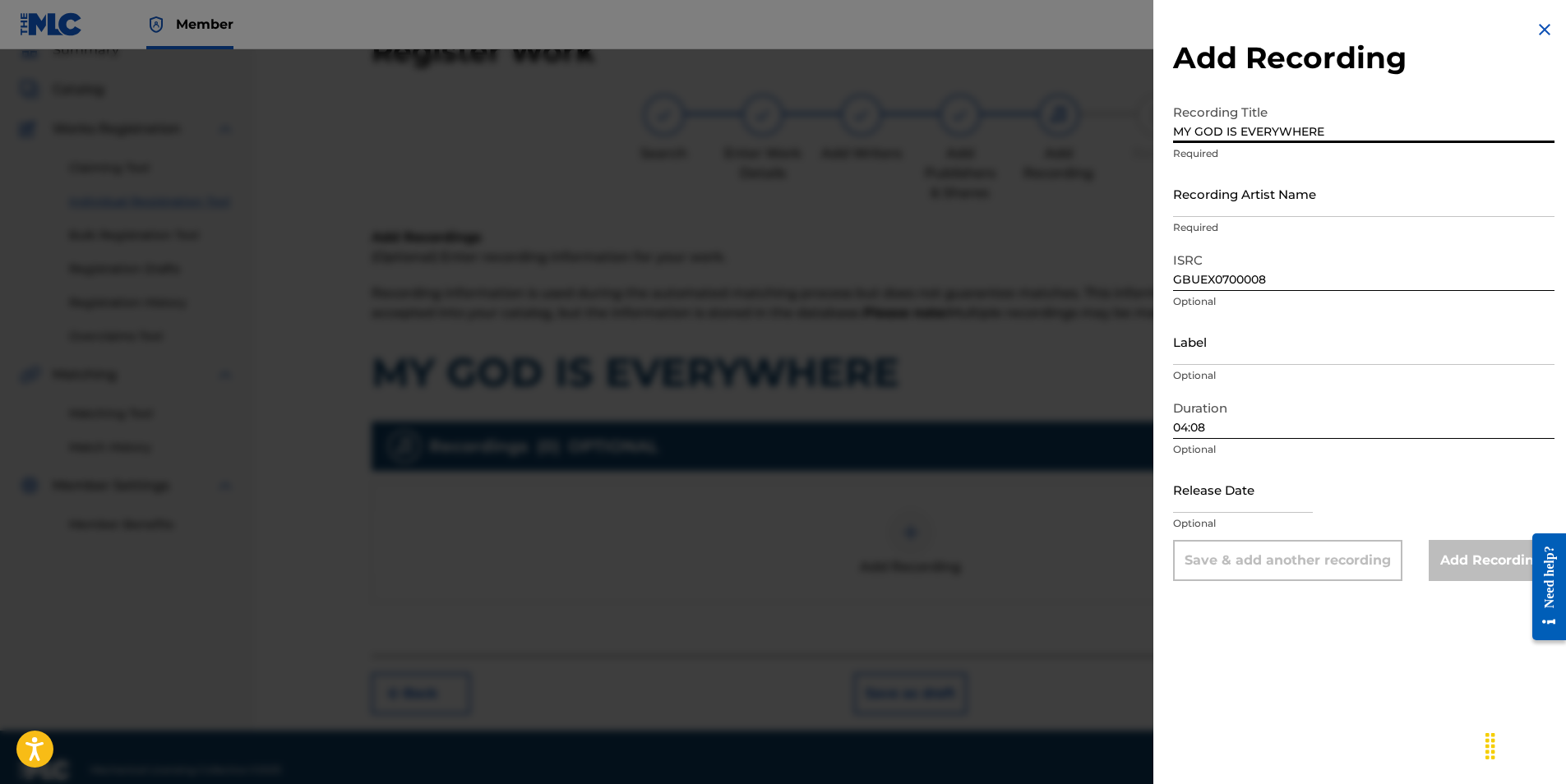 type on "MY GOD IS EVERYWHERE" 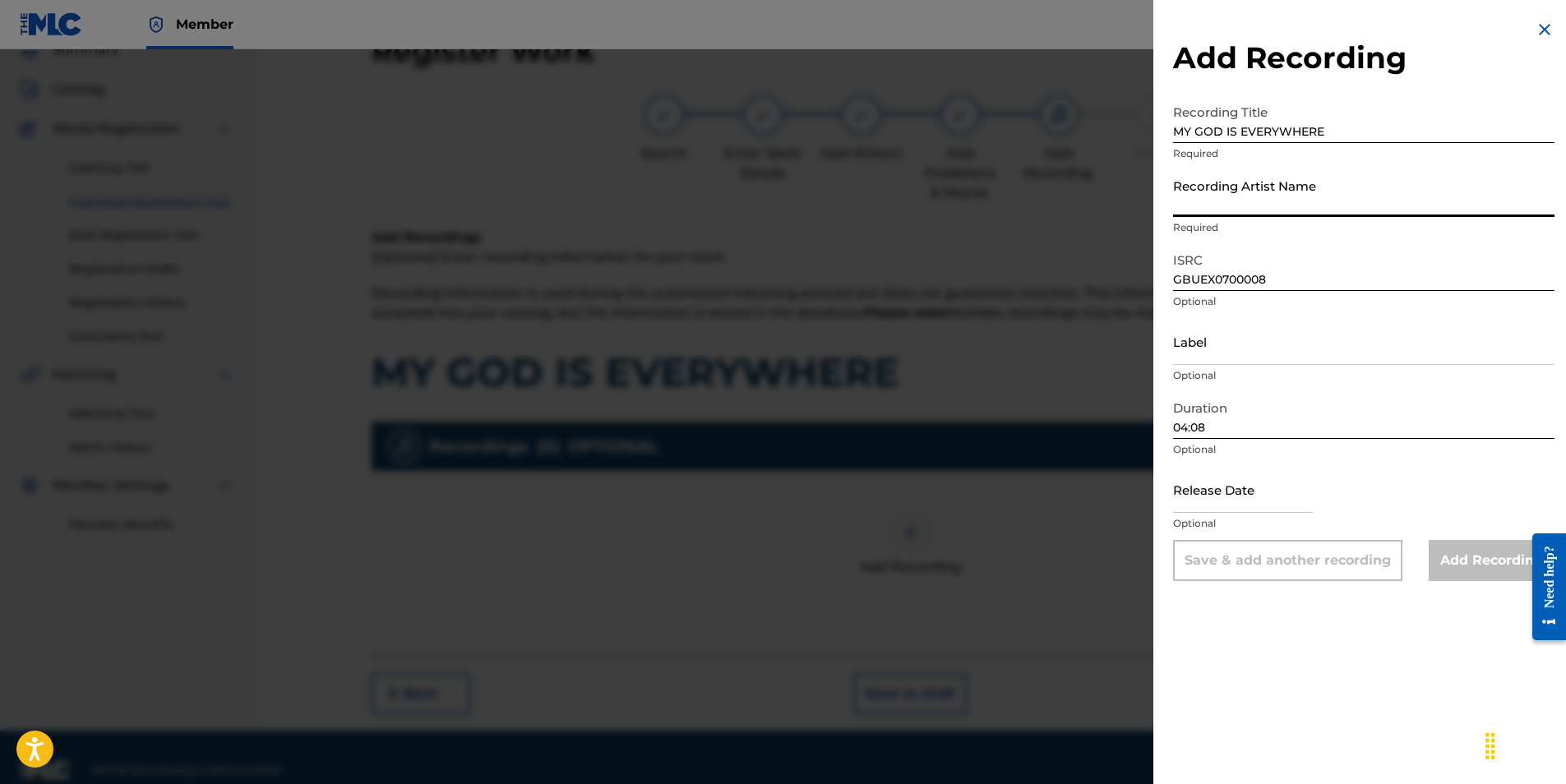 click on "Recording Artist Name" at bounding box center [1364, 193] 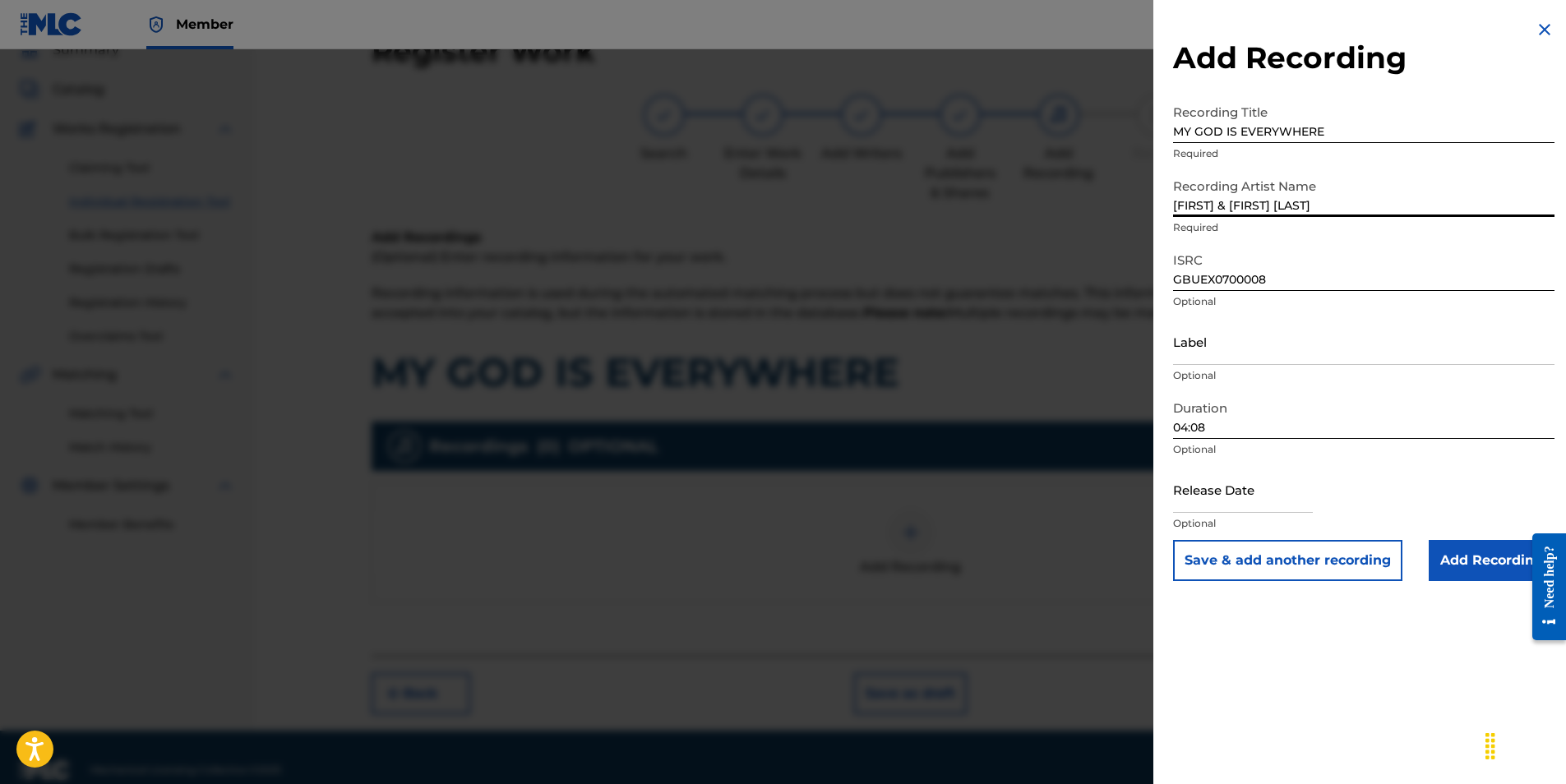 type on "[FIRST] & [FIRST] [LAST]" 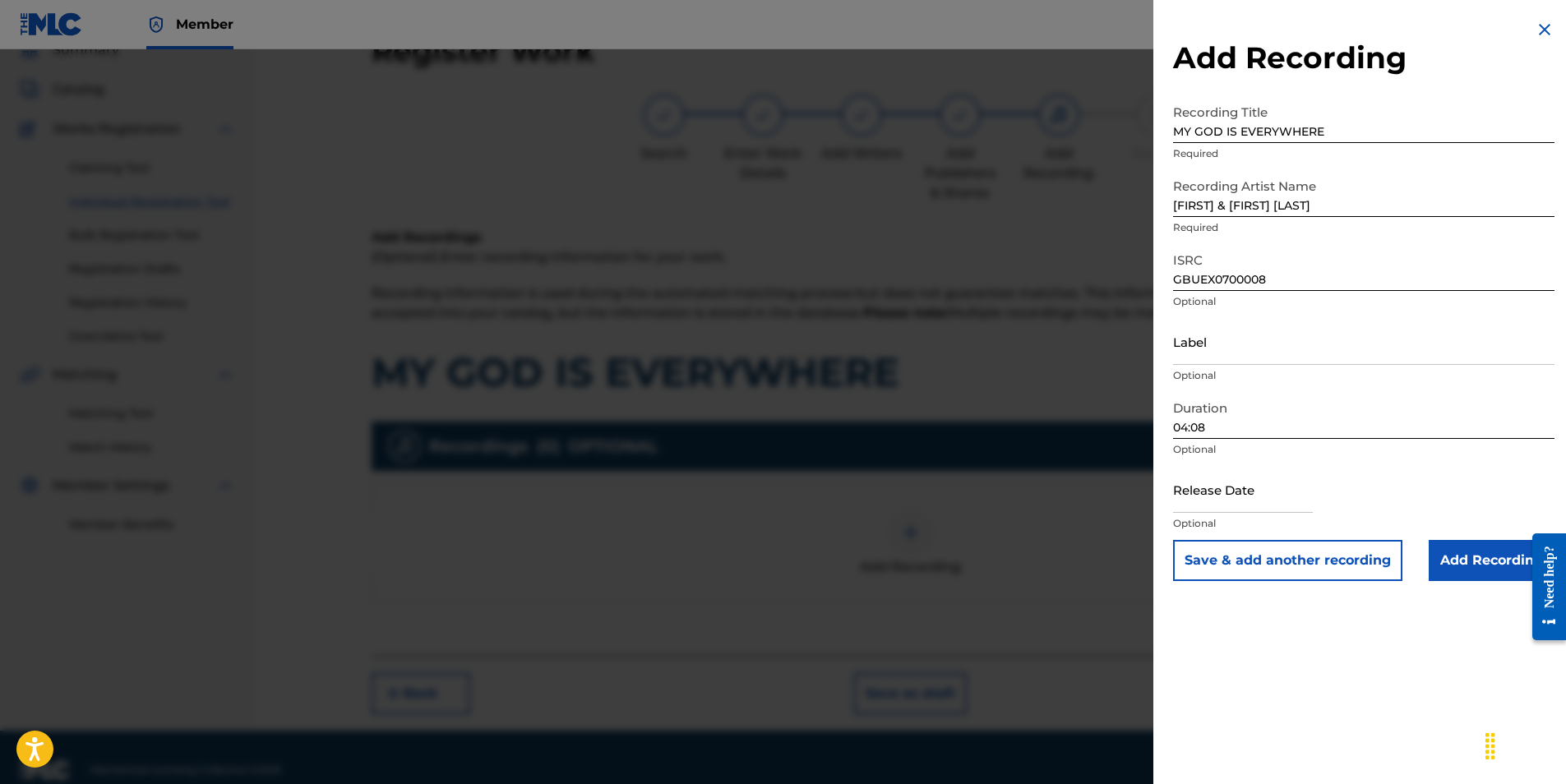 click at bounding box center [1243, 489] 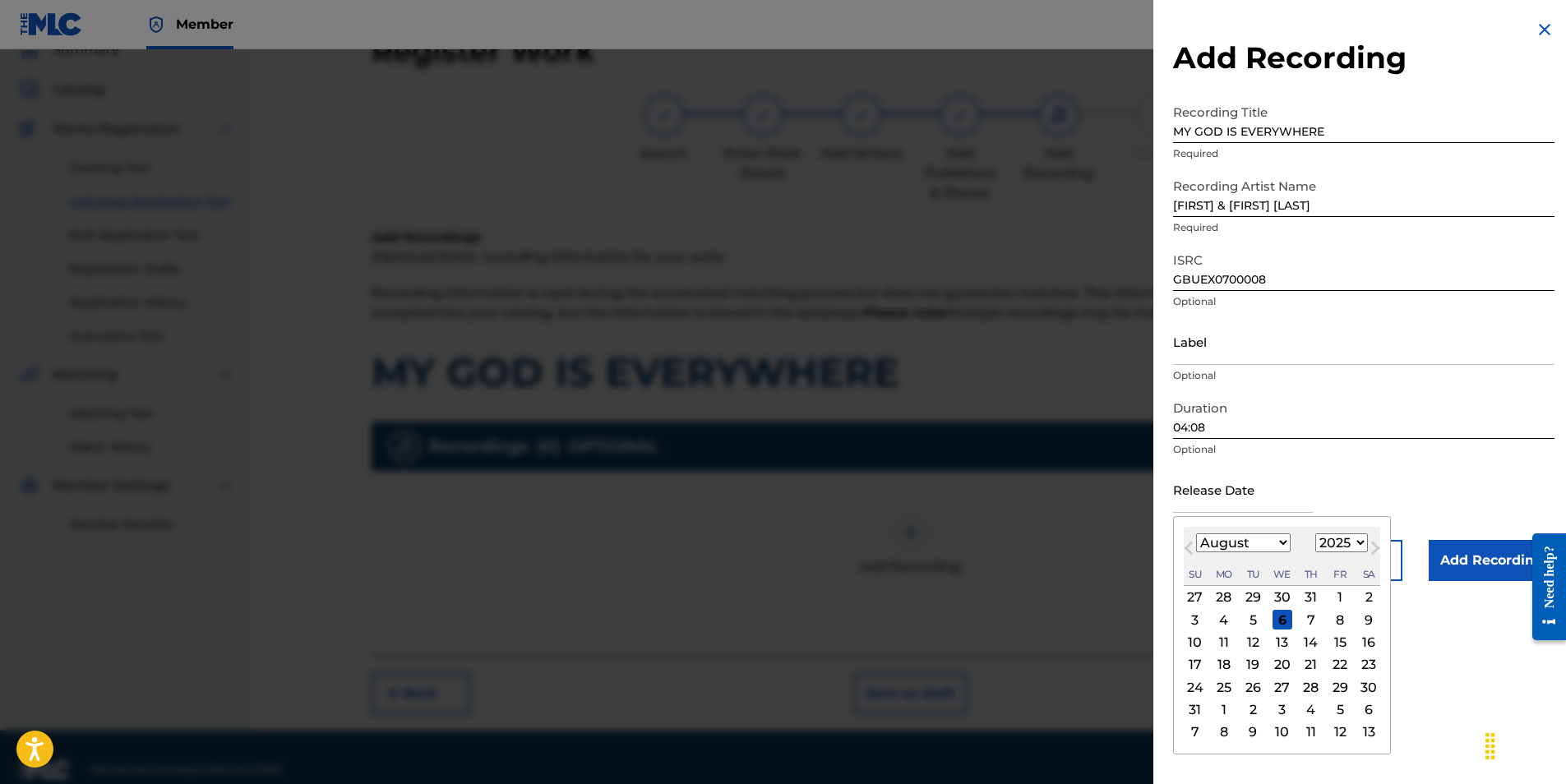 type on "March 10 2008" 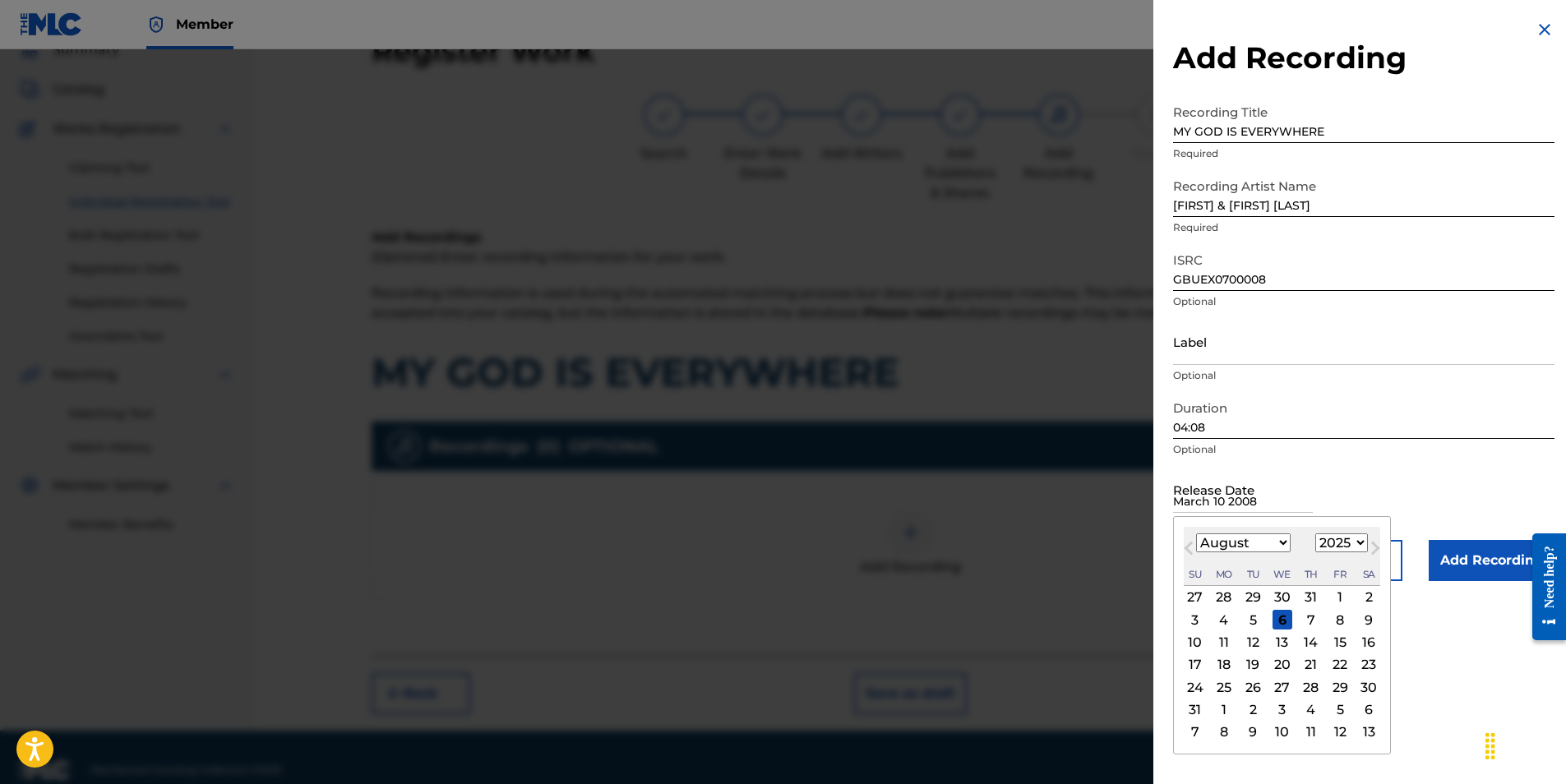 select on "7" 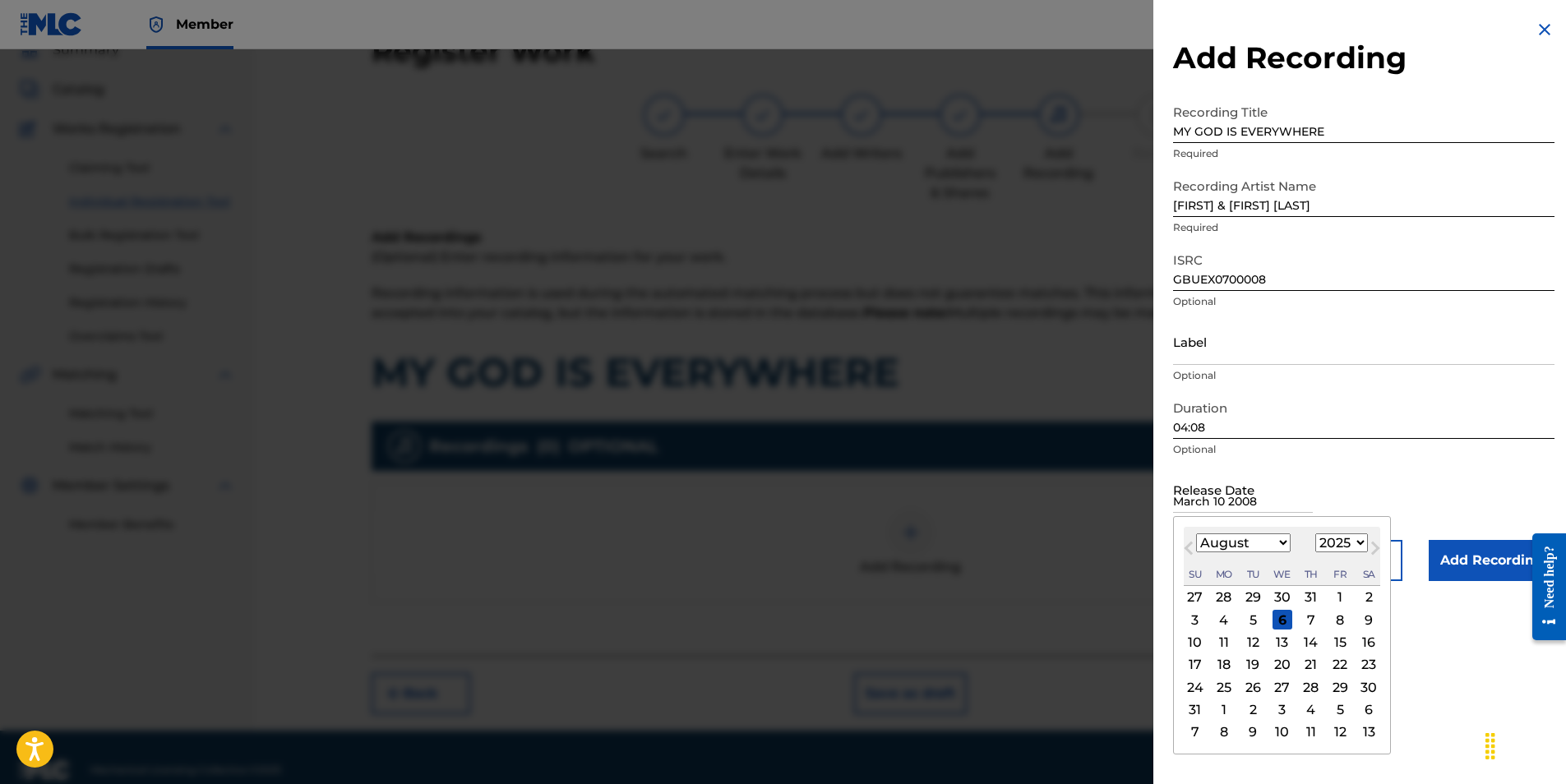 select on "2025" 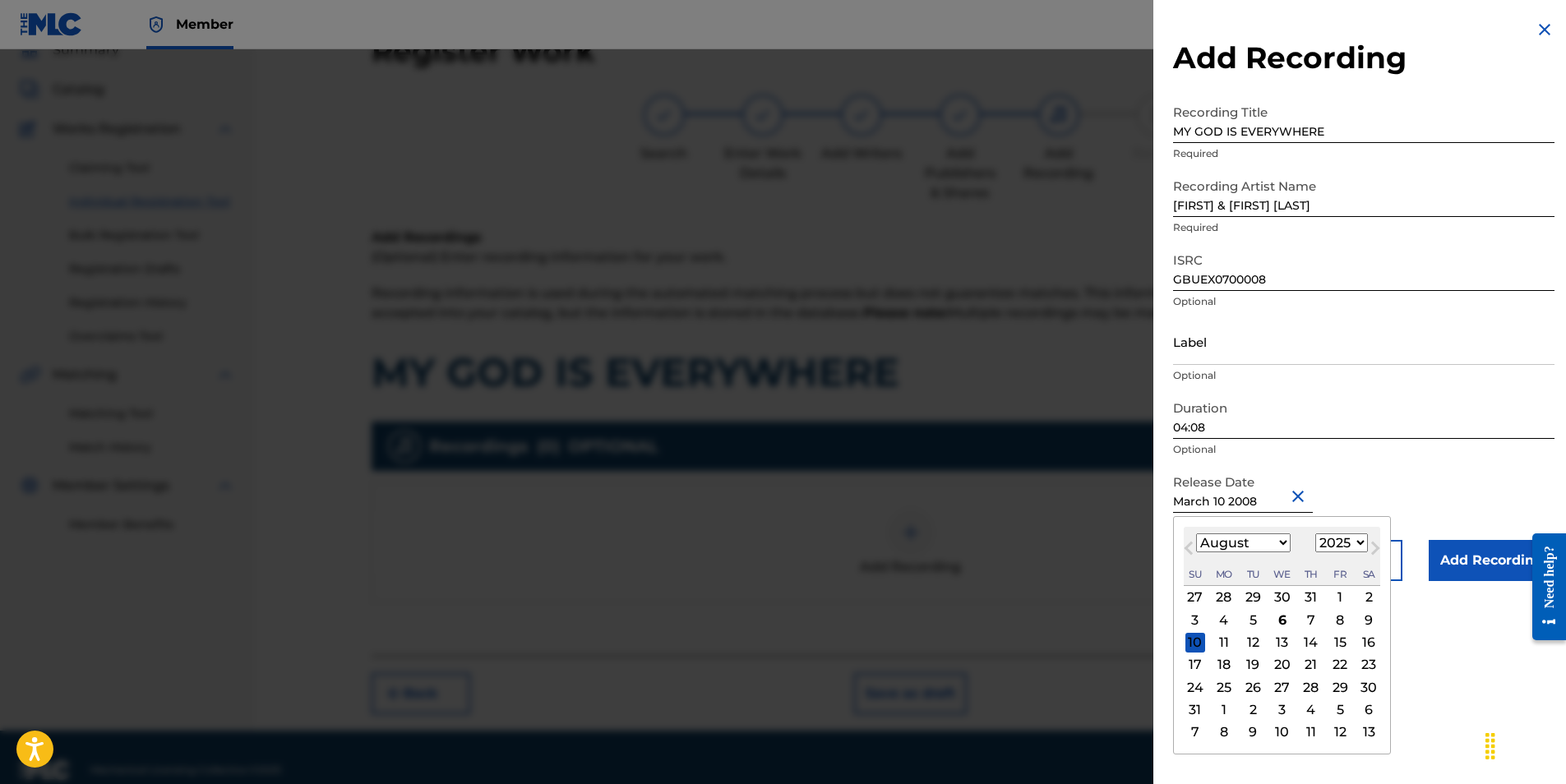 click on "Release Date March 10 2008 August 2025 Previous Month Next Month August 2025 January February March April May June July August September October November December 1900 1901 1902 1903 1904 1905 1906 1907 1908 1909 1910 1911 1912 1913 1914 1915 1916 1917 1918 1919 1920 1921 1922 1923 1924 1925 1926 1927 1928 1929 1930 1931 1932 1933 1934 1935 1936 1937 1938 1939 1940 1941 1942 1943 1944 1945 1946 1947 1948 1949 1950 1951 1952 1953 1954 1955 1956 1957 1958 1959 1960 1961 1962 1963 1964 1965 1966 1967 1968 1969 1970 1971 1972 1973 1974 1975 1976 1977 1978 1979 1980 1981 1982 1983 1984 1985 1986 1987 1988 1989 1990 1991 1992 1993 1994 1995 1996 1997 1998 1999 2000 2001 2002 2003 2004 2005 2006 2007 2008 2009 2010 2011 2012 2013 2014 2015 2016 2017 2018 2019 2020 2021 2022 2023 2024 2025 2026 2027 2028 2029 2030 2031 2032 2033 2034 2035 2036 2037 2038 2039 2040 2041 2042 2043 2044 2045 2046 2047 2048 2049 2050 2051 2052 2053 2054 2055 2056 2057 2058 2059 2060 2061 2062 2063 2064 2065 2066 2067 2068 2069 2070 2071 1" at bounding box center (1364, 503) 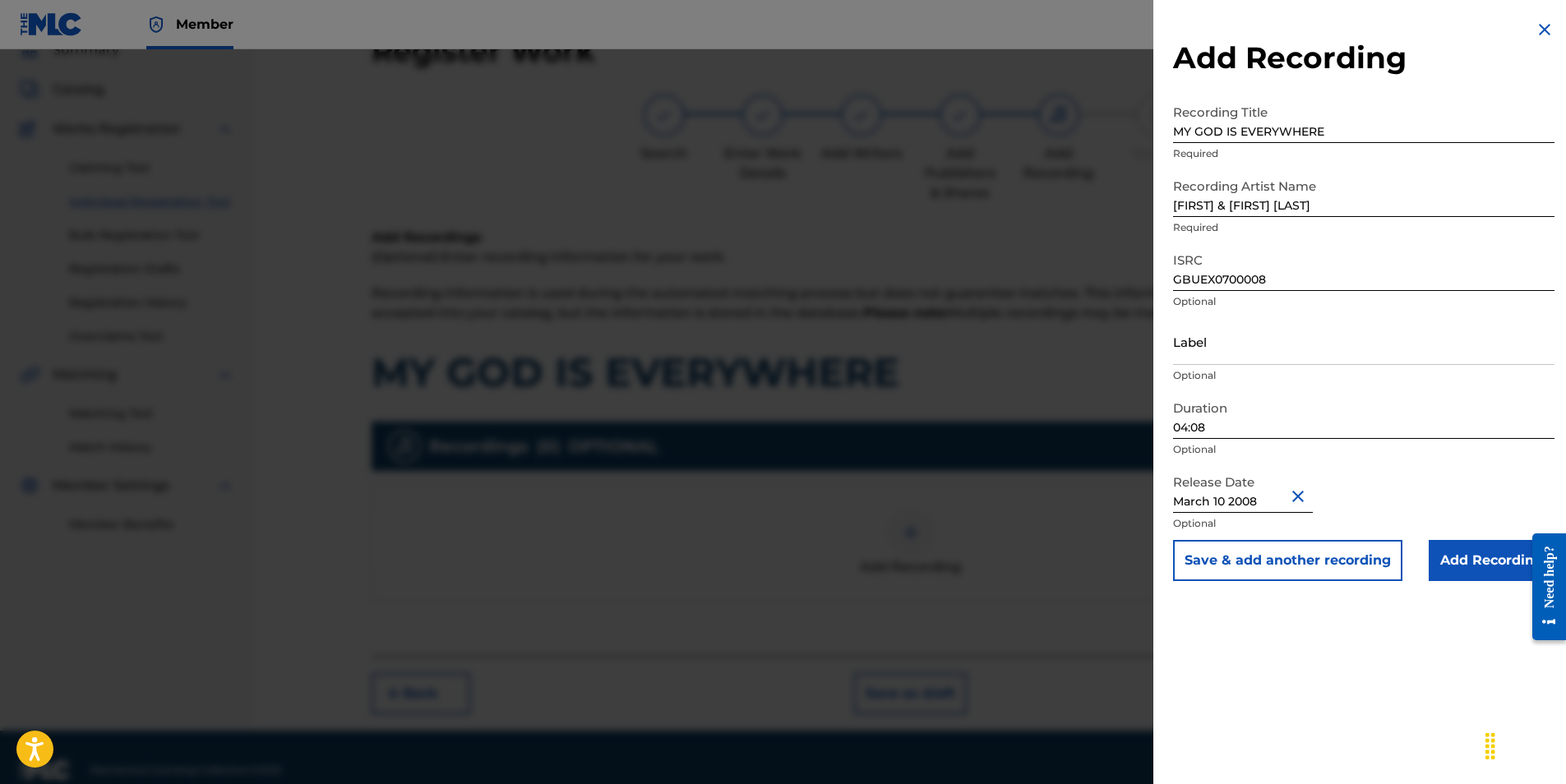click on "Add Recording" at bounding box center (1491, 560) 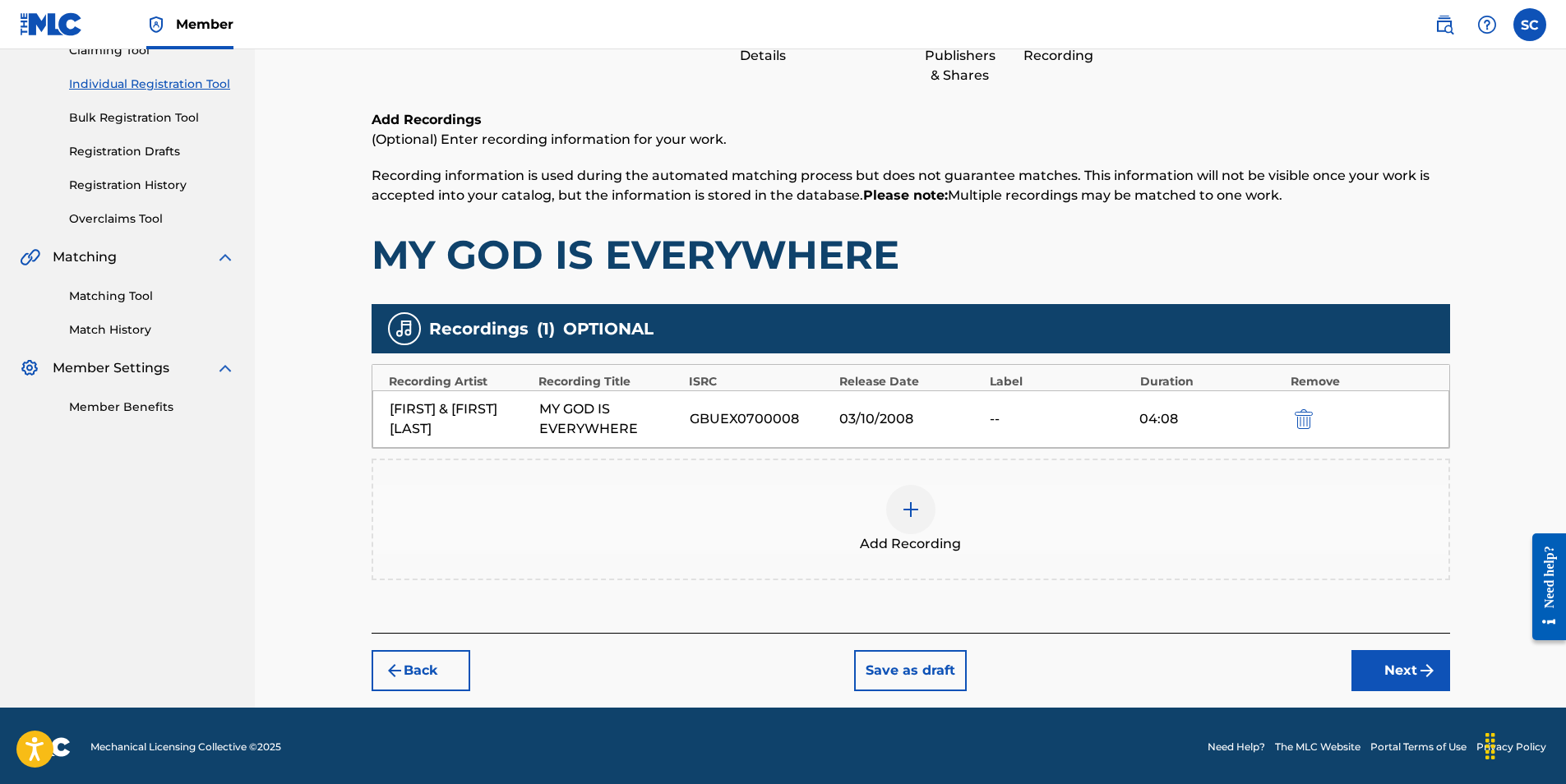 scroll, scrollTop: 194, scrollLeft: 0, axis: vertical 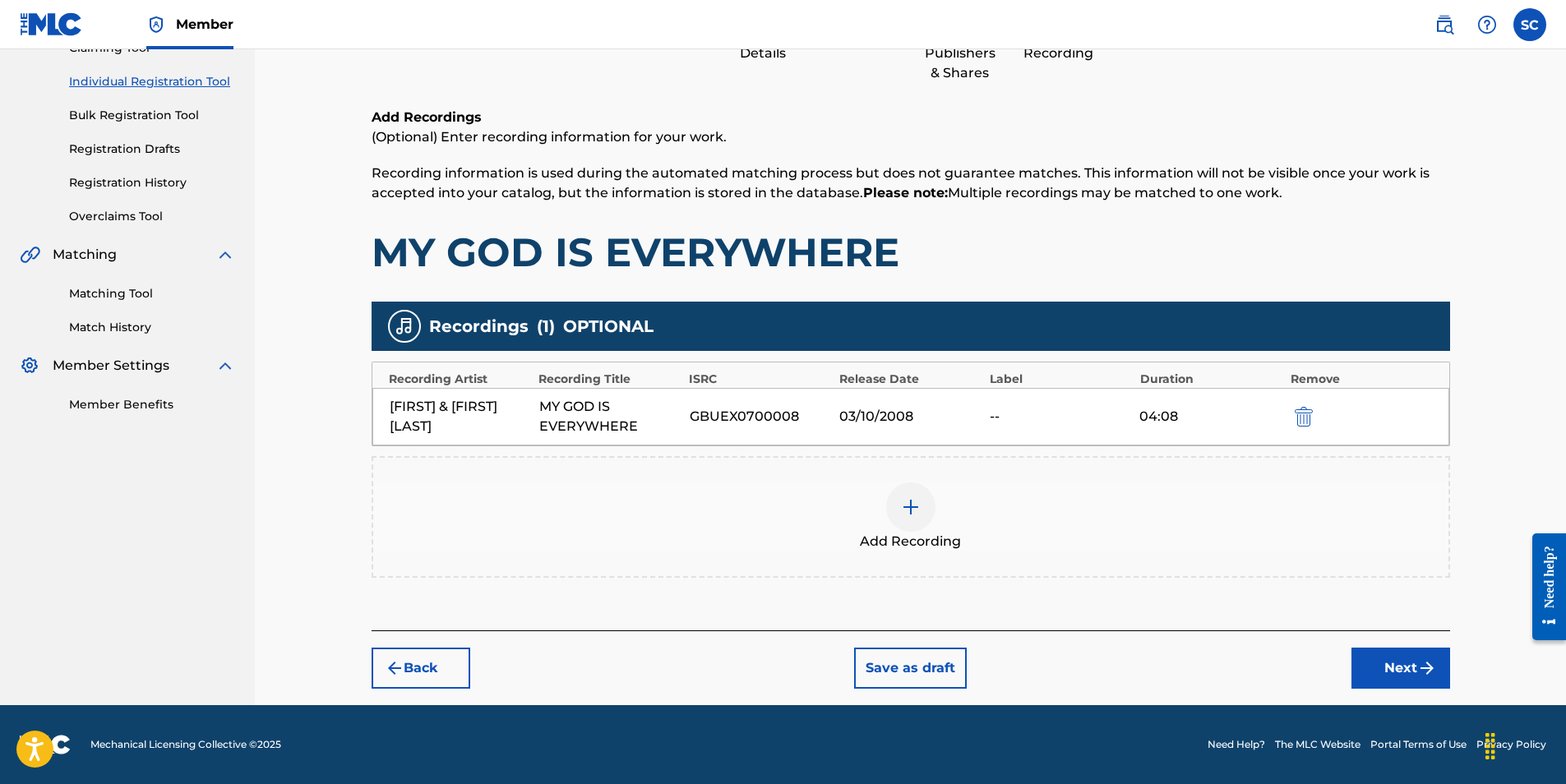 click on "Next" at bounding box center [1401, 668] 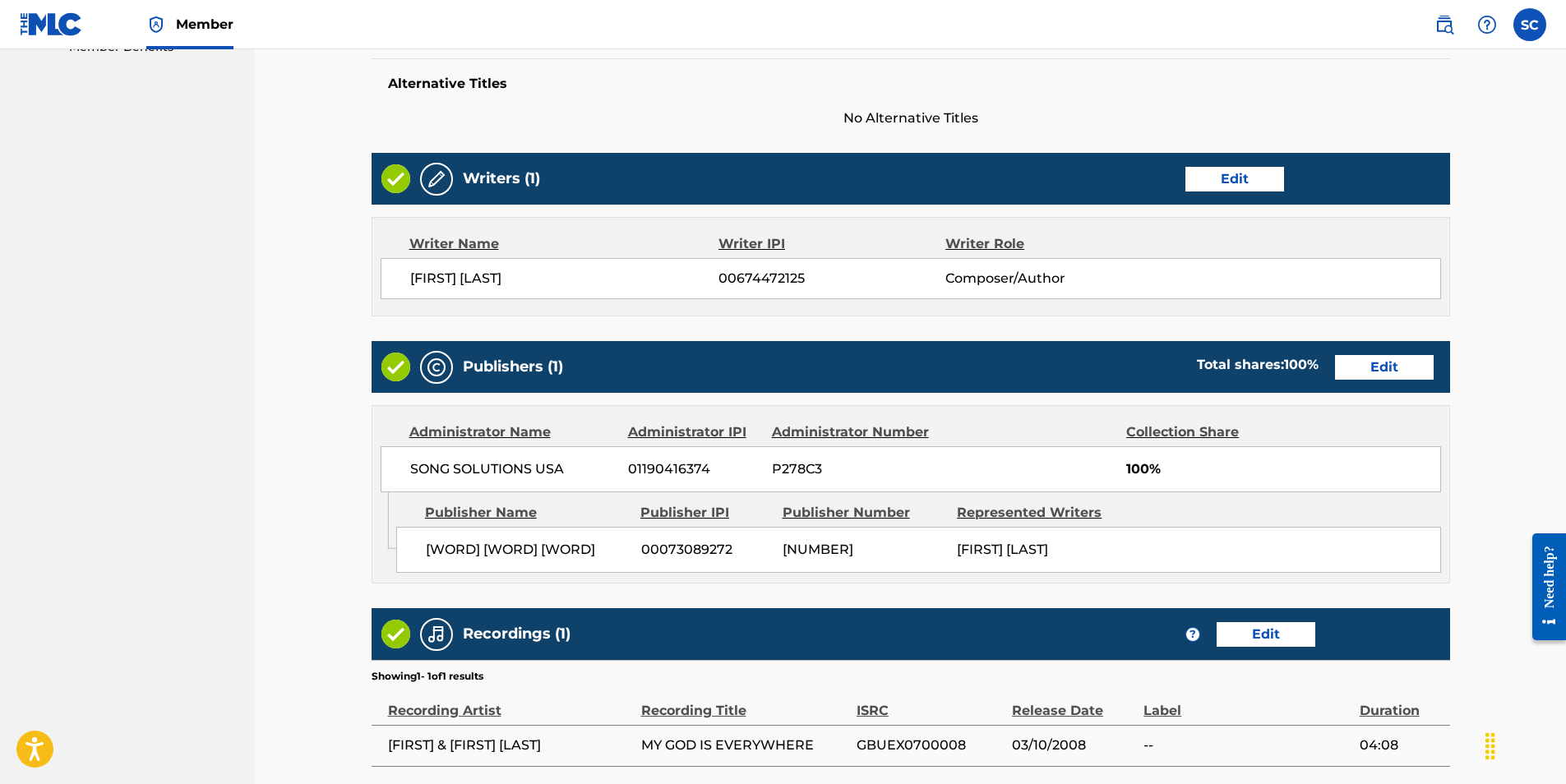 scroll, scrollTop: 713, scrollLeft: 0, axis: vertical 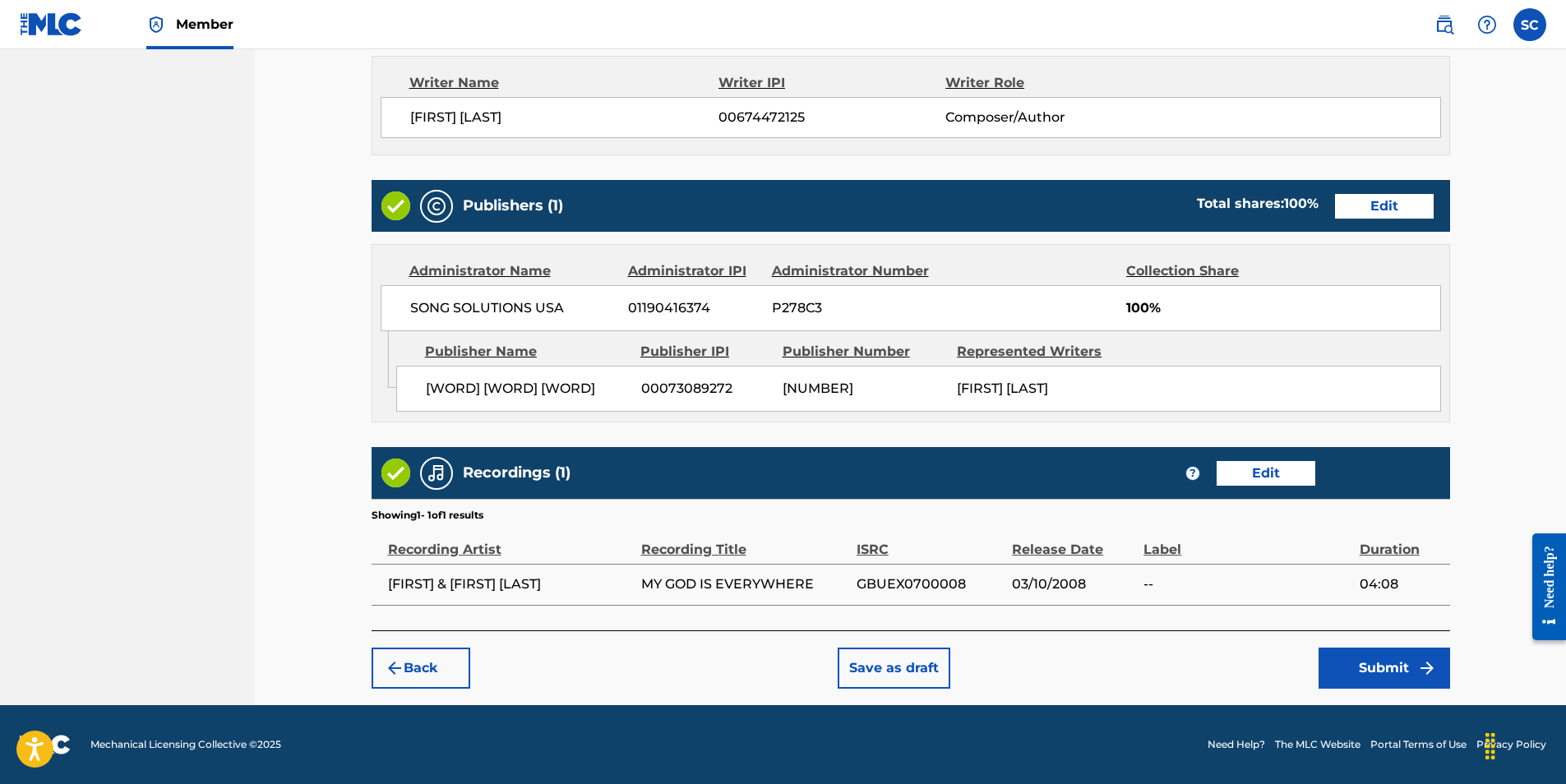 click on "Submit" at bounding box center [1384, 668] 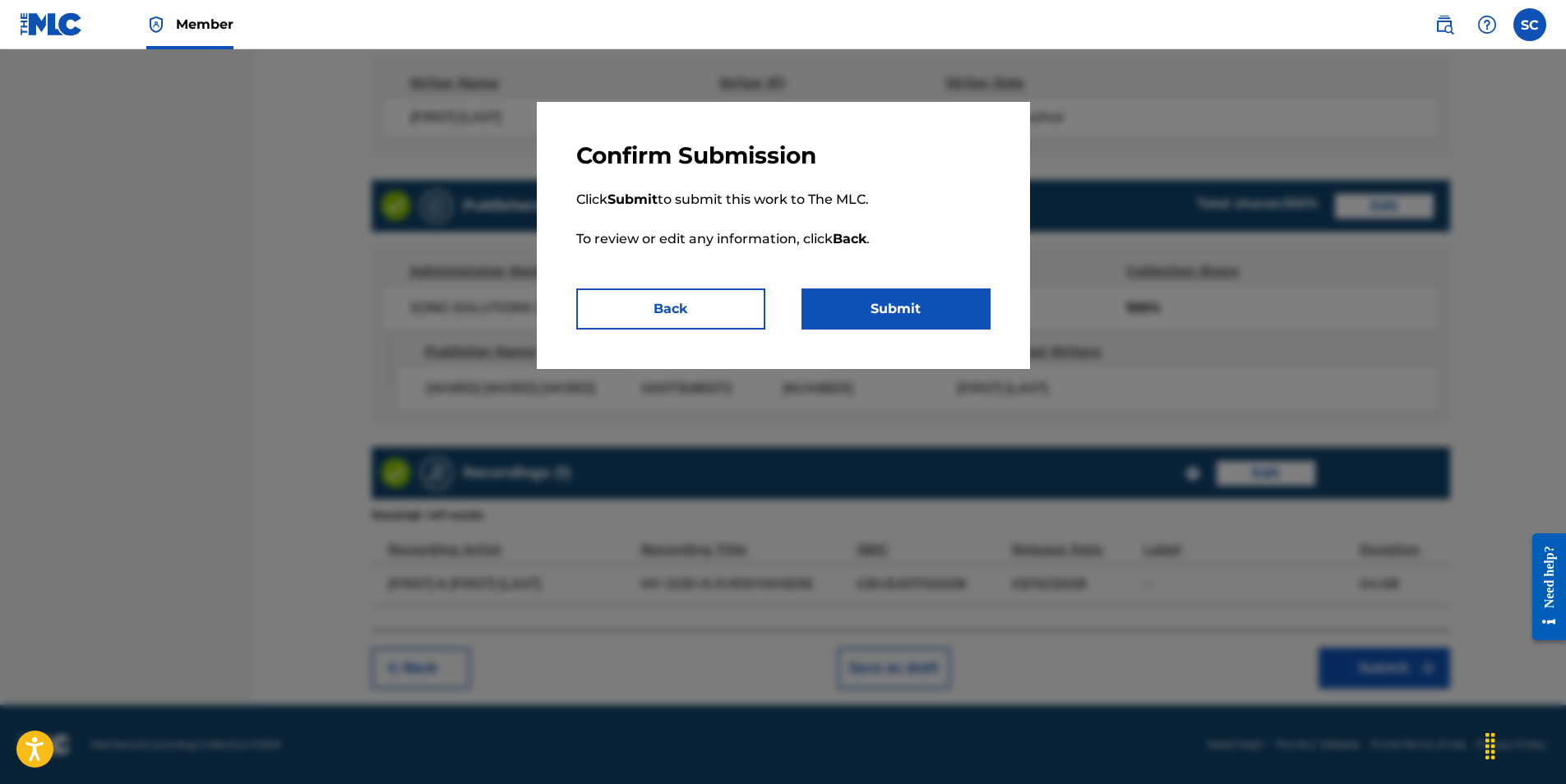 click on "Submit" at bounding box center [896, 309] 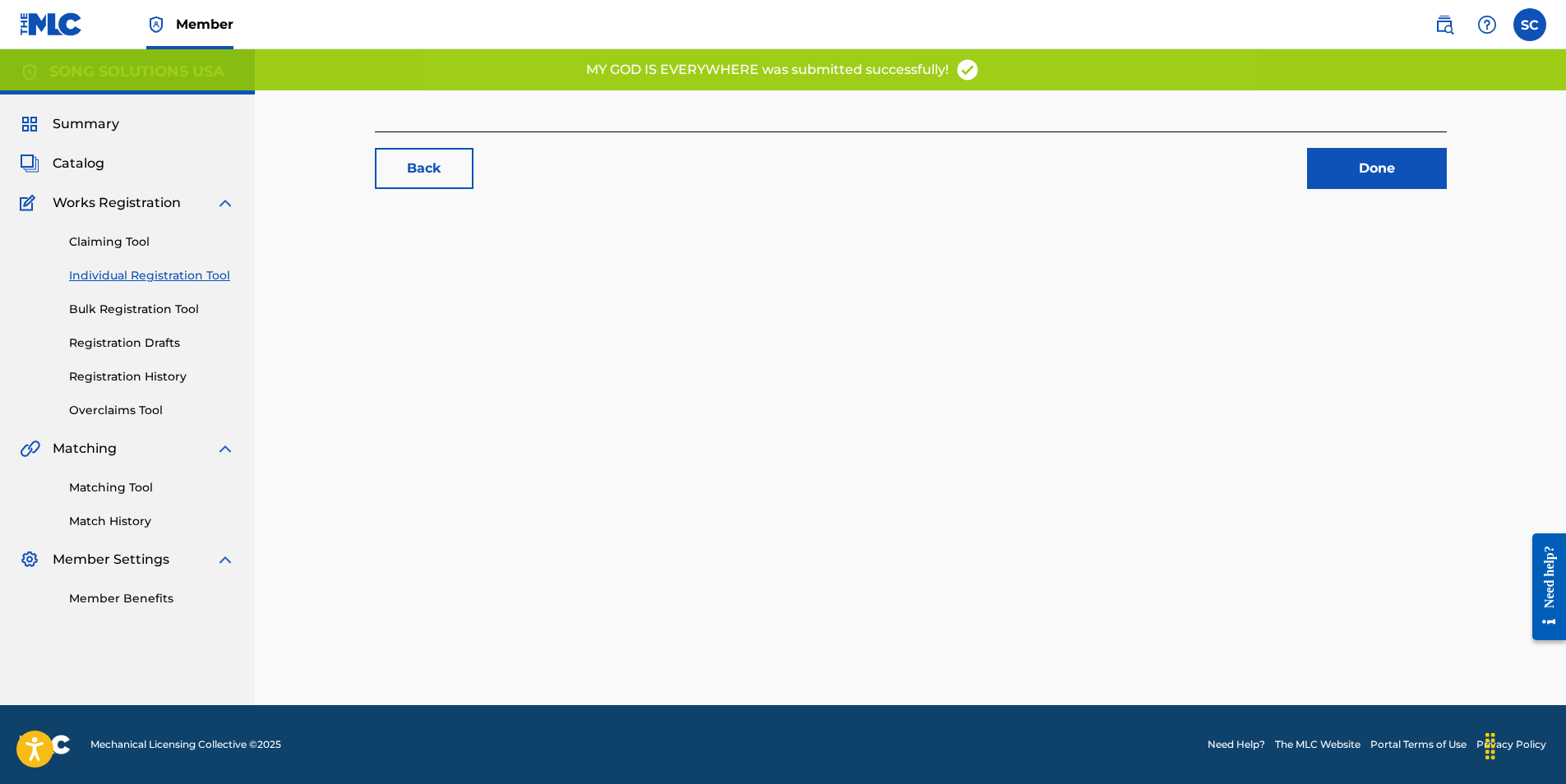scroll, scrollTop: 0, scrollLeft: 0, axis: both 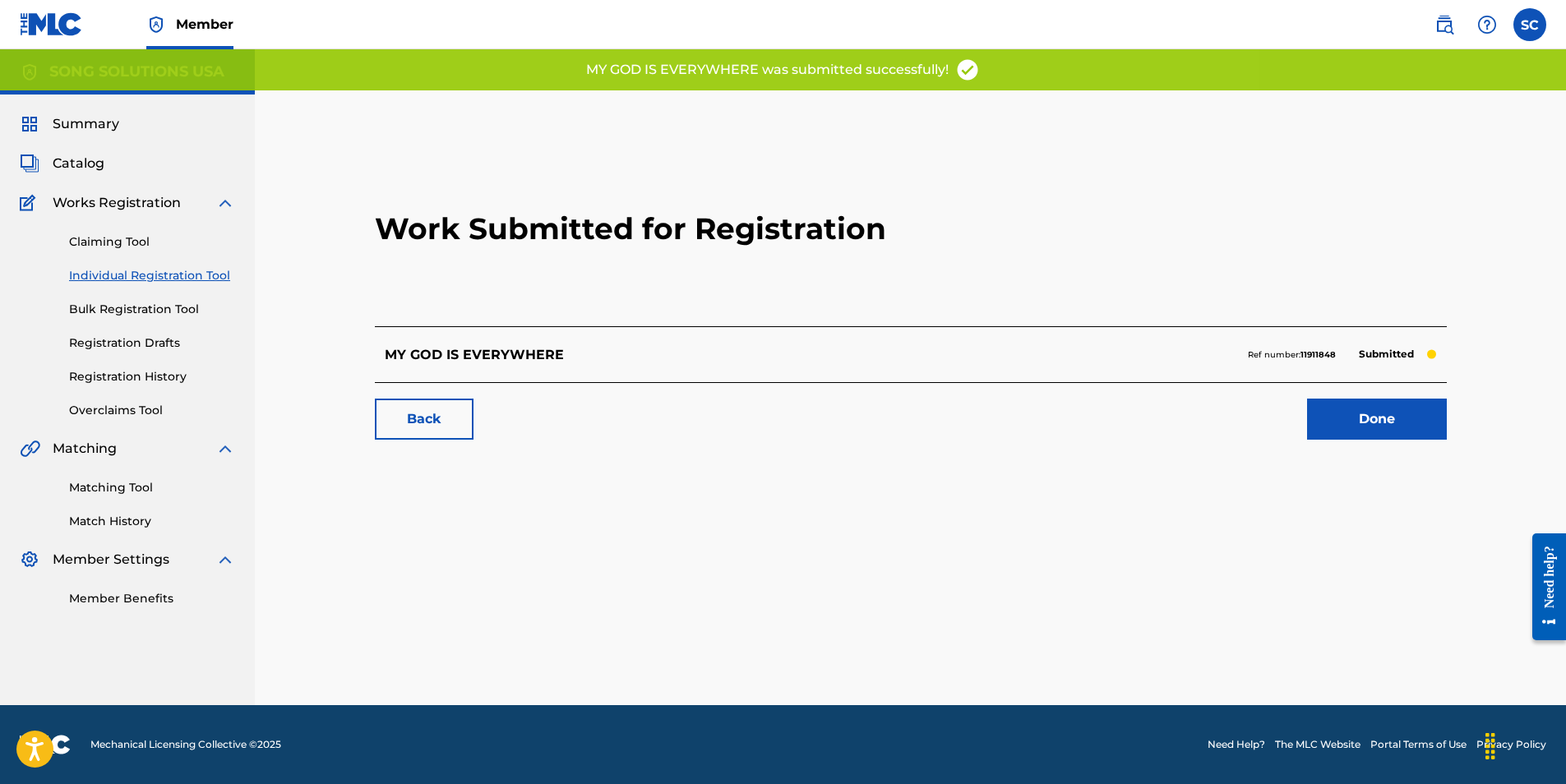 click on "Done" at bounding box center (1377, 419) 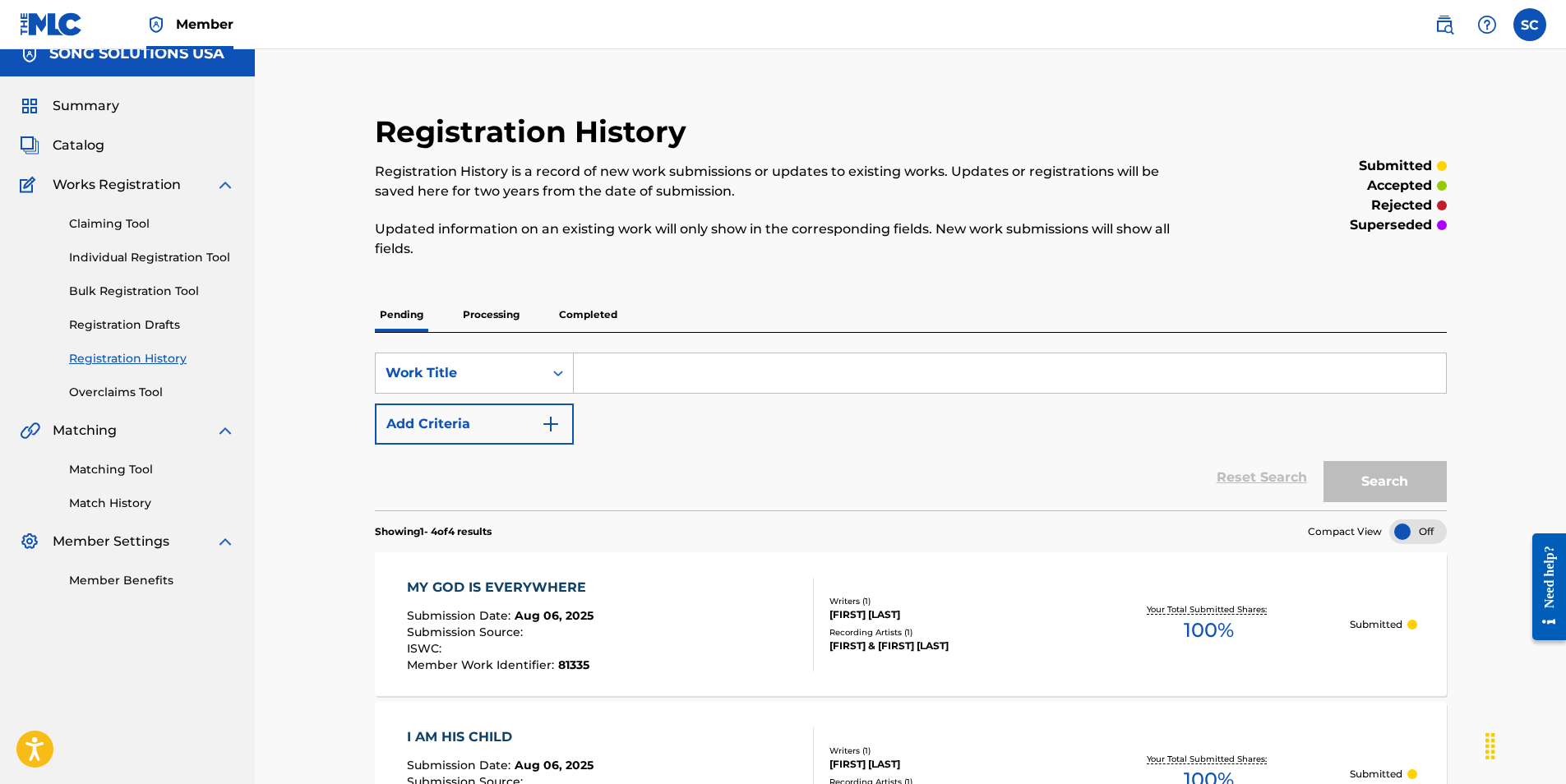 scroll, scrollTop: 0, scrollLeft: 0, axis: both 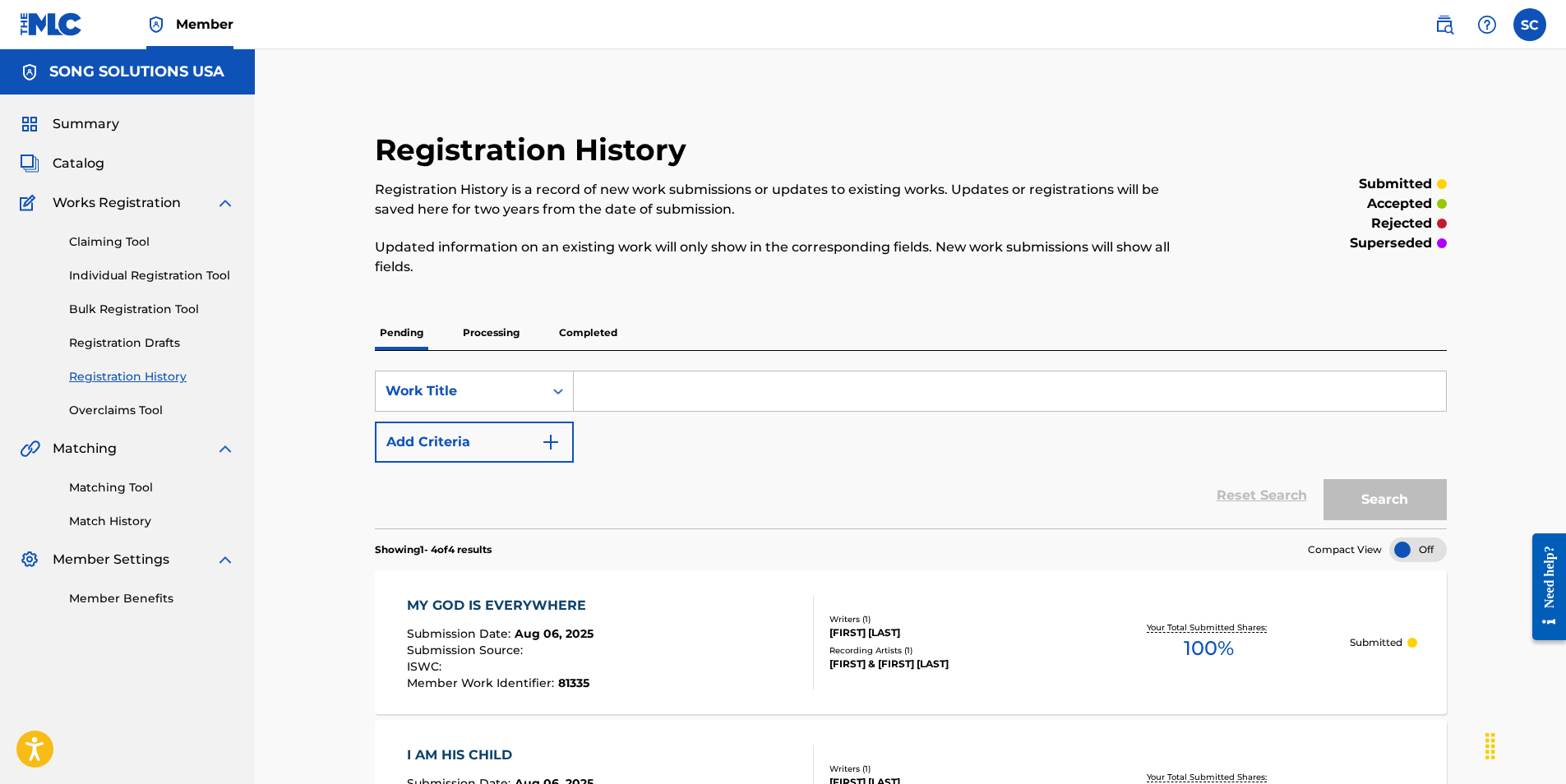 click on "Individual Registration Tool" at bounding box center [152, 275] 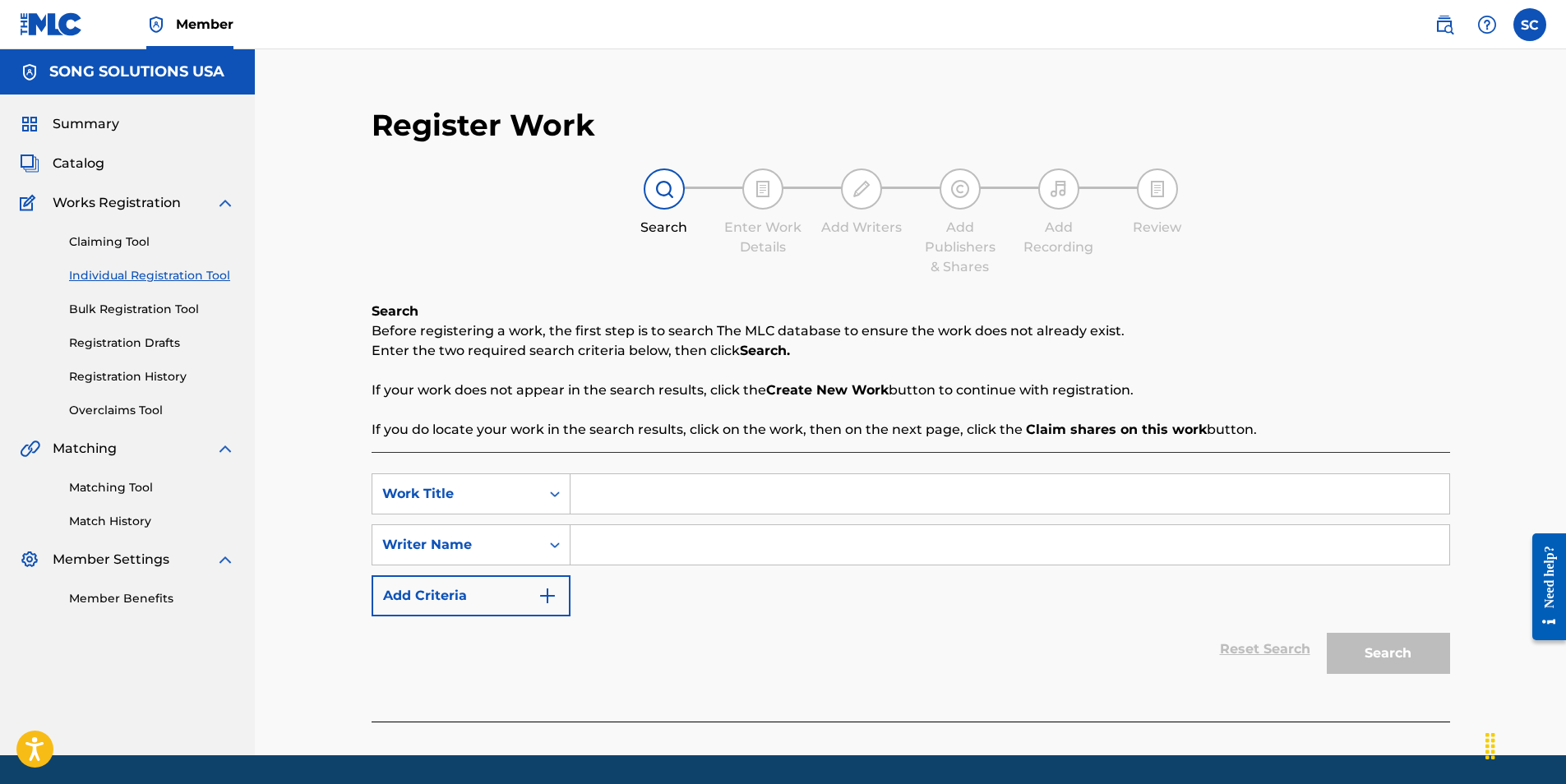 click on "Registration History" at bounding box center [152, 376] 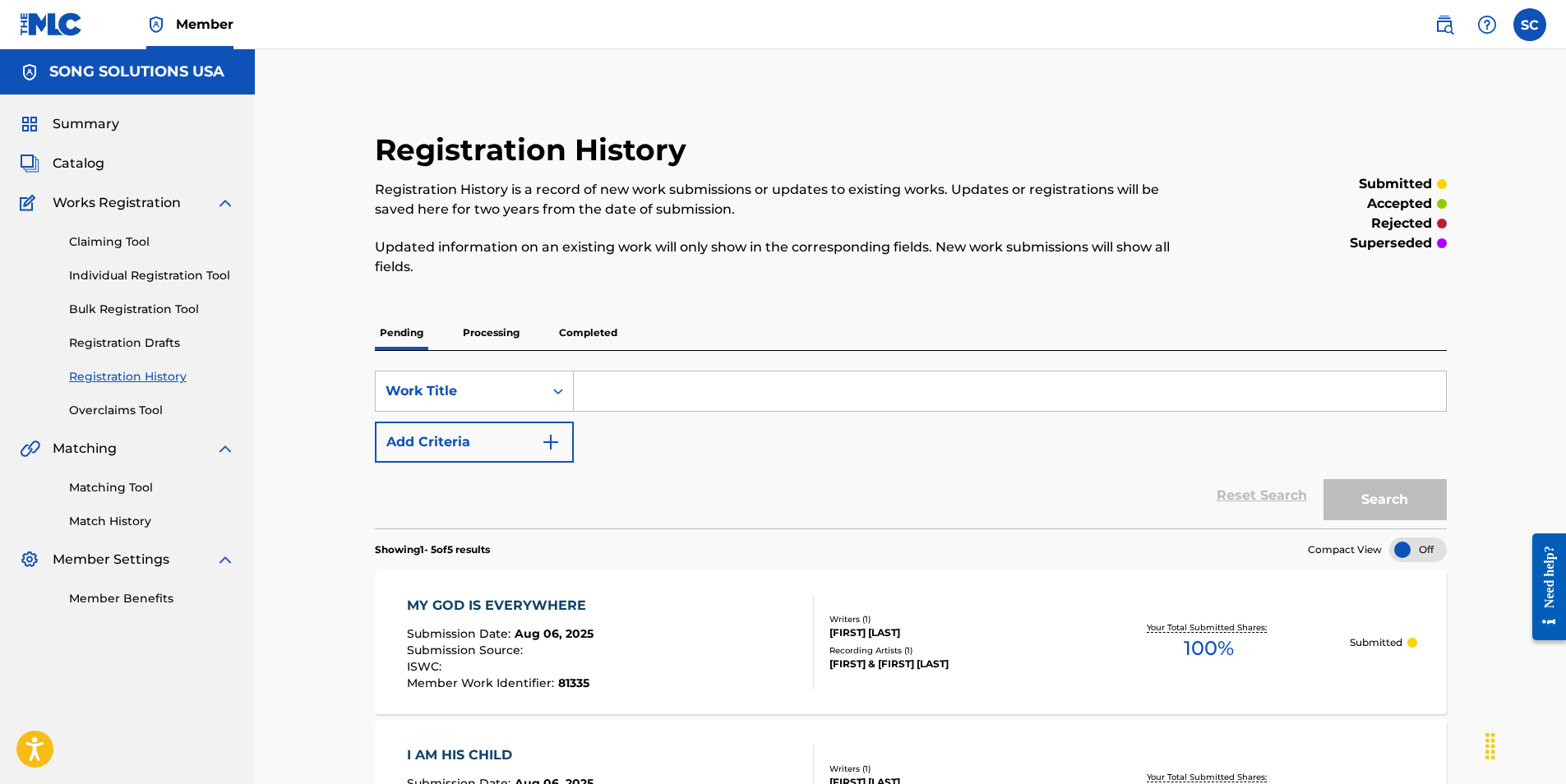 click on "Individual Registration Tool" at bounding box center (152, 275) 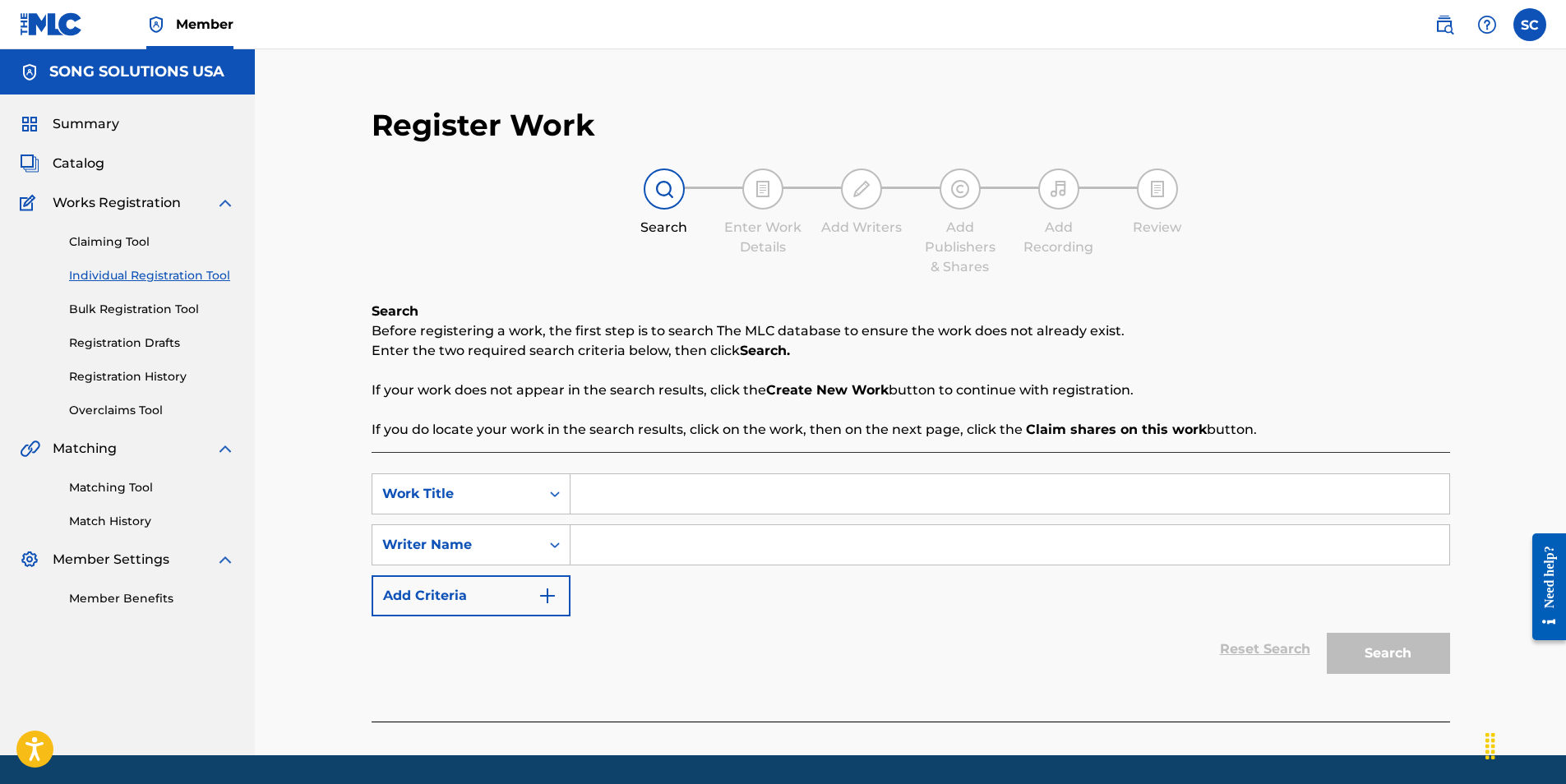 click at bounding box center [1009, 494] 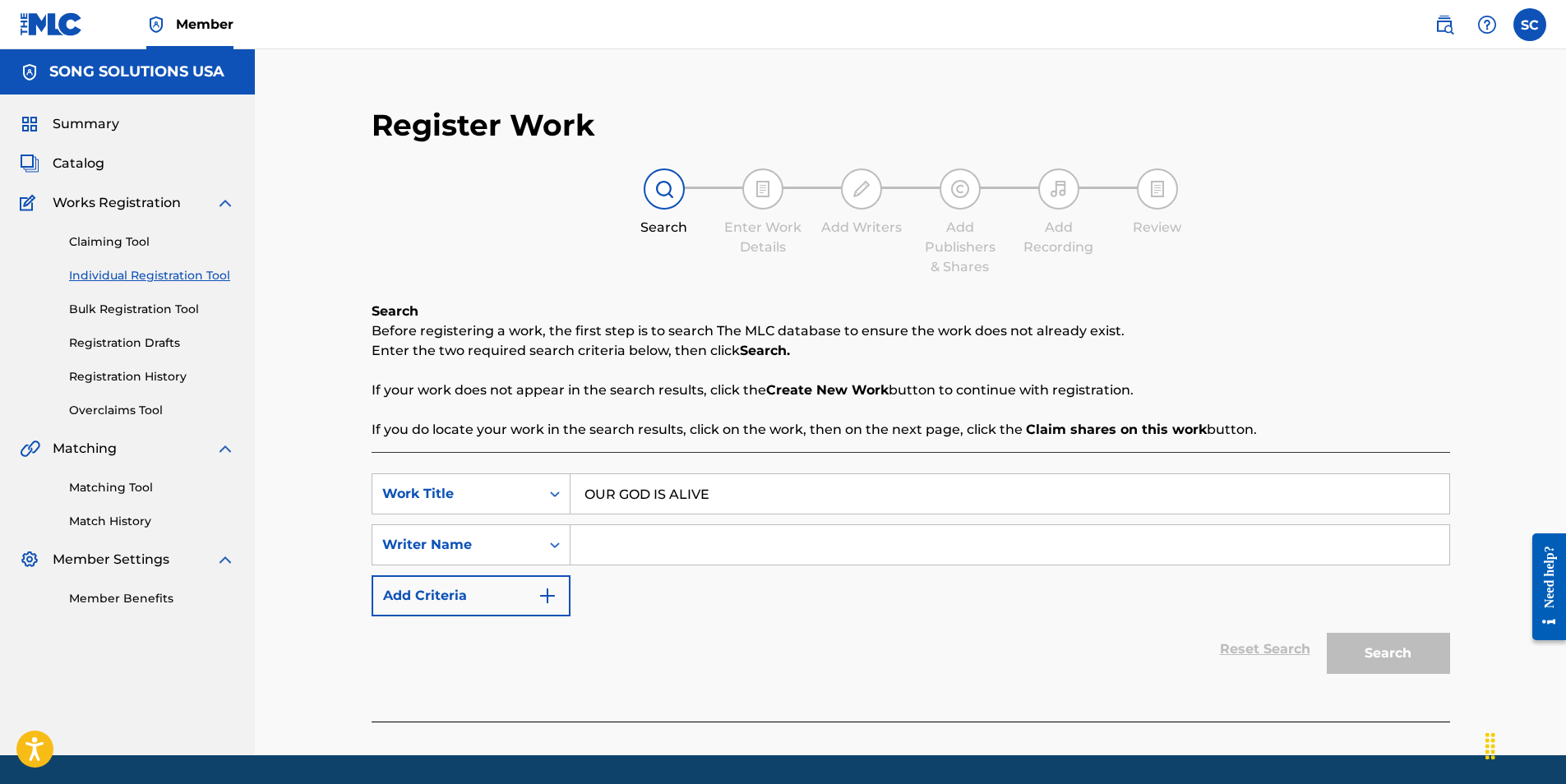 type on "OUR GOD IS ALIVE" 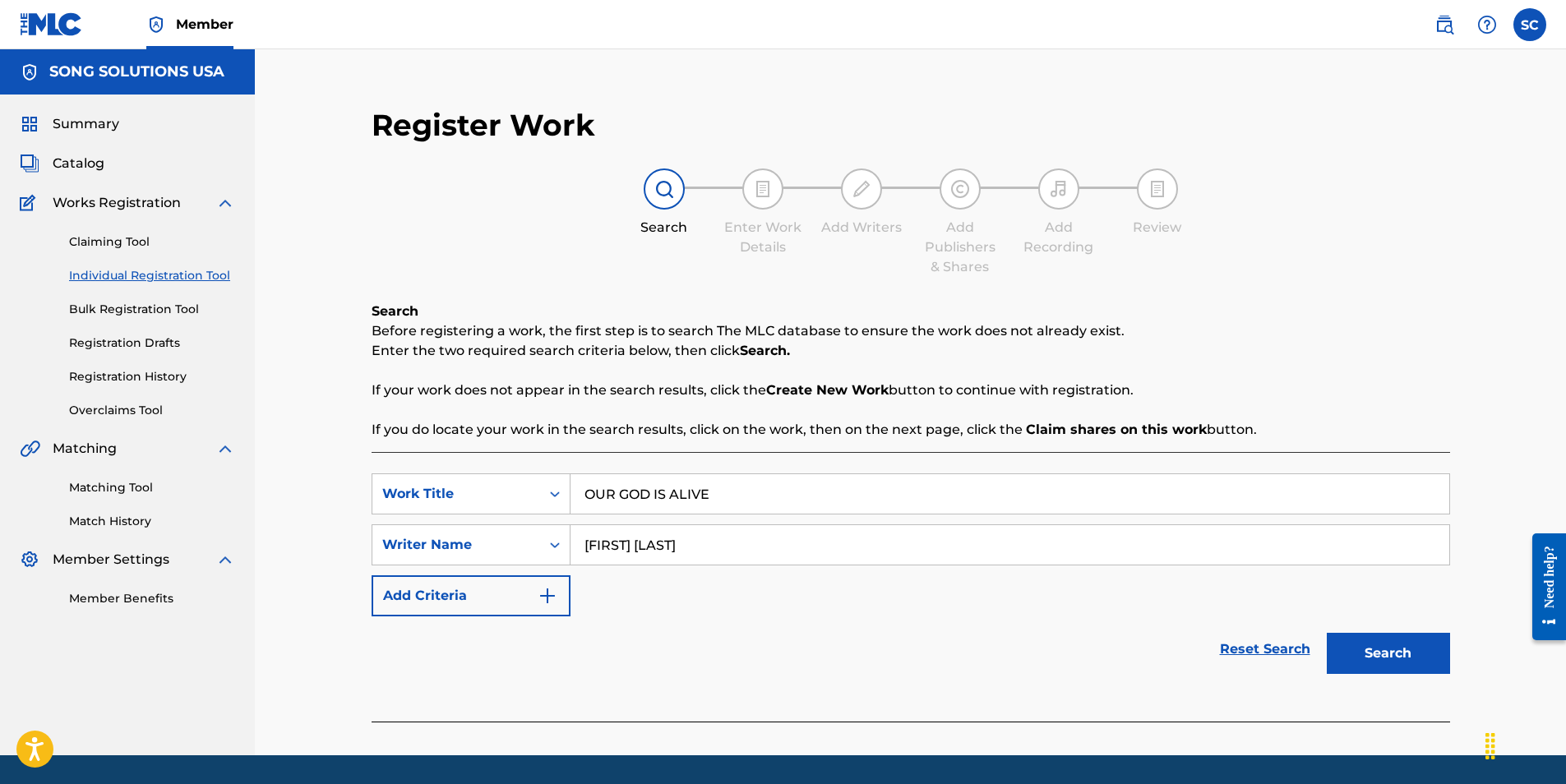 type on "[FIRST] [LAST]" 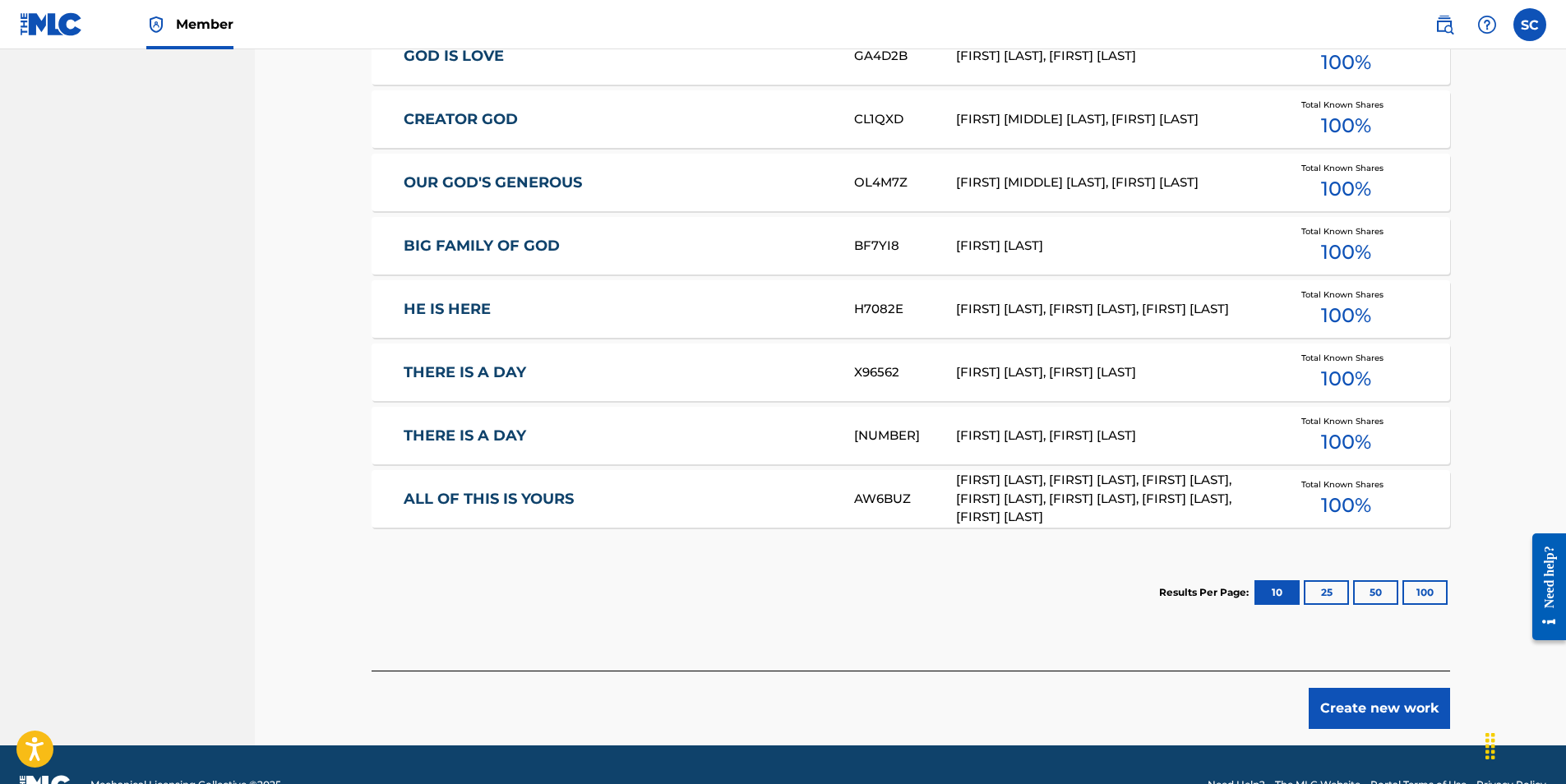 scroll, scrollTop: 822, scrollLeft: 0, axis: vertical 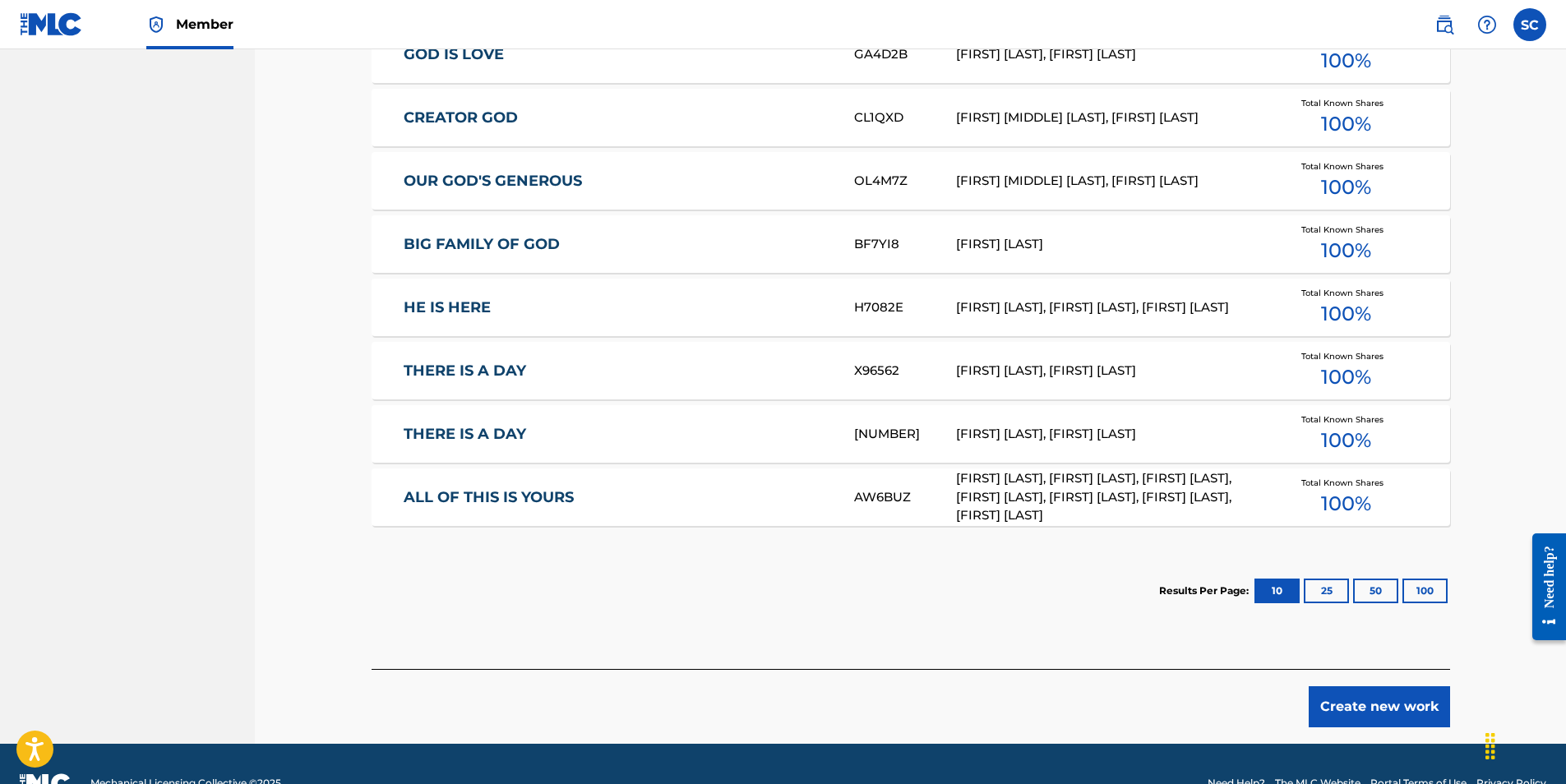click on "100" at bounding box center (1425, 591) 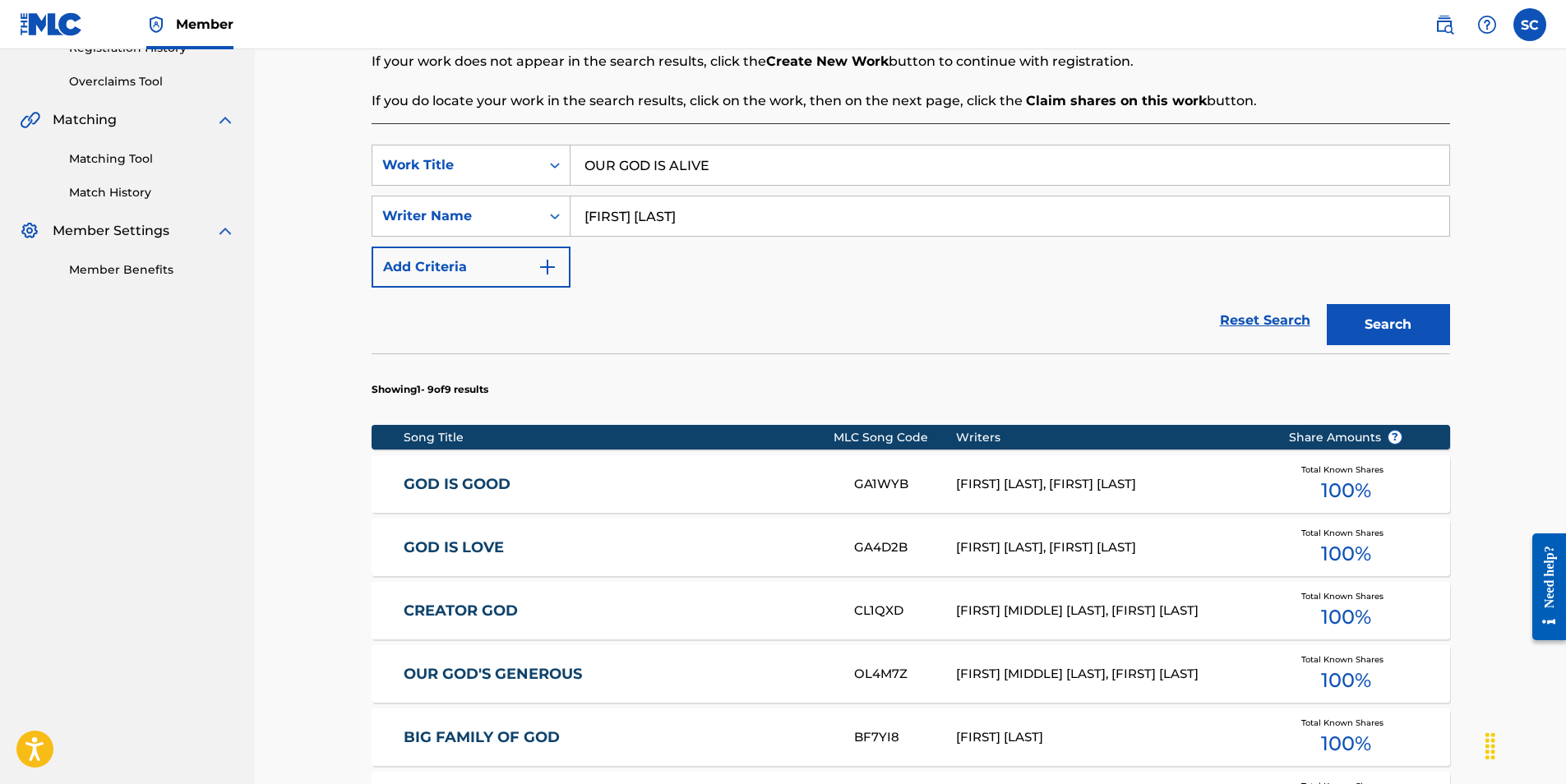 scroll, scrollTop: 860, scrollLeft: 0, axis: vertical 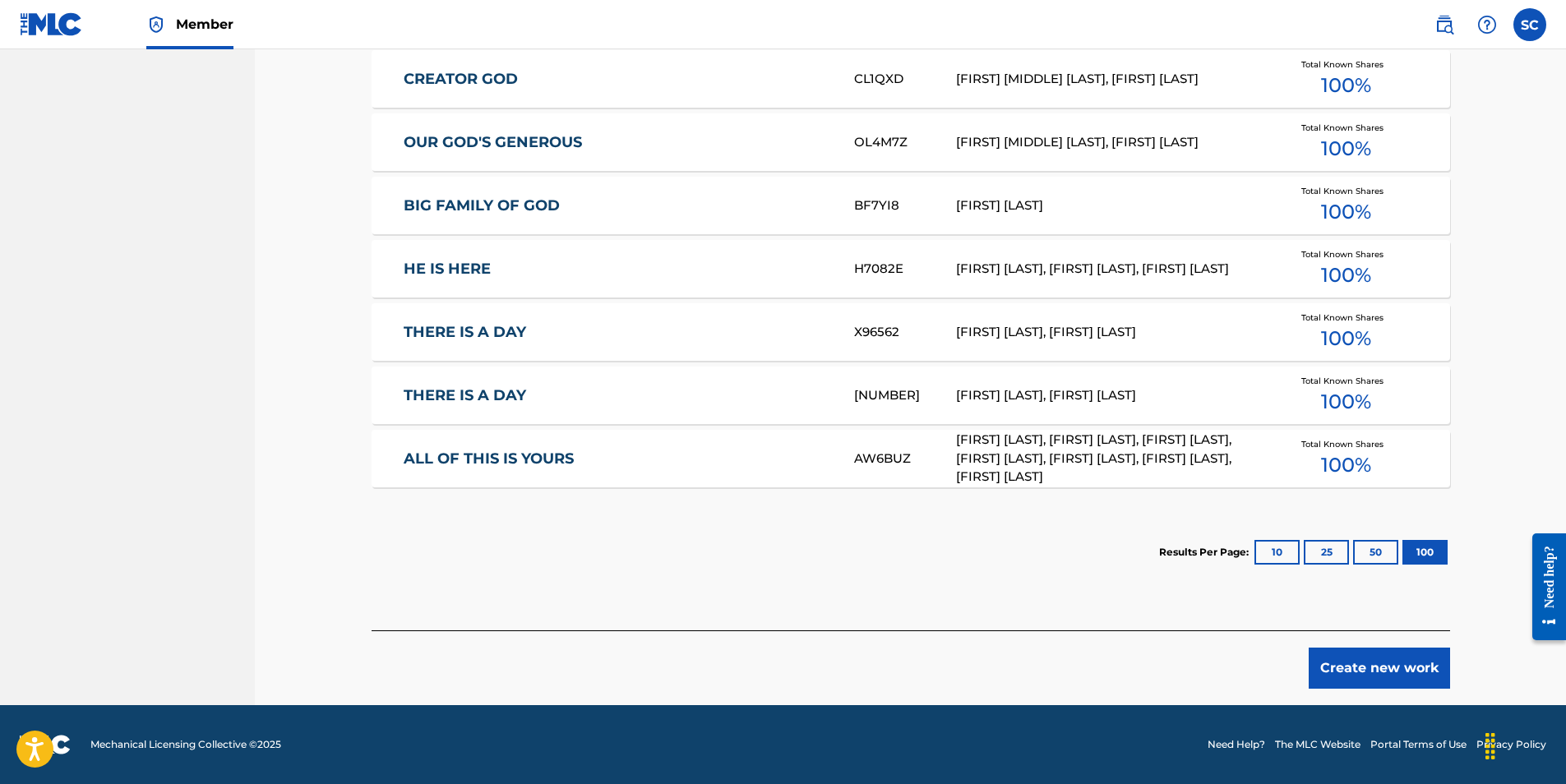 click on "Create new work" at bounding box center (1379, 668) 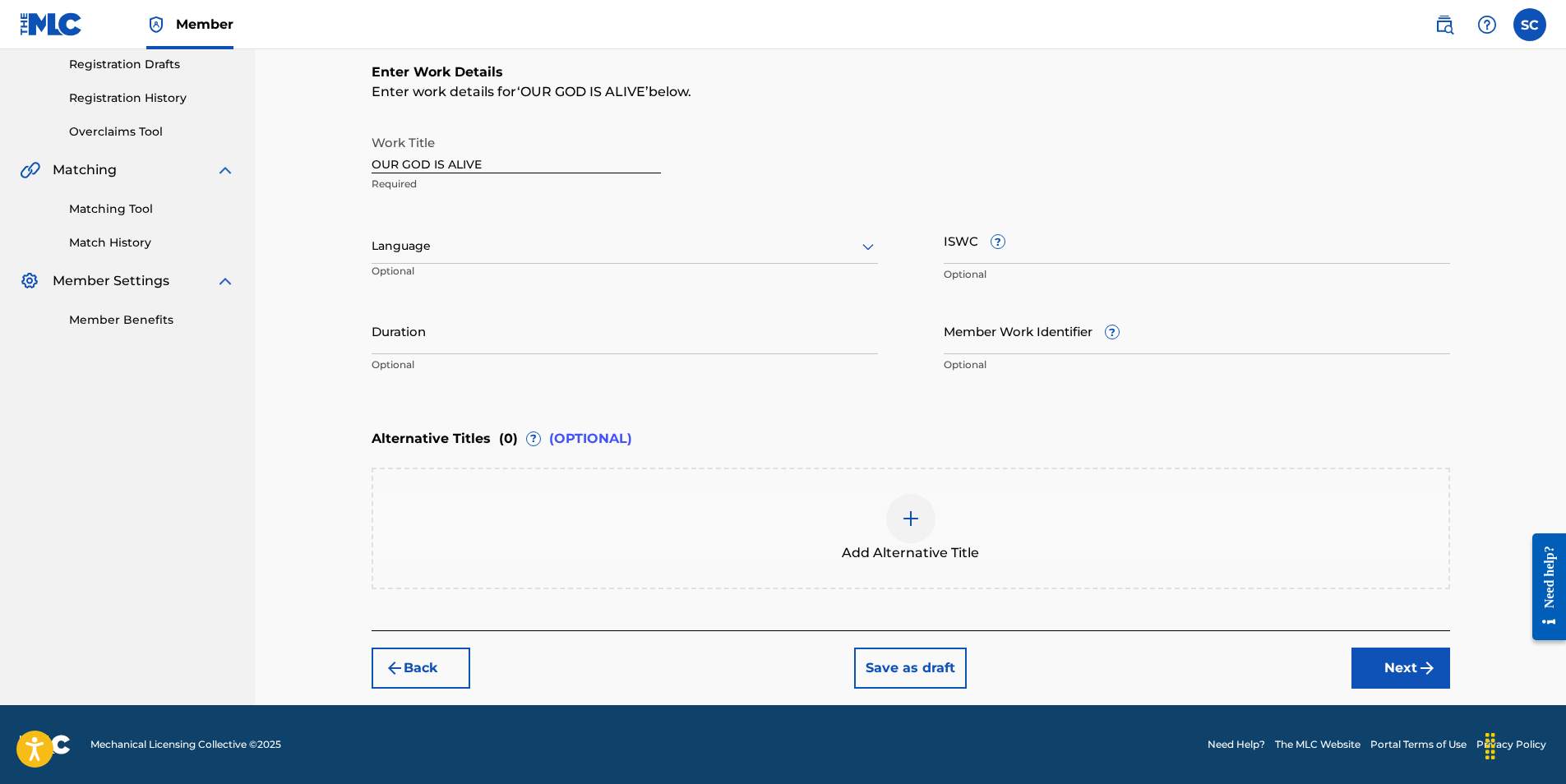scroll, scrollTop: 0, scrollLeft: 0, axis: both 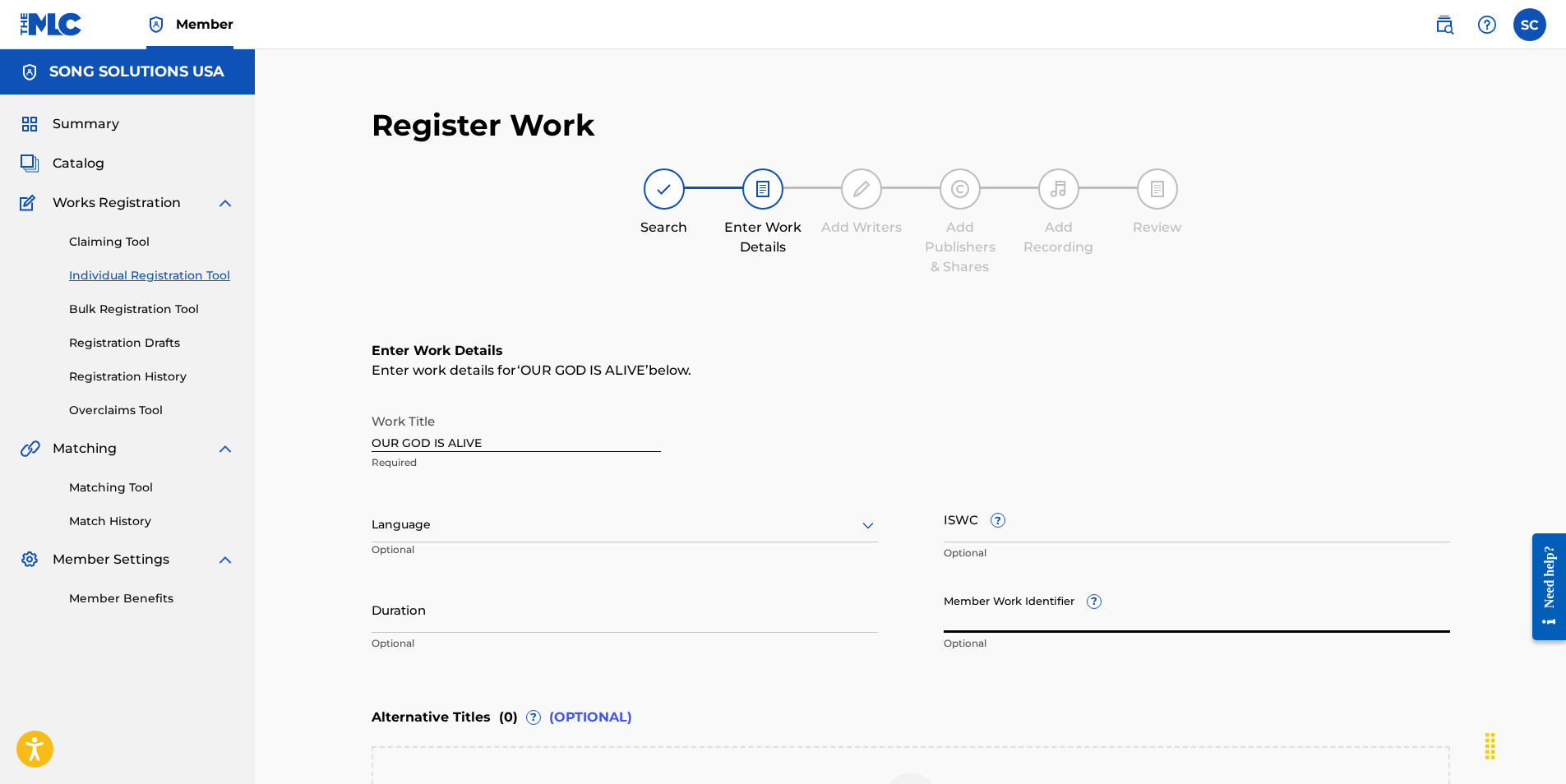 drag, startPoint x: 951, startPoint y: 629, endPoint x: 955, endPoint y: 616, distance: 13.601471 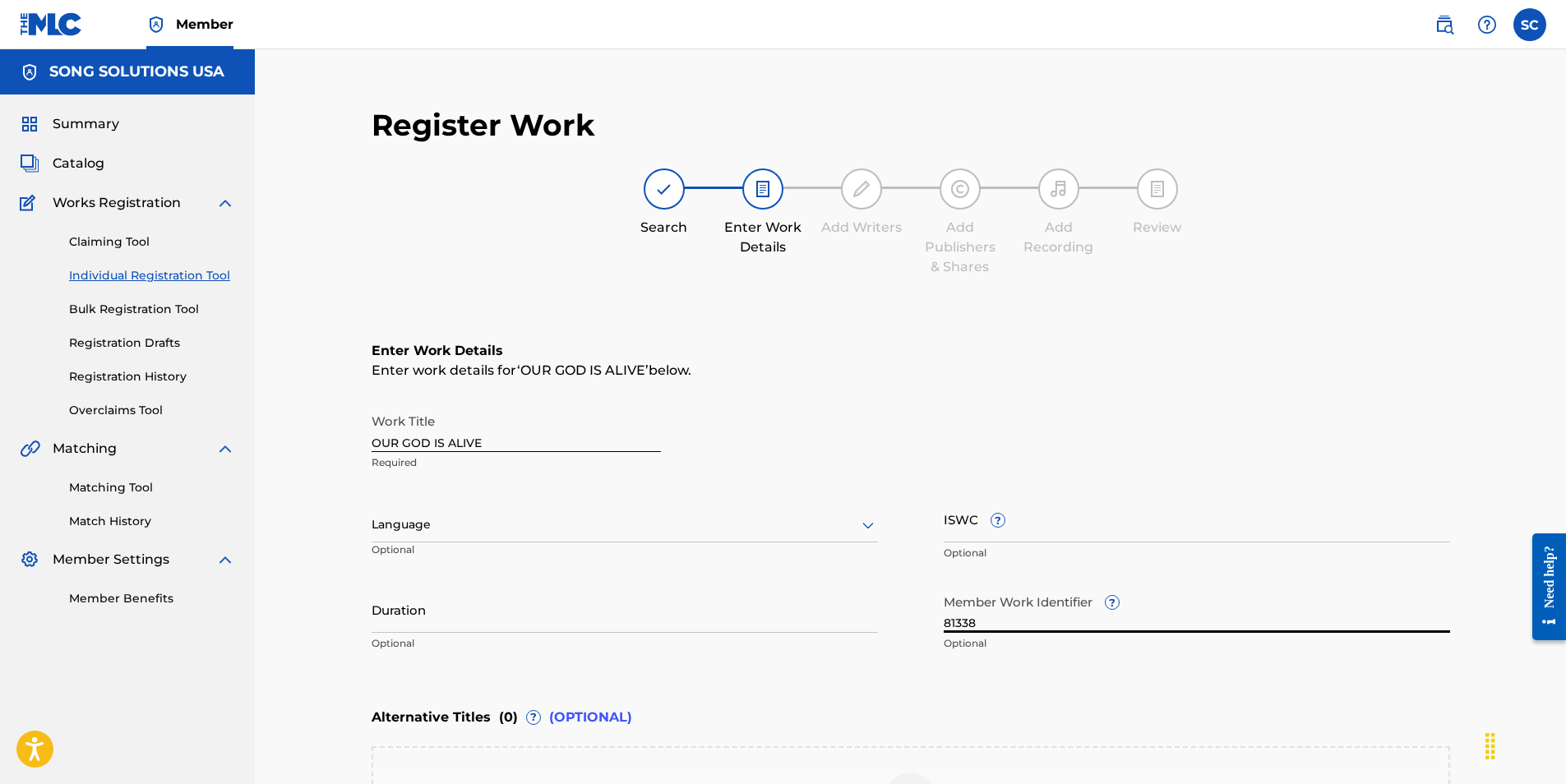 scroll, scrollTop: 279, scrollLeft: 0, axis: vertical 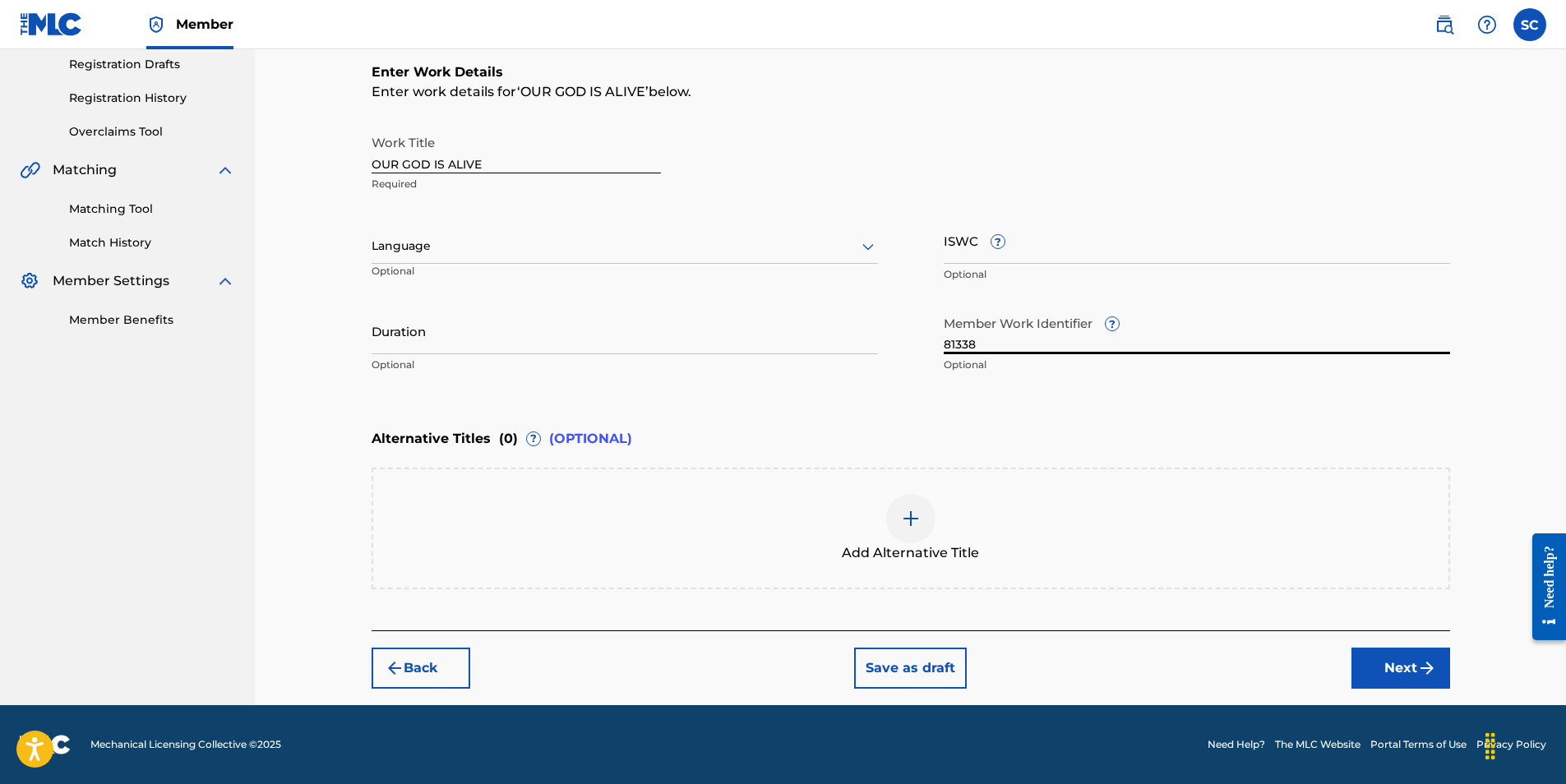 type on "81338" 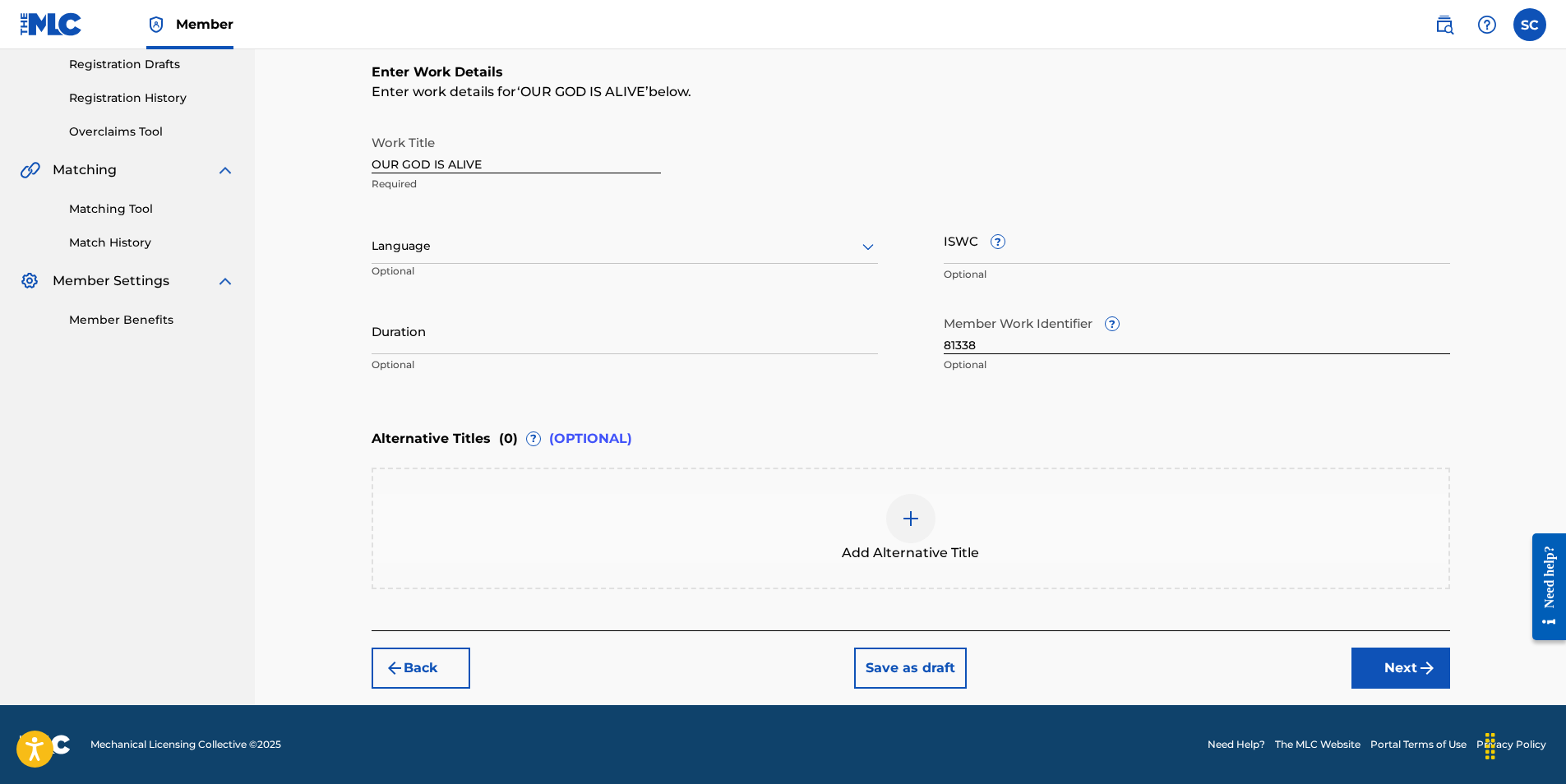 click on "Next" at bounding box center (1401, 668) 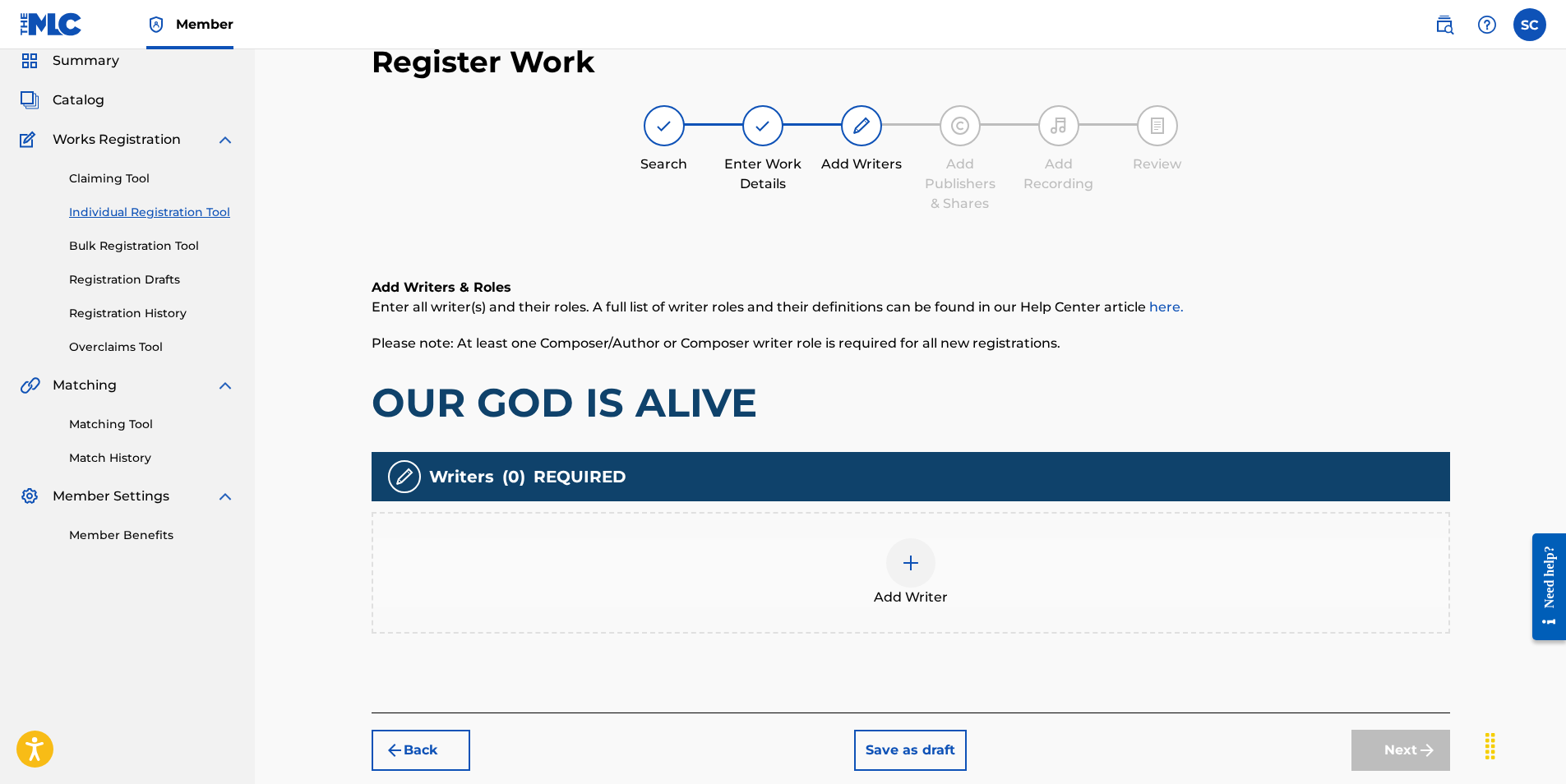 scroll, scrollTop: 74, scrollLeft: 0, axis: vertical 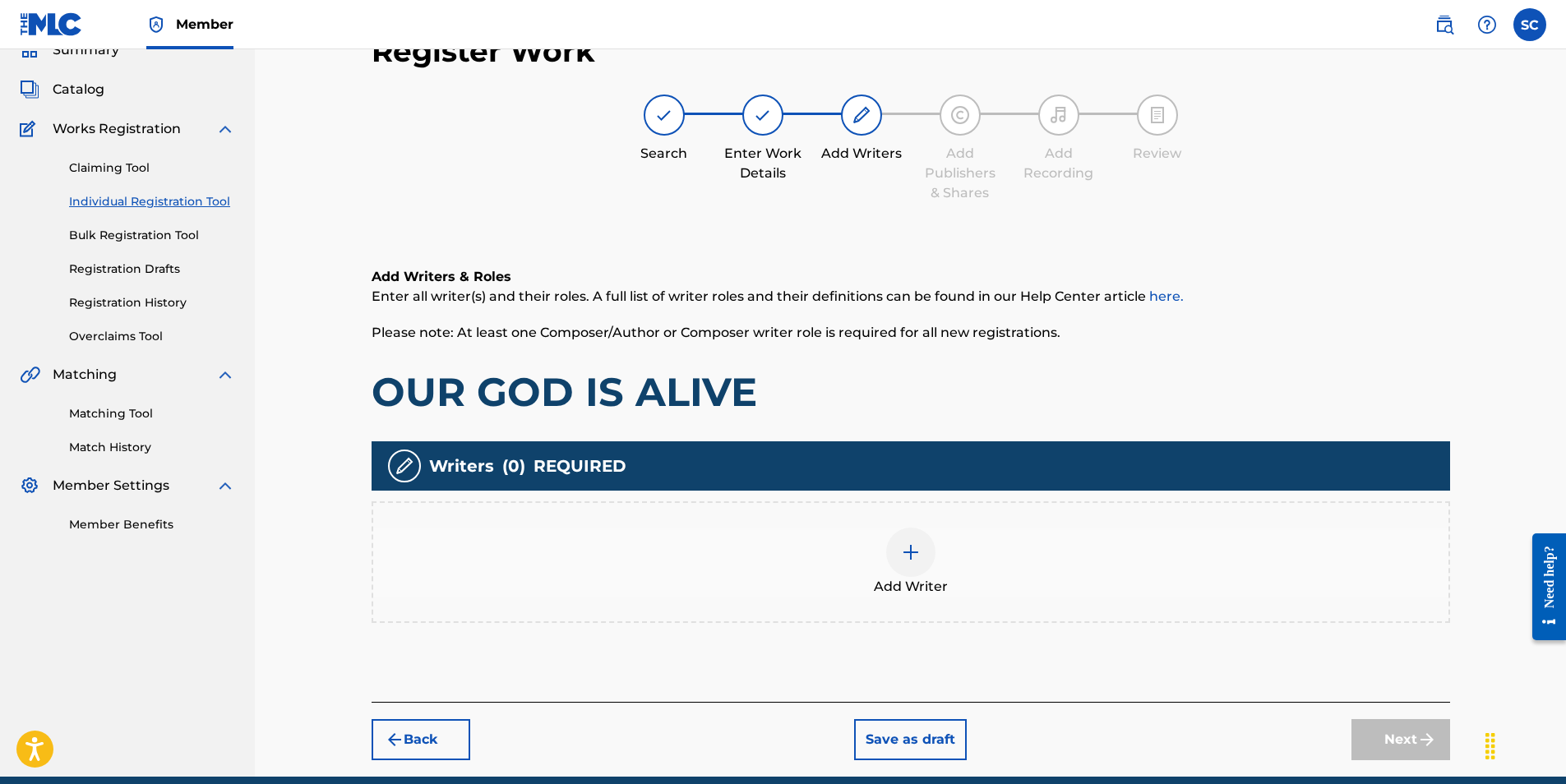 click at bounding box center [911, 552] 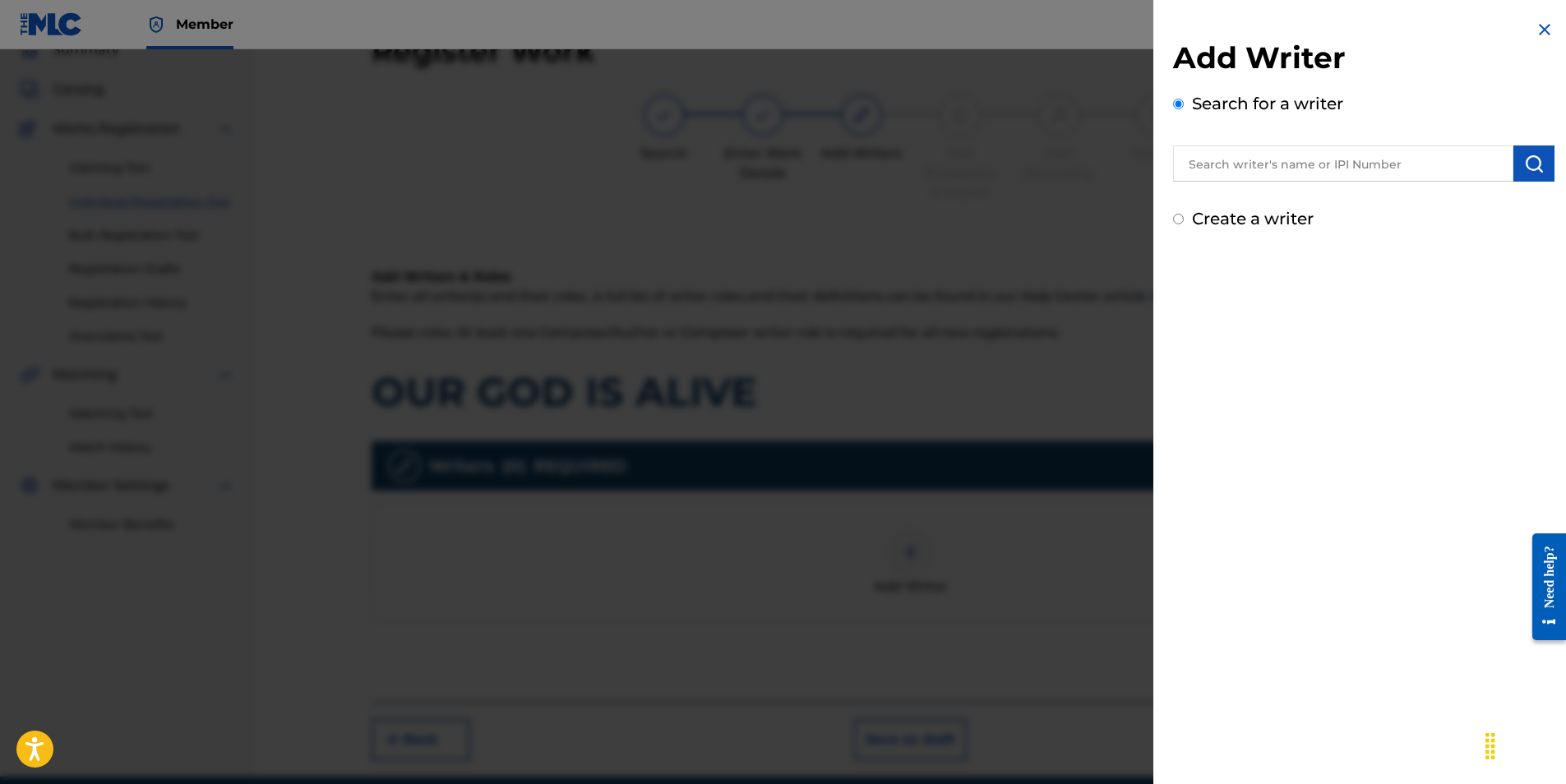 click at bounding box center [1343, 164] 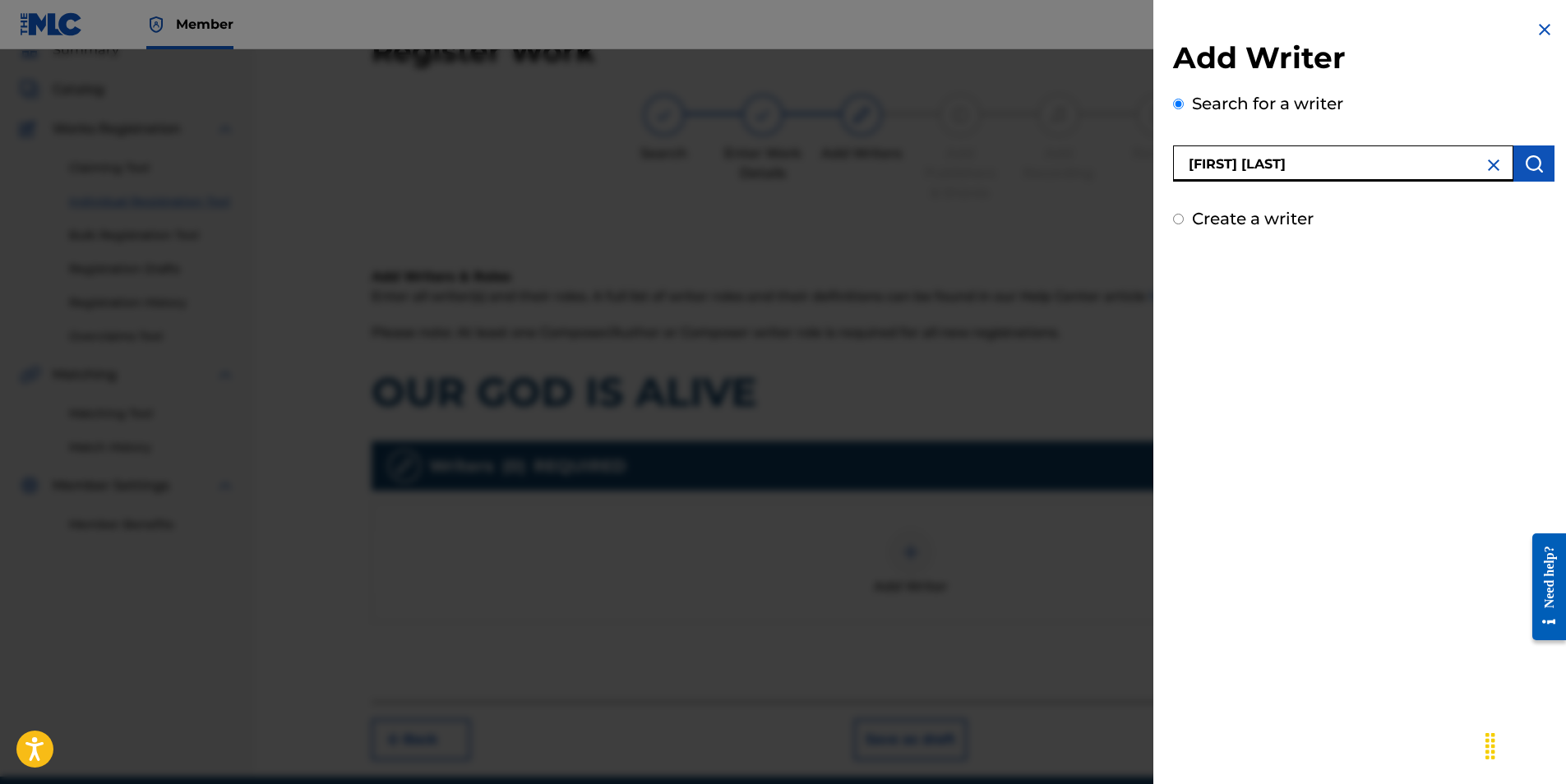 type on "[FIRST] [LAST]" 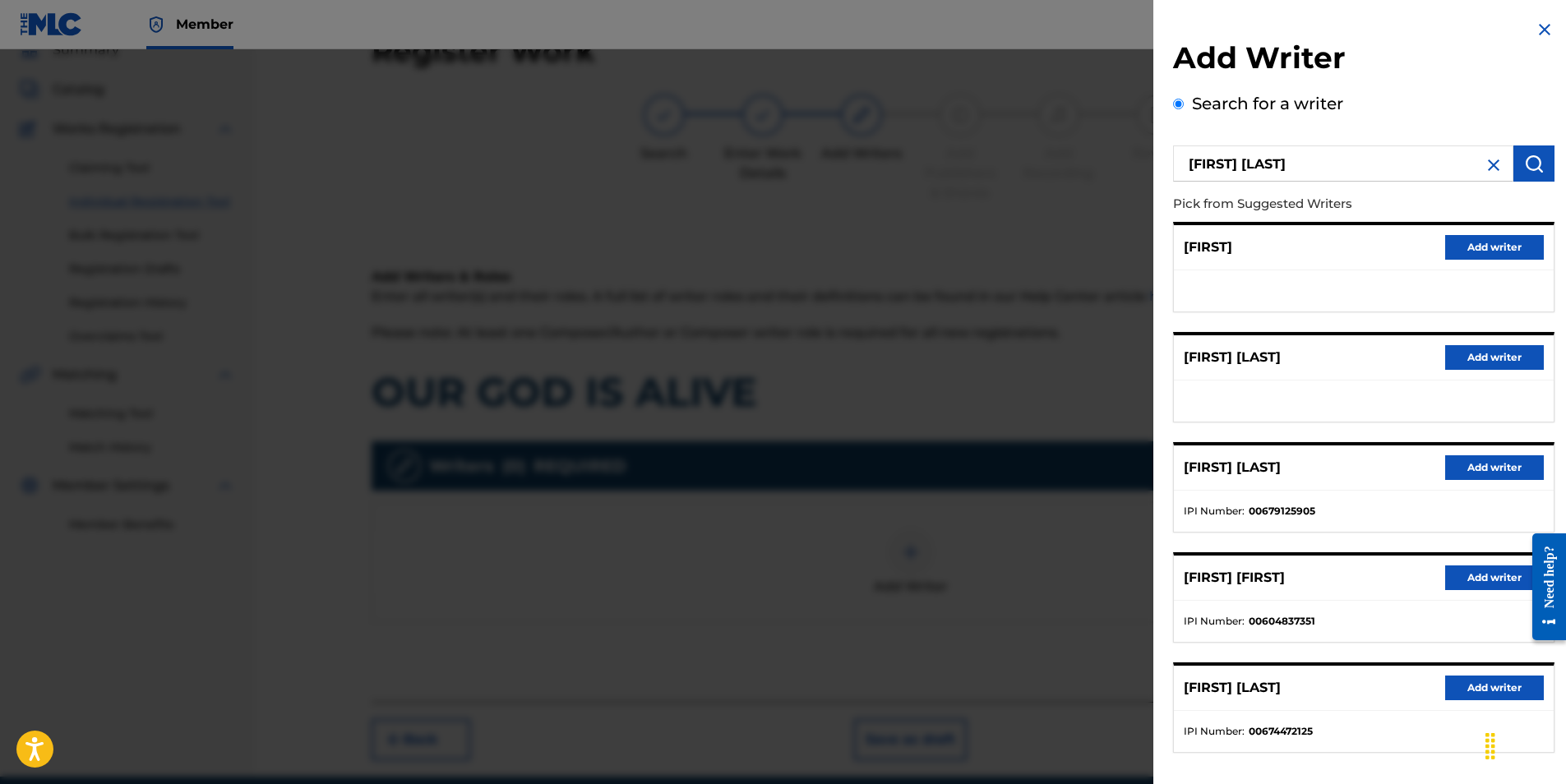click on "Add writer" at bounding box center [1494, 688] 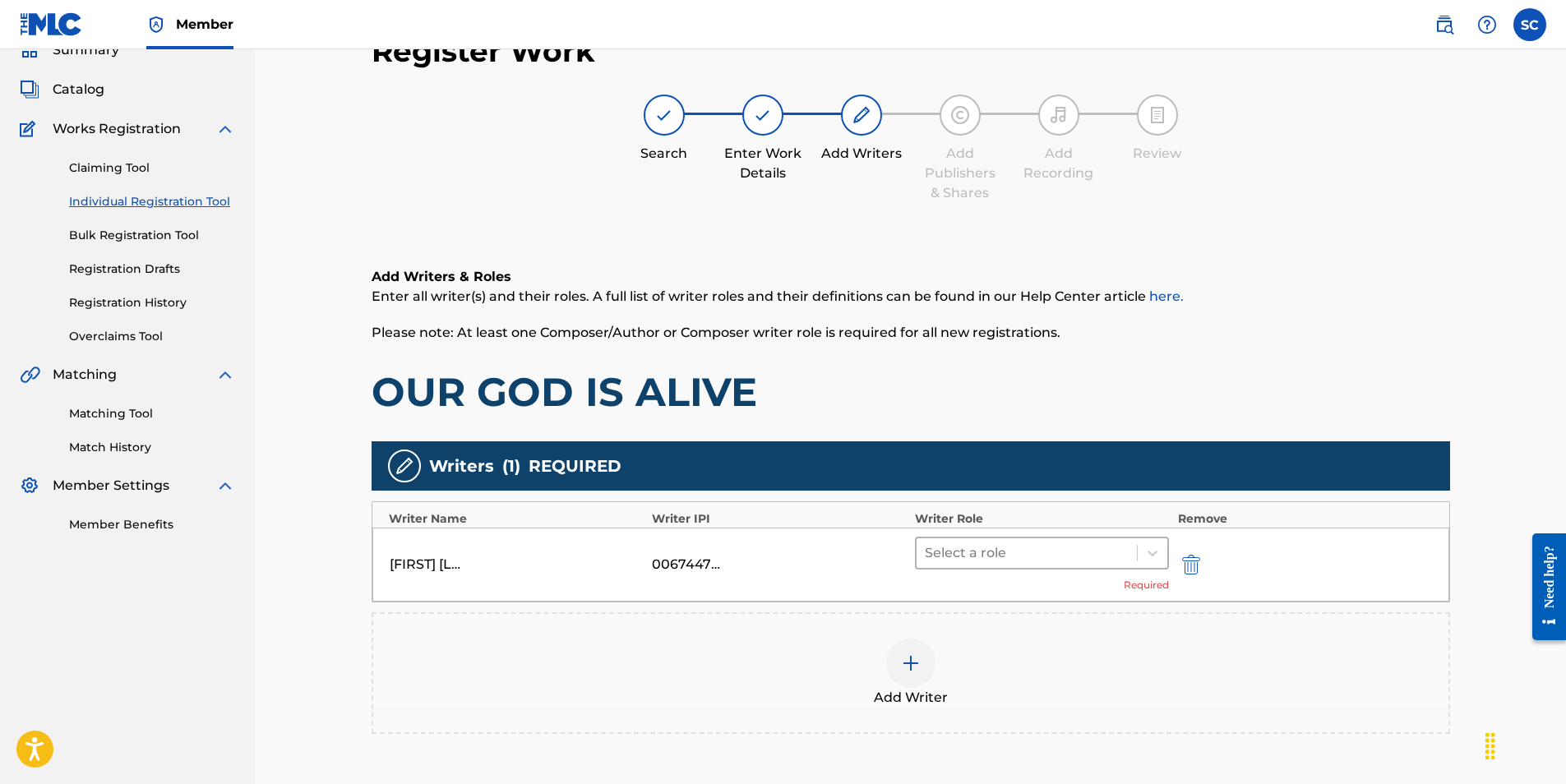 click at bounding box center [1027, 553] 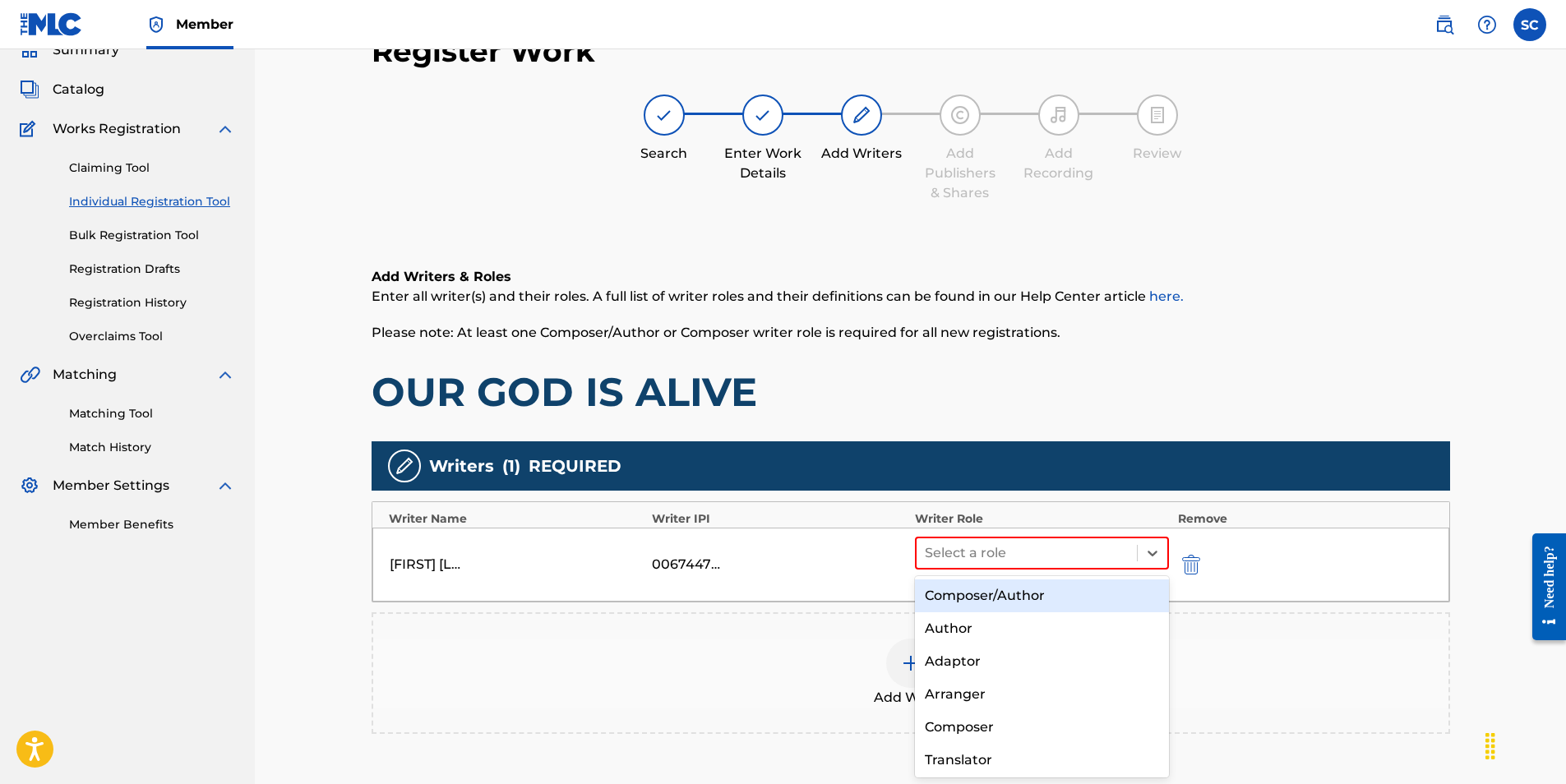 click on "Composer/Author" at bounding box center [1042, 596] 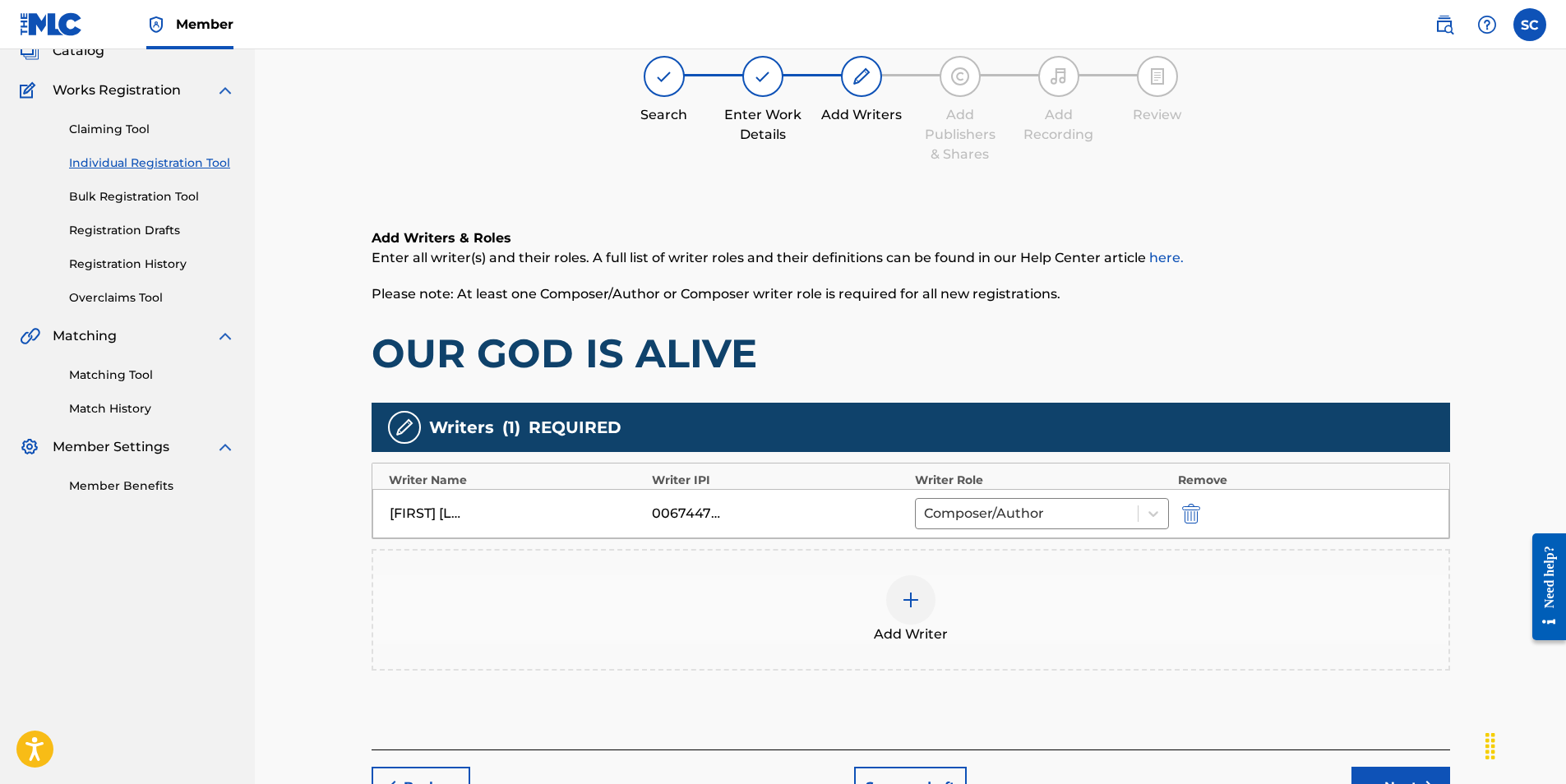 scroll, scrollTop: 150, scrollLeft: 0, axis: vertical 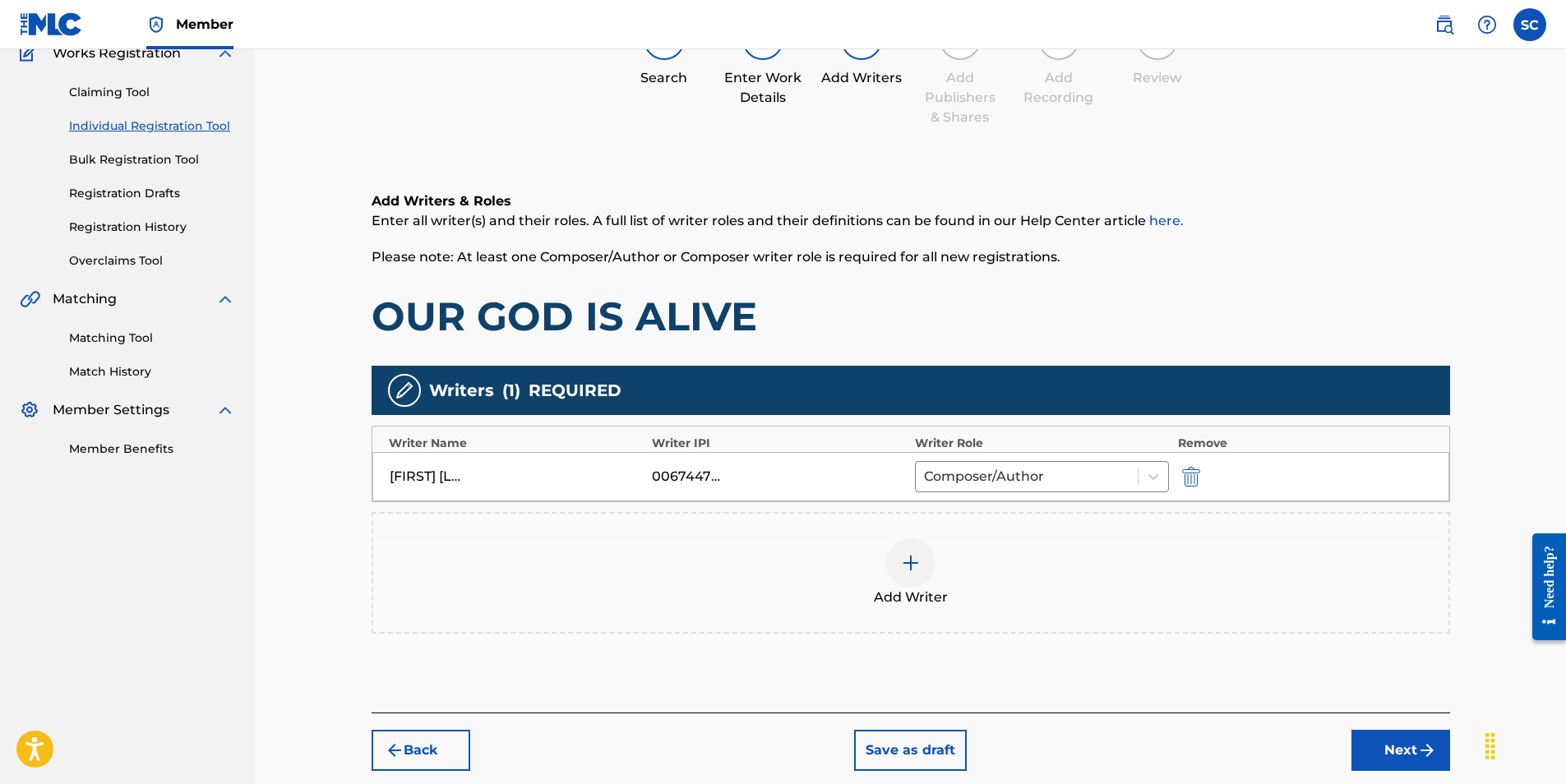 click on "Next" at bounding box center (1401, 750) 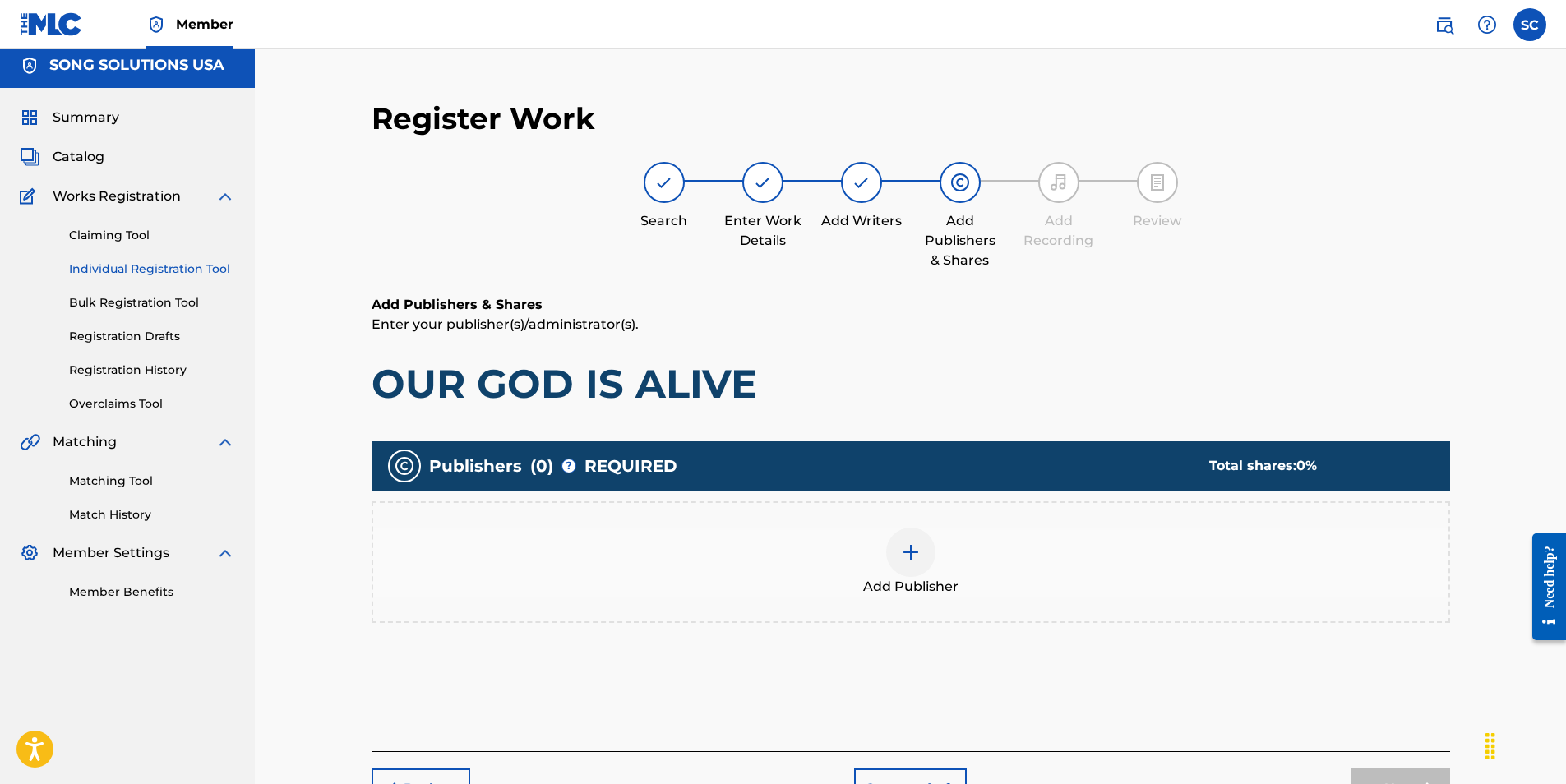 scroll, scrollTop: 74, scrollLeft: 0, axis: vertical 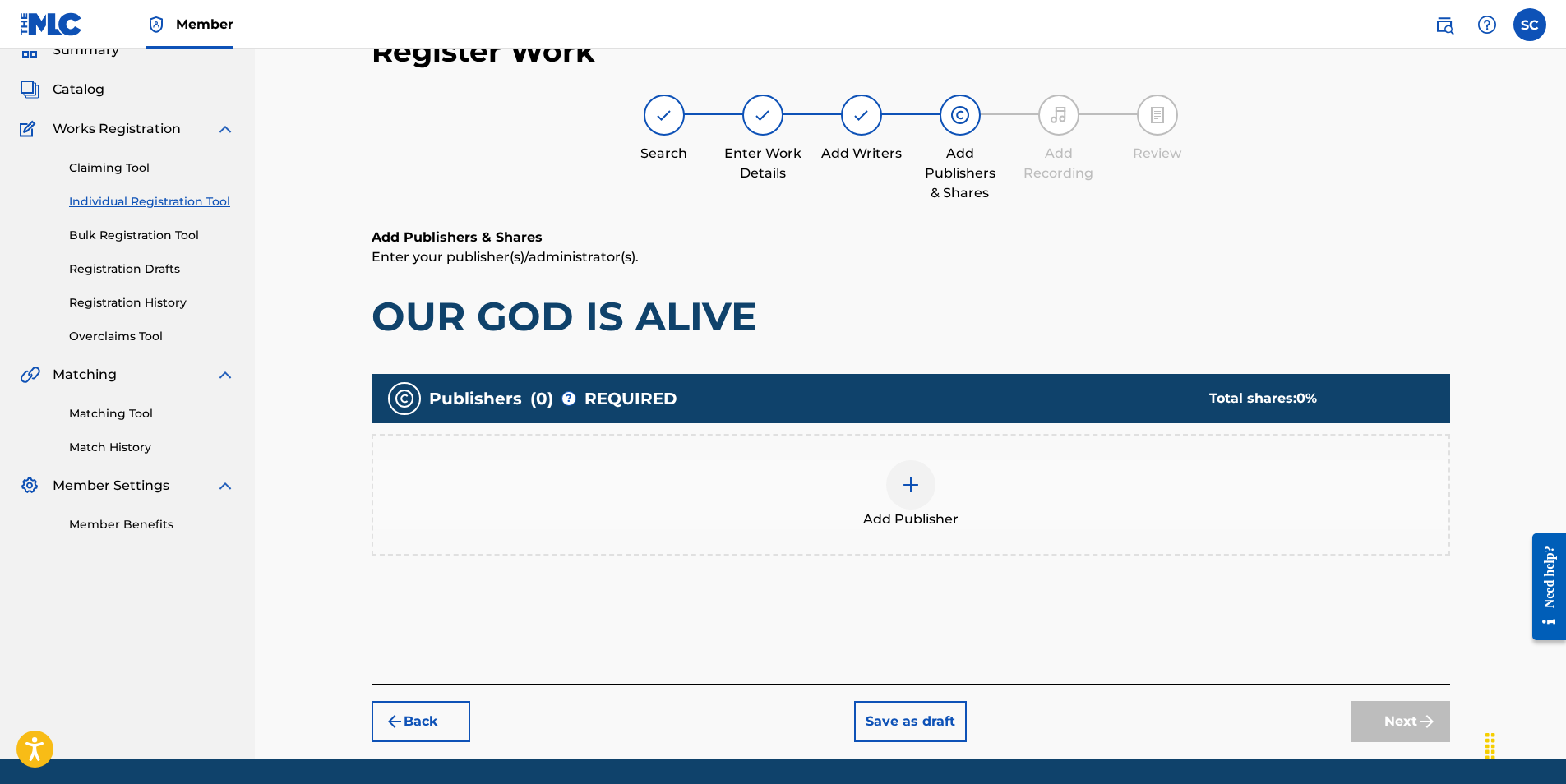 click at bounding box center [911, 485] 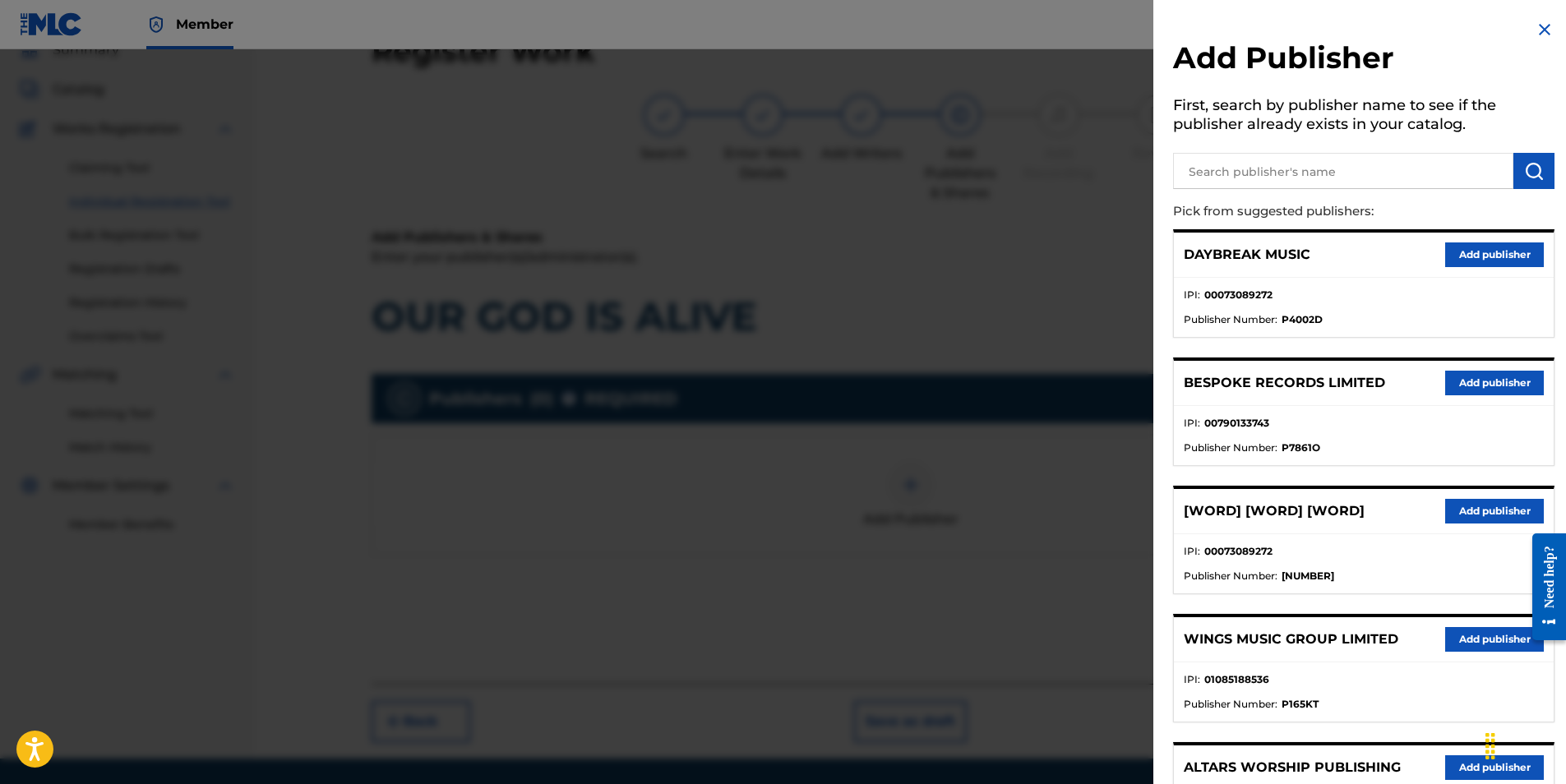 click on "Add publisher" at bounding box center [1494, 511] 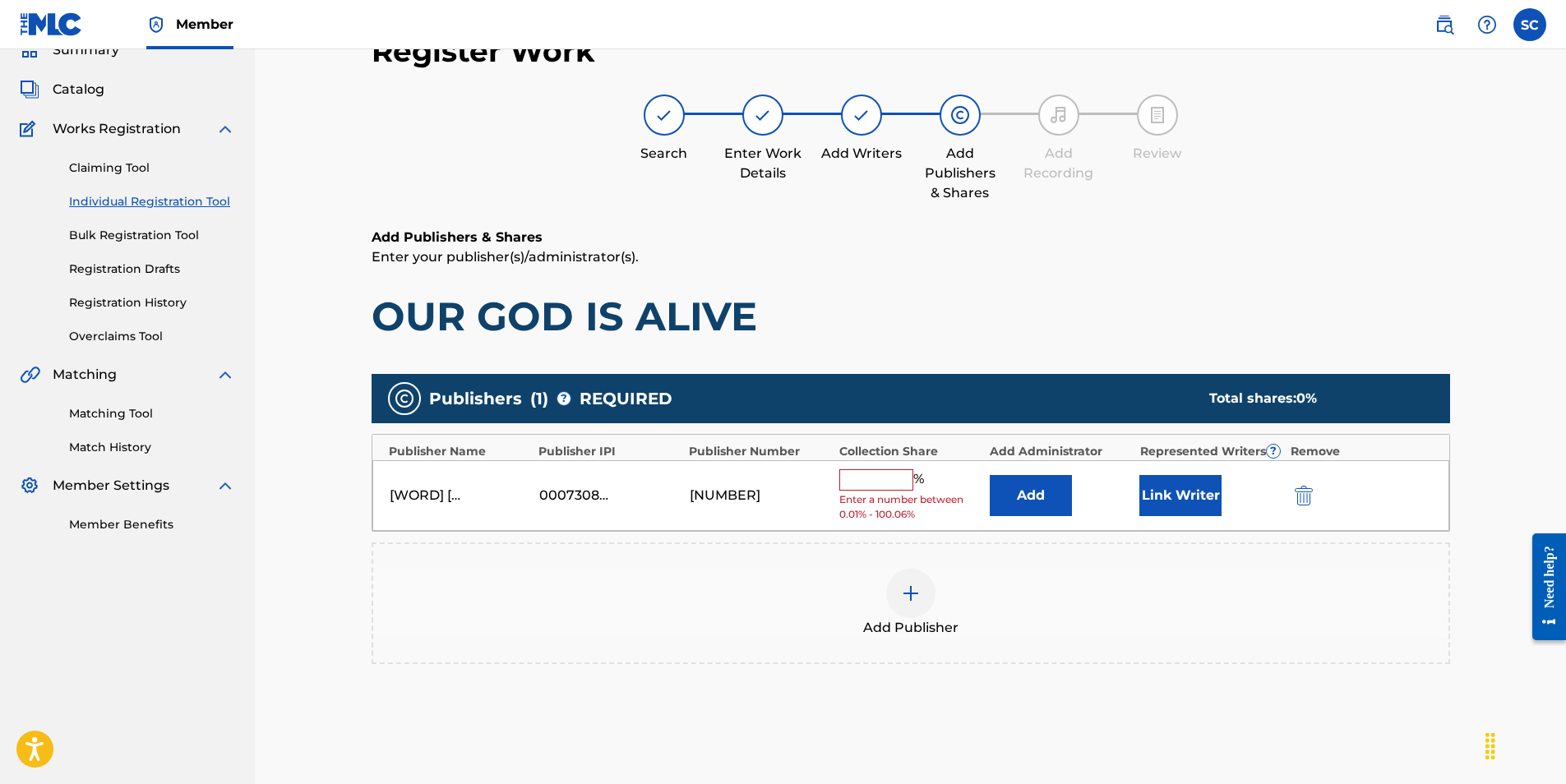 click at bounding box center [876, 480] 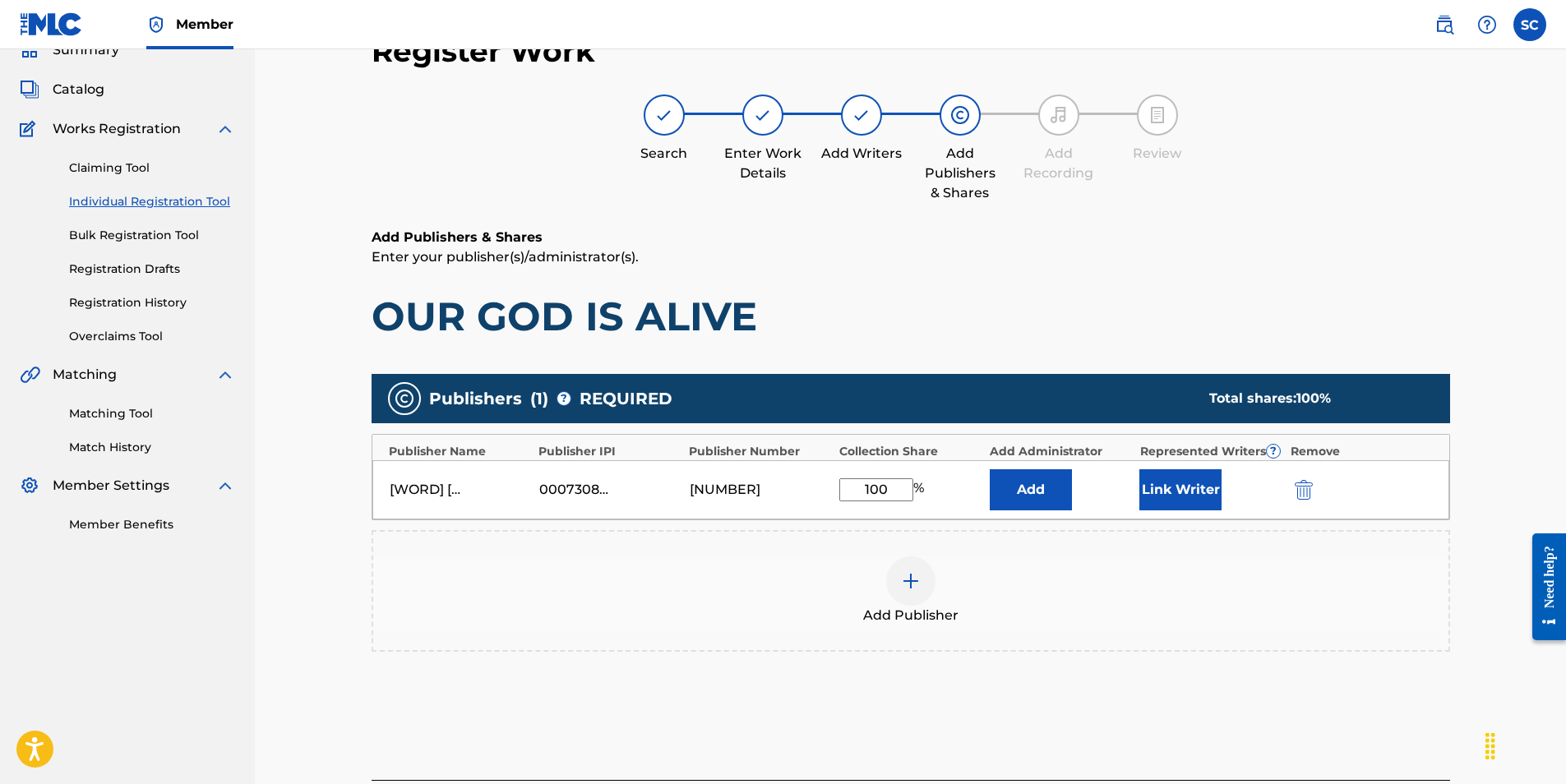type on "100" 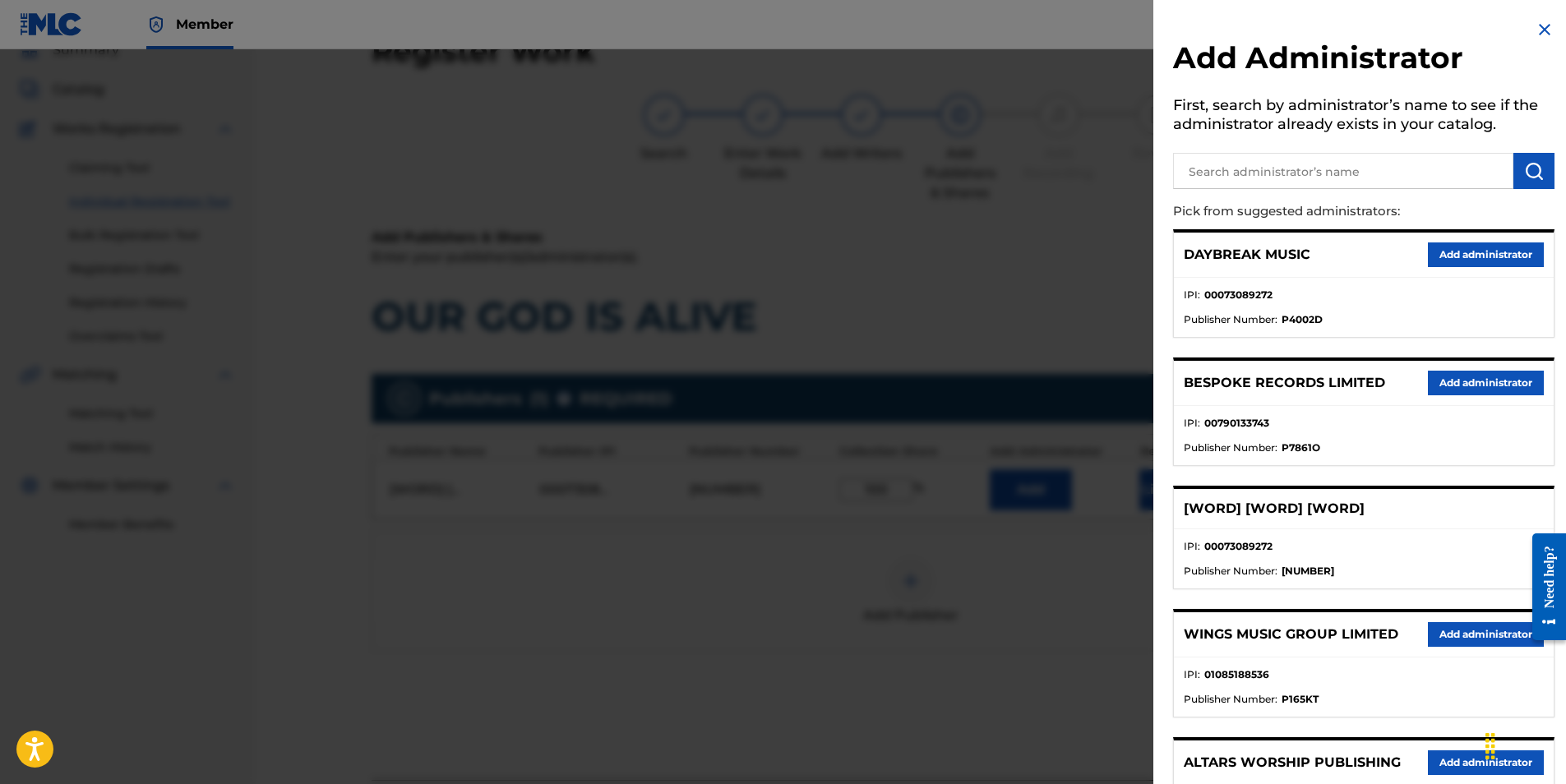 click at bounding box center (1343, 171) 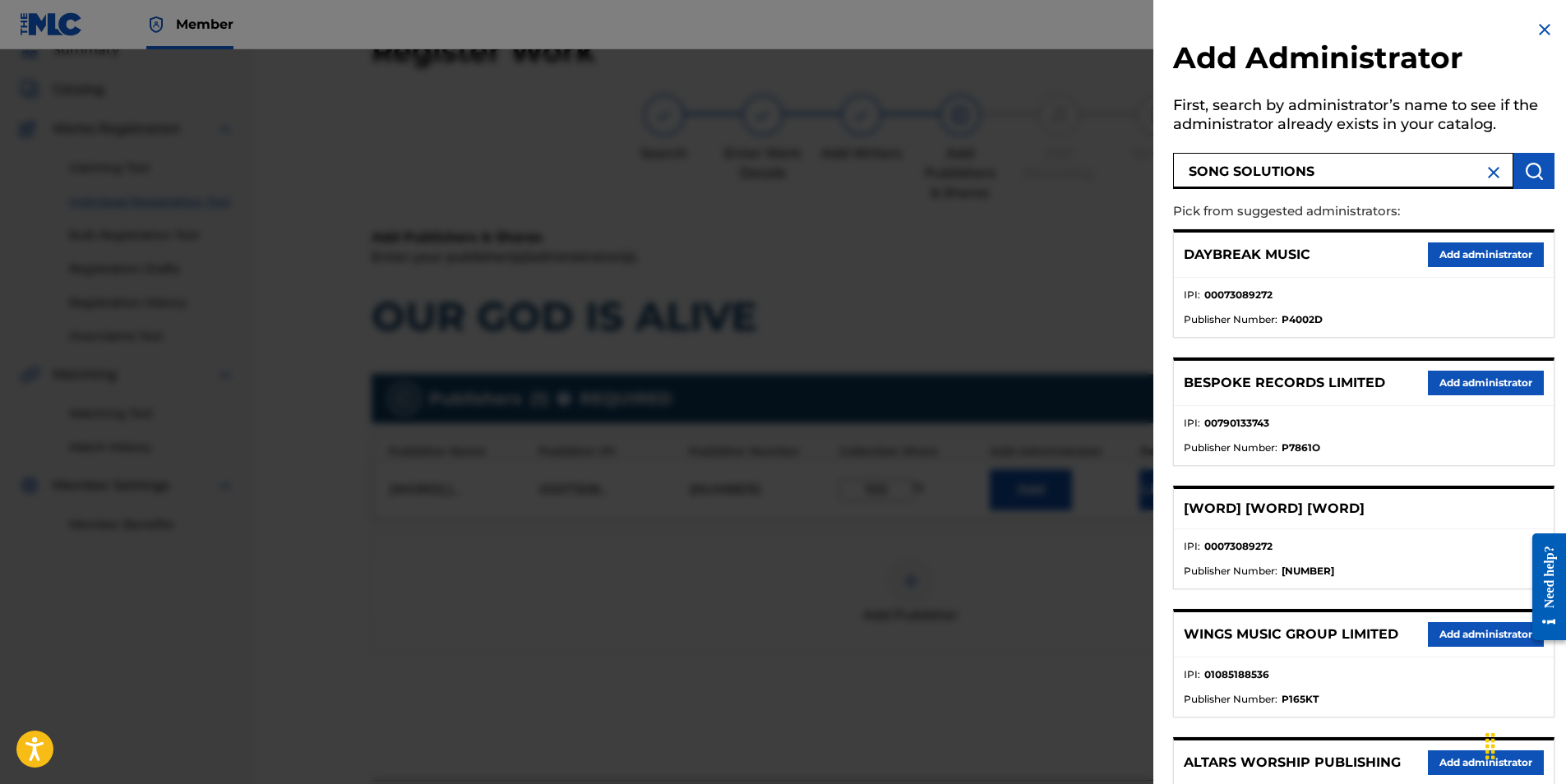 type on "SONG SOLUTIONS" 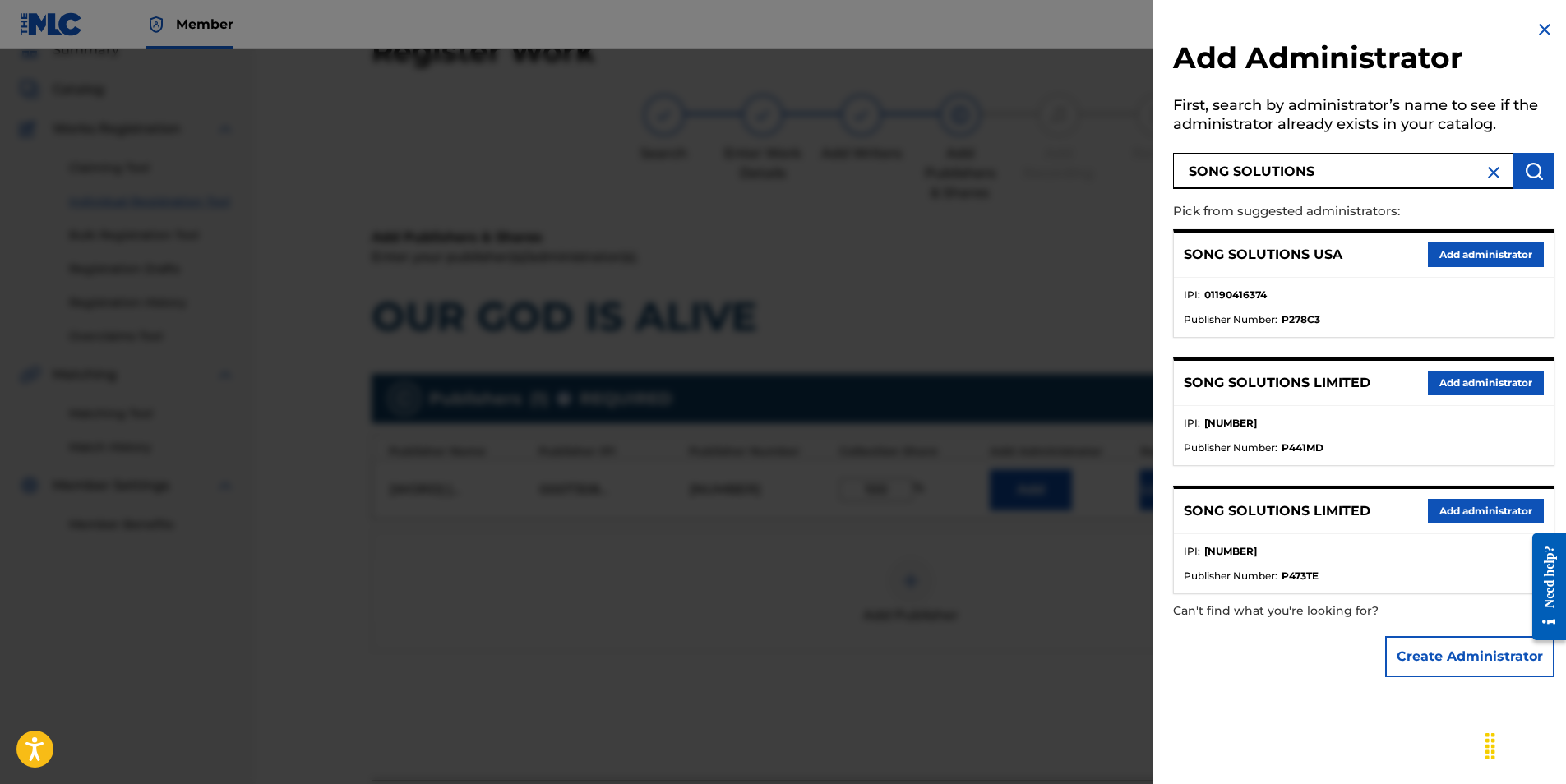 click on "Add administrator" at bounding box center [1485, 255] 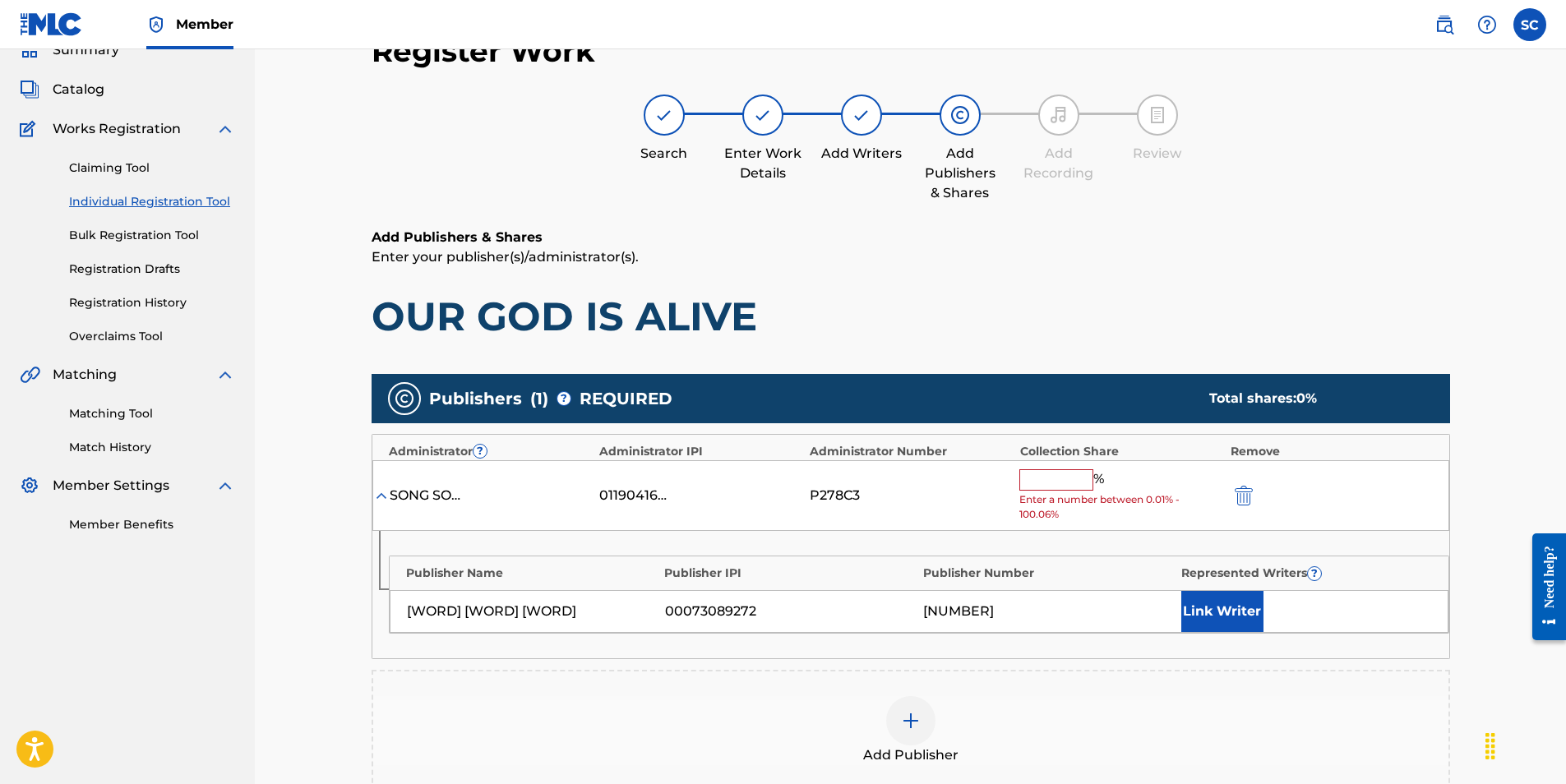 click at bounding box center (1056, 480) 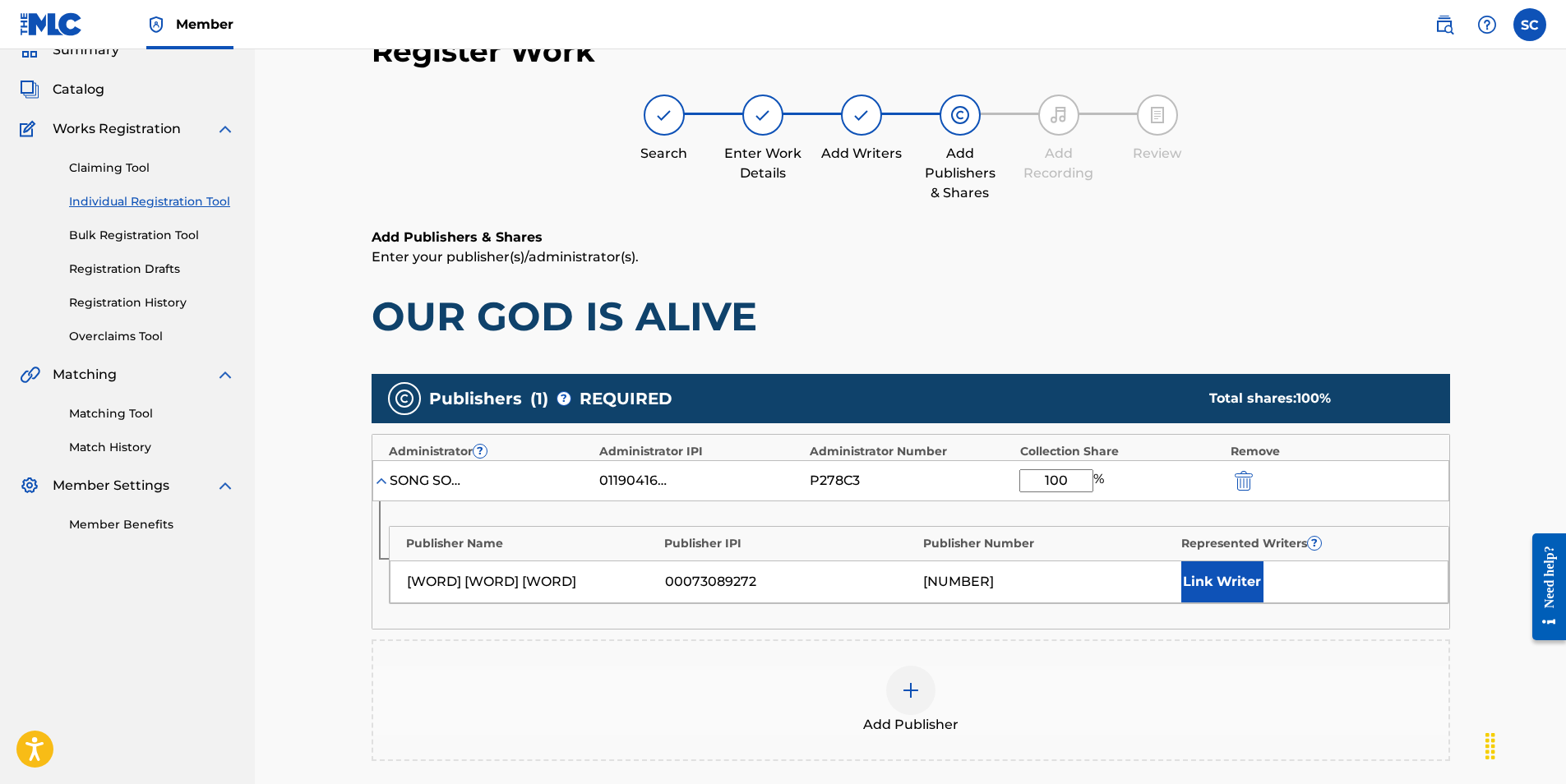 type on "100" 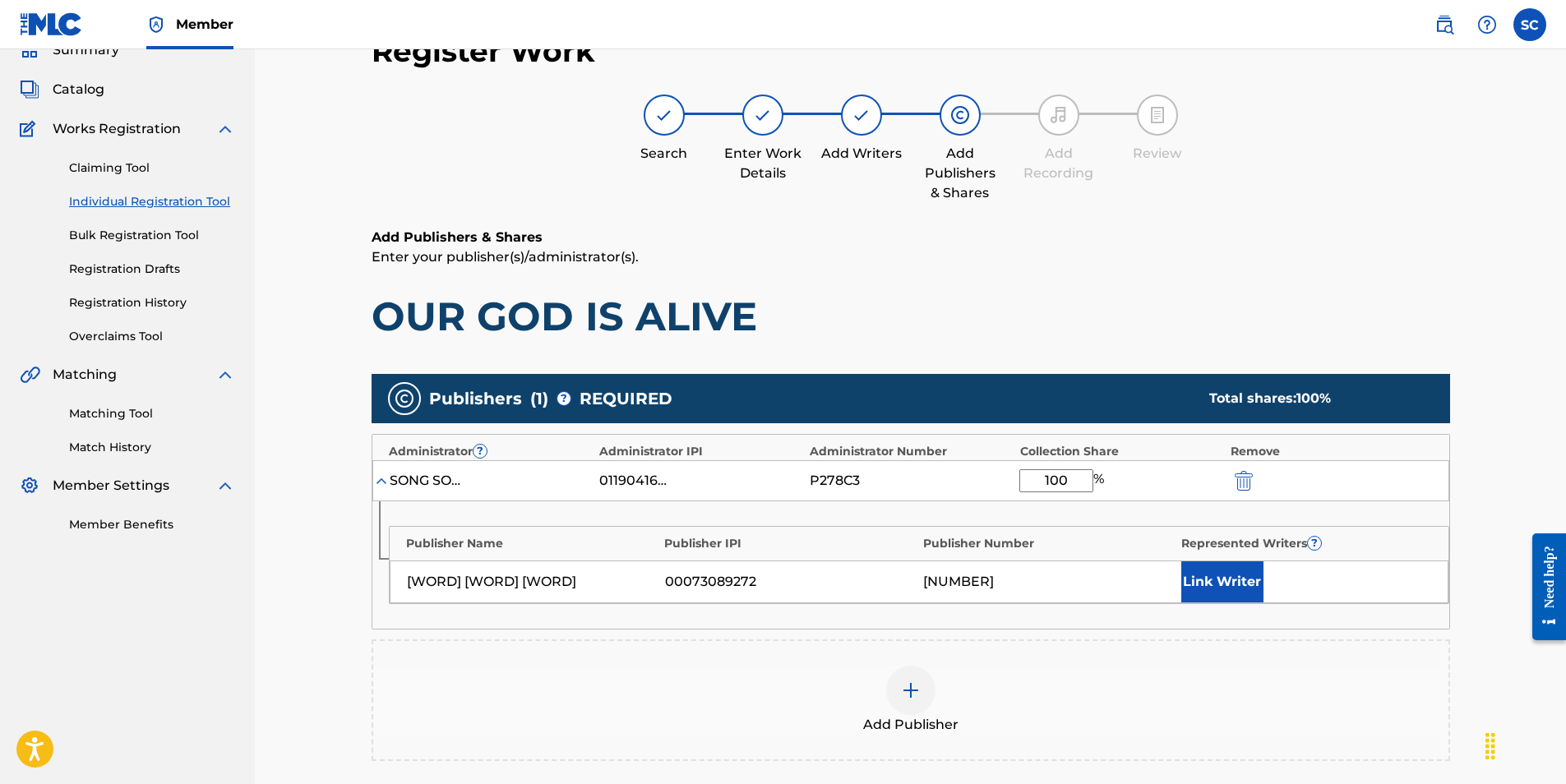click on "Link Writer" at bounding box center [1222, 582] 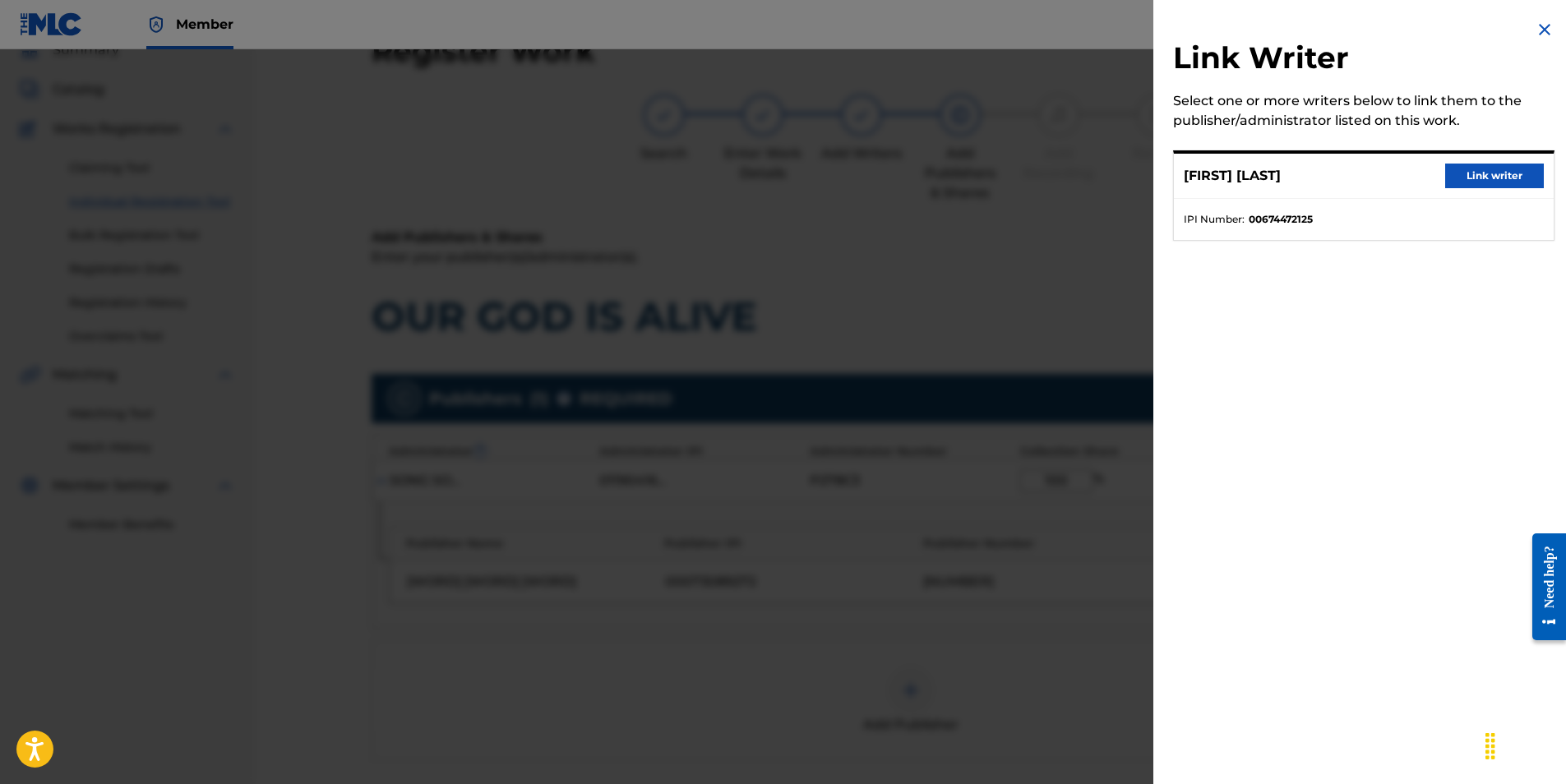 click on "Link writer" at bounding box center (1494, 176) 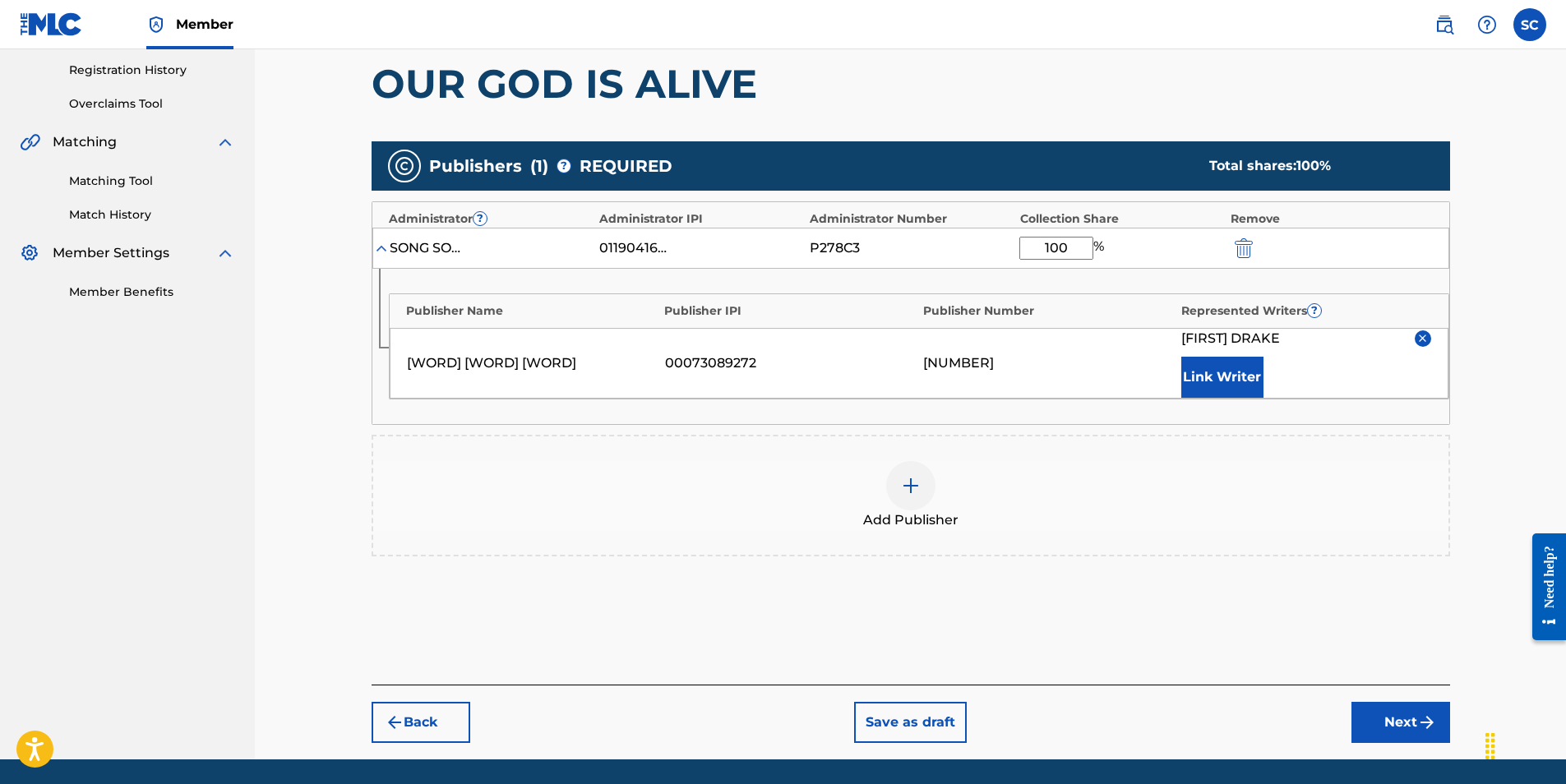 scroll, scrollTop: 321, scrollLeft: 0, axis: vertical 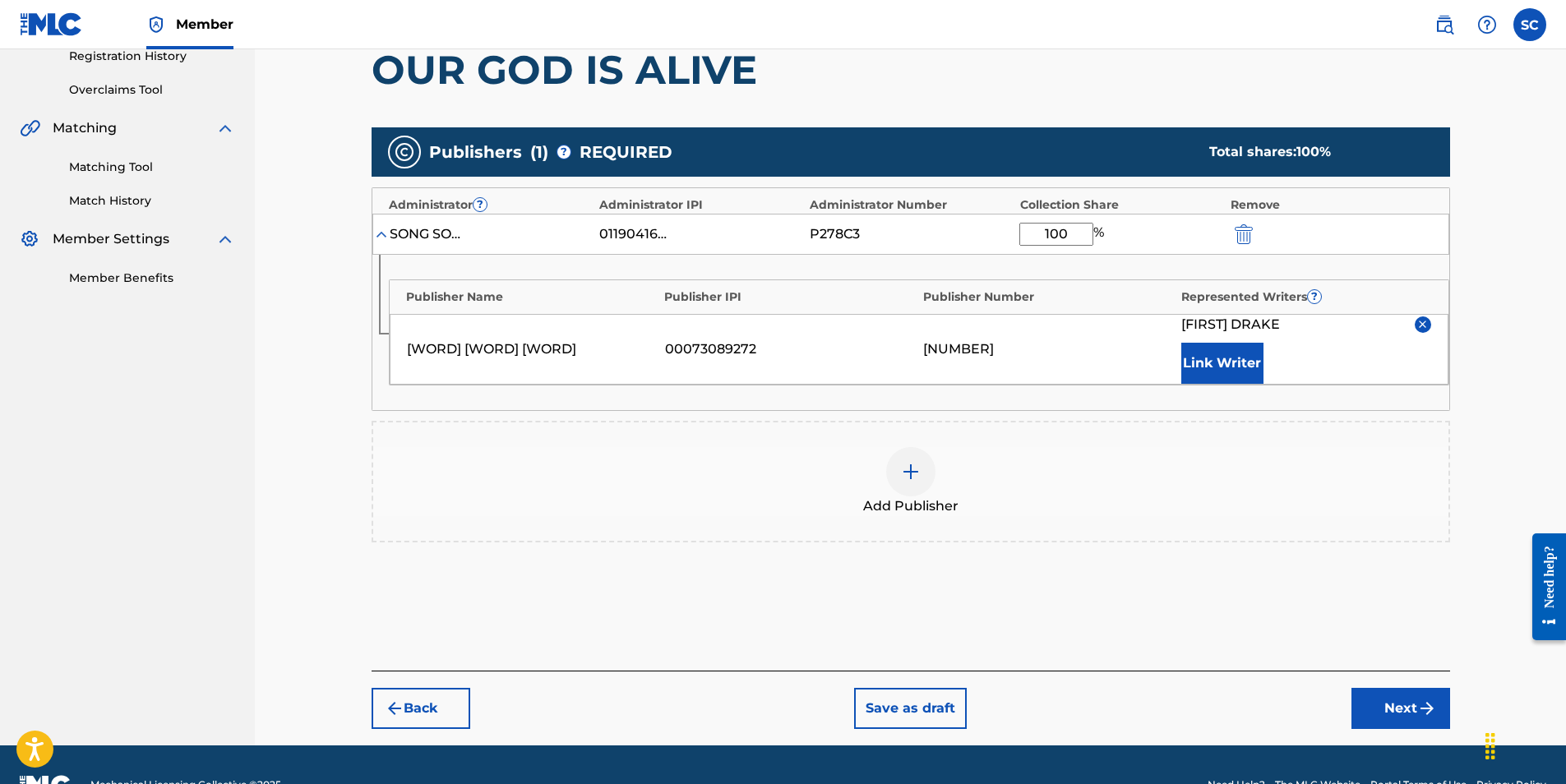 click on "Next" at bounding box center (1401, 708) 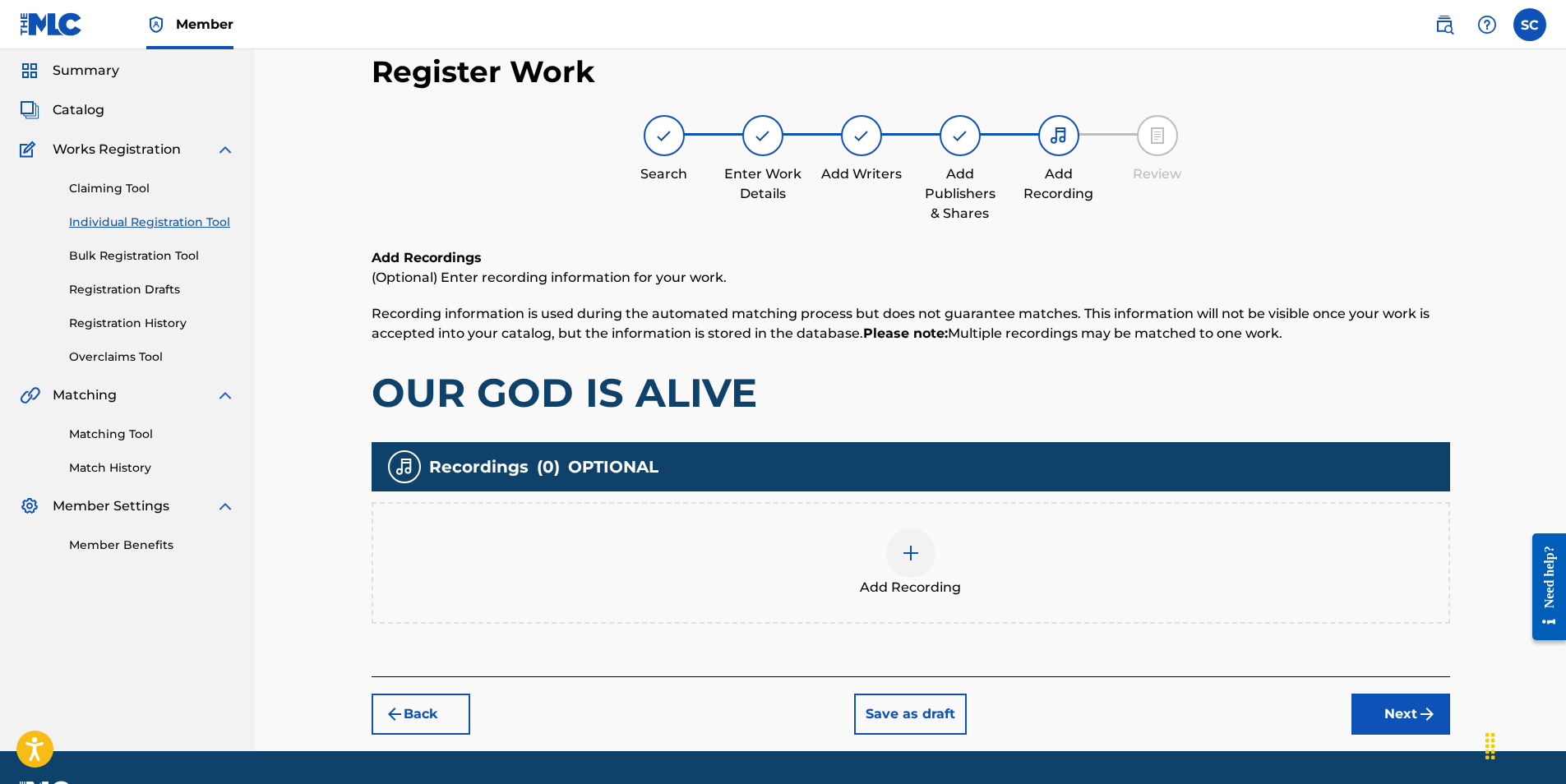 scroll, scrollTop: 74, scrollLeft: 0, axis: vertical 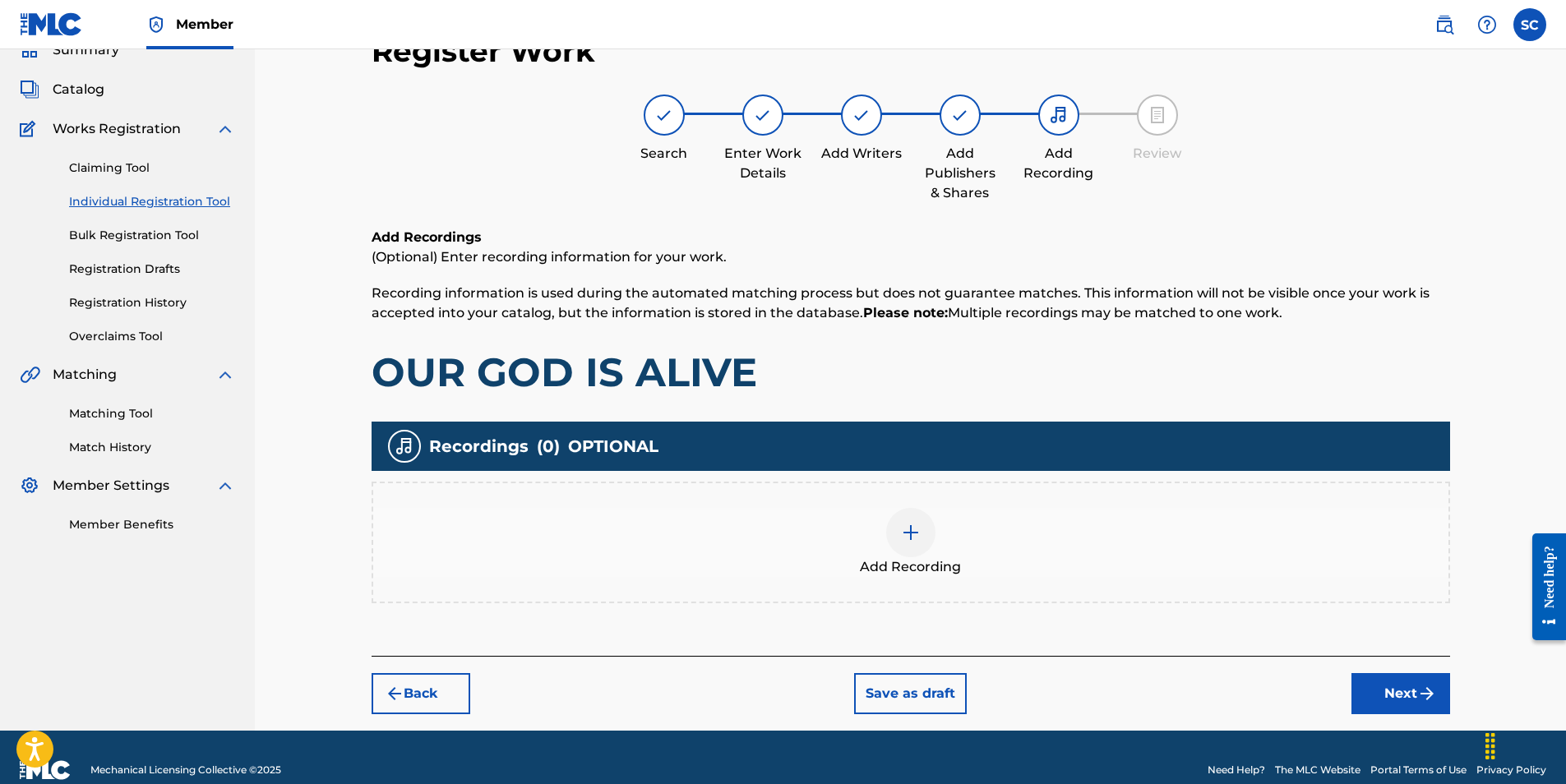 click at bounding box center (911, 533) 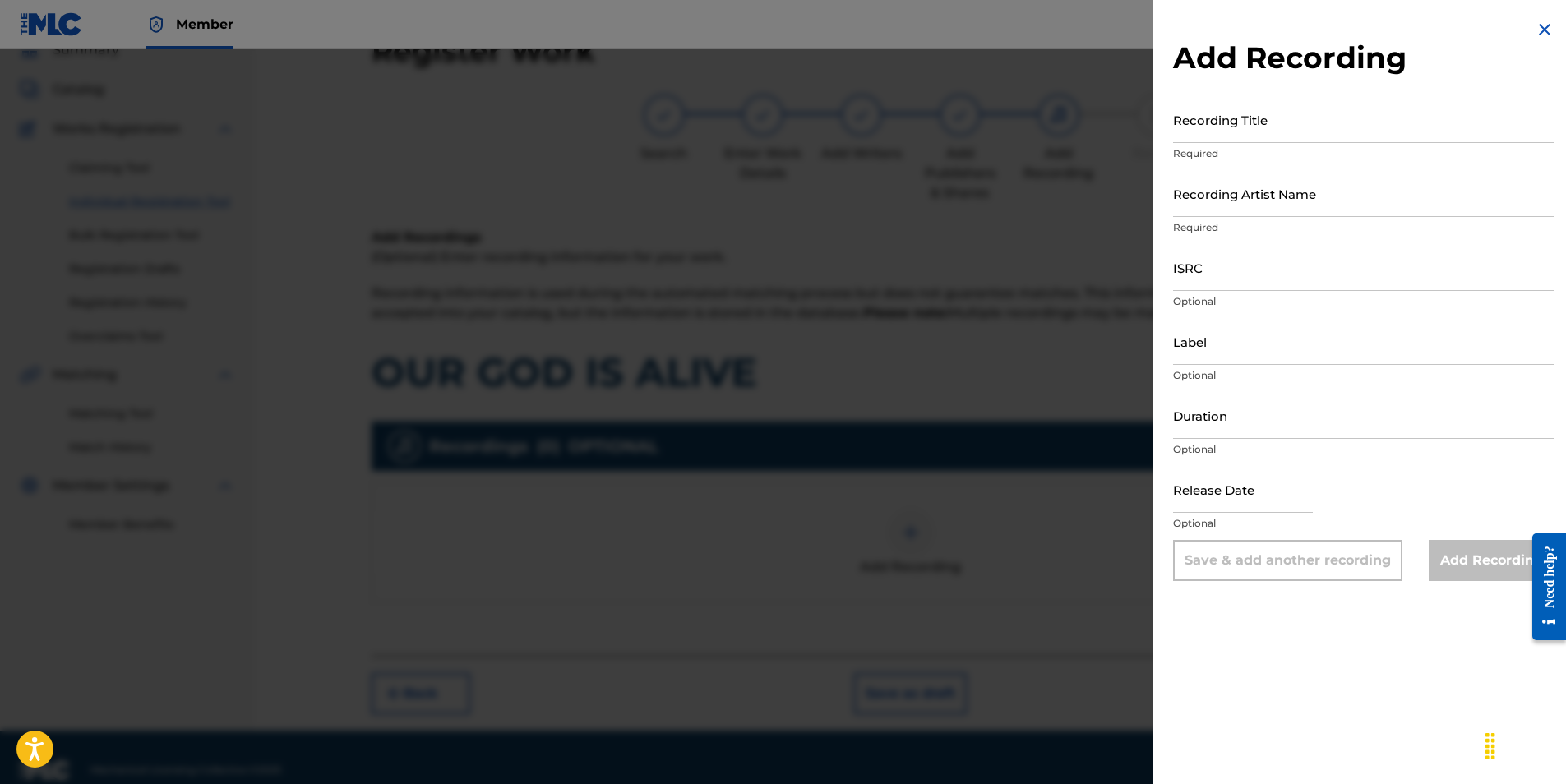 click on "ISRC" at bounding box center [1364, 267] 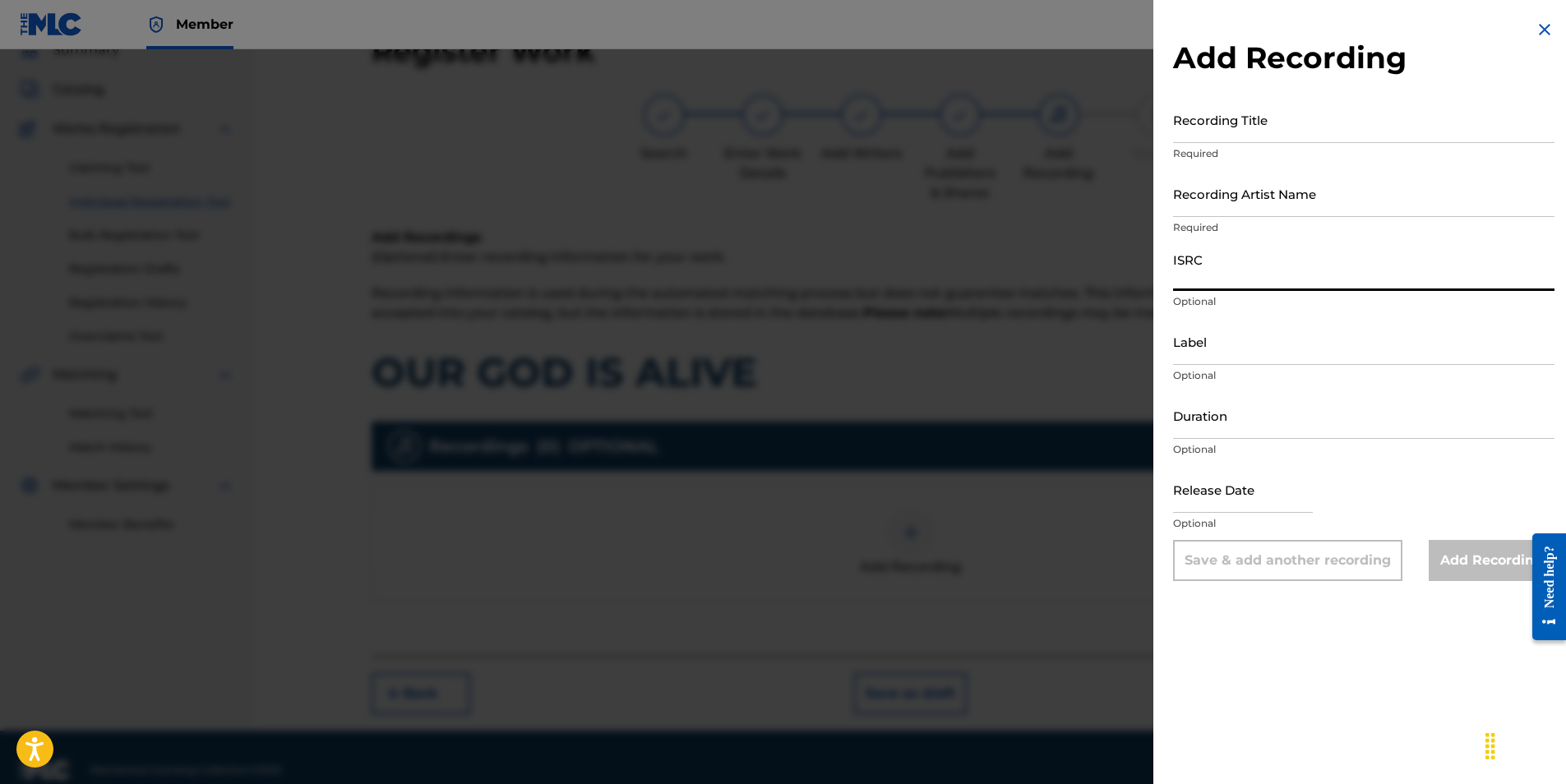 click on "ISRC" at bounding box center (1364, 267) 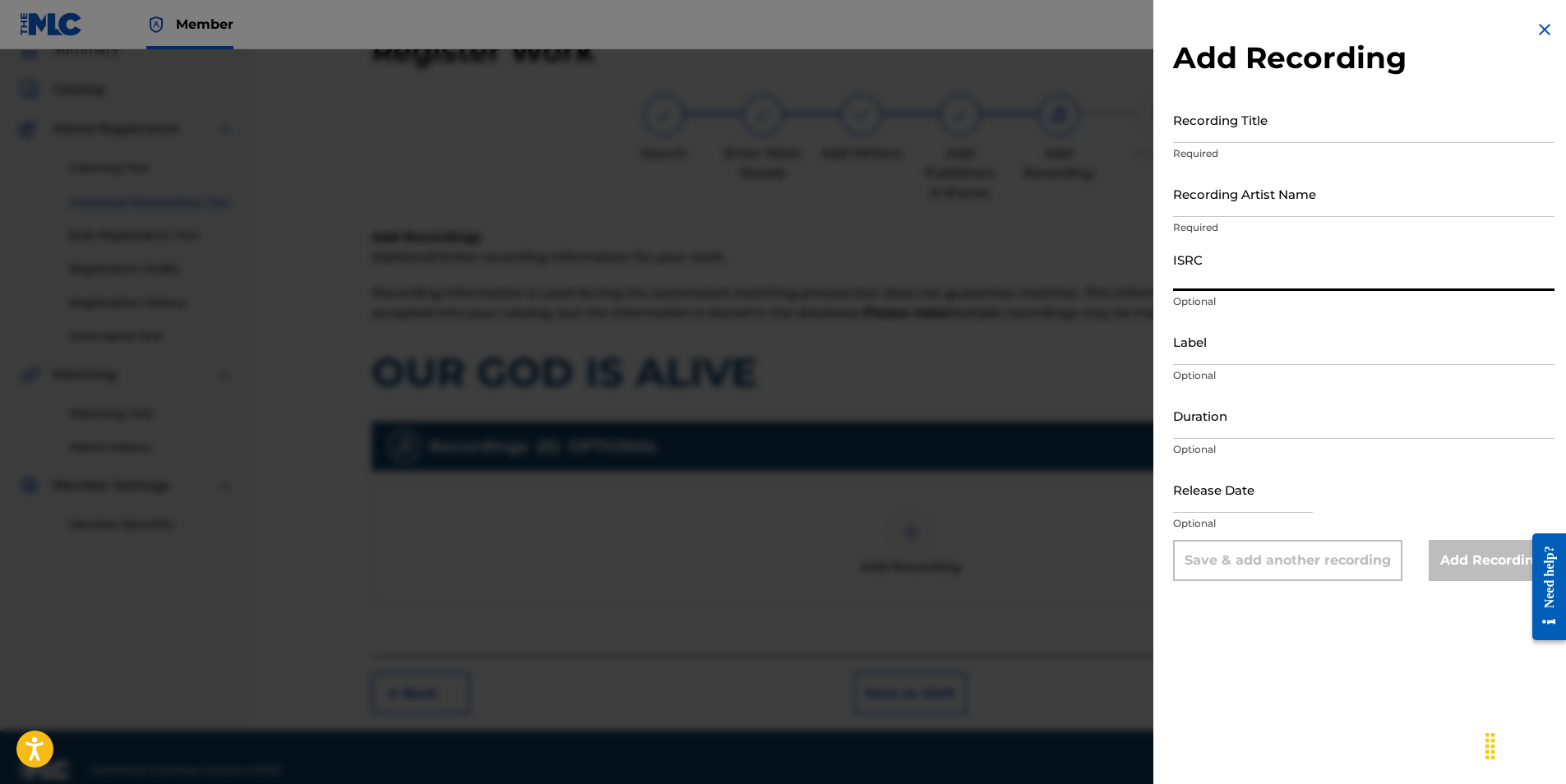 paste on "[NUMBER]" 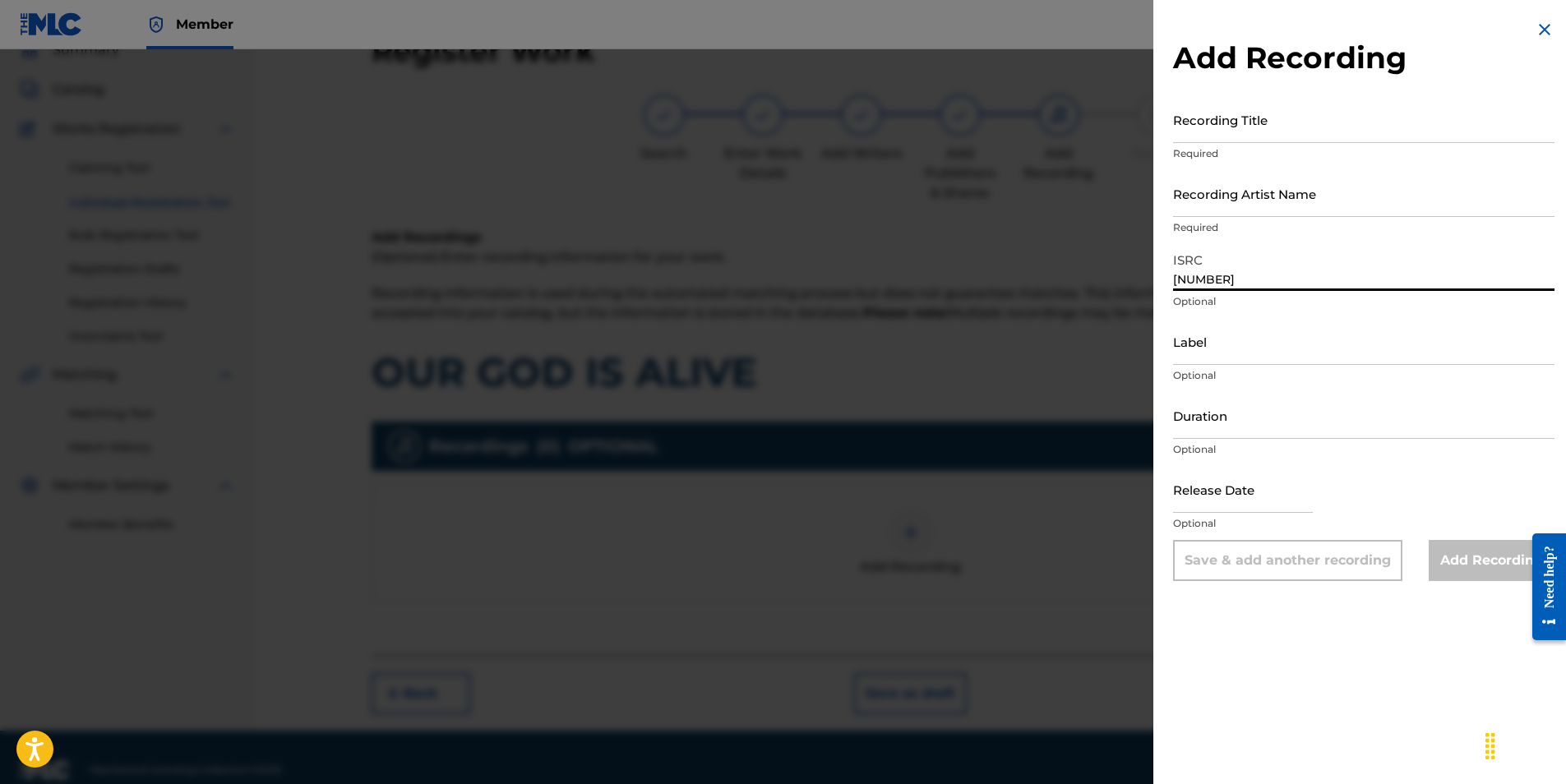 type on "[NUMBER]" 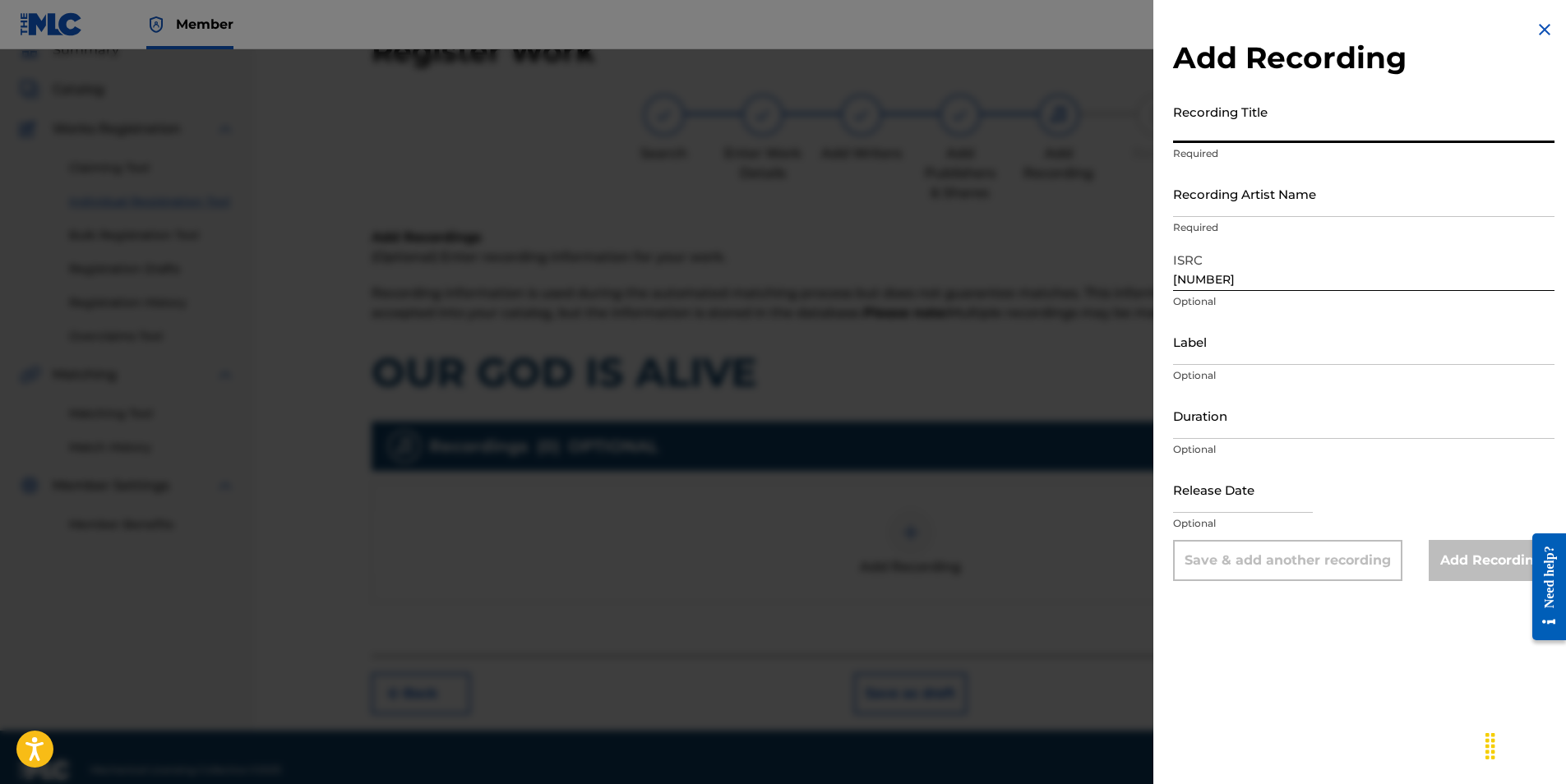 click on "Recording Title" at bounding box center (1364, 119) 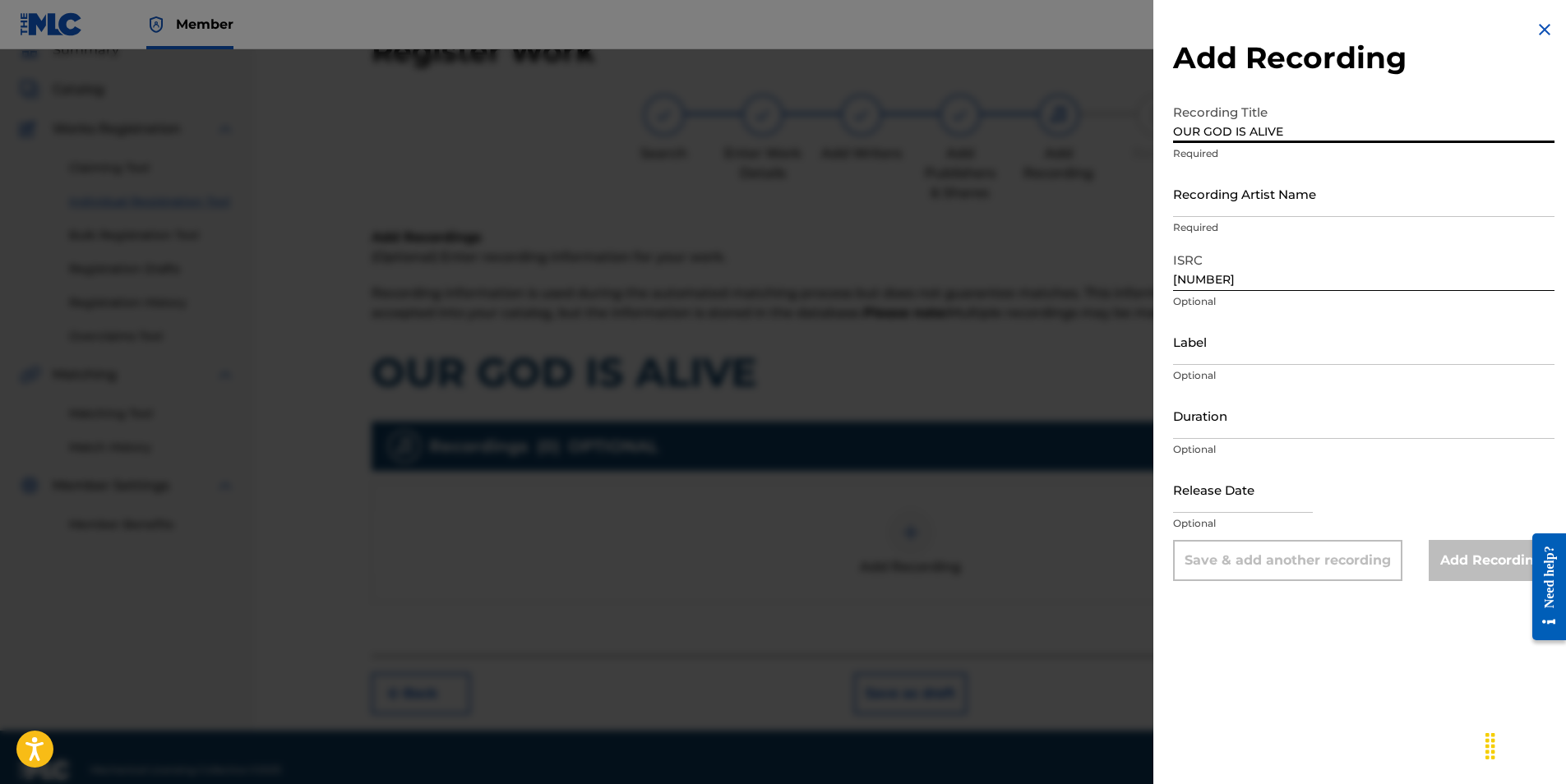 type on "OUR GOD IS ALIVE" 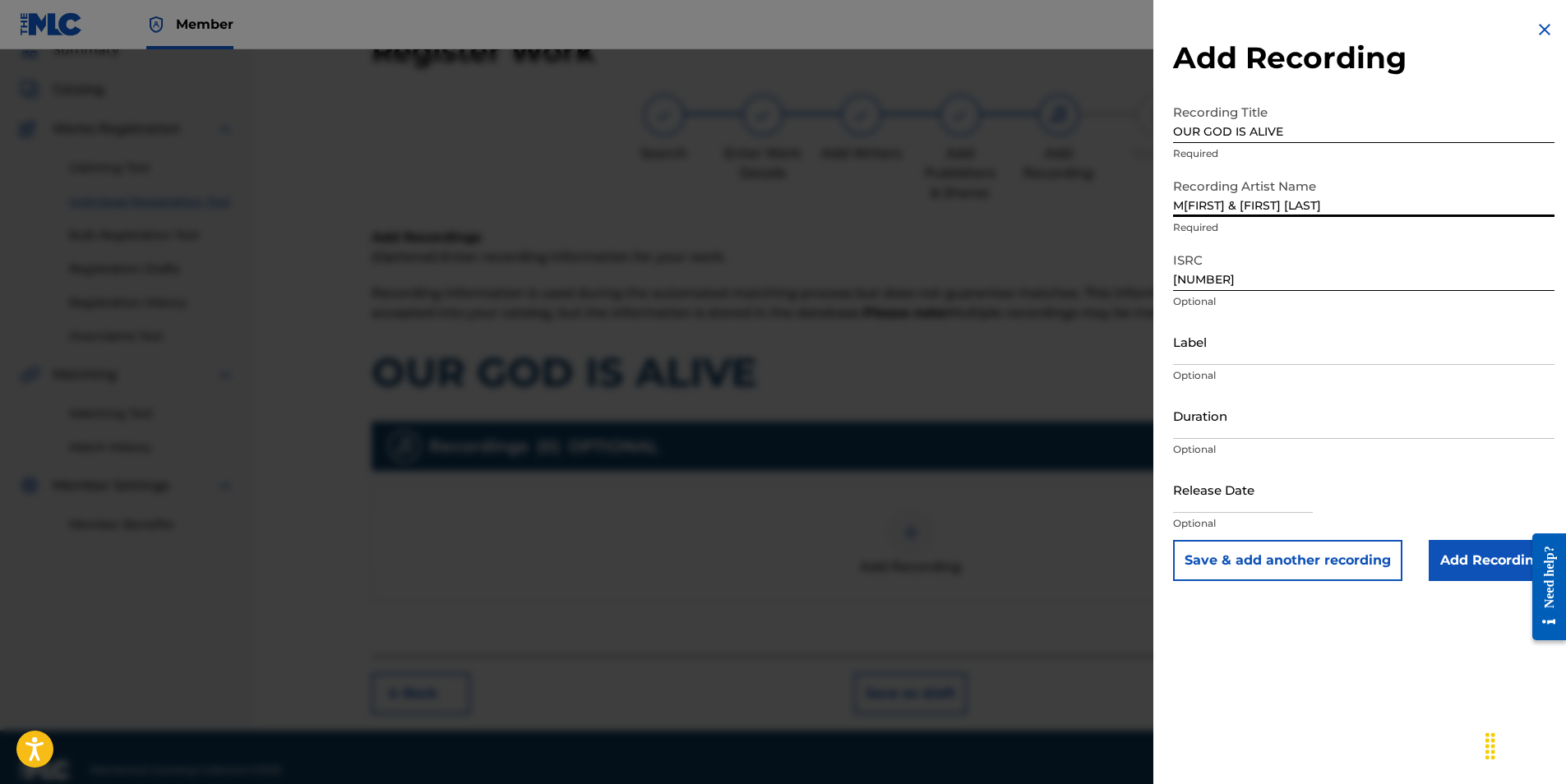 type on "[FIRST] & [FIRST] [LAST]" 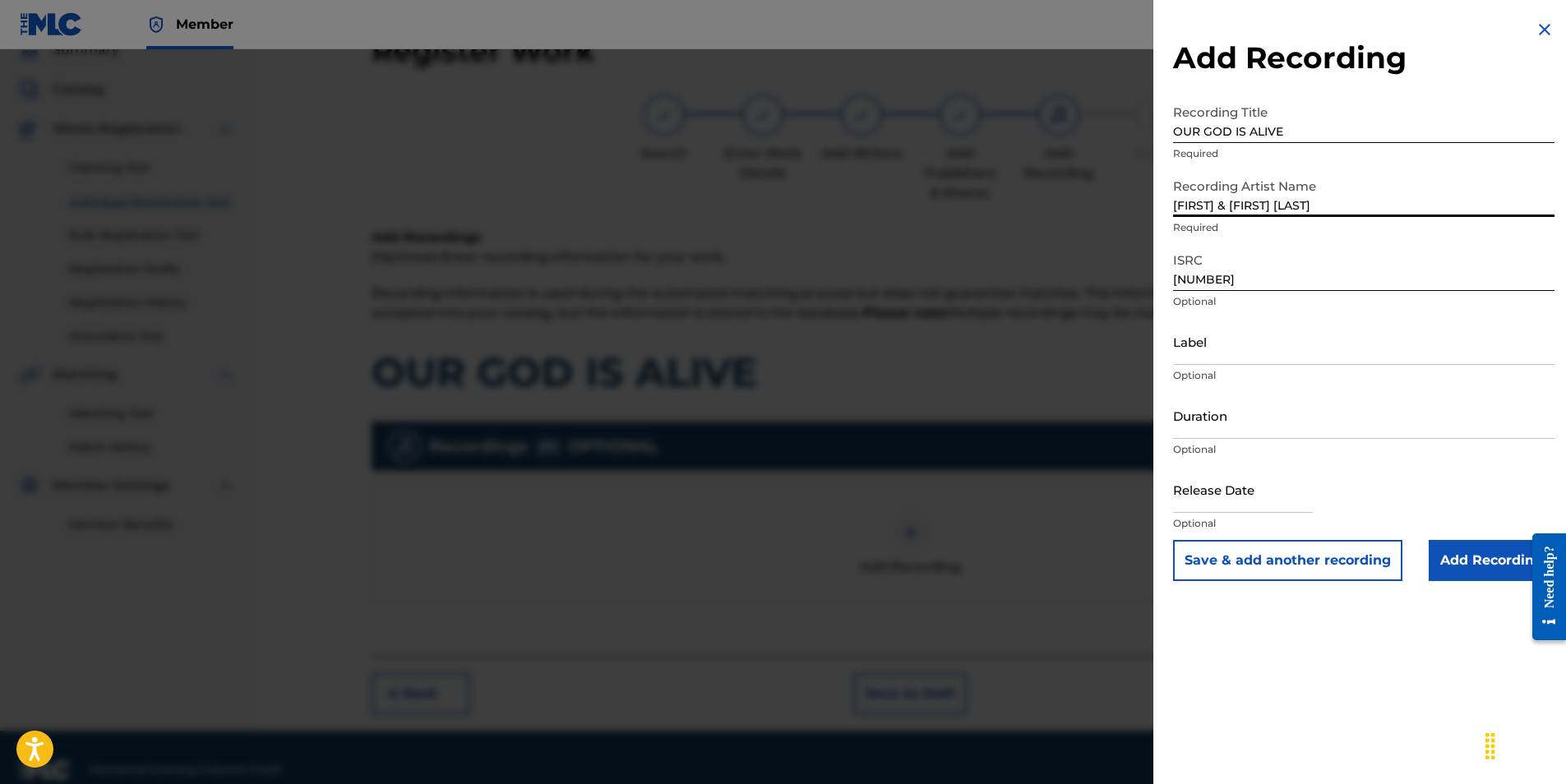type on "04:08" 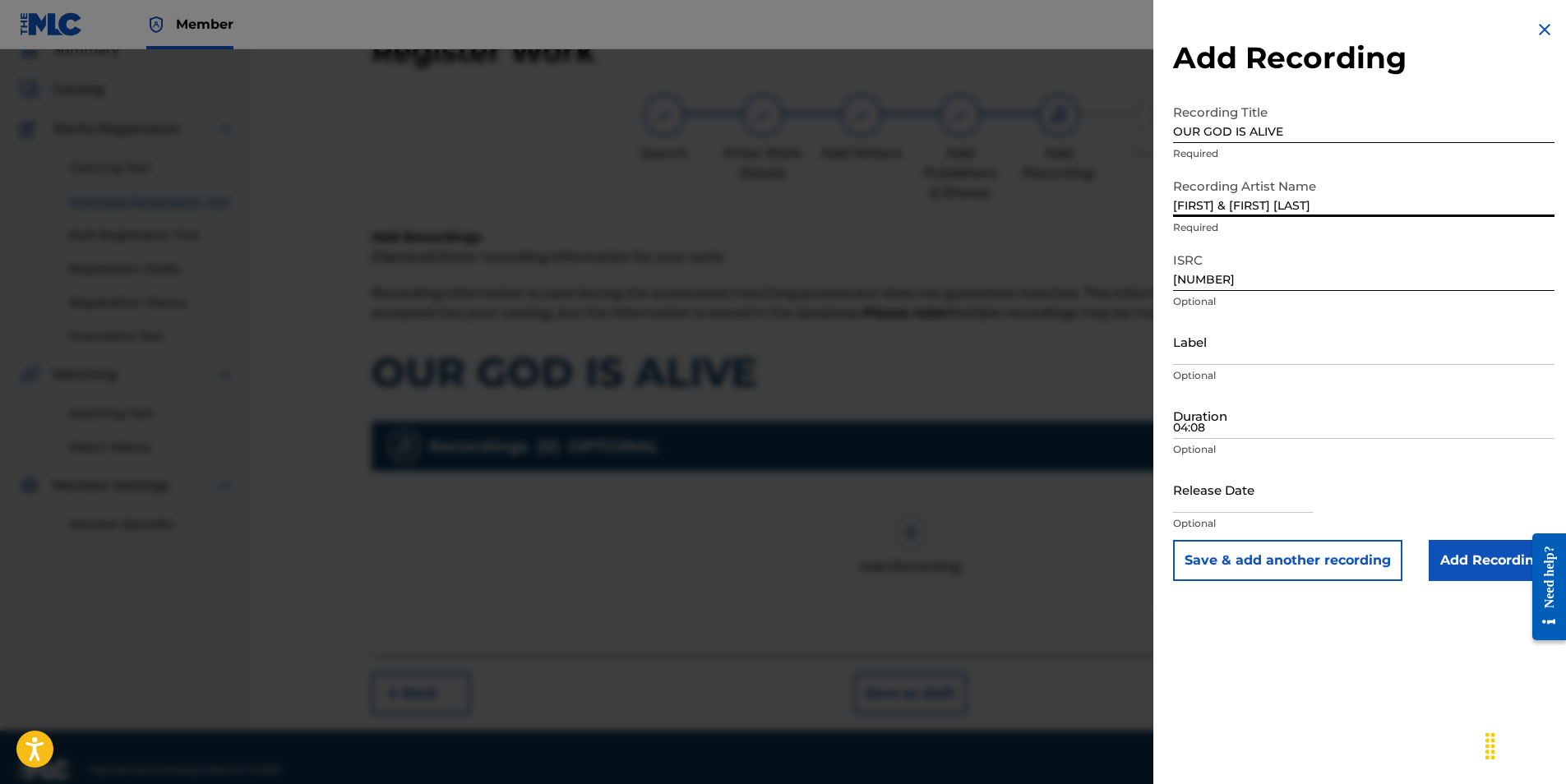 type on "March 10 2008" 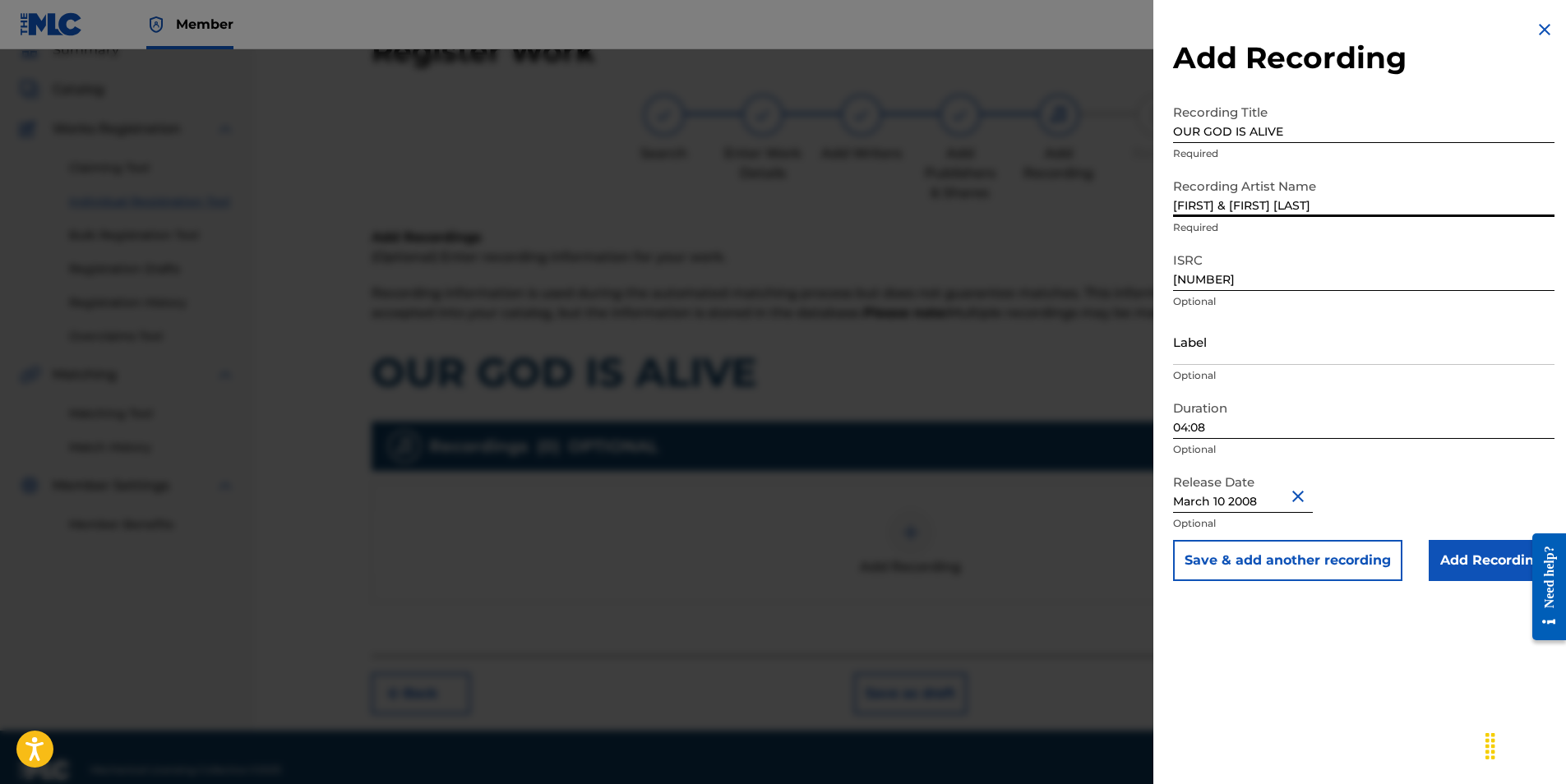 type on "[FIRST] & [FIRST] [LAST]" 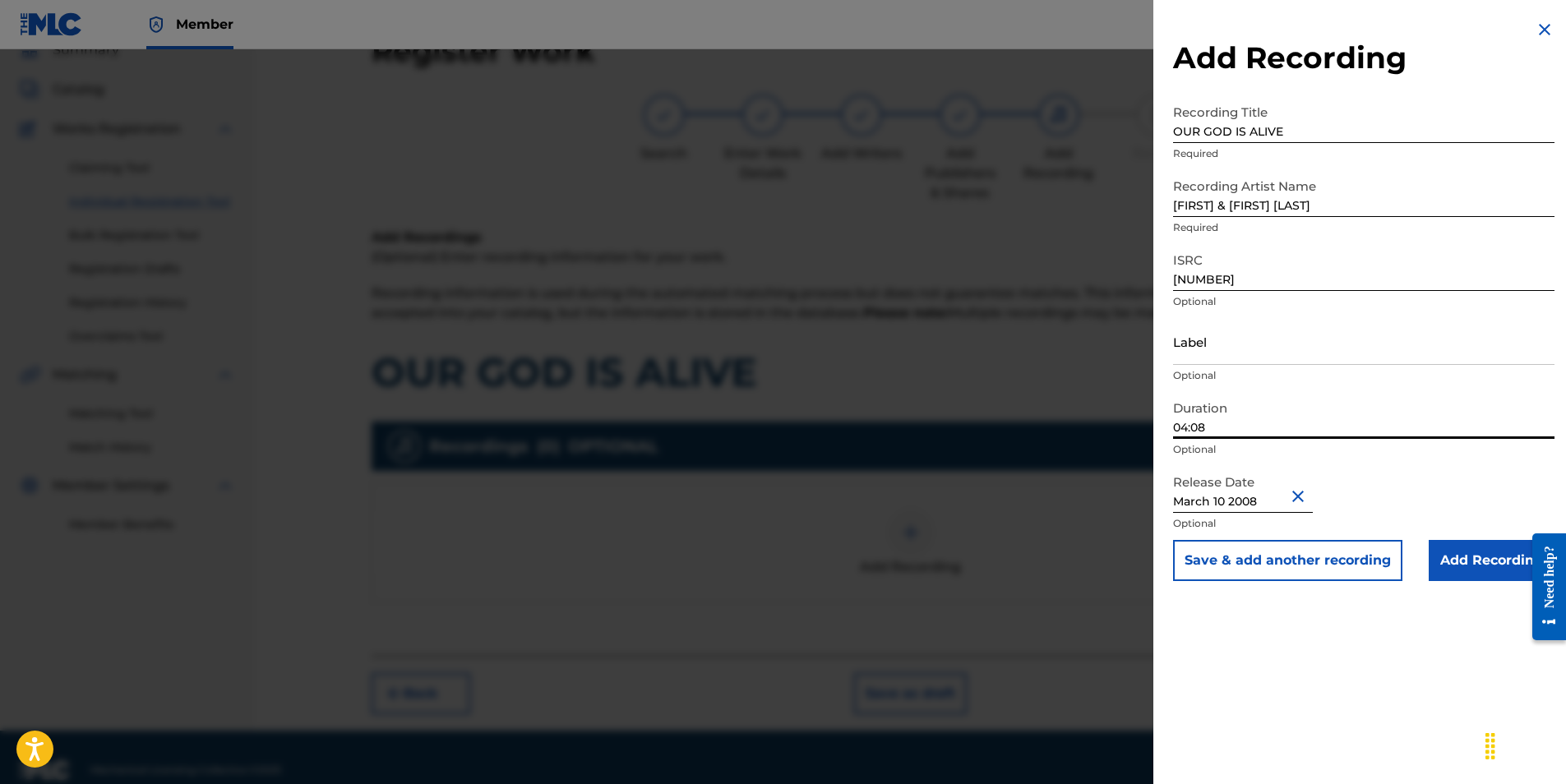 click on "04:08" at bounding box center [1364, 415] 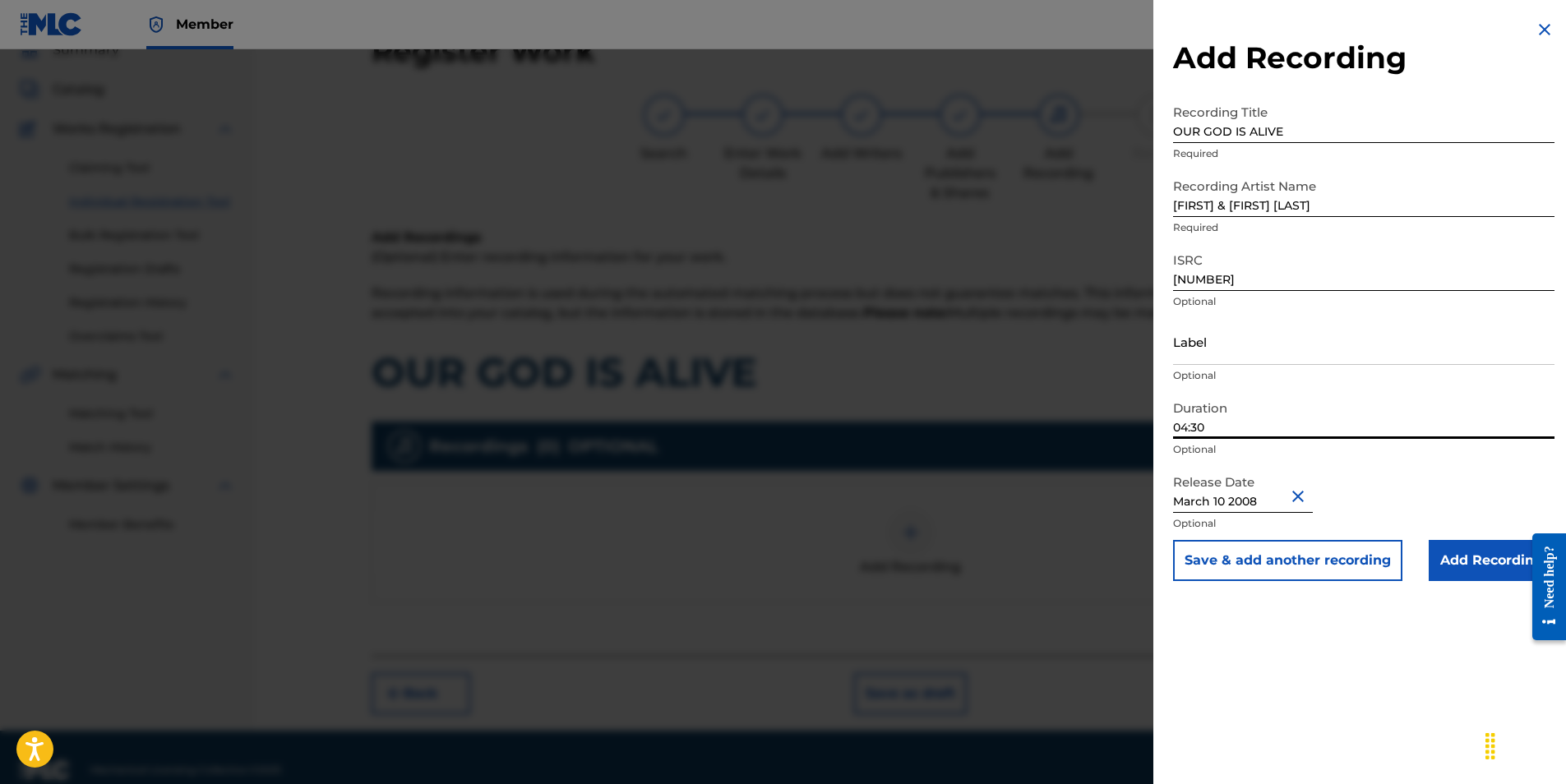 type on "04:30" 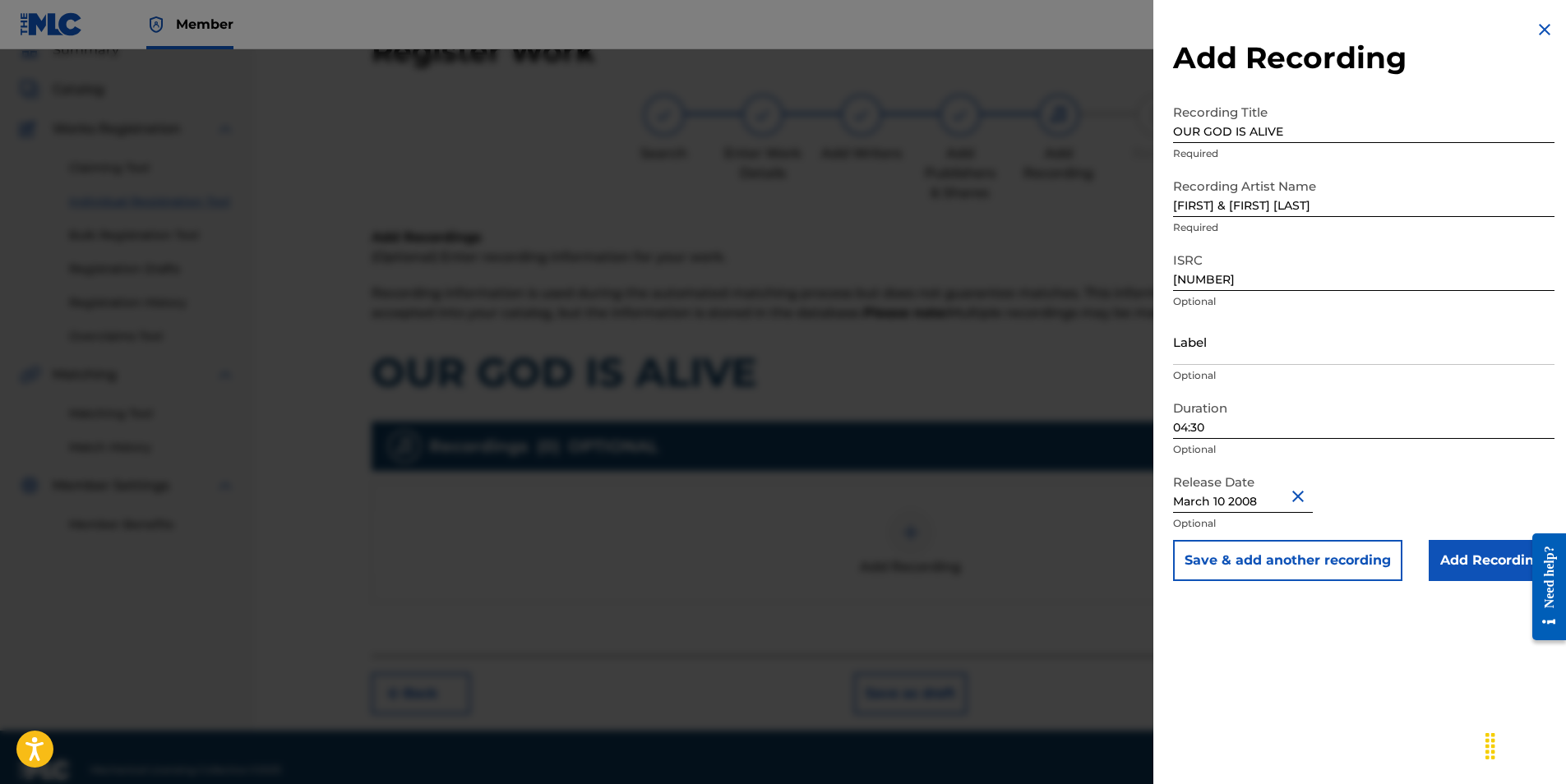click on "Add Recording Recording Title OUR GOD IS ALIVE Required Recording Artist Name [FIRST] & [FIRST] [LAST] Required ISRC GBUEX0700010 Optional Label Optional Duration 04:30 Optional Release Date March 10 2008 Optional Save & add another recording Add Recording" at bounding box center (1364, 300) 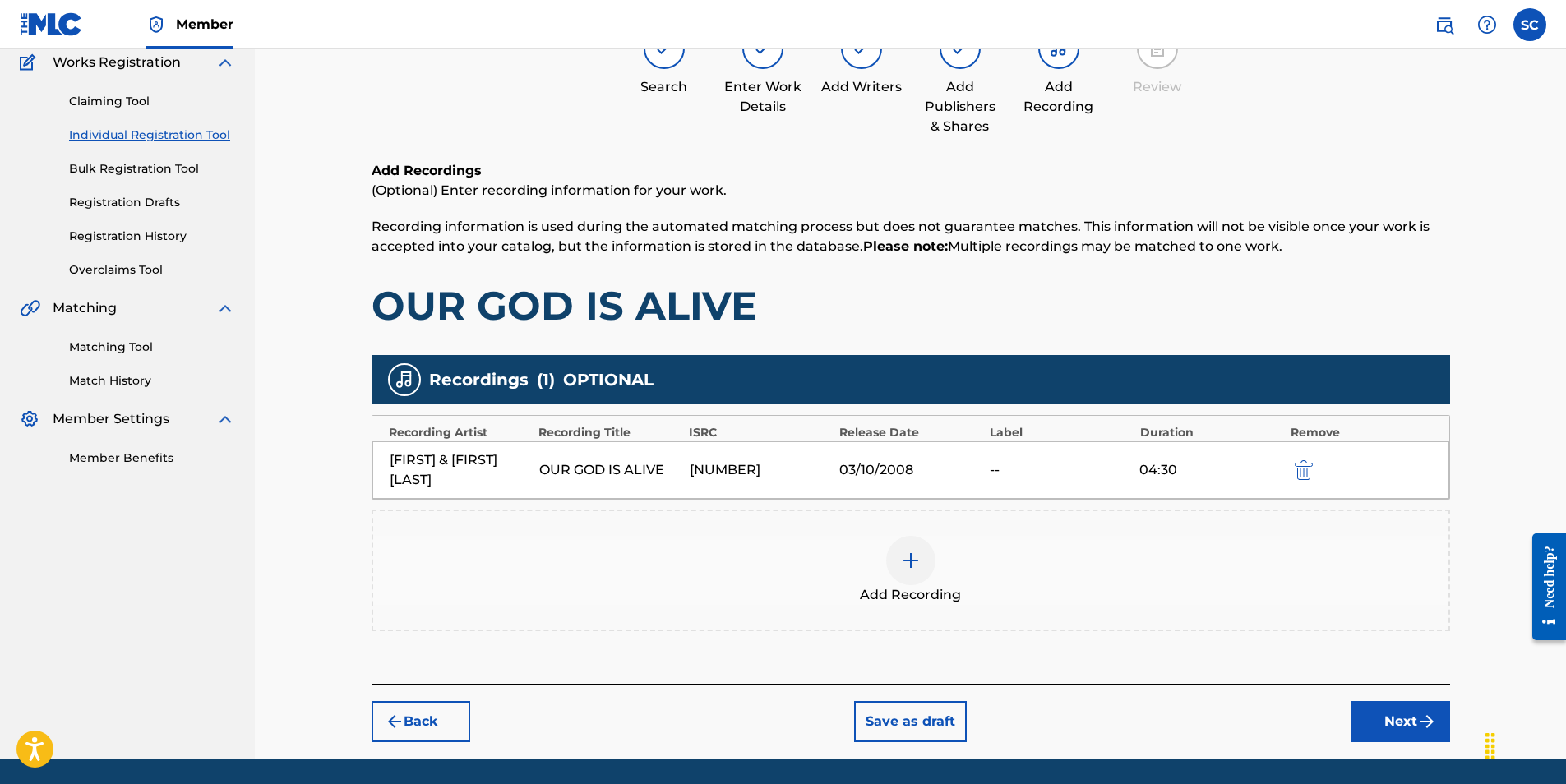 scroll, scrollTop: 112, scrollLeft: 0, axis: vertical 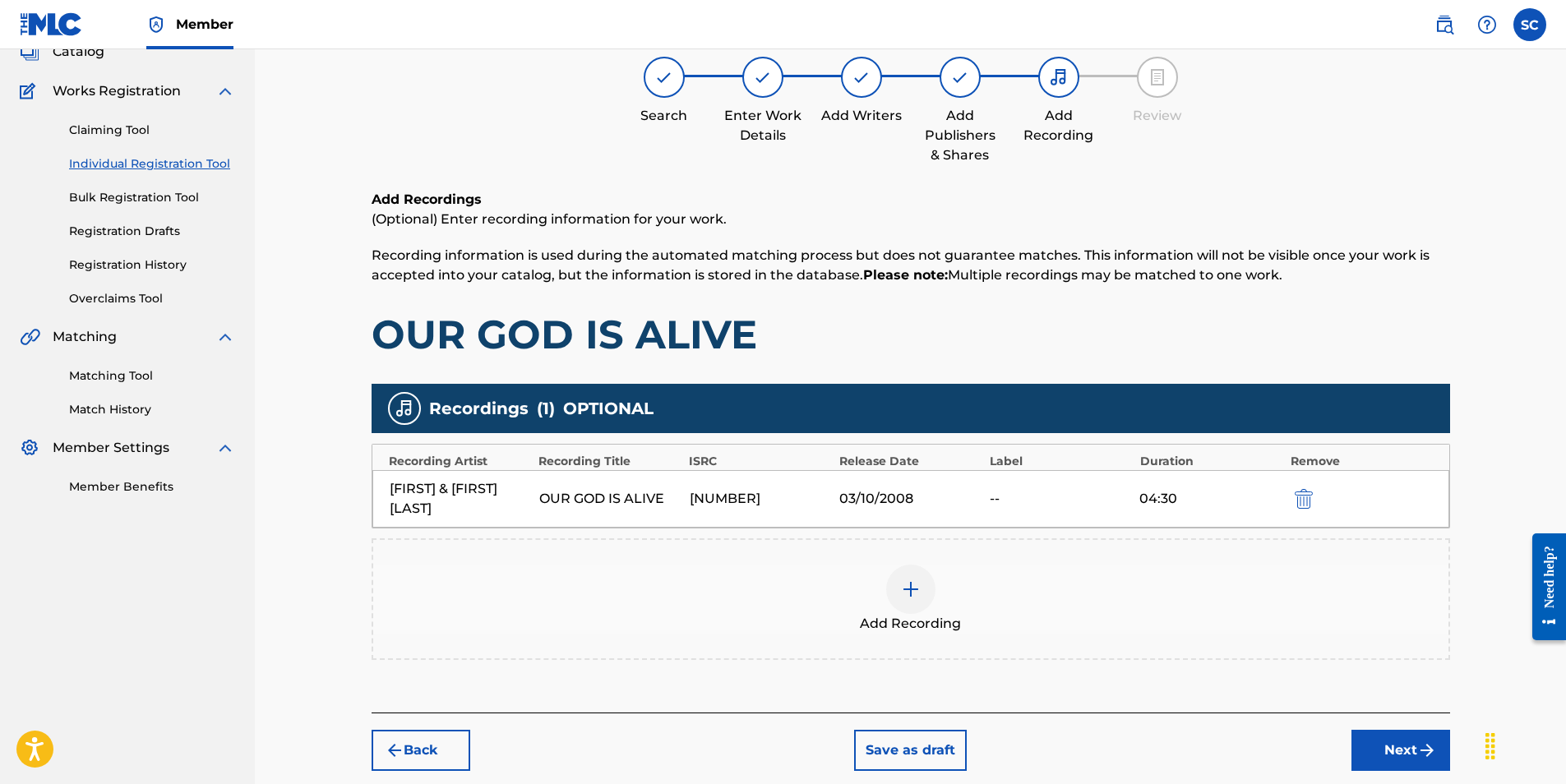 click on "Next" at bounding box center [1401, 750] 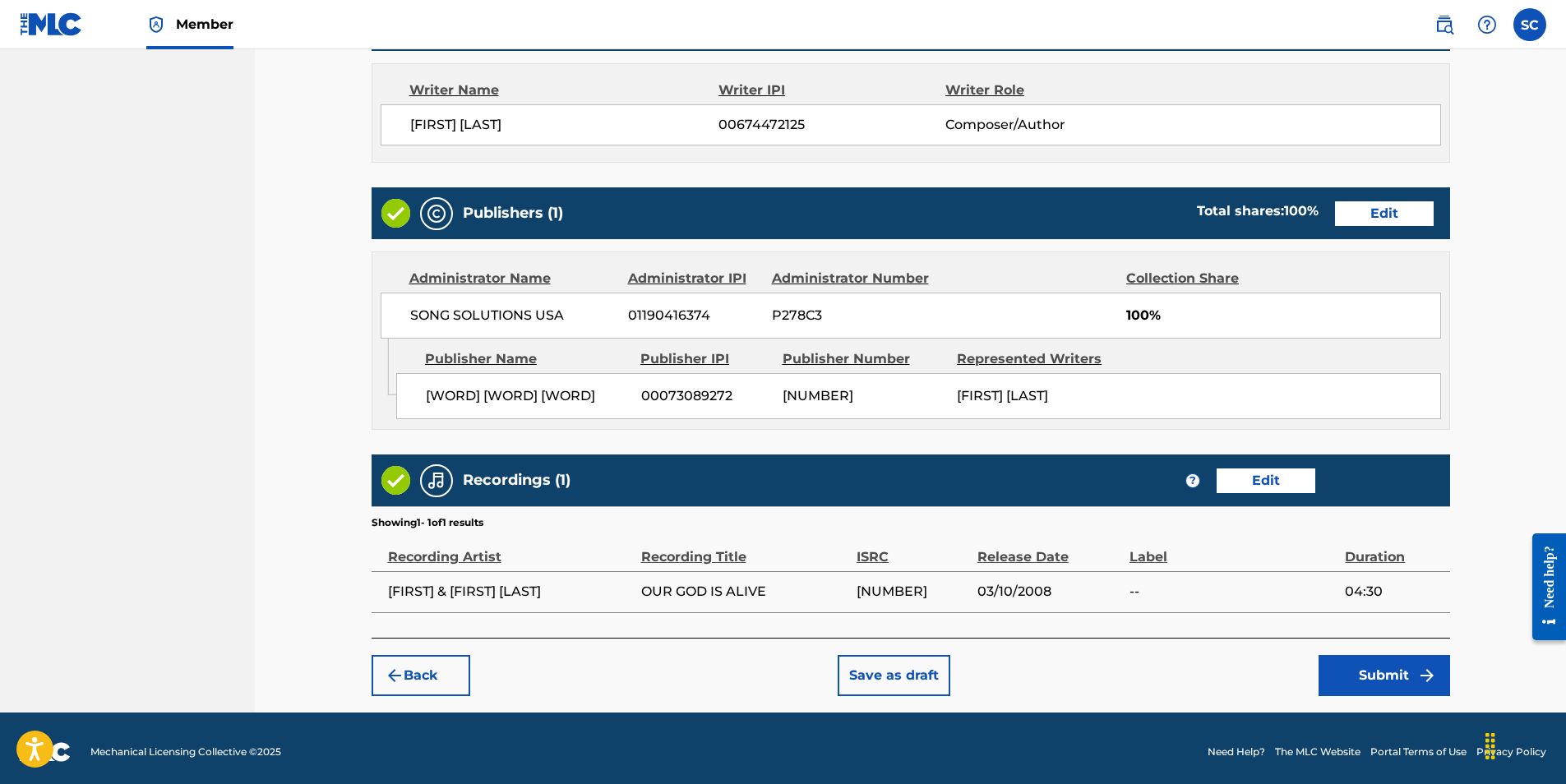 scroll, scrollTop: 713, scrollLeft: 0, axis: vertical 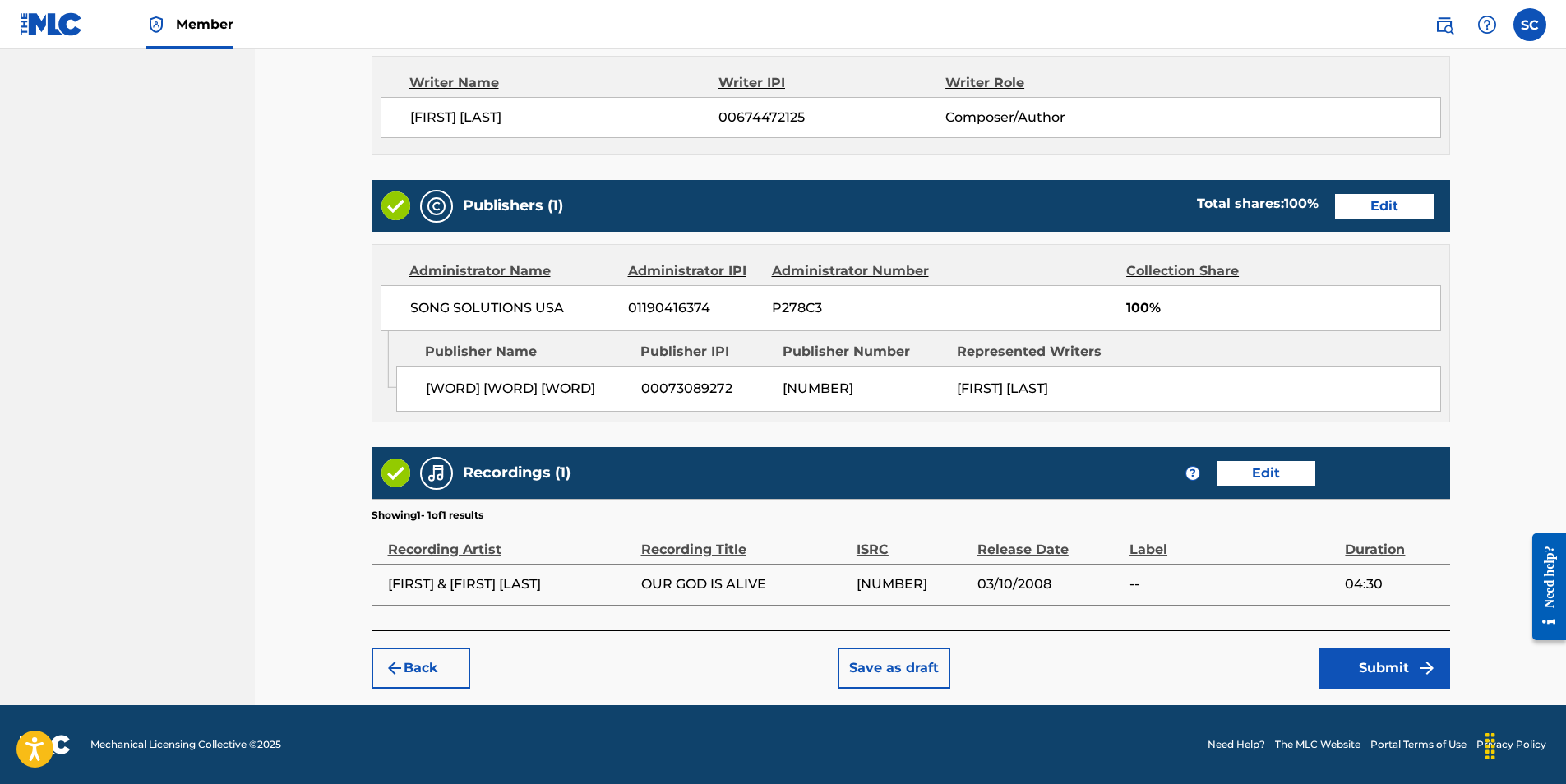 click on "Submit" at bounding box center (1384, 668) 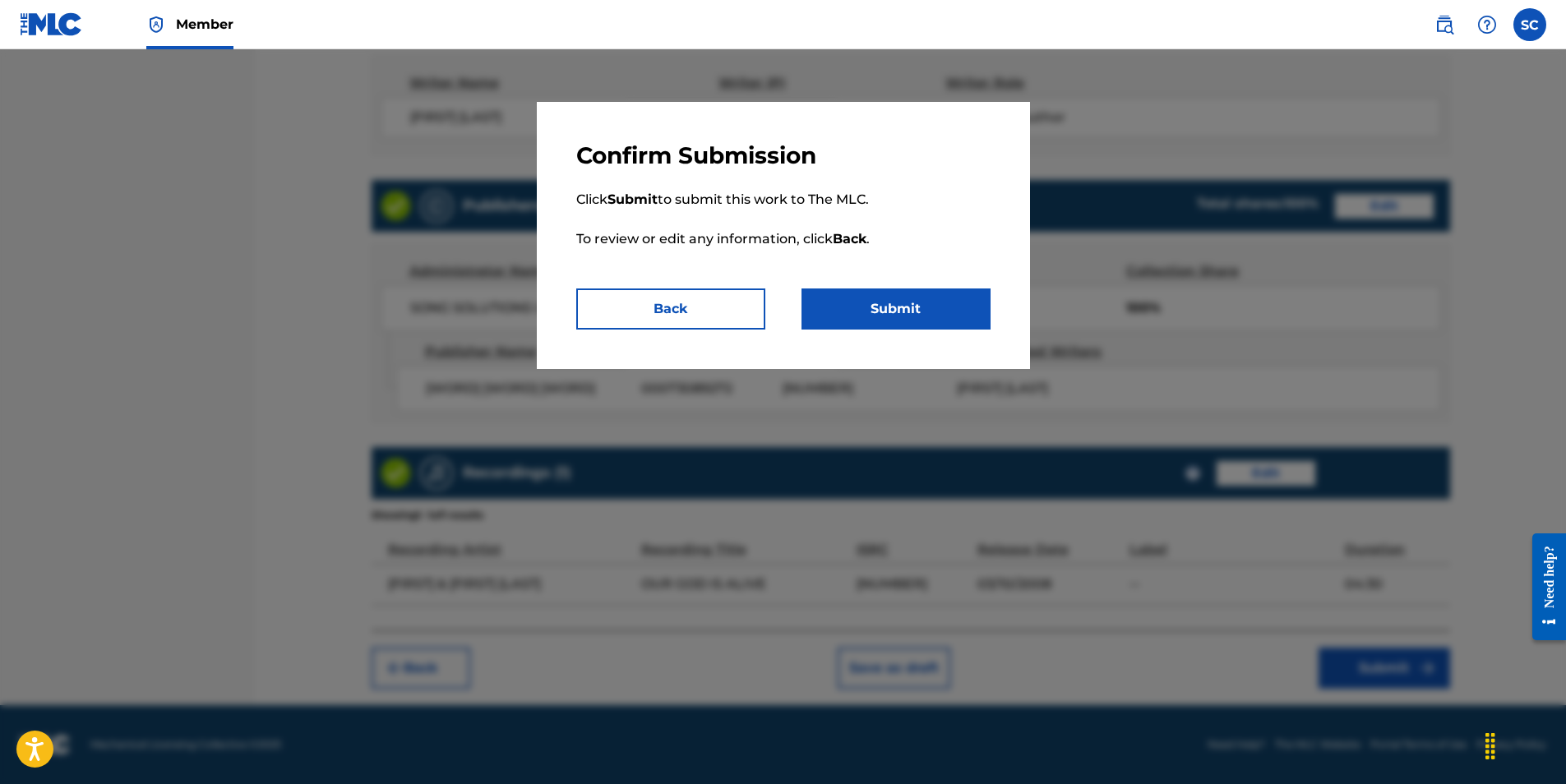 click on "Submit" at bounding box center [896, 309] 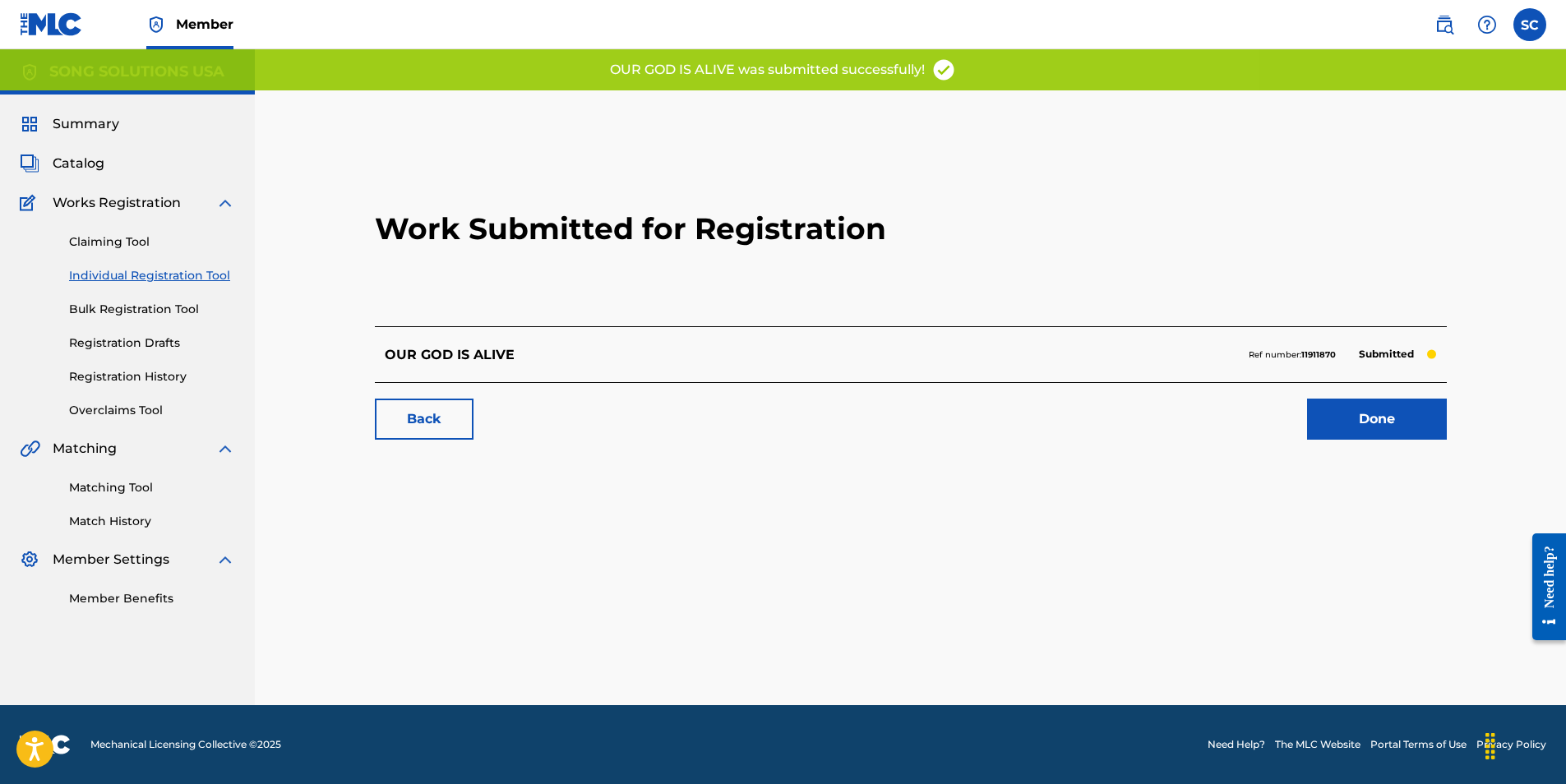 click on "Done" at bounding box center [1377, 419] 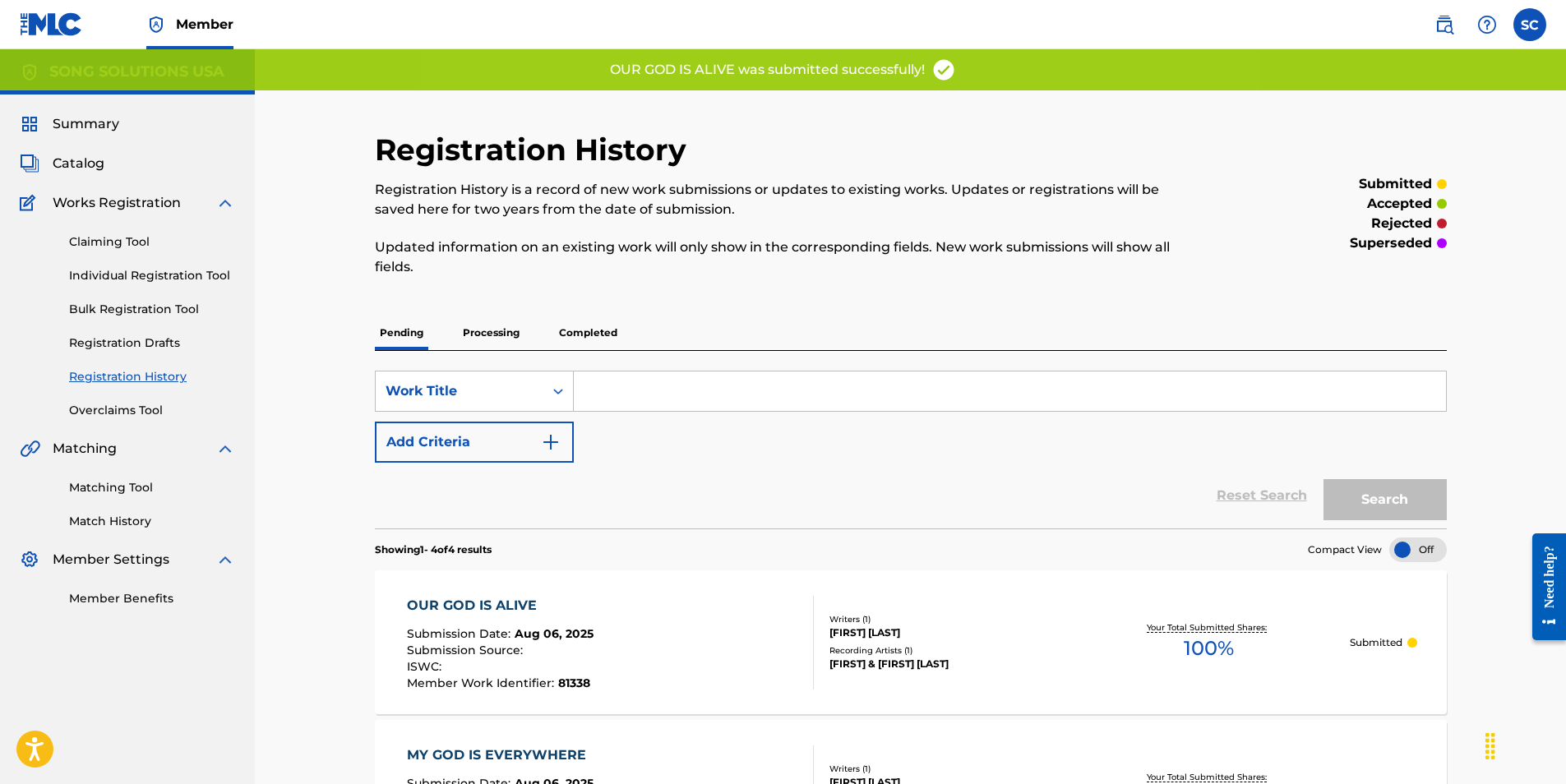 click on "Individual Registration Tool" at bounding box center (152, 275) 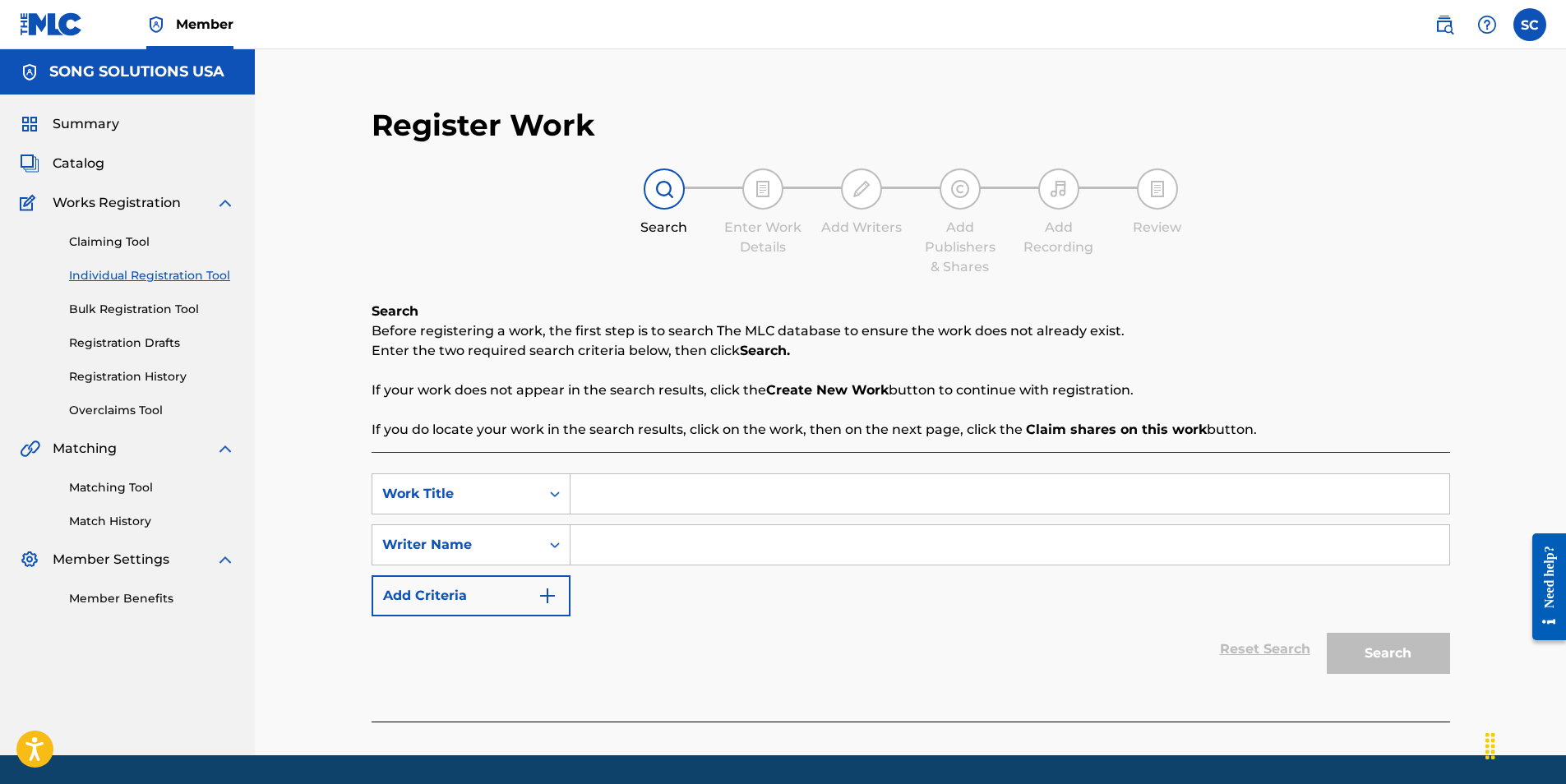 click on "SearchWithCriteriae35f010b-5b10-4e45-b1c6-d66500435ebd Work Title SearchWithCriteria28a962d7-57ad-40de-b22f-5a9046652e3b Writer Name Add Criteria" at bounding box center (911, 545) 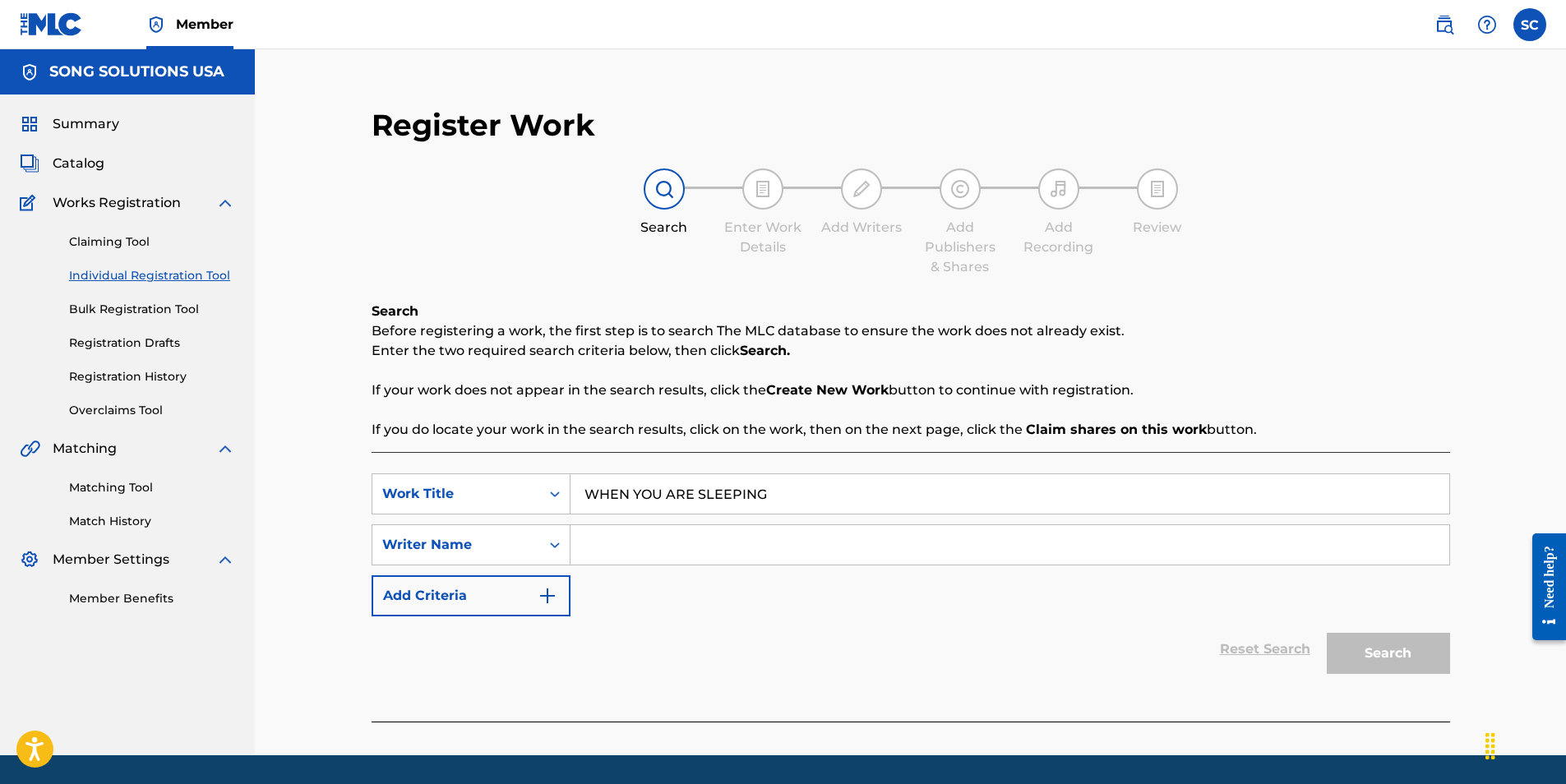 type on "WHEN YOU ARE SLEEPING" 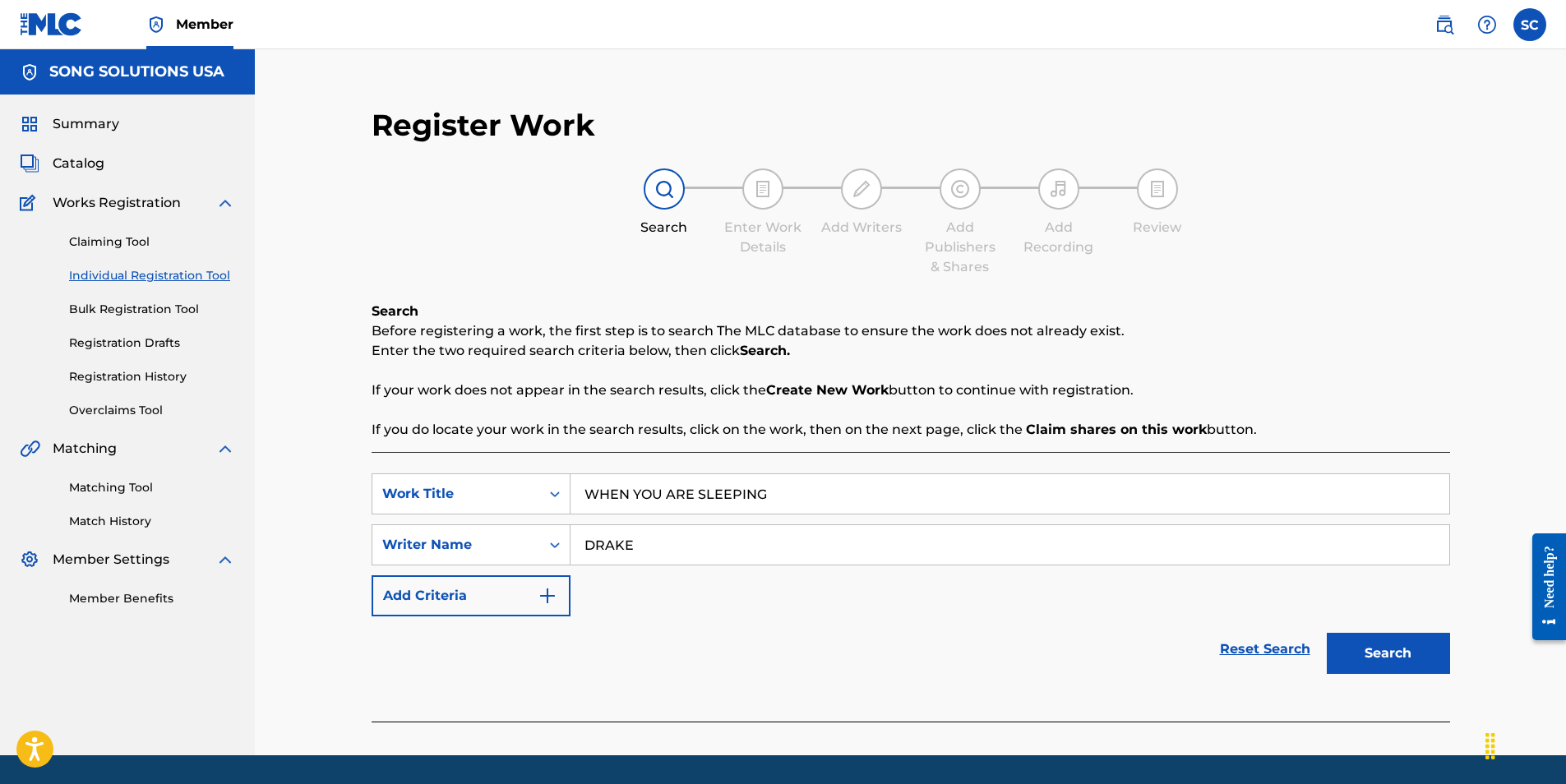type on "DRAKE" 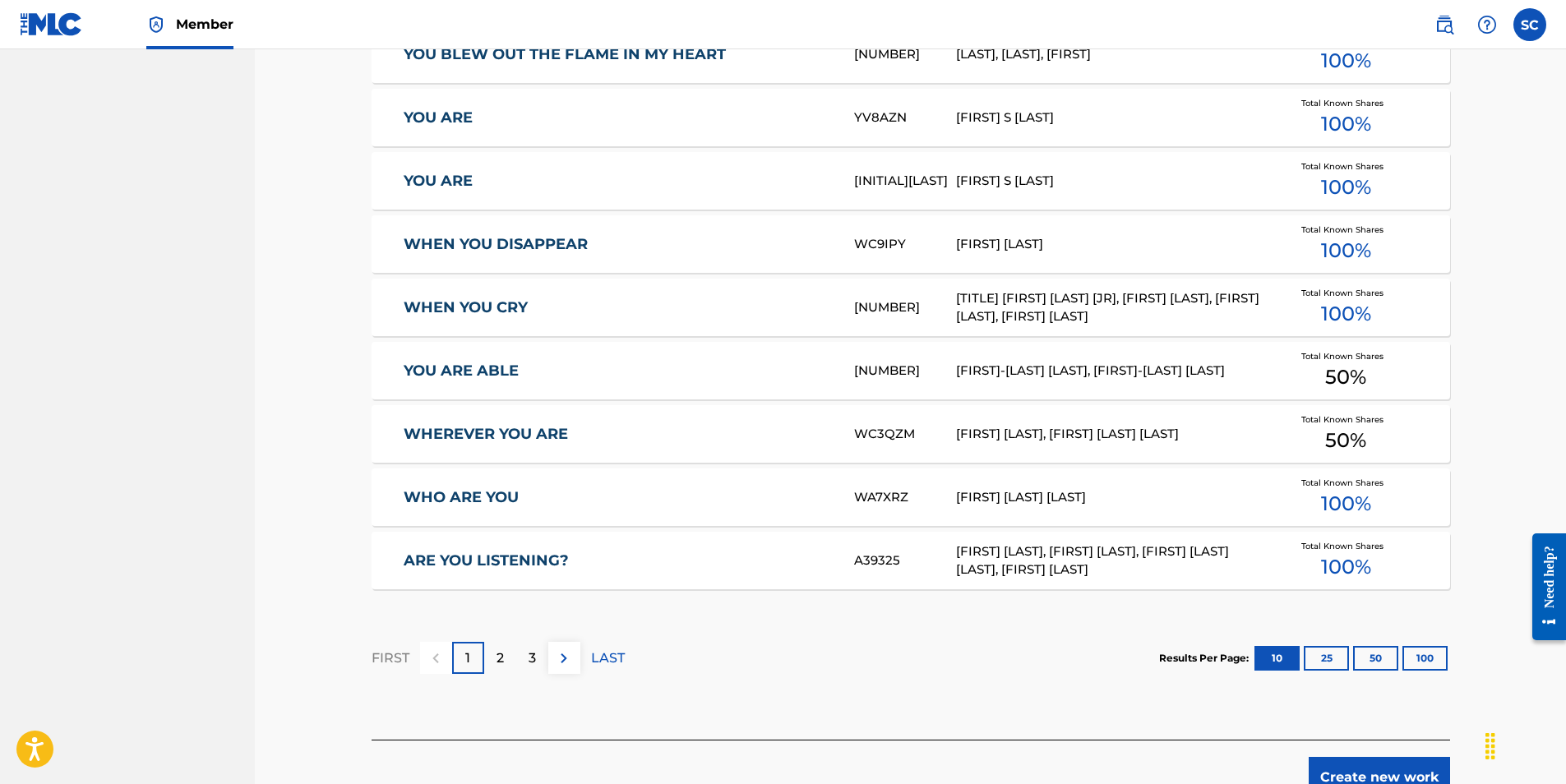 scroll, scrollTop: 931, scrollLeft: 0, axis: vertical 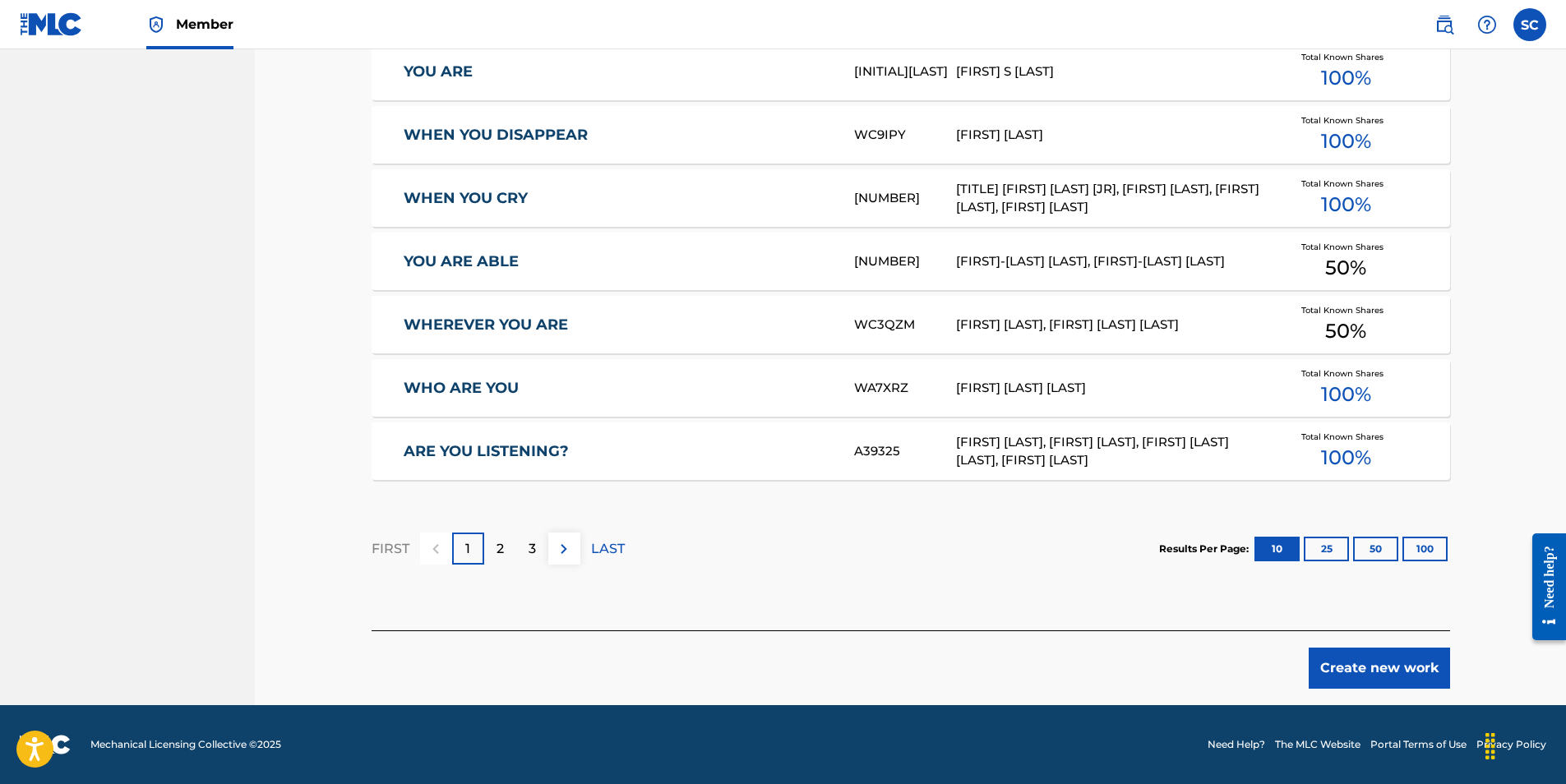 click on "Create new work" at bounding box center [1379, 668] 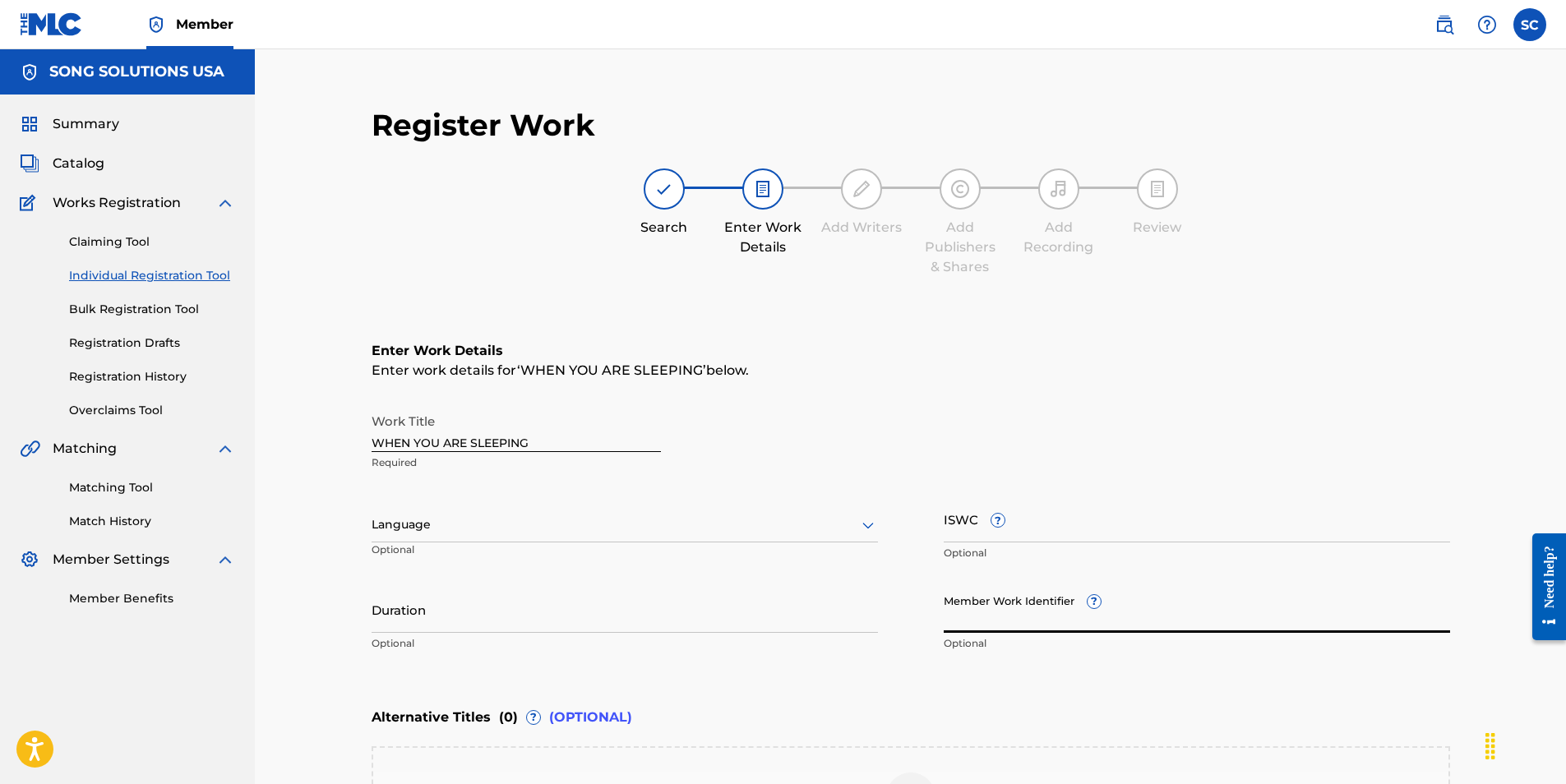 click on "Member Work Identifier   ?" at bounding box center (1197, 609) 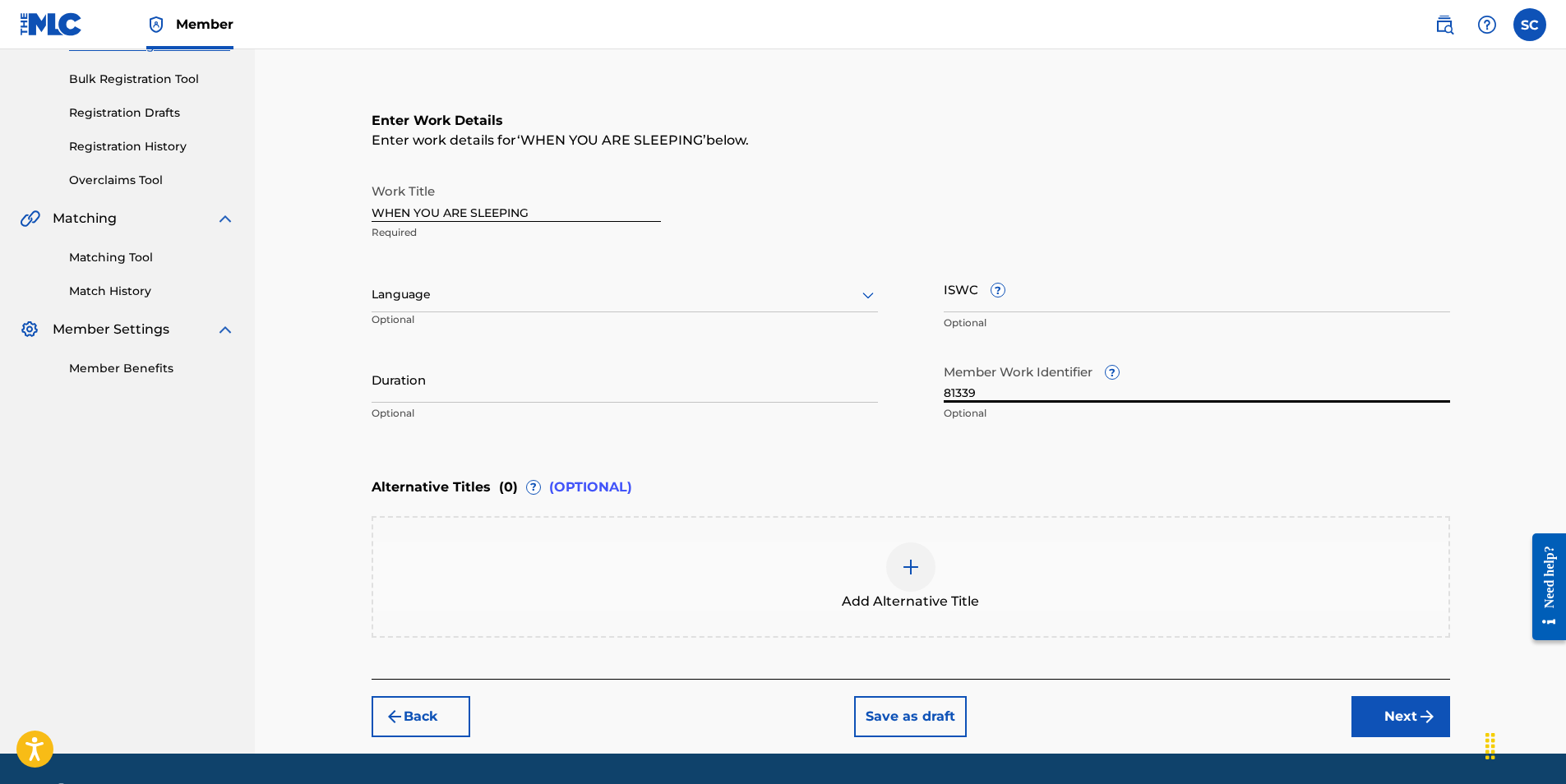 scroll, scrollTop: 247, scrollLeft: 0, axis: vertical 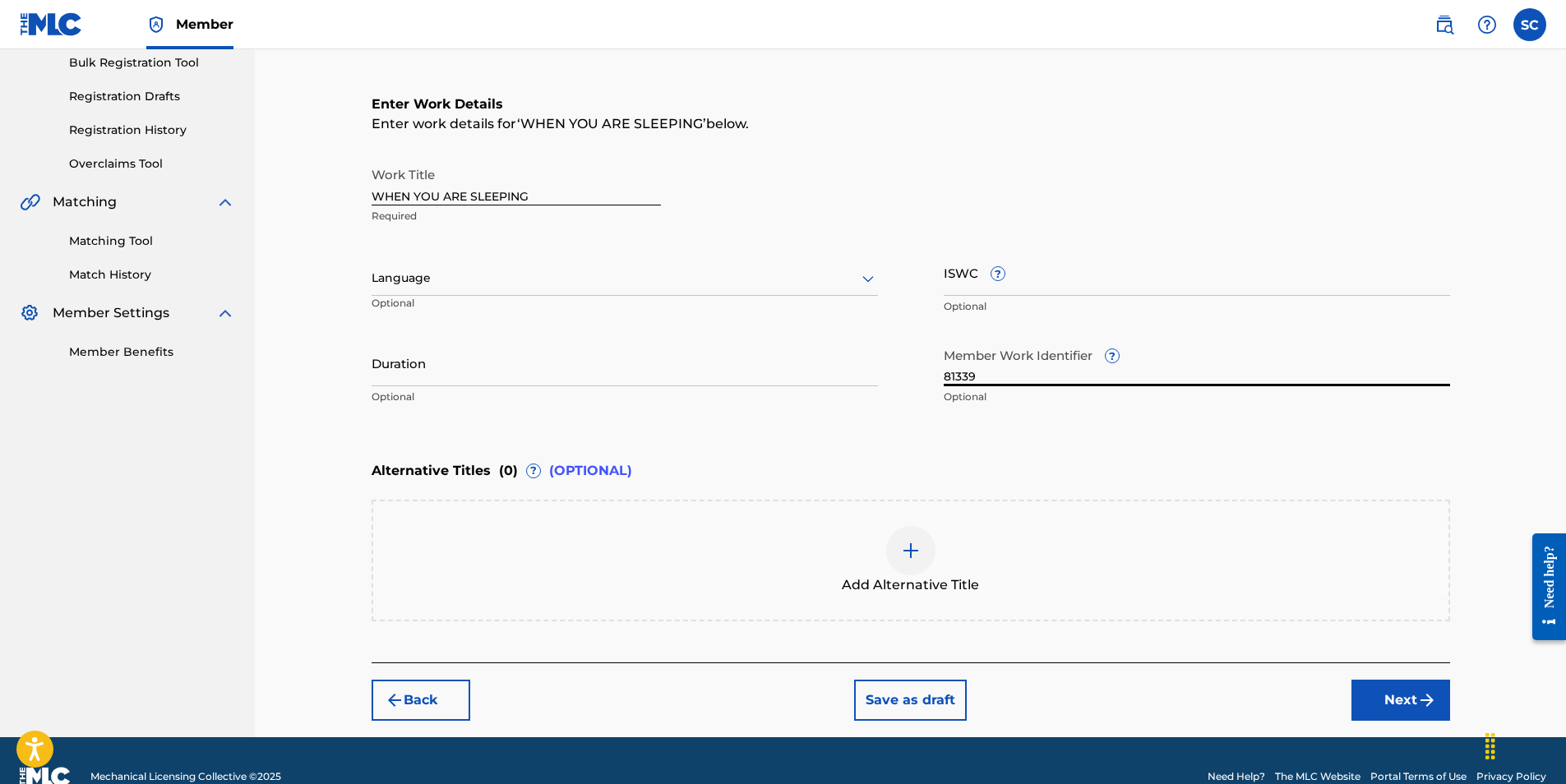 type on "81339" 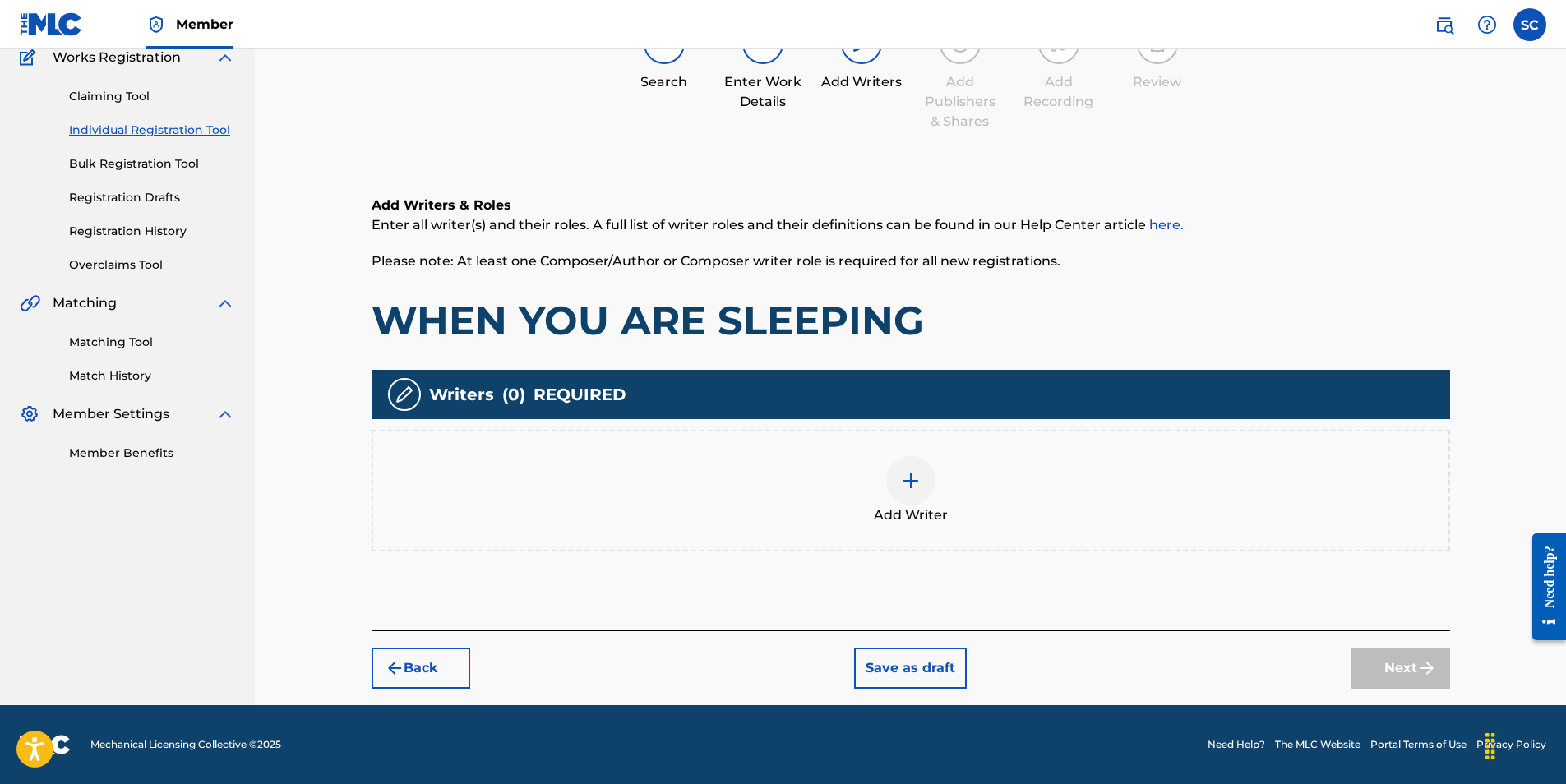 scroll, scrollTop: 74, scrollLeft: 0, axis: vertical 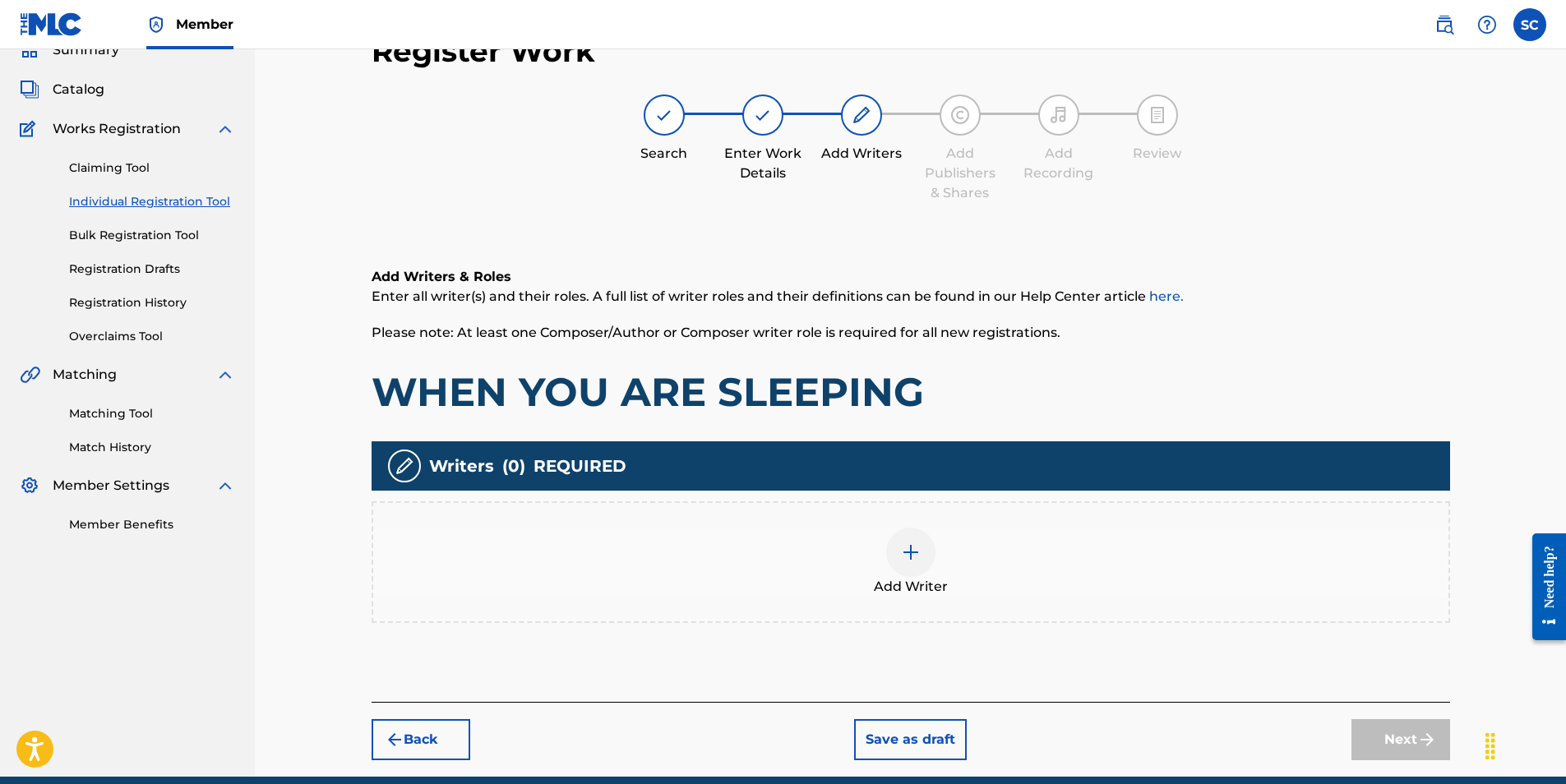 click at bounding box center (911, 552) 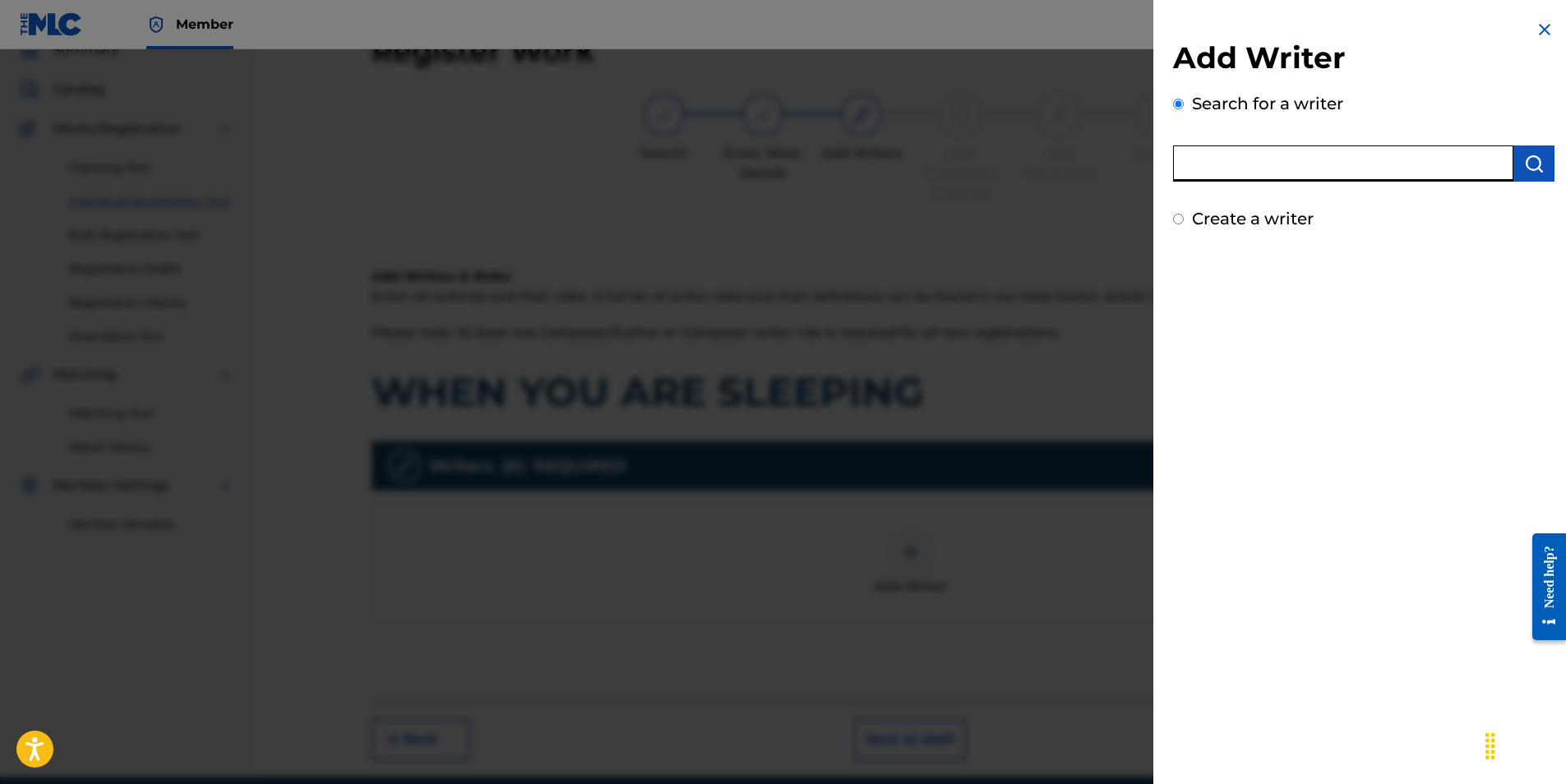 click at bounding box center [1343, 164] 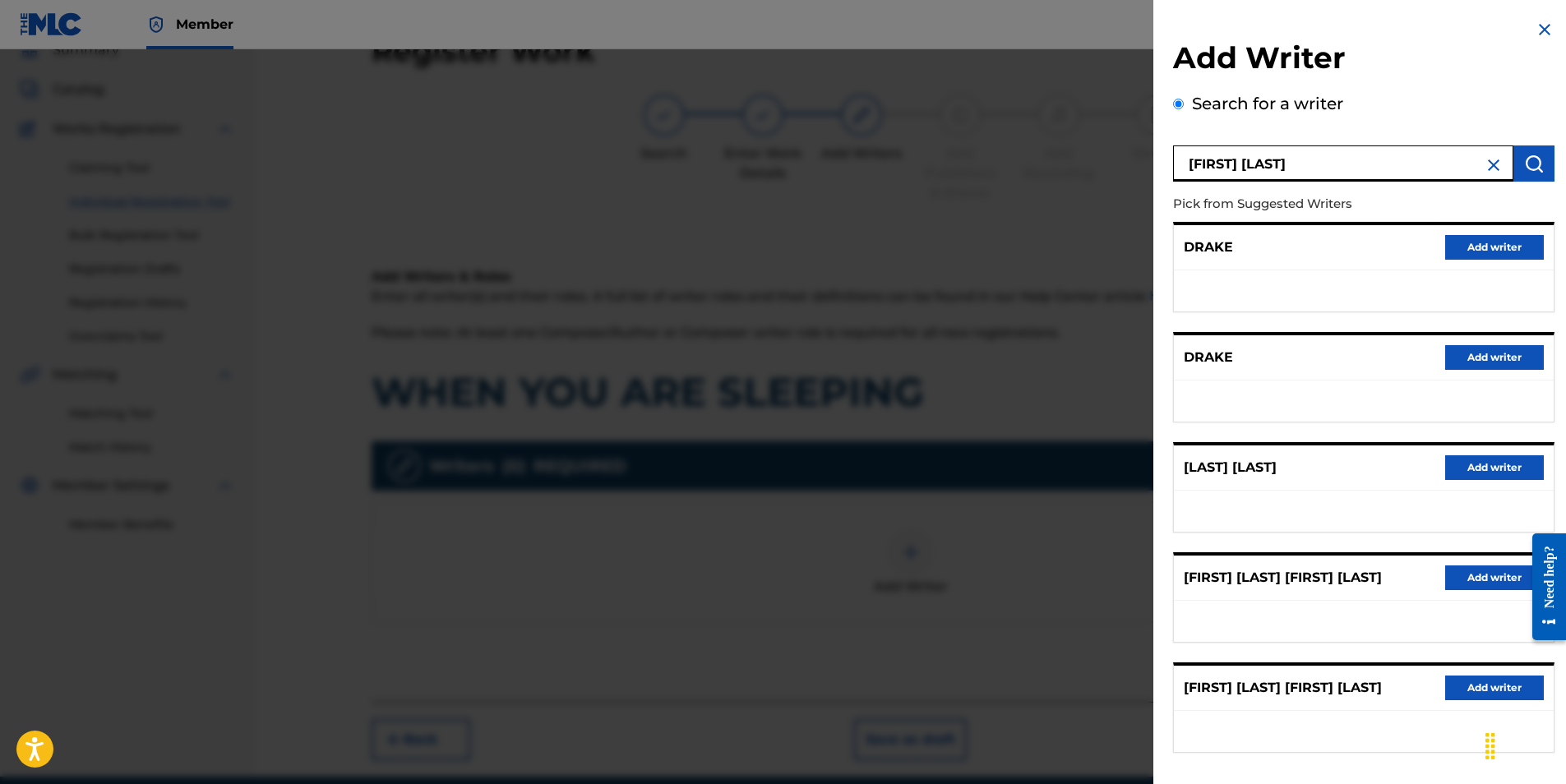 click on "[FIRST] [LAST]" at bounding box center (1343, 164) 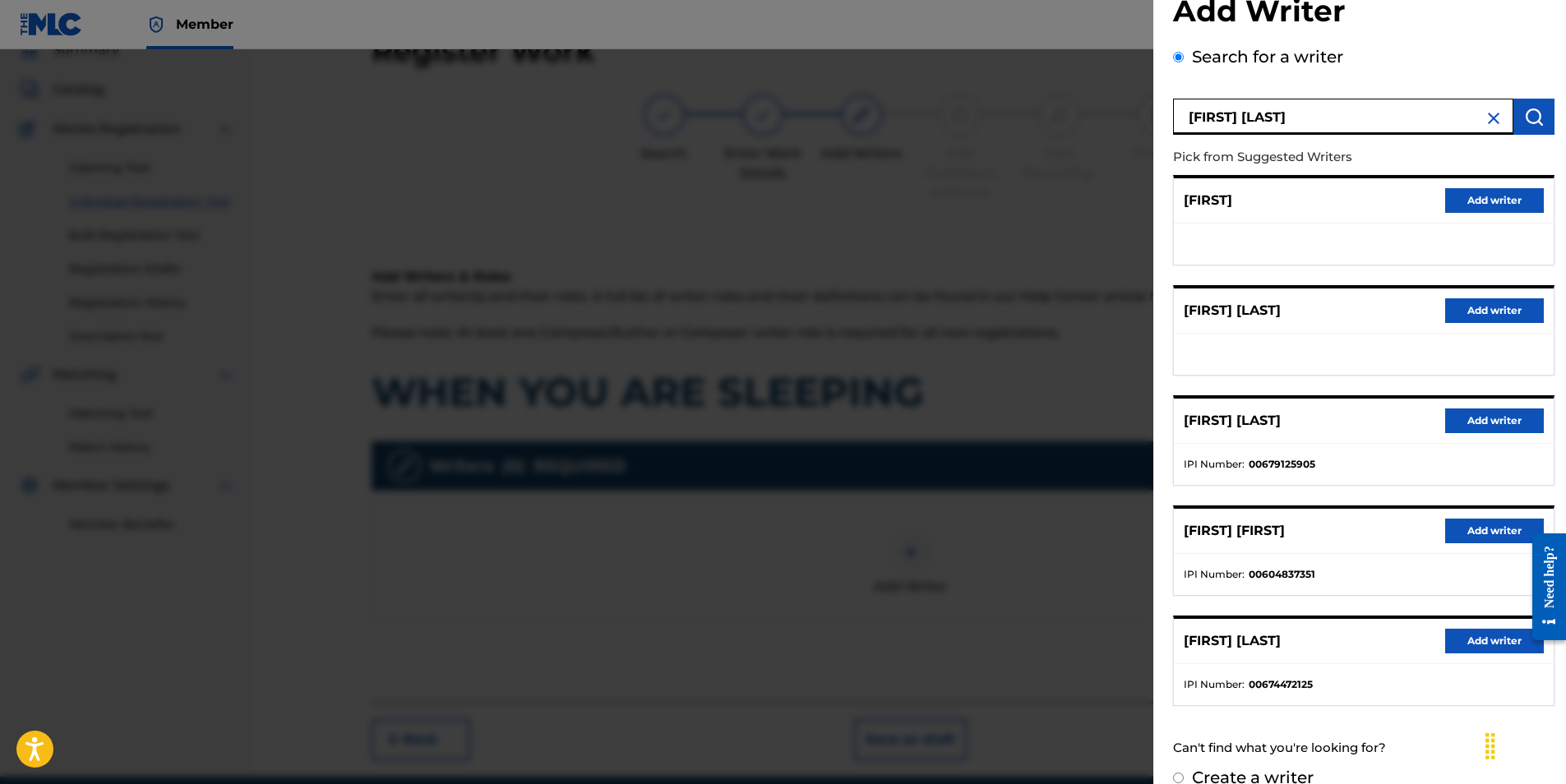 scroll, scrollTop: 72, scrollLeft: 0, axis: vertical 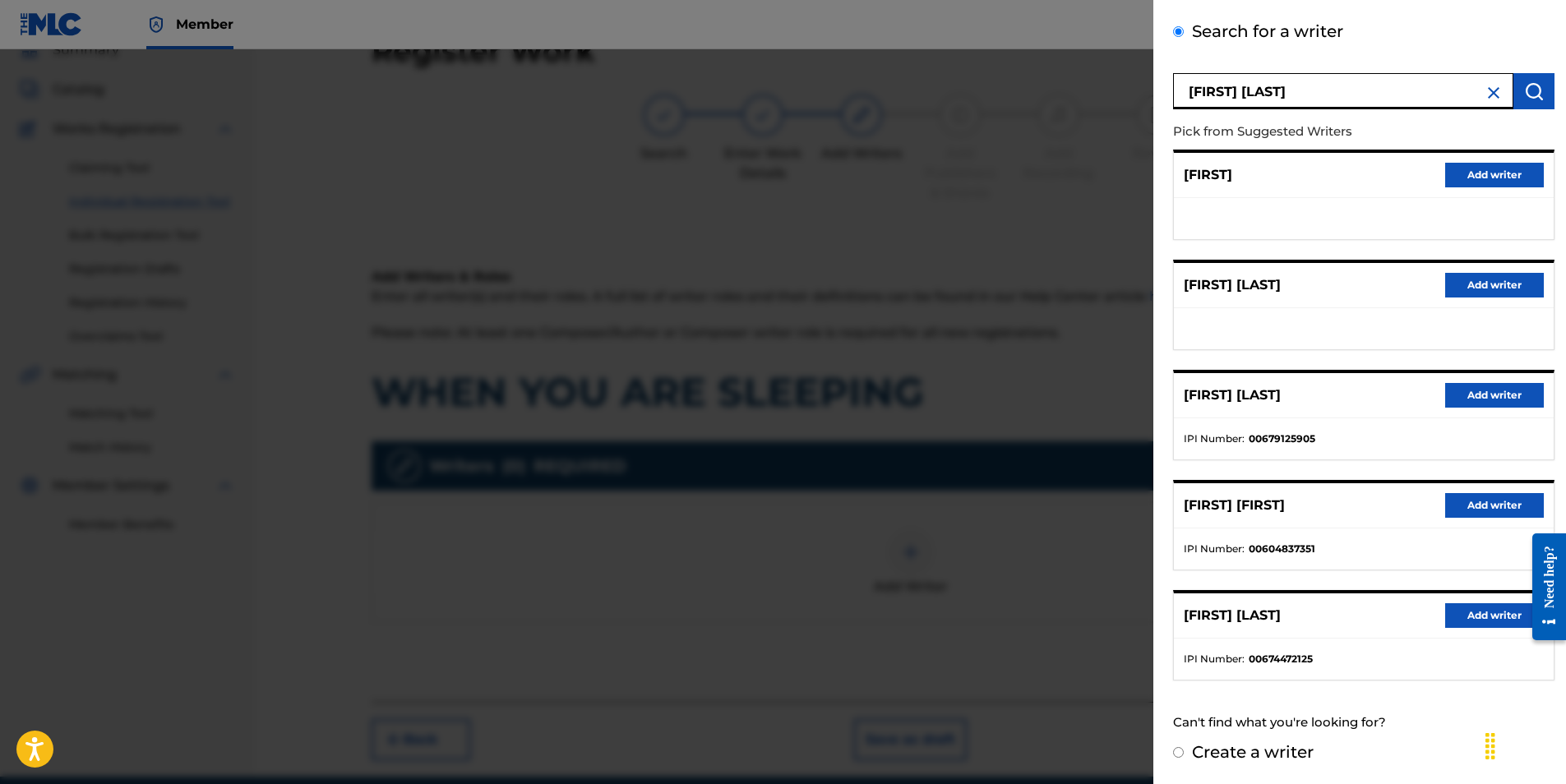 click on "Add writer" at bounding box center (1494, 616) 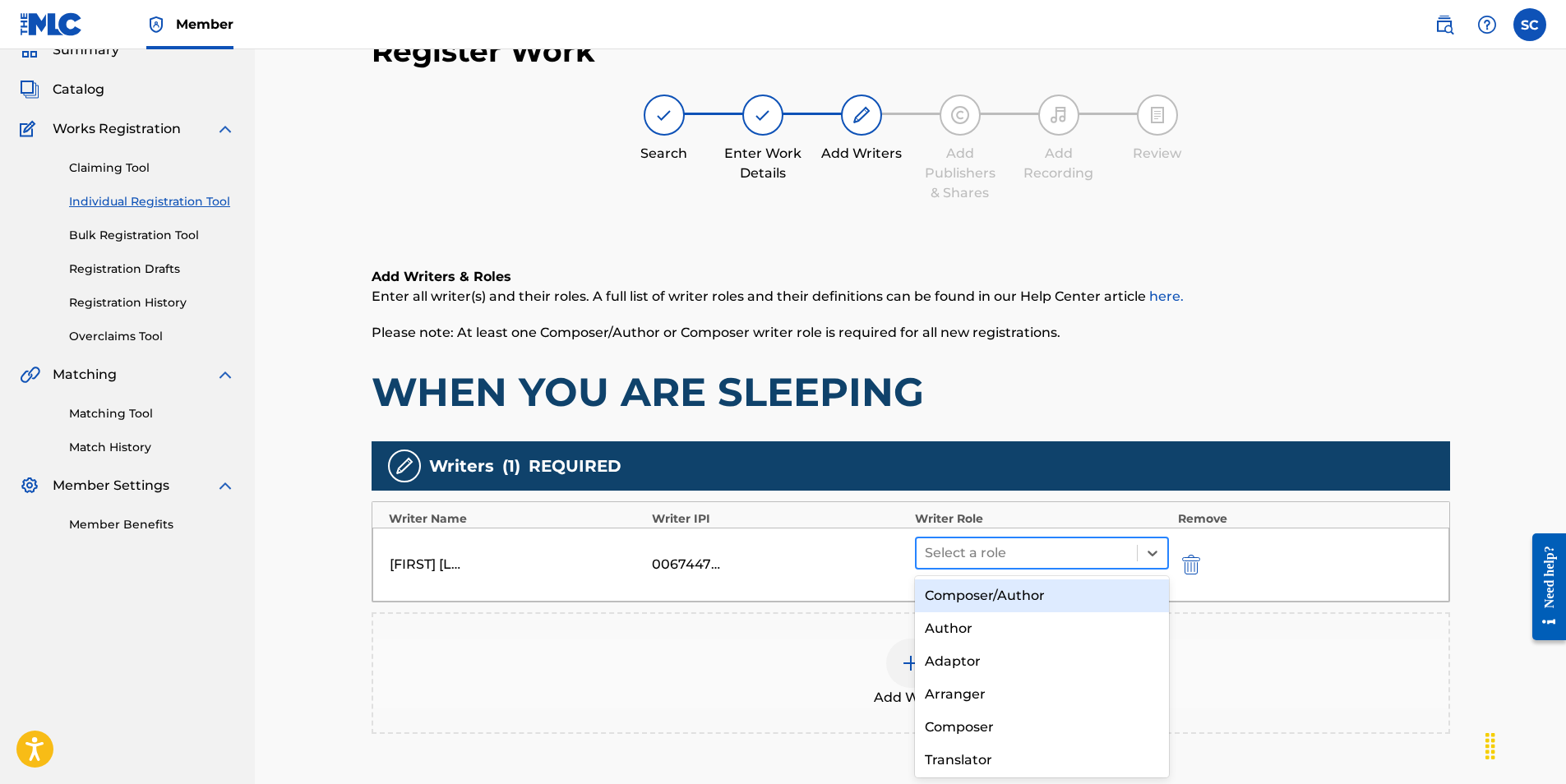 click at bounding box center [1027, 553] 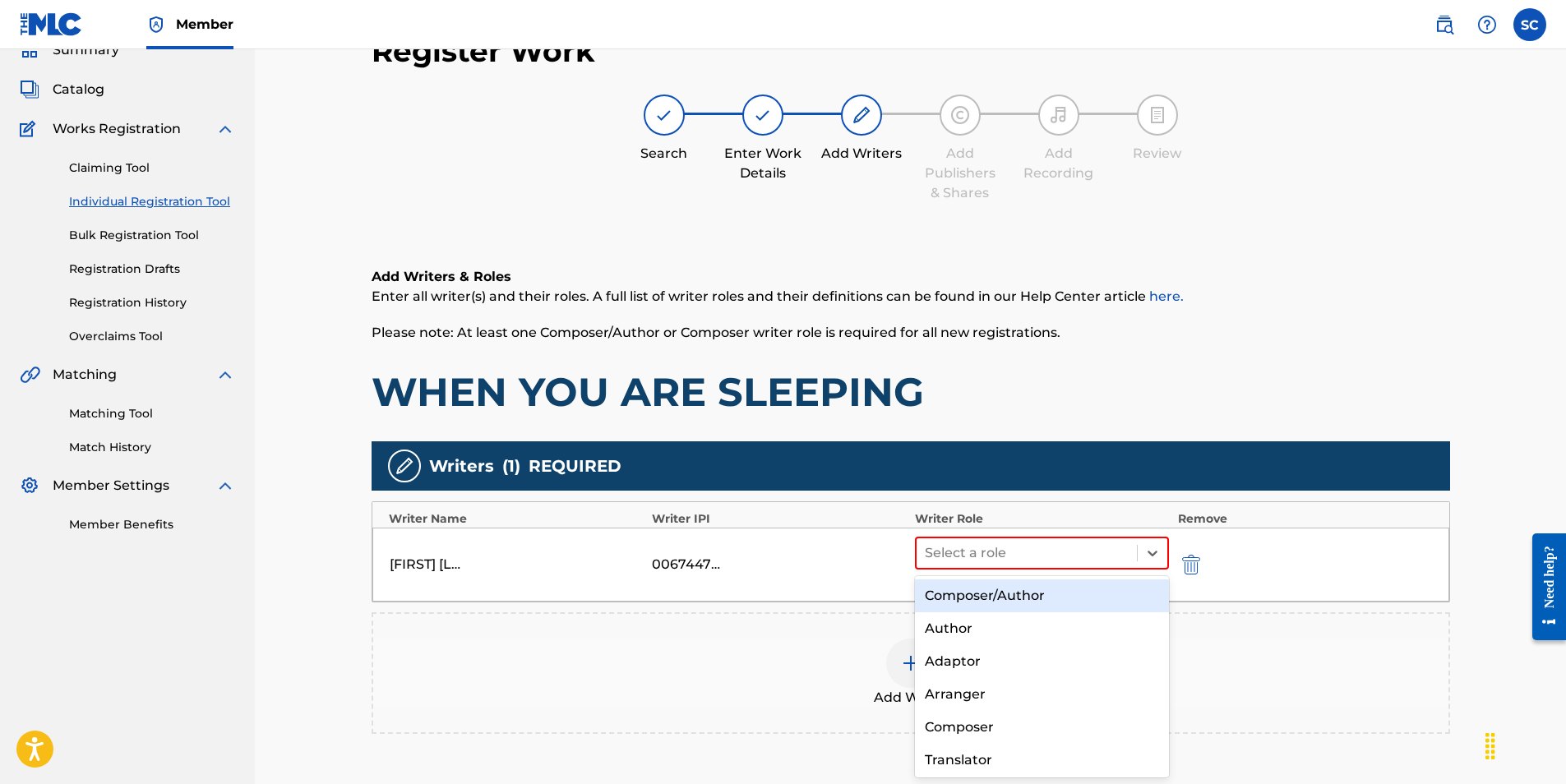 click on "Composer/Author" at bounding box center (1042, 596) 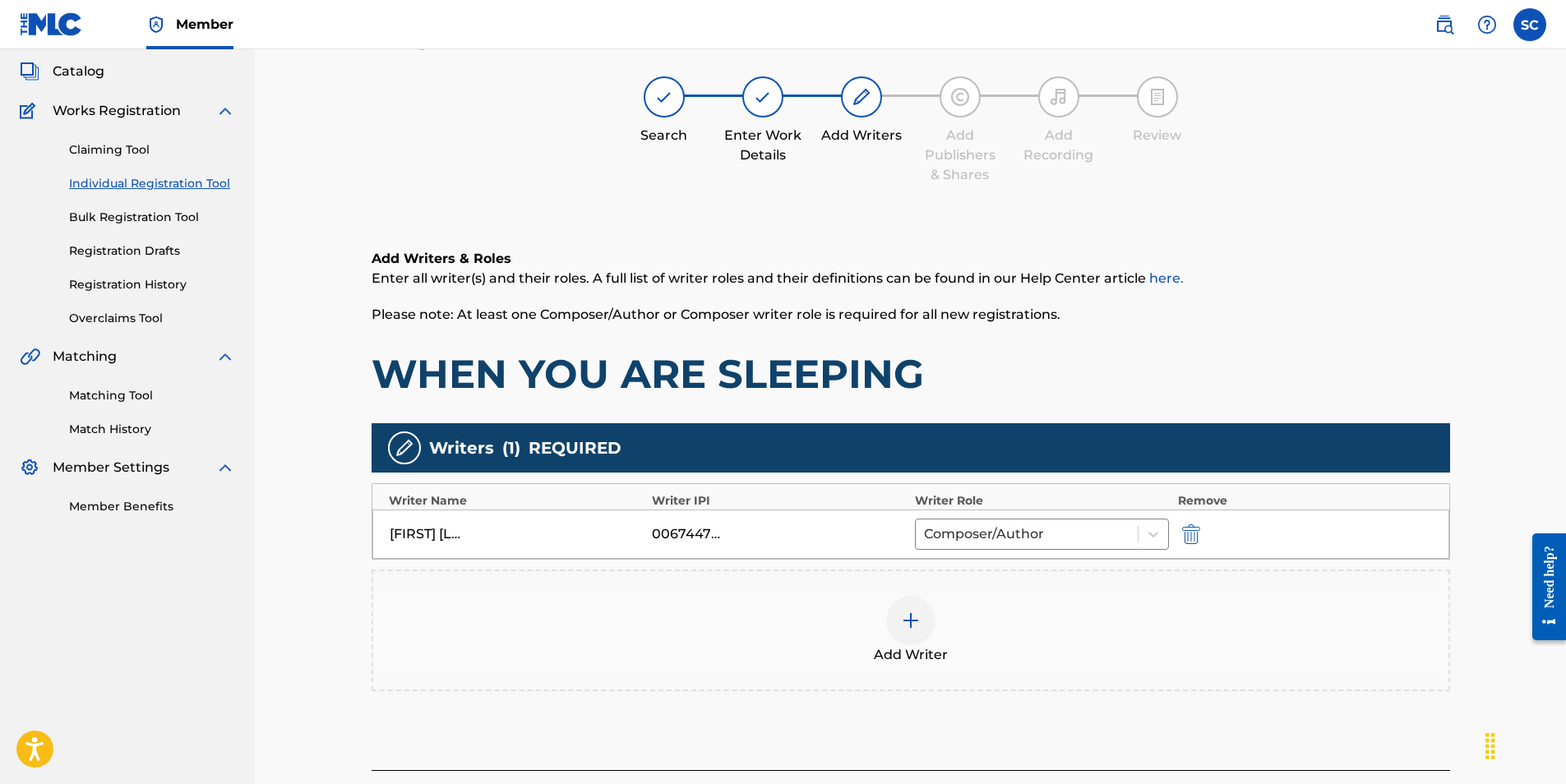 scroll, scrollTop: 150, scrollLeft: 0, axis: vertical 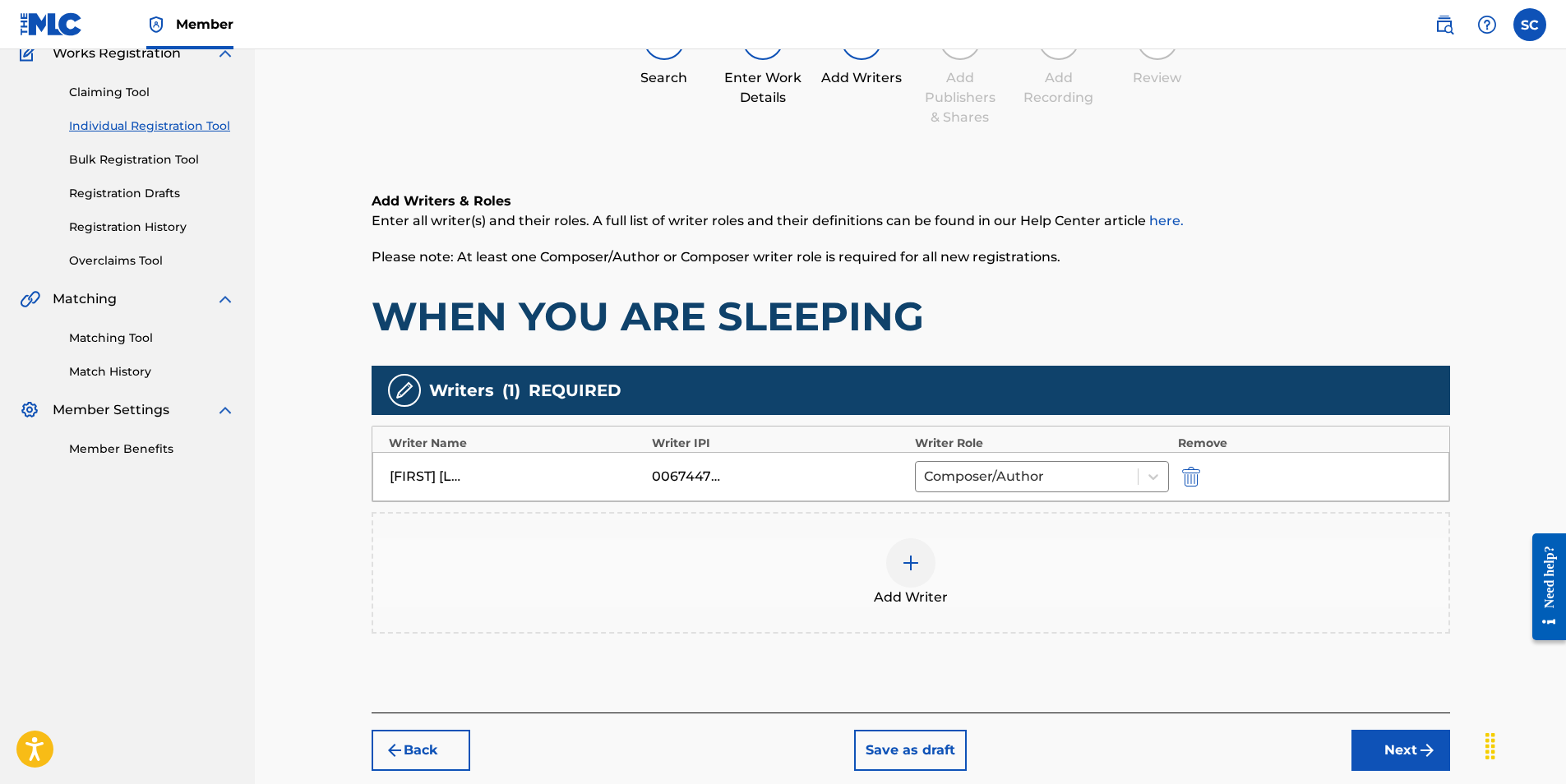 click on "Next" at bounding box center (1401, 750) 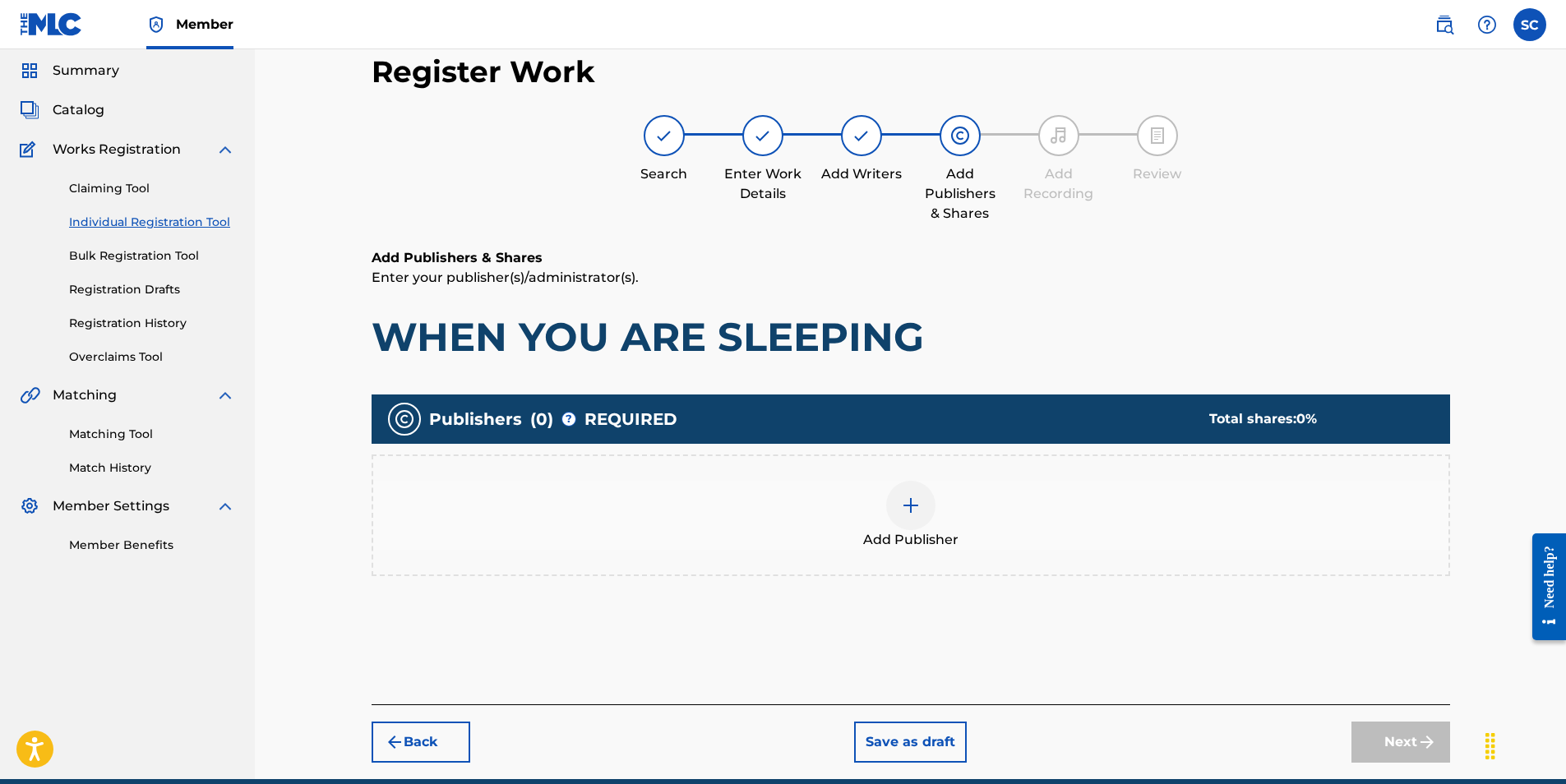 scroll, scrollTop: 74, scrollLeft: 0, axis: vertical 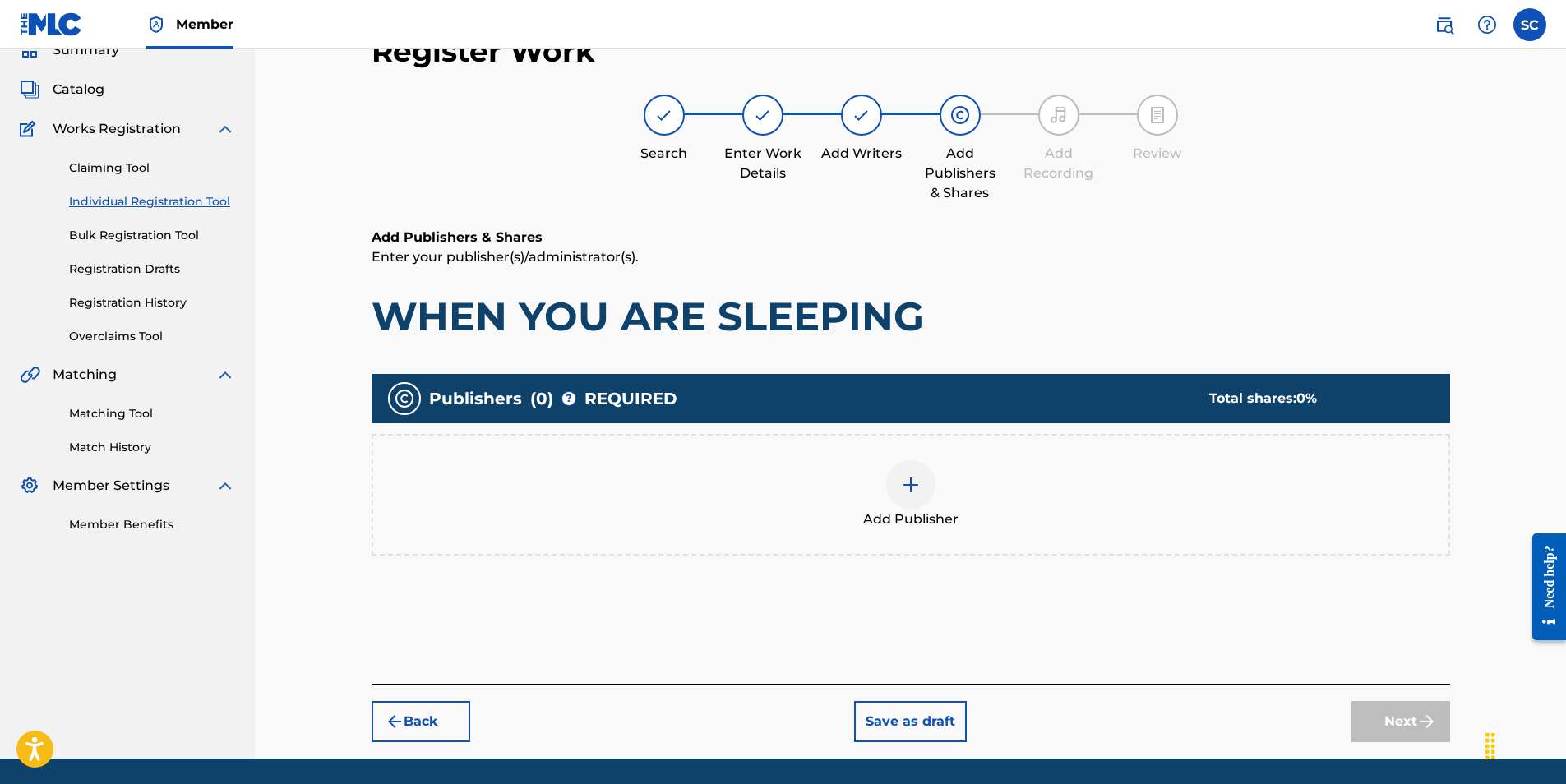 click at bounding box center (911, 485) 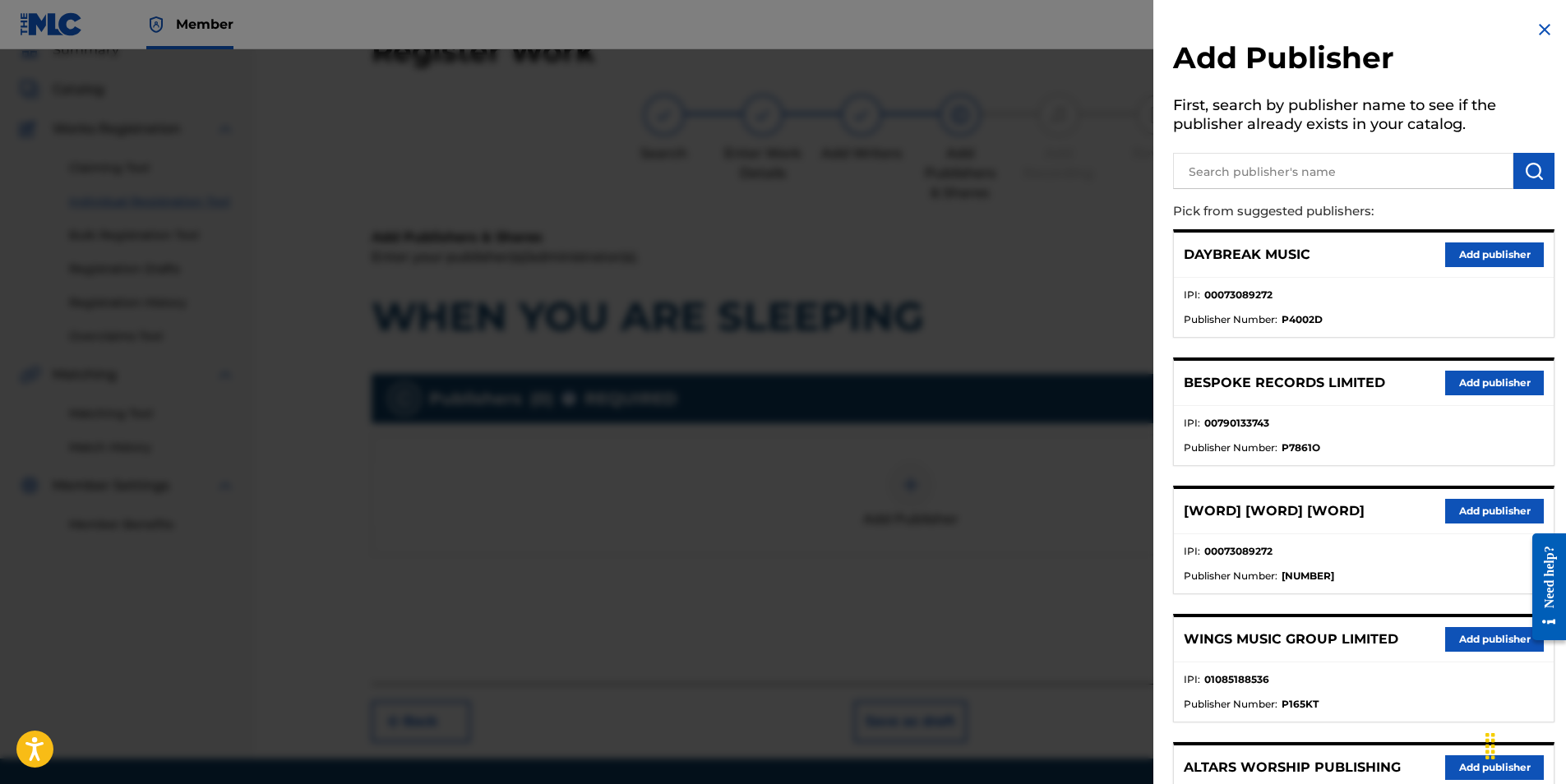 click on "Add publisher" at bounding box center [1494, 511] 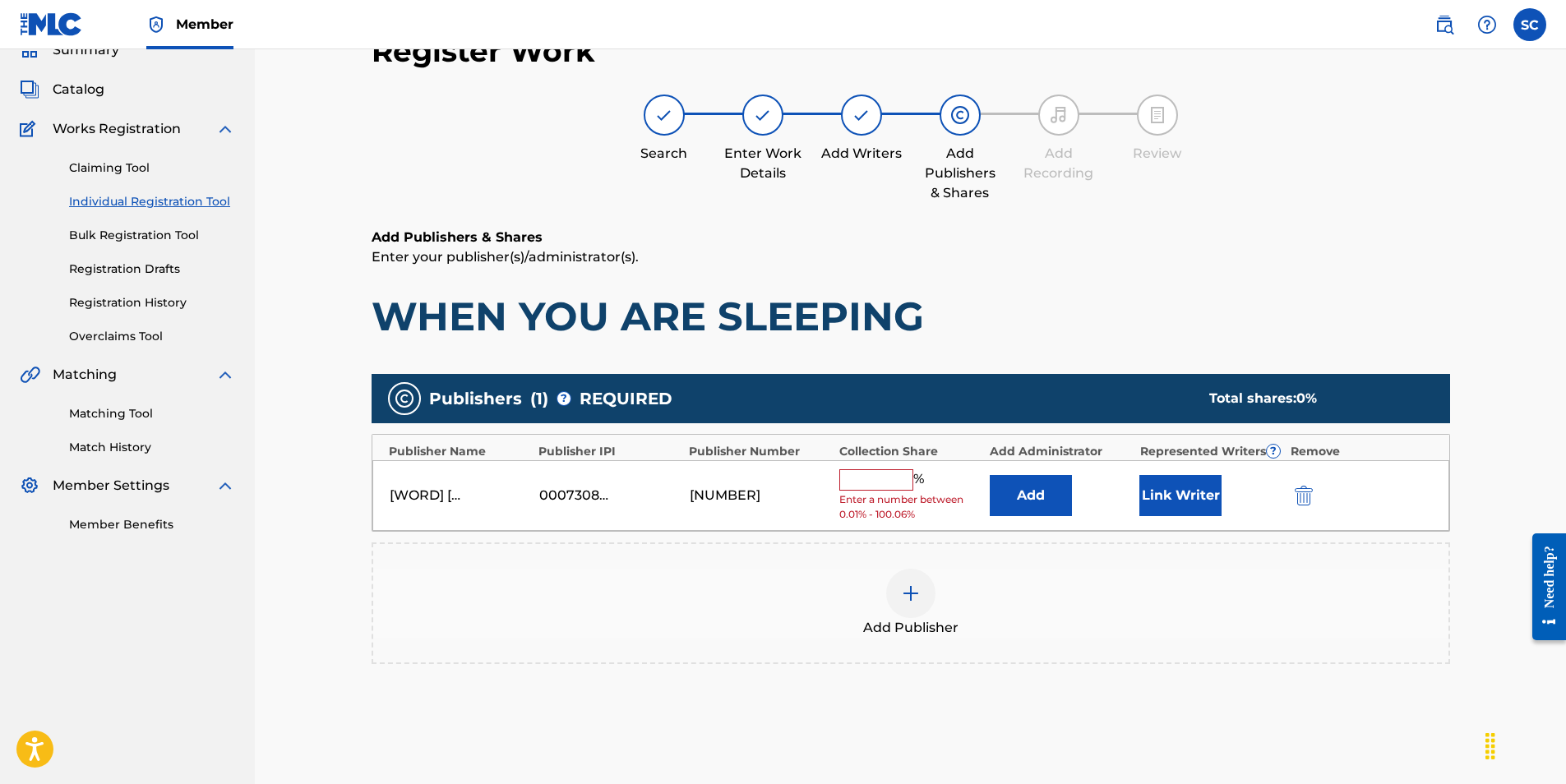click at bounding box center (876, 480) 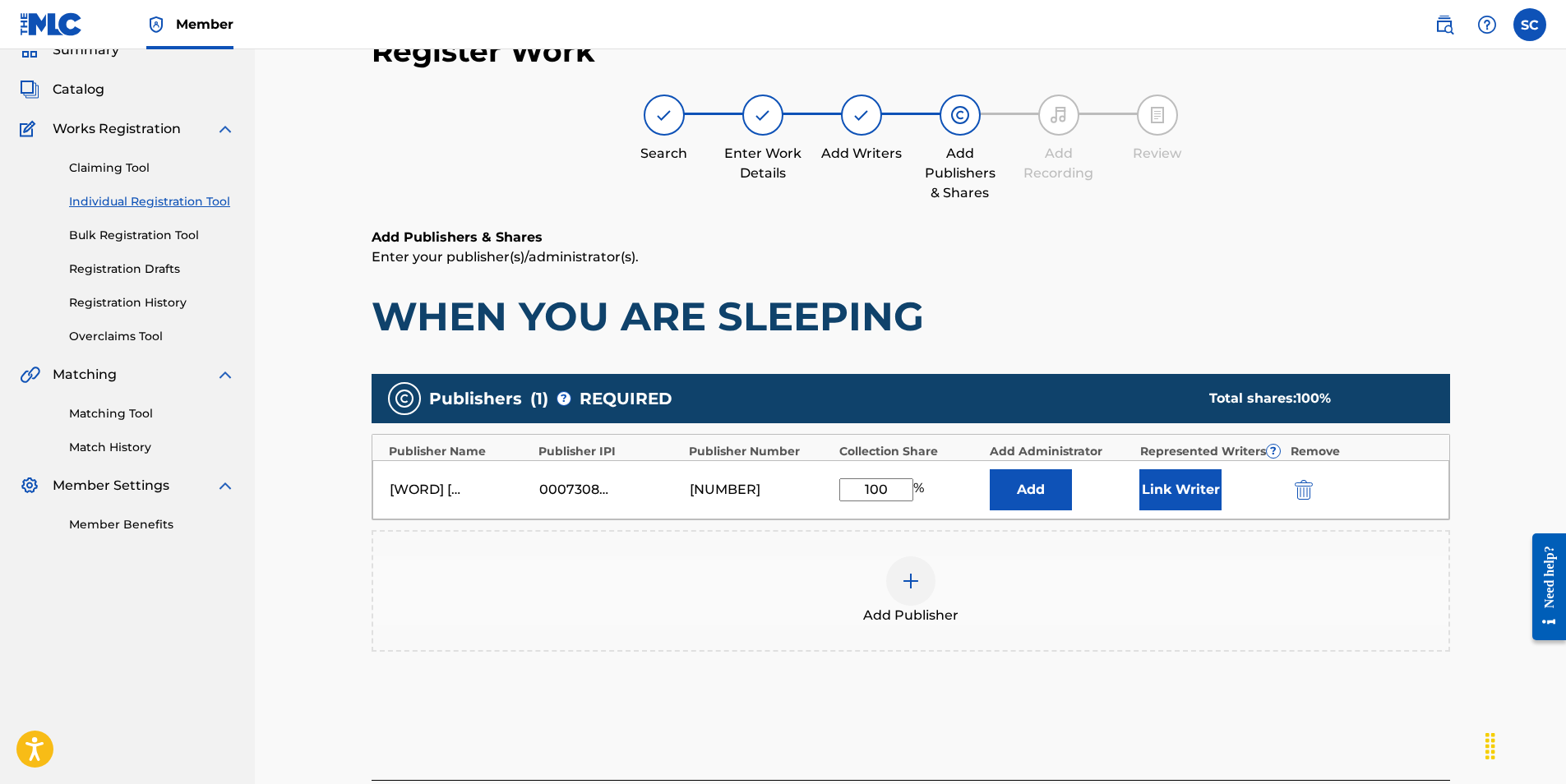 type on "100" 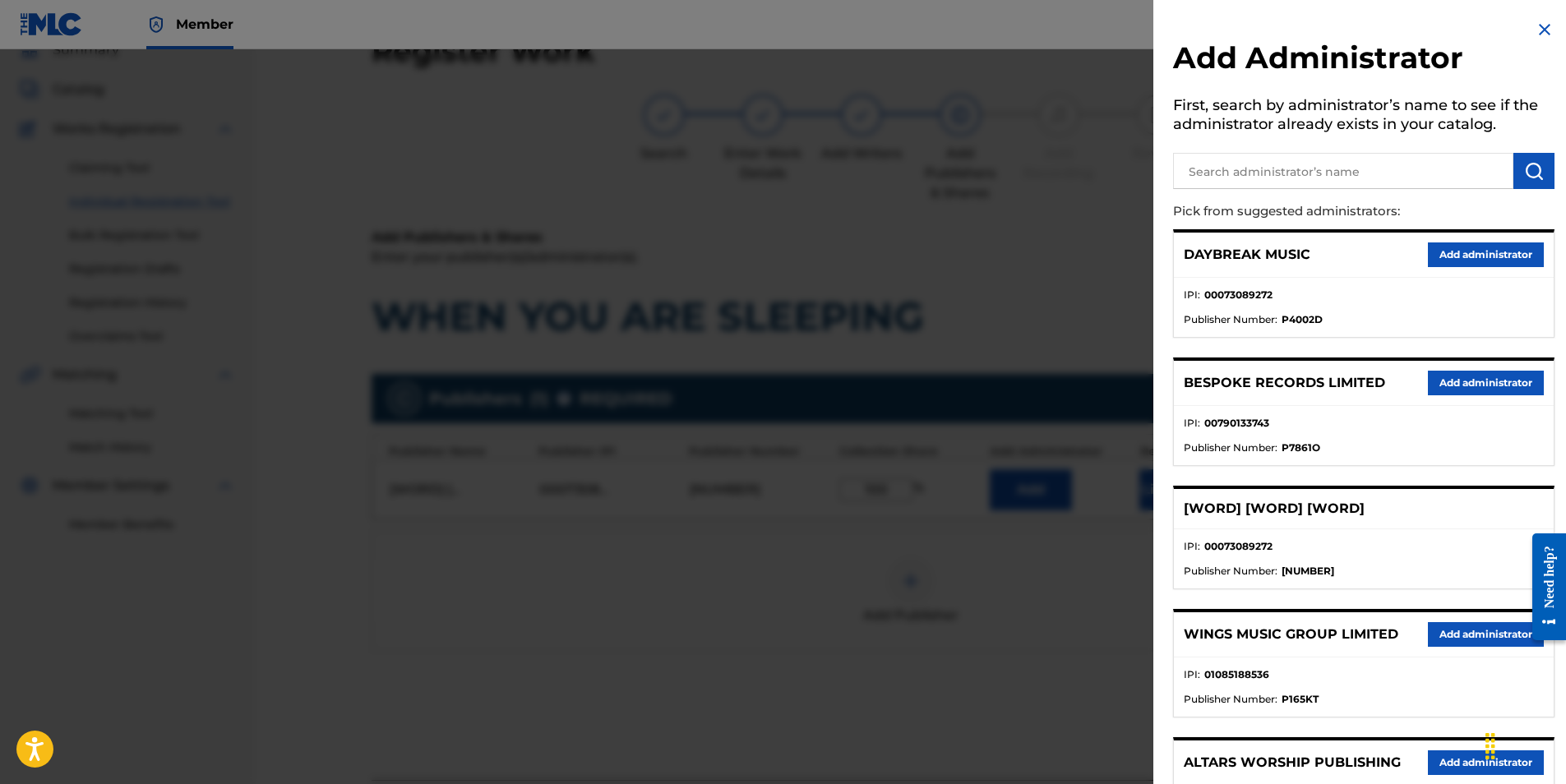 click at bounding box center (1343, 171) 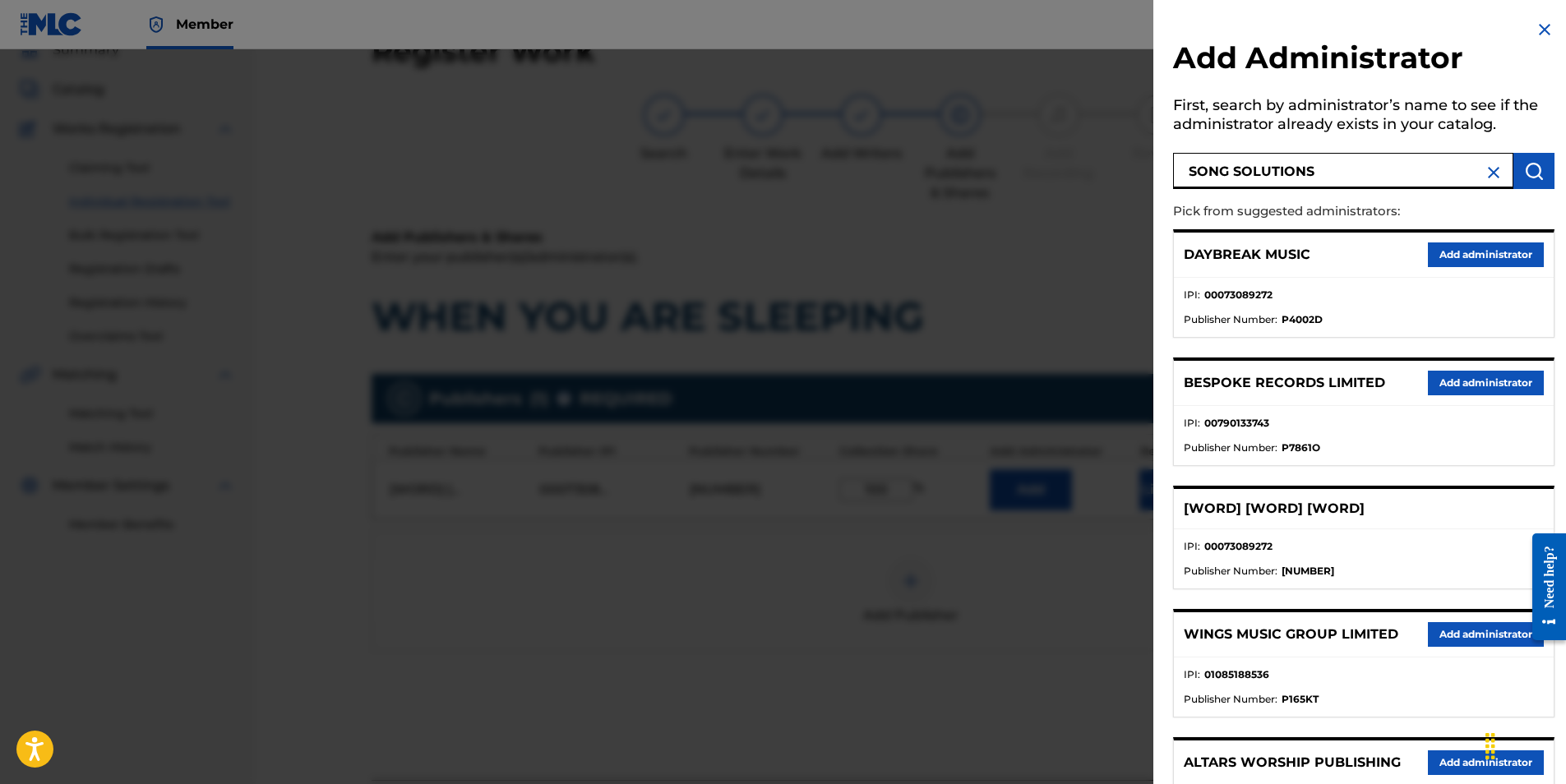 type on "SONG SOLUTIONS" 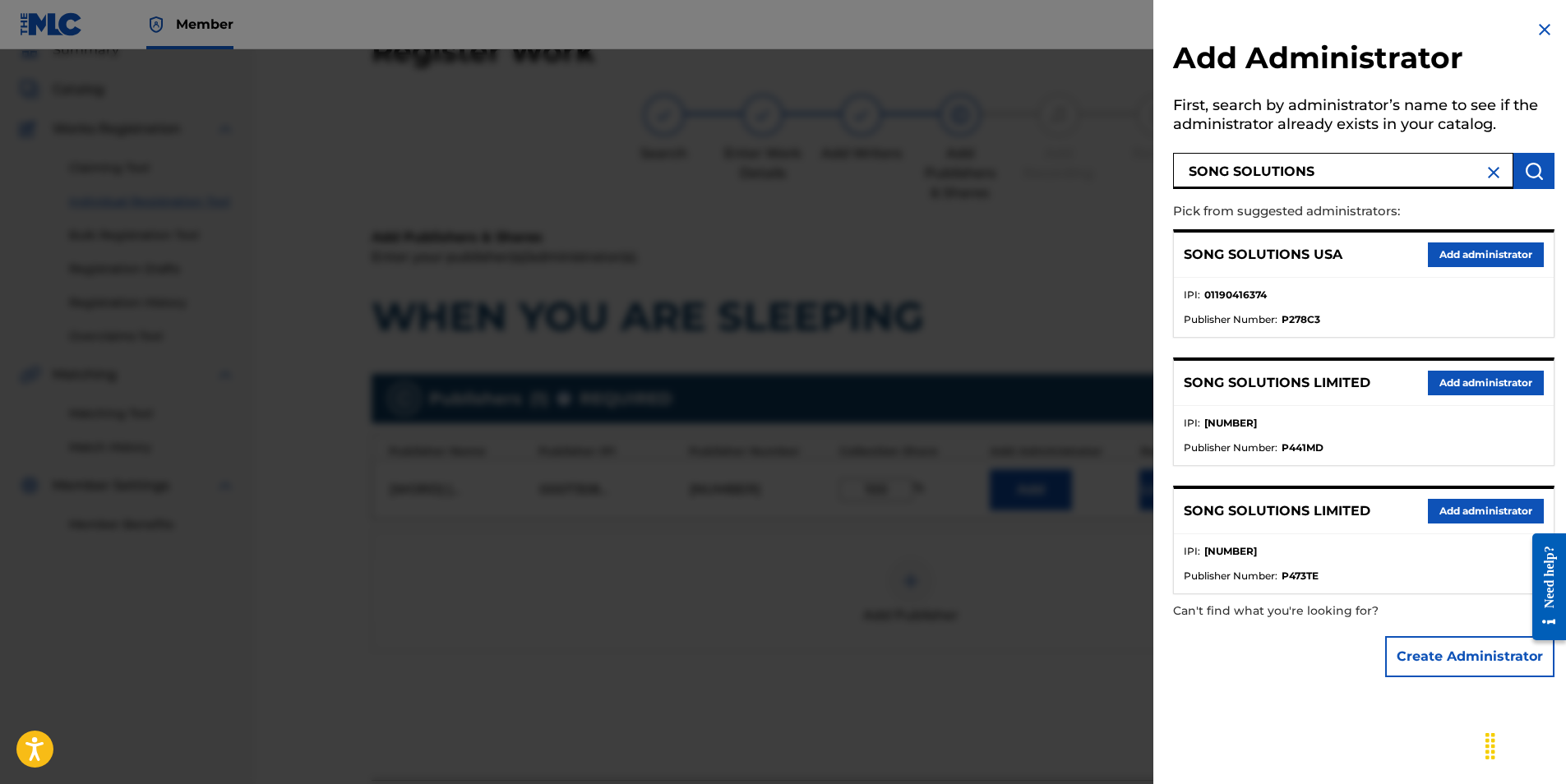 click on "Add administrator" at bounding box center [1485, 255] 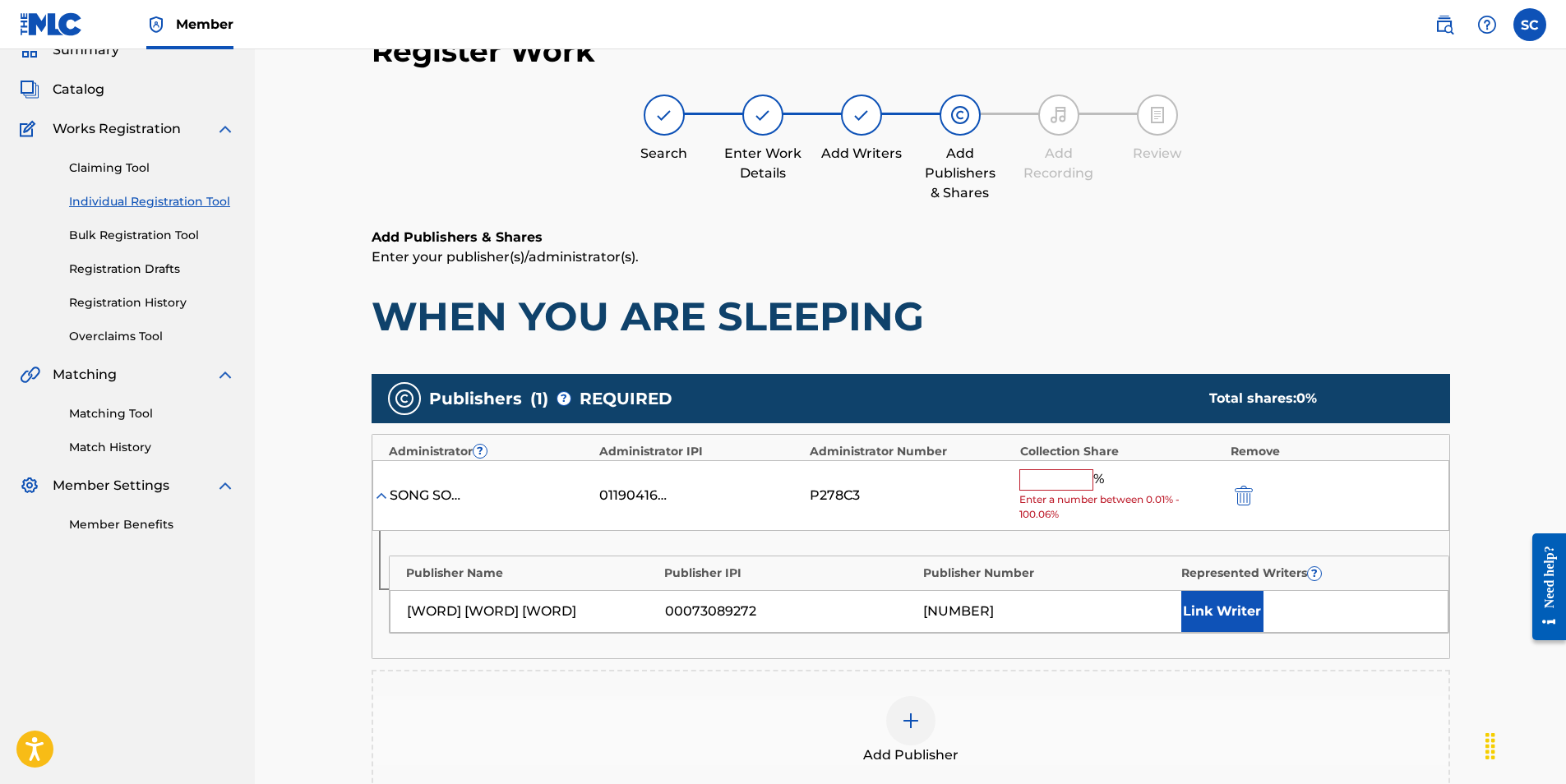 click at bounding box center (1056, 480) 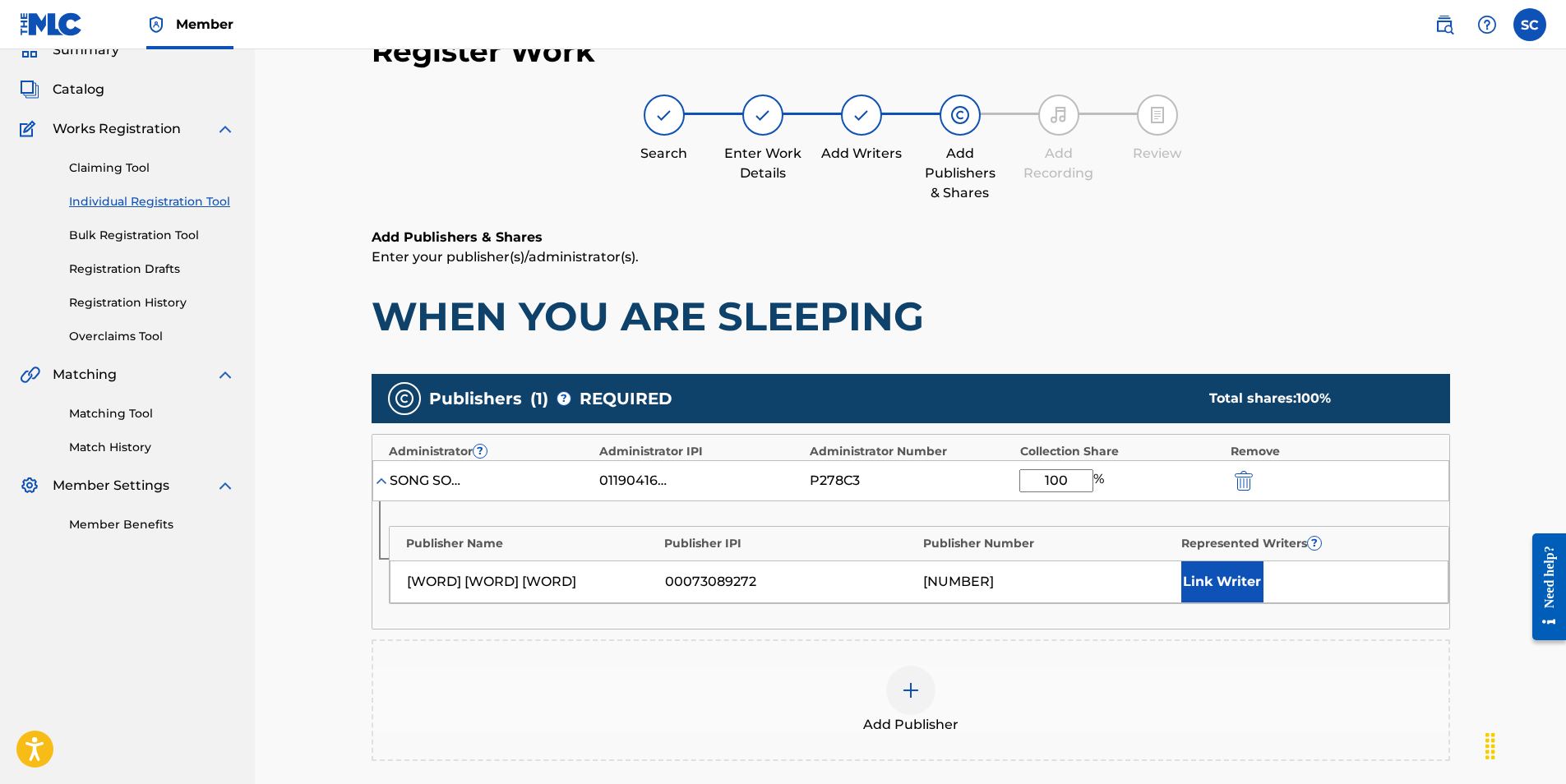 type on "100" 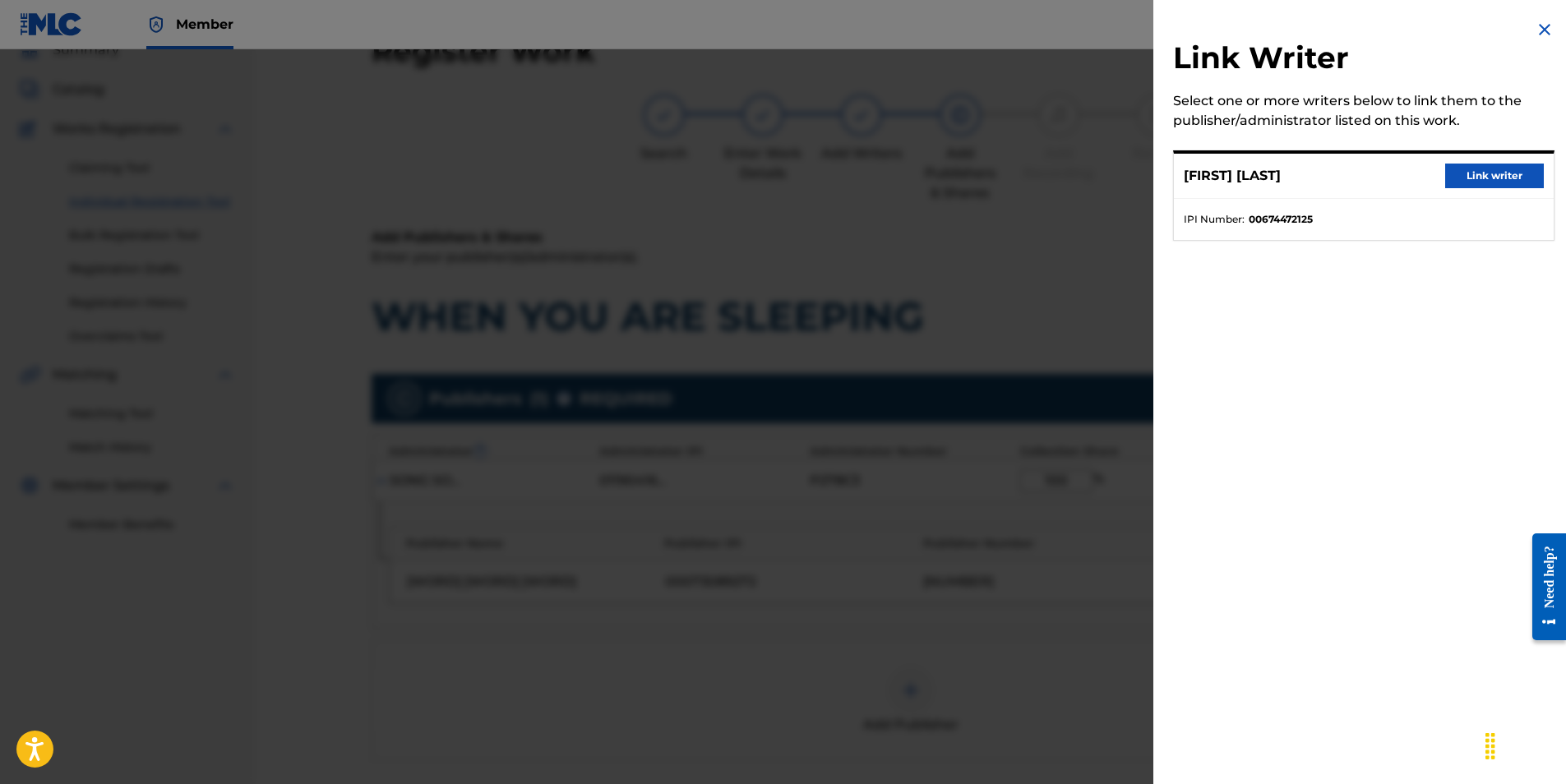 click on "Link writer" at bounding box center [1494, 176] 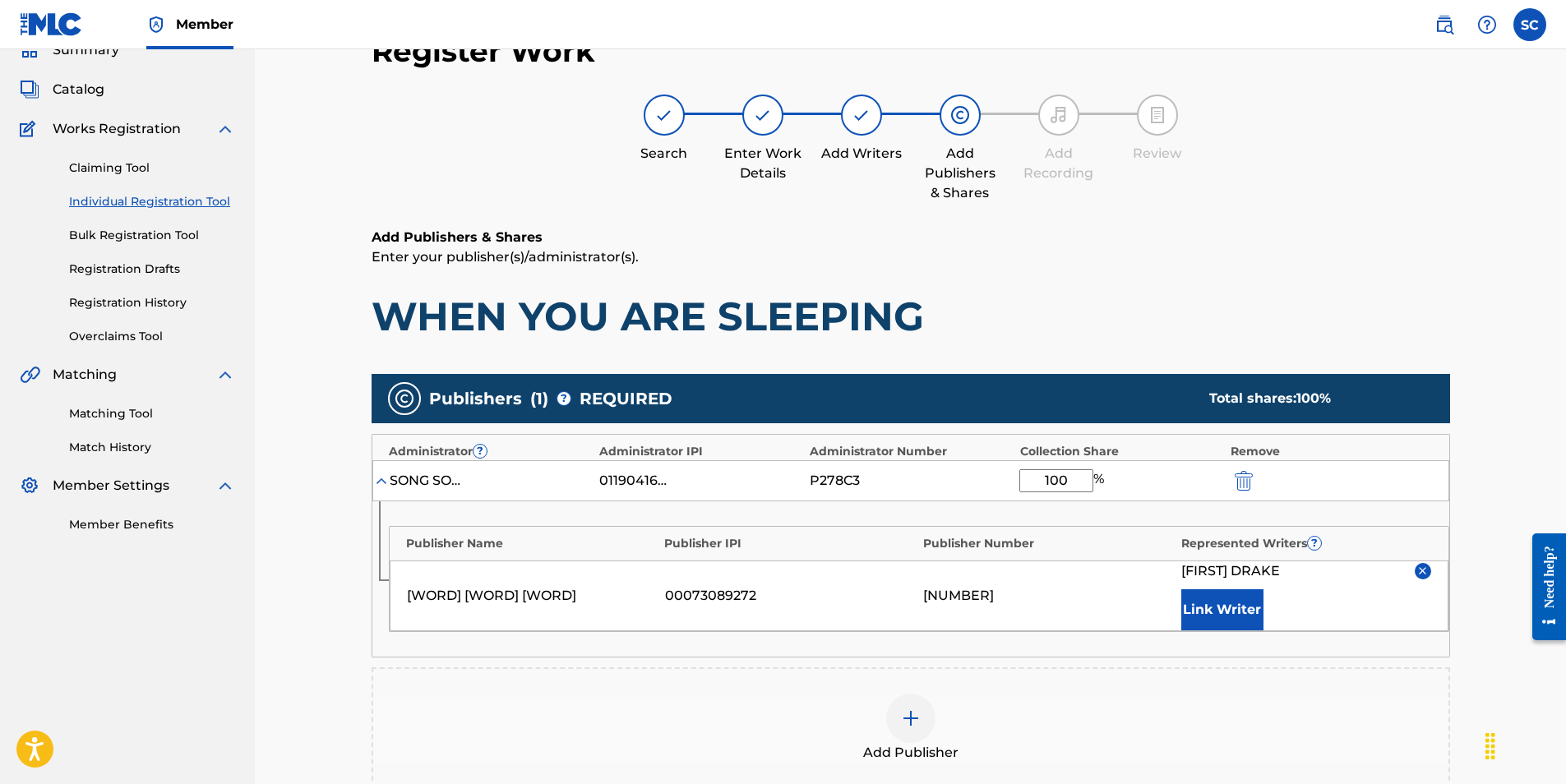 scroll, scrollTop: 361, scrollLeft: 0, axis: vertical 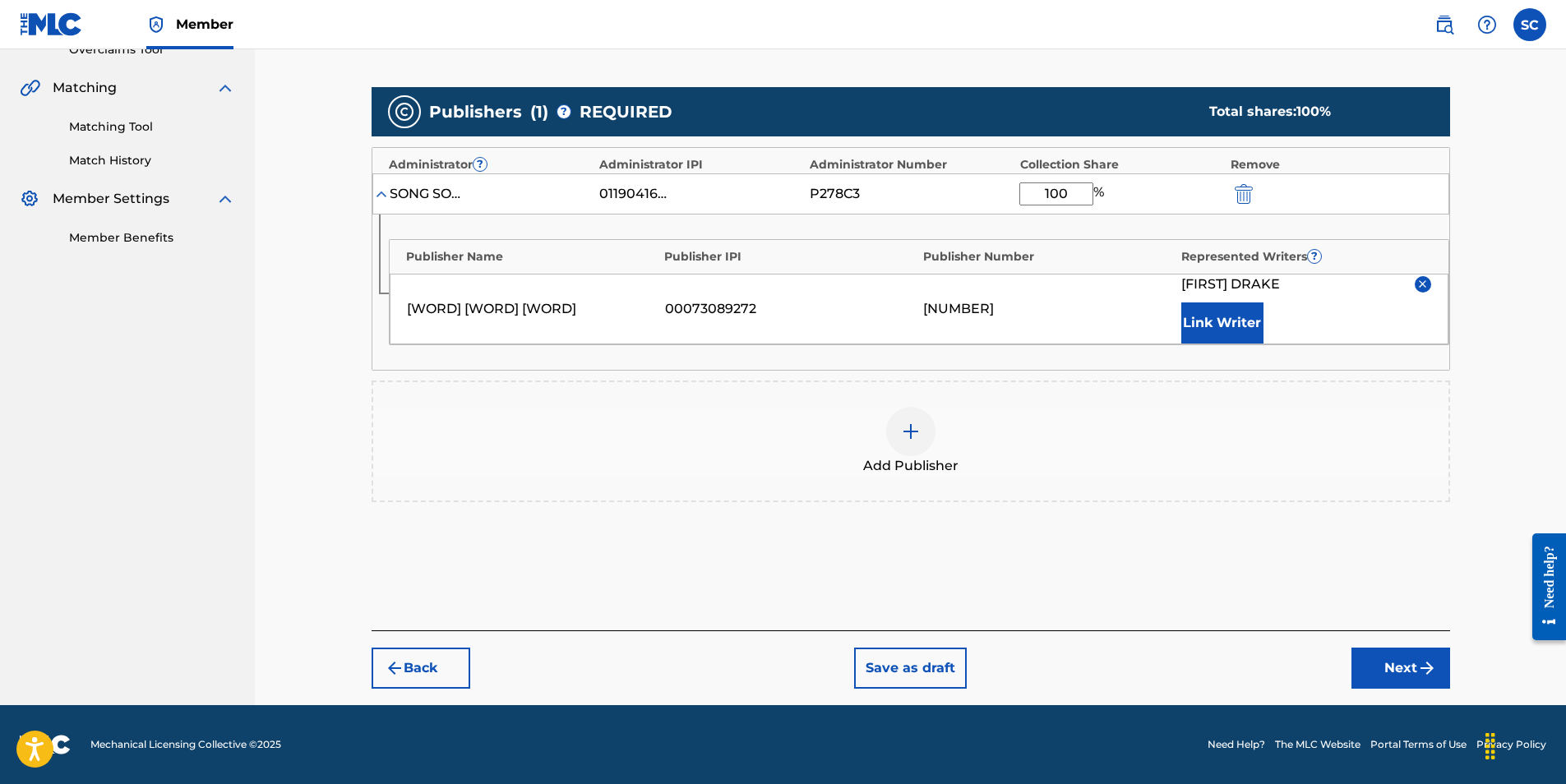 click on "Next" at bounding box center [1401, 668] 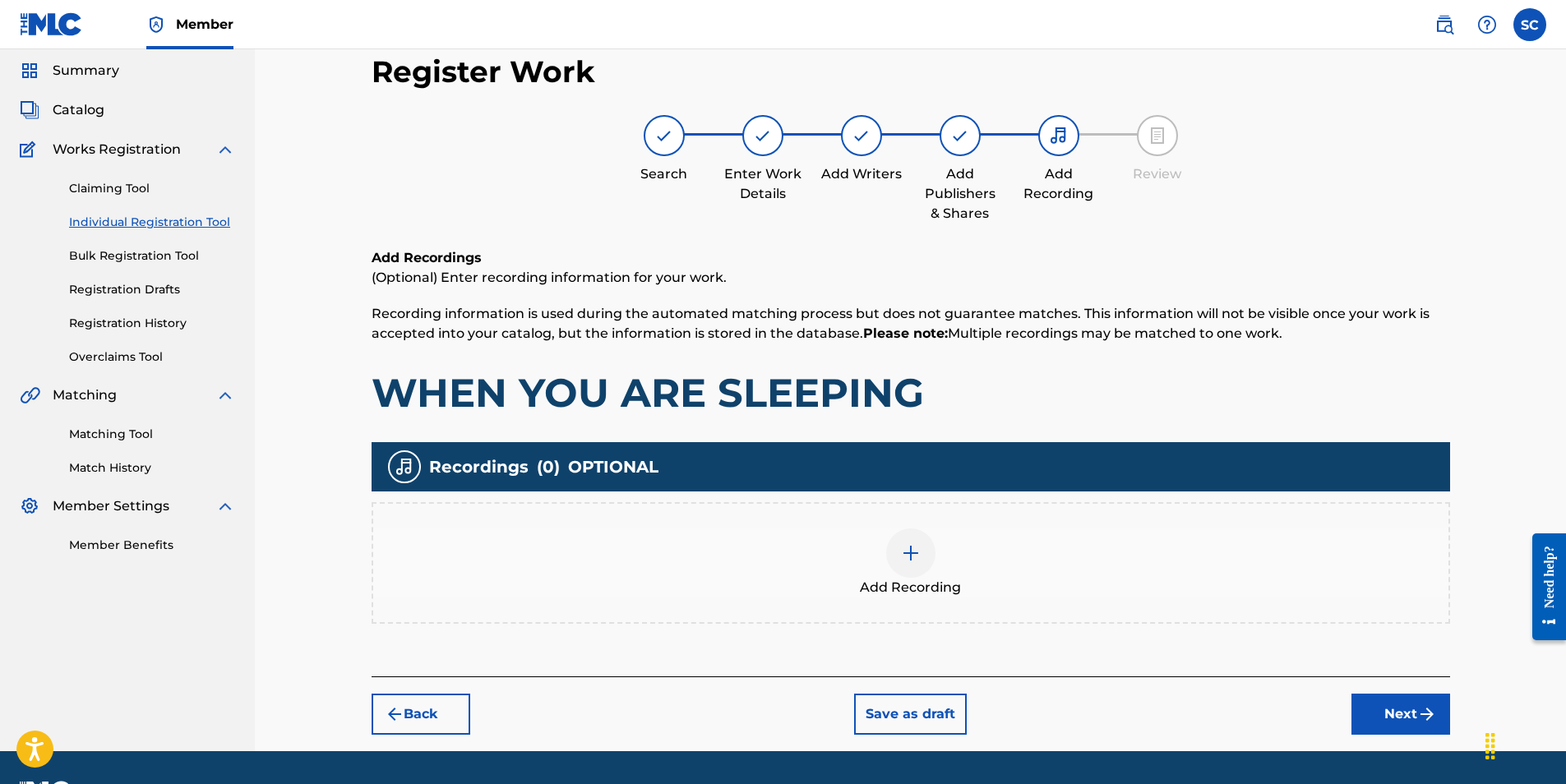 scroll, scrollTop: 74, scrollLeft: 0, axis: vertical 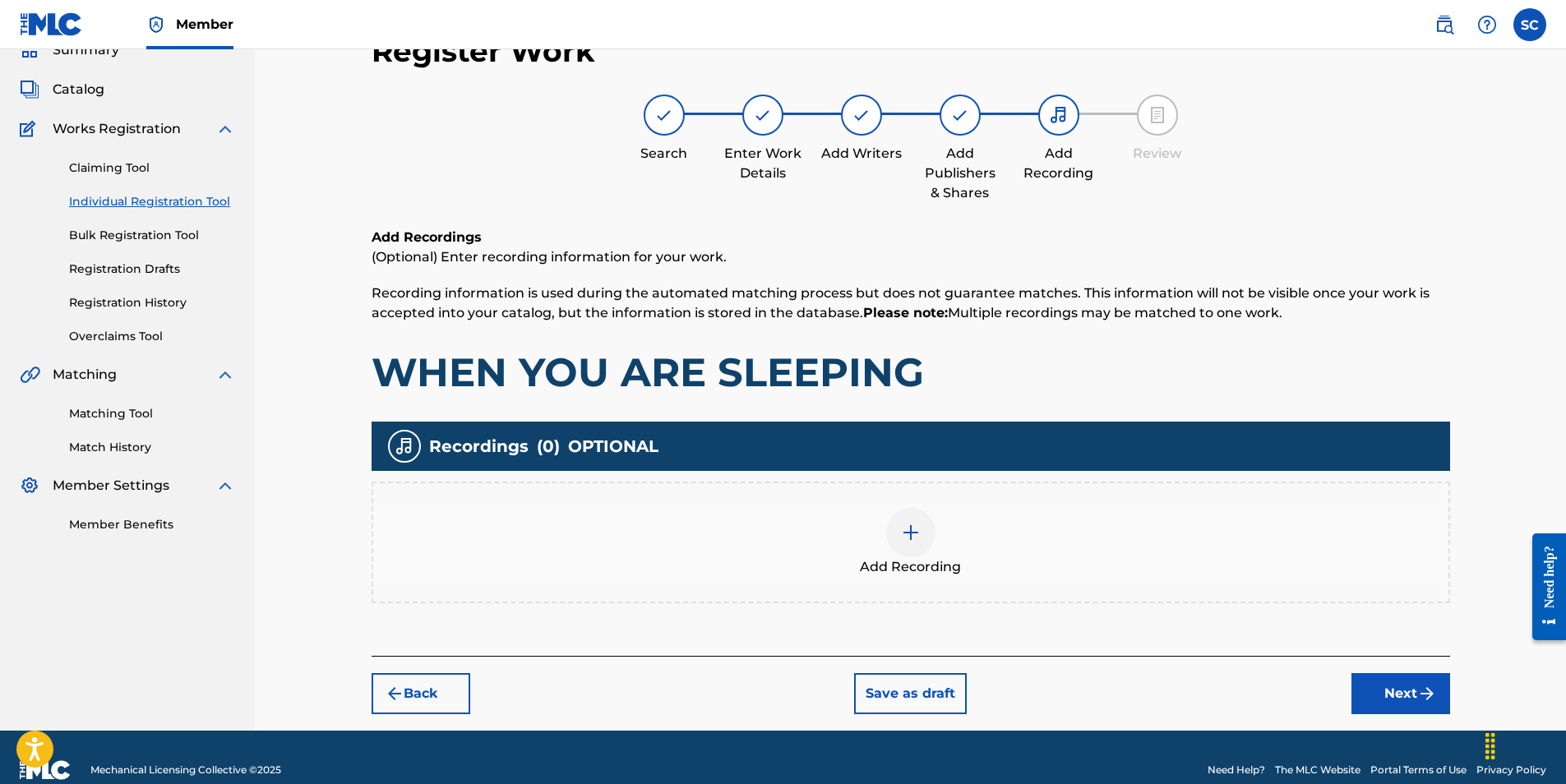 click at bounding box center (911, 533) 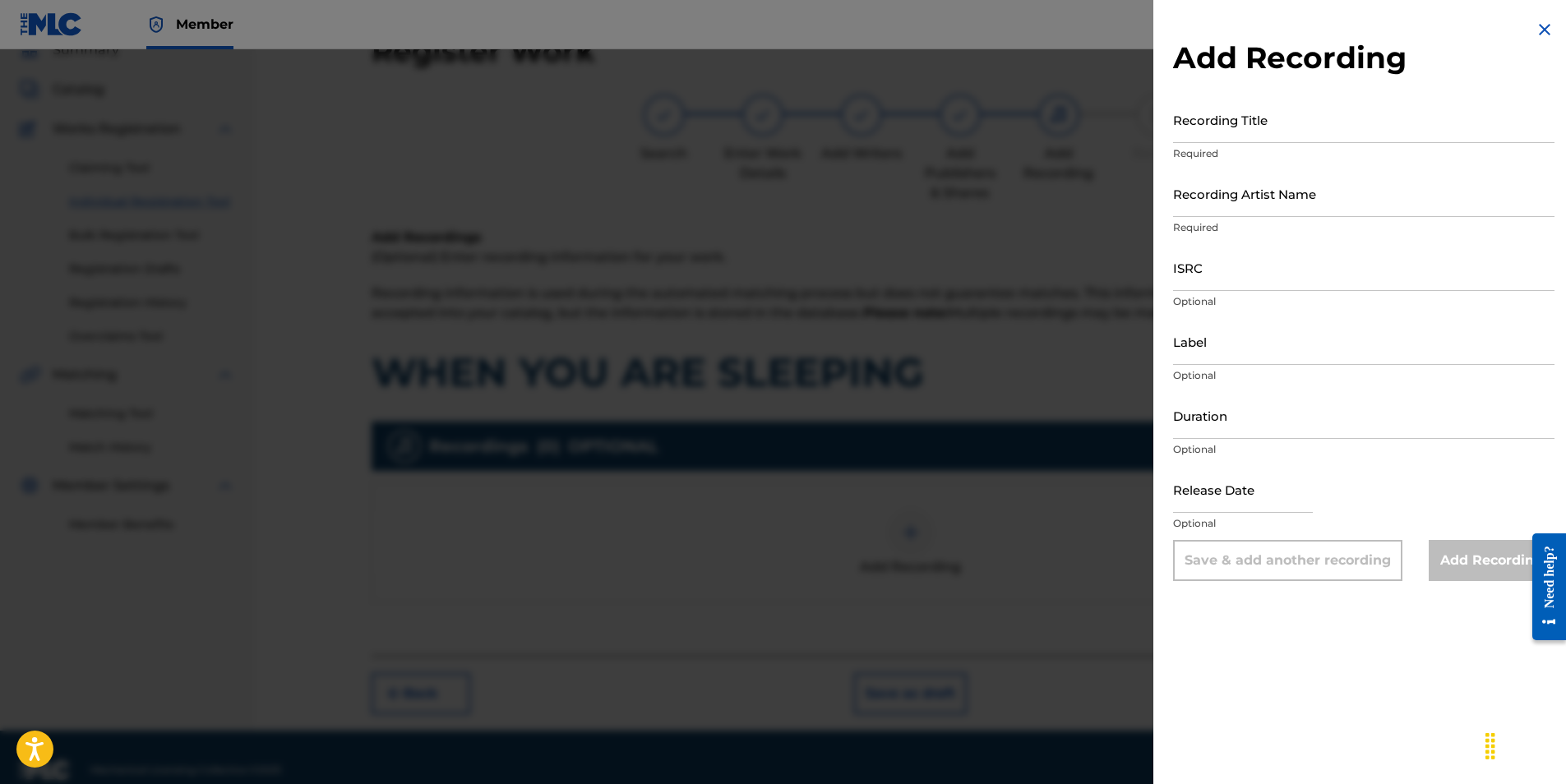 click on "ISRC" at bounding box center [1364, 267] 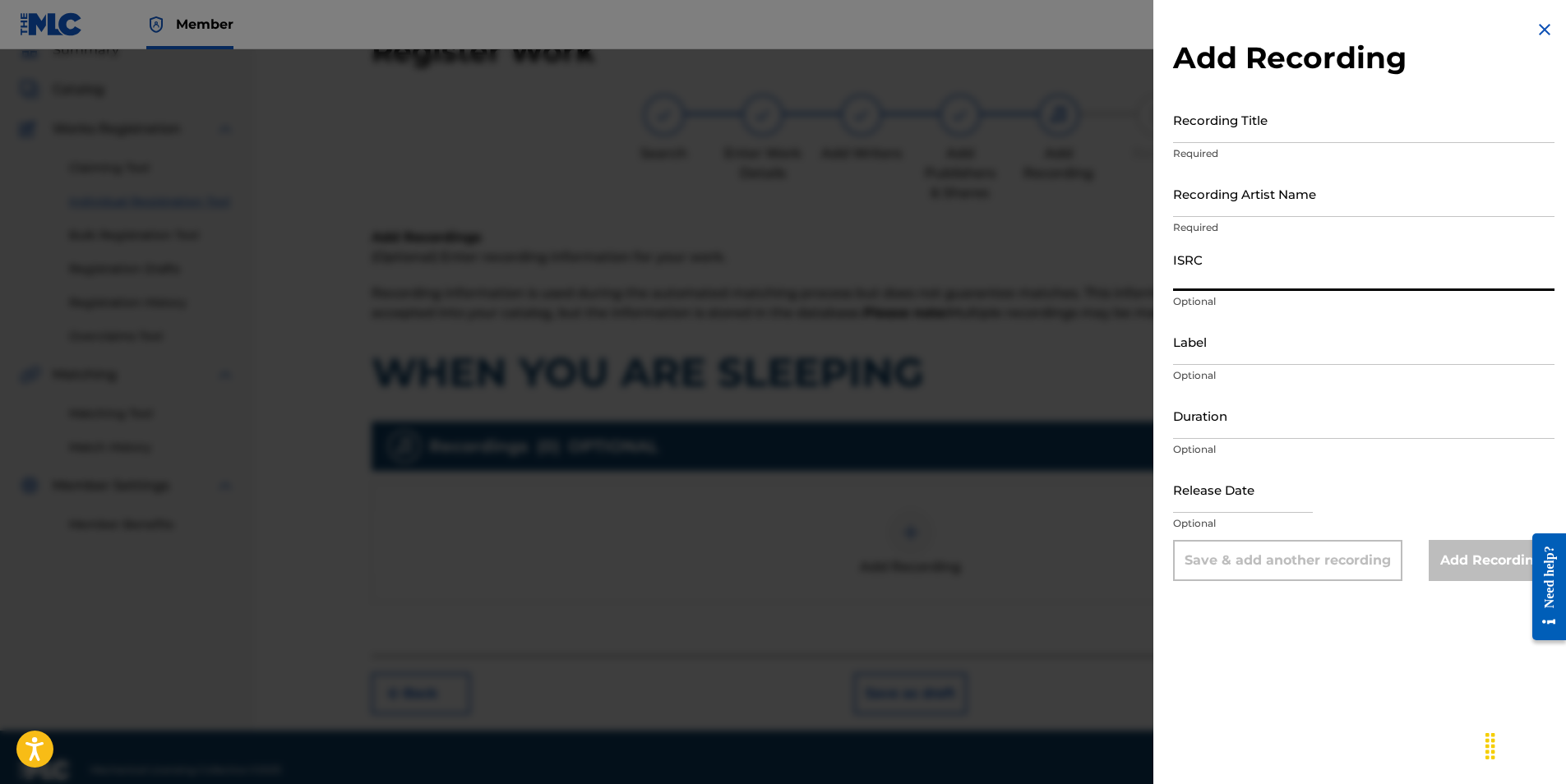 paste on "GBUEX0700012" 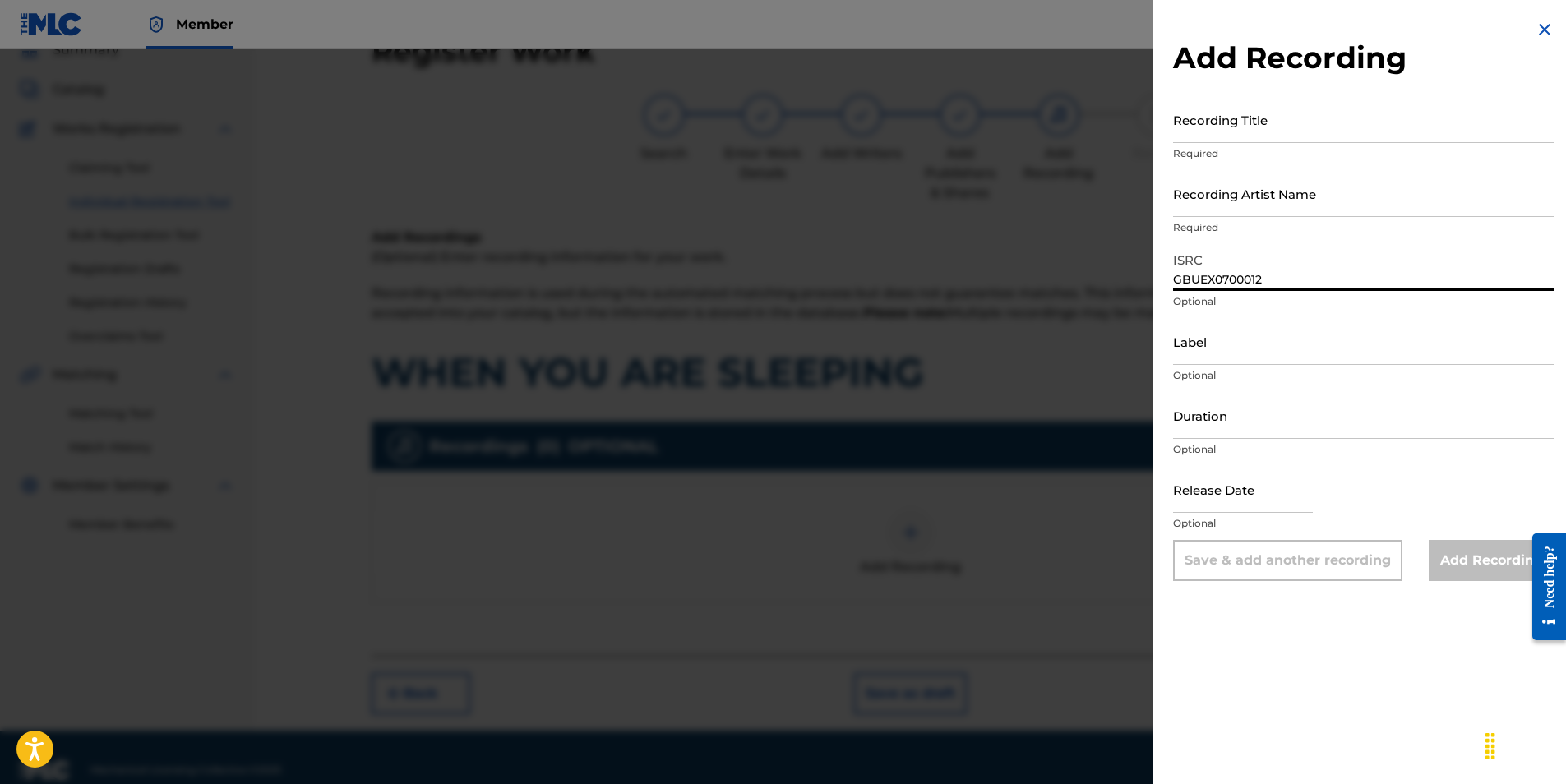 type on "GBUEX0700012" 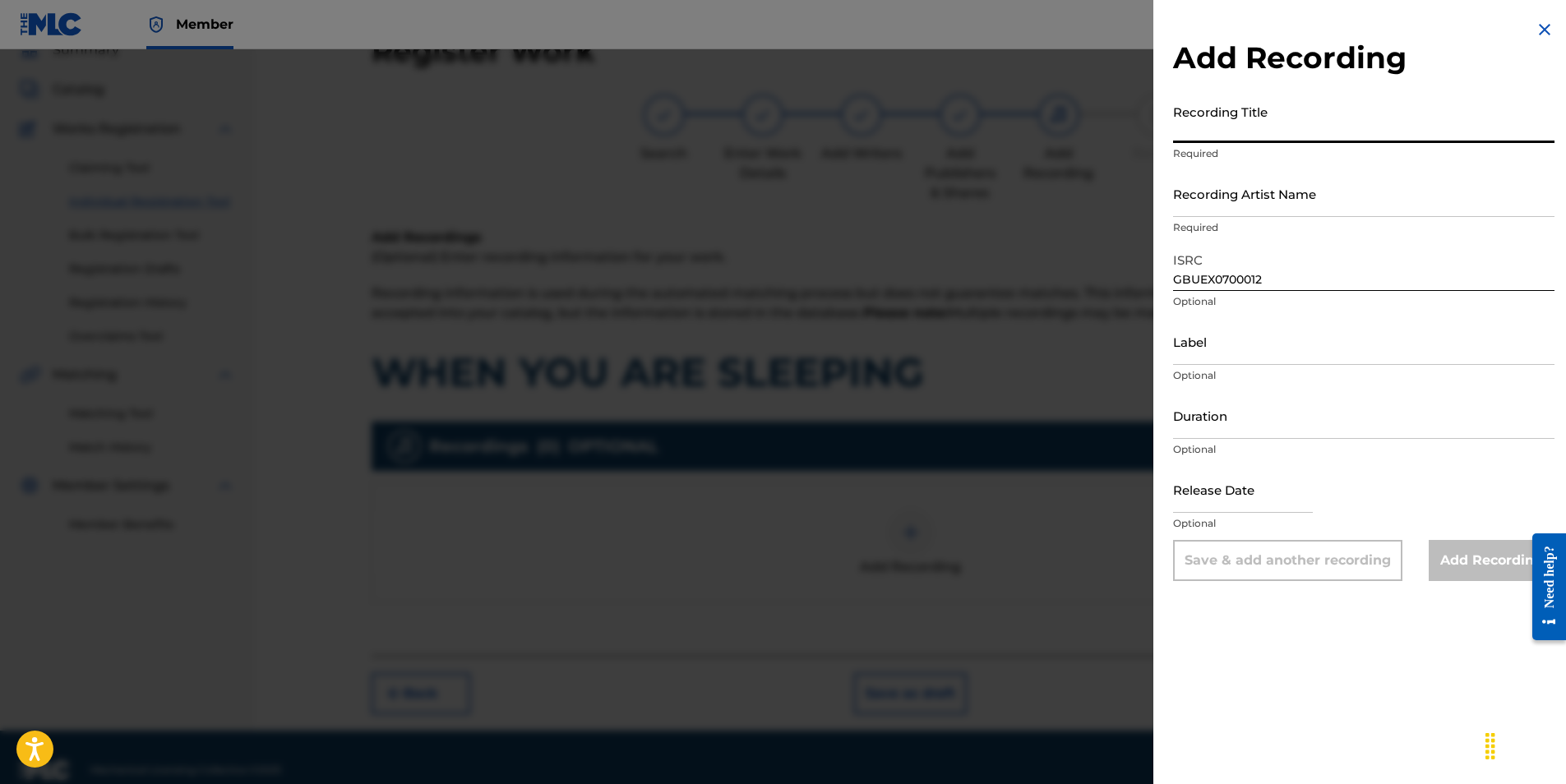 click on "Recording Title" at bounding box center (1364, 119) 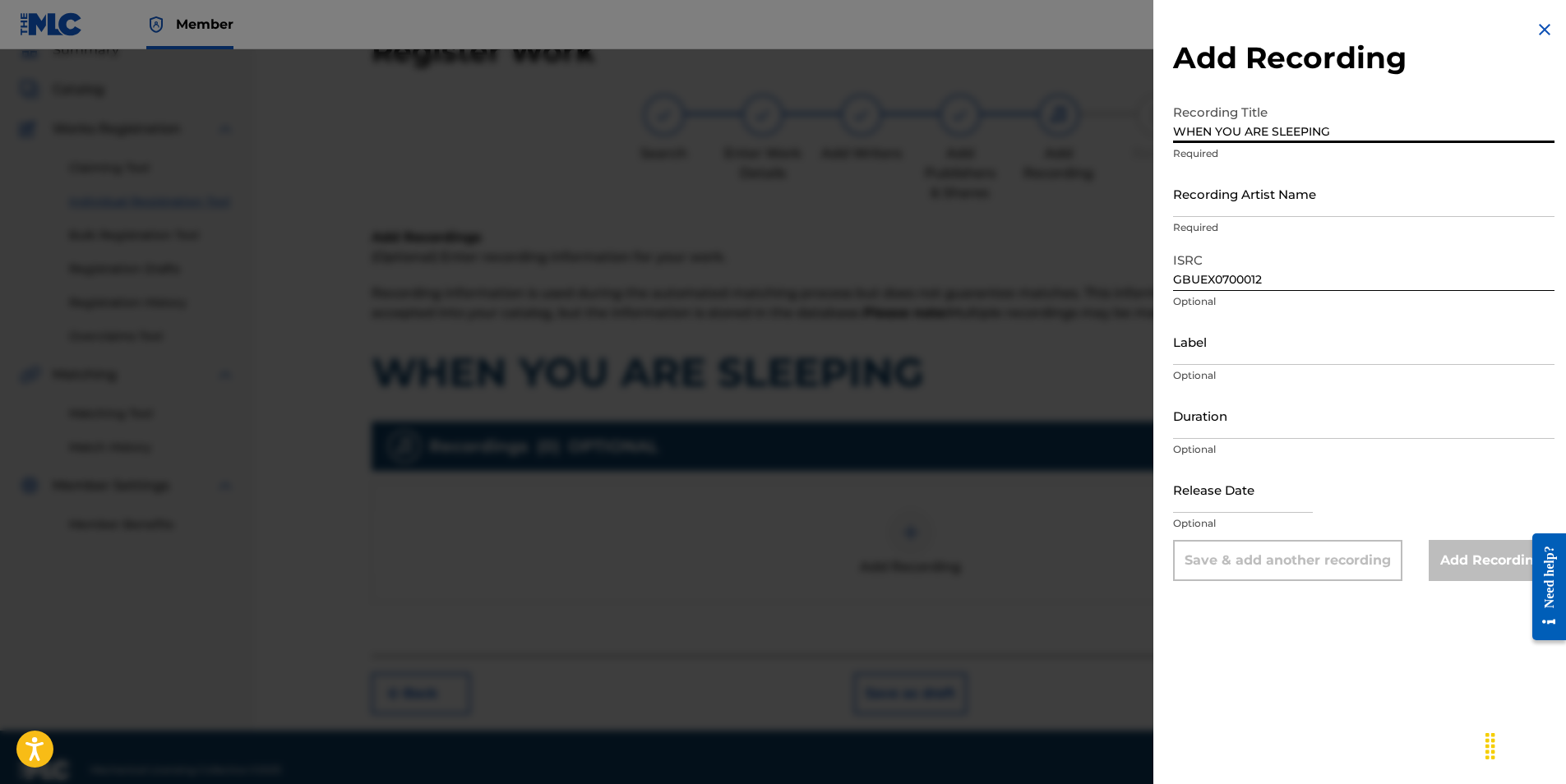 type on "WHEN YOU ARE SLEEPING" 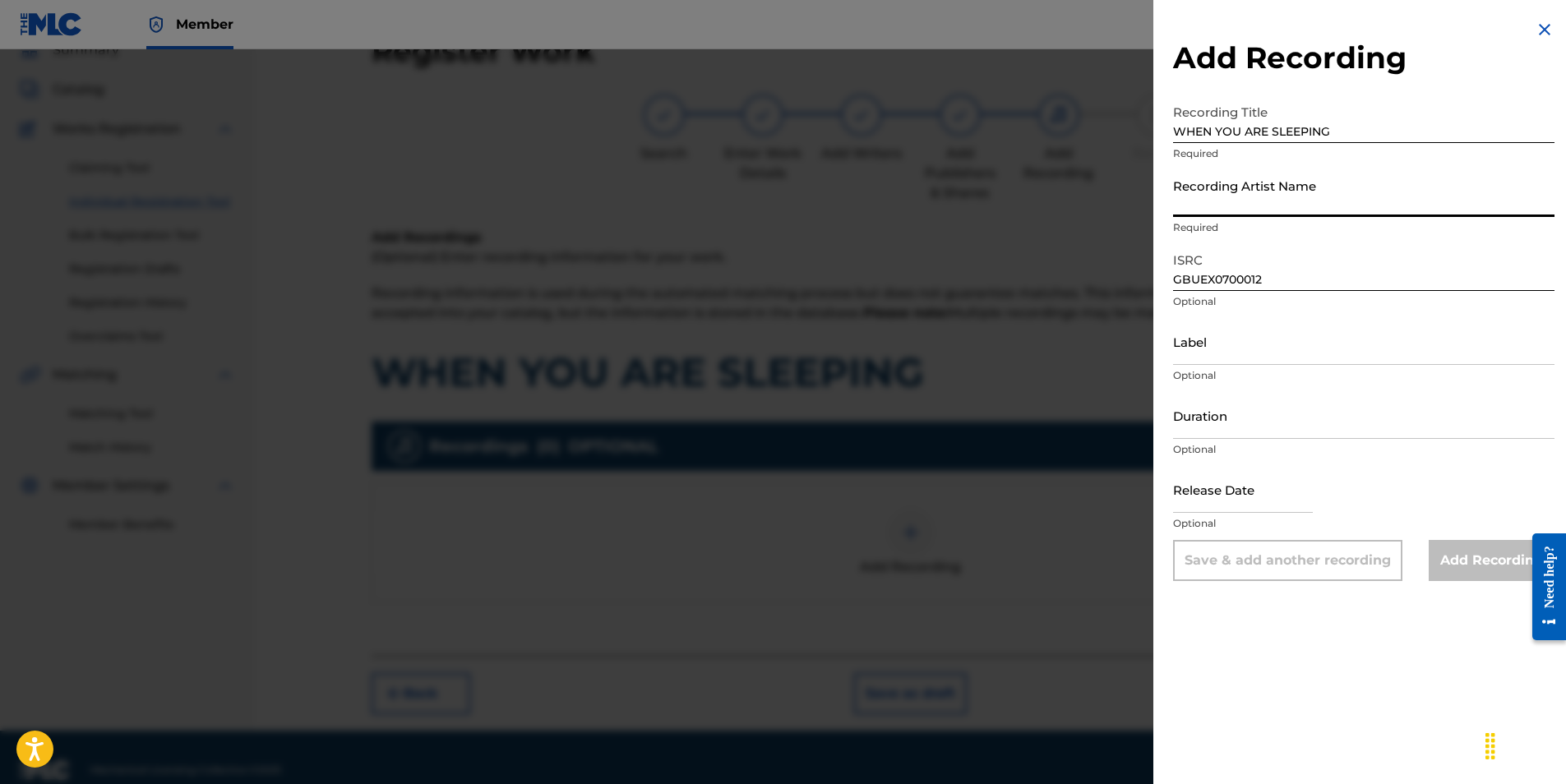 click on "Recording Artist Name" at bounding box center [1364, 193] 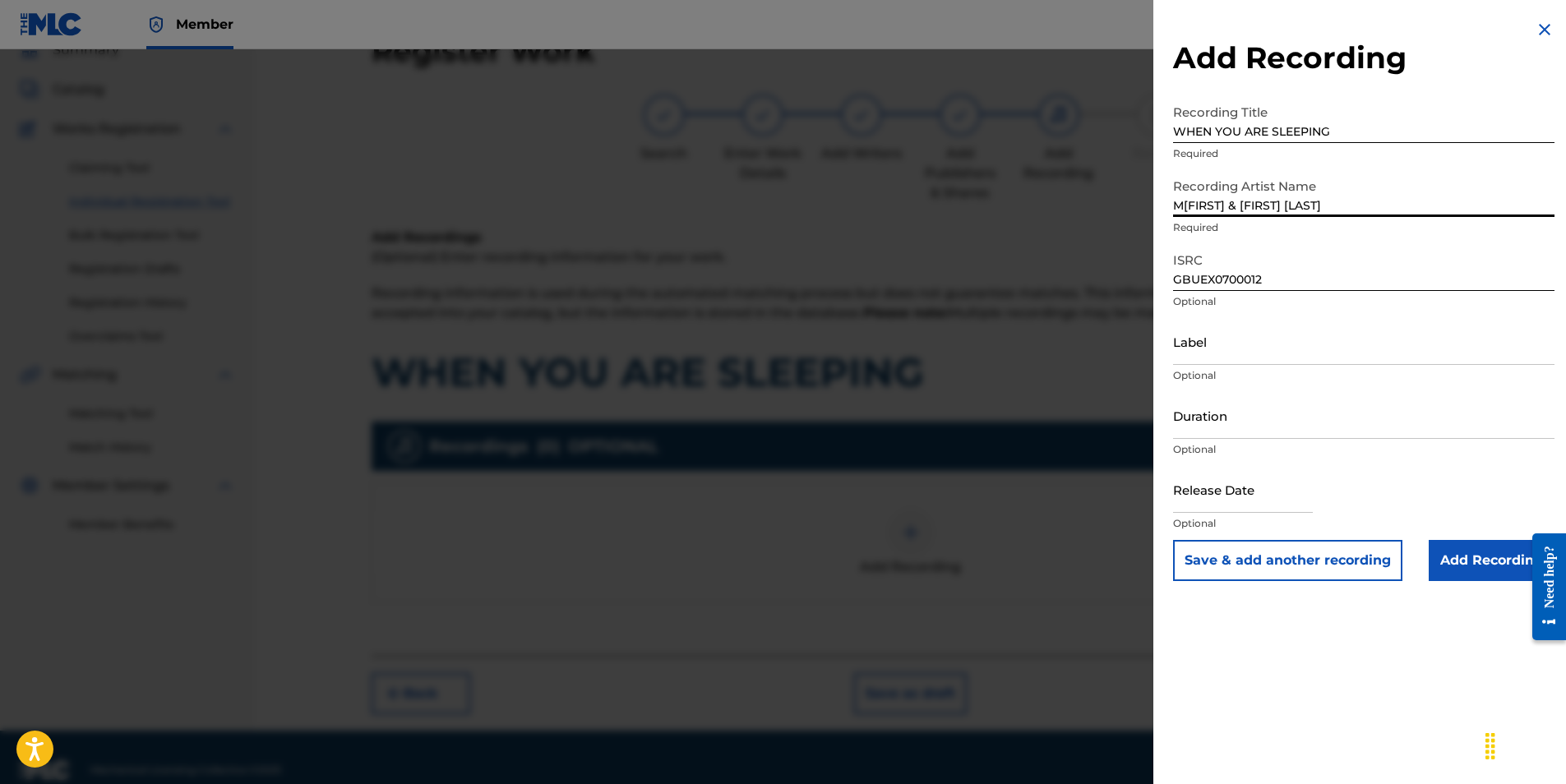 type on "[FIRST] & [FIRST] [LAST]" 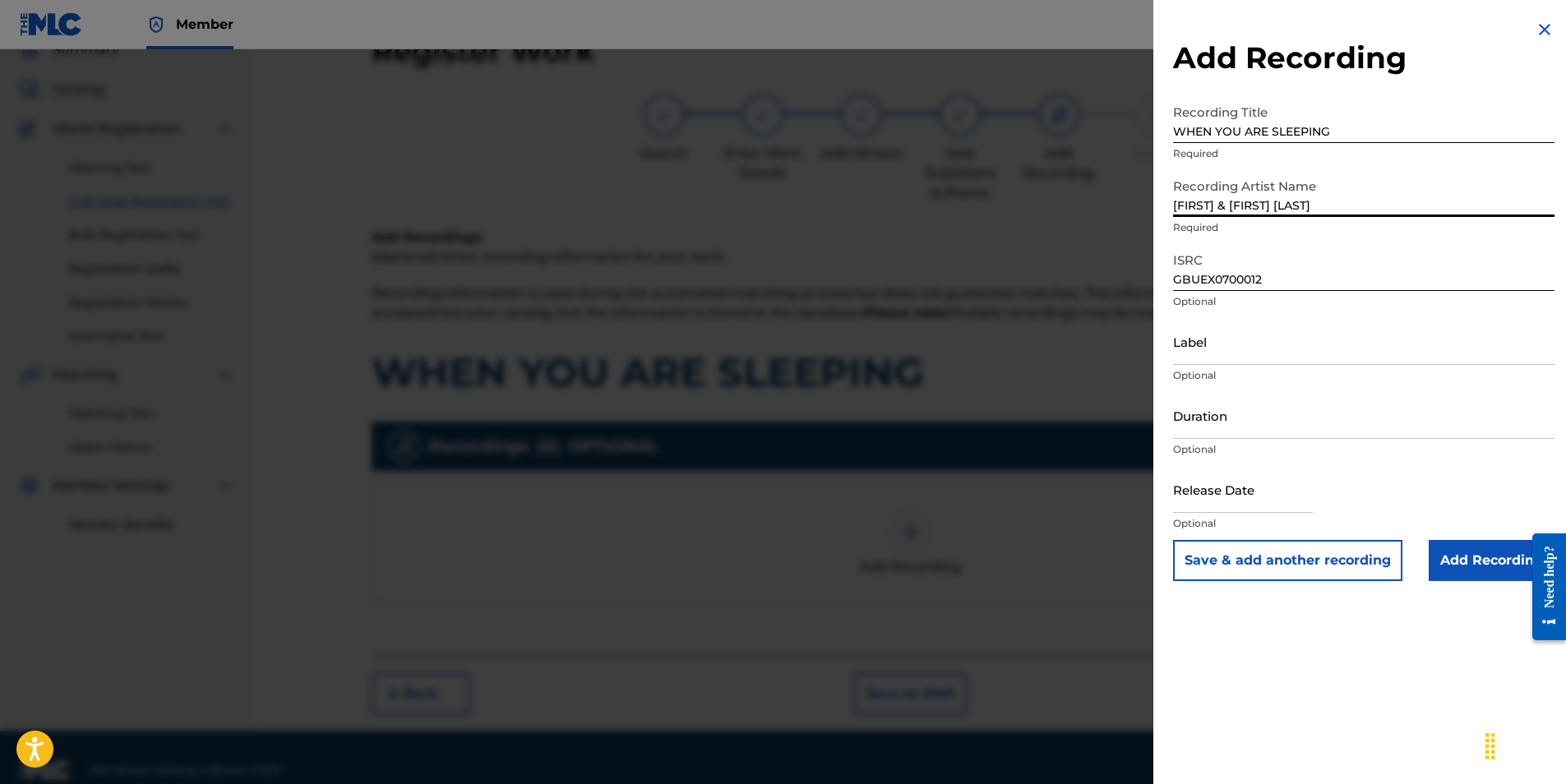 type on "04:30" 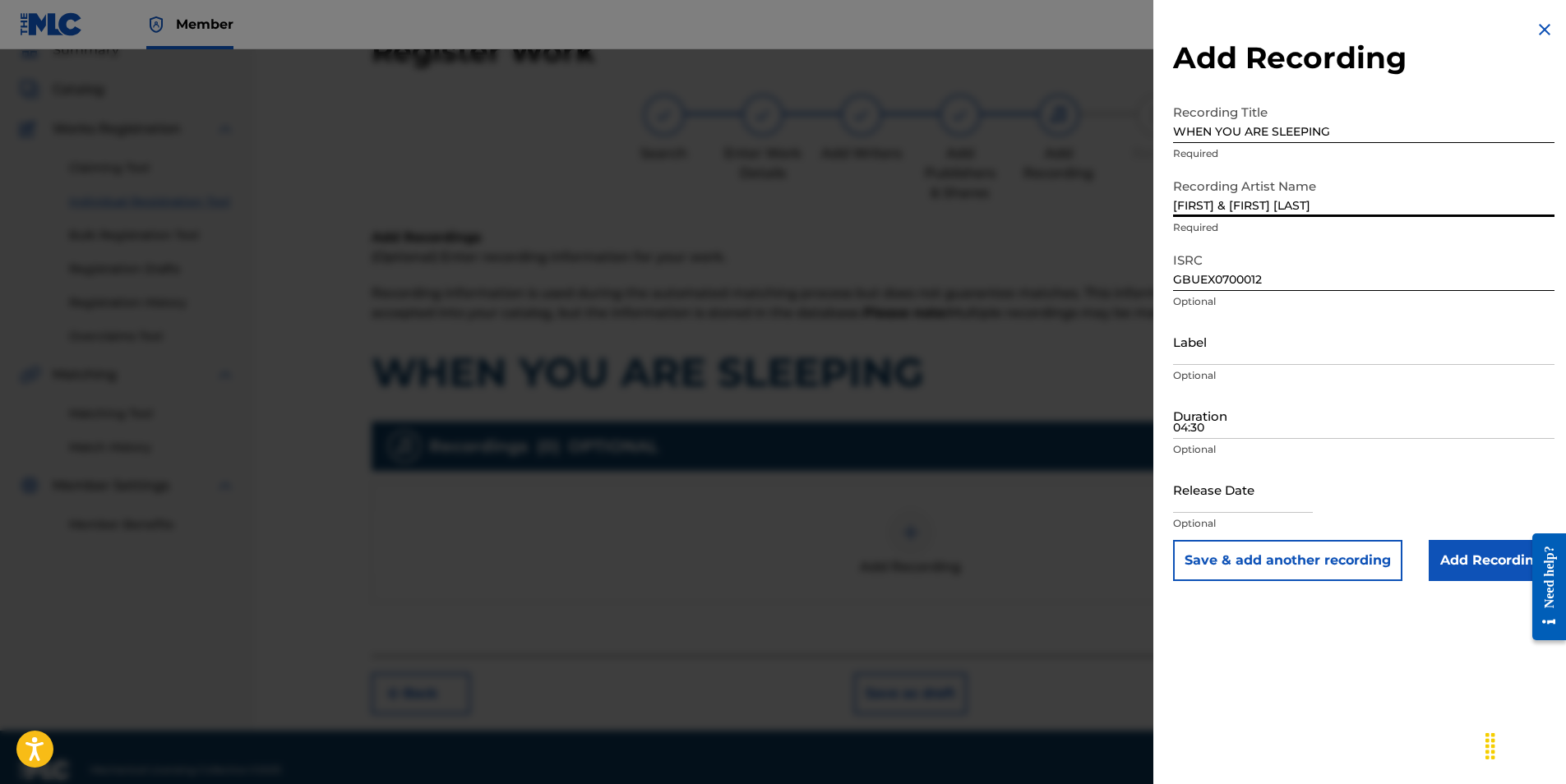 type on "March 10 2008" 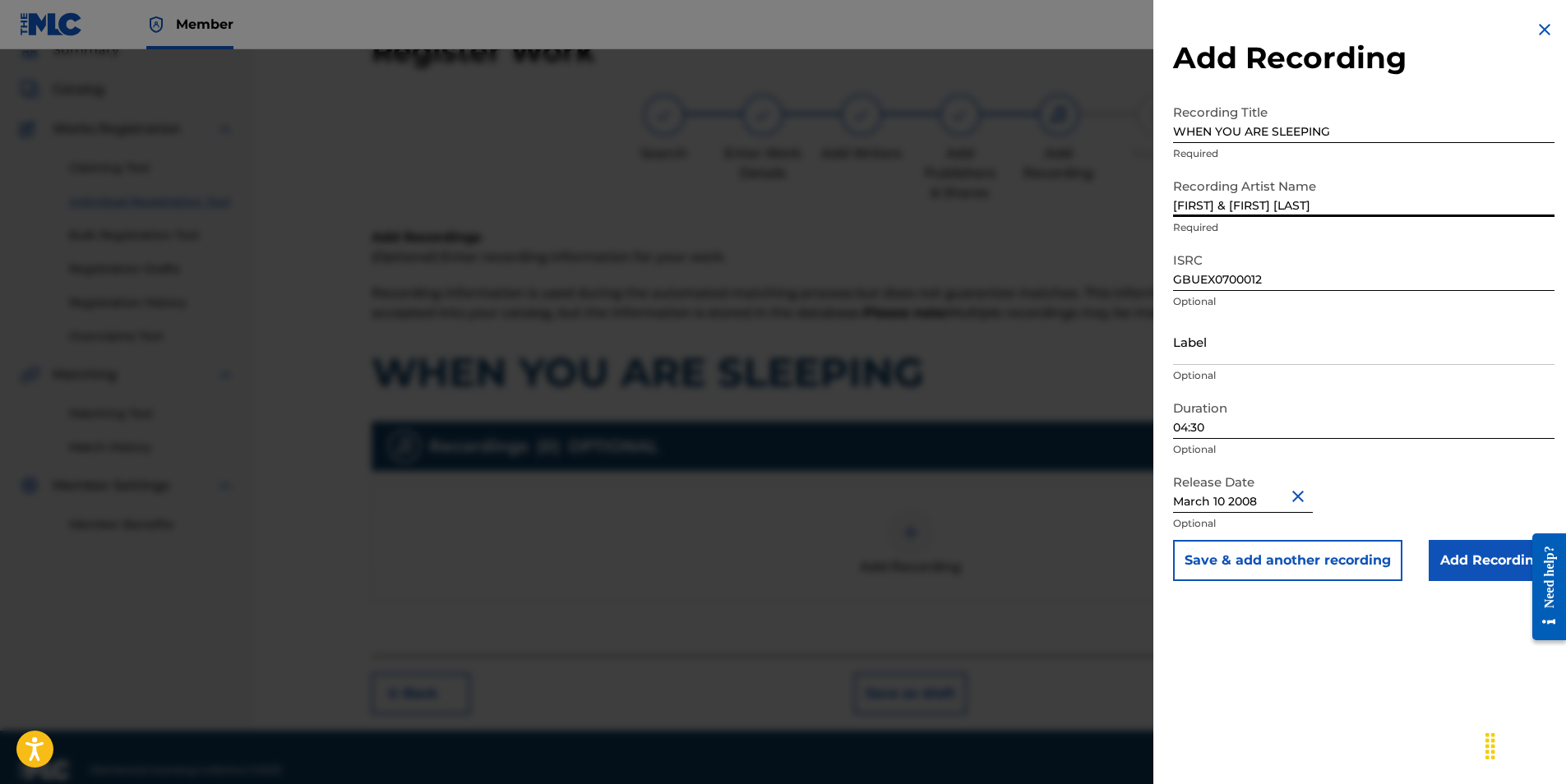 type on "[FIRST] & [FIRST] [LAST]" 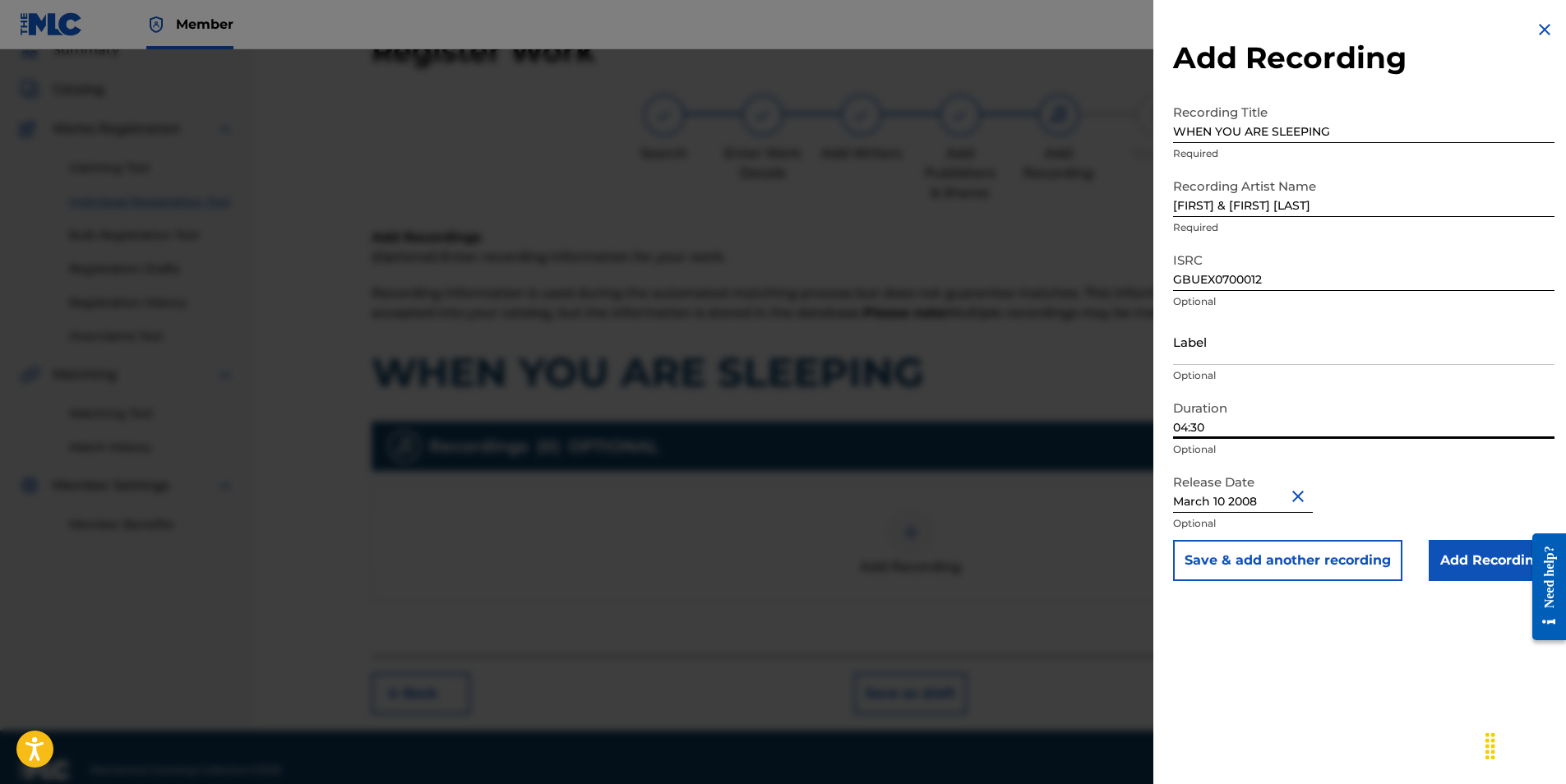 drag, startPoint x: 1224, startPoint y: 420, endPoint x: 1143, endPoint y: 434, distance: 82.20097 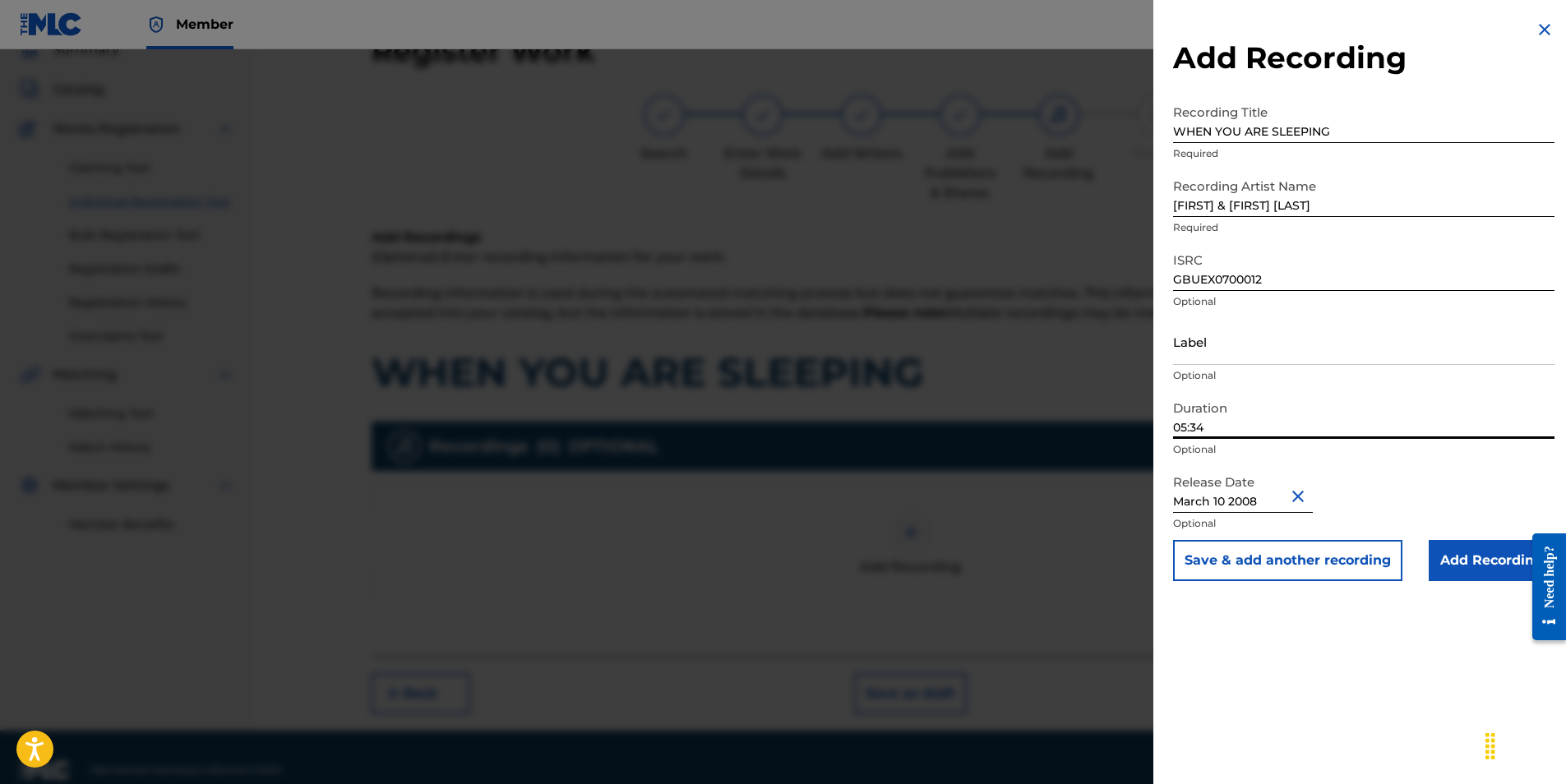 type on "05:34" 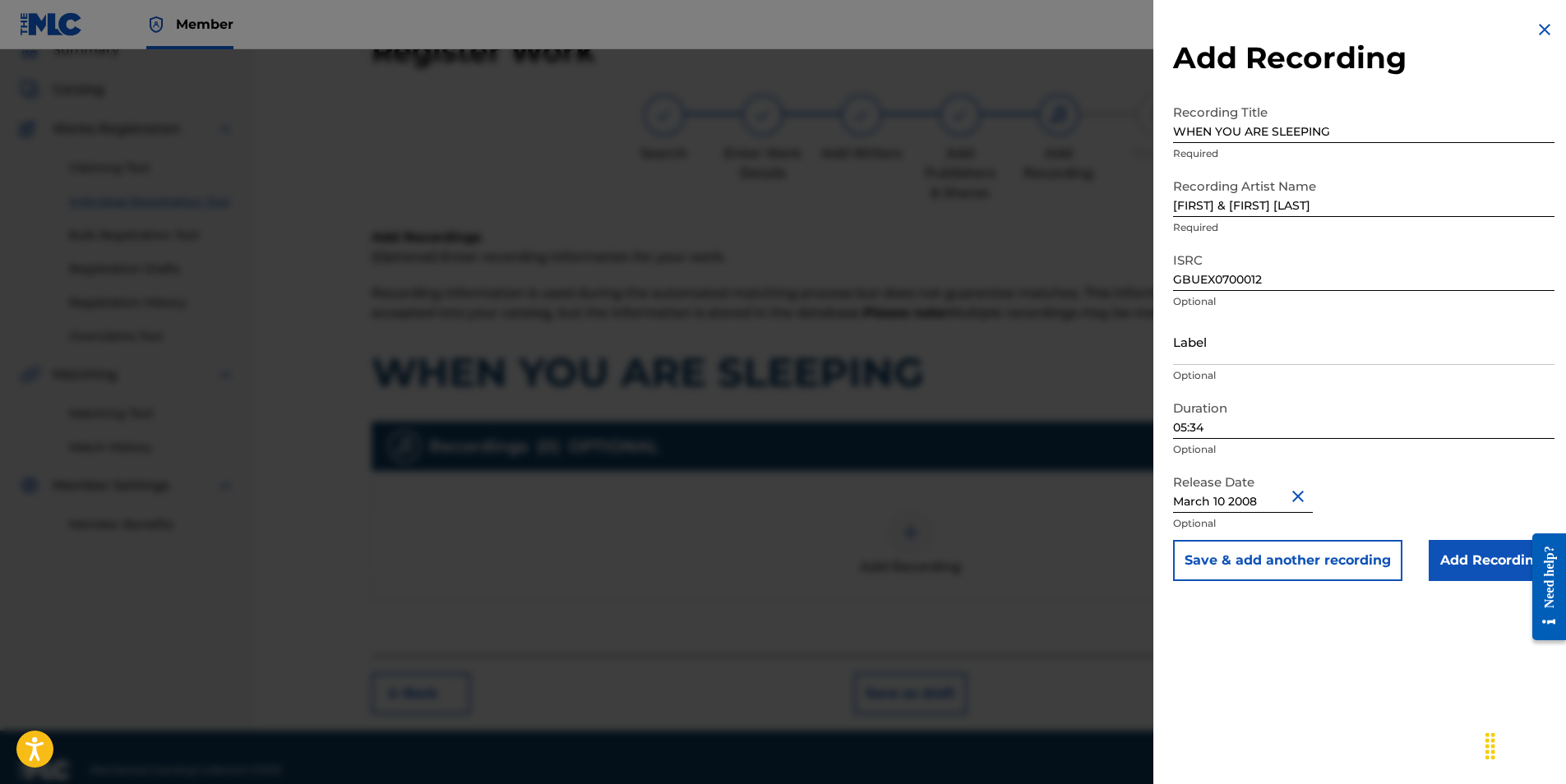 click on "Add Recording" at bounding box center [1491, 560] 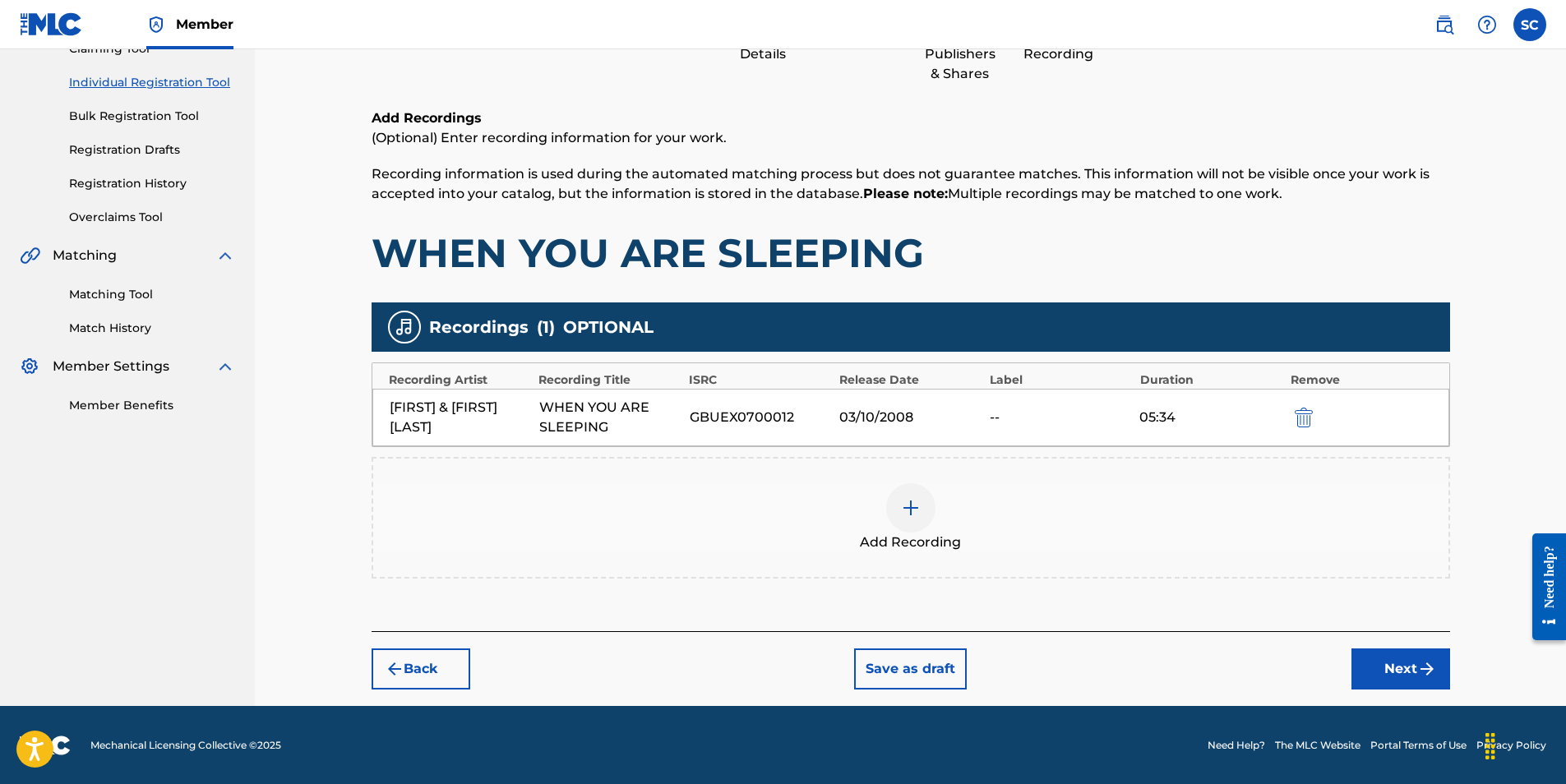 scroll, scrollTop: 194, scrollLeft: 0, axis: vertical 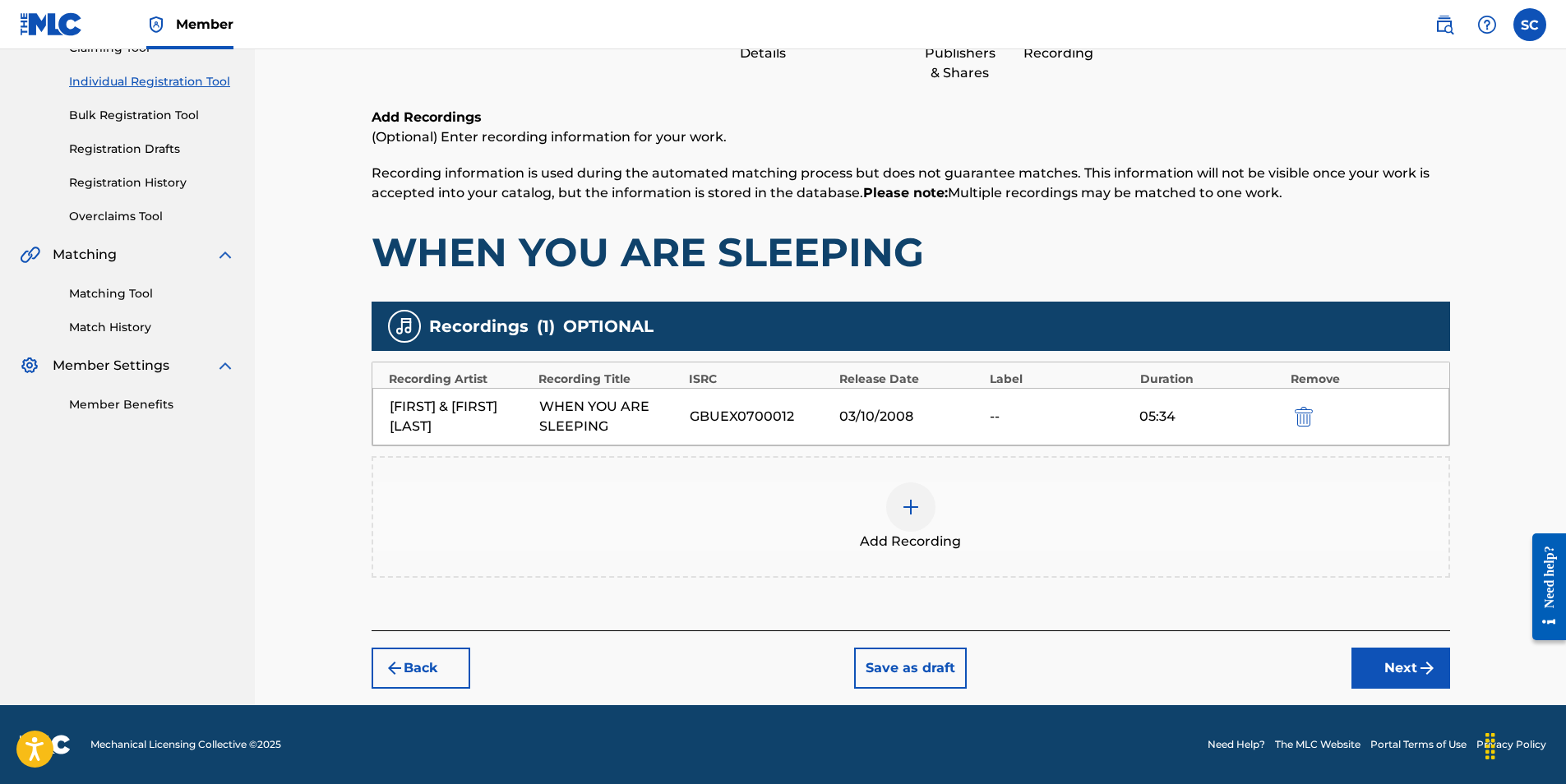 click on "Next" at bounding box center (1401, 668) 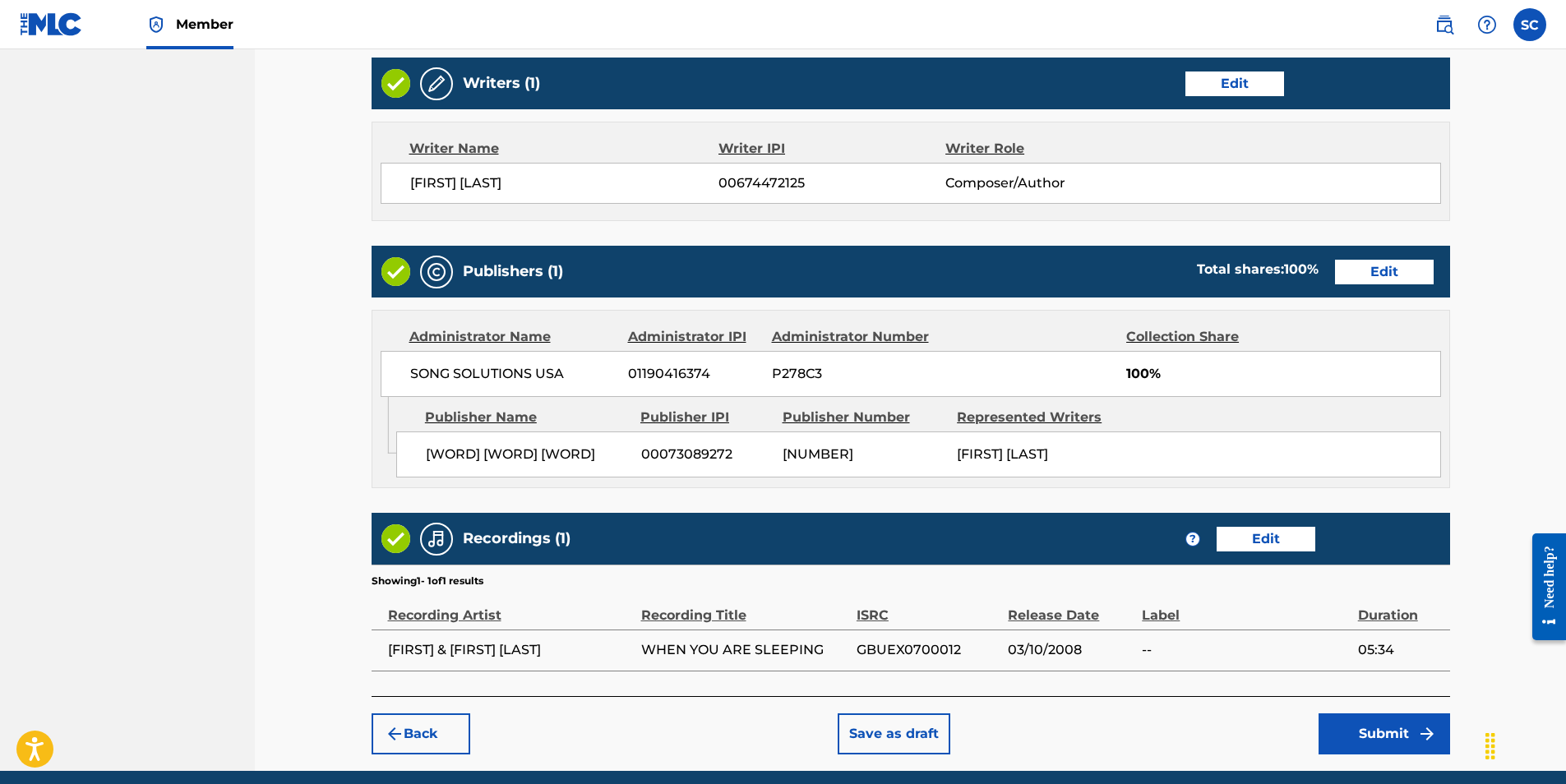 scroll, scrollTop: 713, scrollLeft: 0, axis: vertical 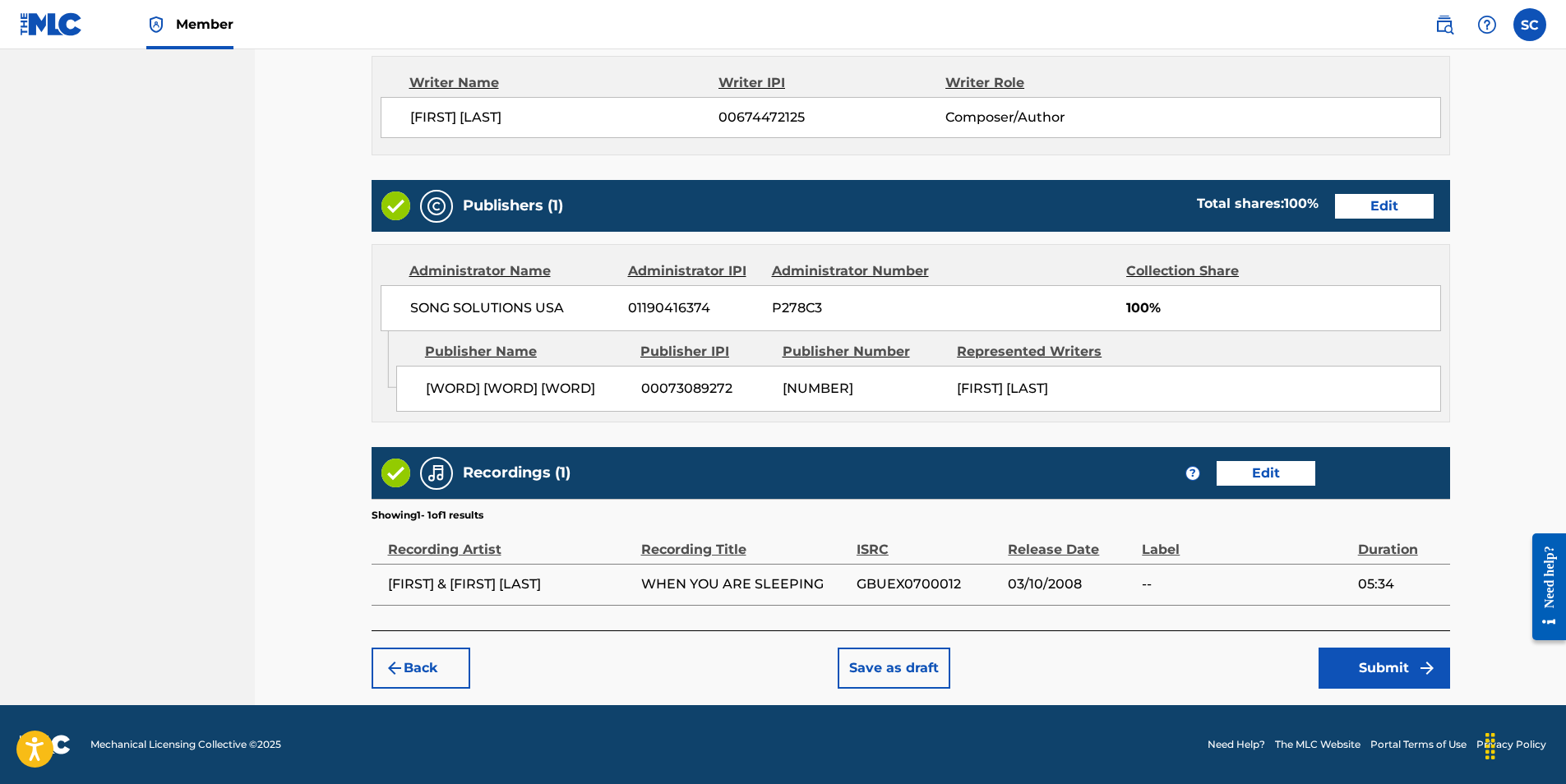 click on "Submit" at bounding box center (1384, 668) 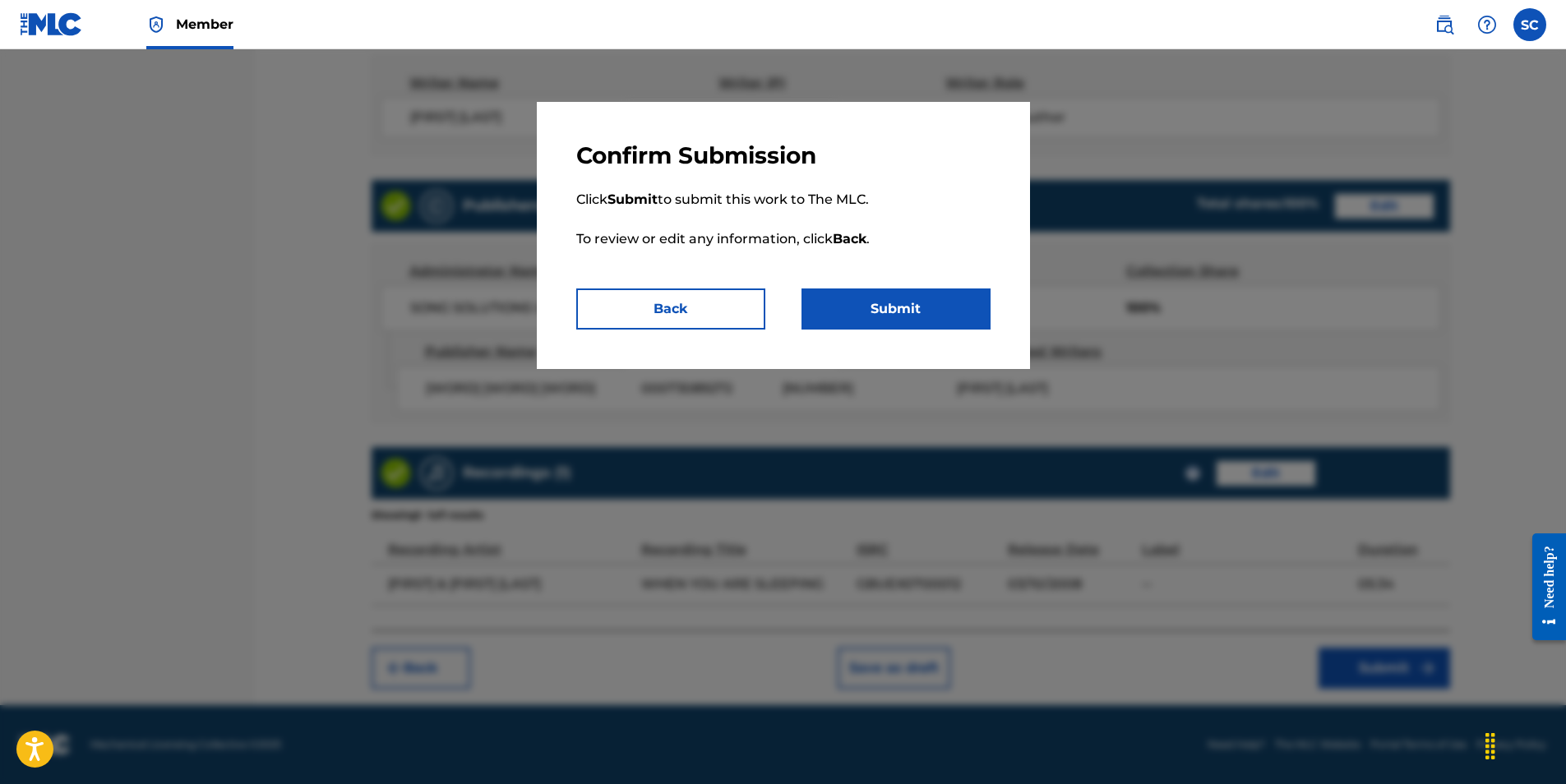 click on "Submit" at bounding box center [896, 309] 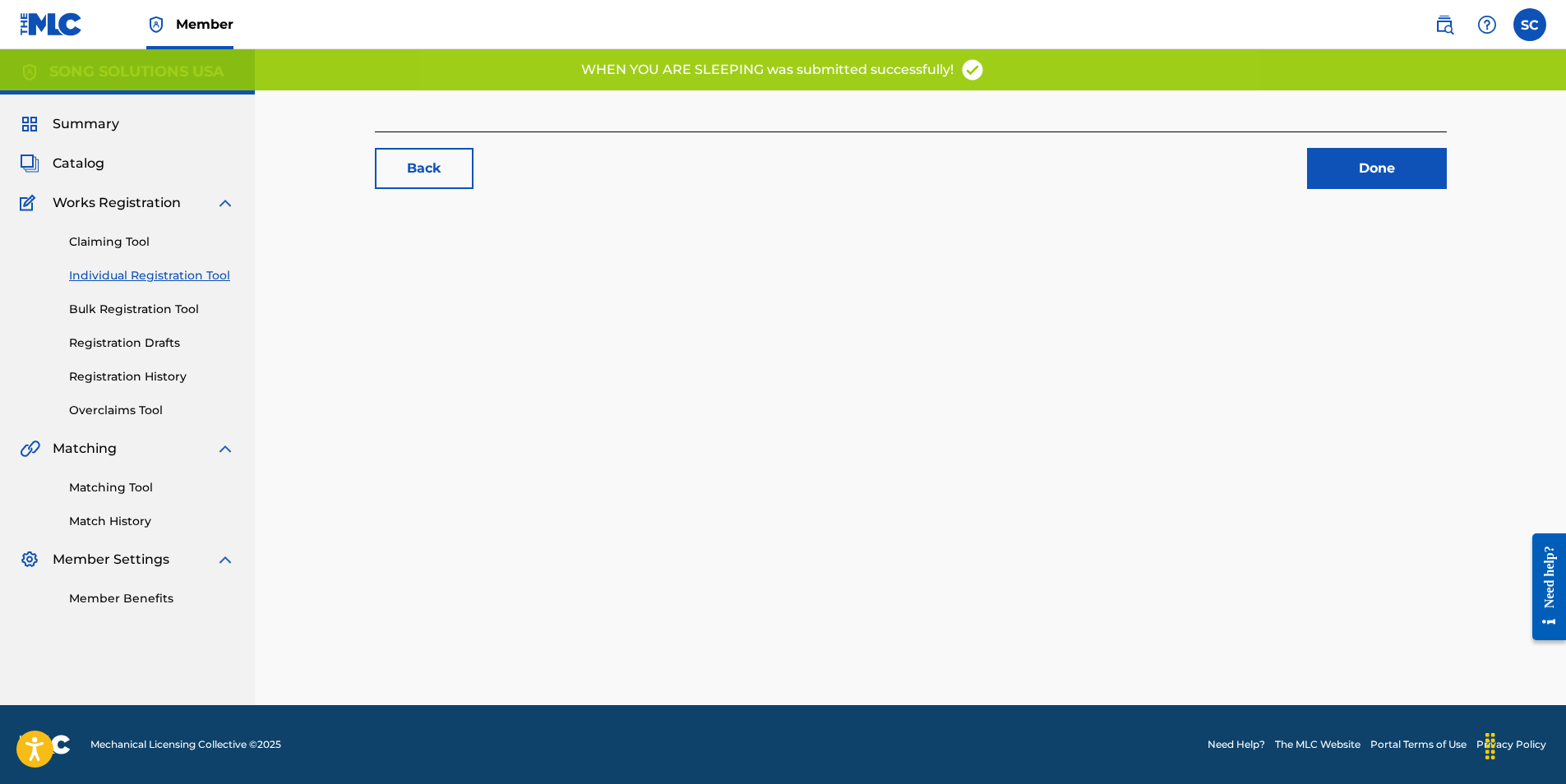 scroll, scrollTop: 0, scrollLeft: 0, axis: both 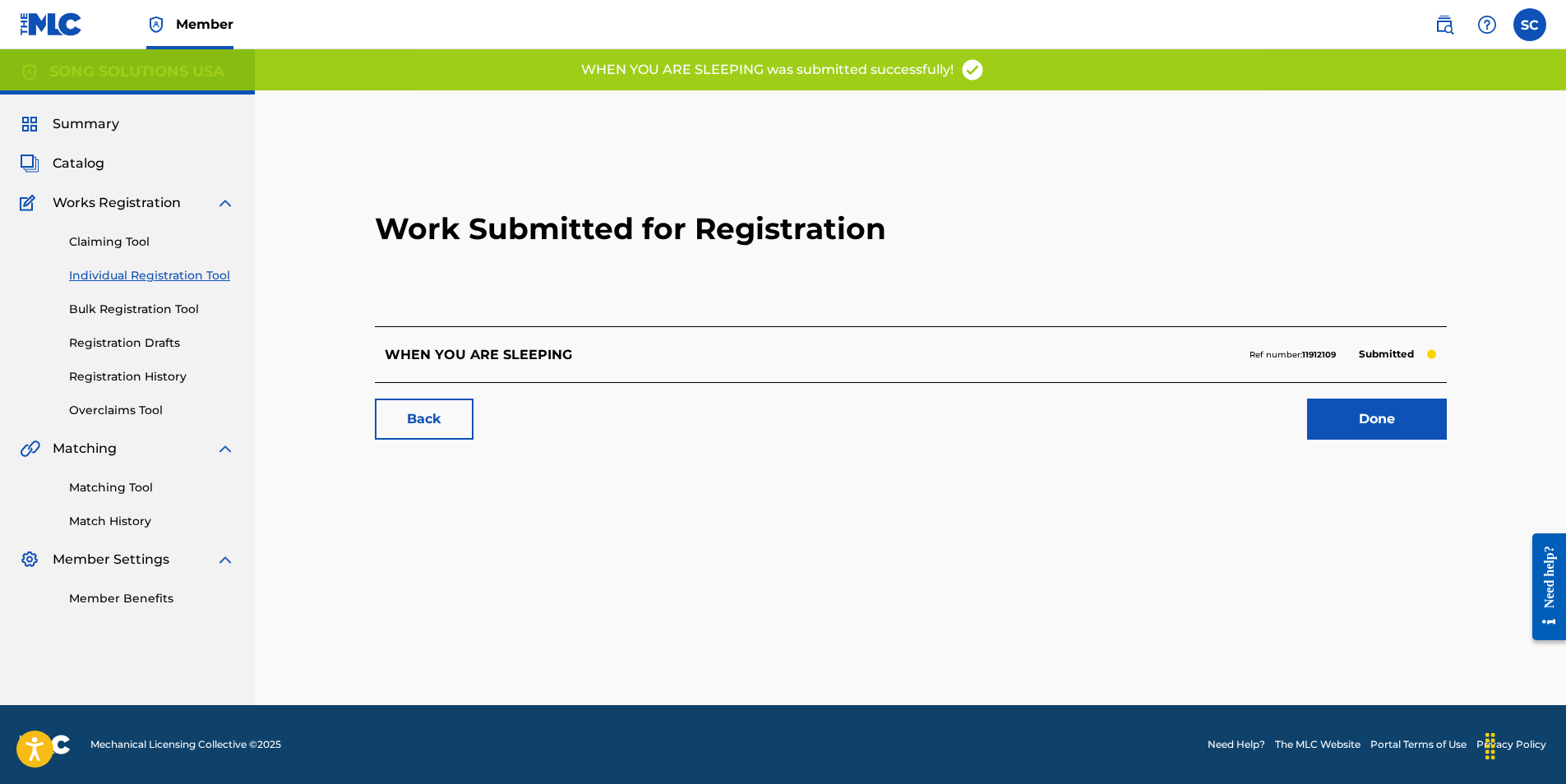 click on "Done" at bounding box center [1377, 419] 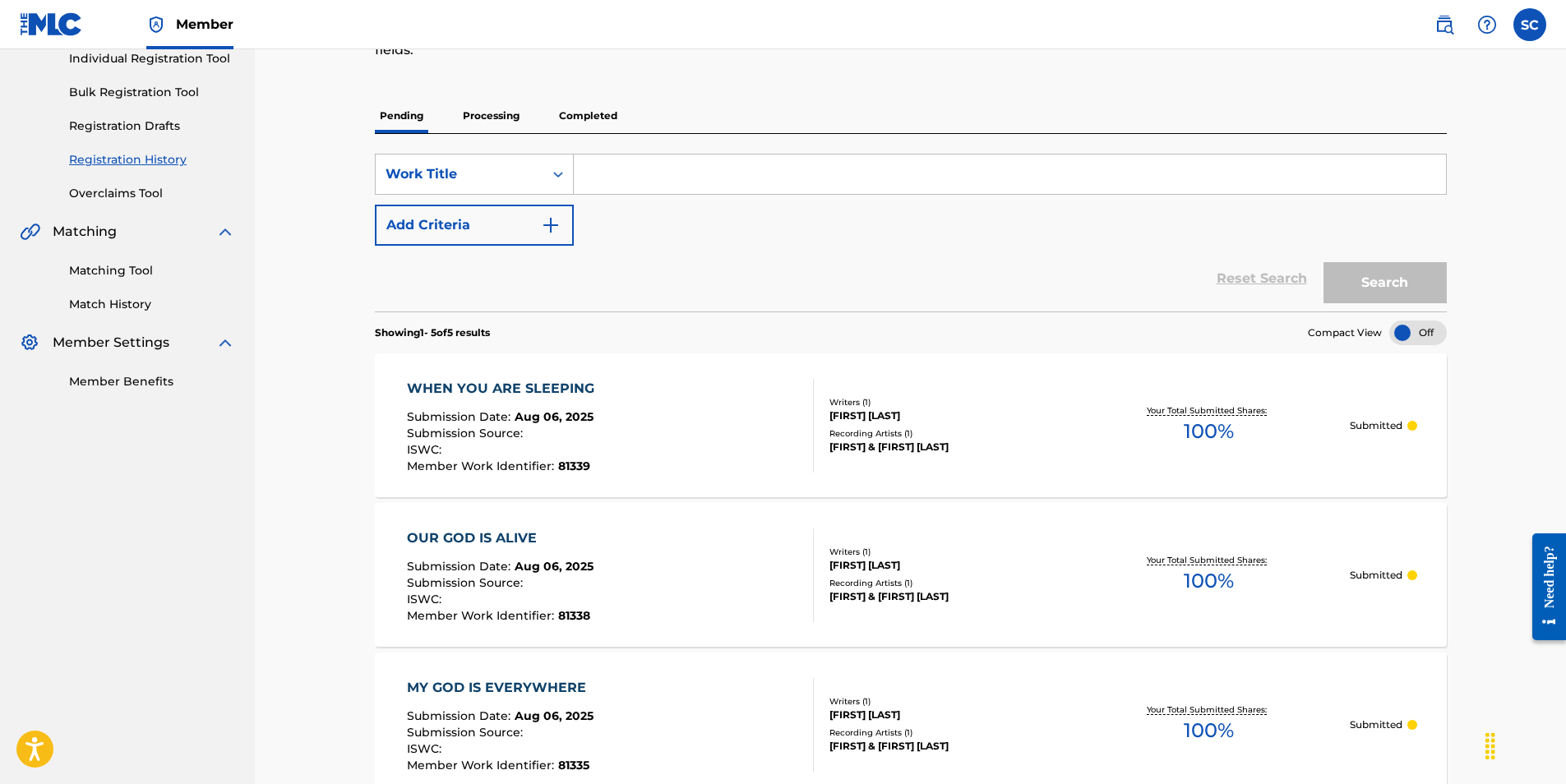 scroll, scrollTop: 106, scrollLeft: 0, axis: vertical 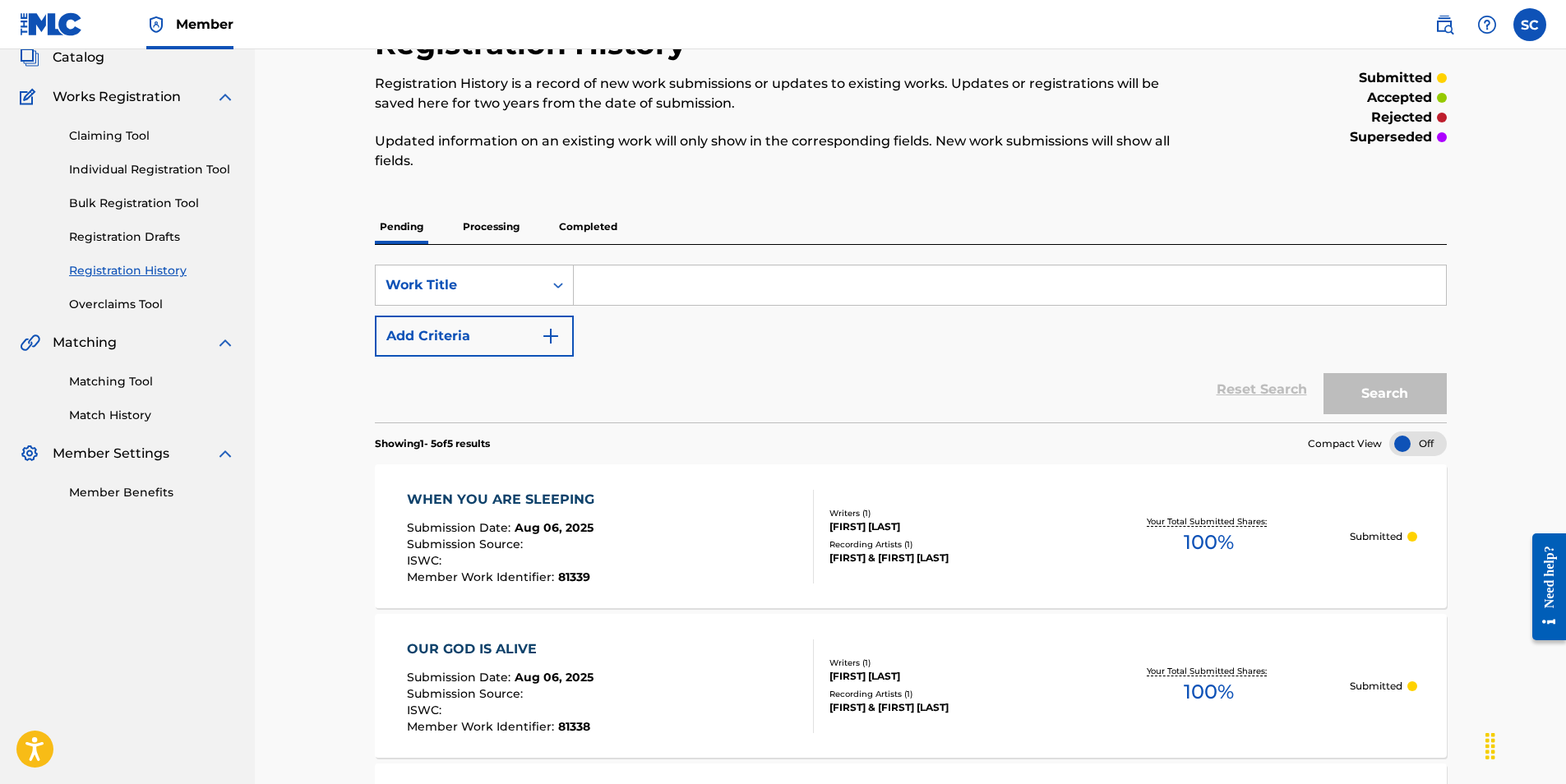 click on "Summary Catalog Works Registration Claiming Tool Individual Registration Tool Bulk Registration Tool Registration Drafts Registration History Overclaims Tool Matching Matching Tool Match History Member Settings Member Benefits" at bounding box center [127, 255] 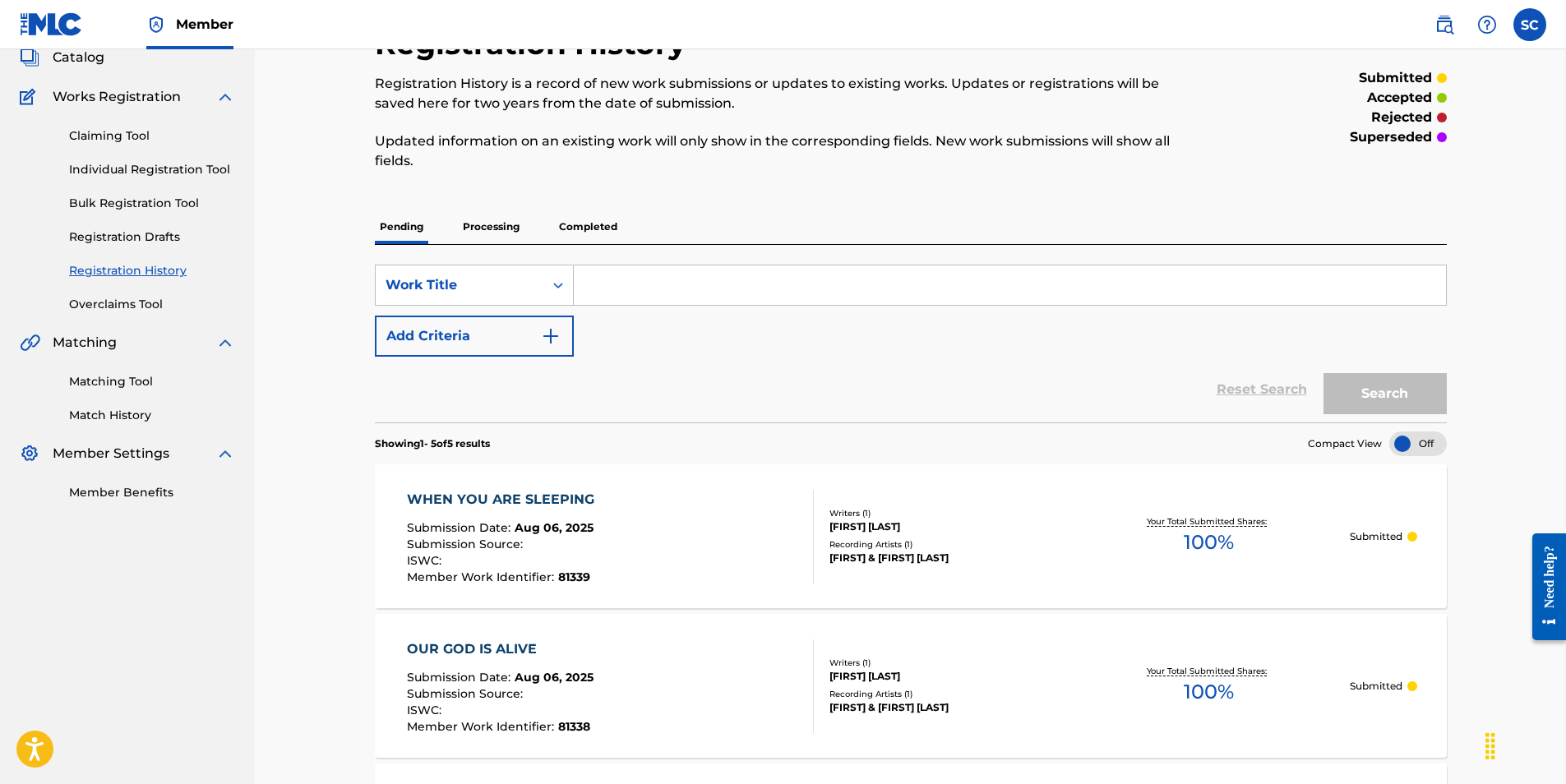 click on "Individual Registration Tool" at bounding box center [152, 169] 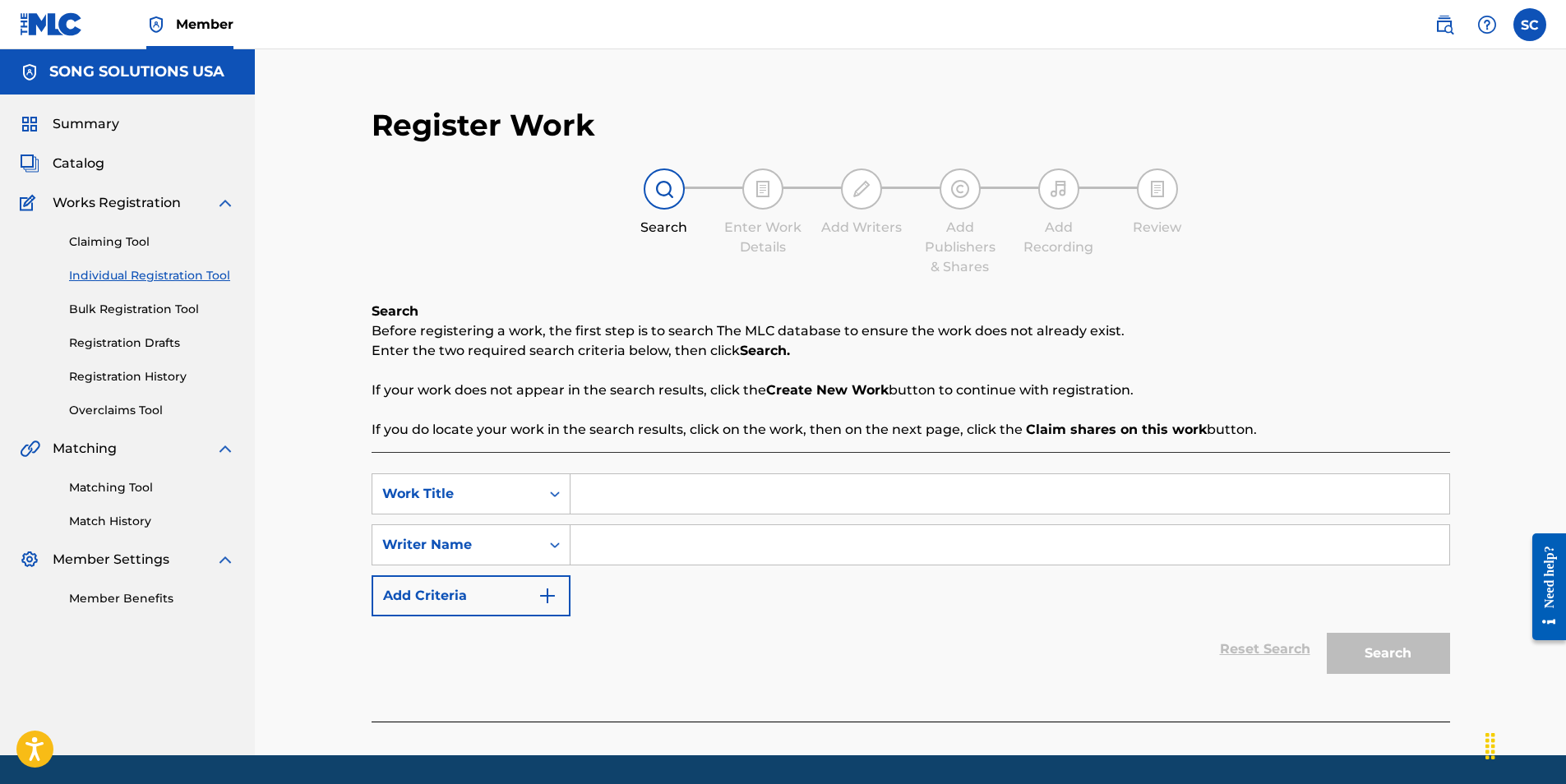 click at bounding box center [1009, 494] 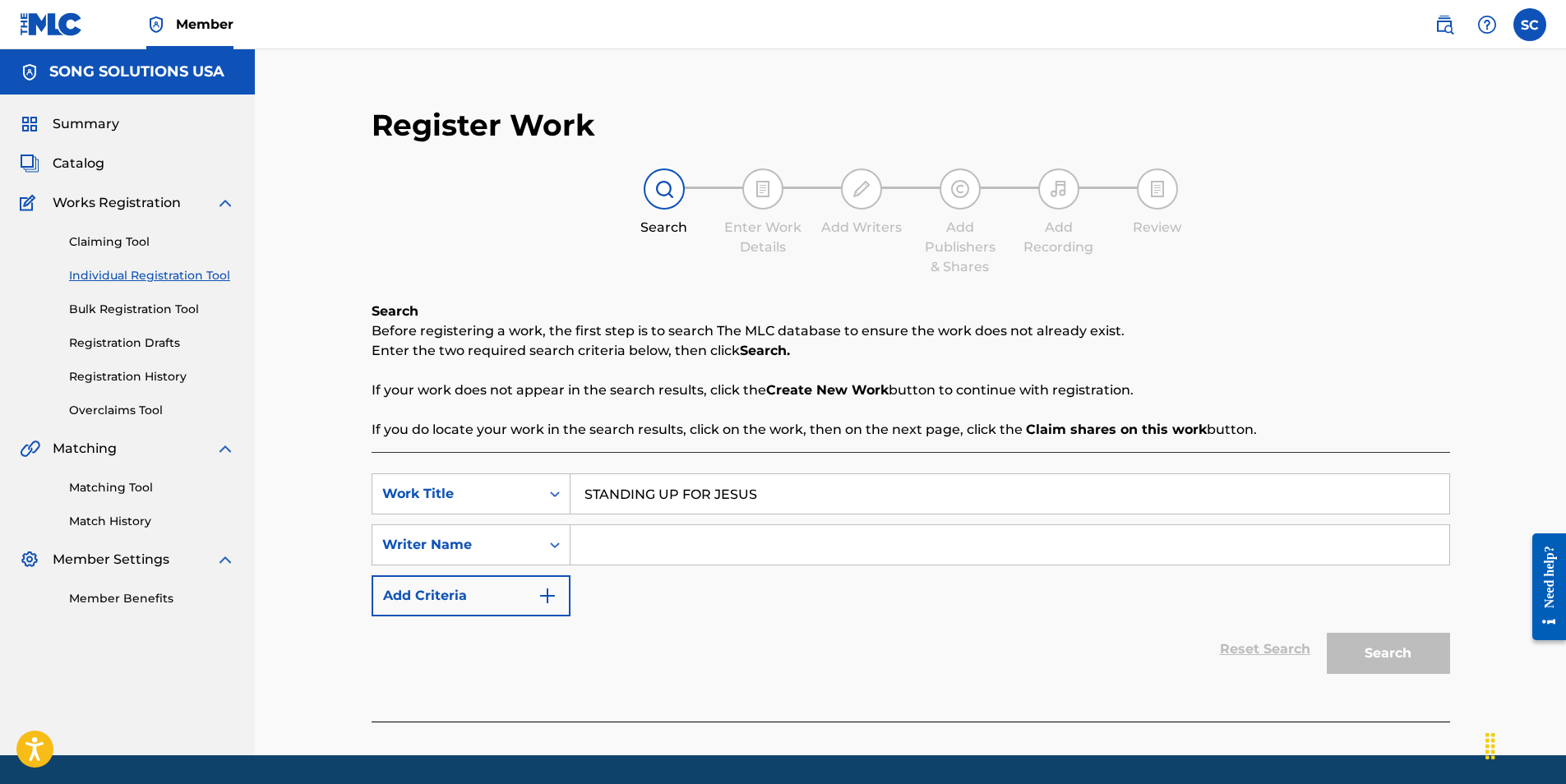 type on "STANDING UP FOR JESUS" 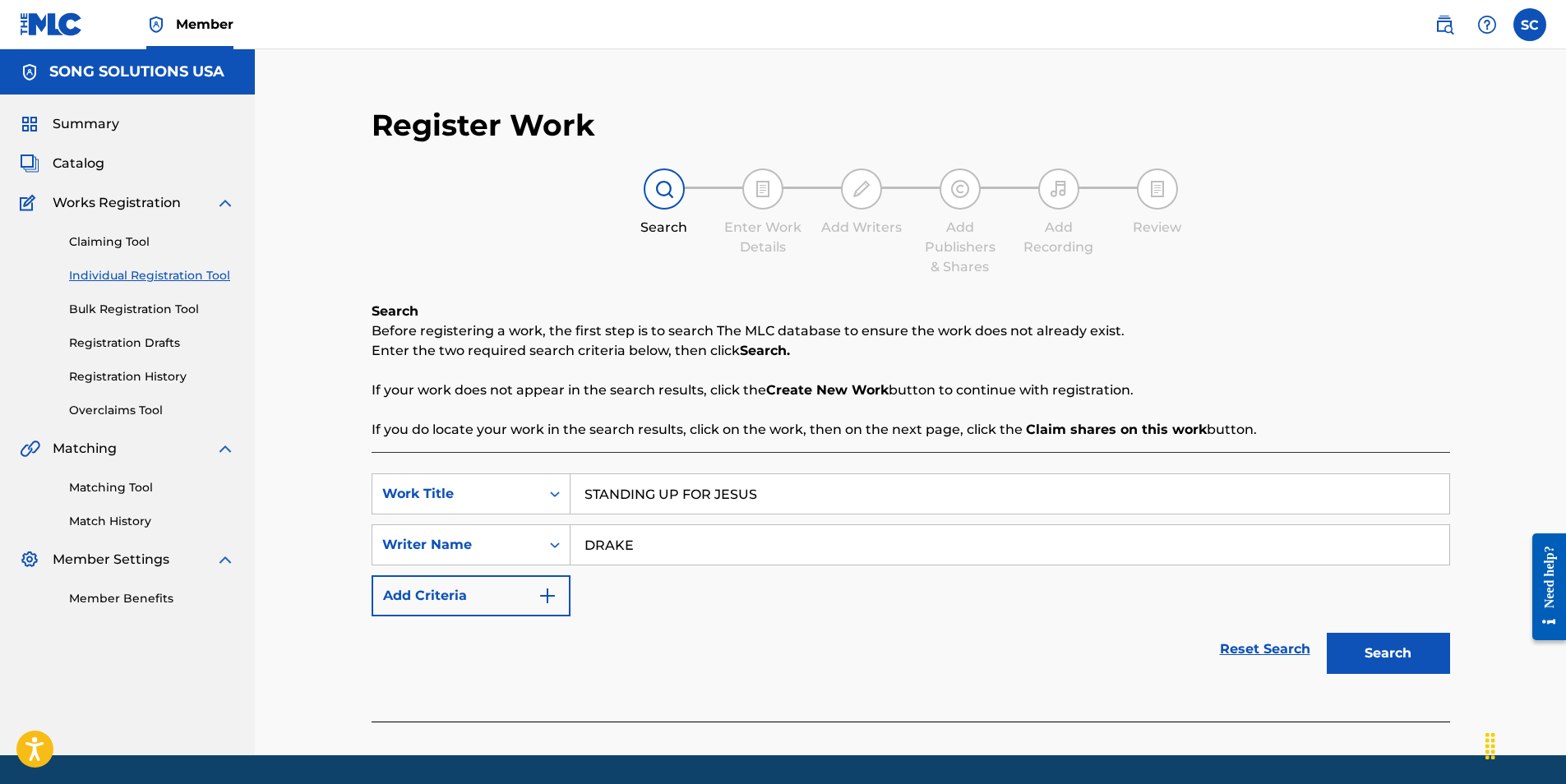 type on "DRAKE" 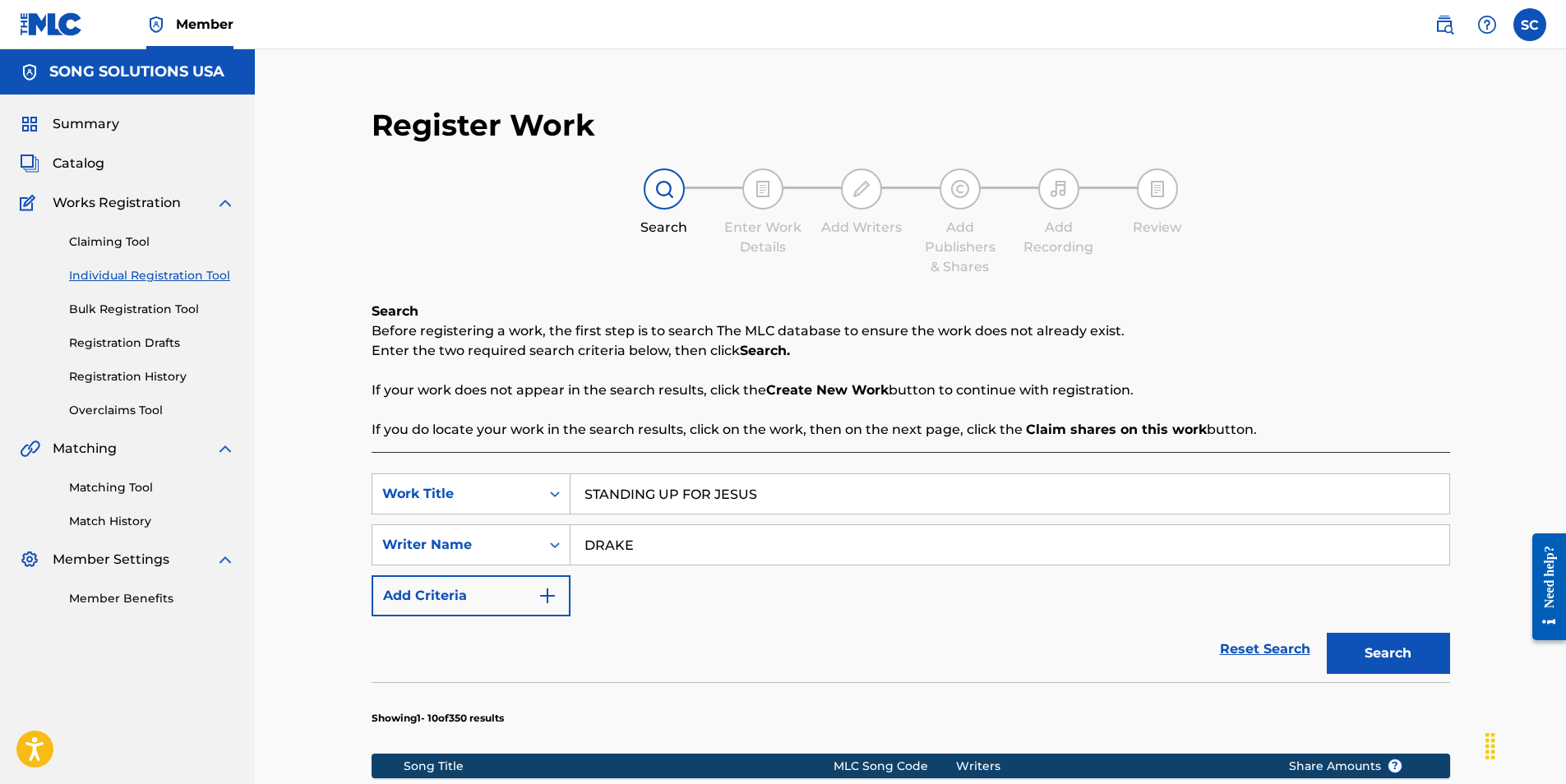 click on "Reset Search Search" at bounding box center [911, 649] 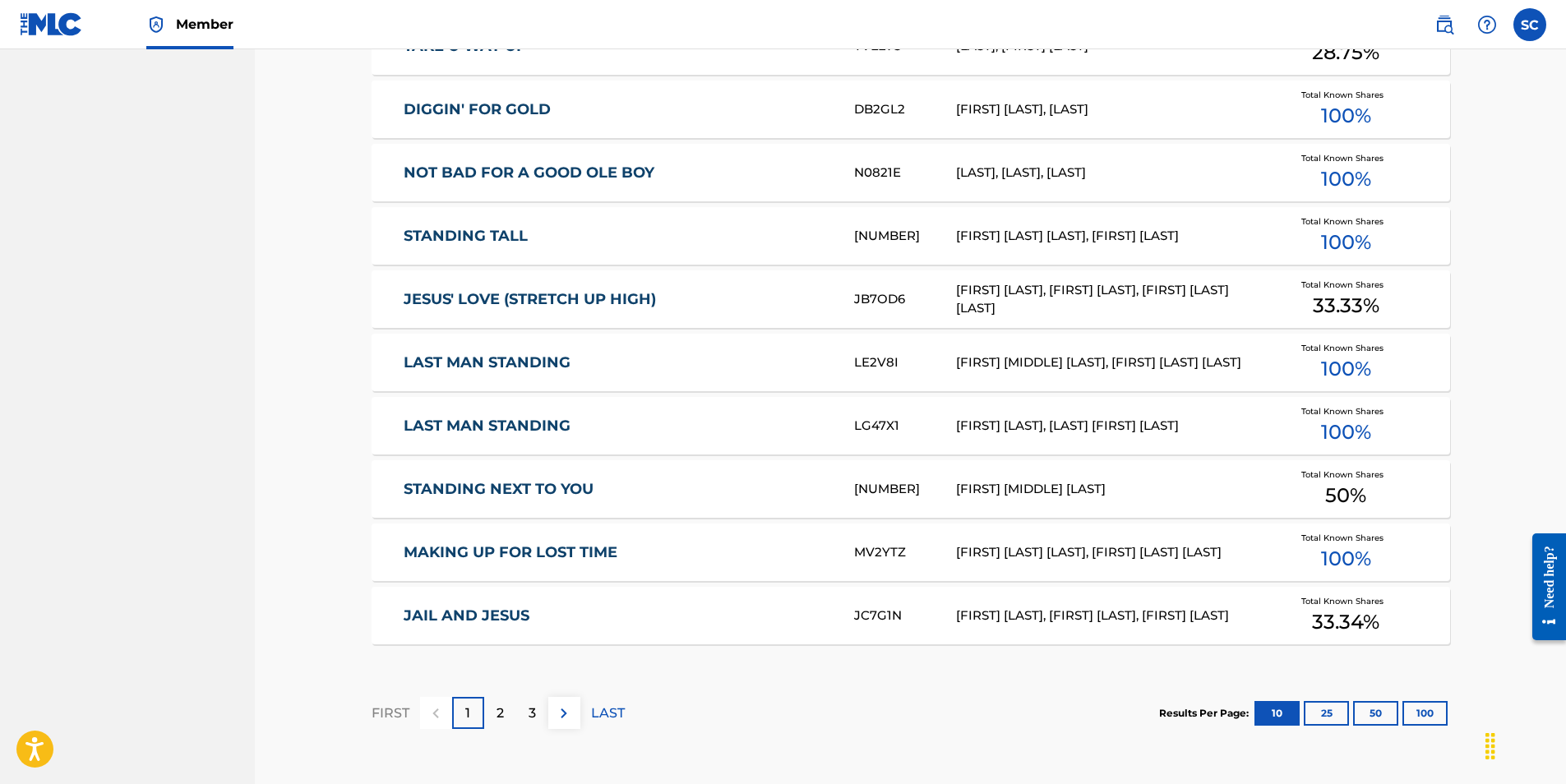 scroll, scrollTop: 931, scrollLeft: 0, axis: vertical 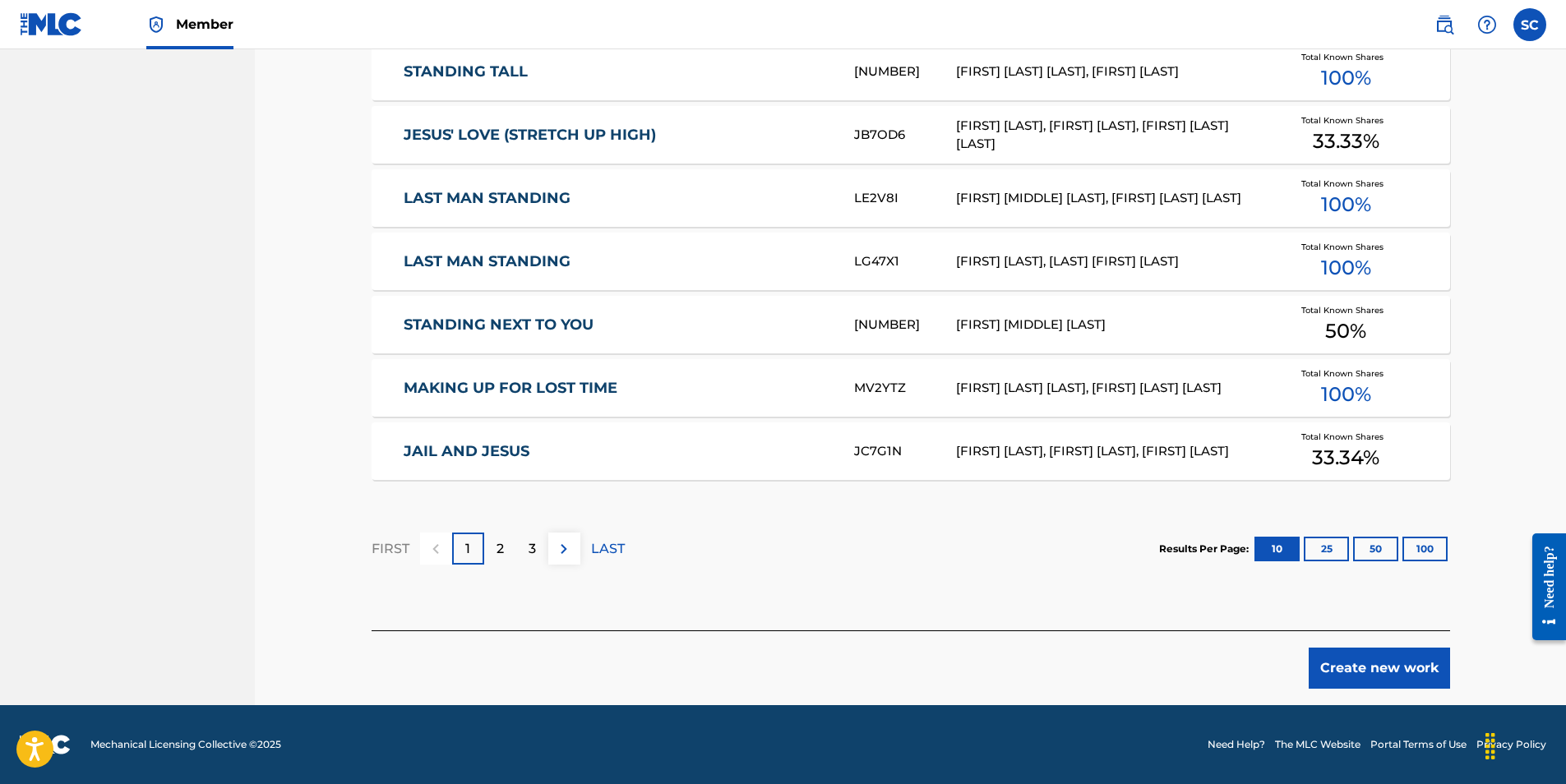 click on "Create new work" at bounding box center (1379, 668) 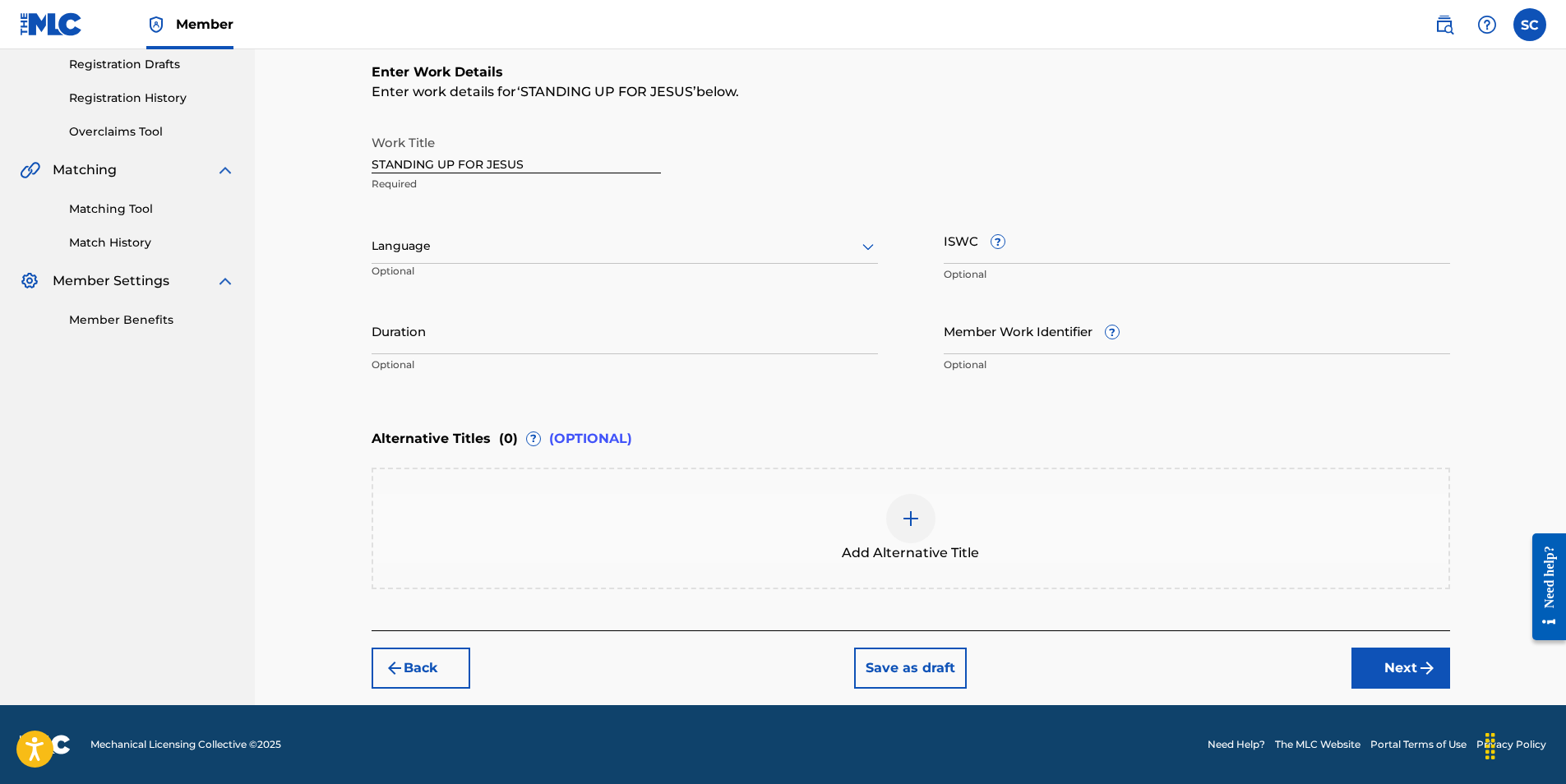 scroll, scrollTop: 0, scrollLeft: 0, axis: both 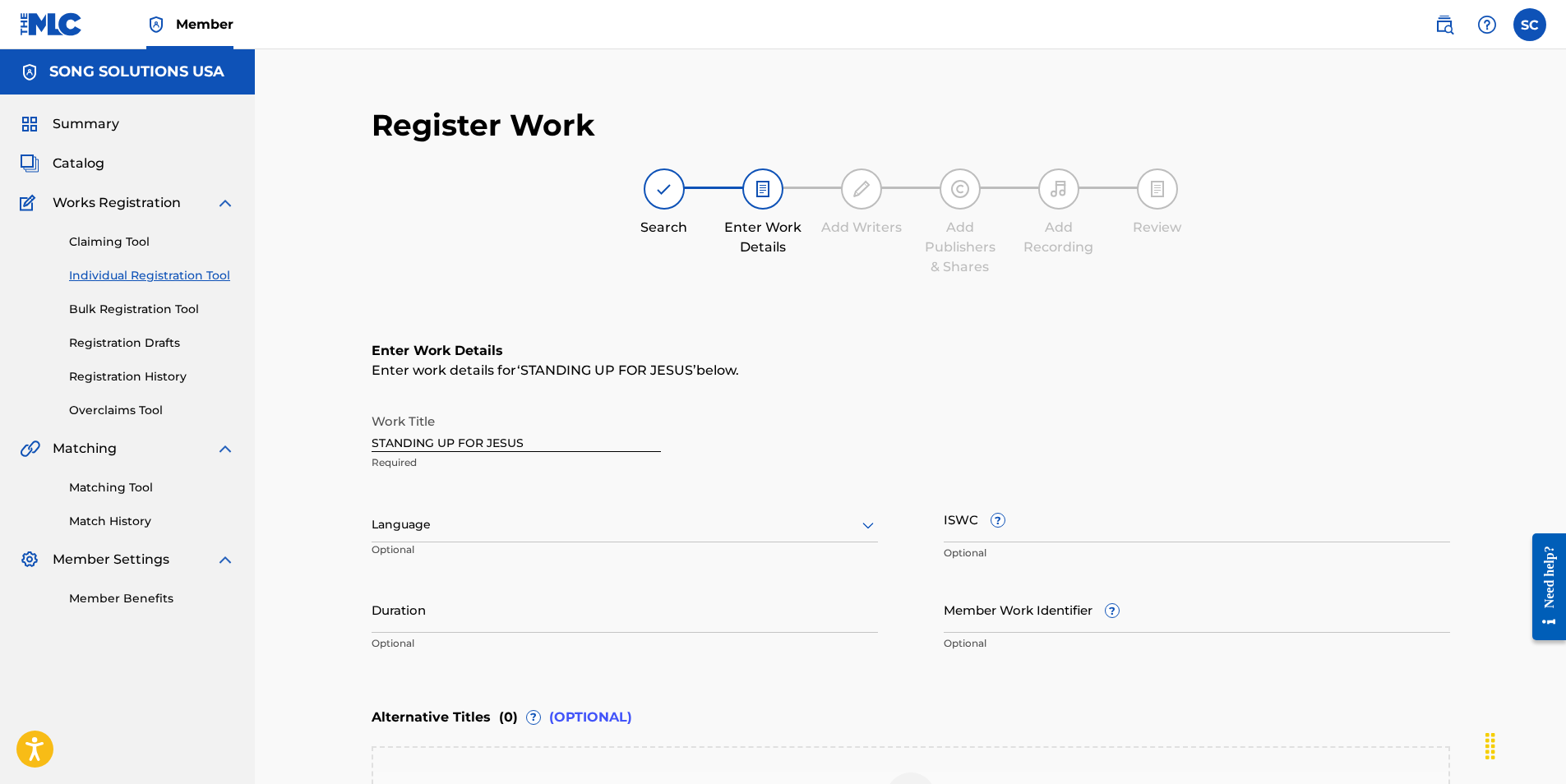 click on "Member Work Identifier   ?" at bounding box center (1197, 609) 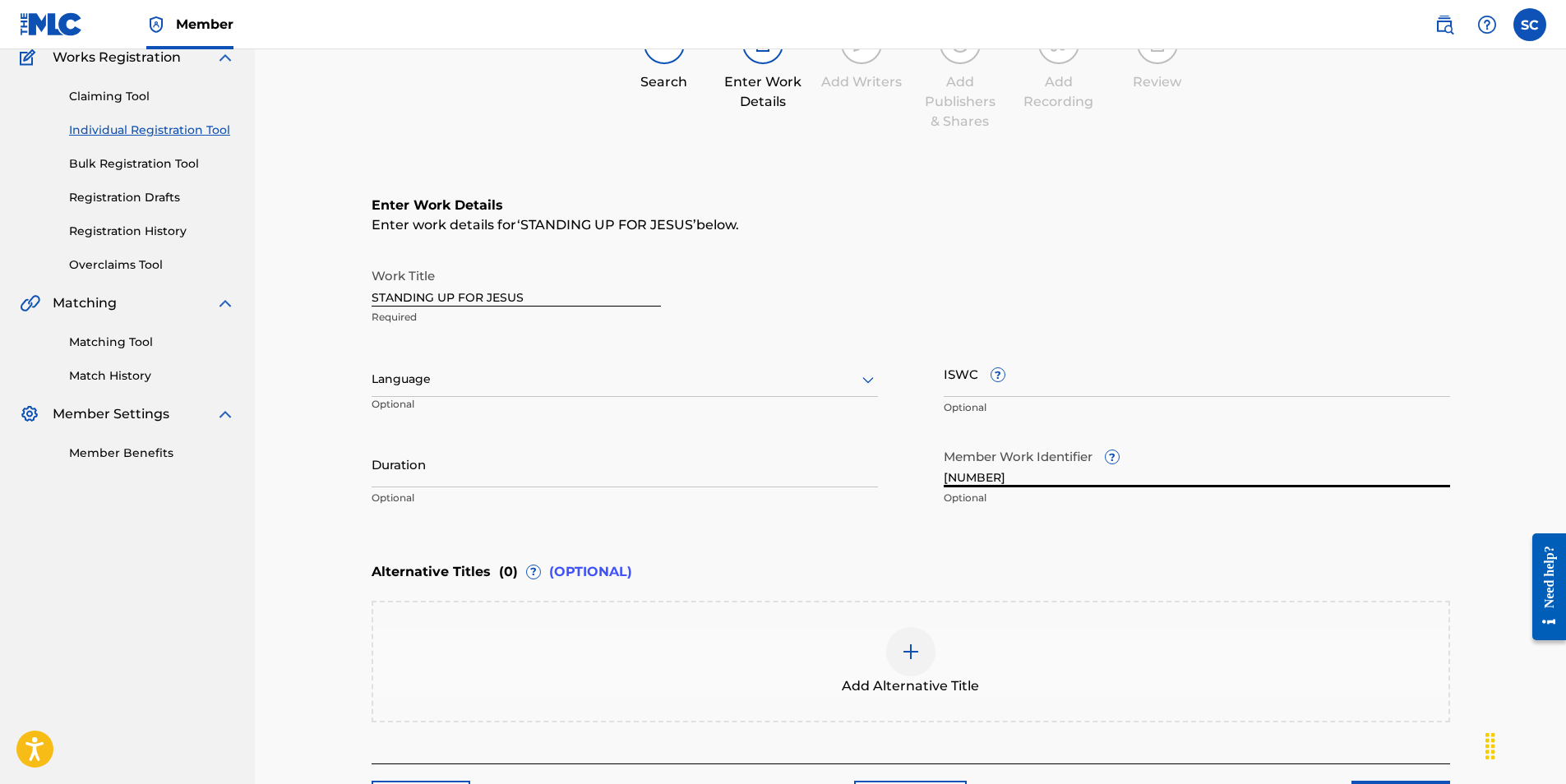 scroll, scrollTop: 279, scrollLeft: 0, axis: vertical 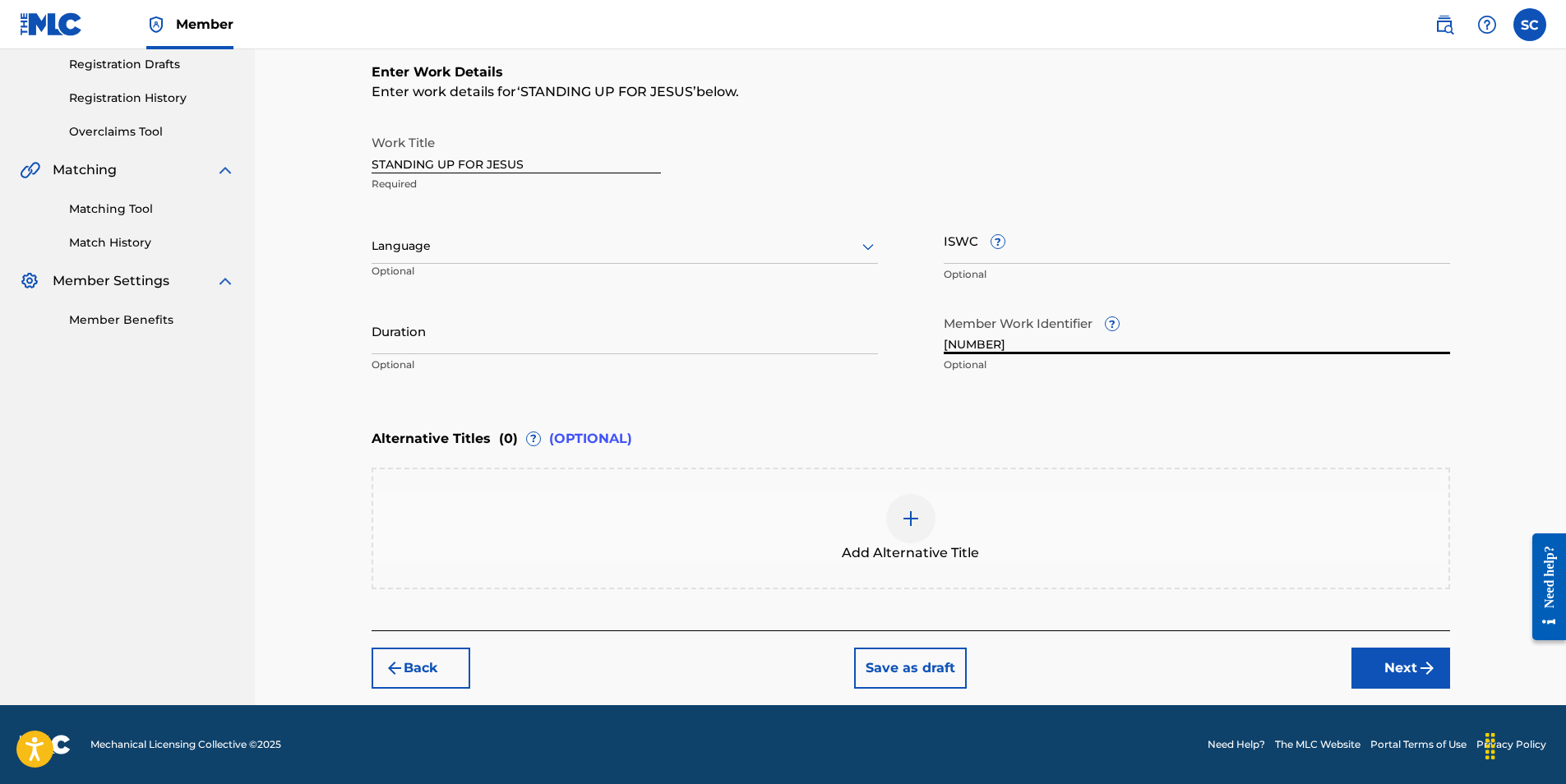 type on "[NUMBER]" 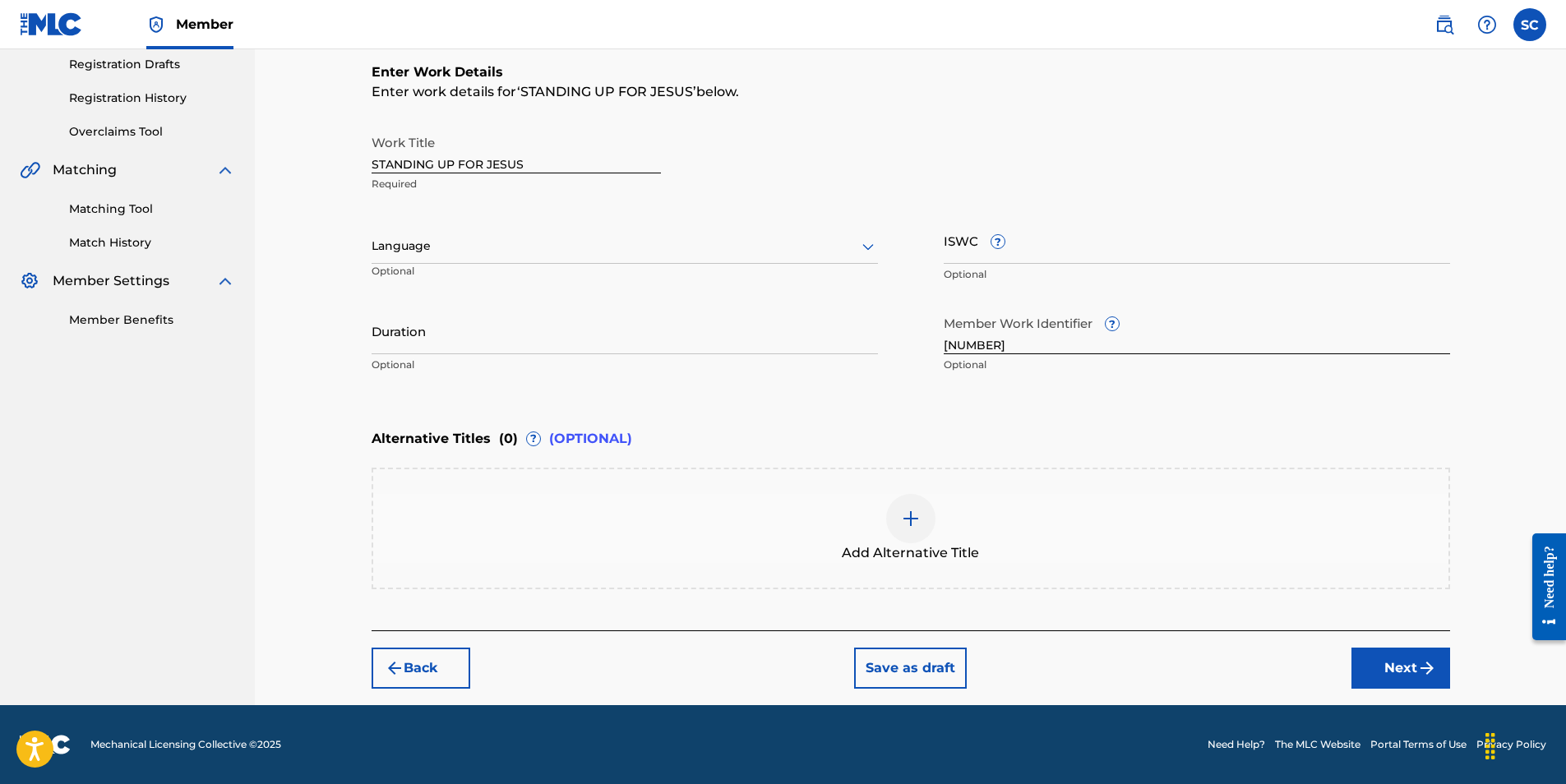 click on "Next" at bounding box center [1401, 668] 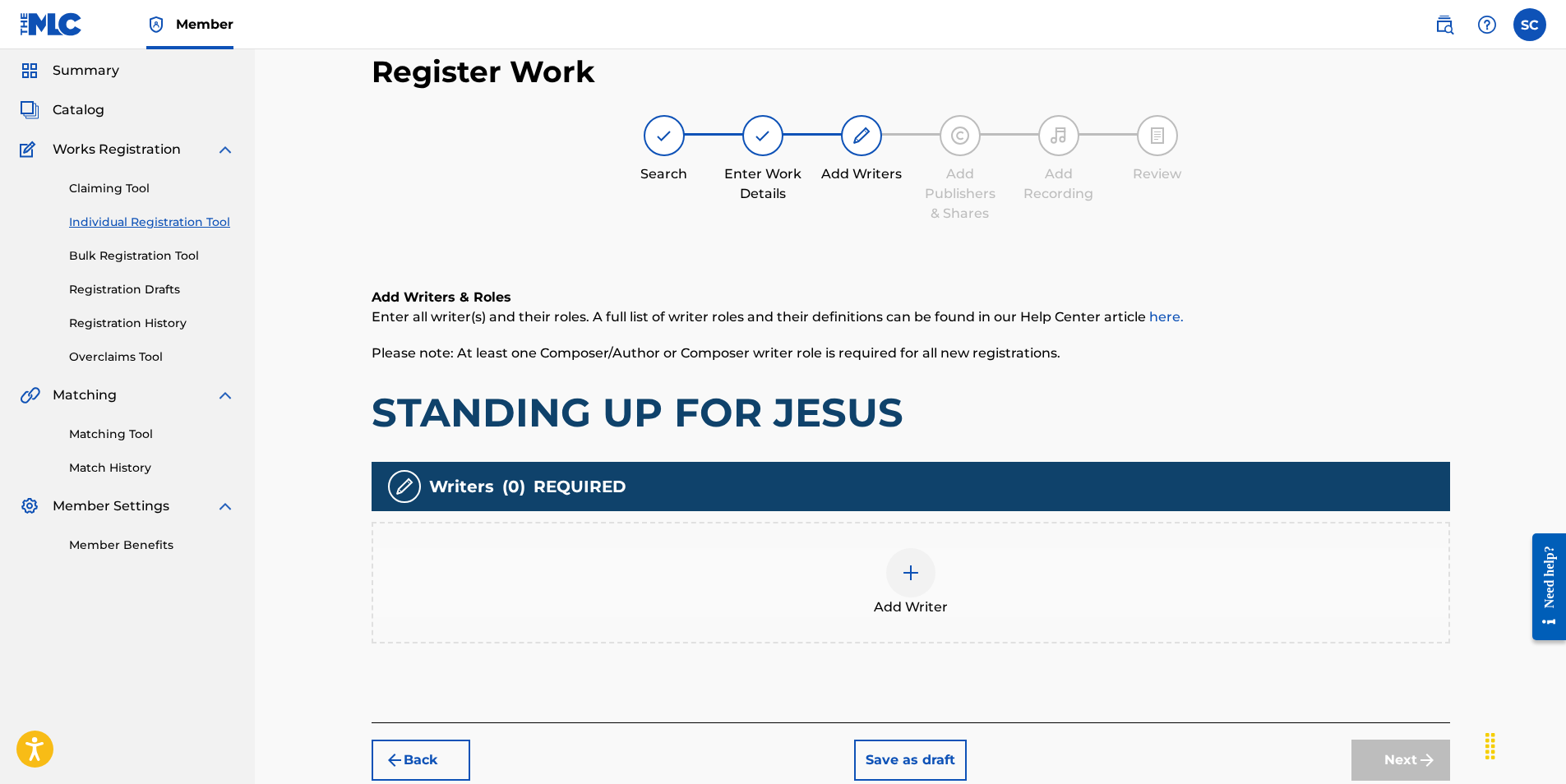 scroll, scrollTop: 74, scrollLeft: 0, axis: vertical 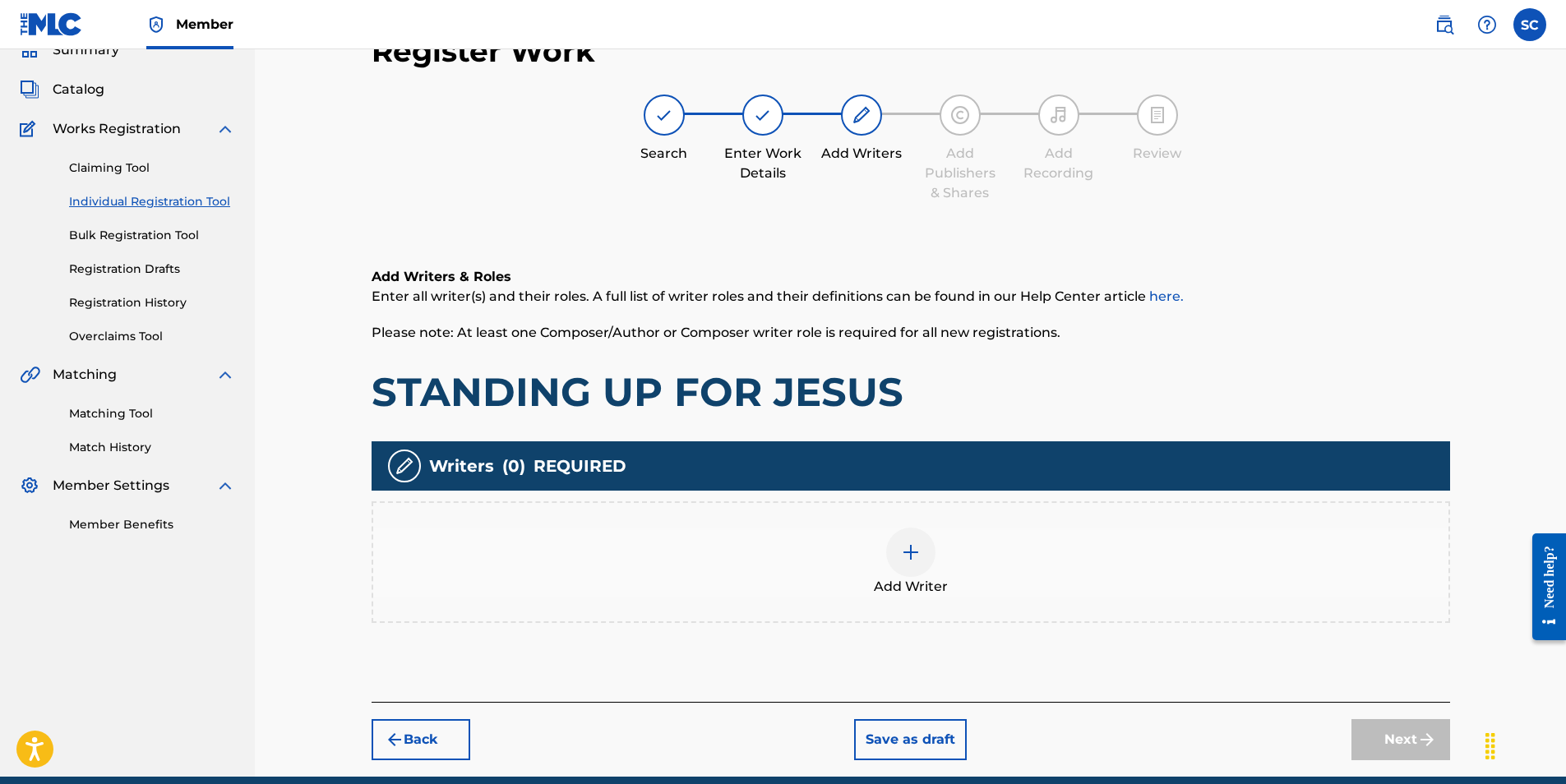 click at bounding box center (911, 552) 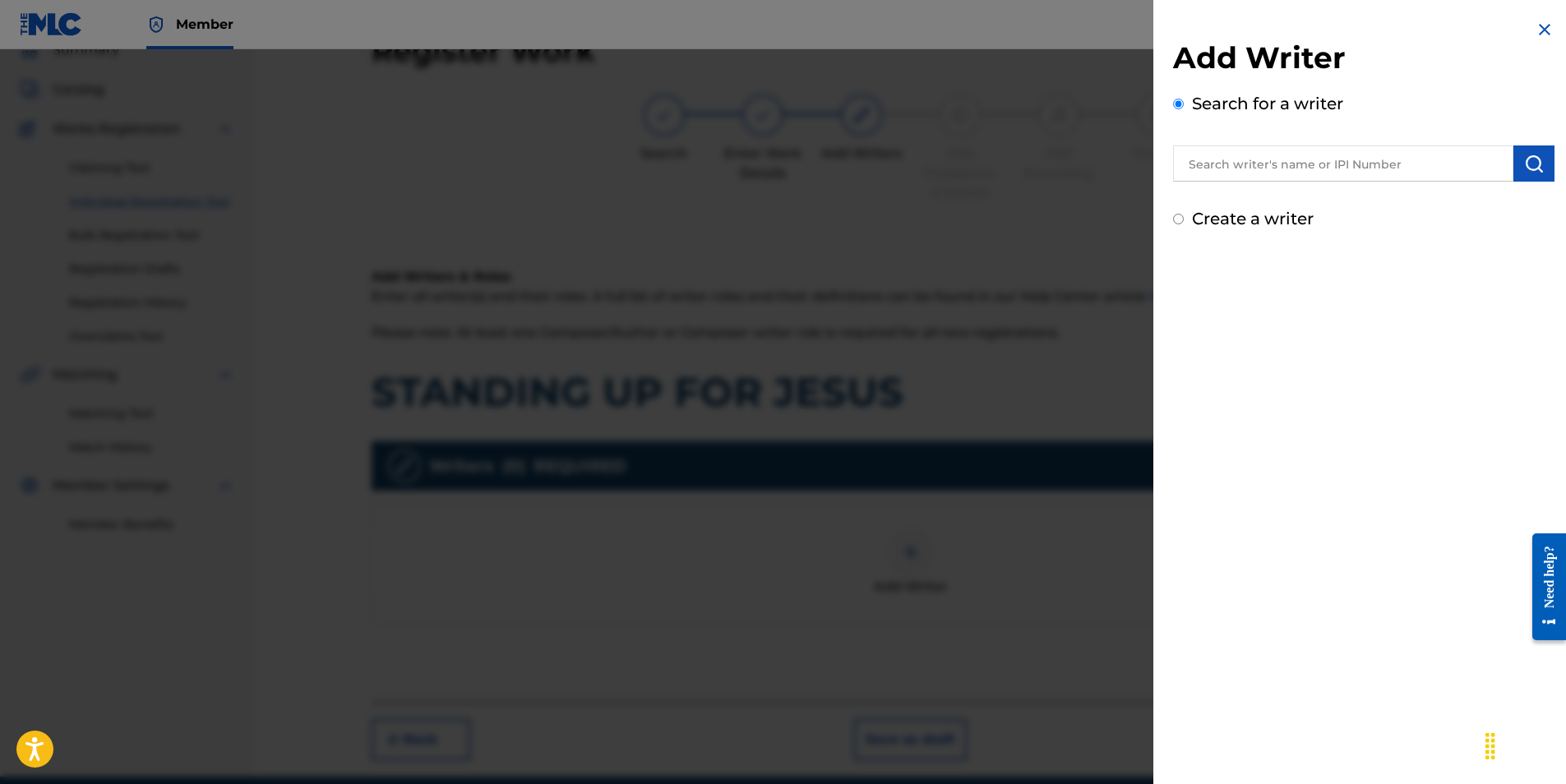 click at bounding box center [1343, 164] 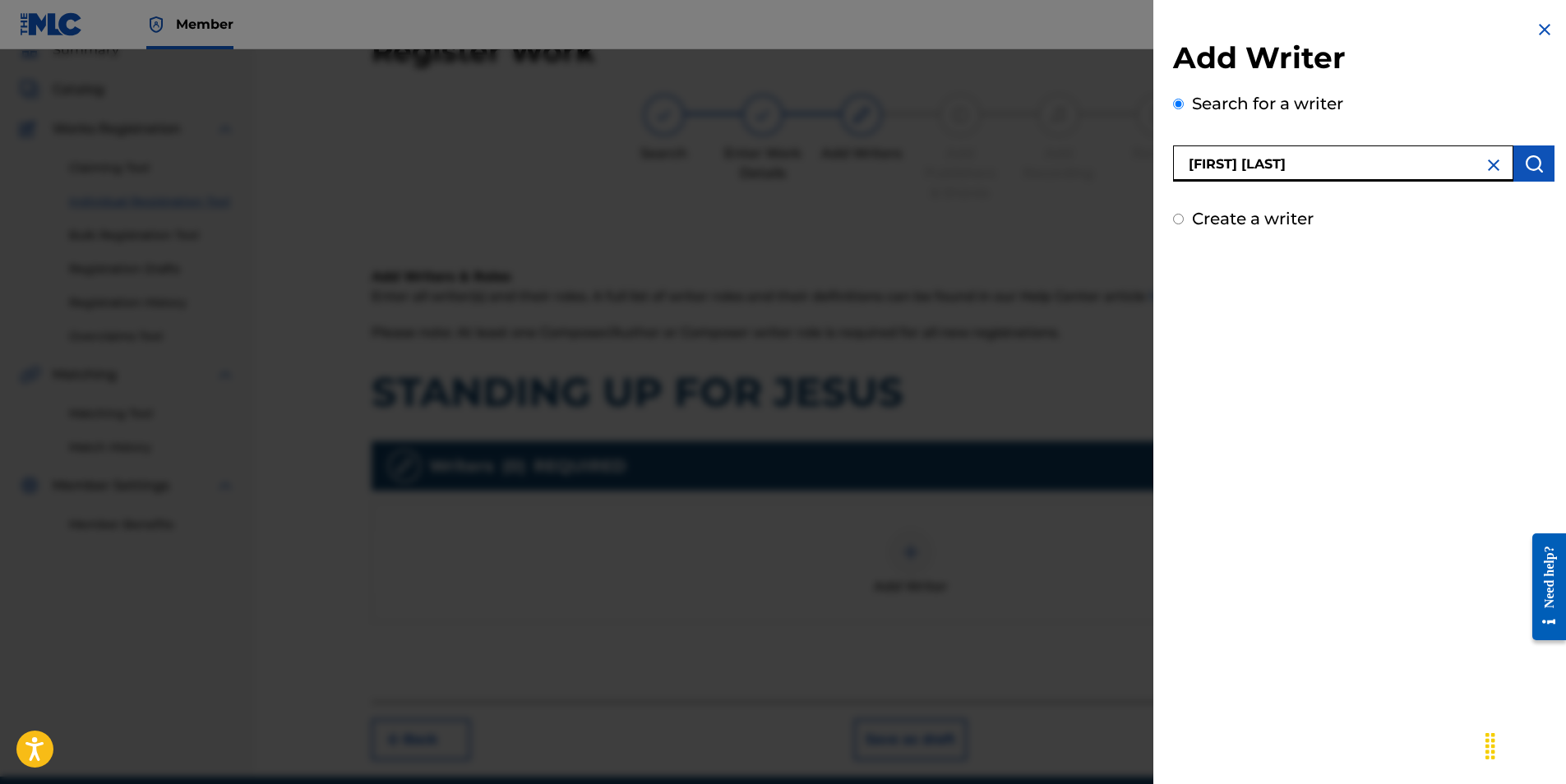 type on "[FIRST] [LAST]" 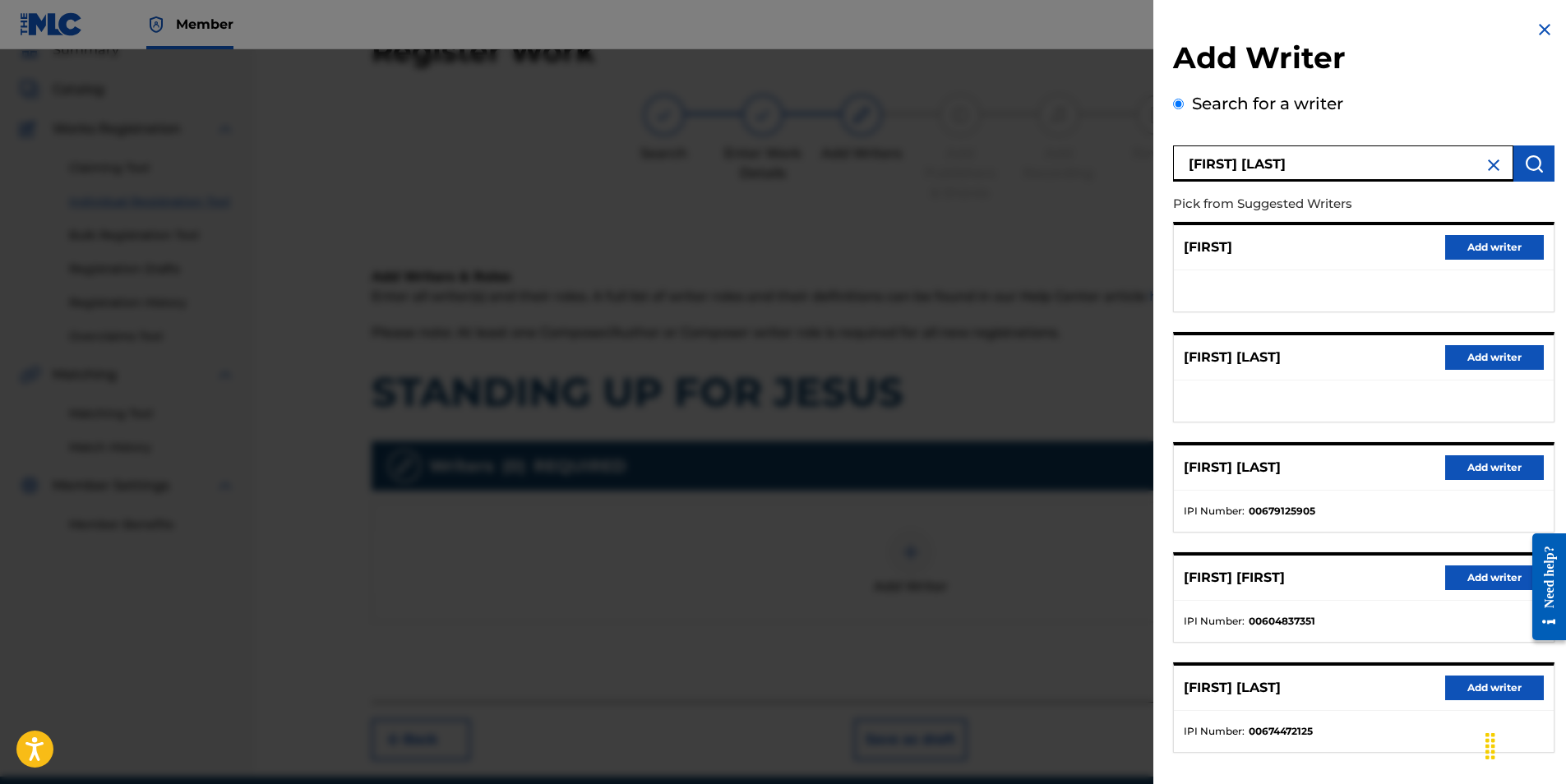 click on "Add writer" at bounding box center (1494, 688) 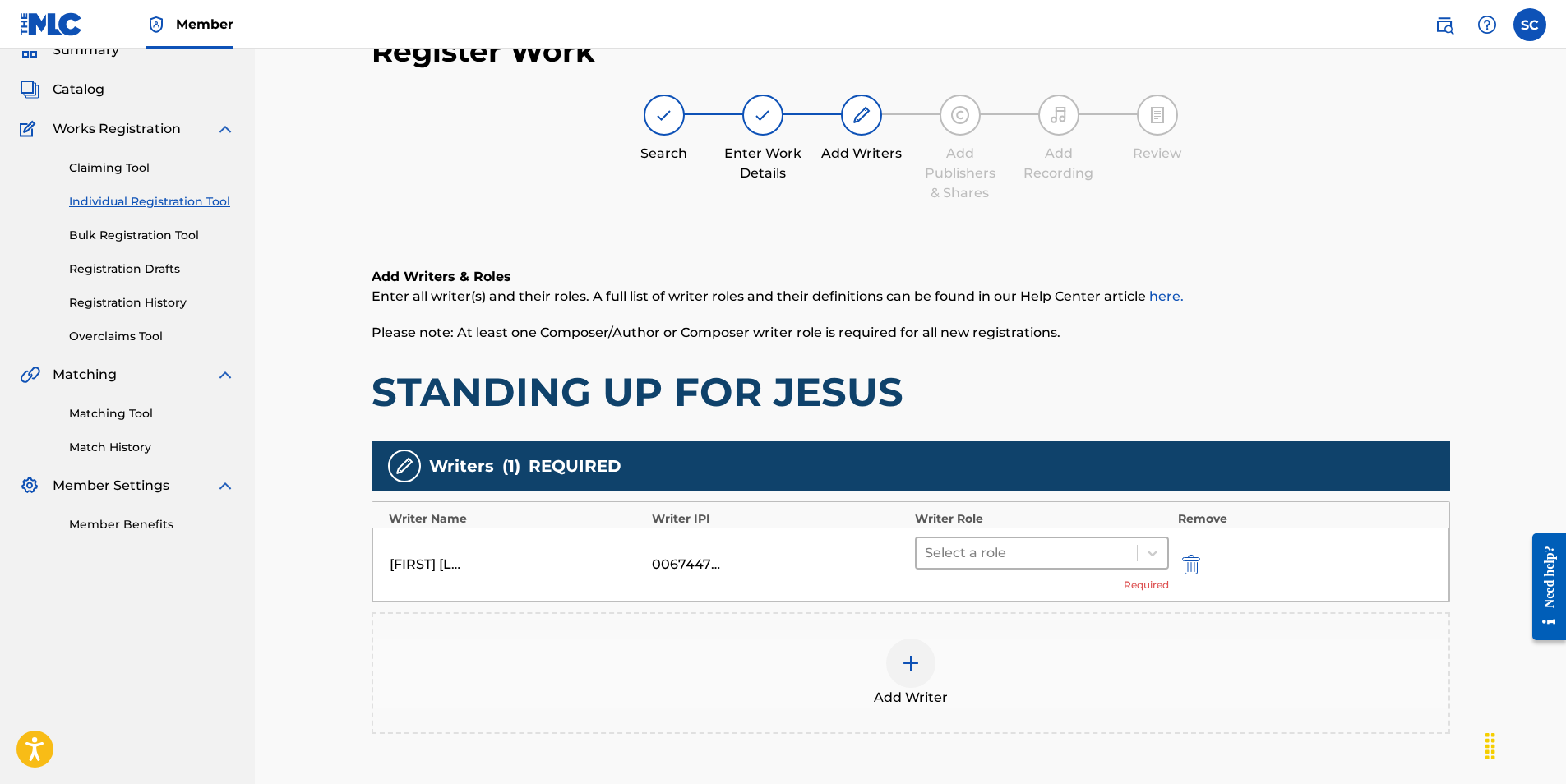 click at bounding box center (1027, 553) 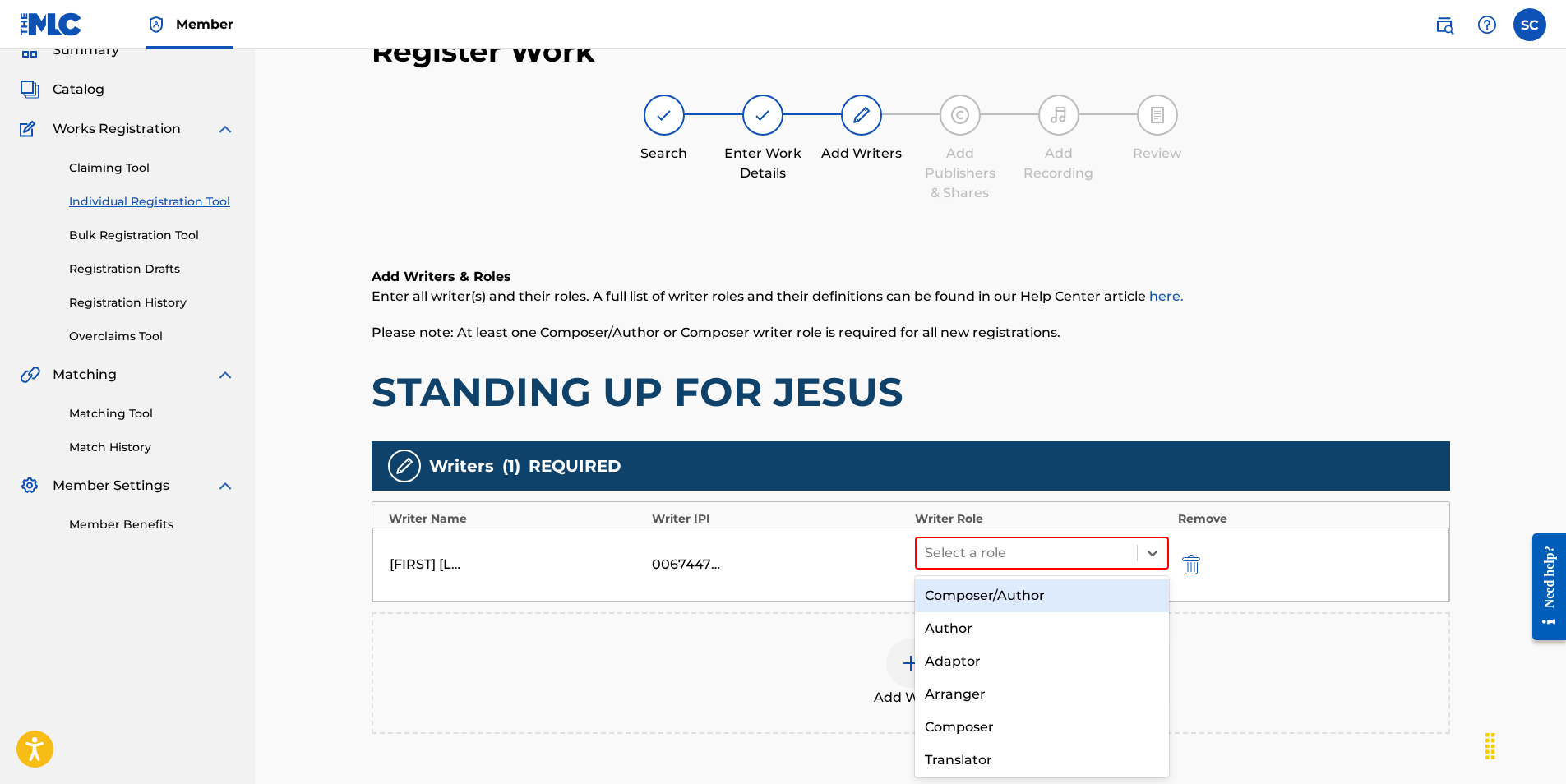 click on "Composer/Author" at bounding box center (1042, 596) 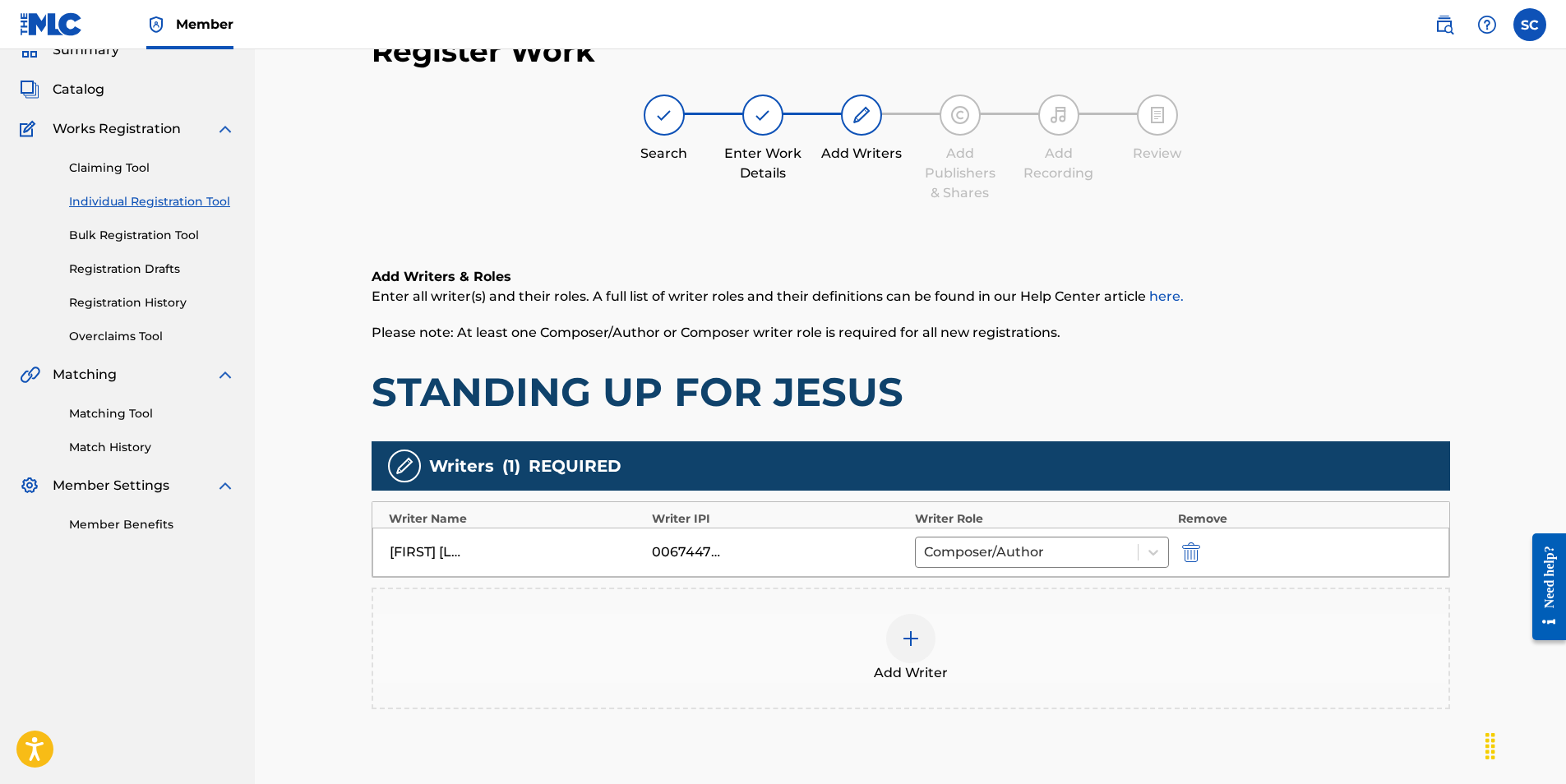 scroll, scrollTop: 232, scrollLeft: 0, axis: vertical 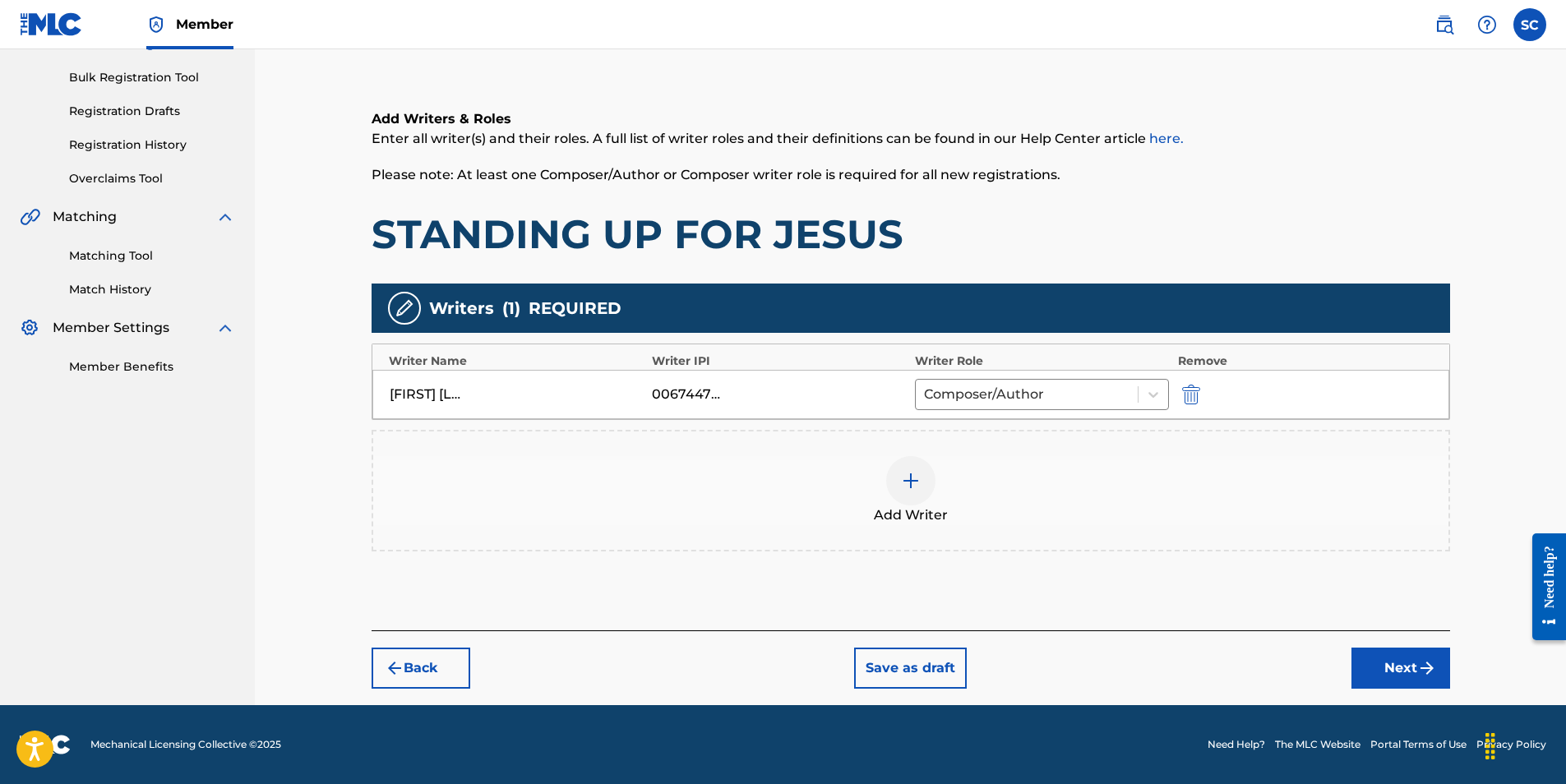 click on "Next" at bounding box center (1401, 668) 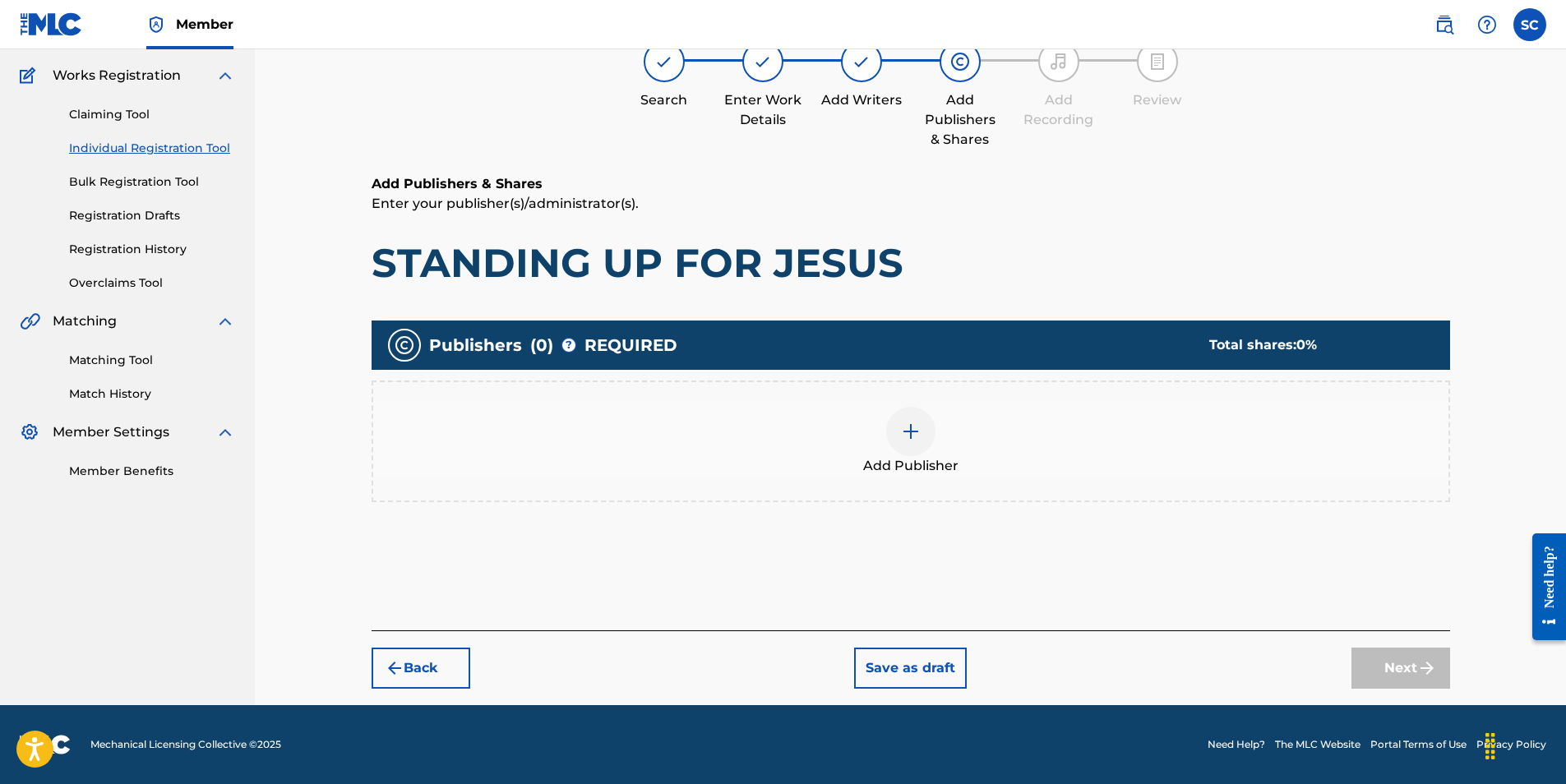 scroll, scrollTop: 74, scrollLeft: 0, axis: vertical 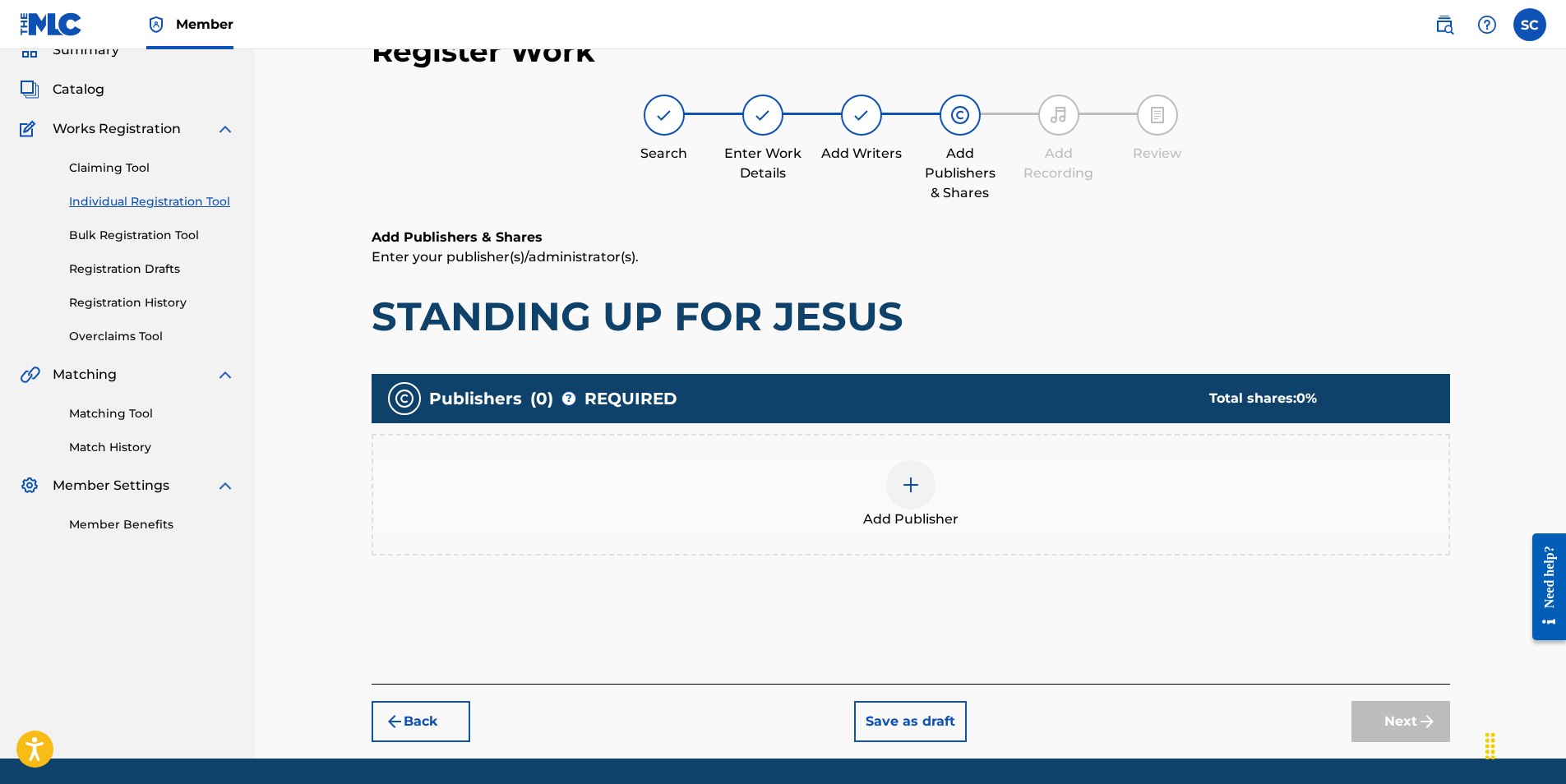 click at bounding box center [911, 485] 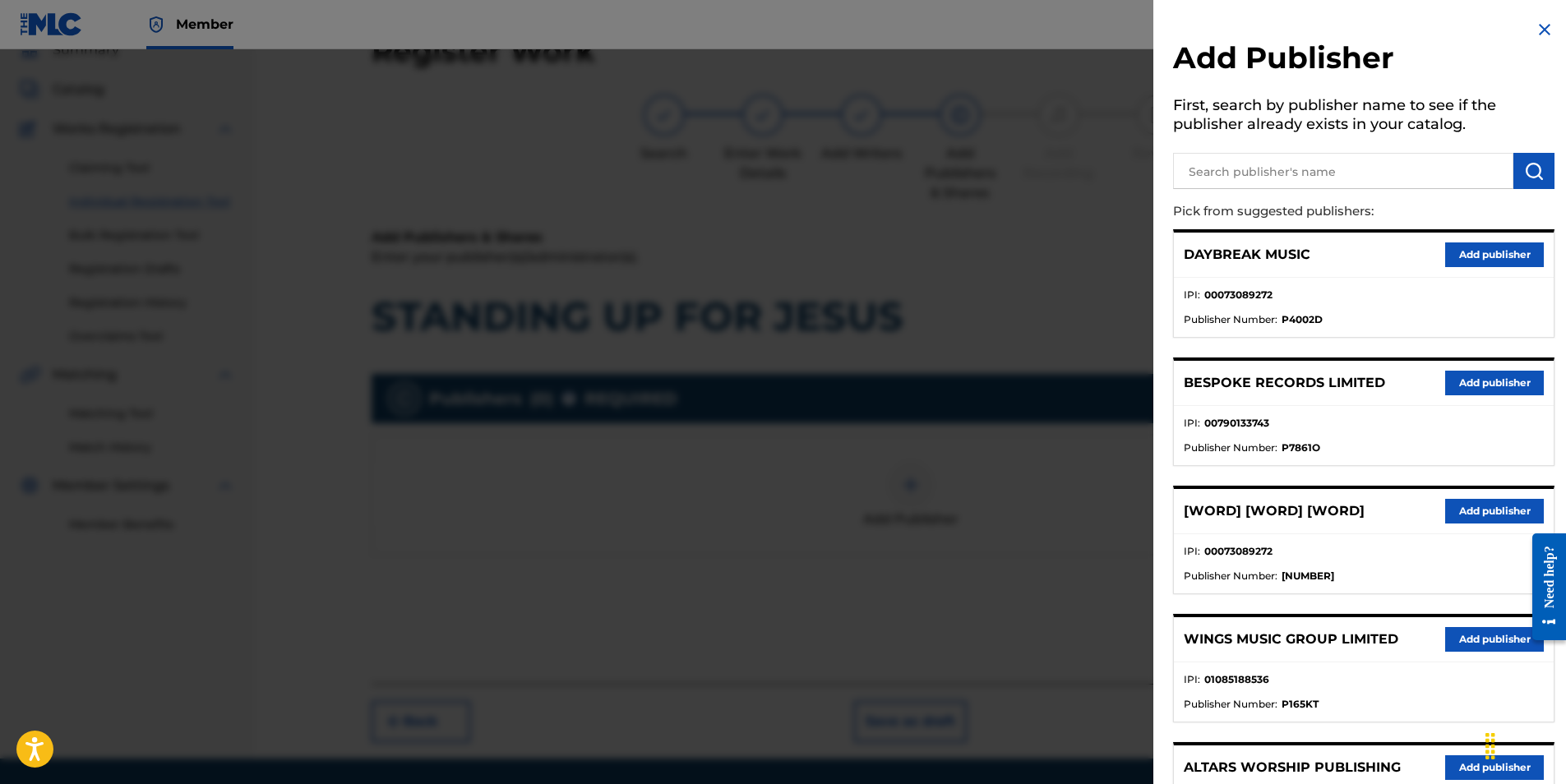 click on "Add publisher" at bounding box center [1494, 511] 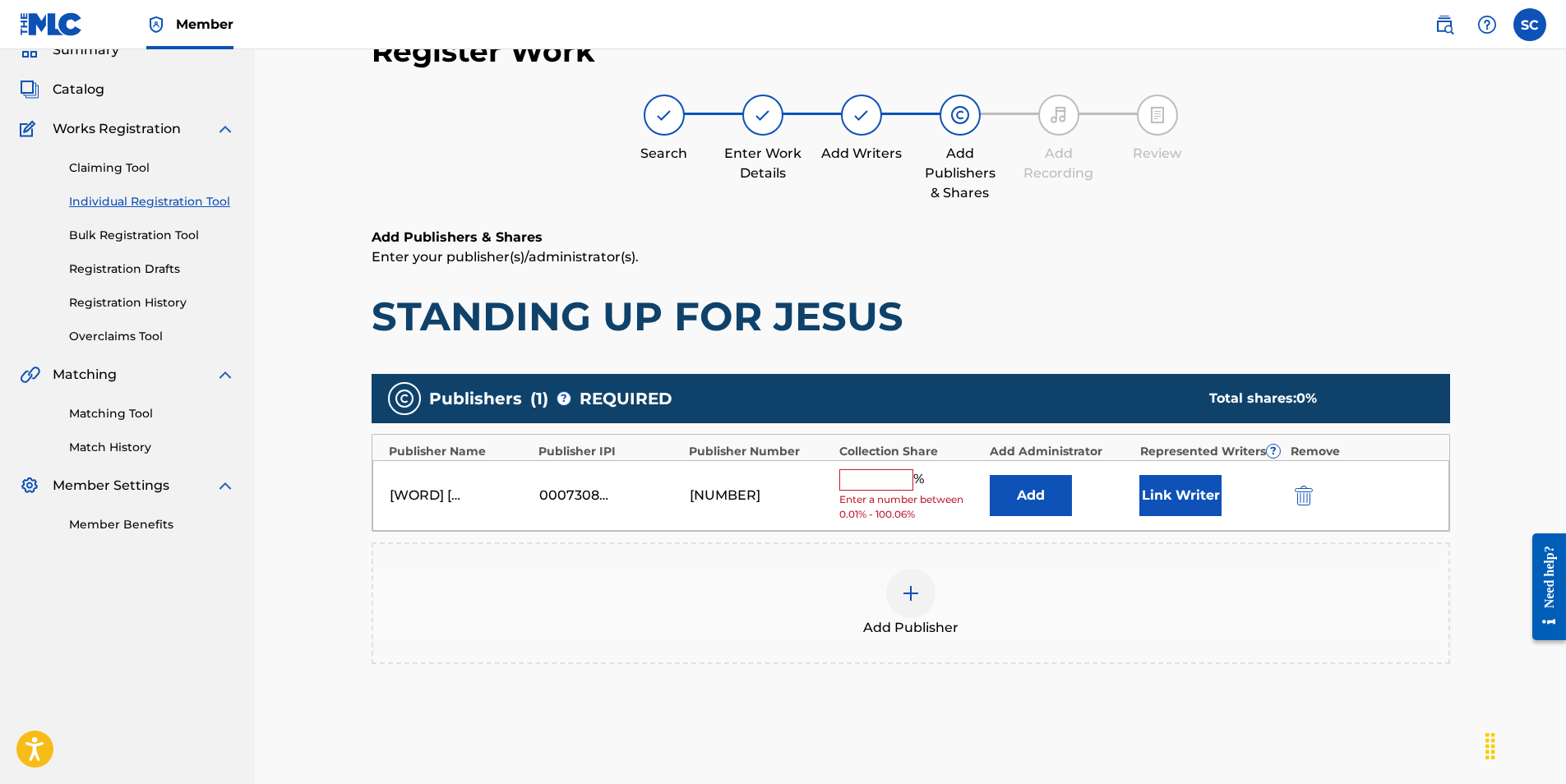 click at bounding box center (876, 480) 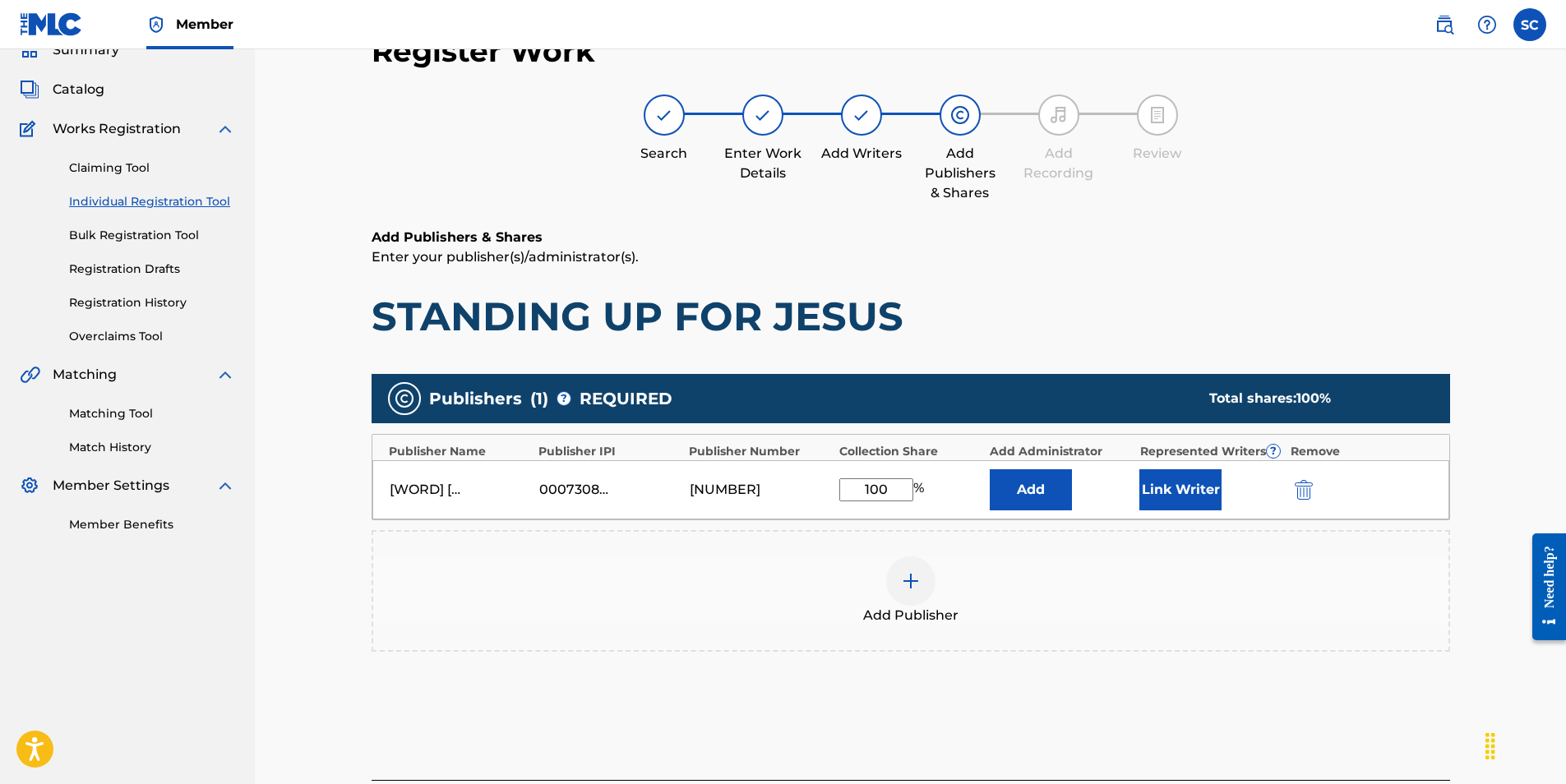 type on "100" 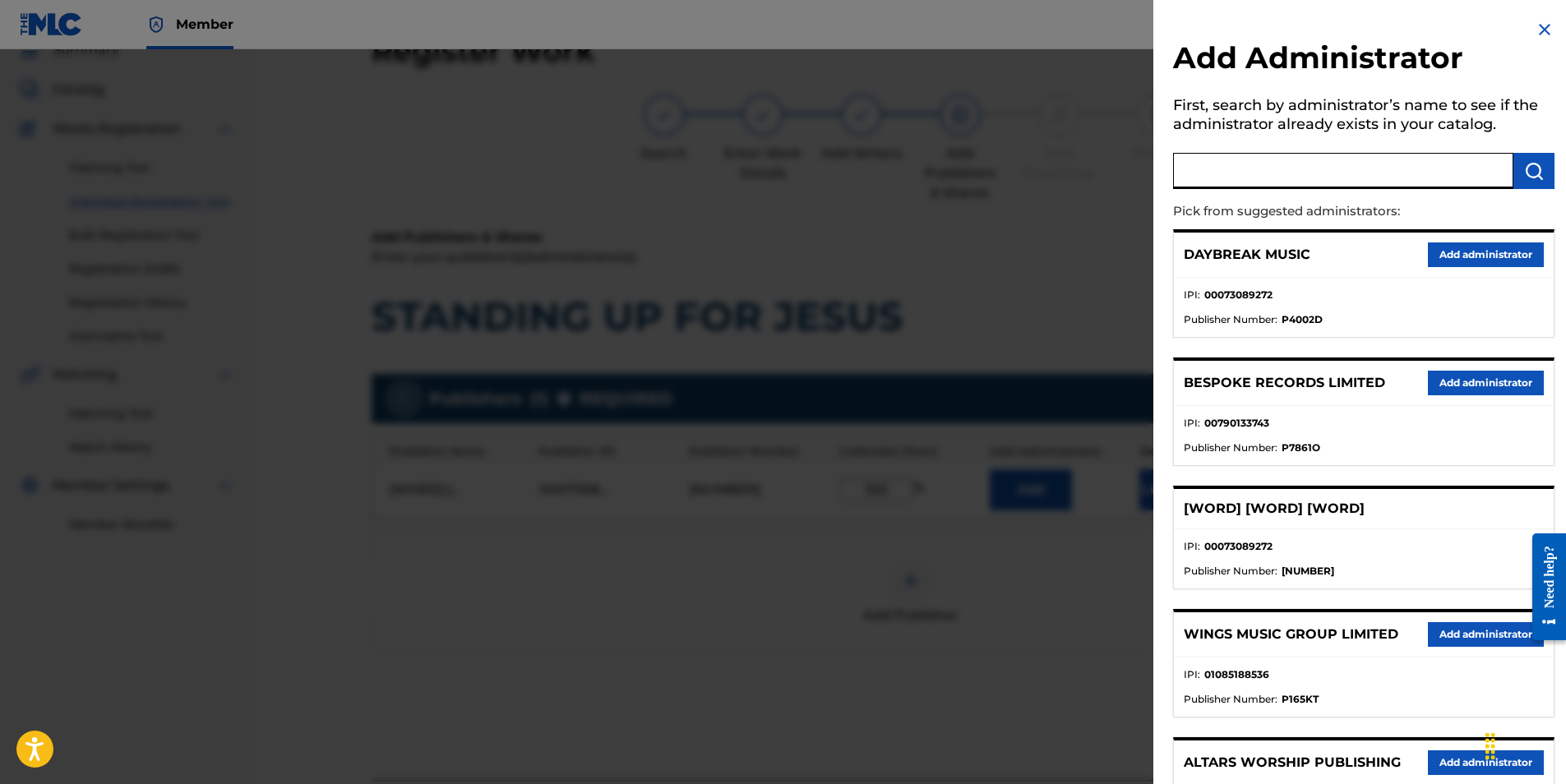 click at bounding box center [1343, 171] 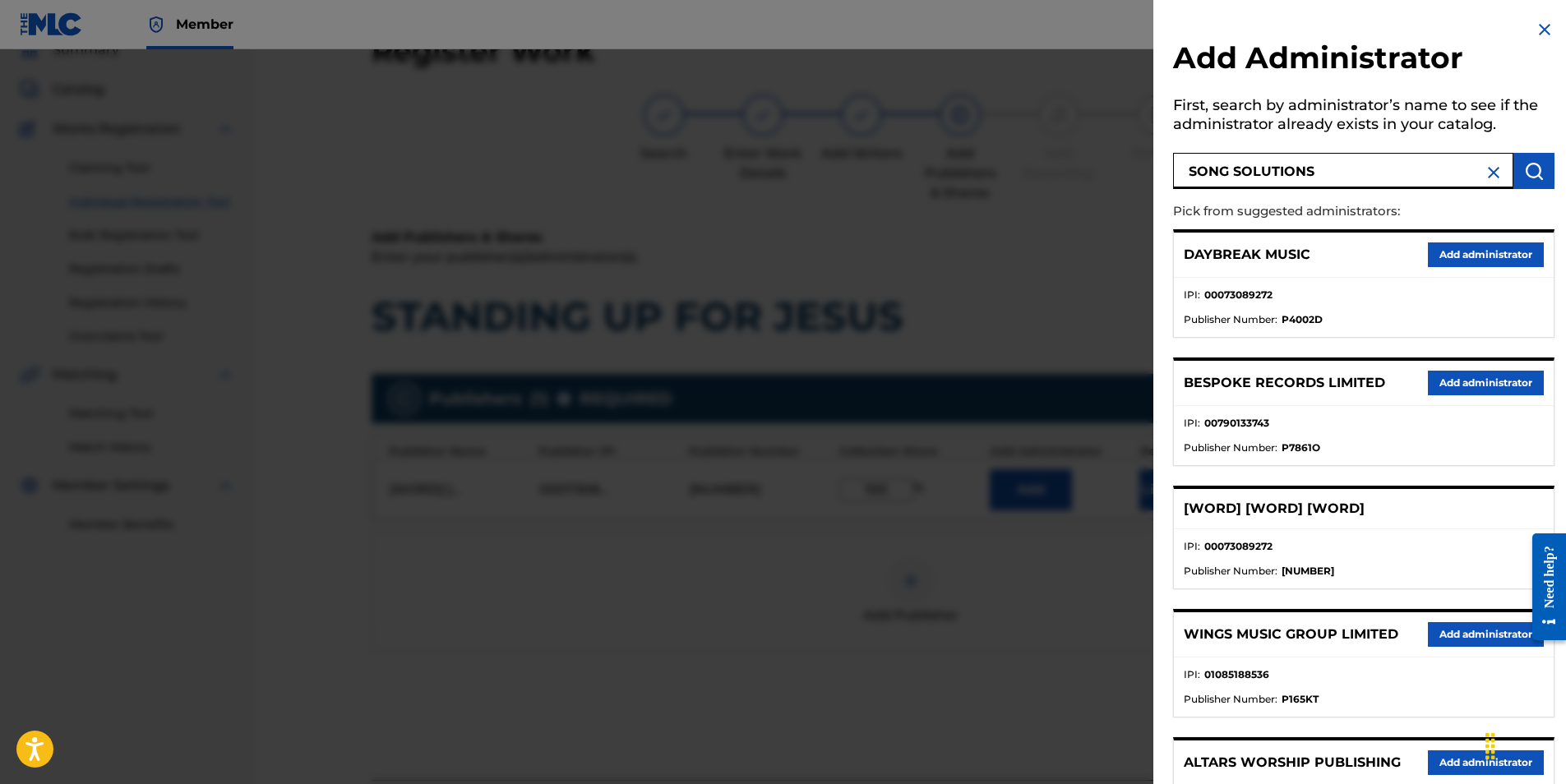 type on "SONG SOLUTIONS" 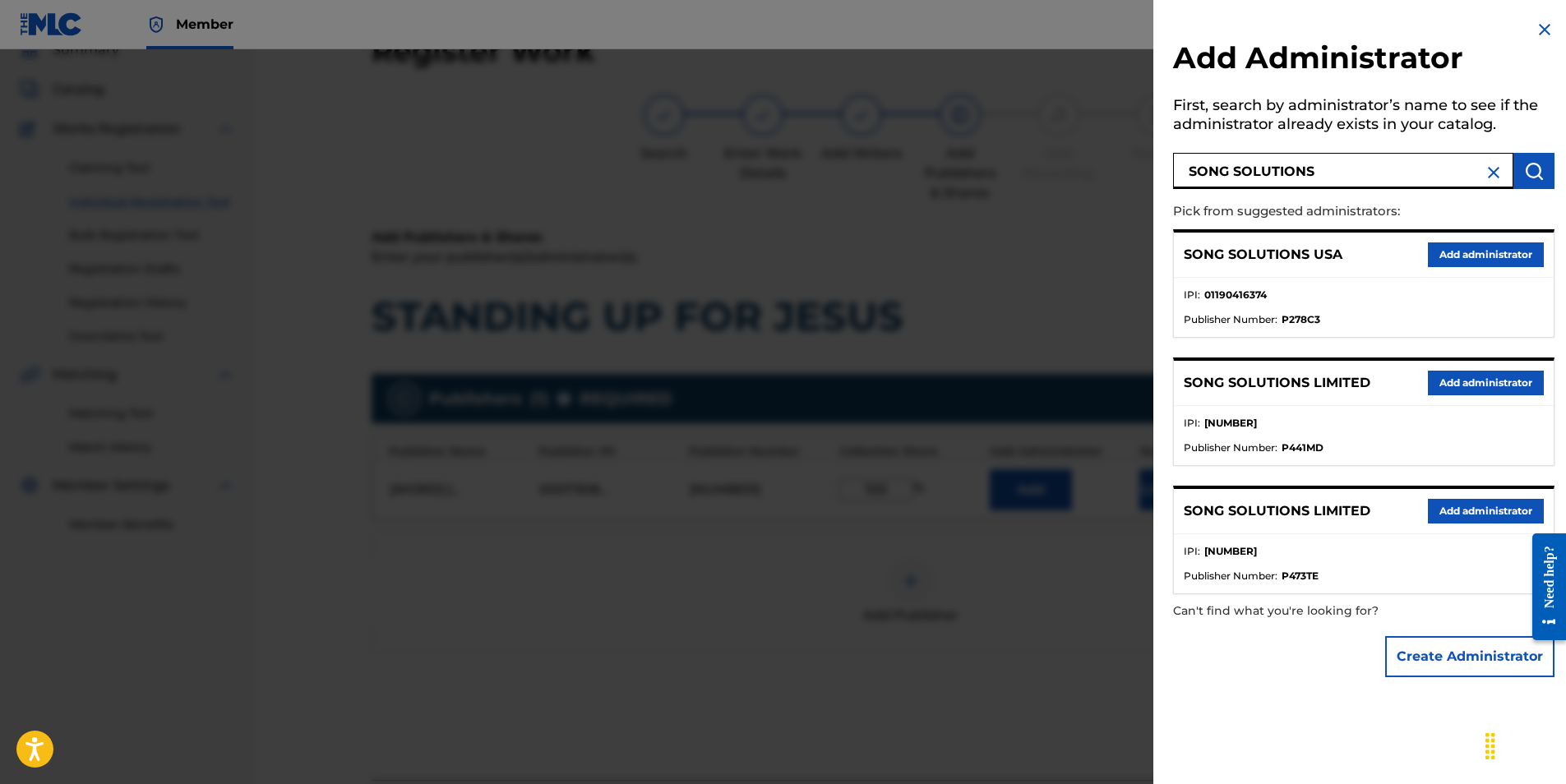 click on "Add administrator" at bounding box center (1485, 255) 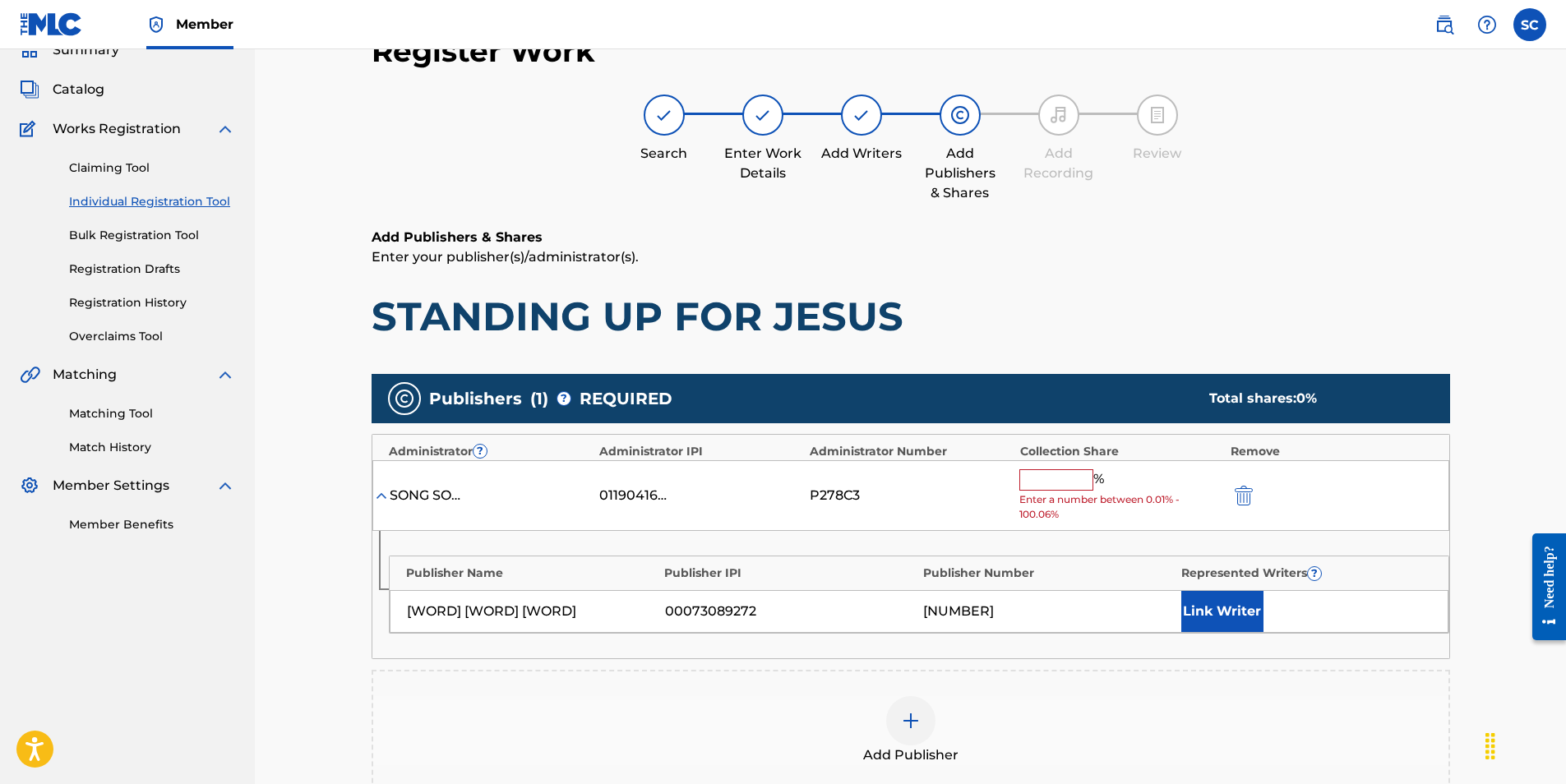 click at bounding box center [1056, 480] 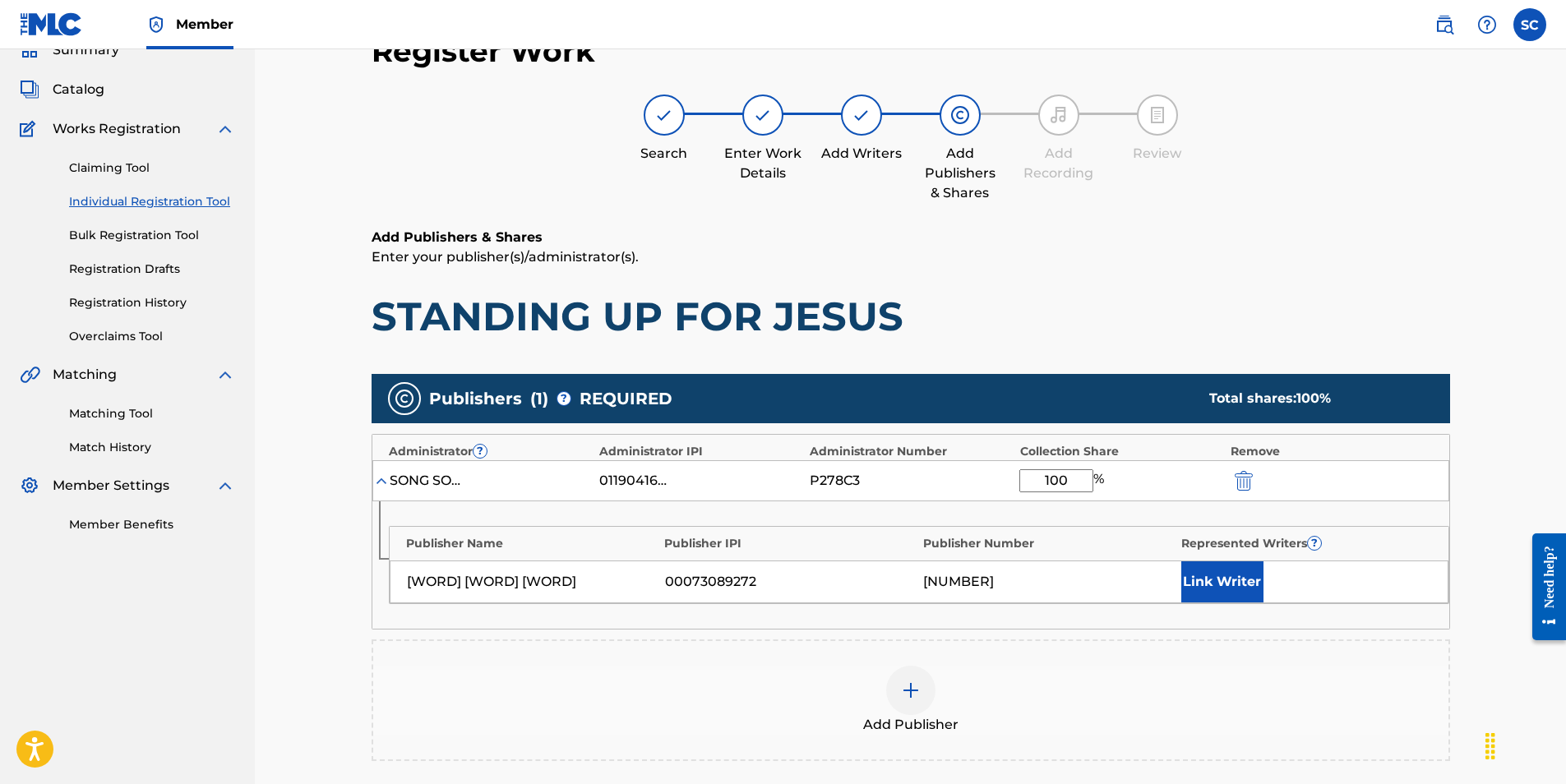 type on "100" 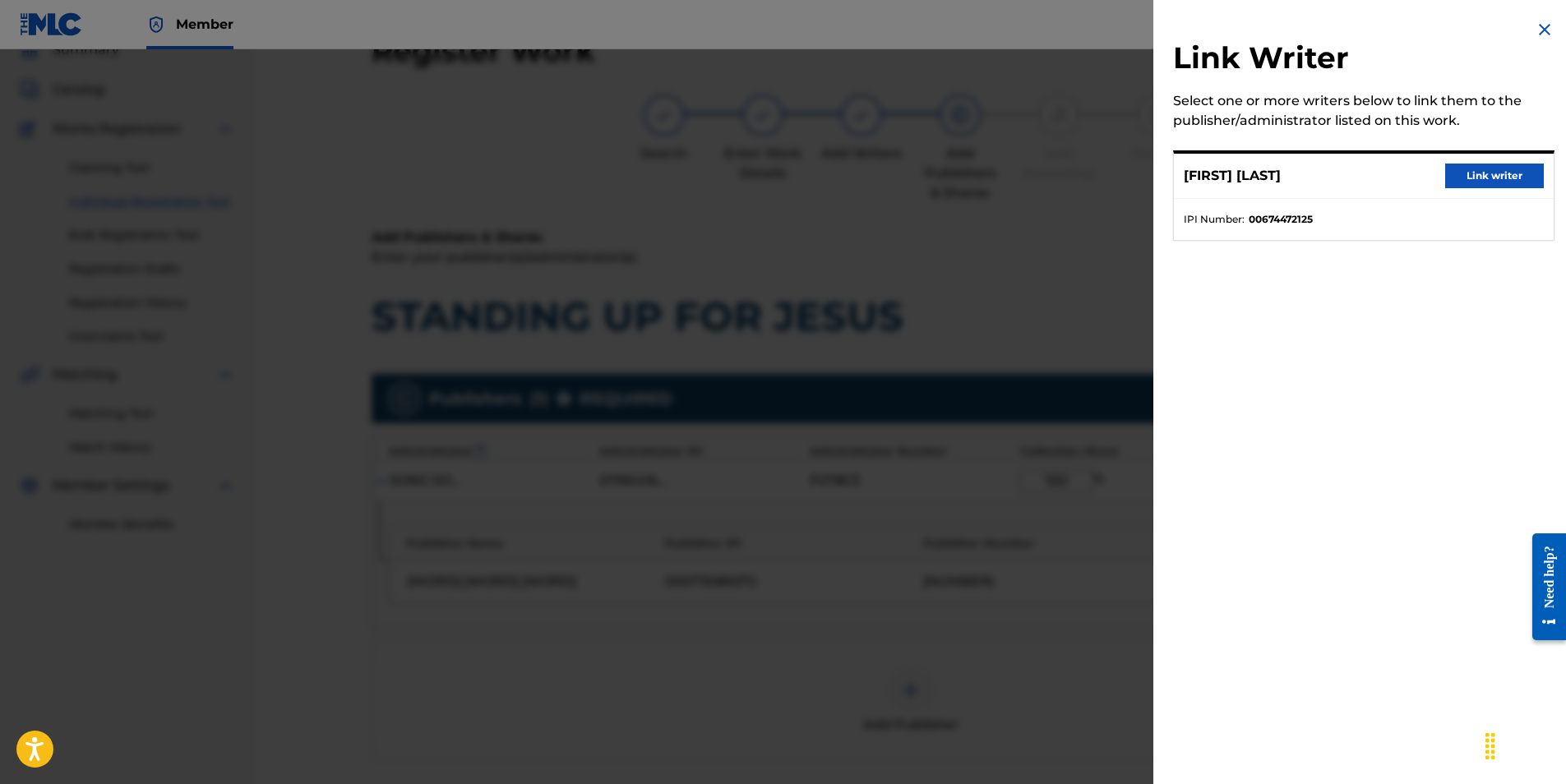 click on "Link writer" at bounding box center [1494, 176] 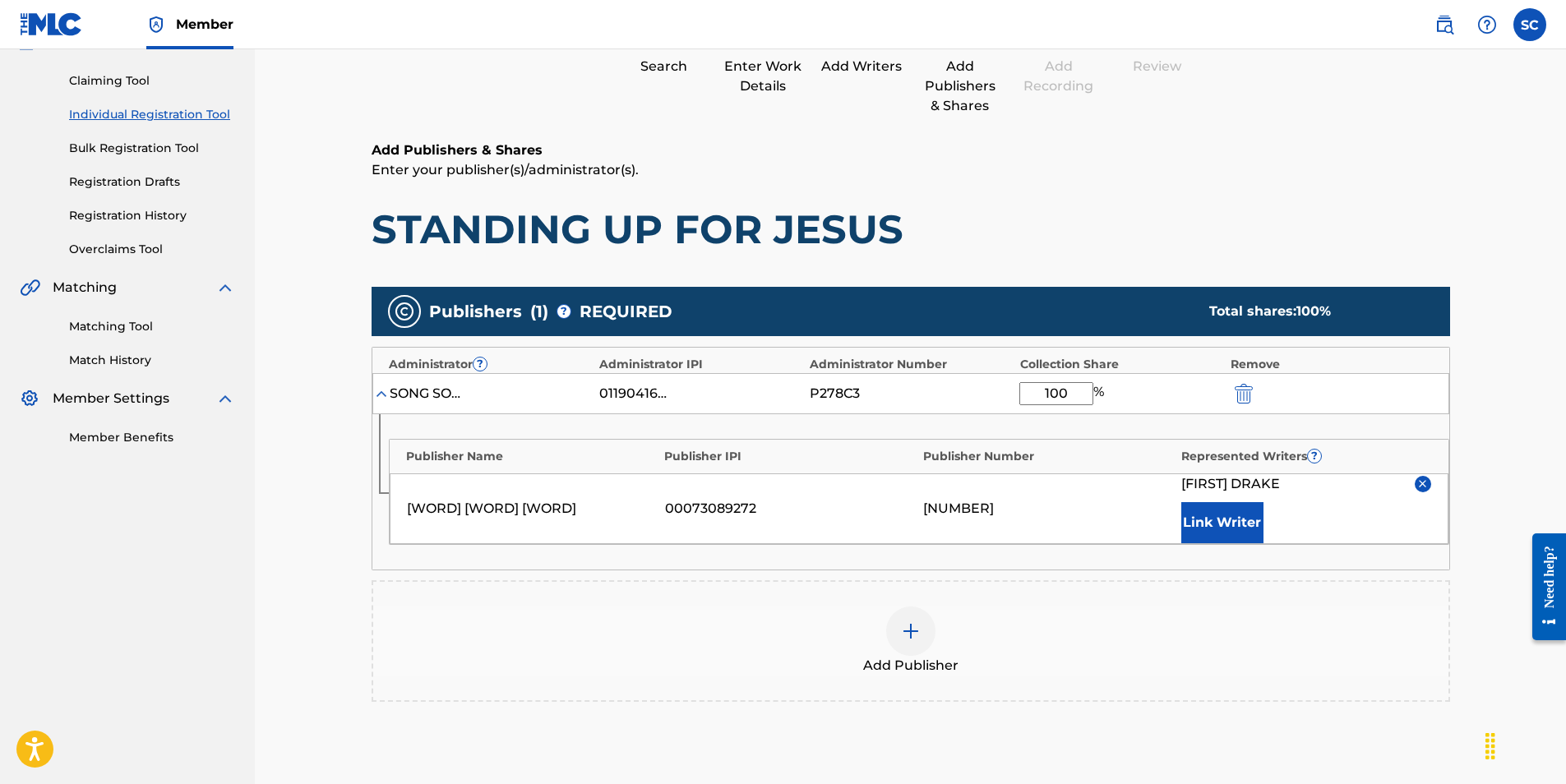 scroll, scrollTop: 321, scrollLeft: 0, axis: vertical 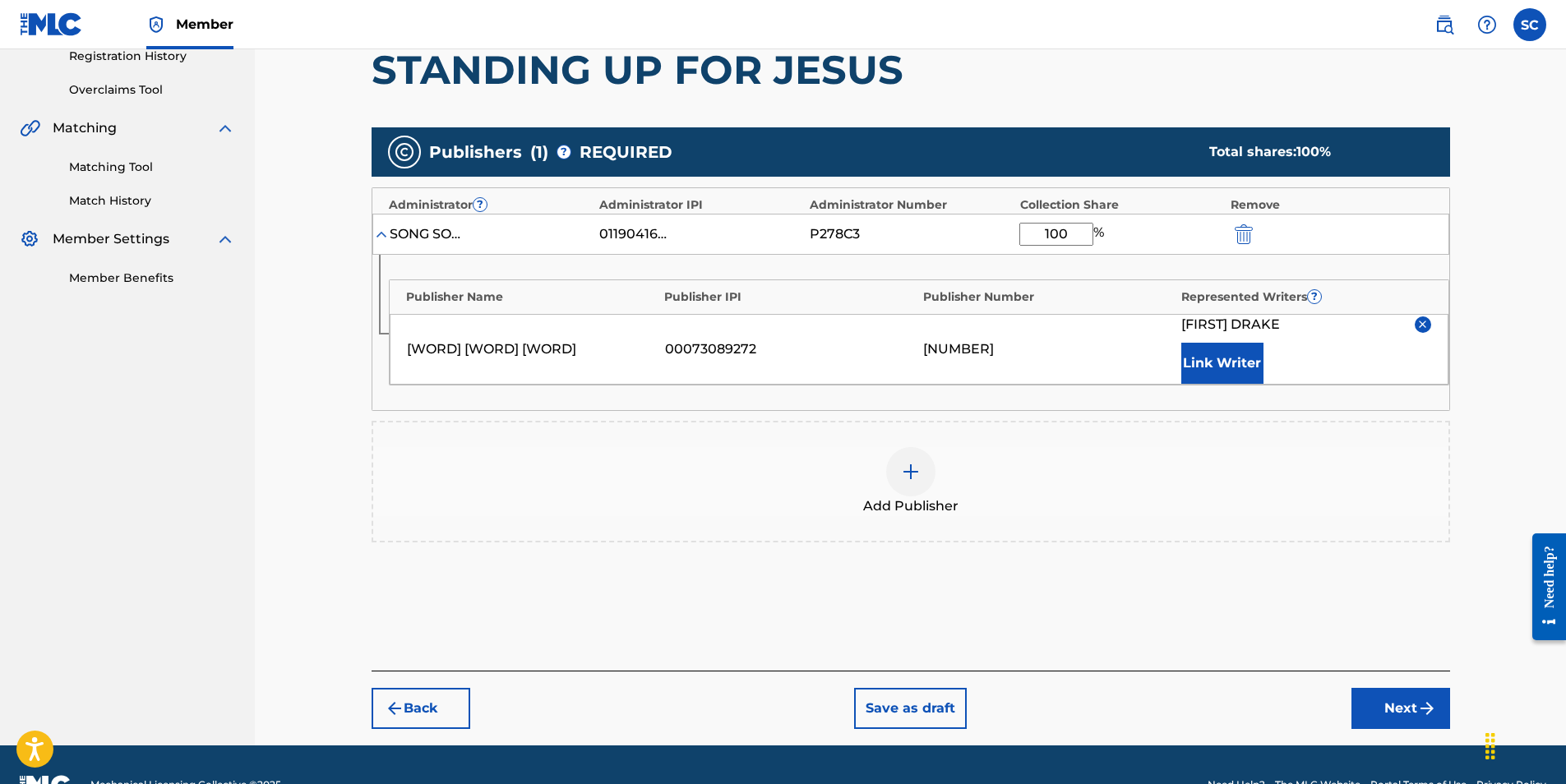 click on "Next" at bounding box center (1401, 708) 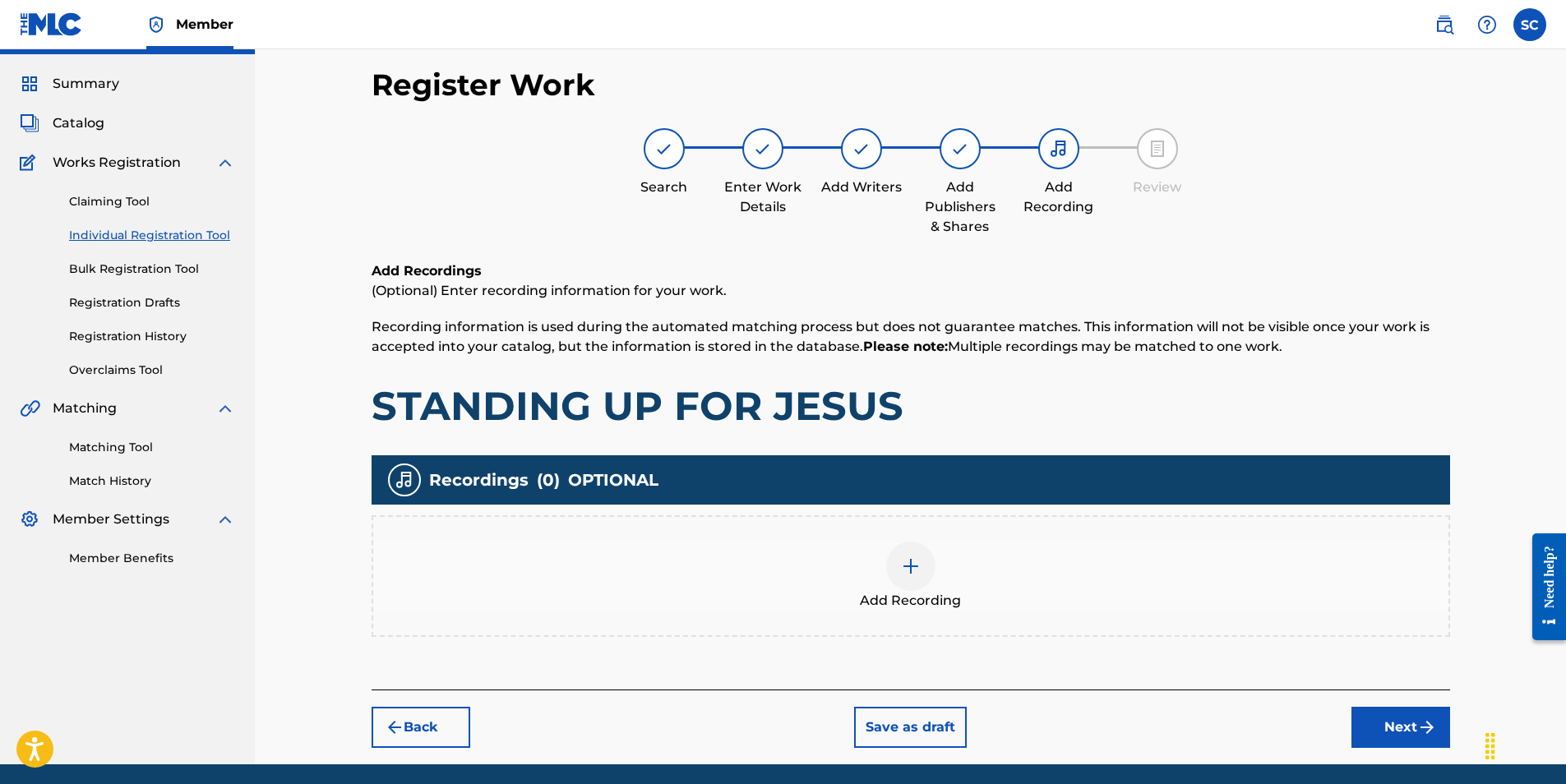 scroll, scrollTop: 74, scrollLeft: 0, axis: vertical 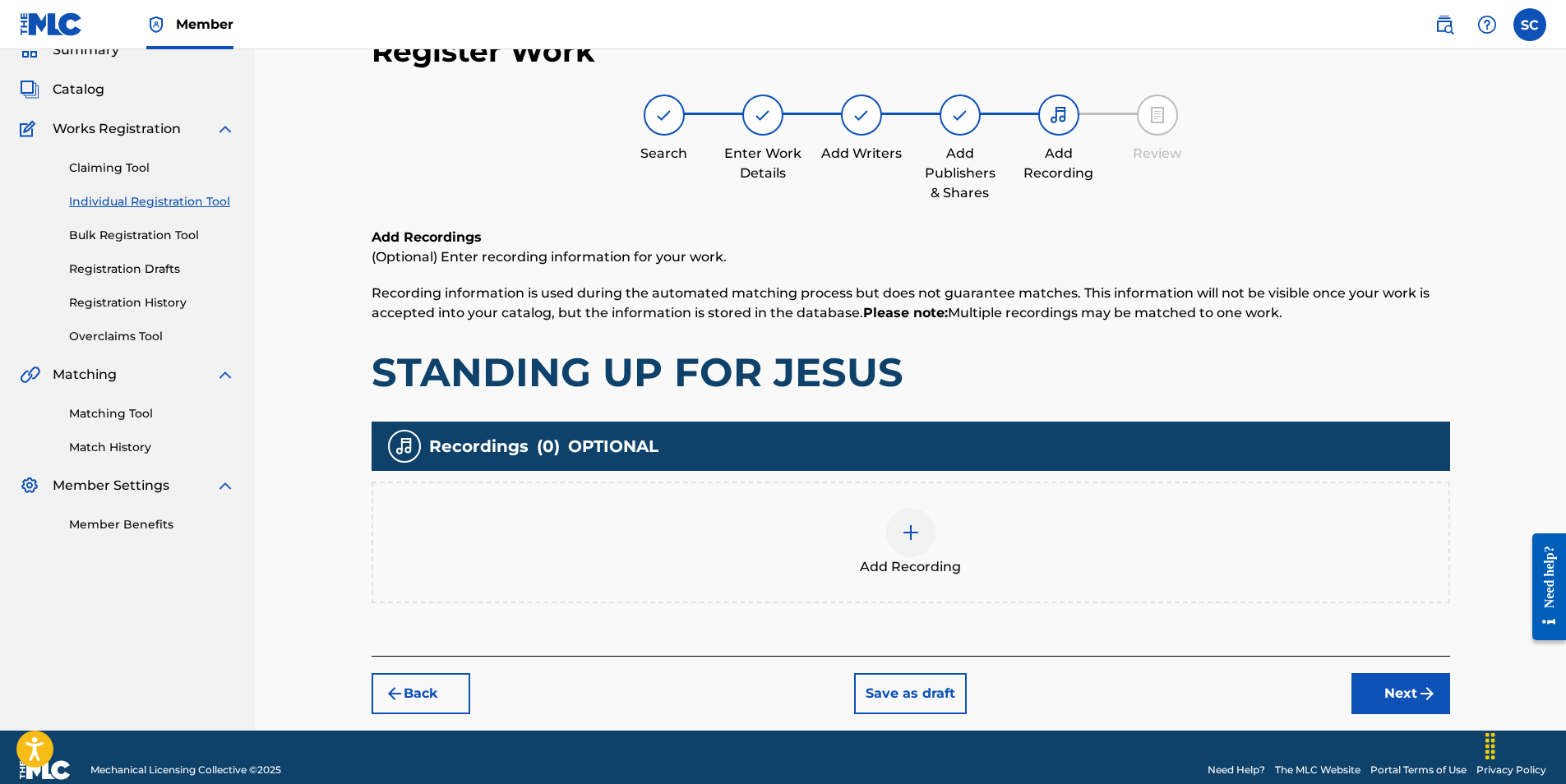 click at bounding box center [911, 533] 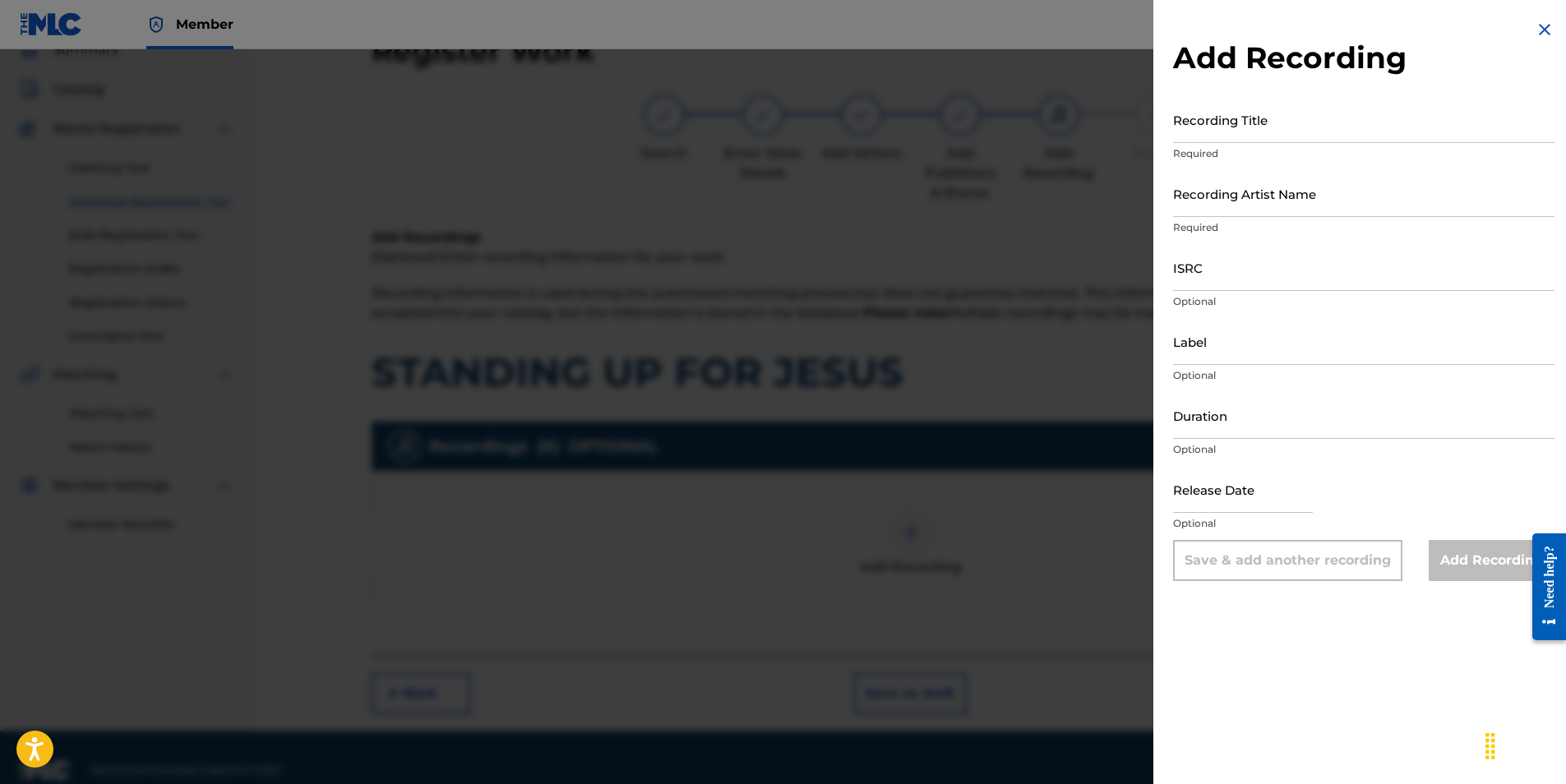 click on "ISRC" at bounding box center (1364, 267) 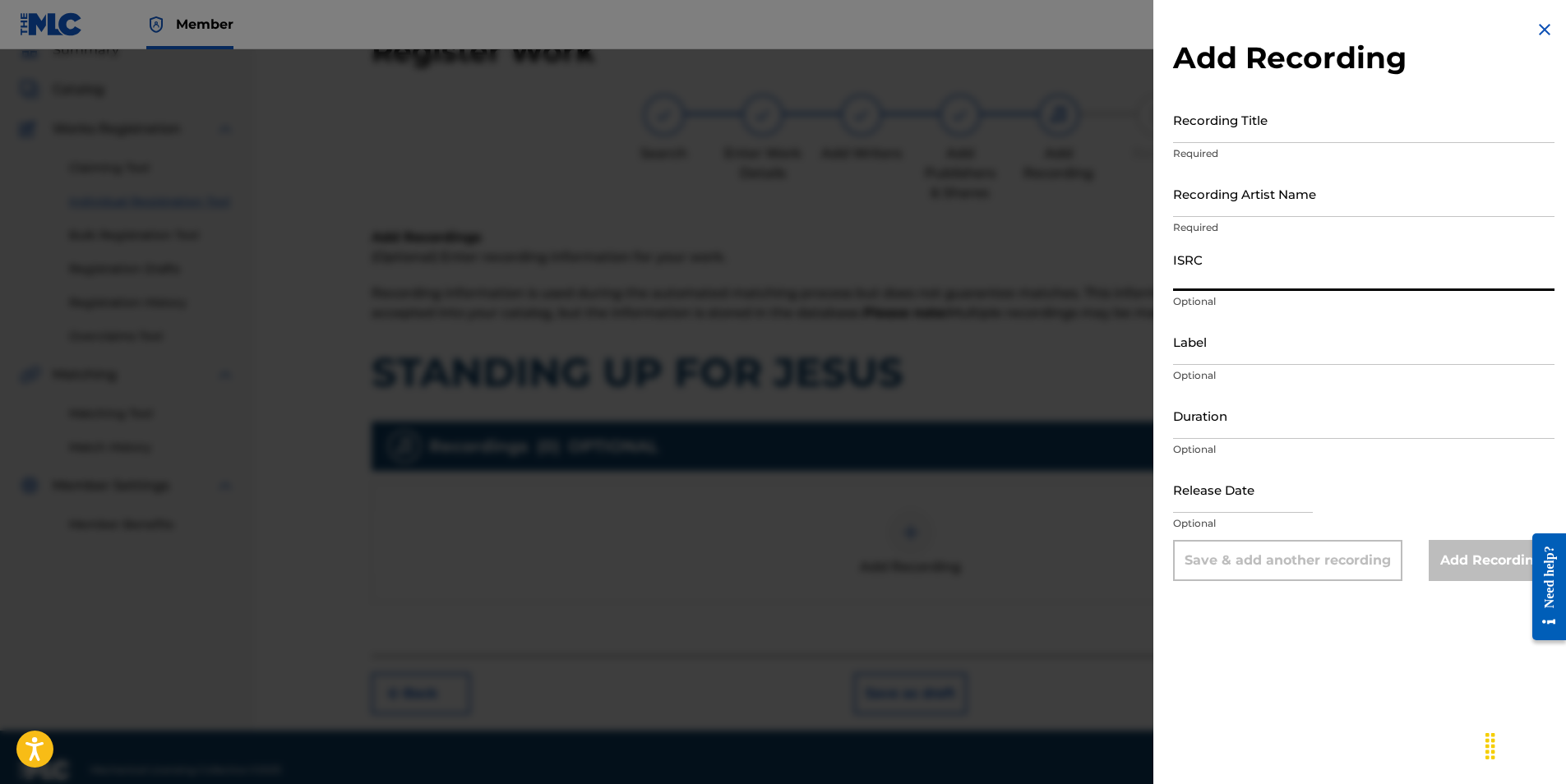 paste on "GBDPR0901411" 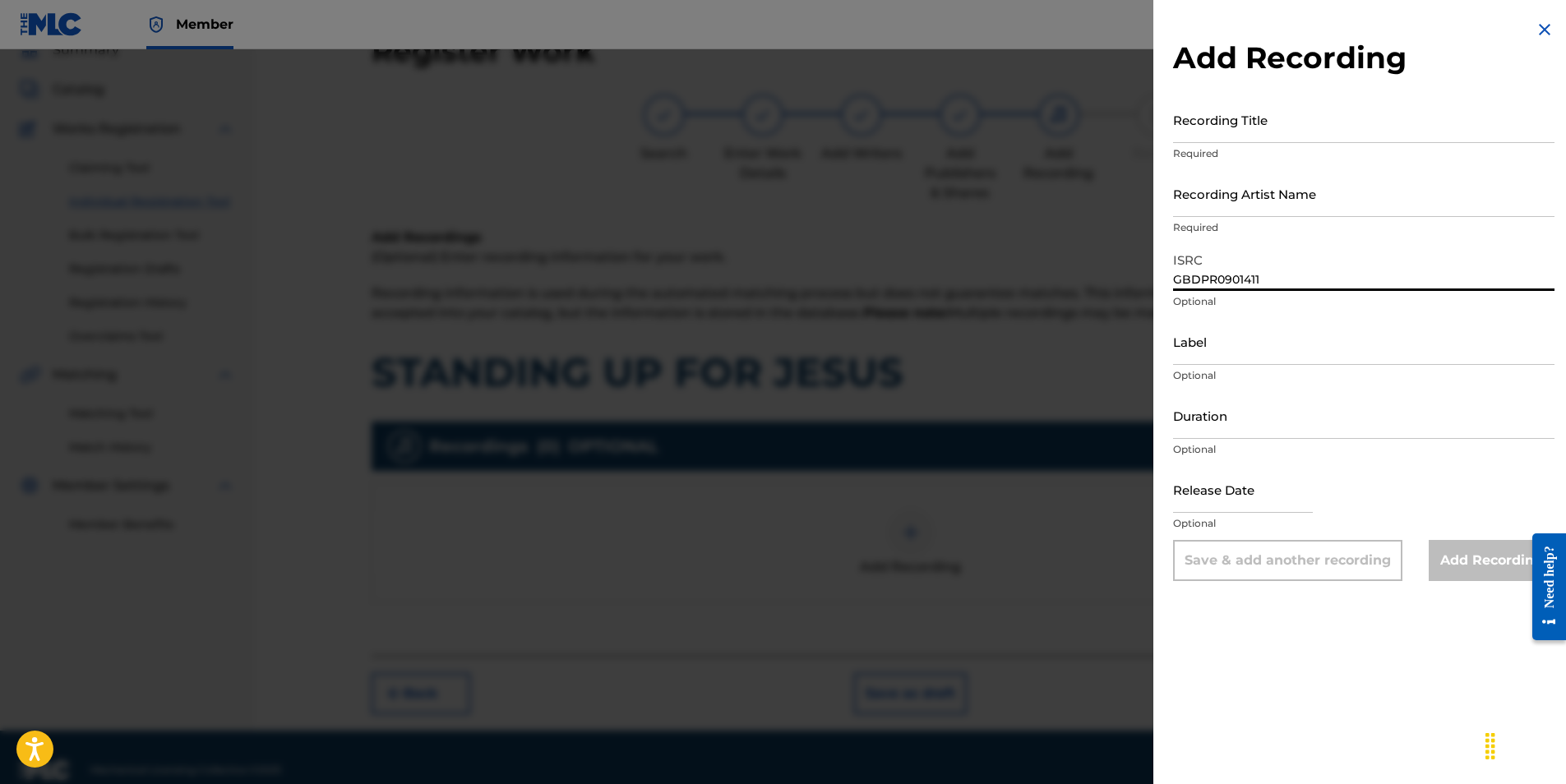 type on "GBDPR0901411" 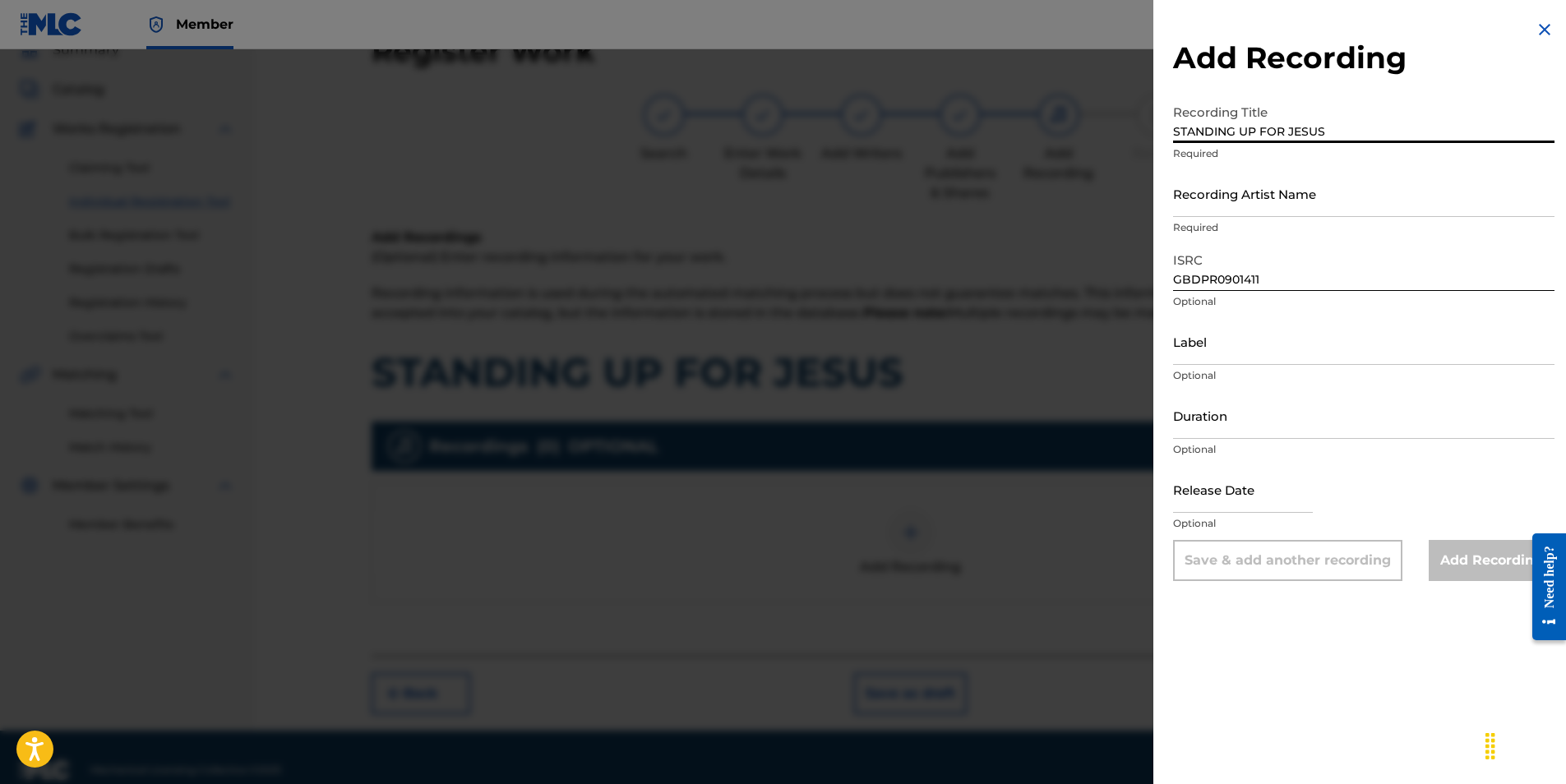 type on "STANDING UP FOR JESUS" 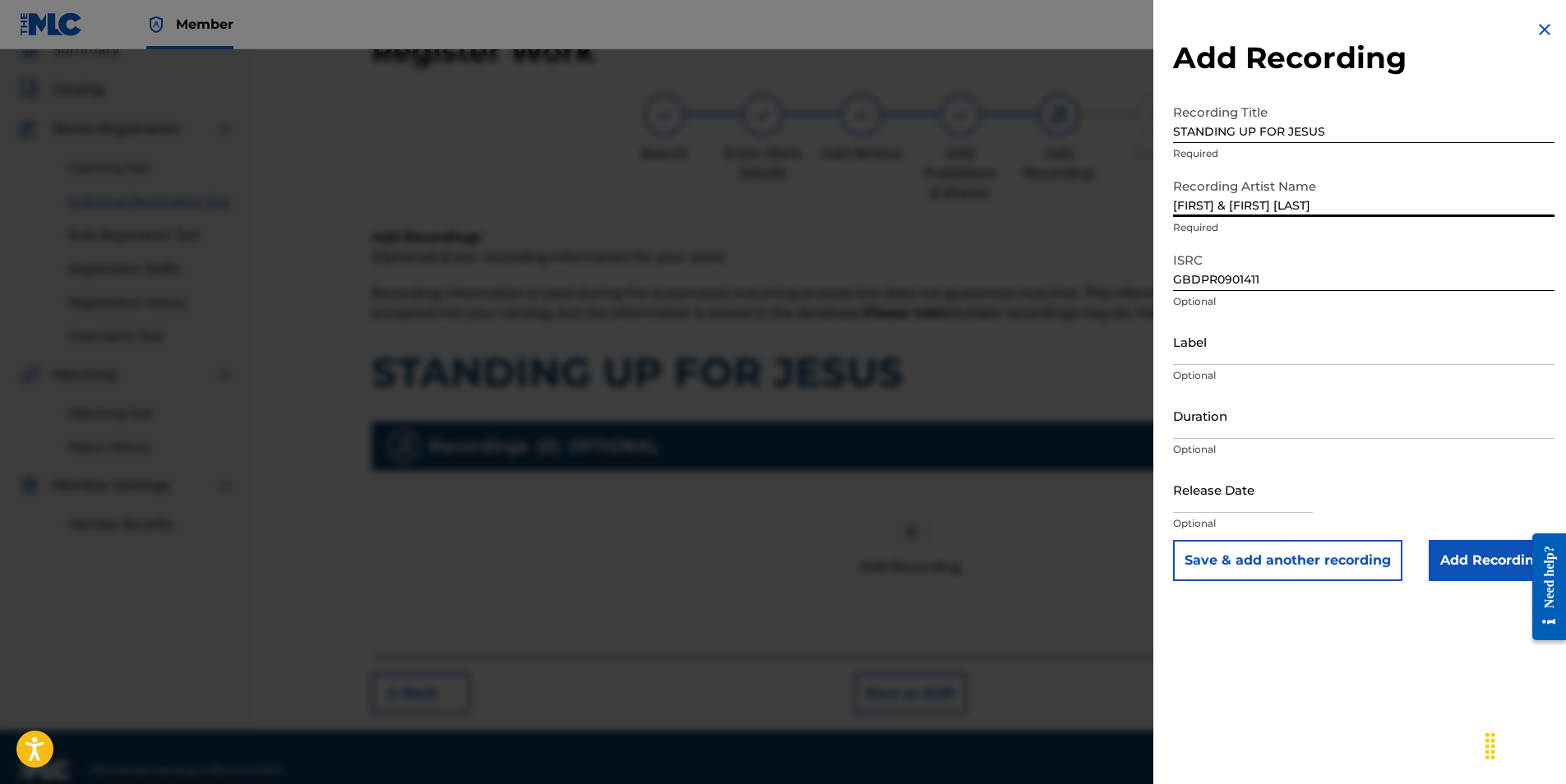 type on "[FIRST] & [FIRST] [LAST]" 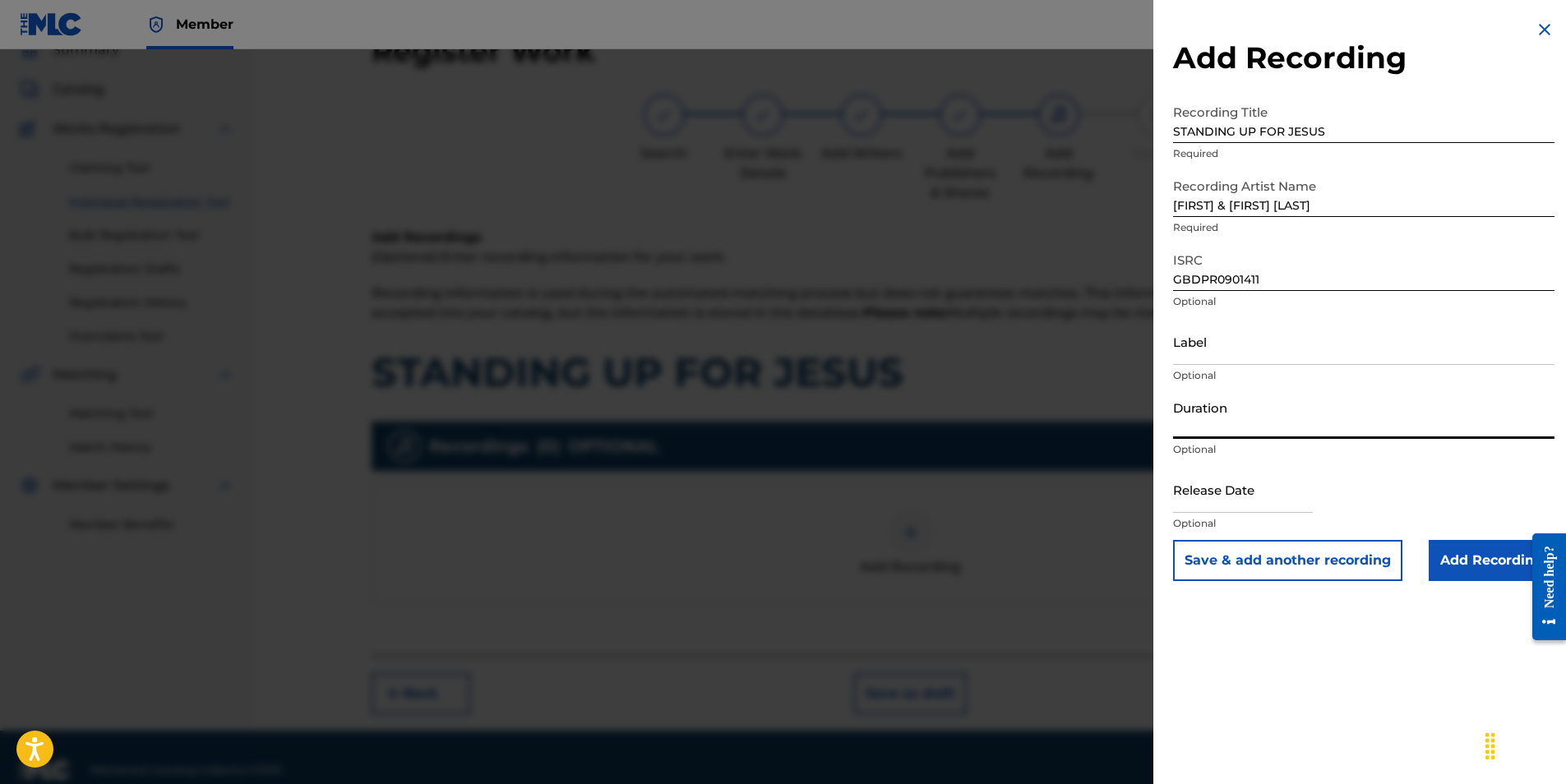 click on "Duration" at bounding box center (1364, 415) 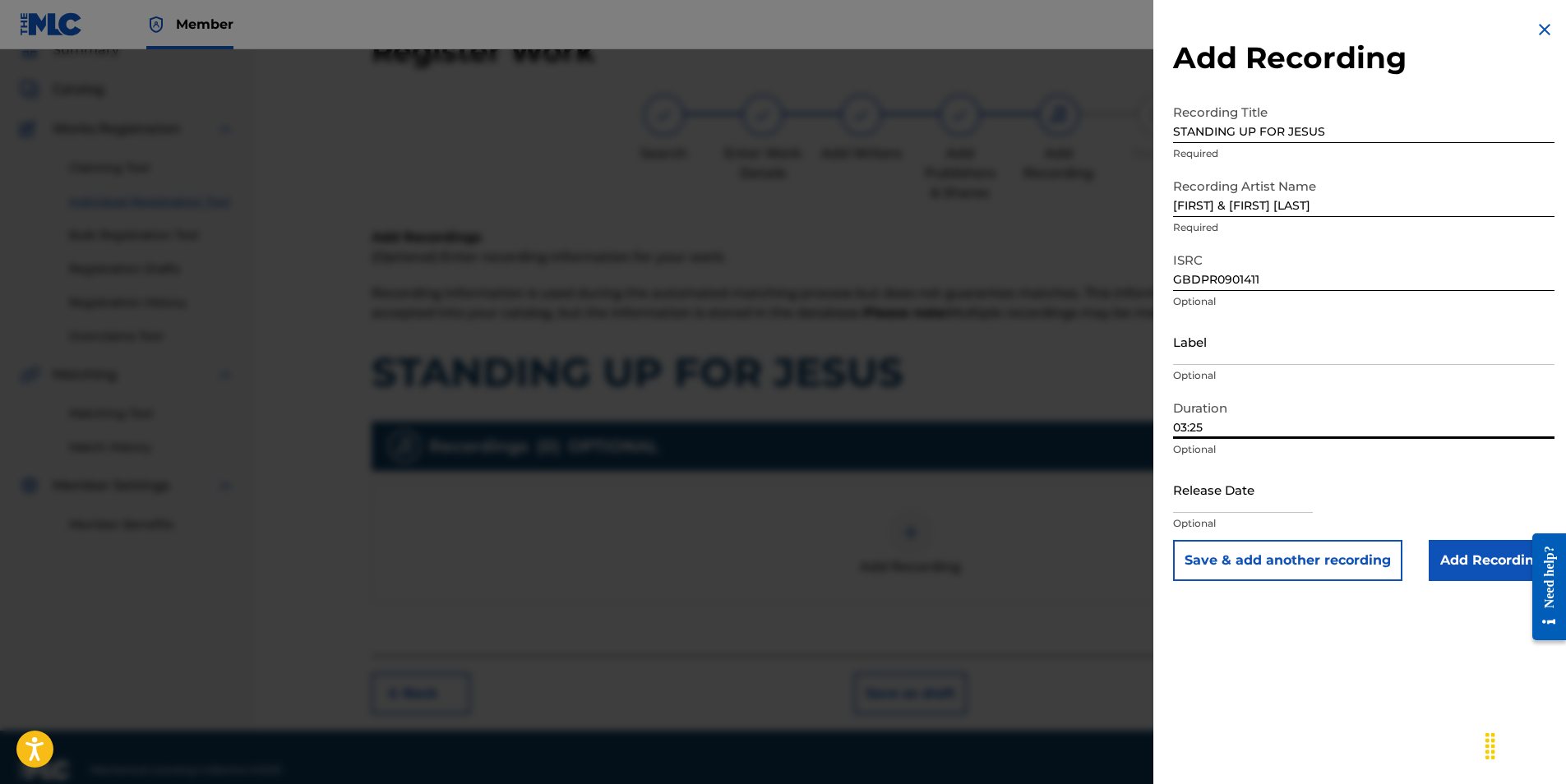 type on "03:25" 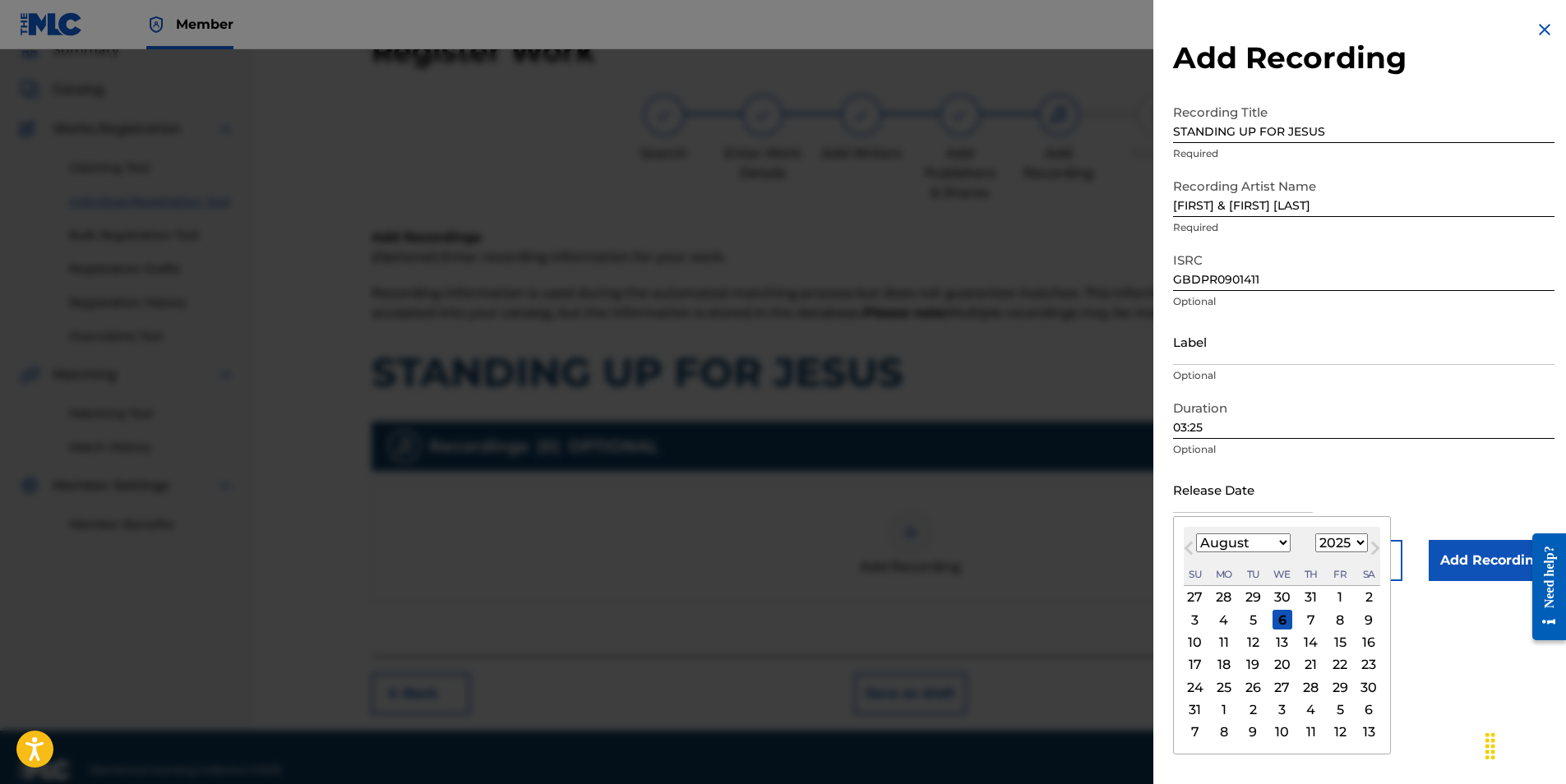 click at bounding box center (1243, 489) 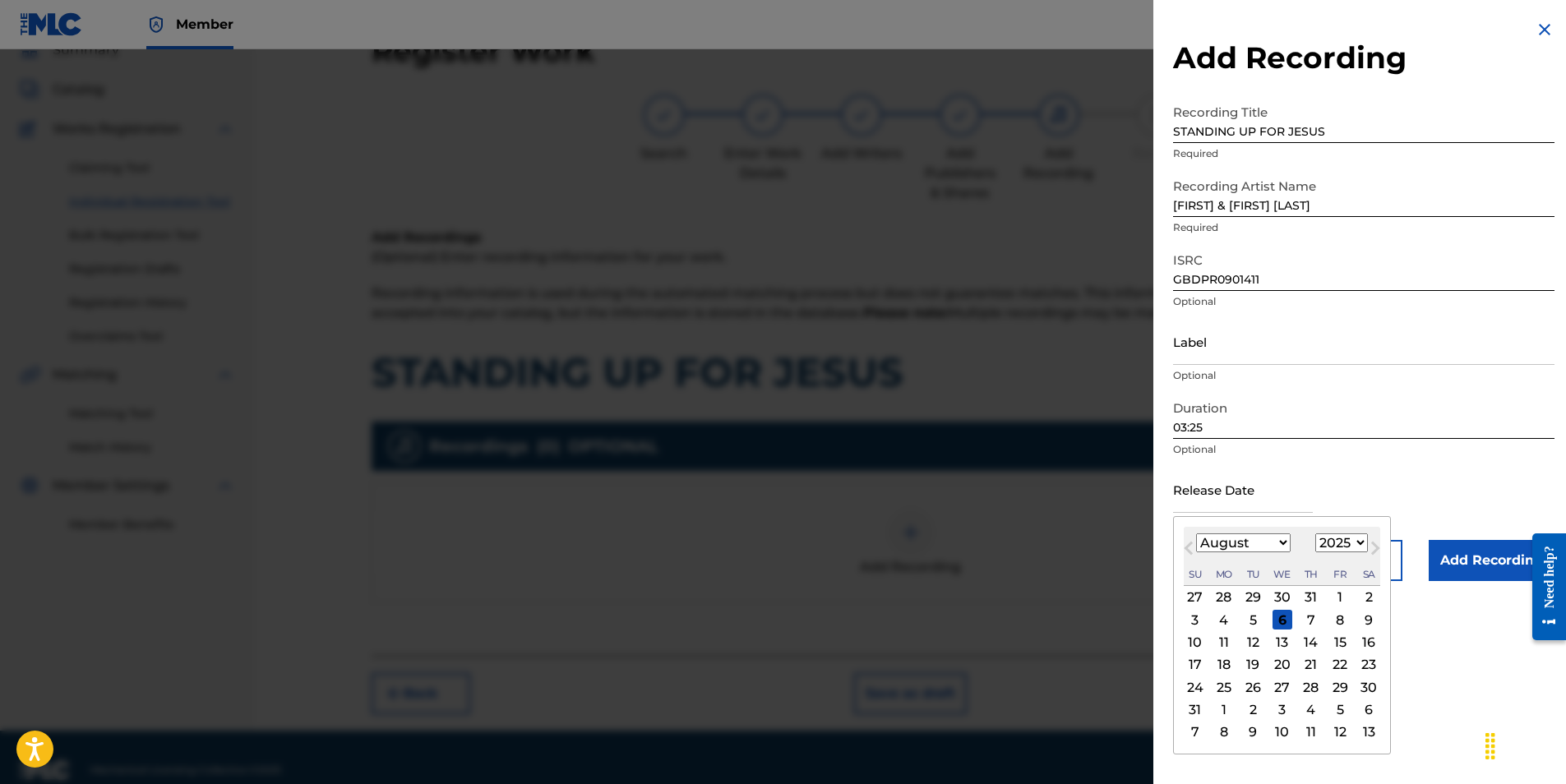 click on "Previous Month Next Month August 2025 January February March April May June July August September October November December 1900 1901 1902 1903 1904 1905 1906 1907 1908 1909 1910 1911 1912 1913 1914 1915 1916 1917 1918 1919 1920 1921 1922 1923 1924 1925 1926 1927 1928 1929 1930 1931 1932 1933 1934 1935 1936 1937 1938 1939 1940 1941 1942 1943 1944 1945 1946 1947 1948 1949 1950 1951 1952 1953 1954 1955 1956 1957 1958 1959 1960 1961 1962 1963 1964 1965 1966 1967 1968 1969 1970 1971 1972 1973 1974 1975 1976 1977 1978 1979 1980 1981 1982 1983 1984 1985 1986 1987 1988 1989 1990 1991 1992 1993 1994 1995 1996 1997 1998 1999 2000 2001 2002 2003 2004 2005 2006 2007 2008 2009 2010 2011 2012 2013 2014 2015 2016 2017 2018 2019 2020 2021 2022 2023 2024 2025 2026 2027 2028 2029 2030 2031 2032 2033 2034 2035 2036 2037 2038 2039 2040 2041 2042 2043 2044 2045 2046 2047 2048 2049 2050 2051 2052 2053 2054 2055 2056 2057 2058 2059 2060 2061 2062 2063 2064 2065 2066 2067 2068 2069 2070 2071 2072 2073 2074 2075 2076 2077 2078 2079" at bounding box center [1282, 635] 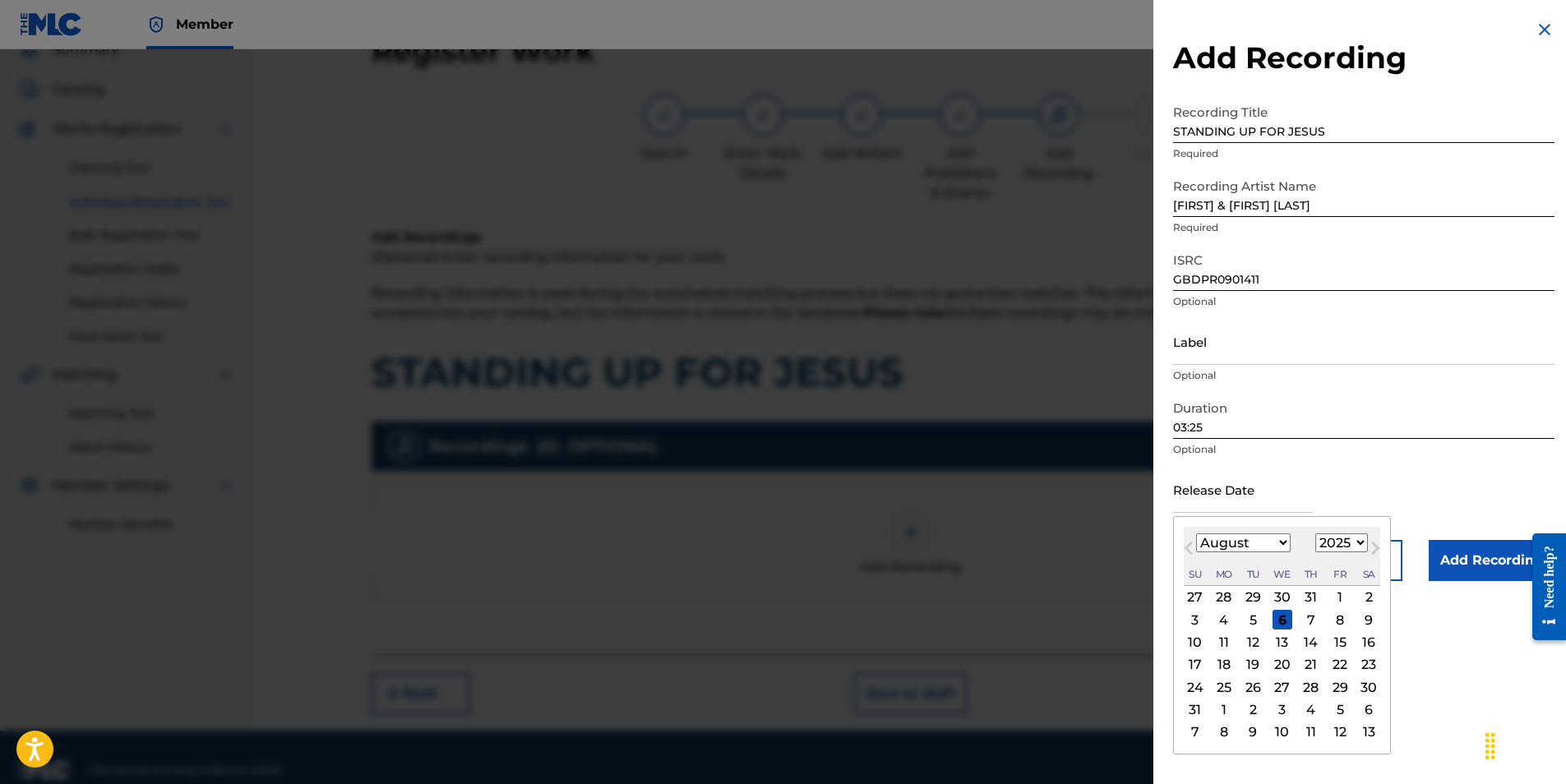 click on "1900 1901 1902 1903 1904 1905 1906 1907 1908 1909 1910 1911 1912 1913 1914 1915 1916 1917 1918 1919 1920 1921 1922 1923 1924 1925 1926 1927 1928 1929 1930 1931 1932 1933 1934 1935 1936 1937 1938 1939 1940 1941 1942 1943 1944 1945 1946 1947 1948 1949 1950 1951 1952 1953 1954 1955 1956 1957 1958 1959 1960 1961 1962 1963 1964 1965 1966 1967 1968 1969 1970 1971 1972 1973 1974 1975 1976 1977 1978 1979 1980 1981 1982 1983 1984 1985 1986 1987 1988 1989 1990 1991 1992 1993 1994 1995 1996 1997 1998 1999 2000 2001 2002 2003 2004 2005 2006 2007 2008 2009 2010 2011 2012 2013 2014 2015 2016 2017 2018 2019 2020 2021 2022 2023 2024 2025 2026 2027 2028 2029 2030 2031 2032 2033 2034 2035 2036 2037 2038 2039 2040 2041 2042 2043 2044 2045 2046 2047 2048 2049 2050 2051 2052 2053 2054 2055 2056 2057 2058 2059 2060 2061 2062 2063 2064 2065 2066 2067 2068 2069 2070 2071 2072 2073 2074 2075 2076 2077 2078 2079 2080 2081 2082 2083 2084 2085 2086 2087 2088 2089 2090 2091 2092 2093 2094 2095 2096 2097 2098 2099 2100" at bounding box center (1342, 542) 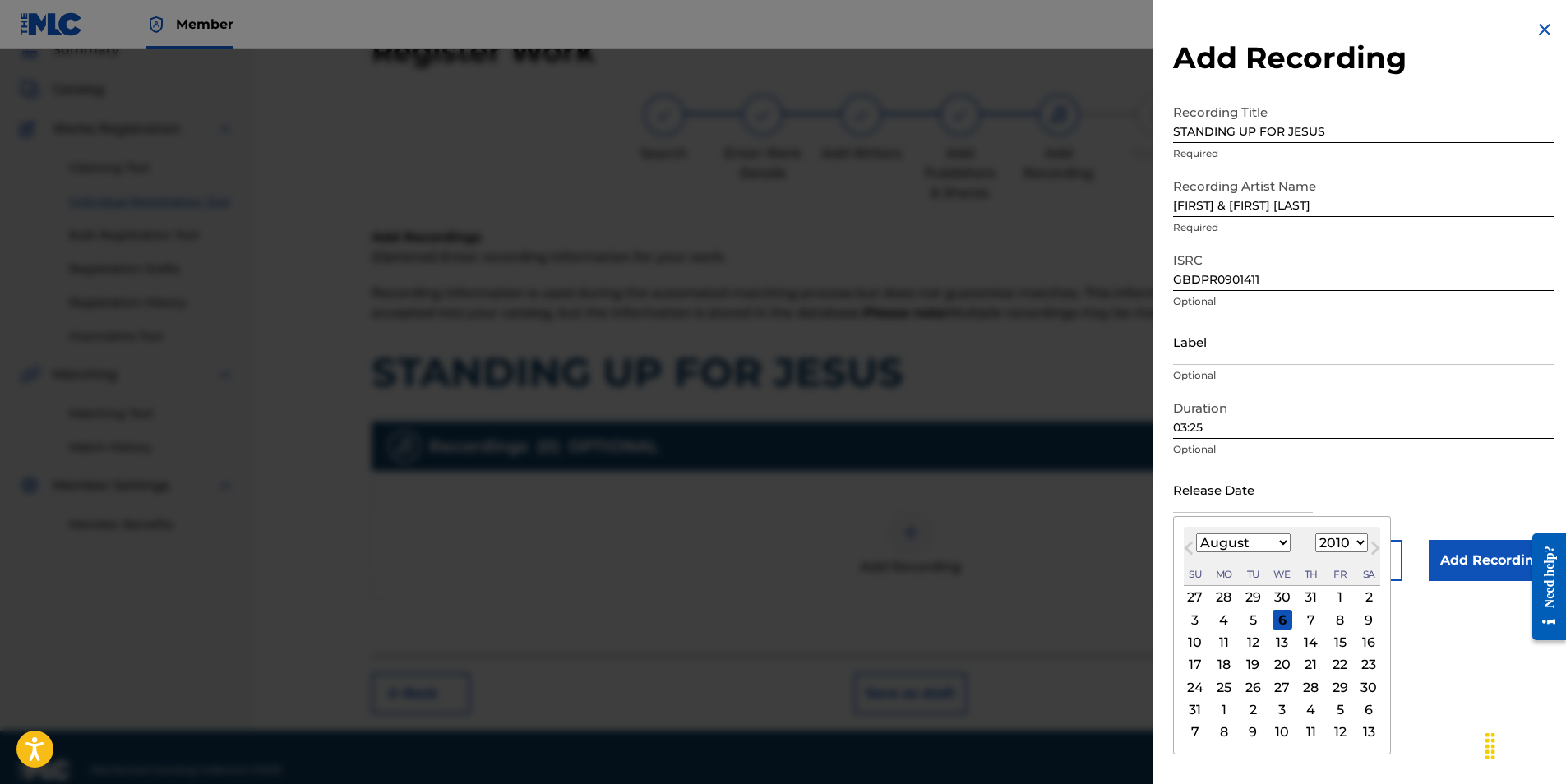 click on "1900 1901 1902 1903 1904 1905 1906 1907 1908 1909 1910 1911 1912 1913 1914 1915 1916 1917 1918 1919 1920 1921 1922 1923 1924 1925 1926 1927 1928 1929 1930 1931 1932 1933 1934 1935 1936 1937 1938 1939 1940 1941 1942 1943 1944 1945 1946 1947 1948 1949 1950 1951 1952 1953 1954 1955 1956 1957 1958 1959 1960 1961 1962 1963 1964 1965 1966 1967 1968 1969 1970 1971 1972 1973 1974 1975 1976 1977 1978 1979 1980 1981 1982 1983 1984 1985 1986 1987 1988 1989 1990 1991 1992 1993 1994 1995 1996 1997 1998 1999 2000 2001 2002 2003 2004 2005 2006 2007 2008 2009 2010 2011 2012 2013 2014 2015 2016 2017 2018 2019 2020 2021 2022 2023 2024 2025 2026 2027 2028 2029 2030 2031 2032 2033 2034 2035 2036 2037 2038 2039 2040 2041 2042 2043 2044 2045 2046 2047 2048 2049 2050 2051 2052 2053 2054 2055 2056 2057 2058 2059 2060 2061 2062 2063 2064 2065 2066 2067 2068 2069 2070 2071 2072 2073 2074 2075 2076 2077 2078 2079 2080 2081 2082 2083 2084 2085 2086 2087 2088 2089 2090 2091 2092 2093 2094 2095 2096 2097 2098 2099 2100" at bounding box center [1342, 542] 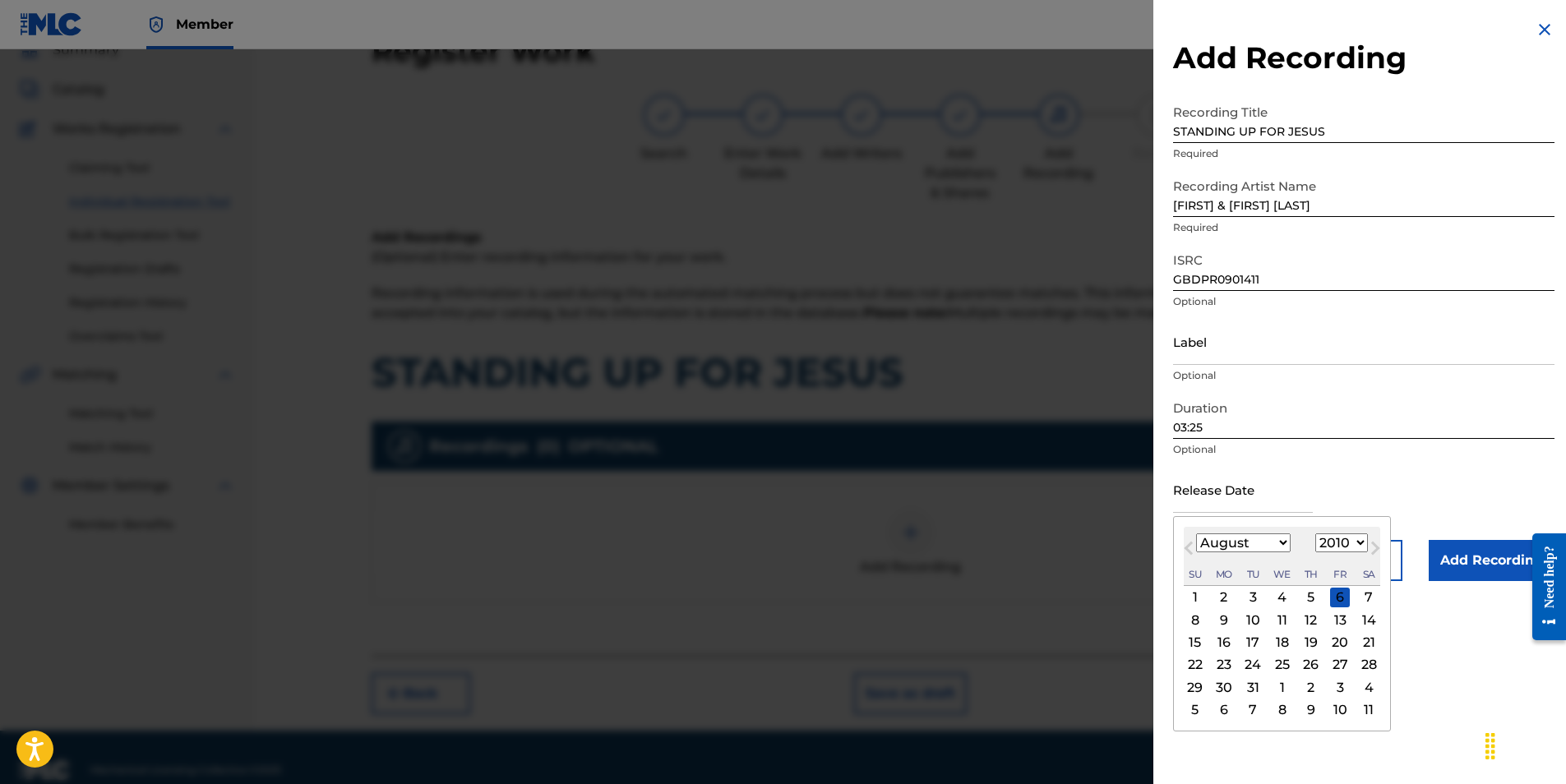 click on "January February March April May June July August September October November December" at bounding box center (1243, 542) 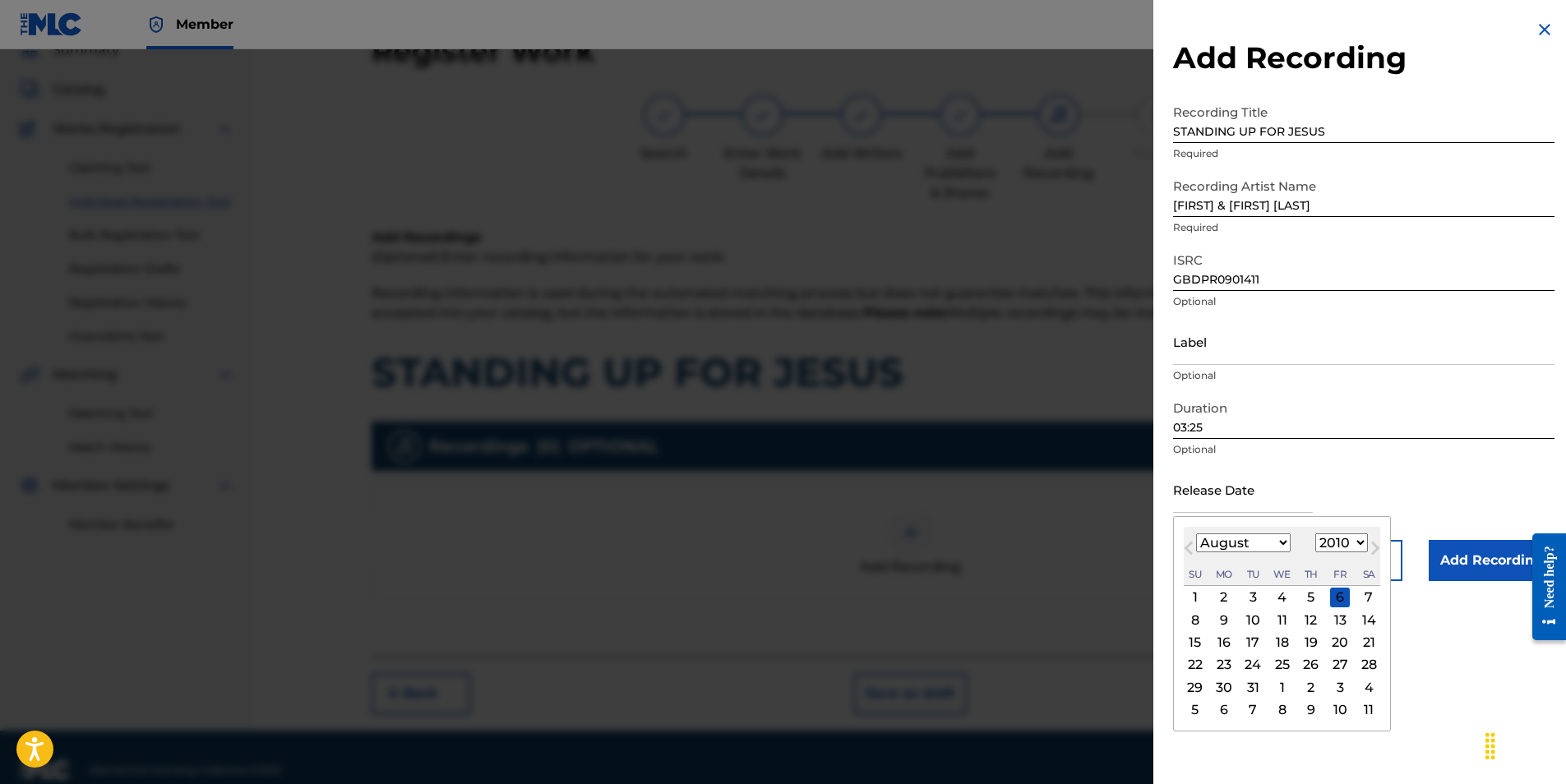 select on "1" 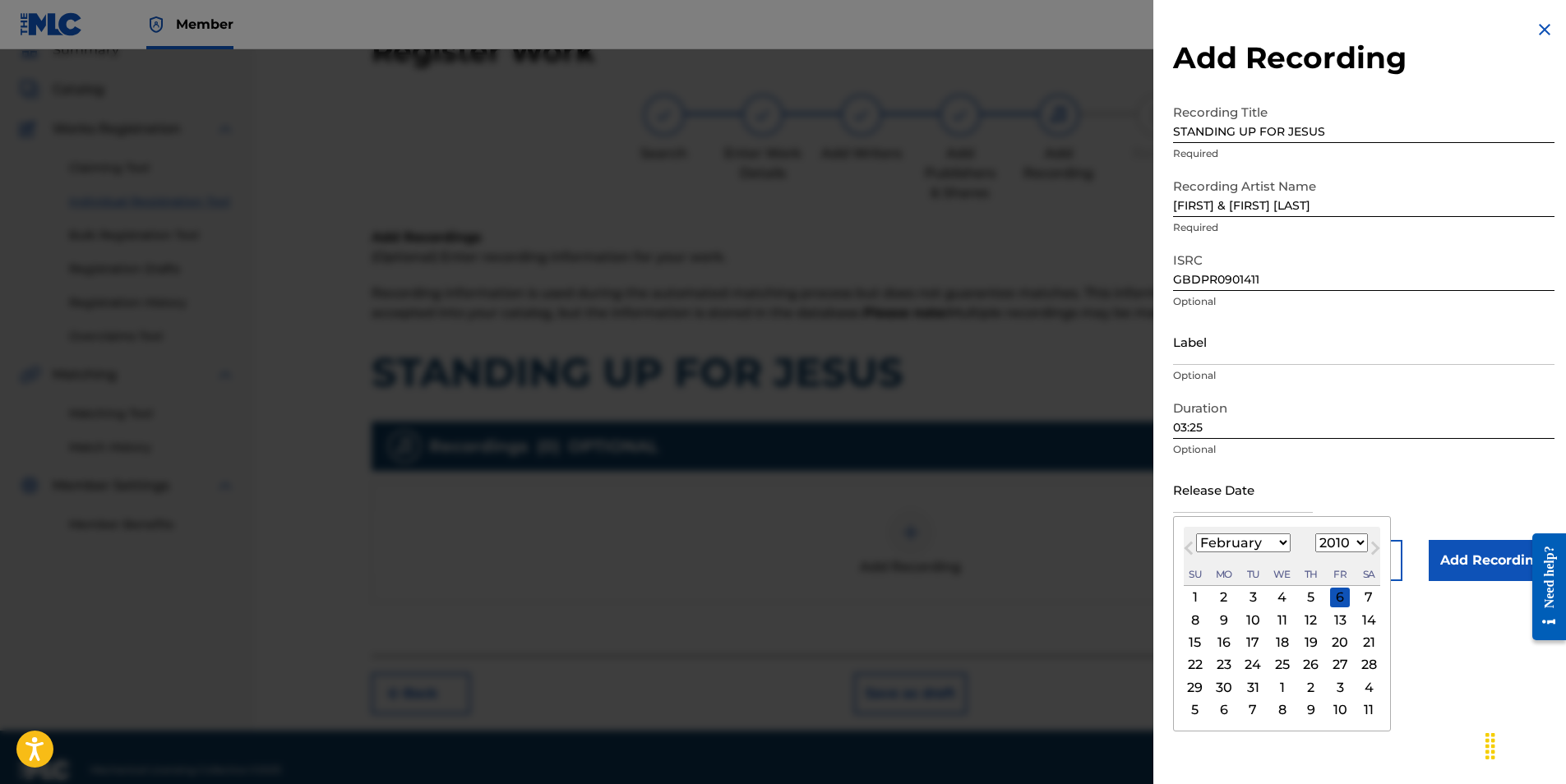 click on "January February March April May June July August September October November December" at bounding box center (1243, 542) 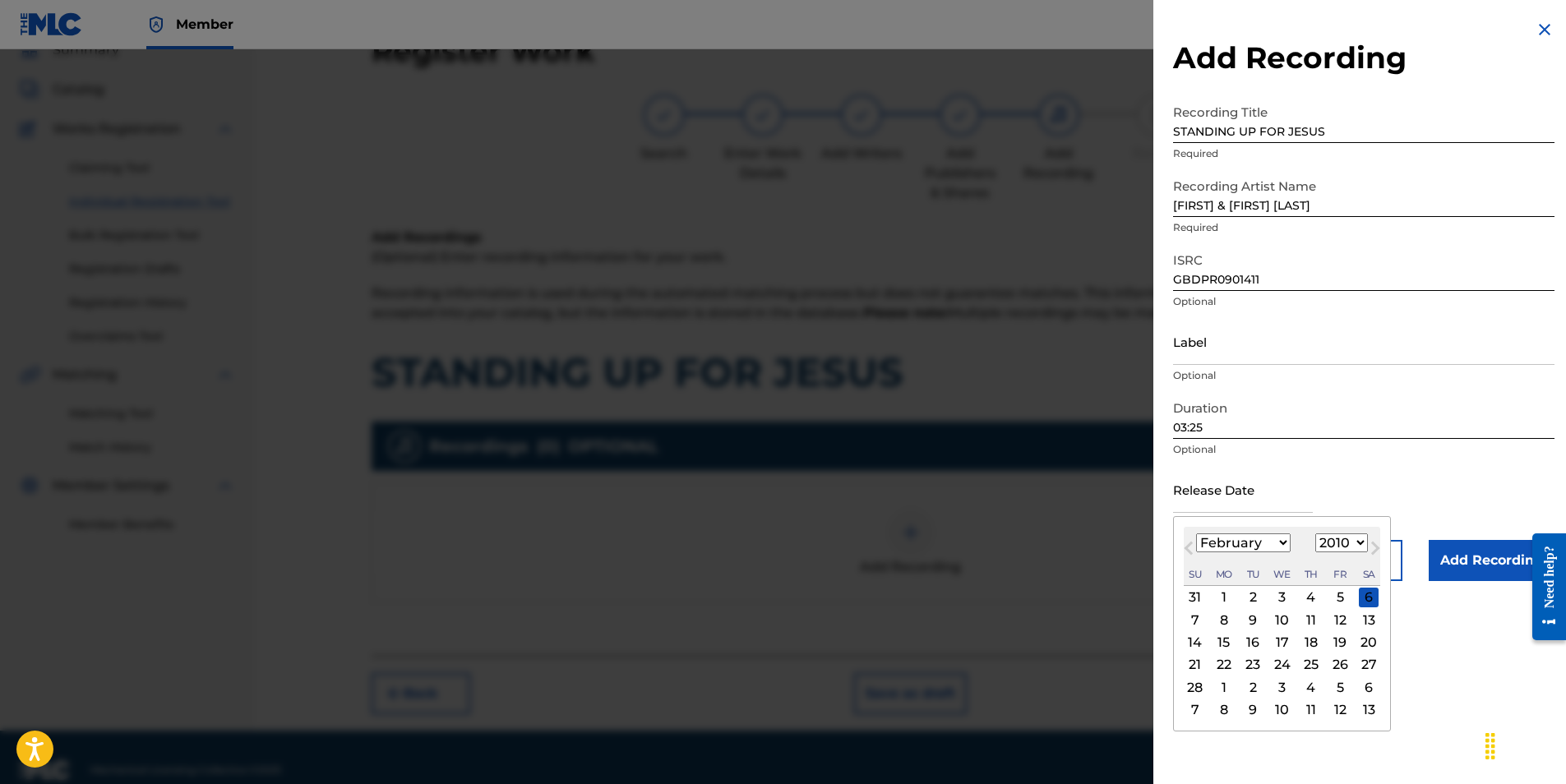 click on "10" at bounding box center [1282, 620] 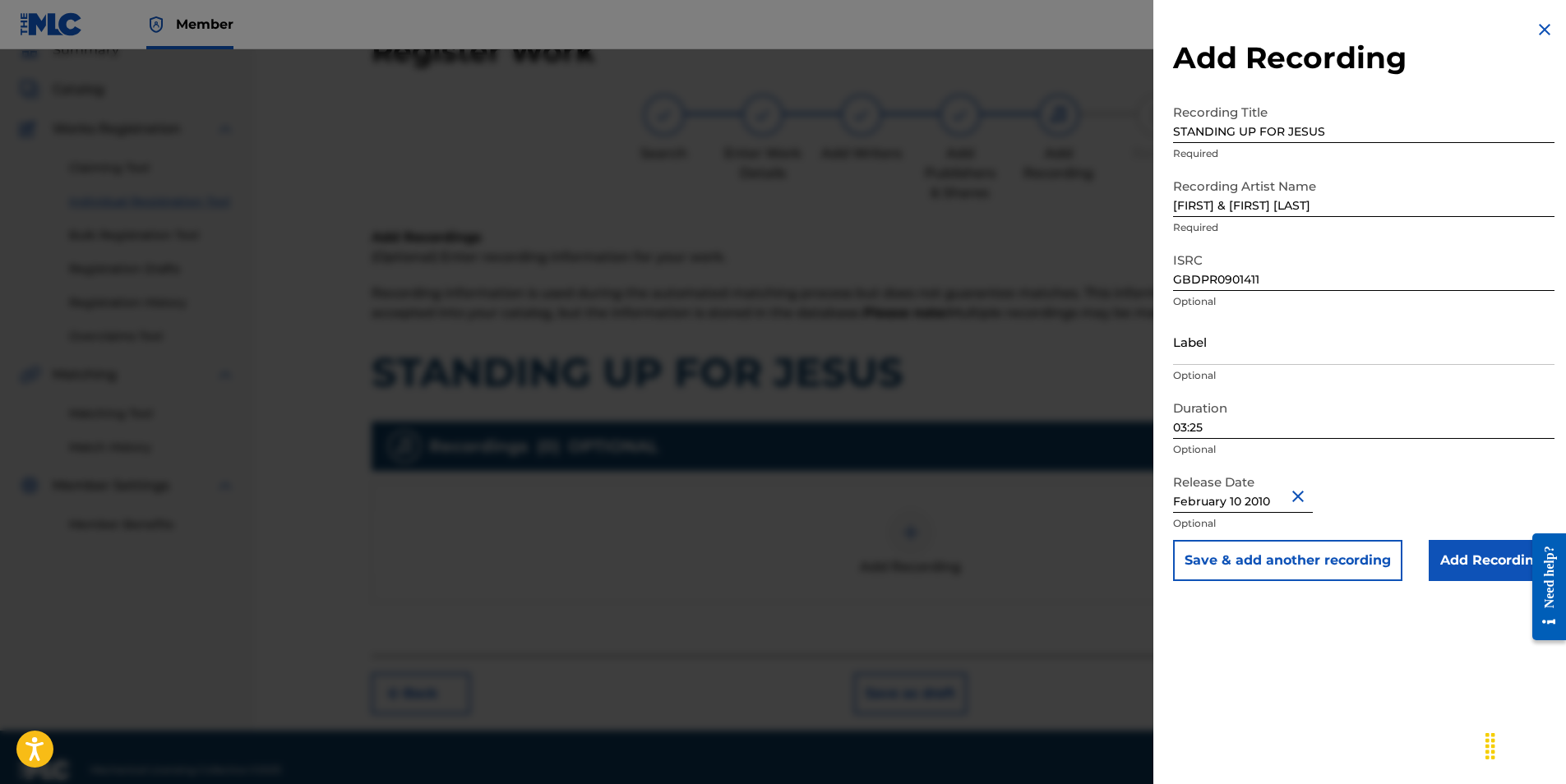 click on "Add Recording" at bounding box center [1491, 560] 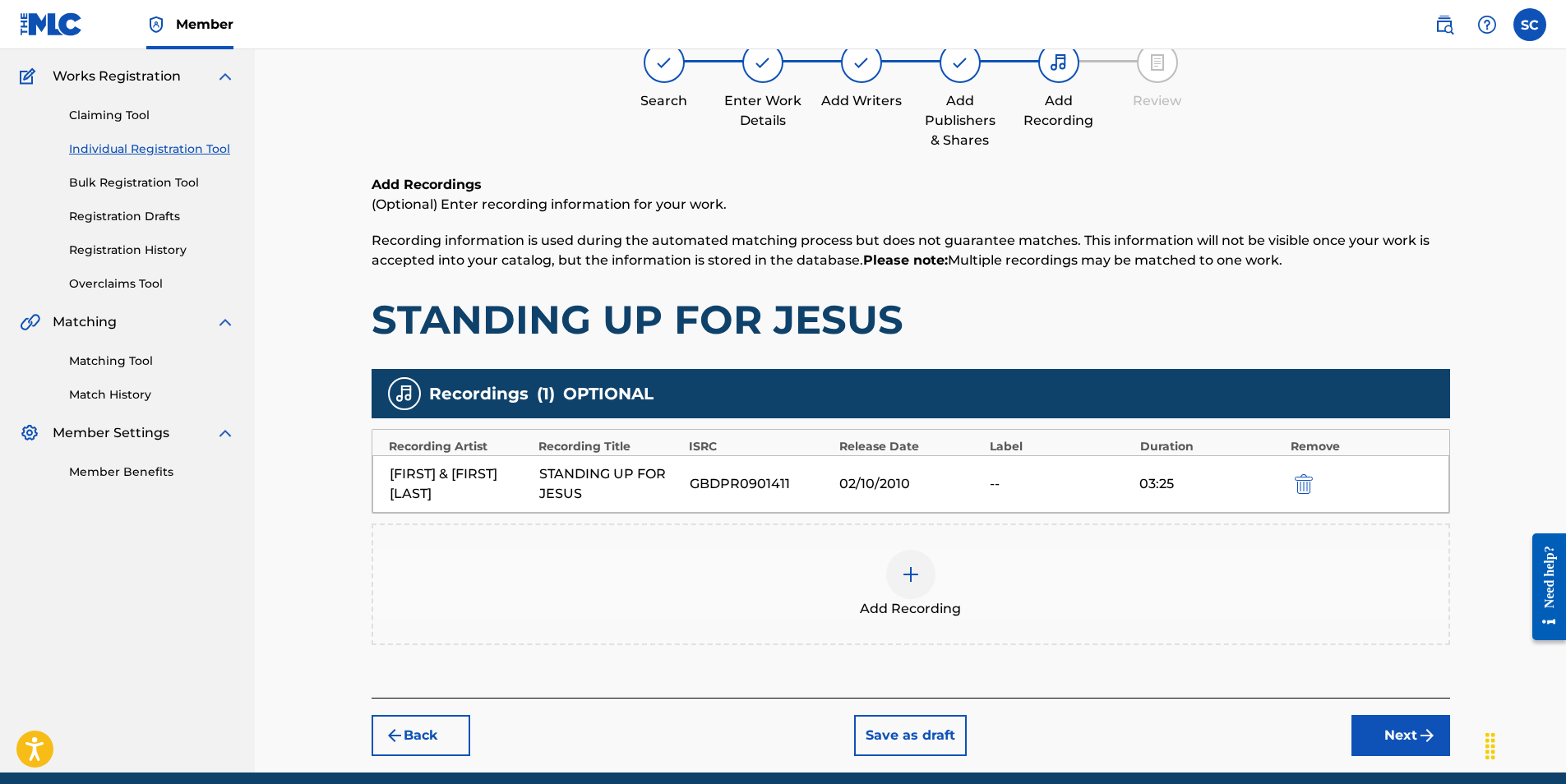 scroll, scrollTop: 194, scrollLeft: 0, axis: vertical 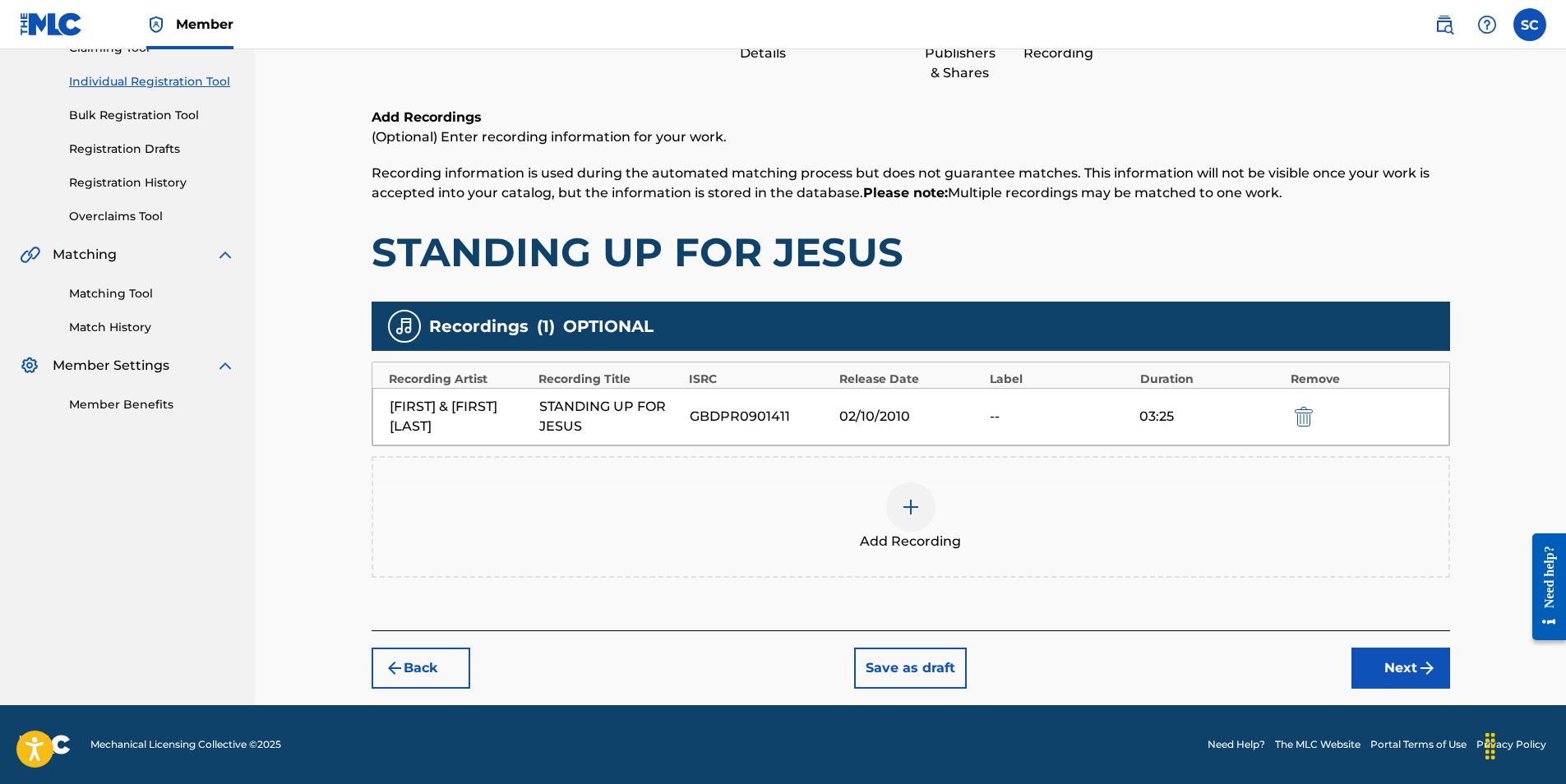 click on "Next" at bounding box center (1401, 668) 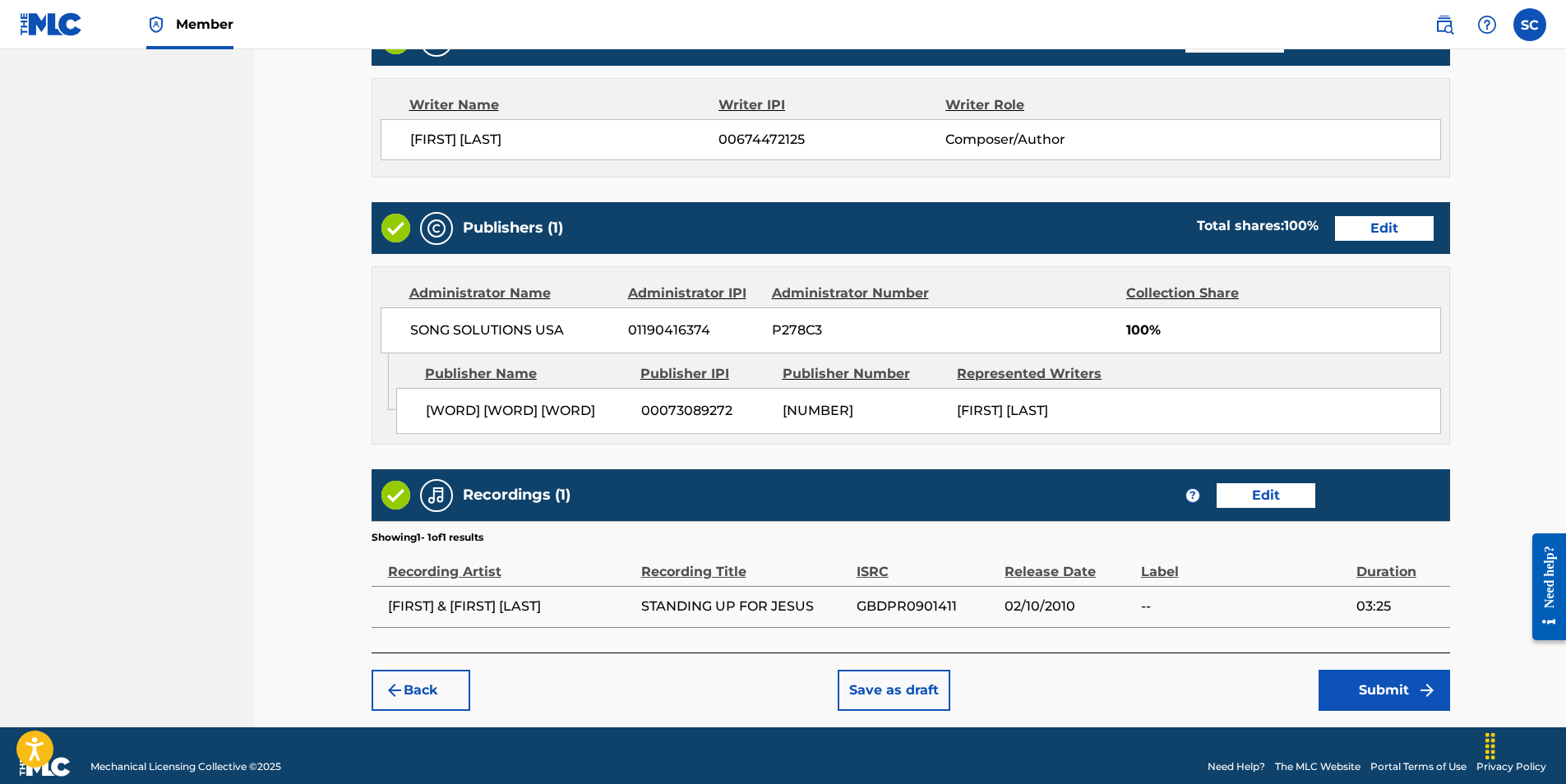 scroll, scrollTop: 713, scrollLeft: 0, axis: vertical 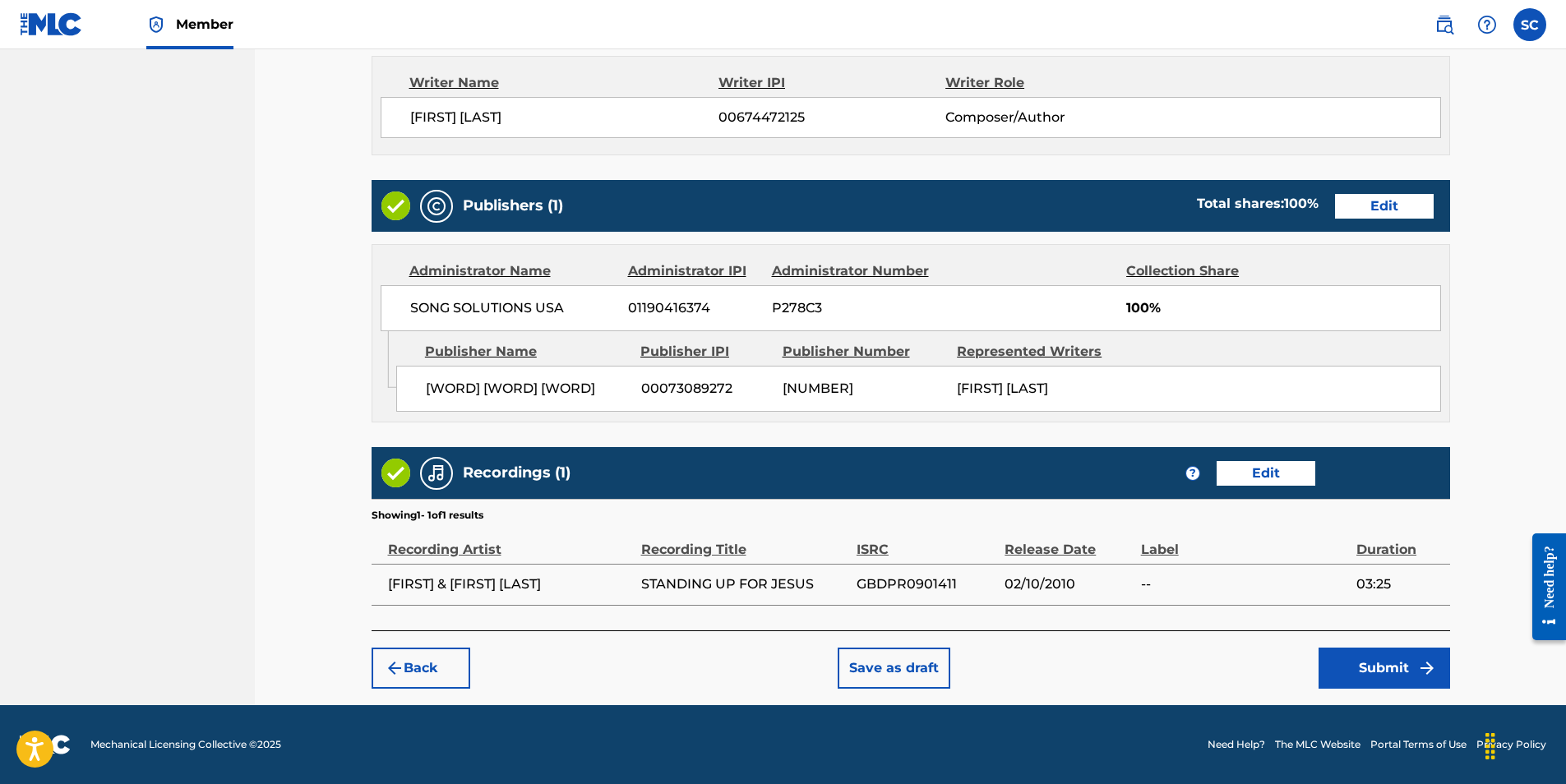 click on "Submit" at bounding box center [1384, 668] 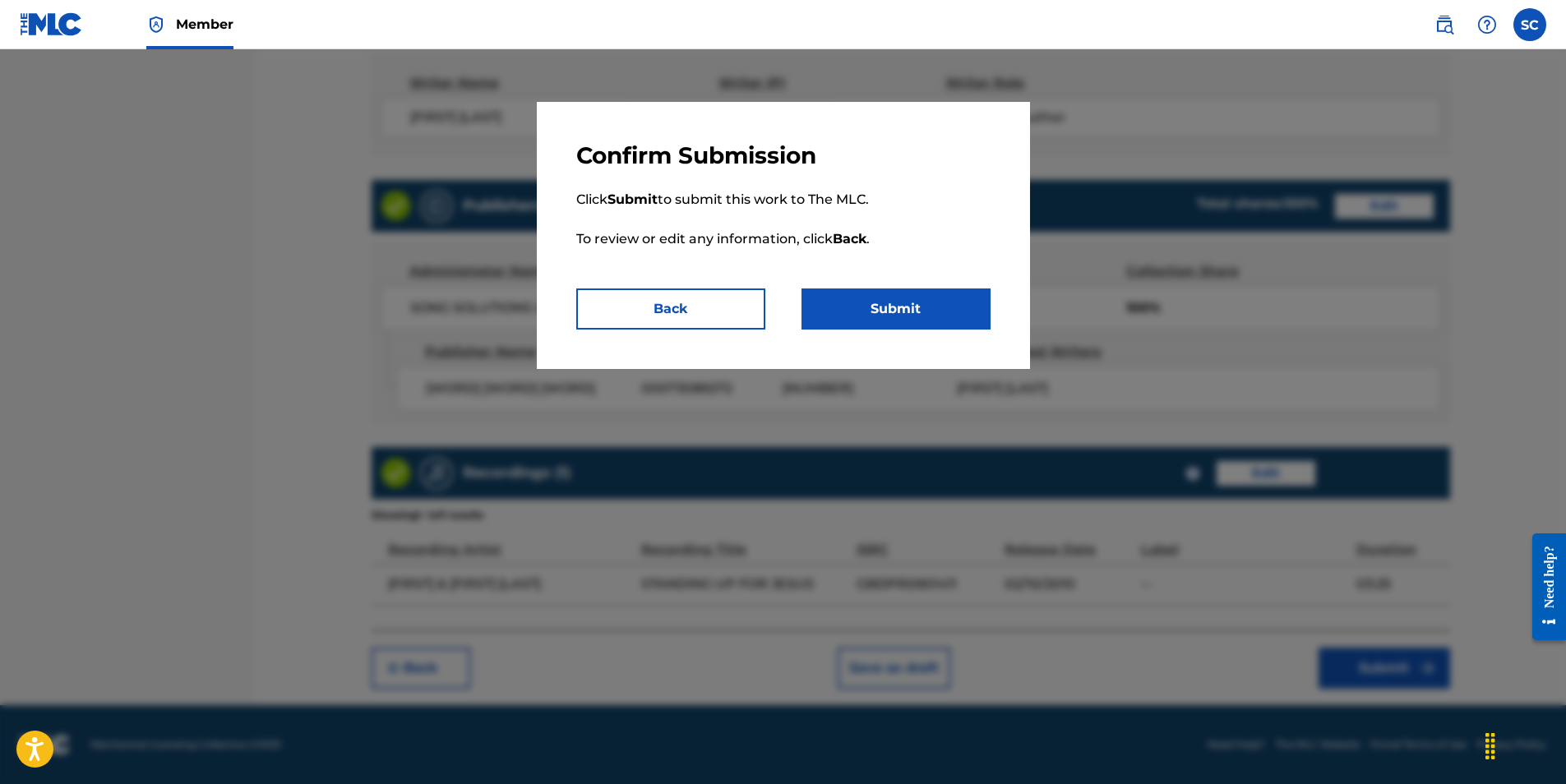 click on "Submit" at bounding box center (896, 309) 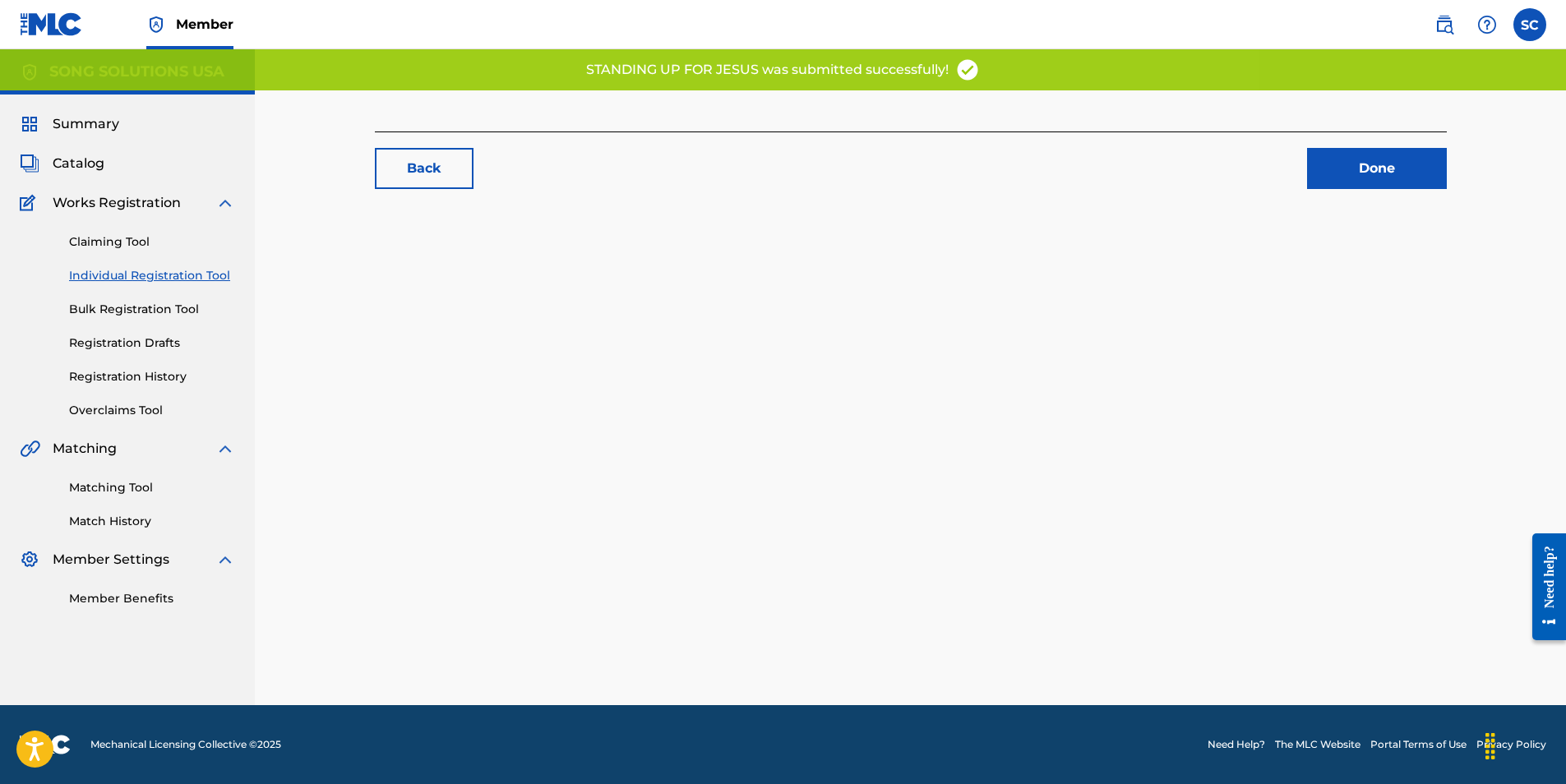 scroll, scrollTop: 0, scrollLeft: 0, axis: both 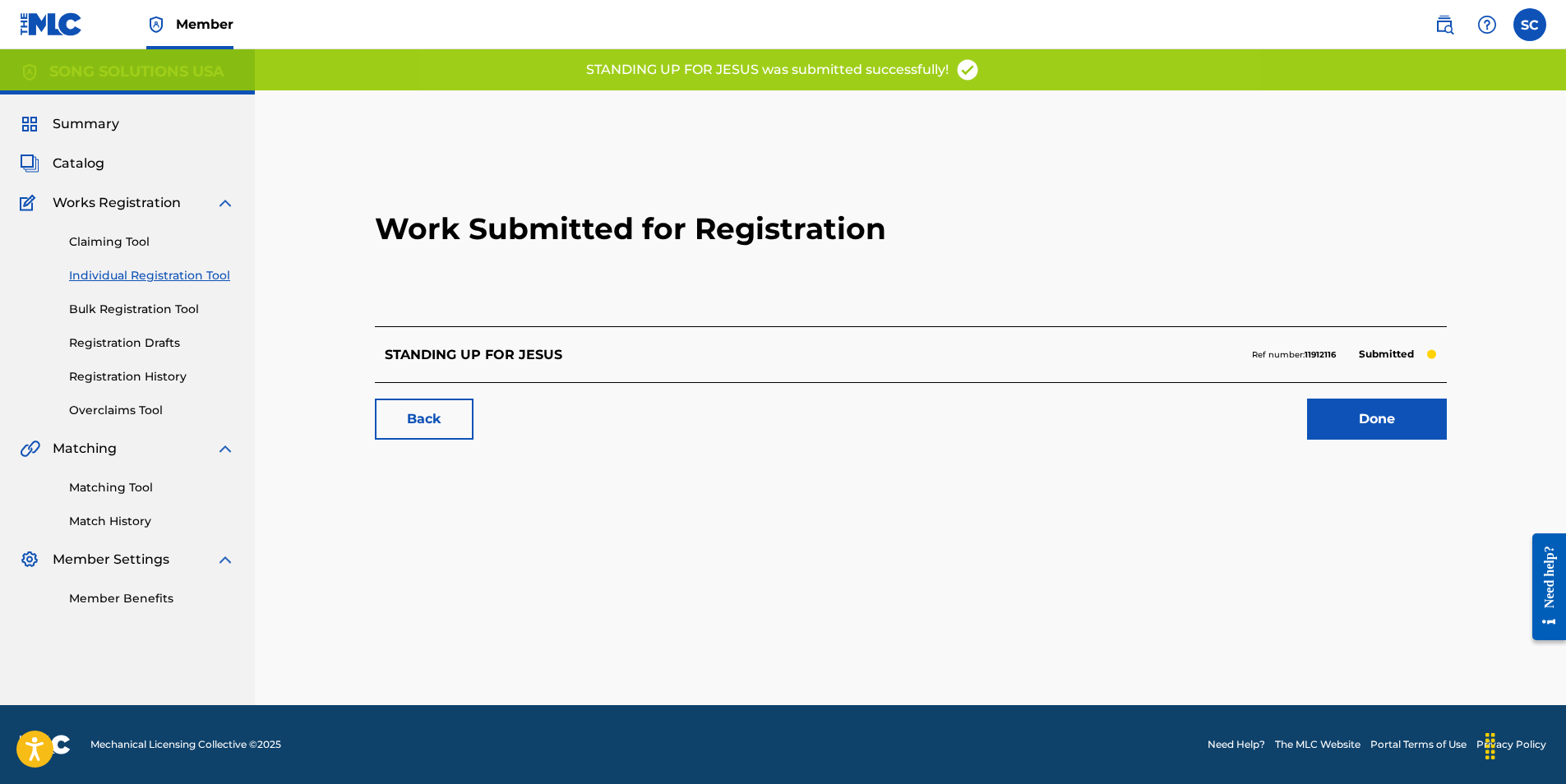 click on "Done" at bounding box center [1377, 419] 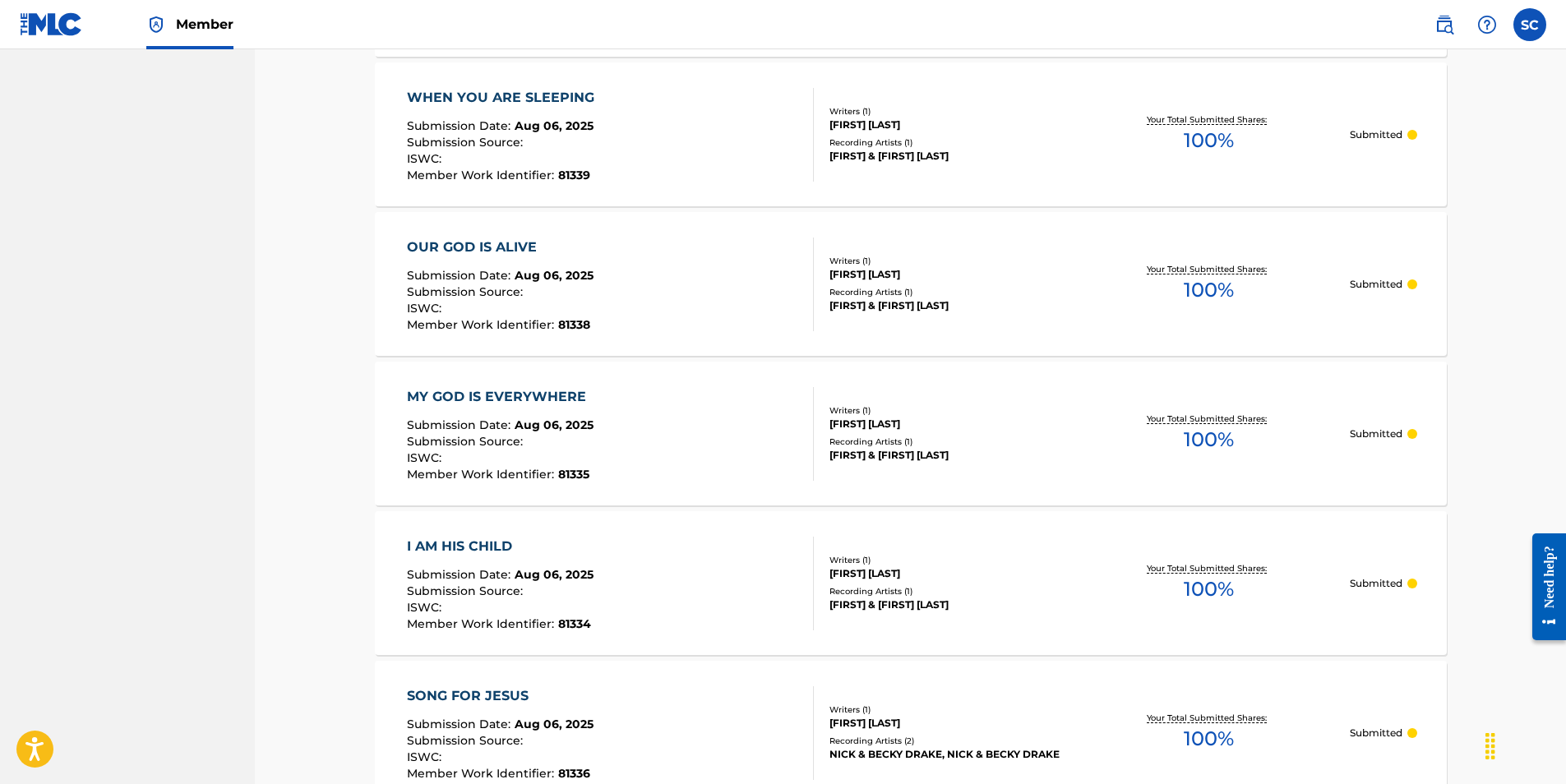 scroll, scrollTop: 1160, scrollLeft: 0, axis: vertical 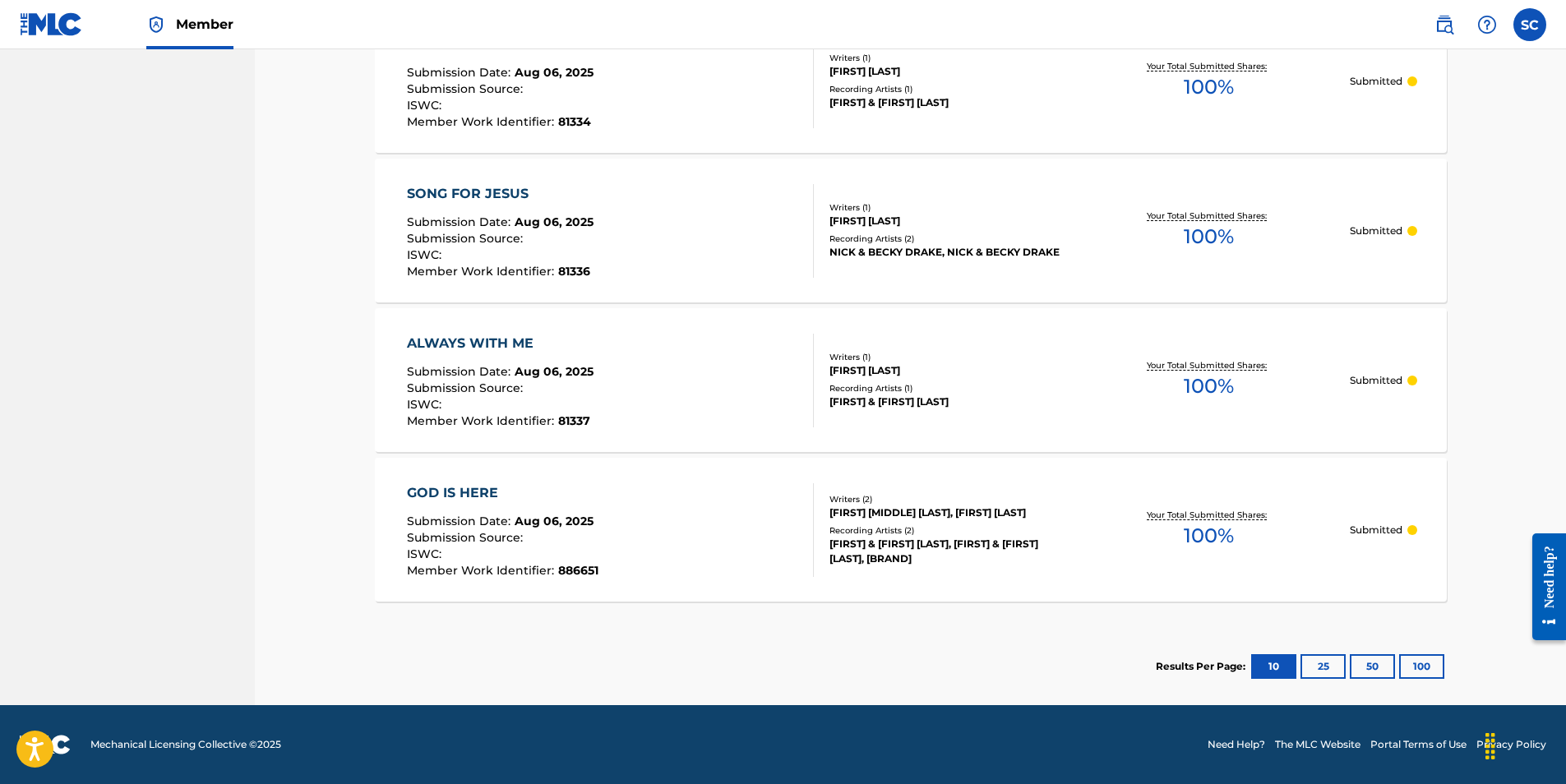 click on "100" at bounding box center (1421, 666) 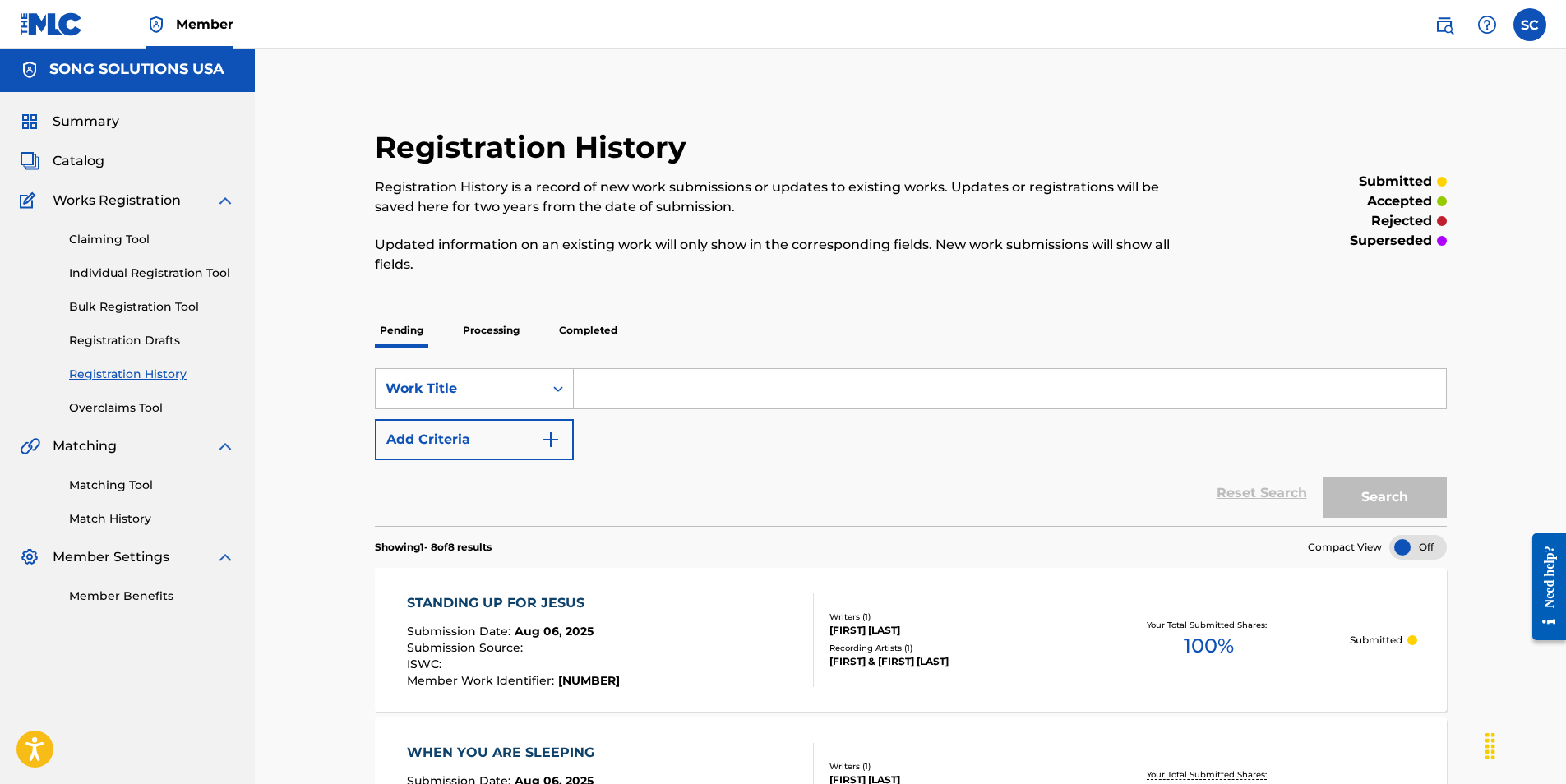 scroll, scrollTop: 0, scrollLeft: 0, axis: both 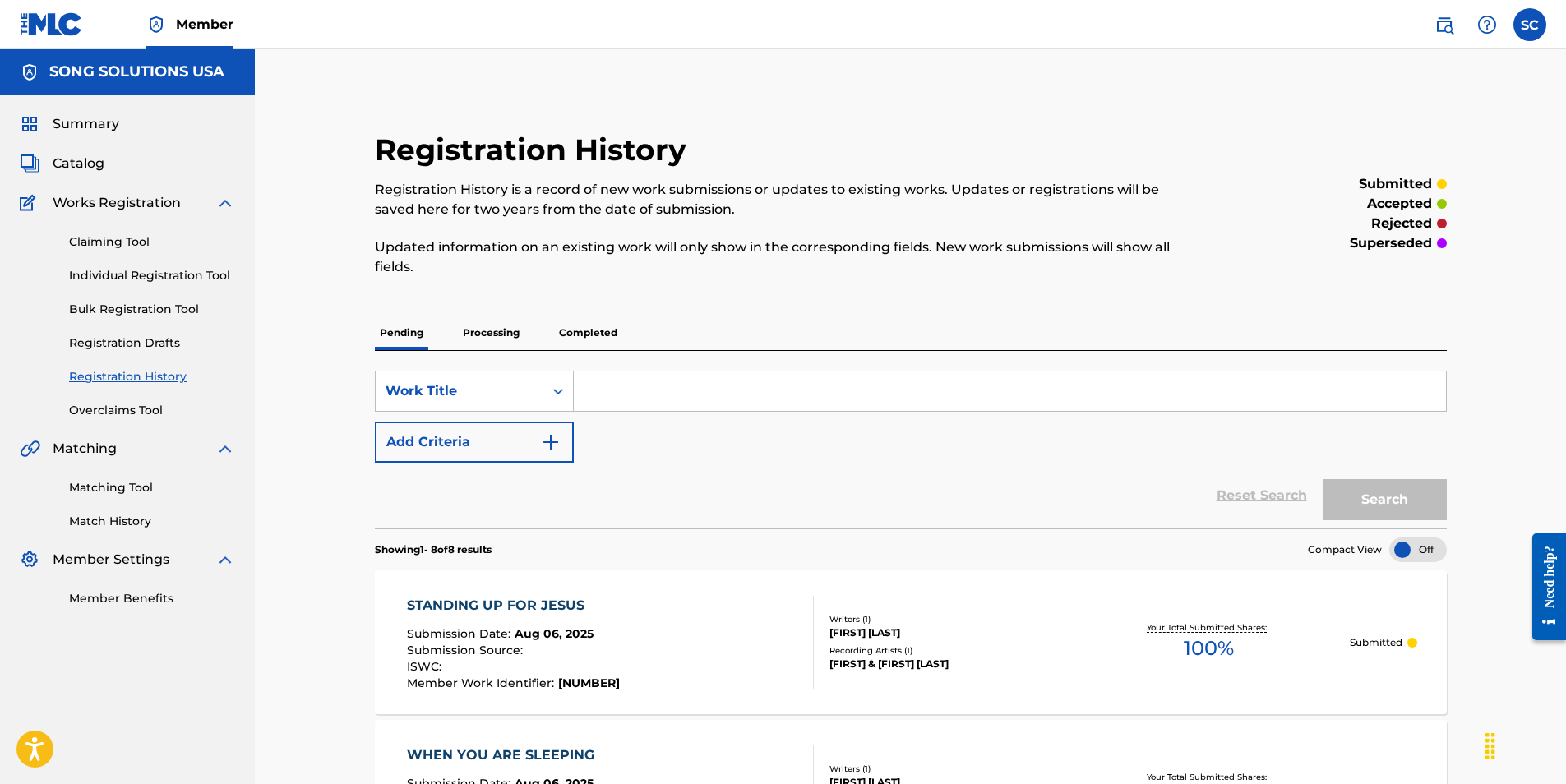 click on "Individual Registration Tool" at bounding box center [152, 275] 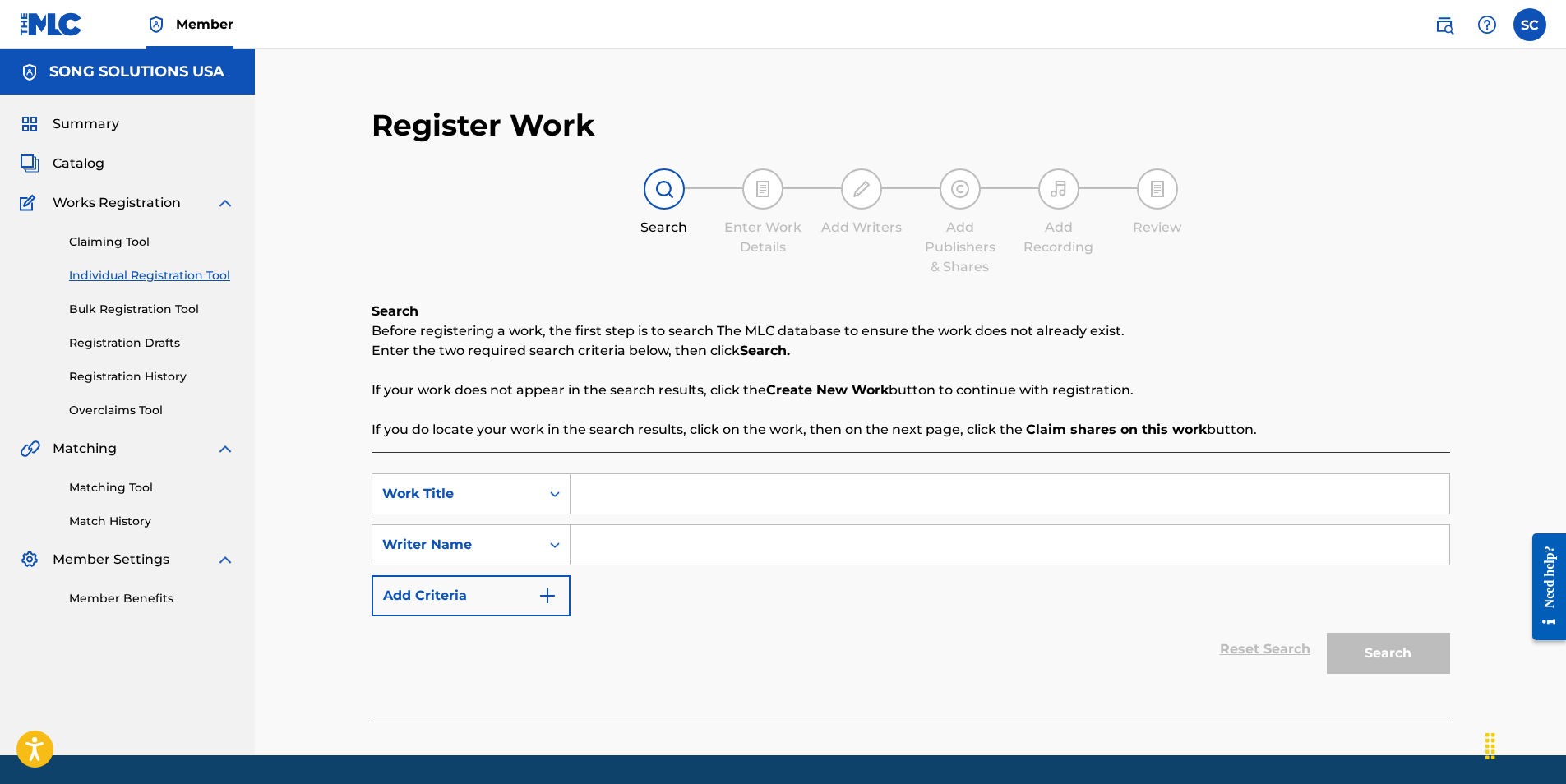 click on "Claiming Tool" at bounding box center (152, 242) 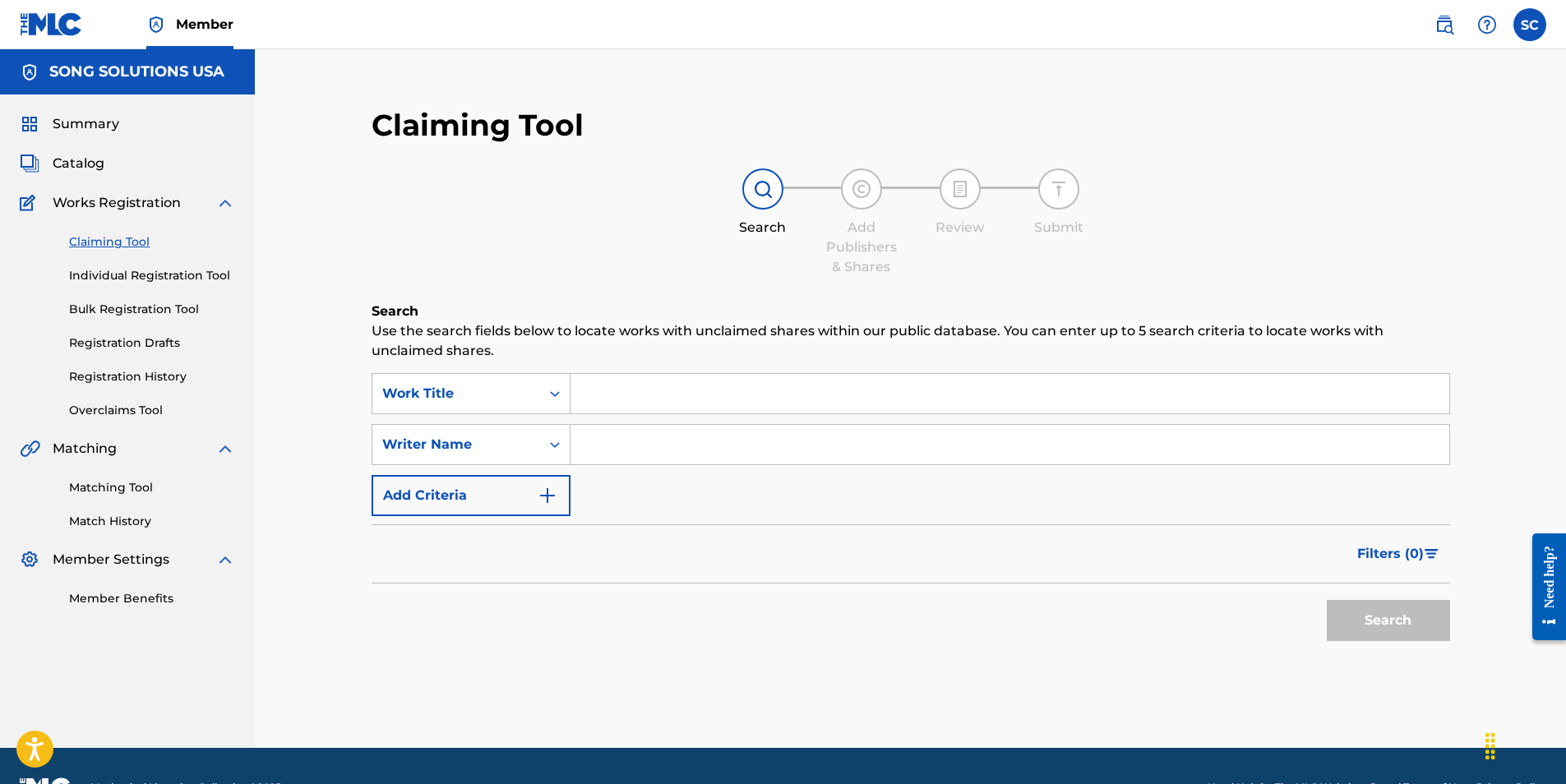 scroll, scrollTop: 43, scrollLeft: 0, axis: vertical 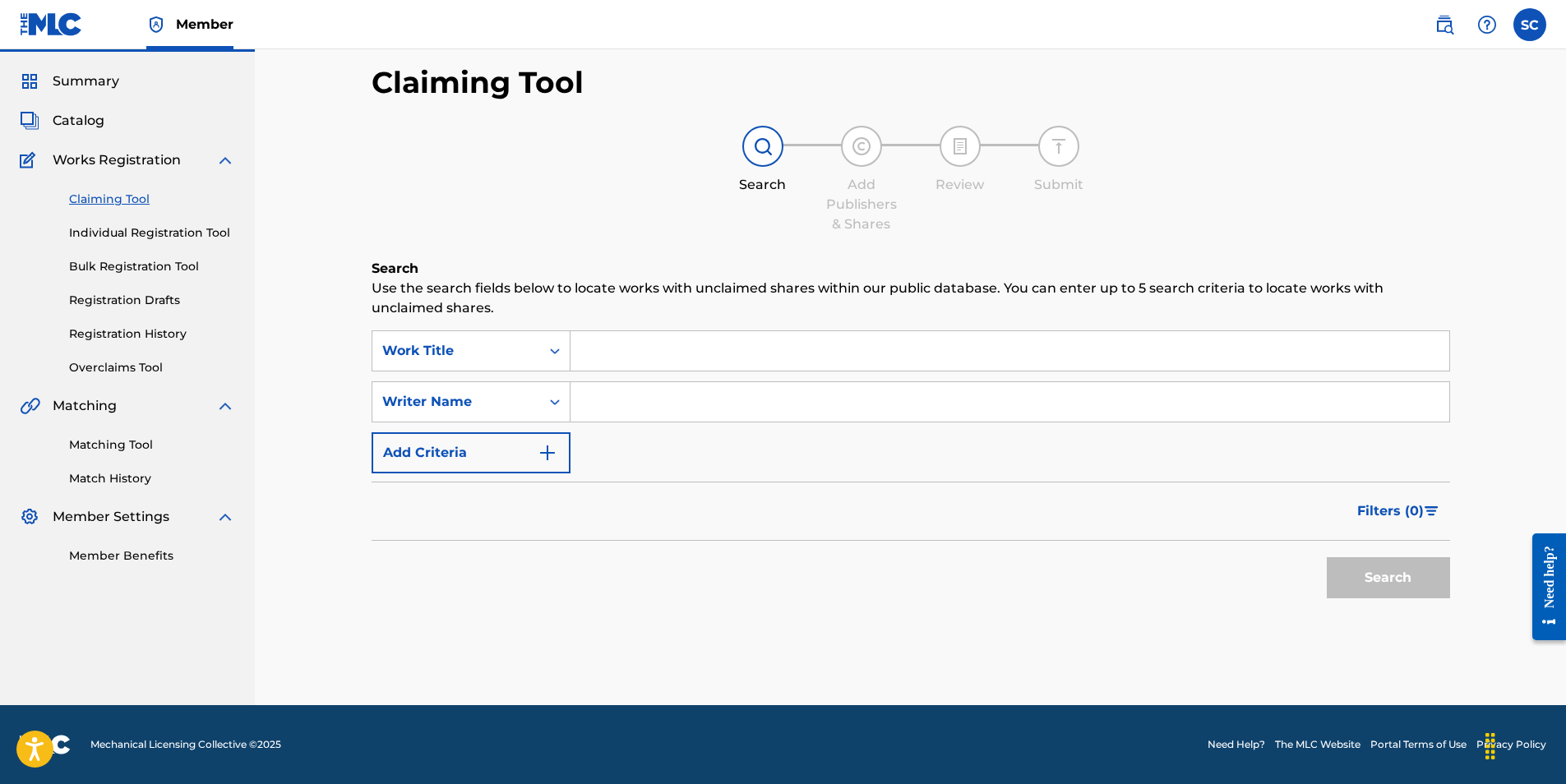 click on "Individual Registration Tool" at bounding box center (152, 233) 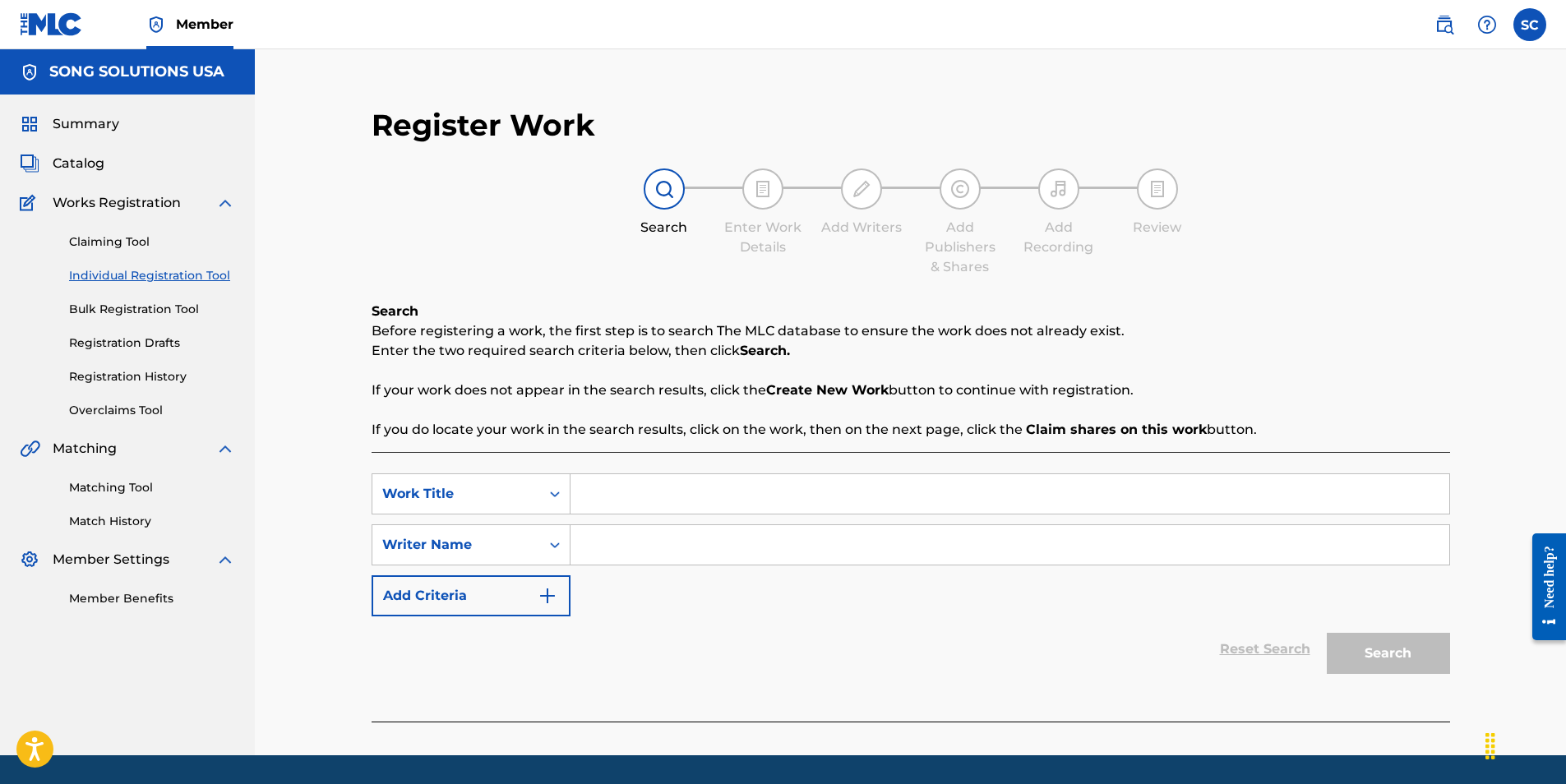 click at bounding box center (1009, 494) 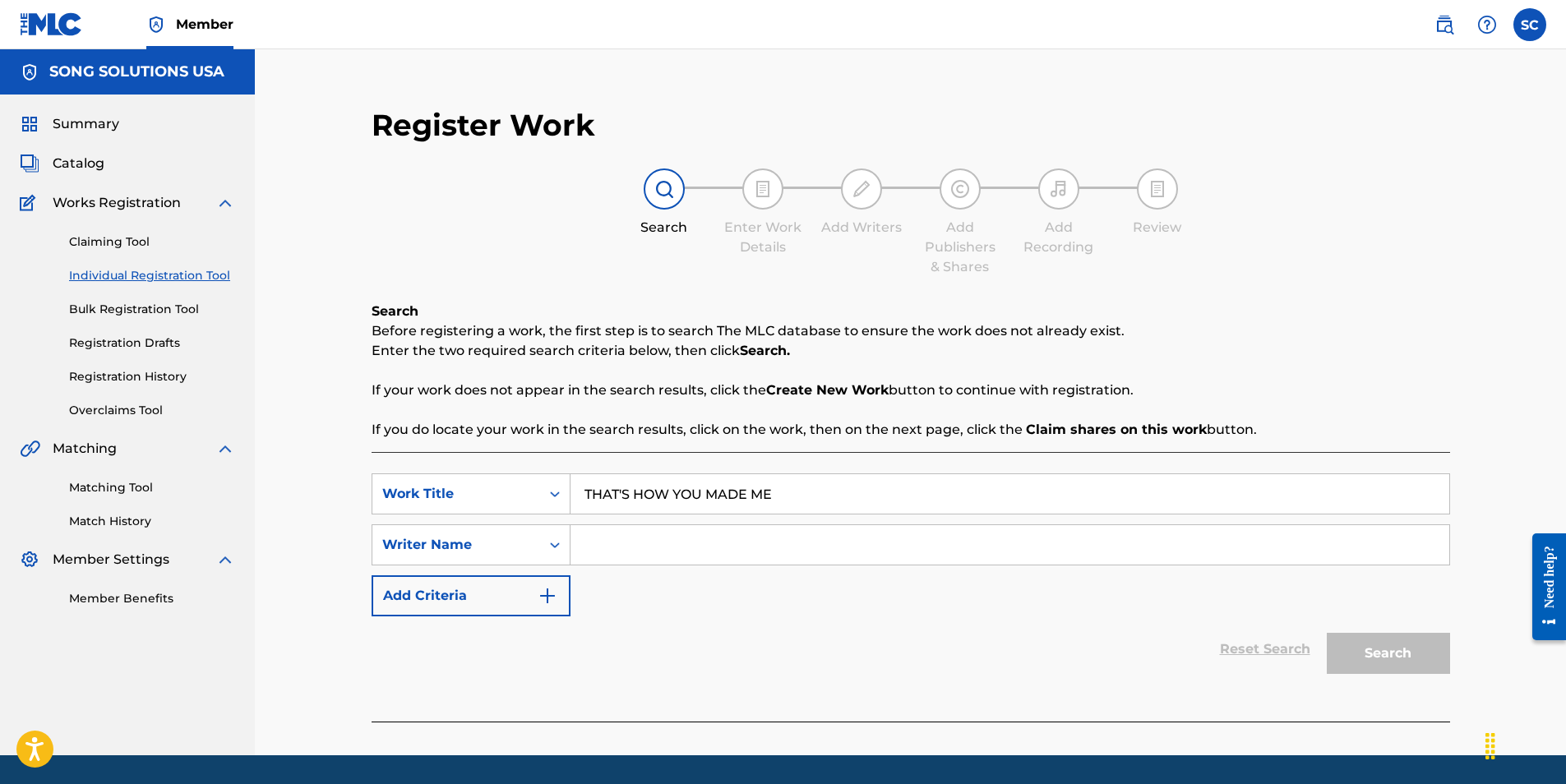 type on "THAT'S HOW YOU MADE ME" 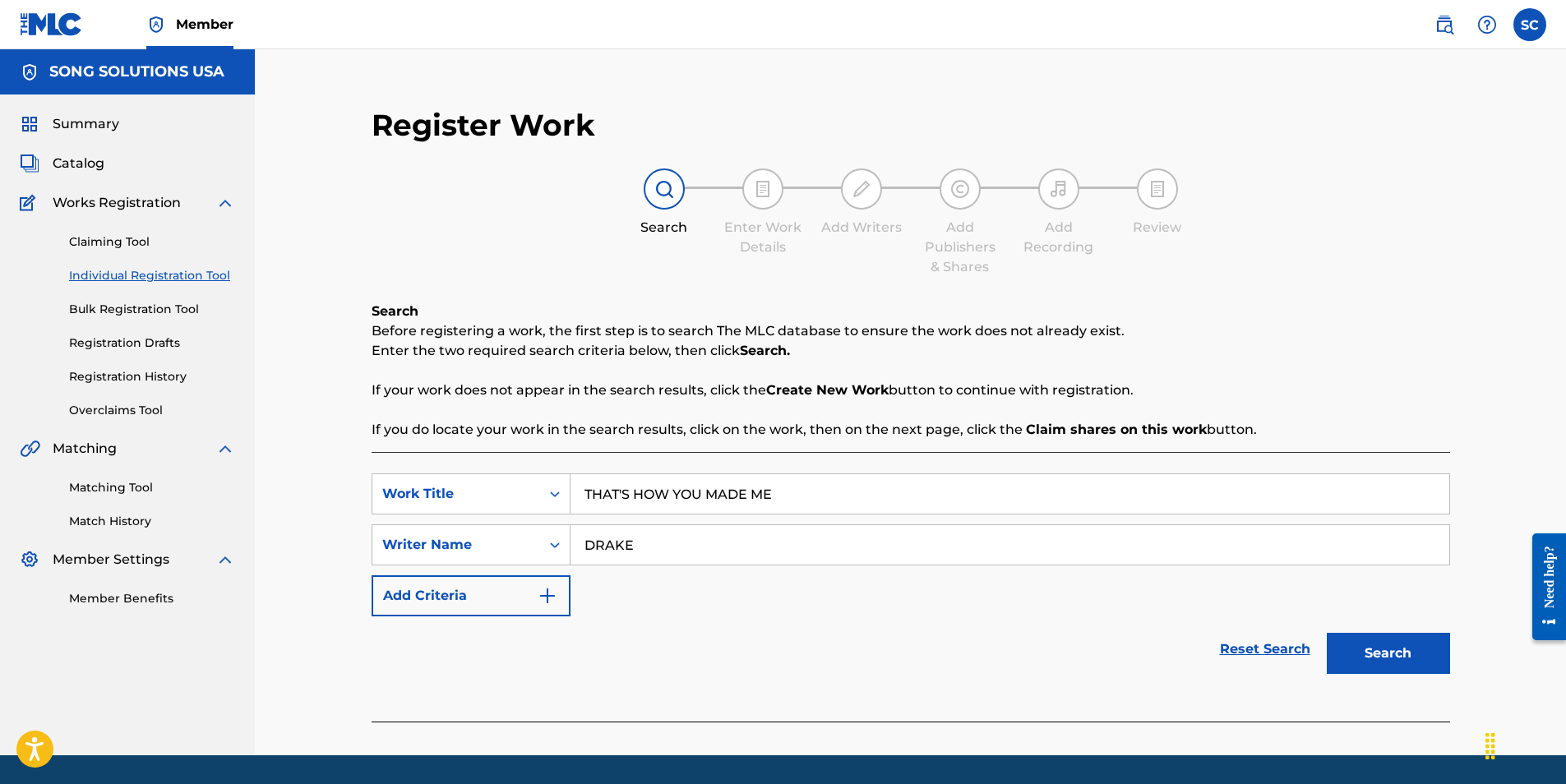 type on "DRAKE" 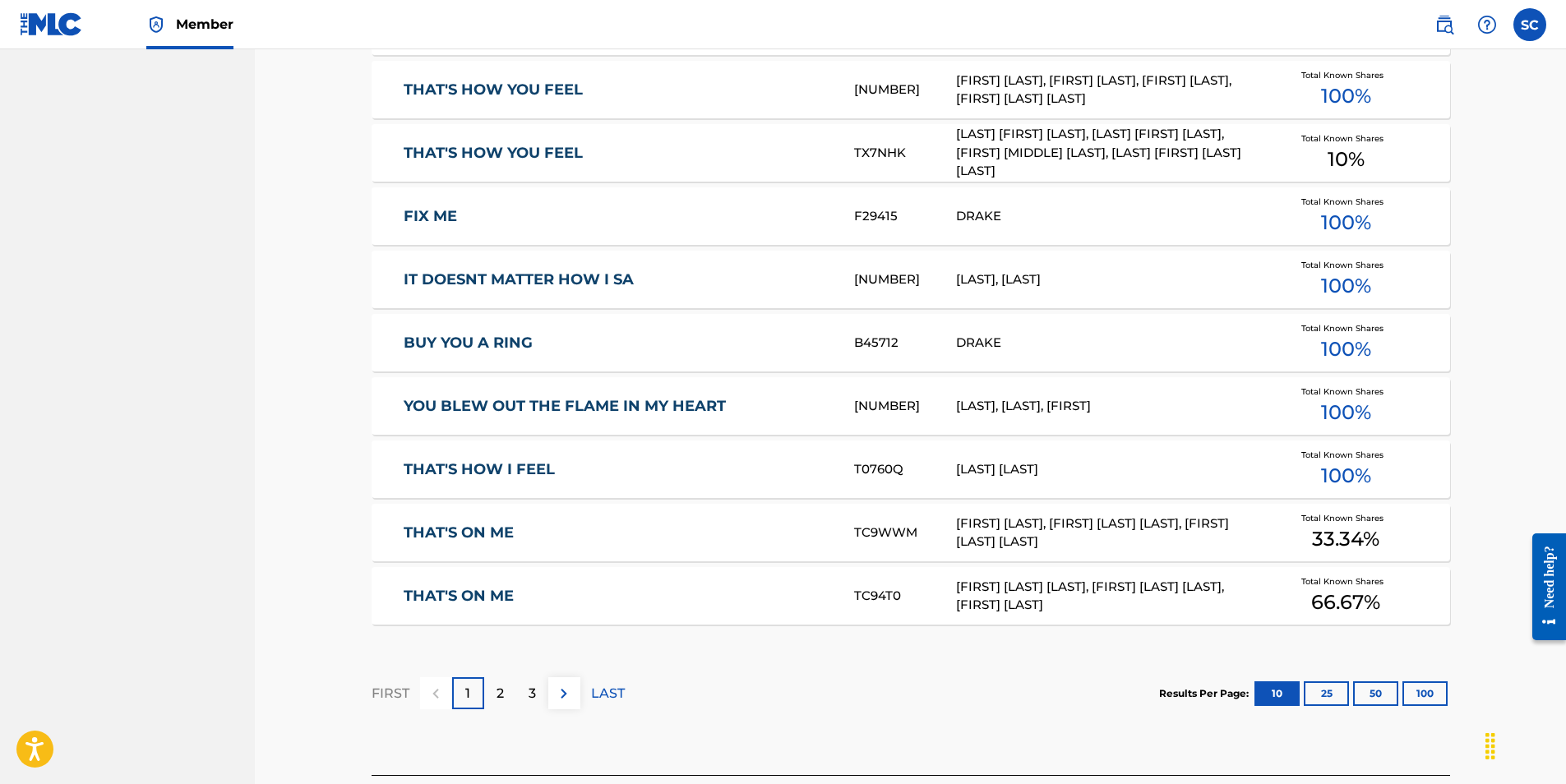 scroll, scrollTop: 931, scrollLeft: 0, axis: vertical 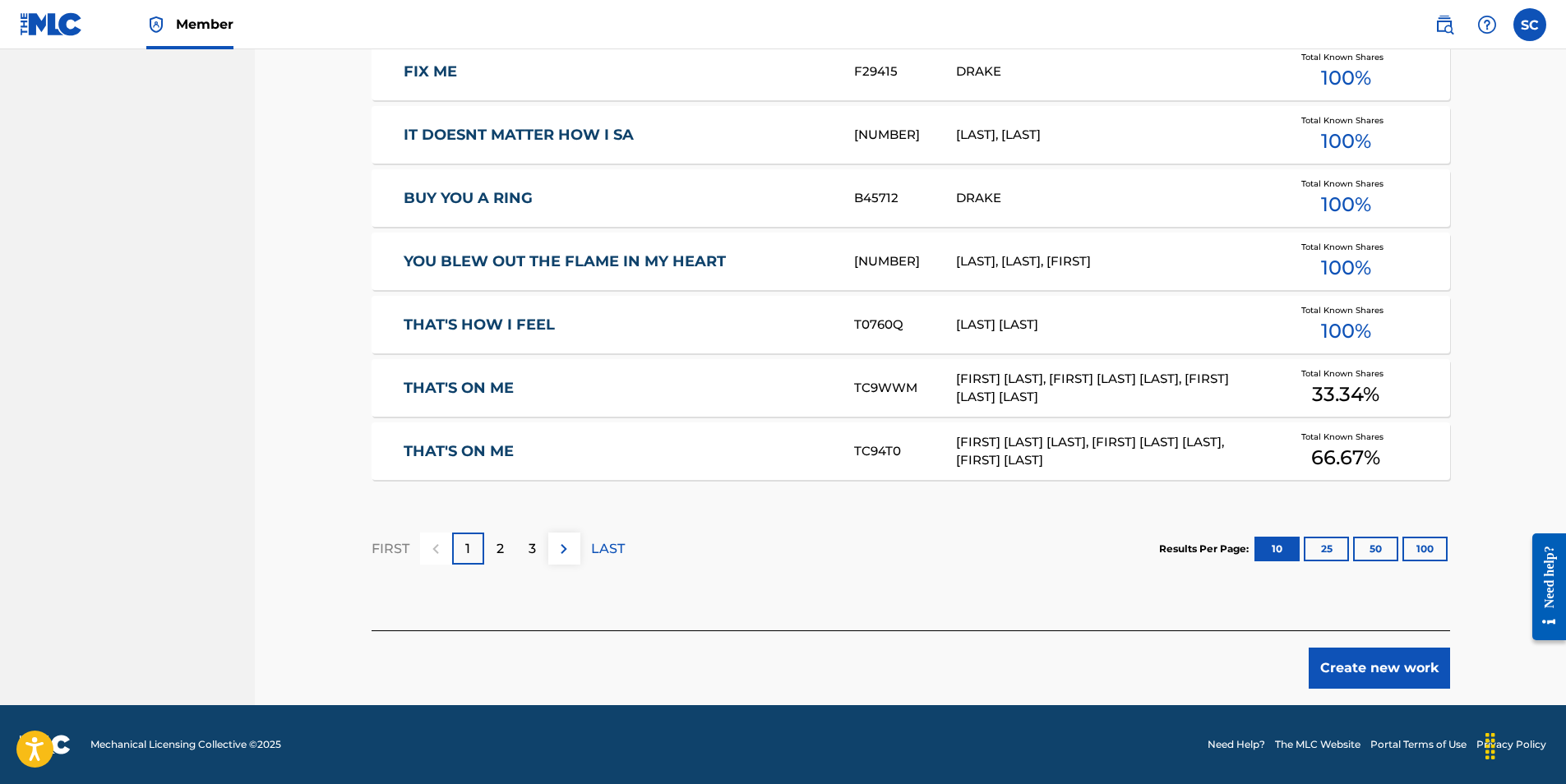 click on "Create new work" at bounding box center [1379, 668] 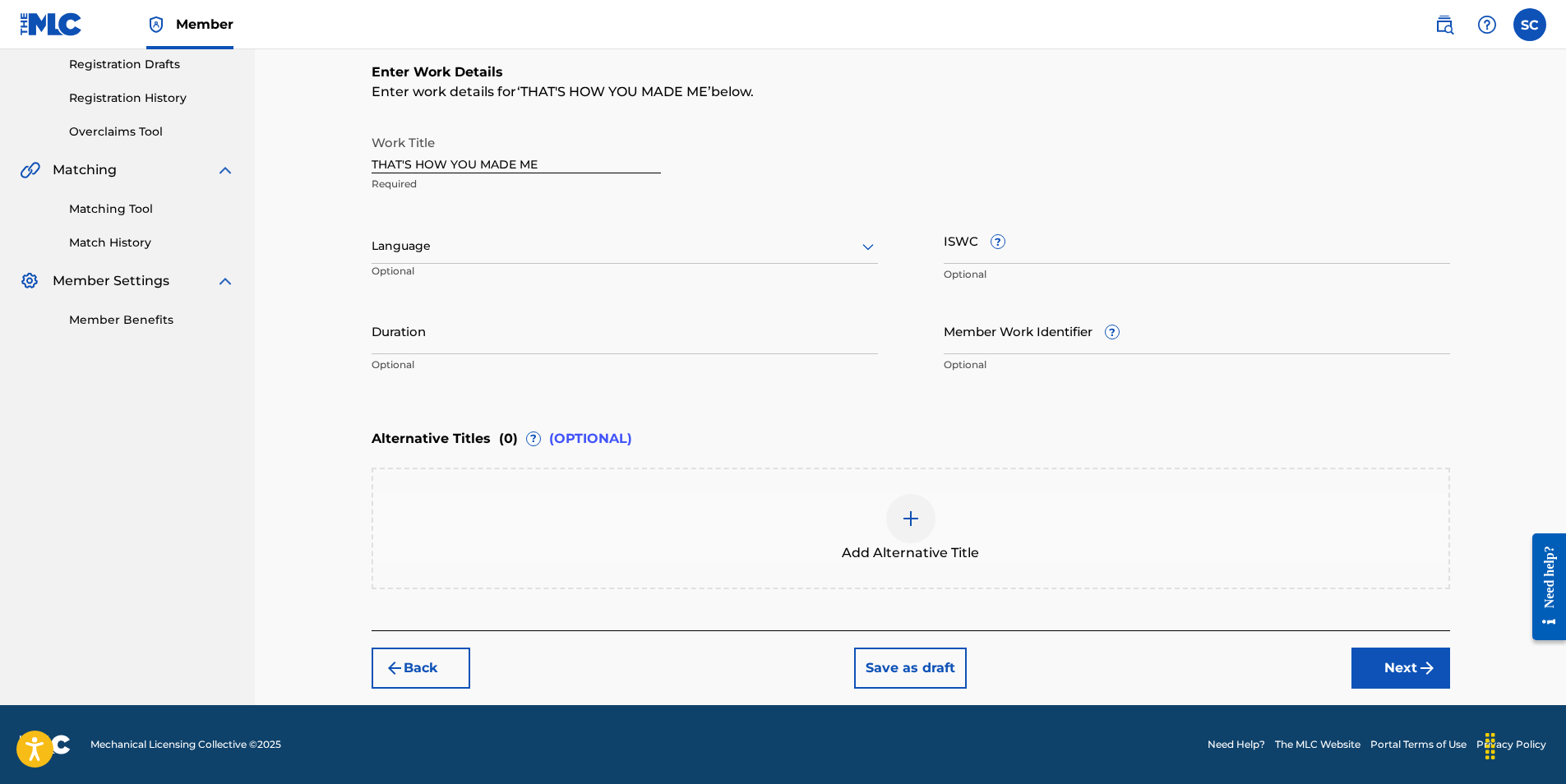 scroll, scrollTop: 0, scrollLeft: 0, axis: both 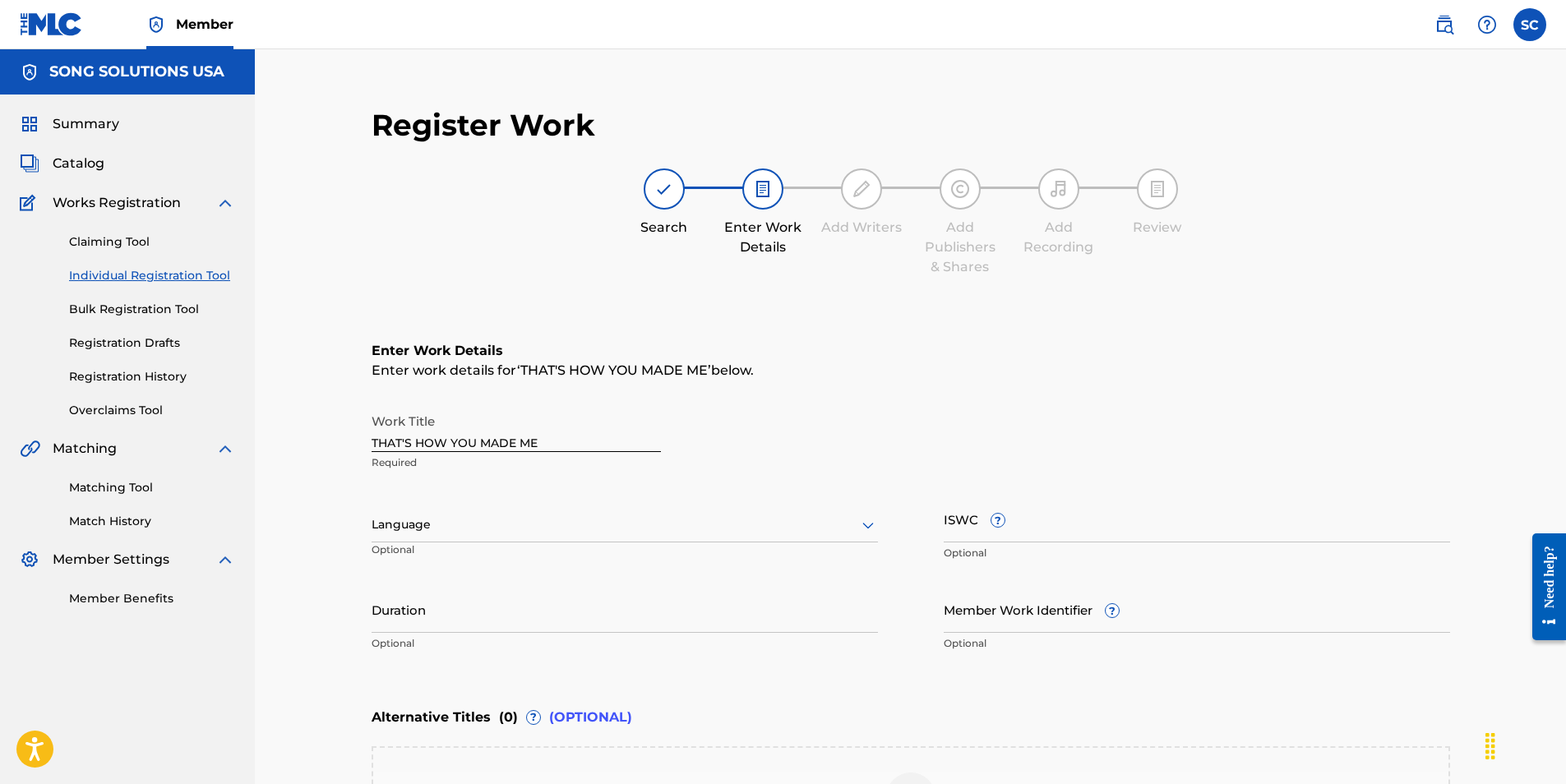 click on "Member Work Identifier   ?" at bounding box center (1197, 609) 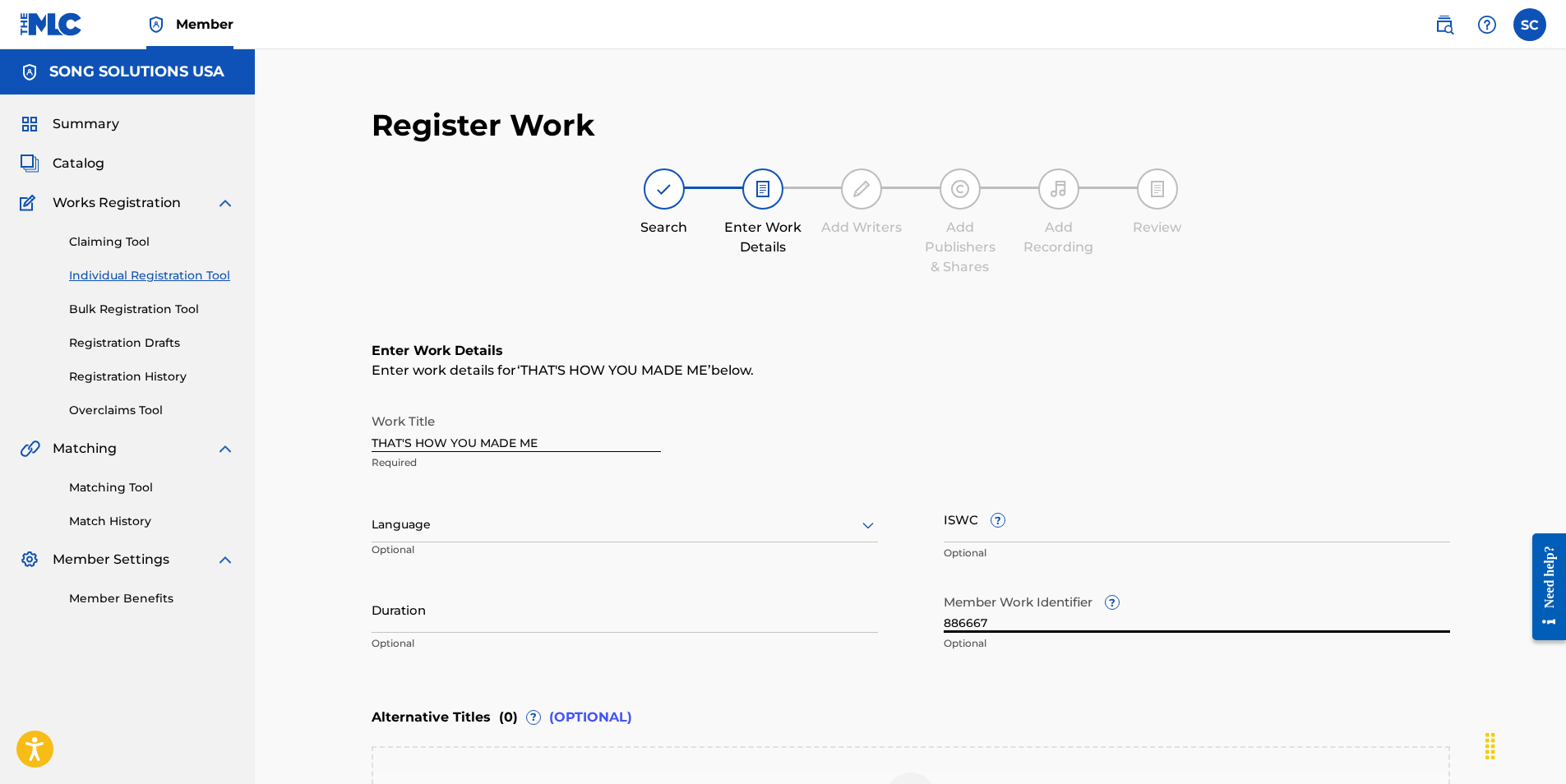 scroll, scrollTop: 279, scrollLeft: 0, axis: vertical 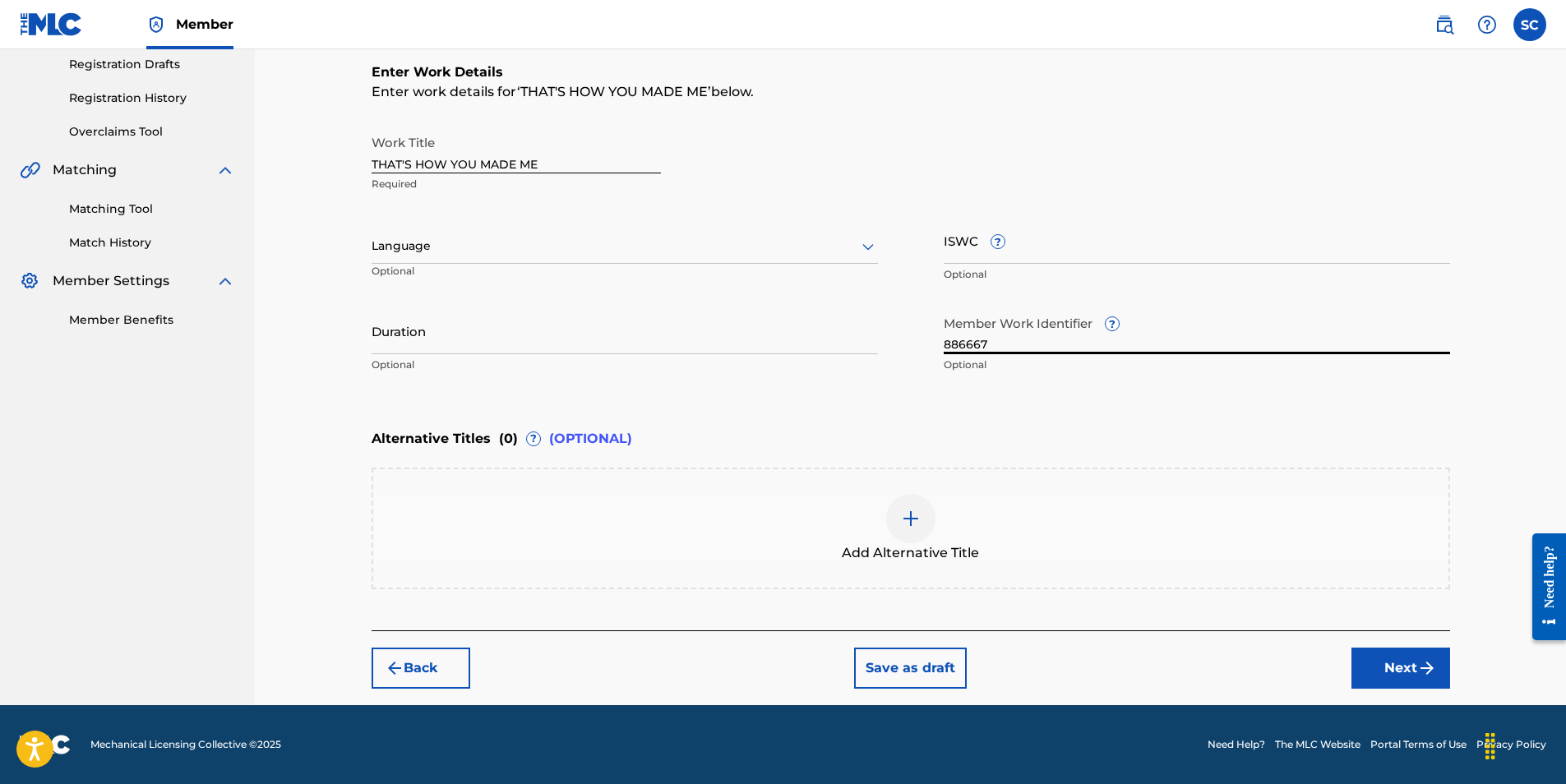 type on "886667" 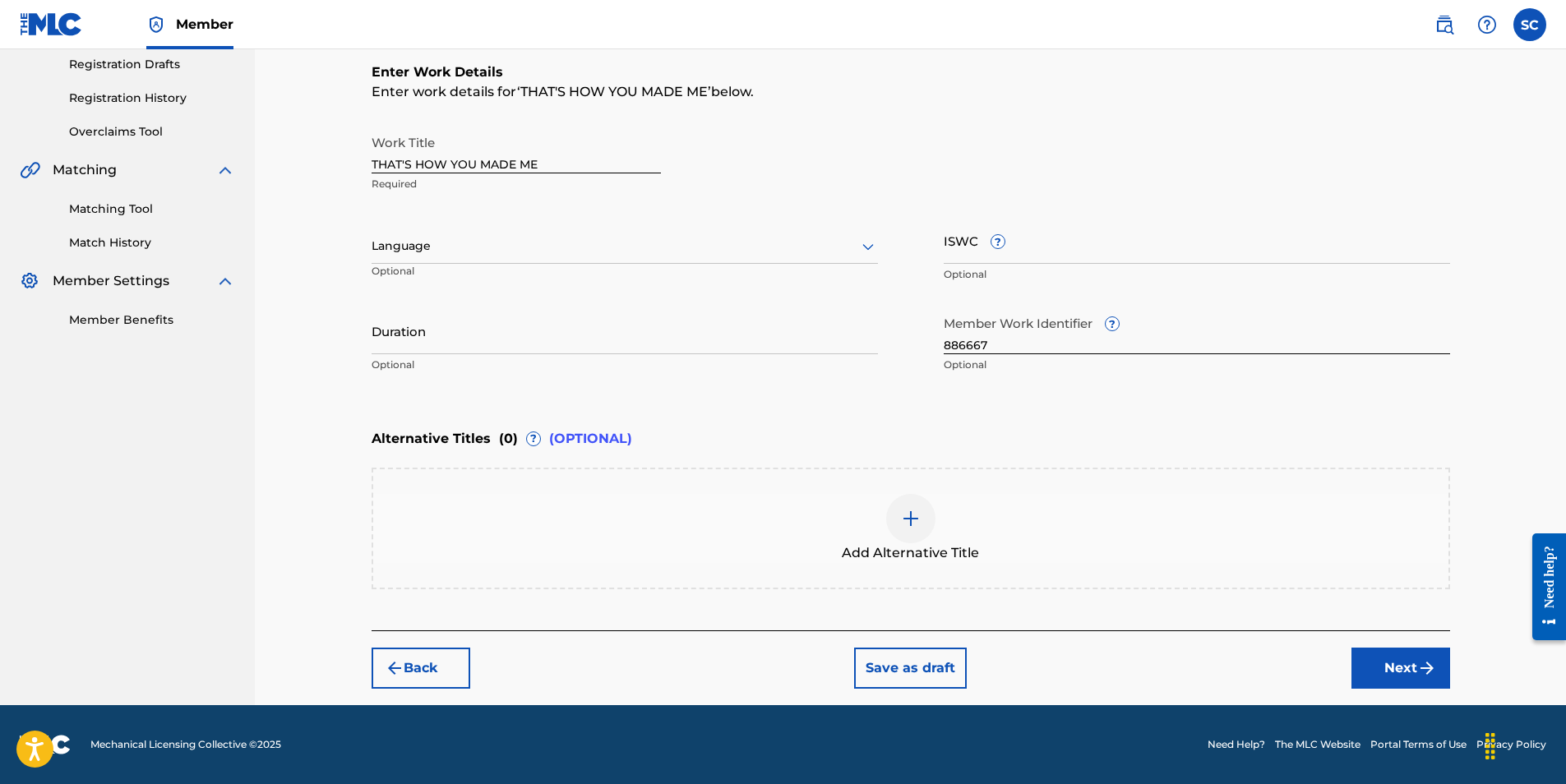 click on "Next" at bounding box center (1401, 668) 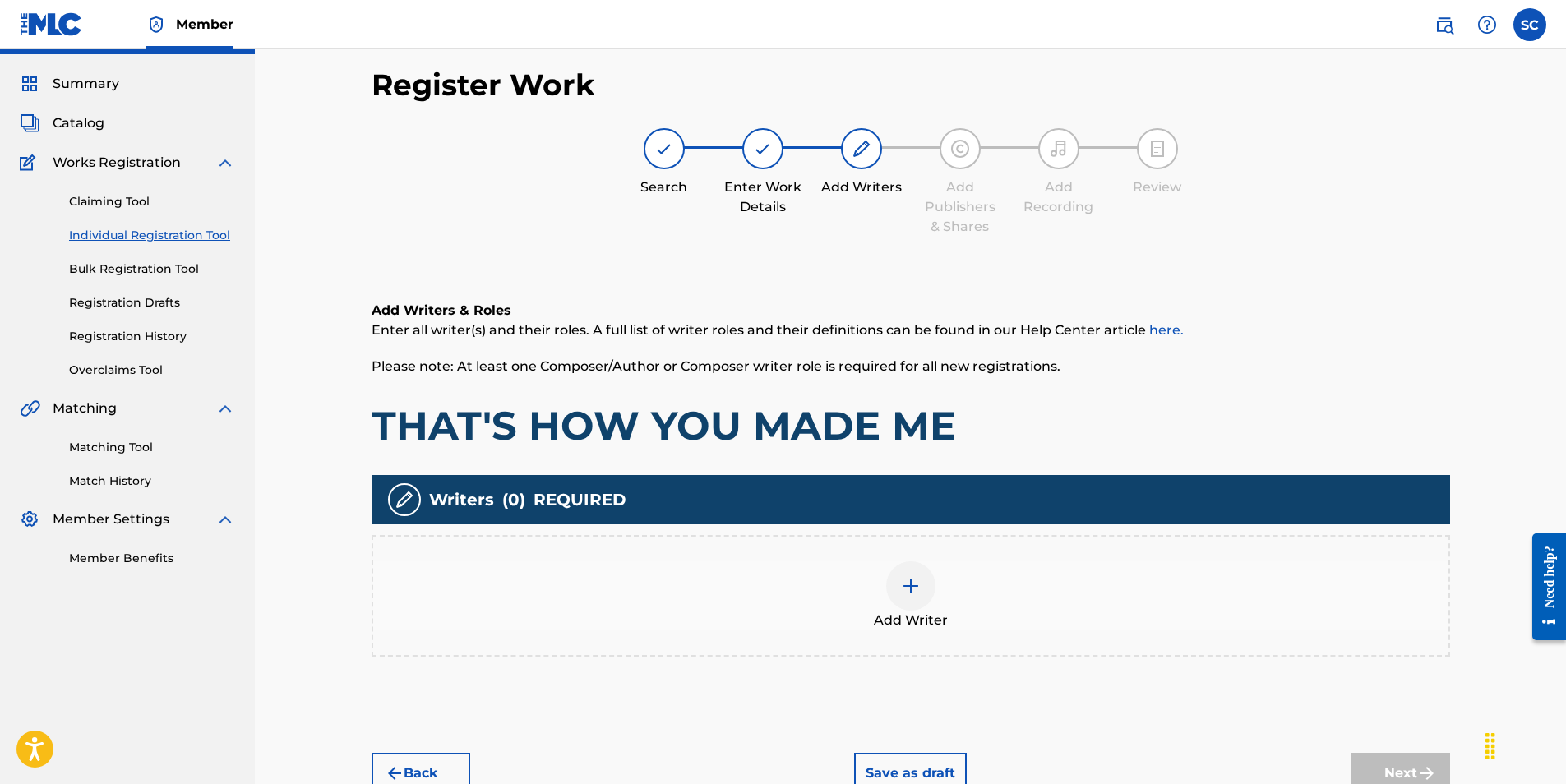 scroll, scrollTop: 74, scrollLeft: 0, axis: vertical 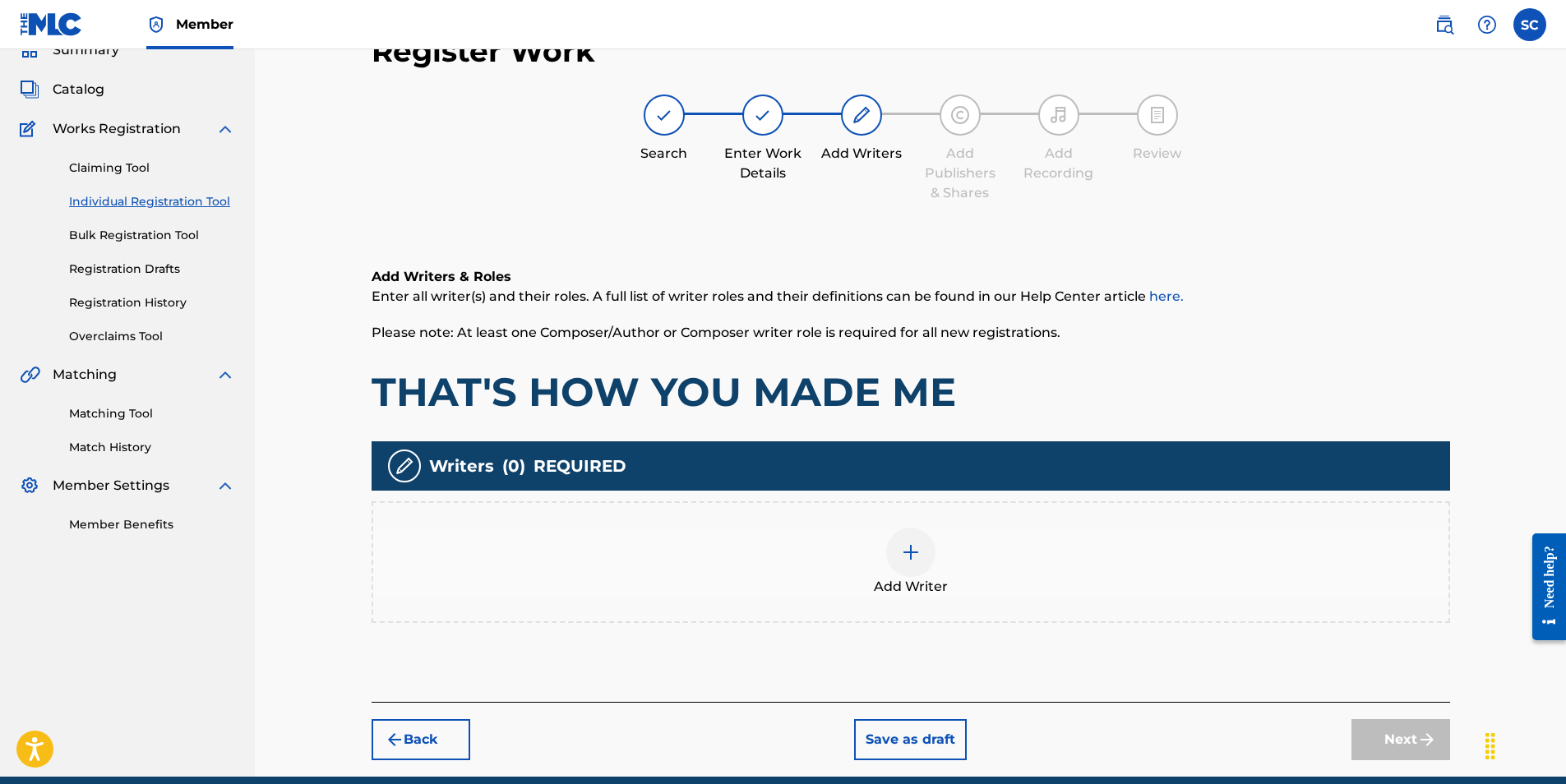 click at bounding box center [911, 552] 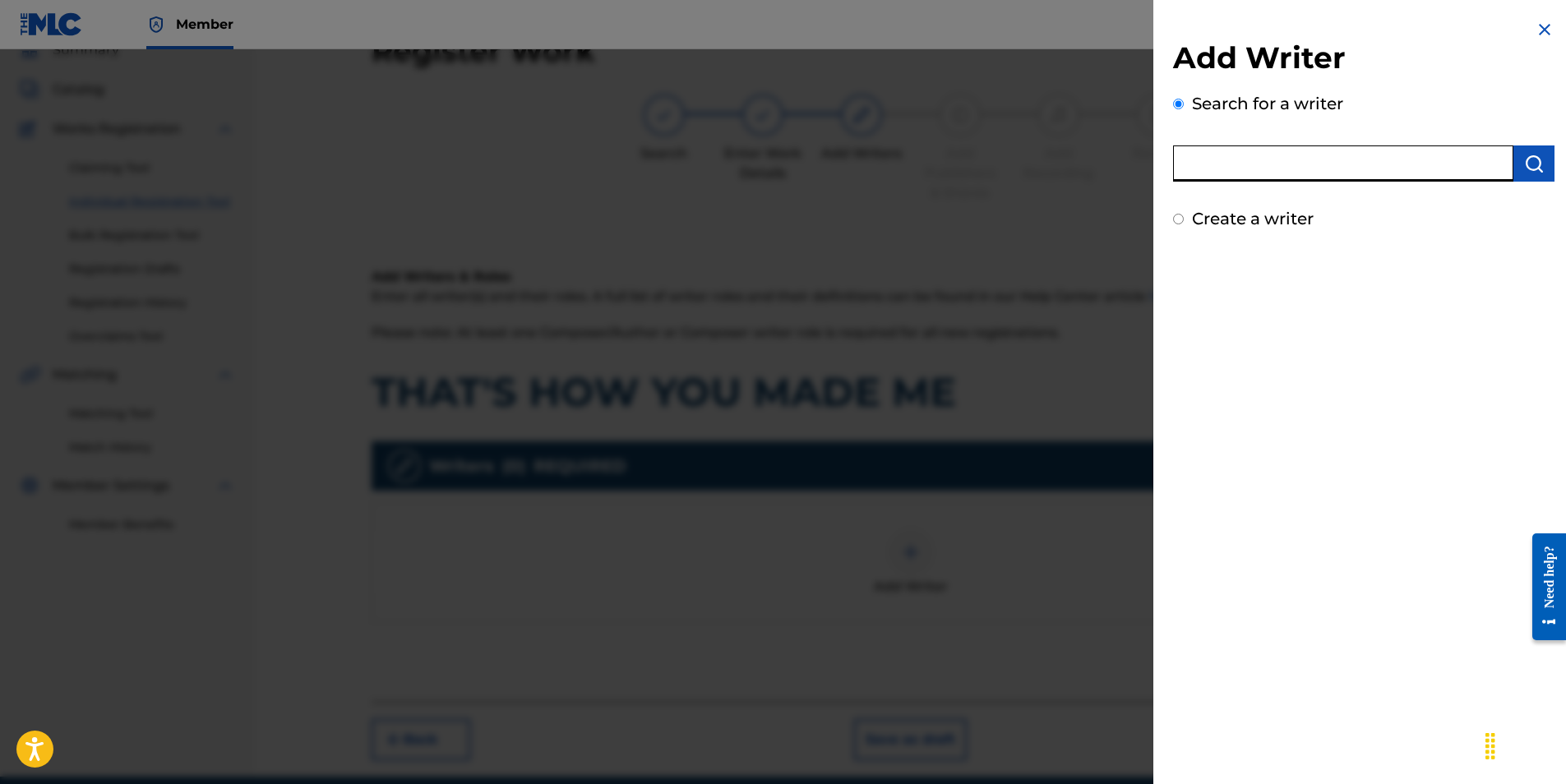 click at bounding box center [1343, 164] 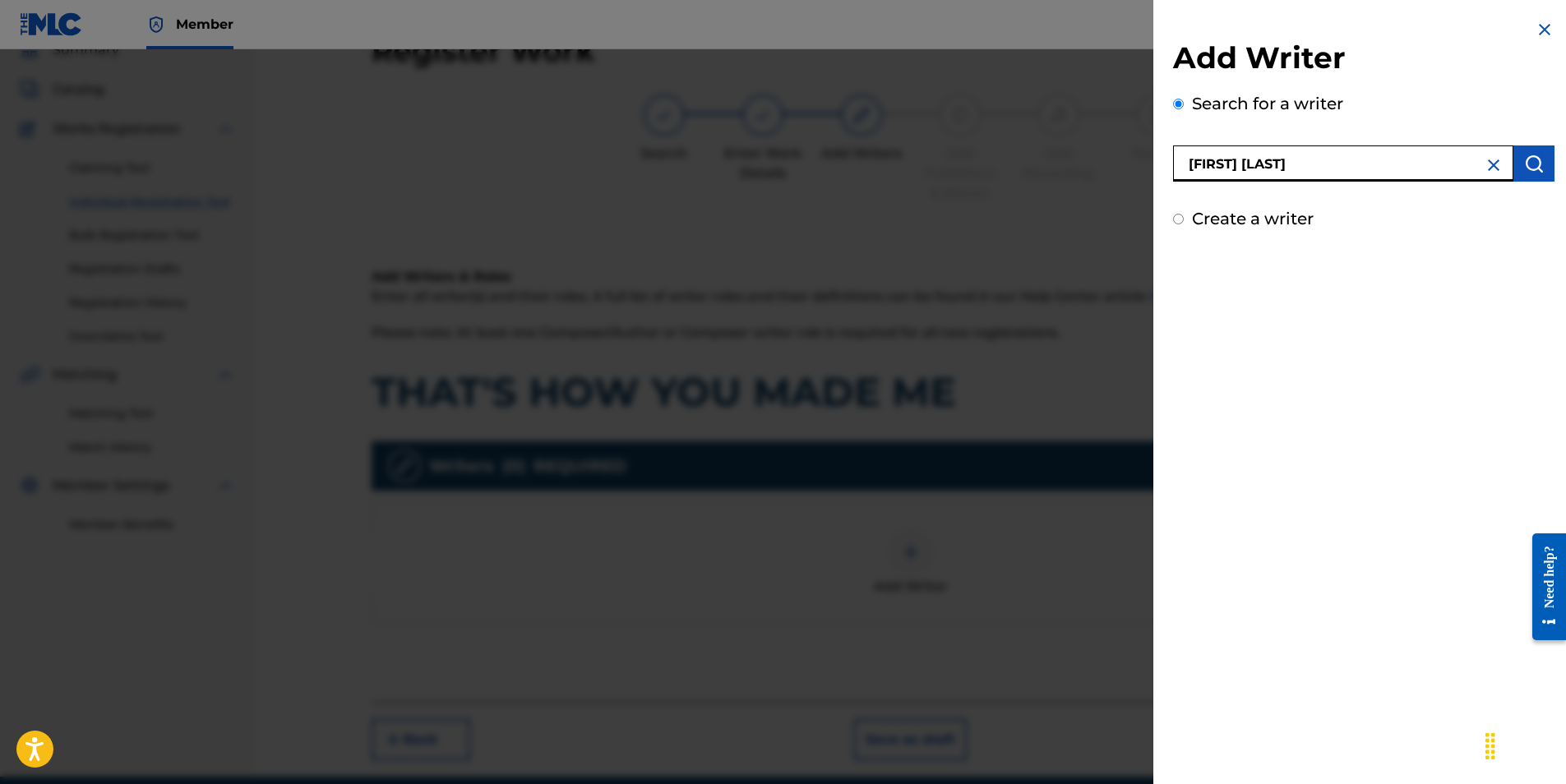 type on "[FIRST] [LAST]" 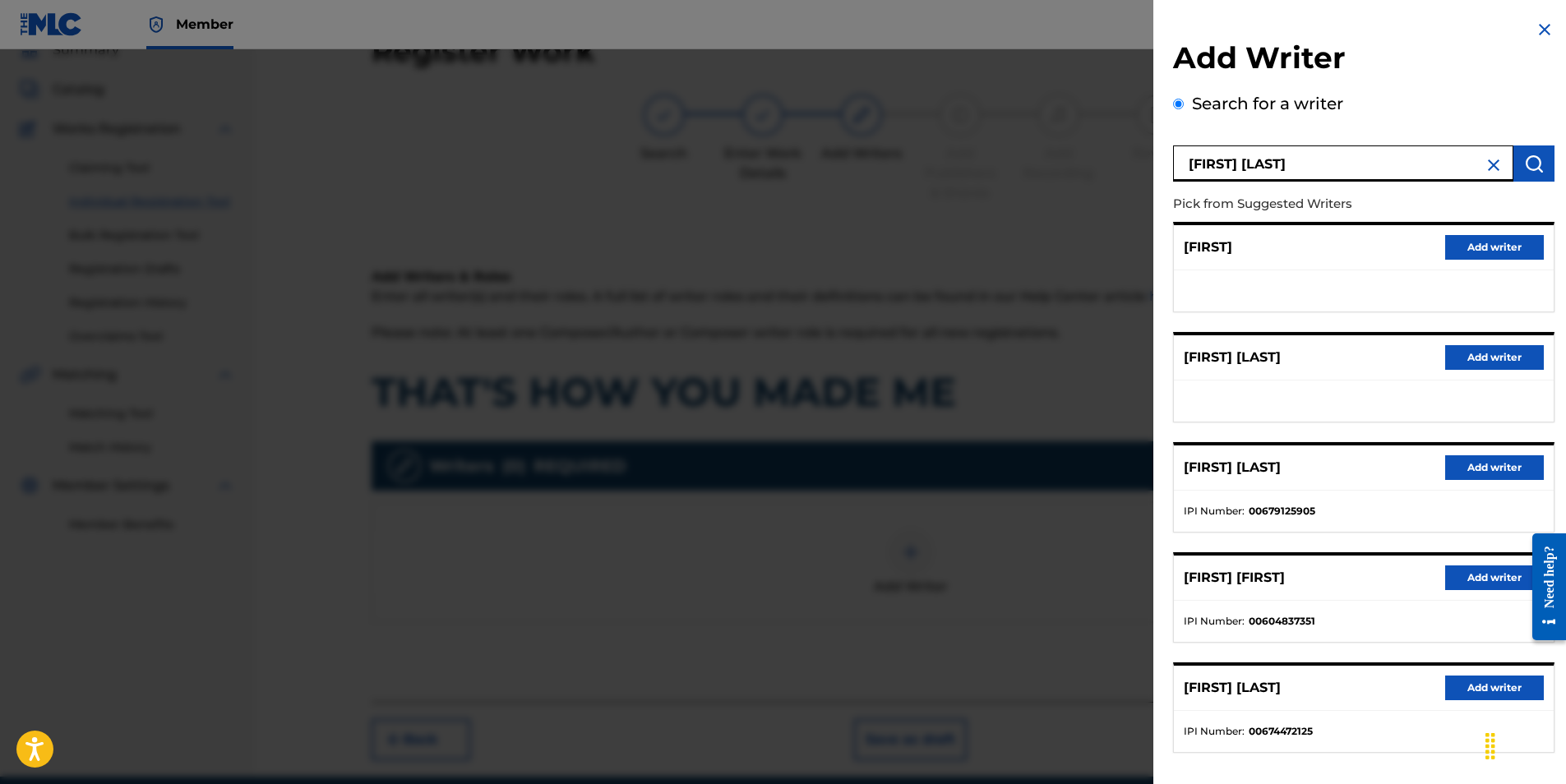 click on "Add writer" at bounding box center [1494, 688] 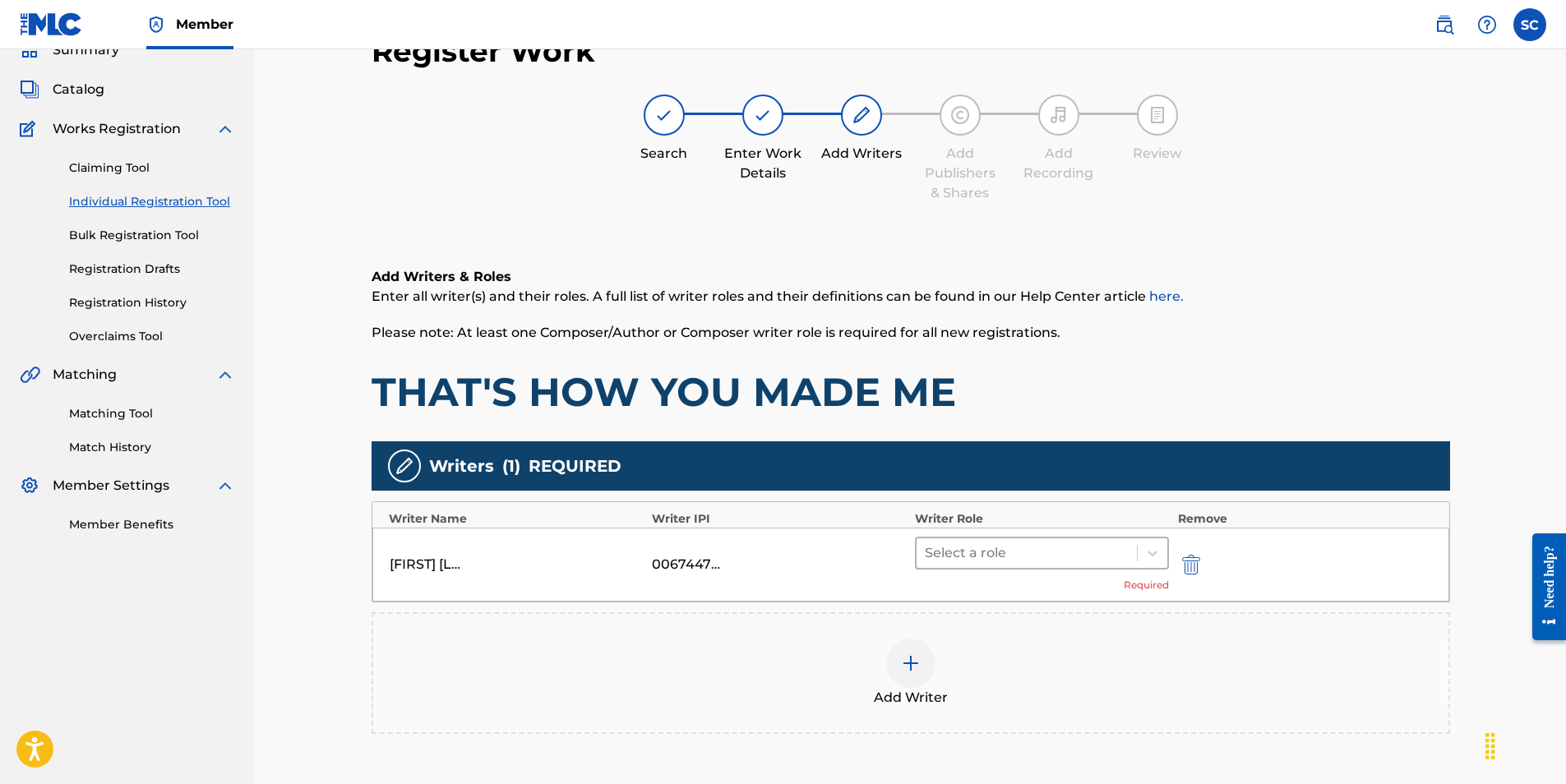 click at bounding box center (1027, 553) 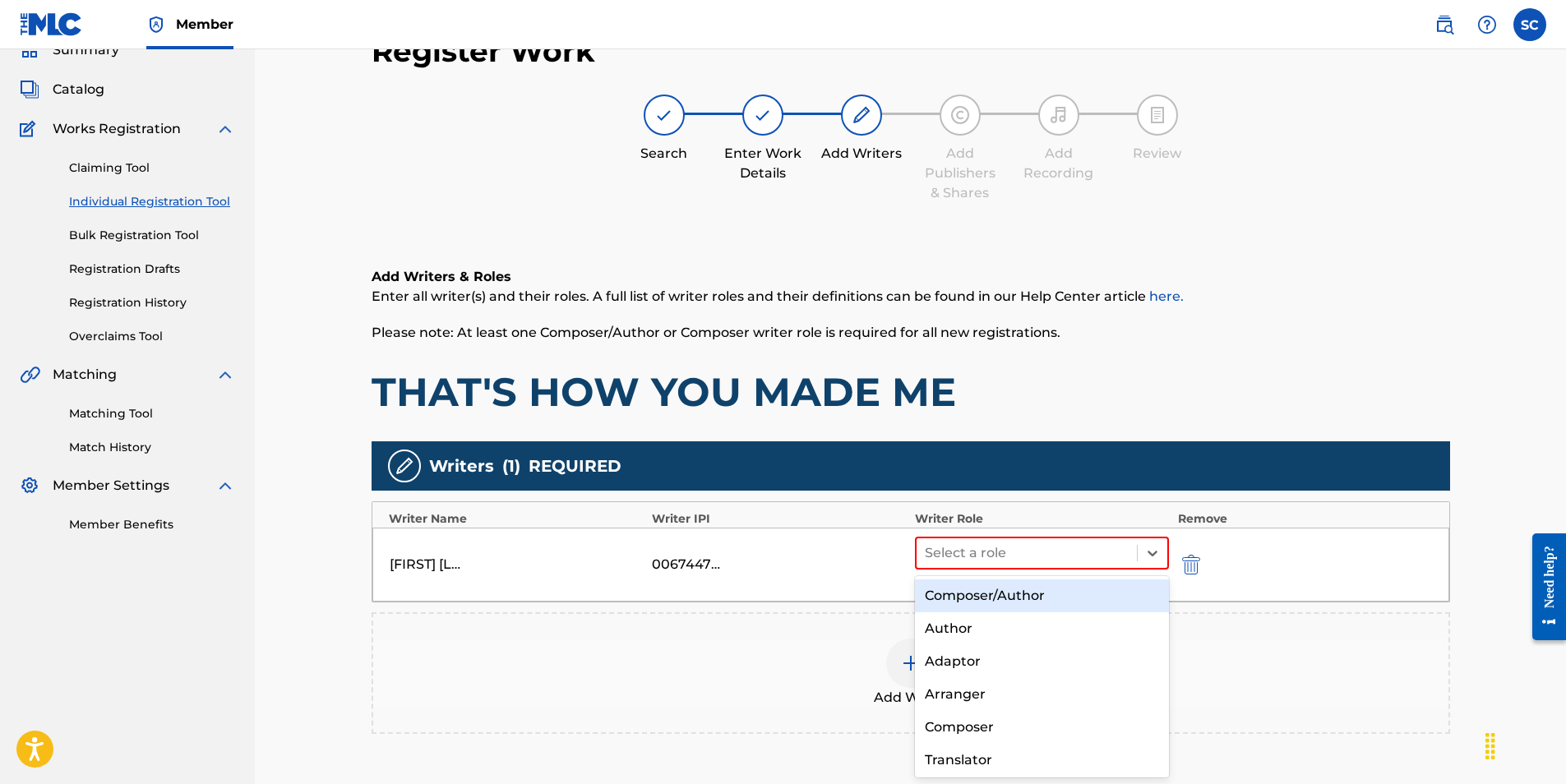 click on "Composer/Author" at bounding box center (1042, 596) 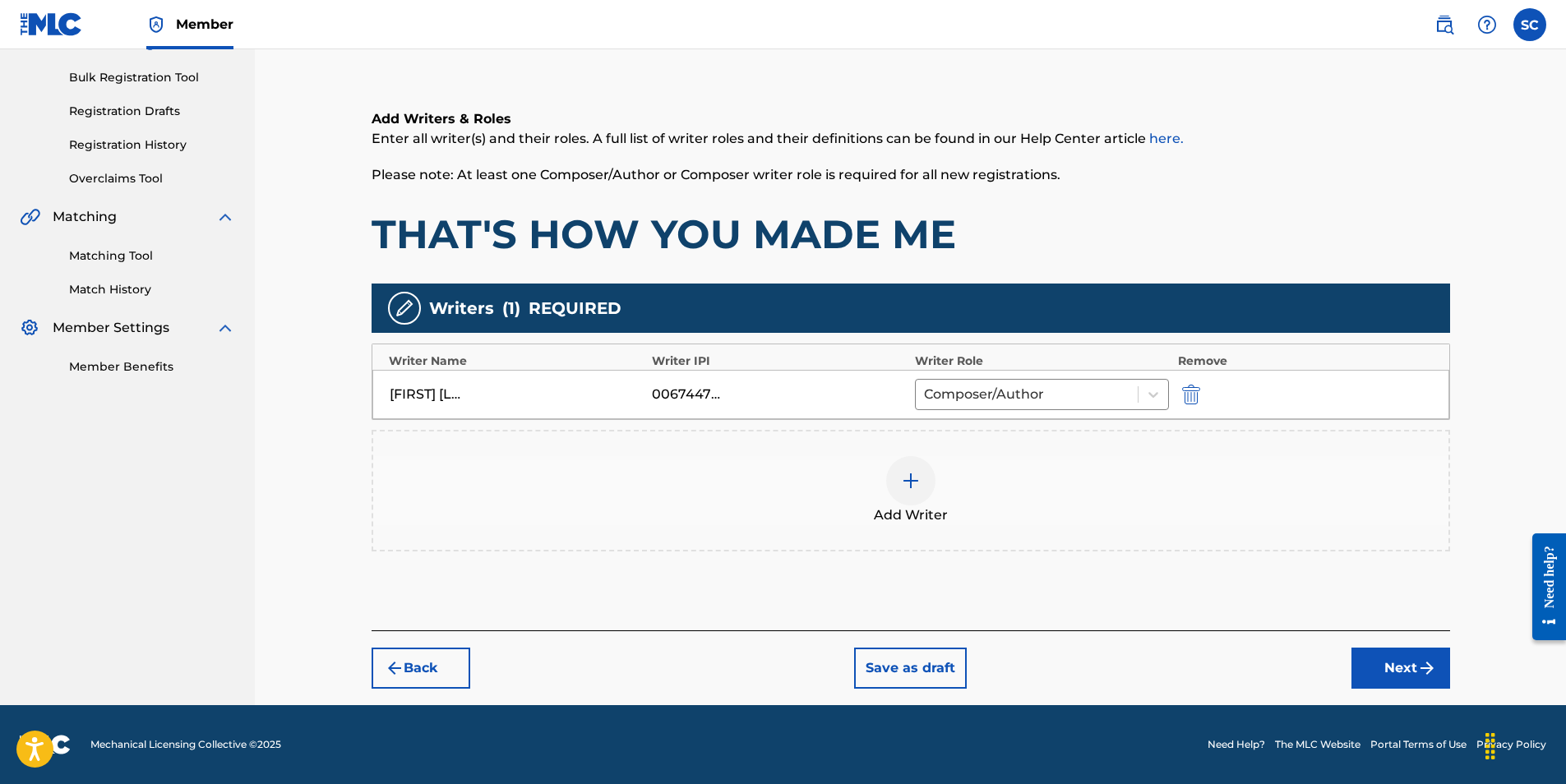 click on "Next" at bounding box center [1401, 668] 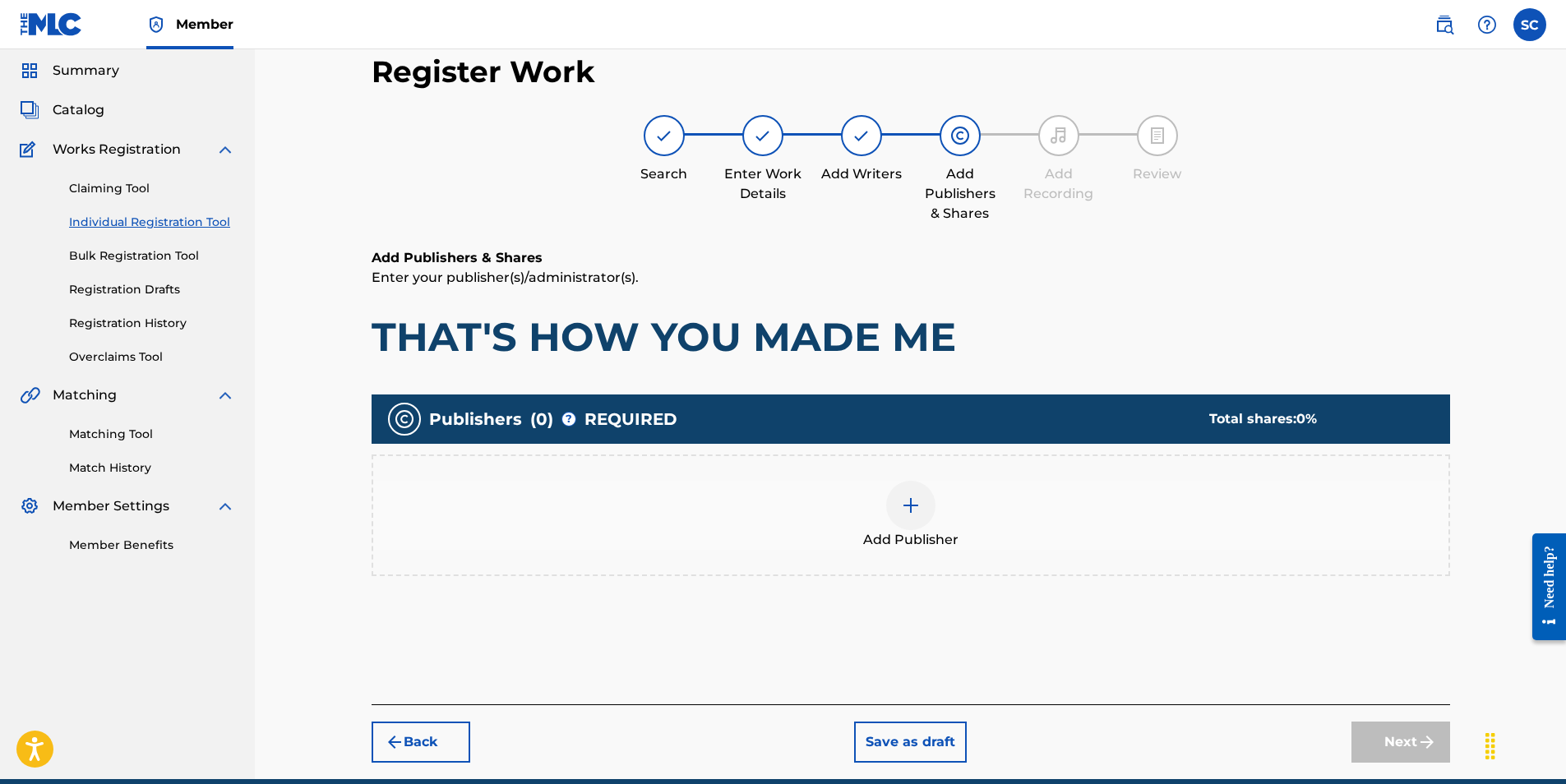 scroll, scrollTop: 74, scrollLeft: 0, axis: vertical 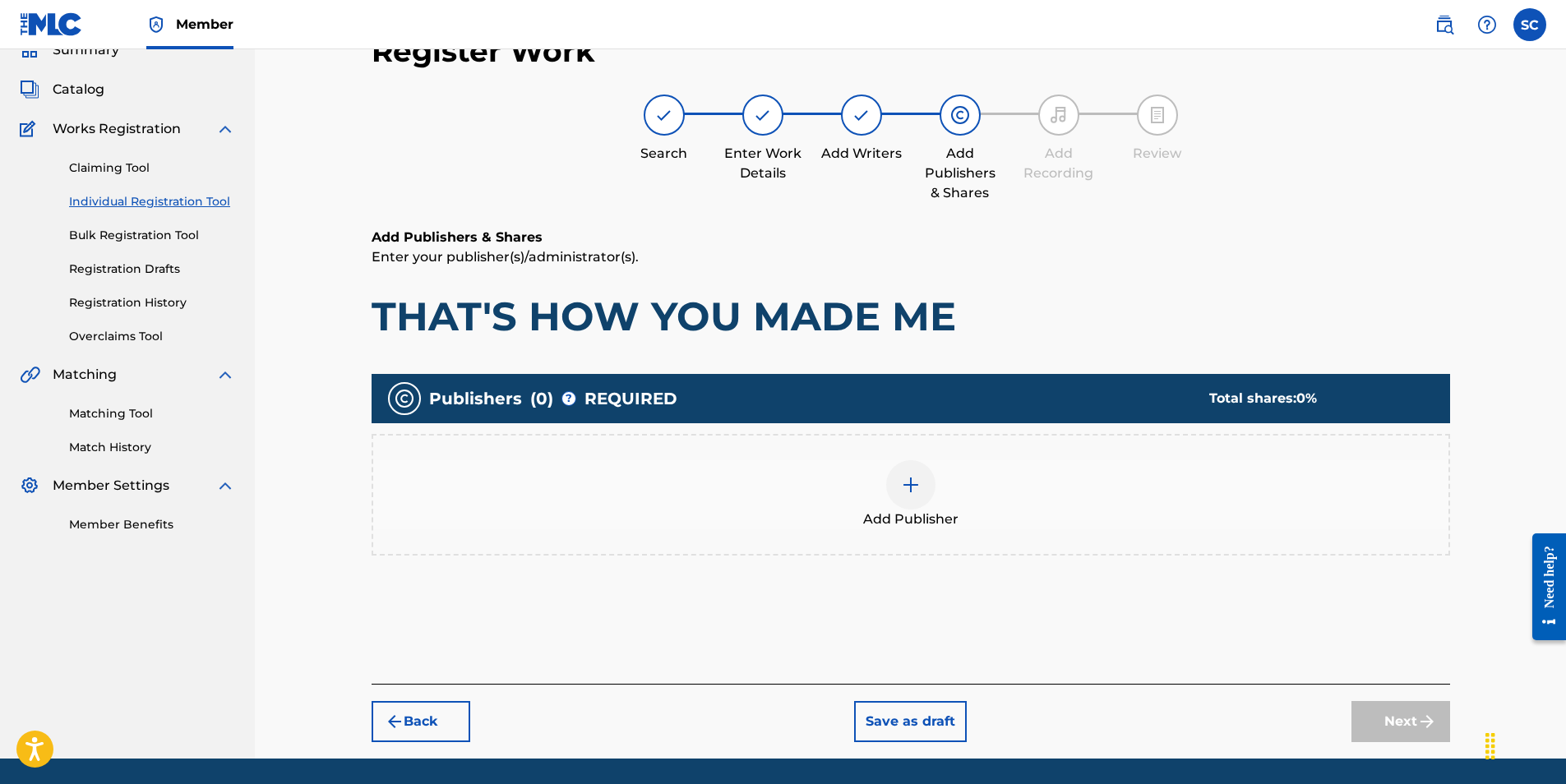 click at bounding box center (911, 485) 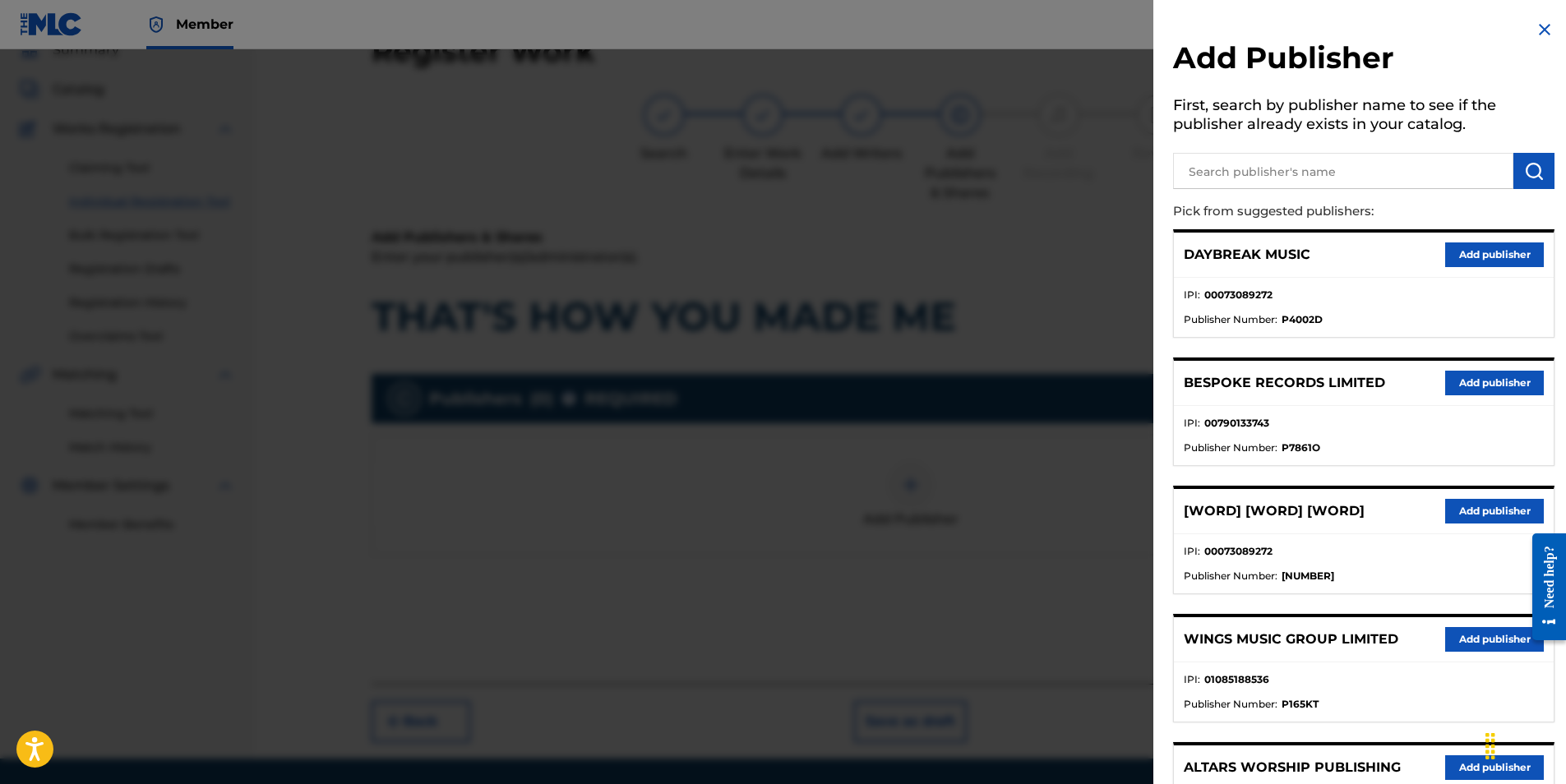 click on "Add publisher" at bounding box center (1494, 511) 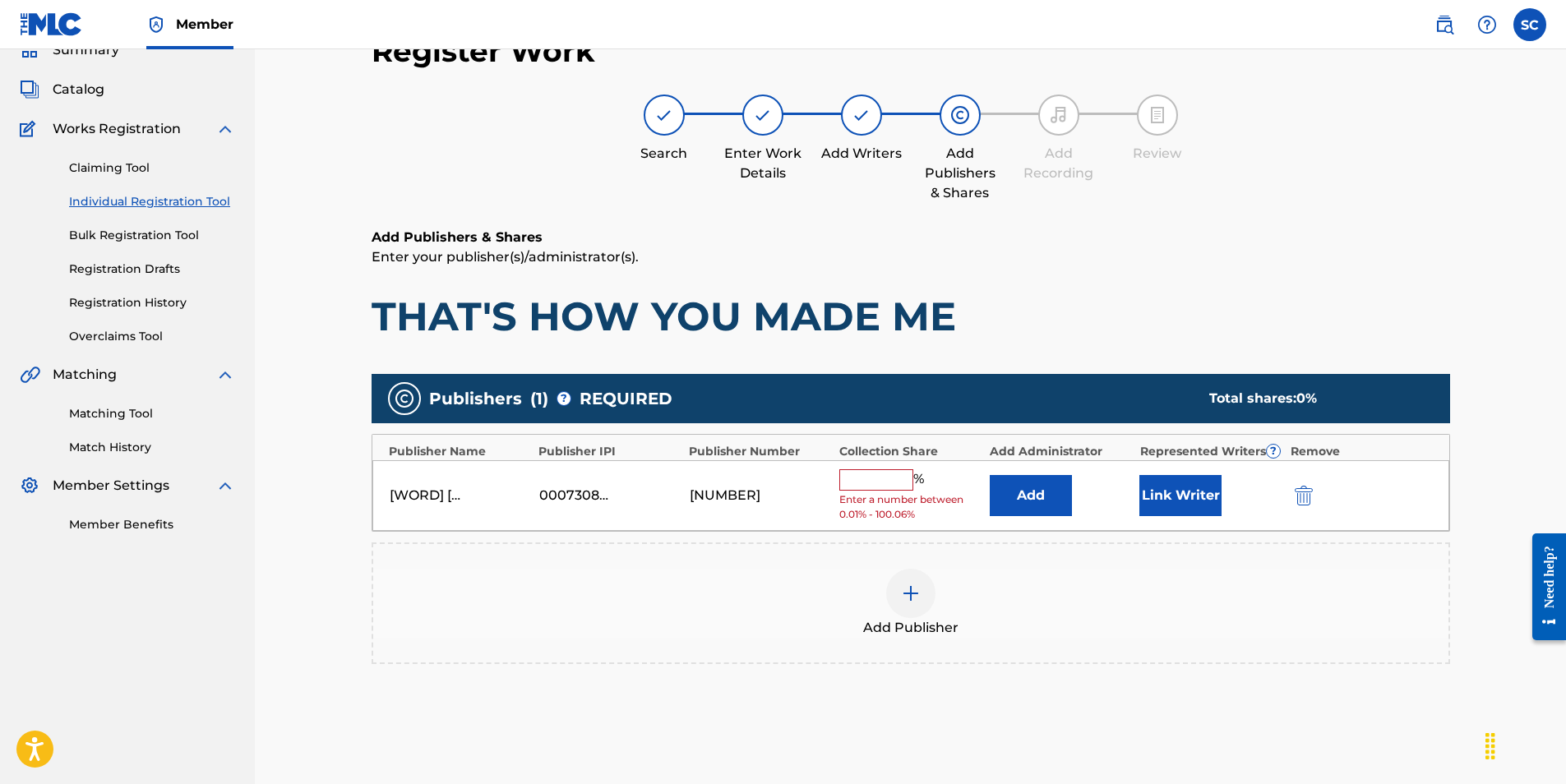 click at bounding box center (876, 480) 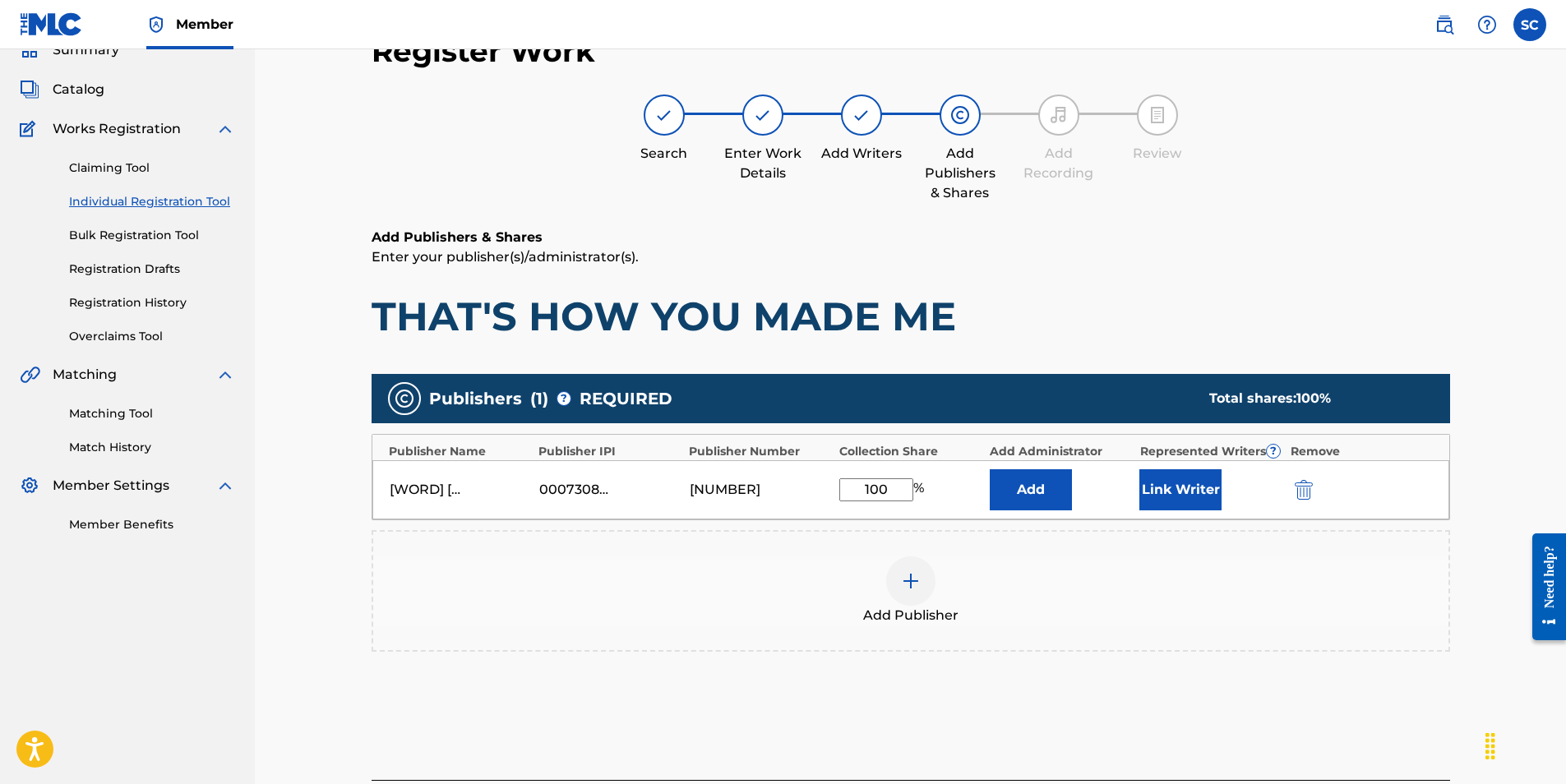 type on "100" 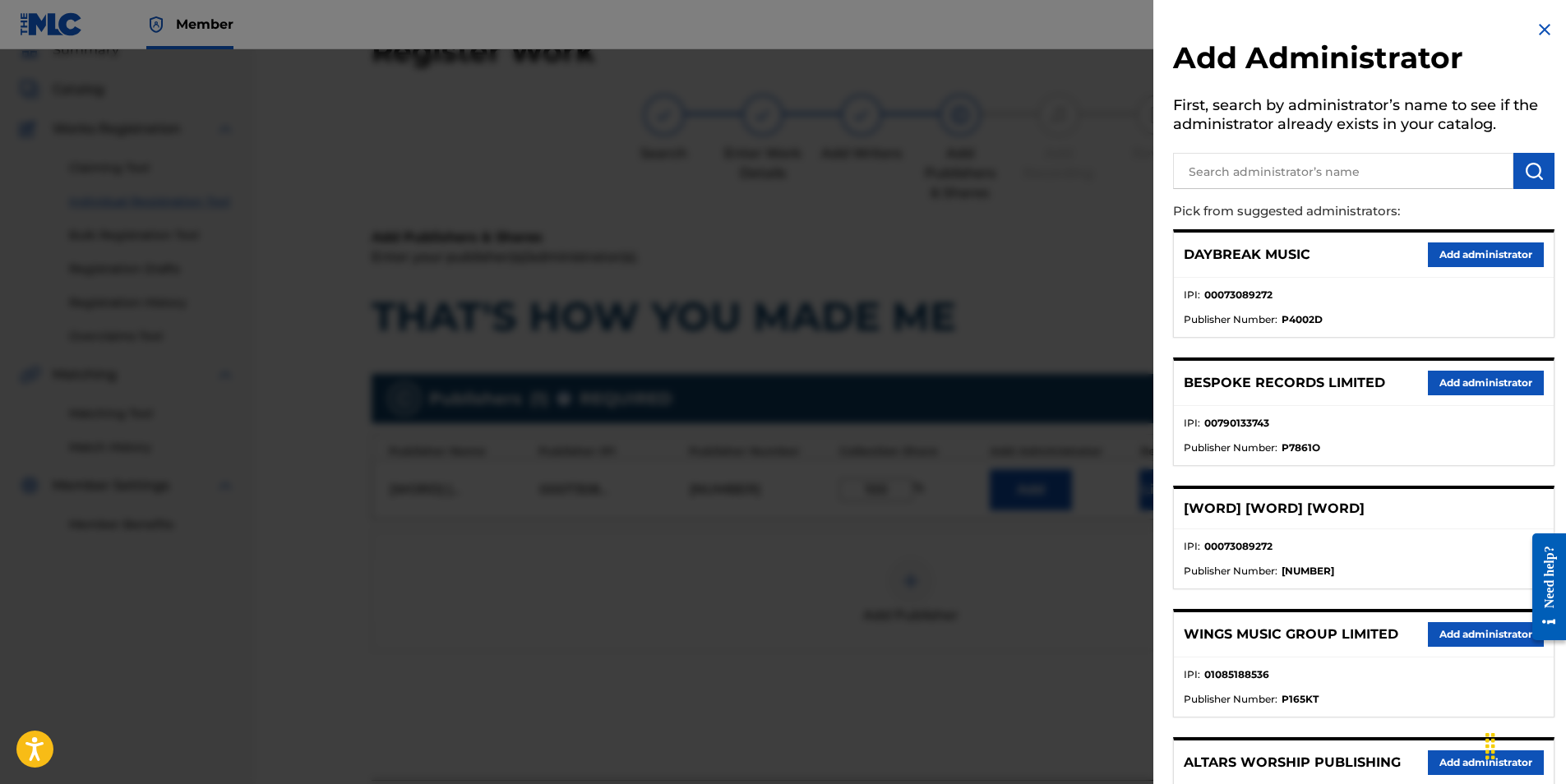 click at bounding box center (1343, 171) 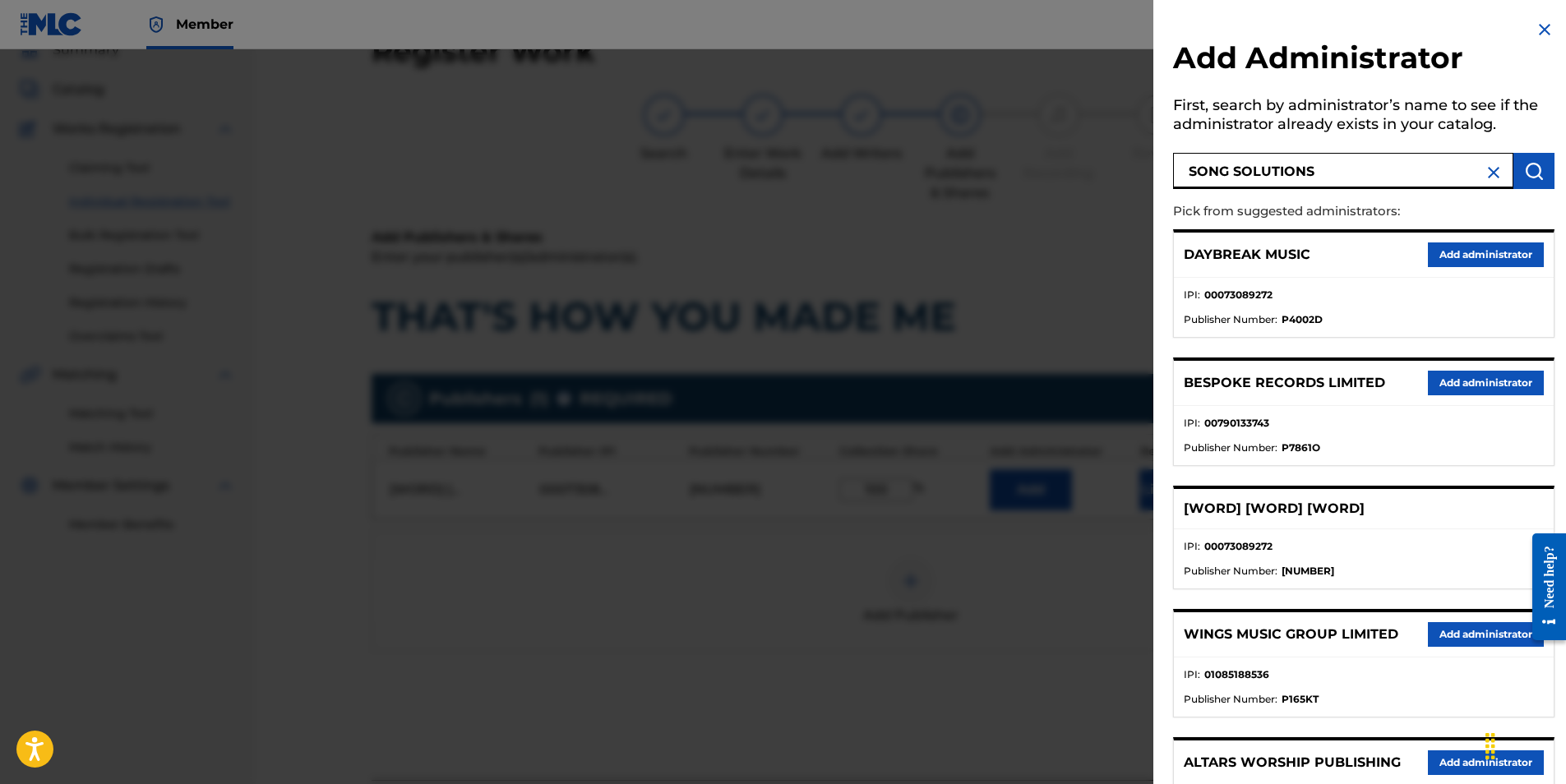 type on "SONG SOLUTIONS" 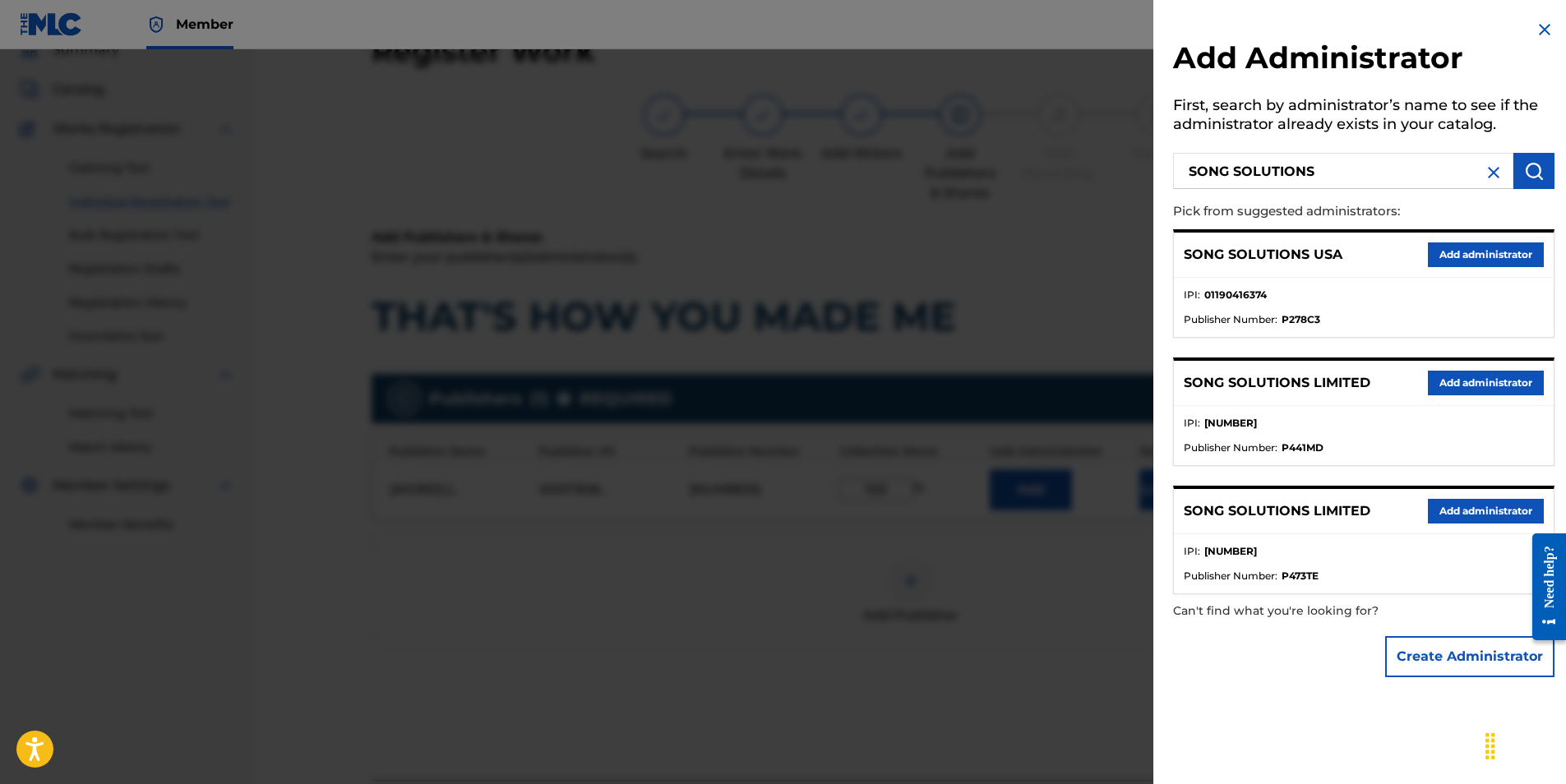 click on "Add administrator" at bounding box center [1485, 255] 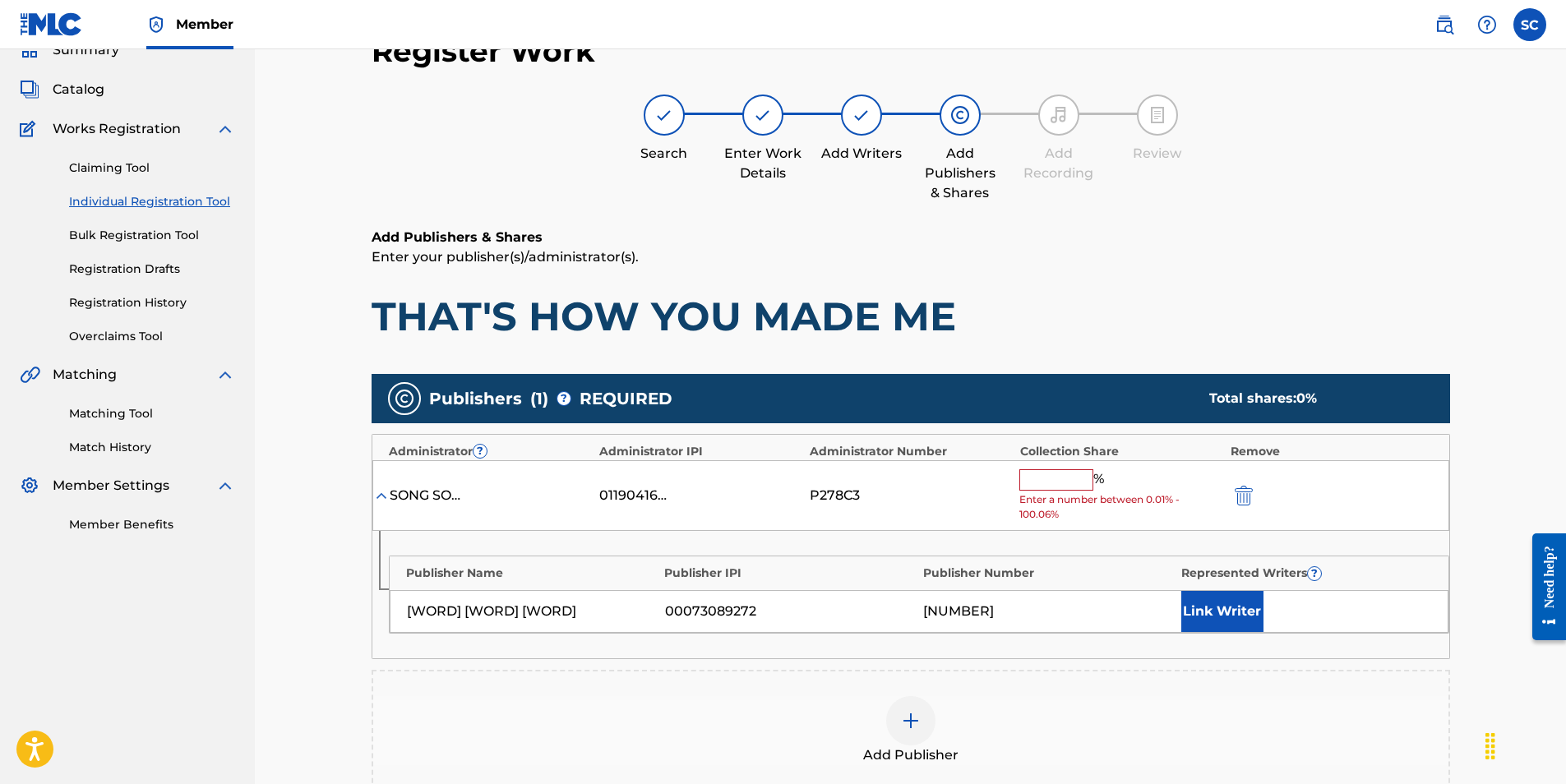 click at bounding box center [1056, 480] 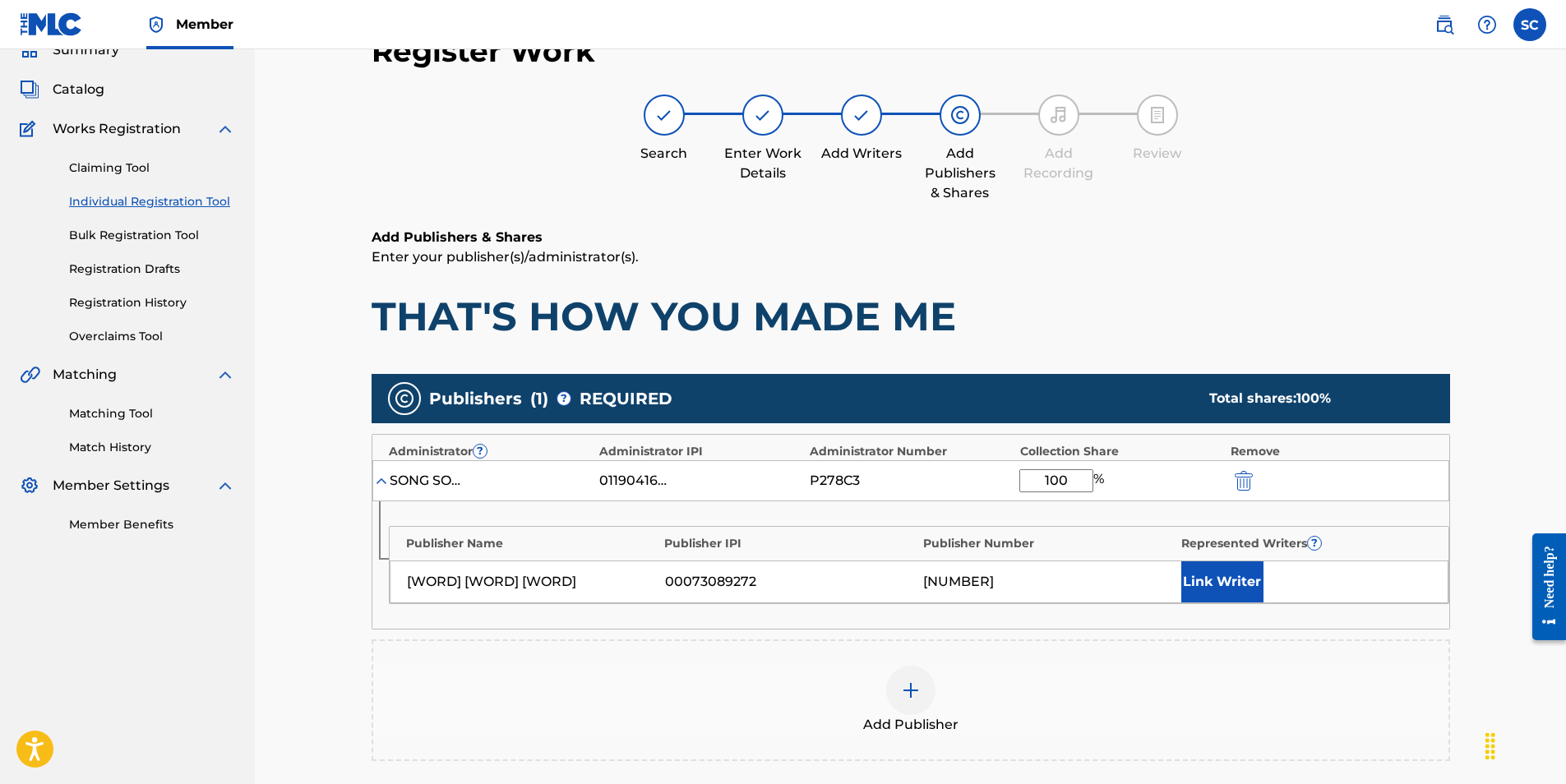 type on "100" 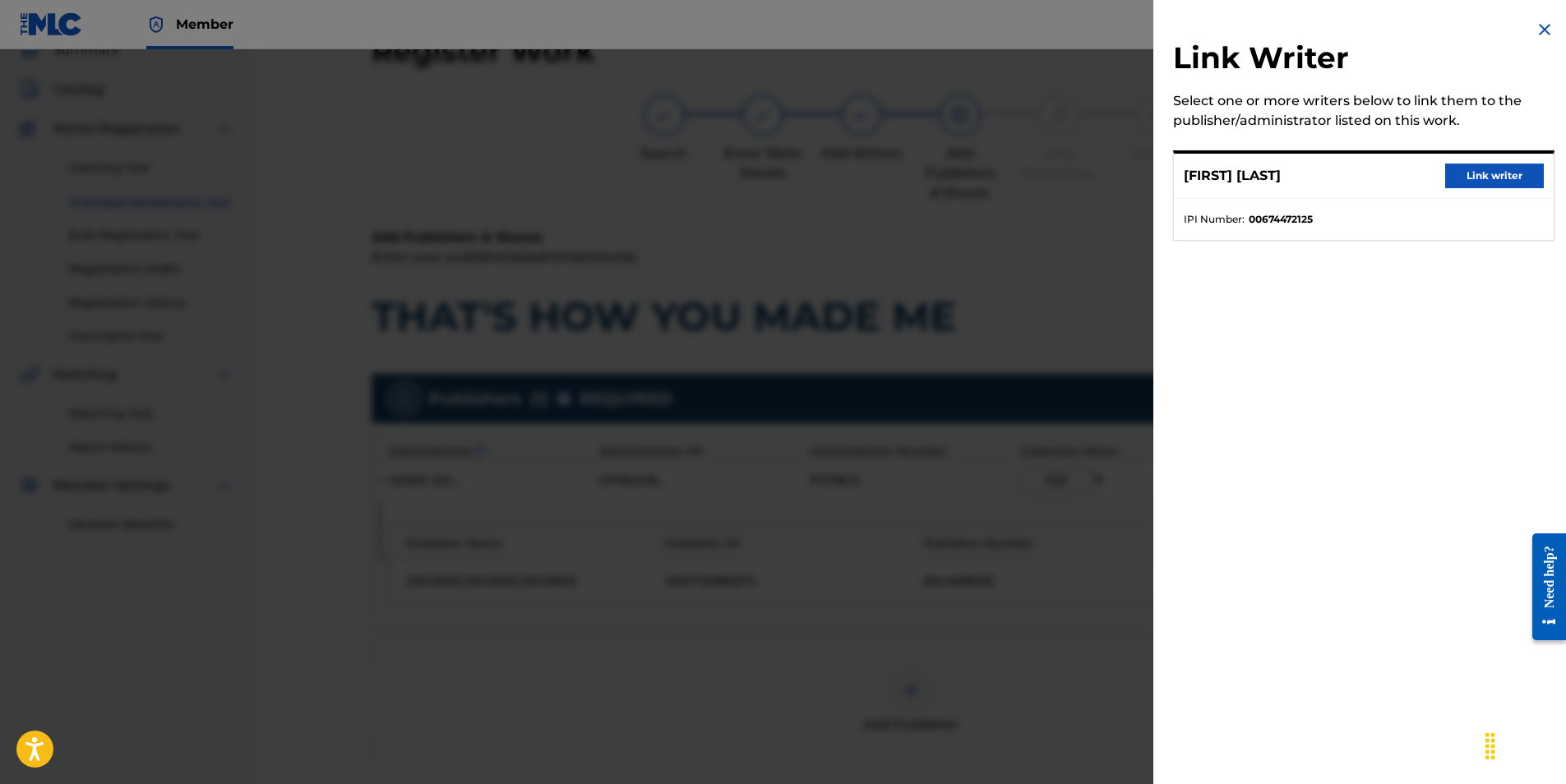 click on "Link writer" at bounding box center [1494, 176] 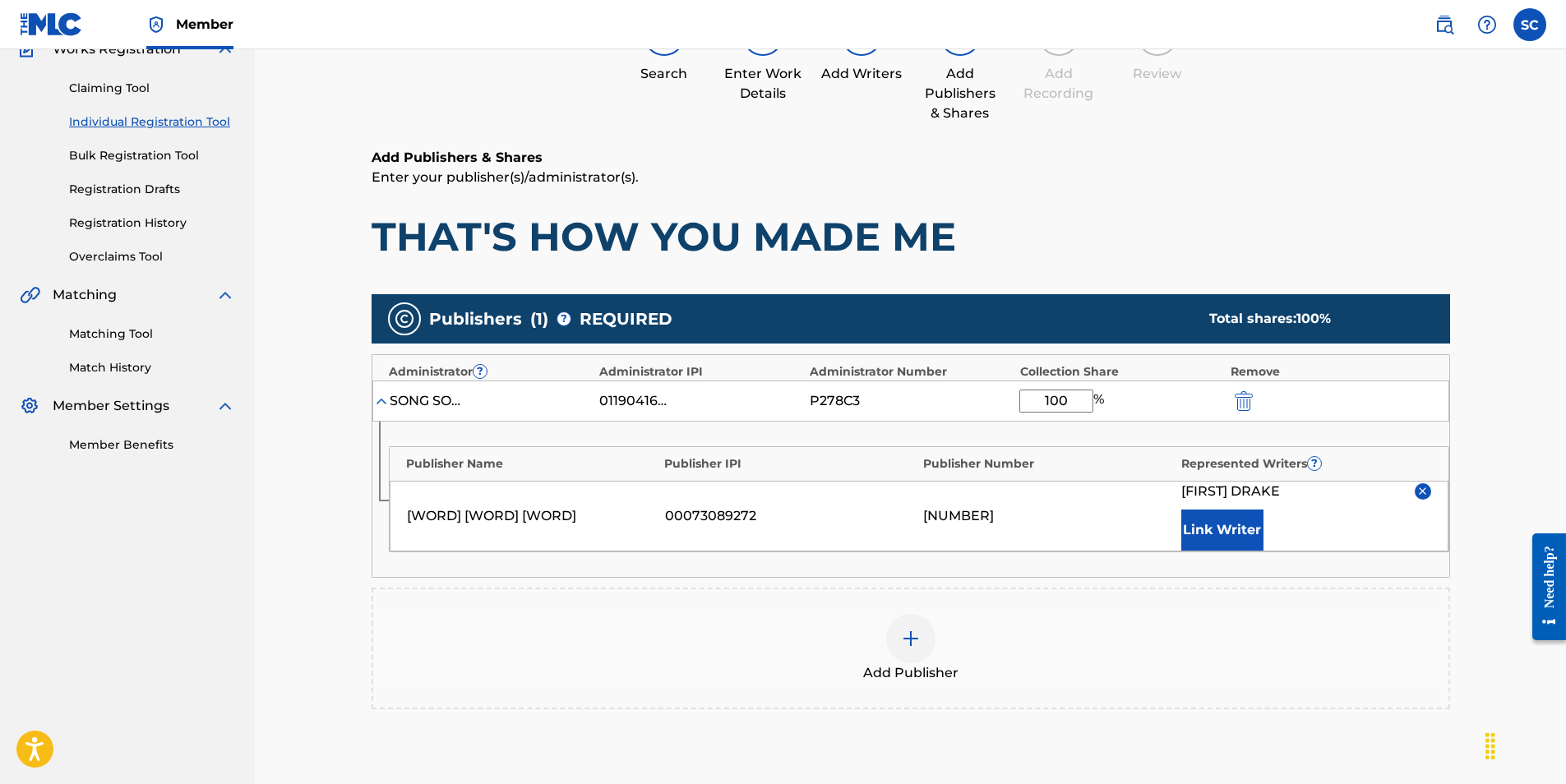 scroll, scrollTop: 238, scrollLeft: 0, axis: vertical 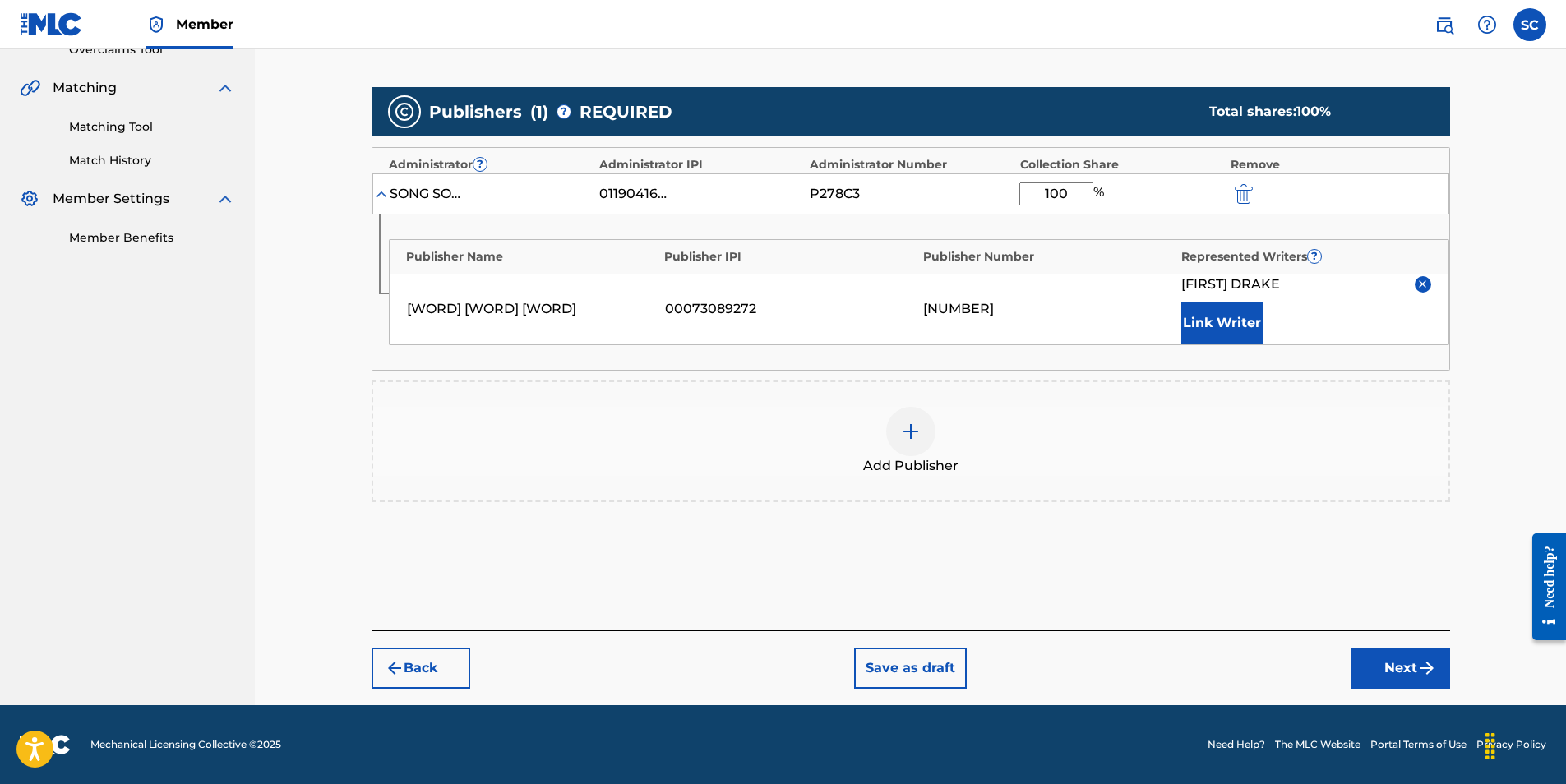 click on "Next" at bounding box center (1401, 668) 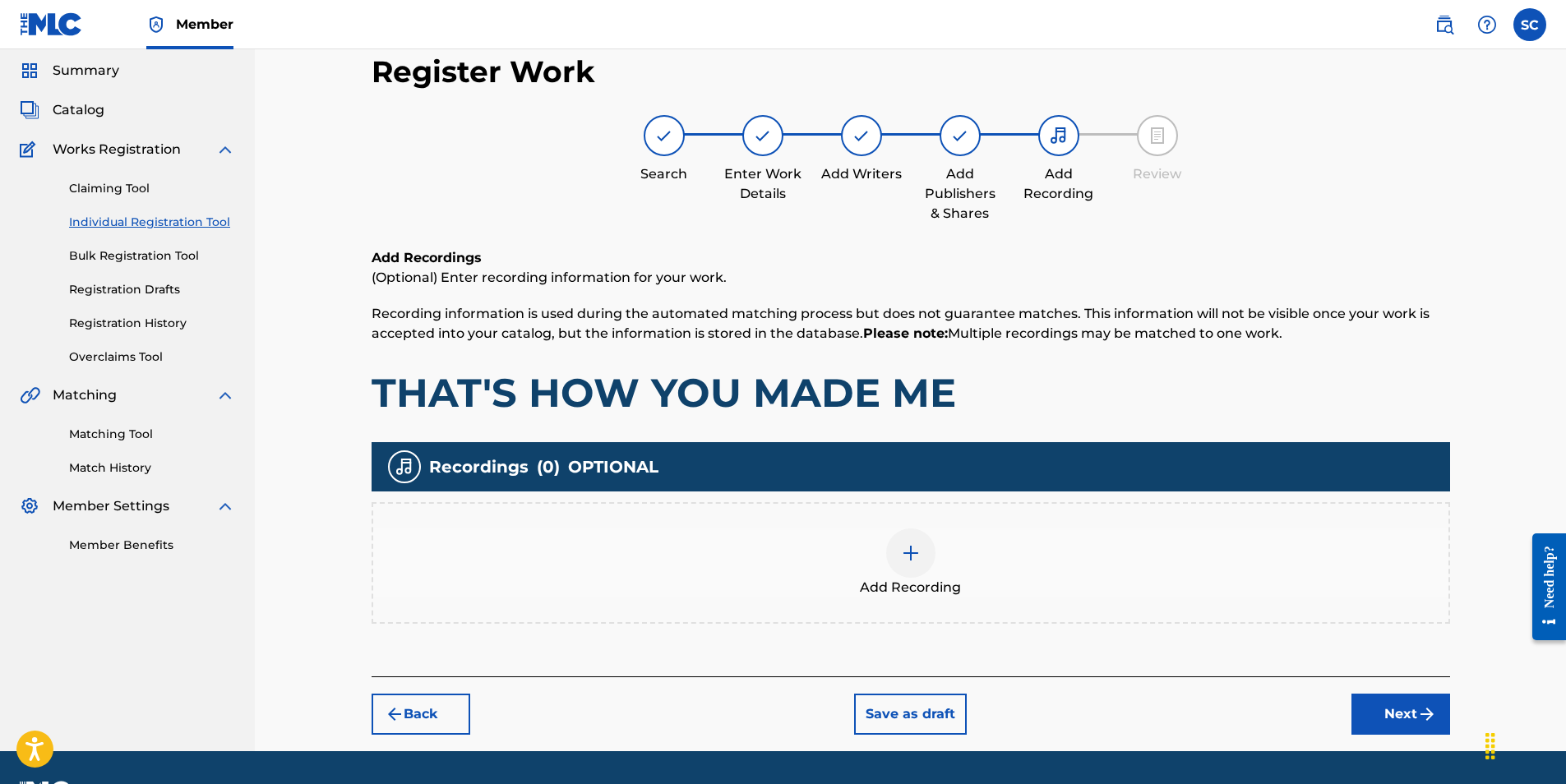 scroll, scrollTop: 74, scrollLeft: 0, axis: vertical 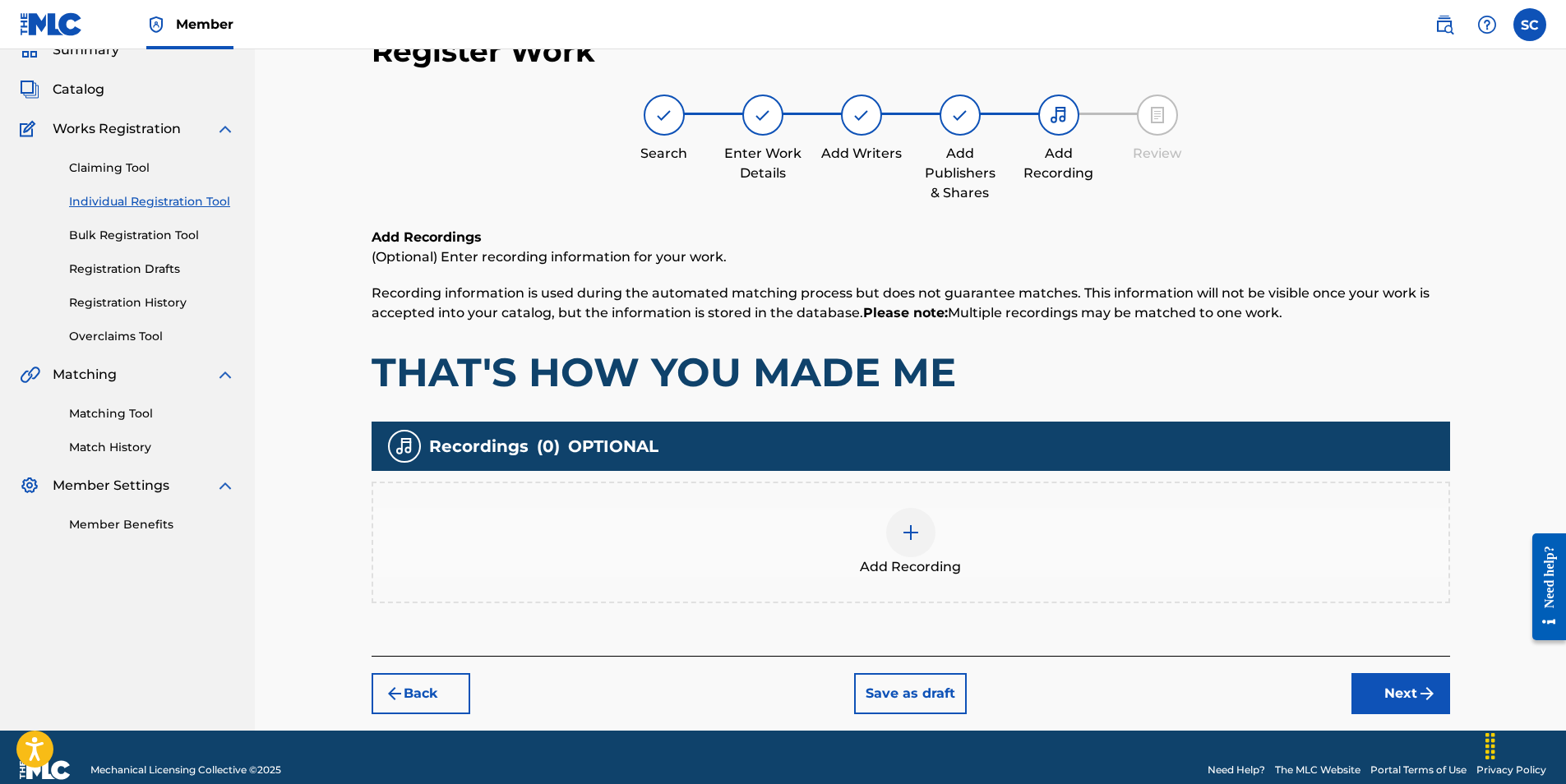 click at bounding box center (911, 533) 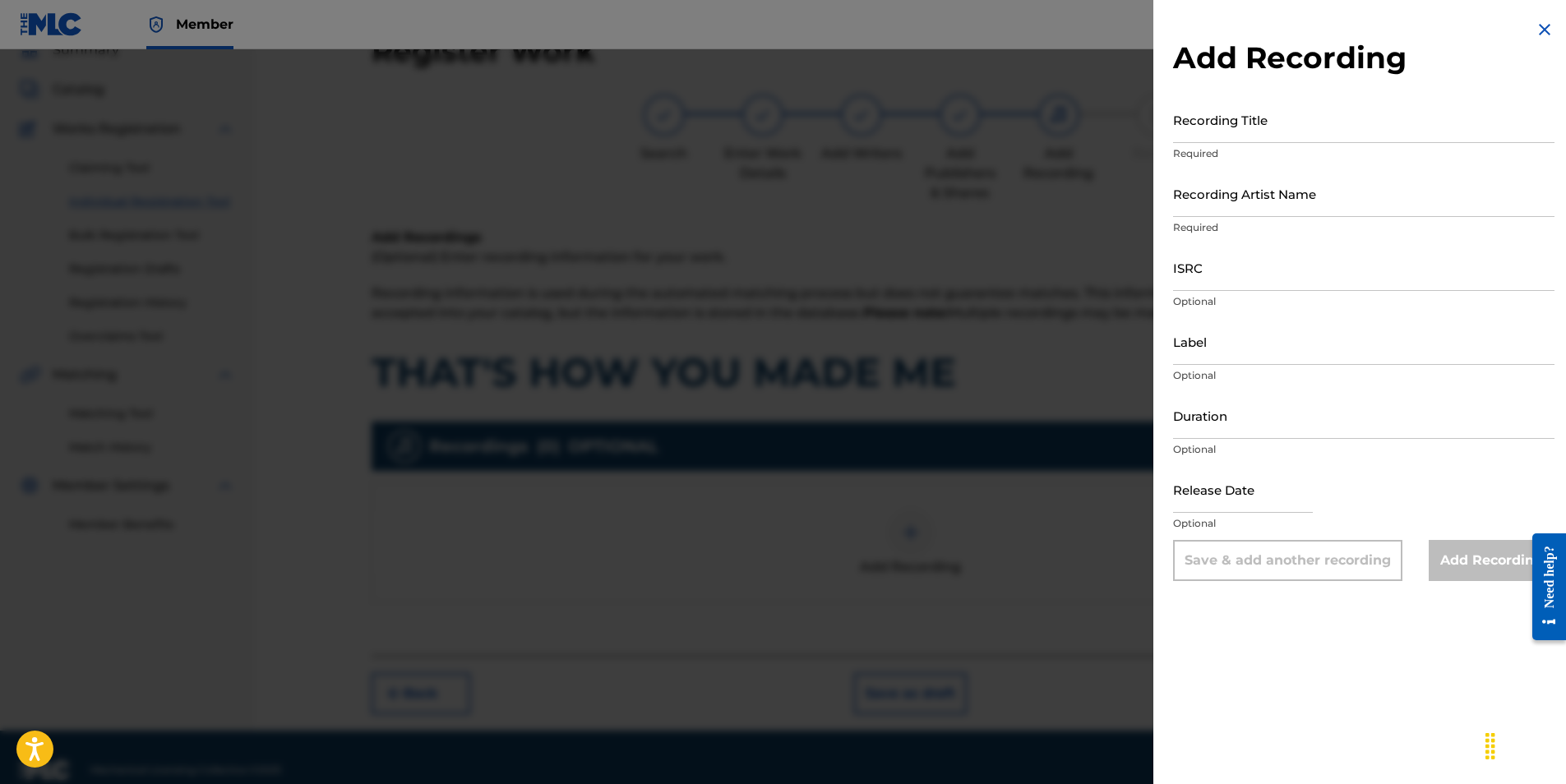 click on "ISRC" at bounding box center [1364, 267] 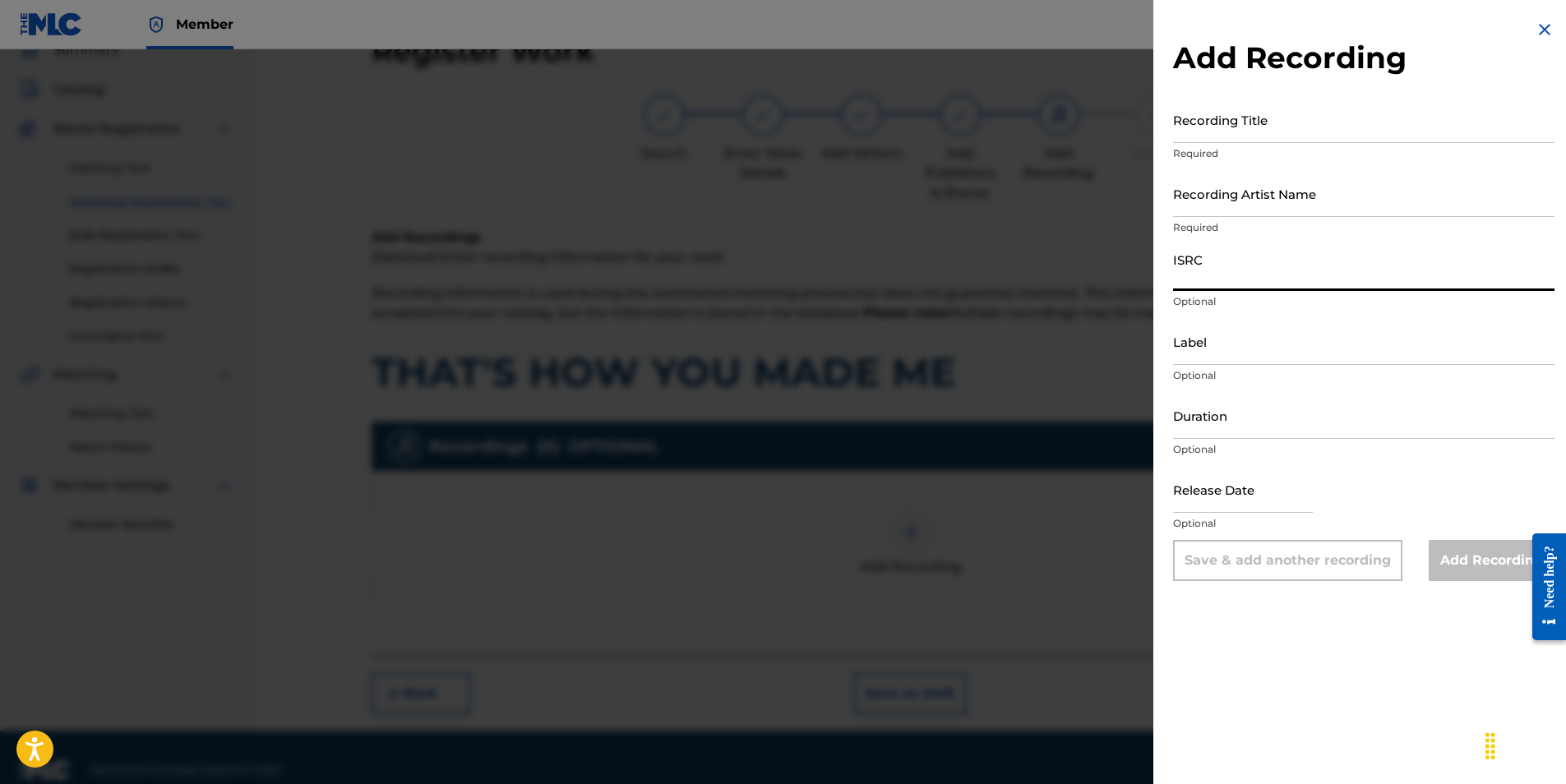 paste on "GBDPR0901415" 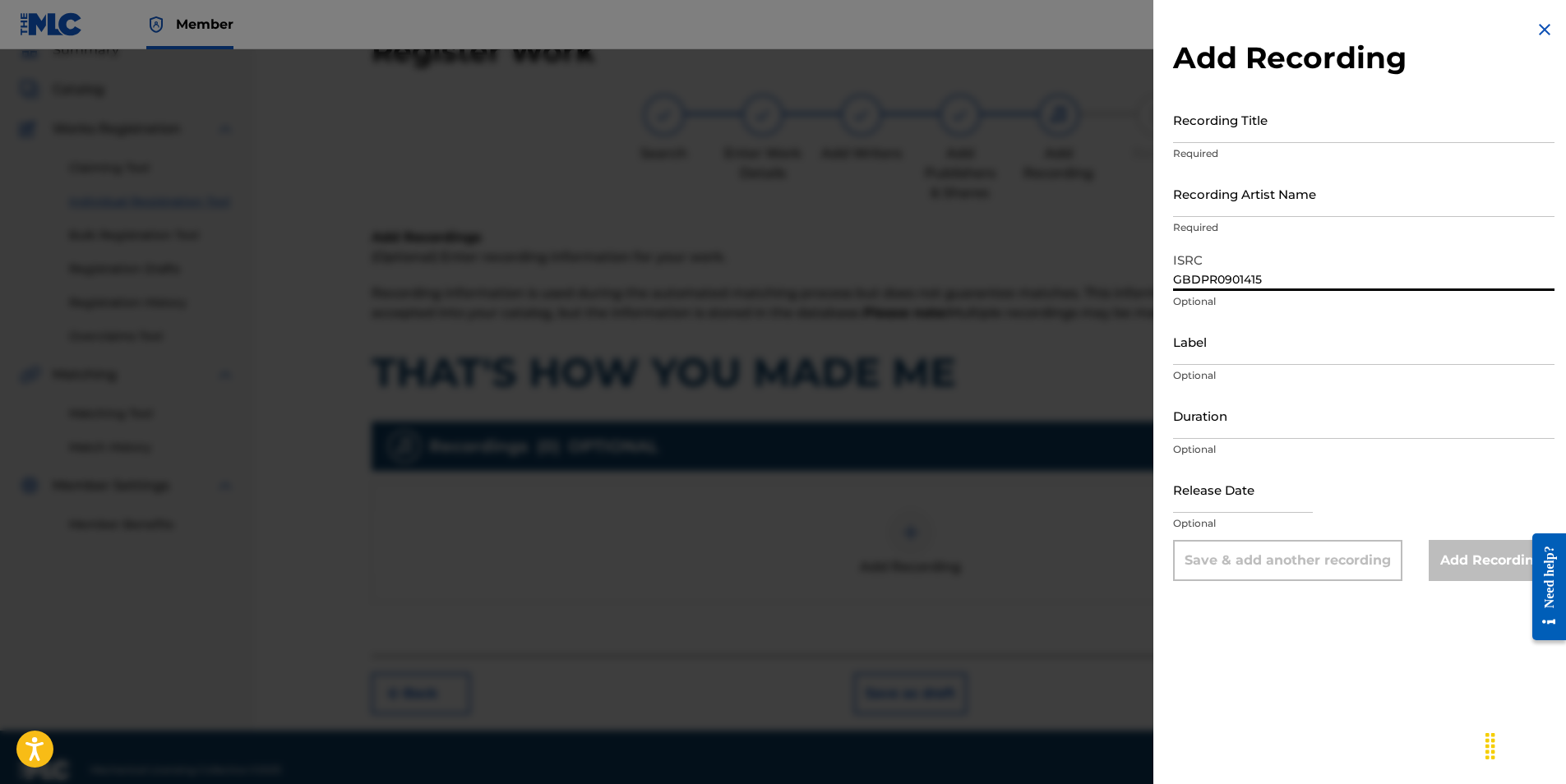 type on "GBDPR0901415" 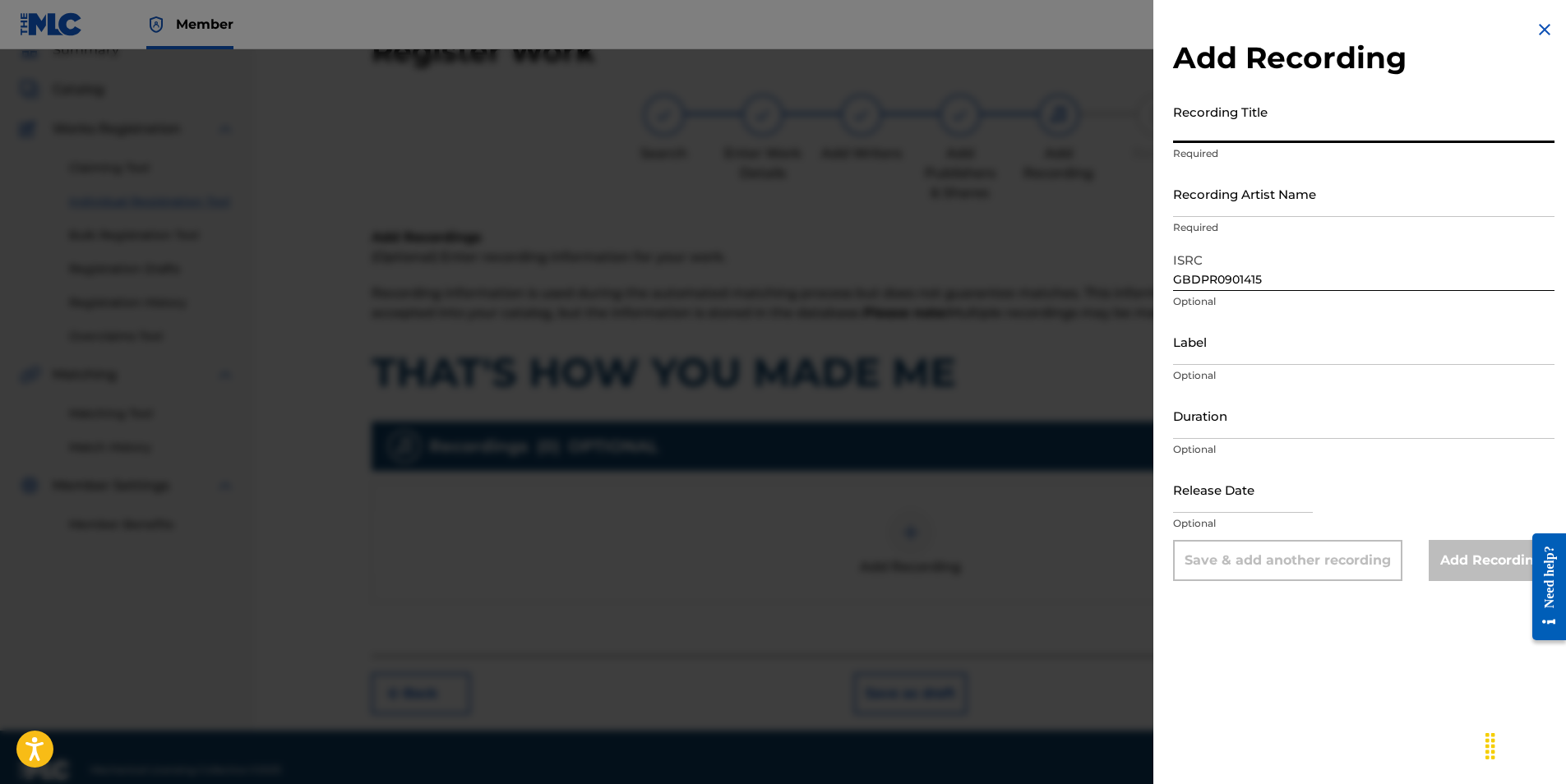 click on "Recording Title" at bounding box center [1364, 119] 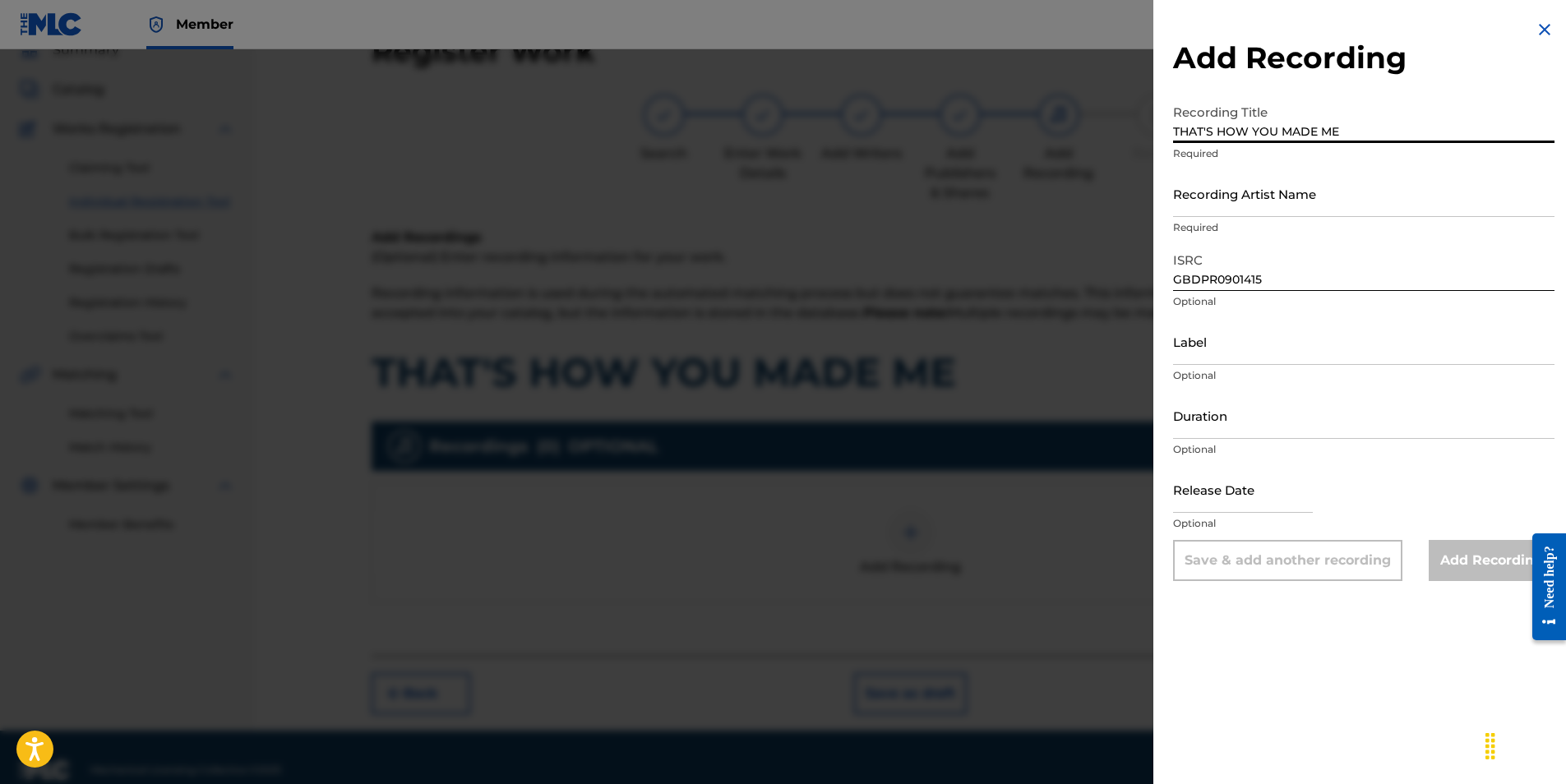 type on "THAT'S HOW YOU MADE ME" 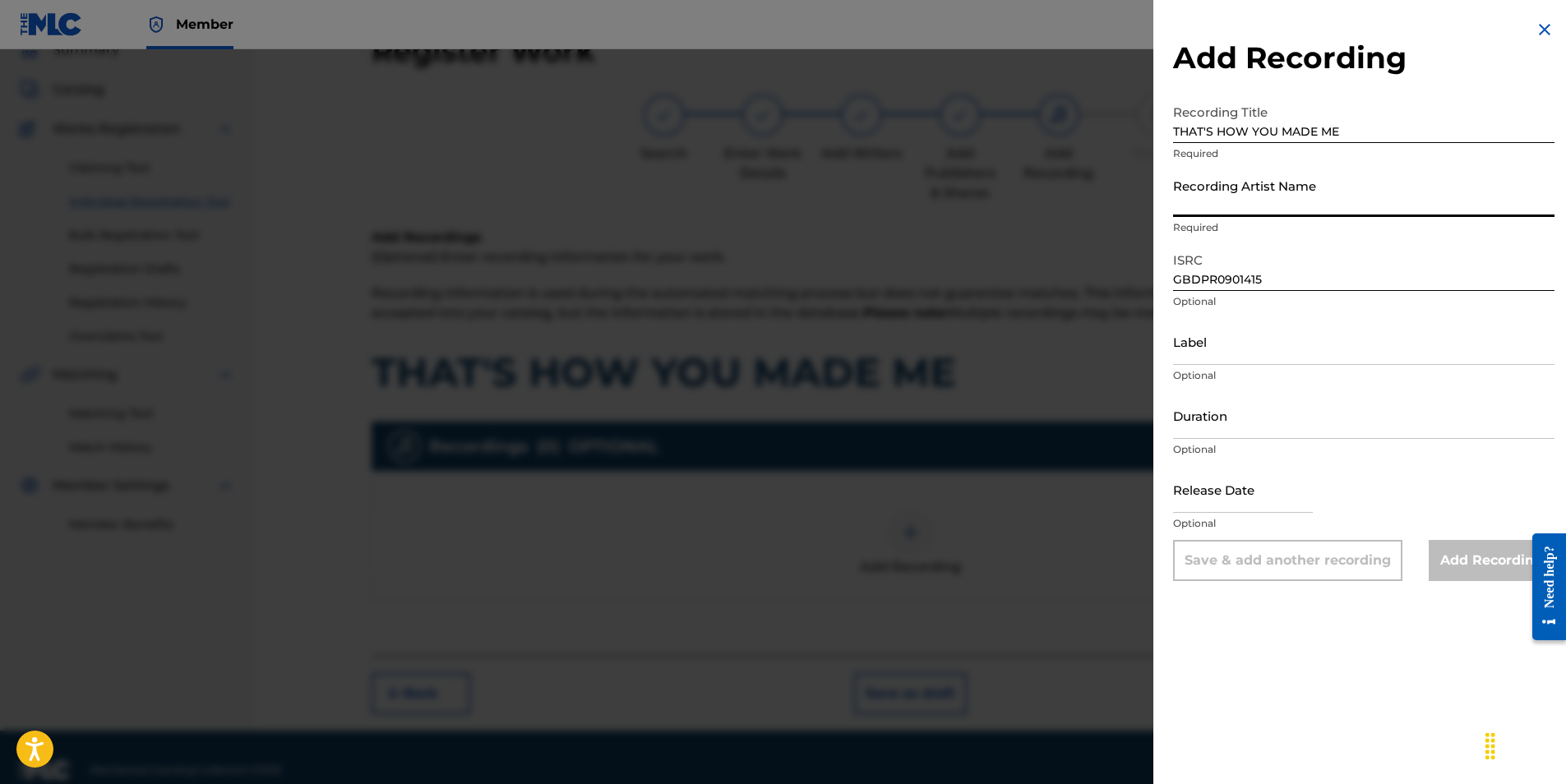click on "Recording Artist Name" at bounding box center (1364, 193) 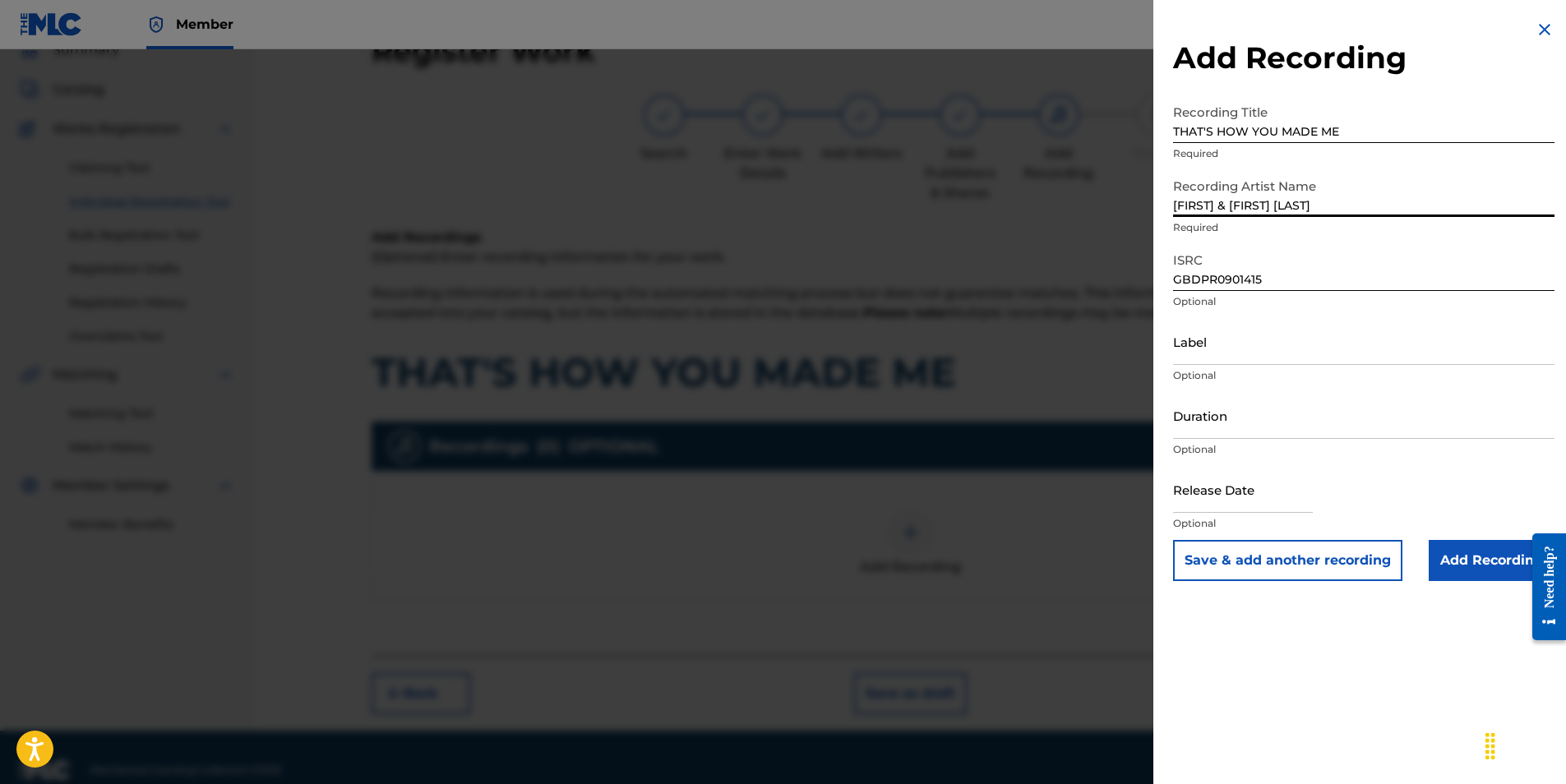 type on "[FIRST] & [FIRST] [LAST]" 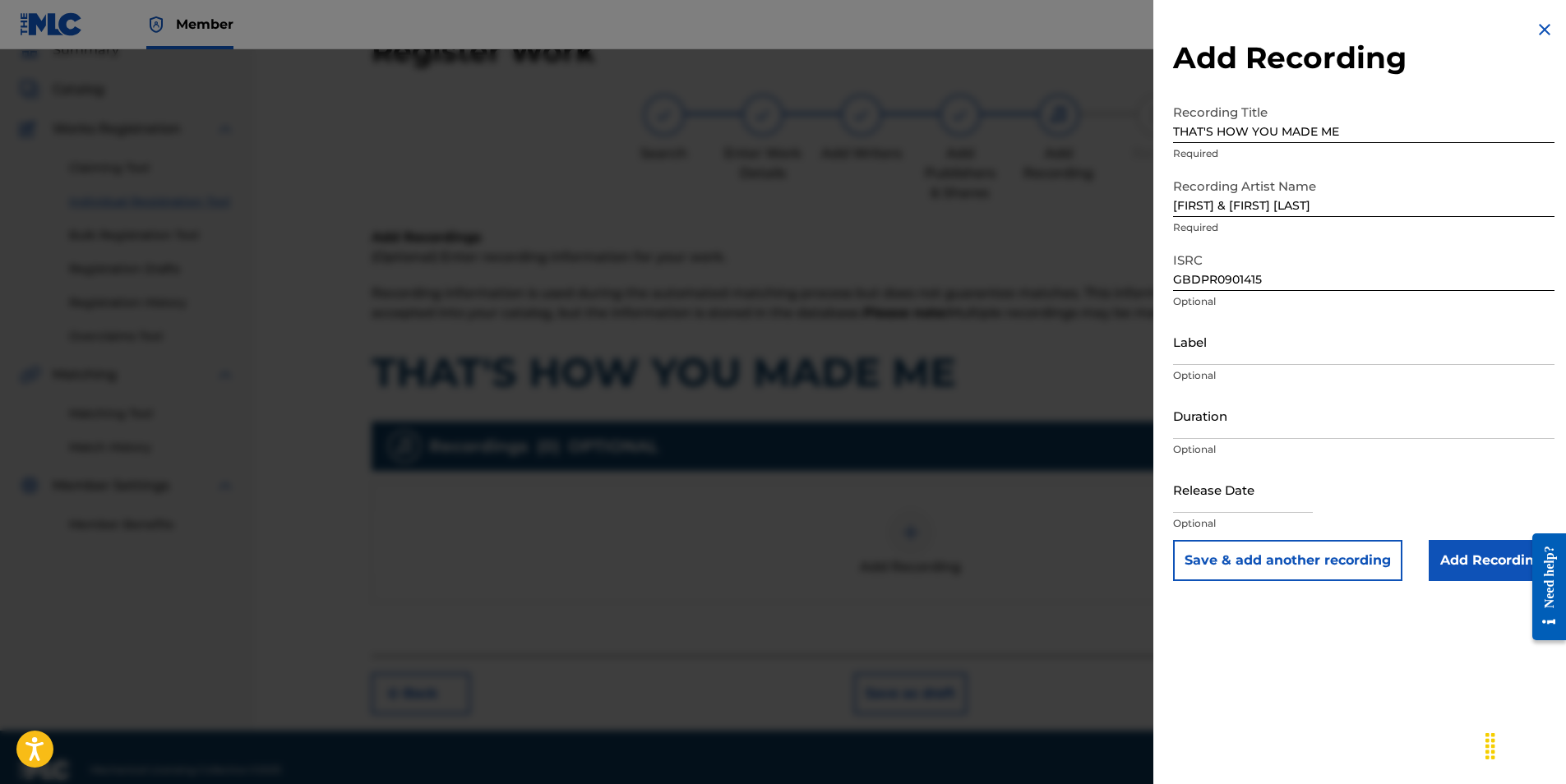 click on "Duration" at bounding box center (1364, 415) 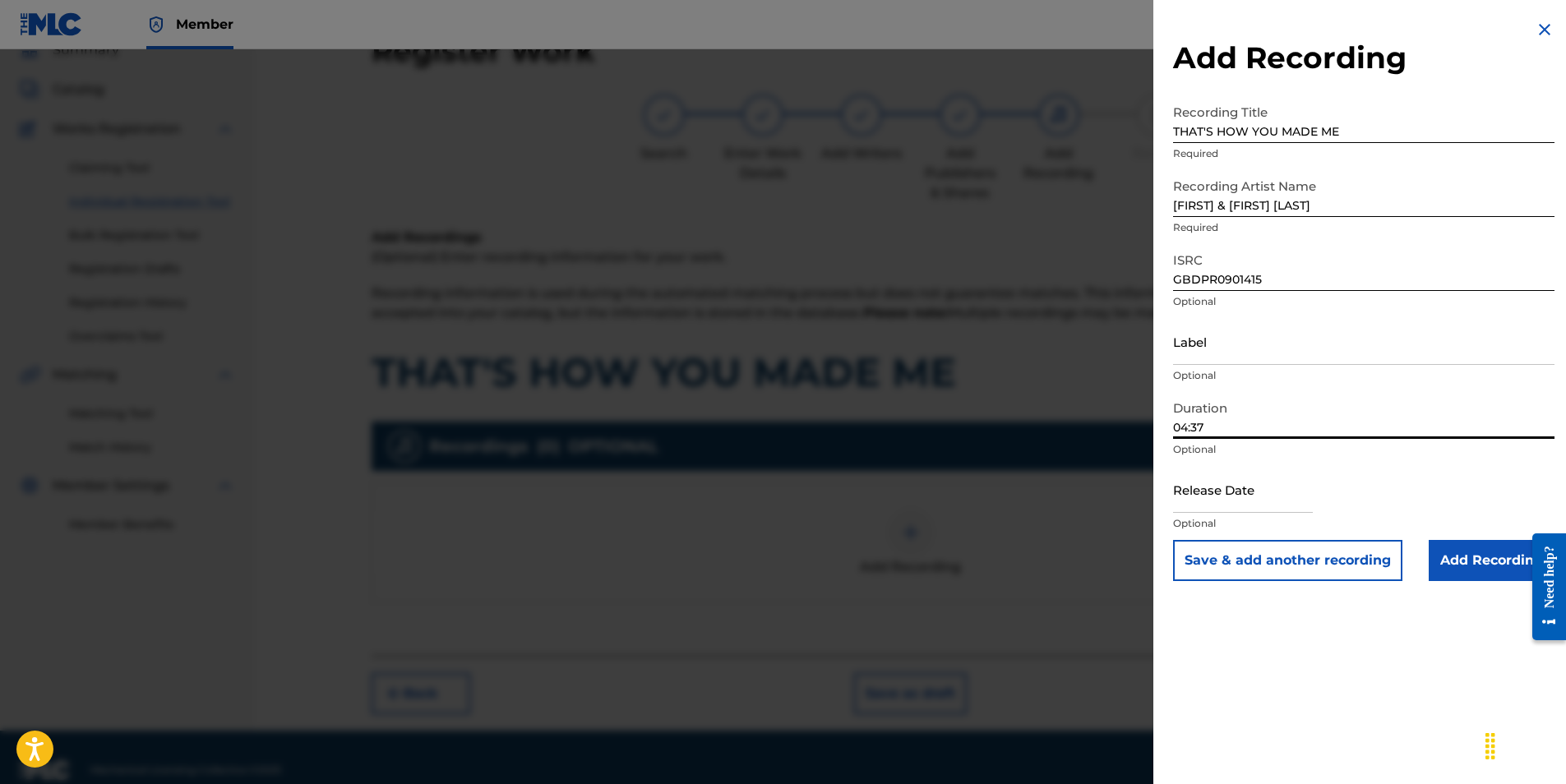 type on "04:37" 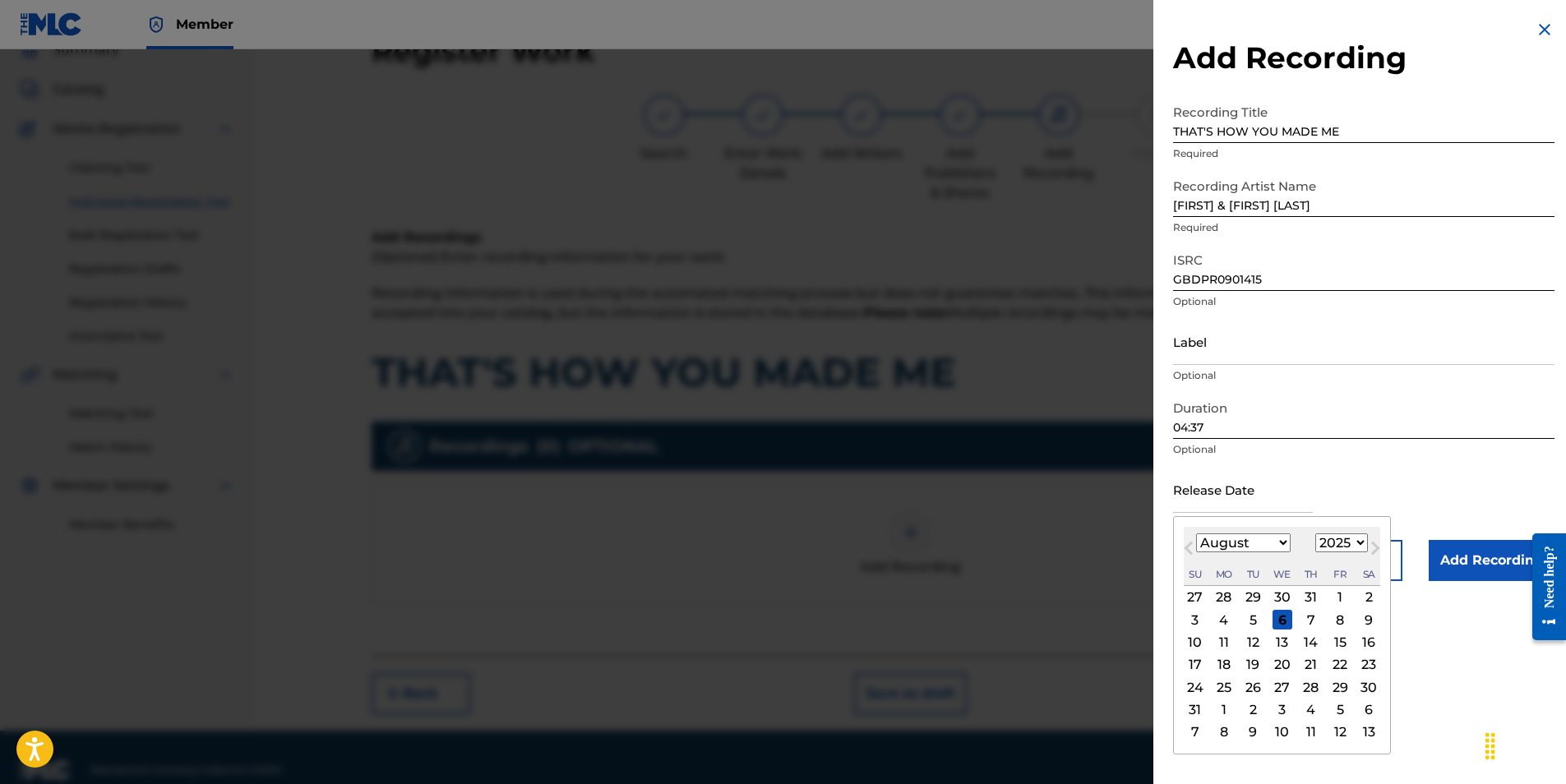 click at bounding box center [1243, 489] 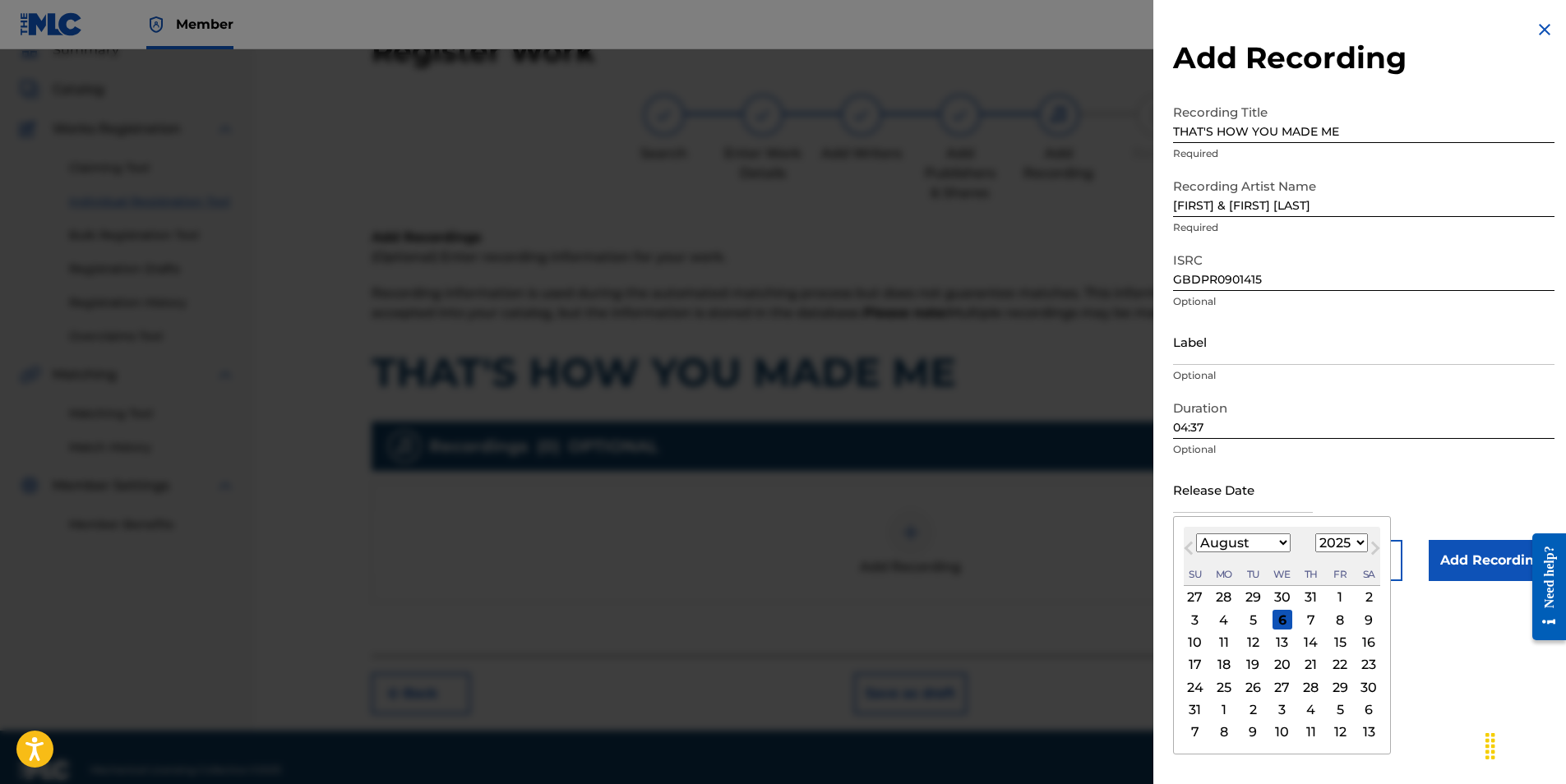 type on "February 10 2010" 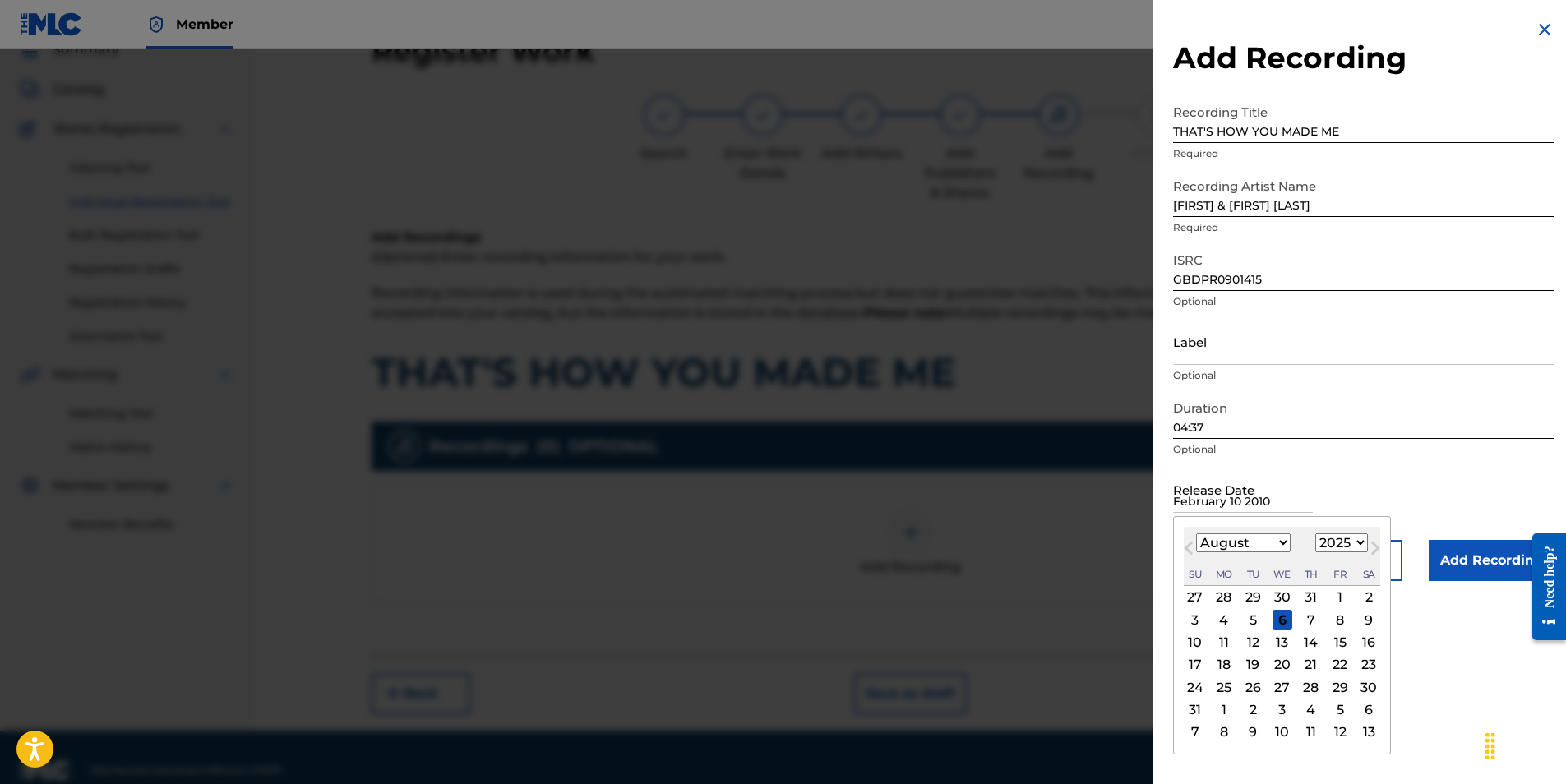 select on "7" 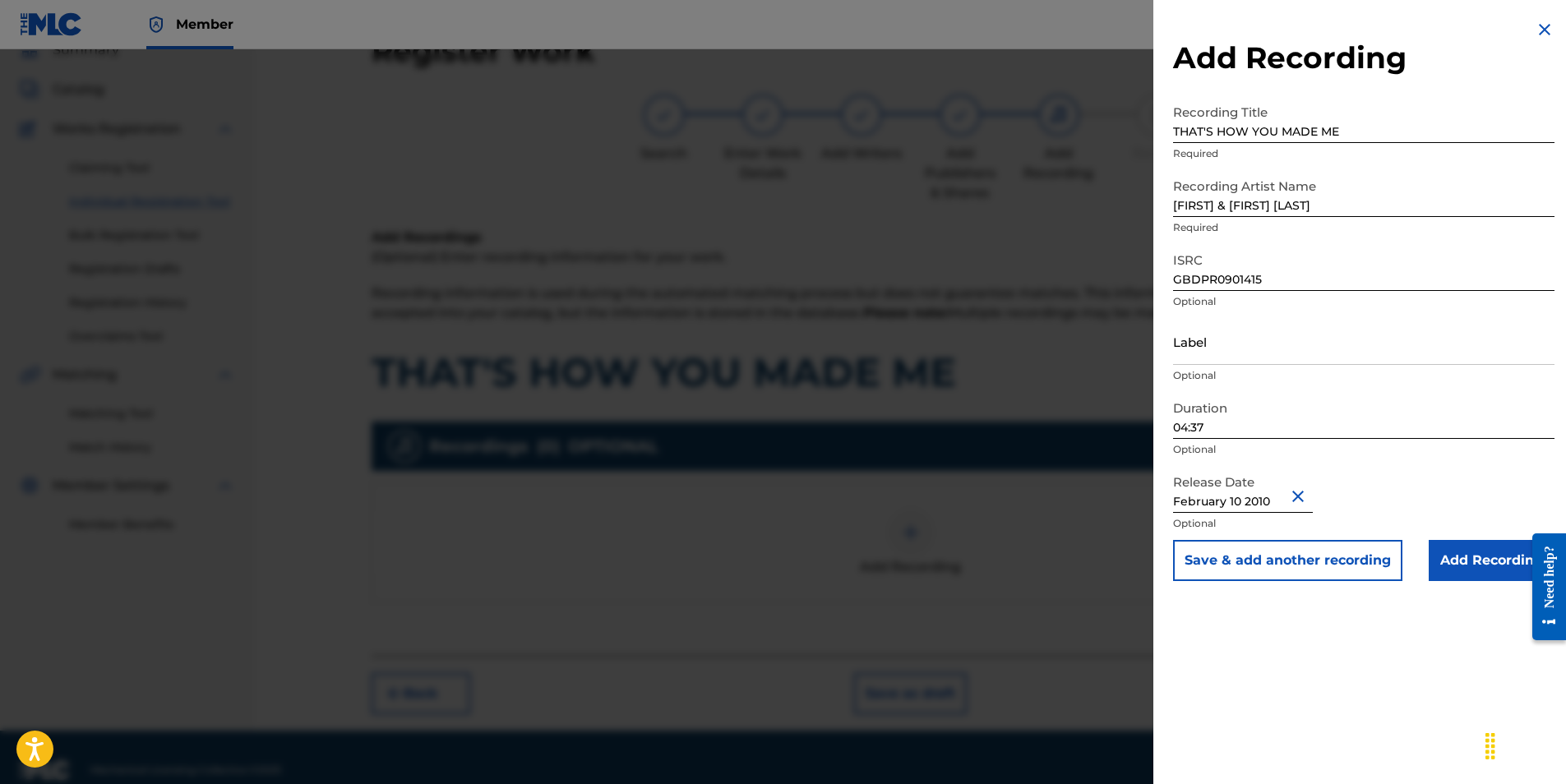 click on "Add Recording Recording Title THAT'S HOW YOU MADE ME Required Recording Artist Name NICK & BECKY DRAKE Required ISRC GBDPR0901415 Optional Label Optional Duration 04:37 Optional Release Date February 10 2010 Optional Save & add another recording Add Recording" at bounding box center (1364, 300) 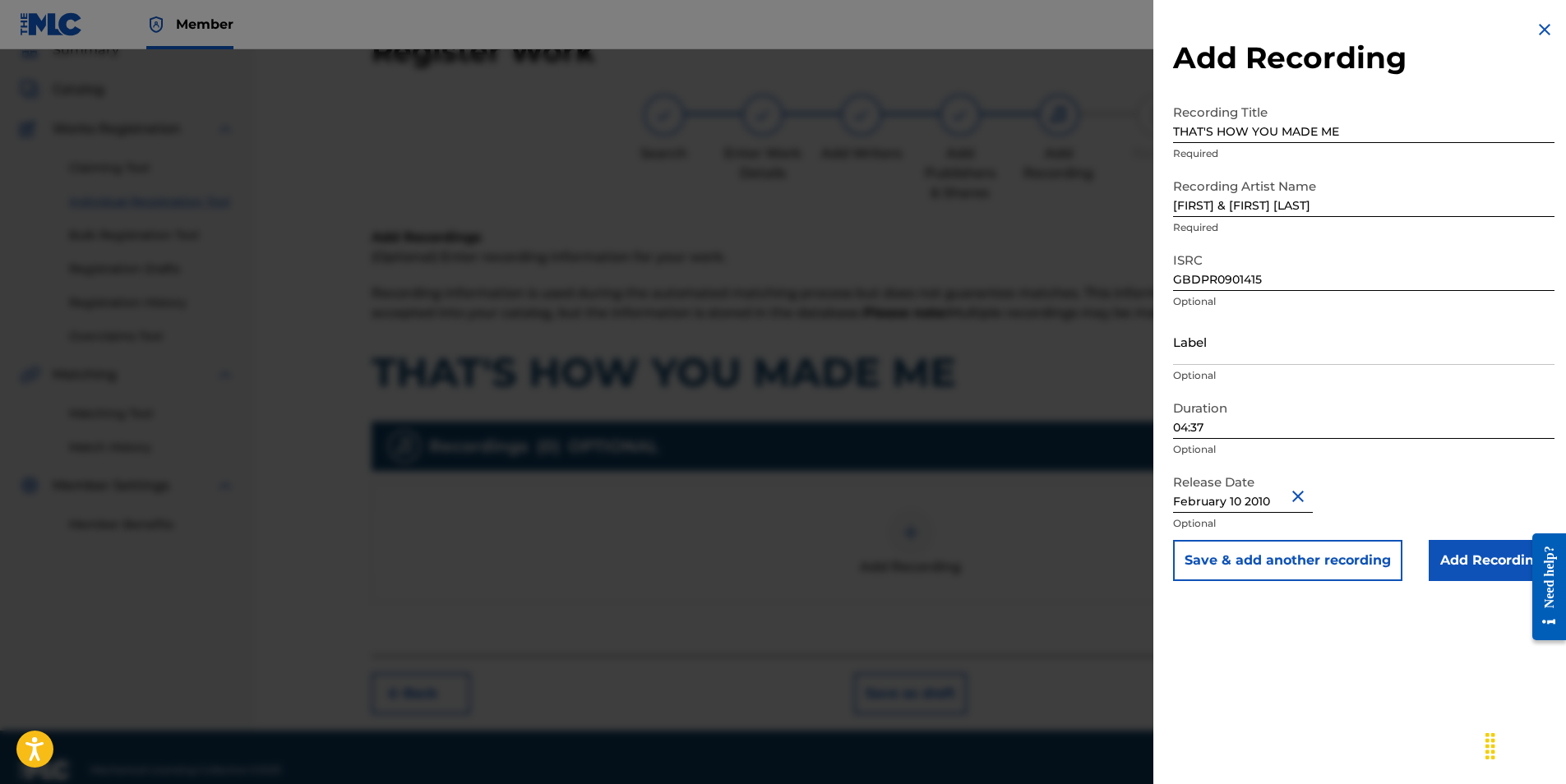 click on "Add Recording" at bounding box center (1491, 560) 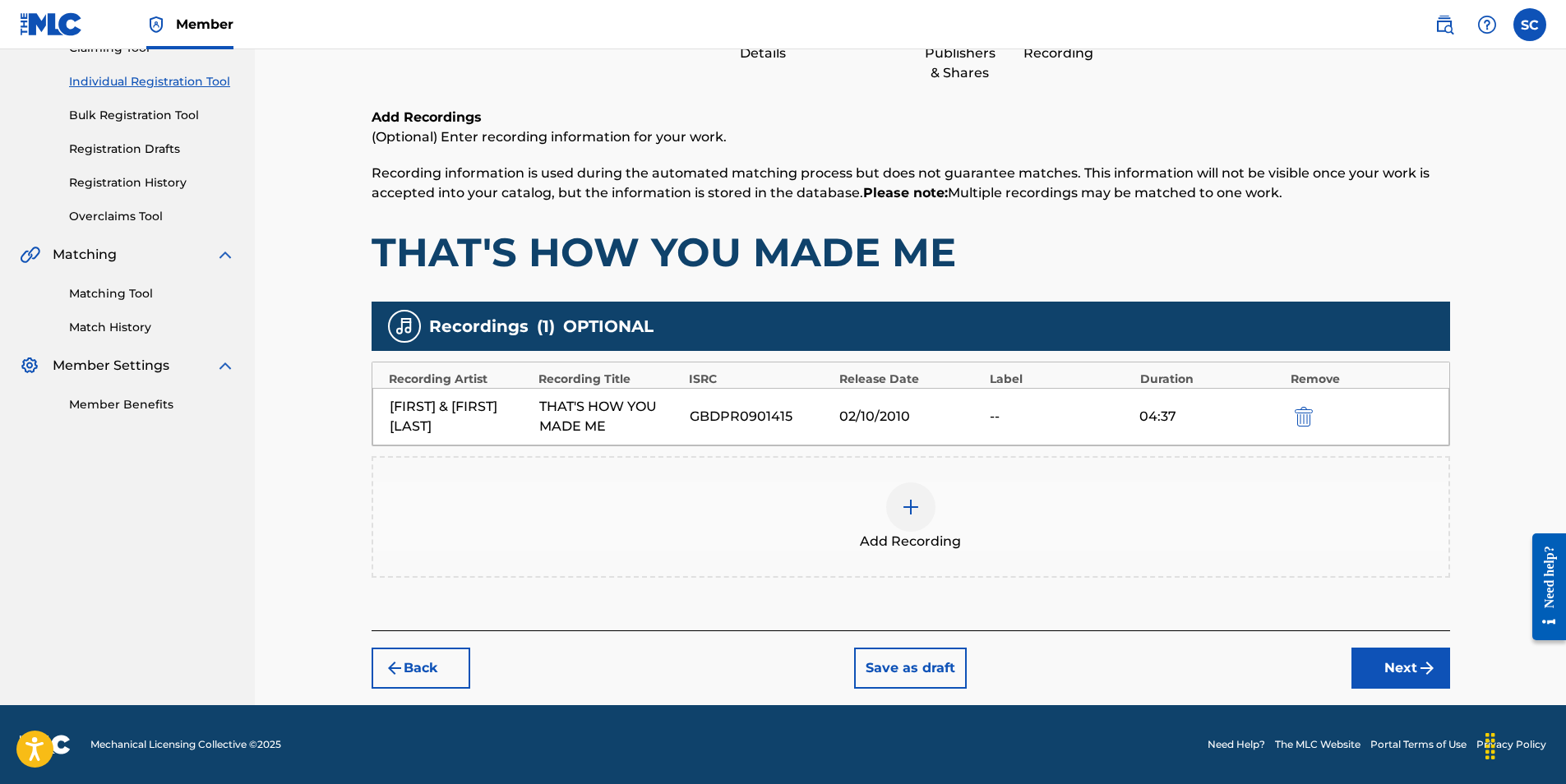 click on "Next" at bounding box center [1401, 668] 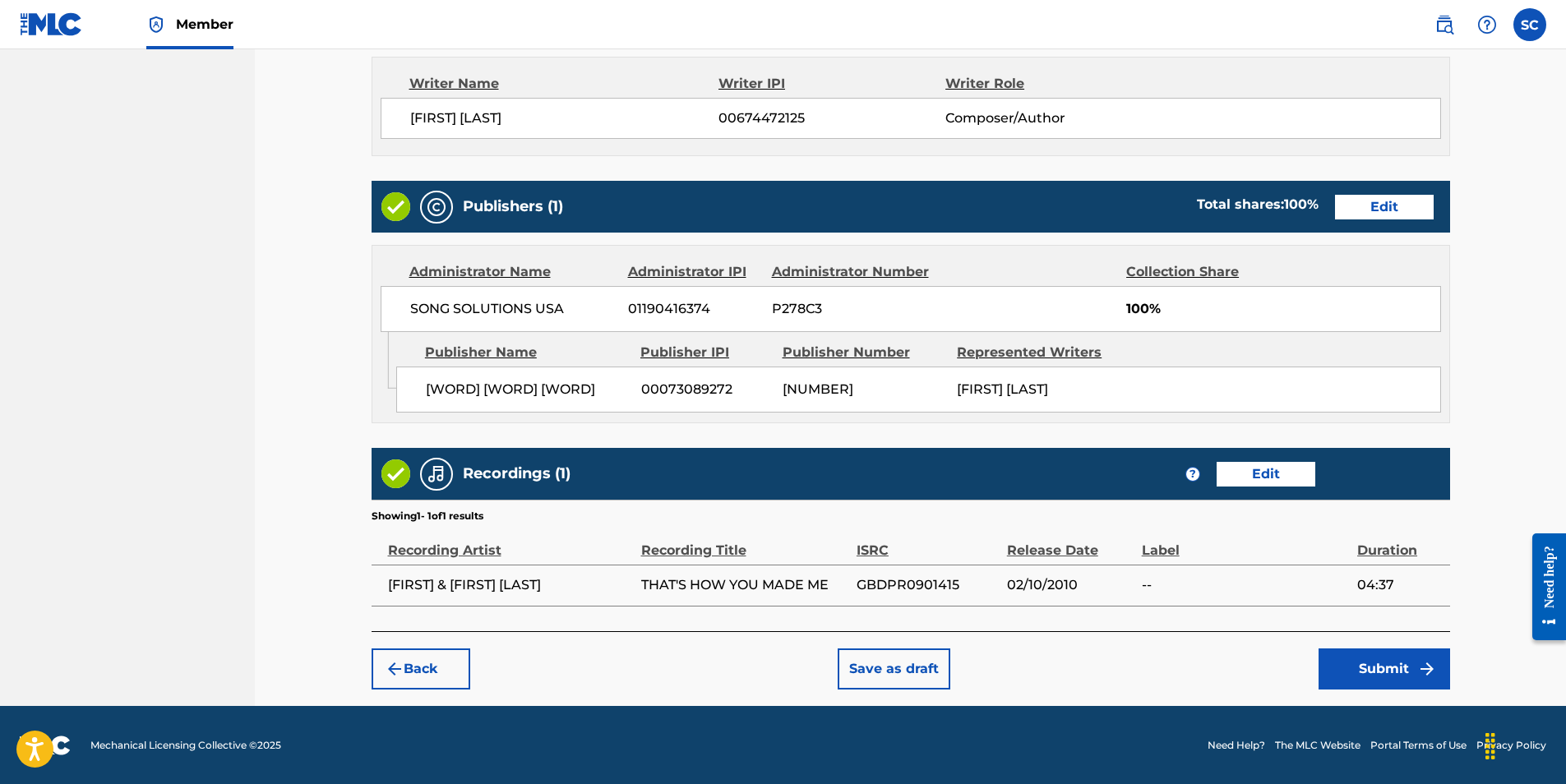 scroll, scrollTop: 713, scrollLeft: 0, axis: vertical 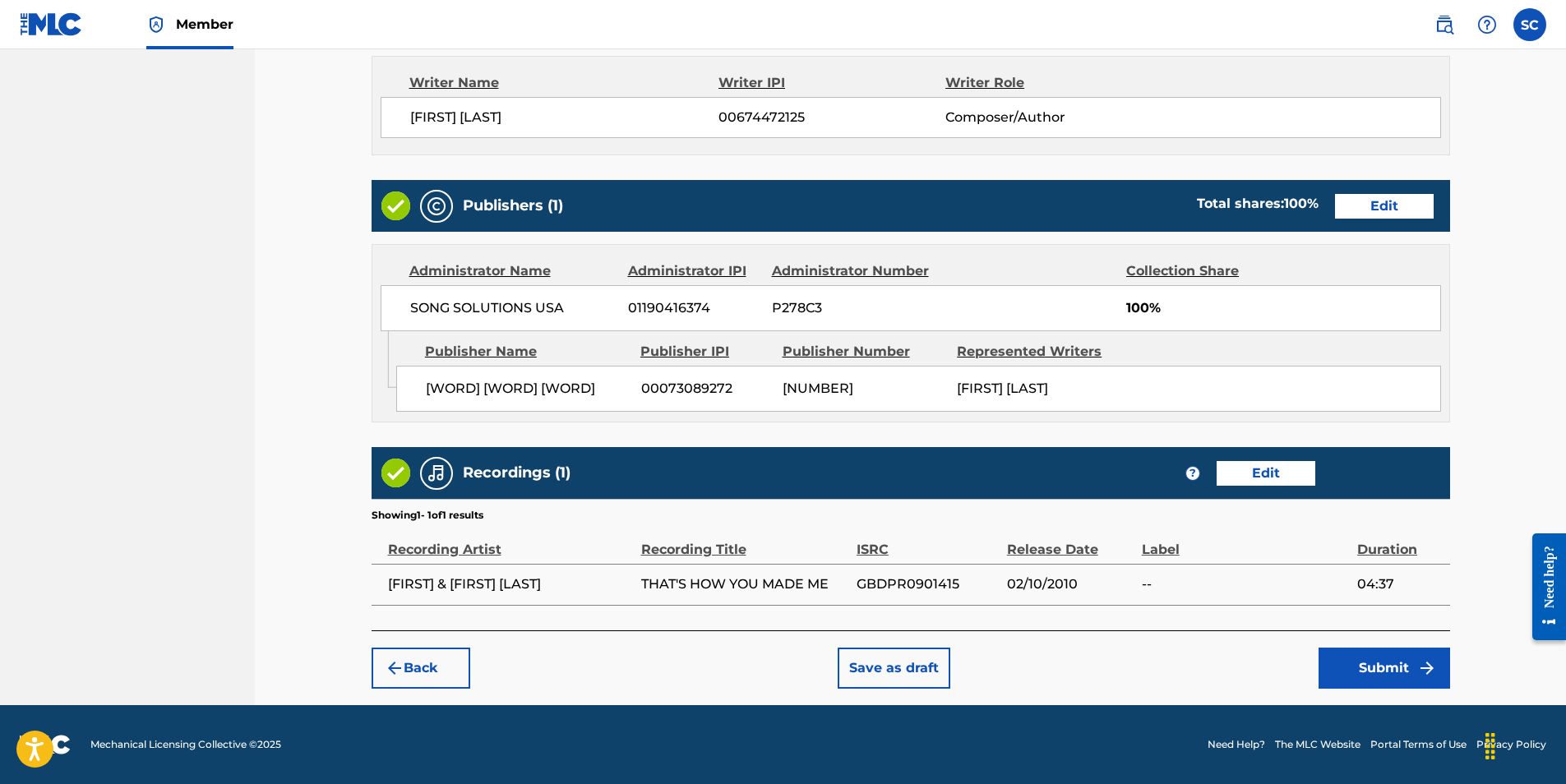click on "Submit" at bounding box center [1384, 668] 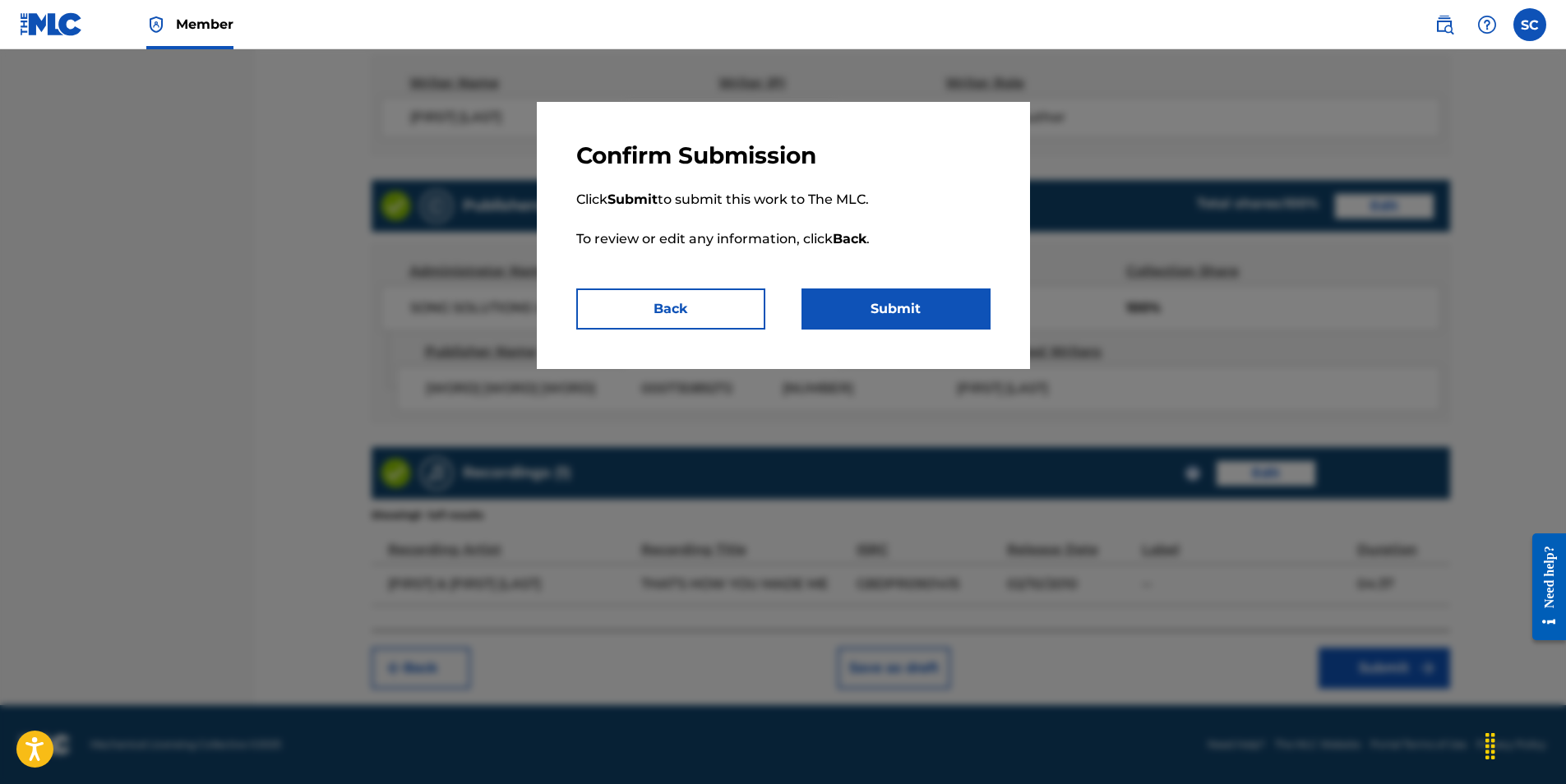 click on "Submit" at bounding box center [896, 309] 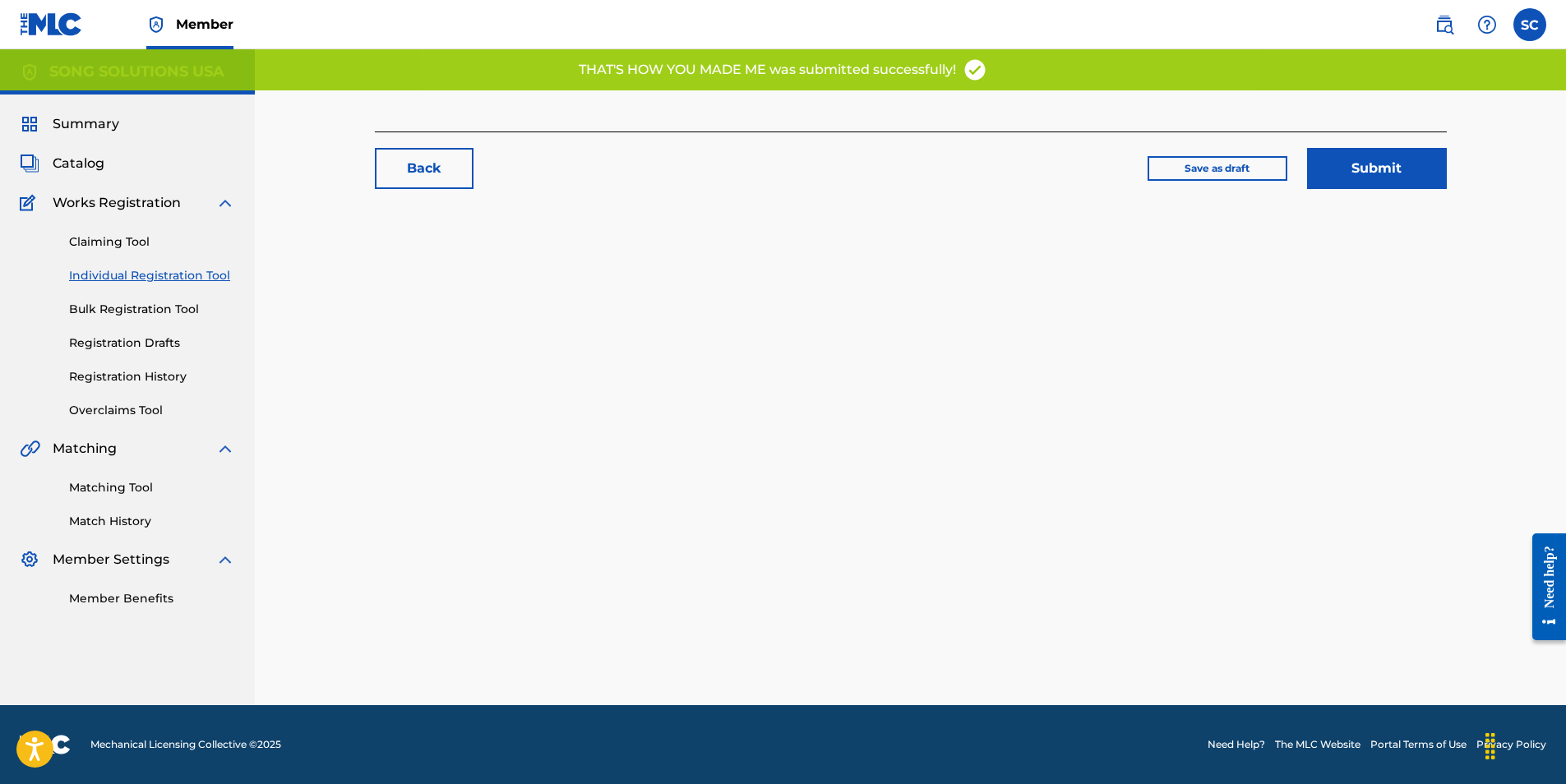 scroll, scrollTop: 0, scrollLeft: 0, axis: both 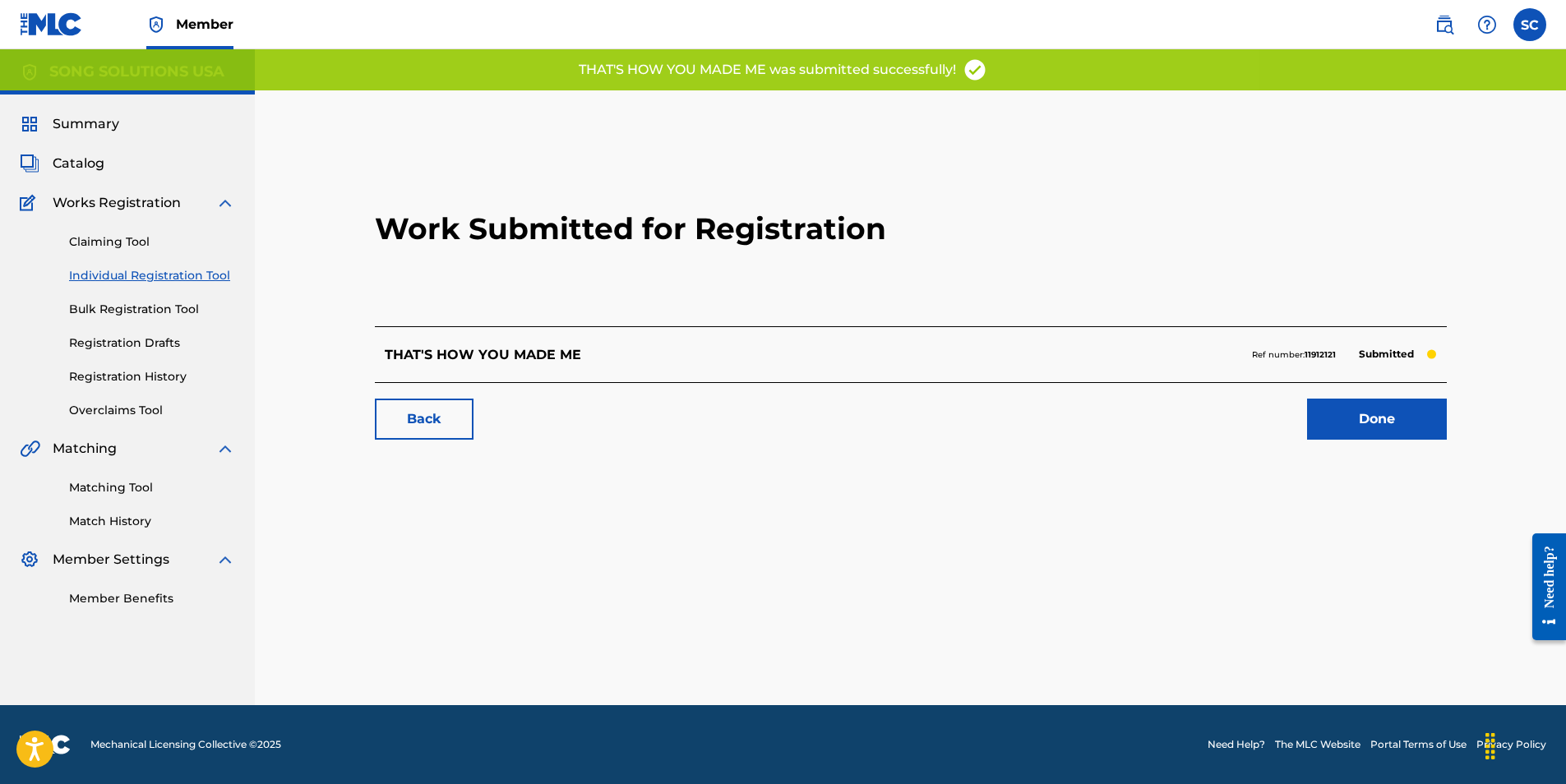 click on "Done" at bounding box center (1377, 419) 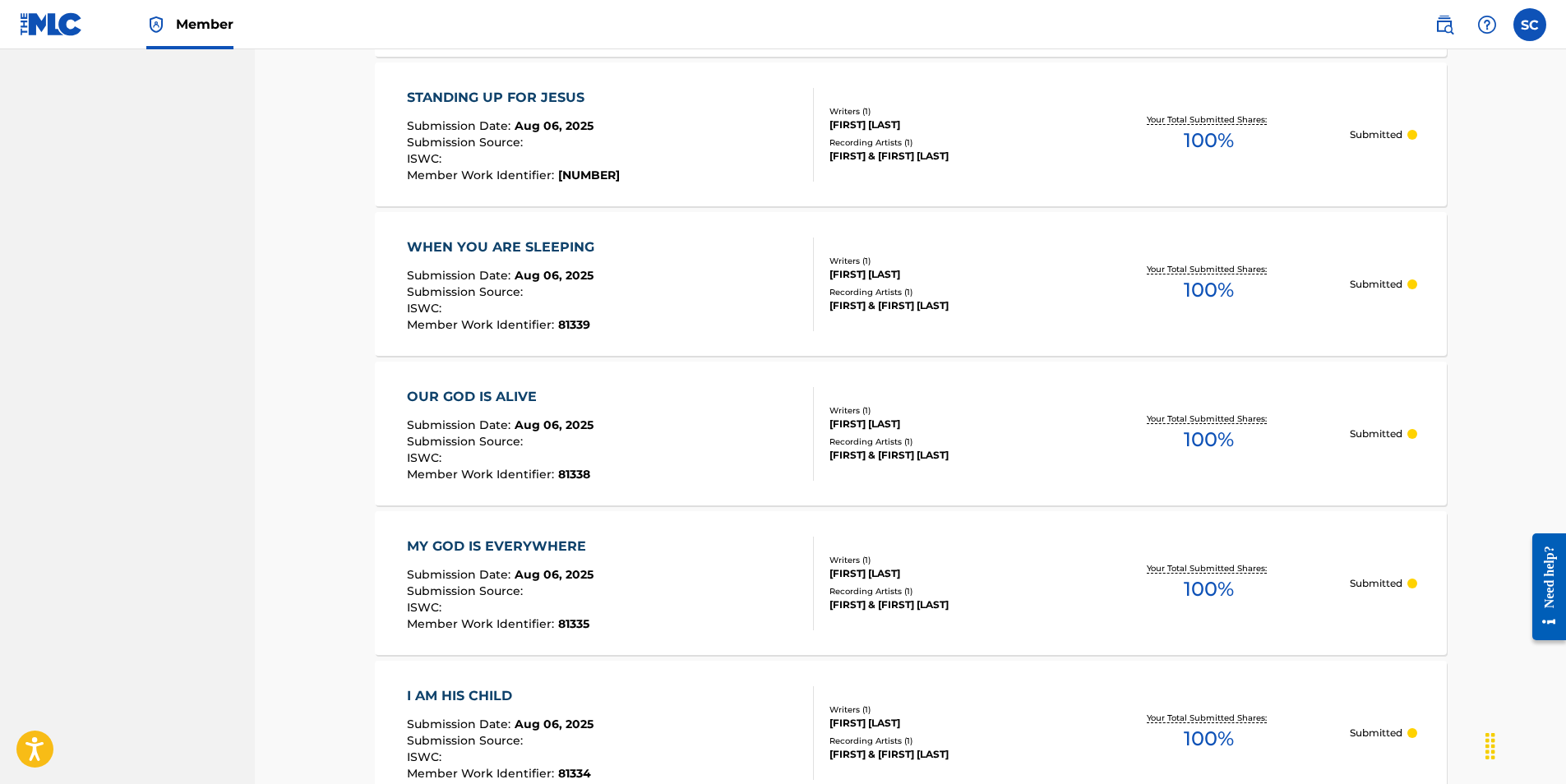 scroll, scrollTop: 164, scrollLeft: 0, axis: vertical 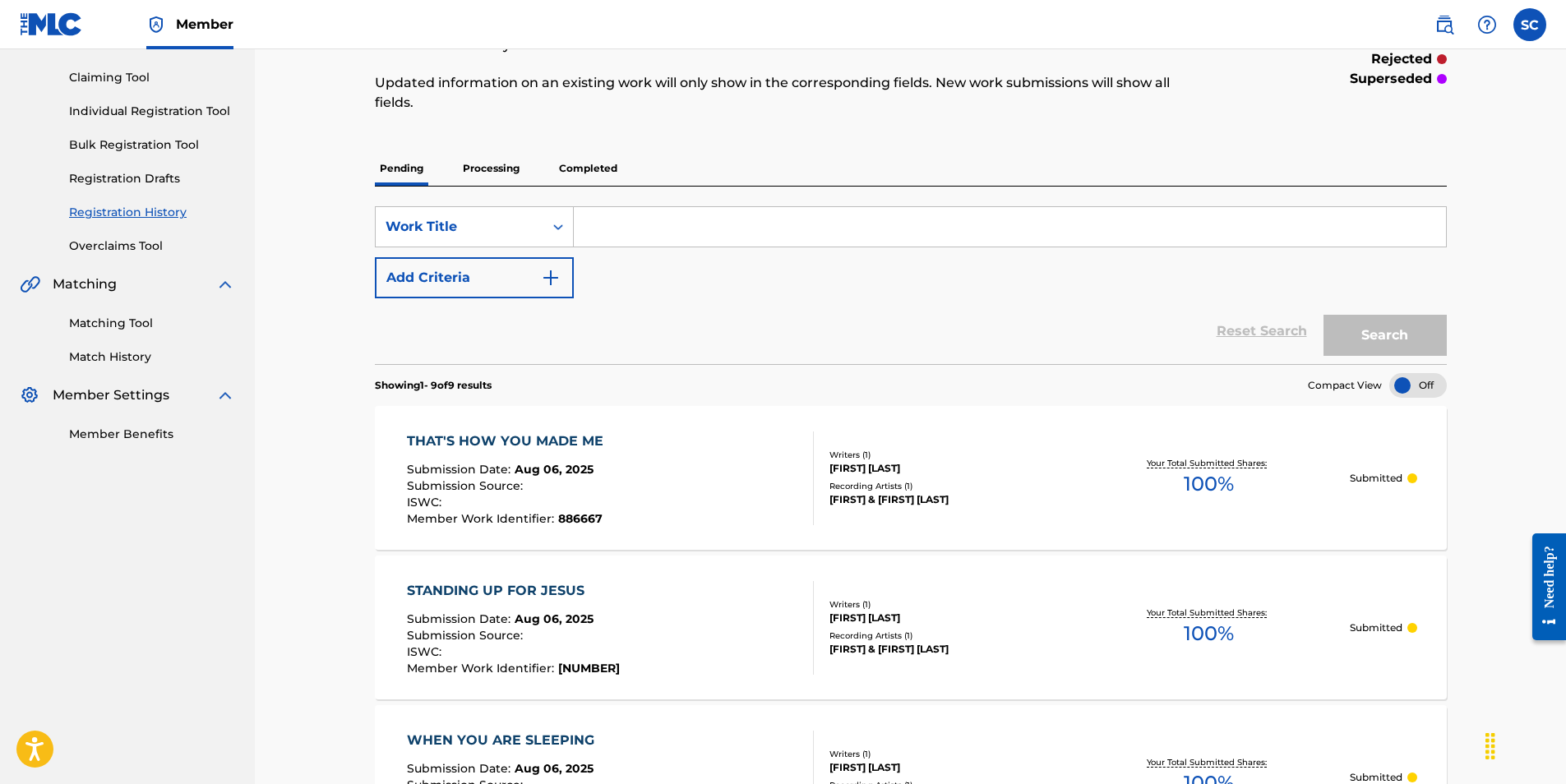 click on "Individual Registration Tool" at bounding box center (152, 111) 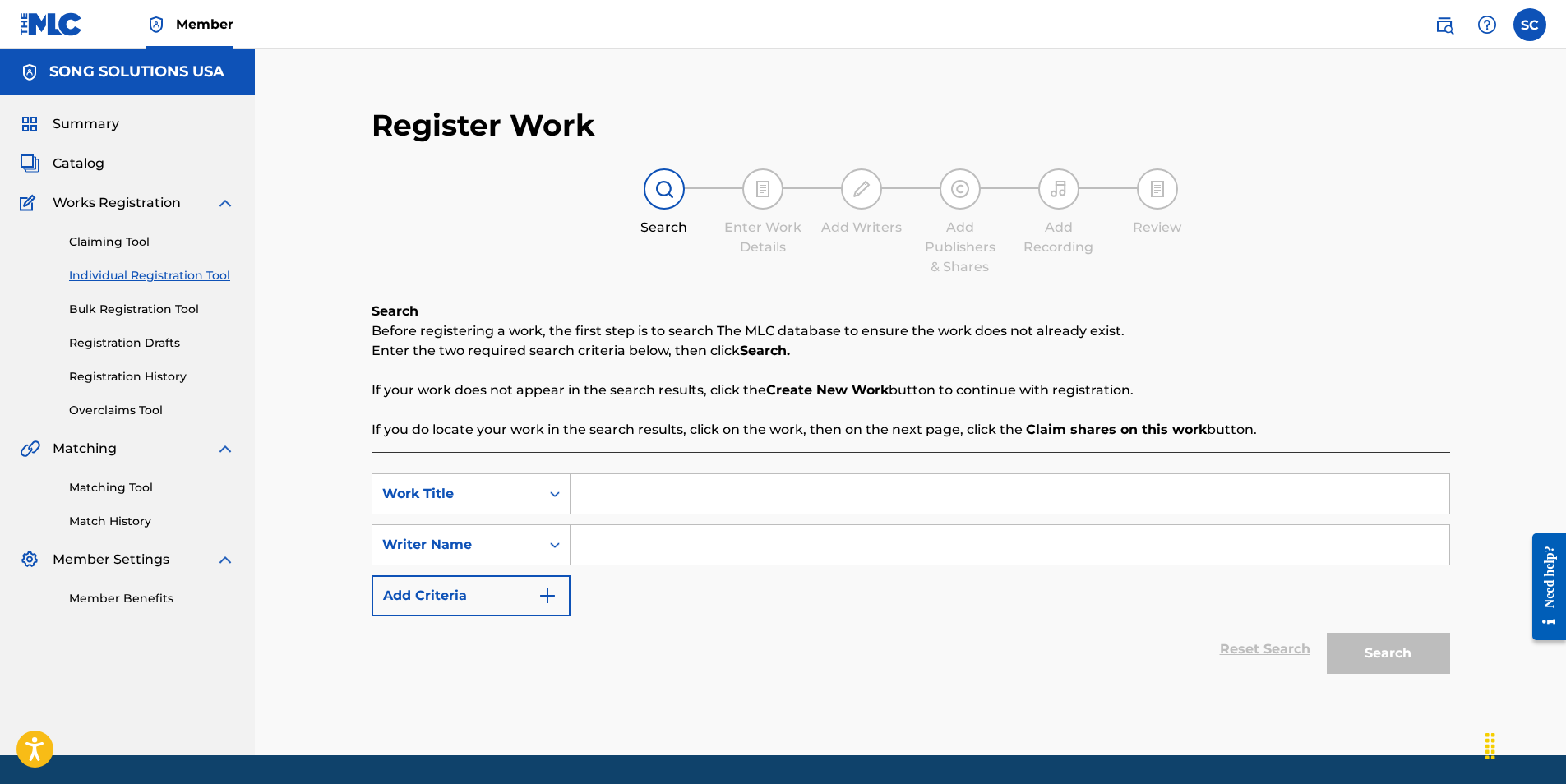 click at bounding box center (1009, 494) 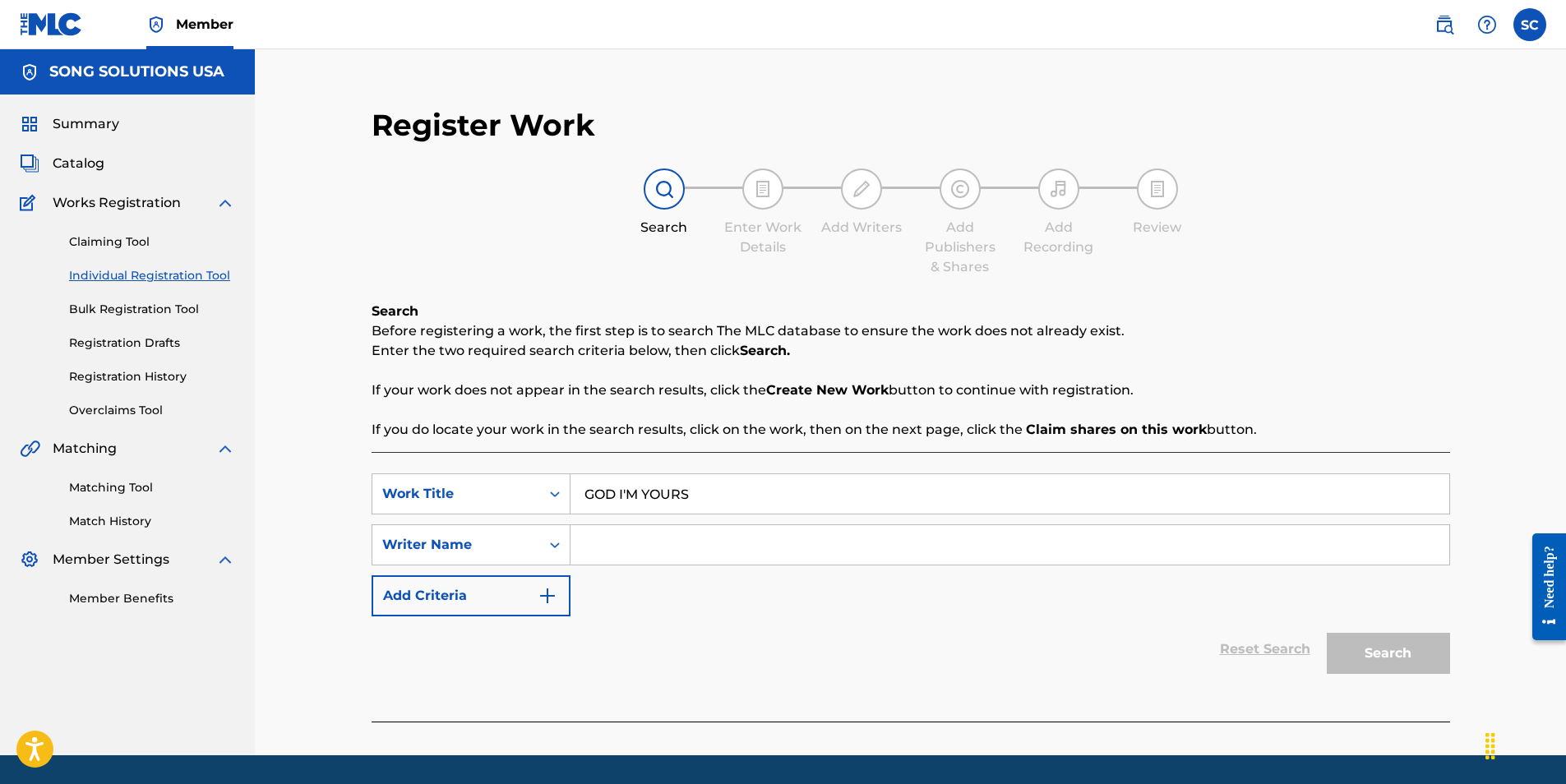 type on "GOD I'M YOURS" 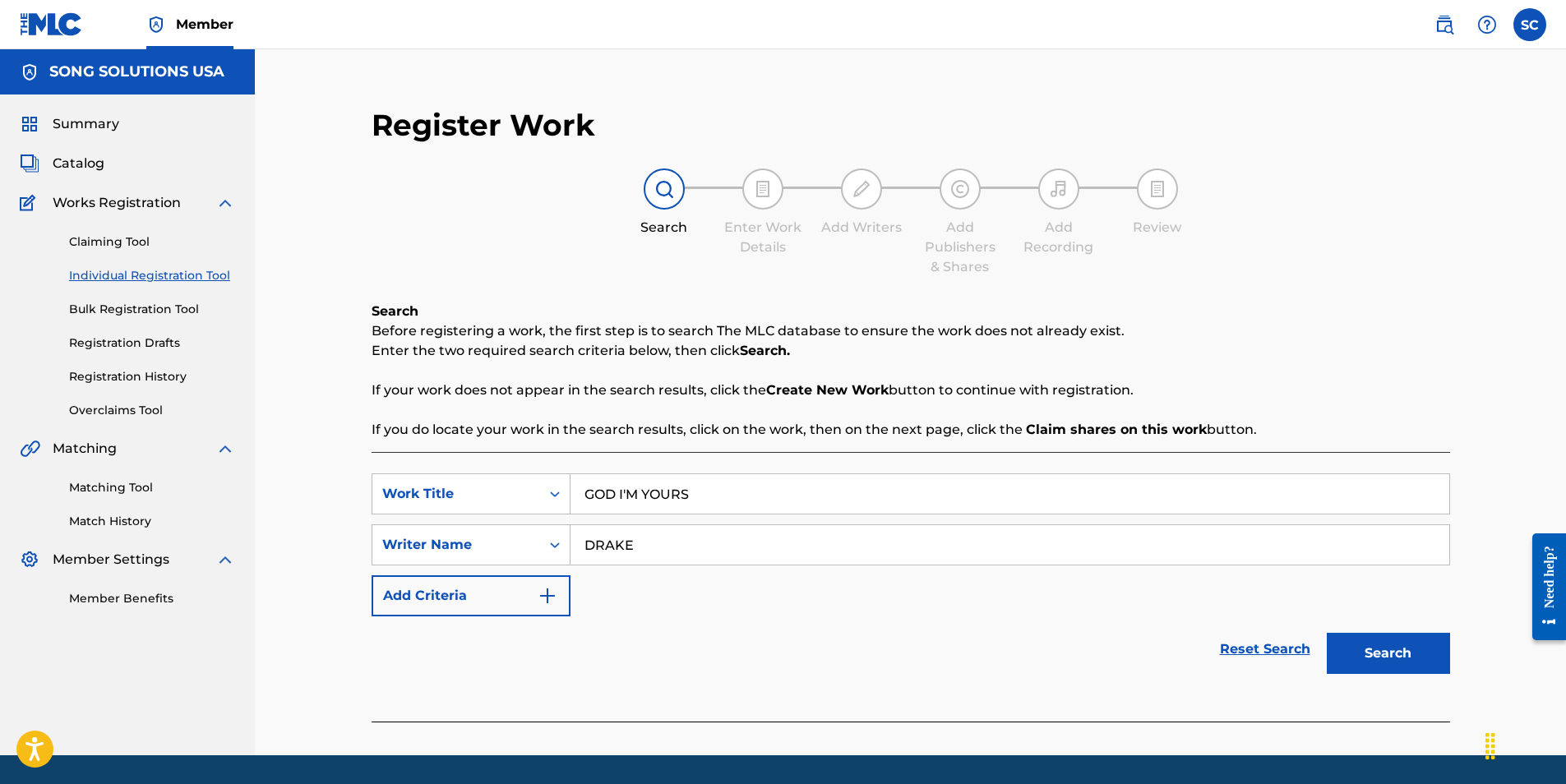 type on "DRAKE" 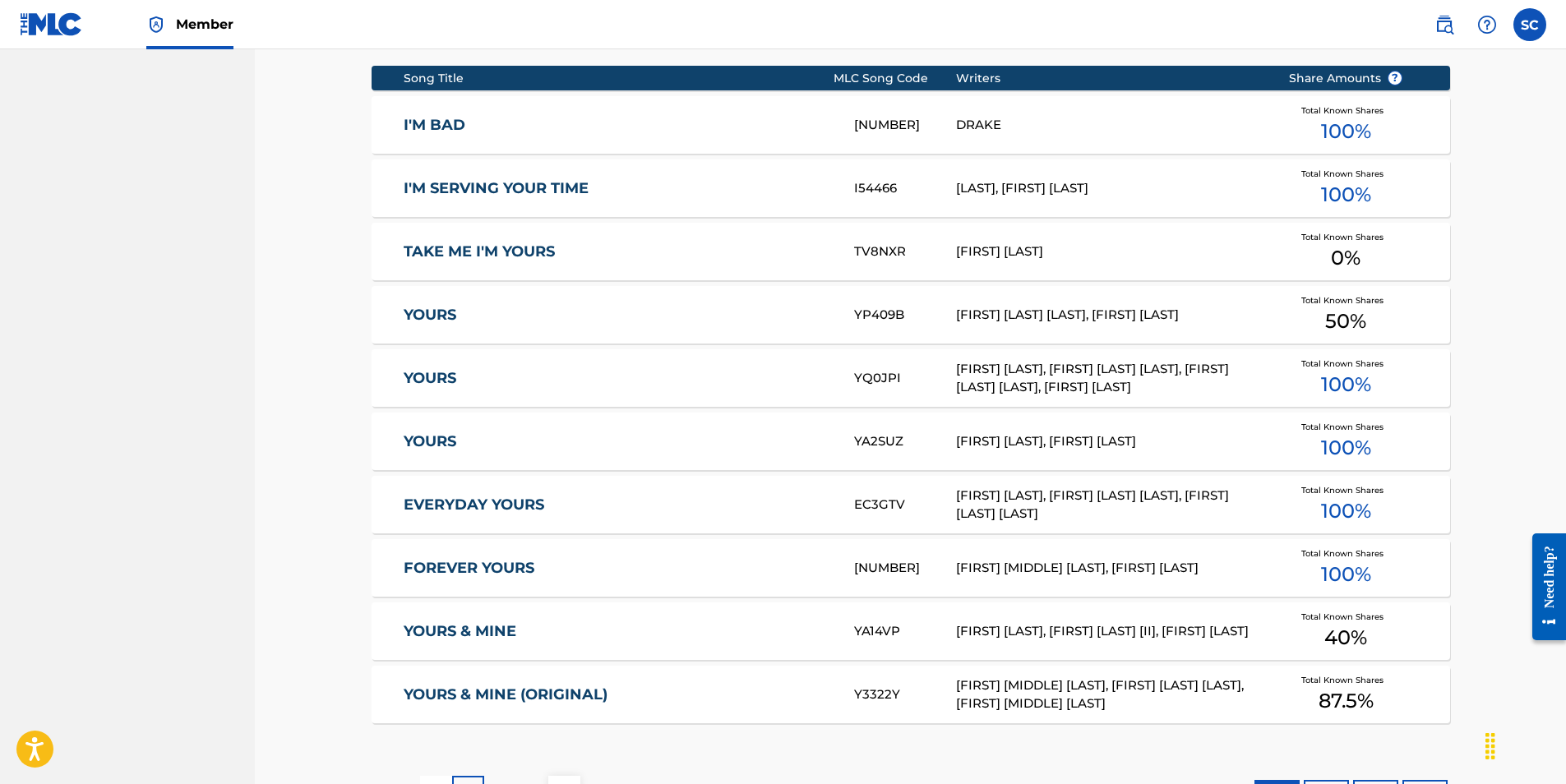 scroll, scrollTop: 904, scrollLeft: 0, axis: vertical 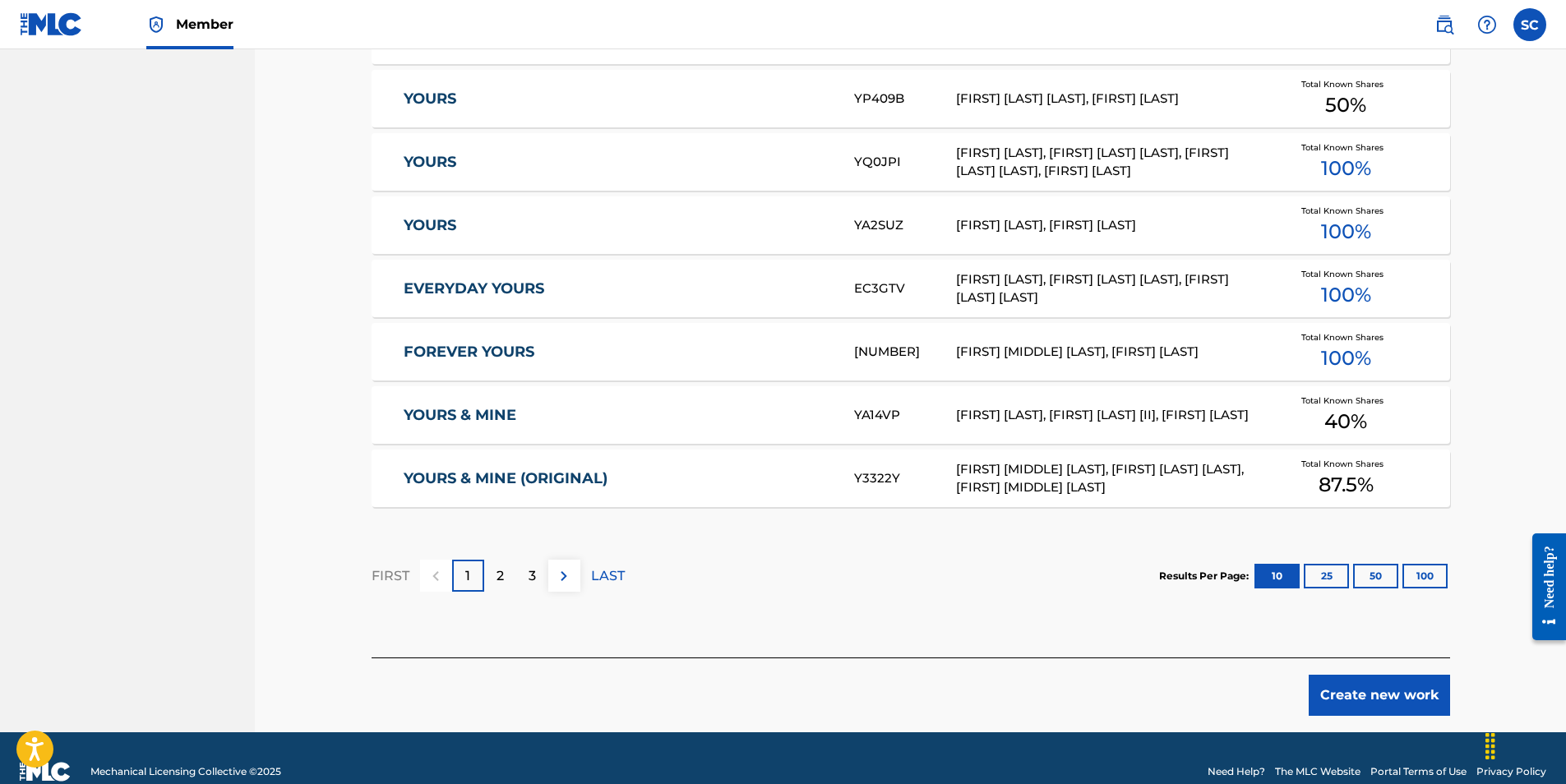 click on "Create new work" at bounding box center [1379, 695] 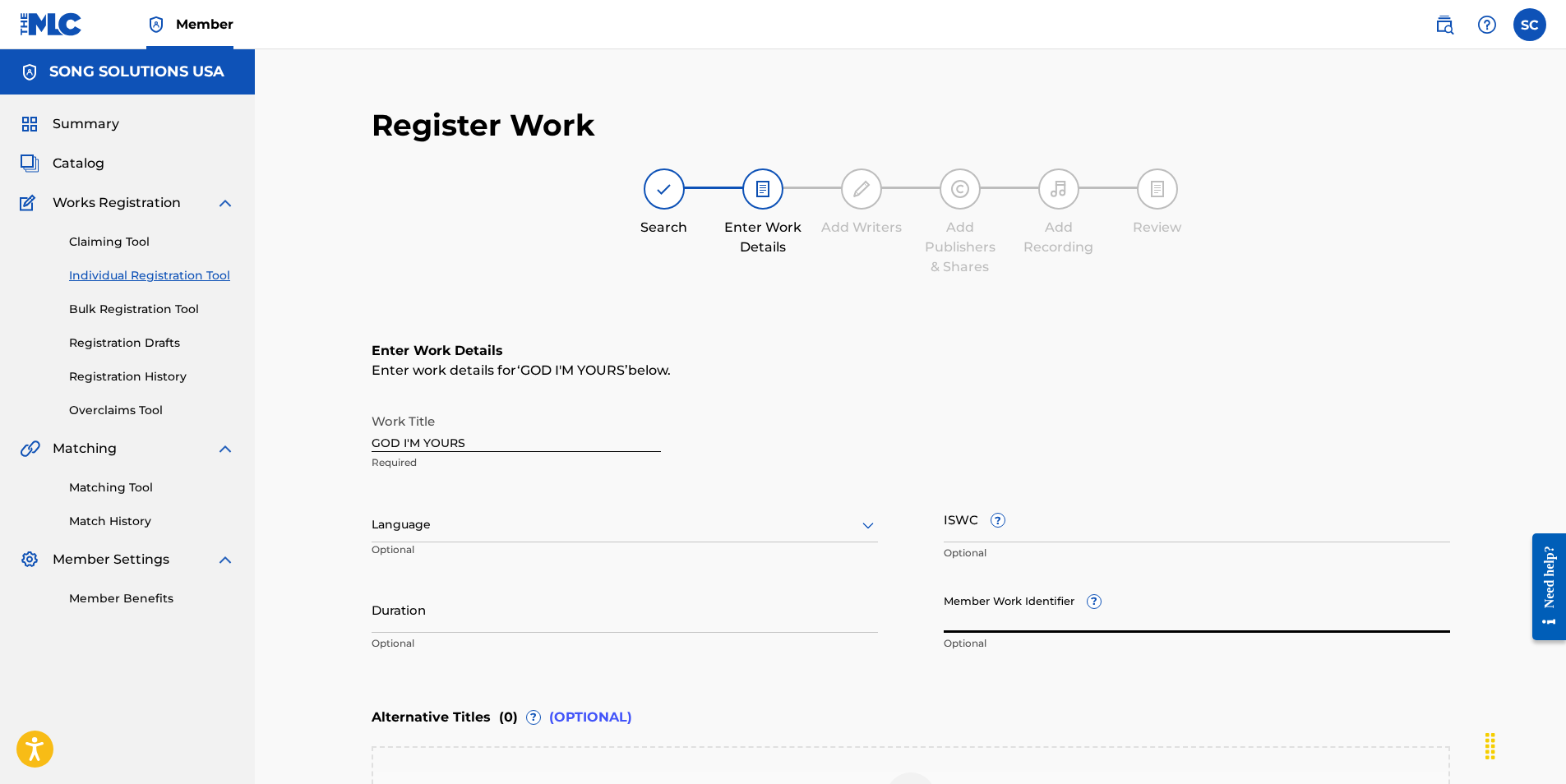 click on "Member Work Identifier   ?" at bounding box center [1197, 609] 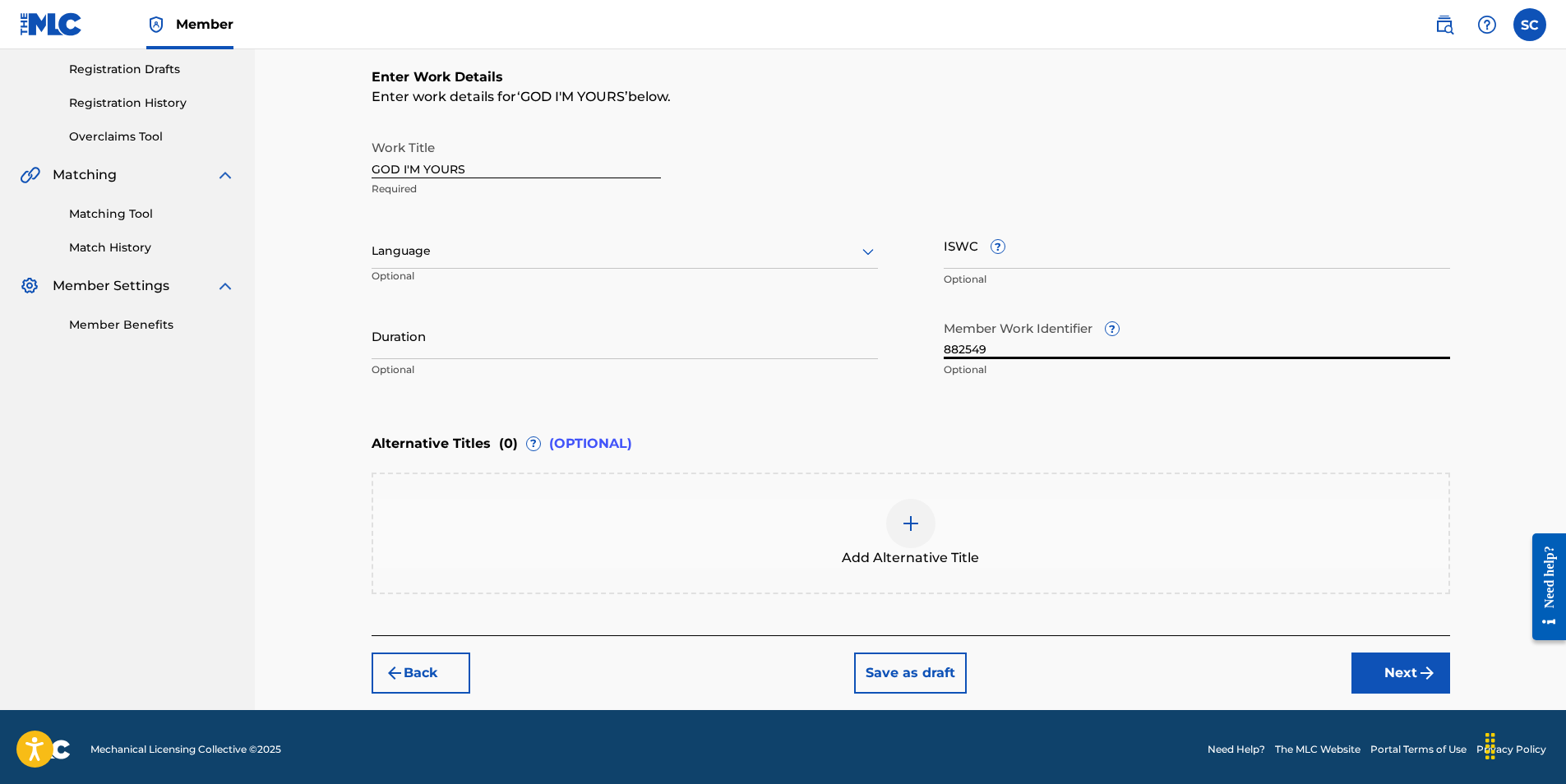 scroll, scrollTop: 279, scrollLeft: 0, axis: vertical 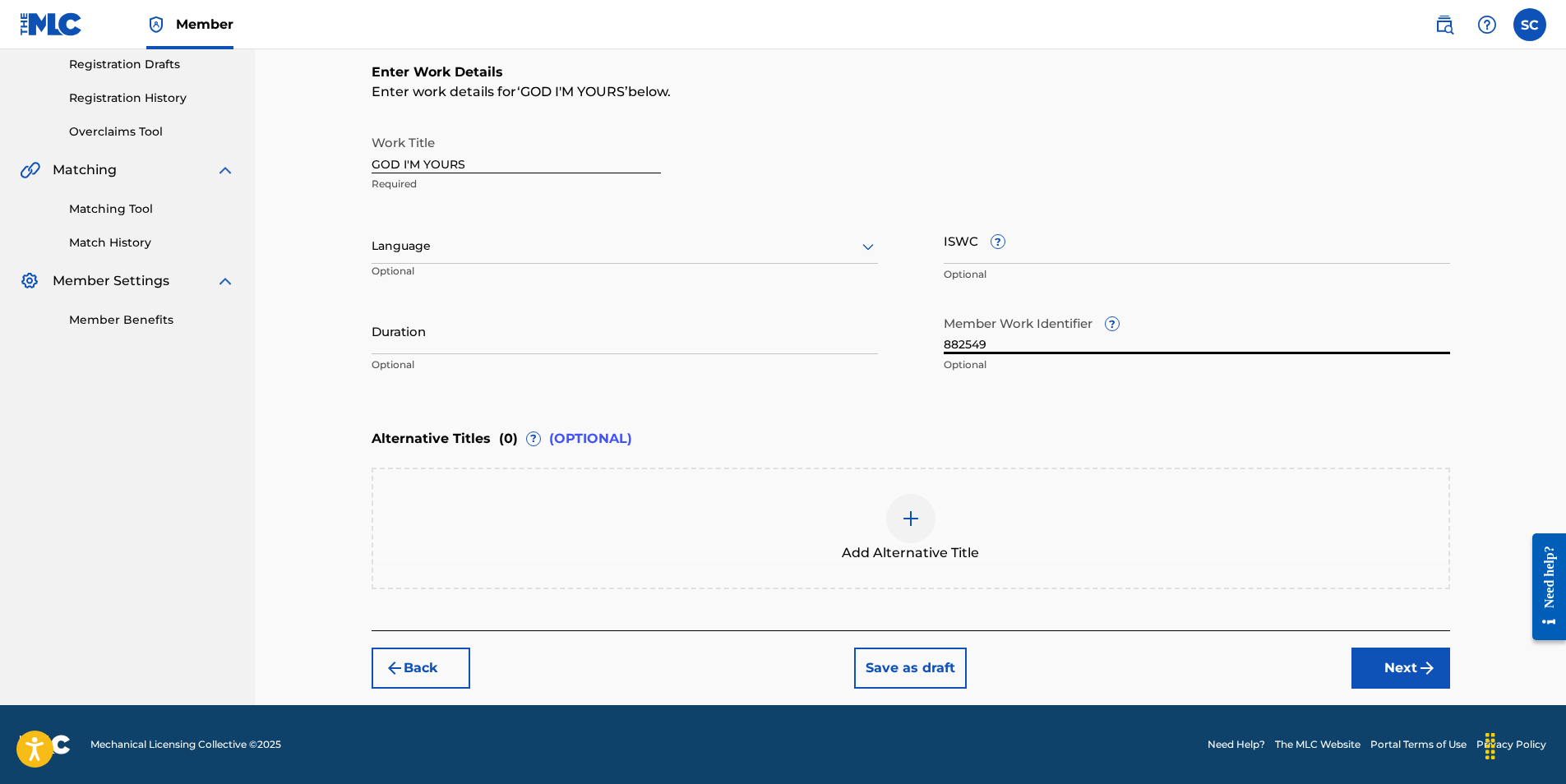 type on "882549" 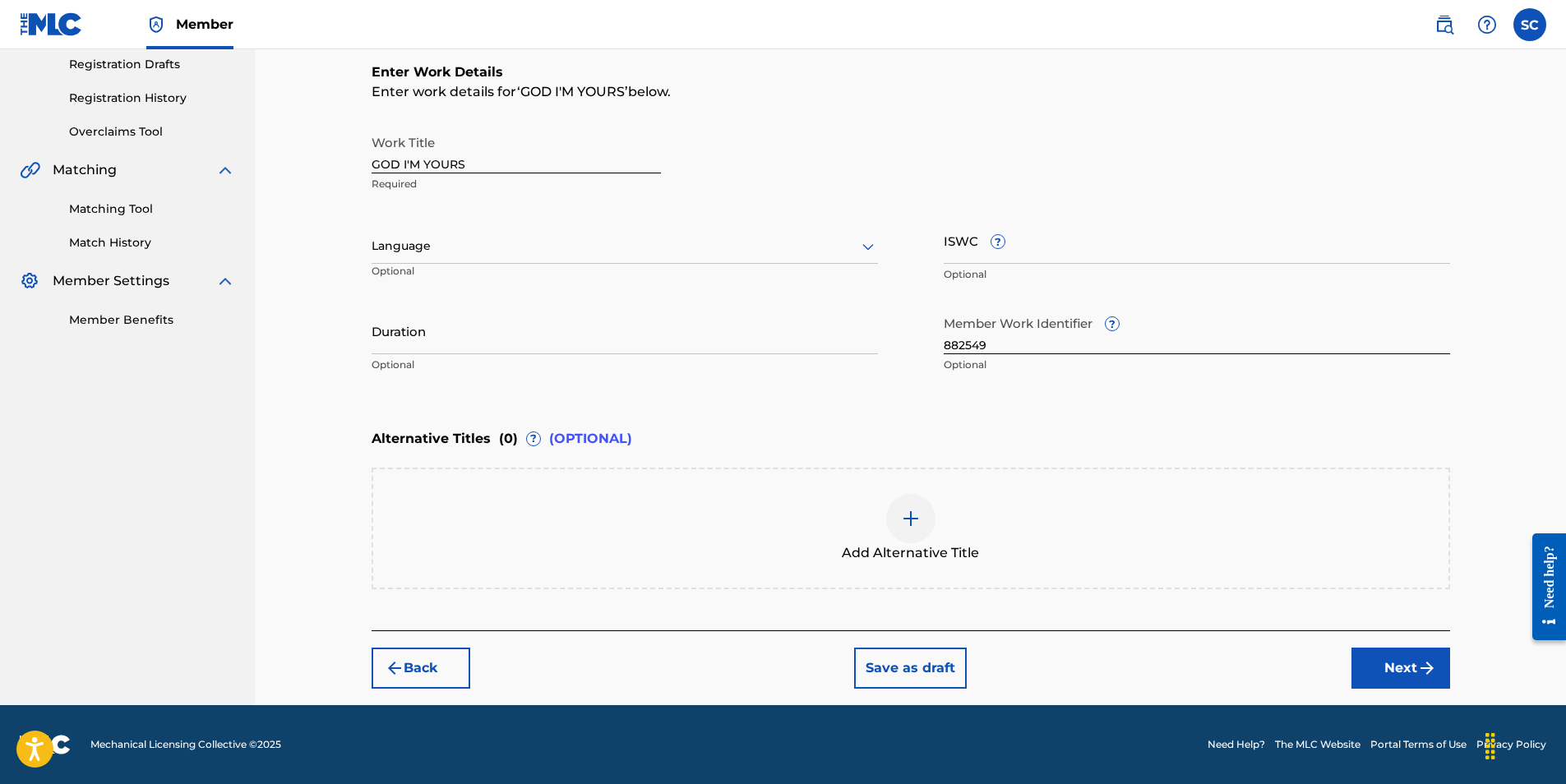 click on "Next" at bounding box center [1401, 668] 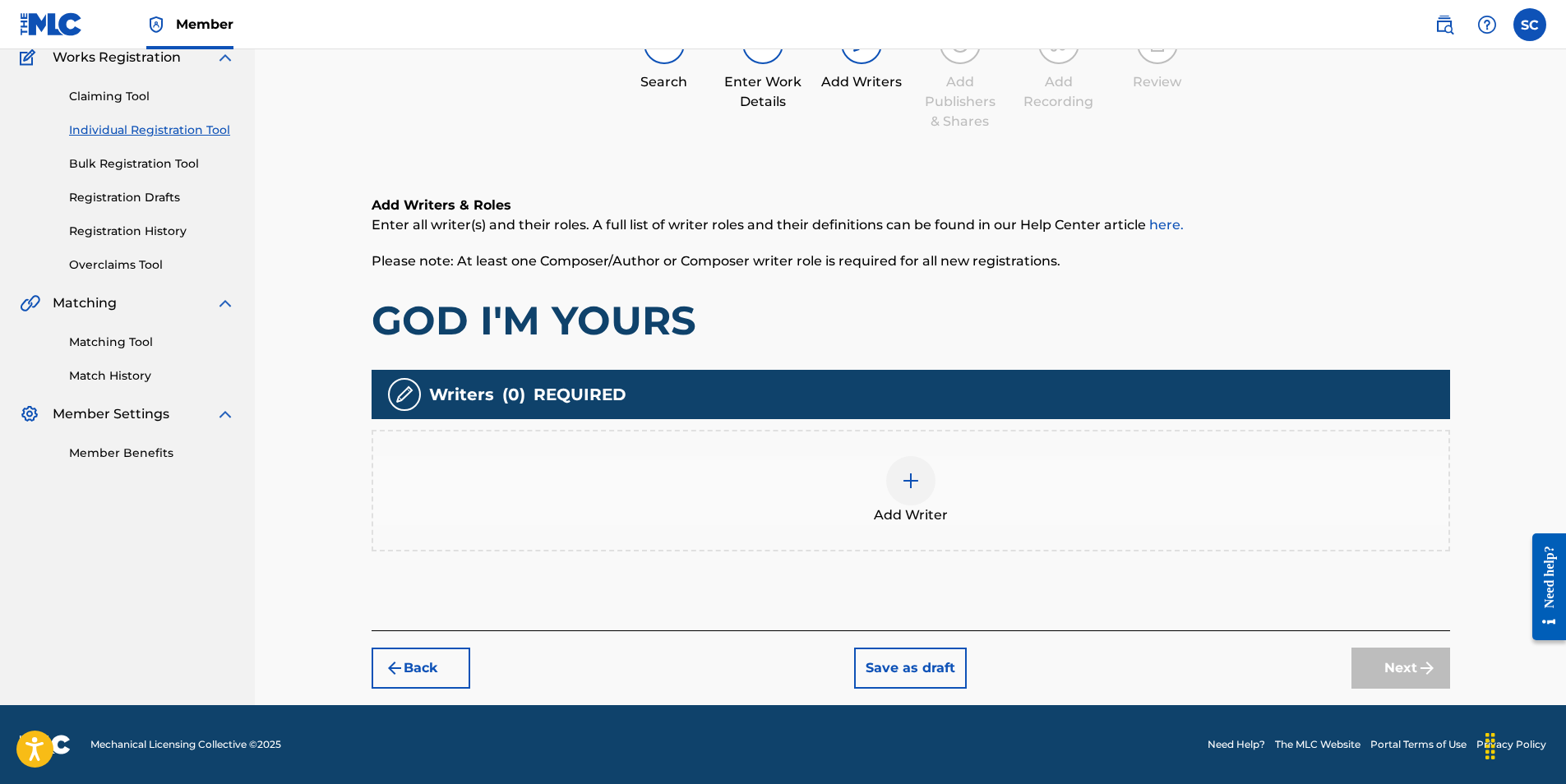 scroll, scrollTop: 74, scrollLeft: 0, axis: vertical 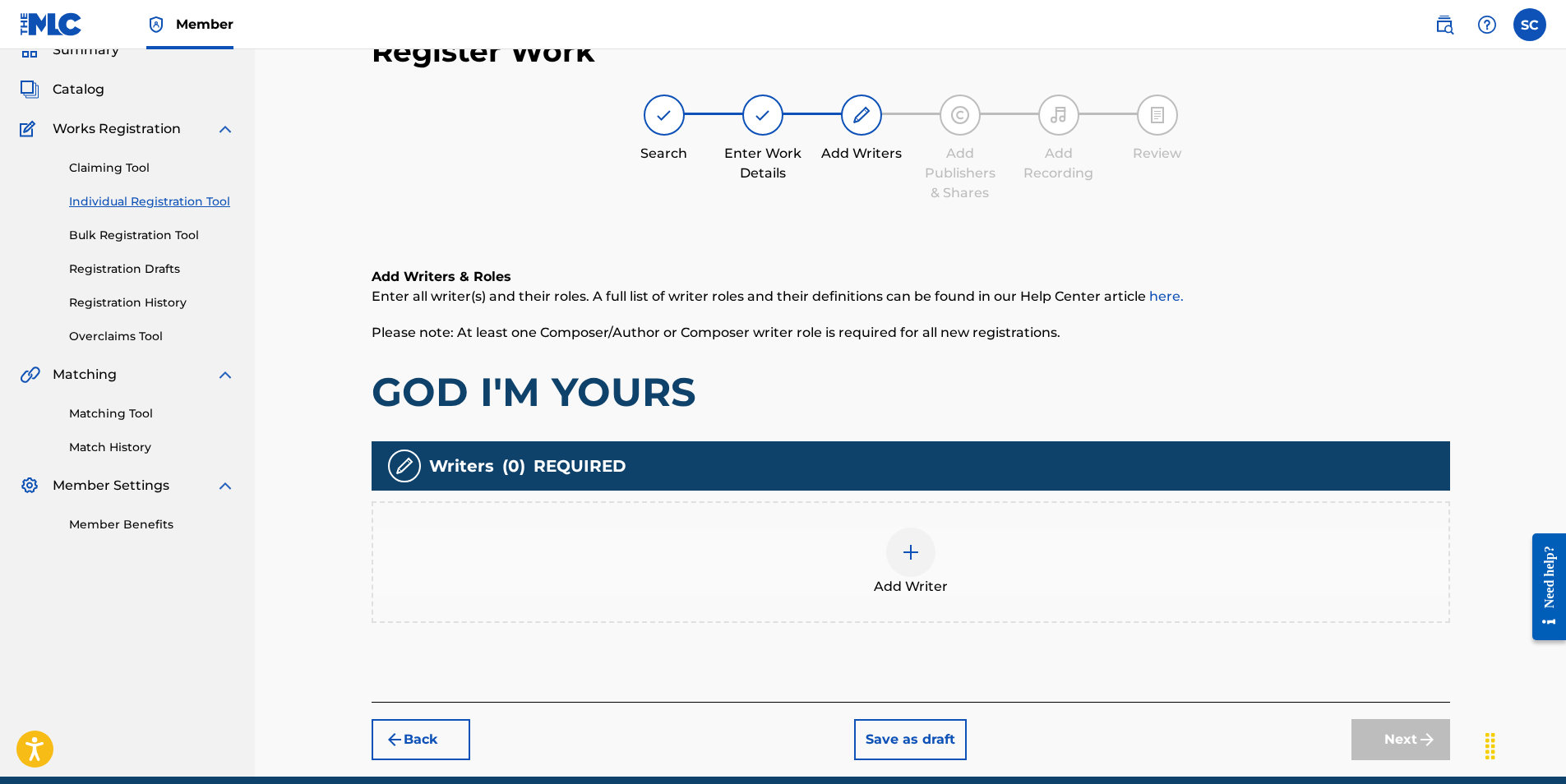 click at bounding box center [911, 552] 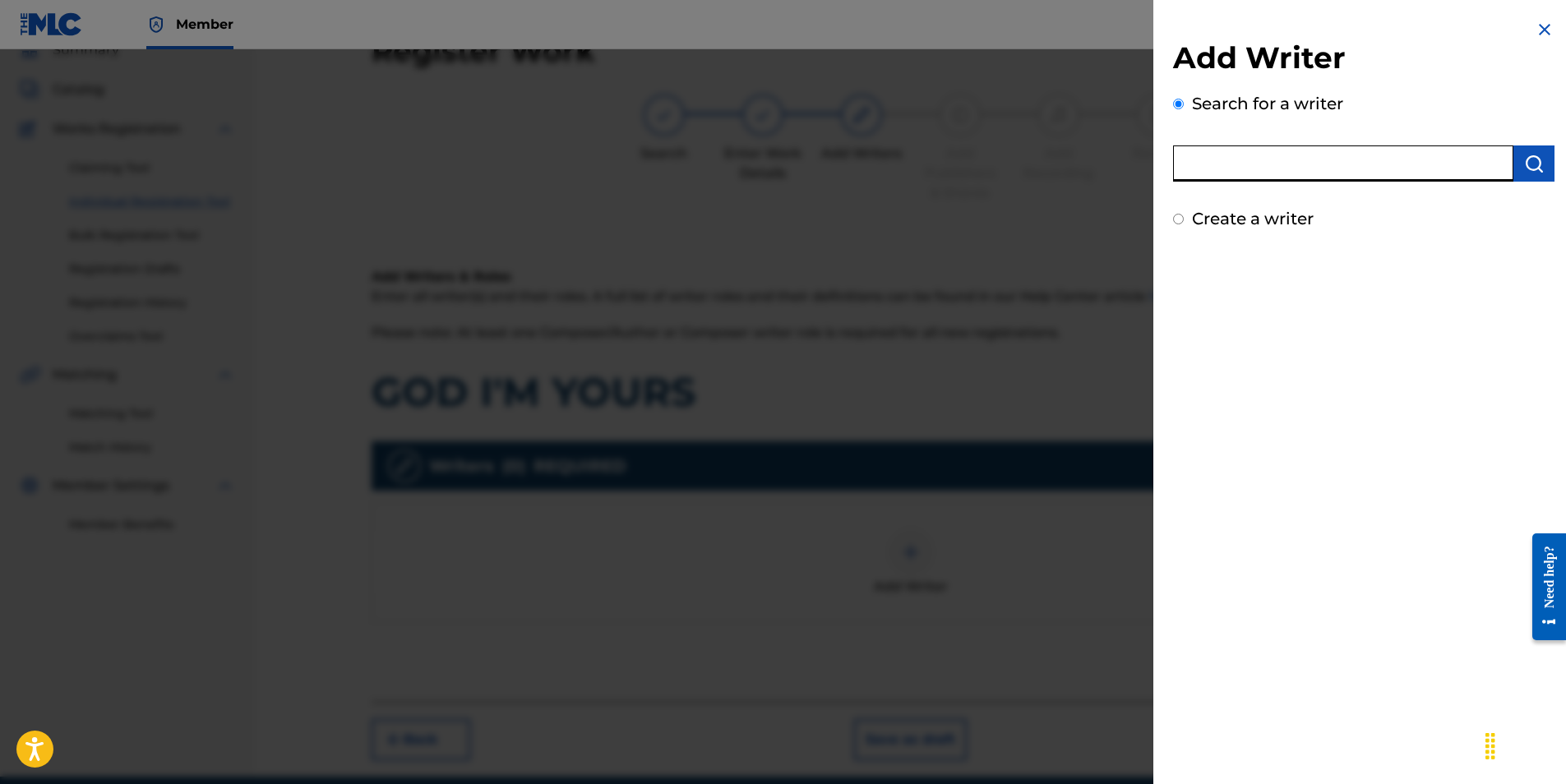 click at bounding box center [1343, 164] 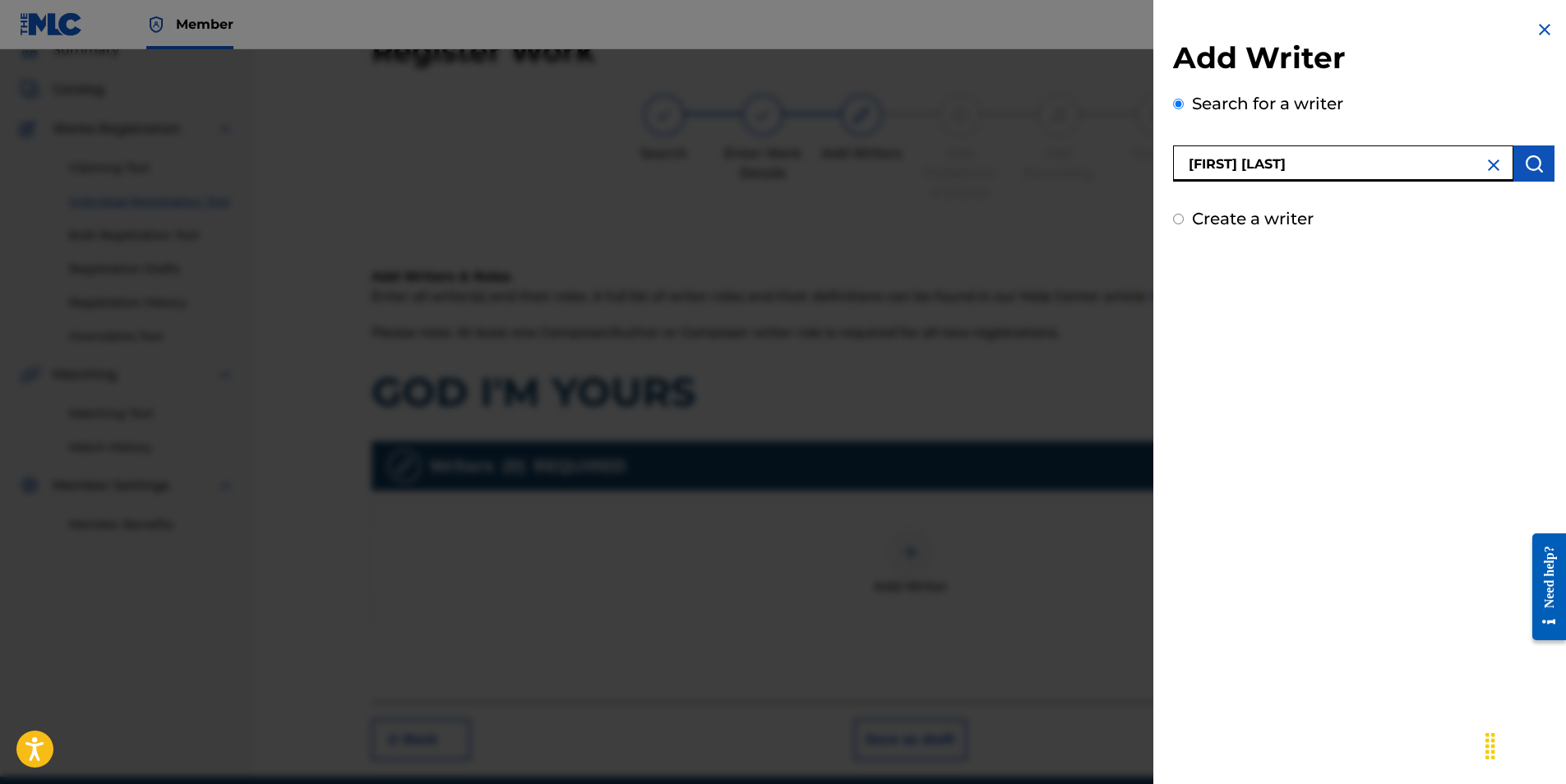 type on "[FIRST] [LAST]" 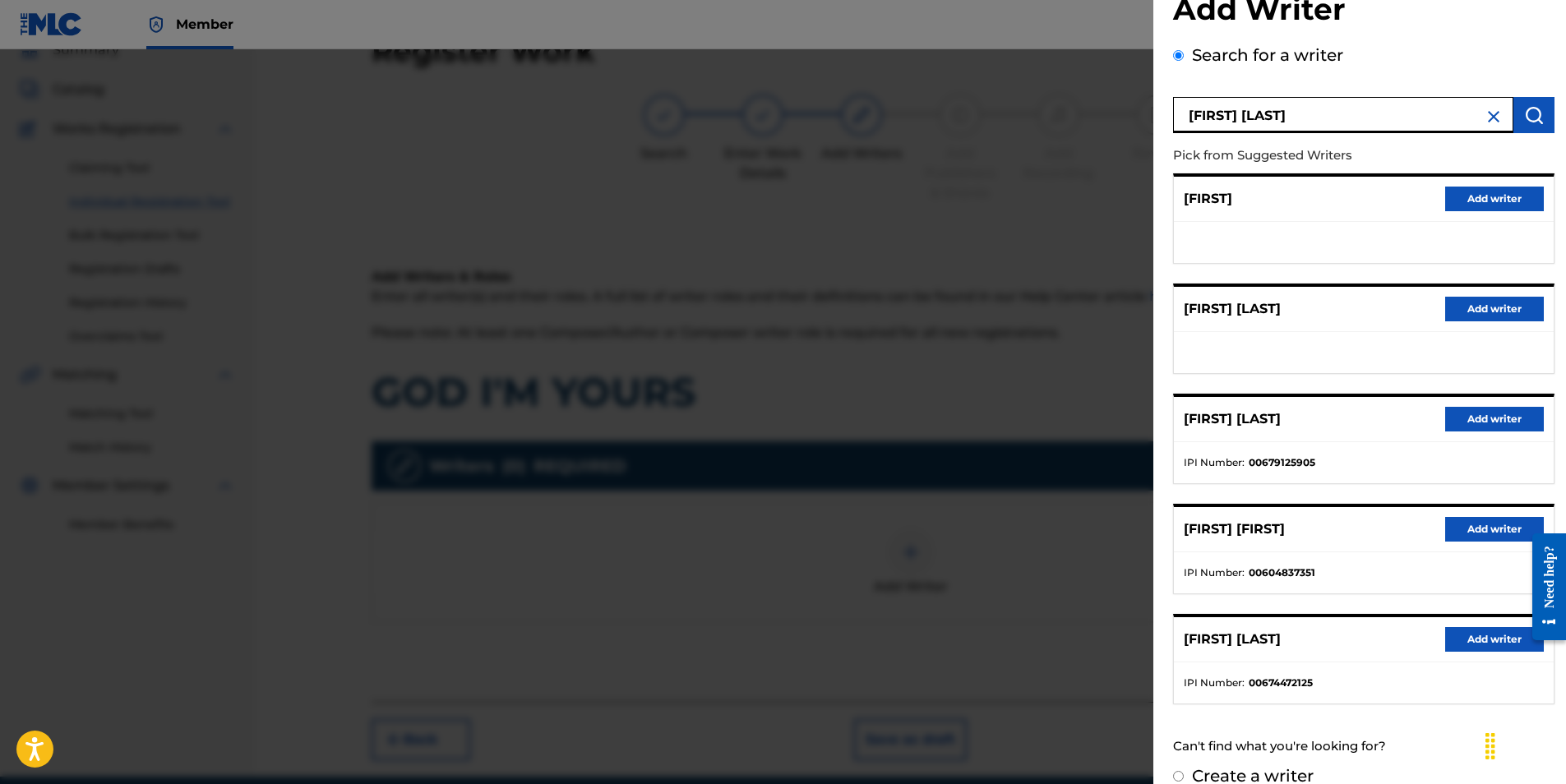 scroll, scrollTop: 72, scrollLeft: 0, axis: vertical 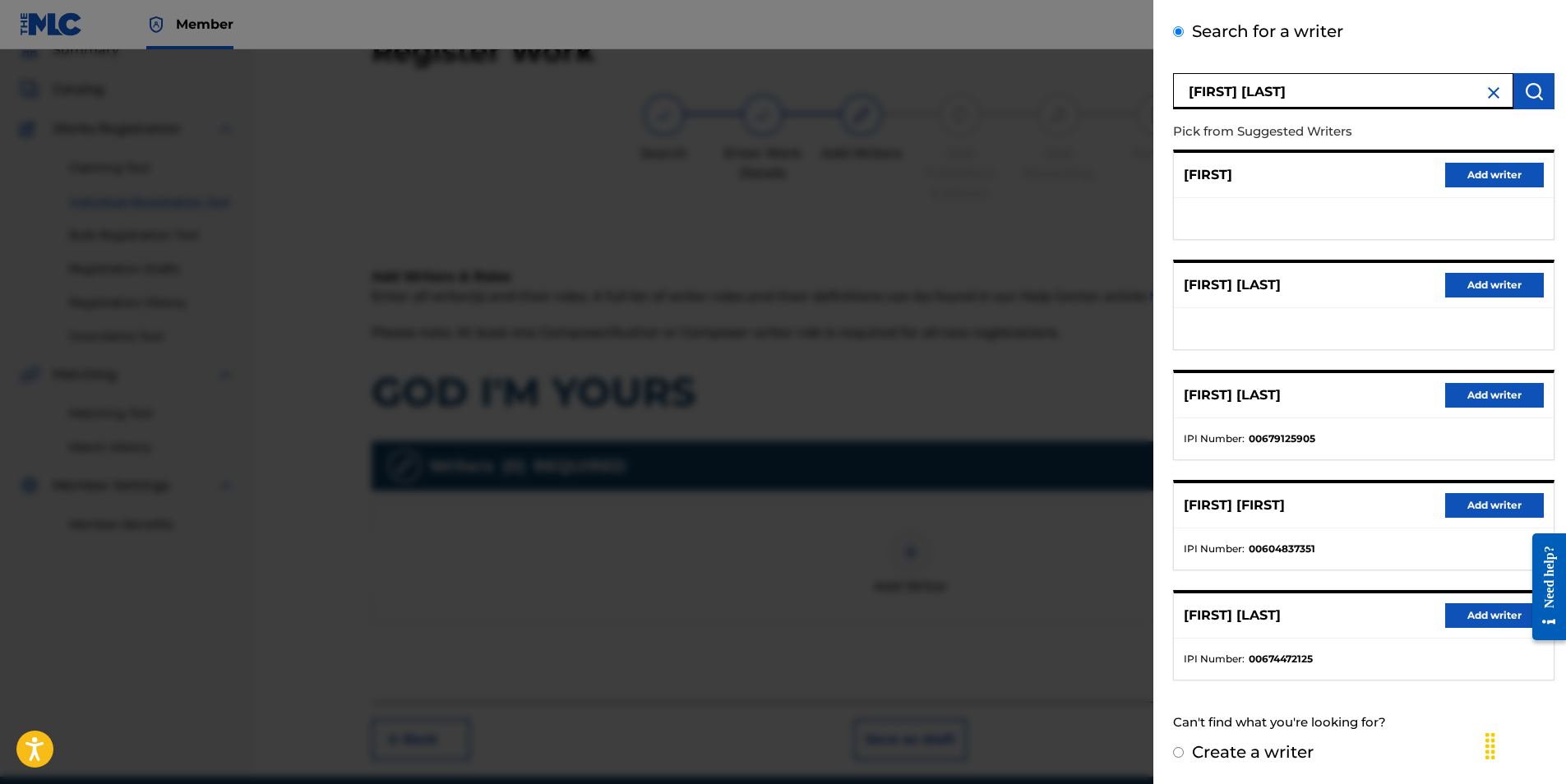 click on "Add writer" at bounding box center [1494, 616] 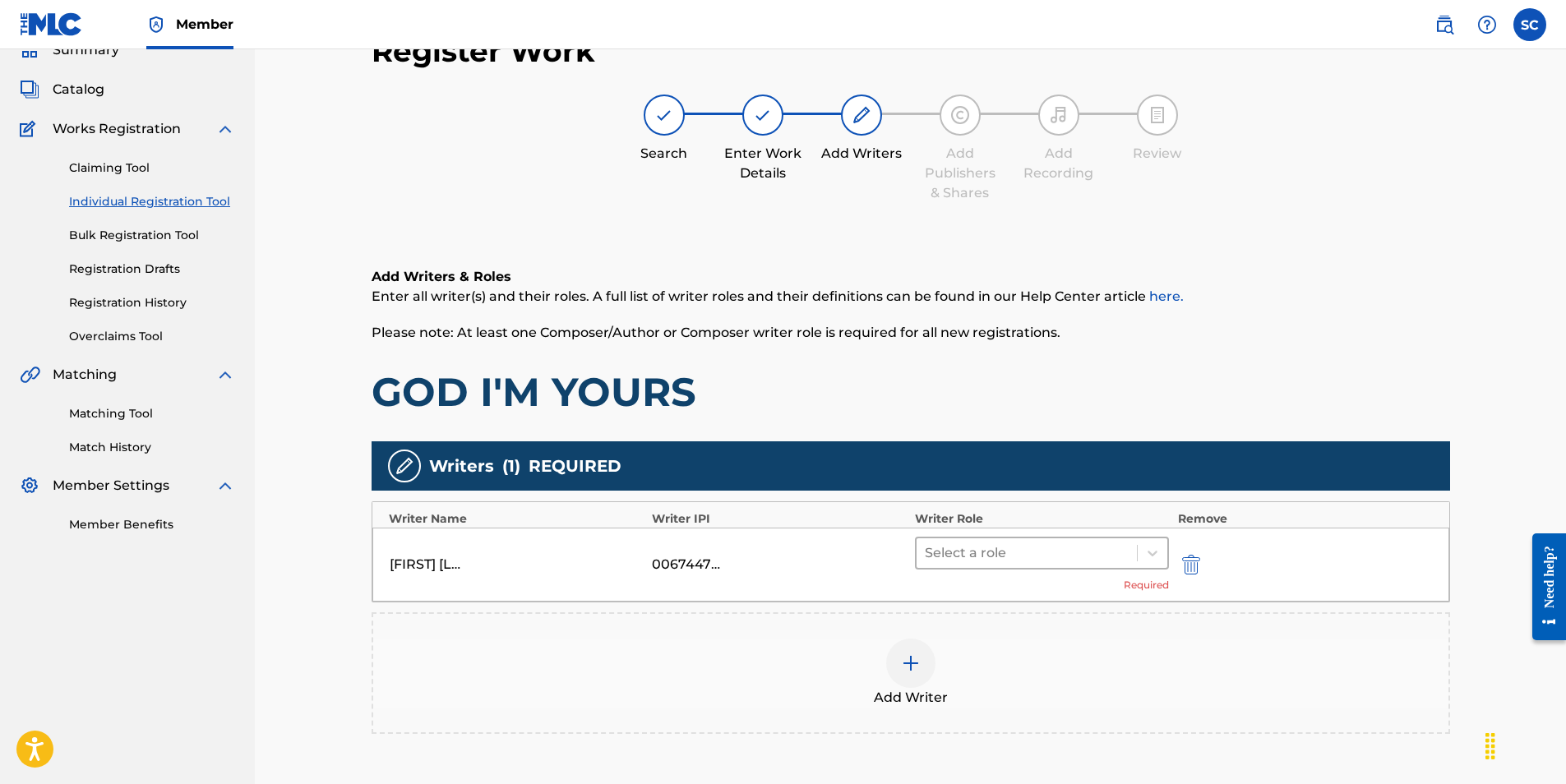 click at bounding box center [1027, 553] 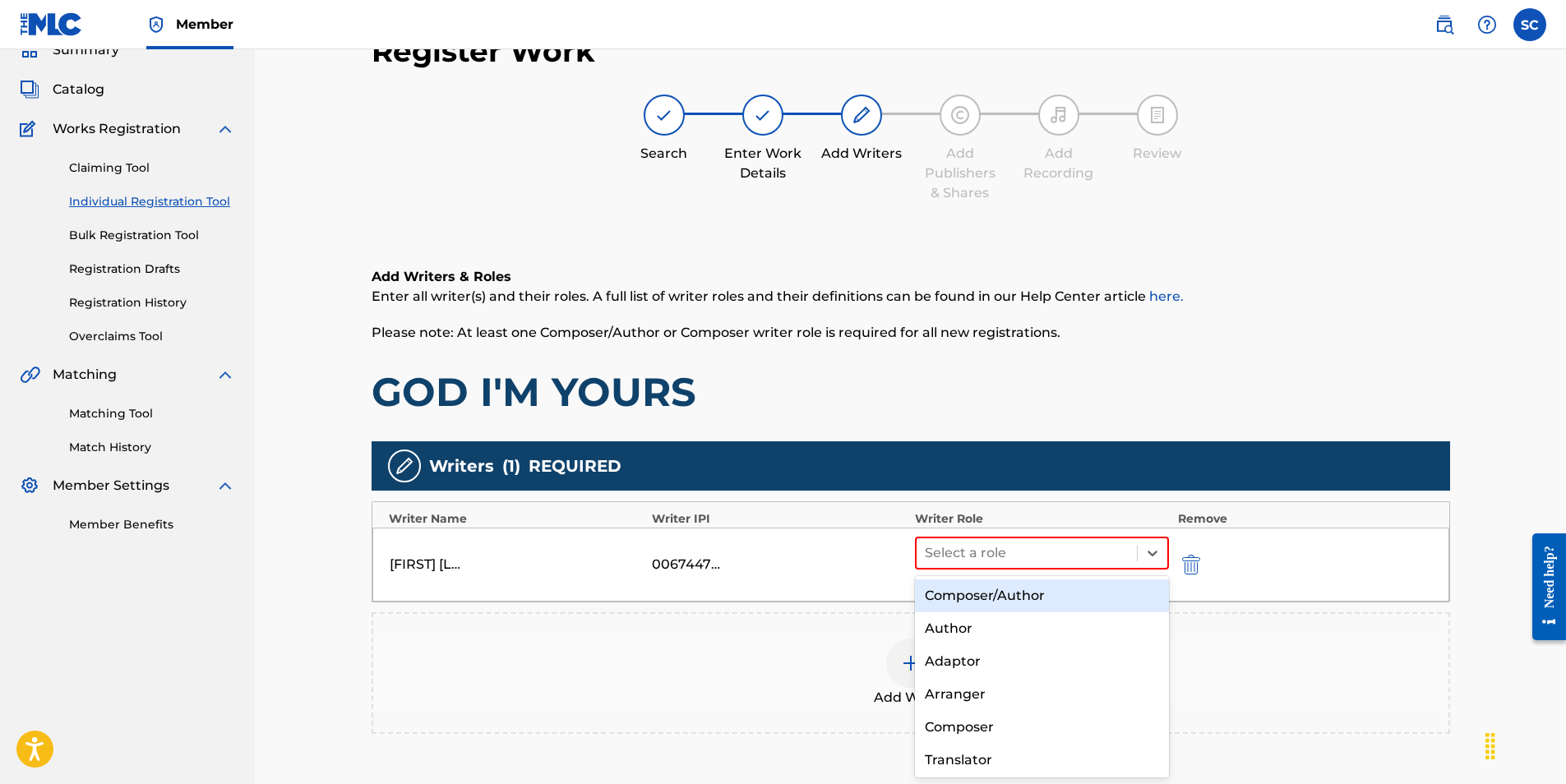 click on "Composer/Author" at bounding box center (1042, 596) 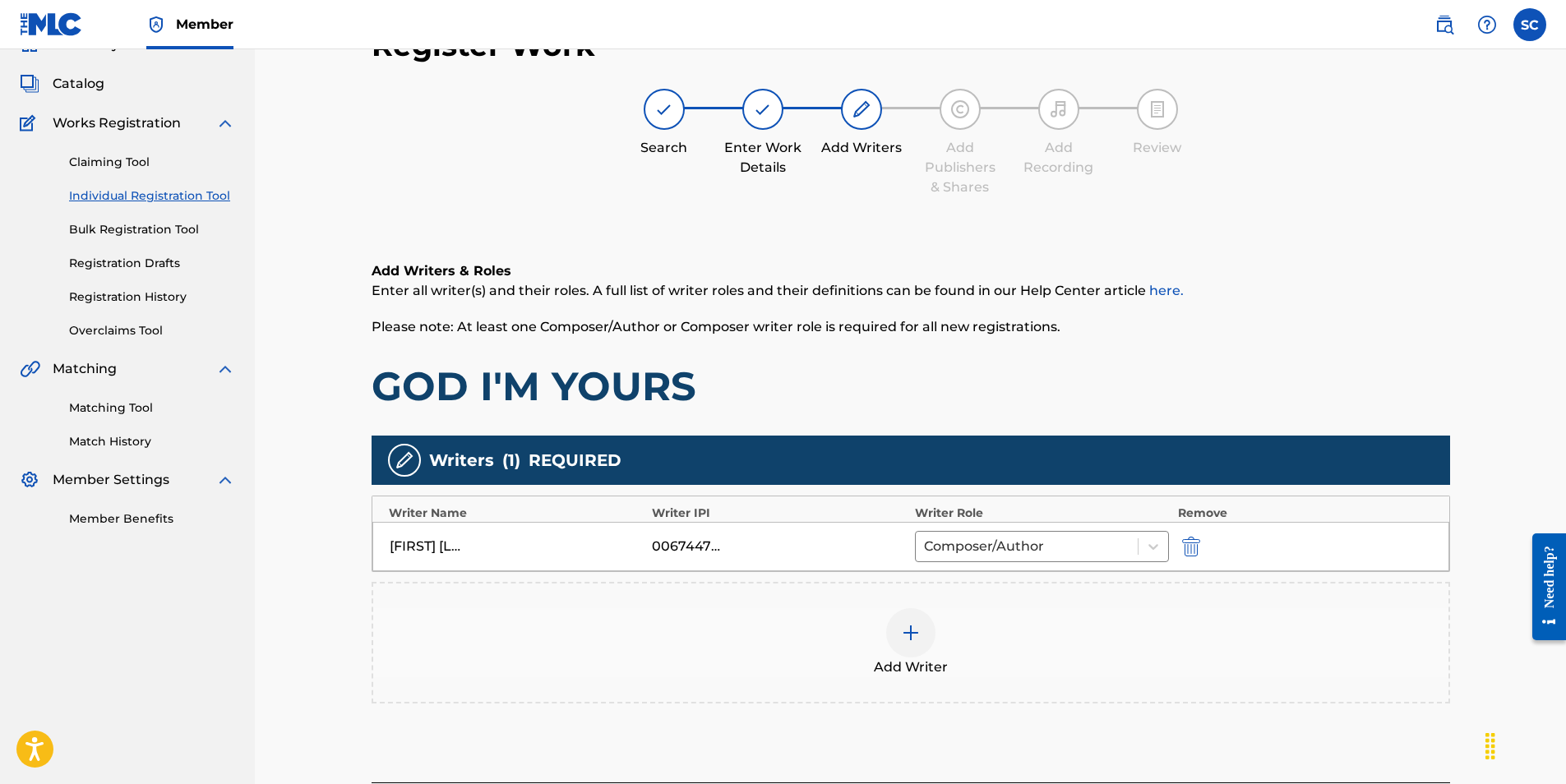 scroll, scrollTop: 232, scrollLeft: 0, axis: vertical 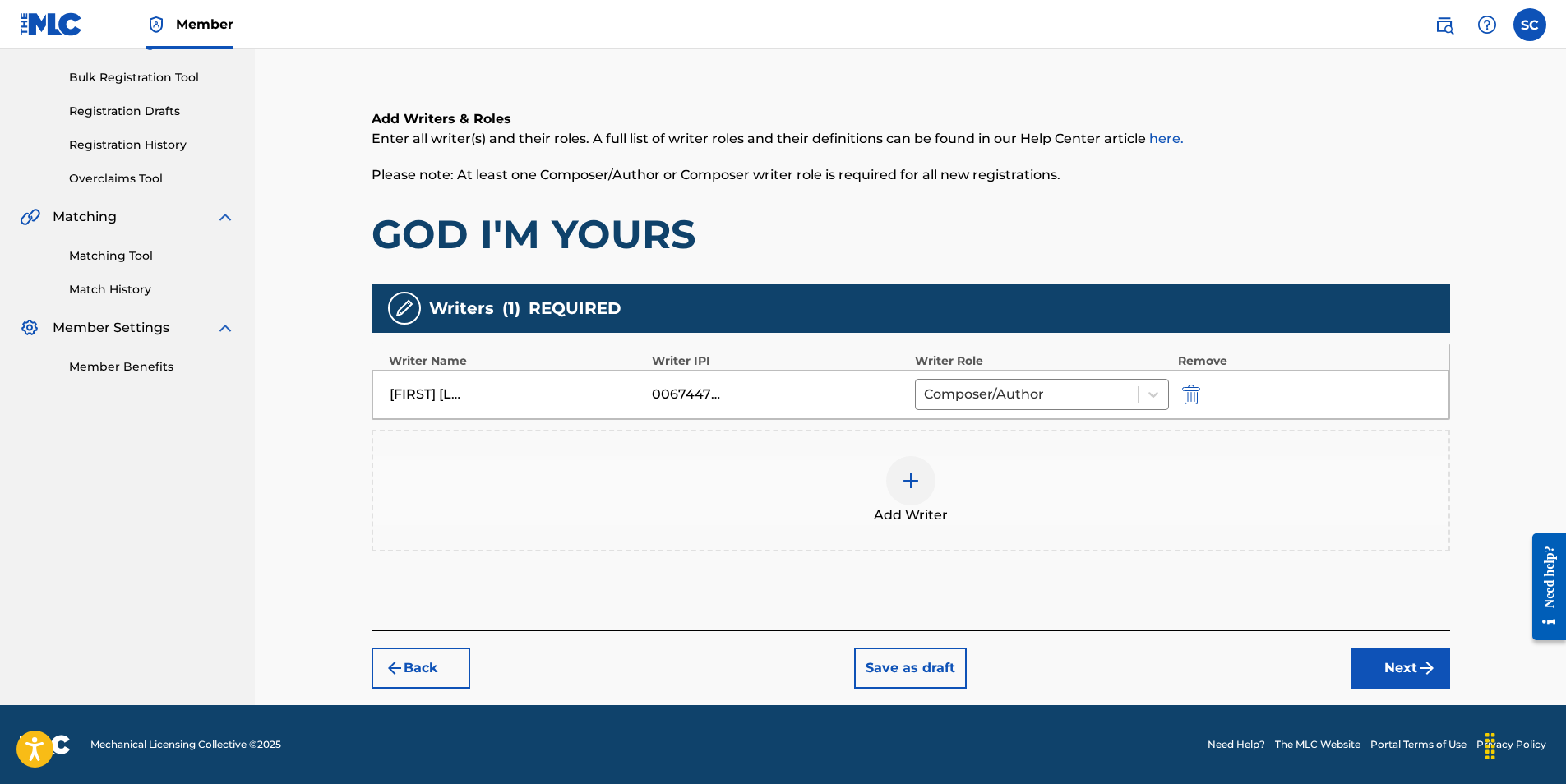 click on "Next" at bounding box center (1401, 668) 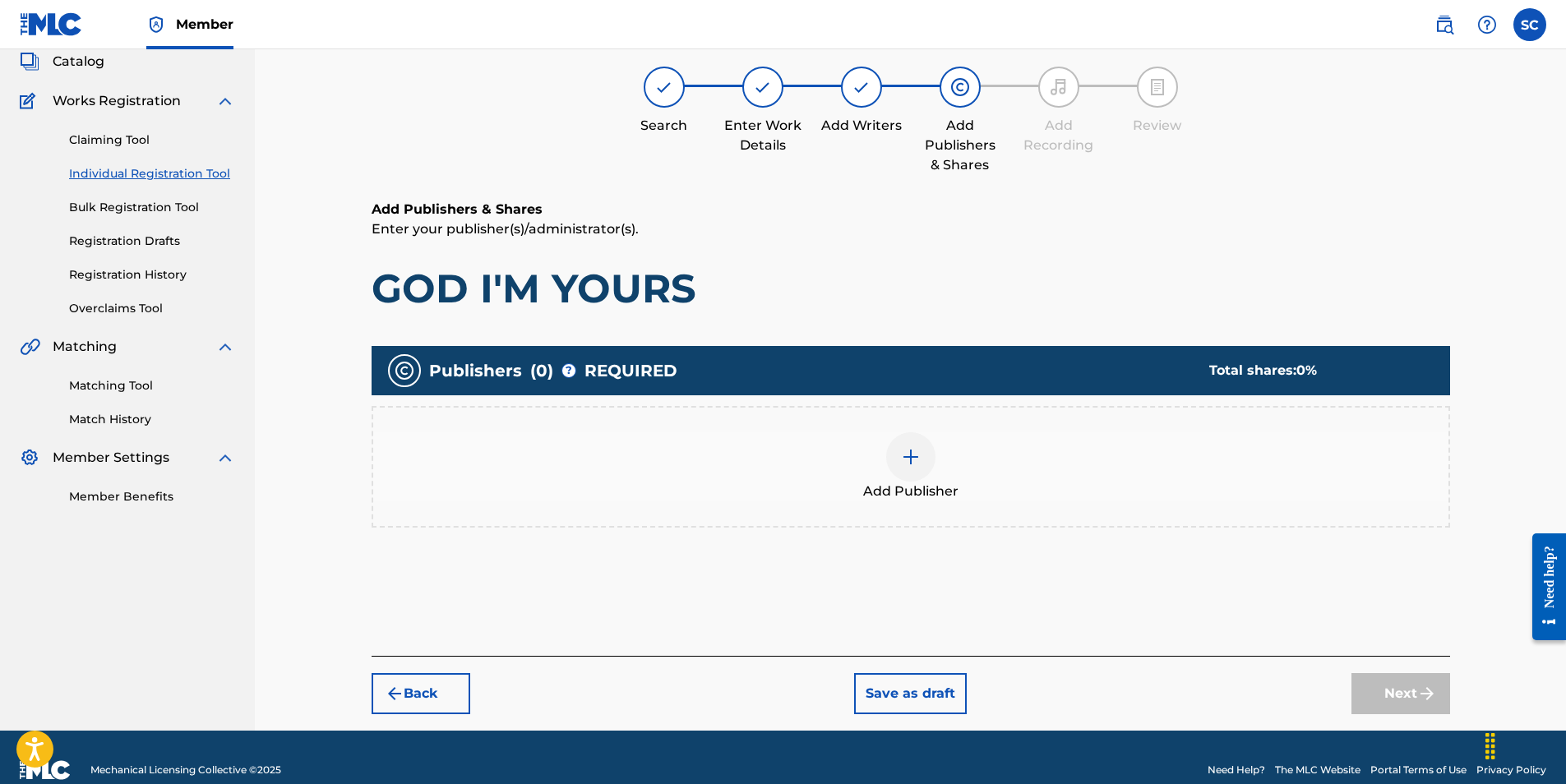 scroll, scrollTop: 127, scrollLeft: 0, axis: vertical 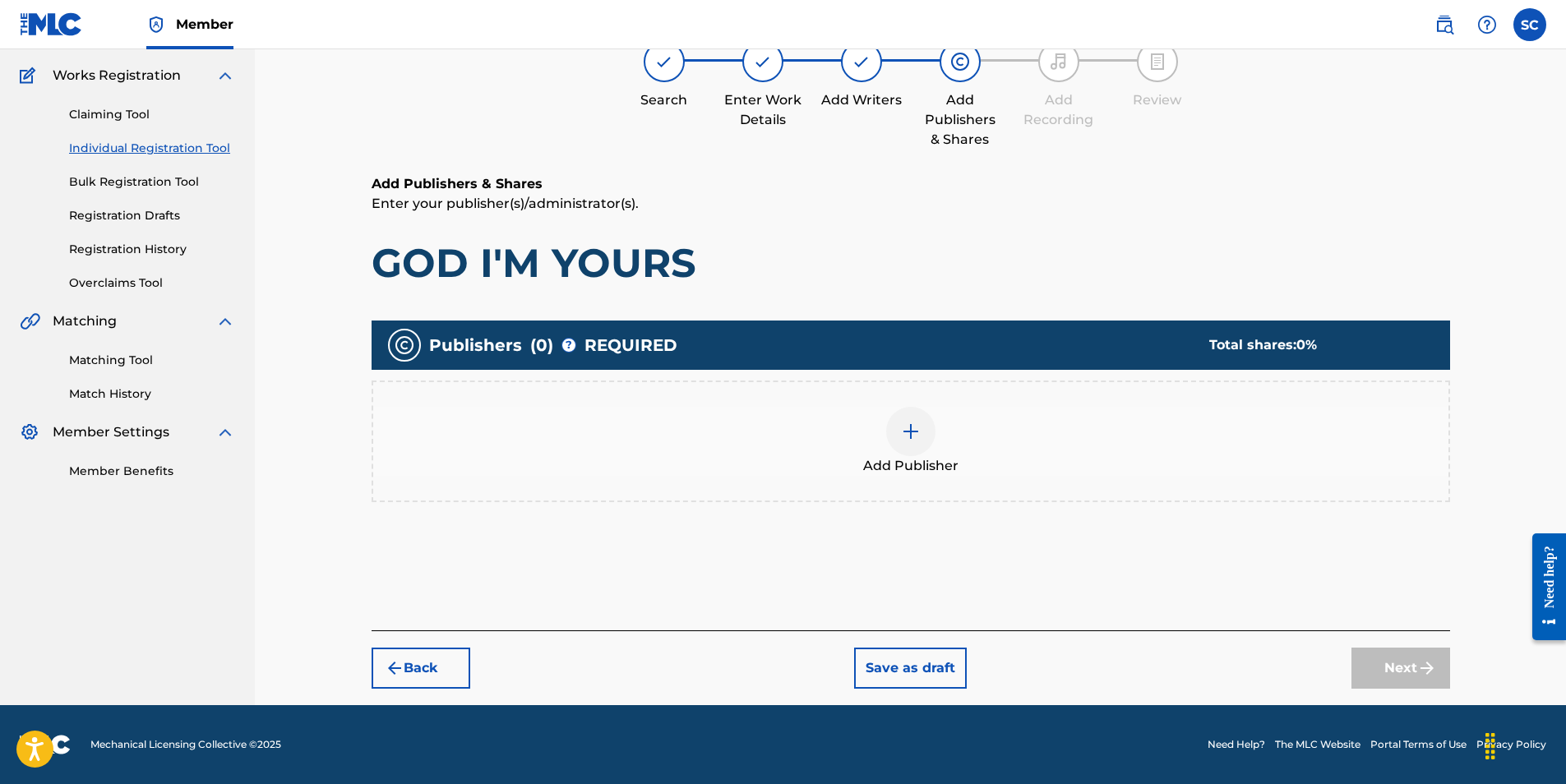 click at bounding box center (911, 431) 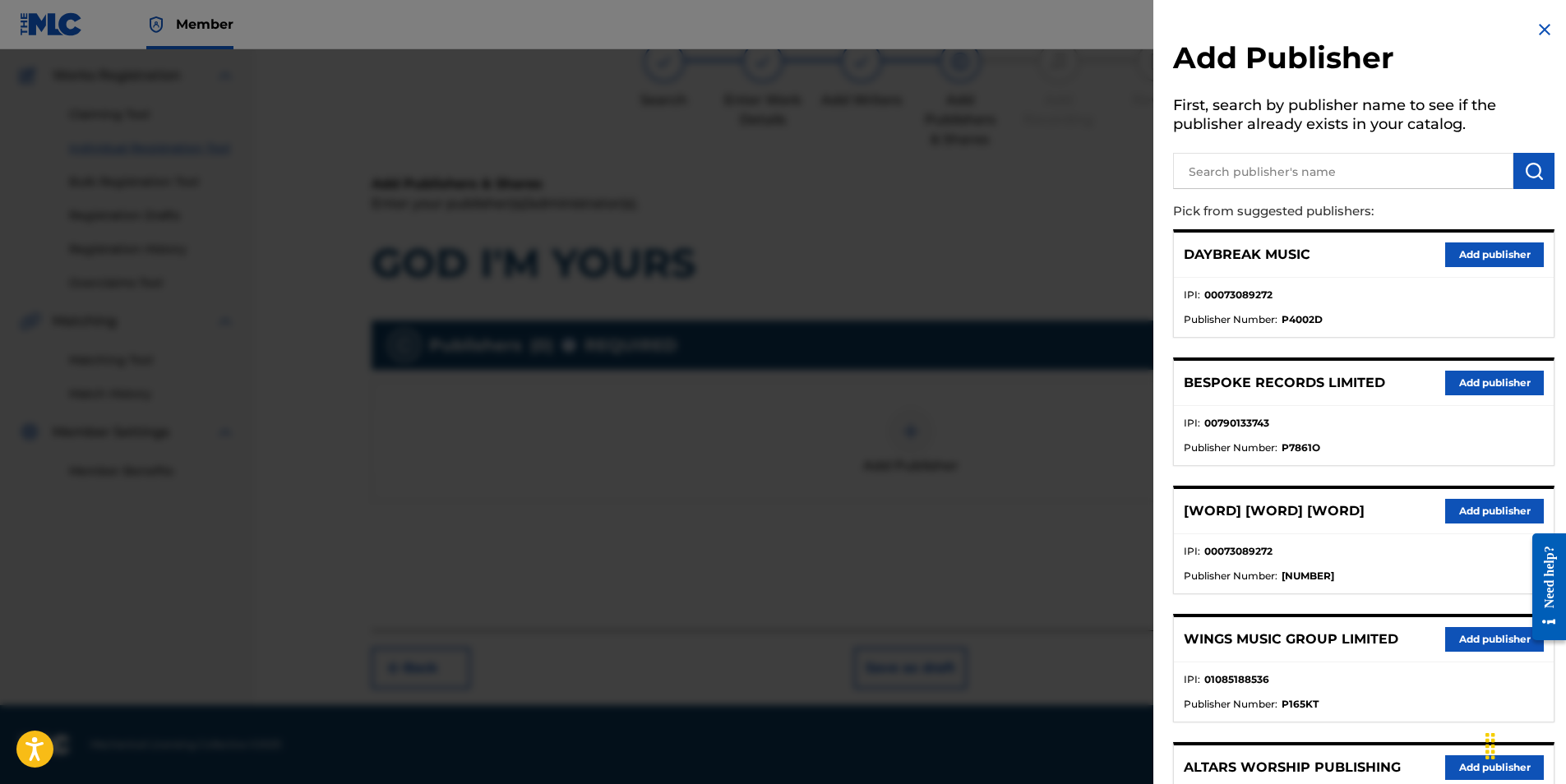 click on "Add publisher" at bounding box center (1494, 511) 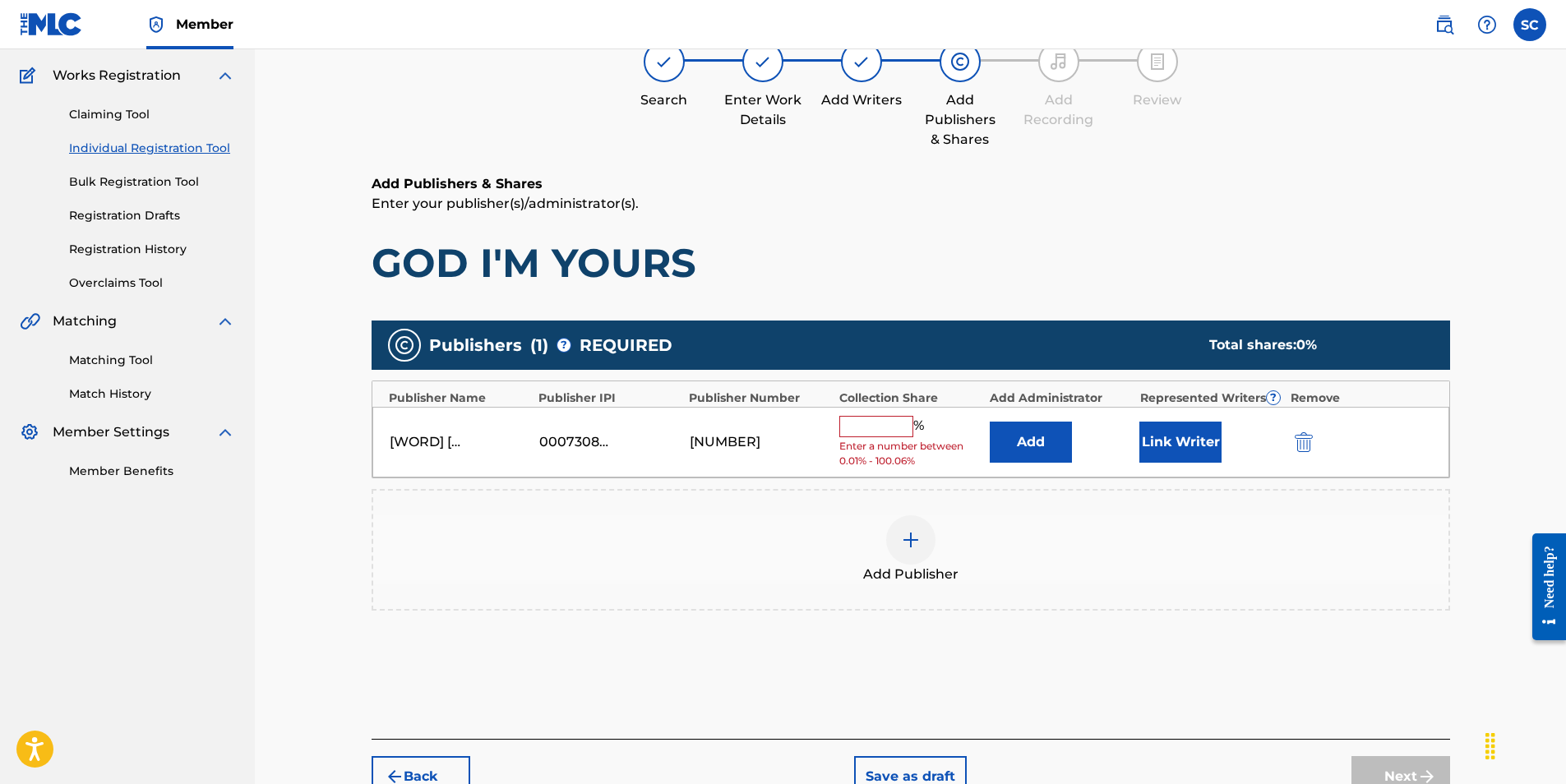 click at bounding box center (876, 427) 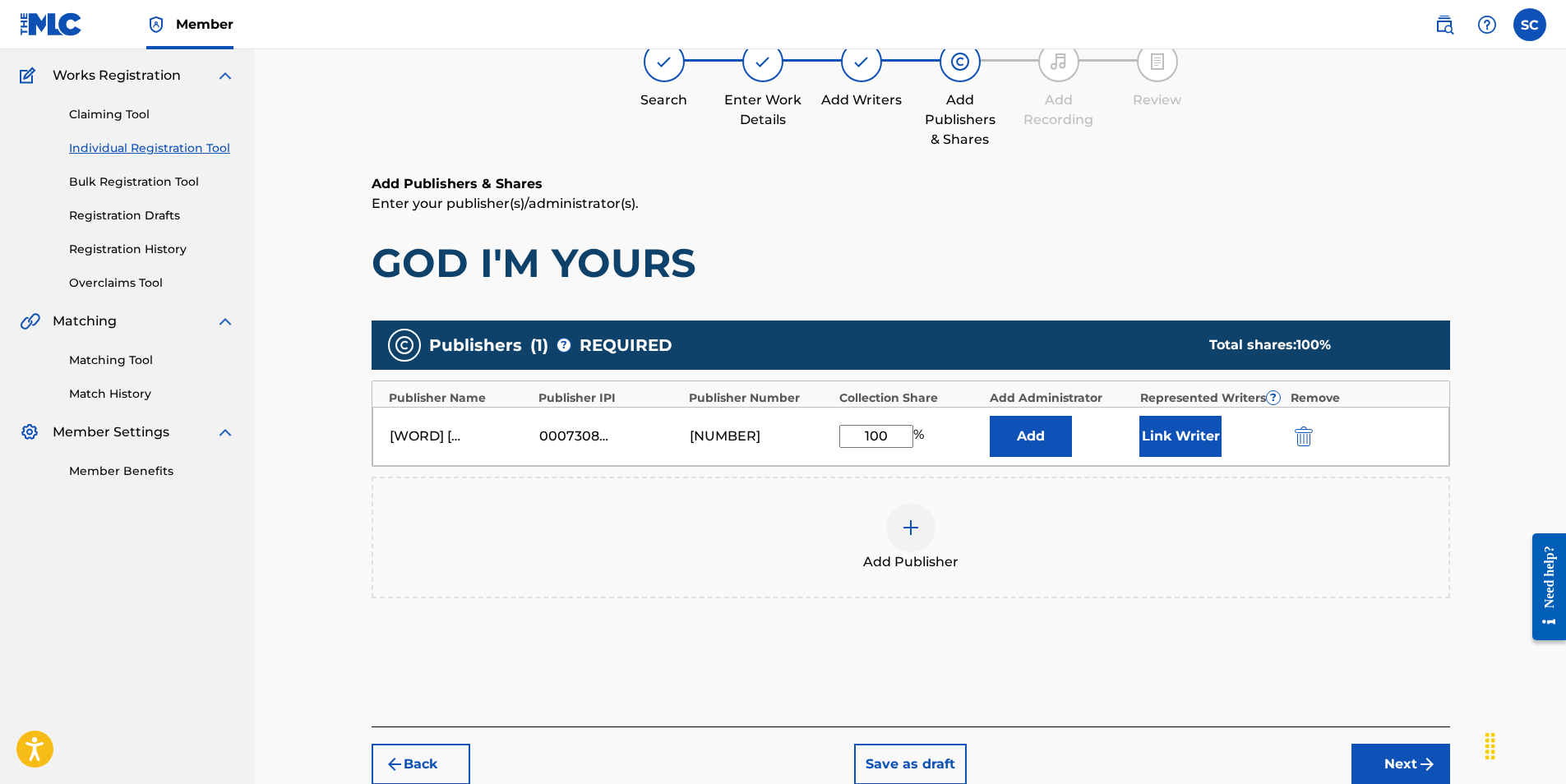 type on "100" 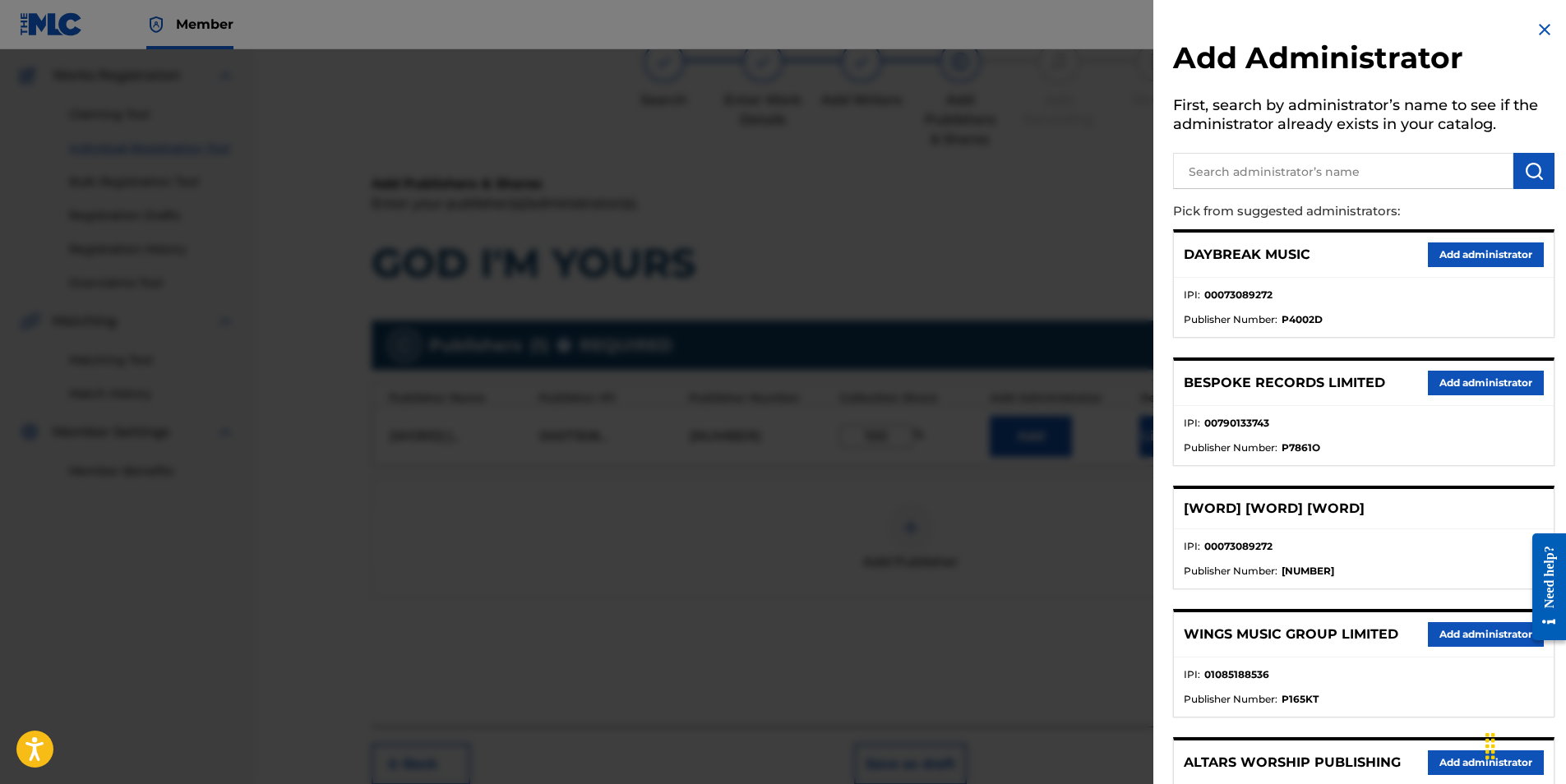 click at bounding box center (1343, 171) 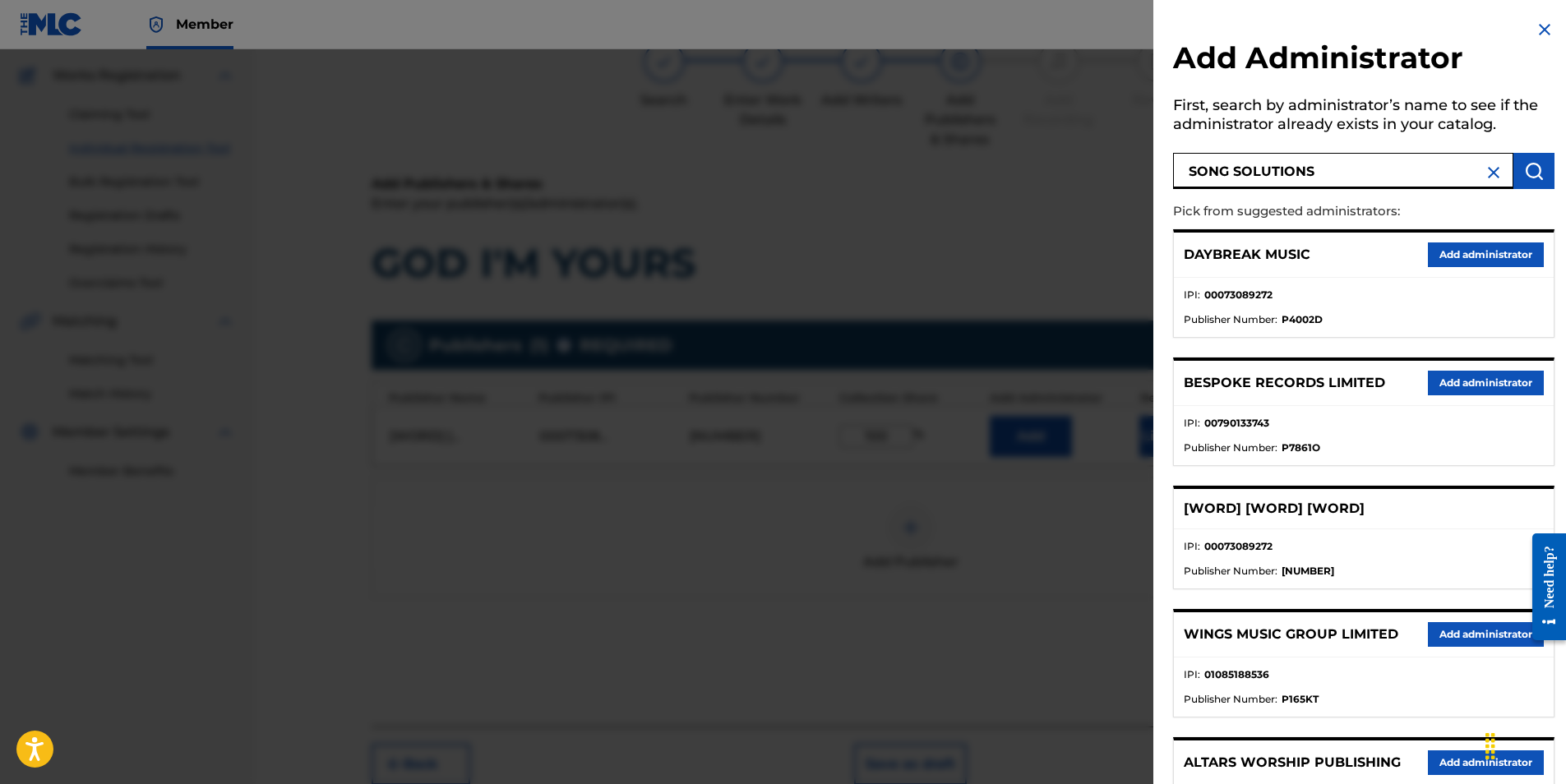 type on "SONG SOLUTIONS" 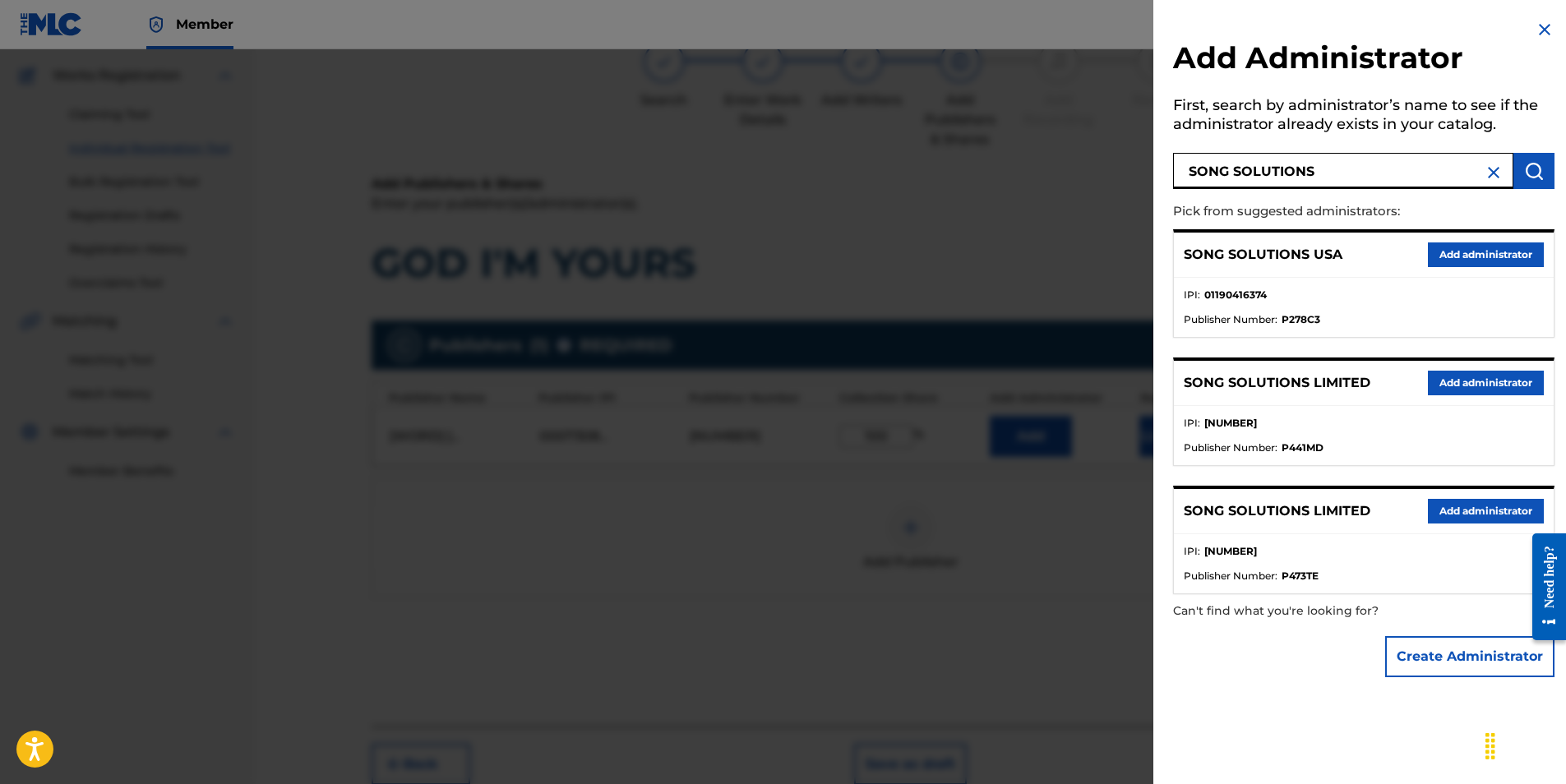 click on "Add administrator" at bounding box center [1485, 255] 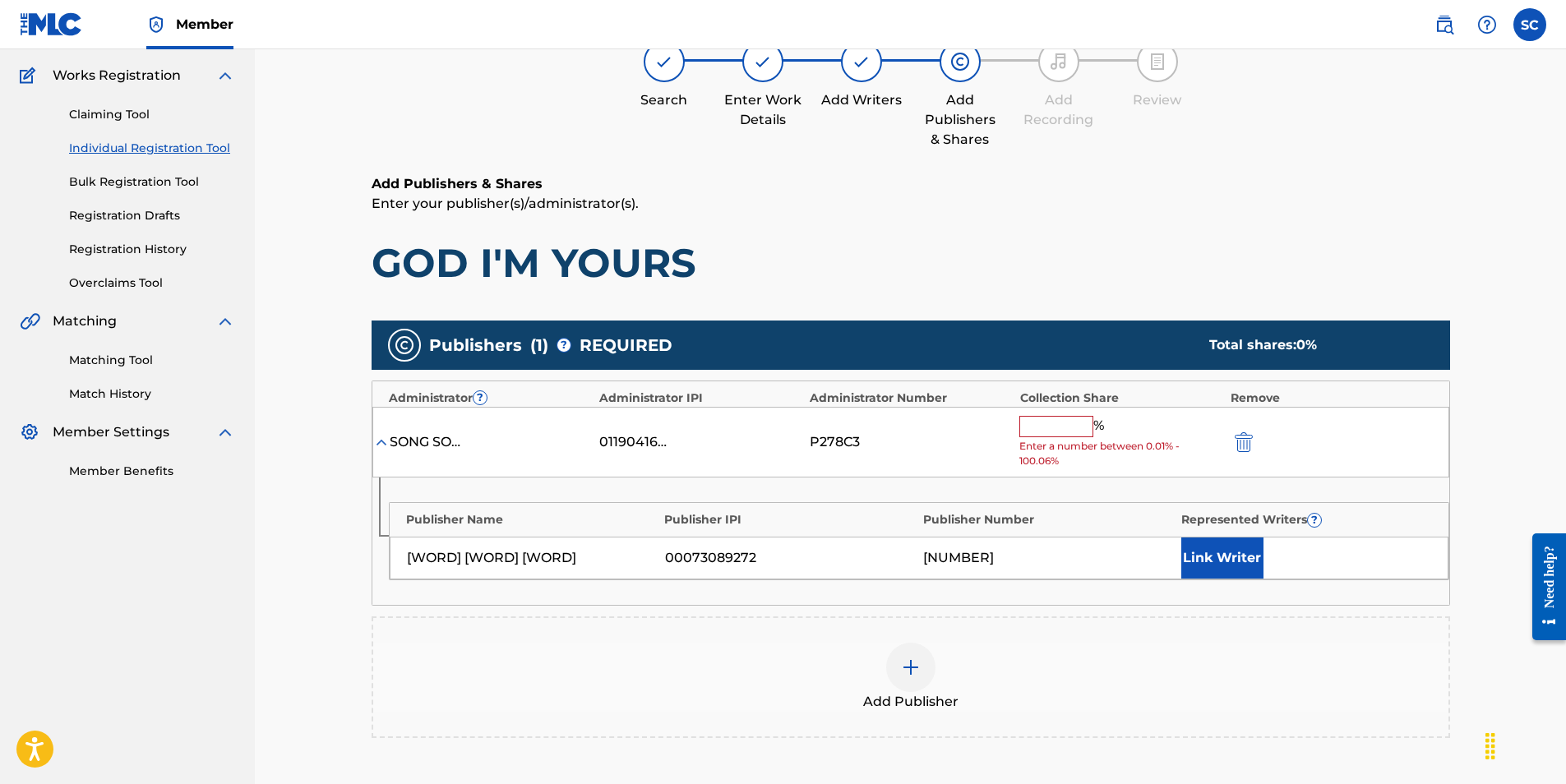 click at bounding box center (1056, 427) 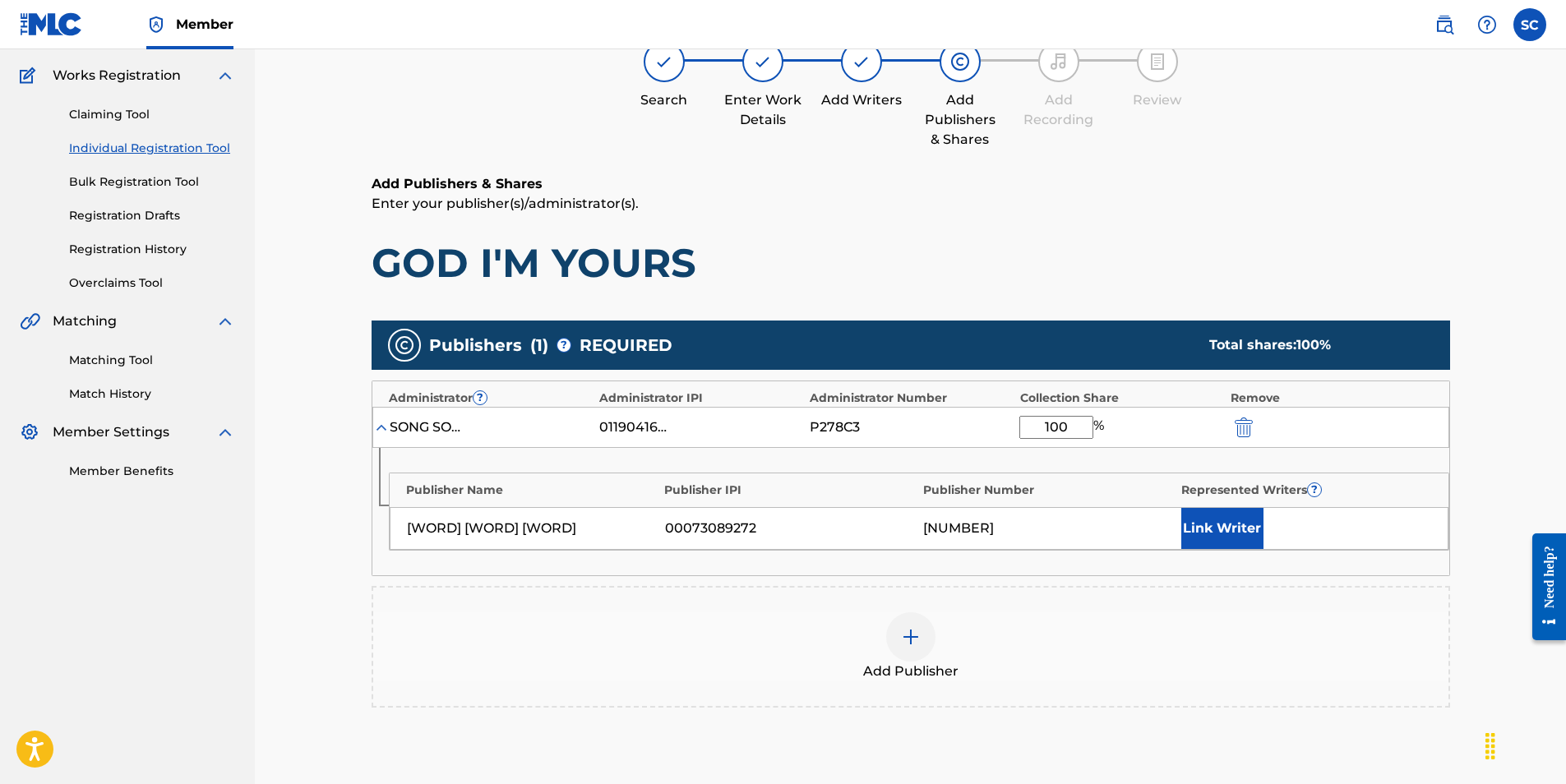 type on "100" 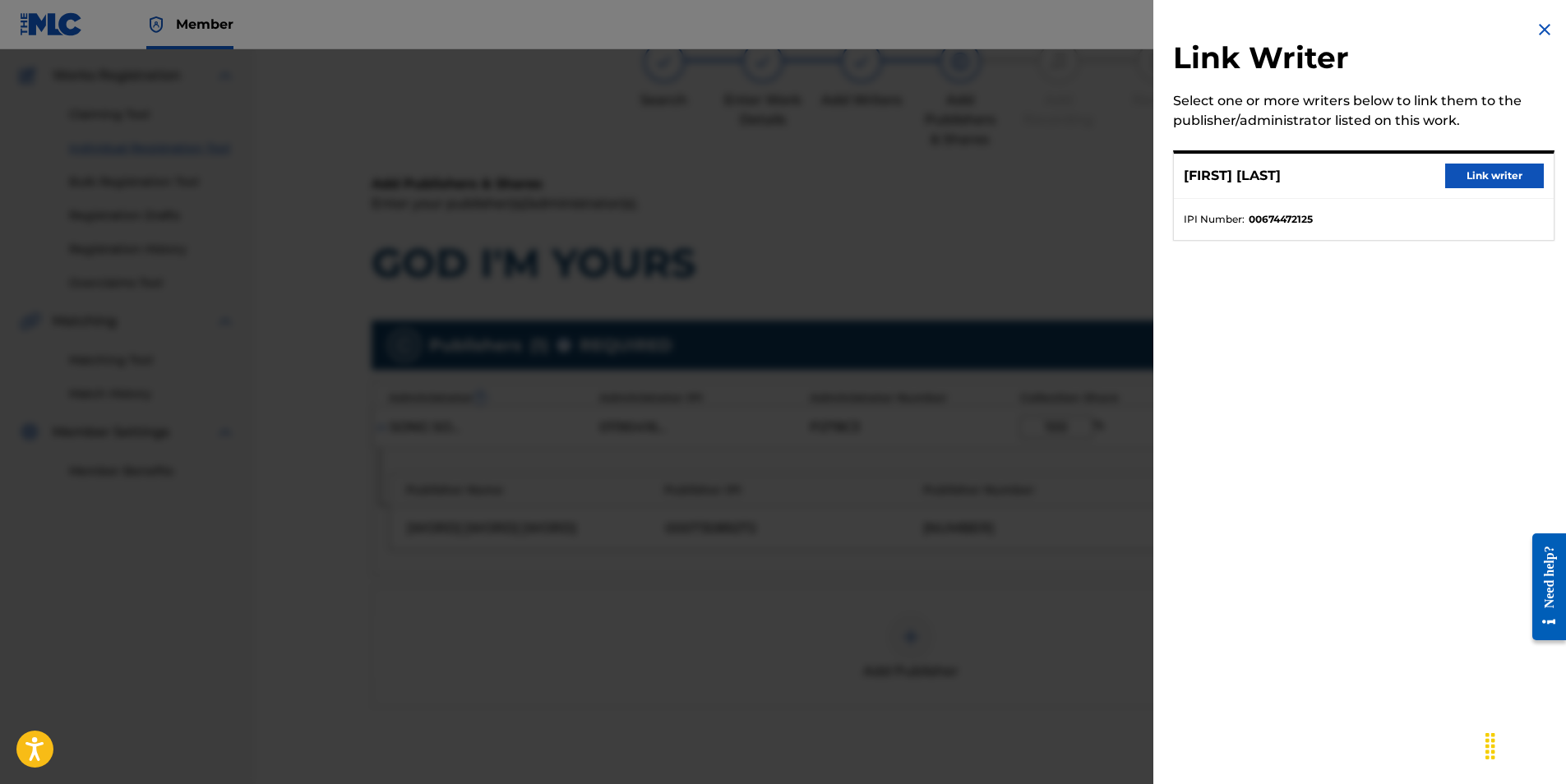 click on "Link writer" at bounding box center [1494, 176] 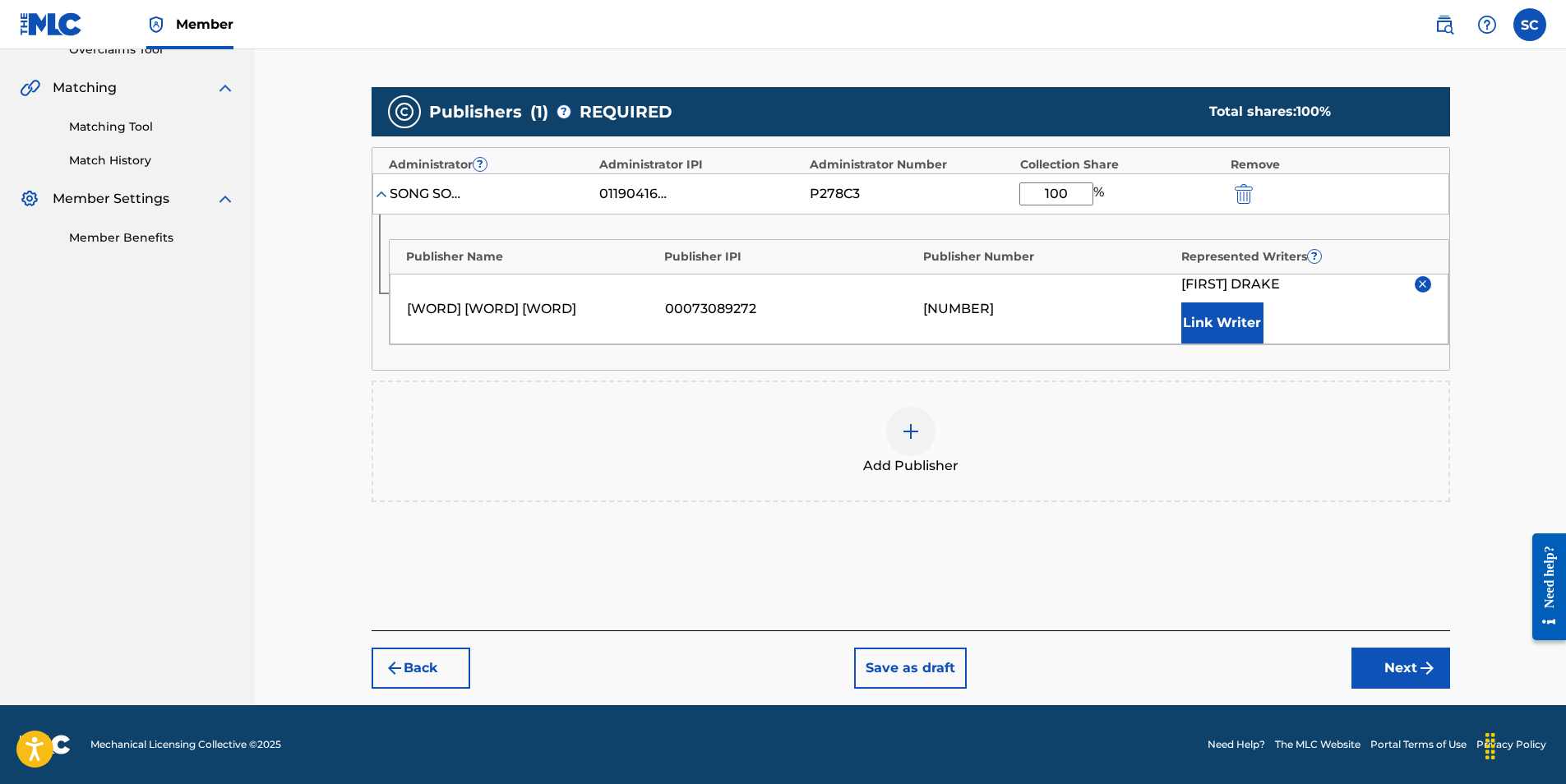 click on "Next" at bounding box center (1401, 668) 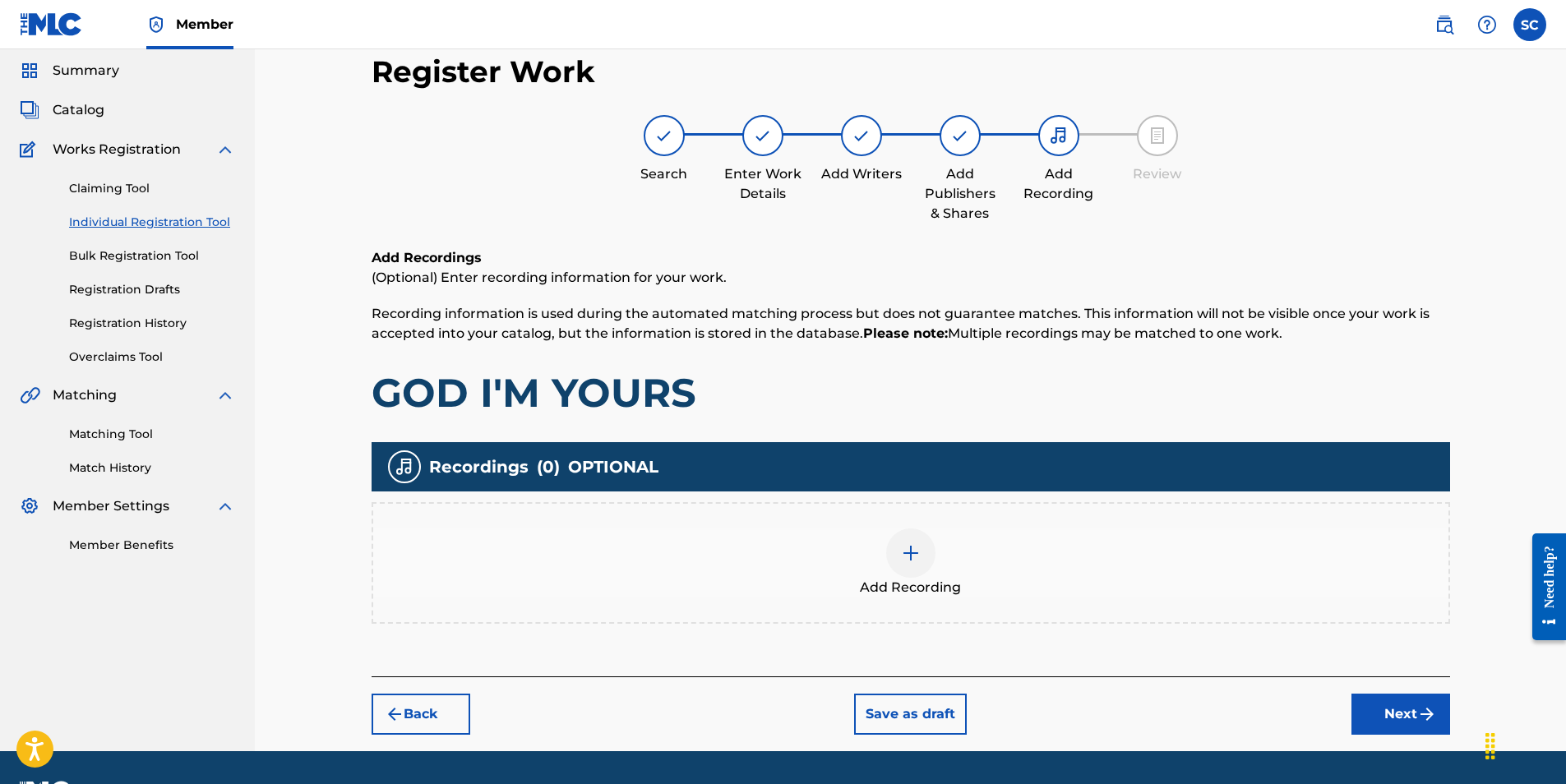 scroll, scrollTop: 74, scrollLeft: 0, axis: vertical 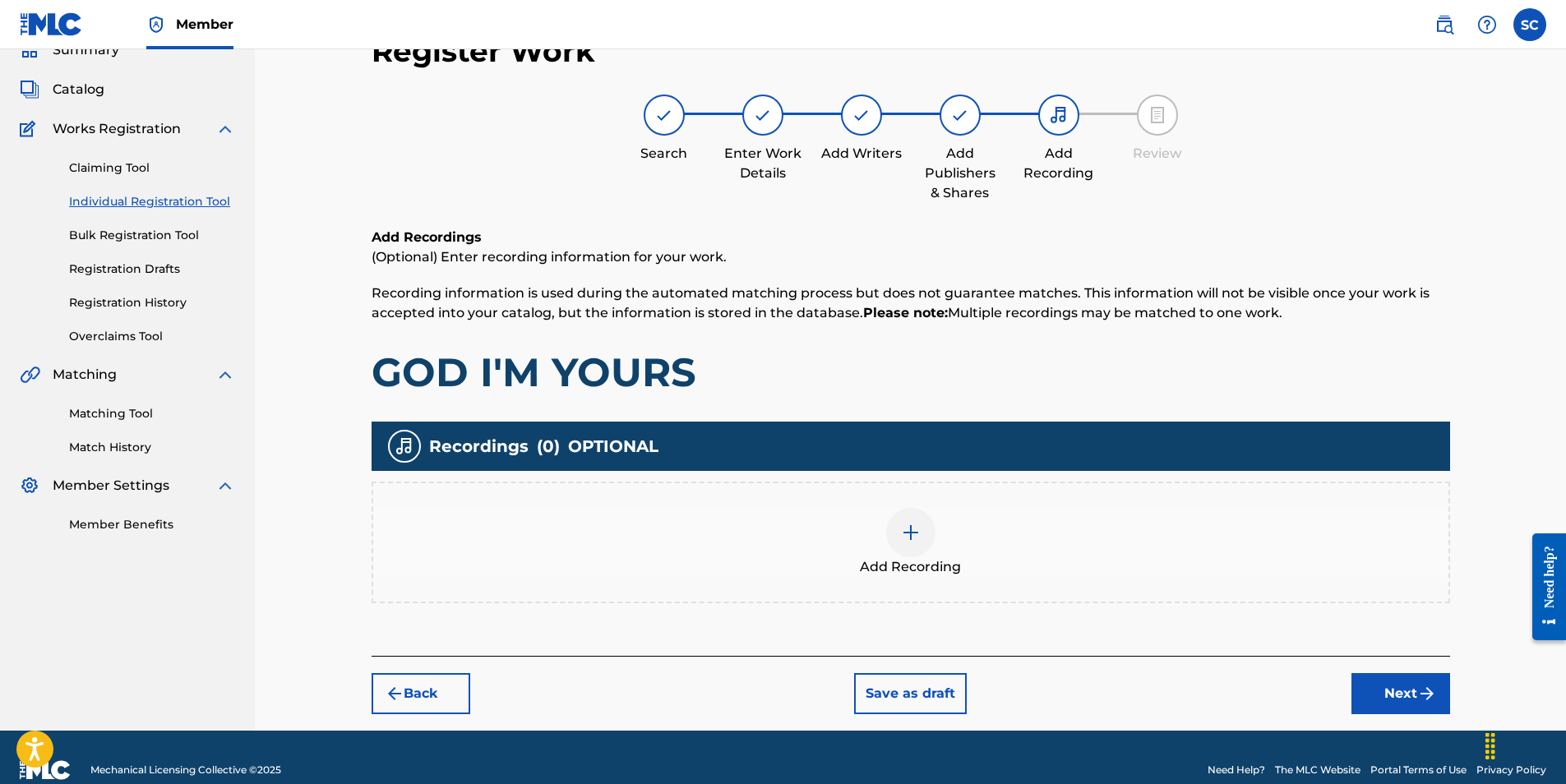 click at bounding box center (911, 533) 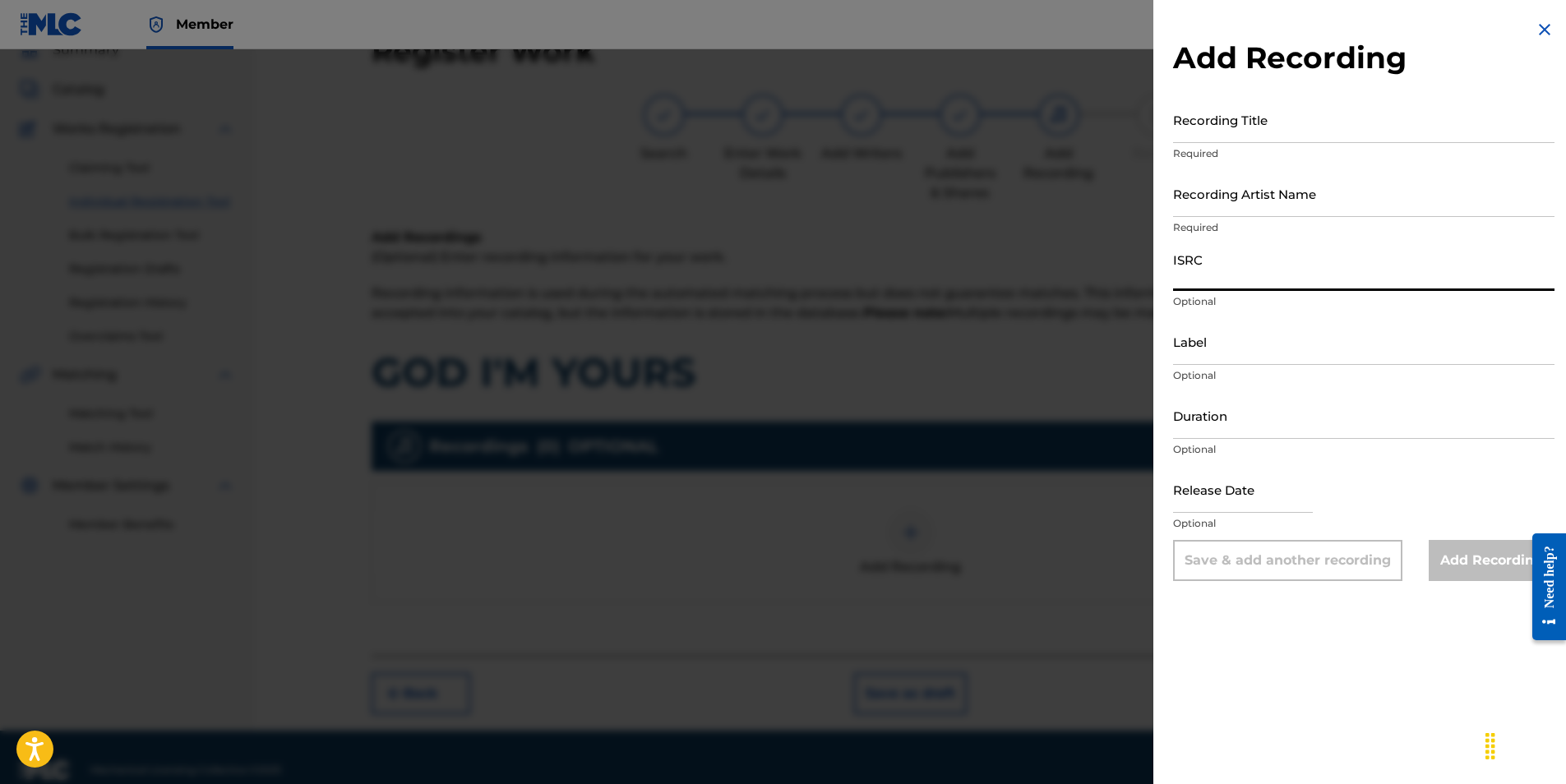click on "ISRC" at bounding box center [1364, 267] 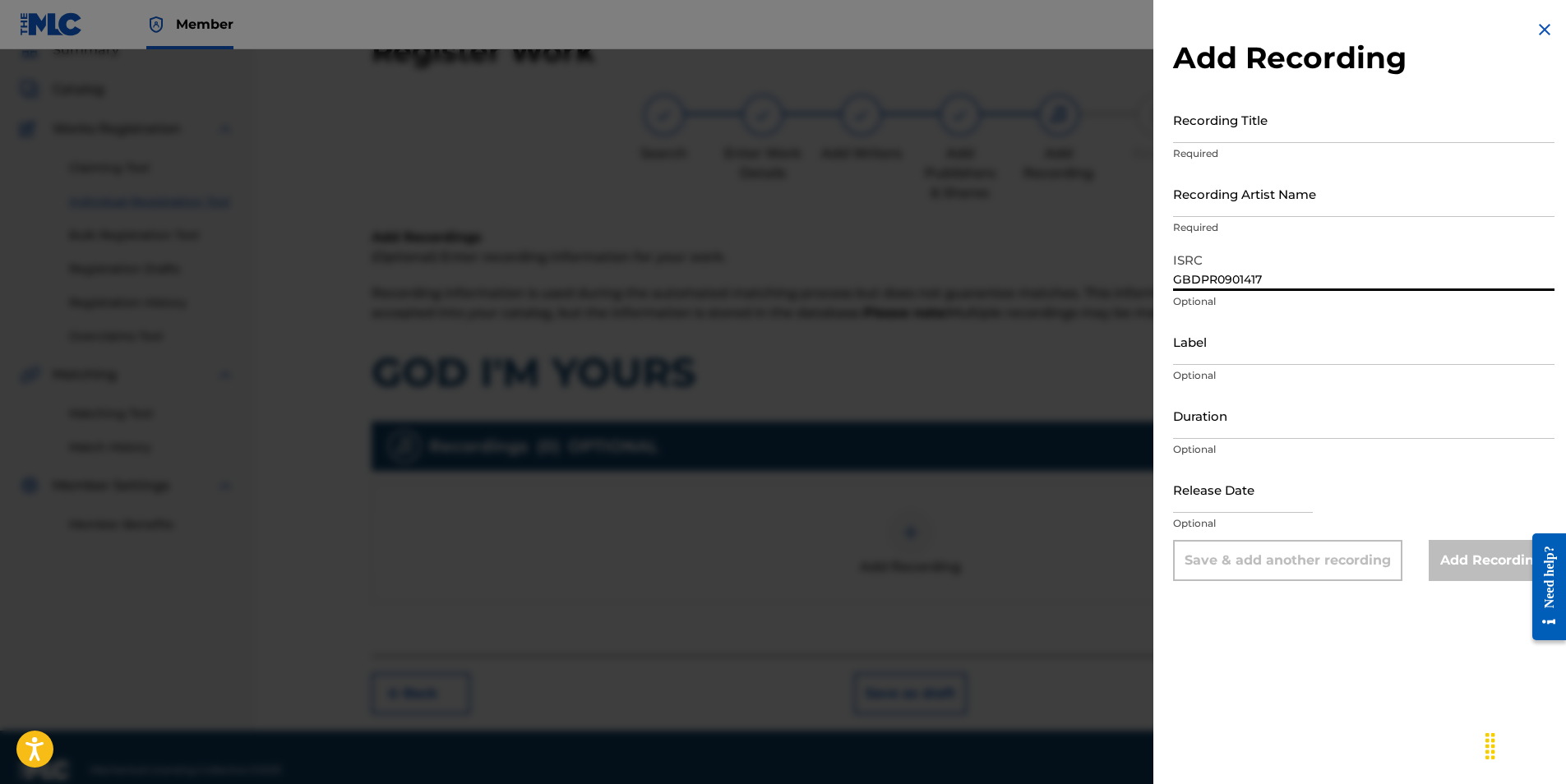 type on "GBDPR0901417" 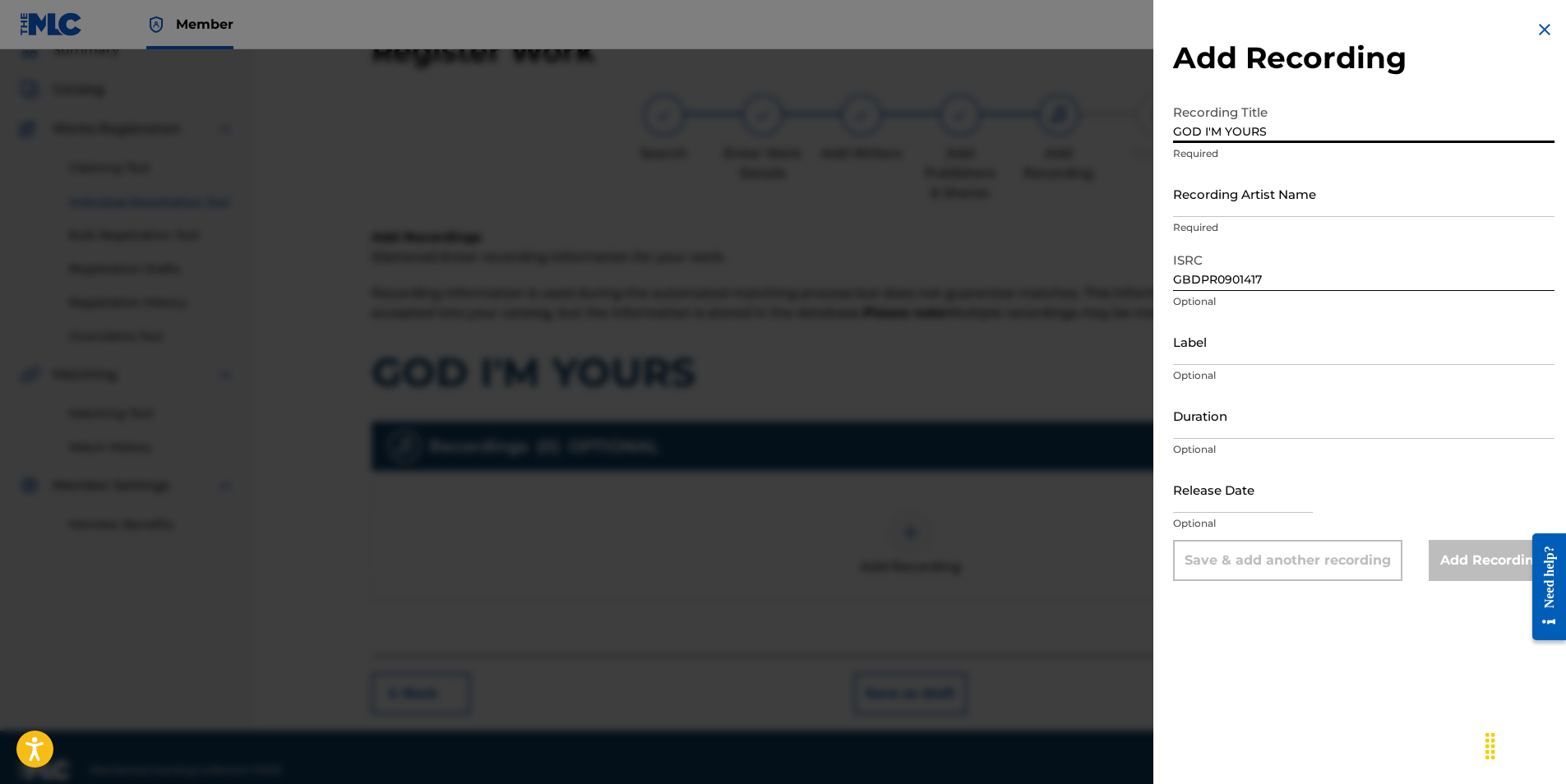 type on "GOD I'M YOURS" 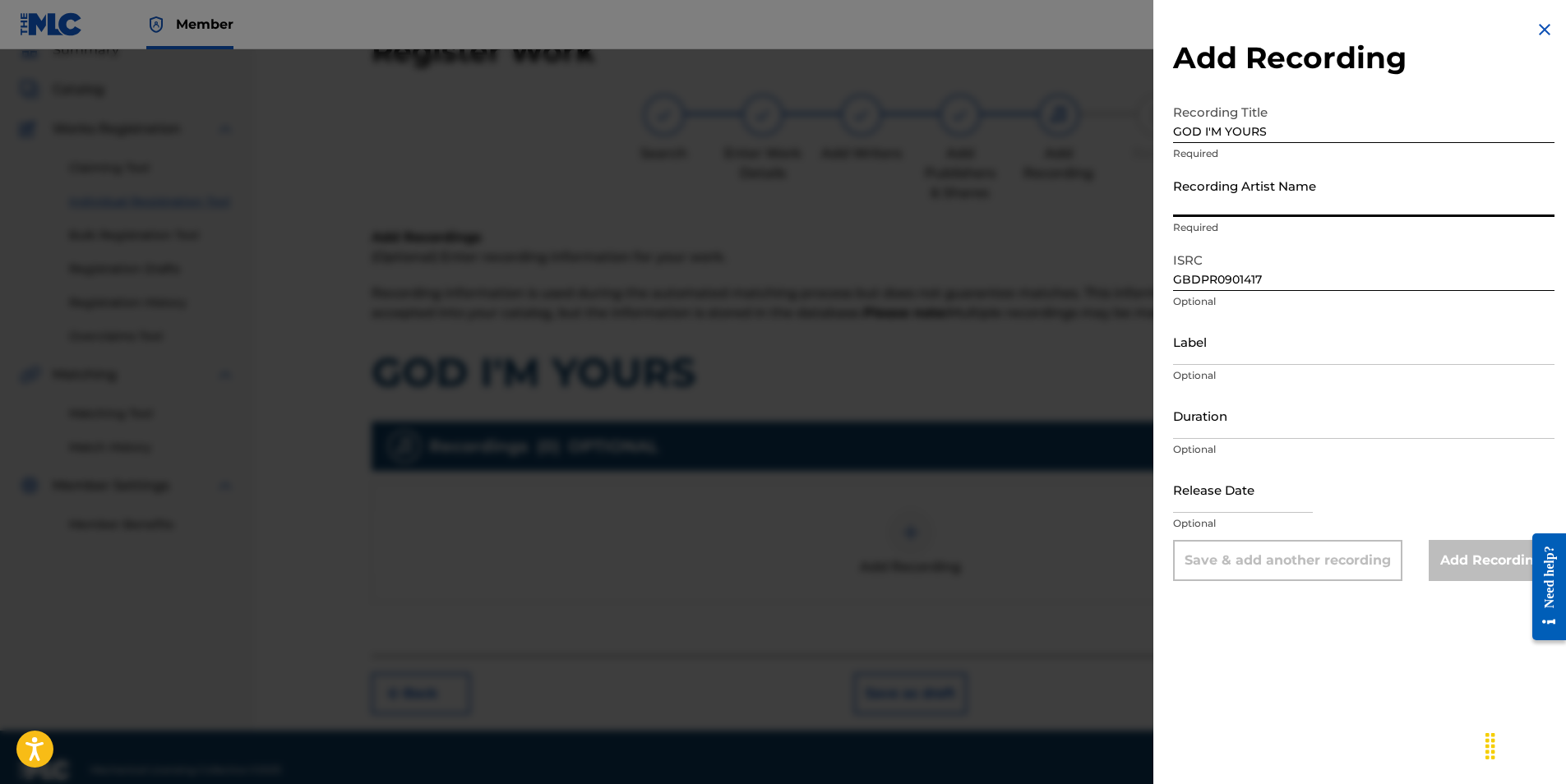 click on "Recording Artist Name" at bounding box center [1364, 193] 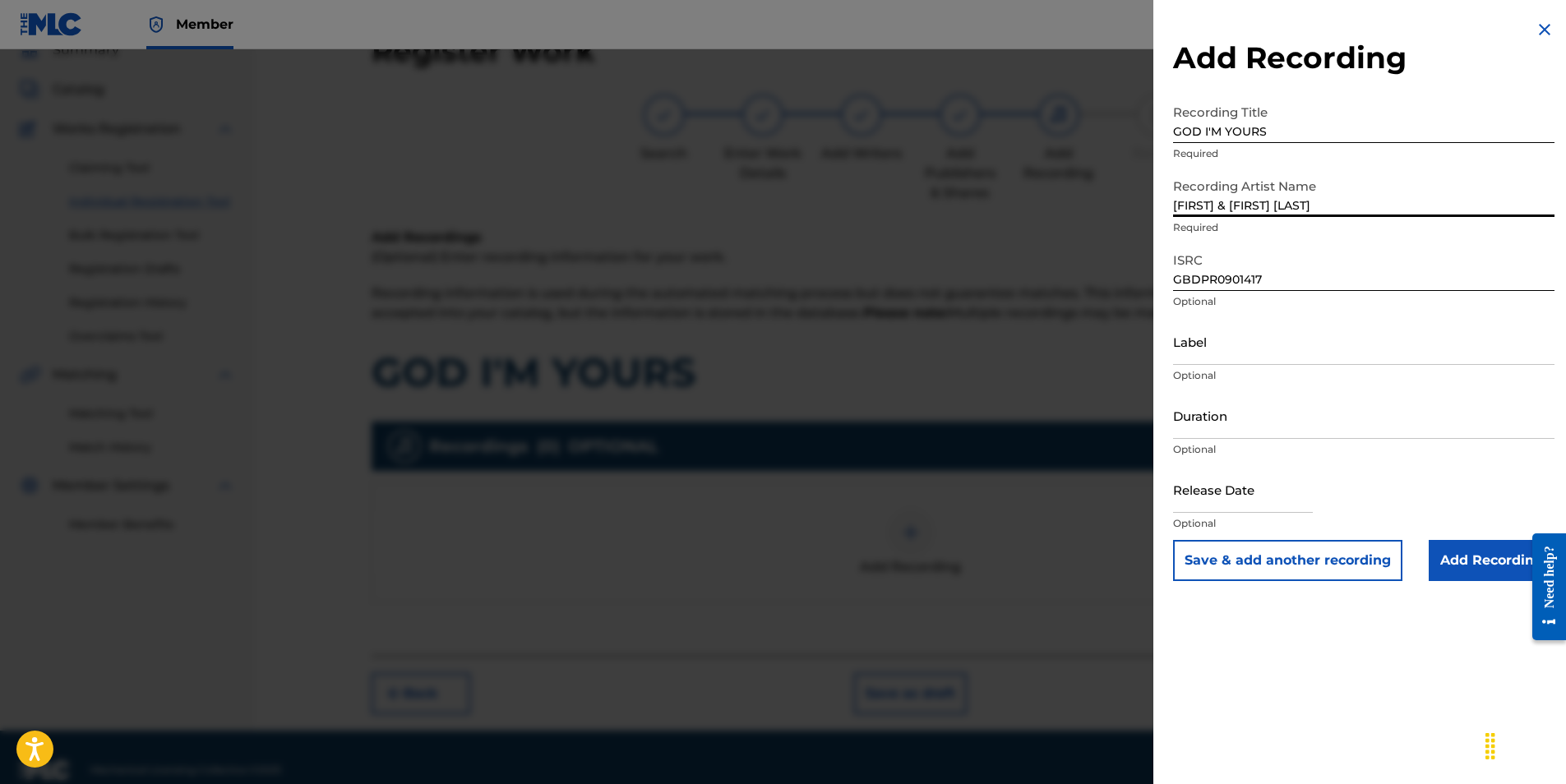 type on "[FIRST] & [FIRST] [LAST]" 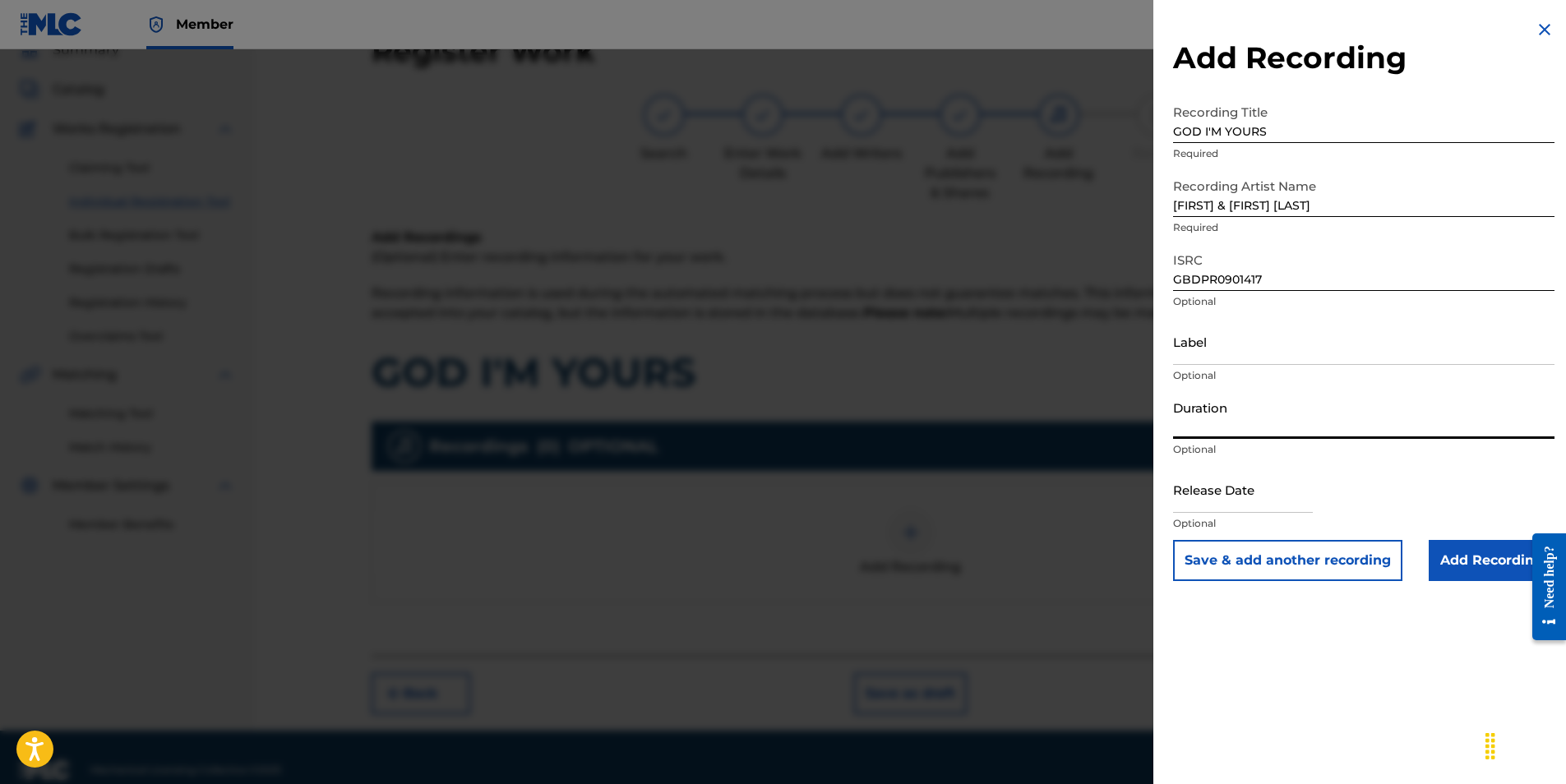 click on "Duration" at bounding box center [1364, 415] 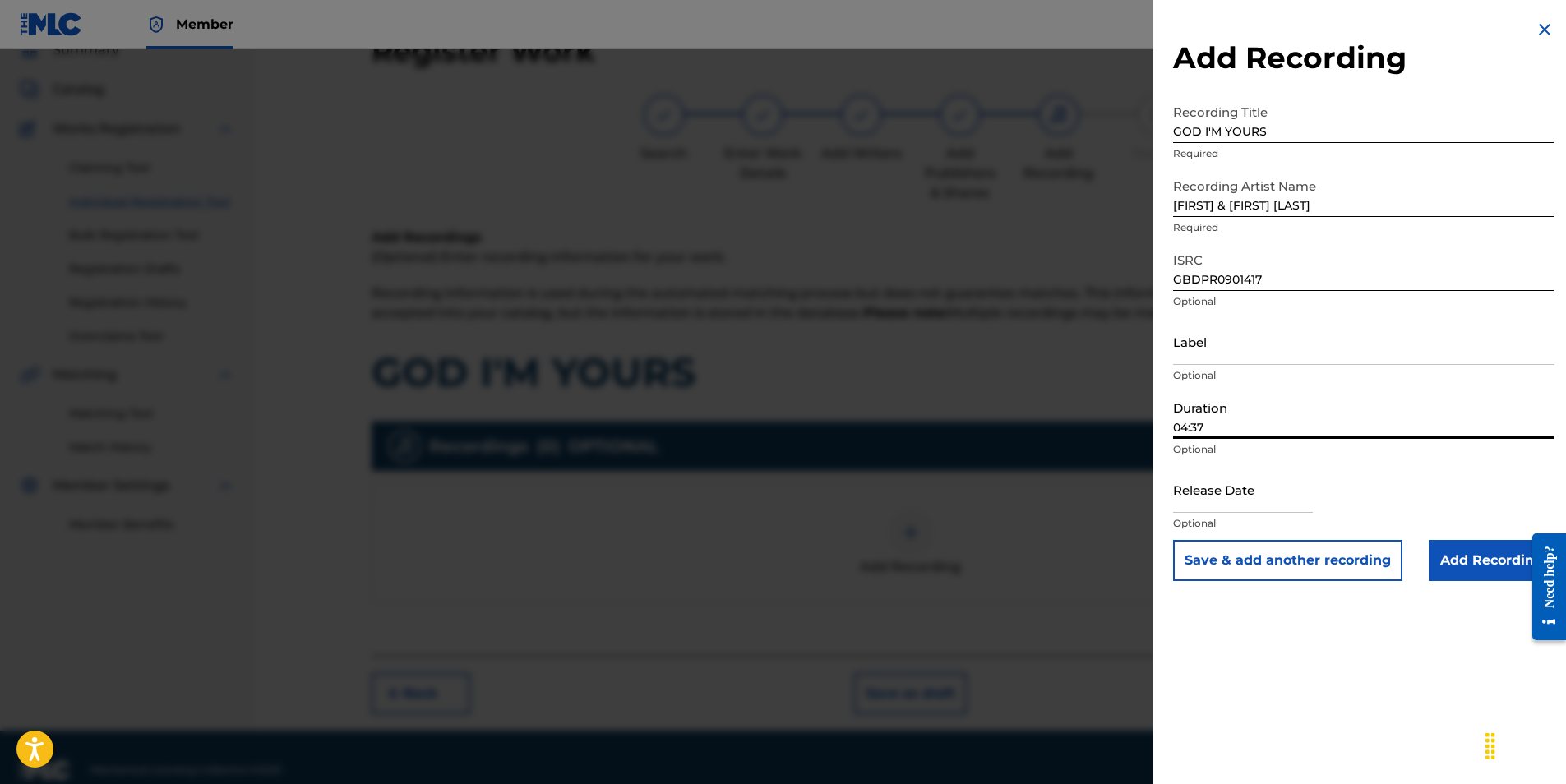 type on "February 10 2010" 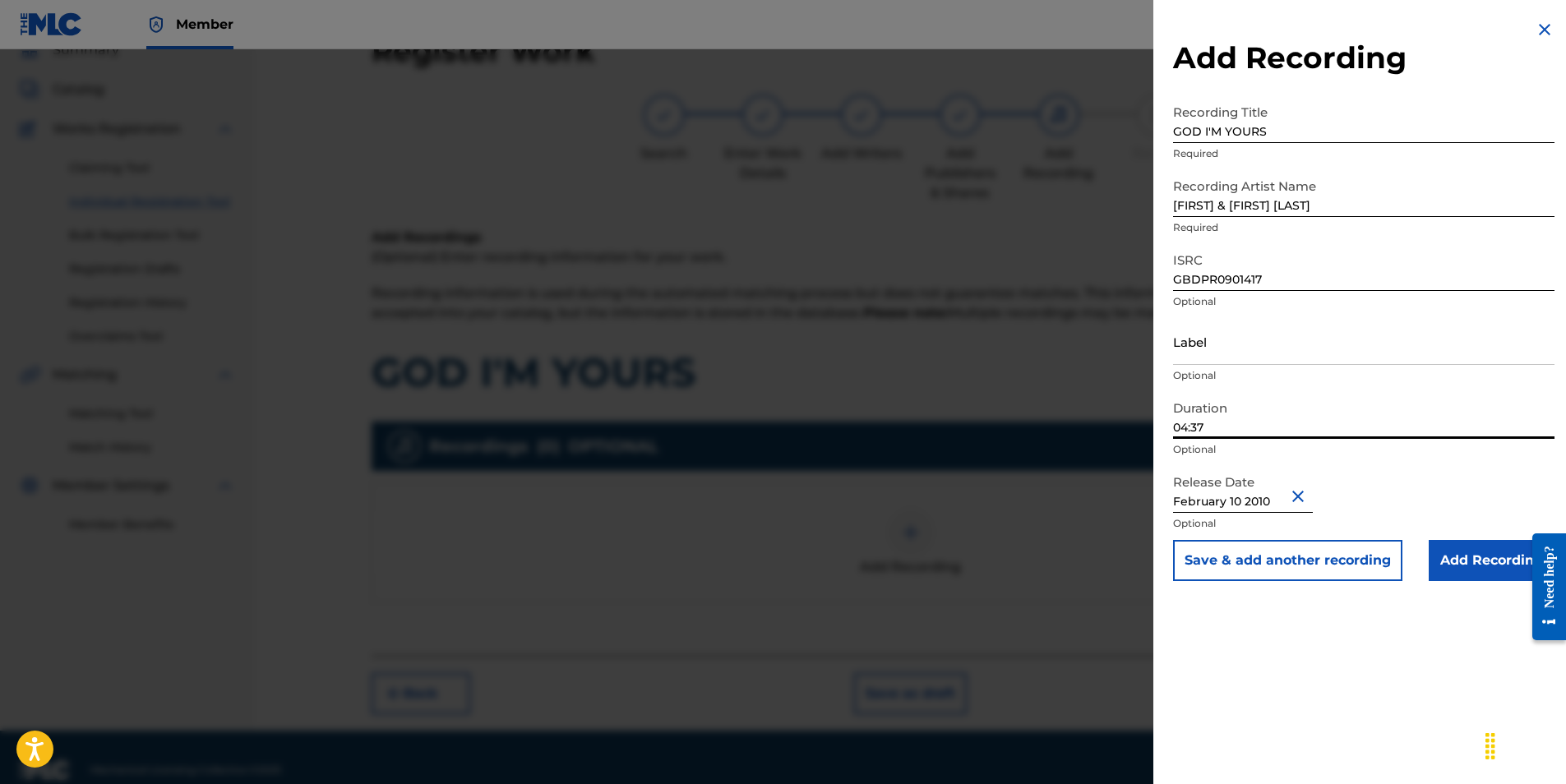 drag, startPoint x: 1225, startPoint y: 428, endPoint x: 1090, endPoint y: 413, distance: 135.83078 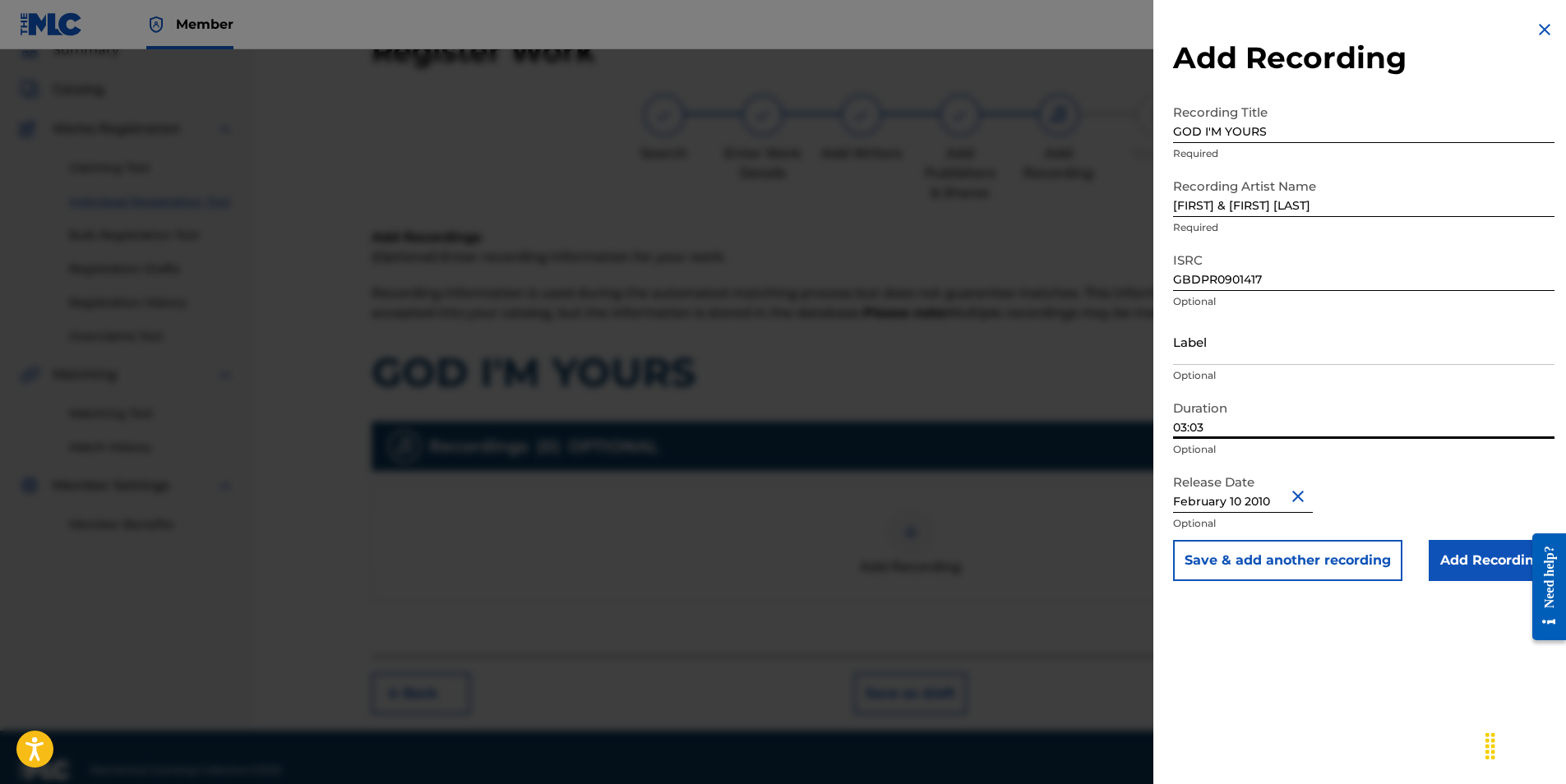 type on "03:03" 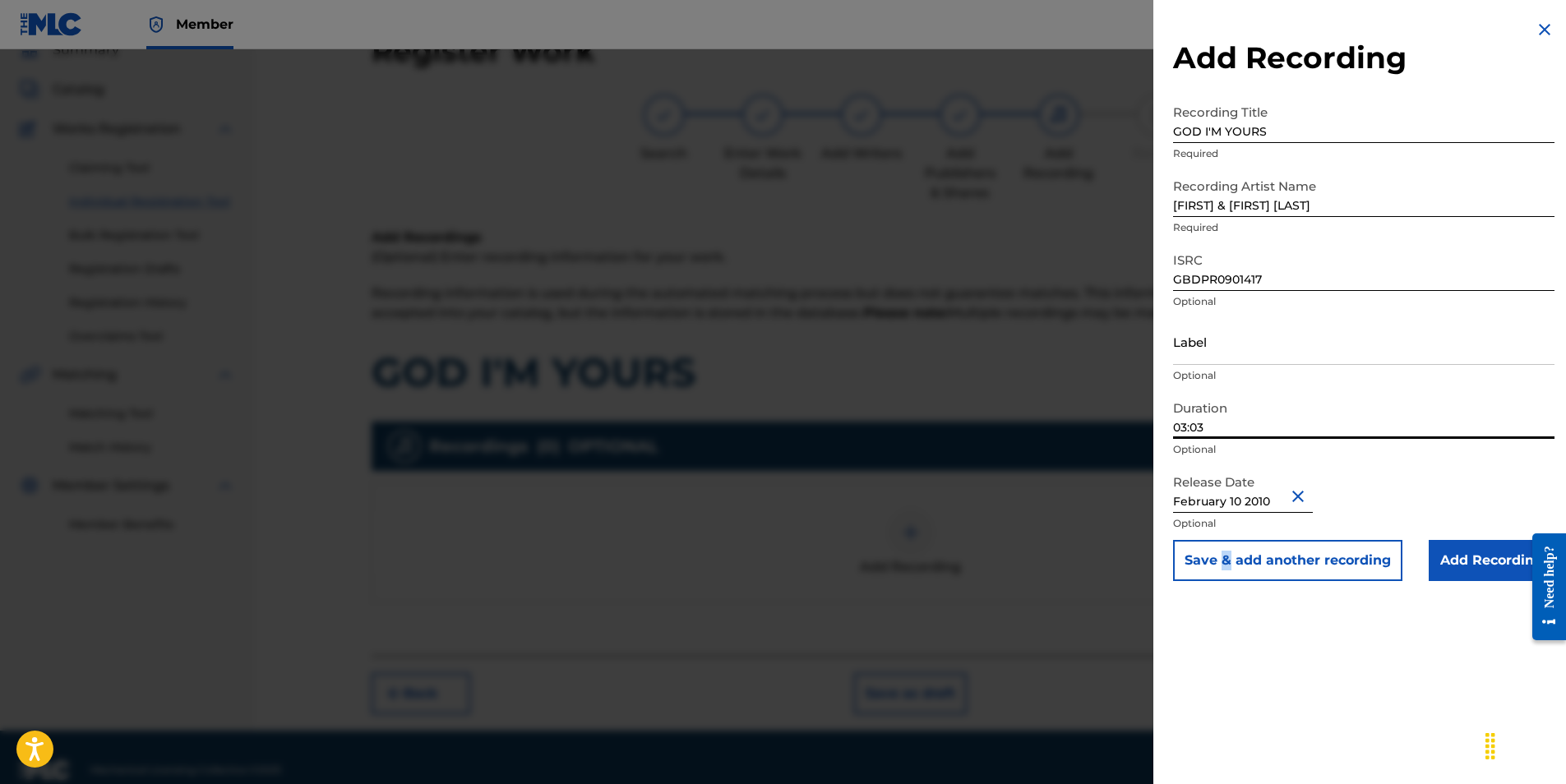 click on "Add Recording Recording Title GOD I'M YOURS Required Recording Artist Name NICK & BECKY DRAKE Required ISRC GBDPR0901417 Optional Label Optional Duration 03:03 Optional Release Date February 10 2010 Optional Save & add another recording Add Recording" at bounding box center [1364, 392] 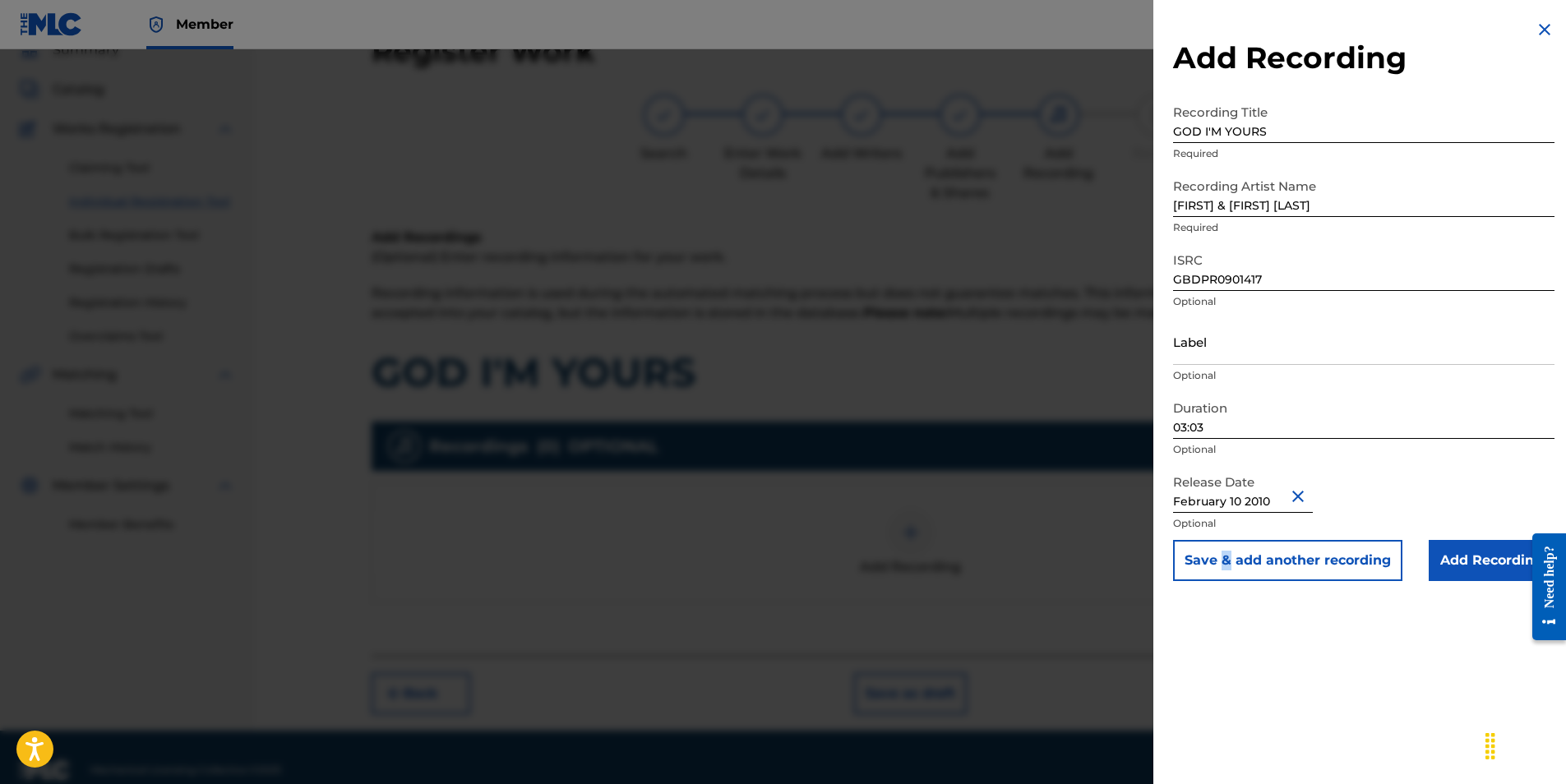 click on "Add Recording" at bounding box center [1491, 560] 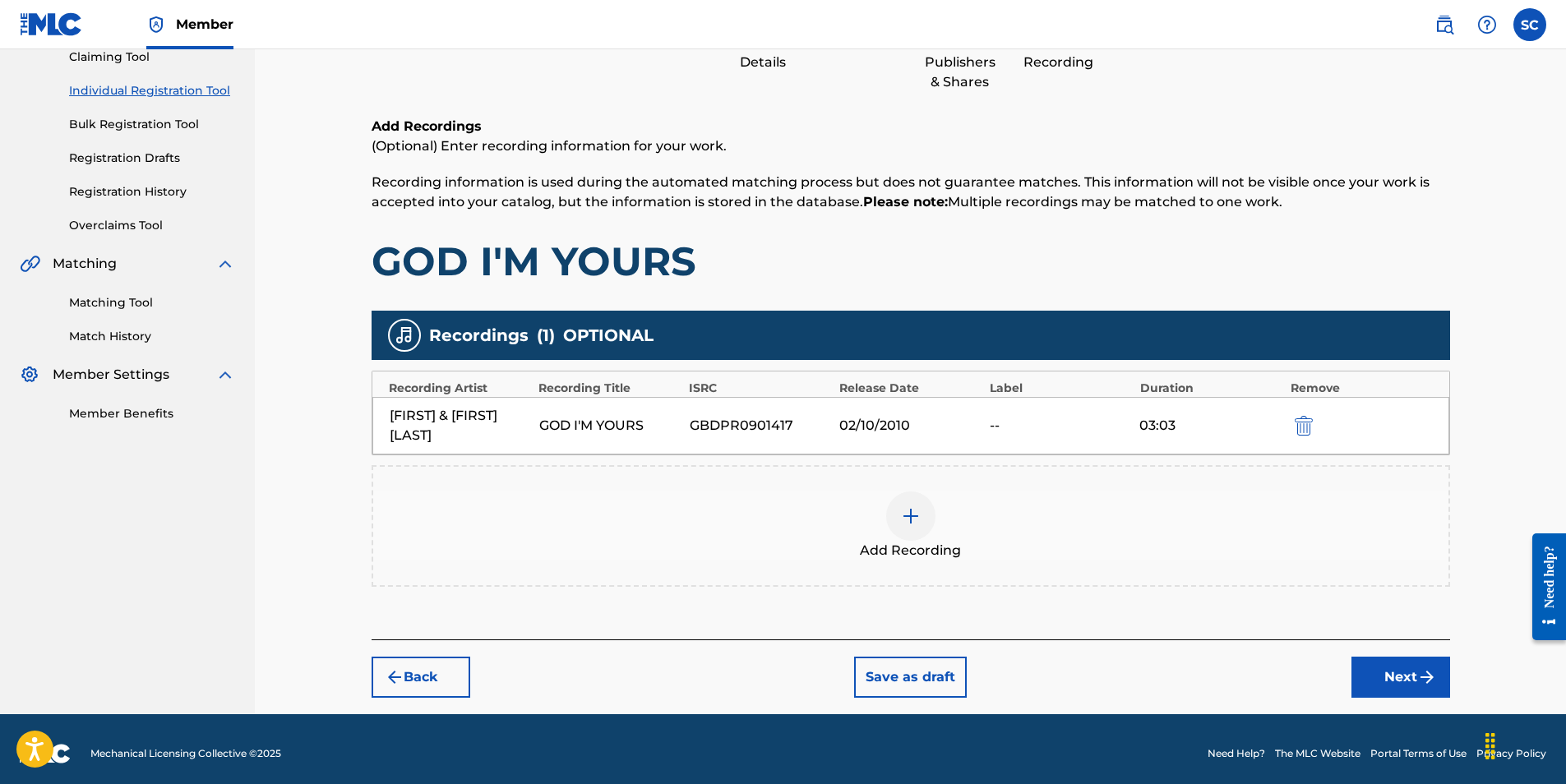 scroll, scrollTop: 194, scrollLeft: 0, axis: vertical 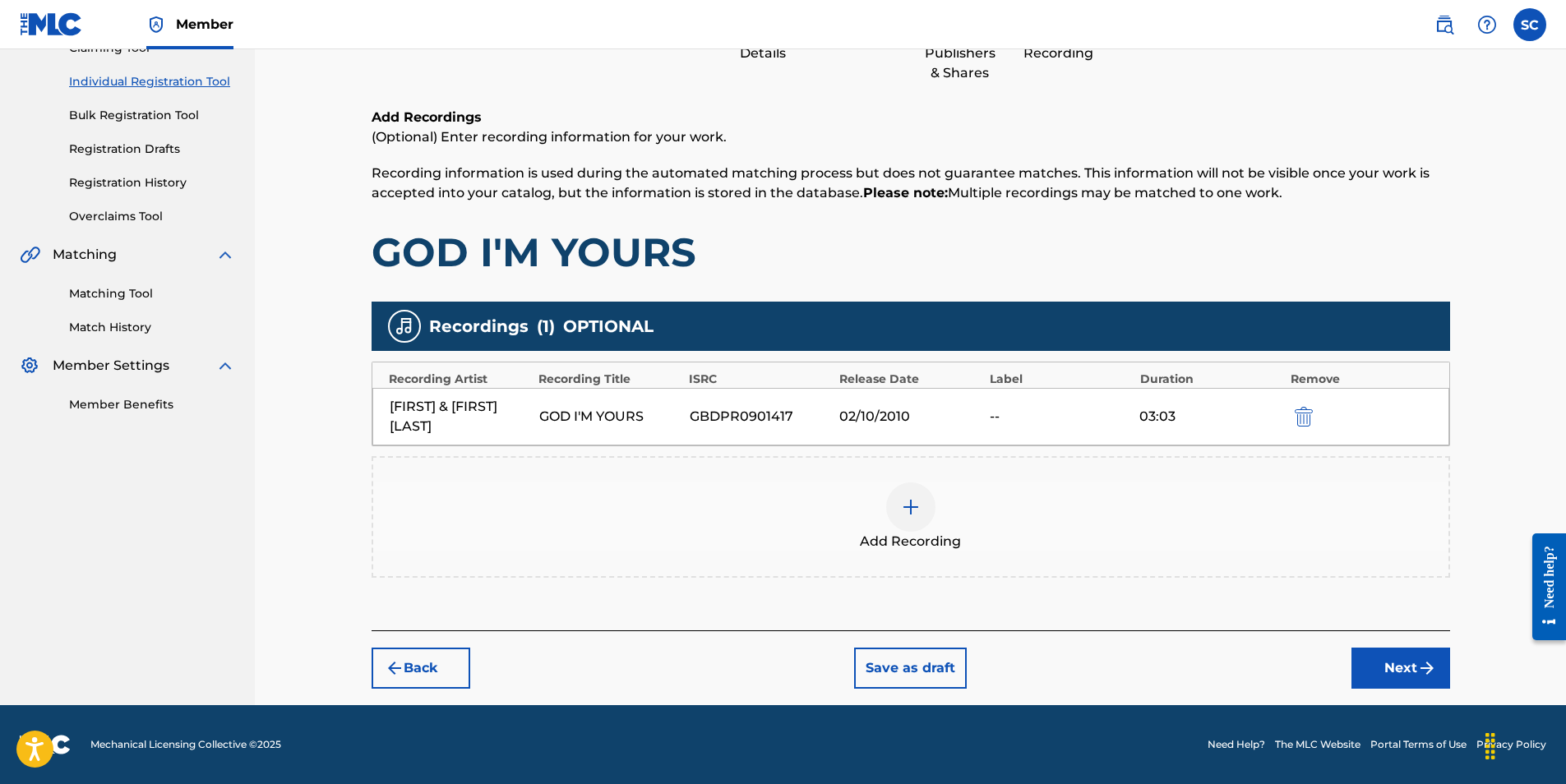click on "Next" at bounding box center (1401, 668) 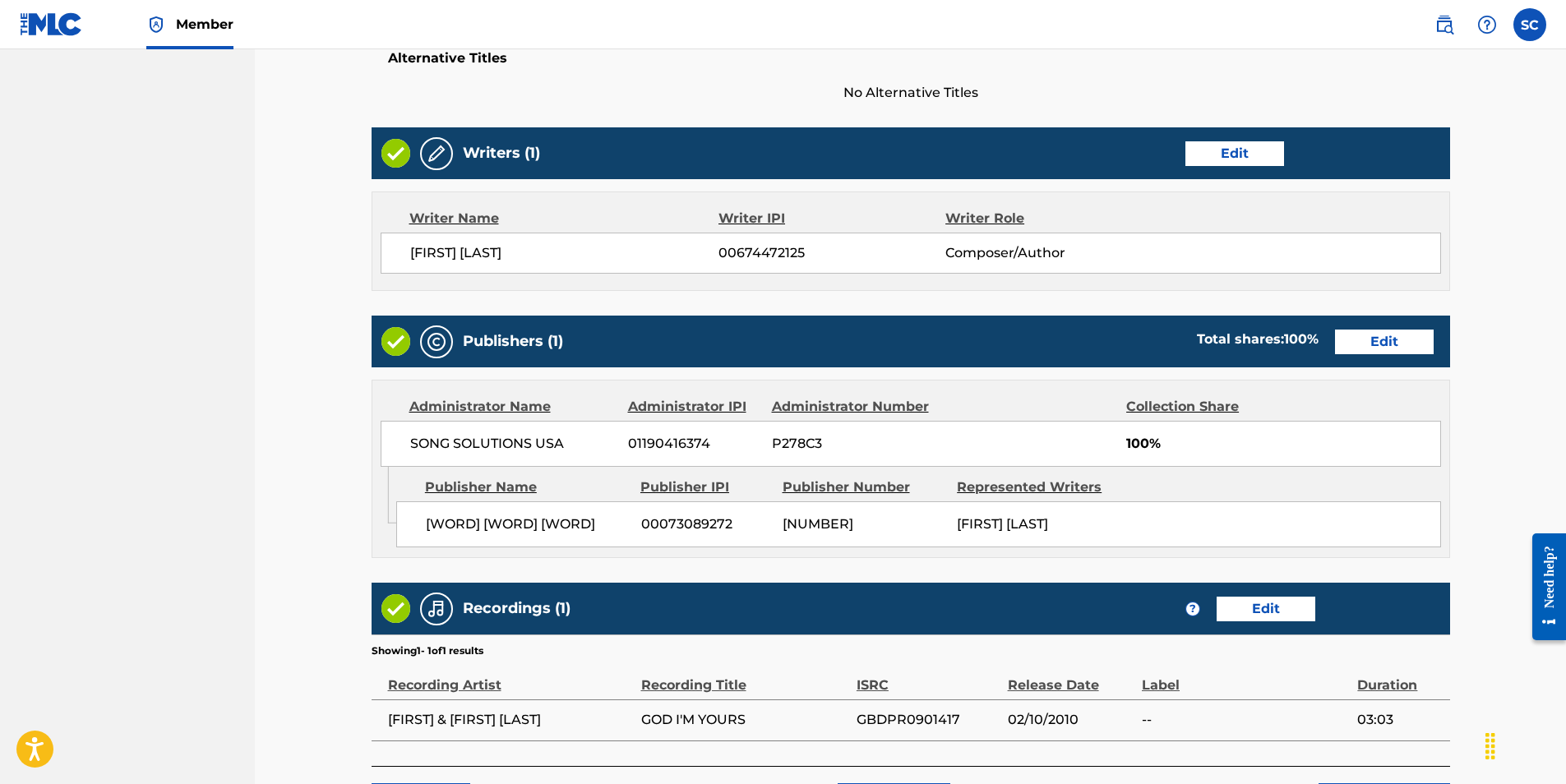 scroll, scrollTop: 713, scrollLeft: 0, axis: vertical 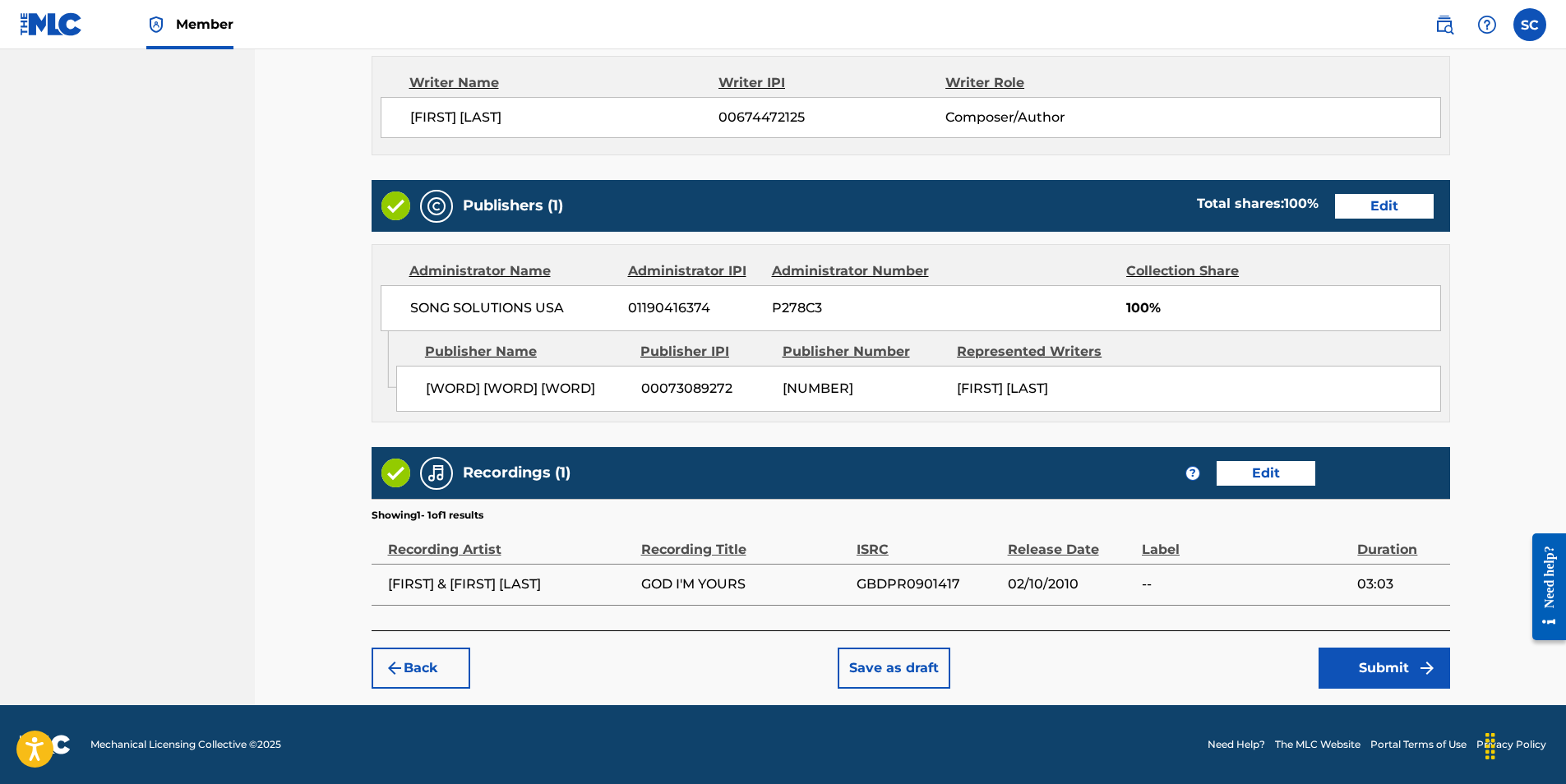 click on "Submit" at bounding box center (1384, 668) 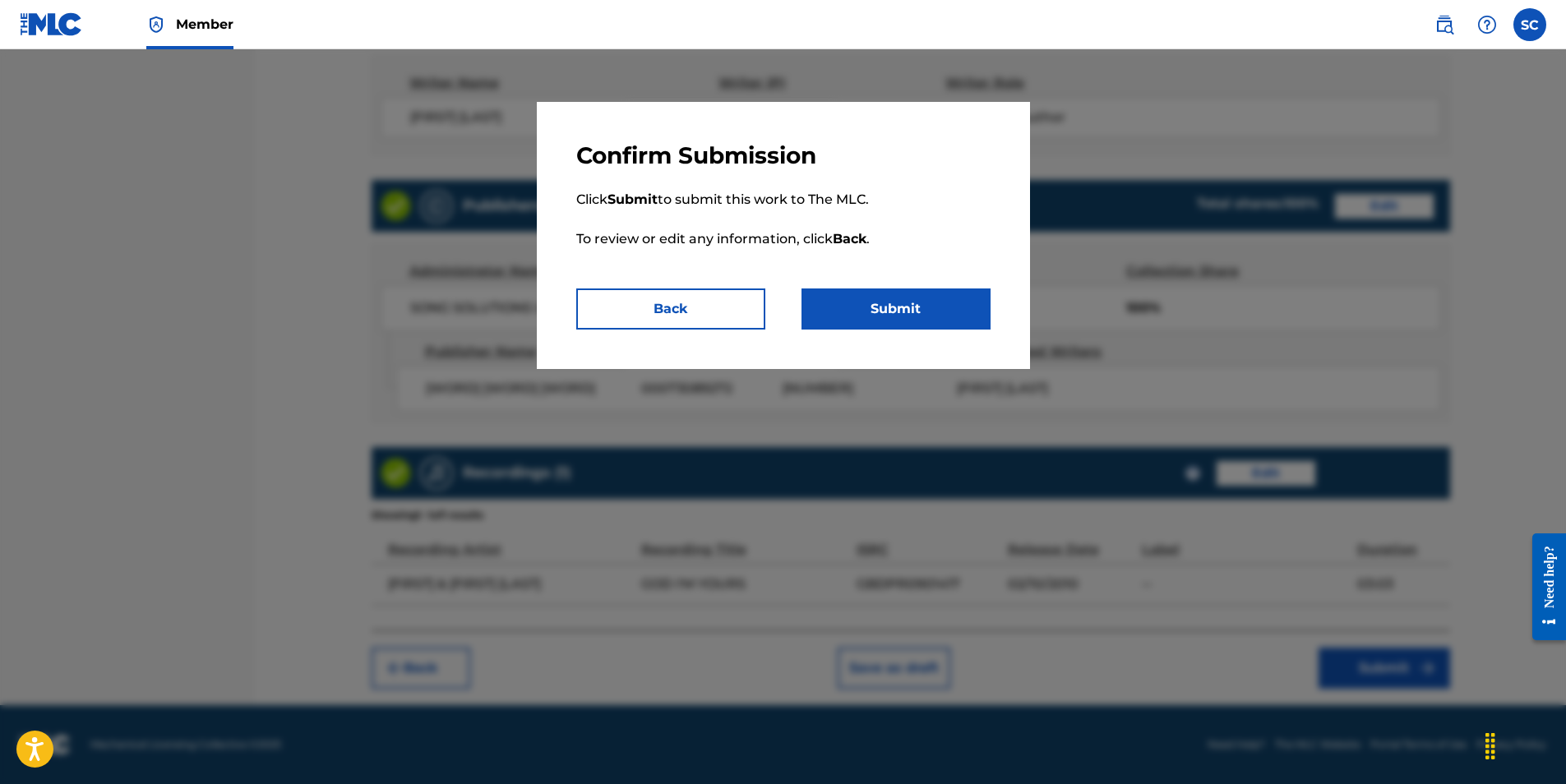 click on "Submit" at bounding box center [896, 309] 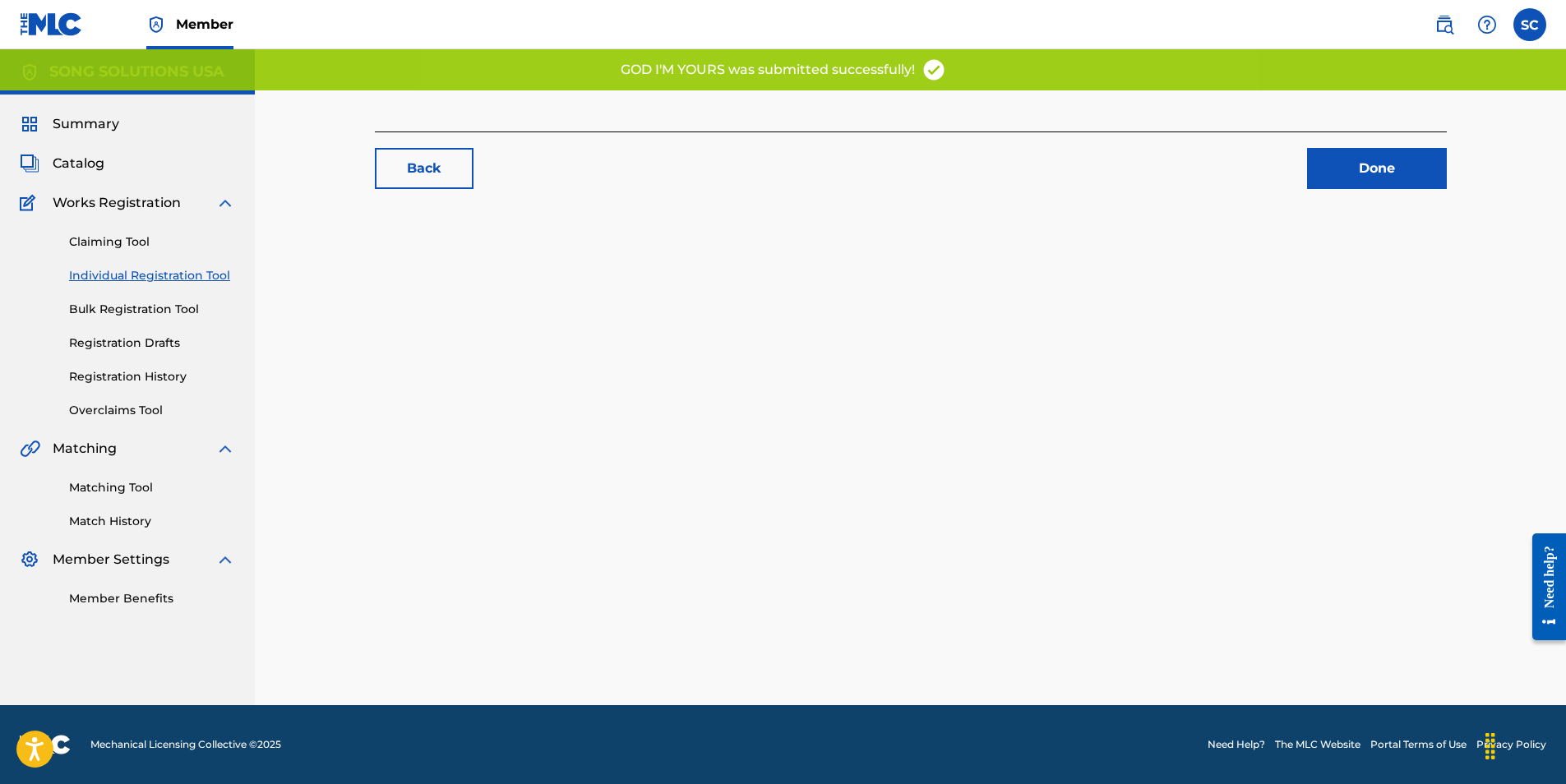 scroll, scrollTop: 0, scrollLeft: 0, axis: both 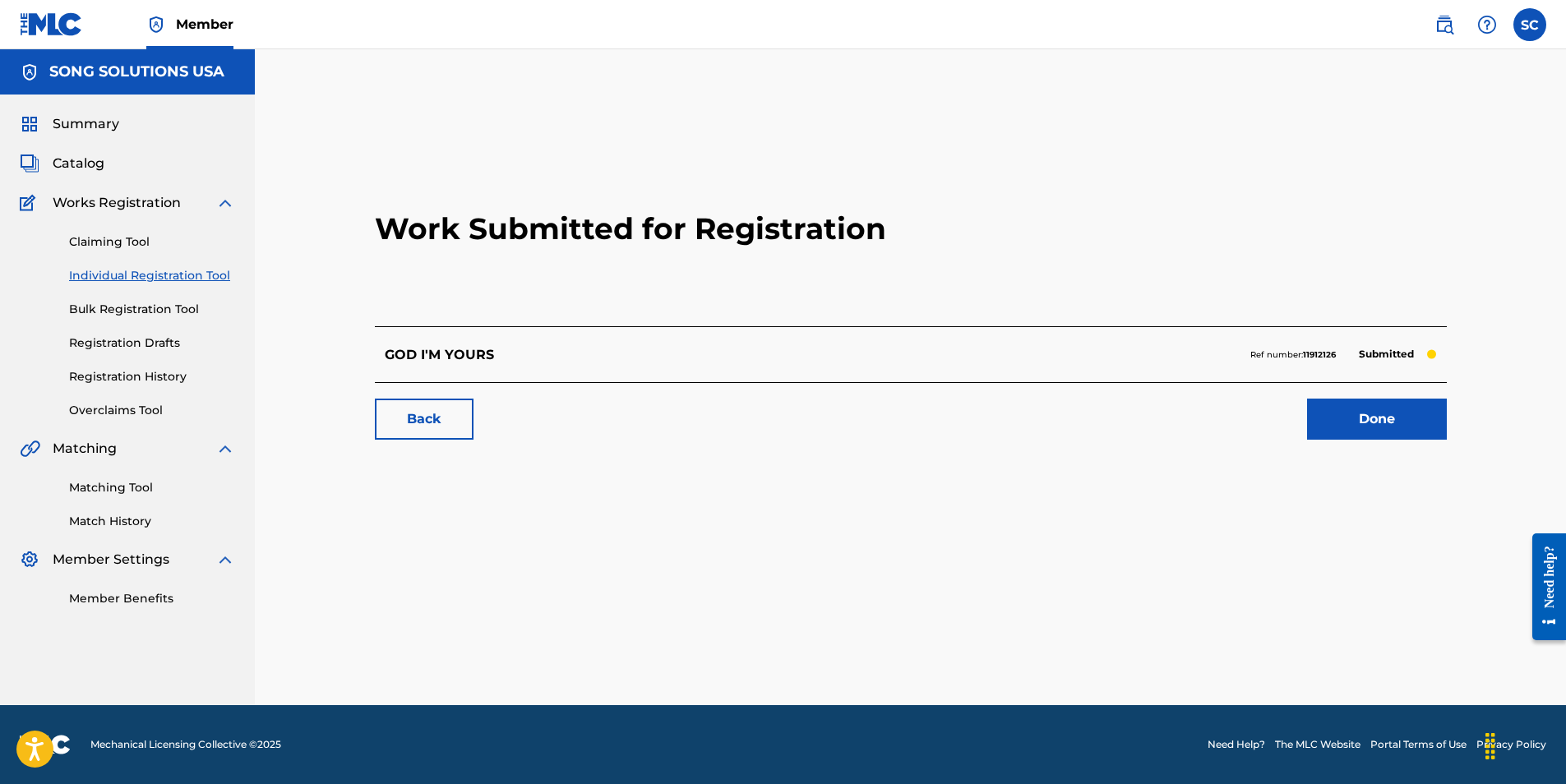 click on "Done" at bounding box center [1377, 419] 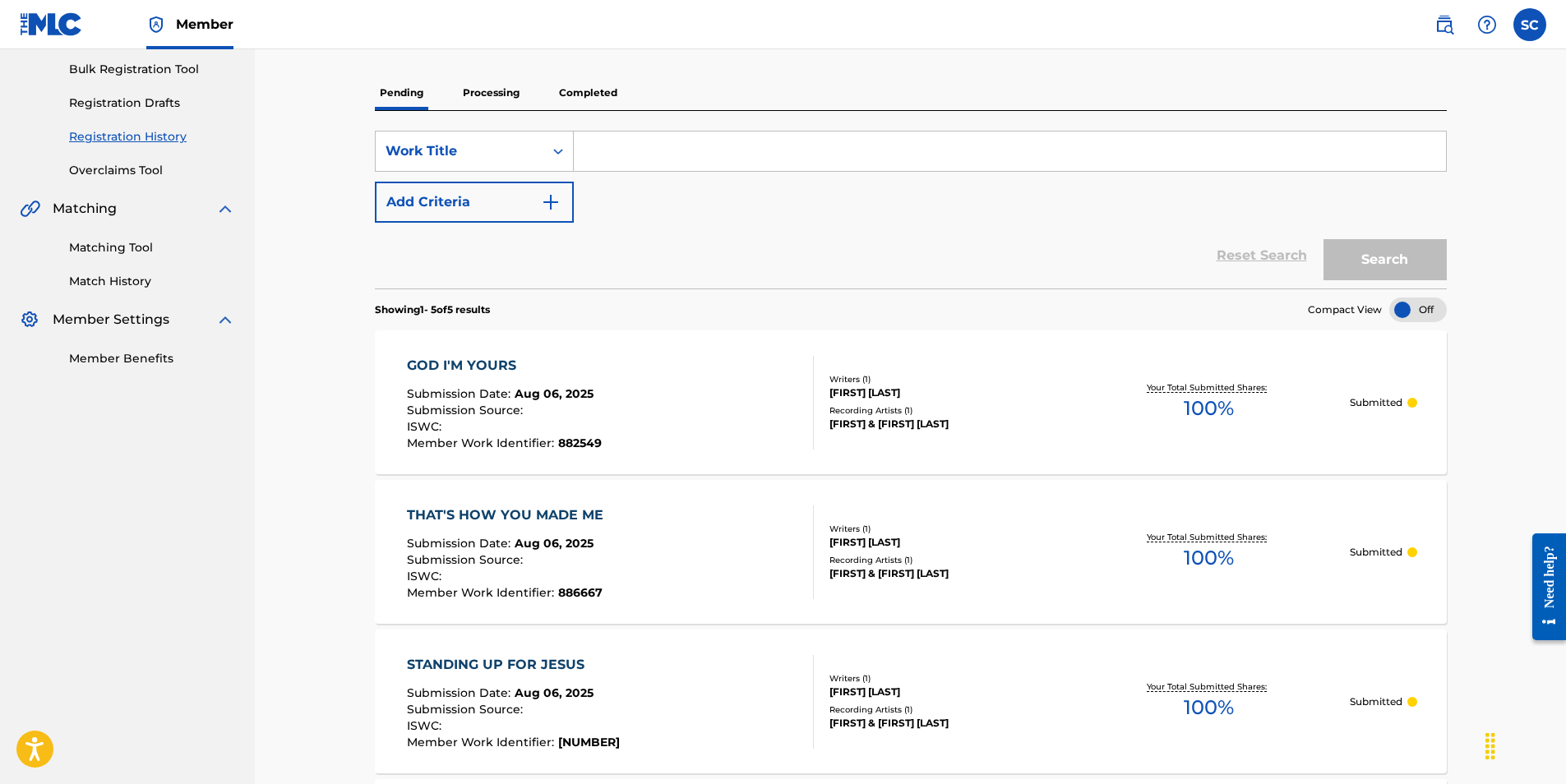 scroll, scrollTop: 247, scrollLeft: 0, axis: vertical 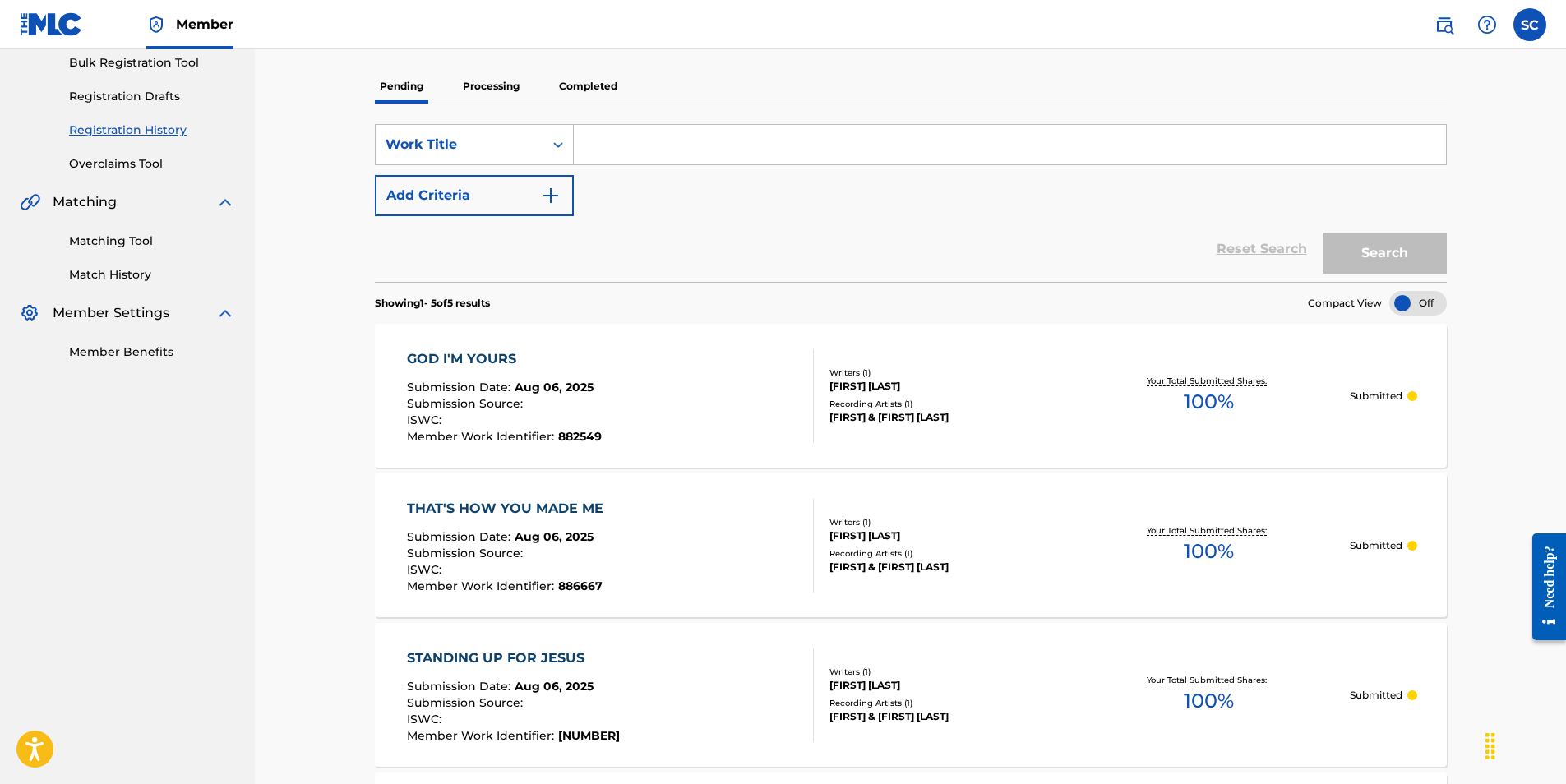 click on "SONG SOLUTIONS USA Summary Catalog Works Registration Claiming Tool Individual Registration Tool Bulk Registration Tool Registration Drafts Registration History Overclaims Tool Matching Matching Tool Match History Member Settings Member Benefits" at bounding box center (127, 860) 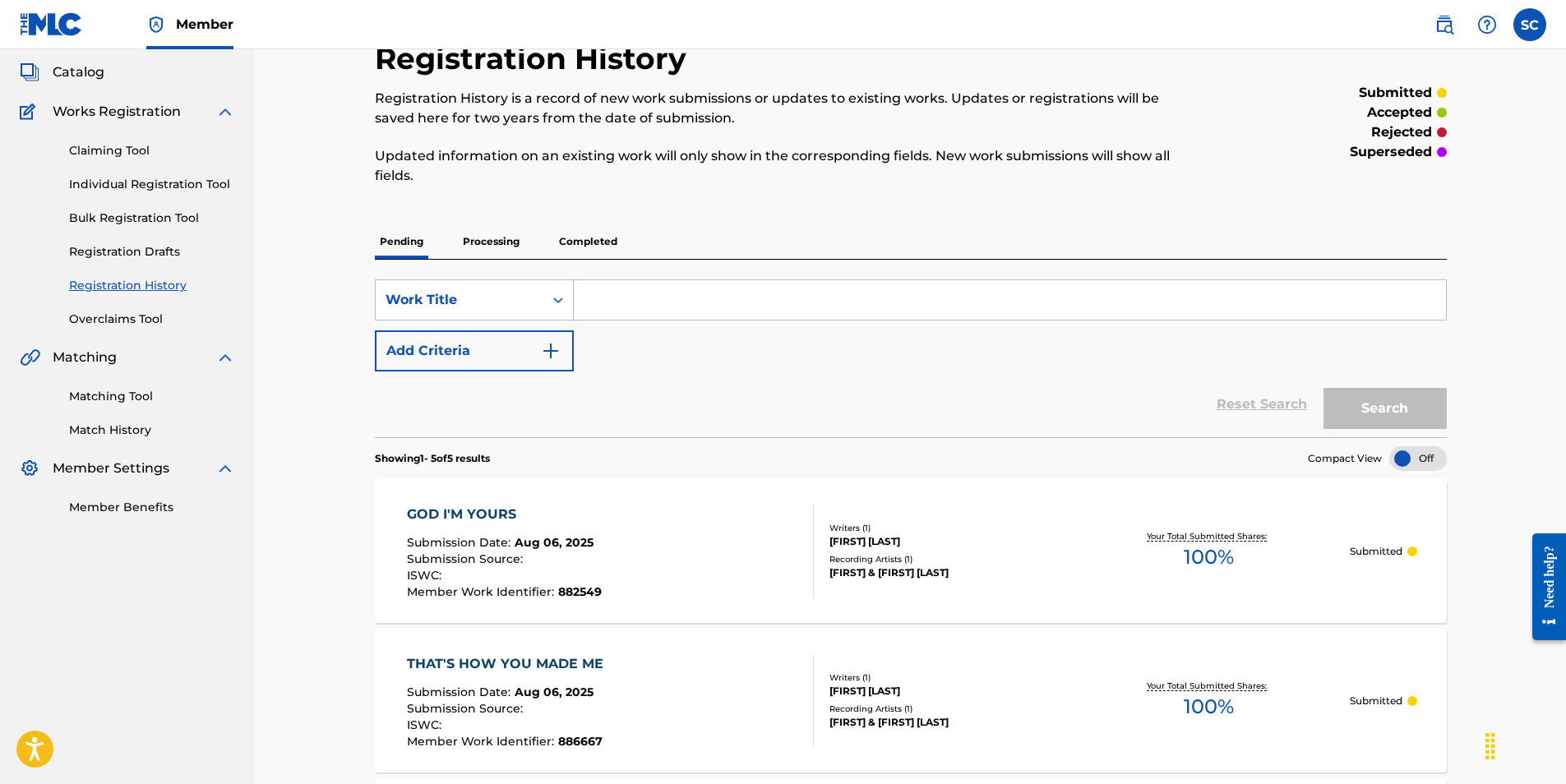 scroll, scrollTop: 0, scrollLeft: 0, axis: both 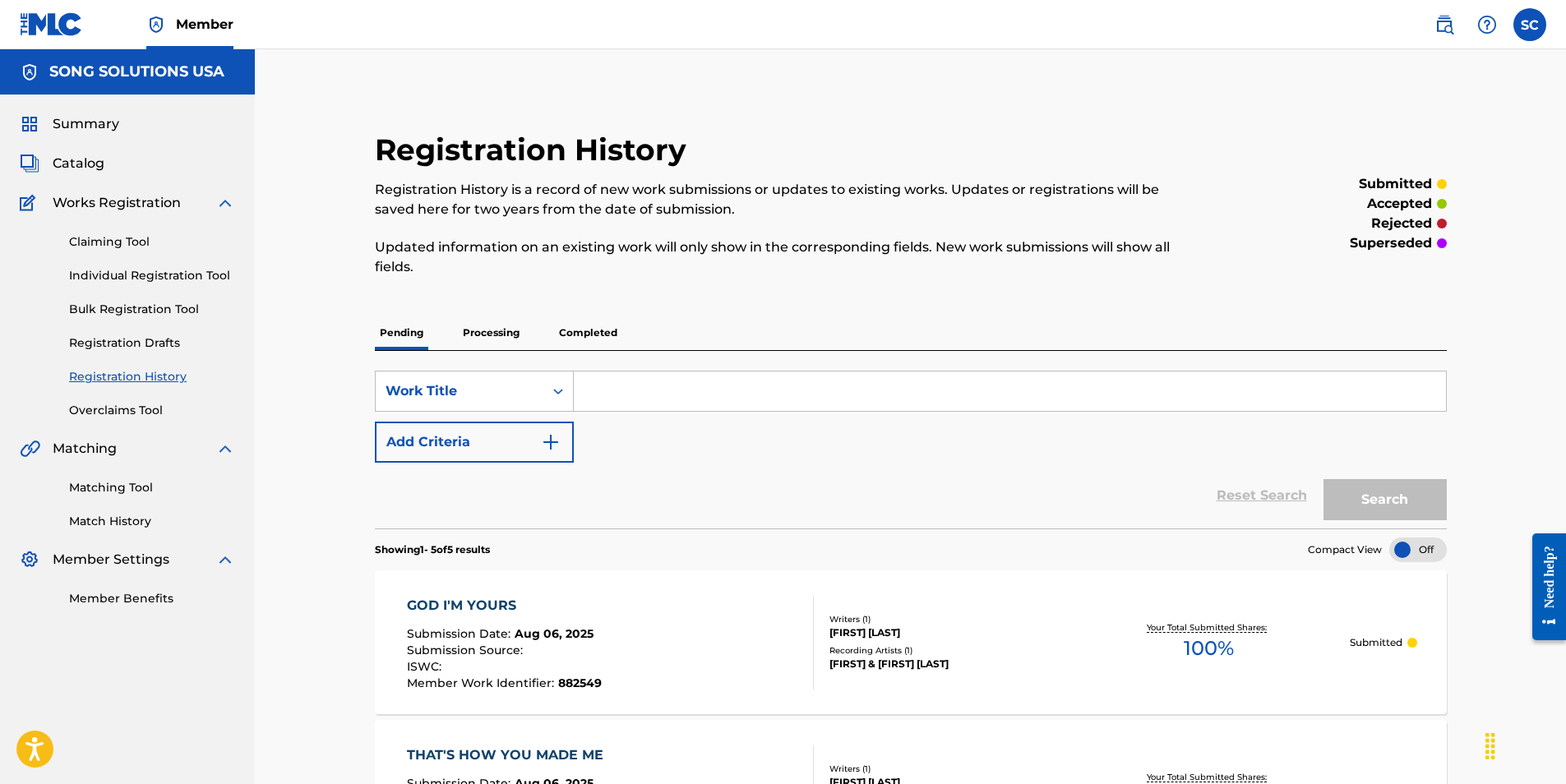 click on "Individual Registration Tool" at bounding box center [152, 275] 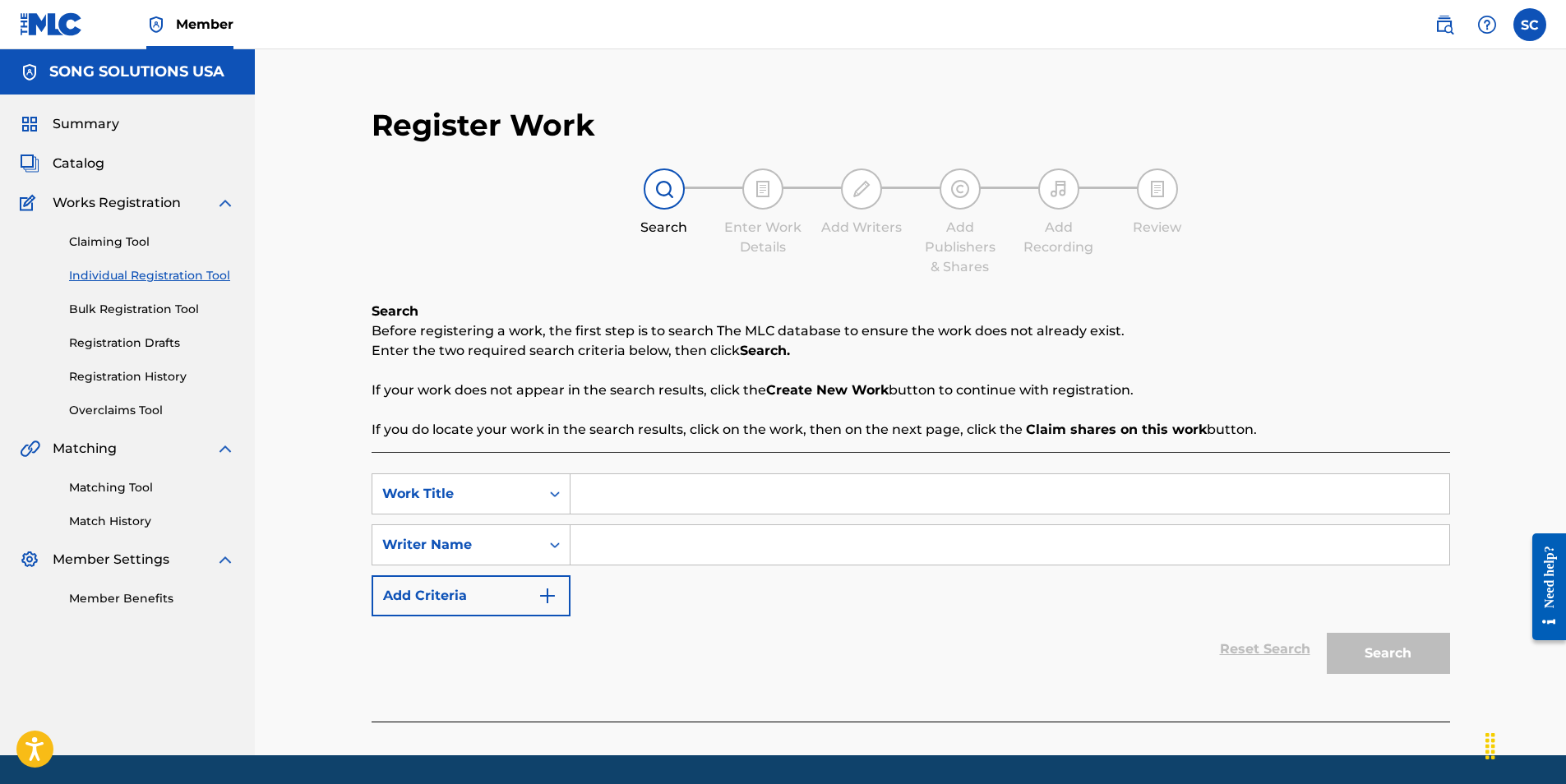 click on "SearchWithCriteriae35f010b-5b10-4e45-b1c6-d66500435ebd Work Title SearchWithCriteria28a962d7-57ad-40de-b22f-5a9046652e3b Writer Name Add Criteria Reset Search Search" at bounding box center (911, 587) 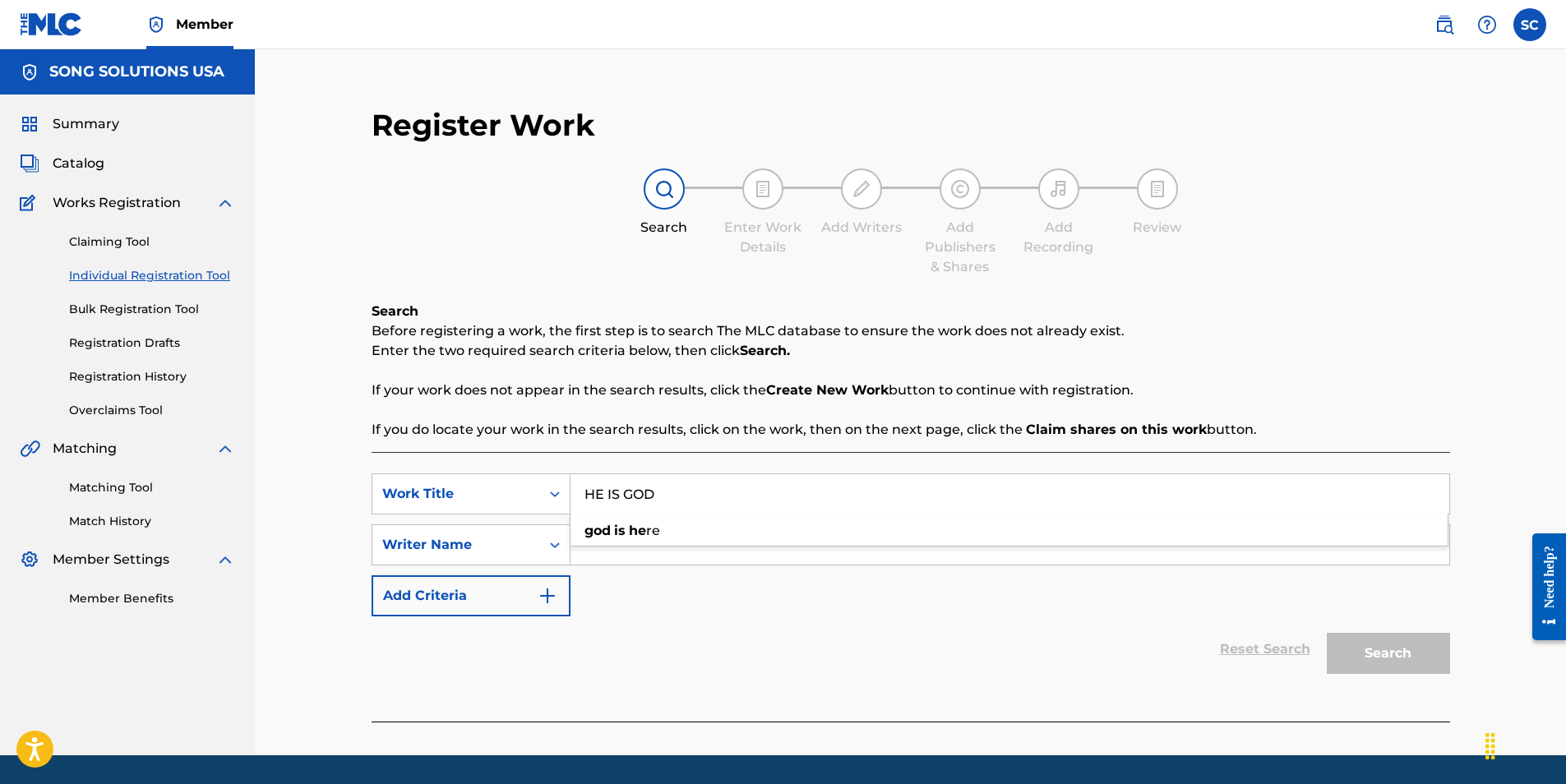 type on "HE IS GOD" 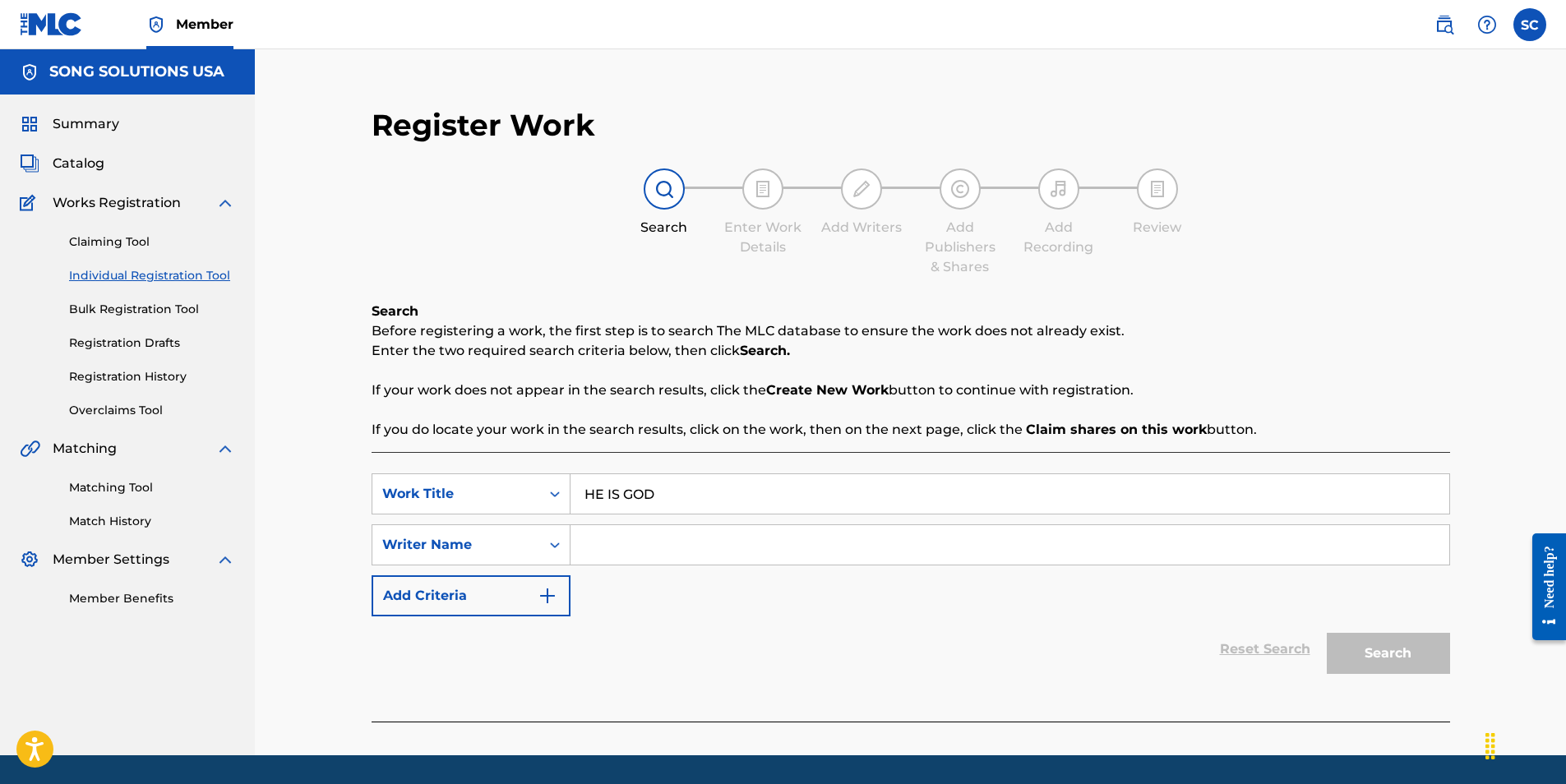 click at bounding box center [1009, 545] 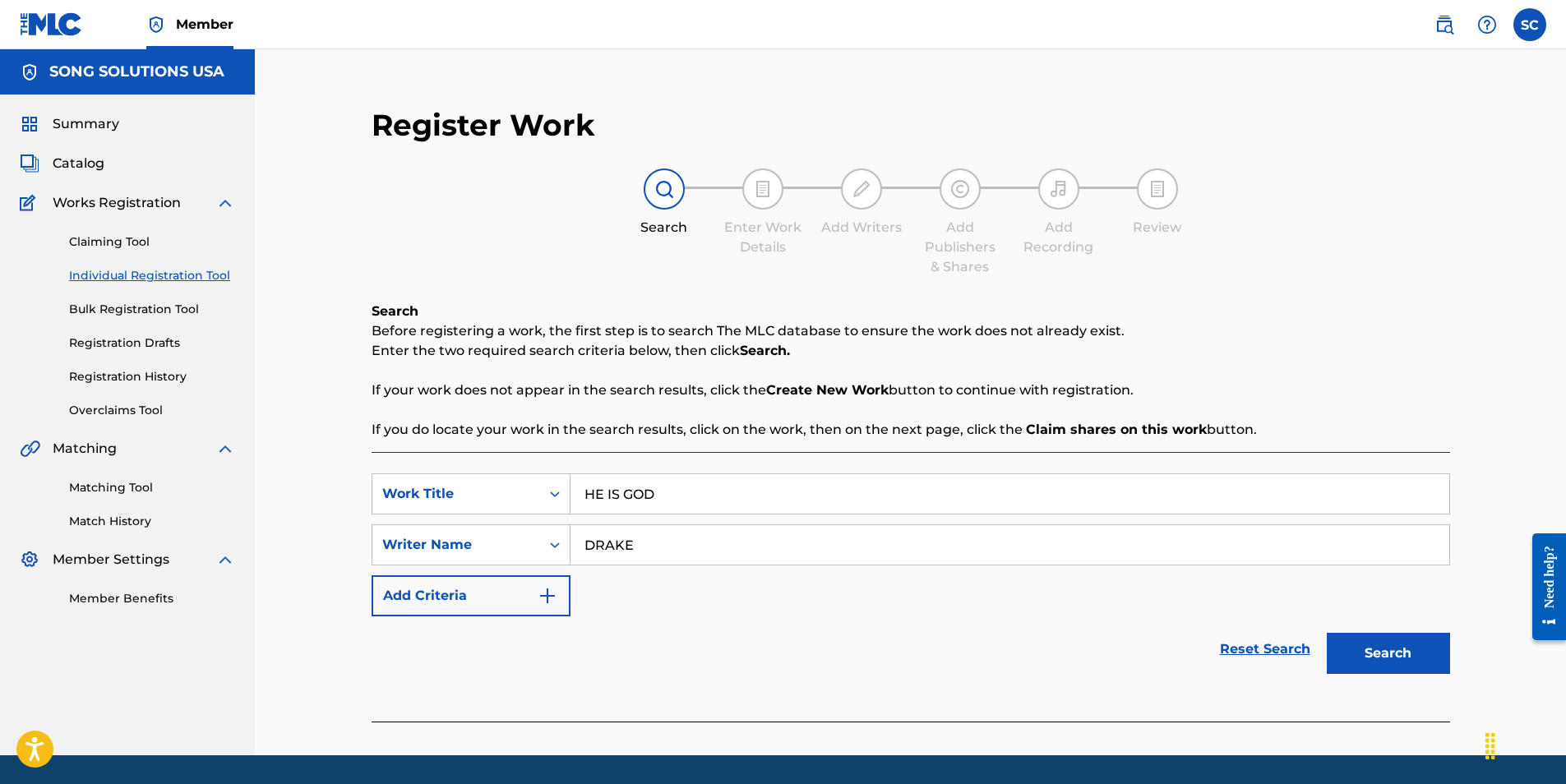 type on "DRAKE" 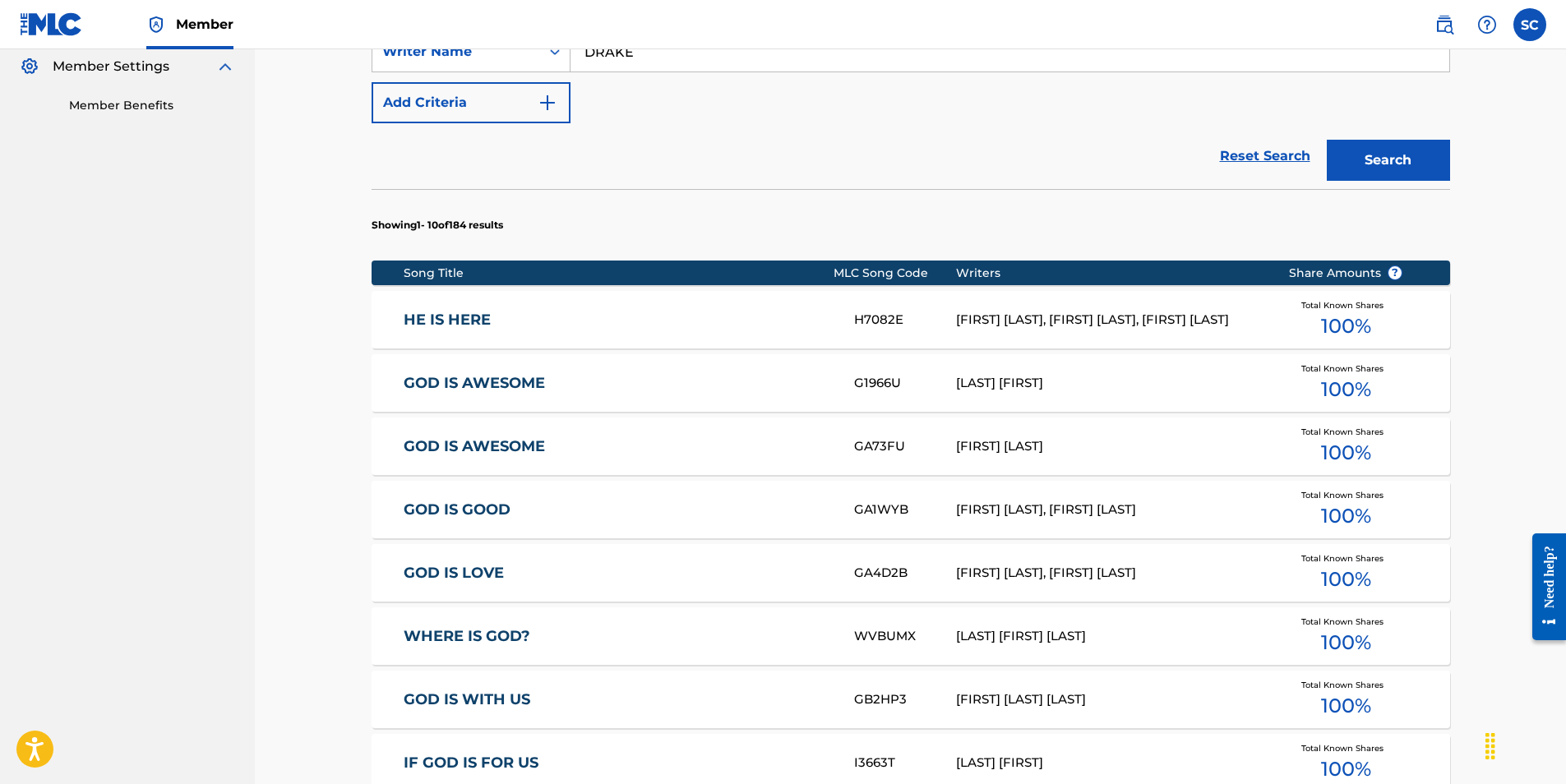 scroll, scrollTop: 822, scrollLeft: 0, axis: vertical 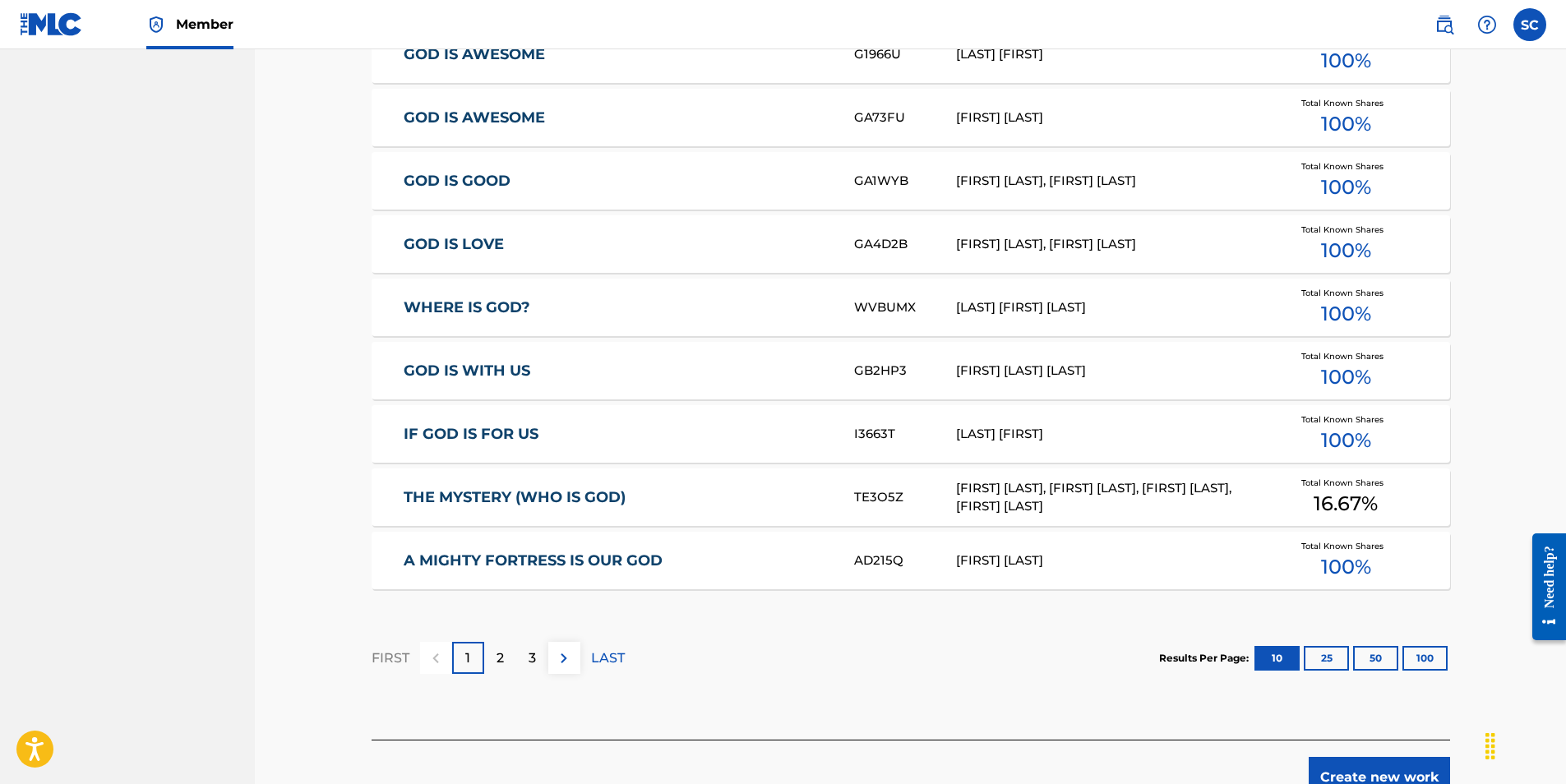 click on "Create new work" at bounding box center [1379, 777] 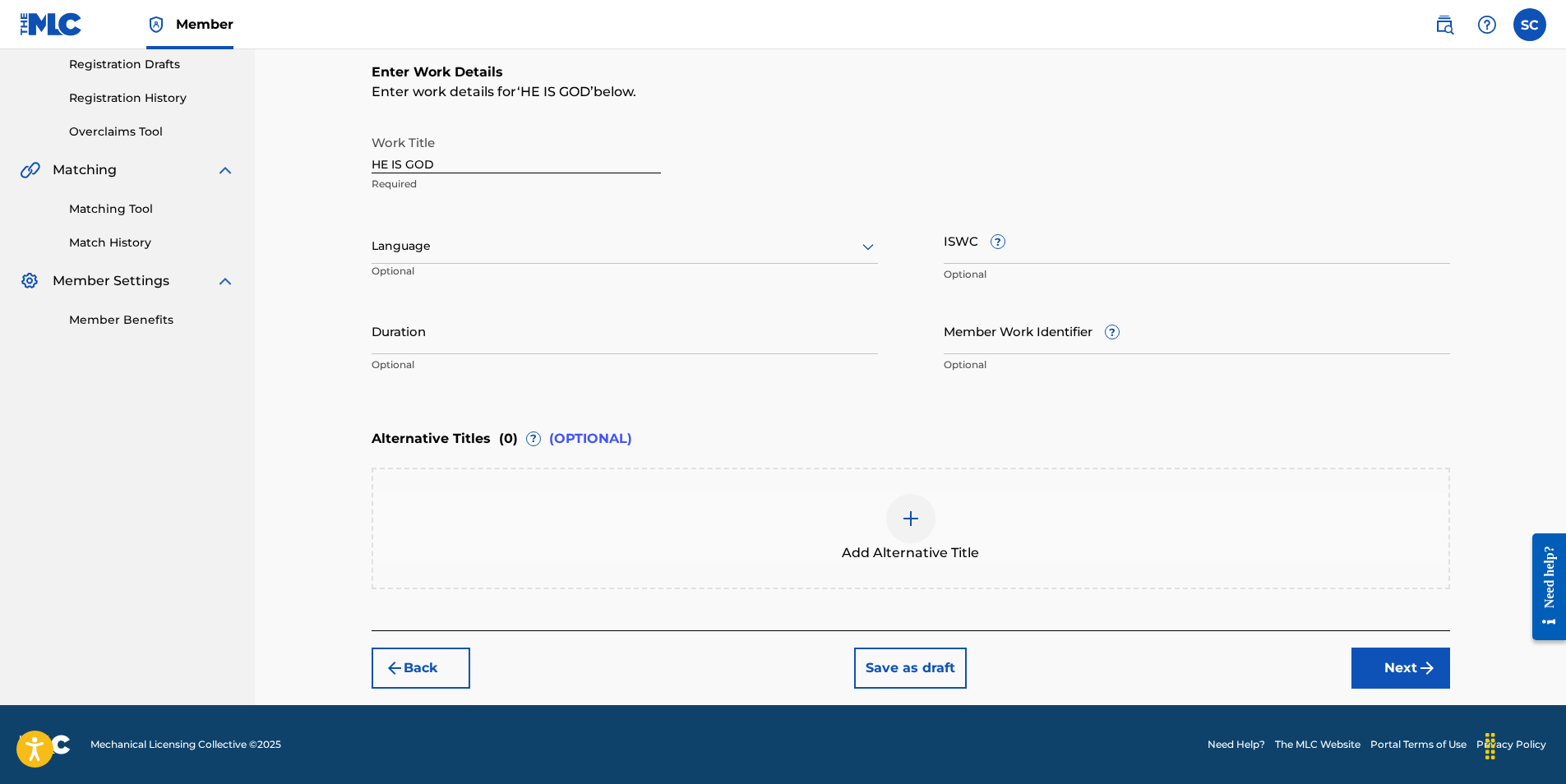 scroll, scrollTop: 0, scrollLeft: 0, axis: both 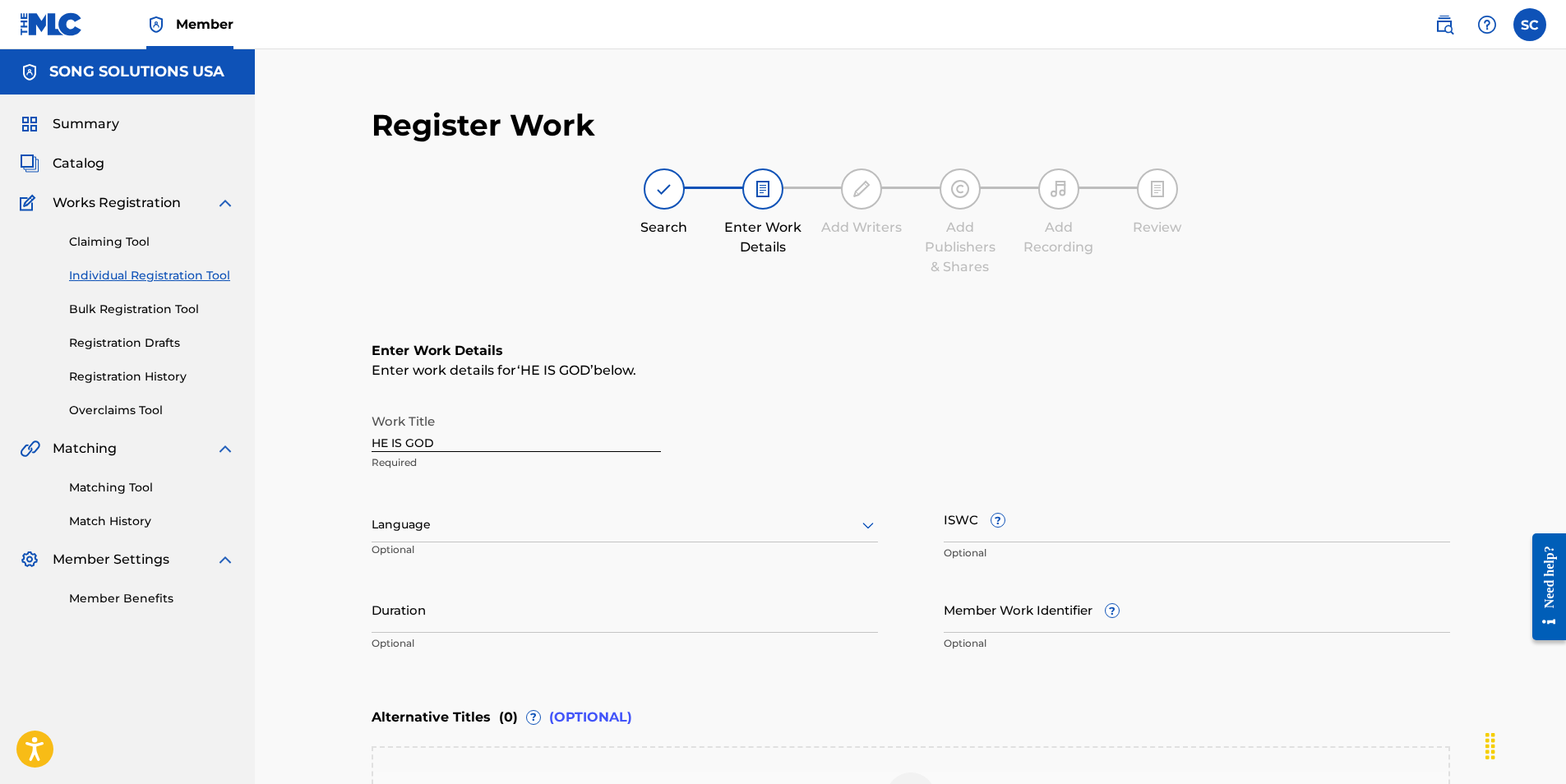click on "Member Work Identifier   ?" at bounding box center [1197, 609] 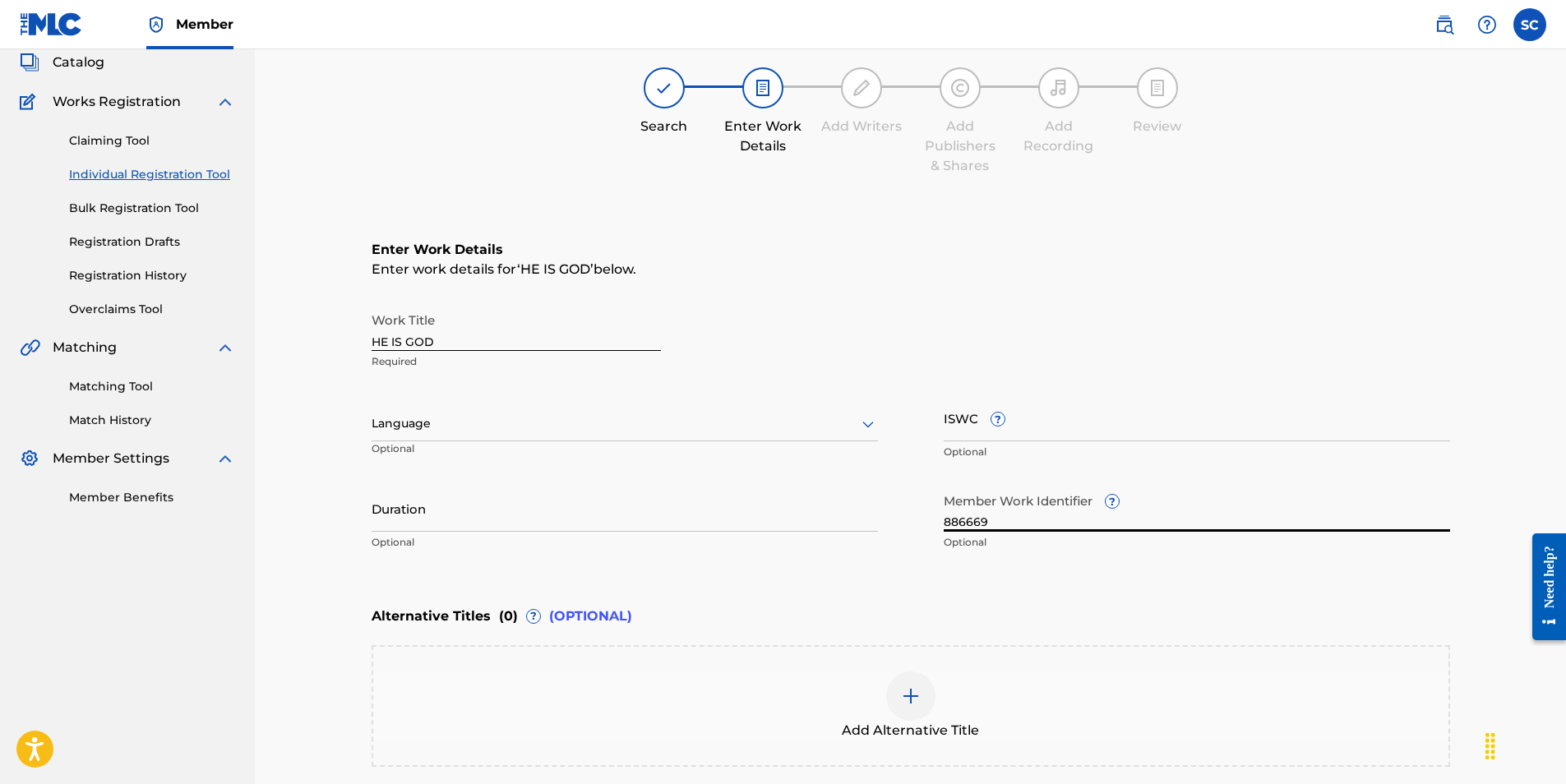 scroll, scrollTop: 279, scrollLeft: 0, axis: vertical 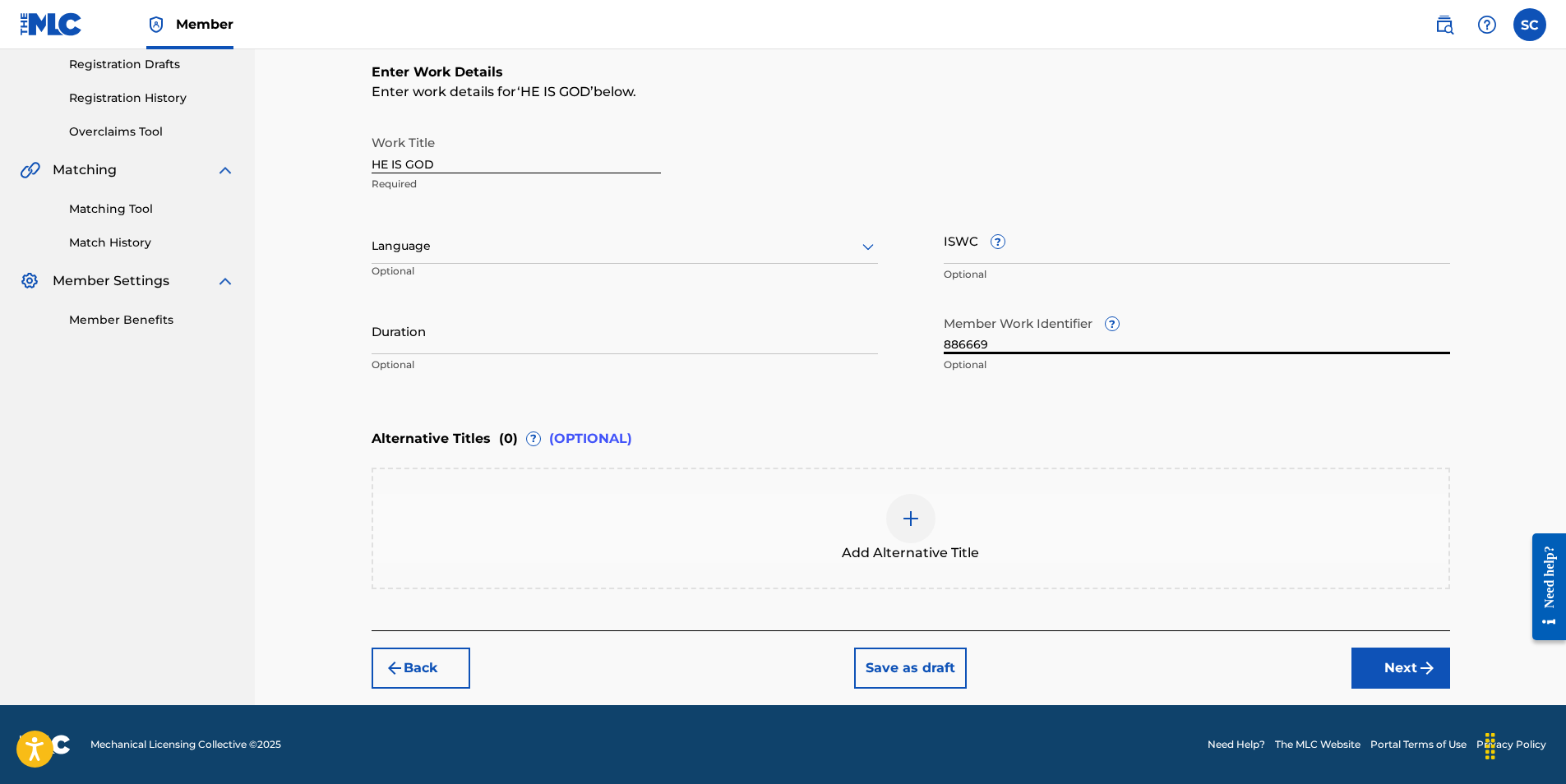 type on "886669" 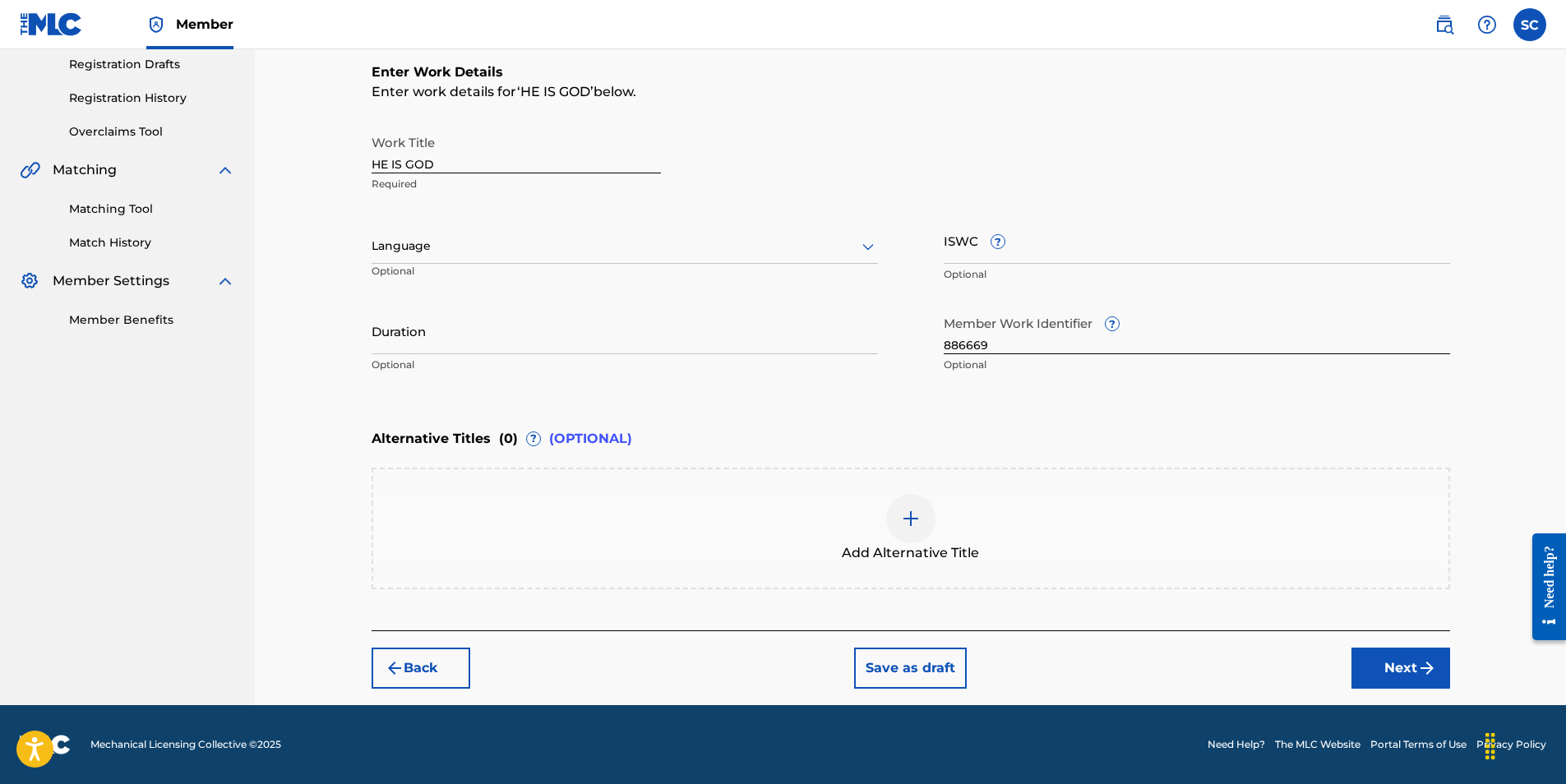 click on "Next" at bounding box center (1401, 668) 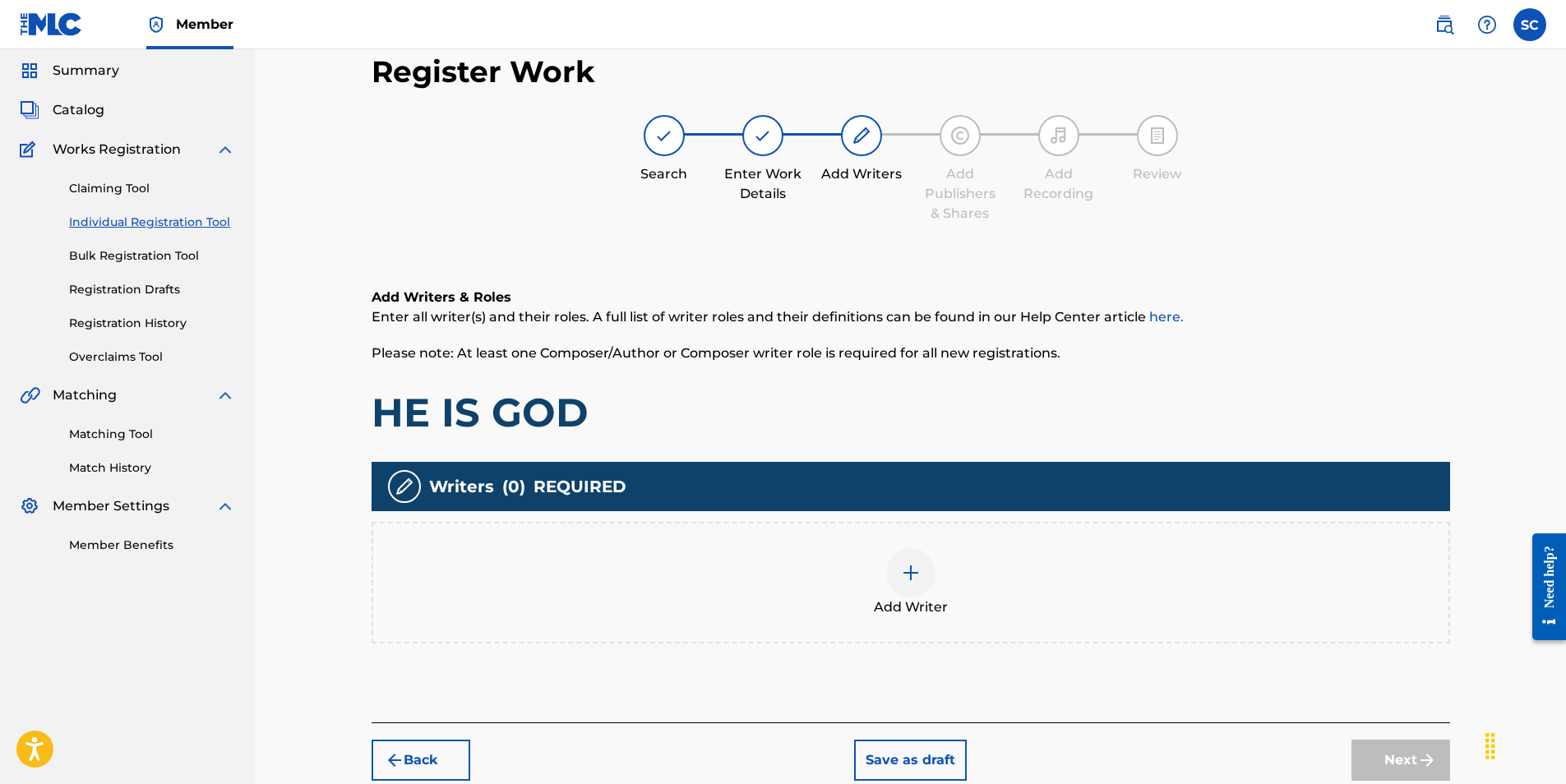 scroll, scrollTop: 74, scrollLeft: 0, axis: vertical 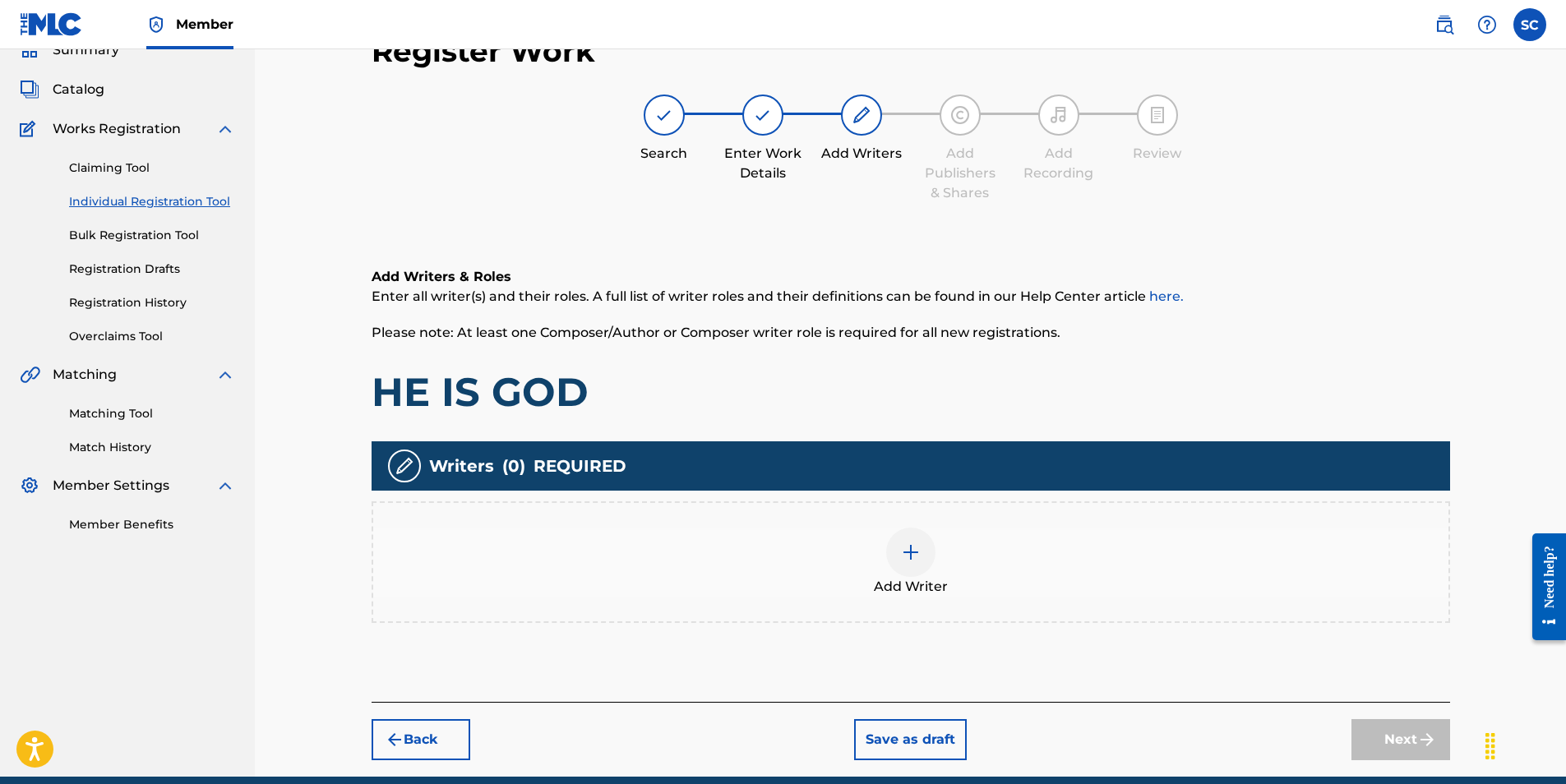 click at bounding box center (911, 552) 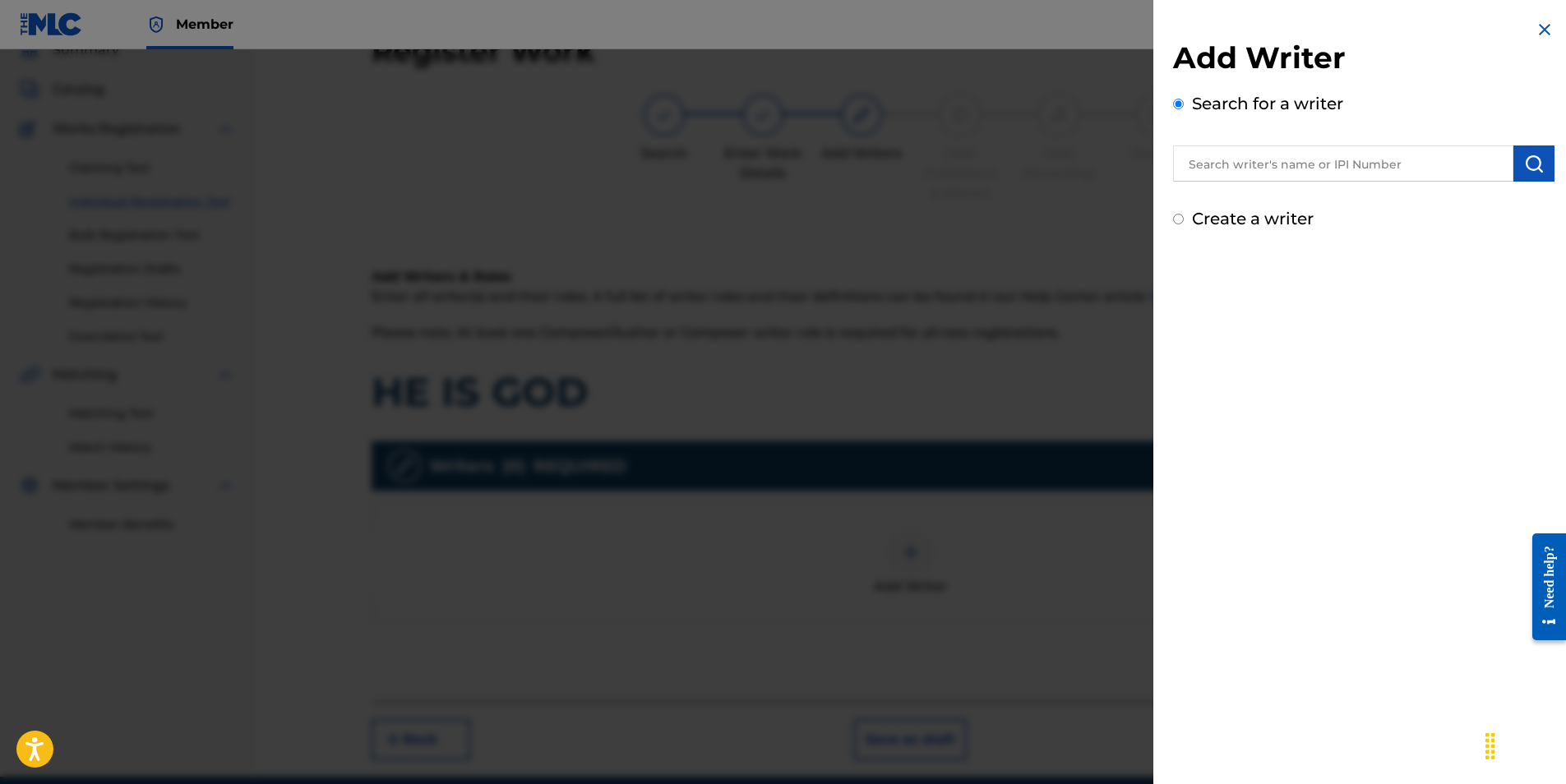 click at bounding box center (1343, 164) 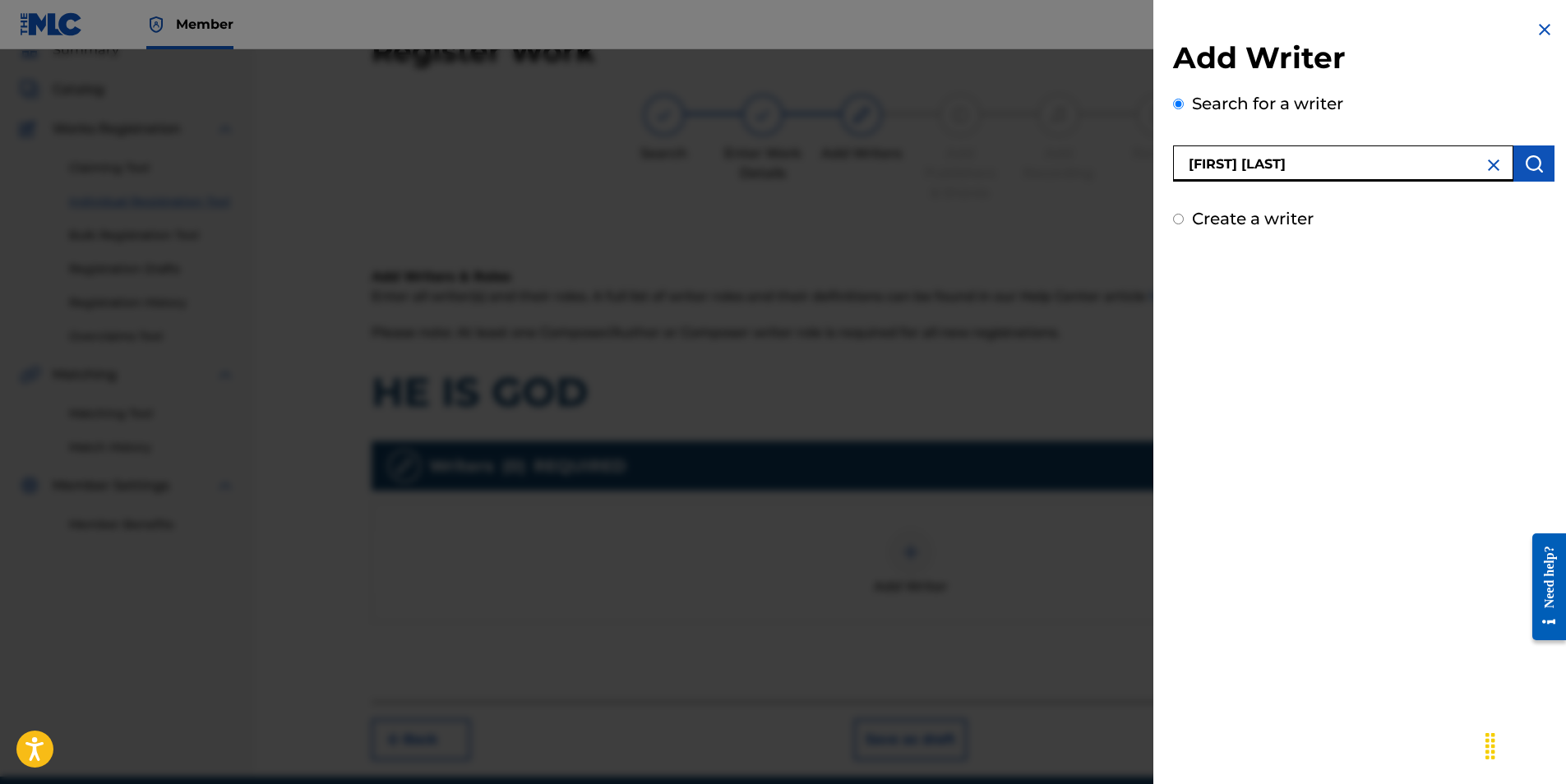 type on "[FIRST] [LAST]" 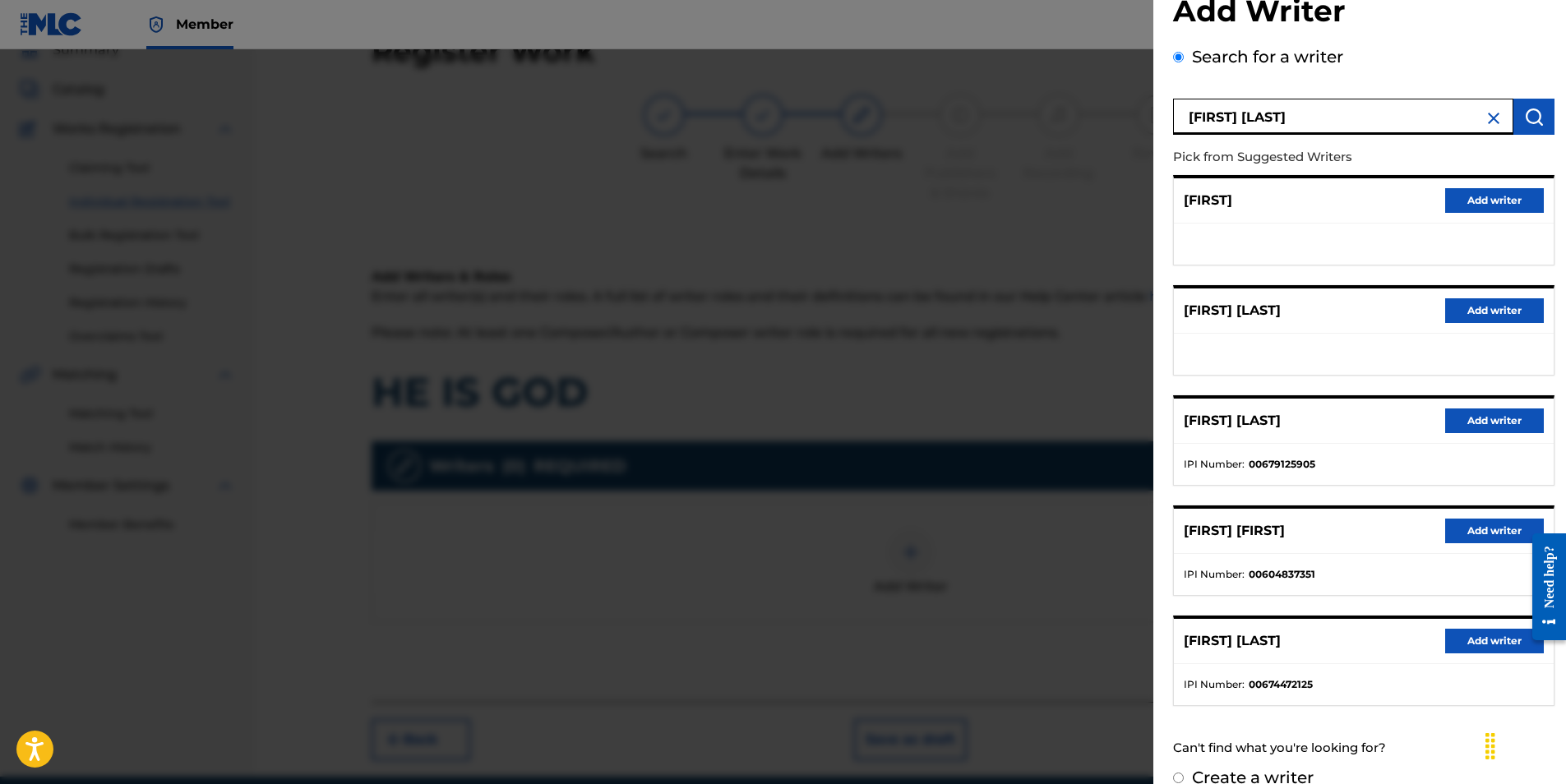 scroll, scrollTop: 72, scrollLeft: 0, axis: vertical 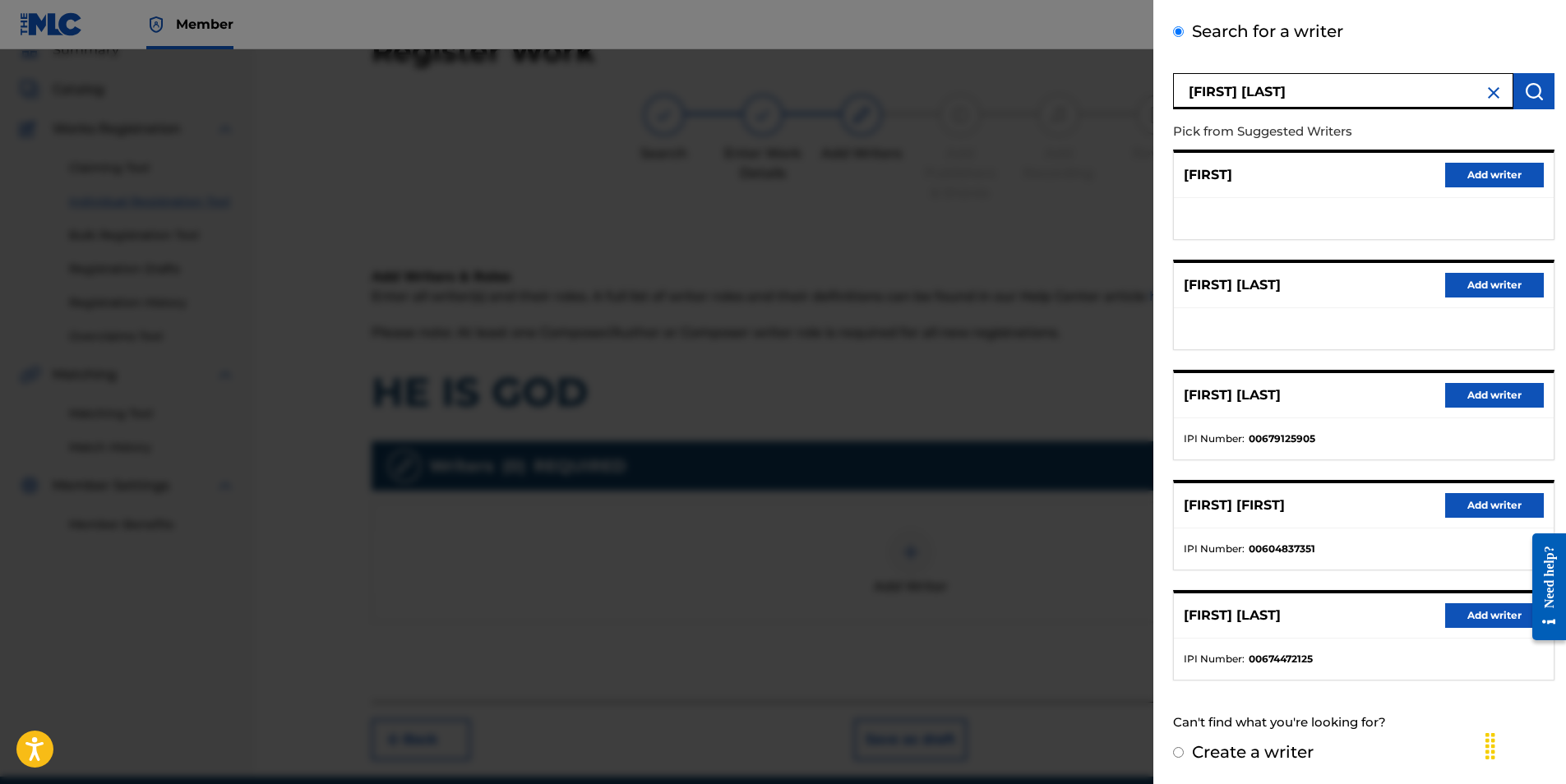 click on "Add writer" at bounding box center (1494, 616) 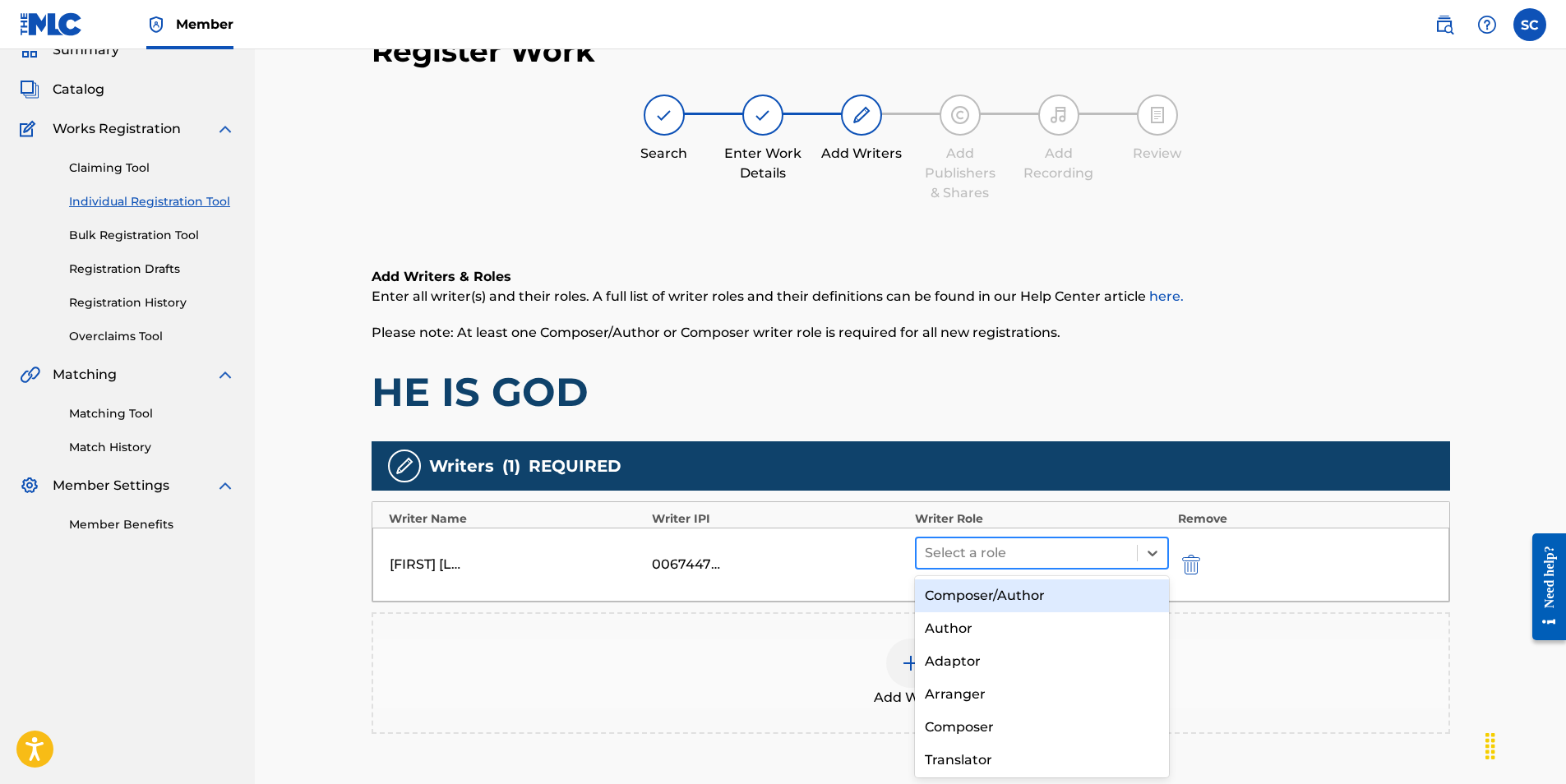 click at bounding box center [1027, 553] 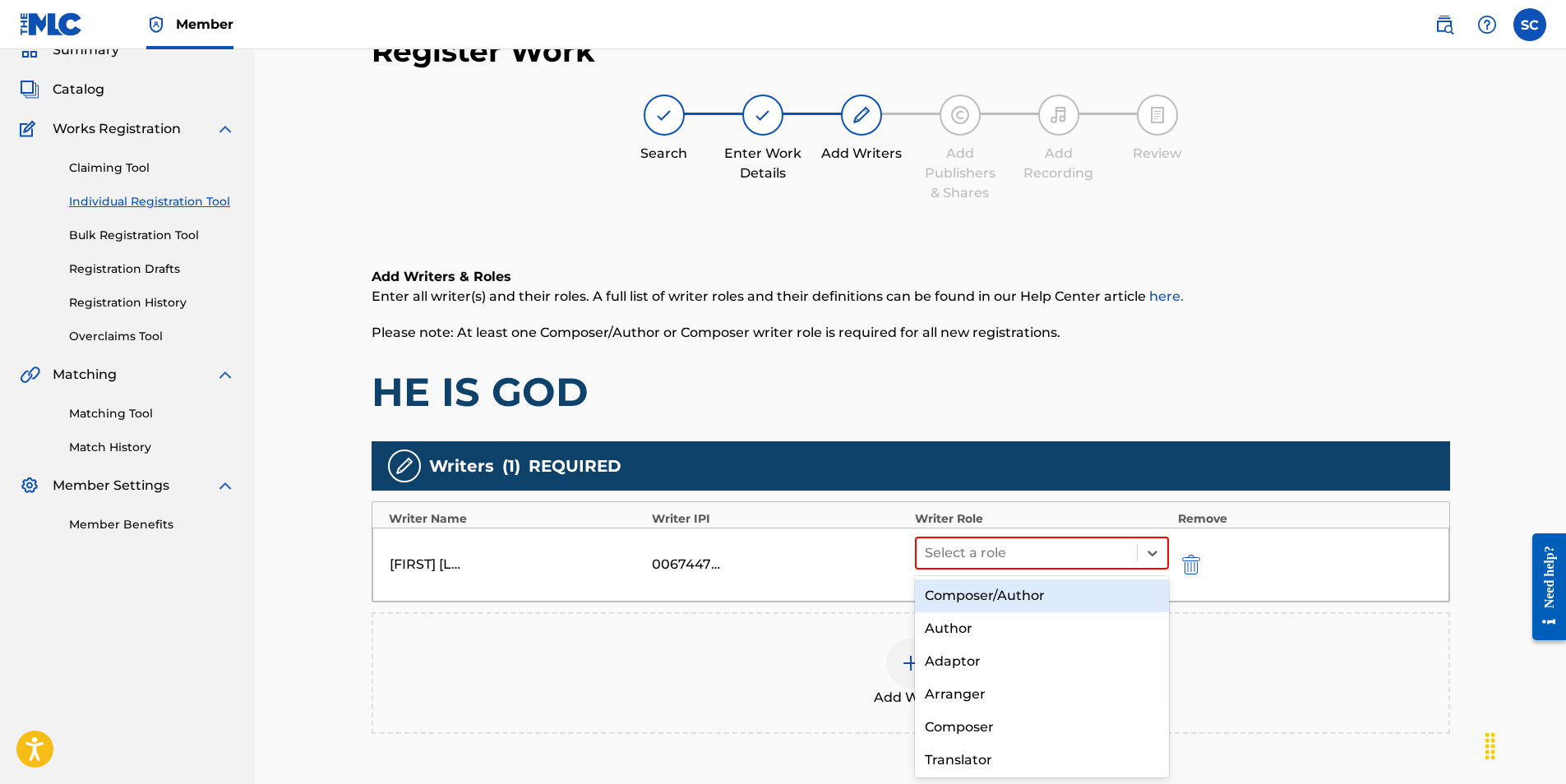 click on "Composer/Author" at bounding box center (1042, 596) 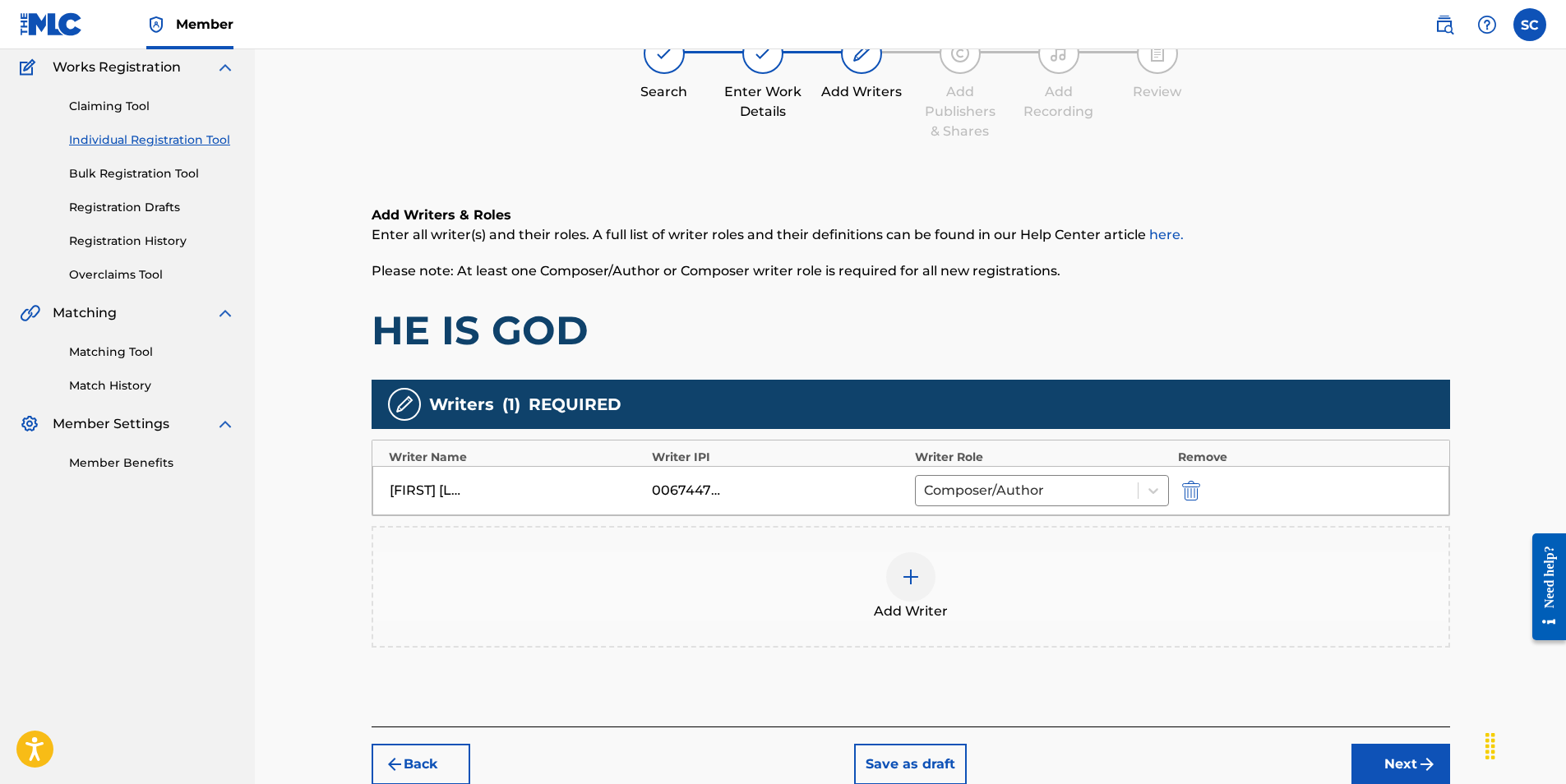 scroll, scrollTop: 232, scrollLeft: 0, axis: vertical 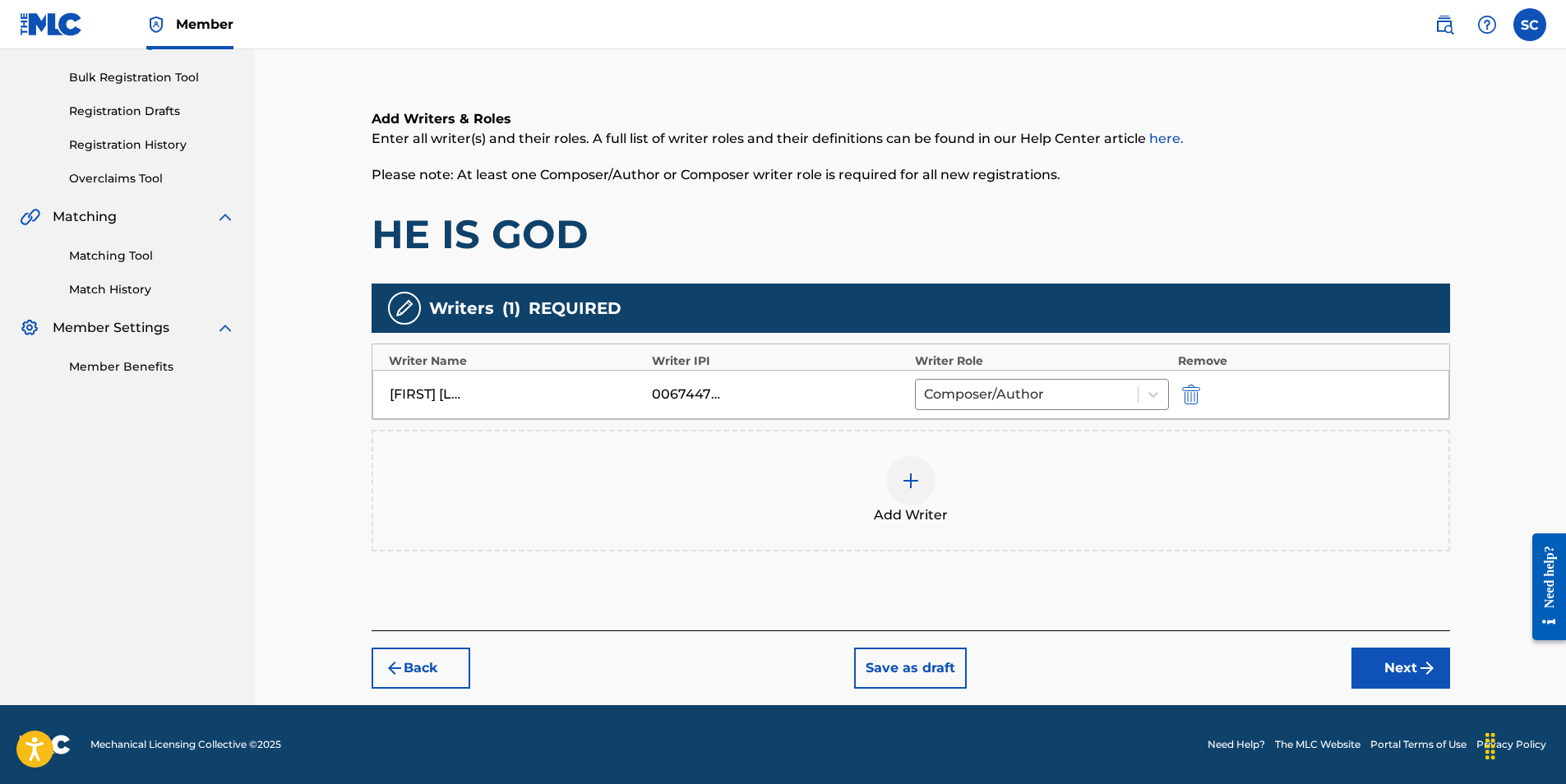 click on "Next" at bounding box center [1401, 668] 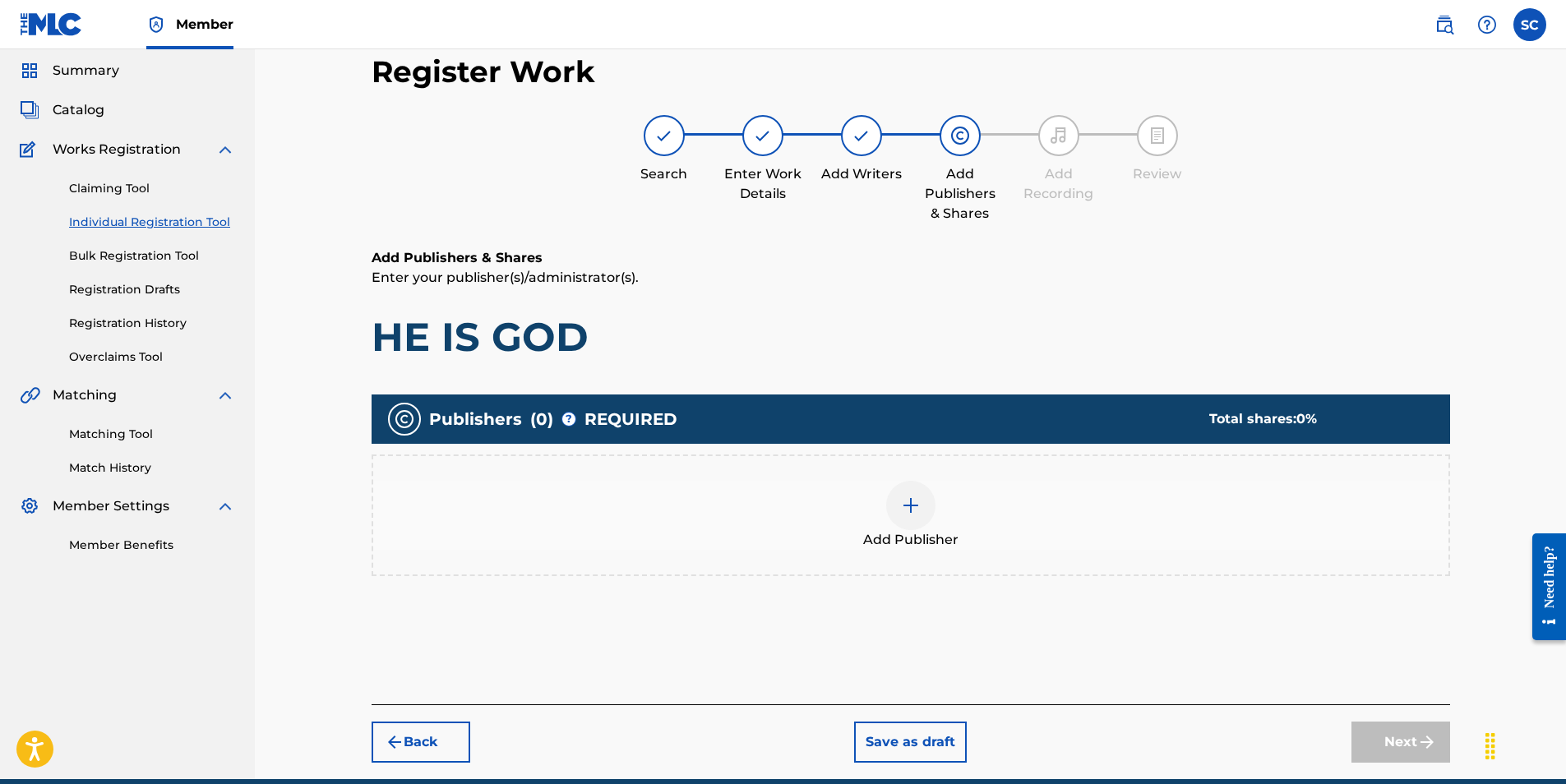 scroll, scrollTop: 74, scrollLeft: 0, axis: vertical 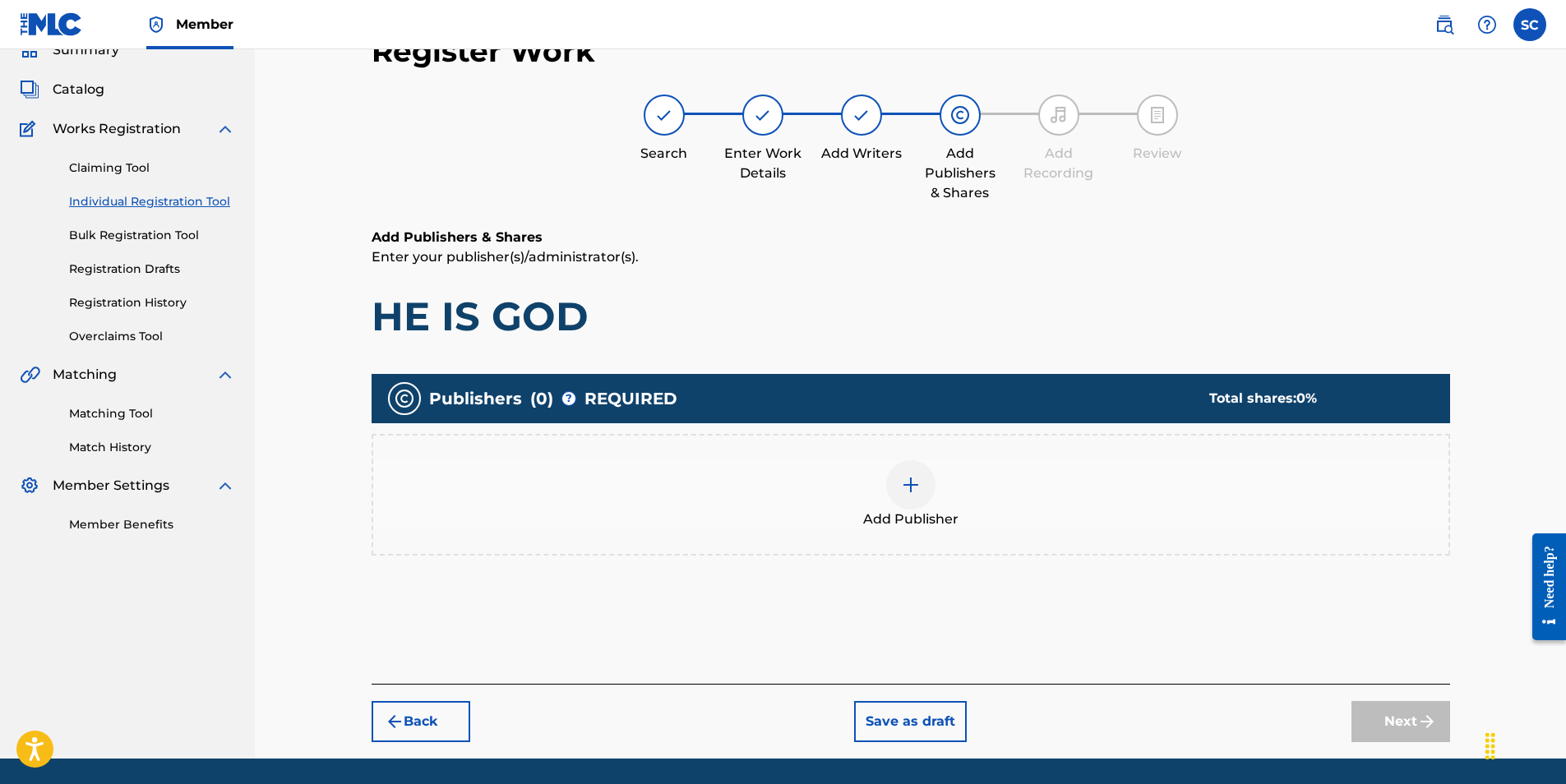 click at bounding box center (911, 485) 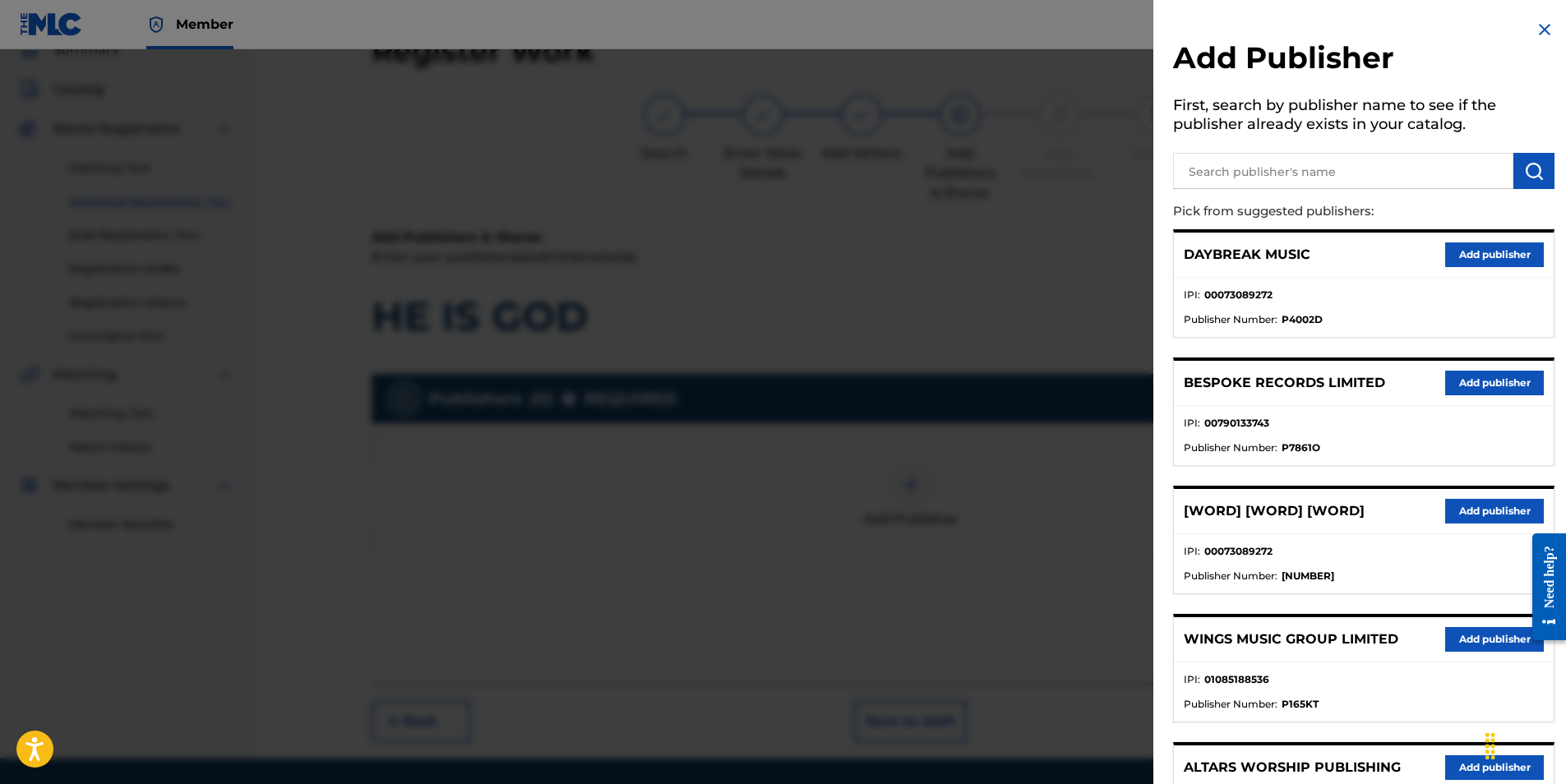 click on "Add publisher" at bounding box center [1494, 511] 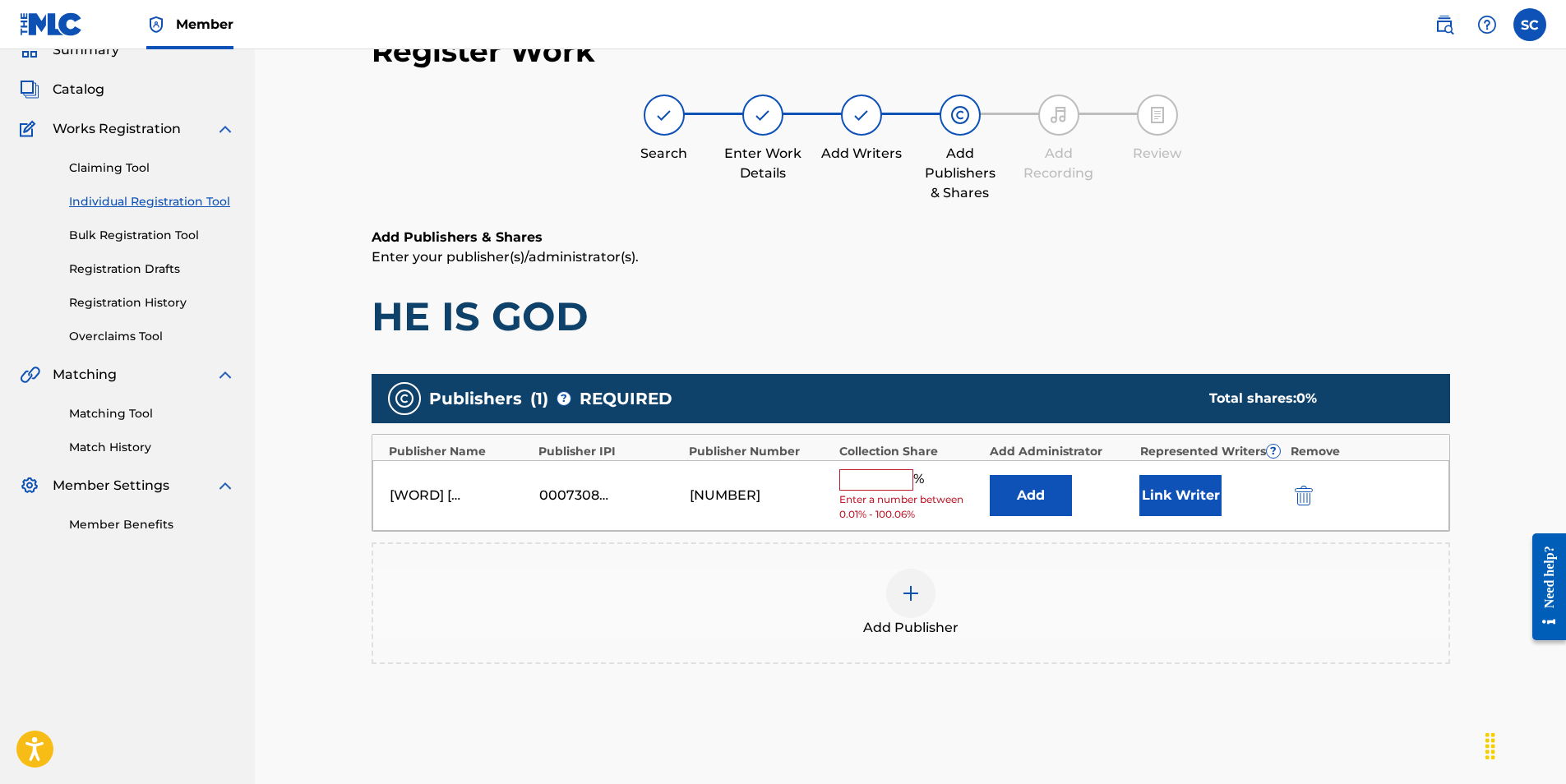 click at bounding box center (876, 480) 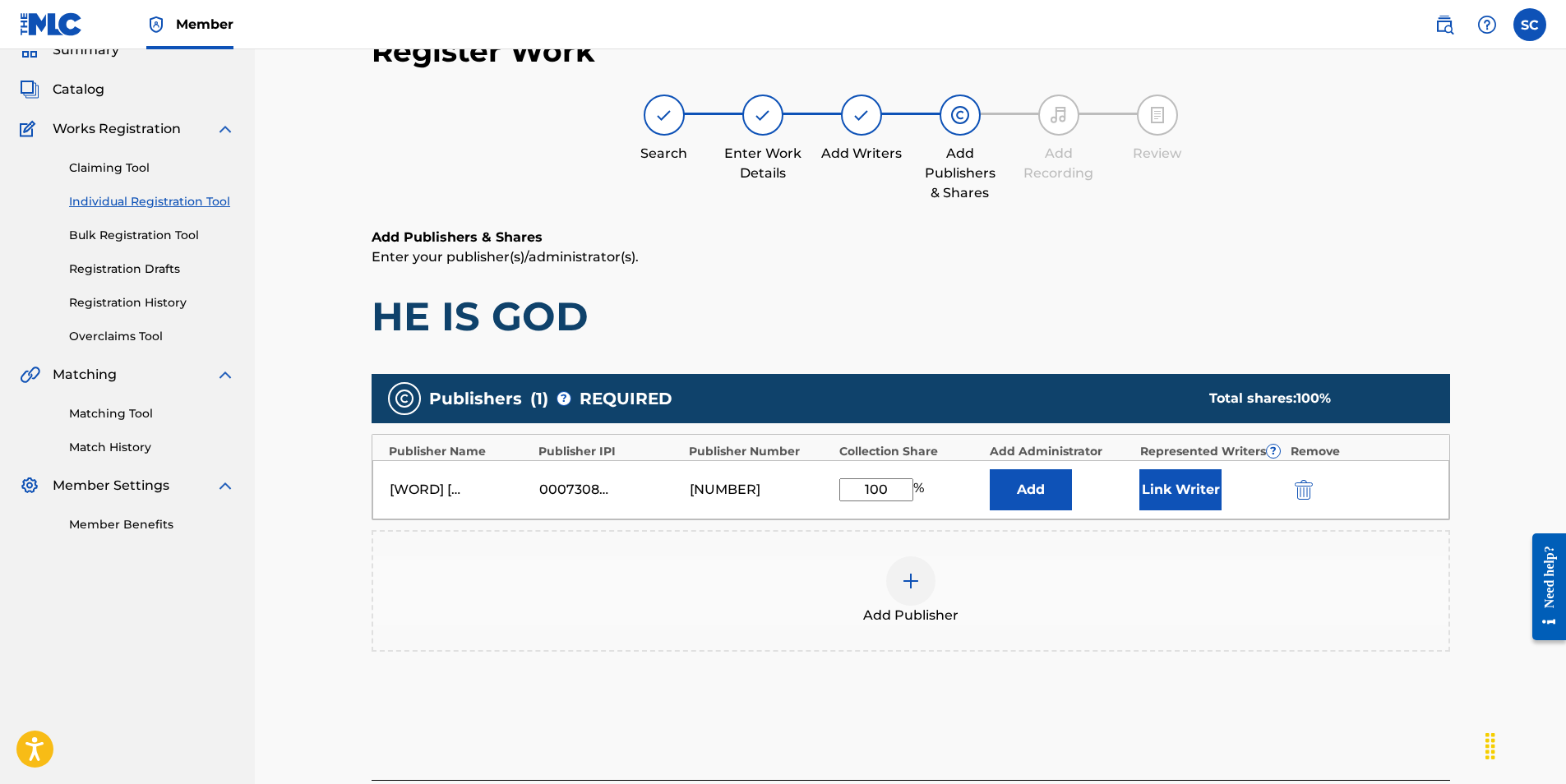 type on "100" 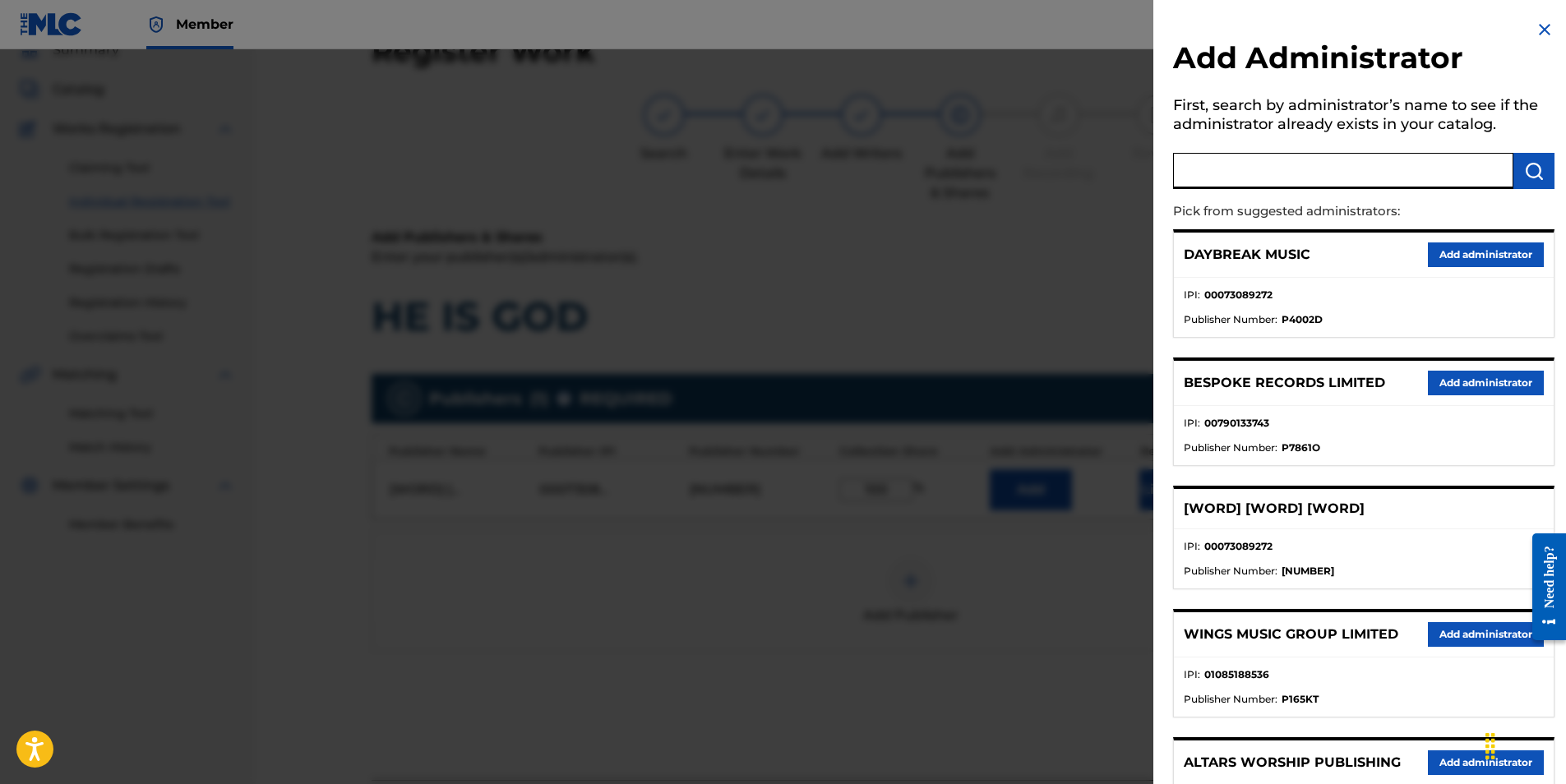 click at bounding box center [1343, 171] 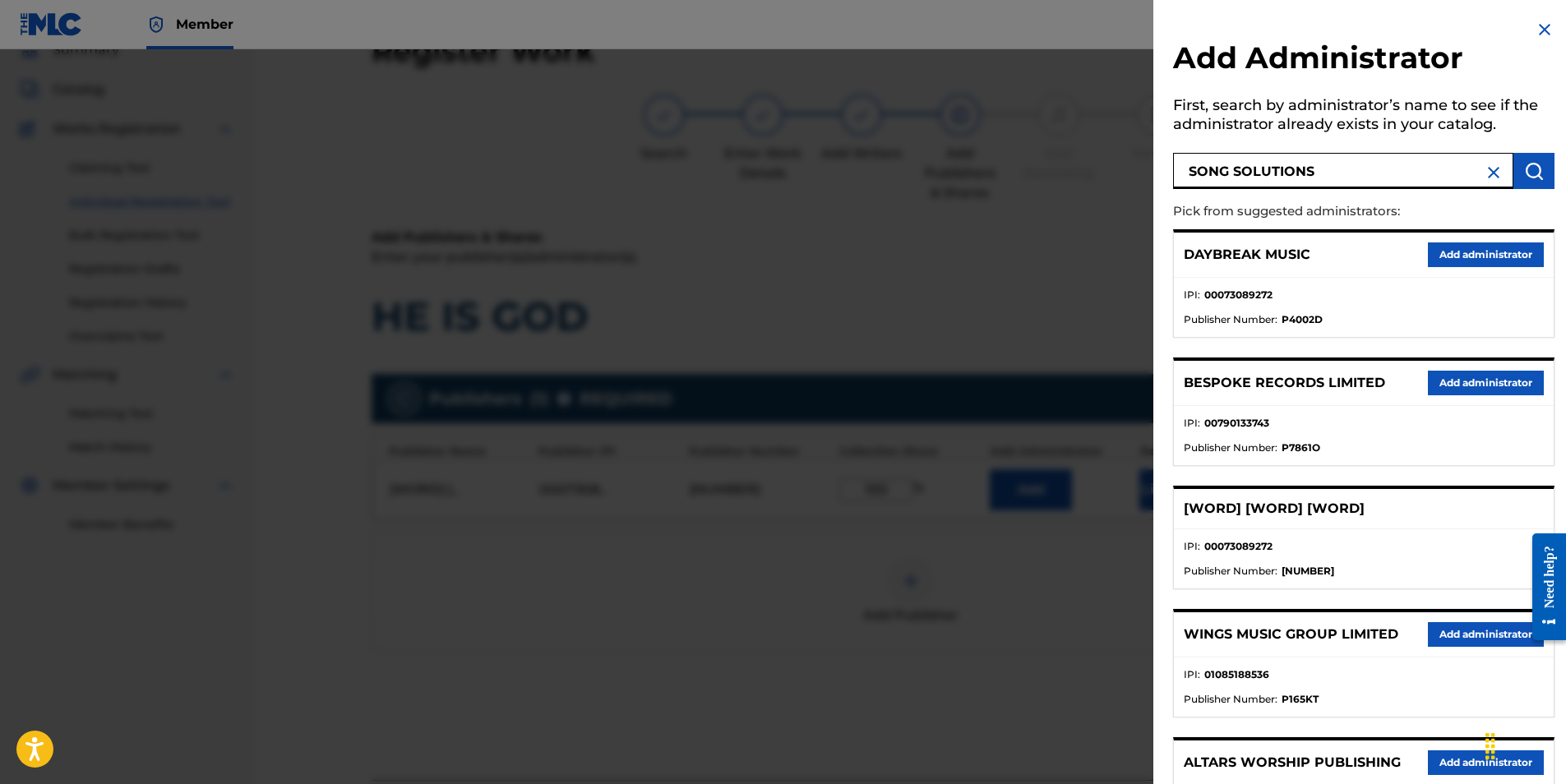 type on "SONG SOLUTIONS" 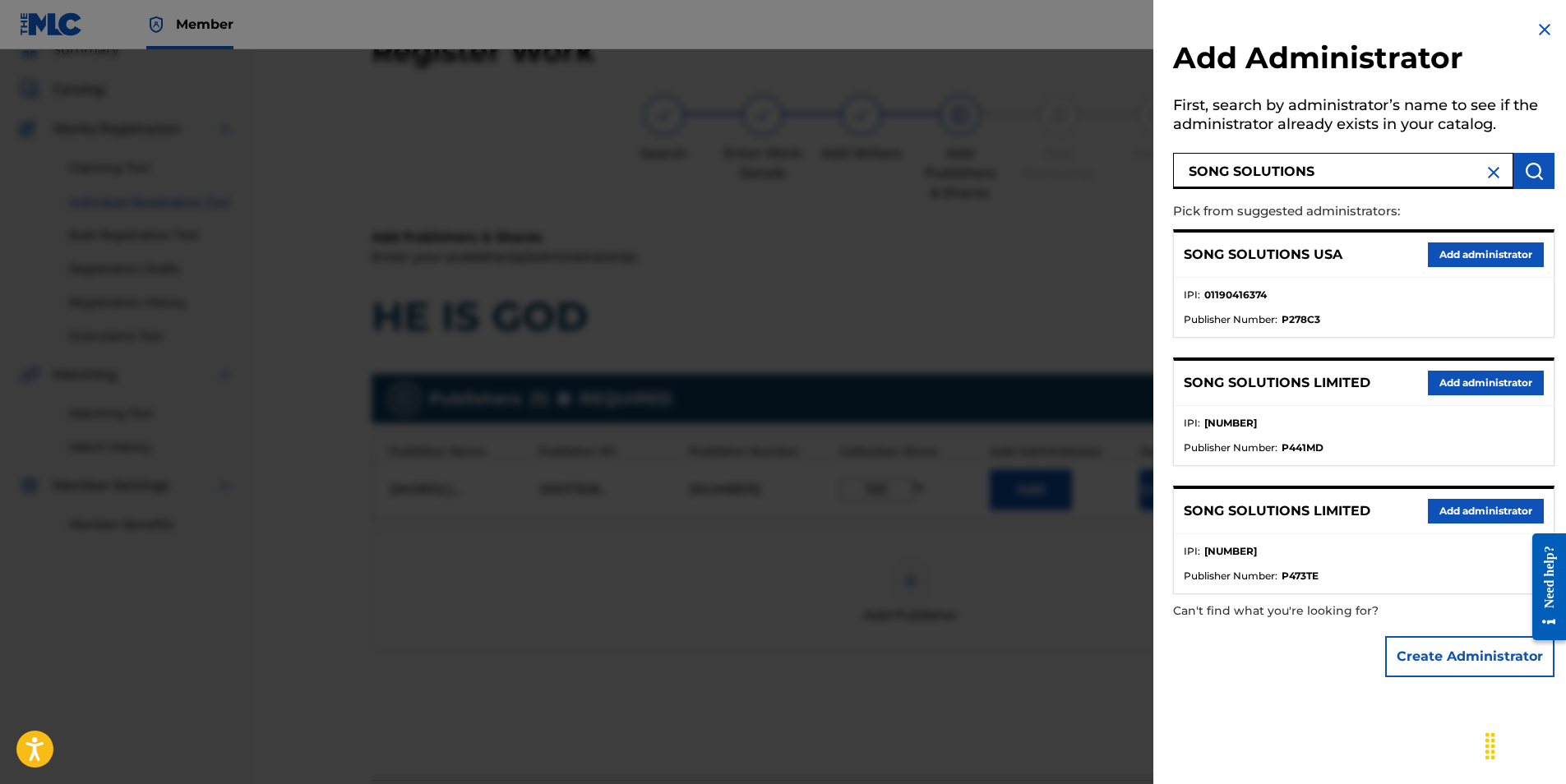 click on "Add administrator" at bounding box center (1485, 255) 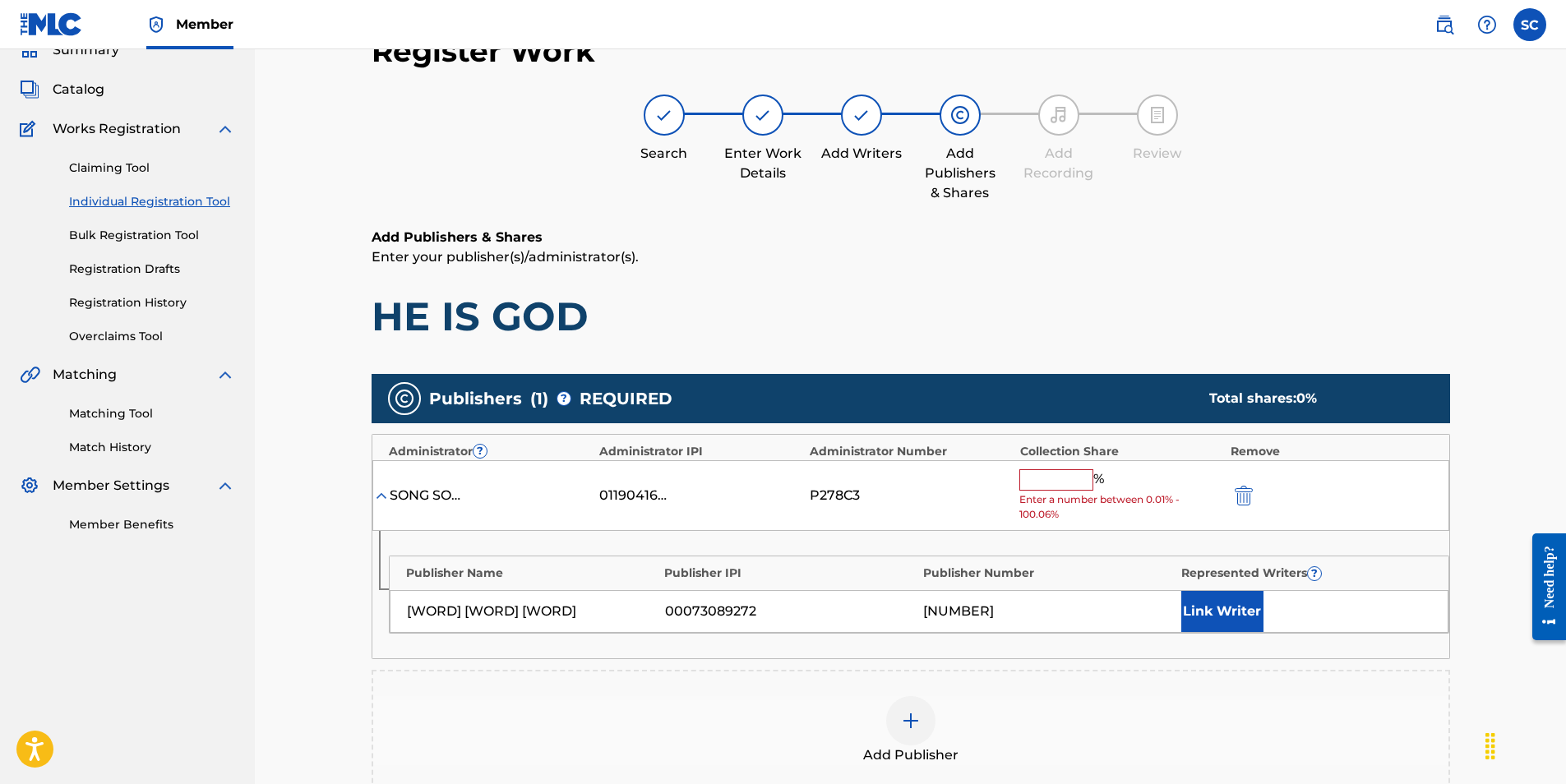 click at bounding box center (1056, 480) 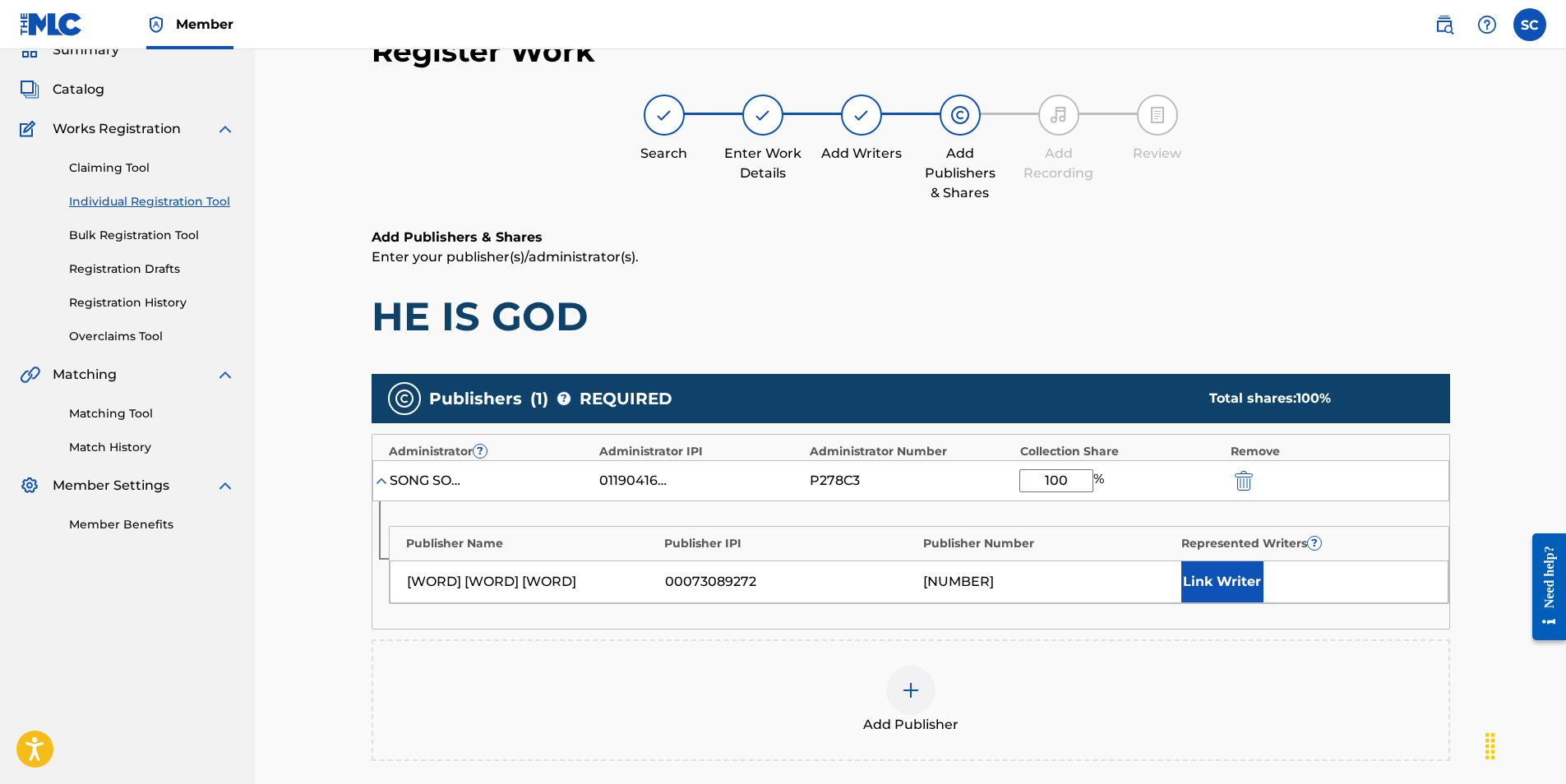 type on "100" 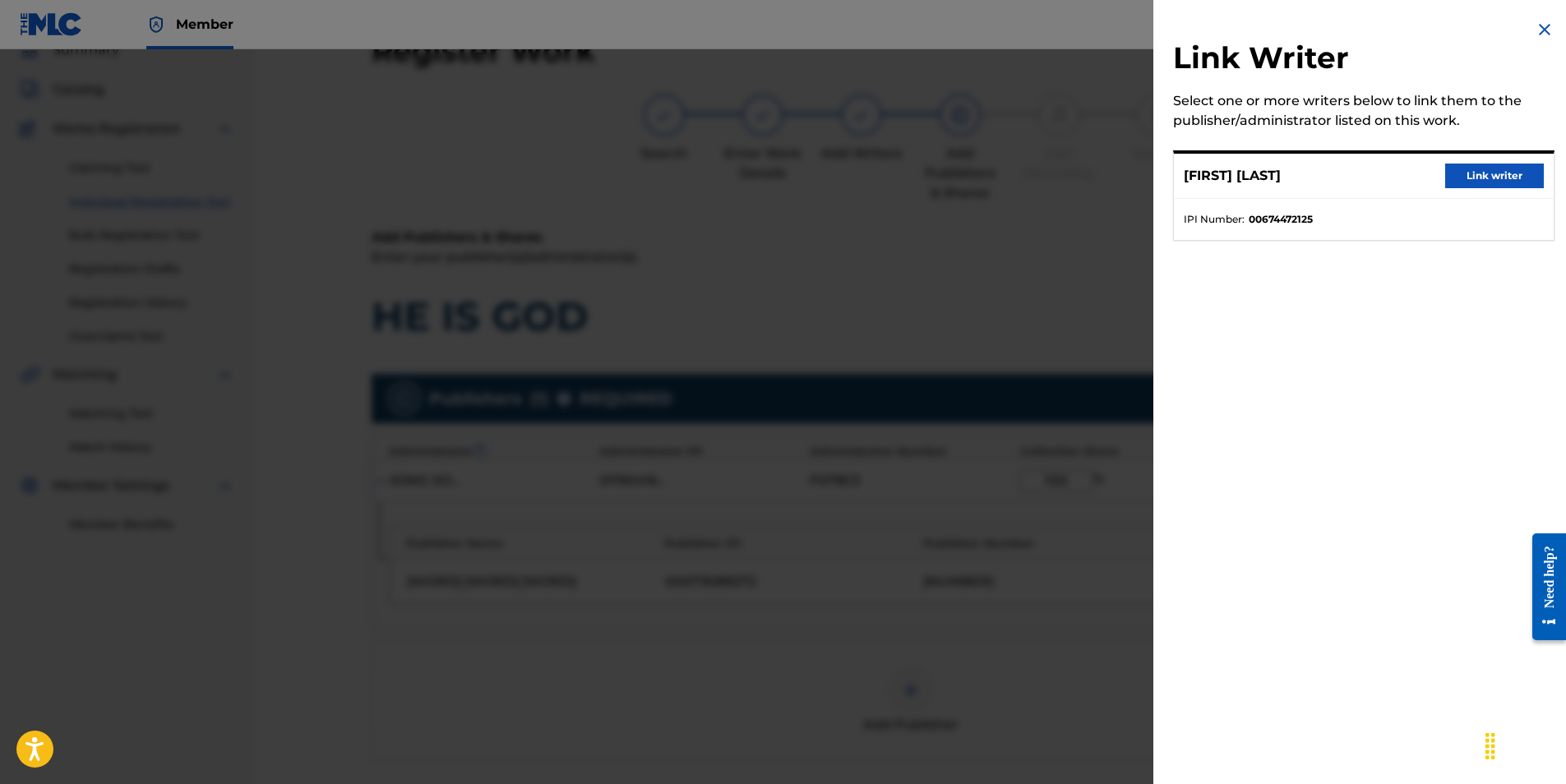 click on "[FIRST] [LAST] Link writer" at bounding box center [1364, 176] 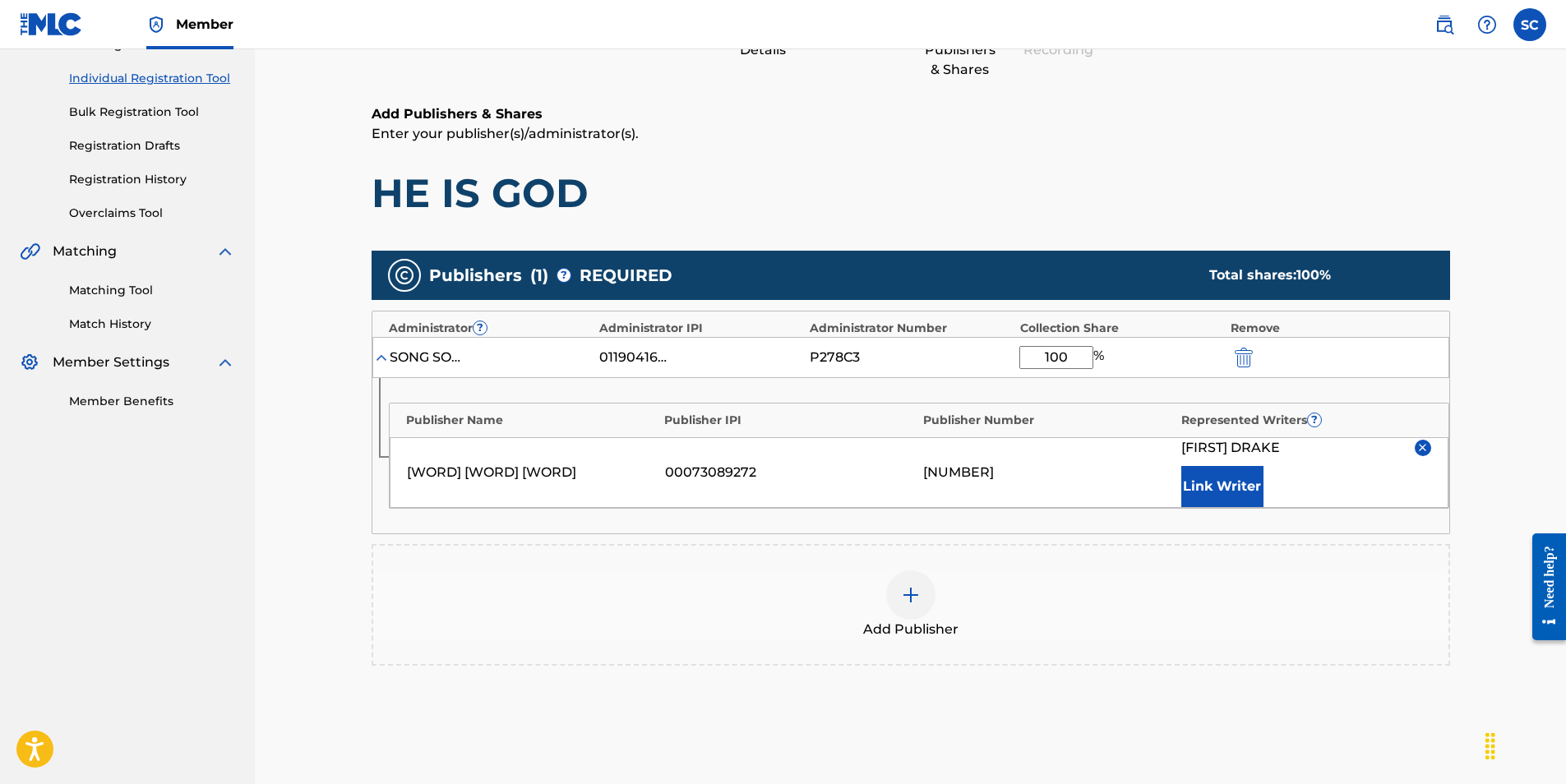 scroll, scrollTop: 321, scrollLeft: 0, axis: vertical 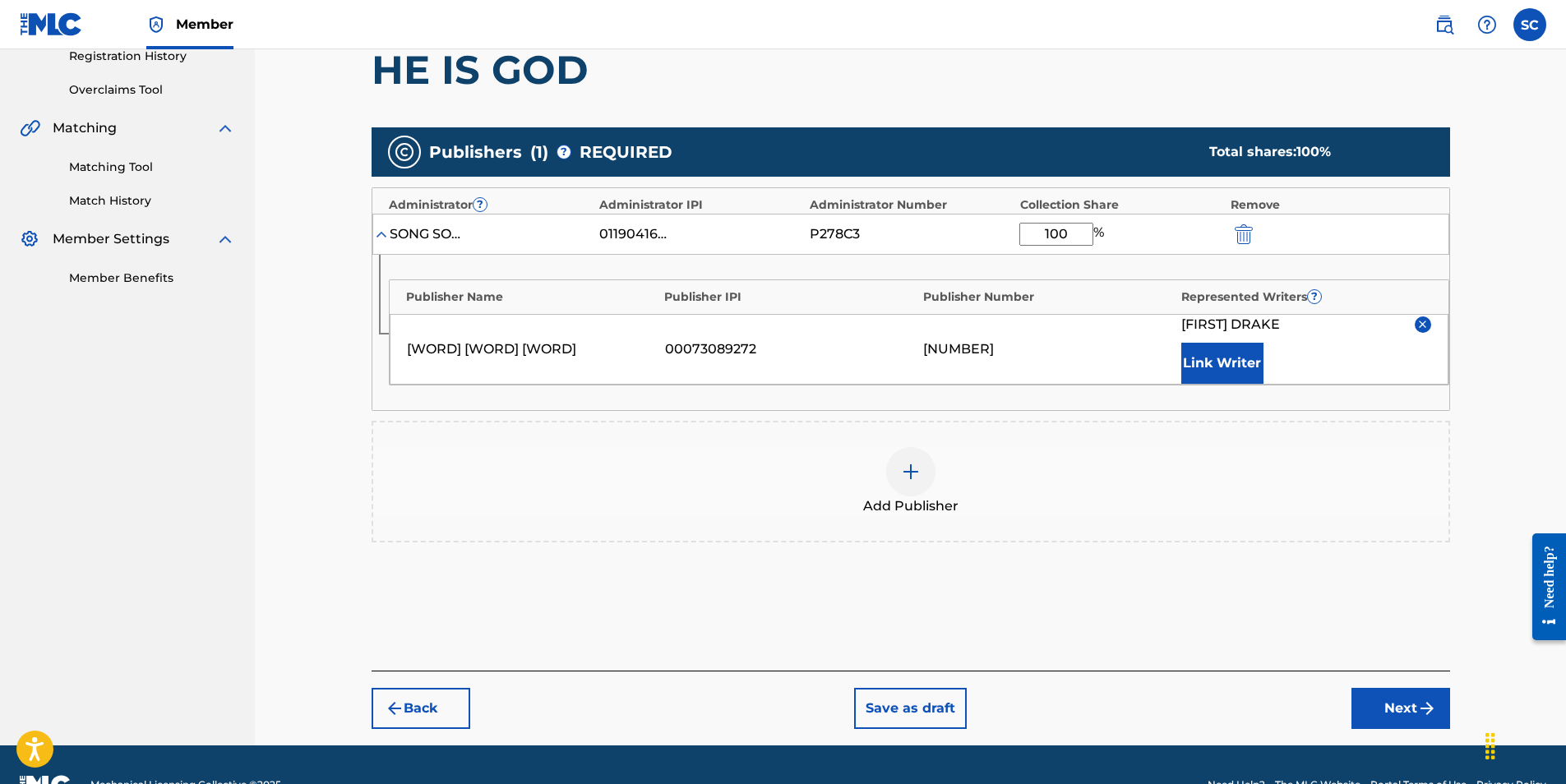 click on "Next" at bounding box center (1401, 708) 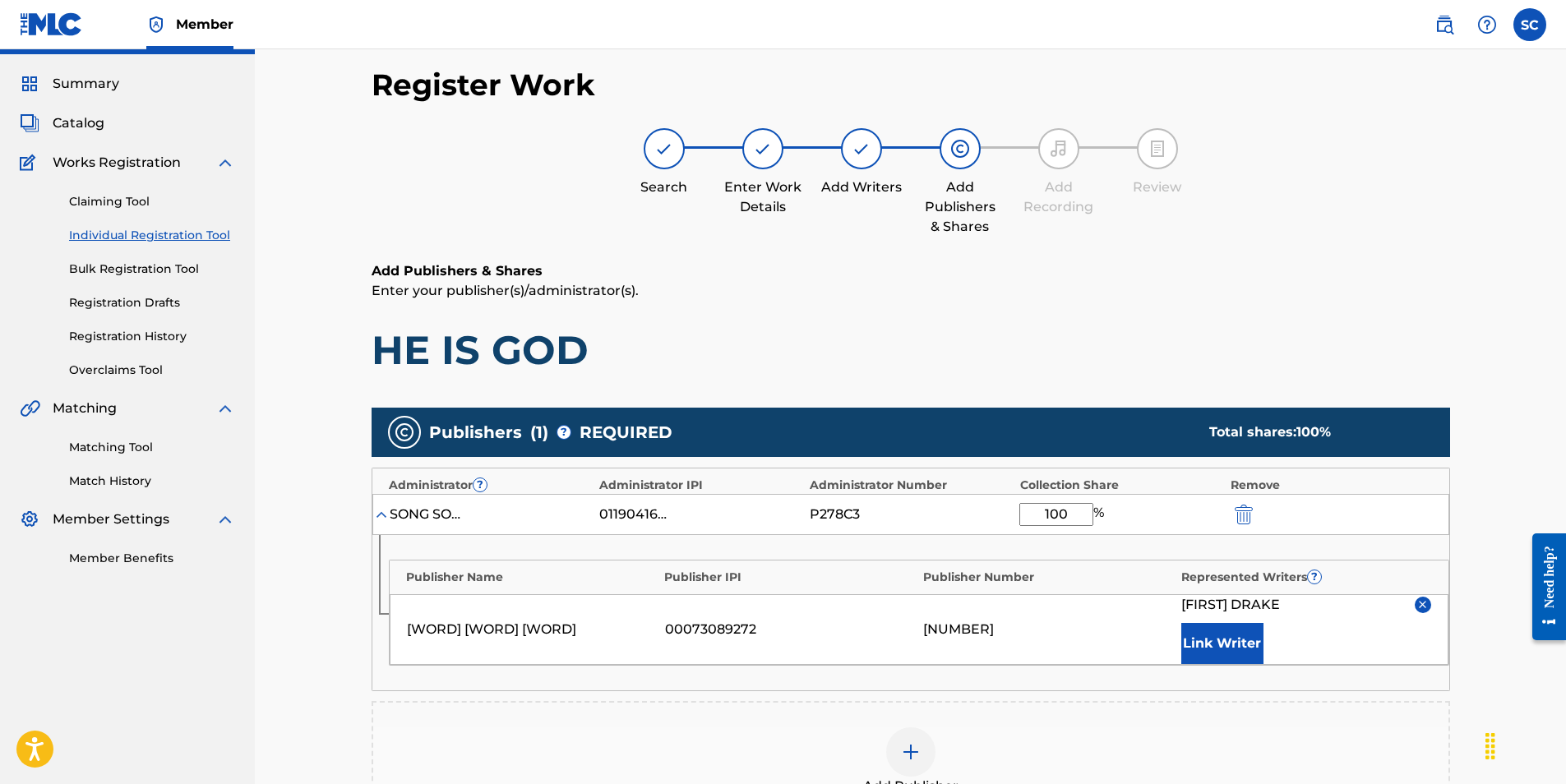 scroll, scrollTop: 74, scrollLeft: 0, axis: vertical 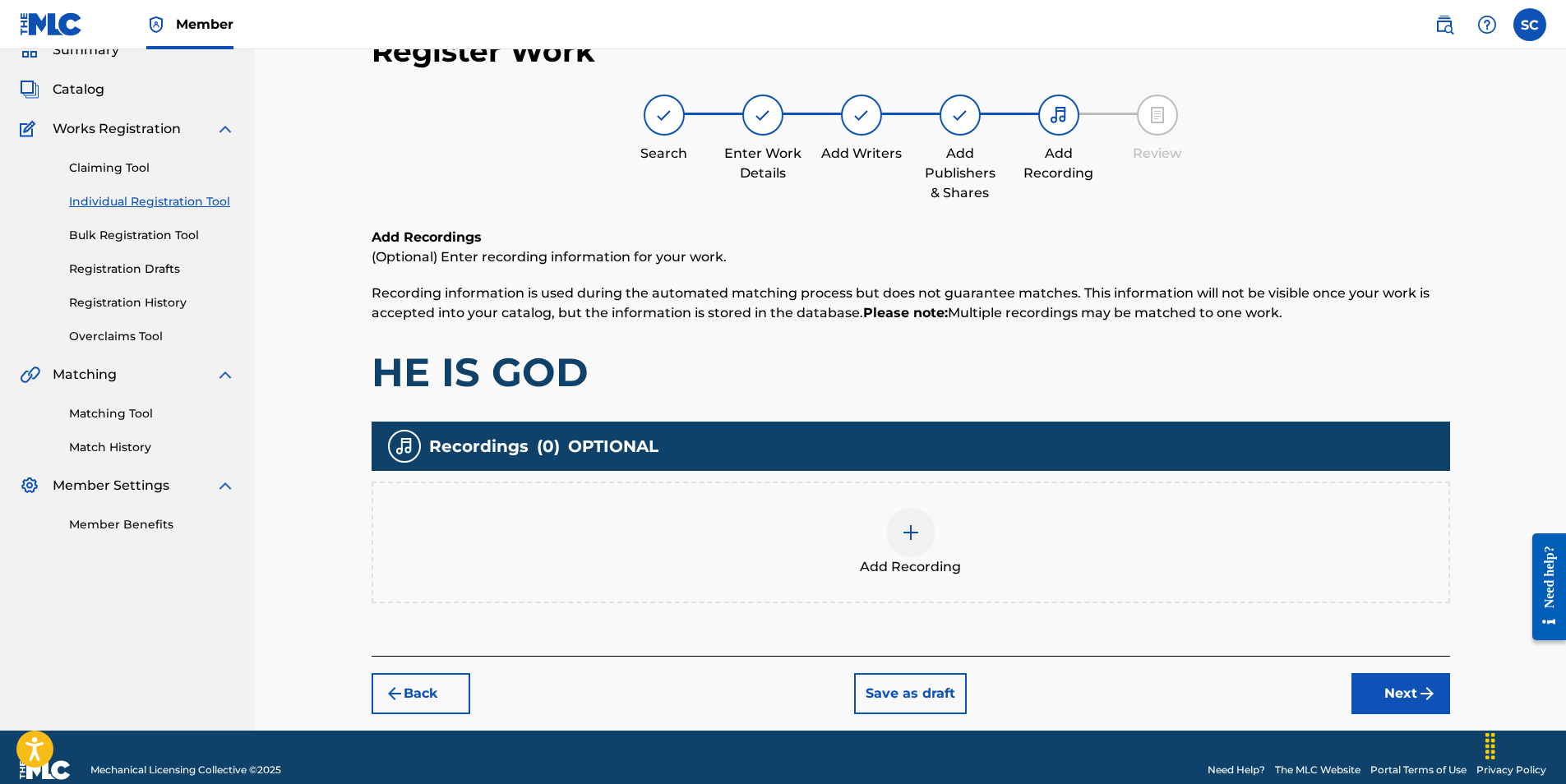 click at bounding box center (911, 533) 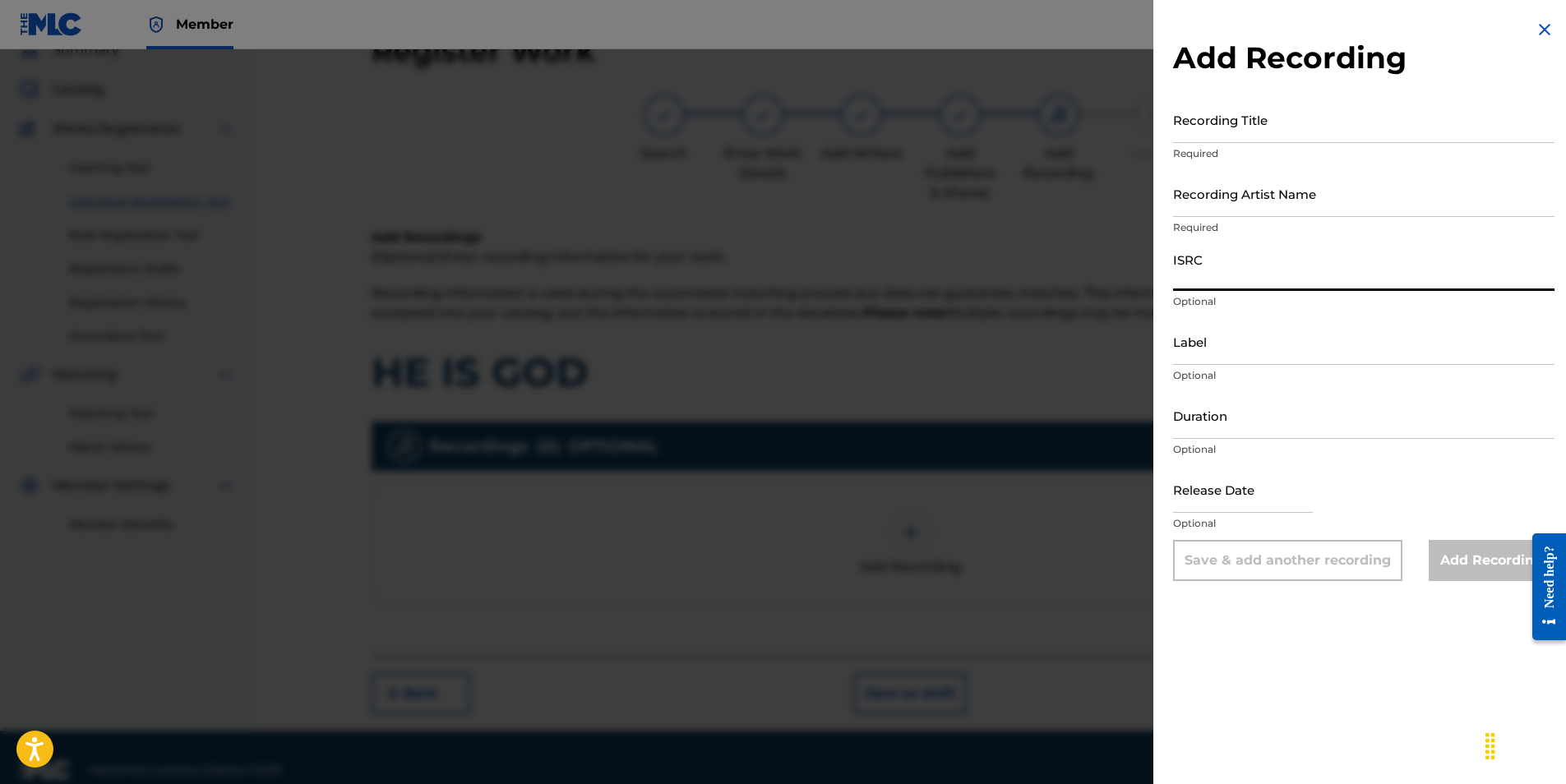 click on "ISRC" at bounding box center (1364, 267) 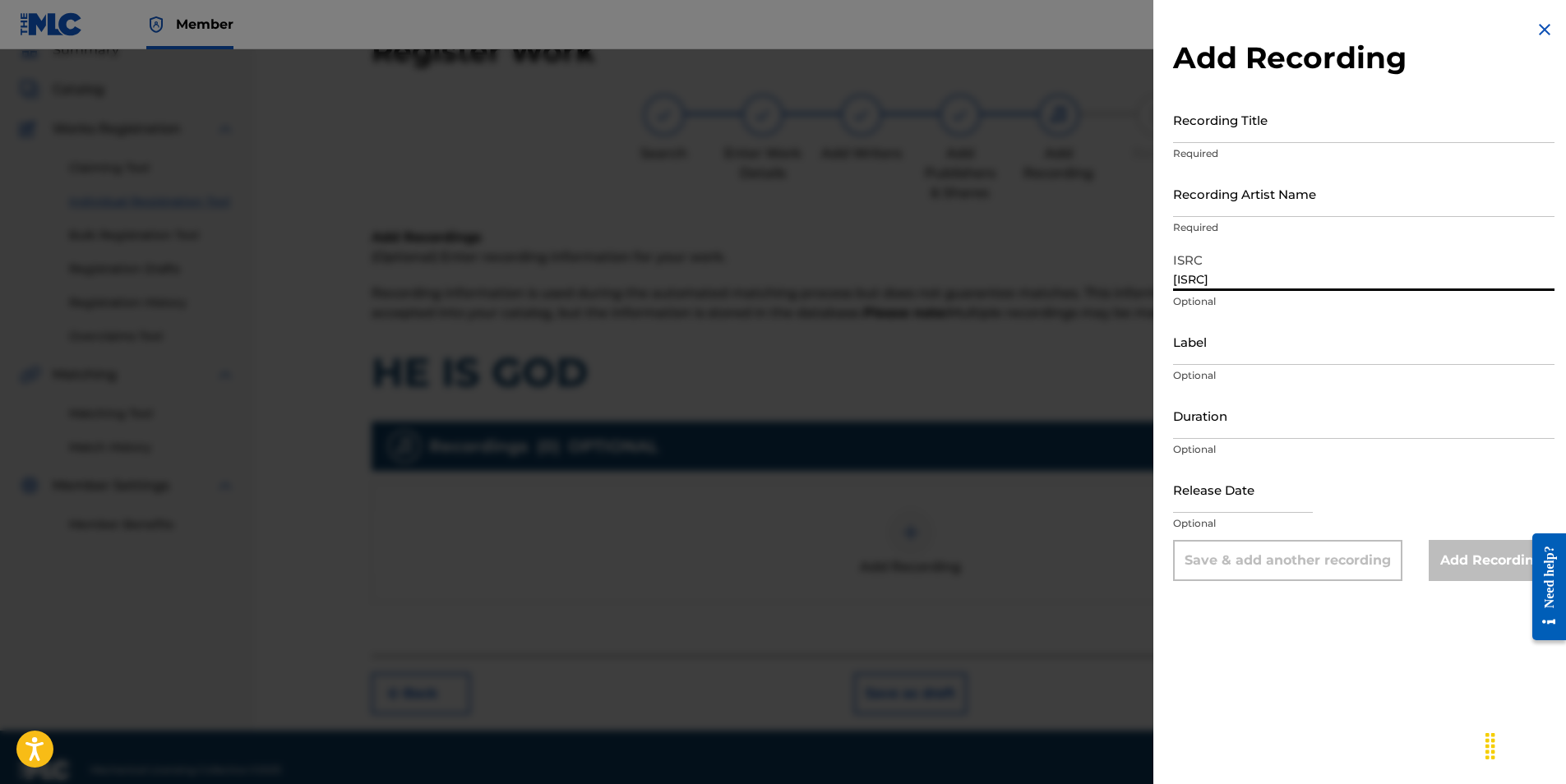 type on "[ISRC]" 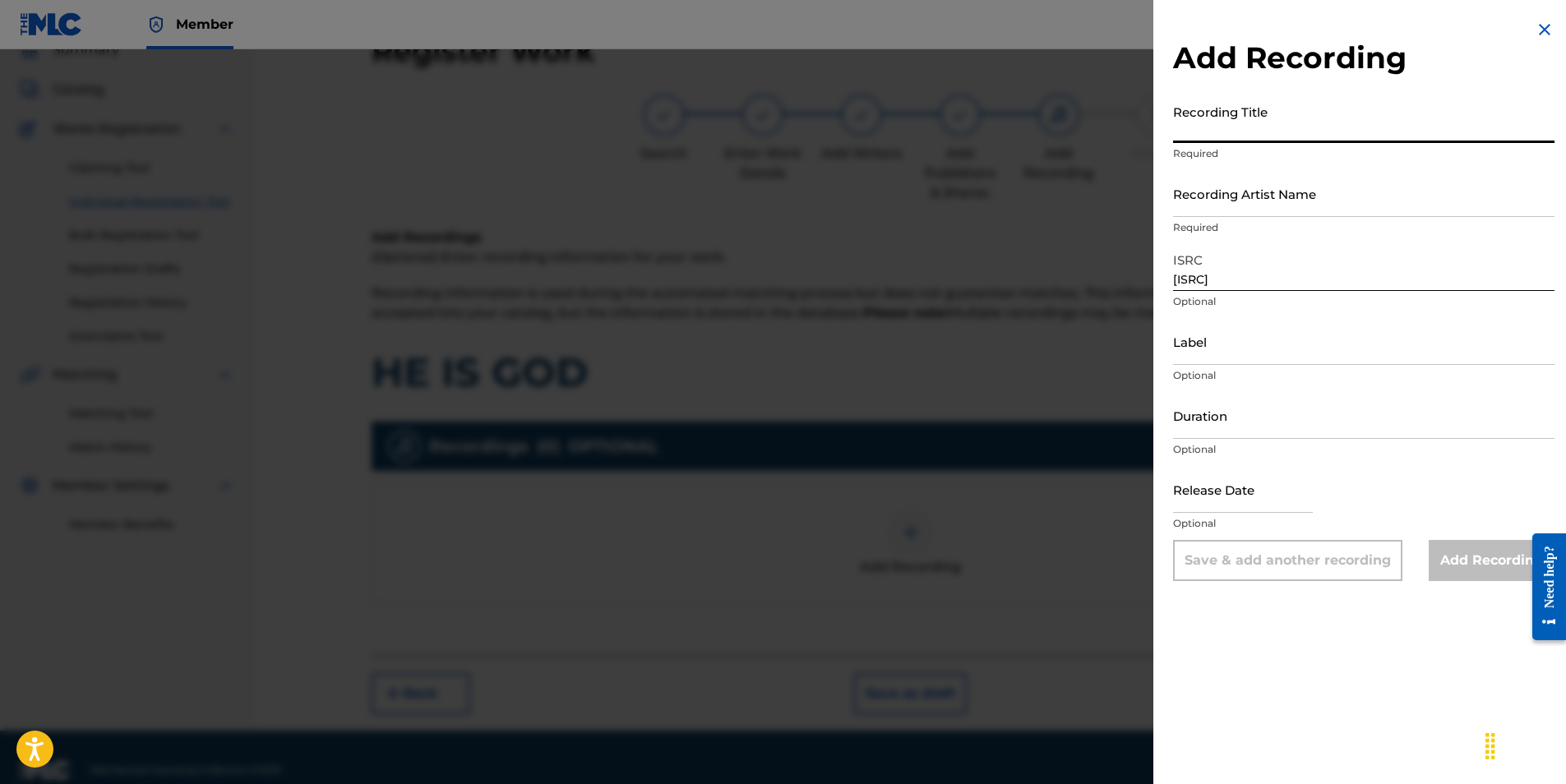 click on "Recording Title" at bounding box center [1364, 119] 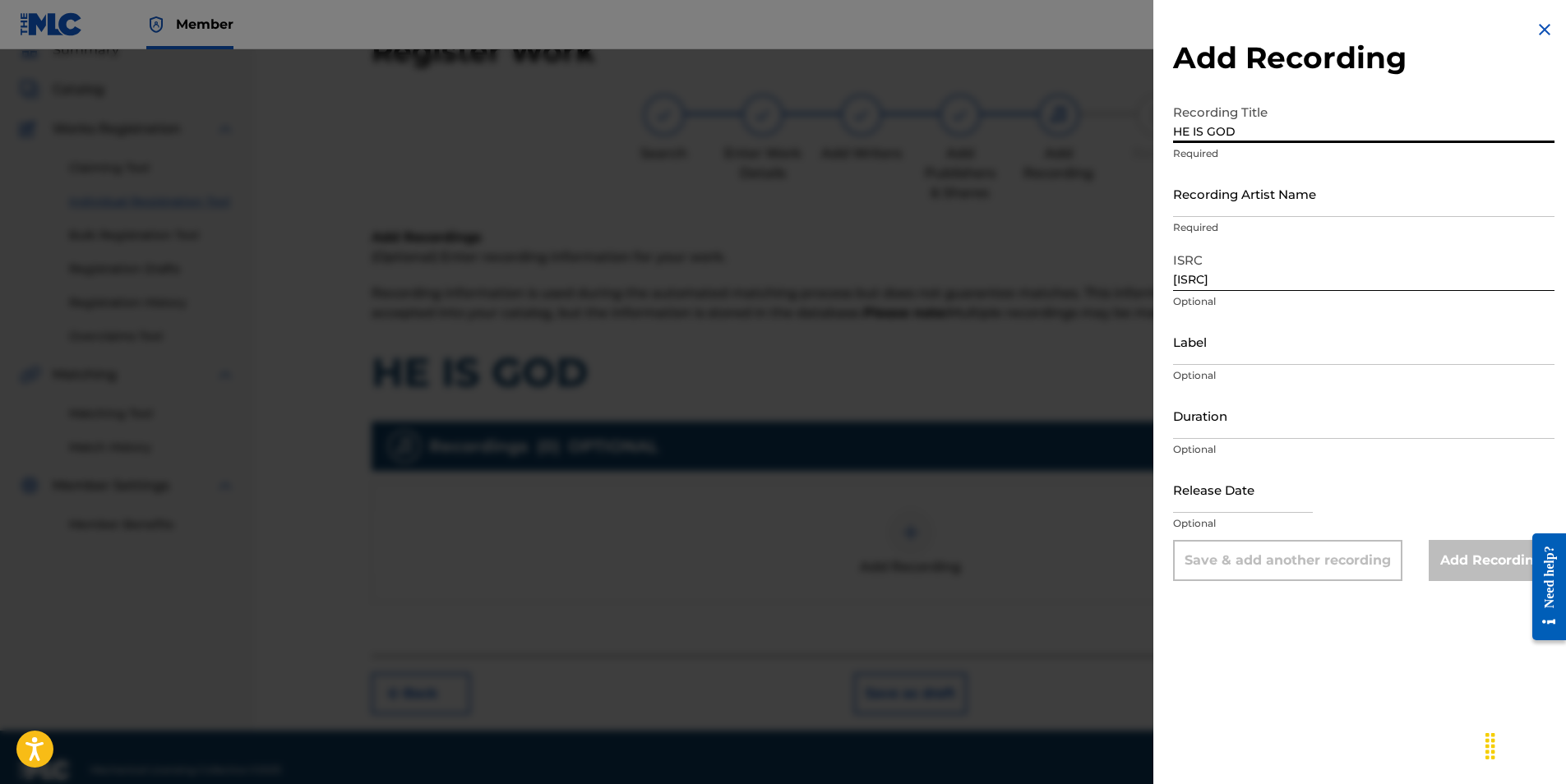 type 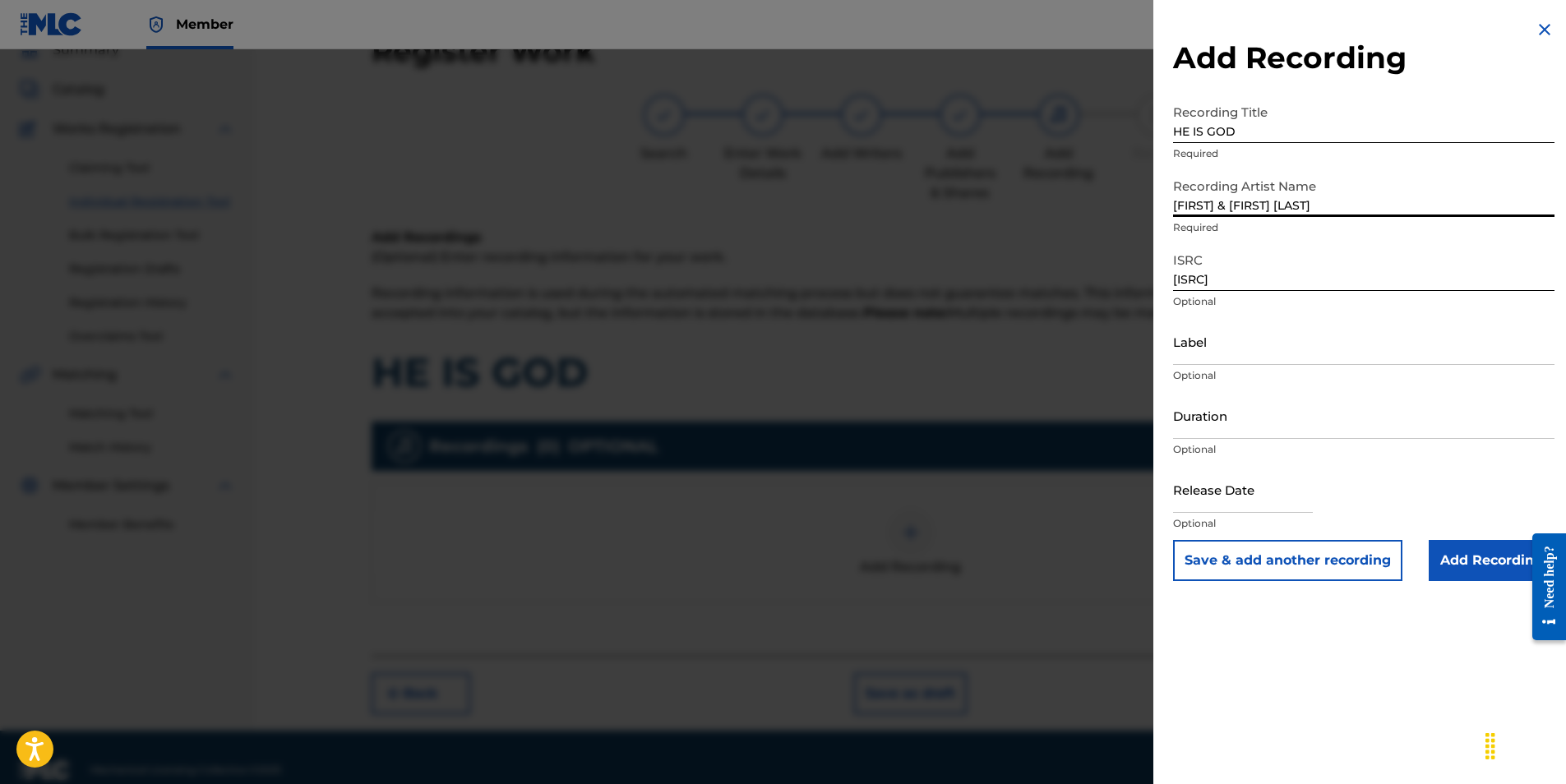 click on "Add Recording Recording Title HE IS GOD Required Recording Artist Name [FIRST] & [FIRST] [LAST] Required ISRC GBDPR0901419 Optional Label Optional Duration Optional Release Date Optional Save & add another recording Add Recording" at bounding box center (1364, 300) 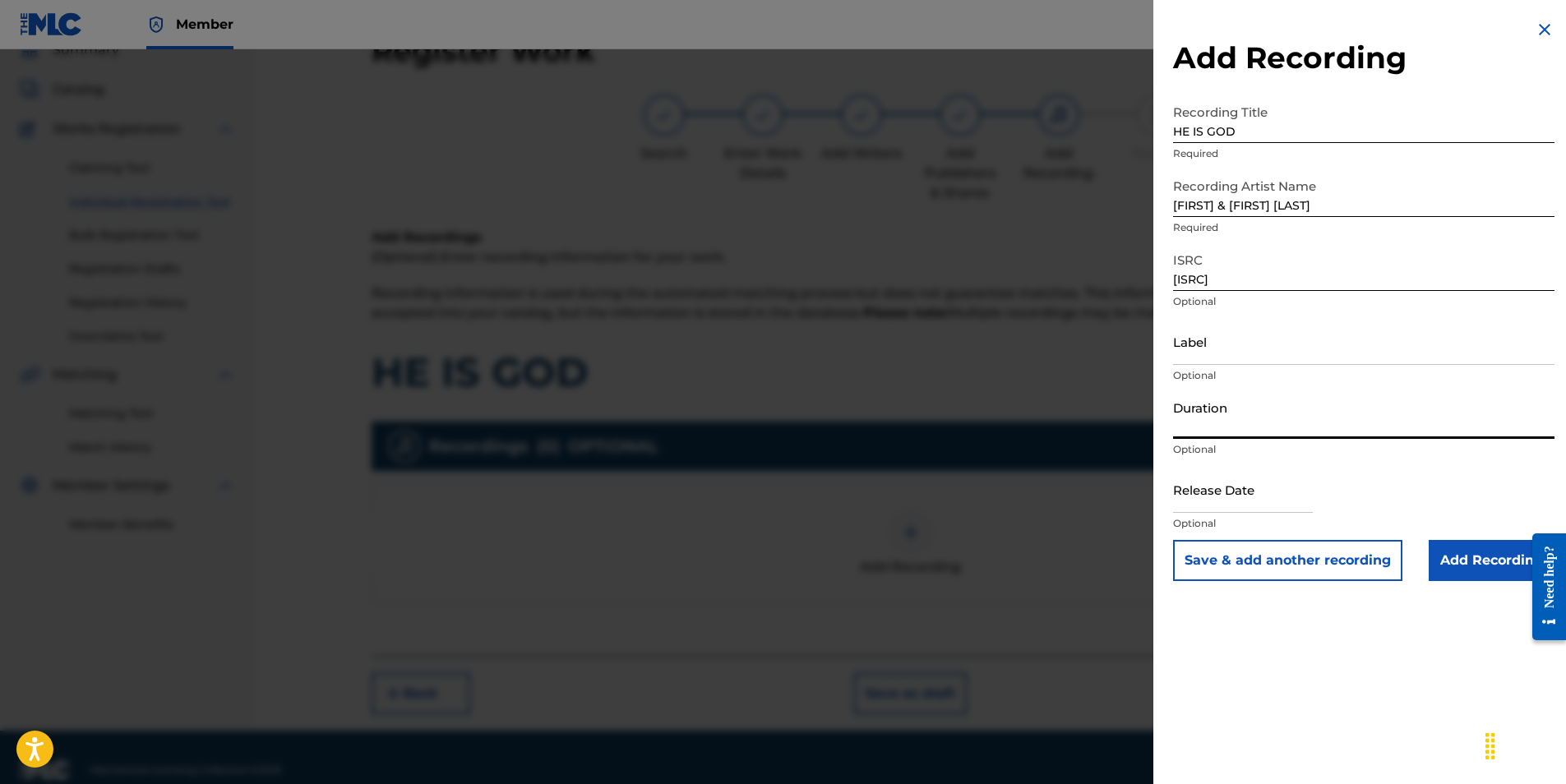 click on "Duration" at bounding box center (1364, 415) 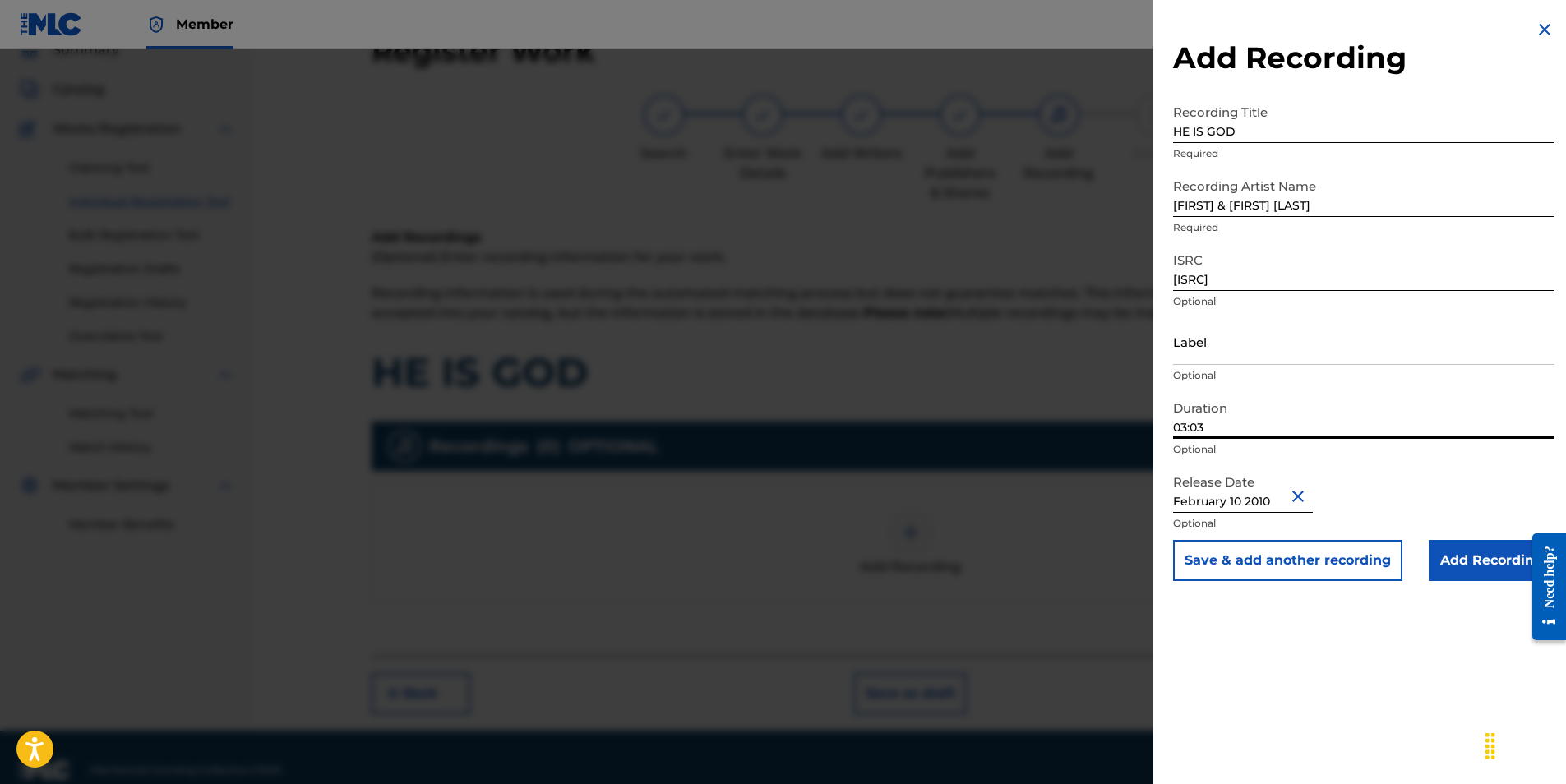 drag, startPoint x: 1215, startPoint y: 427, endPoint x: 1145, endPoint y: 412, distance: 71.58911 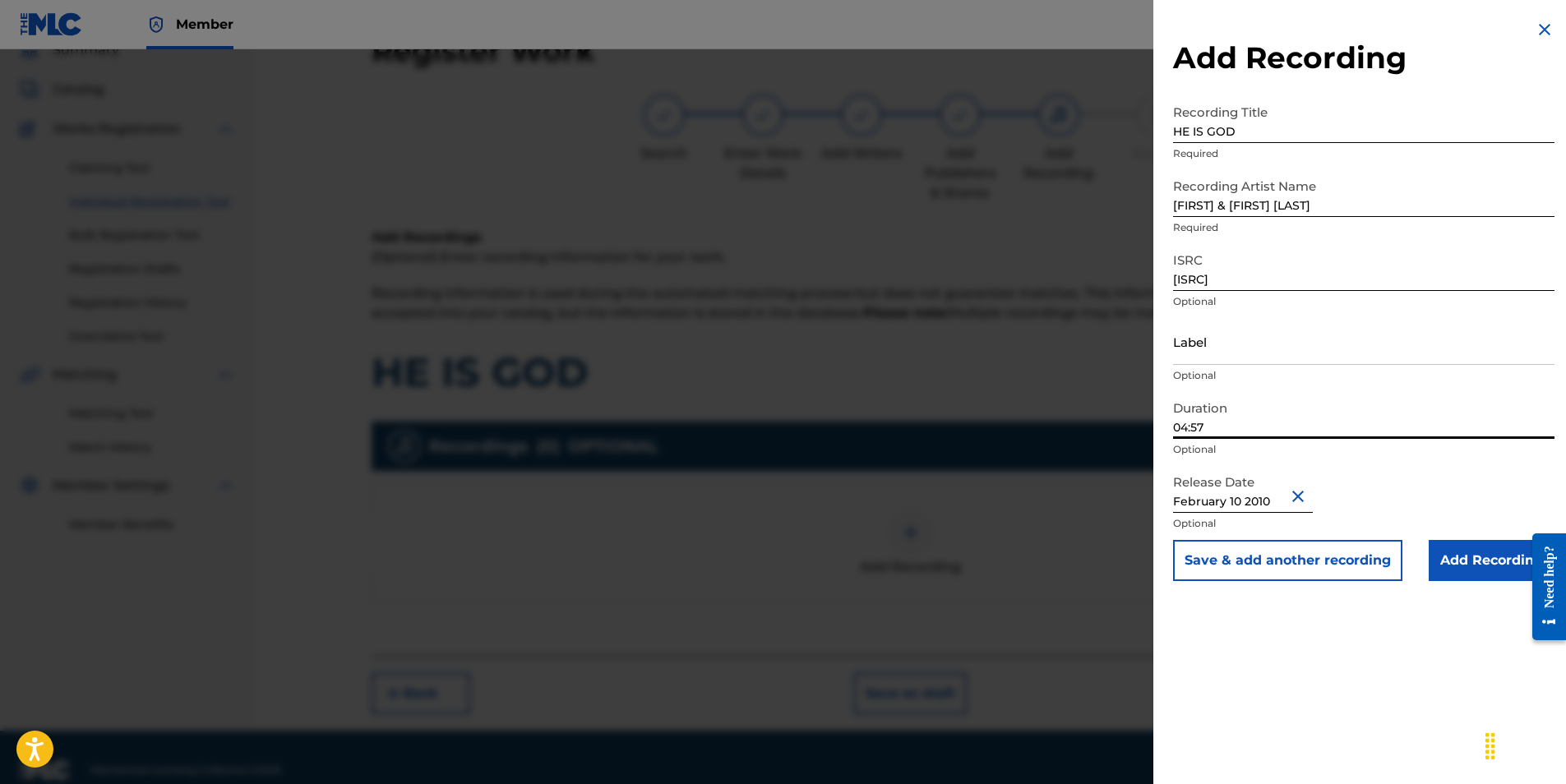 drag, startPoint x: 1272, startPoint y: 686, endPoint x: 1270, endPoint y: 664, distance: 22.090722 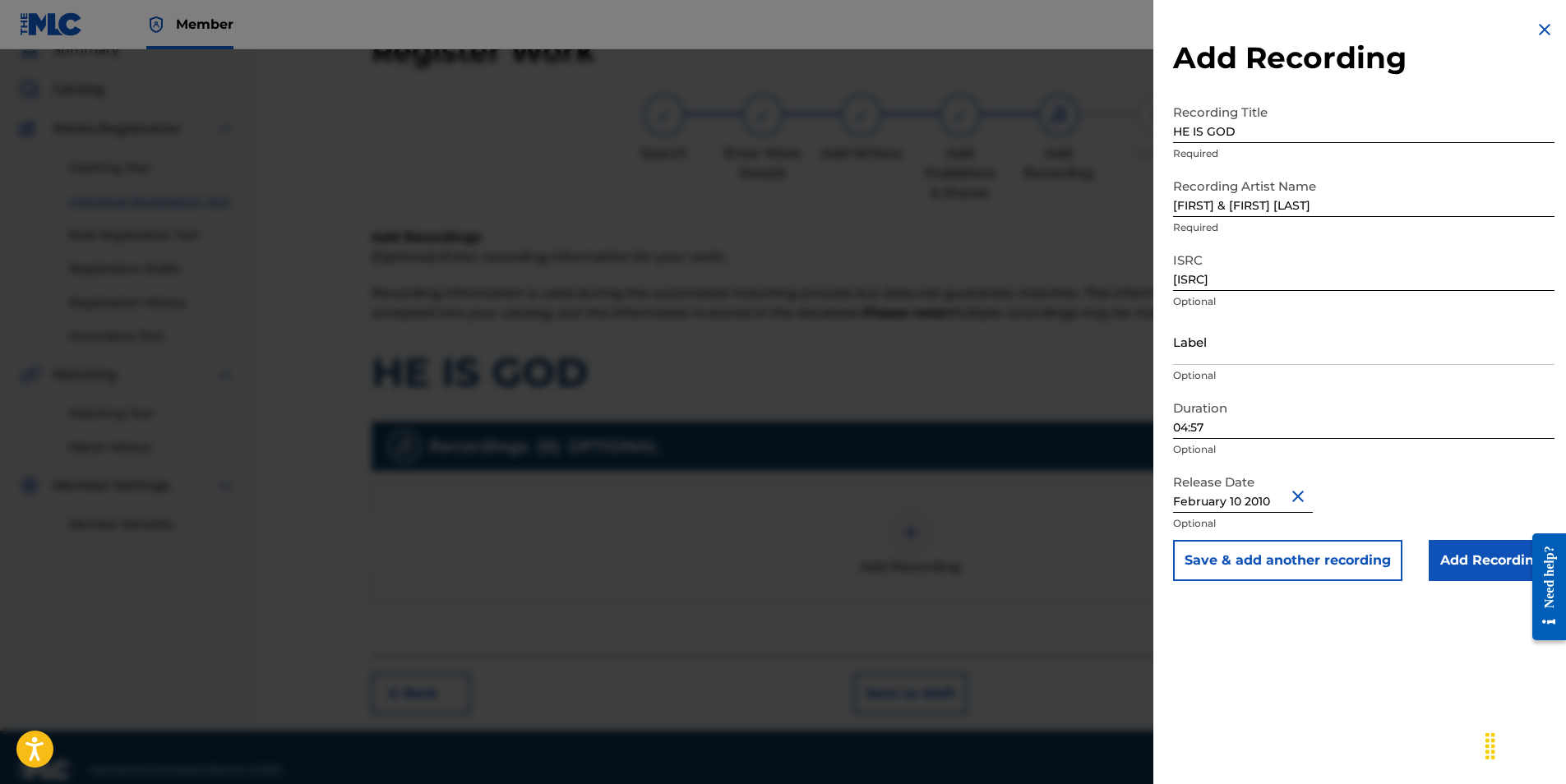 click on "Add Recording" at bounding box center [1491, 560] 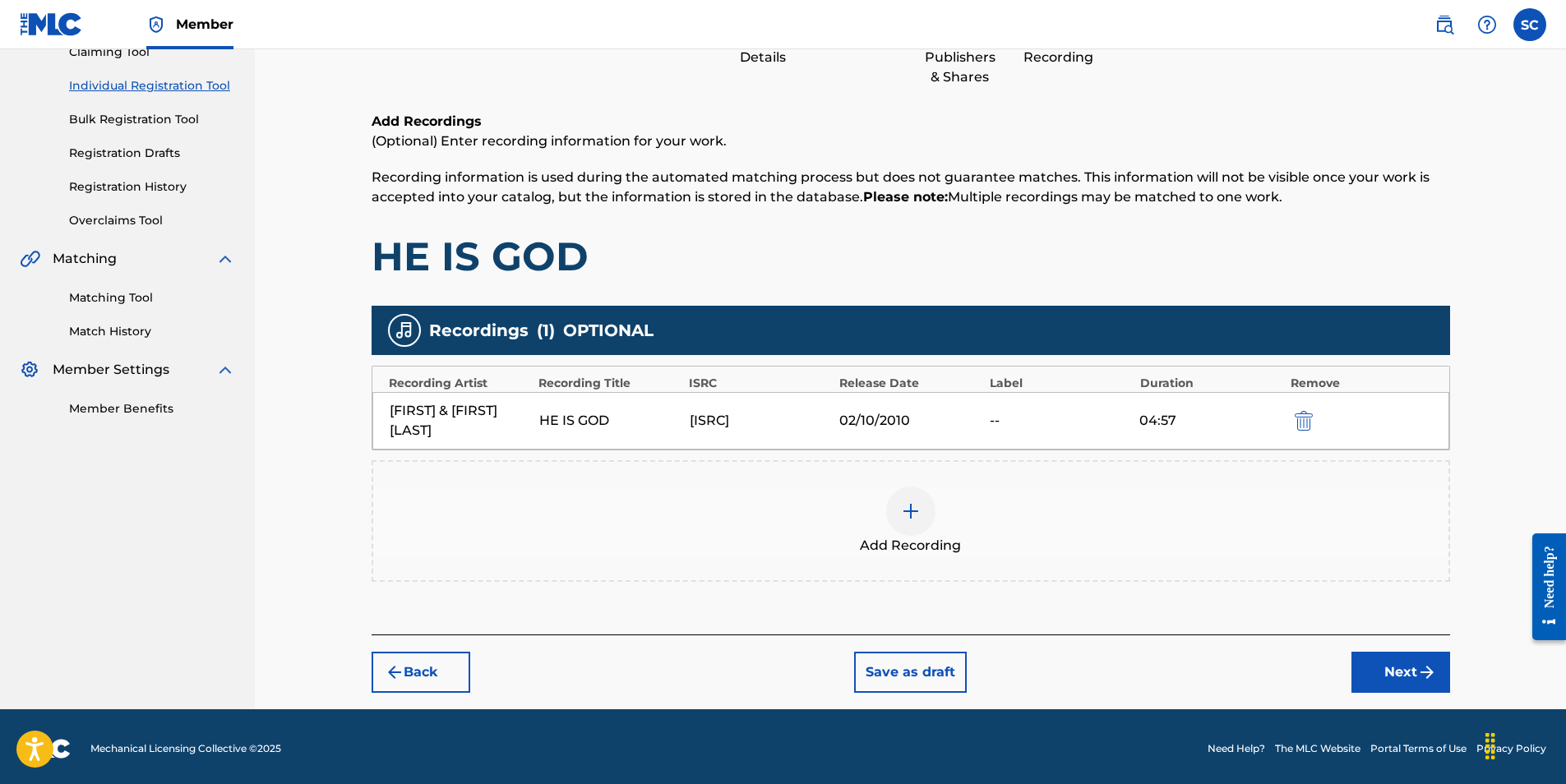 scroll, scrollTop: 194, scrollLeft: 0, axis: vertical 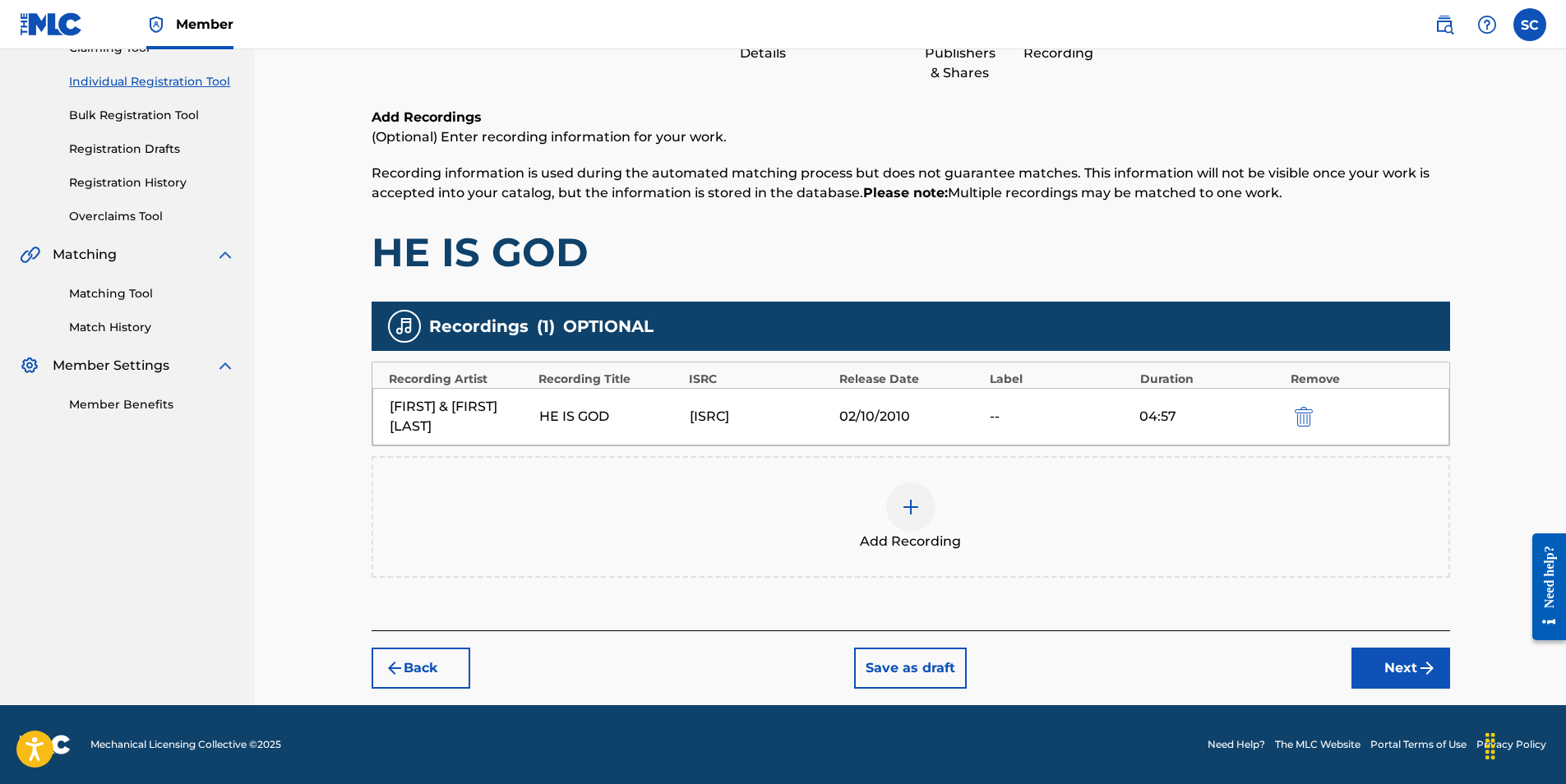 click on "Next" at bounding box center (1401, 668) 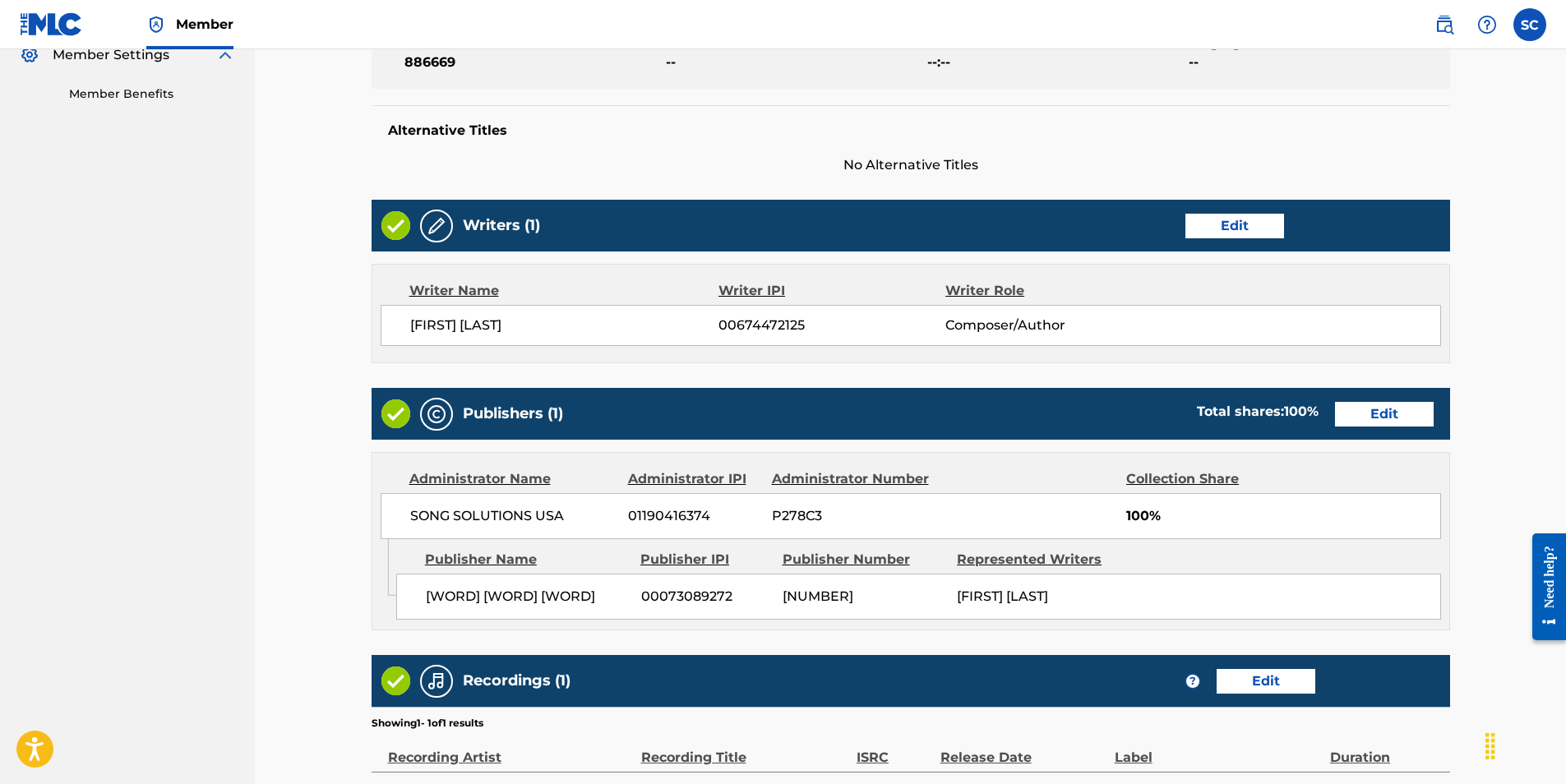 scroll, scrollTop: 649, scrollLeft: 0, axis: vertical 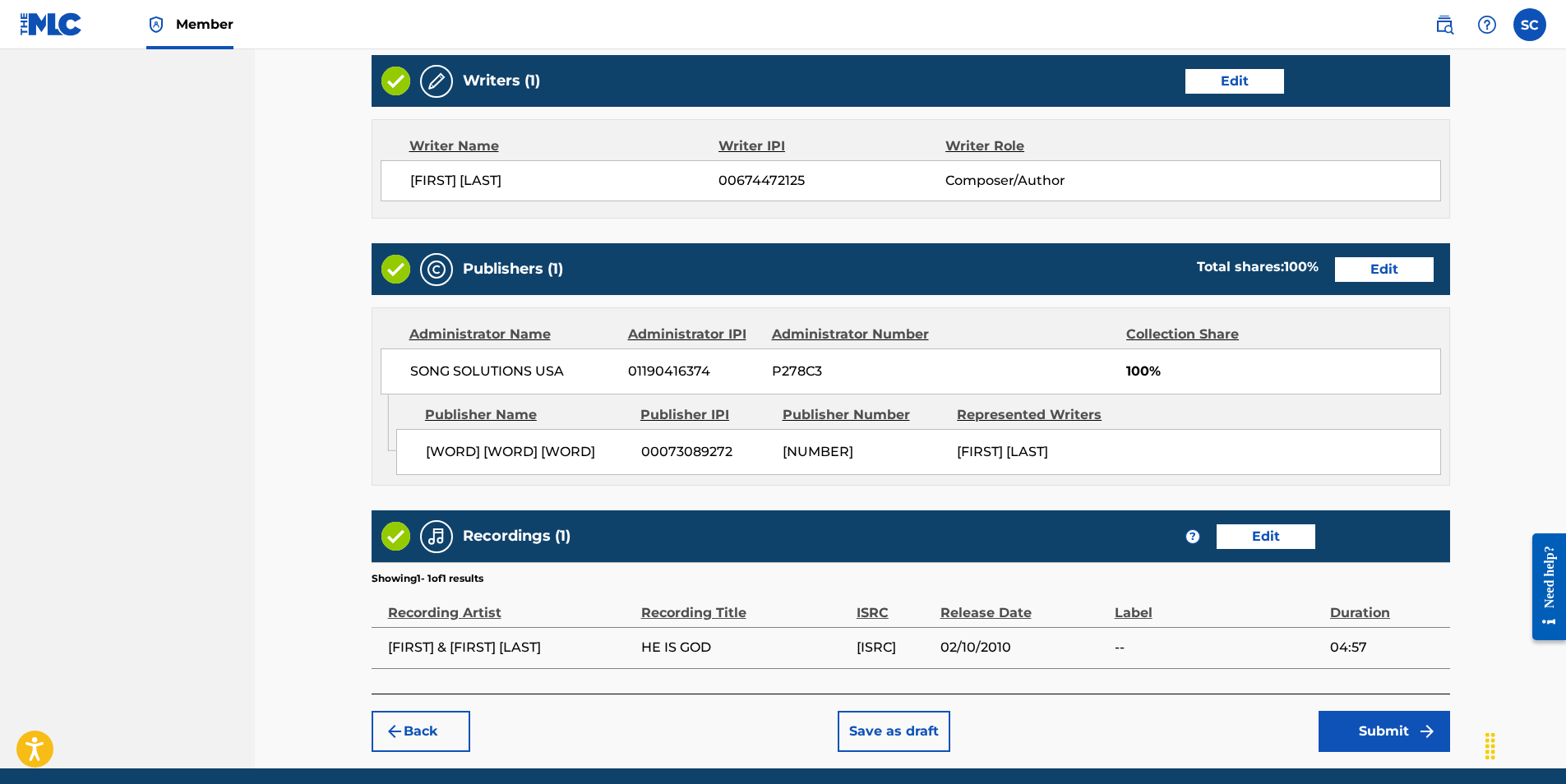 click on "Submit" at bounding box center (1384, 731) 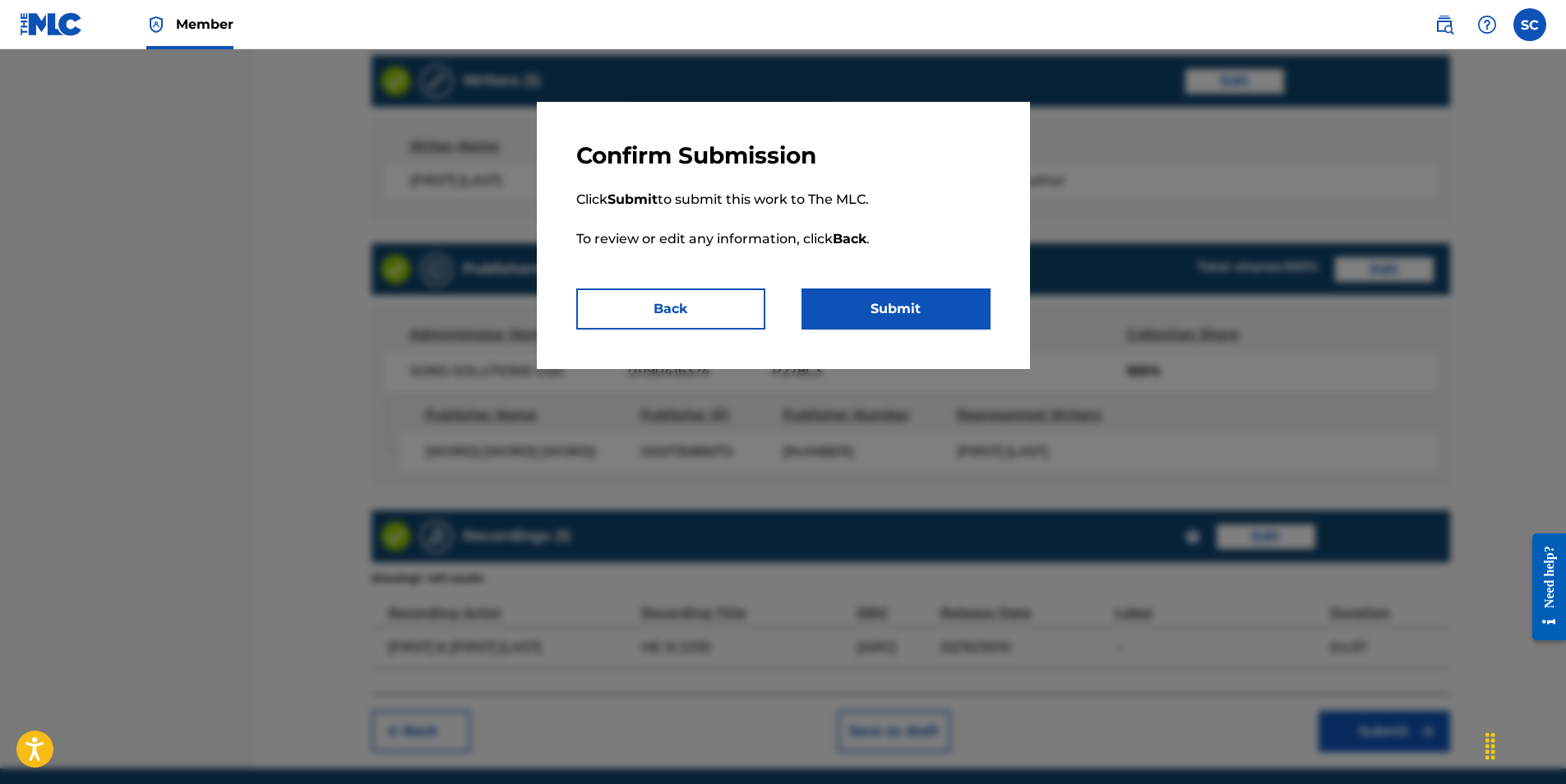 click on "Submit" at bounding box center (896, 309) 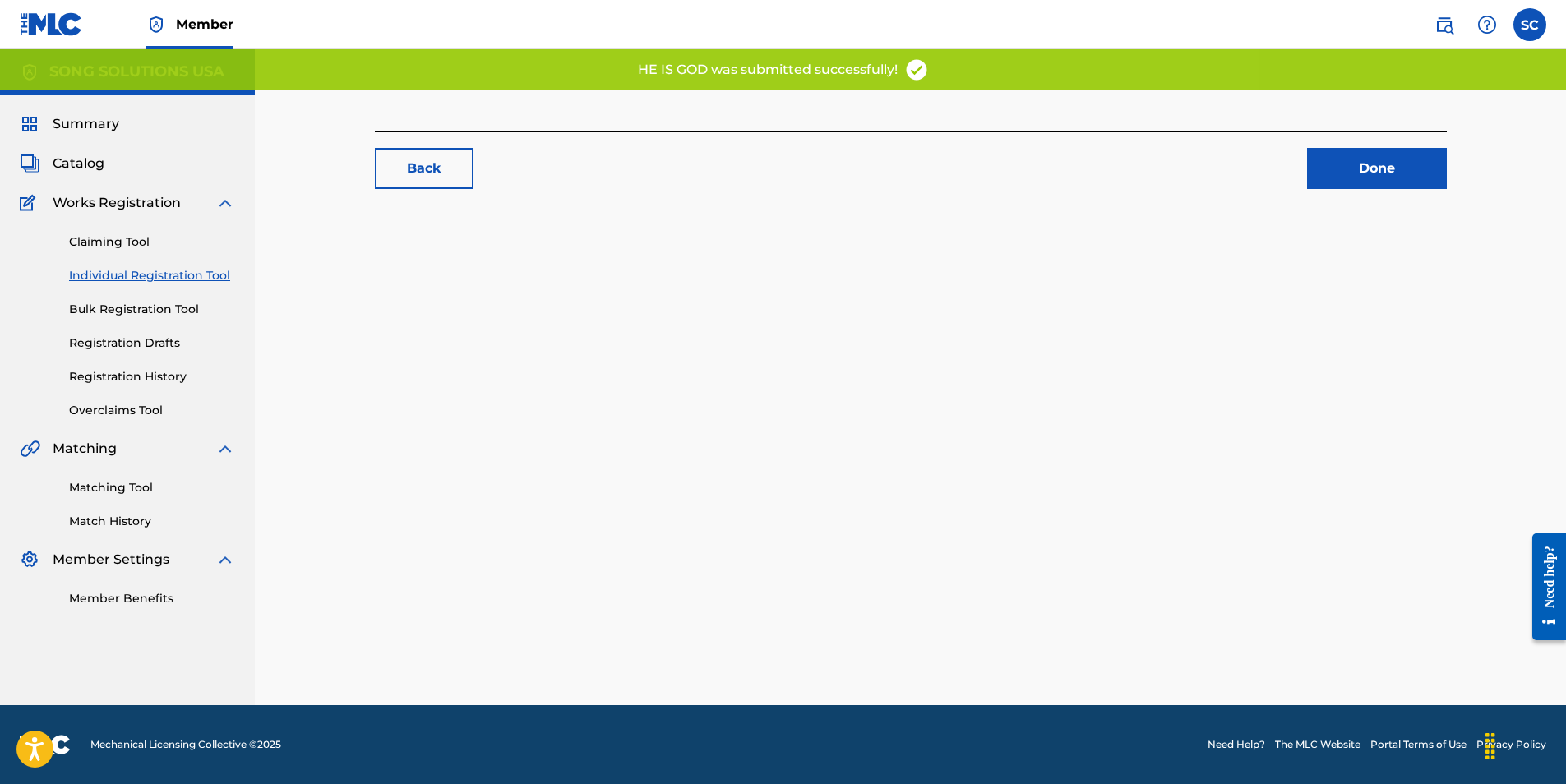 scroll, scrollTop: 0, scrollLeft: 0, axis: both 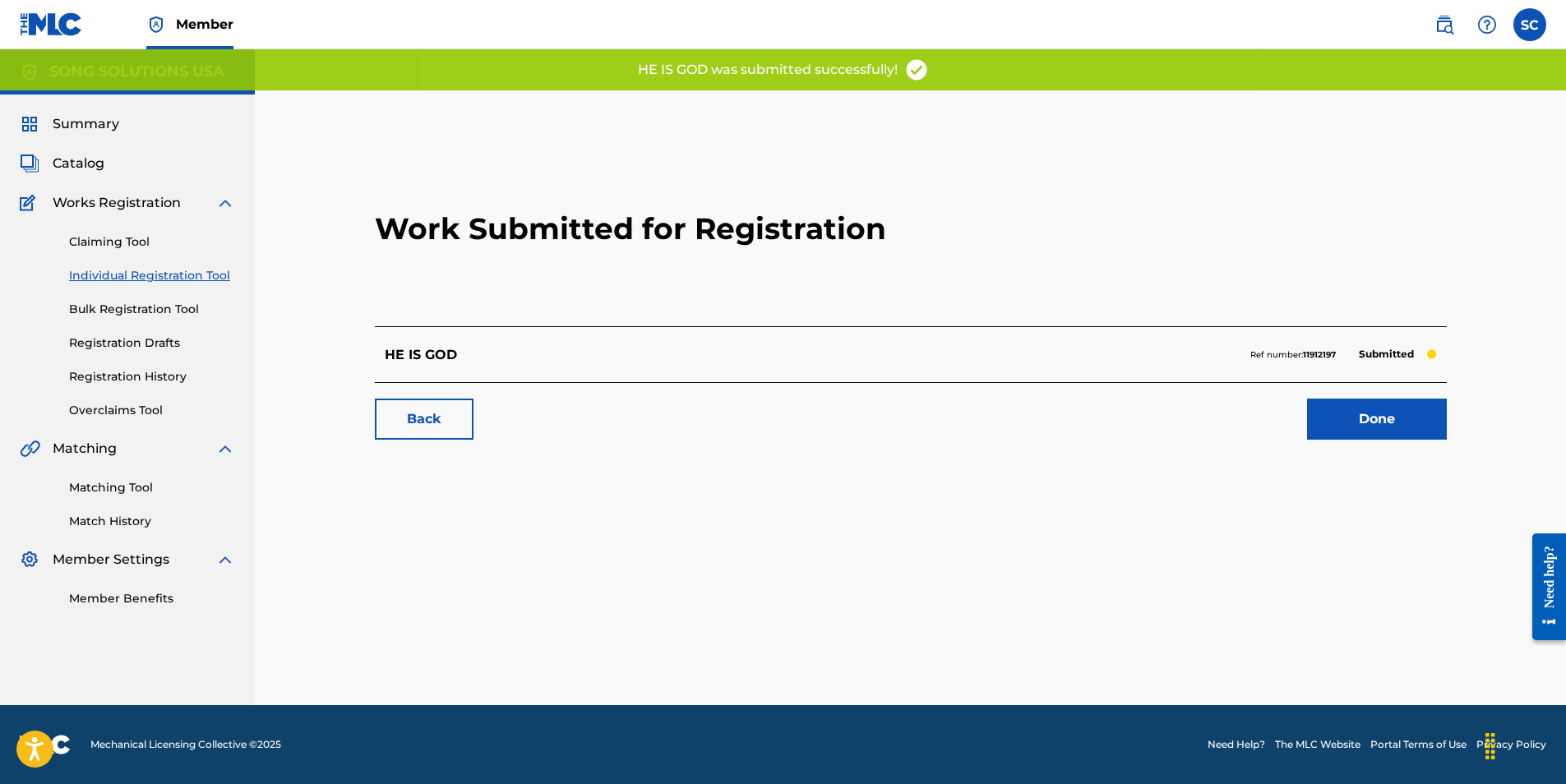 click on "Done" at bounding box center (1377, 419) 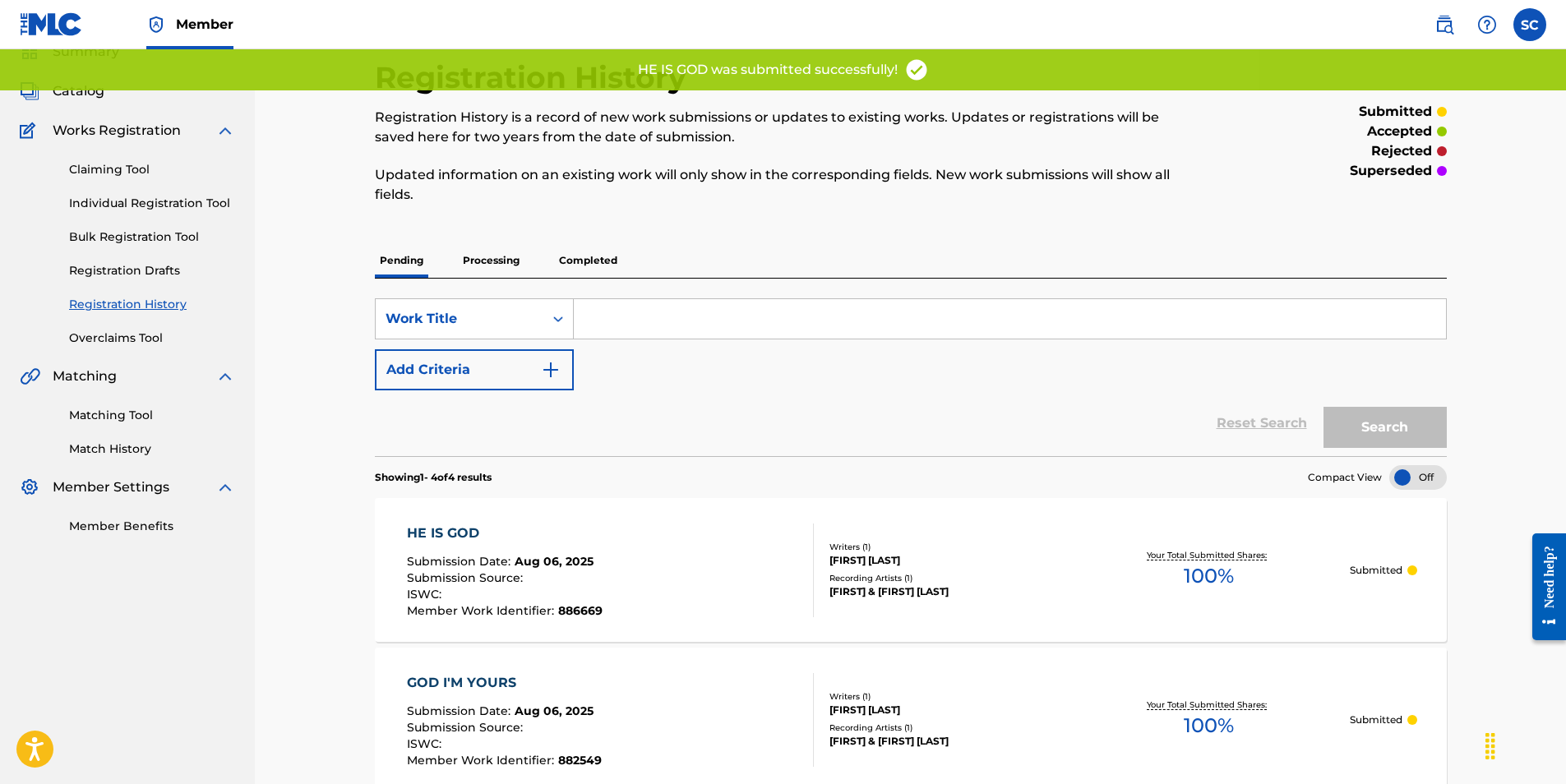 scroll, scrollTop: 164, scrollLeft: 0, axis: vertical 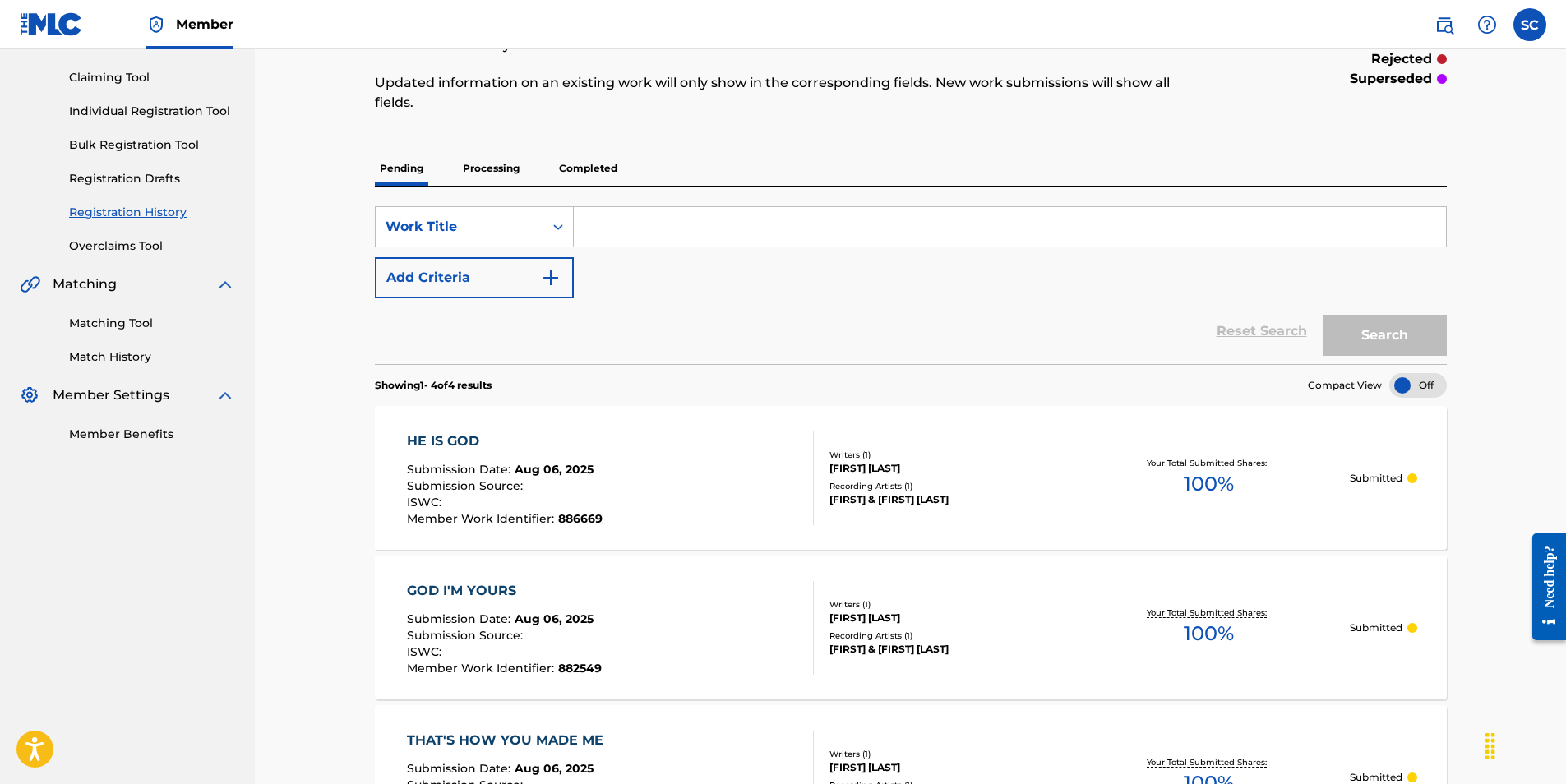drag, startPoint x: 169, startPoint y: 114, endPoint x: 164, endPoint y: 128, distance: 14.866069 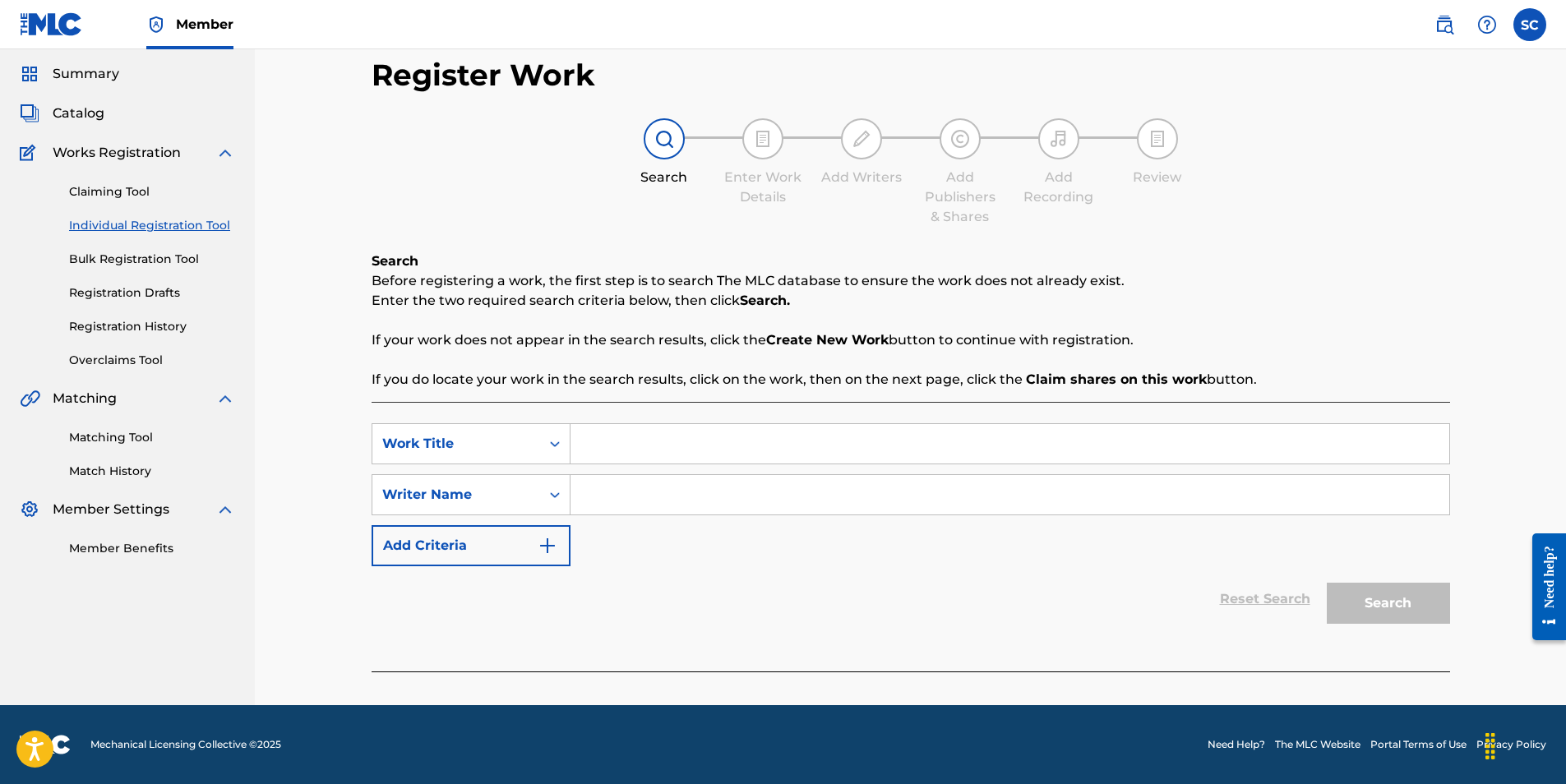 scroll, scrollTop: 0, scrollLeft: 0, axis: both 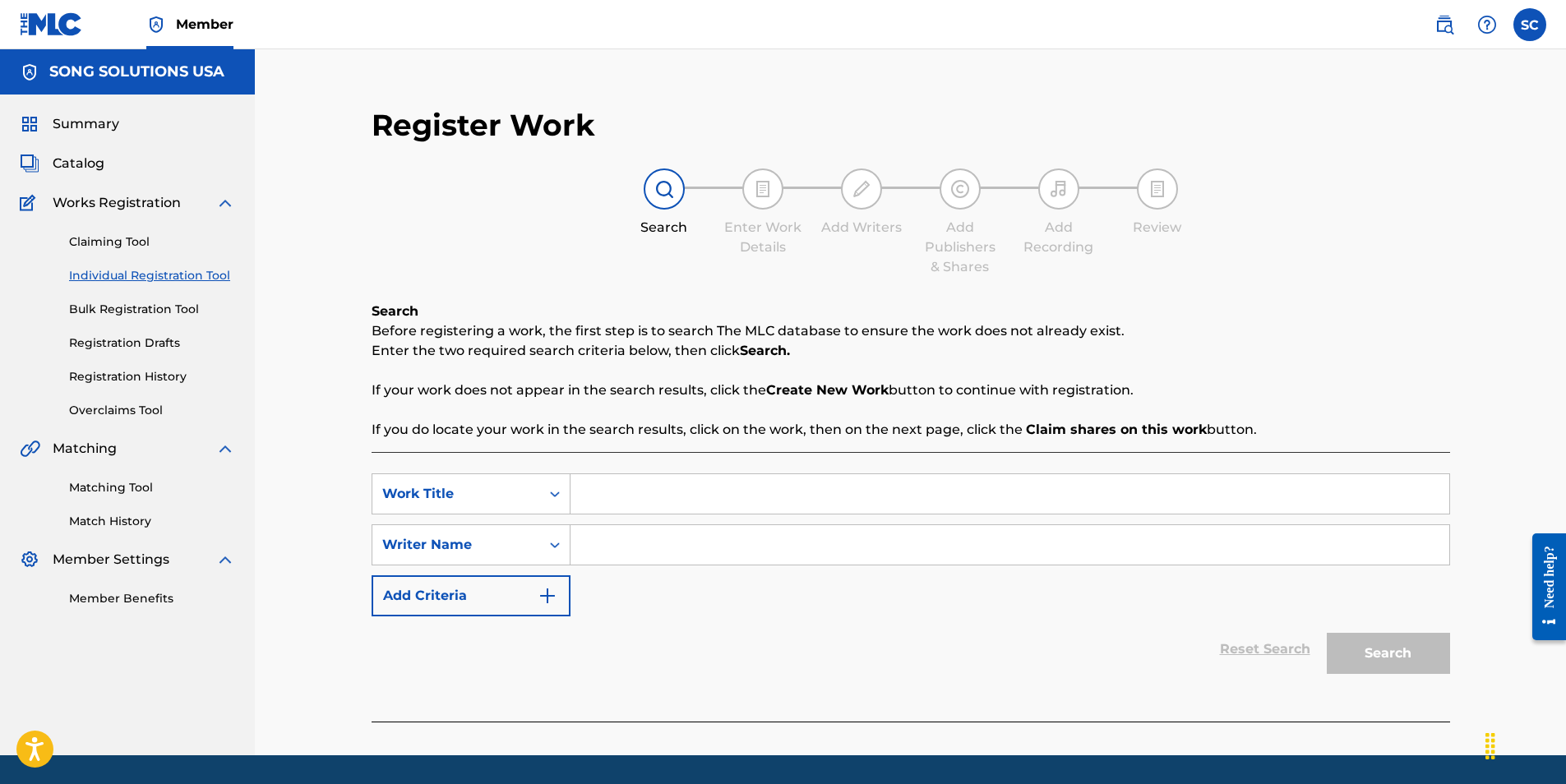 click at bounding box center (1009, 494) 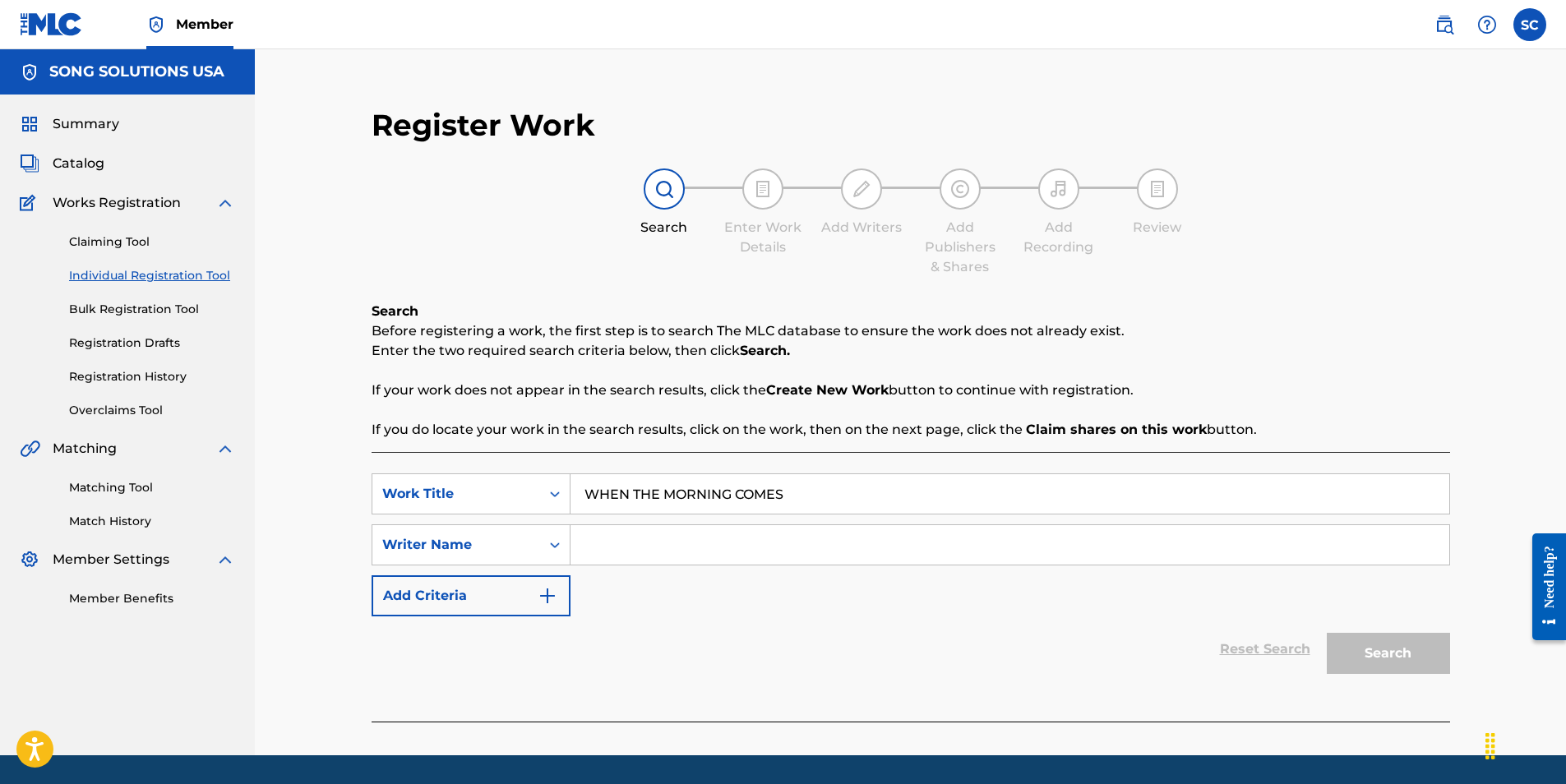 click at bounding box center [1009, 545] 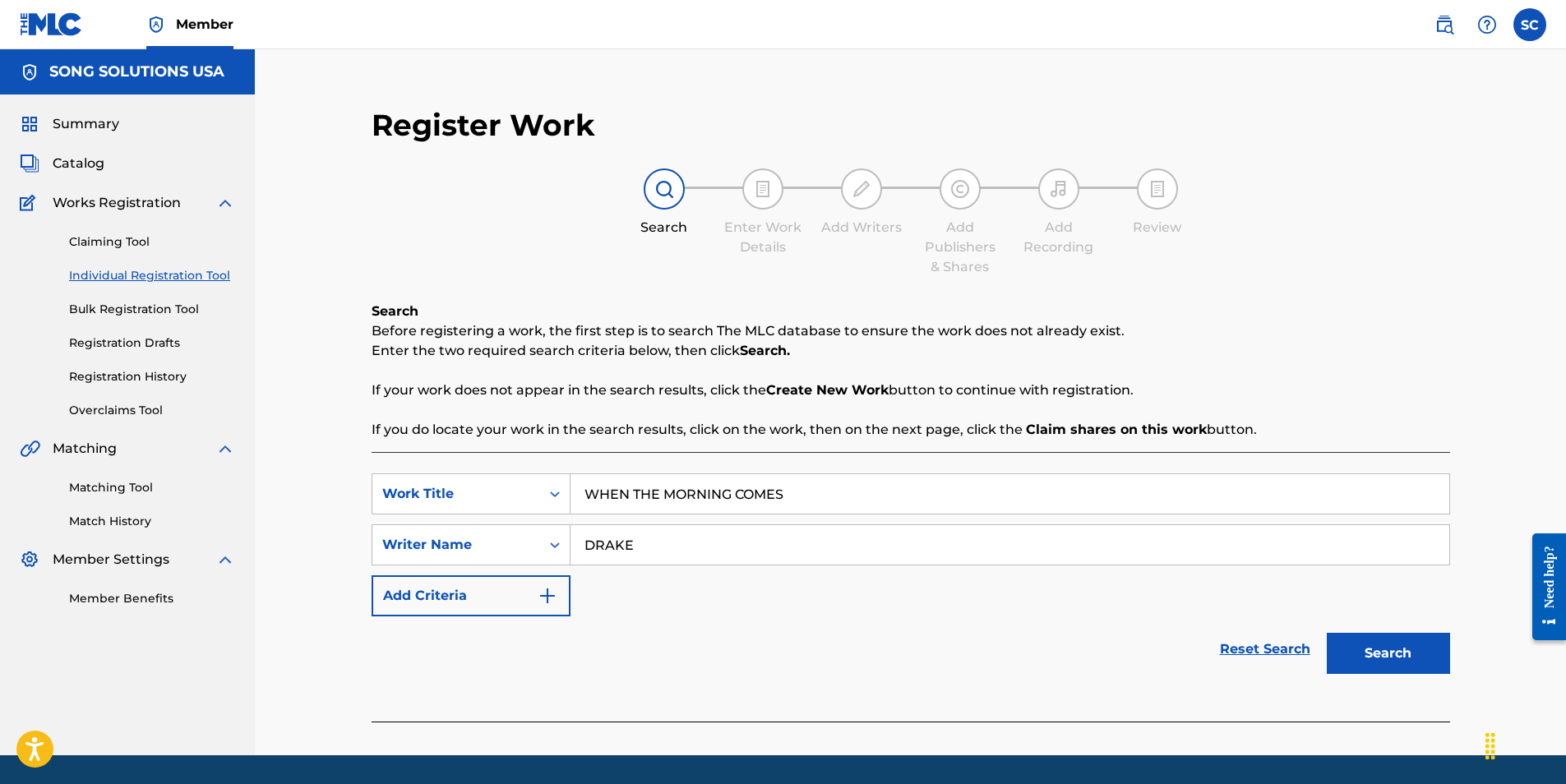 click on "Search" at bounding box center [1388, 653] 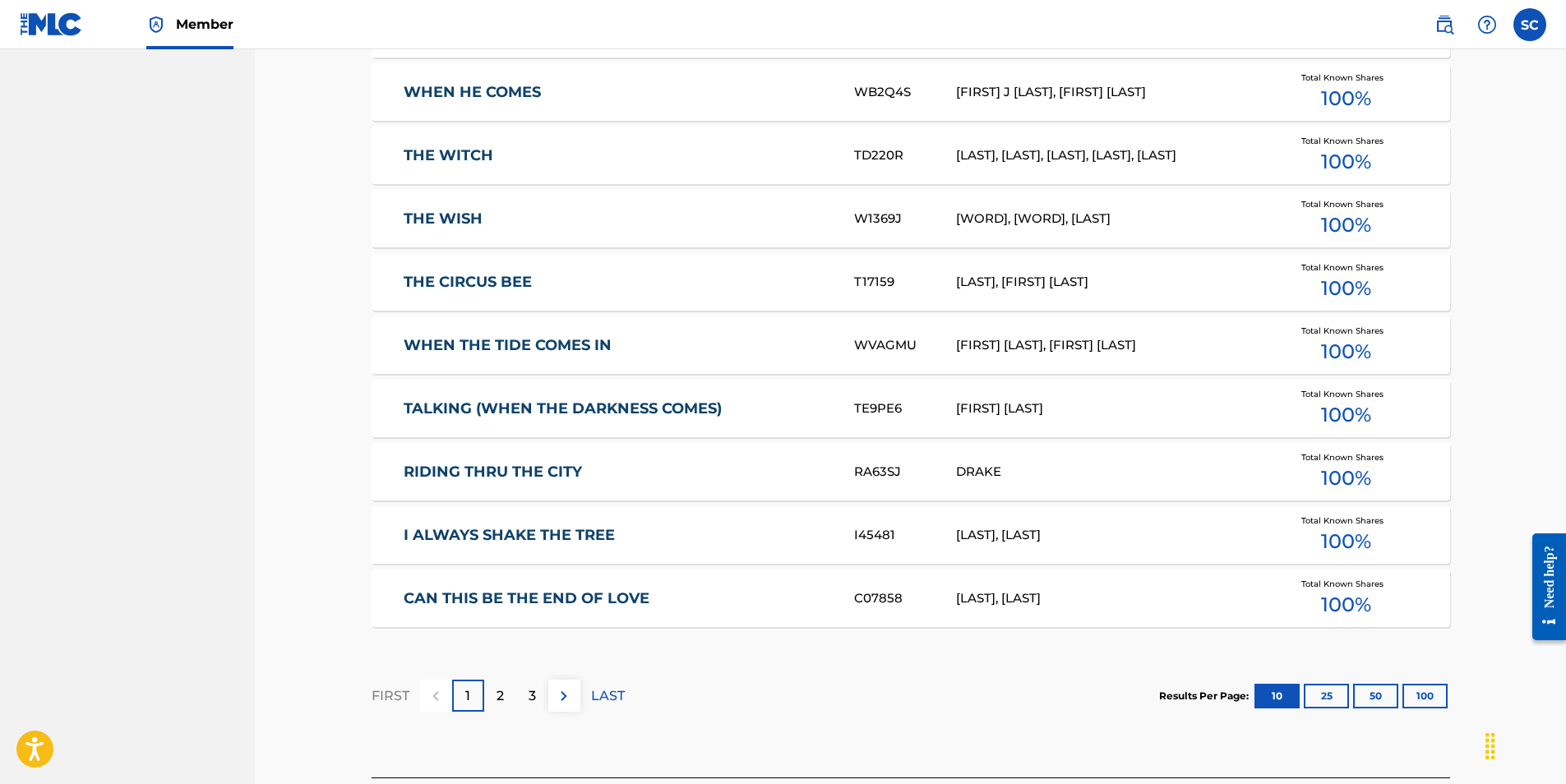scroll, scrollTop: 931, scrollLeft: 0, axis: vertical 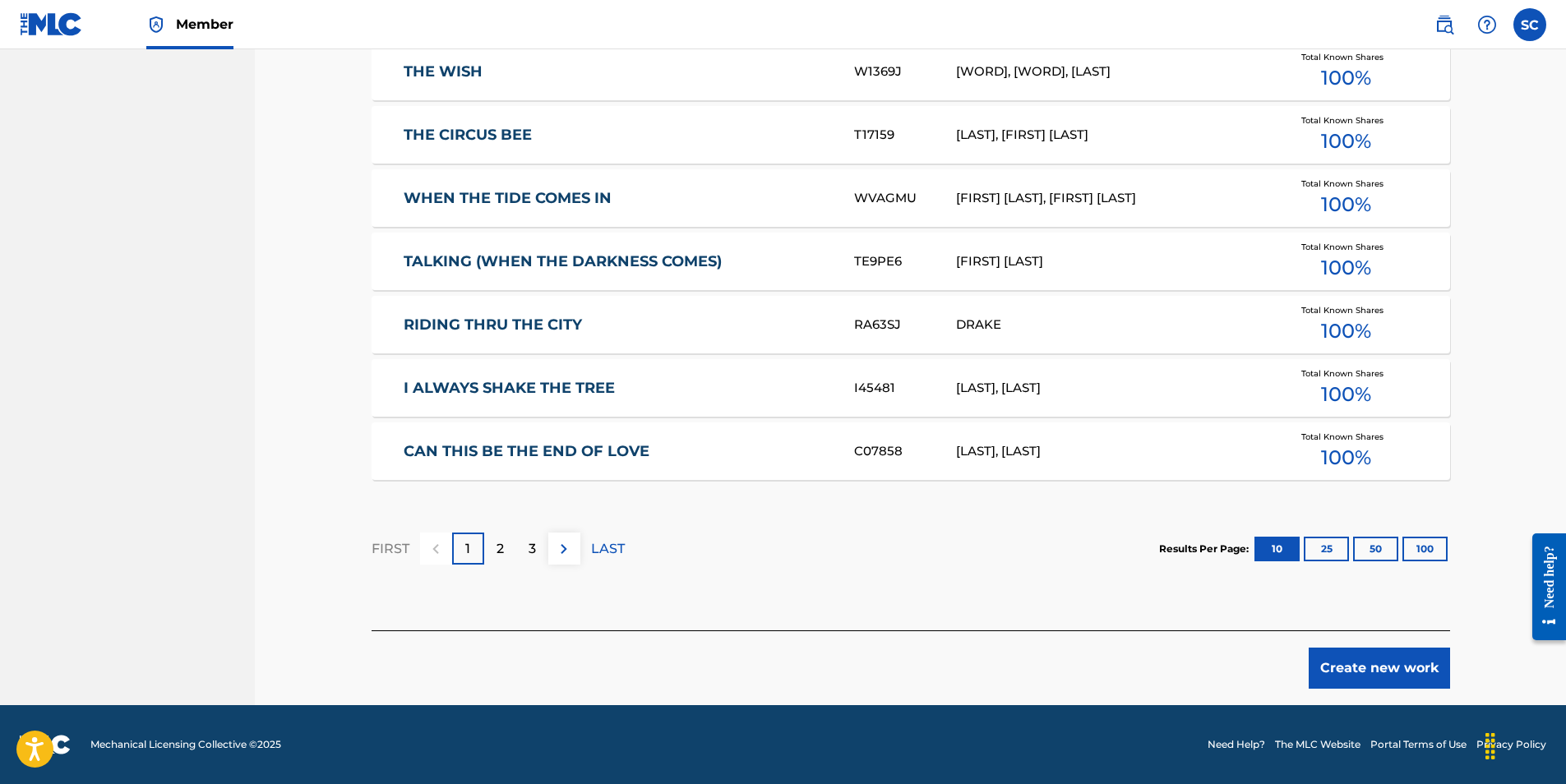 click on "Create new work" at bounding box center [1379, 668] 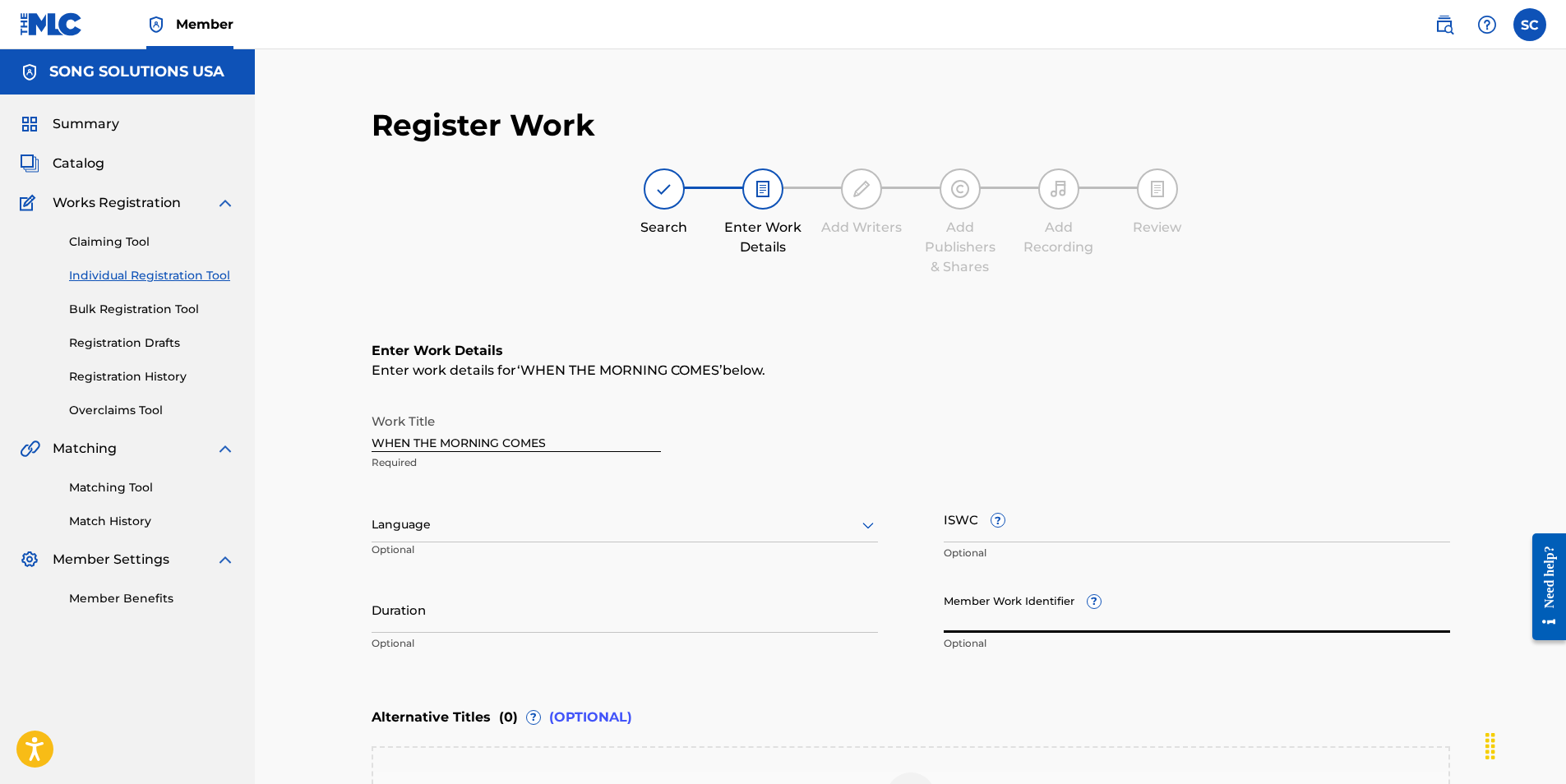 click on "Member Work Identifier   ?" at bounding box center (1197, 609) 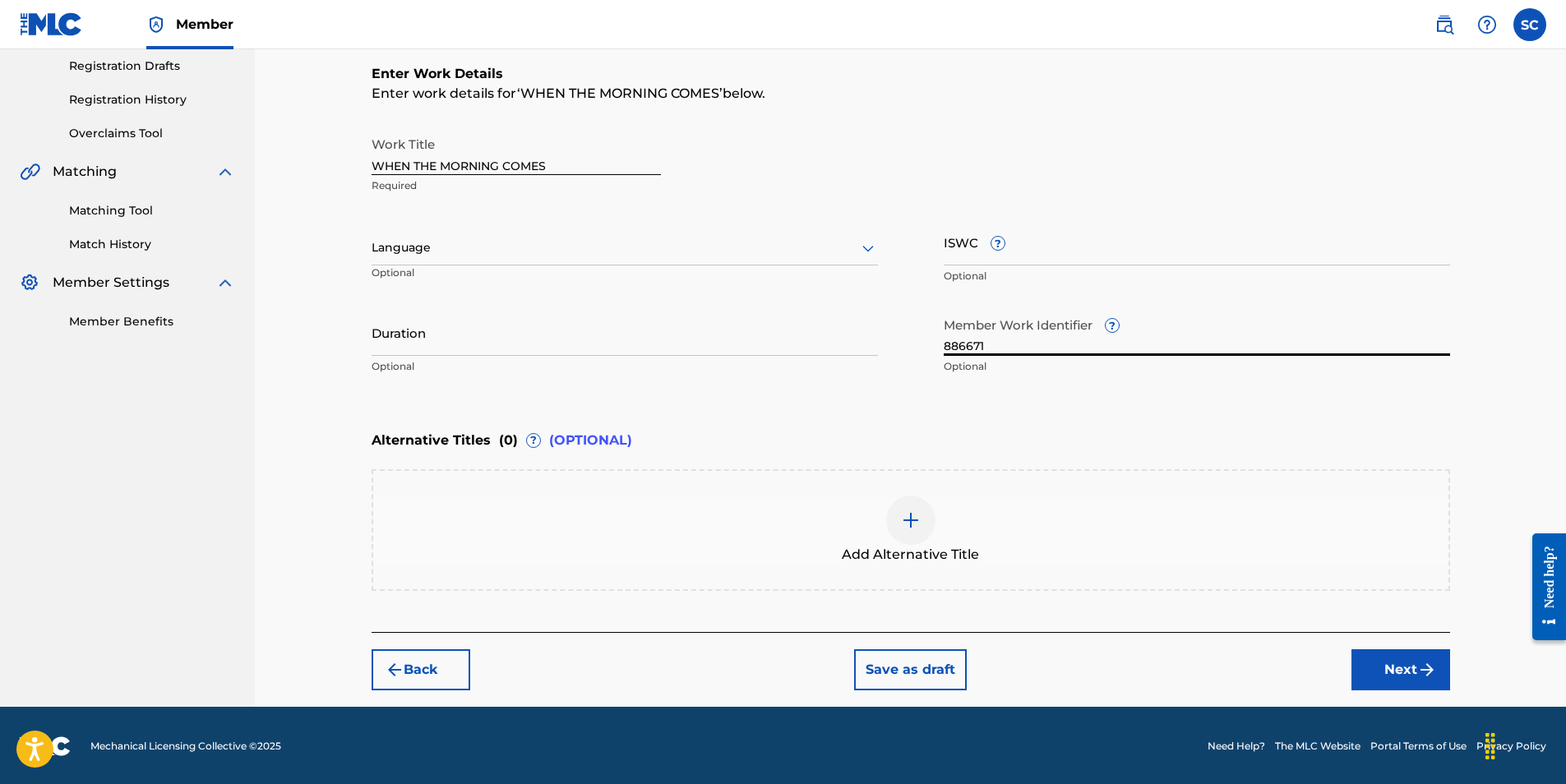 scroll, scrollTop: 279, scrollLeft: 0, axis: vertical 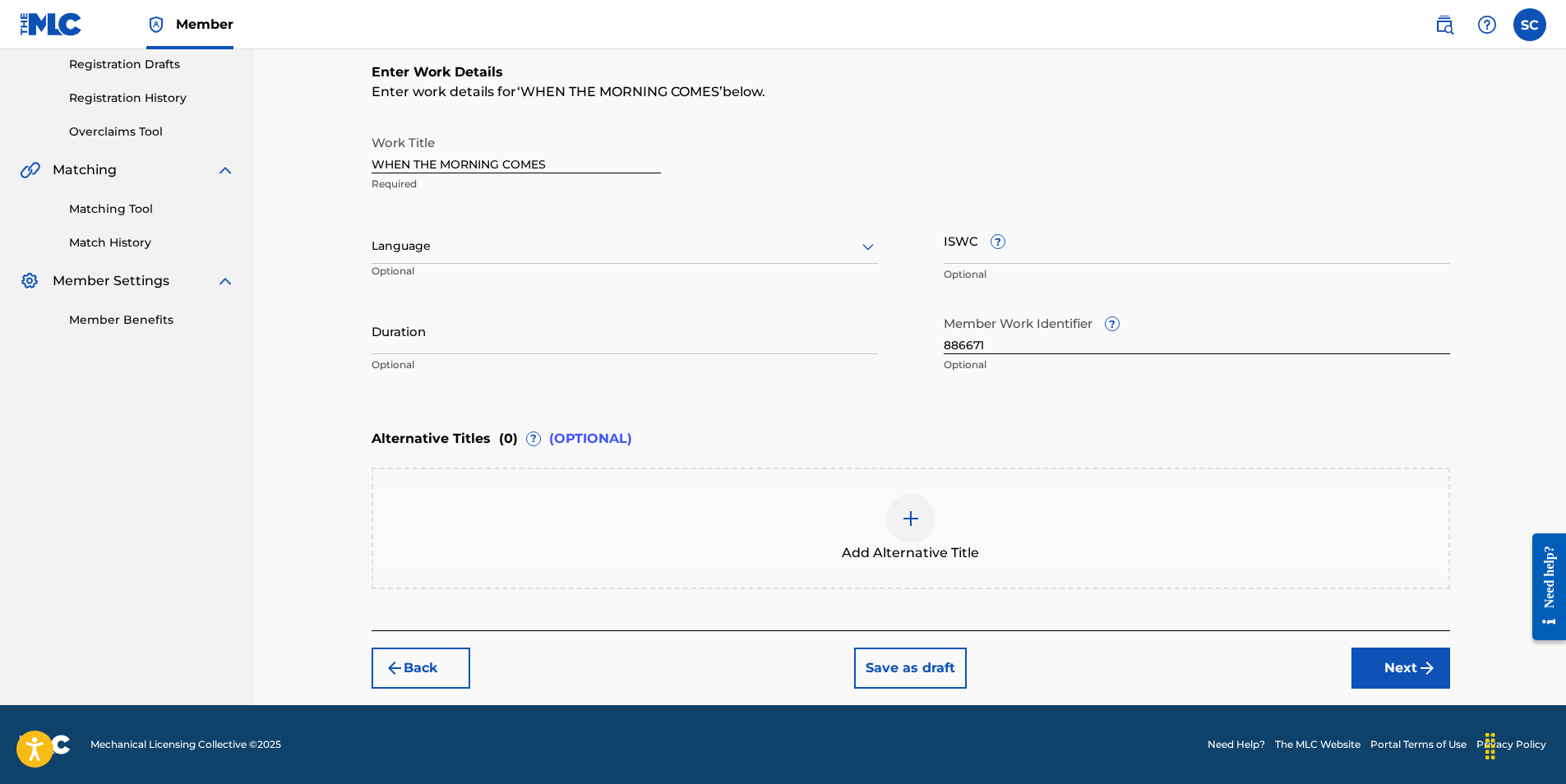 click at bounding box center (1427, 668) 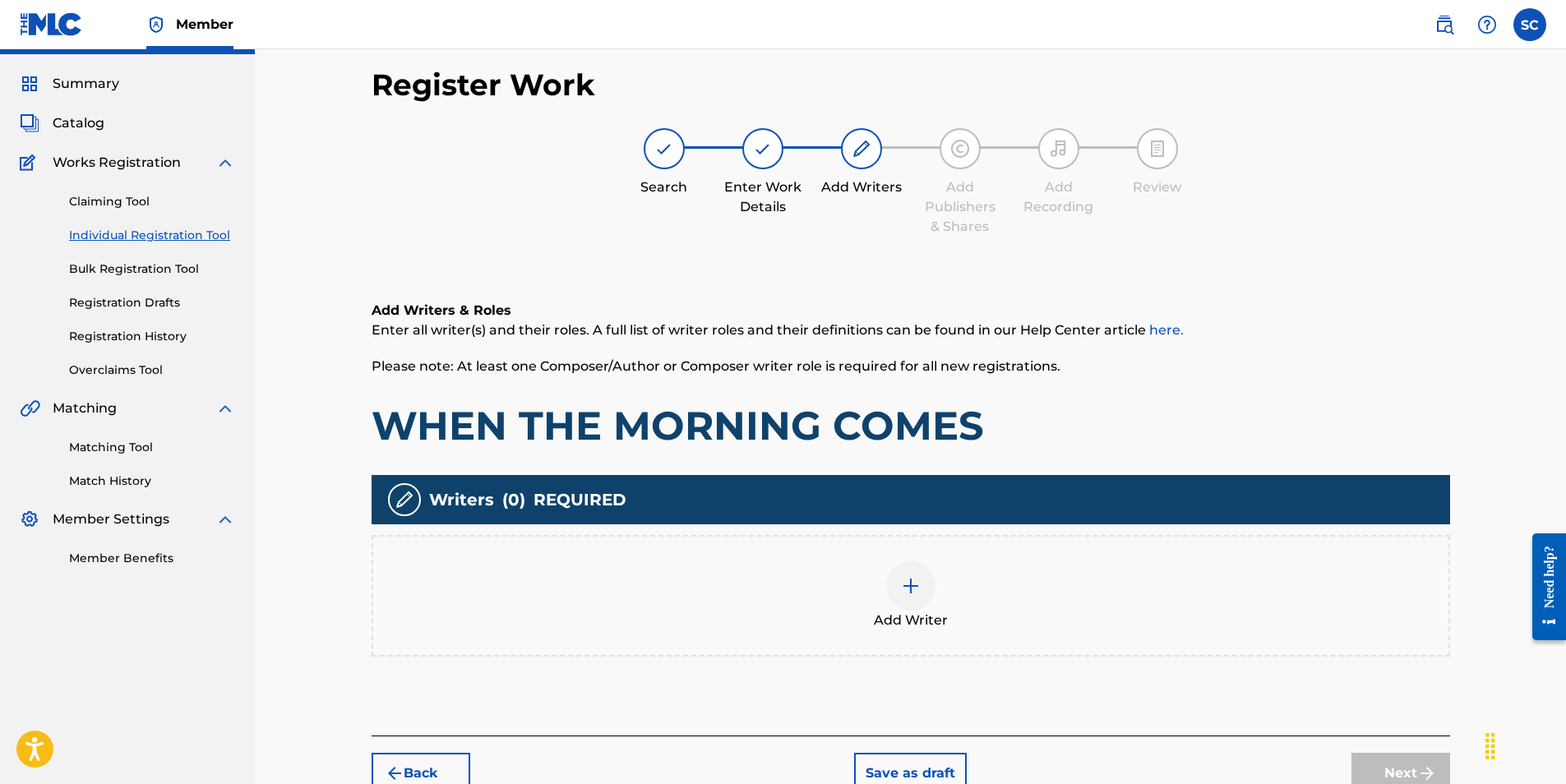 scroll, scrollTop: 74, scrollLeft: 0, axis: vertical 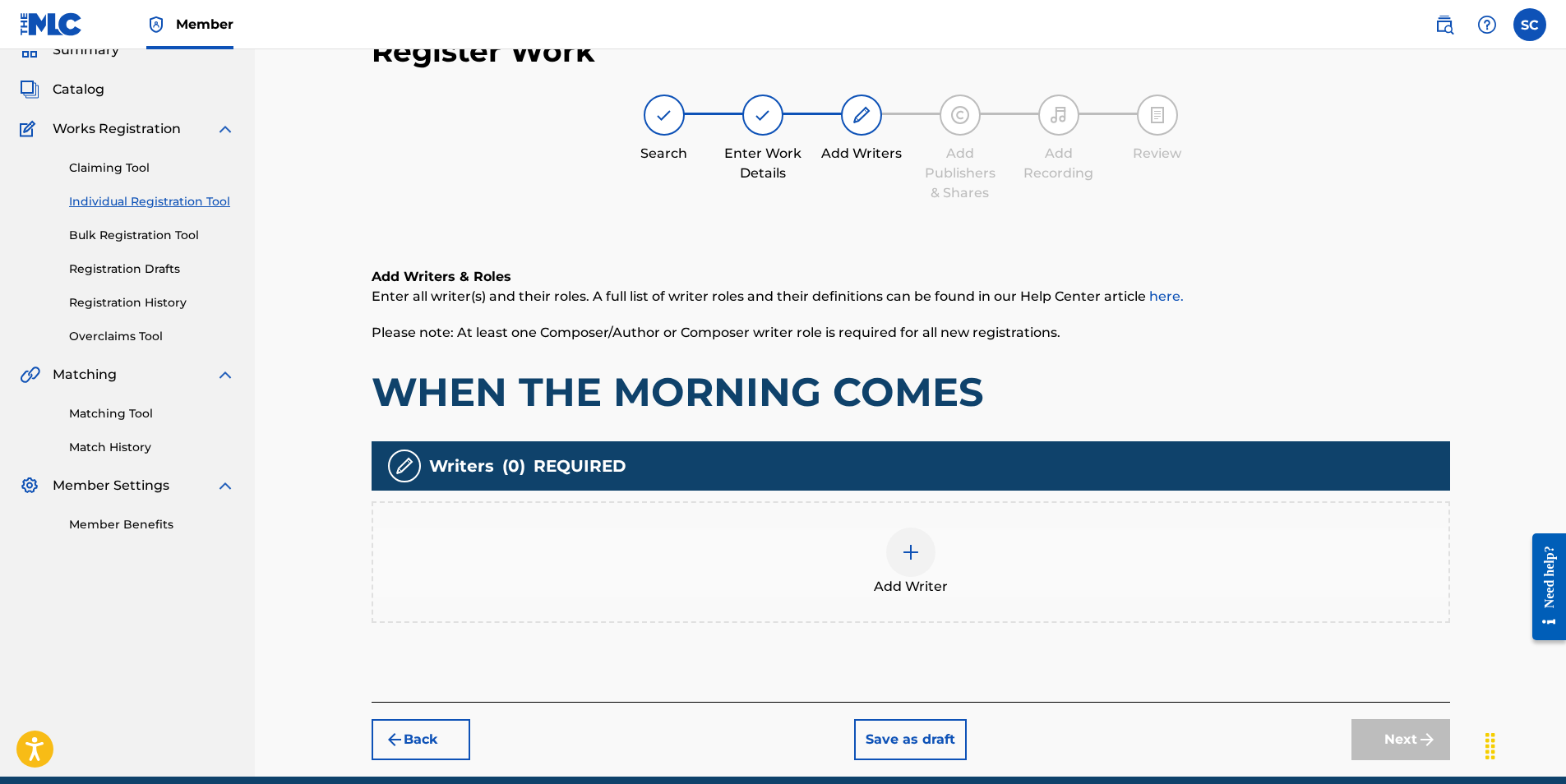 click at bounding box center (911, 552) 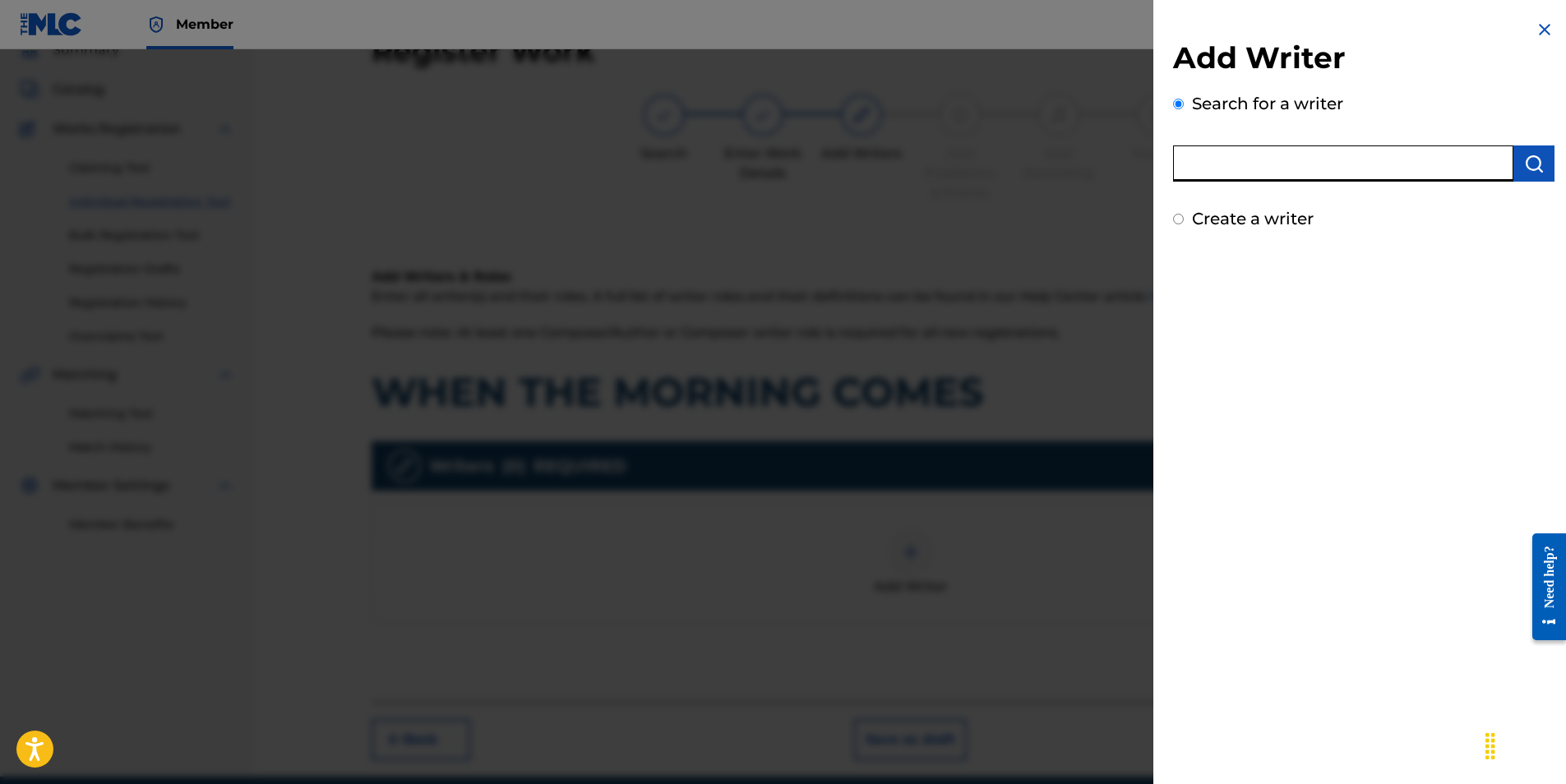 drag, startPoint x: 1231, startPoint y: 164, endPoint x: 1238, endPoint y: 157, distance: 9.8994949 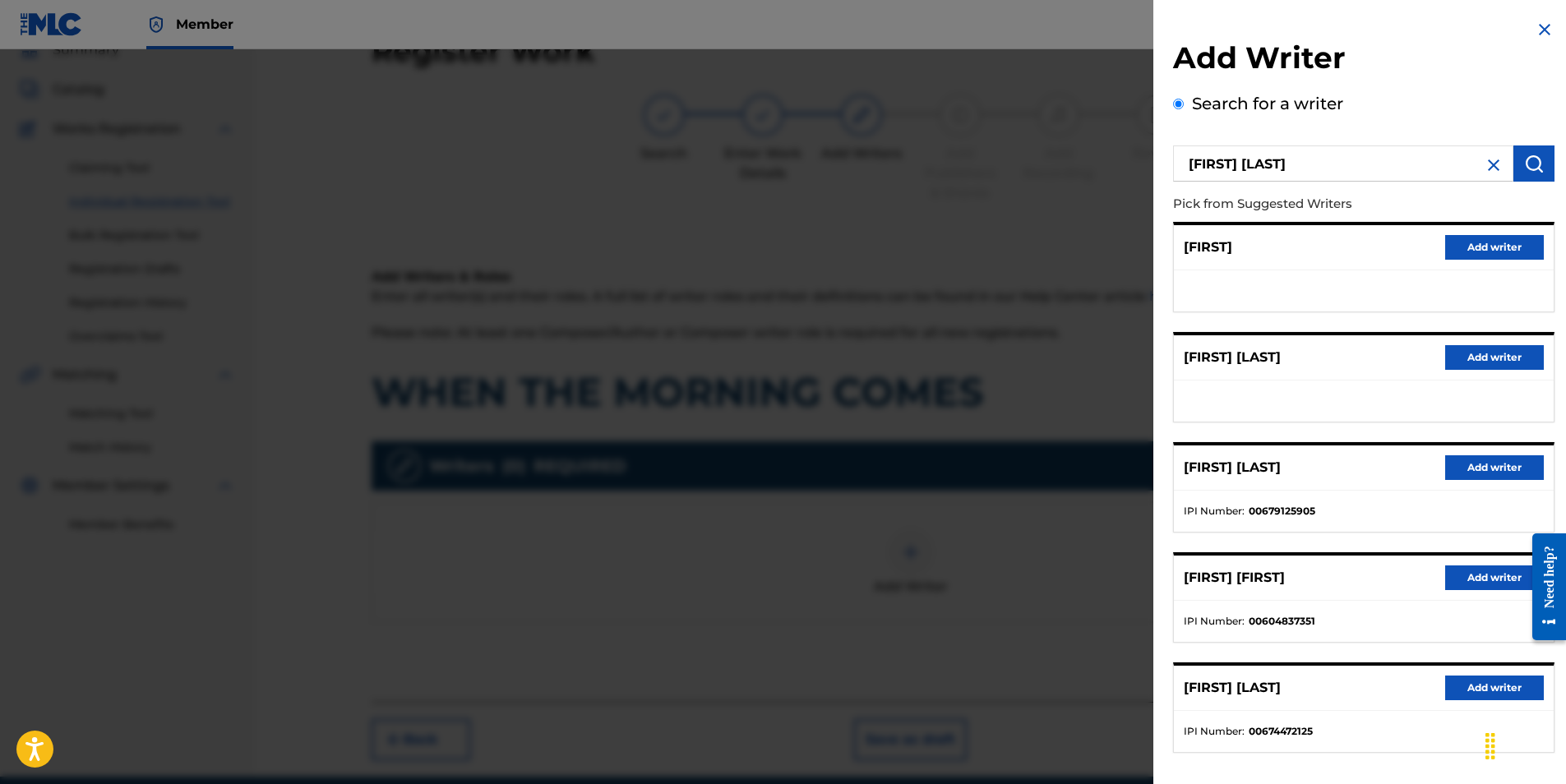 click on "Add writer" at bounding box center [1494, 688] 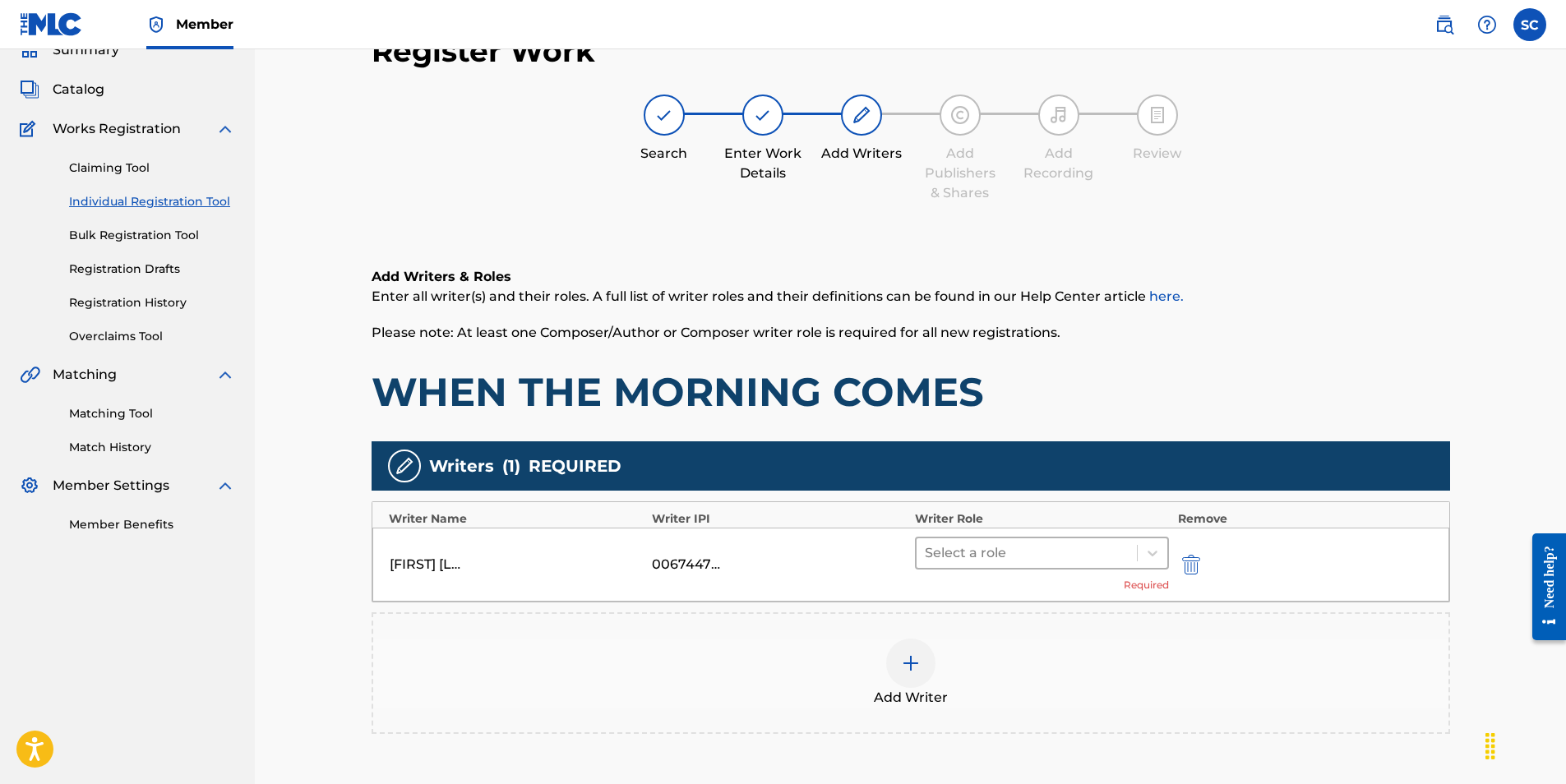click at bounding box center (1027, 553) 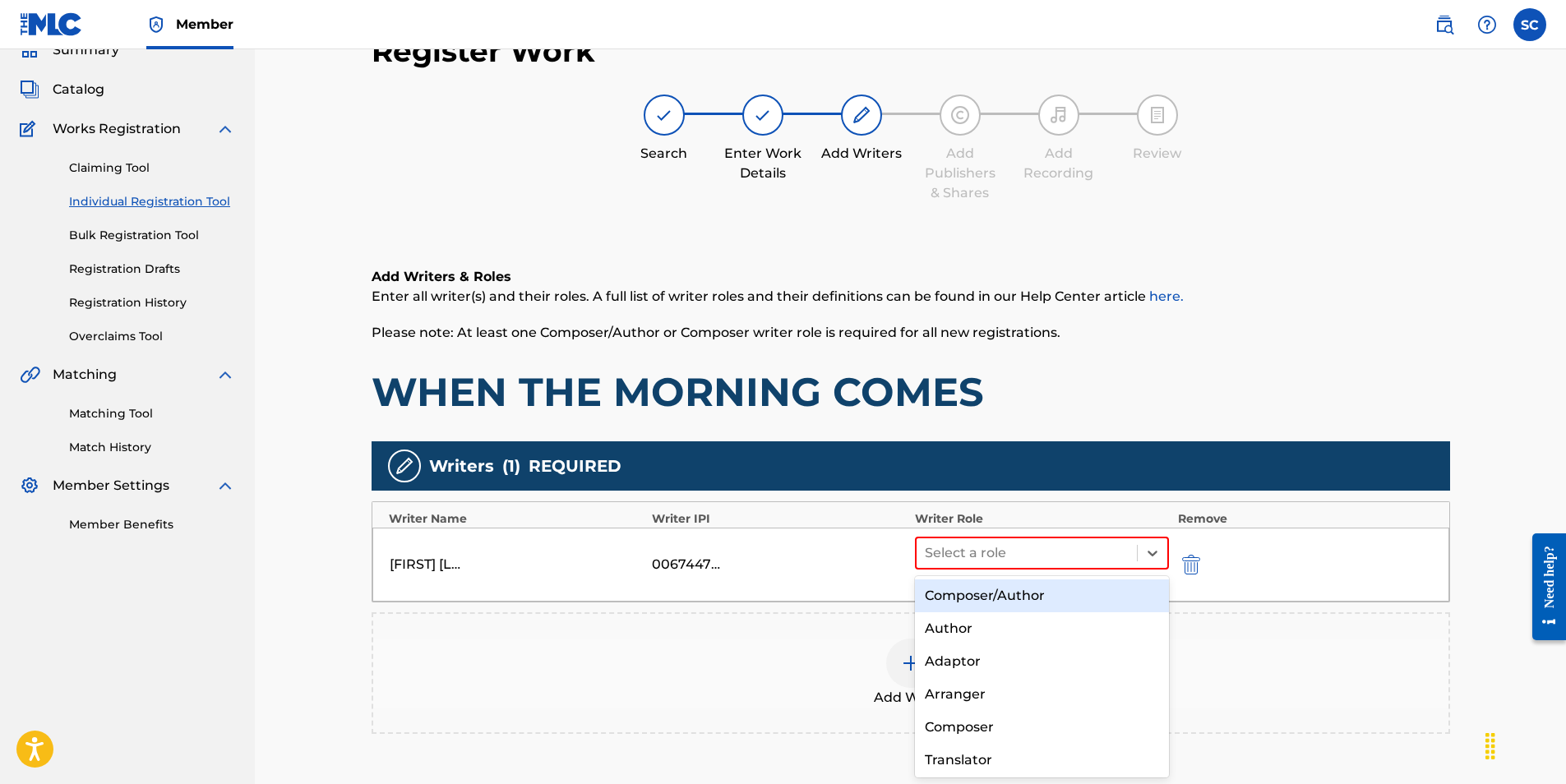 click on "Composer/Author" at bounding box center [1042, 596] 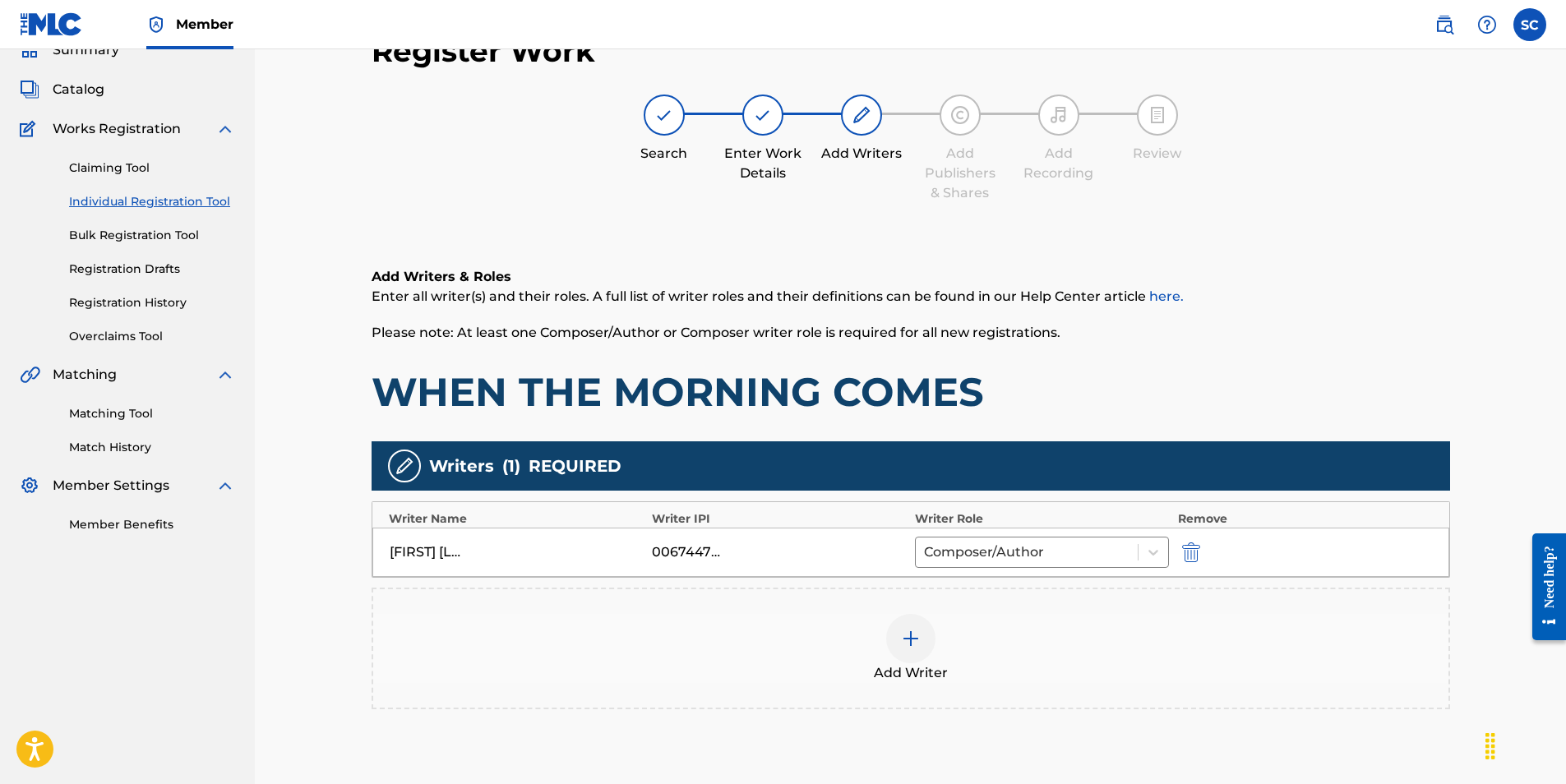 scroll, scrollTop: 232, scrollLeft: 0, axis: vertical 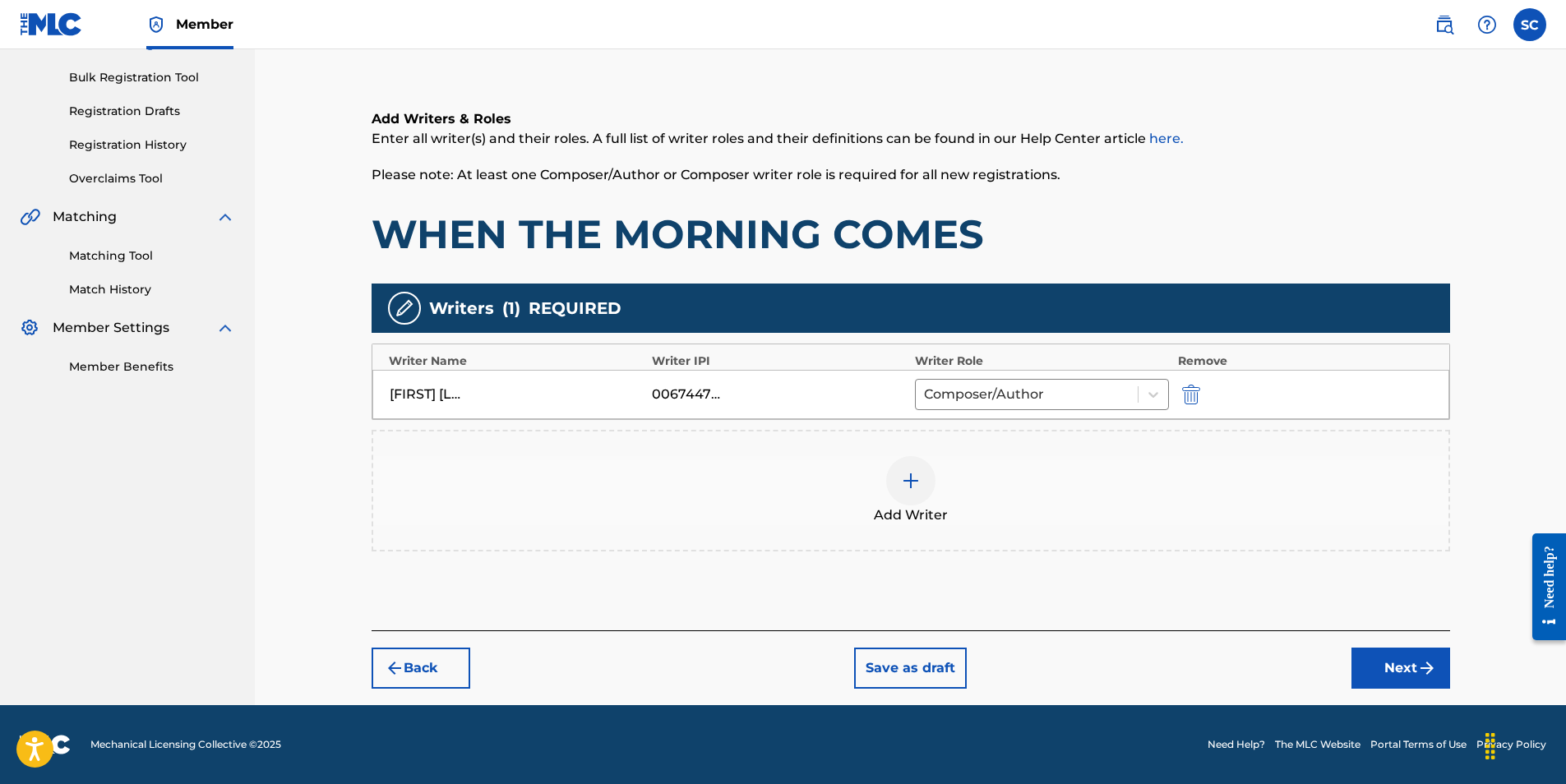 click on "Next" at bounding box center (1401, 668) 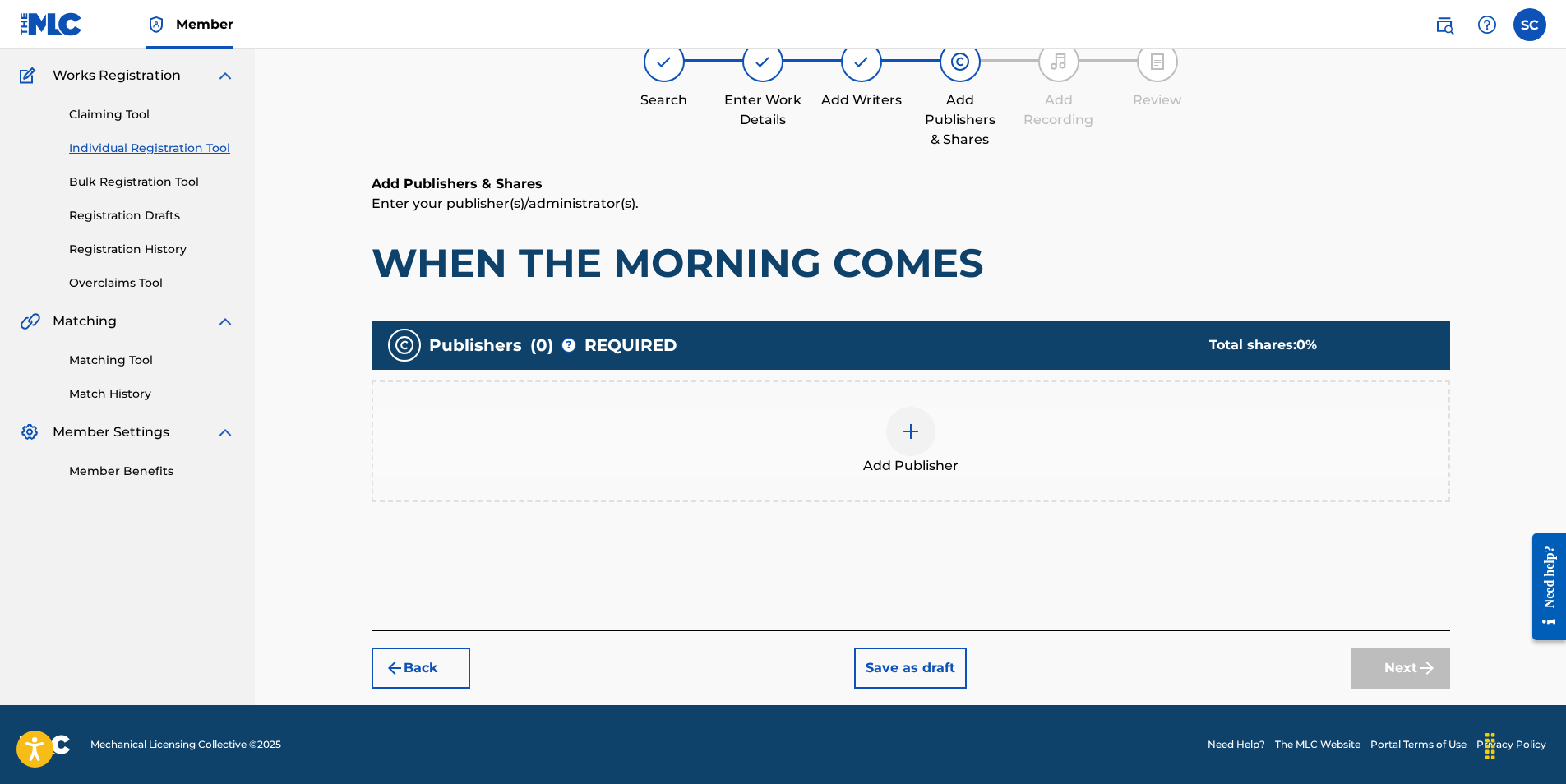 scroll, scrollTop: 74, scrollLeft: 0, axis: vertical 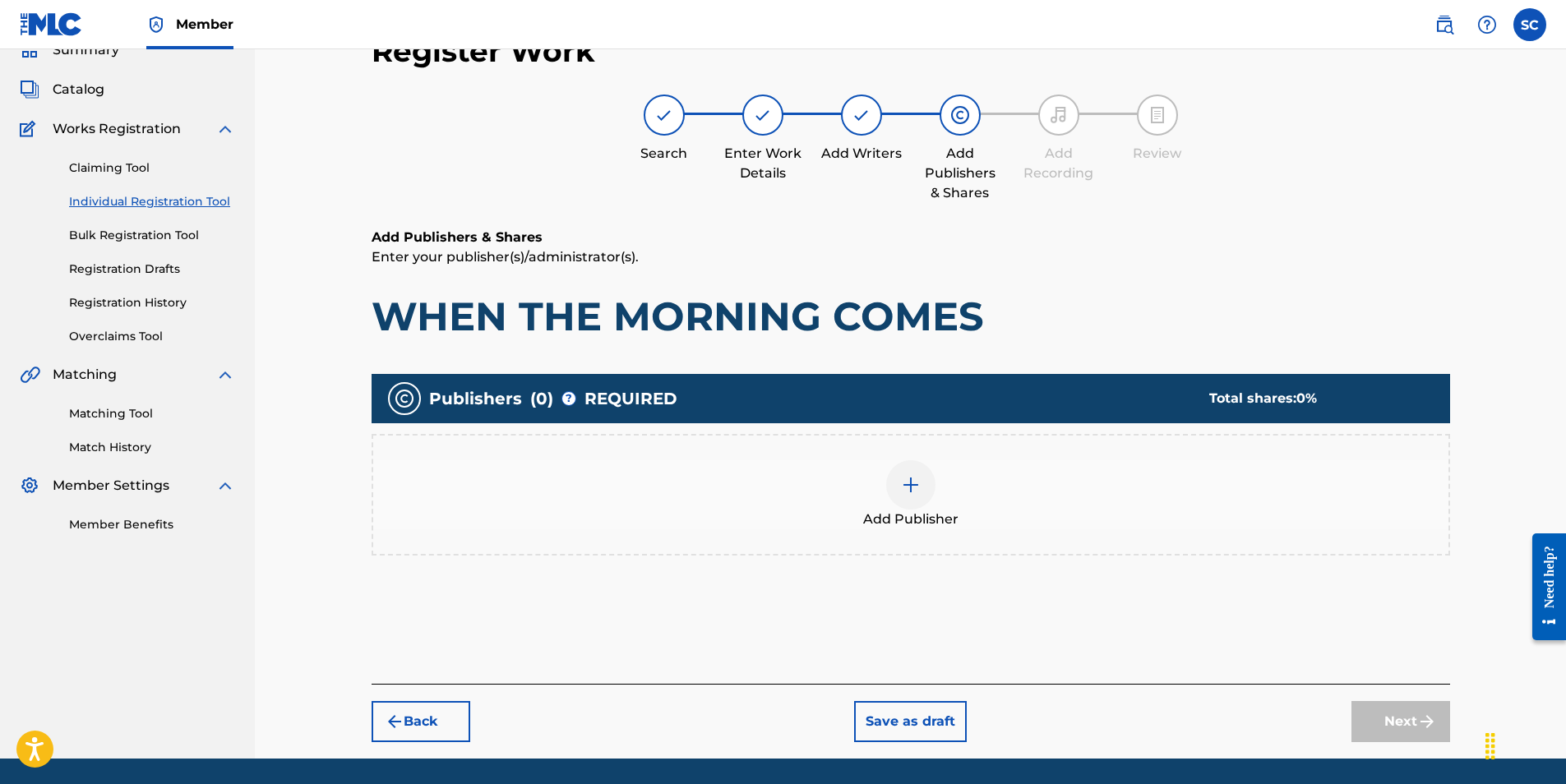 click at bounding box center (911, 485) 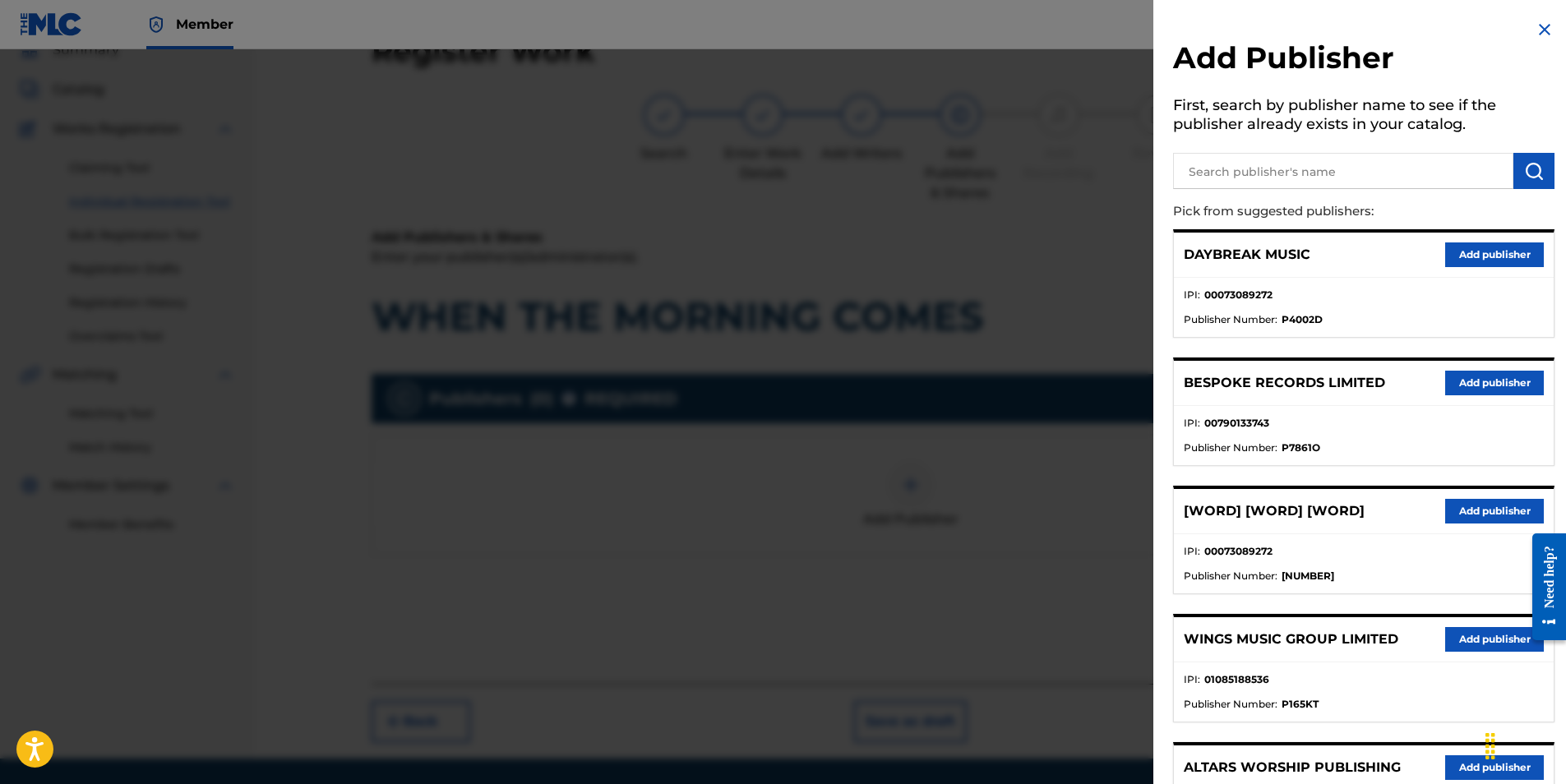 click on "Add publisher" at bounding box center (1494, 511) 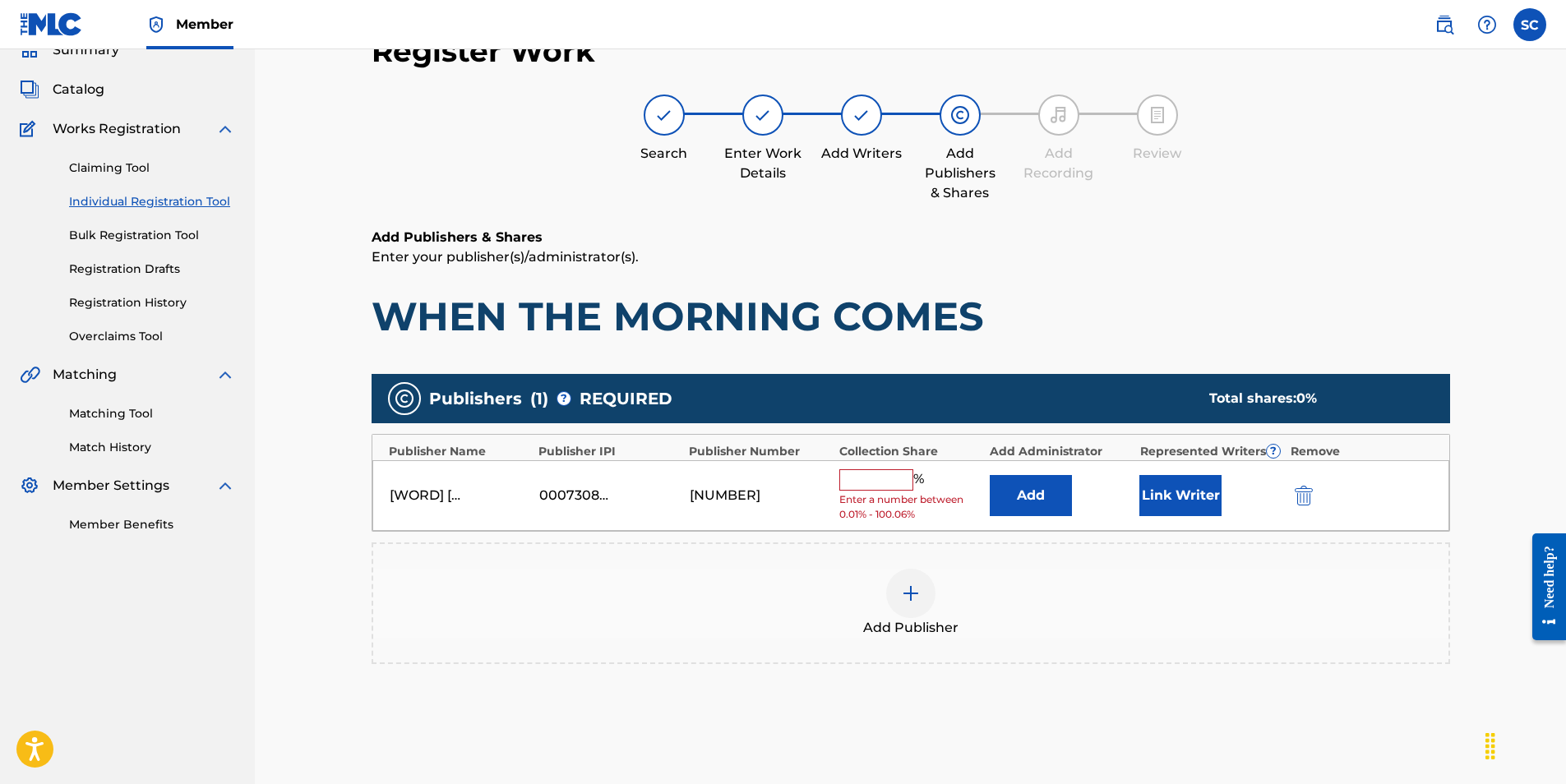 click at bounding box center (876, 480) 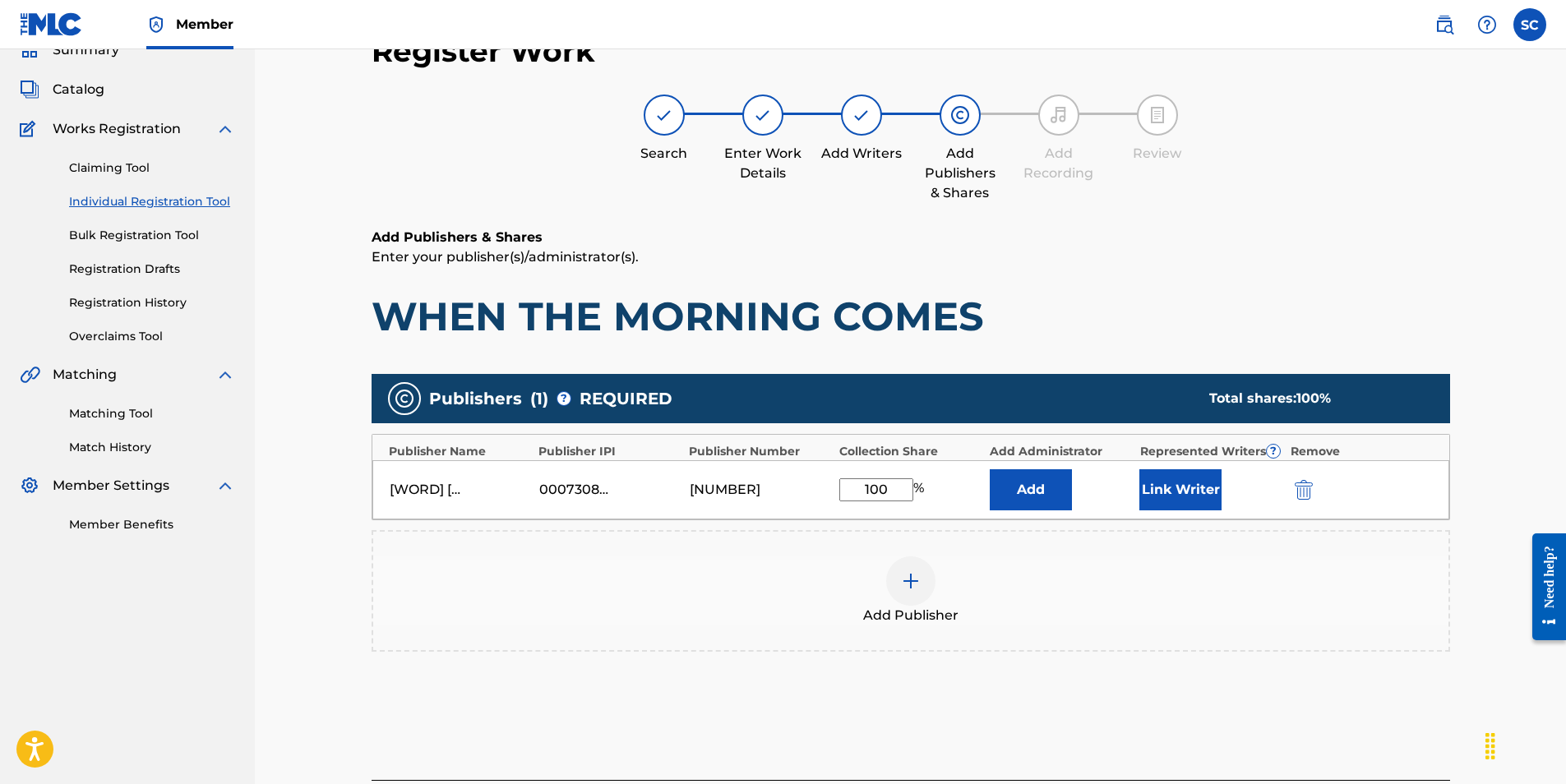 click on "Add" at bounding box center [1031, 490] 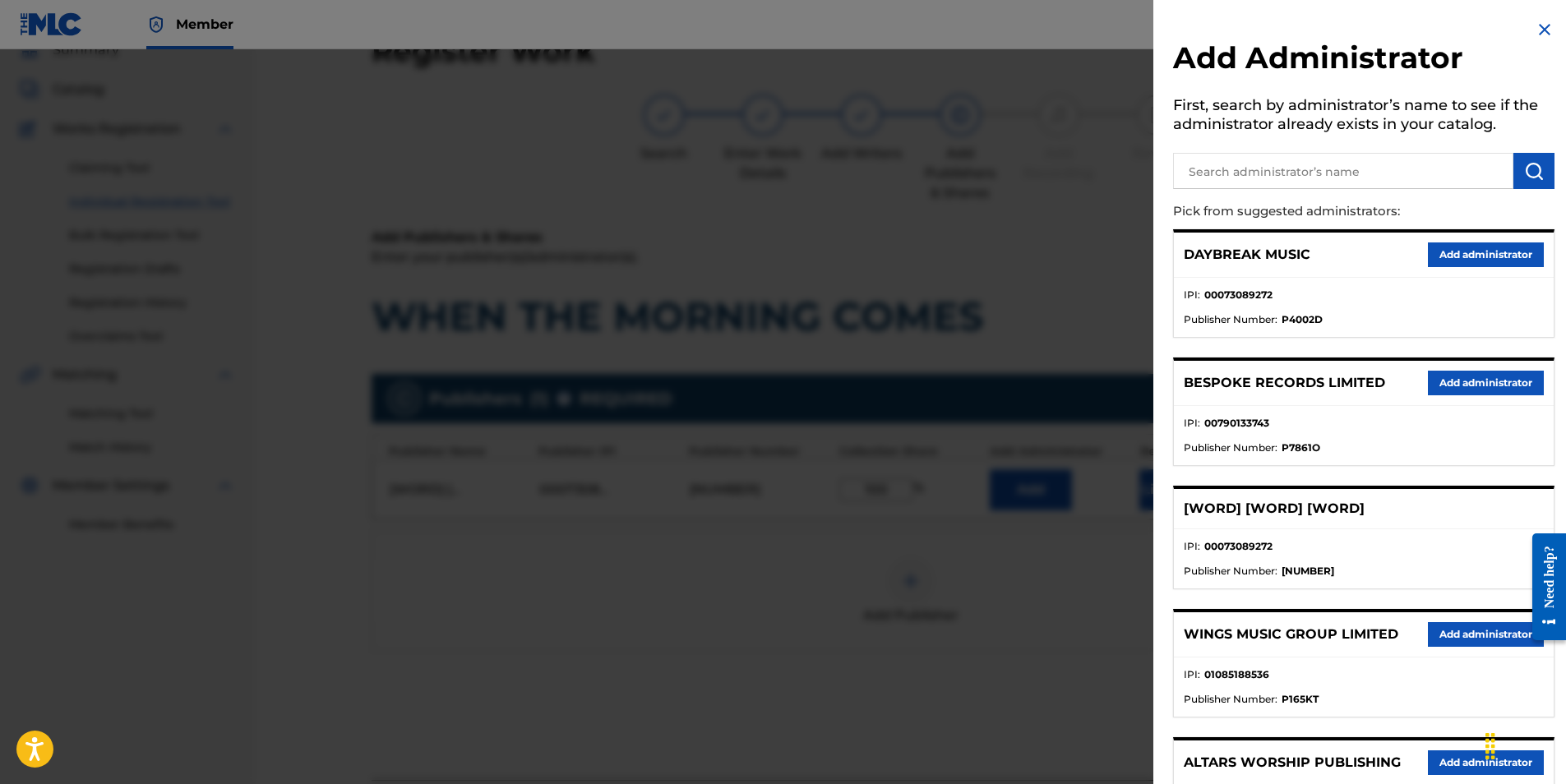 click at bounding box center [1343, 171] 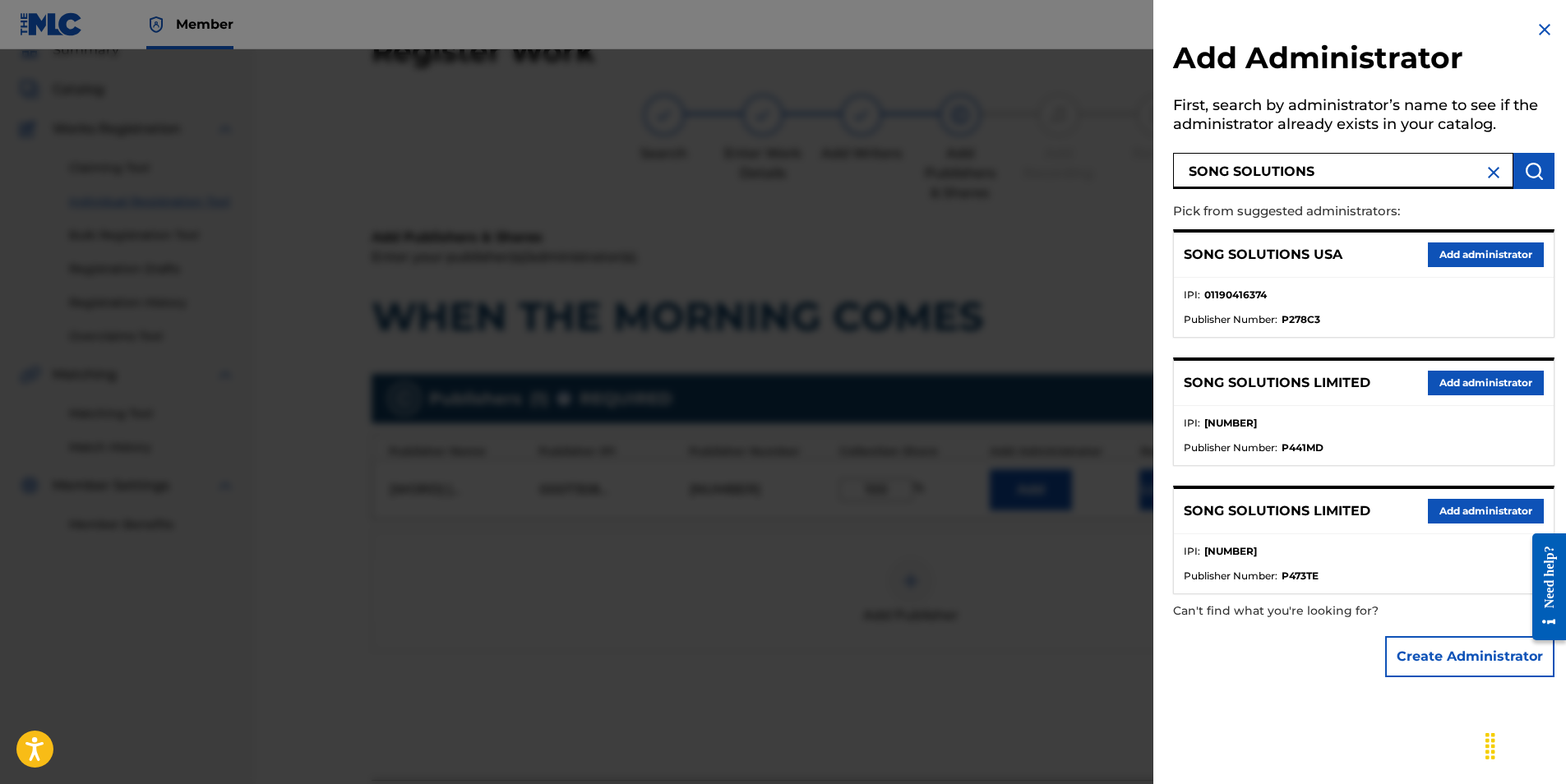 click on "Add administrator" at bounding box center [1485, 255] 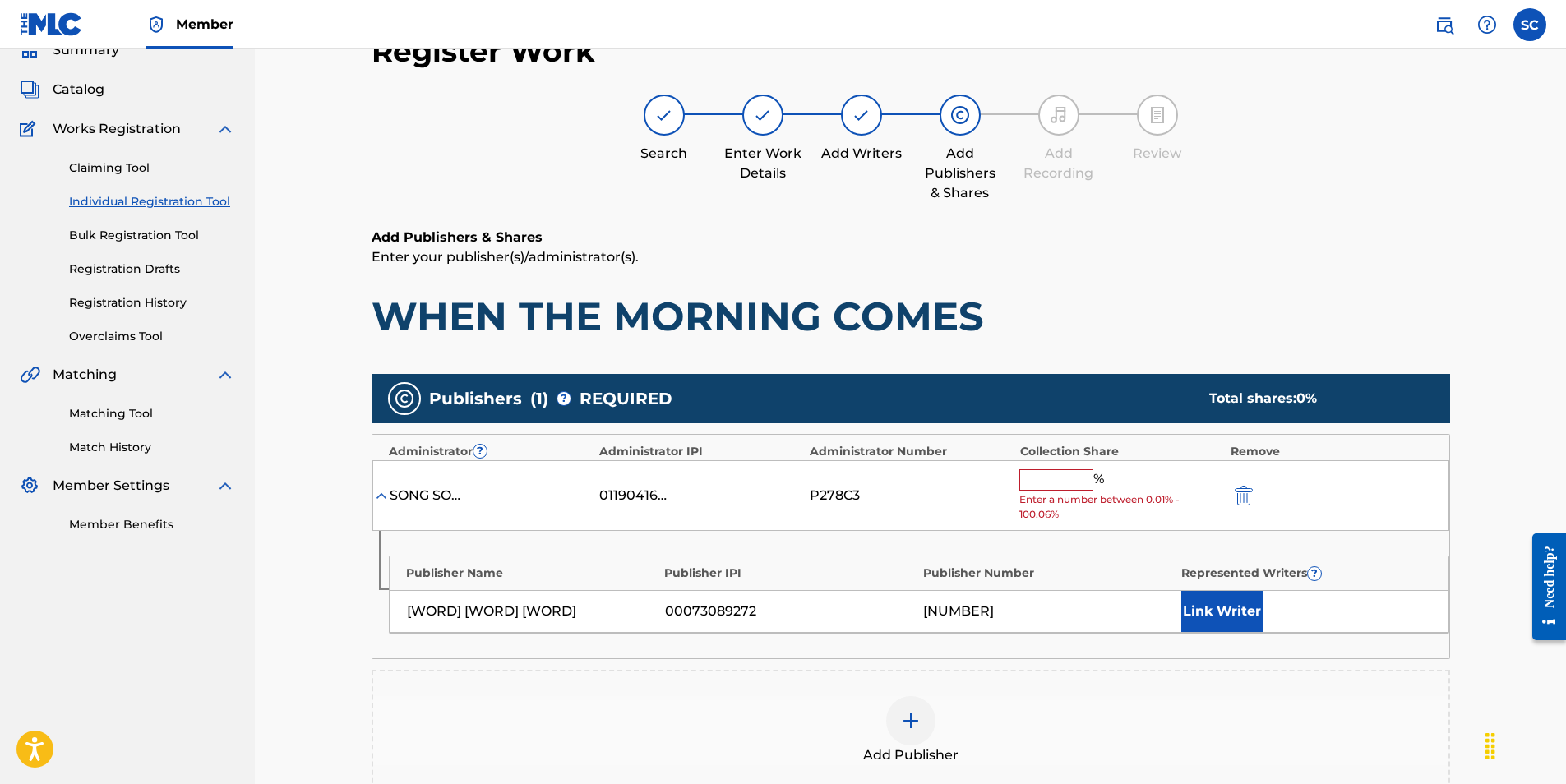 click at bounding box center [1056, 480] 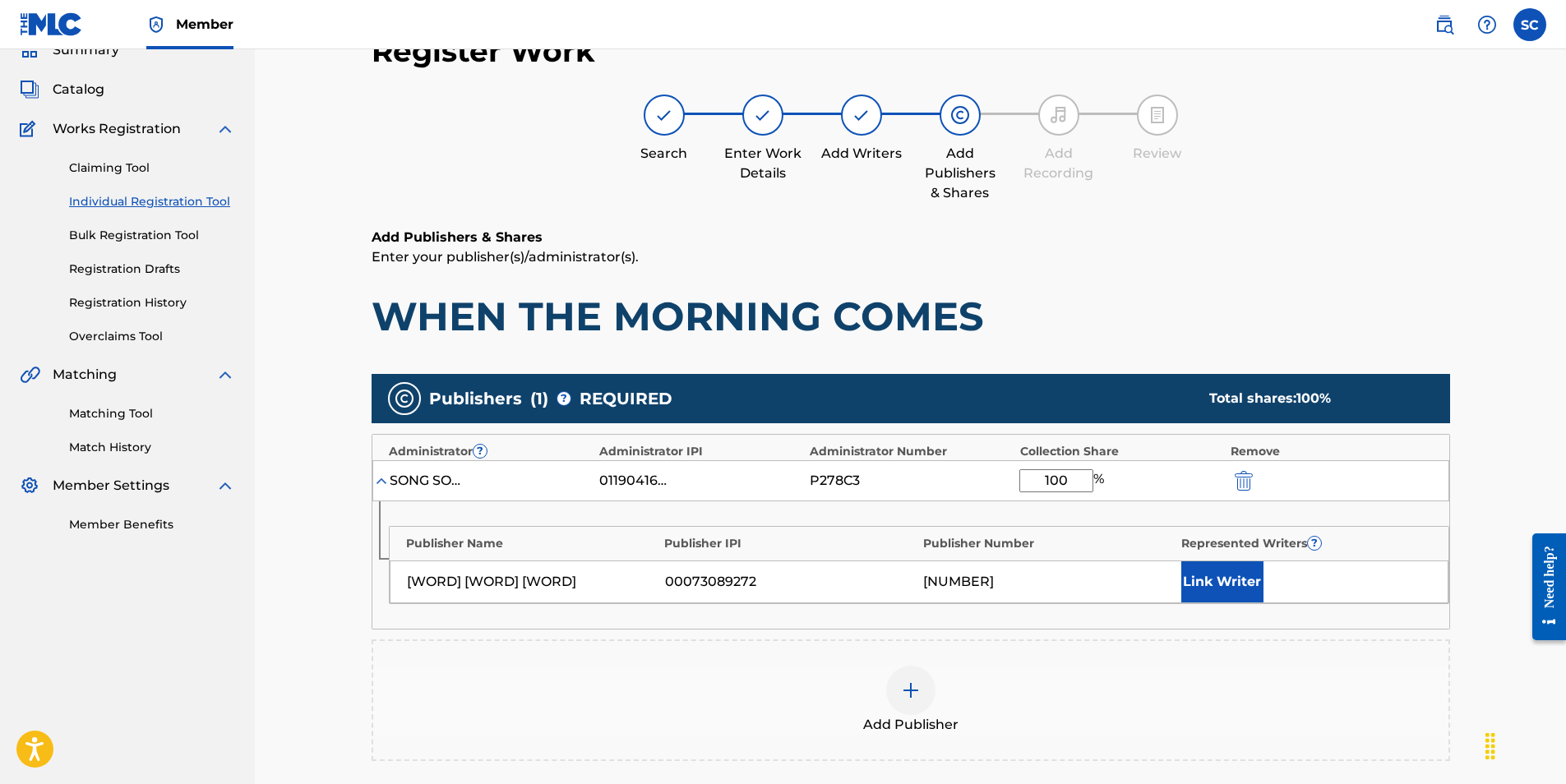 click on "Link Writer" at bounding box center [1222, 582] 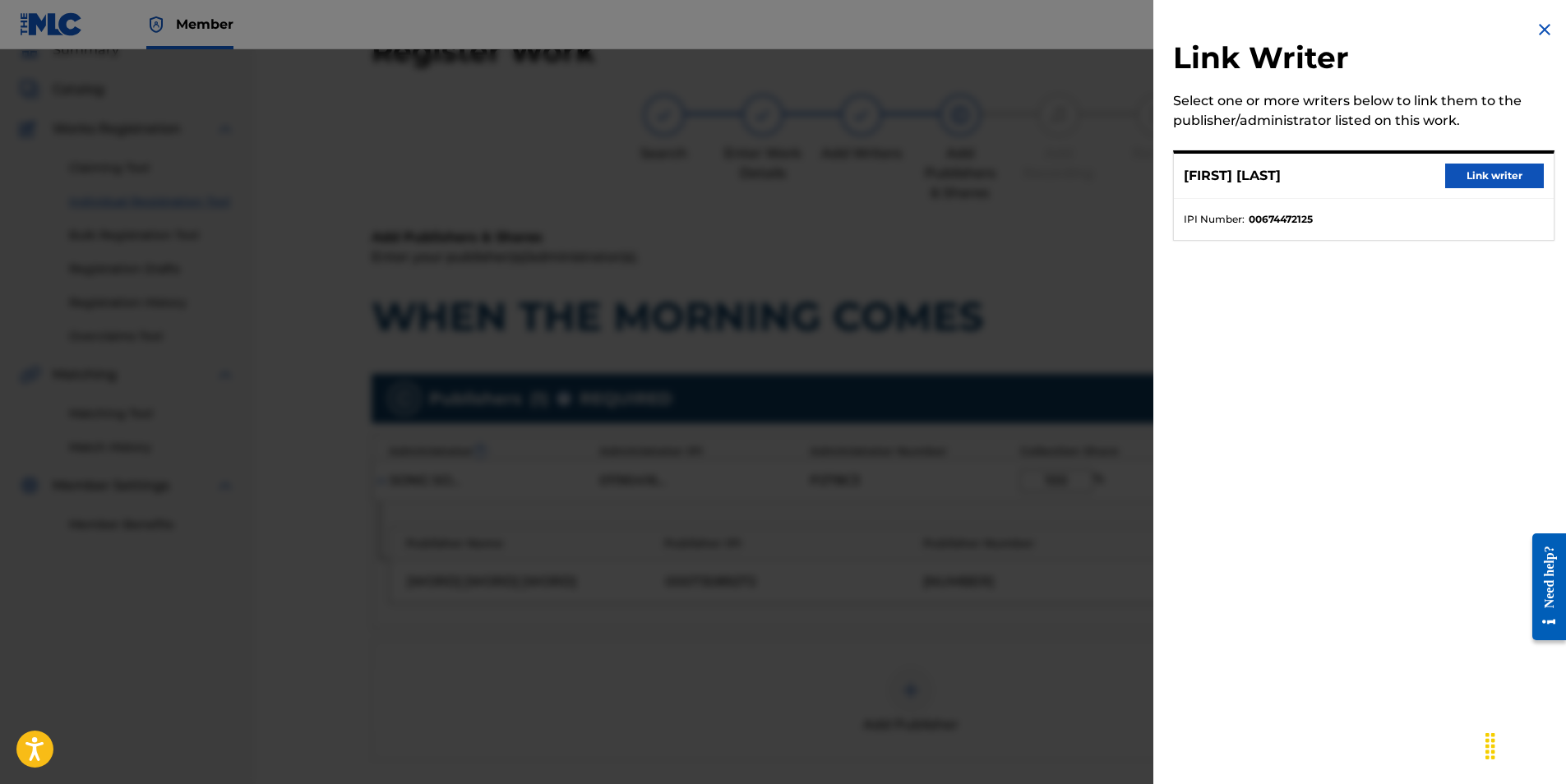 click on "Link writer" at bounding box center [1494, 176] 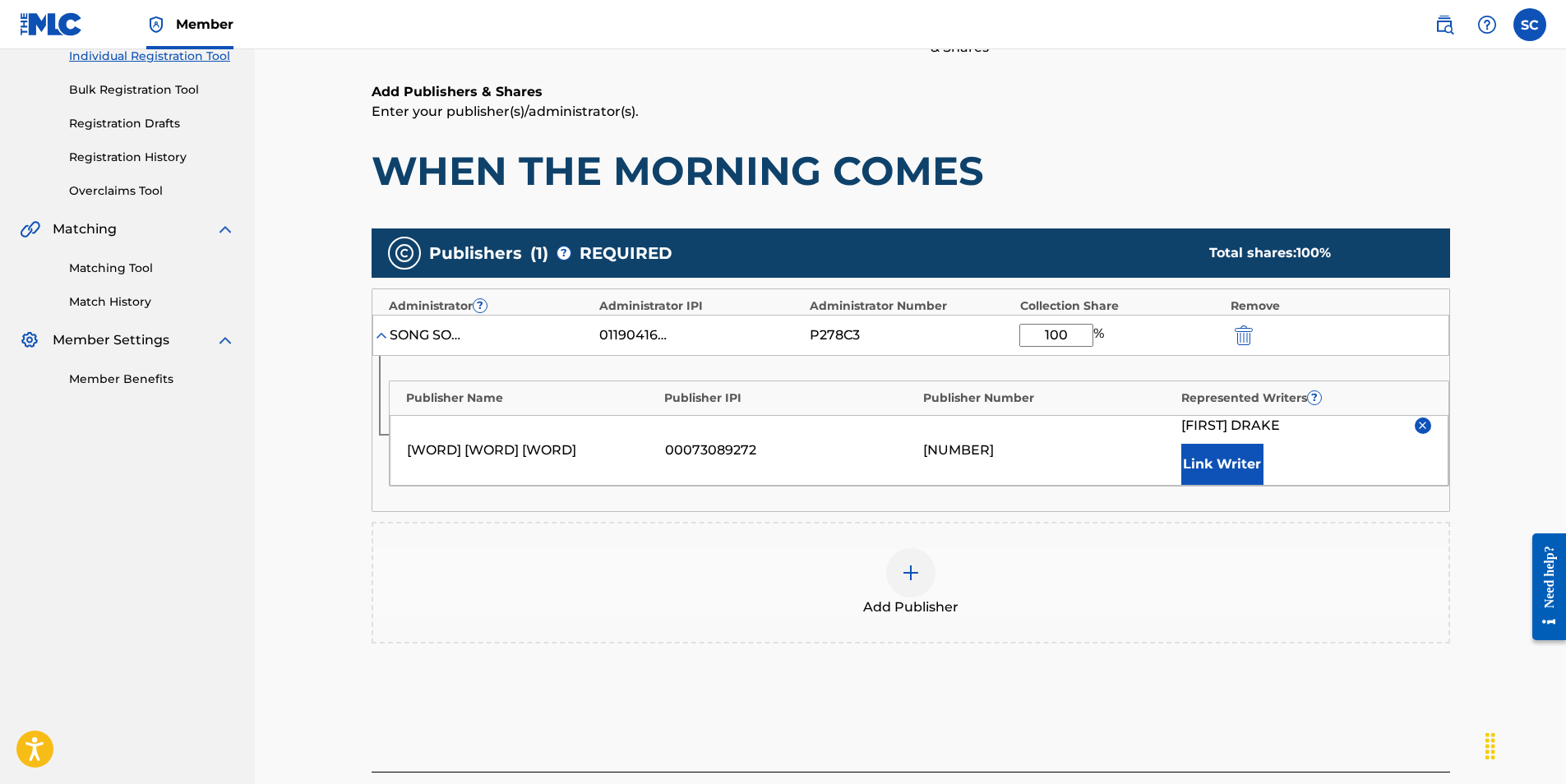scroll, scrollTop: 361, scrollLeft: 0, axis: vertical 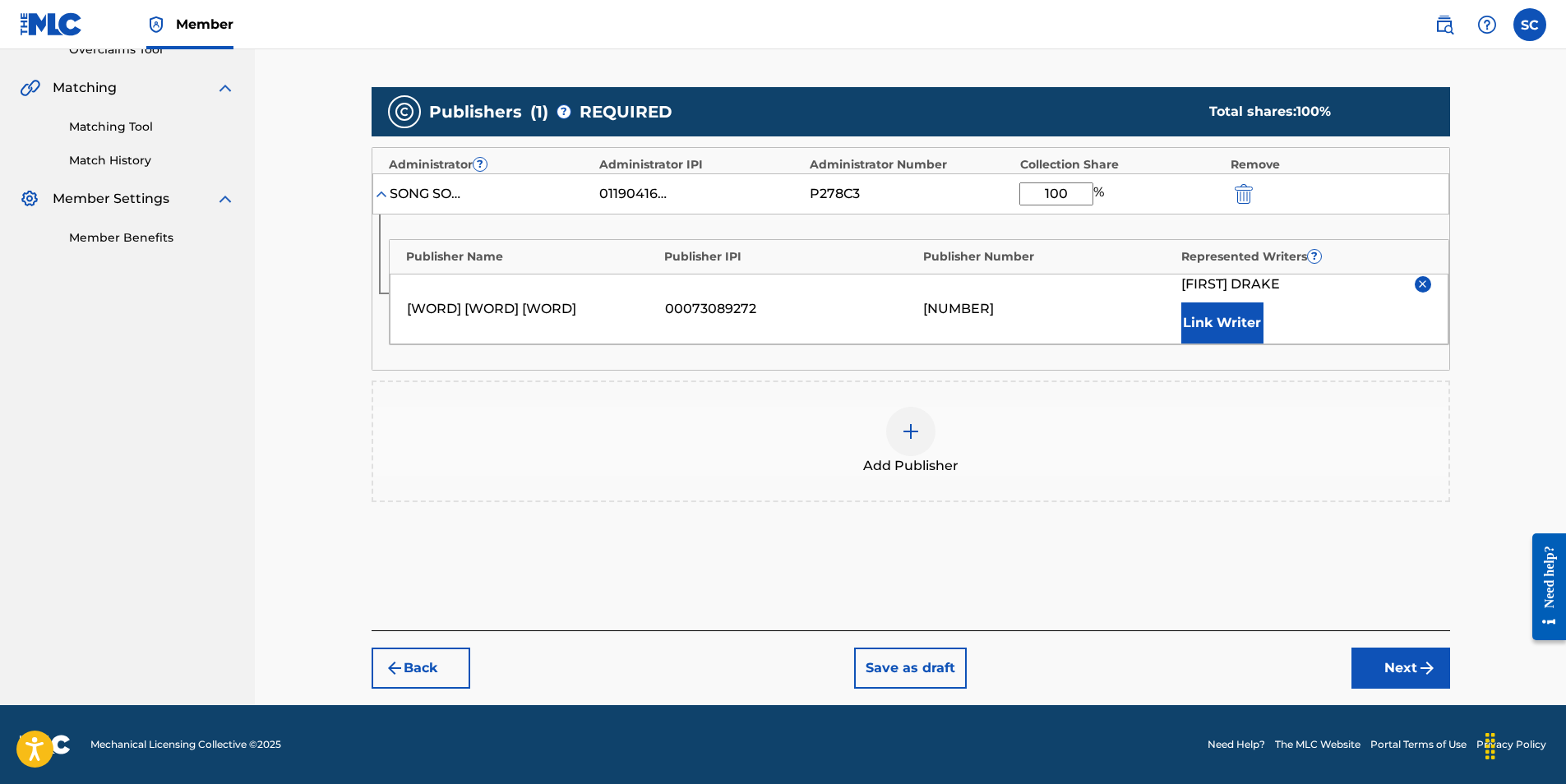 click on "Next" at bounding box center [1401, 668] 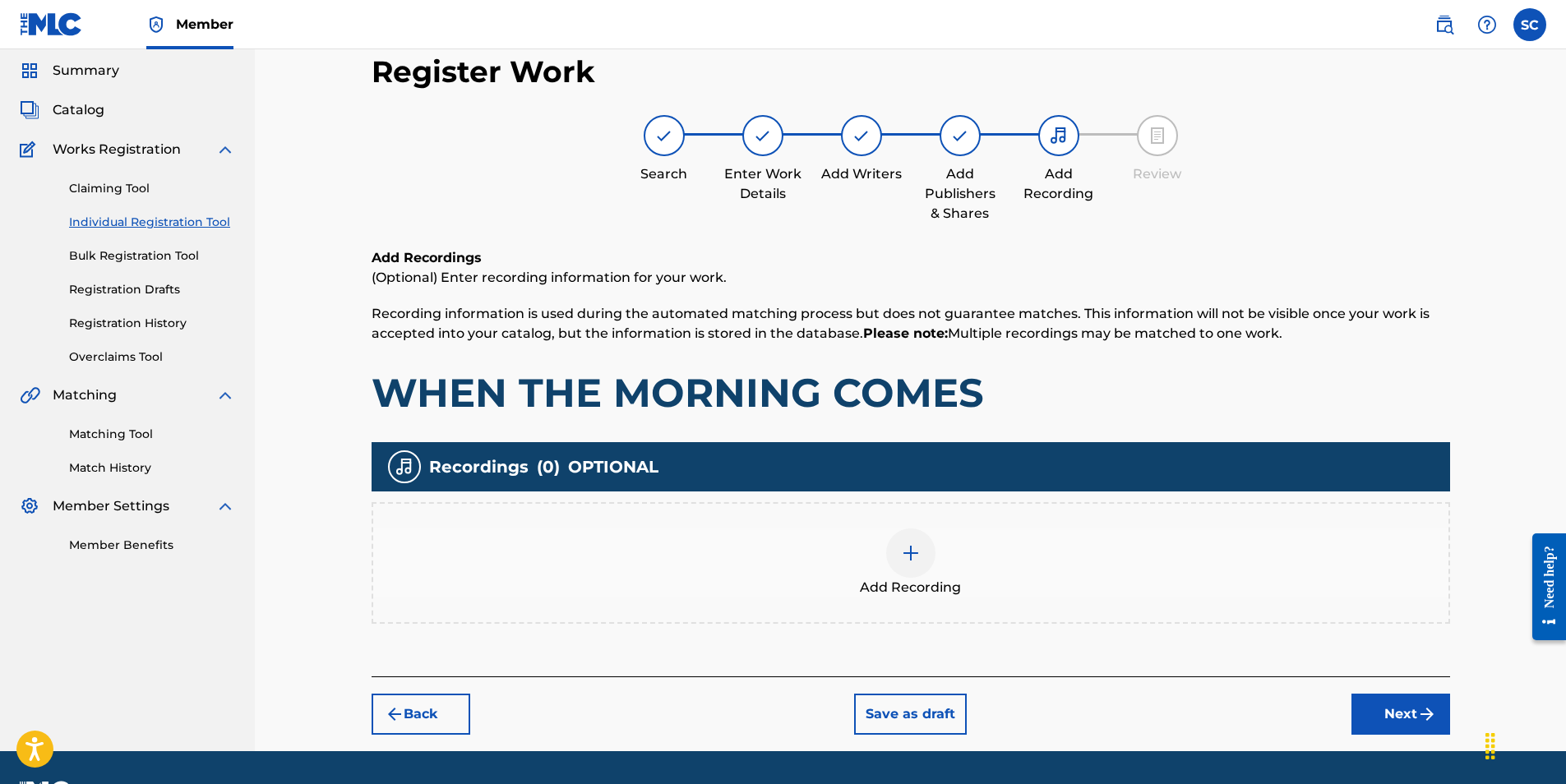 scroll, scrollTop: 74, scrollLeft: 0, axis: vertical 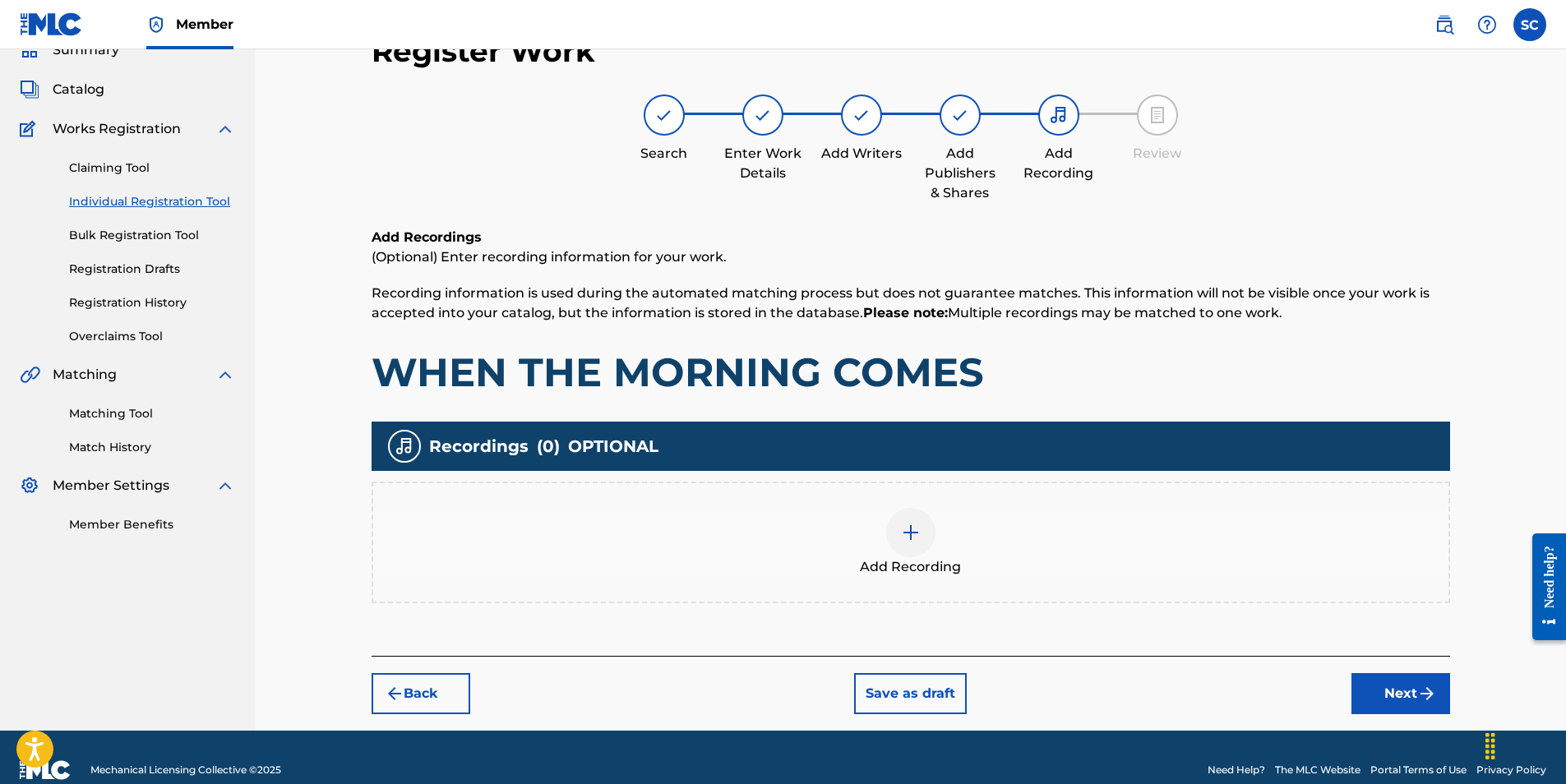 click at bounding box center (911, 533) 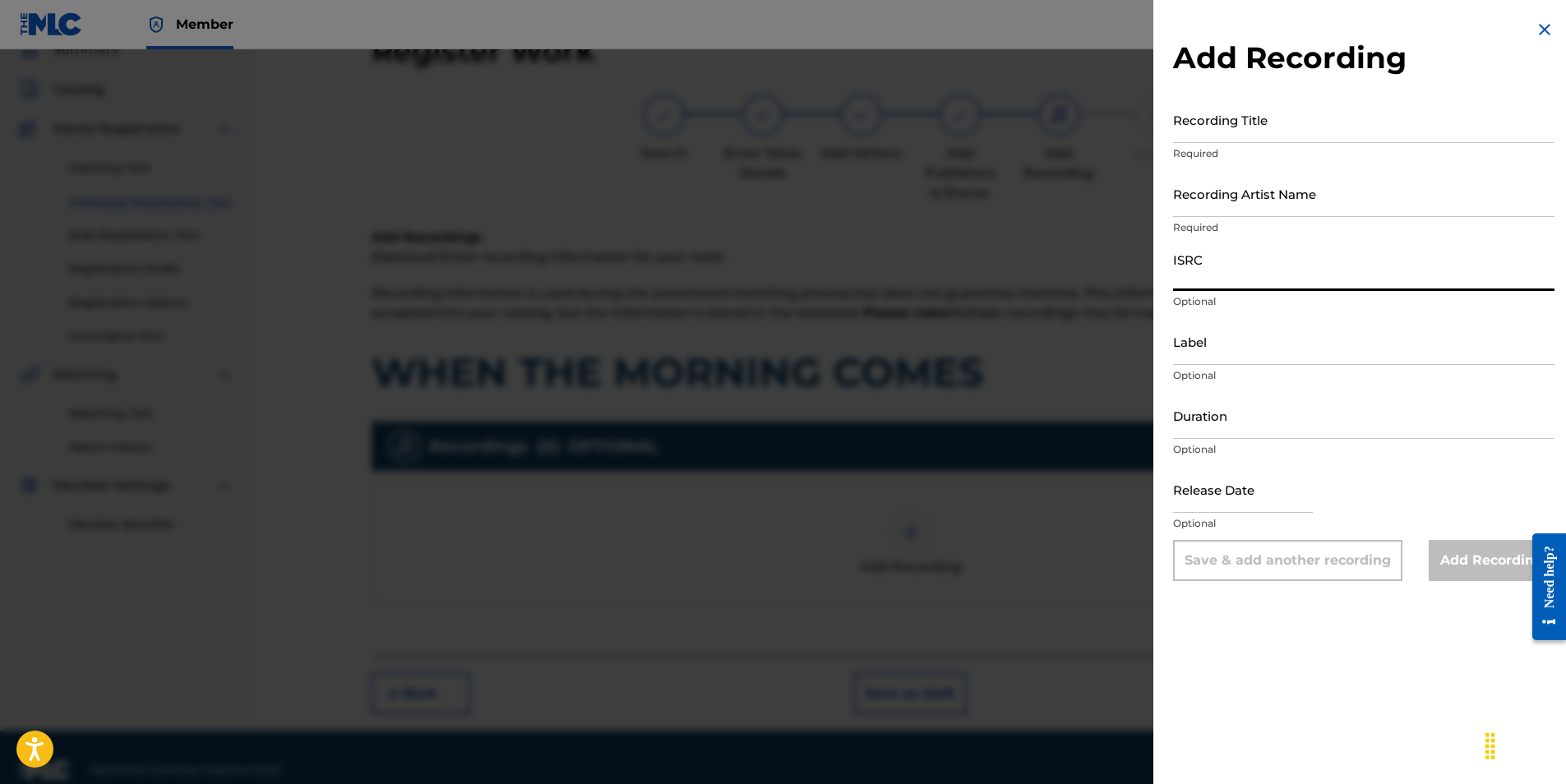 click on "ISRC" at bounding box center [1364, 267] 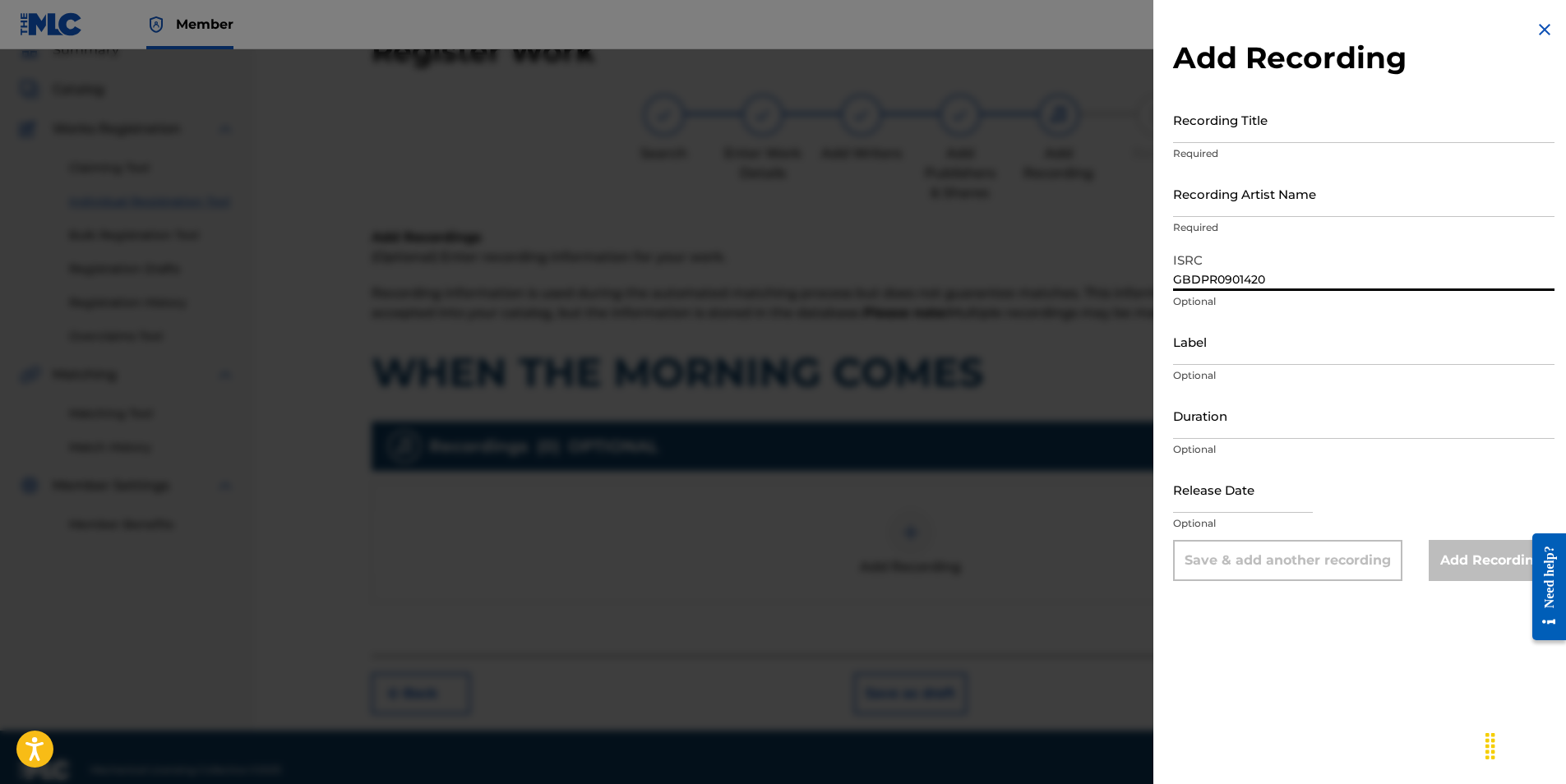 click on "Recording Title" at bounding box center [1364, 119] 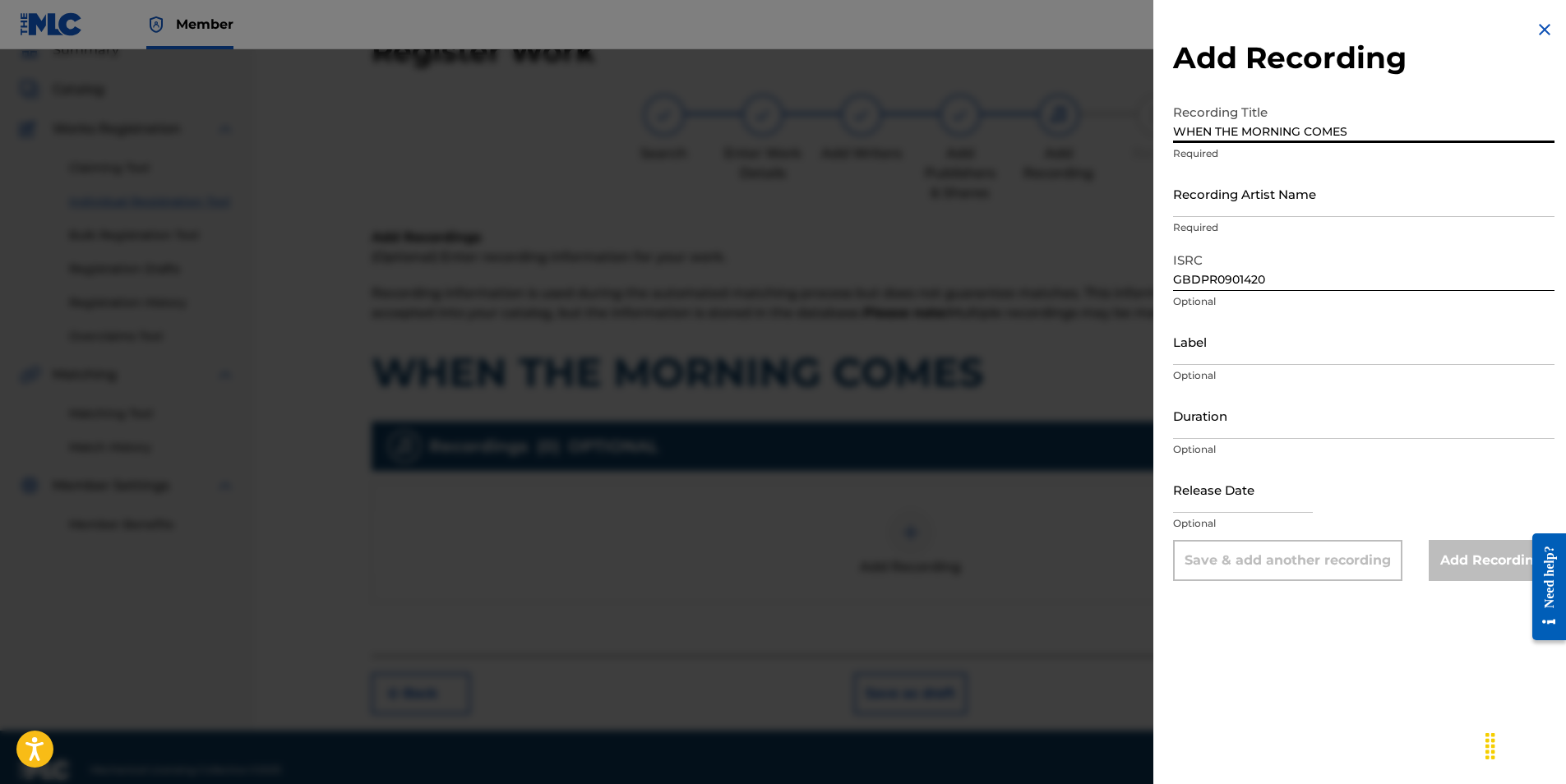 click on "Duration" at bounding box center (1364, 415) 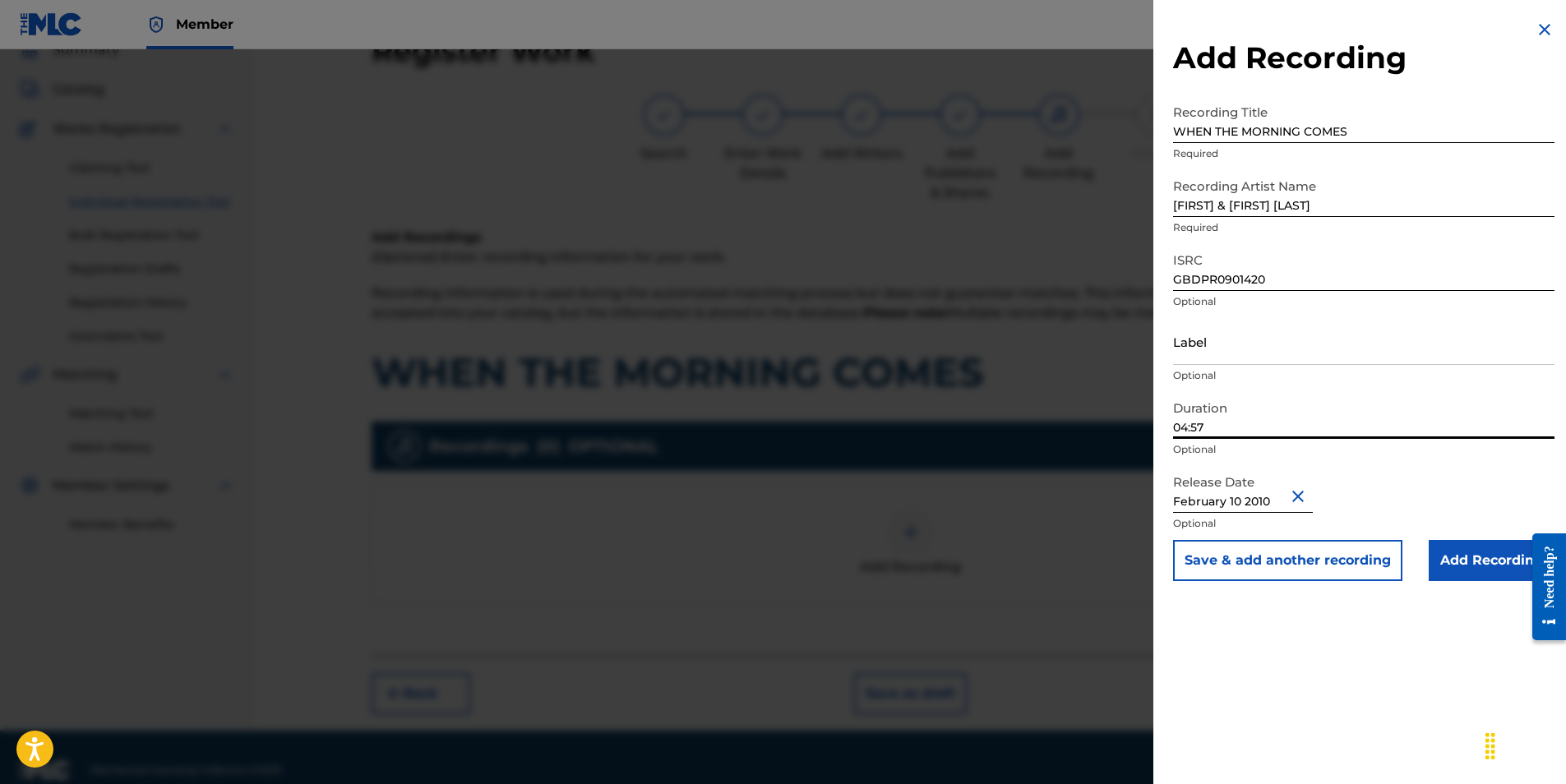drag, startPoint x: 1219, startPoint y: 418, endPoint x: 1166, endPoint y: 420, distance: 53.03772 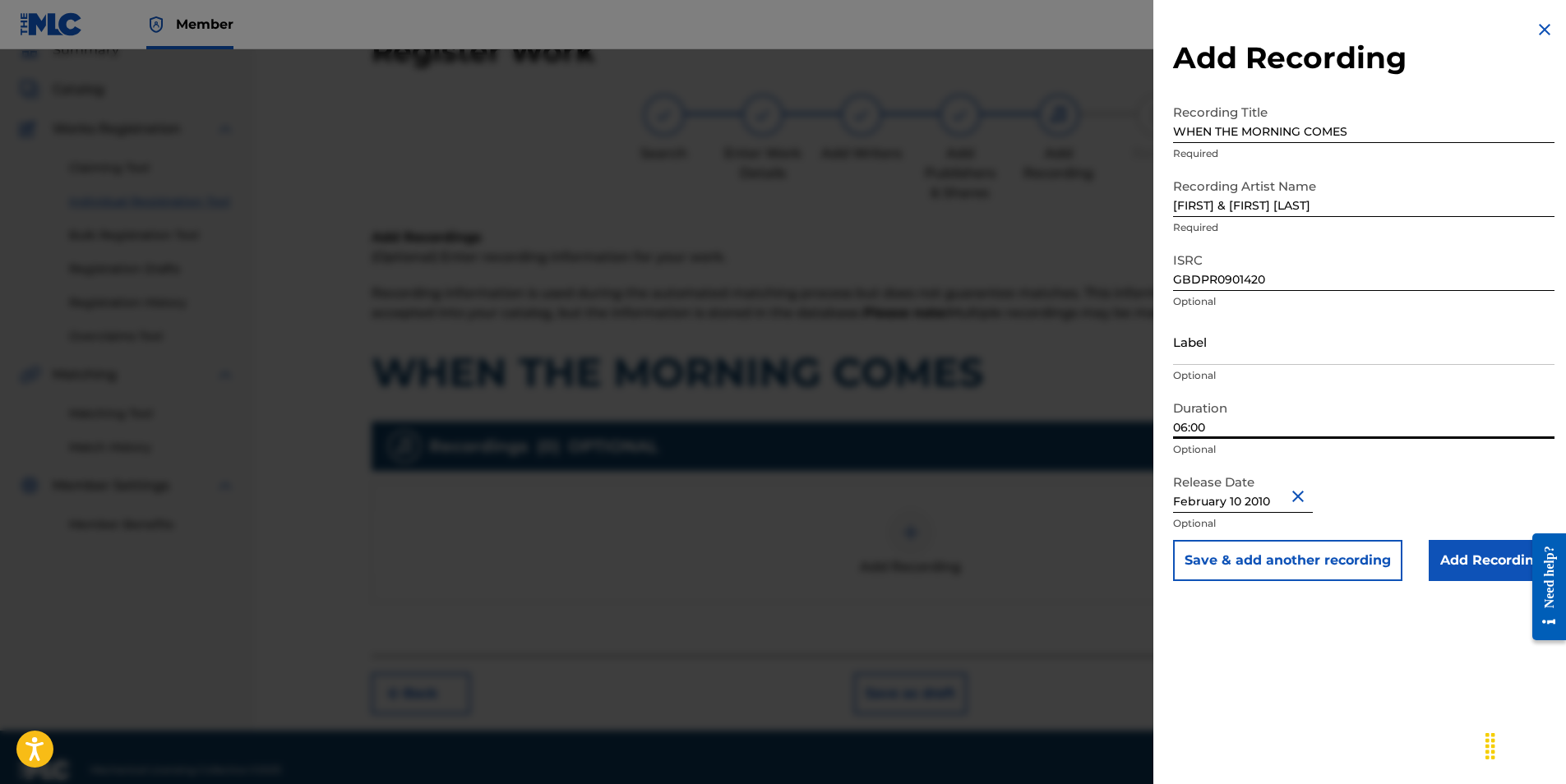 click on "Add Recording" at bounding box center (1491, 560) 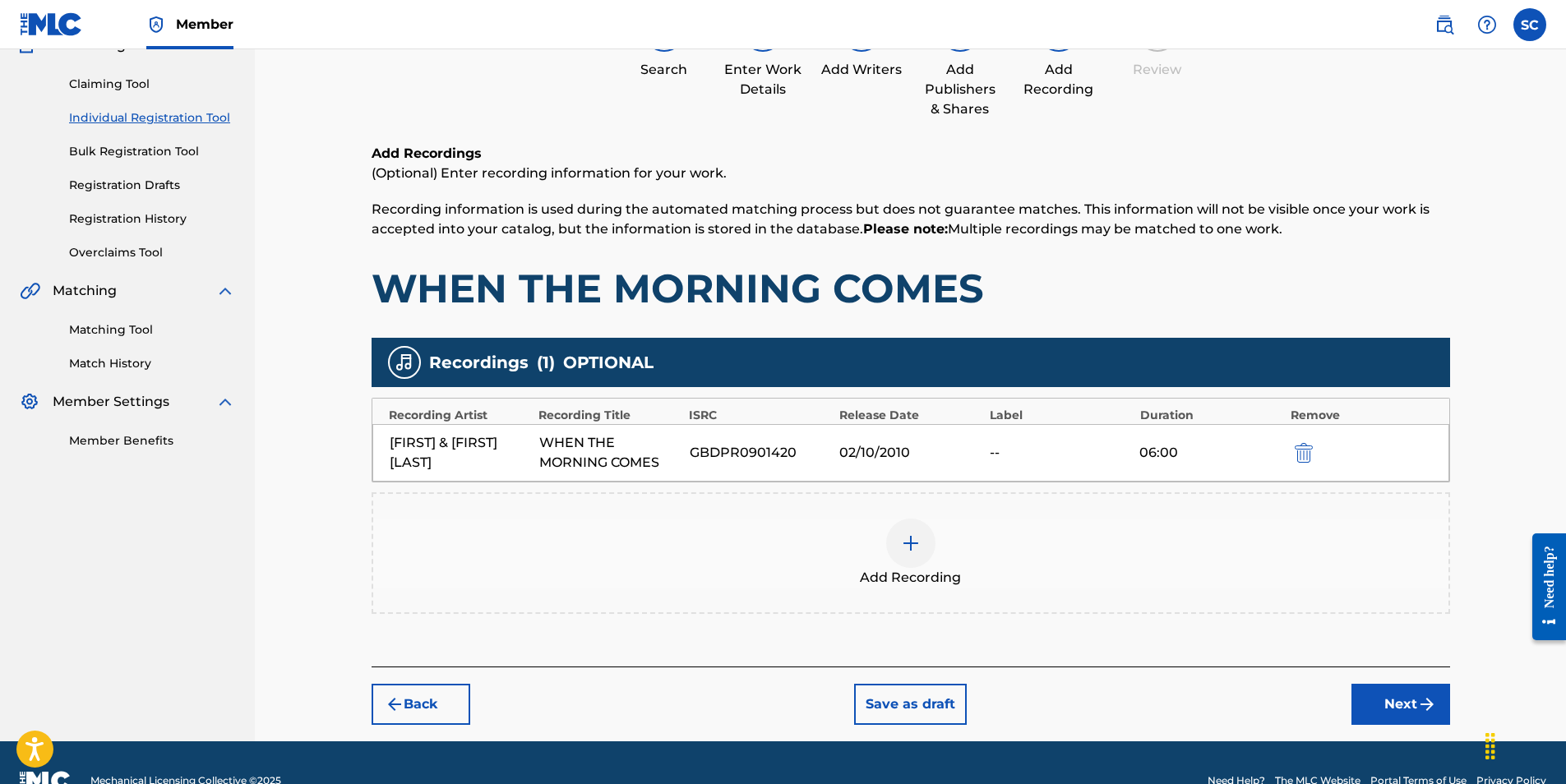 scroll, scrollTop: 194, scrollLeft: 0, axis: vertical 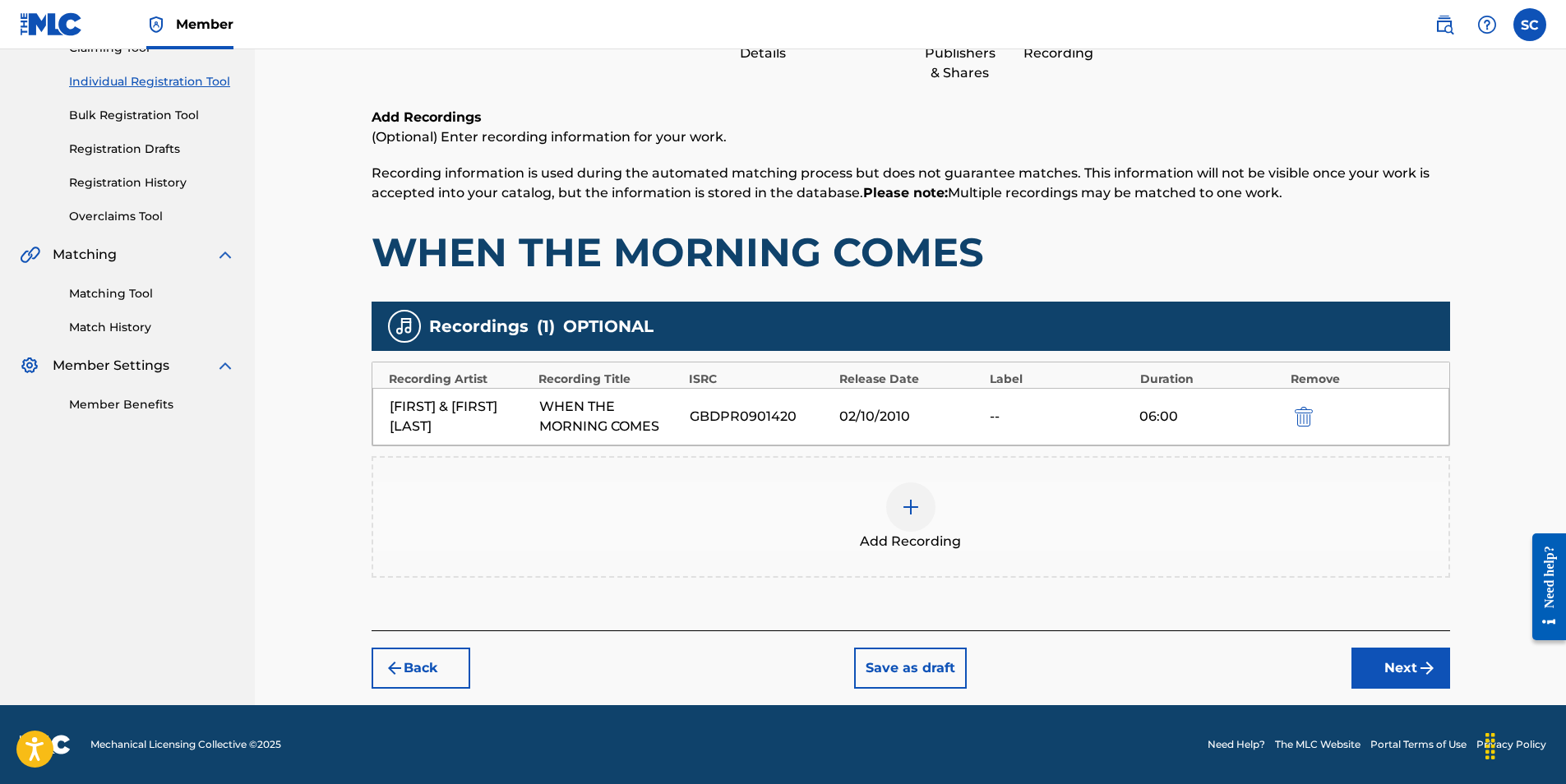click on "Next" at bounding box center [1401, 668] 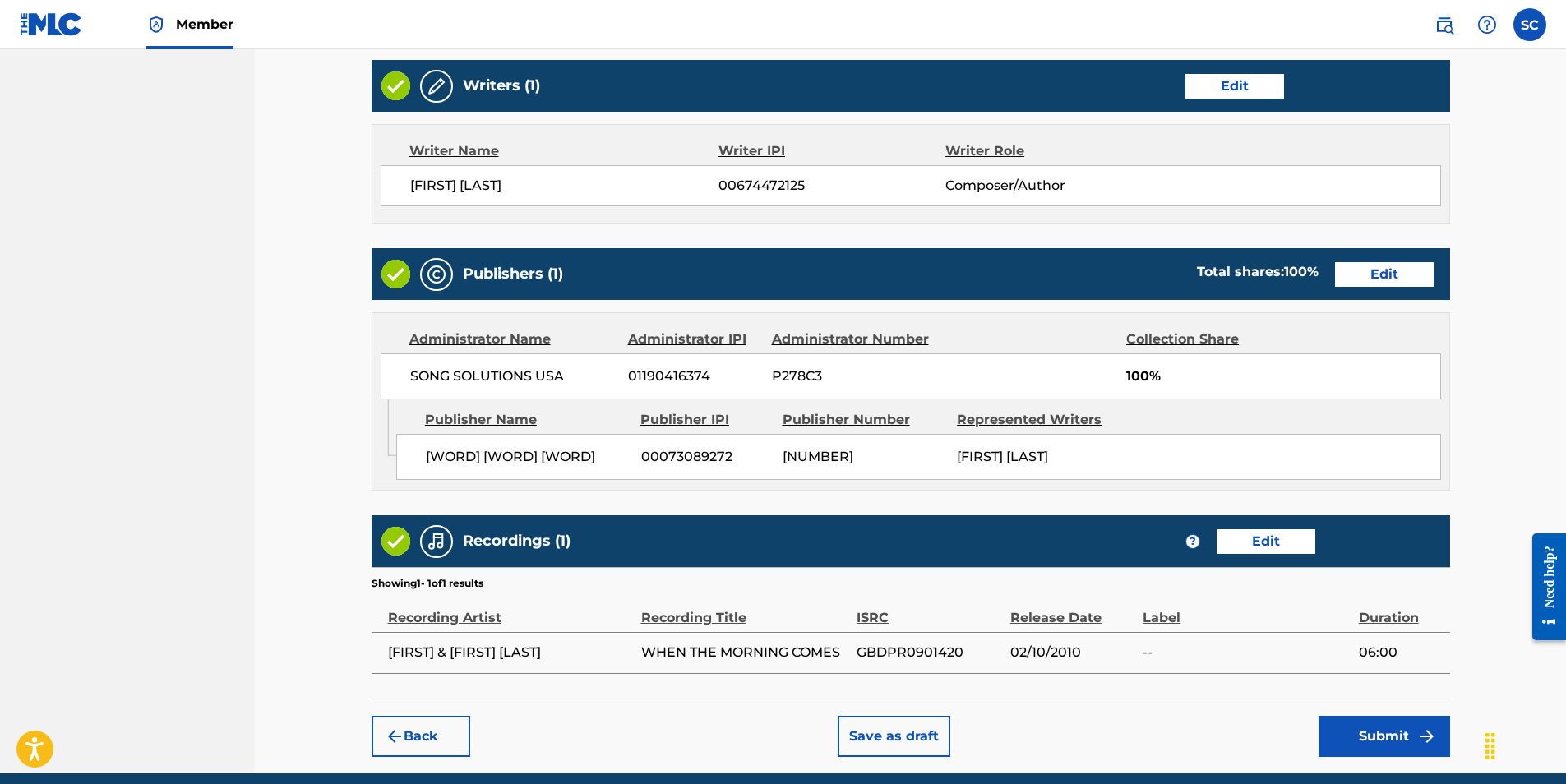 scroll, scrollTop: 713, scrollLeft: 0, axis: vertical 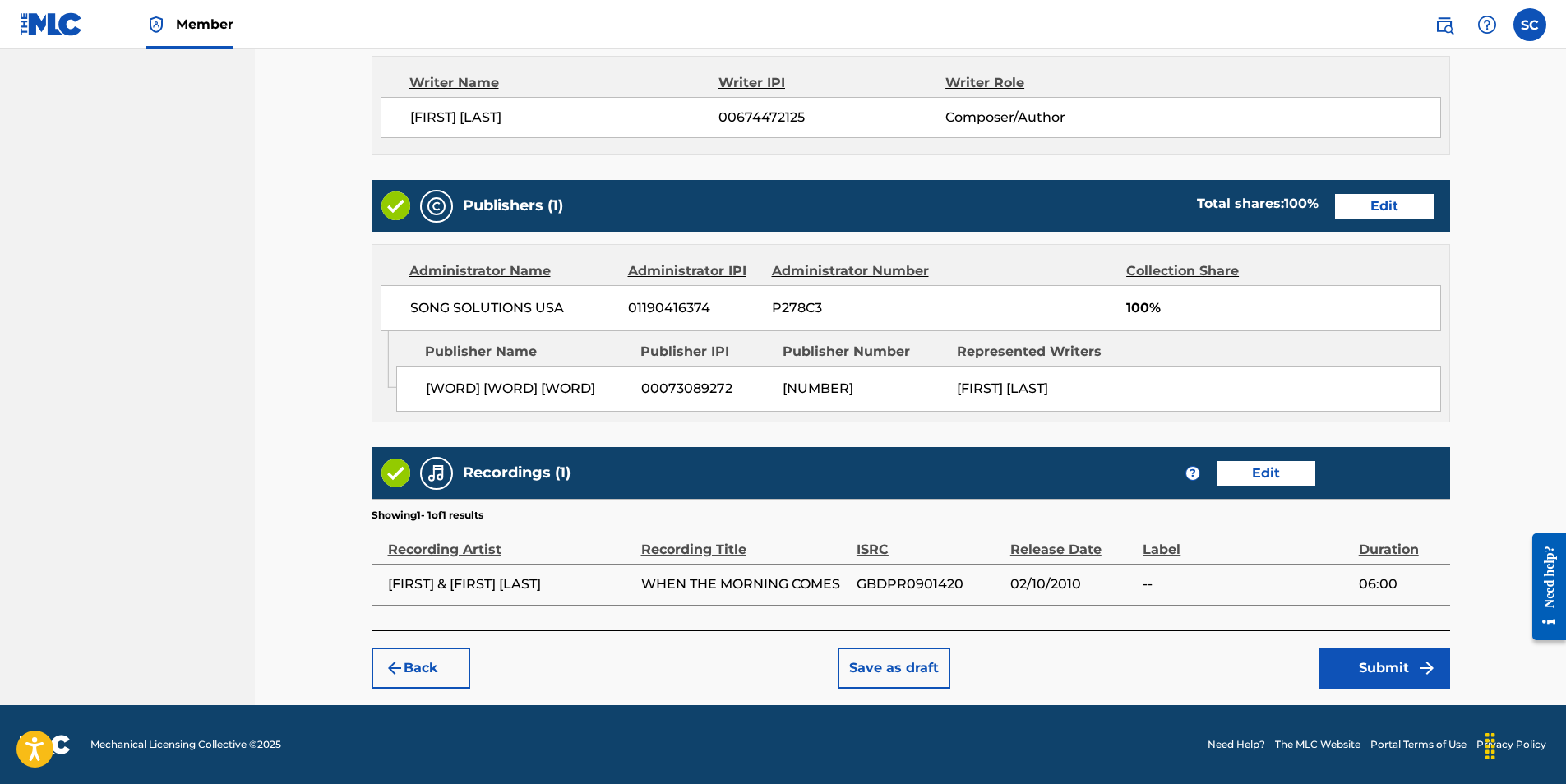 click on "Submit" at bounding box center [1384, 668] 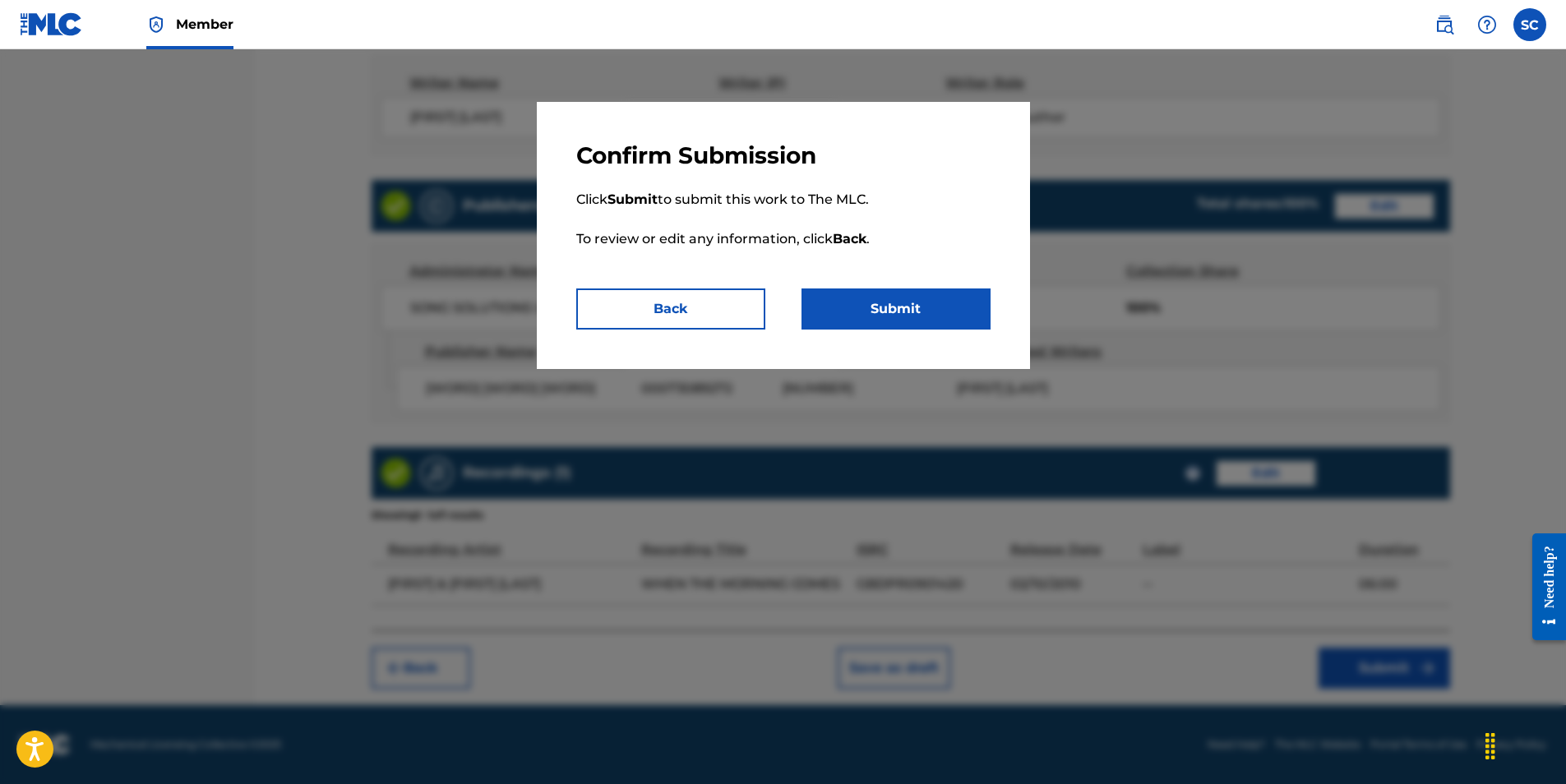 click on "Submit" at bounding box center (896, 309) 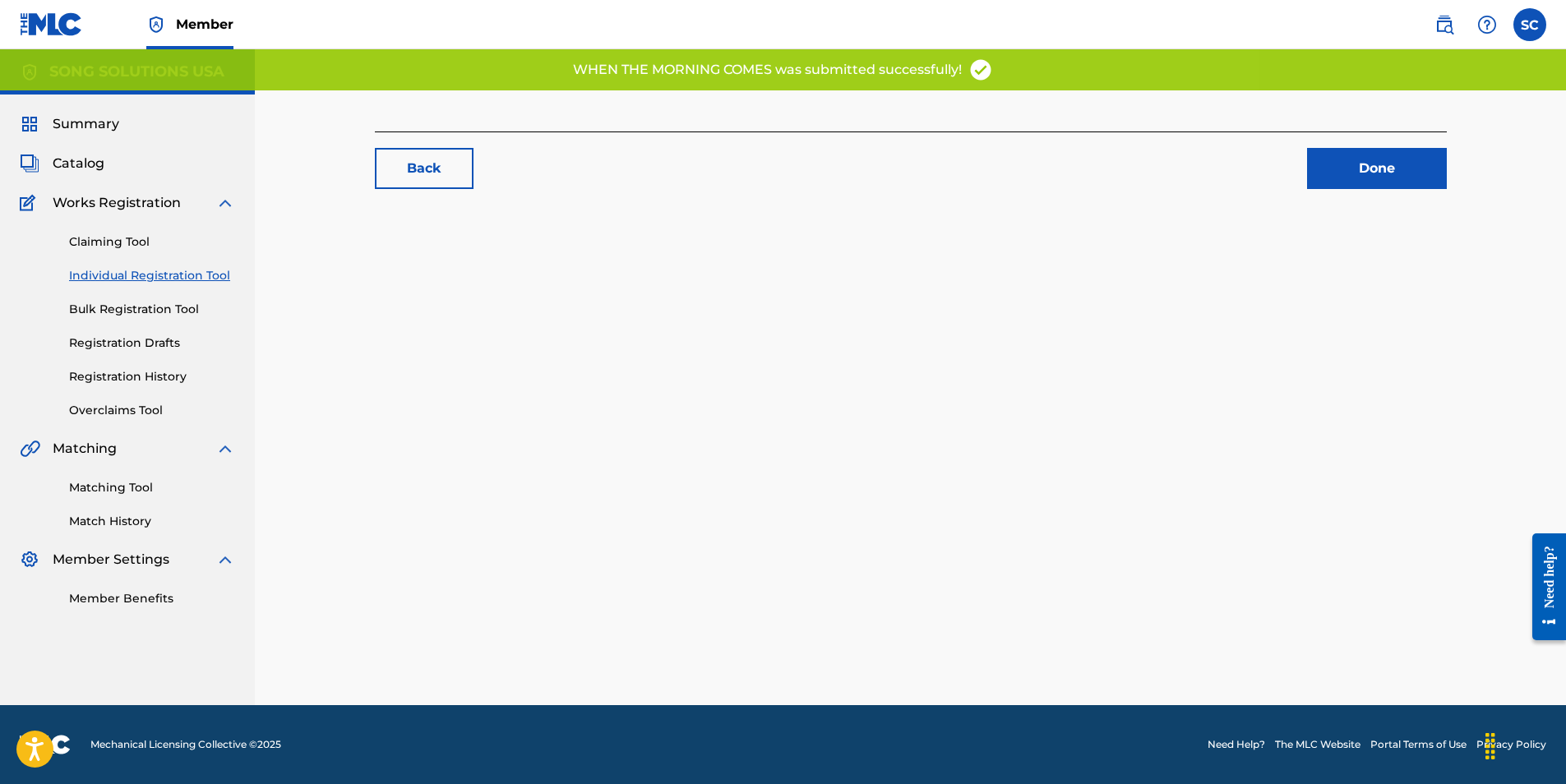 scroll, scrollTop: 0, scrollLeft: 0, axis: both 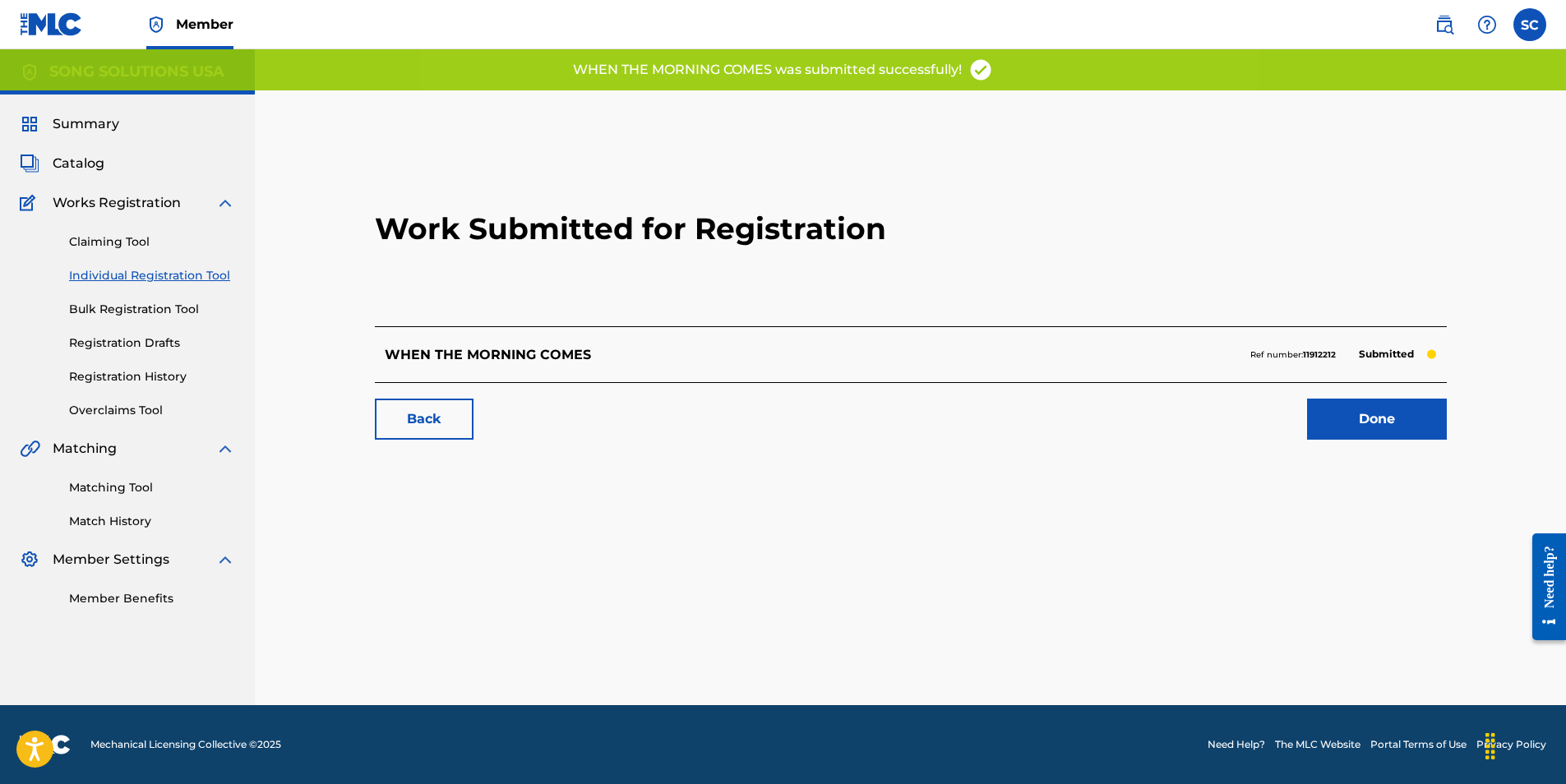 click on "Done" at bounding box center [1377, 419] 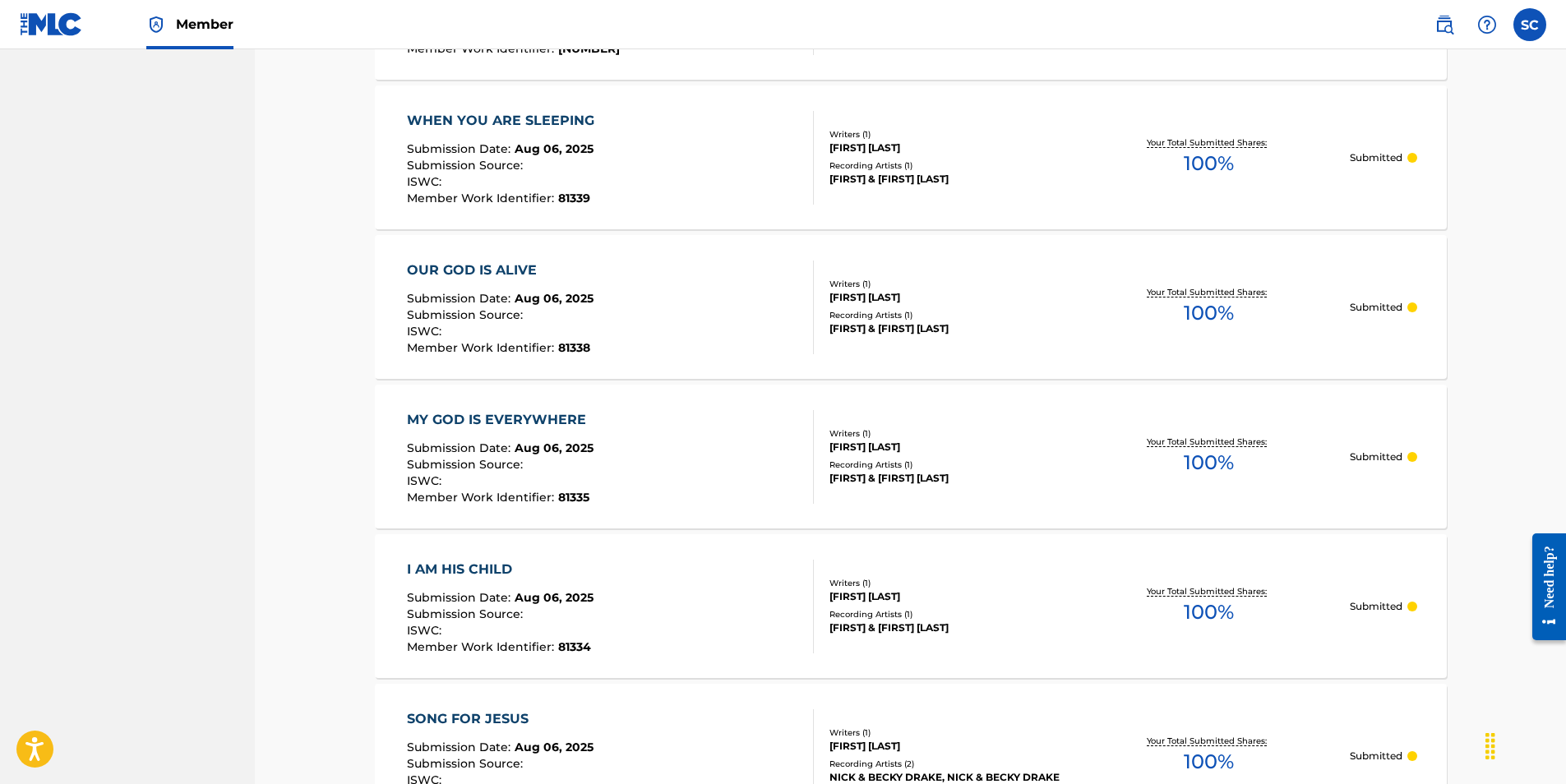 scroll, scrollTop: 1459, scrollLeft: 0, axis: vertical 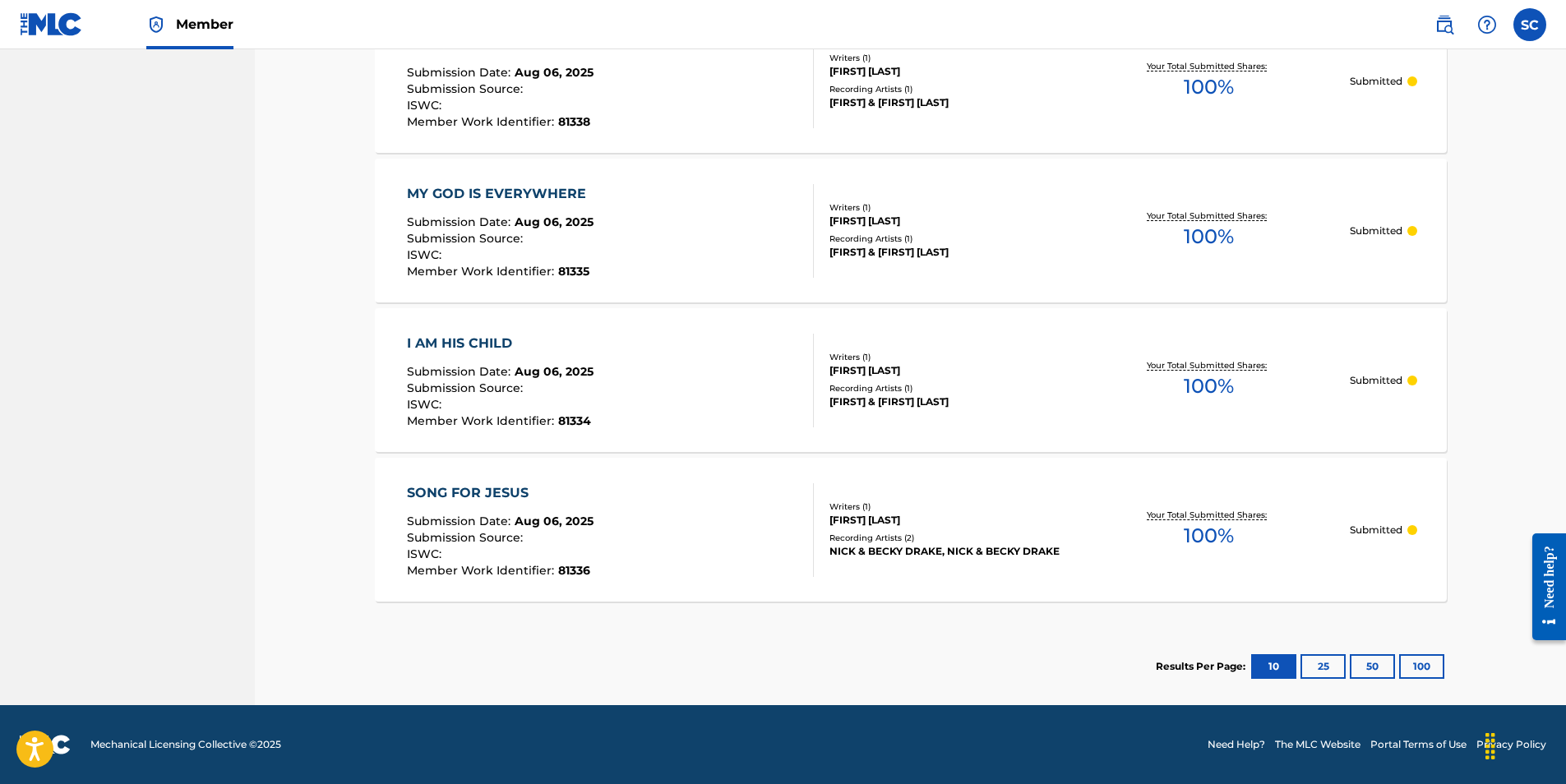 click on "100" at bounding box center (1421, 666) 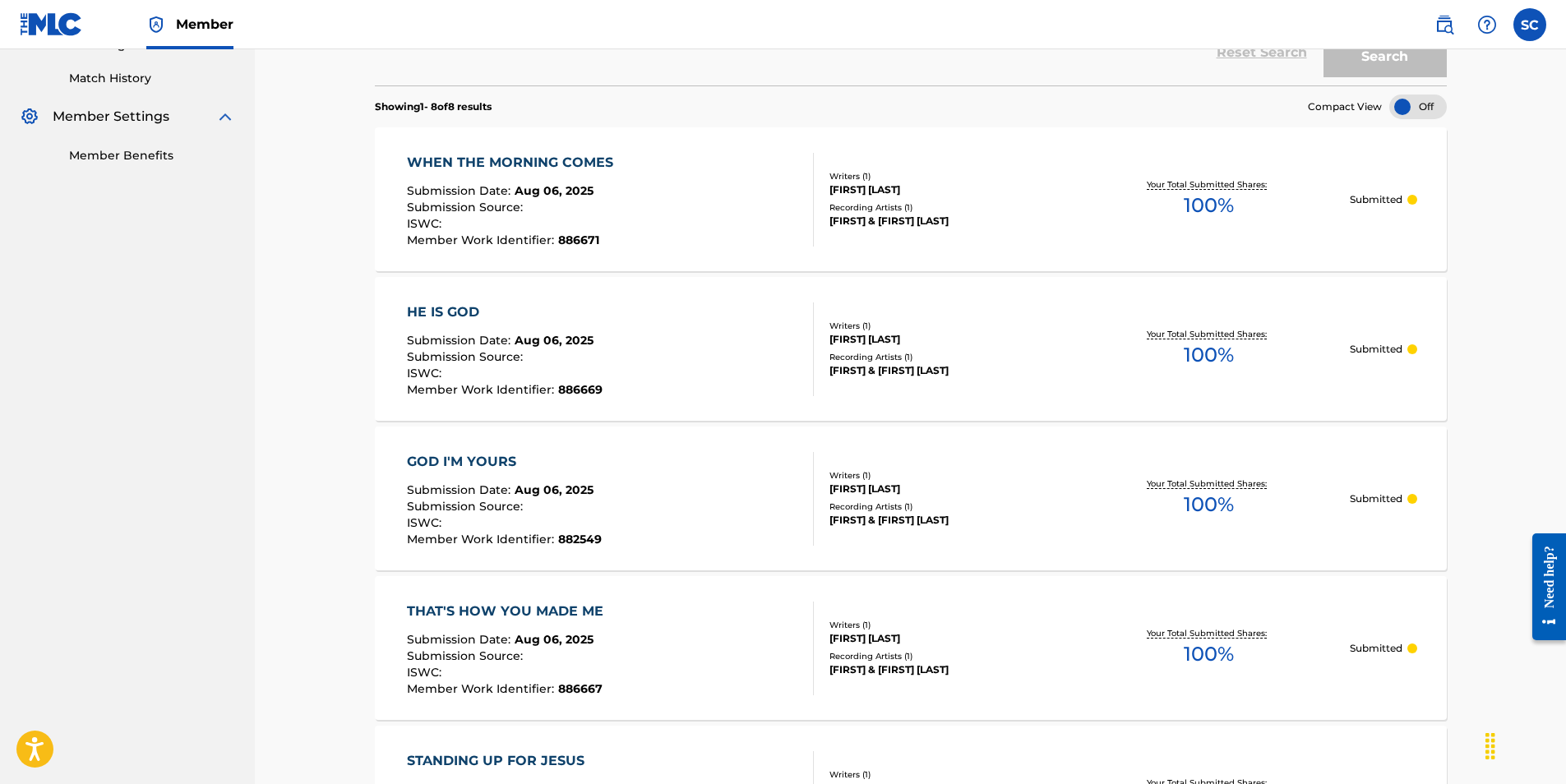 scroll, scrollTop: 361, scrollLeft: 0, axis: vertical 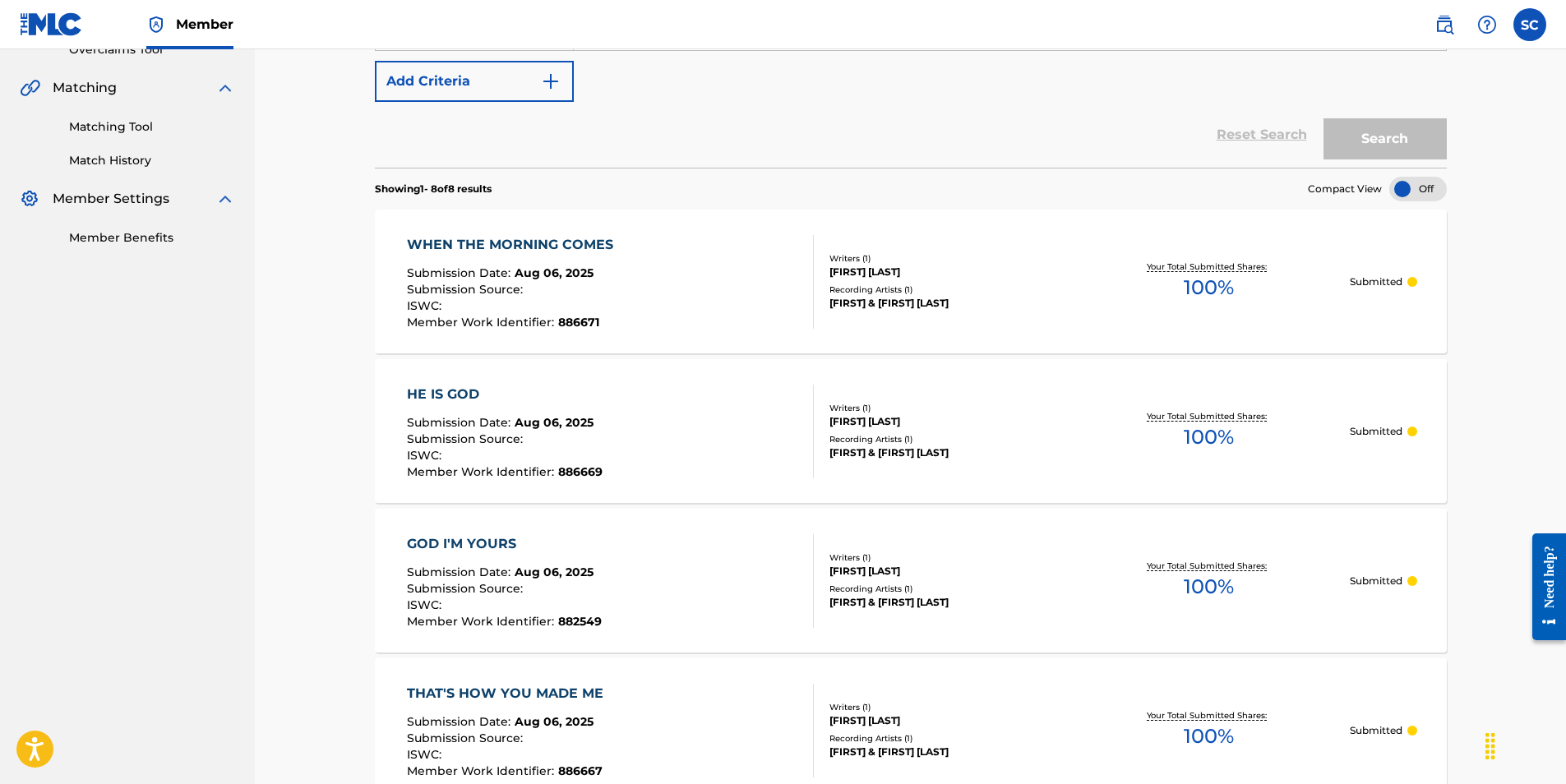 click on "THAT'S HOW YOU MADE ME" at bounding box center [509, 694] 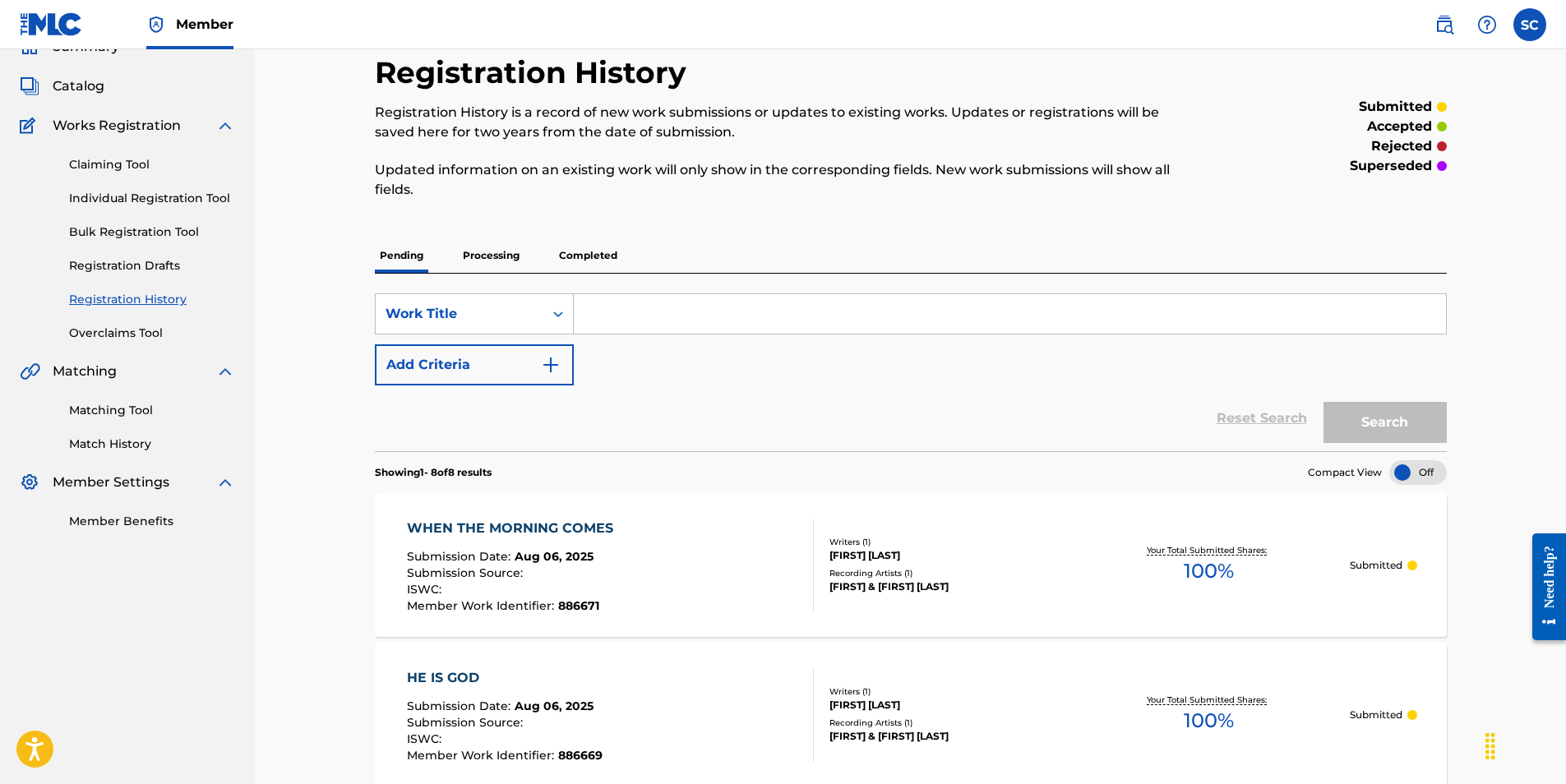 scroll, scrollTop: 0, scrollLeft: 0, axis: both 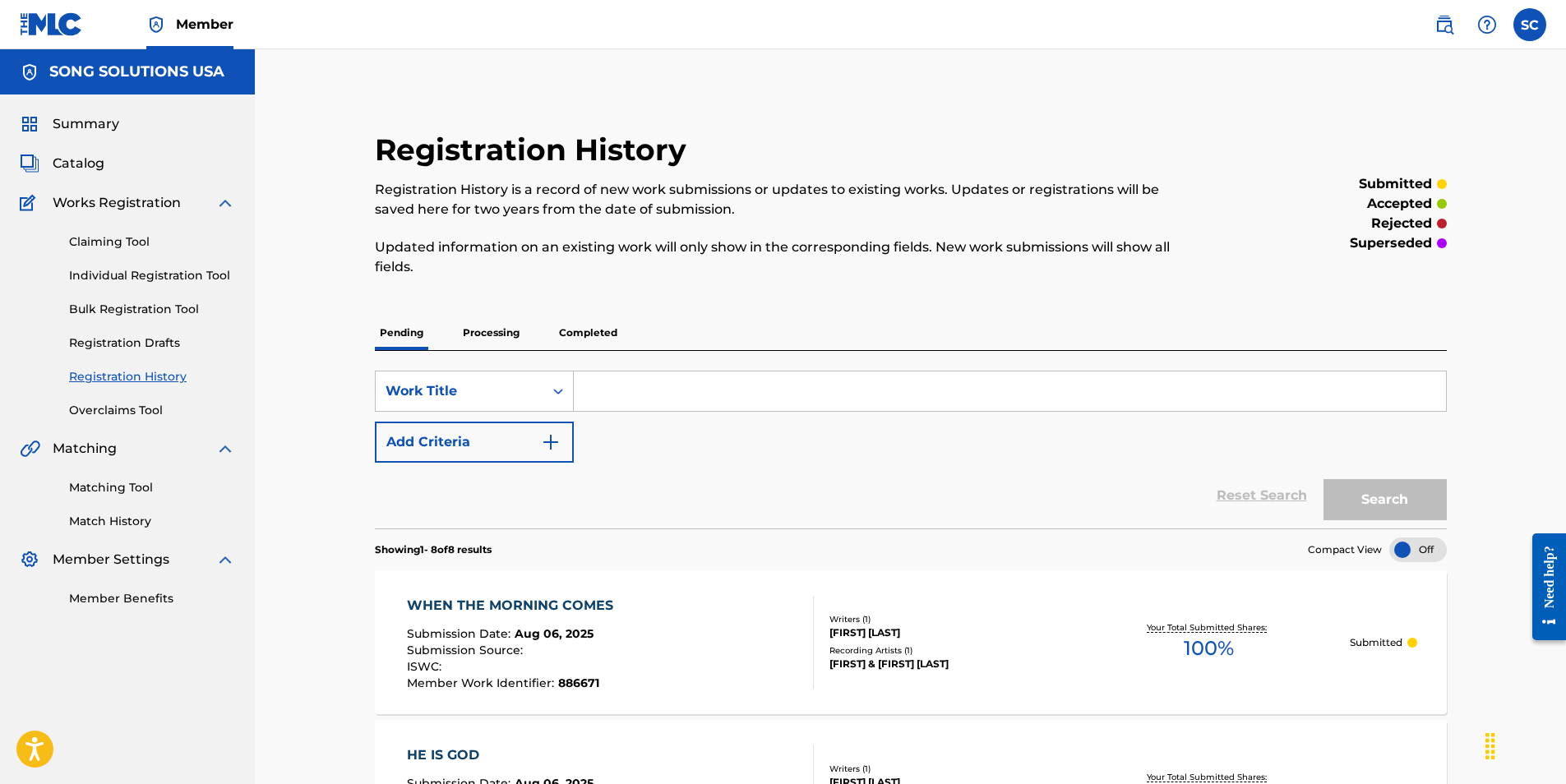 click on "Individual Registration Tool" at bounding box center (152, 275) 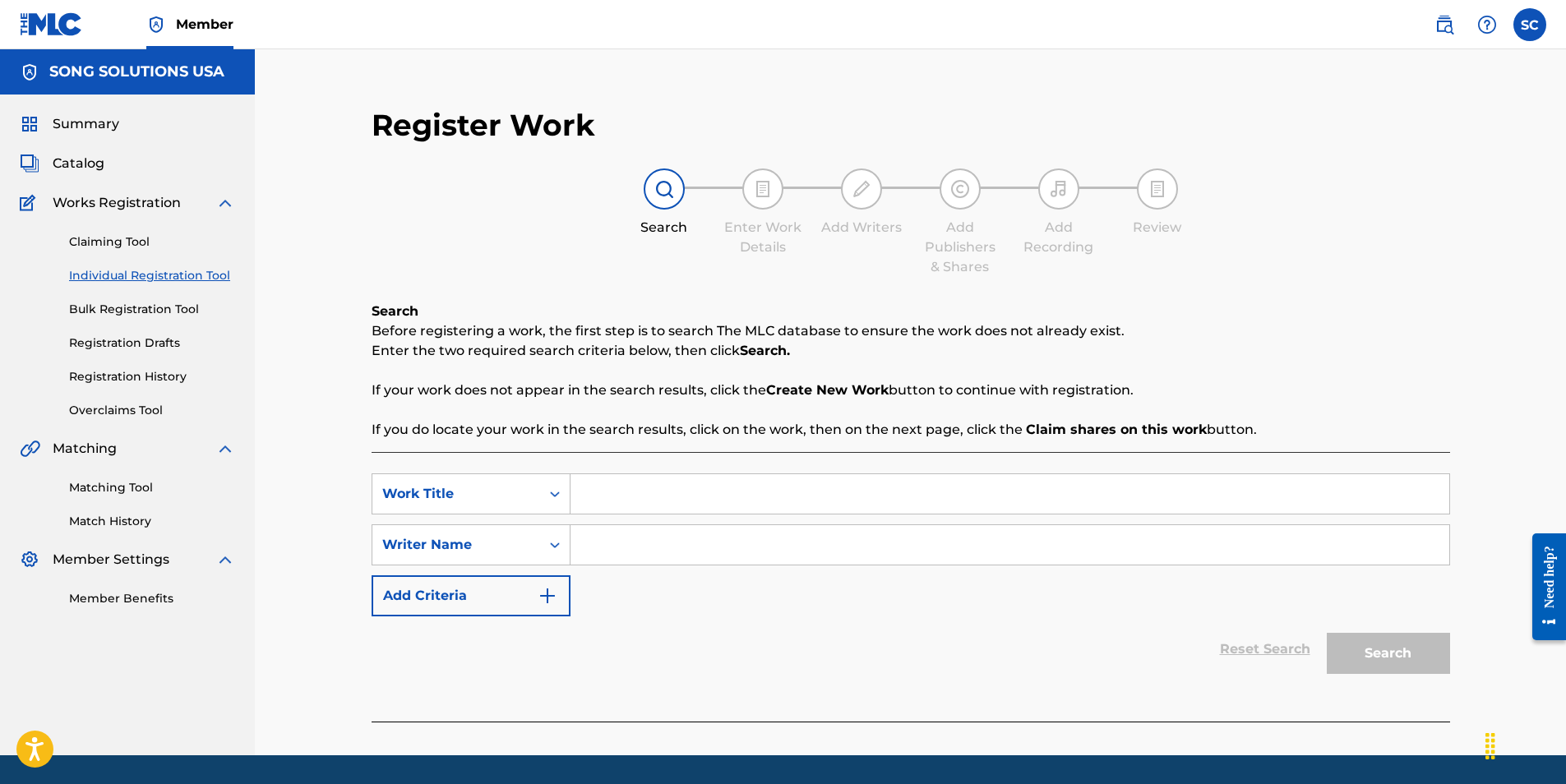 click at bounding box center [1009, 494] 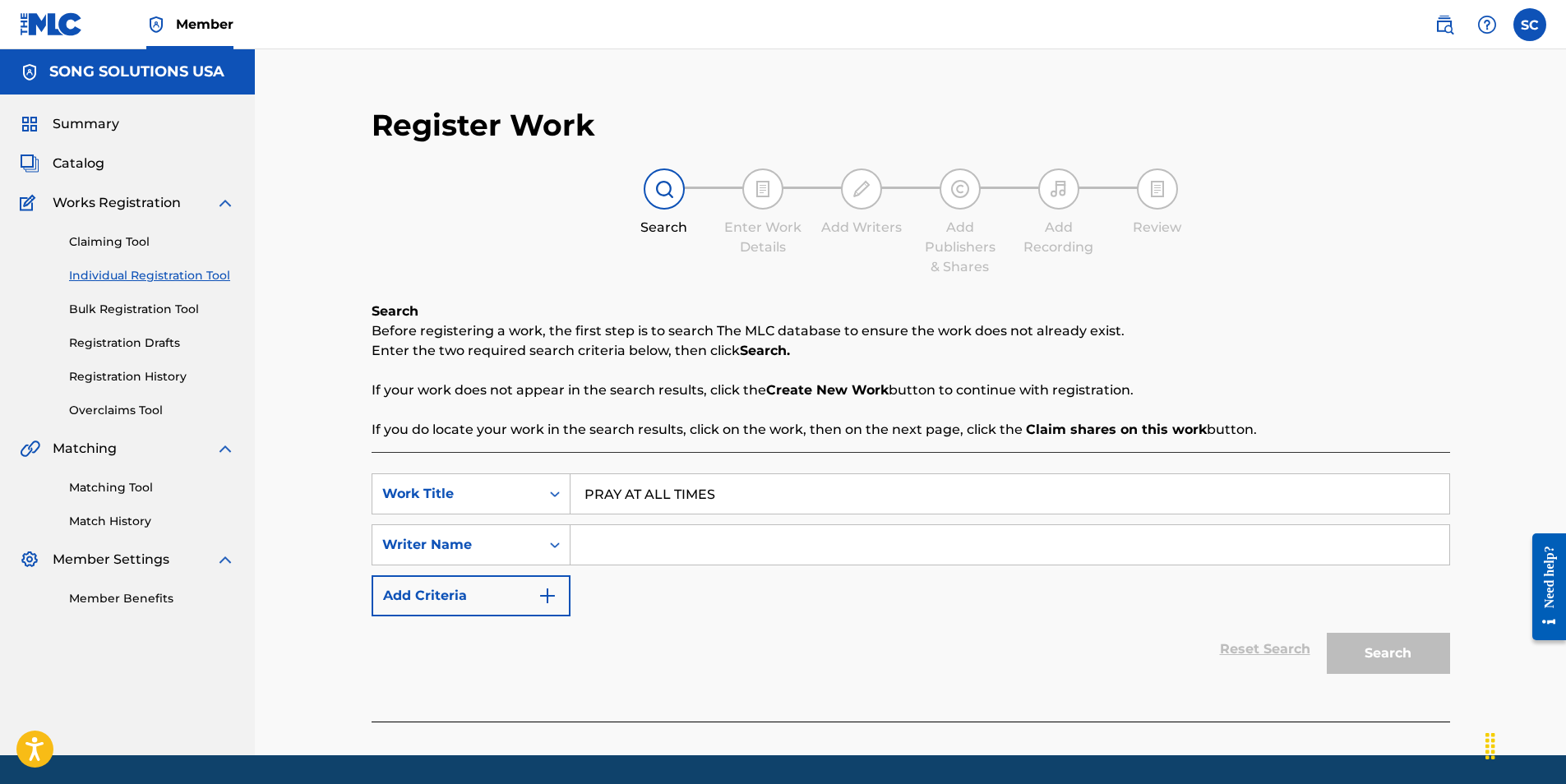 click at bounding box center (1009, 545) 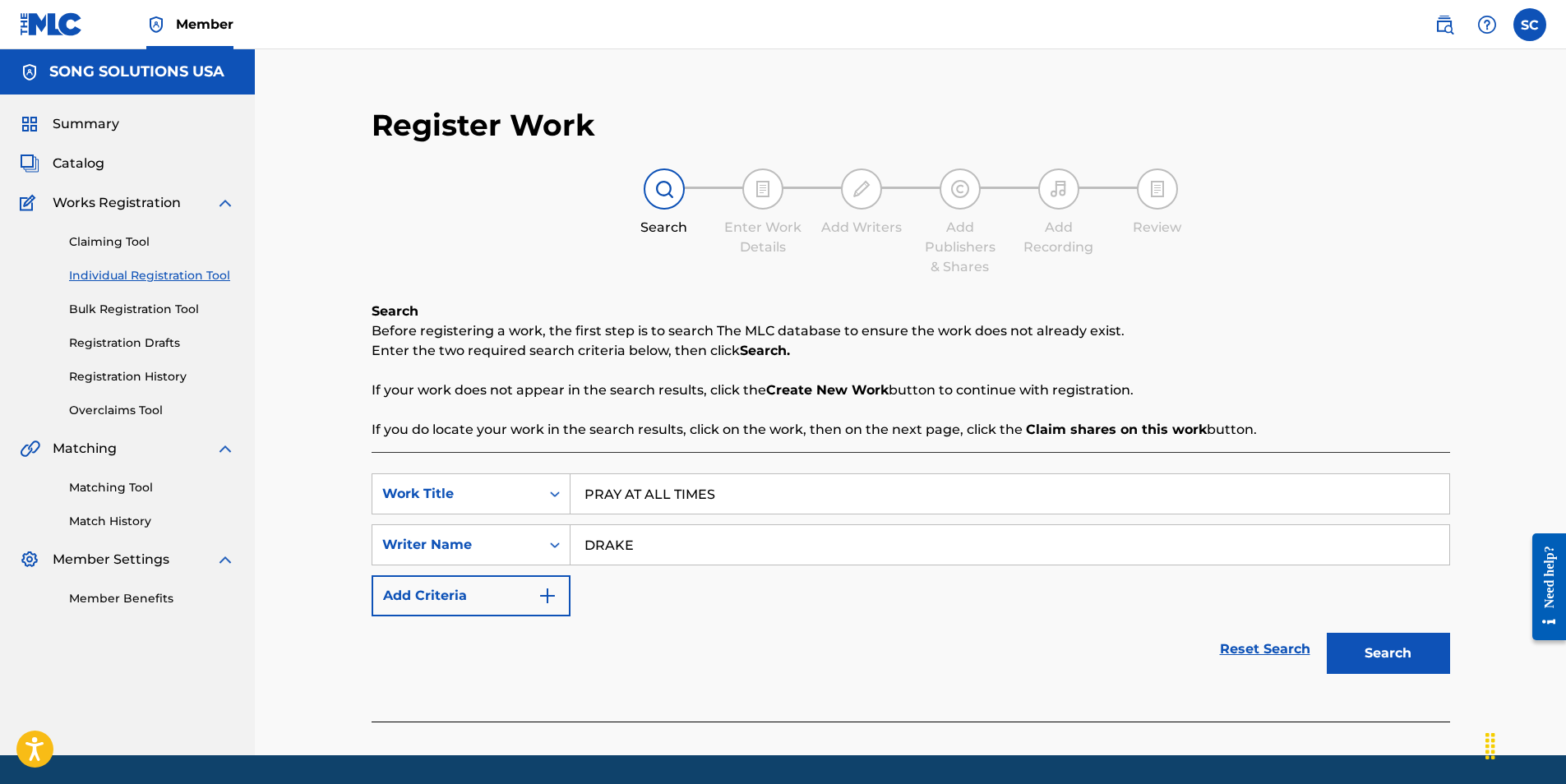 click on "Search" at bounding box center [1388, 653] 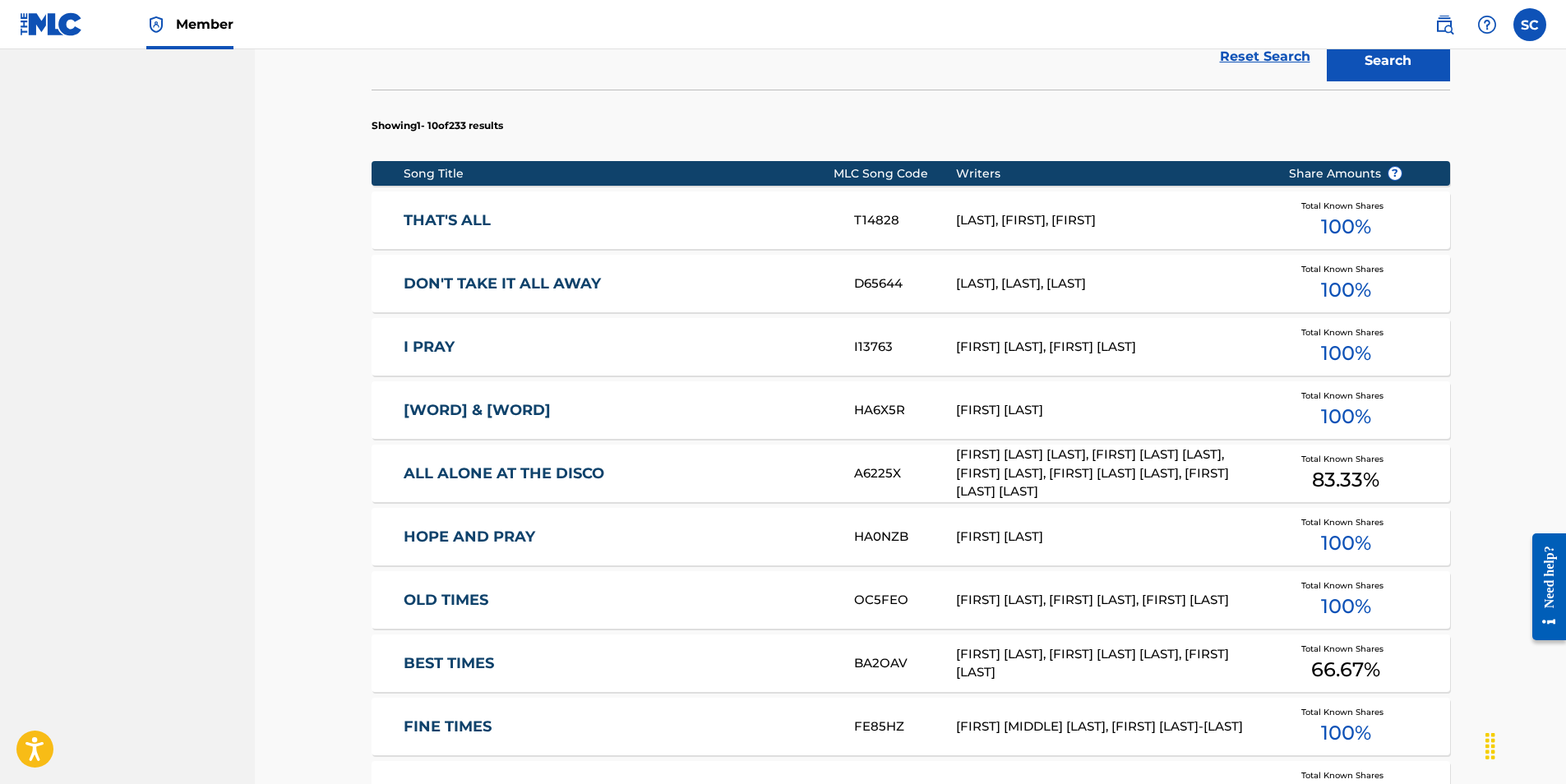 scroll, scrollTop: 822, scrollLeft: 0, axis: vertical 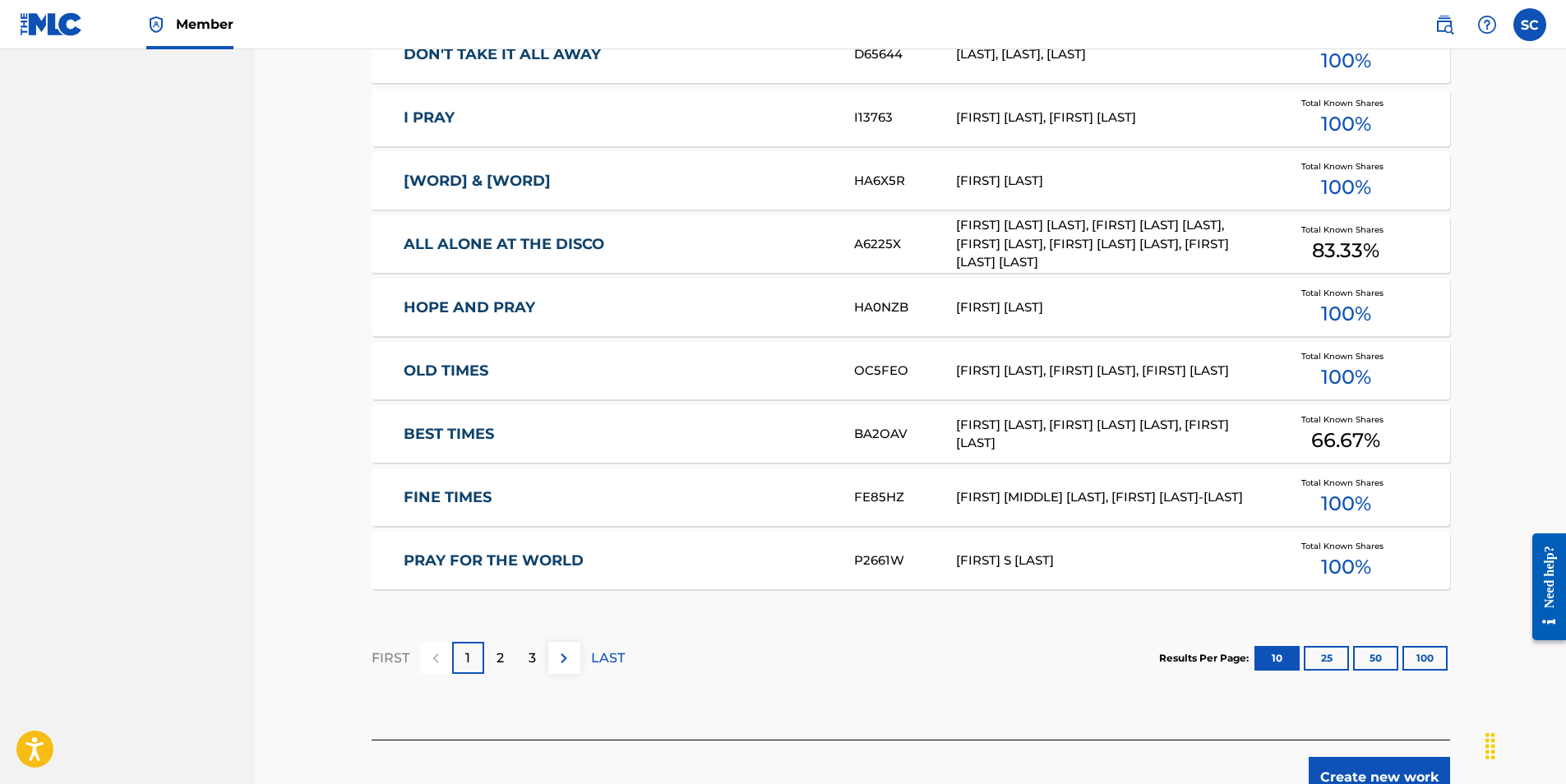 click on "Create new work" at bounding box center (1379, 777) 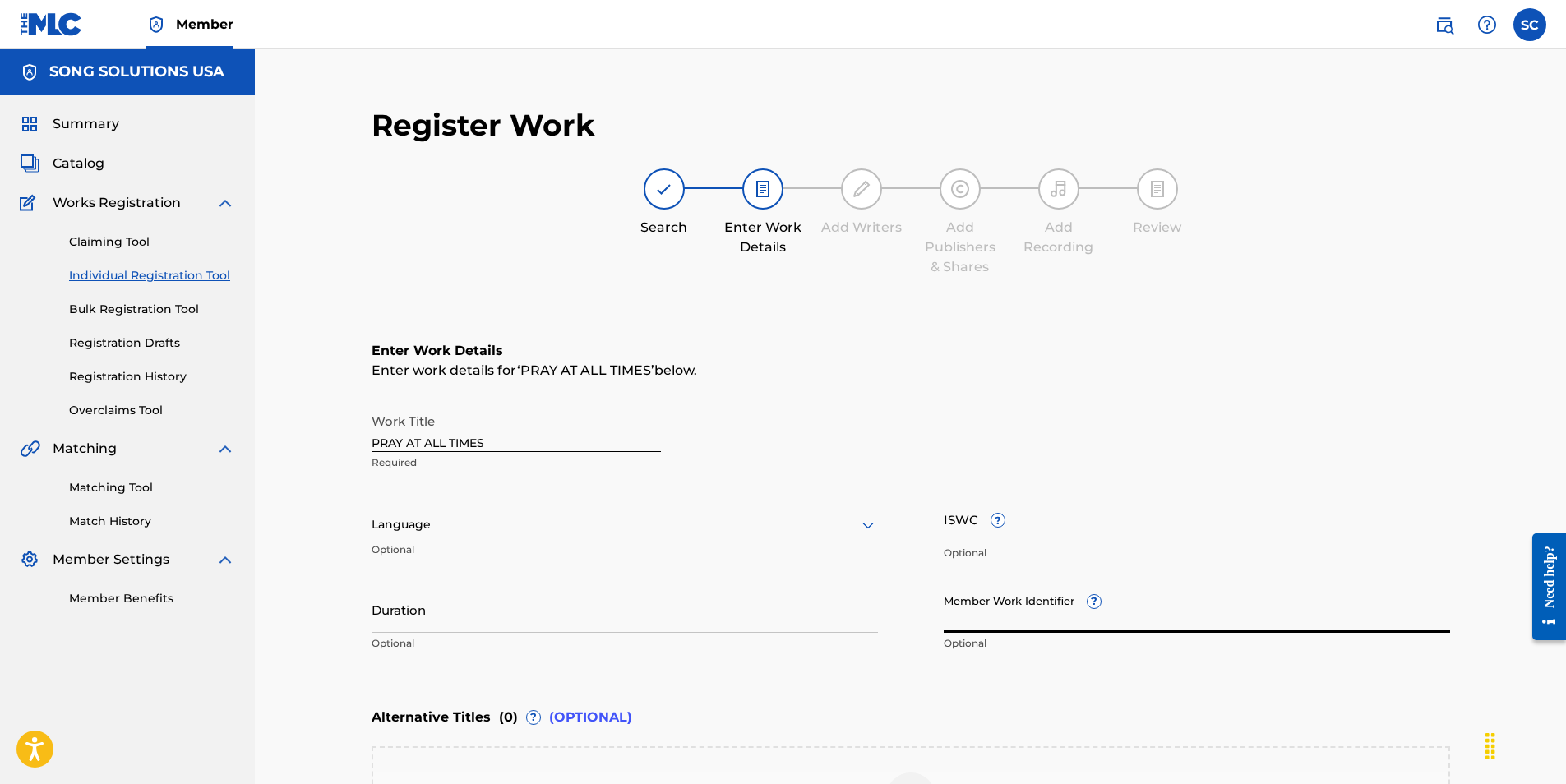 click on "Member Work Identifier   ?" at bounding box center (1197, 609) 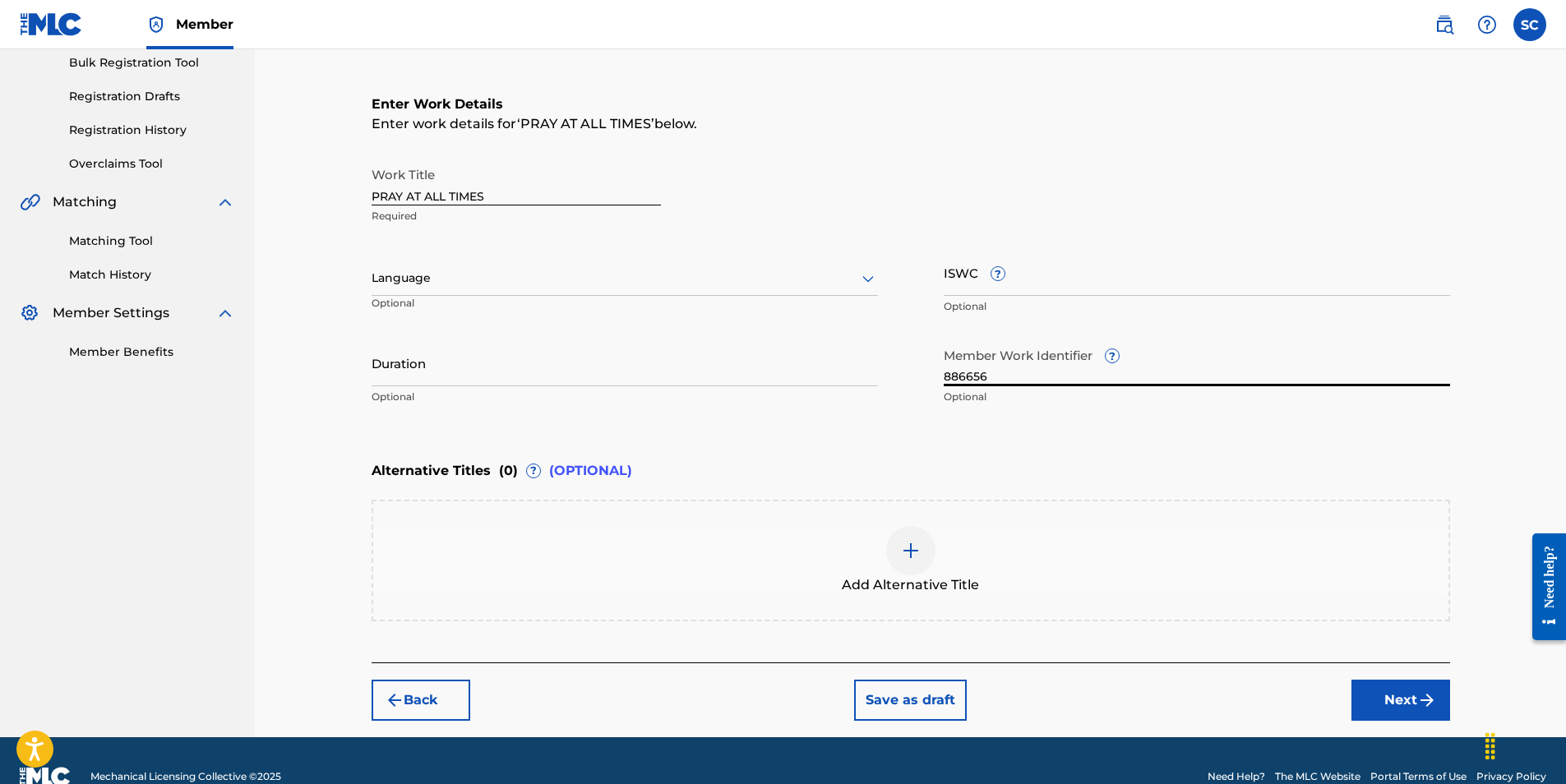 click on "Next" at bounding box center [1401, 700] 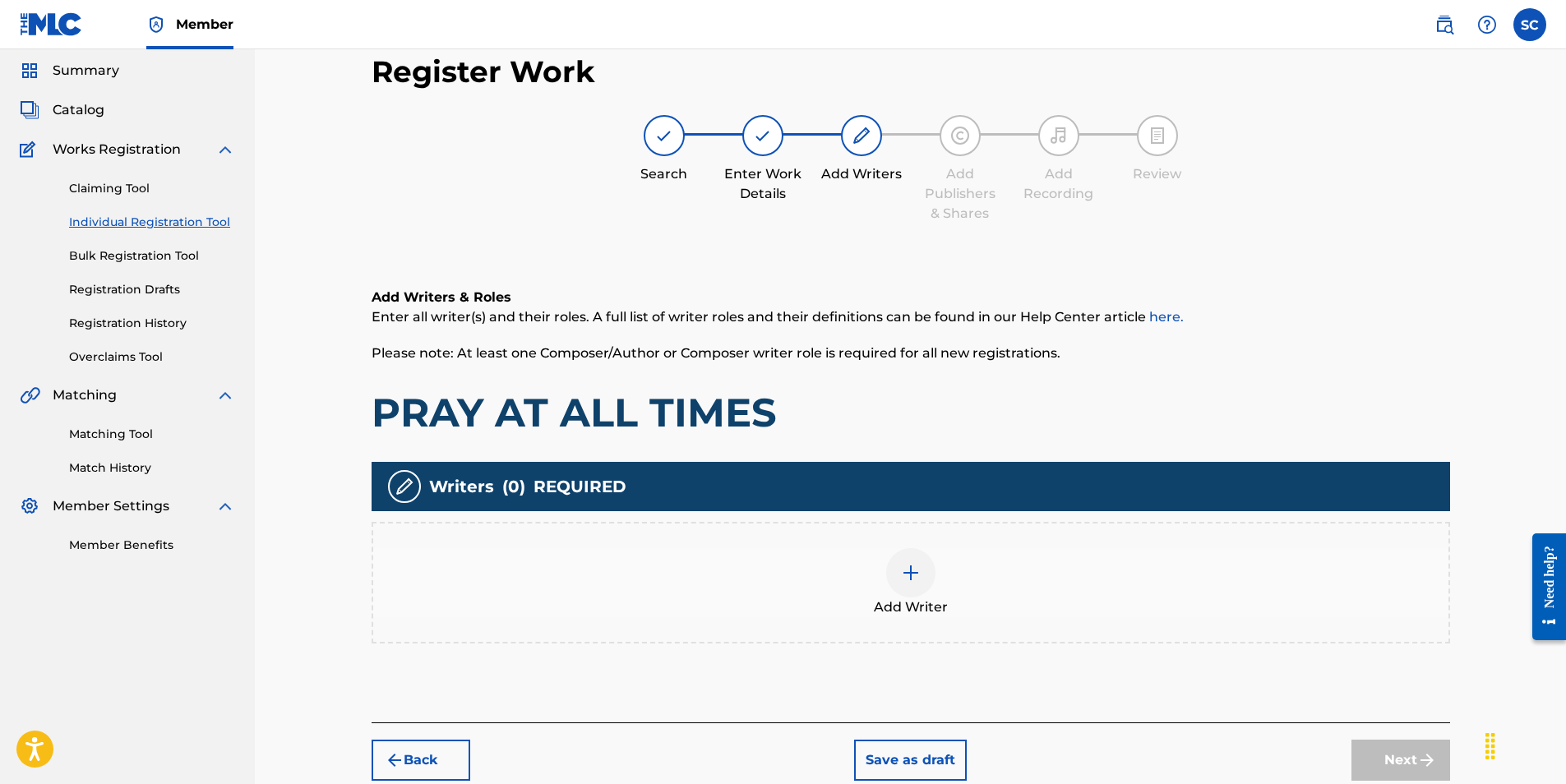 scroll, scrollTop: 74, scrollLeft: 0, axis: vertical 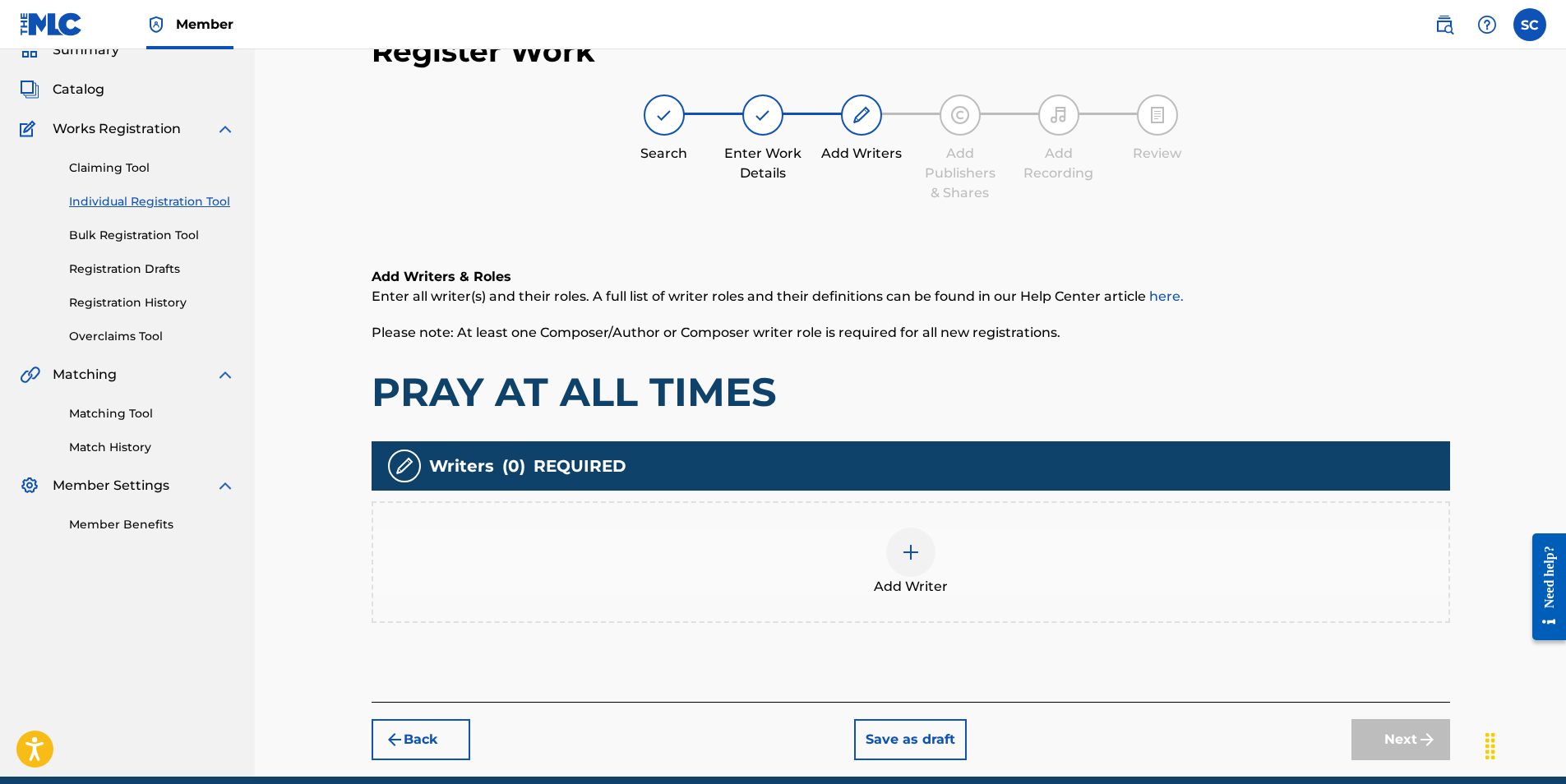 click at bounding box center [911, 552] 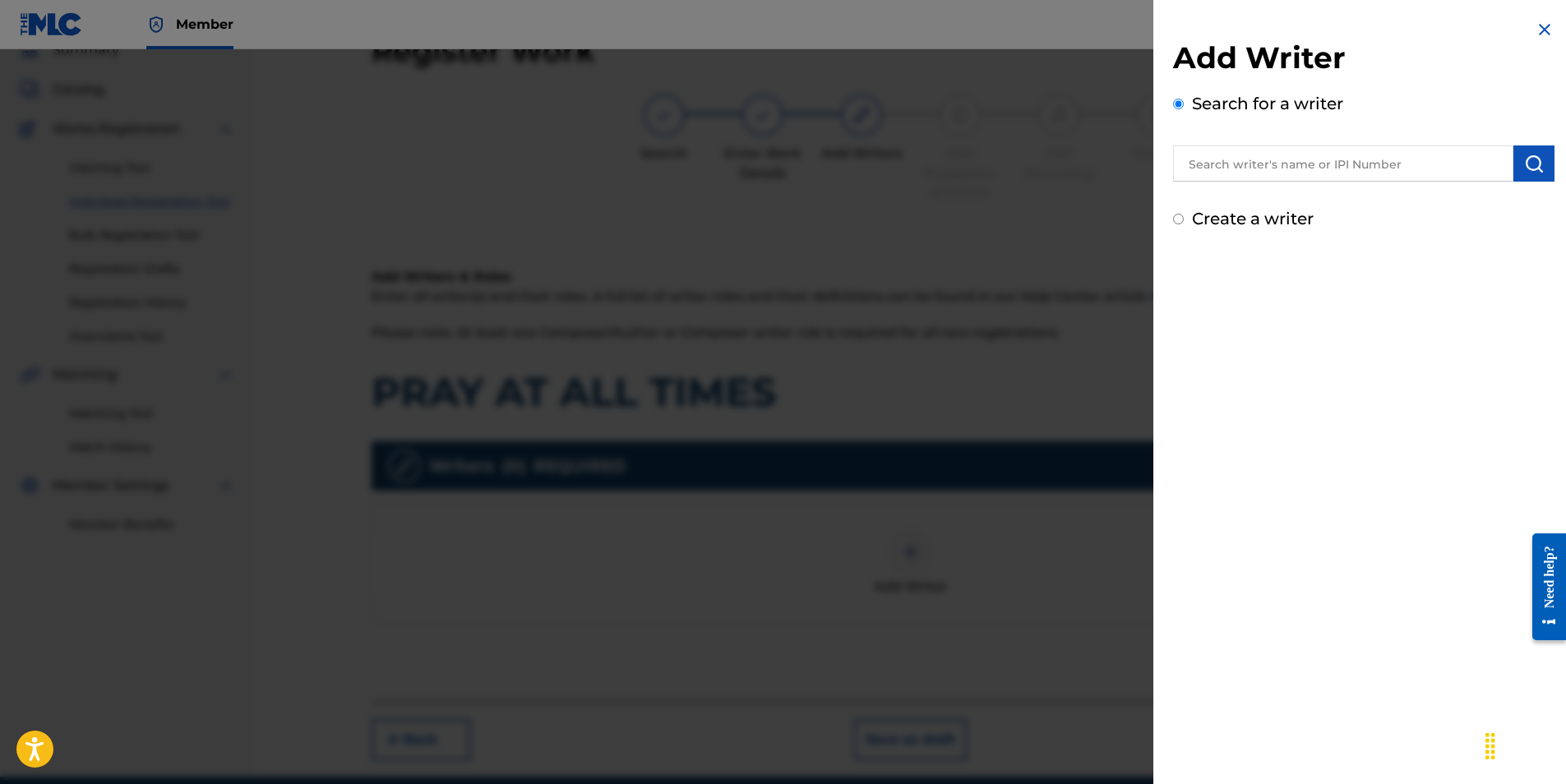 click at bounding box center (1343, 164) 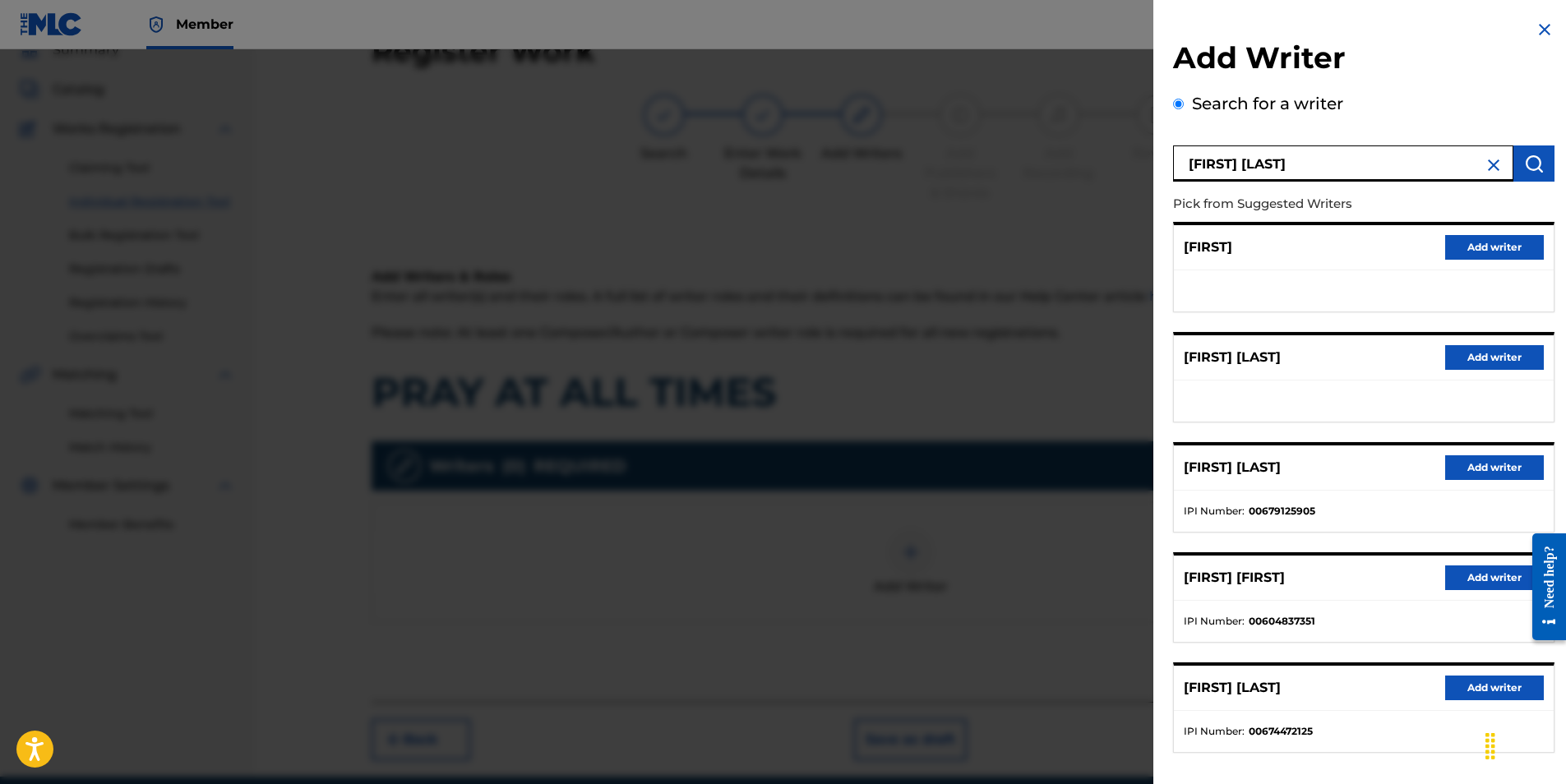 click on "Add writer" at bounding box center [1494, 688] 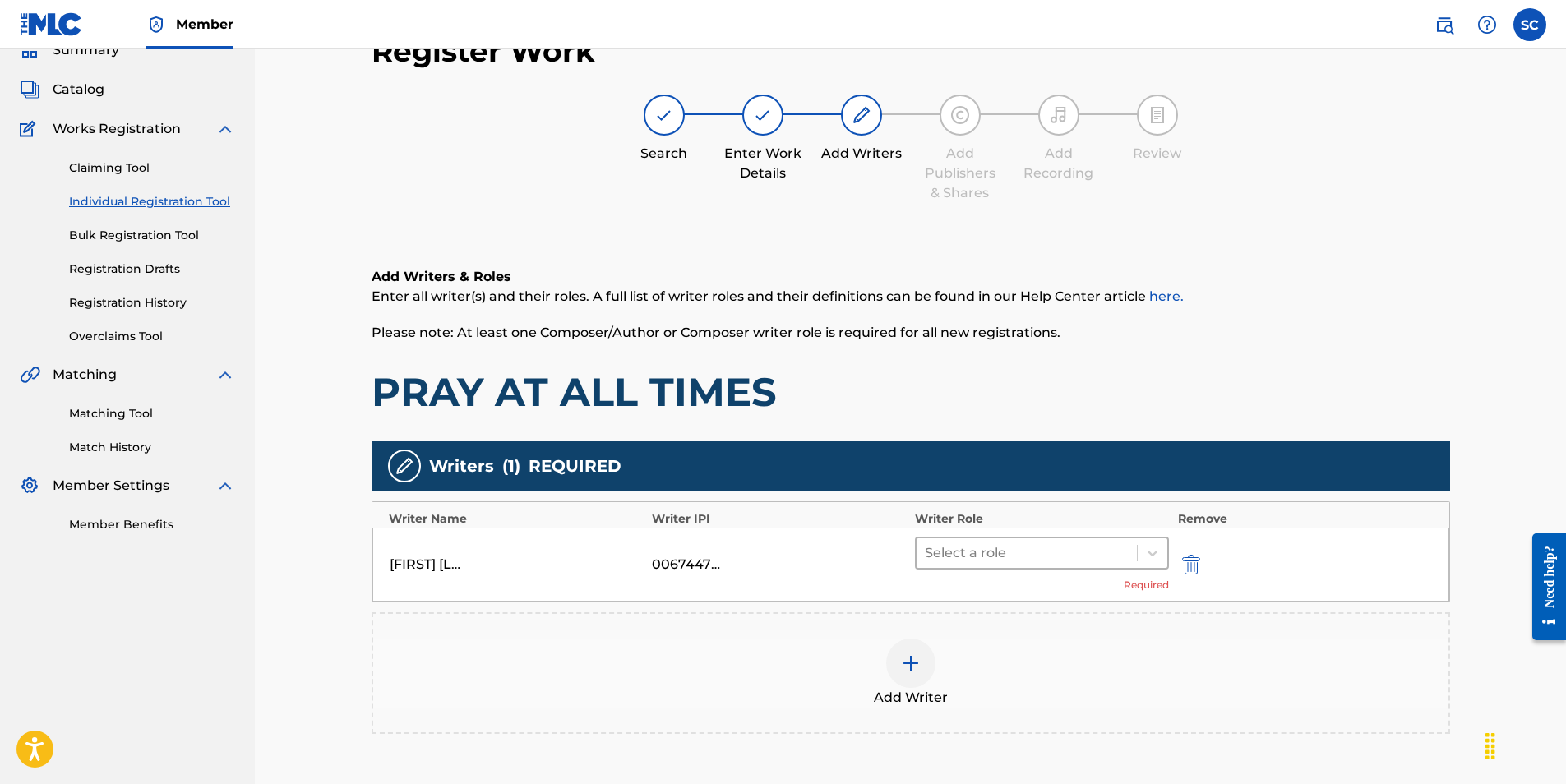 click at bounding box center (1027, 553) 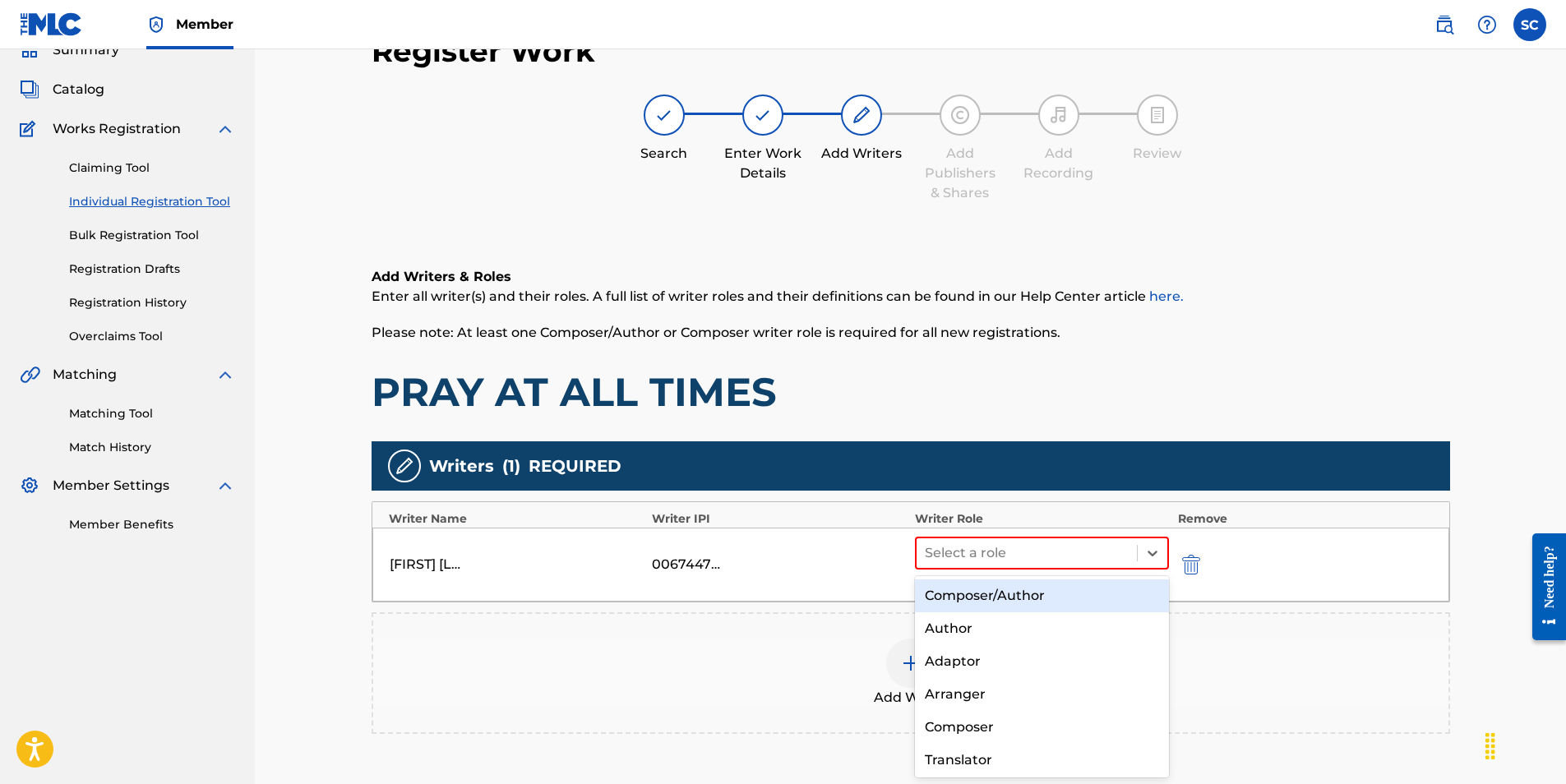 click on "Composer/Author" at bounding box center [1042, 596] 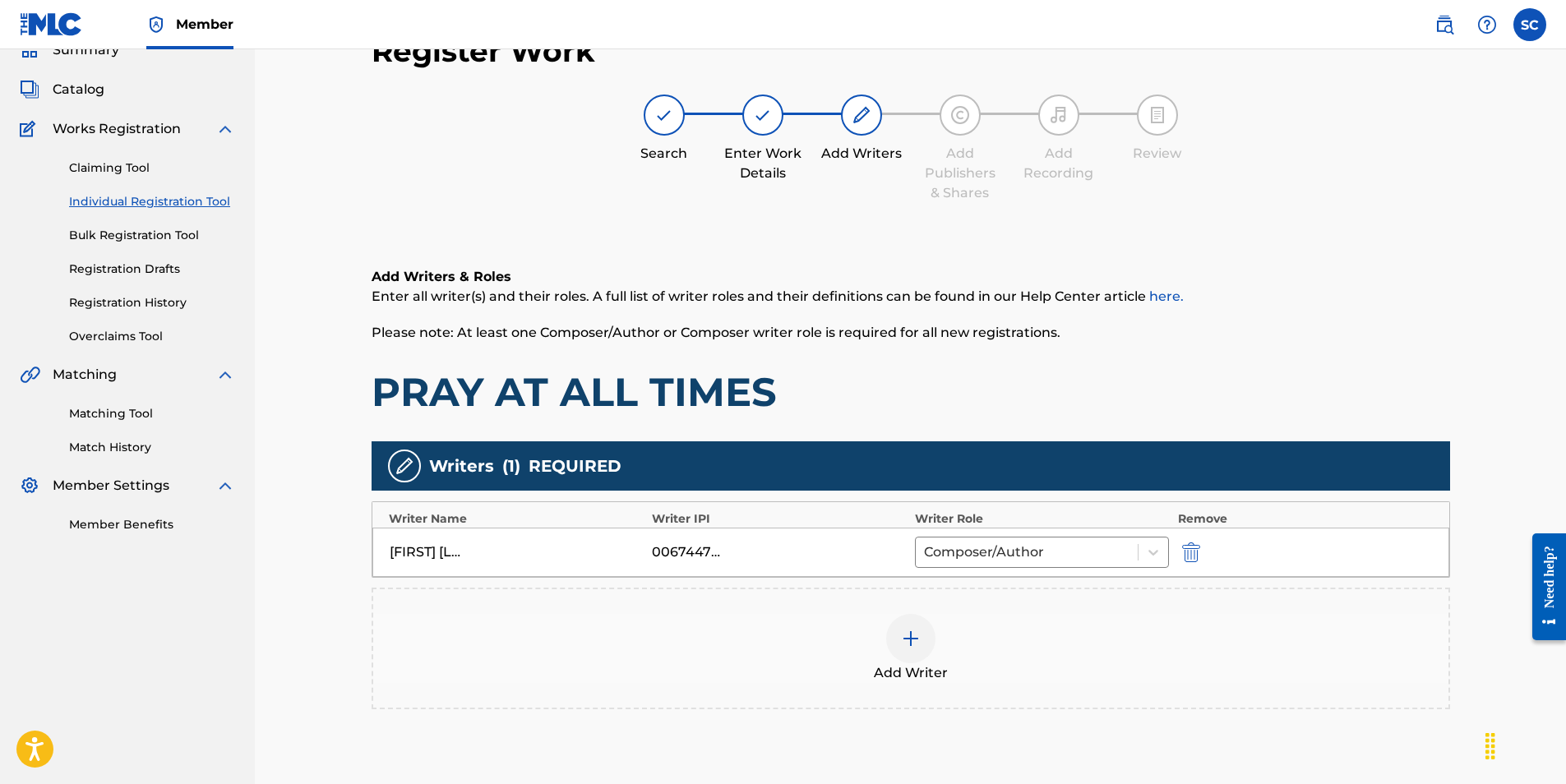 click at bounding box center (911, 639) 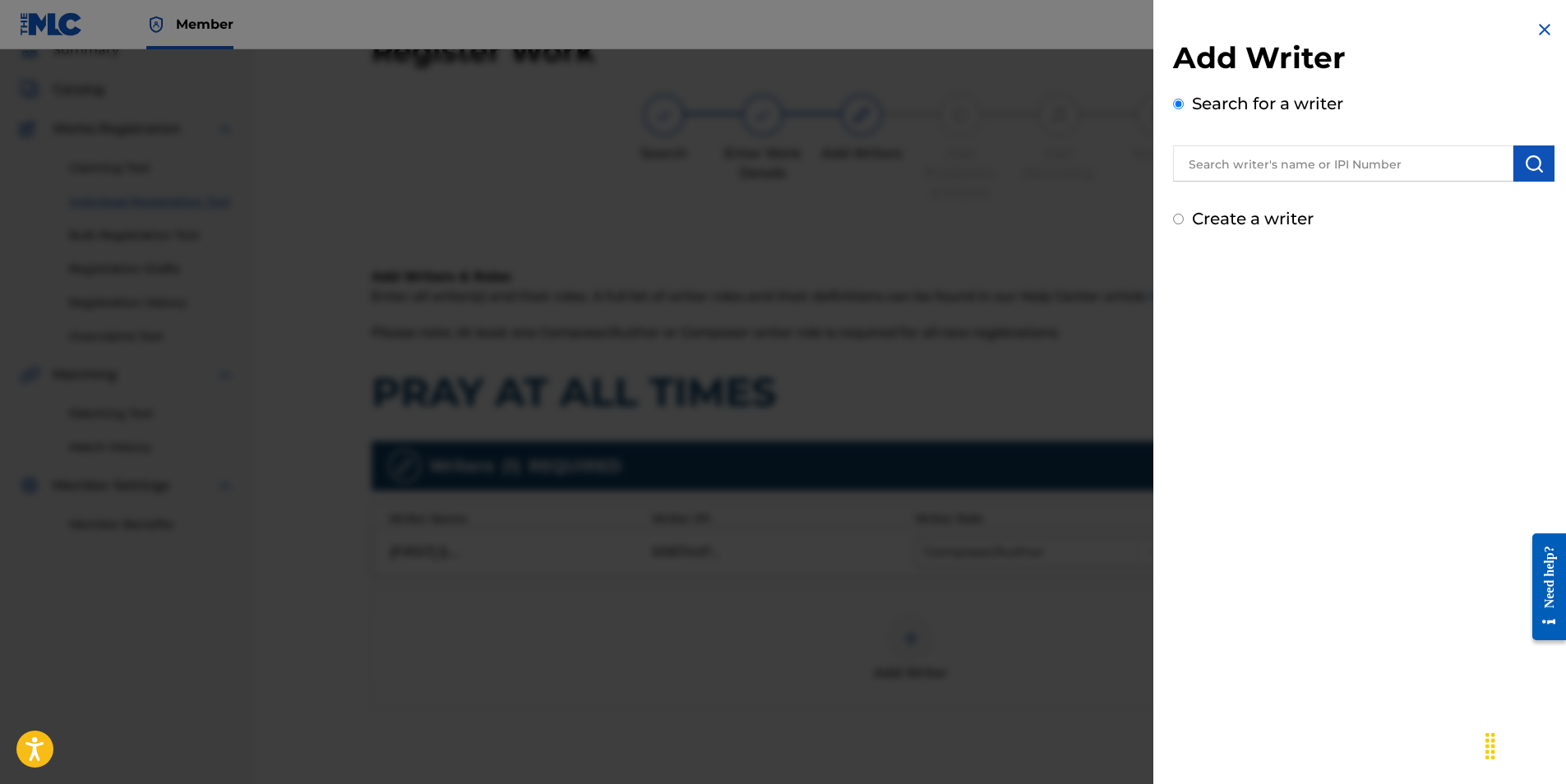 click at bounding box center (1343, 164) 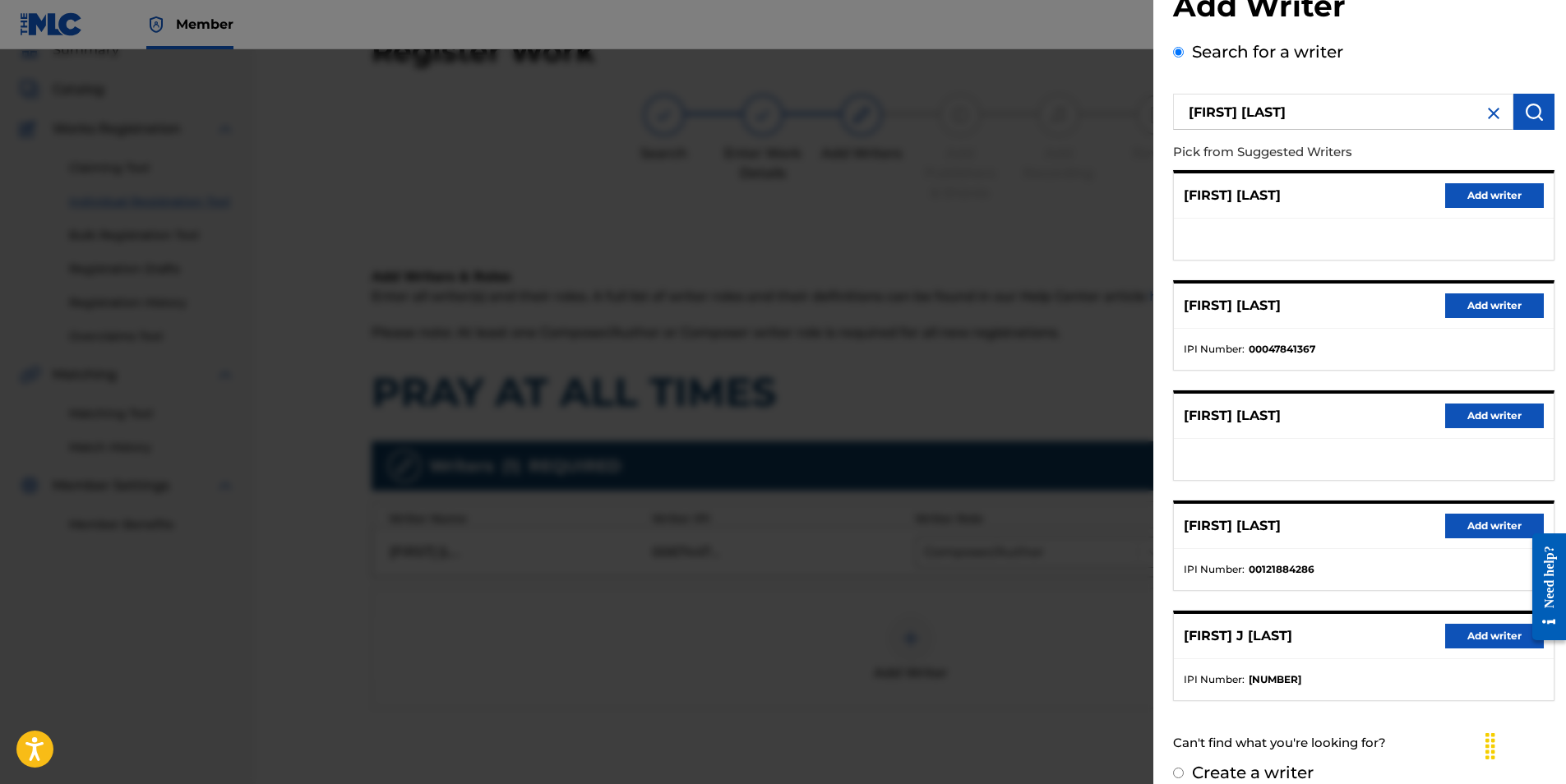 scroll, scrollTop: 72, scrollLeft: 0, axis: vertical 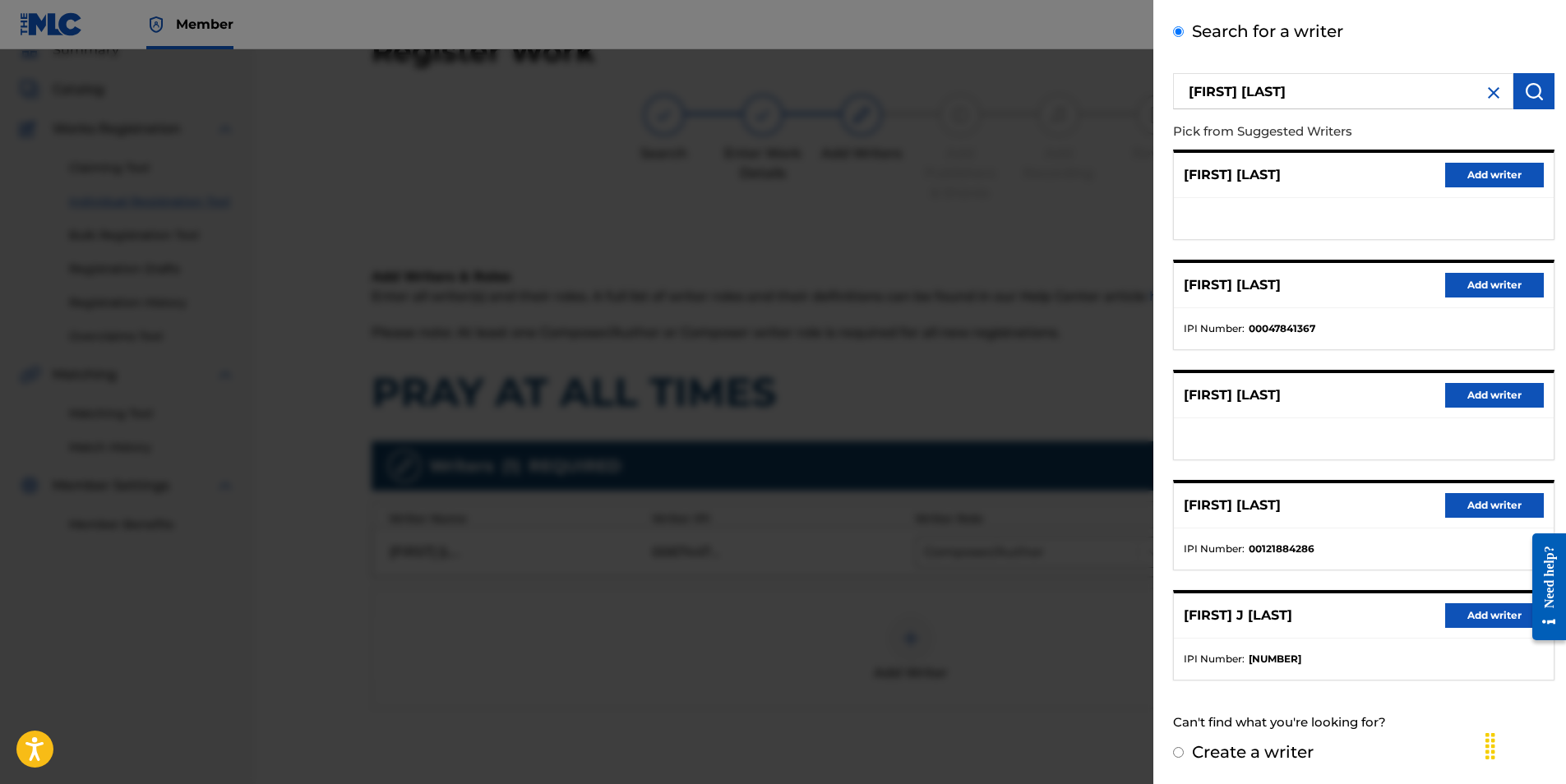 click on "Add writer" at bounding box center [1494, 616] 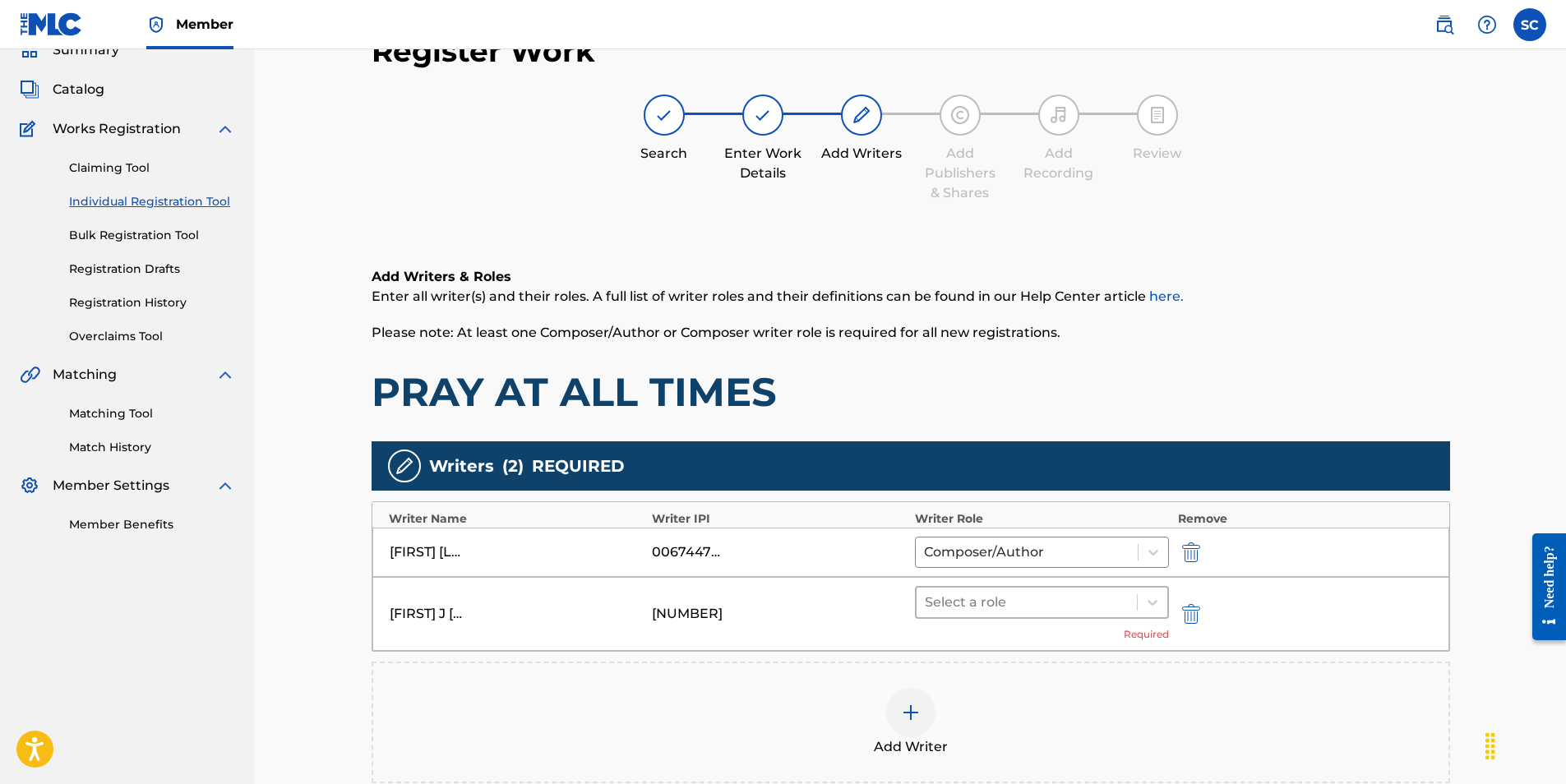 click at bounding box center (1027, 602) 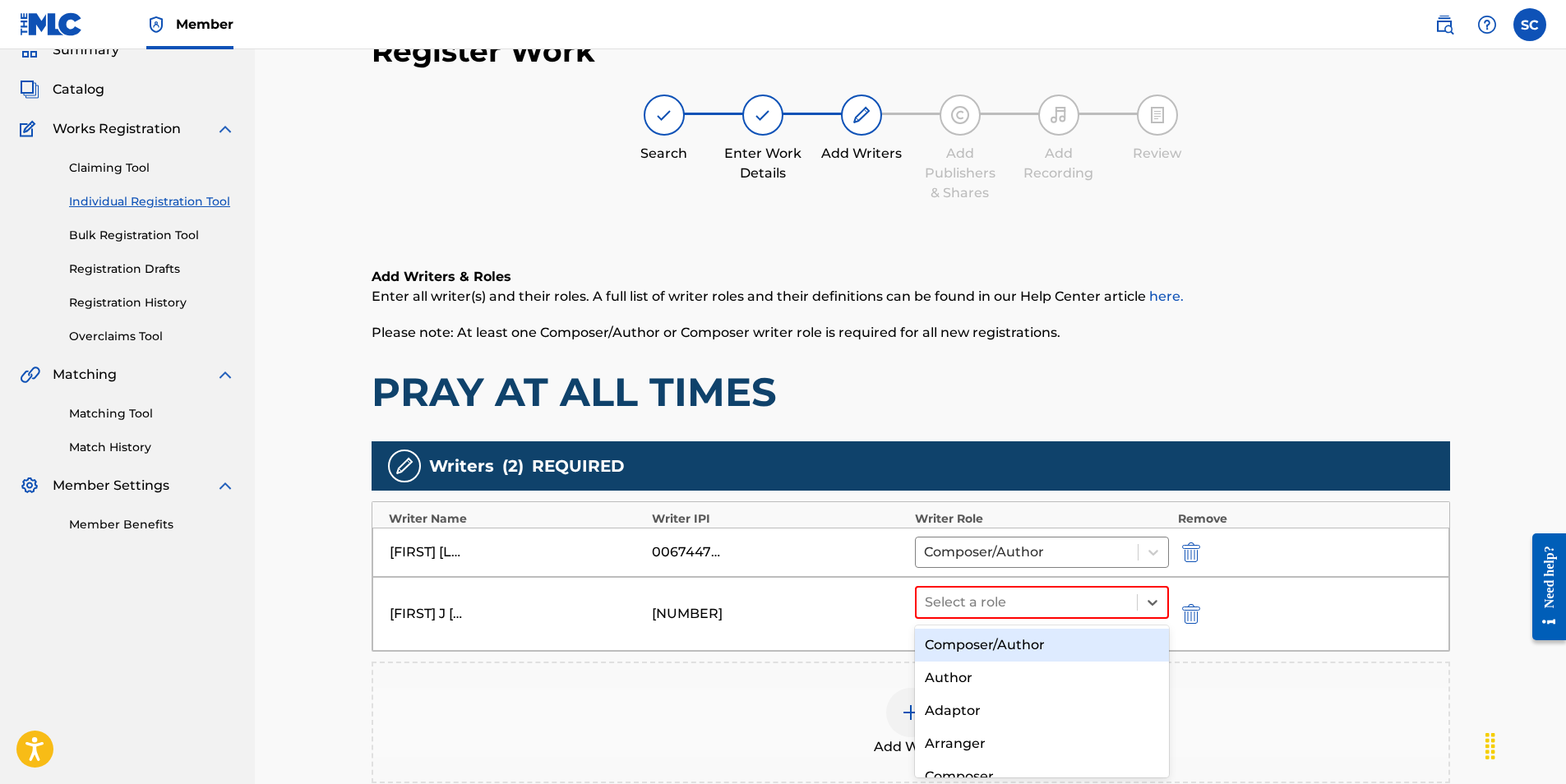 click on "Composer/Author" at bounding box center (1042, 645) 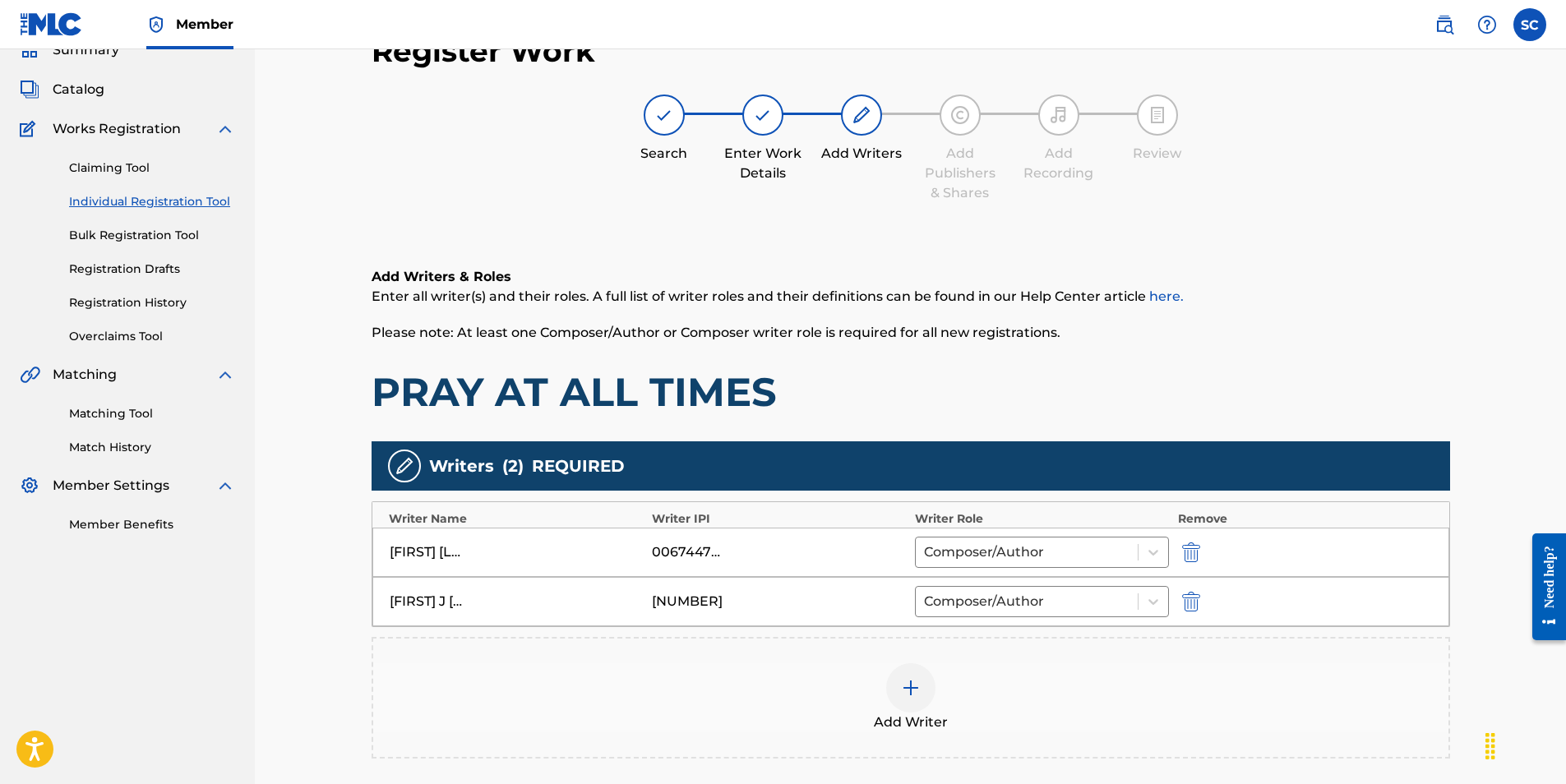 scroll, scrollTop: 281, scrollLeft: 0, axis: vertical 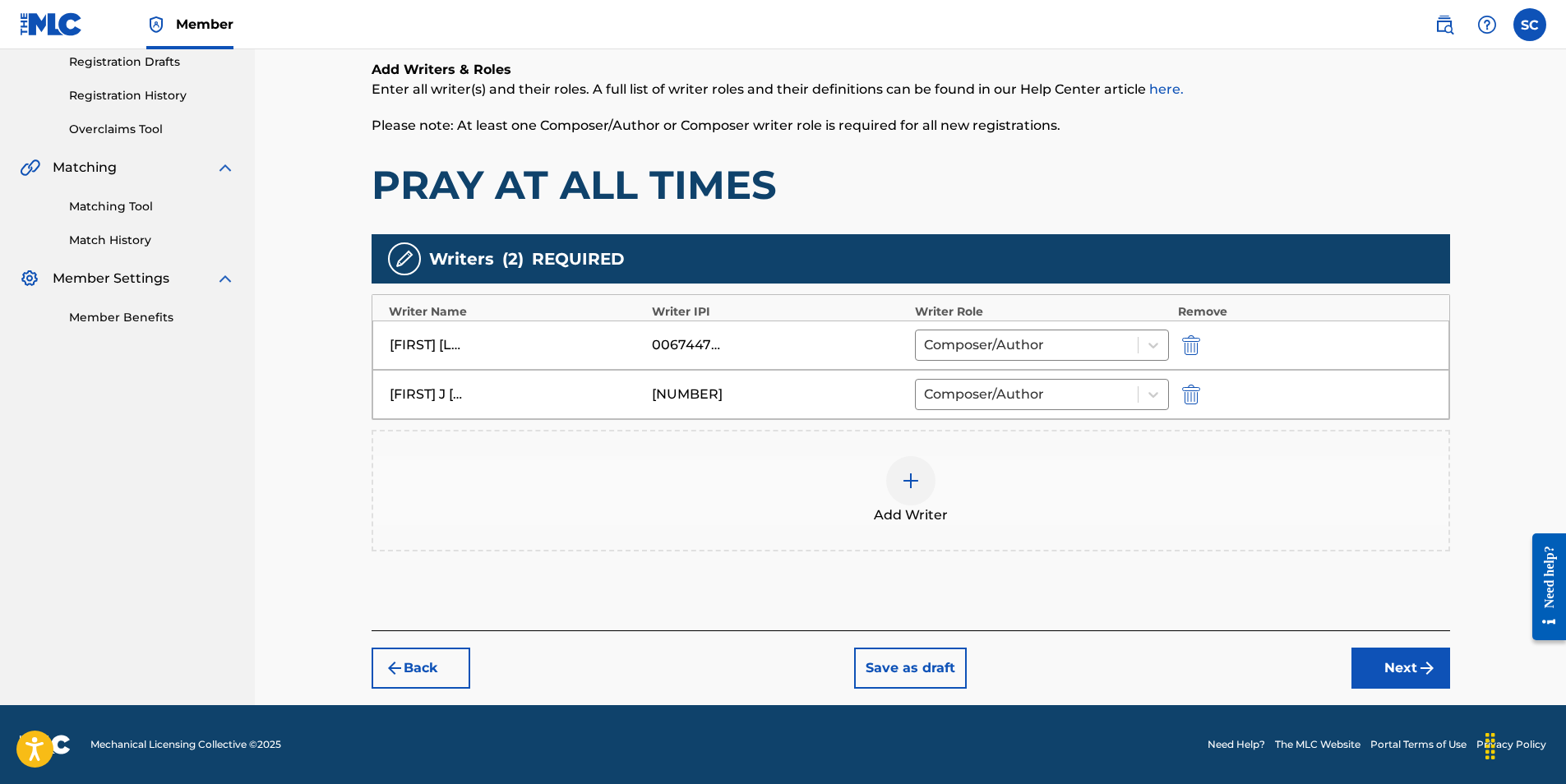 click on "Next" at bounding box center [1401, 668] 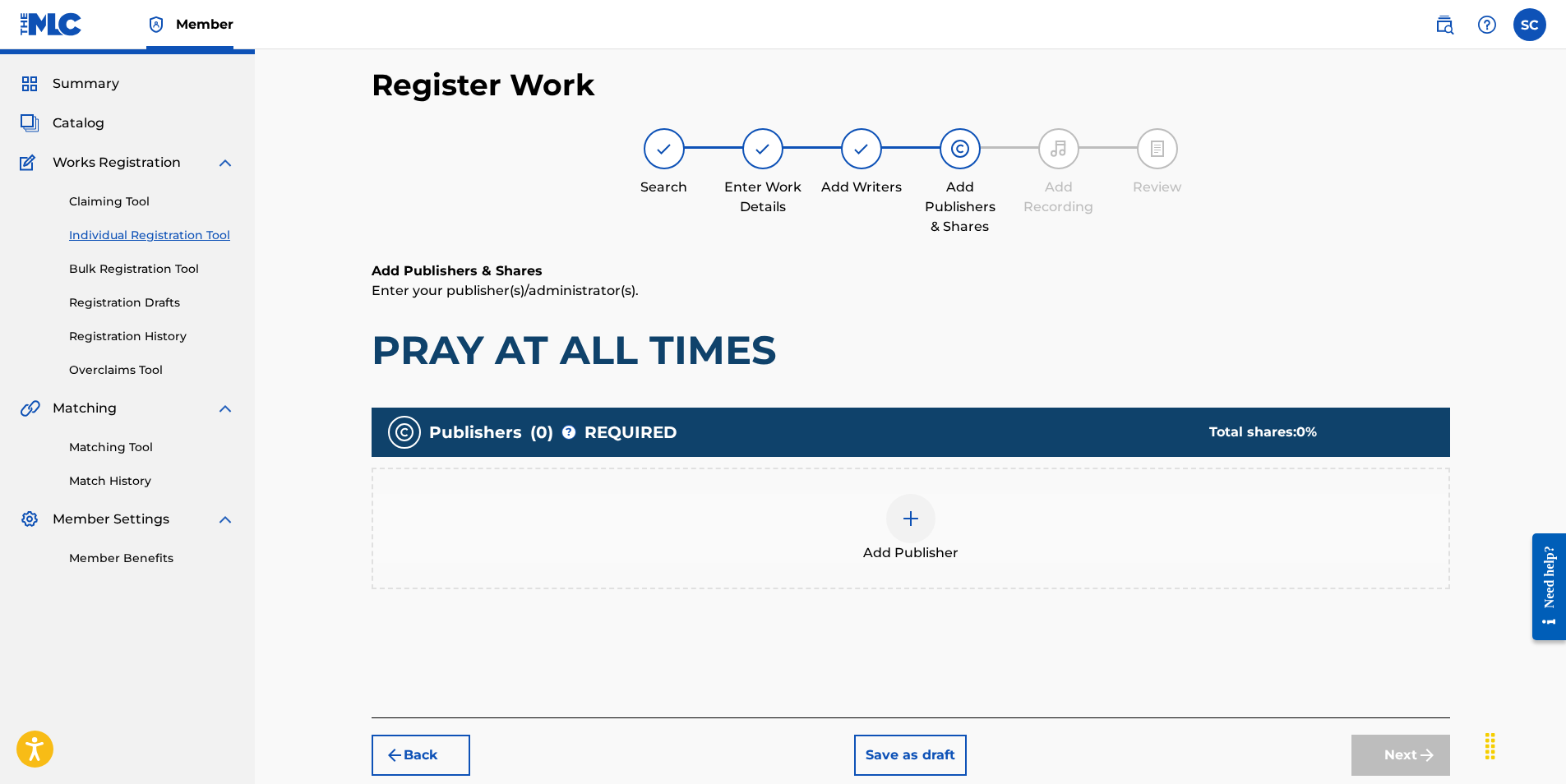 scroll, scrollTop: 74, scrollLeft: 0, axis: vertical 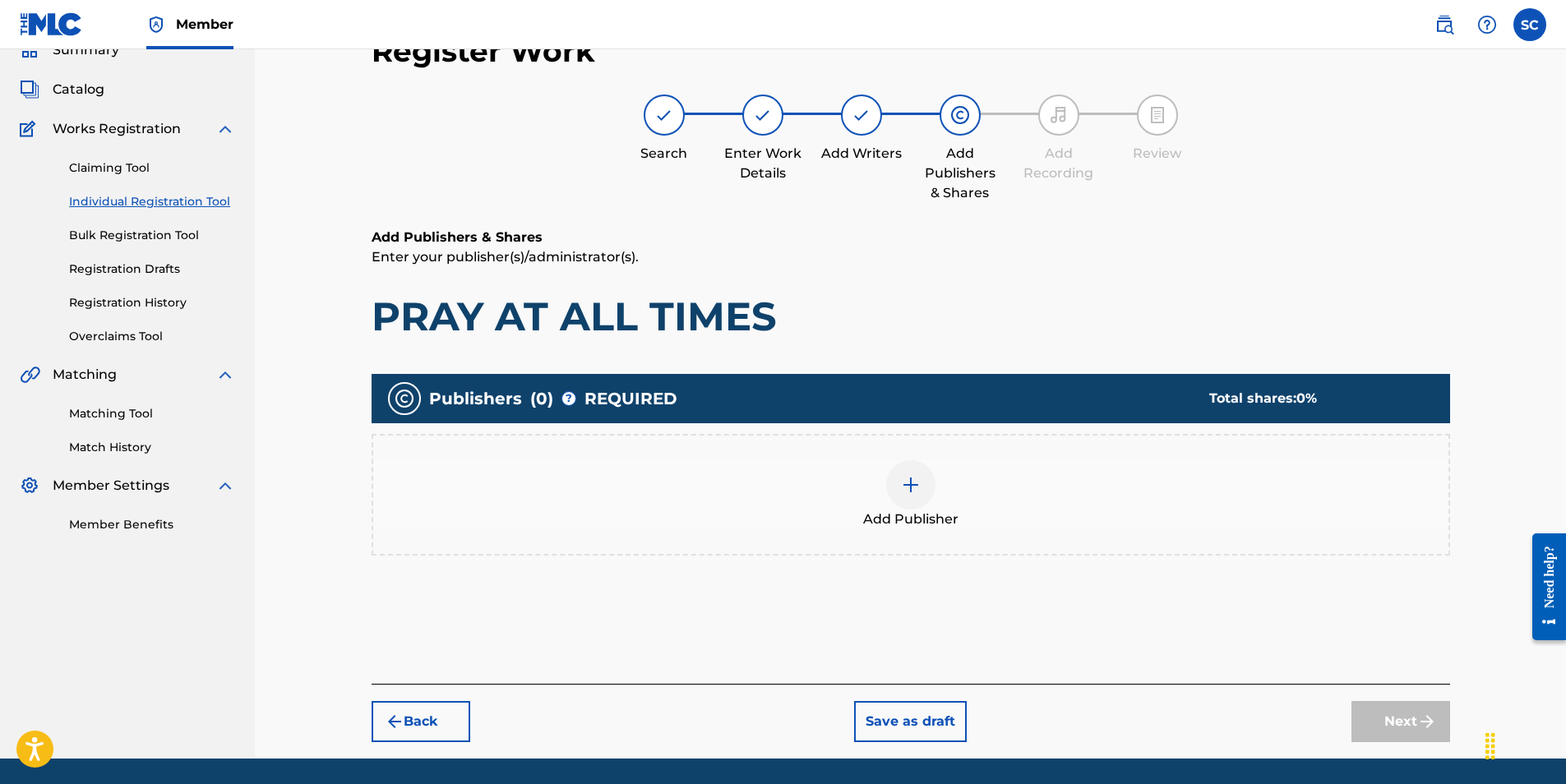 click at bounding box center (911, 485) 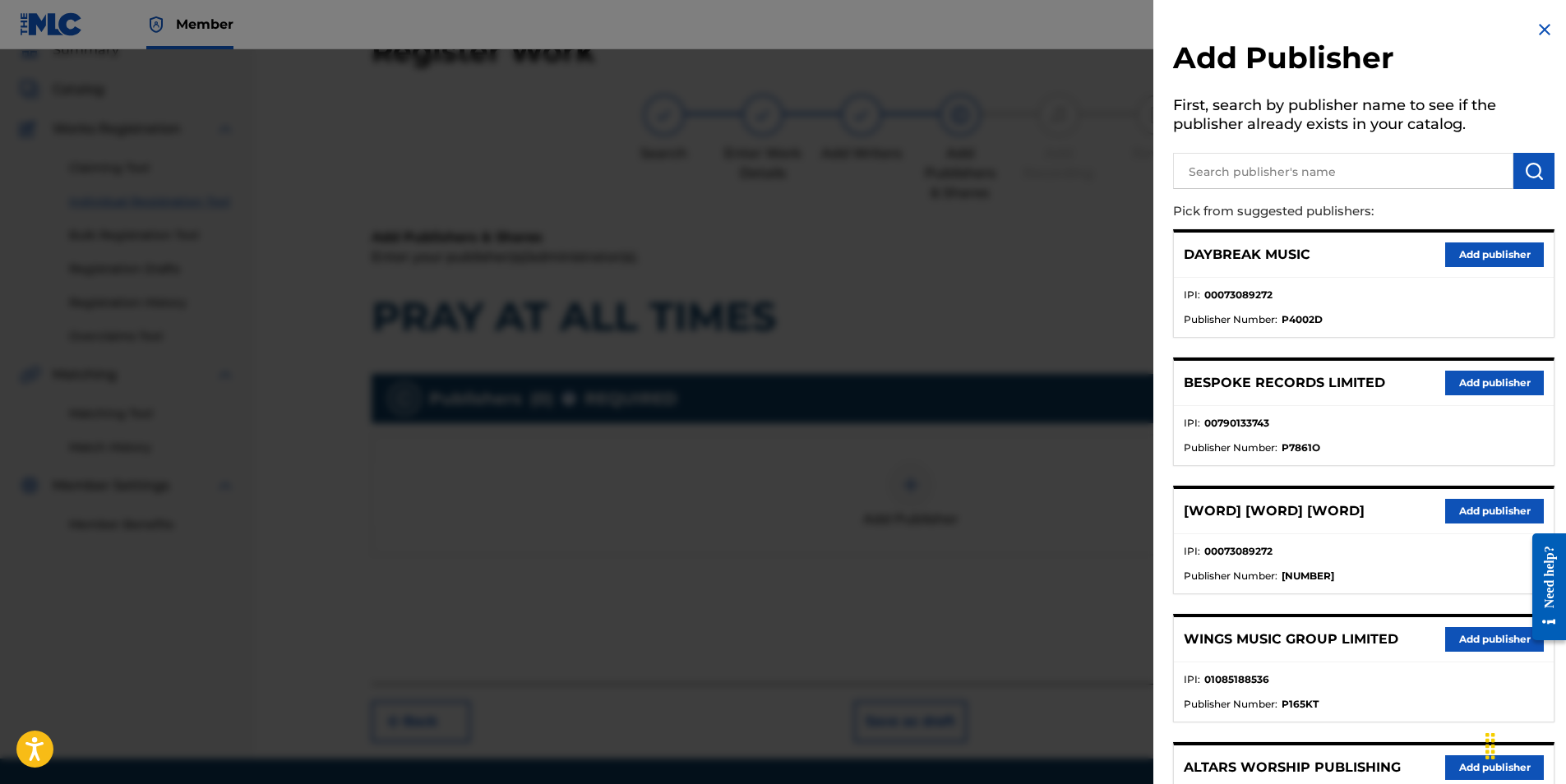 click on "Add publisher" at bounding box center [1494, 511] 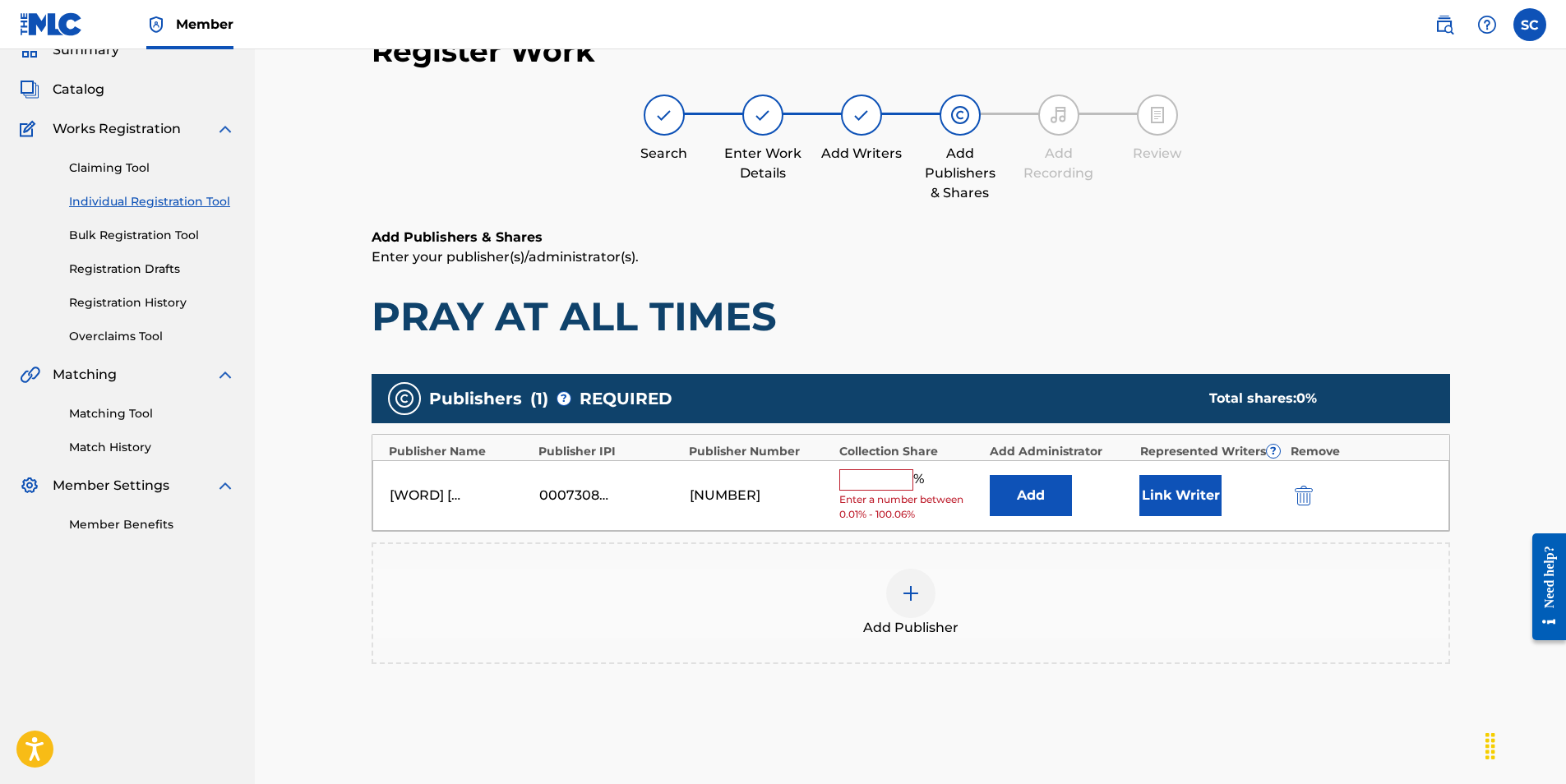 click at bounding box center (876, 480) 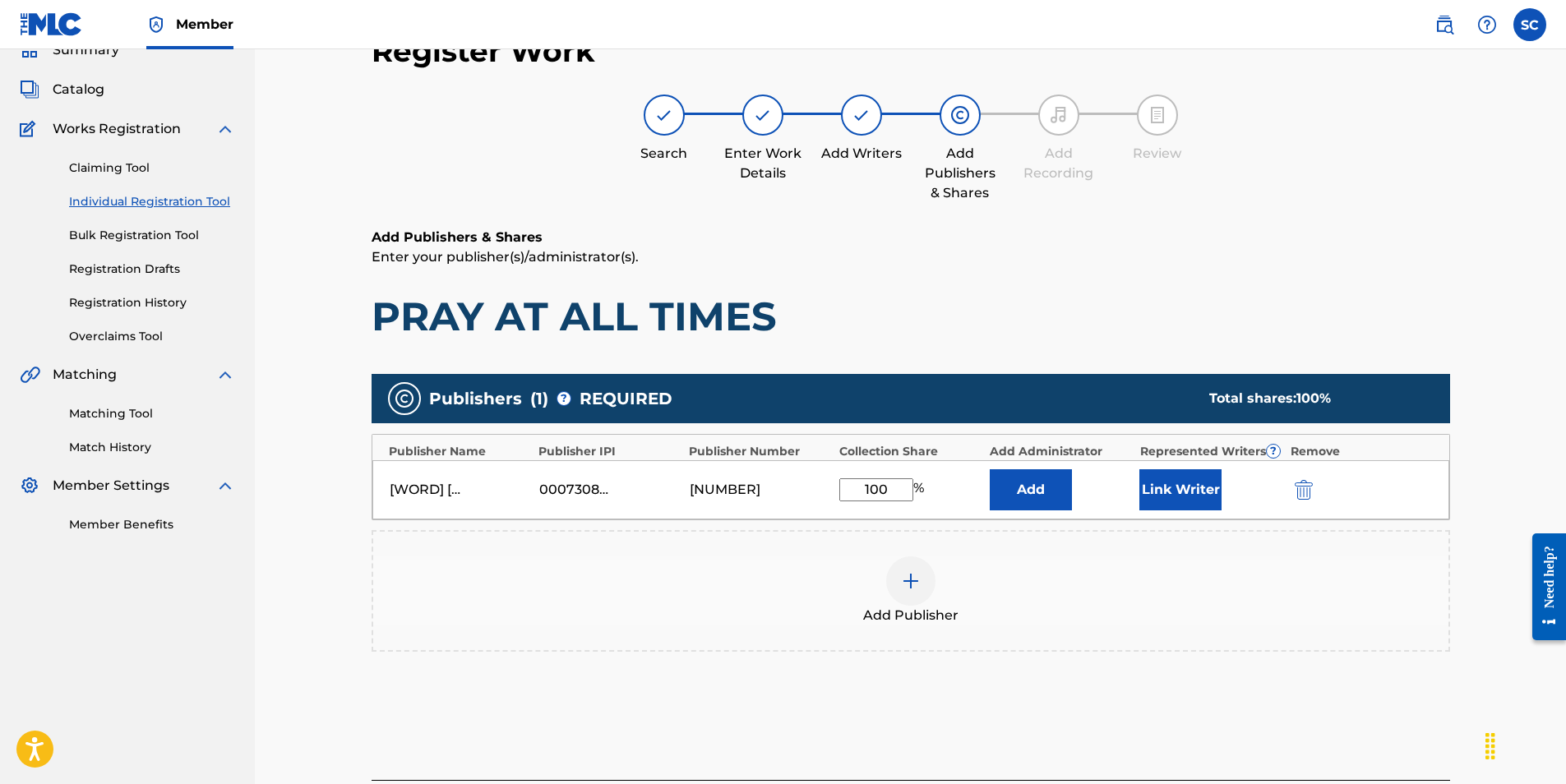 click on "Add" at bounding box center (1031, 490) 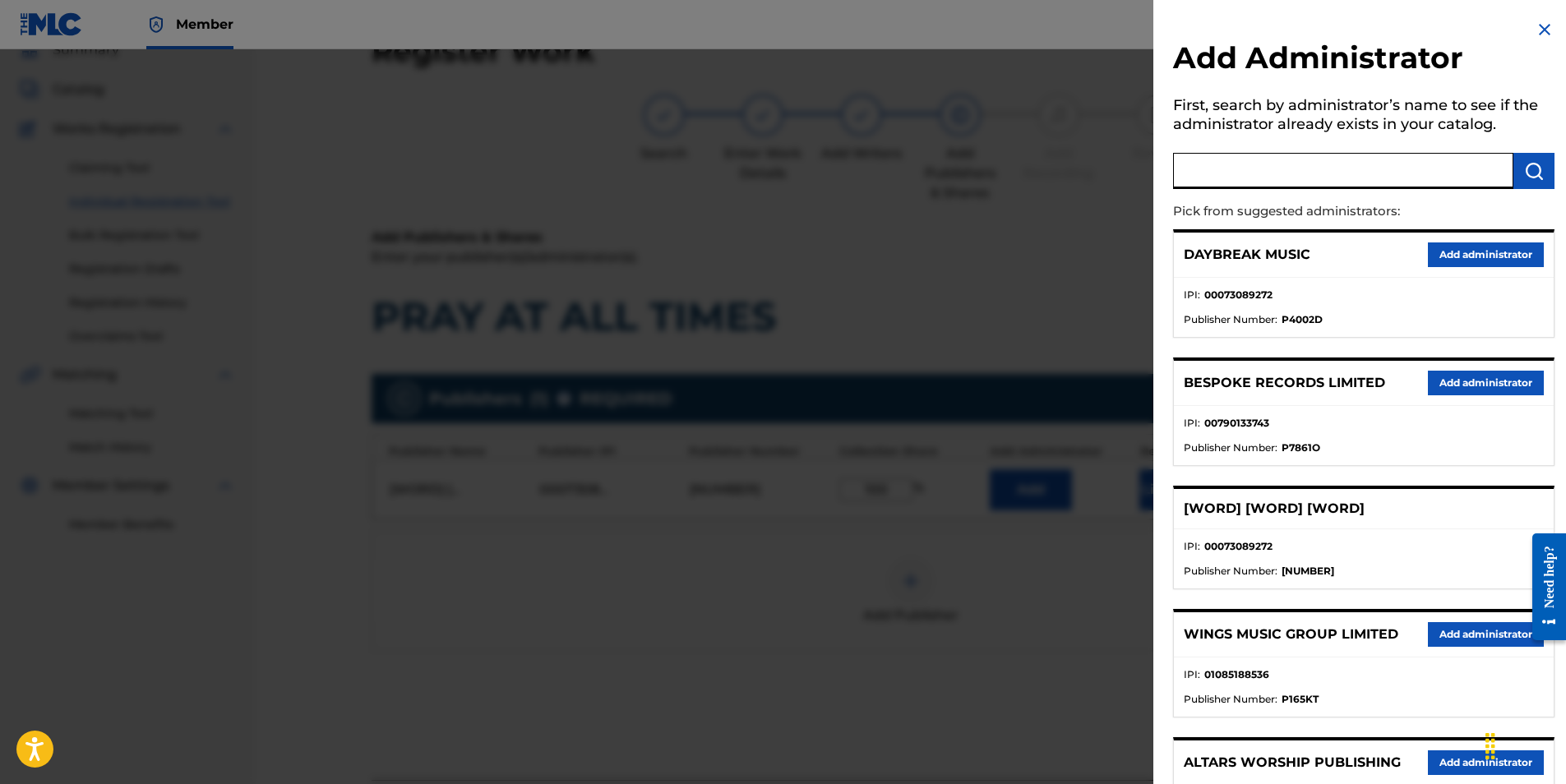 click at bounding box center (1343, 171) 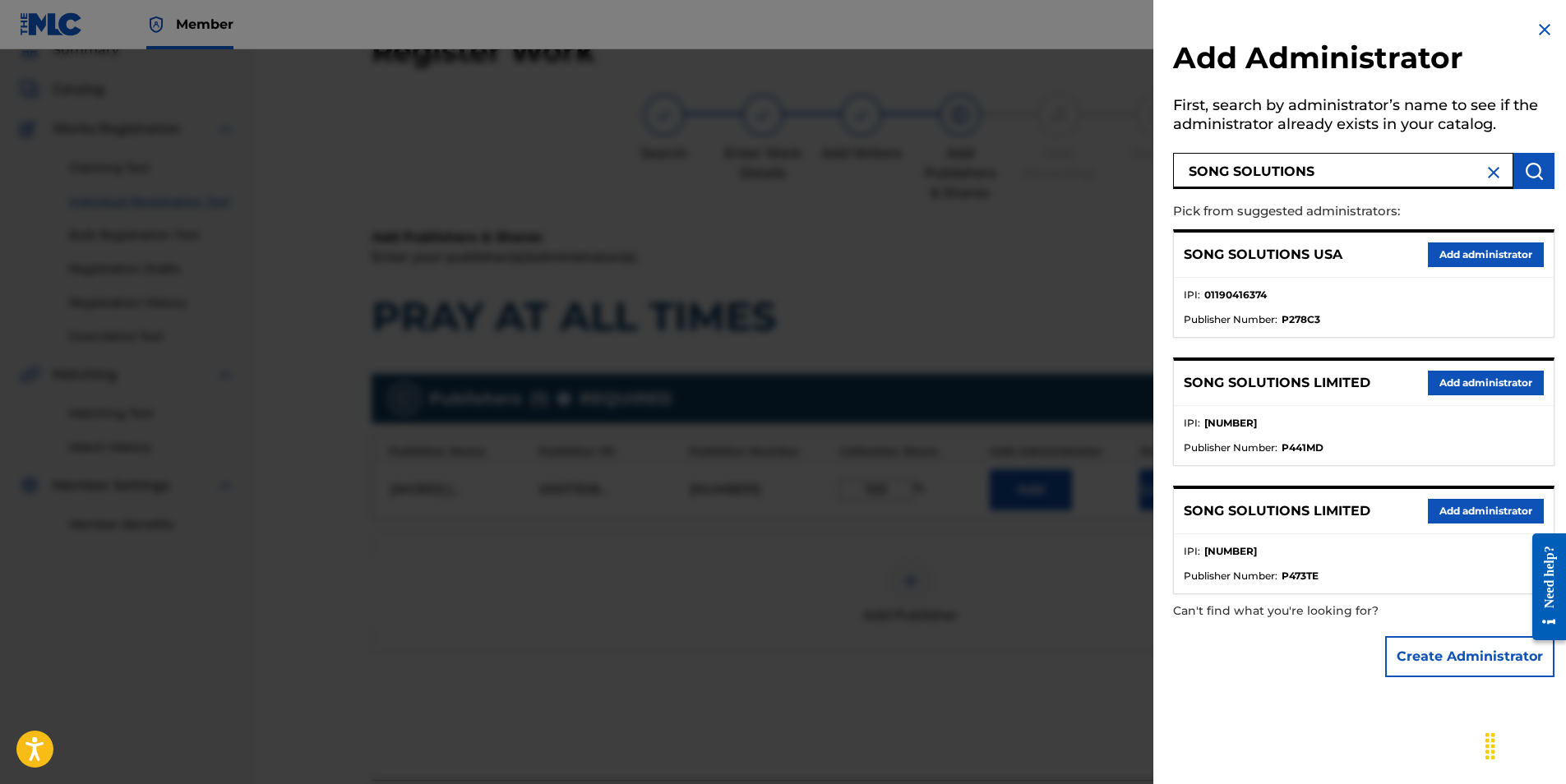 click on "Add administrator" at bounding box center [1485, 255] 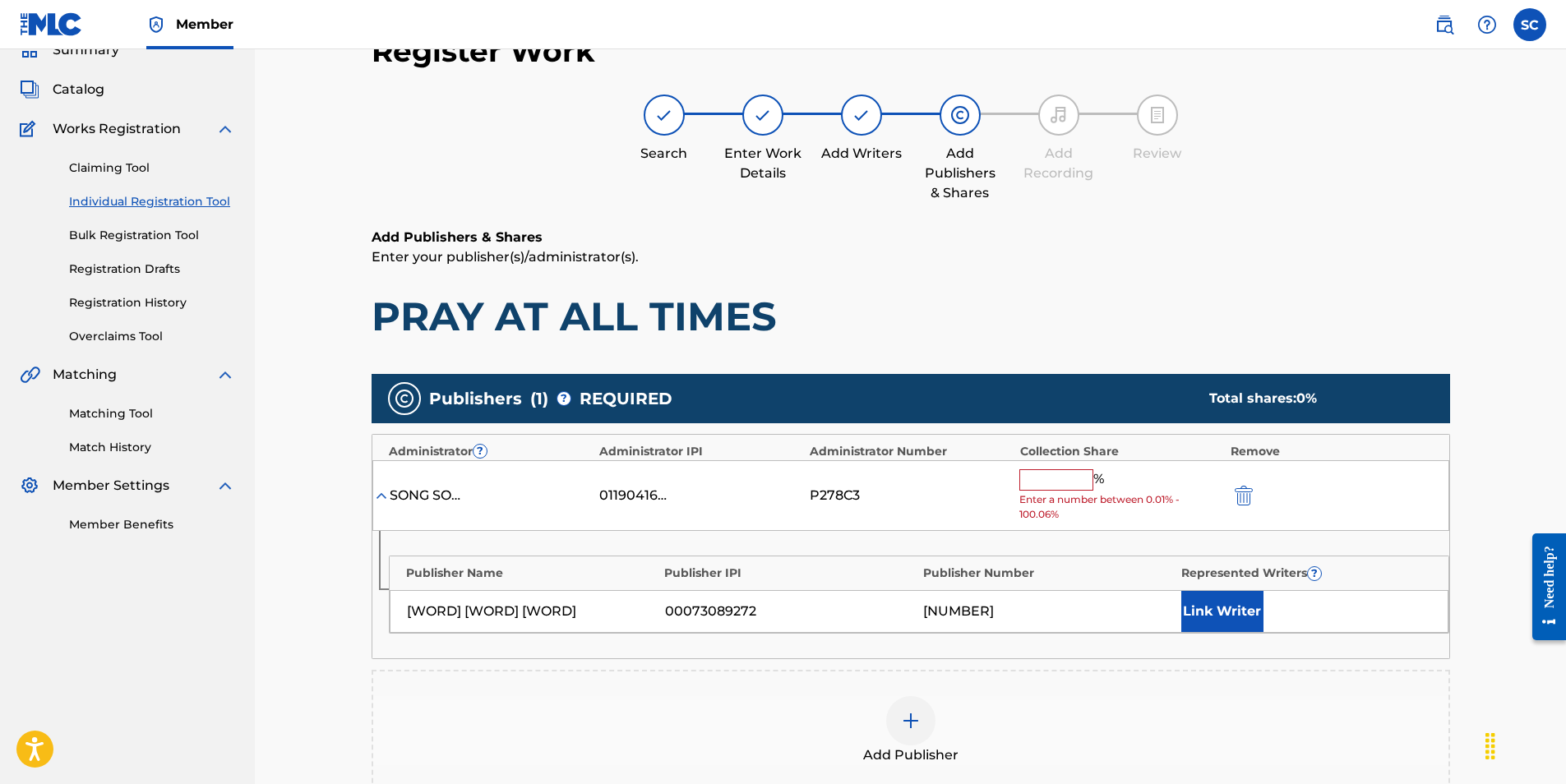 click at bounding box center (1056, 480) 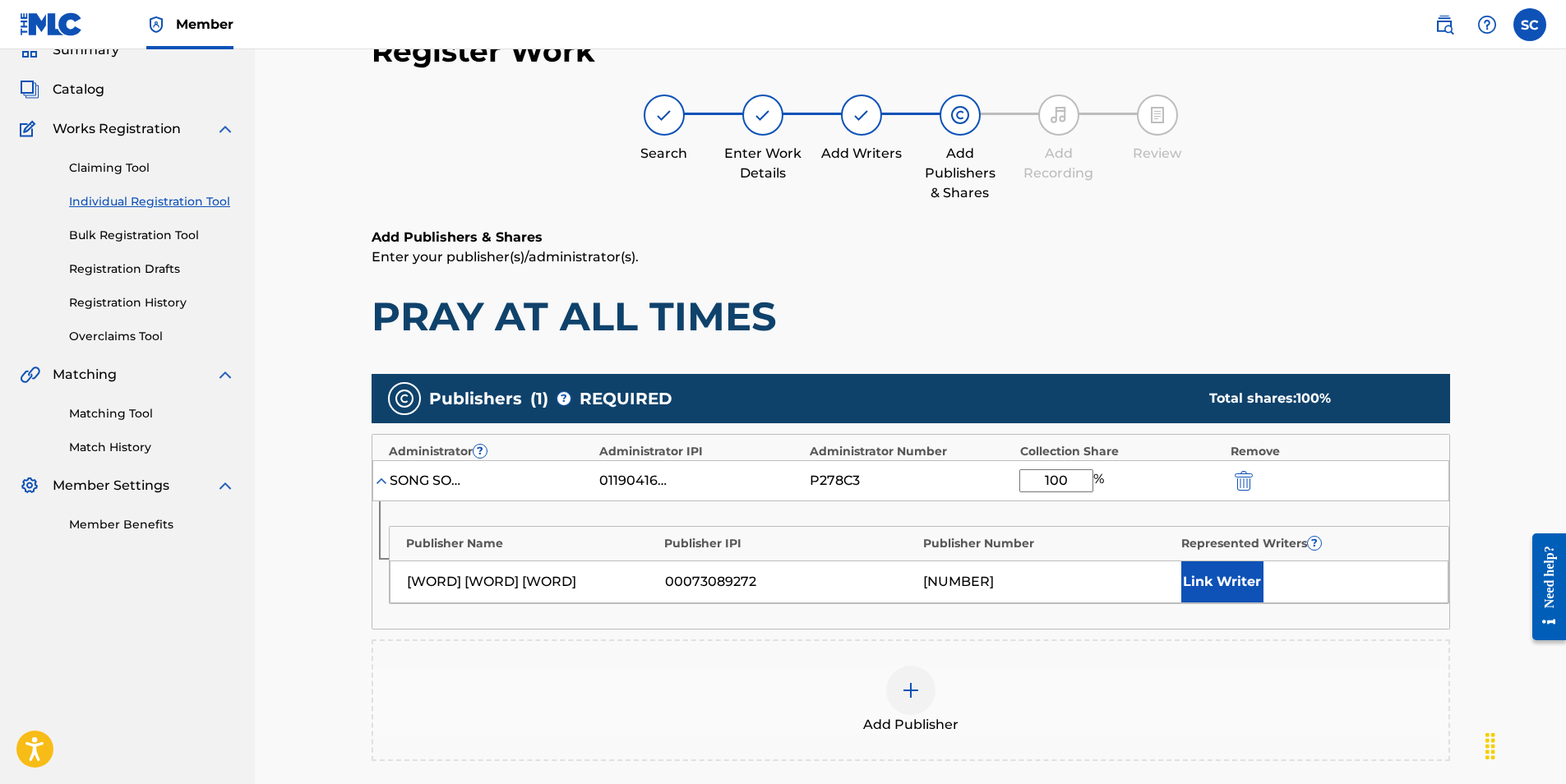 click on "Link Writer" at bounding box center (1222, 582) 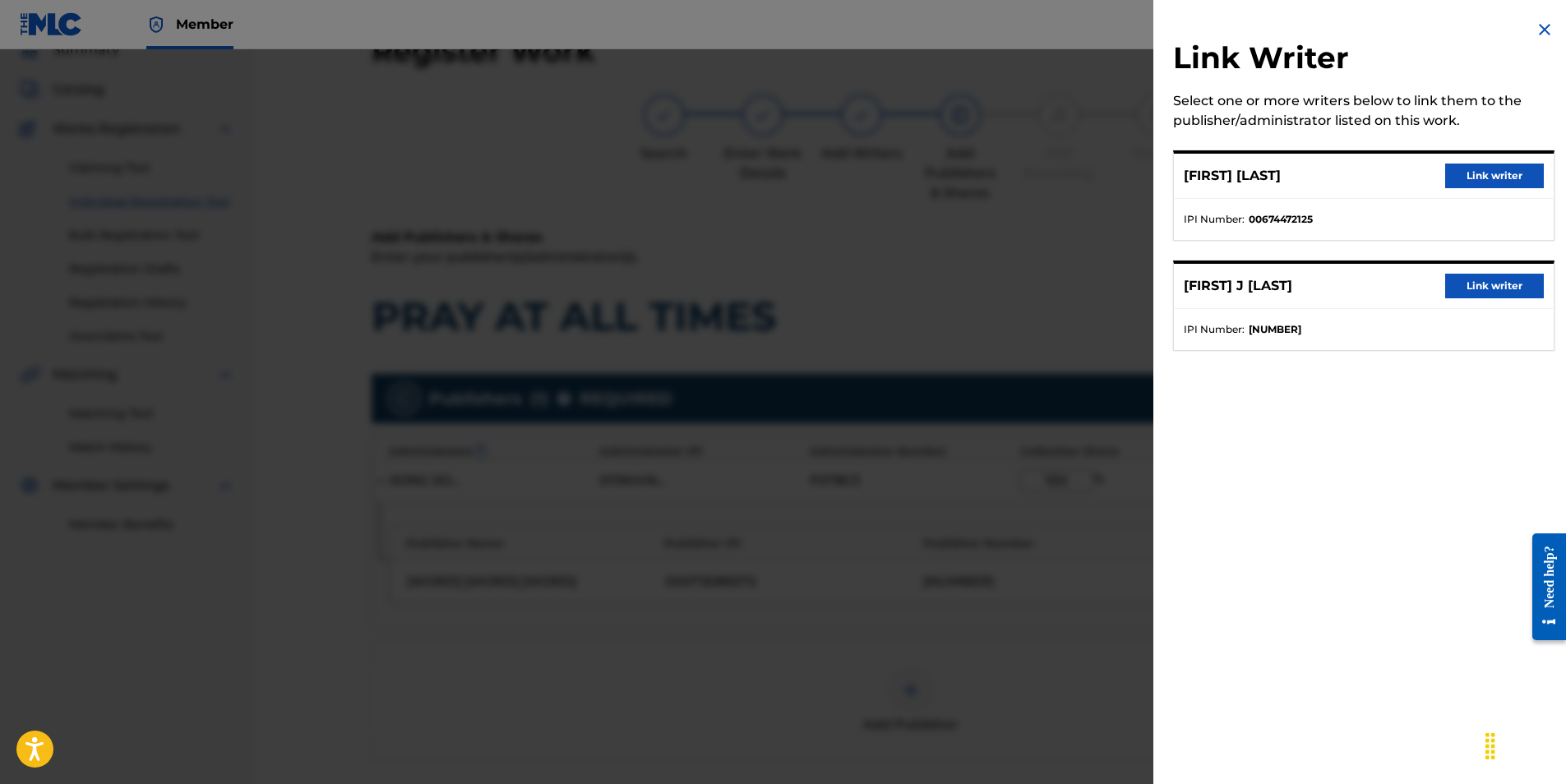 click on "Link writer" at bounding box center [1494, 286] 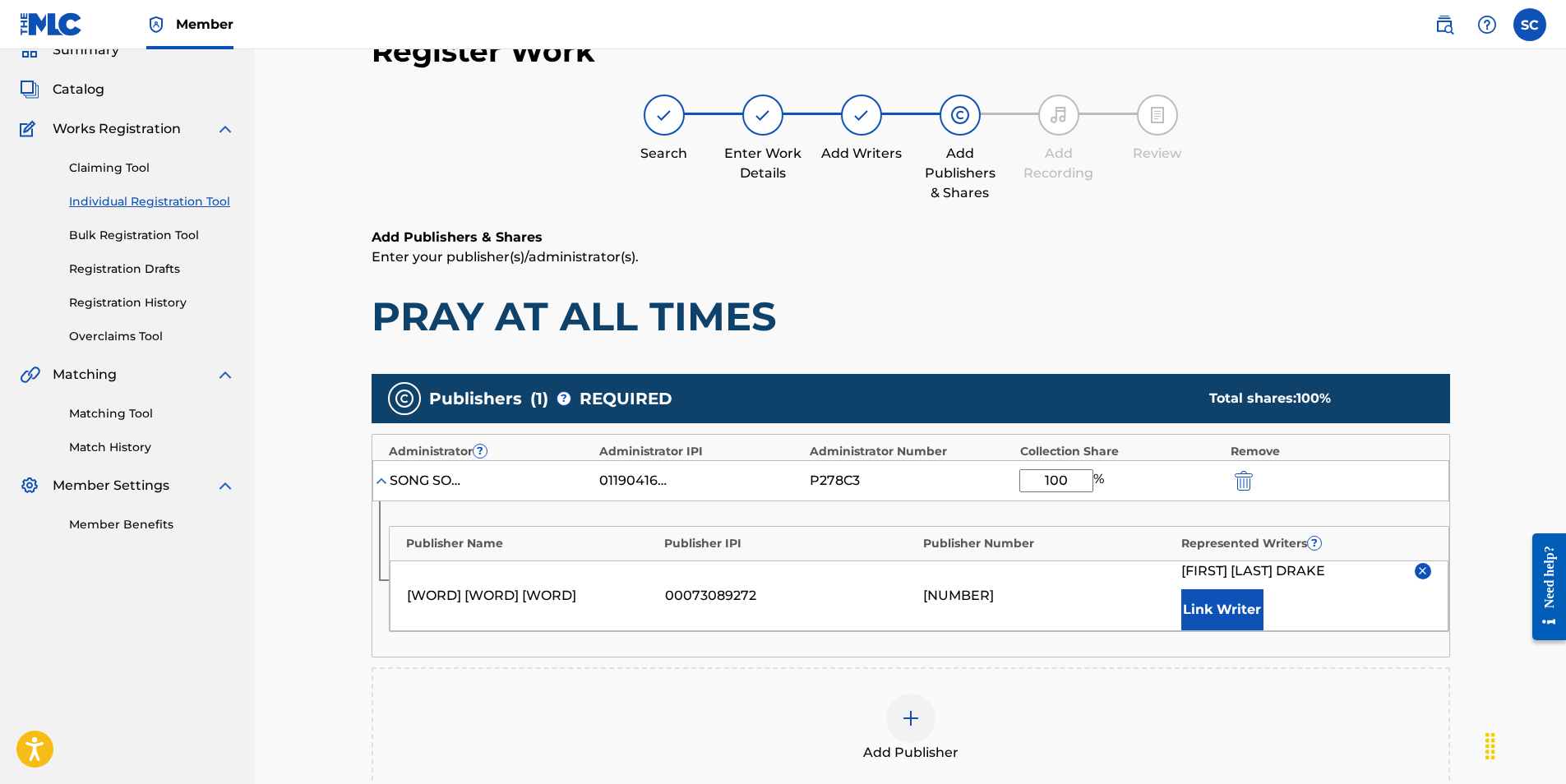 click on "Link Writer" at bounding box center (1222, 610) 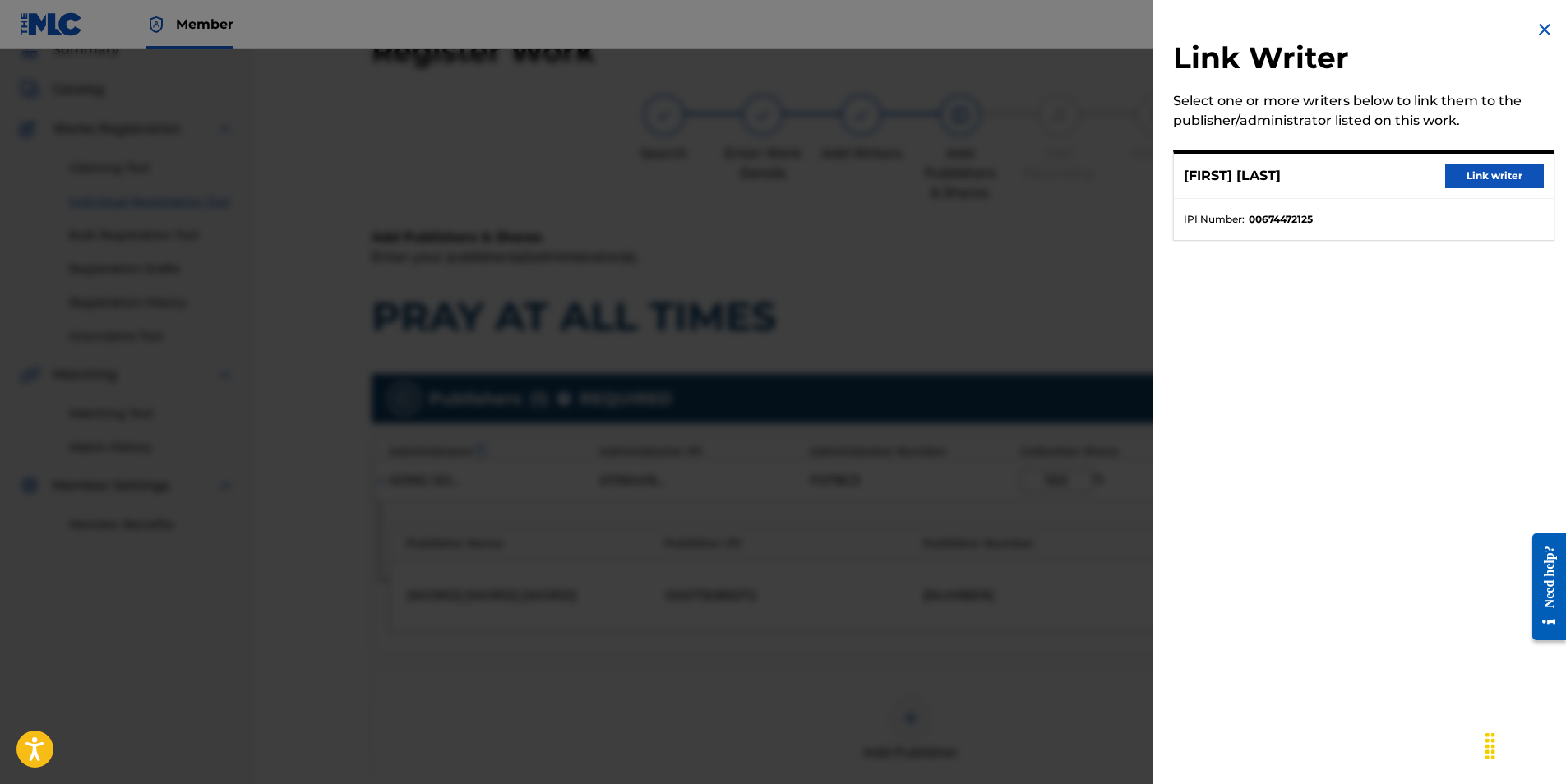 click on "Link writer" at bounding box center [1494, 176] 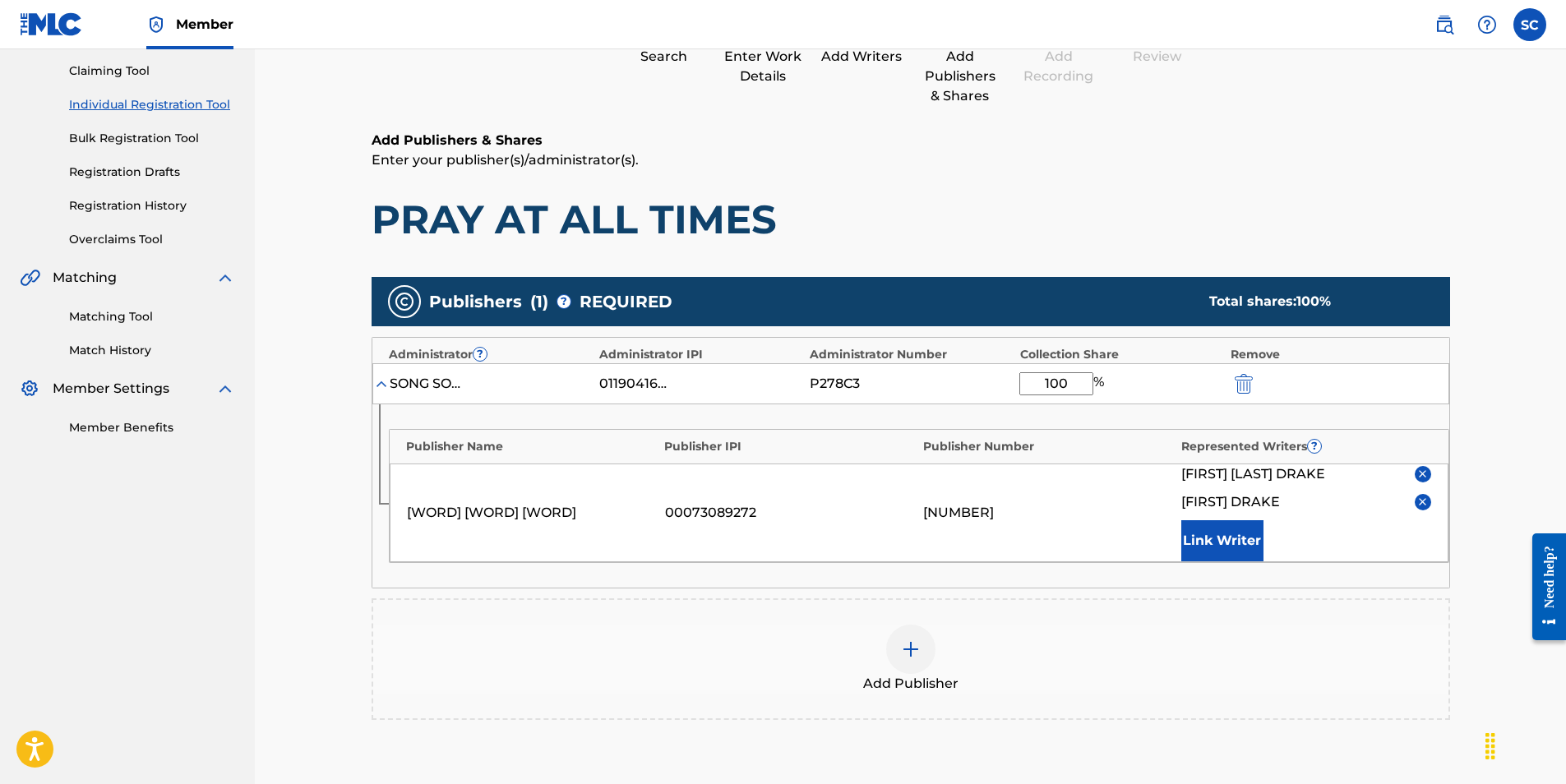 scroll, scrollTop: 389, scrollLeft: 0, axis: vertical 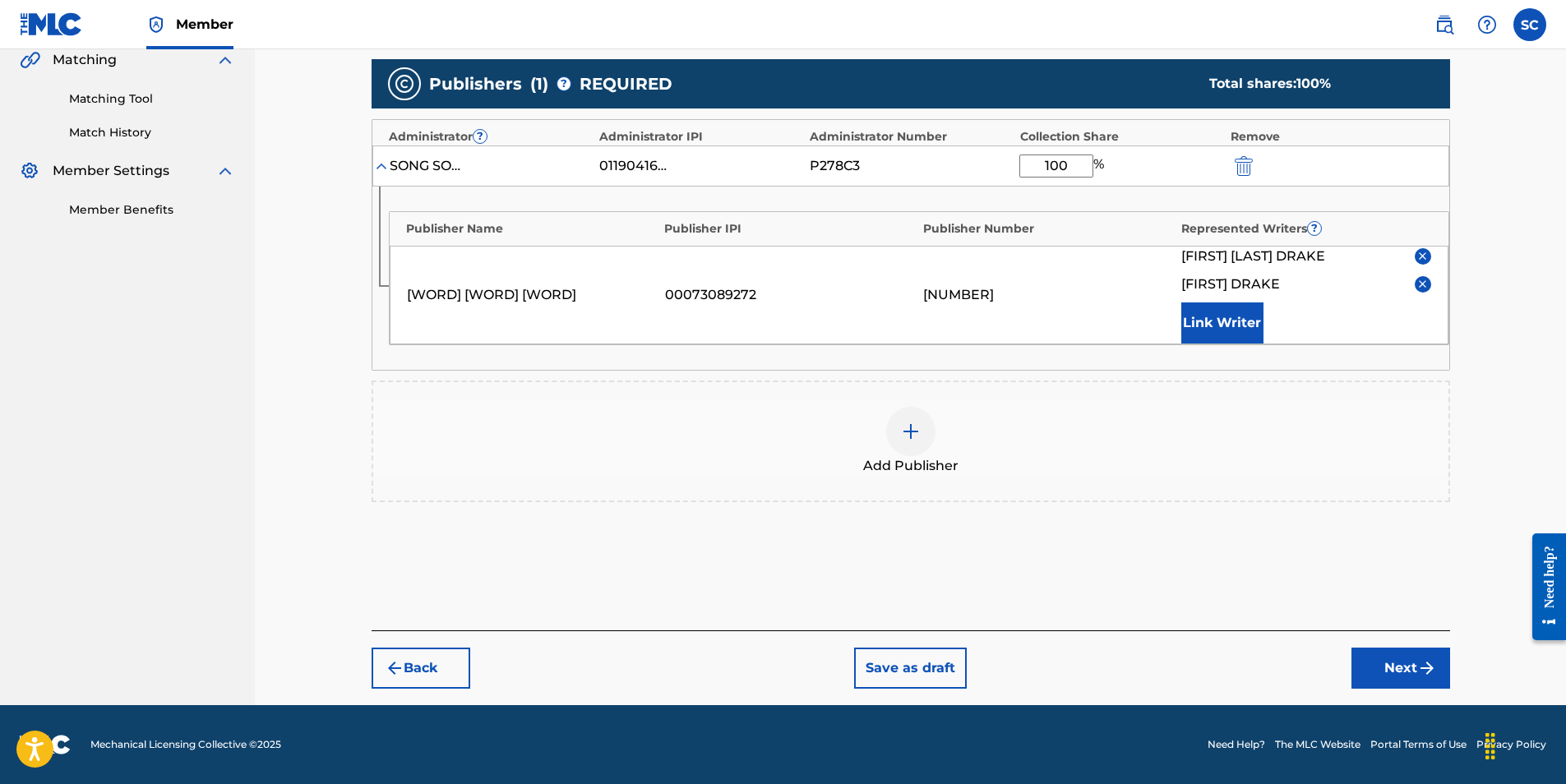 click on "Next" at bounding box center (1401, 668) 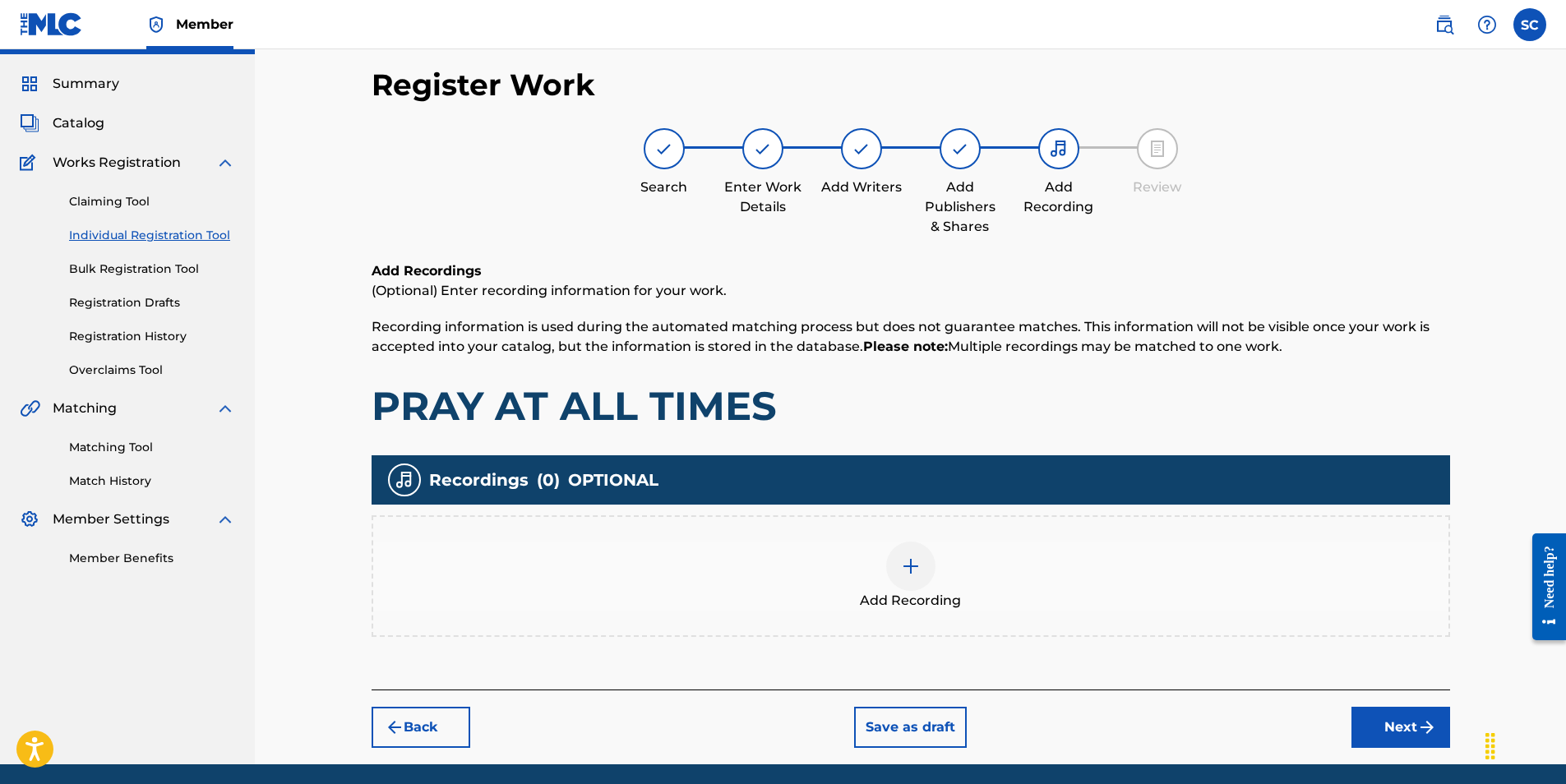 scroll, scrollTop: 74, scrollLeft: 0, axis: vertical 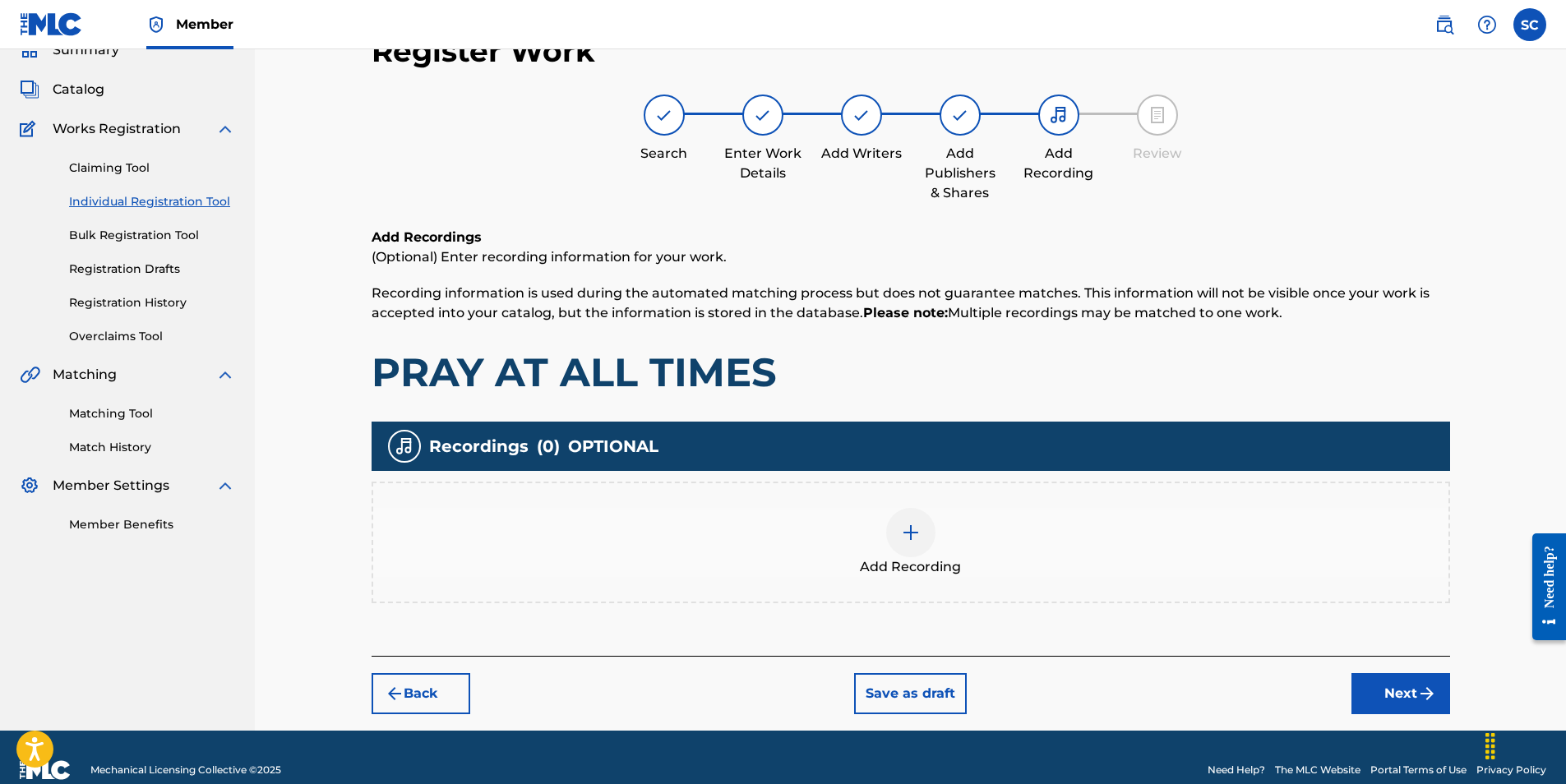 click at bounding box center [911, 533] 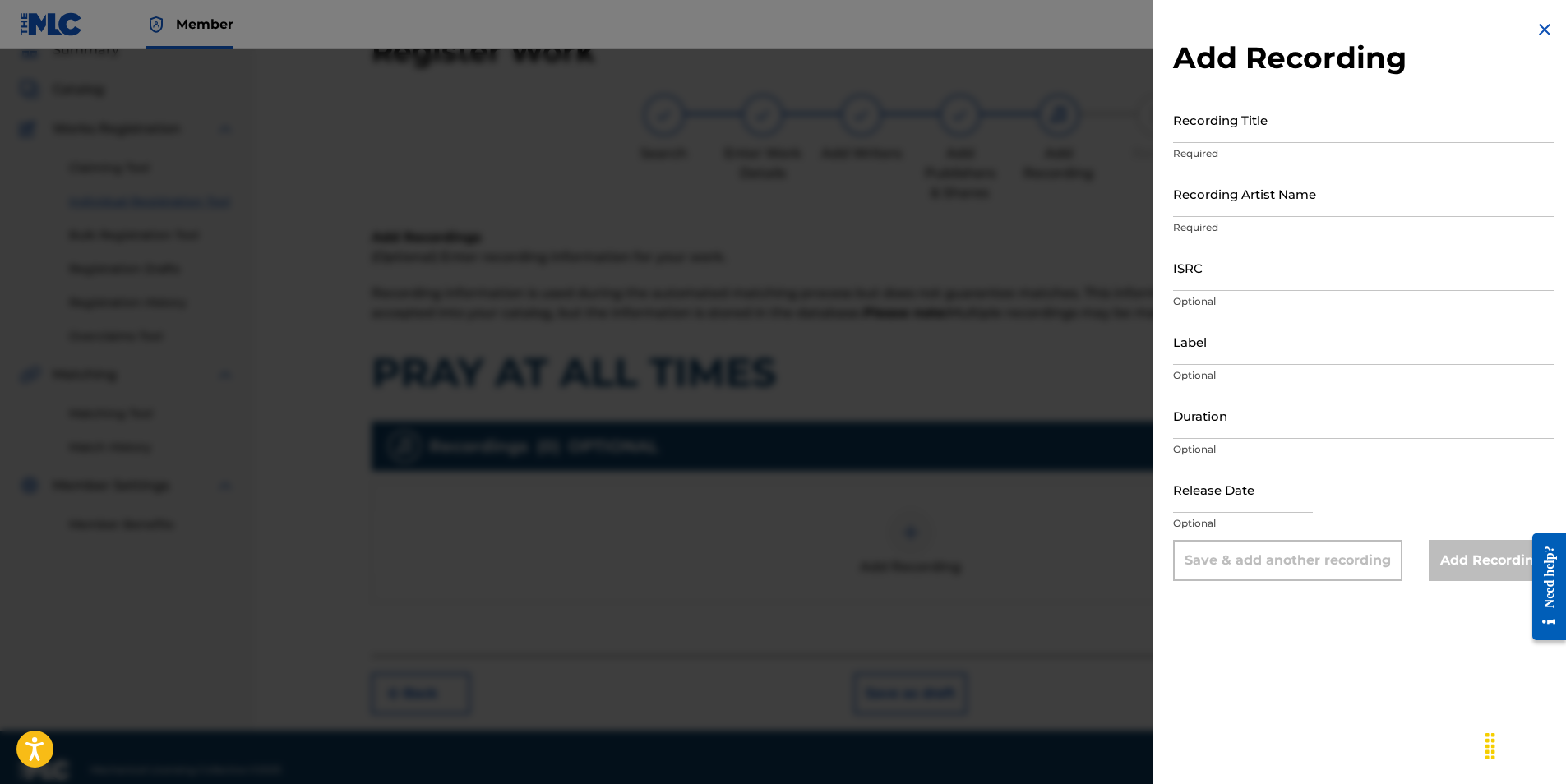 click on "ISRC" at bounding box center (1364, 267) 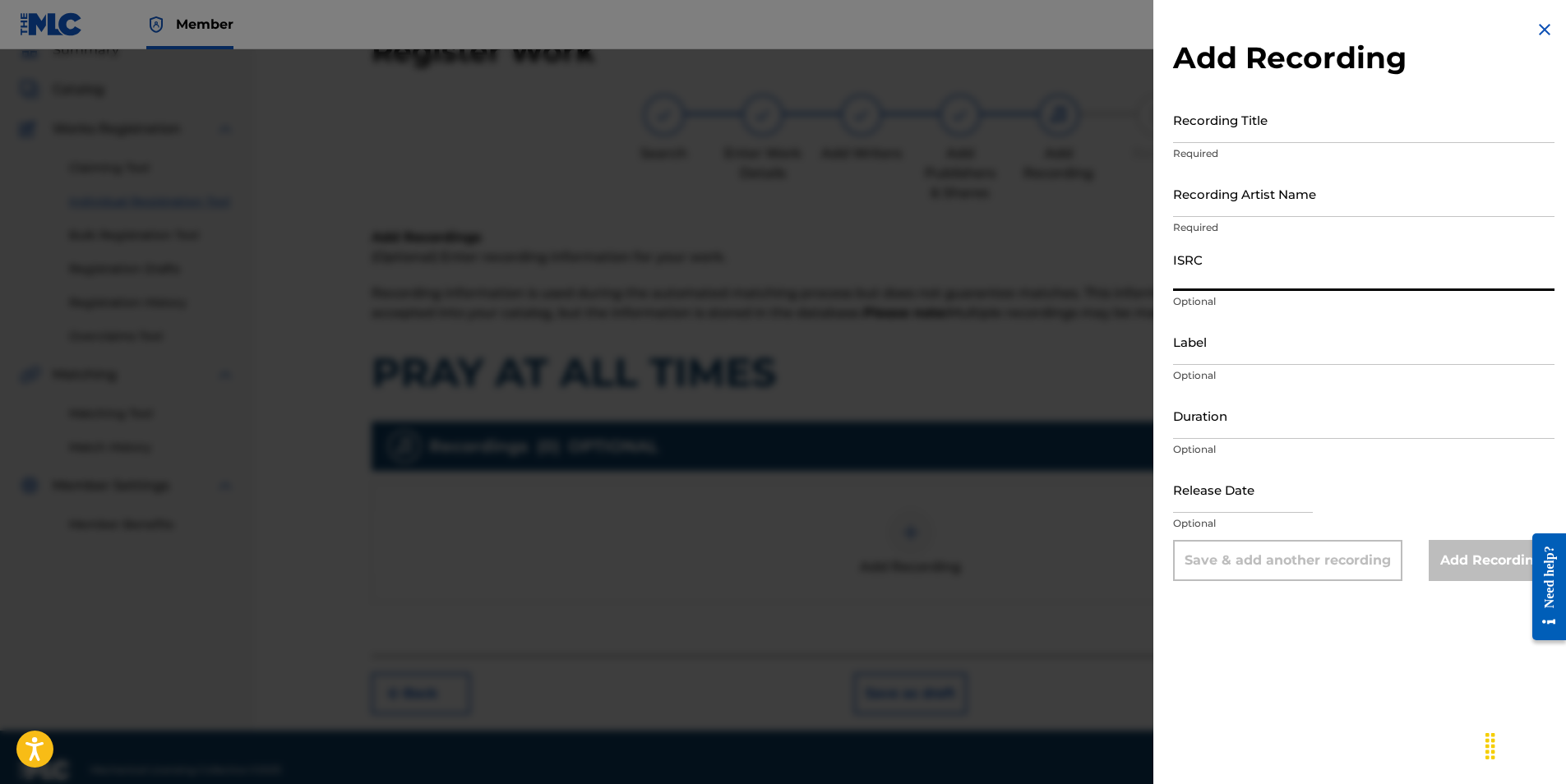 paste on "[NUMBER]" 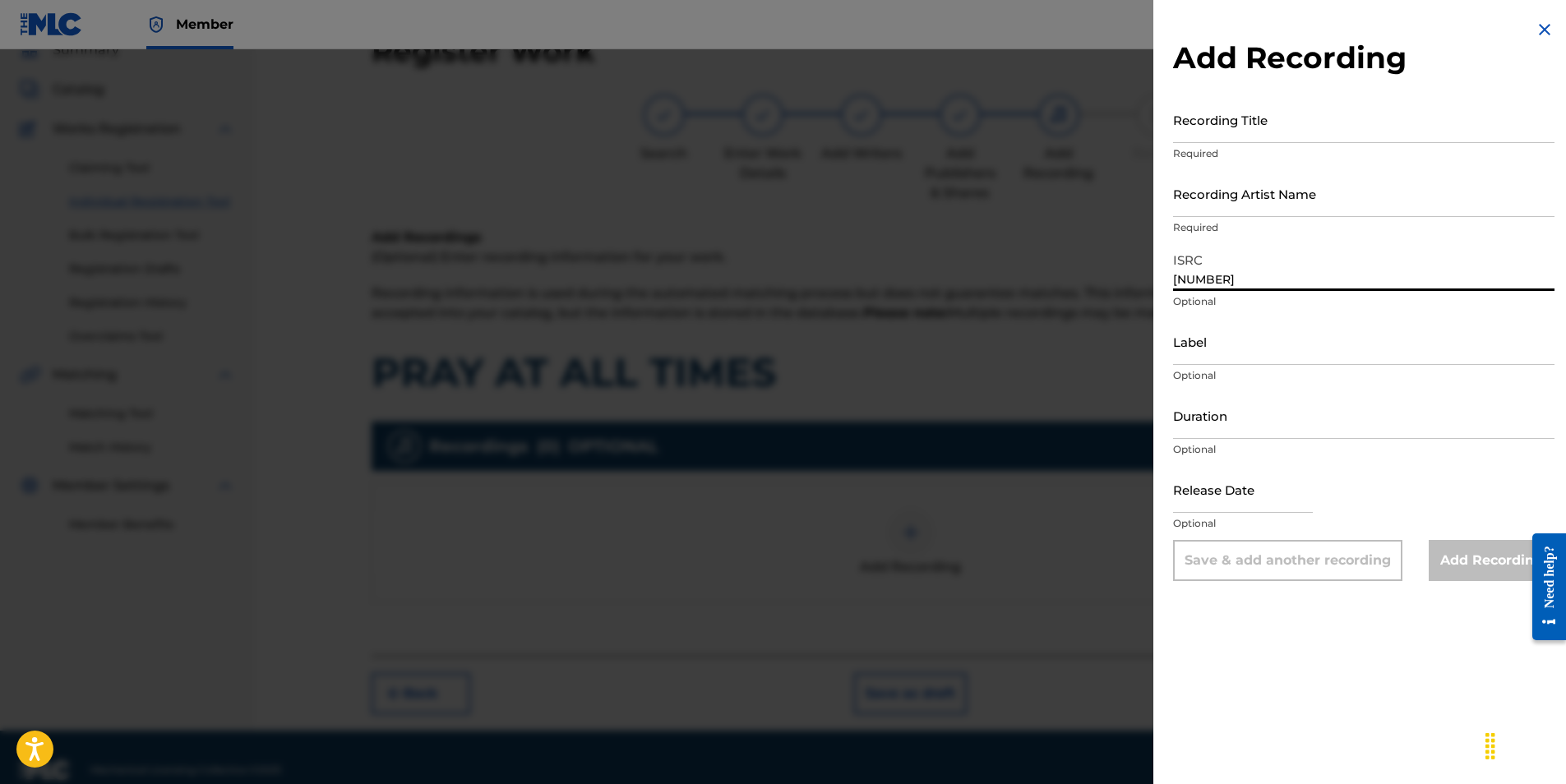 click on "Recording Title" at bounding box center (1364, 119) 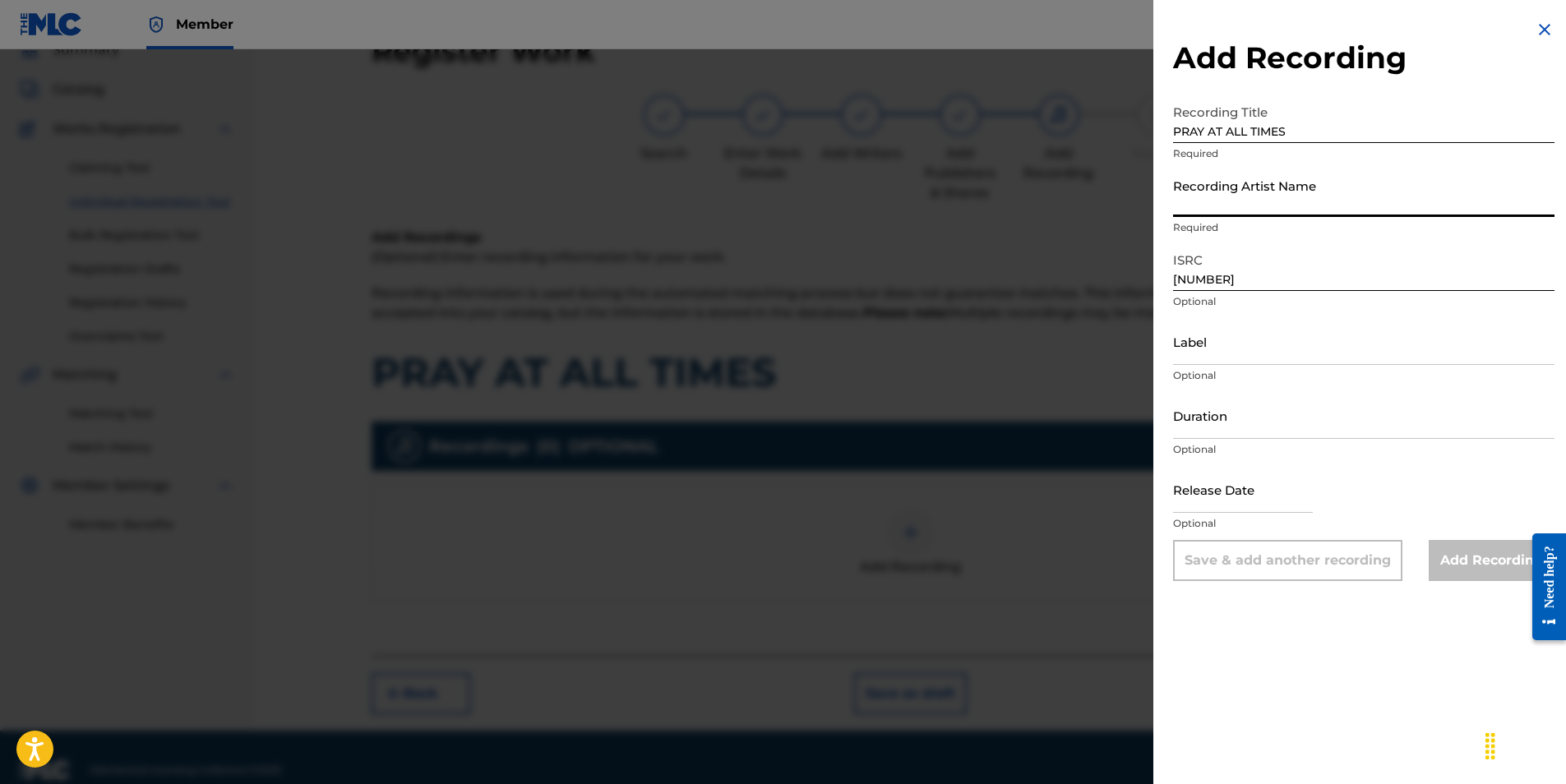 click on "Recording Artist Name" at bounding box center (1364, 193) 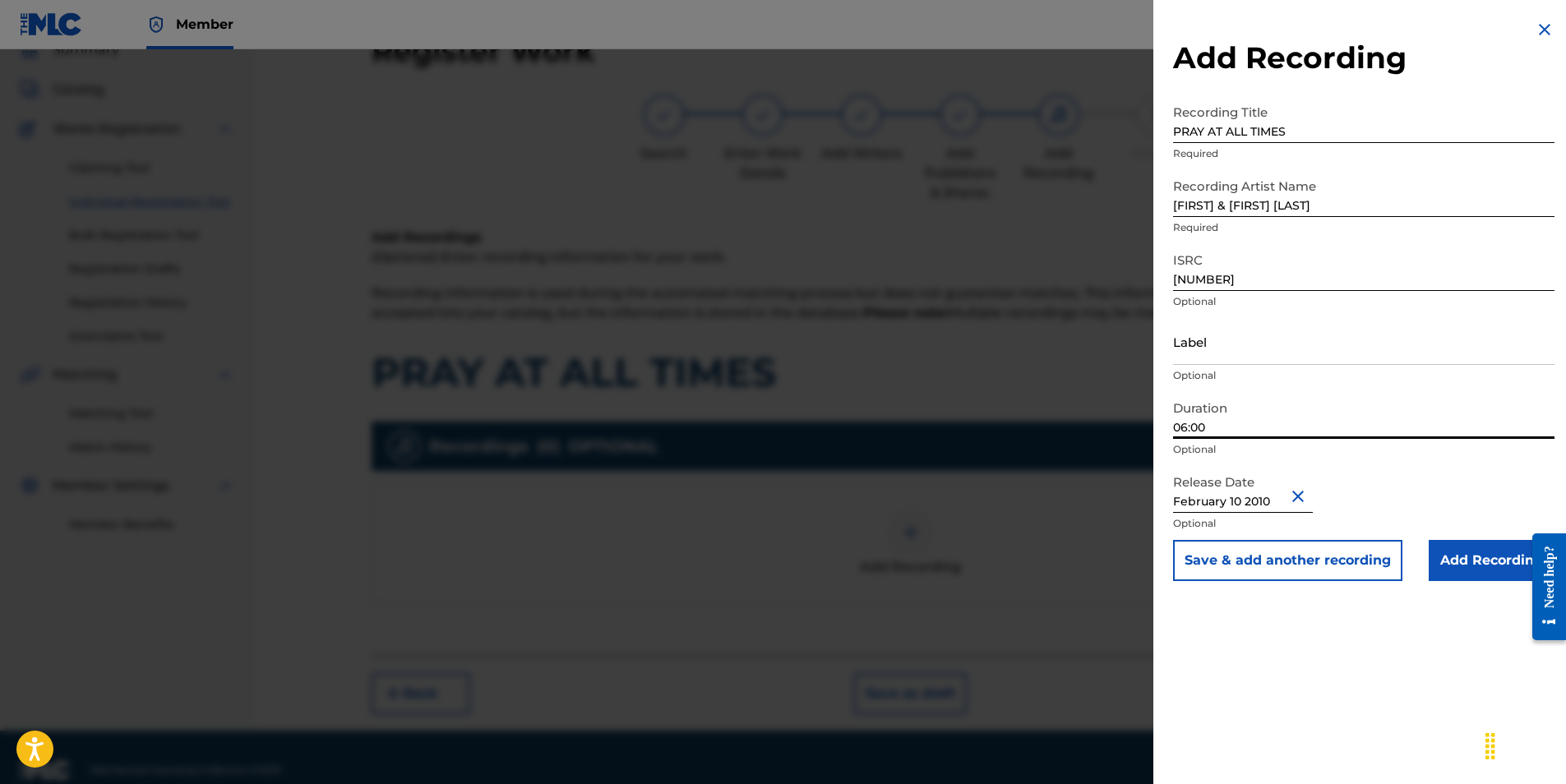 drag, startPoint x: 1212, startPoint y: 428, endPoint x: 1171, endPoint y: 422, distance: 41.436699 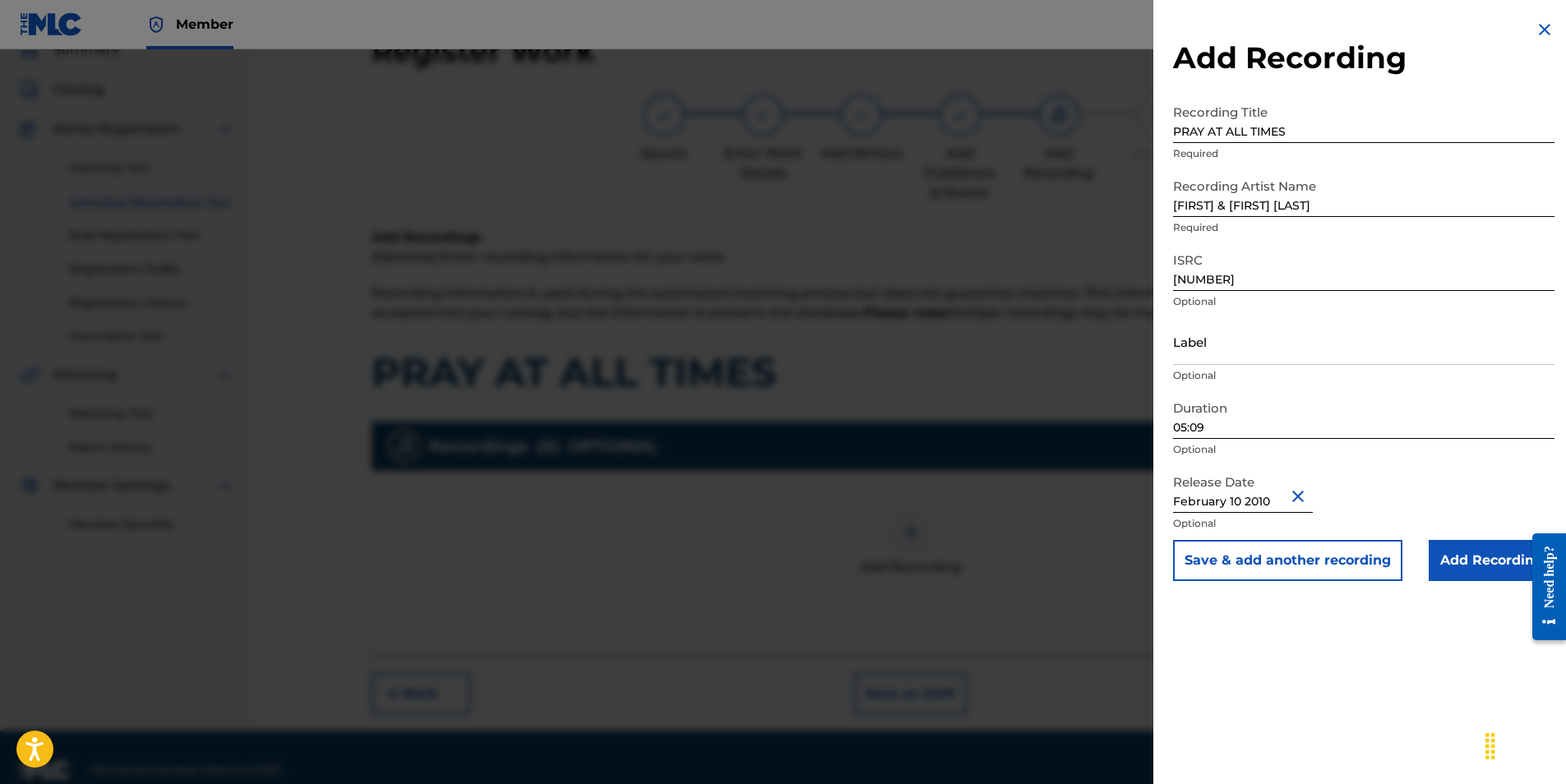 click on "Add Recording" at bounding box center [1491, 560] 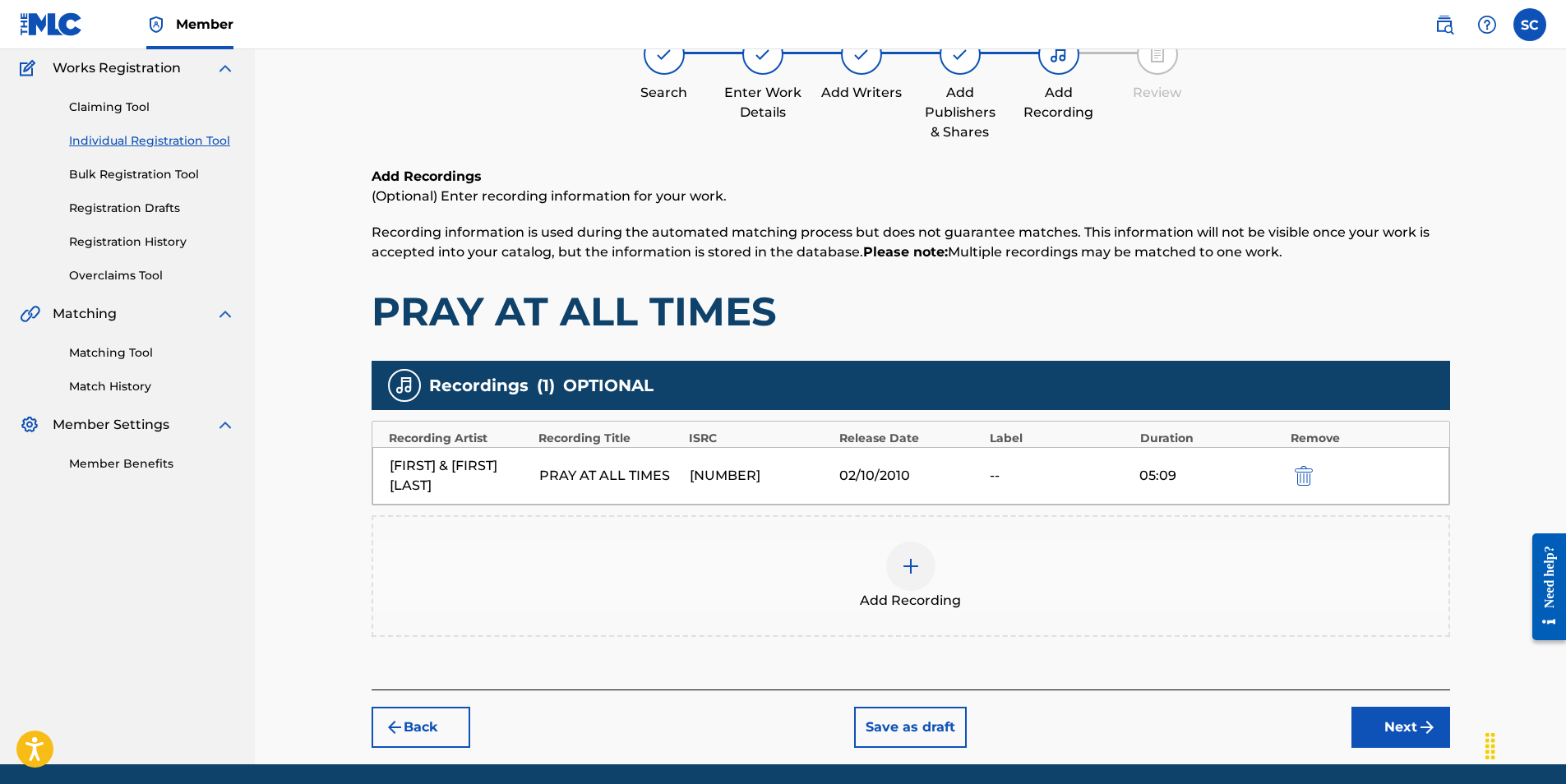 scroll, scrollTop: 194, scrollLeft: 0, axis: vertical 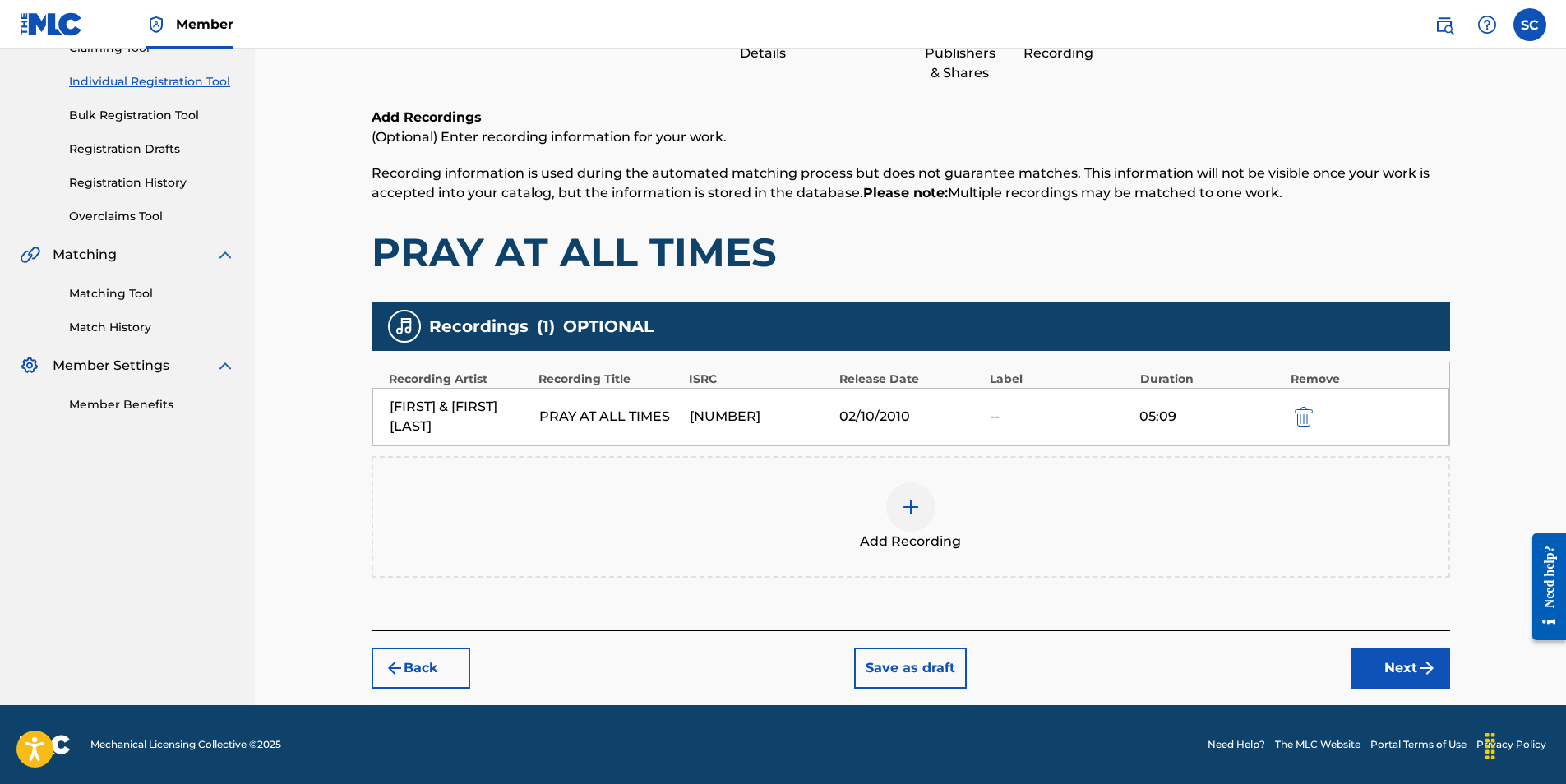 click on "Add Recording" at bounding box center [911, 517] 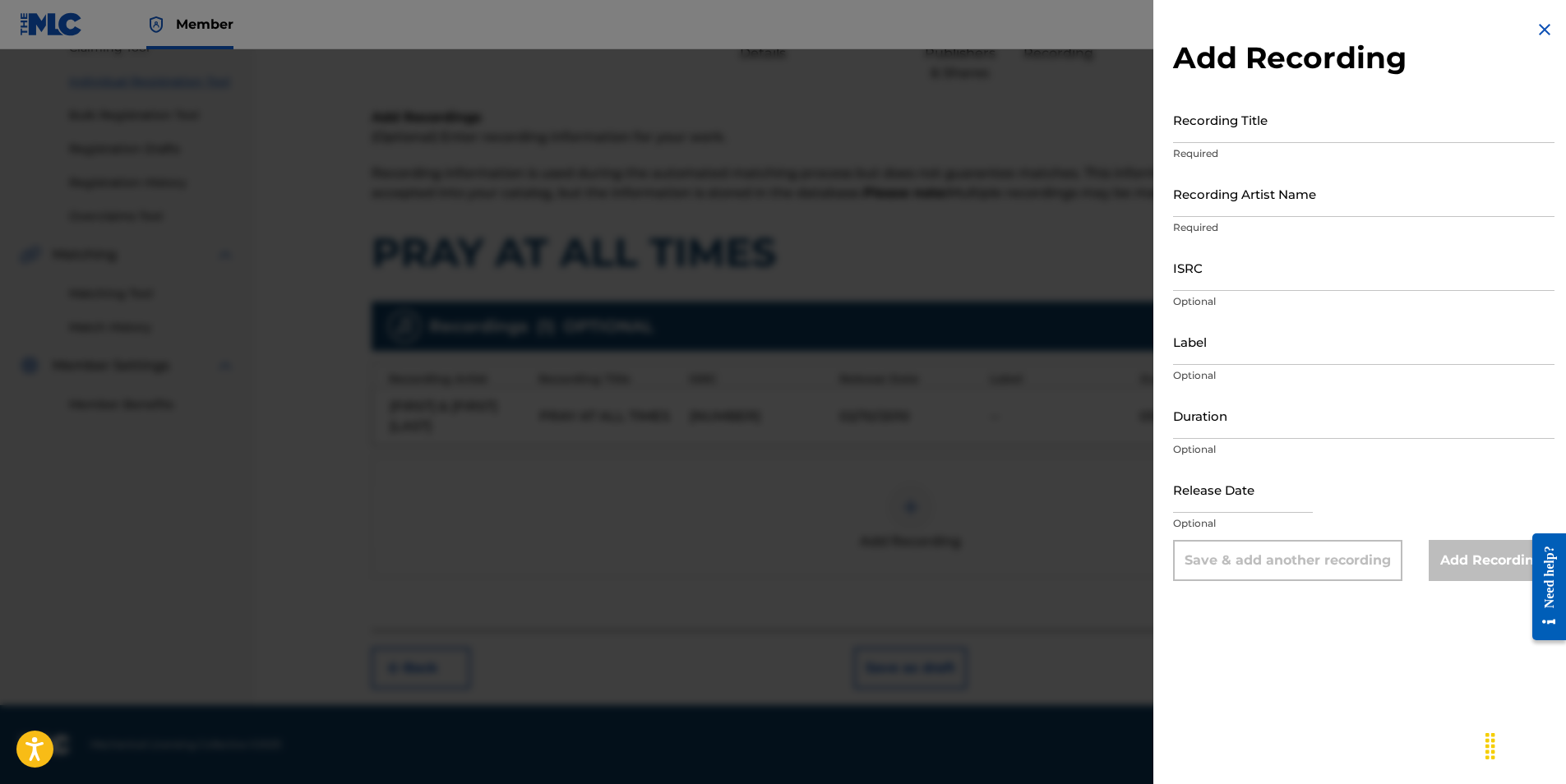 click on "ISRC" at bounding box center [1364, 267] 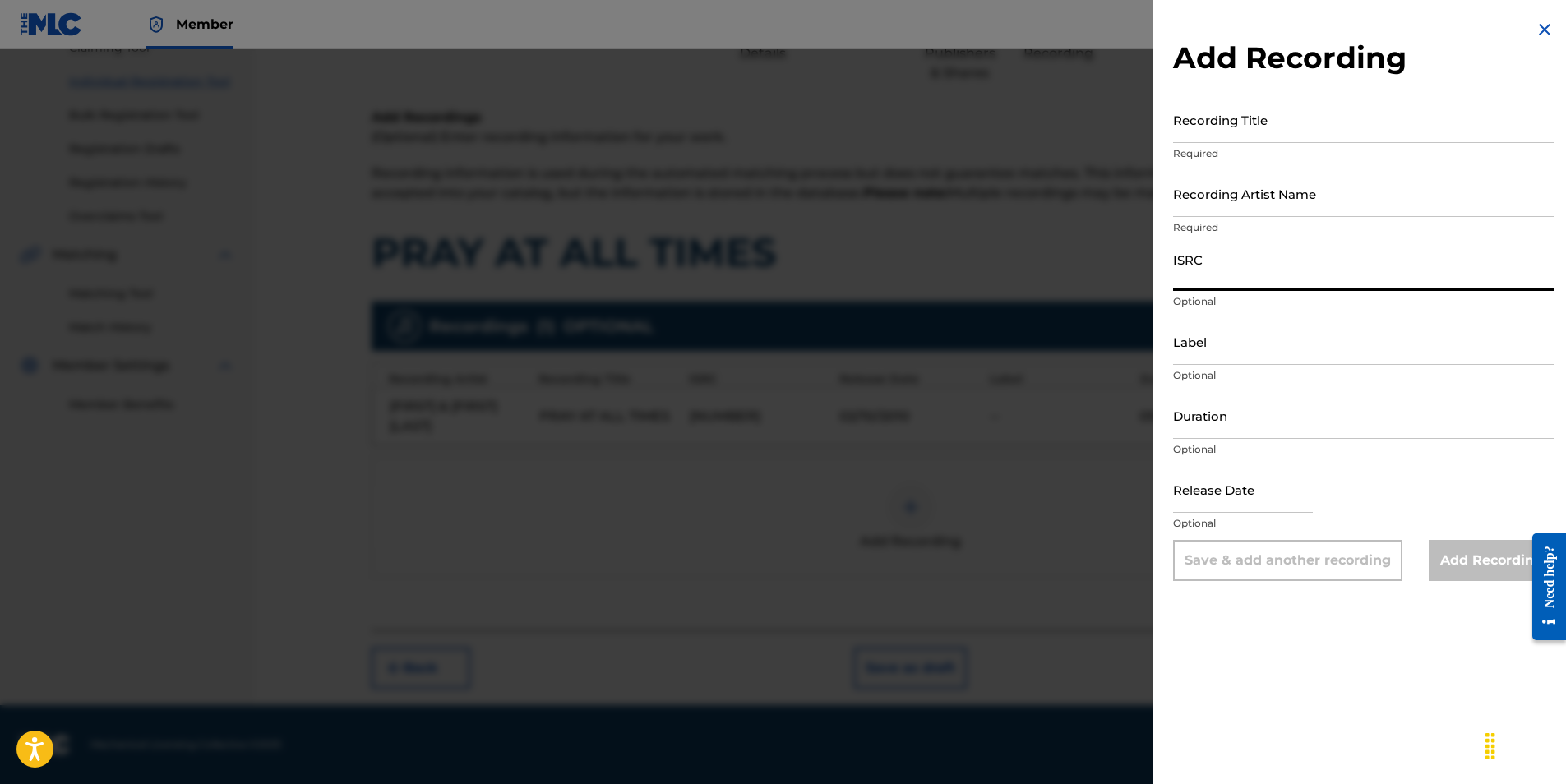 paste on "[NUMBER]" 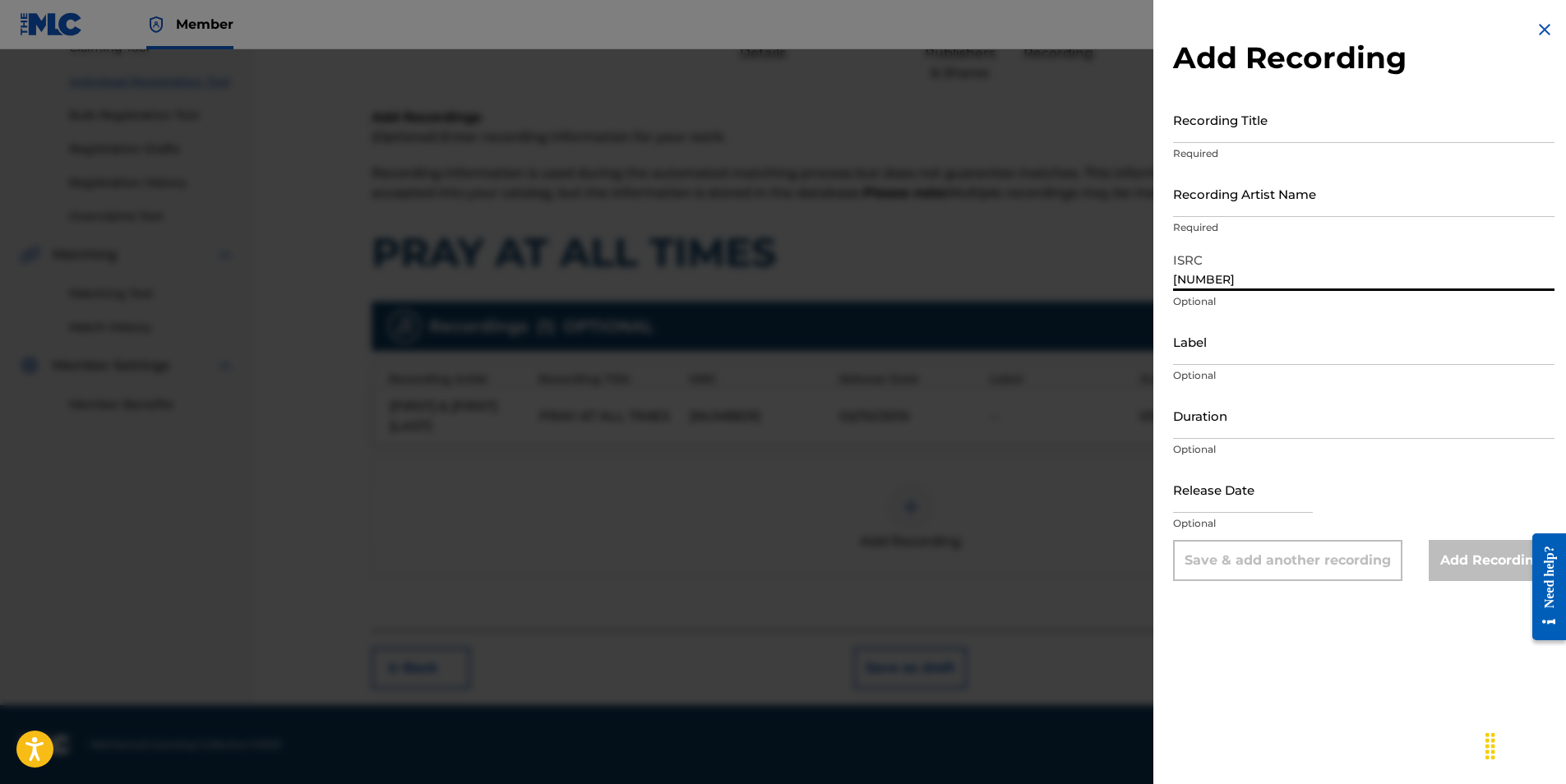click on "Recording Title" at bounding box center [1364, 119] 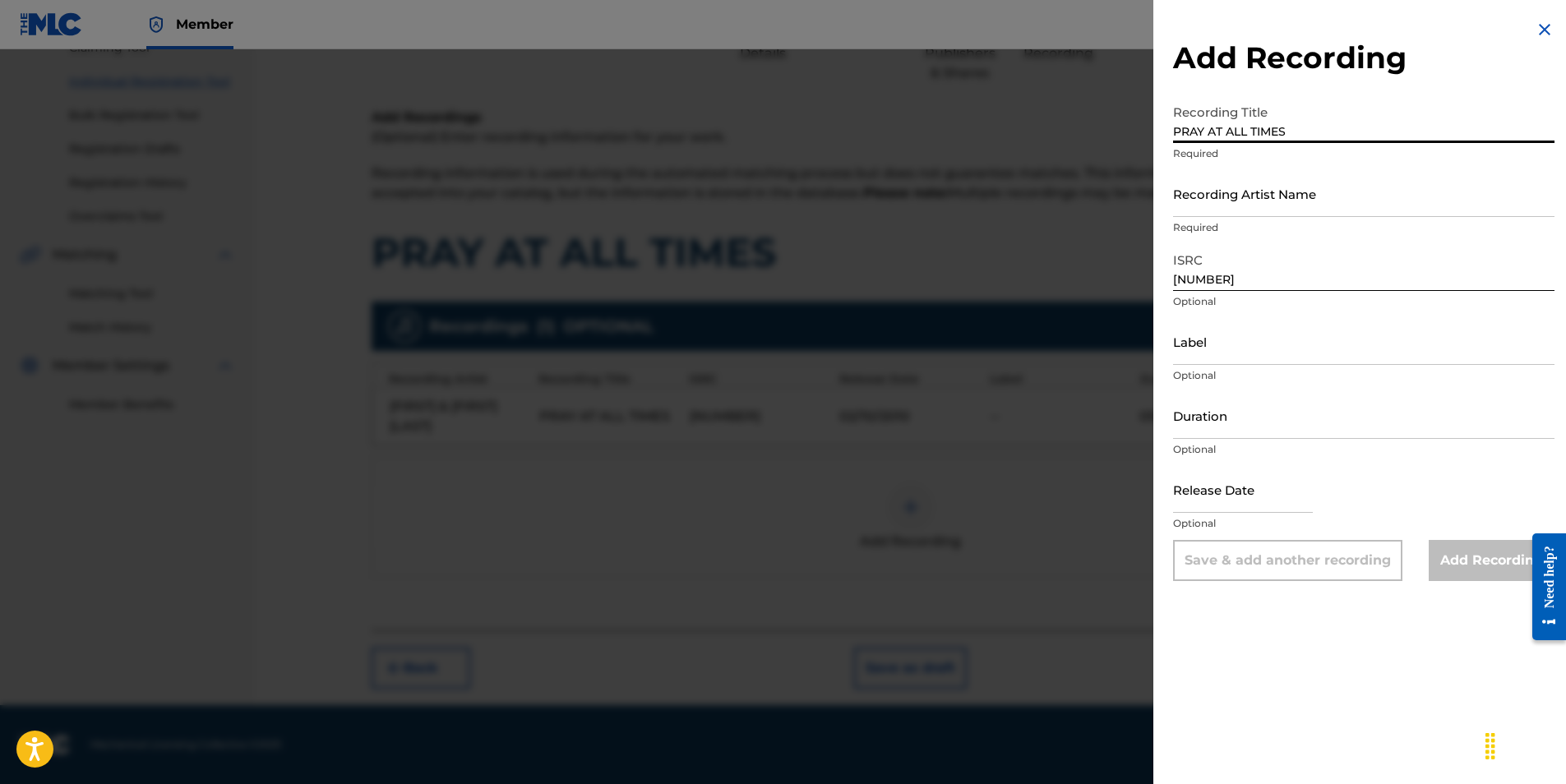 click on "Recording Artist Name" at bounding box center [1364, 193] 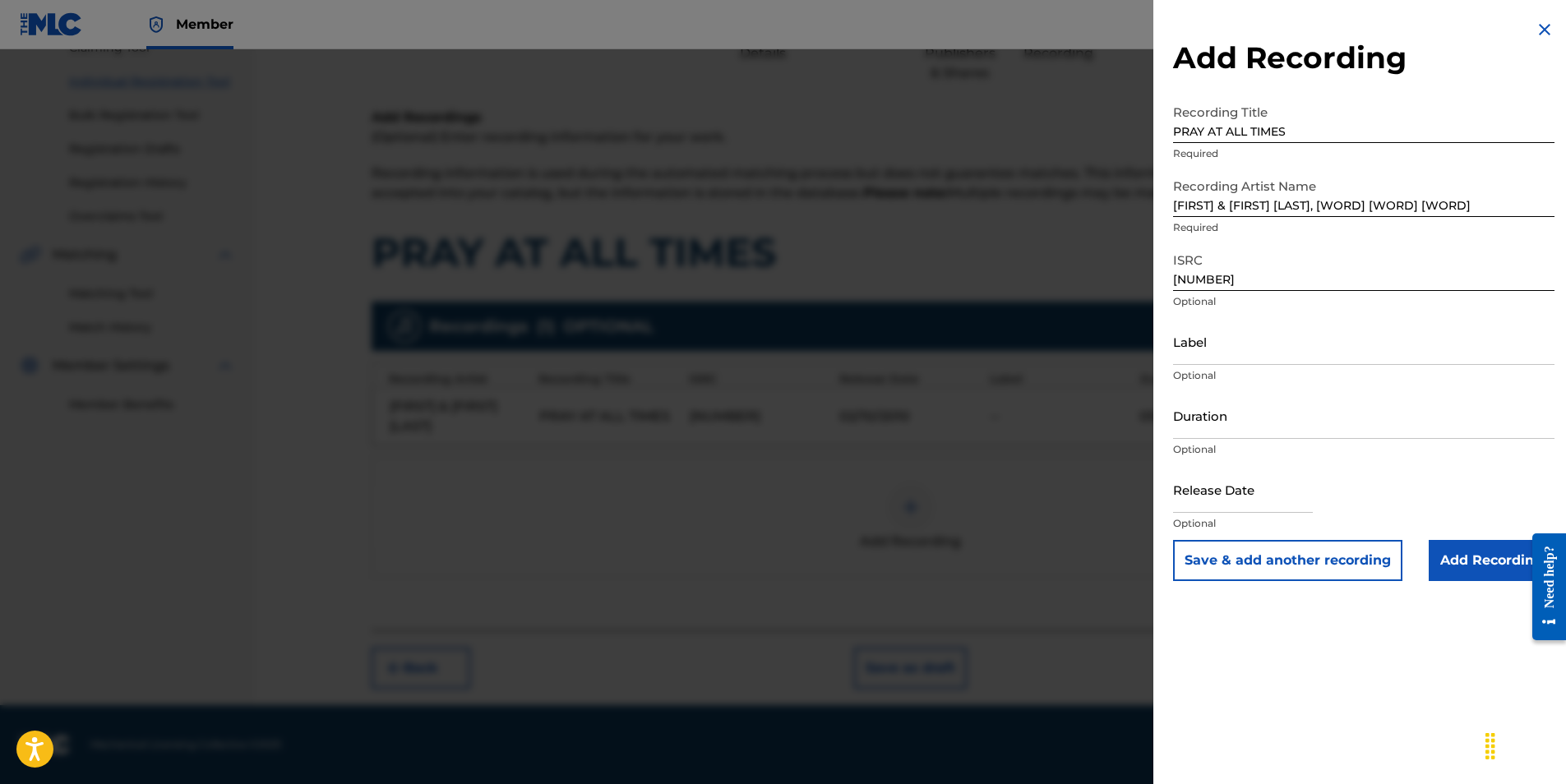click on "Add Recording Recording Title PRAY AT ALL TIMES Required Recording Artist Name [FIRST] & [FIRST] [LAST], [WORD] [WORD] [WORD] Required ISRC [NUMBER] Optional Label Optional Duration Optional Release Date Optional Save & add another recording Add Recording" at bounding box center (1364, 300) 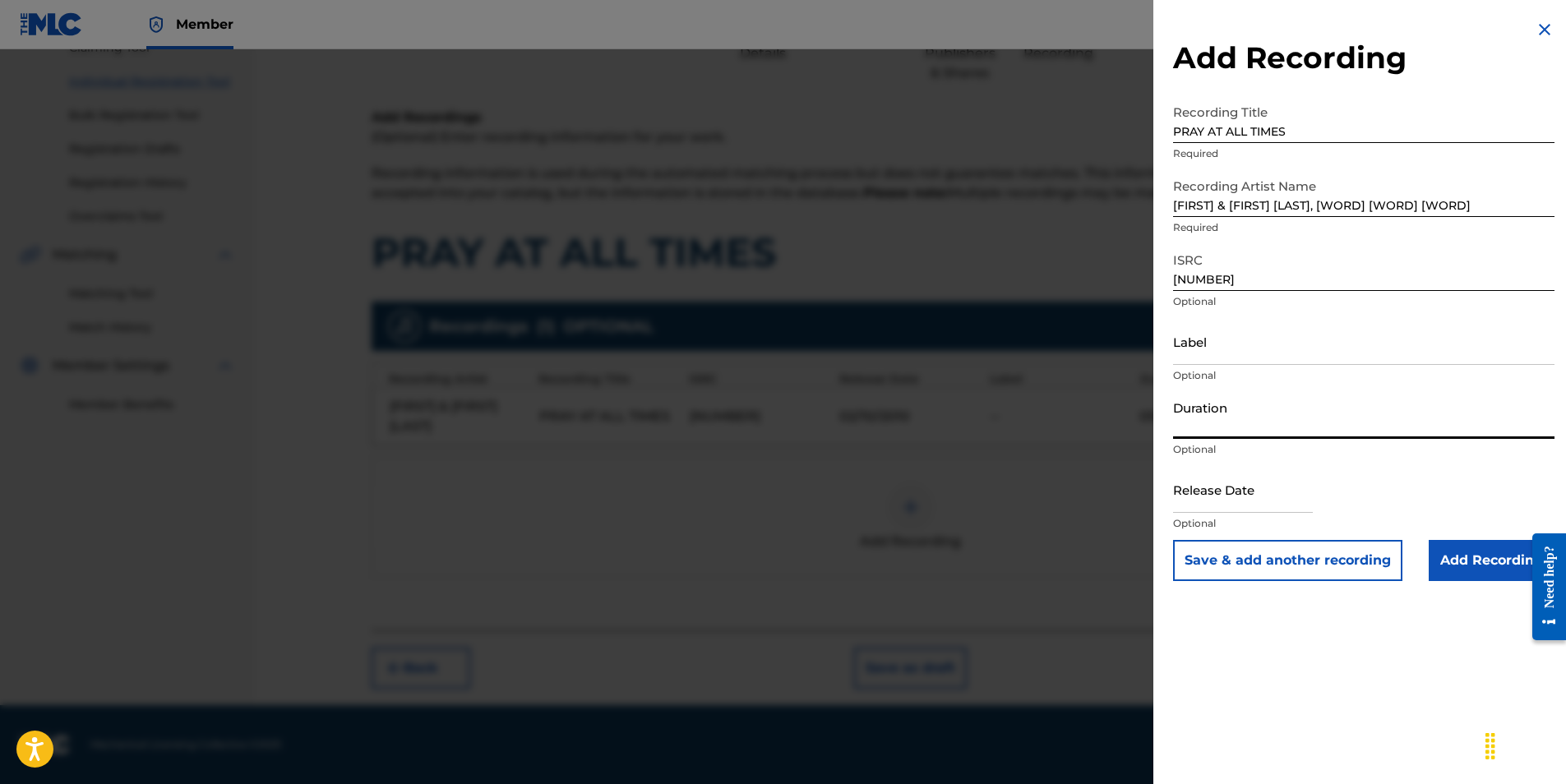 click on "Duration" at bounding box center (1364, 415) 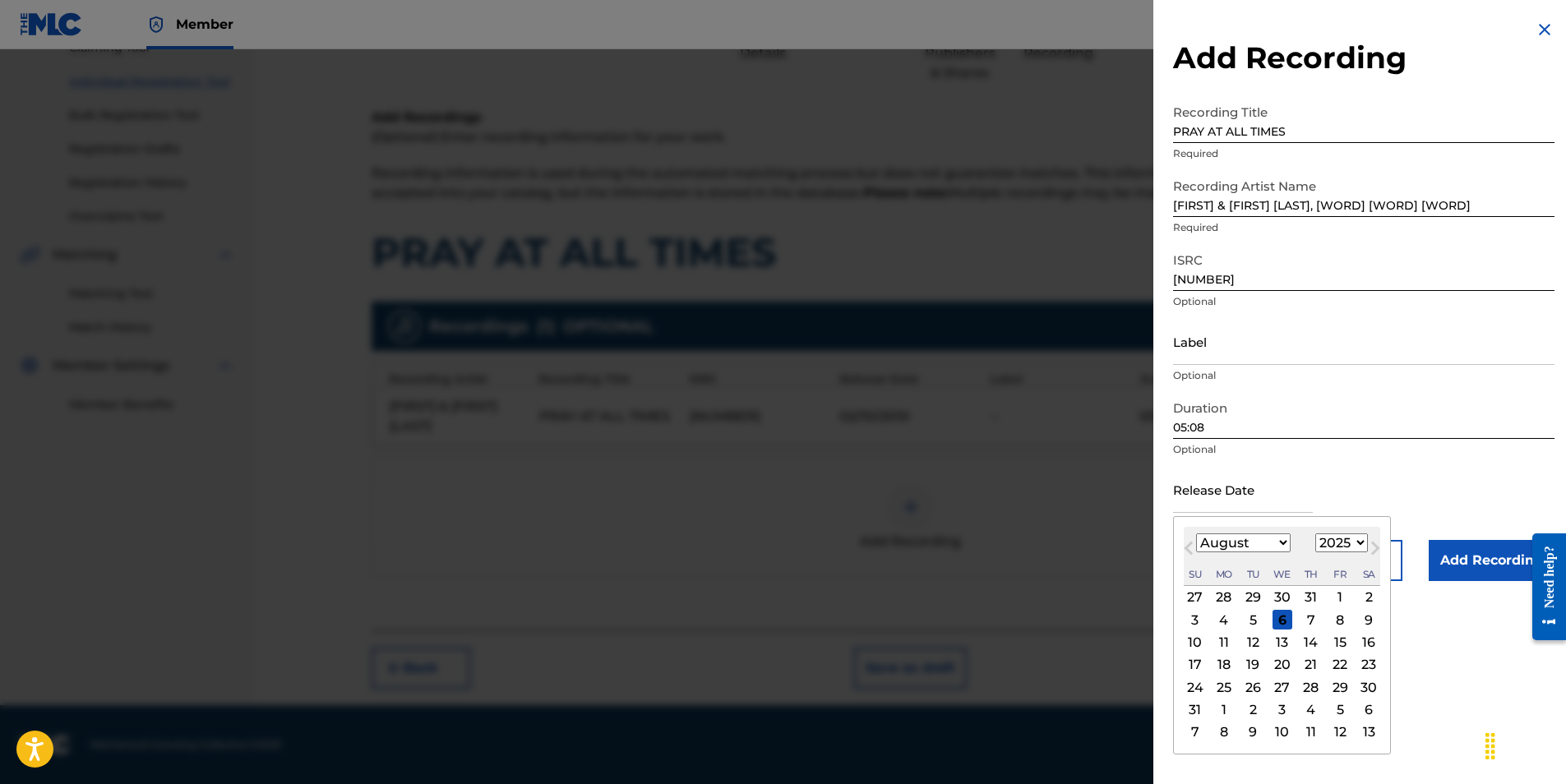 click at bounding box center (1243, 489) 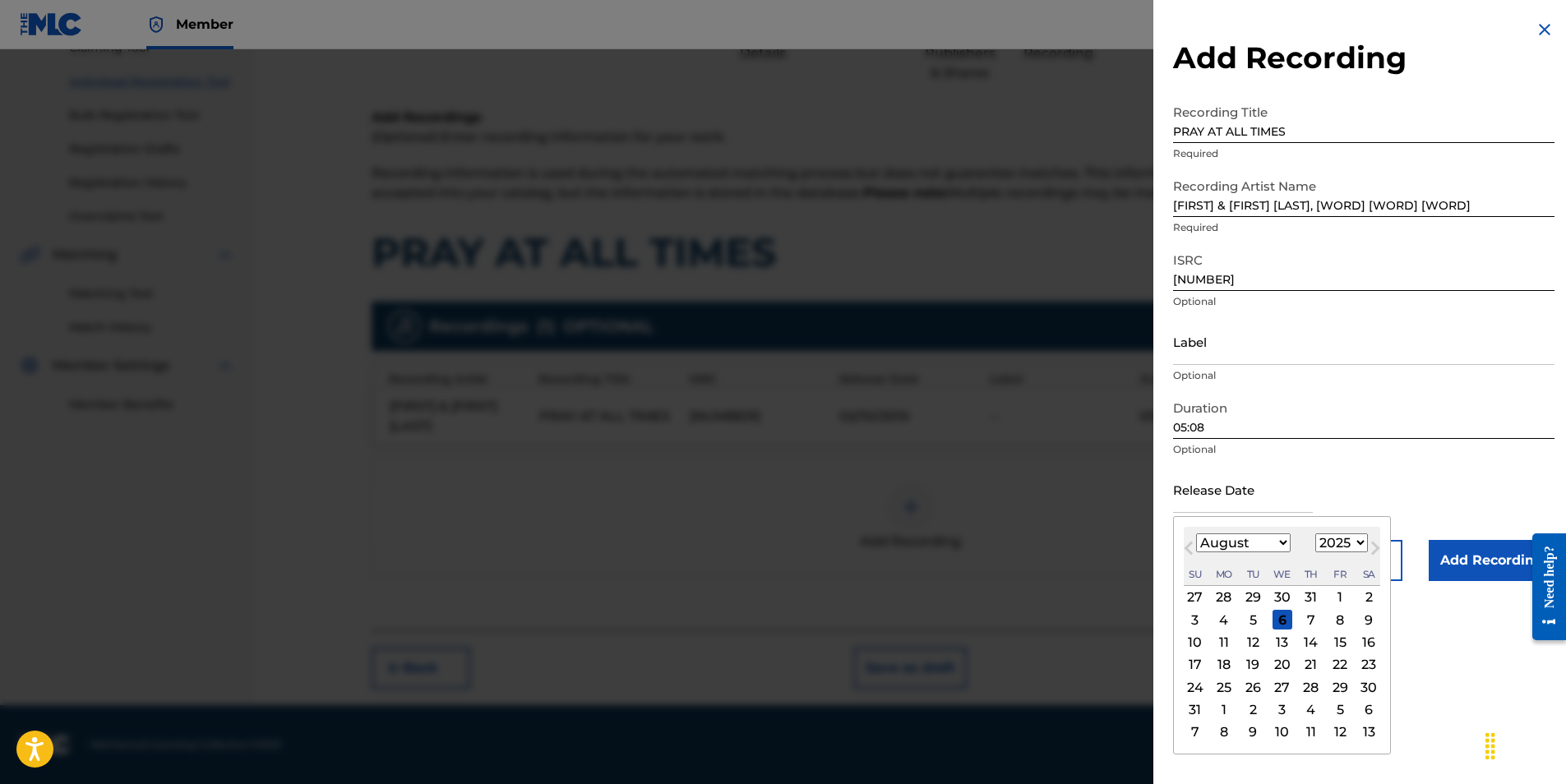 click on "Previous Month Next Month August 2025 January February March April May June July August September October November December 1900 1901 1902 1903 1904 1905 1906 1907 1908 1909 1910 1911 1912 1913 1914 1915 1916 1917 1918 1919 1920 1921 1922 1923 1924 1925 1926 1927 1928 1929 1930 1931 1932 1933 1934 1935 1936 1937 1938 1939 1940 1941 1942 1943 1944 1945 1946 1947 1948 1949 1950 1951 1952 1953 1954 1955 1956 1957 1958 1959 1960 1961 1962 1963 1964 1965 1966 1967 1968 1969 1970 1971 1972 1973 1974 1975 1976 1977 1978 1979 1980 1981 1982 1983 1984 1985 1986 1987 1988 1989 1990 1991 1992 1993 1994 1995 1996 1997 1998 1999 2000 2001 2002 2003 2004 2005 2006 2007 2008 2009 2010 2011 2012 2013 2014 2015 2016 2017 2018 2019 2020 2021 2022 2023 2024 2025 2026 2027 2028 2029 2030 2031 2032 2033 2034 2035 2036 2037 2038 2039 2040 2041 2042 2043 2044 2045 2046 2047 2048 2049 2050 2051 2052 2053 2054 2055 2056 2057 2058 2059 2060 2061 2062 2063 2064 2065 2066 2067 2068 2069 2070 2071 2072 2073 2074 2075 2076 2077 2078 2079" at bounding box center (1282, 635) 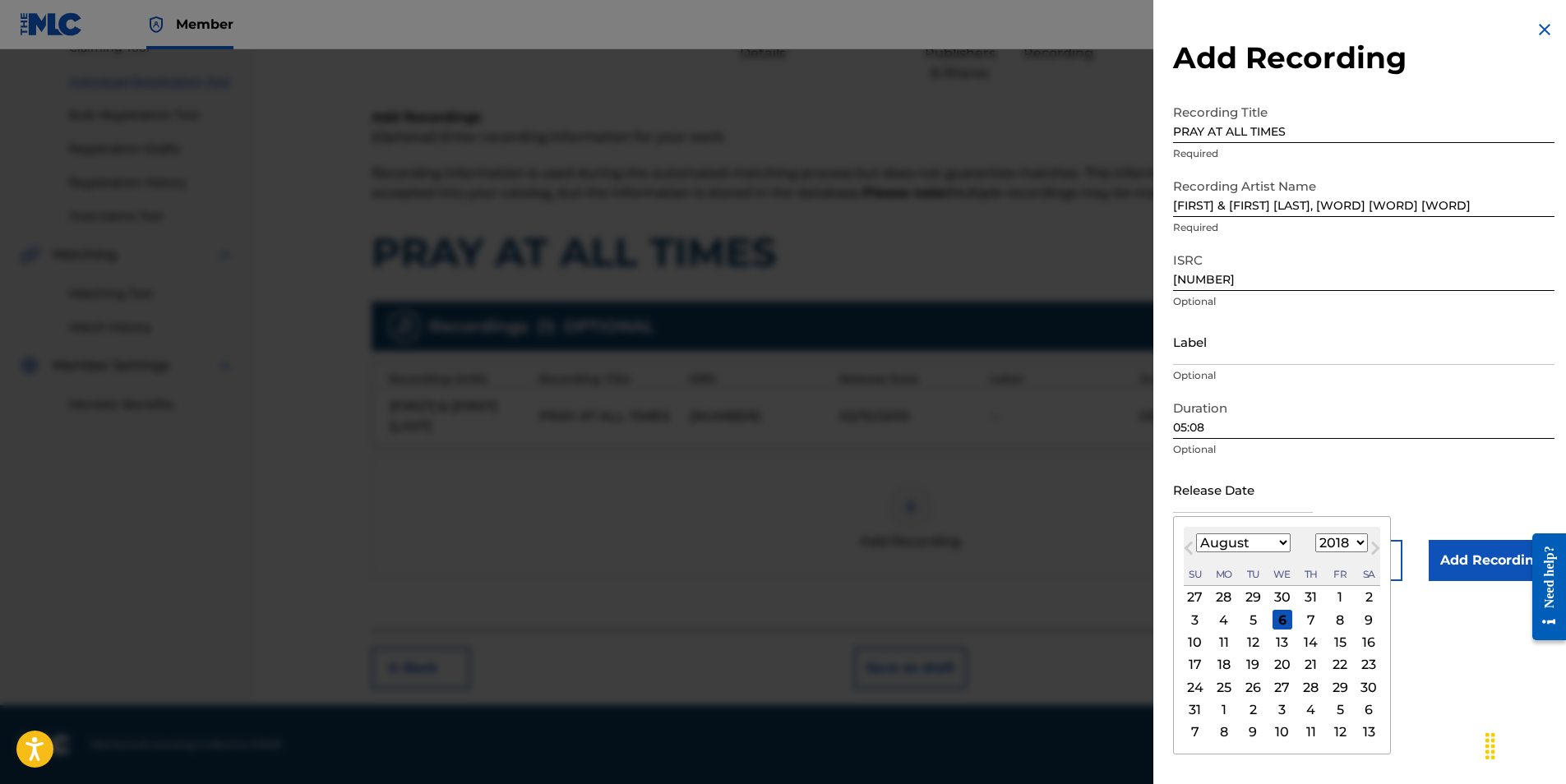 click on "1900 1901 1902 1903 1904 1905 1906 1907 1908 1909 1910 1911 1912 1913 1914 1915 1916 1917 1918 1919 1920 1921 1922 1923 1924 1925 1926 1927 1928 1929 1930 1931 1932 1933 1934 1935 1936 1937 1938 1939 1940 1941 1942 1943 1944 1945 1946 1947 1948 1949 1950 1951 1952 1953 1954 1955 1956 1957 1958 1959 1960 1961 1962 1963 1964 1965 1966 1967 1968 1969 1970 1971 1972 1973 1974 1975 1976 1977 1978 1979 1980 1981 1982 1983 1984 1985 1986 1987 1988 1989 1990 1991 1992 1993 1994 1995 1996 1997 1998 1999 2000 2001 2002 2003 2004 2005 2006 2007 2008 2009 2010 2011 2012 2013 2014 2015 2016 2017 2018 2019 2020 2021 2022 2023 2024 2025 2026 2027 2028 2029 2030 2031 2032 2033 2034 2035 2036 2037 2038 2039 2040 2041 2042 2043 2044 2045 2046 2047 2048 2049 2050 2051 2052 2053 2054 2055 2056 2057 2058 2059 2060 2061 2062 2063 2064 2065 2066 2067 2068 2069 2070 2071 2072 2073 2074 2075 2076 2077 2078 2079 2080 2081 2082 2083 2084 2085 2086 2087 2088 2089 2090 2091 2092 2093 2094 2095 2096 2097 2098 2099 2100" at bounding box center (1342, 542) 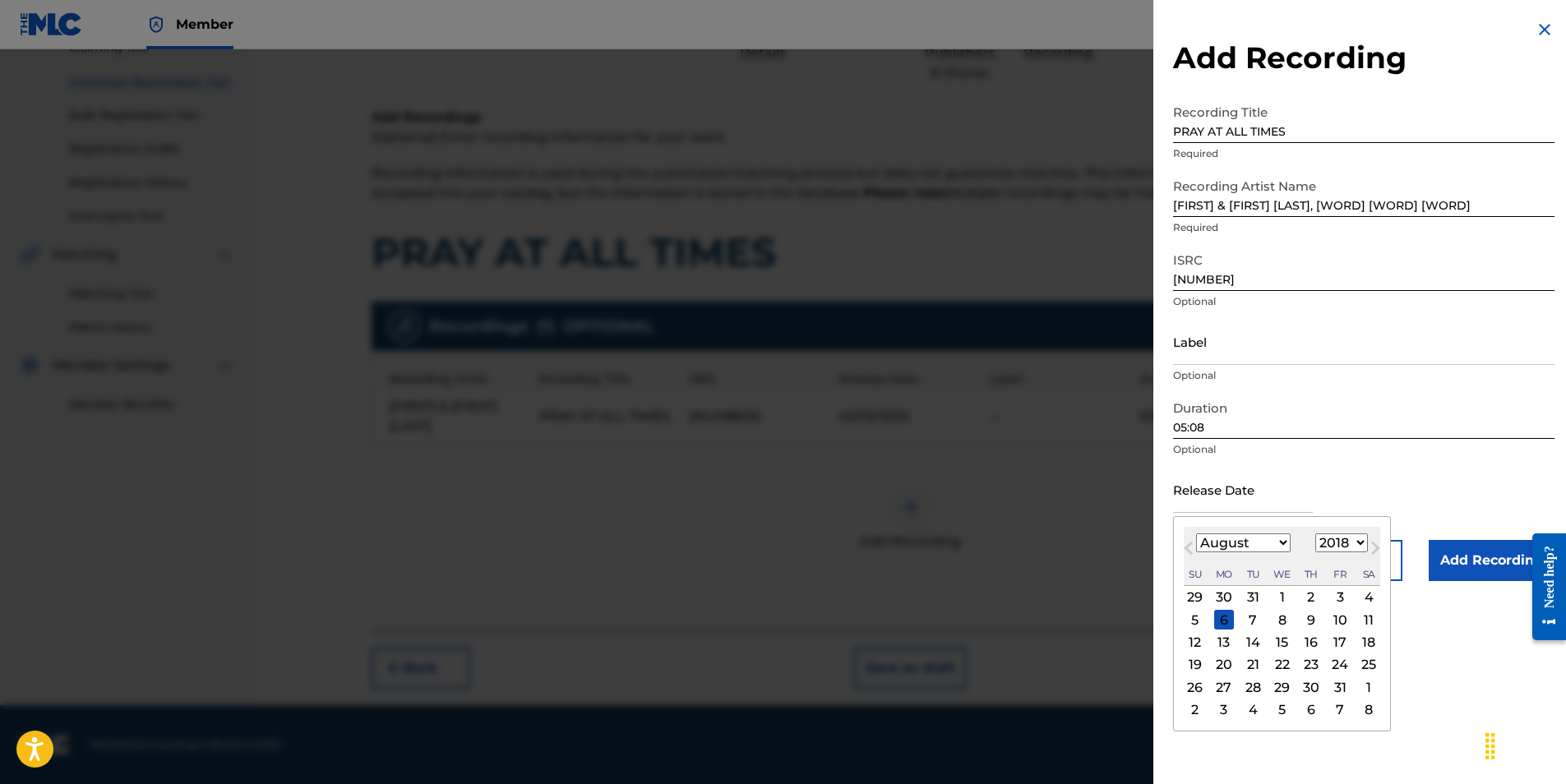 click on "January February March April May June July August September October November December" at bounding box center [1243, 542] 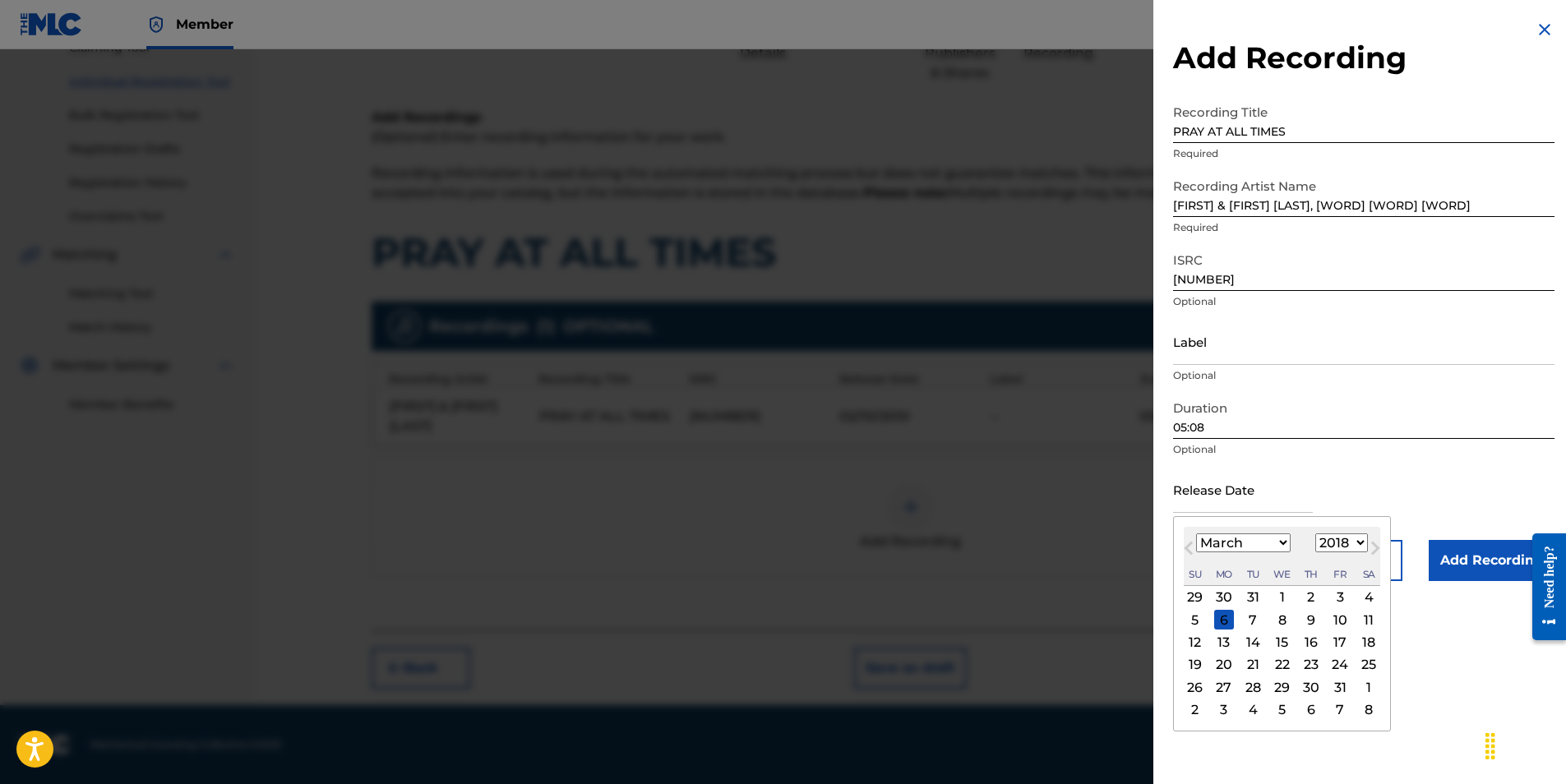 click on "January February March April May June July August September October November December" at bounding box center [1243, 542] 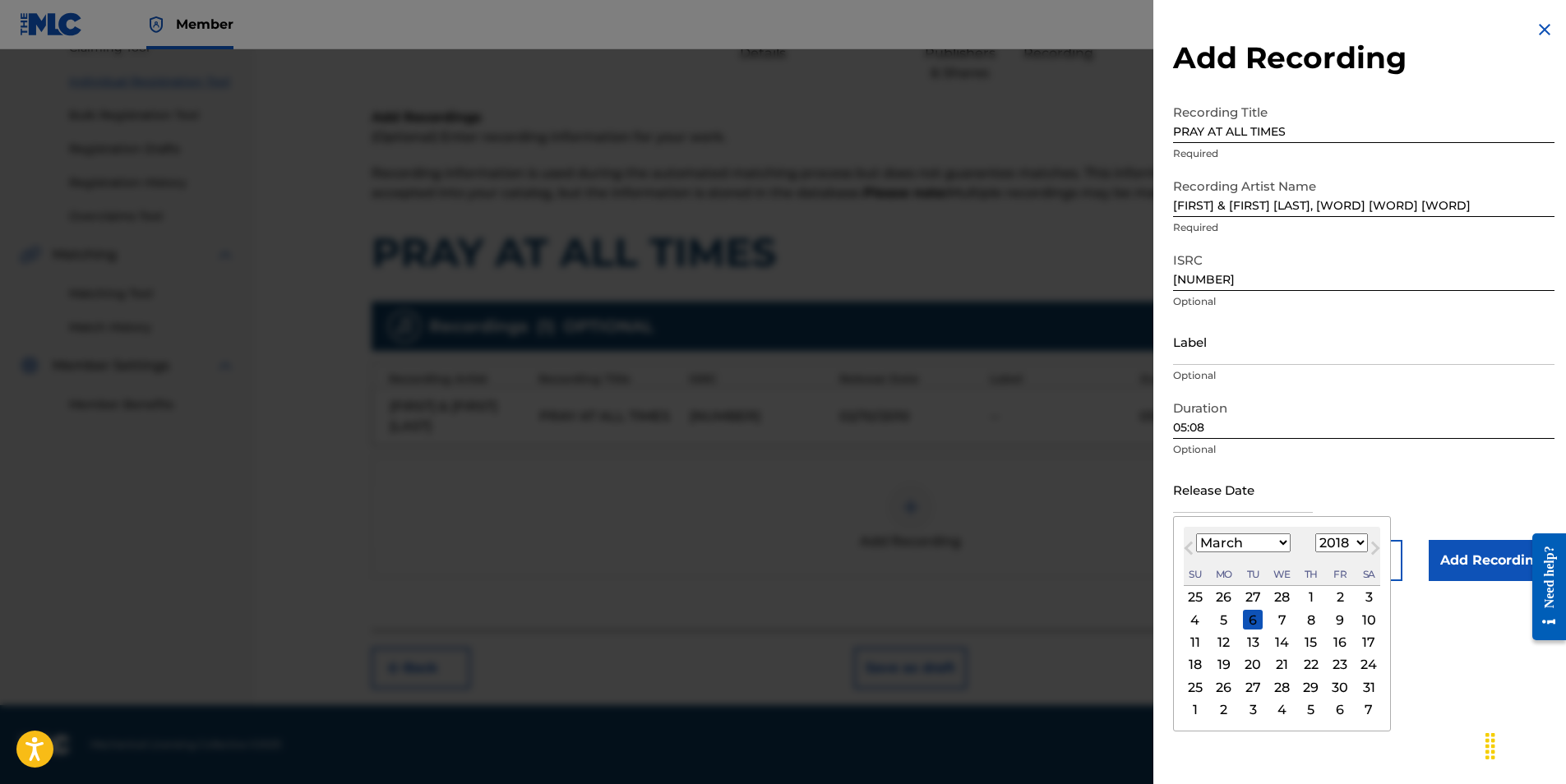 click on "23" at bounding box center (1340, 665) 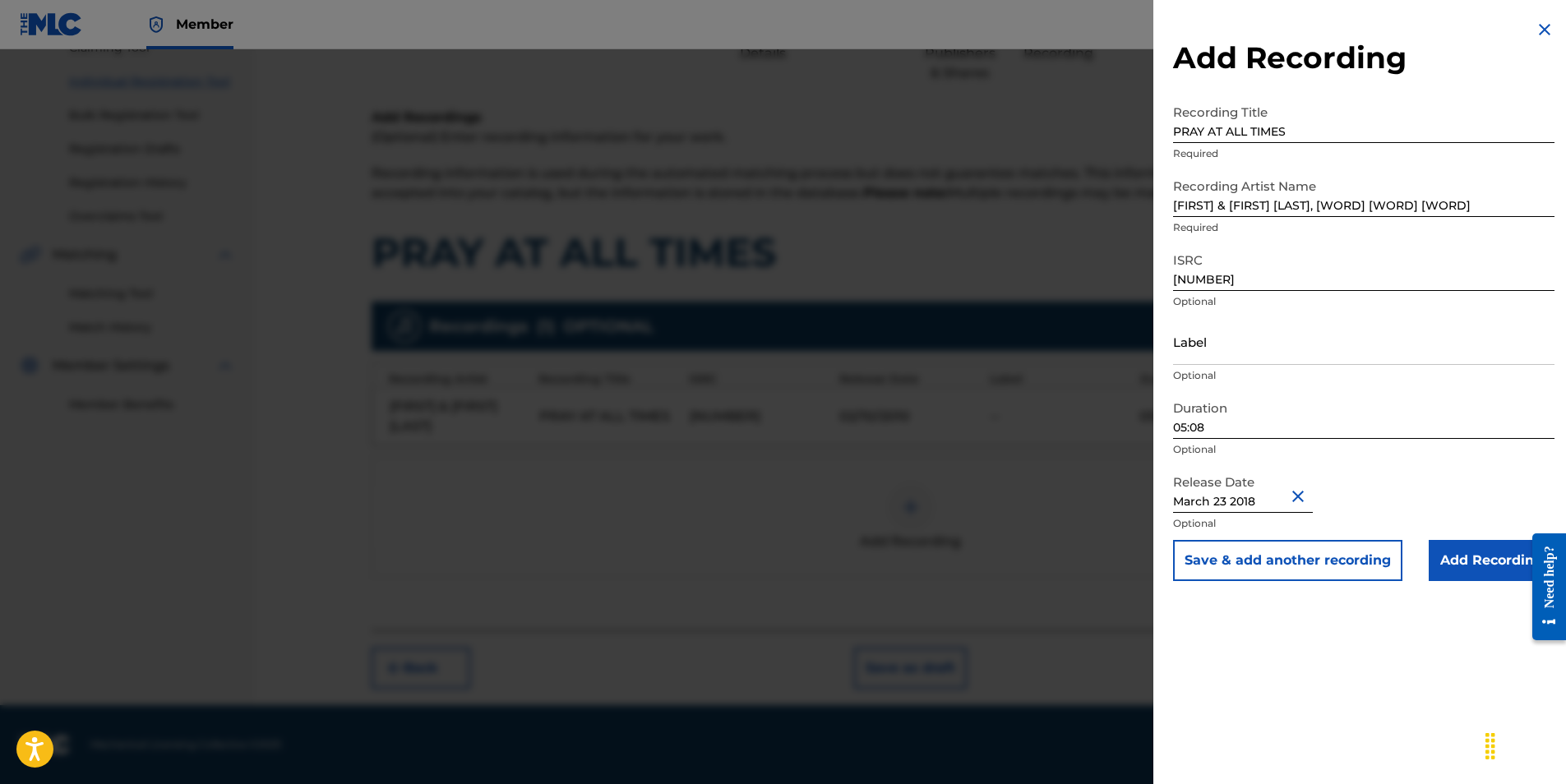 click on "Add Recording" at bounding box center [1491, 560] 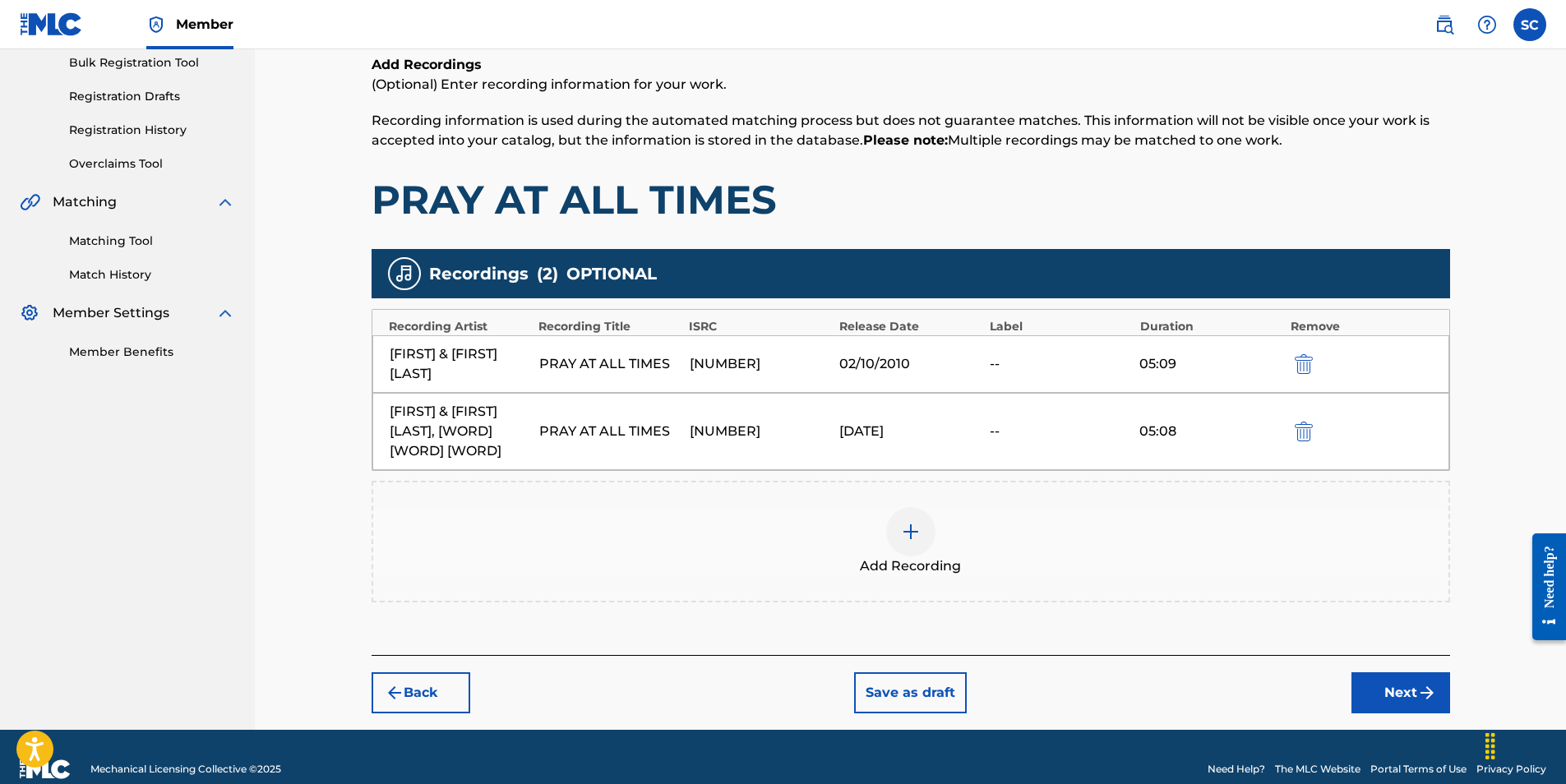 scroll, scrollTop: 271, scrollLeft: 0, axis: vertical 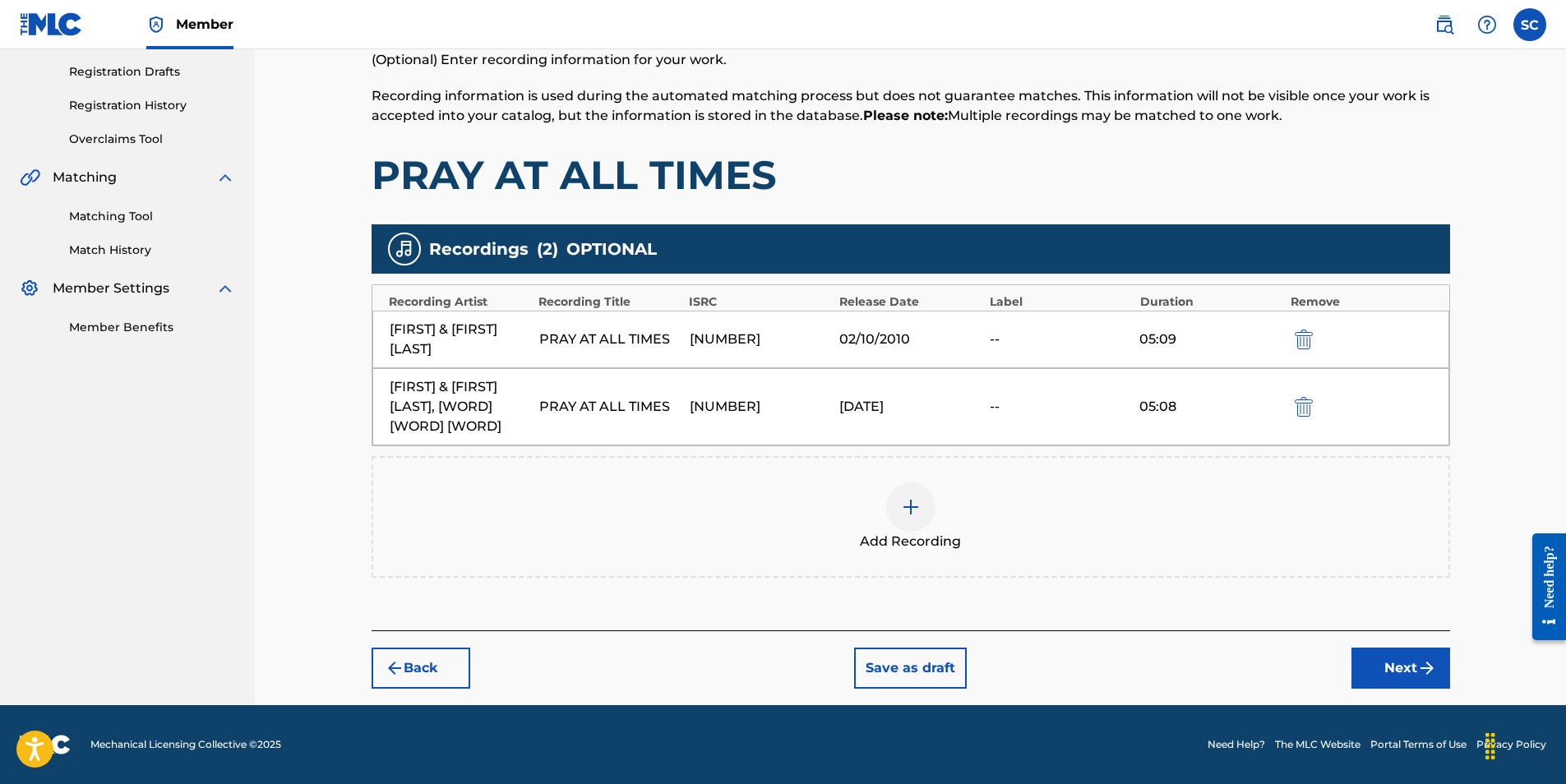 click on "Next" at bounding box center (1401, 668) 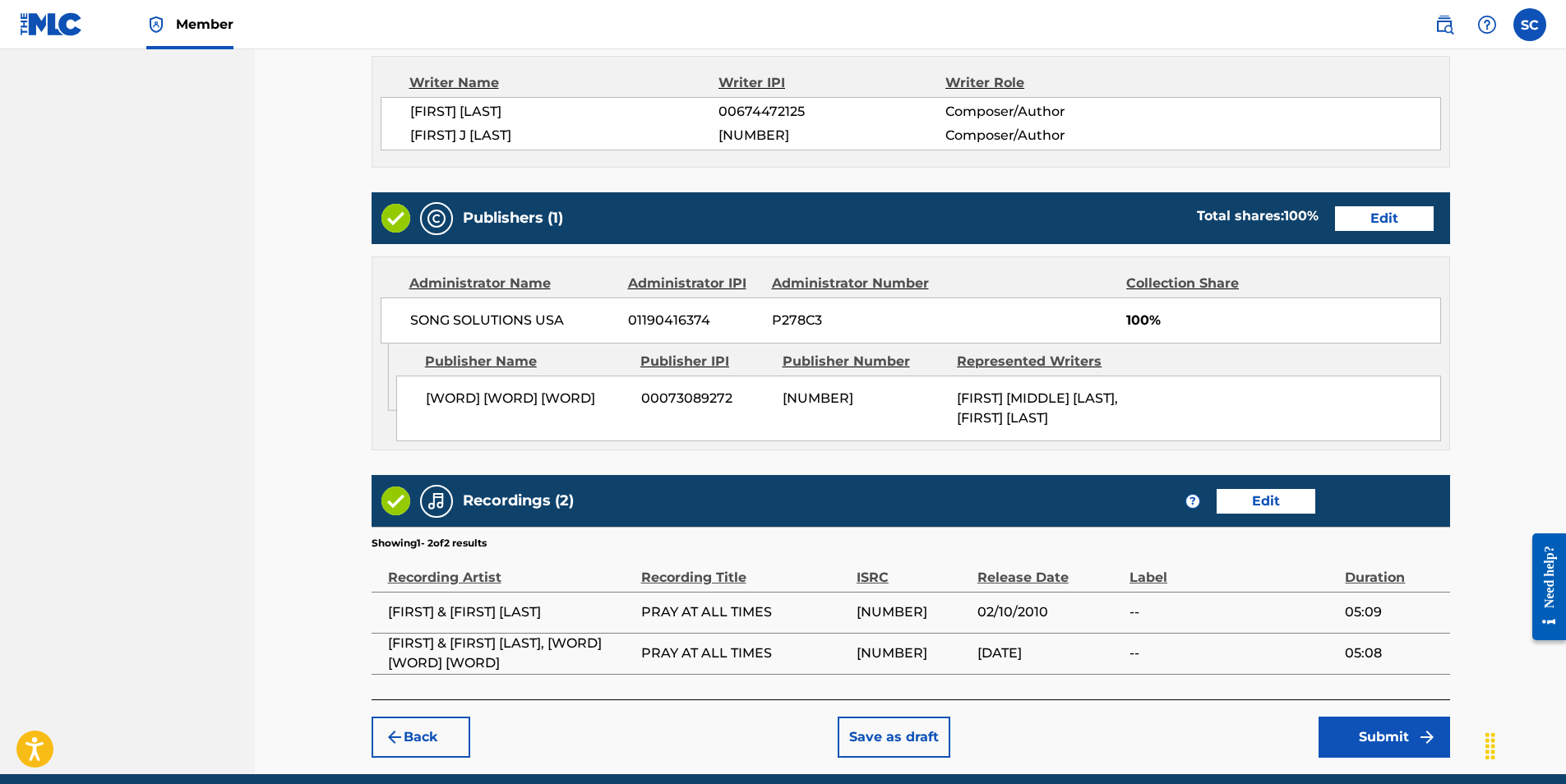 scroll, scrollTop: 782, scrollLeft: 0, axis: vertical 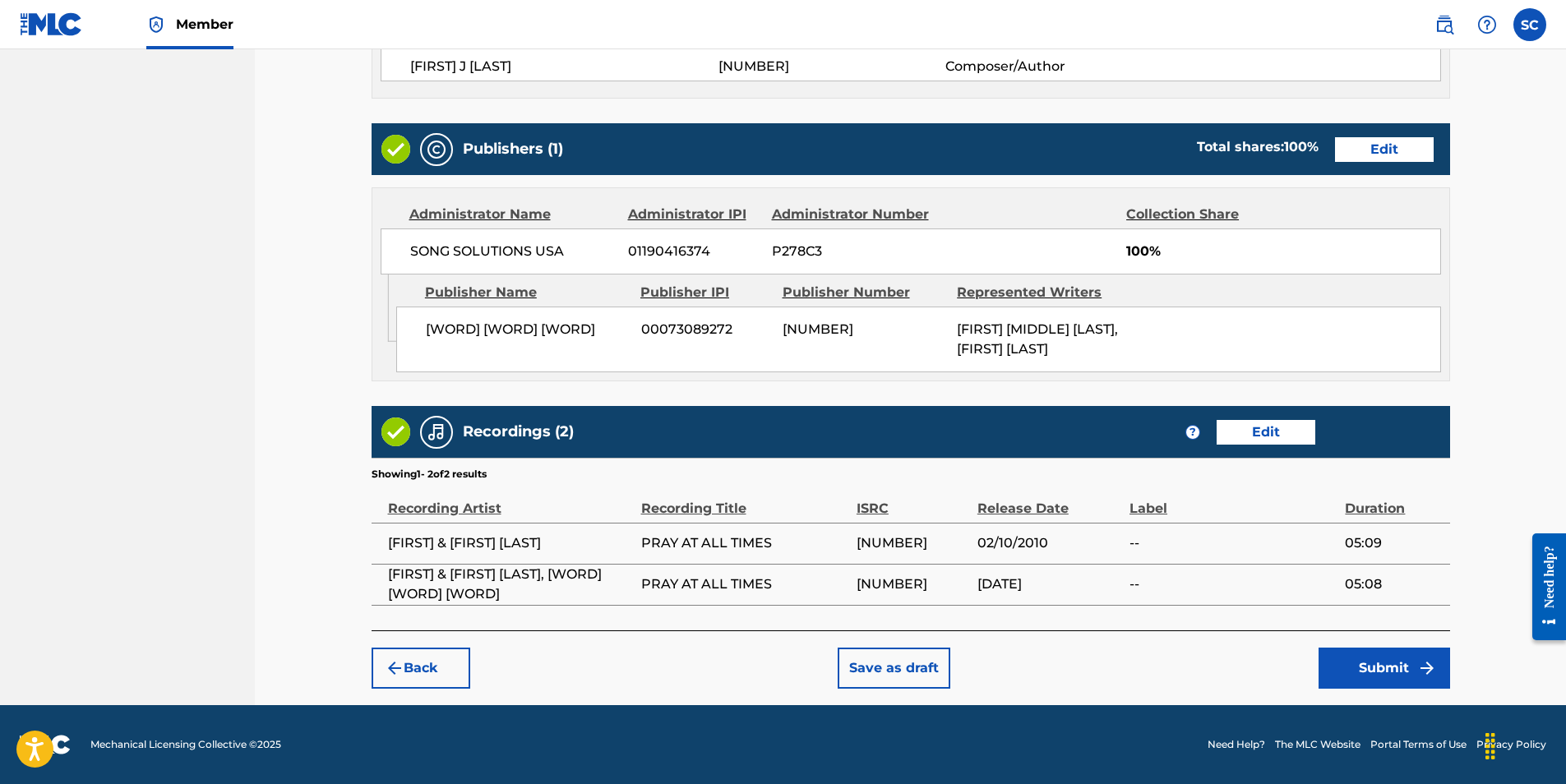 click on "Submit" at bounding box center (1384, 668) 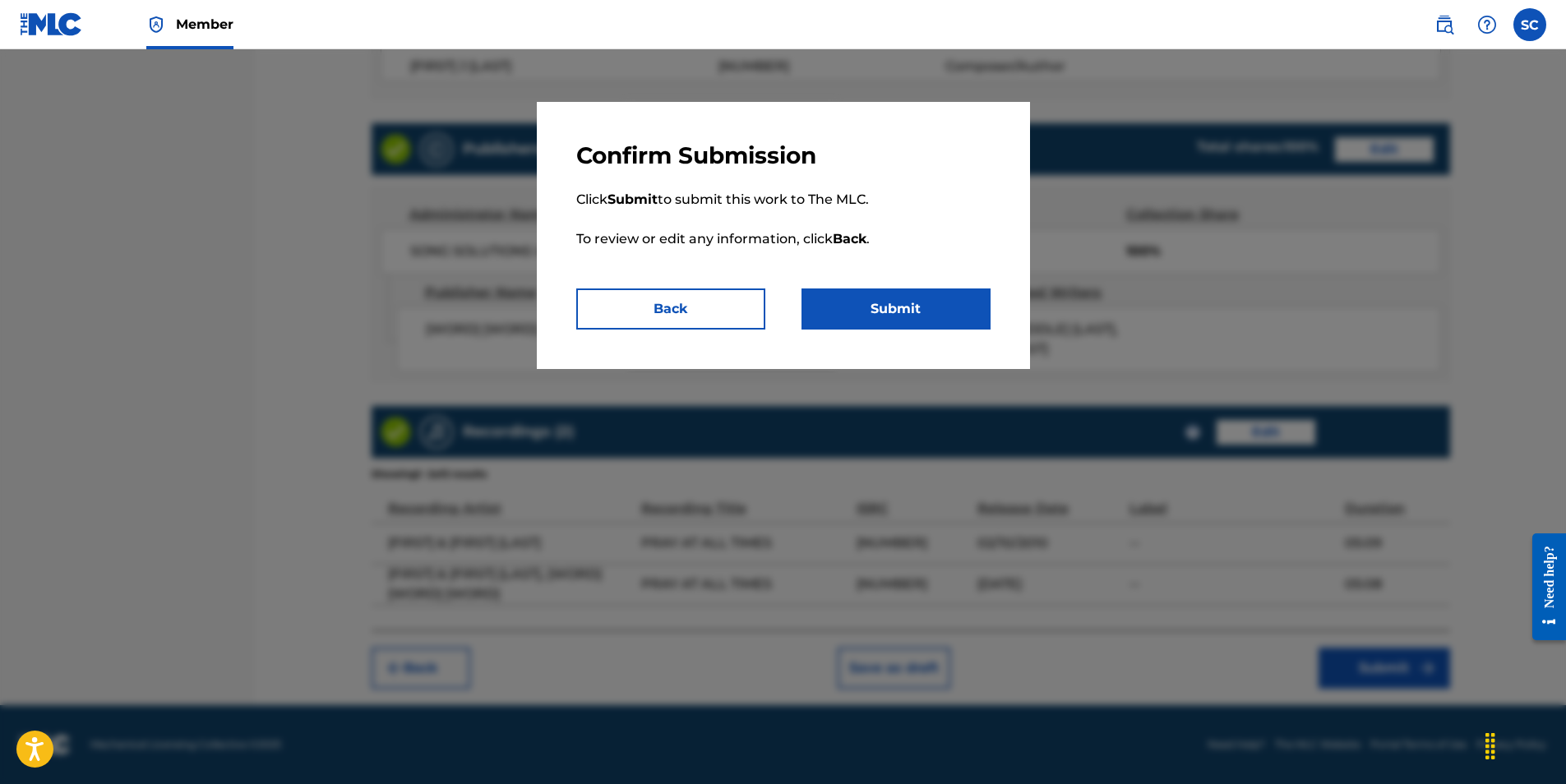 click on "Submit" at bounding box center (896, 309) 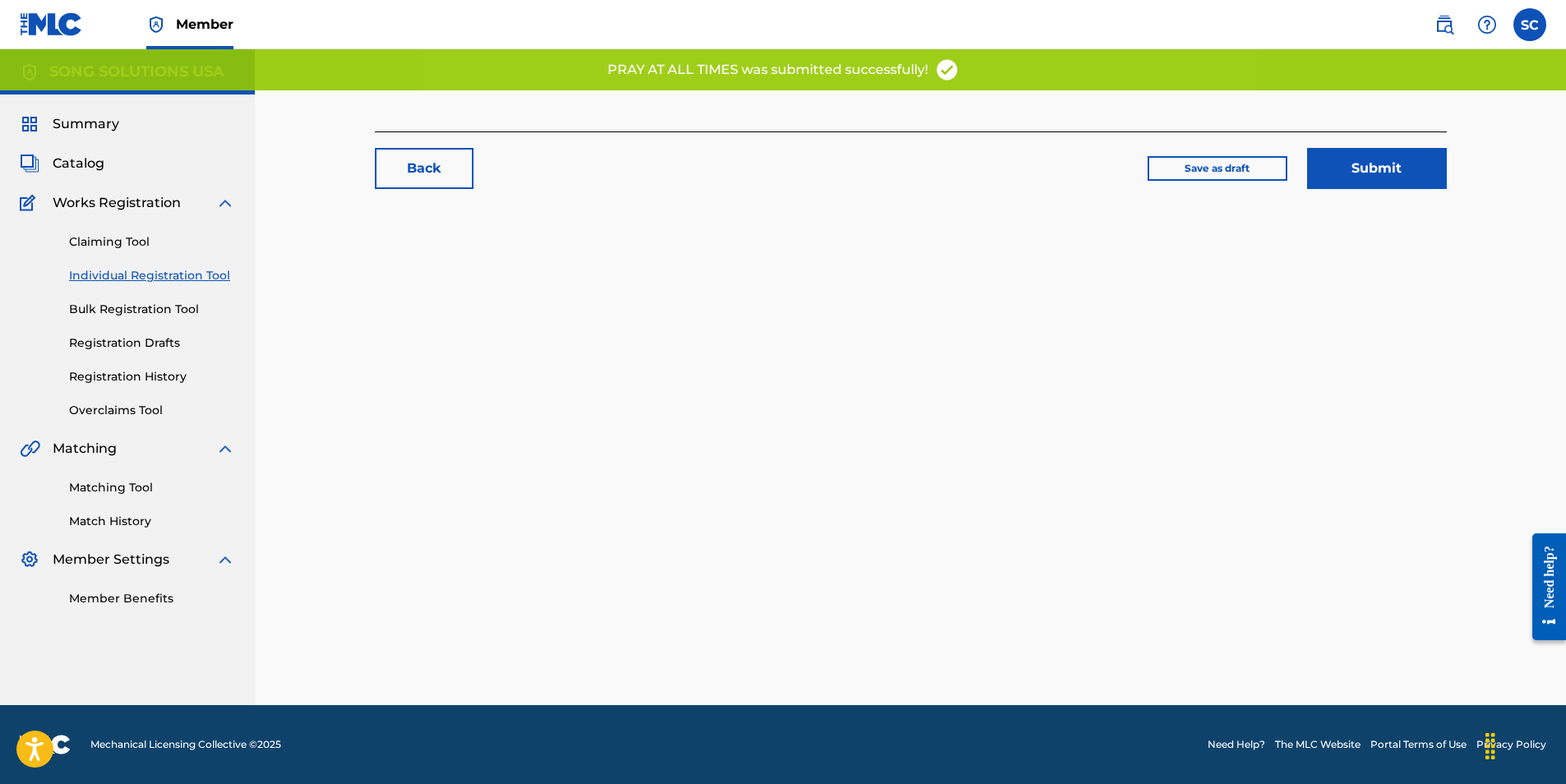 scroll, scrollTop: 0, scrollLeft: 0, axis: both 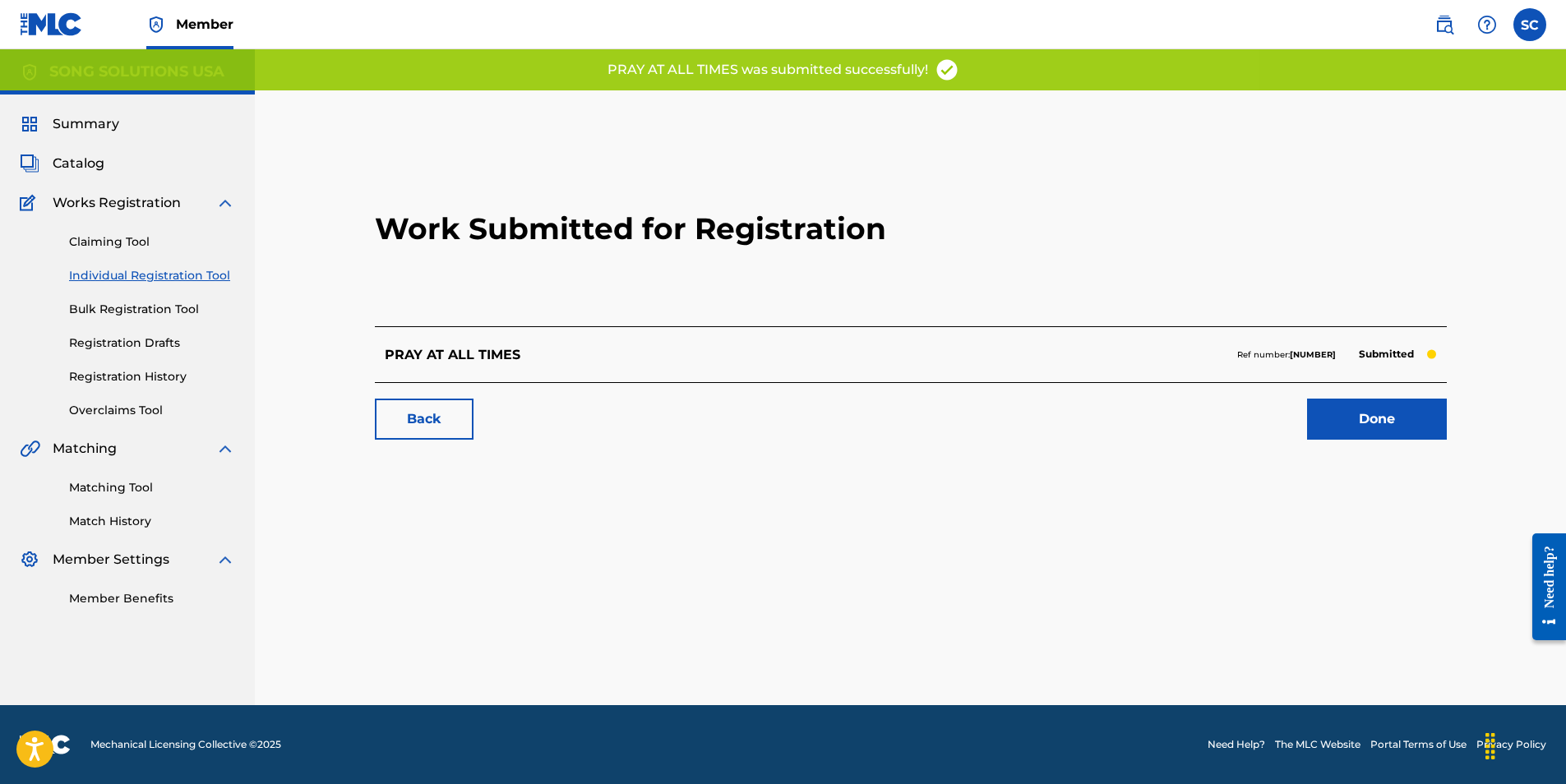 click on "Done" at bounding box center [1377, 419] 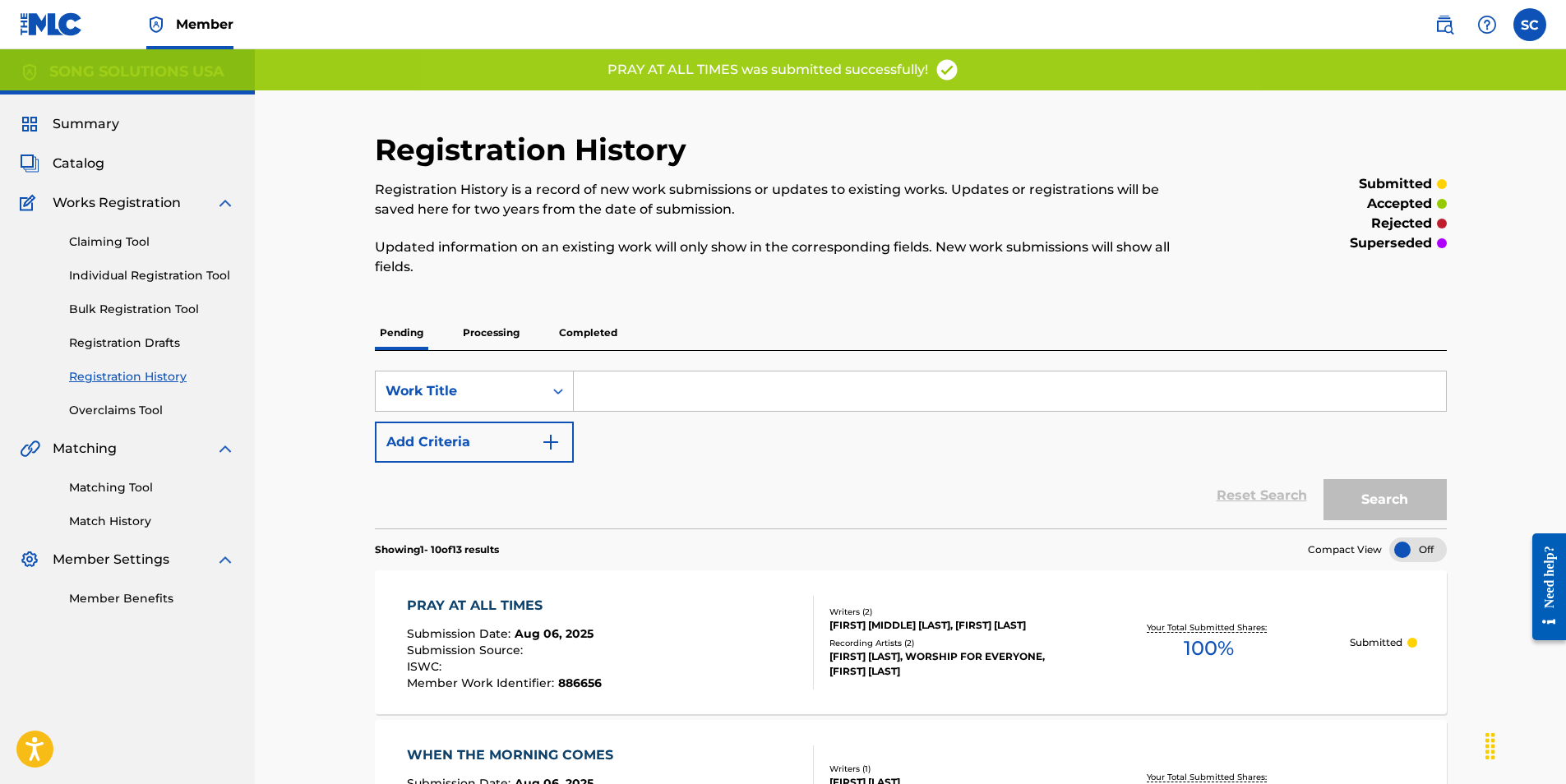 click on "Individual Registration Tool" at bounding box center (152, 275) 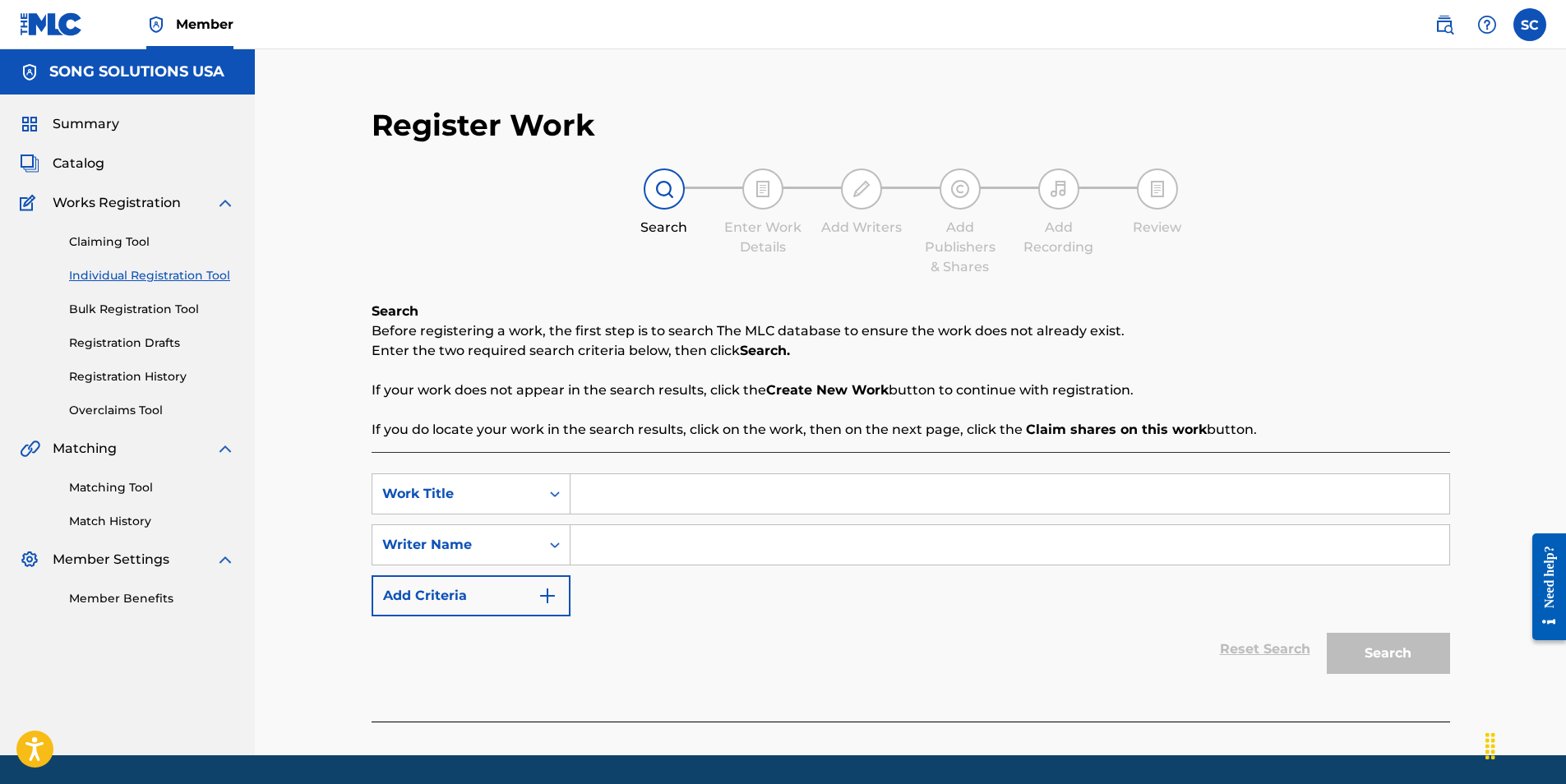 click at bounding box center (1009, 494) 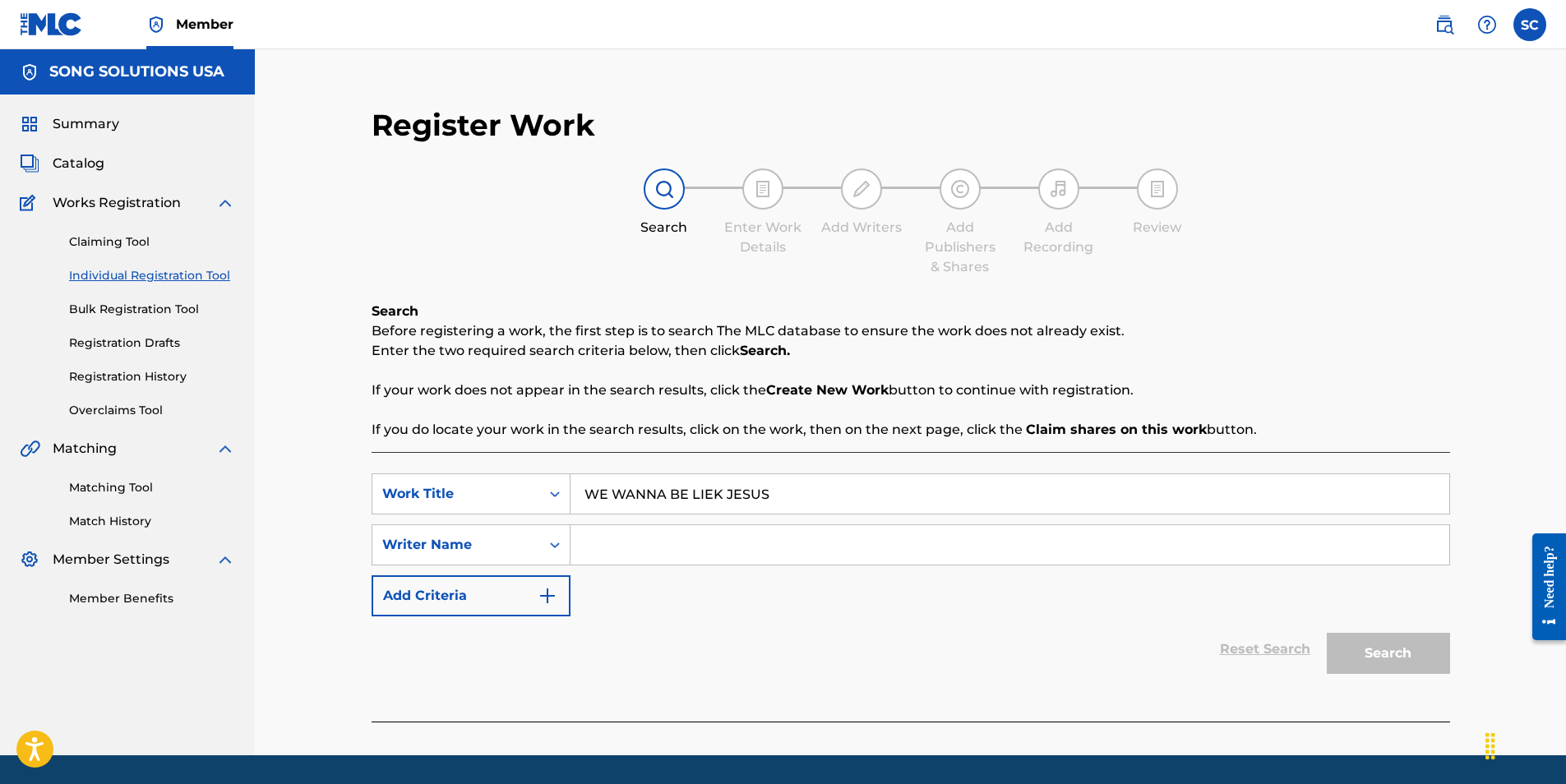 click at bounding box center (1009, 545) 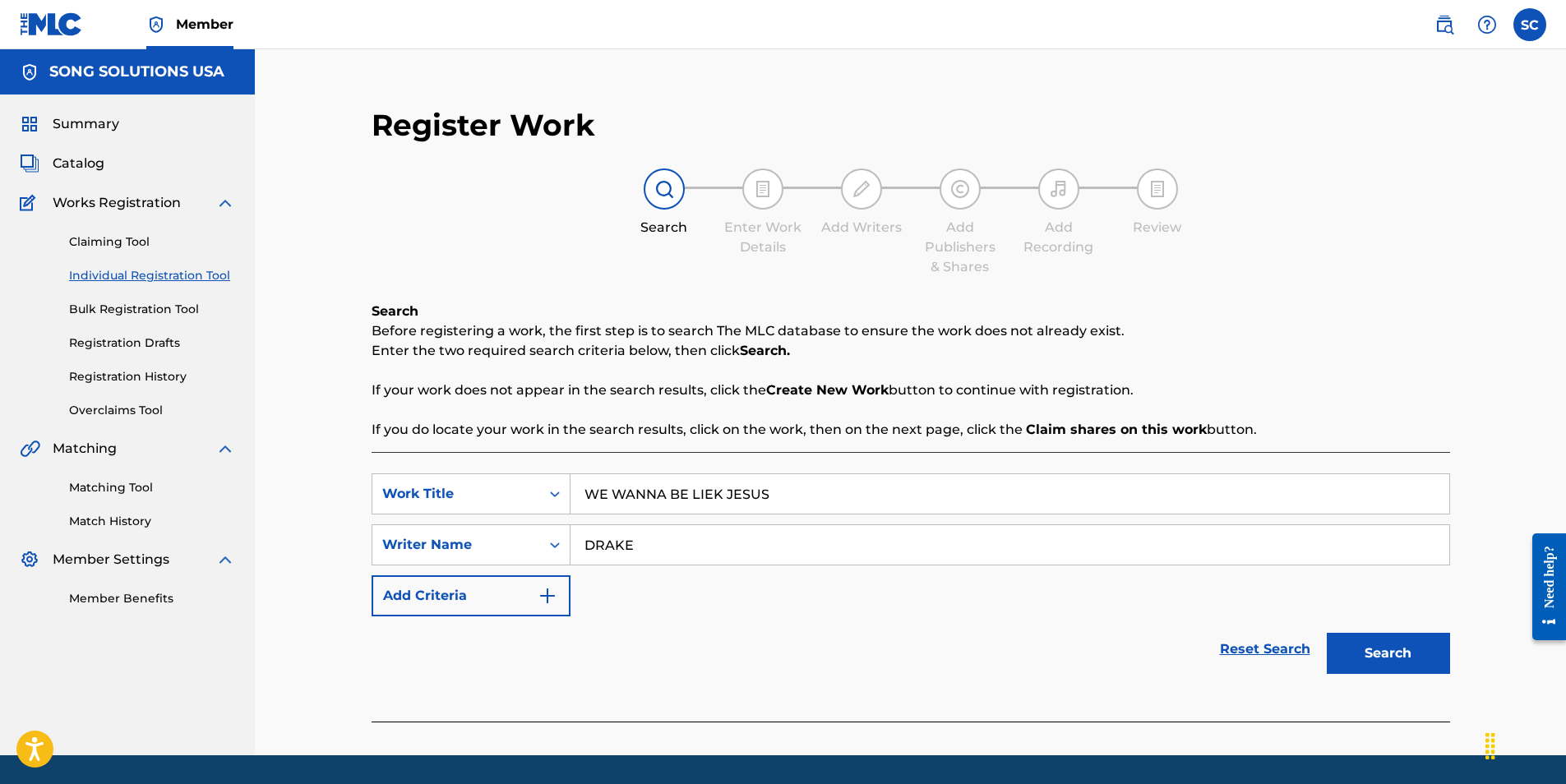 click on "Search" at bounding box center (1388, 653) 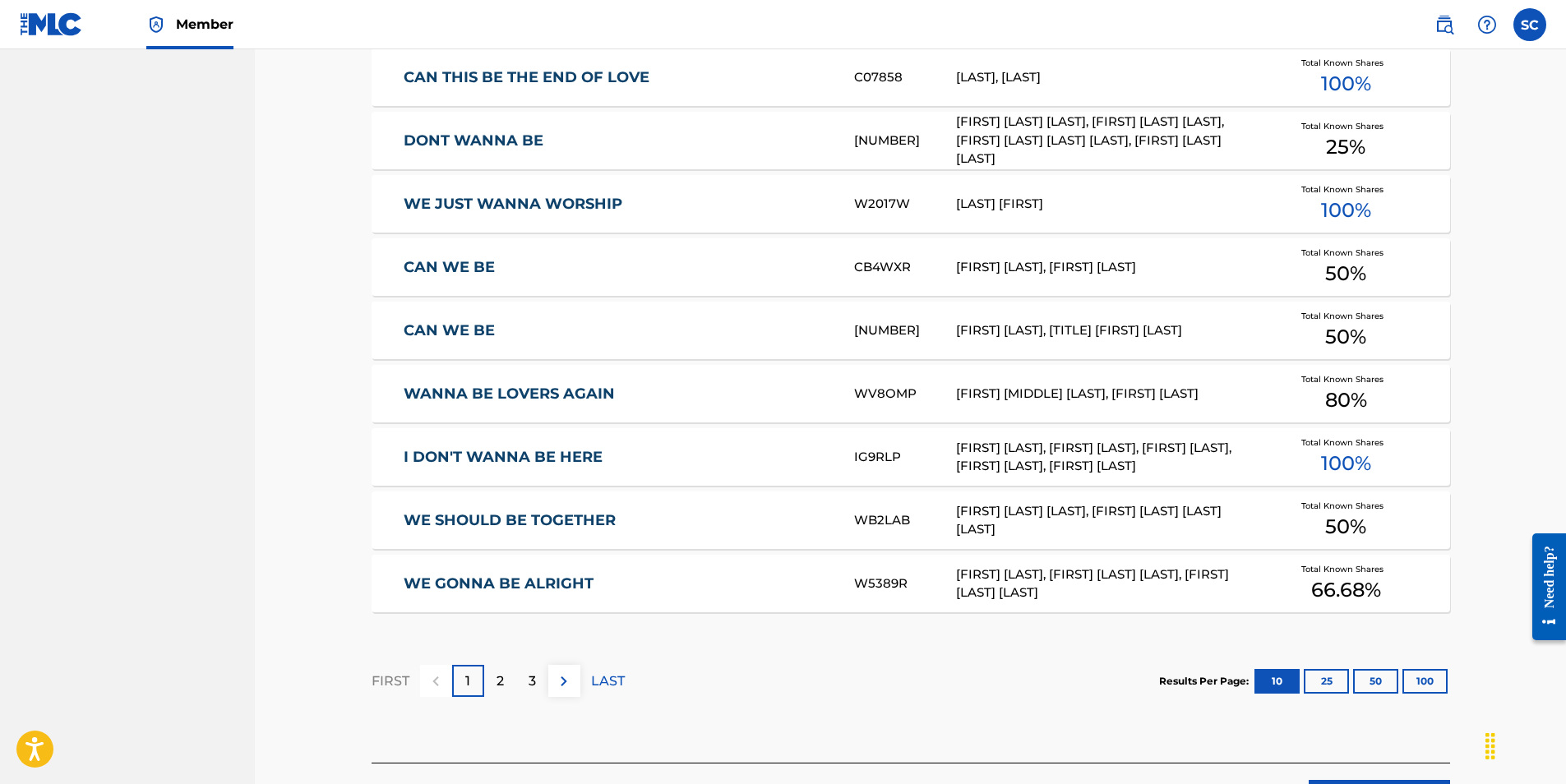 scroll, scrollTop: 822, scrollLeft: 0, axis: vertical 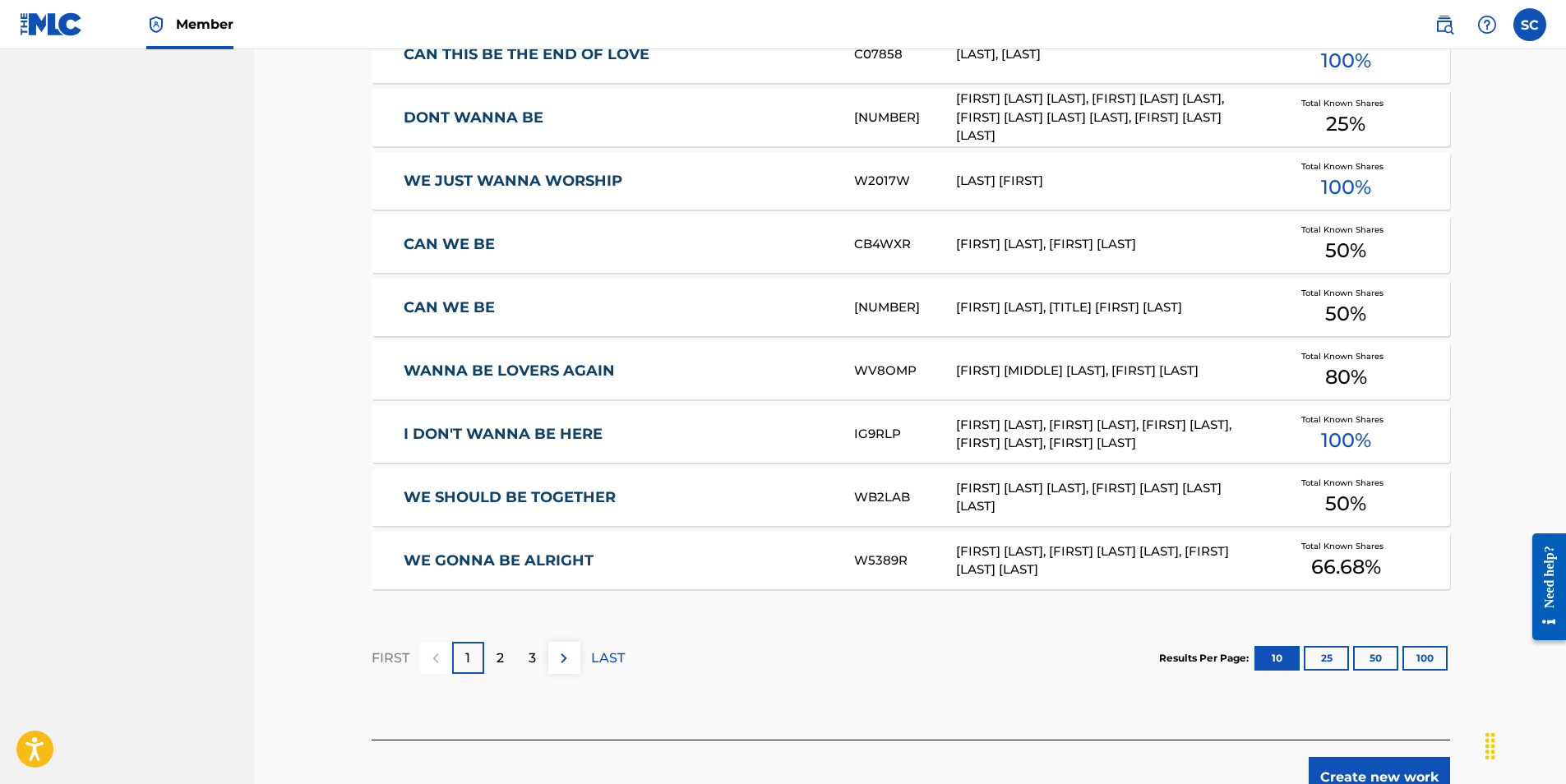 click on "Create new work" at bounding box center [1379, 777] 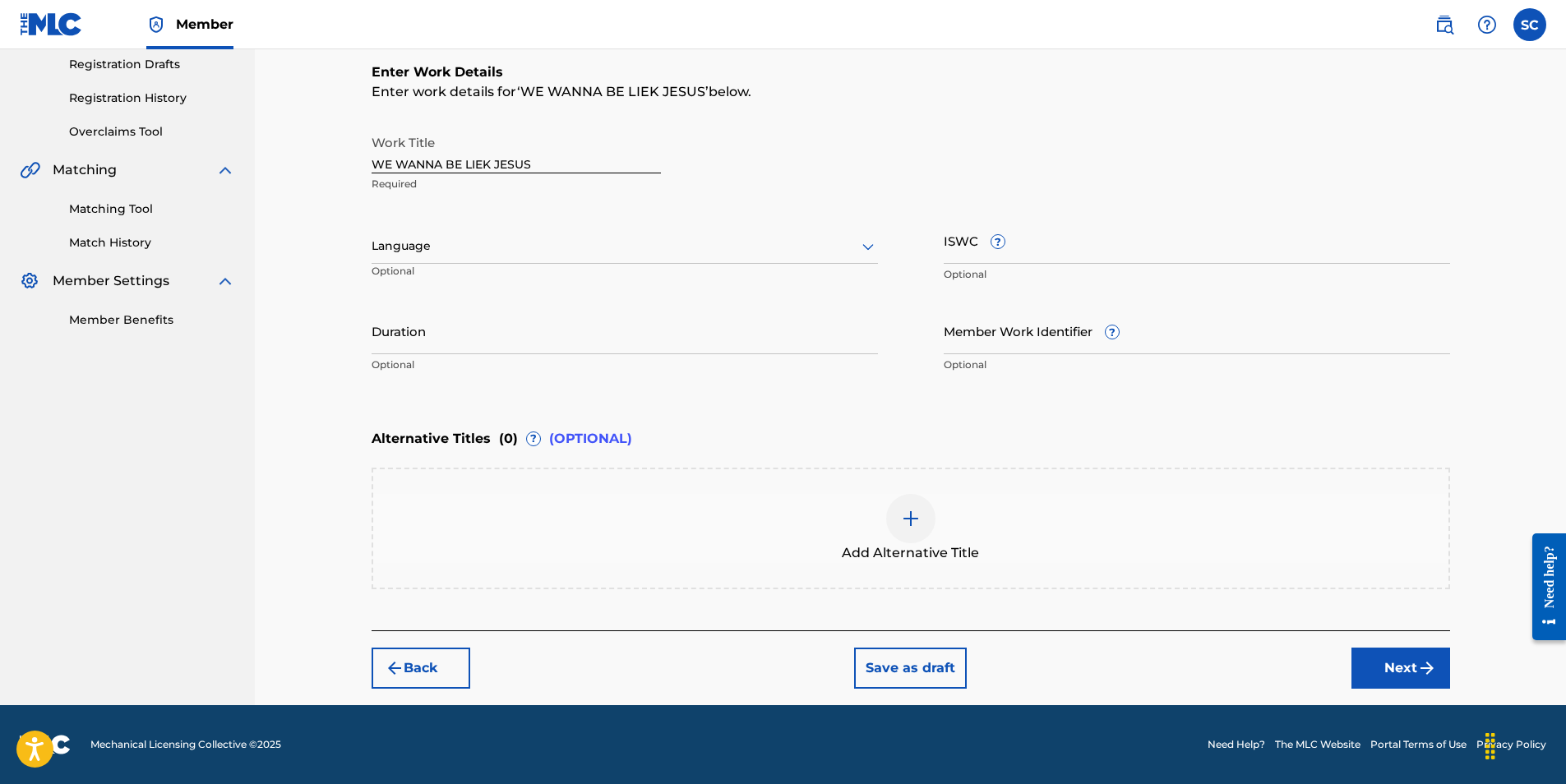 scroll, scrollTop: 0, scrollLeft: 0, axis: both 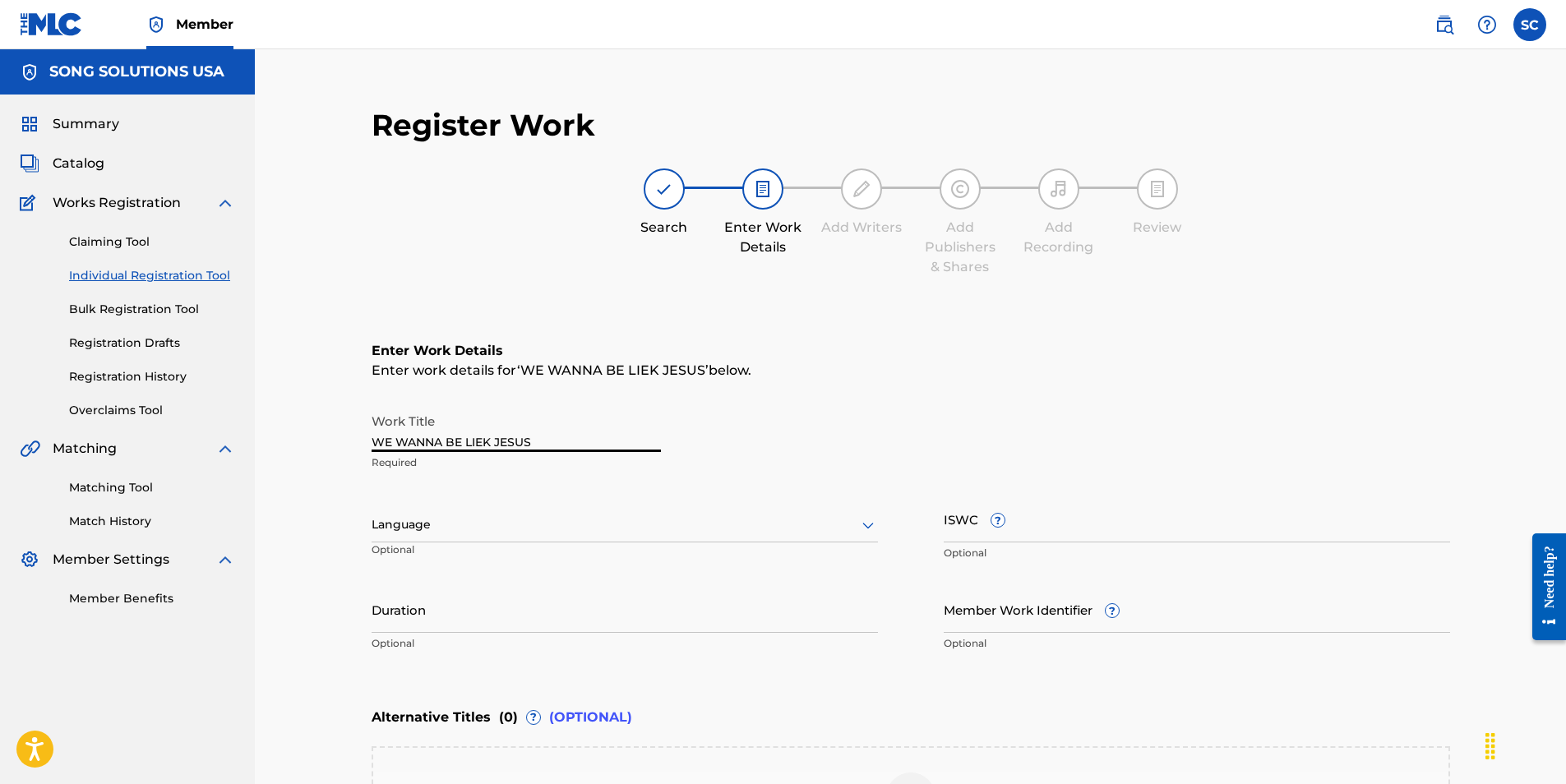click on "WE WANNA BE LIEK JESUS" at bounding box center (516, 428) 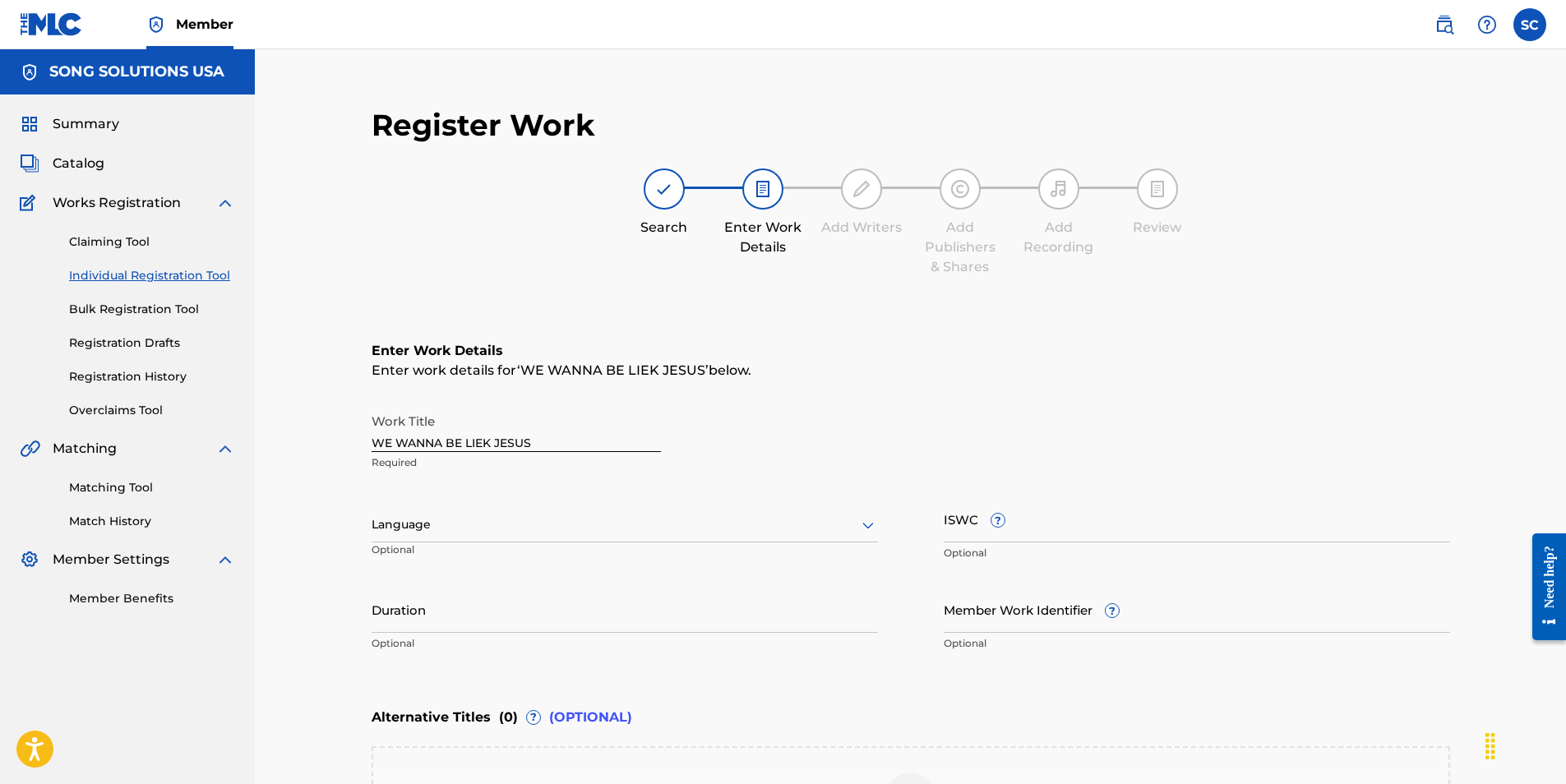 click on "Individual Registration Tool" at bounding box center [152, 275] 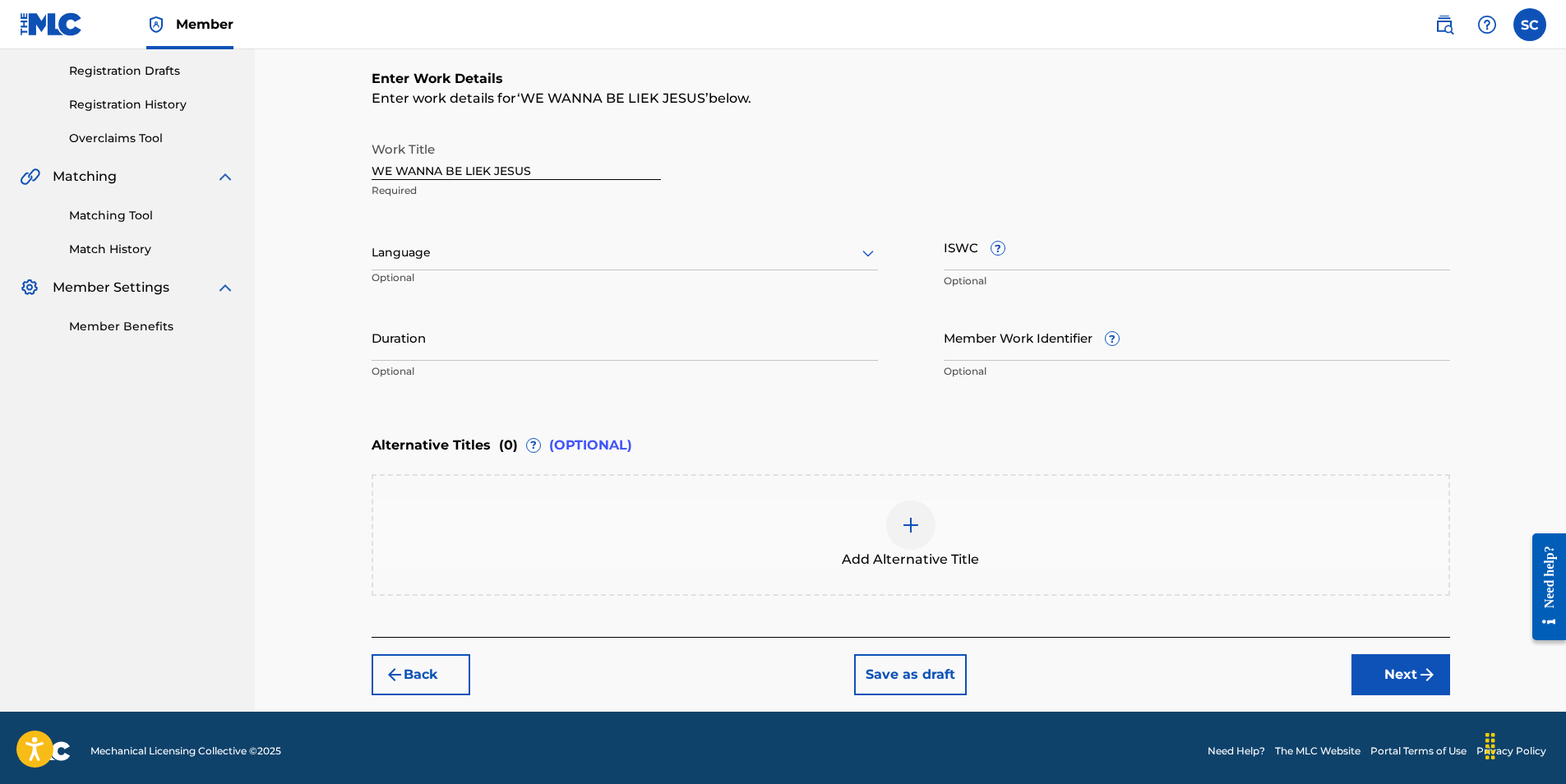 scroll, scrollTop: 279, scrollLeft: 0, axis: vertical 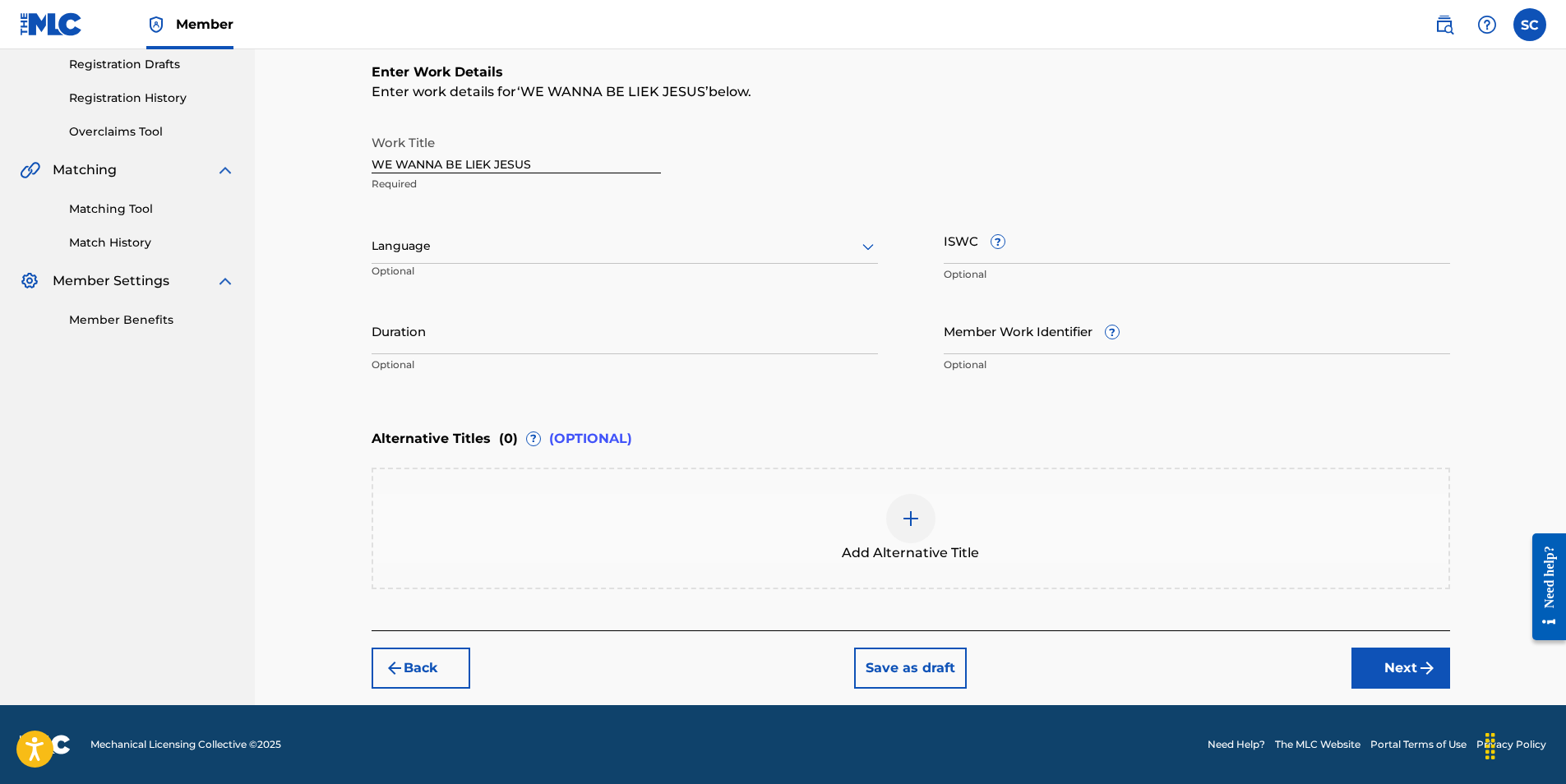 click on "Back" at bounding box center [421, 668] 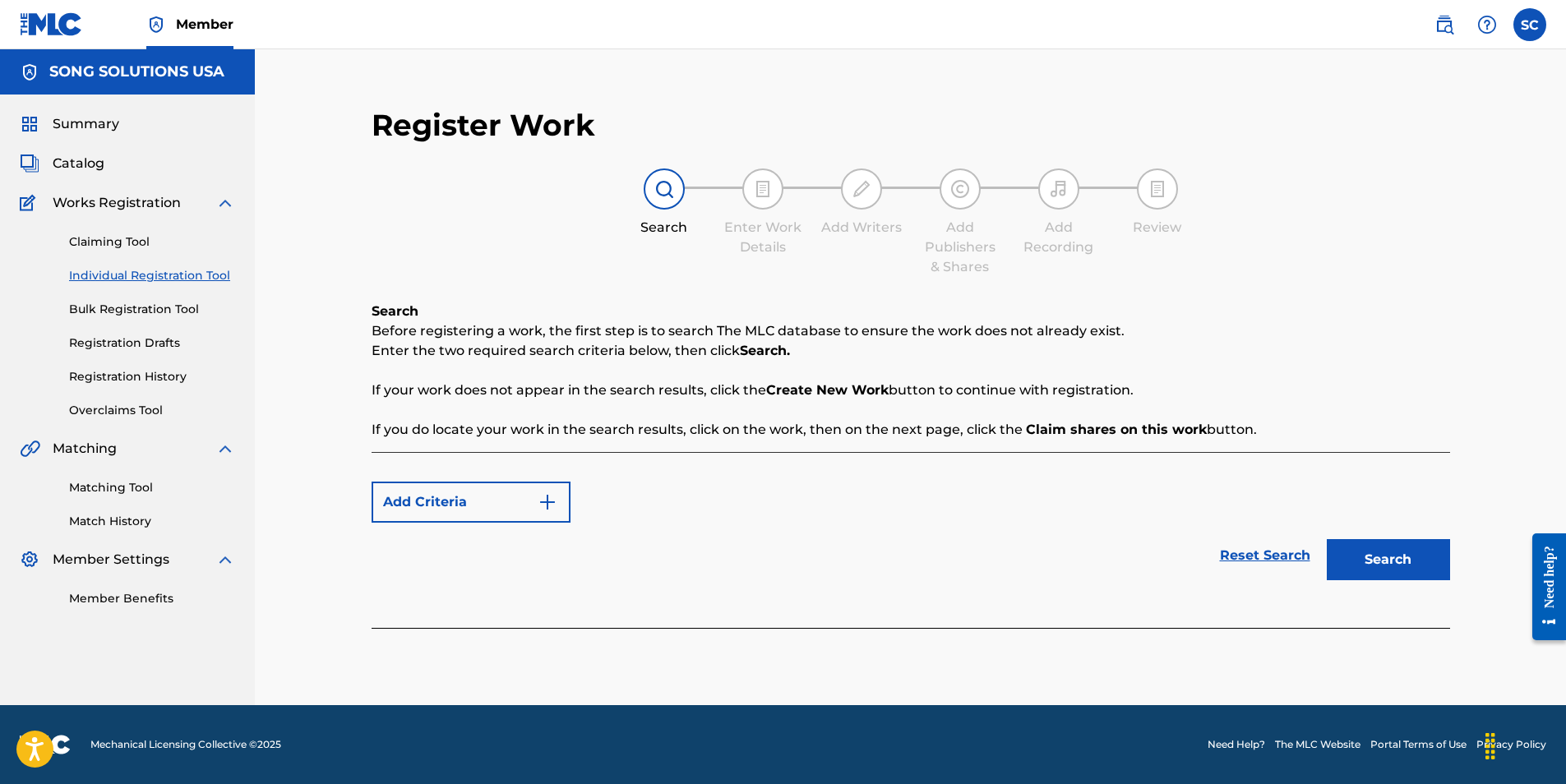 scroll, scrollTop: 0, scrollLeft: 0, axis: both 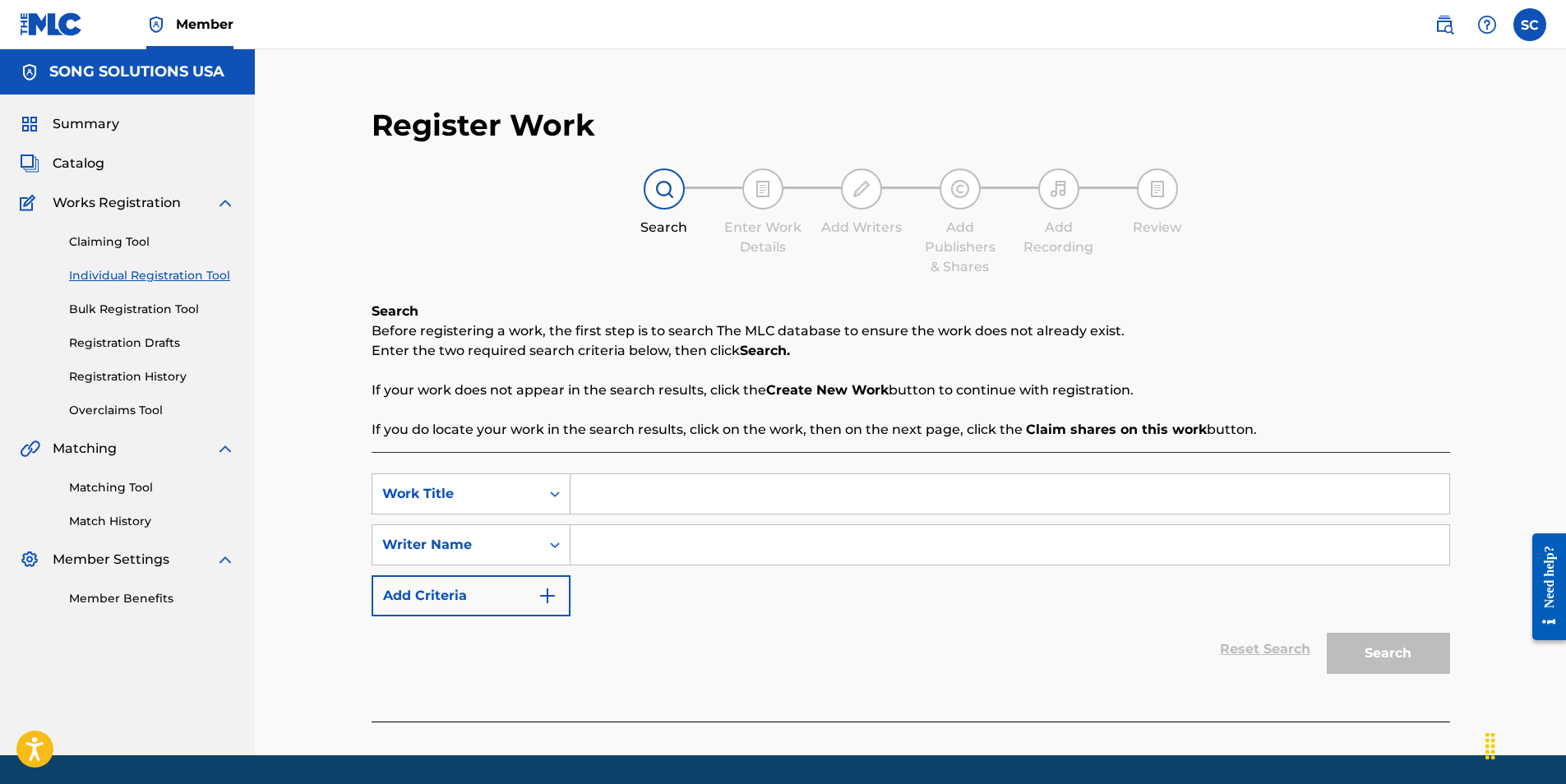 click at bounding box center [1009, 494] 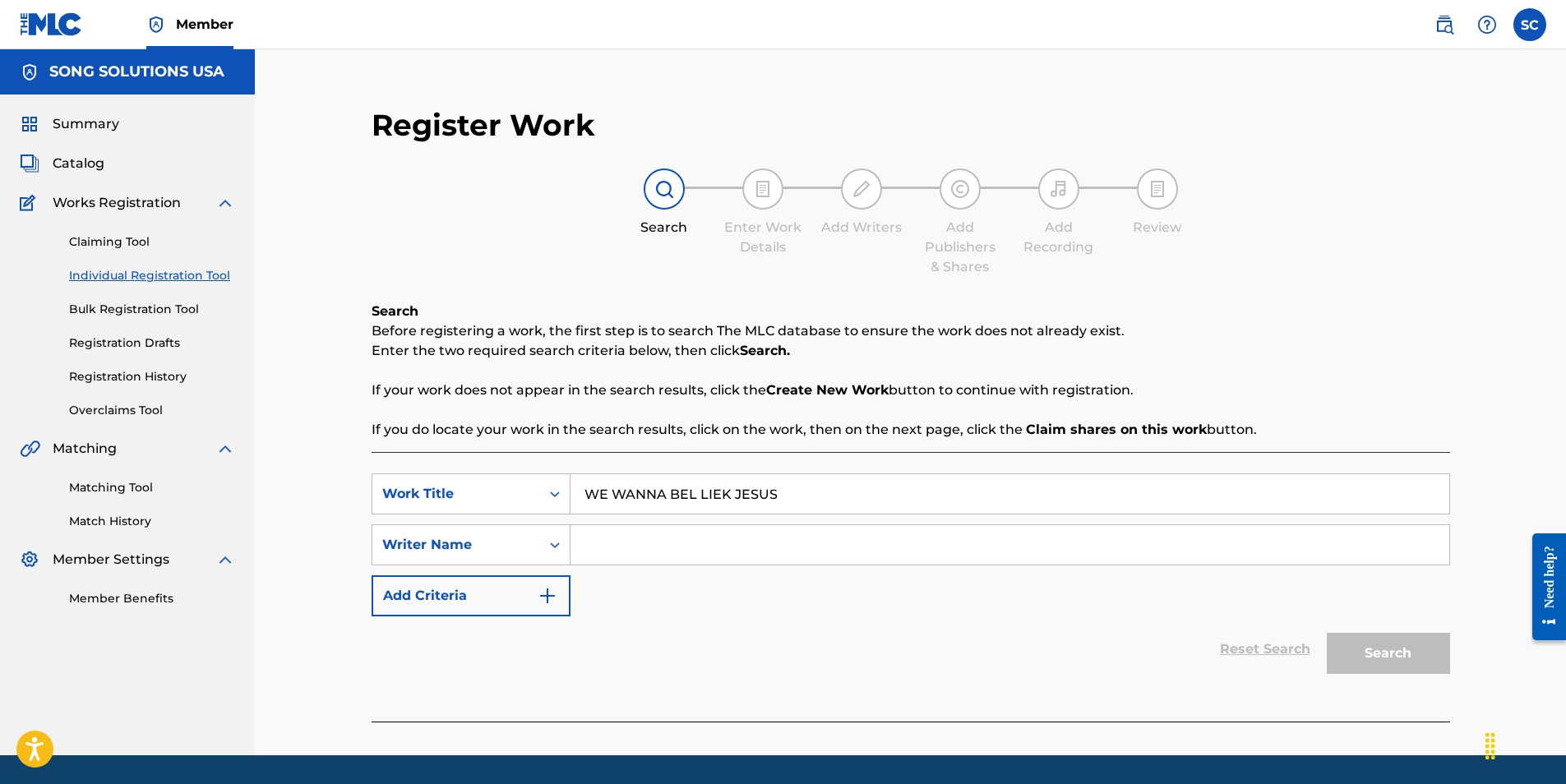 drag, startPoint x: 731, startPoint y: 492, endPoint x: 685, endPoint y: 504, distance: 47.53946 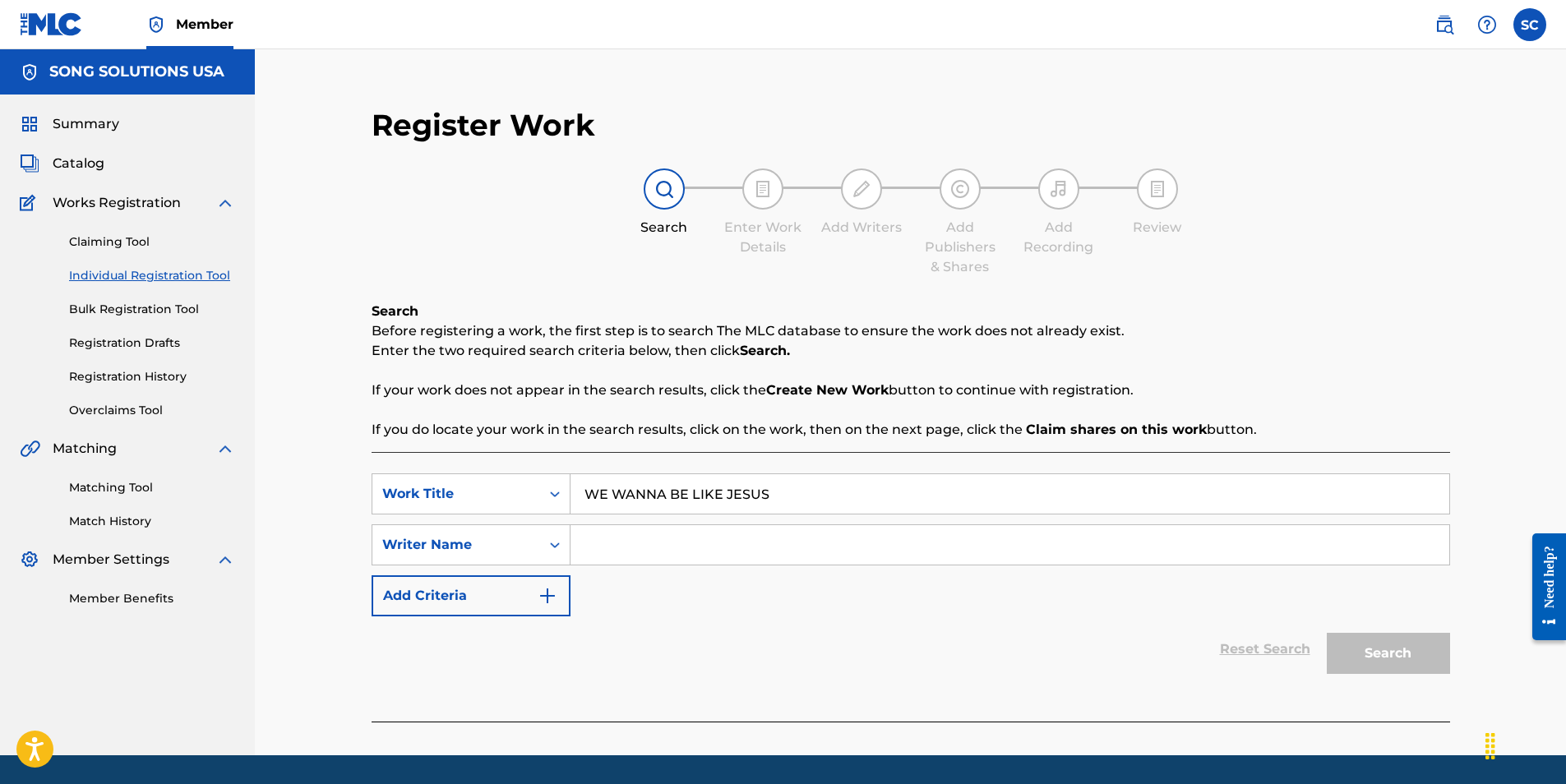 click at bounding box center [1009, 545] 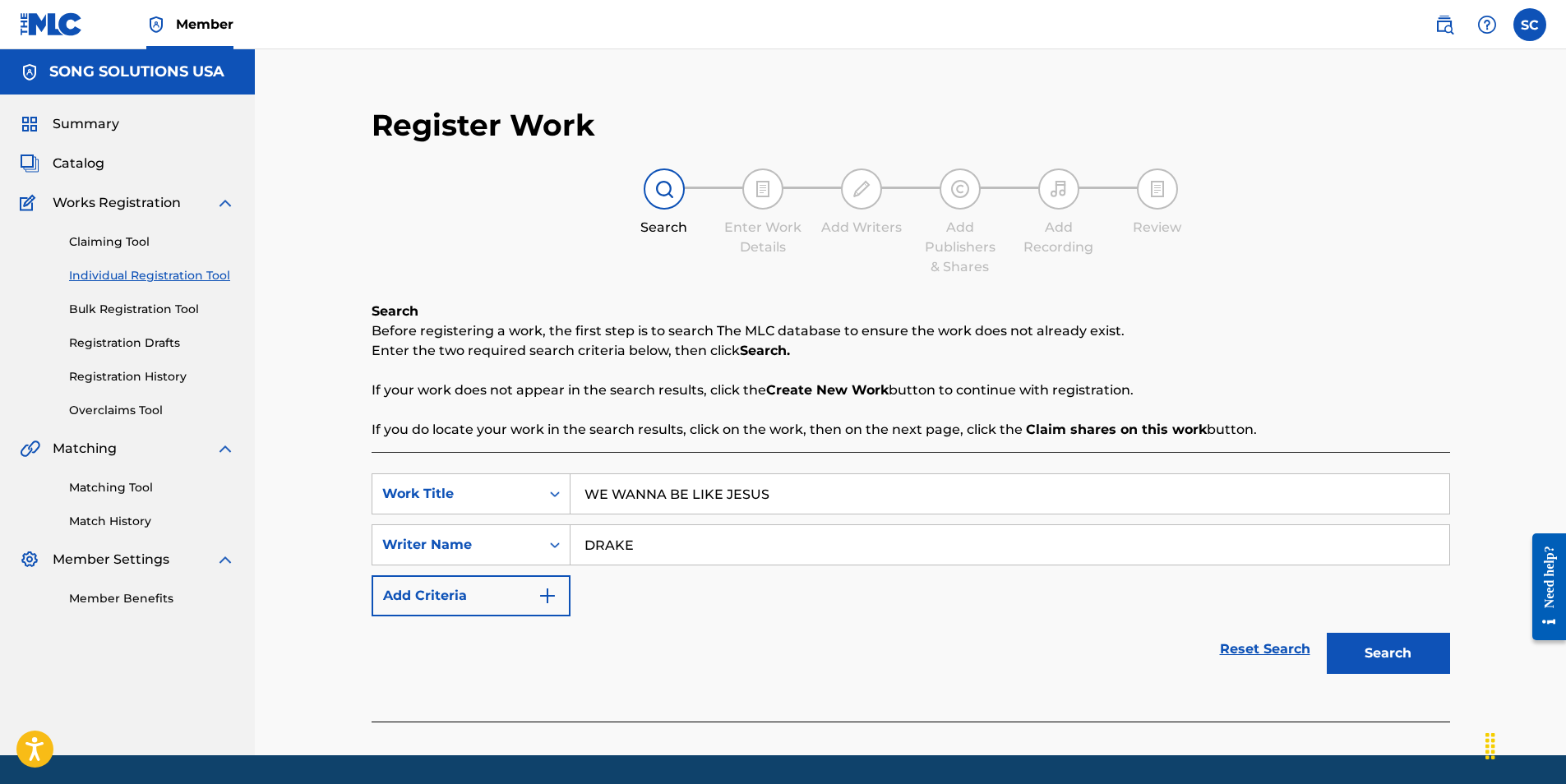 click on "Search" at bounding box center [1388, 653] 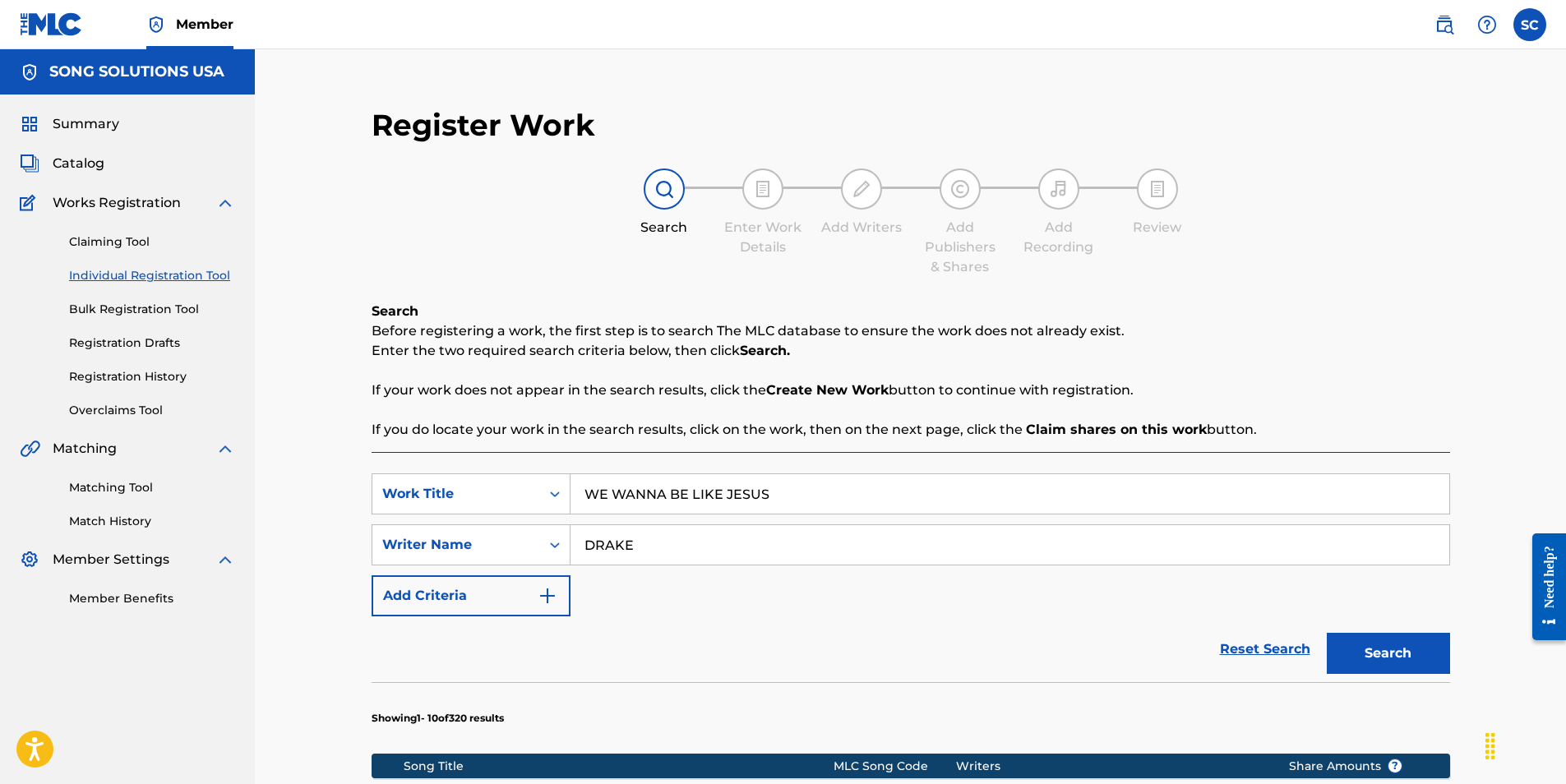 click on "Reset Search Search" at bounding box center [911, 649] 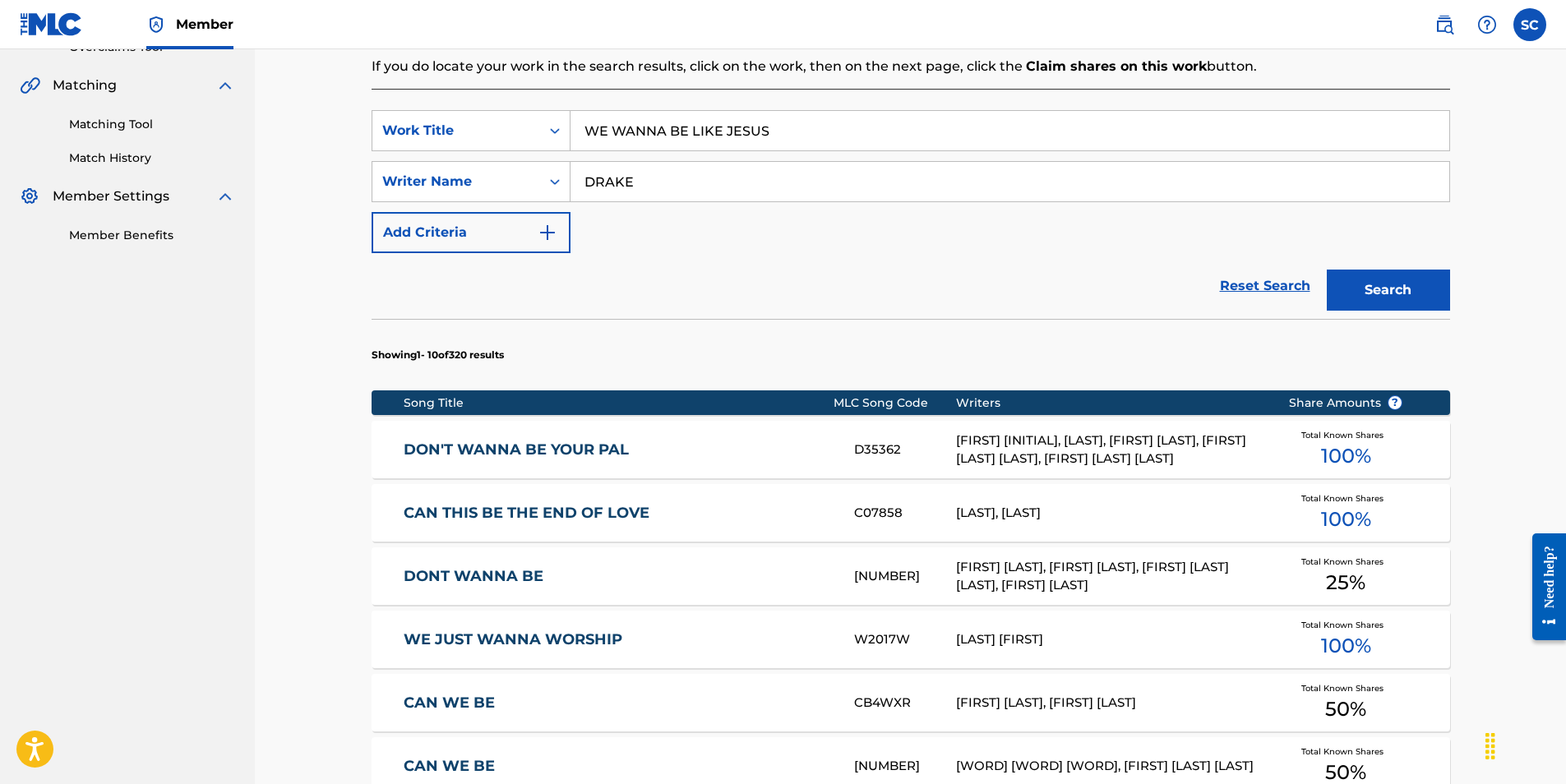 scroll, scrollTop: 411, scrollLeft: 0, axis: vertical 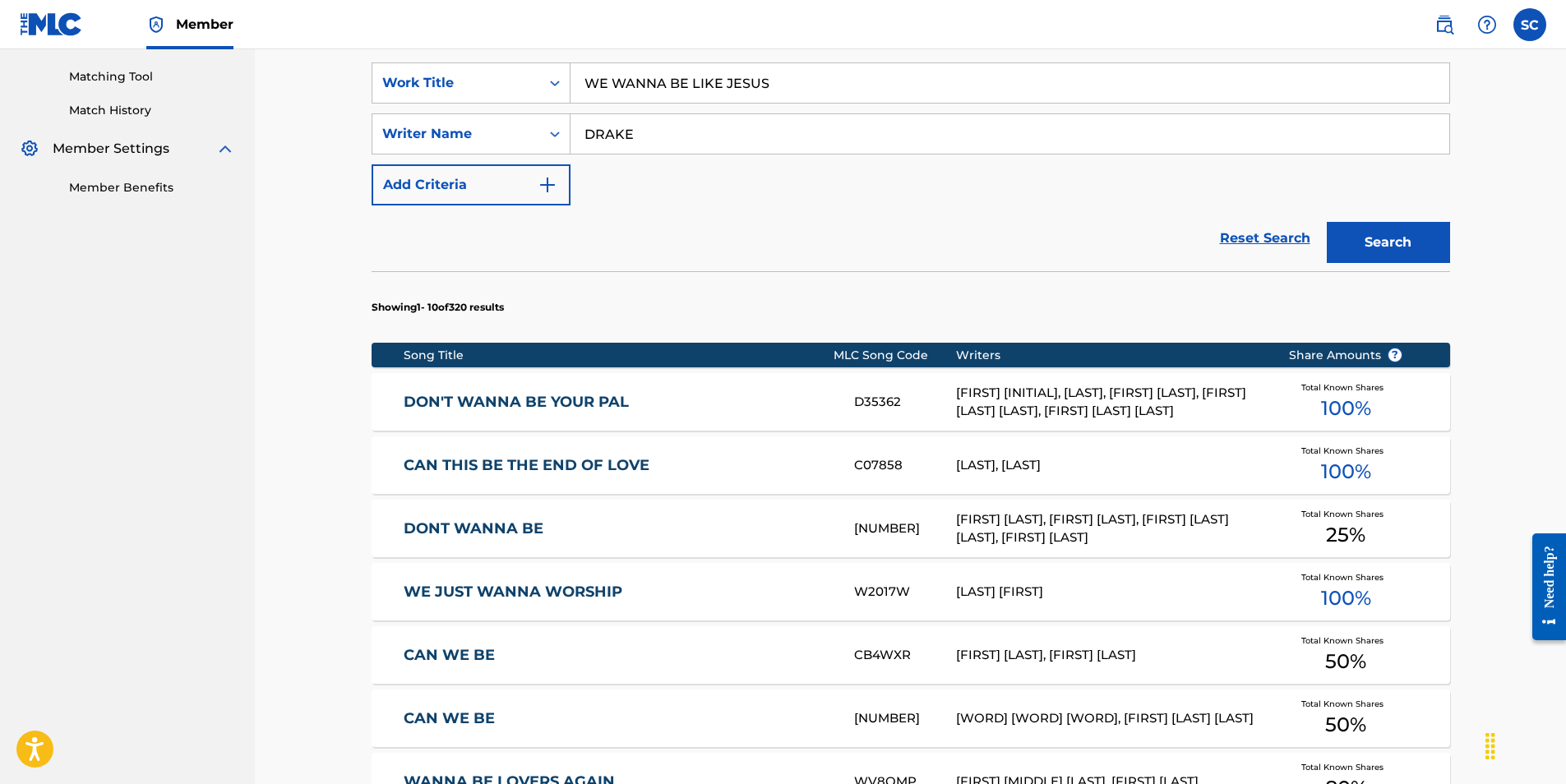 click on "Search" at bounding box center (1388, 242) 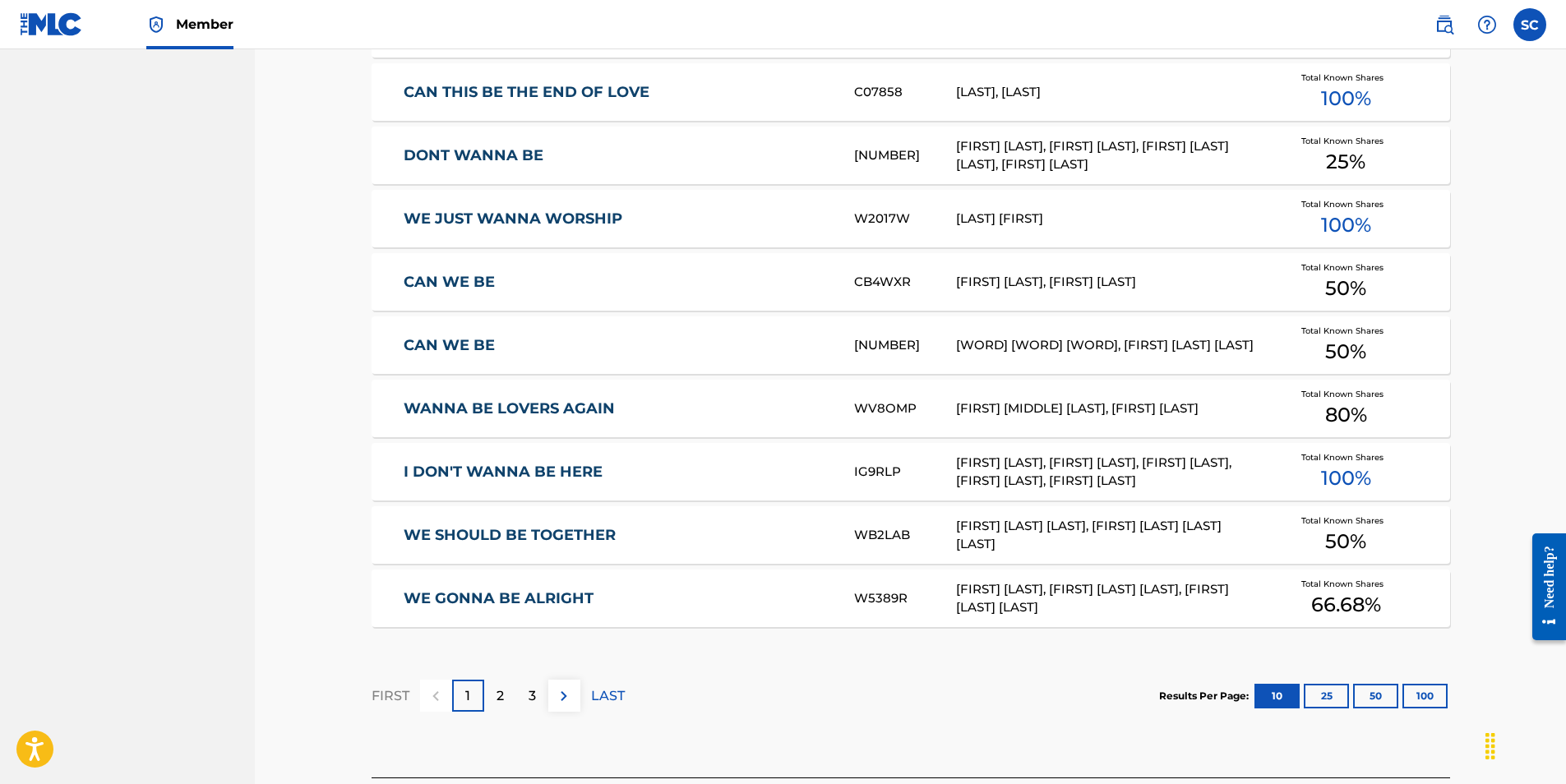 scroll, scrollTop: 822, scrollLeft: 0, axis: vertical 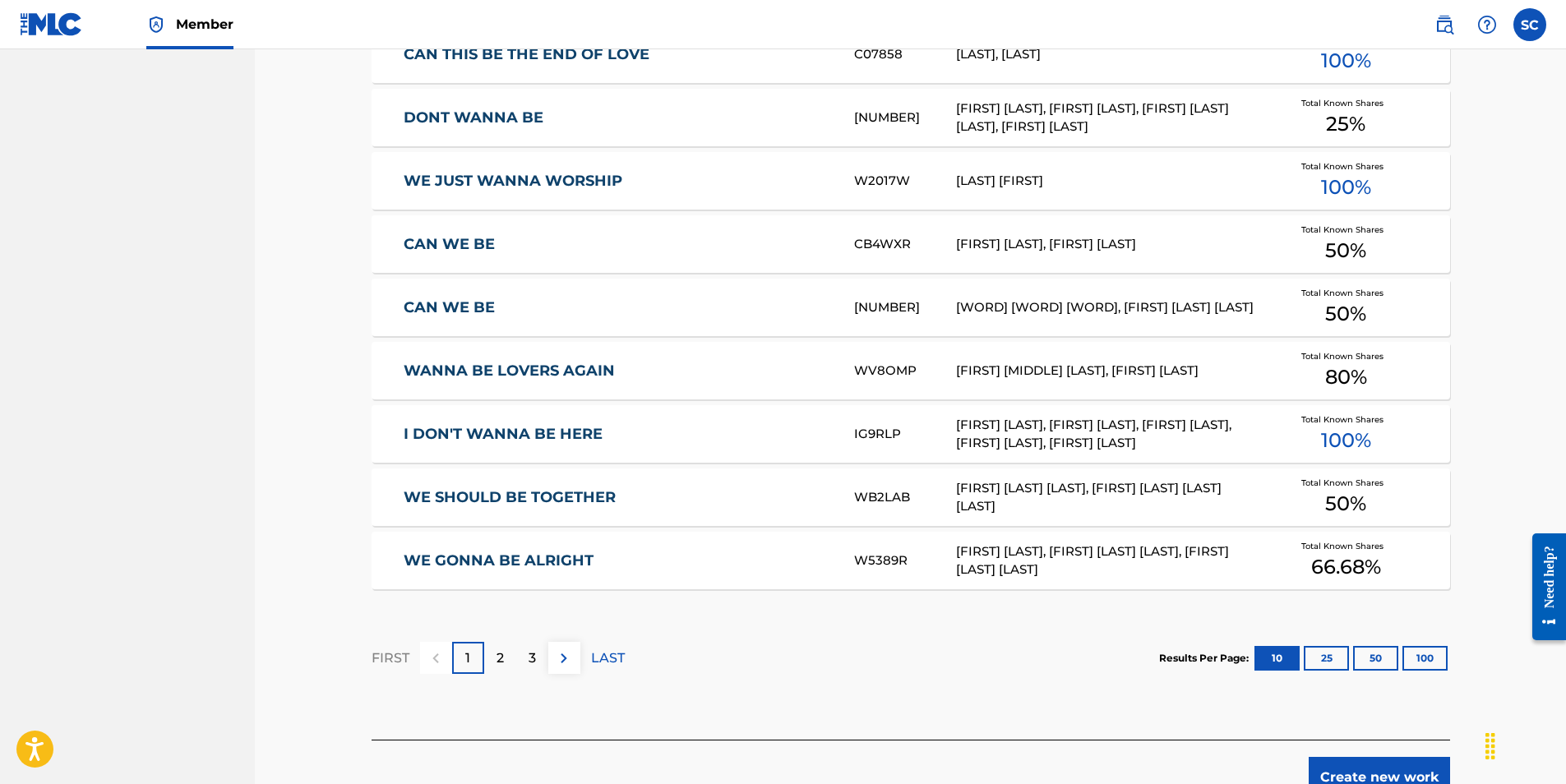 click on "Create new work" at bounding box center [1379, 777] 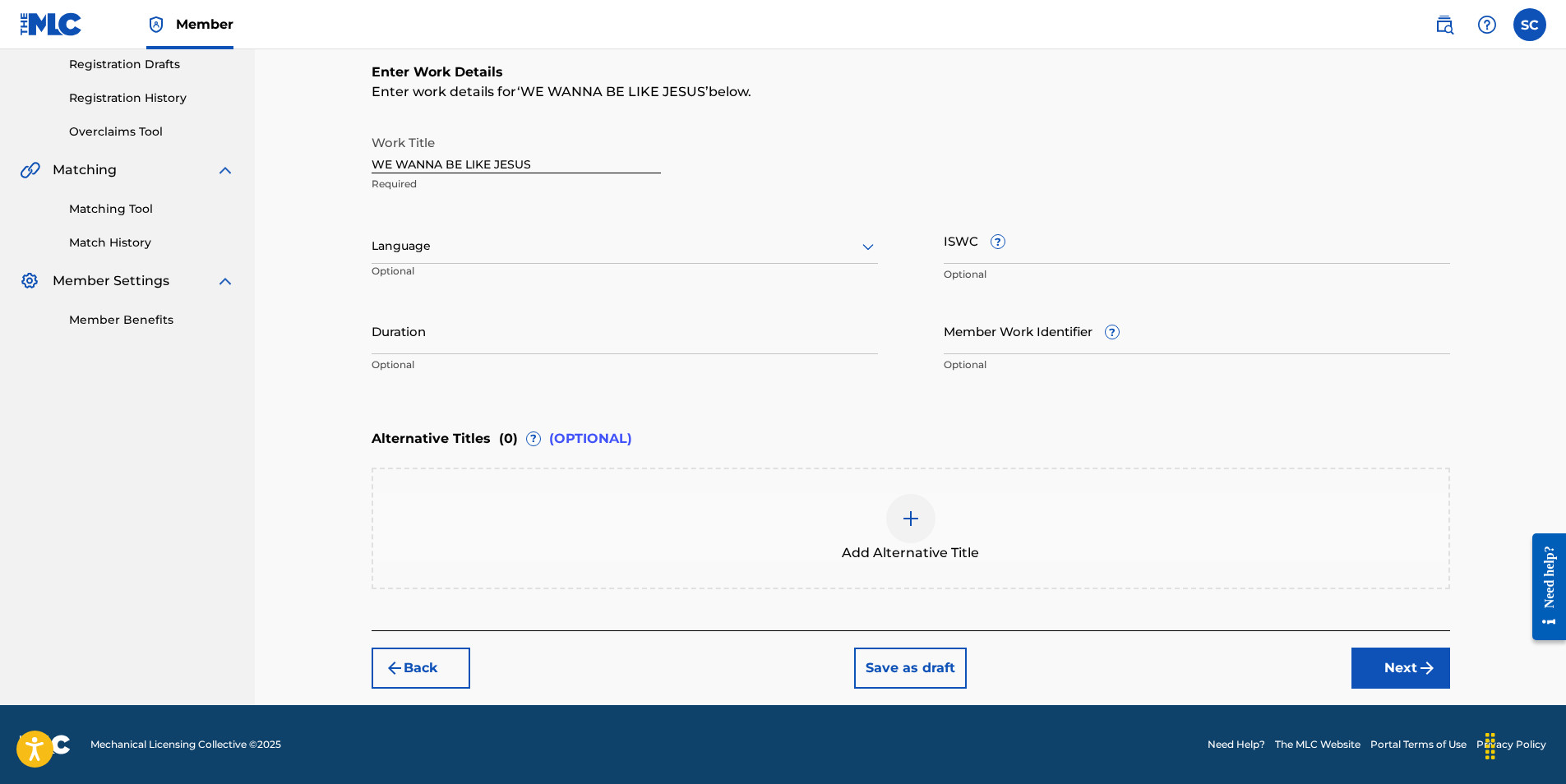 scroll, scrollTop: 0, scrollLeft: 0, axis: both 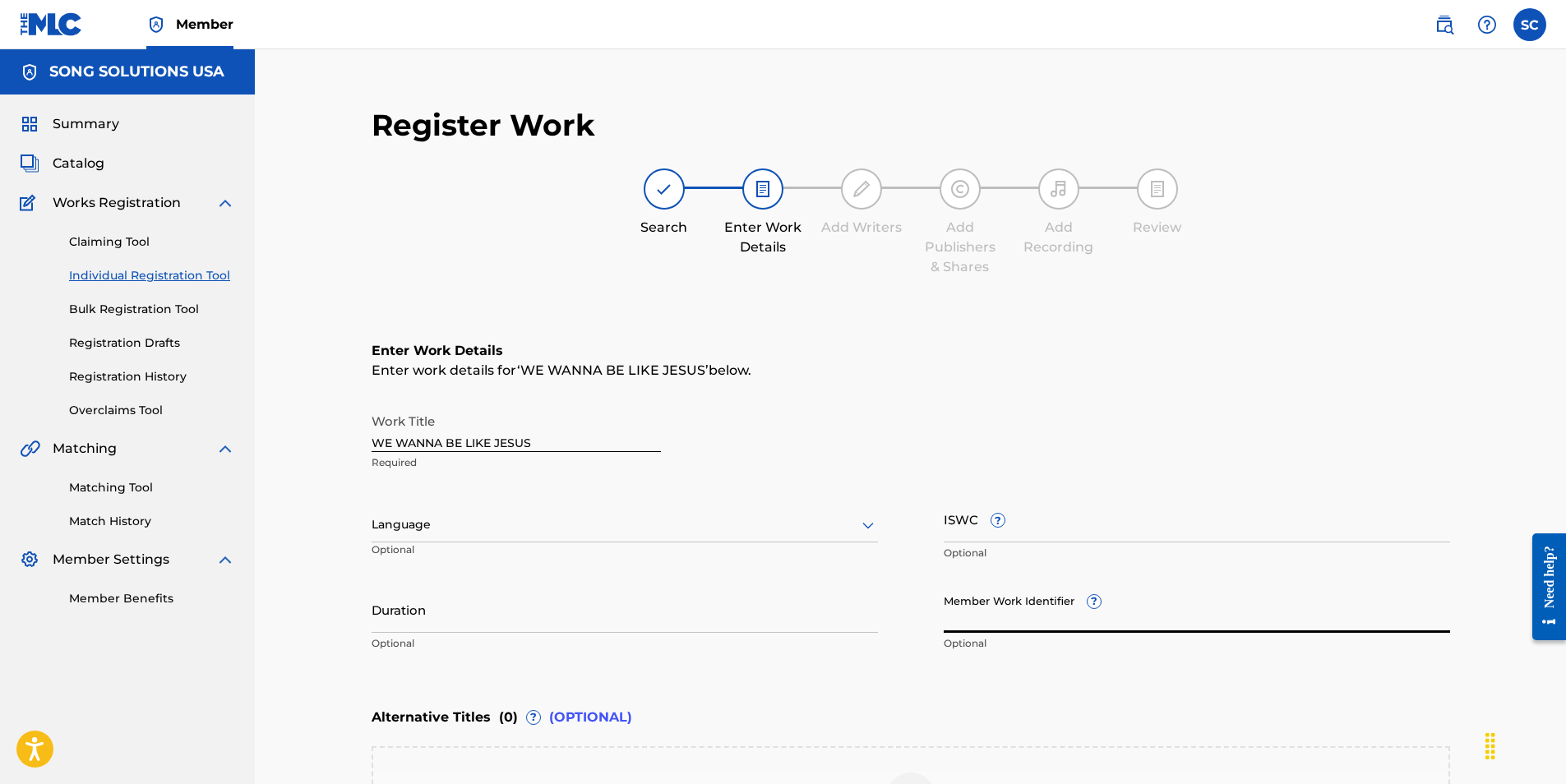 click on "Member Work Identifier   ?" at bounding box center [1197, 609] 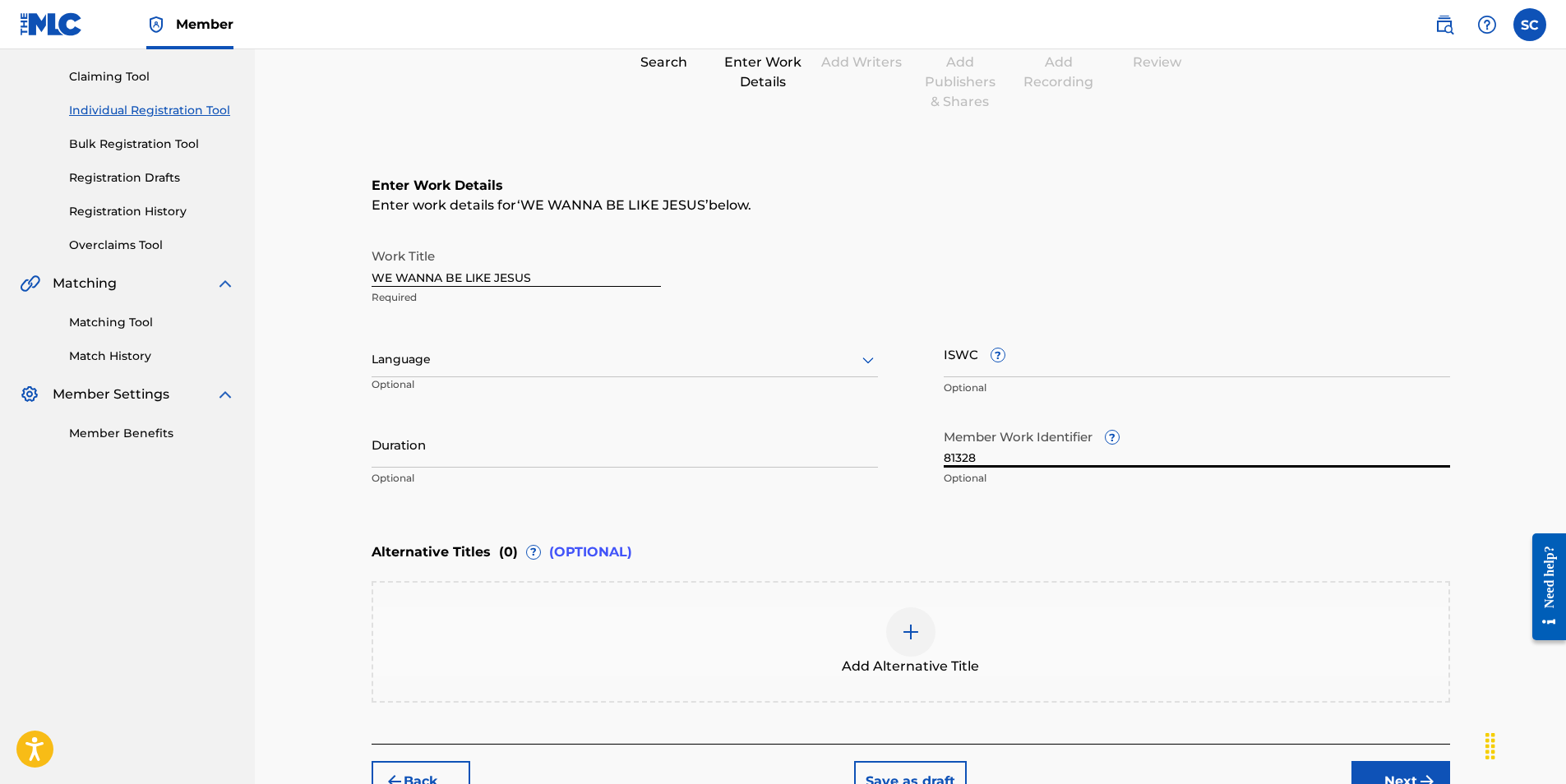 scroll, scrollTop: 279, scrollLeft: 0, axis: vertical 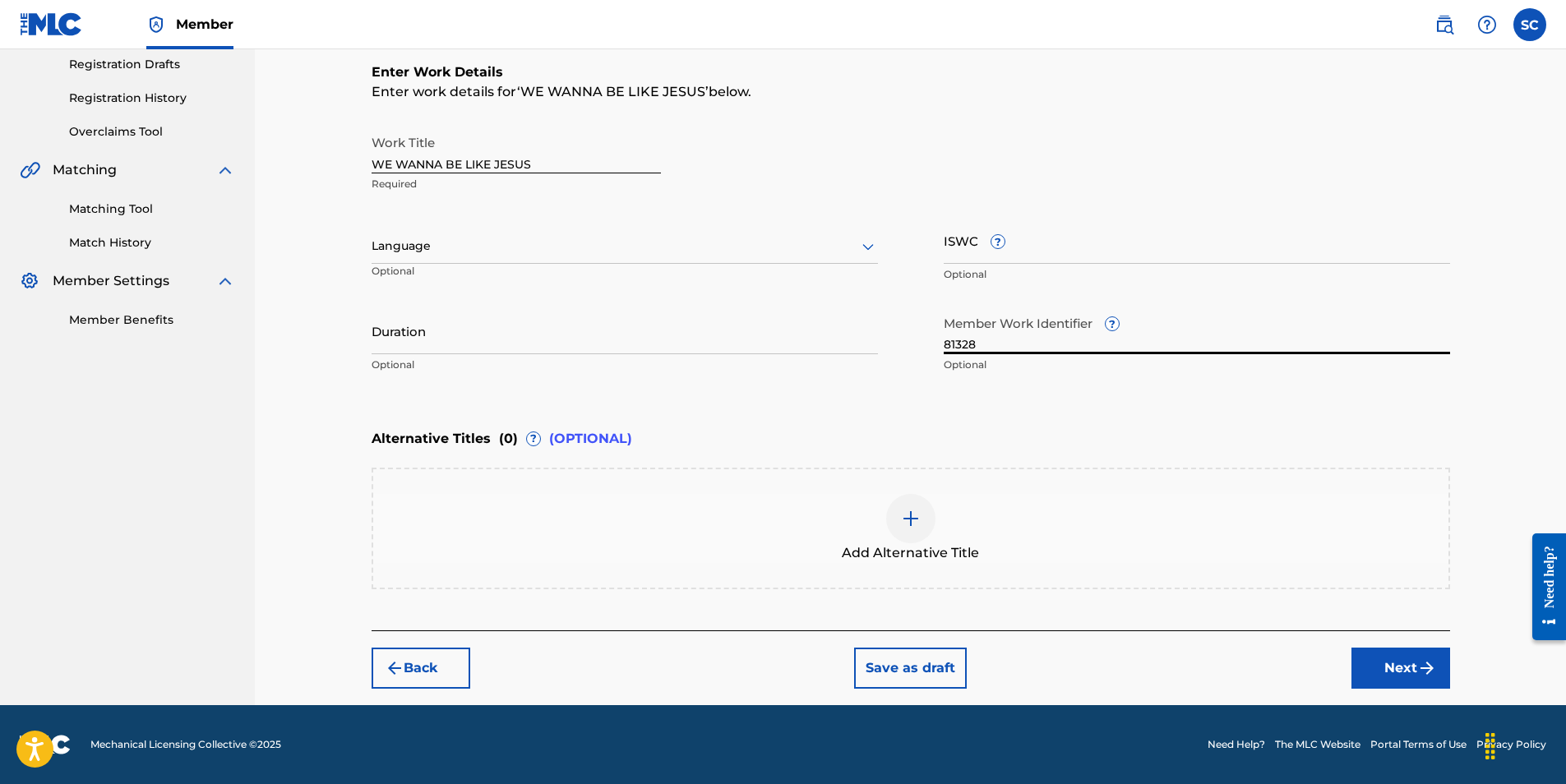 click on "Next" at bounding box center (1401, 668) 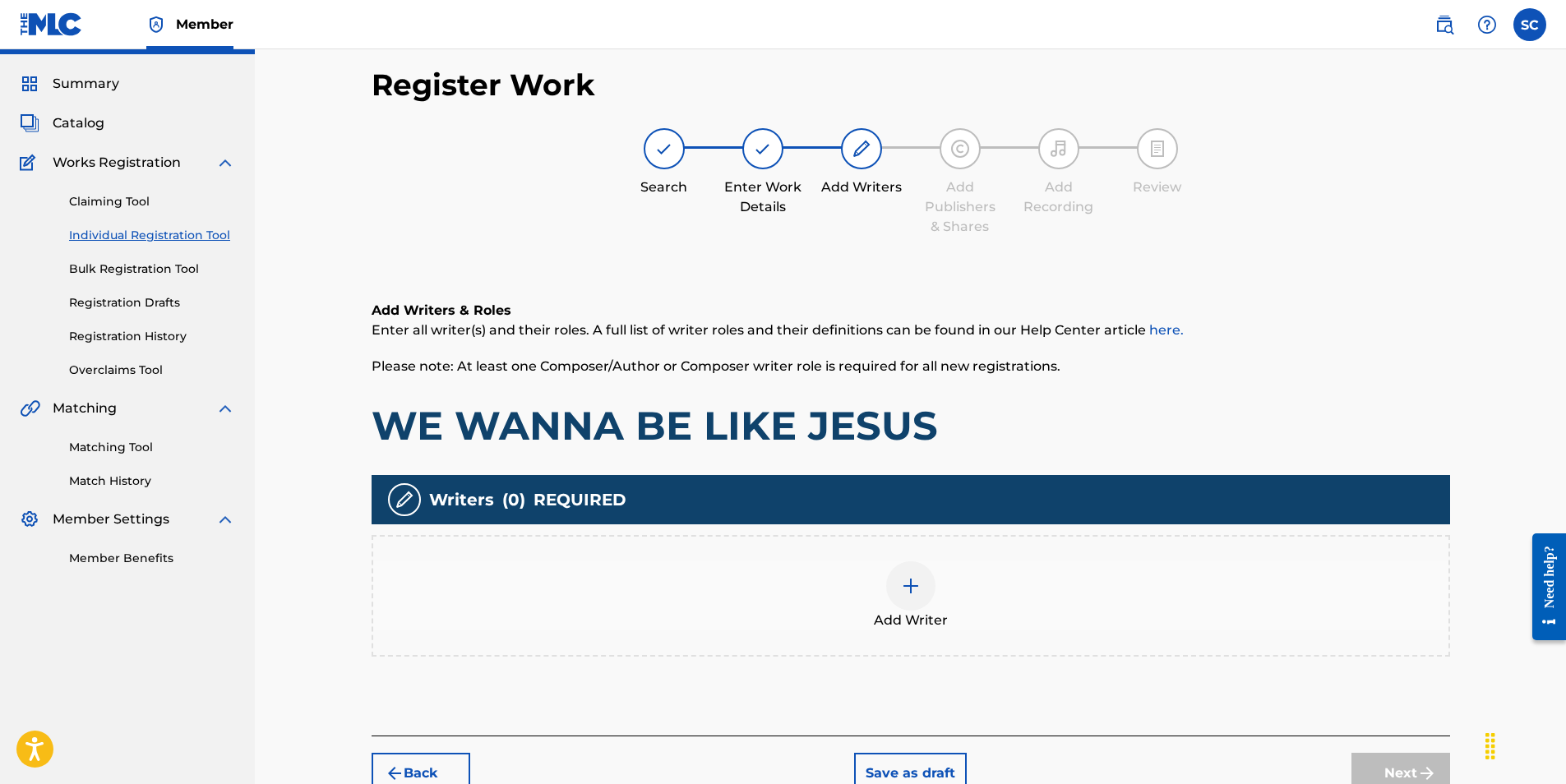 scroll, scrollTop: 74, scrollLeft: 0, axis: vertical 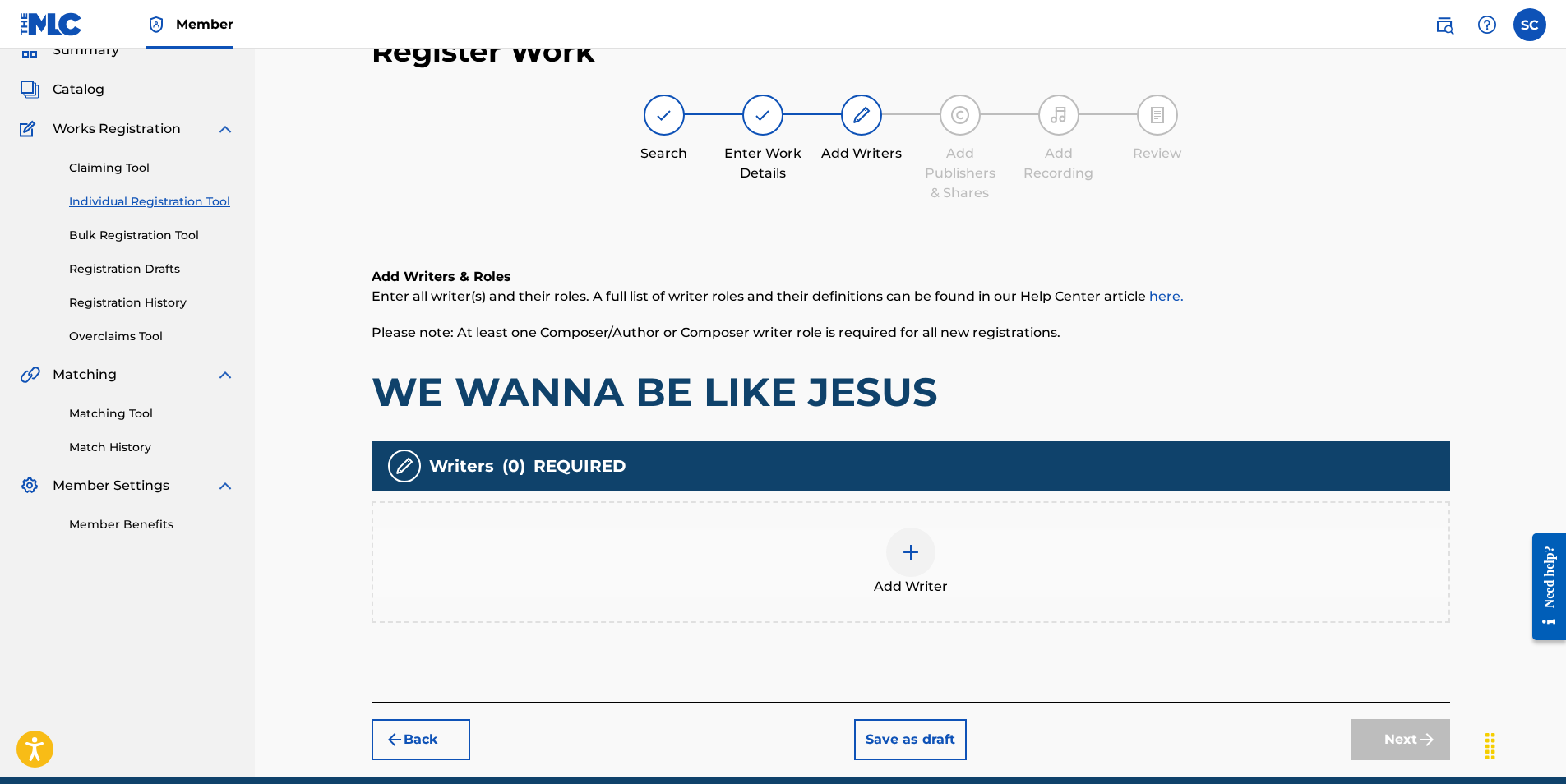 click at bounding box center (911, 552) 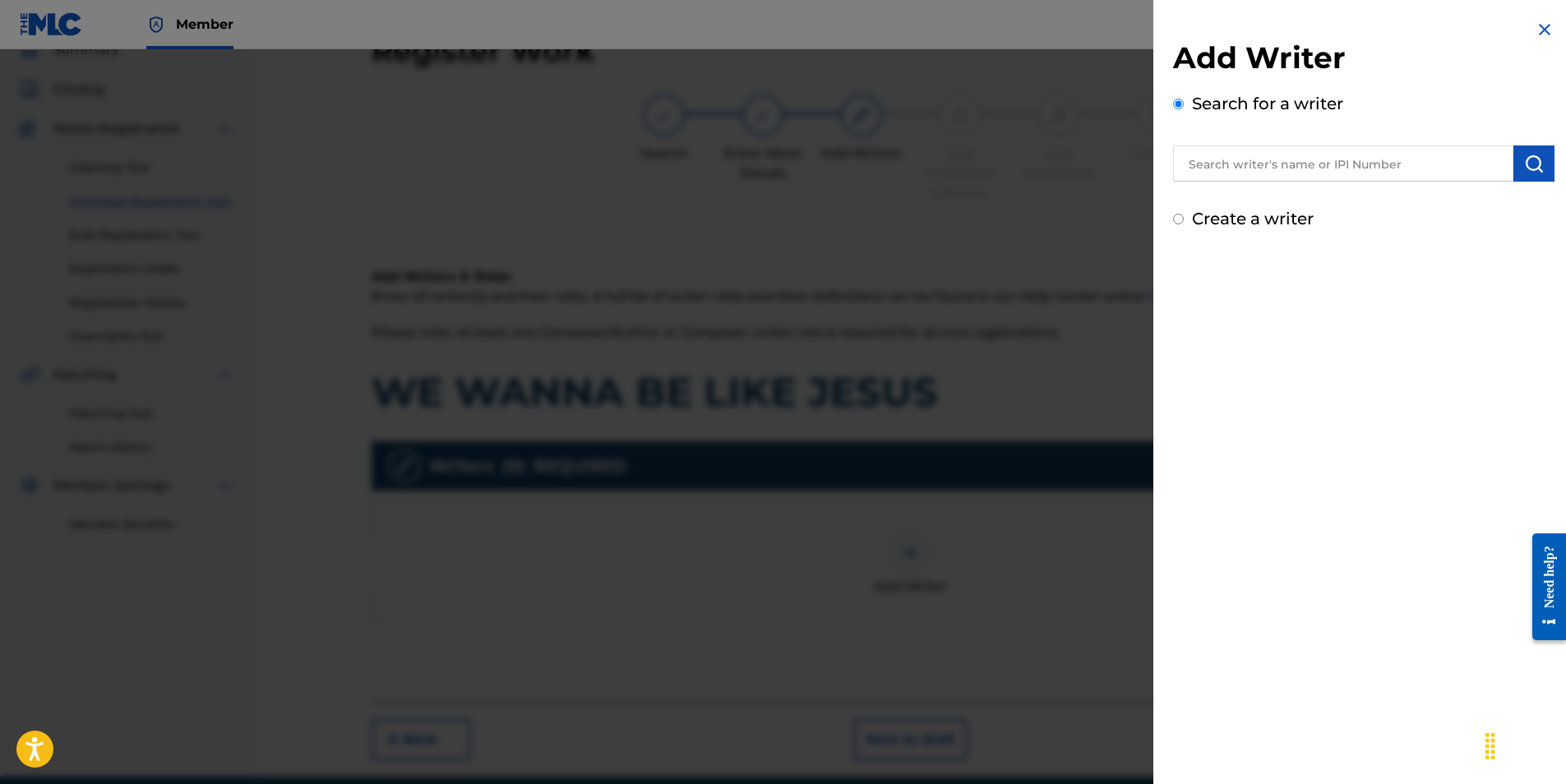 click at bounding box center [1343, 164] 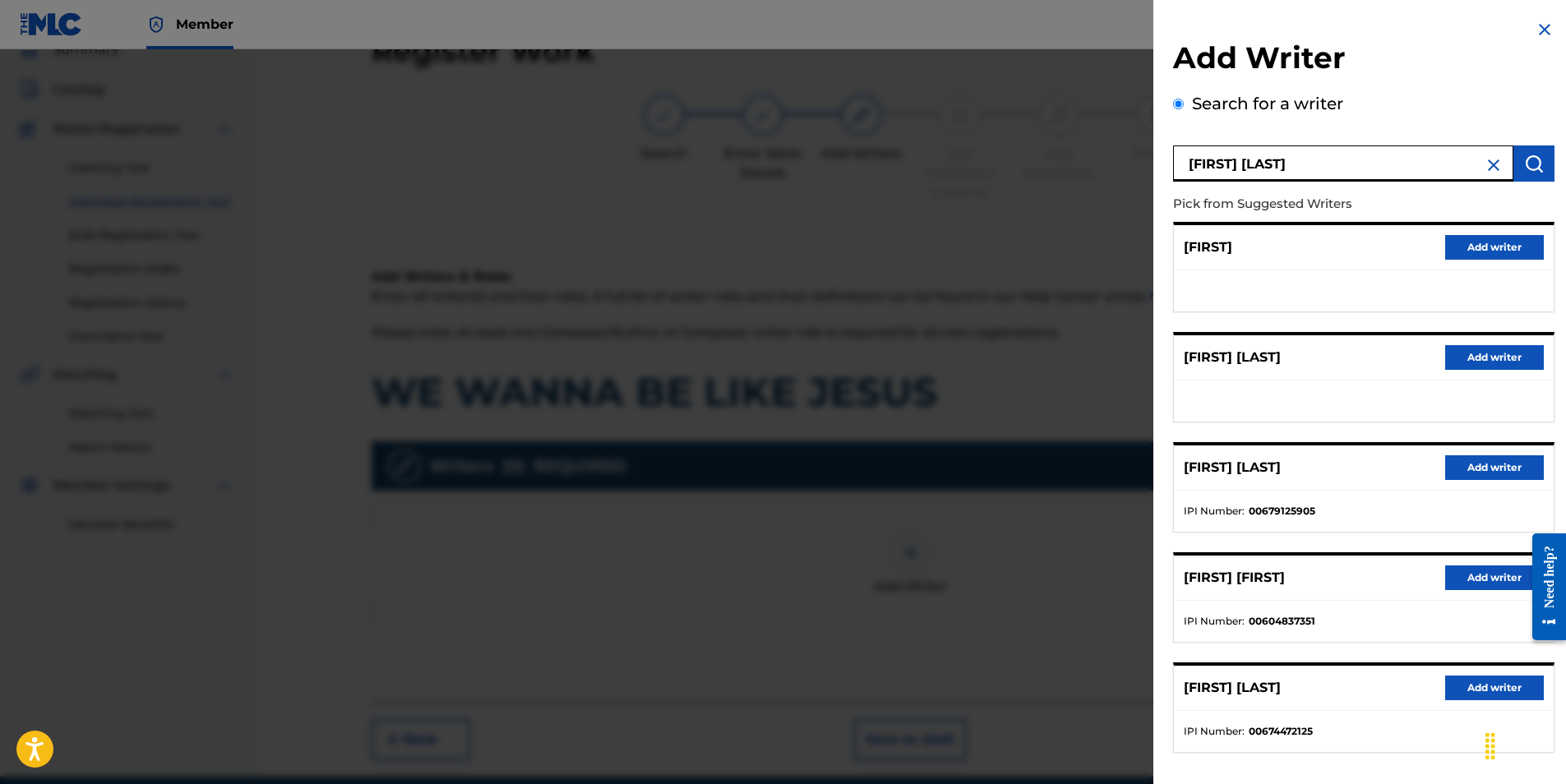 click on "Add writer" at bounding box center (1494, 688) 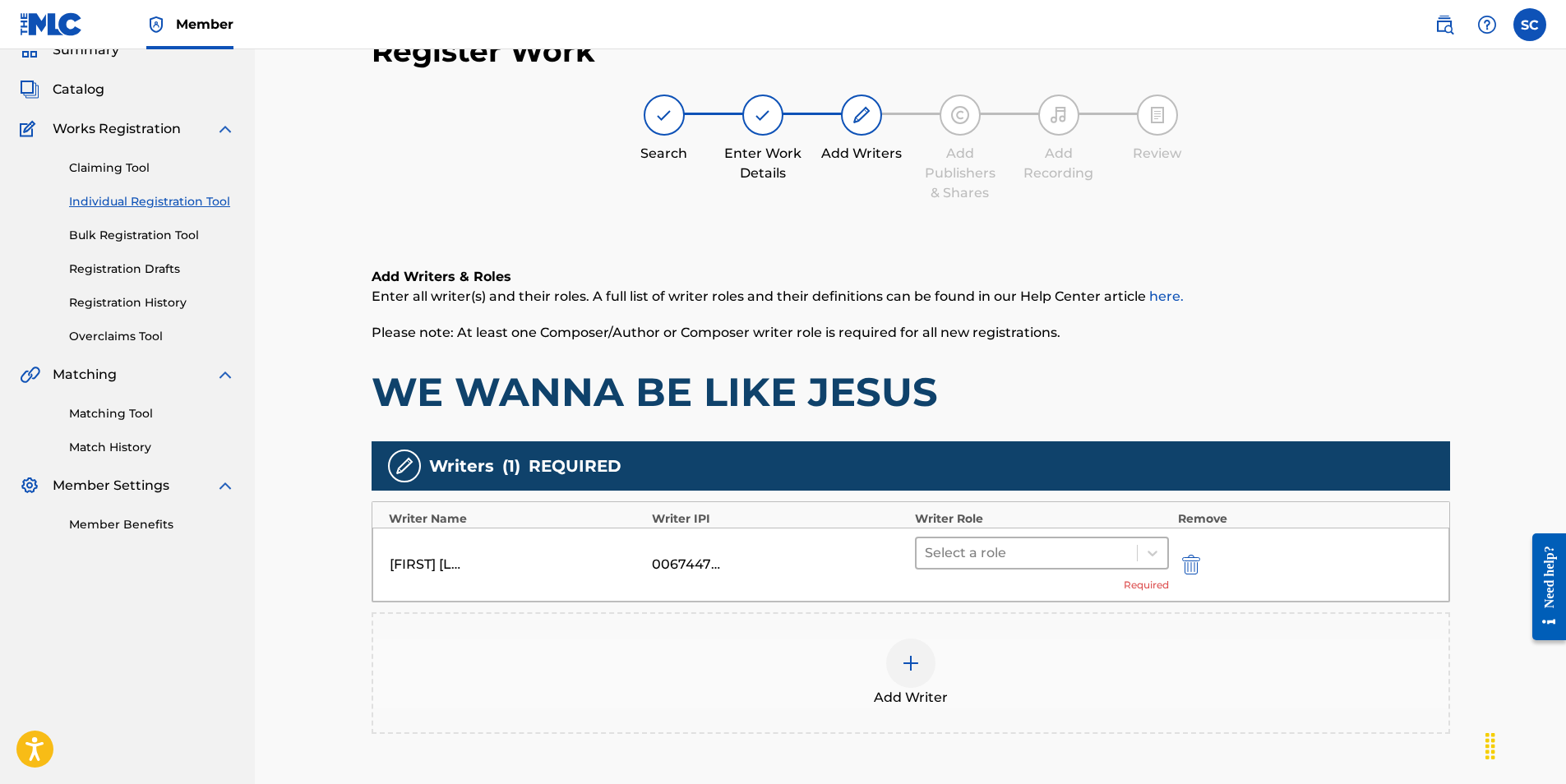 click at bounding box center (1027, 553) 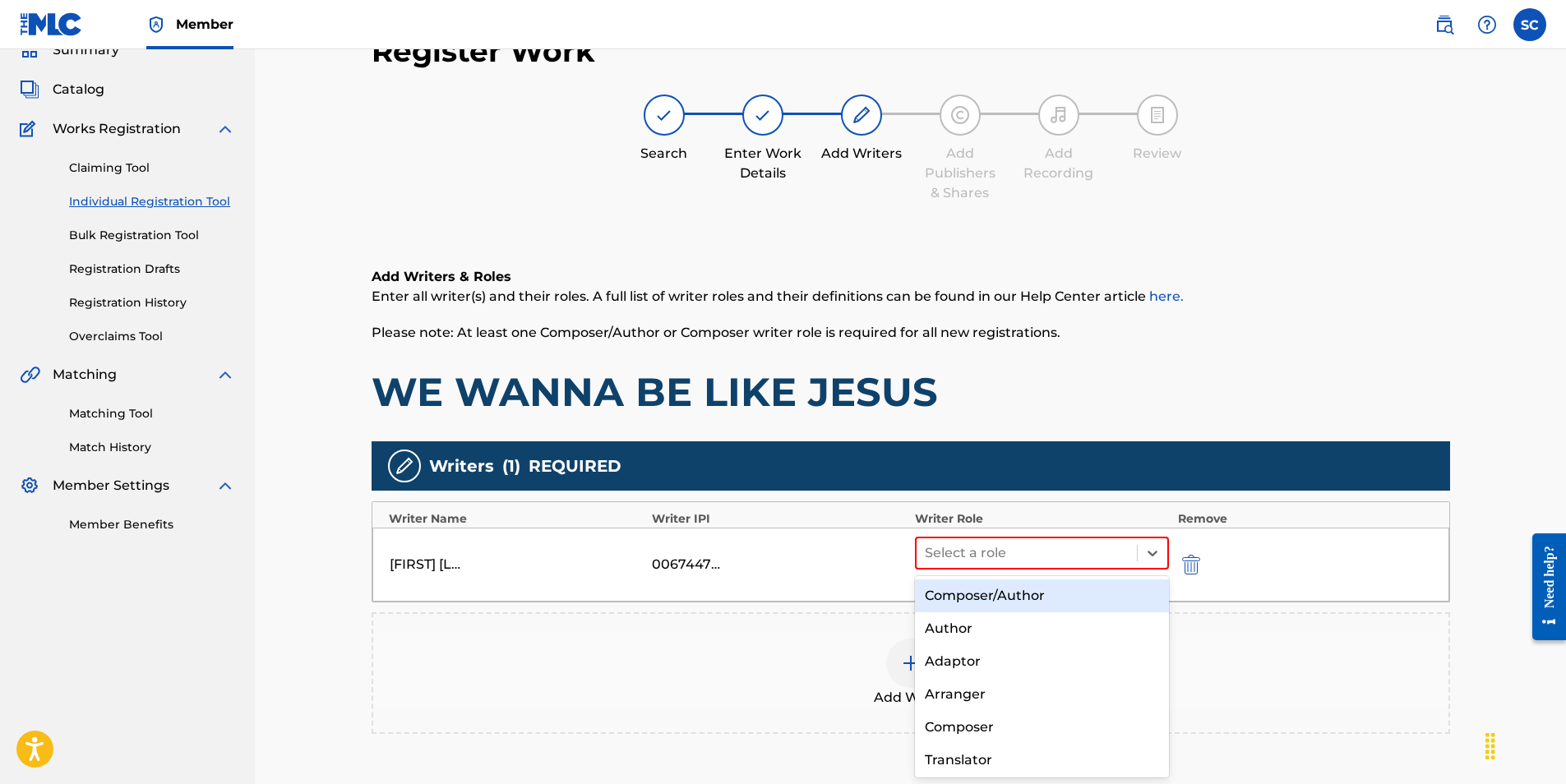 click on "Composer/Author" at bounding box center [1042, 596] 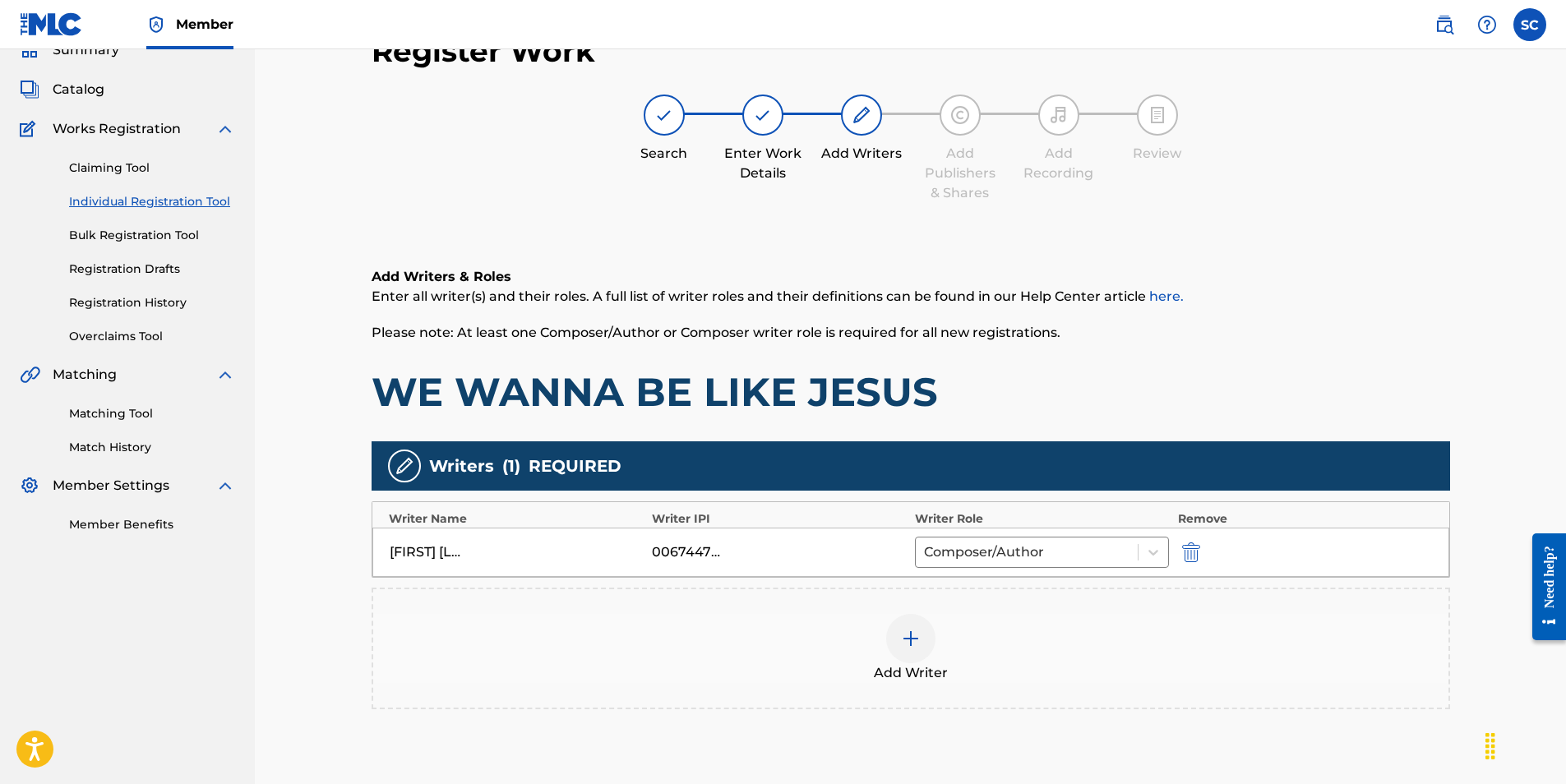 click at bounding box center (911, 639) 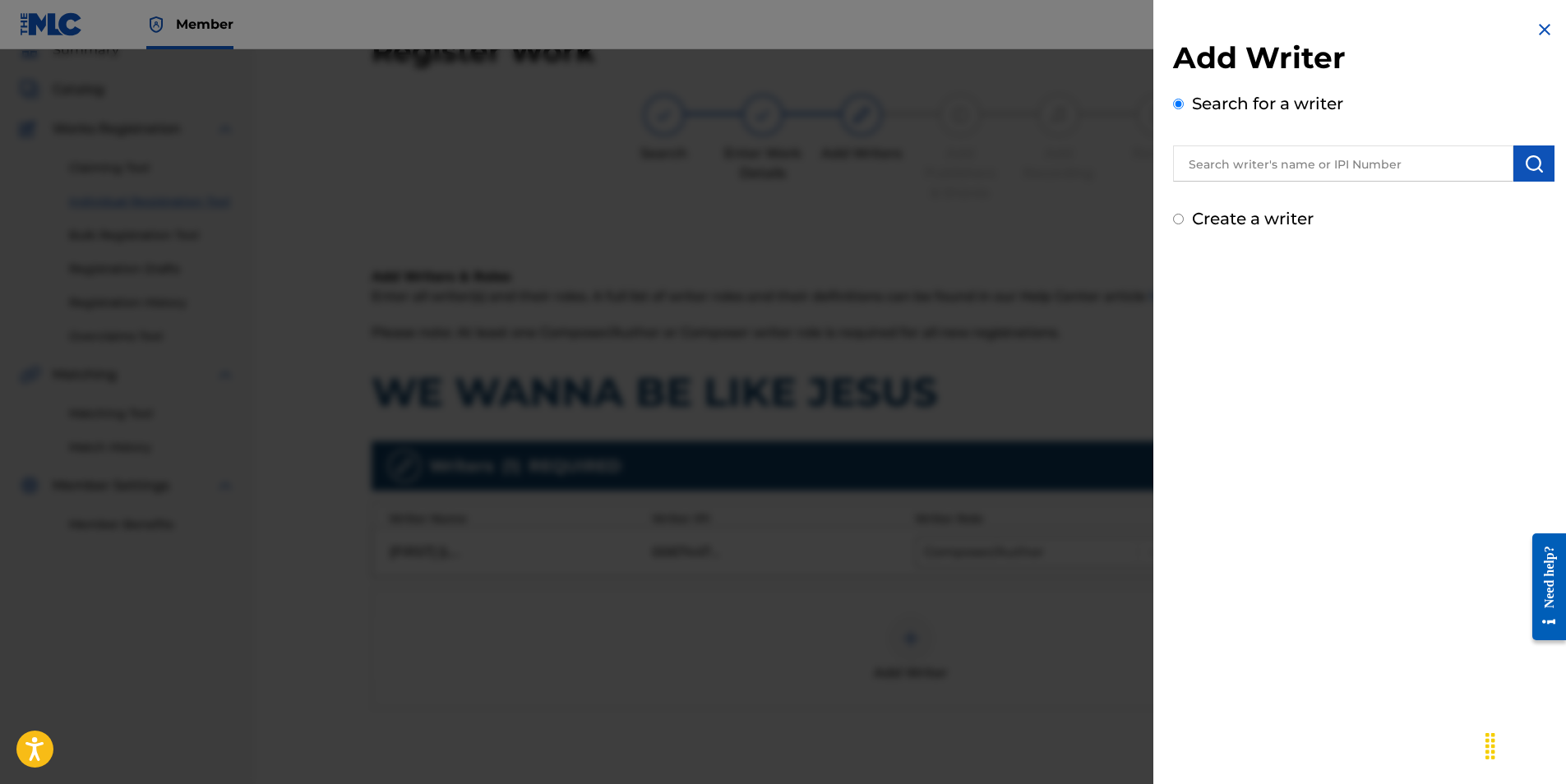 click at bounding box center (1343, 164) 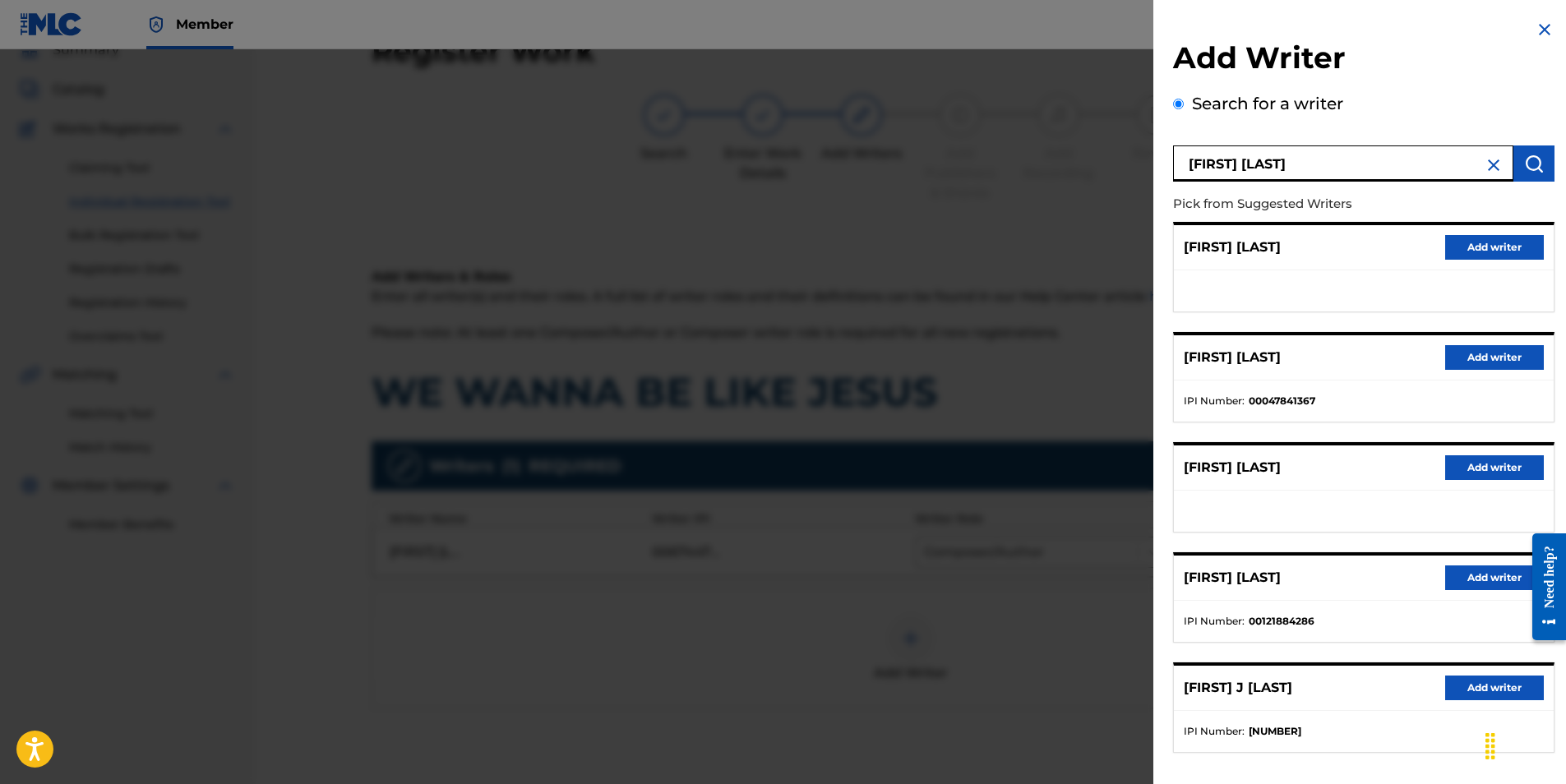click on "Add writer" at bounding box center (1494, 688) 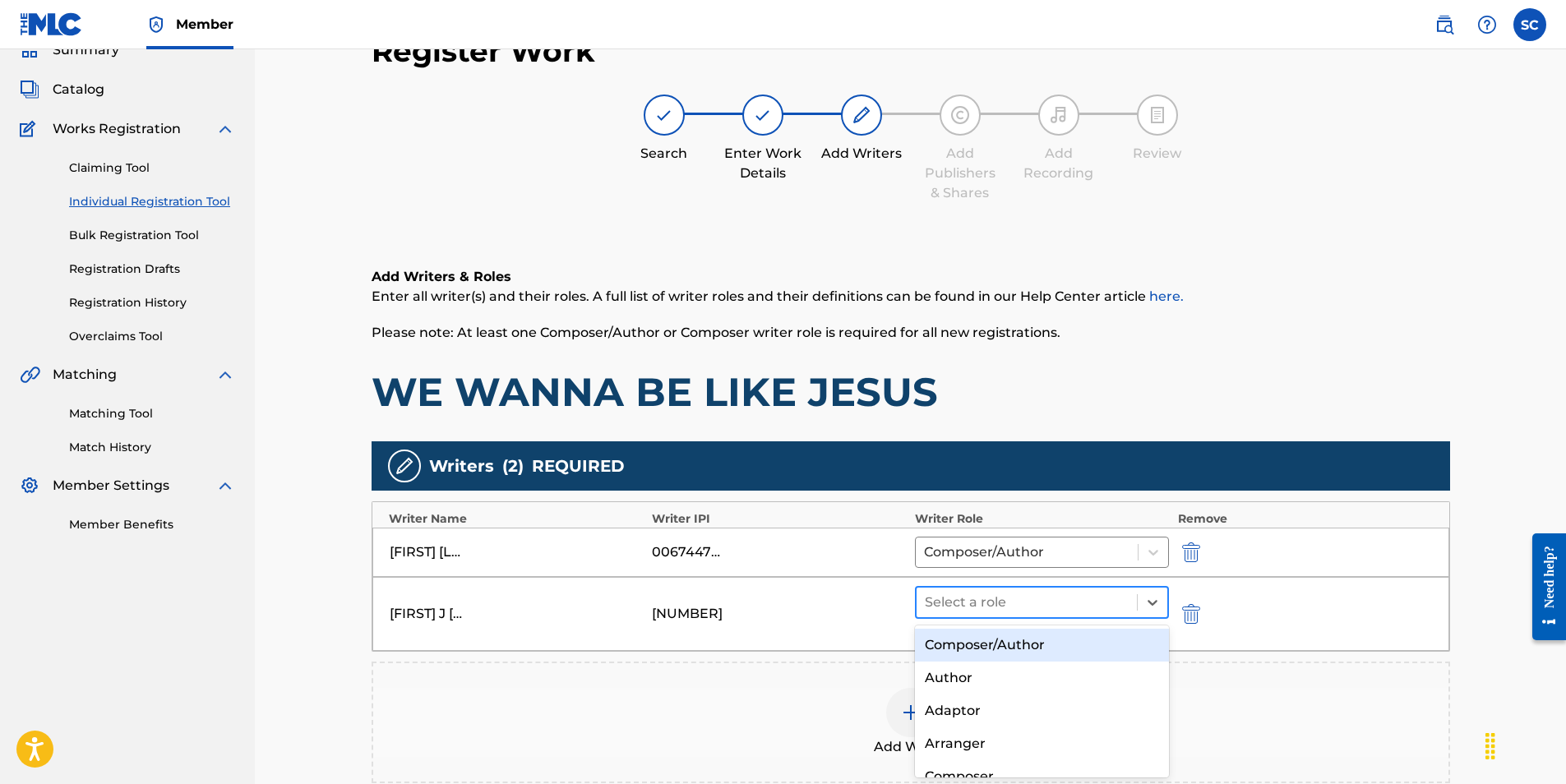 click at bounding box center [1027, 602] 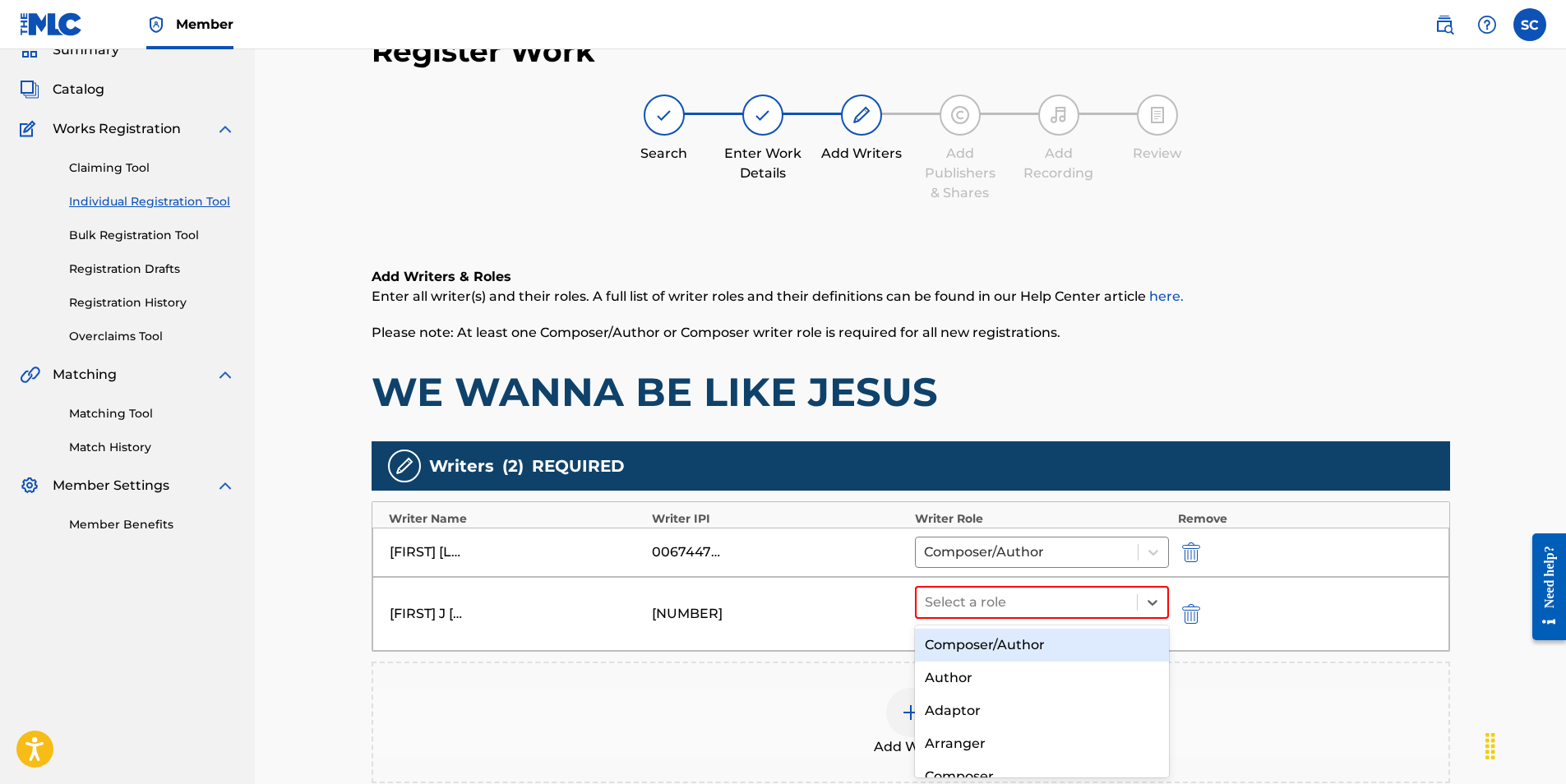 click on "Composer/Author" at bounding box center [1042, 645] 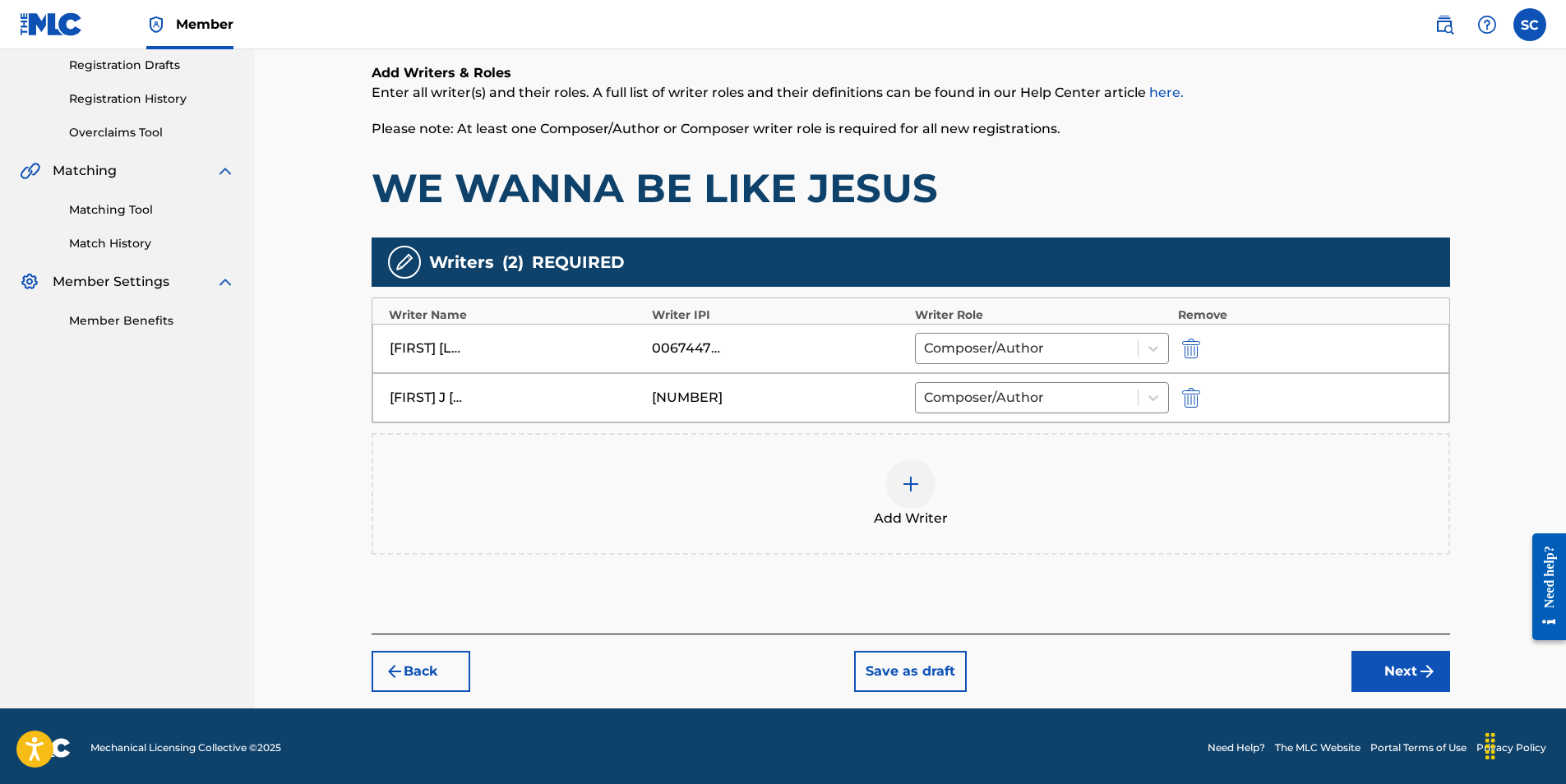 scroll, scrollTop: 281, scrollLeft: 0, axis: vertical 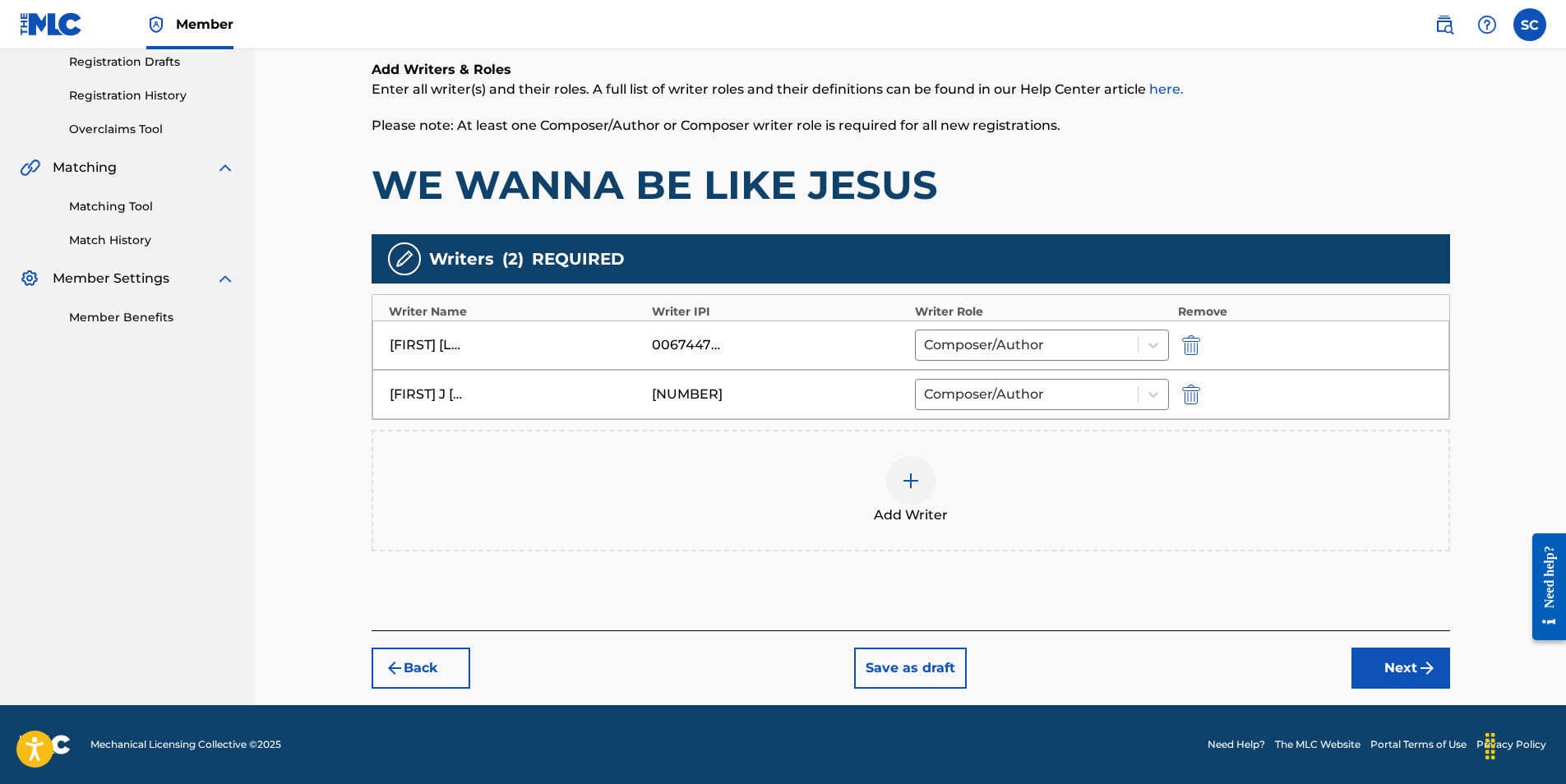 click on "Next" at bounding box center (1401, 668) 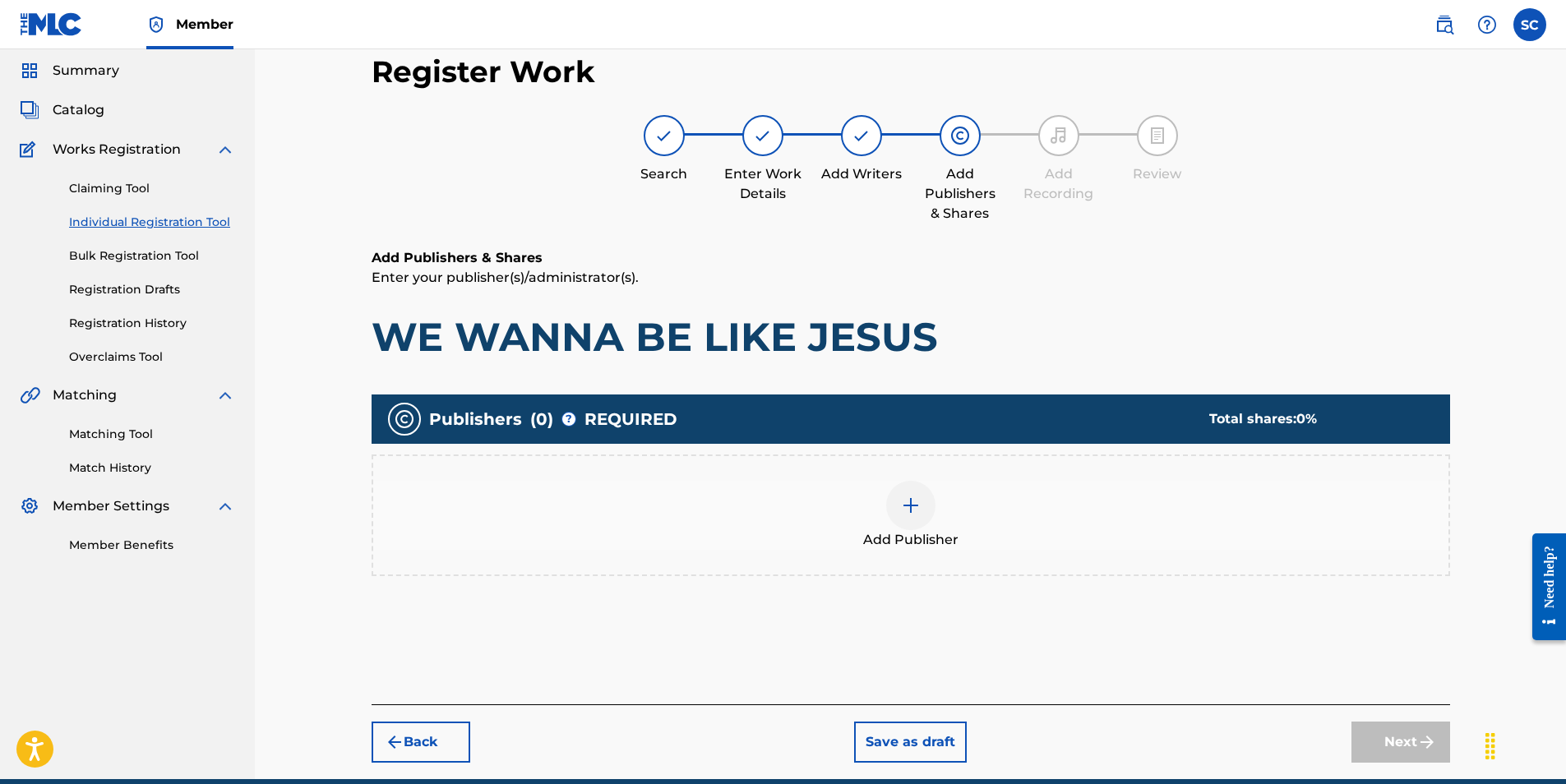 scroll, scrollTop: 74, scrollLeft: 0, axis: vertical 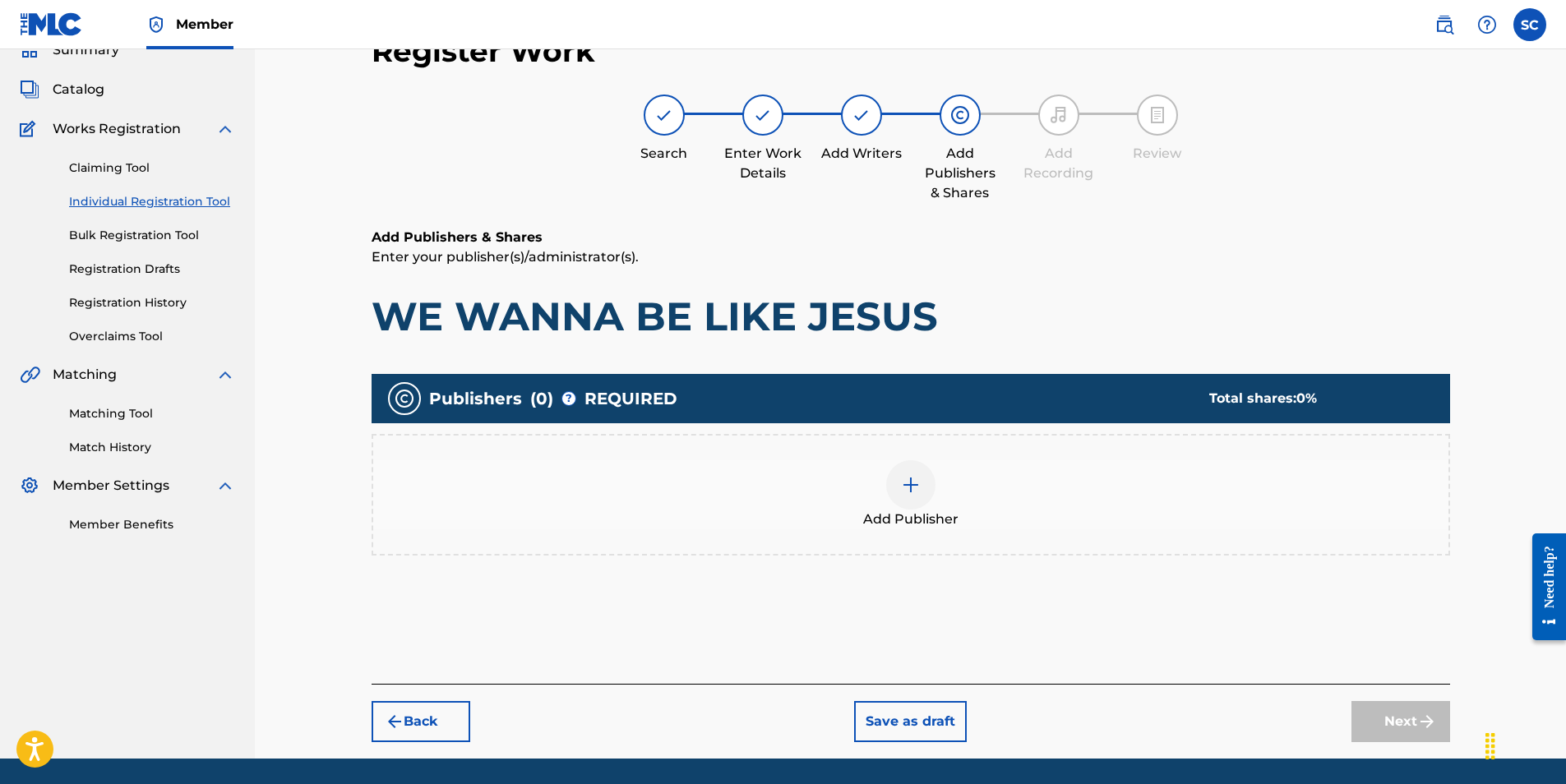 click at bounding box center (911, 485) 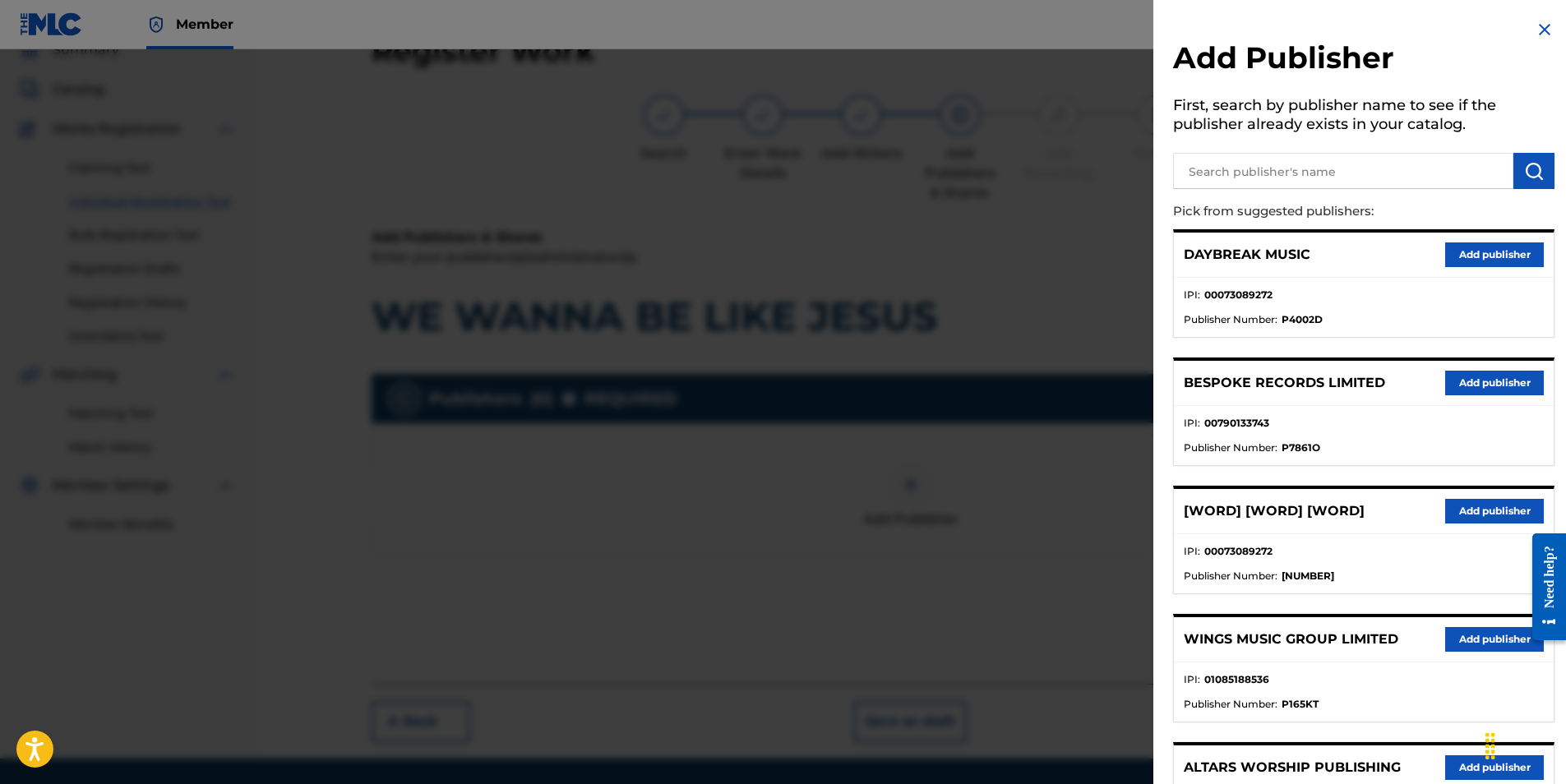 click on "Add publisher" at bounding box center (1494, 511) 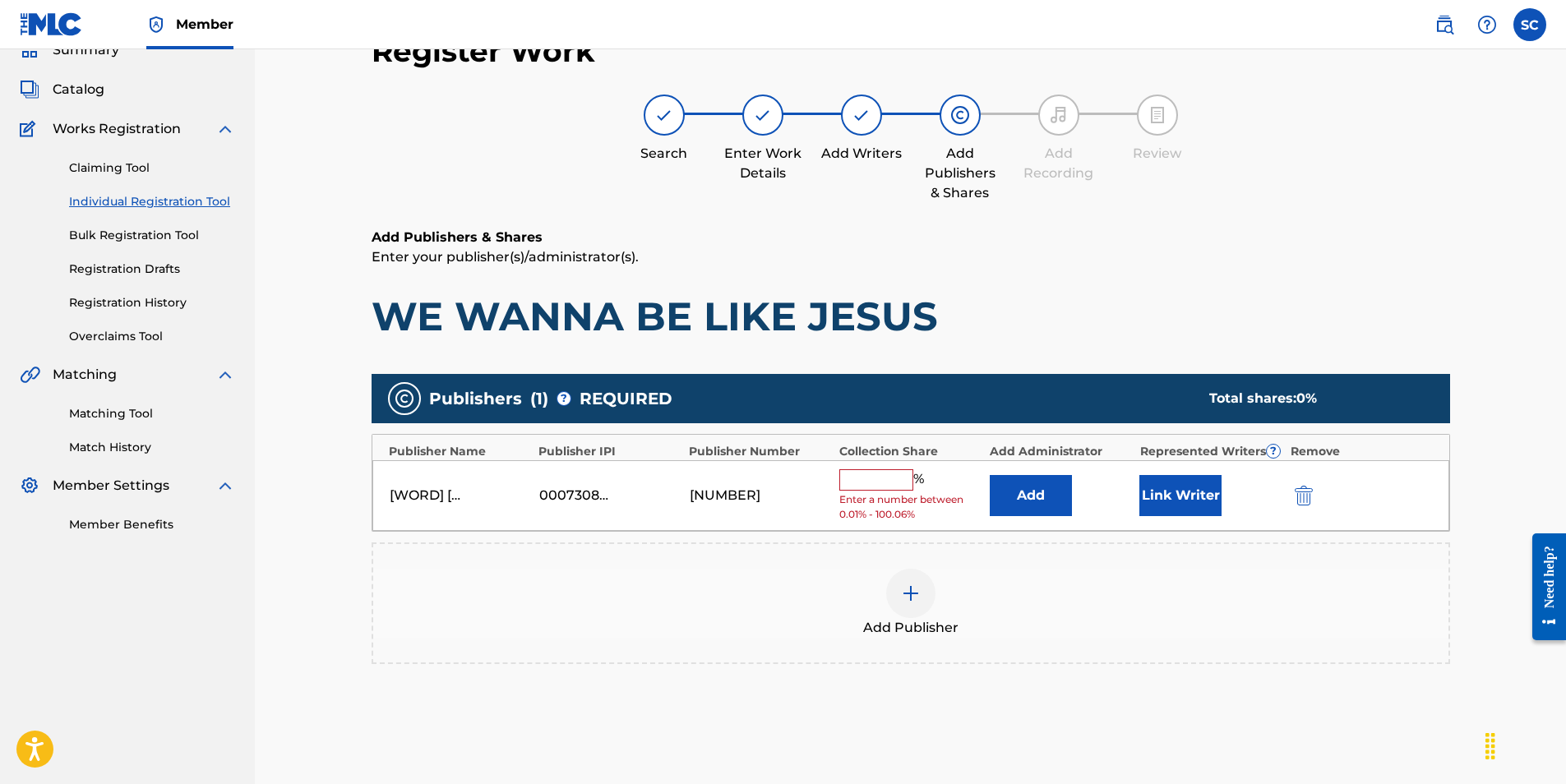 click at bounding box center (876, 480) 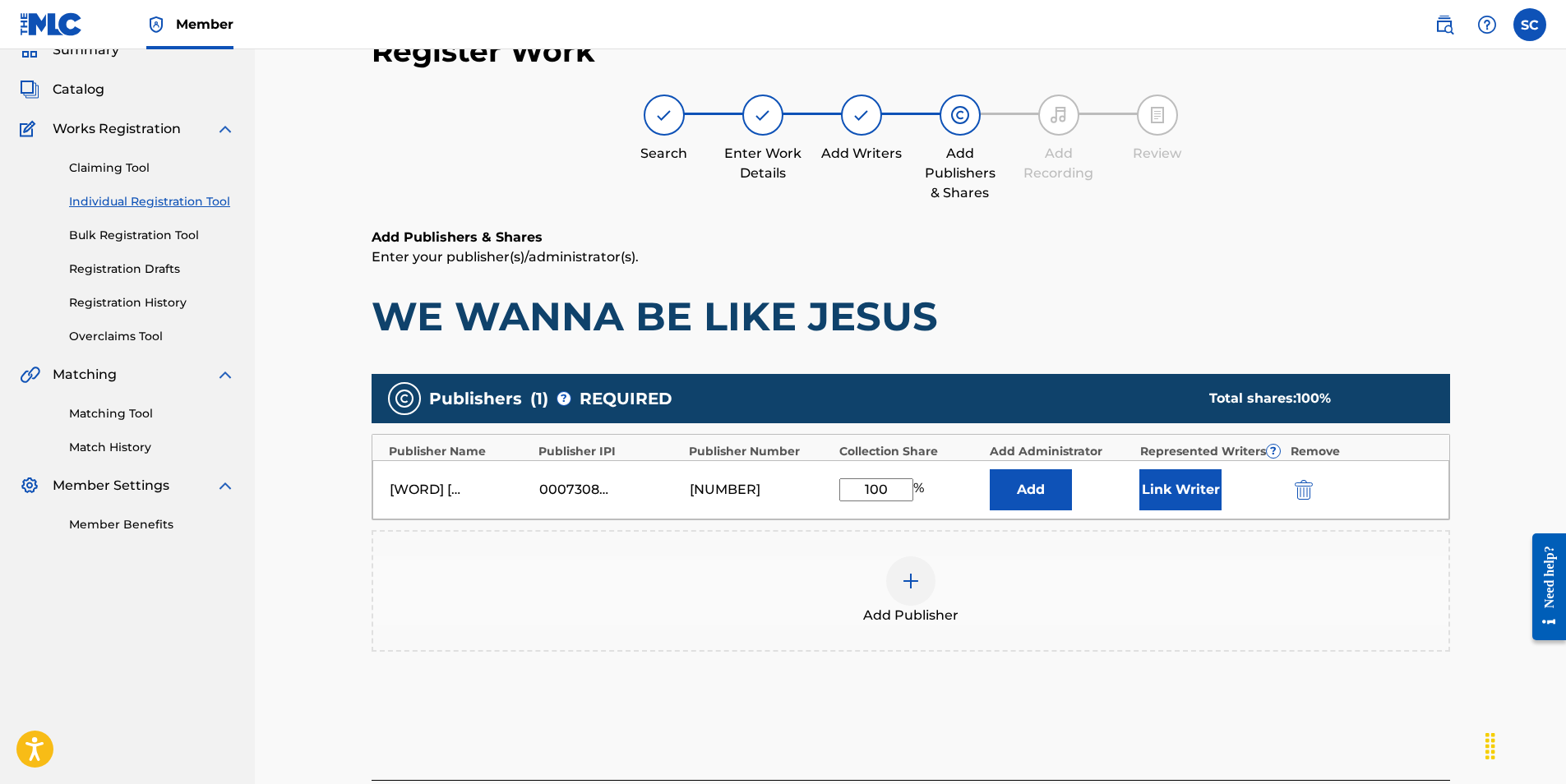 click on "Add" at bounding box center [1031, 490] 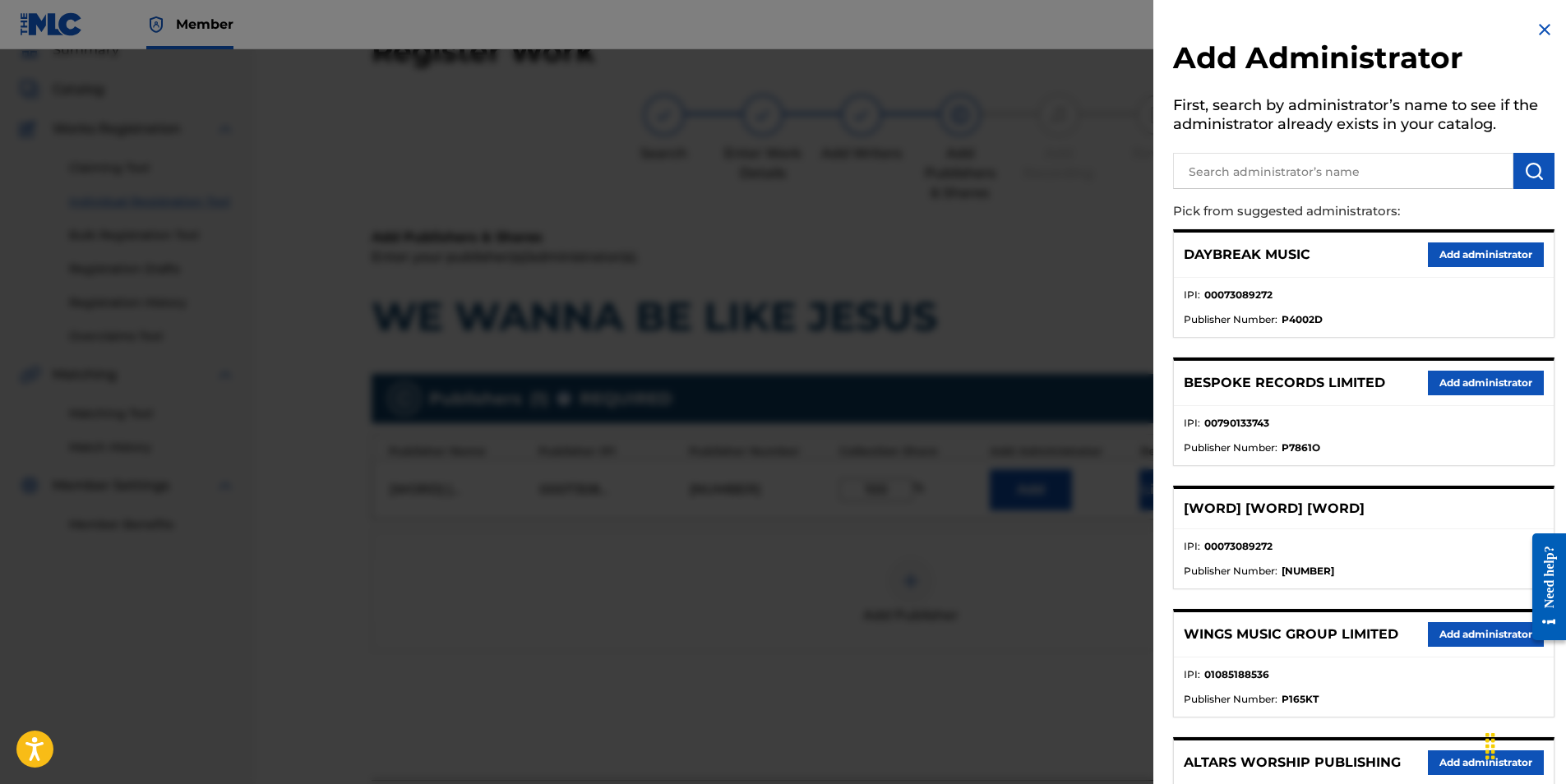 click at bounding box center (1343, 171) 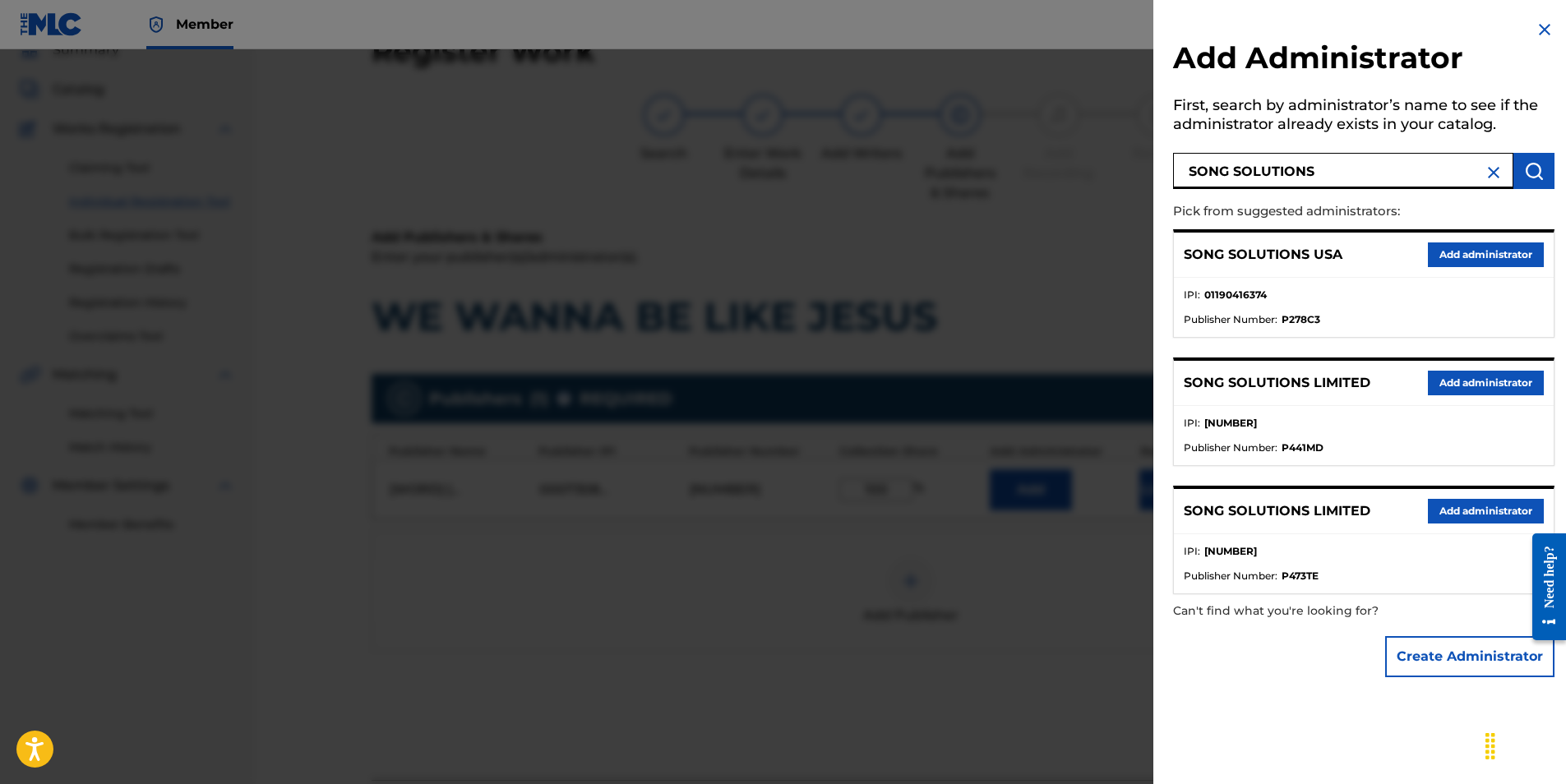 click on "Add administrator" at bounding box center (1485, 255) 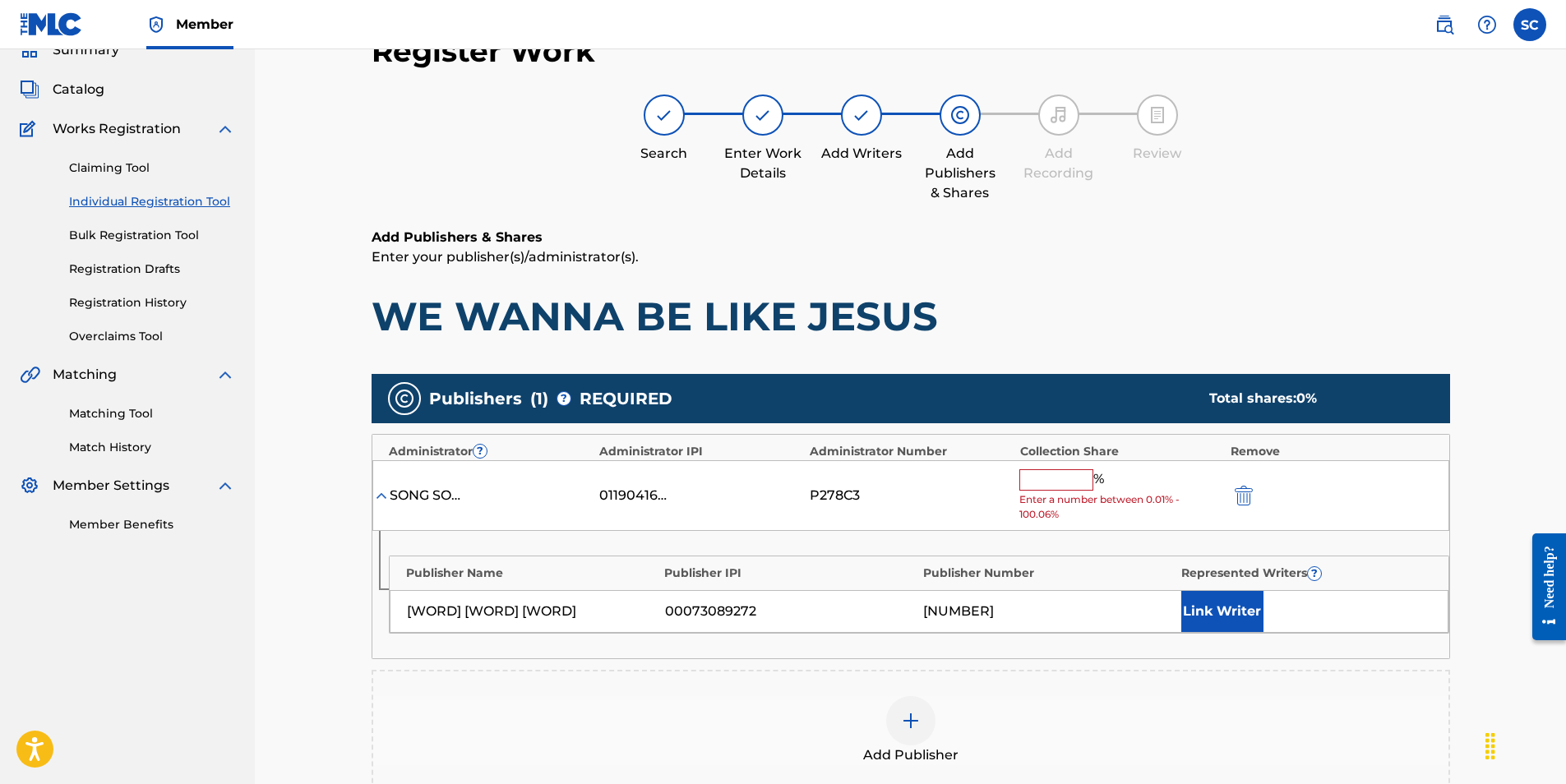 click at bounding box center [1056, 480] 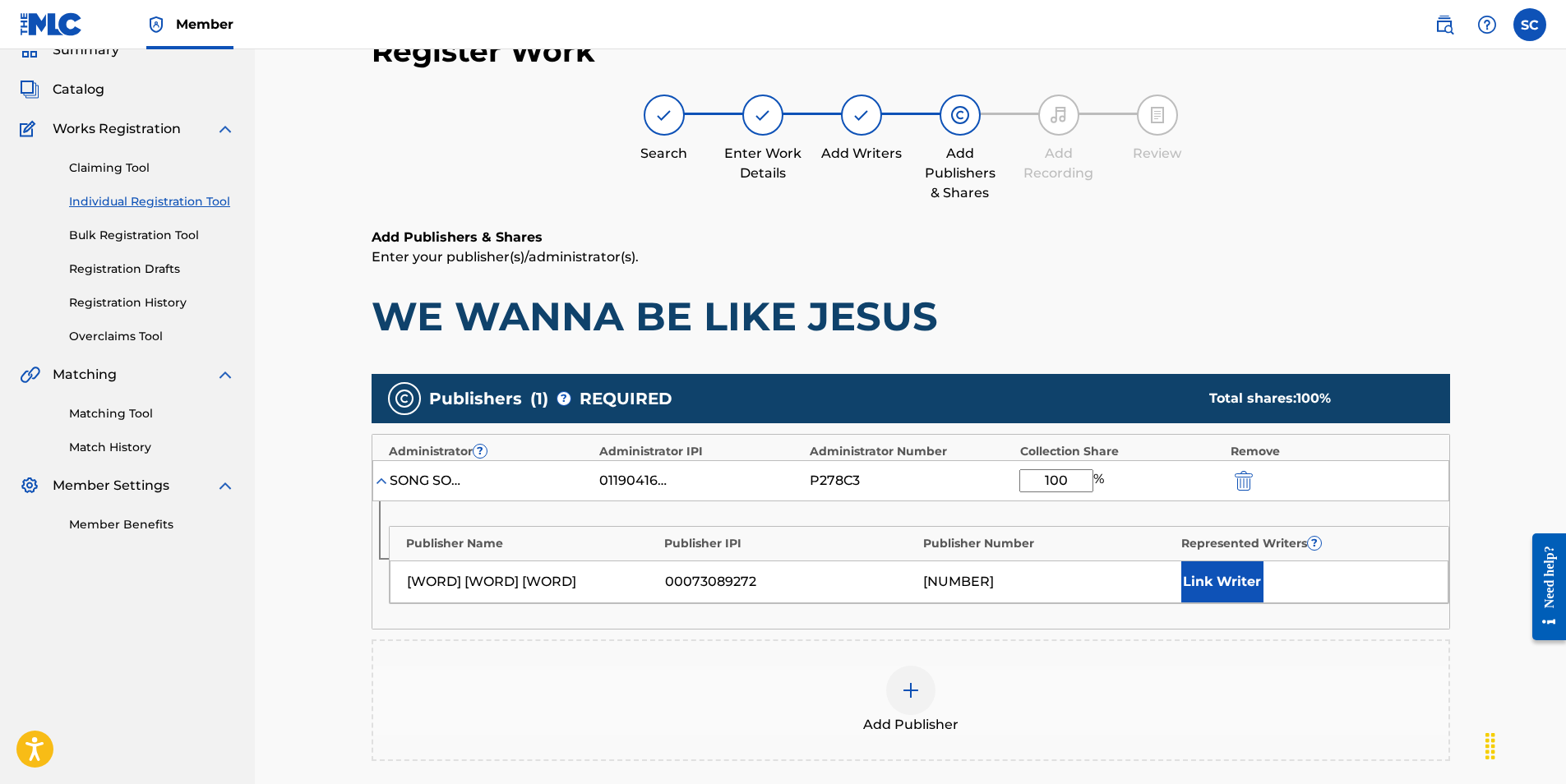 click on "Link Writer" at bounding box center (1222, 582) 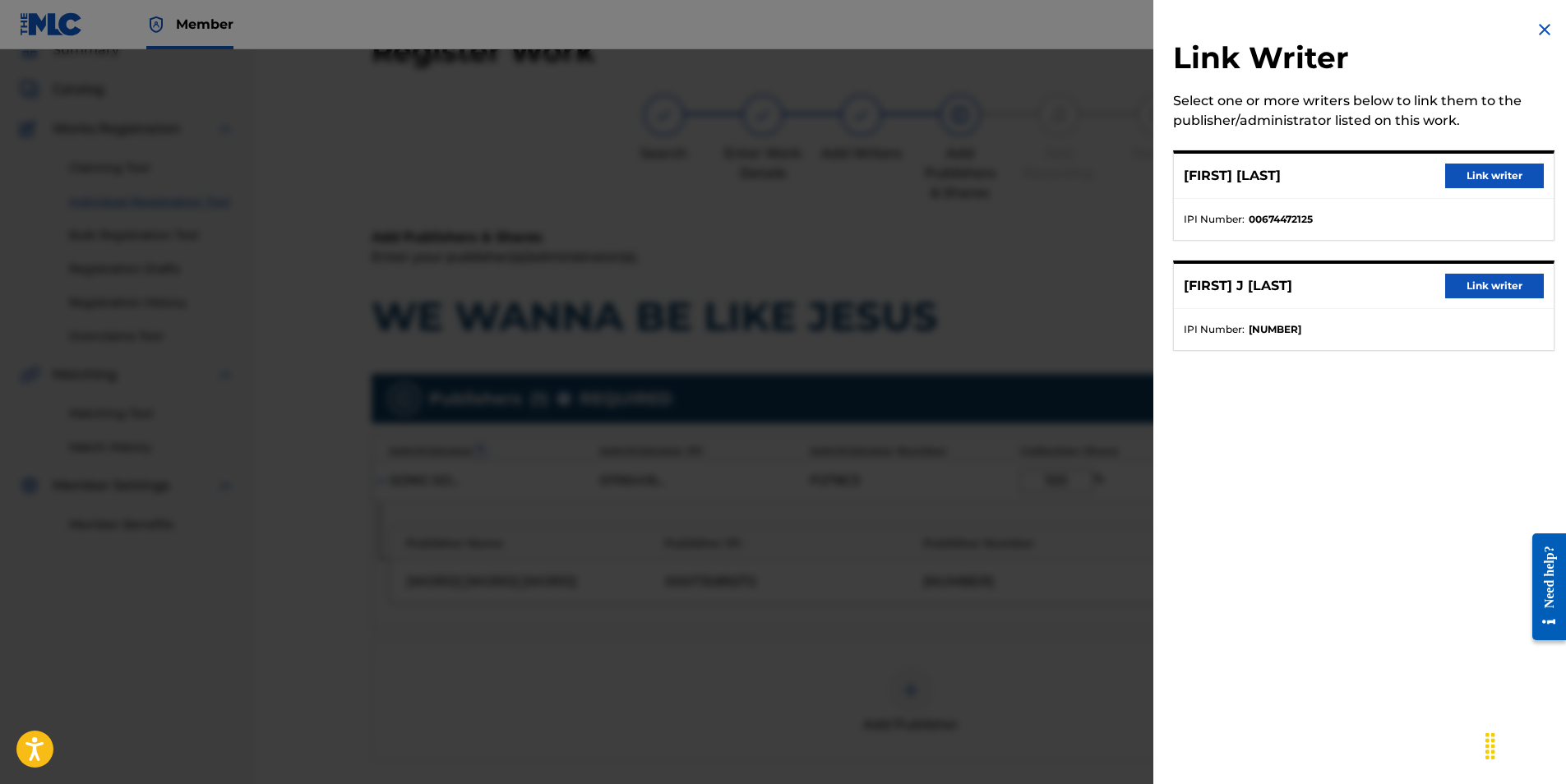 click on "Link writer" at bounding box center [1494, 286] 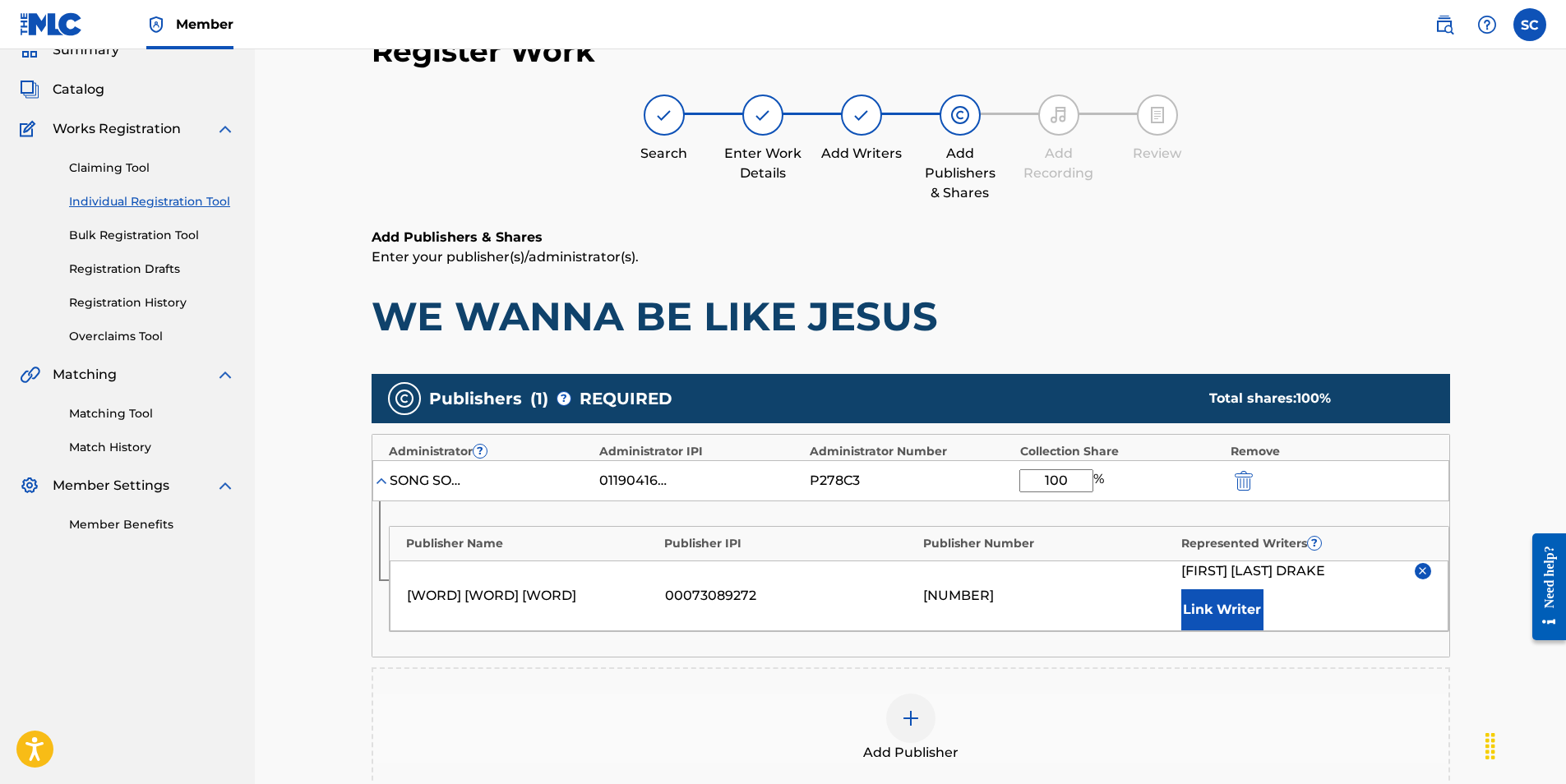 click on "Link Writer" at bounding box center [1222, 610] 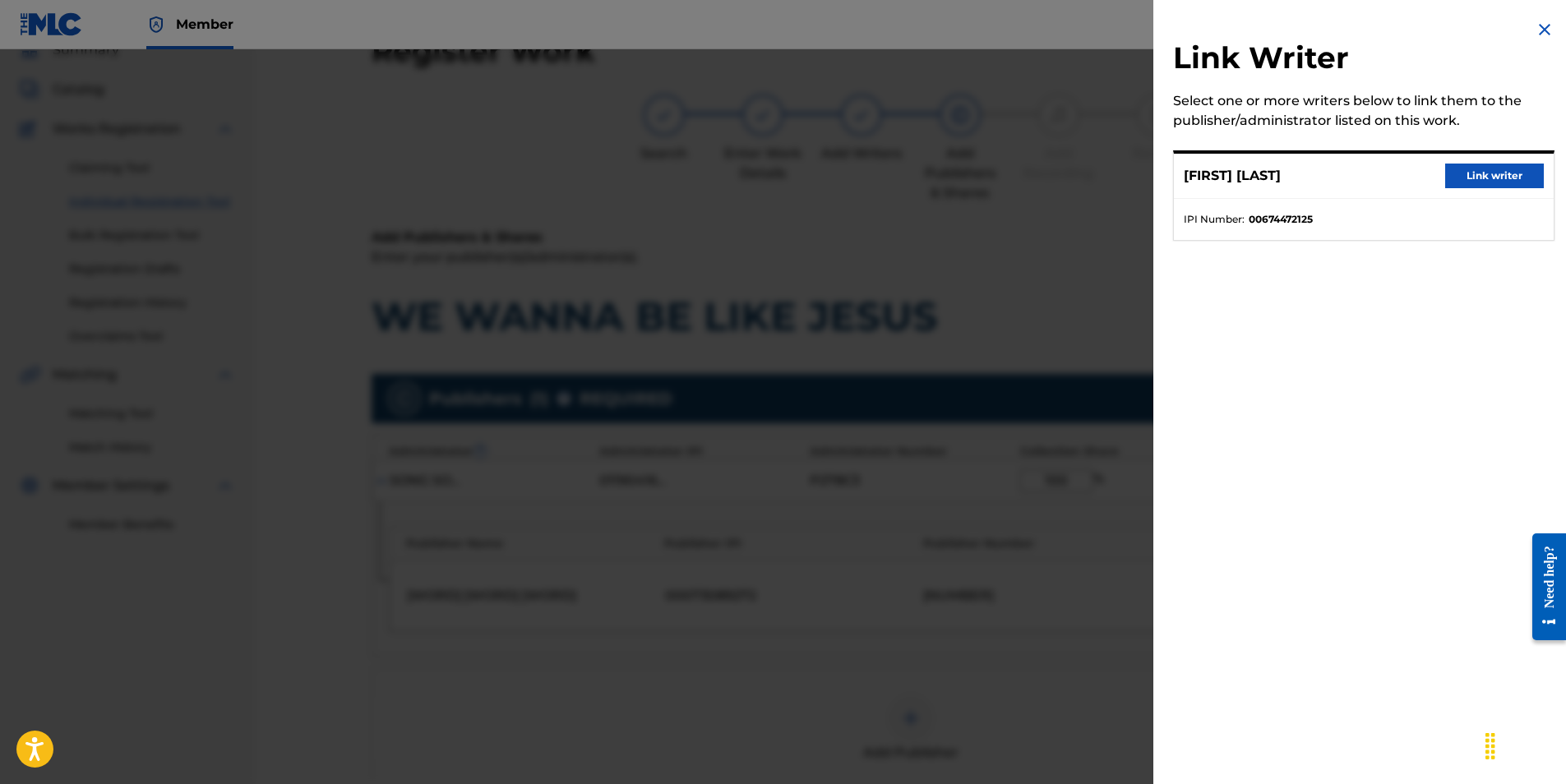 click on "Link writer" at bounding box center (1494, 176) 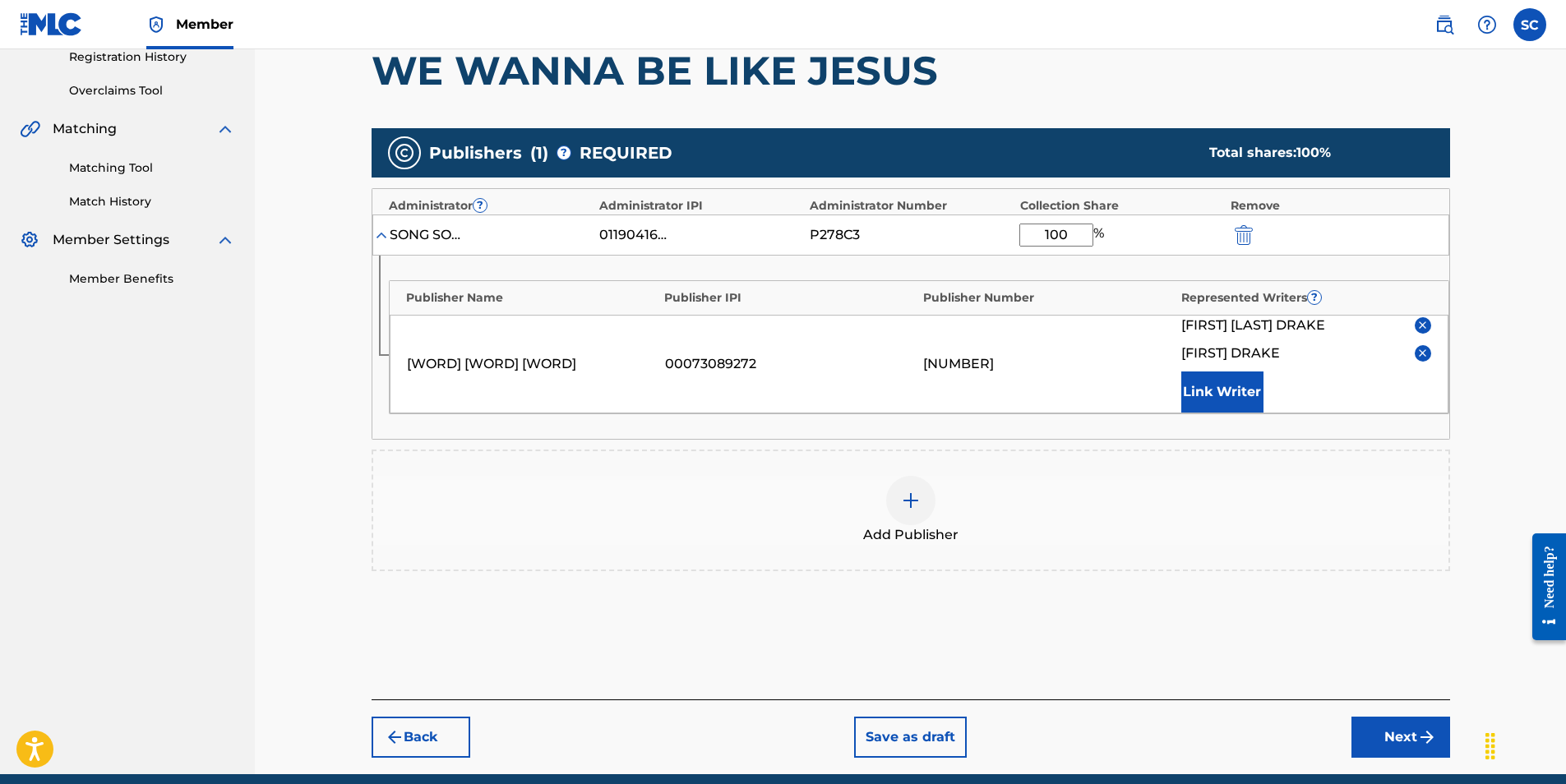scroll, scrollTop: 321, scrollLeft: 0, axis: vertical 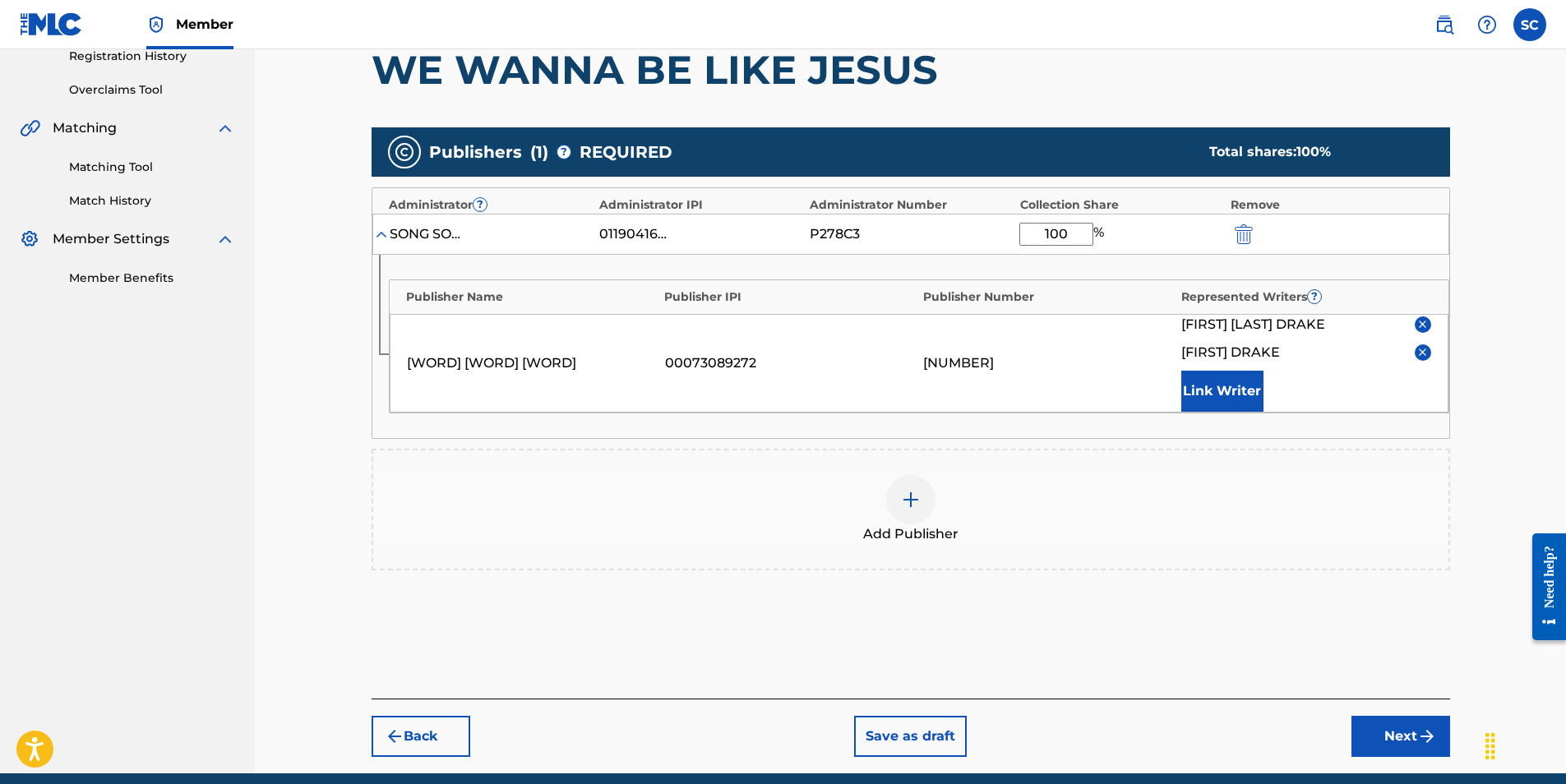 click on "Next" at bounding box center (1401, 736) 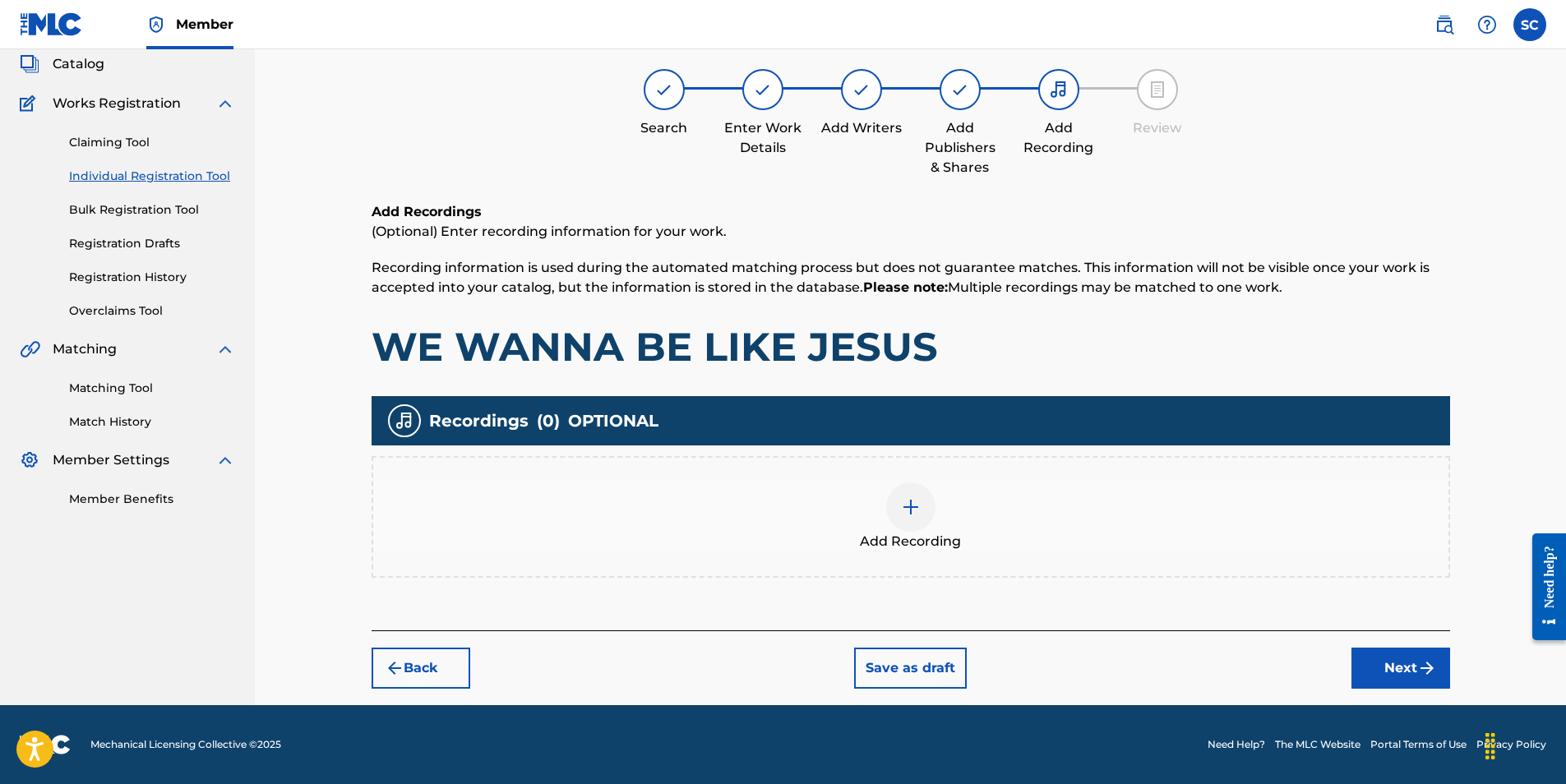 scroll, scrollTop: 74, scrollLeft: 0, axis: vertical 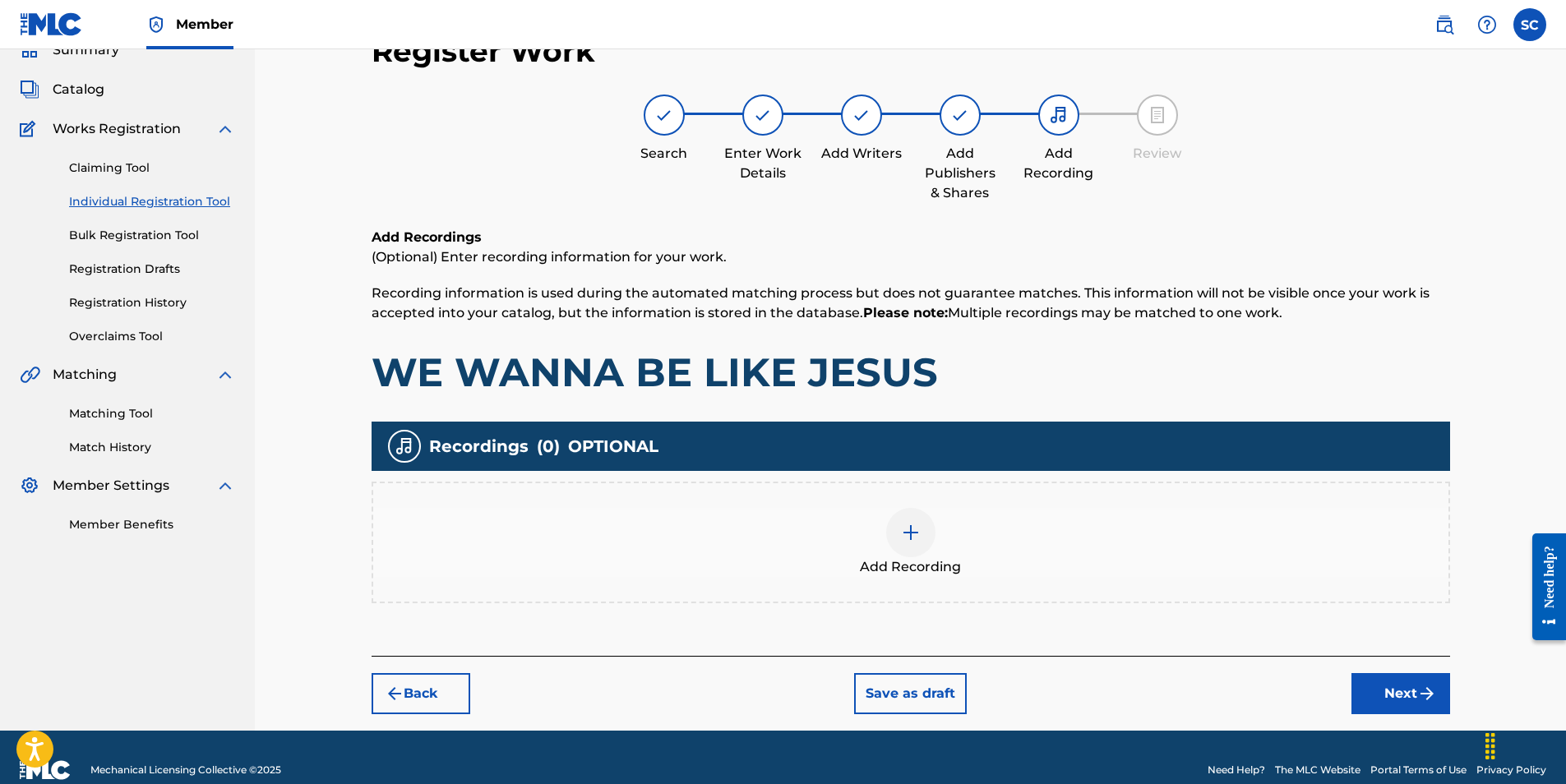 click at bounding box center [911, 533] 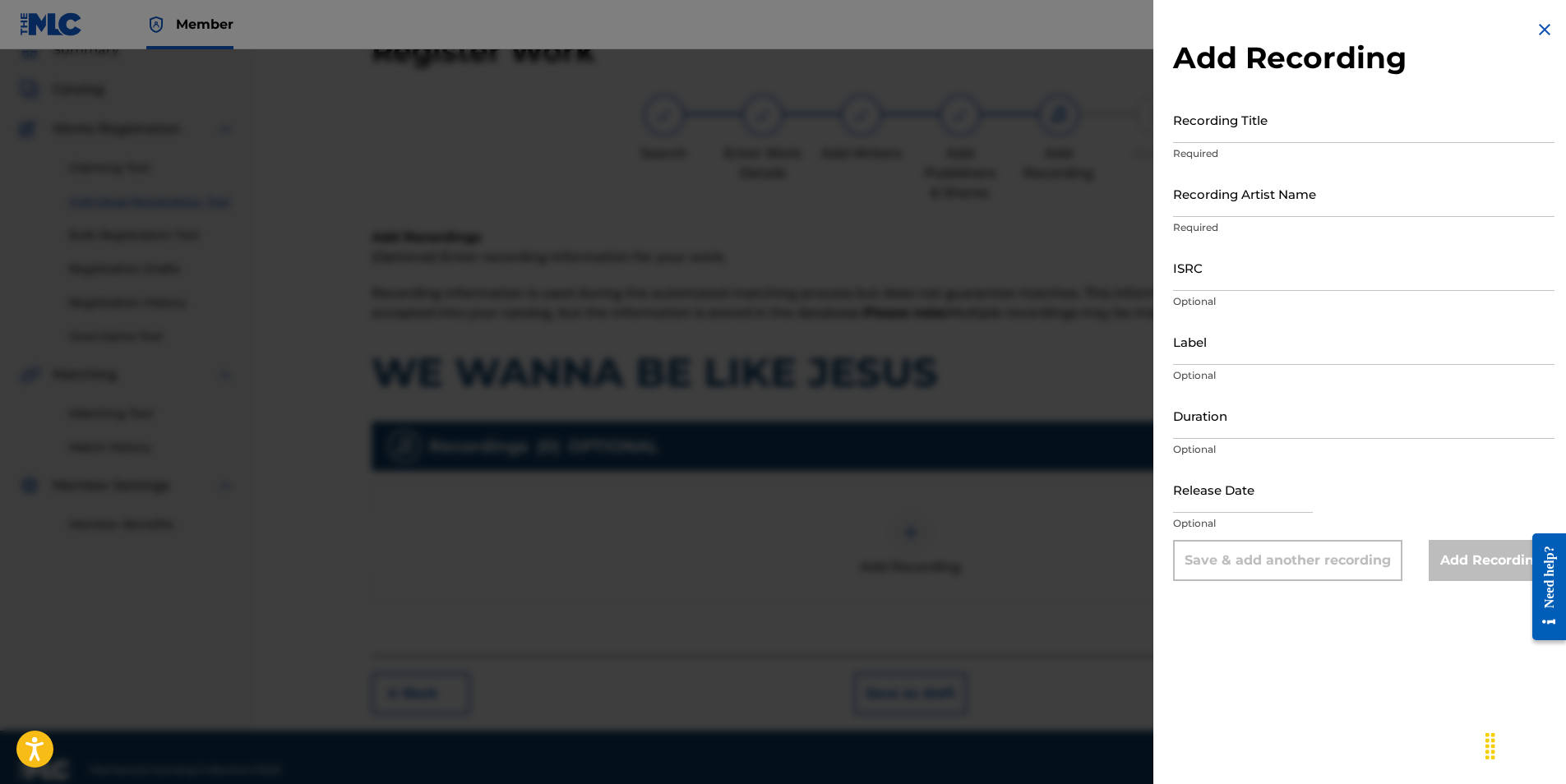 click on "ISRC" at bounding box center [1364, 267] 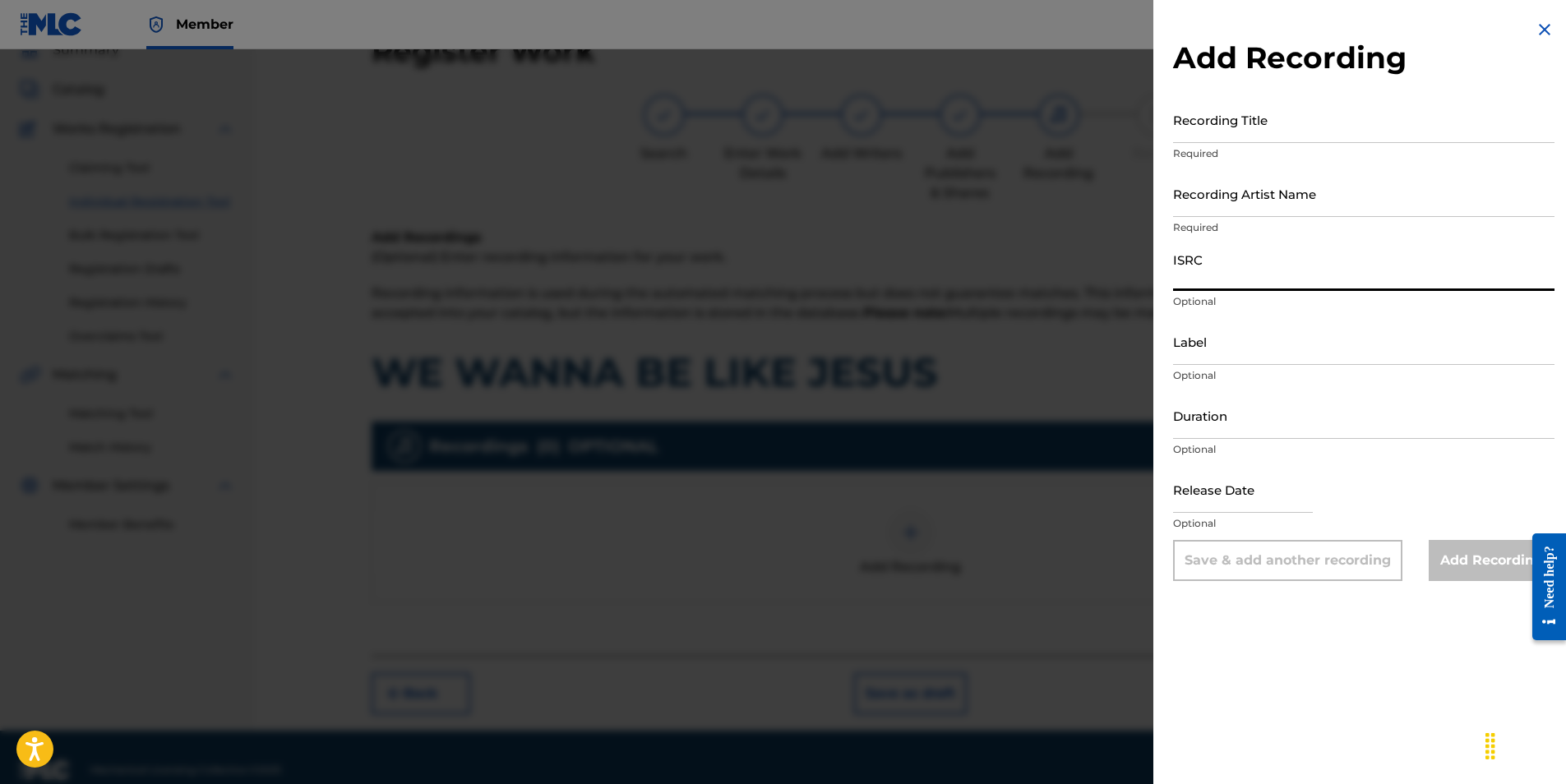 paste on "GBUEX0700009" 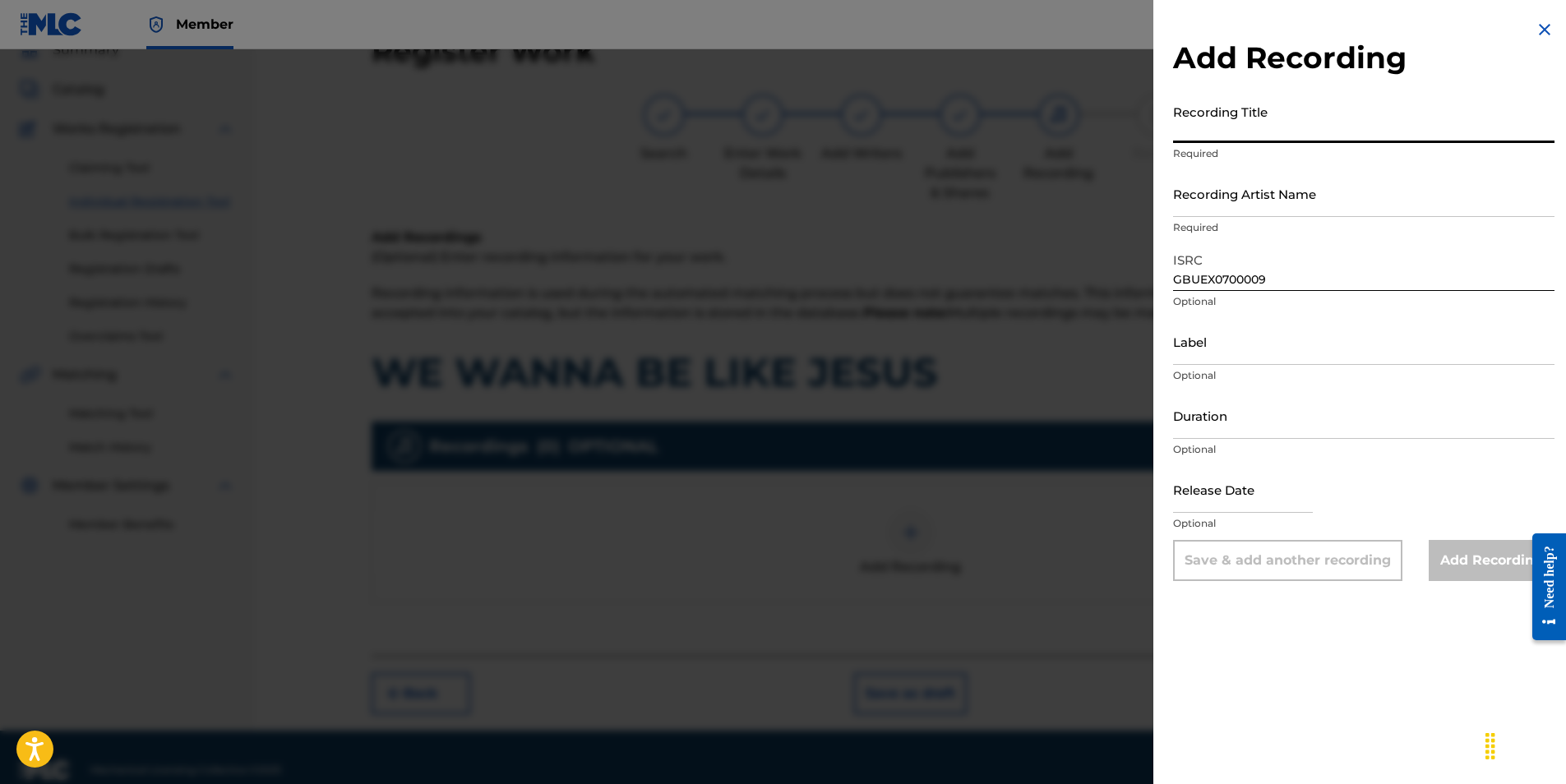 click on "Recording Title" at bounding box center (1364, 119) 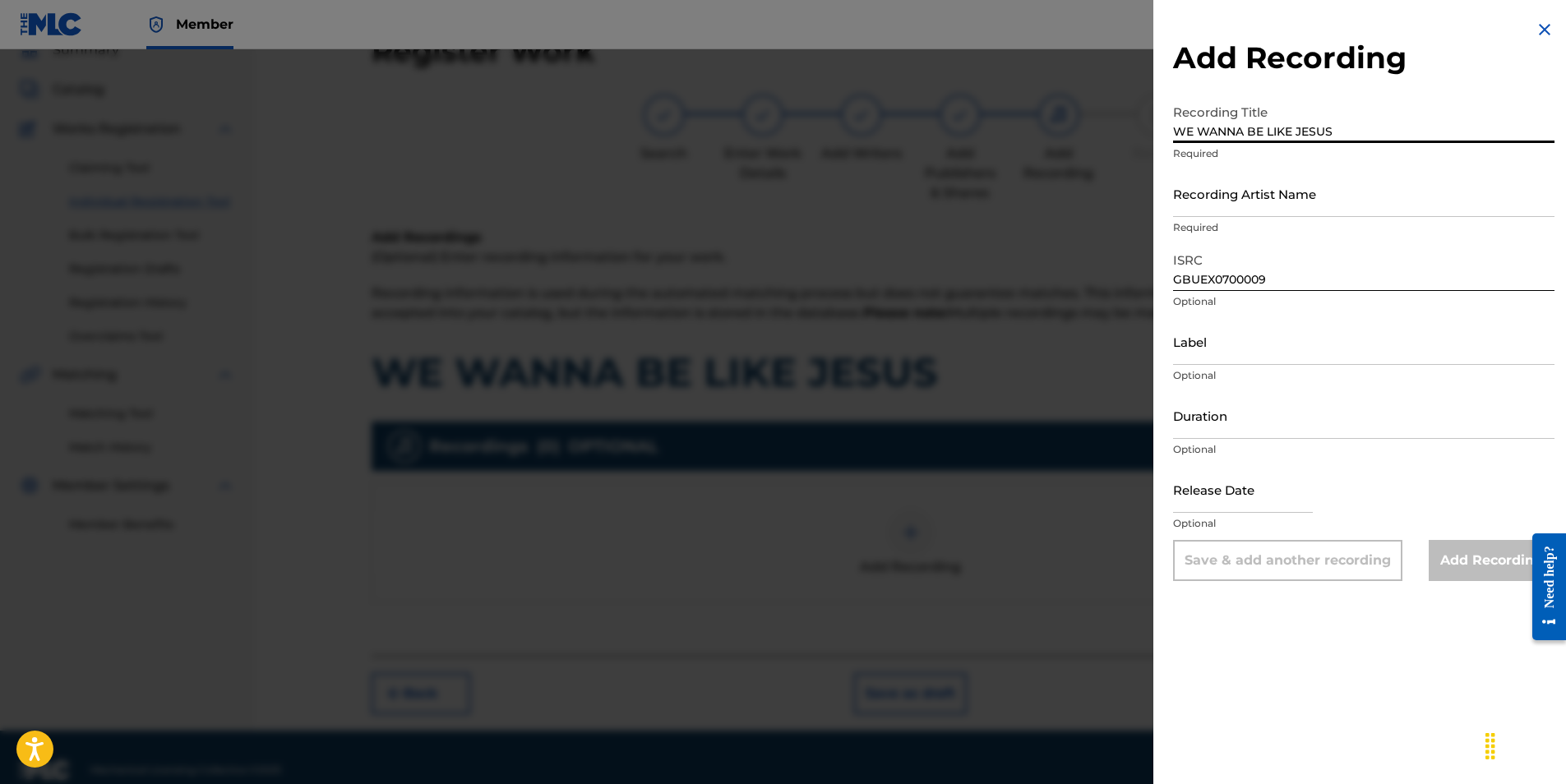 click on "Recording Artist Name" at bounding box center [1364, 193] 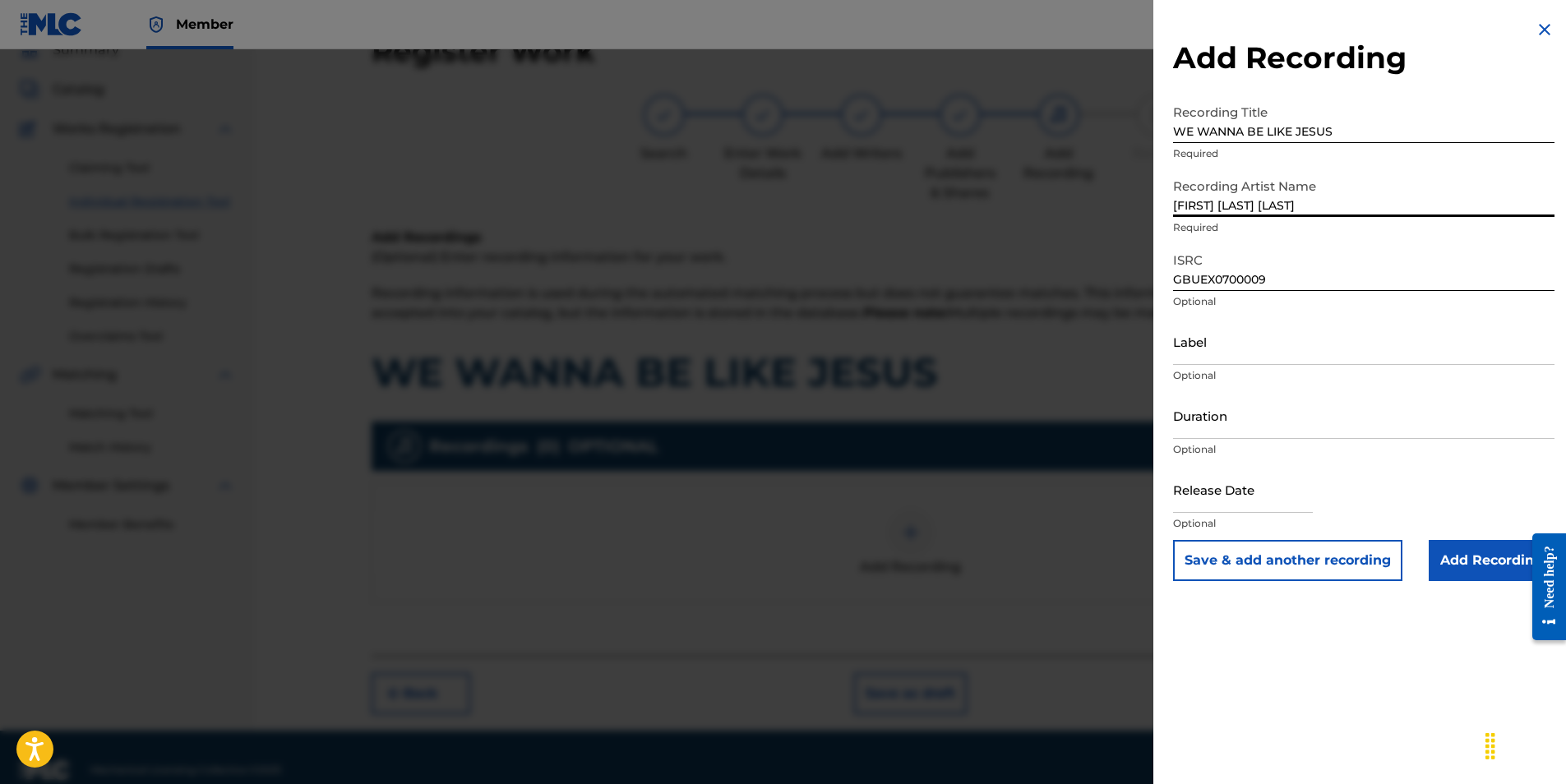 click on "[FIRST] [LAST] [LAST]" at bounding box center [1364, 193] 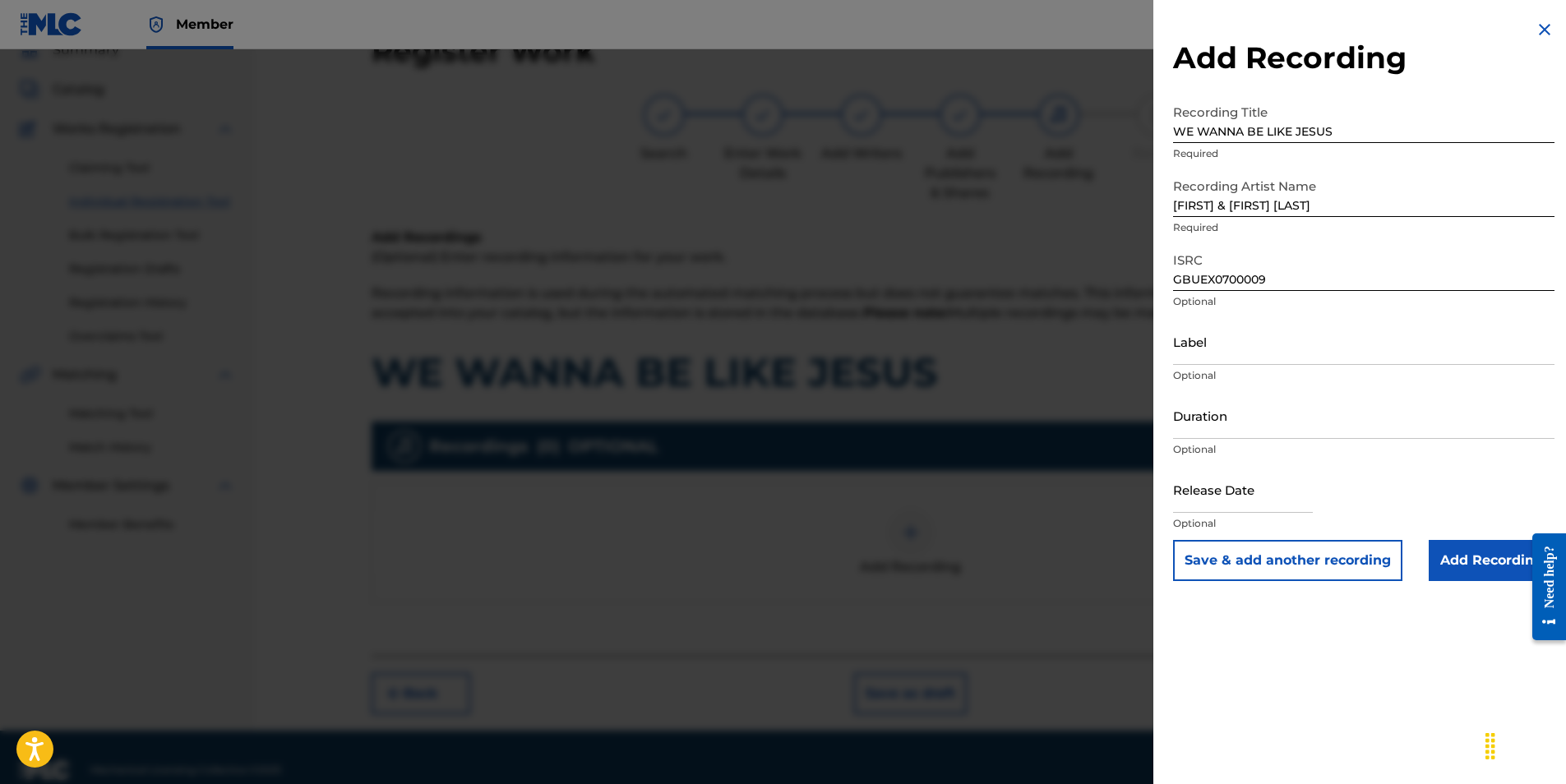 click on "Add Recording Recording Title WE WANNA BE LIKE JESUS Required Recording Artist Name [FIRST] [LAST] Required ISRC GBUEX0700009 Optional Label Optional Duration Optional Release Date Optional Save & add another recording Add Recording" at bounding box center [1364, 300] 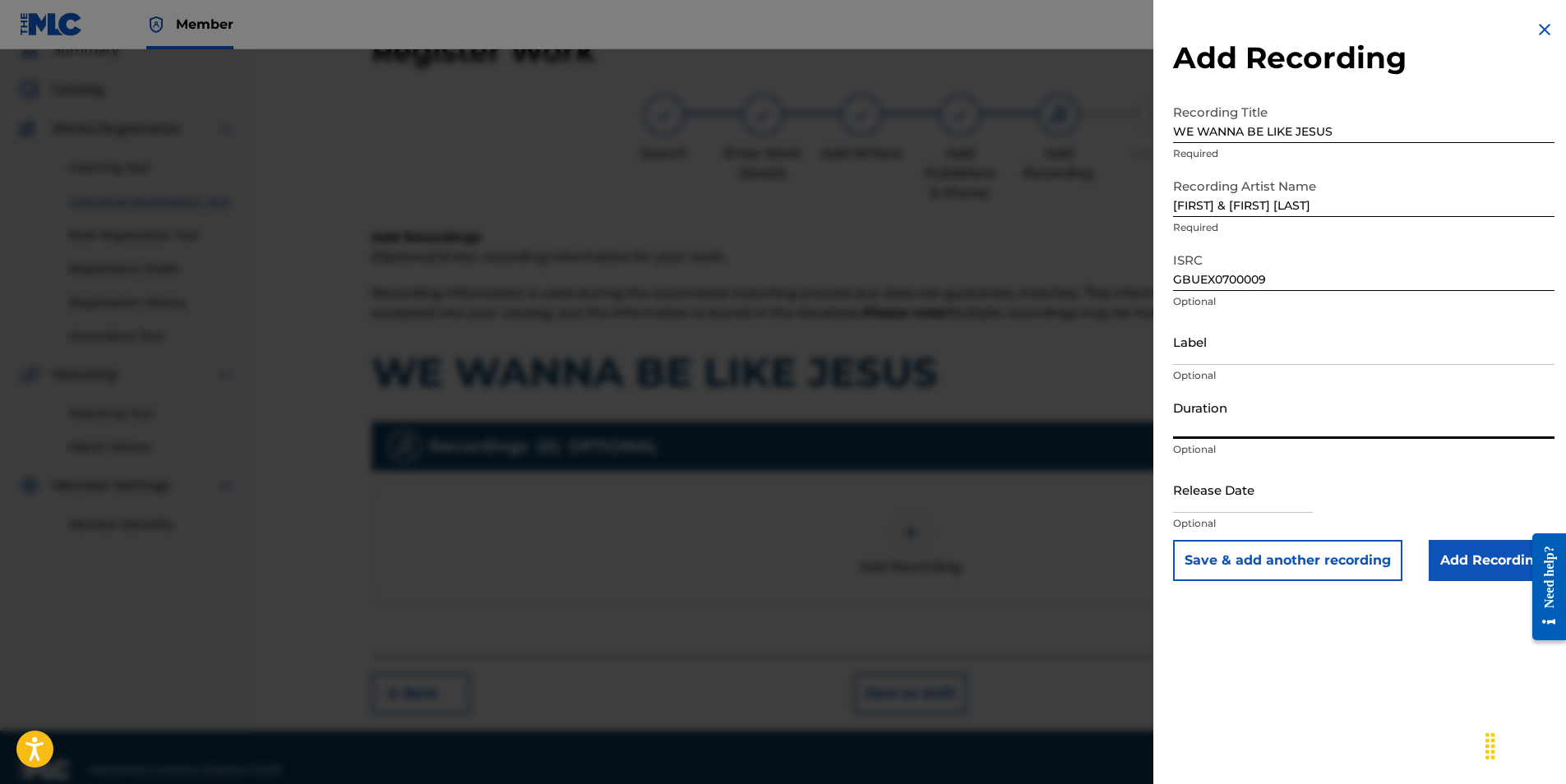 click on "Duration" at bounding box center [1364, 415] 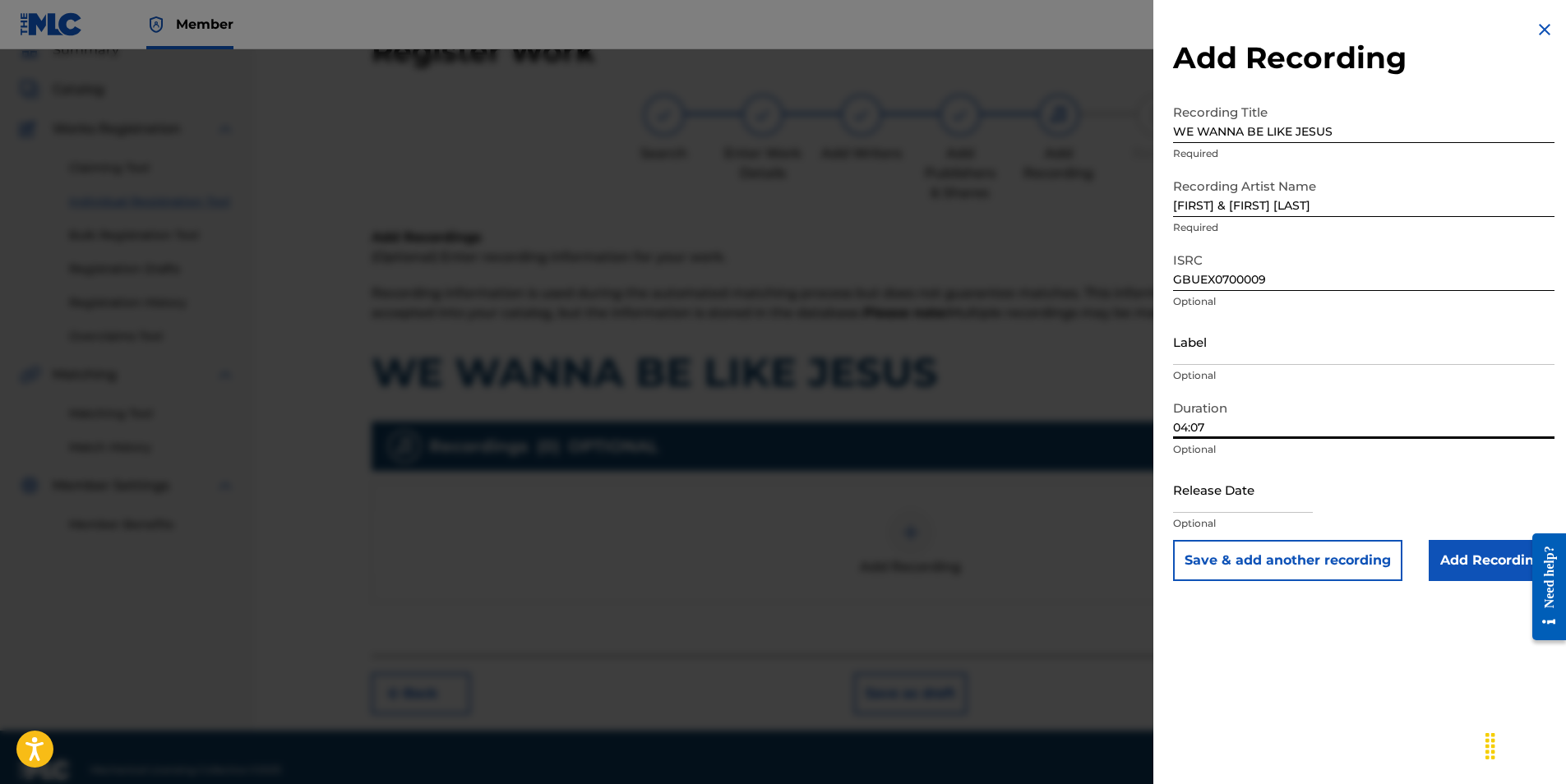click at bounding box center [1243, 489] 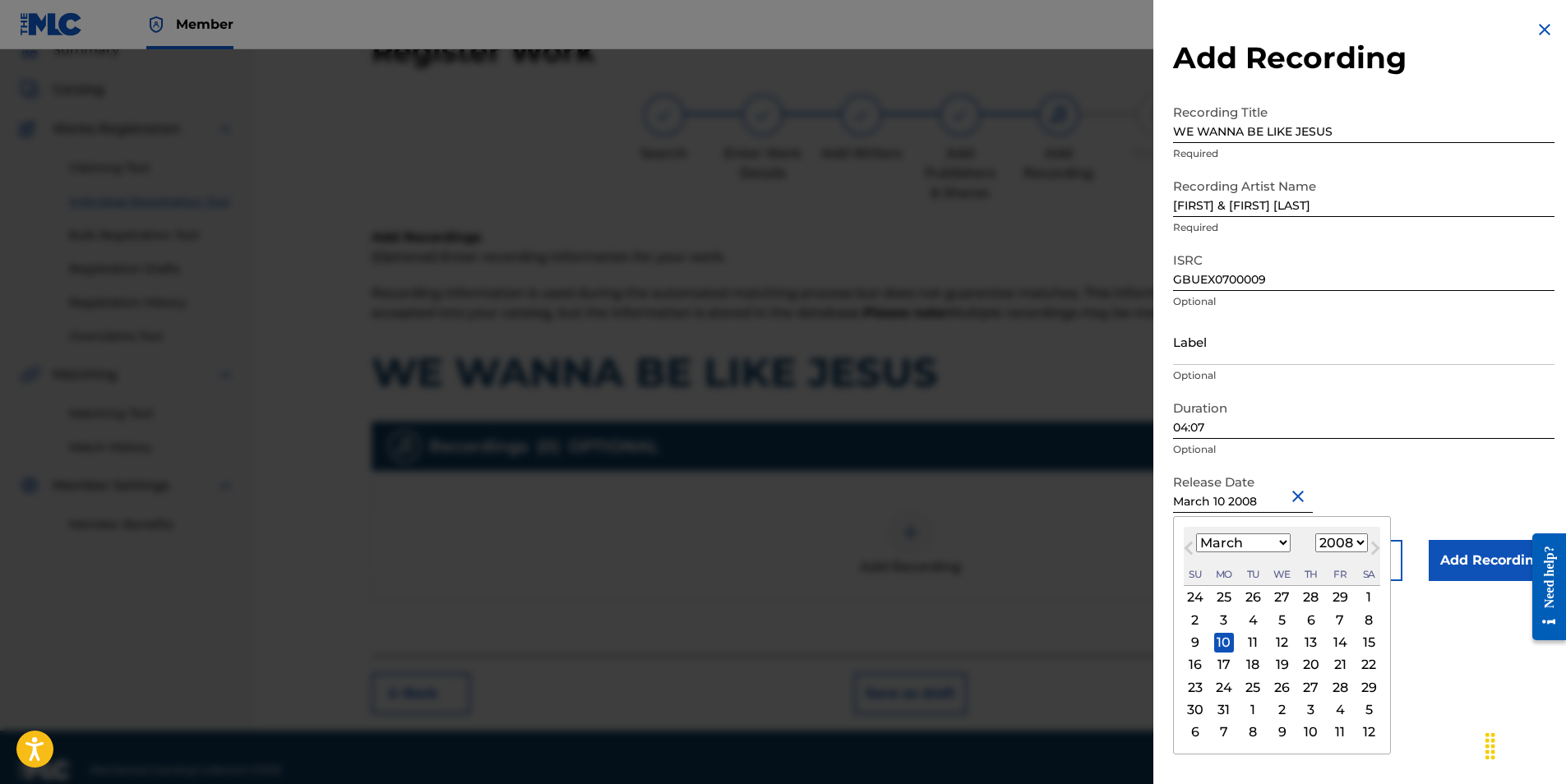 click on "Add Recording Recording Title WE WANNA BE LIKE JESUS Required Recording Artist Name [FIRST] & [FIRST] [LAST] Required ISRC GBUEX0700009 Optional Label Optional Duration 04:07 Optional Release Date [MONTH] [DAY] [YEAR] [MONTH] [YEAR] Previous Month Next Month March 2008 January February March April May June July August September October November December 1900 1901 1902 1903 1904 1905 1906 1907 1908 1909 1910 1911 1912 1913 1914 1915 1916 1917 1918 1919 1920 1921 1922 1923 1924 1925 1926 1927 1928 1929 1930 1931 1932 1933 1934 1935 1936 1937 1938 1939 1940 1941 1942 1943 1944 1945 1946 1947 1948 1949 1950 1951 1952 1953 1954 1955 1956 1957 1958 1959 1960 1961 1962 1963 1964 1965 1966 1967 1968 1969 1970 1971 1972 1973 1974 1975 1976 1977 1978 1979 1980 1981 1982 1983 1984 1985 1986 1987 1988 1989 1990 1991 1992 1993 1994 1995 1996 1997 1998 1999 2000 2001 2002 2003 2004 2005 2006 2007 2008 2009 2010 2011 2012 2013 2014 2015 2016 2017 2018 2019 2020 2021 2022 2023 2024 2025 2026 2027 2028 2029 2030 2031 2032 2033 2034 2035 2036" at bounding box center (1364, 300) 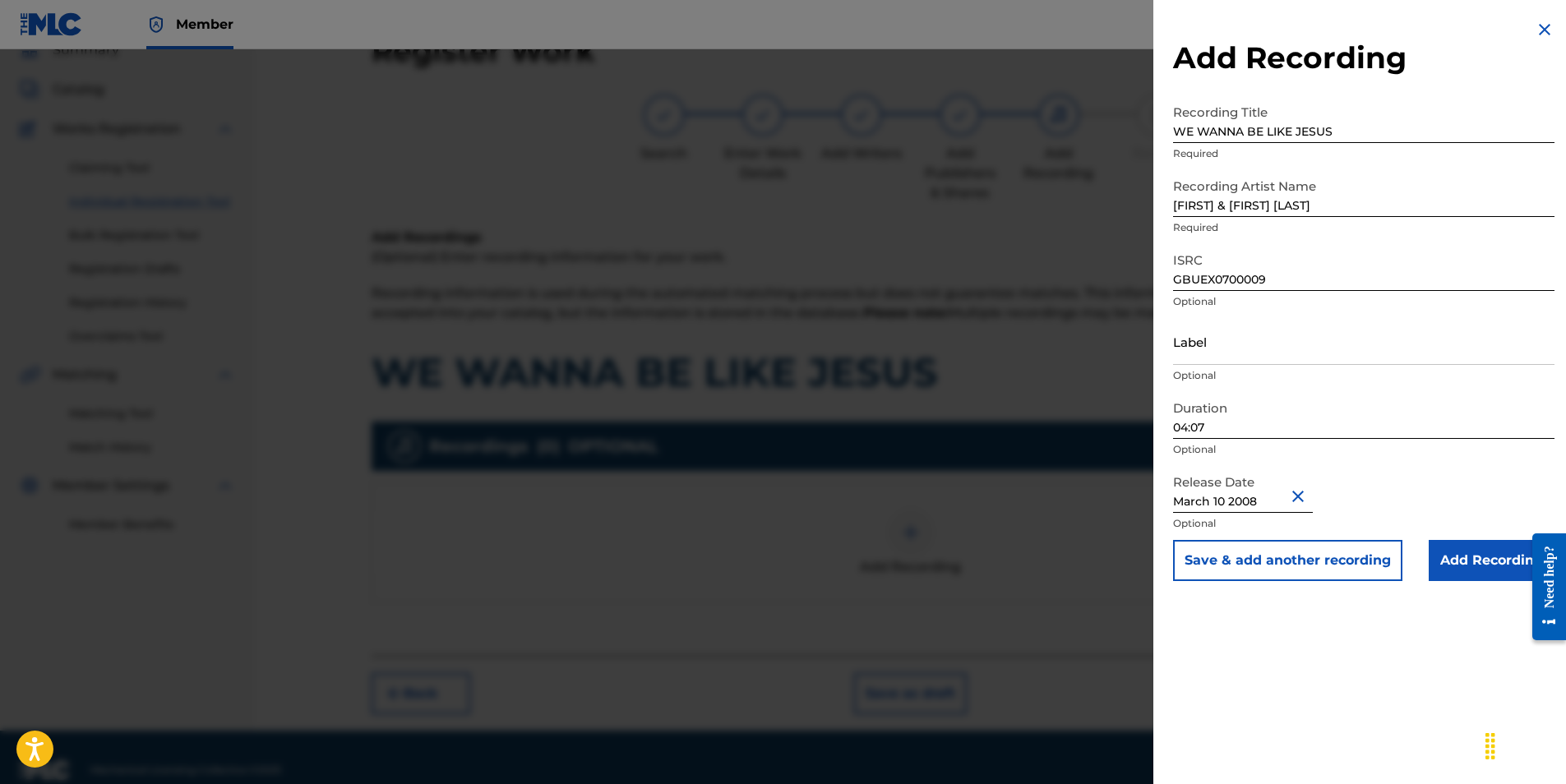 click on "Add Recording" at bounding box center (1491, 560) 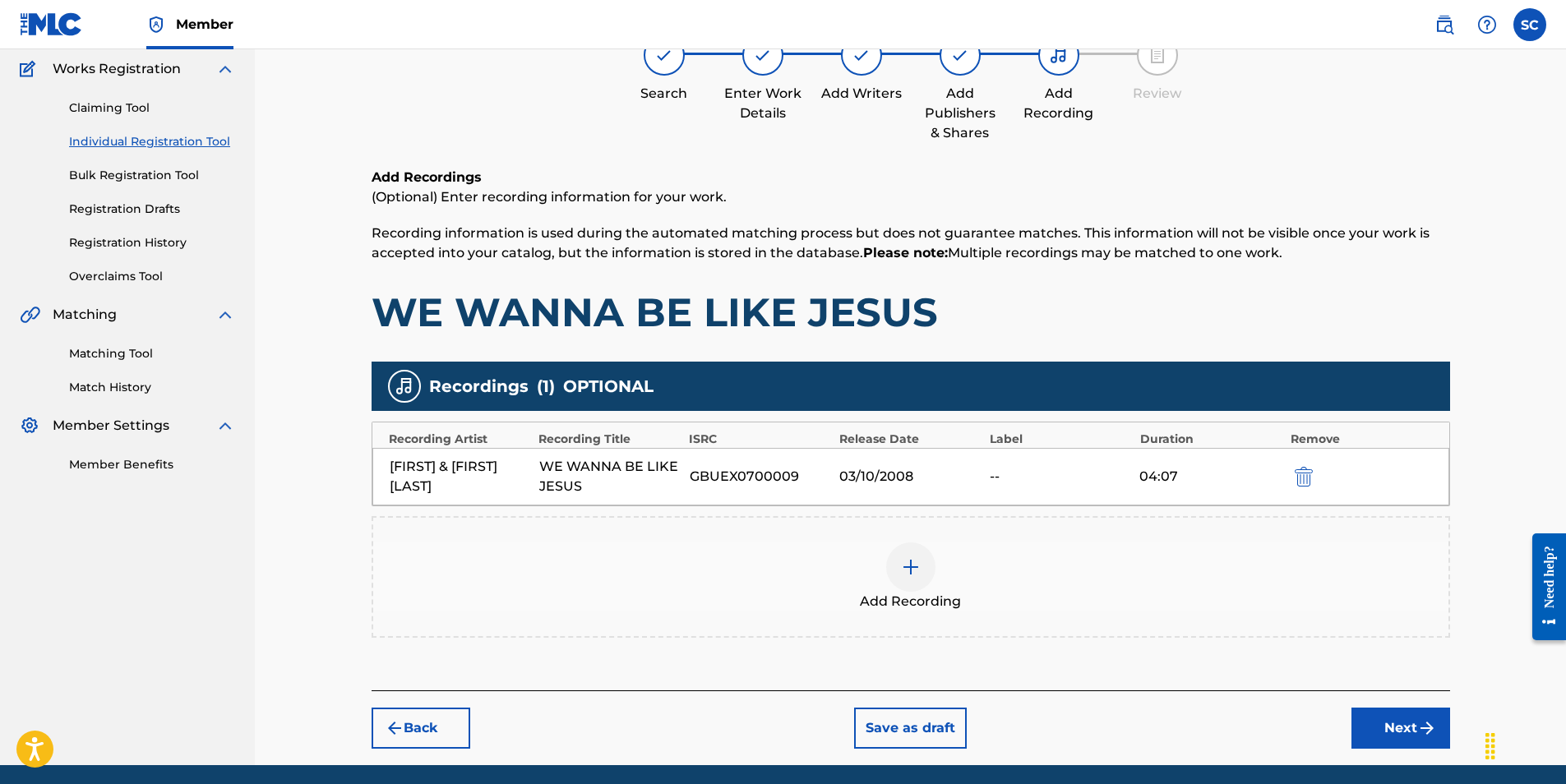 scroll, scrollTop: 194, scrollLeft: 0, axis: vertical 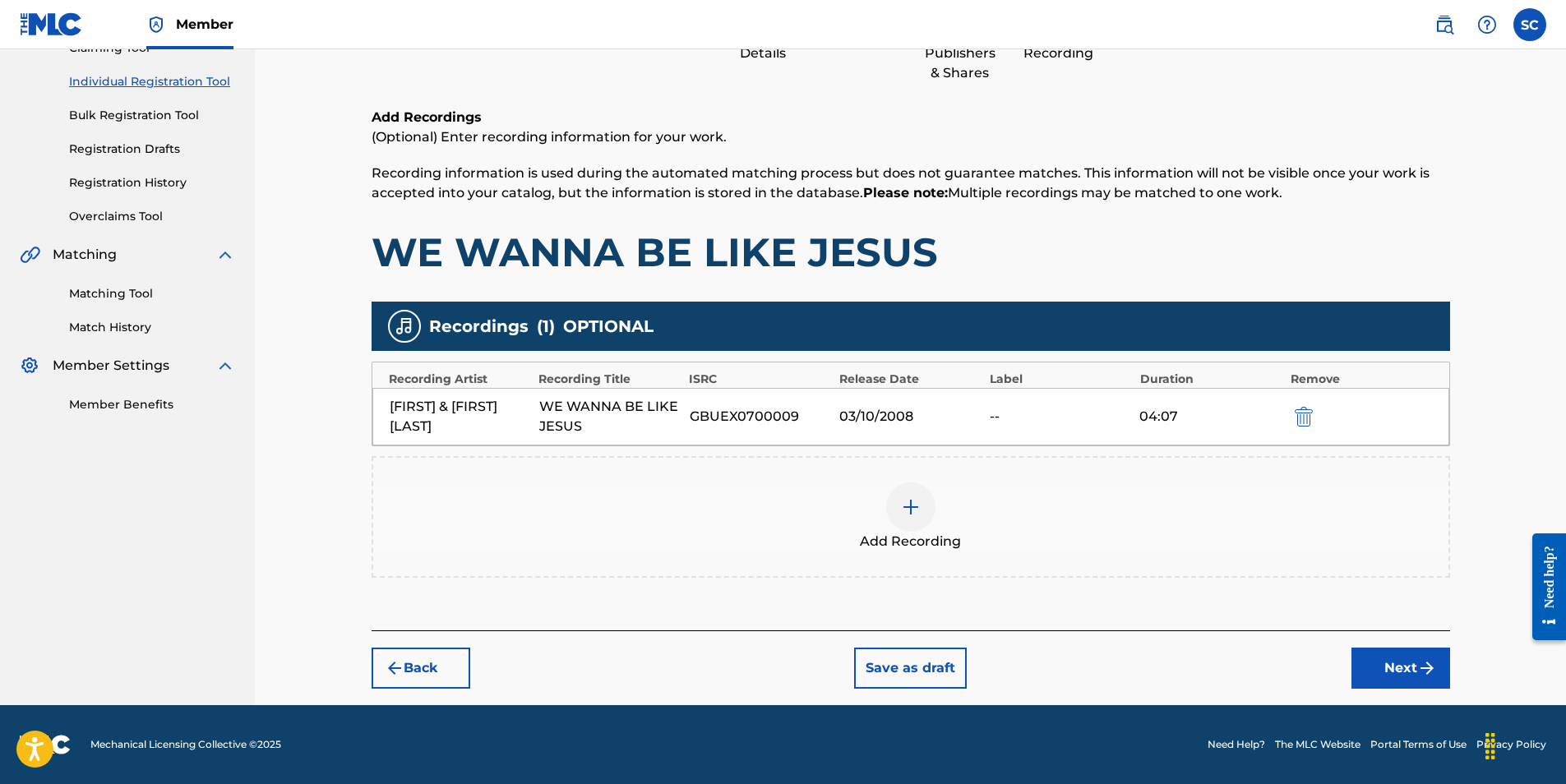 click on "Next" at bounding box center (1401, 668) 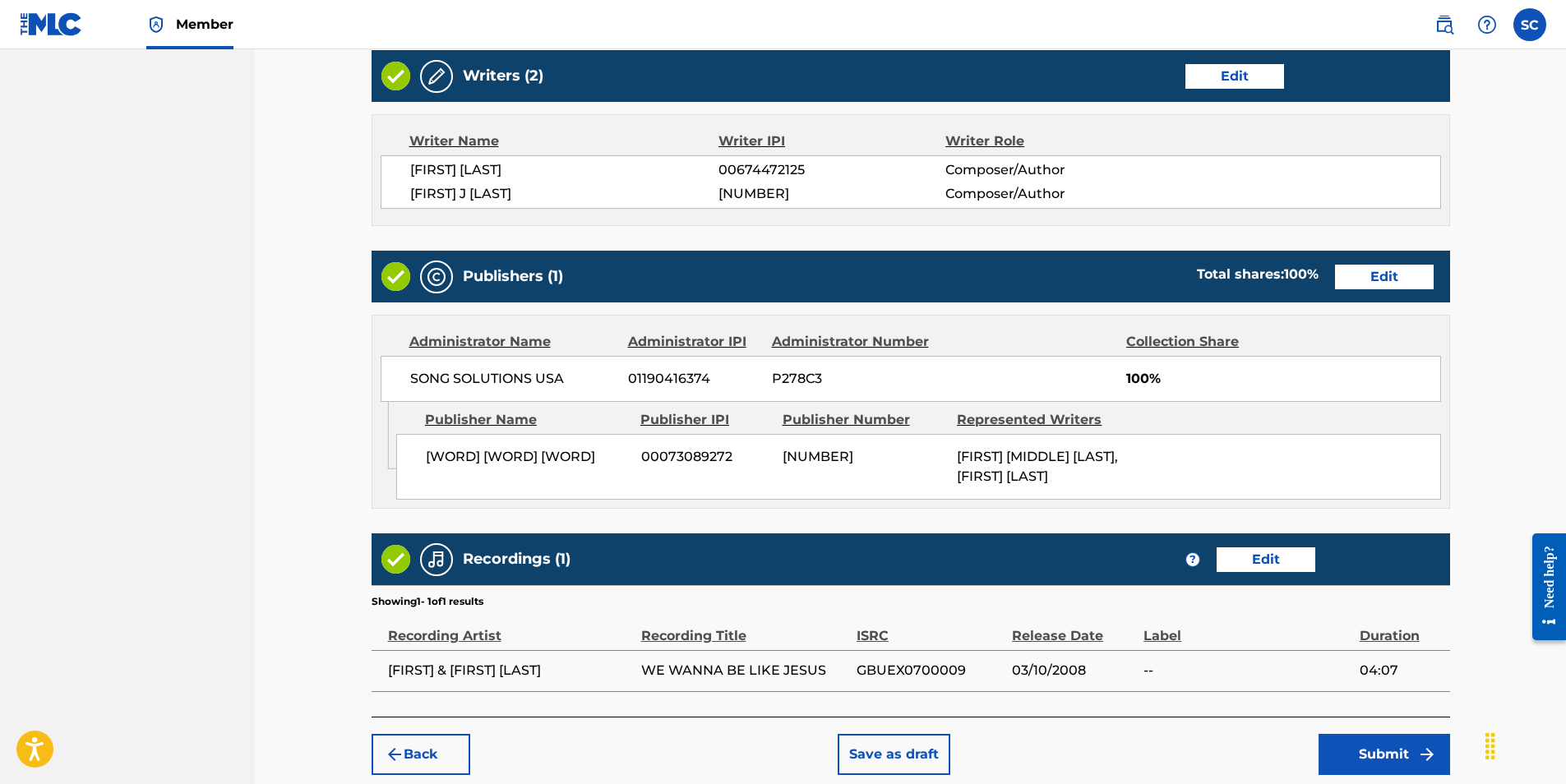 scroll, scrollTop: 740, scrollLeft: 0, axis: vertical 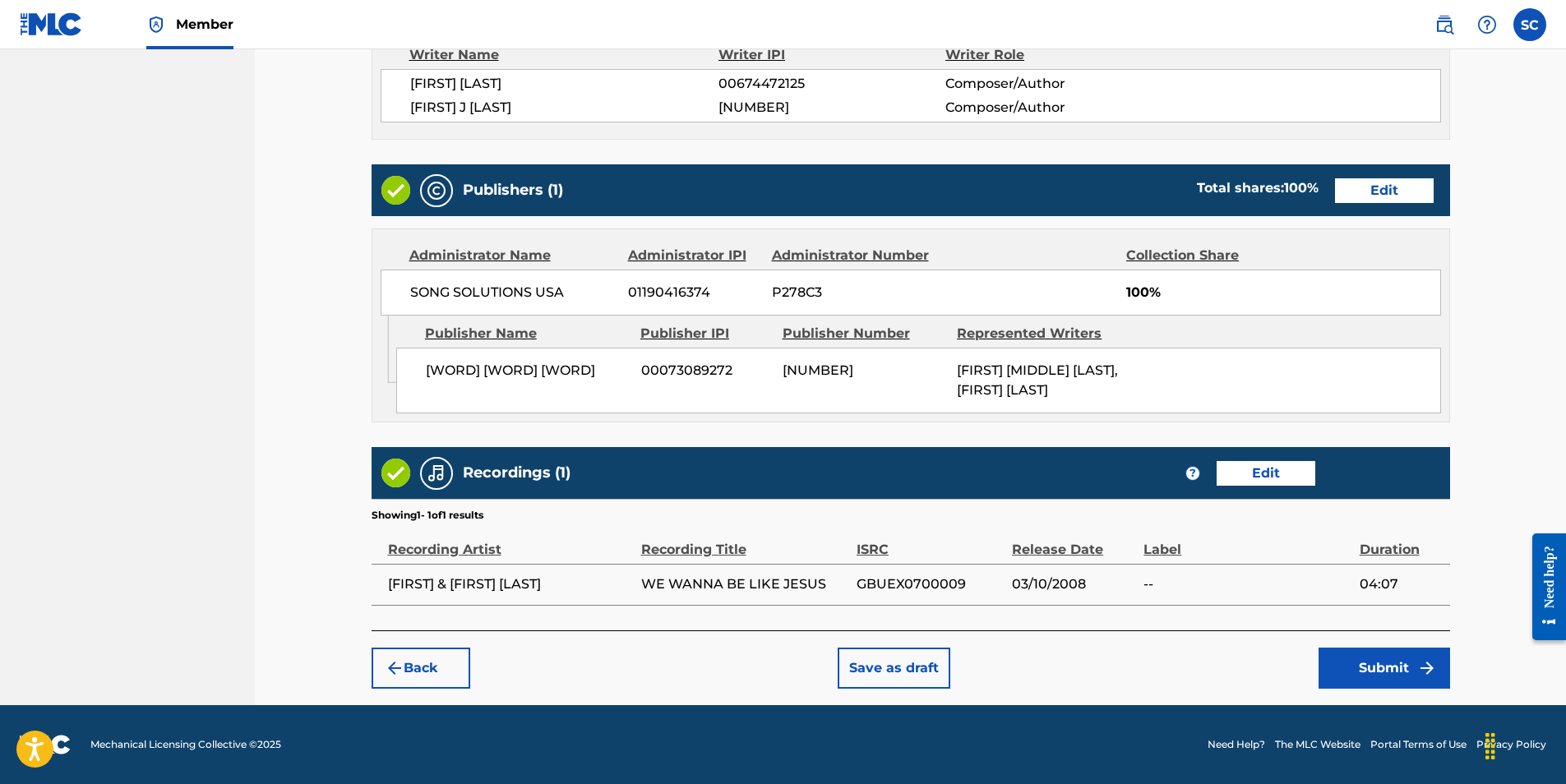 click on "Submit" at bounding box center (1384, 668) 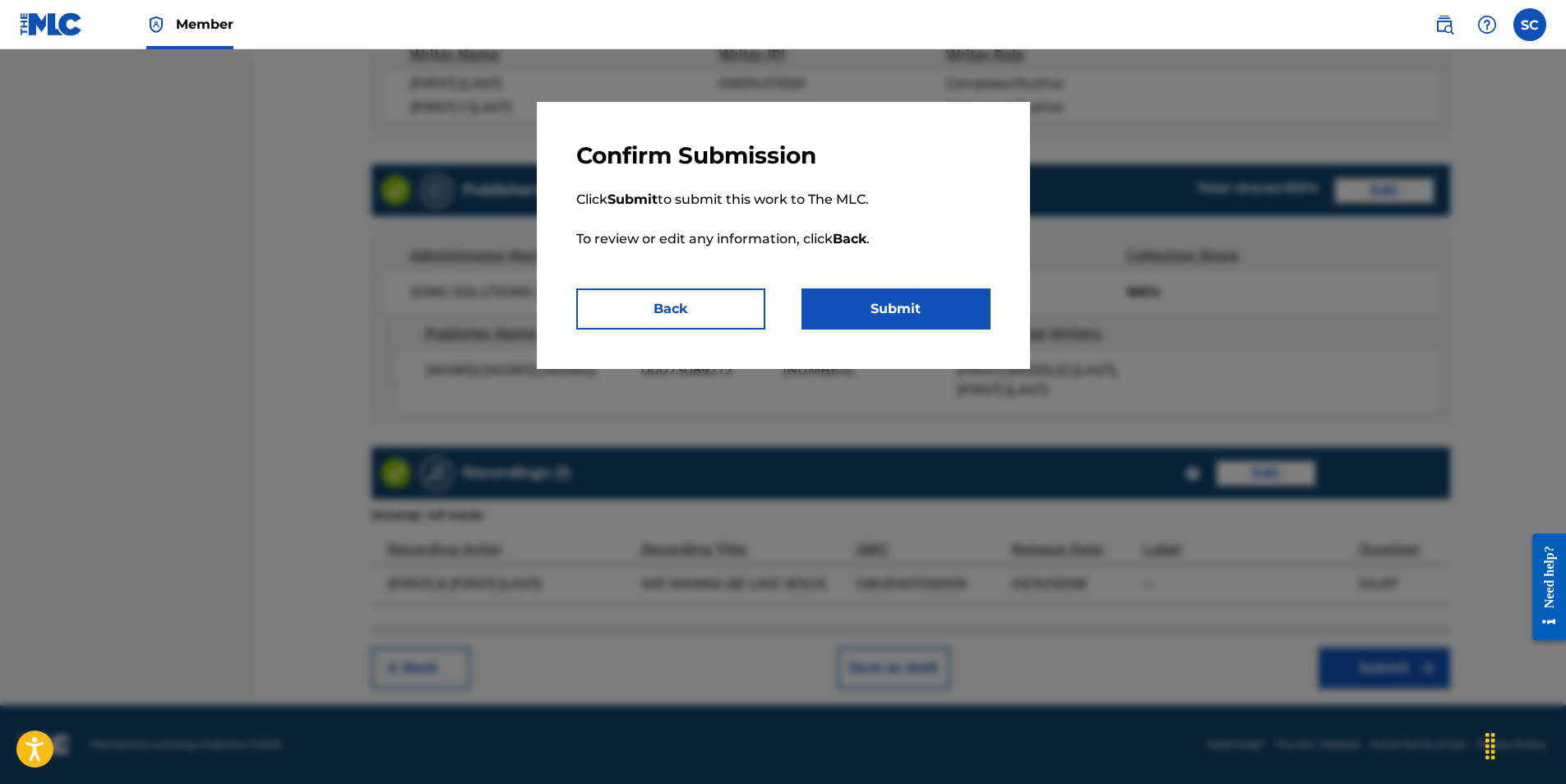 click on "Submit" at bounding box center [896, 309] 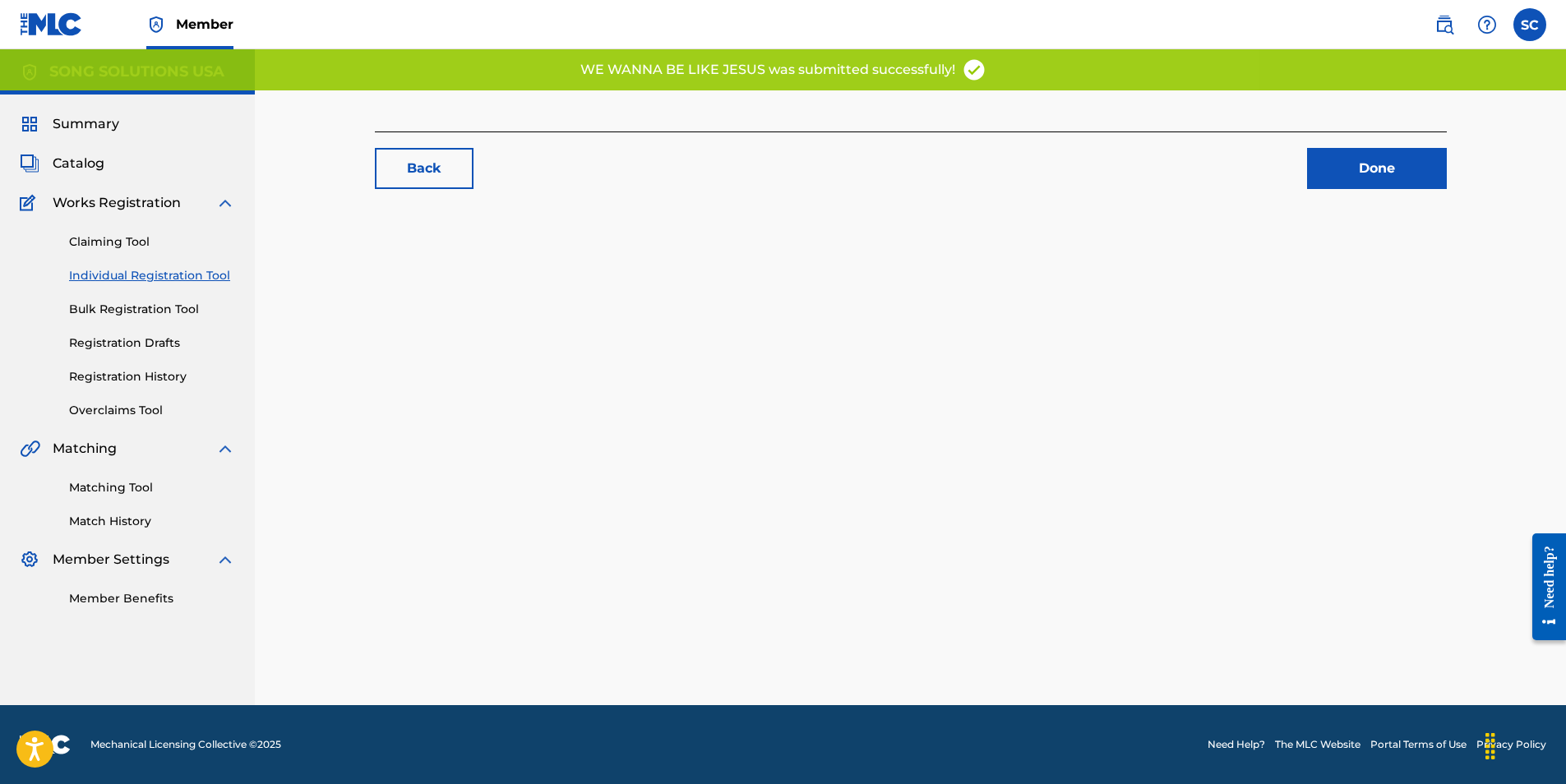 scroll, scrollTop: 0, scrollLeft: 0, axis: both 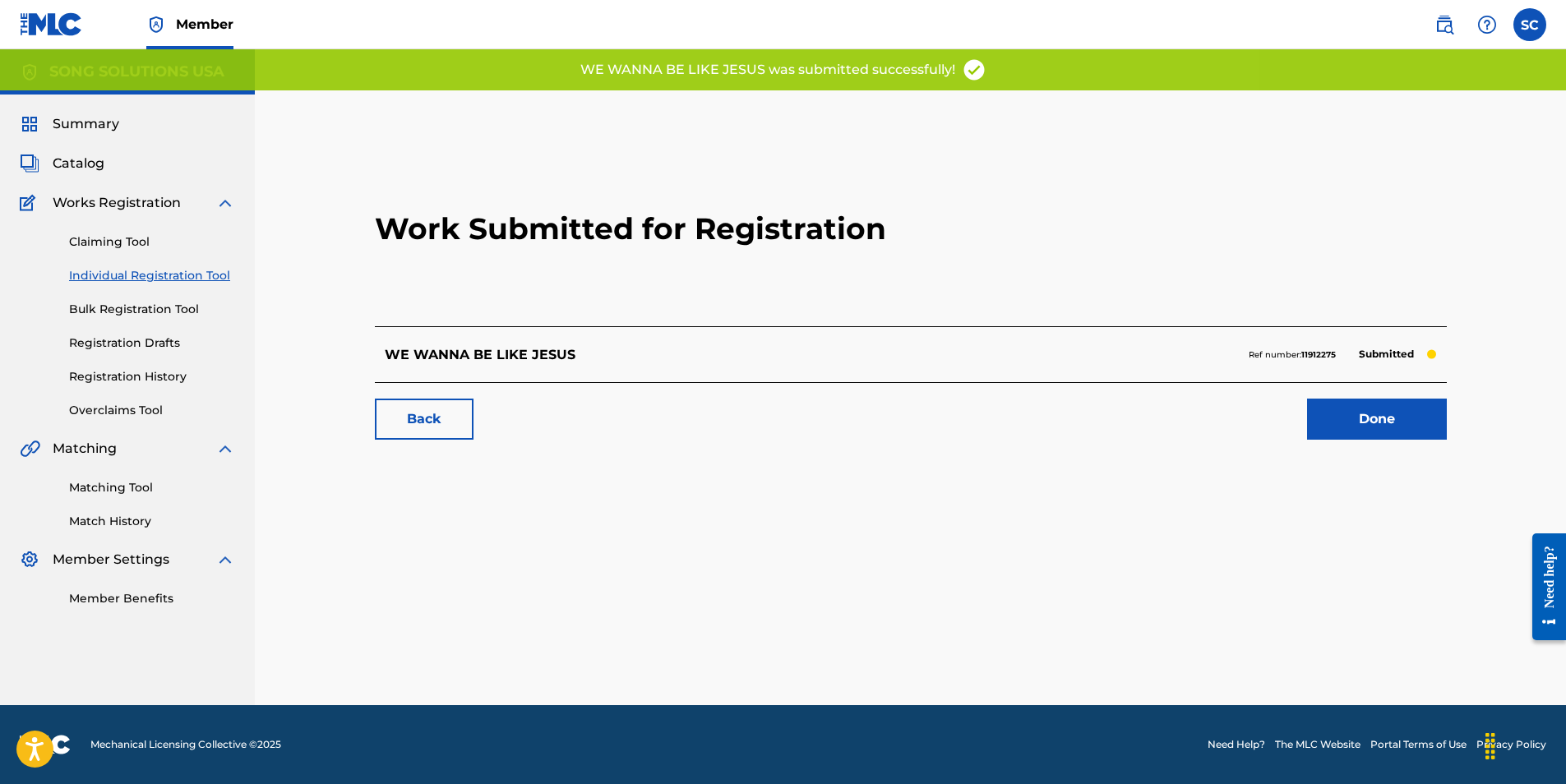click on "Done" at bounding box center [1377, 419] 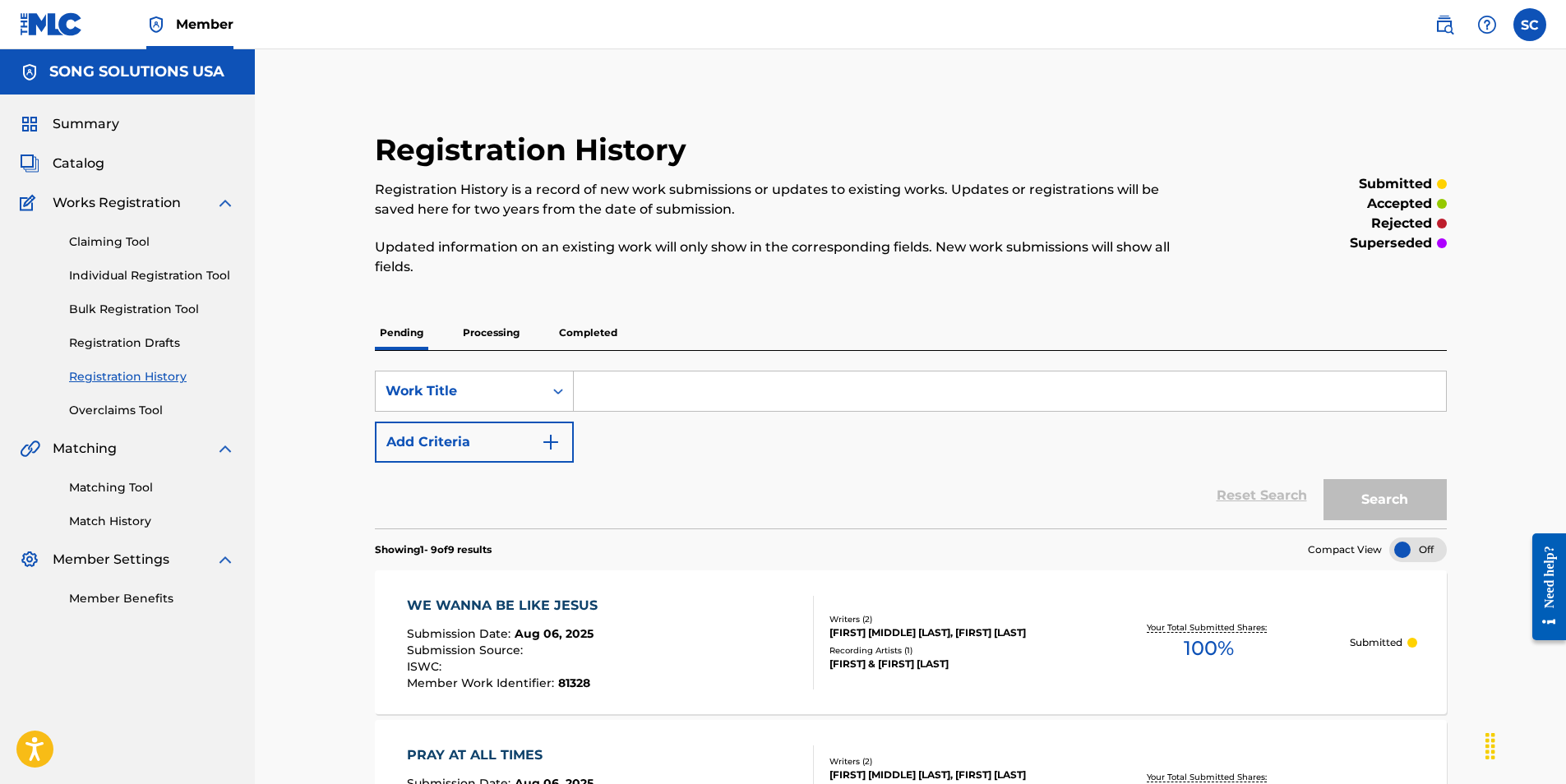 click at bounding box center [1009, 391] 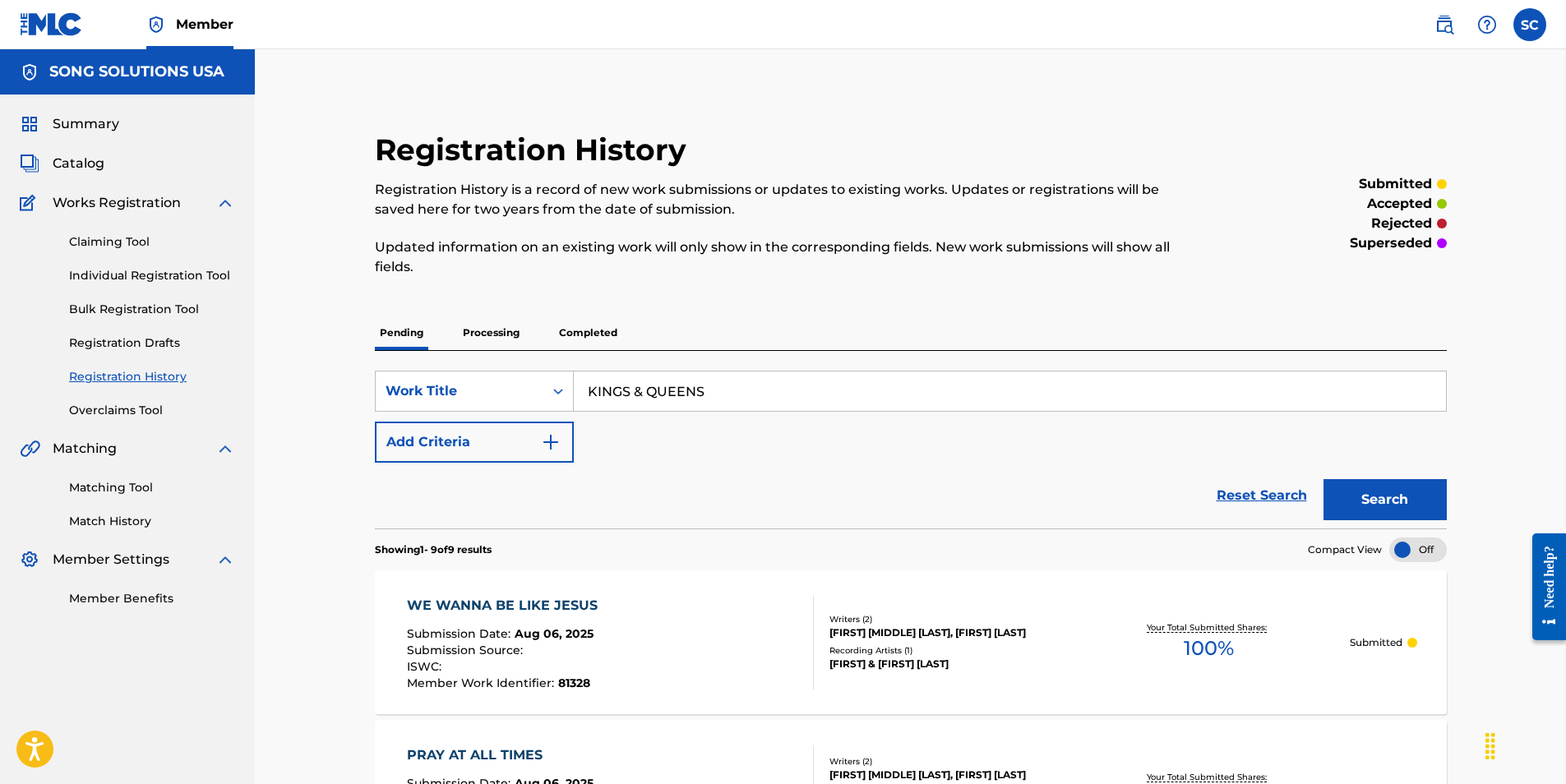 click on "Search" at bounding box center [1385, 500] 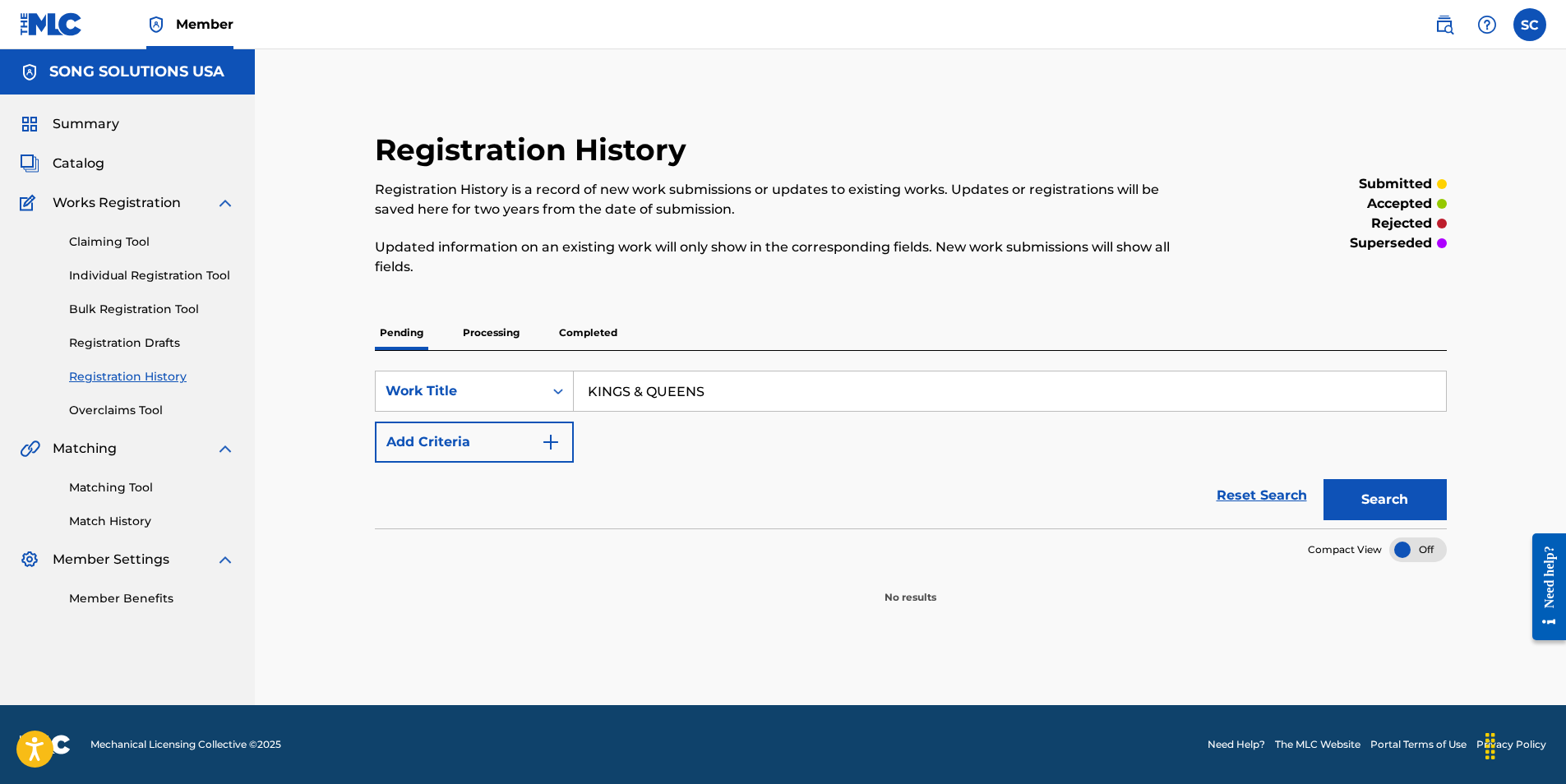click on "KINGS & QUEENS" at bounding box center (1009, 391) 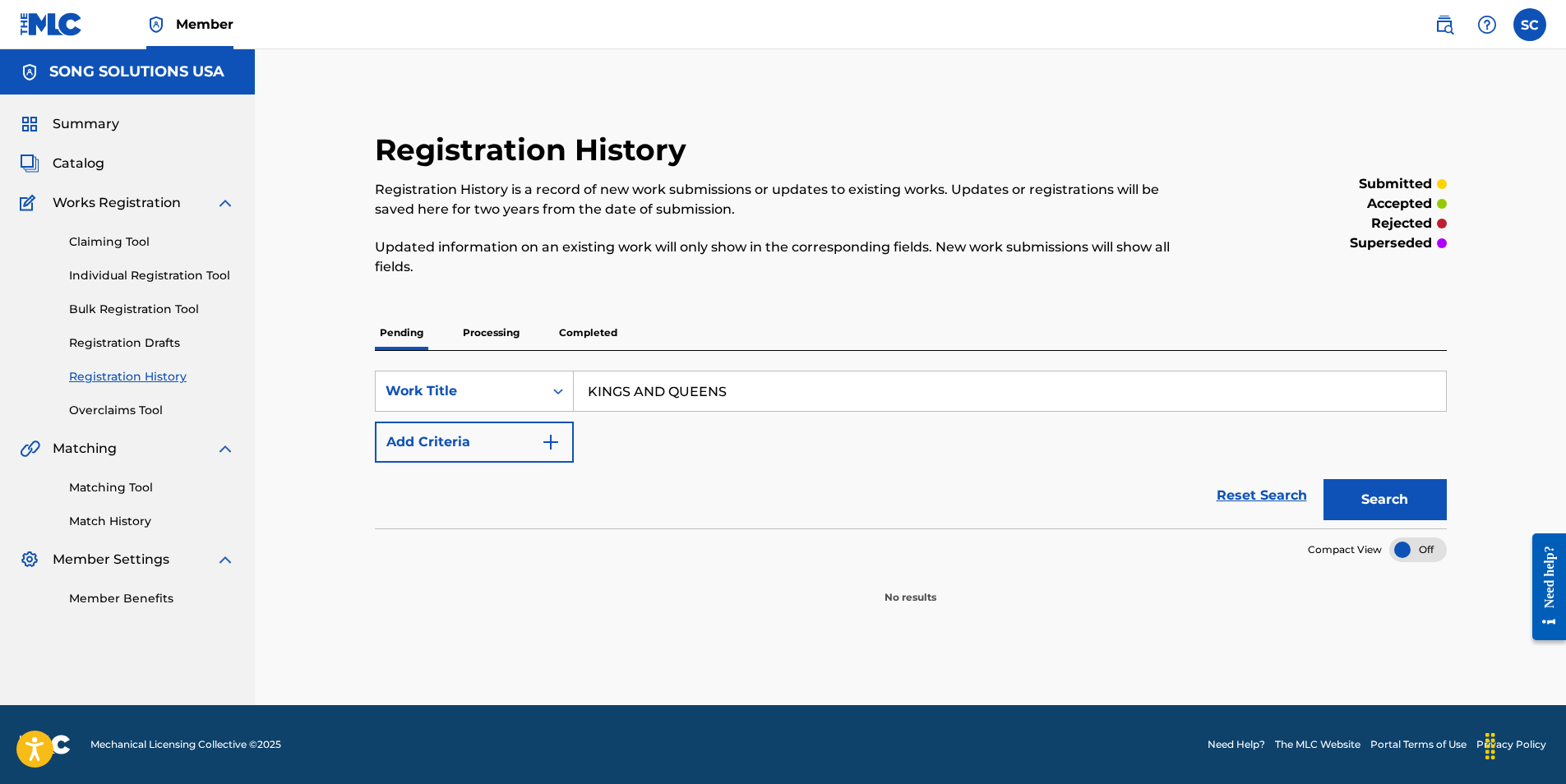 click on "Search" at bounding box center [1385, 500] 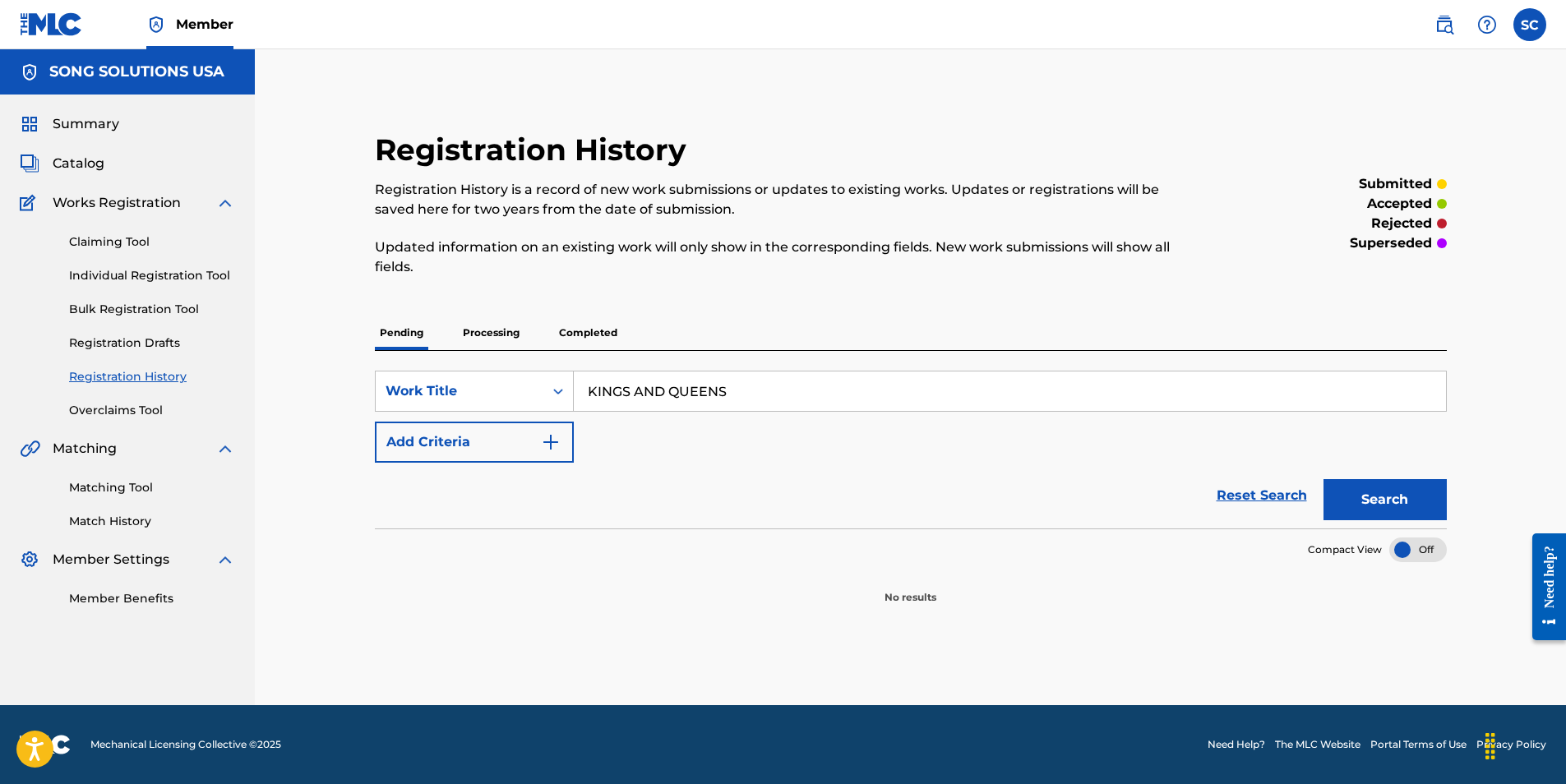 drag, startPoint x: 141, startPoint y: 273, endPoint x: 162, endPoint y: 287, distance: 25.23886 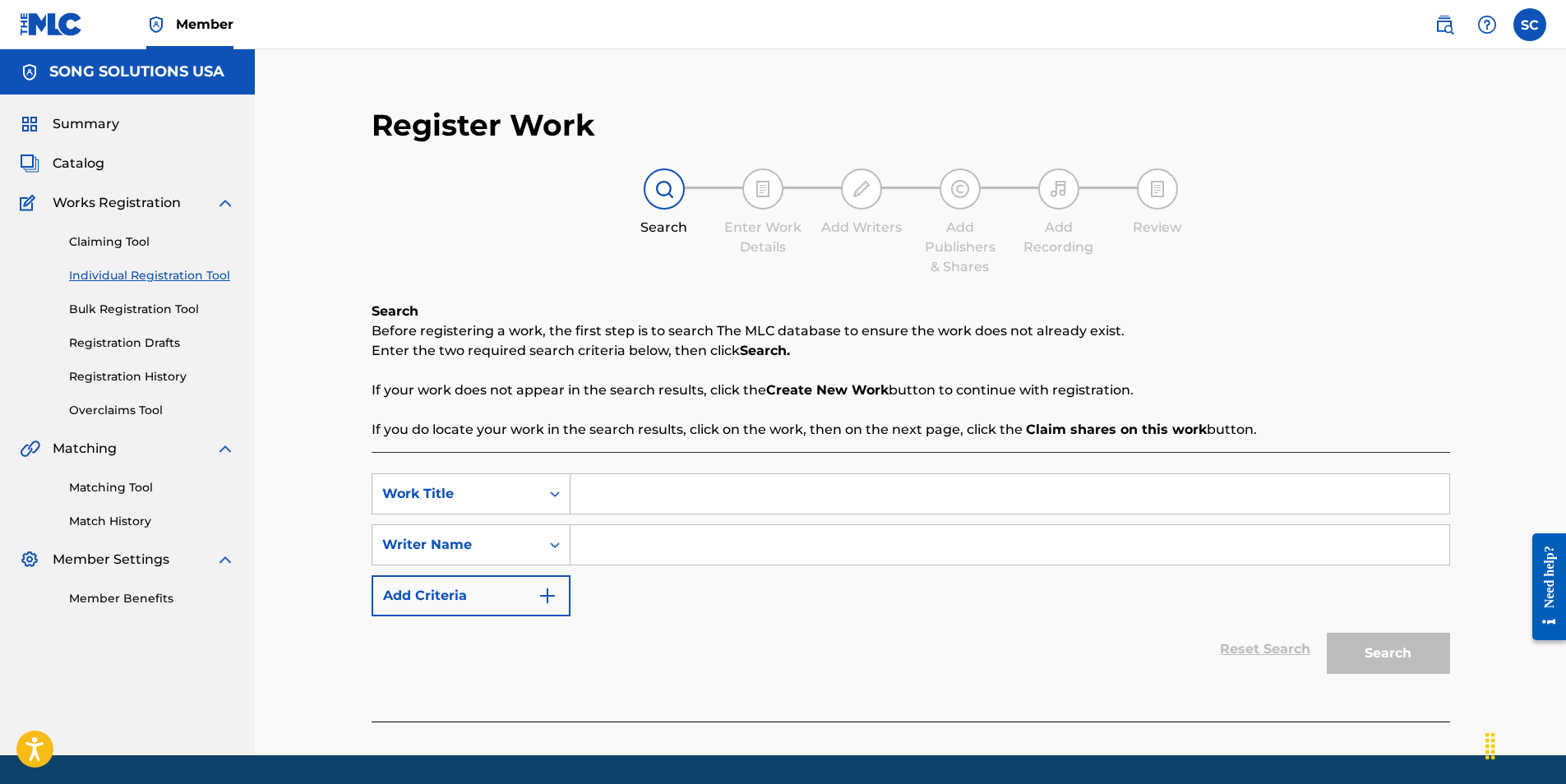 click at bounding box center (1009, 494) 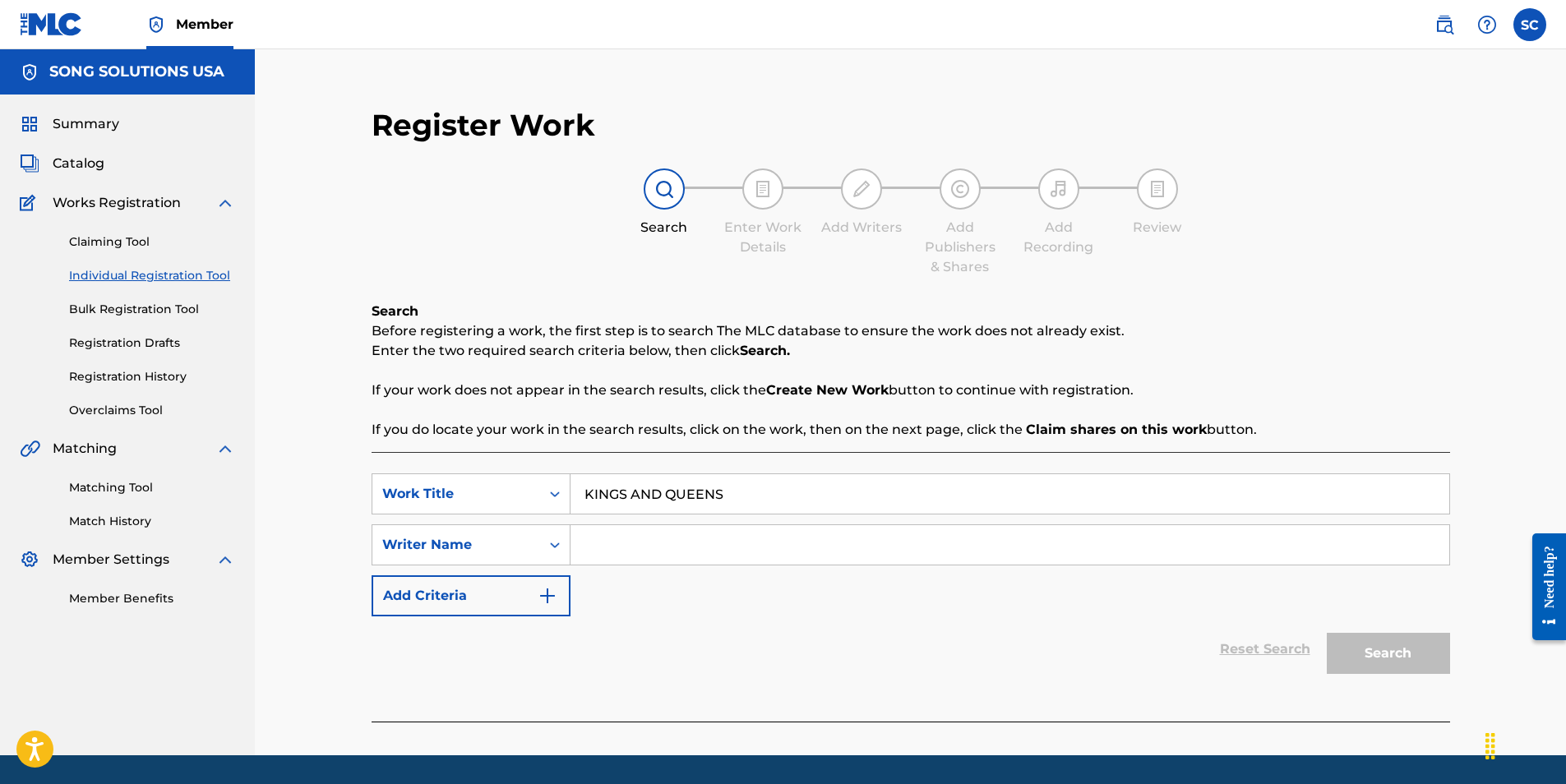click at bounding box center (1009, 545) 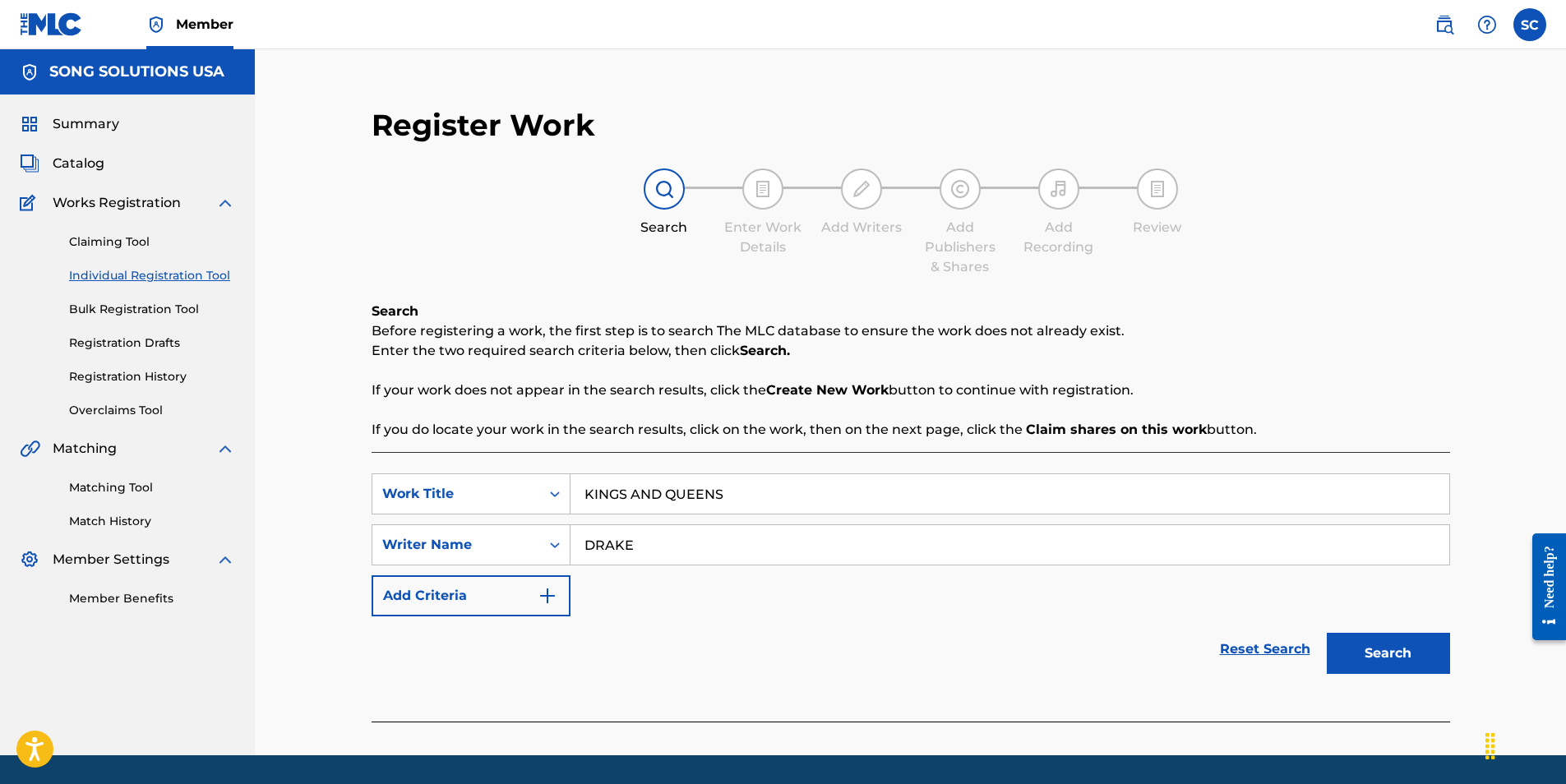 click on "Search" at bounding box center (1388, 653) 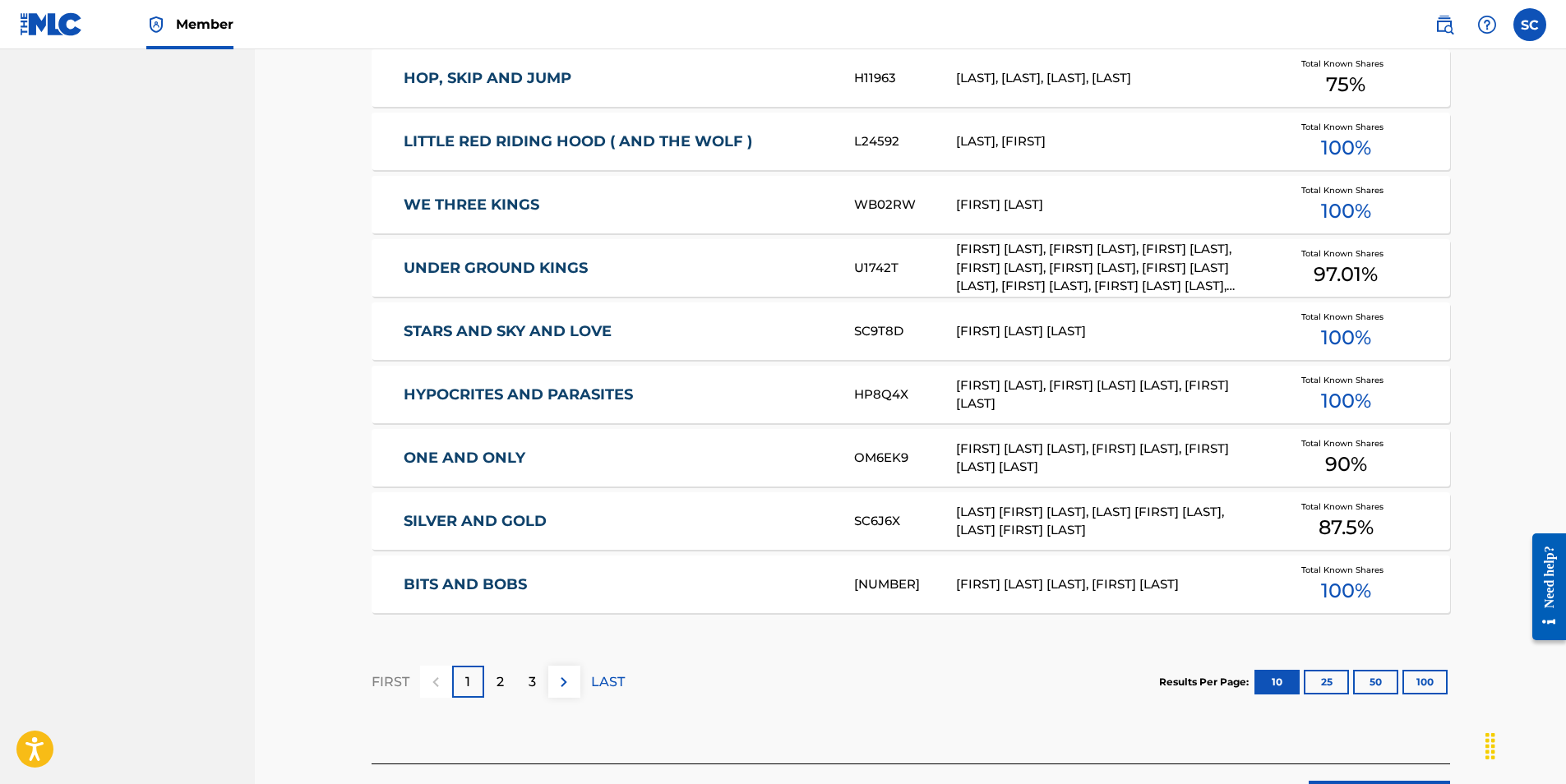 scroll, scrollTop: 931, scrollLeft: 0, axis: vertical 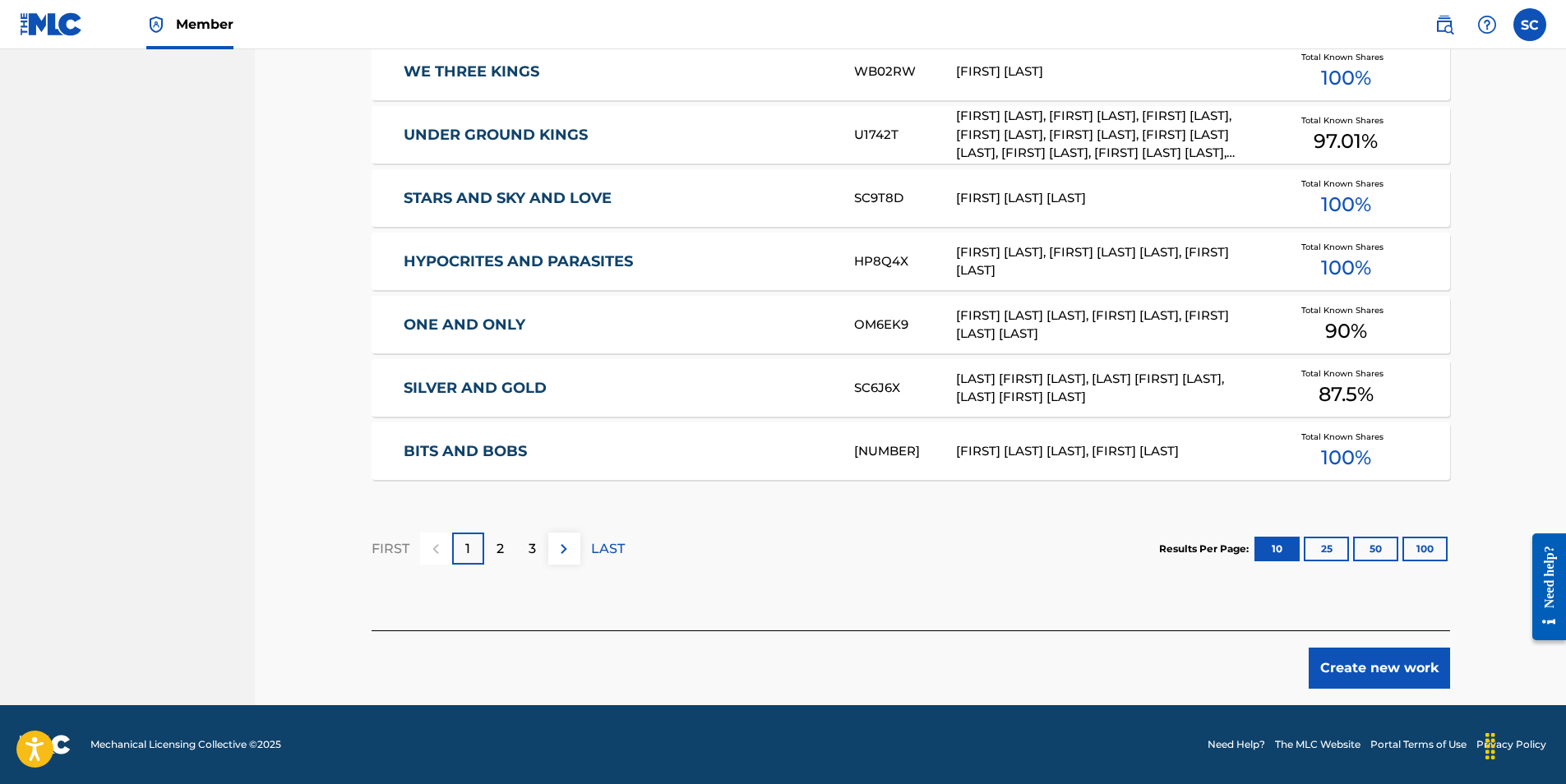 click on "Create new work" at bounding box center (1379, 668) 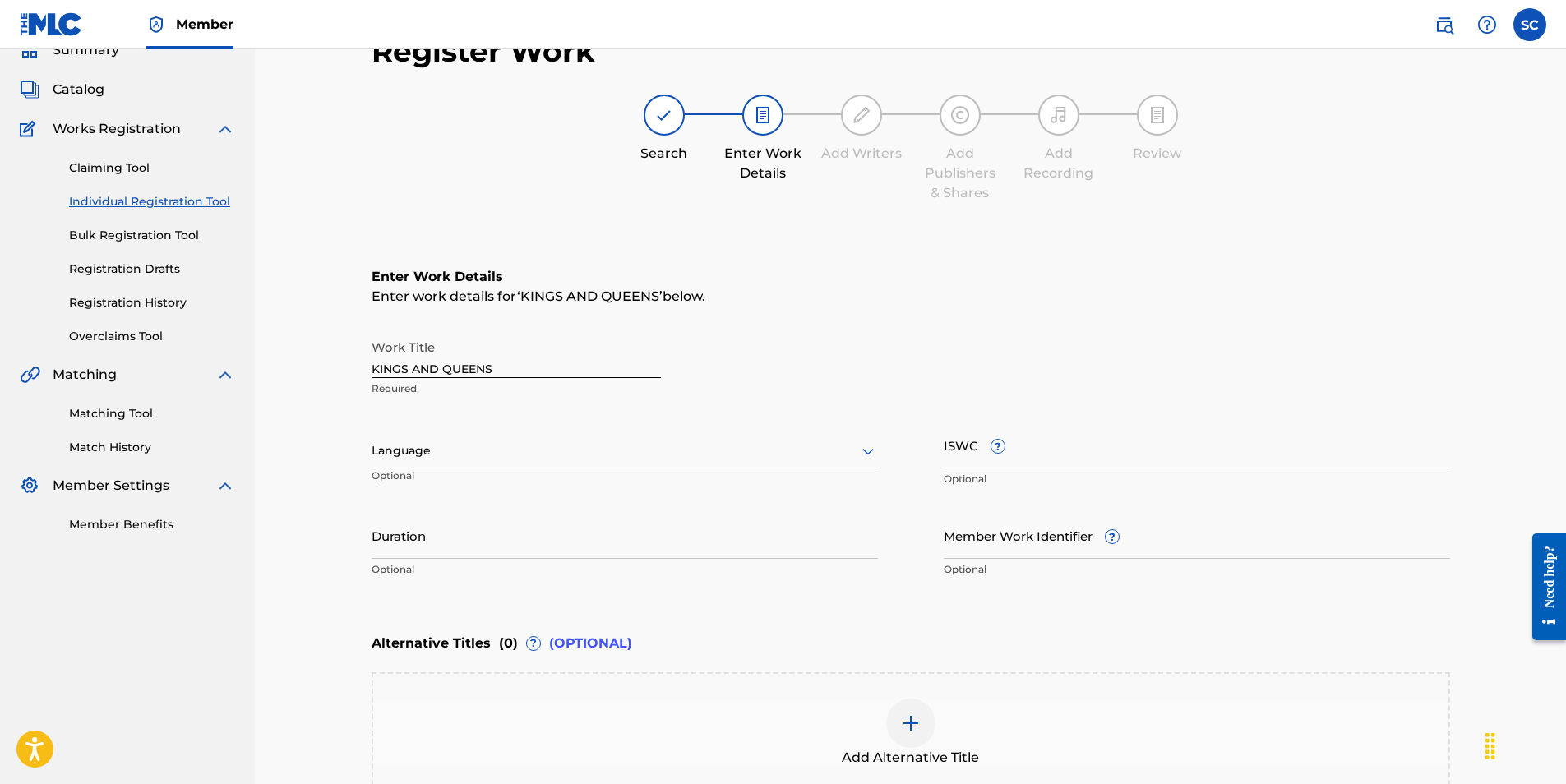 scroll, scrollTop: 164, scrollLeft: 0, axis: vertical 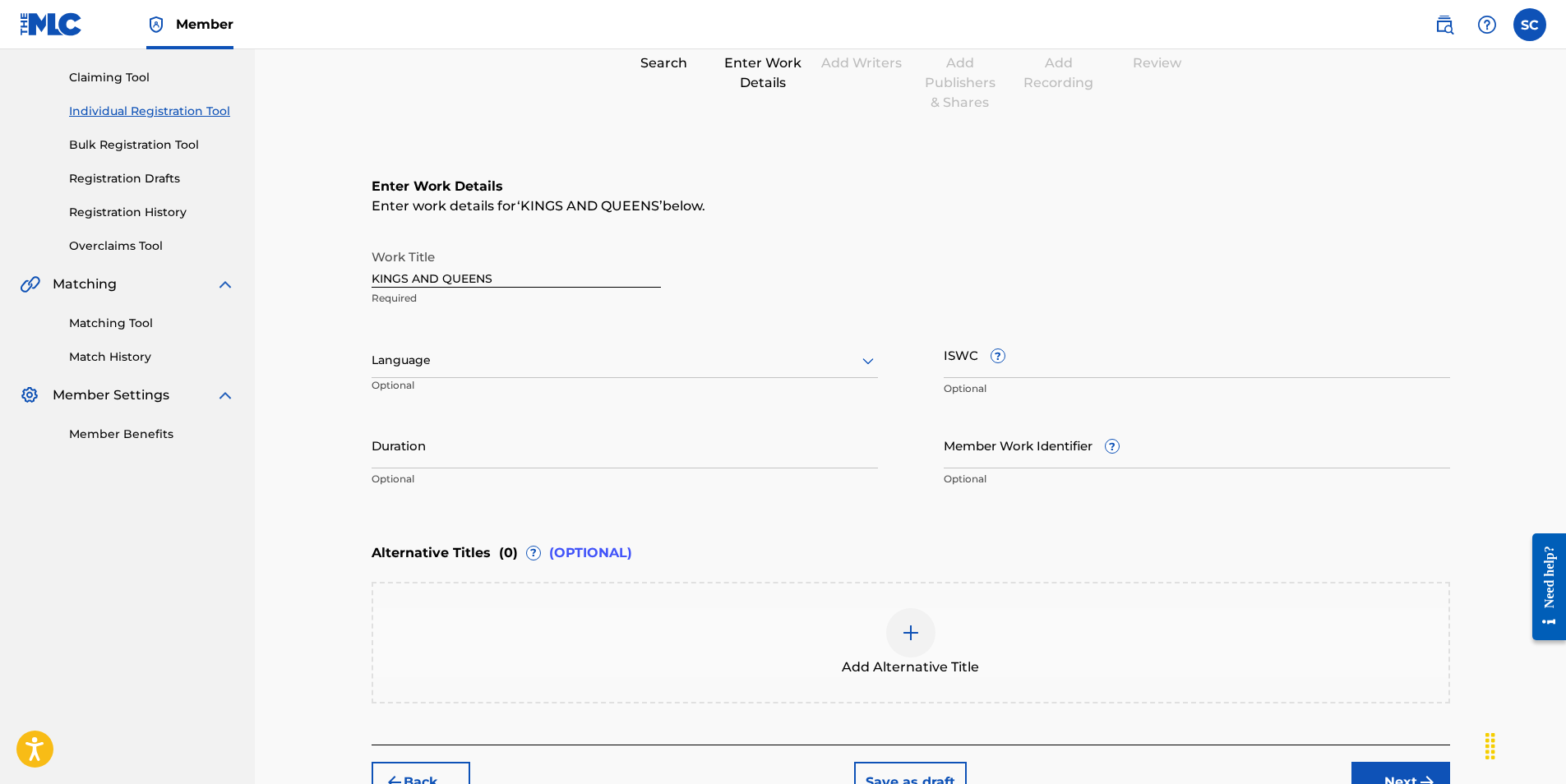 click at bounding box center [911, 633] 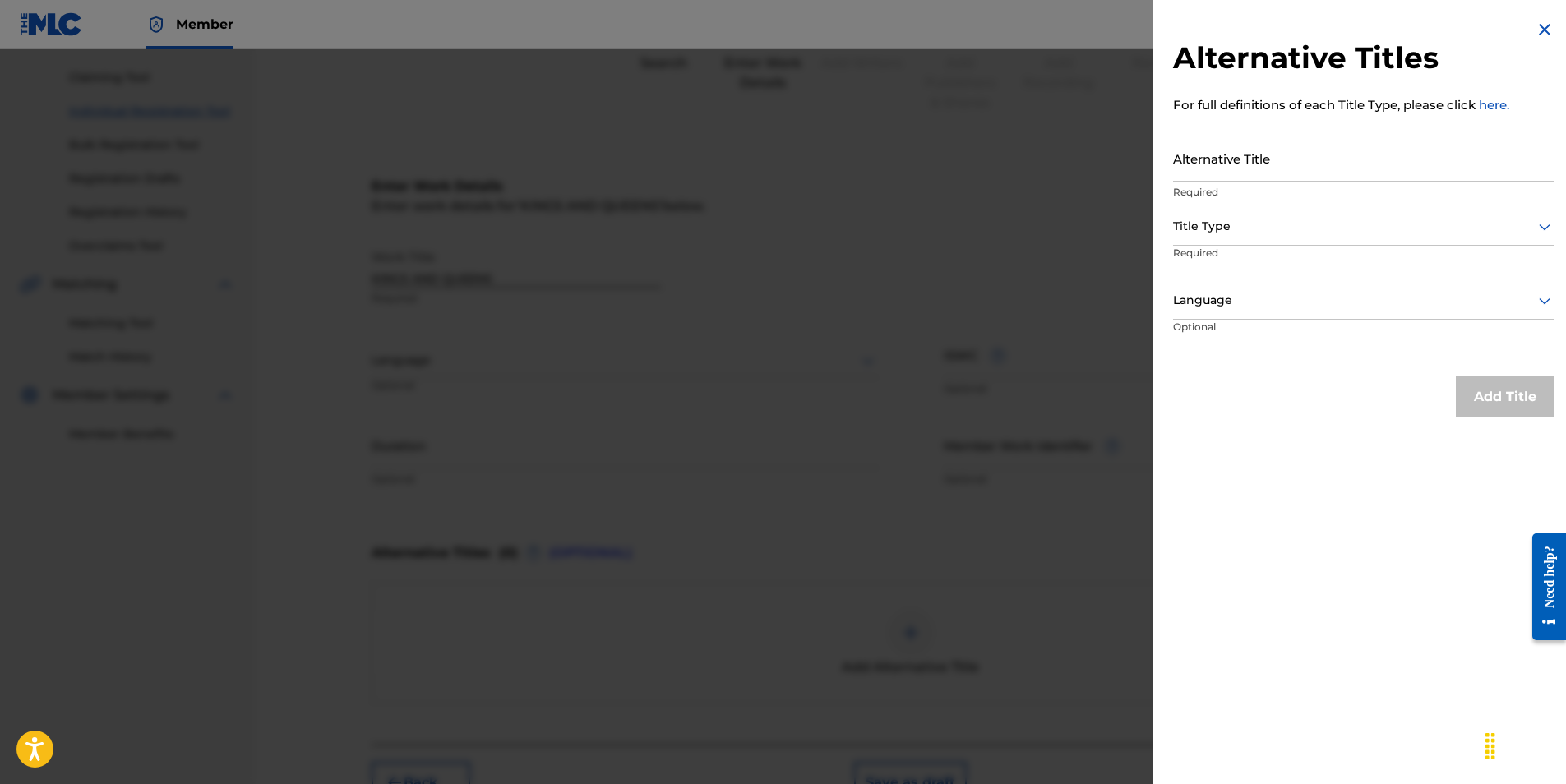click on "Alternative Title" at bounding box center [1364, 158] 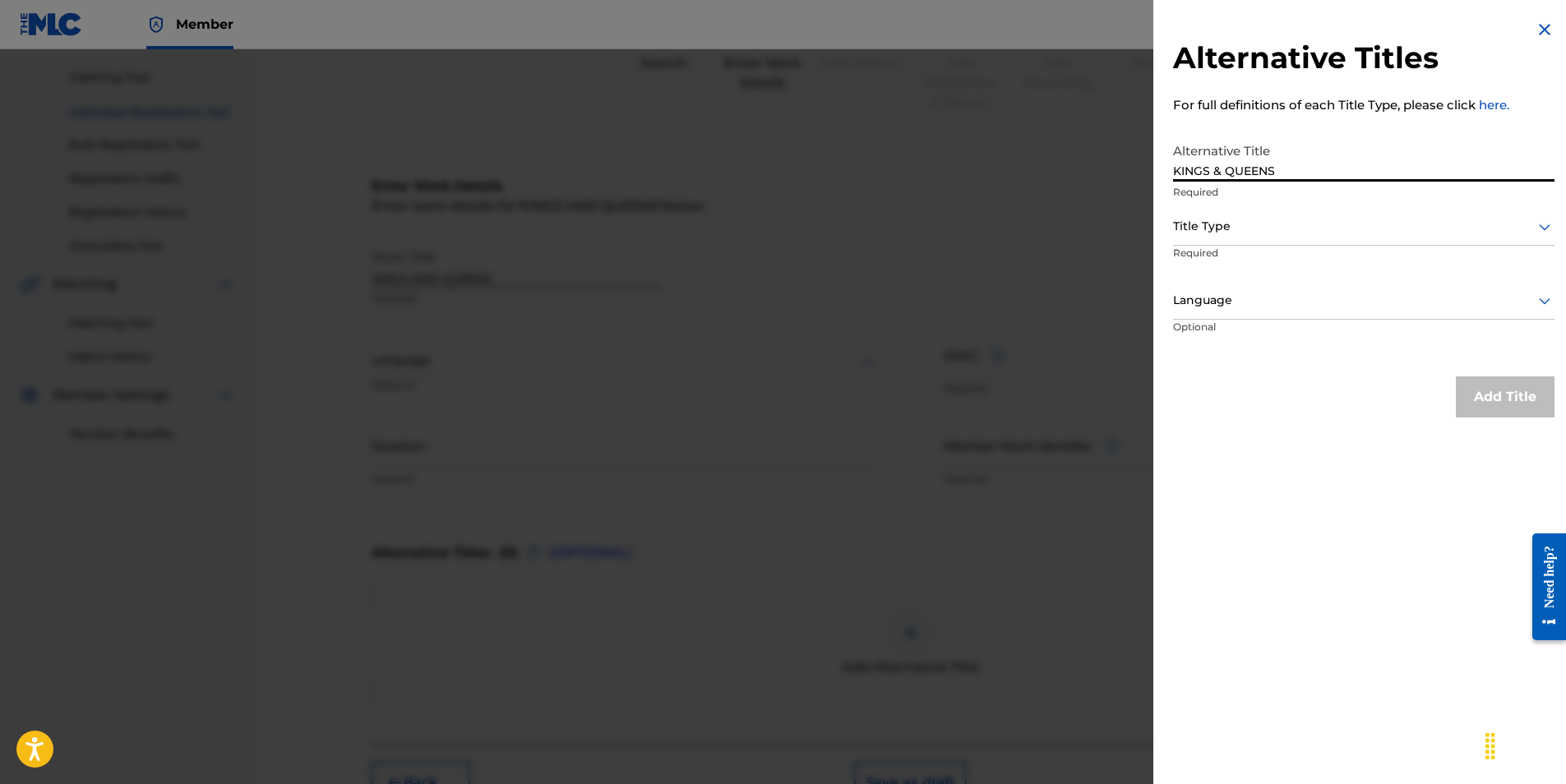 click 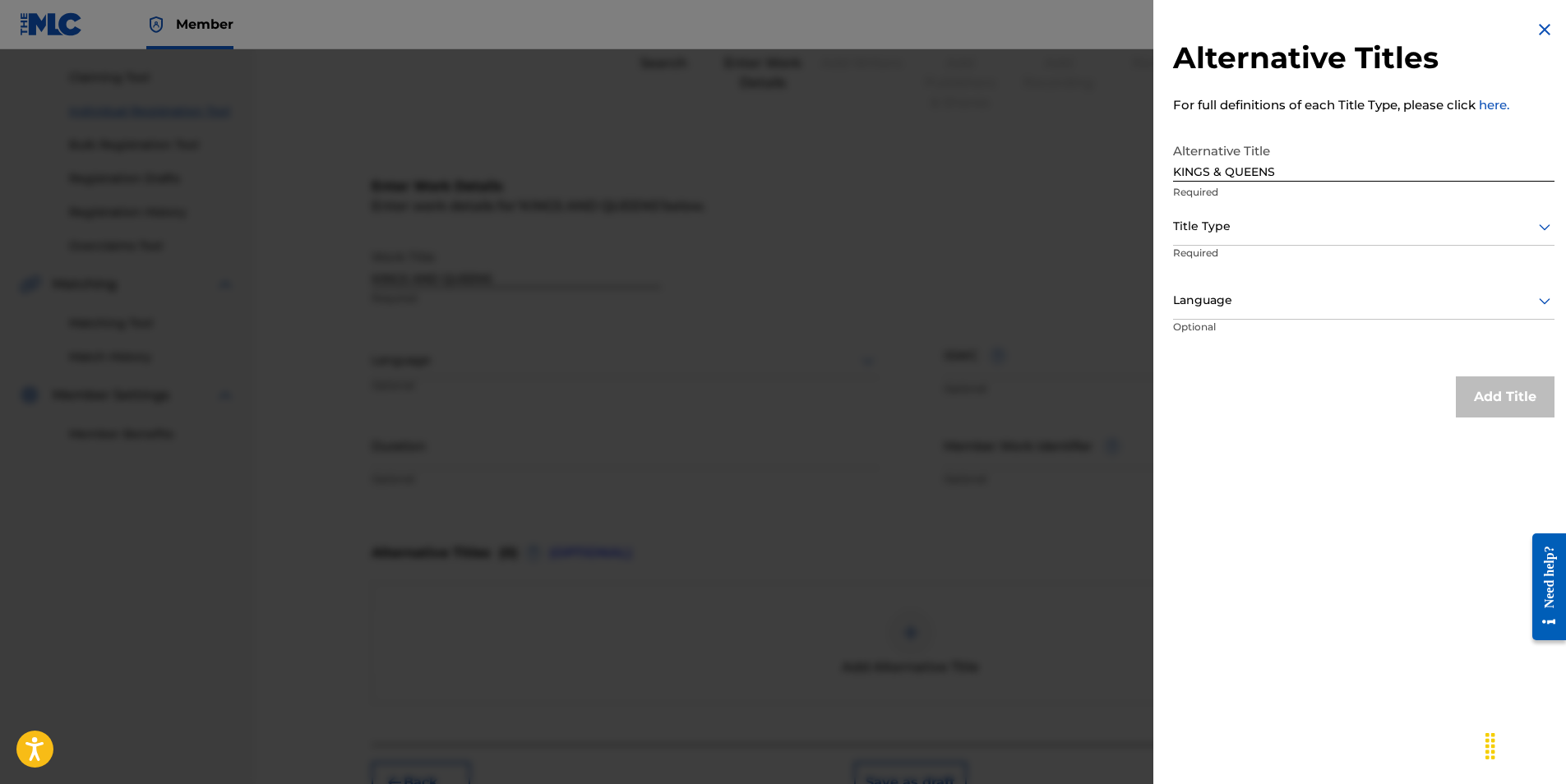 click on "Alternative Titles For full definitions of each Title Type, please click here. Alternative Title KINGS & QUEENS Required Title Type Required Language Optional Add Title" at bounding box center (1364, 219) 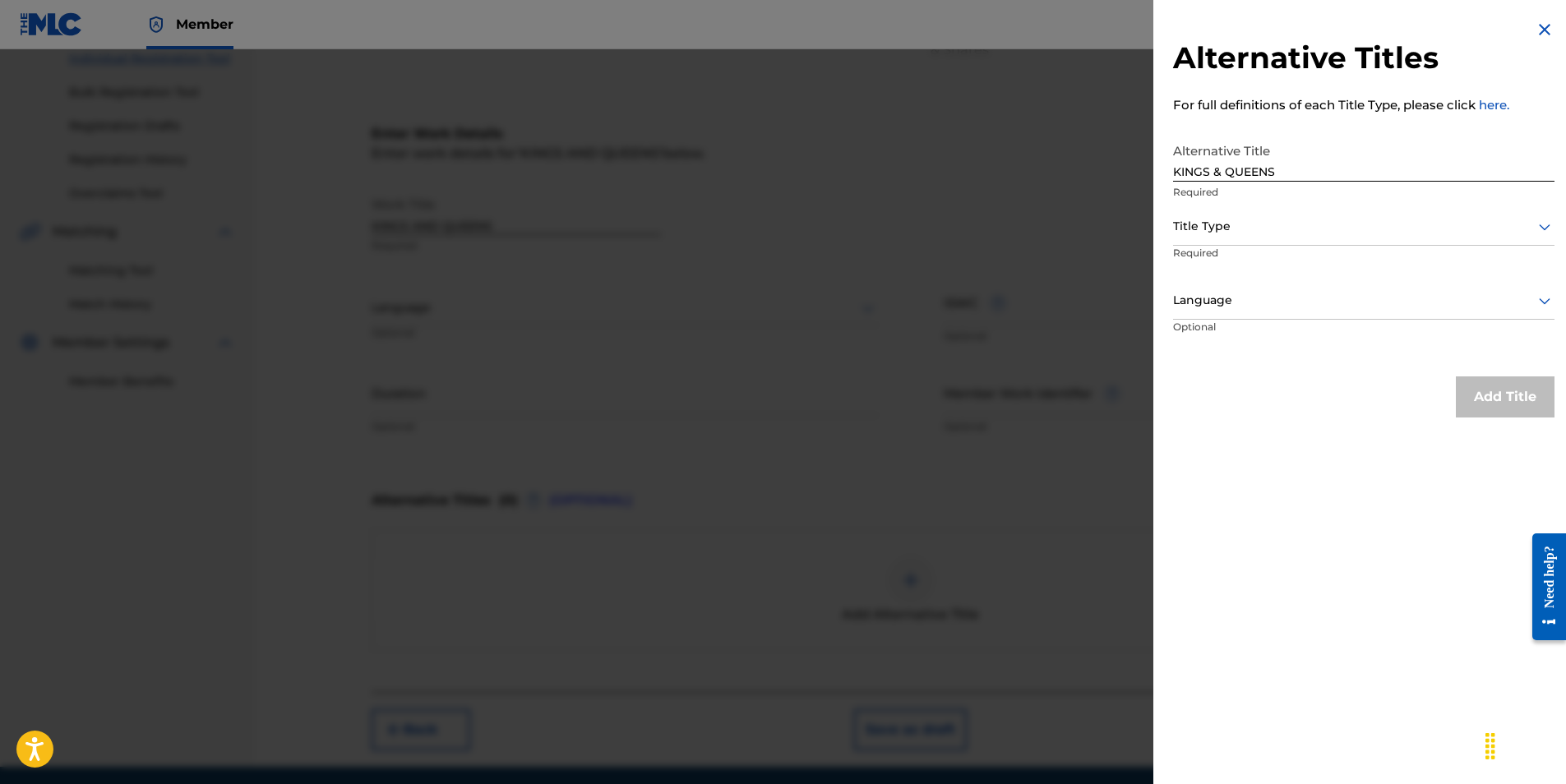 scroll, scrollTop: 279, scrollLeft: 0, axis: vertical 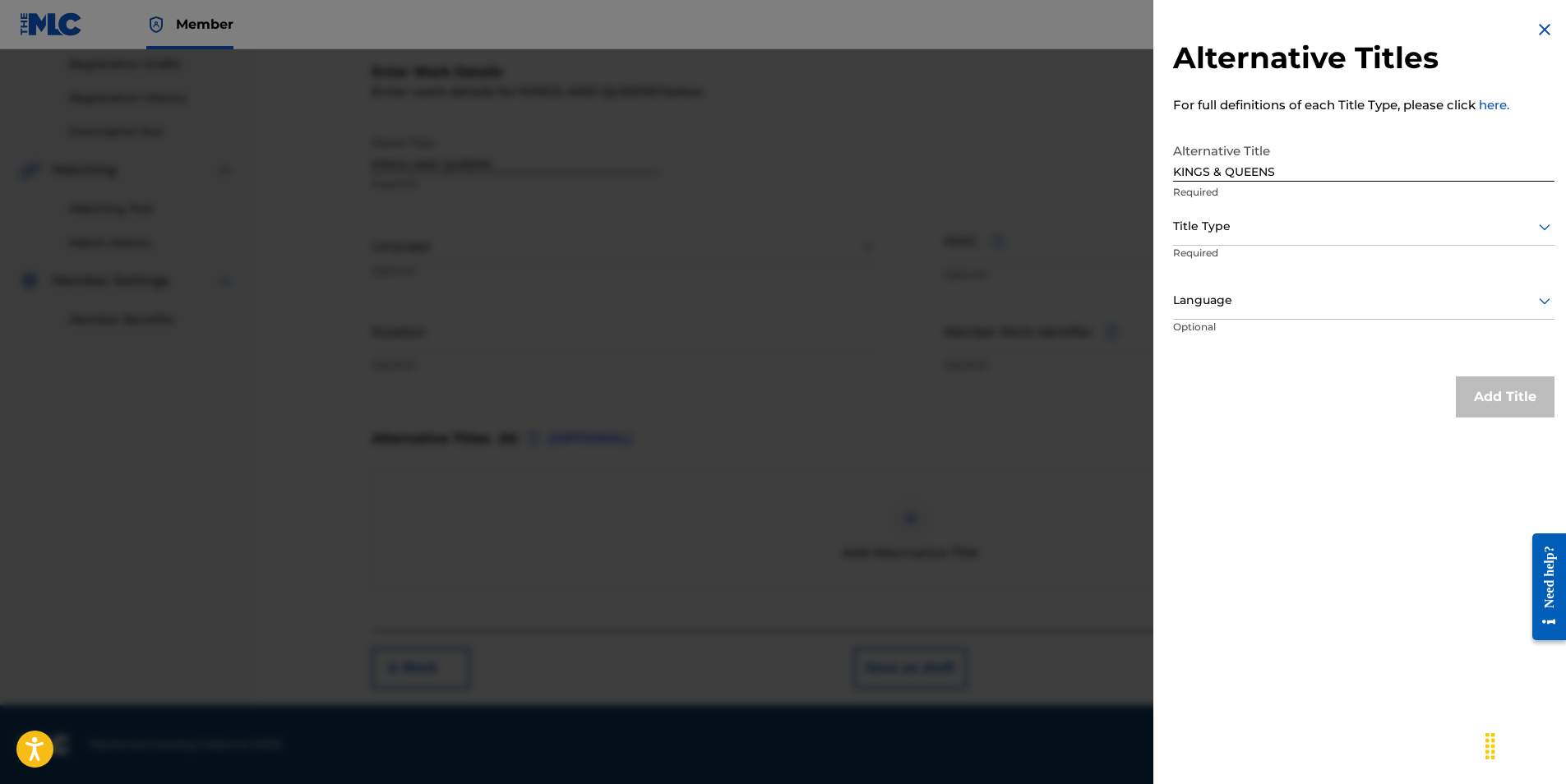 click on "Add Title" at bounding box center [1364, 397] 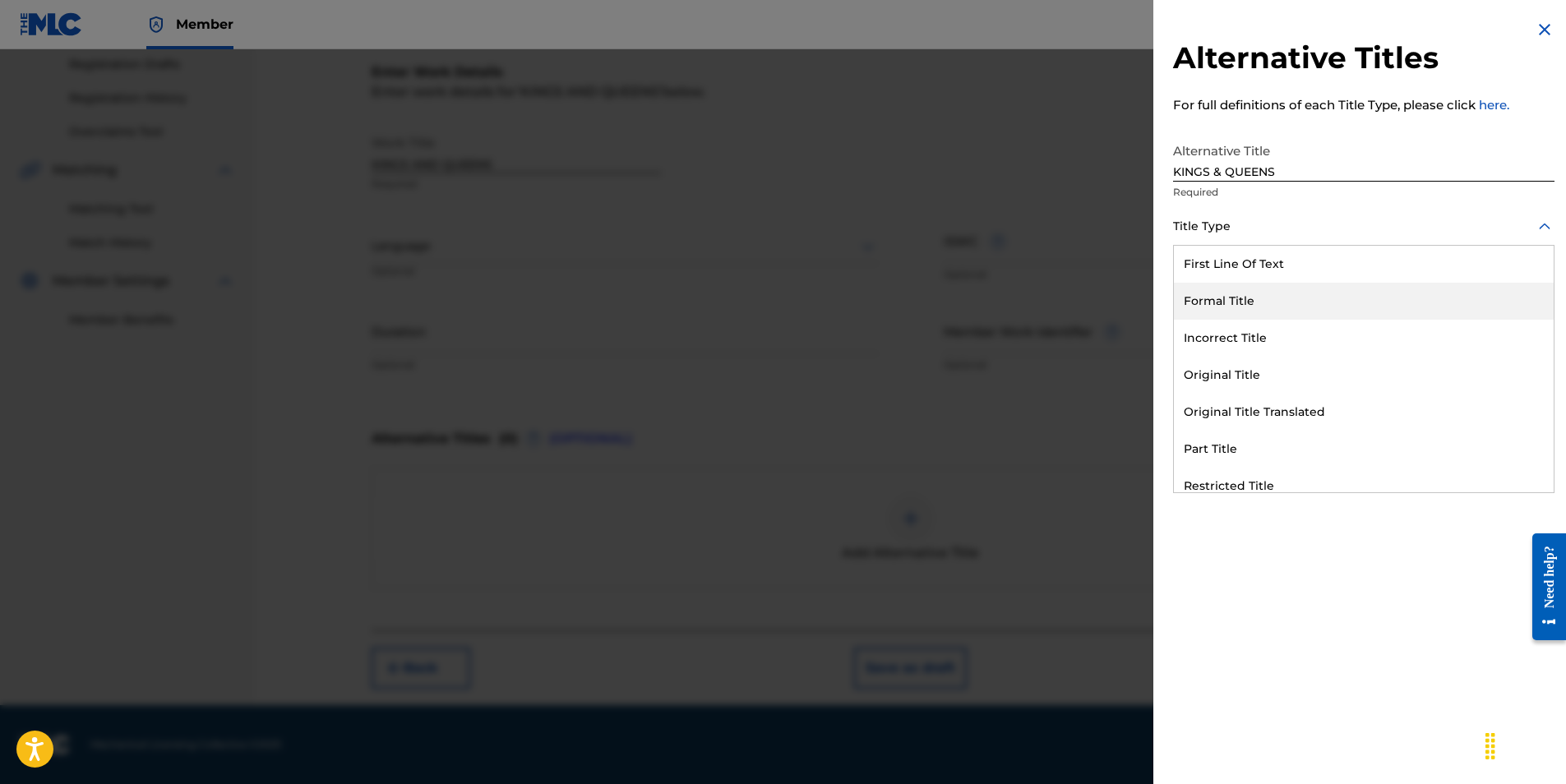 click on "Formal Title" at bounding box center (1364, 301) 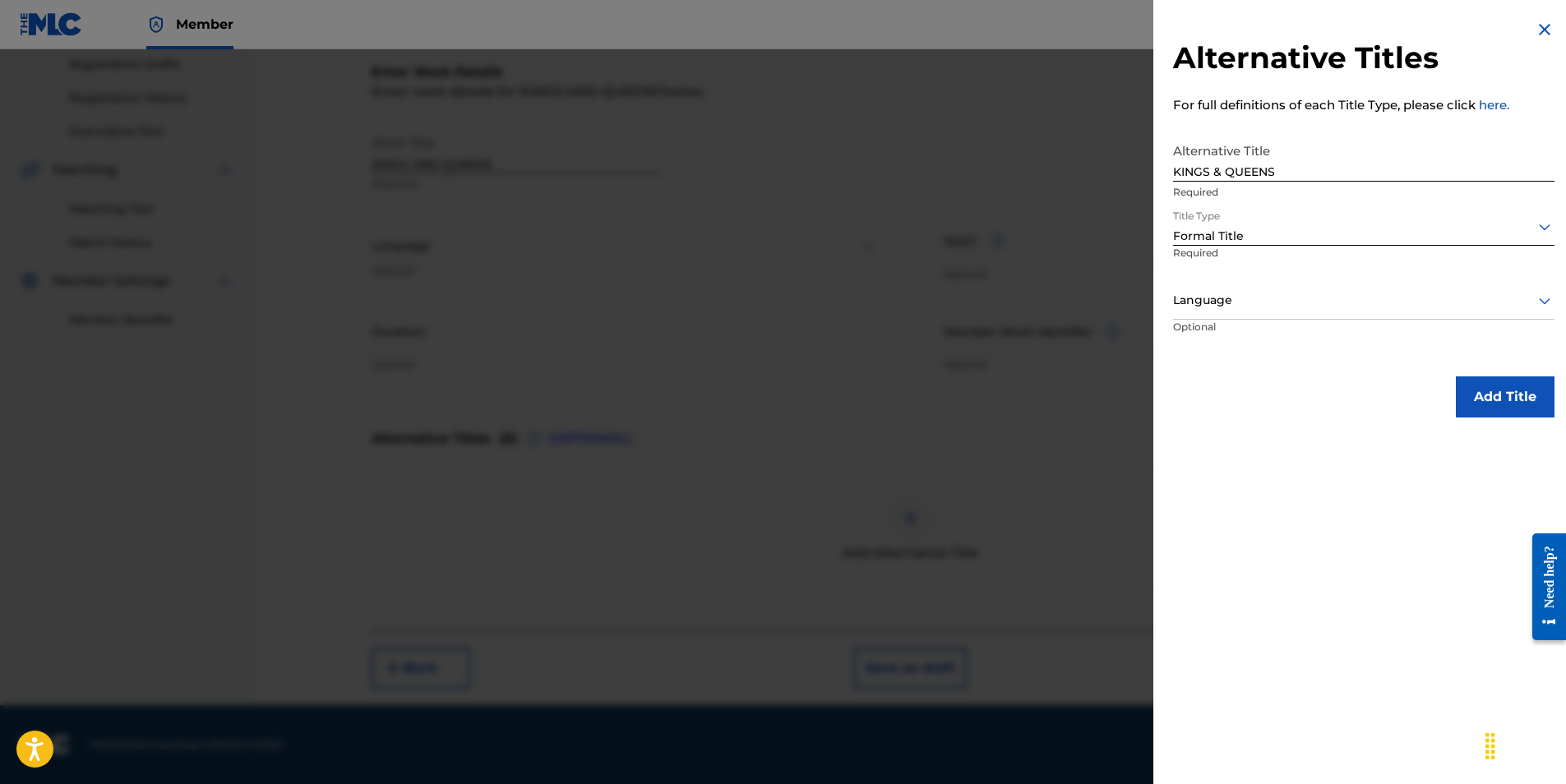 click on "Add Title" at bounding box center [1505, 397] 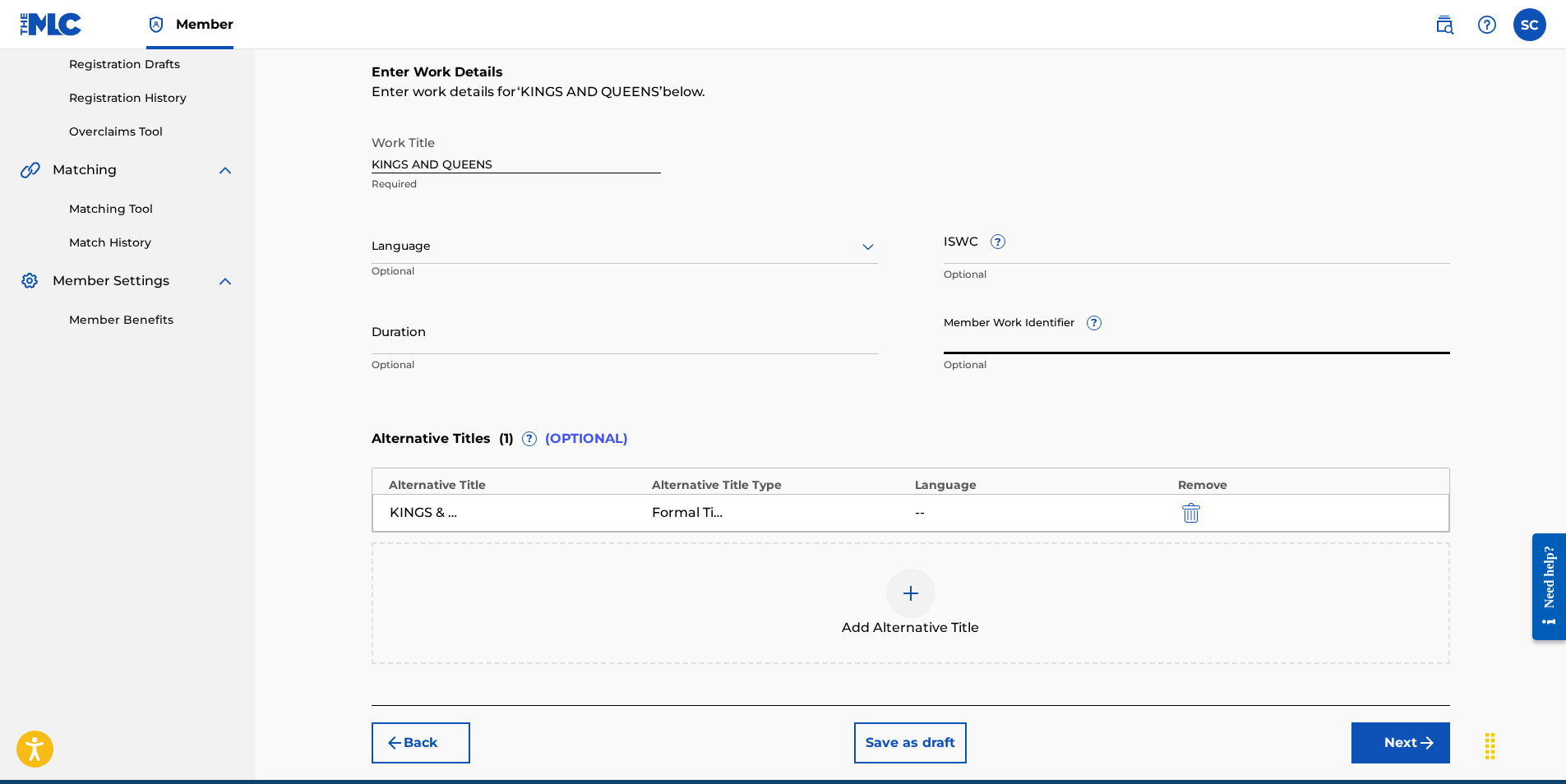 click on "Member Work Identifier   ?" at bounding box center [1197, 330] 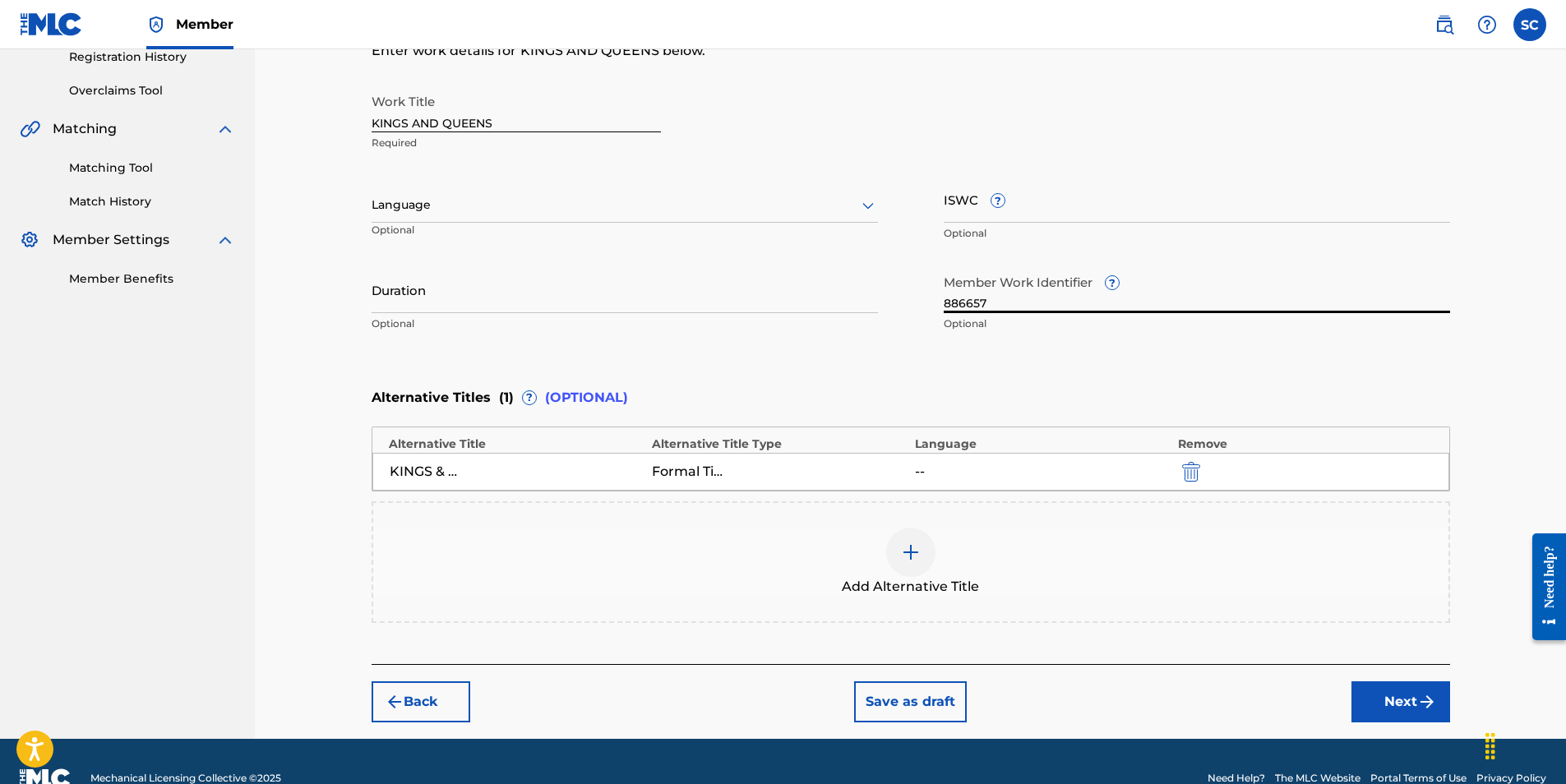 scroll, scrollTop: 353, scrollLeft: 0, axis: vertical 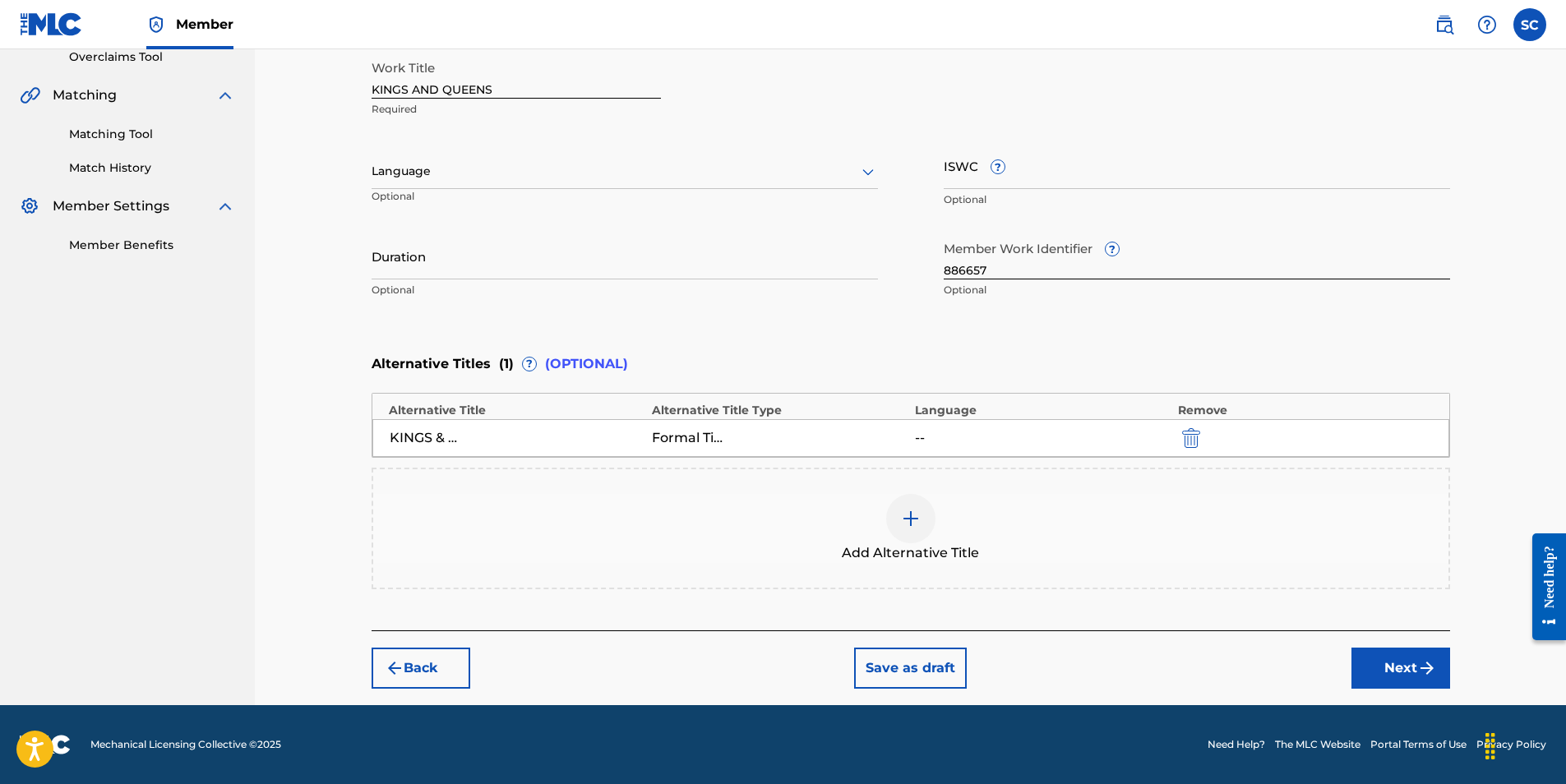 click on "Next" at bounding box center [1401, 668] 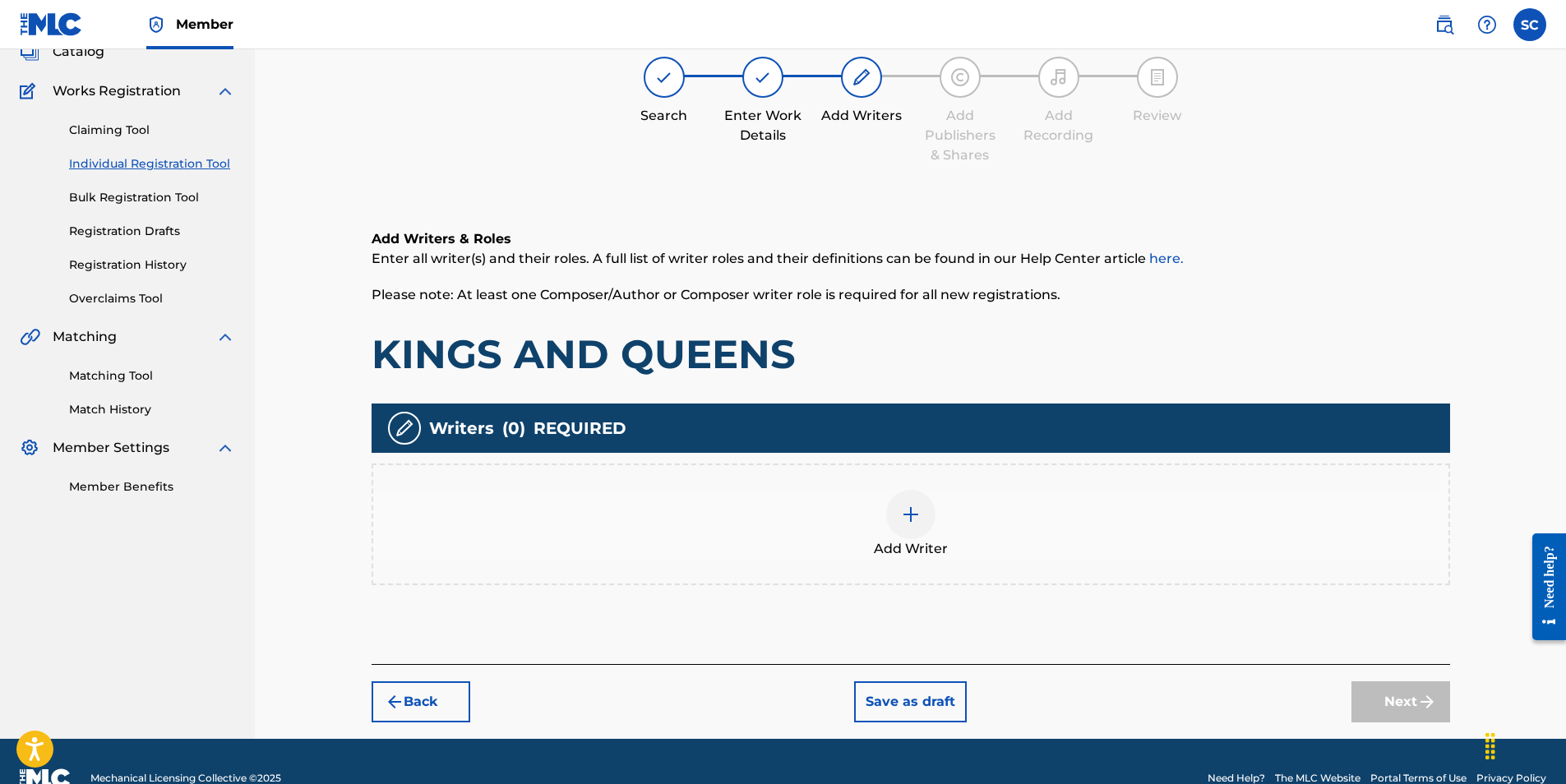 scroll, scrollTop: 145, scrollLeft: 0, axis: vertical 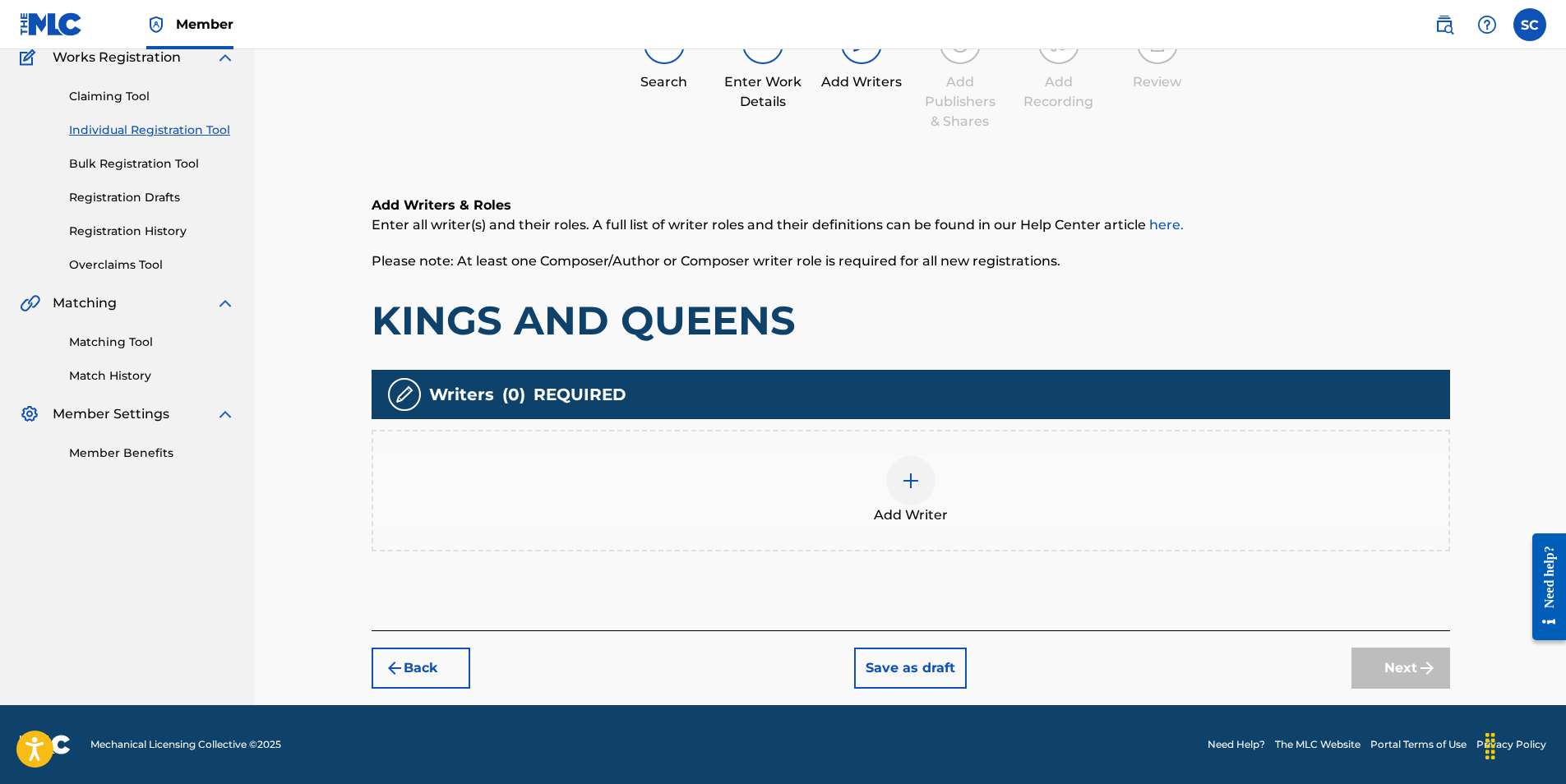 click at bounding box center (911, 481) 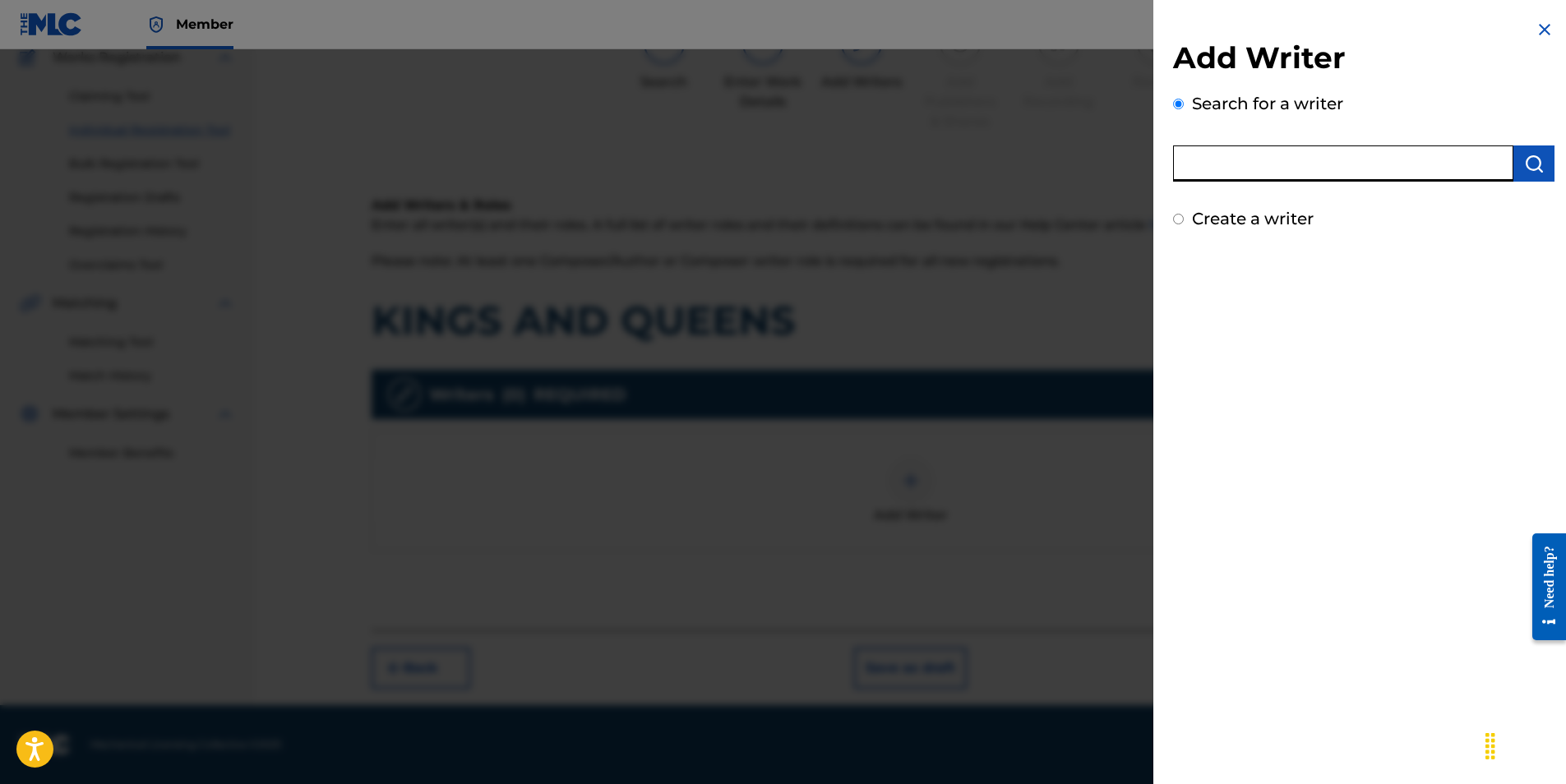 click at bounding box center (1343, 164) 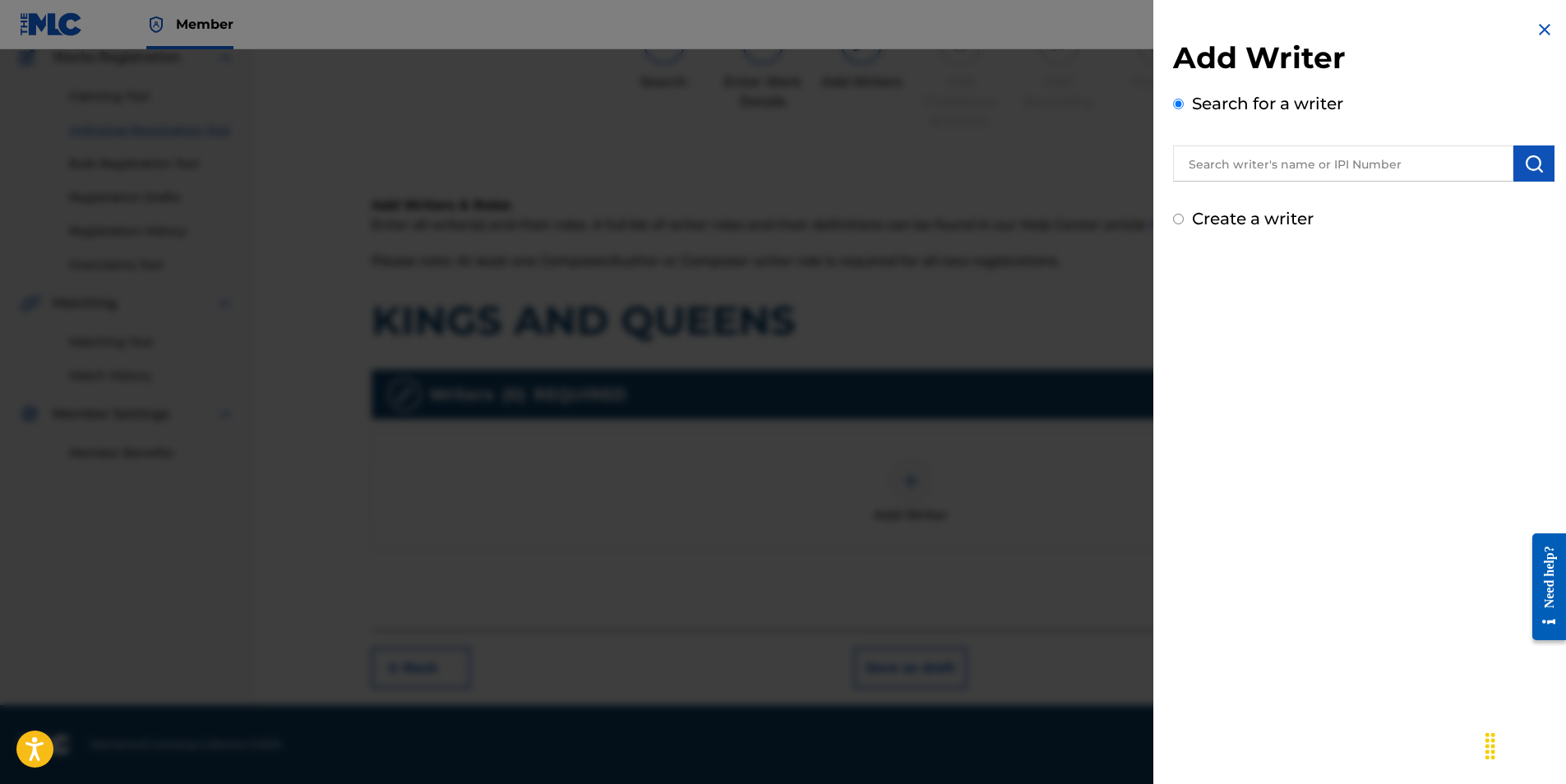 click at bounding box center (1343, 164) 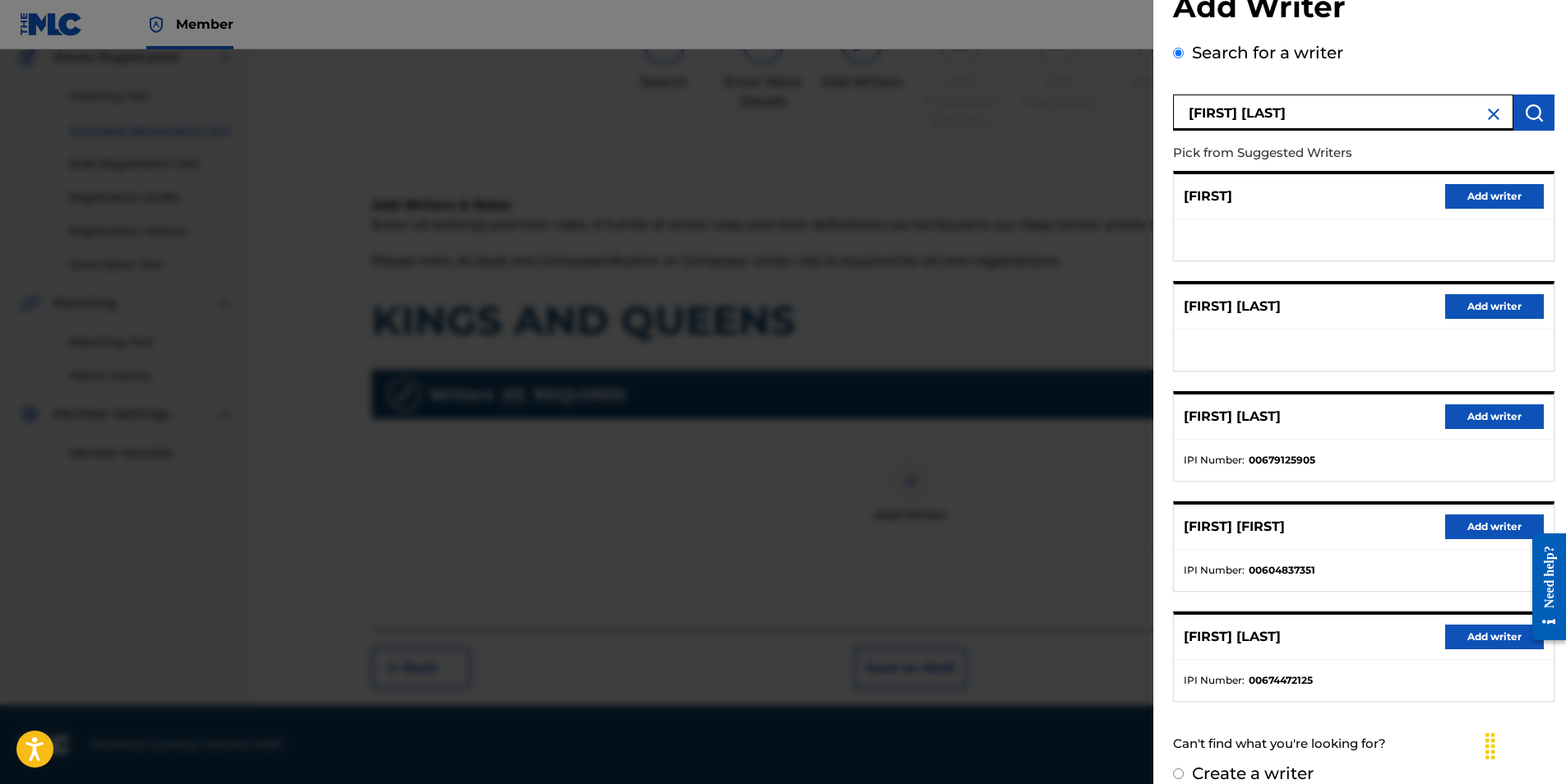 scroll, scrollTop: 72, scrollLeft: 0, axis: vertical 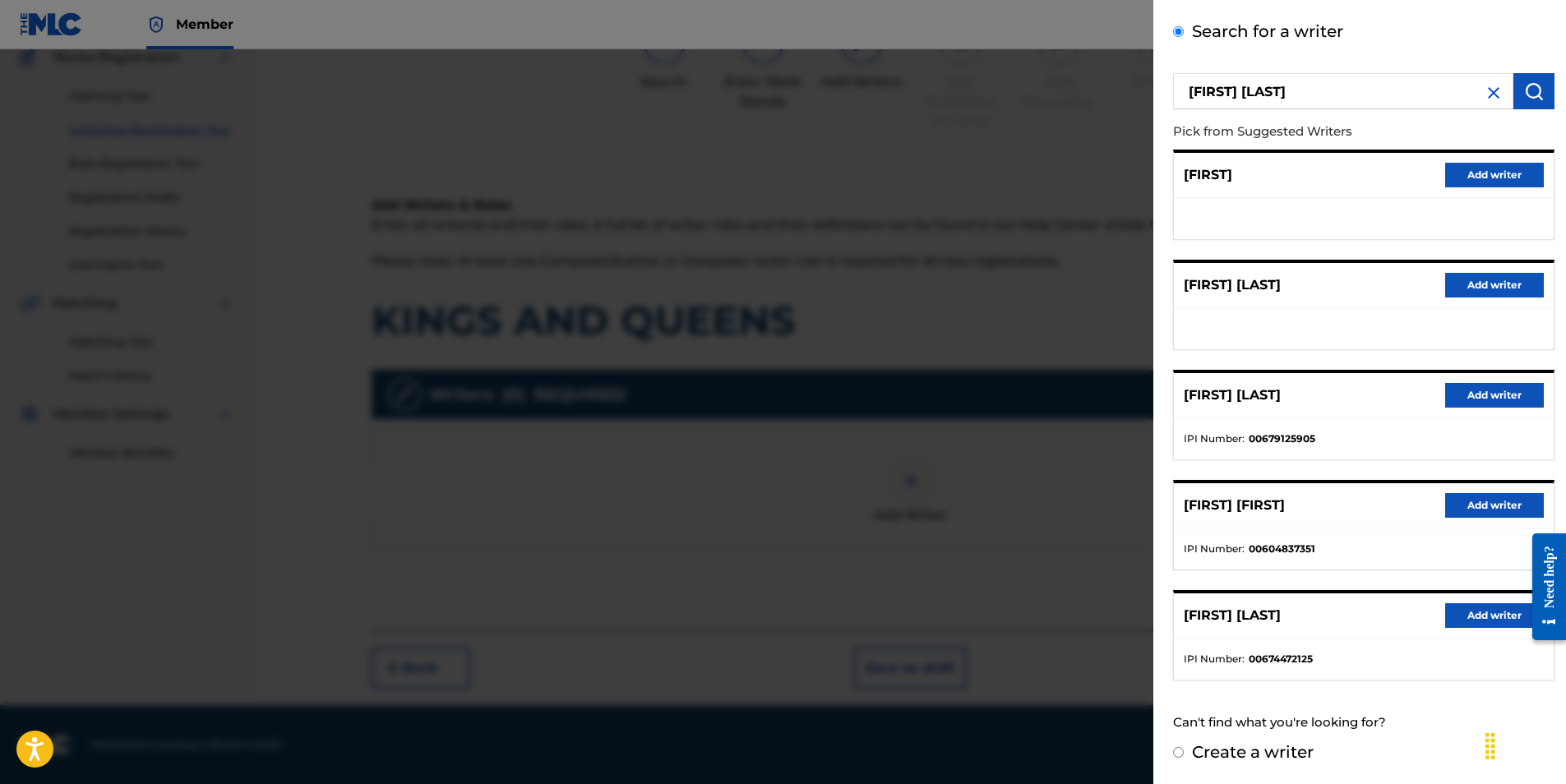 click on "Add writer" at bounding box center (1494, 616) 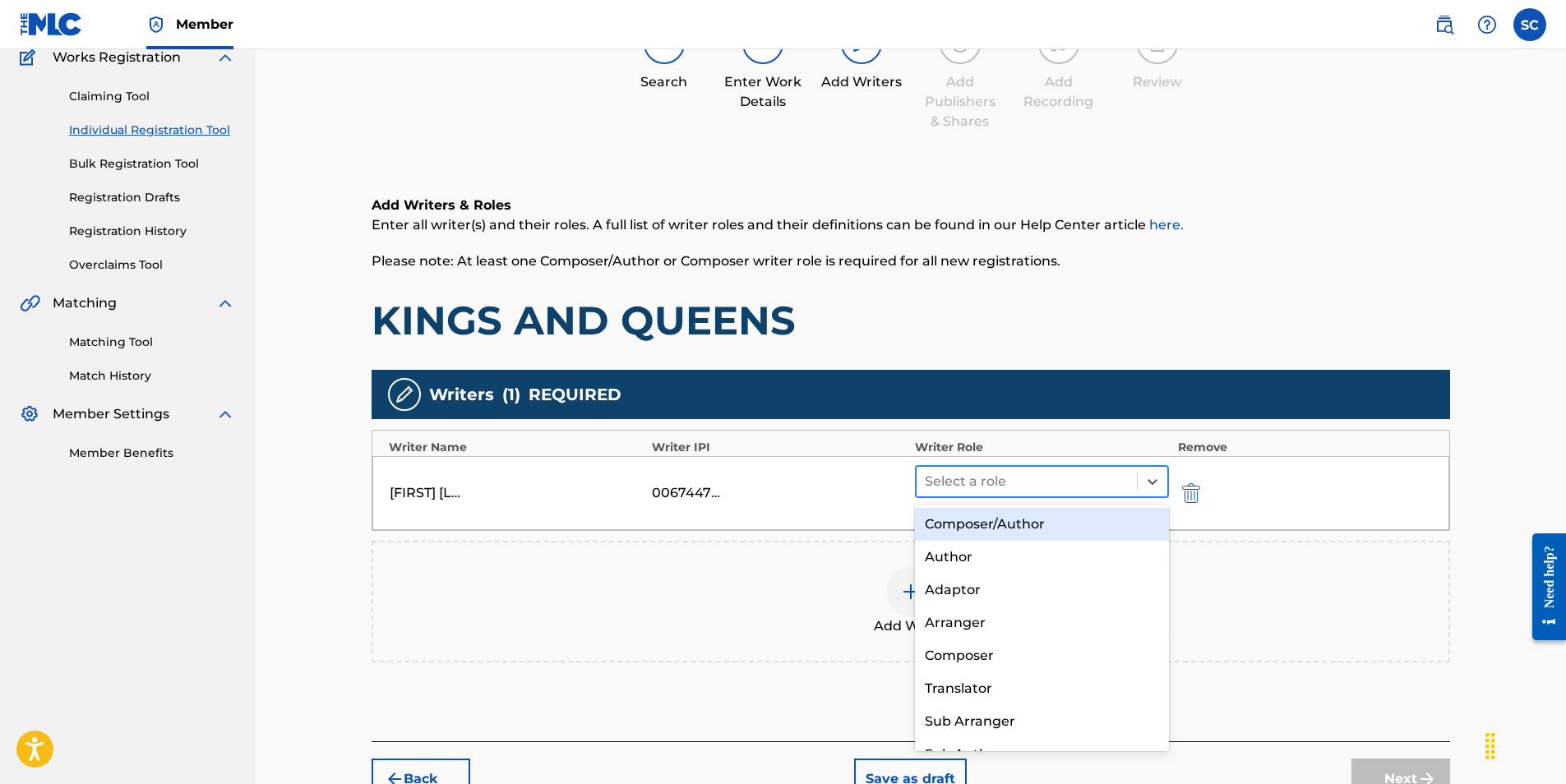 click at bounding box center [1027, 482] 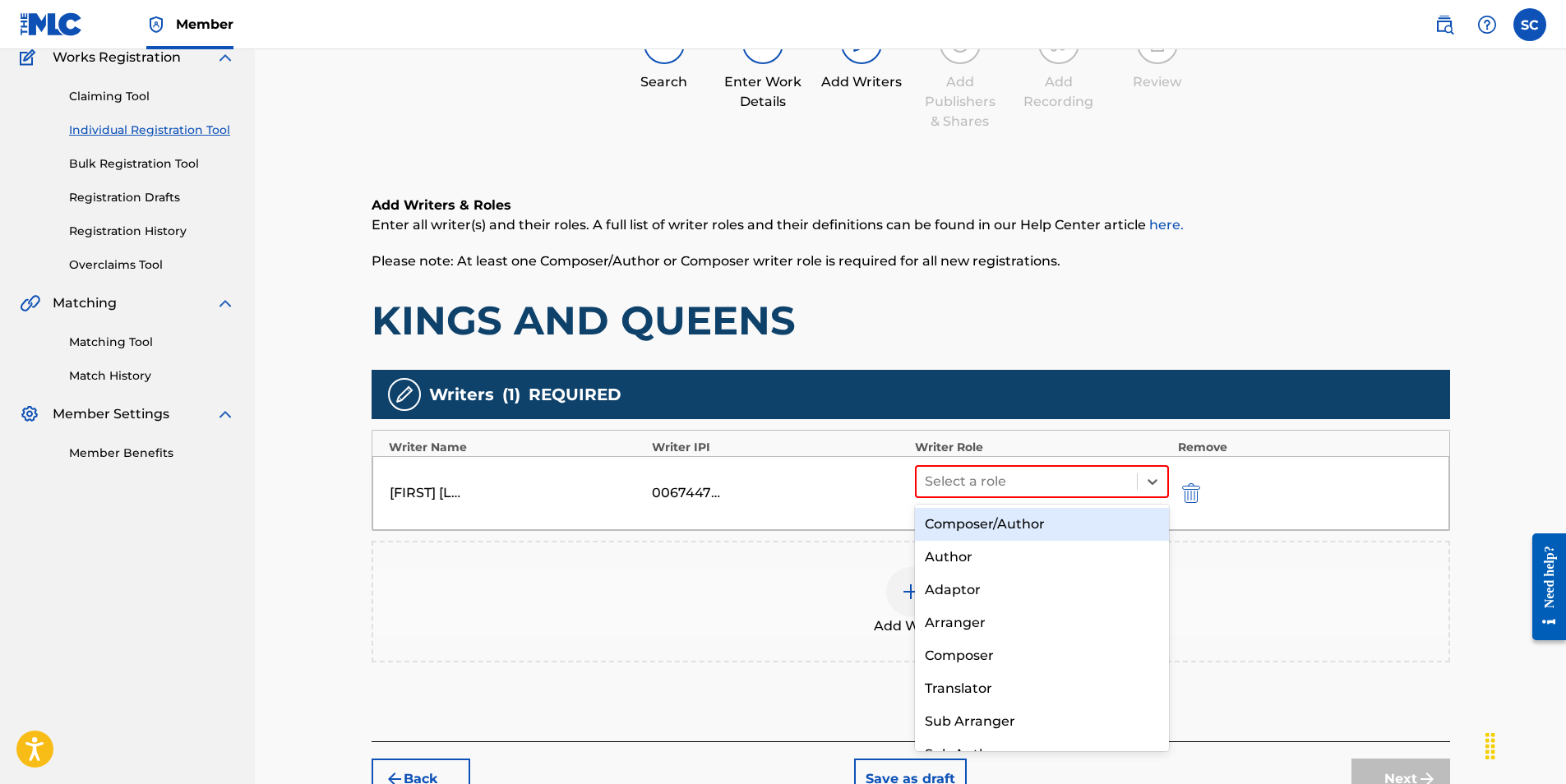click on "Composer/Author" at bounding box center (1042, 524) 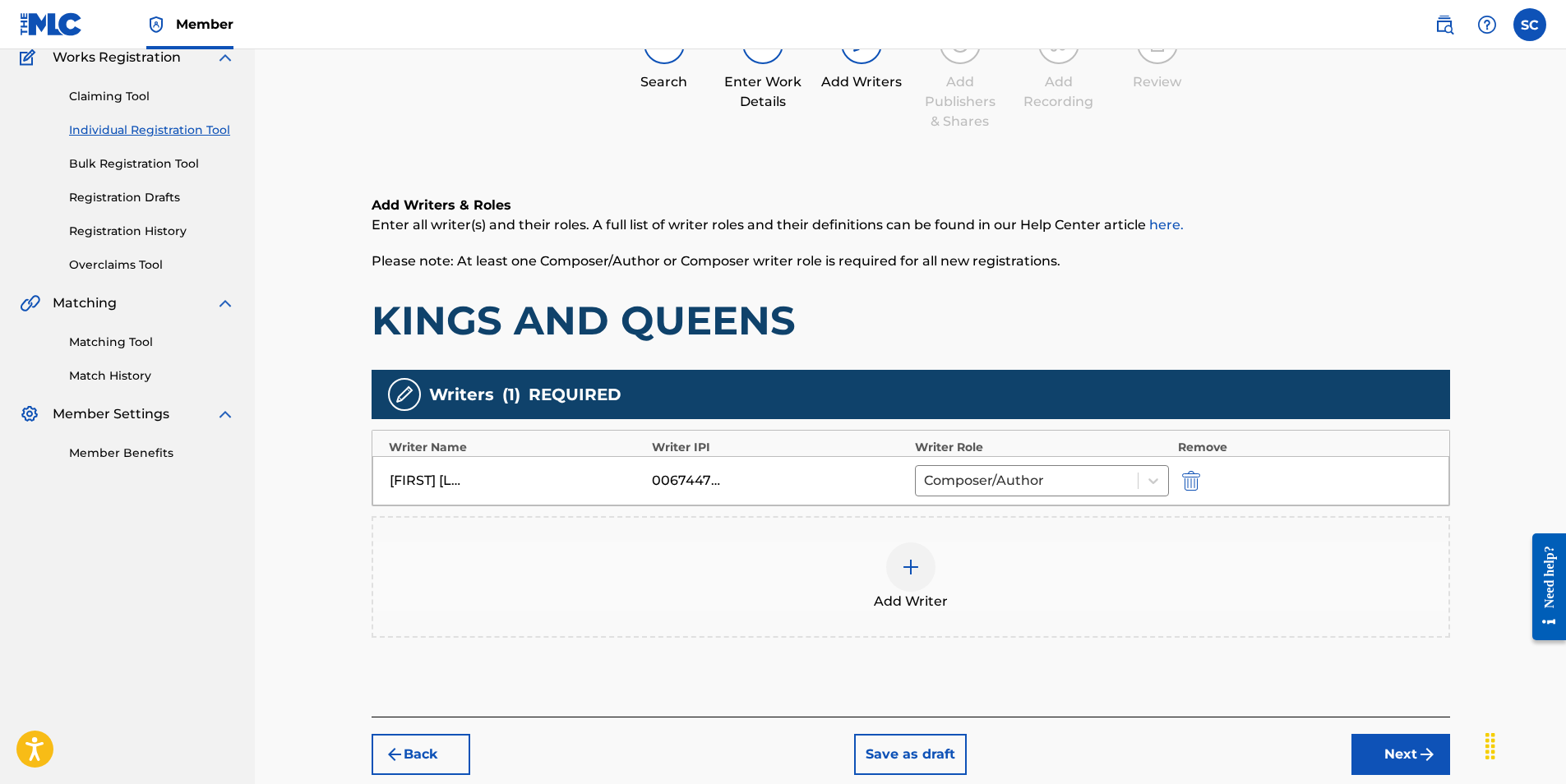 click at bounding box center (911, 567) 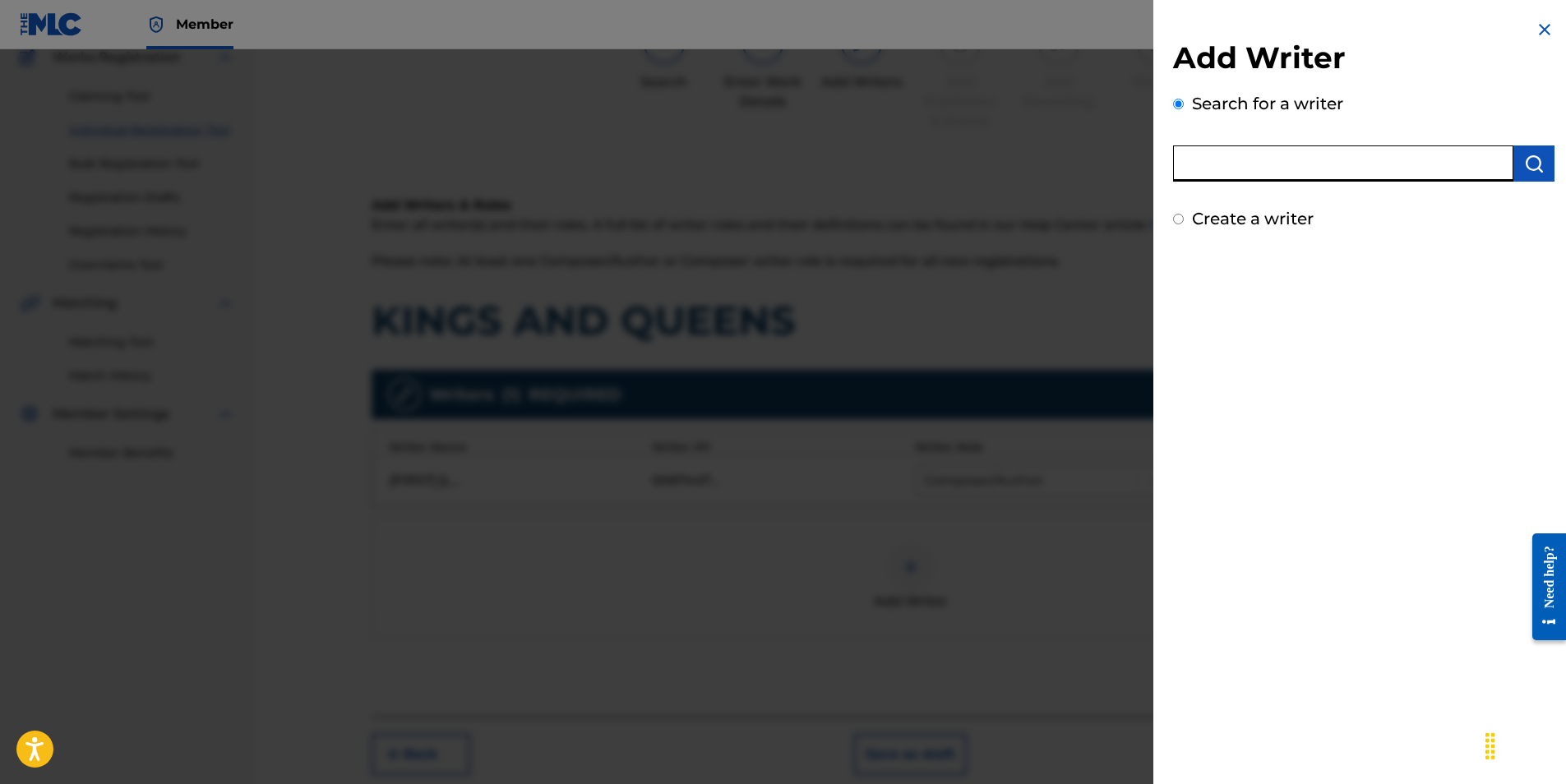 click at bounding box center (1343, 164) 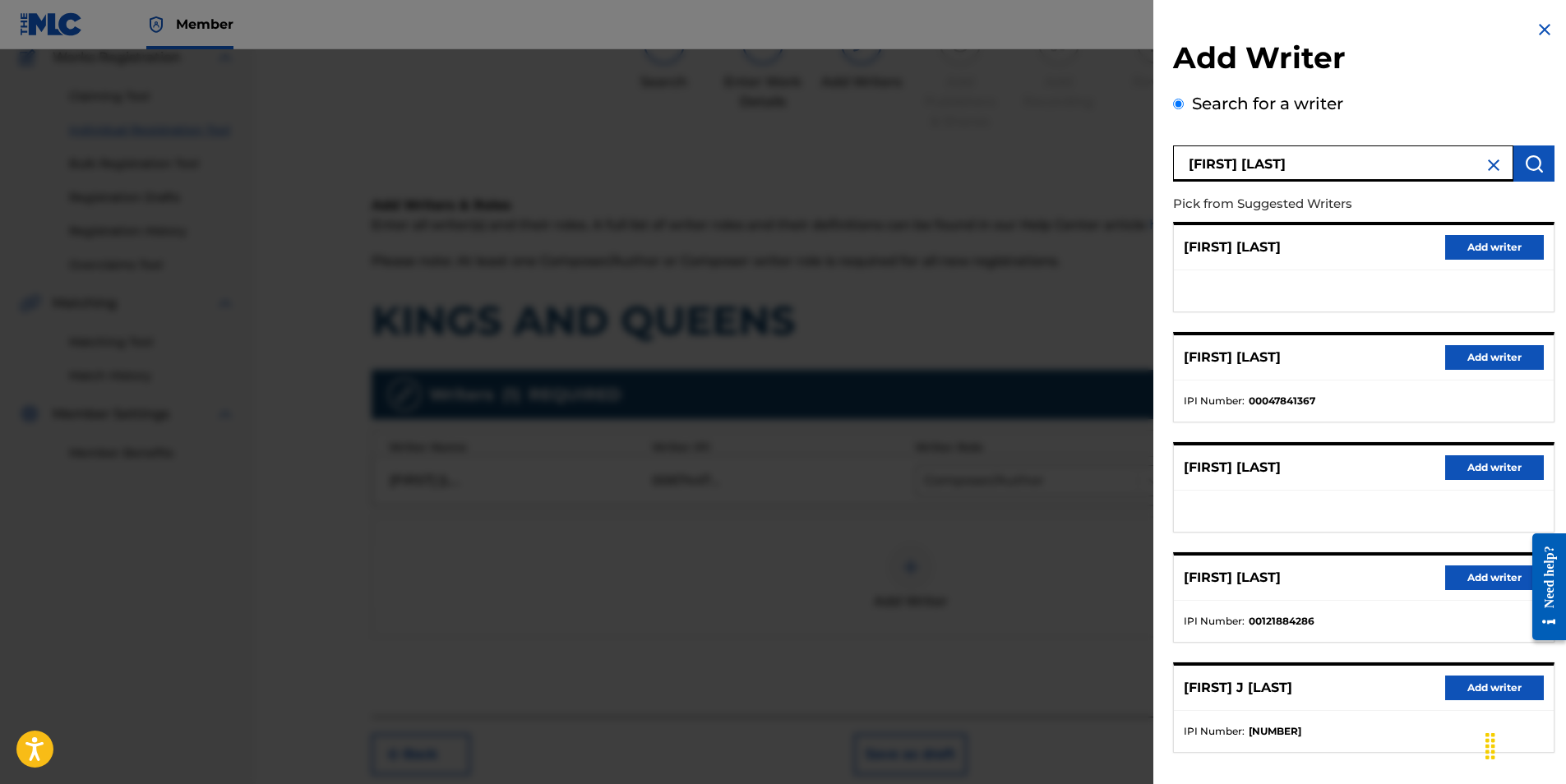 click on "Add writer" at bounding box center (1494, 688) 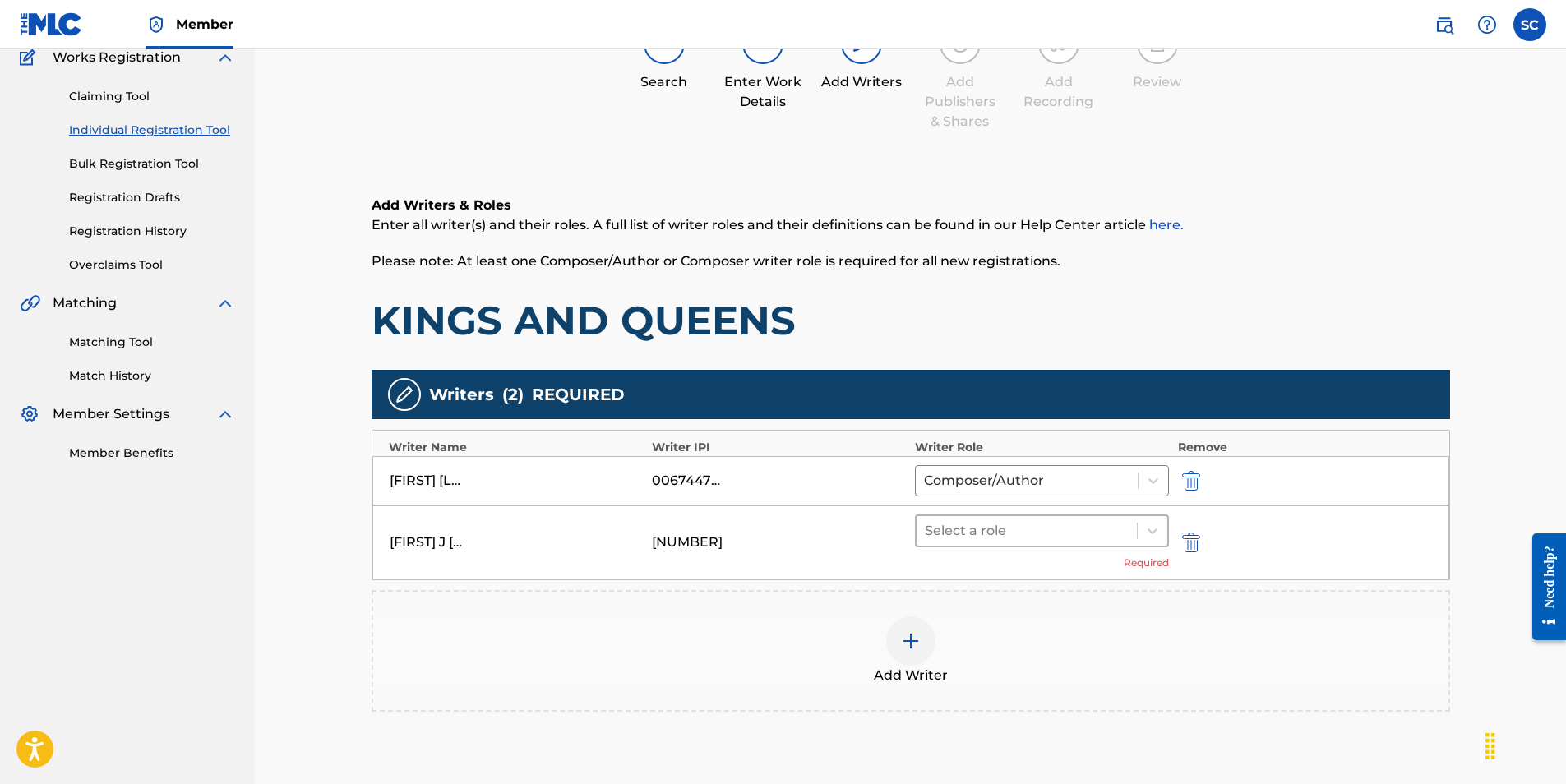 click at bounding box center [1027, 531] 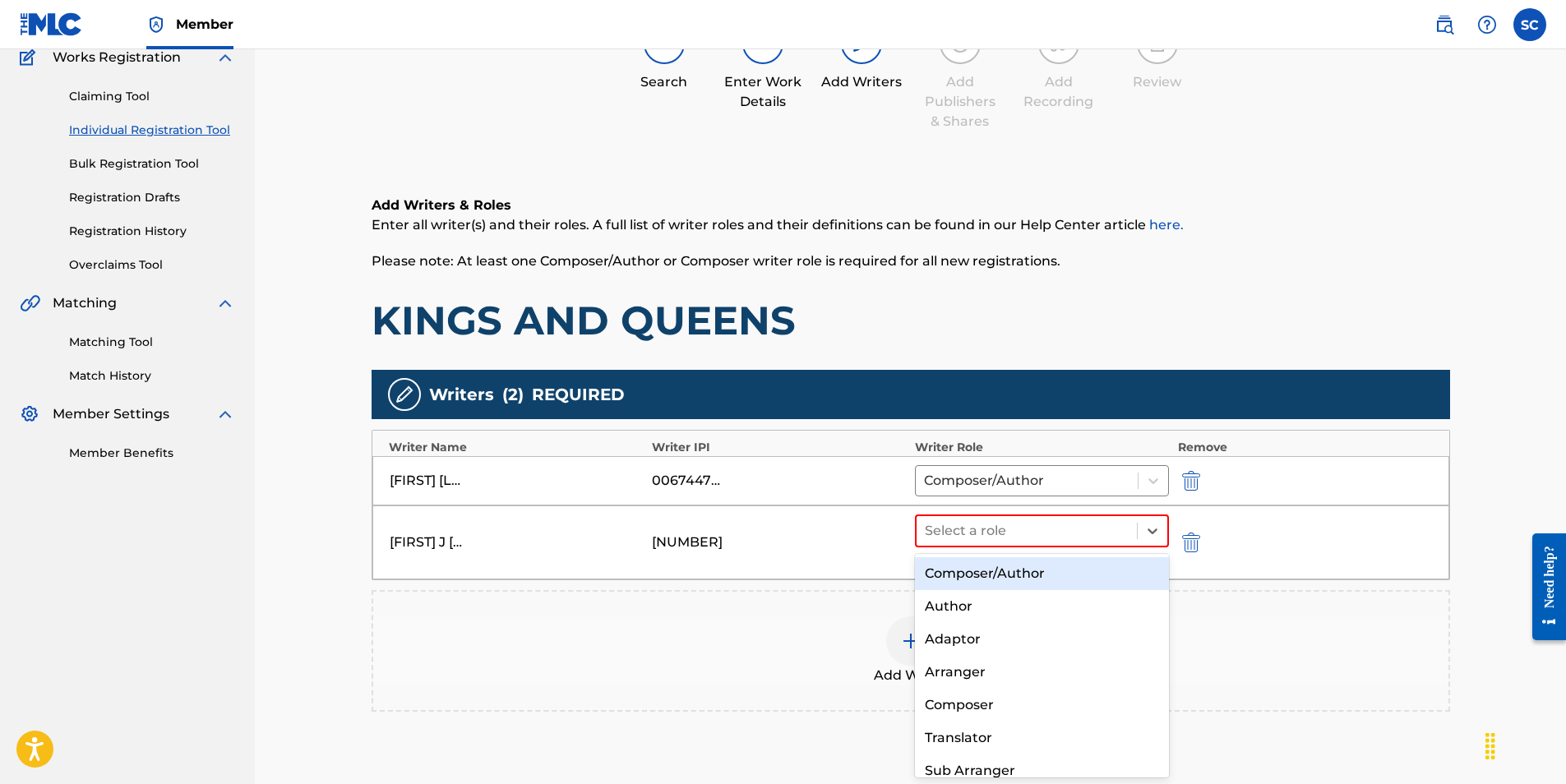 click on "Composer/Author" at bounding box center [1042, 574] 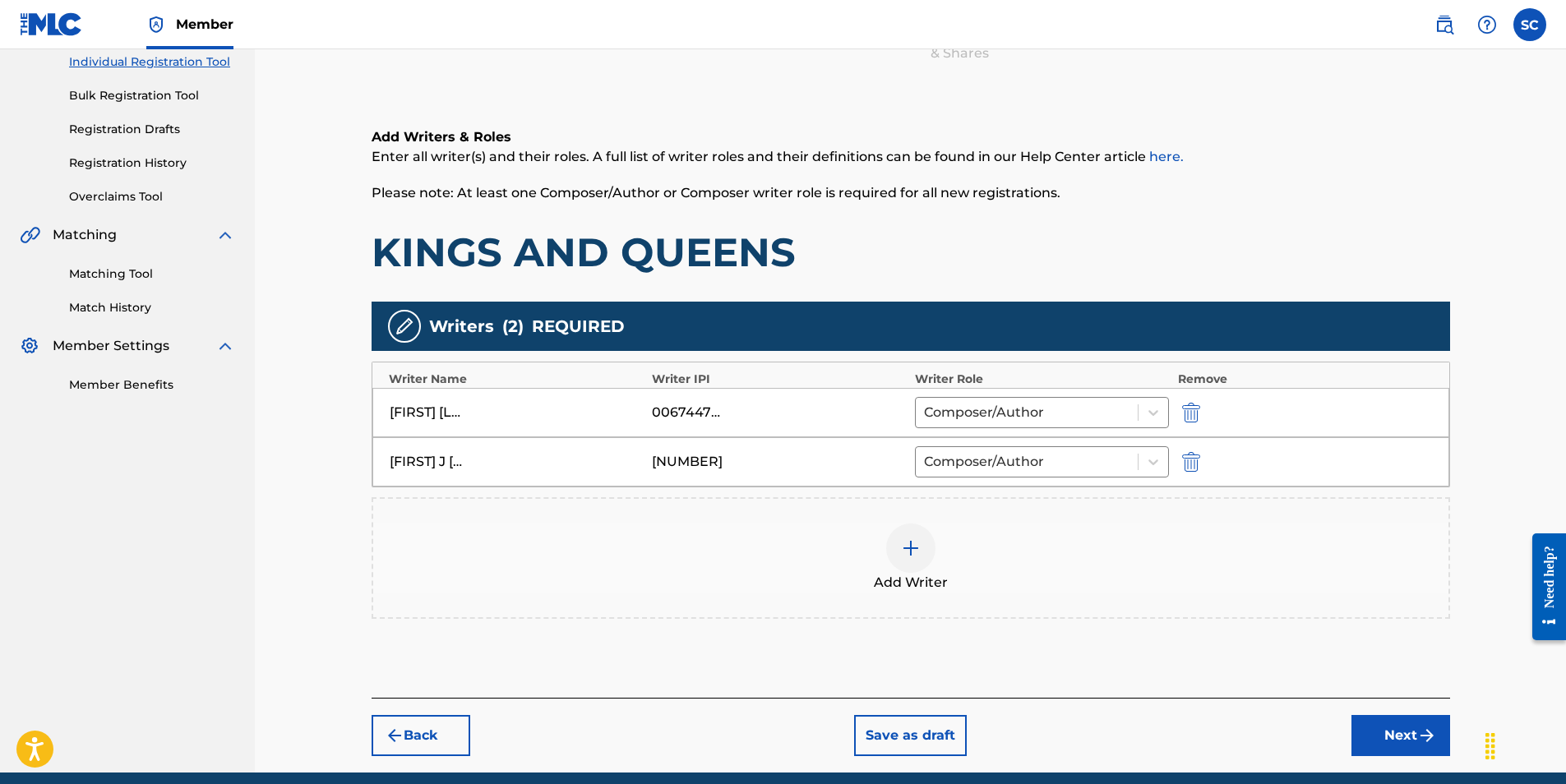 scroll, scrollTop: 281, scrollLeft: 0, axis: vertical 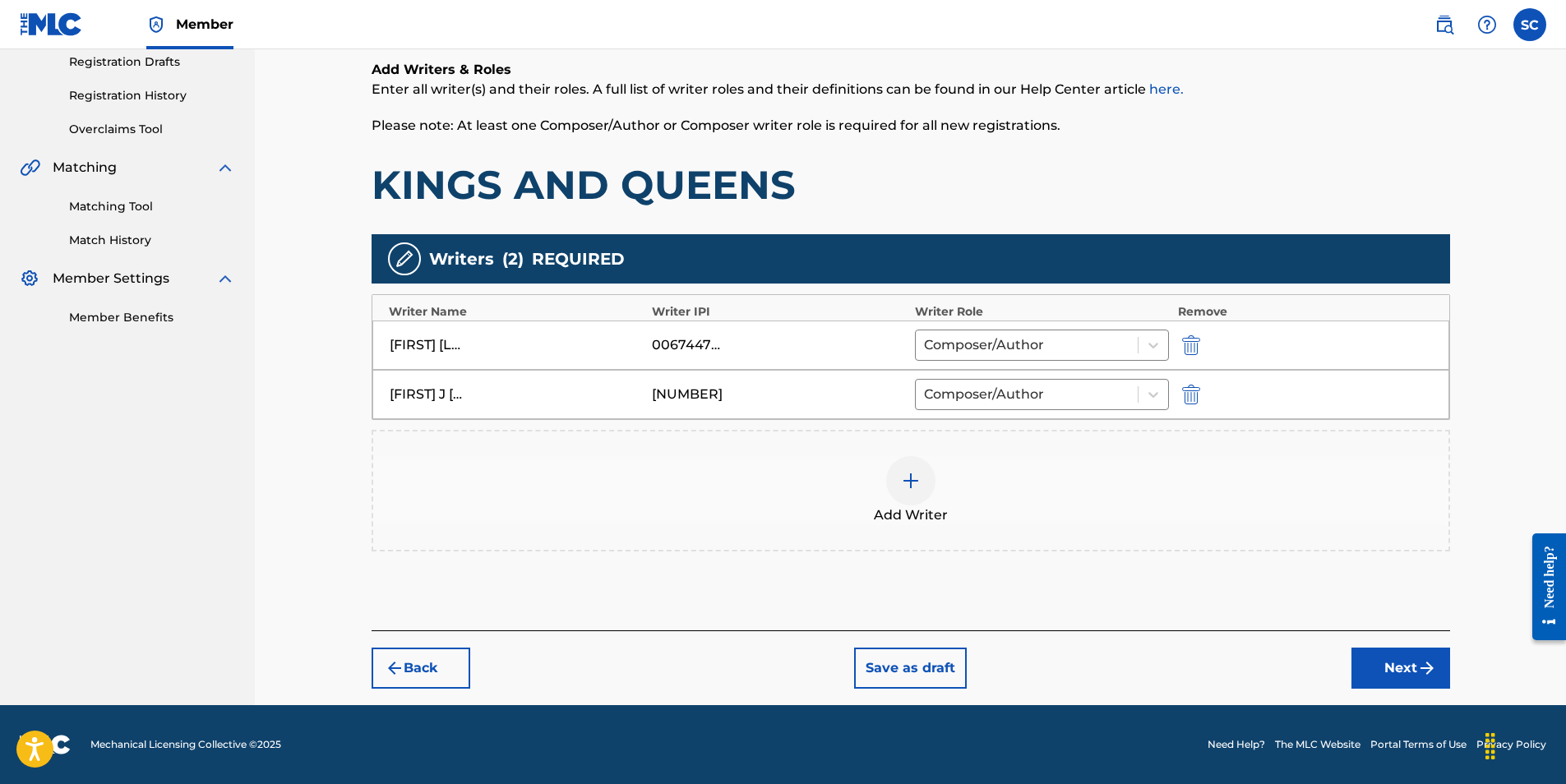 click on "Next" at bounding box center [1401, 668] 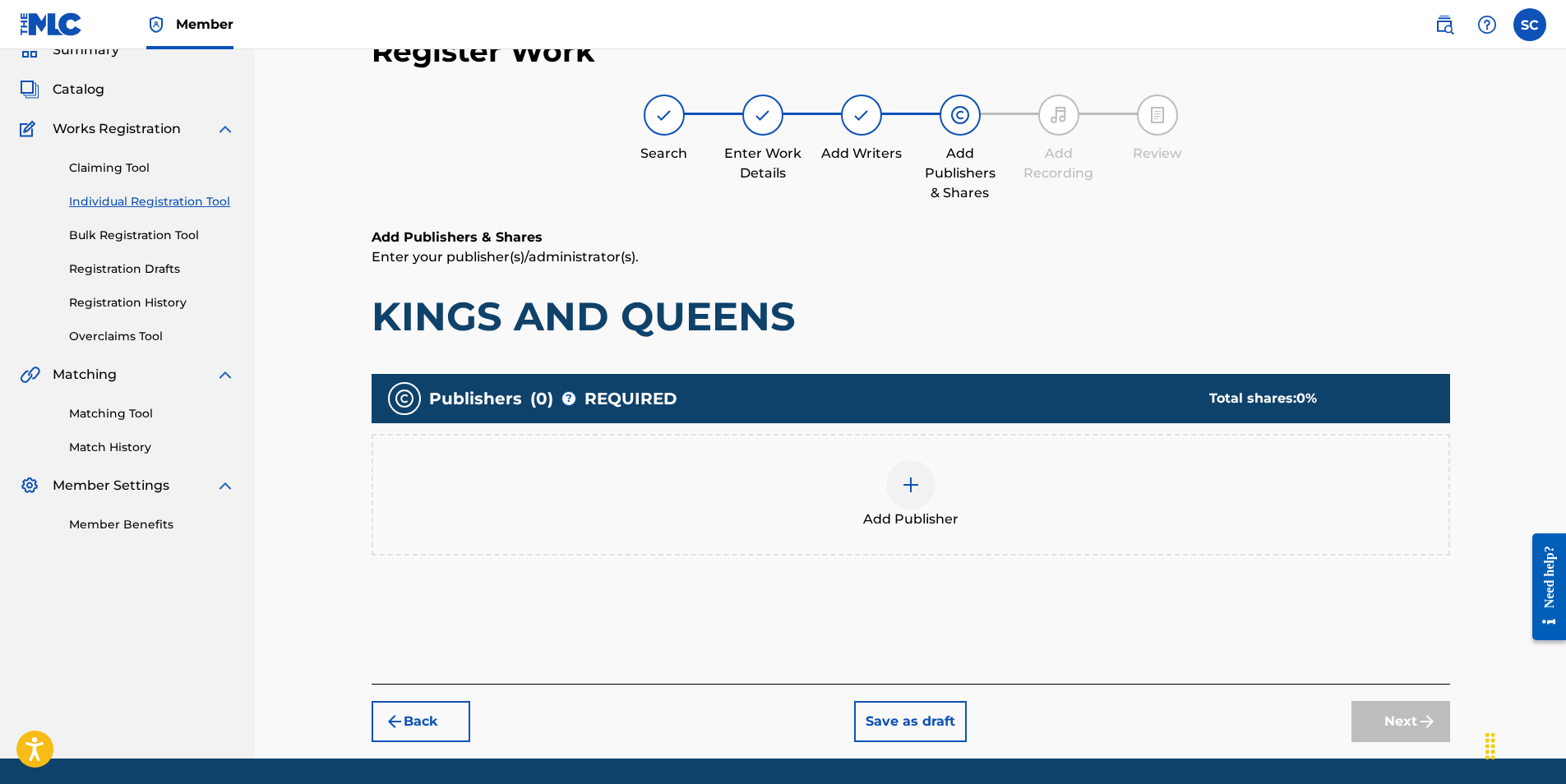 scroll, scrollTop: 127, scrollLeft: 0, axis: vertical 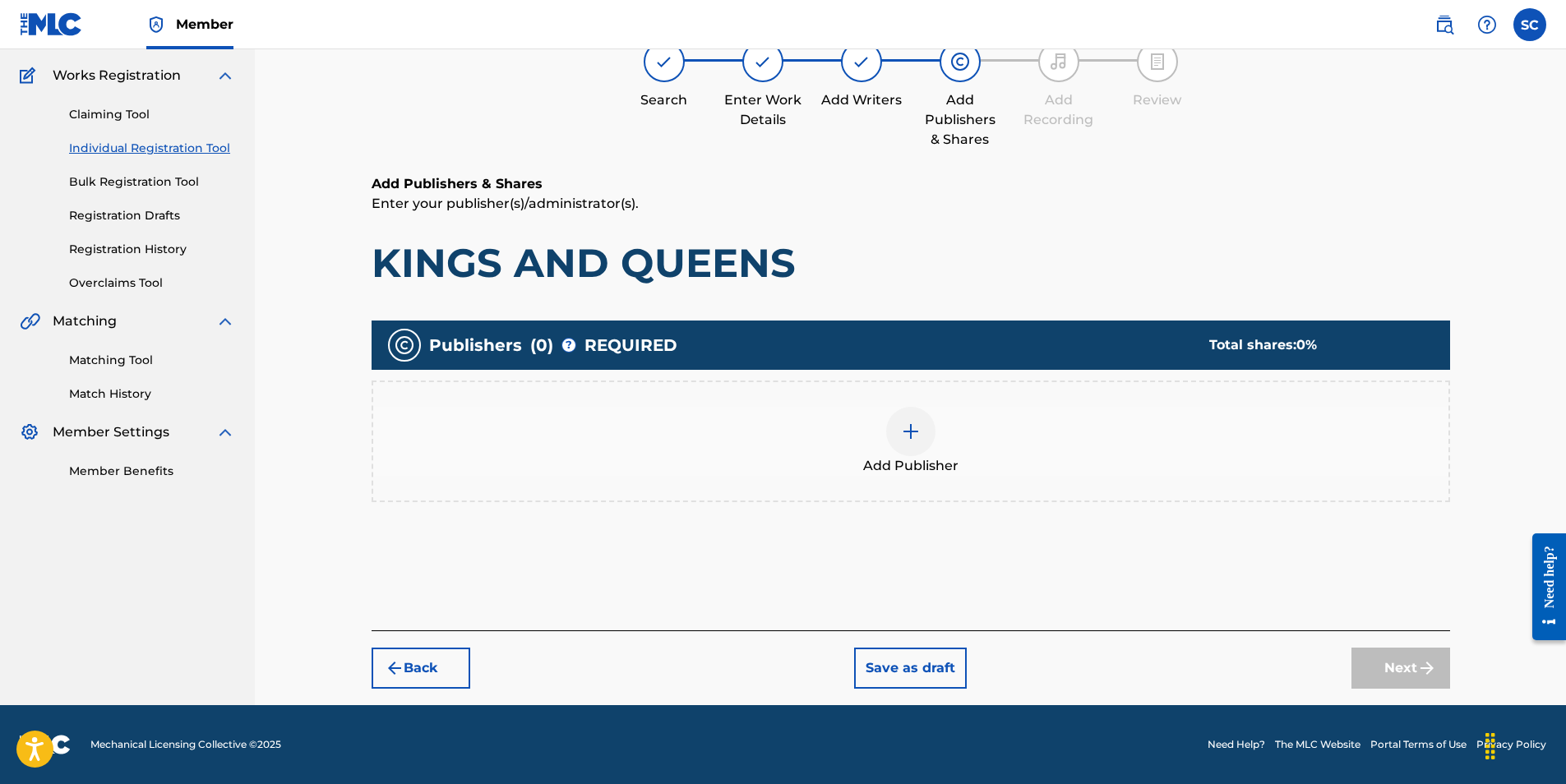 click at bounding box center [911, 431] 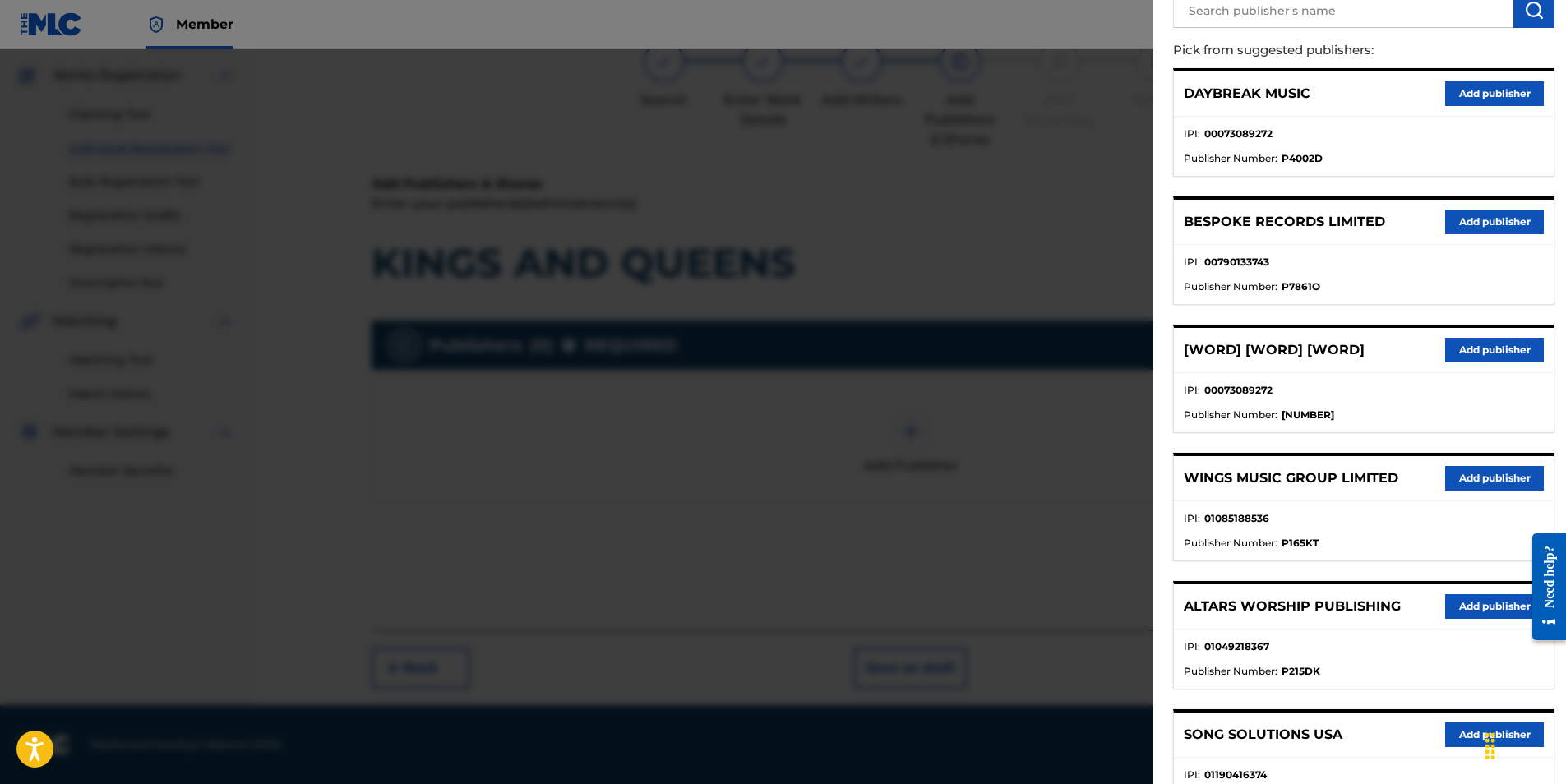 scroll, scrollTop: 0, scrollLeft: 0, axis: both 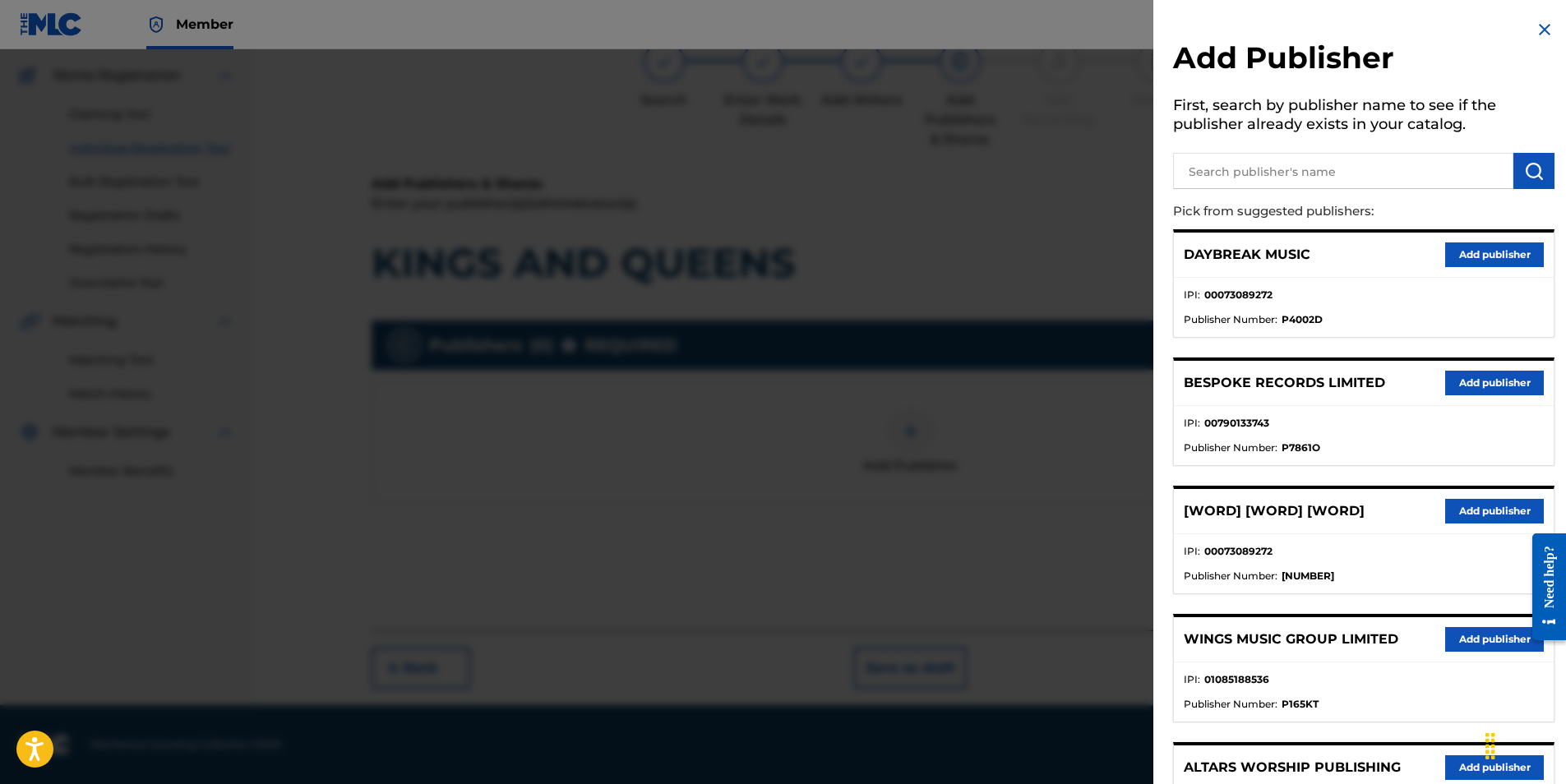 click on "Add publisher" at bounding box center [1494, 511] 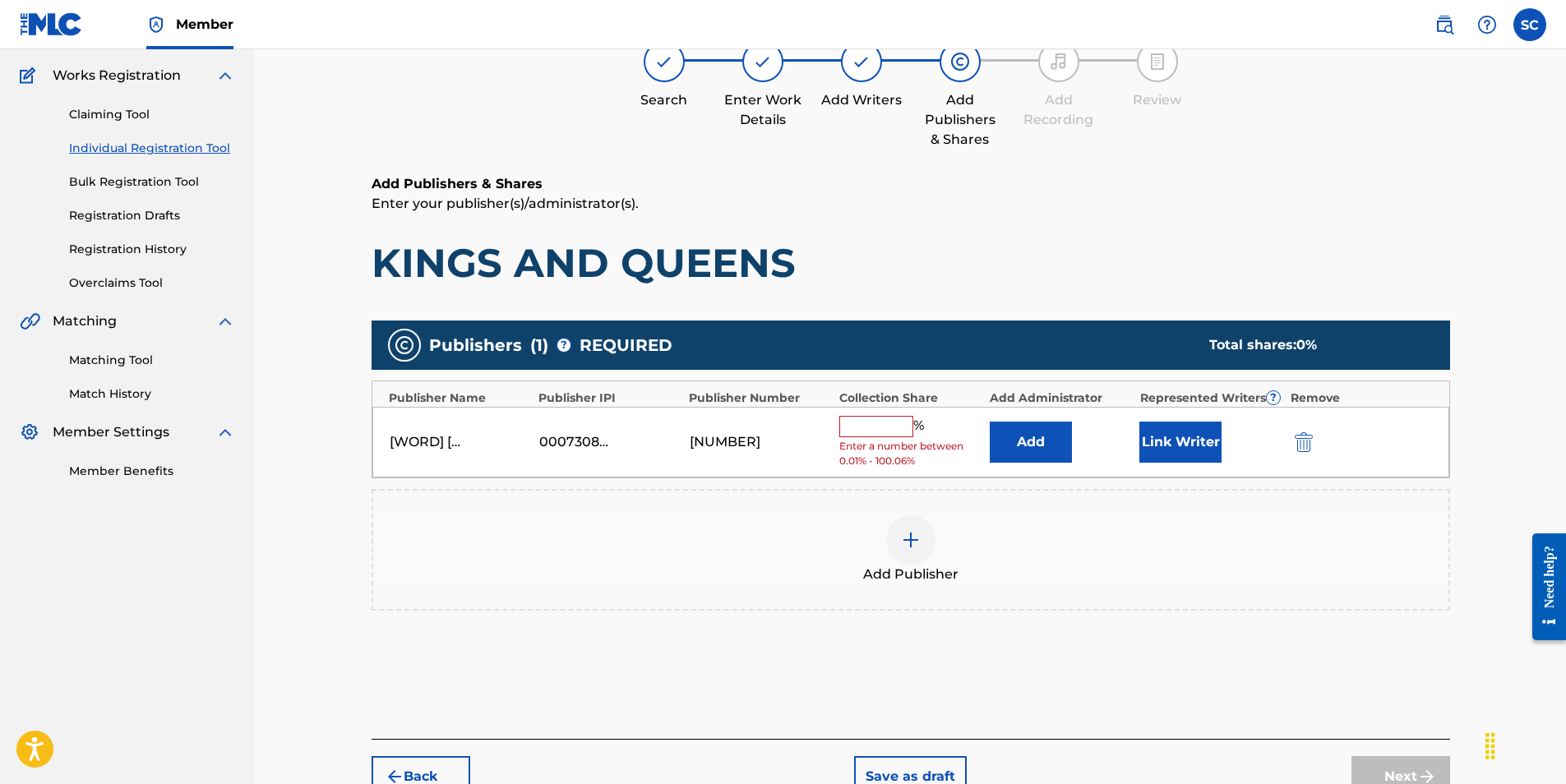 click at bounding box center [876, 427] 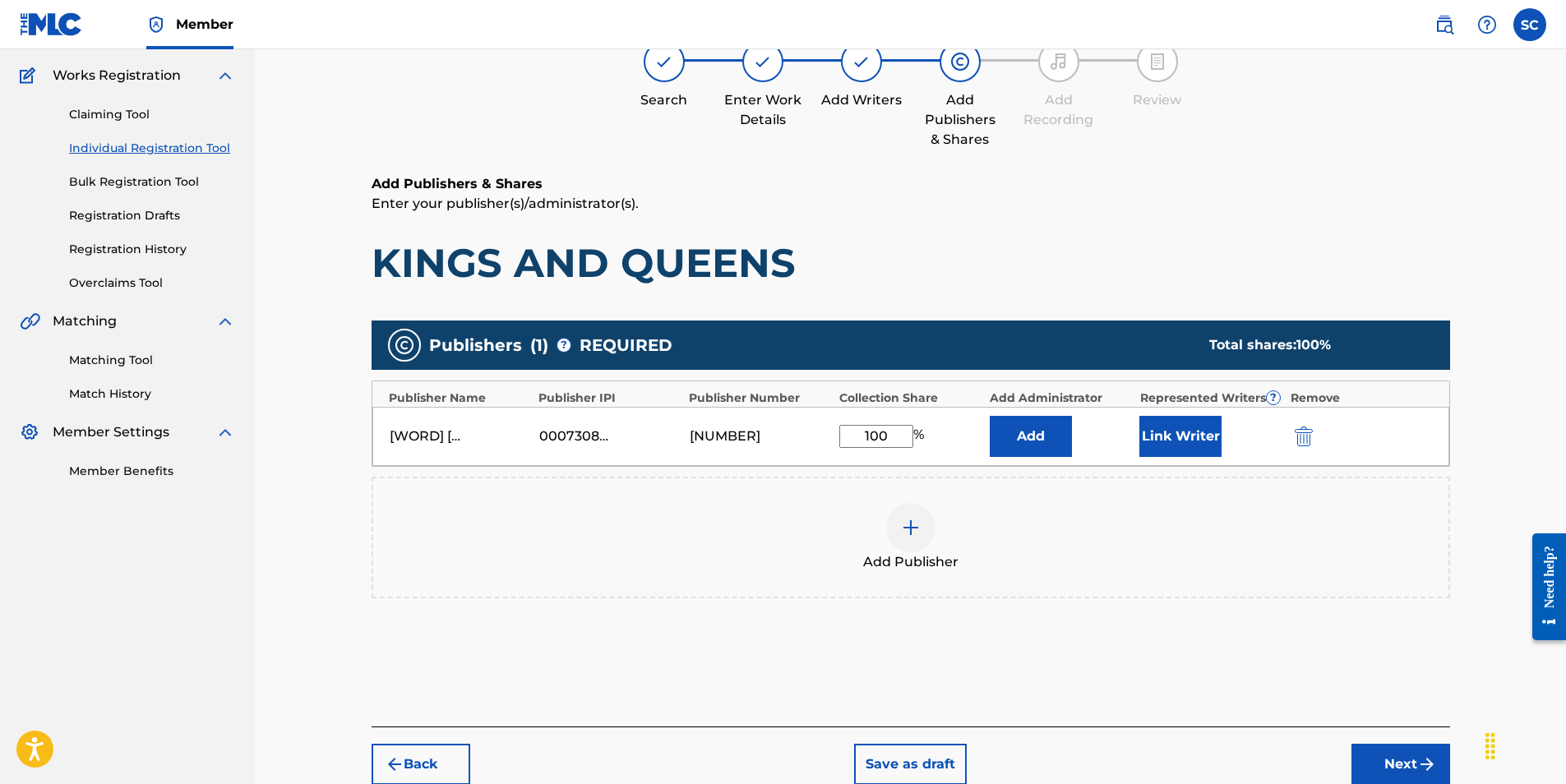 click on "Add" at bounding box center (1031, 436) 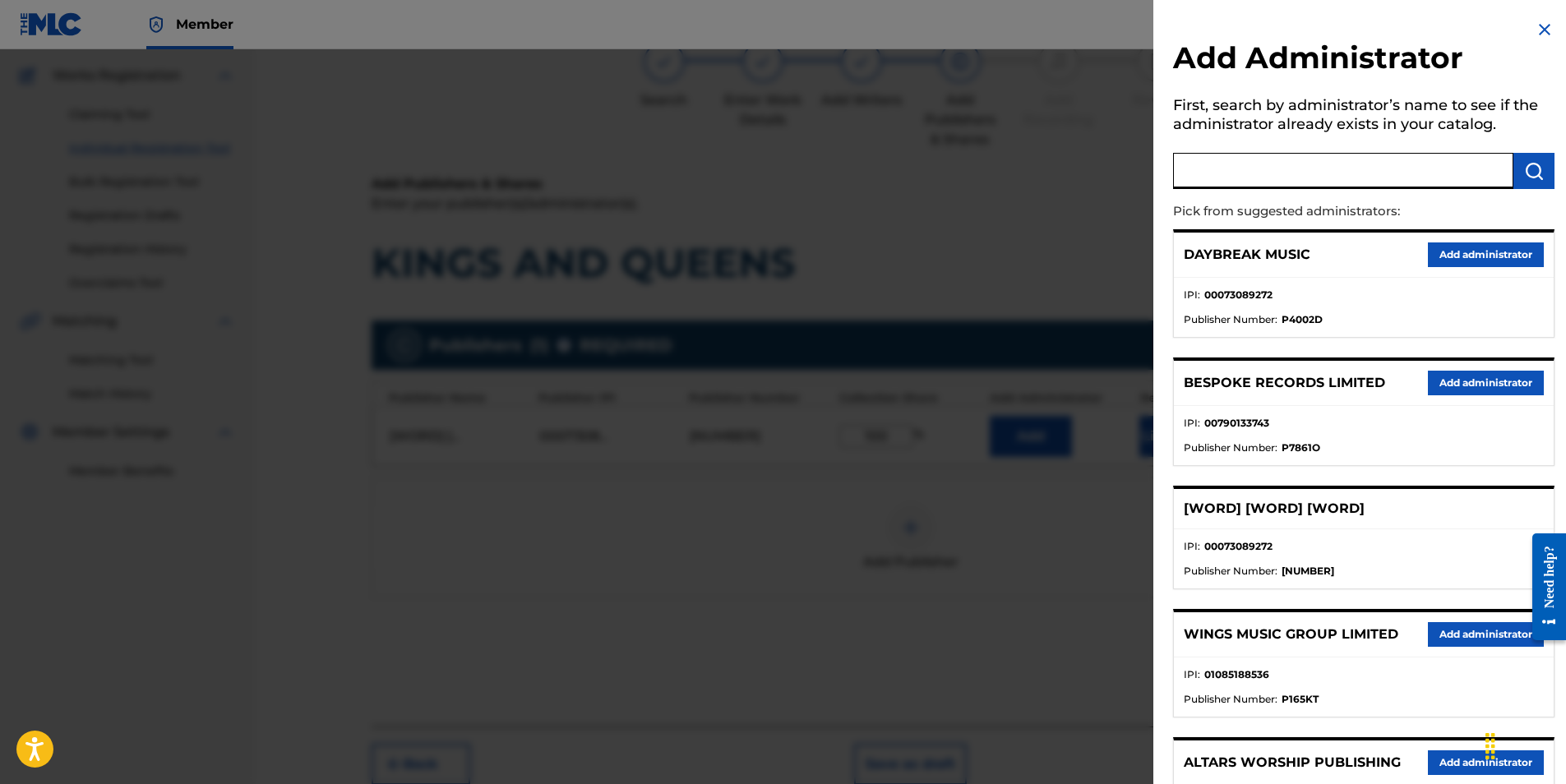 click at bounding box center [1343, 171] 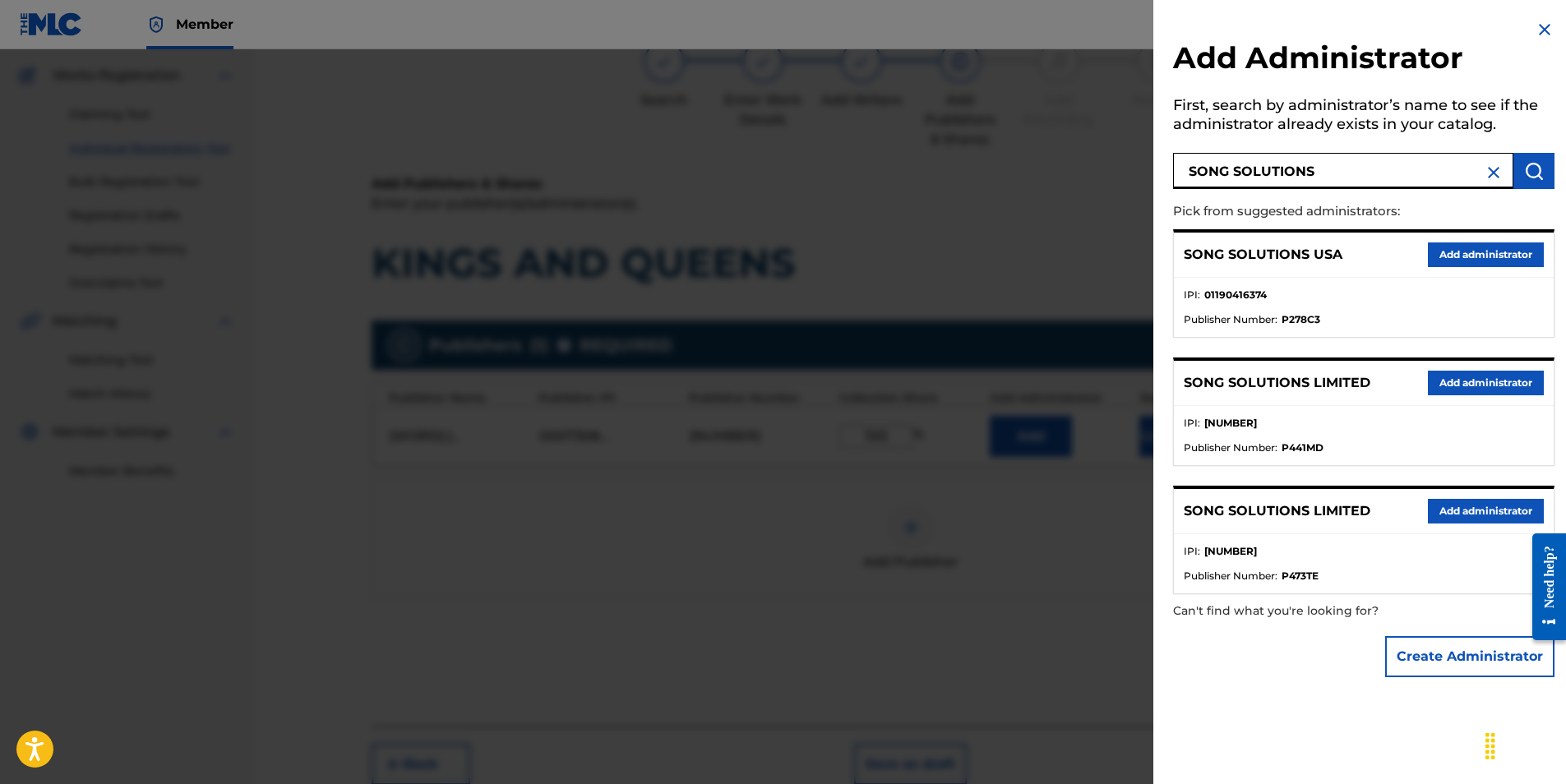 click on "Add administrator" at bounding box center (1485, 255) 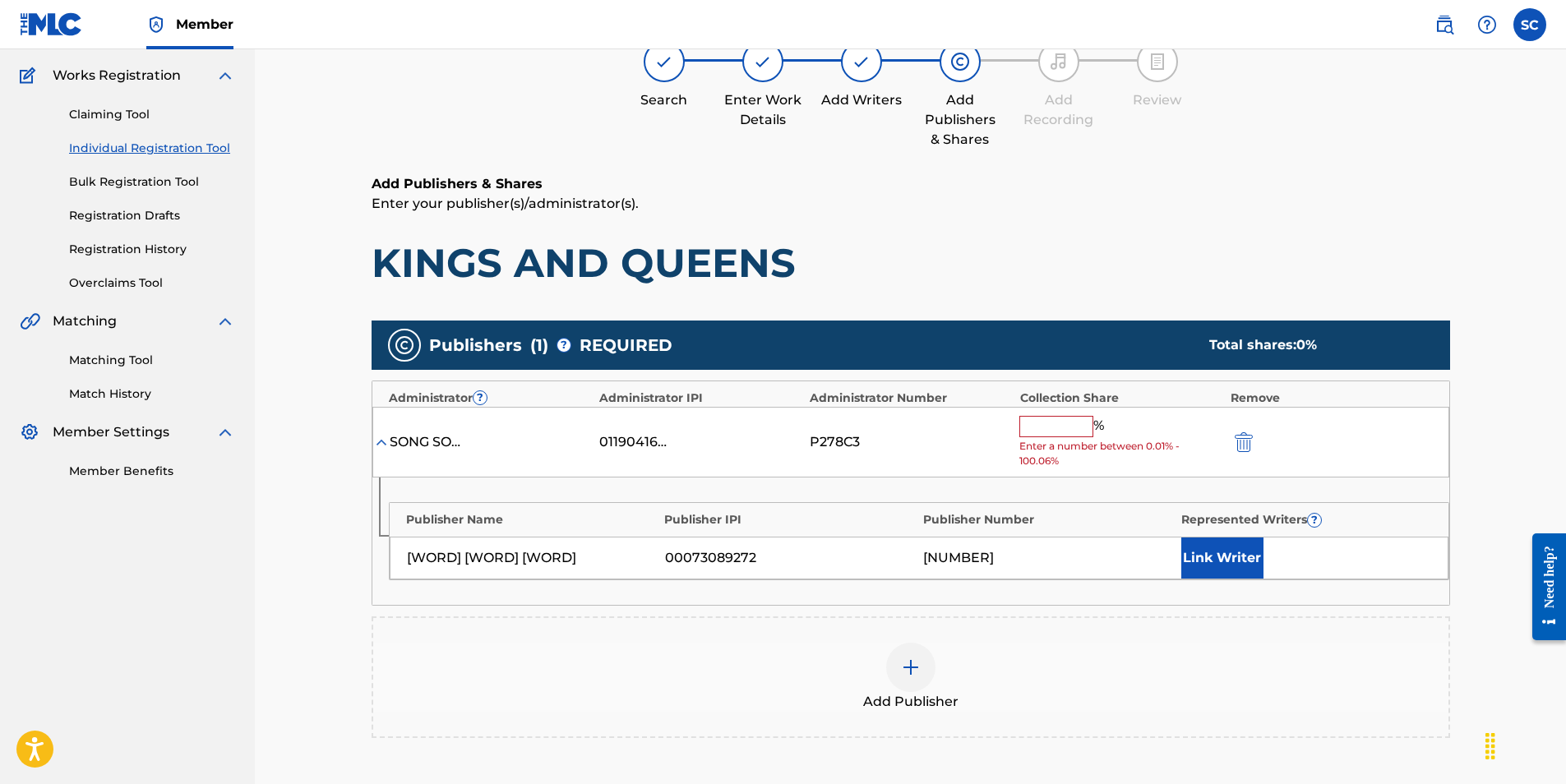click at bounding box center (1056, 427) 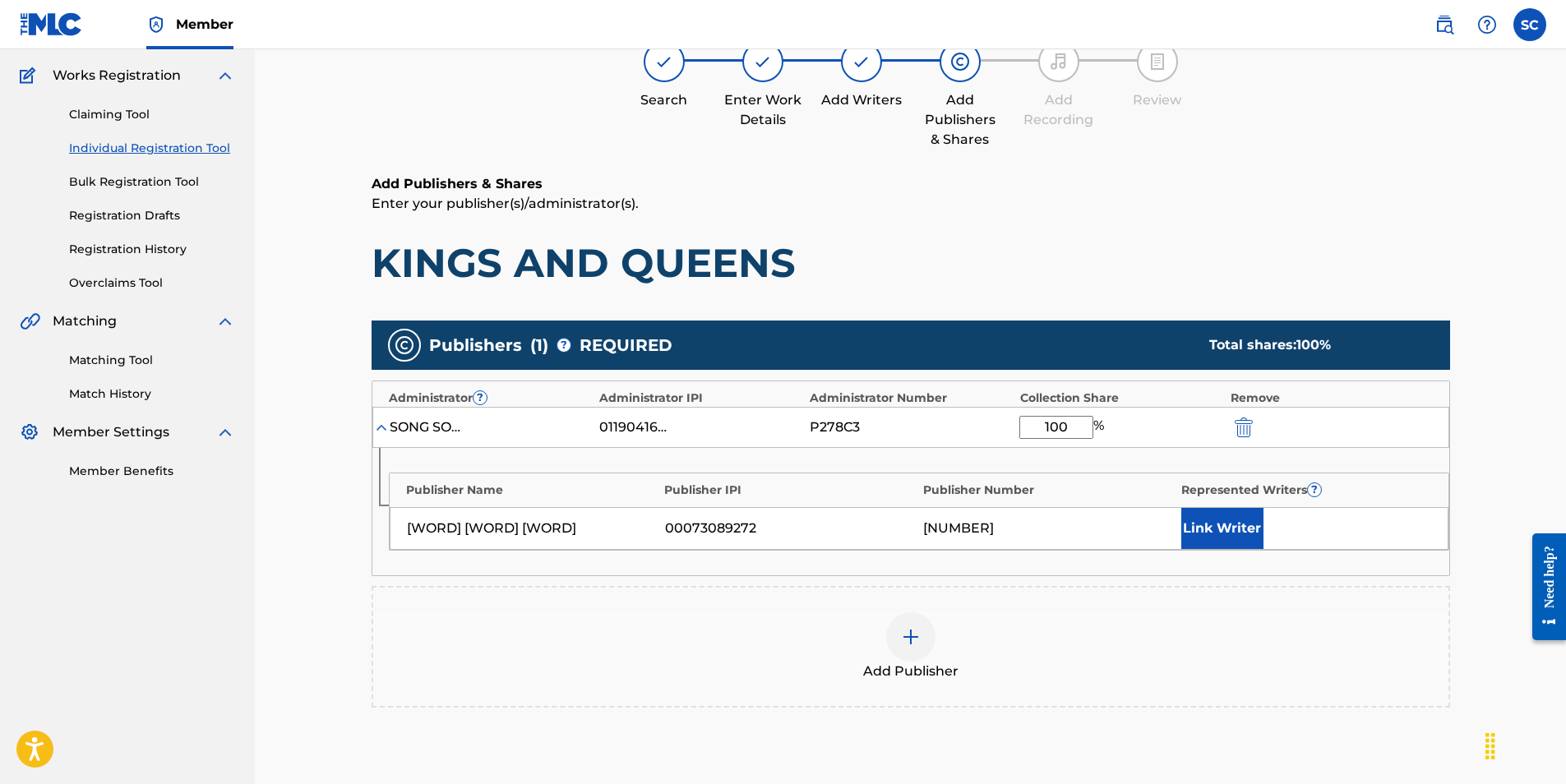 click on "Link Writer" at bounding box center (1222, 528) 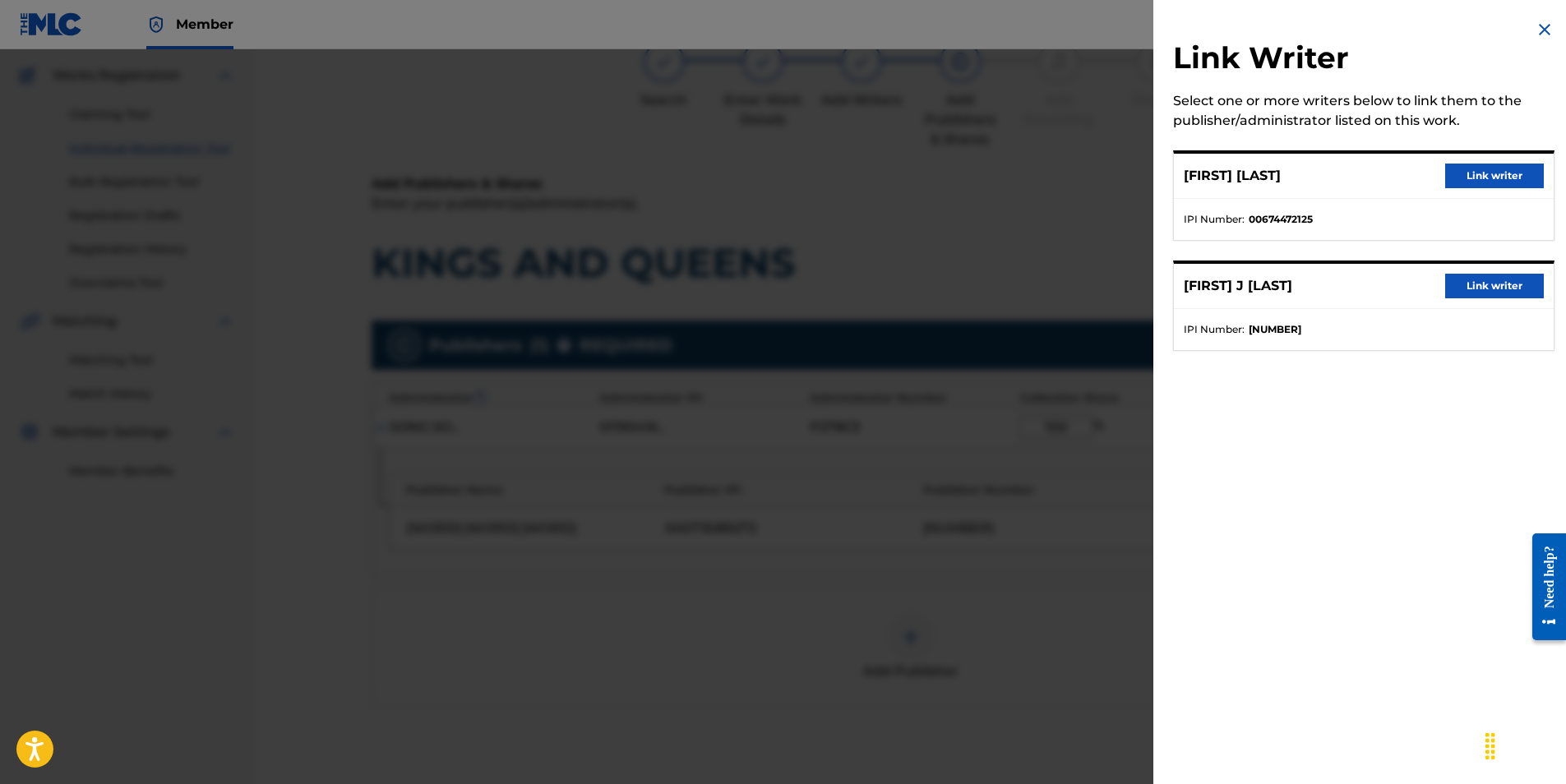 drag, startPoint x: 1468, startPoint y: 282, endPoint x: 1455, endPoint y: 285, distance: 13.341664 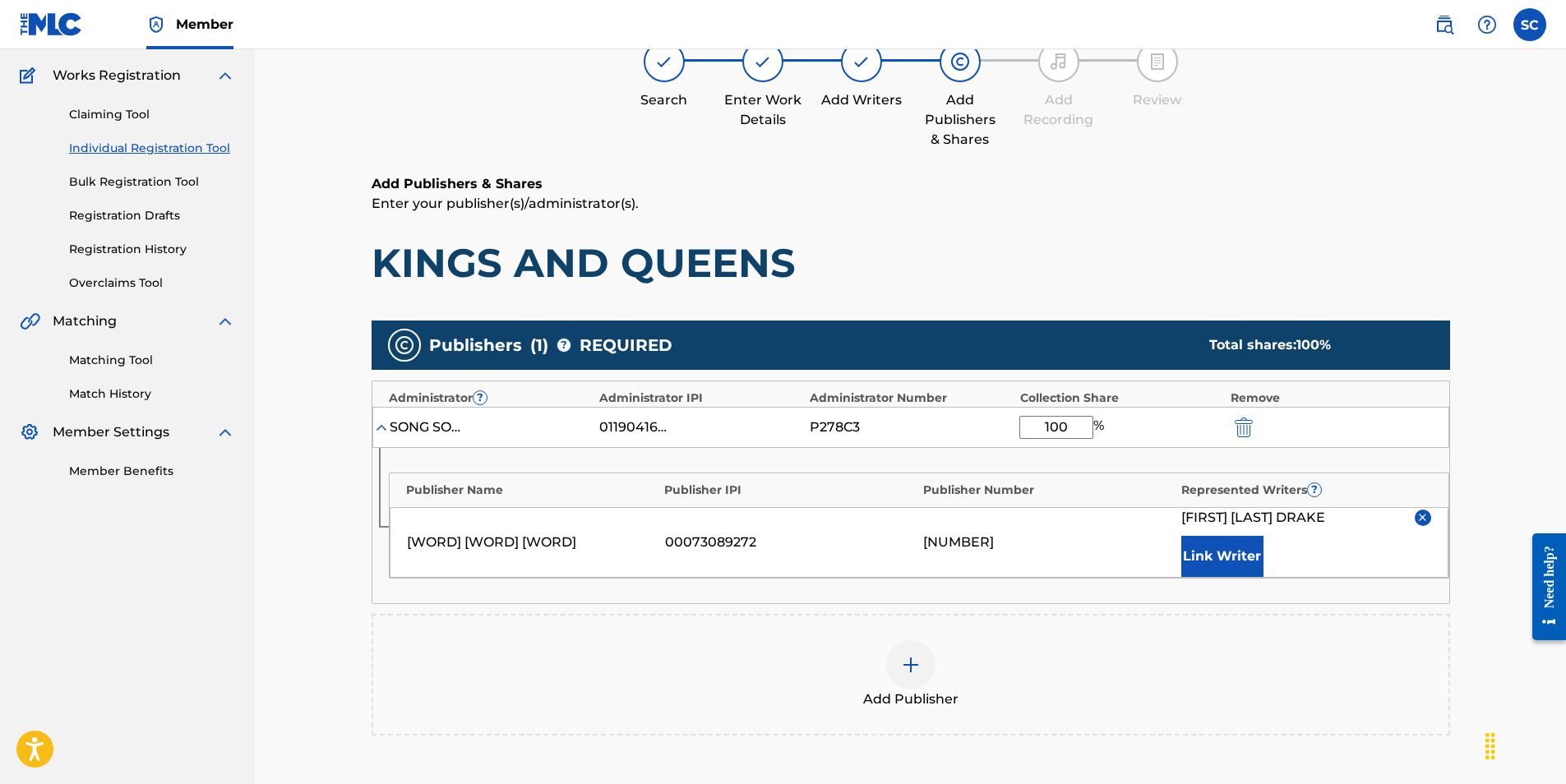 click on "Link Writer" at bounding box center (1222, 556) 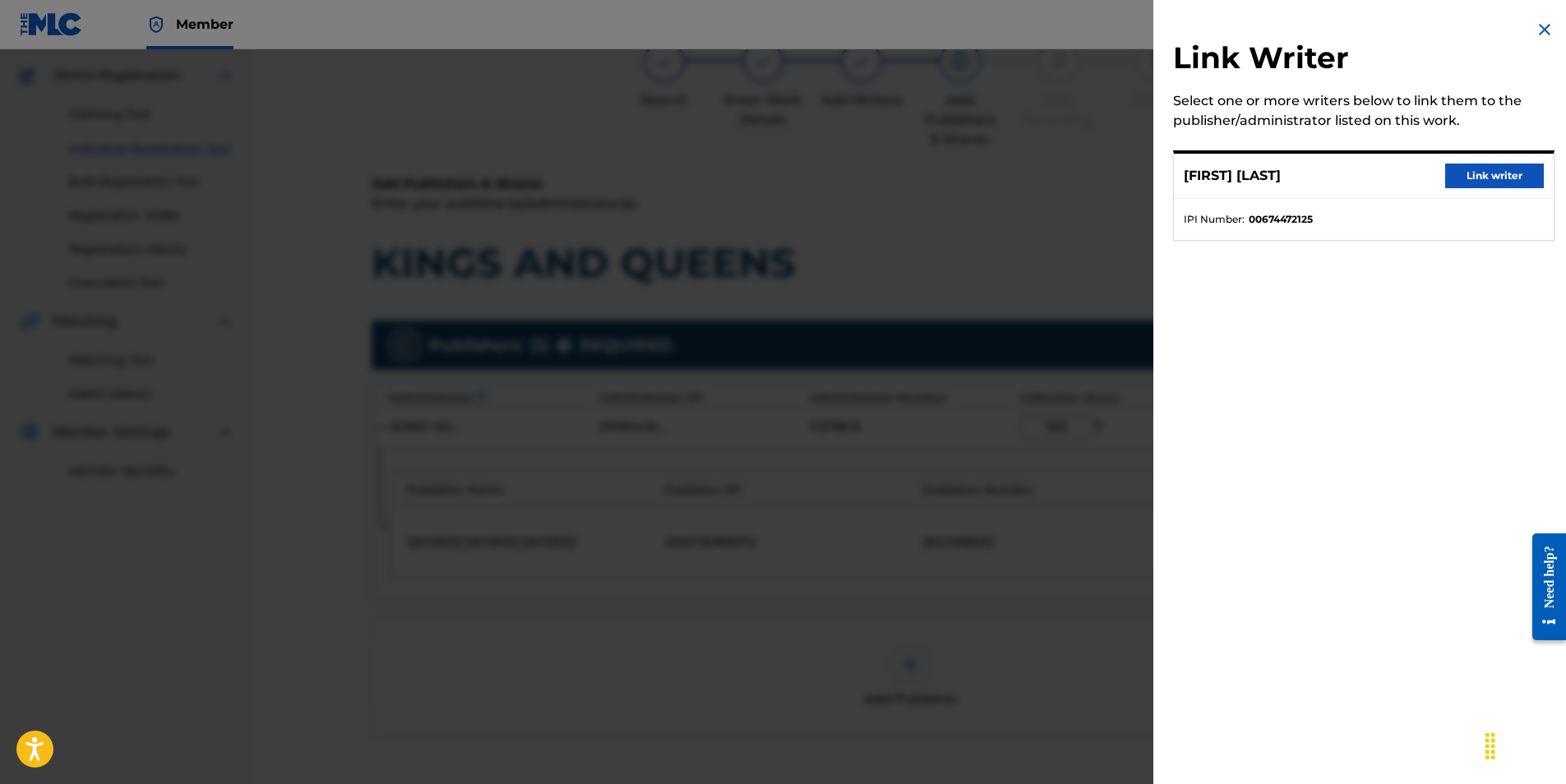 drag, startPoint x: 1499, startPoint y: 168, endPoint x: 1355, endPoint y: 353, distance: 234.43762 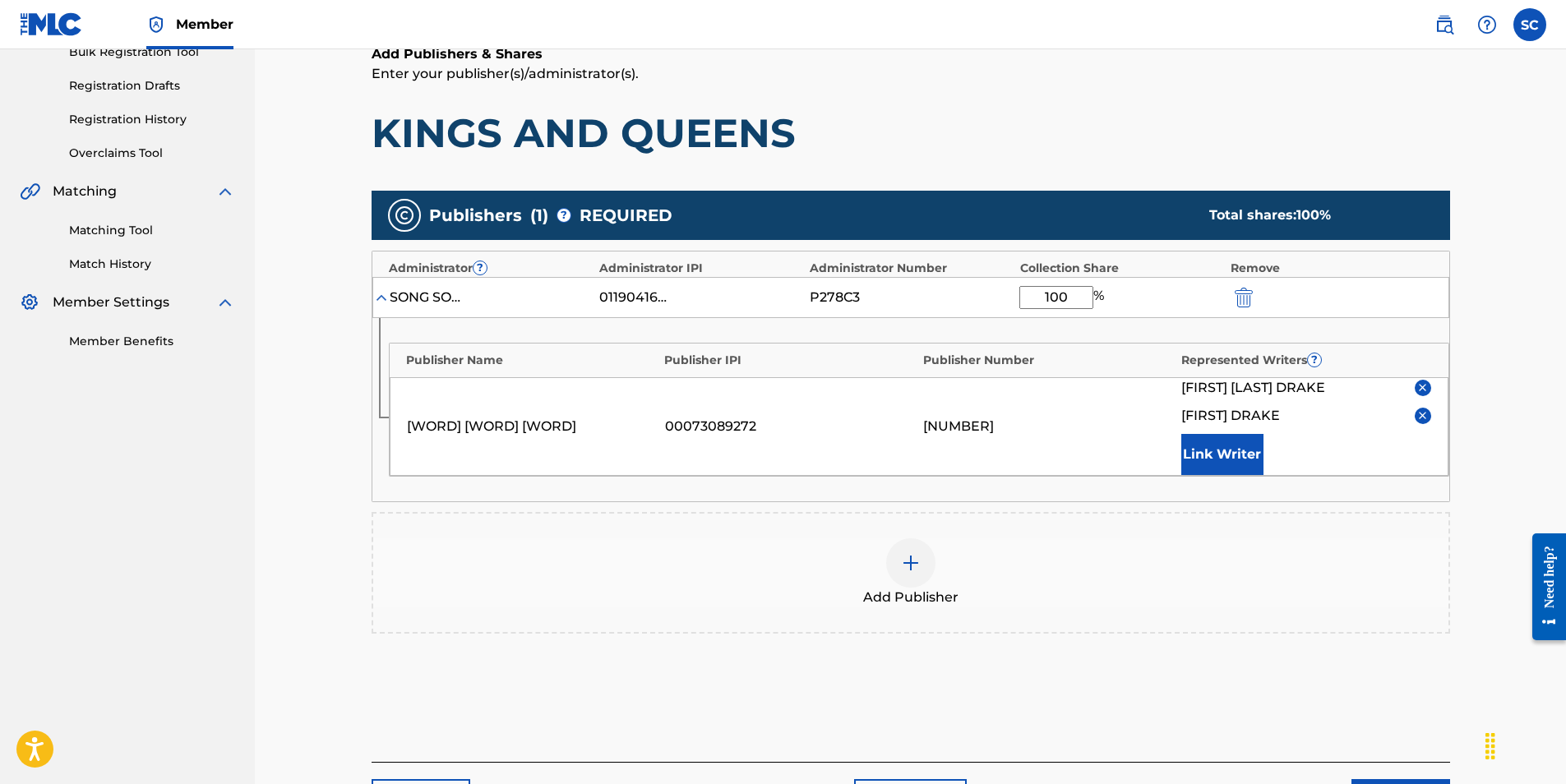 scroll, scrollTop: 389, scrollLeft: 0, axis: vertical 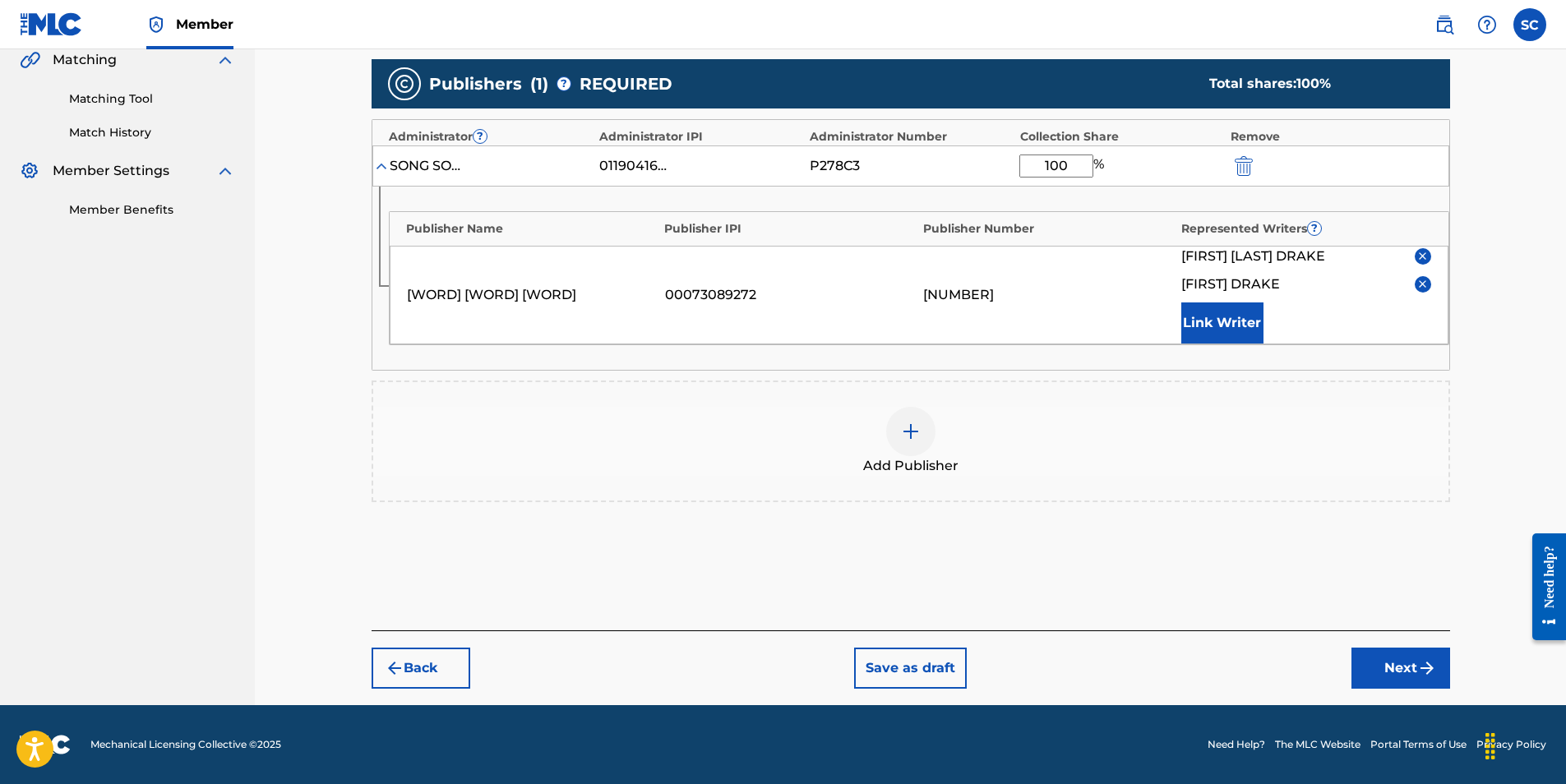 click on "Next" at bounding box center [1401, 668] 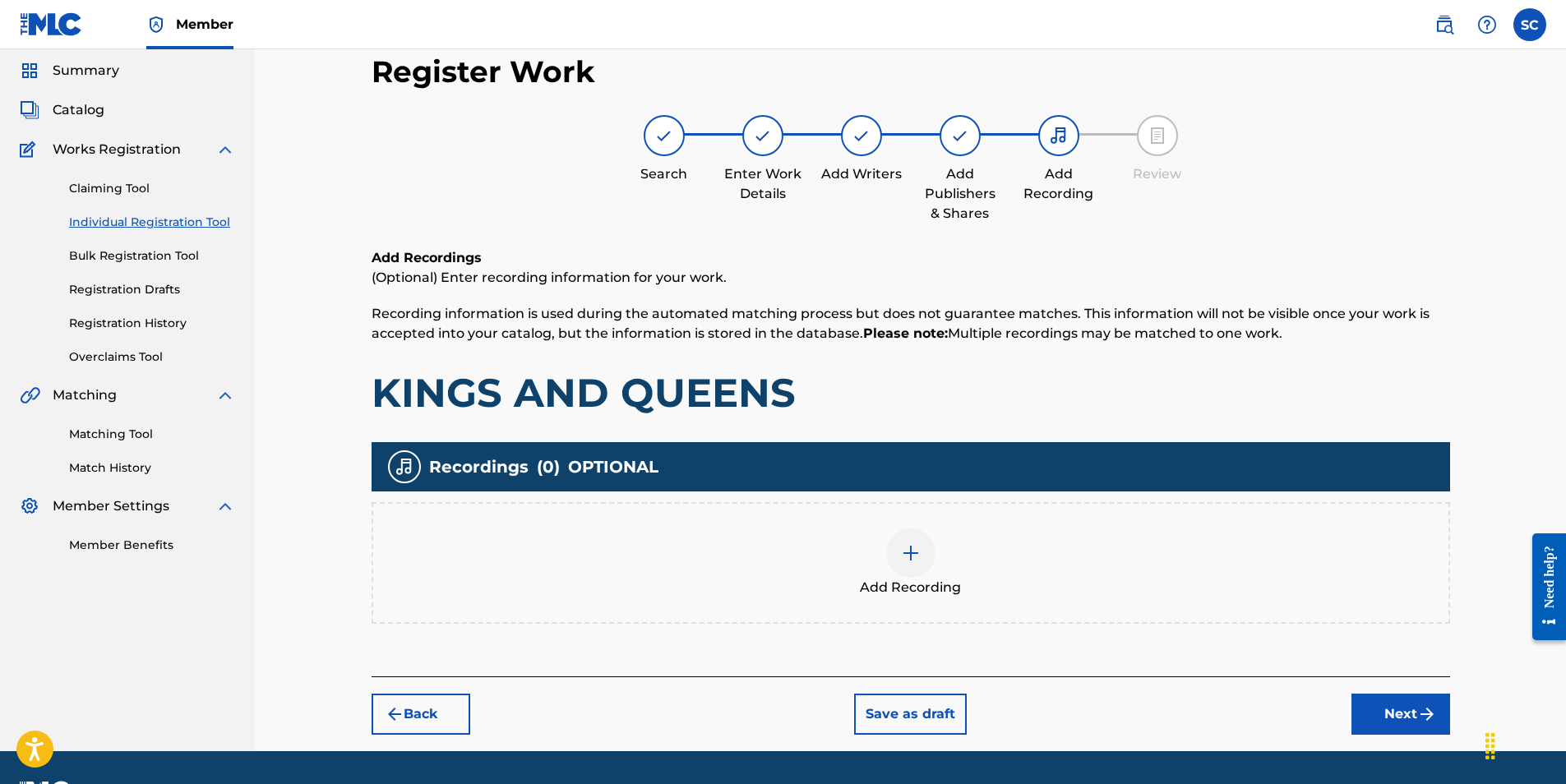 scroll, scrollTop: 74, scrollLeft: 0, axis: vertical 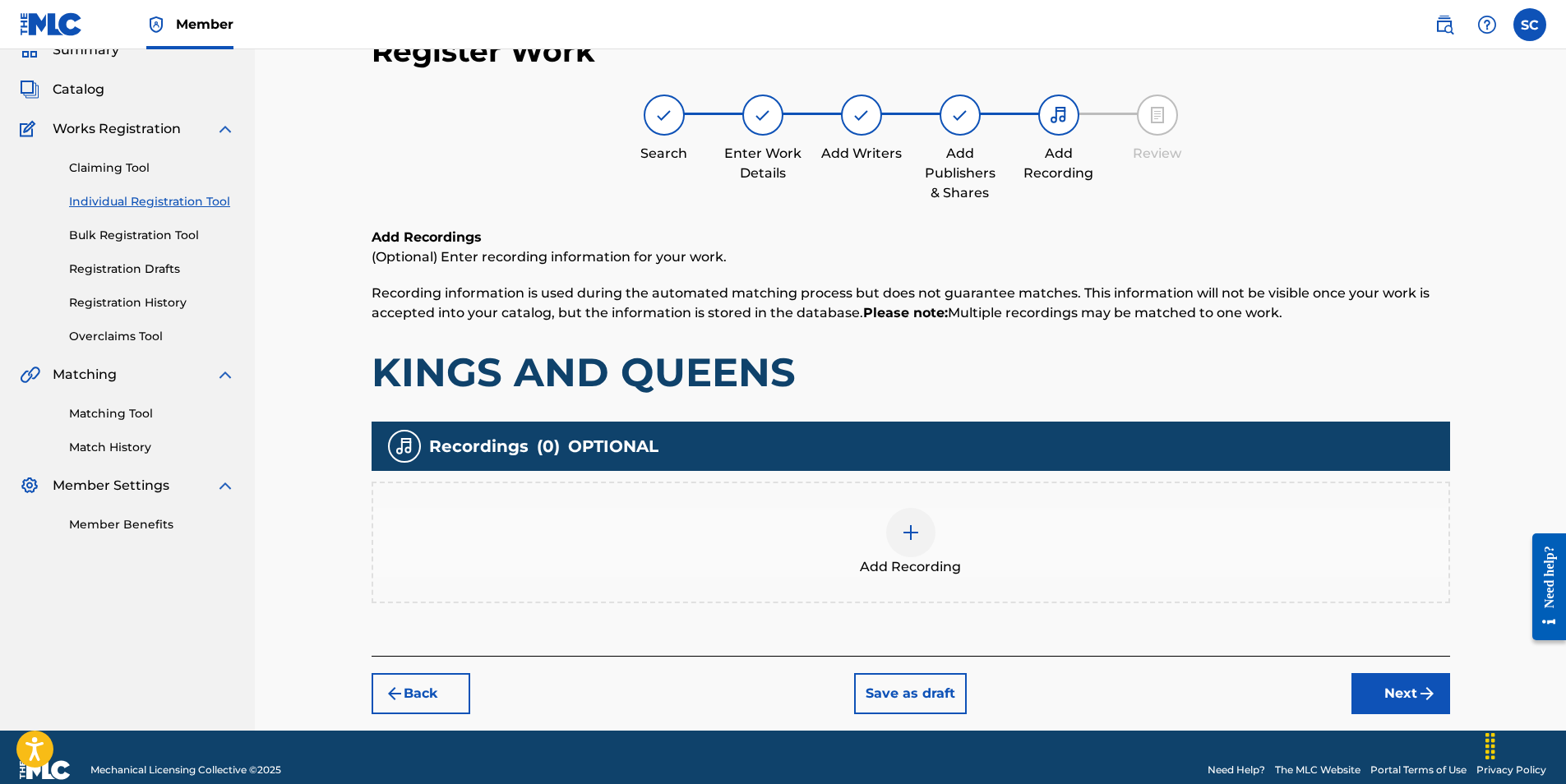 click at bounding box center [911, 533] 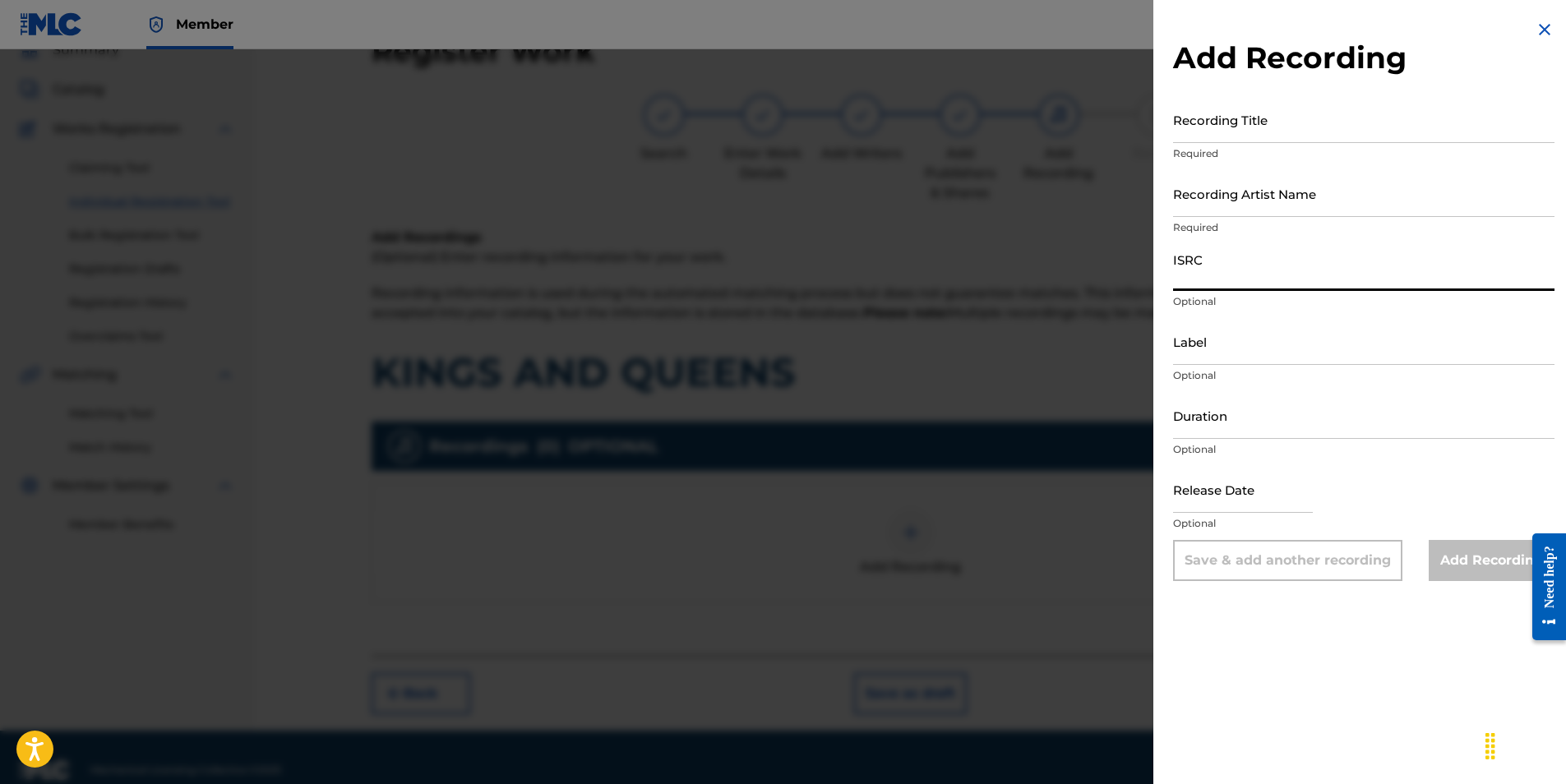 click on "ISRC" at bounding box center (1364, 267) 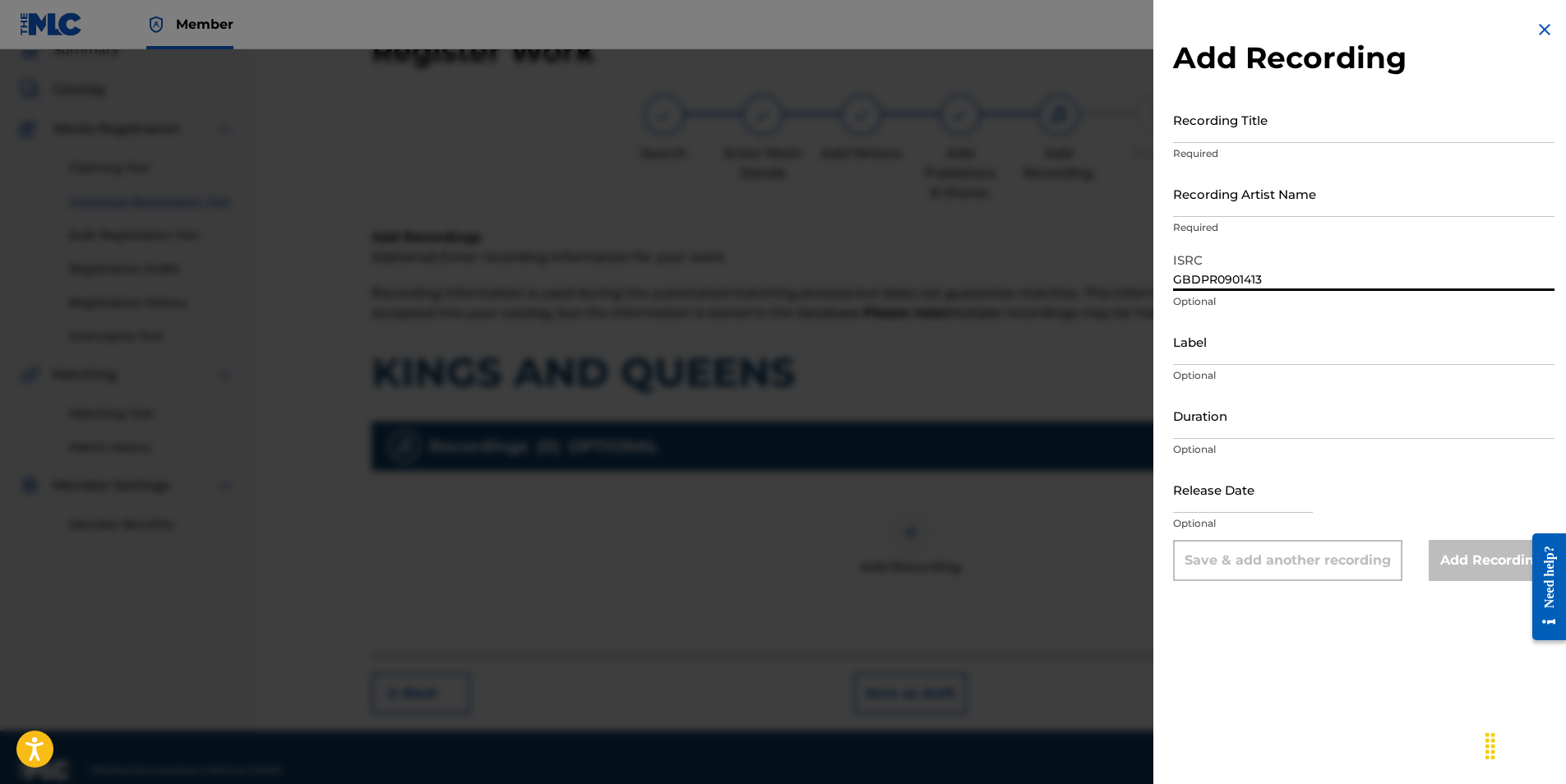 click on "Recording Title" at bounding box center [1364, 119] 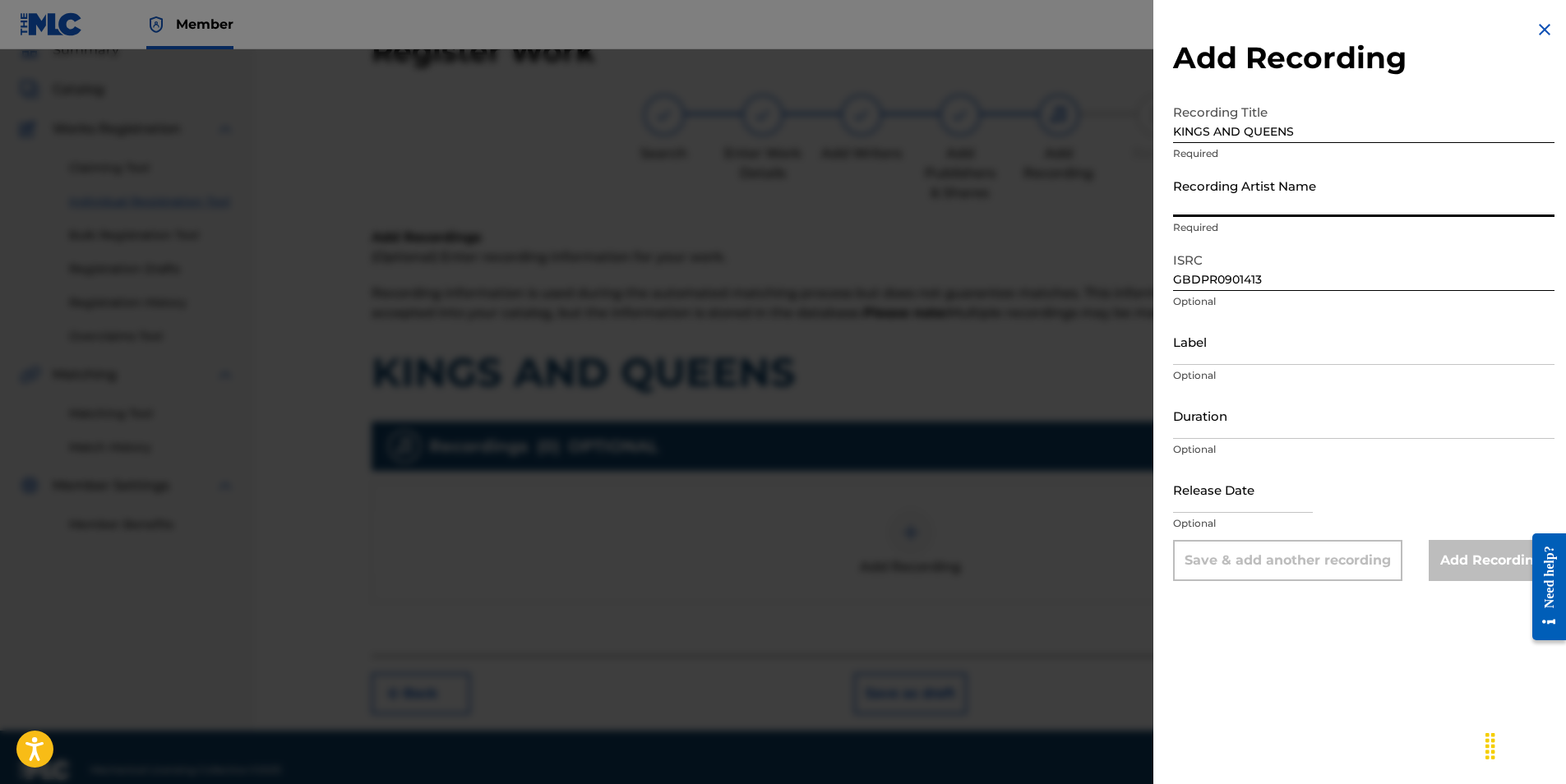 click on "Recording Artist Name" at bounding box center [1364, 193] 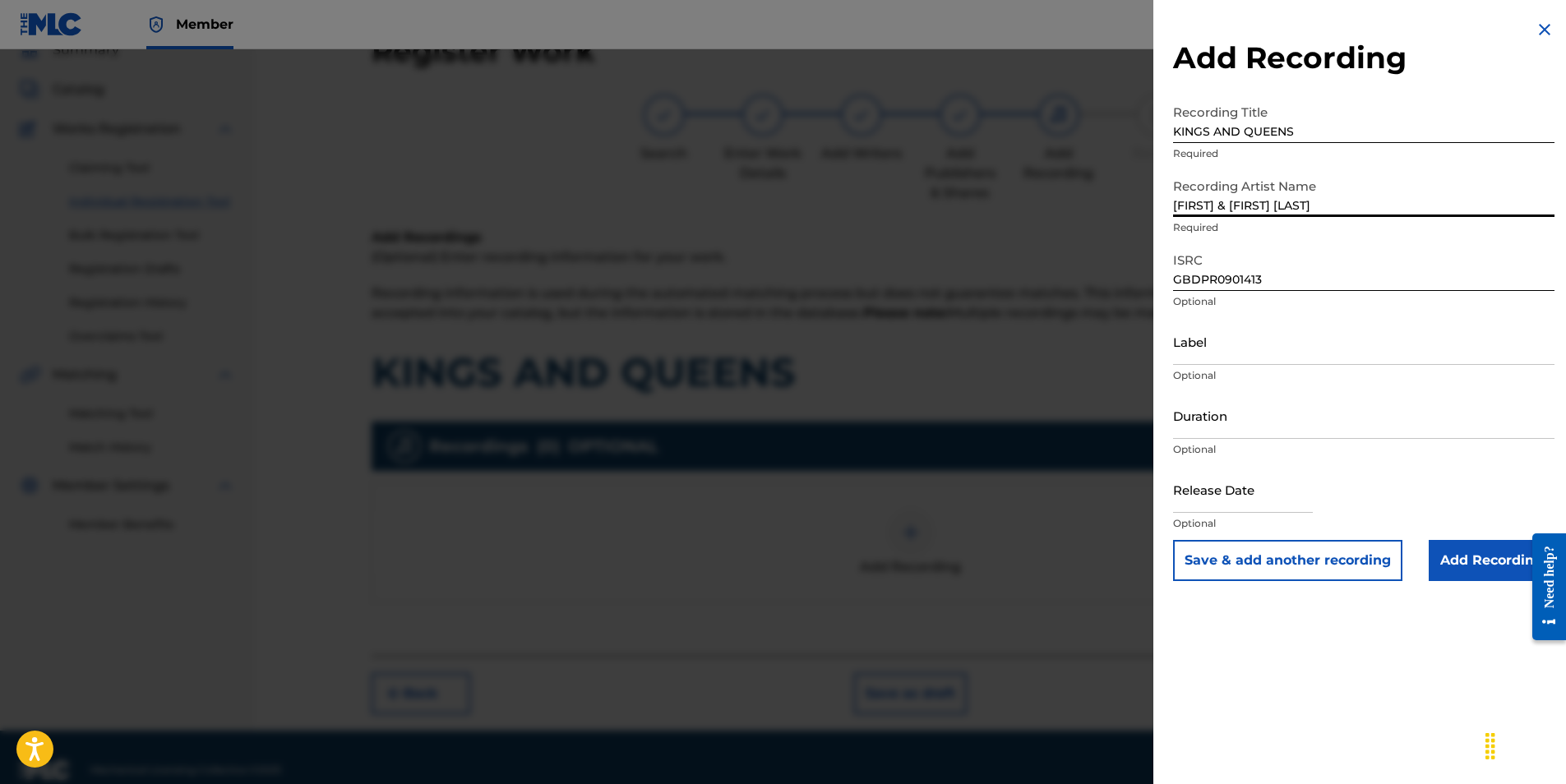 click on "Add Recording Recording Title KINGS AND QUEENS Required Recording Artist Name NICK & BECKY DRAKE Required ISRC GBDPR0901413 Optional Label Optional Duration Optional Release Date Optional Save & add another recording Add Recording" at bounding box center (1364, 300) 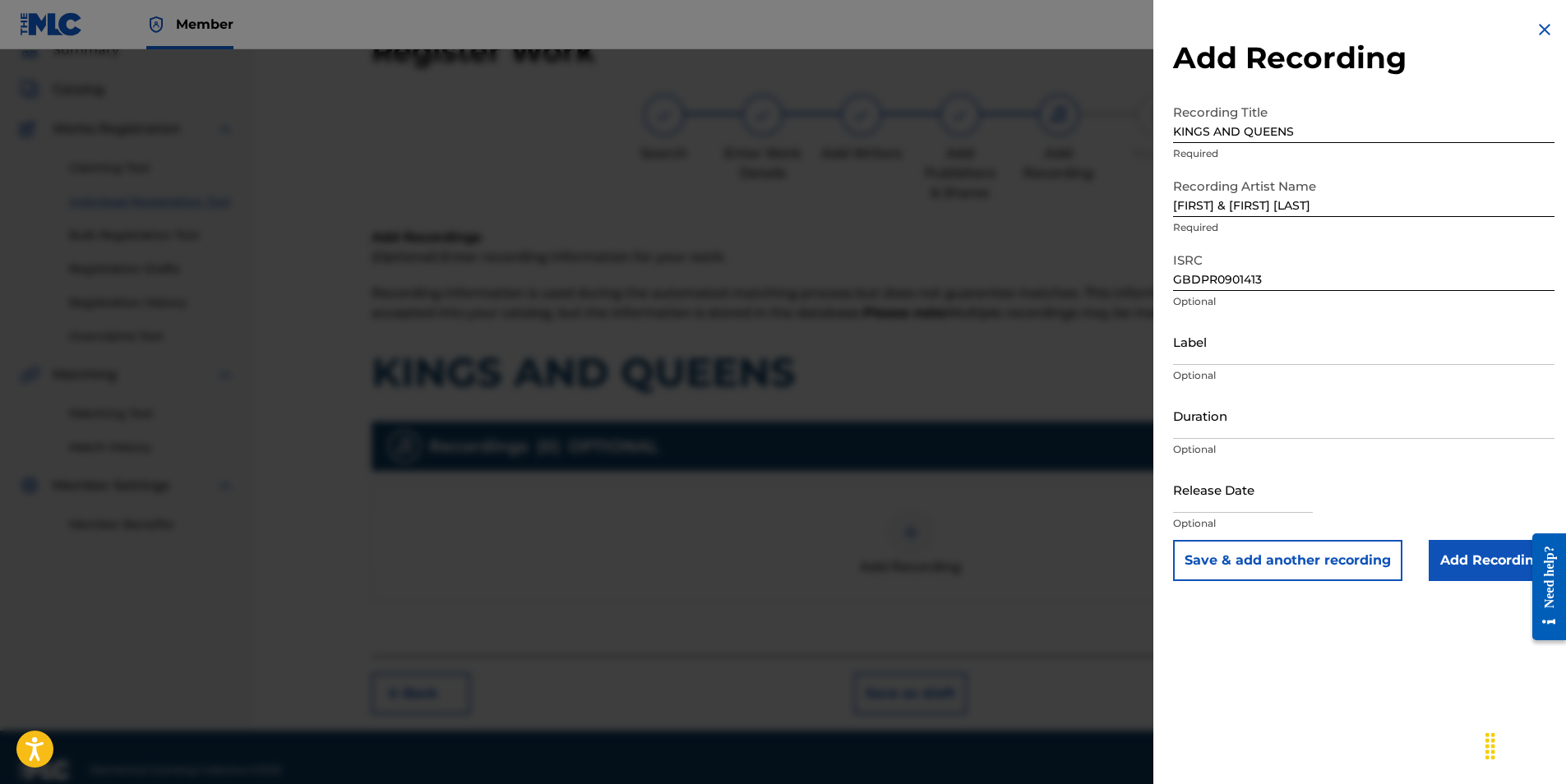 click on "Duration" at bounding box center (1364, 415) 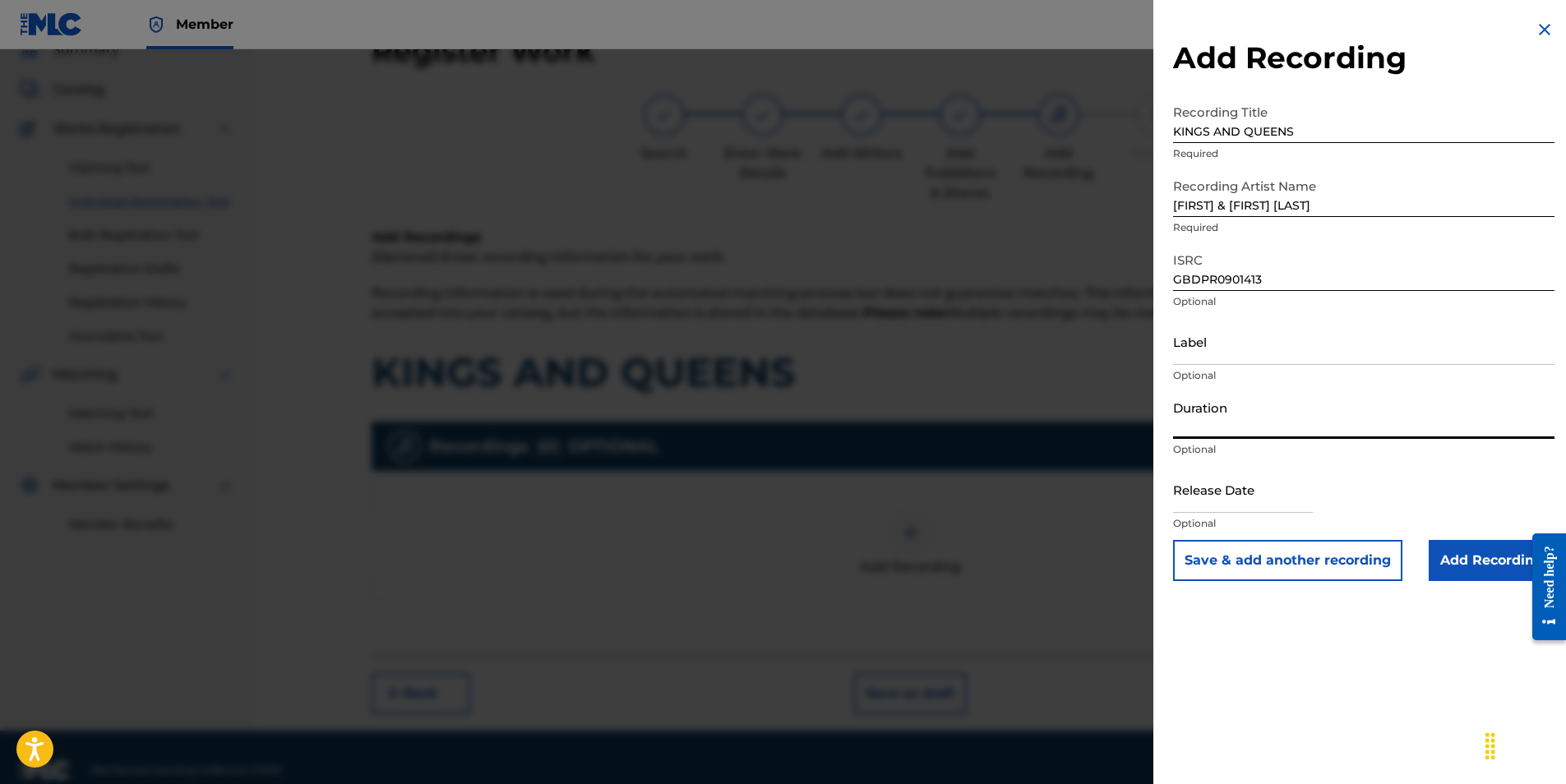 click on "Add Recording Recording Title KINGS AND QUEENS Required Recording Artist Name NICK & BECKY DRAKE Required ISRC GBDPR0901413 Optional Label Optional Duration Optional Release Date Optional Save & add another recording Add Recording" at bounding box center [1364, 300] 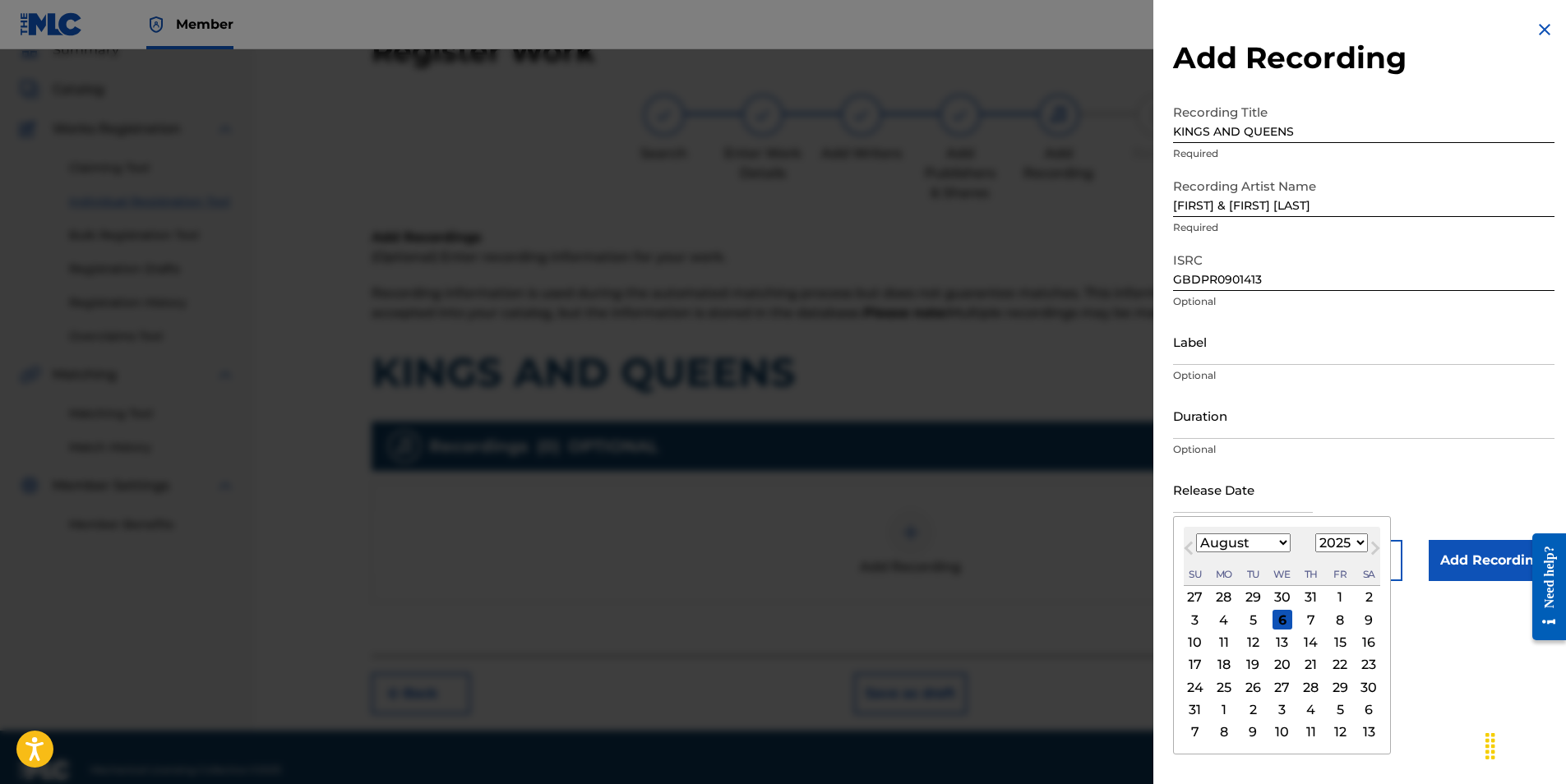 click at bounding box center [1243, 489] 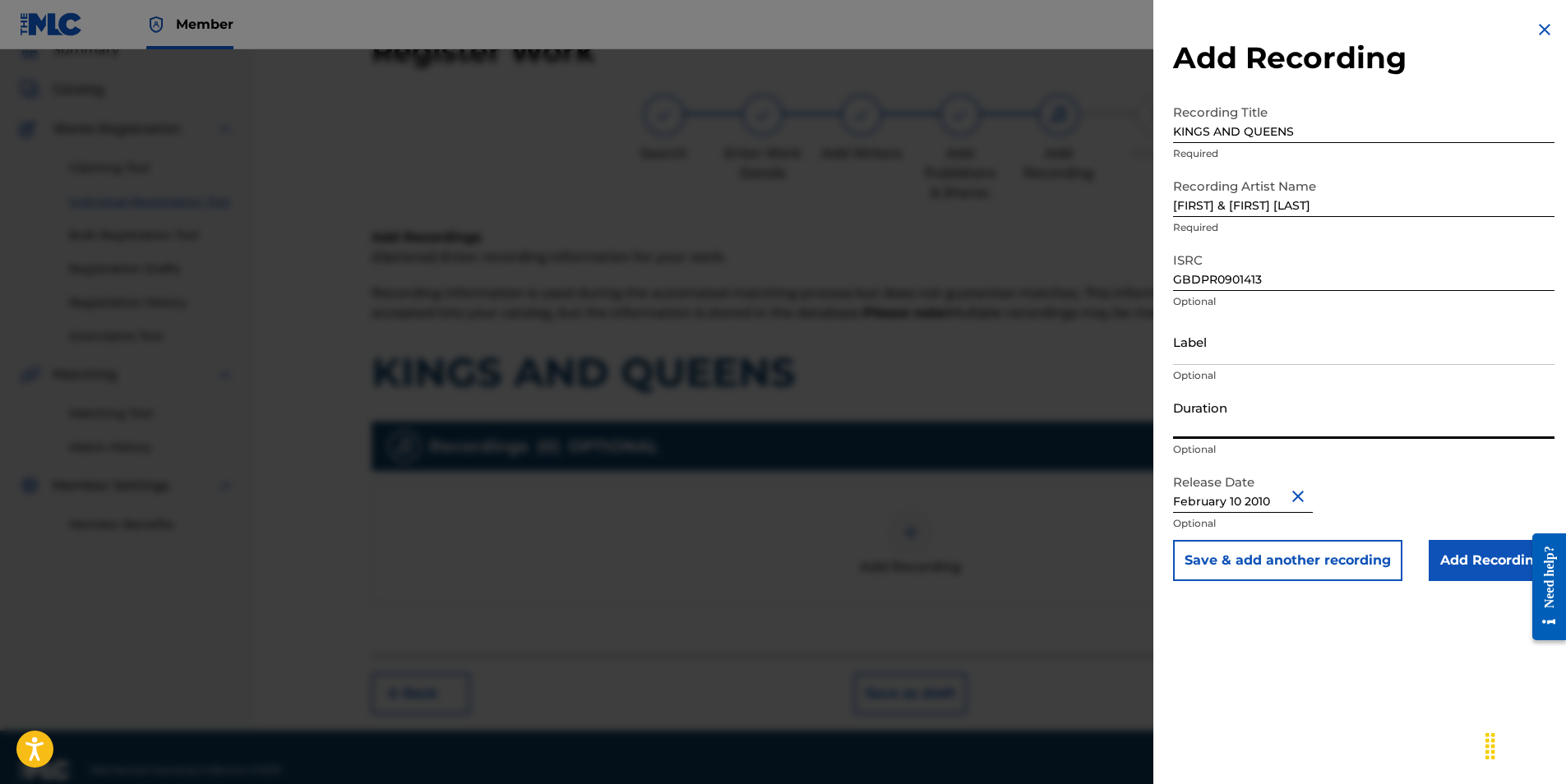 click on "Duration" at bounding box center [1364, 415] 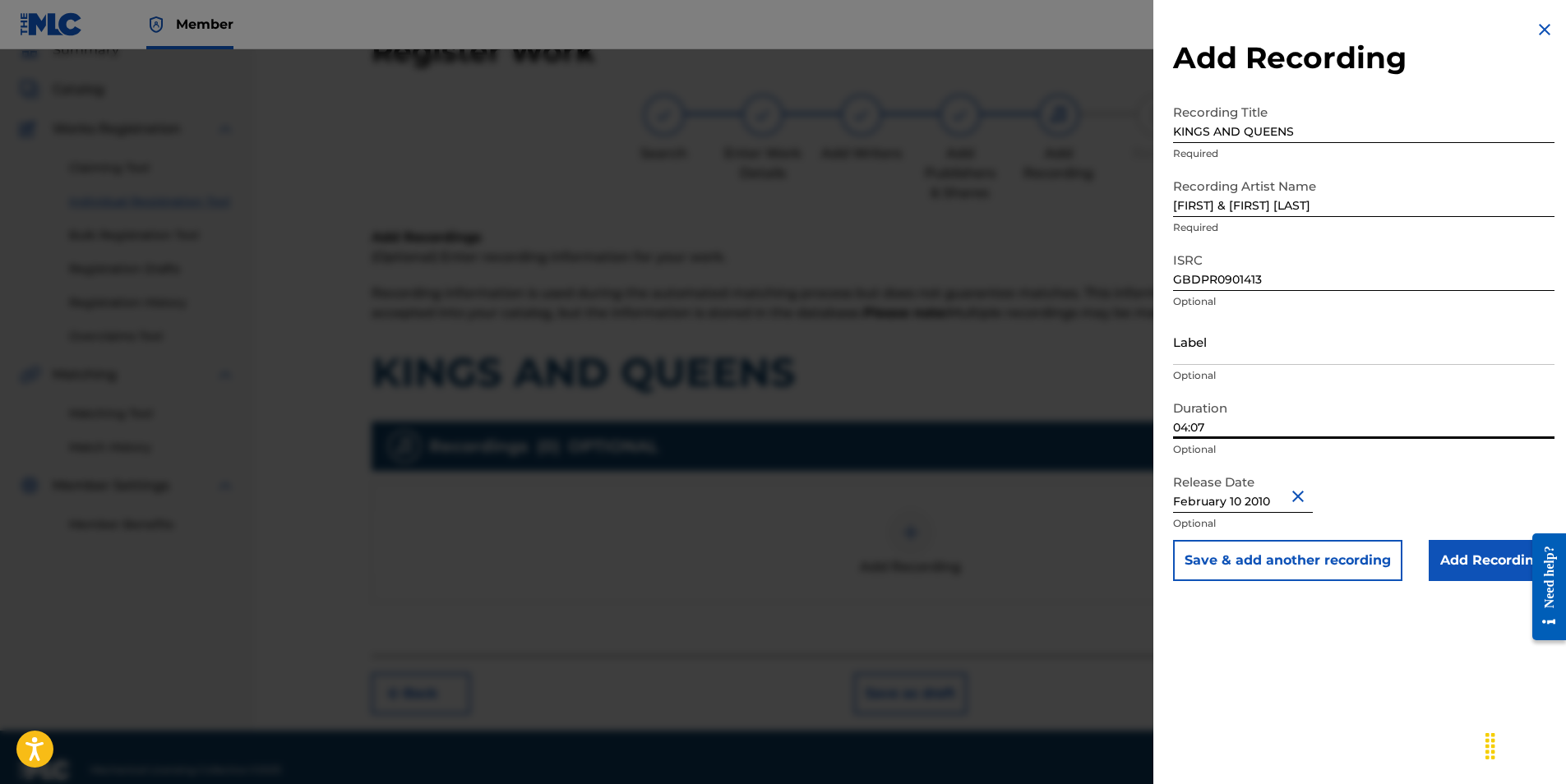click on "Add Recording" at bounding box center [1491, 560] 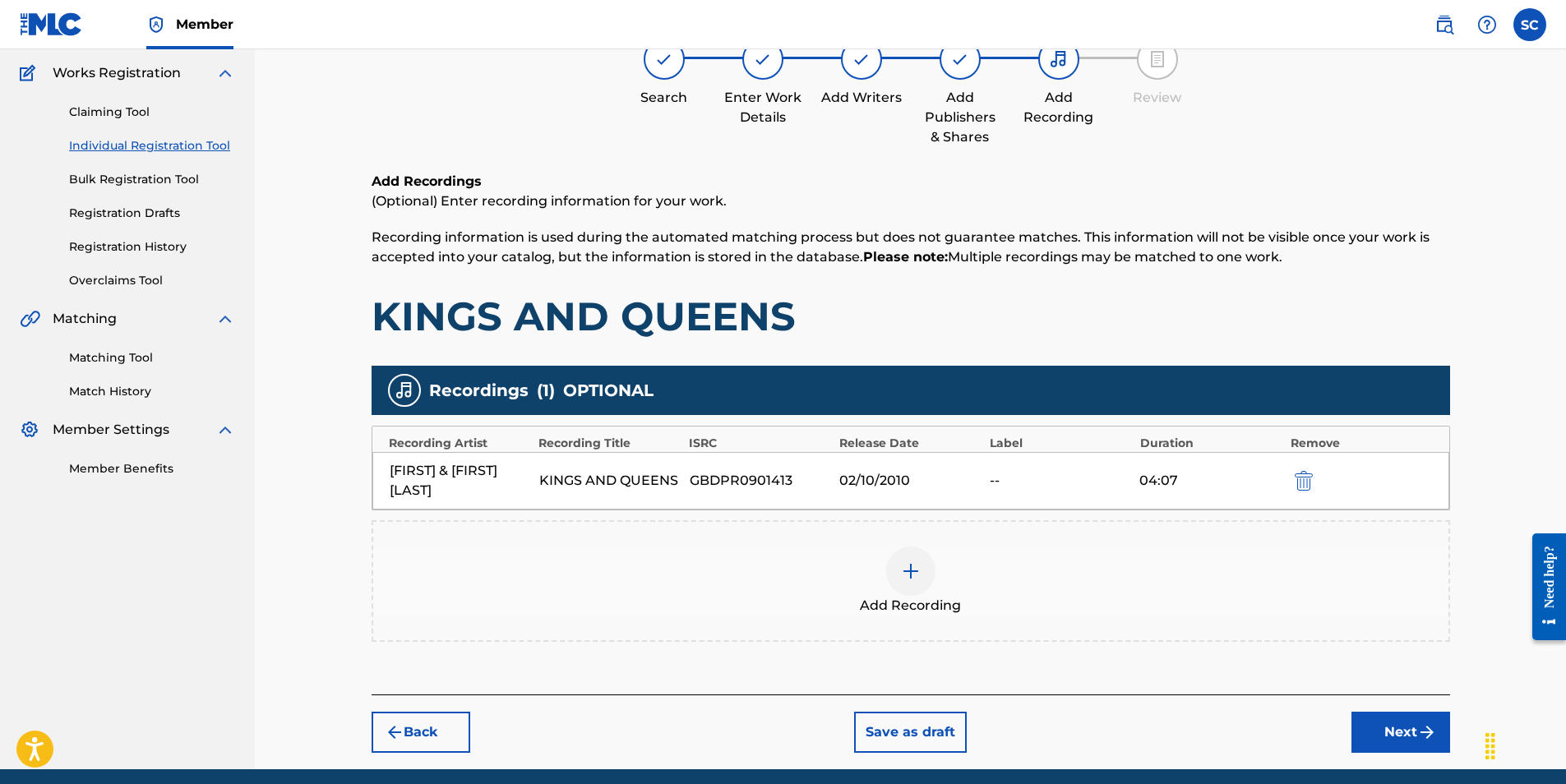 scroll, scrollTop: 194, scrollLeft: 0, axis: vertical 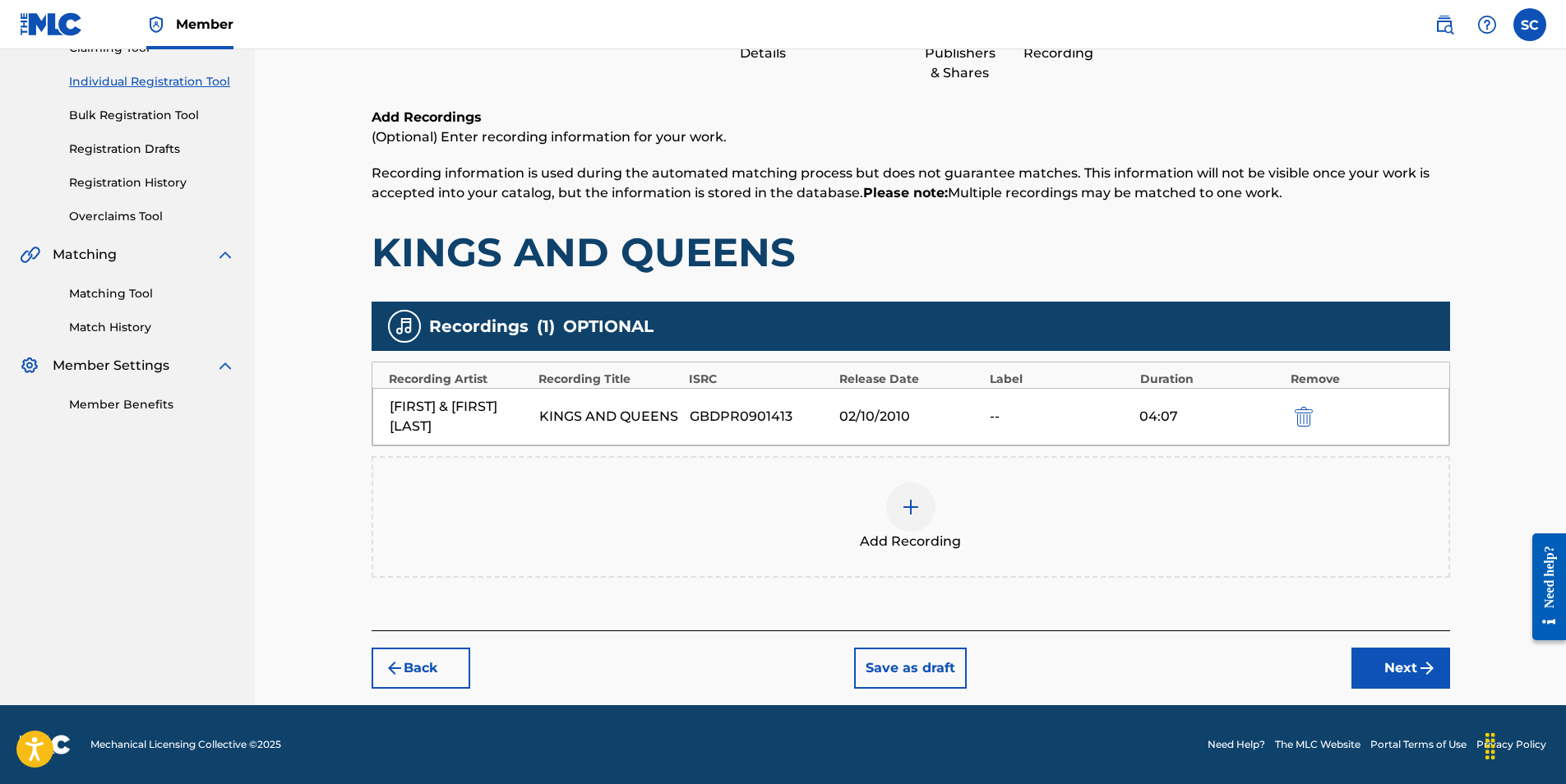 click on "Next" at bounding box center (1401, 668) 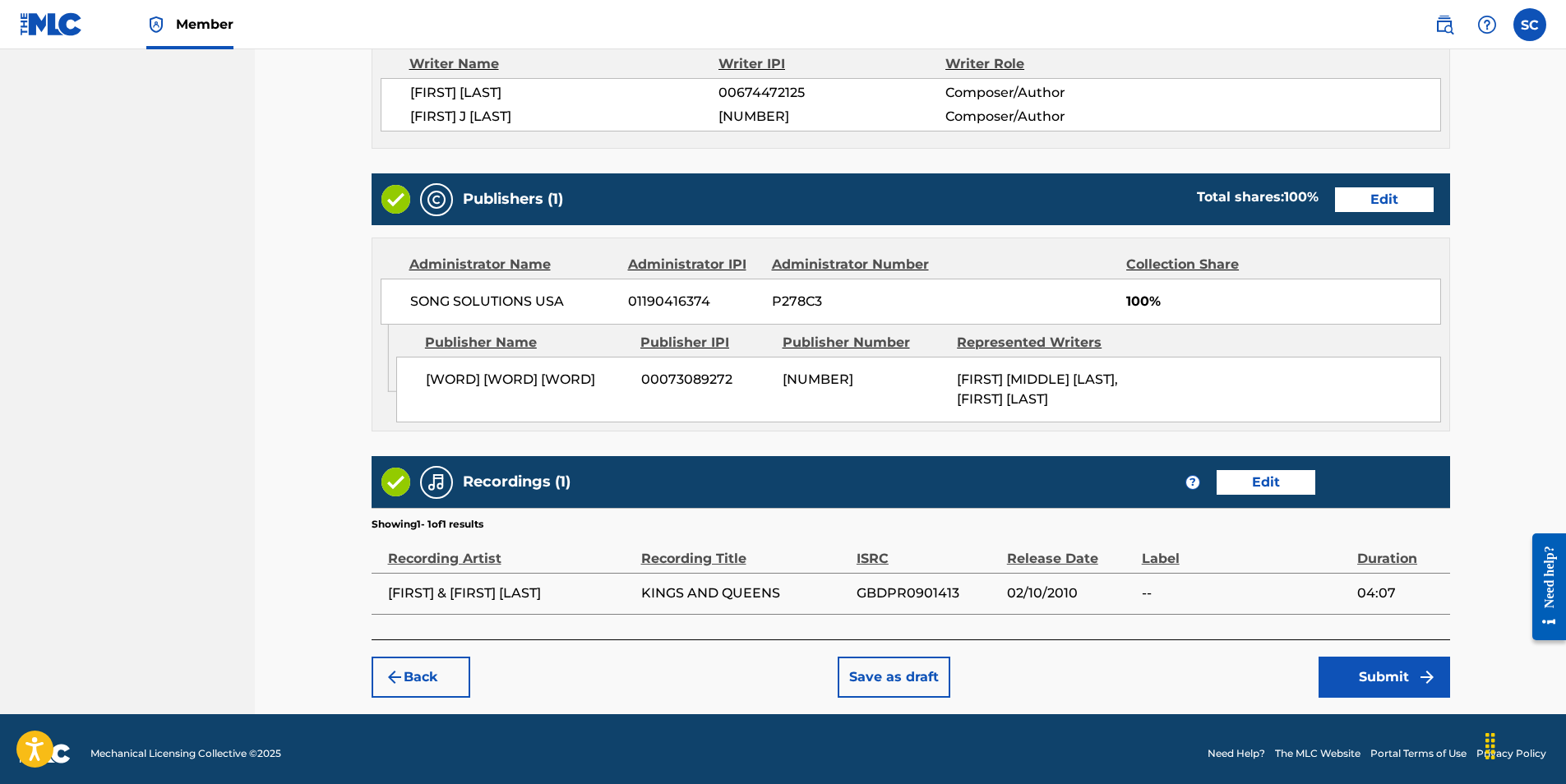 scroll, scrollTop: 814, scrollLeft: 0, axis: vertical 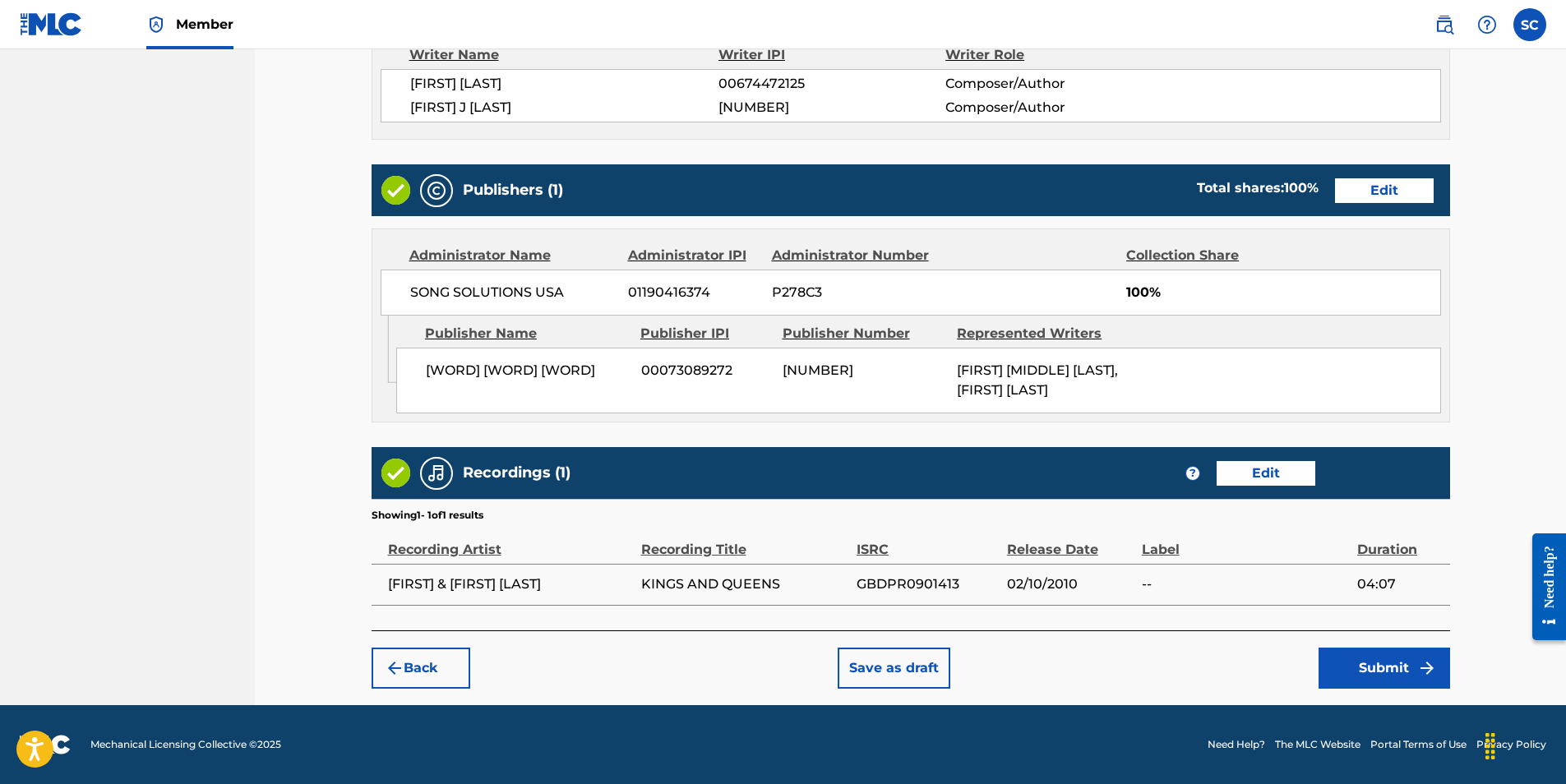 click on "Submit" at bounding box center [1384, 668] 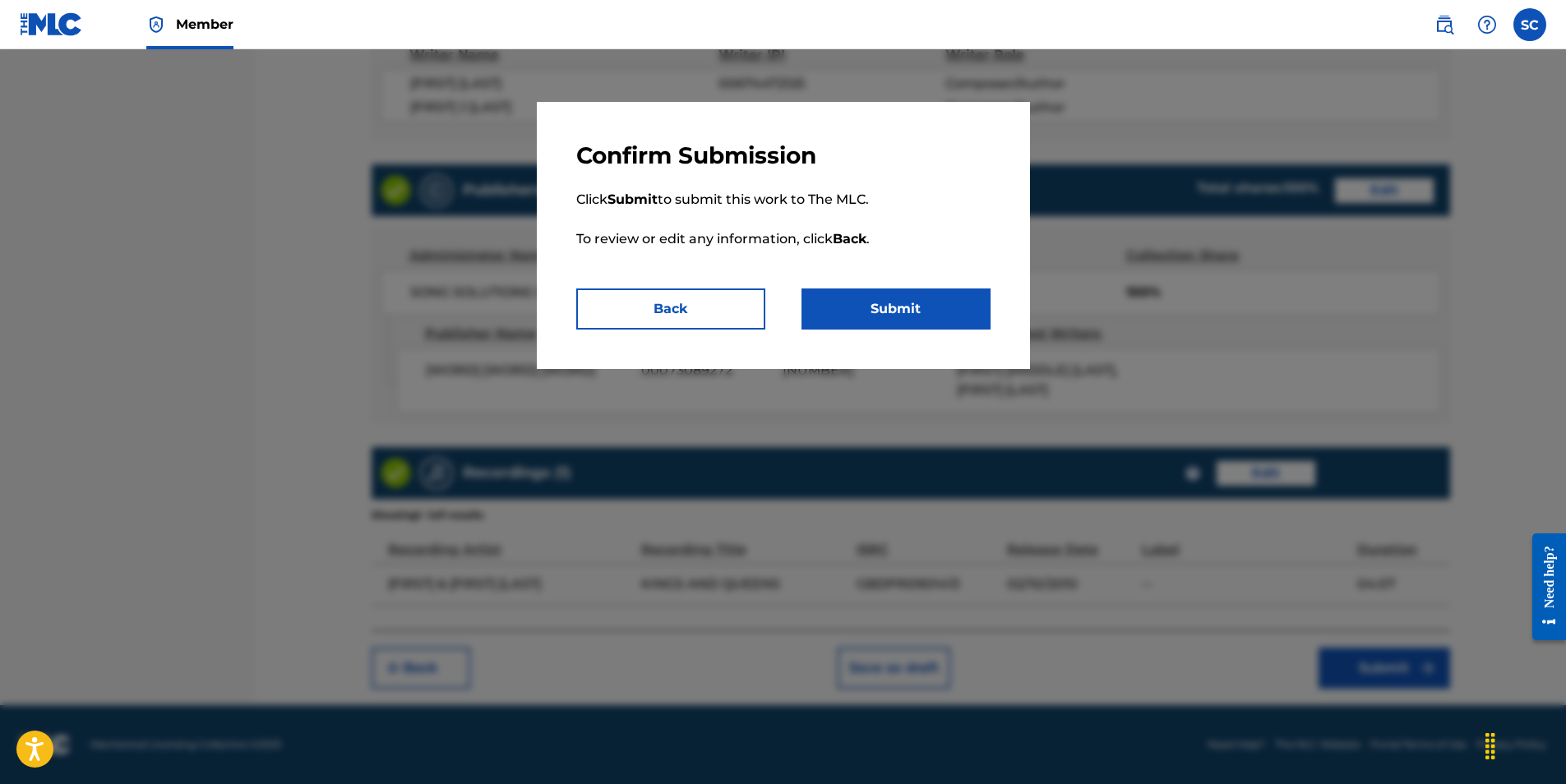 click on "Submit" at bounding box center (896, 309) 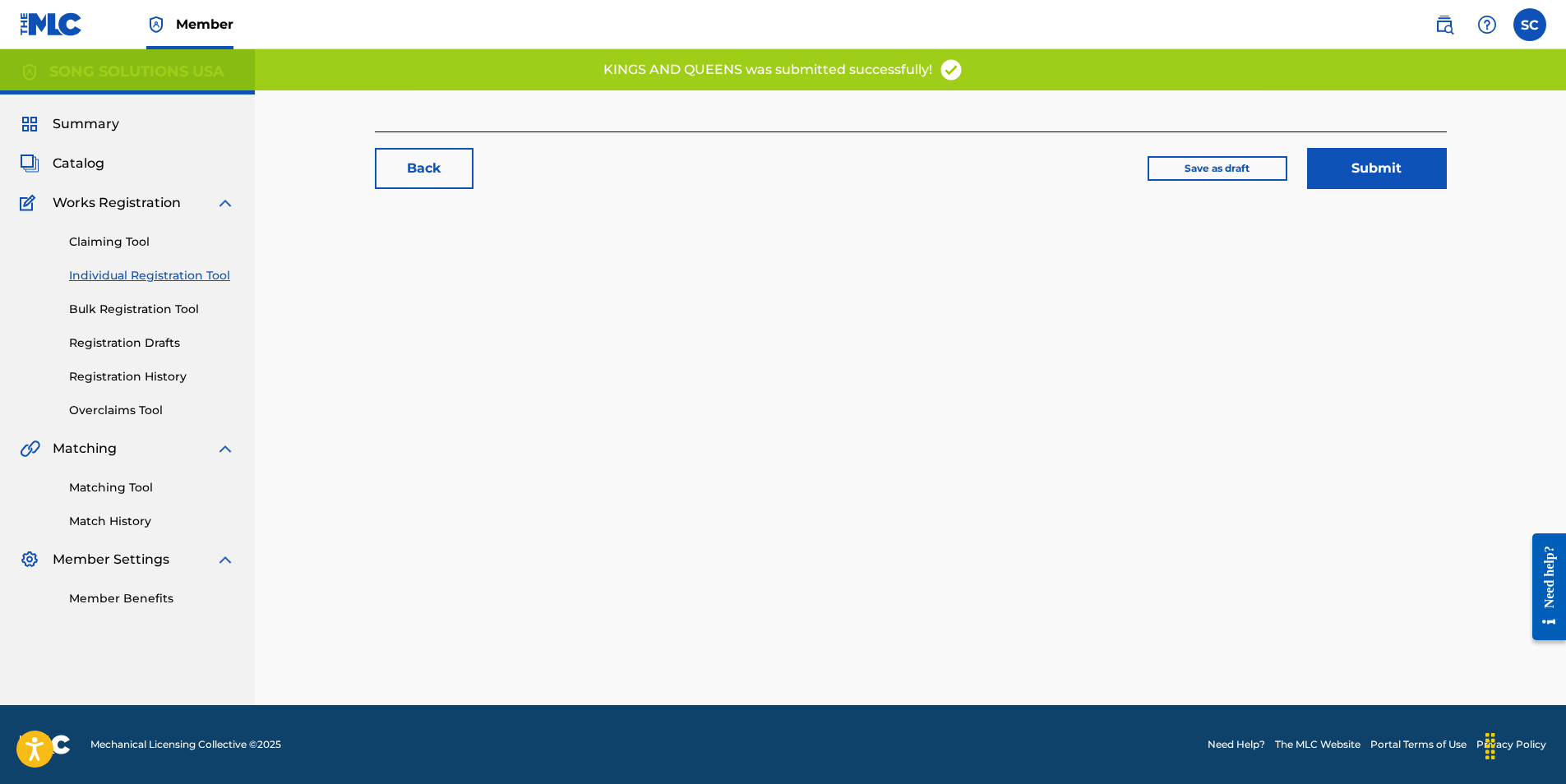 scroll, scrollTop: 0, scrollLeft: 0, axis: both 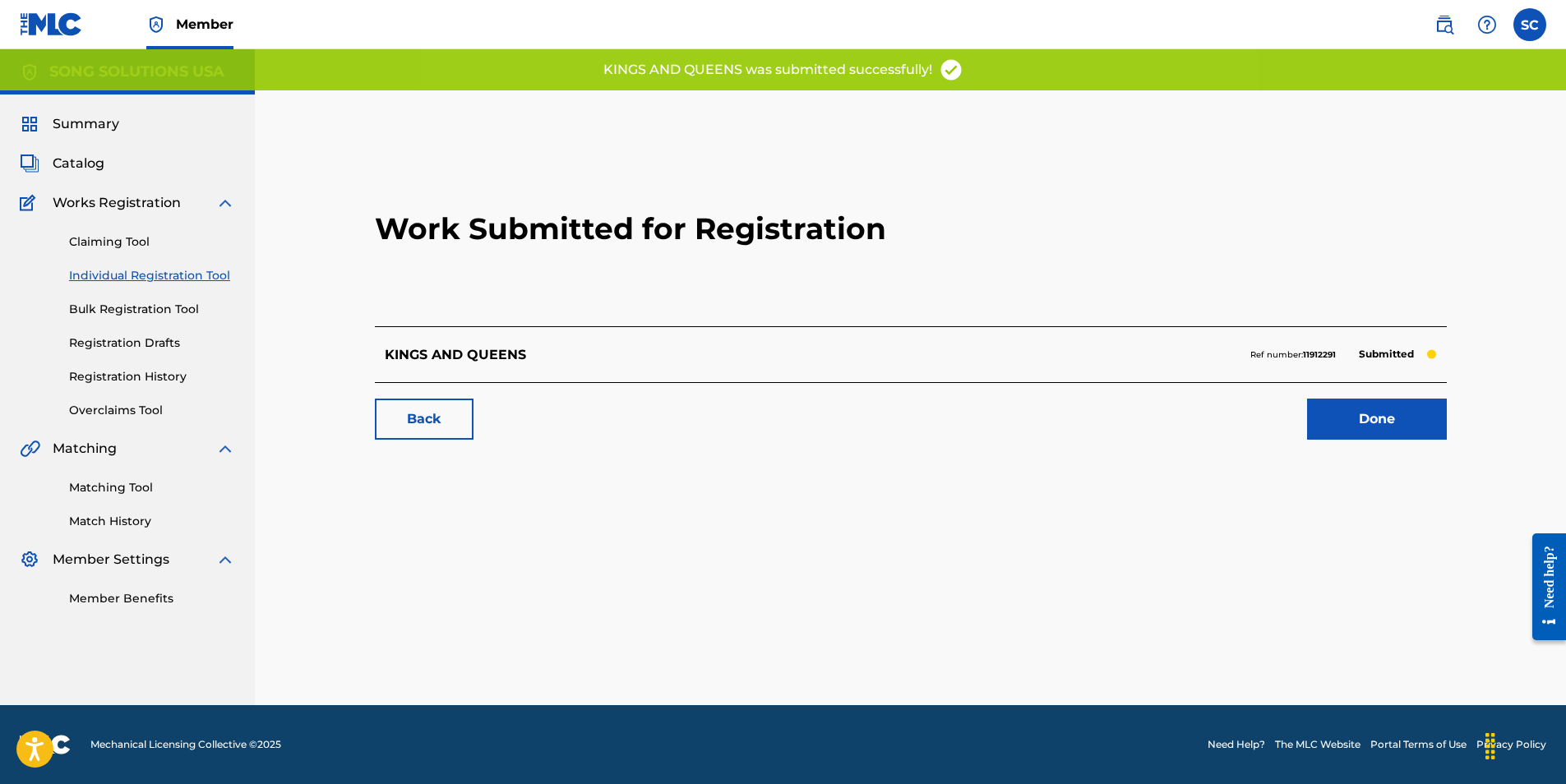 click on "Done" at bounding box center [1377, 419] 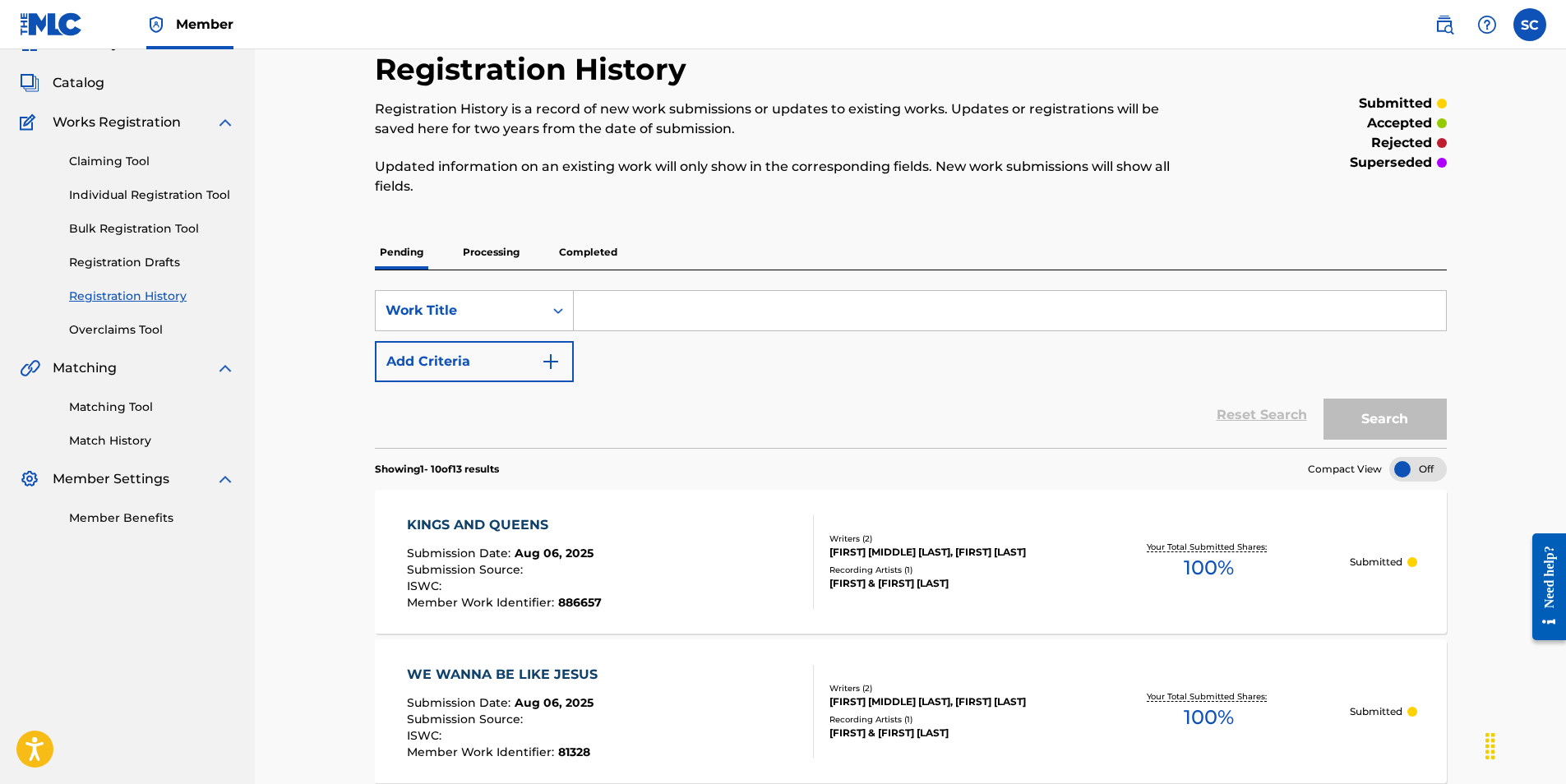 scroll, scrollTop: 0, scrollLeft: 0, axis: both 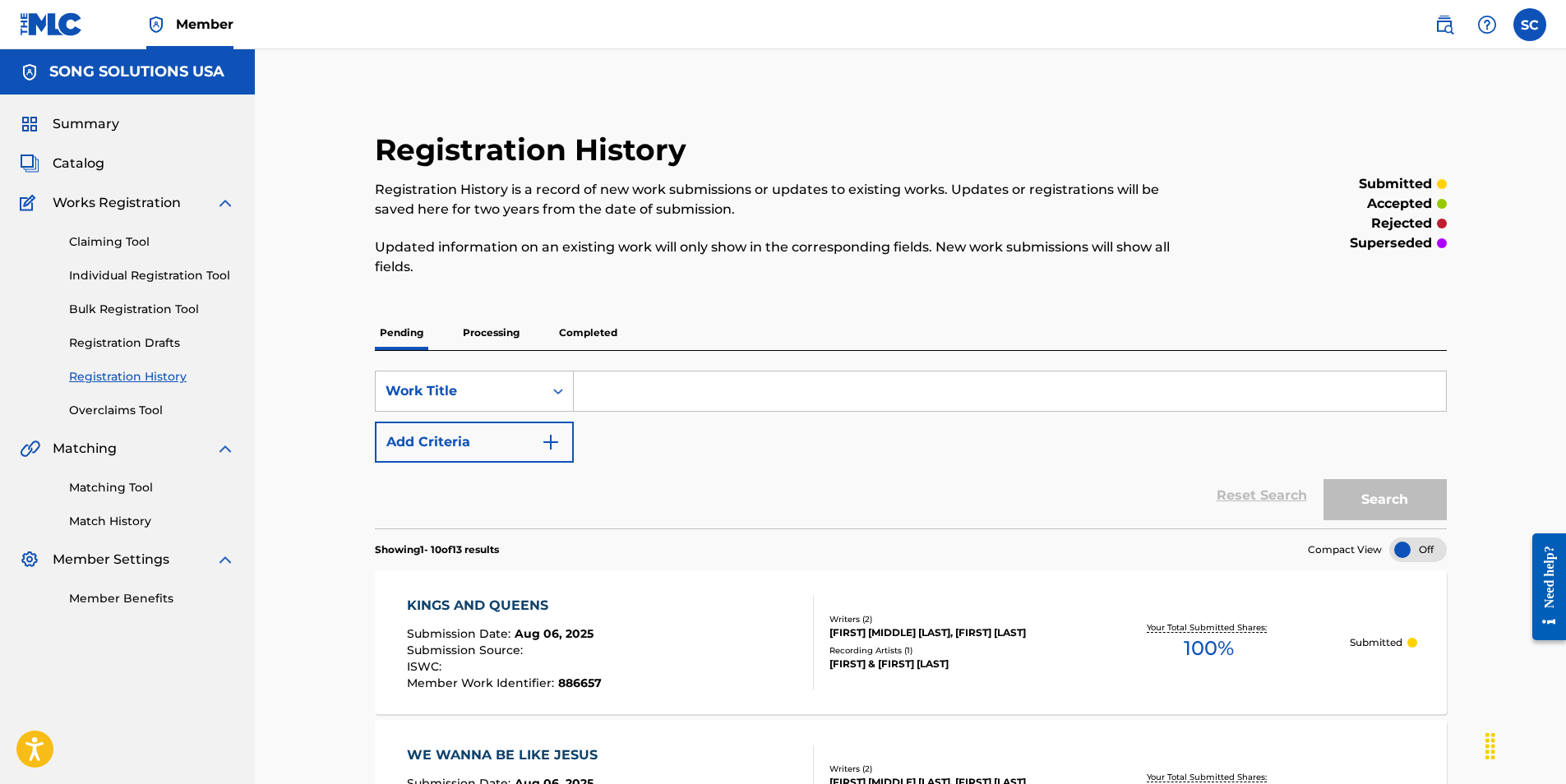 click at bounding box center [1009, 391] 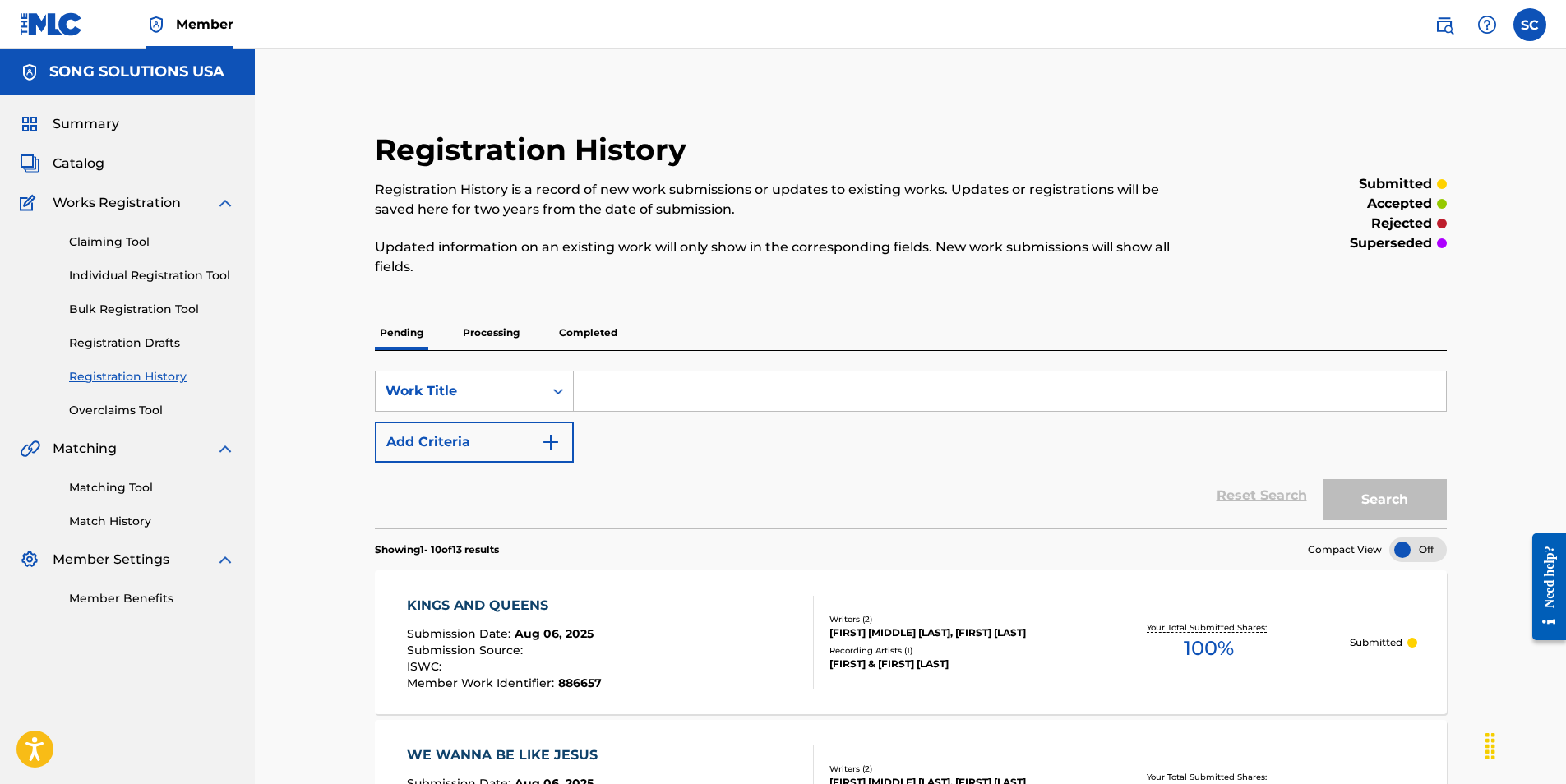 drag, startPoint x: 109, startPoint y: 279, endPoint x: 124, endPoint y: 282, distance: 15.297059 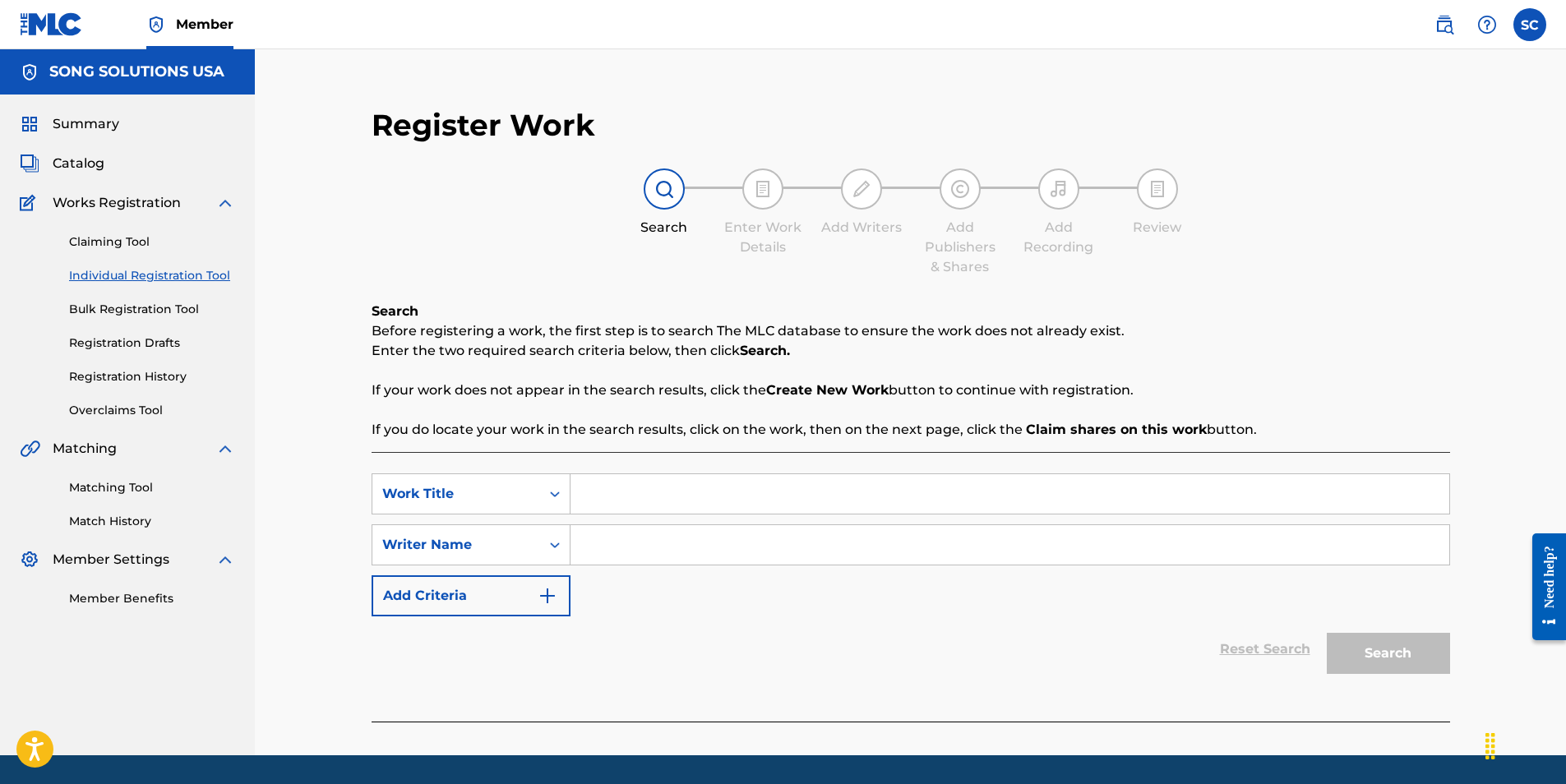 drag, startPoint x: 677, startPoint y: 491, endPoint x: 687, endPoint y: 482, distance: 13.453624 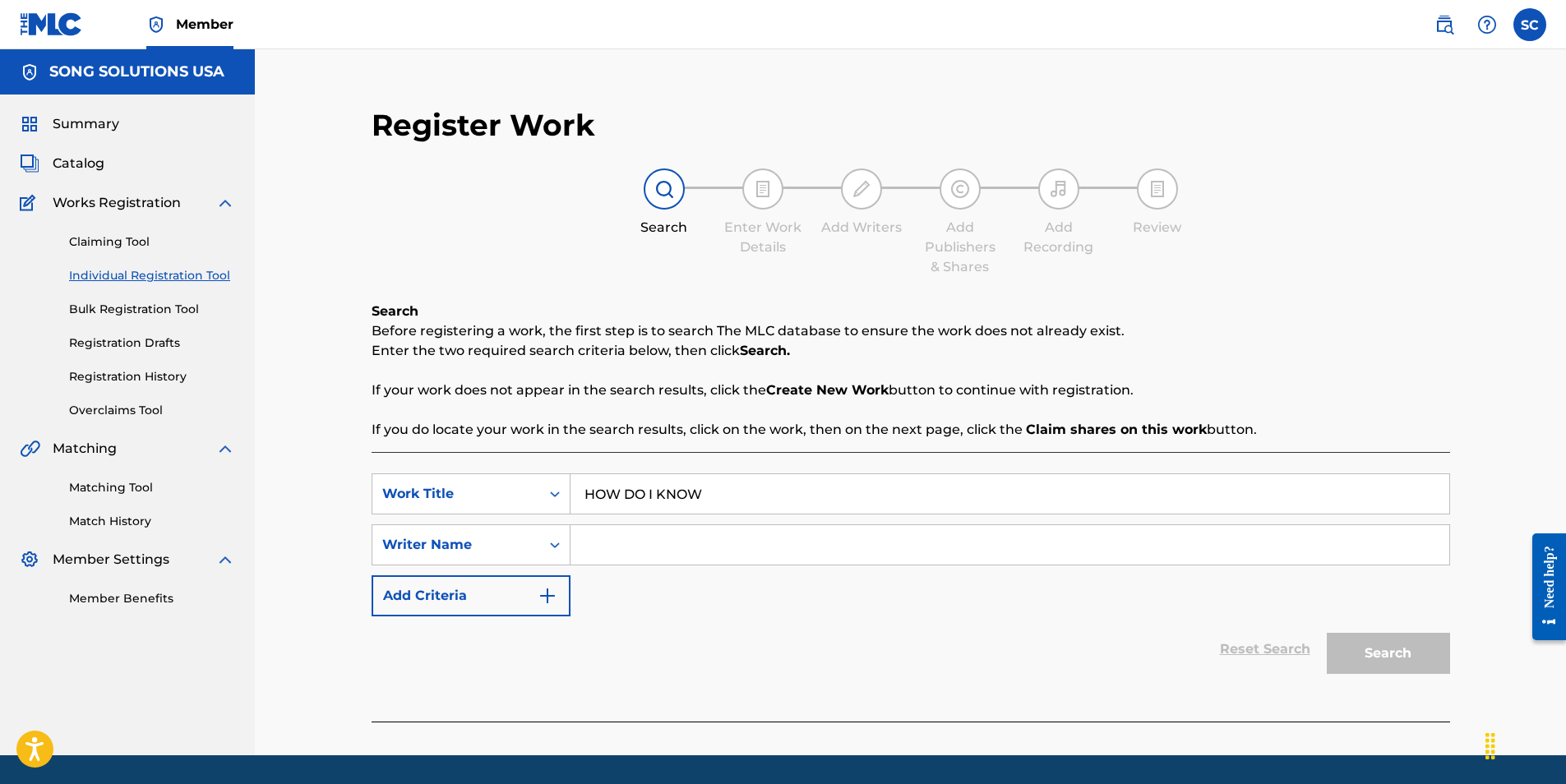 click at bounding box center [1009, 545] 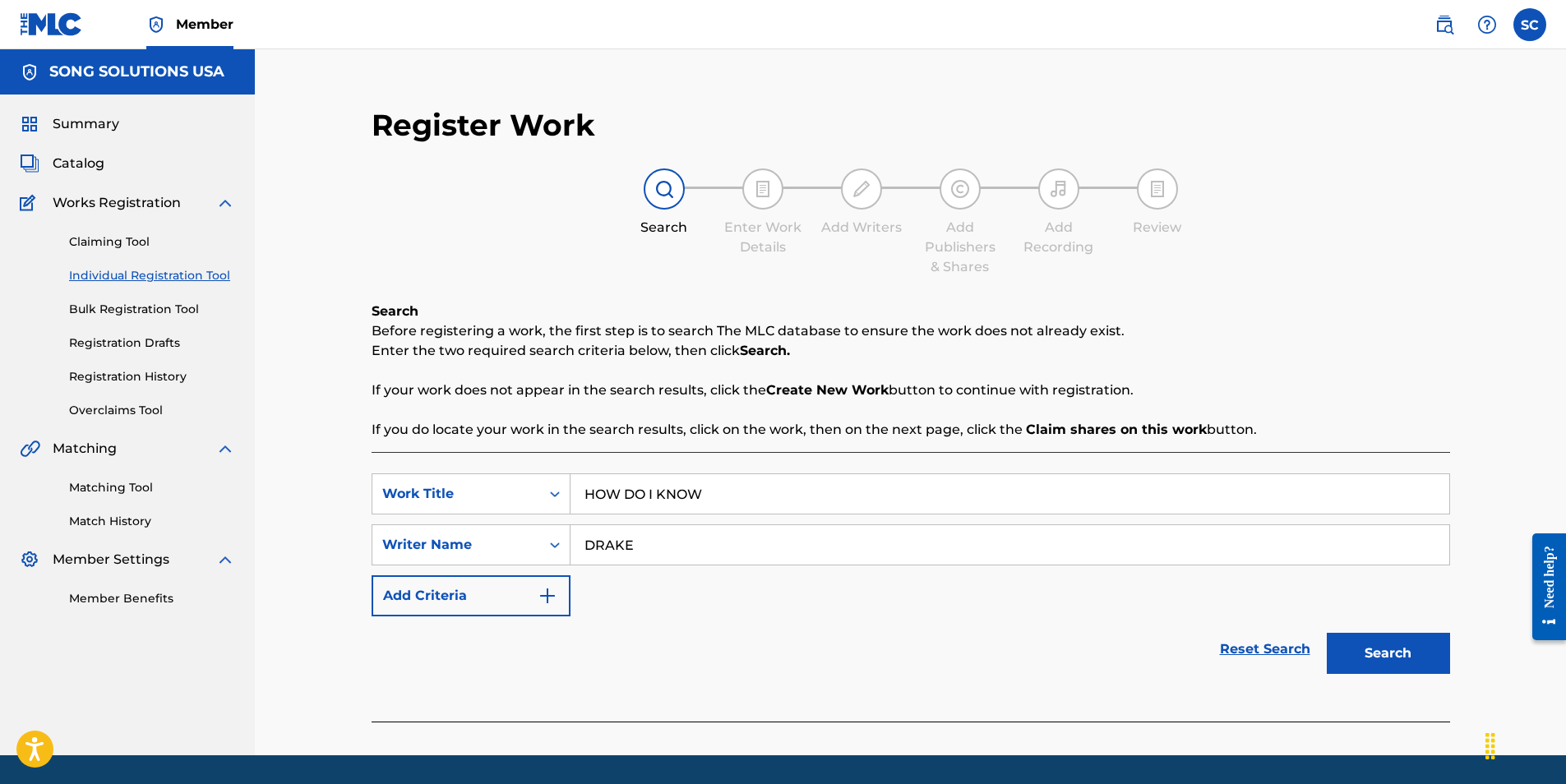 click on "Search" at bounding box center [1388, 653] 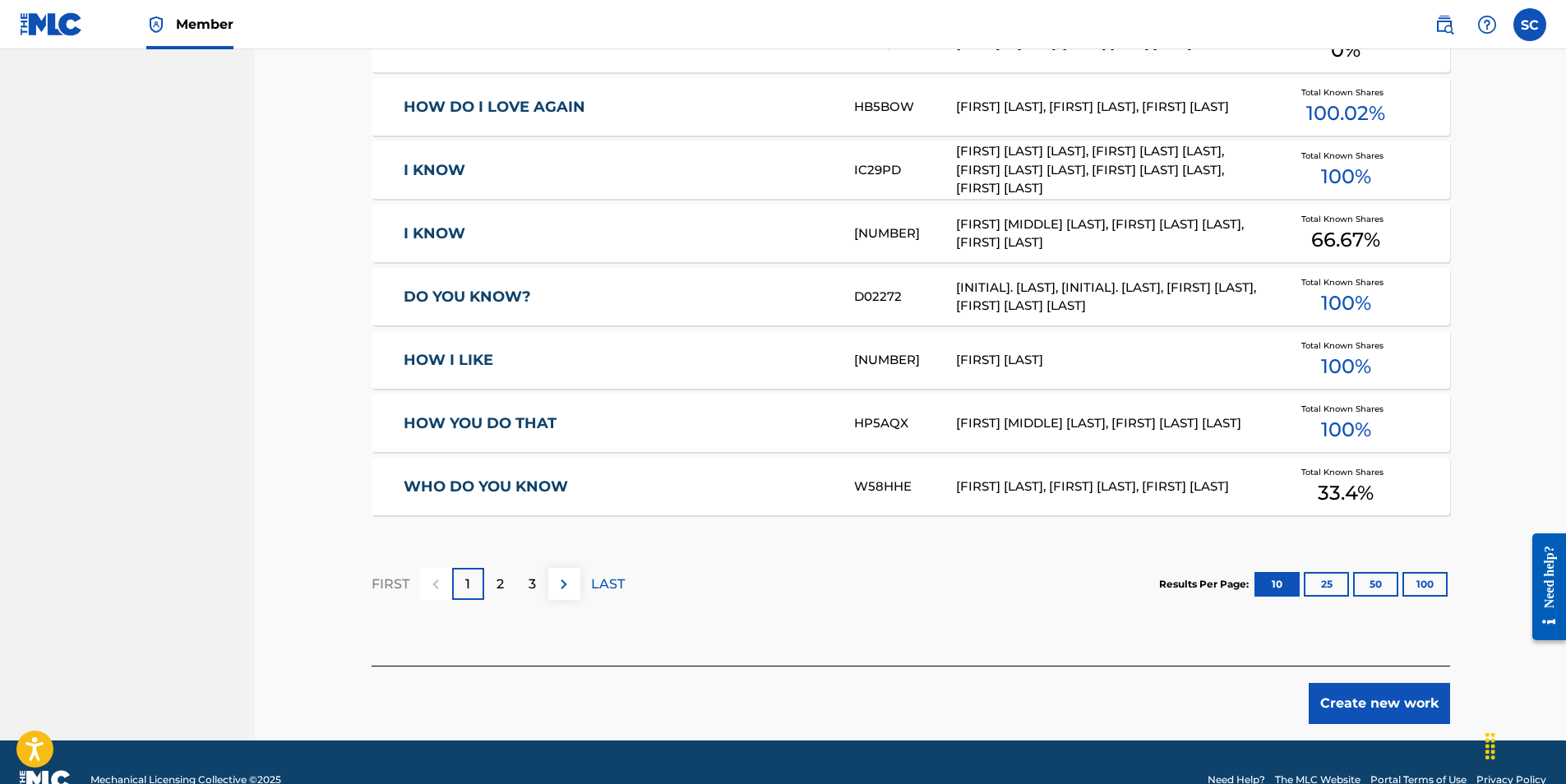 scroll, scrollTop: 931, scrollLeft: 0, axis: vertical 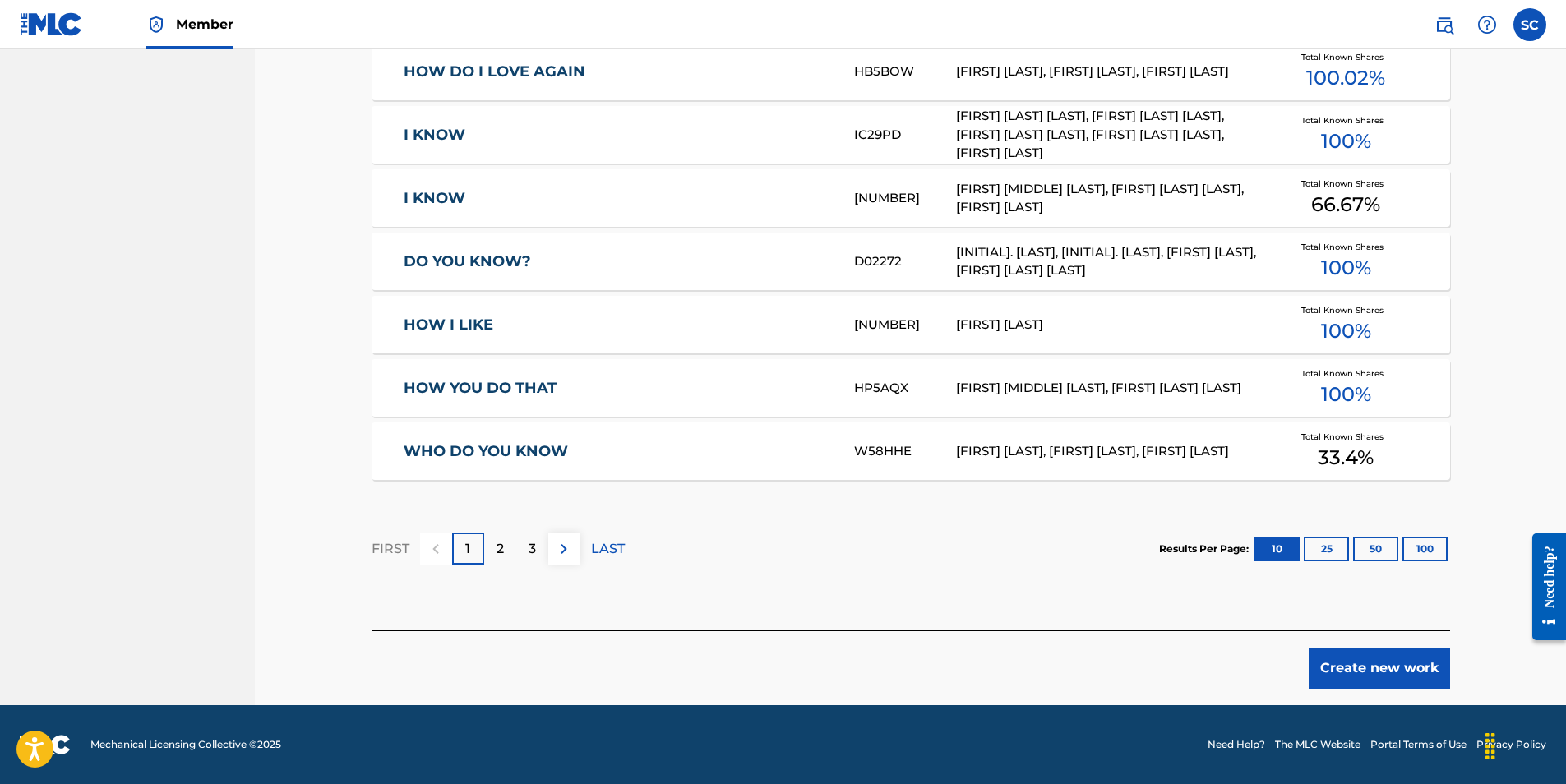 click on "Create new work" at bounding box center (1379, 668) 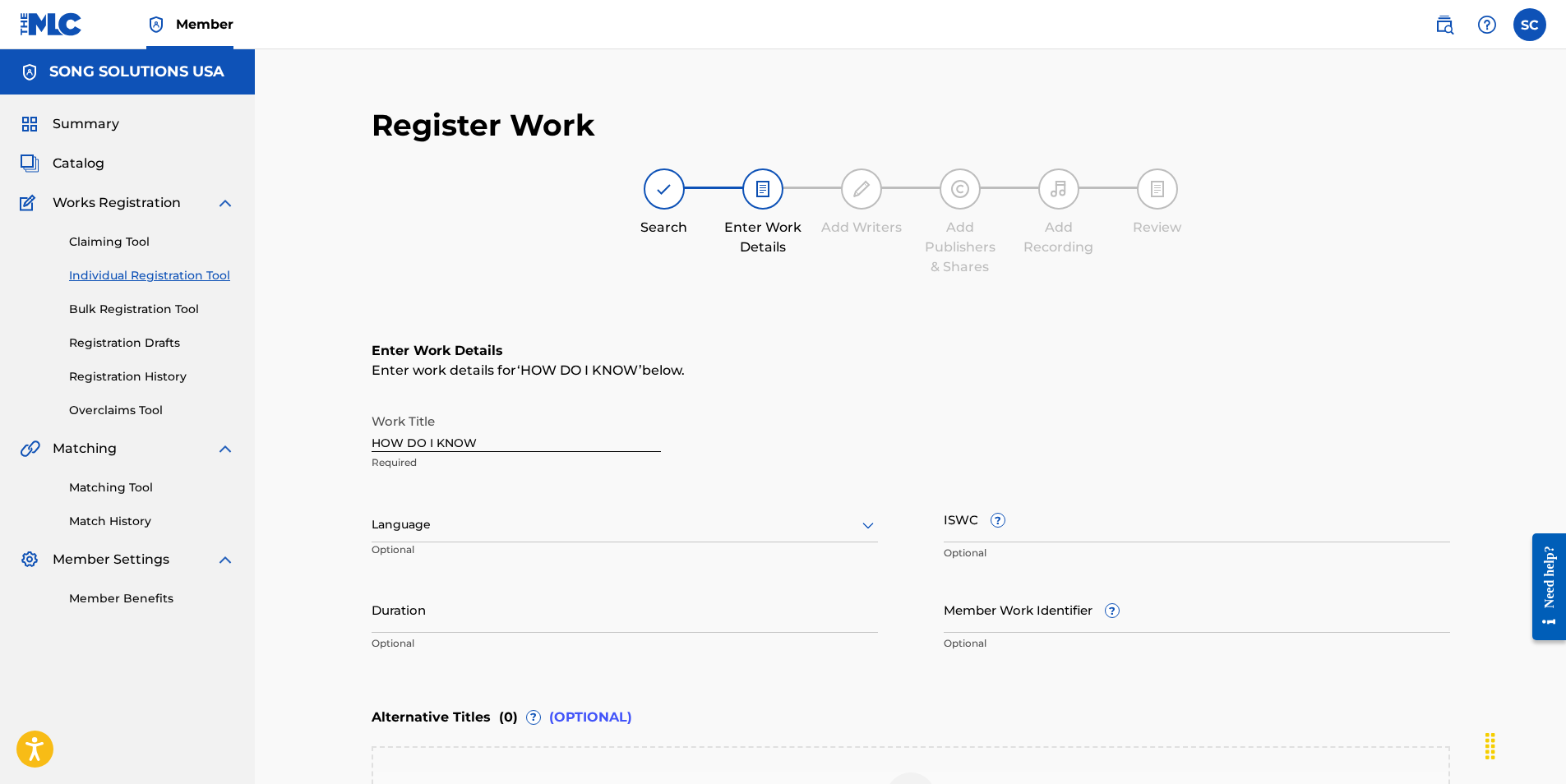 click on "HOW DO I KNOW" at bounding box center [516, 428] 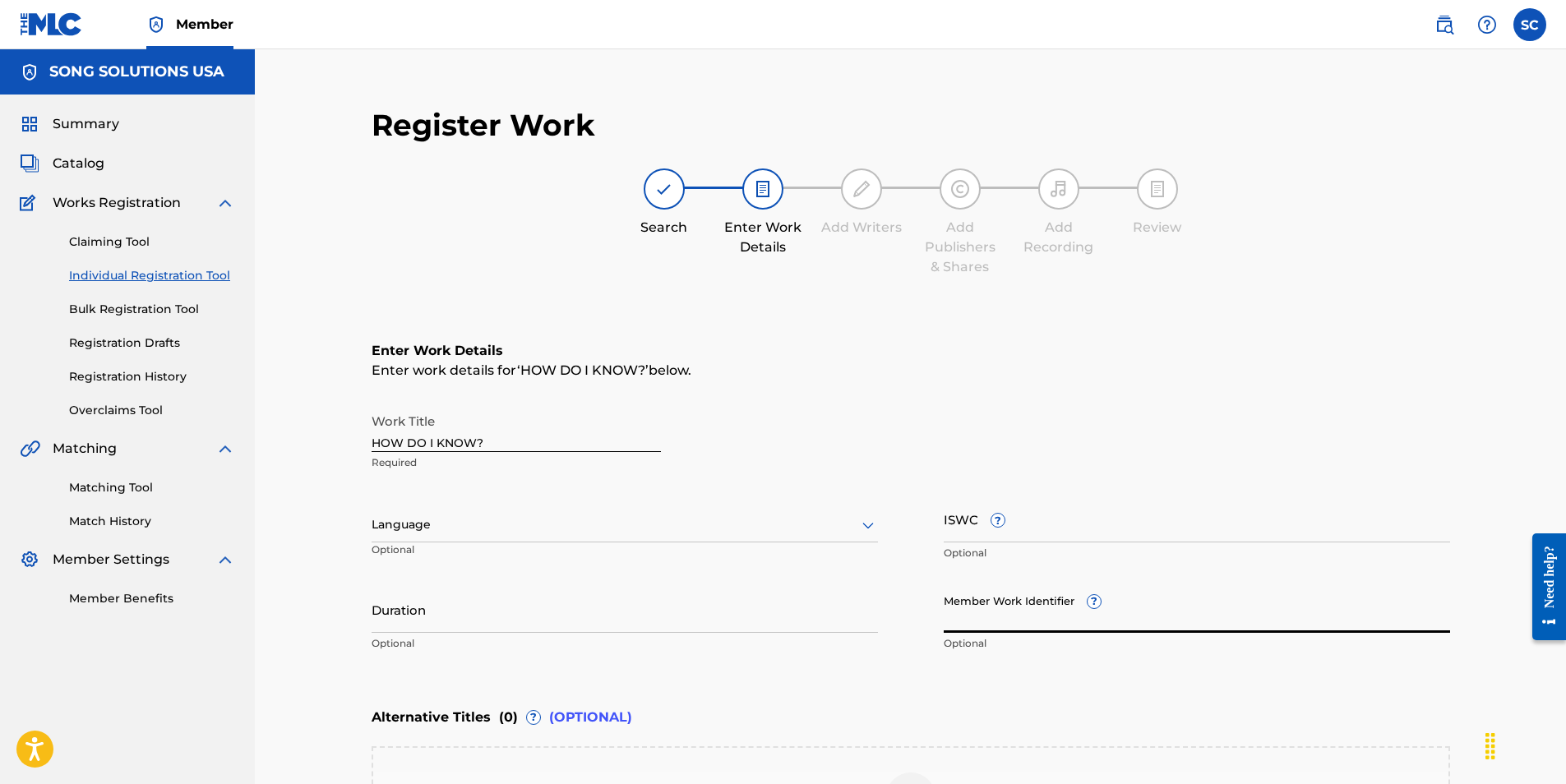 click on "Member Work Identifier   ?" at bounding box center [1197, 609] 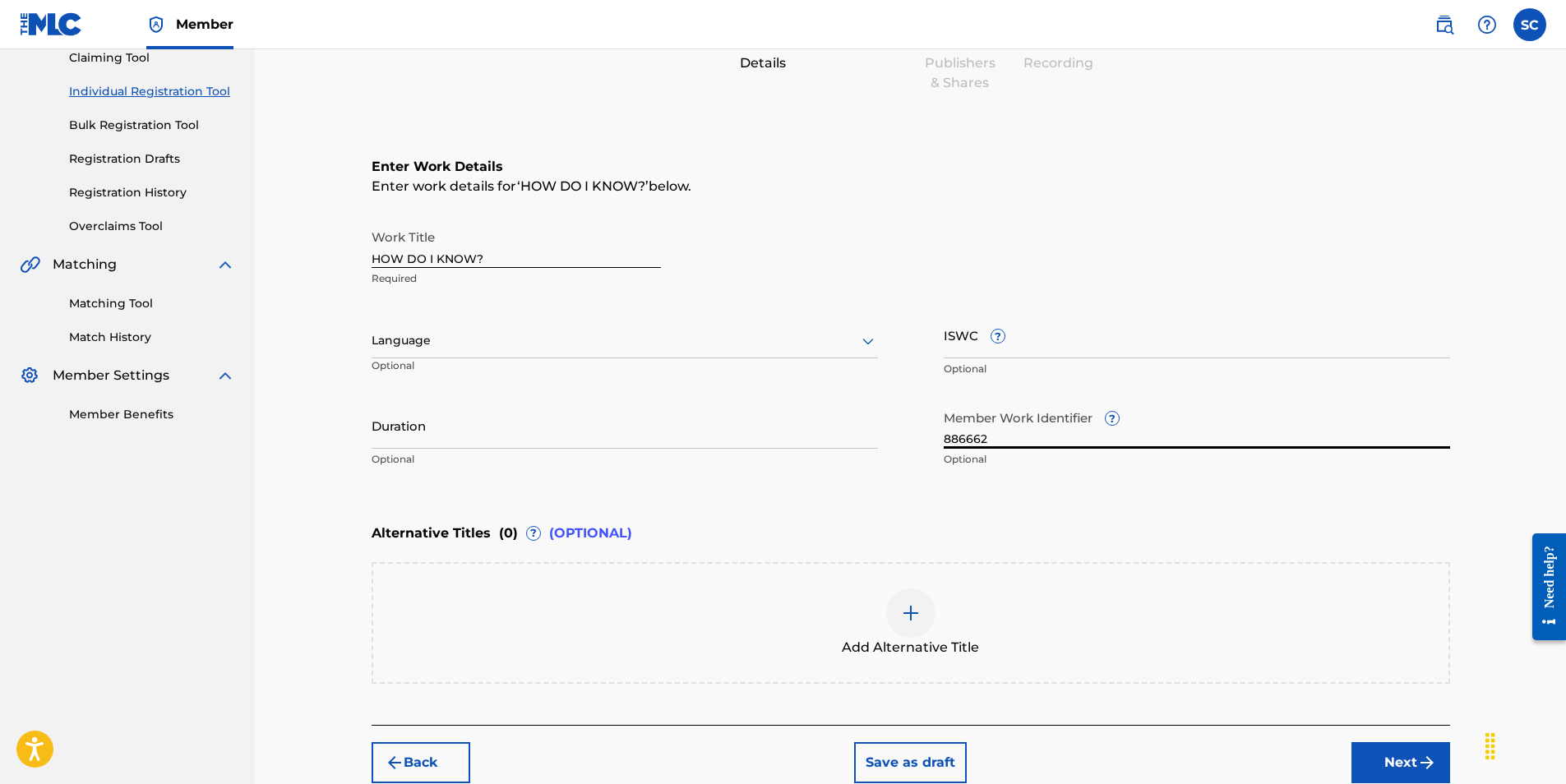scroll, scrollTop: 279, scrollLeft: 0, axis: vertical 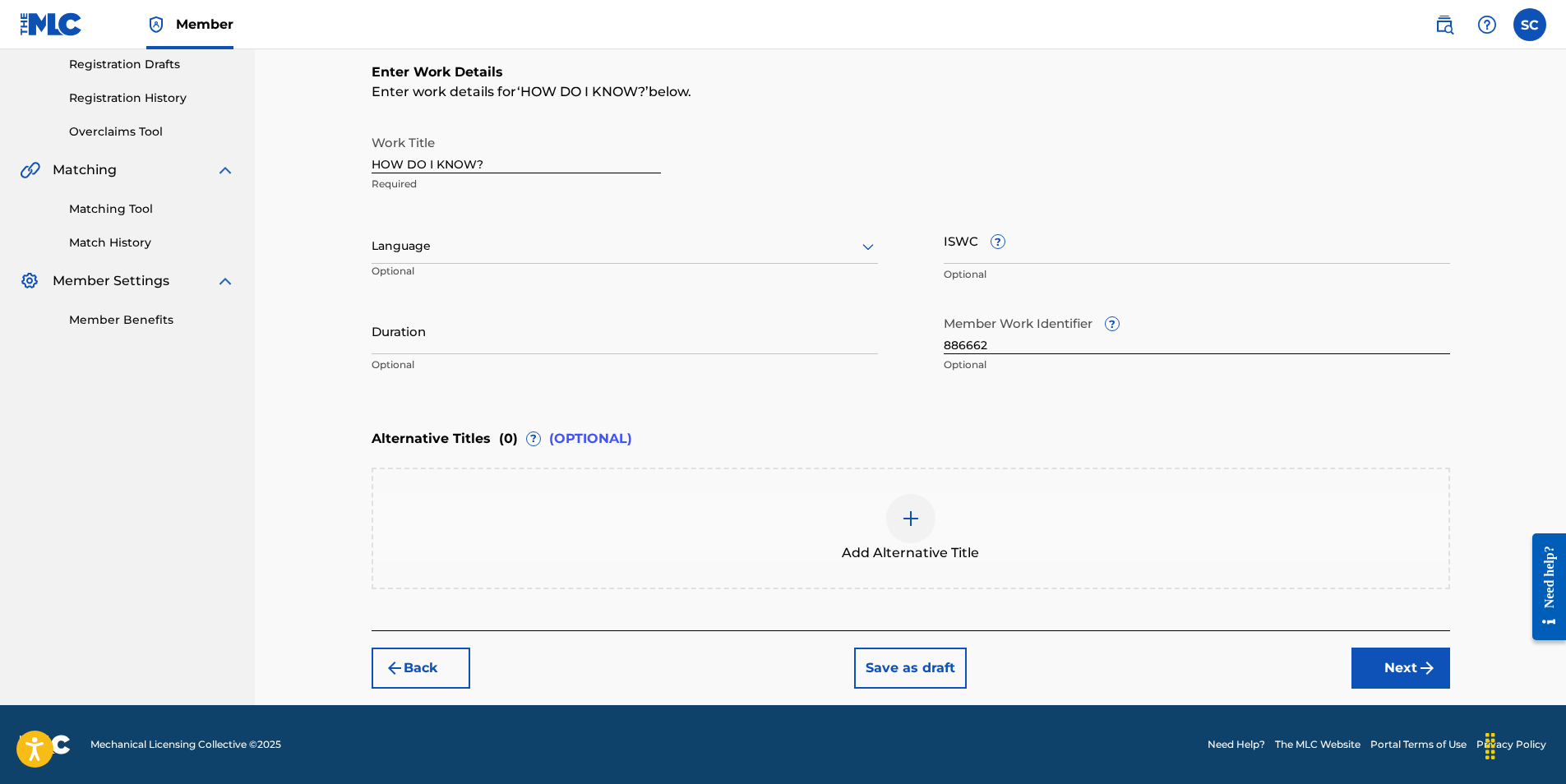 click on "Next" at bounding box center (1401, 668) 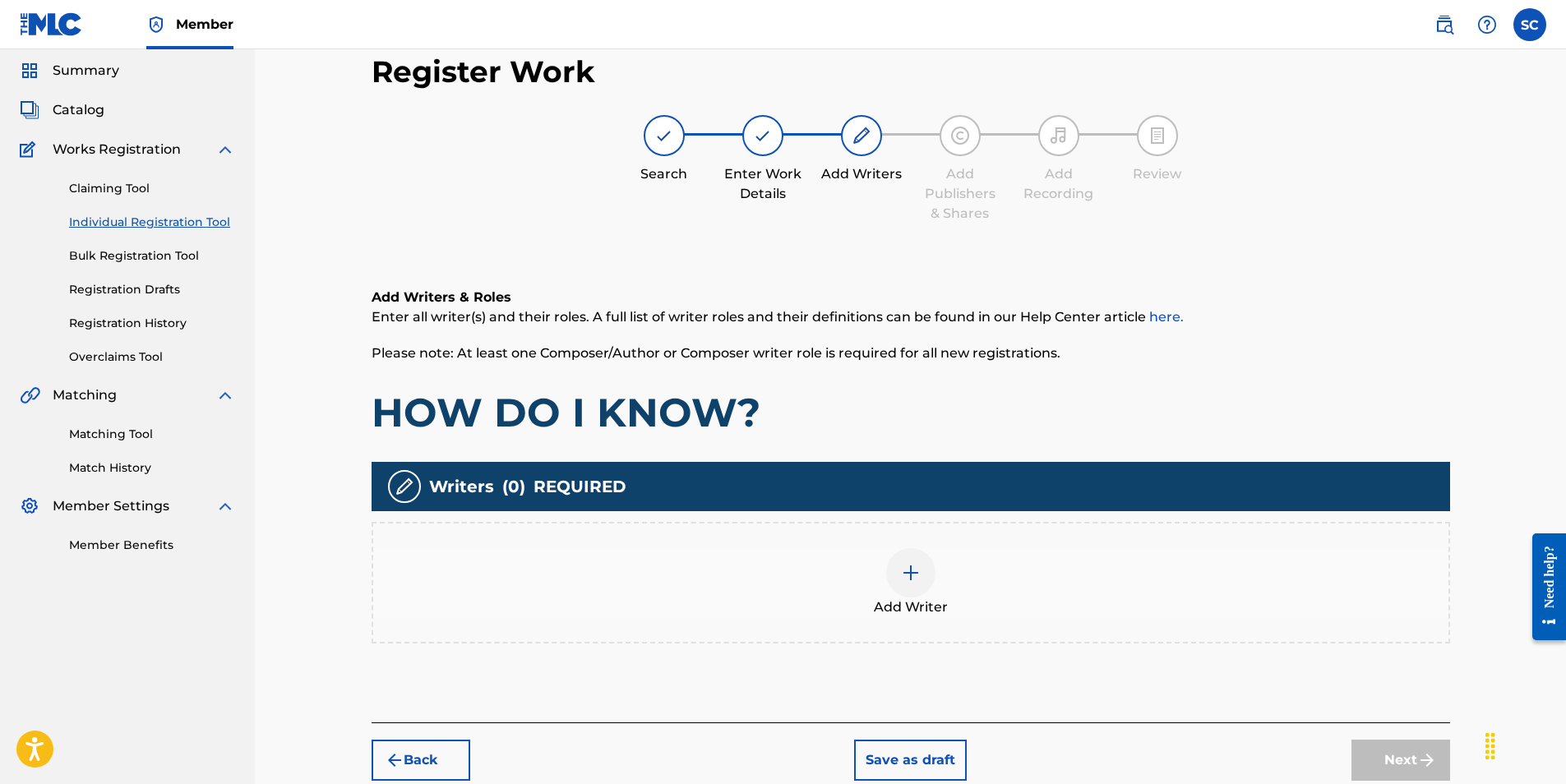 scroll, scrollTop: 74, scrollLeft: 0, axis: vertical 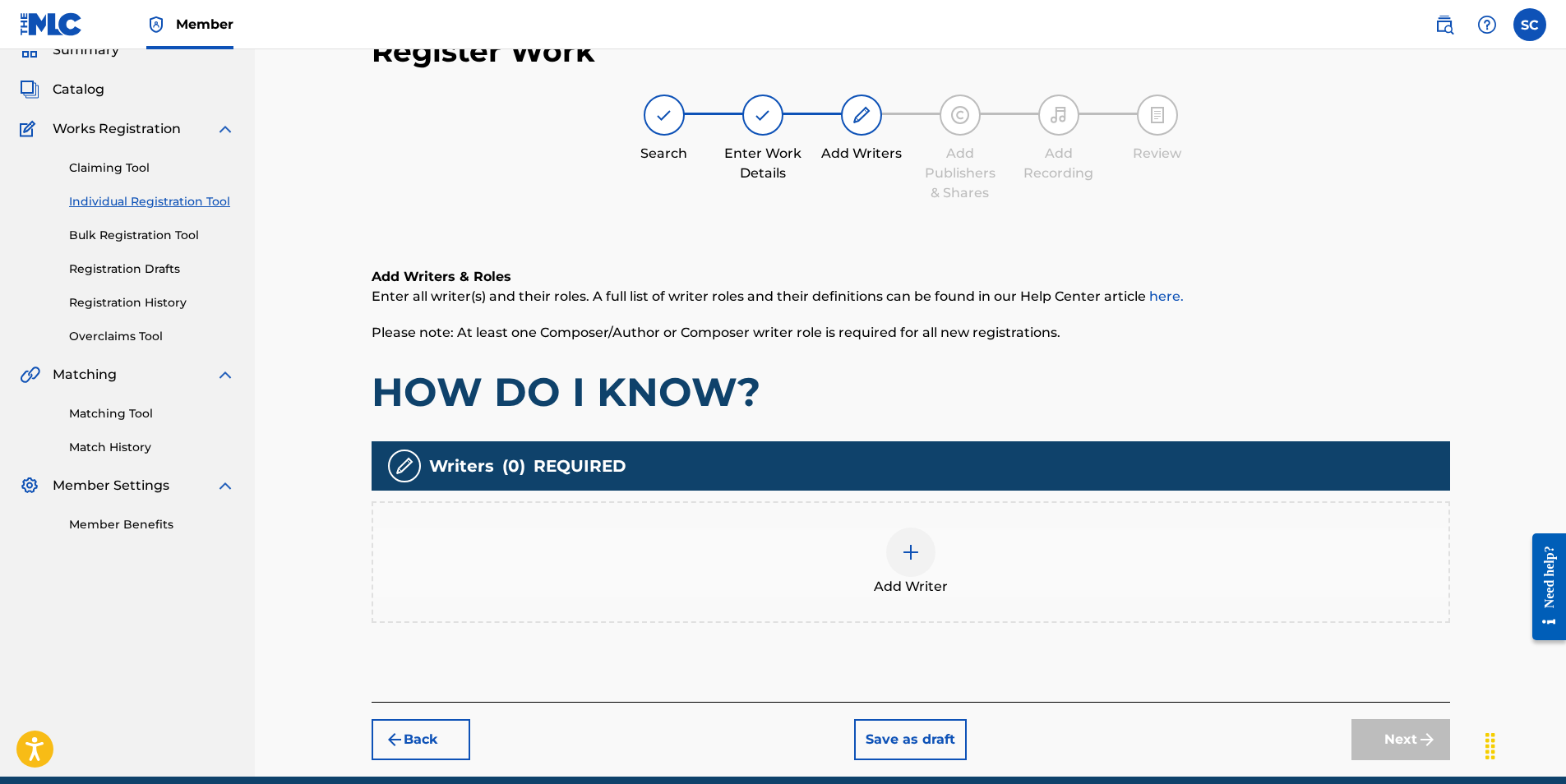 click at bounding box center [911, 552] 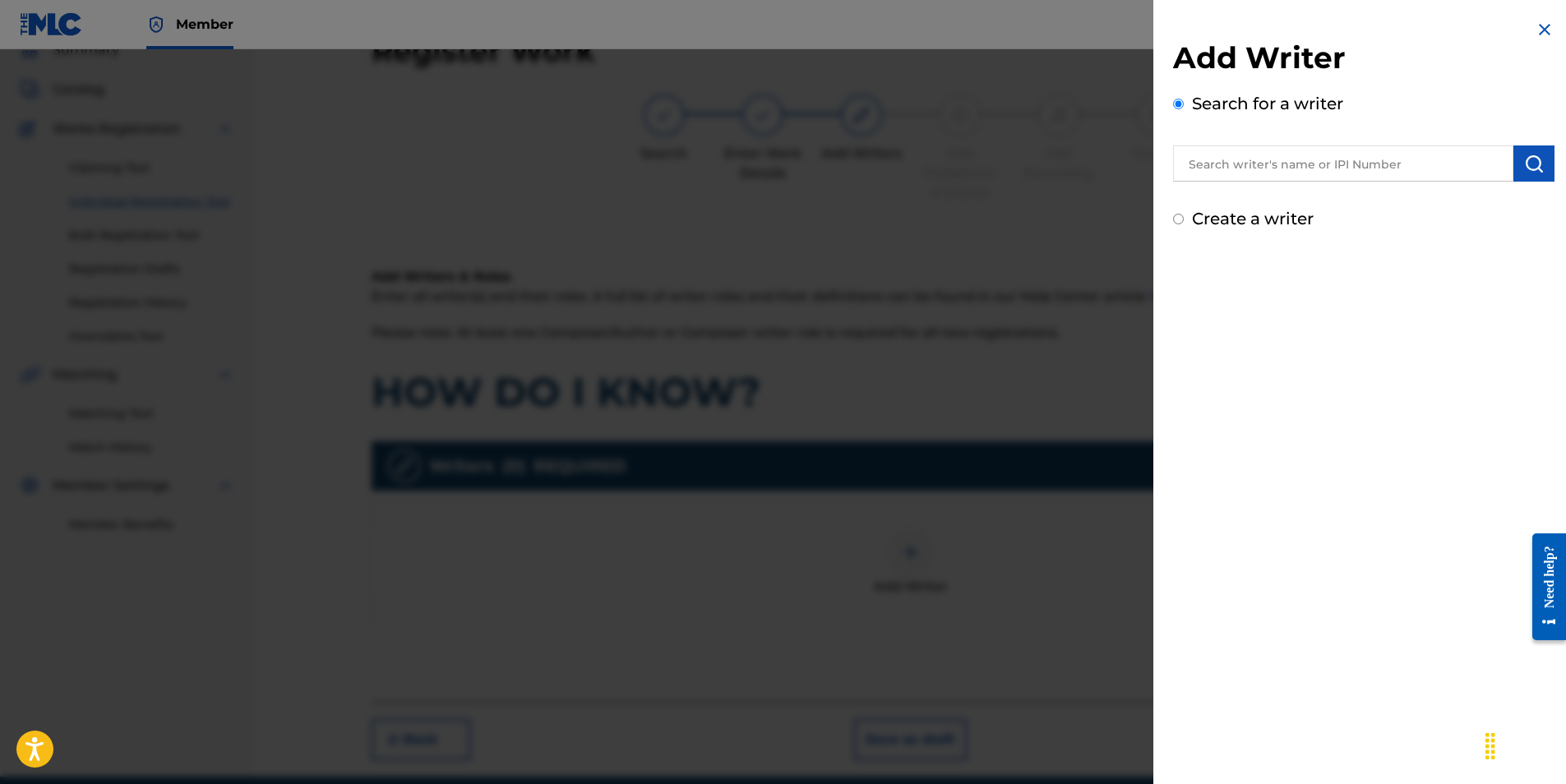 click at bounding box center [1343, 164] 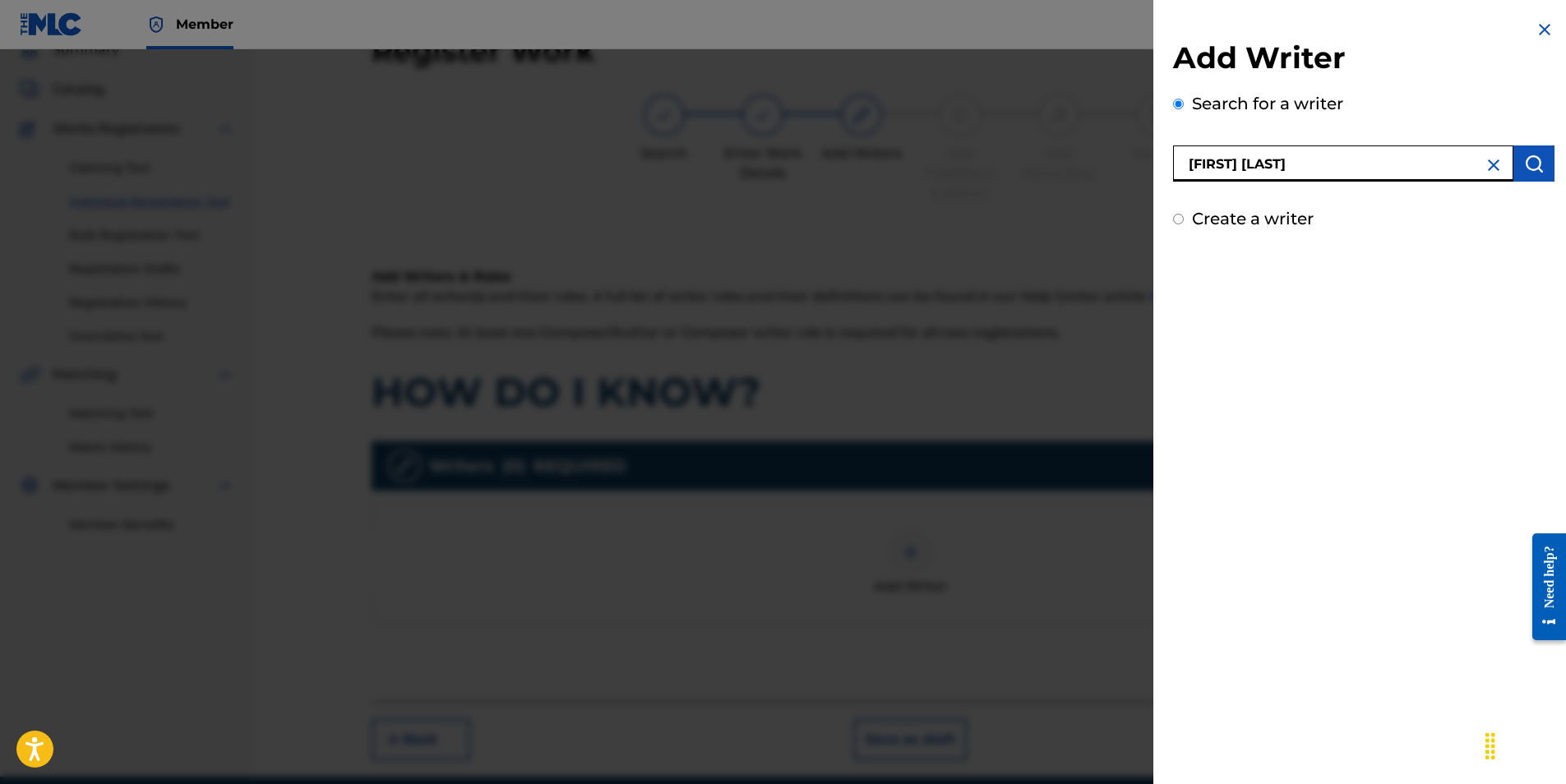click on "[FIRST] [LAST]" at bounding box center (1343, 164) 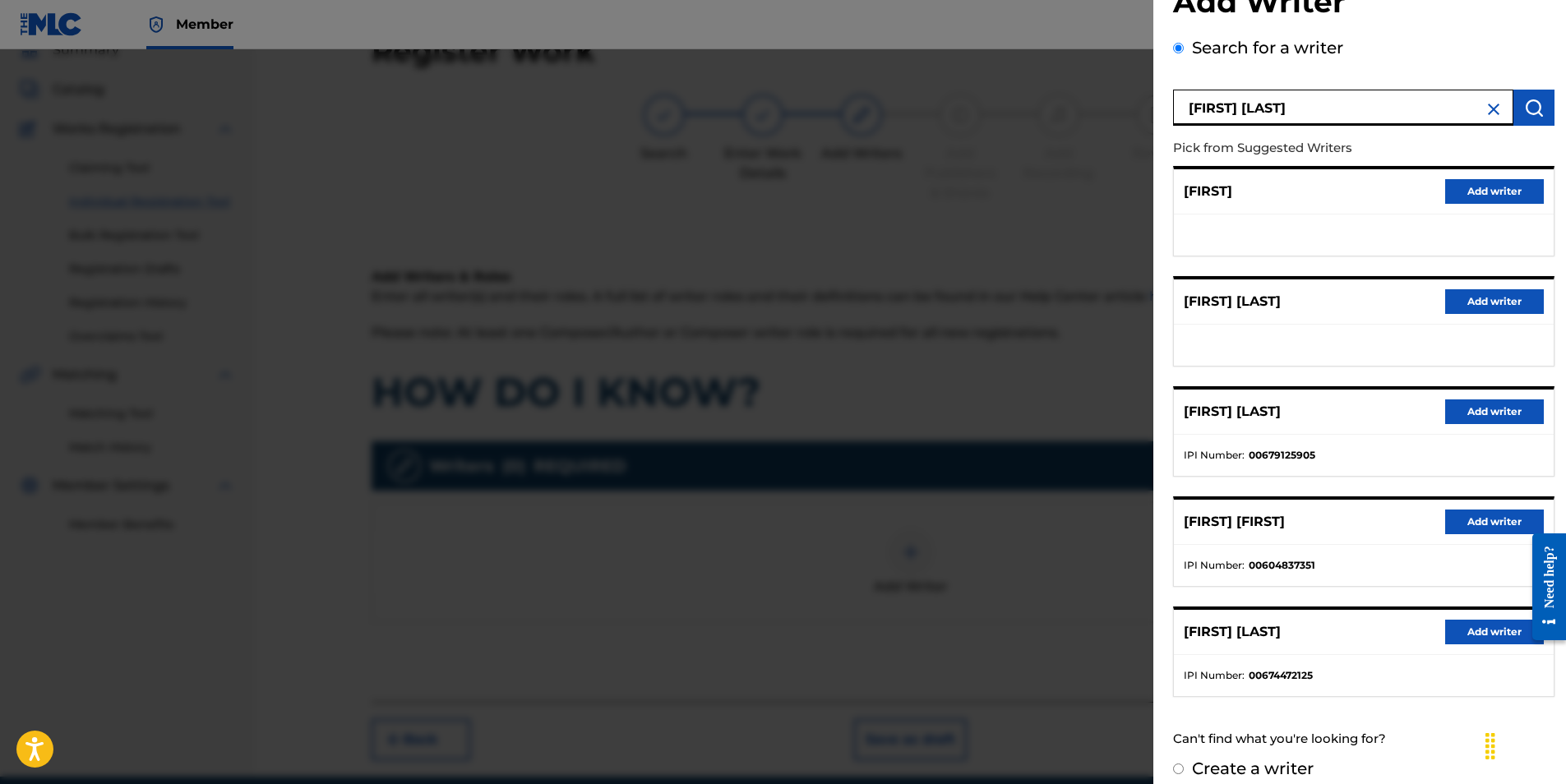 scroll, scrollTop: 72, scrollLeft: 0, axis: vertical 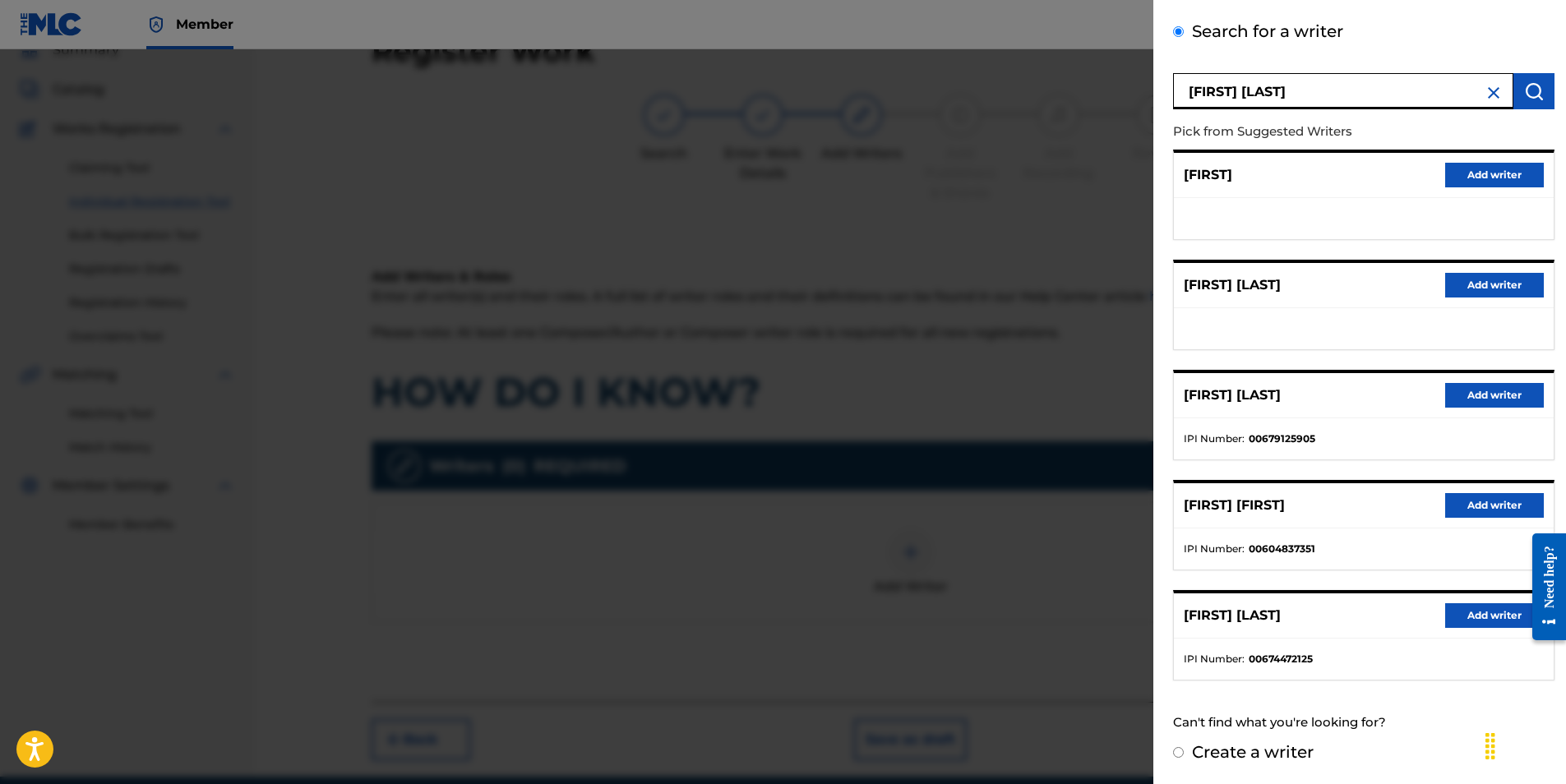 click on "Add writer" at bounding box center [1494, 616] 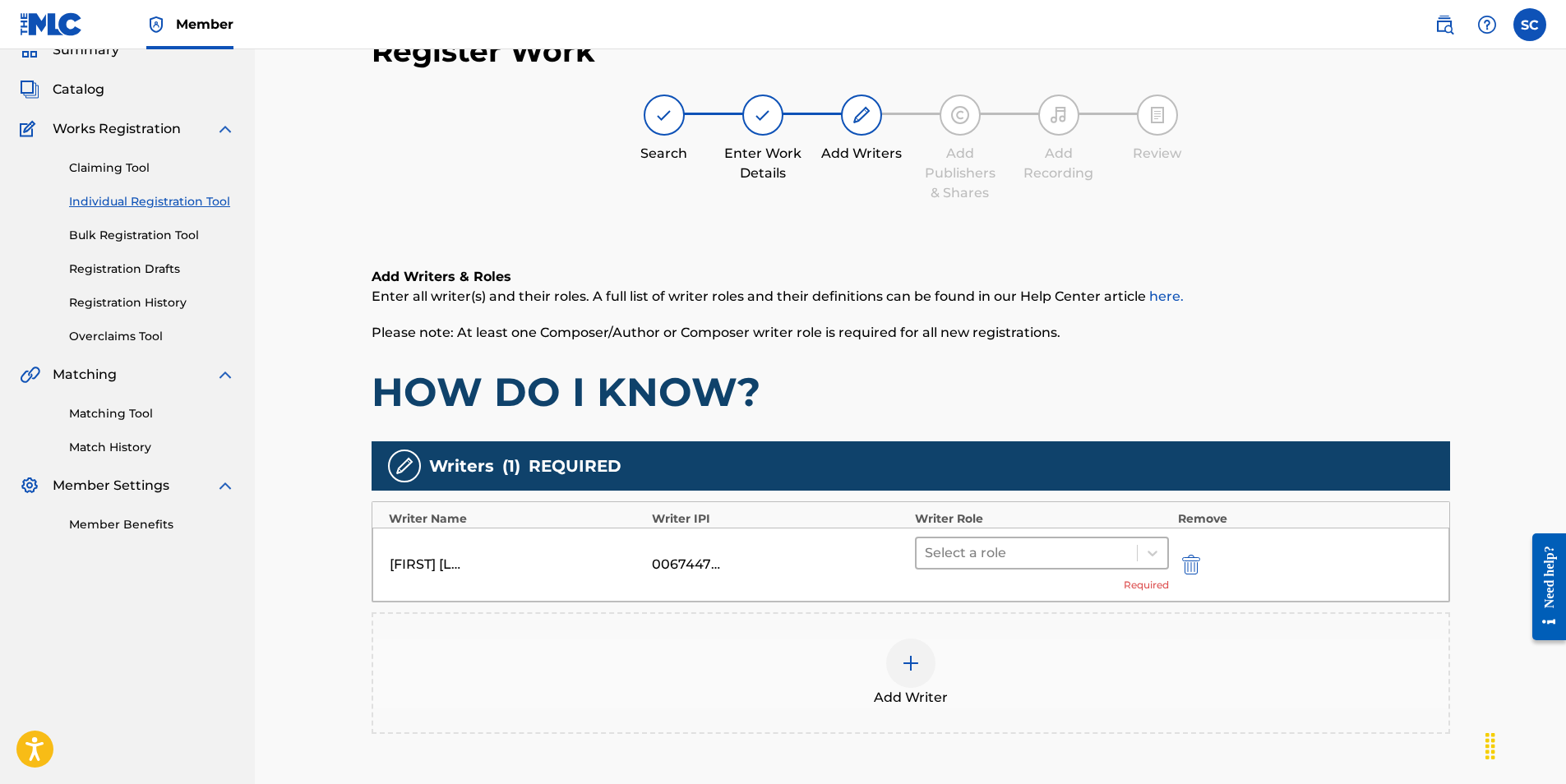 click at bounding box center [1027, 553] 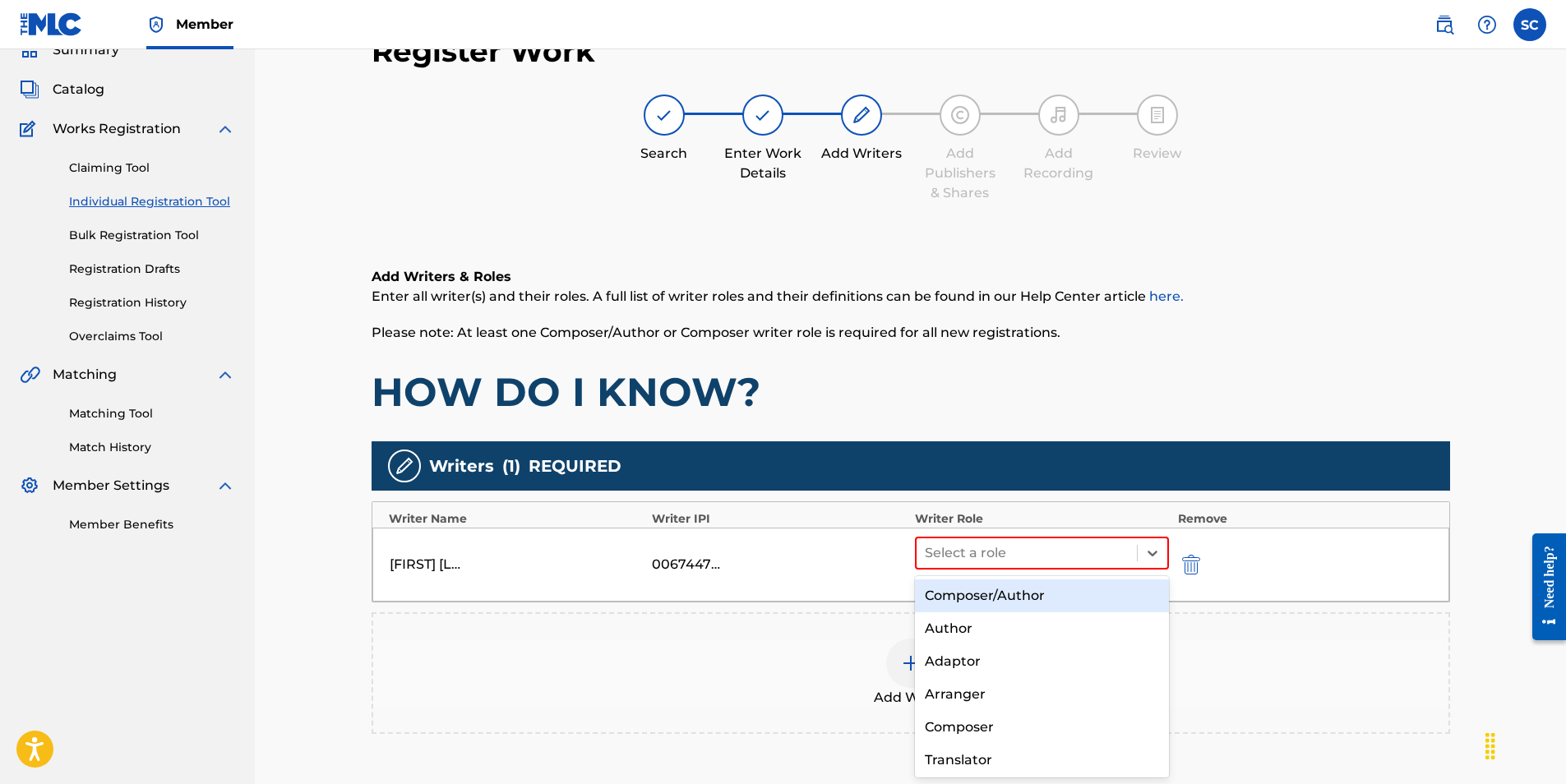 click on "Composer/Author" at bounding box center (1042, 596) 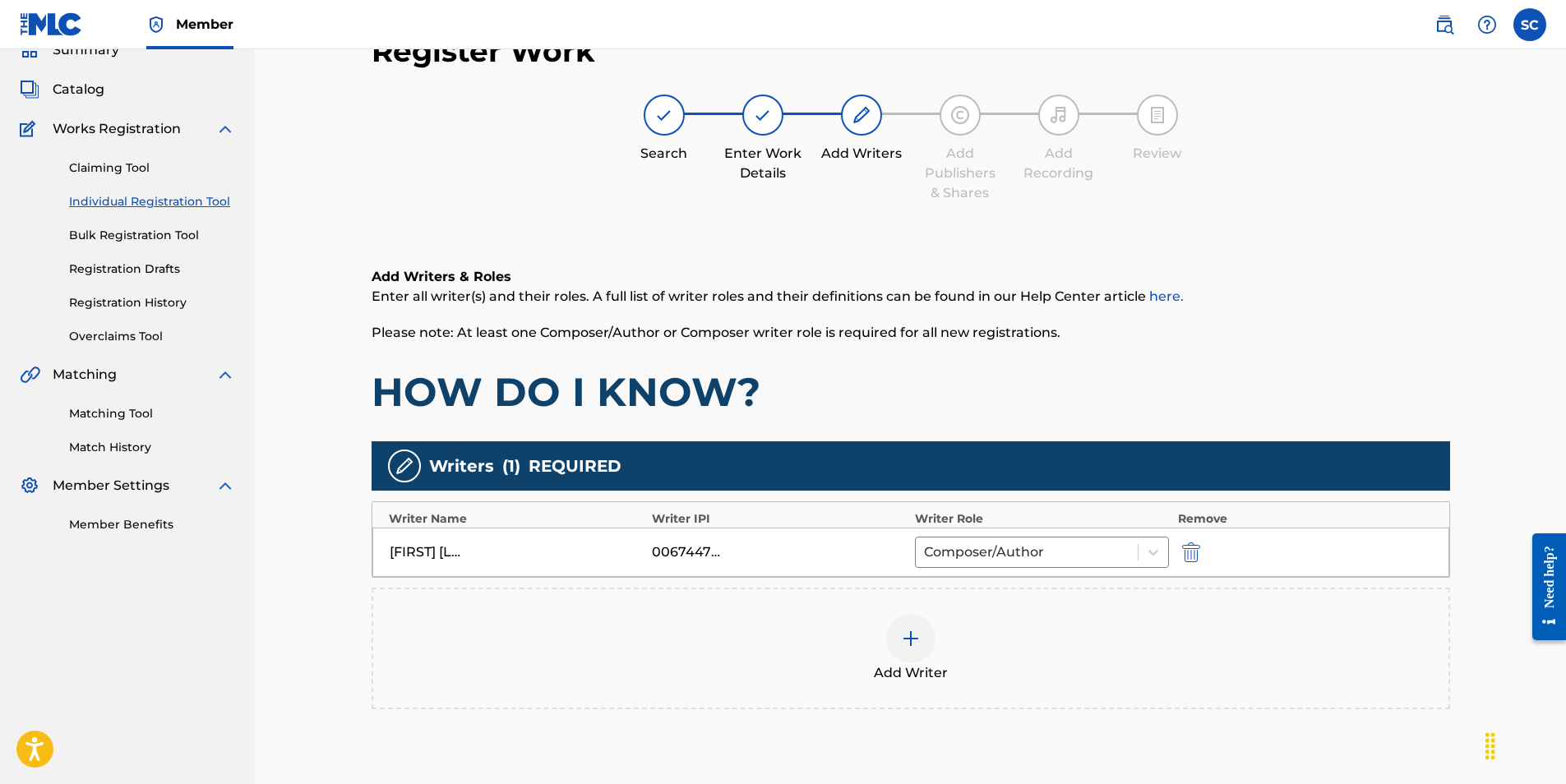 click at bounding box center (911, 639) 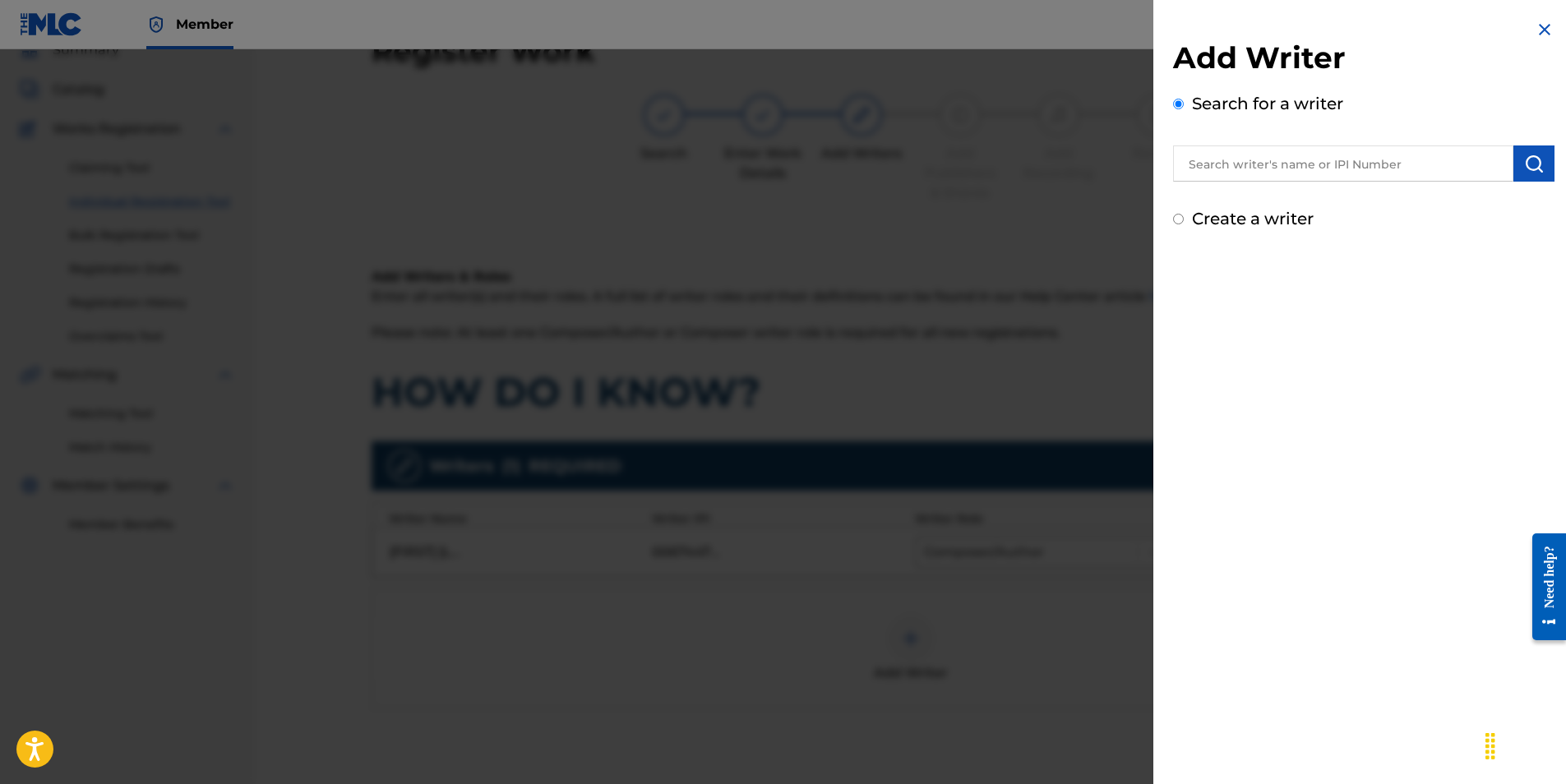 drag, startPoint x: 1259, startPoint y: 171, endPoint x: 1255, endPoint y: 151, distance: 20.39608 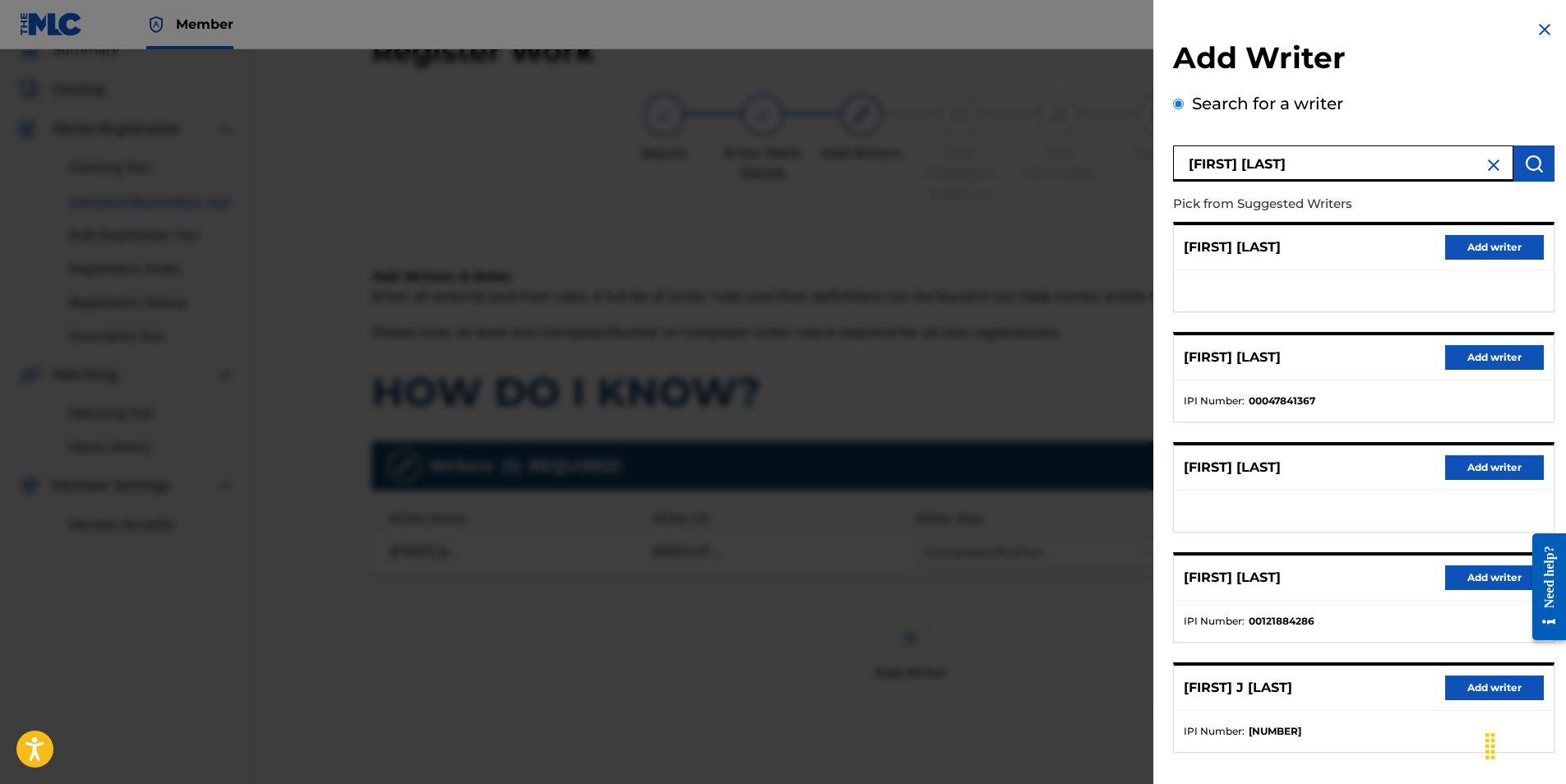 click on "Add writer" at bounding box center [1494, 688] 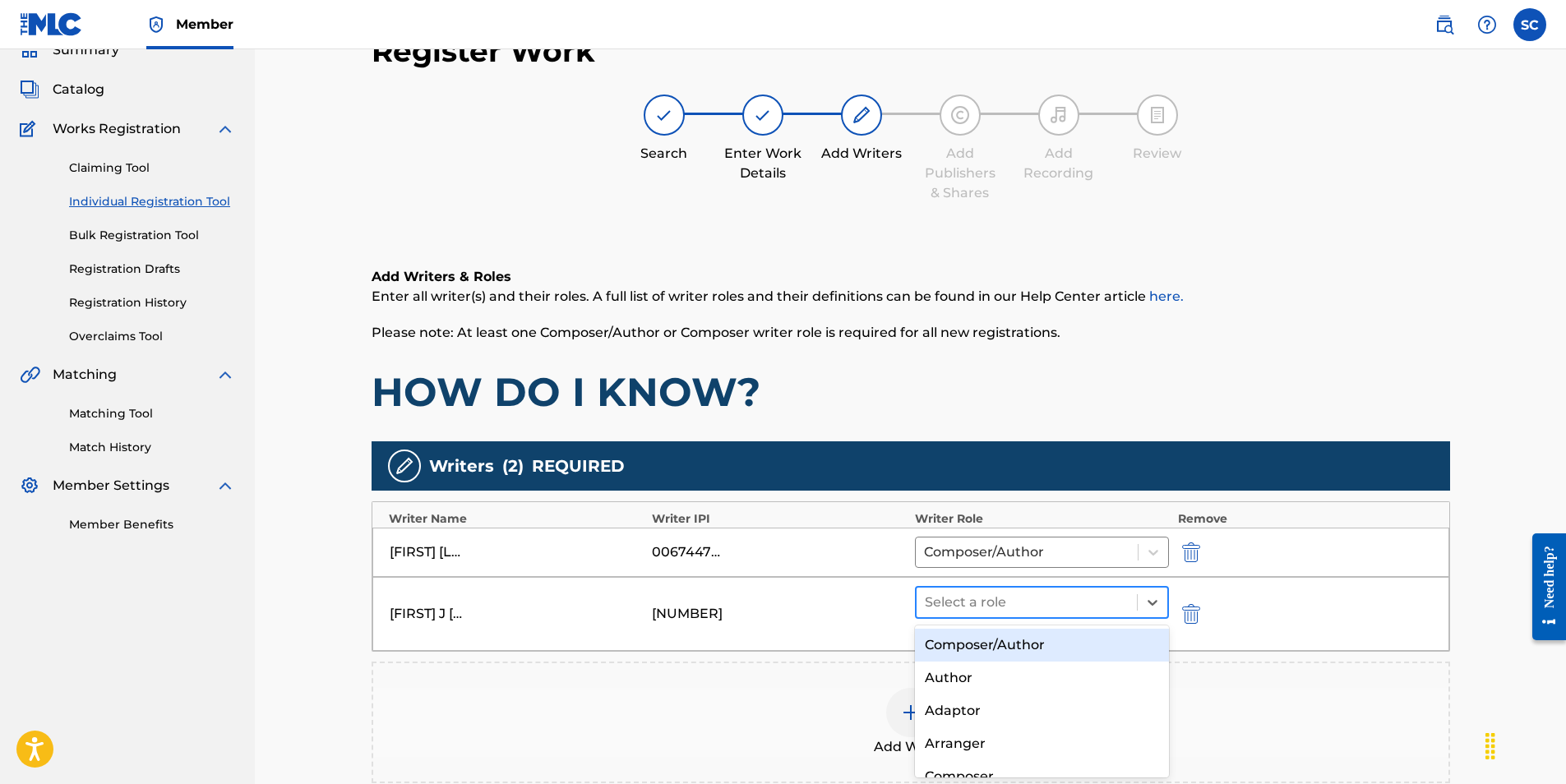 click at bounding box center [1027, 602] 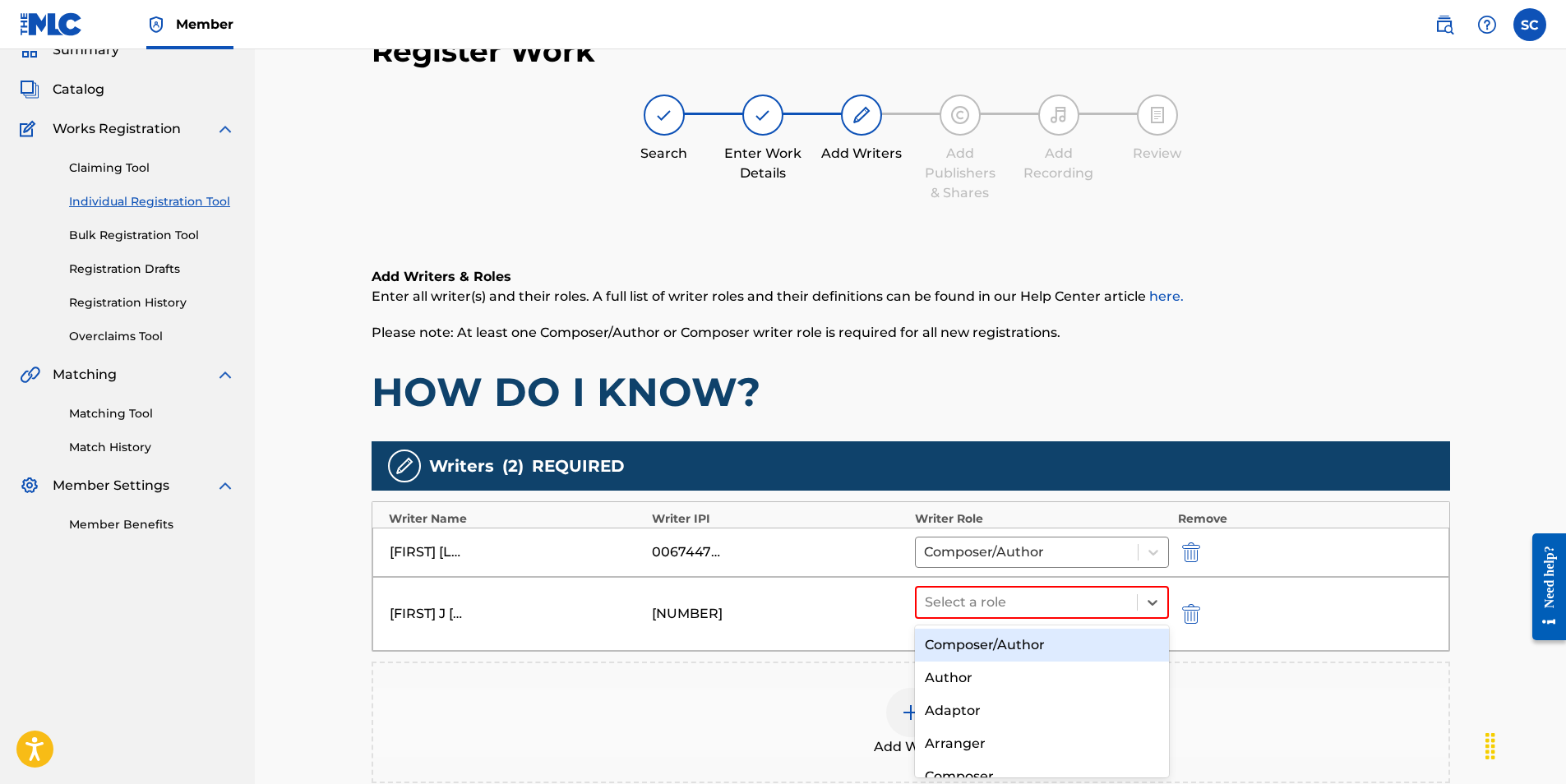 click on "Composer/Author" at bounding box center (1042, 645) 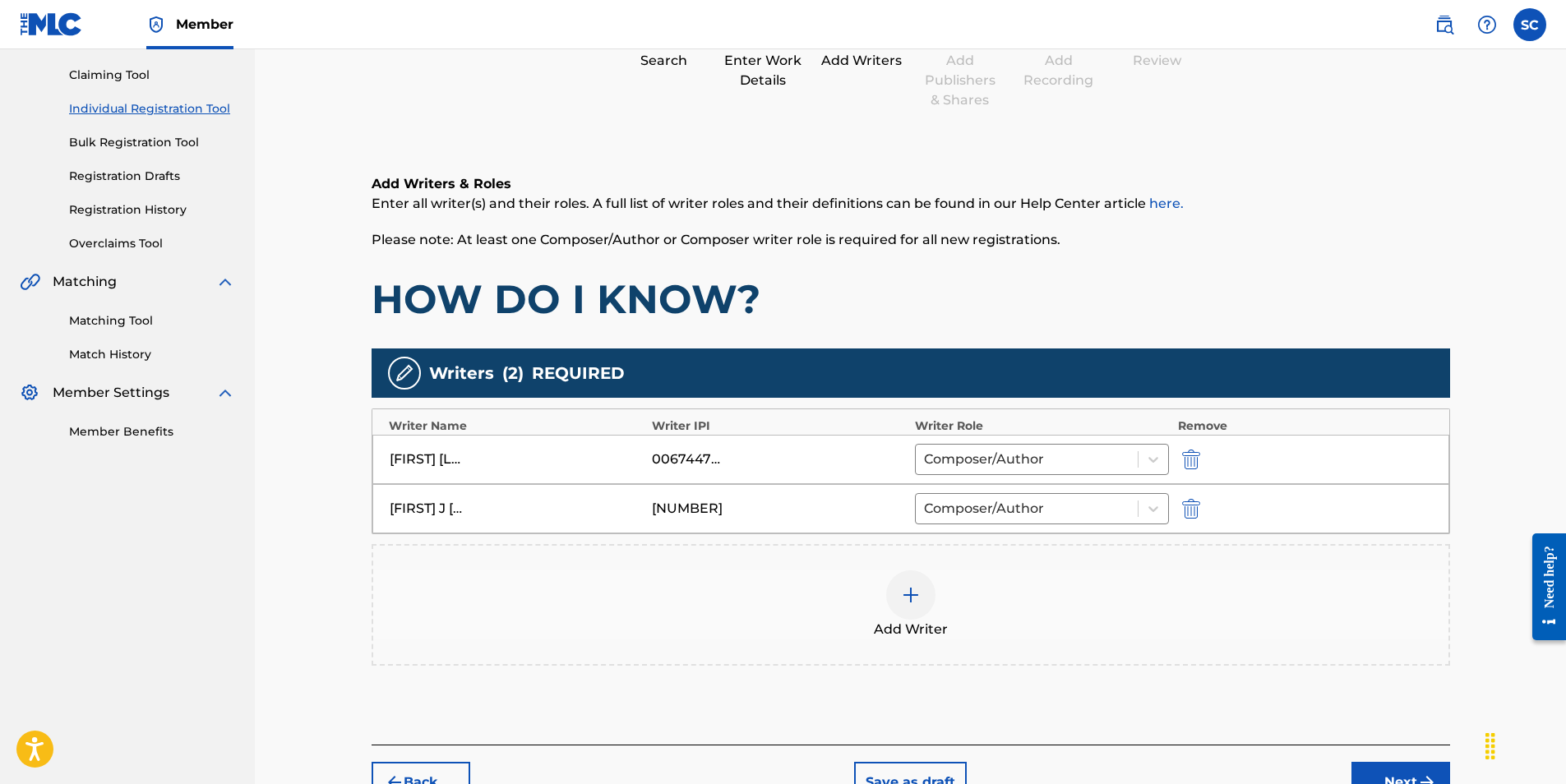 scroll, scrollTop: 281, scrollLeft: 0, axis: vertical 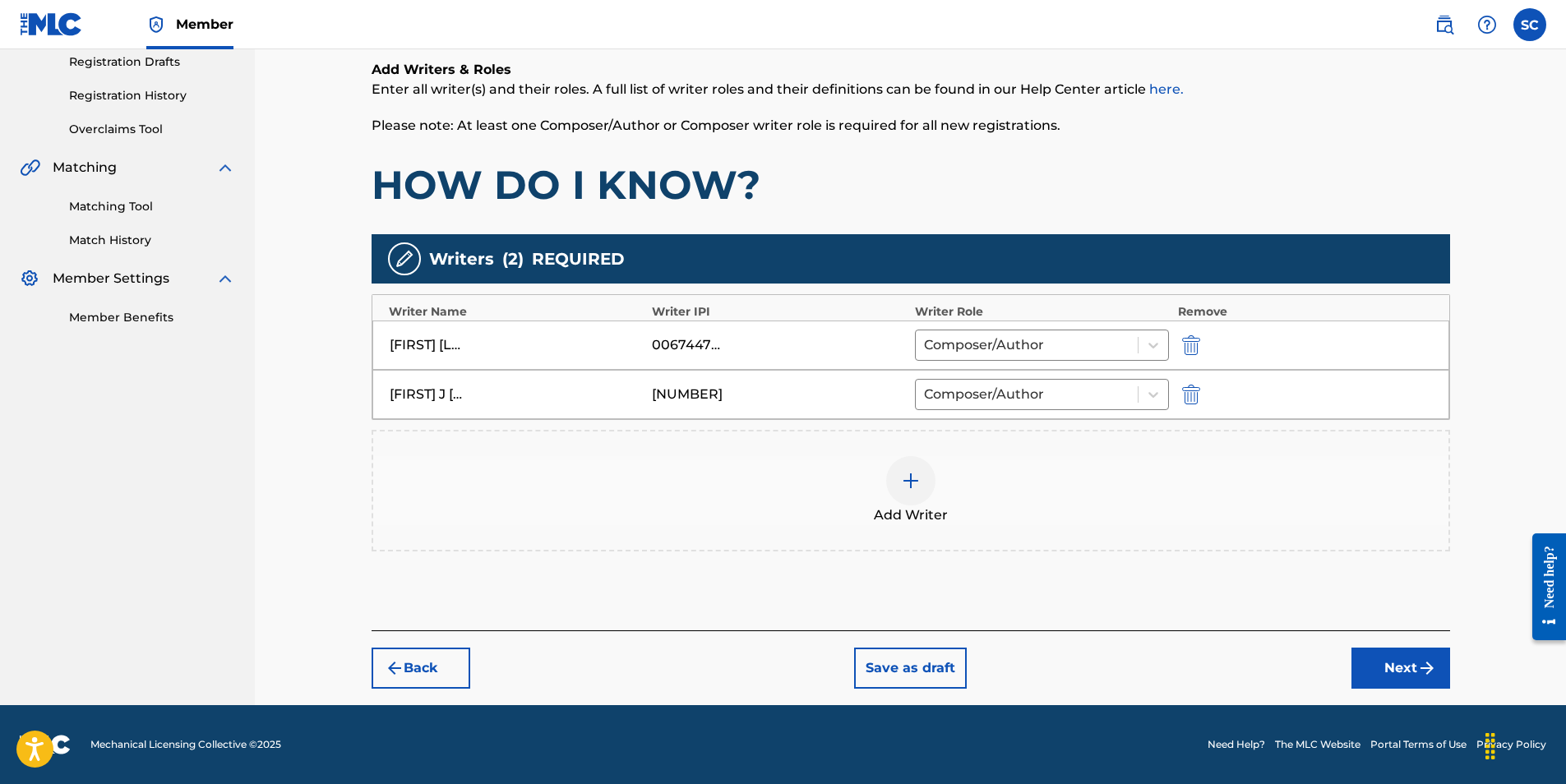click on "Next" at bounding box center [1401, 668] 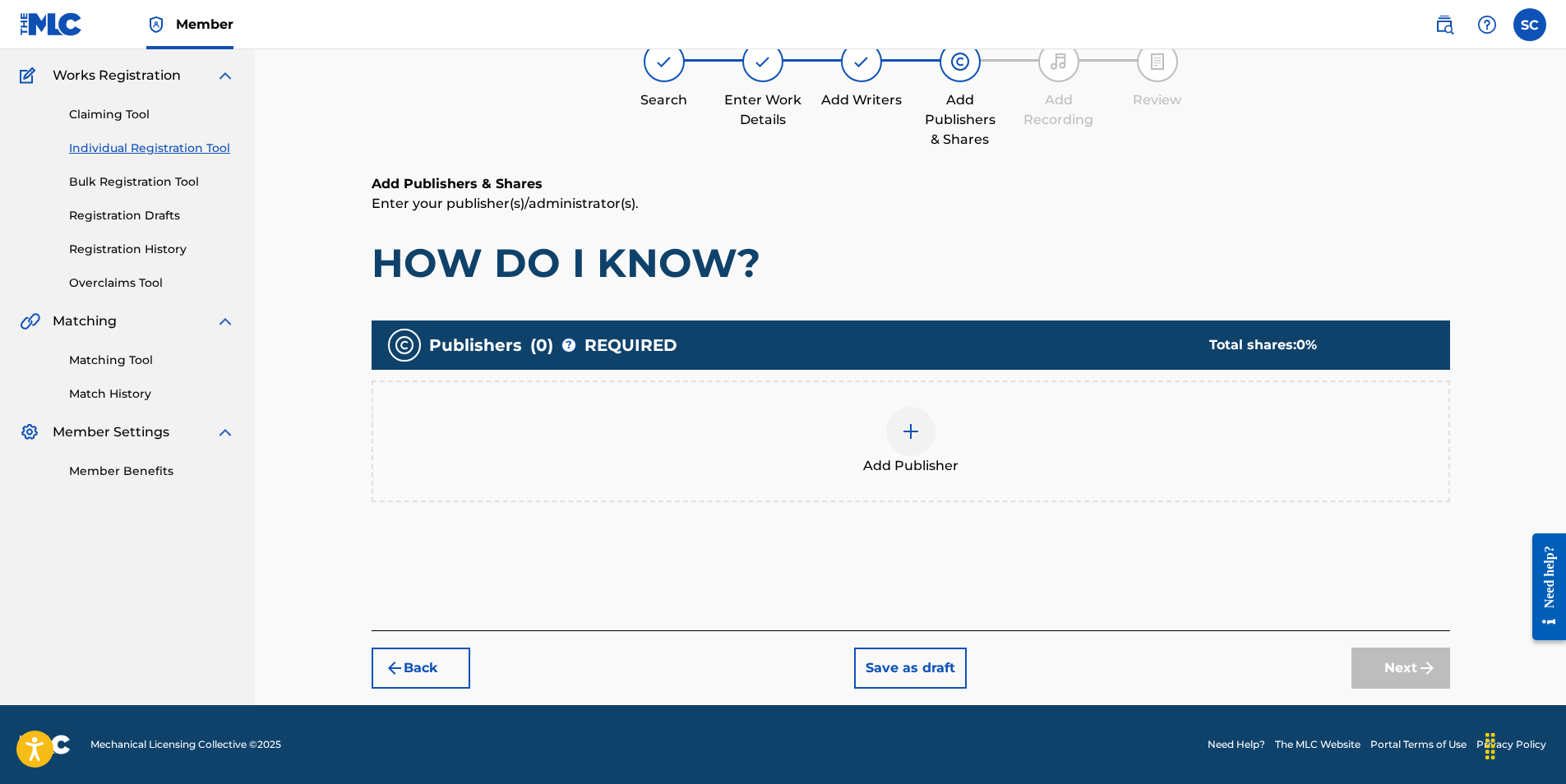 scroll, scrollTop: 74, scrollLeft: 0, axis: vertical 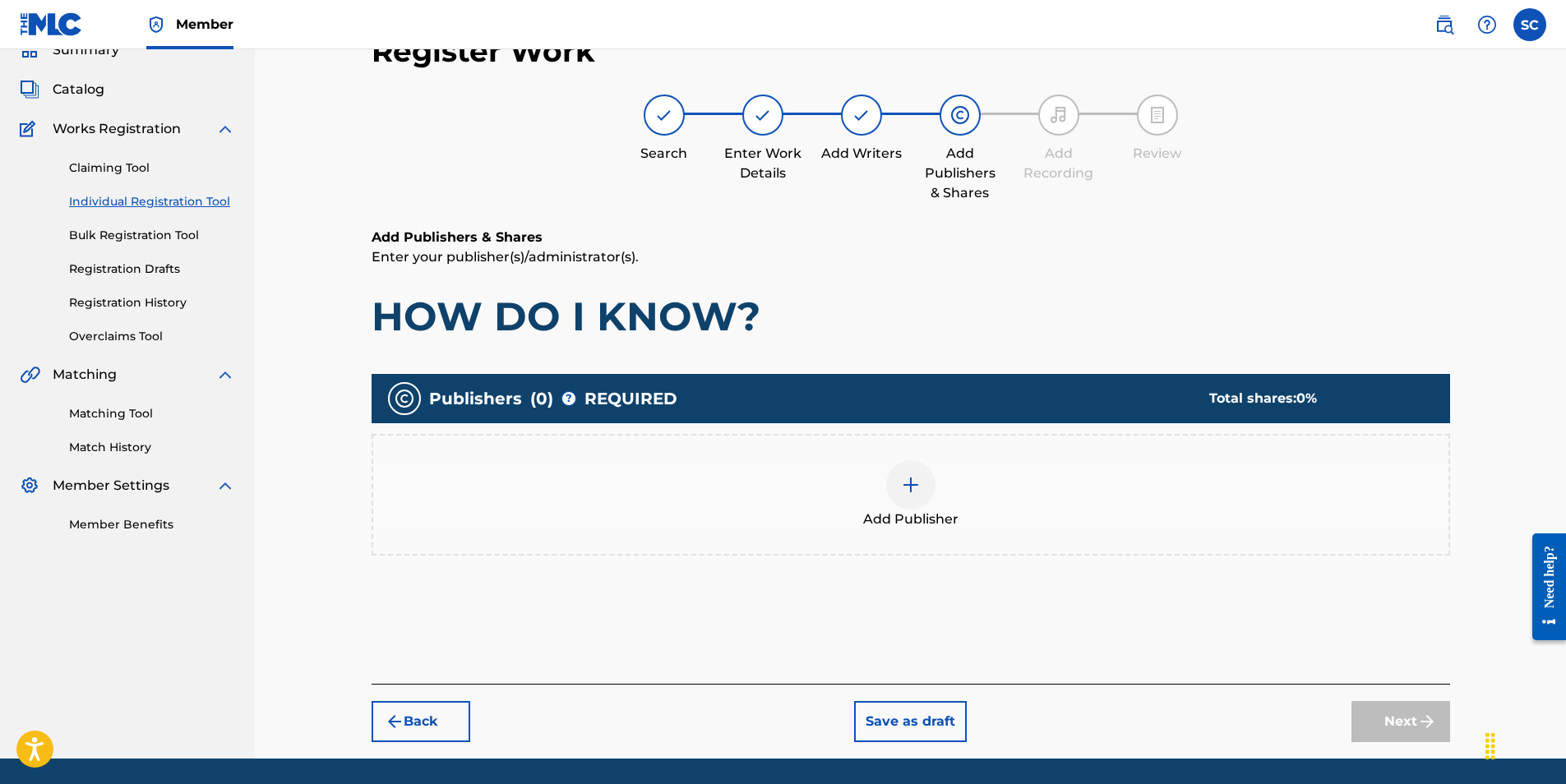 click at bounding box center (911, 485) 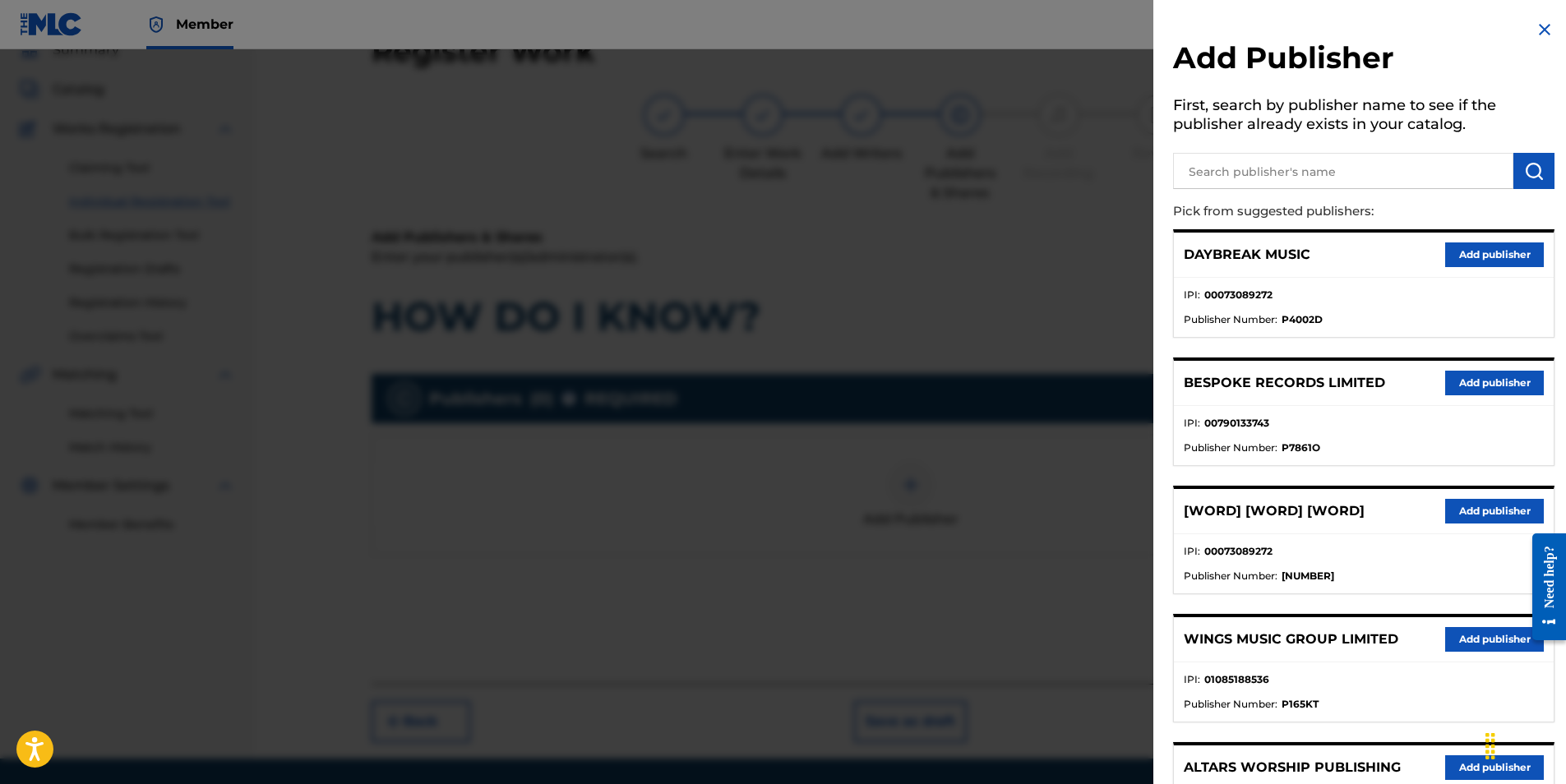 click on "Add publisher" at bounding box center (1494, 511) 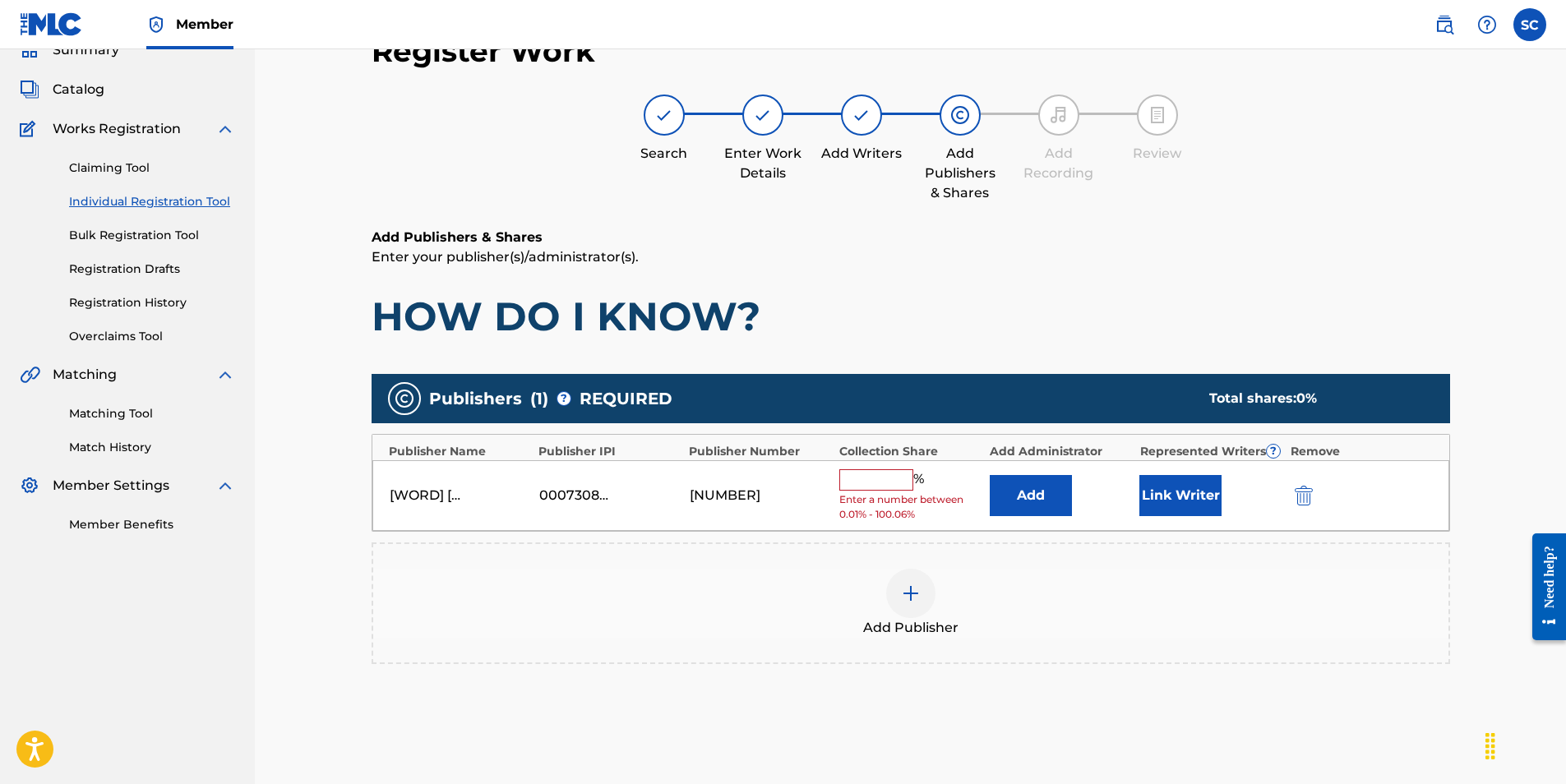 click at bounding box center (876, 480) 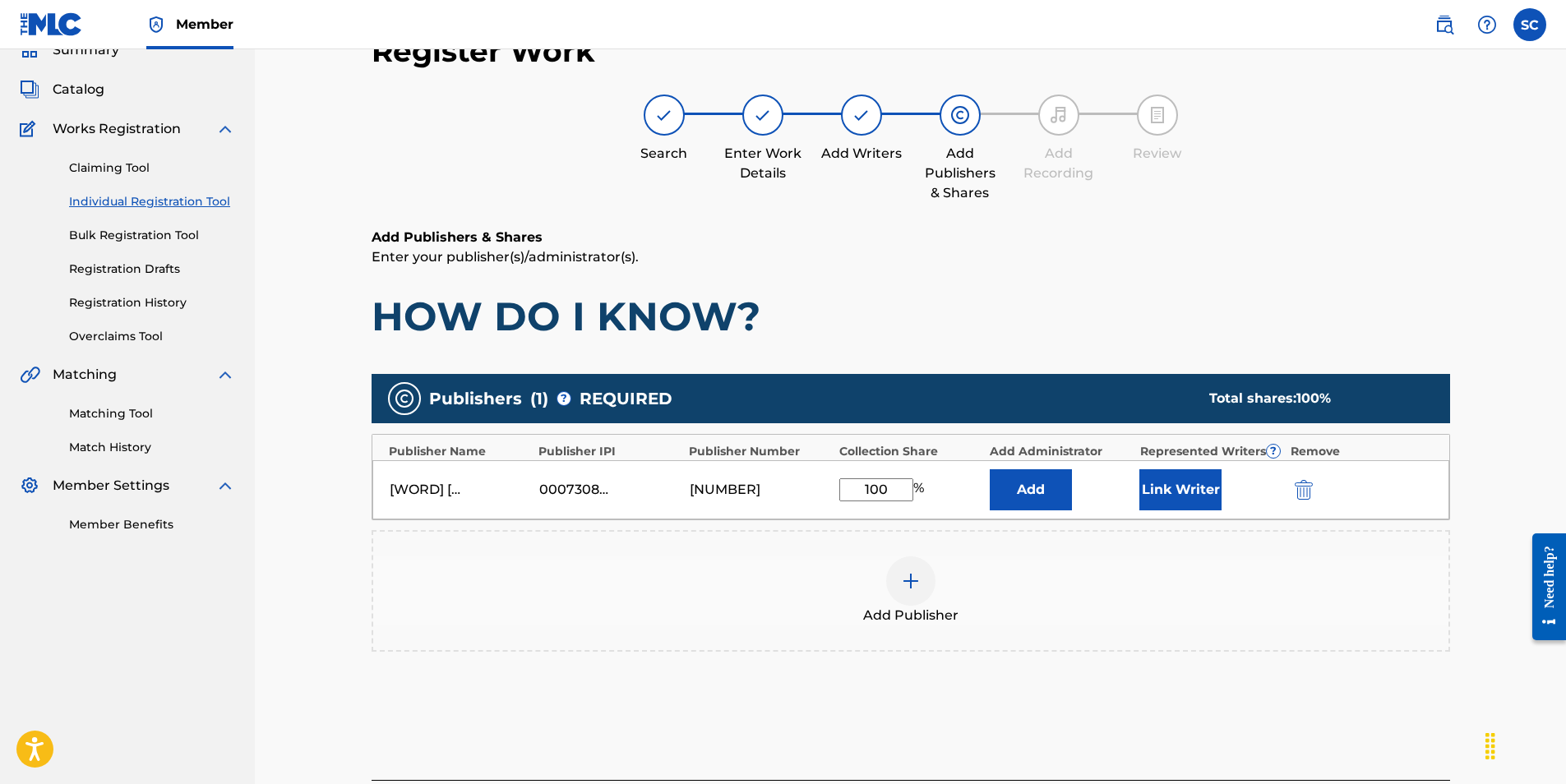 click on "Add" at bounding box center [1031, 490] 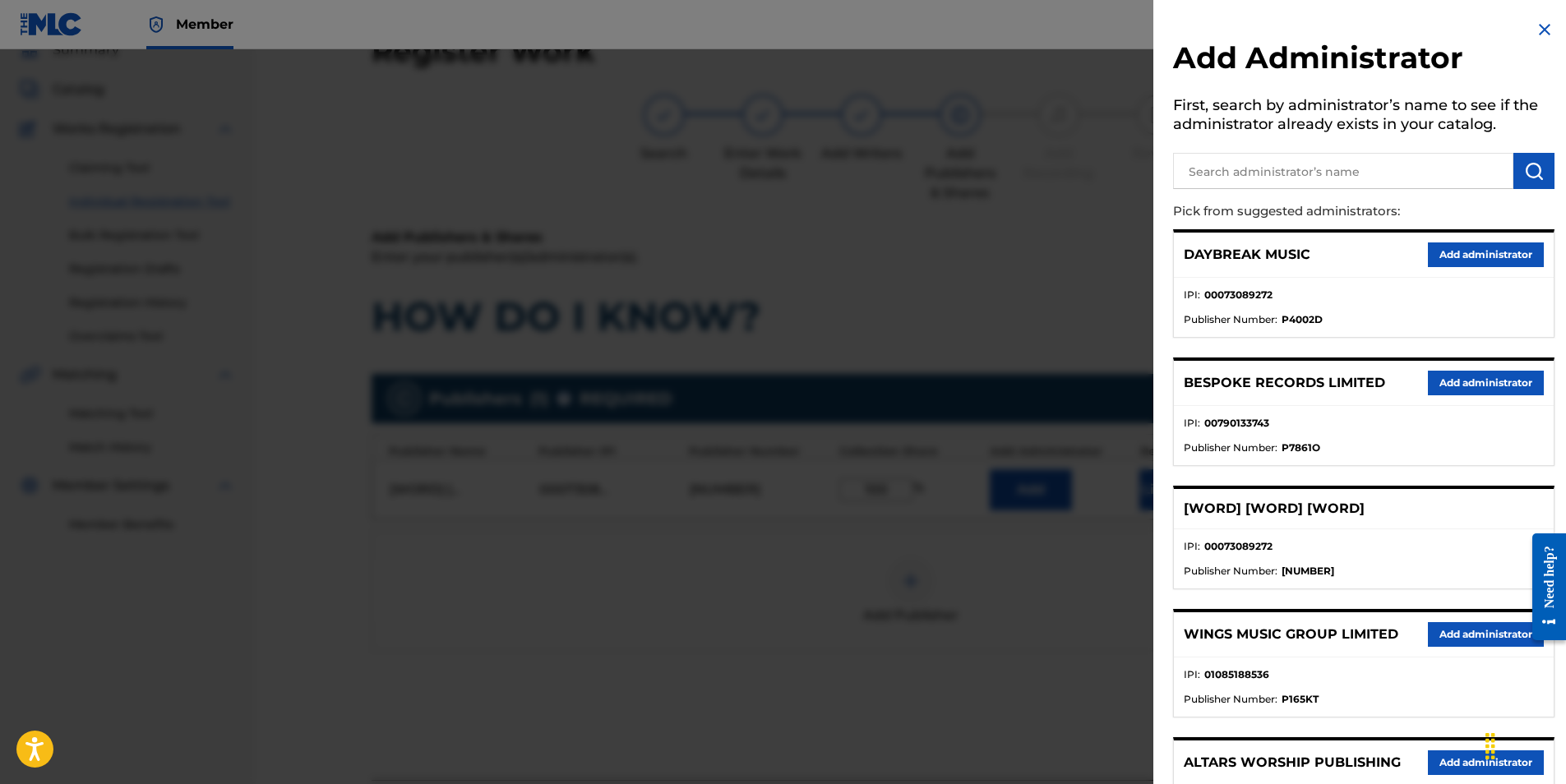 click at bounding box center (1343, 171) 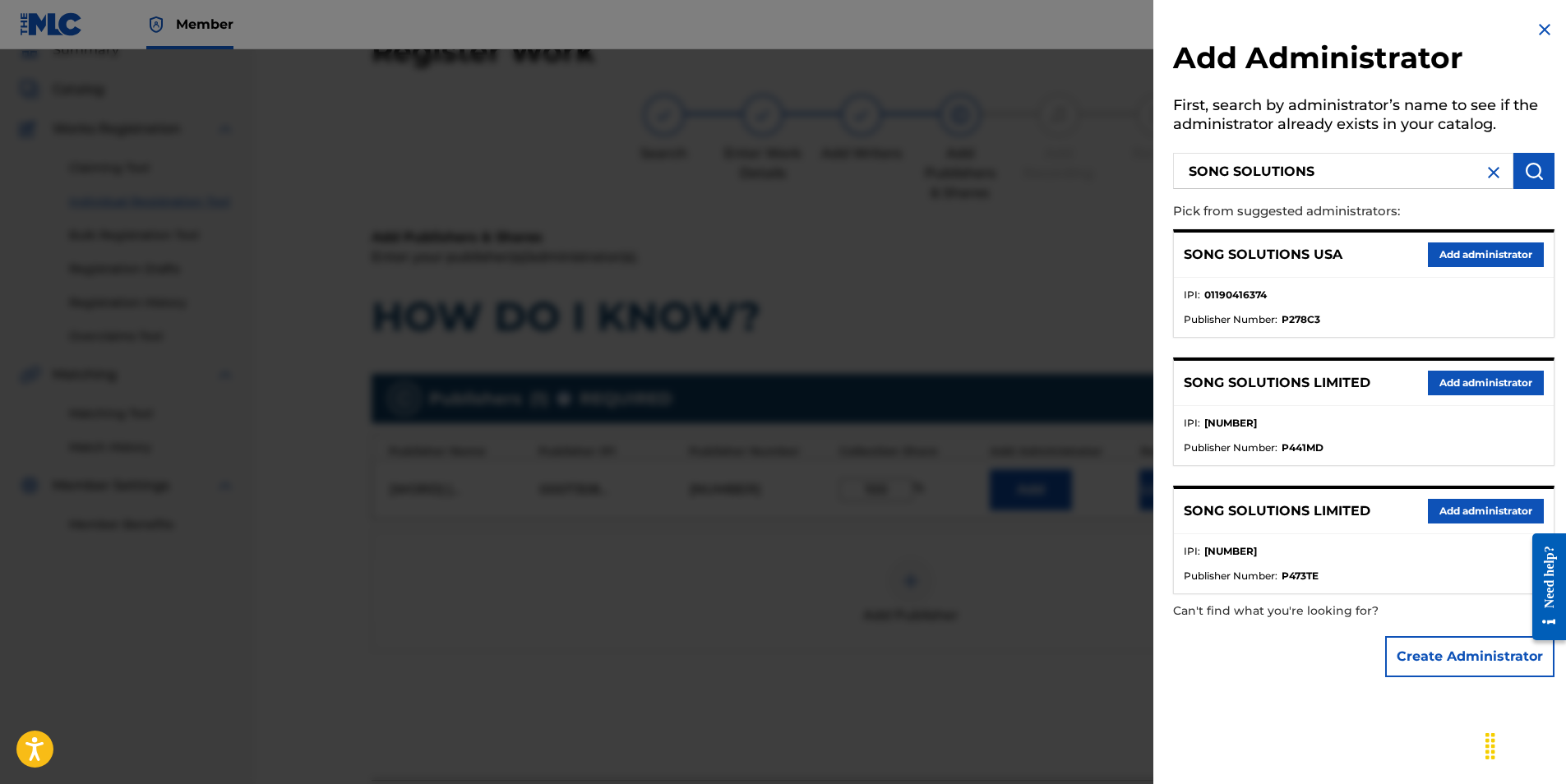 click on "Add administrator" at bounding box center (1485, 255) 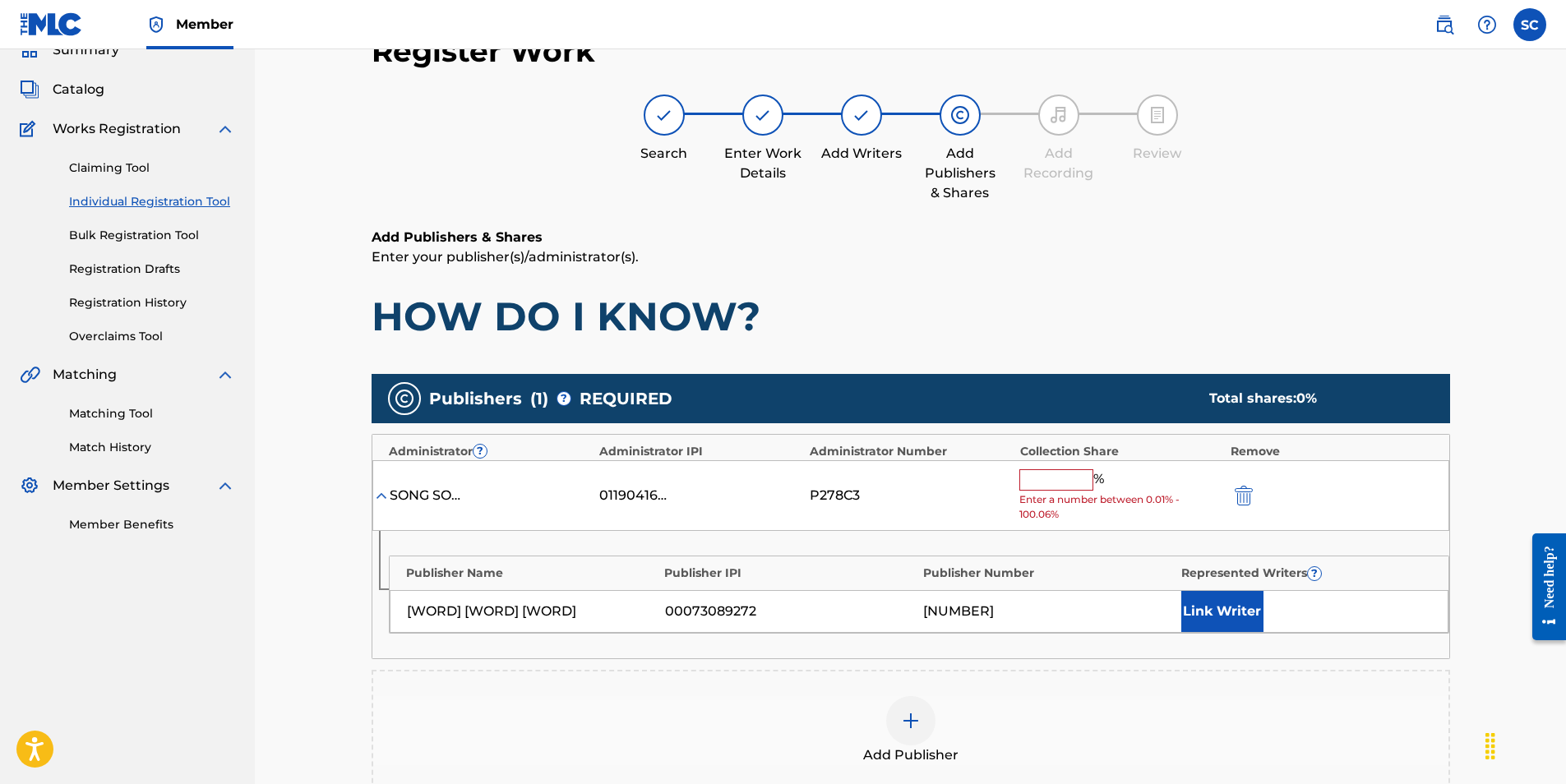 click at bounding box center (1056, 480) 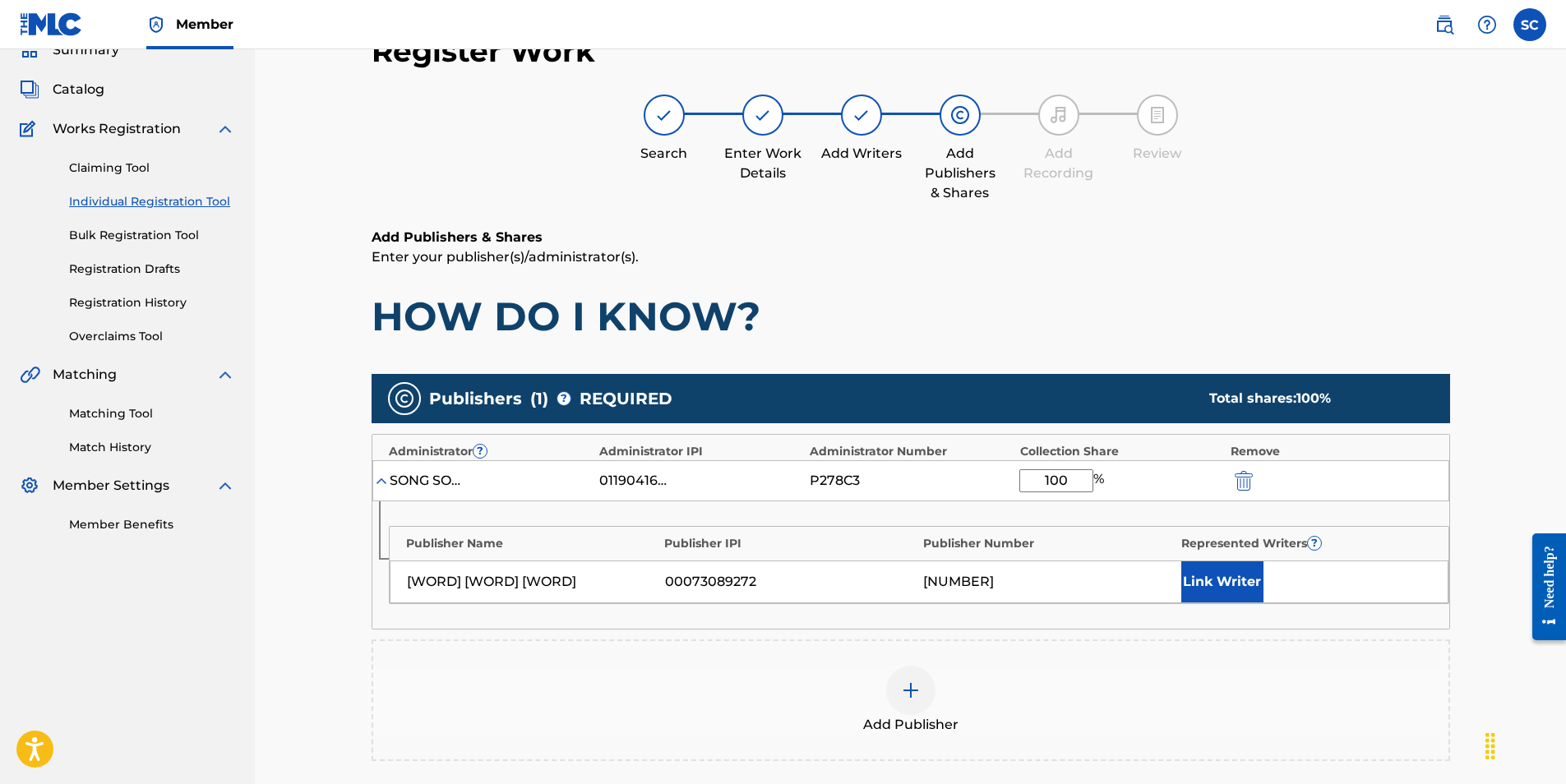click on "00073089272" at bounding box center (790, 582) 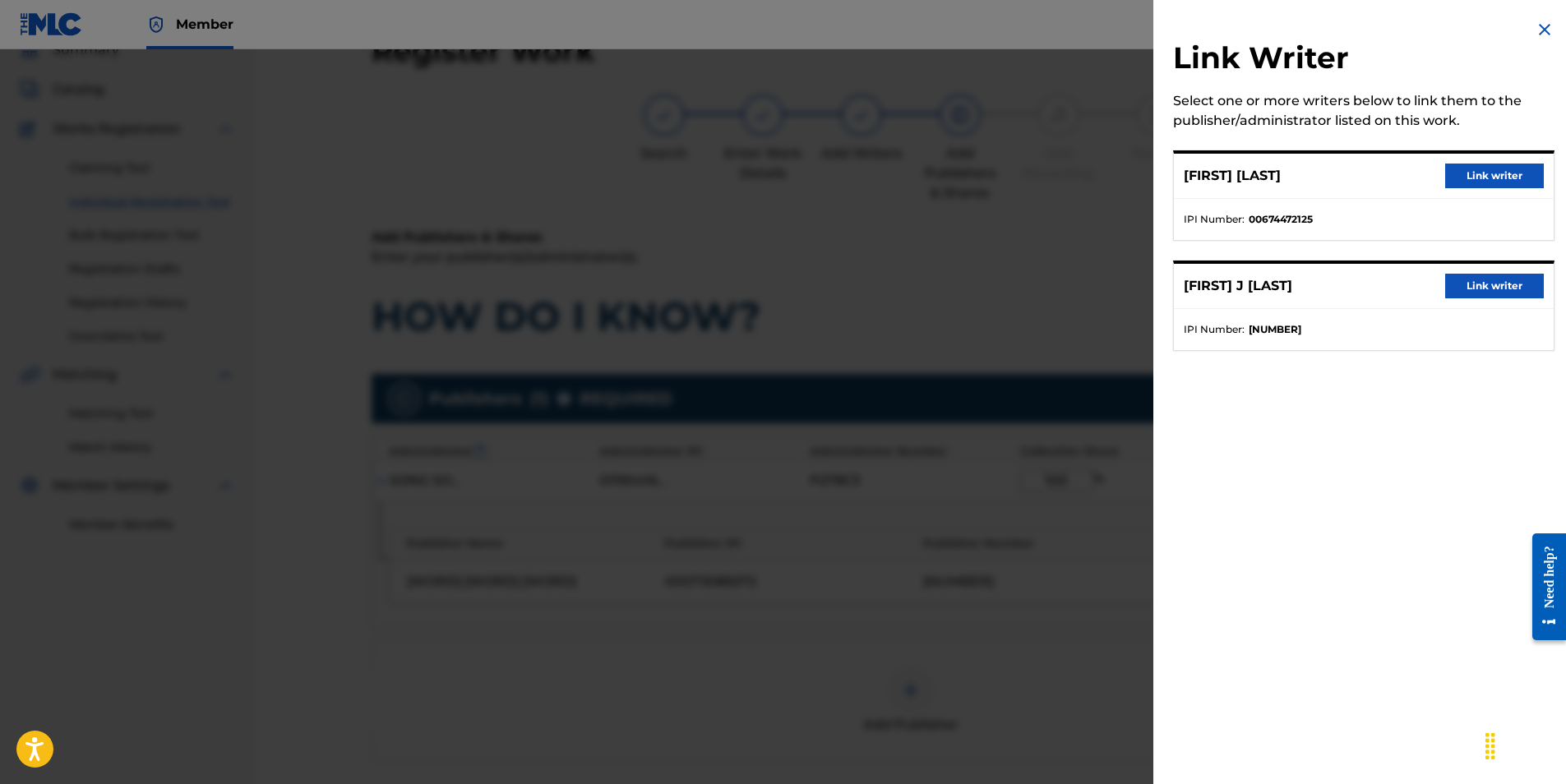 click on "Link writer" at bounding box center (1494, 286) 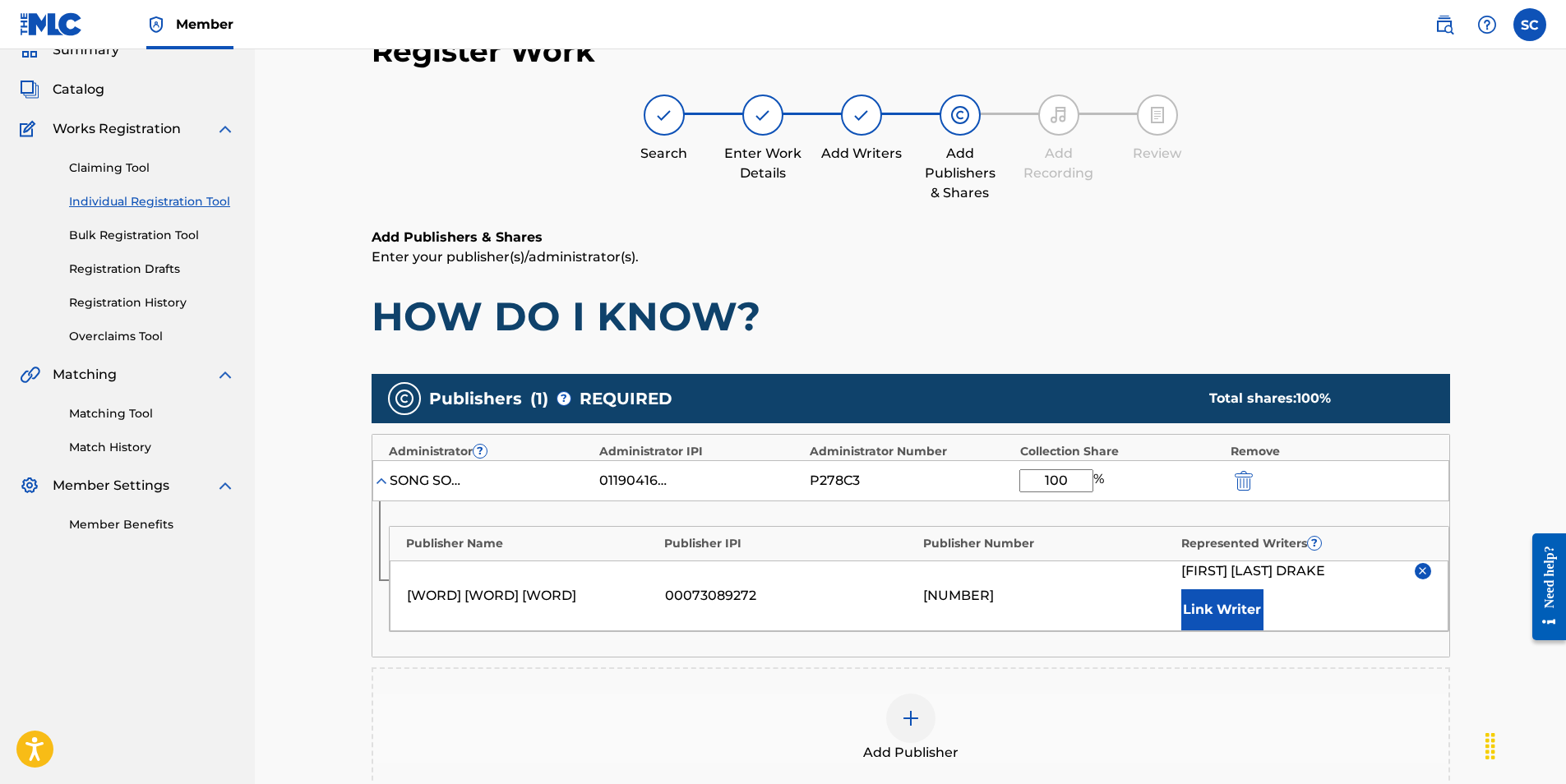 click on "Link Writer" at bounding box center [1222, 610] 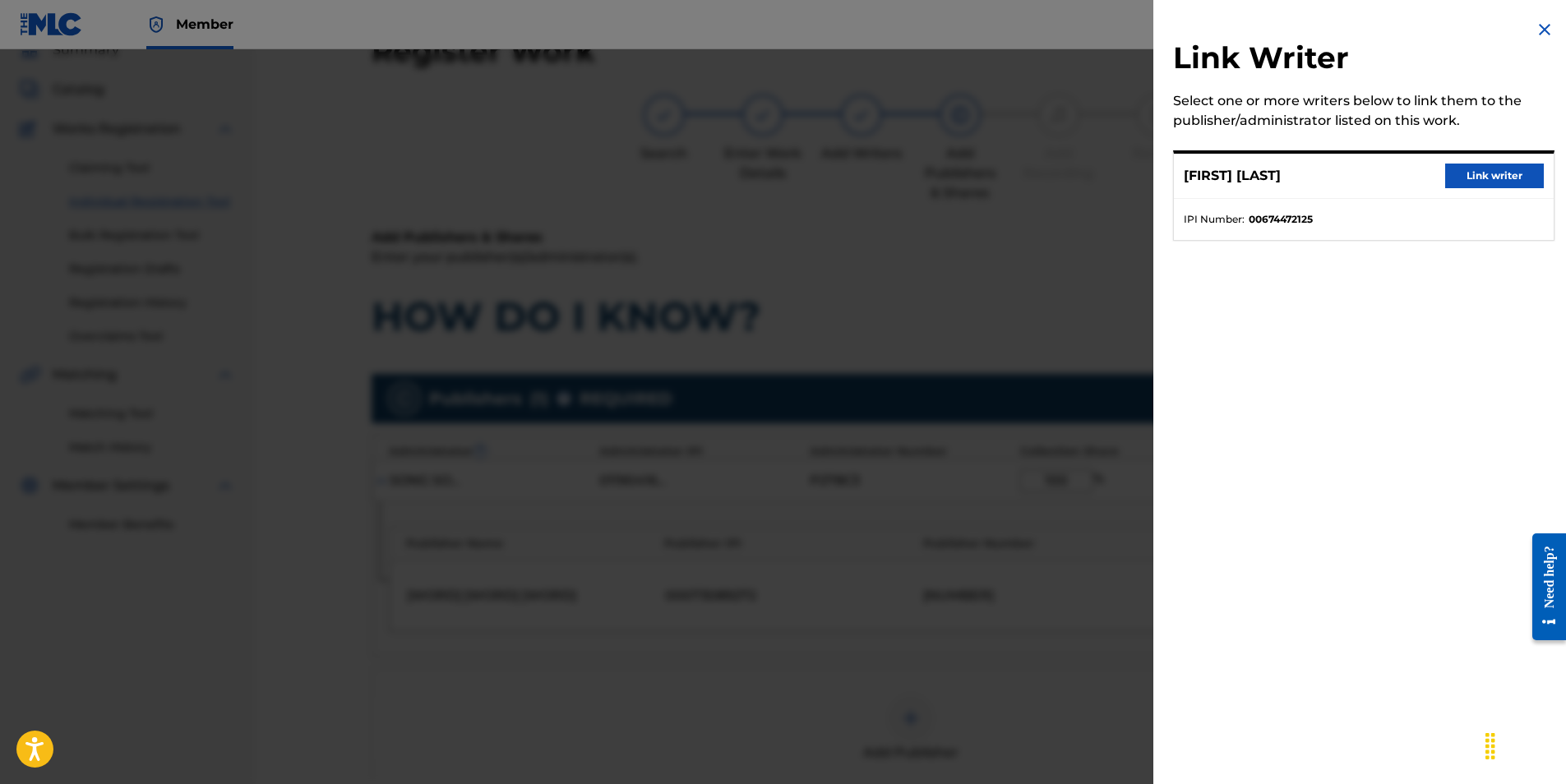 click on "Link writer" at bounding box center [1494, 176] 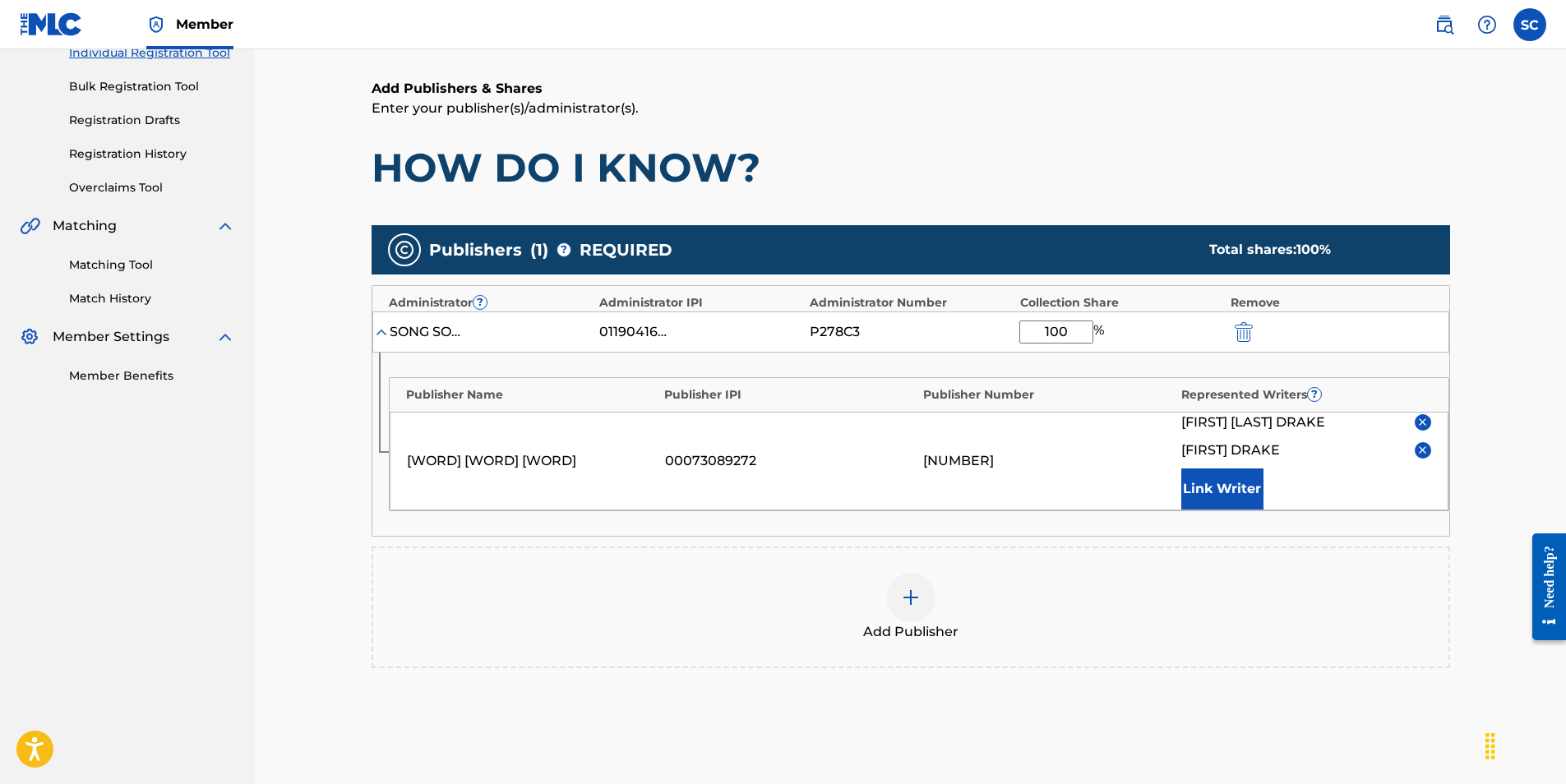 scroll, scrollTop: 389, scrollLeft: 0, axis: vertical 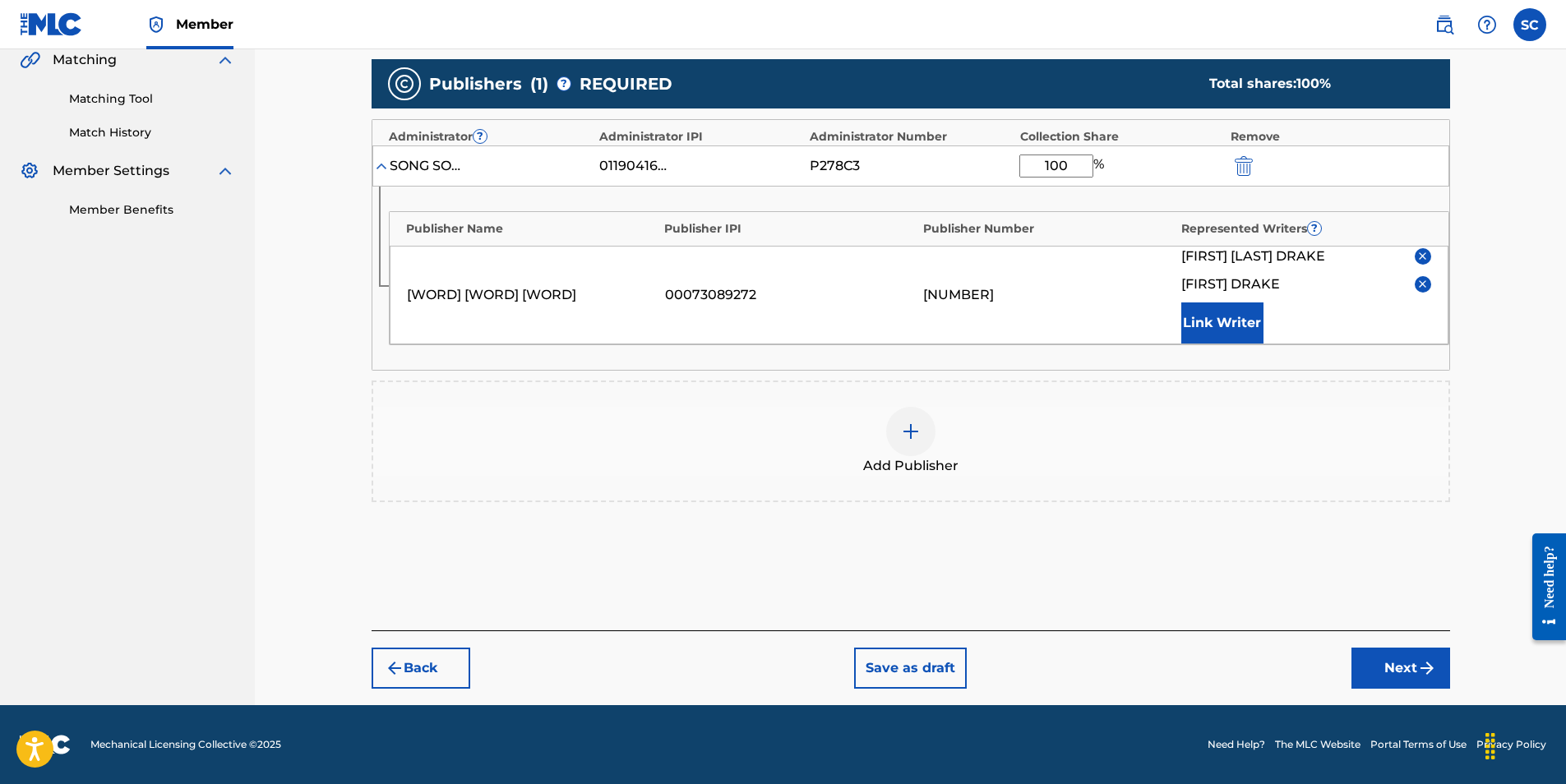 click on "Next" at bounding box center [1401, 668] 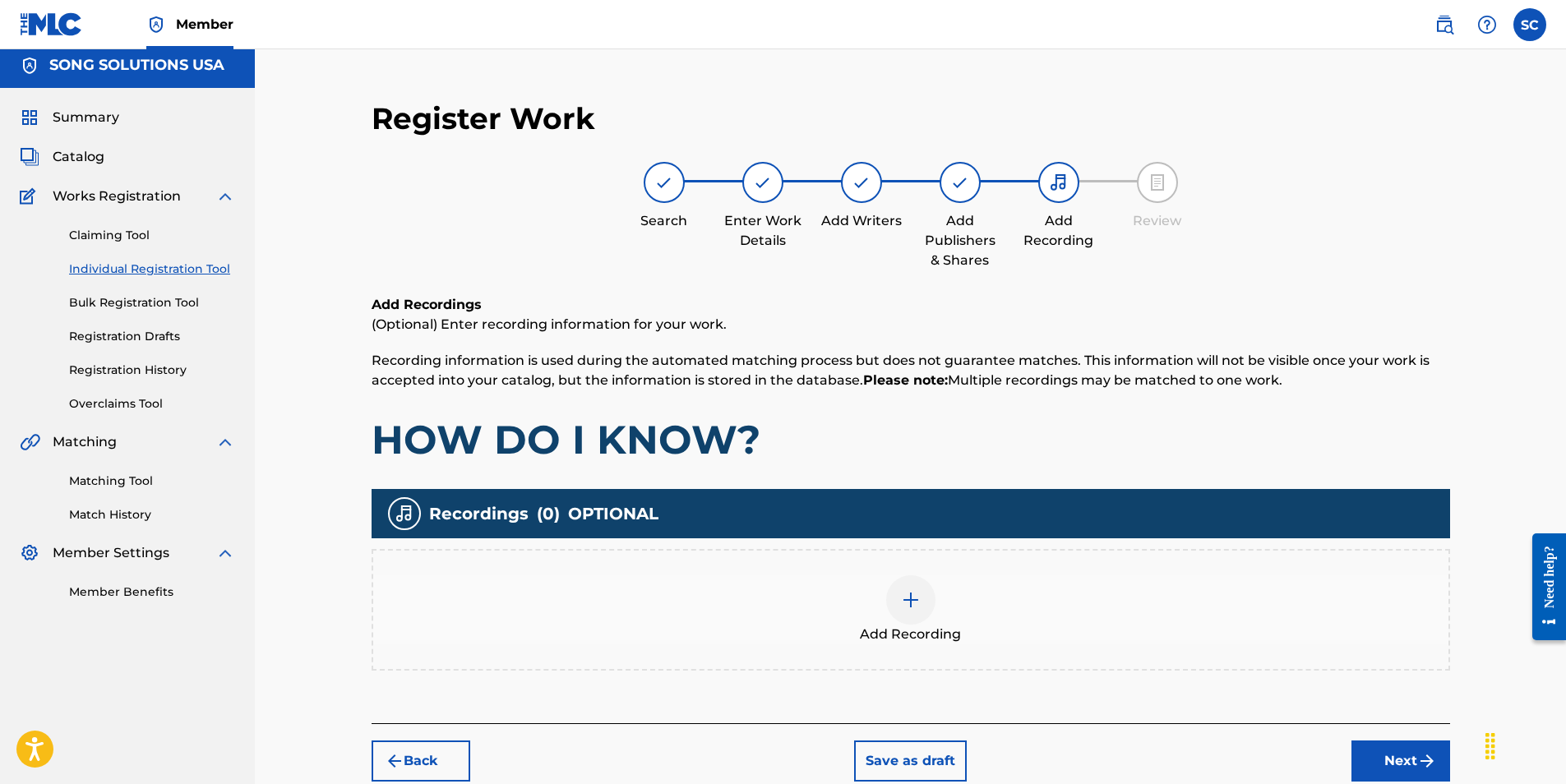 scroll, scrollTop: 74, scrollLeft: 0, axis: vertical 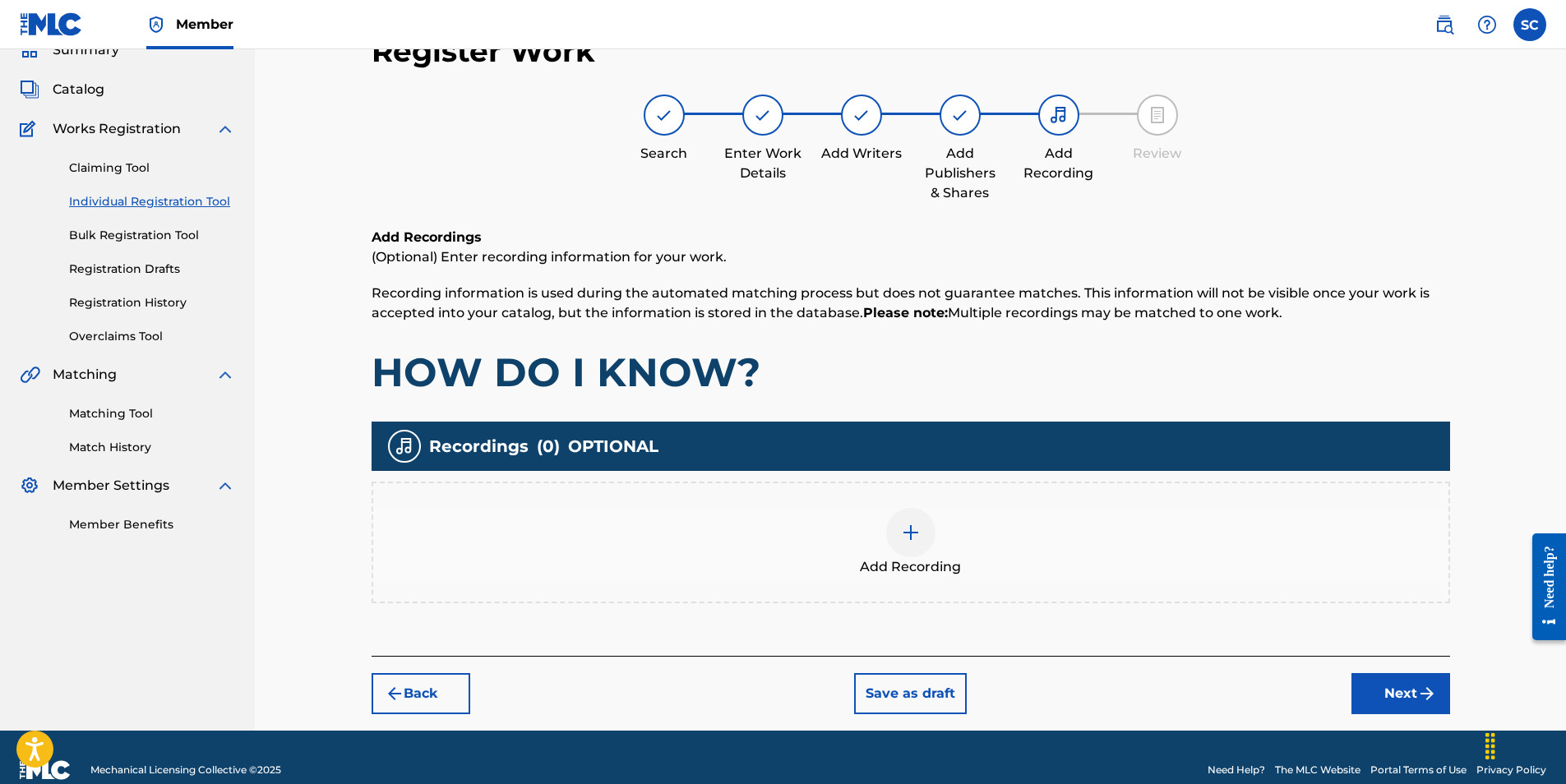 click at bounding box center [911, 533] 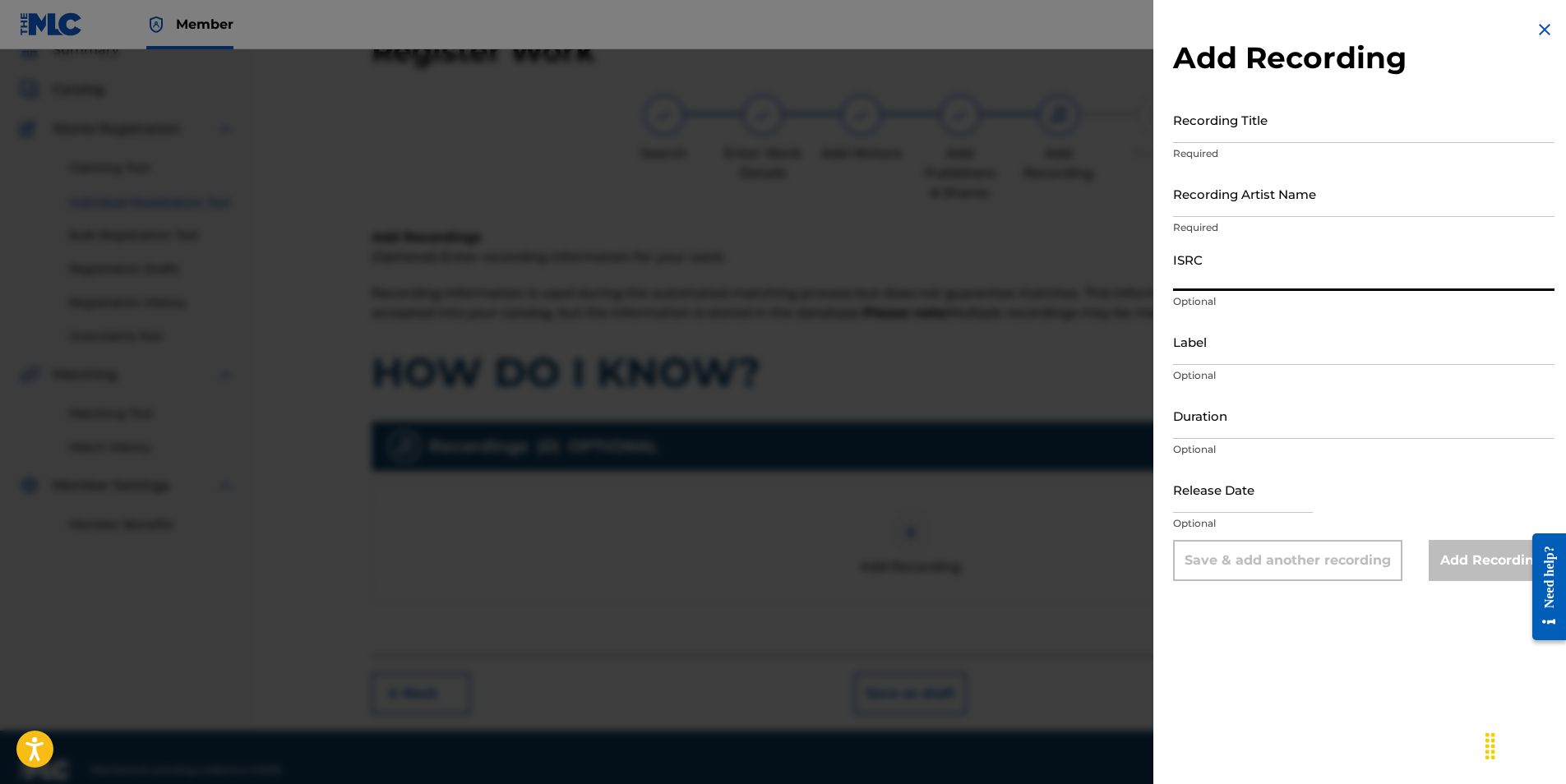 click on "ISRC" at bounding box center [1364, 267] 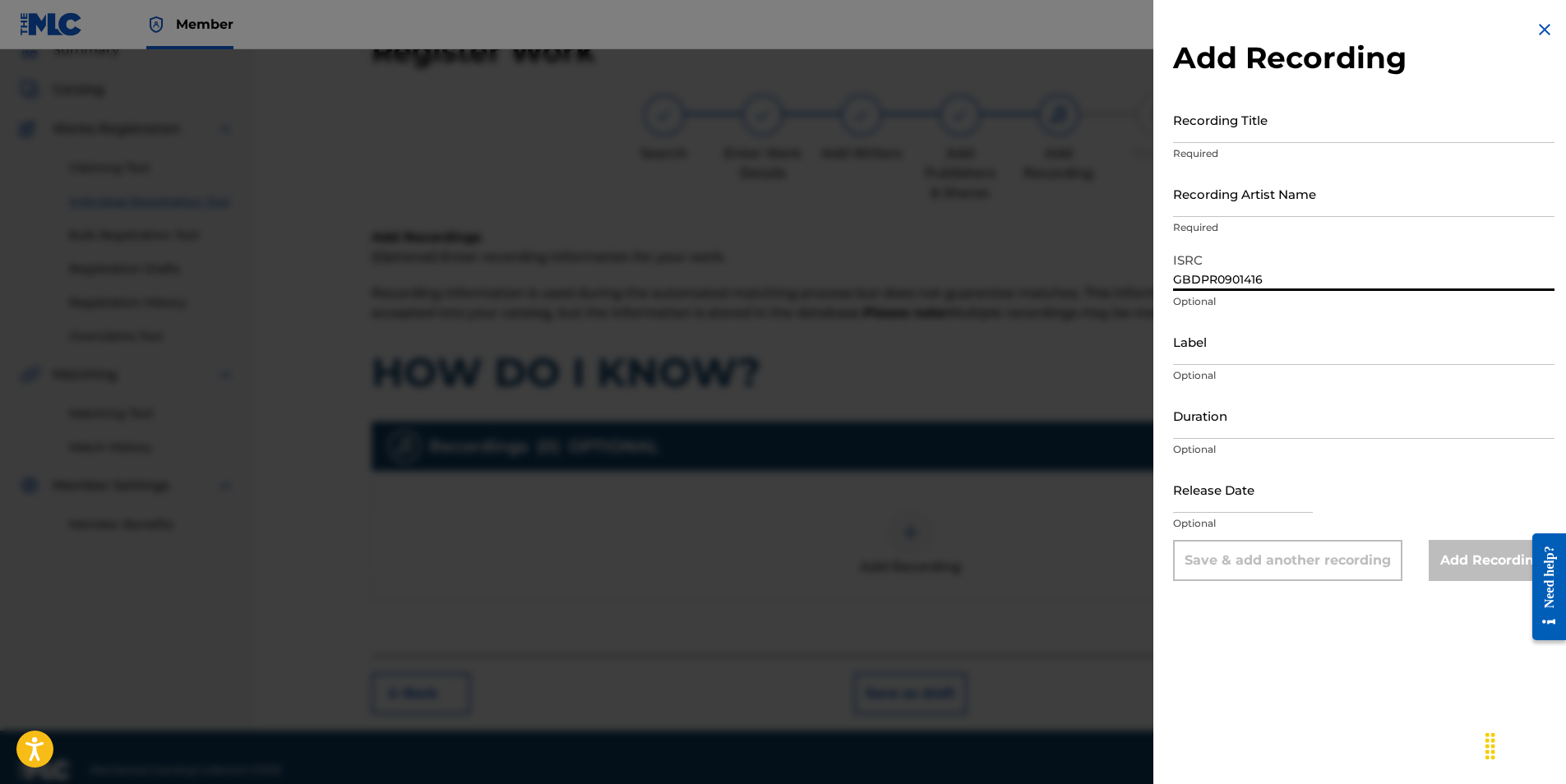 click on "Recording Title" at bounding box center [1364, 119] 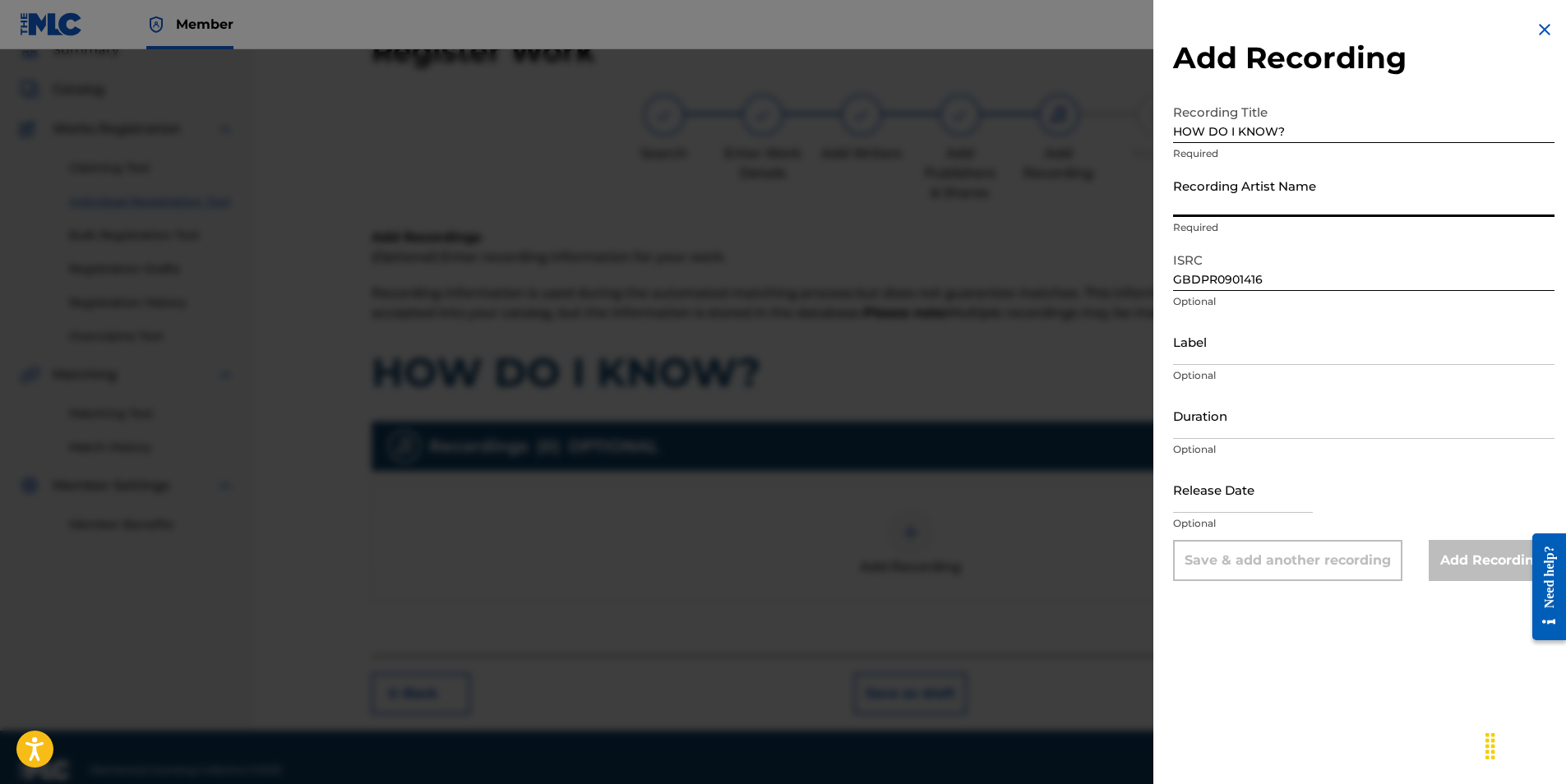 click on "Recording Artist Name" at bounding box center (1364, 193) 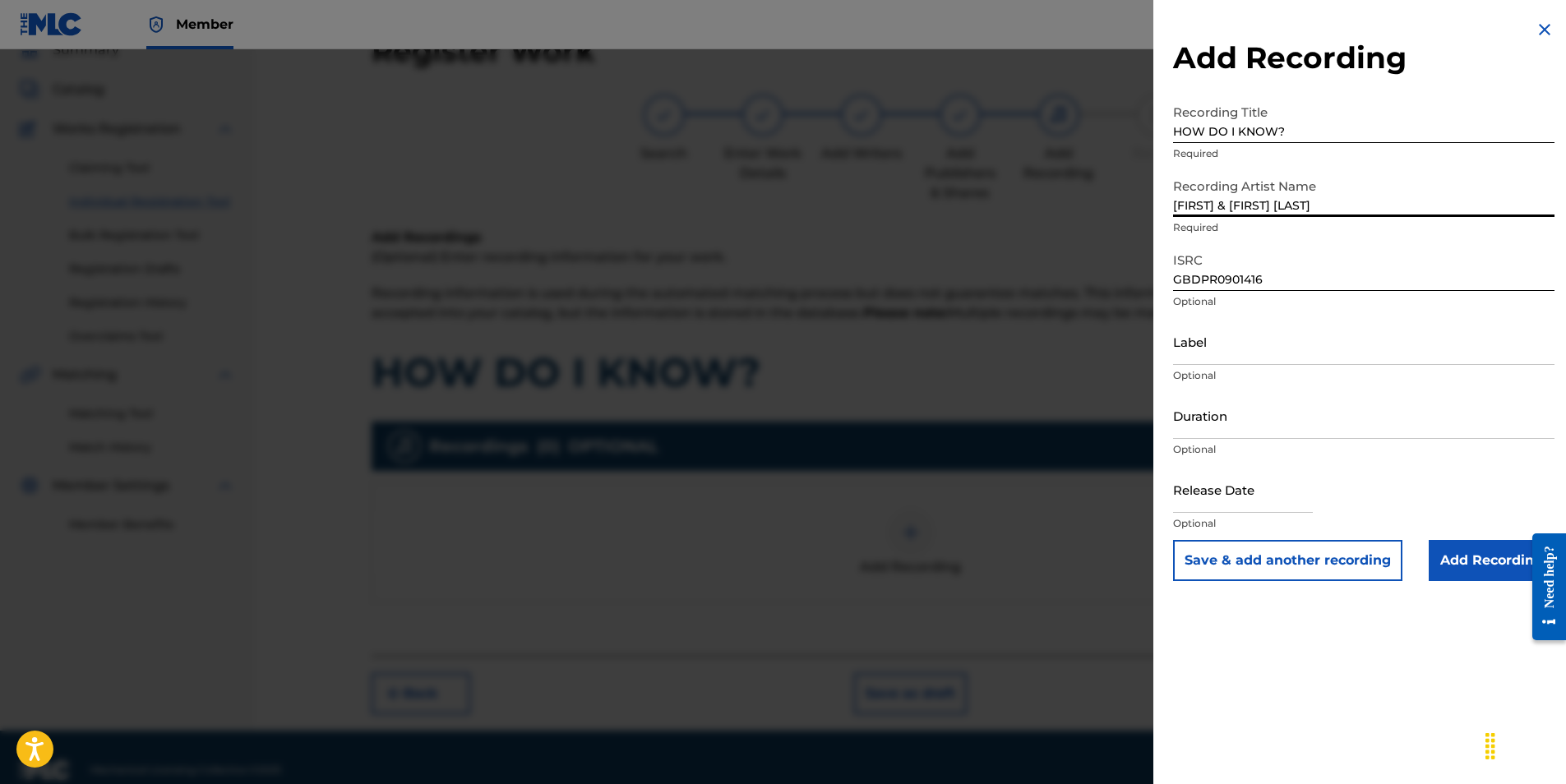 click on "Add Recording Recording Title HOW DO I KNOW? Required Recording Artist Name [FIRST] [LAST] Required ISRC GBDPR0901416 Optional Label Optional Duration Optional Release Date Optional Save & add another recording Add Recording" at bounding box center (1364, 300) 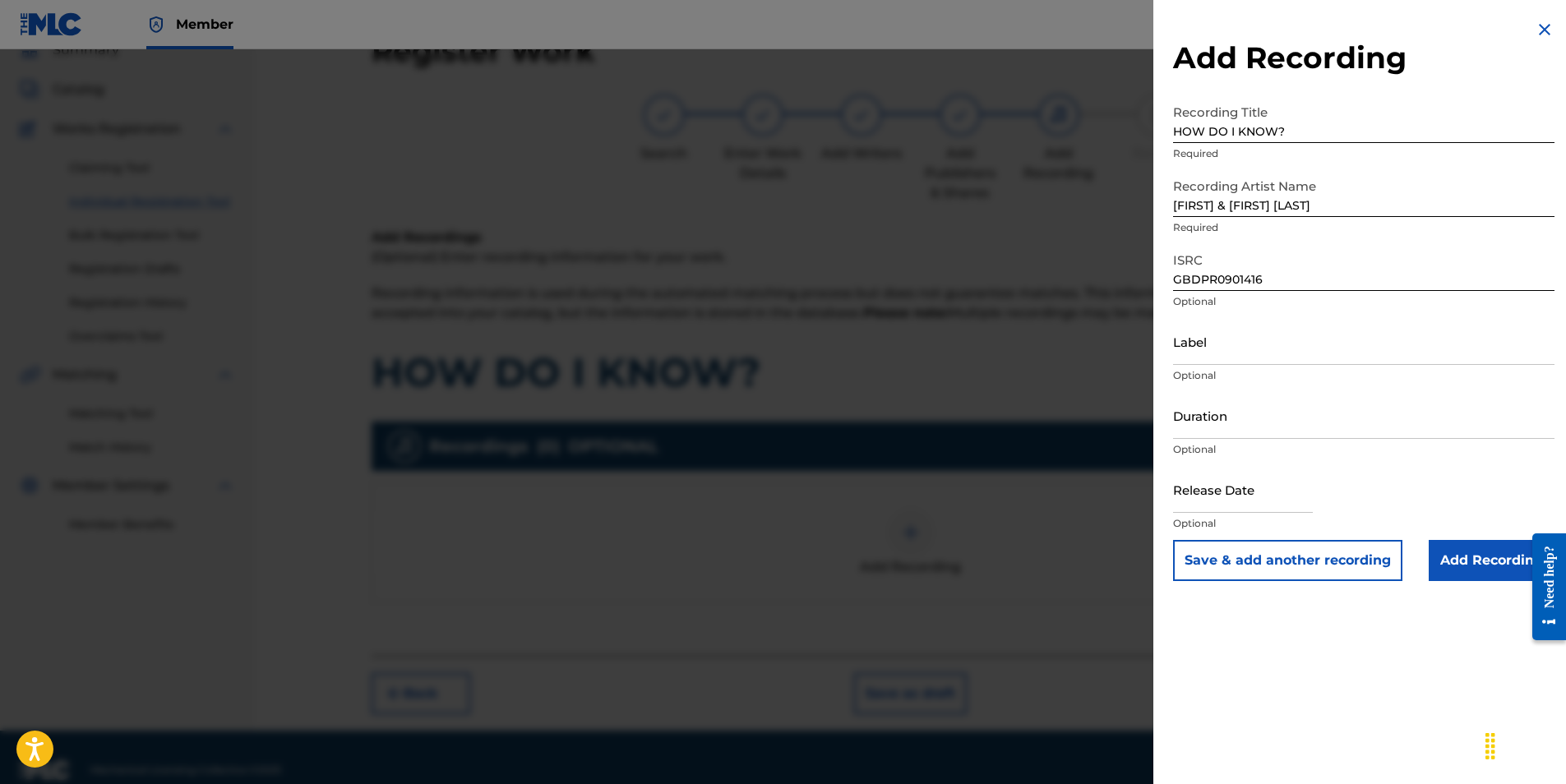 click on "Duration" at bounding box center [1364, 415] 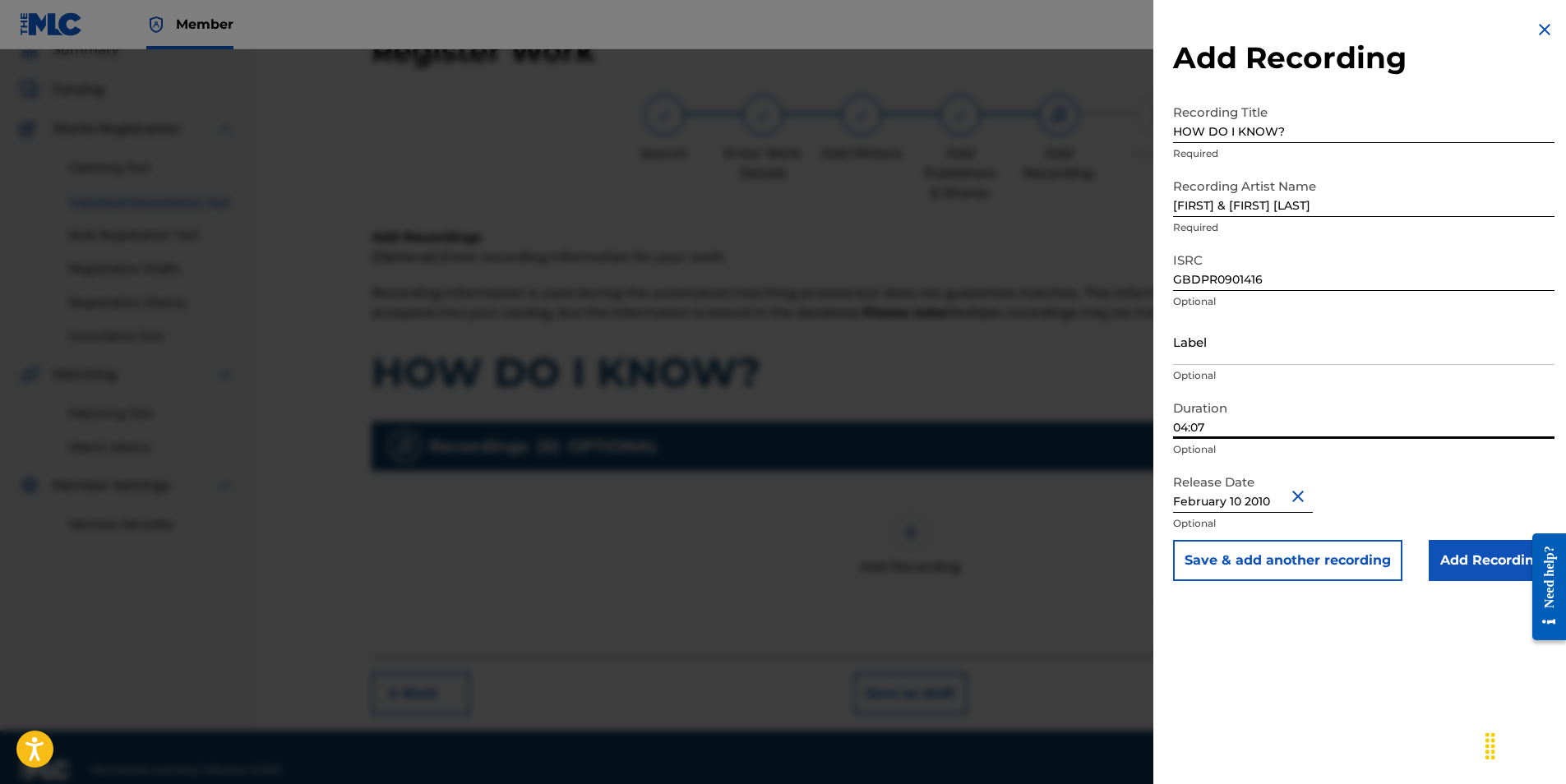 drag, startPoint x: 1215, startPoint y: 429, endPoint x: 1060, endPoint y: 403, distance: 157.16552 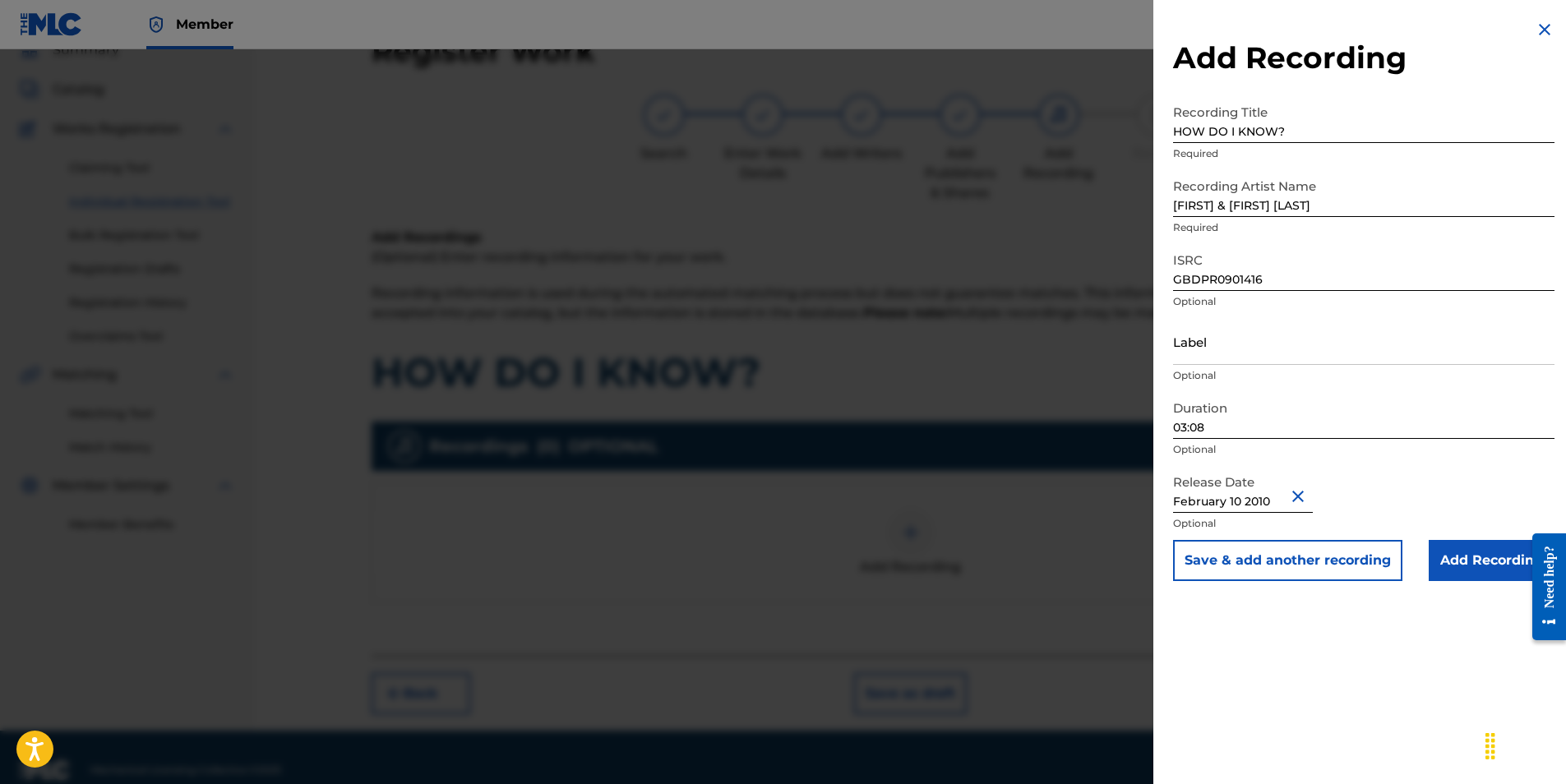 click on "Add Recording" at bounding box center [1491, 560] 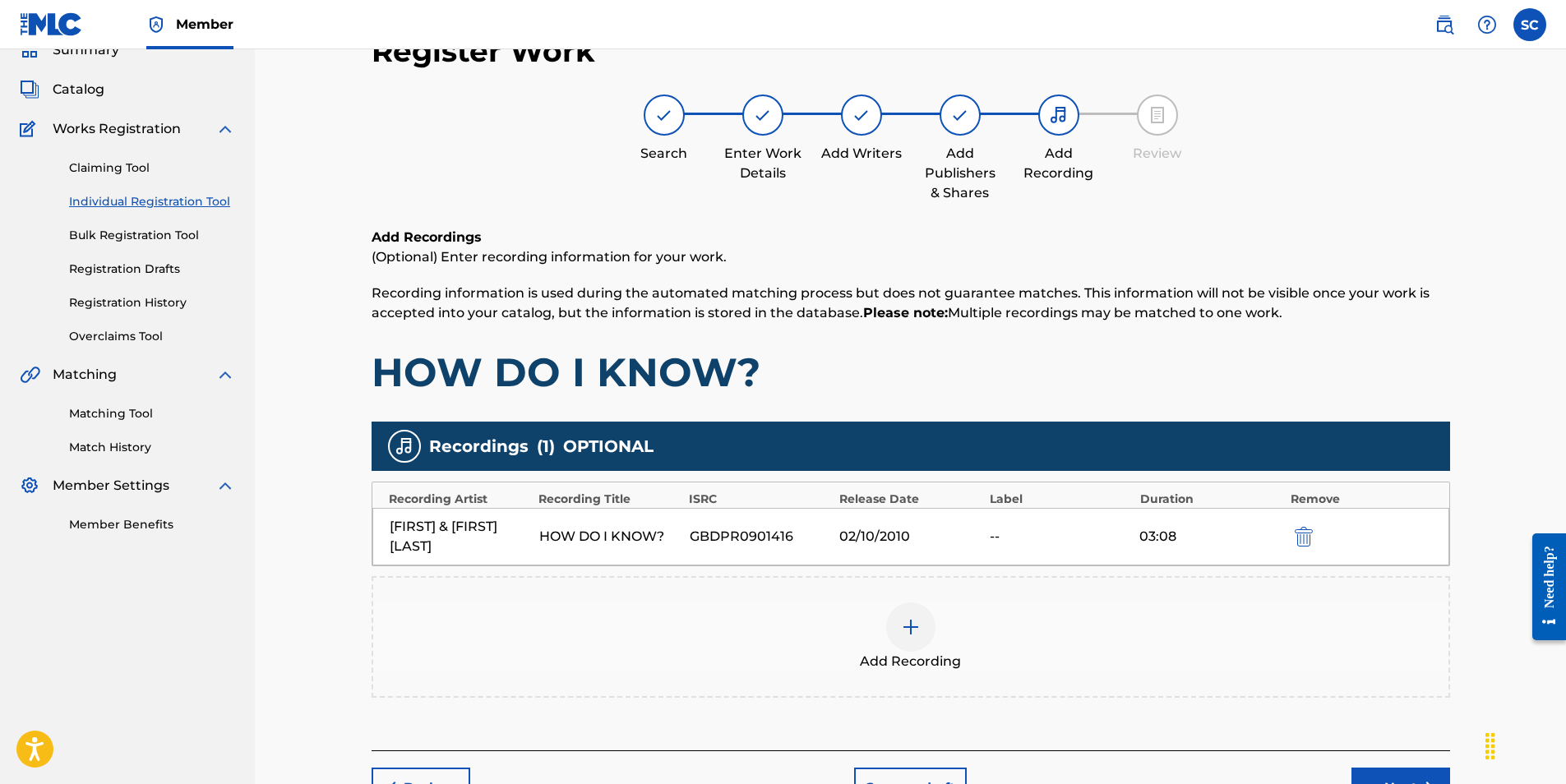 scroll, scrollTop: 194, scrollLeft: 0, axis: vertical 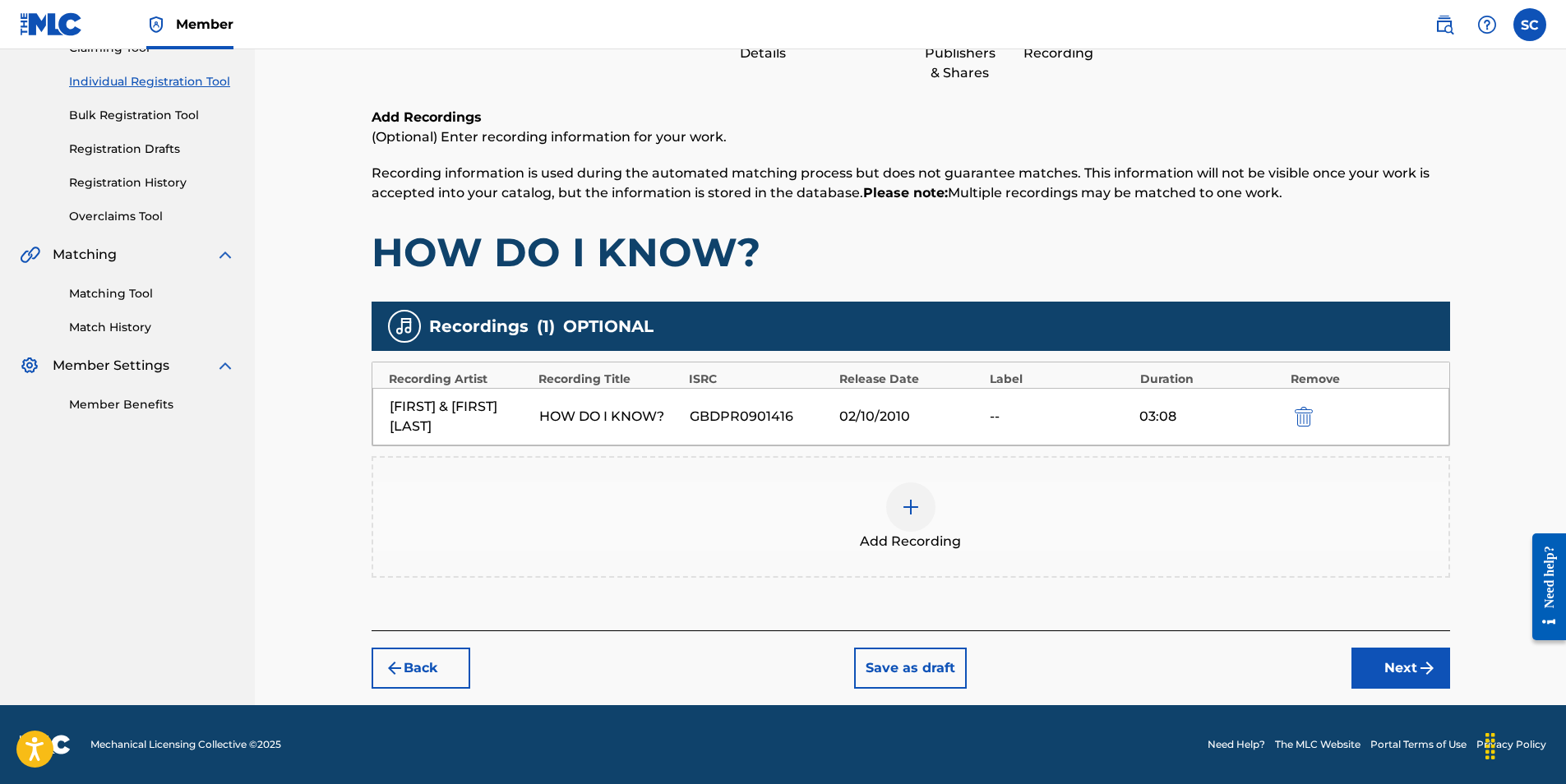 click on "Next" at bounding box center [1401, 668] 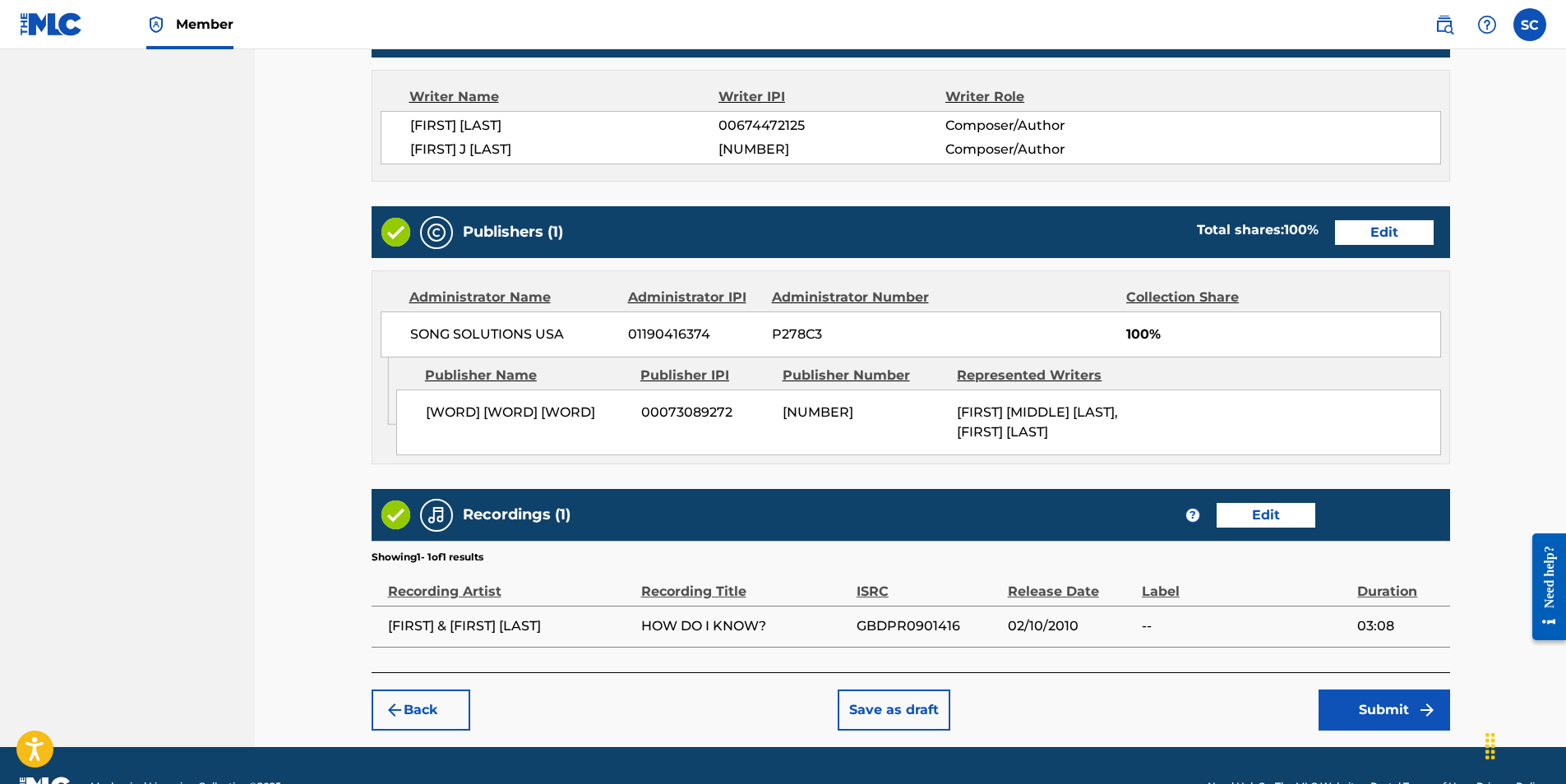 scroll, scrollTop: 731, scrollLeft: 0, axis: vertical 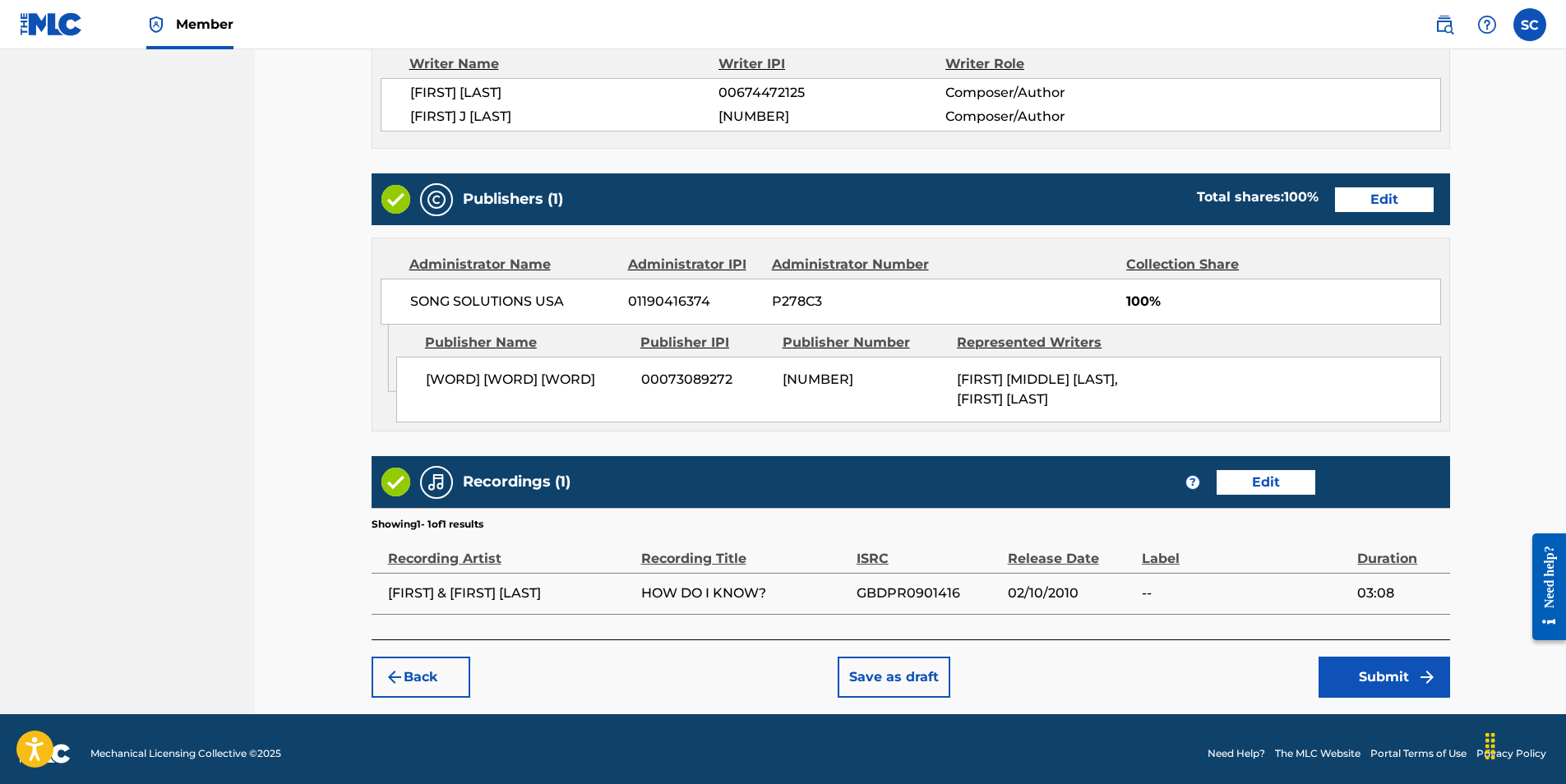 click on "Submit" at bounding box center [1384, 677] 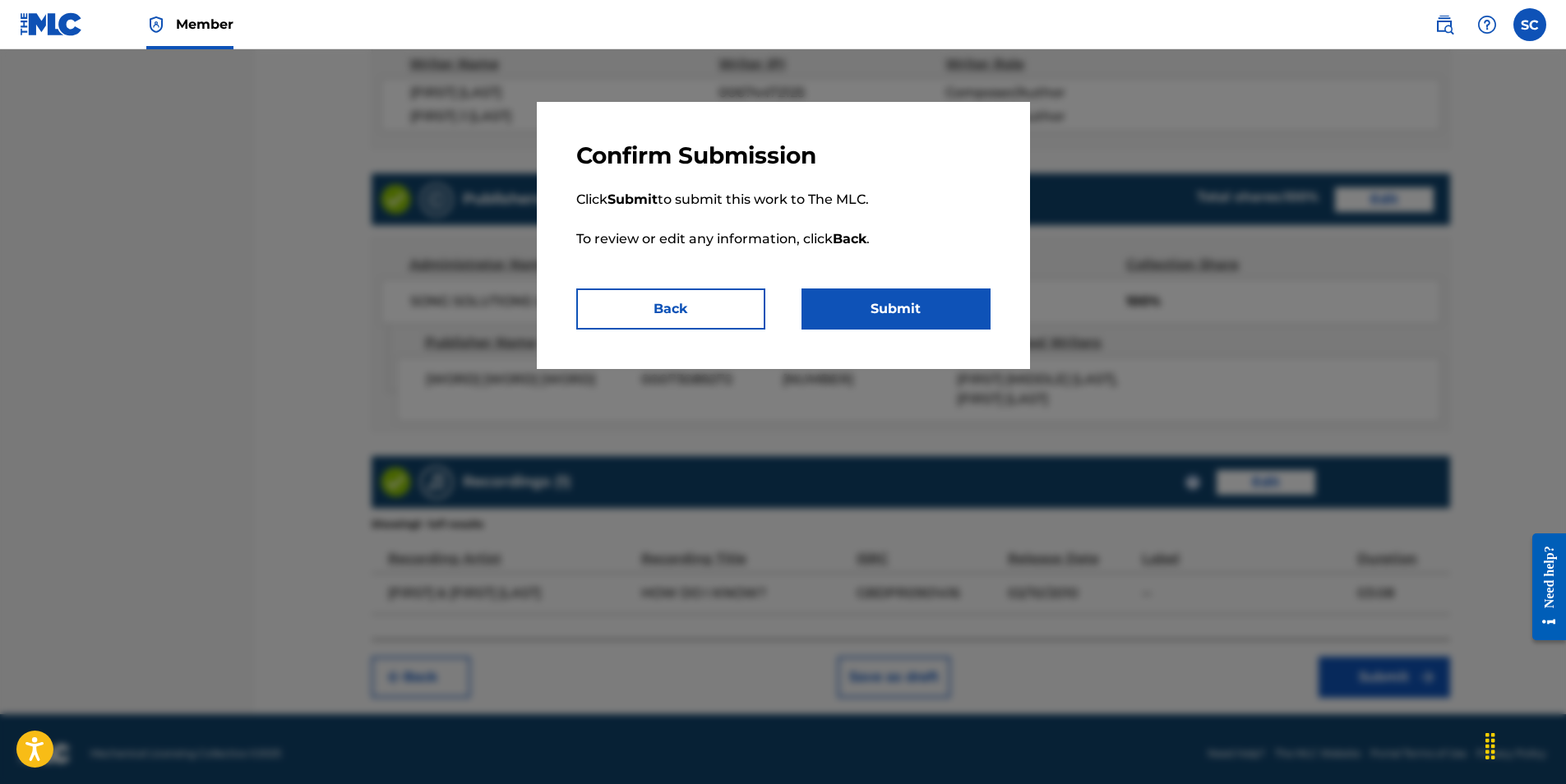 click on "Submit" at bounding box center (896, 309) 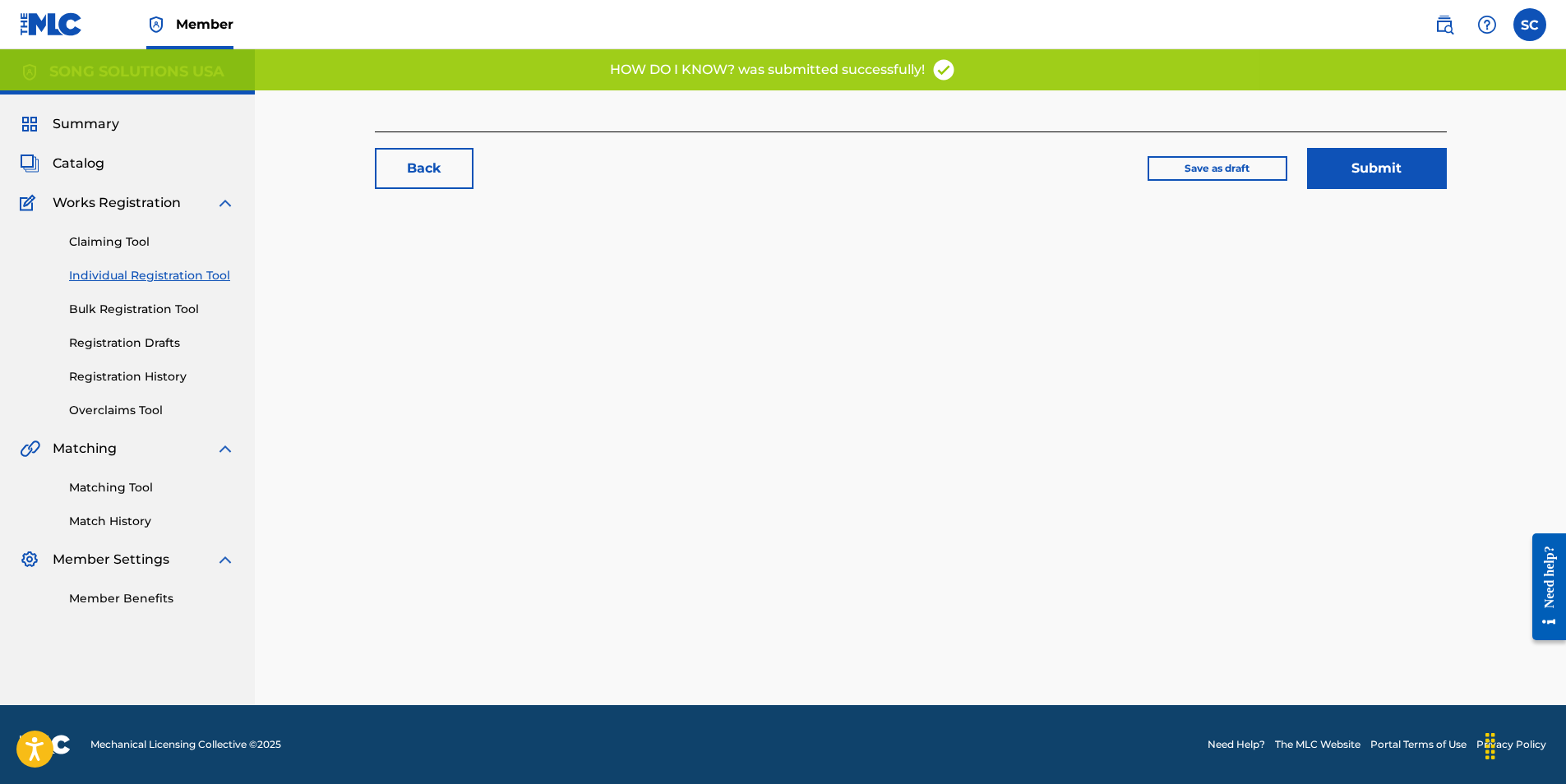 scroll, scrollTop: 0, scrollLeft: 0, axis: both 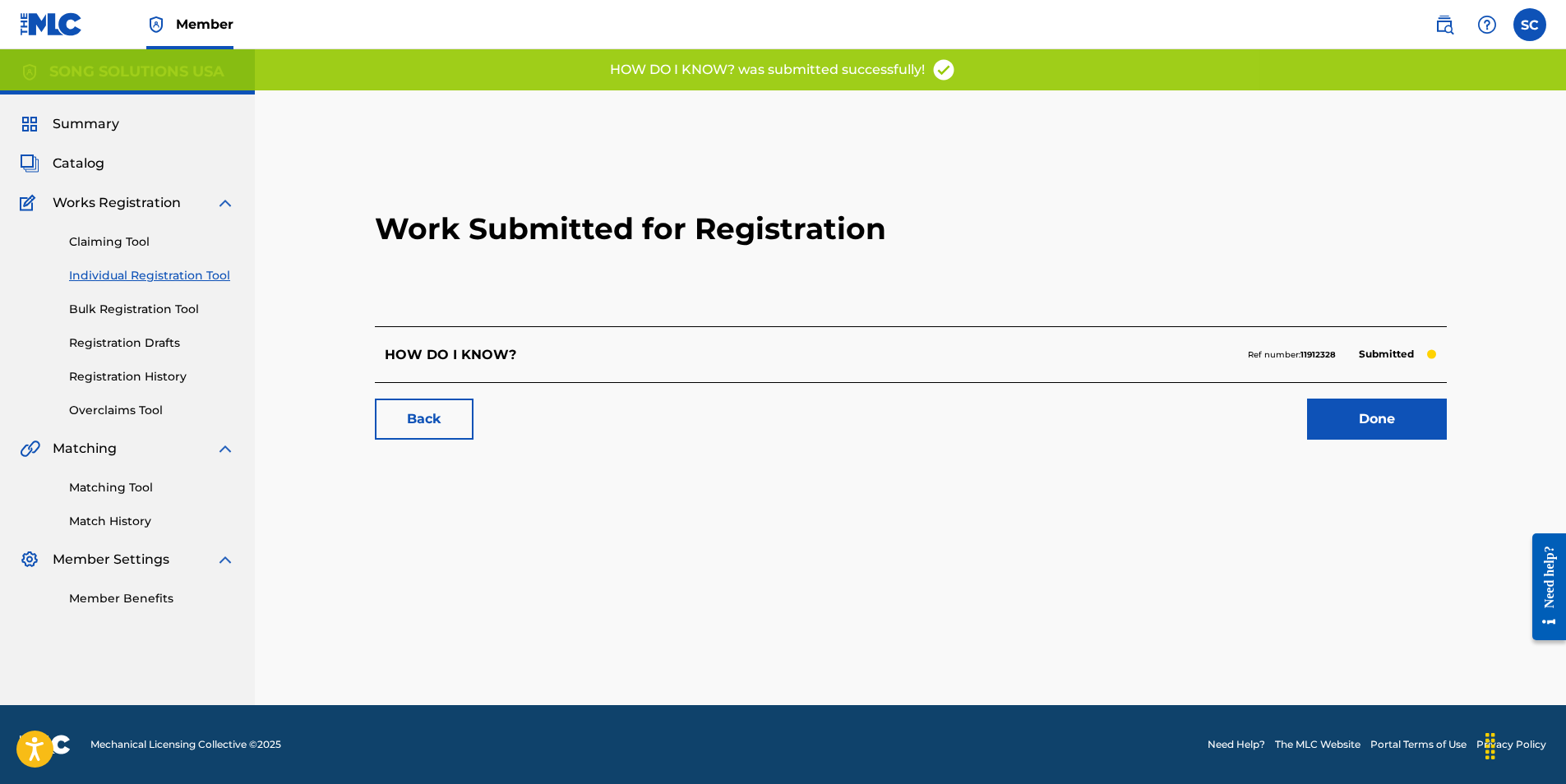 click on "Done" at bounding box center [1377, 419] 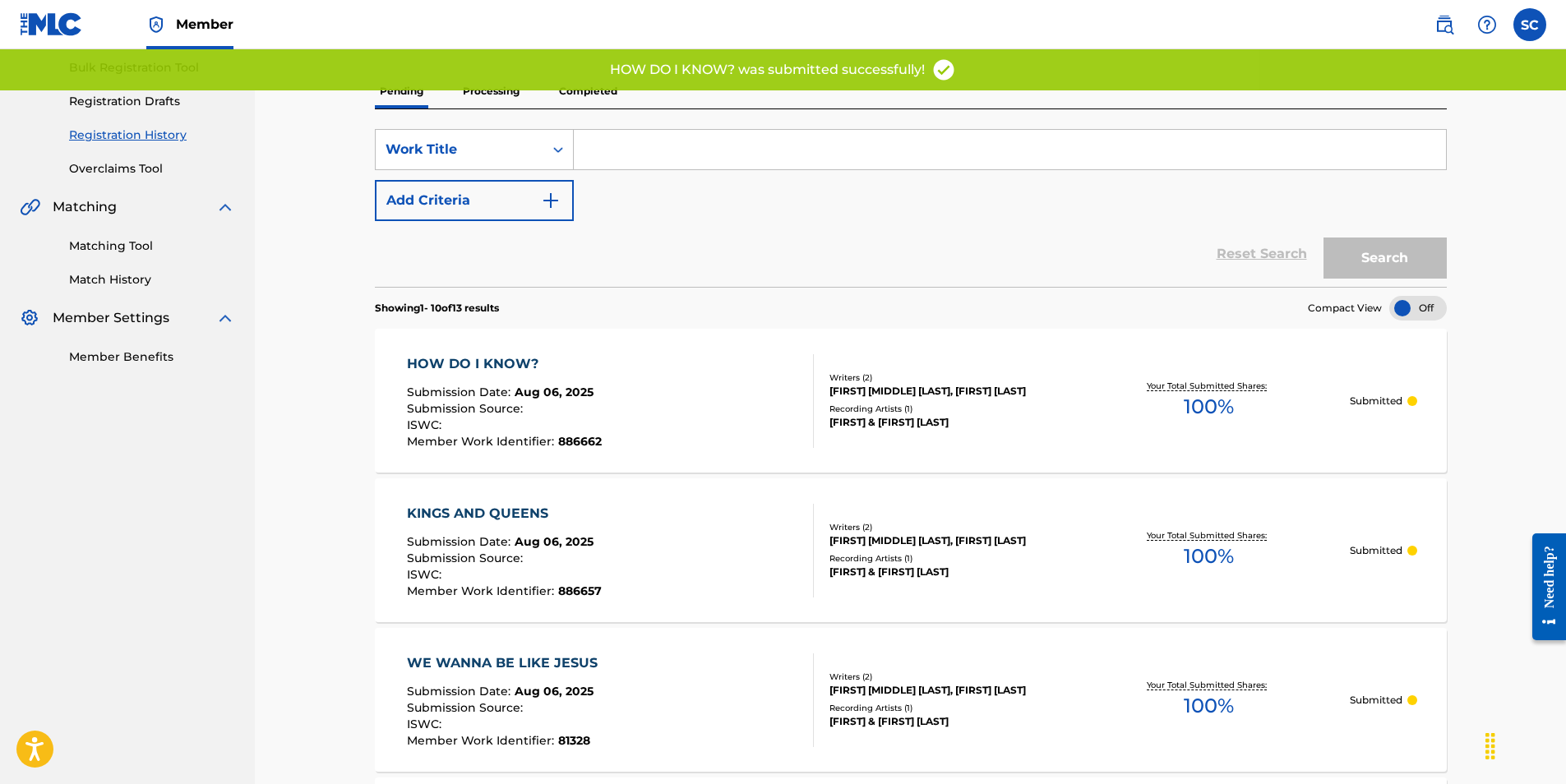 scroll, scrollTop: 247, scrollLeft: 0, axis: vertical 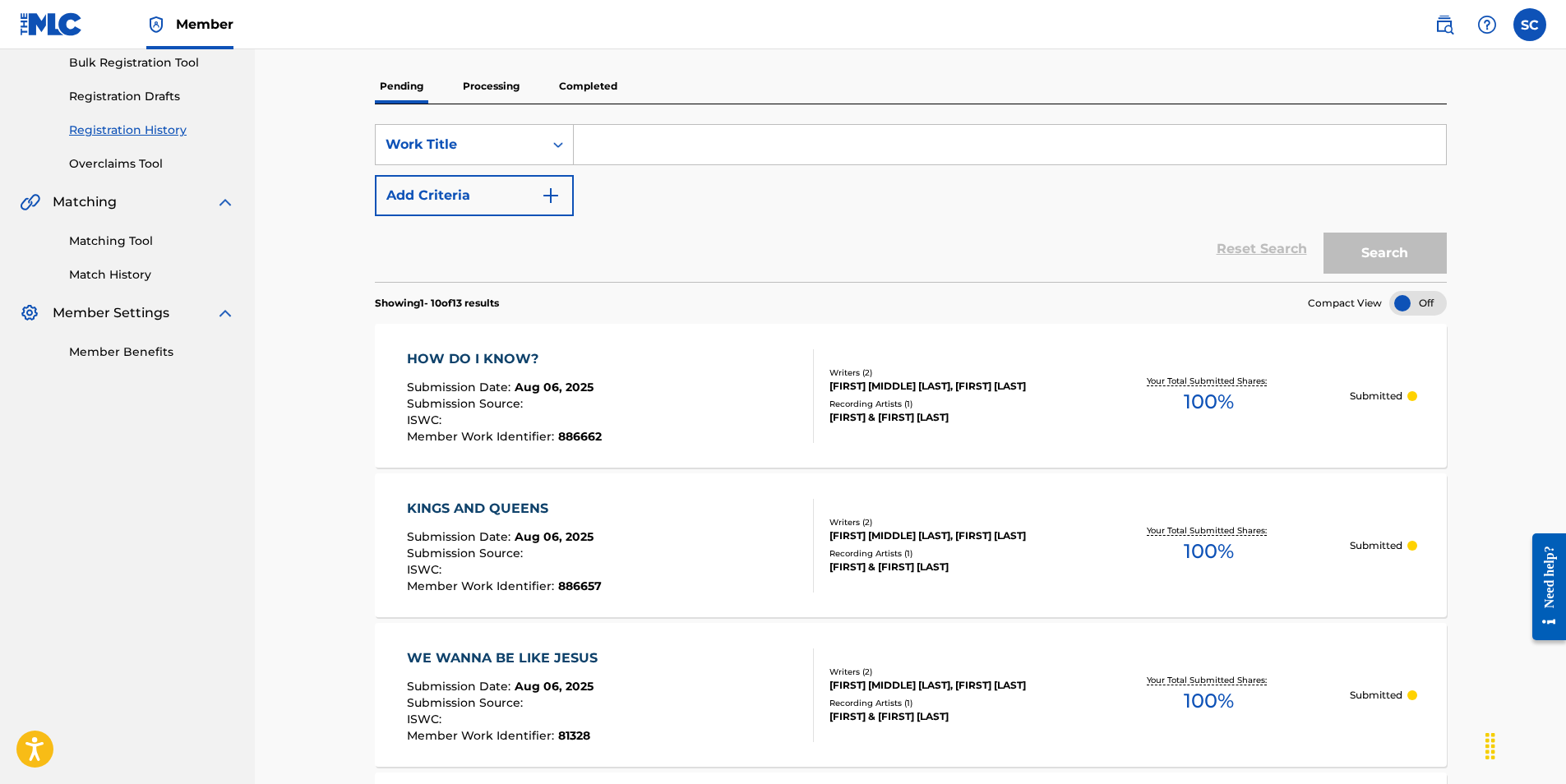 click on "KINGS AND QUEENS" at bounding box center [504, 509] 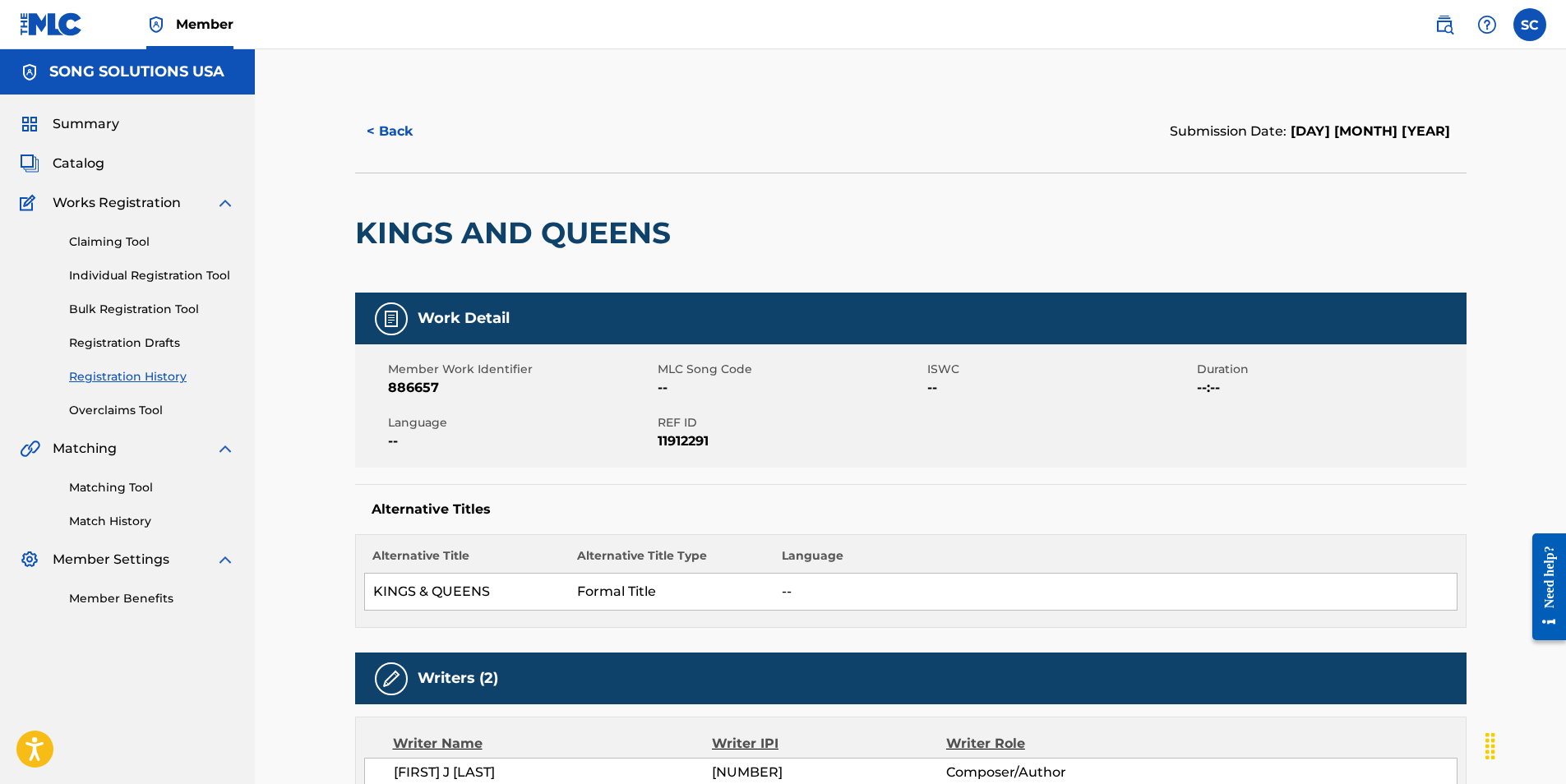 click on "Individual Registration Tool" at bounding box center [152, 275] 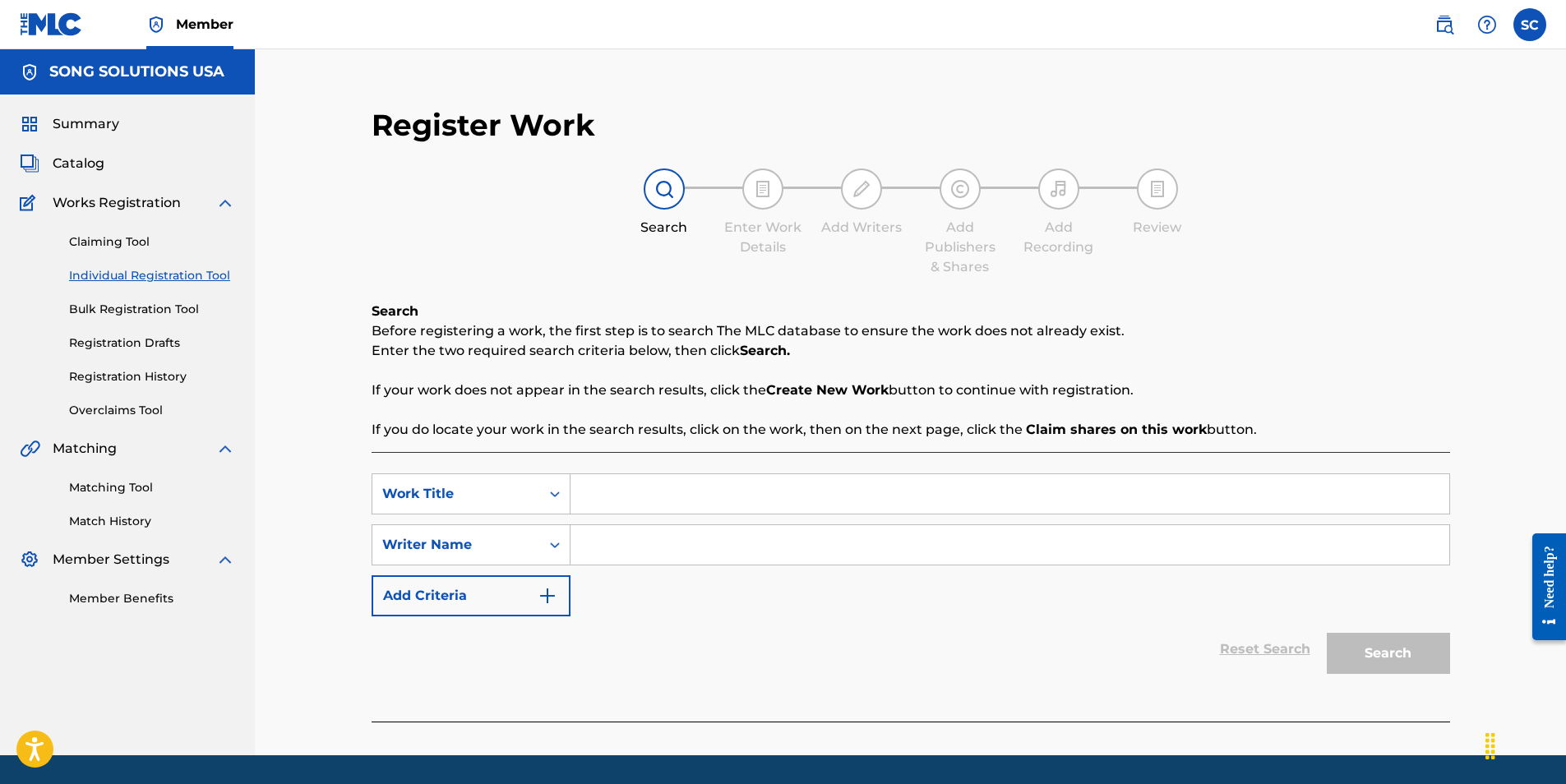 click at bounding box center [1009, 494] 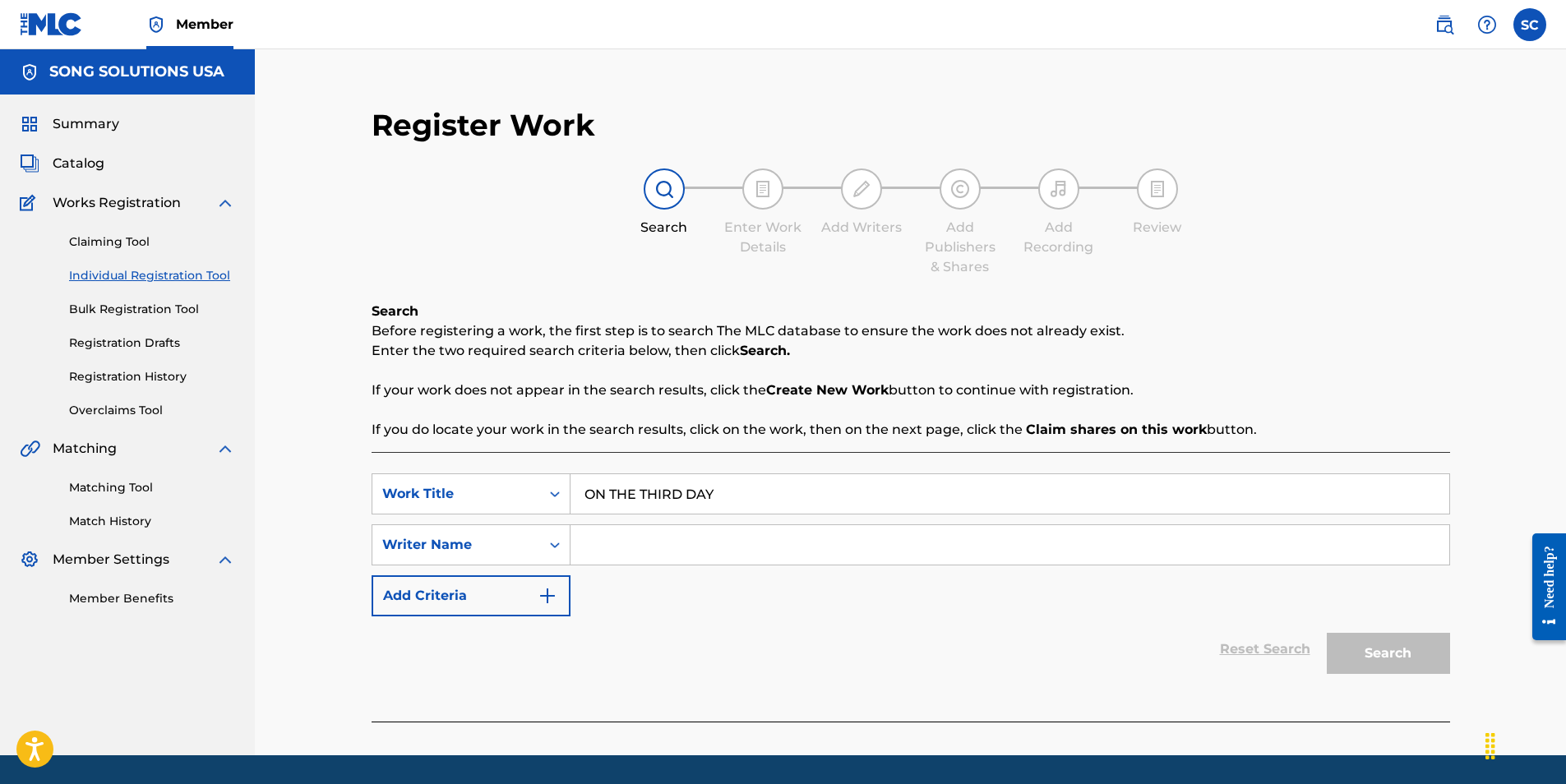 click at bounding box center [1009, 545] 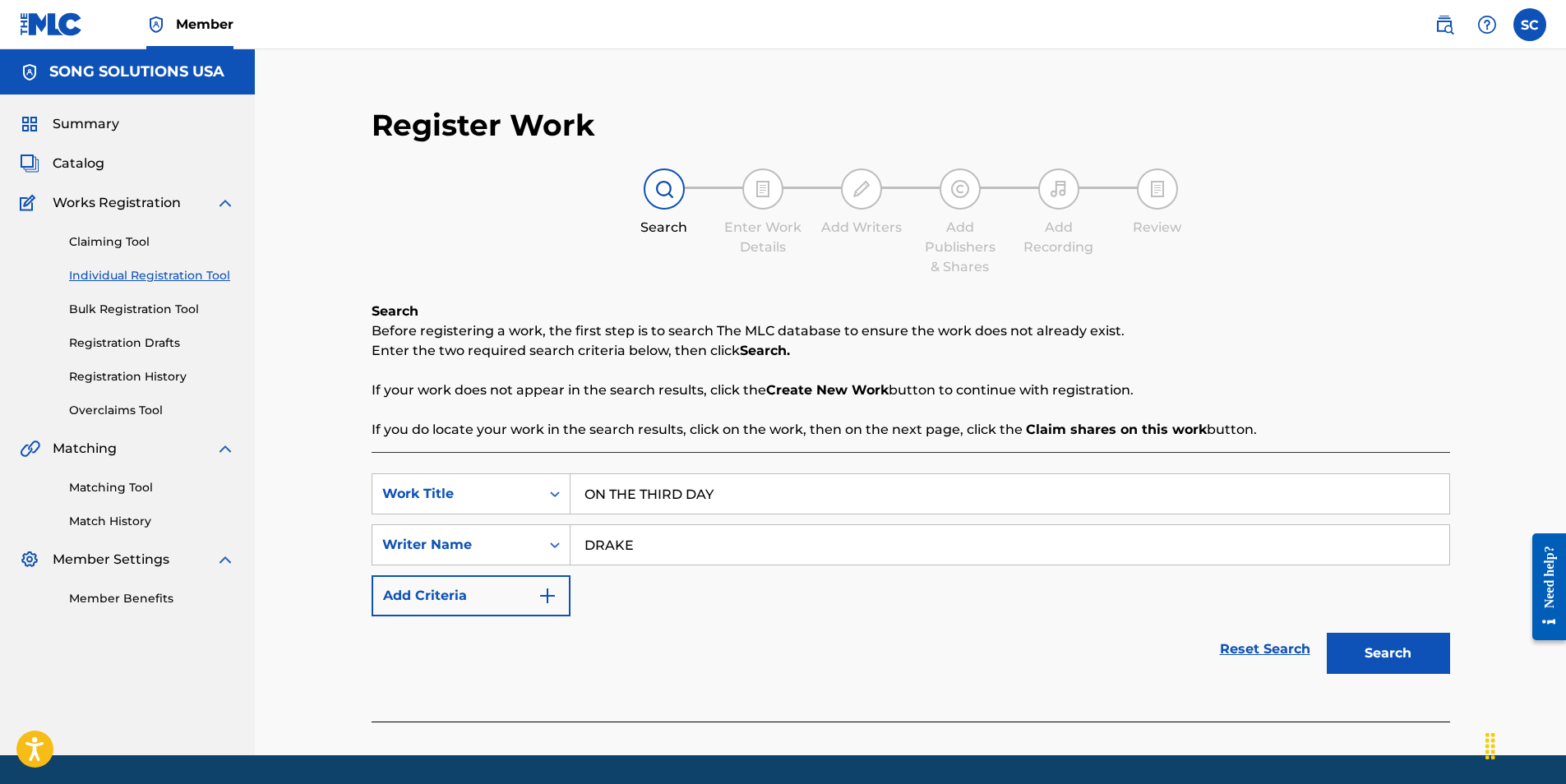click on "Search" at bounding box center [1388, 653] 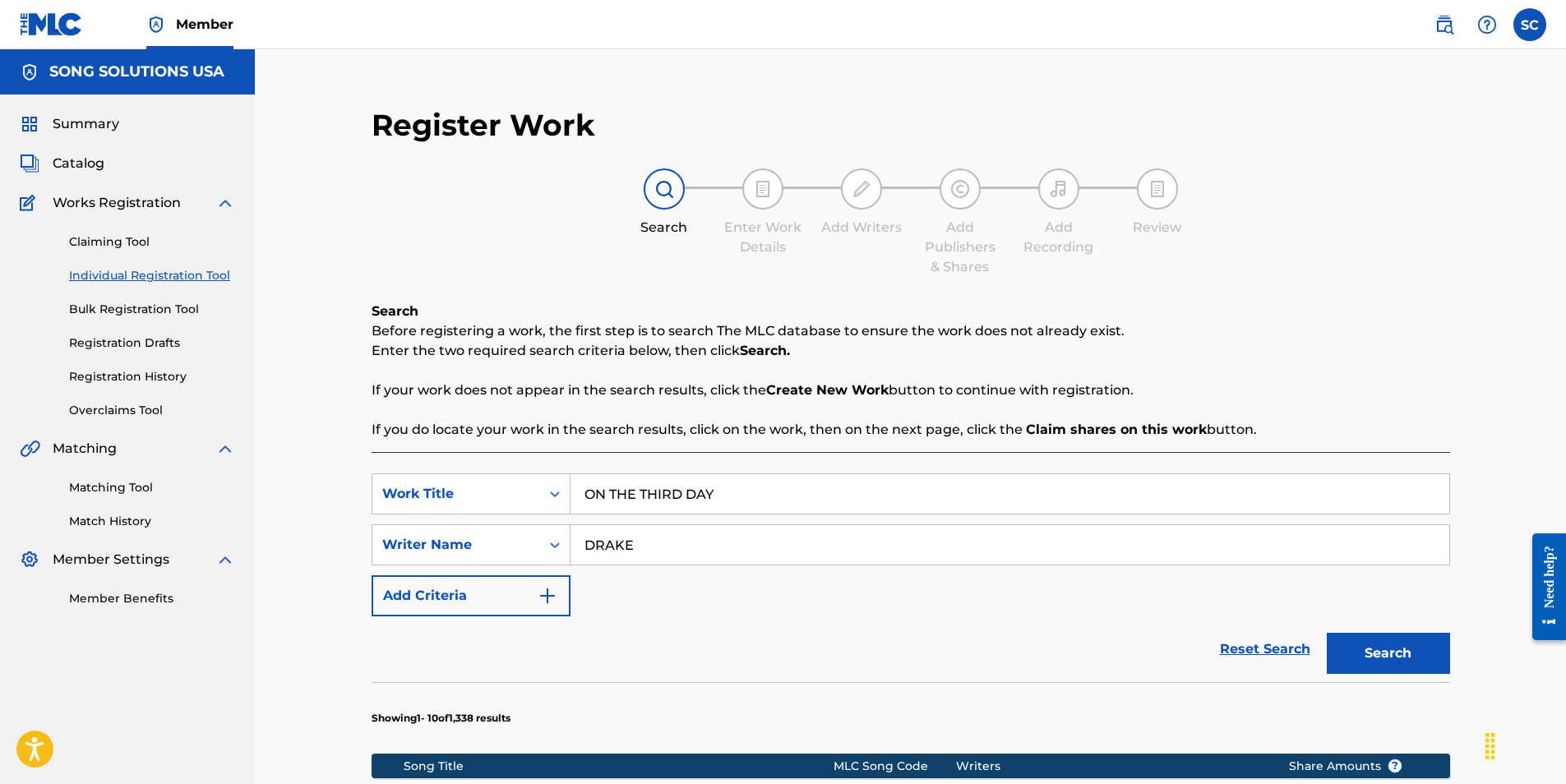 click on "Reset Search Search" at bounding box center (911, 649) 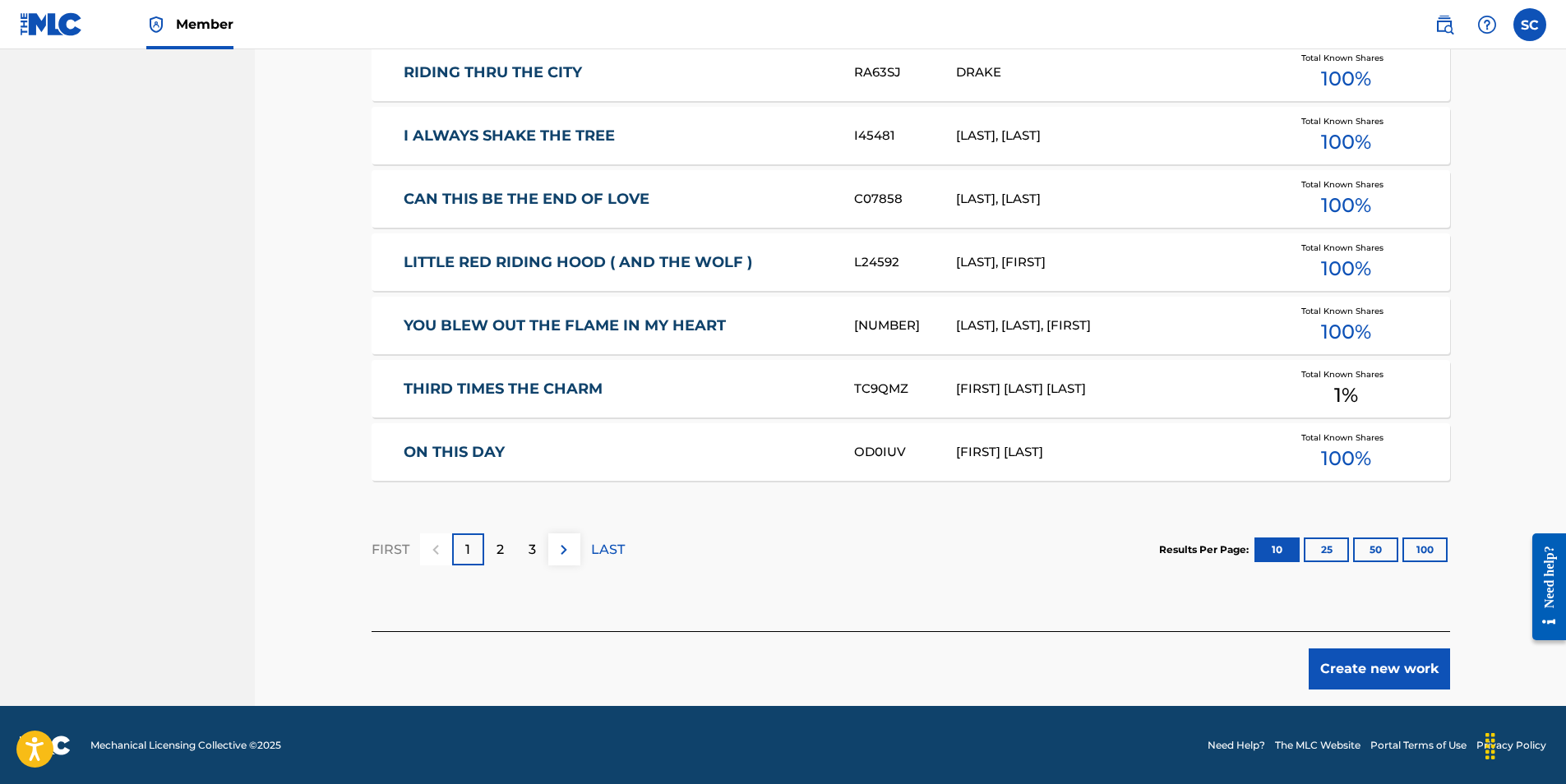 scroll, scrollTop: 931, scrollLeft: 0, axis: vertical 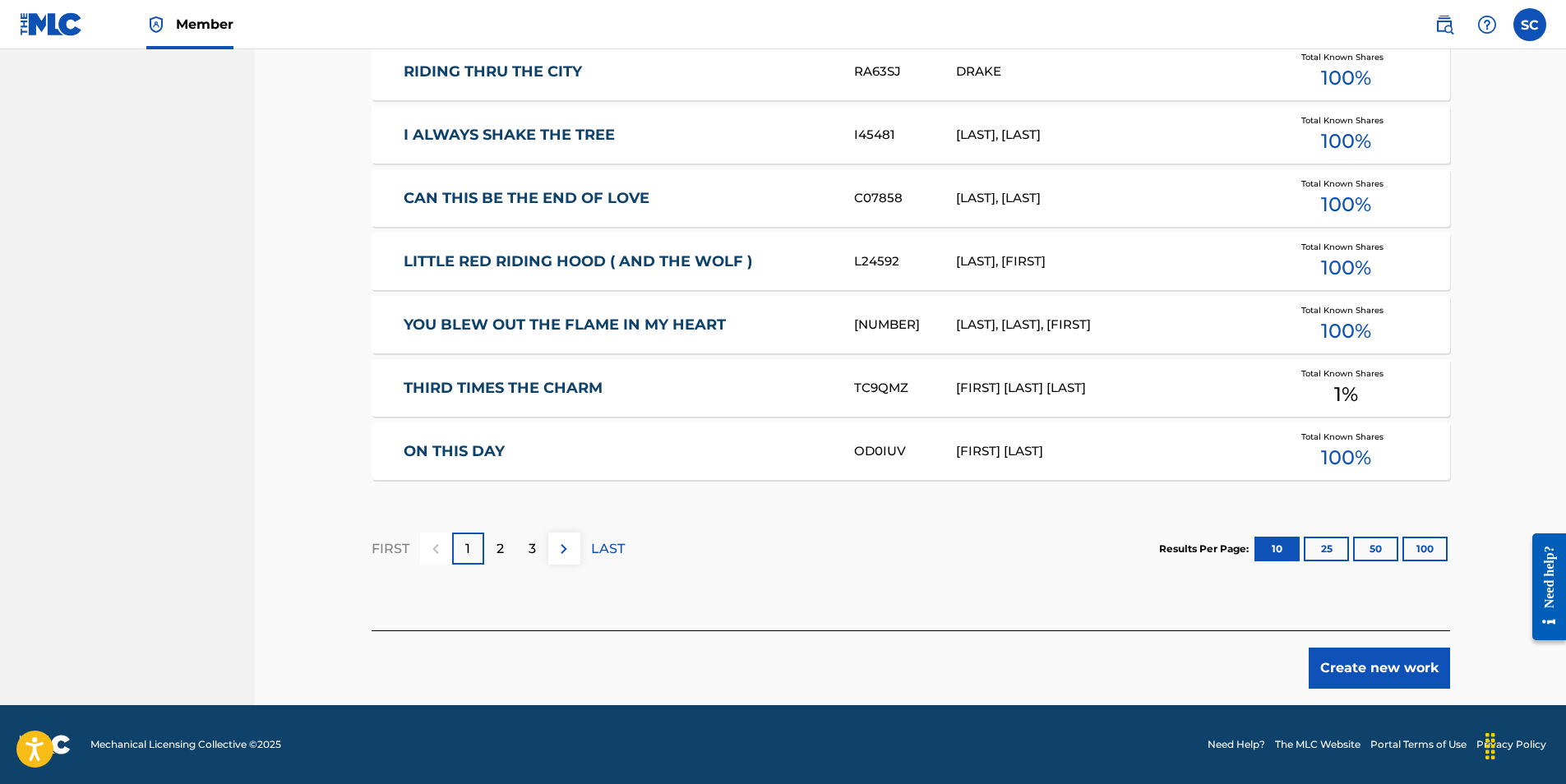 click on "Create new work" at bounding box center [1379, 668] 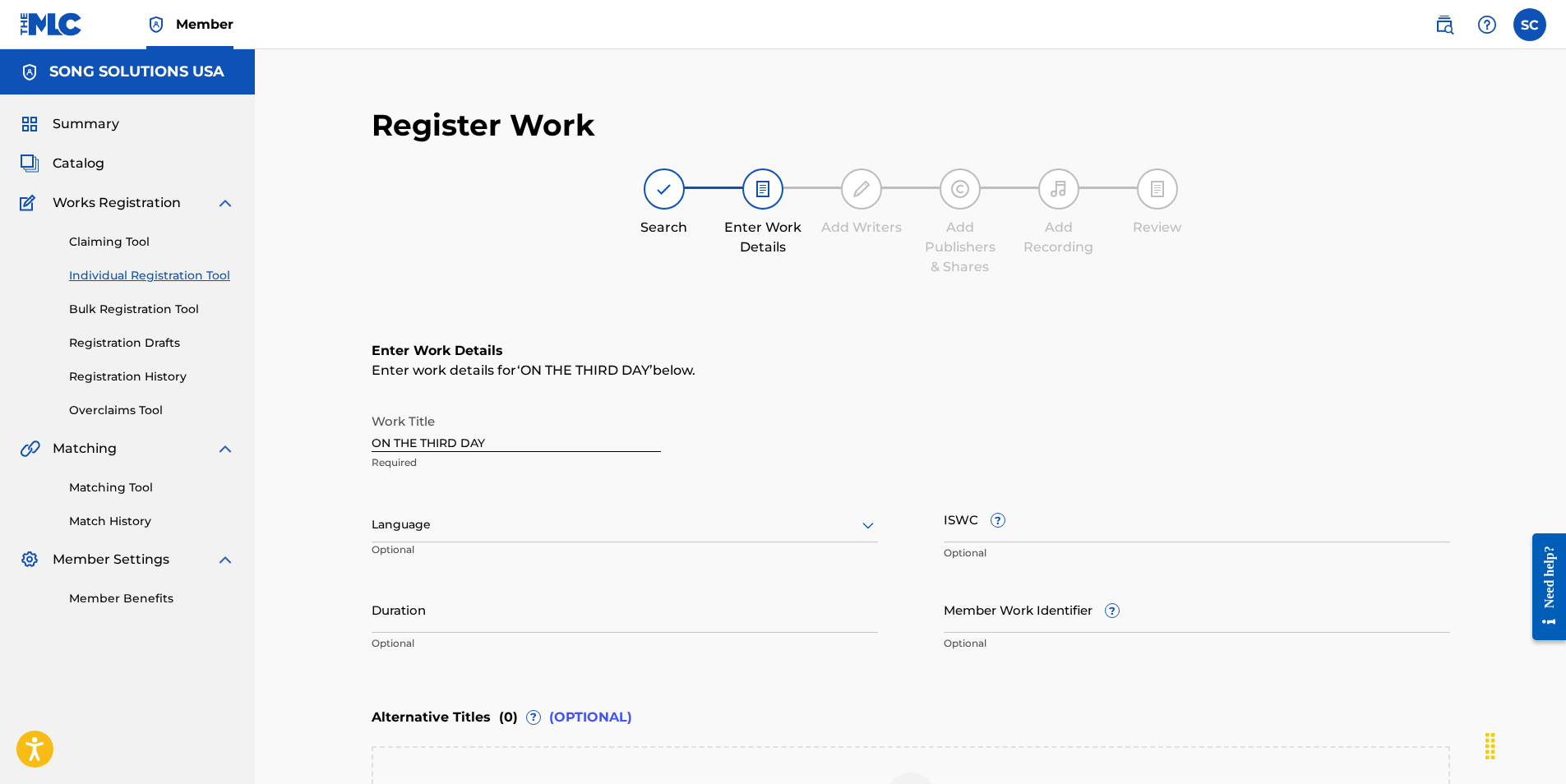 click on "Member Work Identifier   ?" at bounding box center (1197, 609) 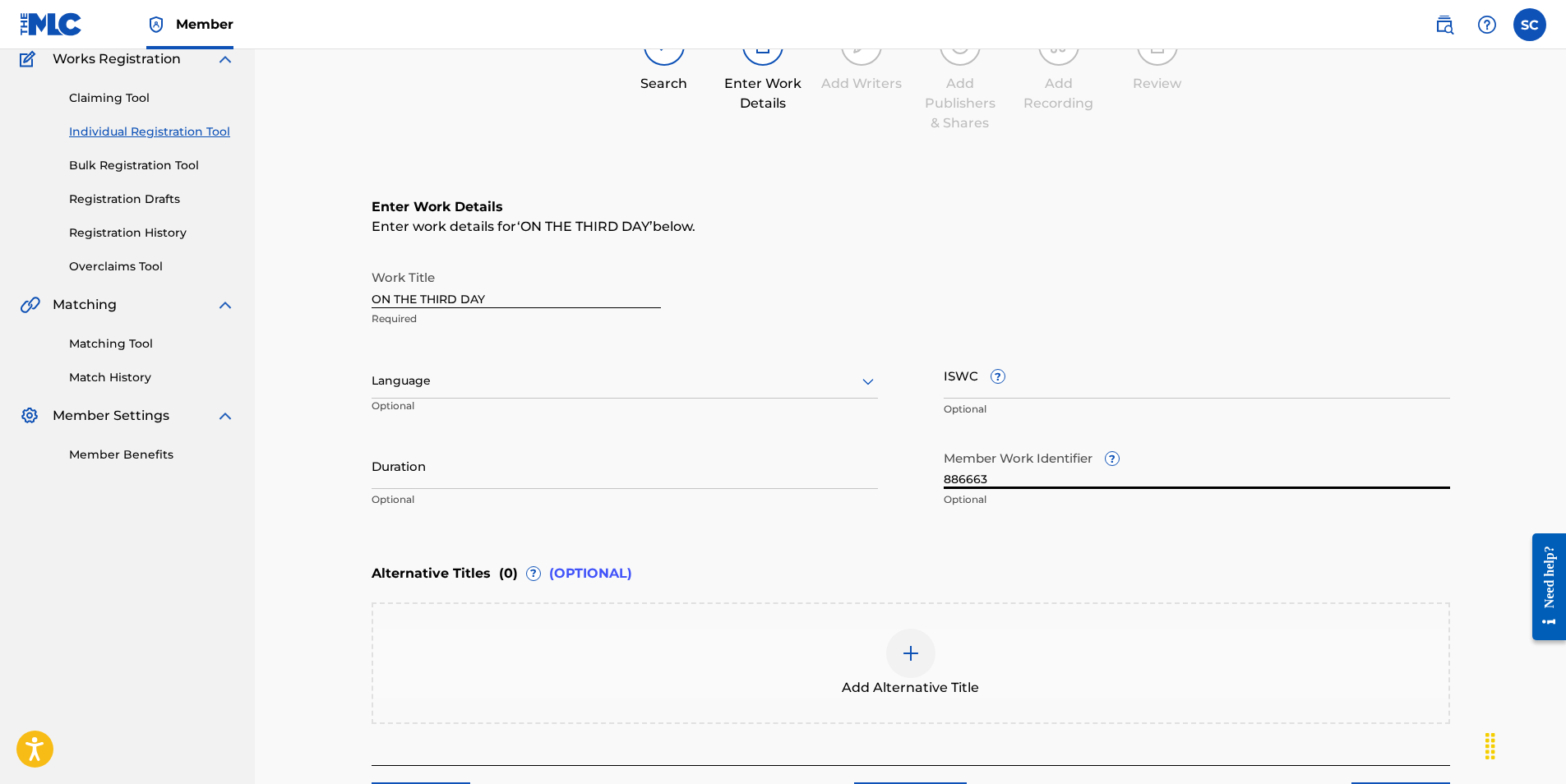 scroll, scrollTop: 279, scrollLeft: 0, axis: vertical 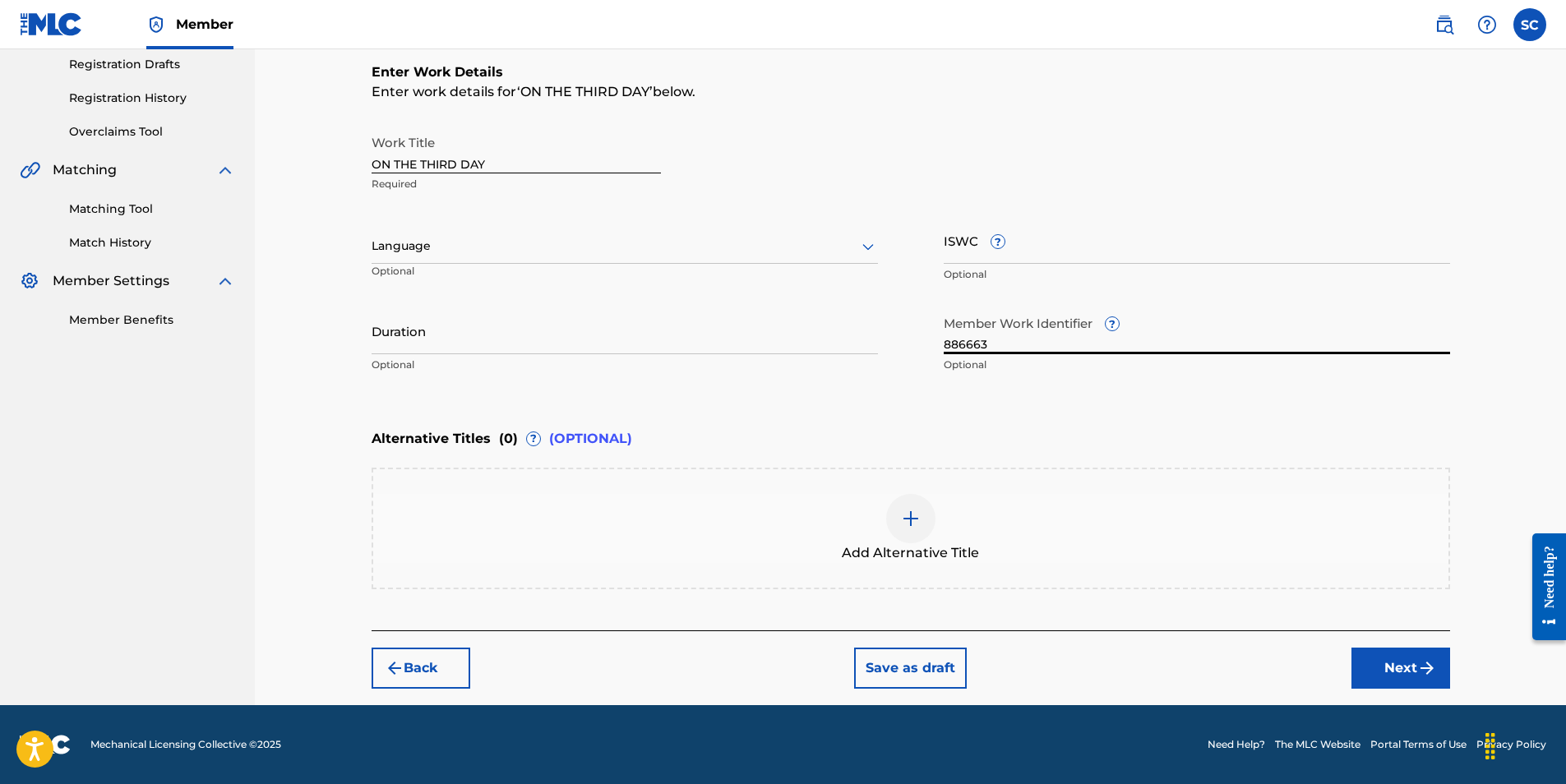 click on "Next" at bounding box center (1401, 668) 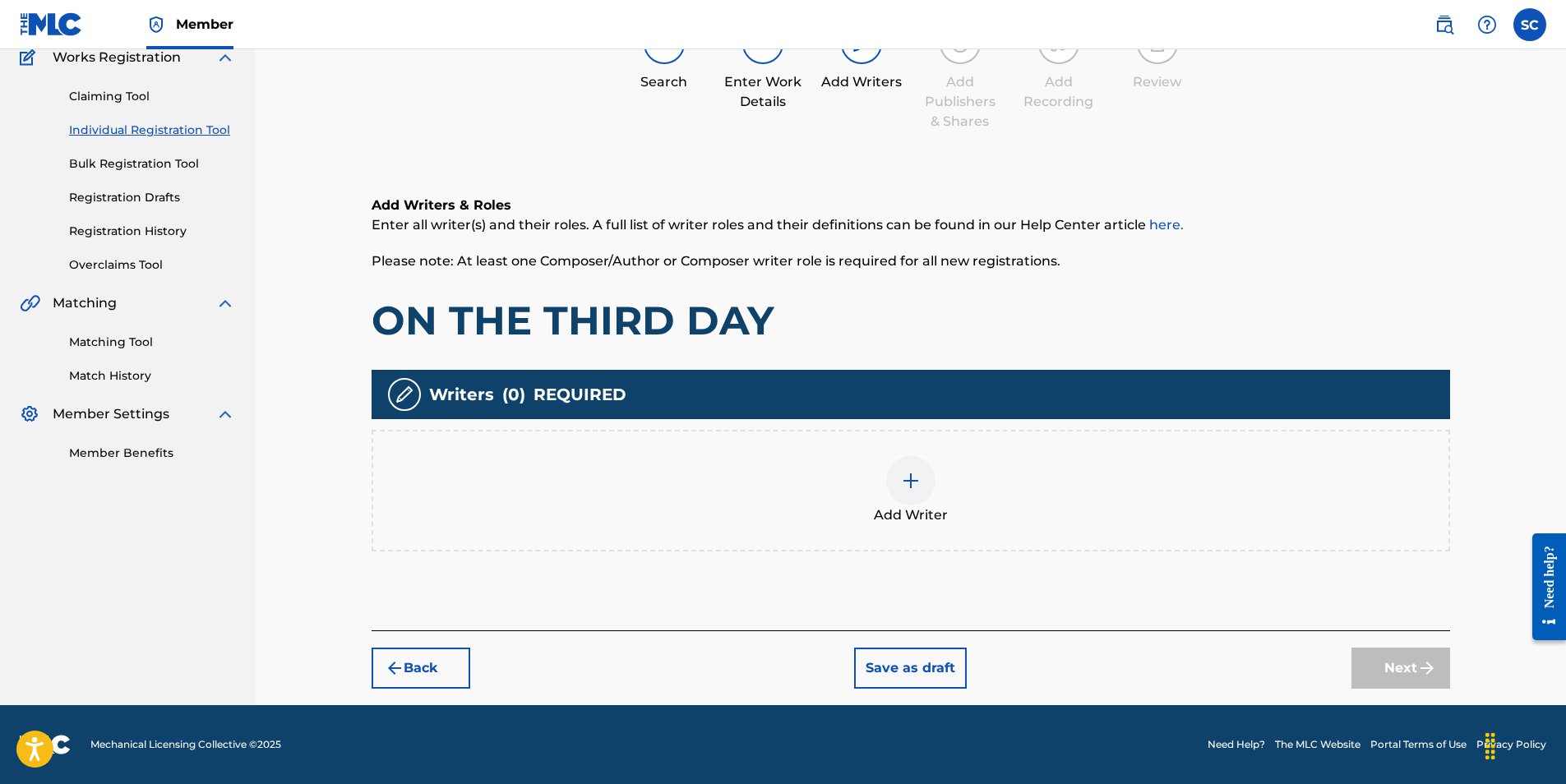scroll, scrollTop: 74, scrollLeft: 0, axis: vertical 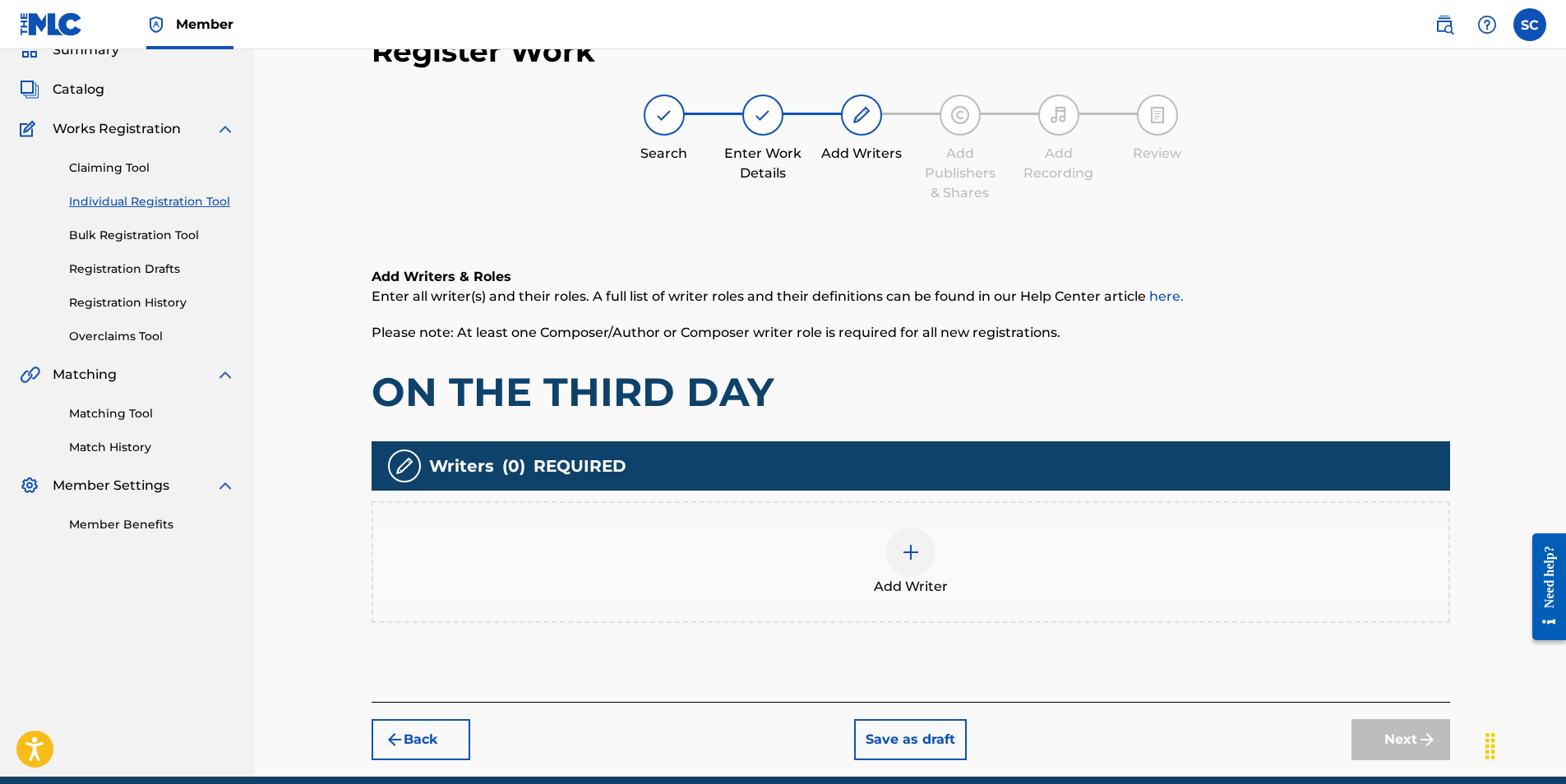 click at bounding box center (911, 552) 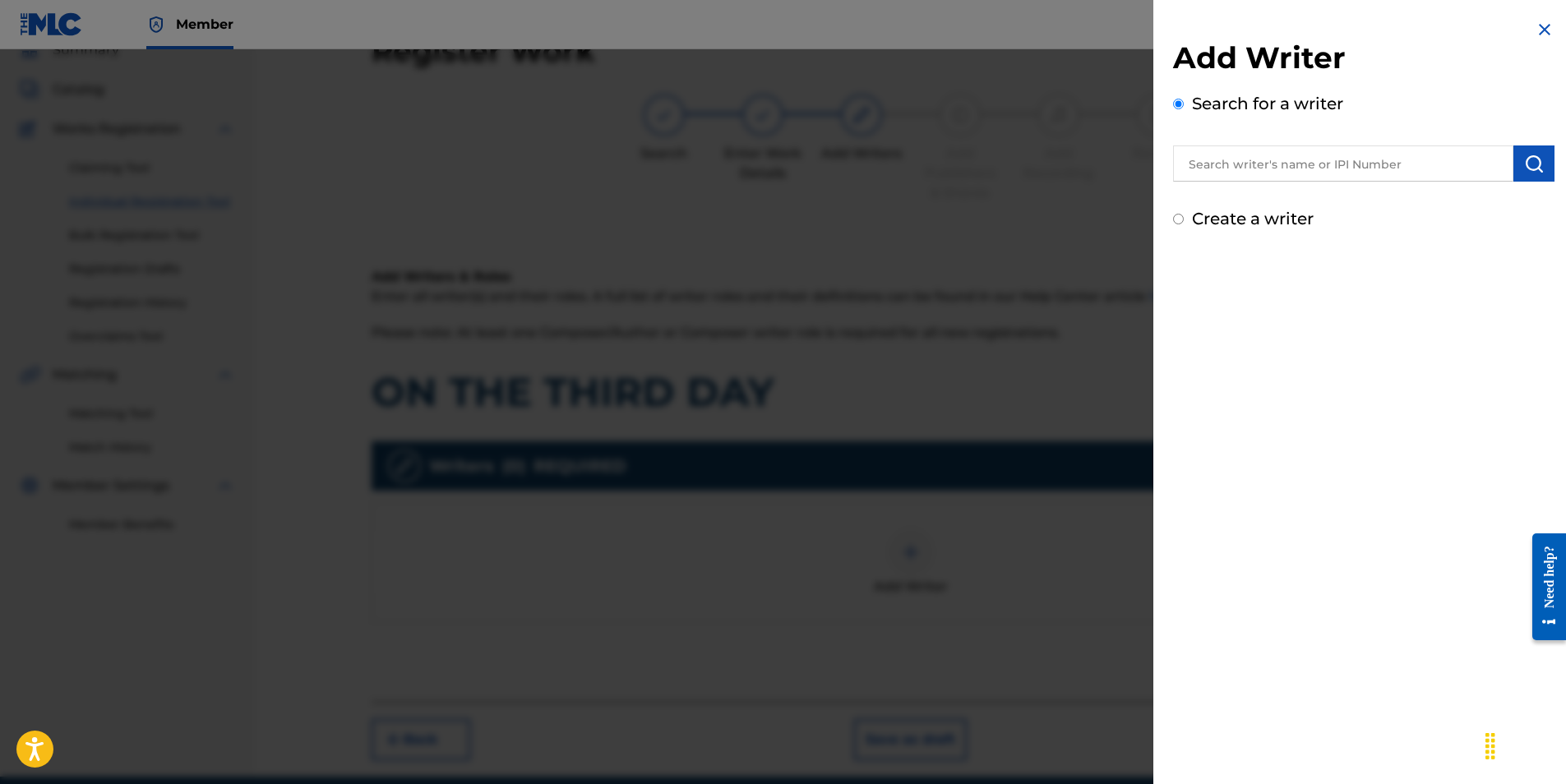 click at bounding box center (1343, 164) 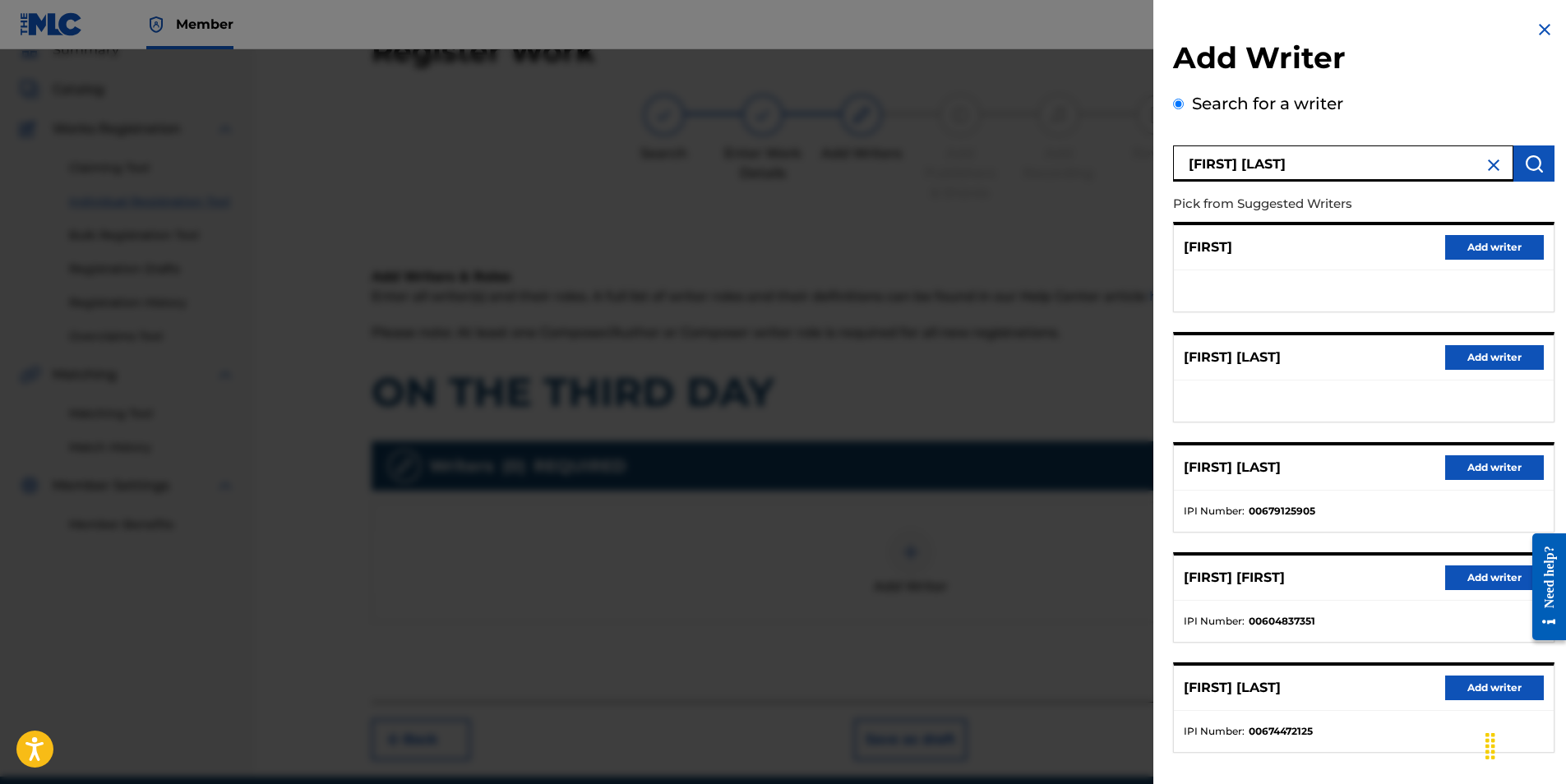 click on "Add writer" at bounding box center (1494, 688) 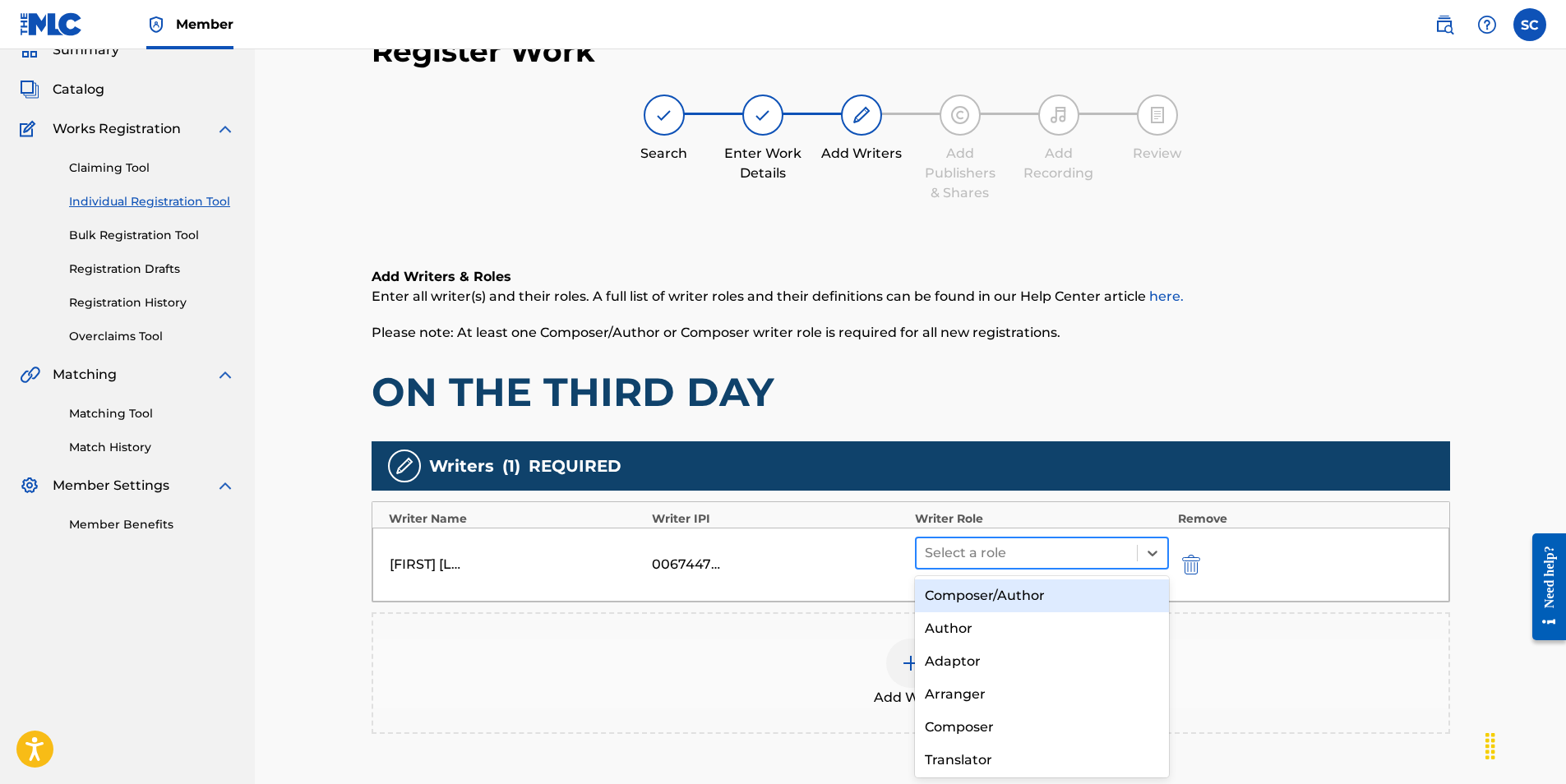click at bounding box center (1027, 553) 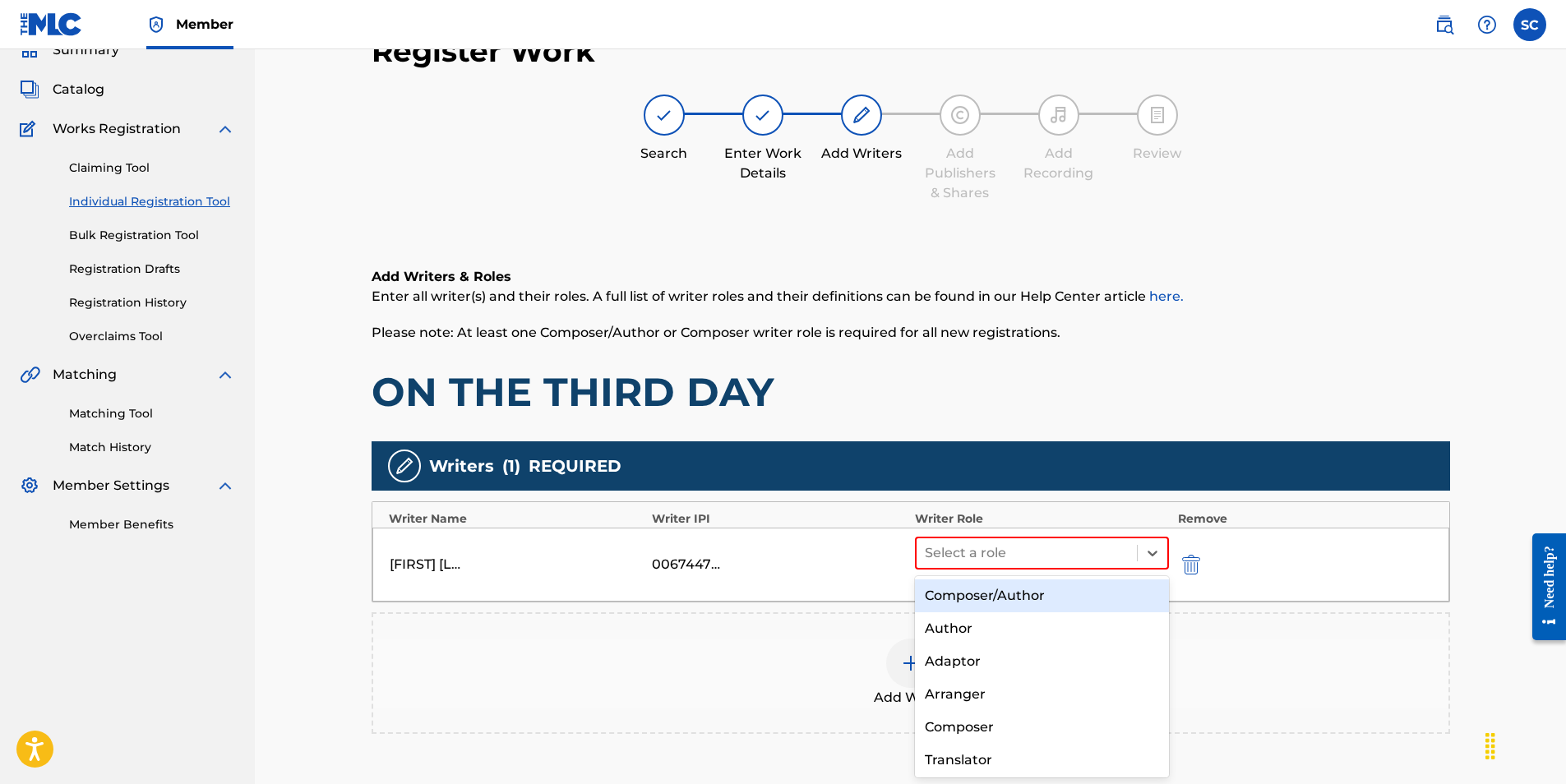 click on "Composer/Author" at bounding box center [1042, 596] 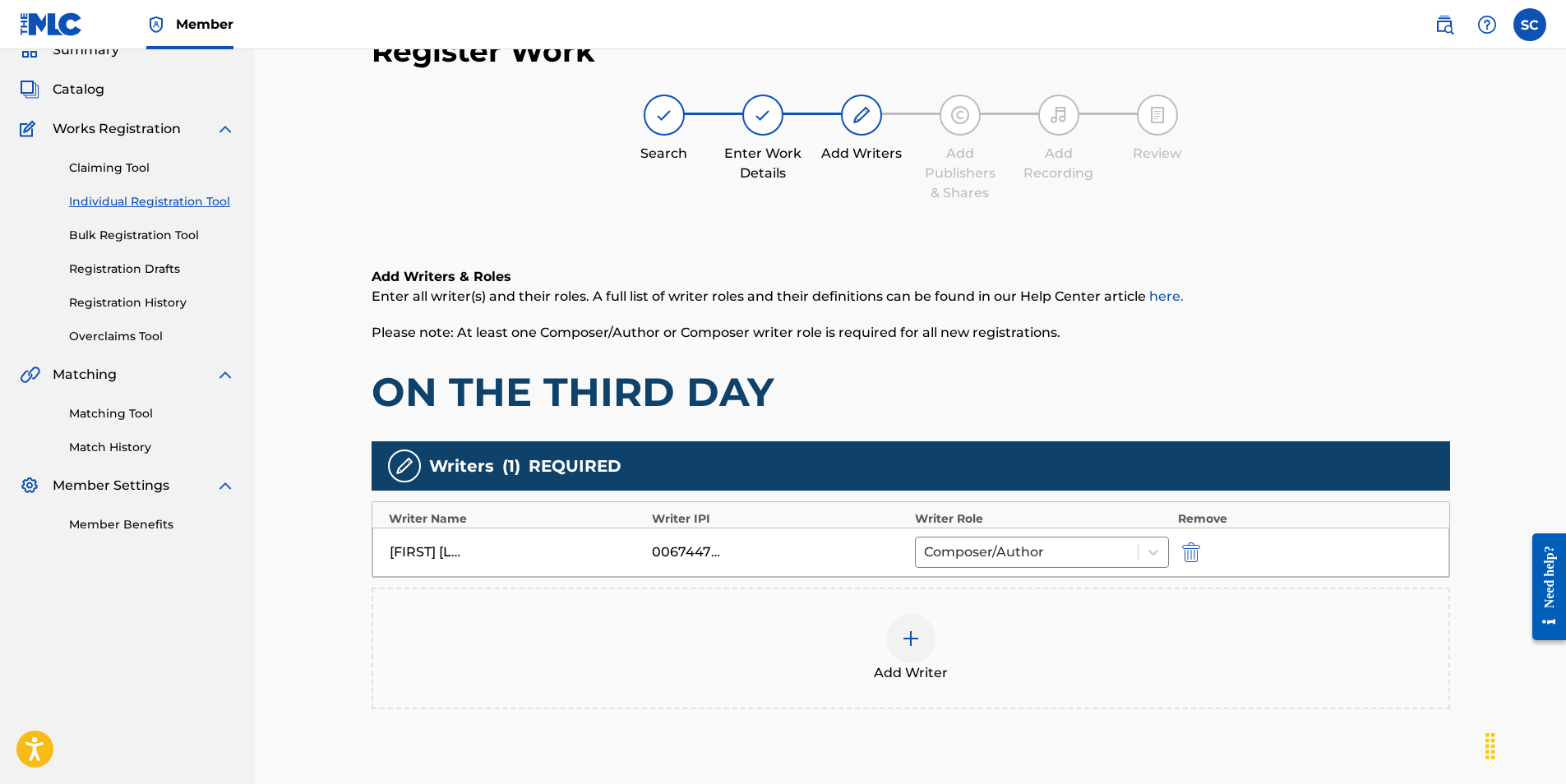 click at bounding box center [911, 639] 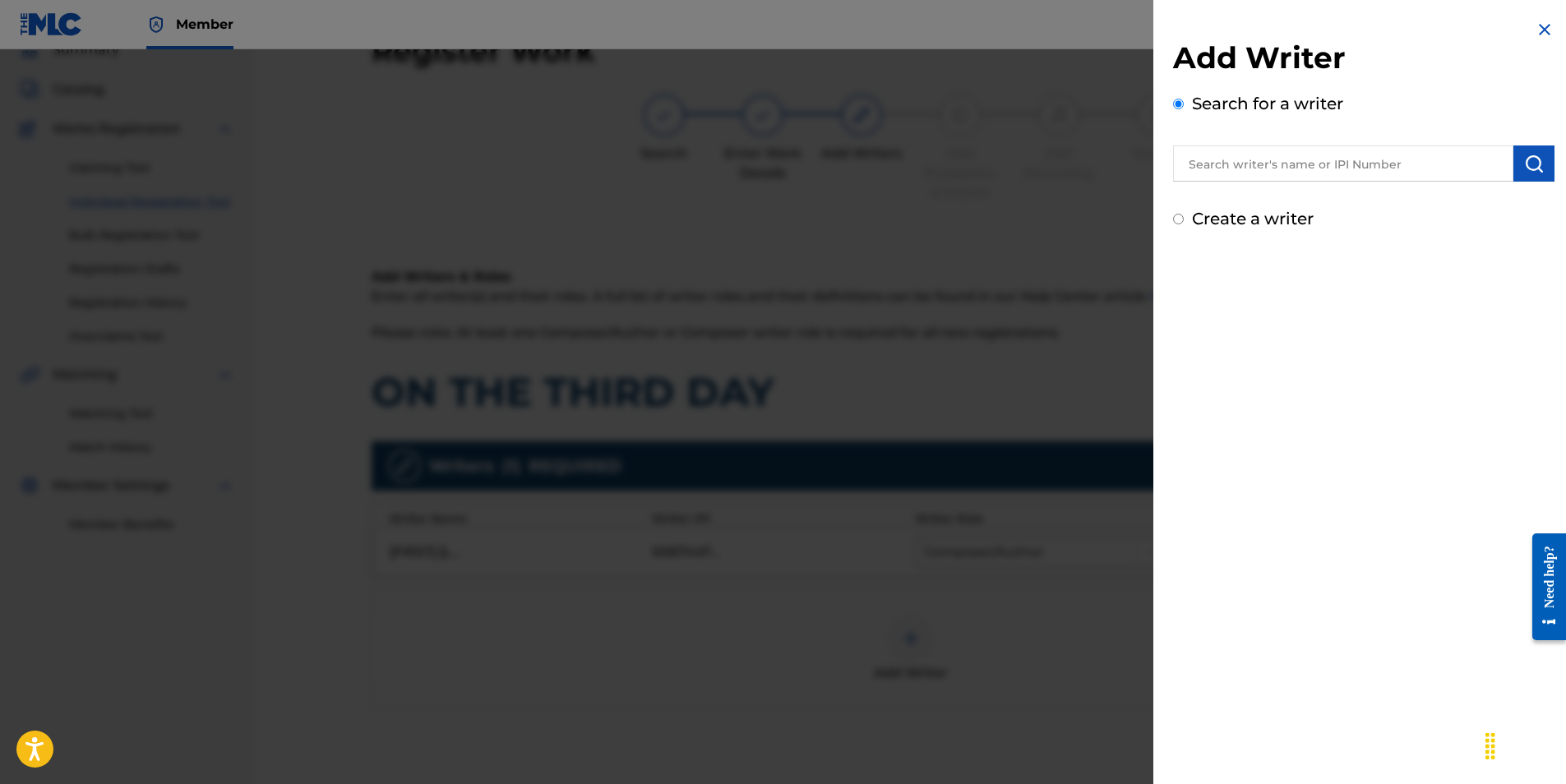 click at bounding box center [1343, 164] 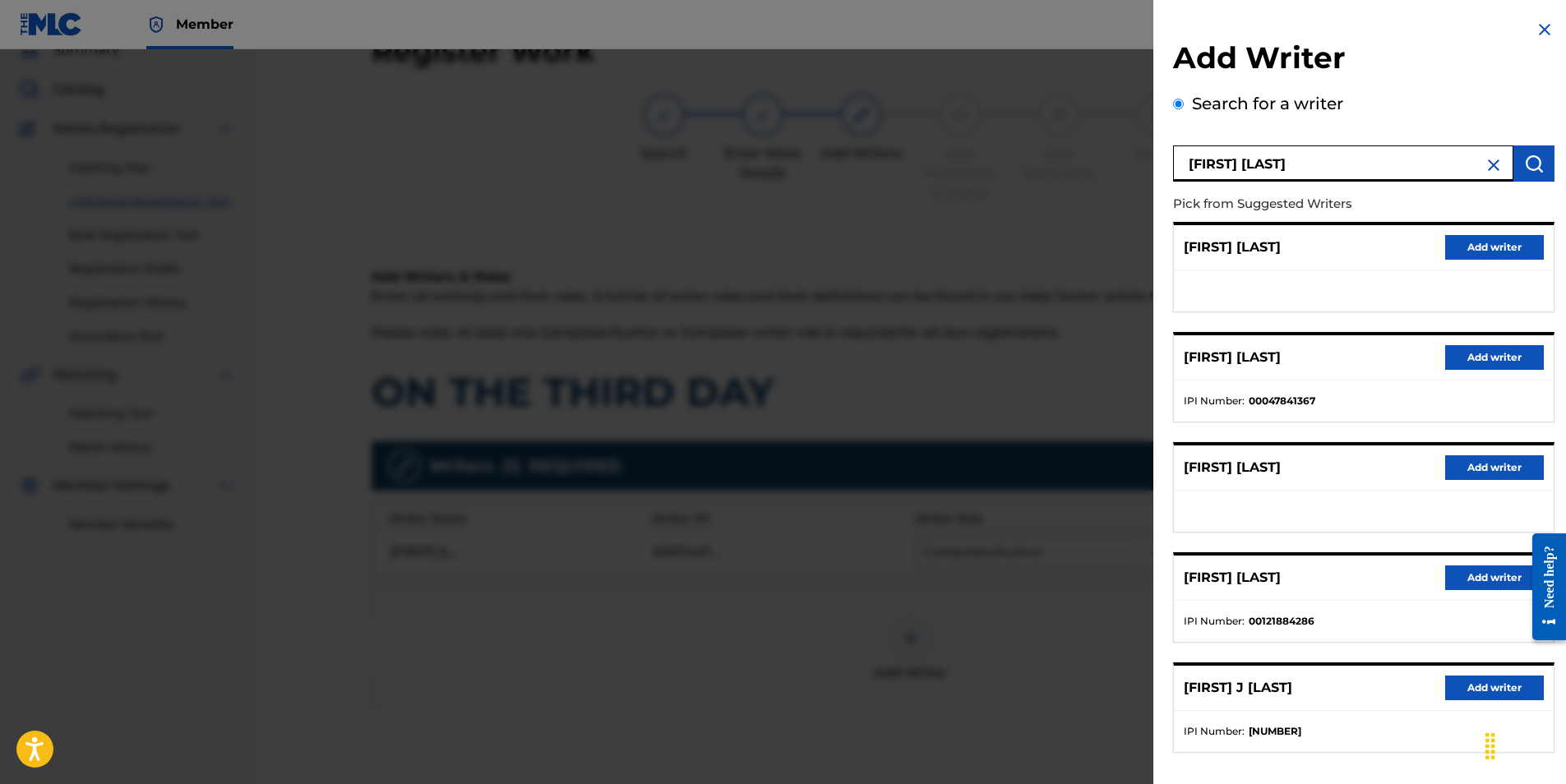 click on "Add writer" at bounding box center (1494, 688) 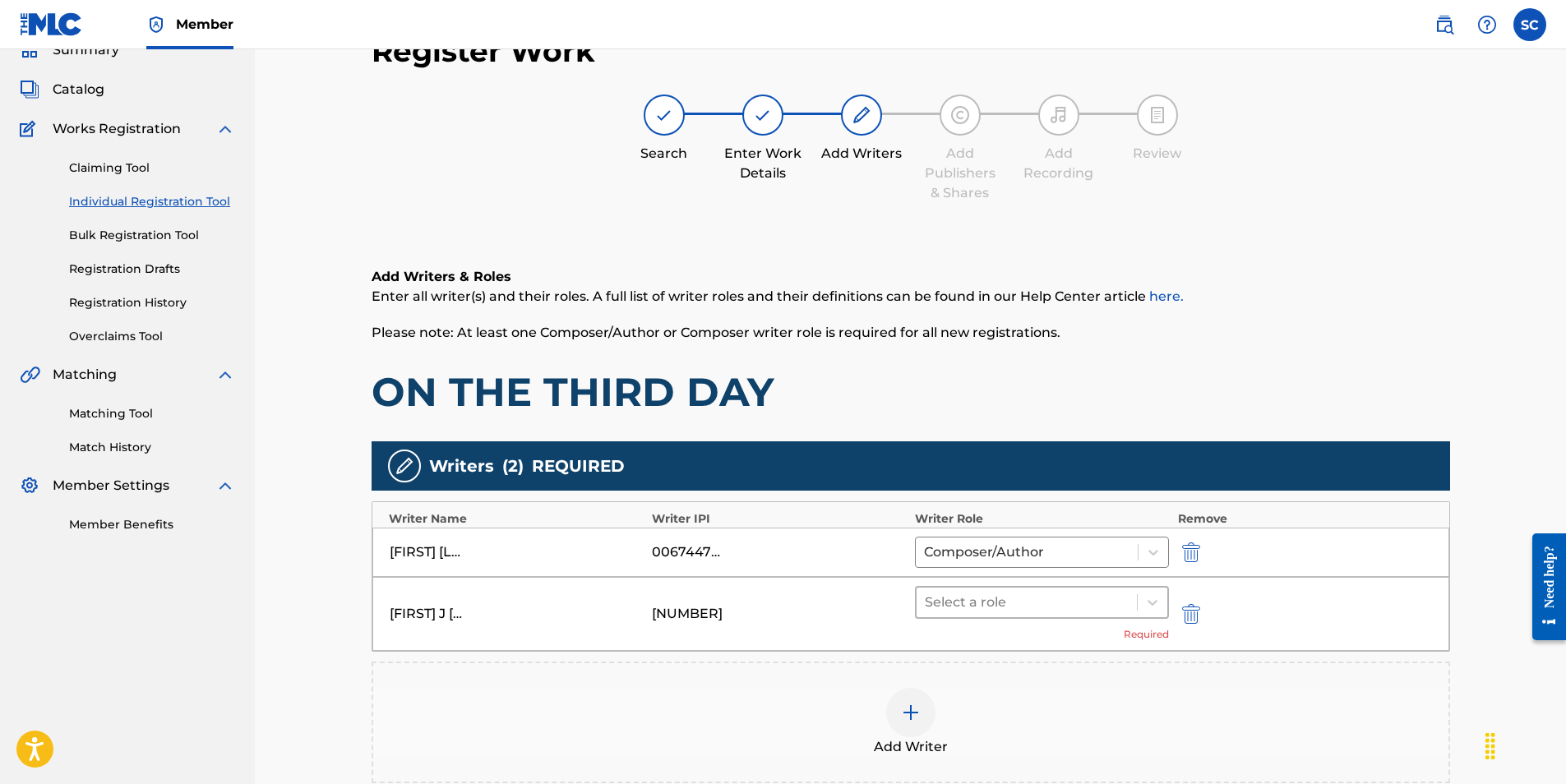 click at bounding box center (1027, 602) 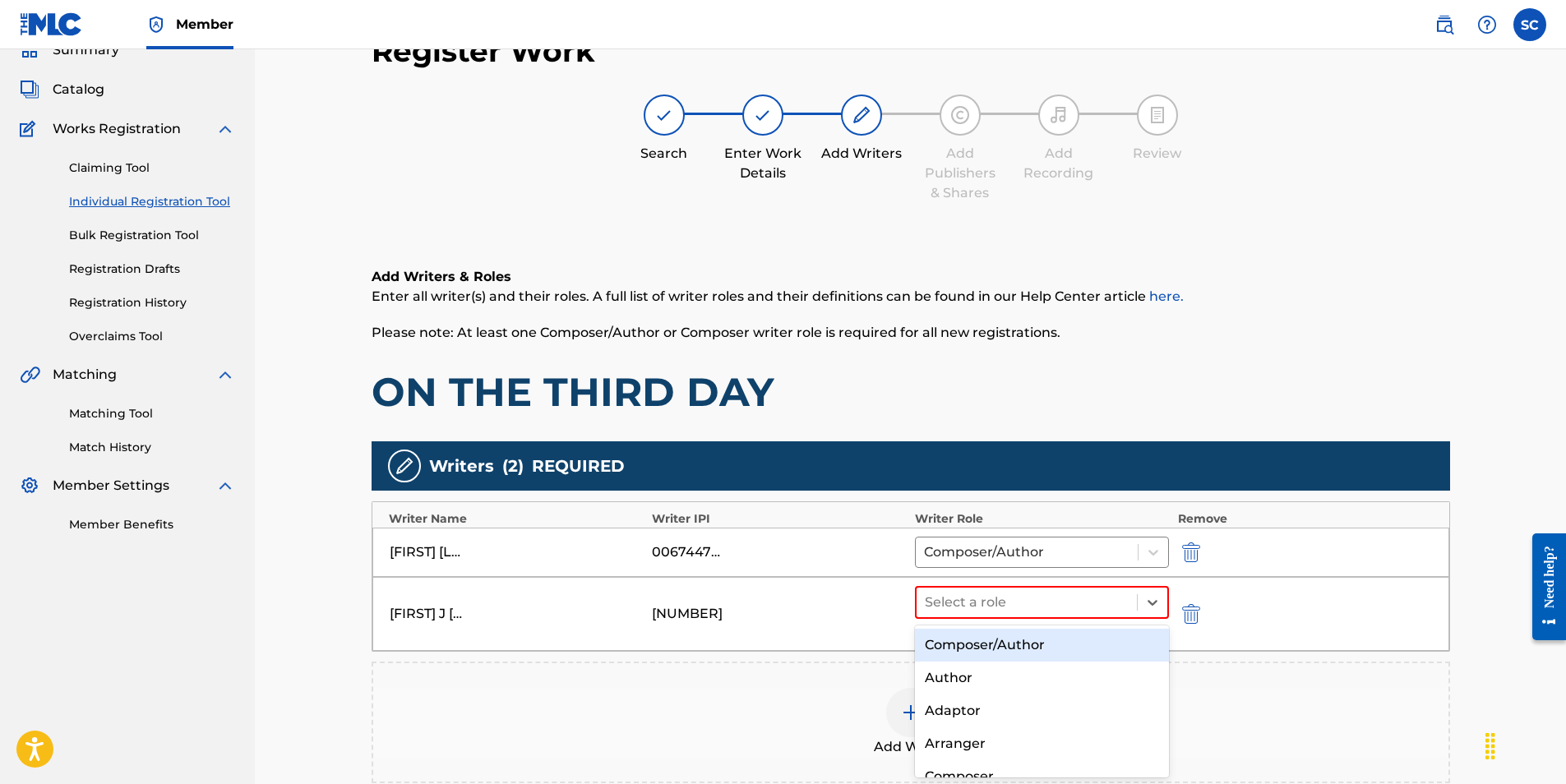 click on "Composer/Author" at bounding box center (1042, 645) 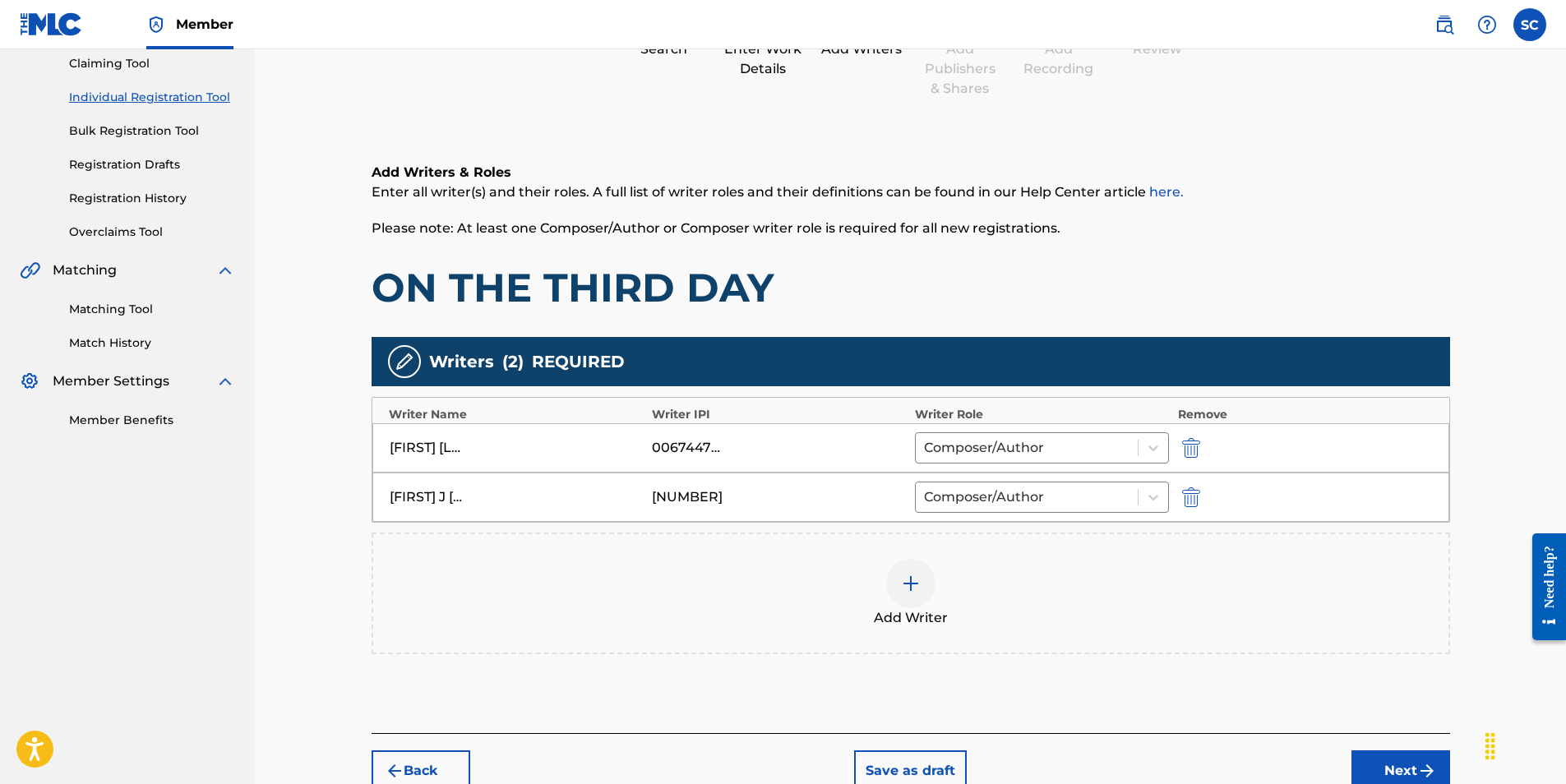 scroll, scrollTop: 281, scrollLeft: 0, axis: vertical 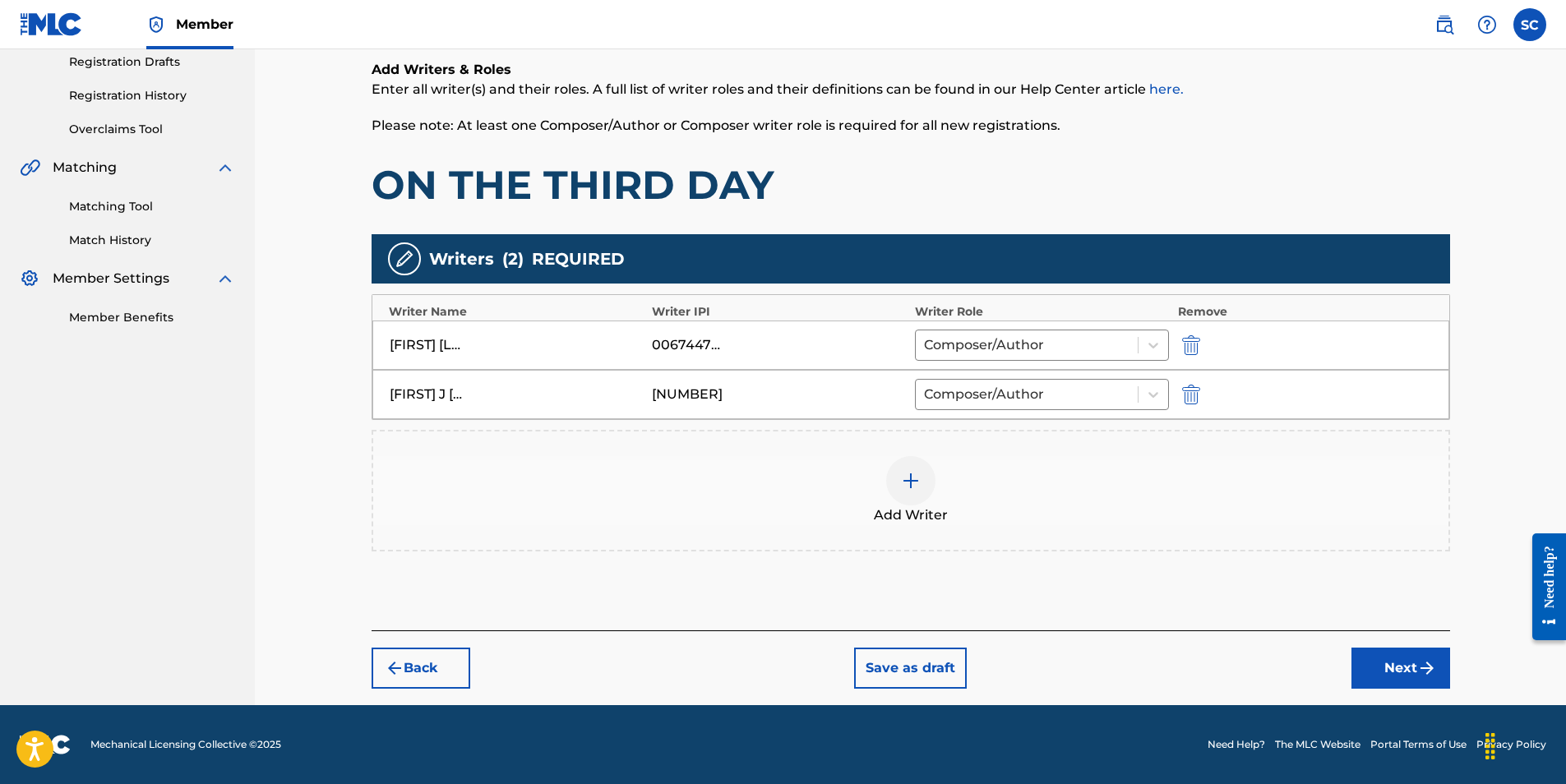 click on "Next" at bounding box center [1401, 668] 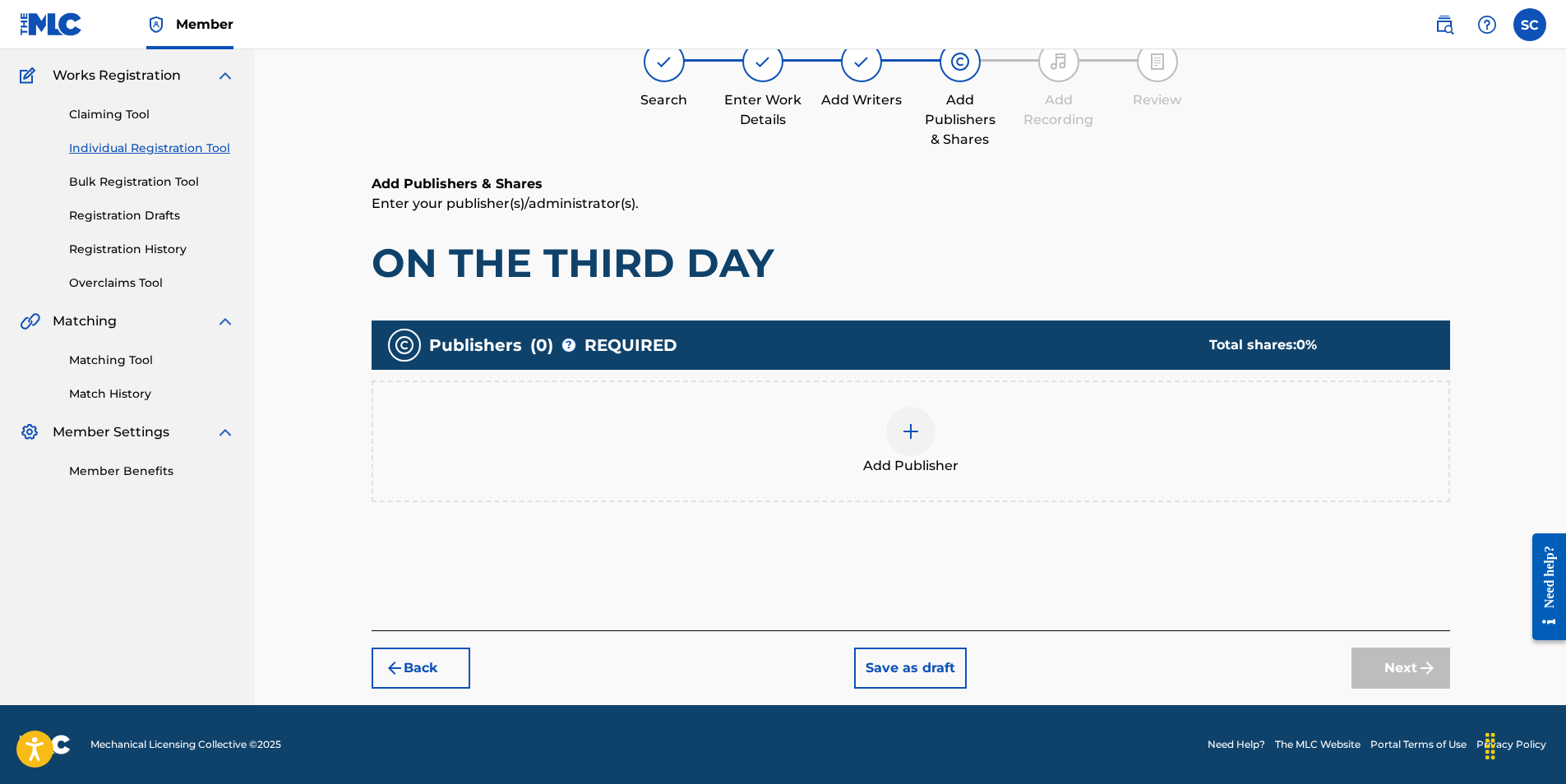 scroll, scrollTop: 74, scrollLeft: 0, axis: vertical 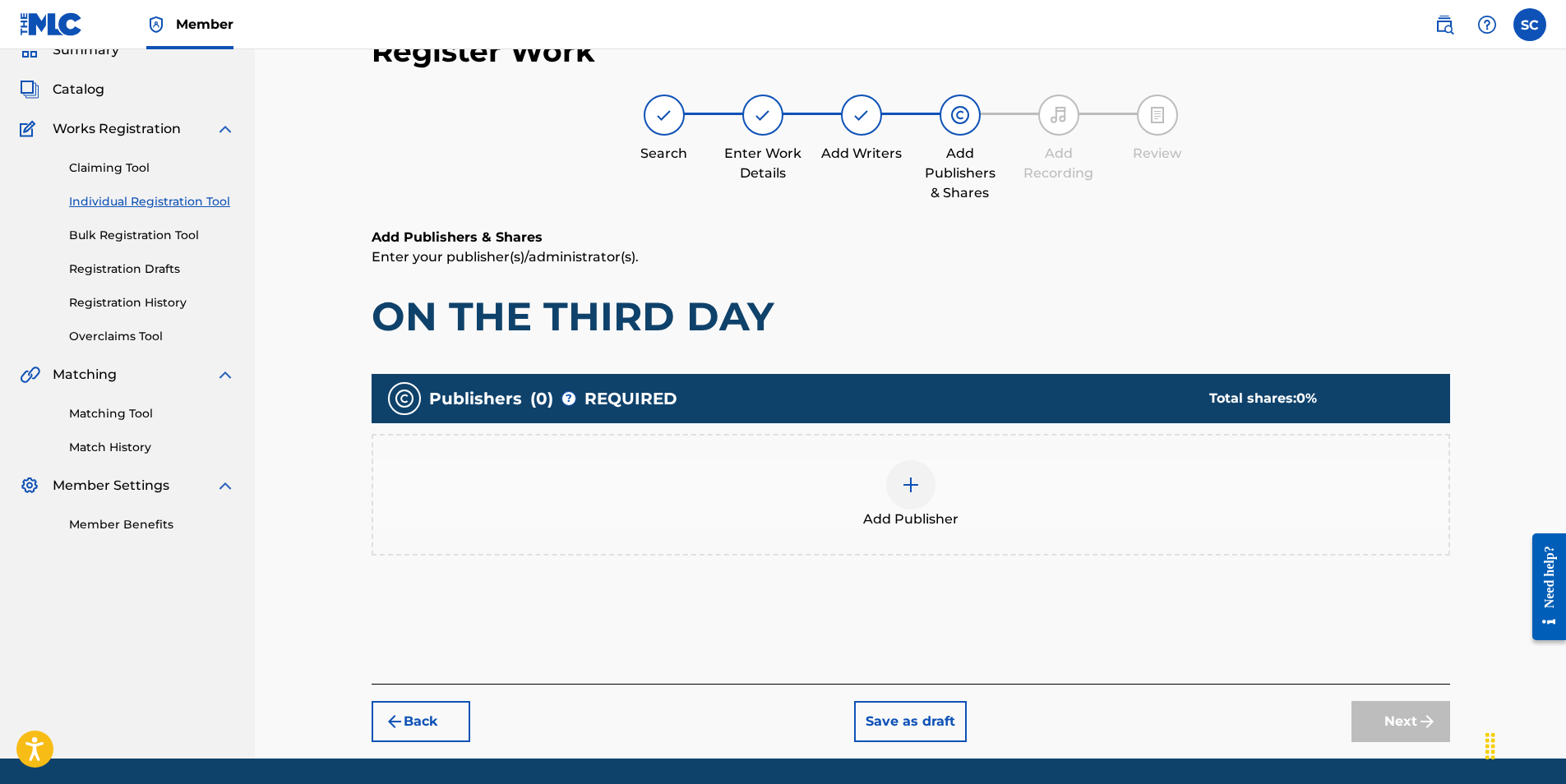 click at bounding box center [911, 485] 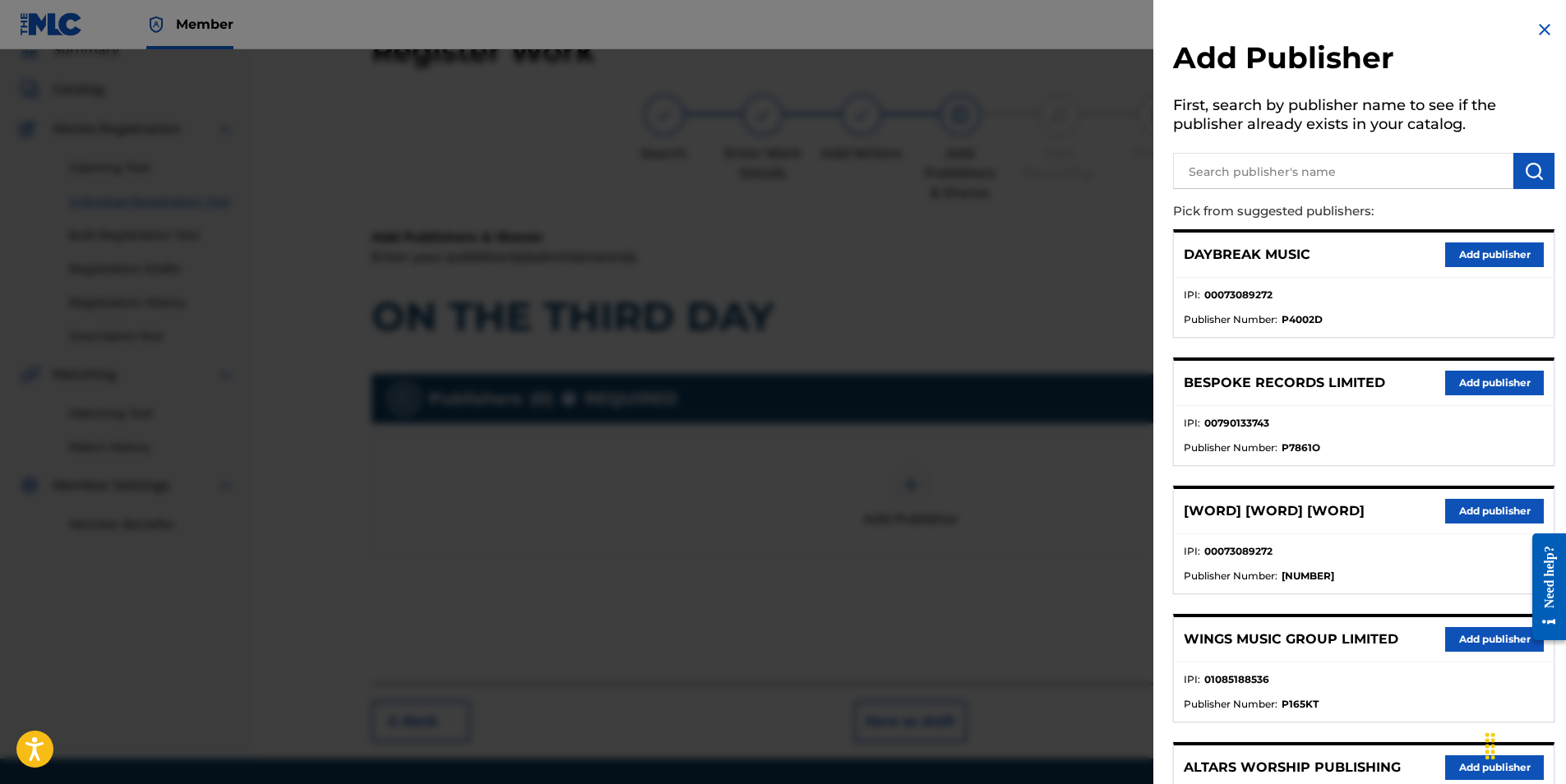 click on "Add publisher" at bounding box center [1494, 511] 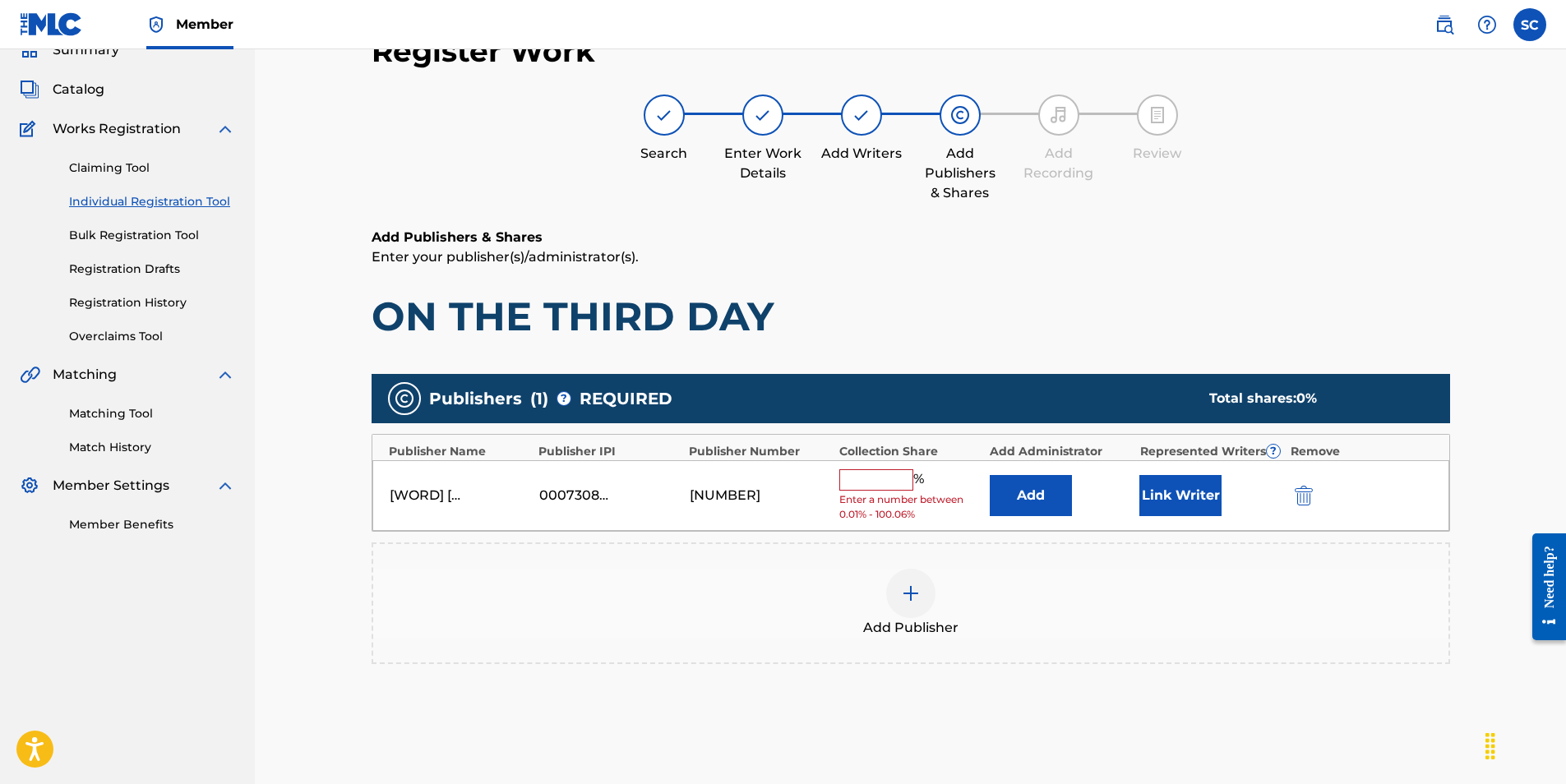 click on "% Enter a number between 0.01% - 100.06%" at bounding box center (910, 496) 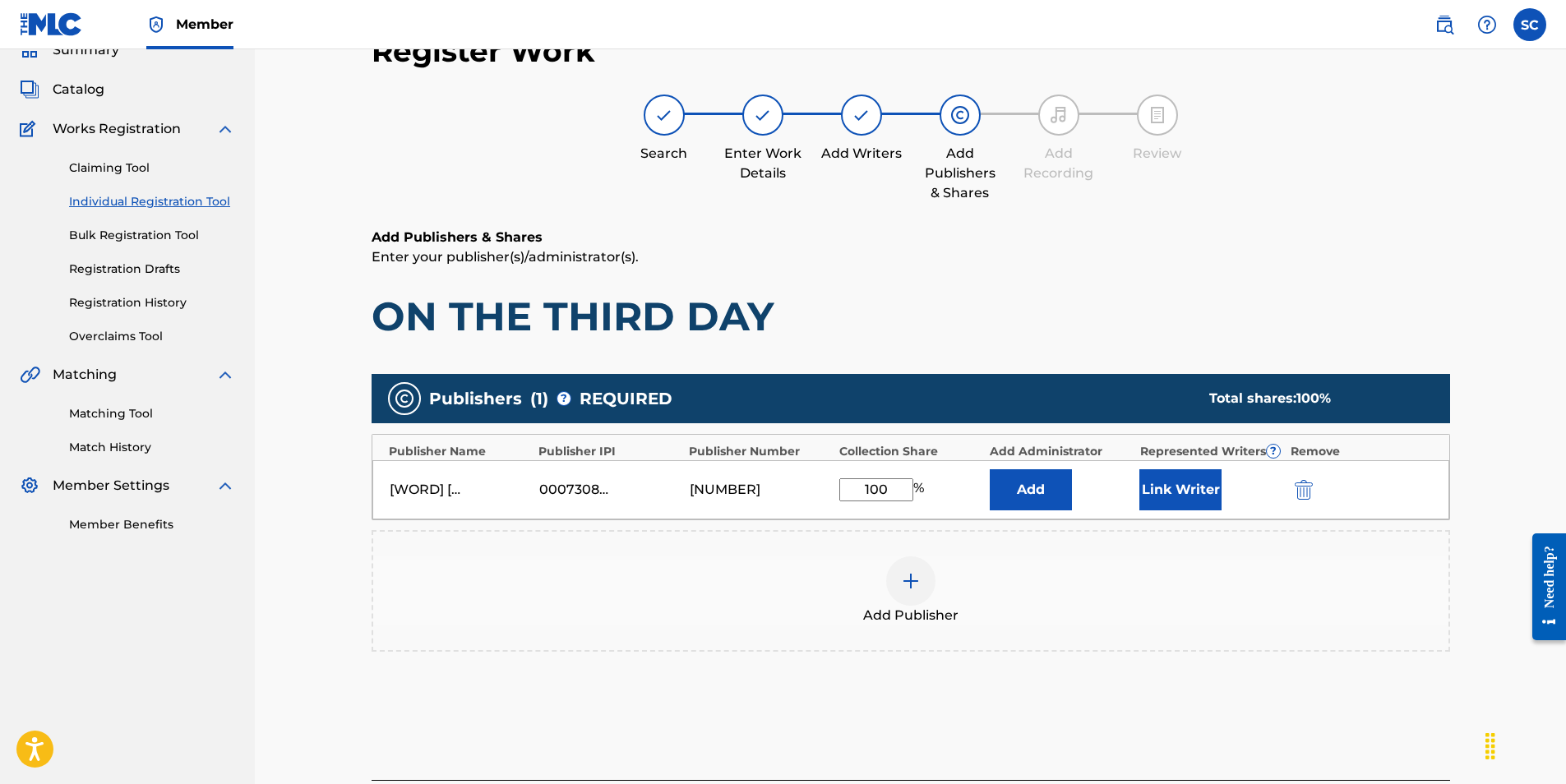 click on "Add" at bounding box center (1031, 490) 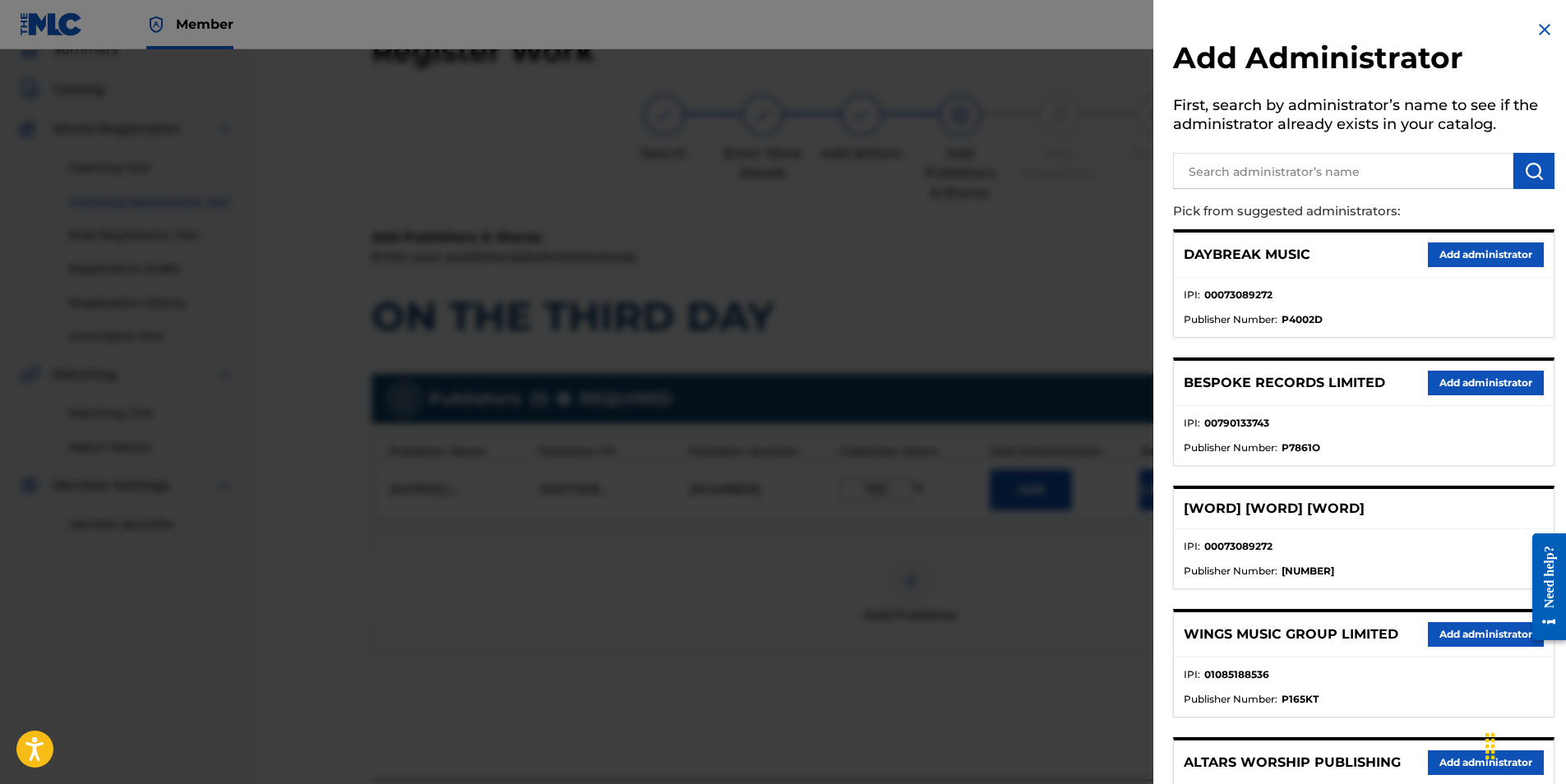 click at bounding box center [1343, 171] 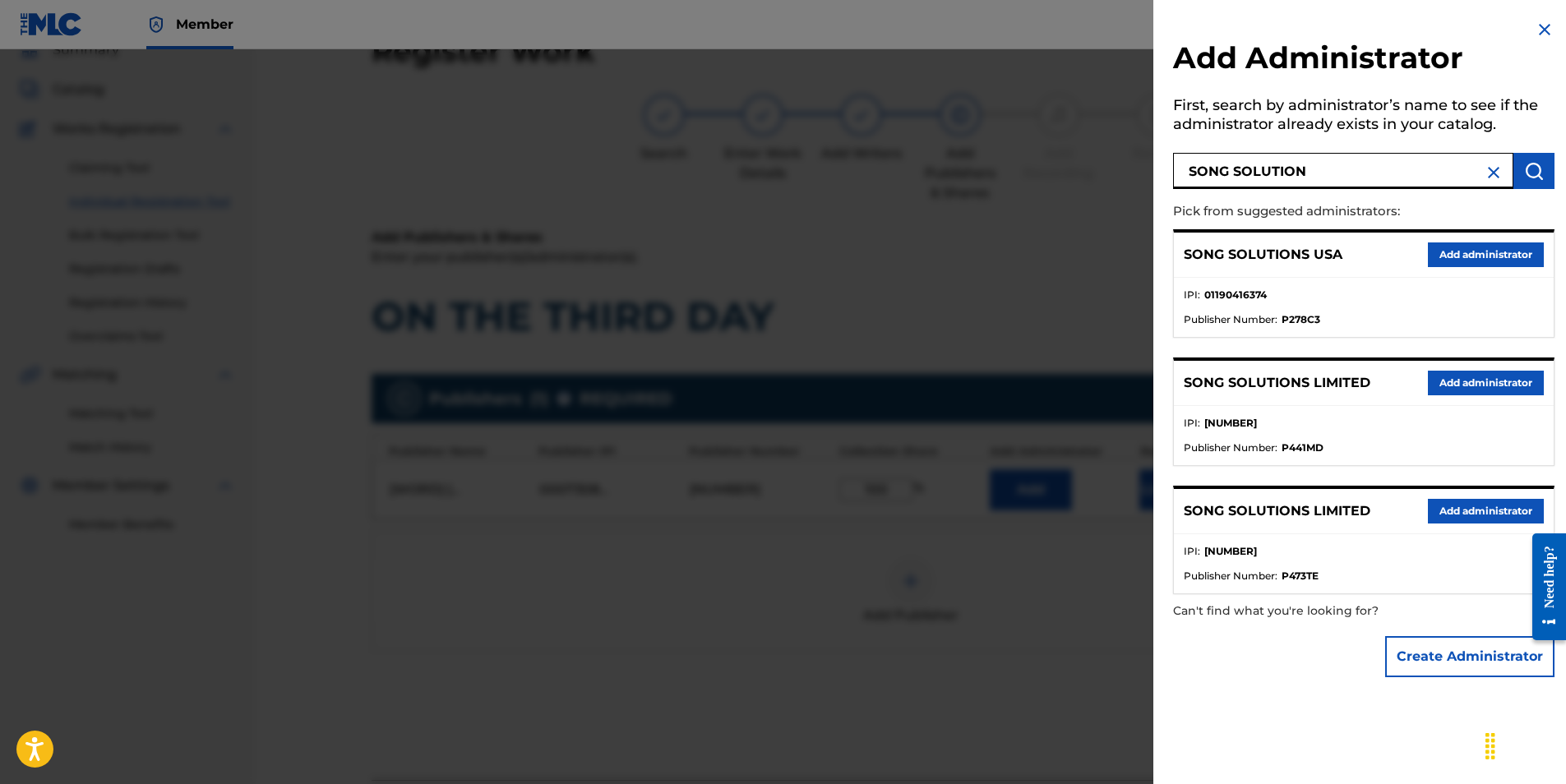 click on "Add administrator" at bounding box center [1485, 255] 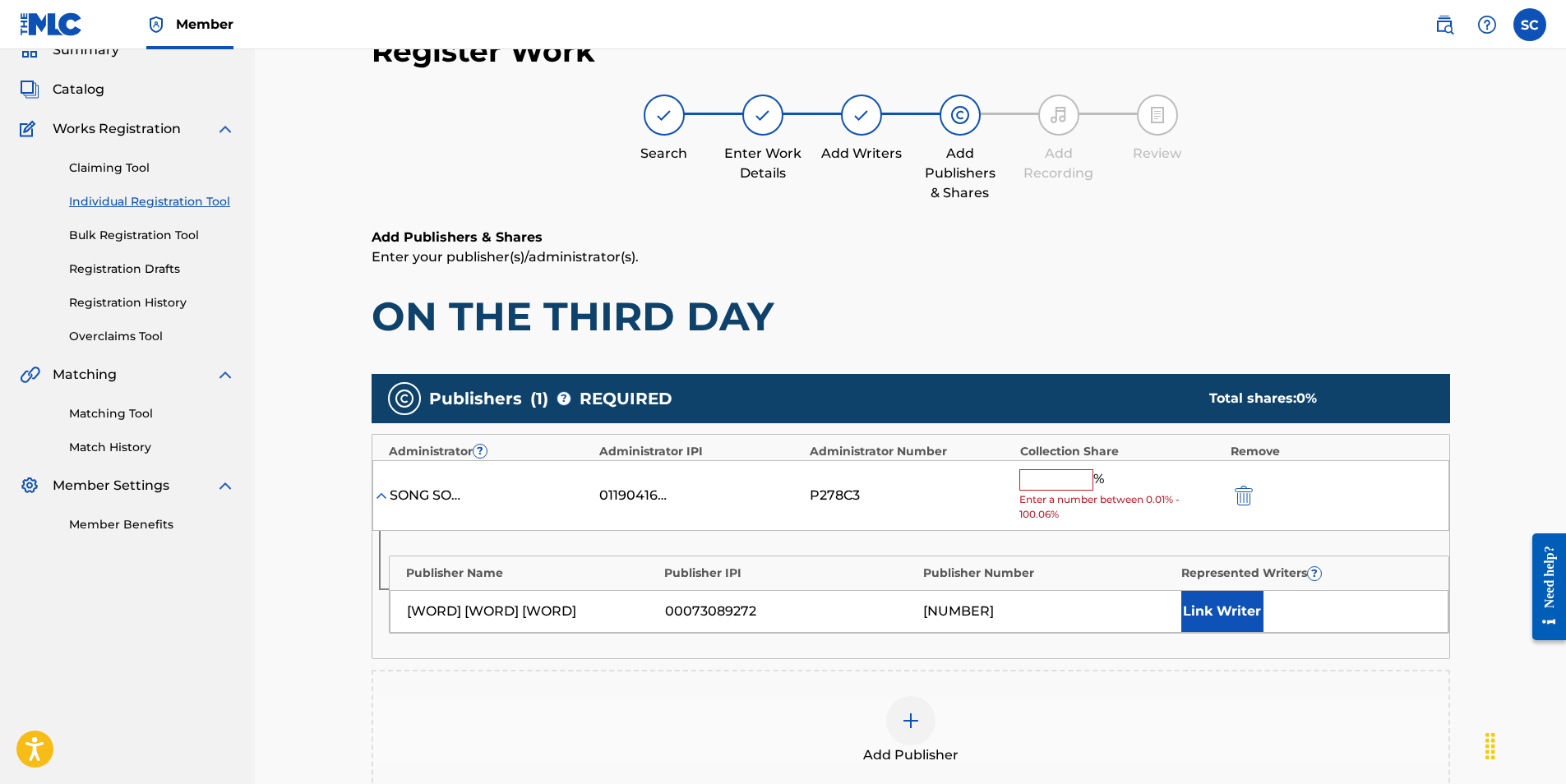 click at bounding box center [1056, 480] 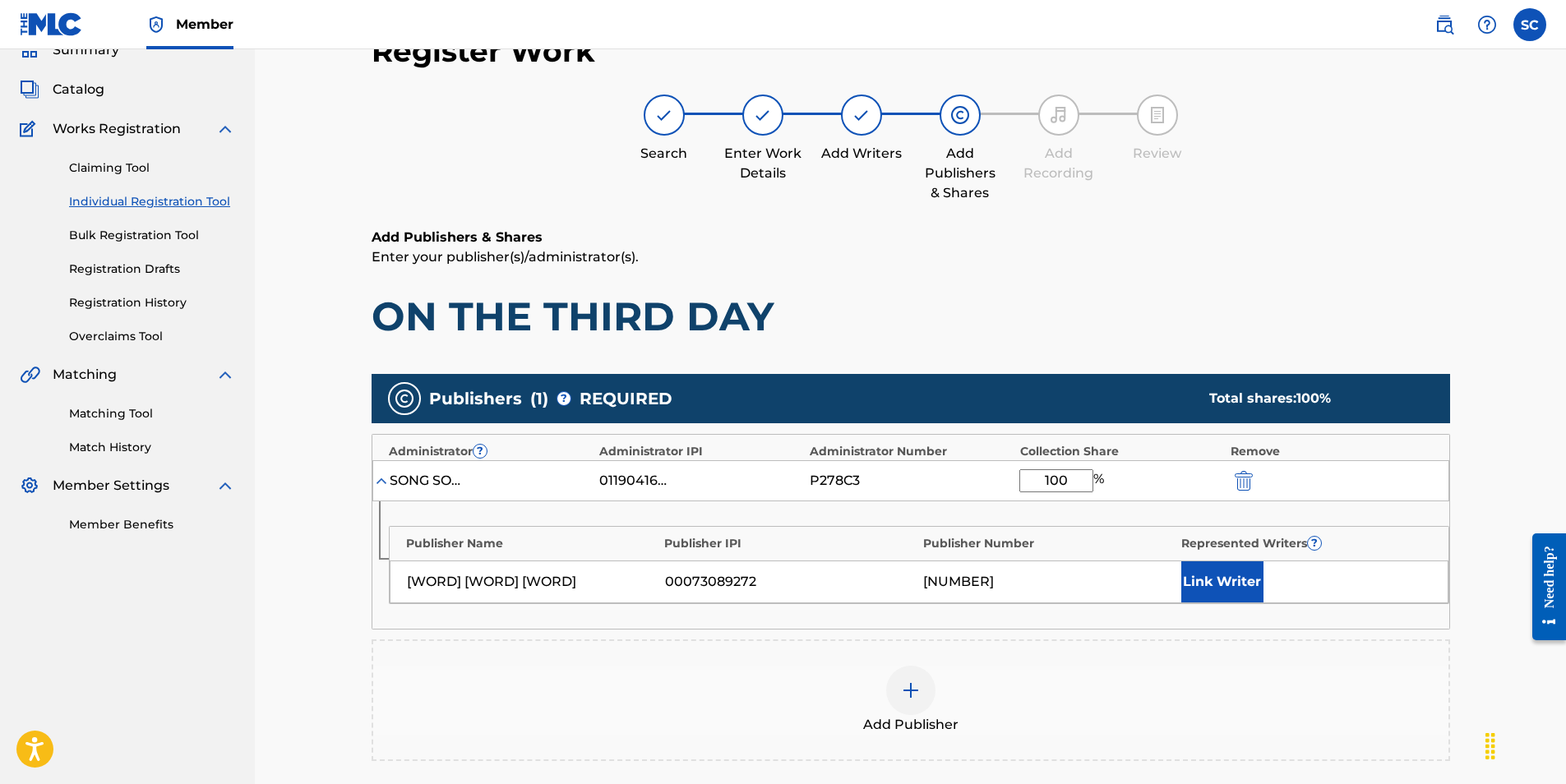 click on "Publisher Name Publisher IPI Publisher Number Represented Writers ? DAYBREAK MUSIC LTD 00073089272 P119FC Link Writer" at bounding box center [911, 565] 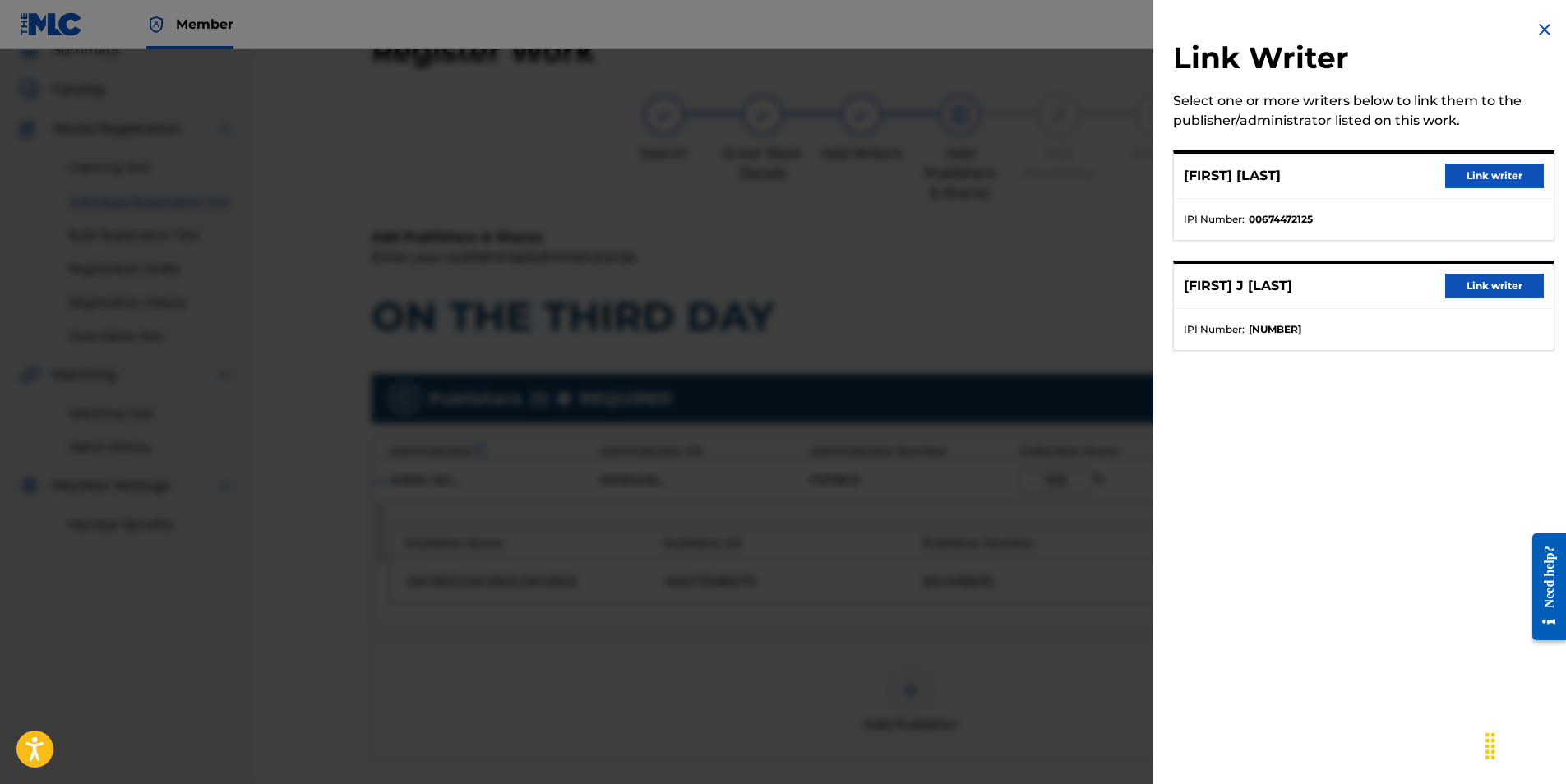 drag, startPoint x: 1468, startPoint y: 283, endPoint x: 1247, endPoint y: 452, distance: 278.21215 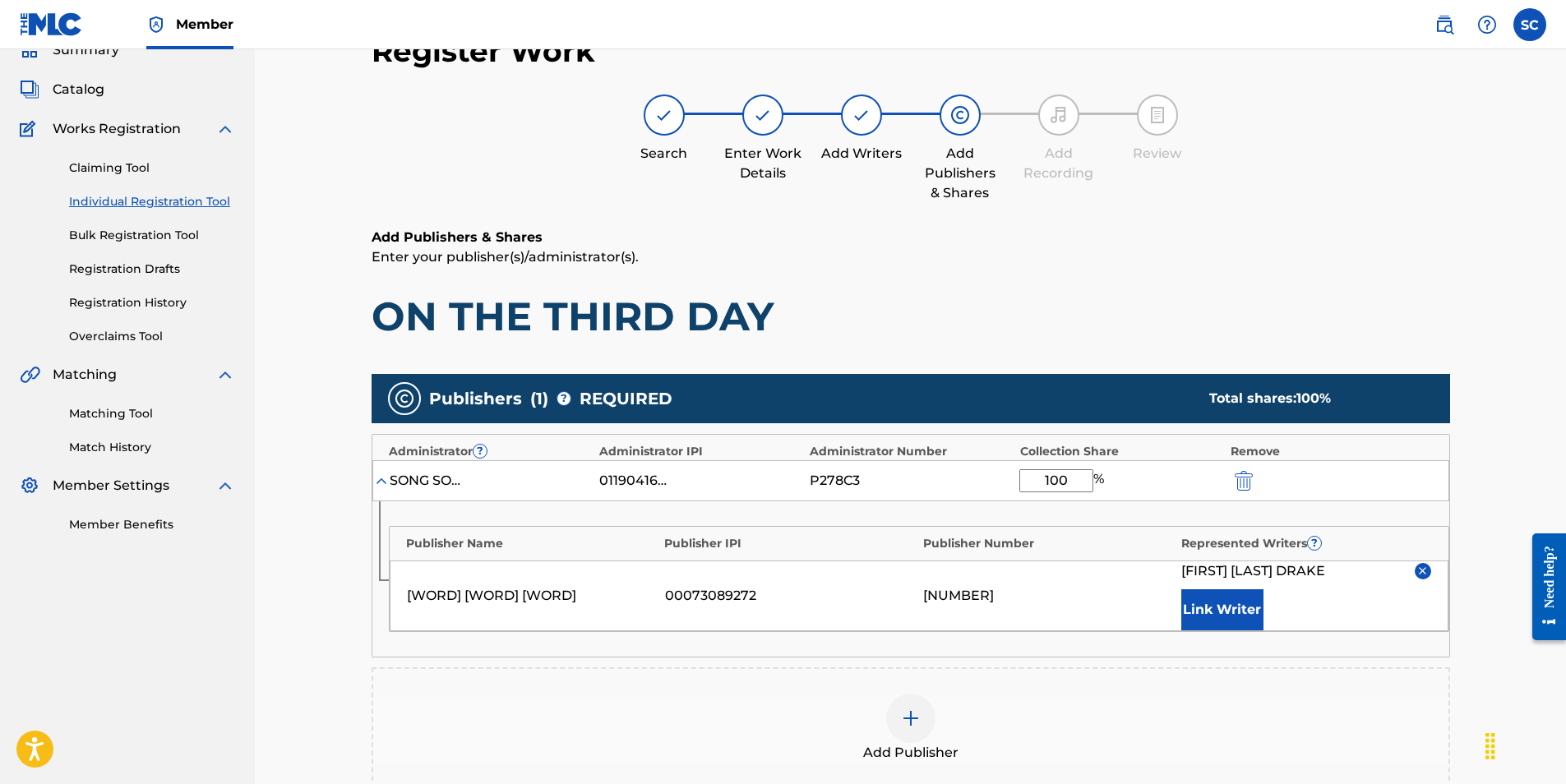 click on "Link Writer" at bounding box center [1222, 610] 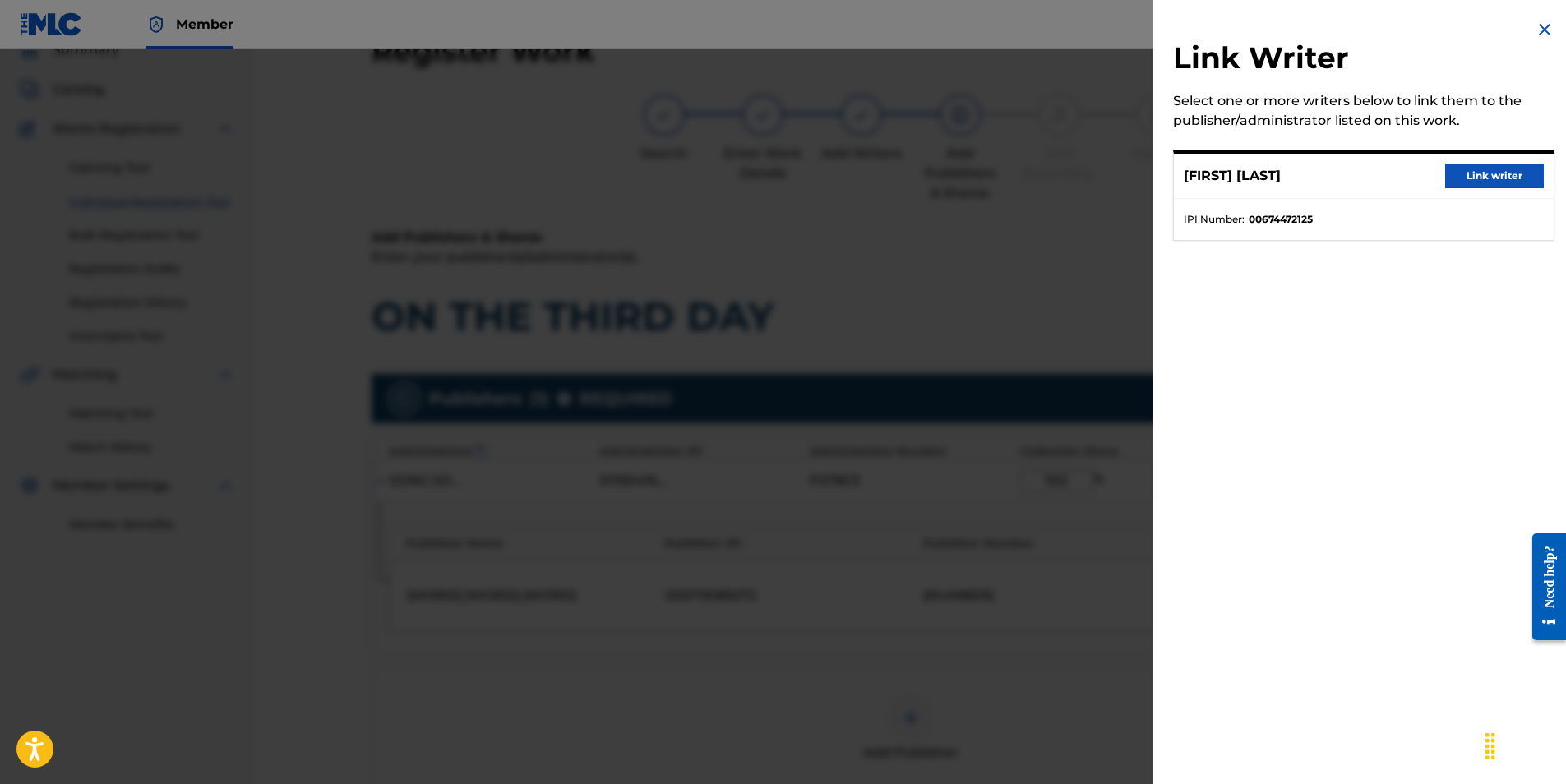 click on "Link writer" at bounding box center (1494, 176) 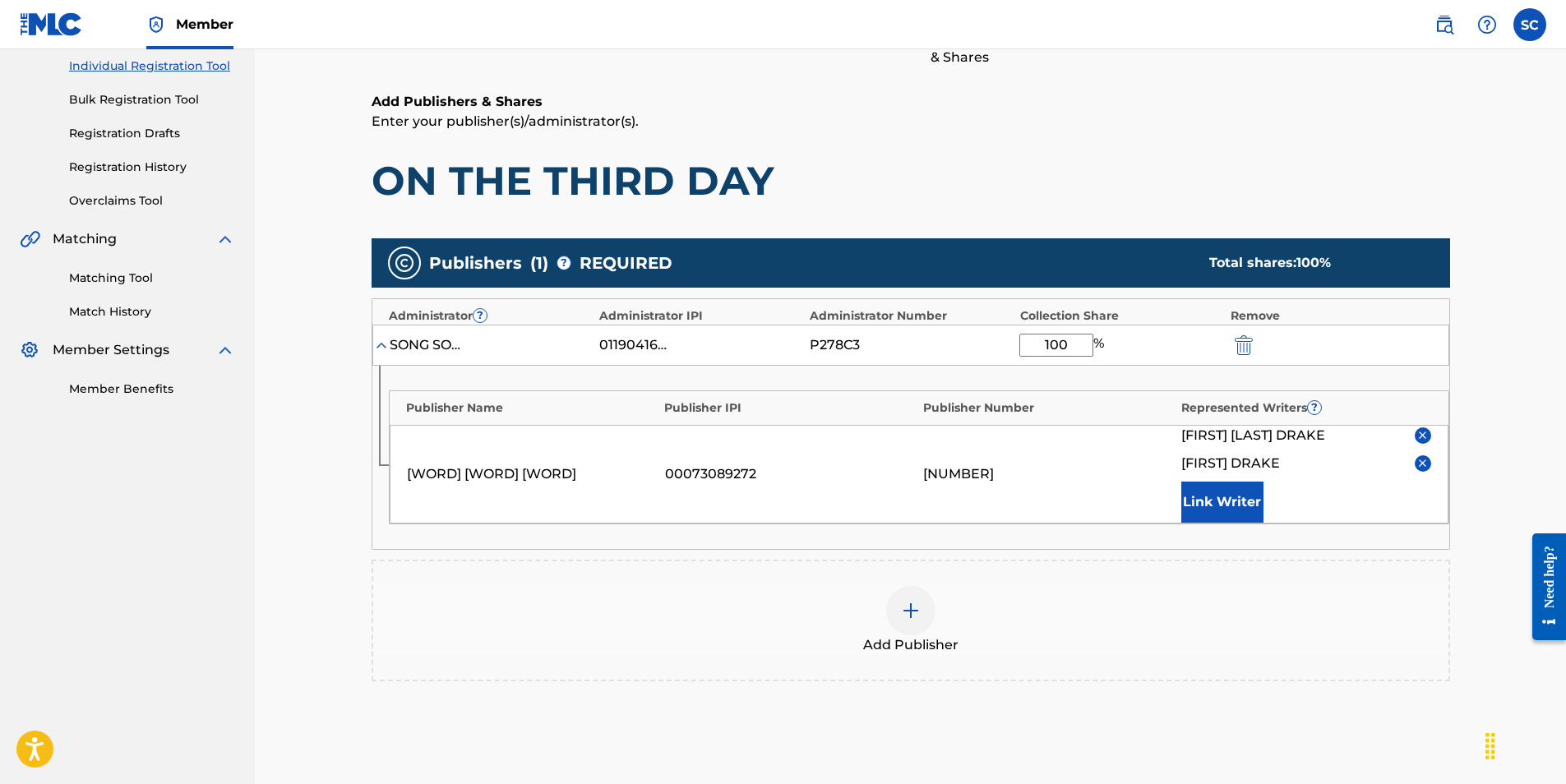 scroll, scrollTop: 389, scrollLeft: 0, axis: vertical 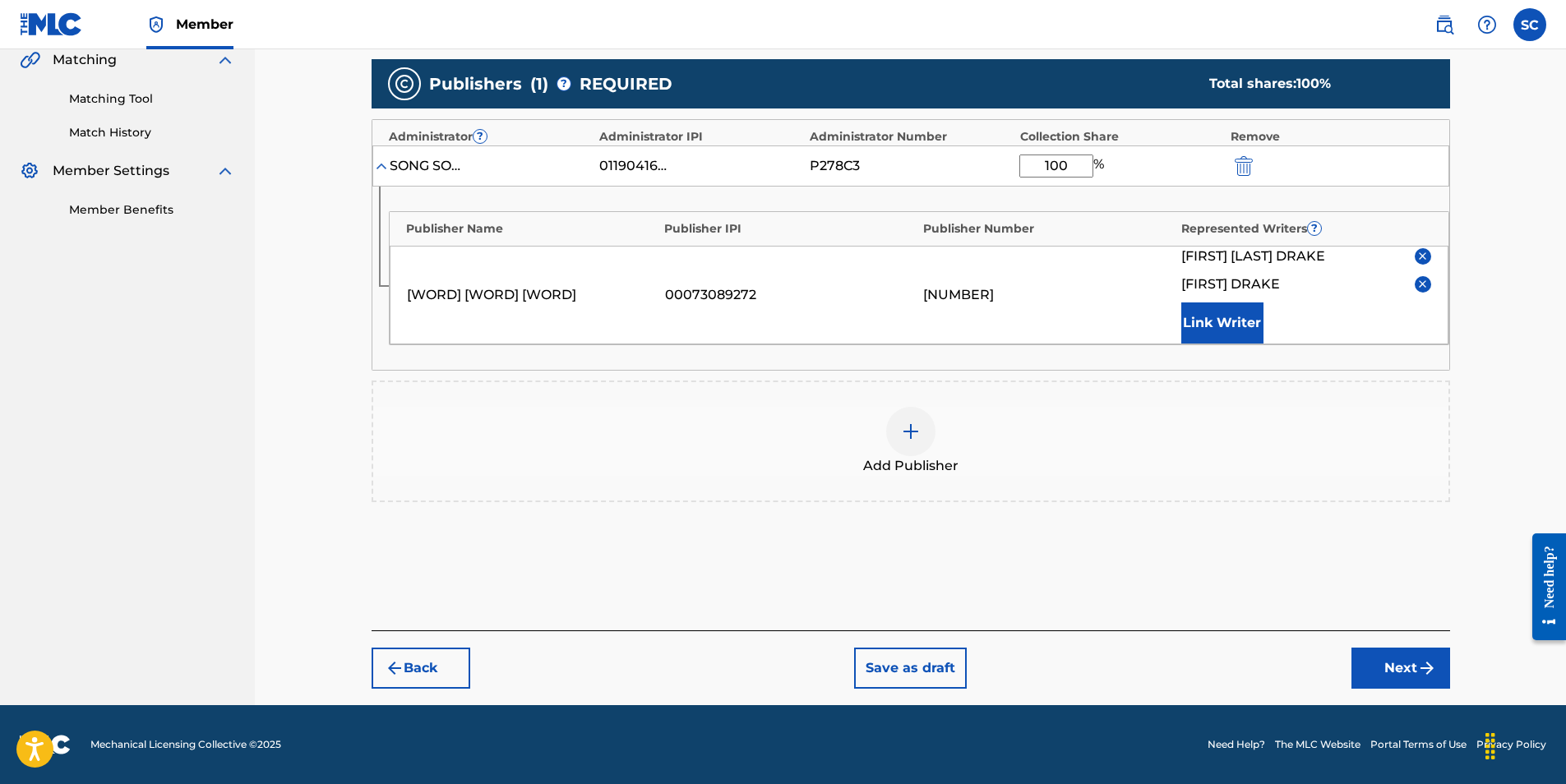 click on "Next" at bounding box center (1401, 668) 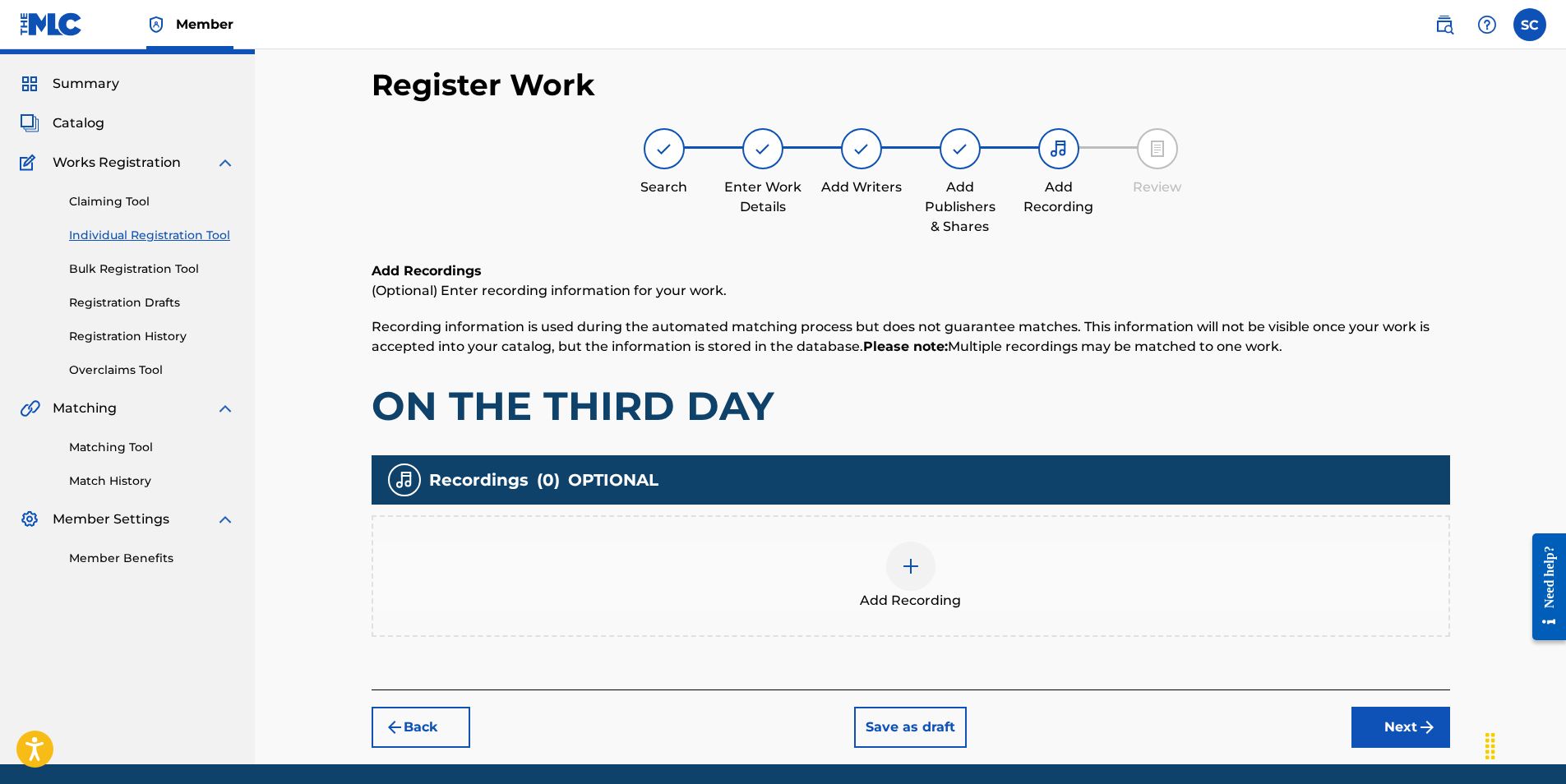 scroll, scrollTop: 74, scrollLeft: 0, axis: vertical 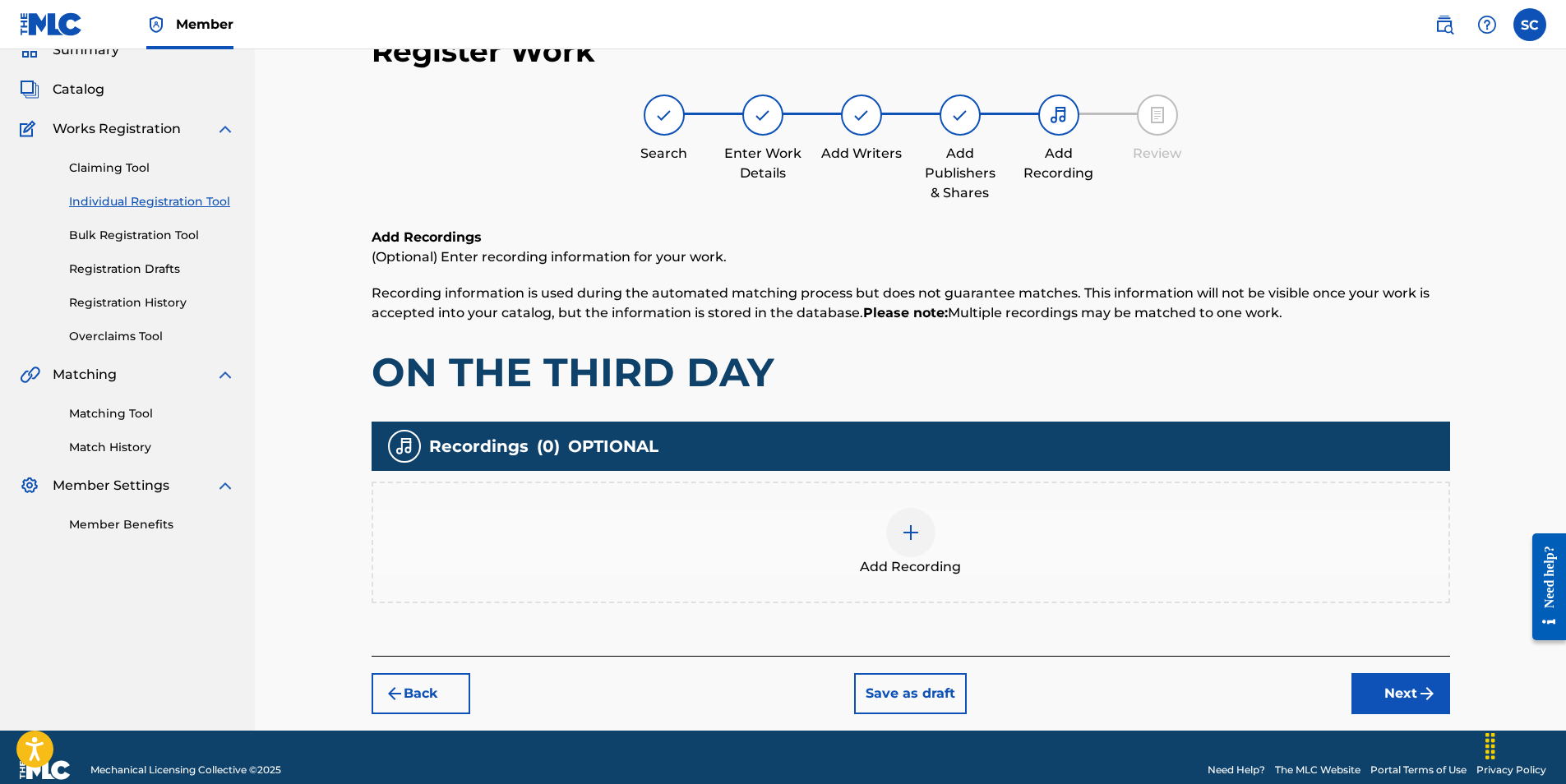 click at bounding box center (911, 533) 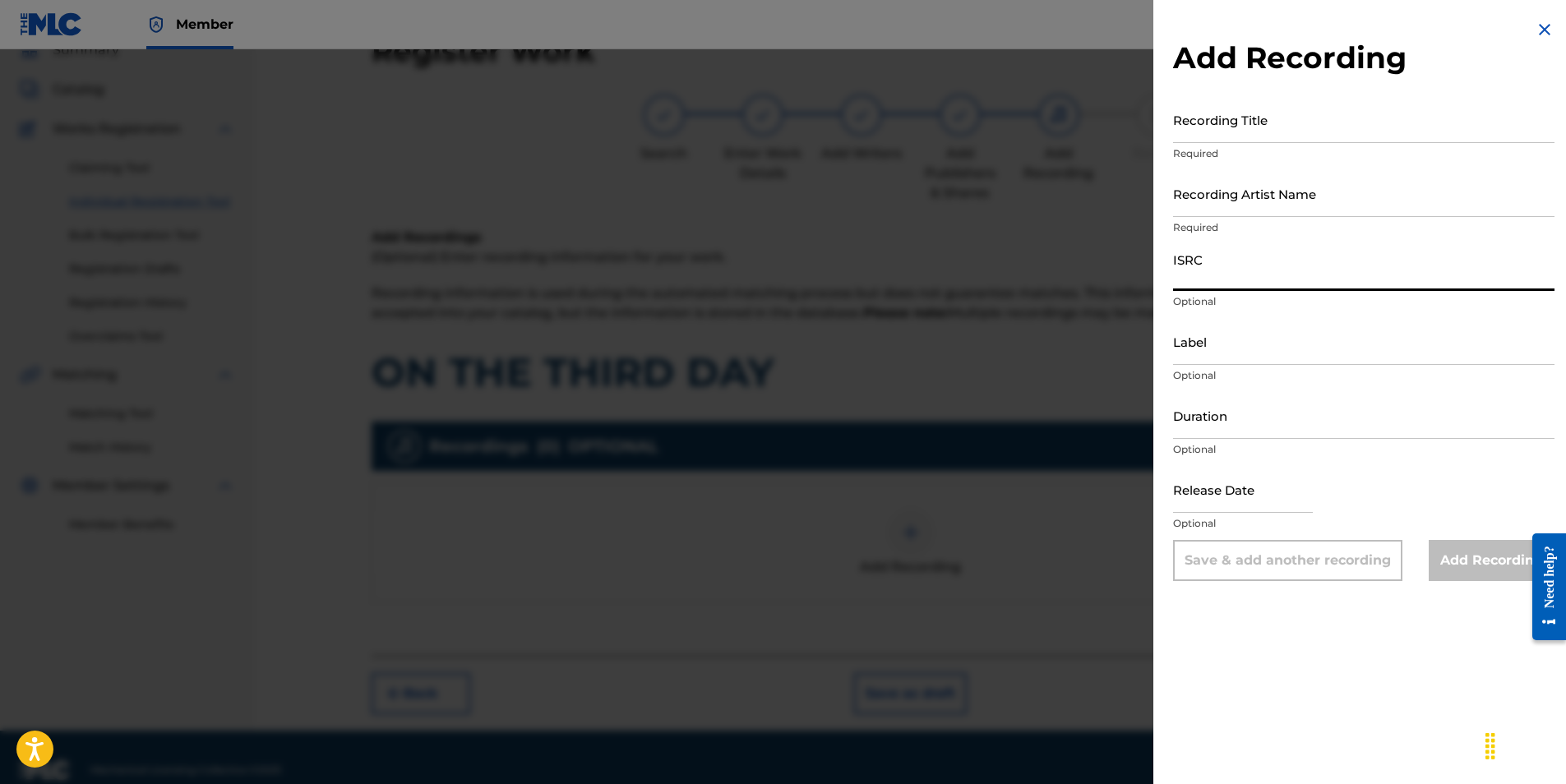 click on "ISRC" at bounding box center [1364, 267] 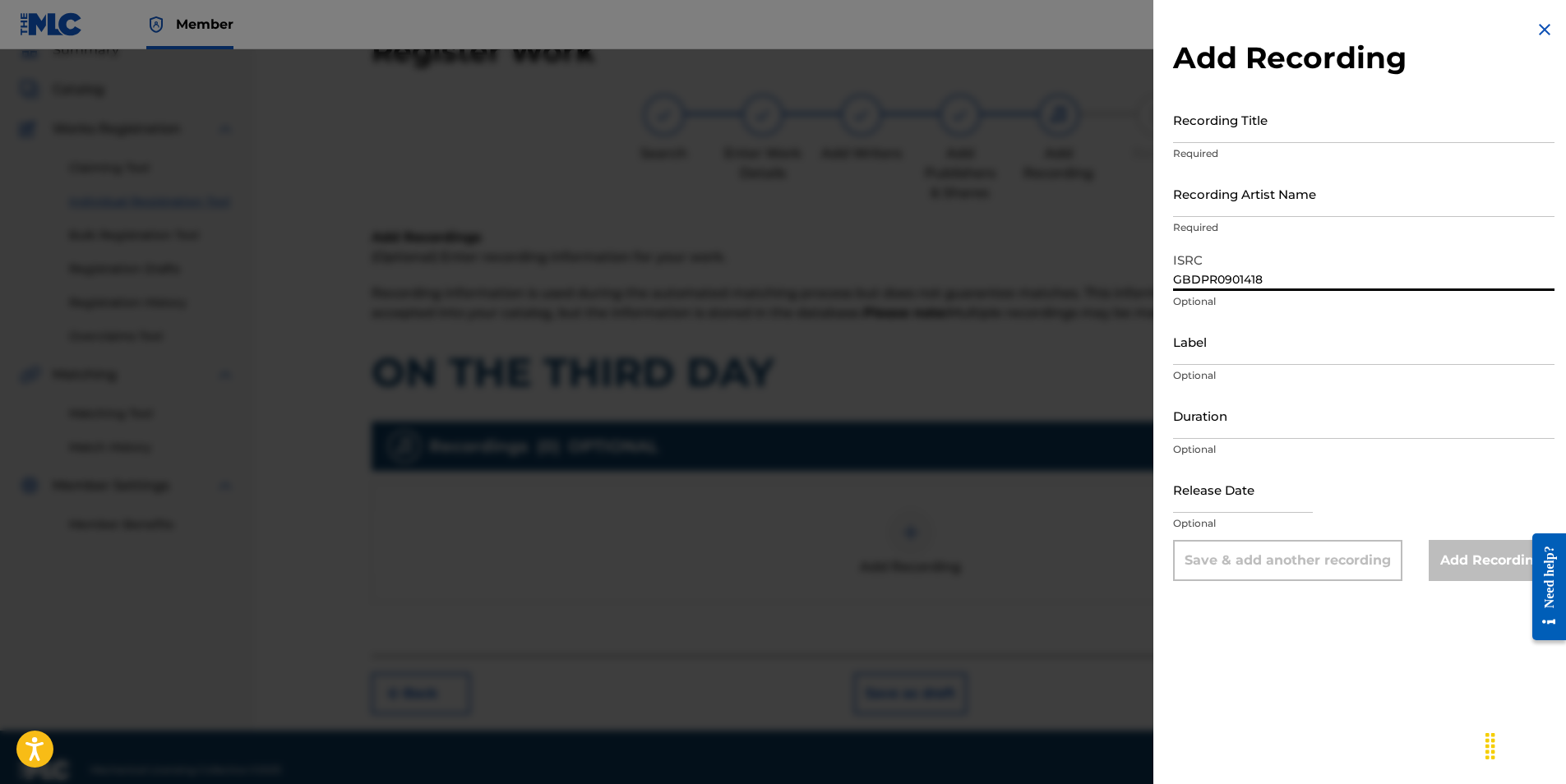 click on "Recording Title" at bounding box center [1364, 119] 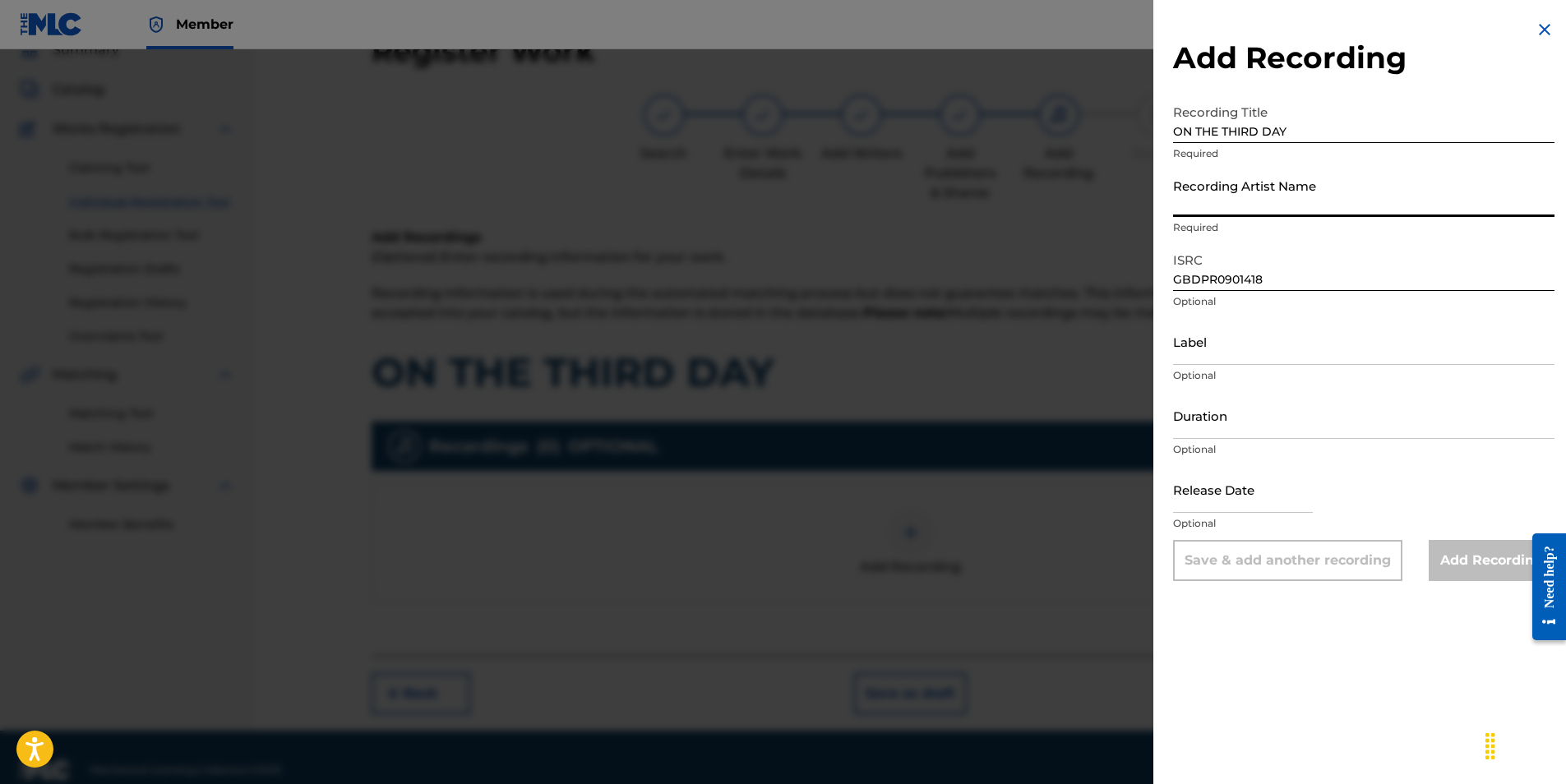 drag, startPoint x: 1220, startPoint y: 205, endPoint x: 1218, endPoint y: 195, distance: 10.198039 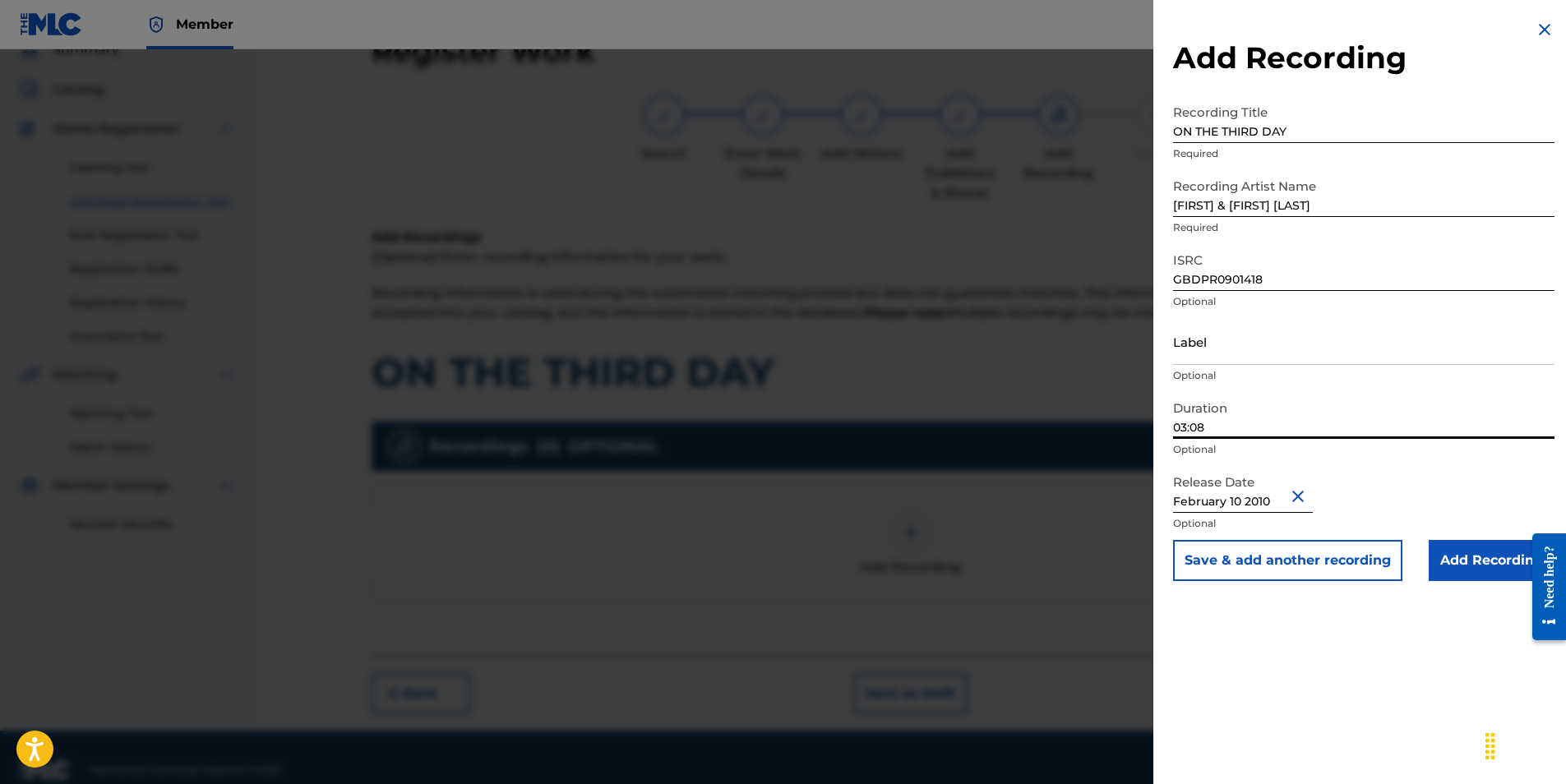 drag, startPoint x: 1213, startPoint y: 422, endPoint x: 1125, endPoint y: 413, distance: 88.45903 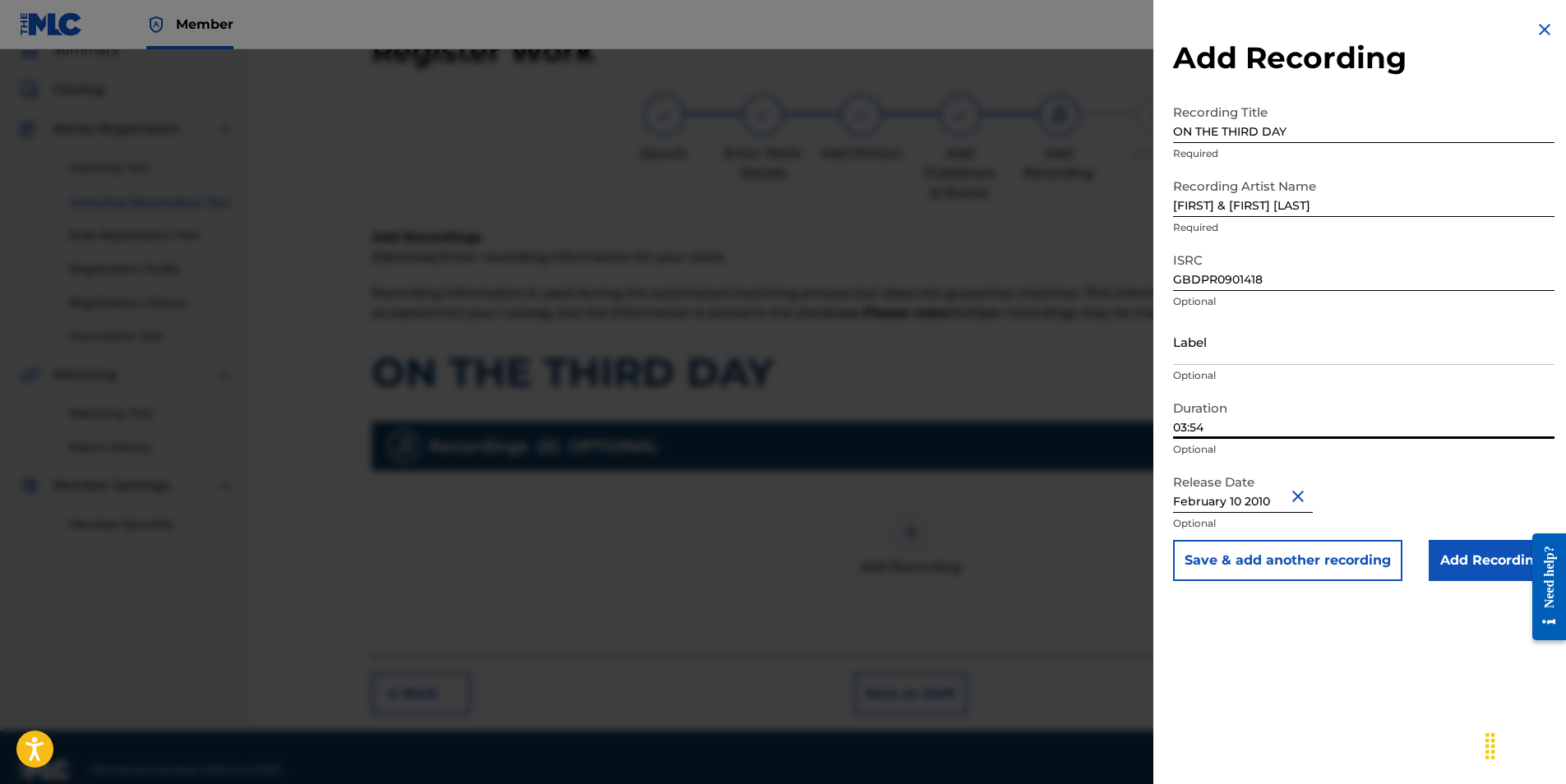click on "Add Recording" at bounding box center (1491, 560) 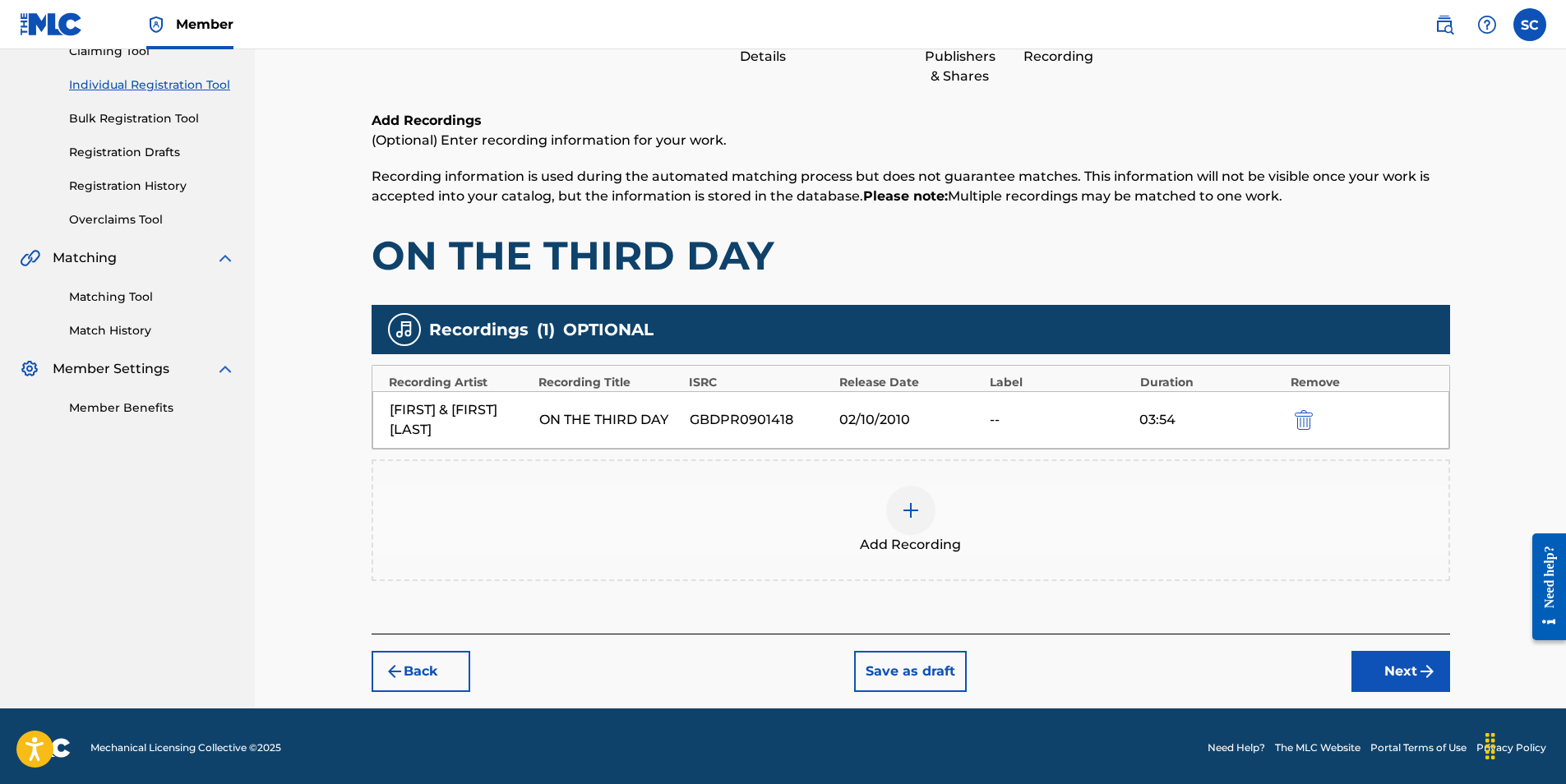 scroll, scrollTop: 194, scrollLeft: 0, axis: vertical 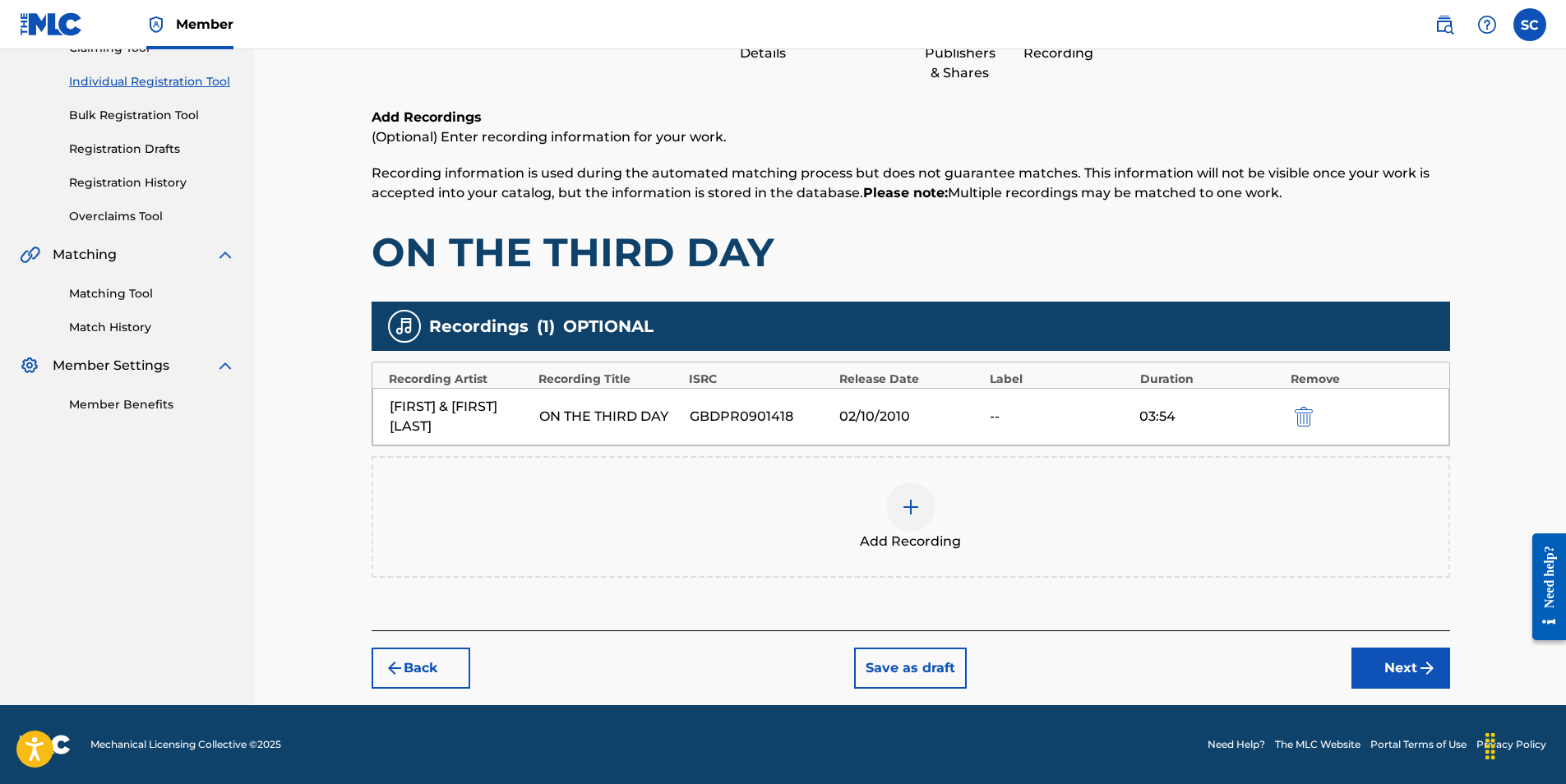 click on "Next" at bounding box center (1401, 668) 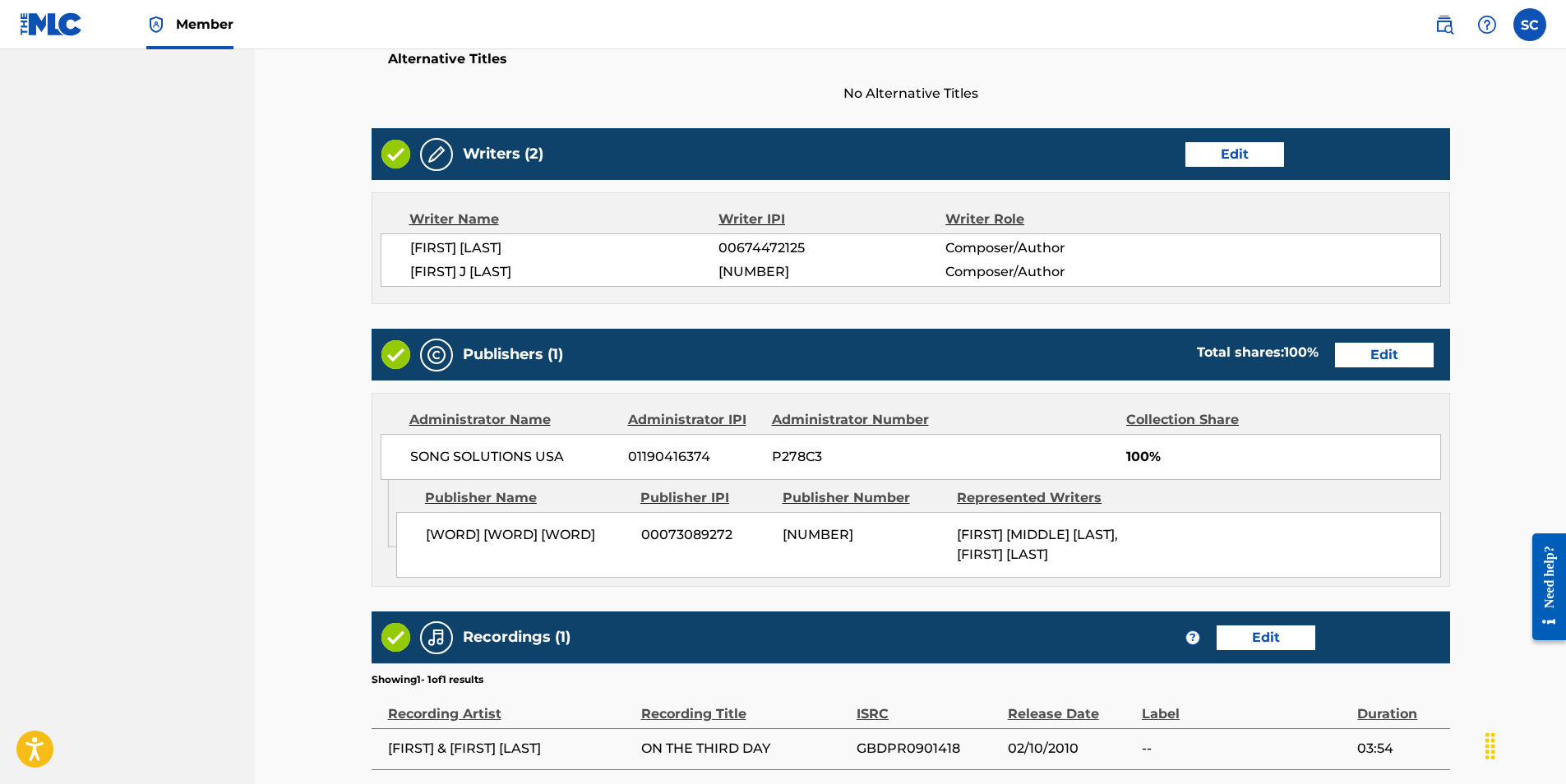 scroll, scrollTop: 740, scrollLeft: 0, axis: vertical 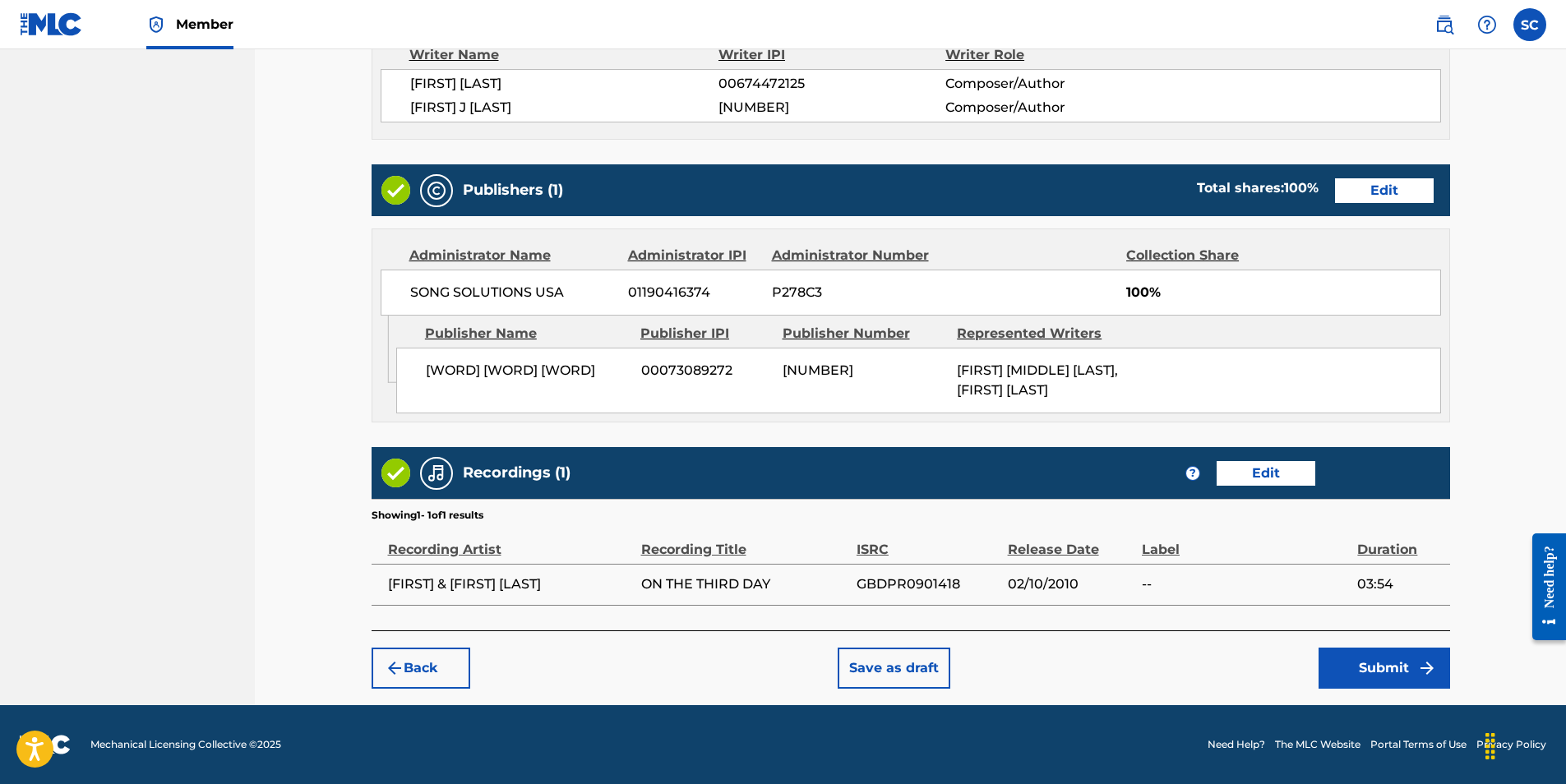 click on "Submit" at bounding box center [1384, 668] 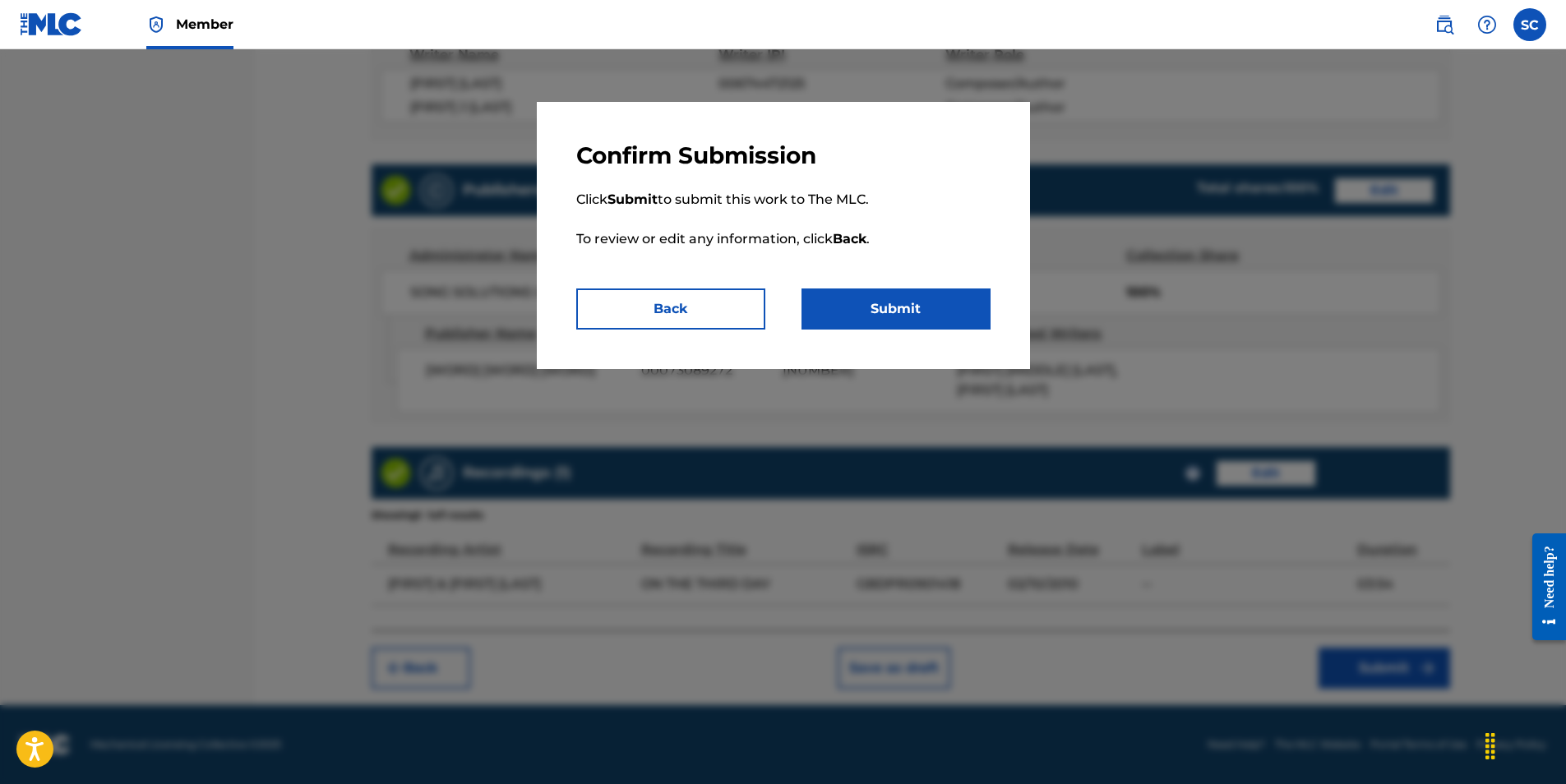 click on "Submit" at bounding box center (896, 309) 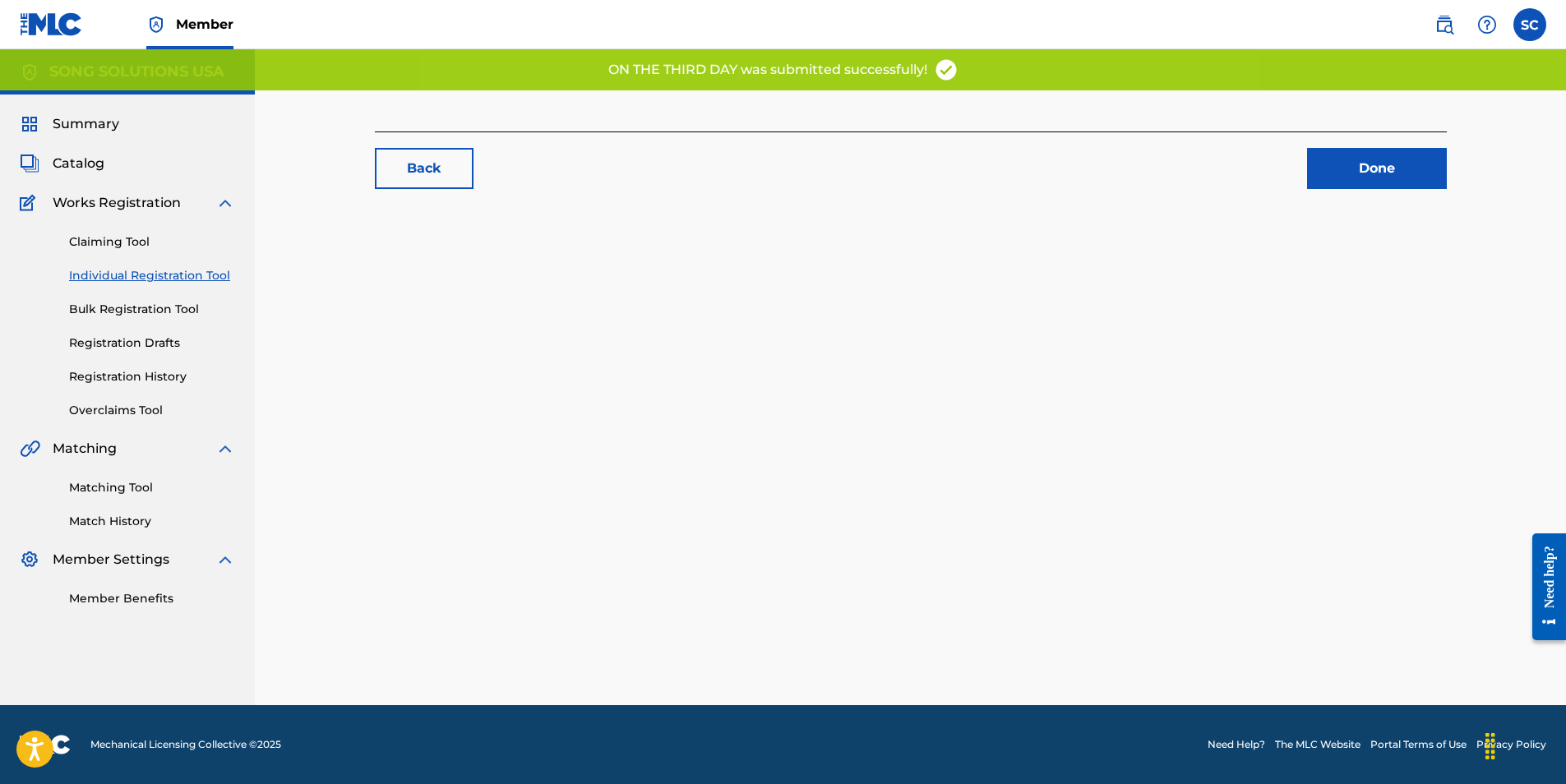 scroll, scrollTop: 0, scrollLeft: 0, axis: both 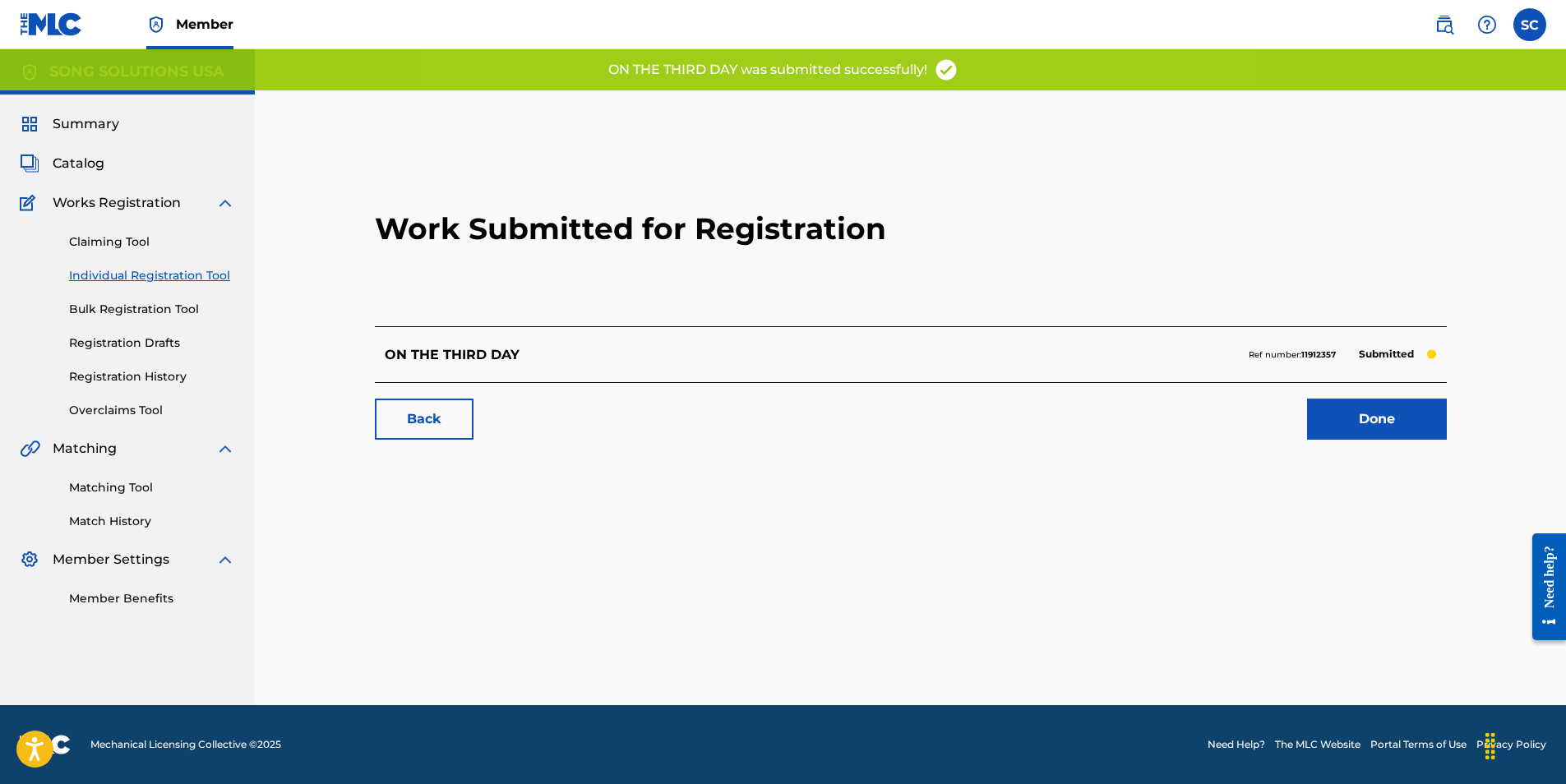 click on "Done" at bounding box center (1377, 419) 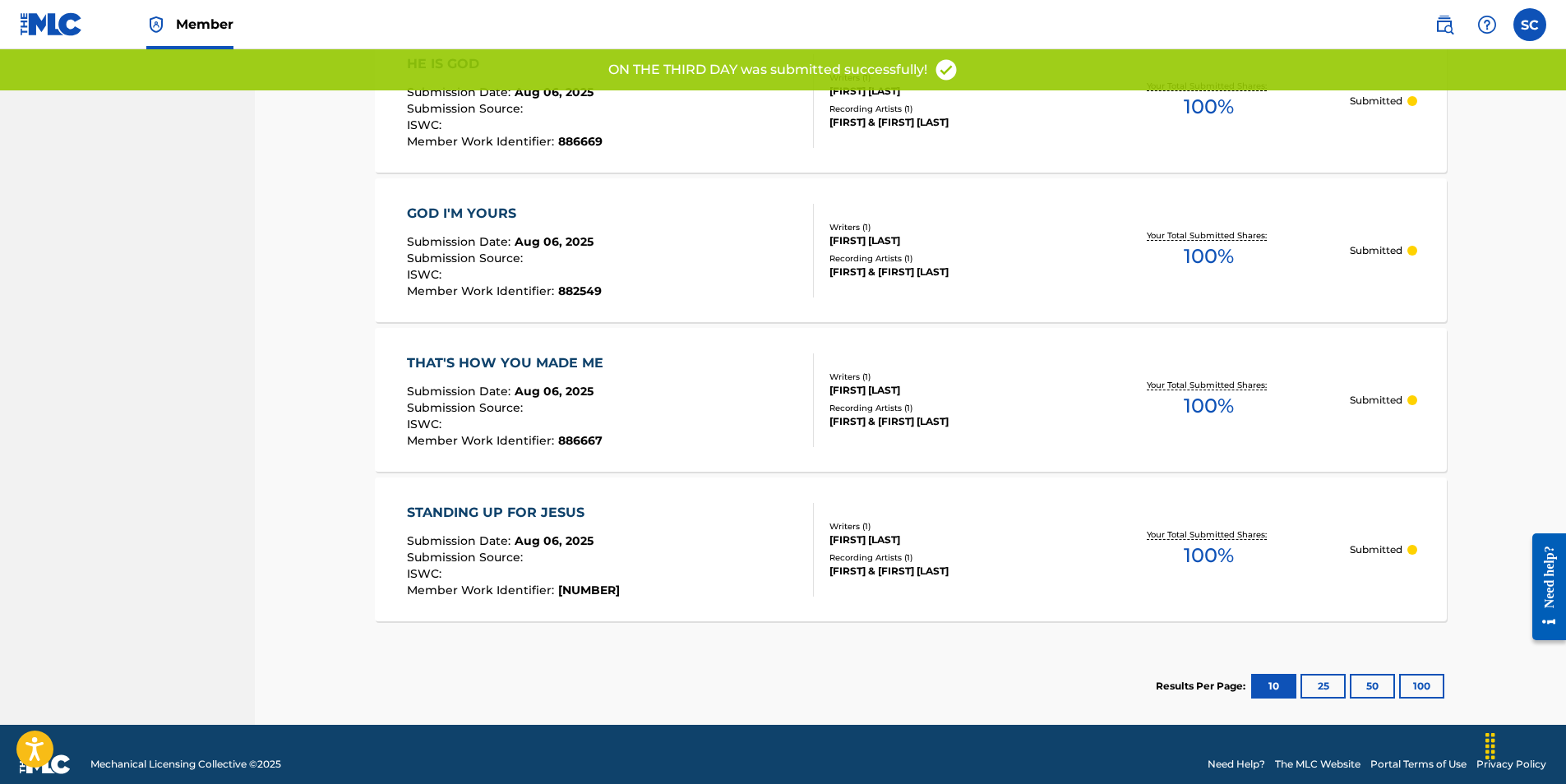 scroll, scrollTop: 1459, scrollLeft: 0, axis: vertical 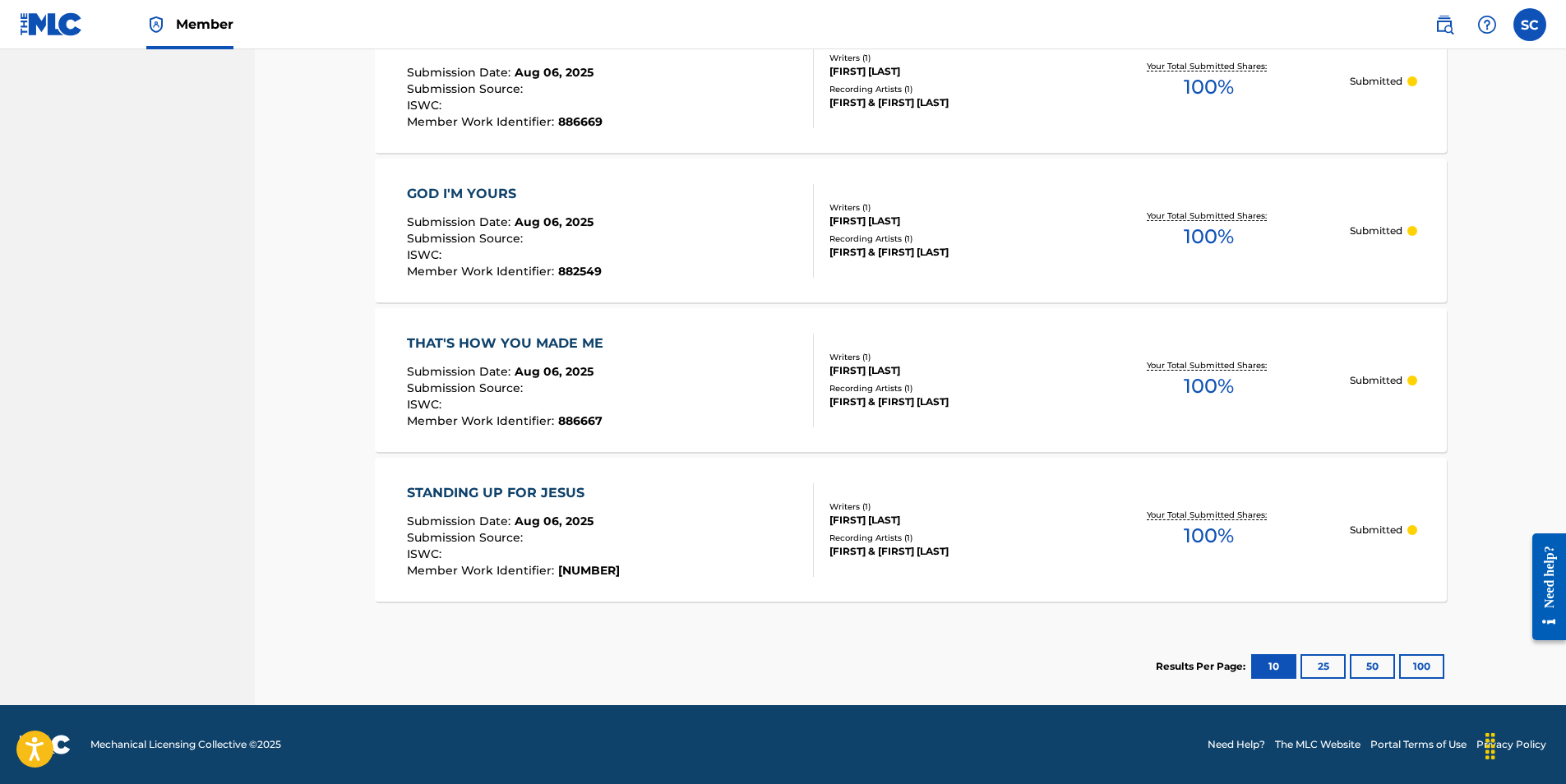 click on "100" at bounding box center [1421, 666] 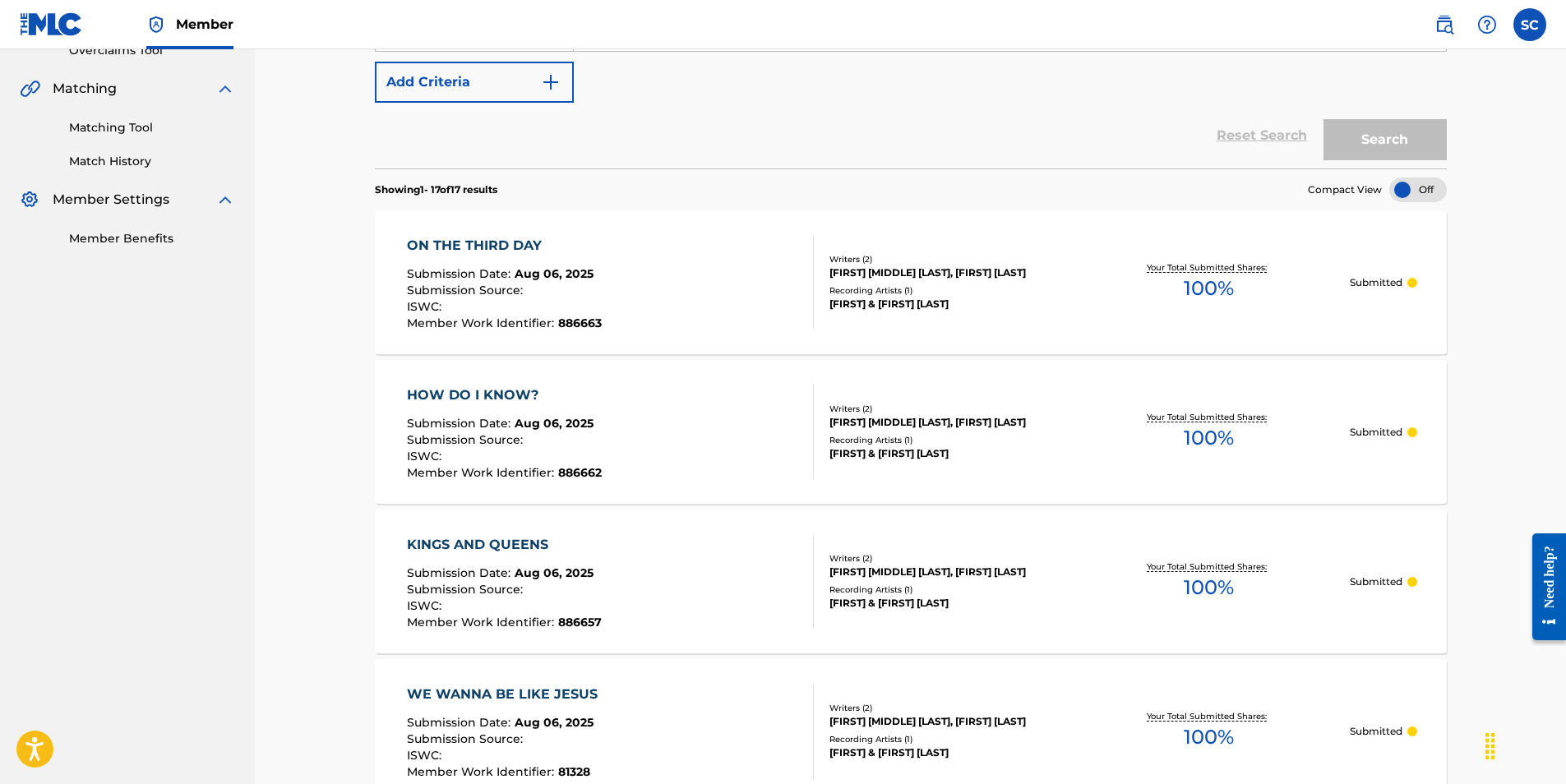 scroll, scrollTop: 493, scrollLeft: 0, axis: vertical 